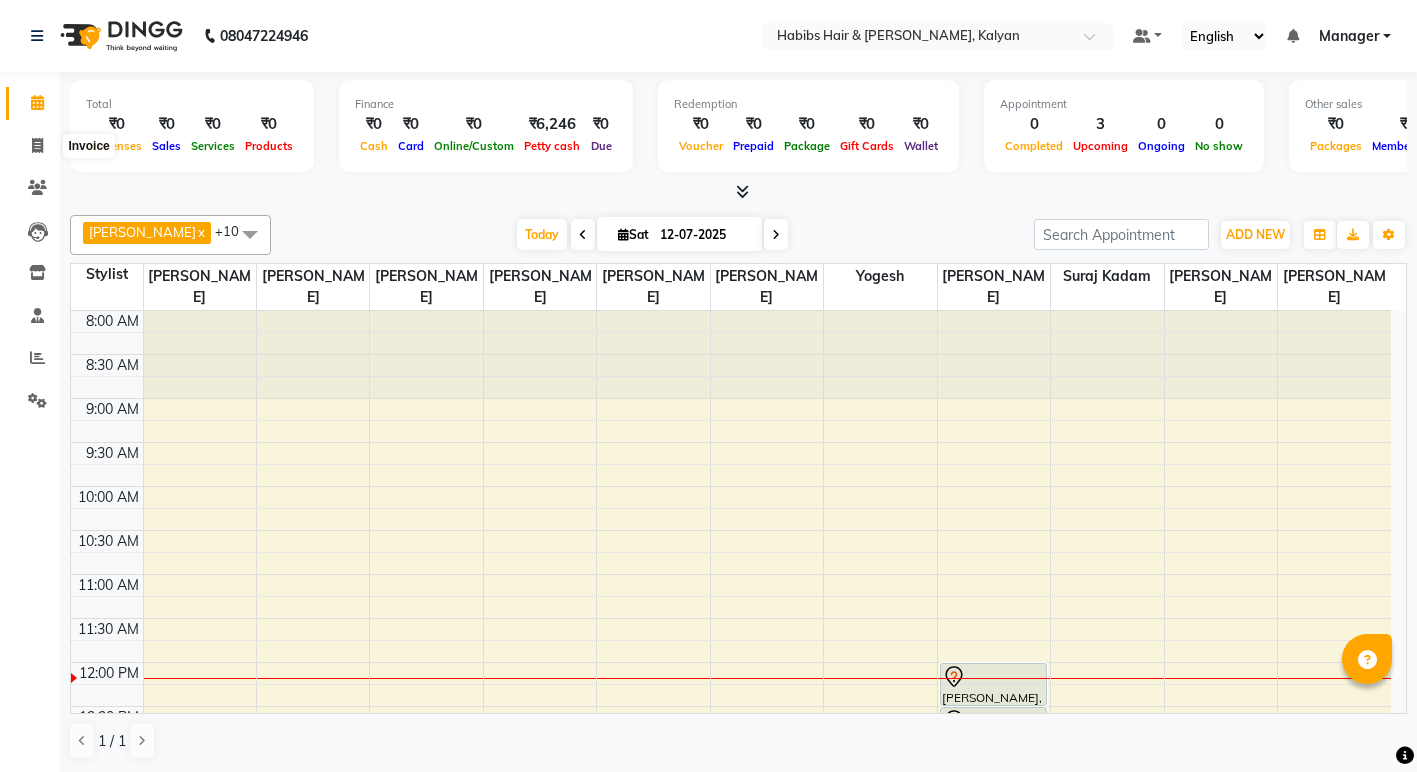 scroll, scrollTop: 1, scrollLeft: 0, axis: vertical 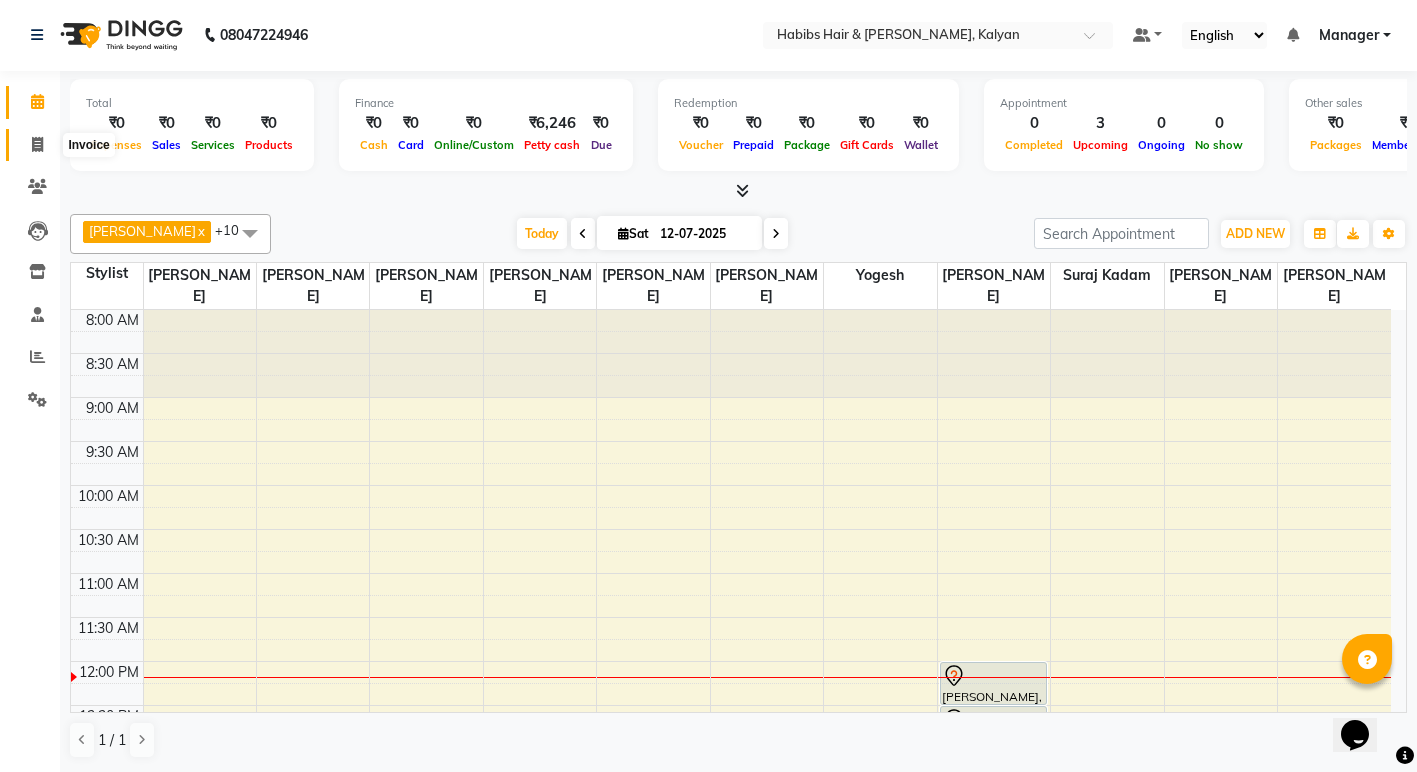 click 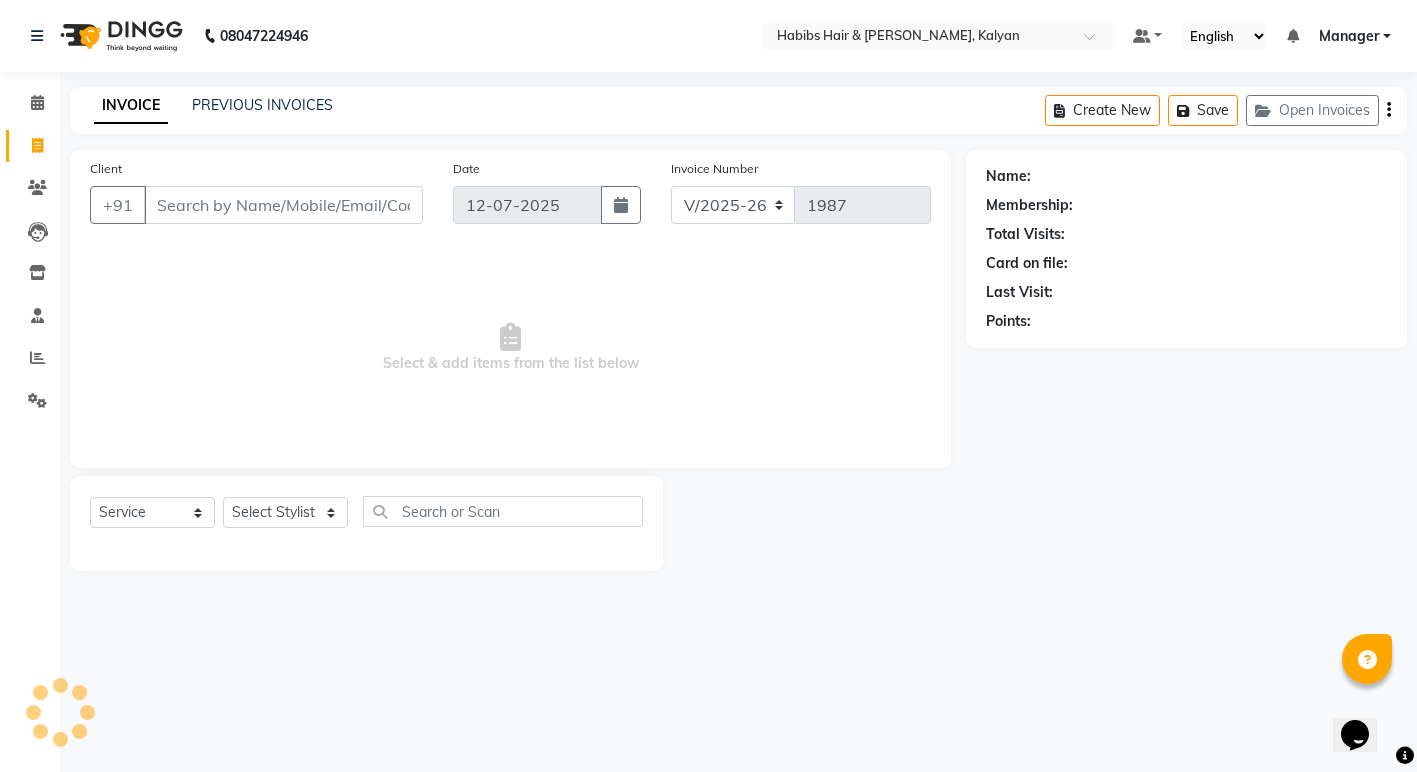 scroll, scrollTop: 0, scrollLeft: 0, axis: both 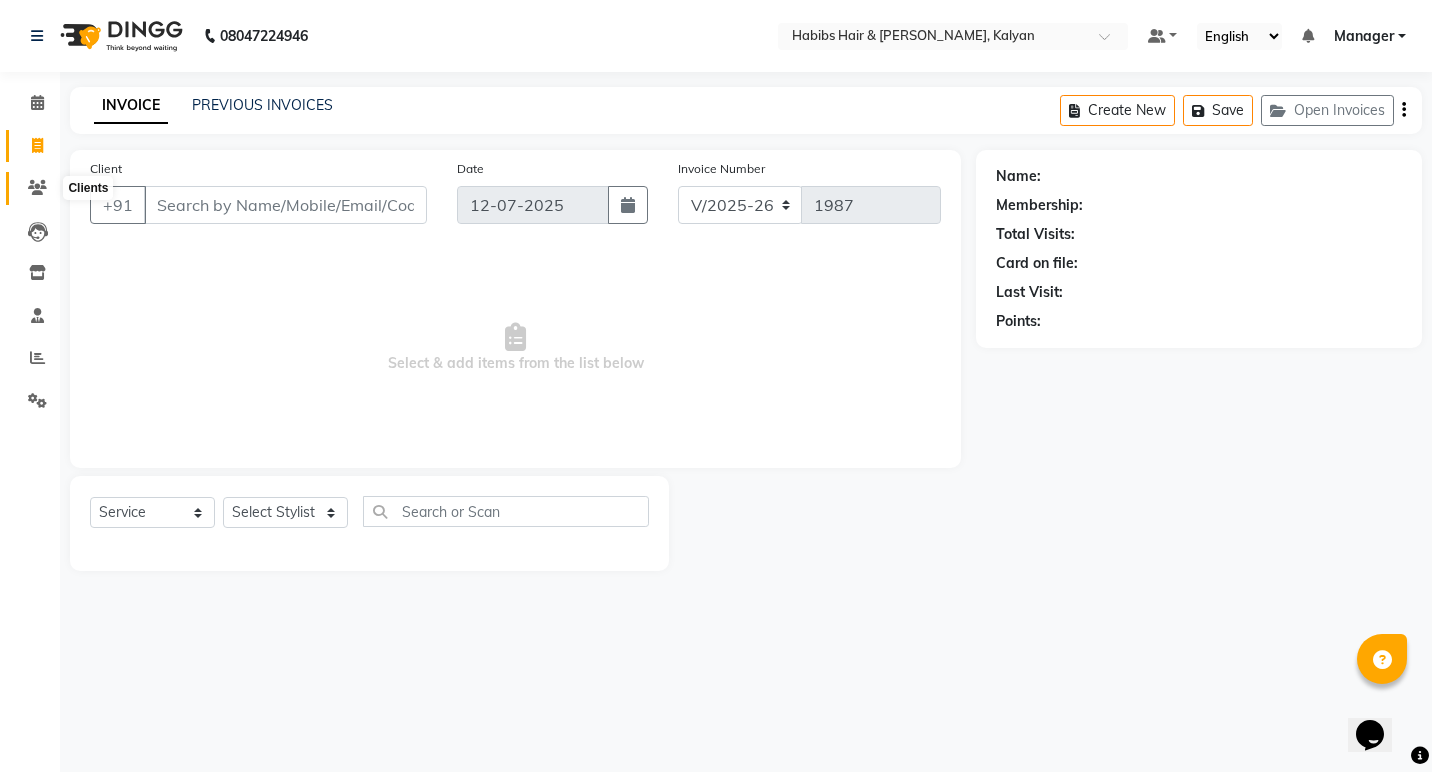 click 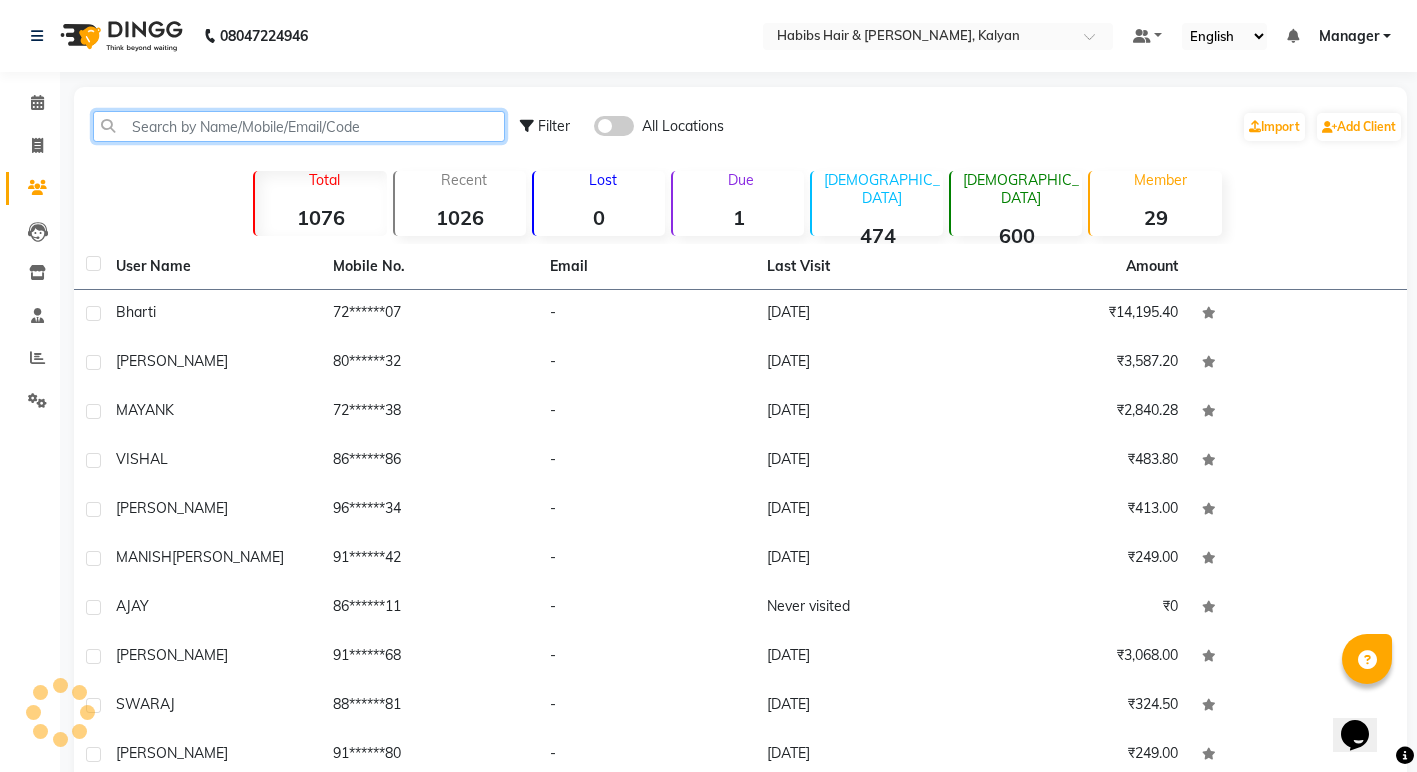 click 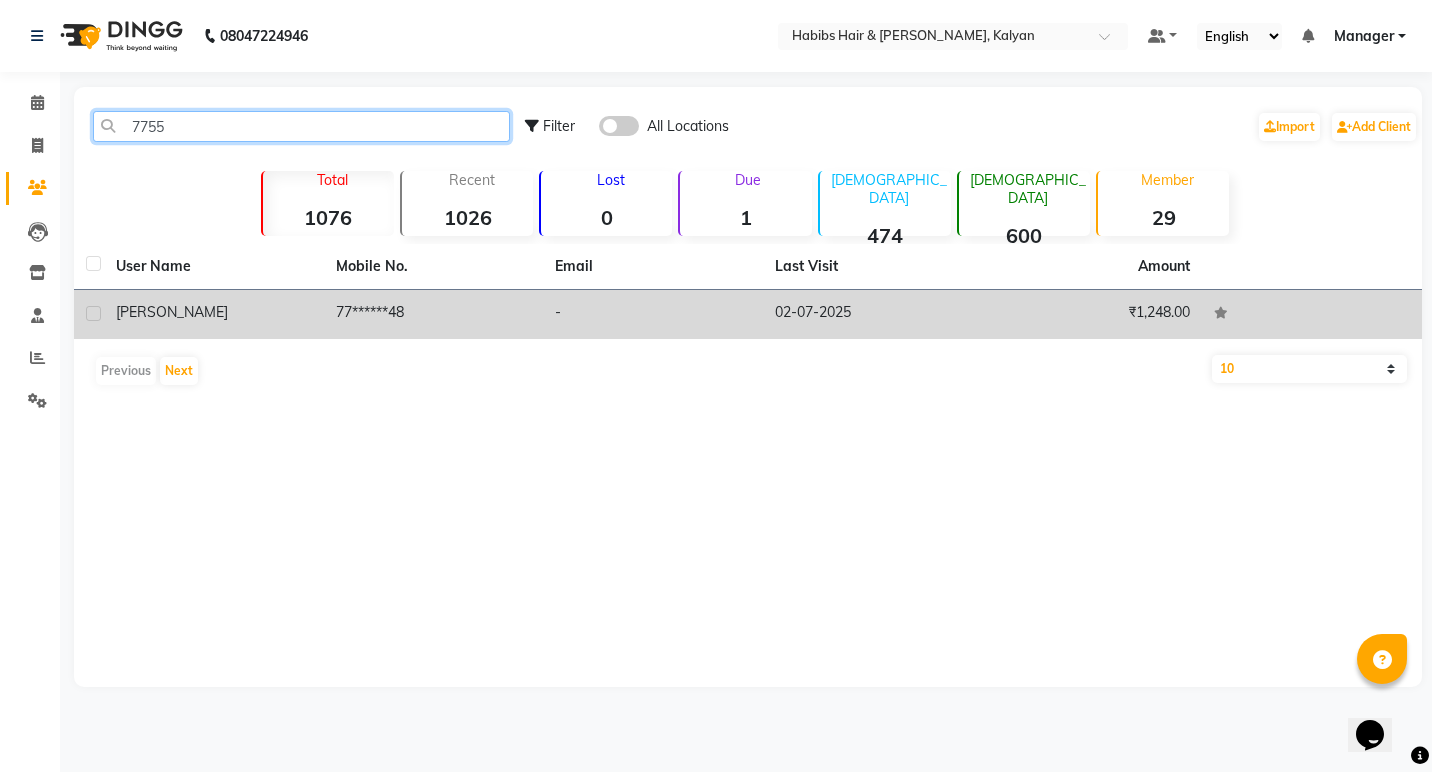 type on "7755" 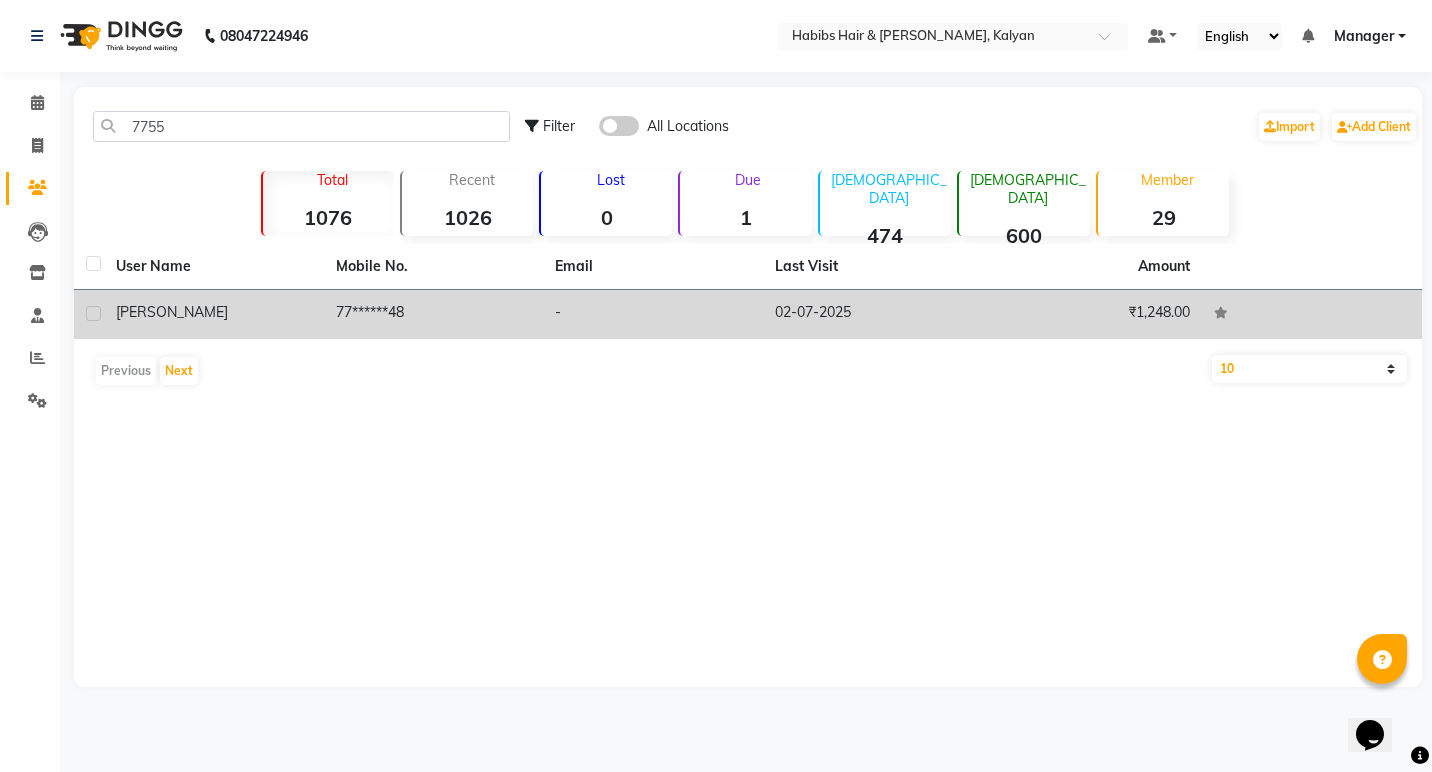 click on "77******48" 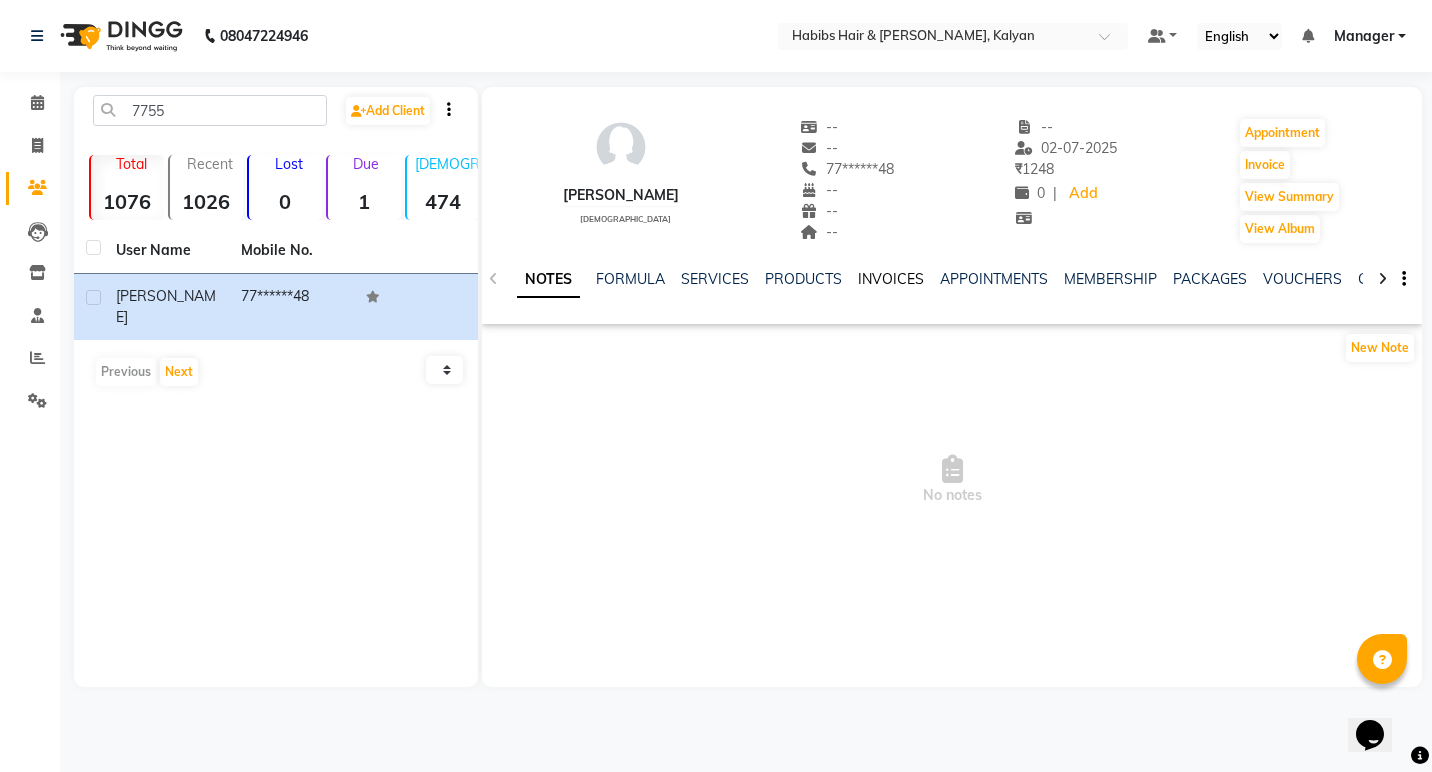 click on "INVOICES" 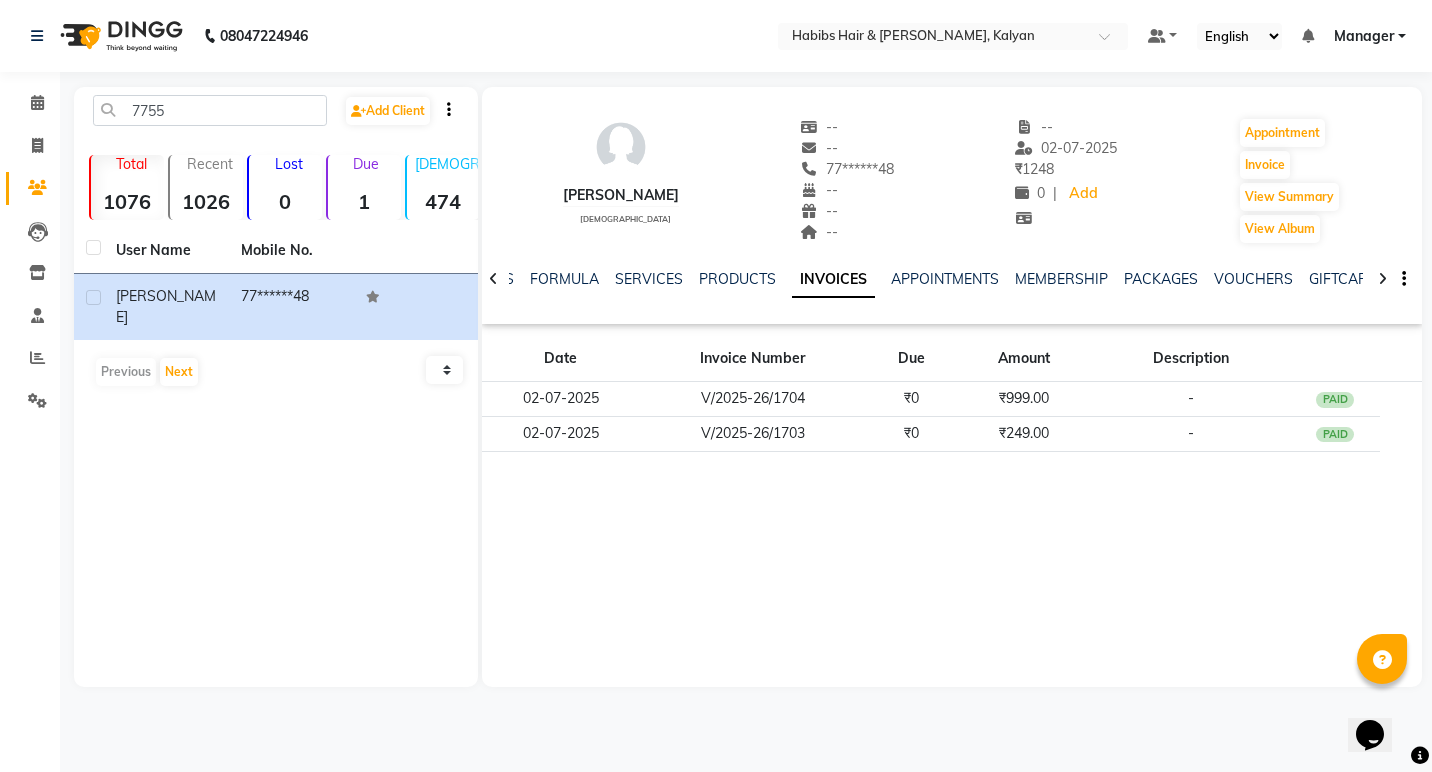 click on "[PERSON_NAME]    [DEMOGRAPHIC_DATA]  --   --   77******48  --  --  --  -- [DATE] ₹    1248 0 |  Add   Appointment   Invoice  View Summary  View Album  NOTES FORMULA SERVICES PRODUCTS INVOICES APPOINTMENTS MEMBERSHIP PACKAGES VOUCHERS GIFTCARDS POINTS FORMS FAMILY CARDS WALLET Date Invoice Number Due Amount Description [DATE] V/2025-26/1704 ₹0 ₹999.00 -  PAID [DATE] V/2025-26/1703 ₹0 ₹249.00 -  PAID" 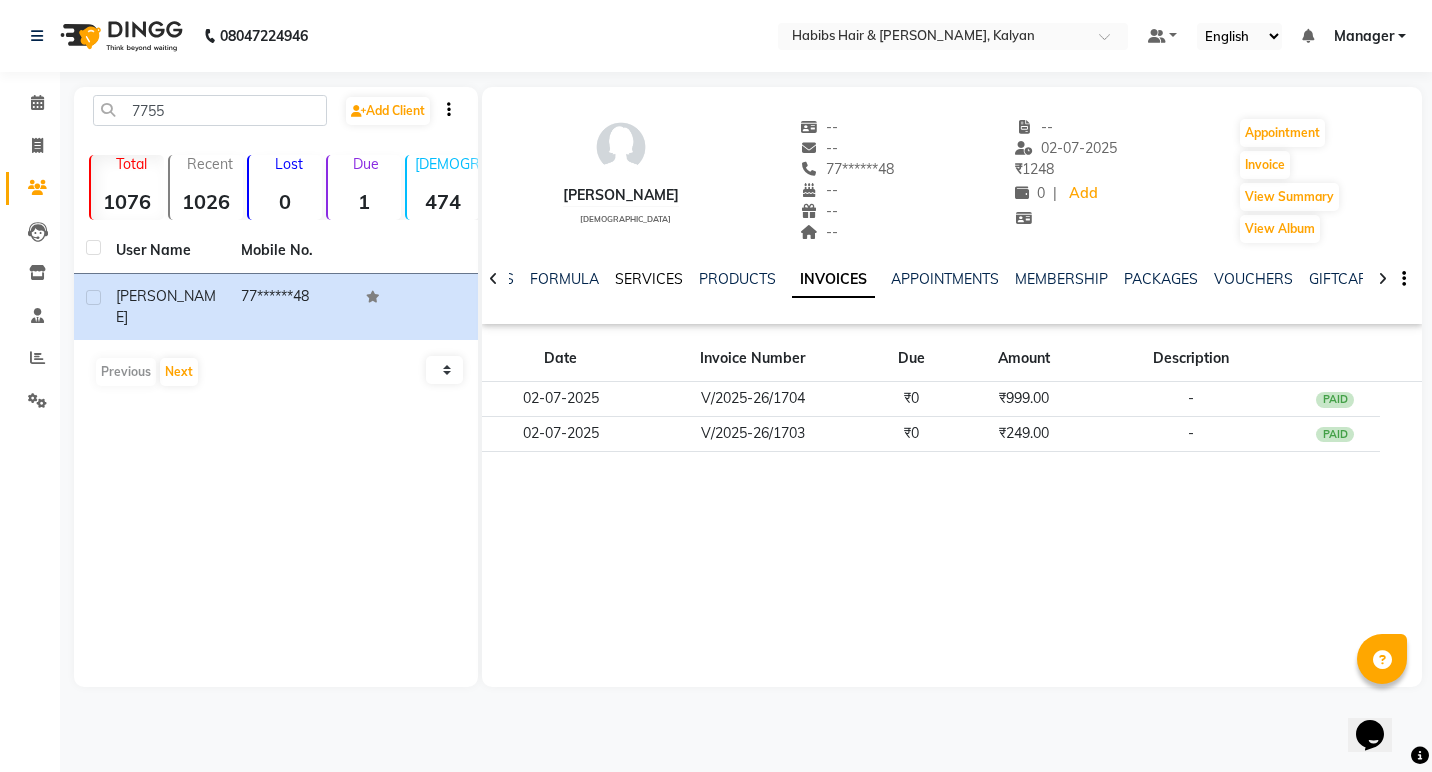 click on "SERVICES" 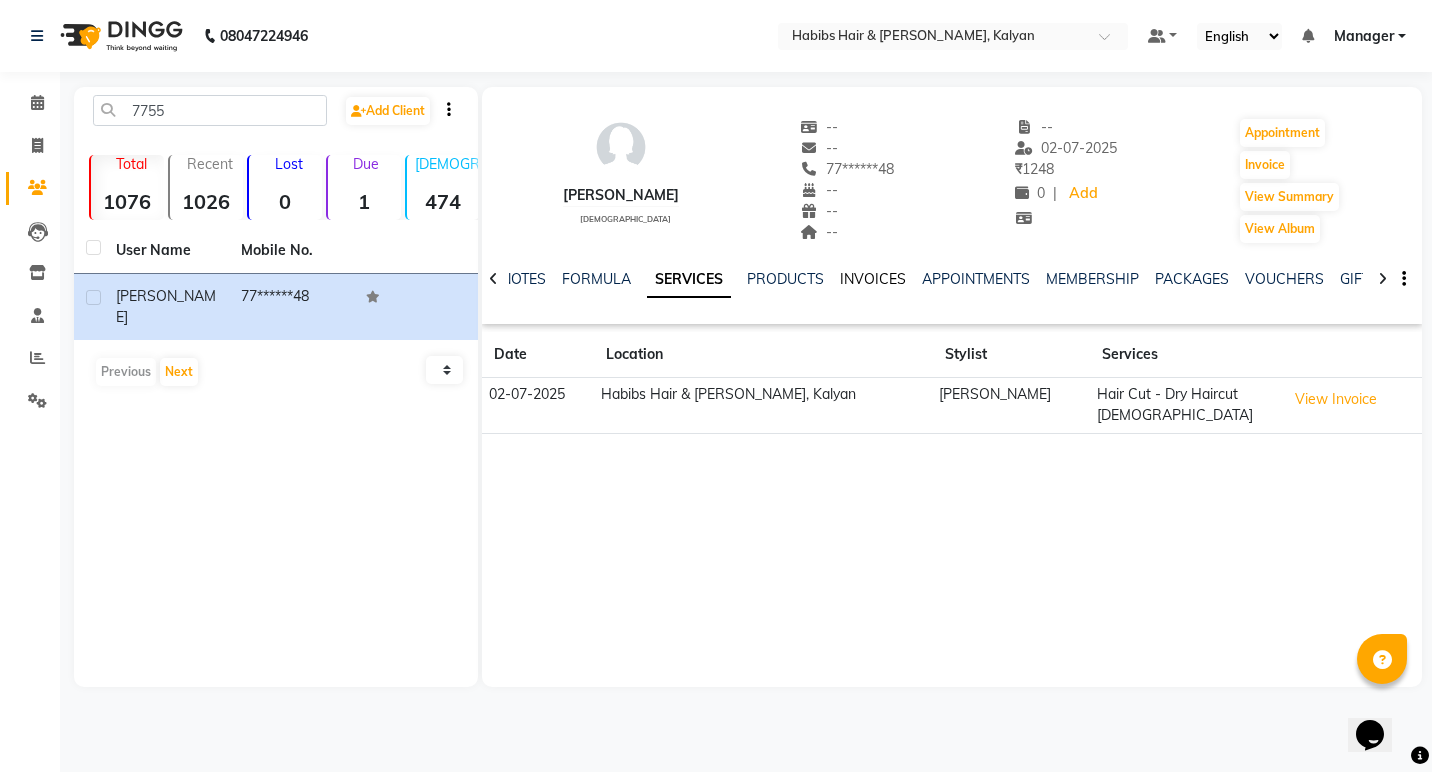 click on "INVOICES" 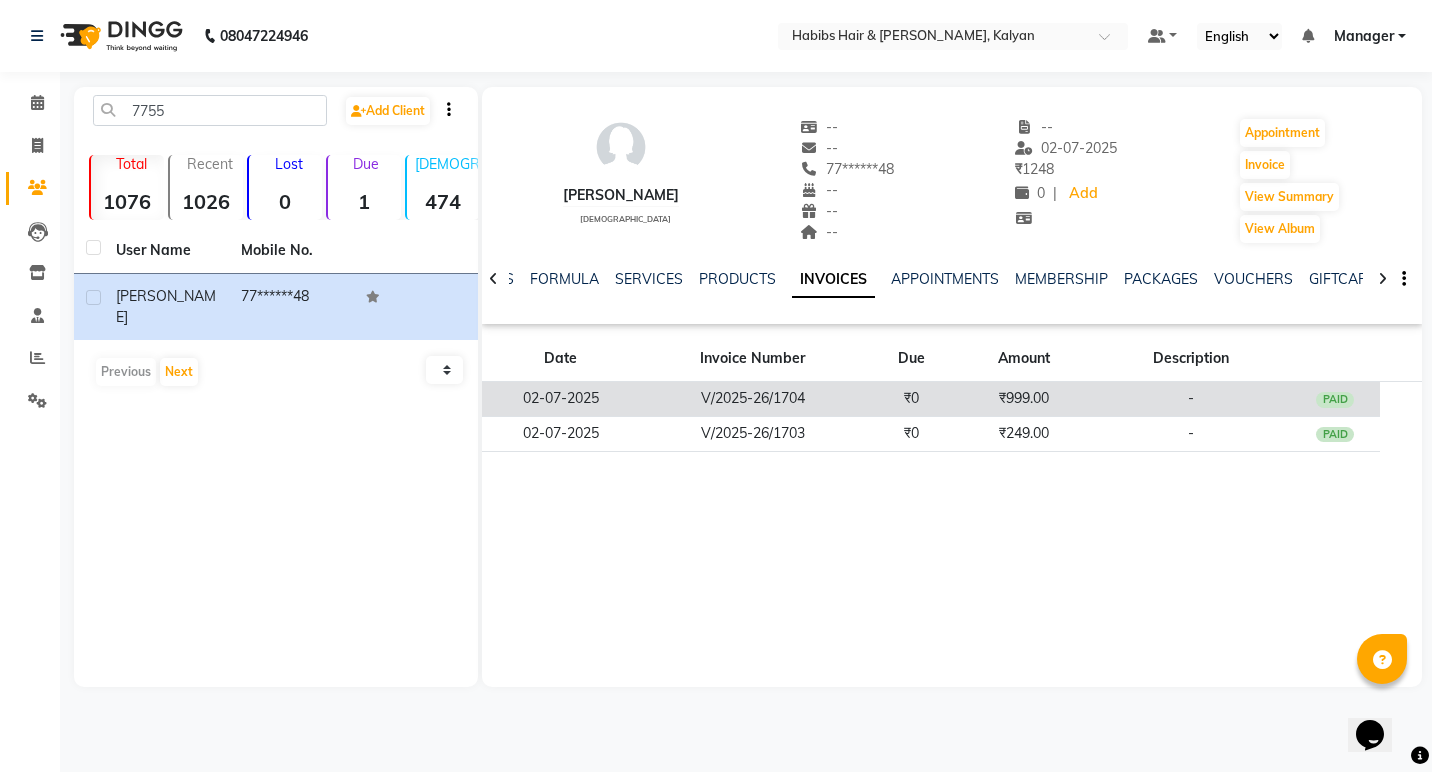 click on "₹0" 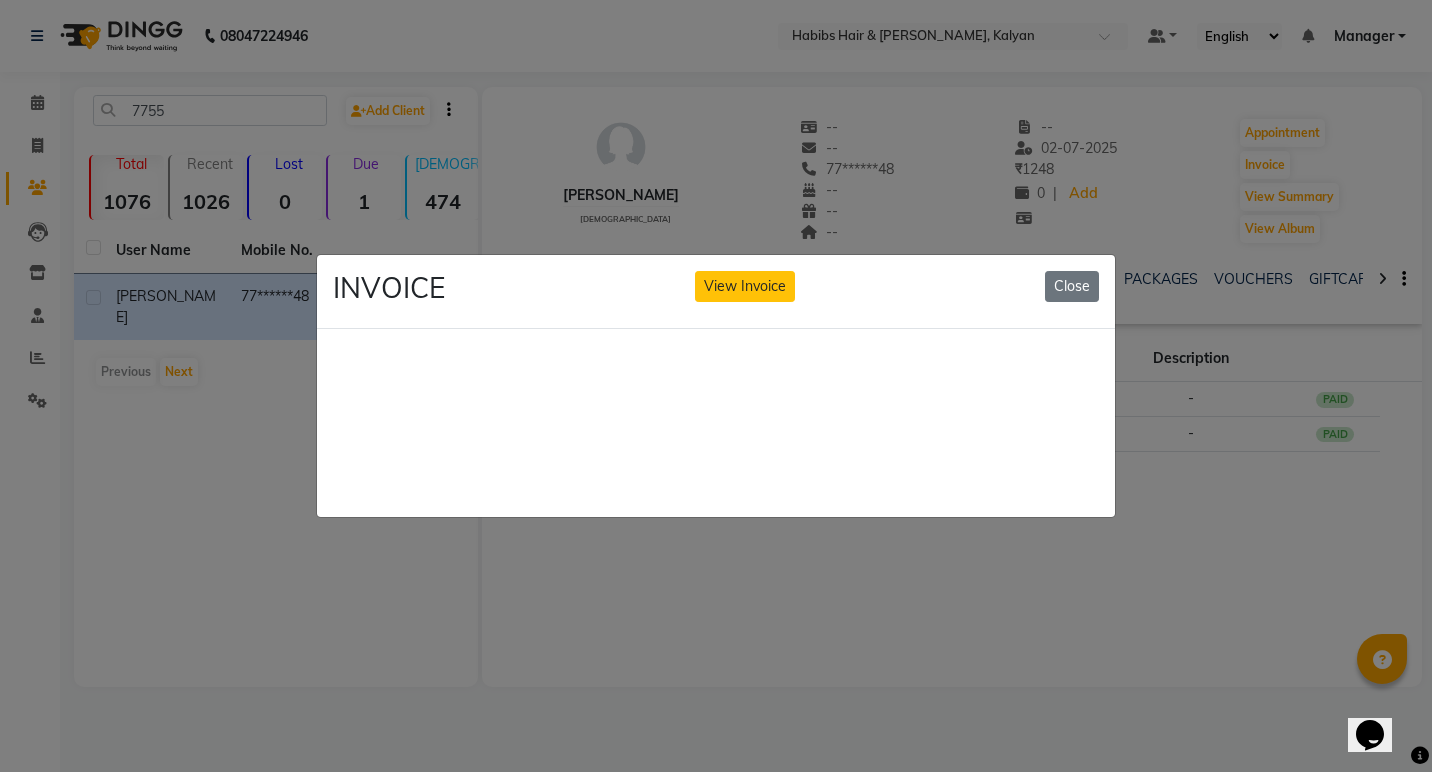 click on "INVOICE View Invoice Close" 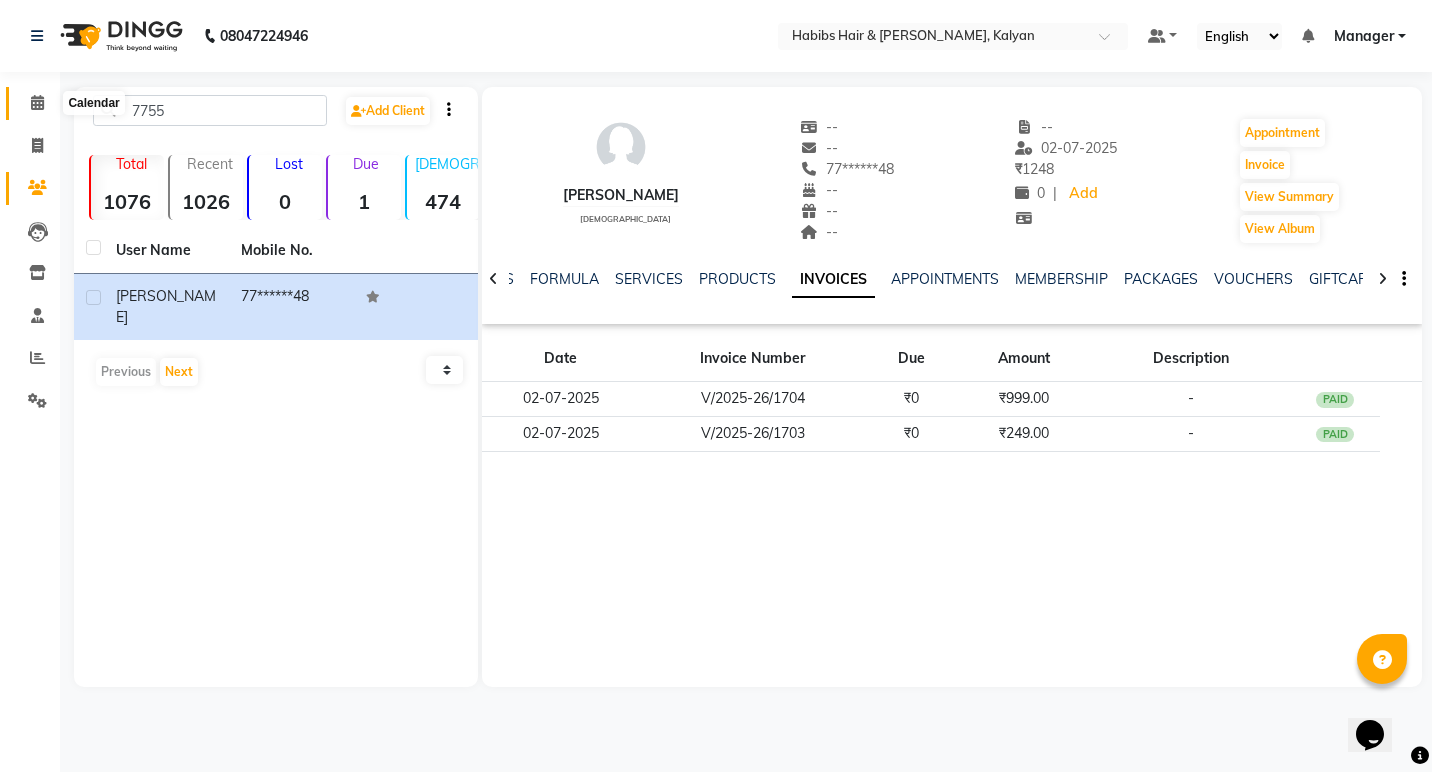 click 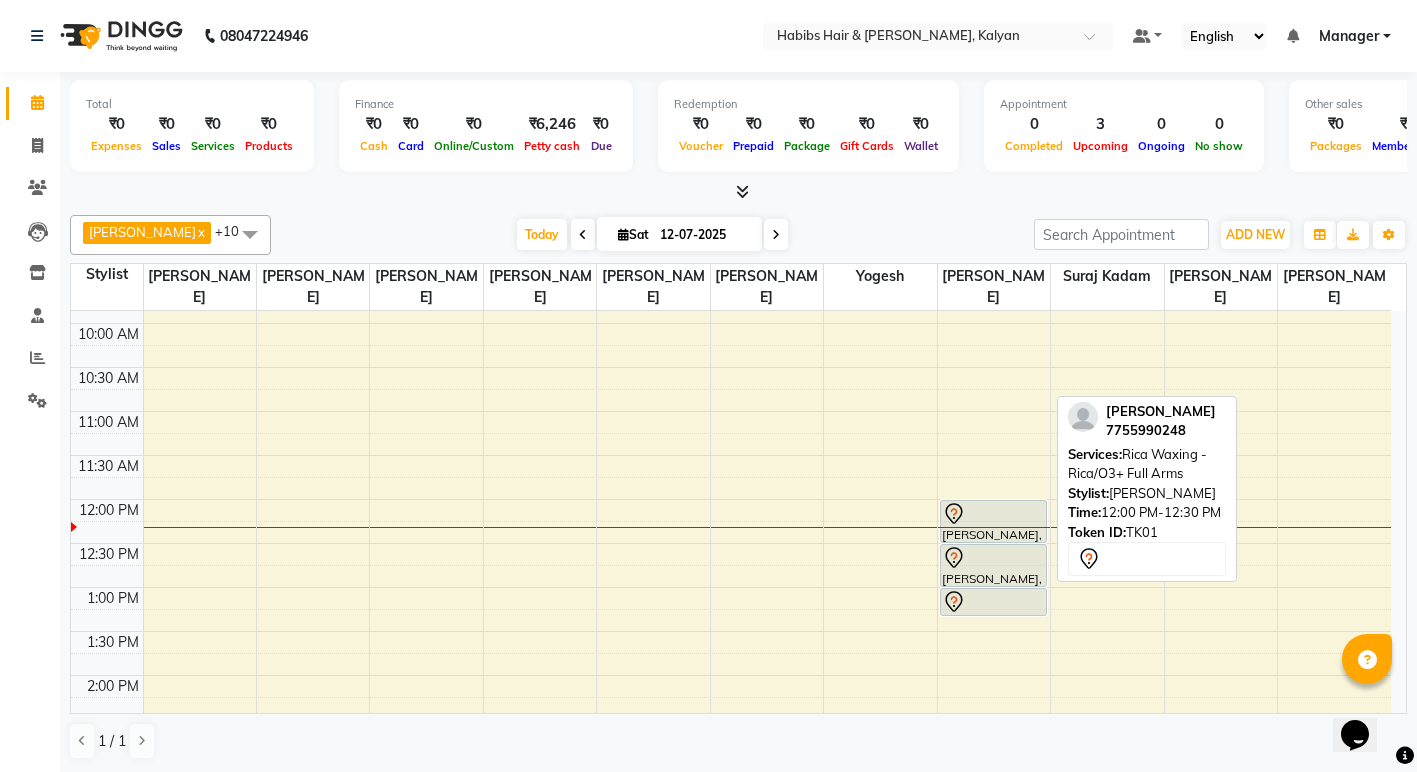 scroll, scrollTop: 0, scrollLeft: 0, axis: both 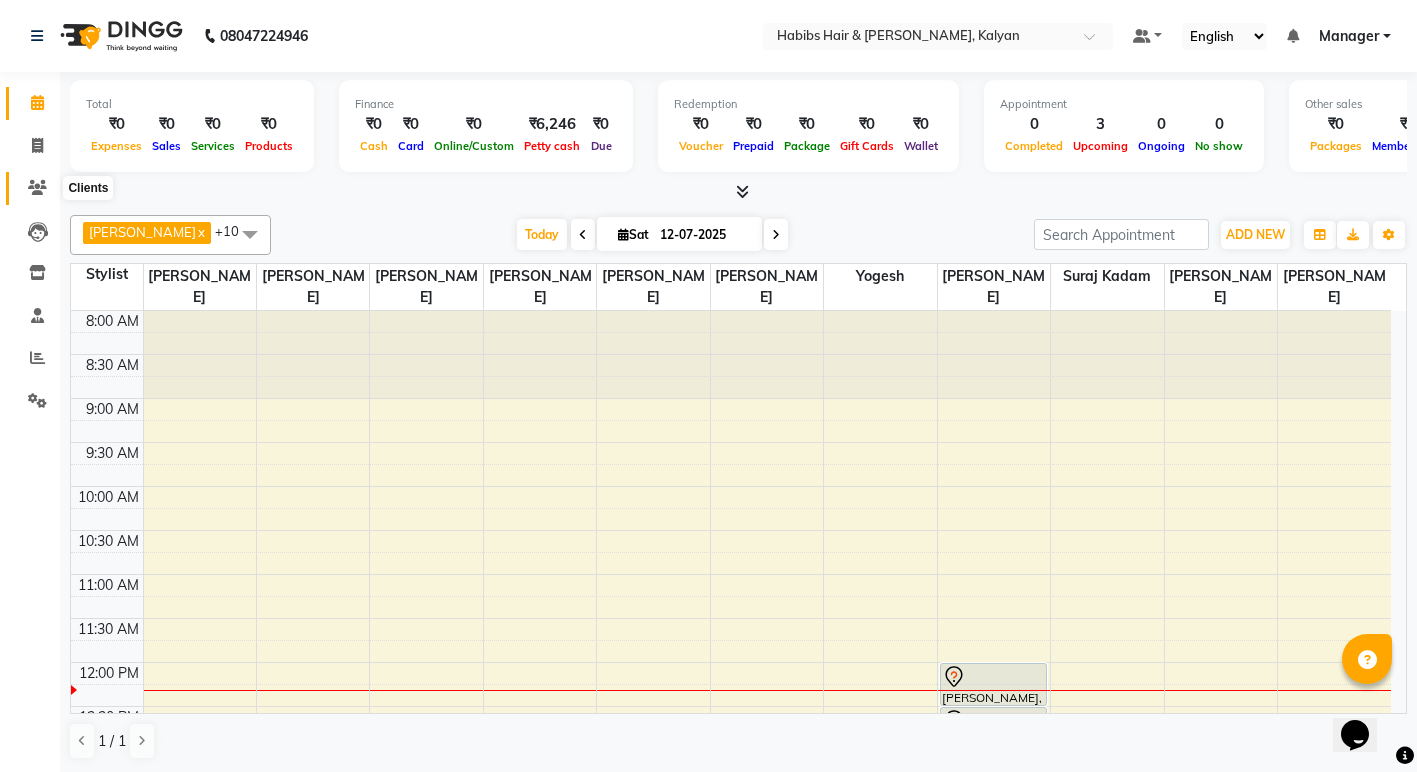 click 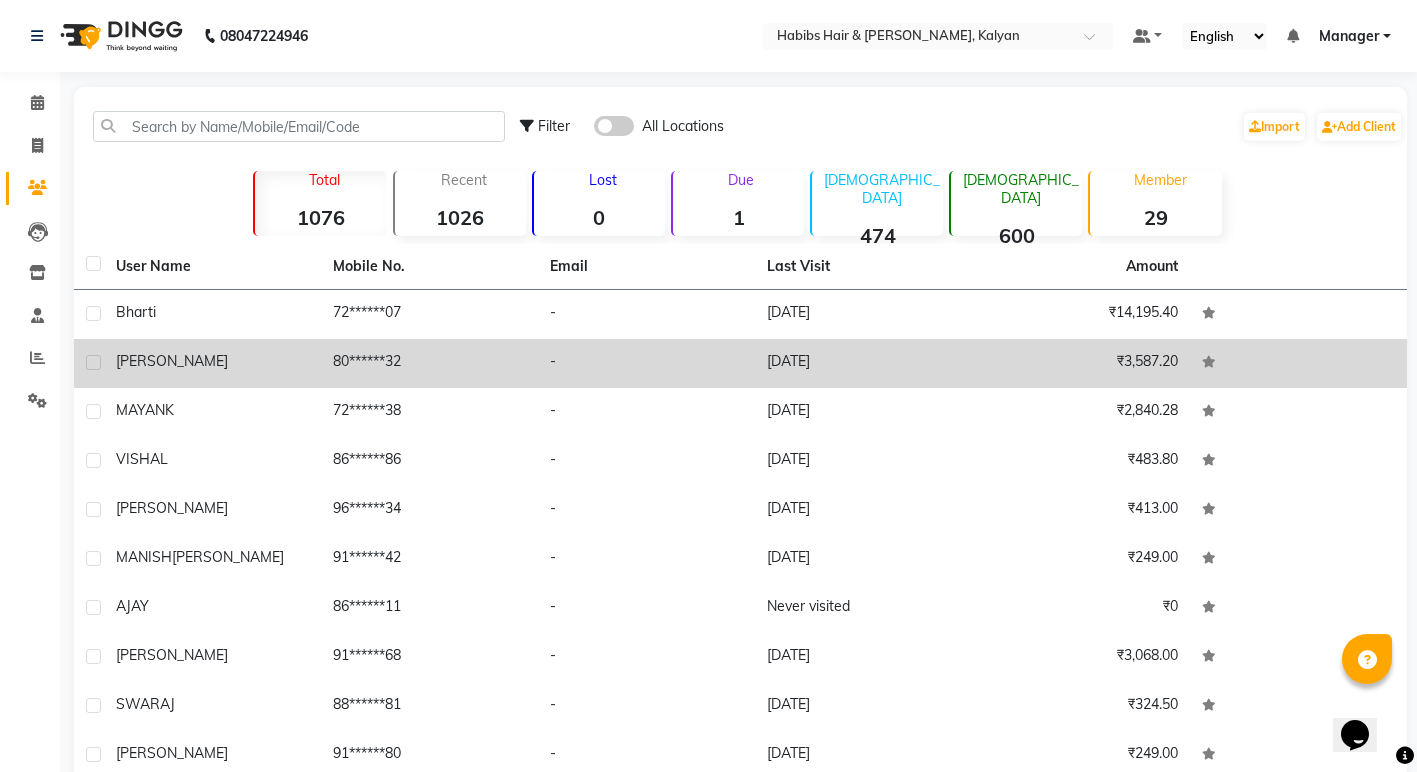 scroll, scrollTop: 94, scrollLeft: 0, axis: vertical 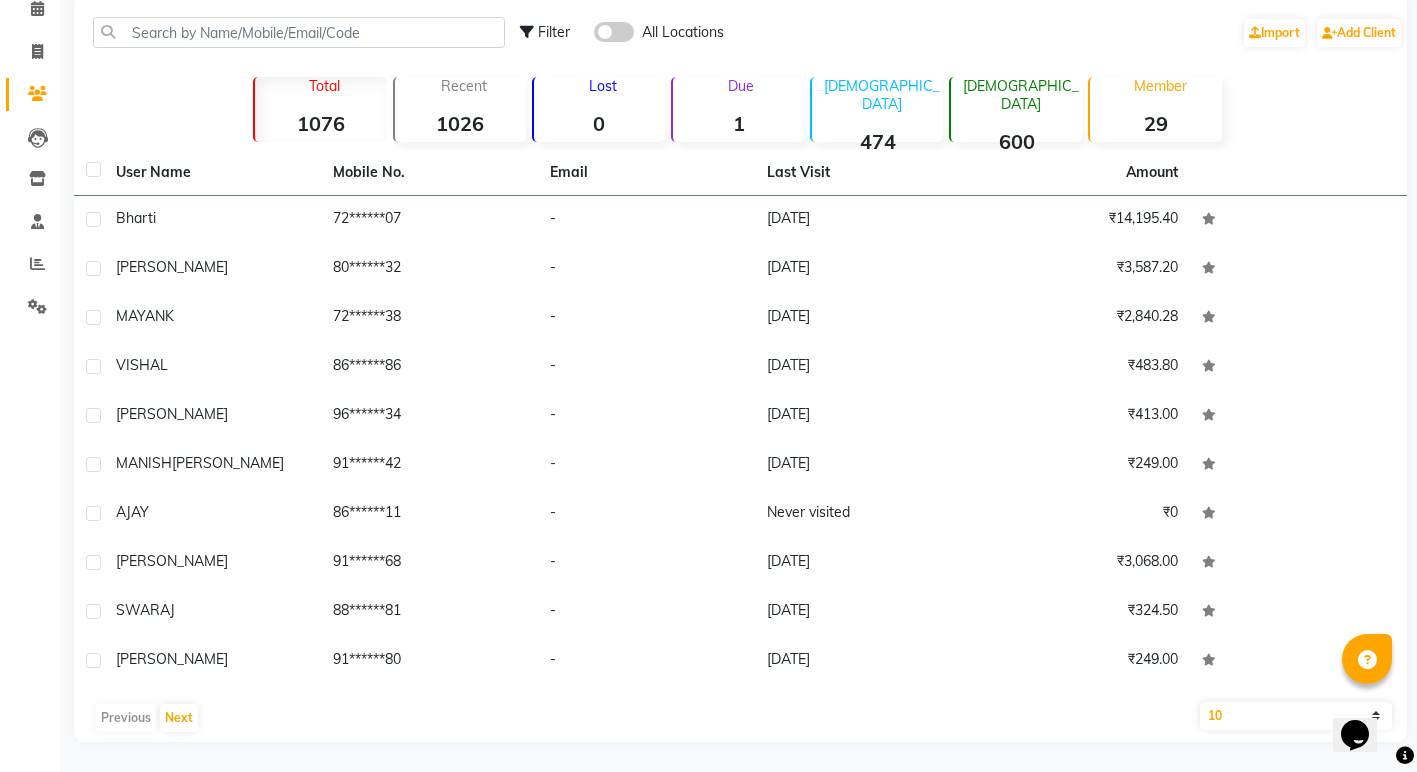 click on "Last Visit" 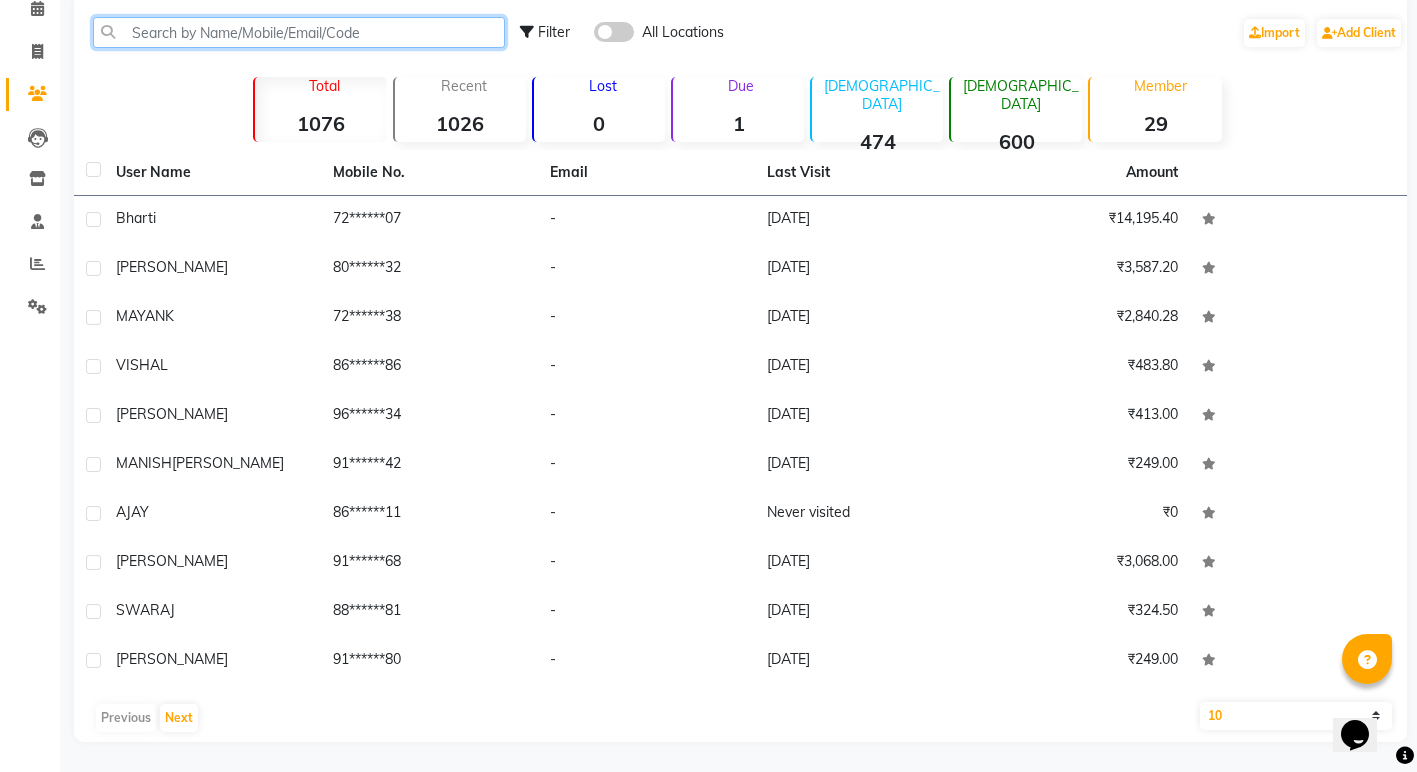click 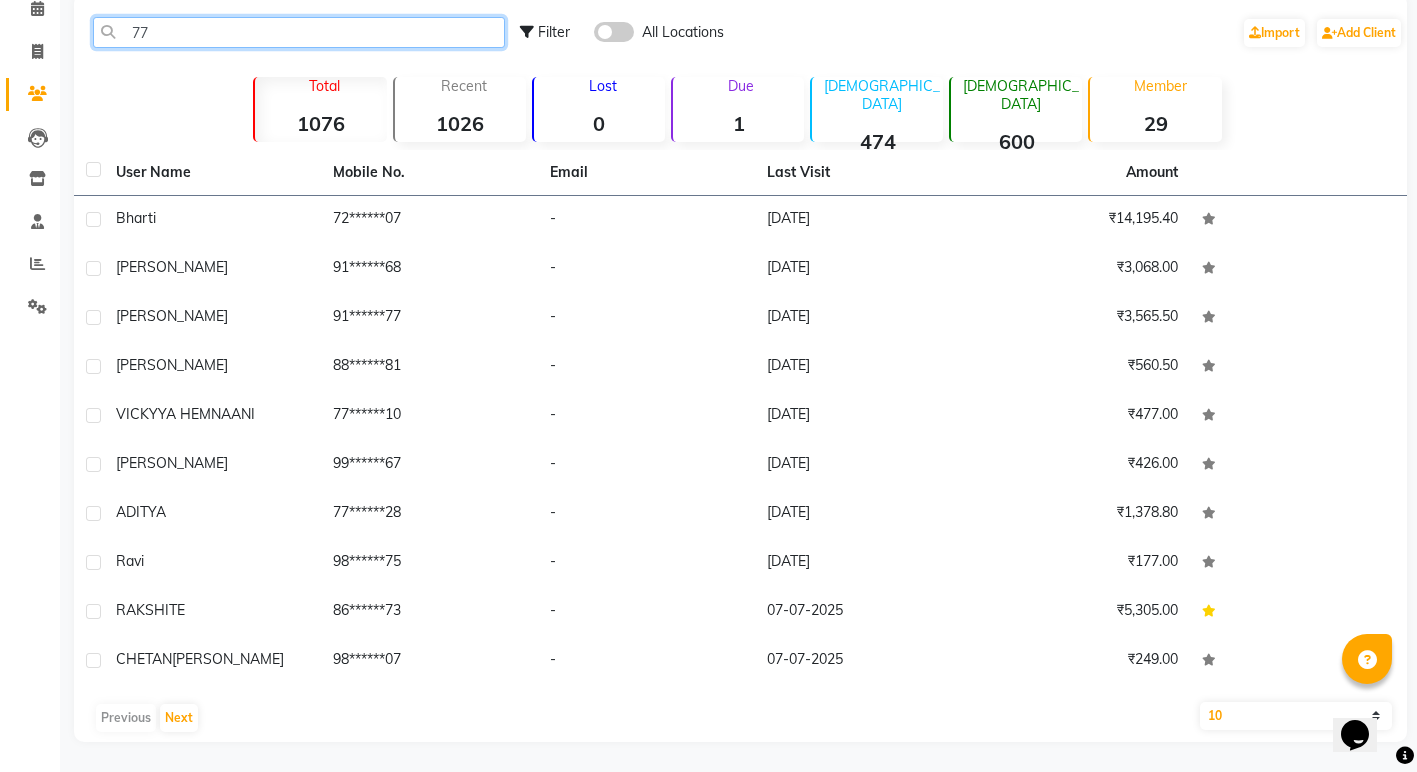 click on "77" 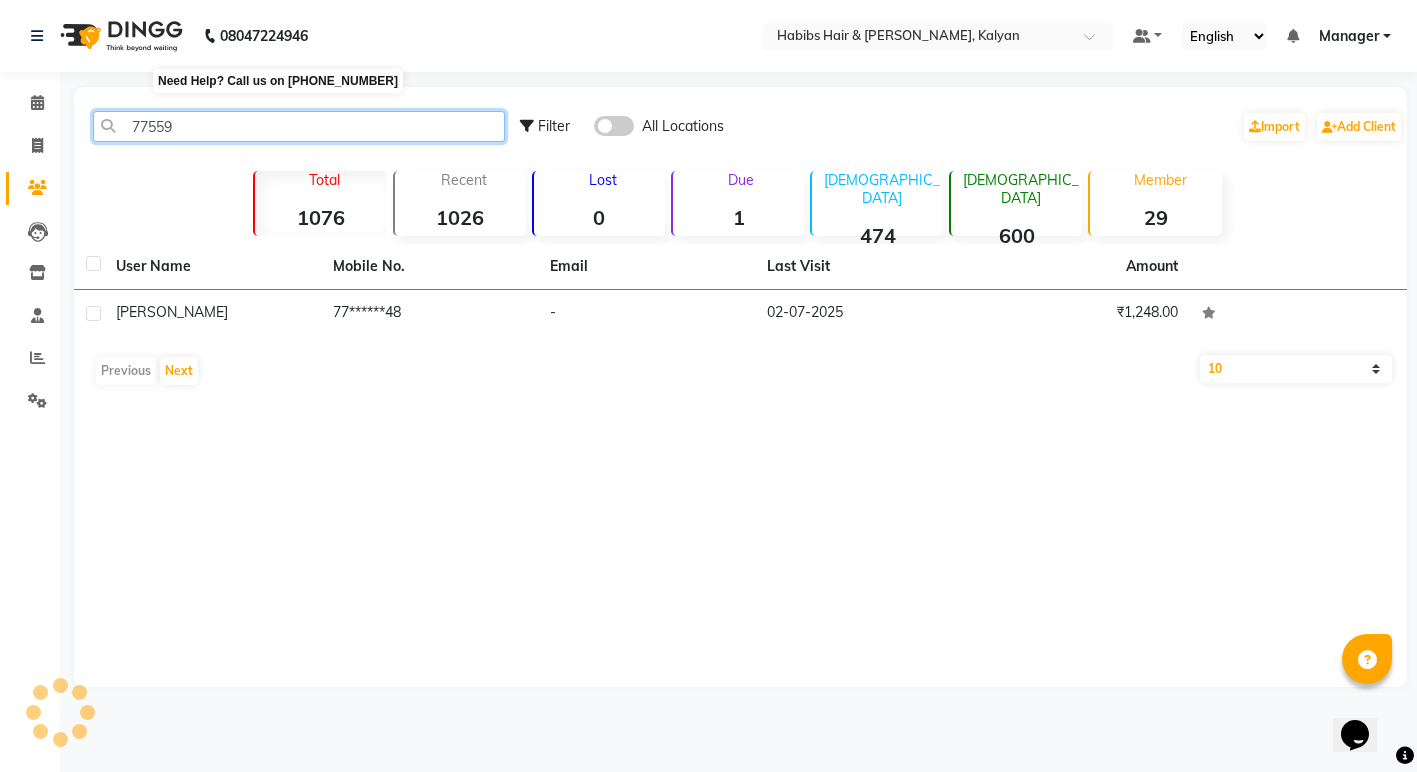scroll, scrollTop: 0, scrollLeft: 0, axis: both 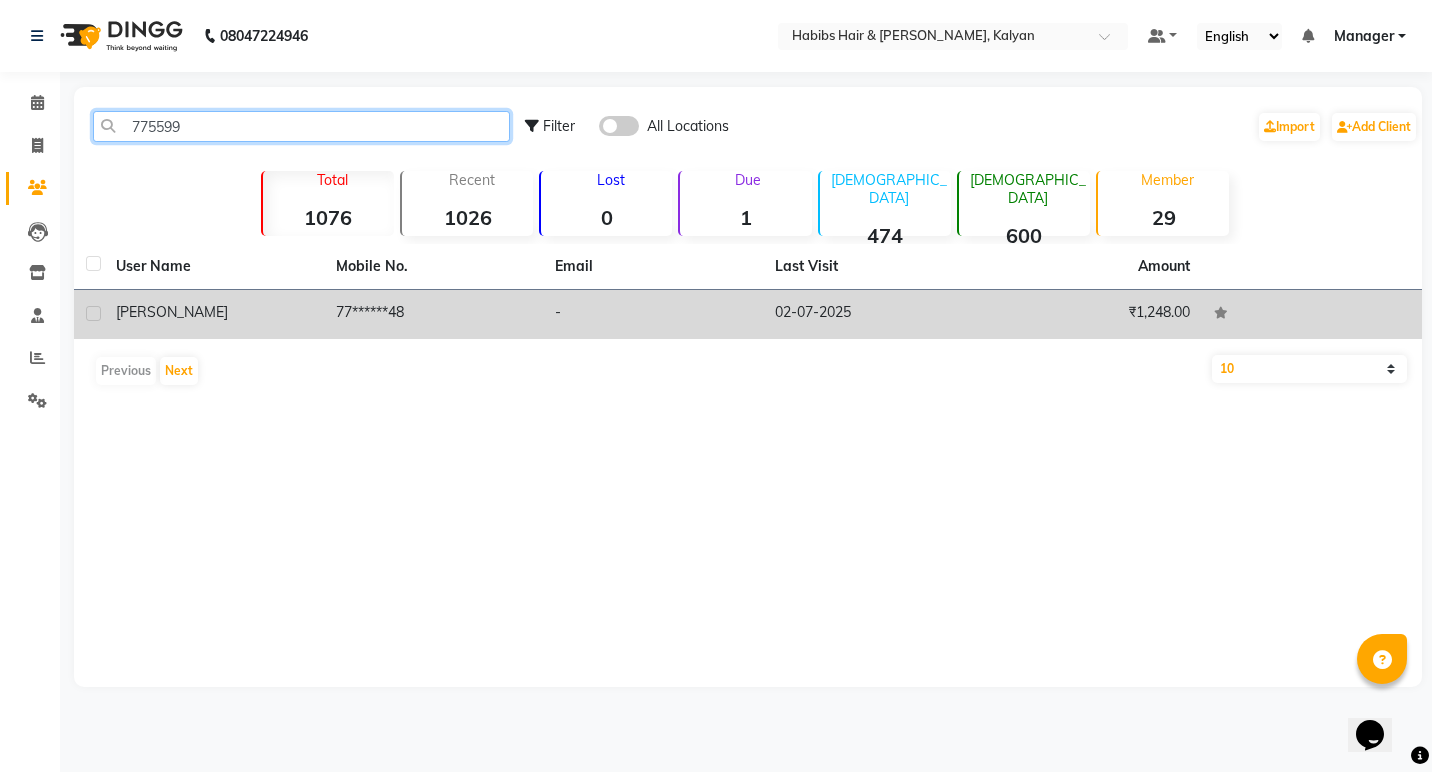 type on "775599" 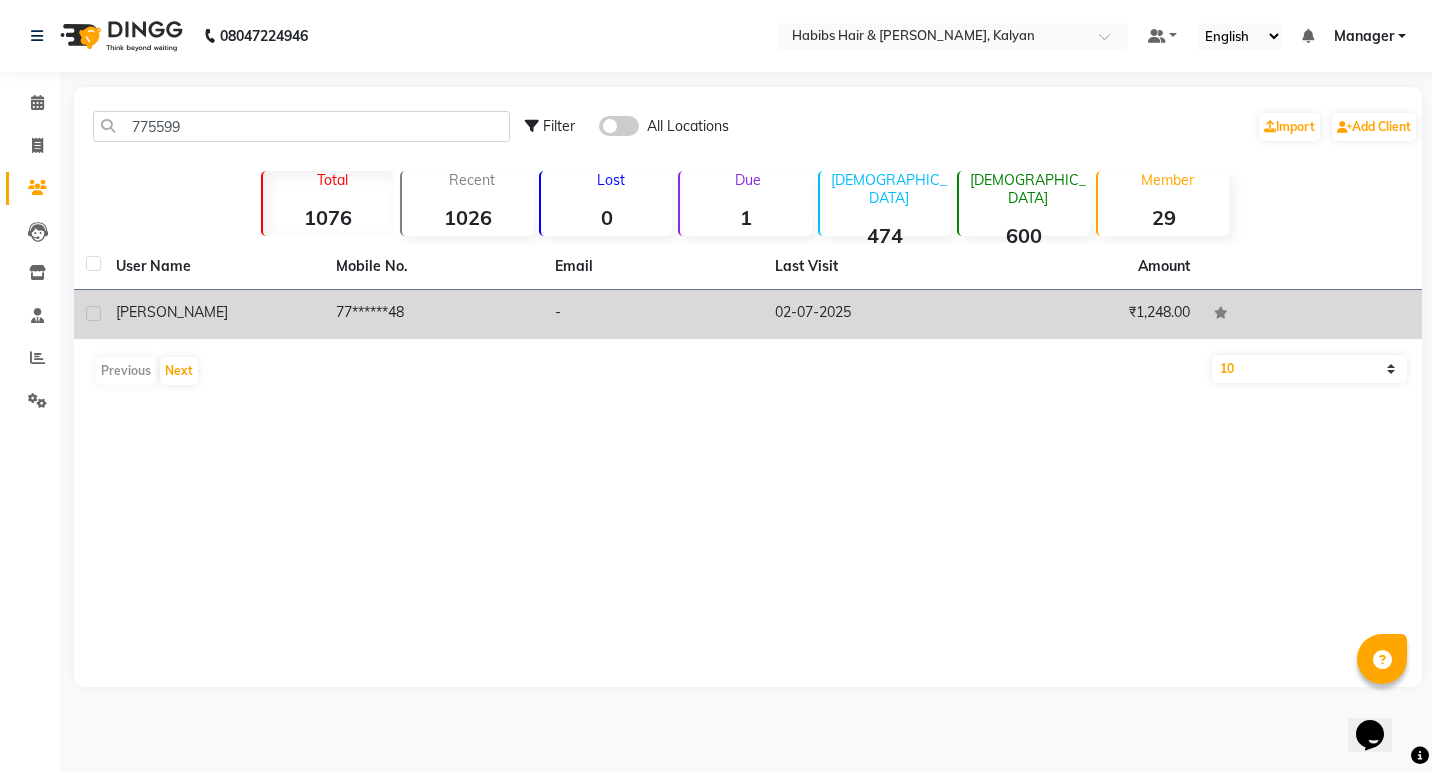 click on "77******48" 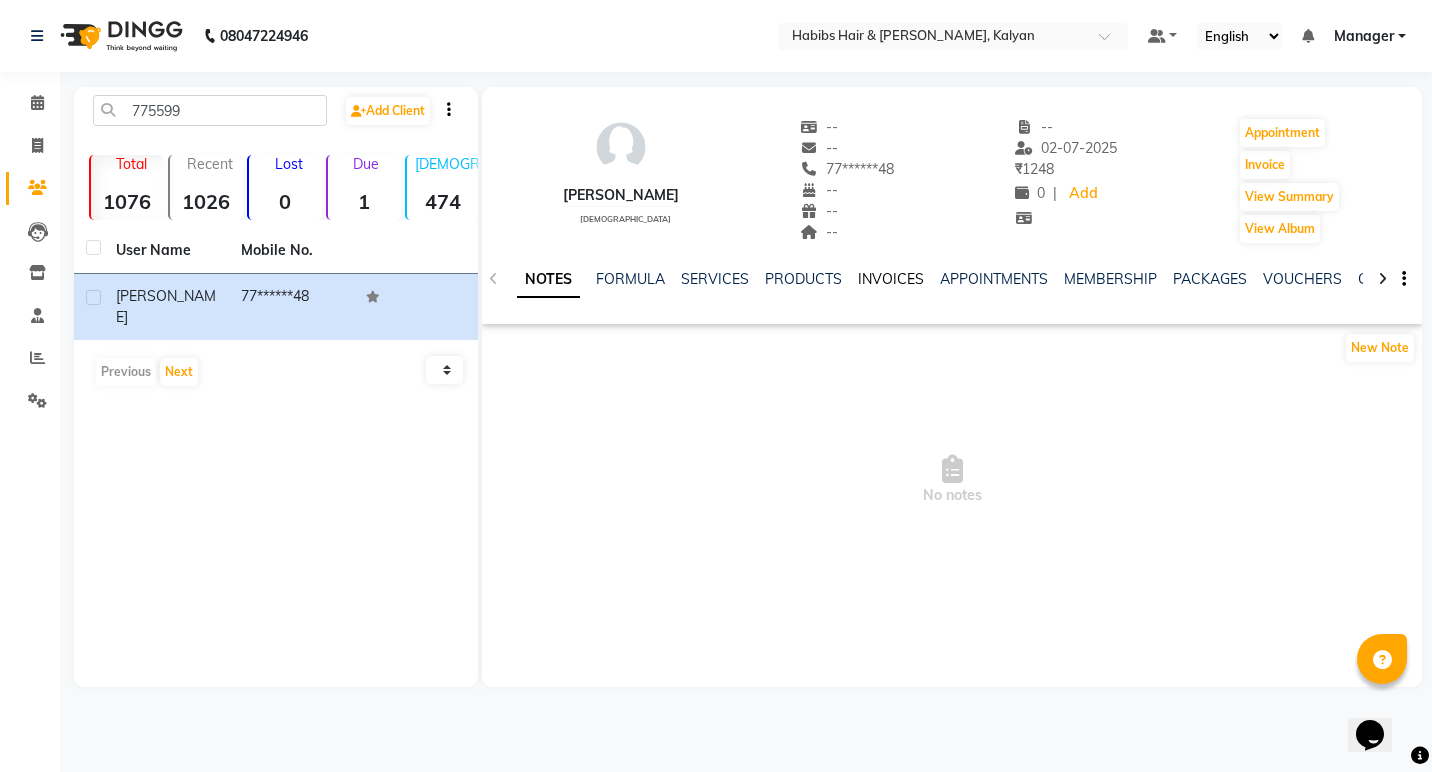 click on "INVOICES" 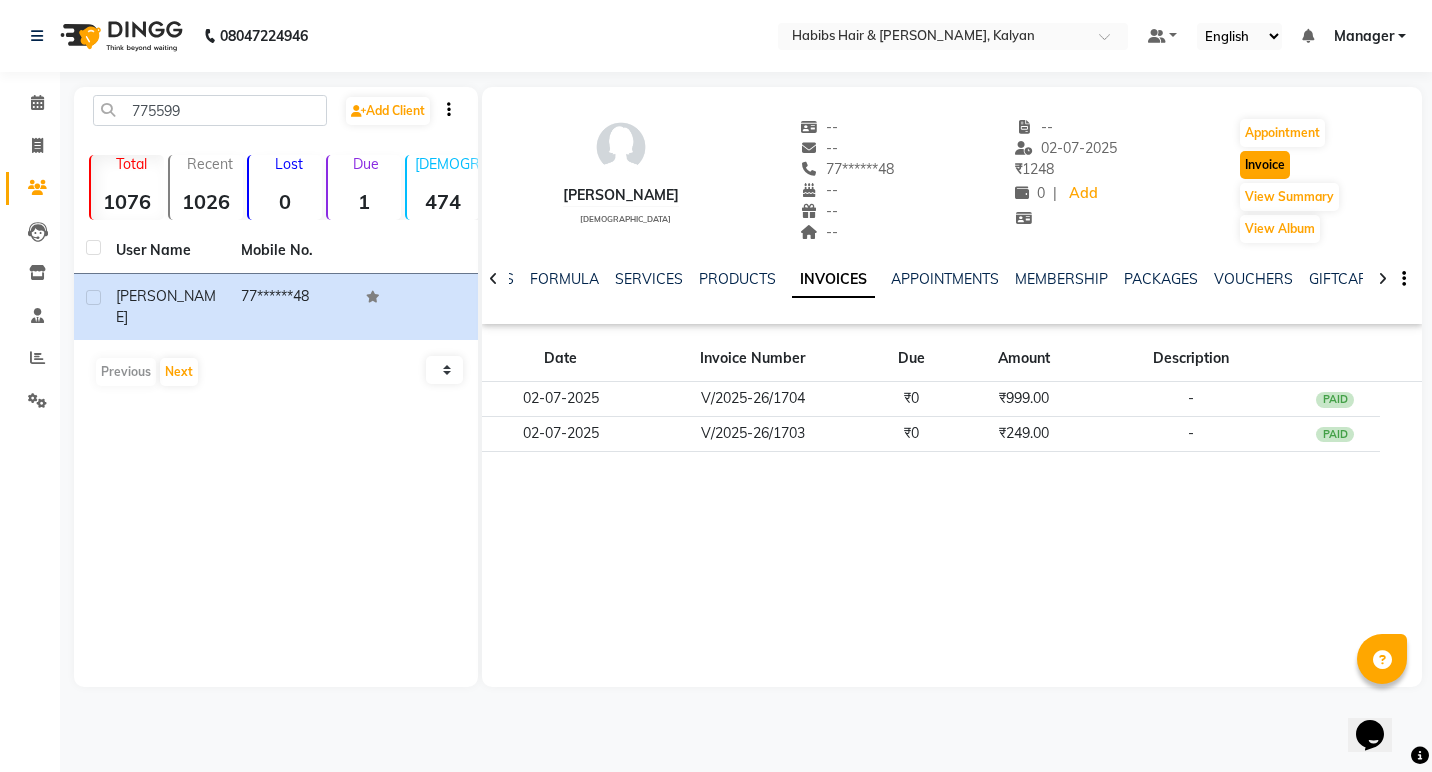 click on "Invoice" 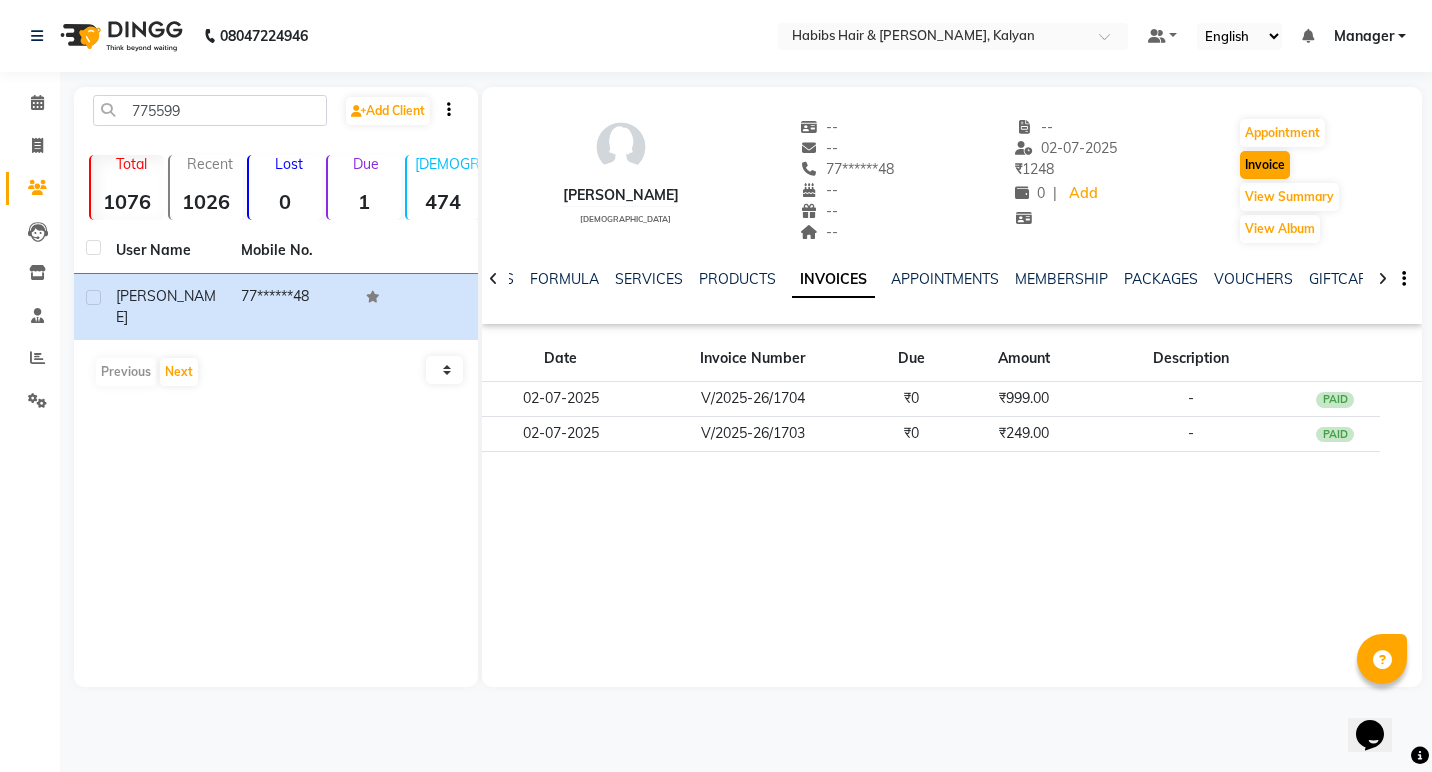 select on "8185" 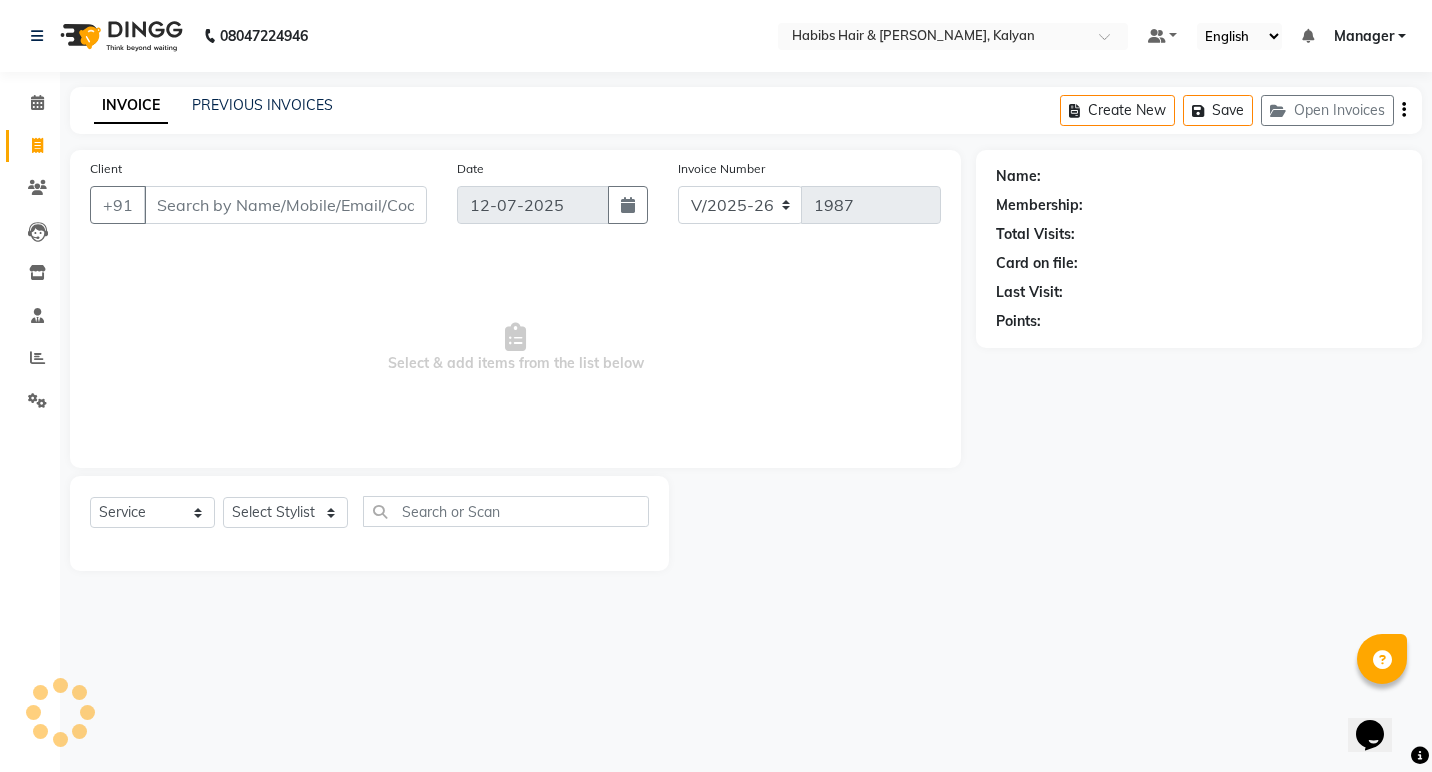 type on "77******48" 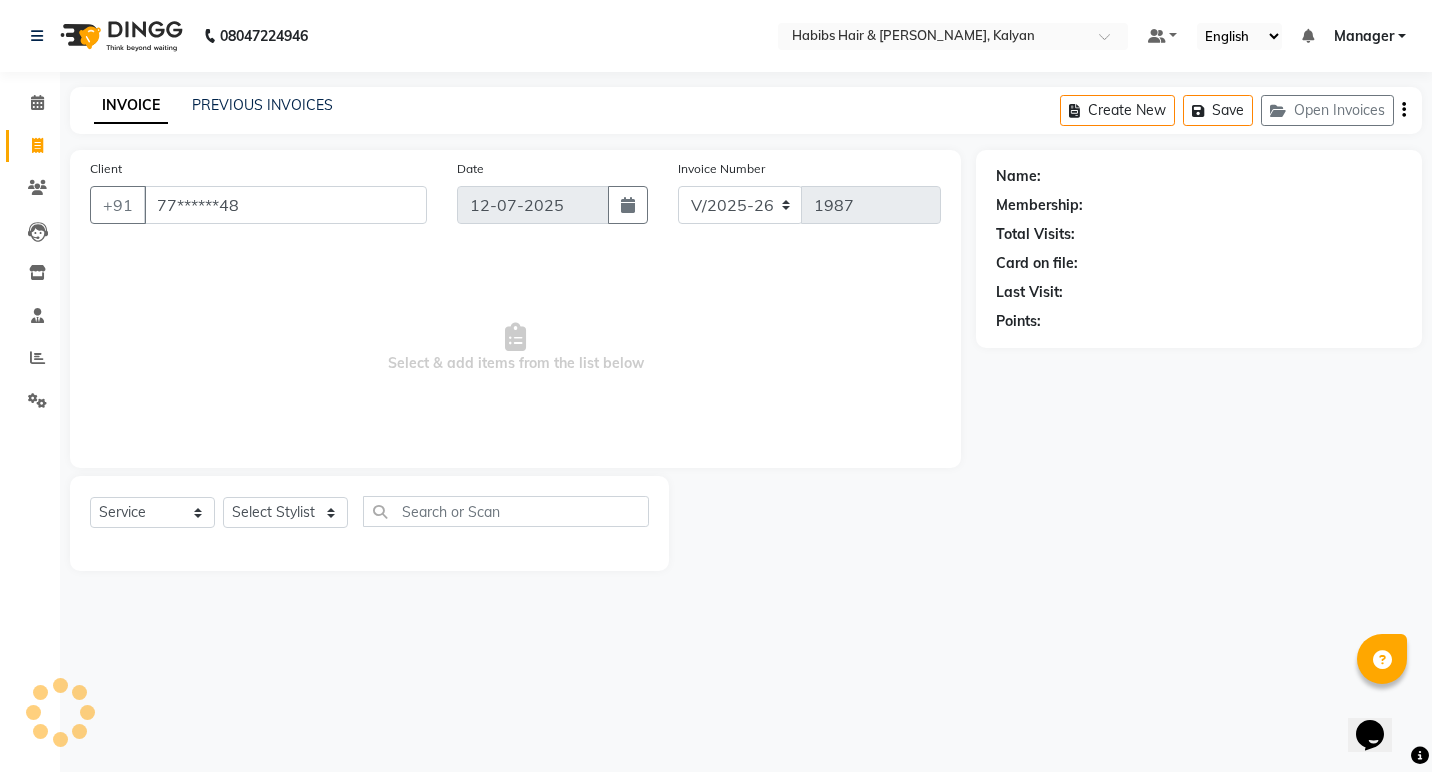 select on "1: Object" 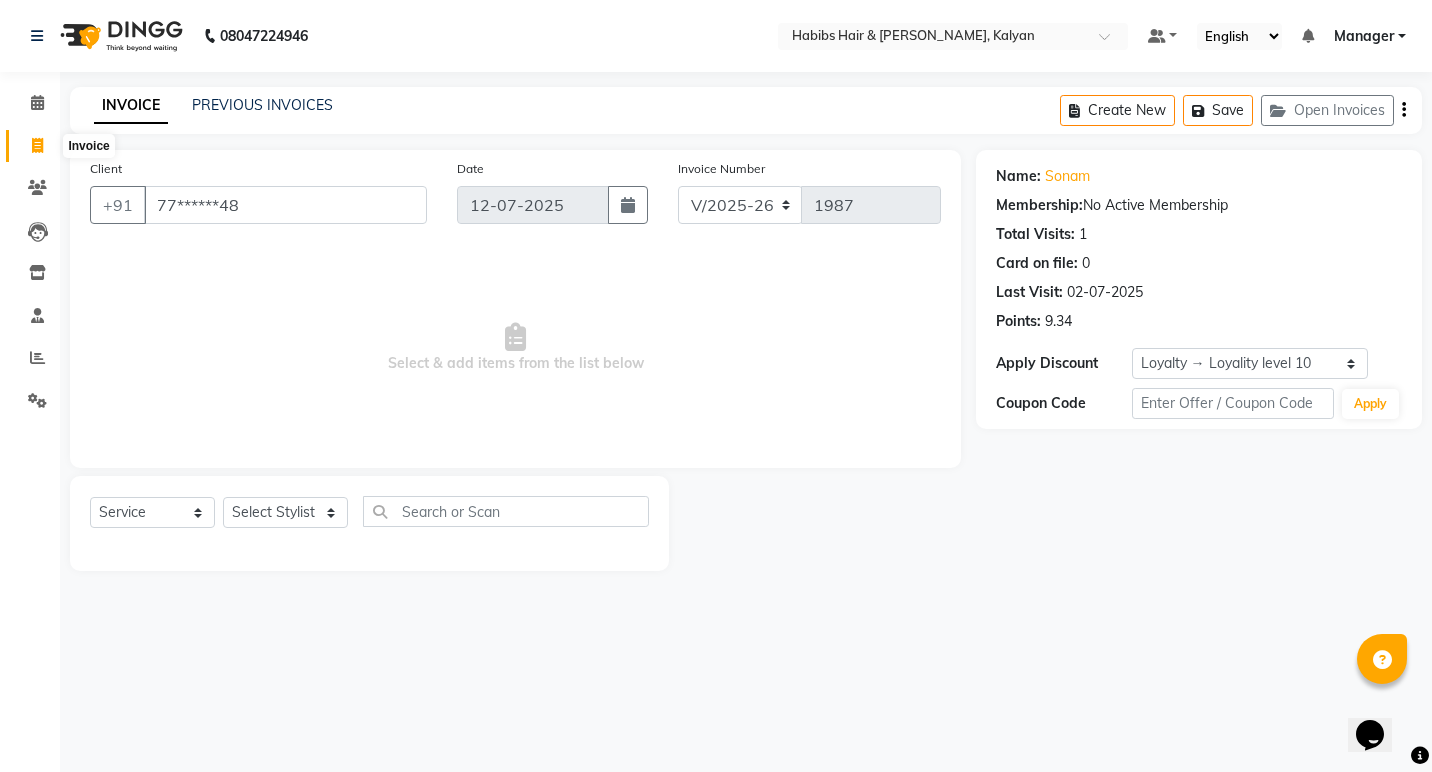 click 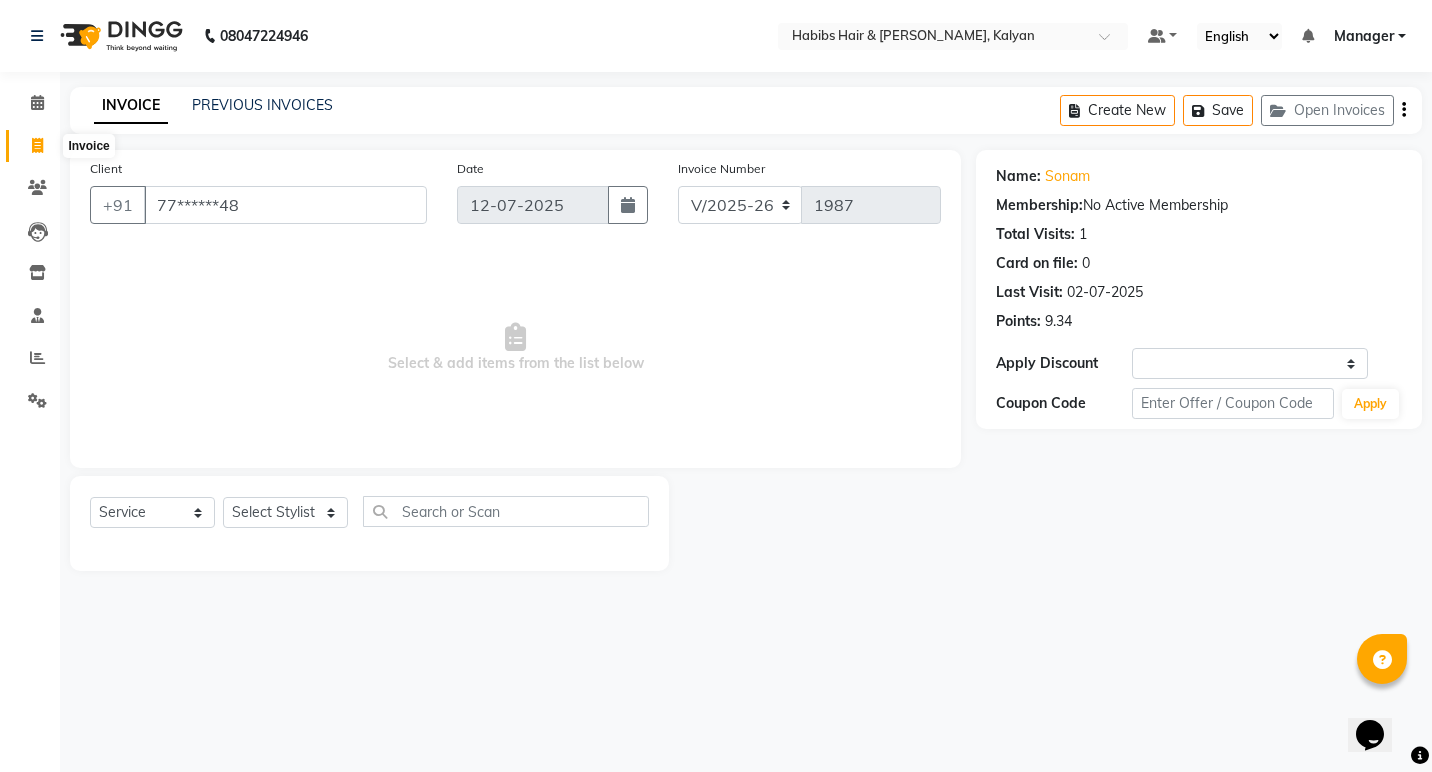 select on "service" 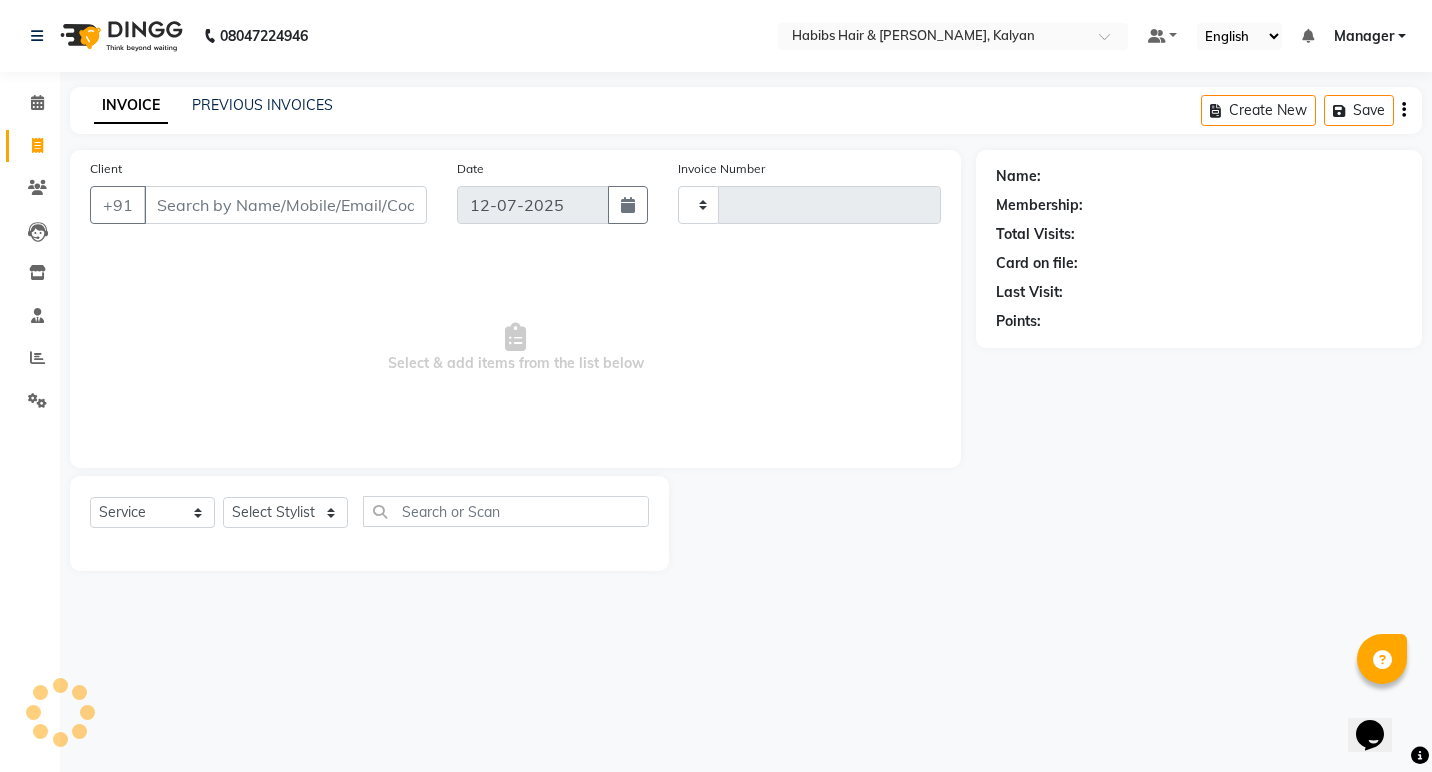 type on "1987" 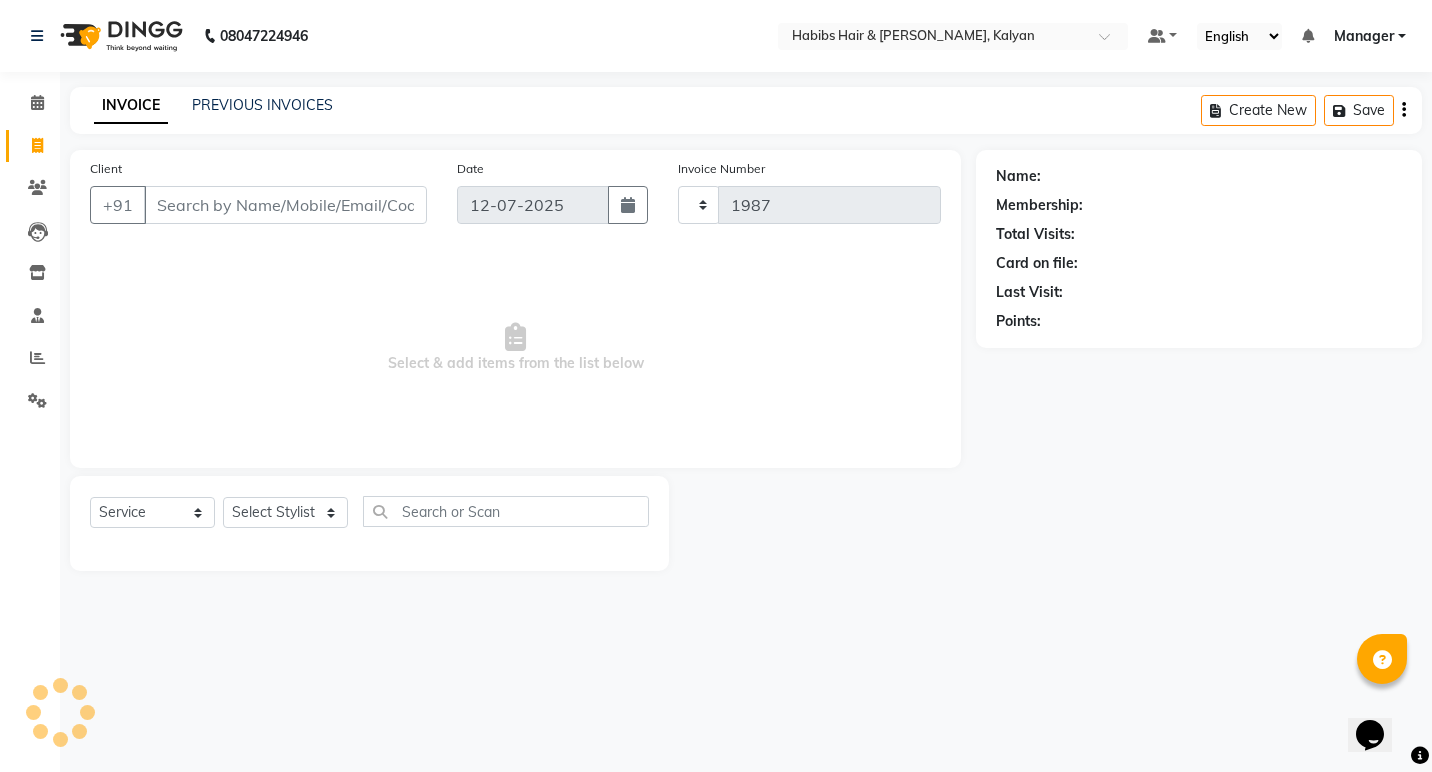 select on "8185" 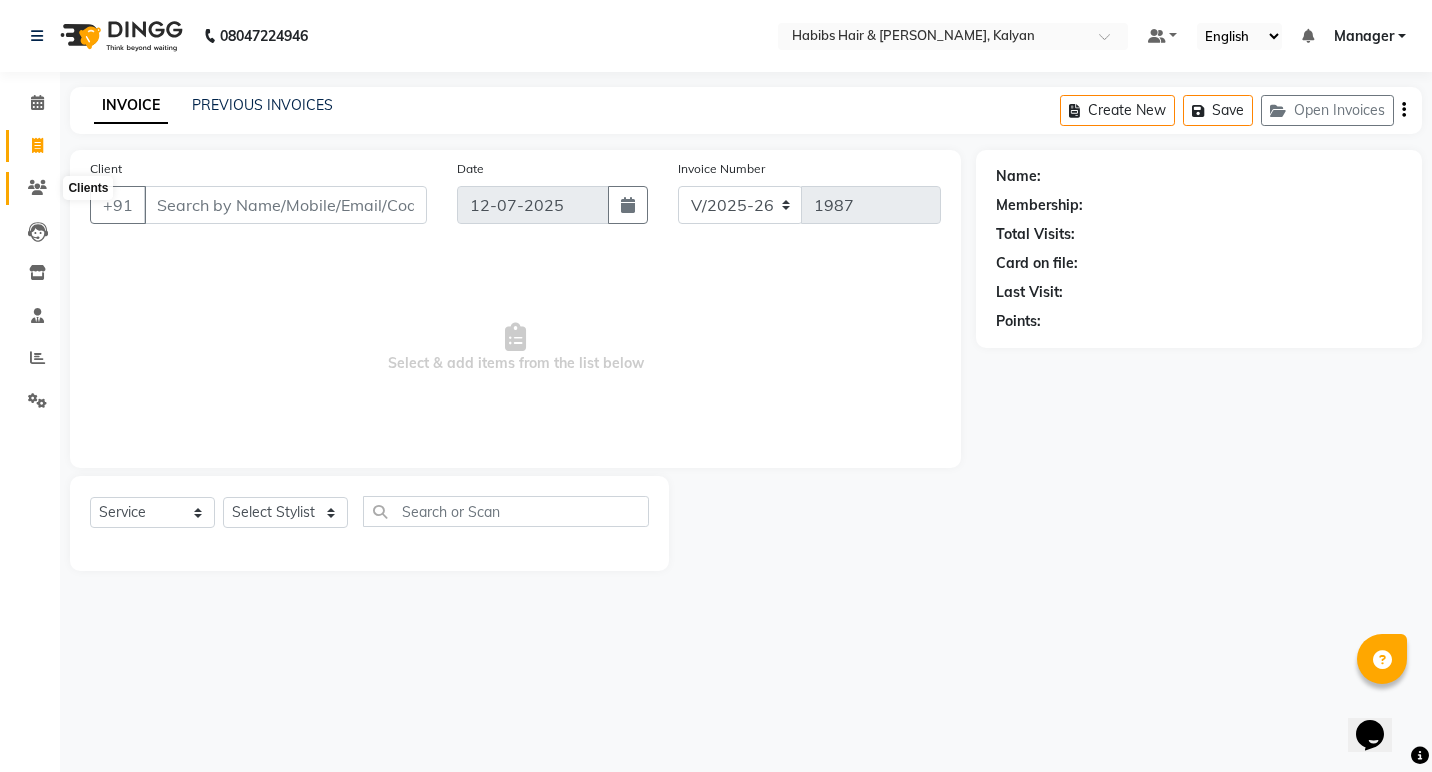 click 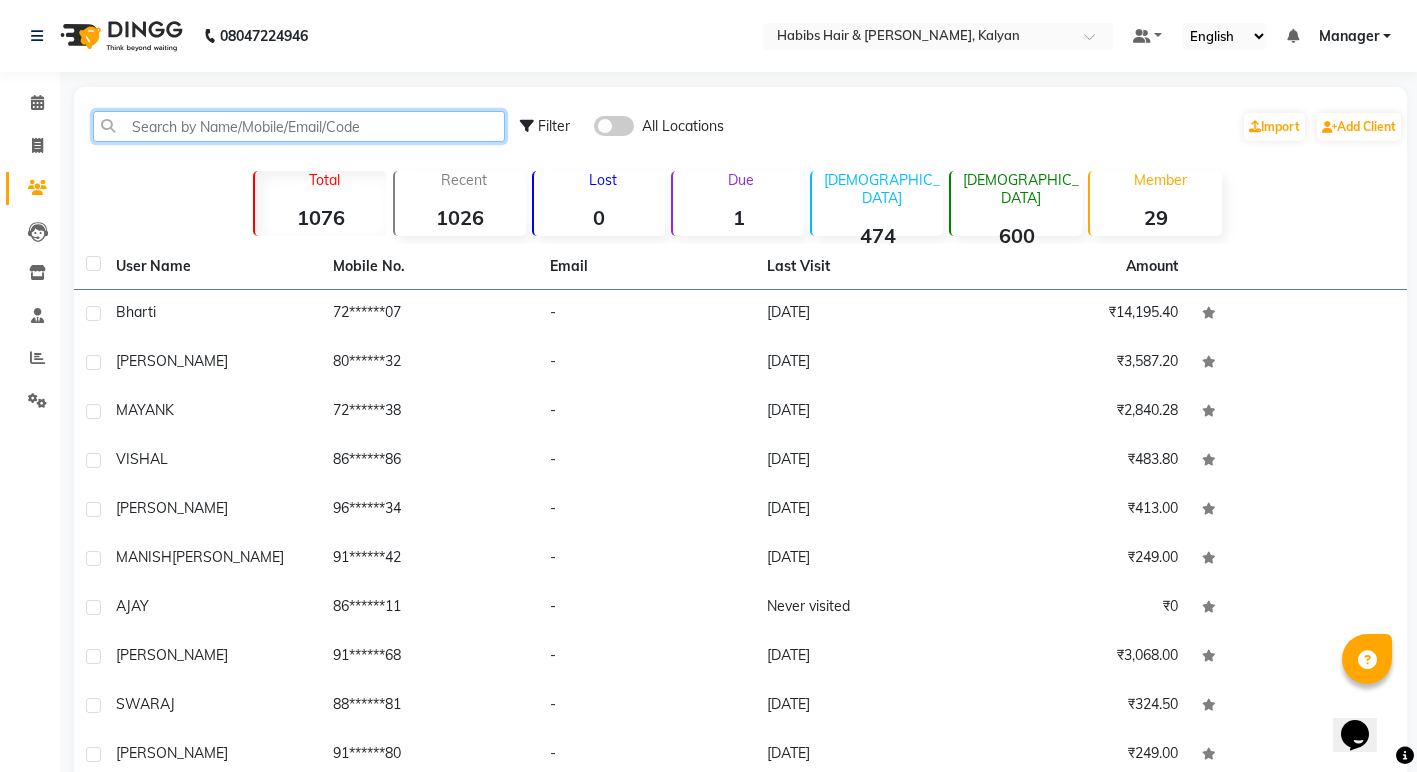click 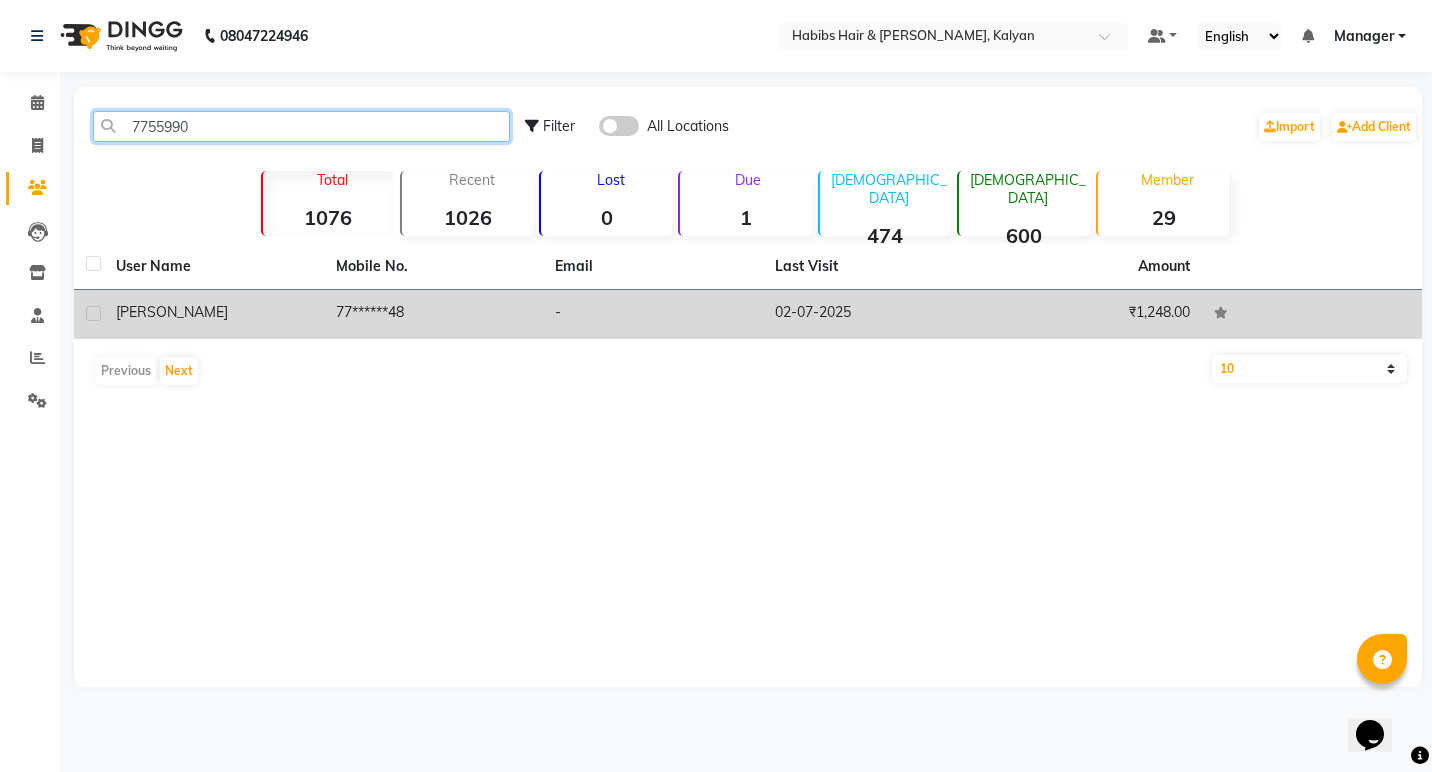 type on "7755990" 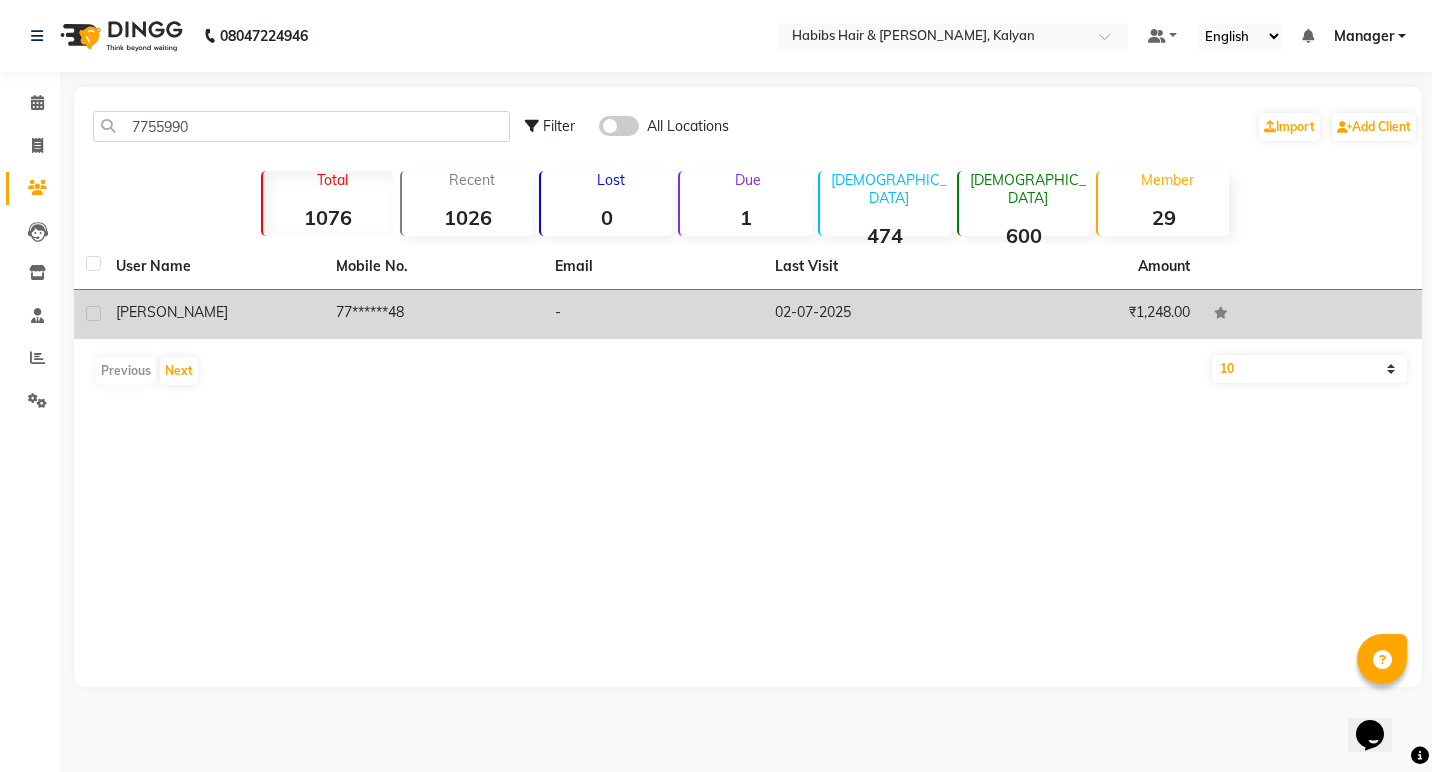 click on "-" 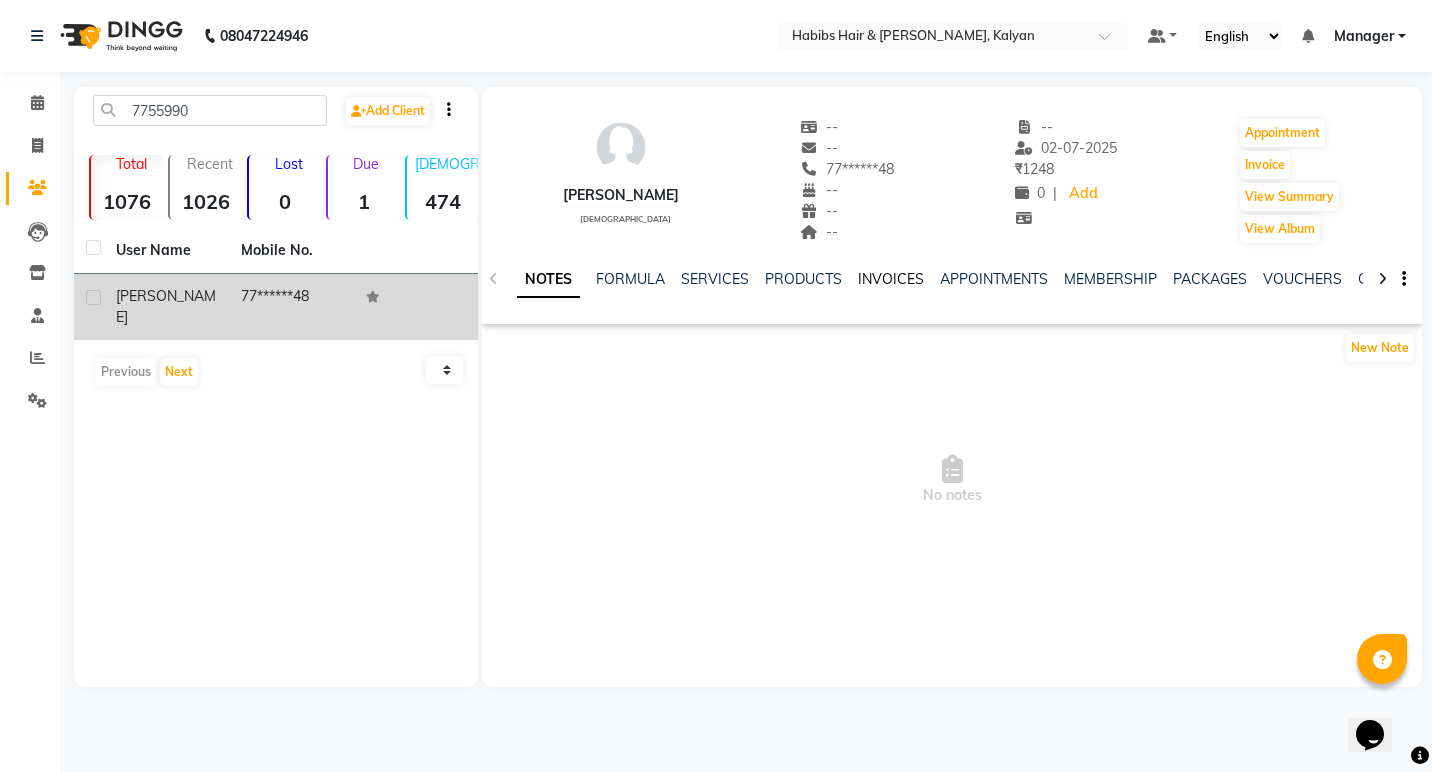 click on "INVOICES" 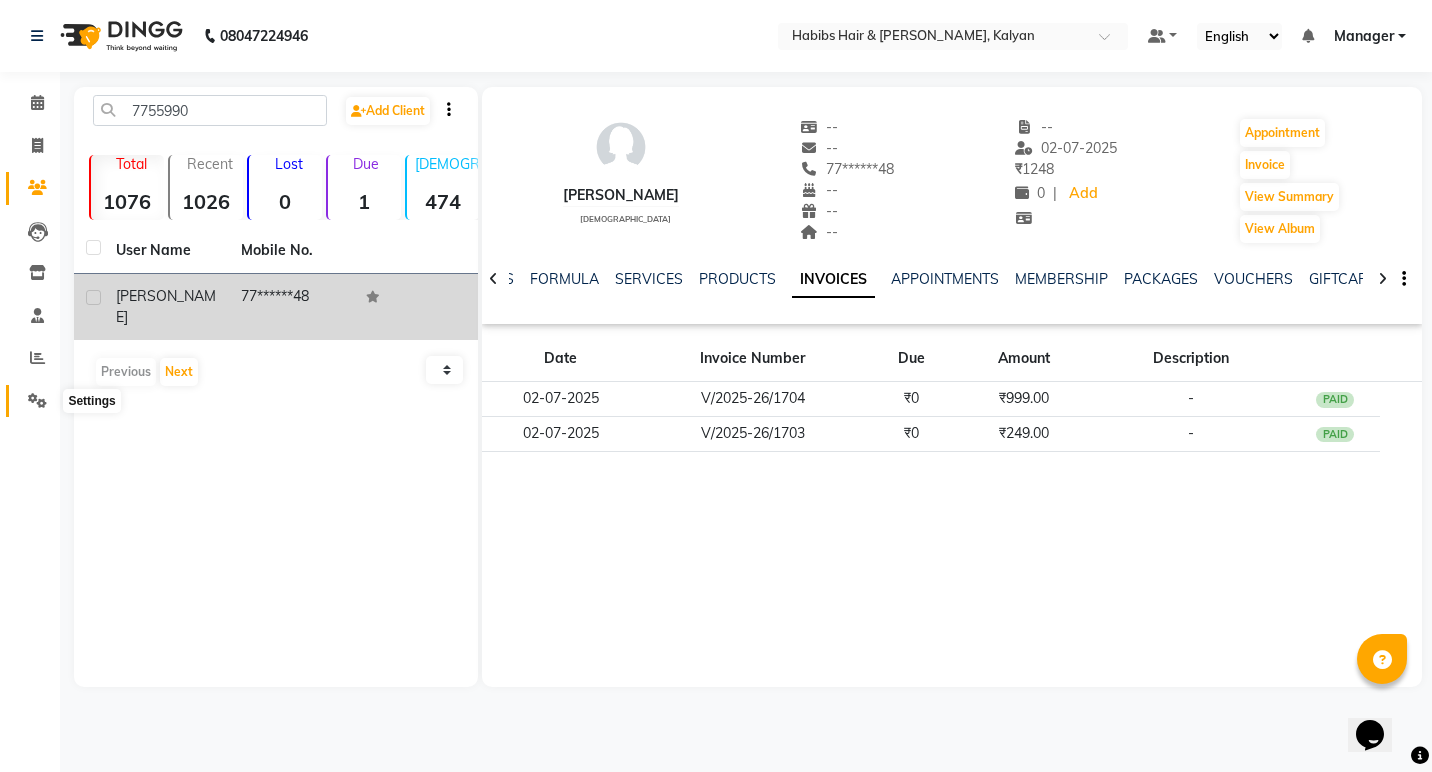 click 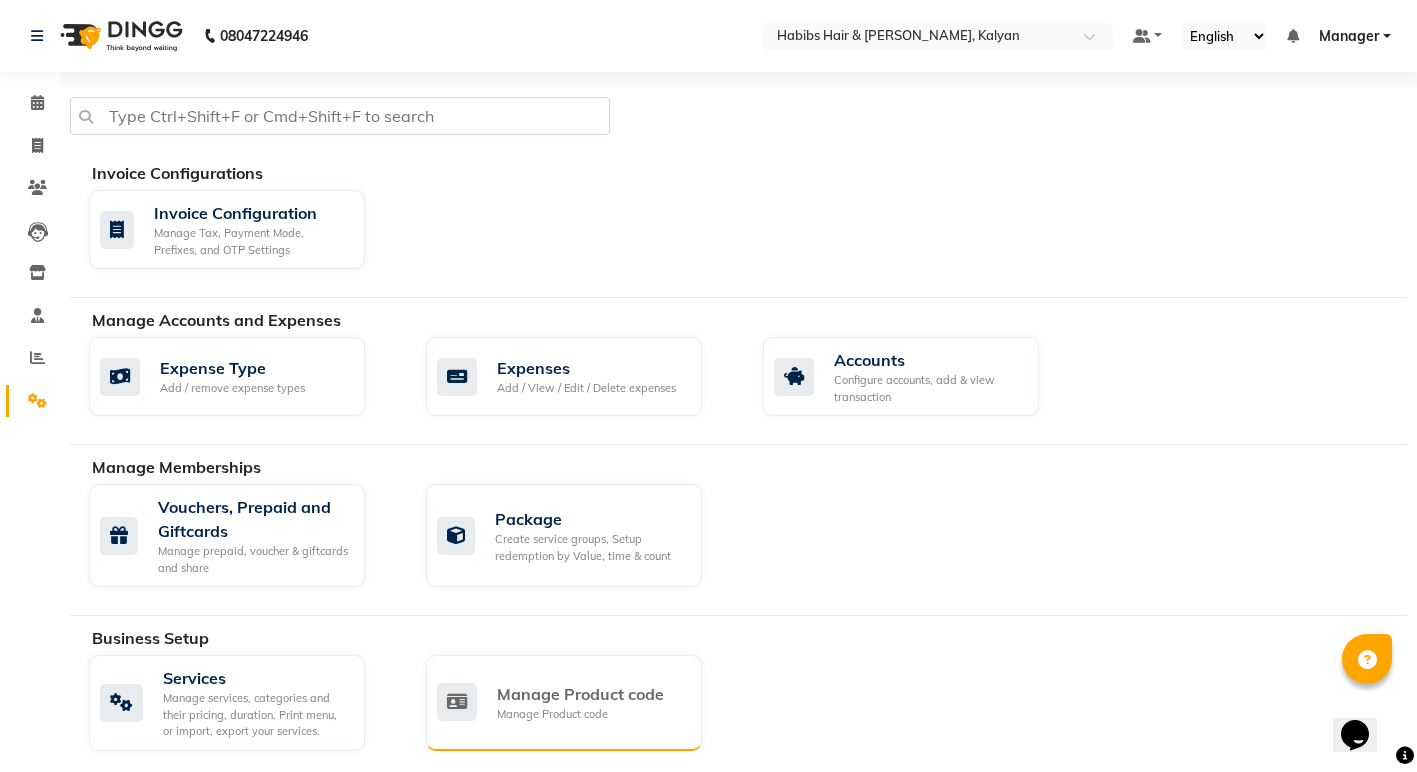 scroll, scrollTop: 179, scrollLeft: 0, axis: vertical 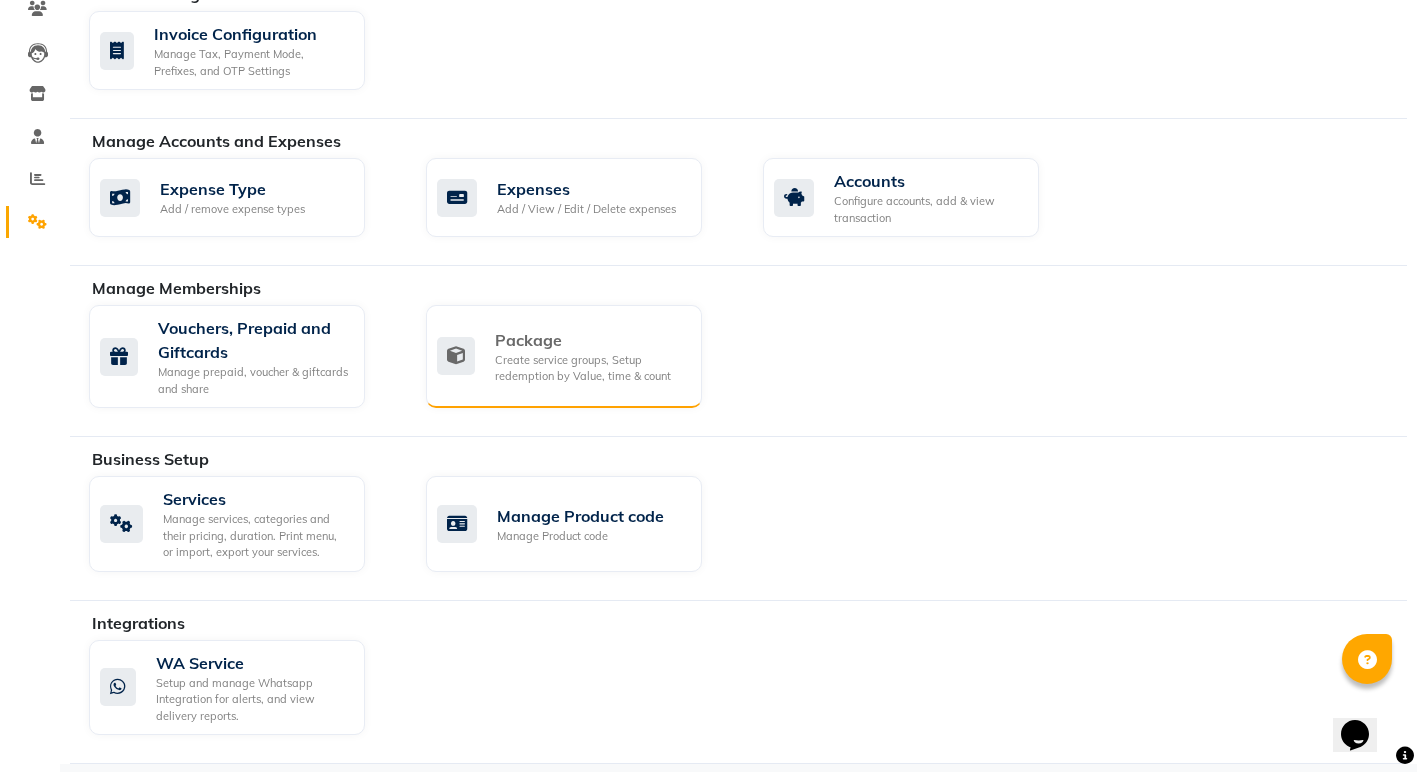 click on "Package Create service groups, Setup redemption by Value, time & count" 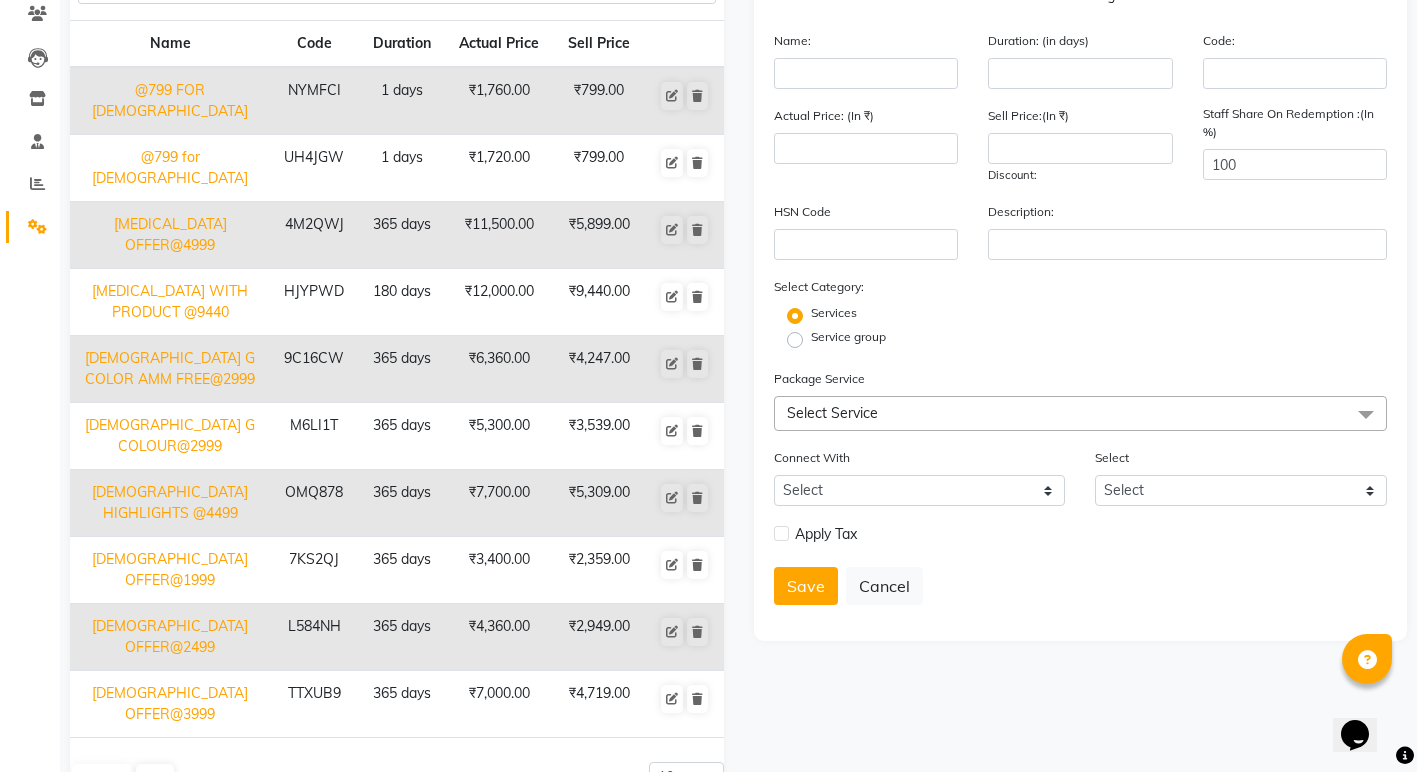 scroll, scrollTop: 0, scrollLeft: 0, axis: both 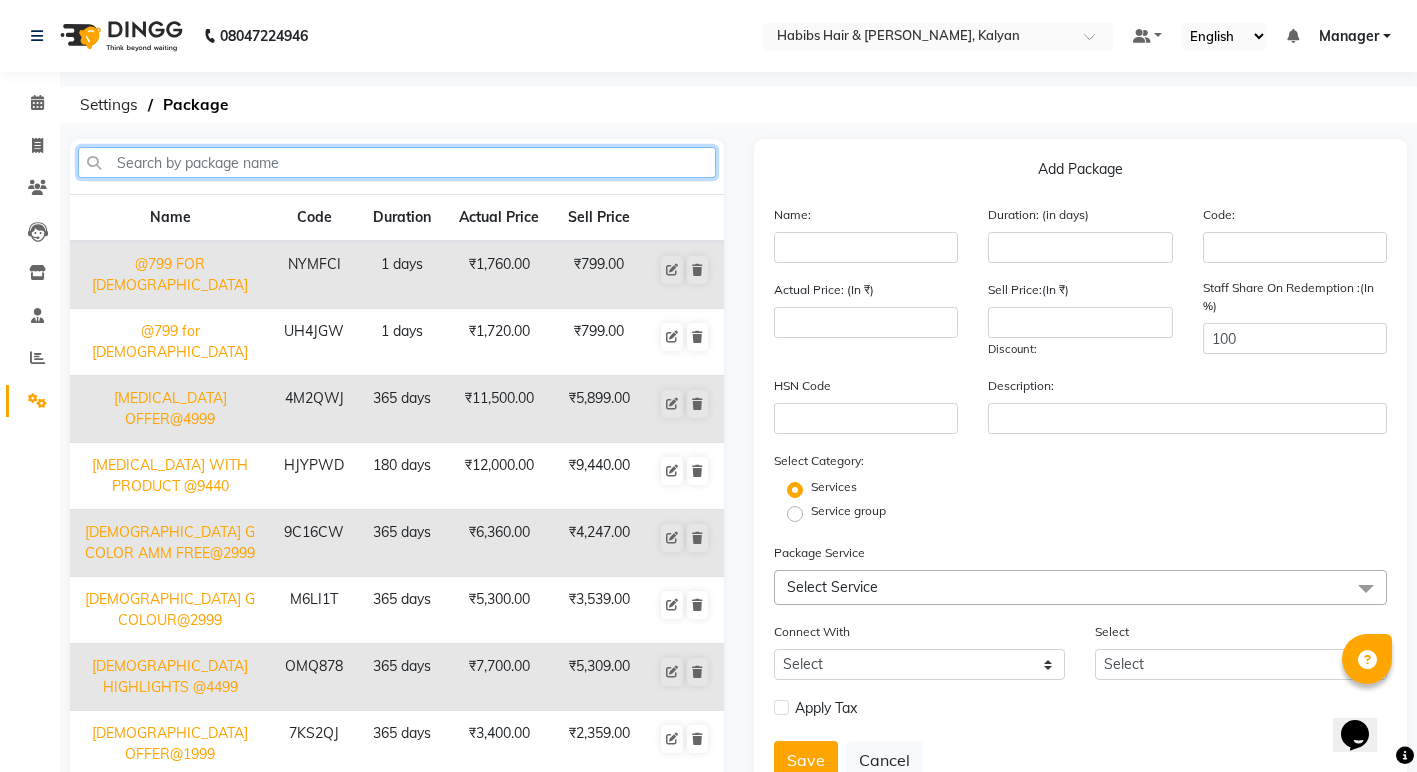 click 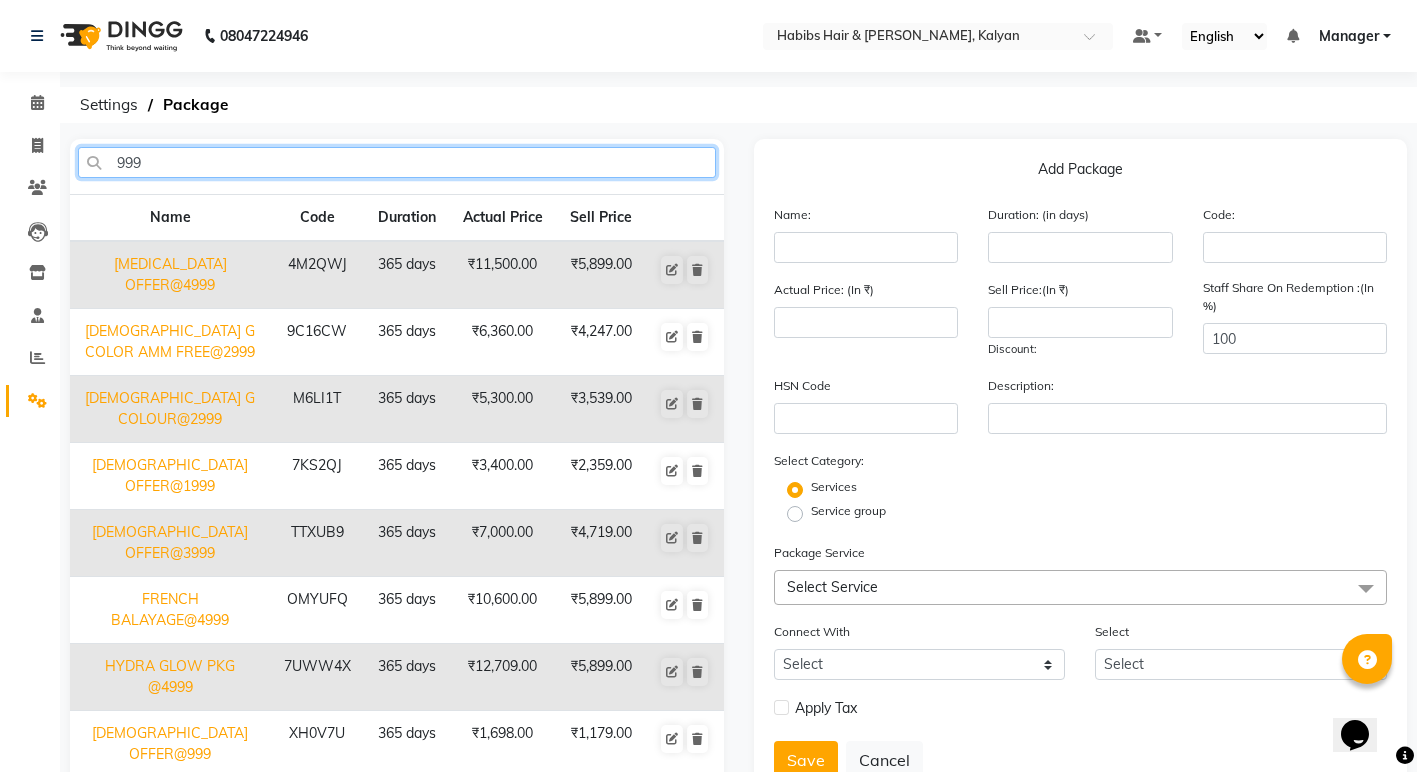 scroll, scrollTop: 100, scrollLeft: 0, axis: vertical 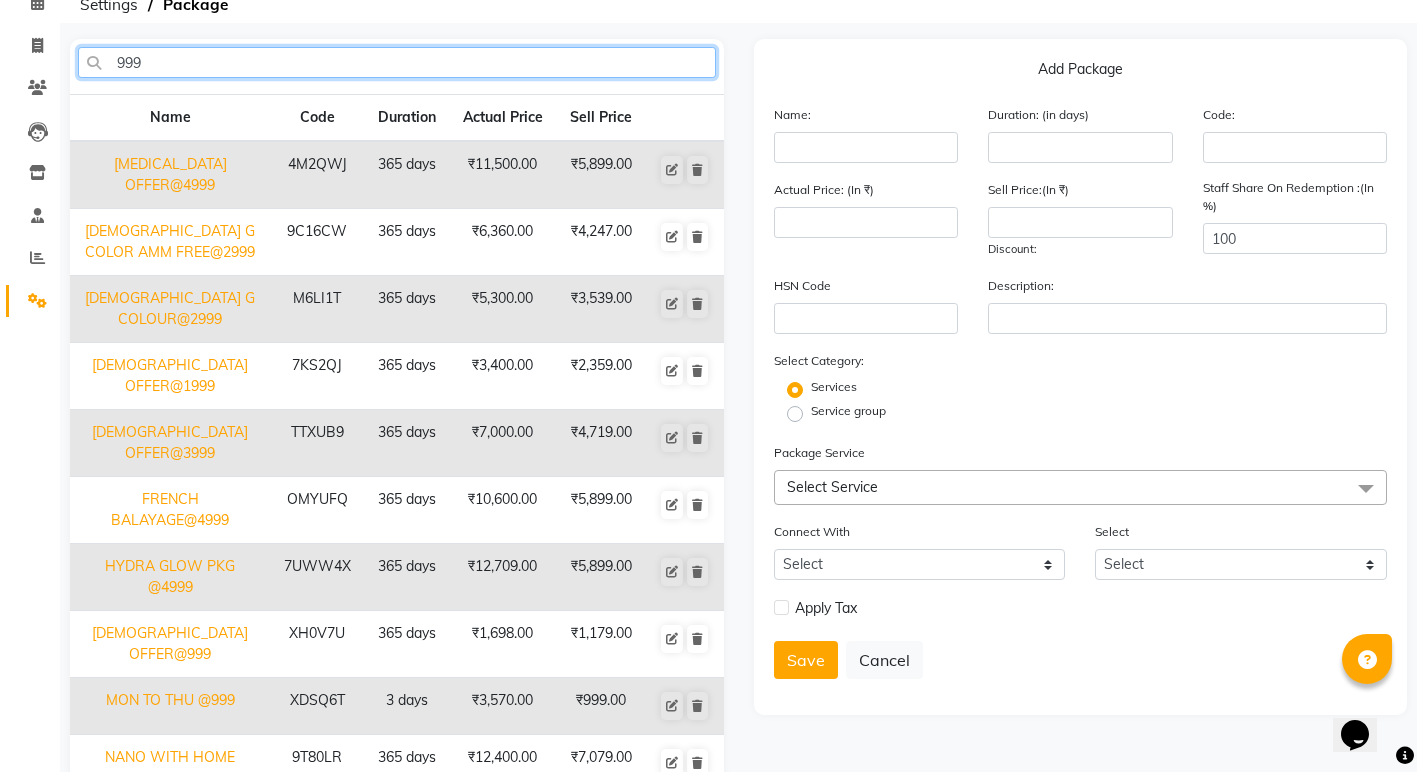 type on "999" 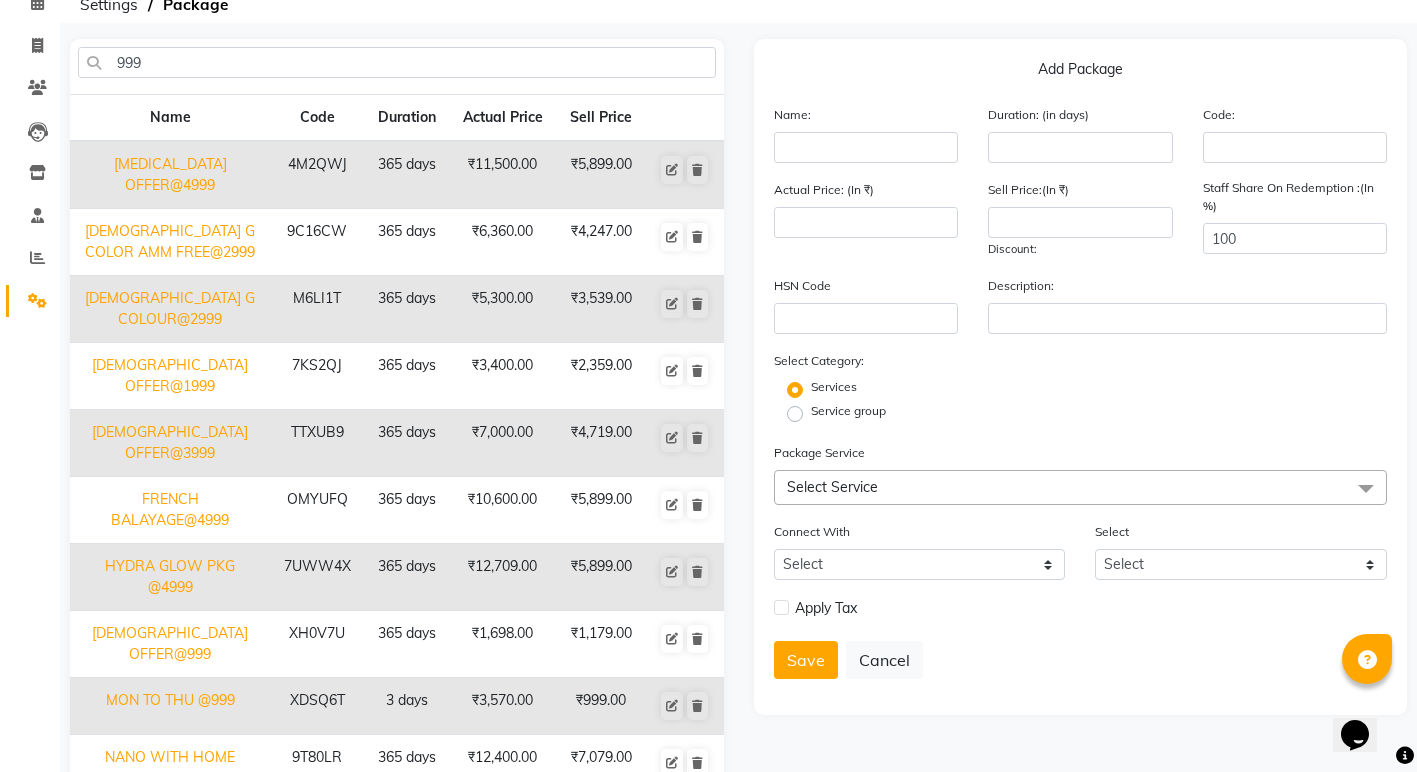 click on "XDSQ6T" 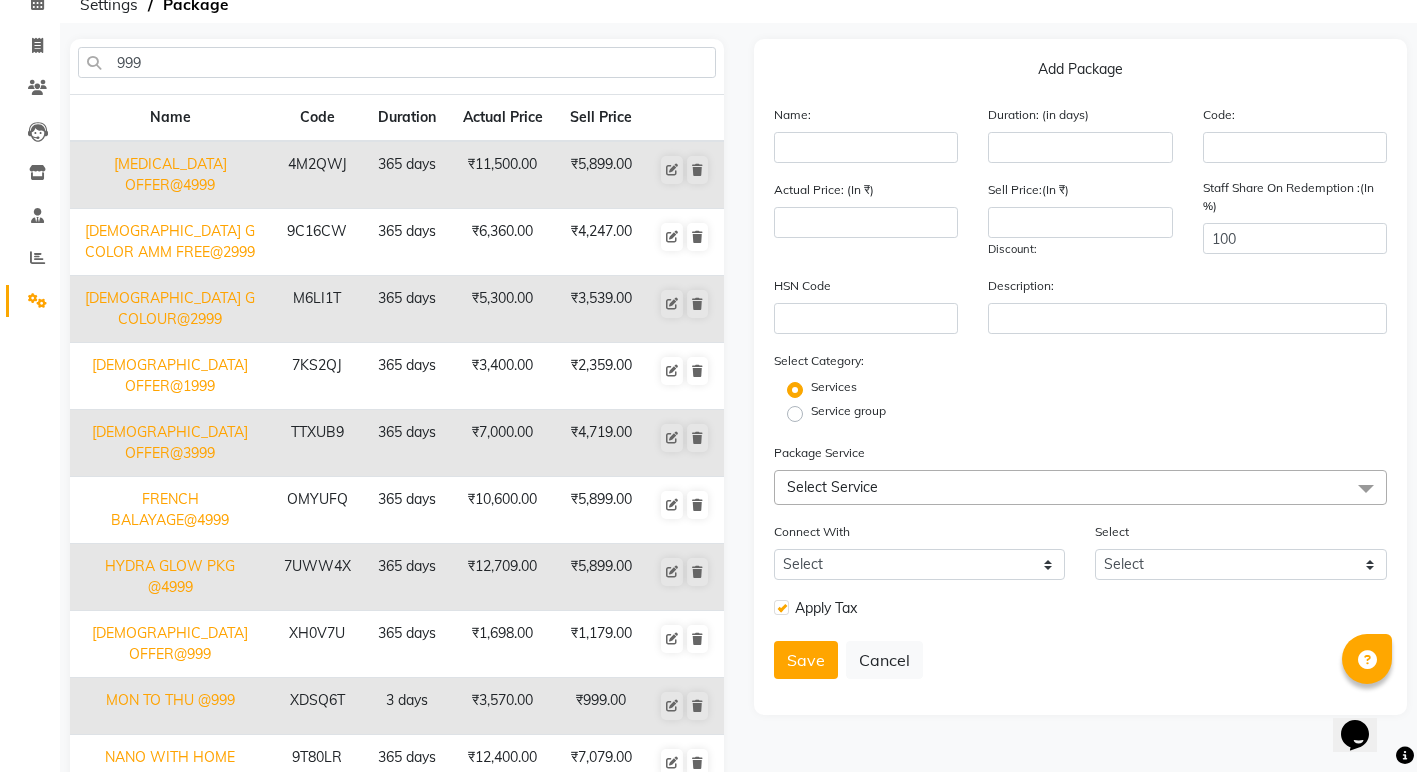 type on "MON TO THU @999" 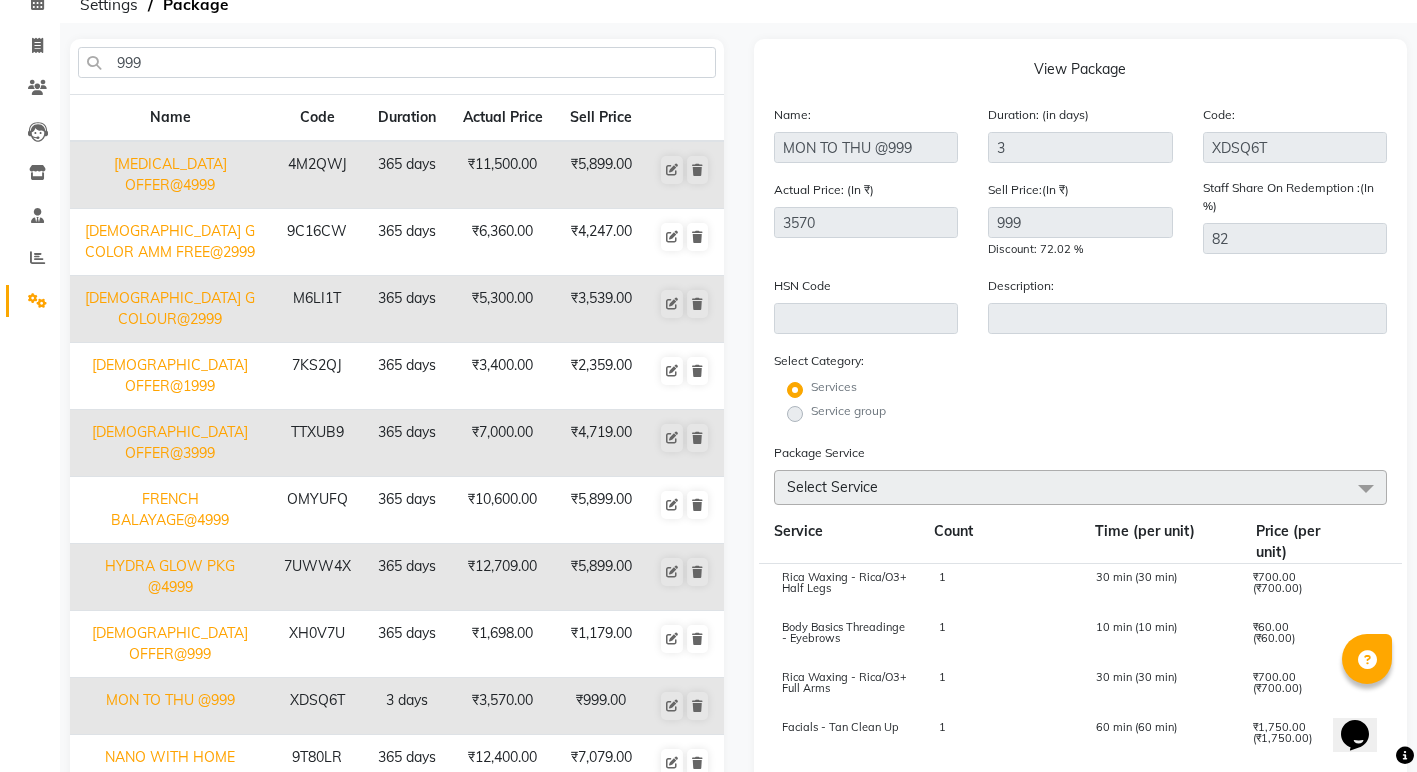 scroll, scrollTop: 0, scrollLeft: 0, axis: both 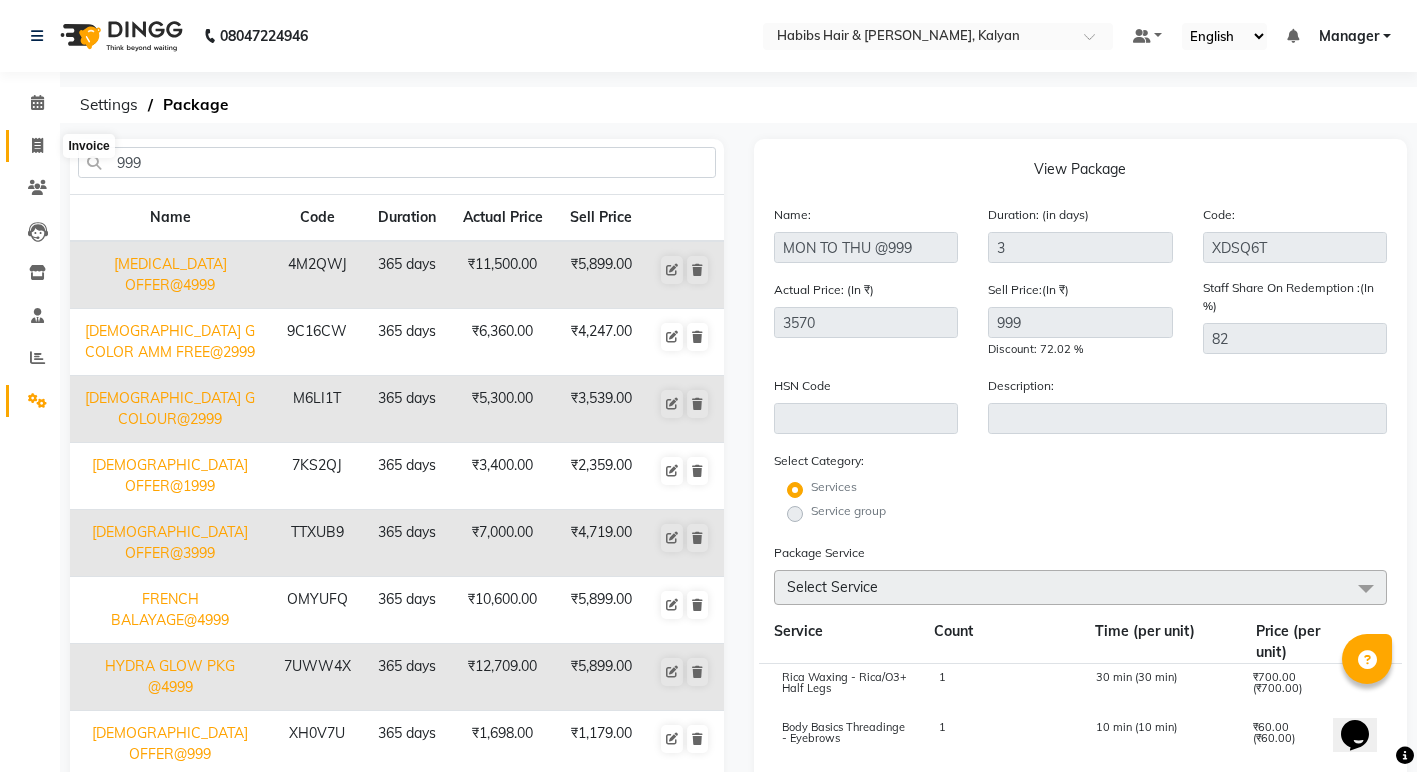 click 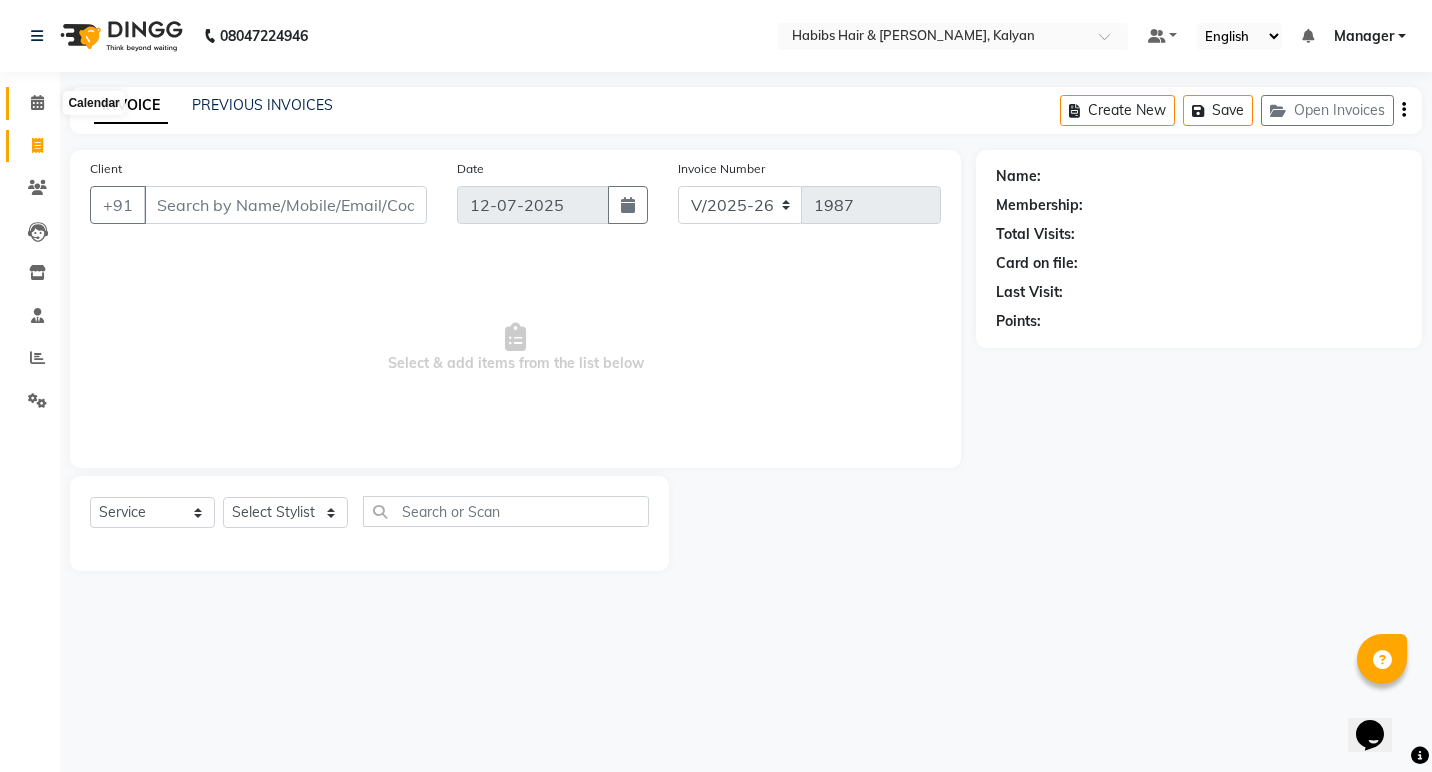 click 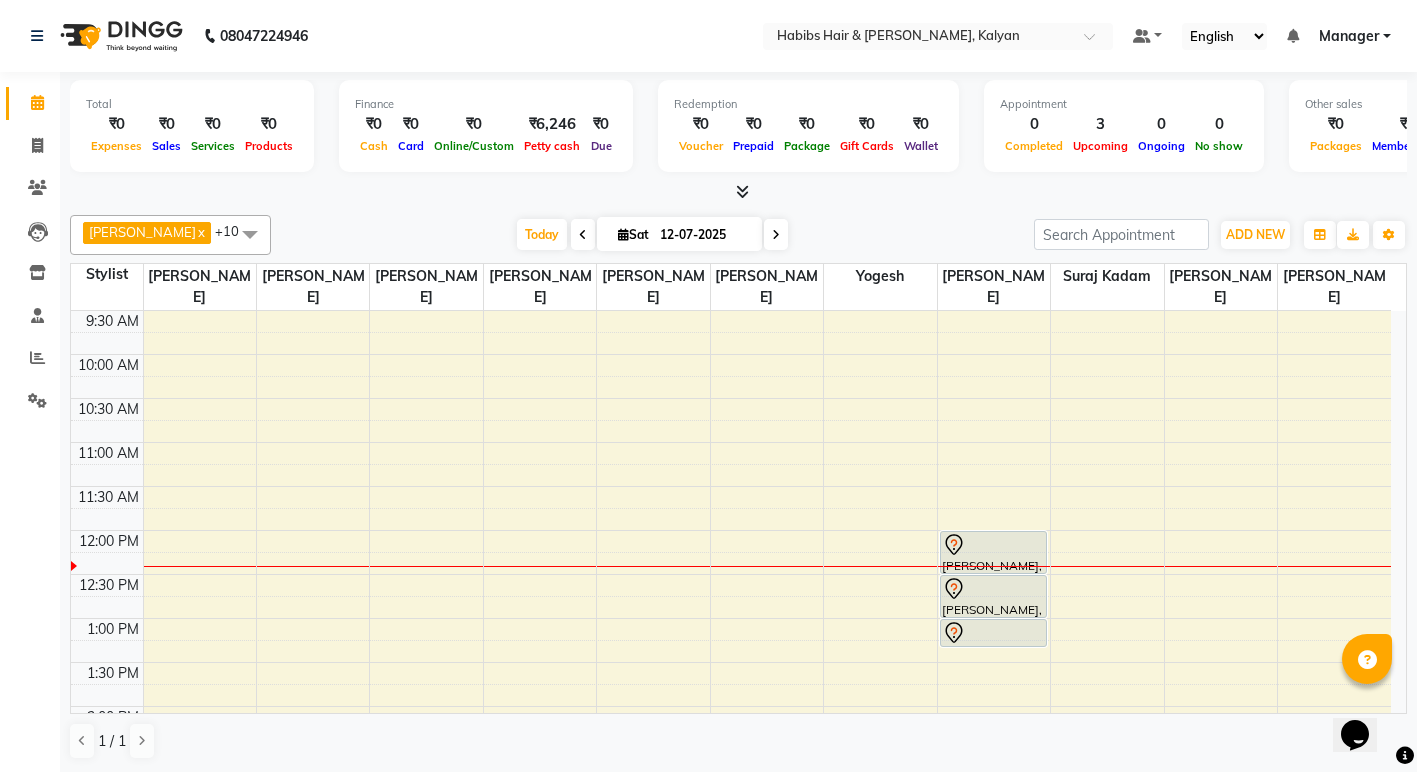 scroll, scrollTop: 100, scrollLeft: 0, axis: vertical 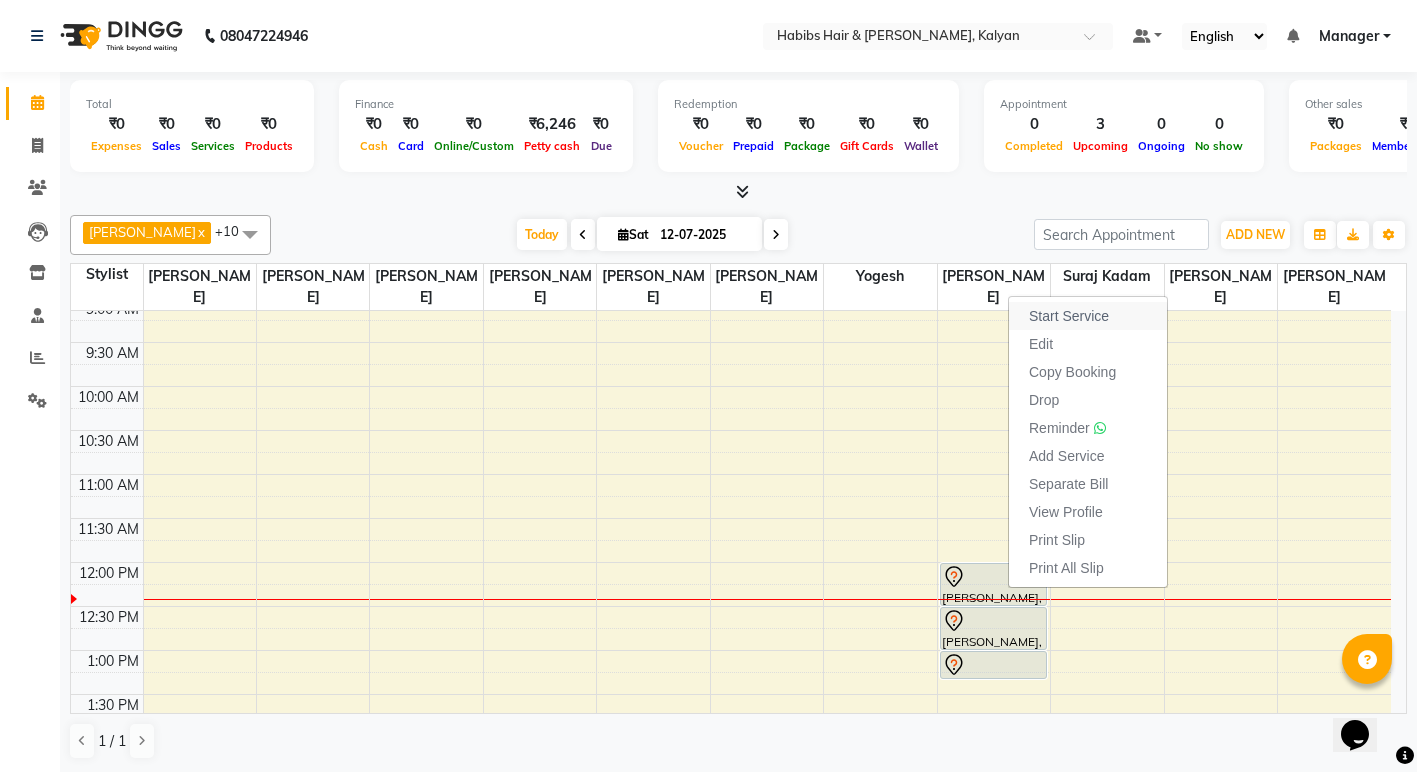 click on "Start Service" at bounding box center [1069, 316] 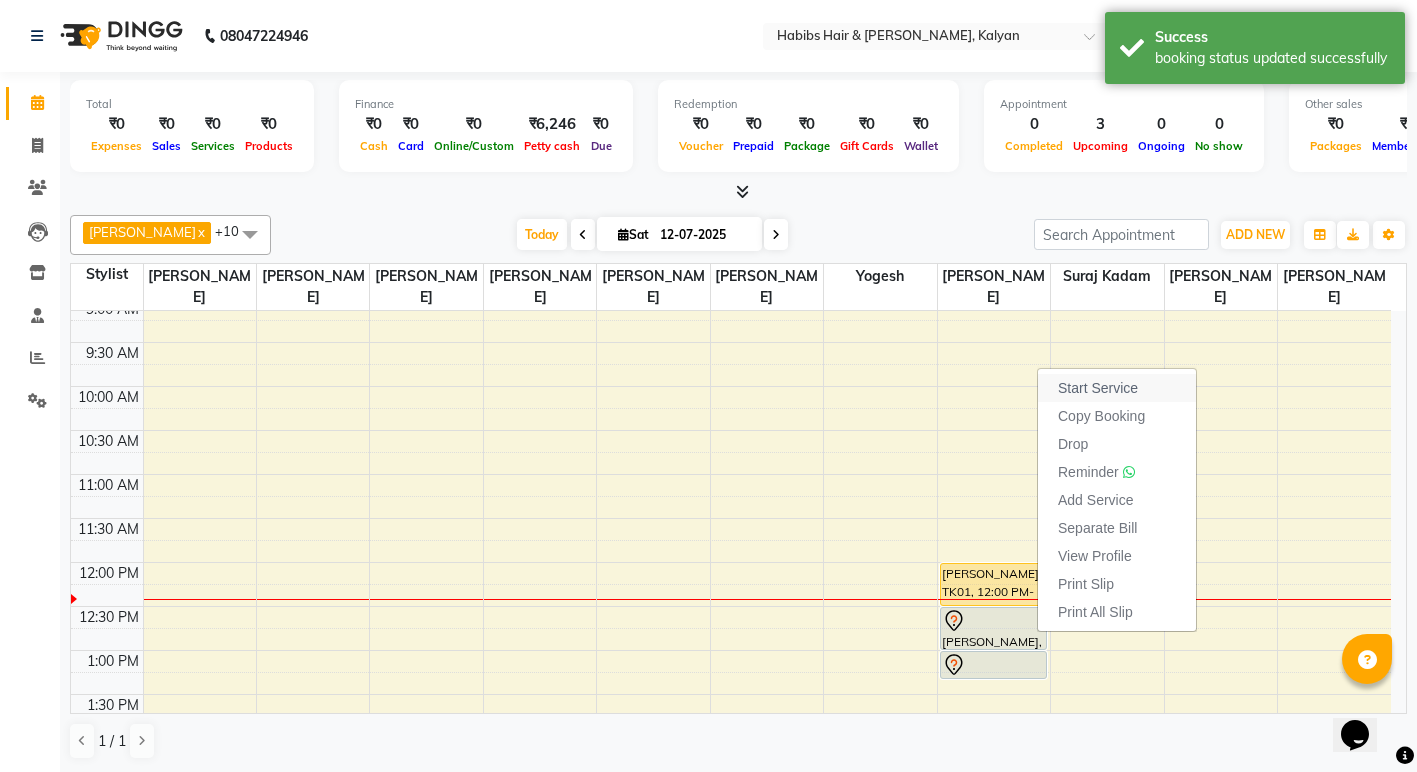 click on "Start Service" at bounding box center (1117, 388) 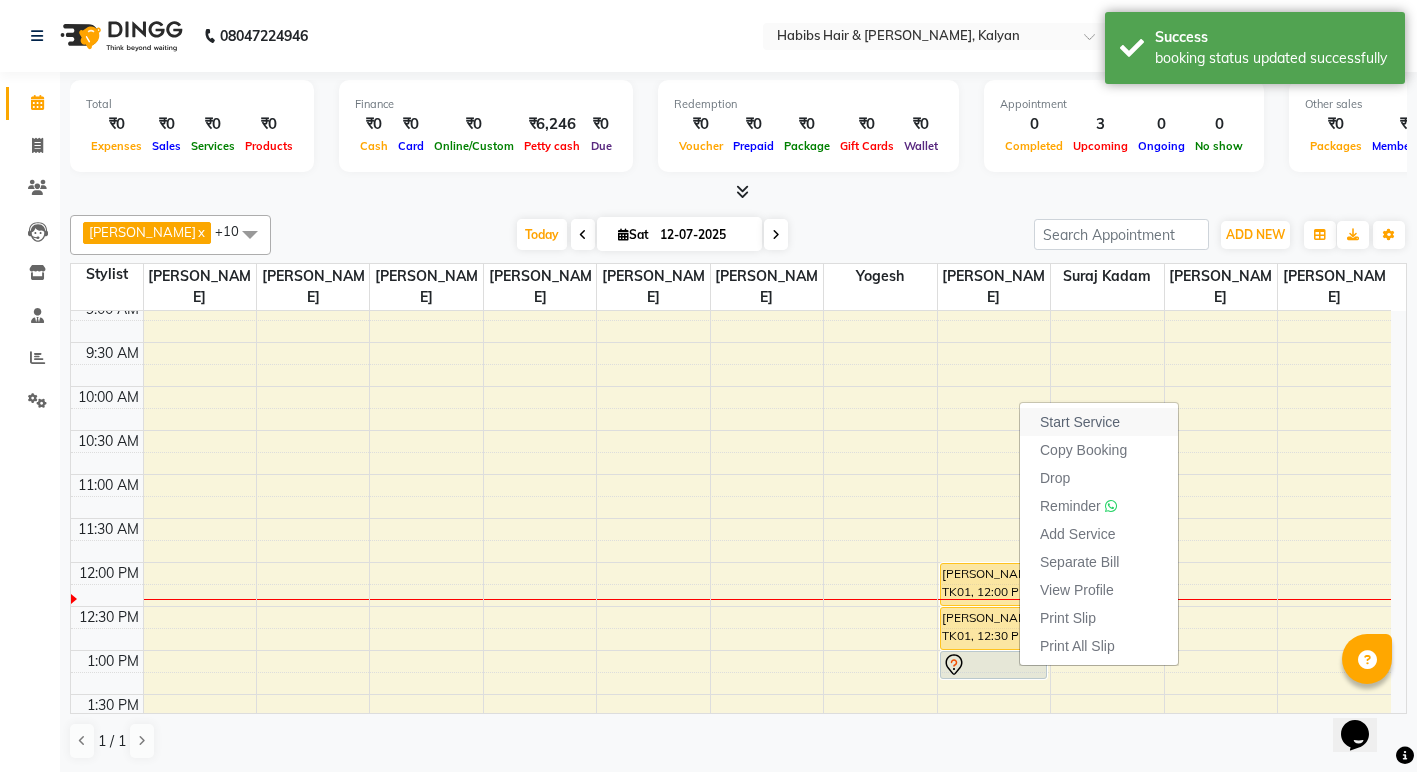 click on "Start Service" at bounding box center [1080, 422] 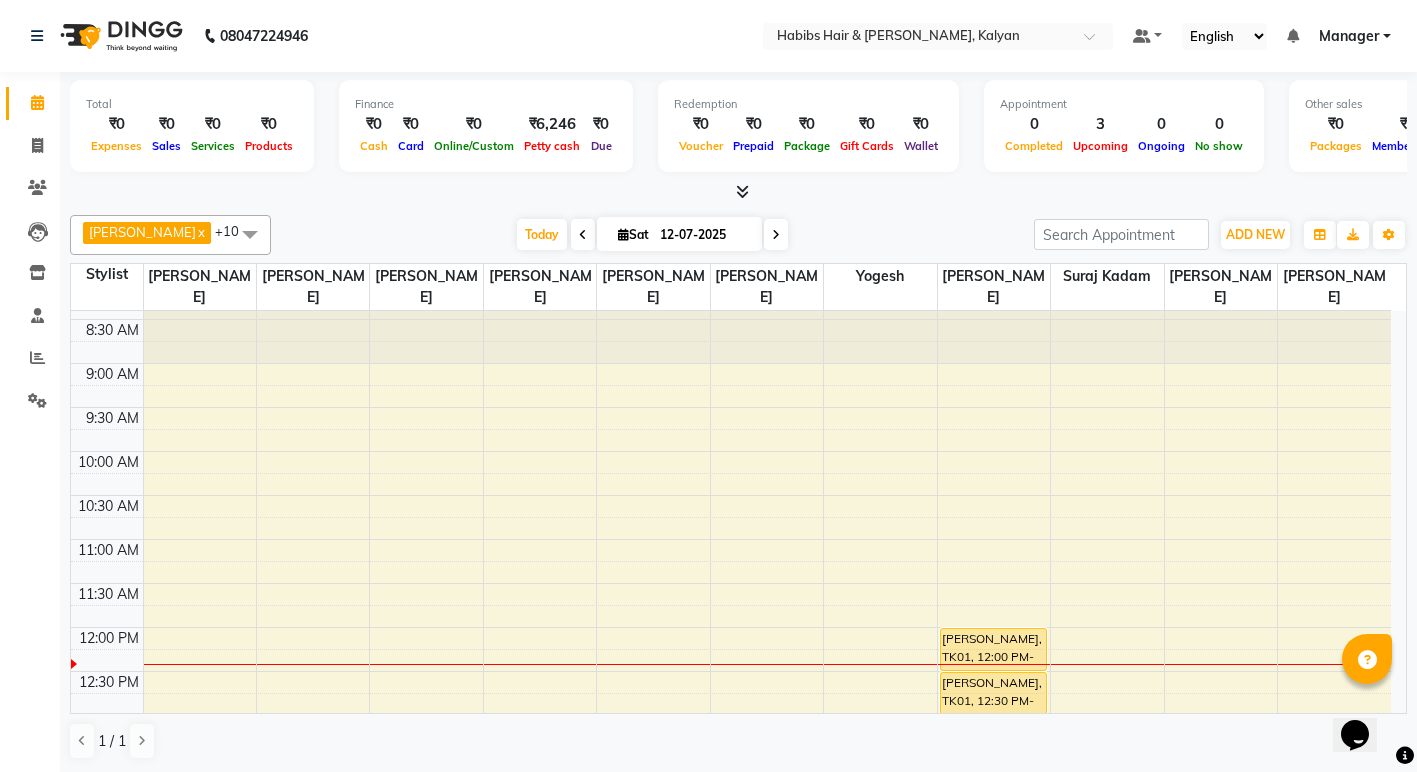 scroll, scrollTop: 0, scrollLeft: 0, axis: both 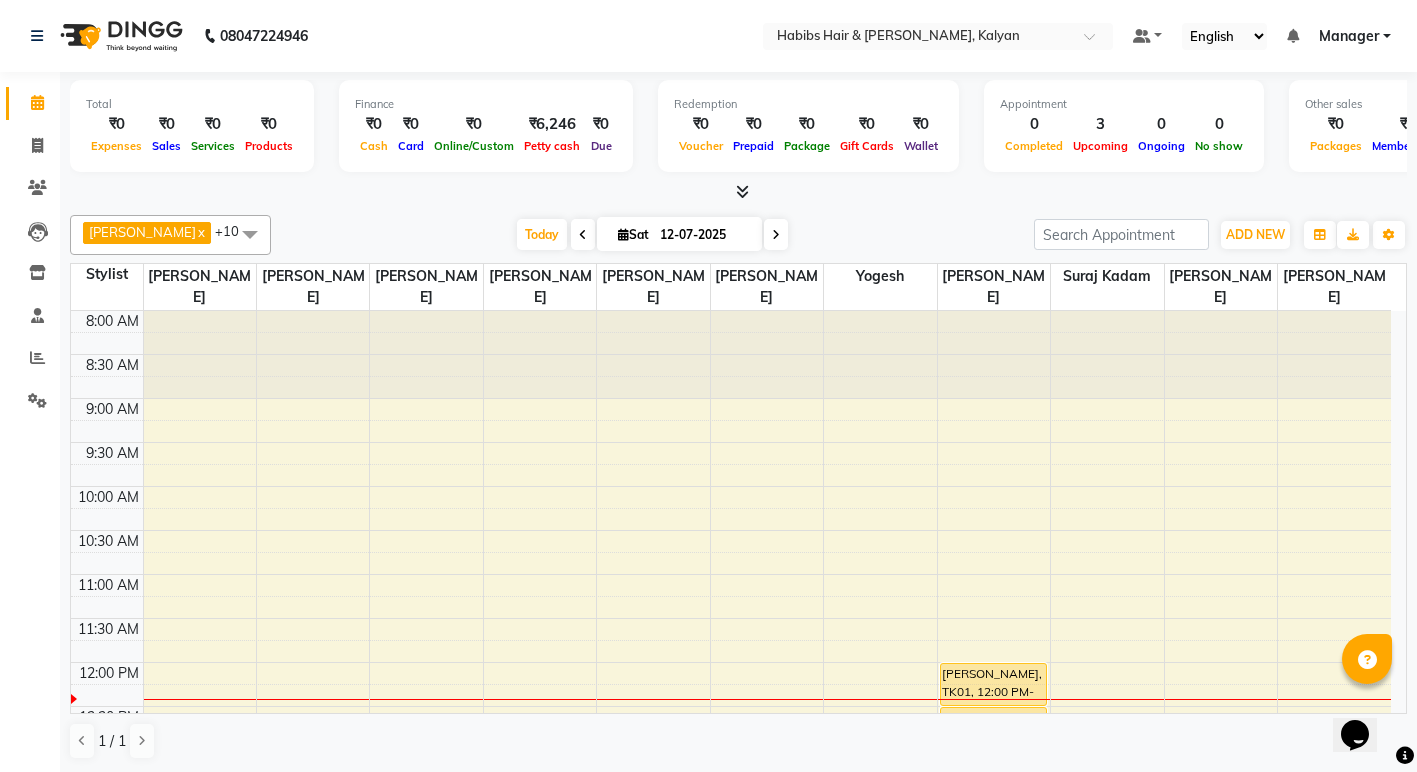 drag, startPoint x: 563, startPoint y: 136, endPoint x: 535, endPoint y: 167, distance: 41.773197 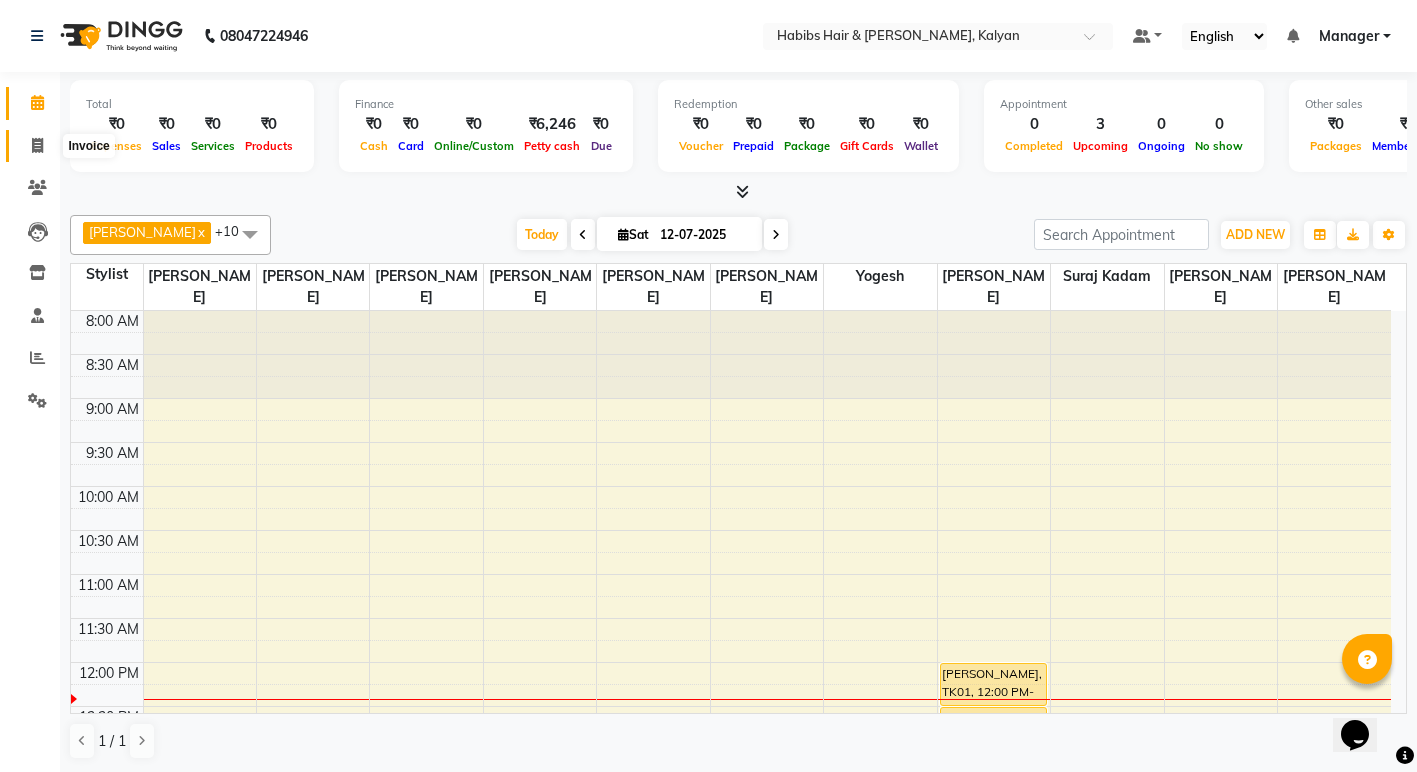 click 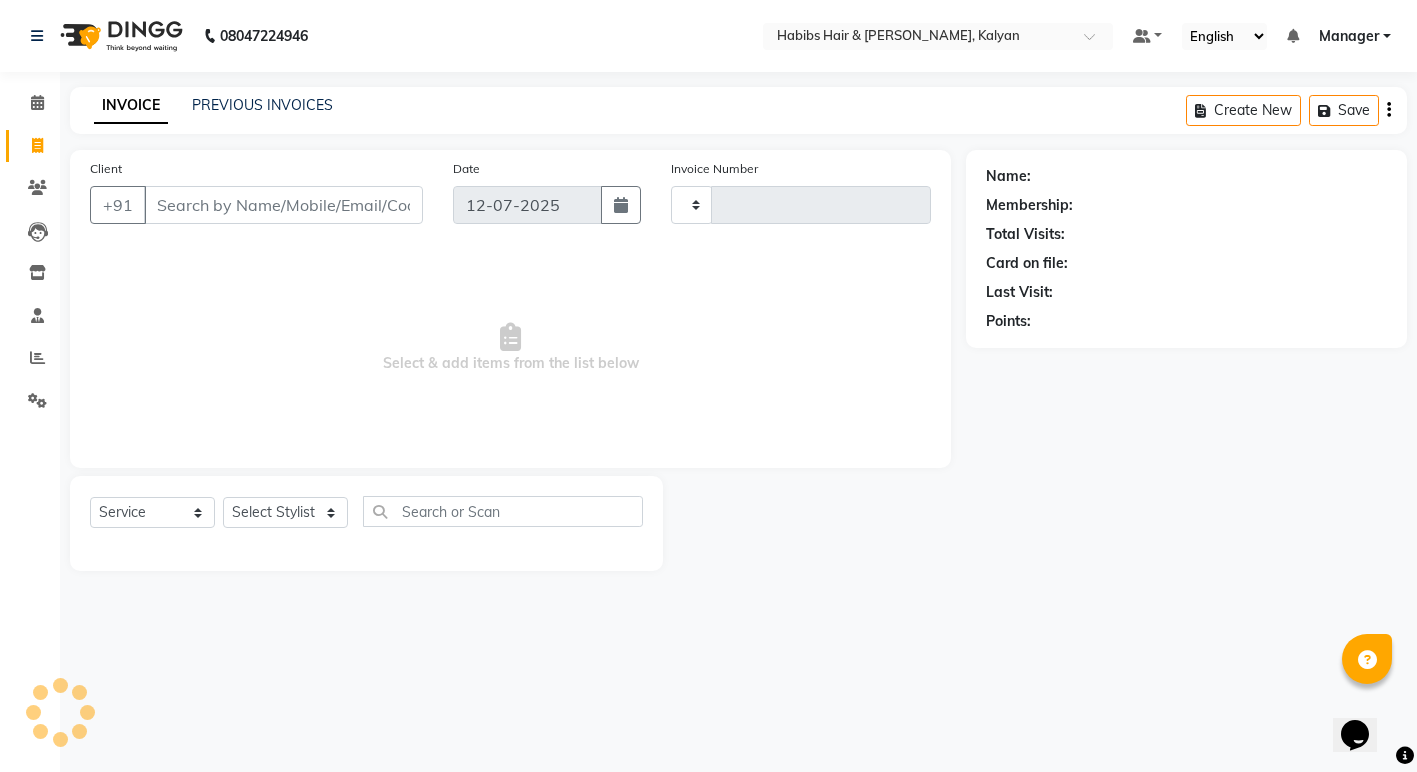type on "1987" 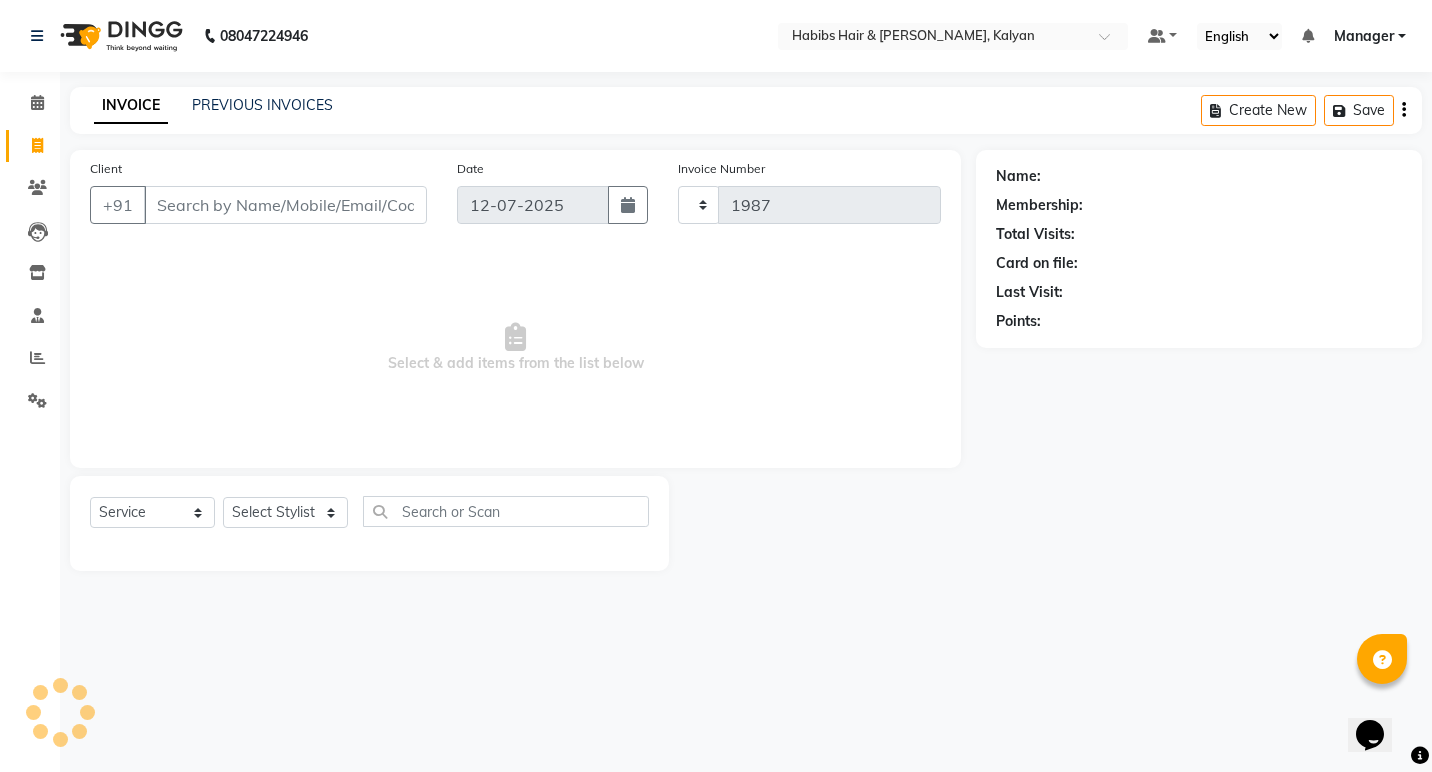 select on "8185" 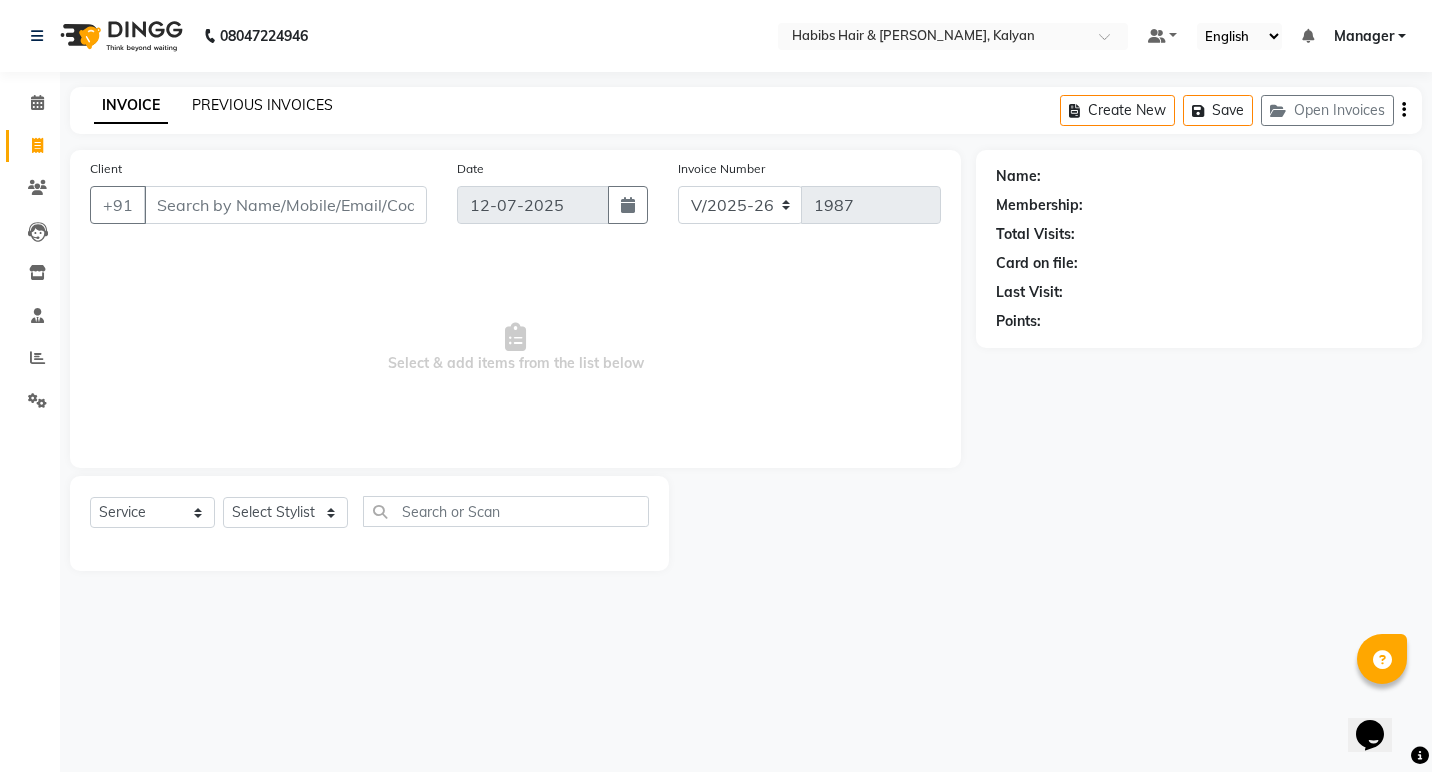 click on "PREVIOUS INVOICES" 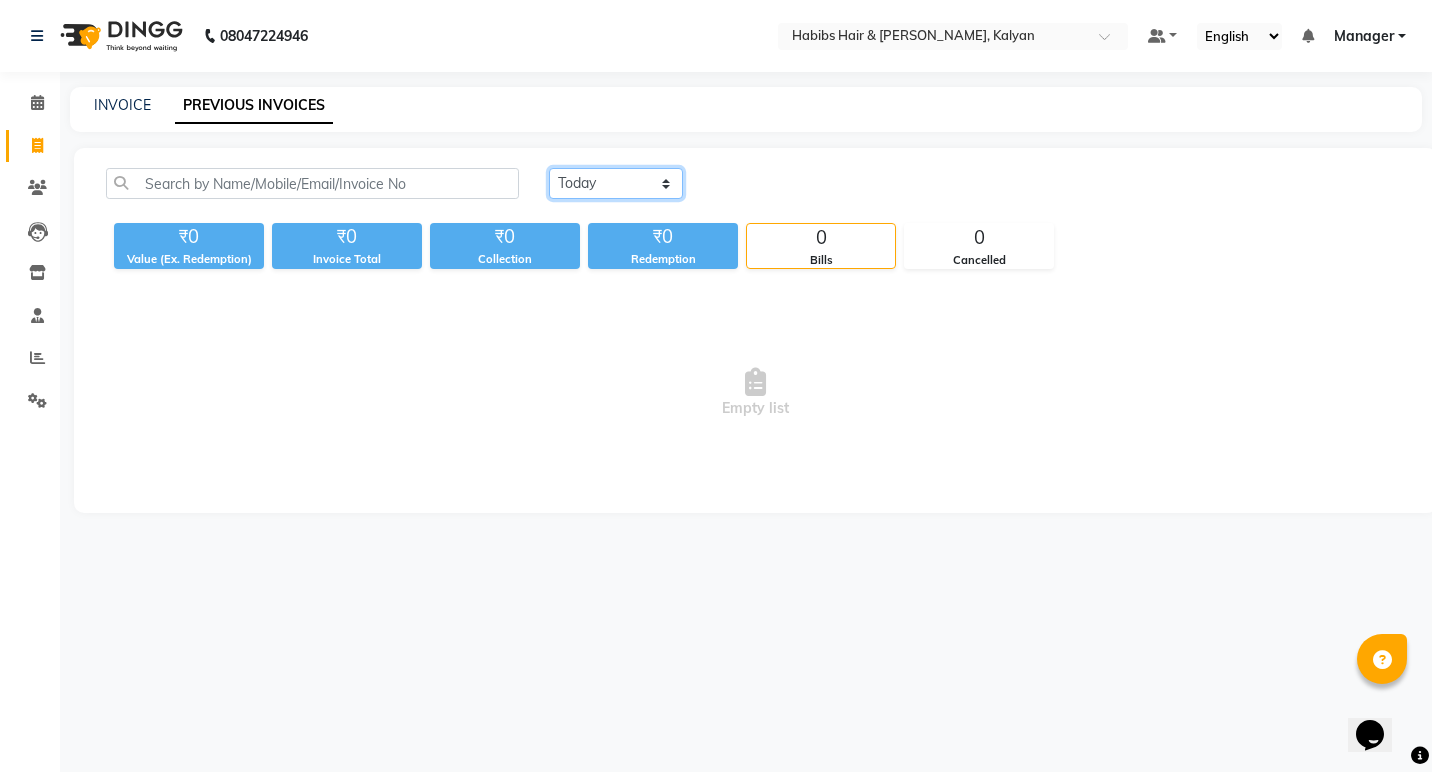 click on "Today Yesterday Custom Range" 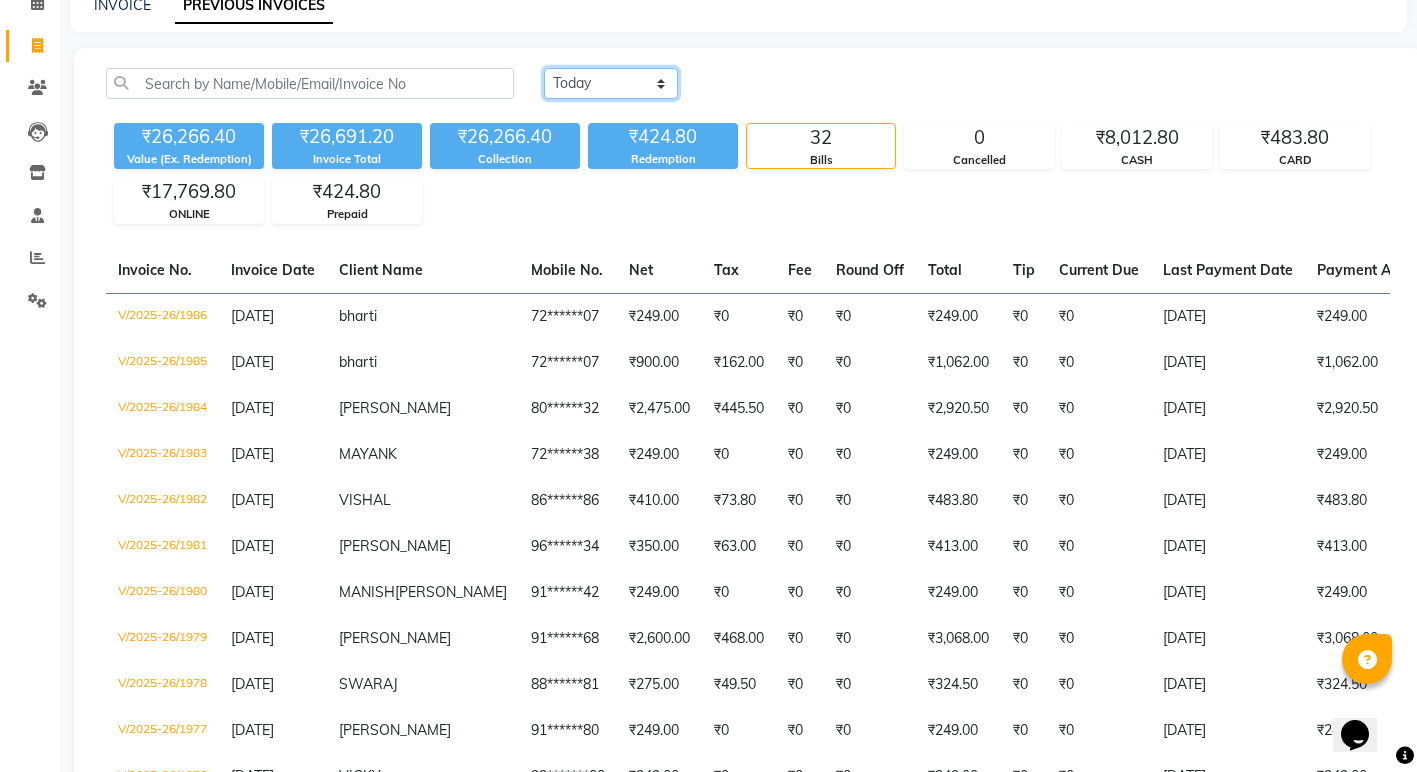 scroll, scrollTop: 0, scrollLeft: 0, axis: both 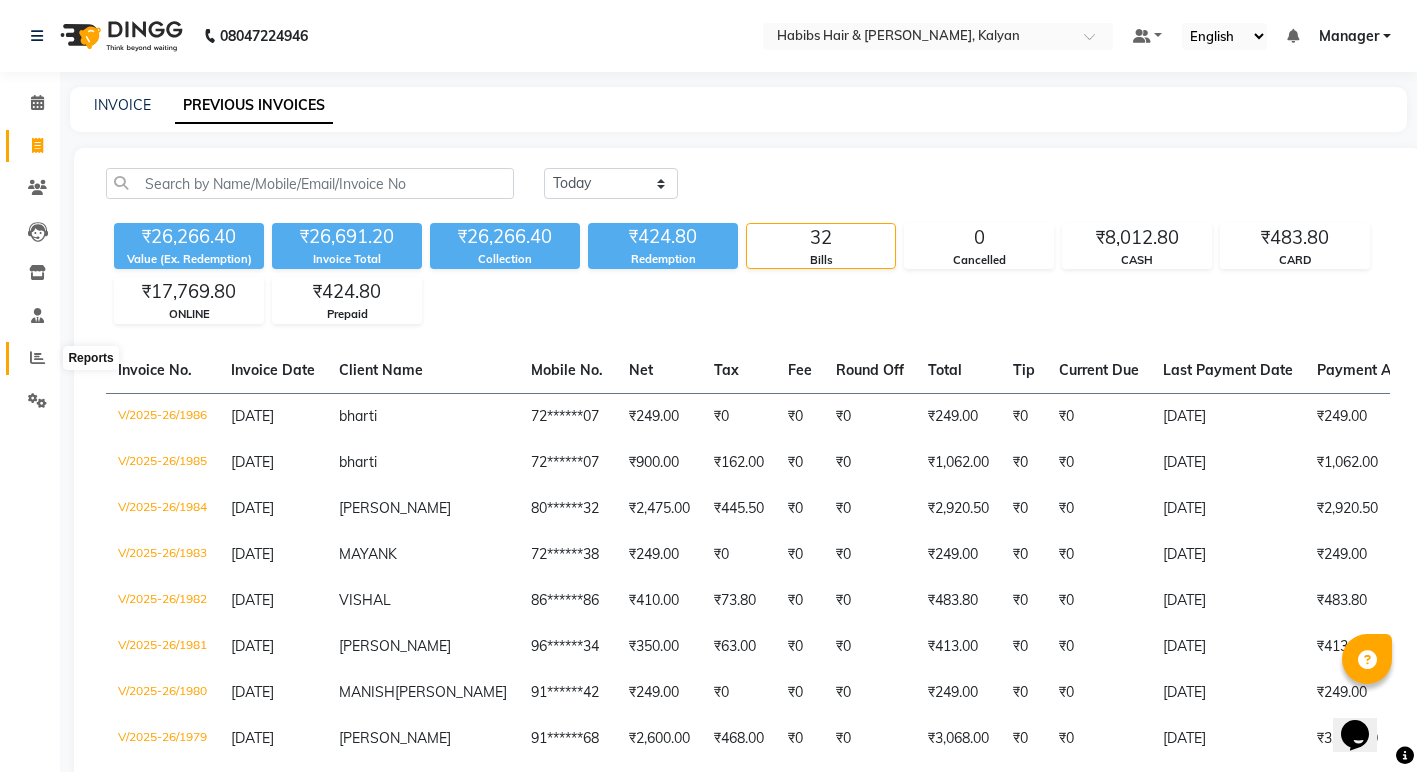 drag, startPoint x: 39, startPoint y: 350, endPoint x: 23, endPoint y: 348, distance: 16.124516 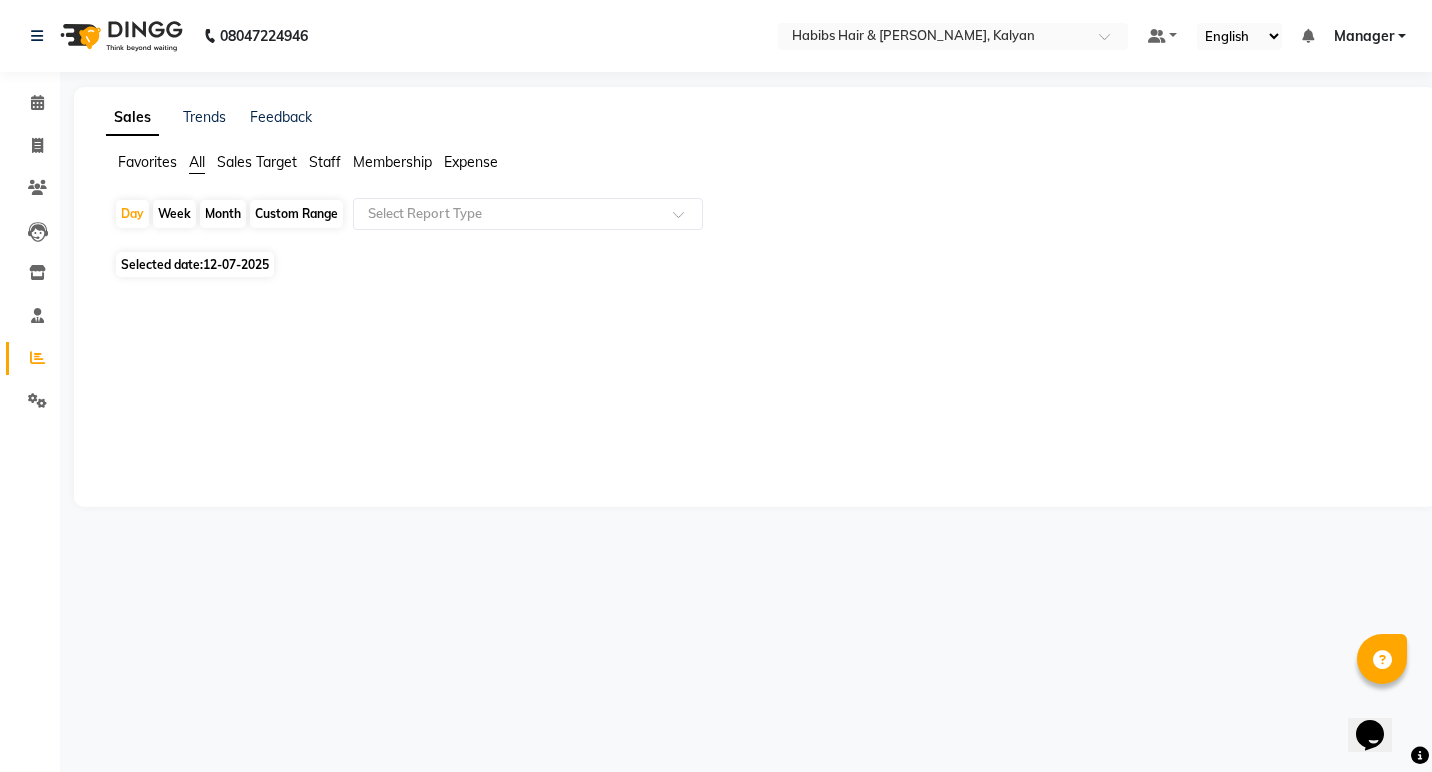 click on "12-07-2025" 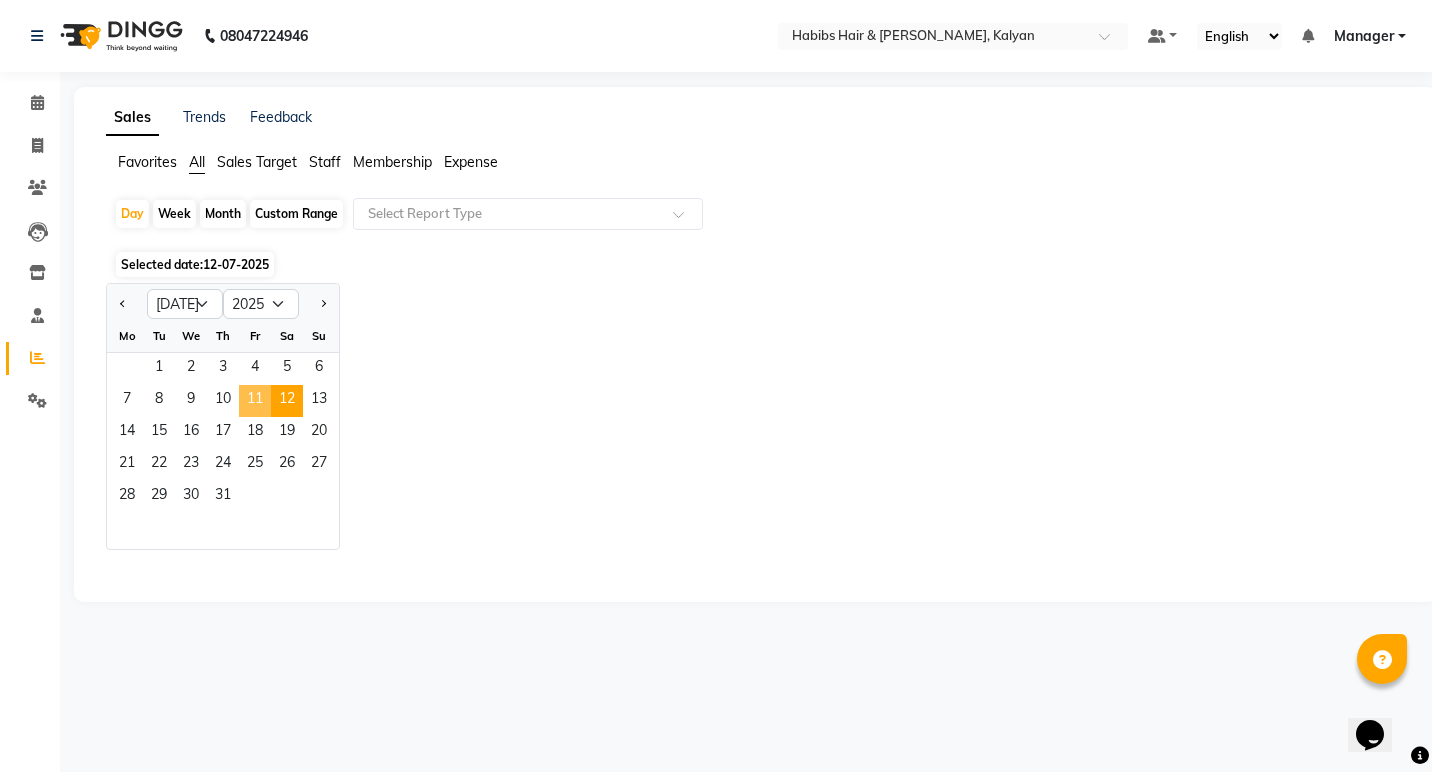 click on "11" 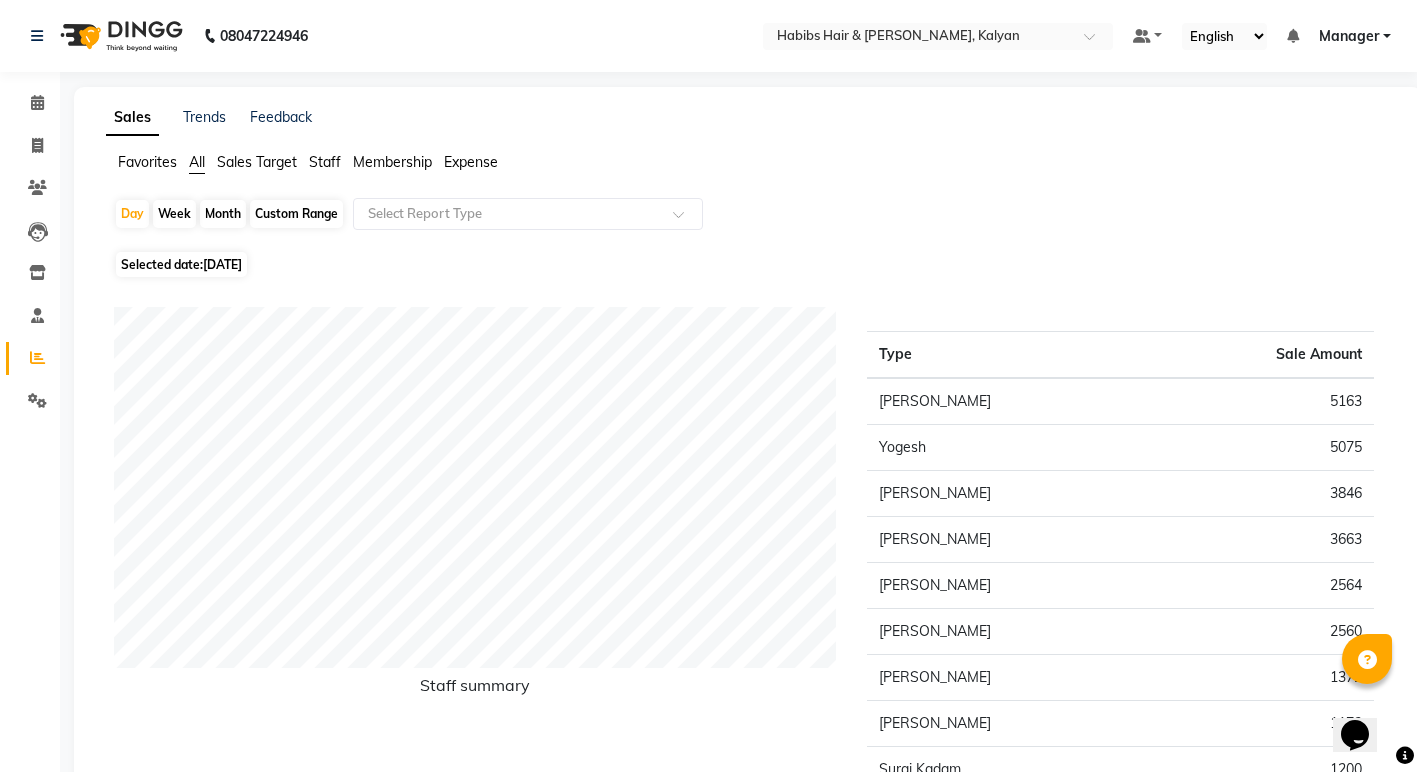 click on "Expense" 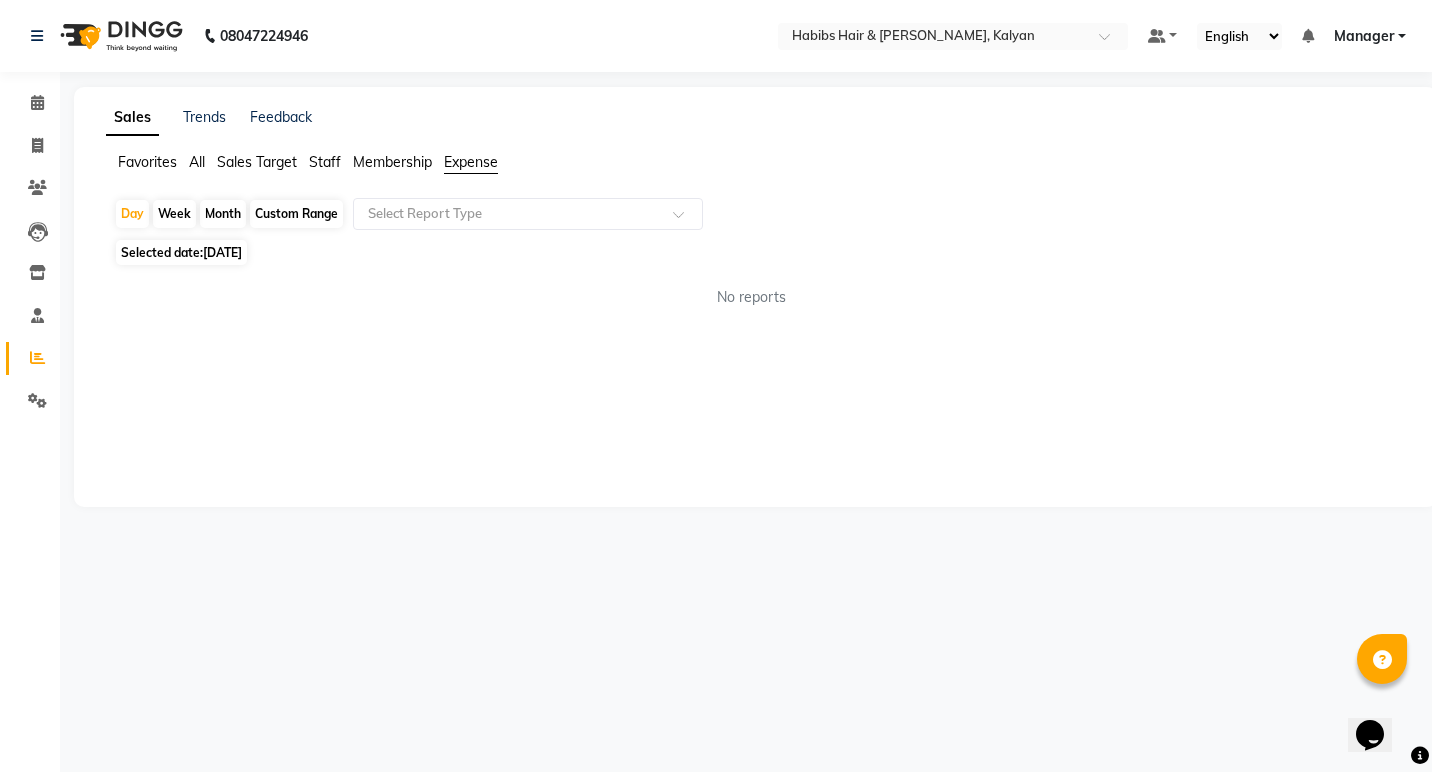 click on "Staff" 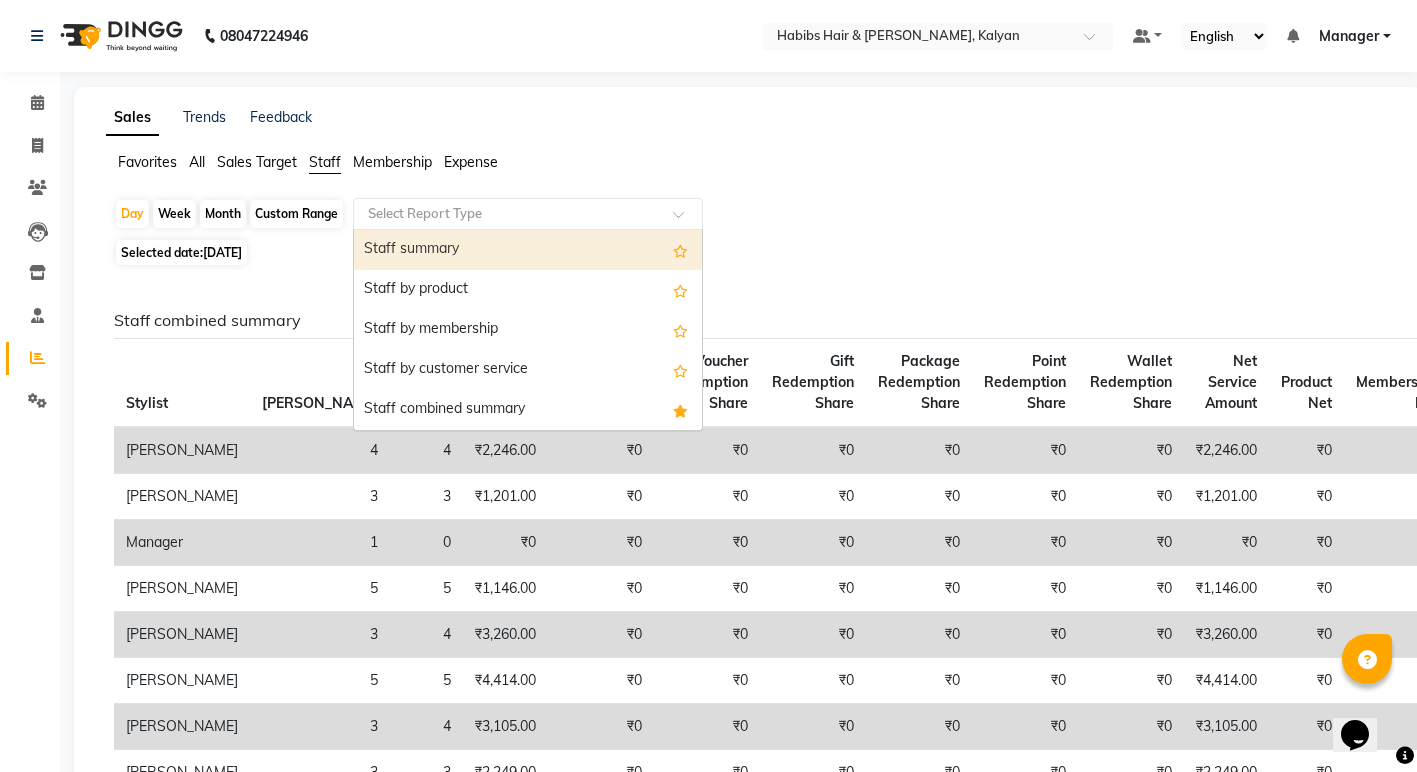 click on "Select Report Type" 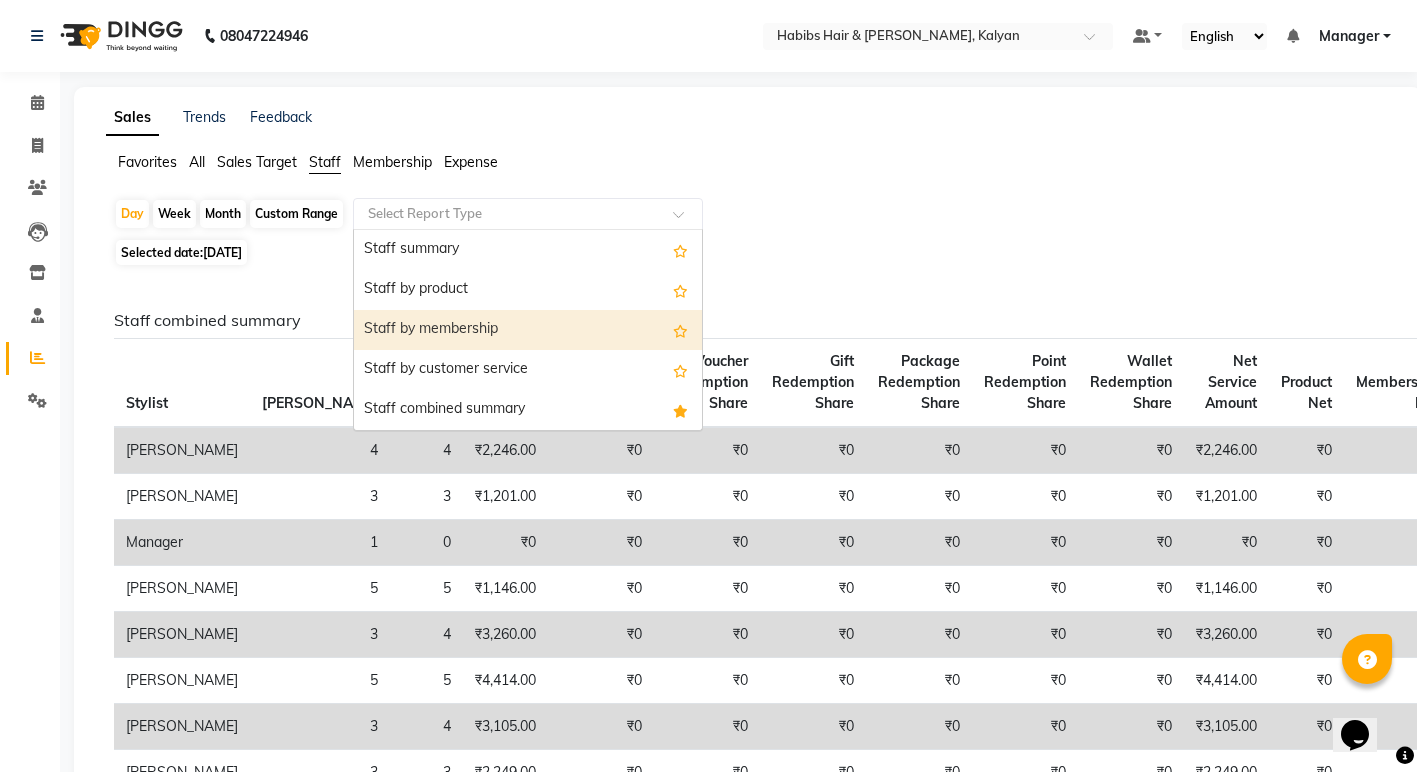 click on "Staff by membership" at bounding box center [528, 330] 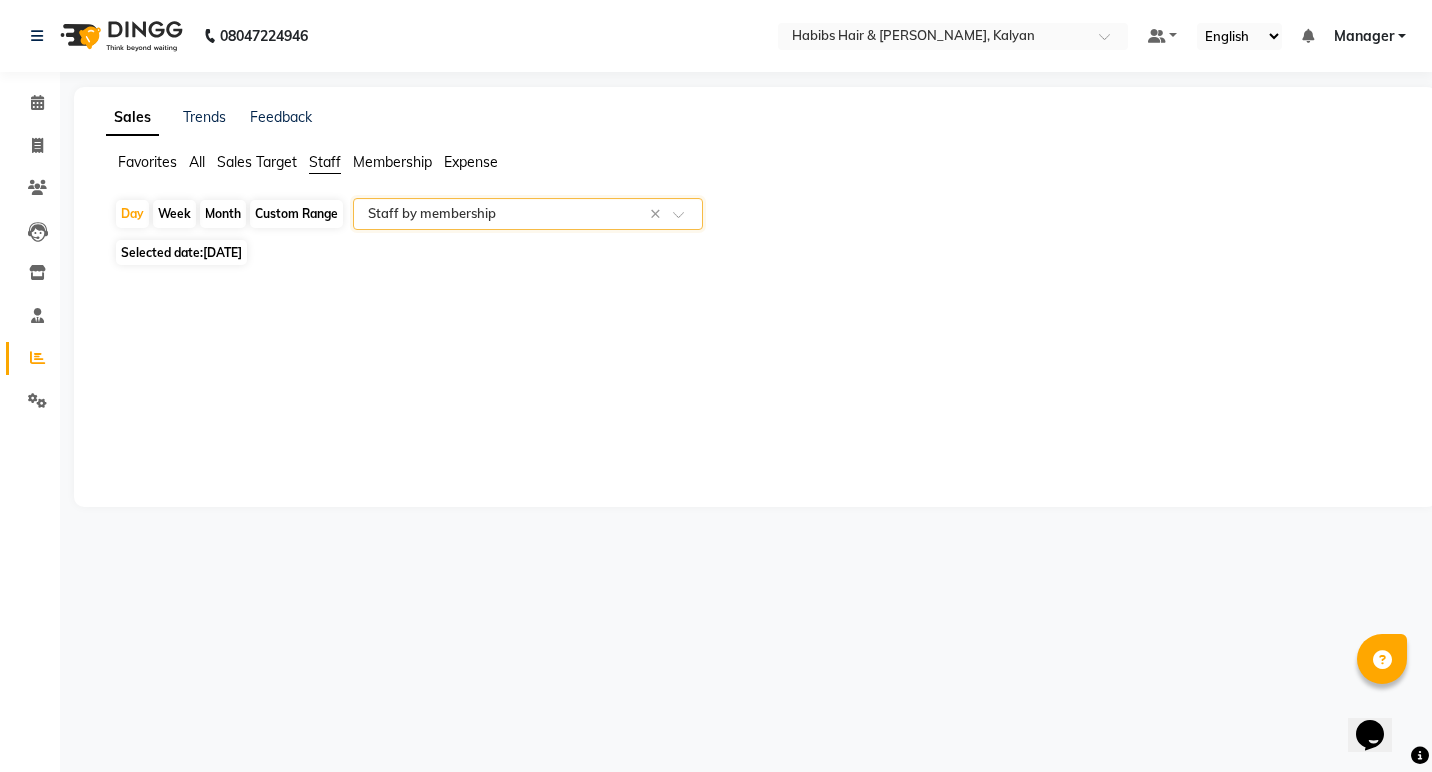 click 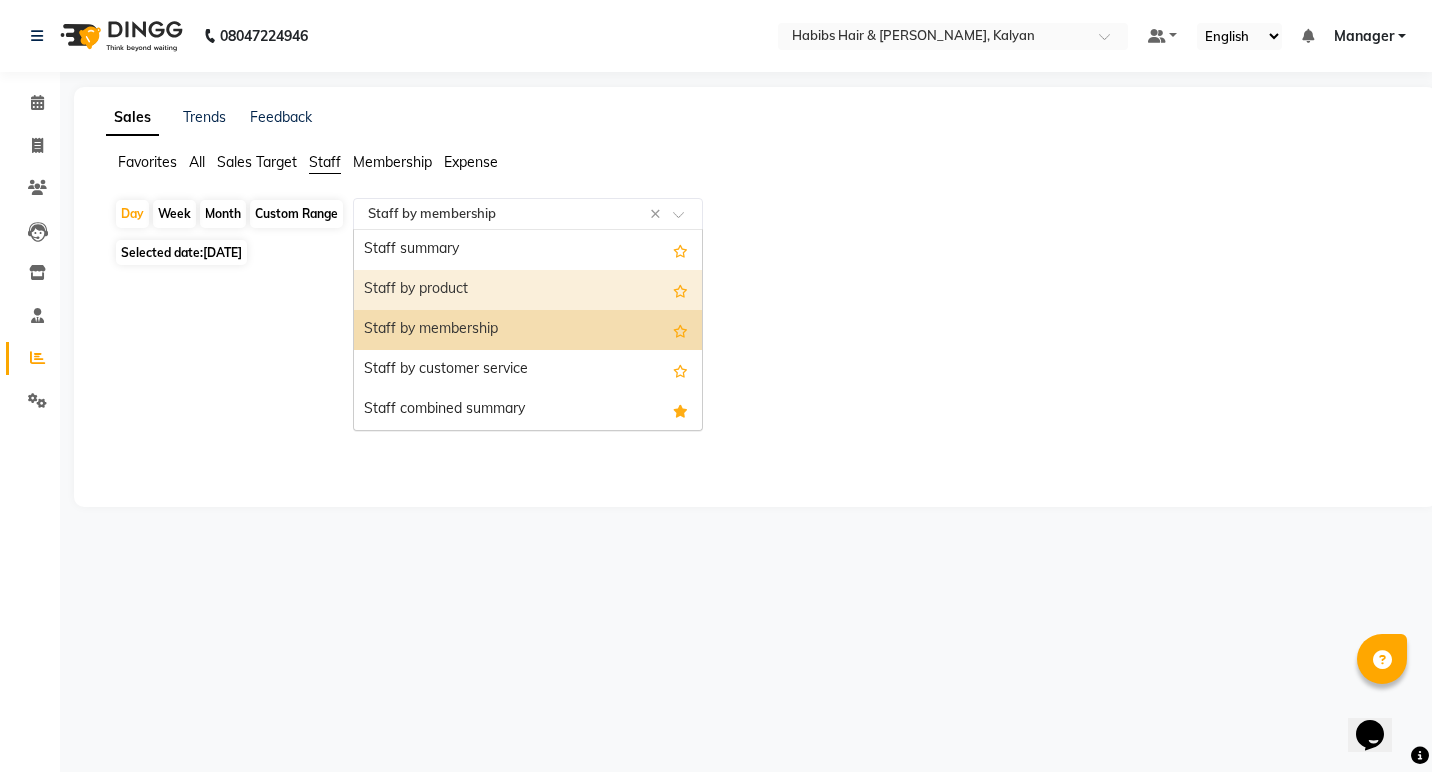 click on "Staff by product" at bounding box center [528, 290] 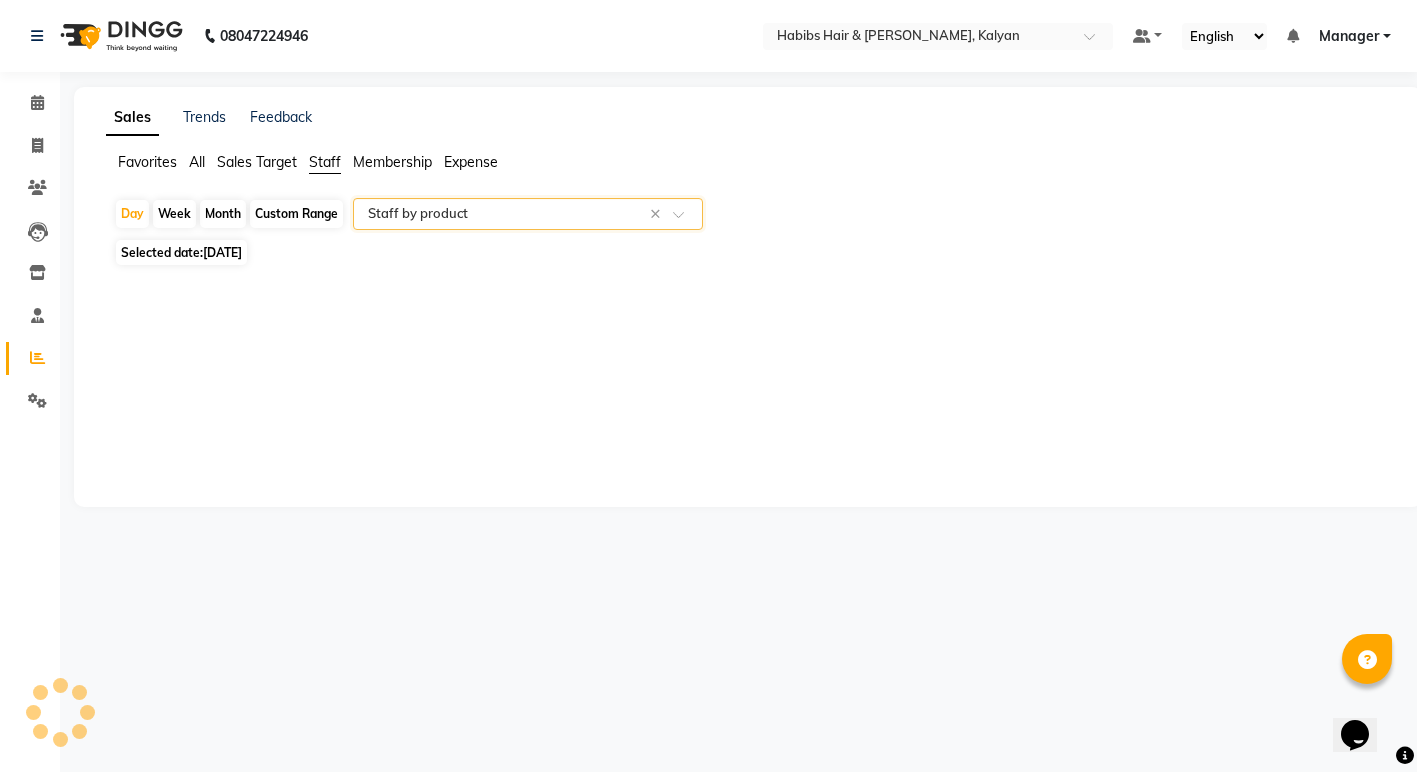 select on "csv" 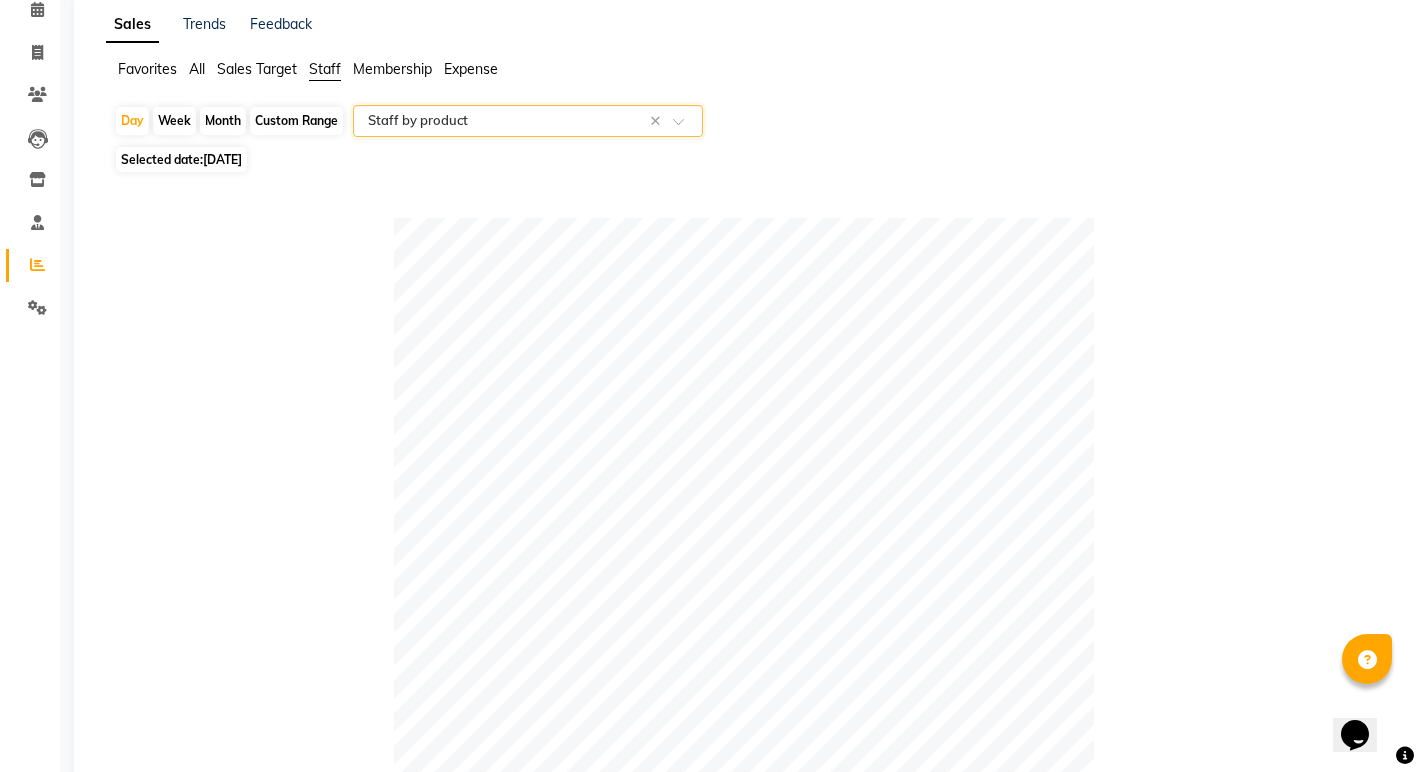 scroll, scrollTop: 0, scrollLeft: 0, axis: both 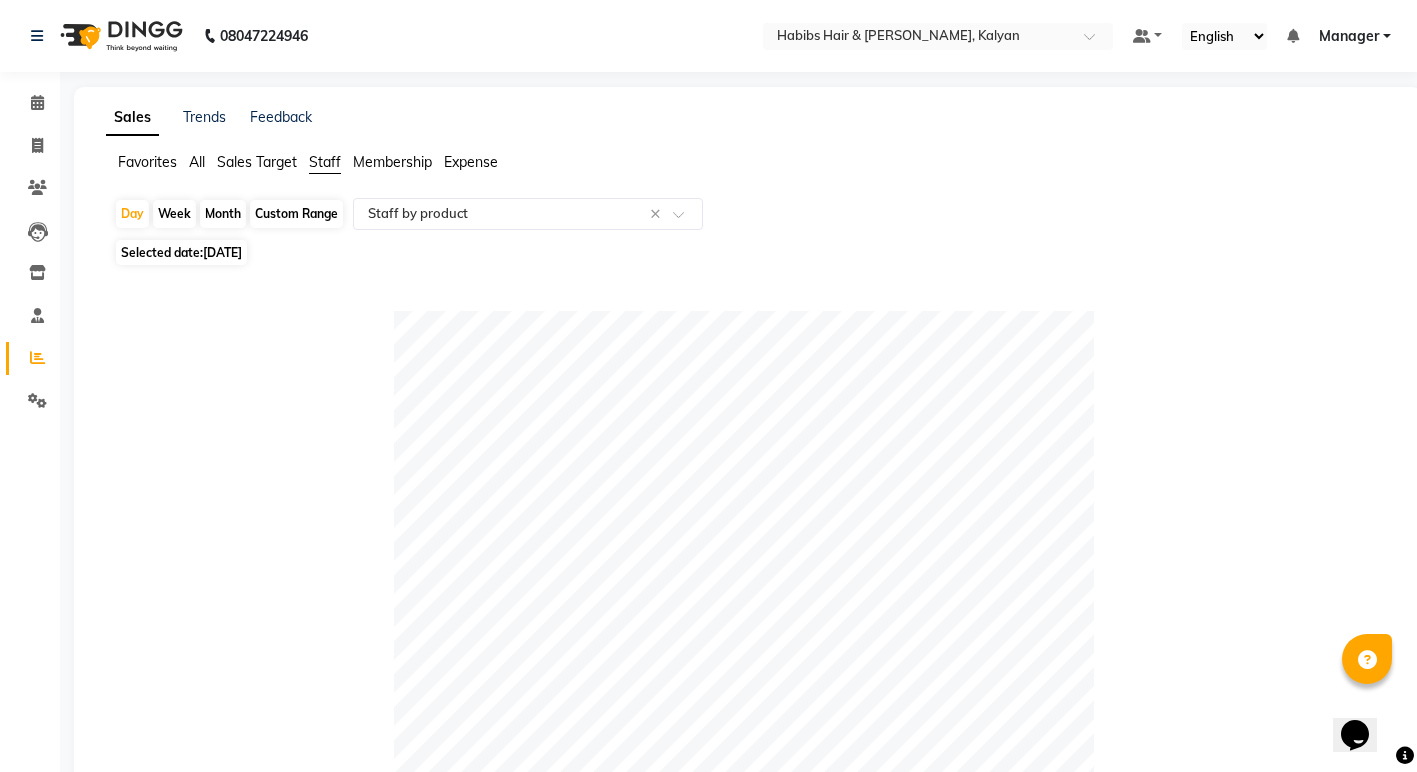 click on "Expense" 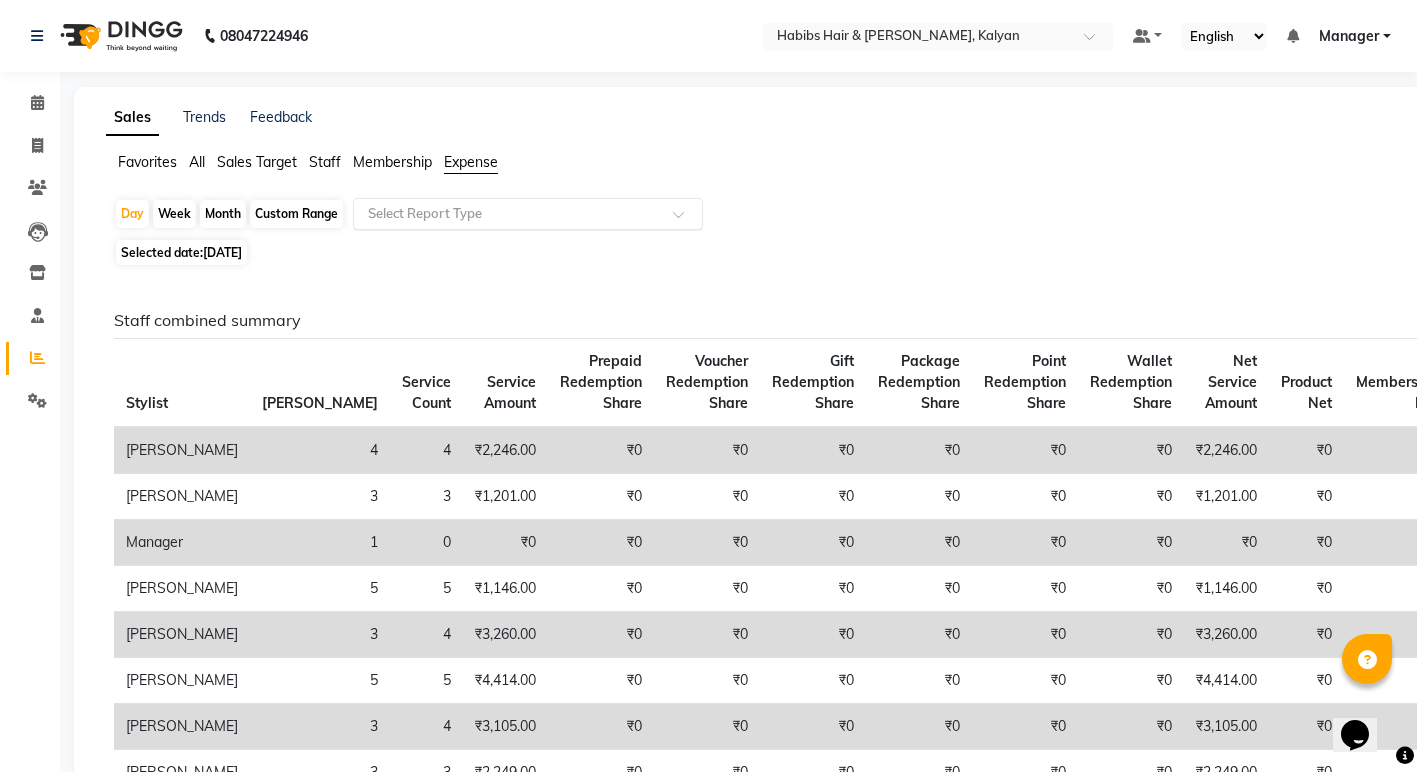 click on "Select Report Type" 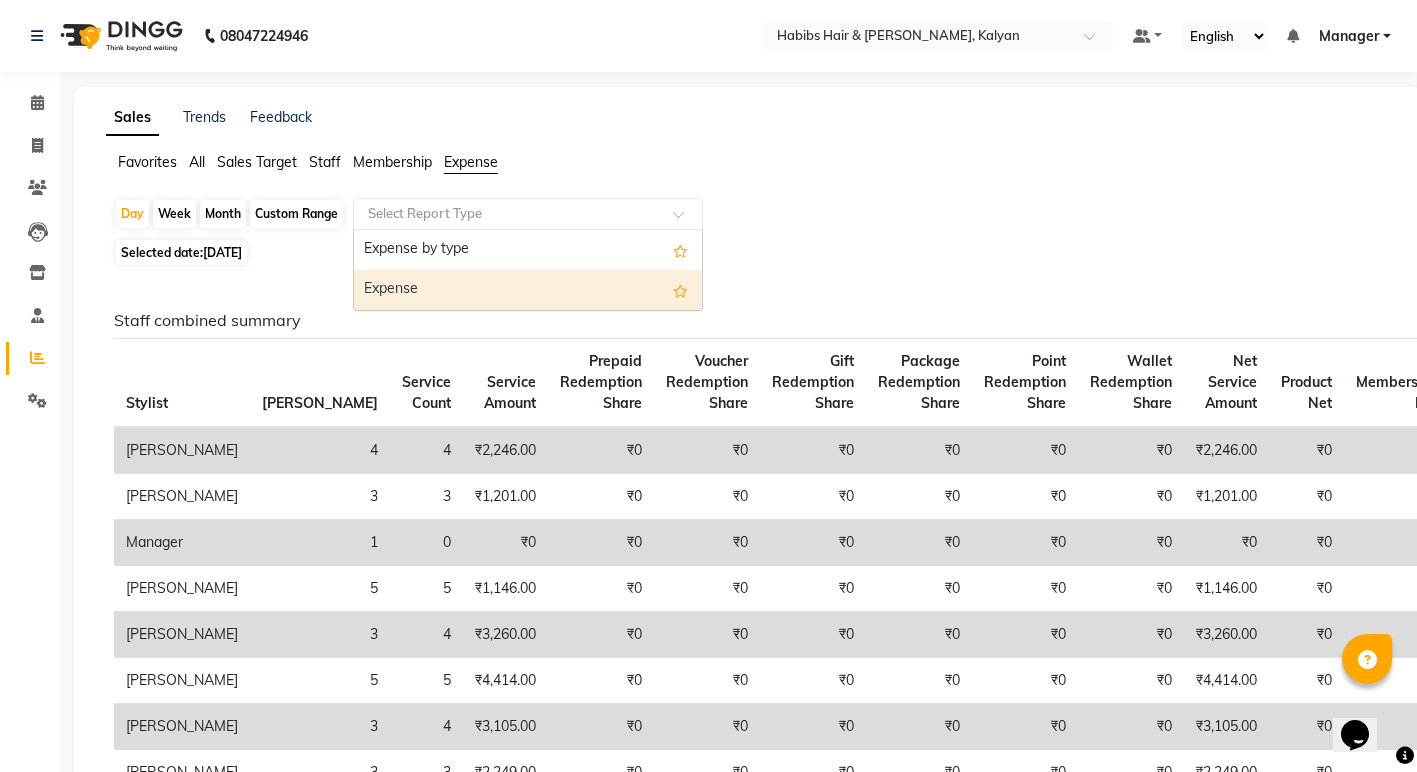 click on "Expense" at bounding box center [528, 290] 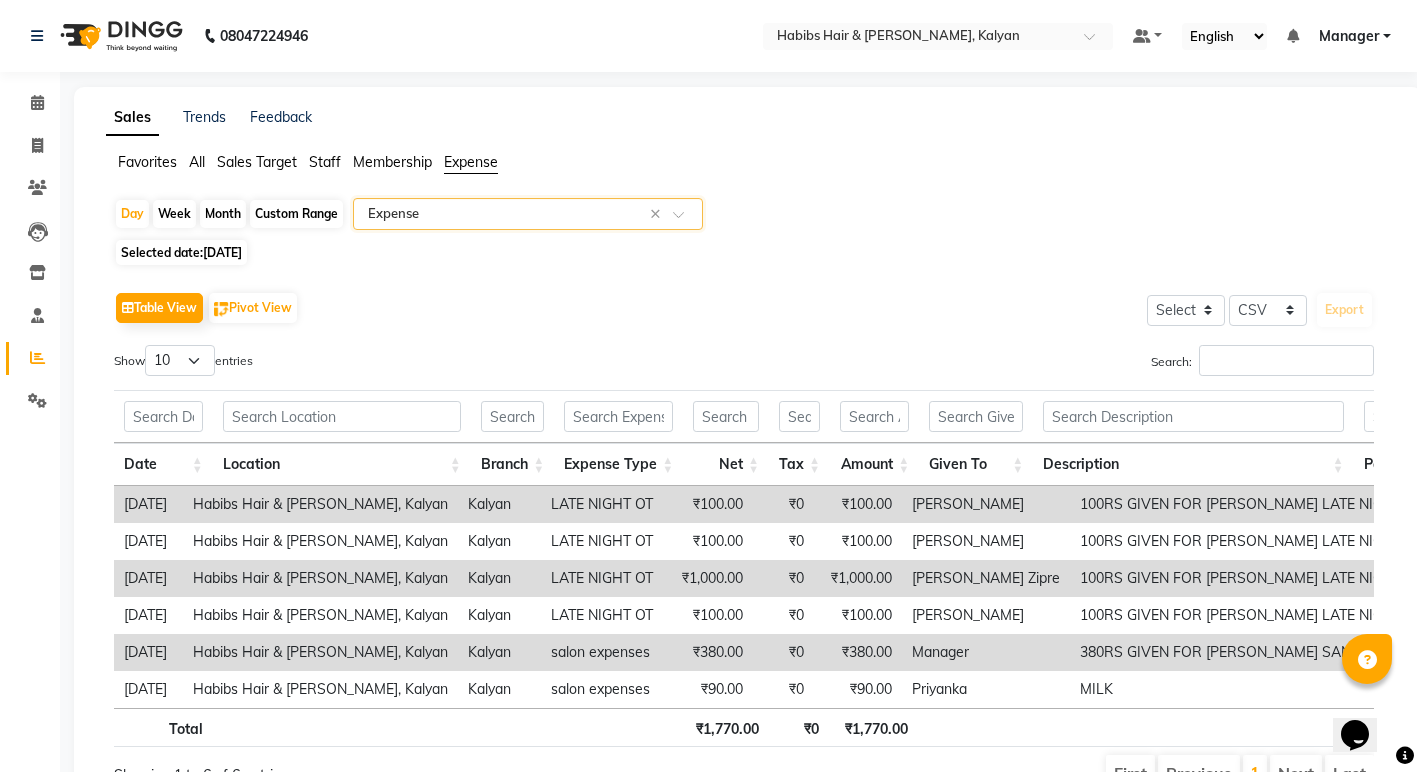 scroll, scrollTop: 117, scrollLeft: 0, axis: vertical 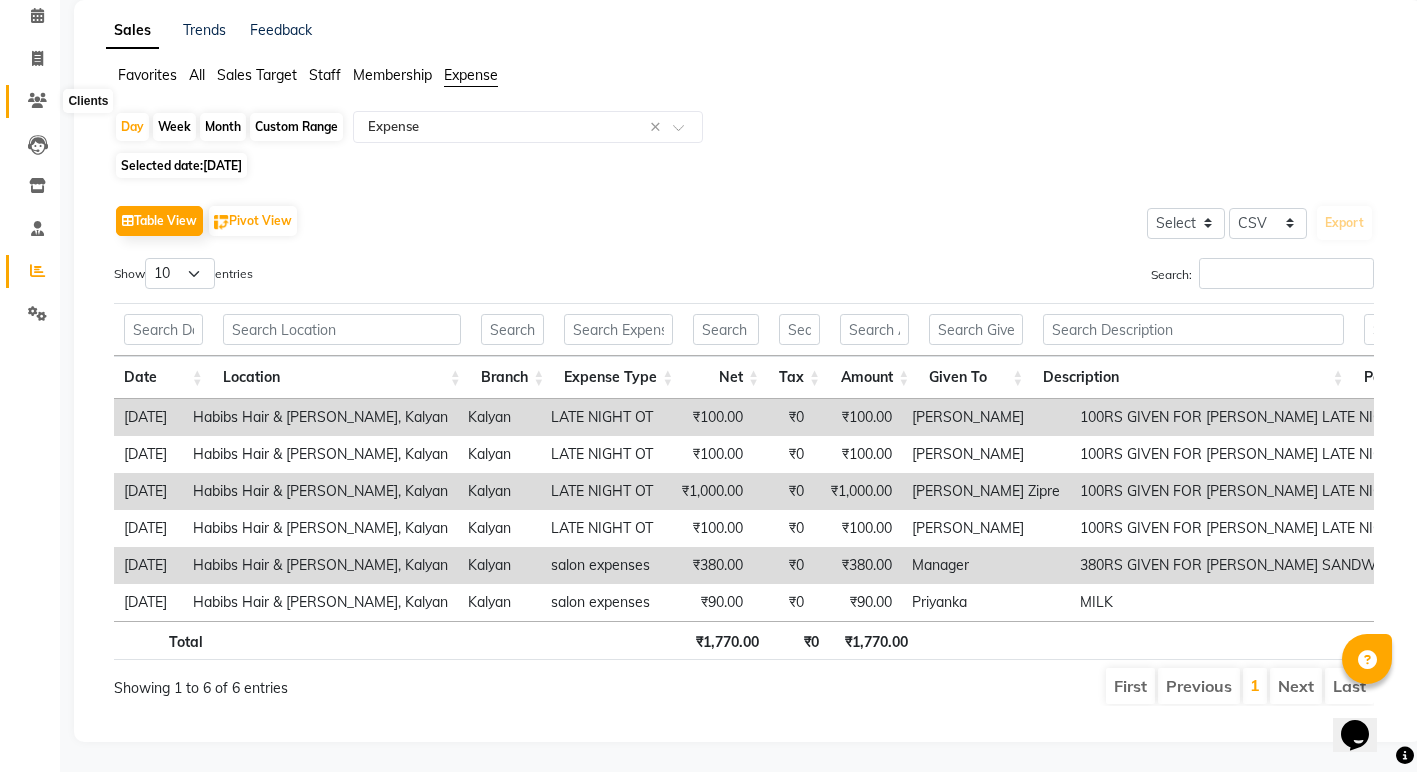 click 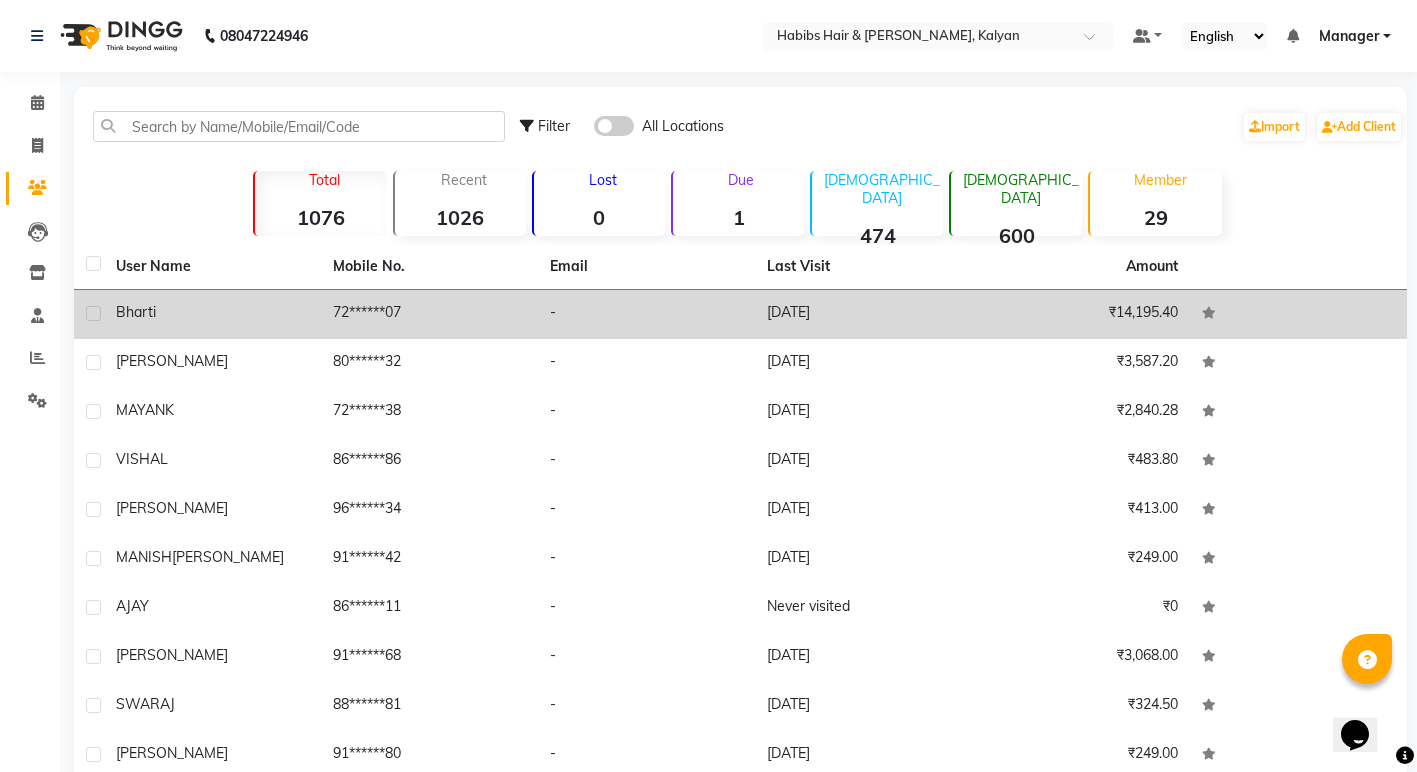 click on "72******07" 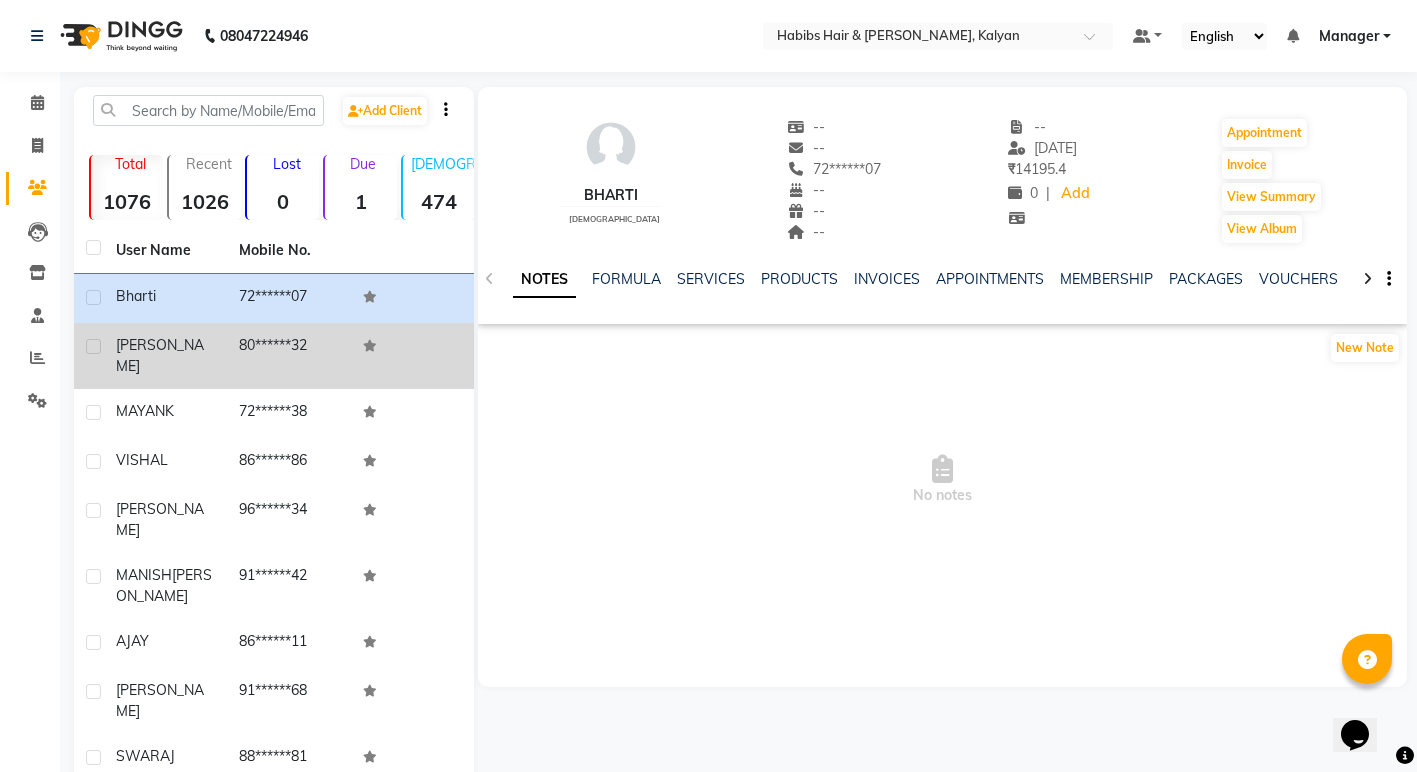 click 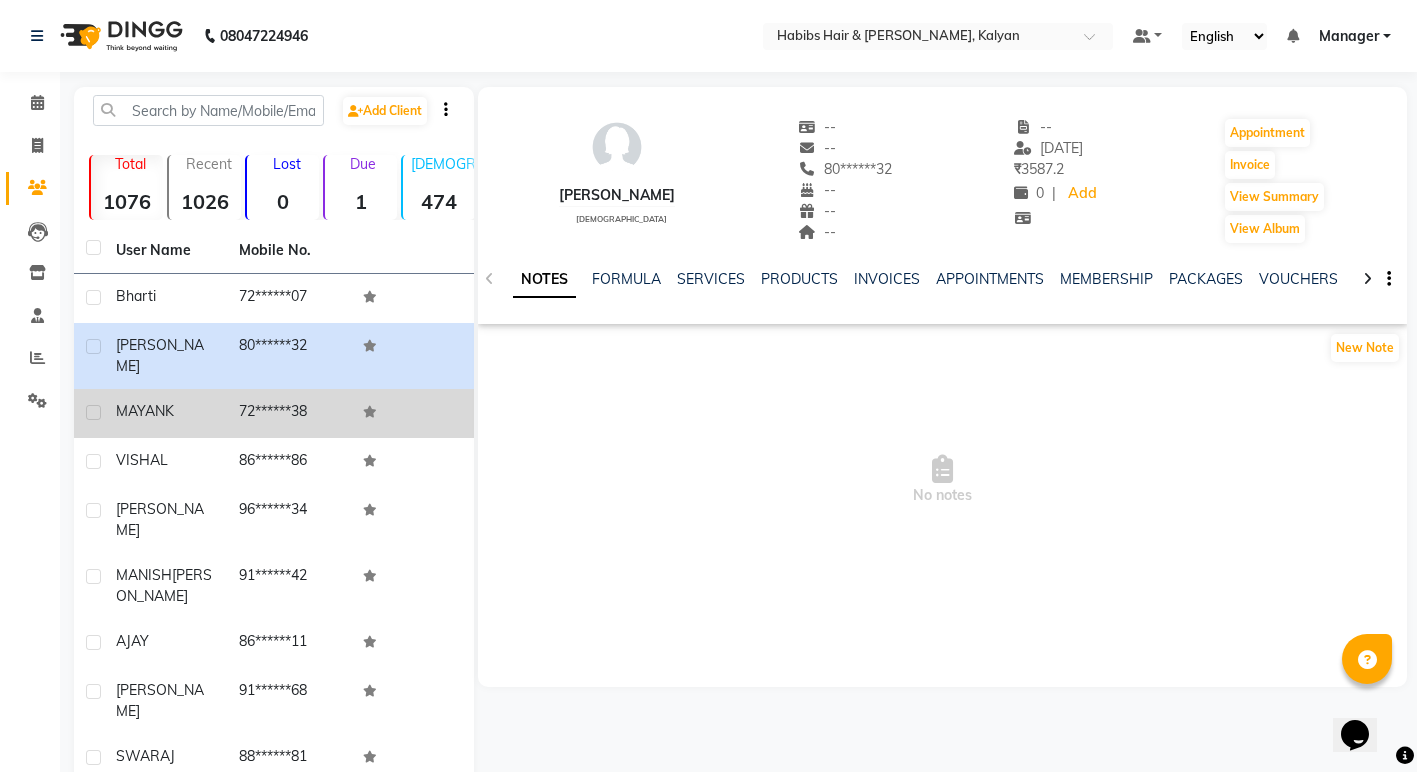 click 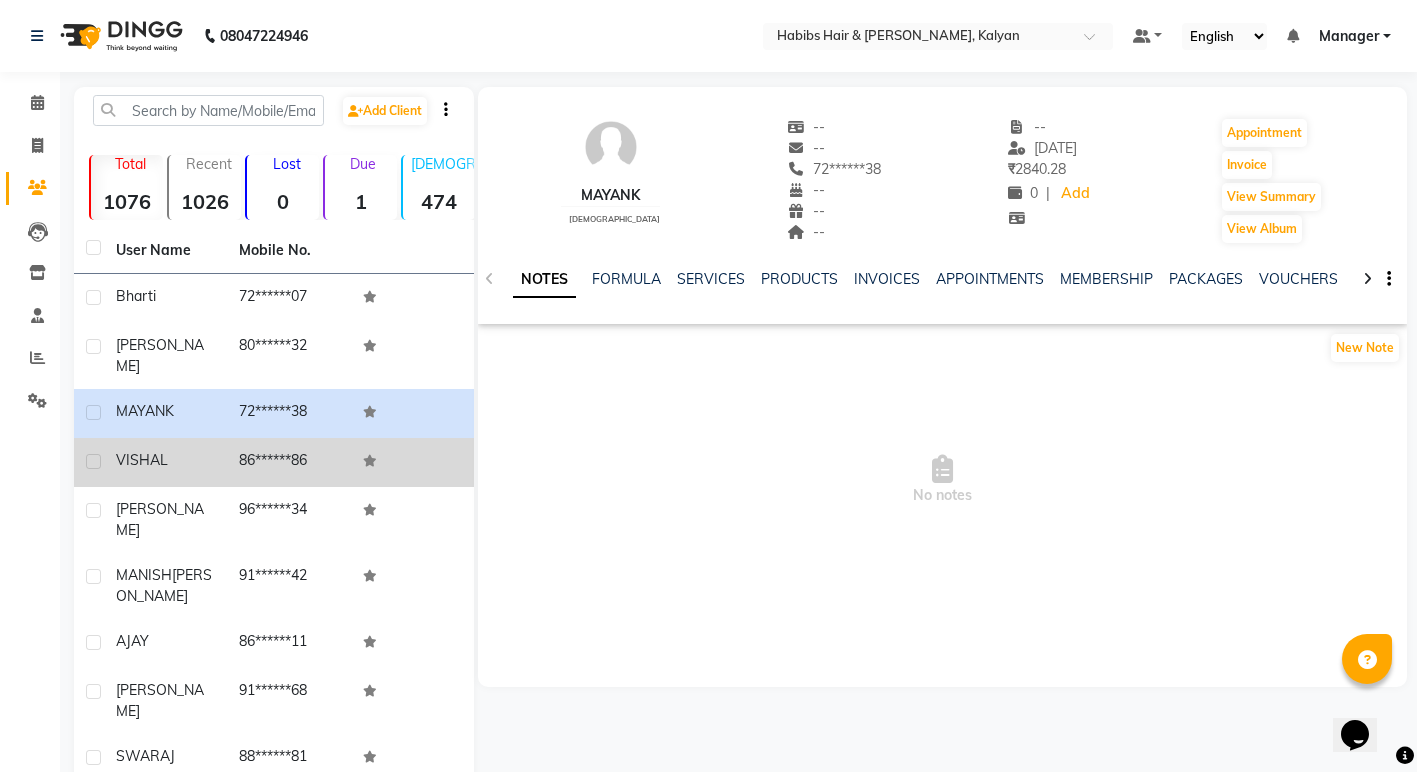 click on "86******86" 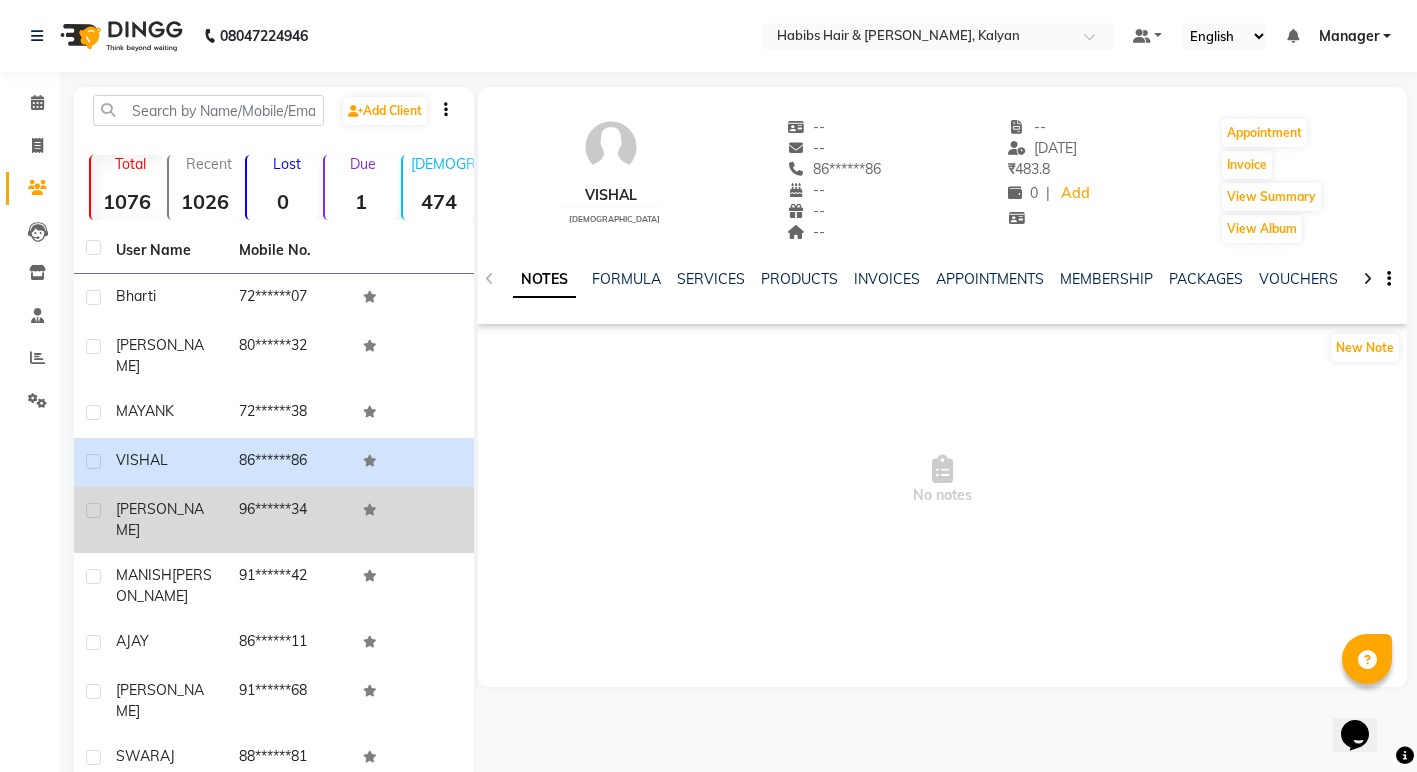 click on "96******34" 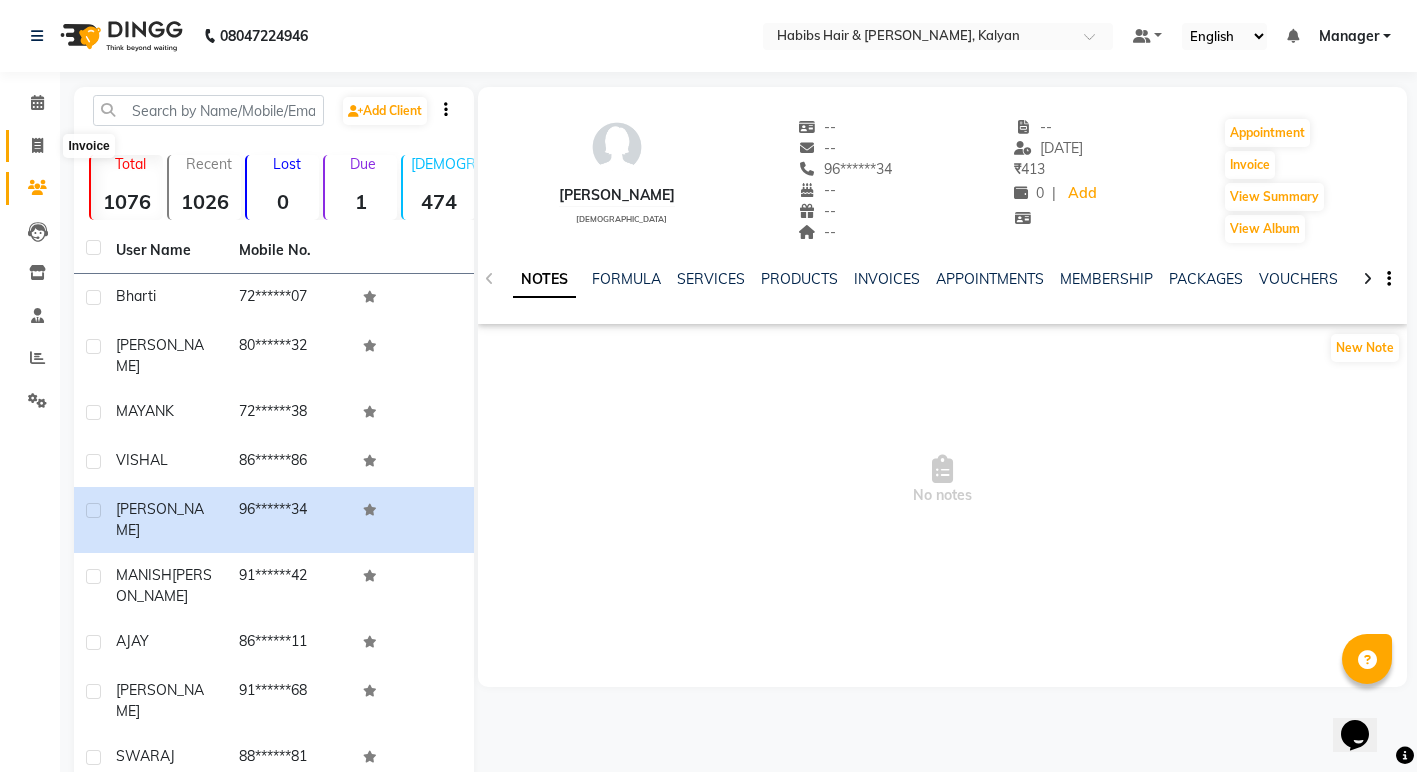 click 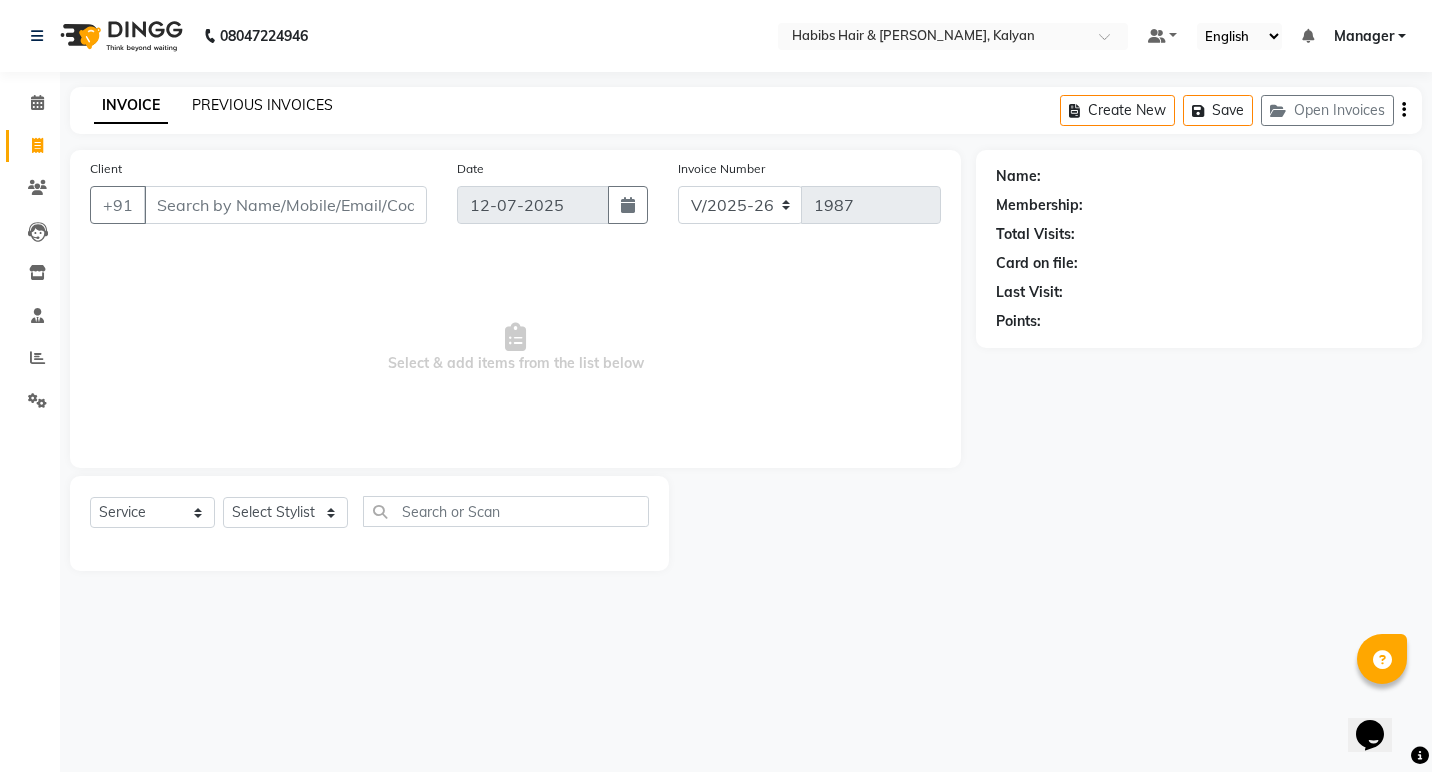 click on "PREVIOUS INVOICES" 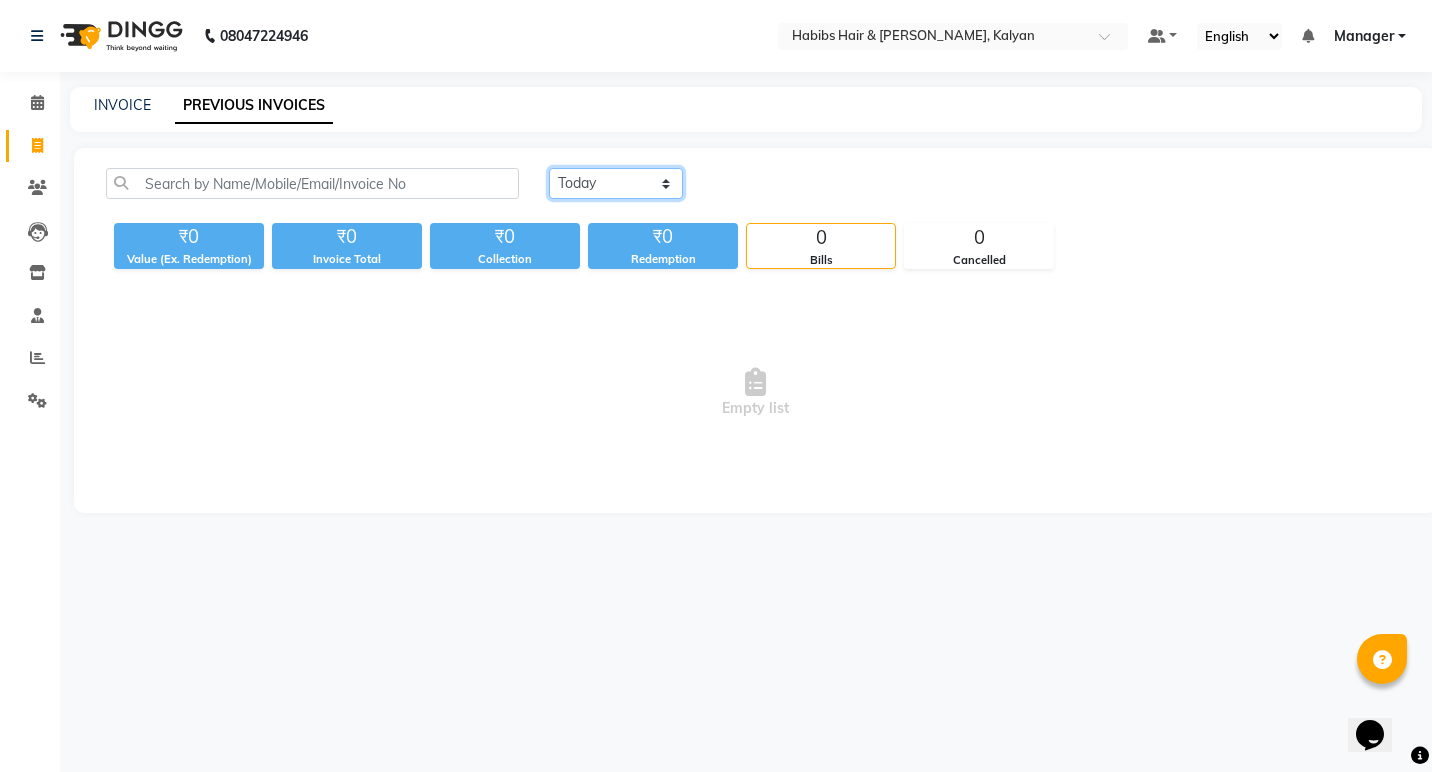 click on "Today Yesterday Custom Range" 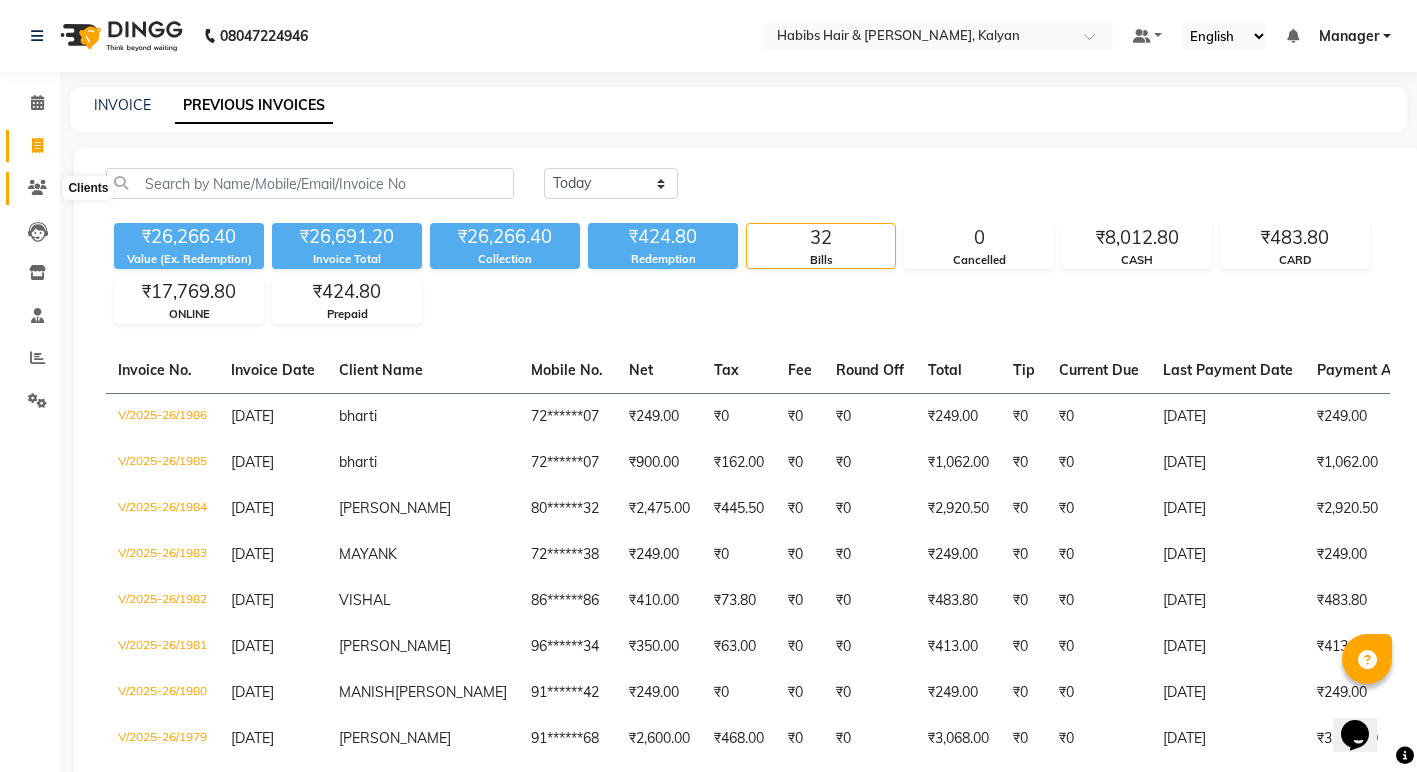 click 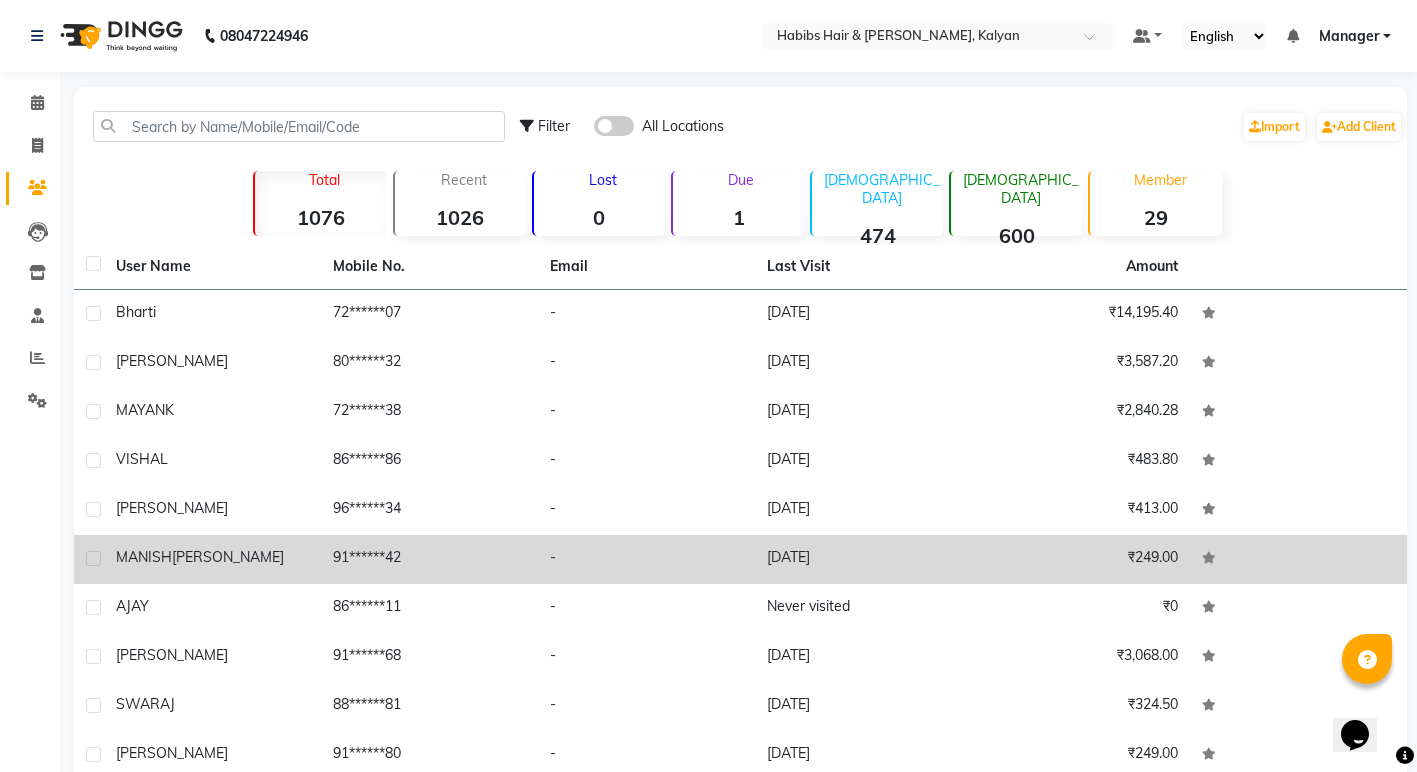 click on "-" 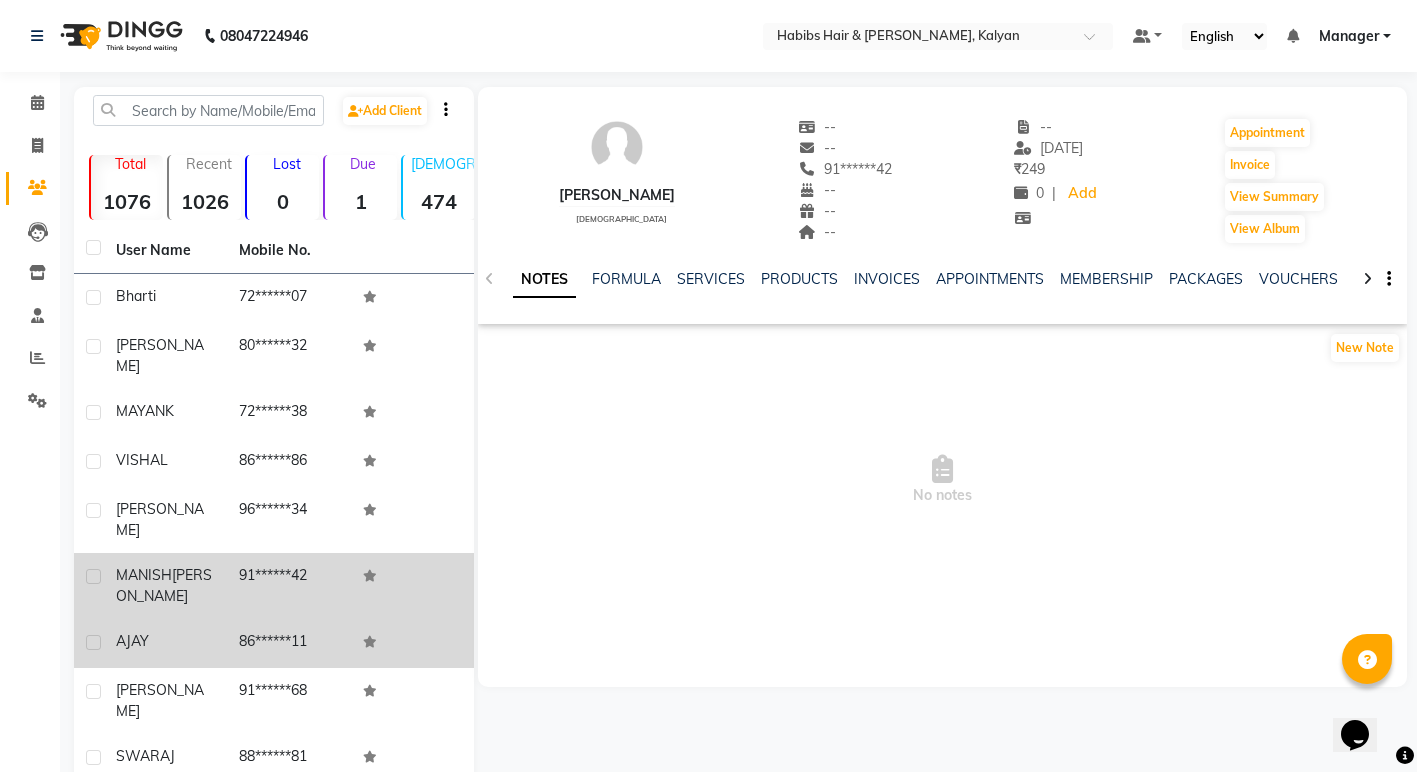 click on "AJAY" 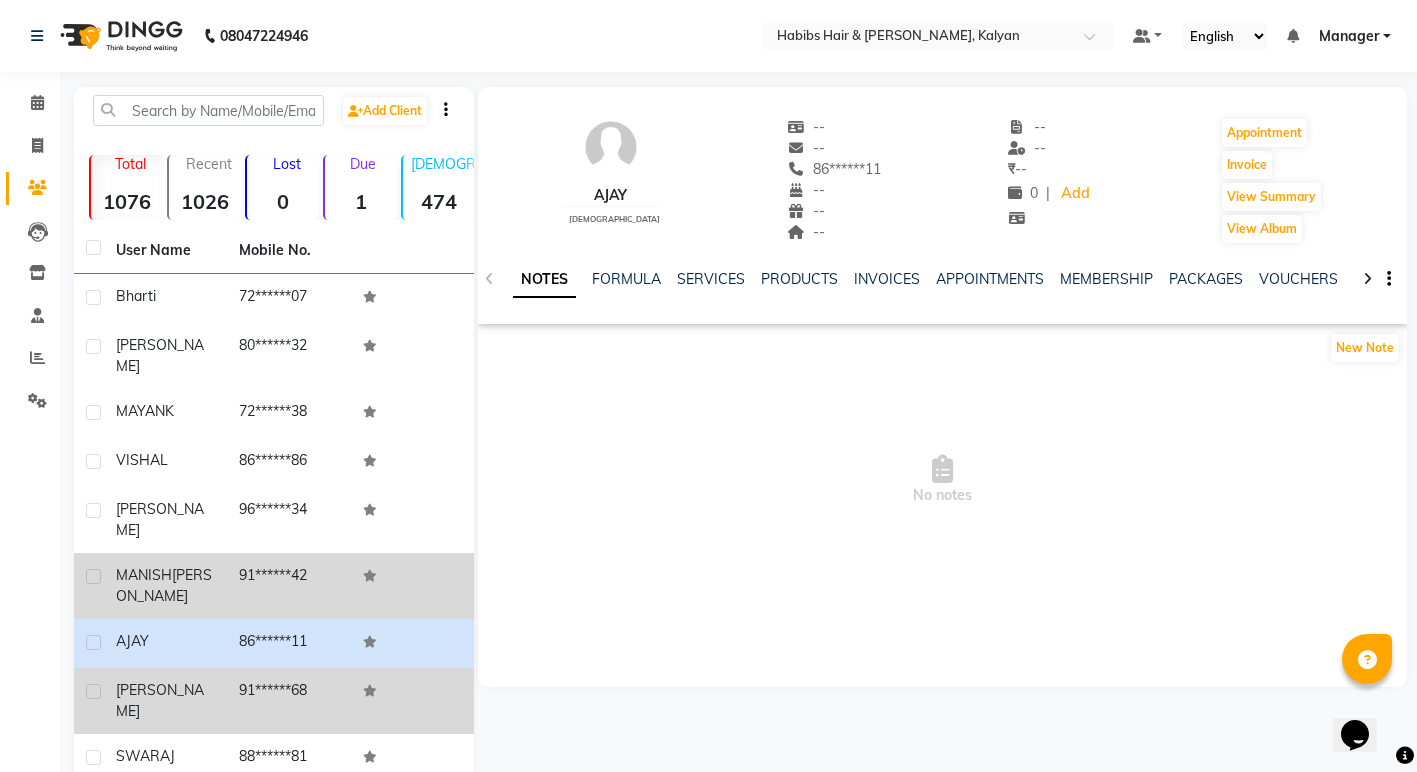 click on "MADHURI" 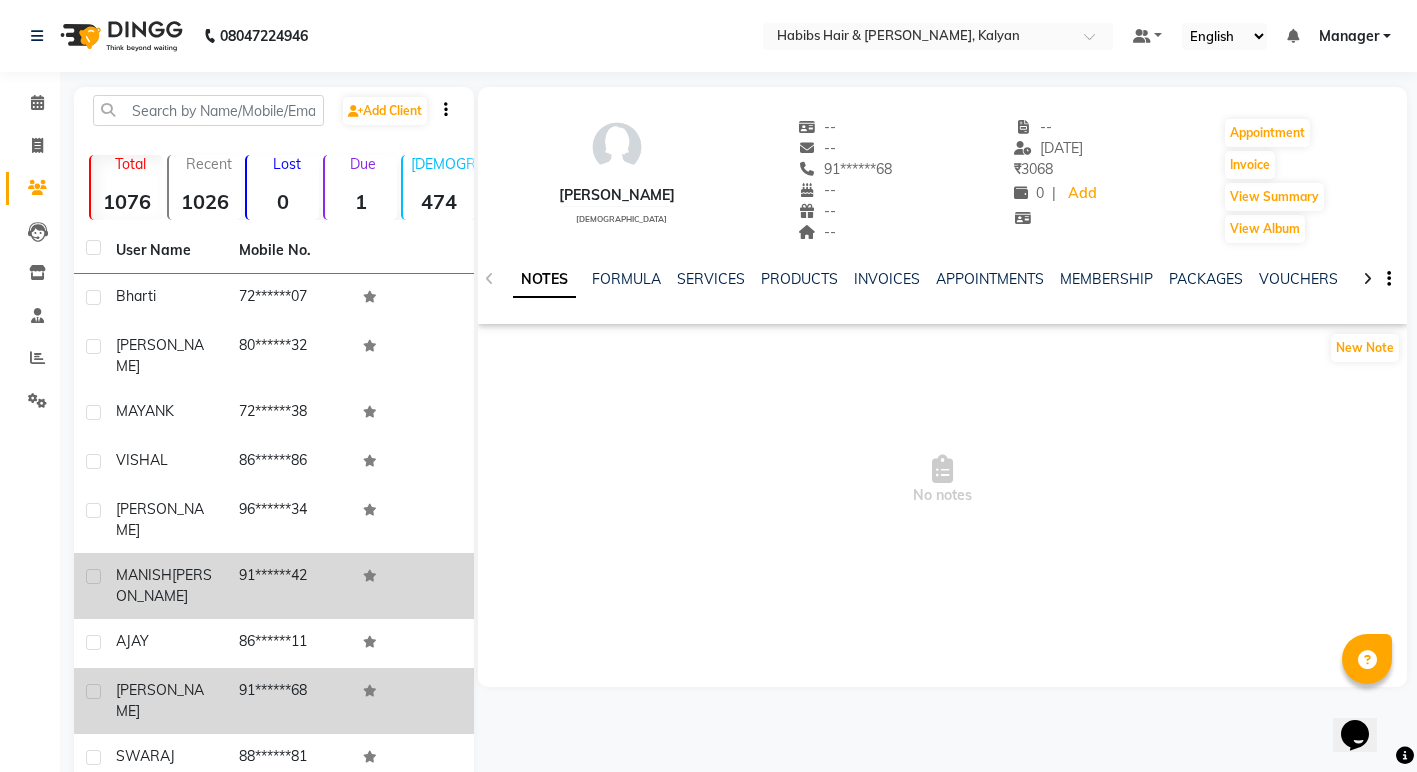 scroll, scrollTop: 95, scrollLeft: 0, axis: vertical 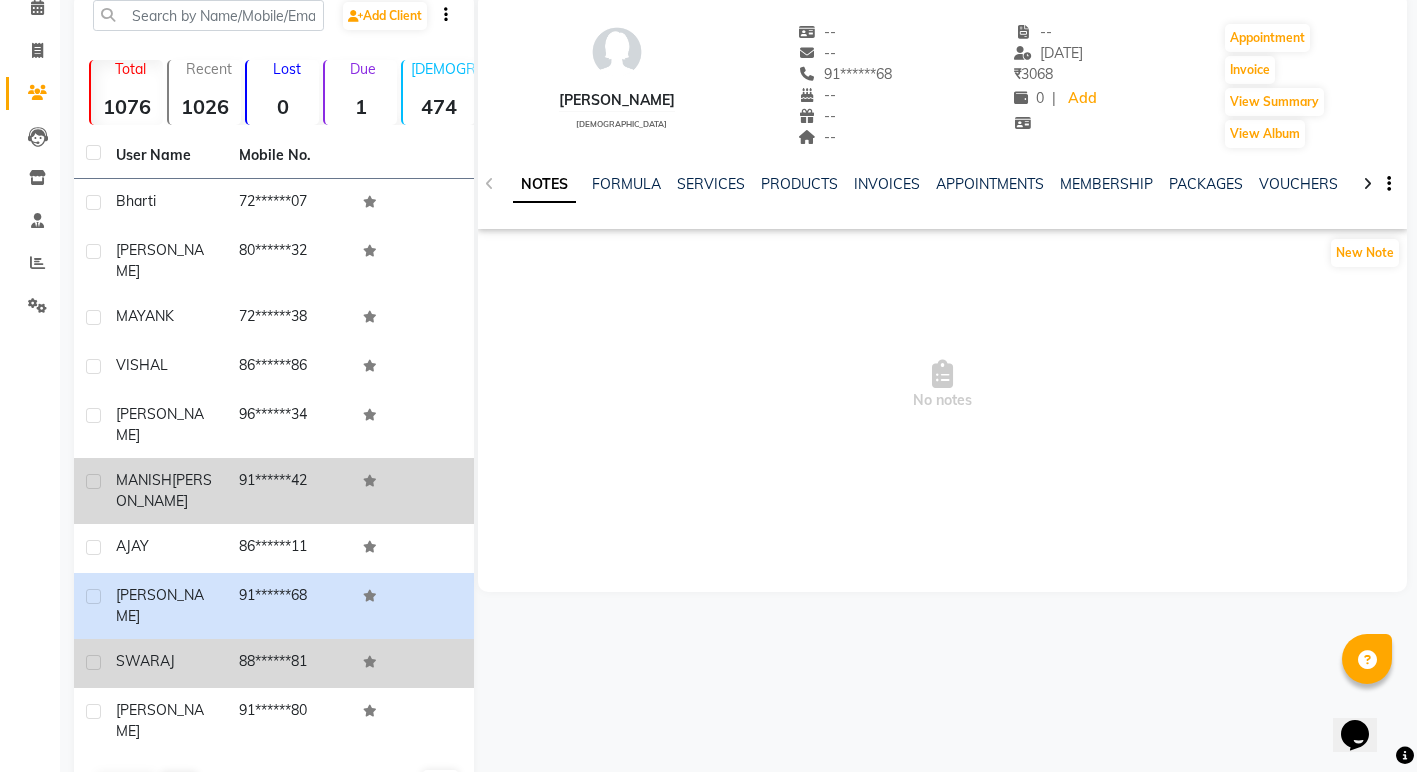 click on "SWARAJ" 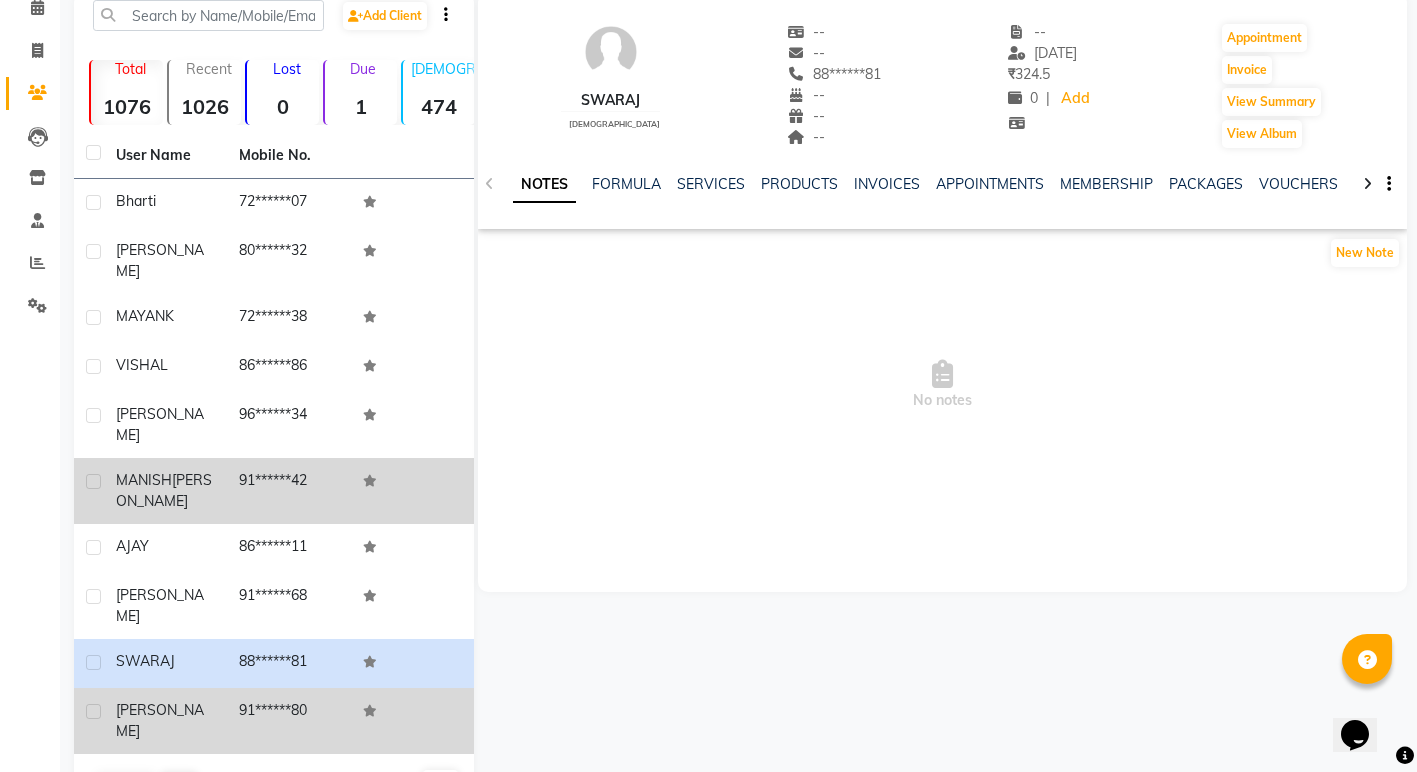 click on "SARTHAK" 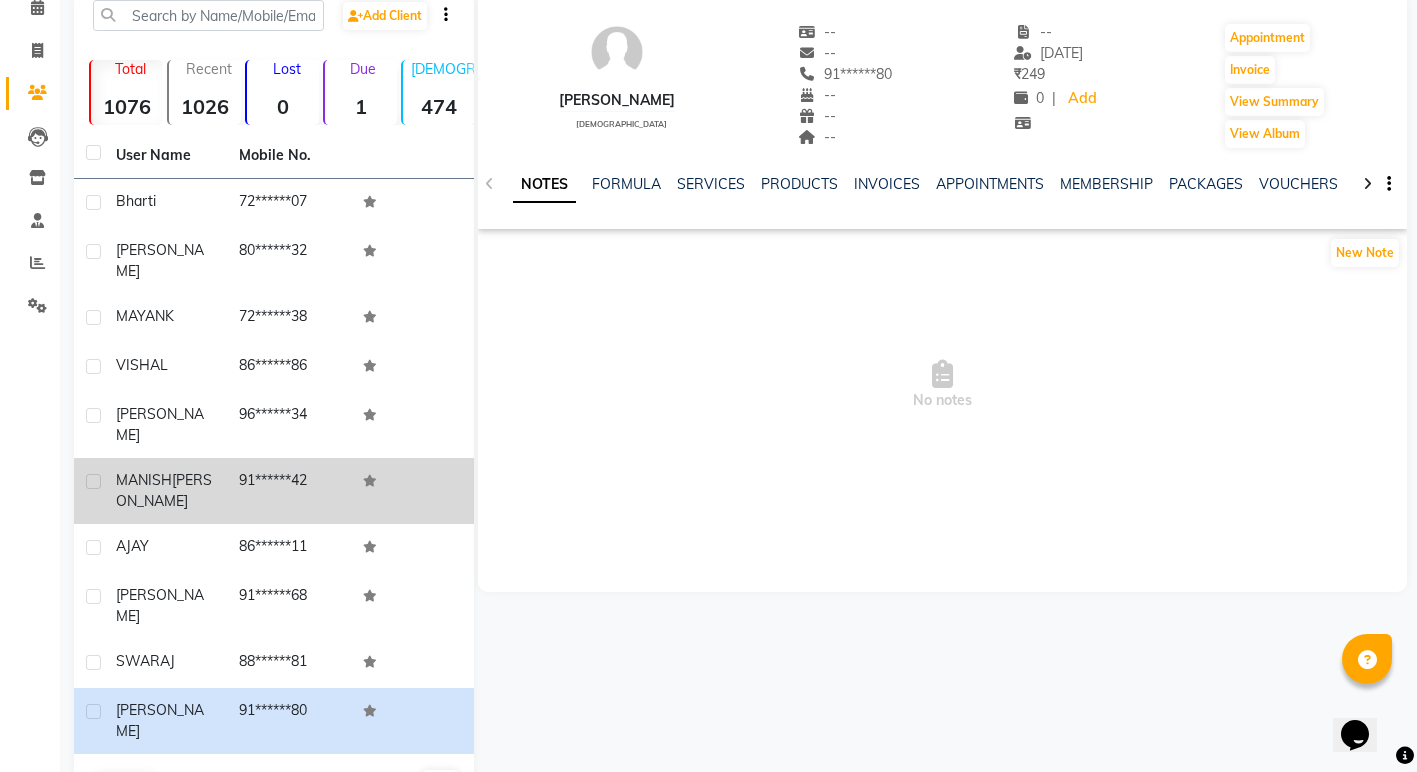 click on "Next" 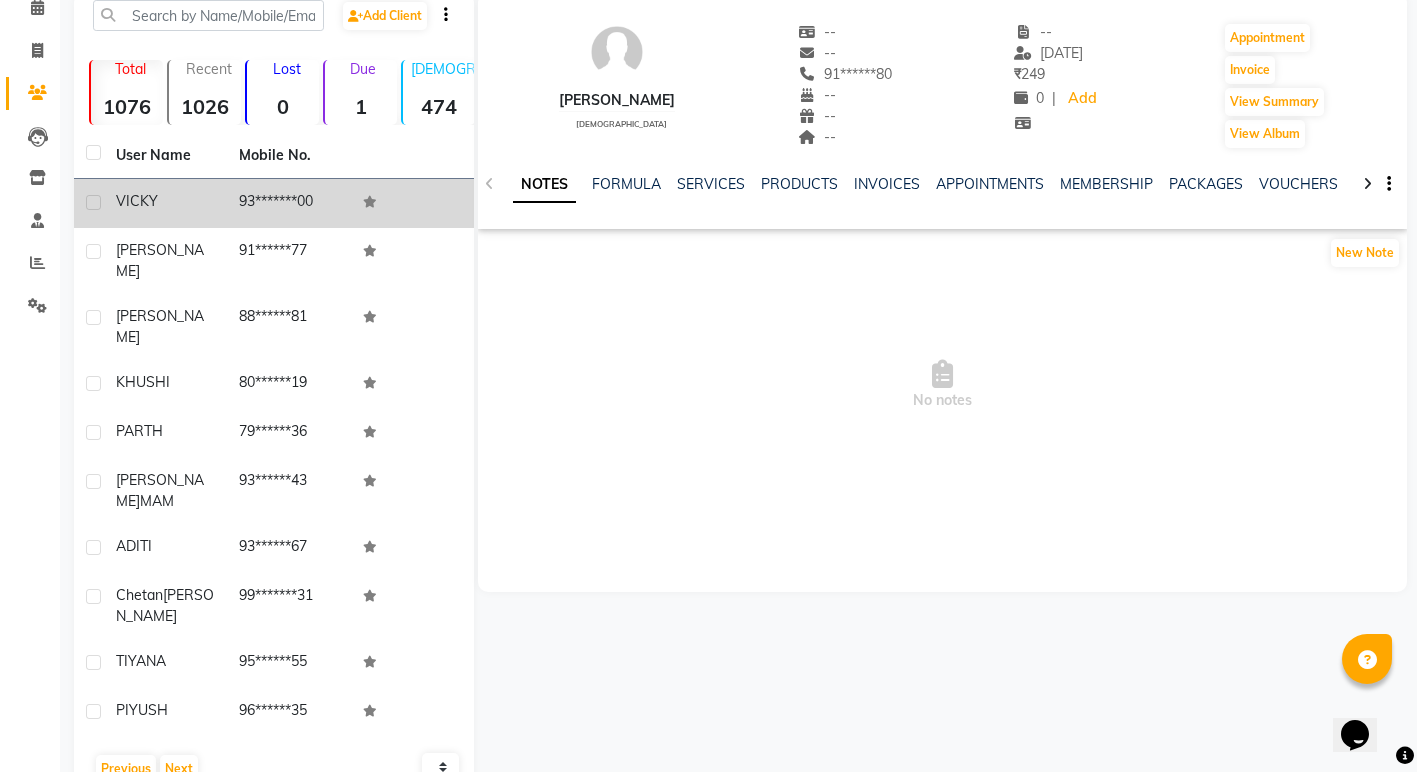 click on "93*******00" 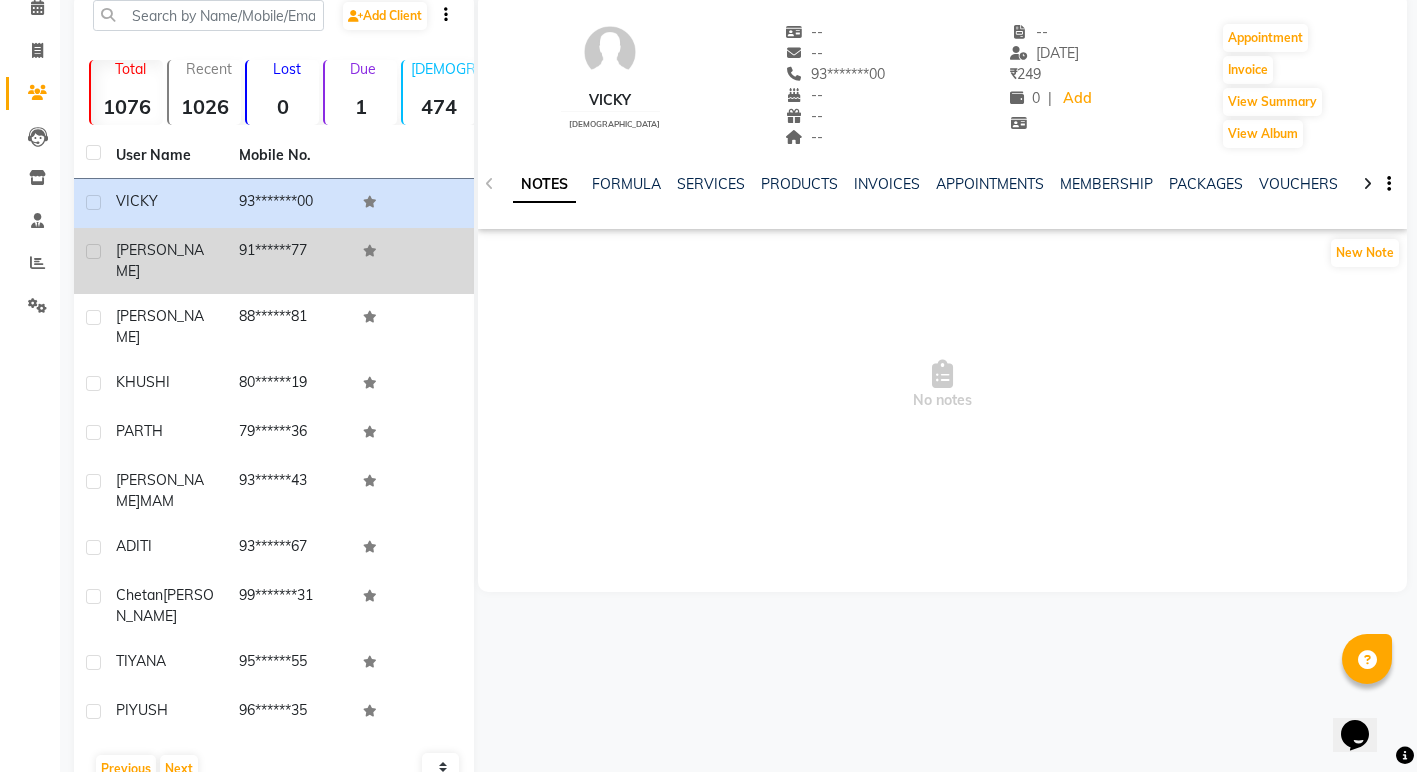 click on "91******77" 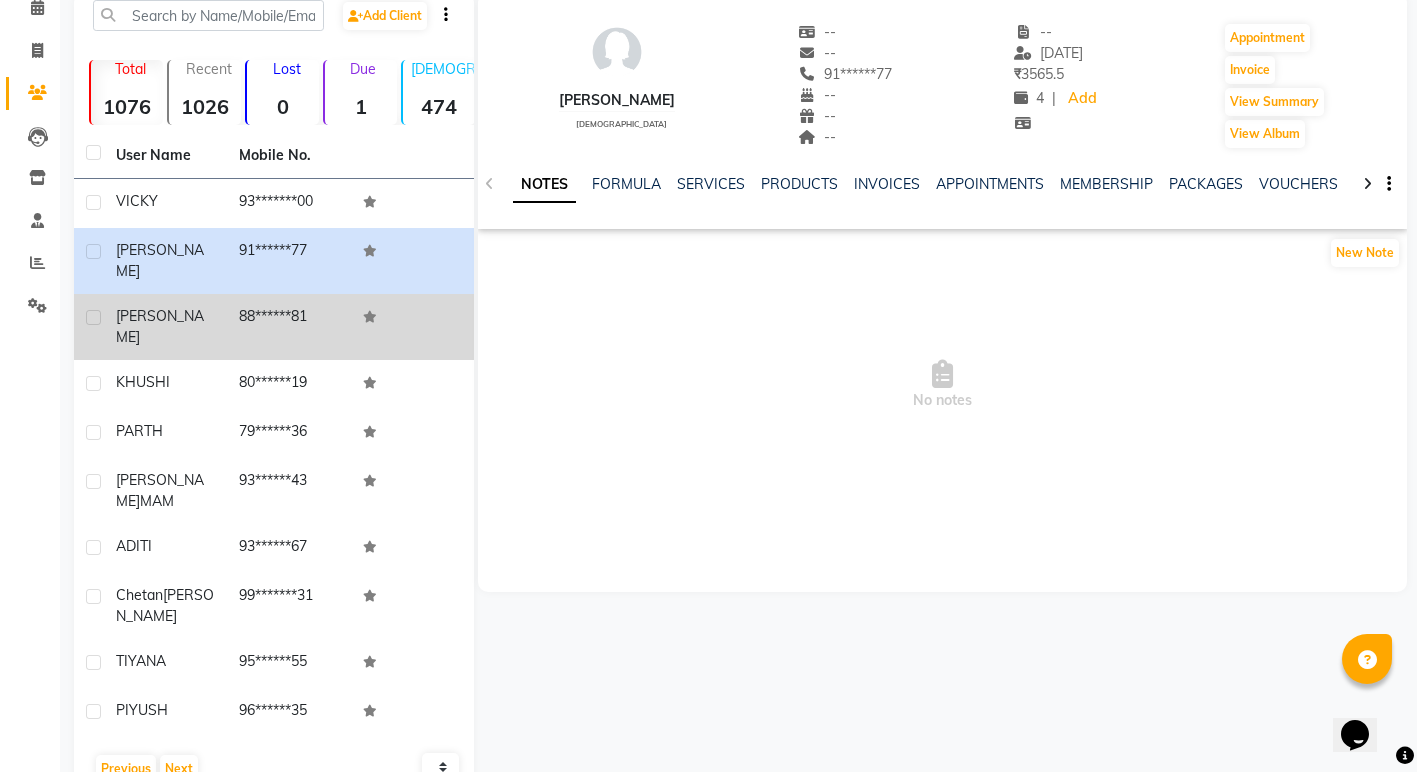 click on "88******81" 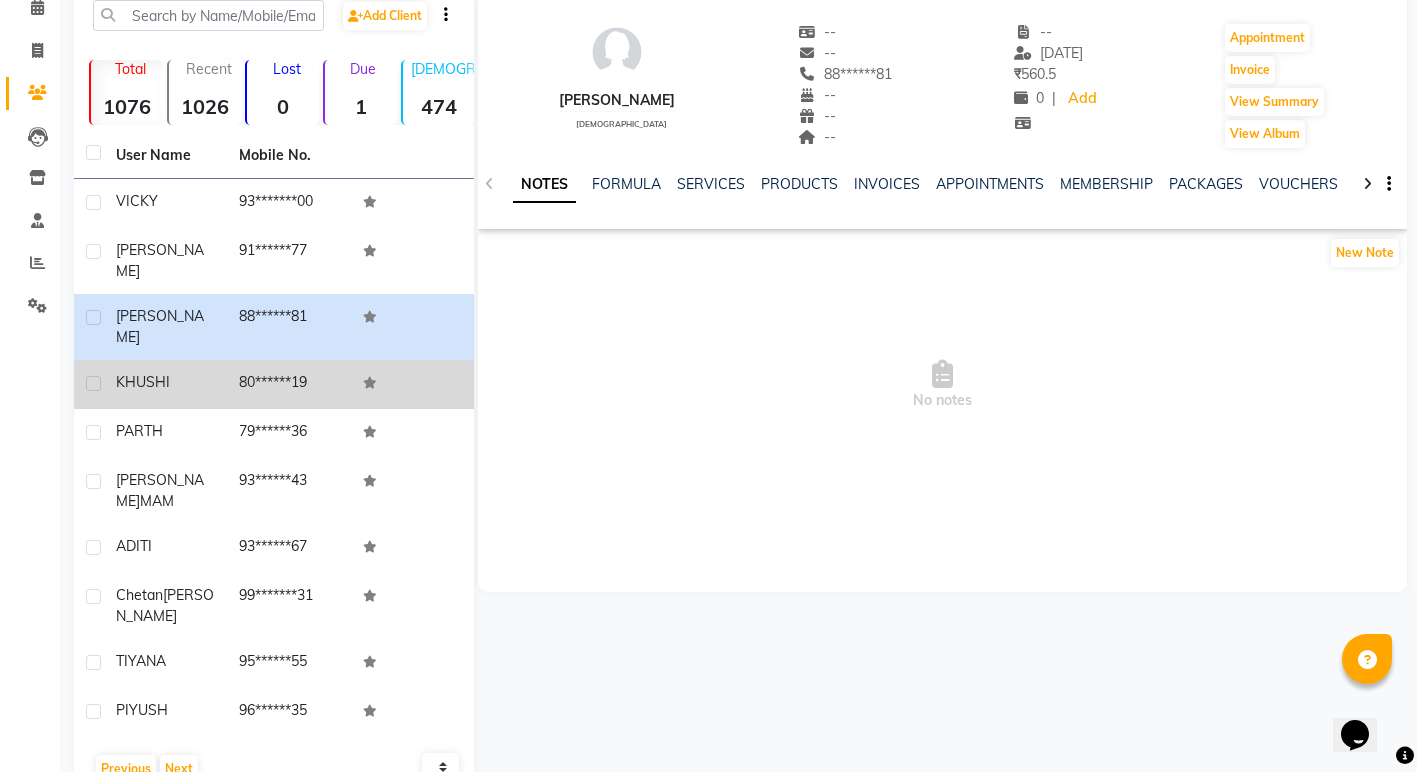 click on "80******19" 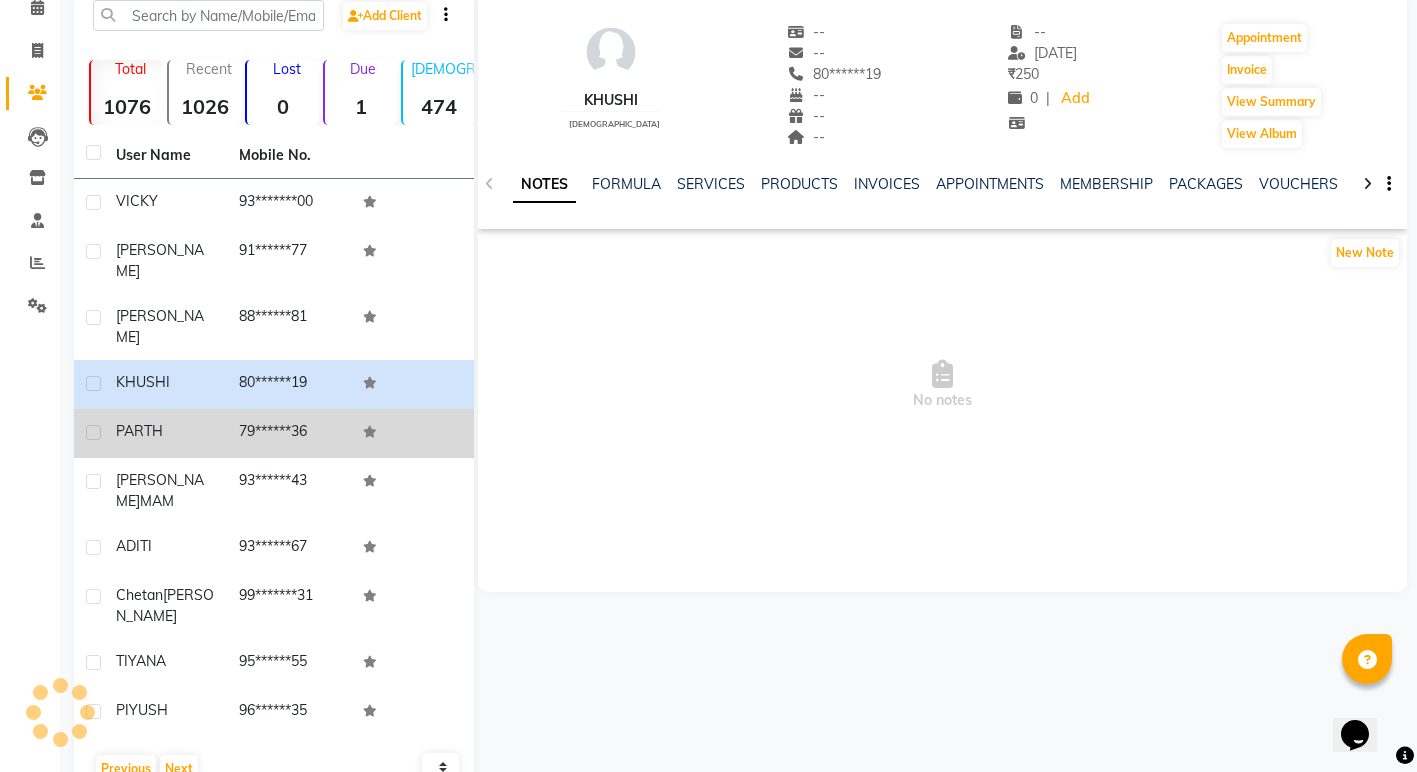 click on "79******36" 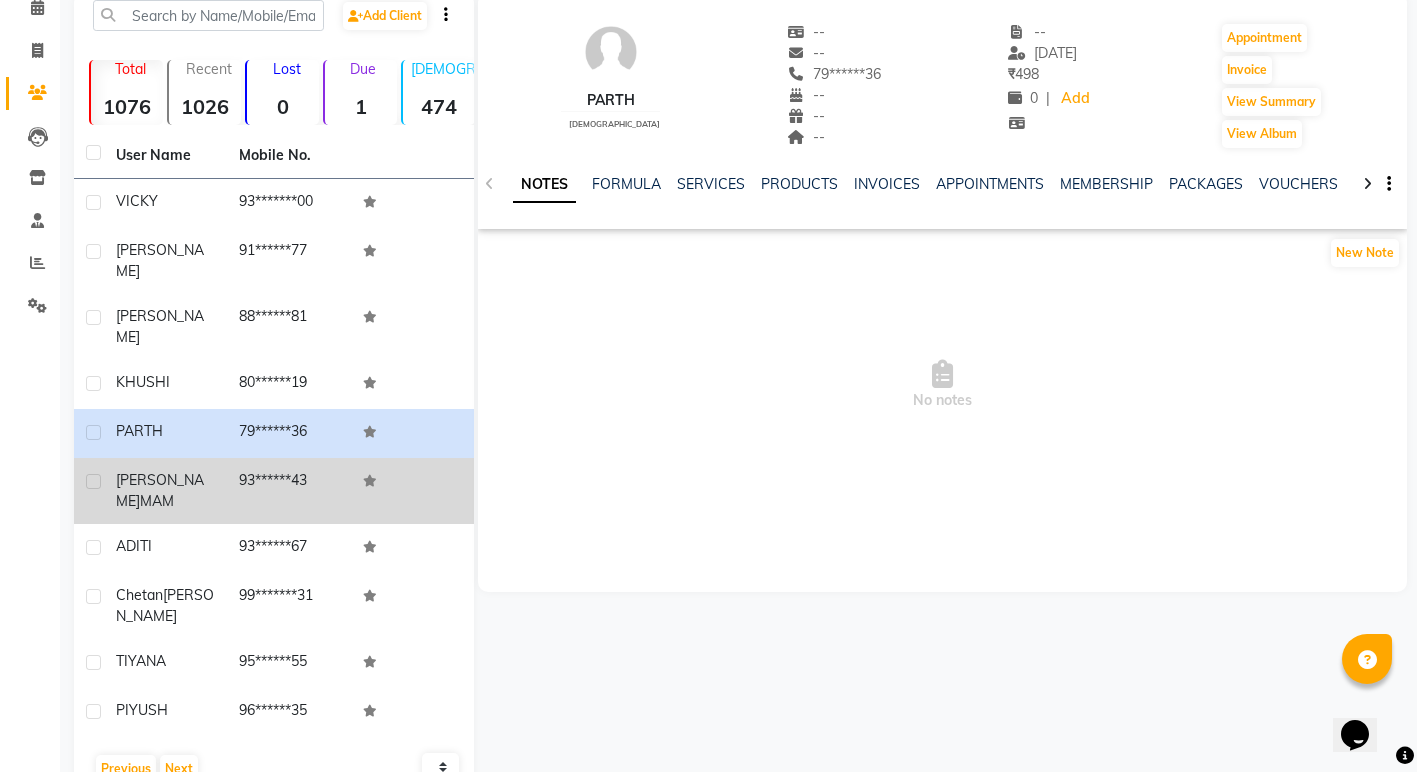 click on "93******43" 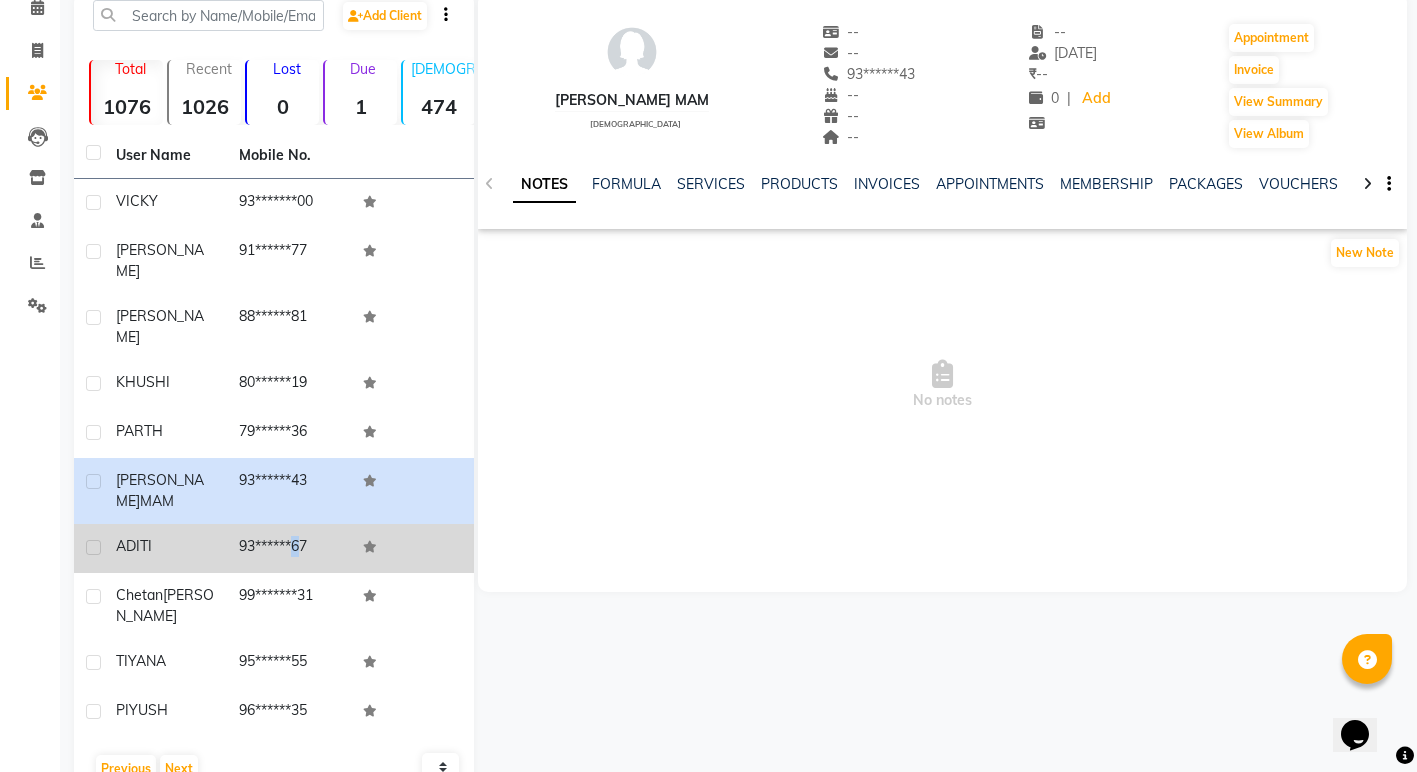click on "93******67" 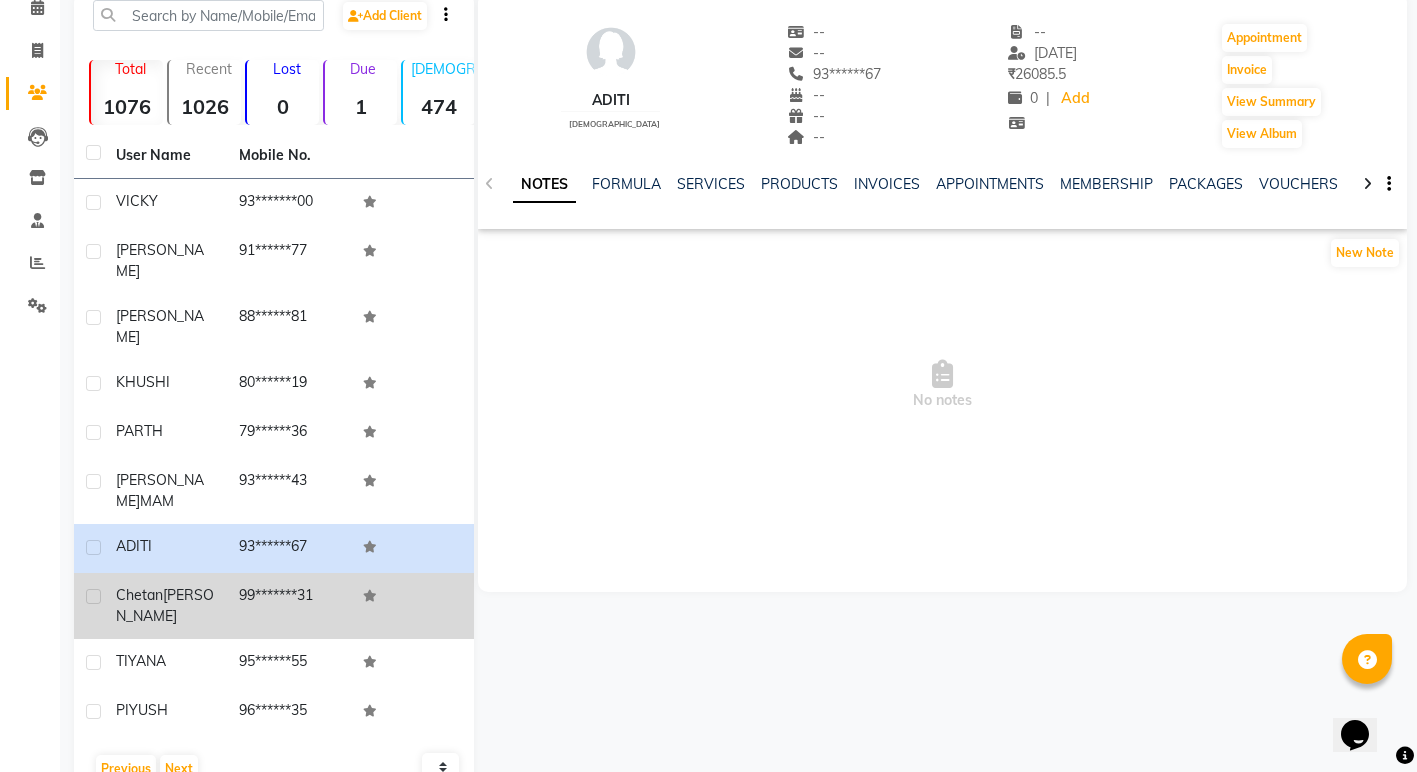 click on "99*******31" 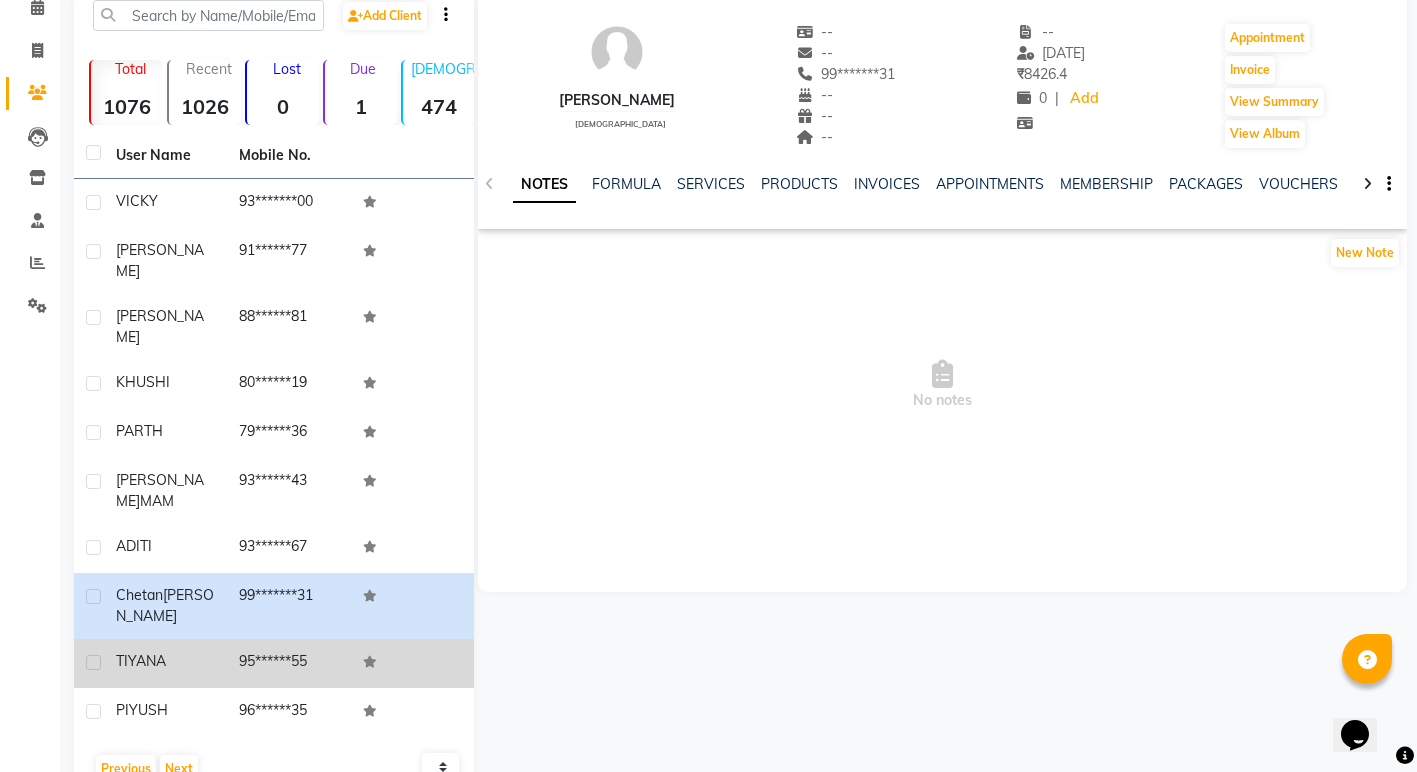 click on "95******55" 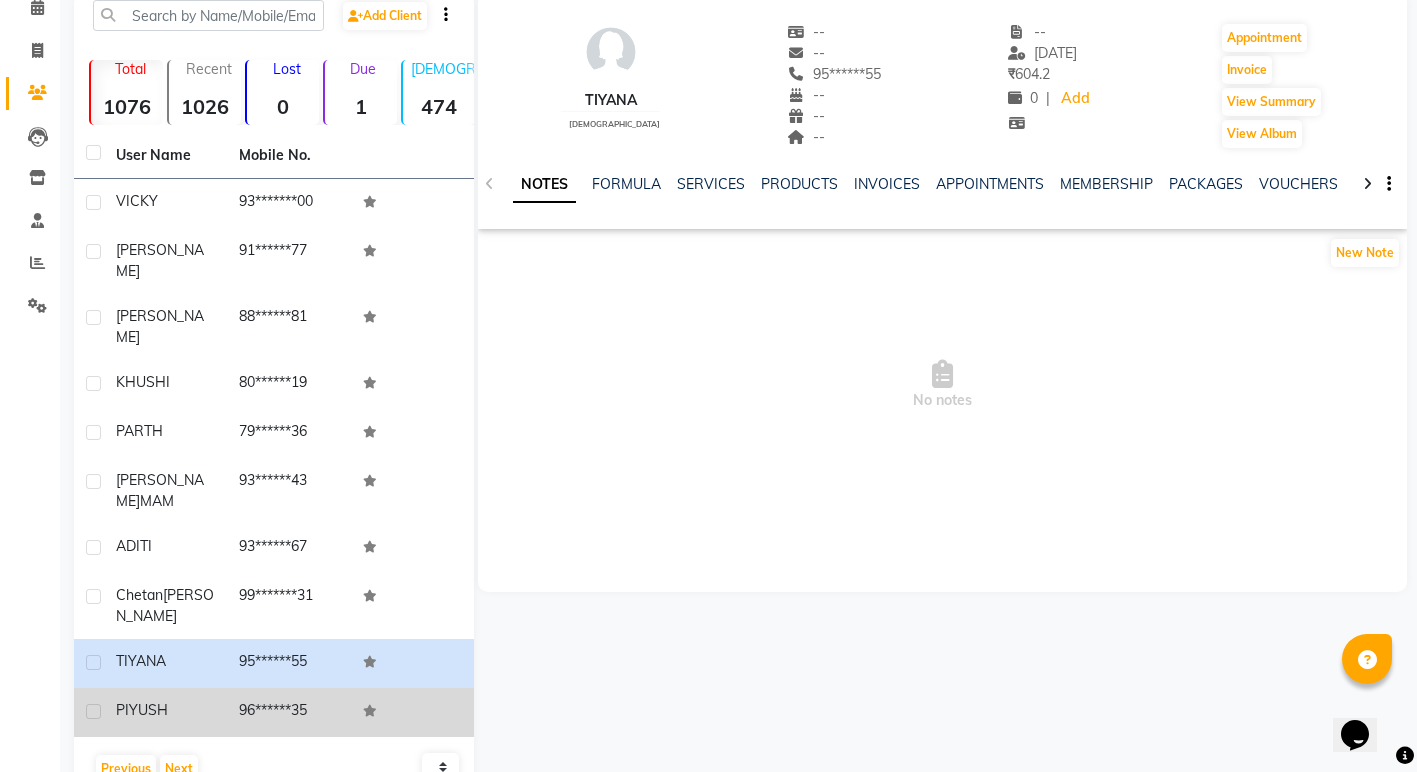 click on "96******35" 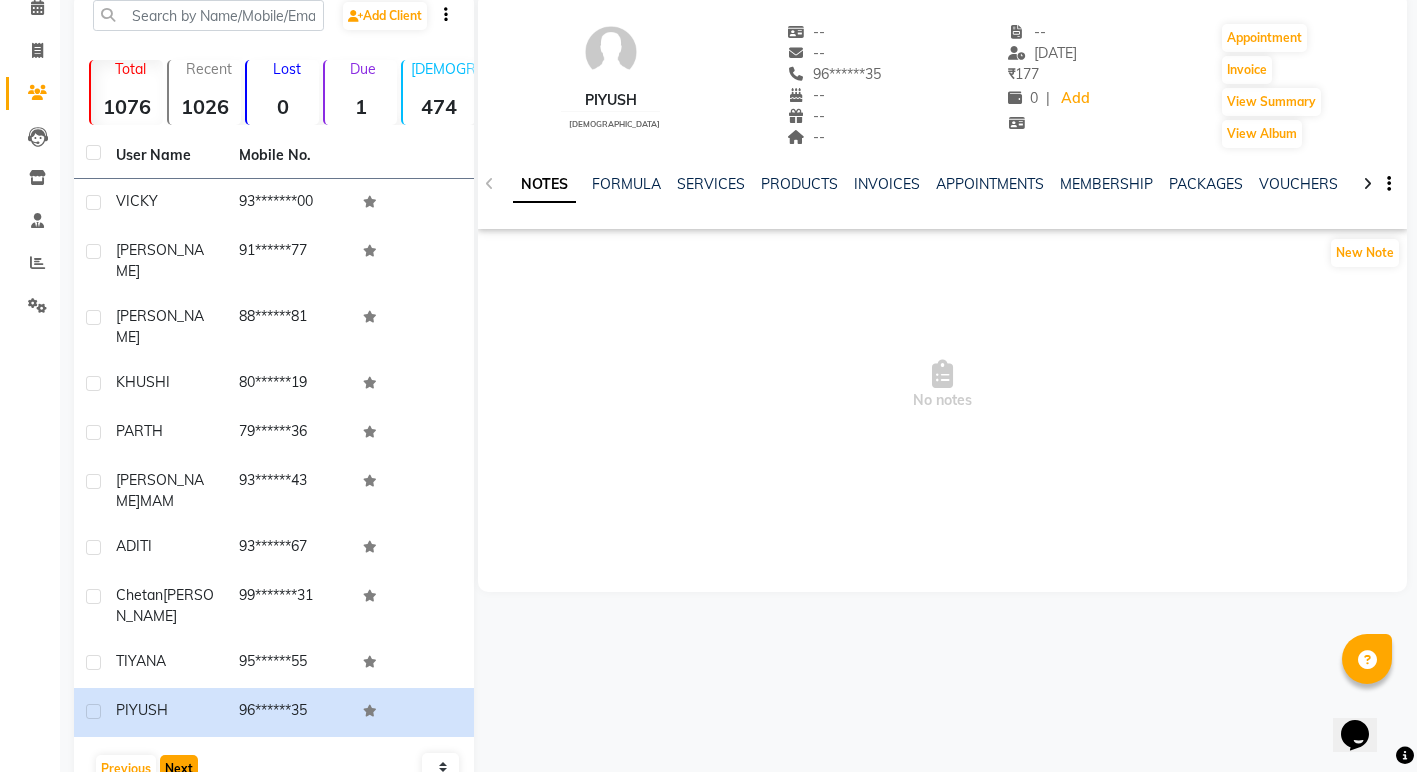 click on "Next" 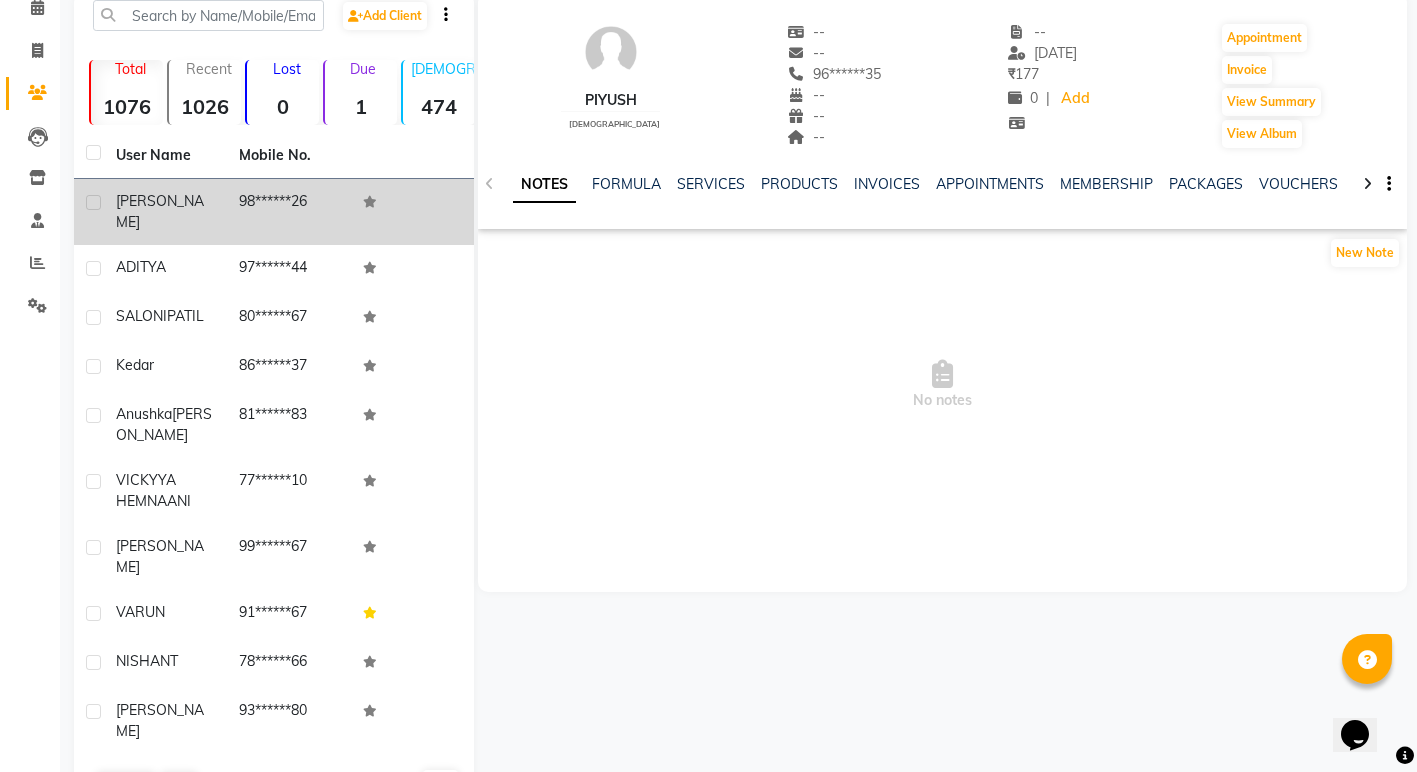 click 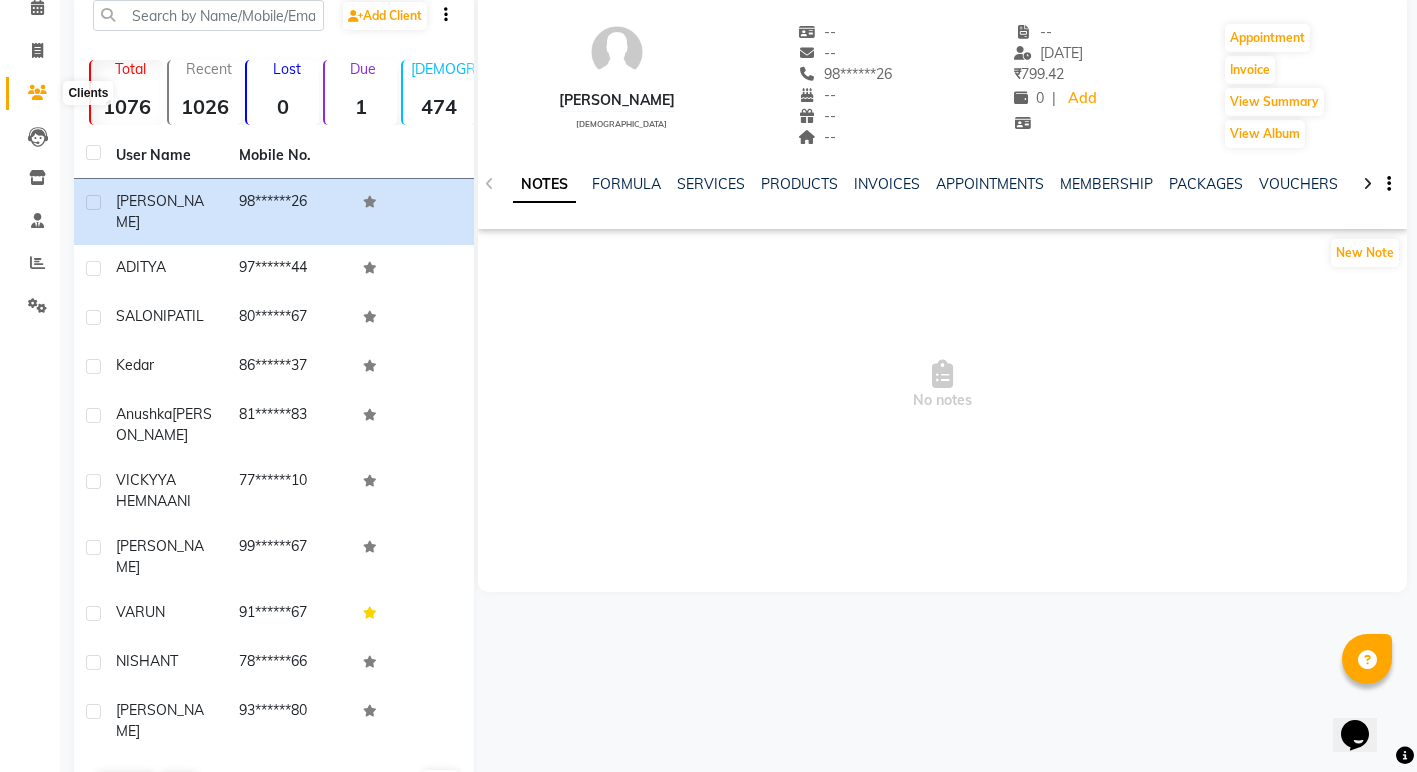 click 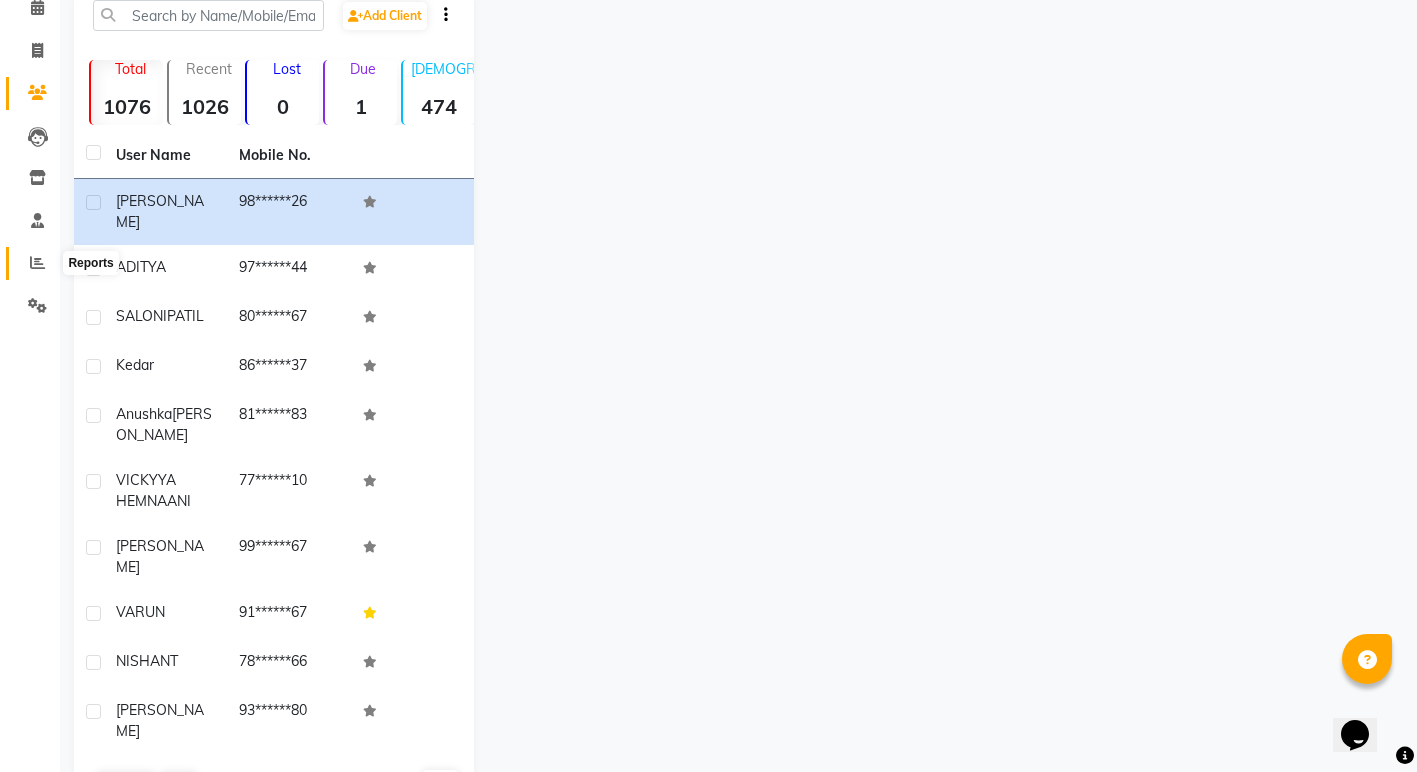 click 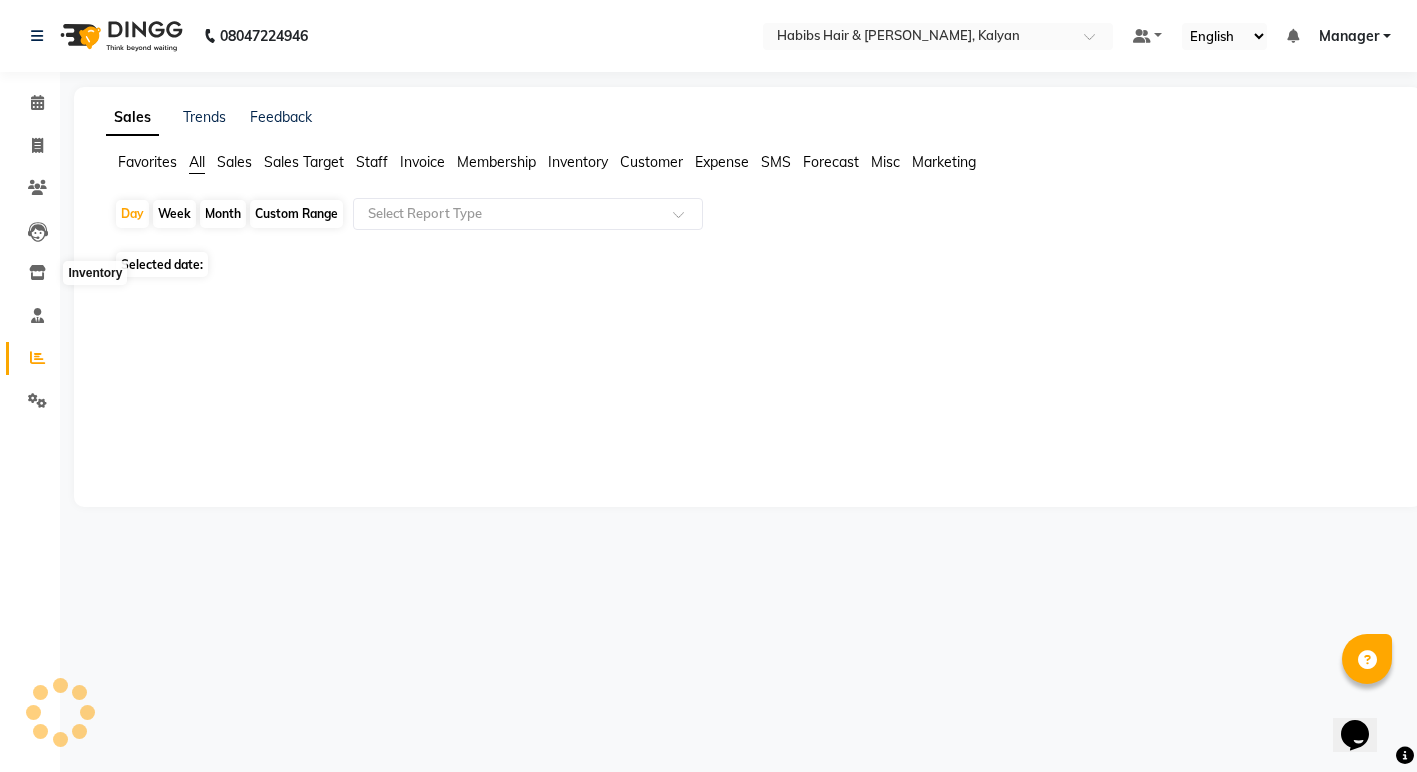 scroll, scrollTop: 0, scrollLeft: 0, axis: both 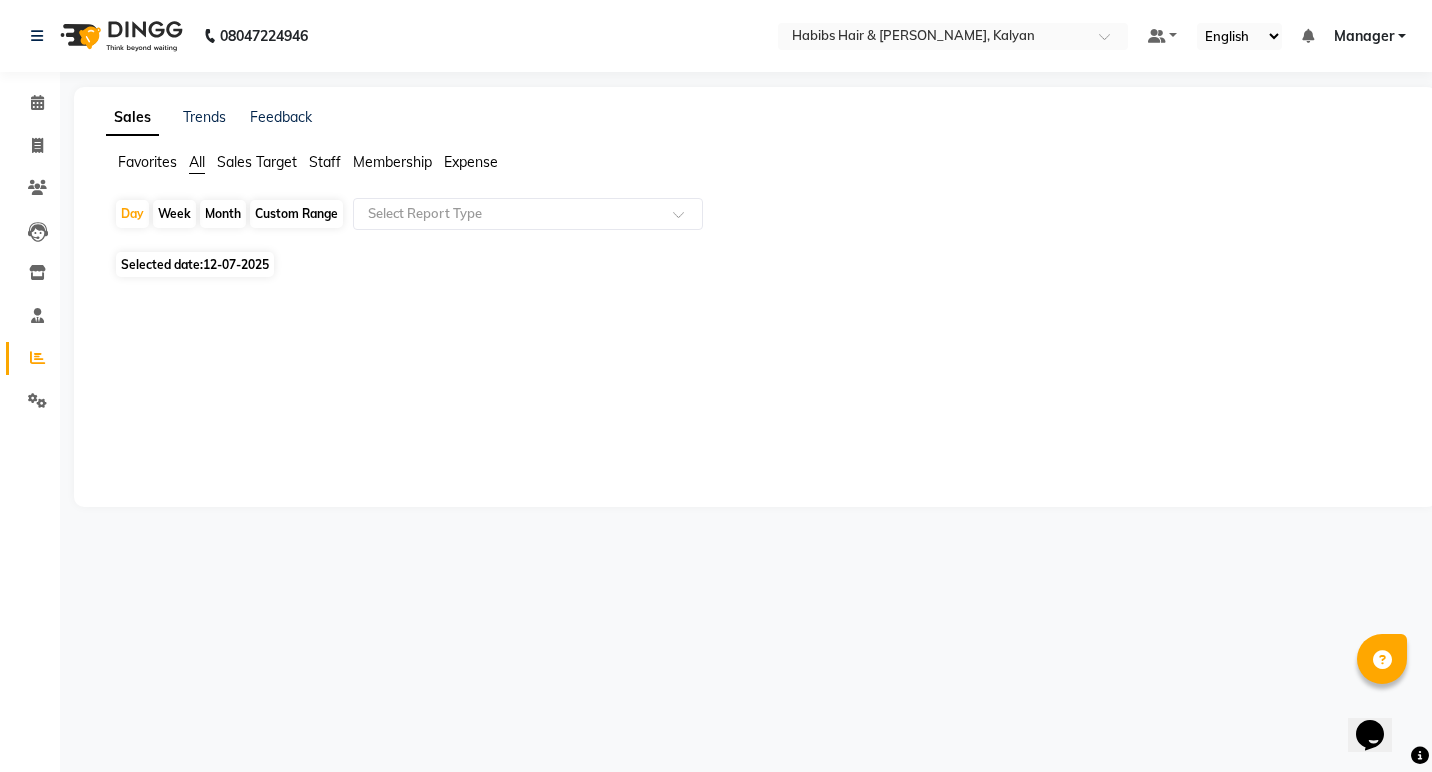 click on "Expense" 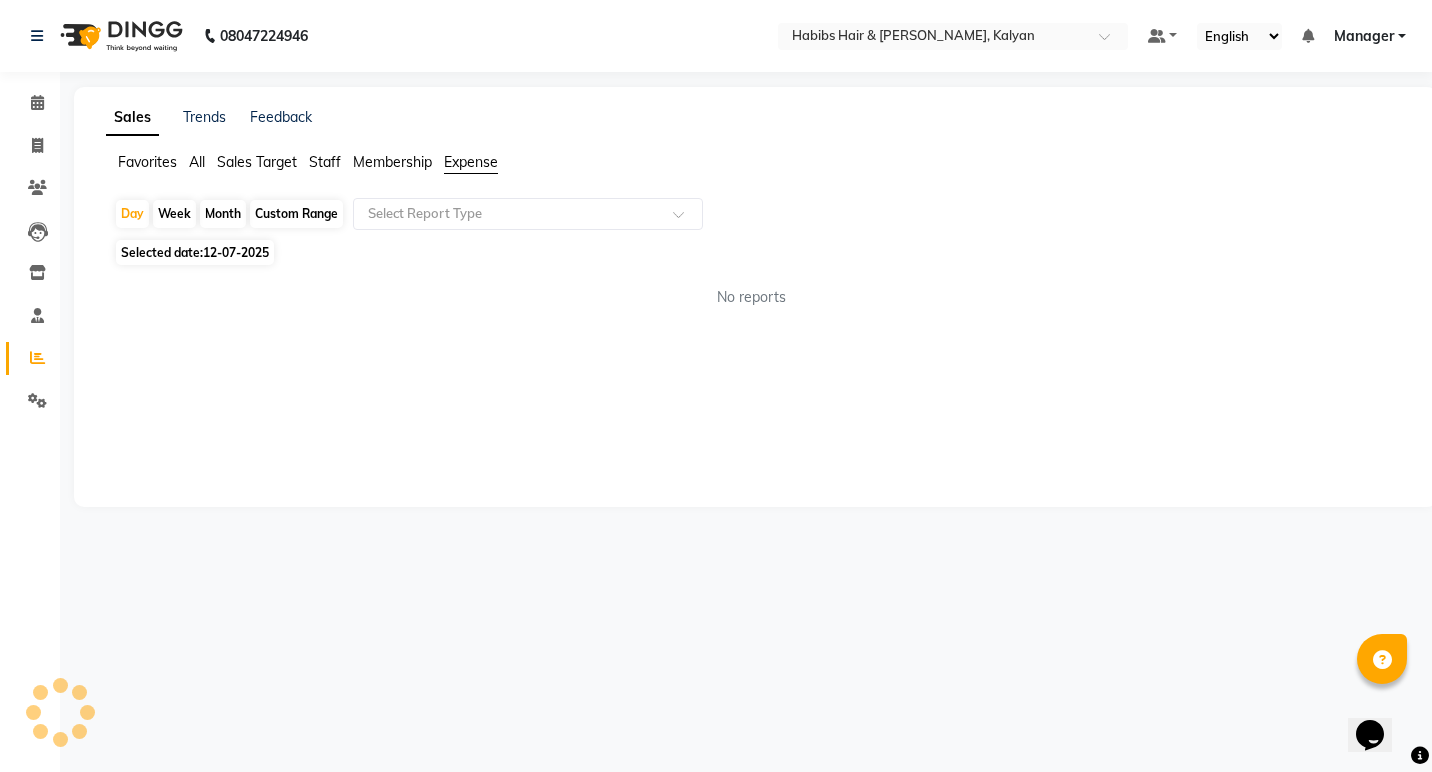 click on "Selected date:  12-07-2025" 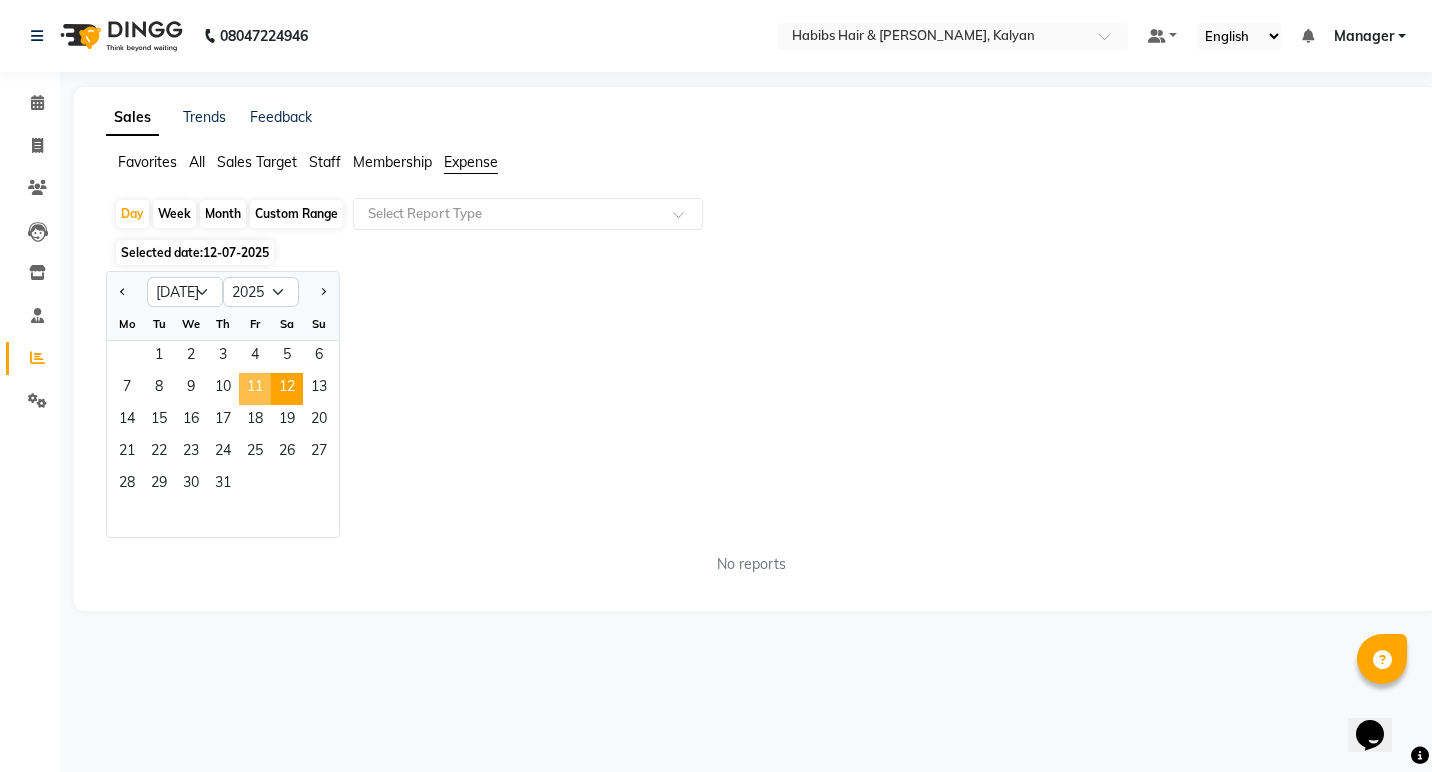 click on "11" 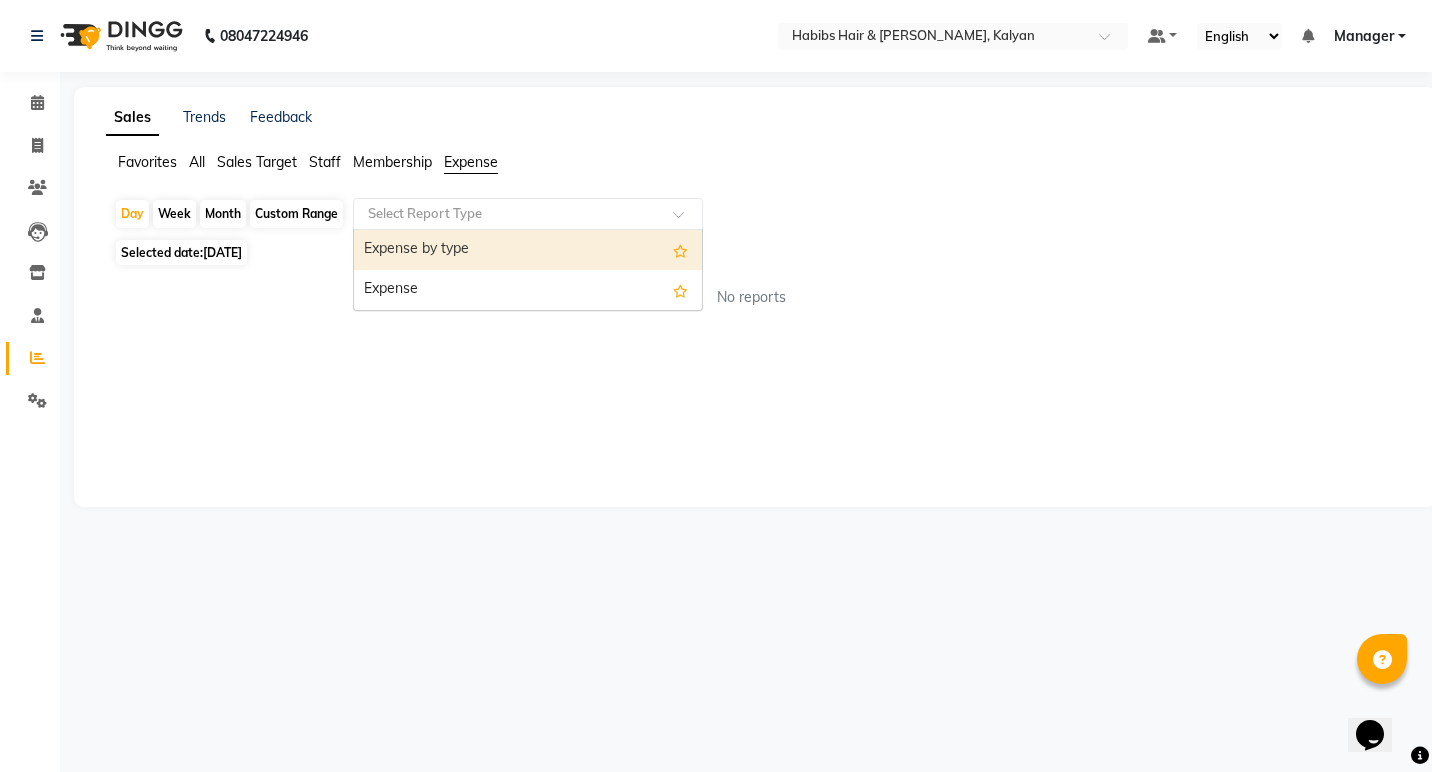click 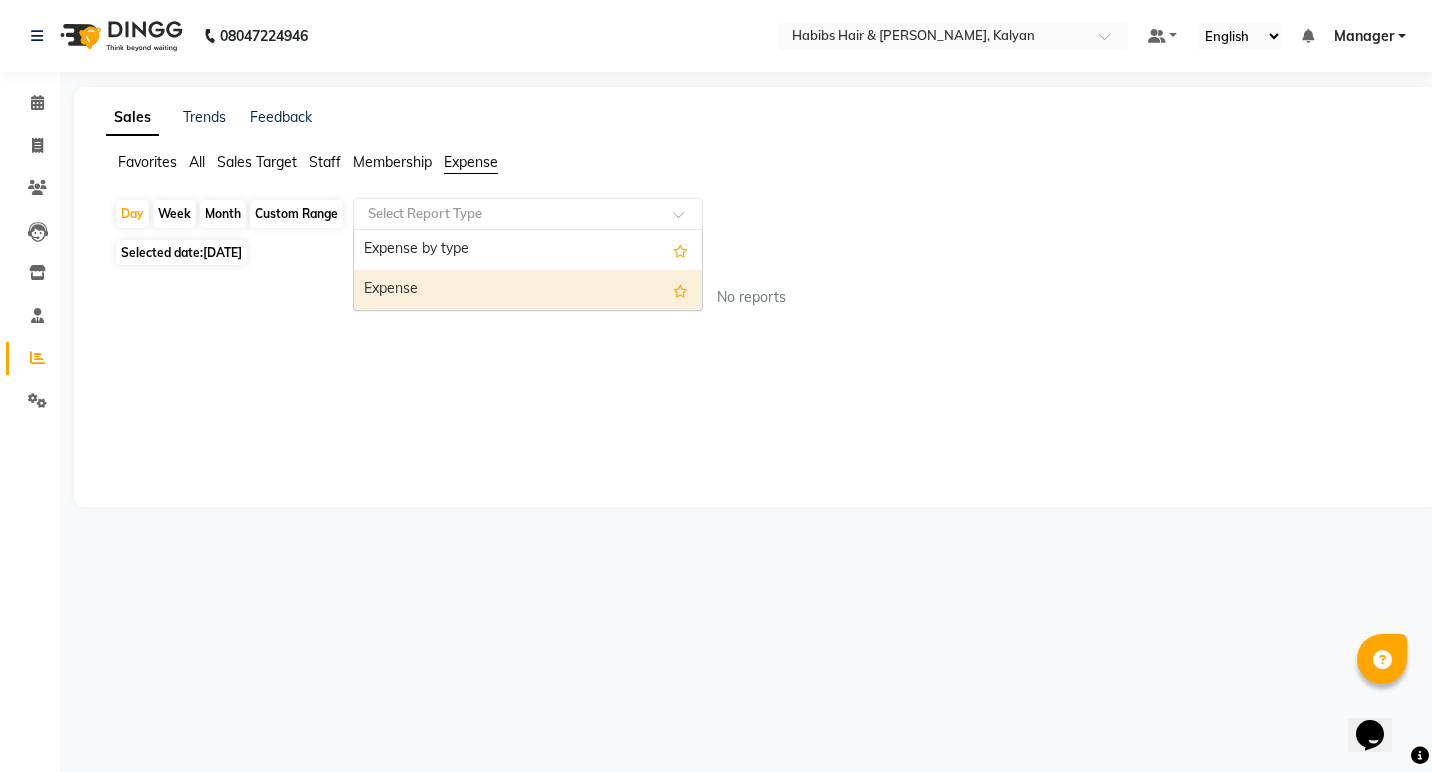 click on "Expense" at bounding box center [528, 290] 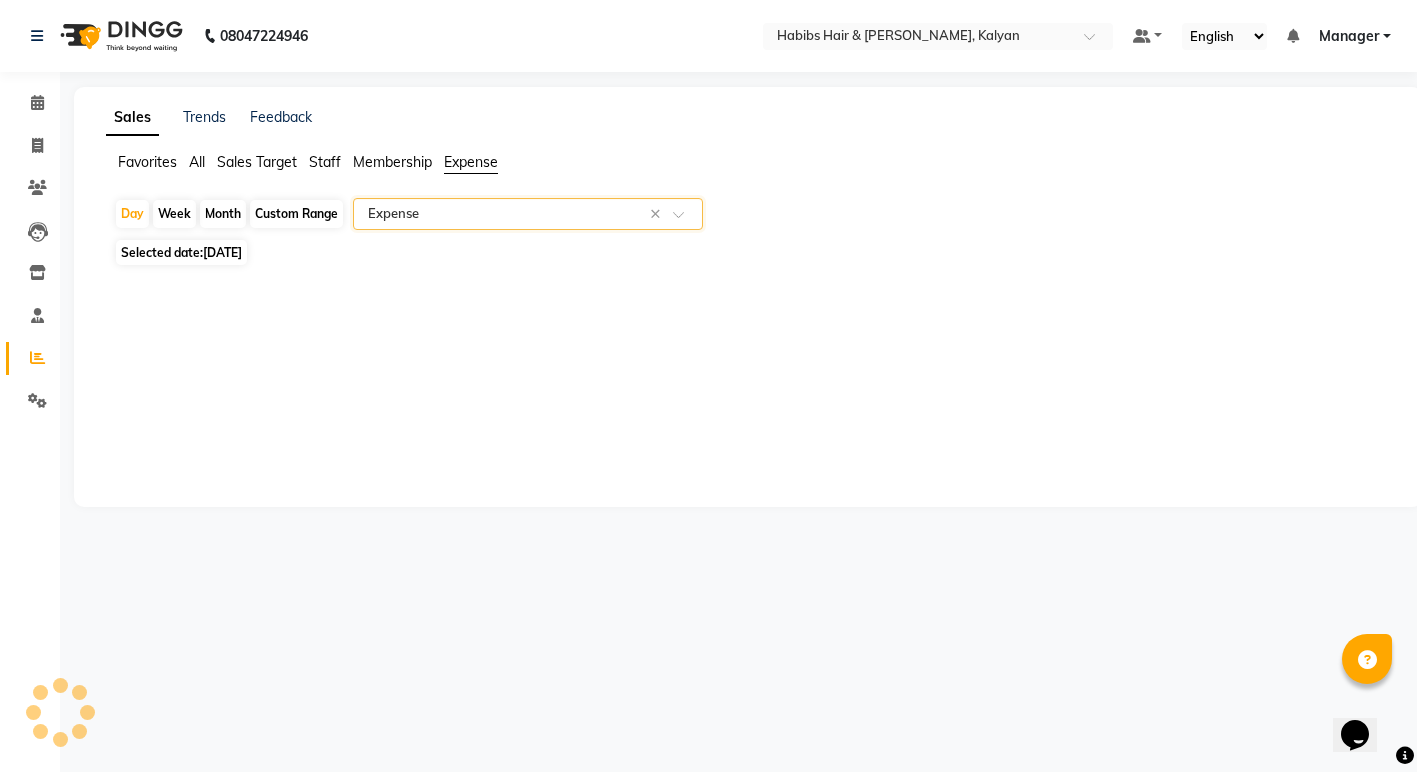 select on "csv" 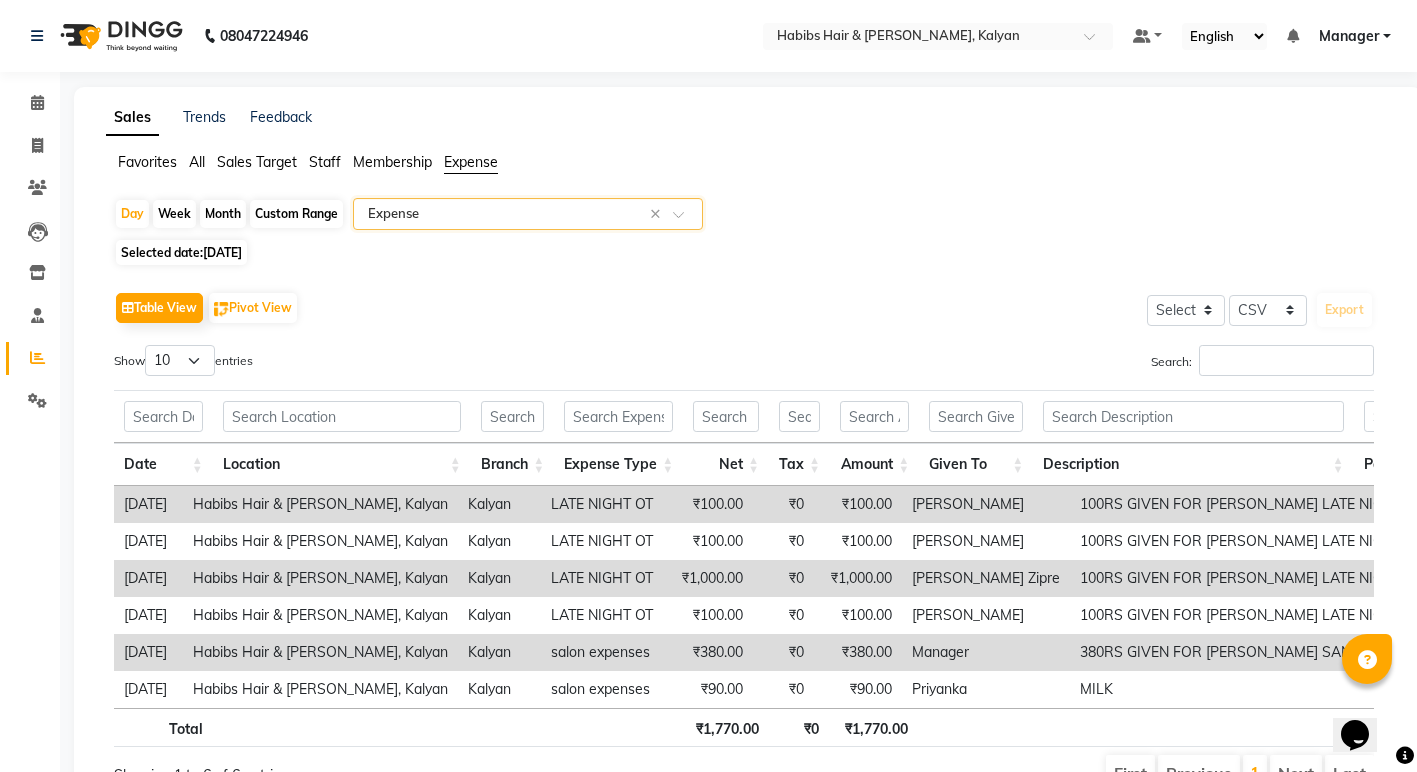 scroll, scrollTop: 117, scrollLeft: 0, axis: vertical 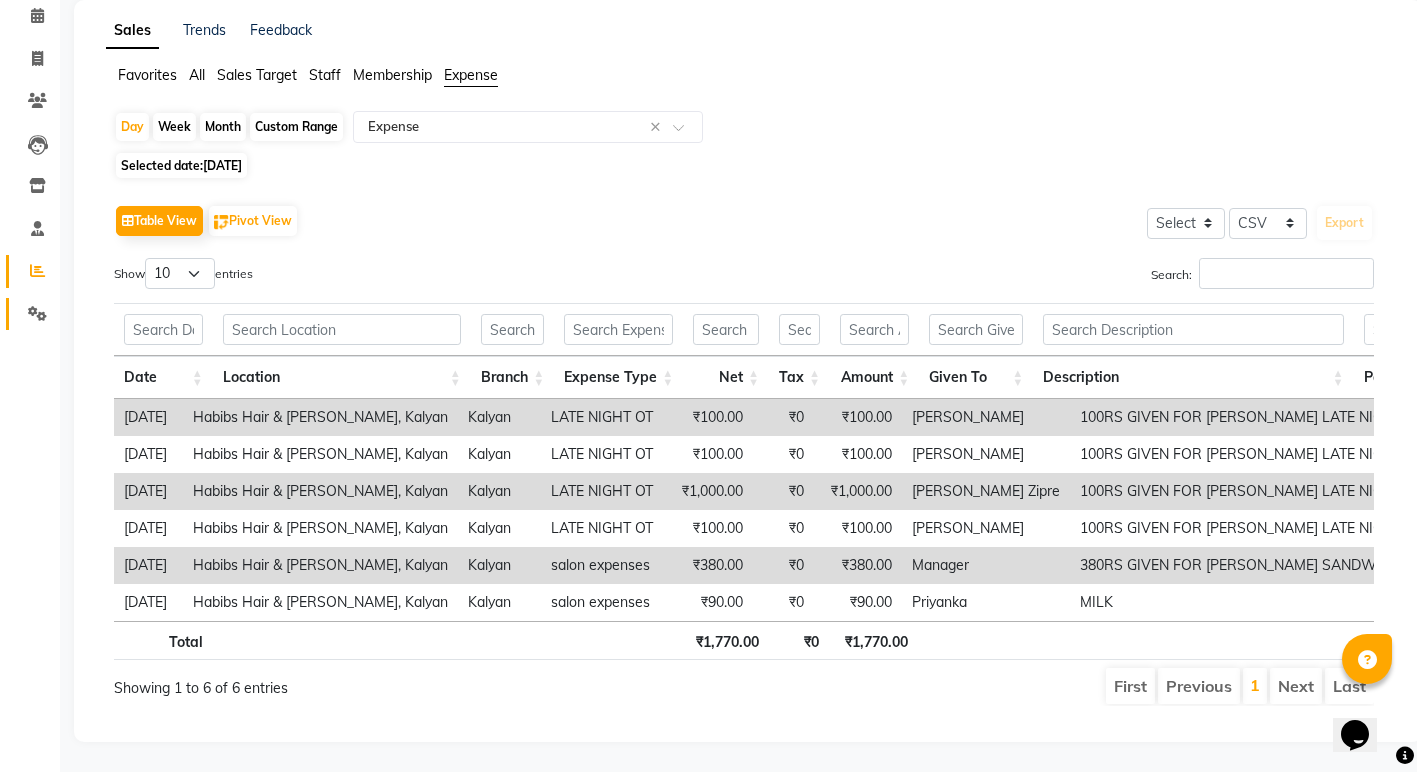 click on "Settings" 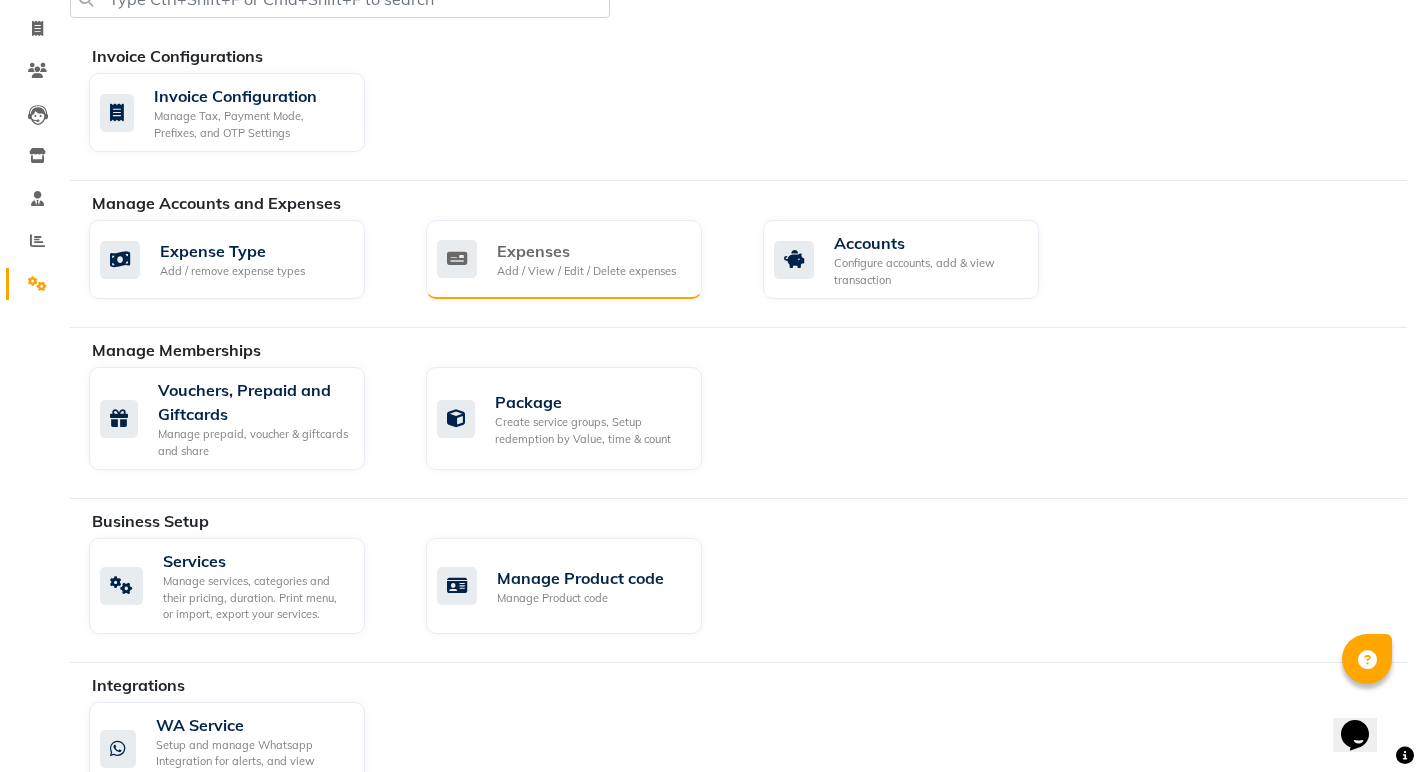 click on "Expenses" 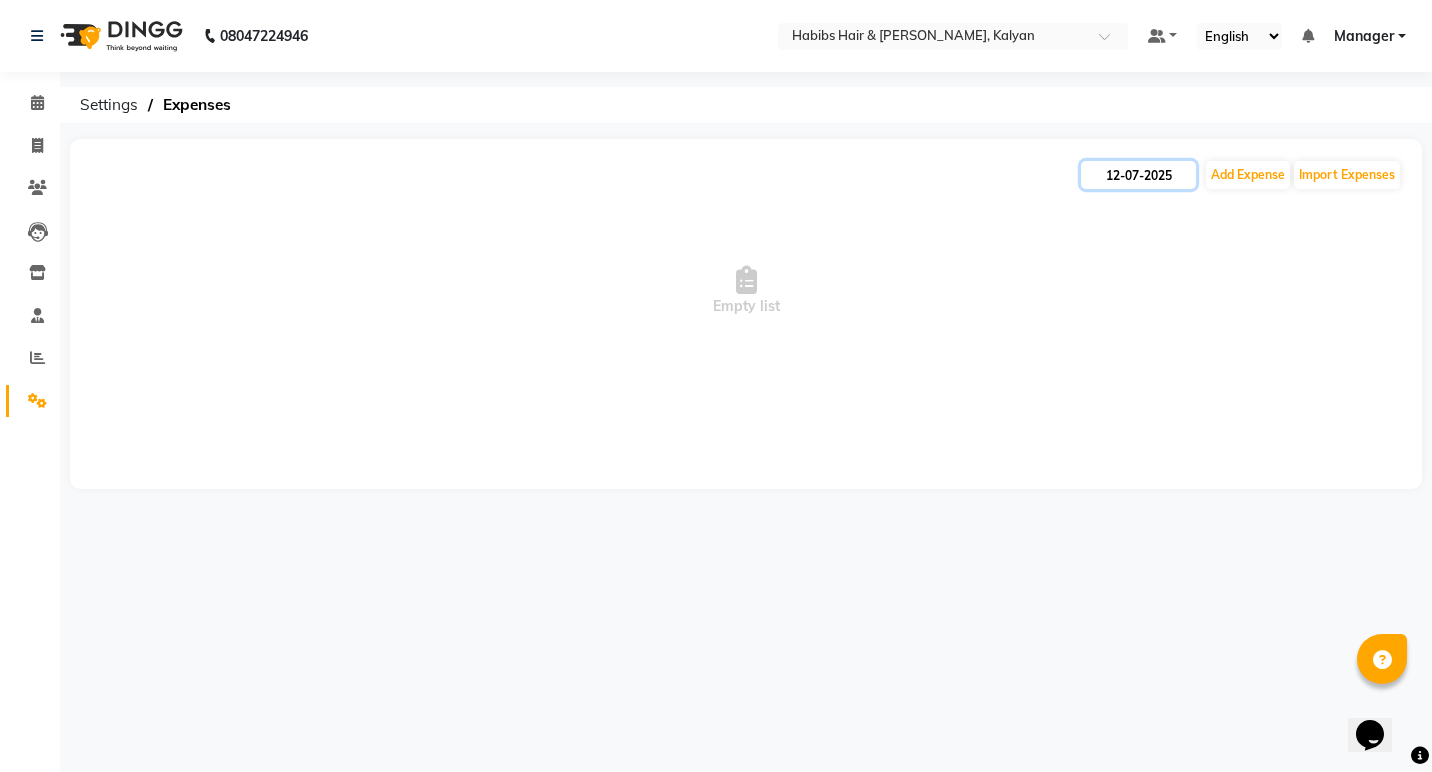 click on "12-07-2025" 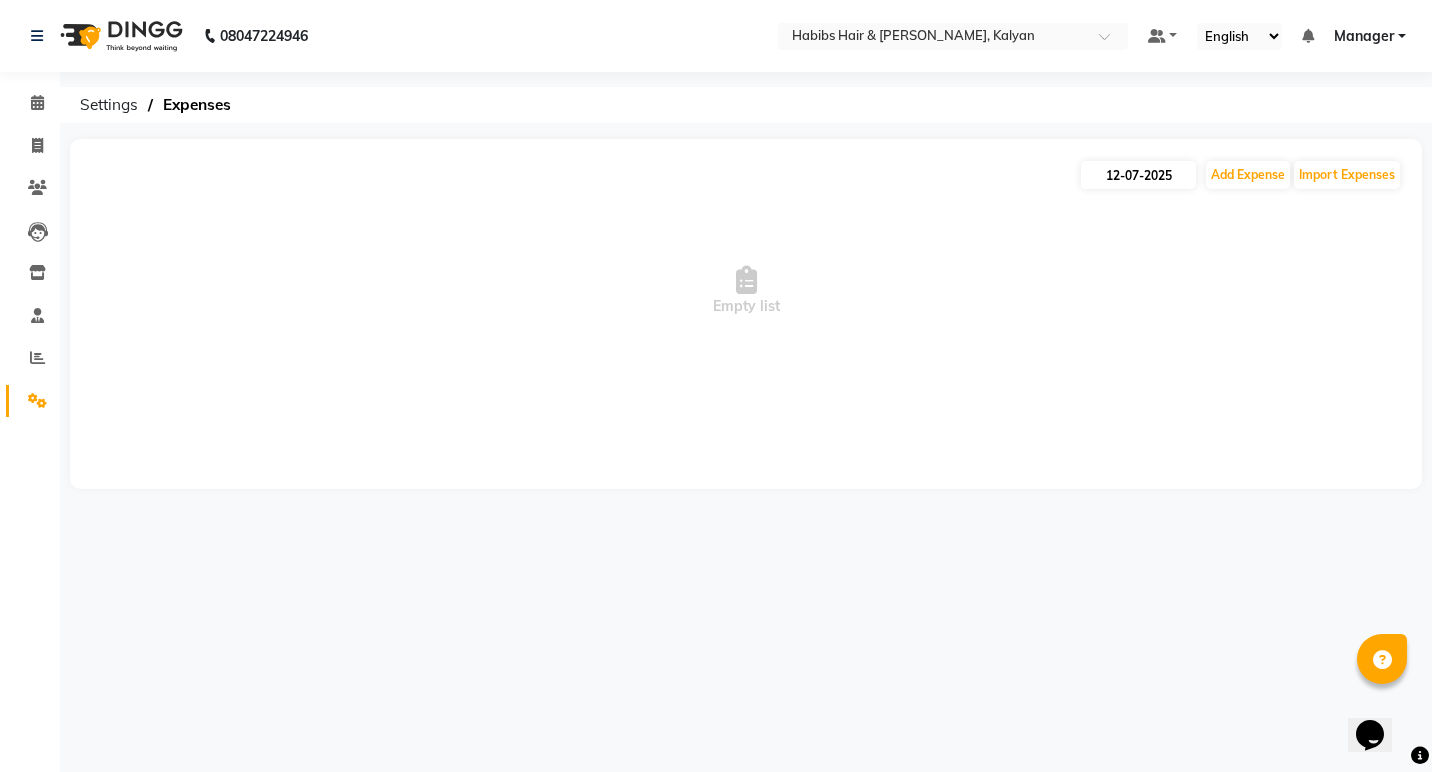 select on "7" 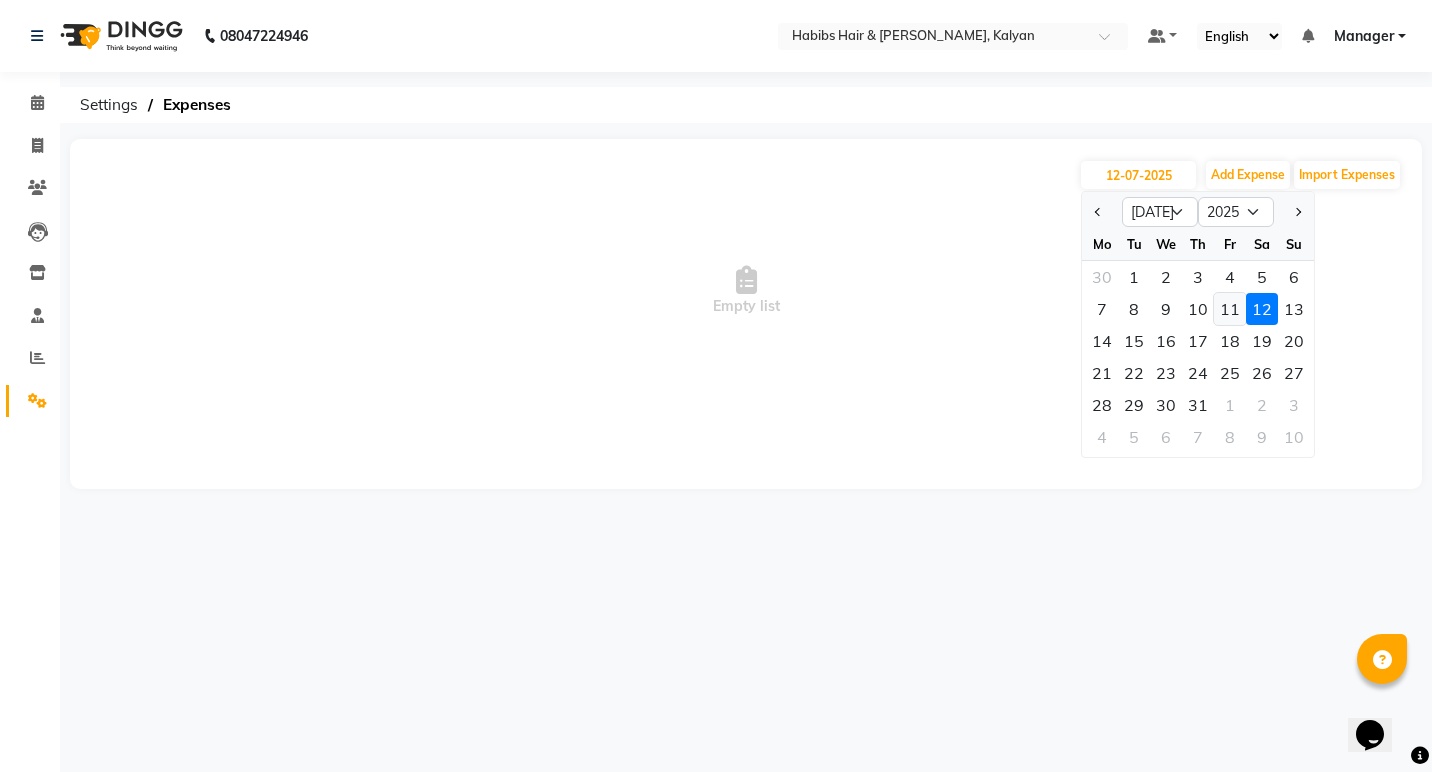 click on "11" 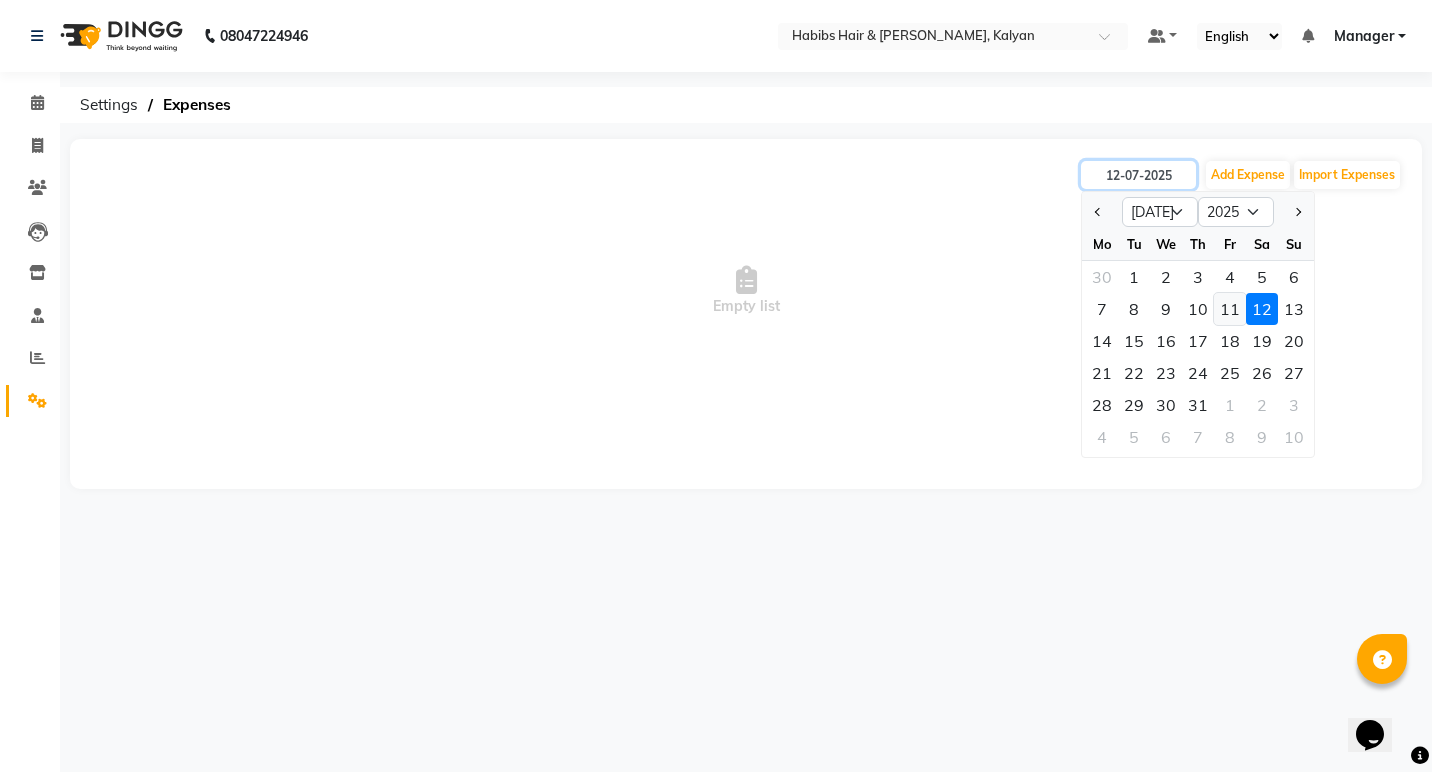 type on "11-07-2025" 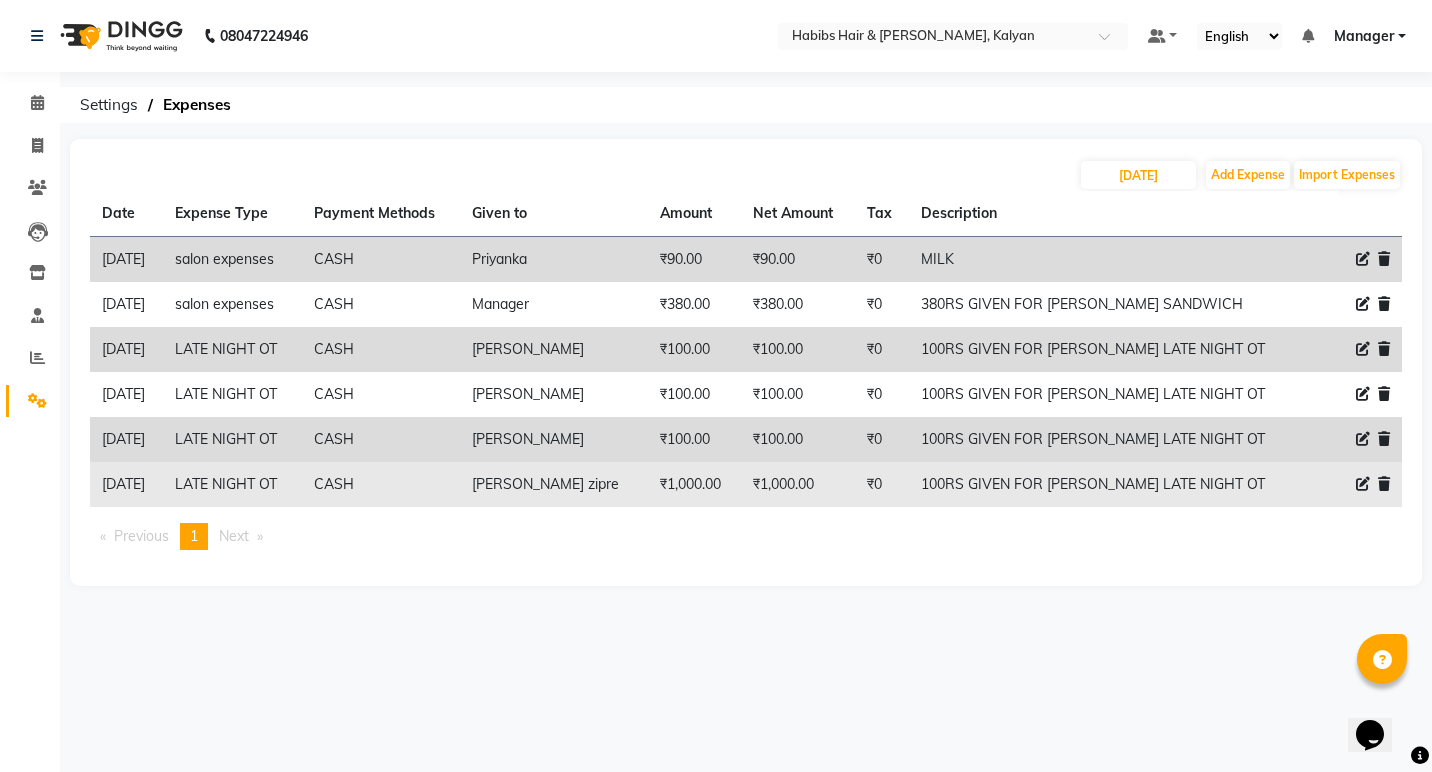 click 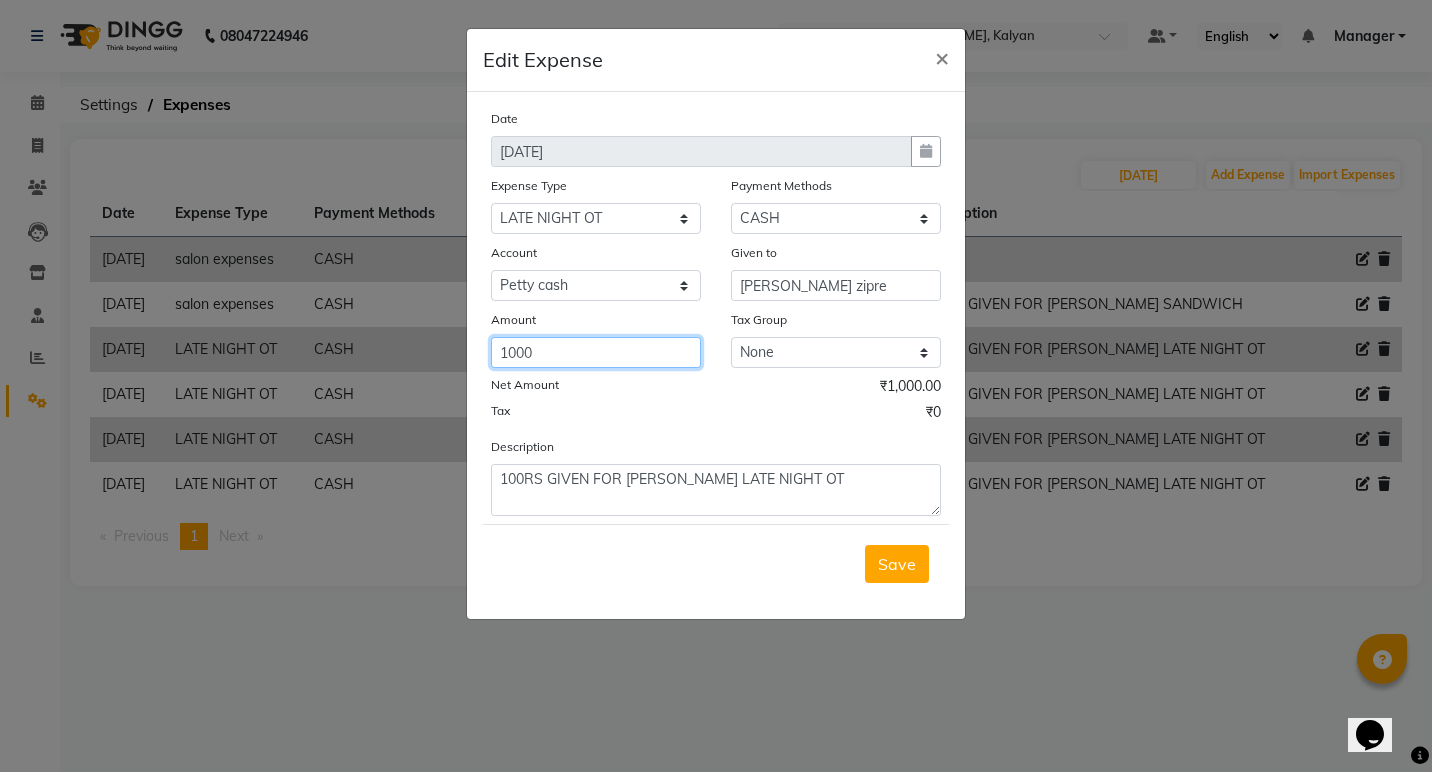 click on "1000" 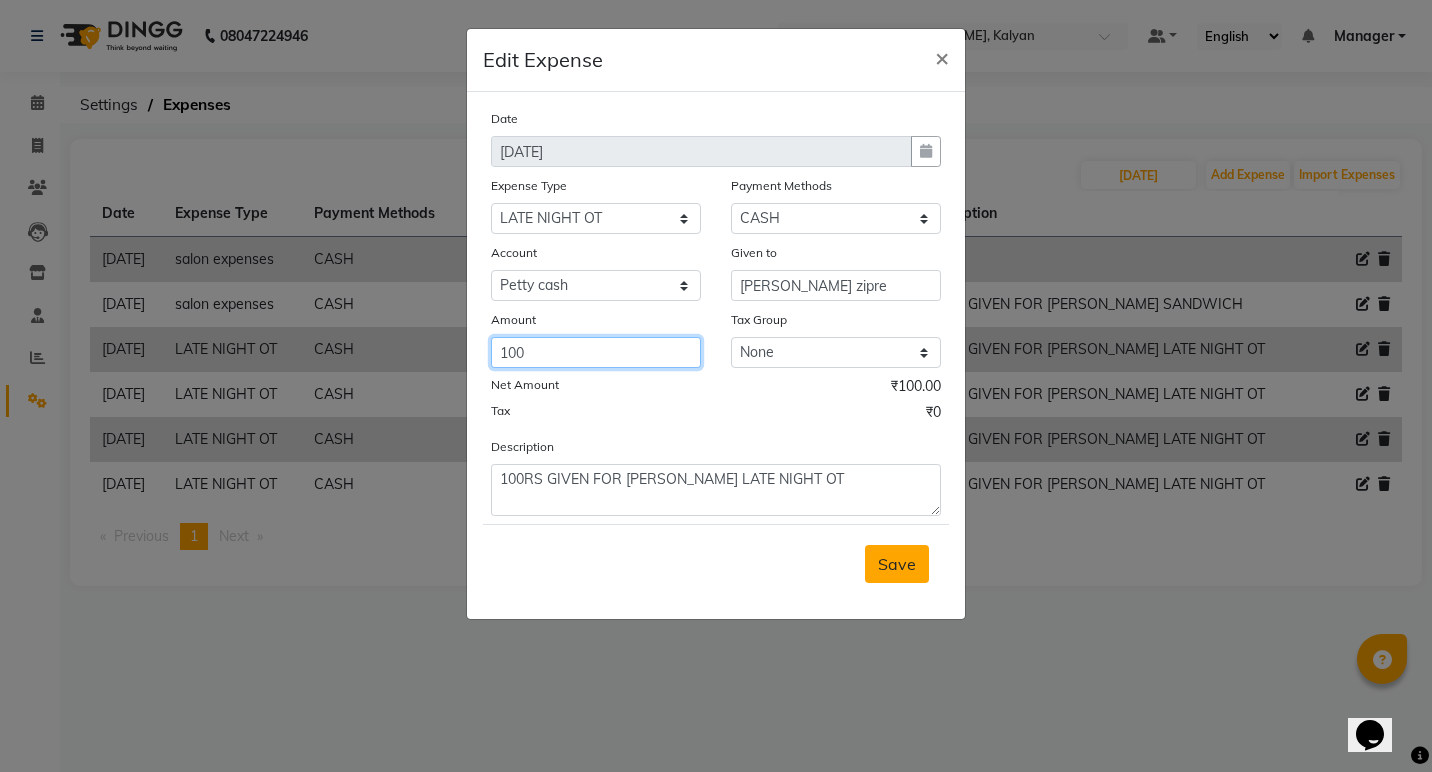 type on "100" 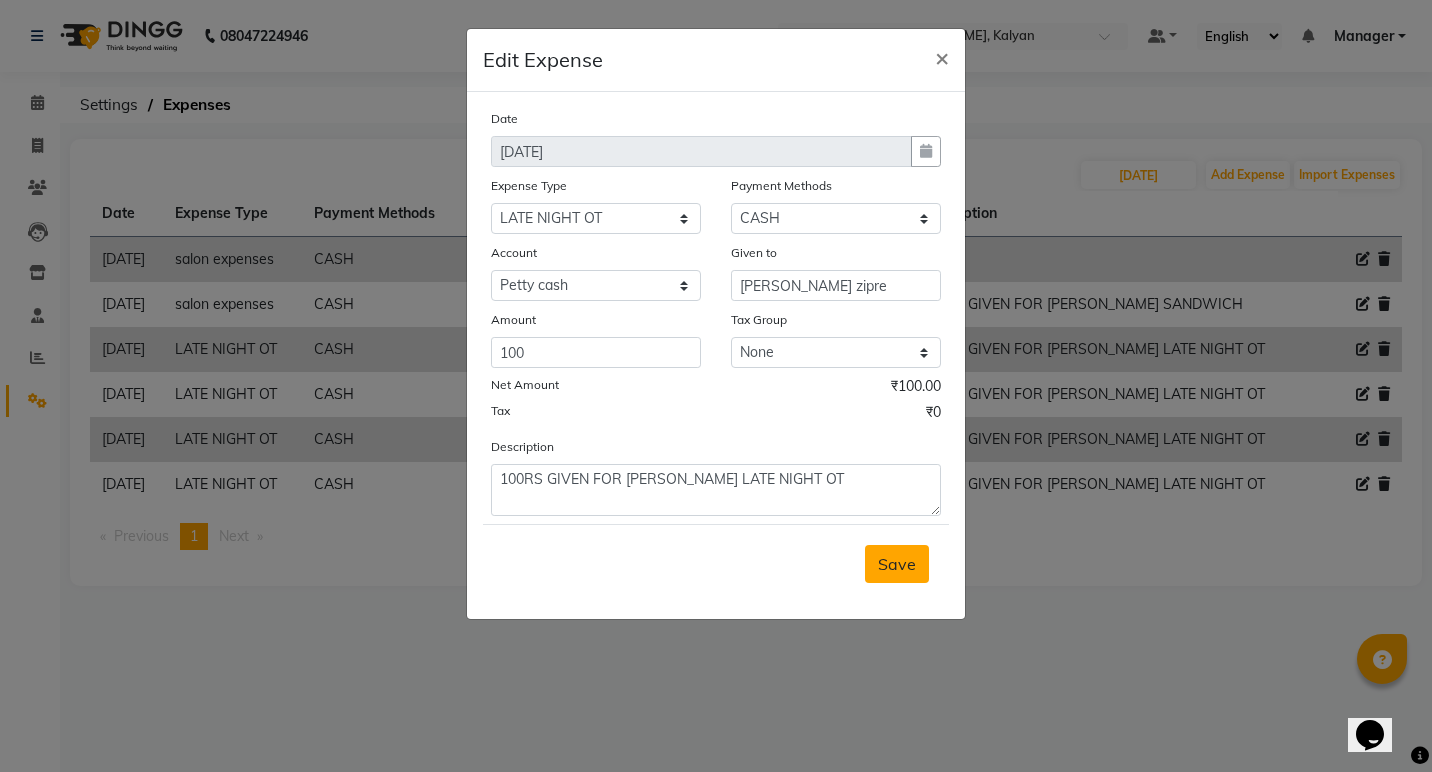 click on "Save" at bounding box center (897, 564) 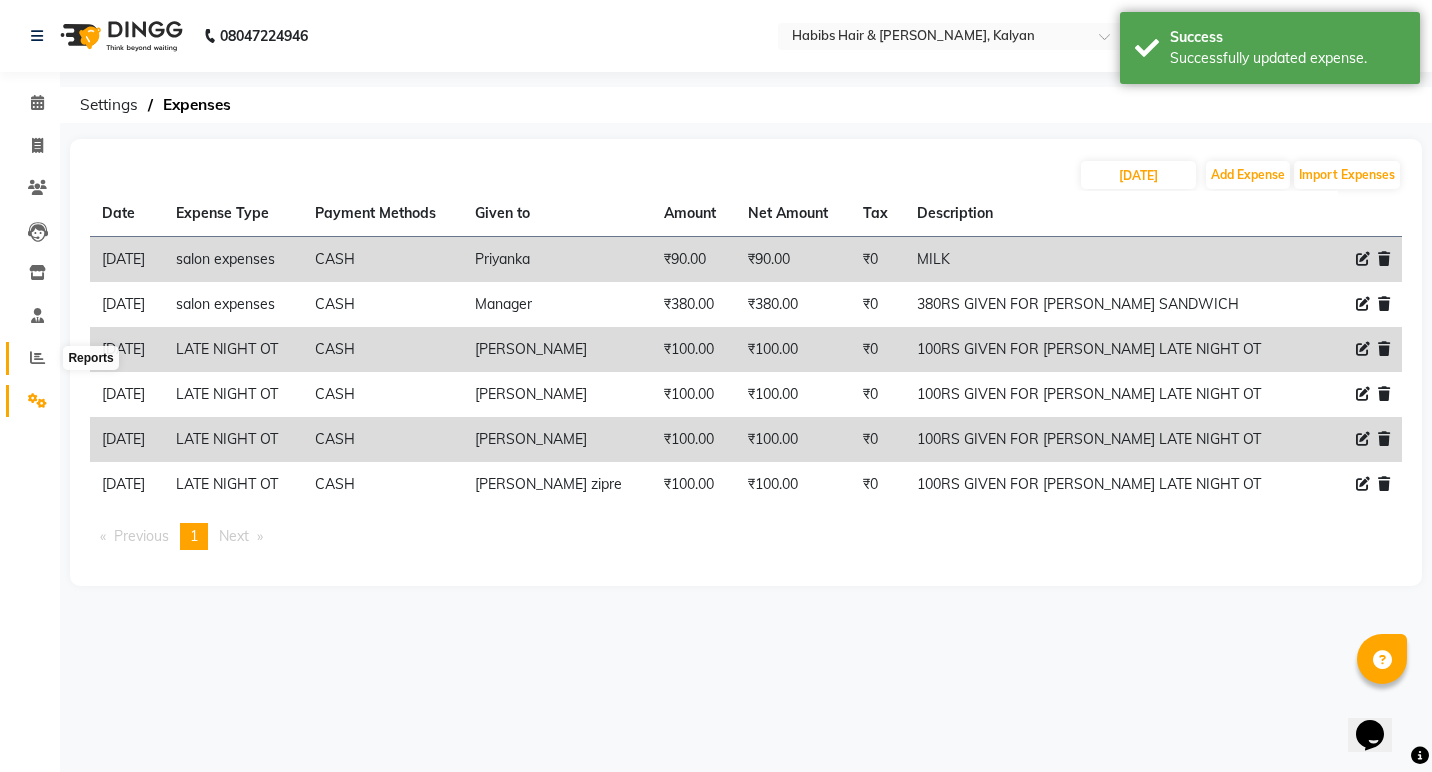 click 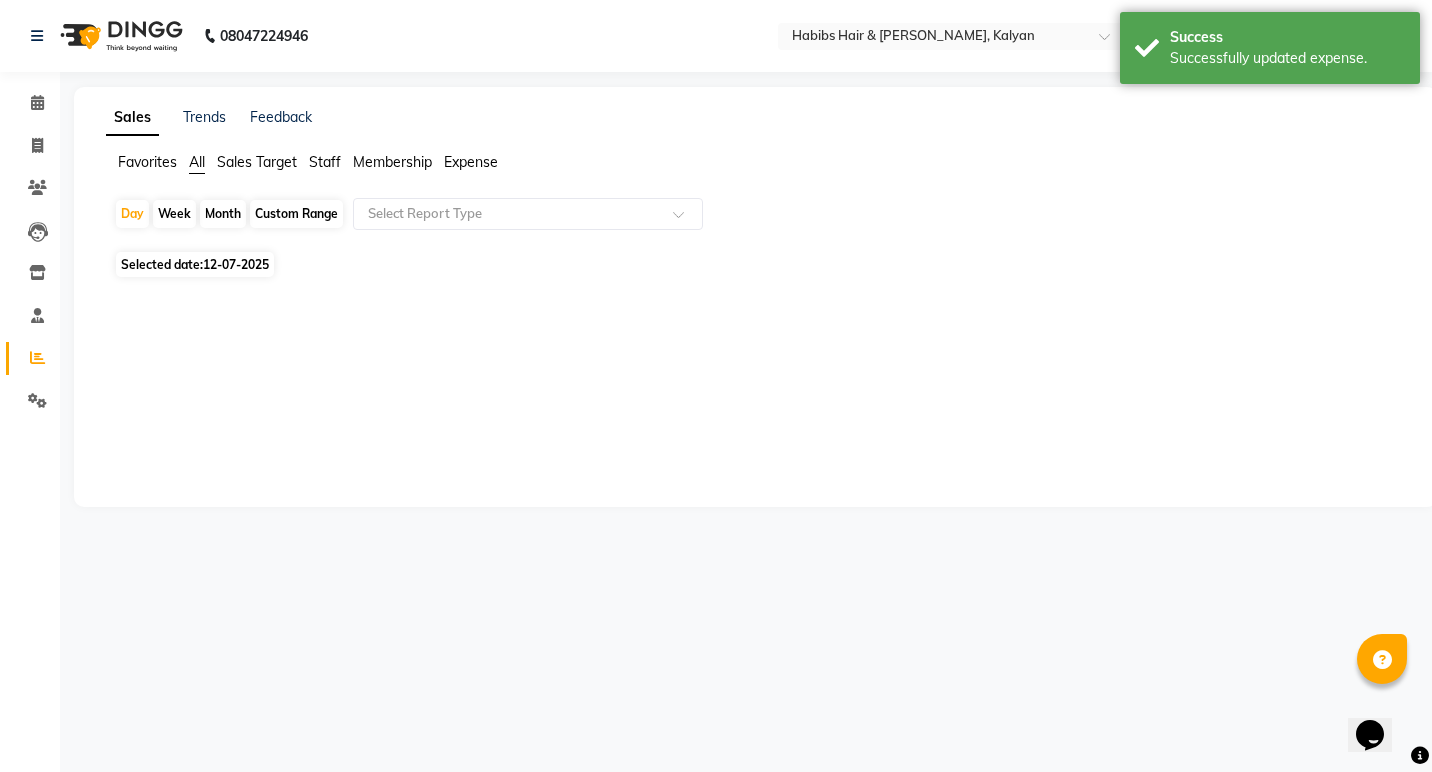 drag, startPoint x: 205, startPoint y: 266, endPoint x: 234, endPoint y: 273, distance: 29.832869 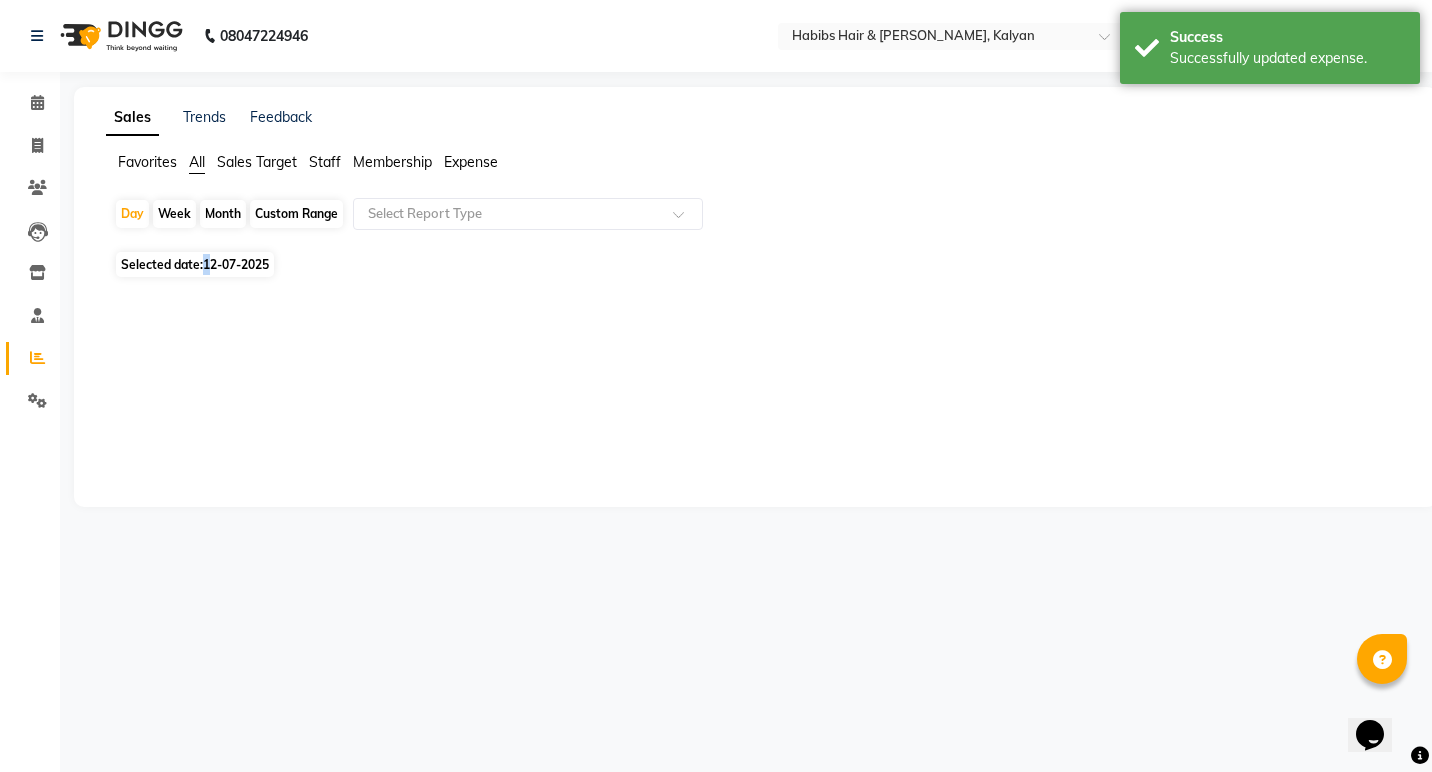 select on "7" 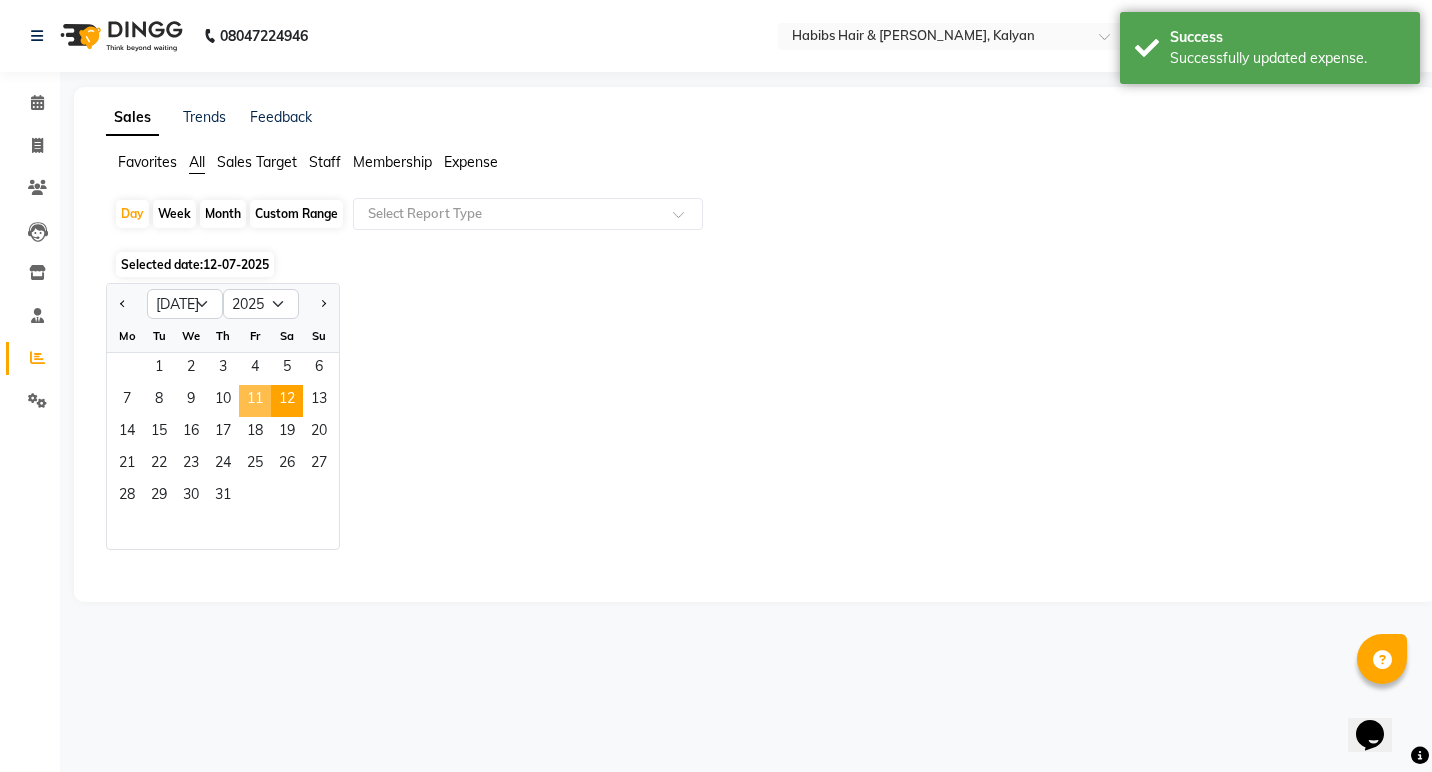 click on "11" 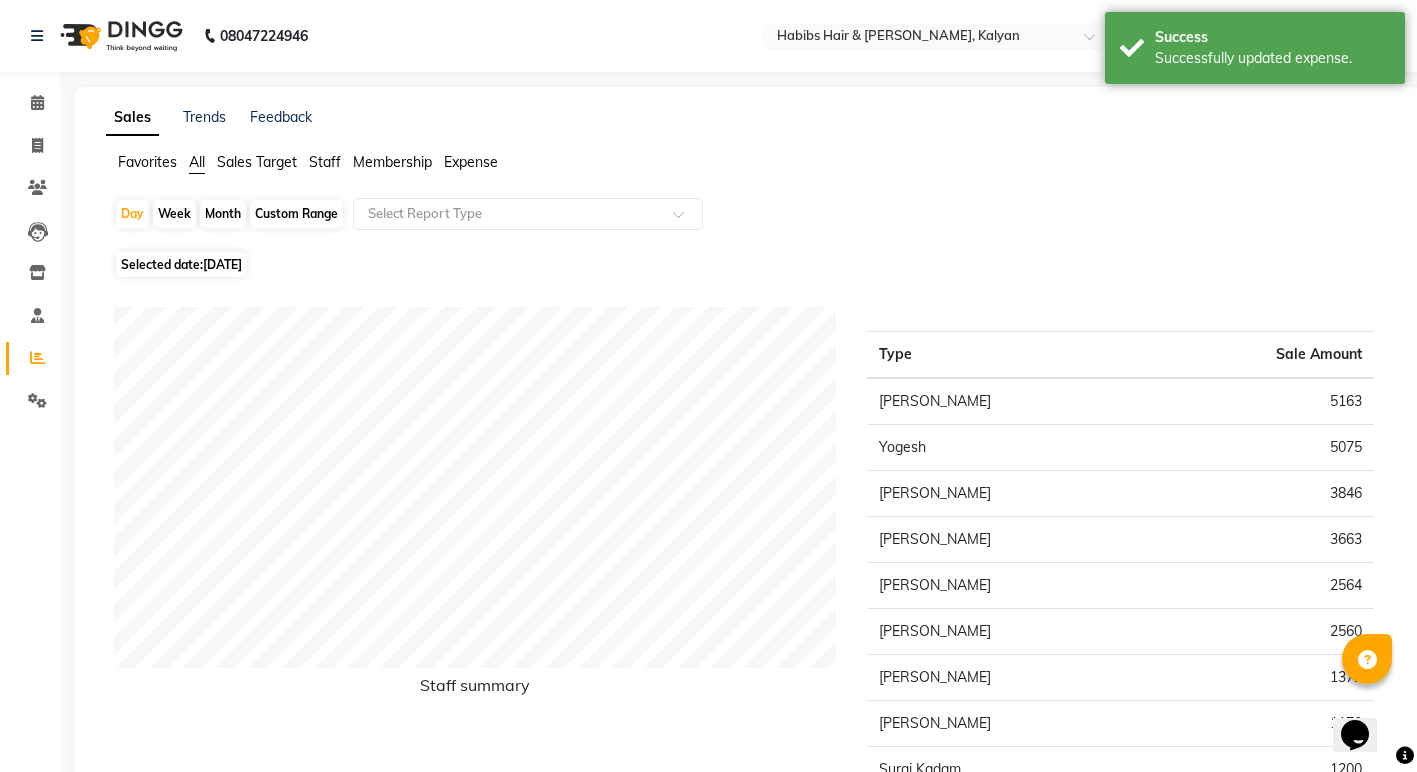 click on "Expense" 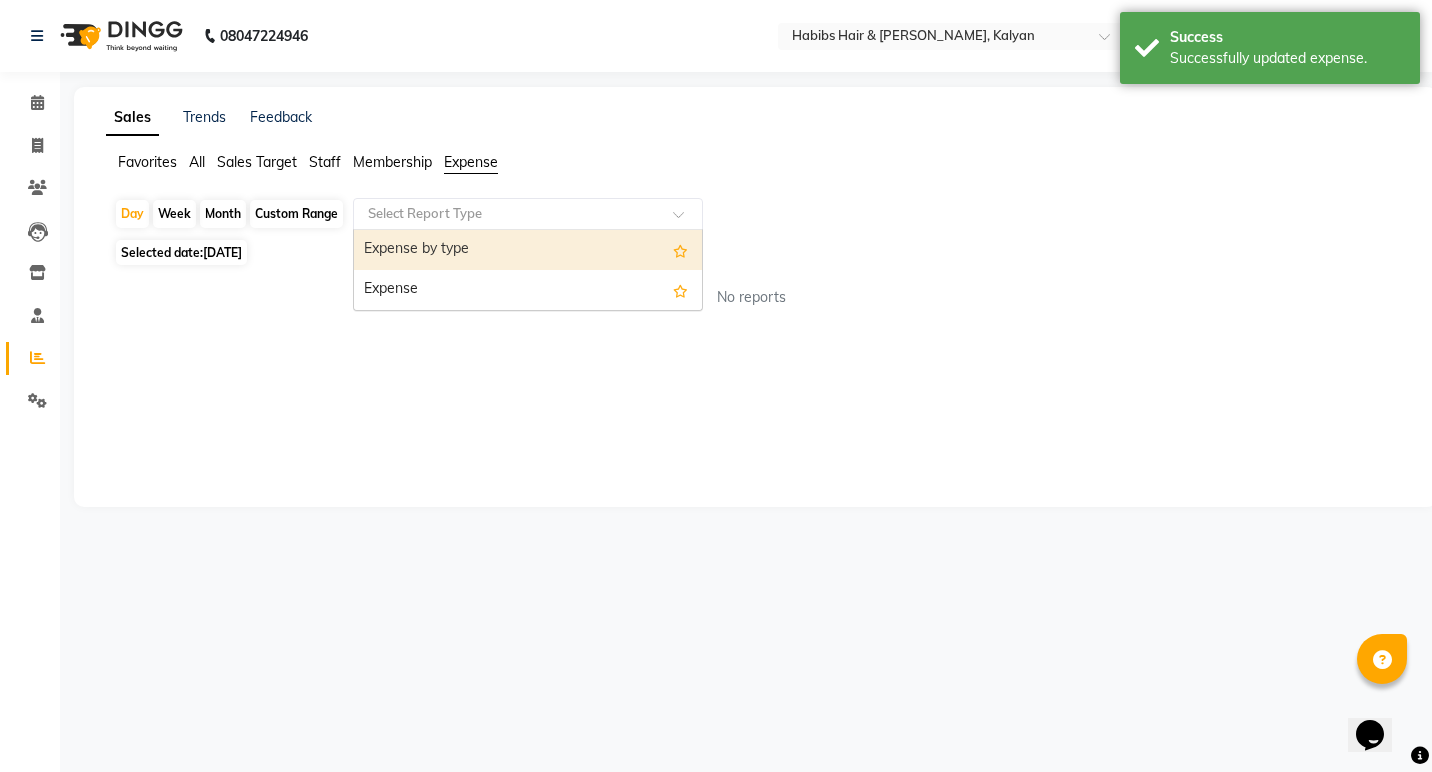 drag, startPoint x: 491, startPoint y: 214, endPoint x: 493, endPoint y: 230, distance: 16.124516 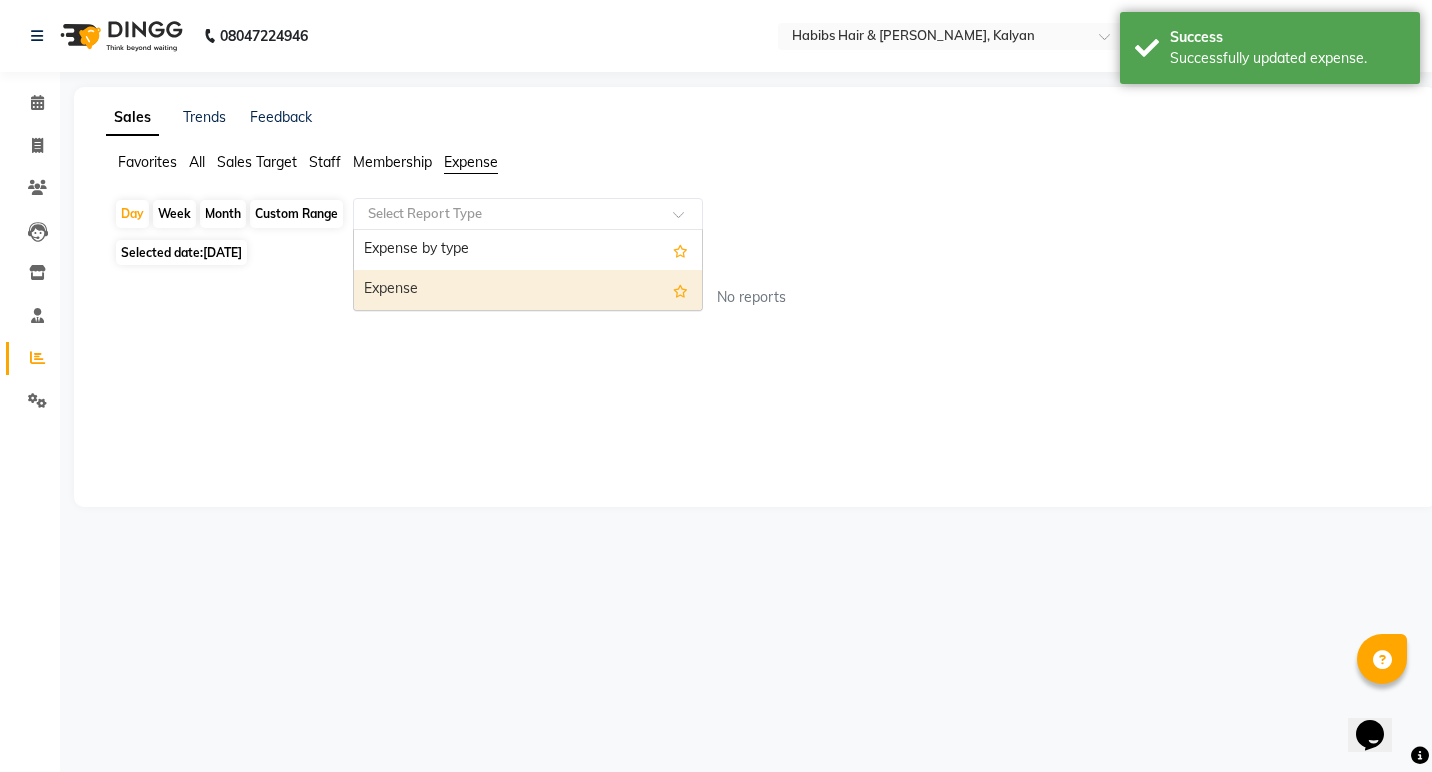 click on "Expense" at bounding box center [528, 290] 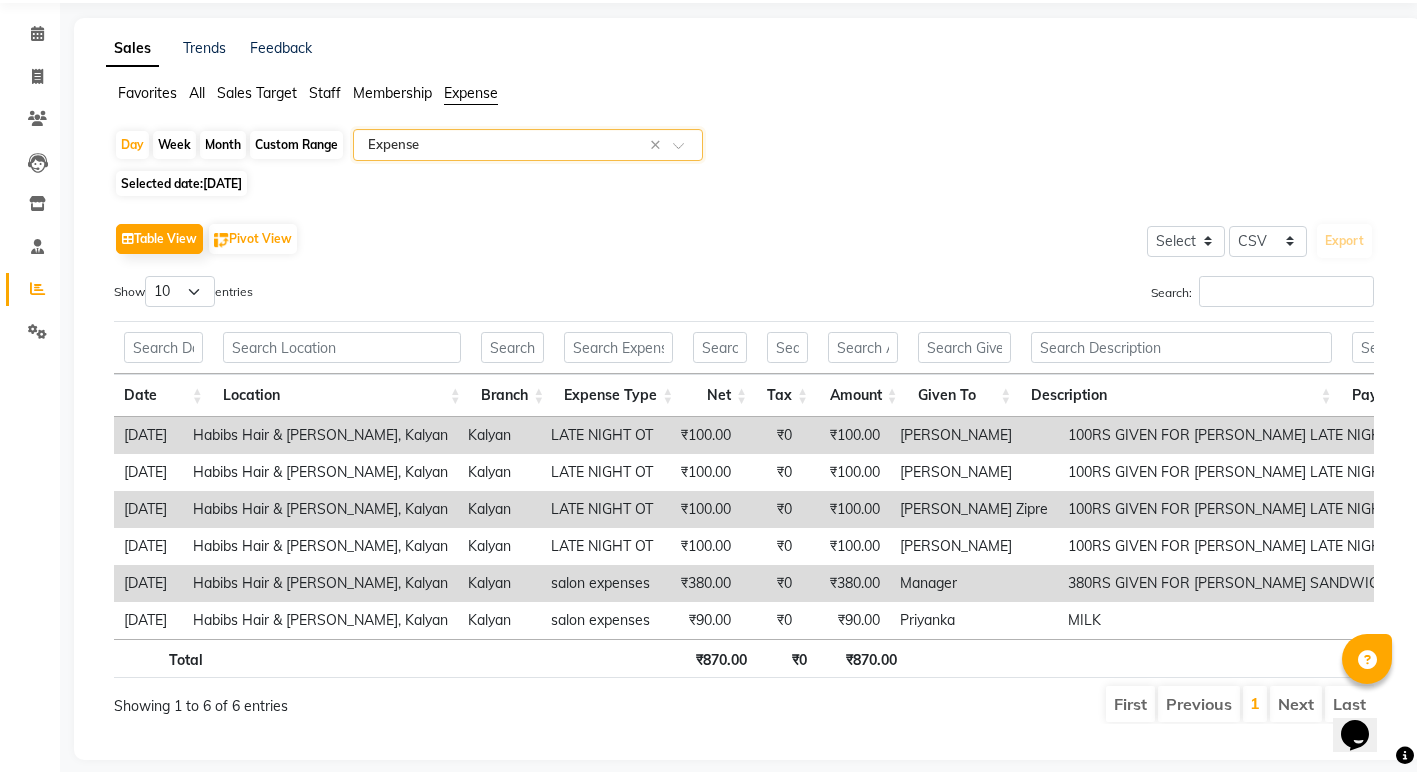 scroll, scrollTop: 117, scrollLeft: 0, axis: vertical 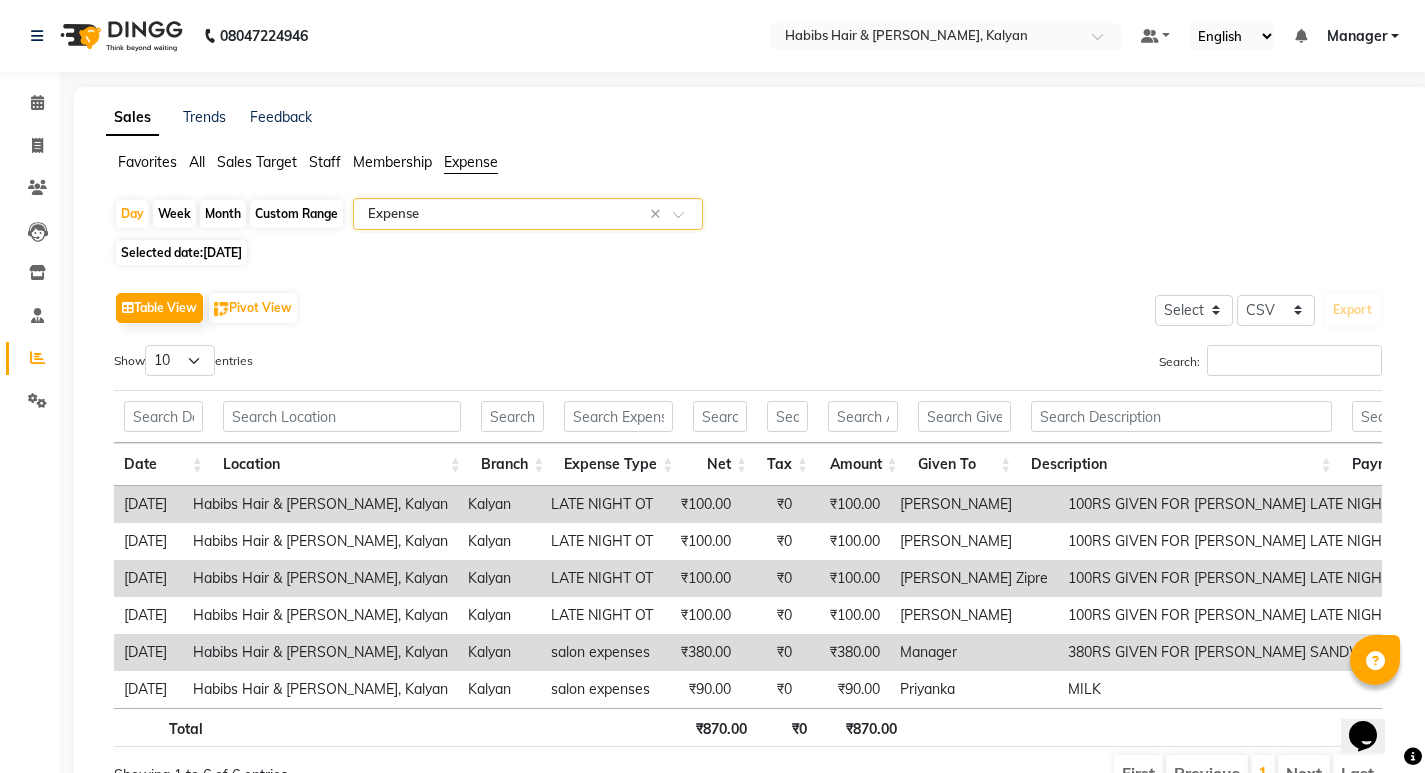 click on "Staff" 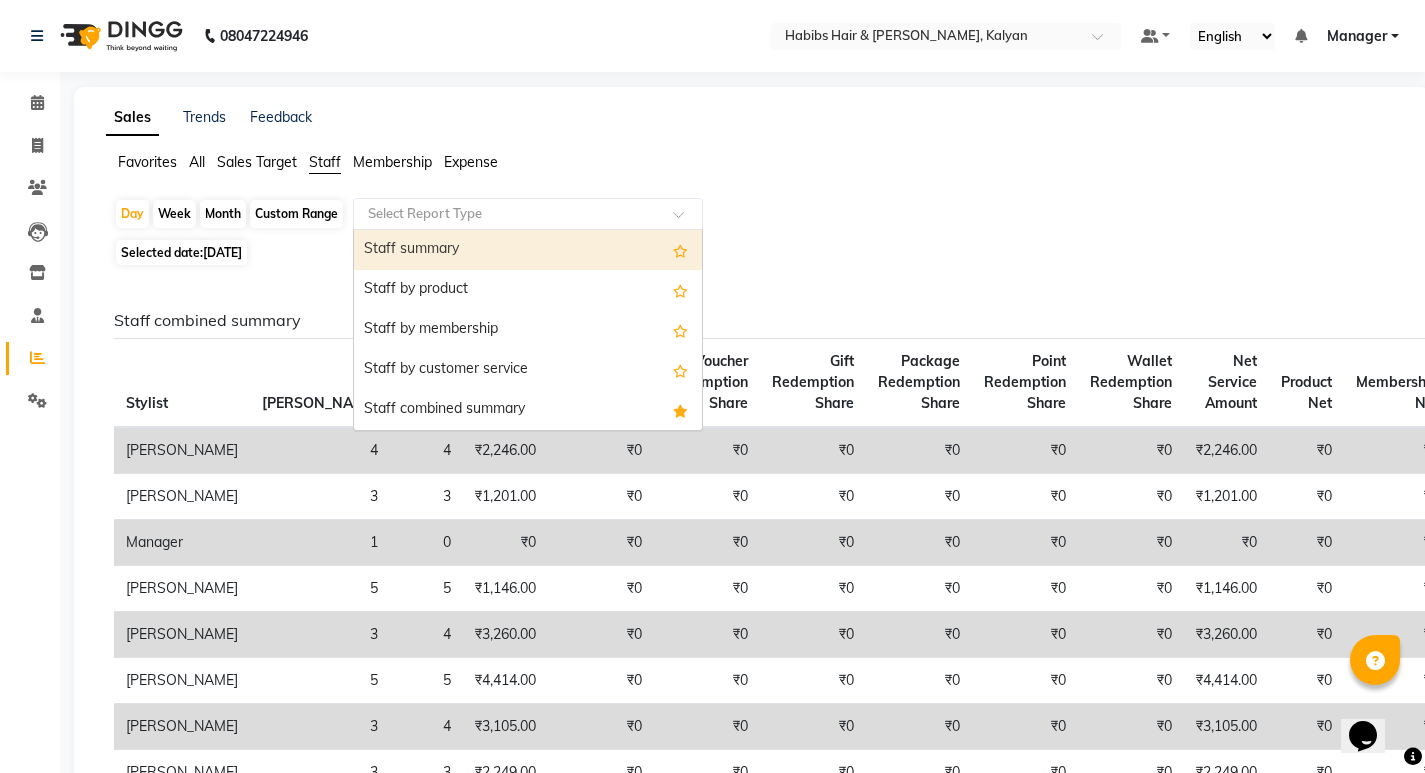 click 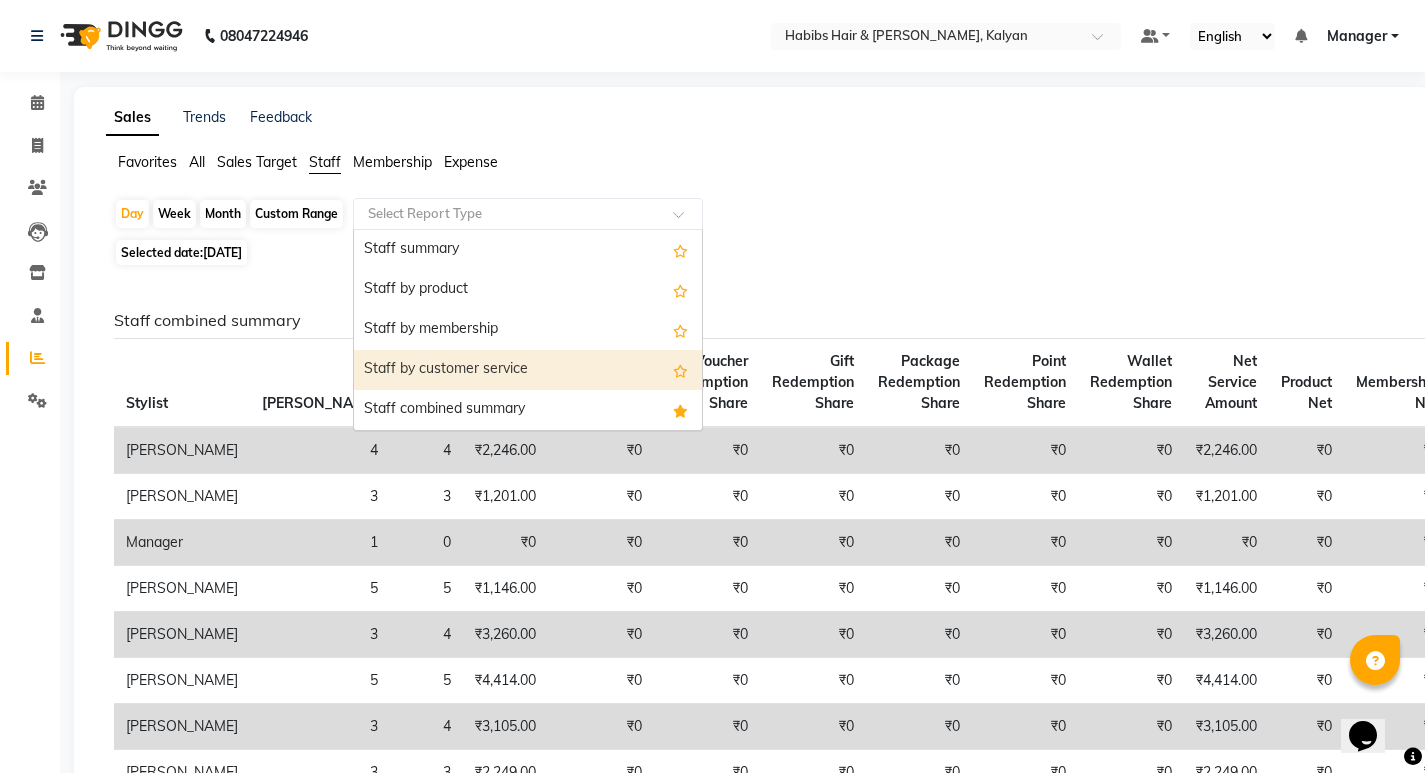click on "Staff by customer service" at bounding box center [528, 370] 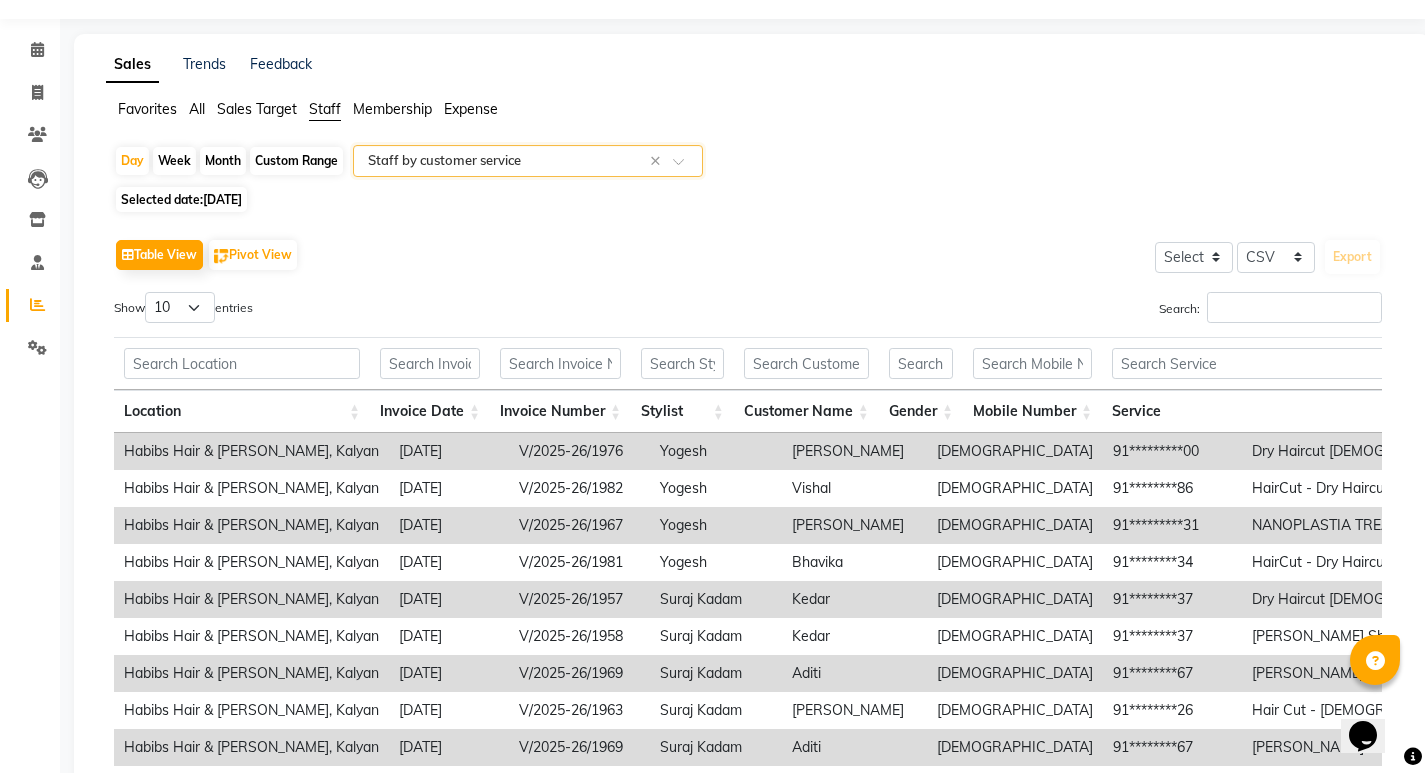 scroll, scrollTop: 0, scrollLeft: 0, axis: both 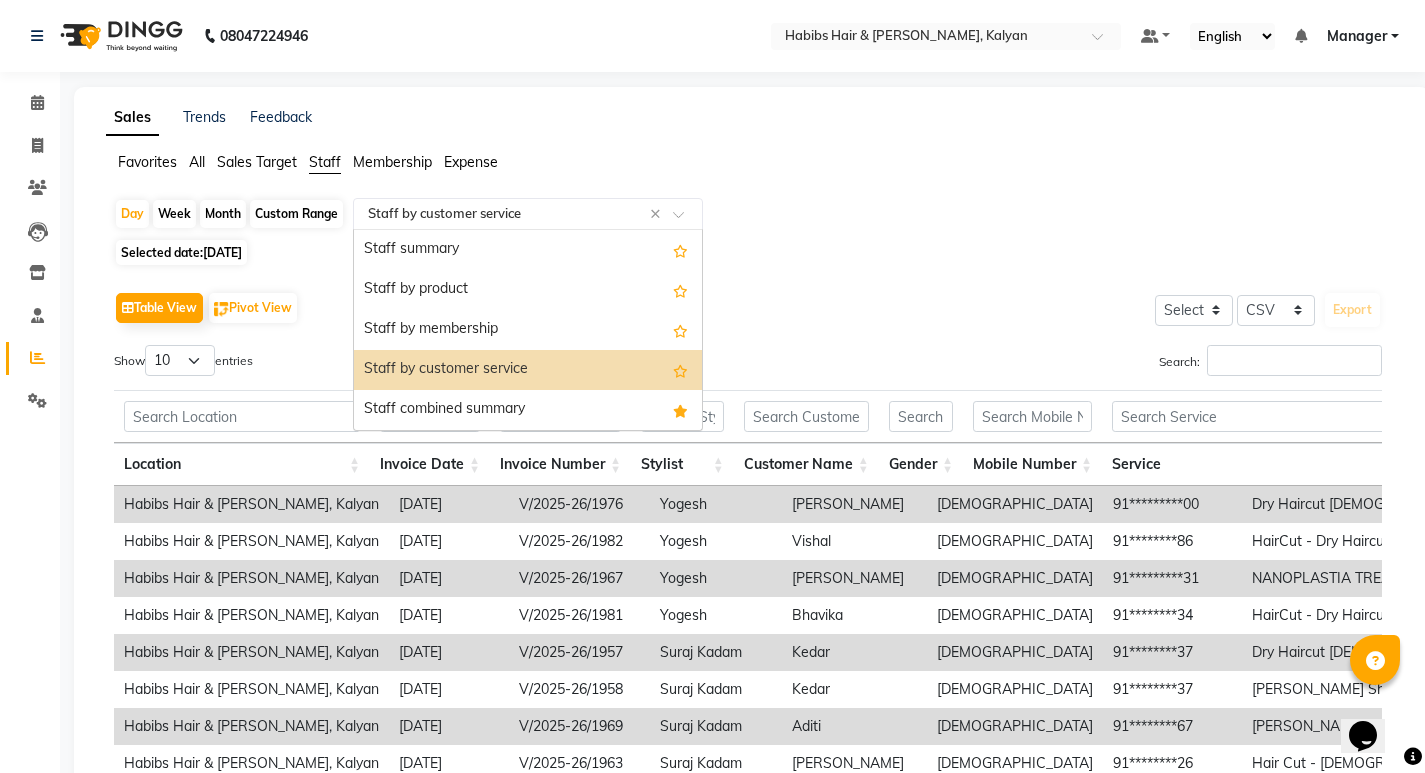 click 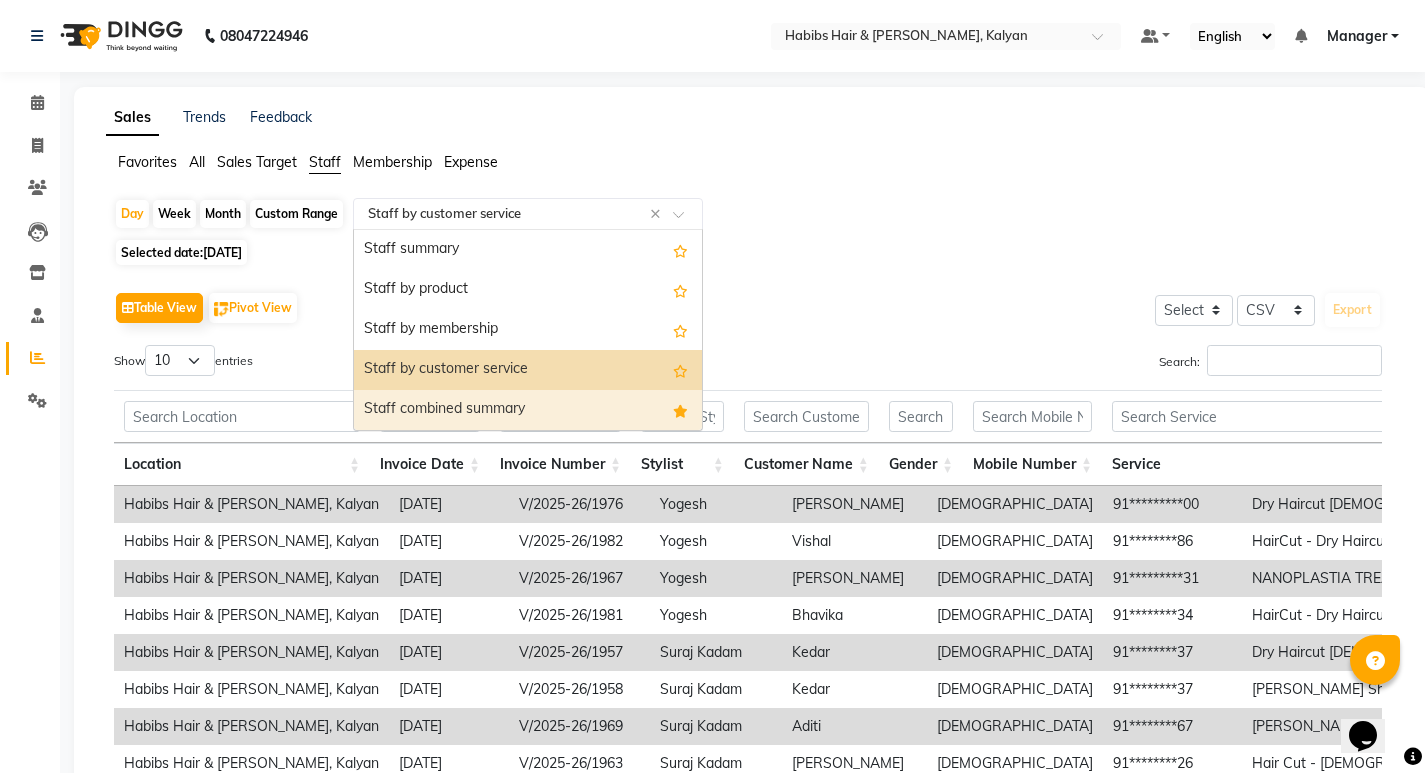 click on "Staff combined summary" at bounding box center (528, 410) 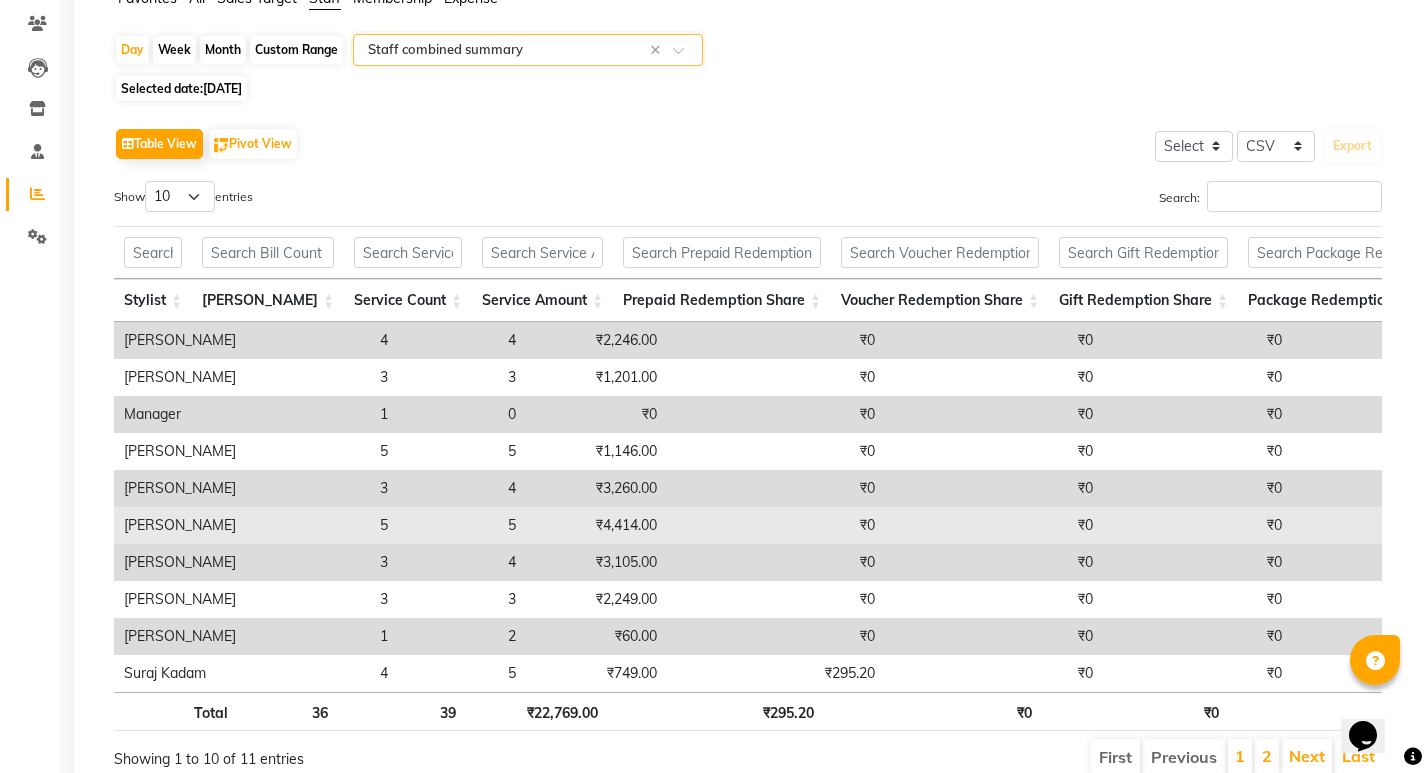 scroll, scrollTop: 264, scrollLeft: 0, axis: vertical 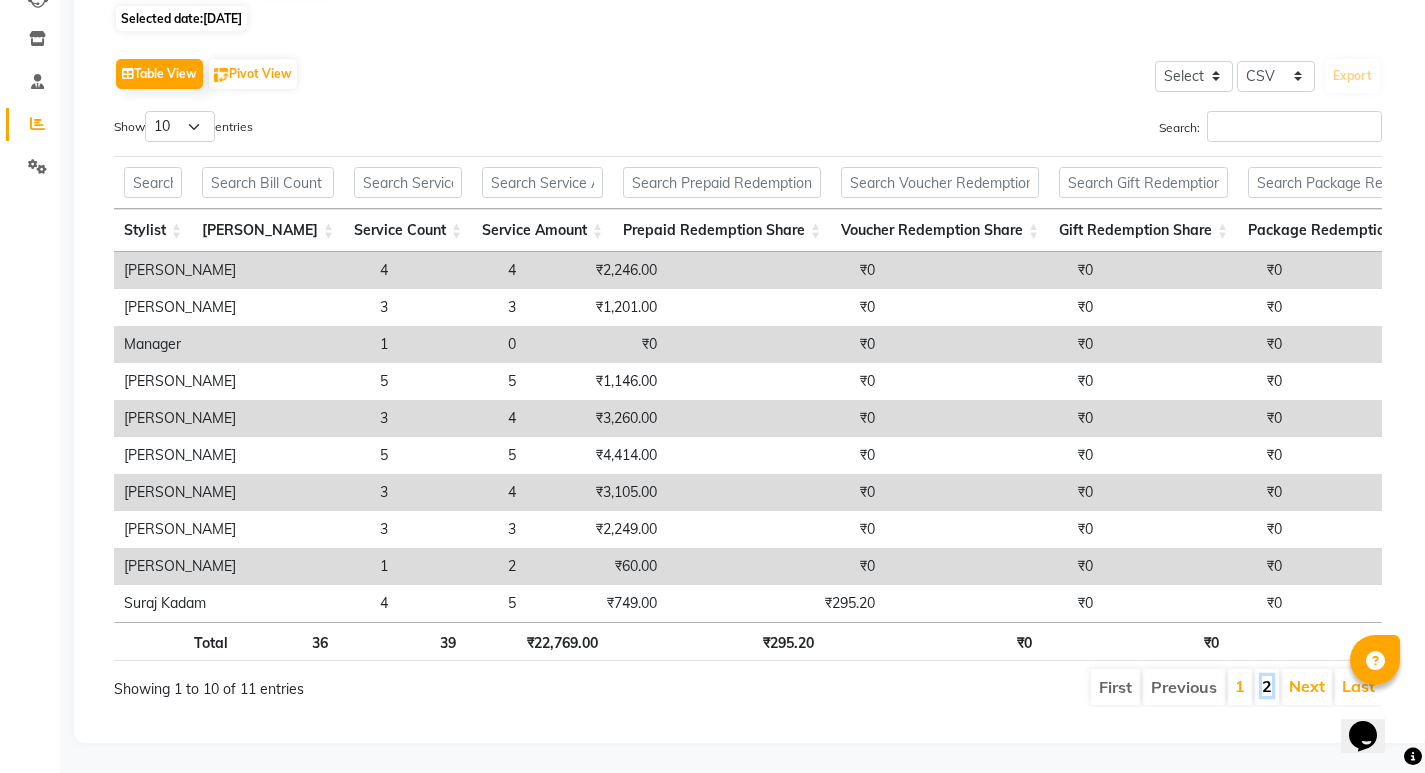 click on "2" at bounding box center (1267, 686) 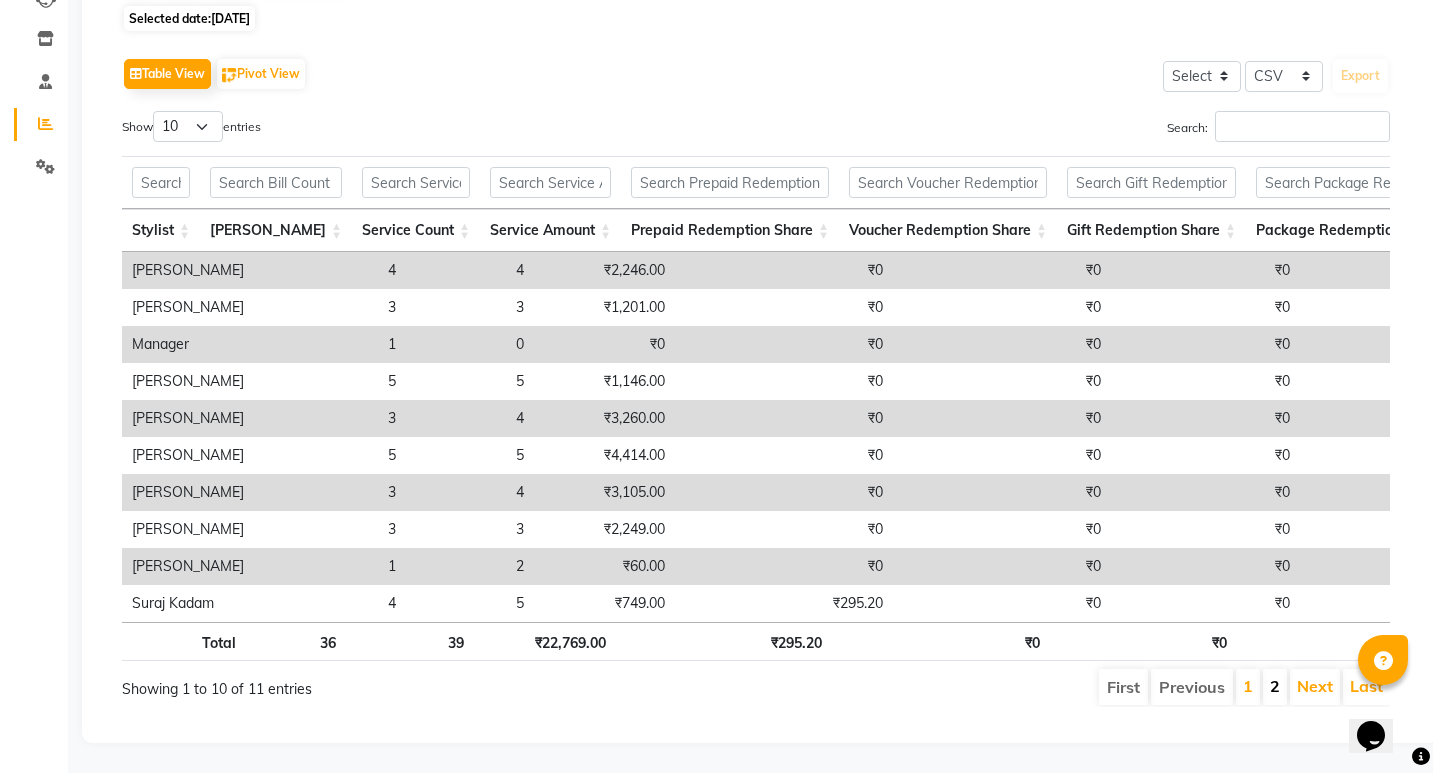 scroll, scrollTop: 0, scrollLeft: 0, axis: both 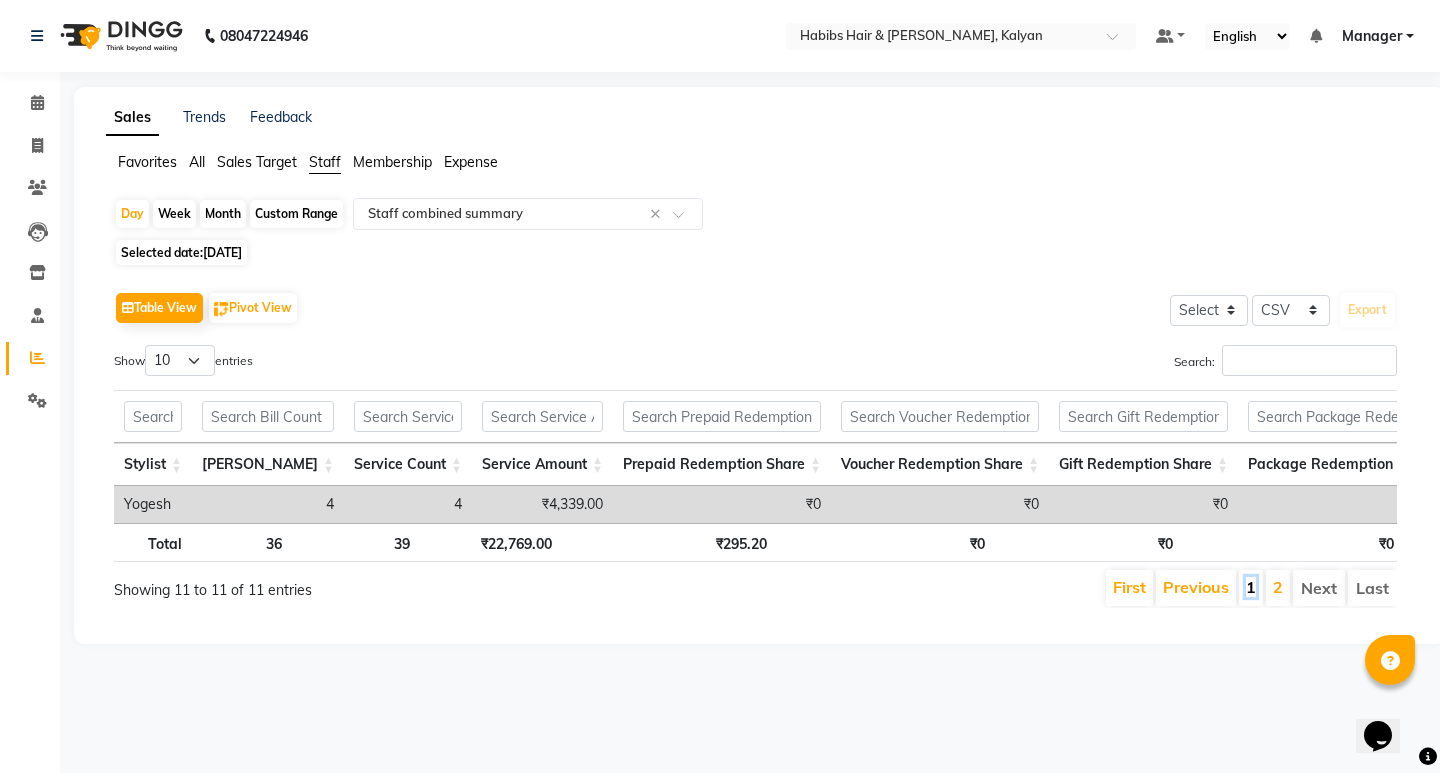 click on "1" at bounding box center [1251, 587] 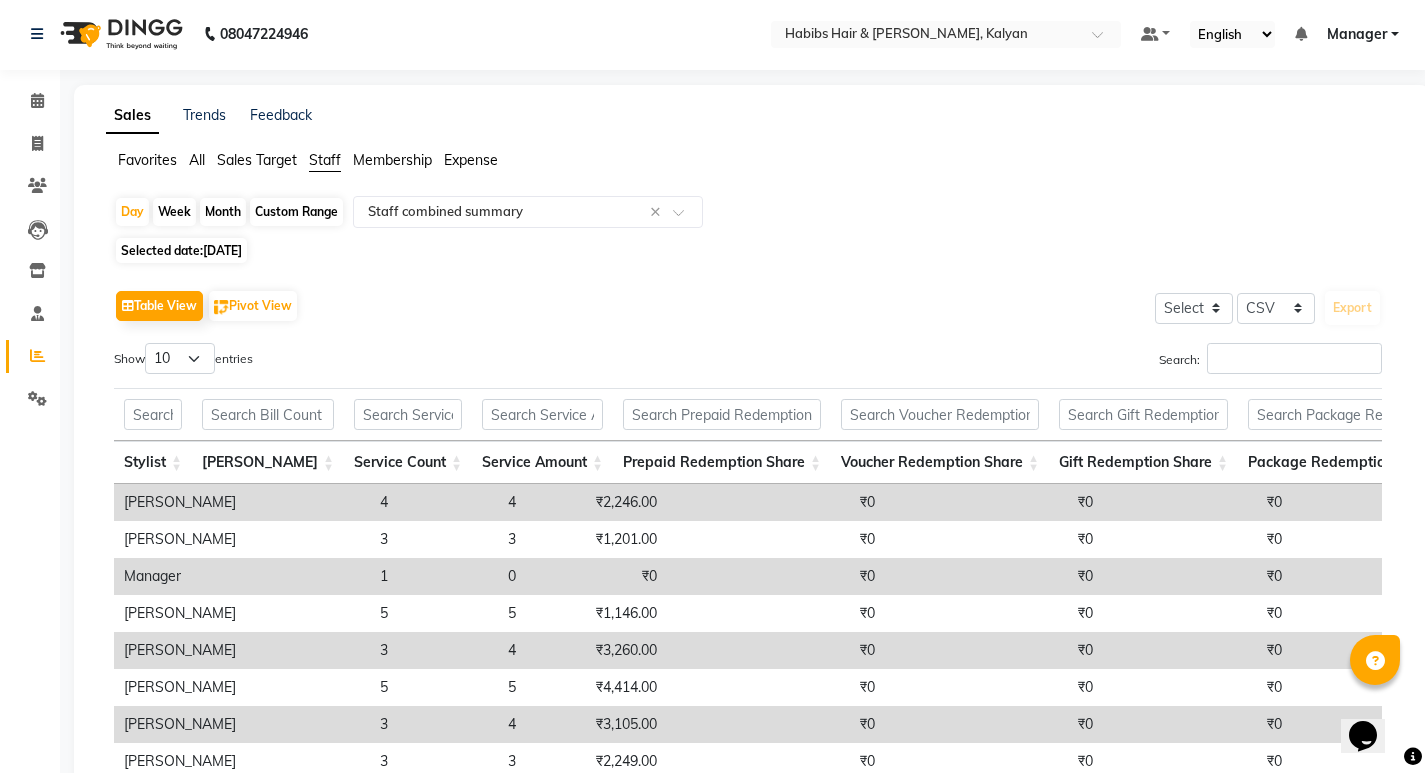 scroll, scrollTop: 264, scrollLeft: 0, axis: vertical 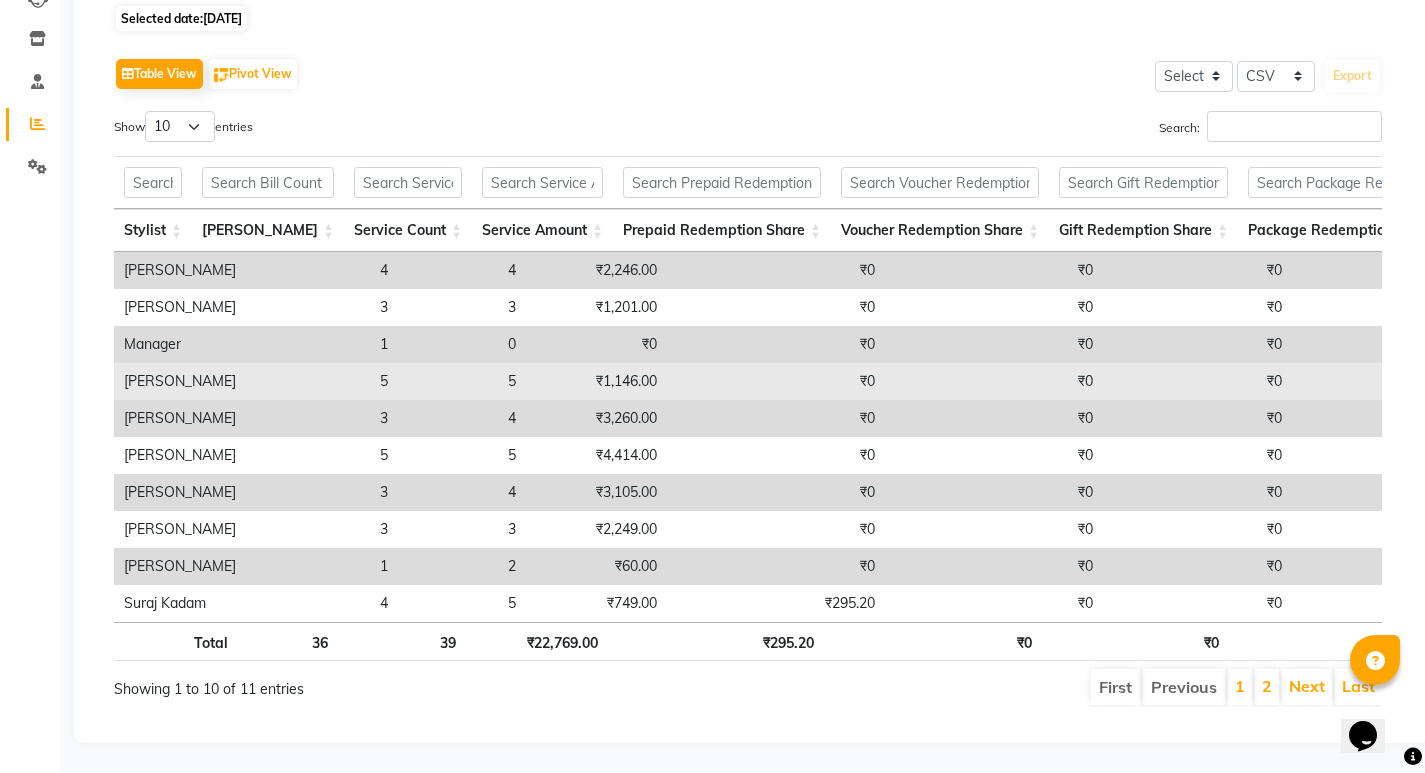click on "₹1,146.00" at bounding box center (596, 381) 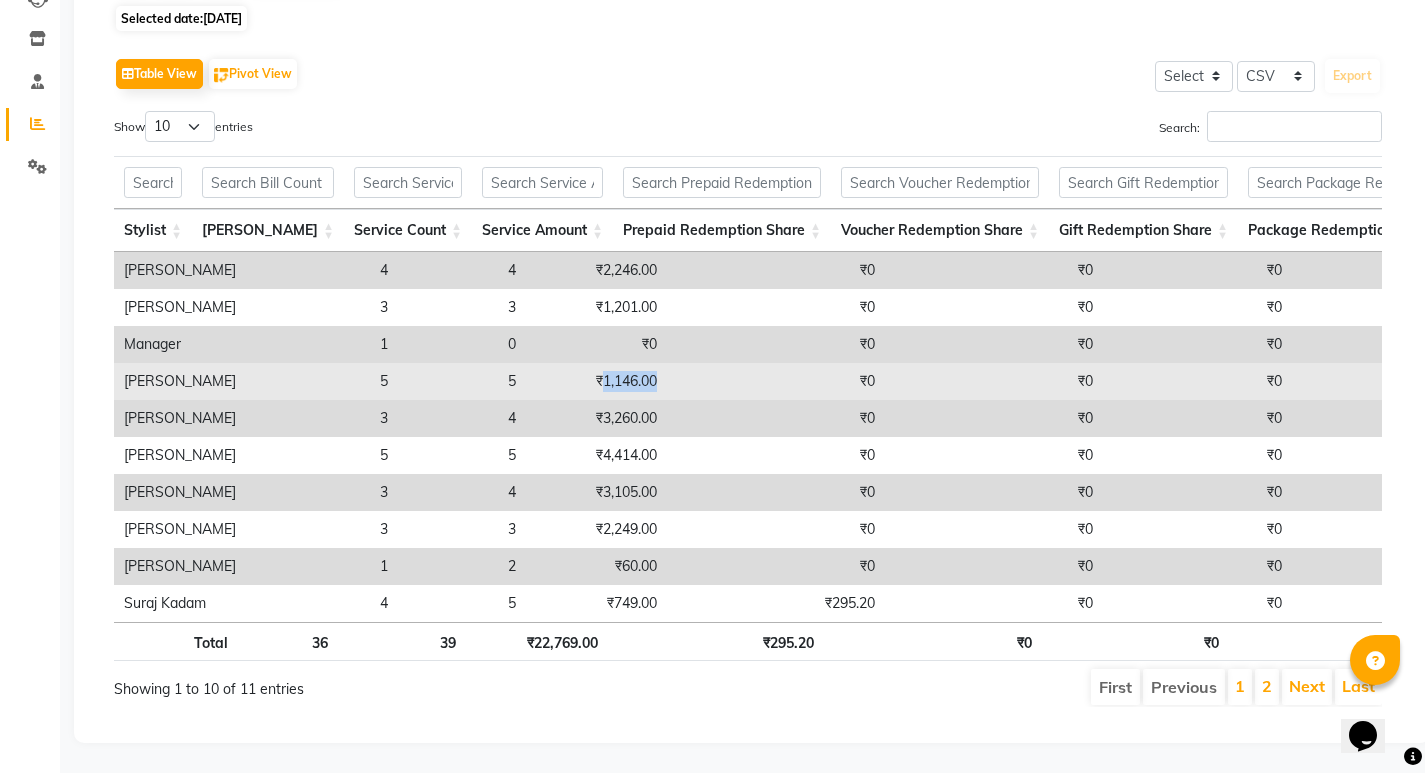 click on "₹1,146.00" at bounding box center (596, 381) 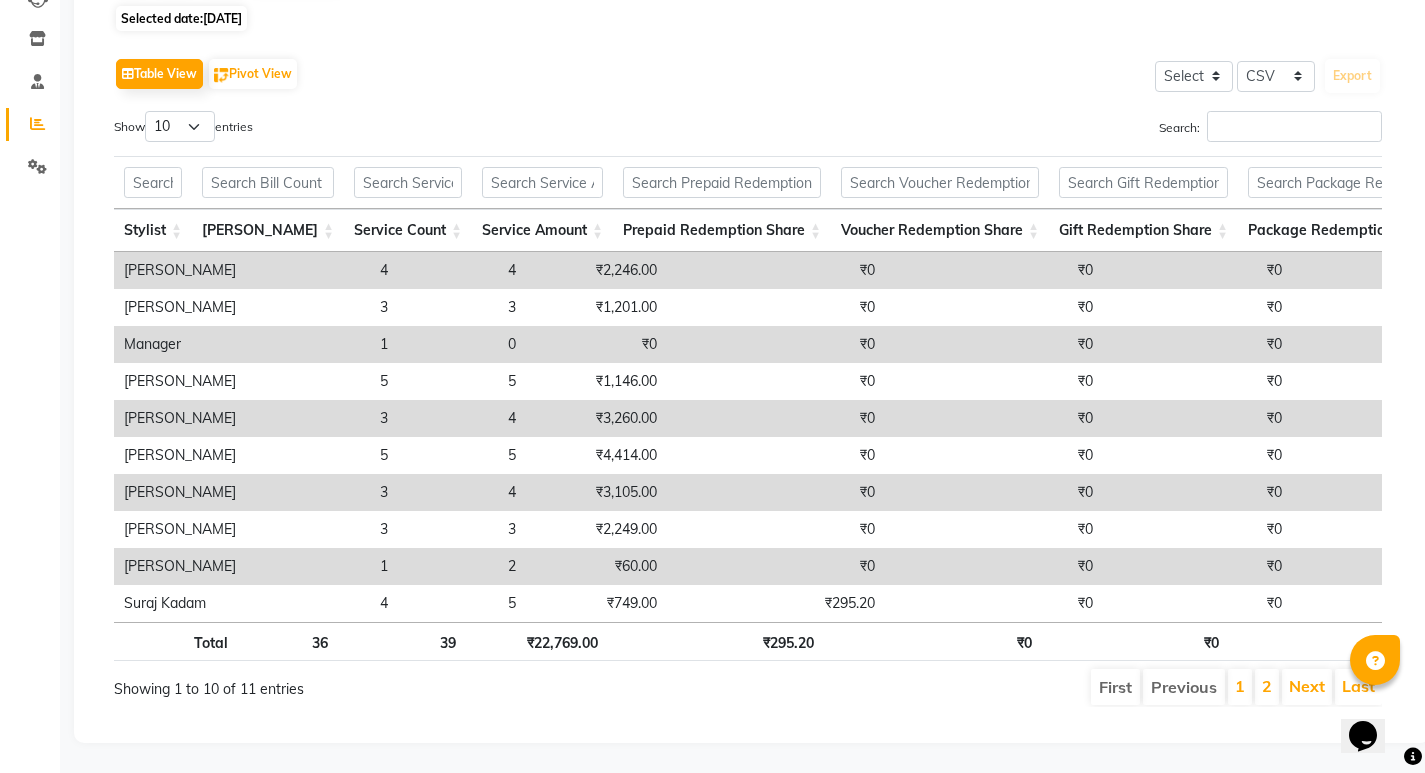click on "₹295.20" at bounding box center (715, 641) 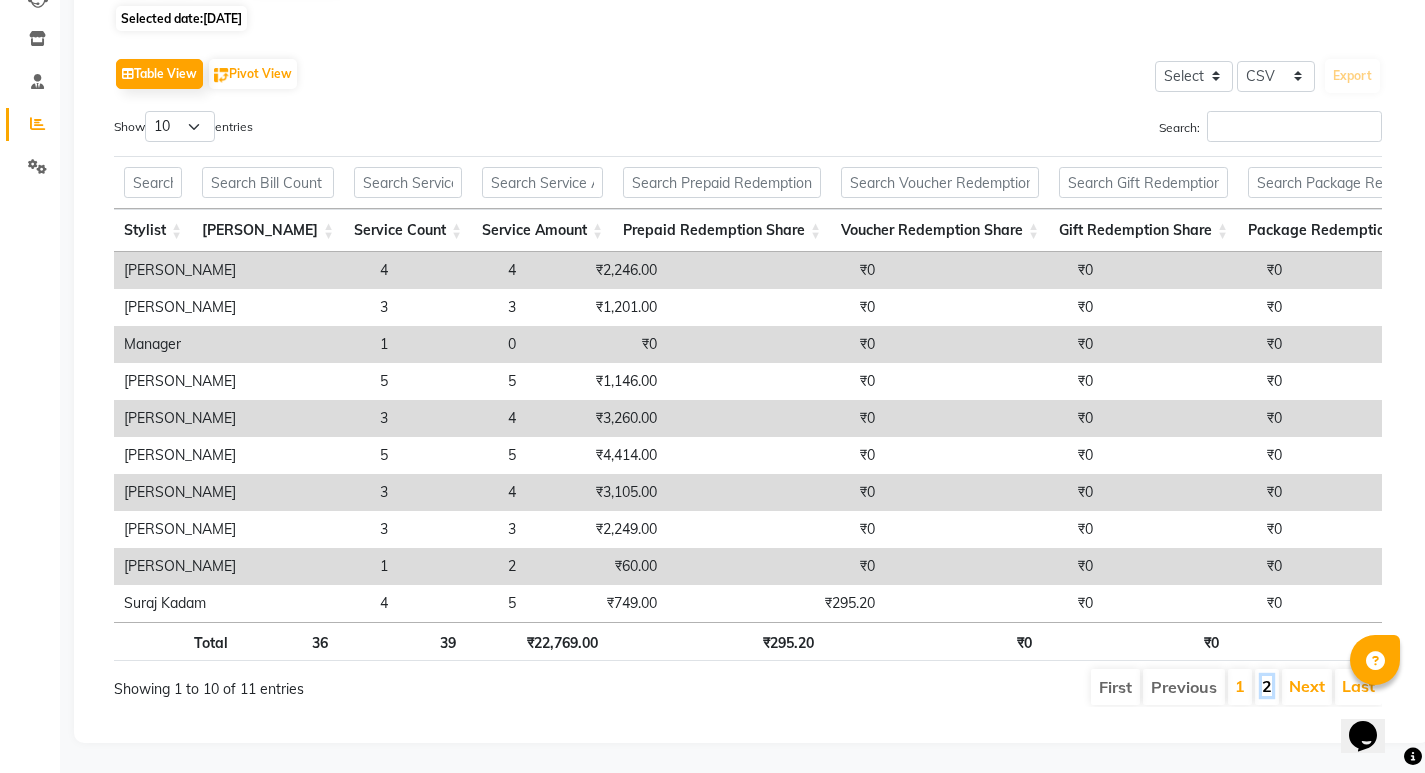 click on "2" at bounding box center (1267, 686) 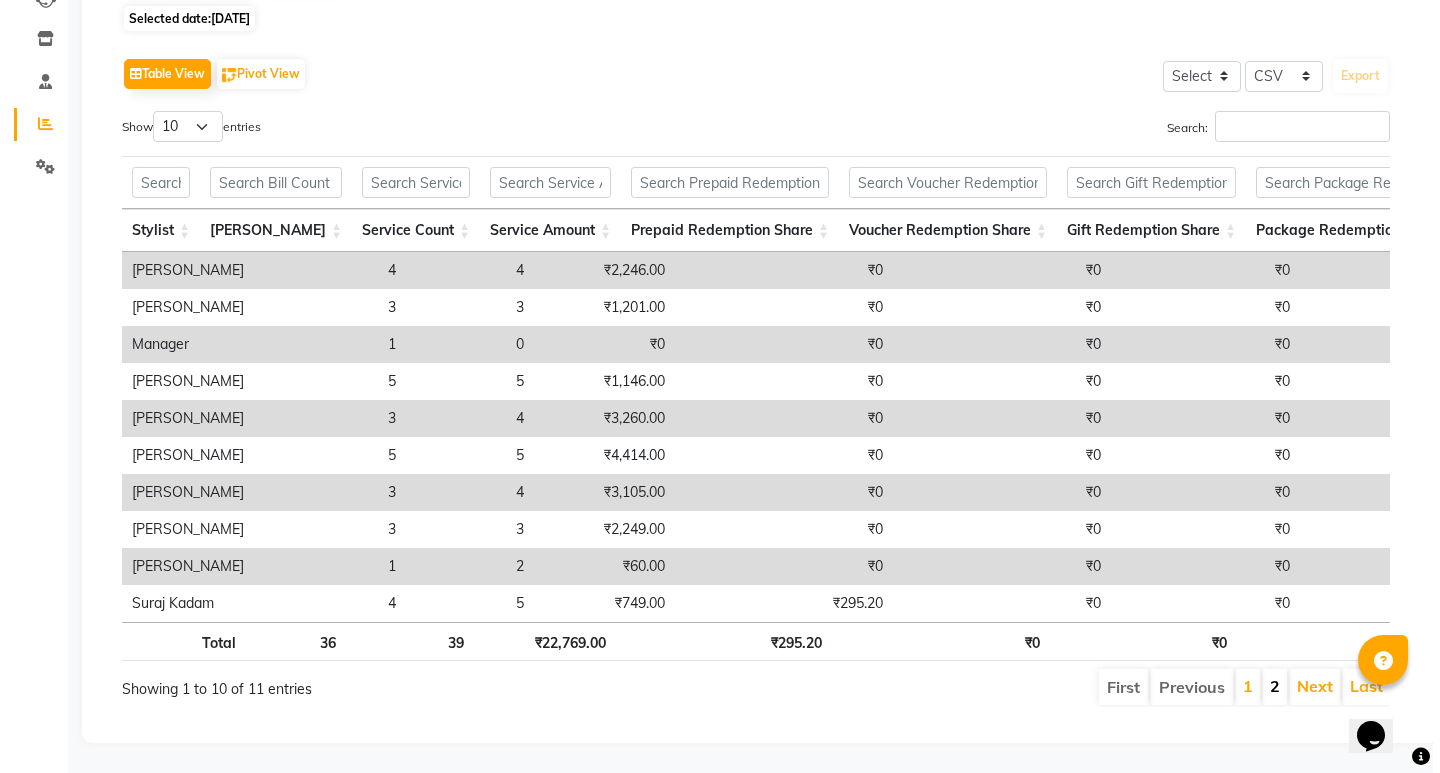 scroll, scrollTop: 0, scrollLeft: 0, axis: both 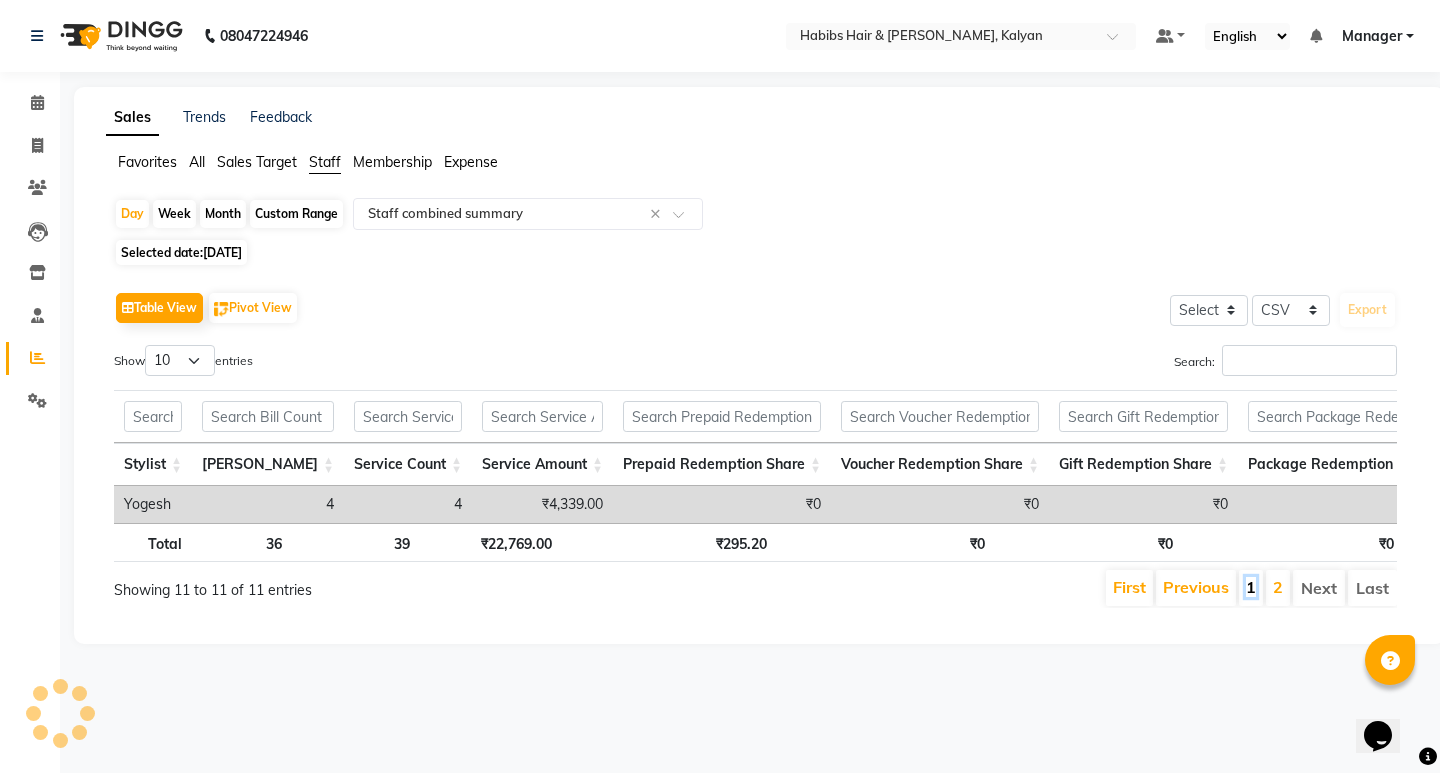 click on "1" at bounding box center (1251, 587) 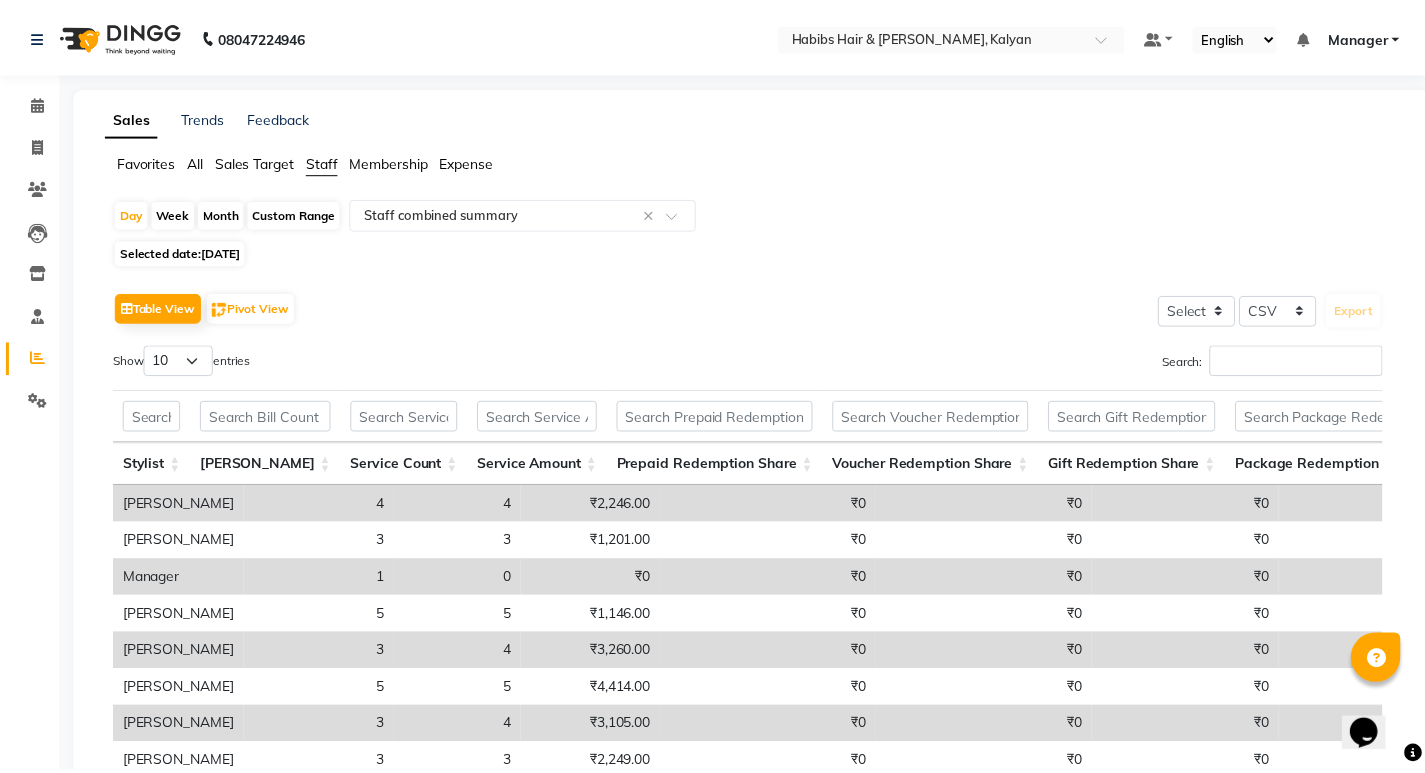 scroll, scrollTop: 264, scrollLeft: 0, axis: vertical 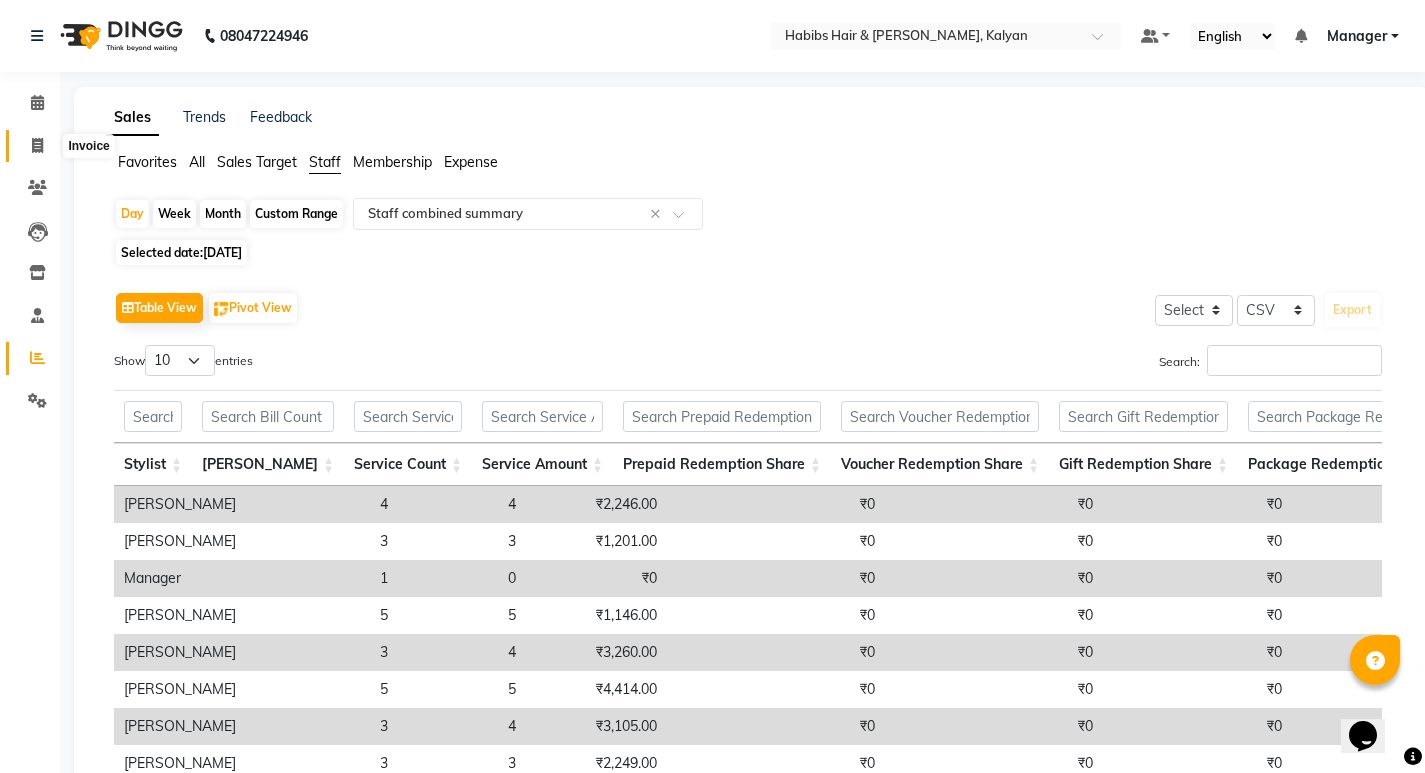 click 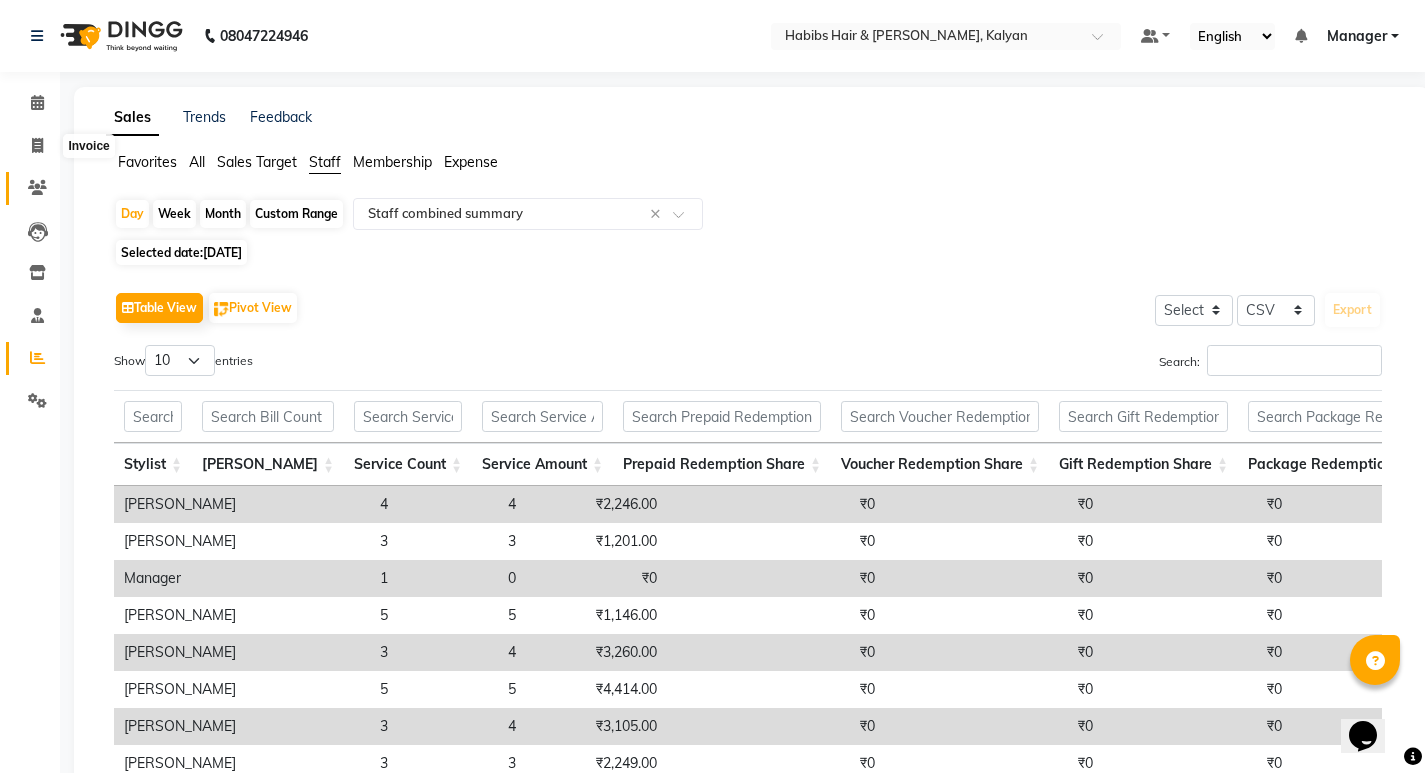 select on "8185" 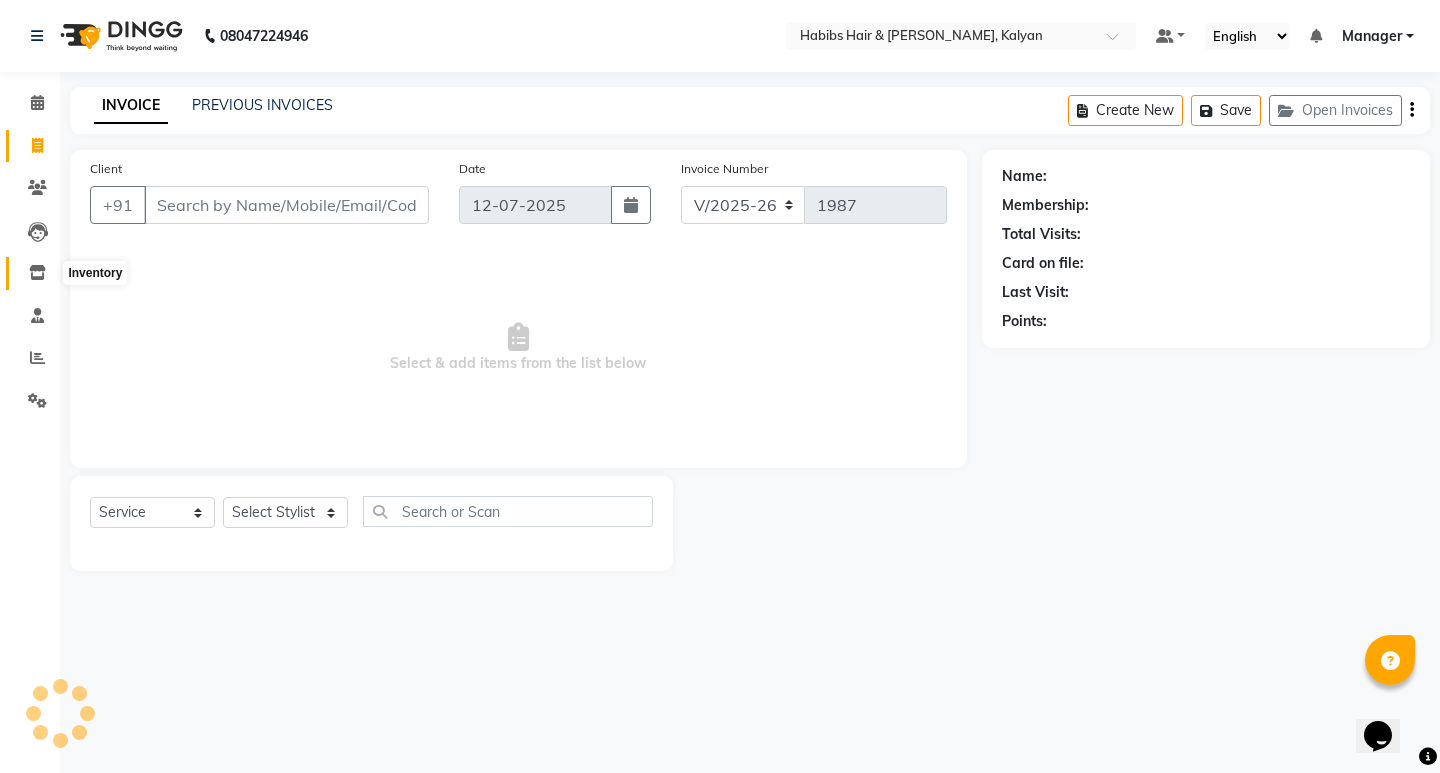 click 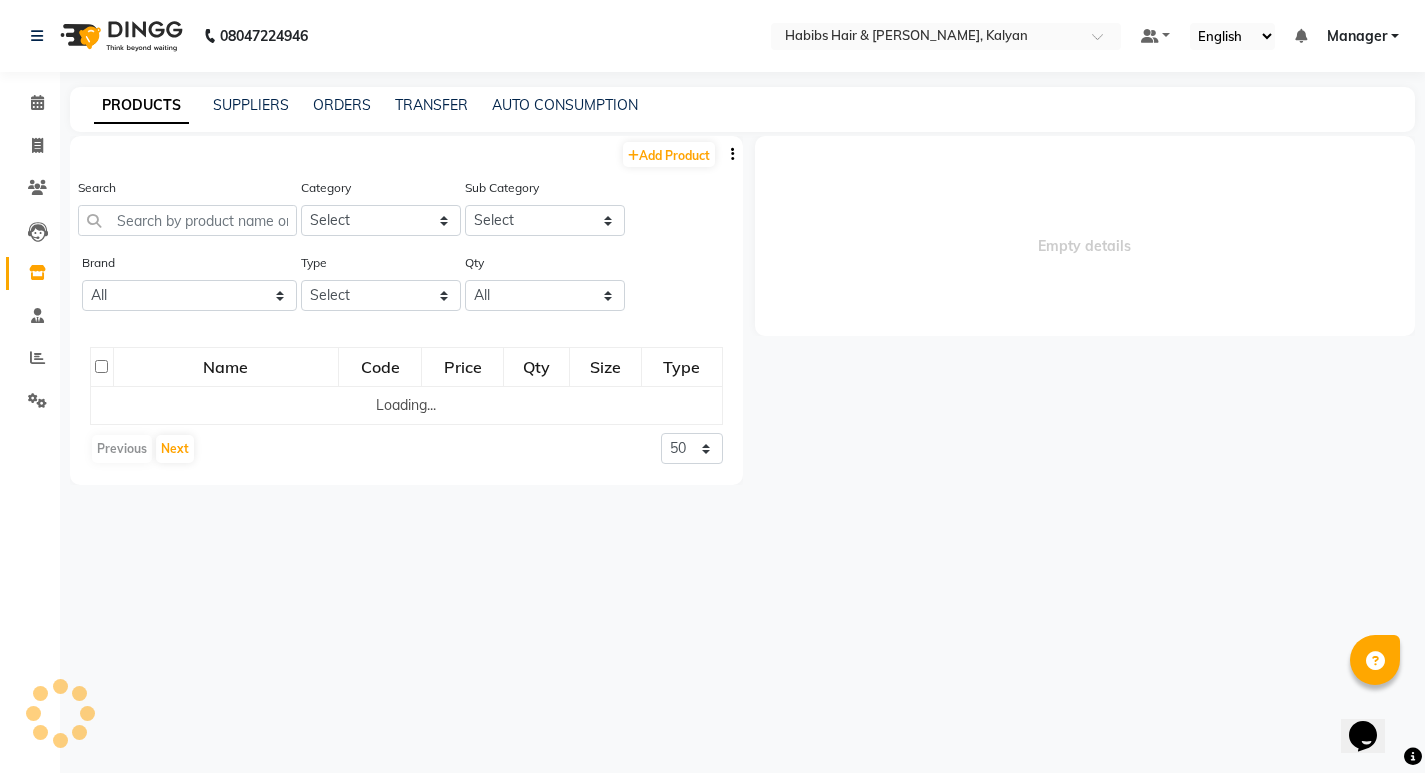 select 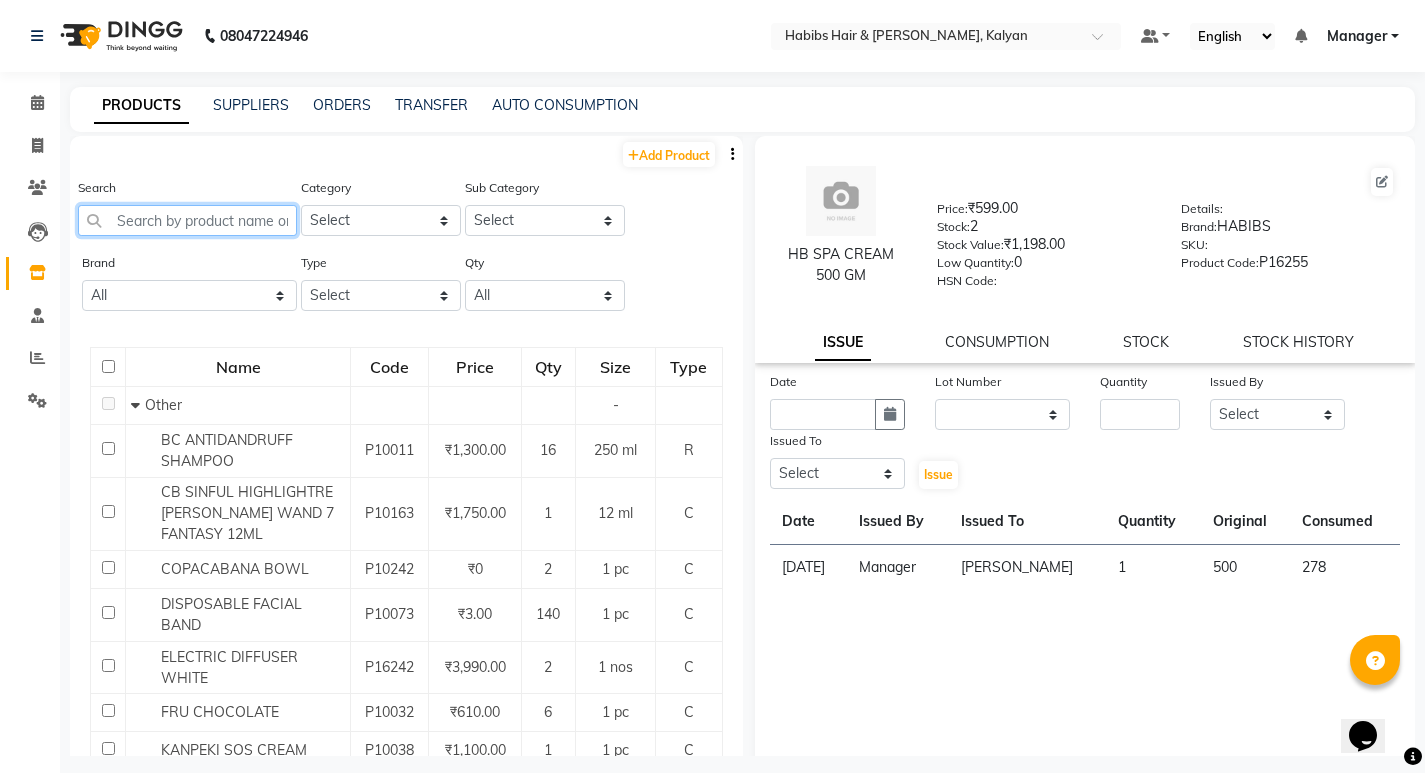 click 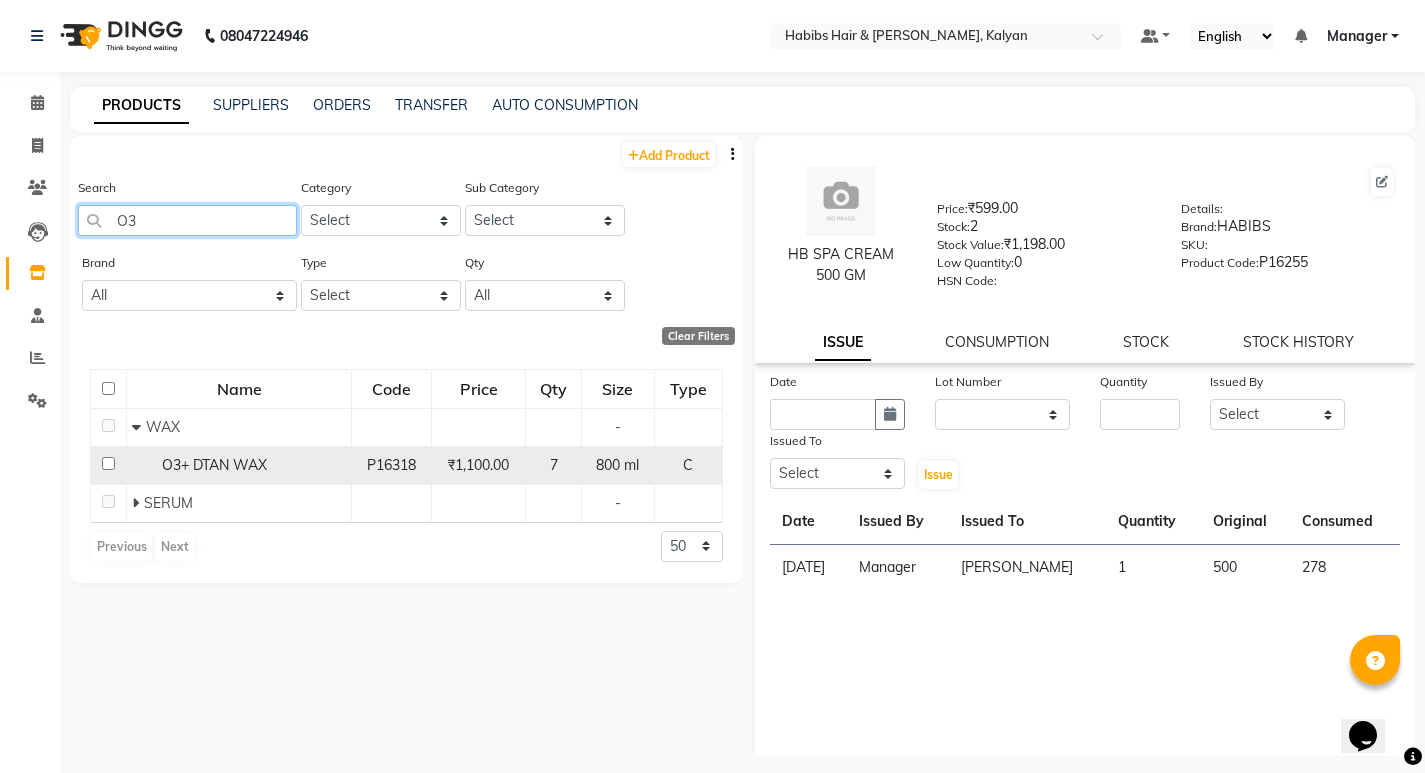 type on "O3" 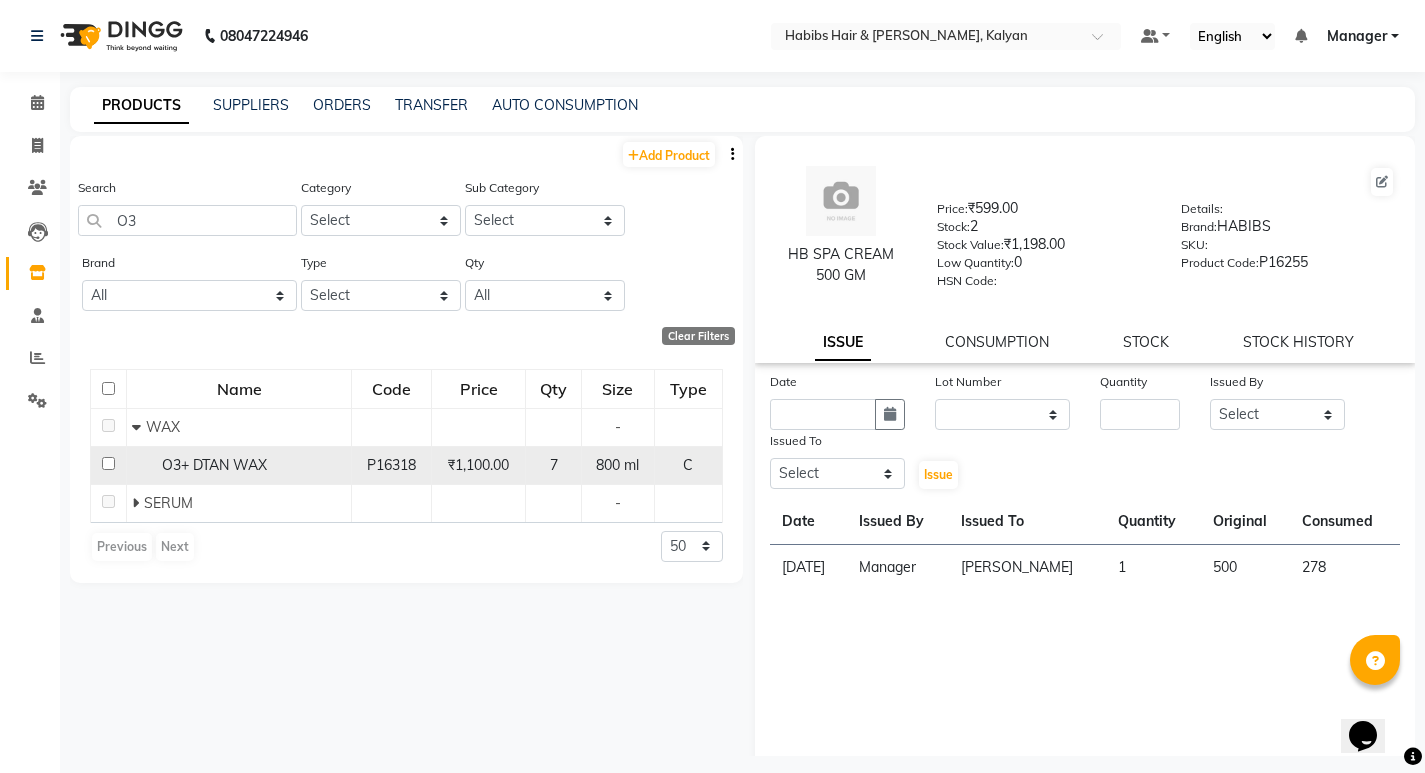 click 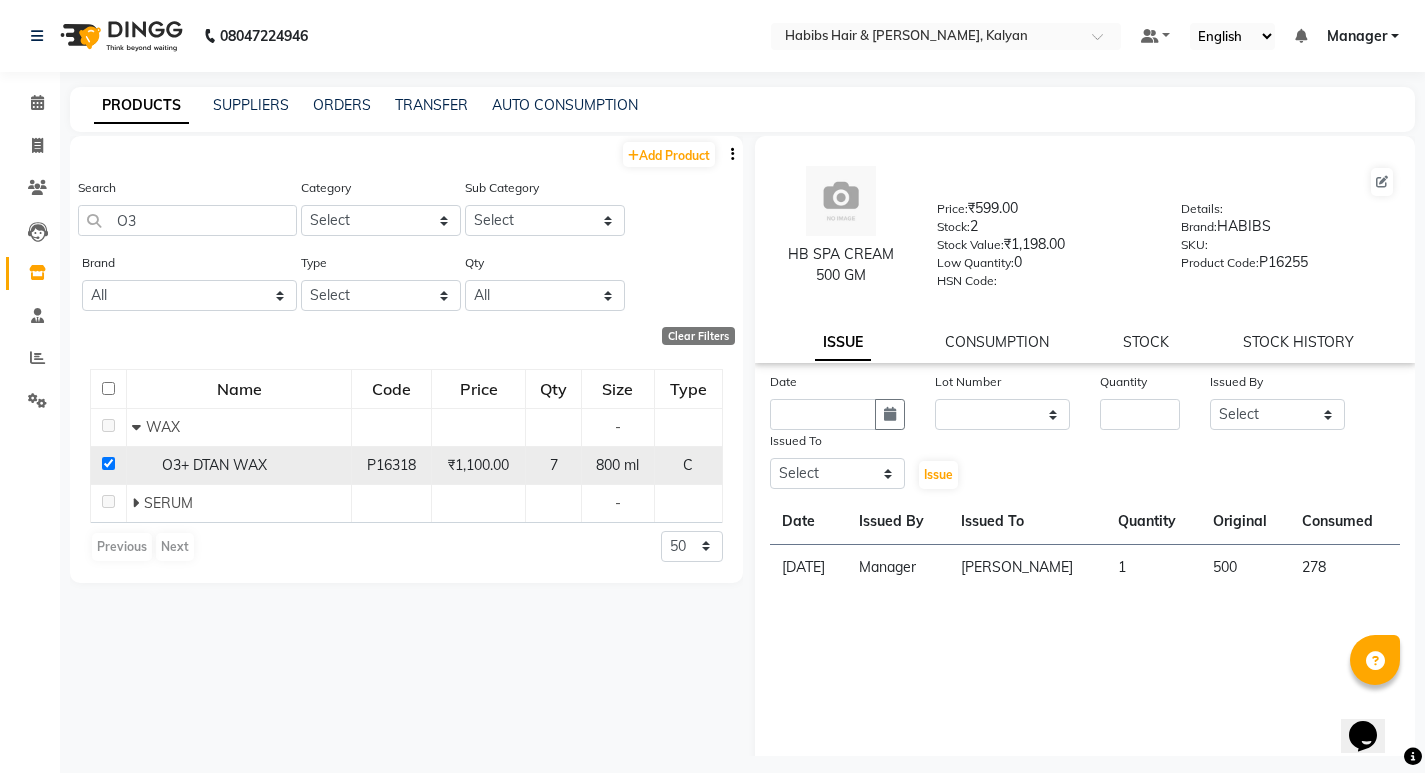 checkbox on "true" 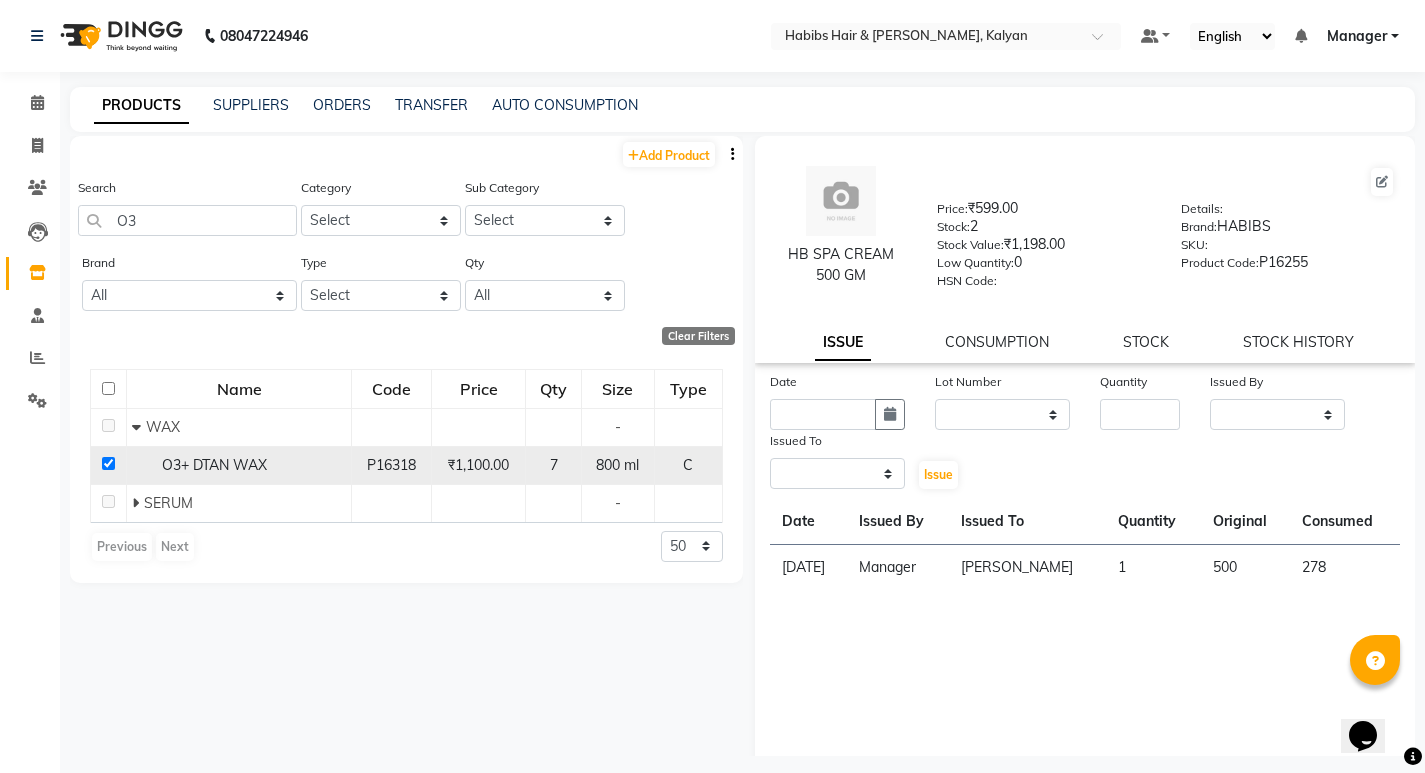 select 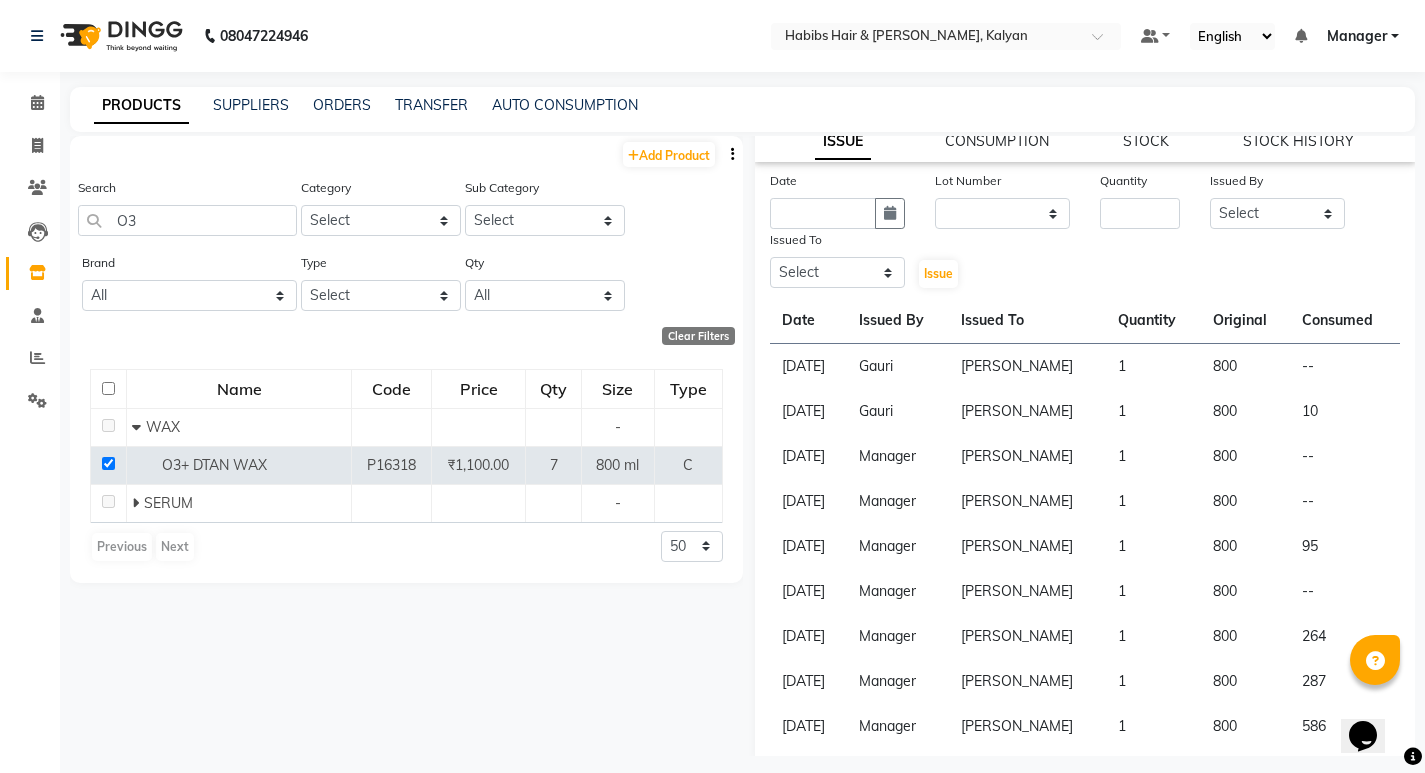 scroll, scrollTop: 210, scrollLeft: 0, axis: vertical 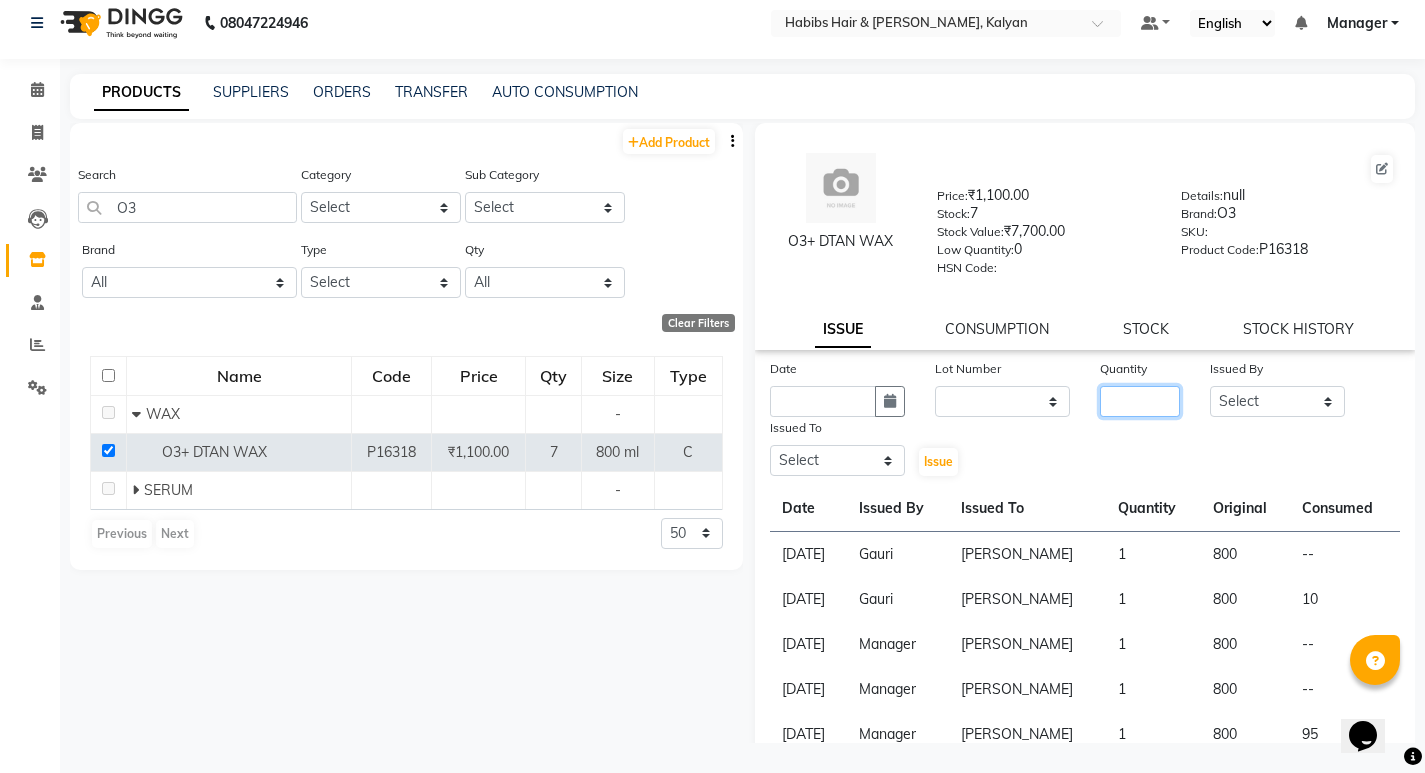 click 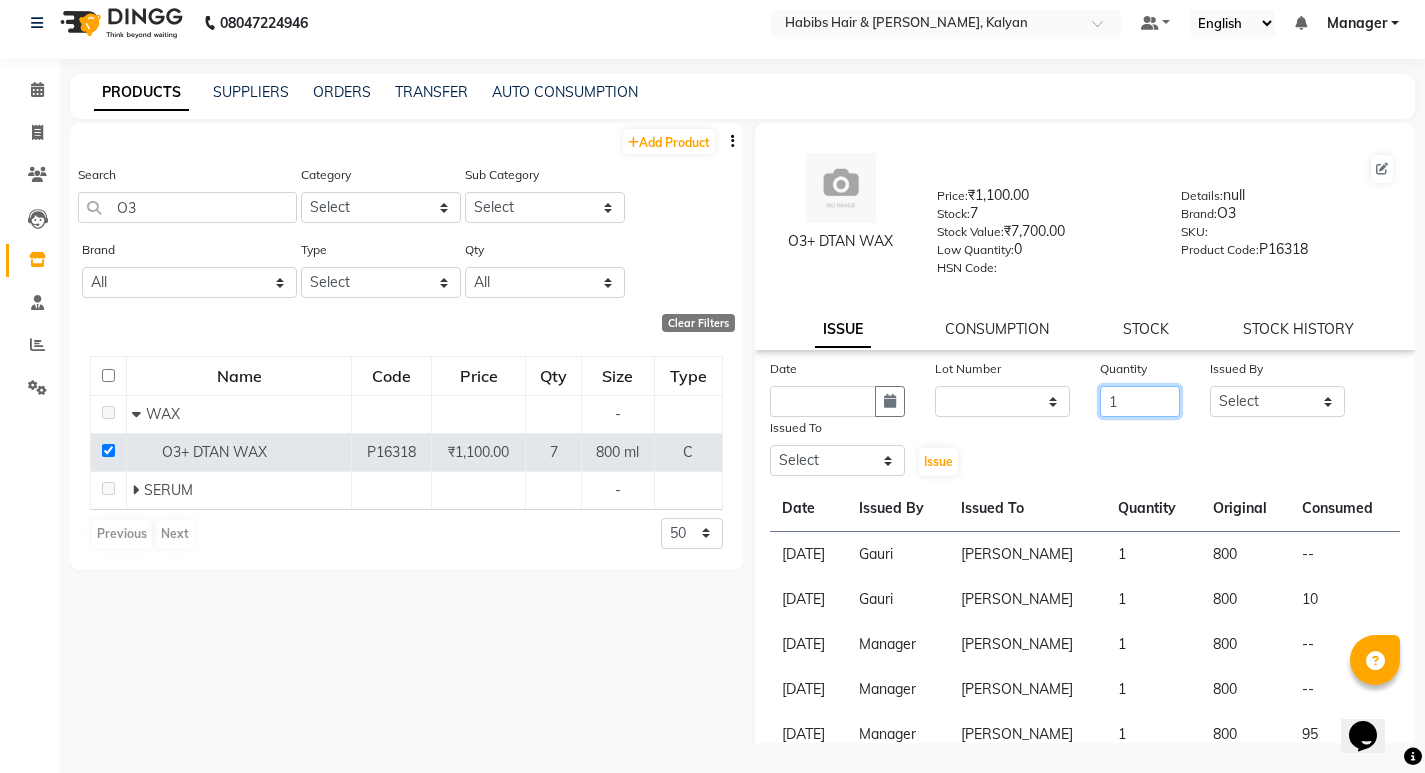 type on "1" 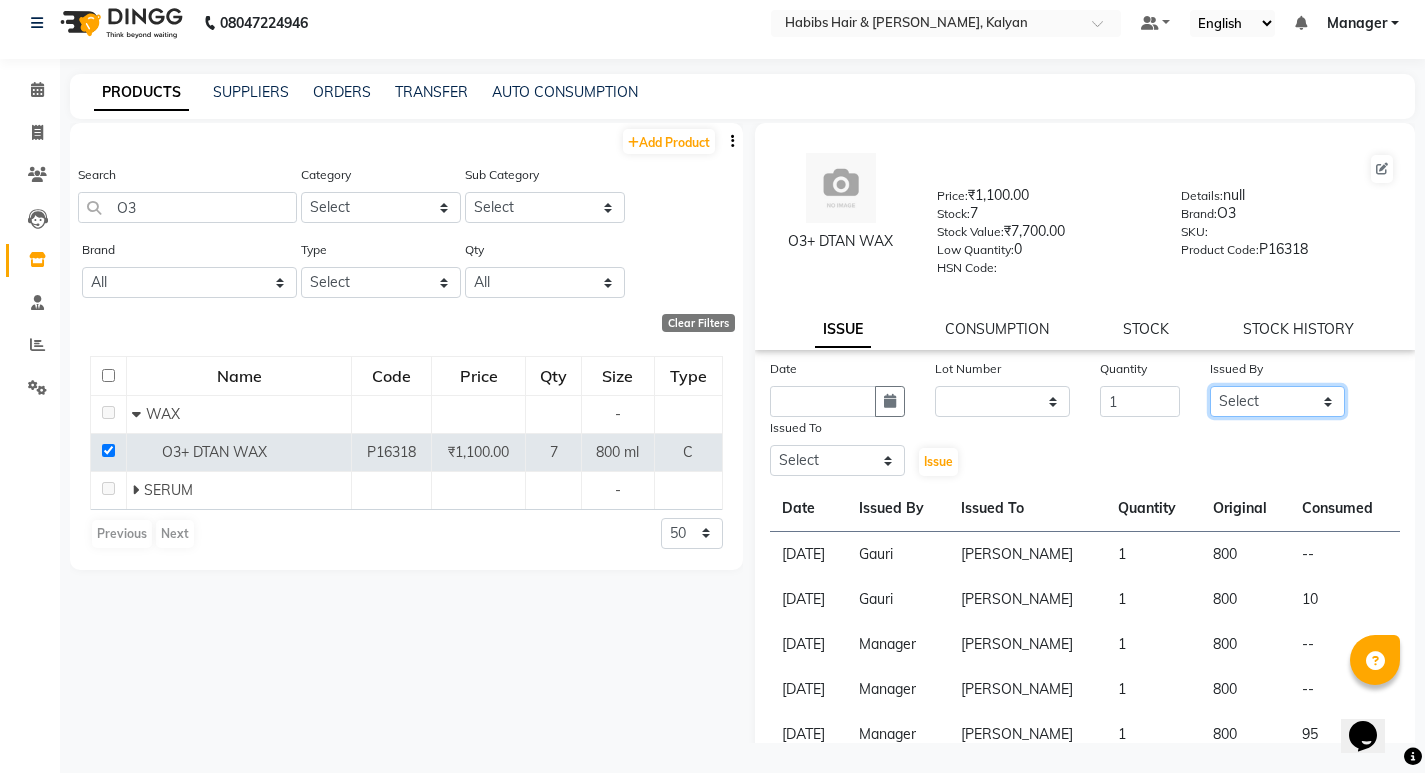 click on "Select ANWAR GANESH SHINDE Gauri Manager Maruf  mulla Meena Kumari Namrata zipre Neha M Omkar Priyanka Ranjana  singh  Sagar saindane SANTOSHI SHALINI Smruti Suraj Kadam Vinaya  Yogesh" 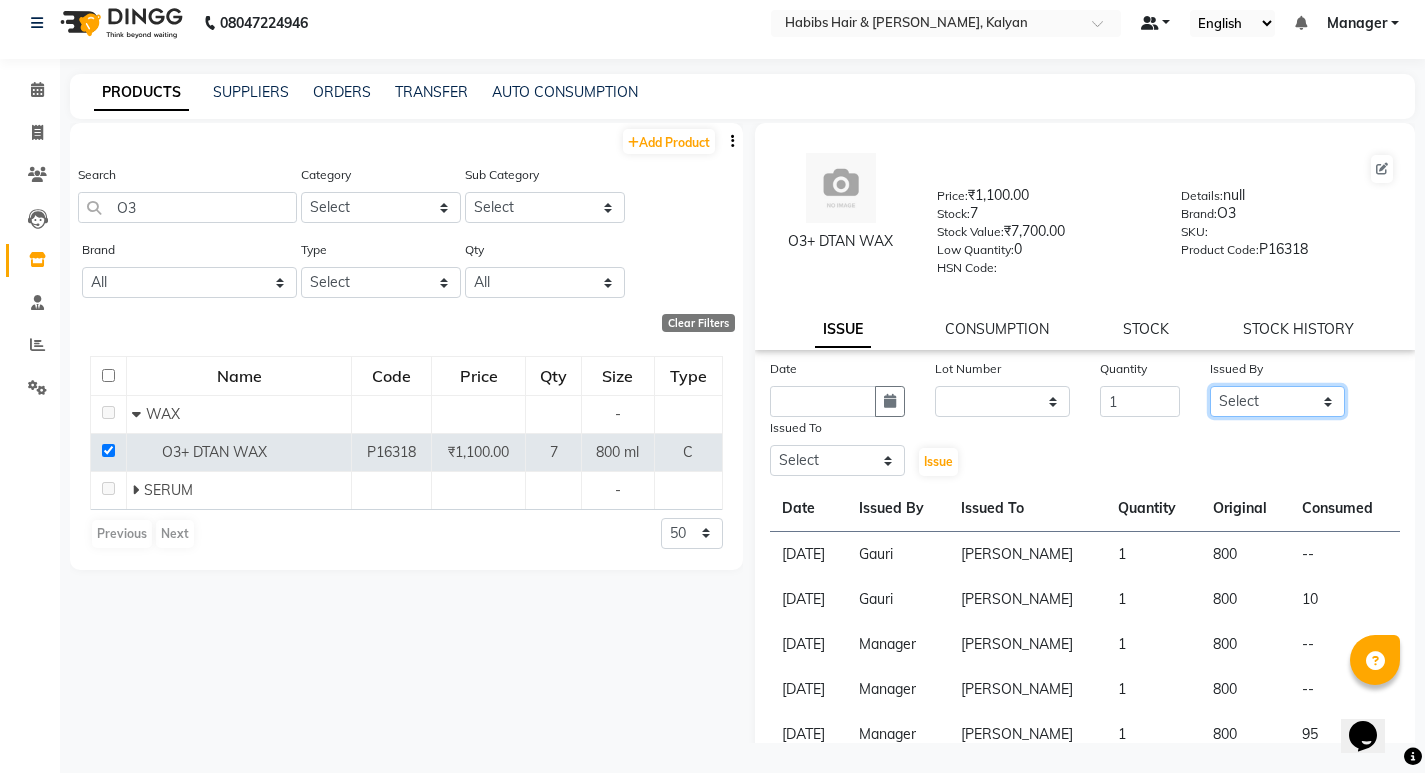 select on "77015" 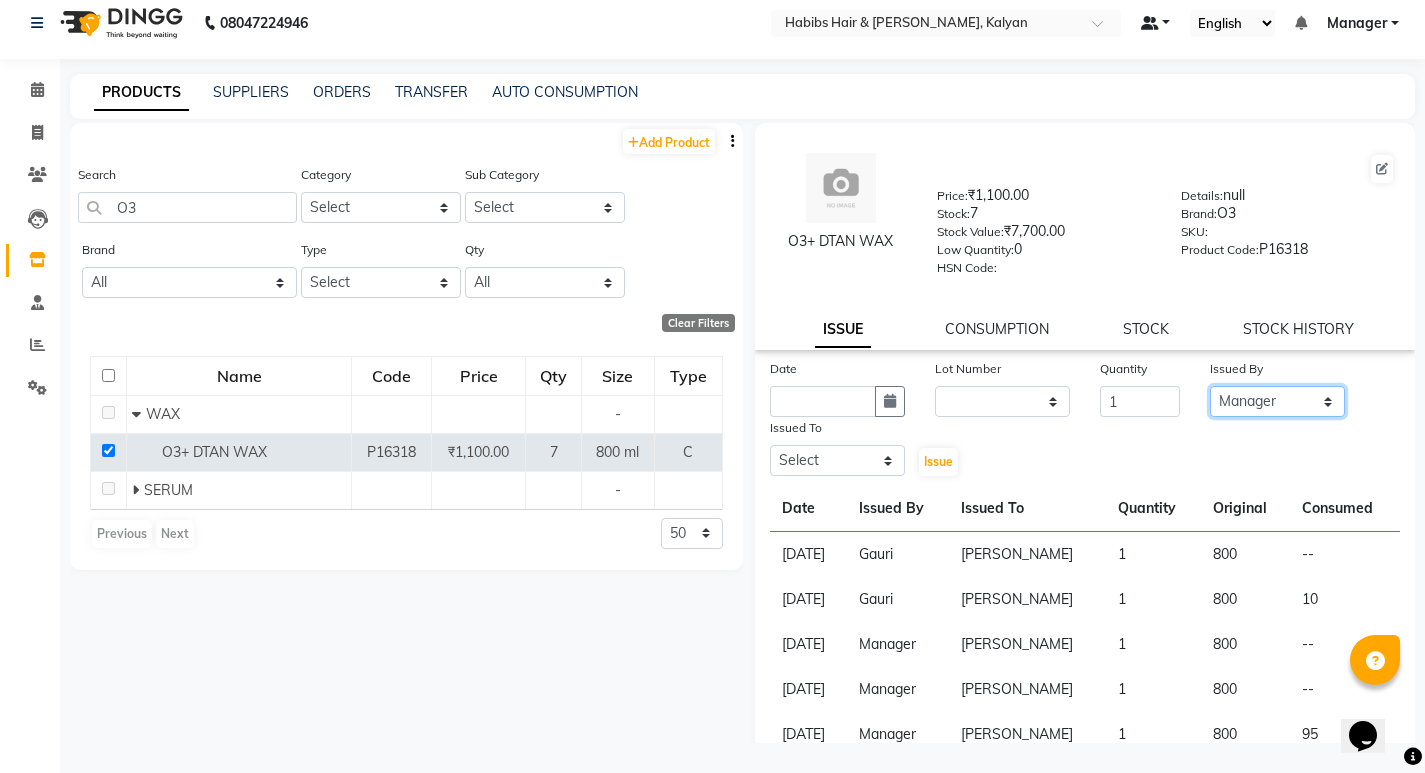 click on "Select ANWAR GANESH SHINDE Gauri Manager Maruf  mulla Meena Kumari Namrata zipre Neha M Omkar Priyanka Ranjana  singh  Sagar saindane SANTOSHI SHALINI Smruti Suraj Kadam Vinaya  Yogesh" 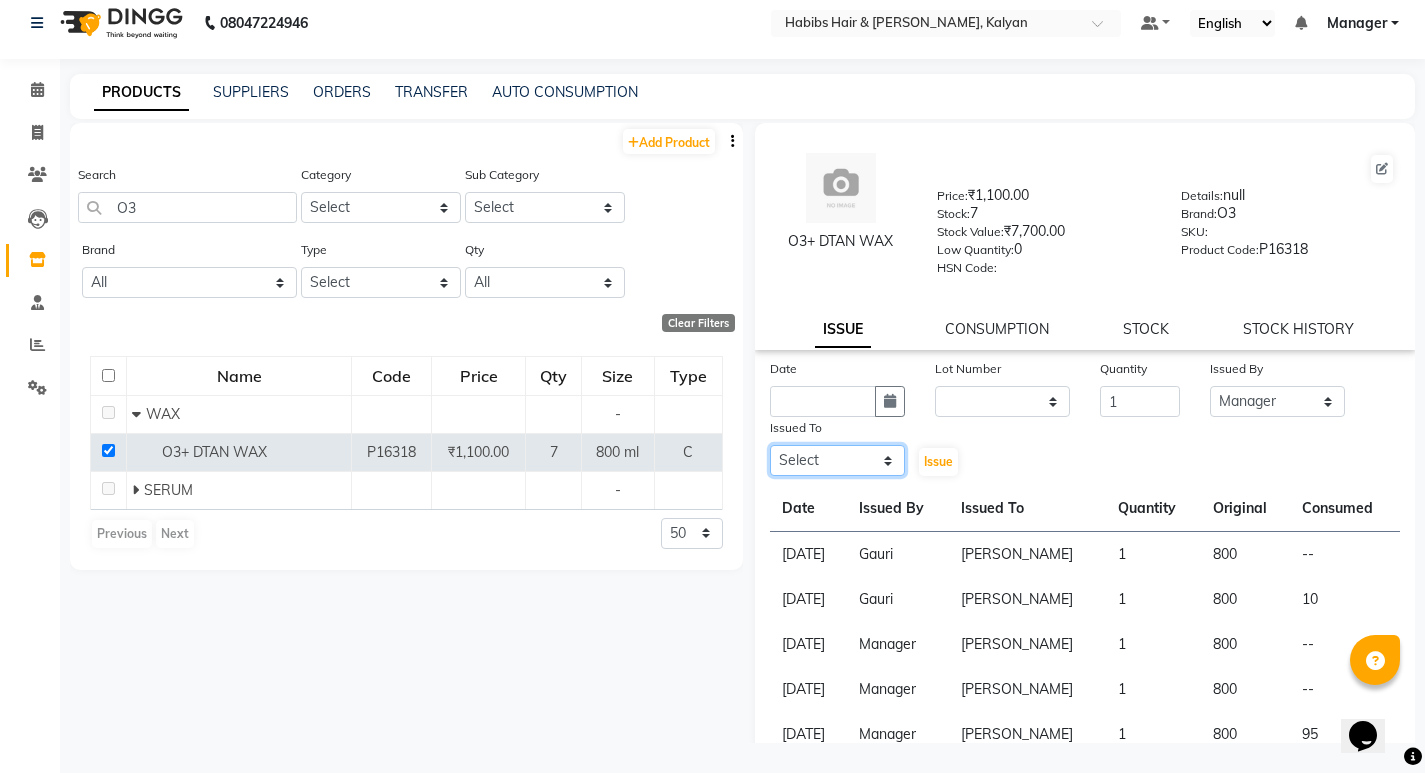 click on "Select ANWAR GANESH SHINDE Gauri Manager Maruf  mulla Meena Kumari Namrata zipre Neha M Omkar Priyanka Ranjana  singh  Sagar saindane SANTOSHI SHALINI Smruti Suraj Kadam Vinaya  Yogesh" 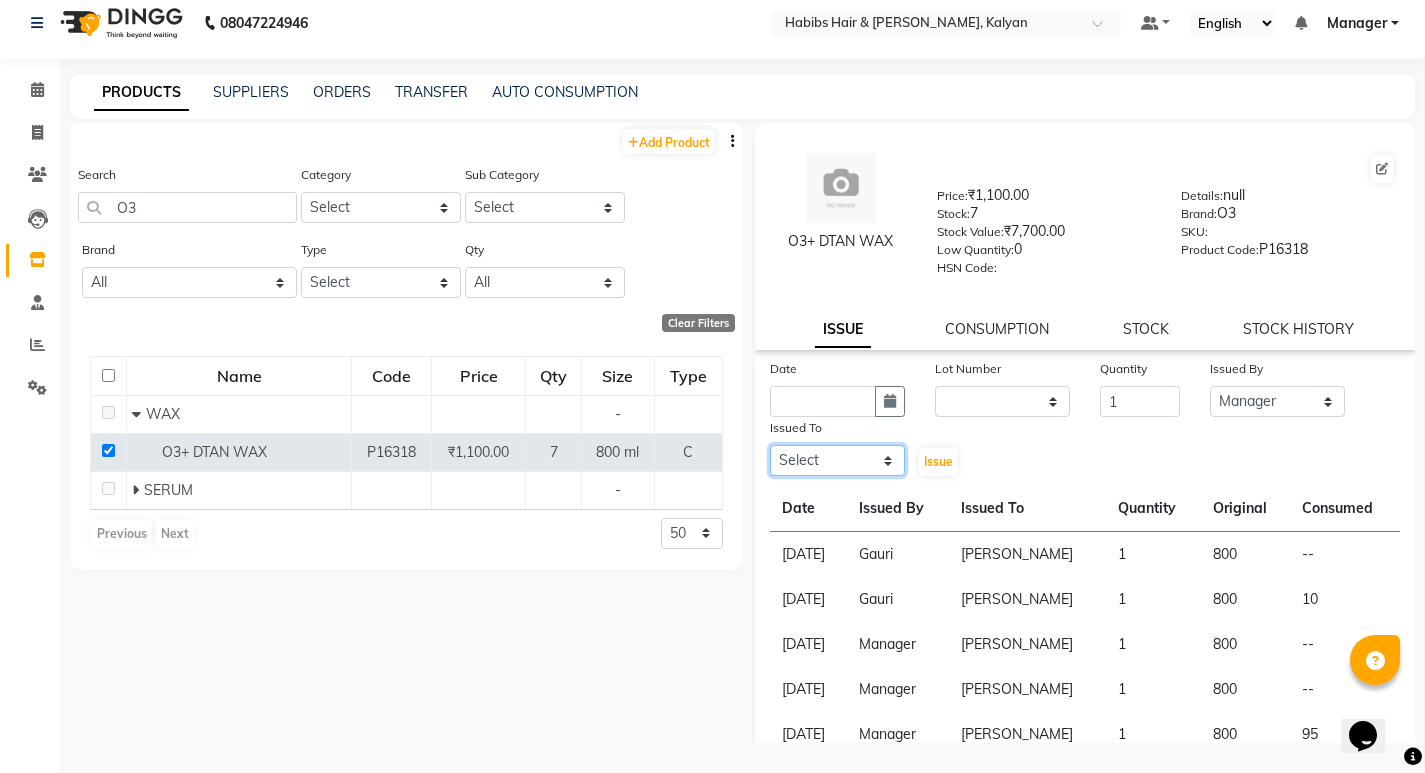 select on "79306" 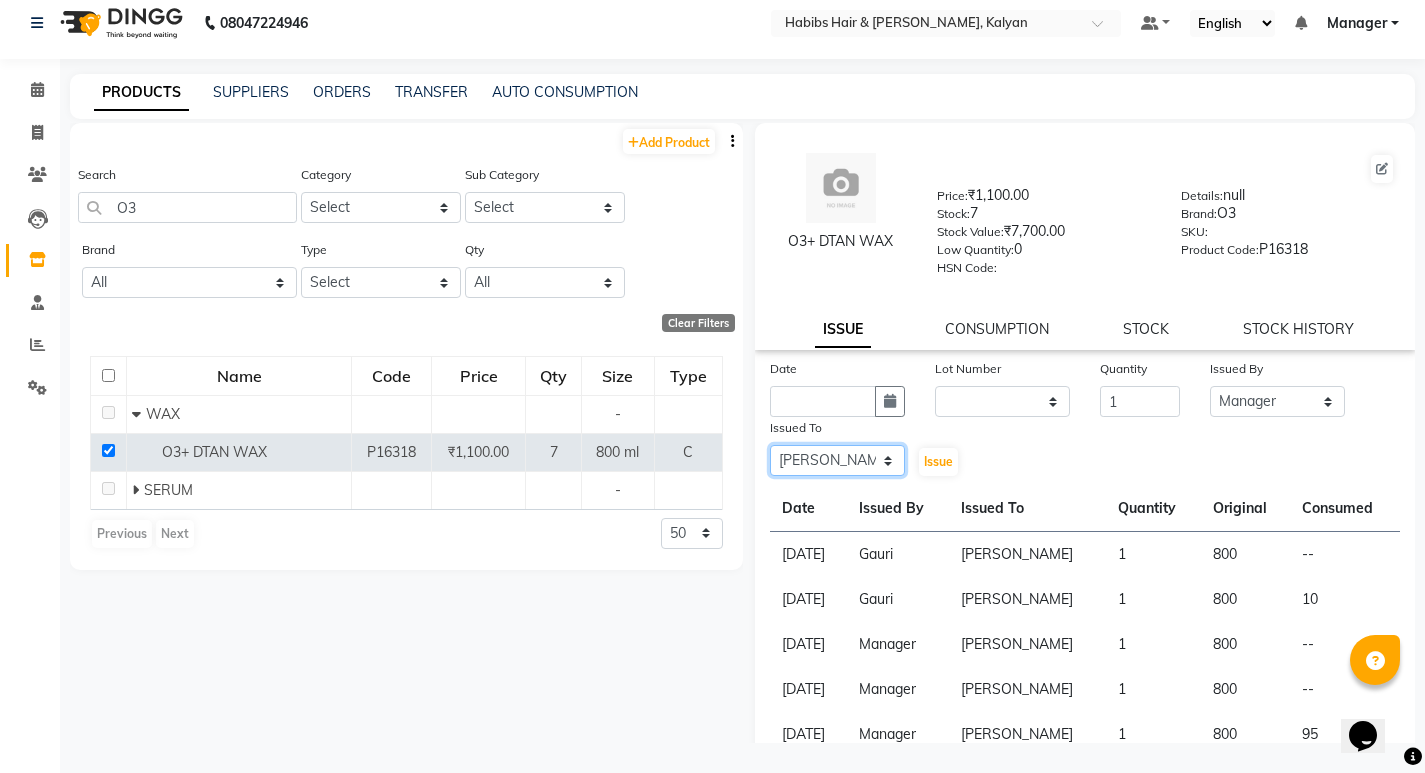 click on "Select ANWAR GANESH SHINDE Gauri Manager Maruf  mulla Meena Kumari Namrata zipre Neha M Omkar Priyanka Ranjana  singh  Sagar saindane SANTOSHI SHALINI Smruti Suraj Kadam Vinaya  Yogesh" 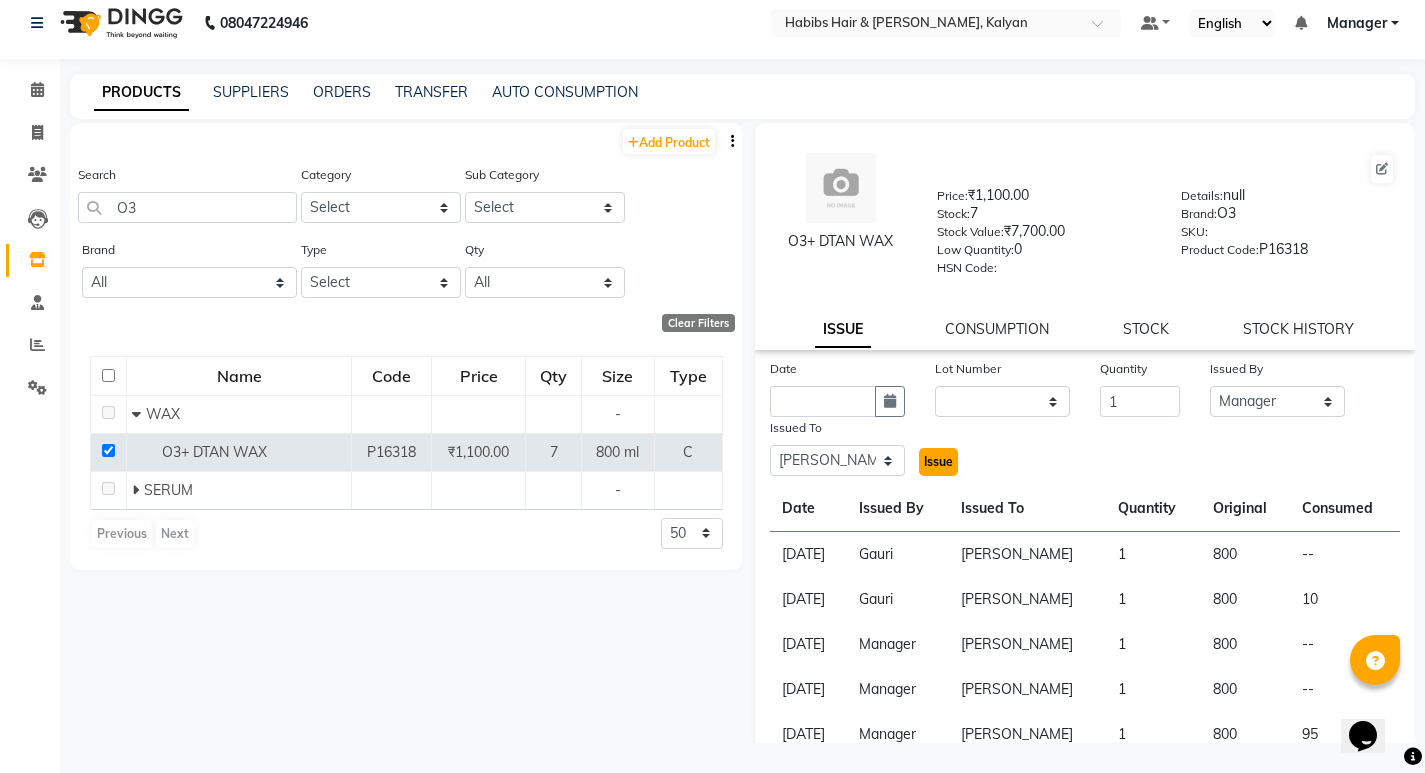 click on "Issue" 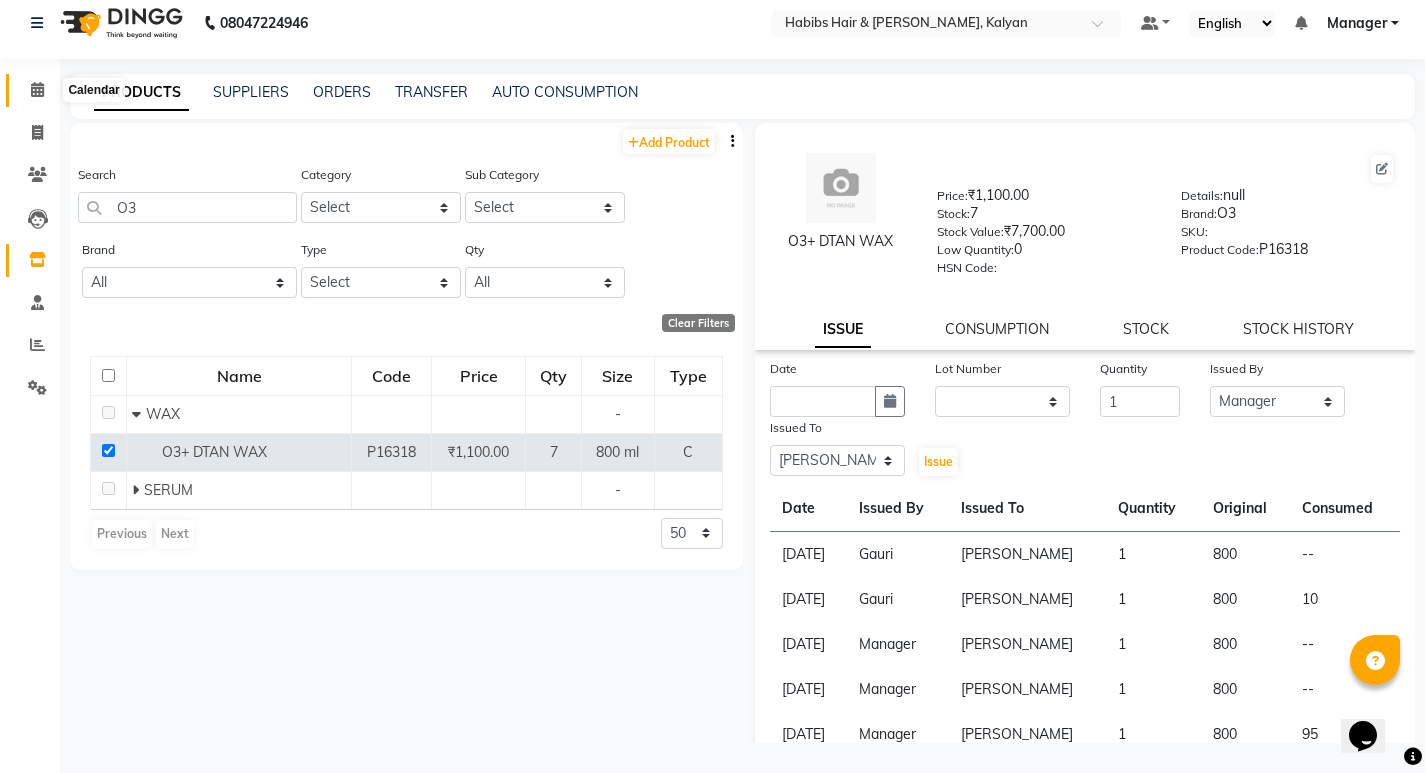 click 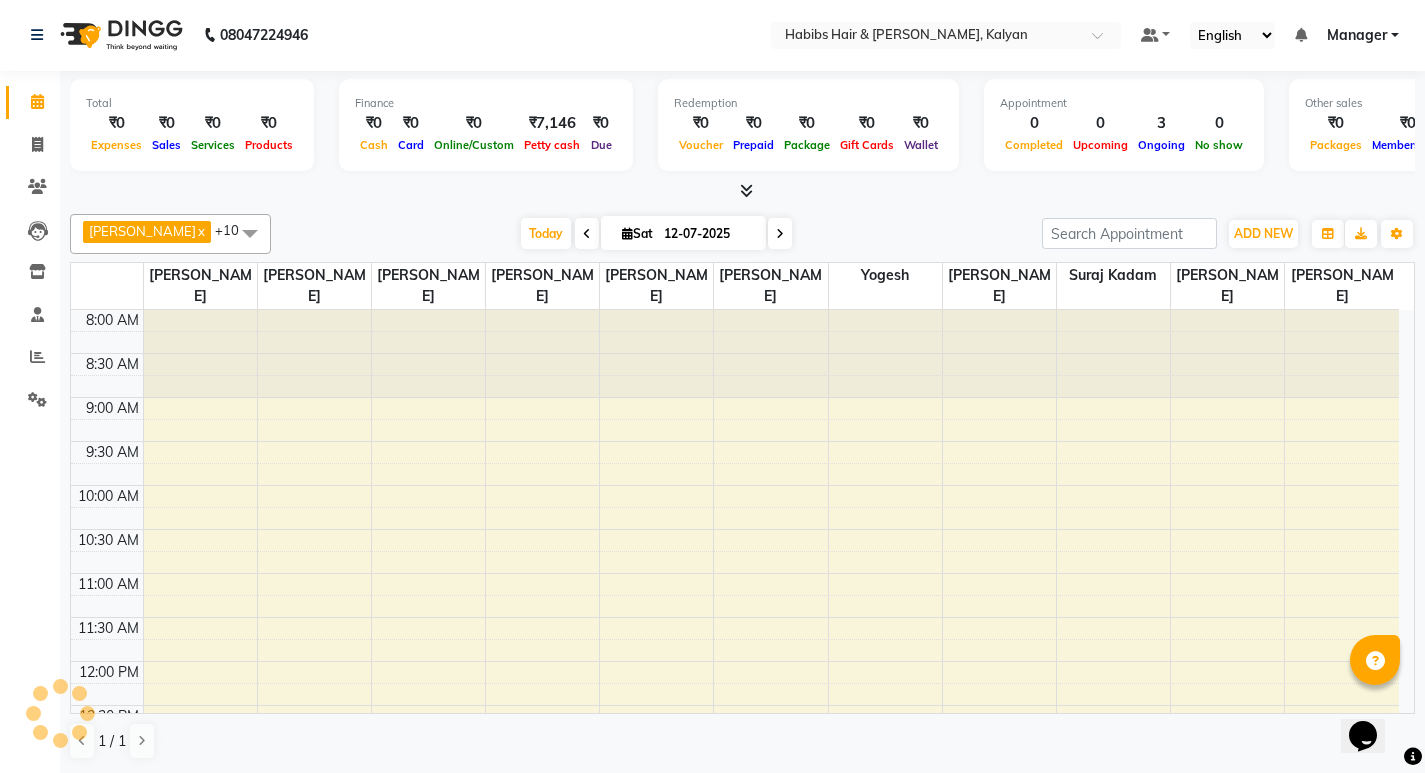 scroll, scrollTop: 0, scrollLeft: 0, axis: both 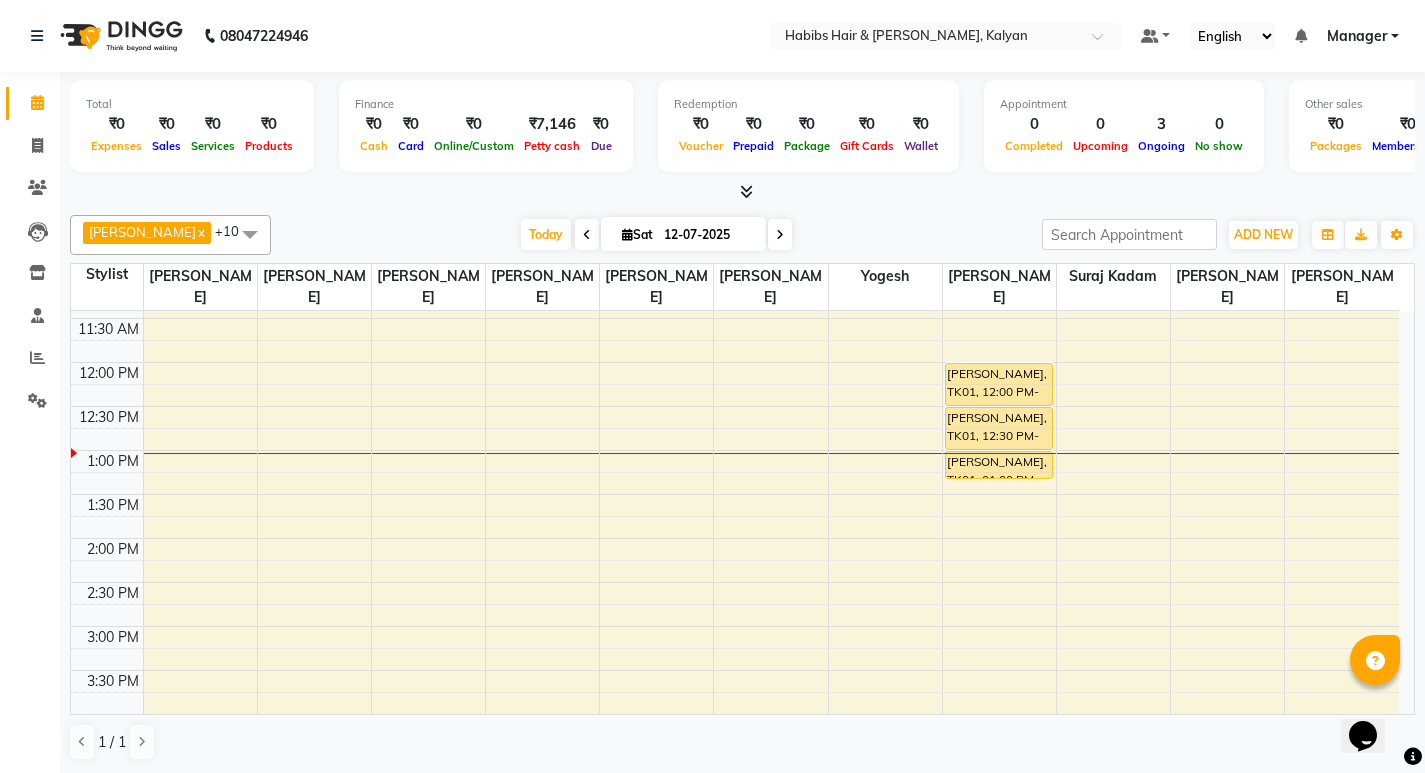 click at bounding box center (587, 235) 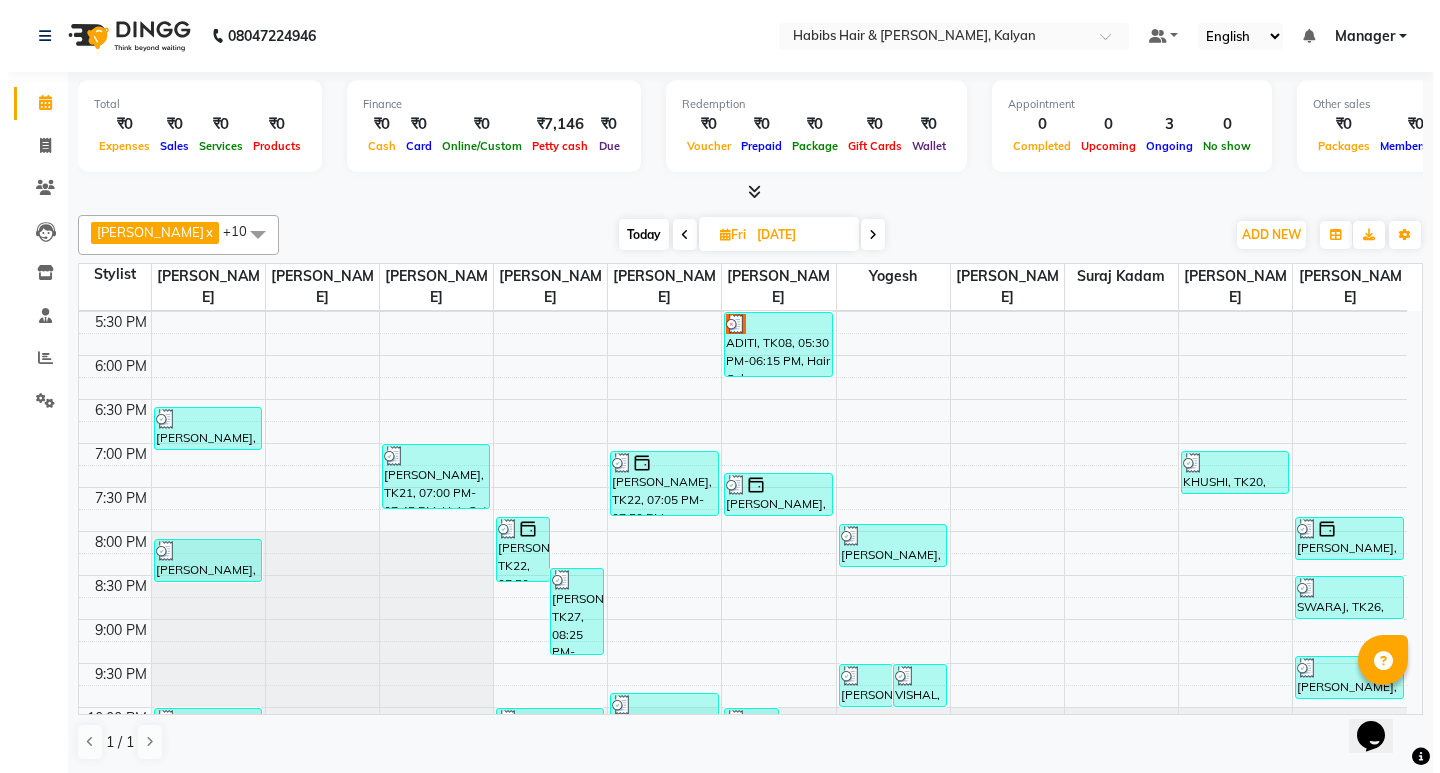 scroll, scrollTop: 916, scrollLeft: 0, axis: vertical 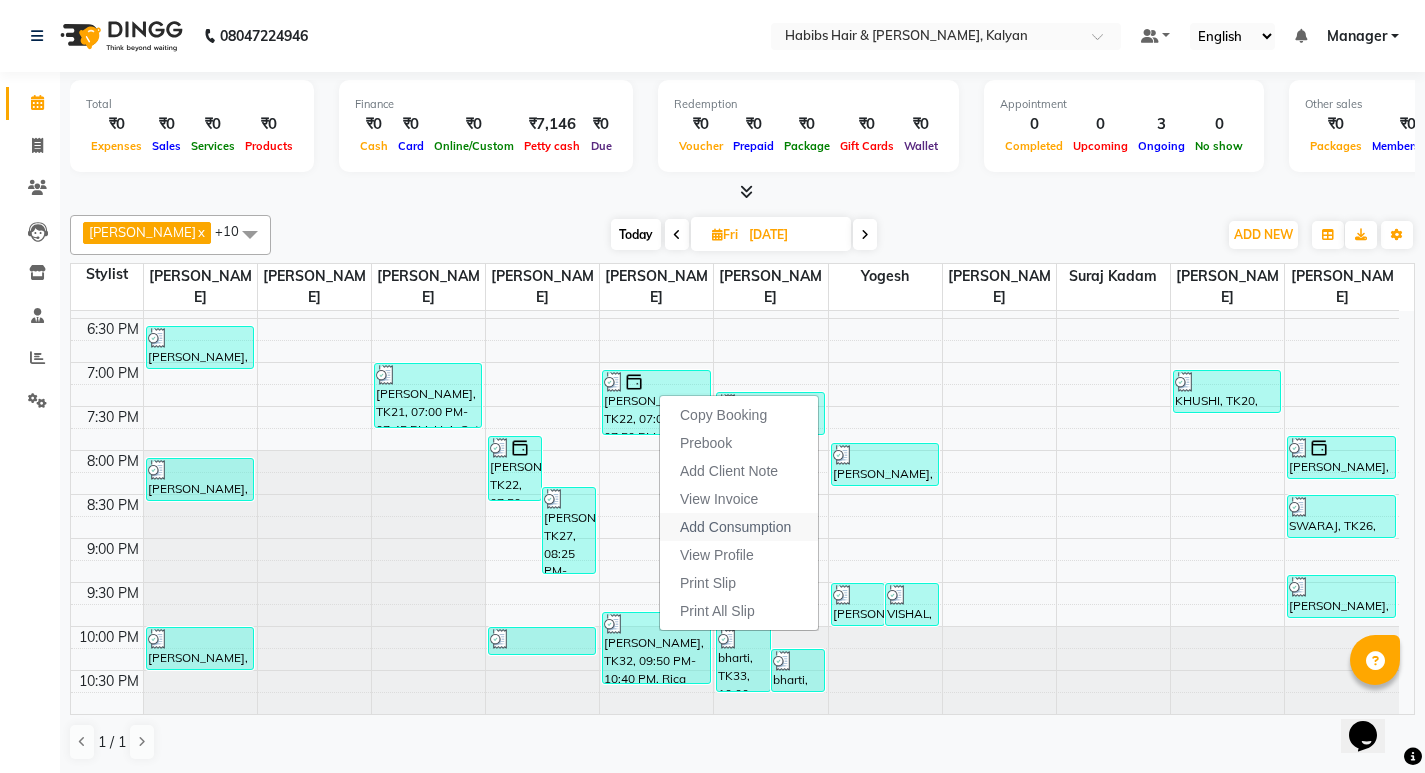 click on "Add Consumption" at bounding box center [735, 527] 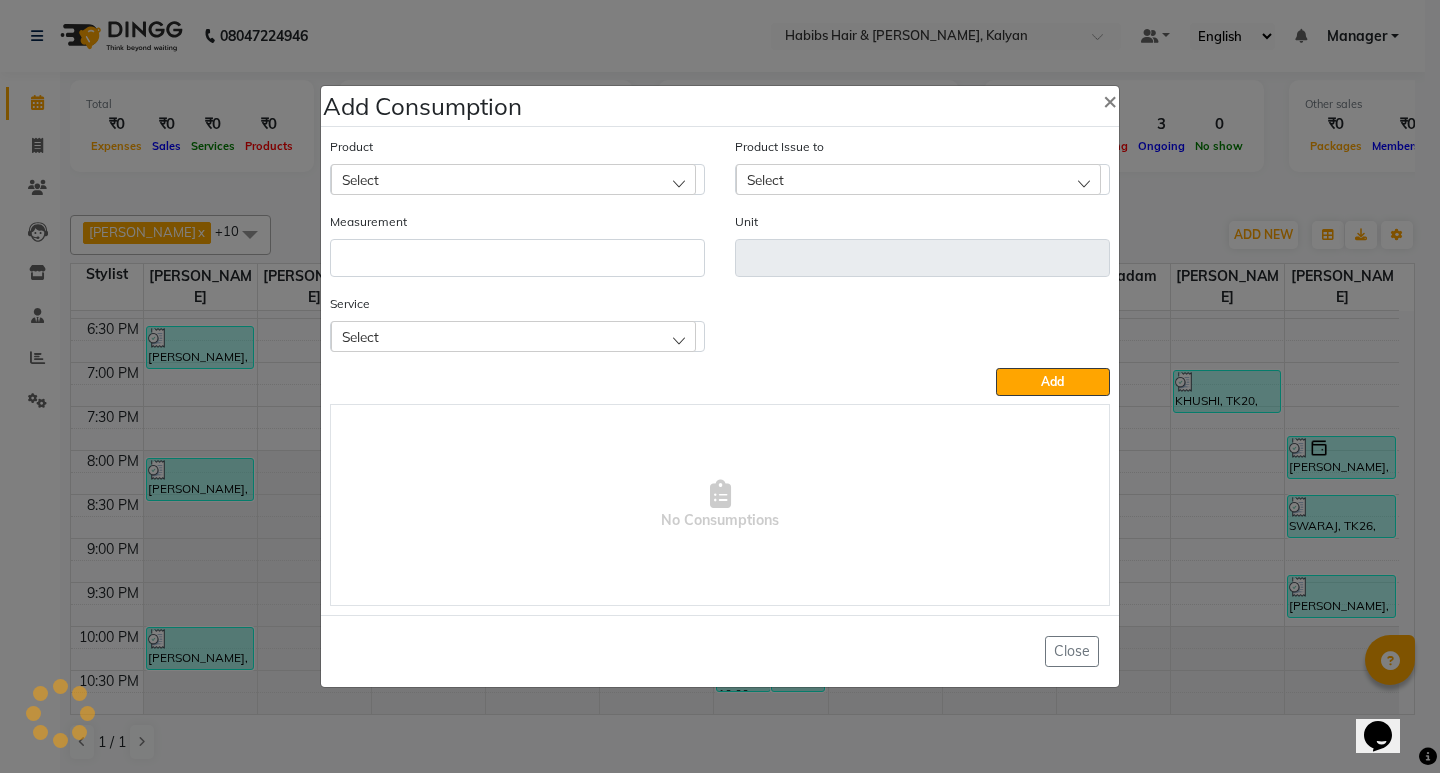 click on "Service Select Rica Waxing - Rica/O3+ Full Body Waxing Rica Waxing - Buttocks" 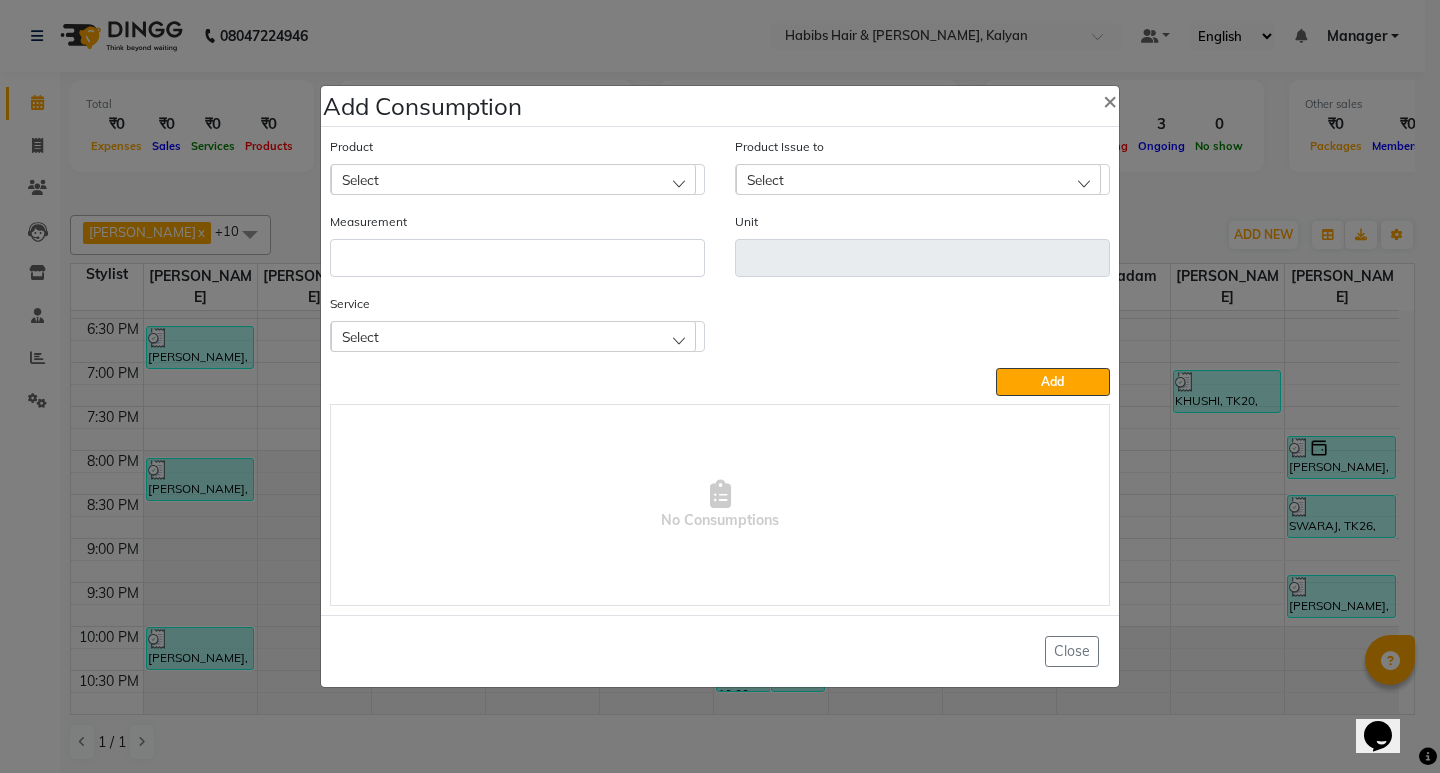 click on "Select" 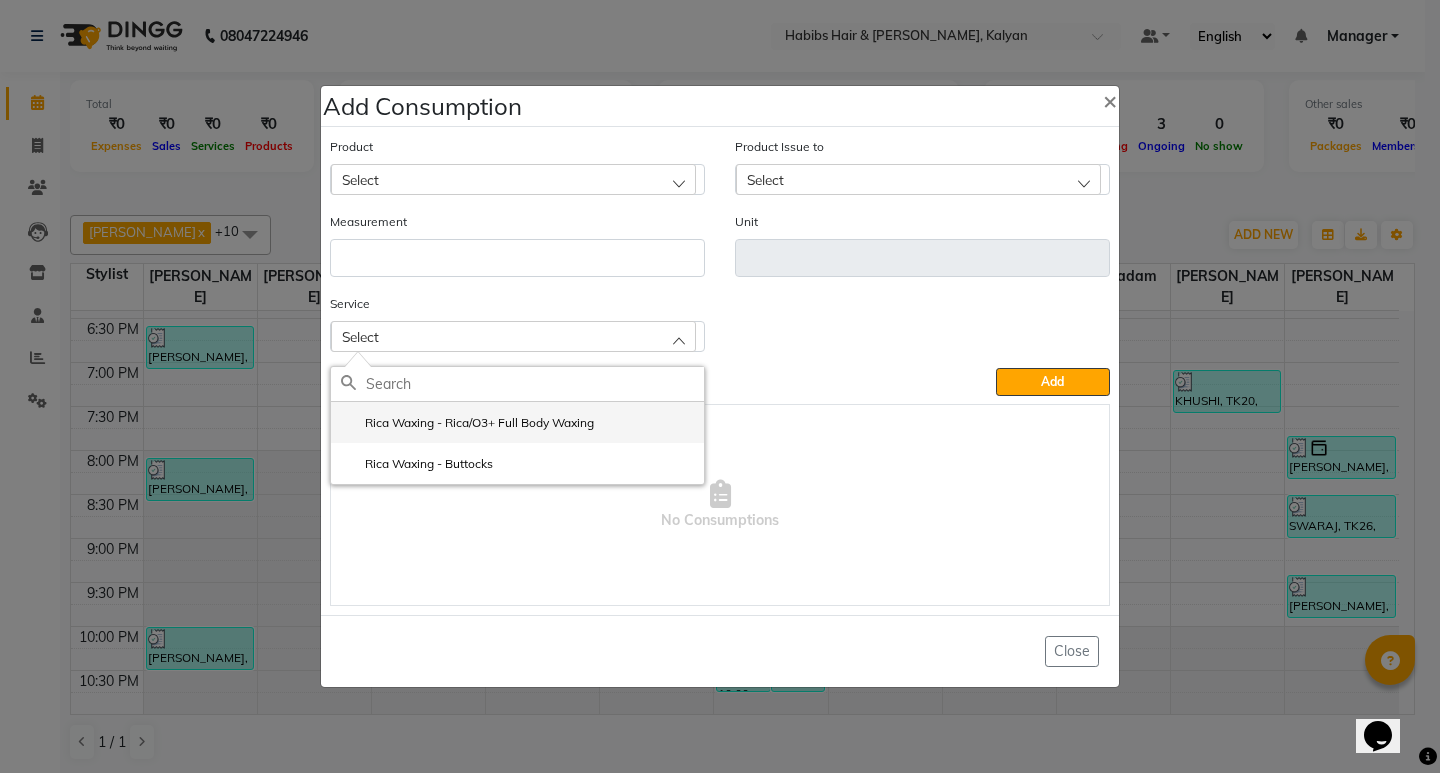 click on "Rica Waxing - Rica/O3+ Full Body Waxing" 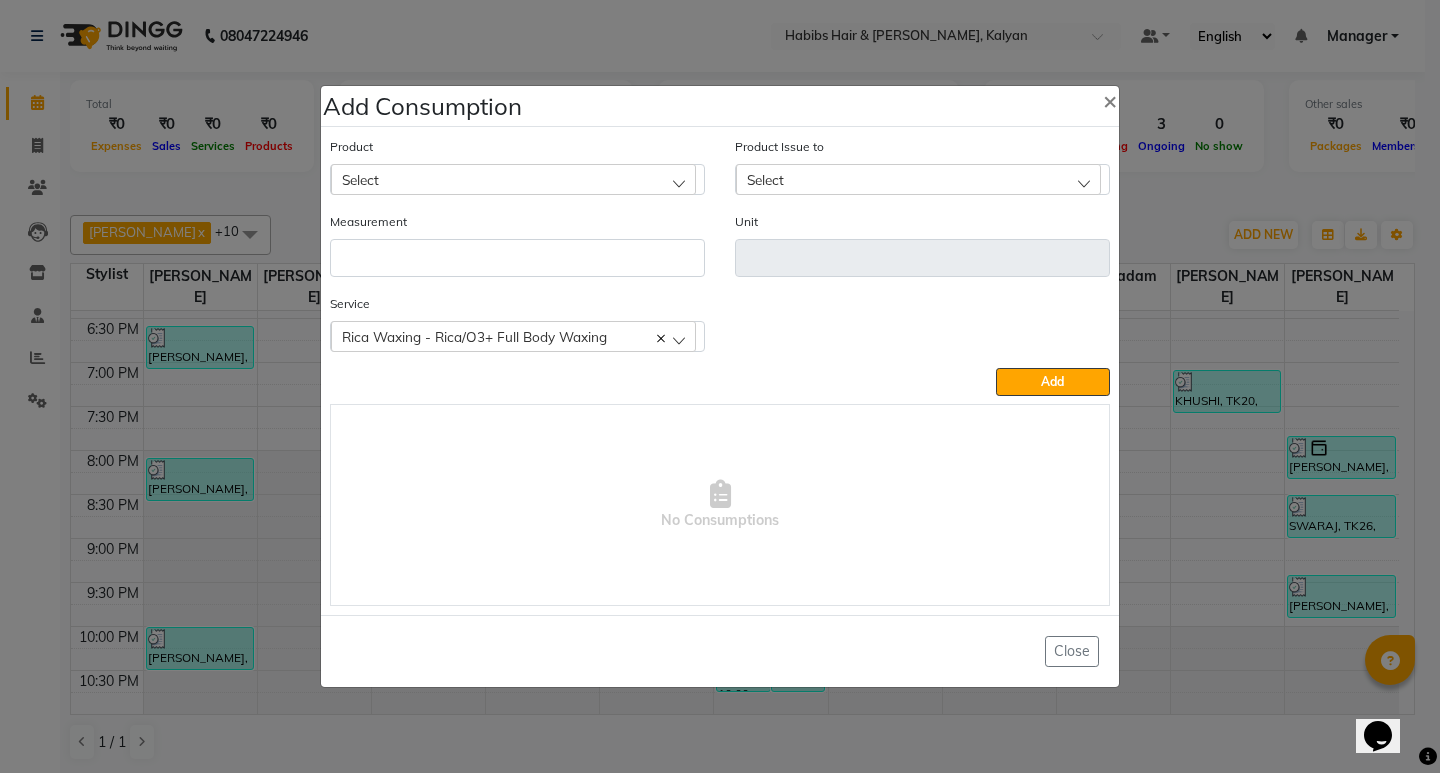 click on "Select" 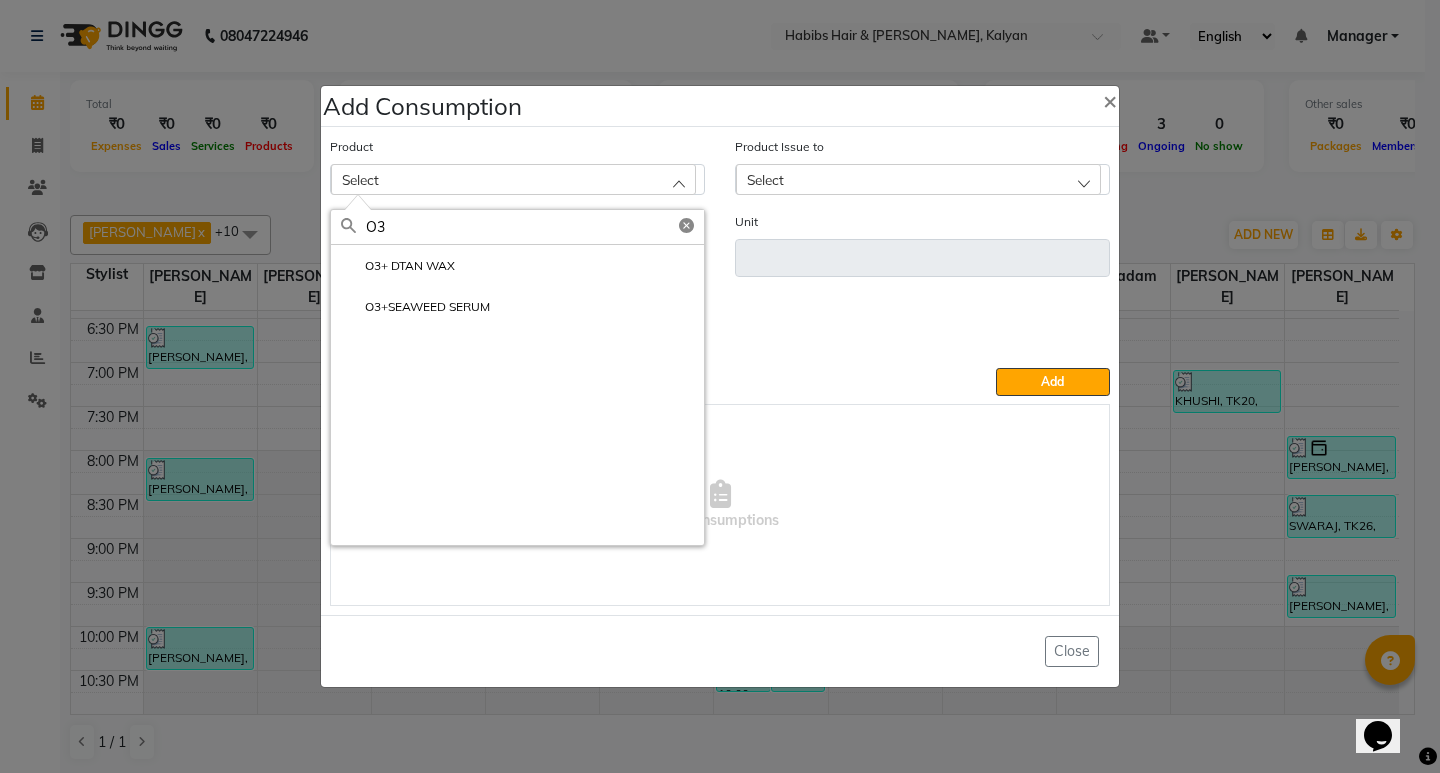 type on "O3" 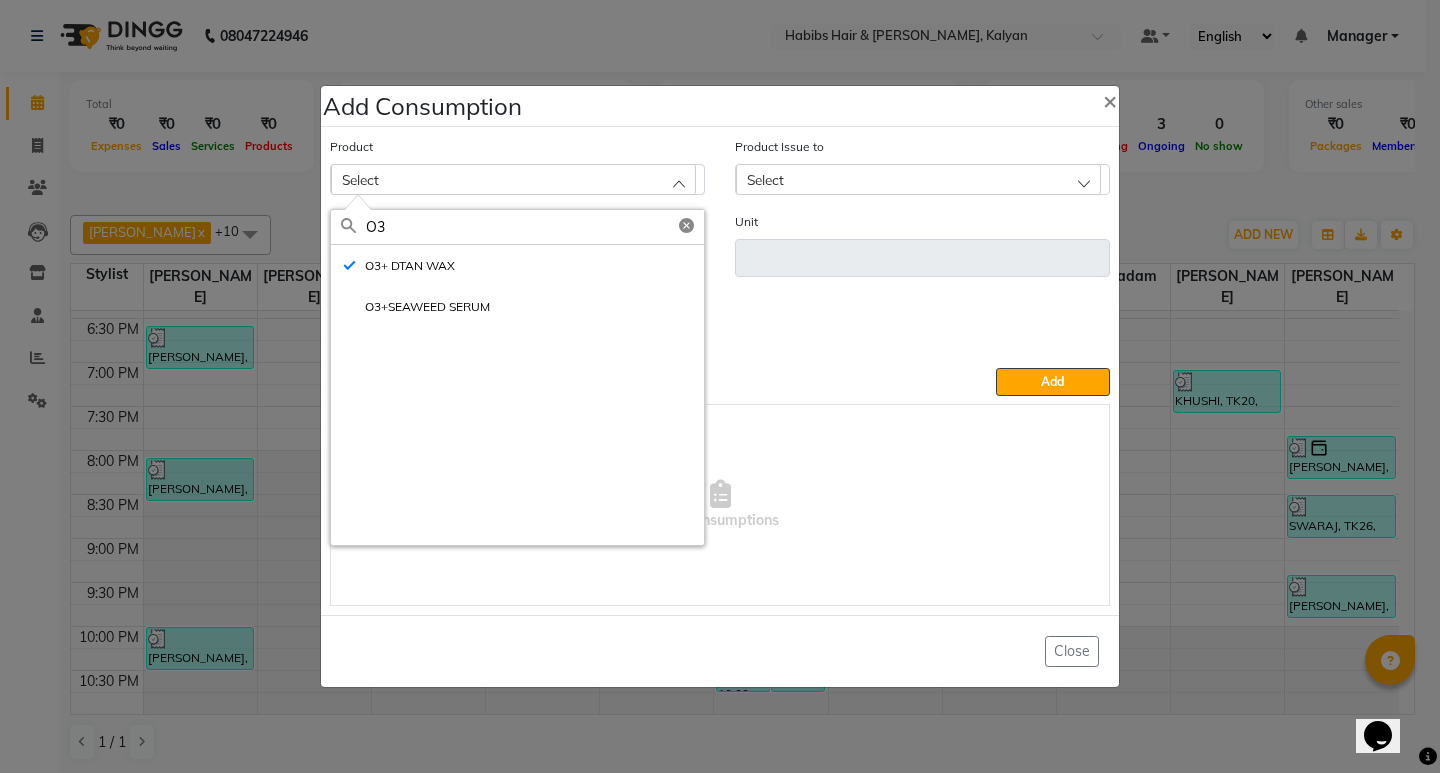 type on "ml" 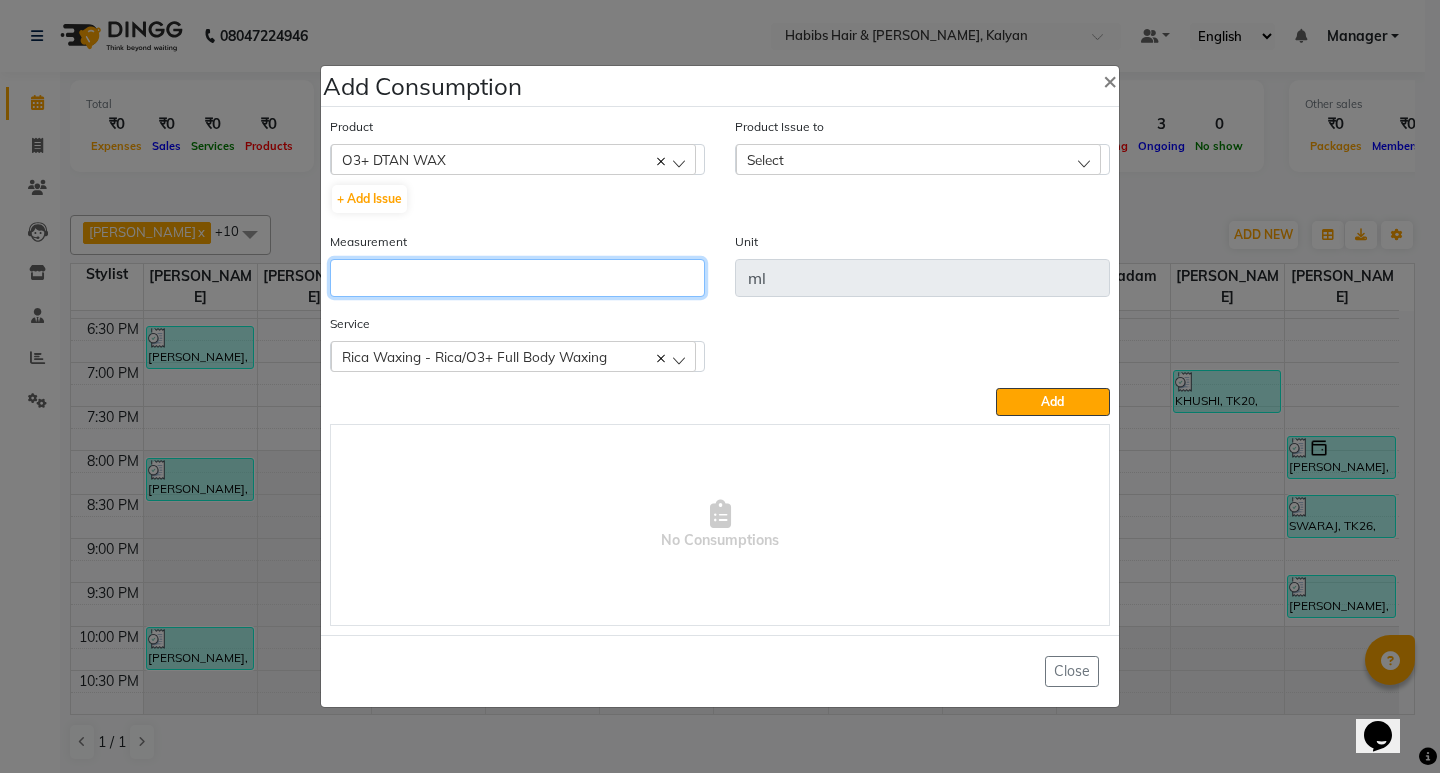 click 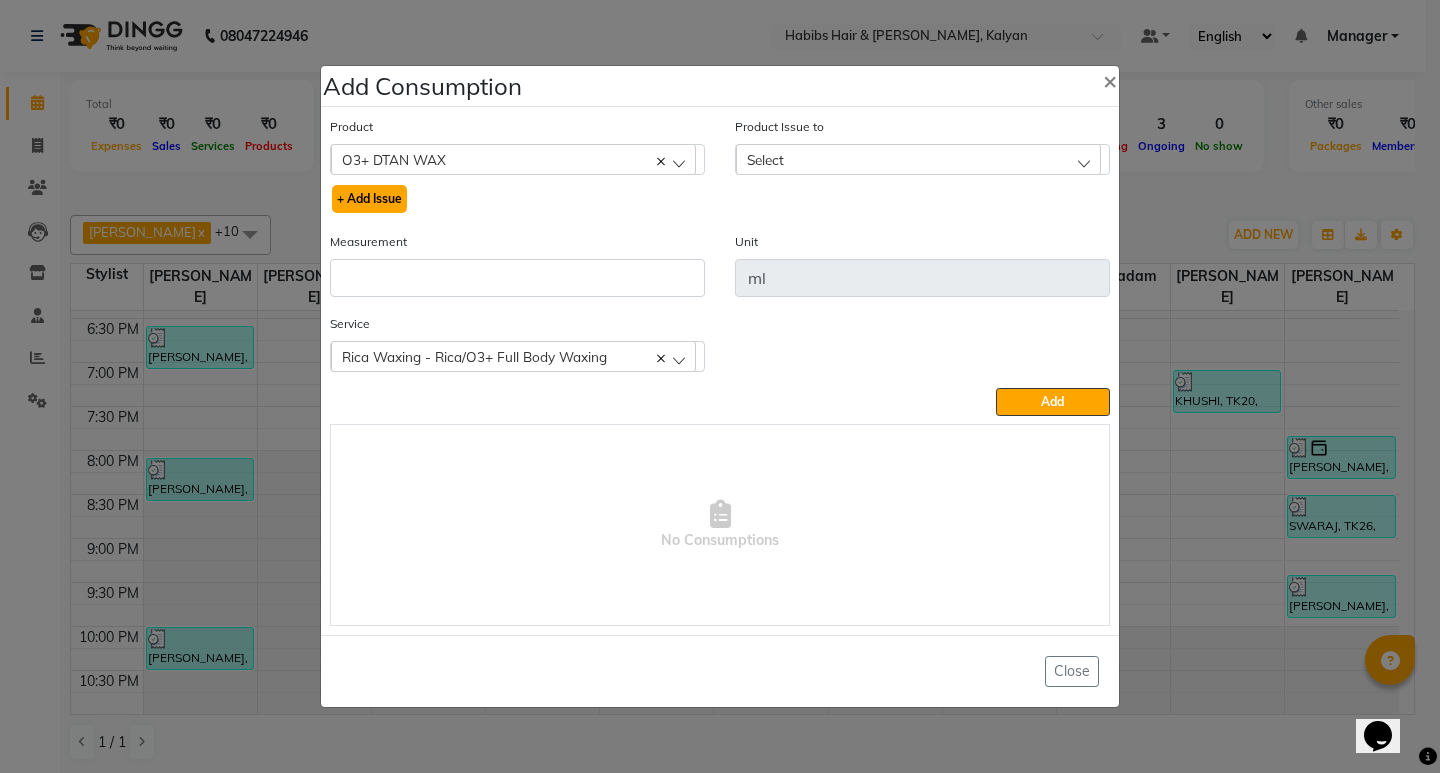 click on "+ Add Issue" 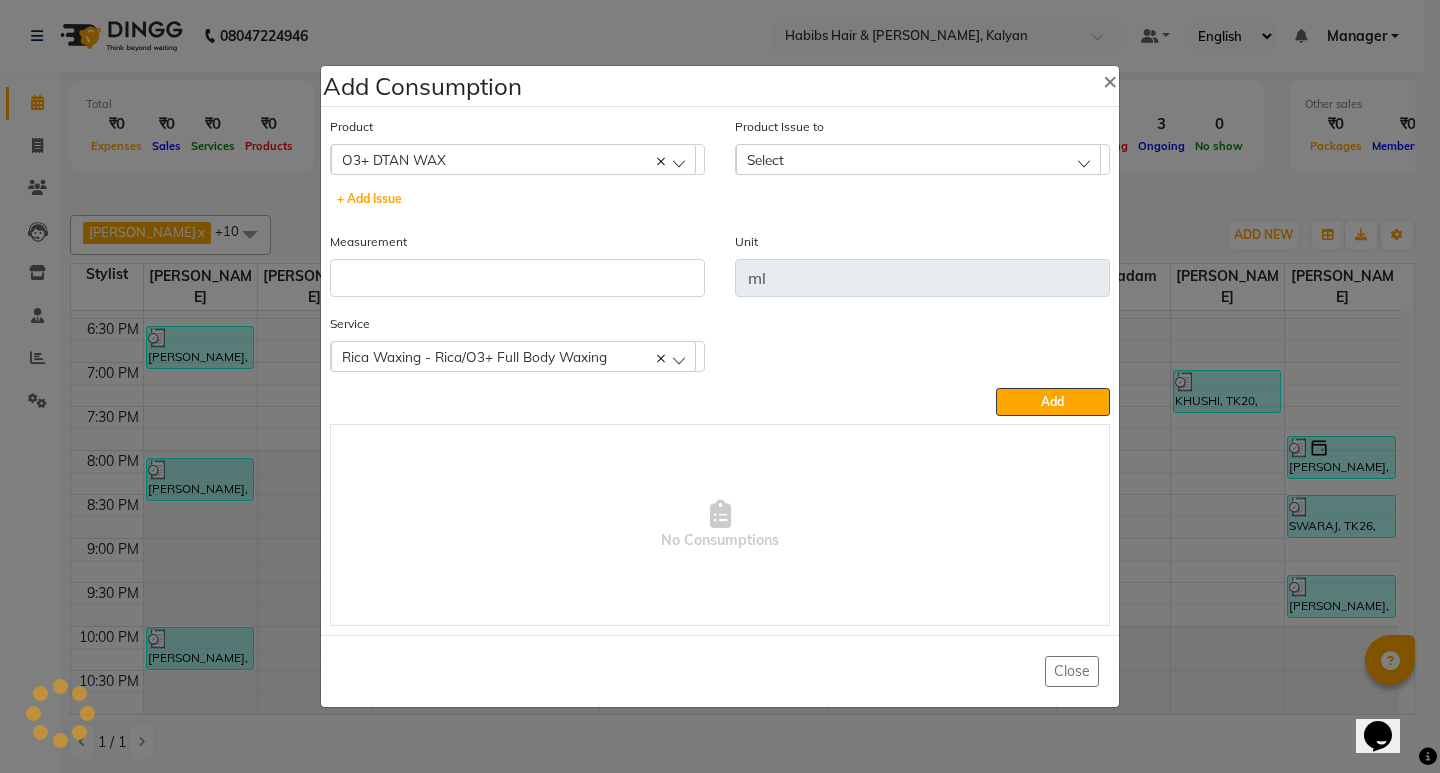 select 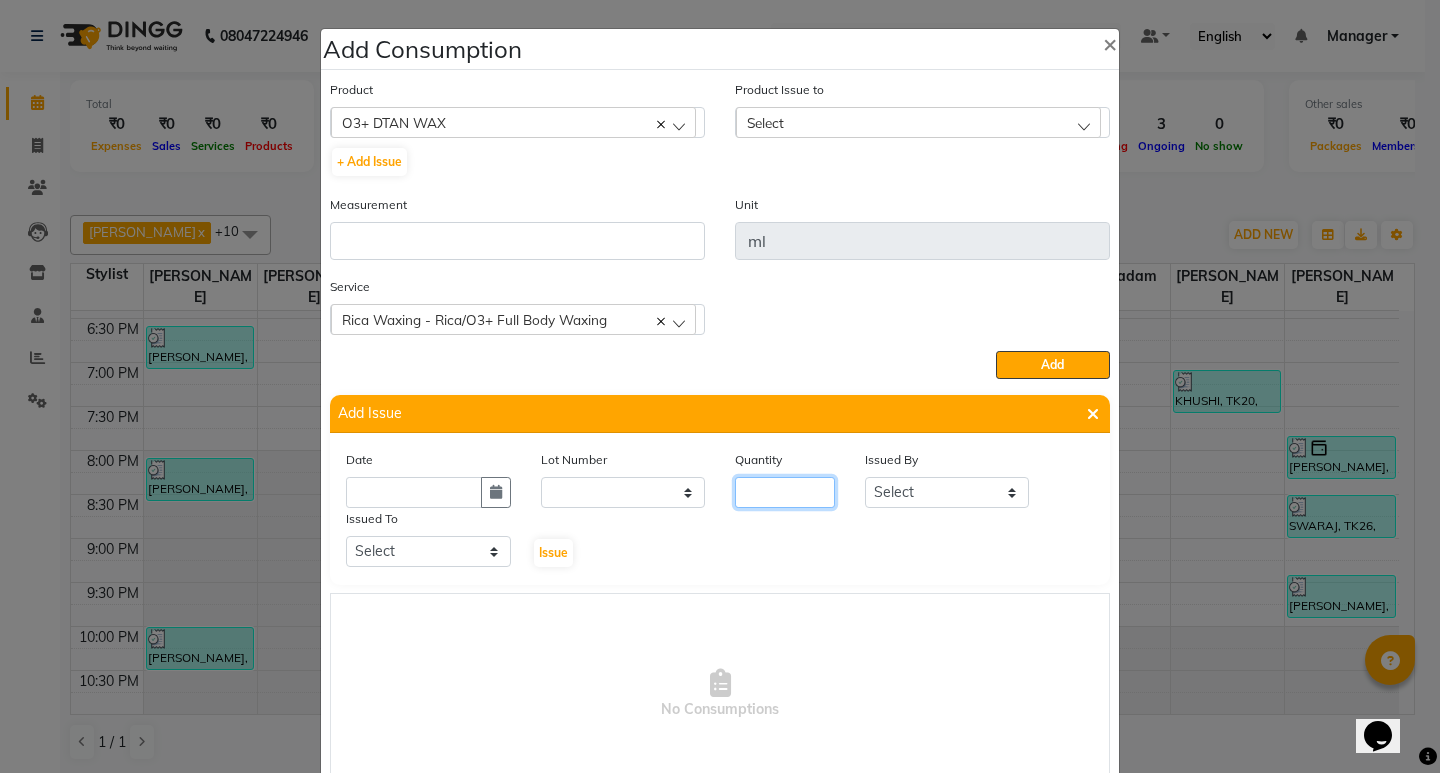 click 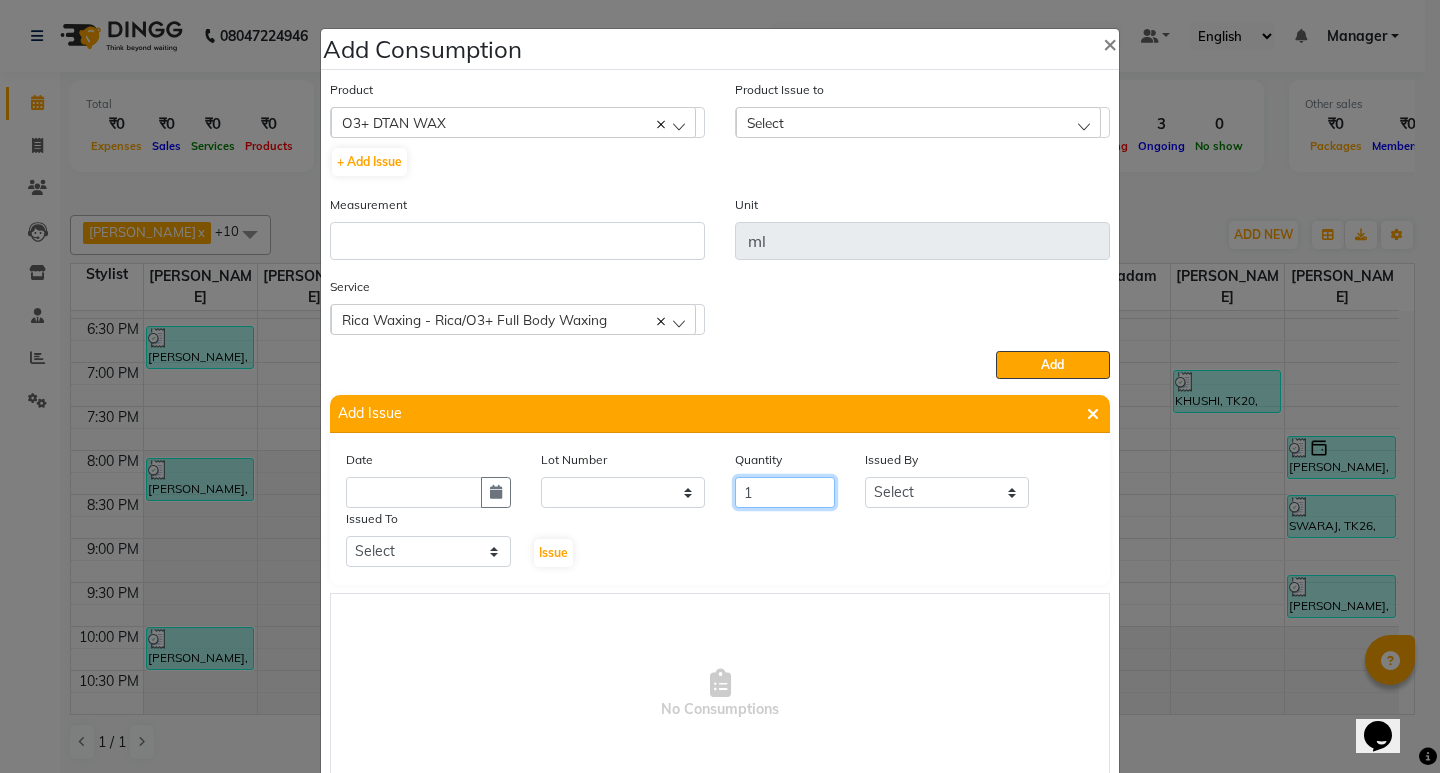 type on "1" 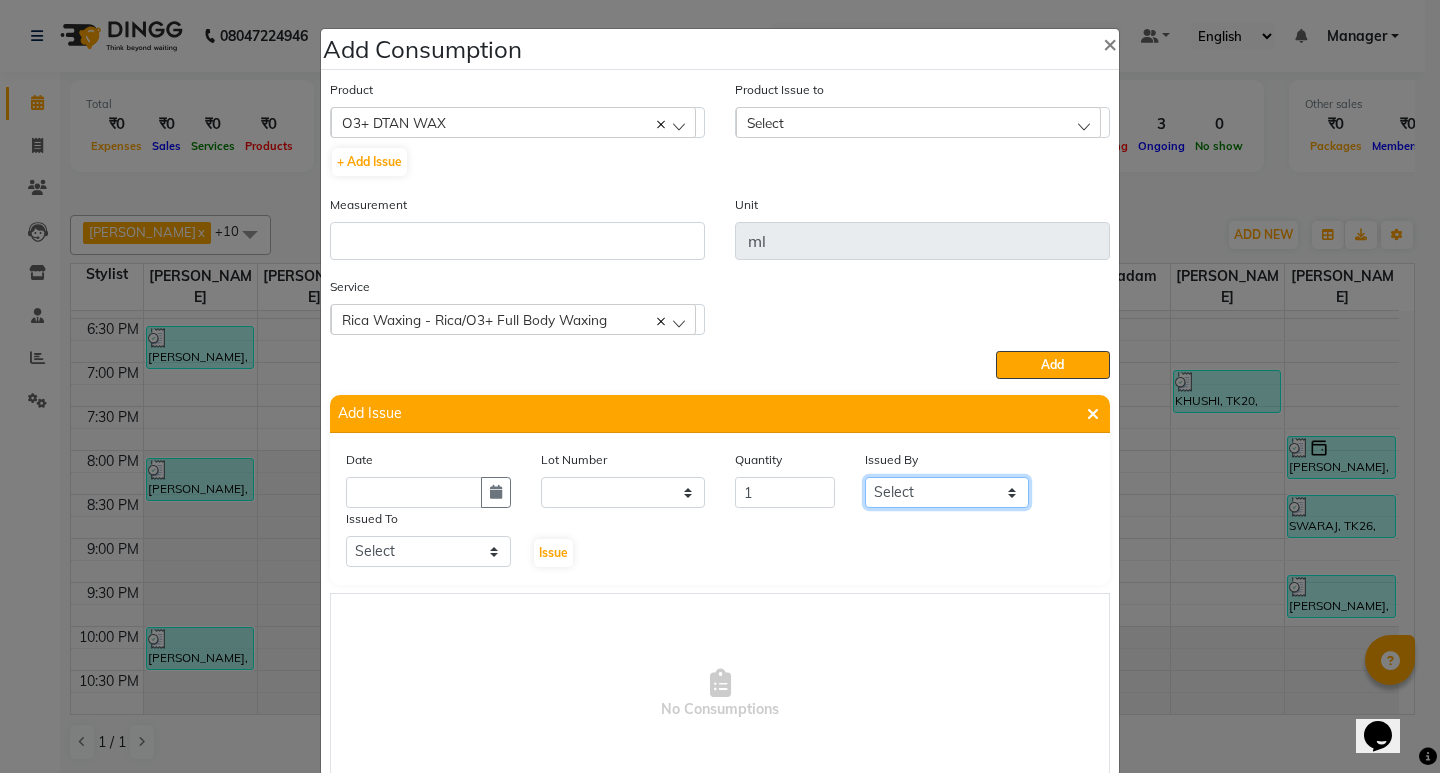 drag, startPoint x: 917, startPoint y: 489, endPoint x: 907, endPoint y: 488, distance: 10.049875 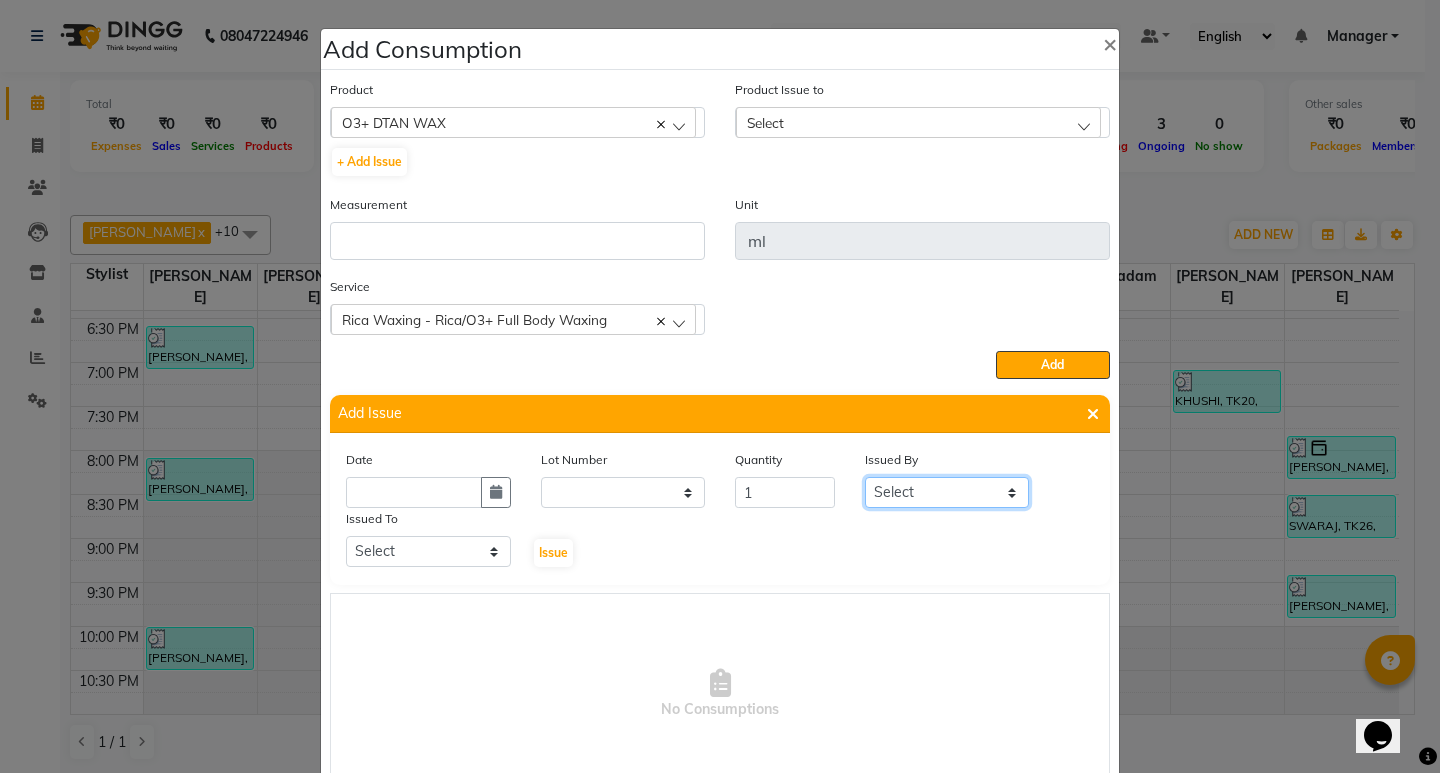 select on "83469" 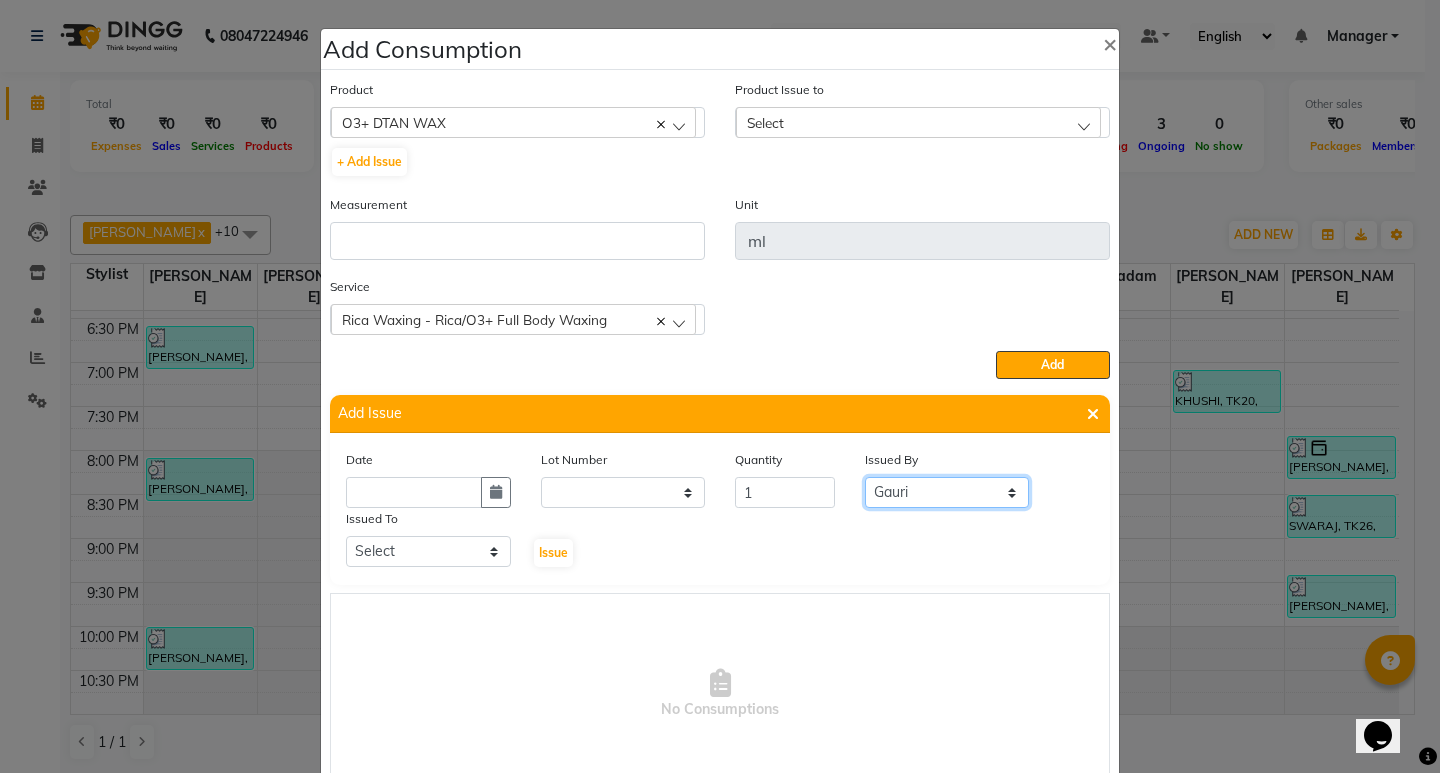 click on "Select ANWAR GANESH SHINDE Gauri Maruf  mulla Meena Kumari Omkar Priyanka Ranjana  singh  Sagar saindane SANTOSHI SHALINI Smruti Suraj Kadam Vinaya  Yogesh" 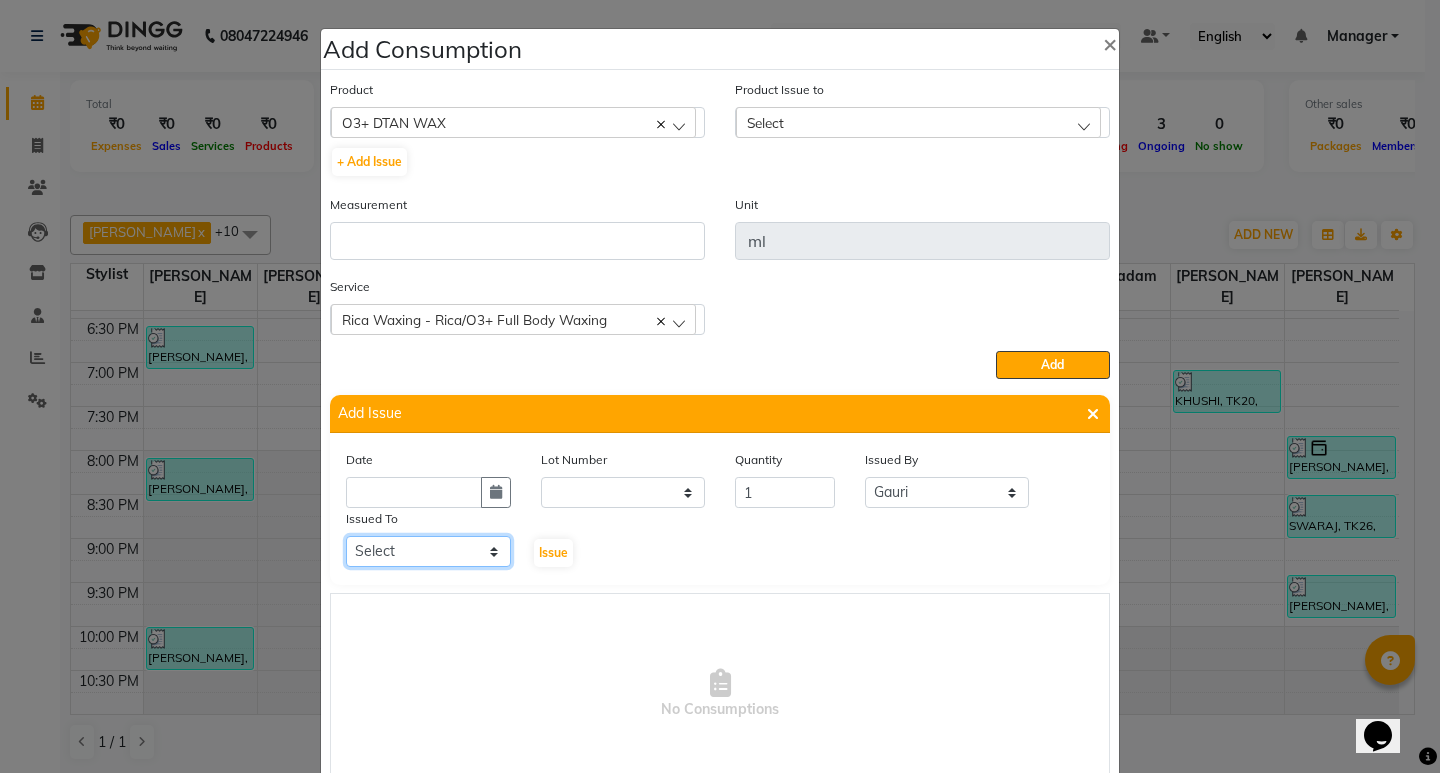 click on "Select ANWAR GANESH SHINDE Gauri Maruf  mulla Meena Kumari Omkar Priyanka Ranjana  singh  Sagar saindane SANTOSHI SHALINI Smruti Suraj Kadam Vinaya  Yogesh" 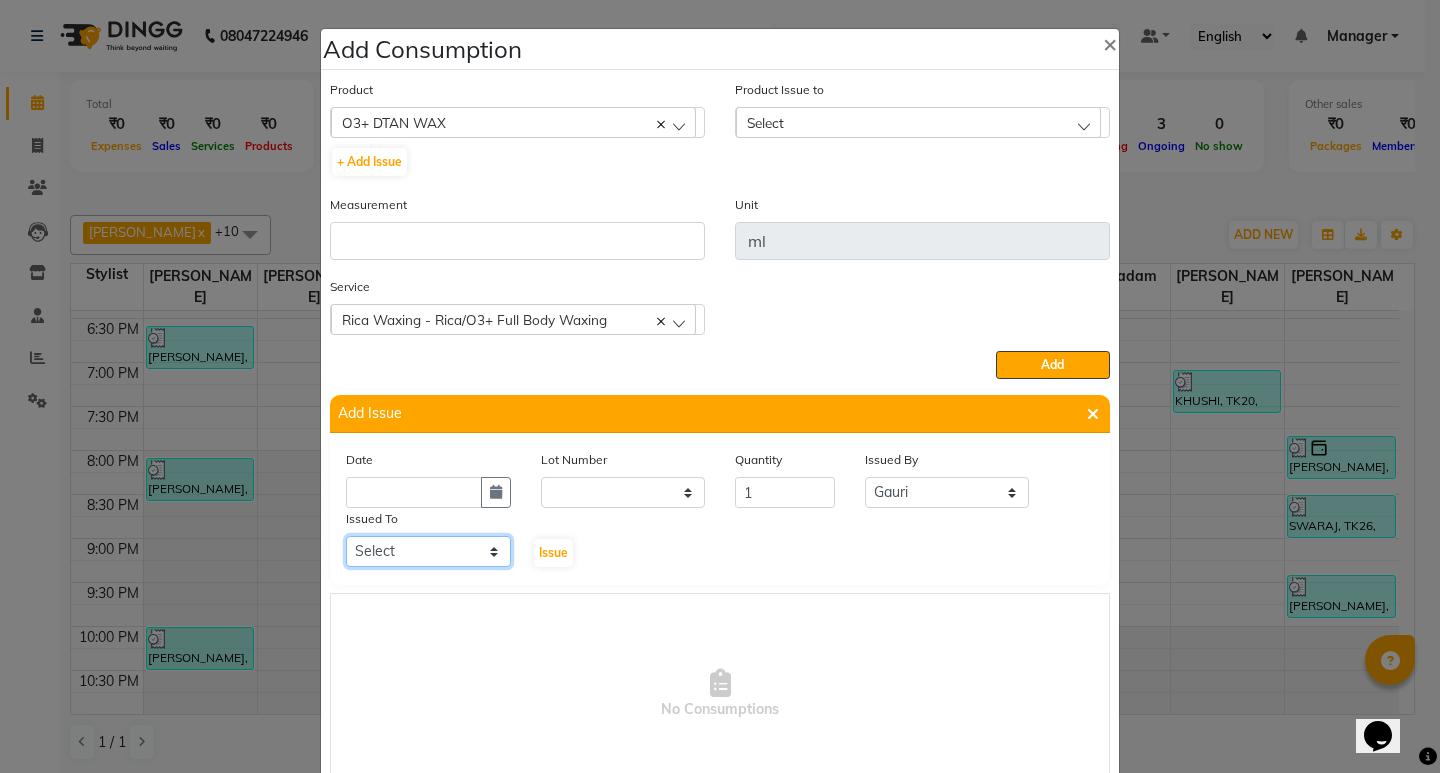 select on "79306" 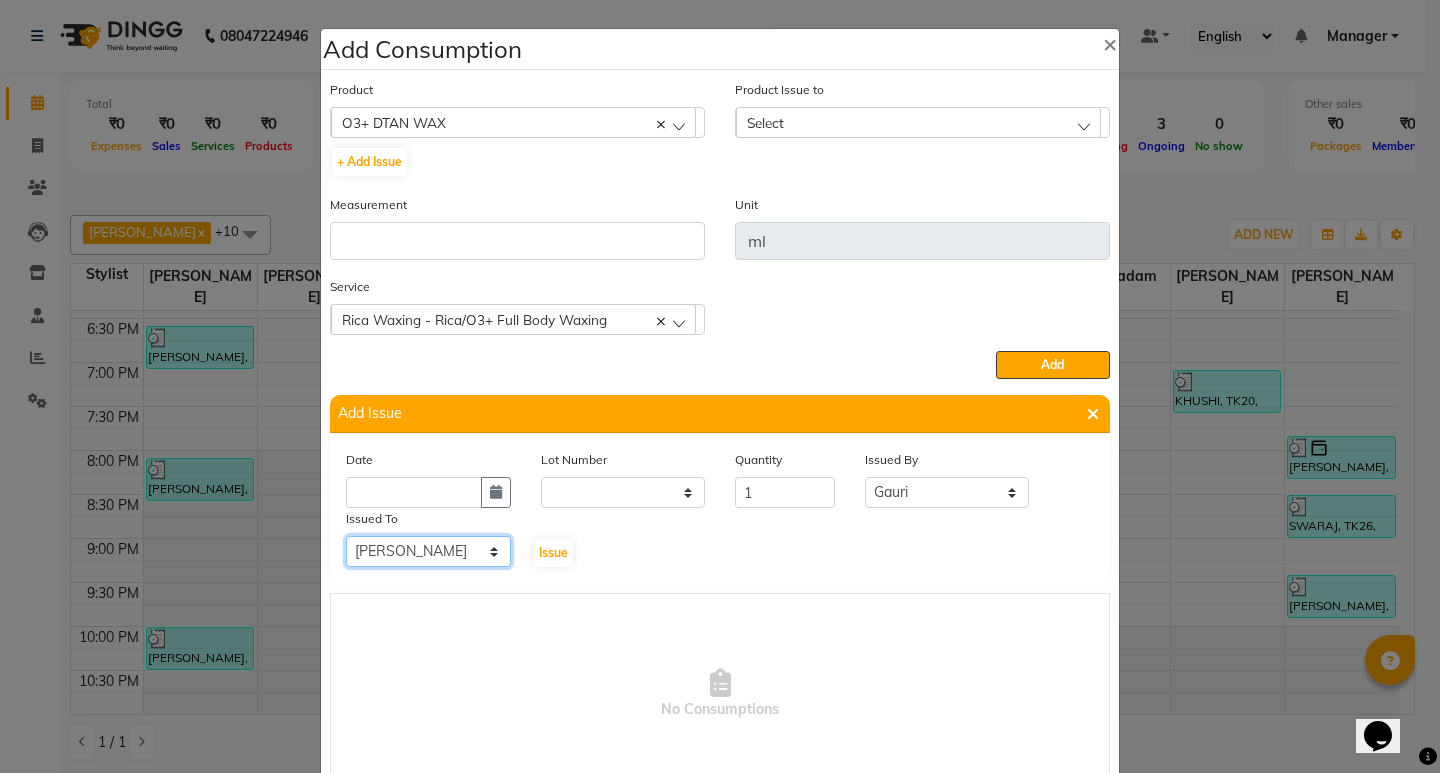 click on "Select ANWAR GANESH SHINDE Gauri Maruf  mulla Meena Kumari Omkar Priyanka Ranjana  singh  Sagar saindane SANTOSHI SHALINI Smruti Suraj Kadam Vinaya  Yogesh" 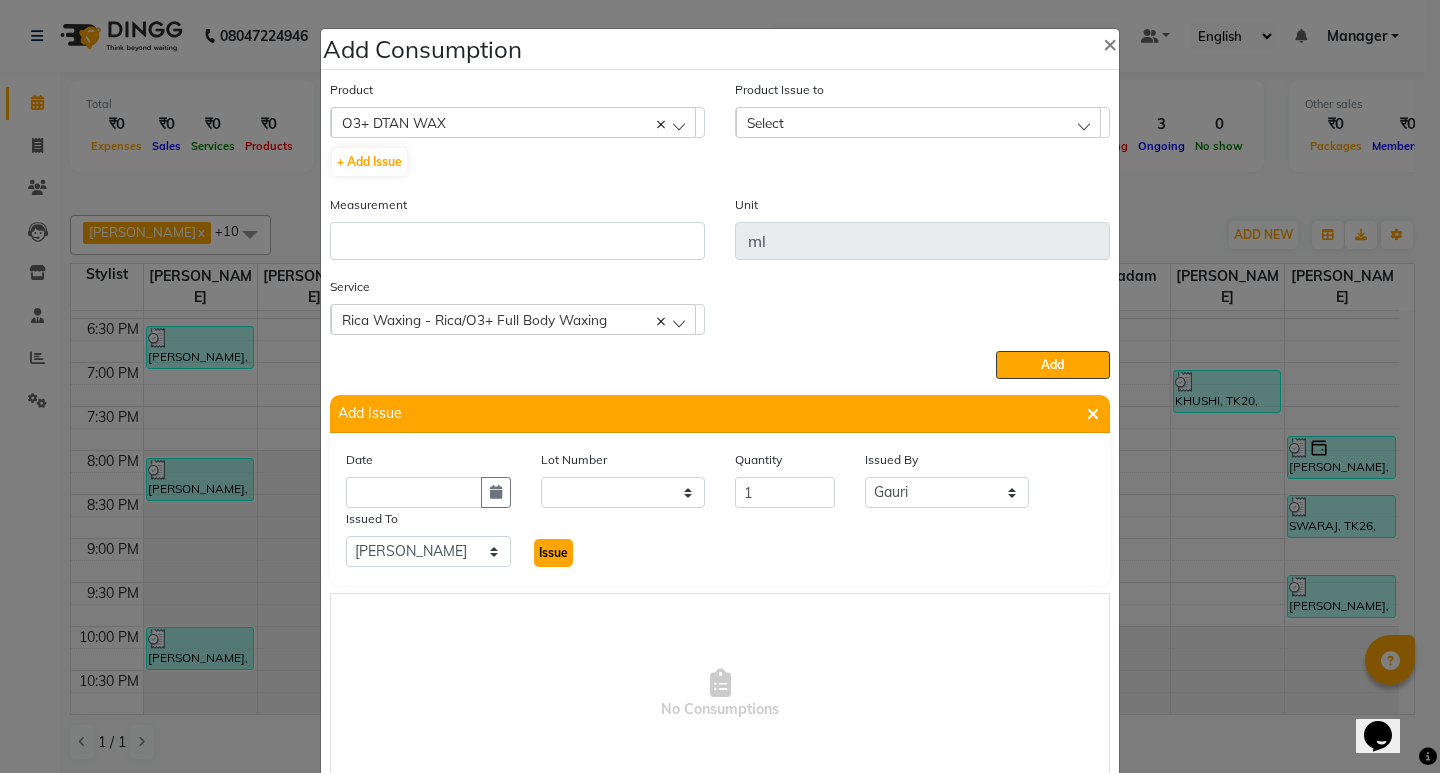 click on "Issue" 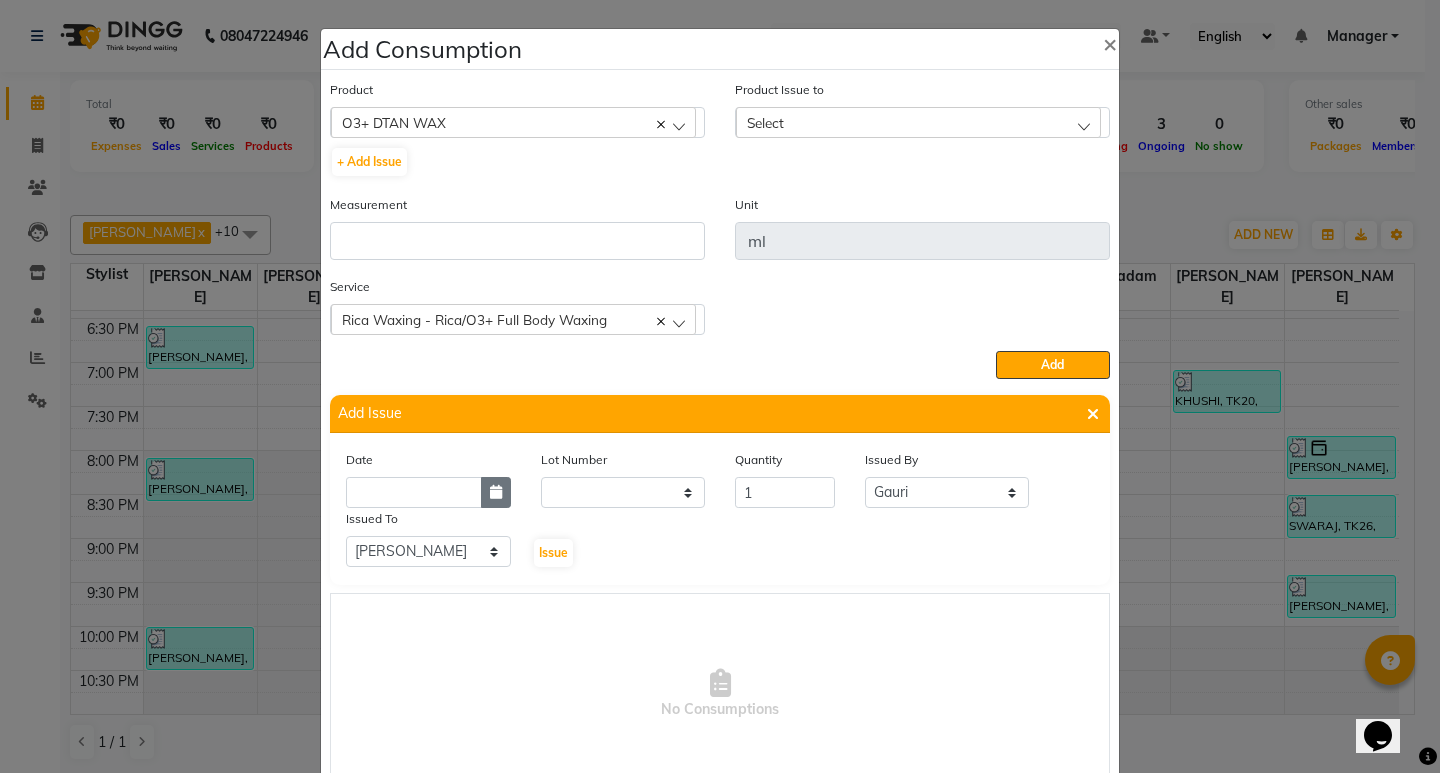 click 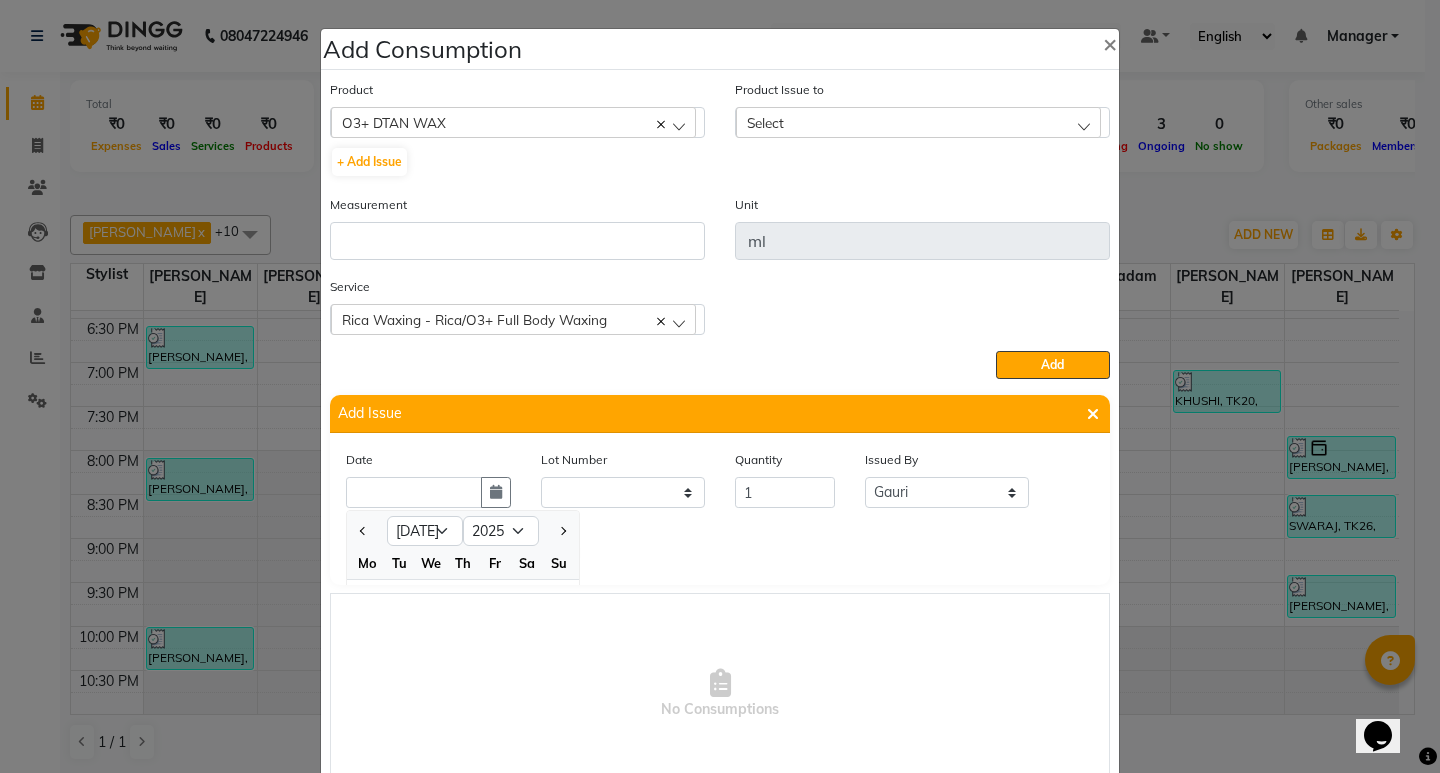scroll, scrollTop: 138, scrollLeft: 0, axis: vertical 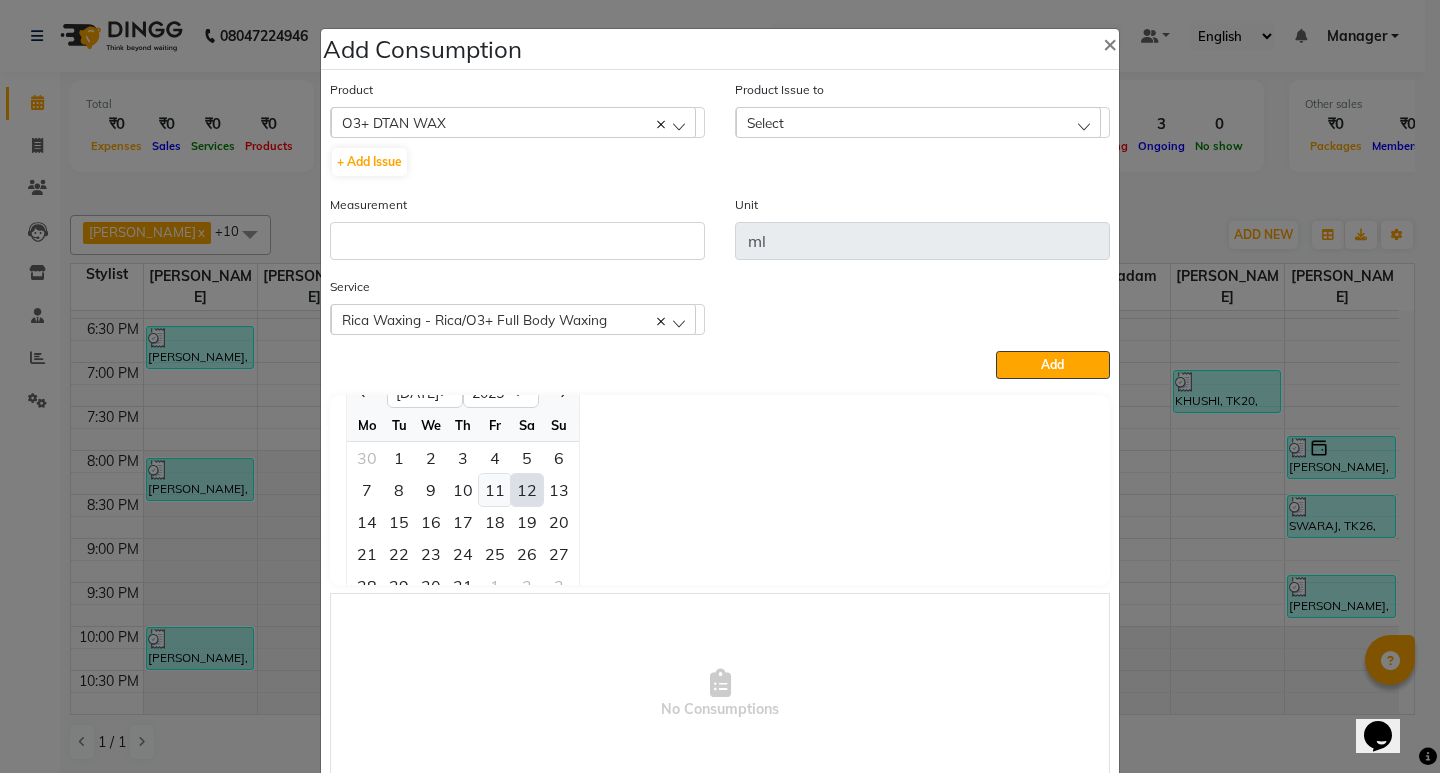 click on "11" 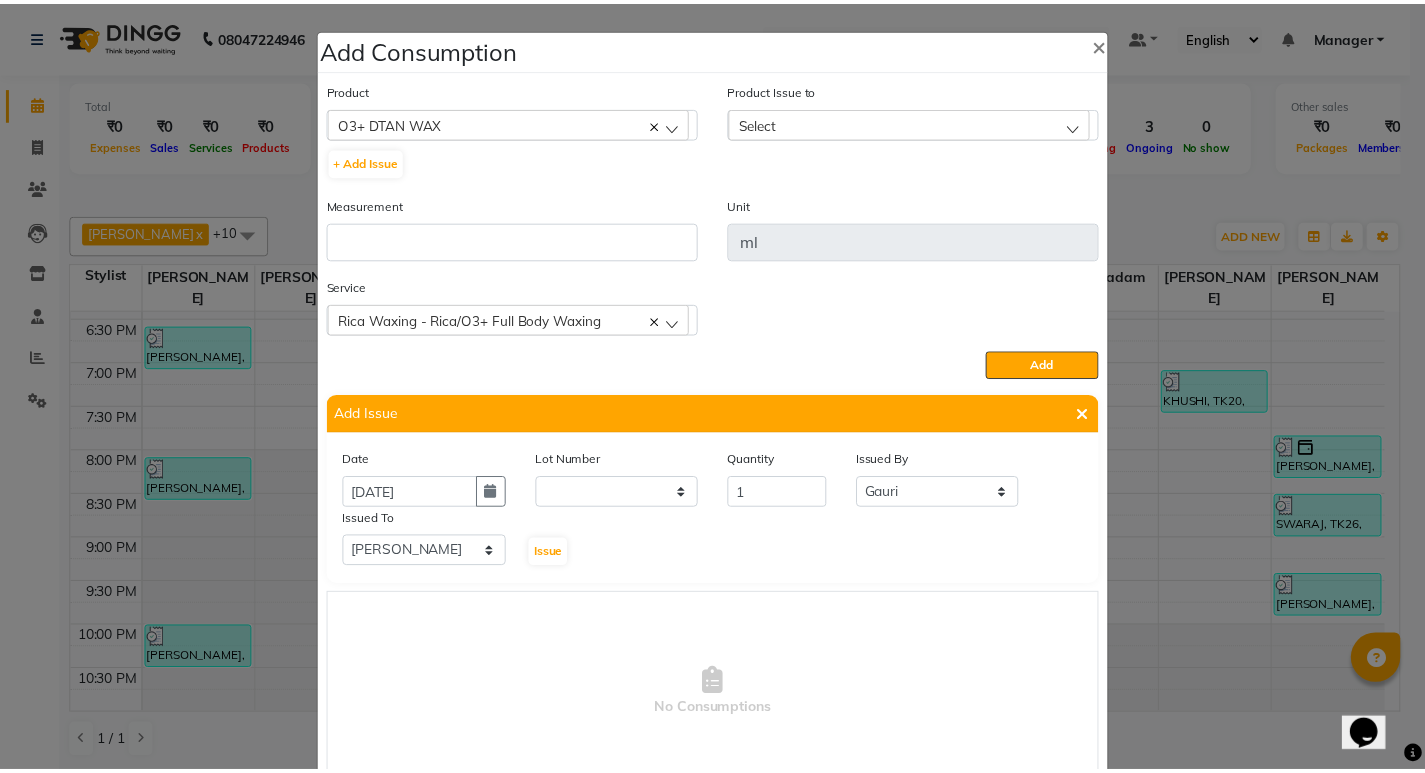 scroll, scrollTop: 0, scrollLeft: 0, axis: both 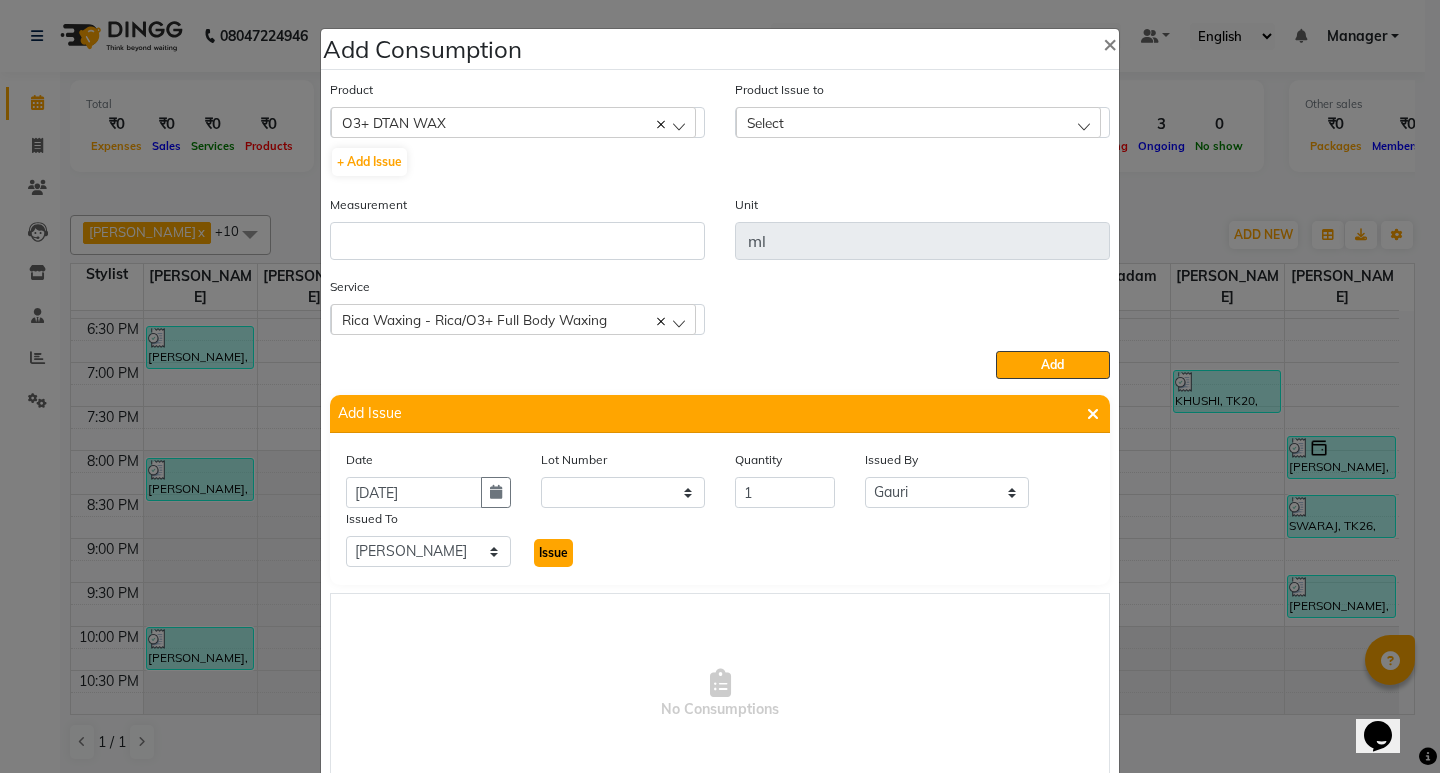 click on "Issue" 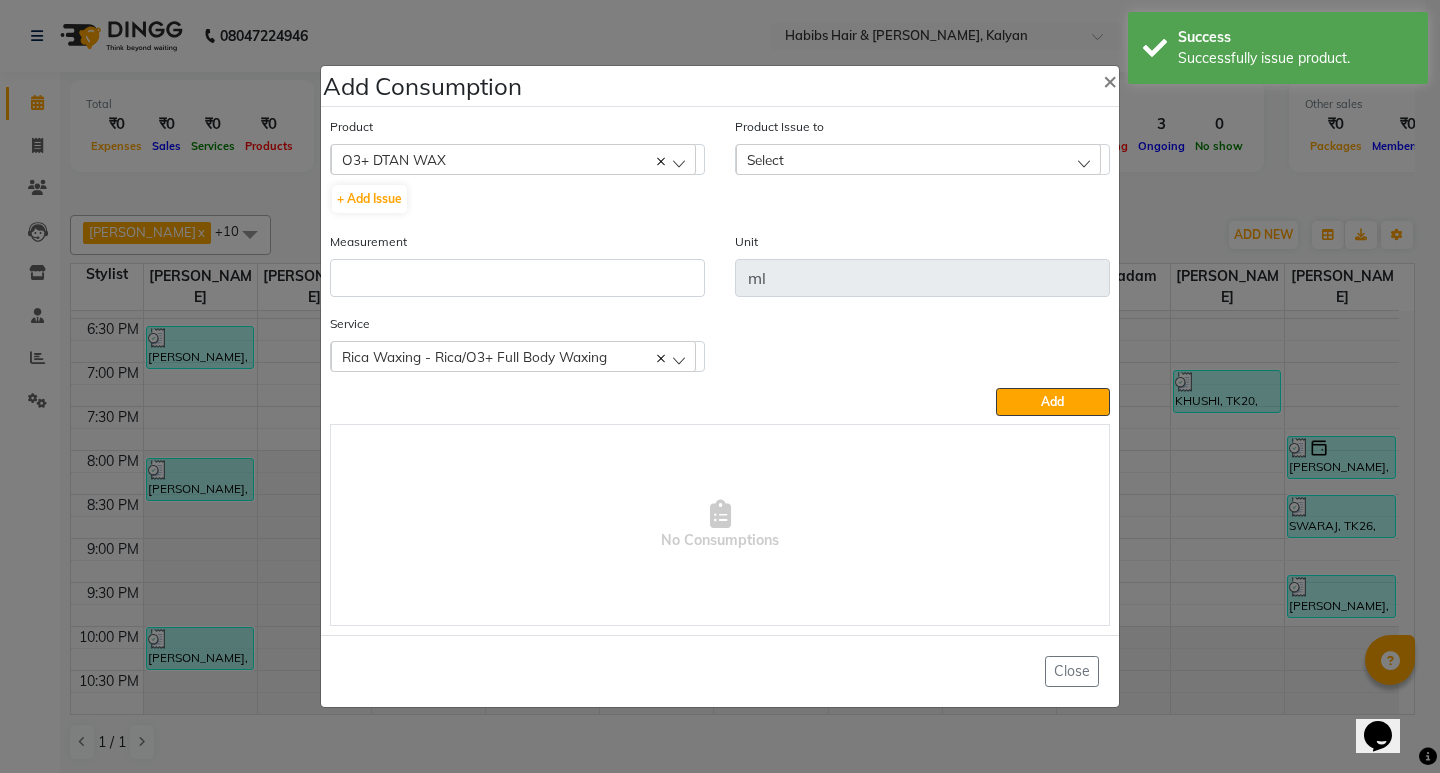 click on "Add Consumption × Product  O3+ DTAN WAX  001 BANANA POWDER 10GM  + Add Issue  Product Issue to Select 2025-07-11, Issued to: SANTOSHI, Balance: 800 2025-07-01, Issued to: Smruti, Balance: 800 2025-07-06, Issued to: Meena Kumari, Balance: 790 2025-07-01, Issued to: Smruti, Balance: 800 2025-06-23, Issued to: SANTOSHI, Balance: 800 2025-06-02, Issued to: SANTOSHI, Balance: 705 2025-06-02, Issued to: Ranjana  singh , Balance: 800 2025-05-19, Issued to: SANTOSHI, Balance: 536 2025-05-19, Issued to: Ranjana  singh , Balance: 513 2025-05-09, Issued to: Meena Kumari, Balance: 214 Measurement Unit ml Service  Rica Waxing - Rica/O3+ Full Body Waxing  Rica Waxing - Rica/O3+ Full Body Waxing Rica Waxing - Buttocks  Add   No Consumptions   Close" 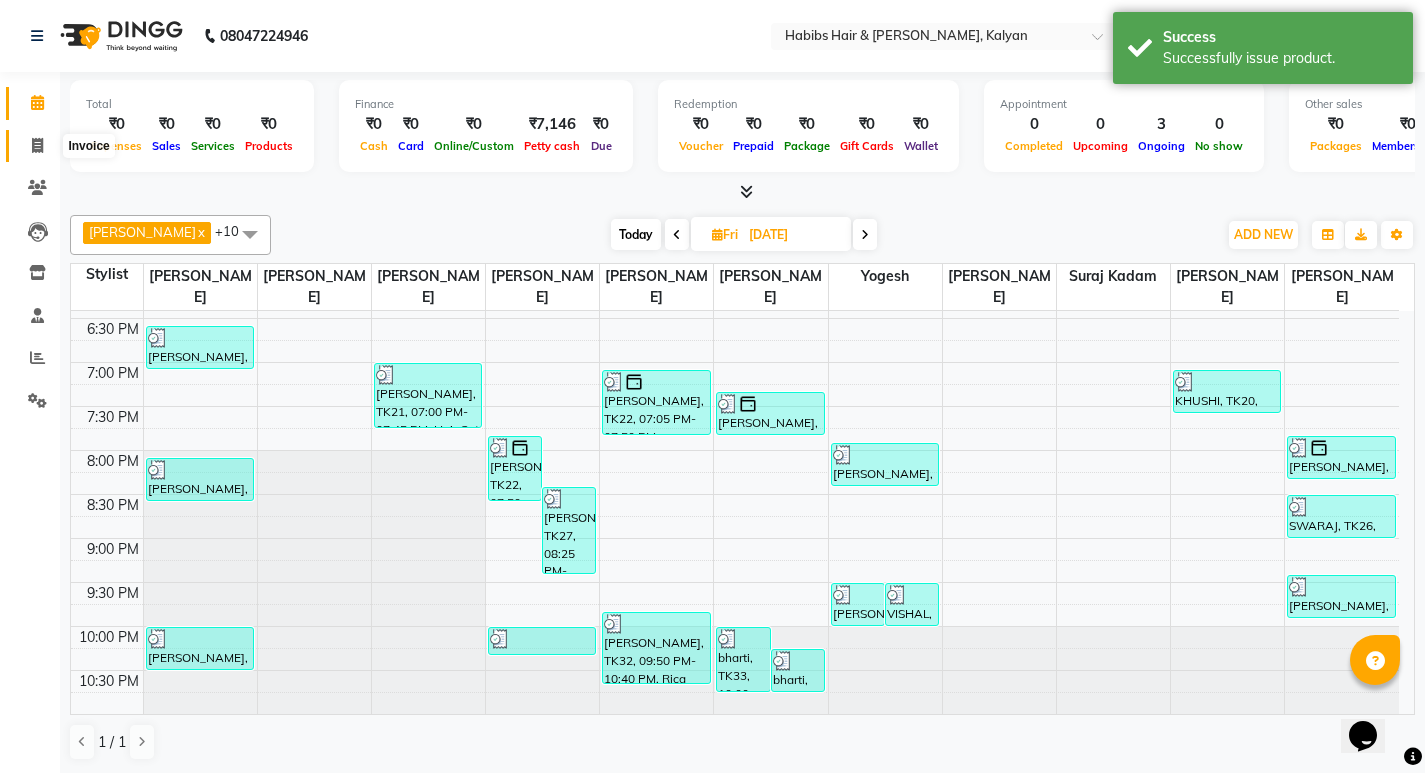 click 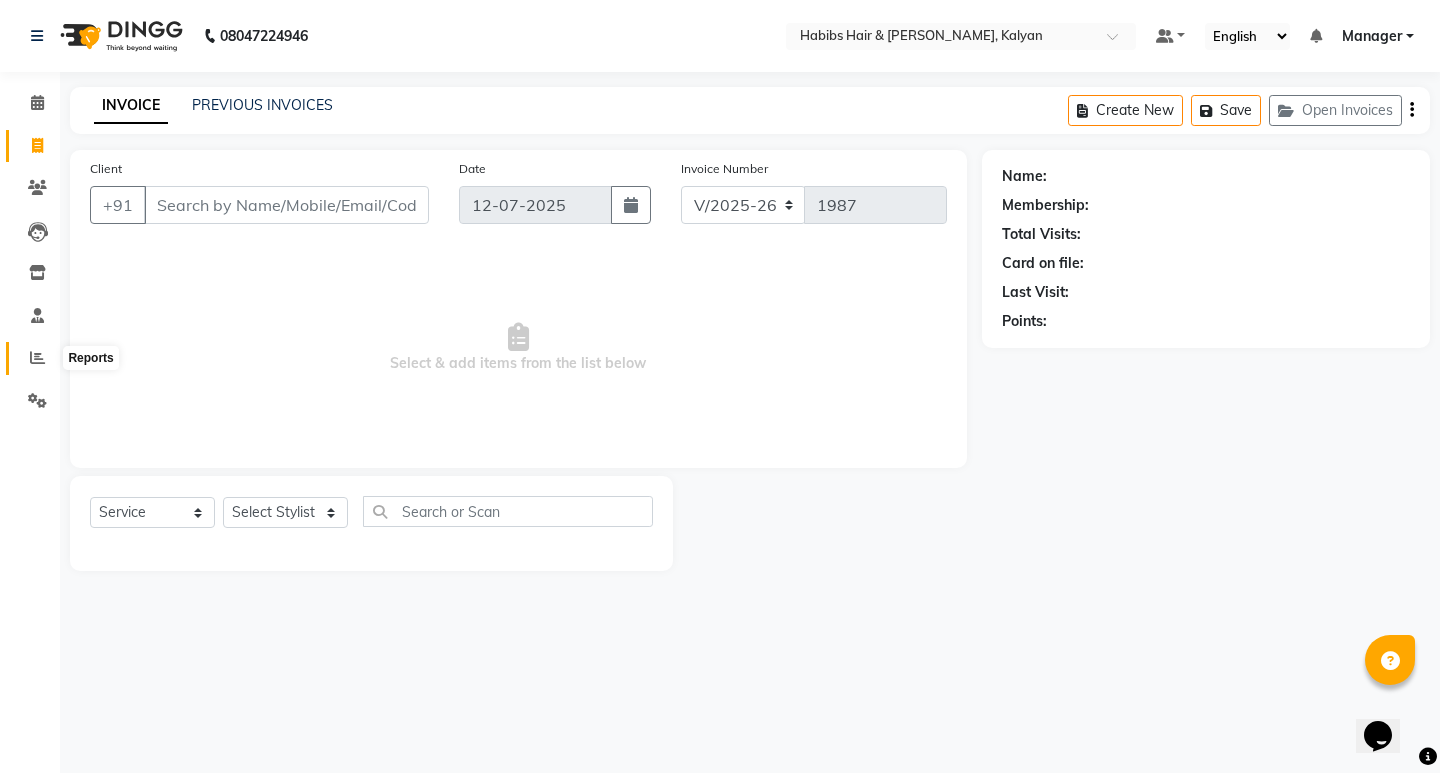 click 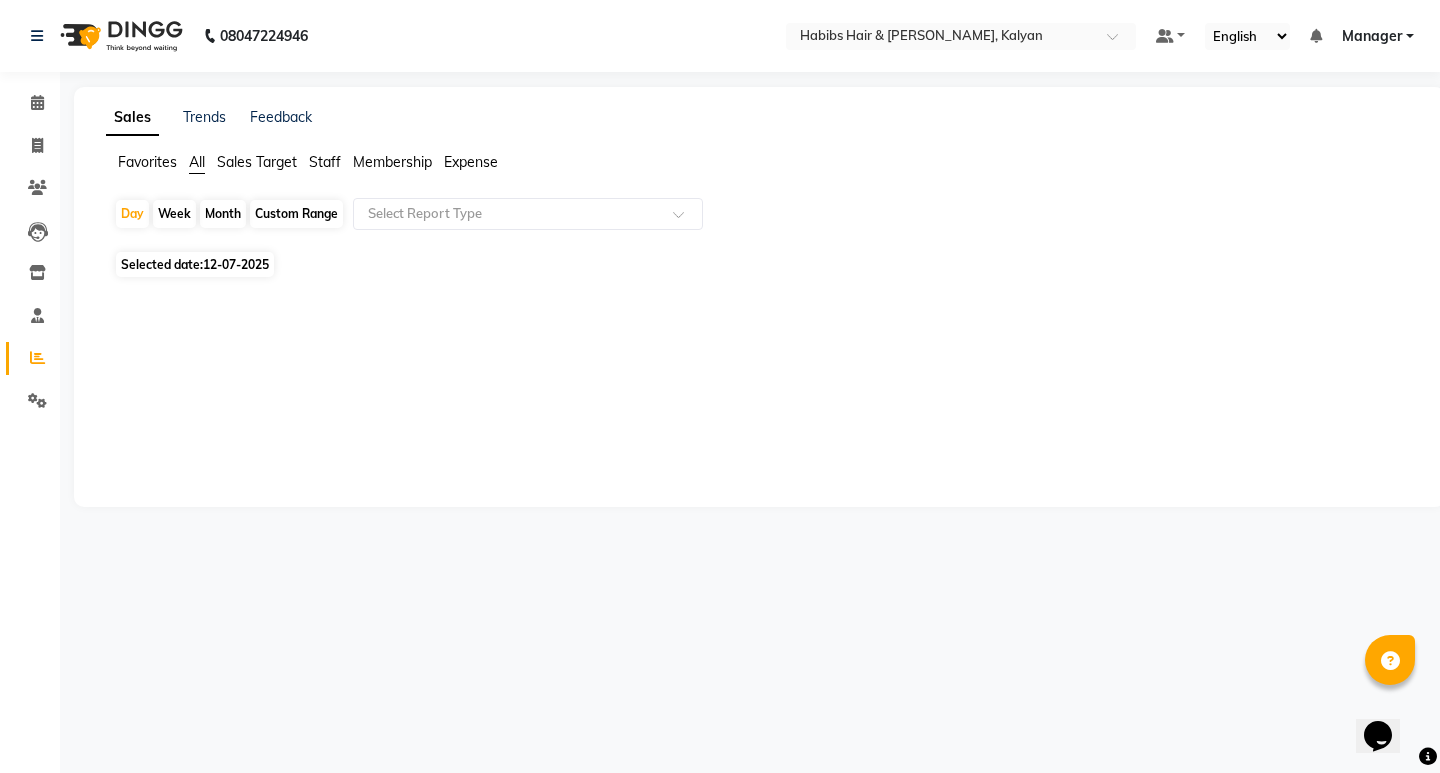 click on "Selected date:  12-07-2025" 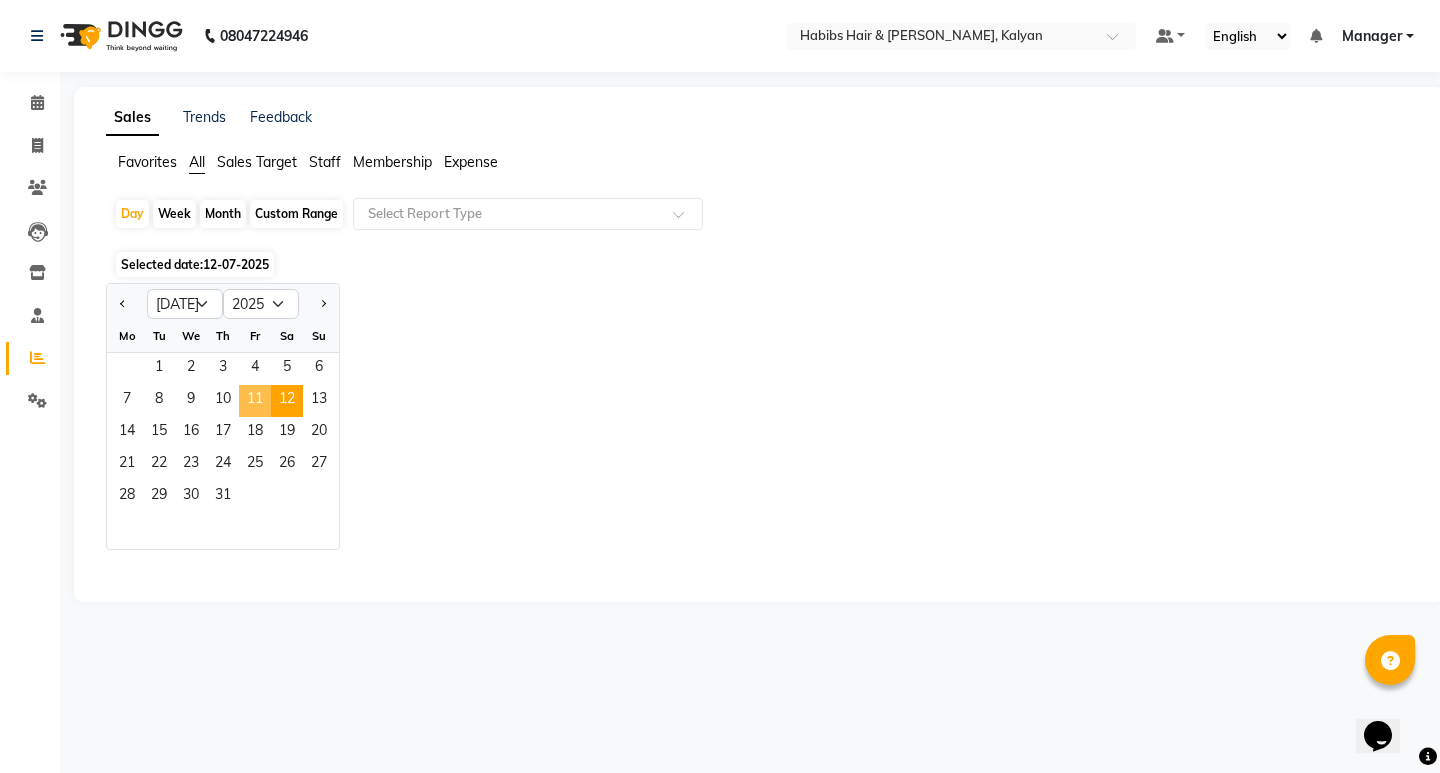 click on "11" 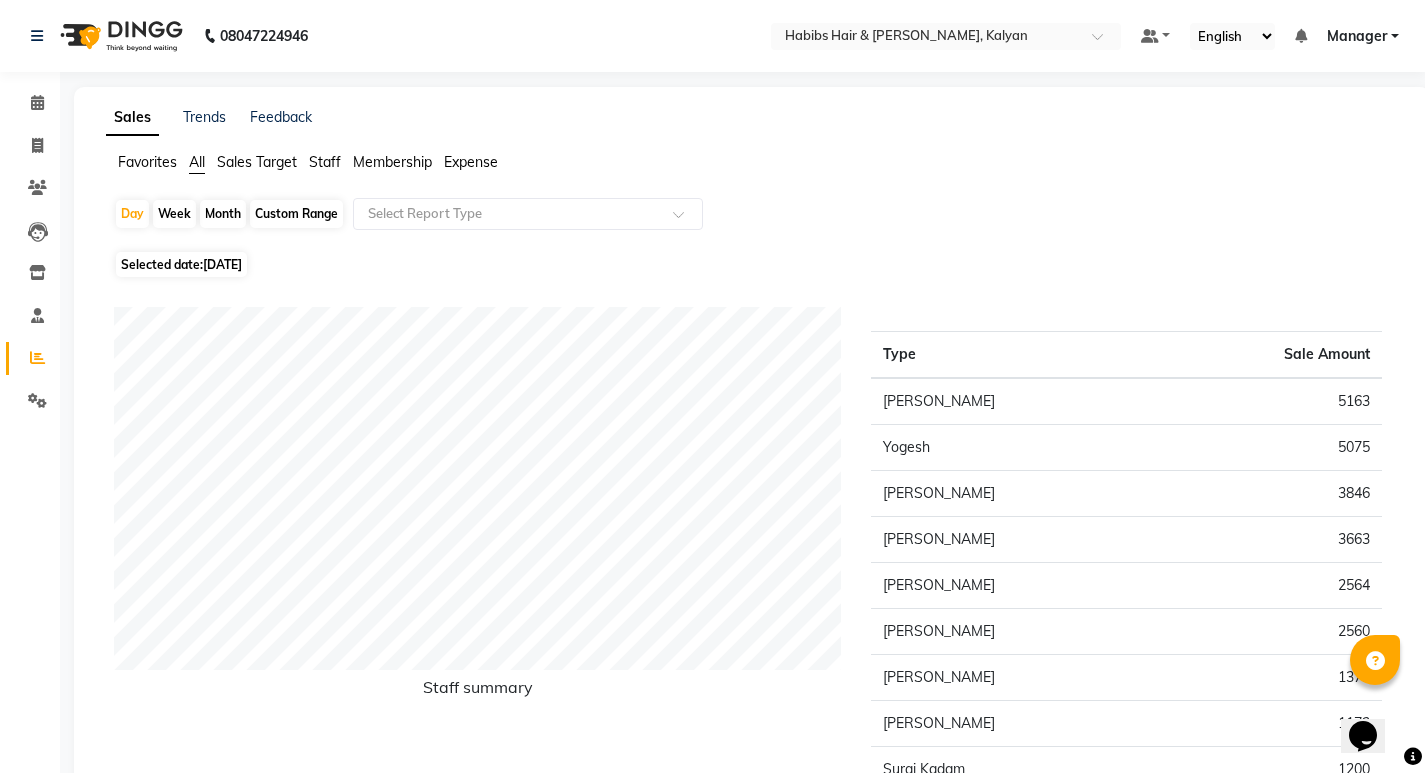 click on "Staff" 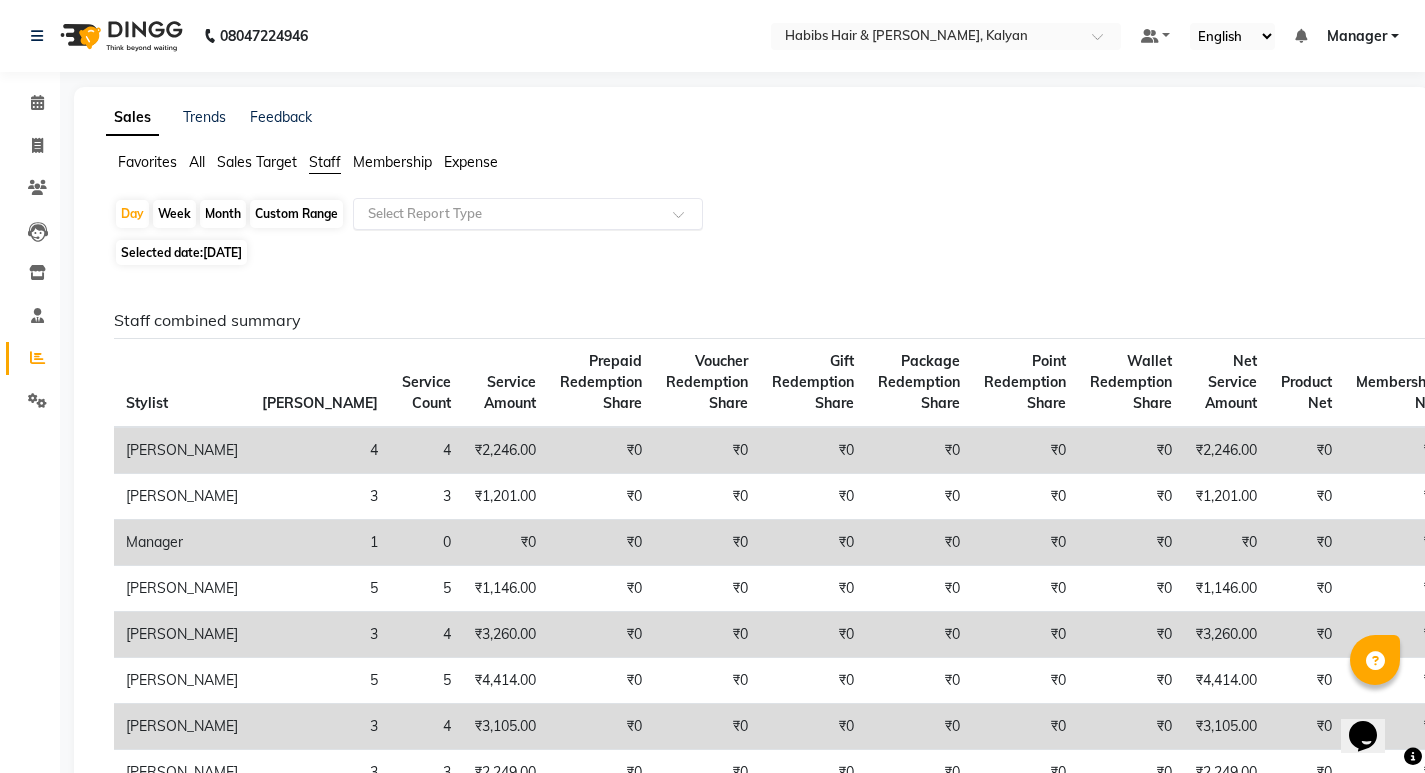 click 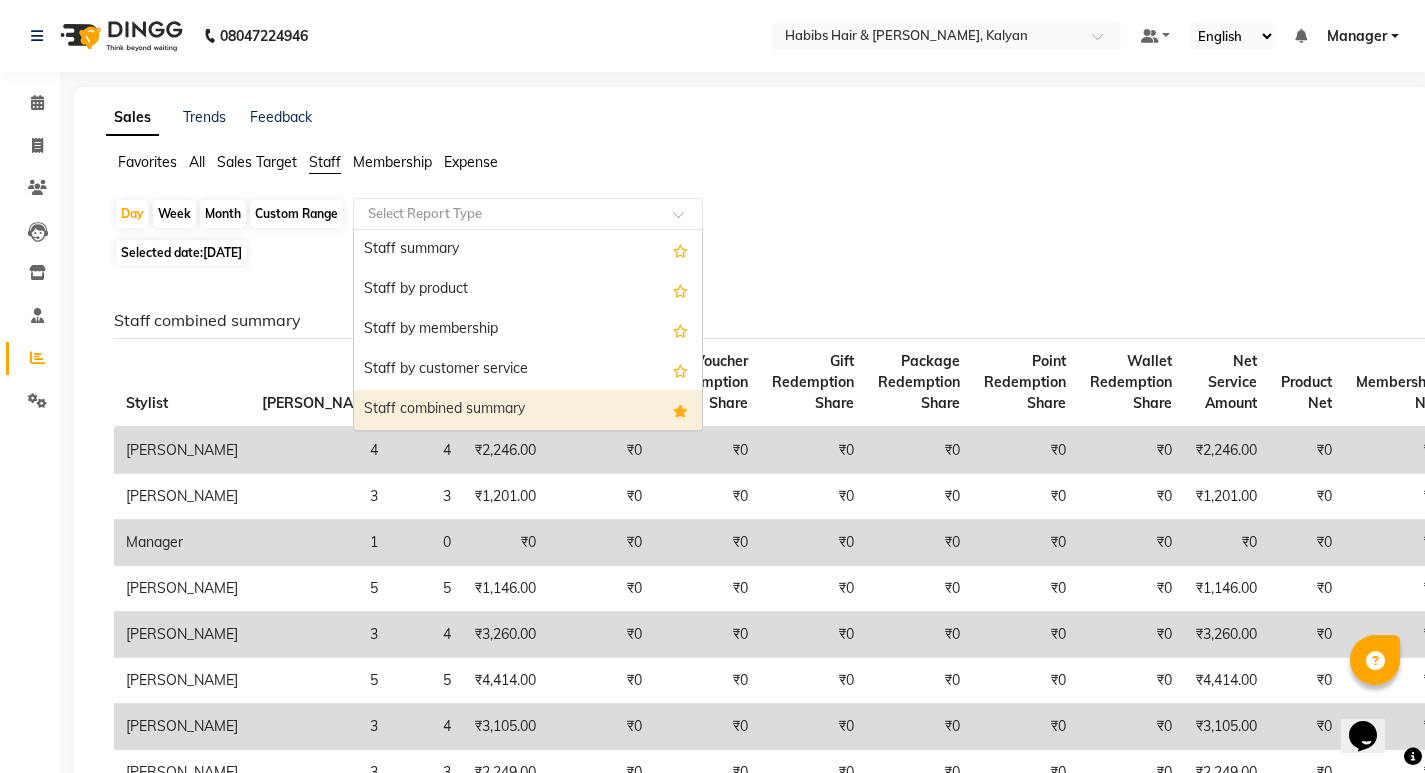 click on "Staff combined summary" at bounding box center (528, 410) 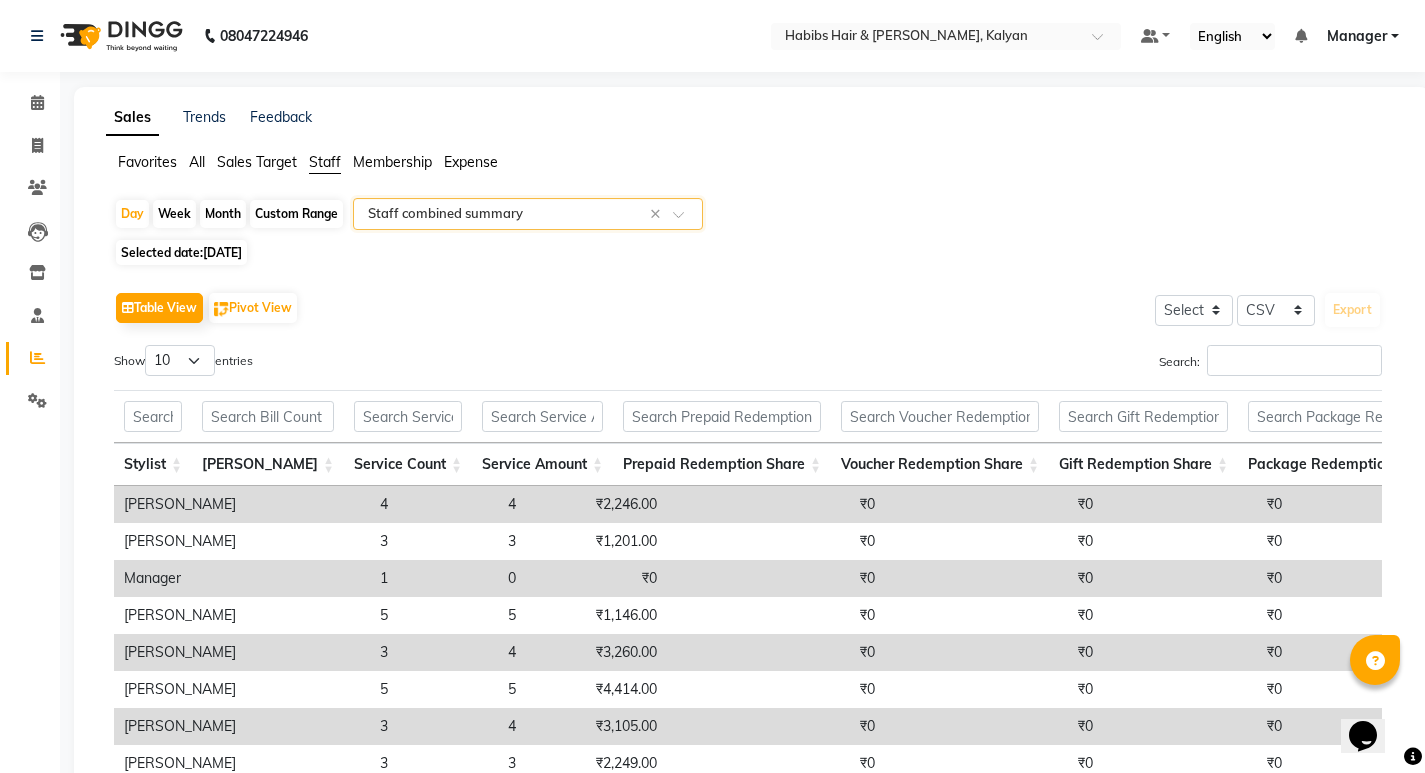 scroll, scrollTop: 264, scrollLeft: 0, axis: vertical 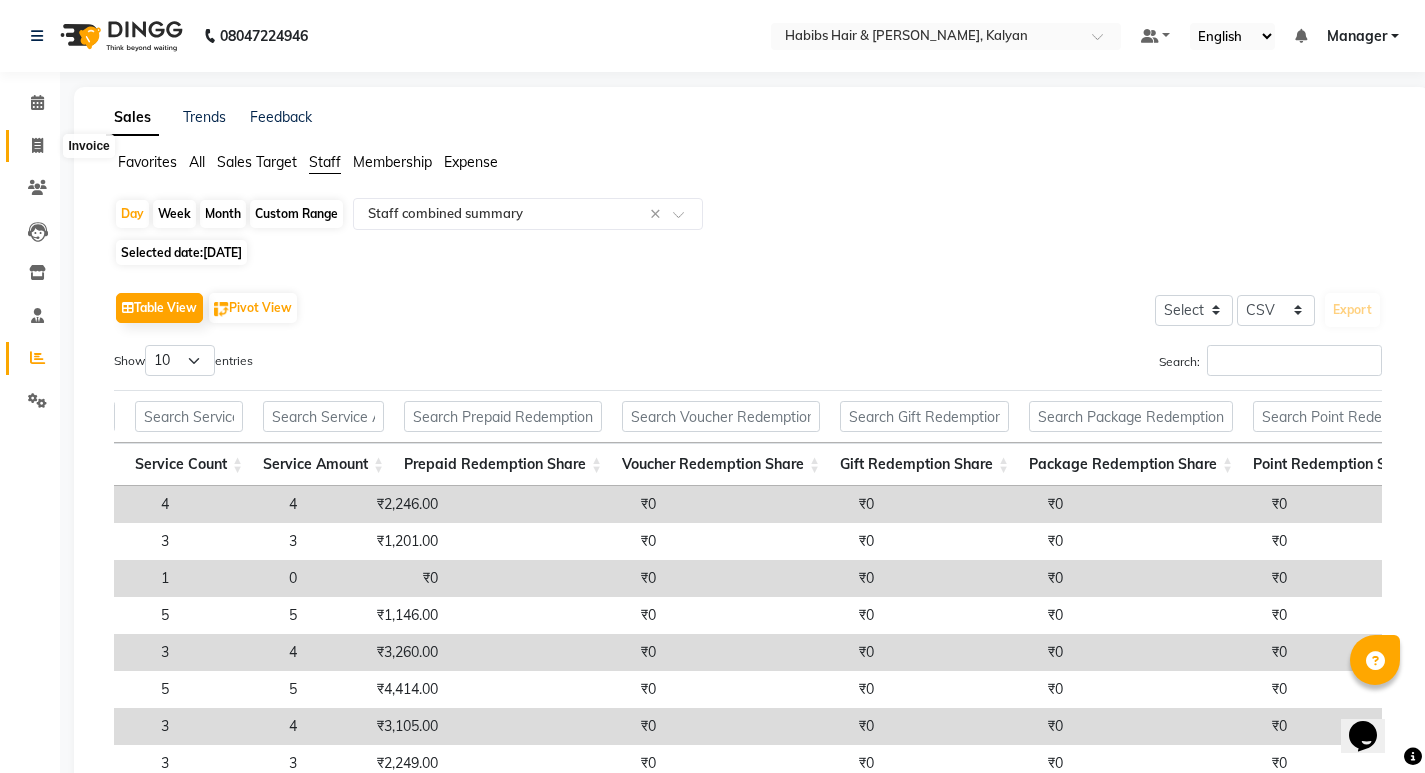 click 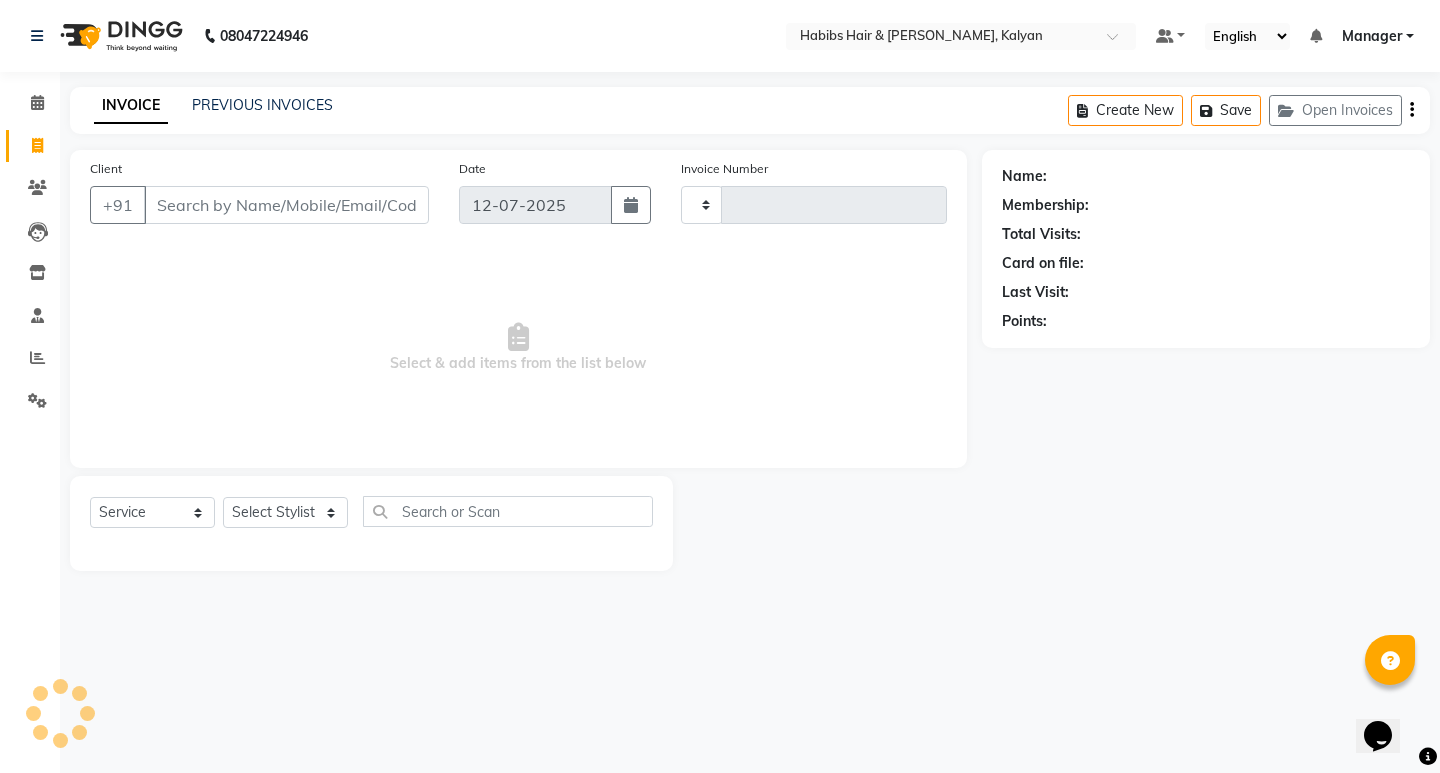 type on "1987" 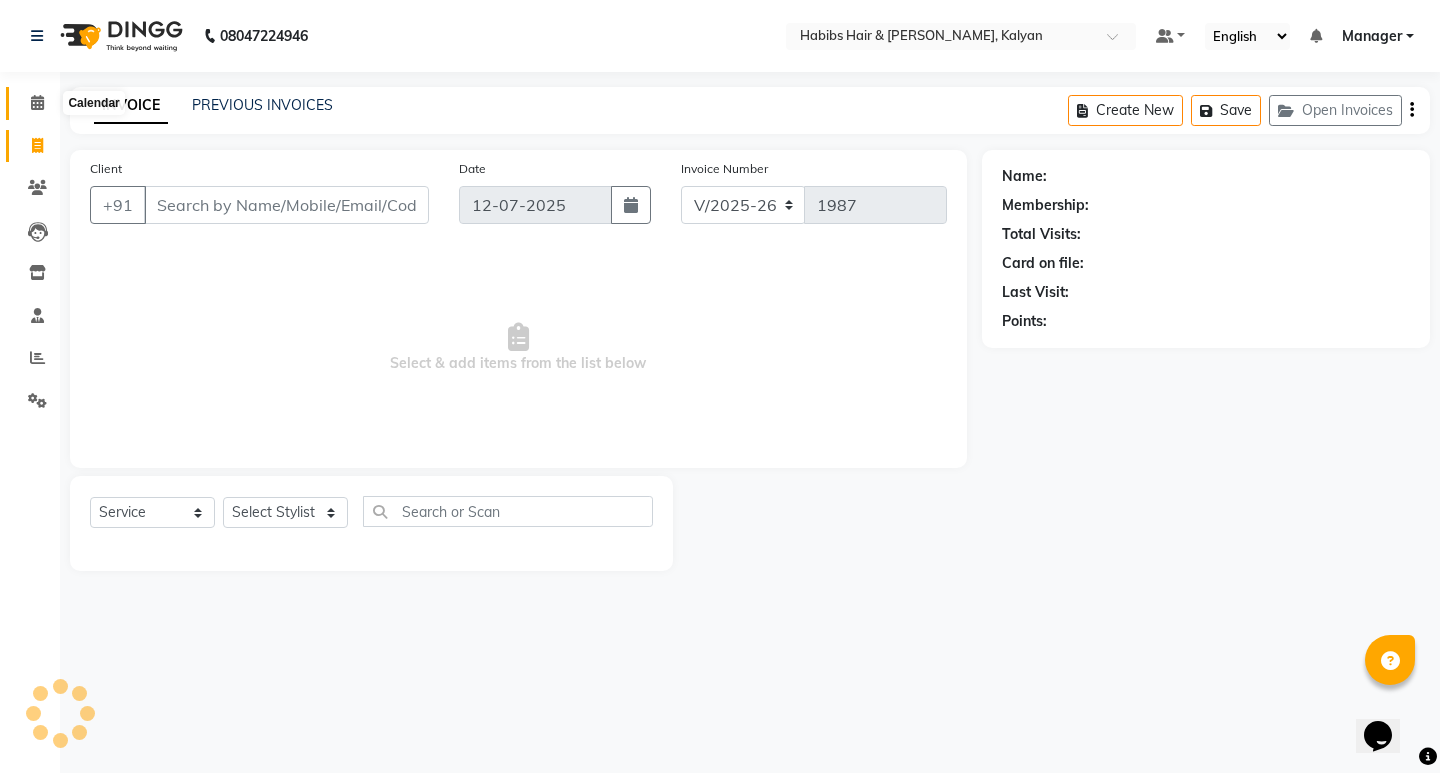click 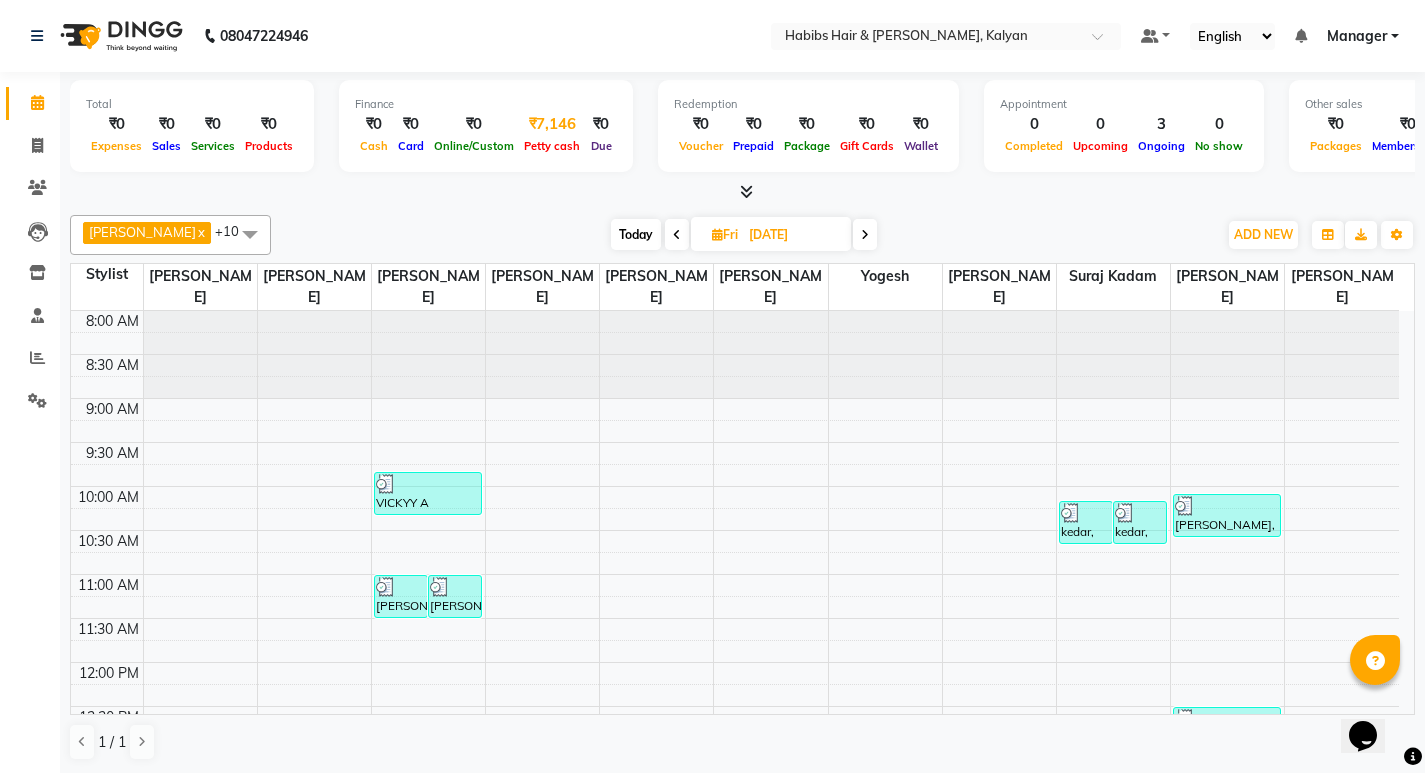 click on "₹7,146" at bounding box center [552, 124] 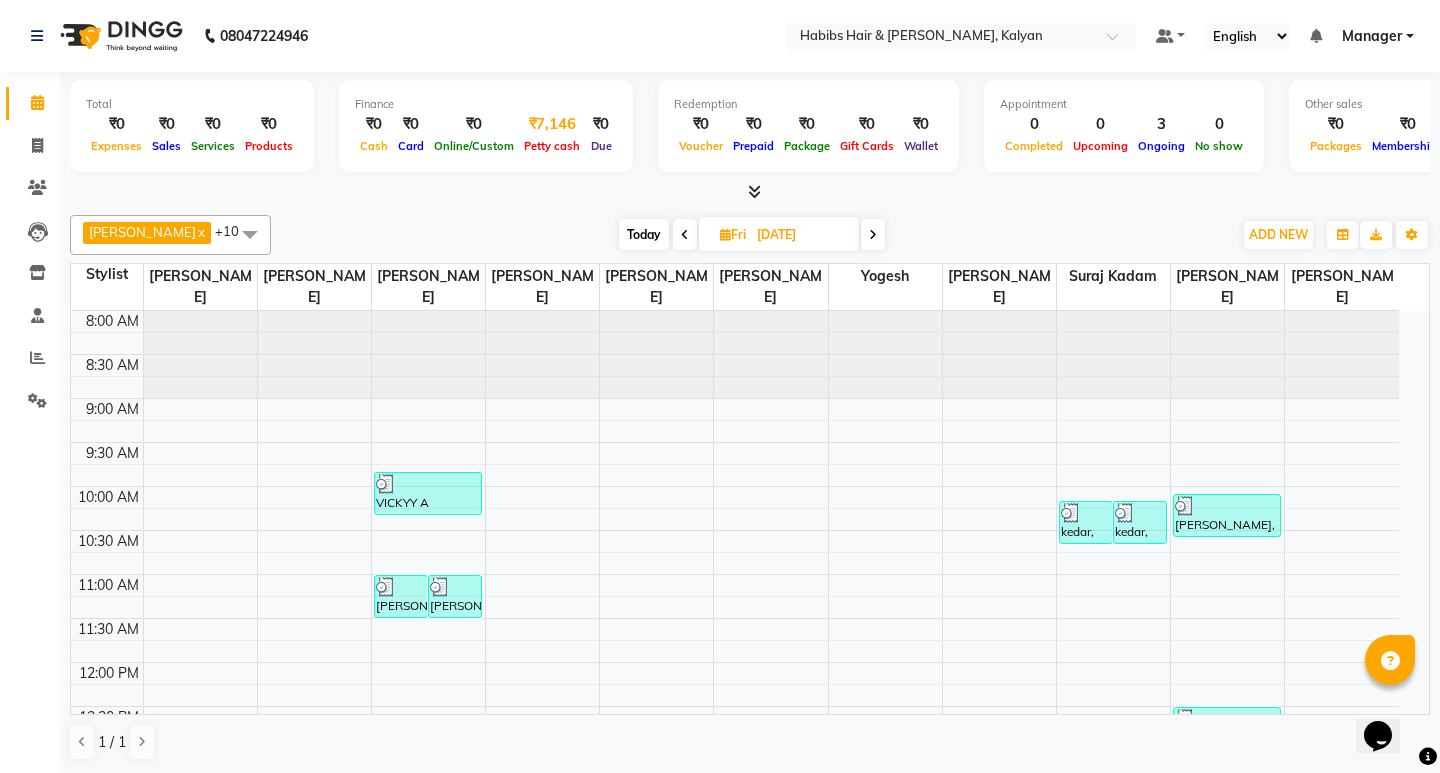 select on "7313" 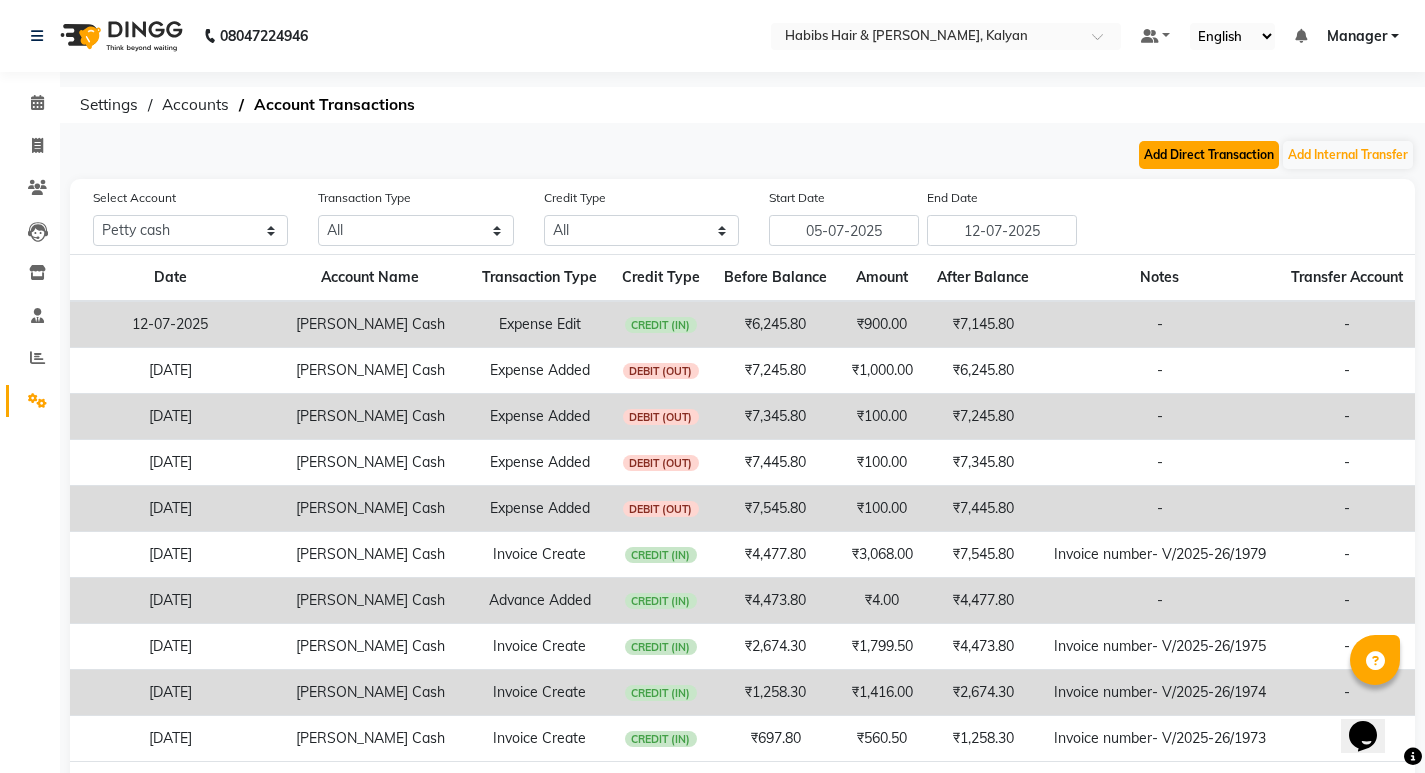 click on "Add Direct Transaction" 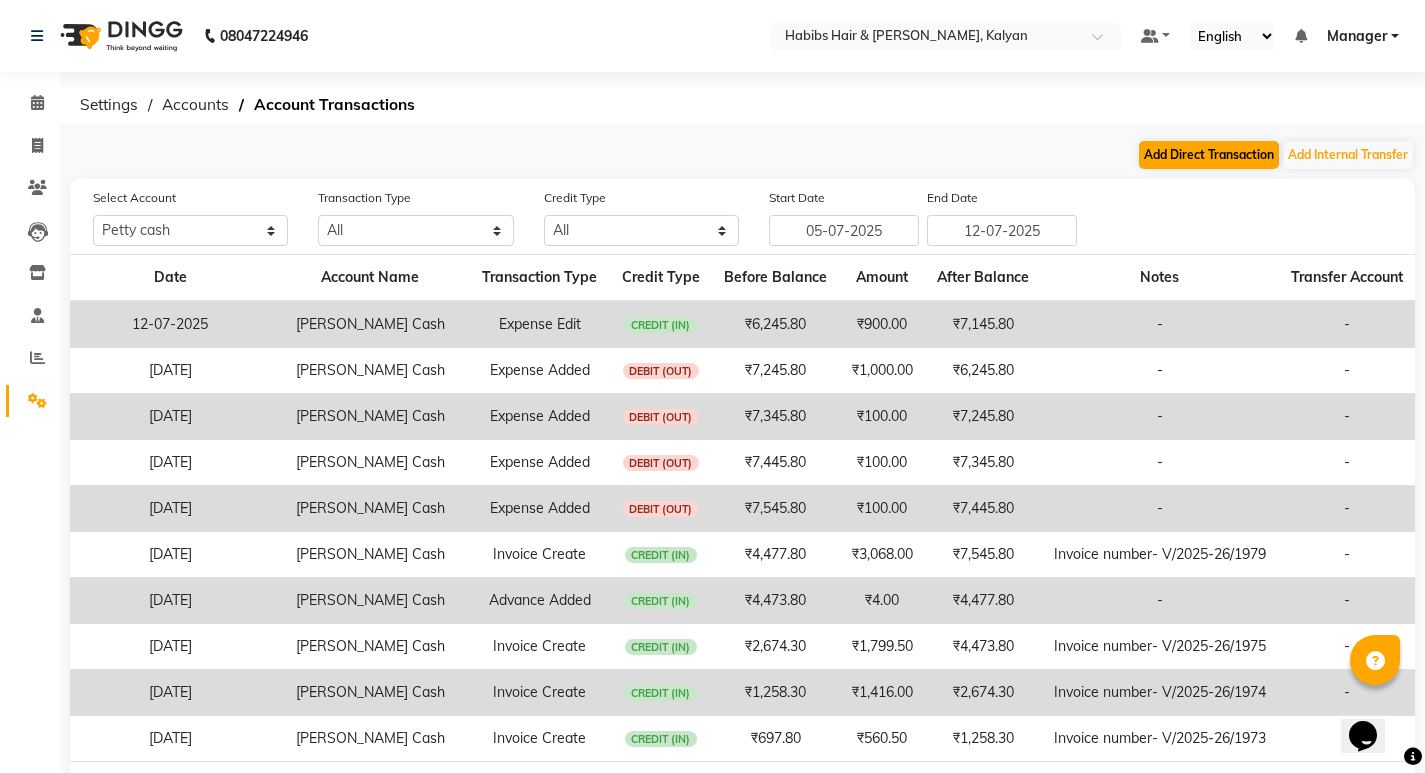 select on "direct" 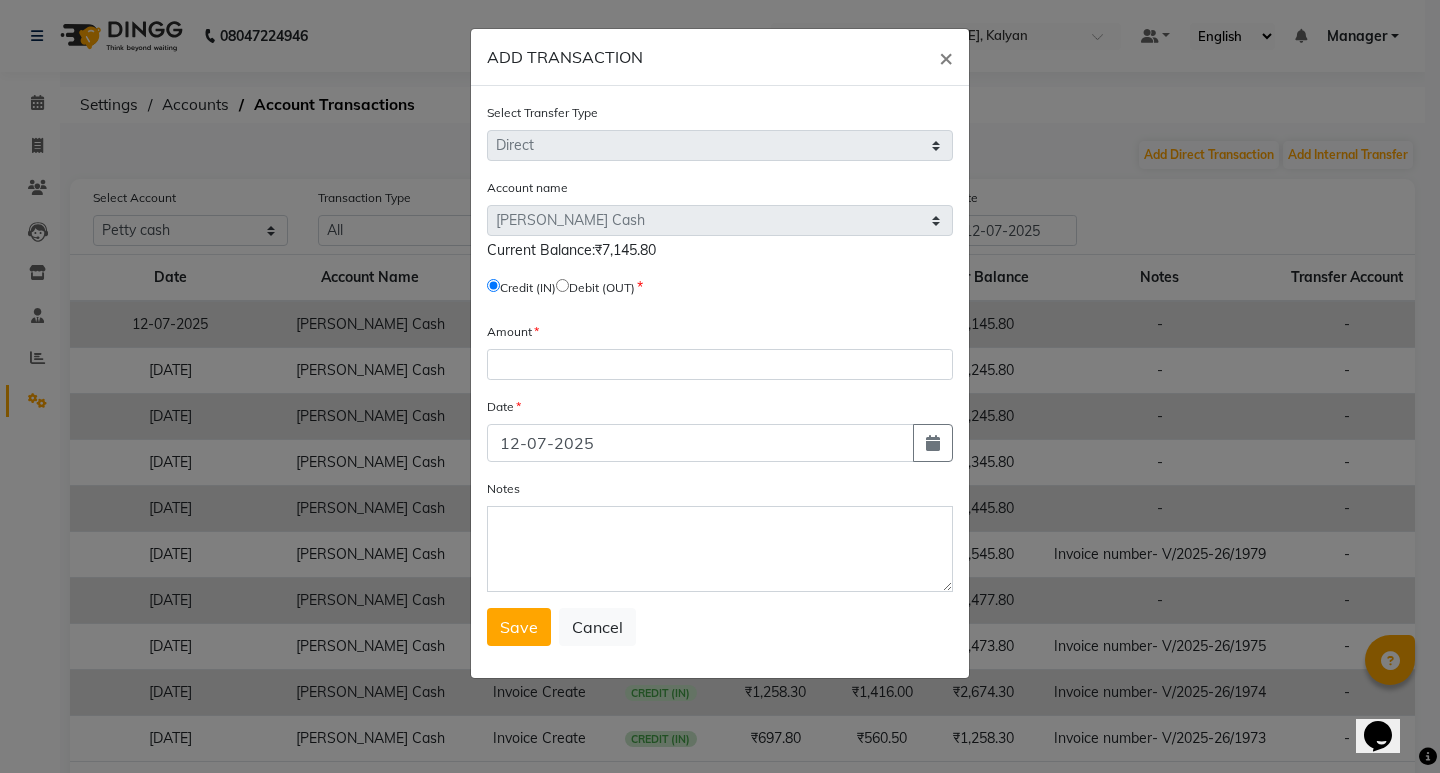 click on "Debit (OUT)" 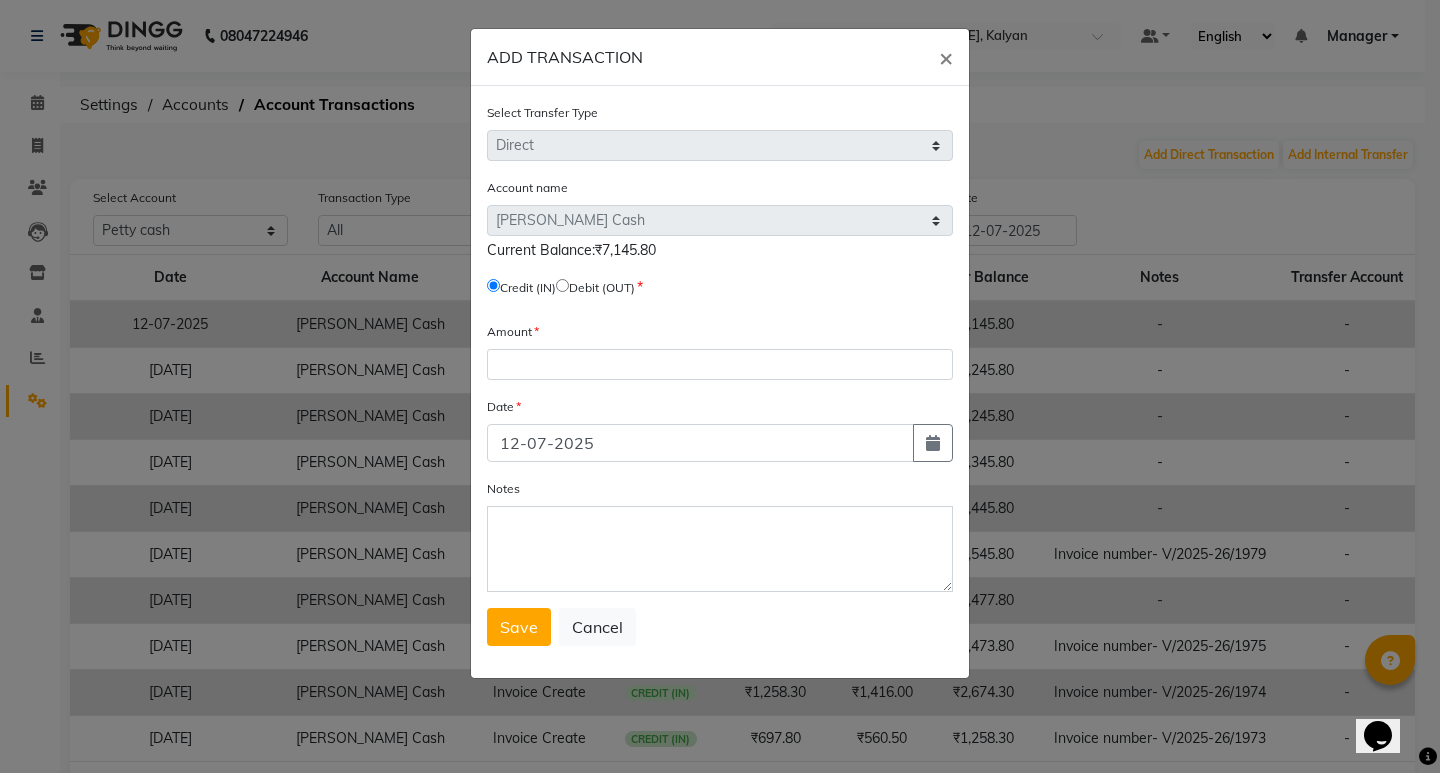 click 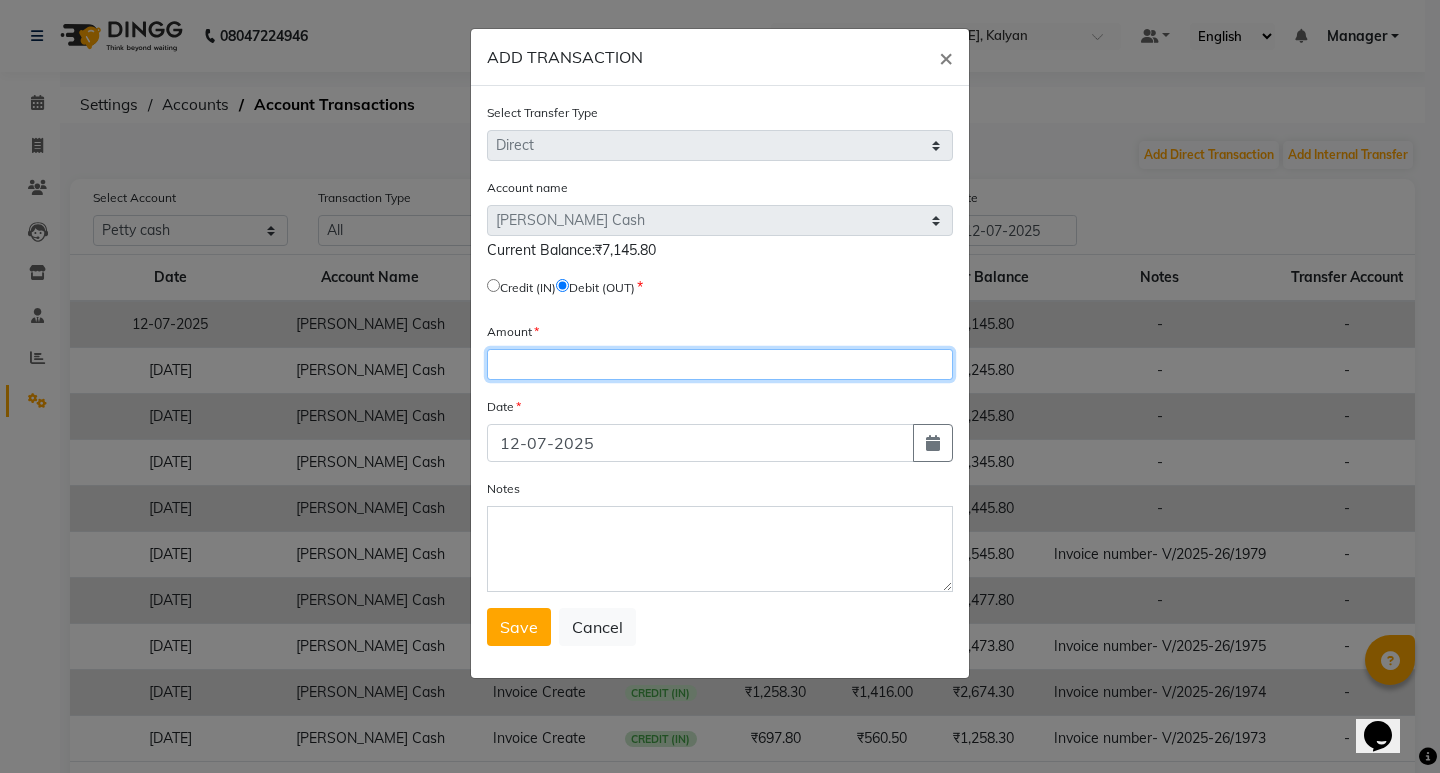 click 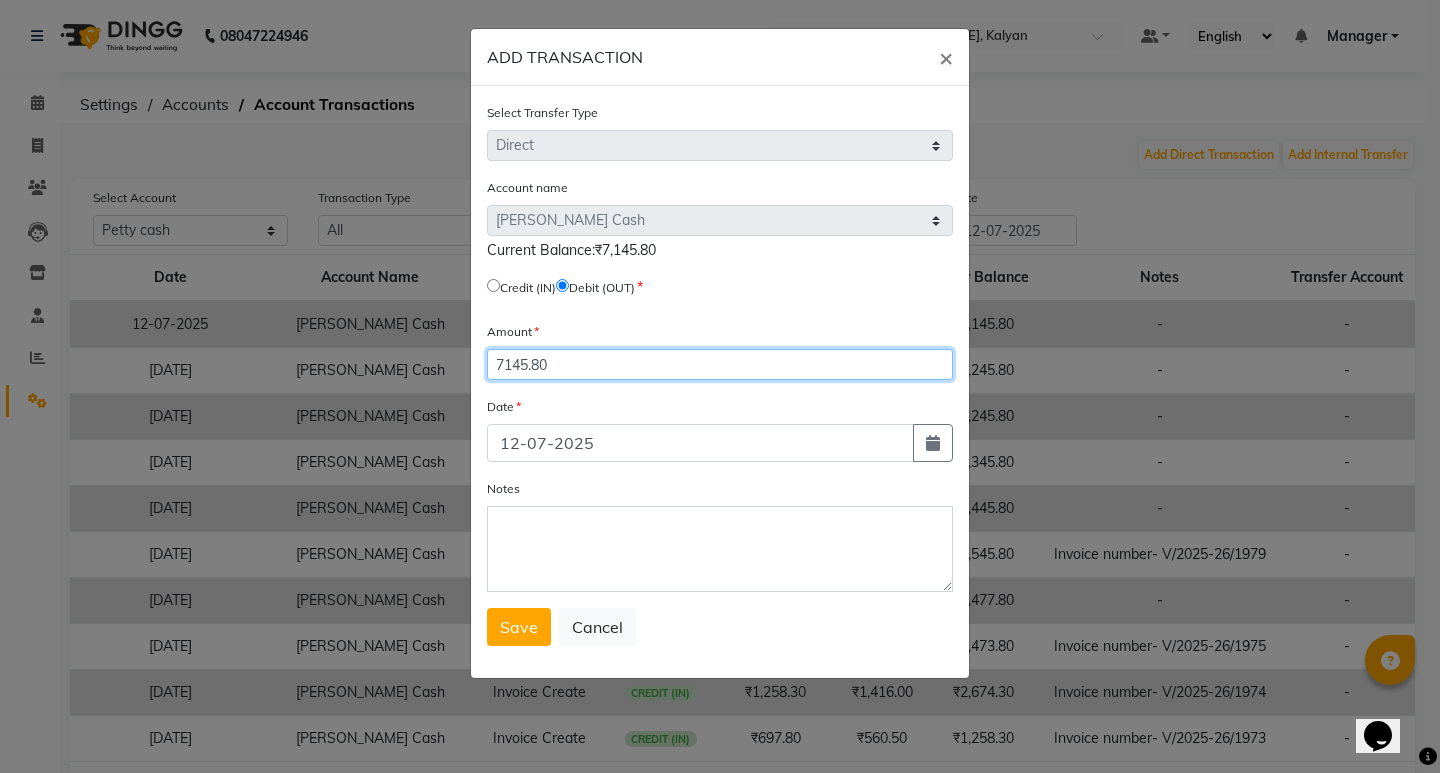 type on "7145.80" 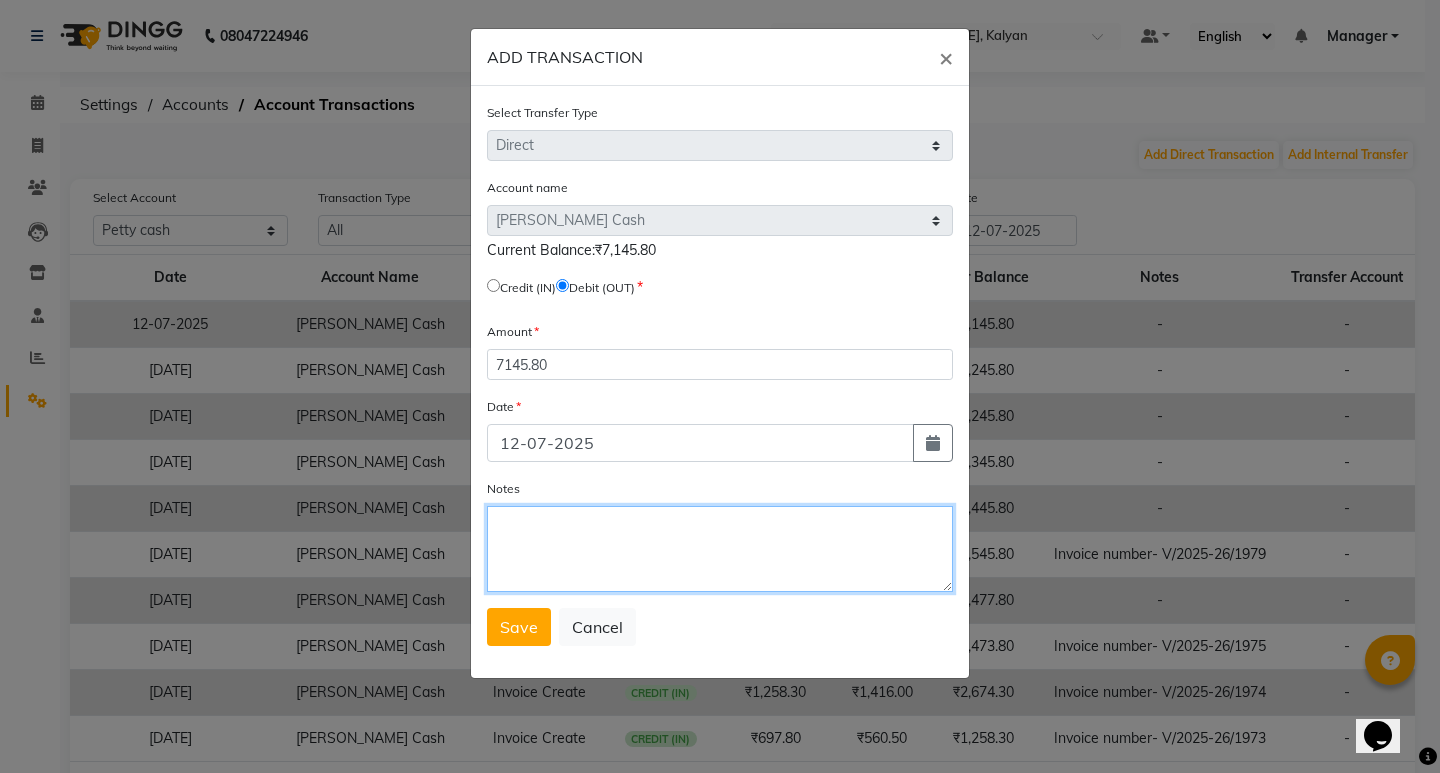 click on "Notes" at bounding box center [720, 549] 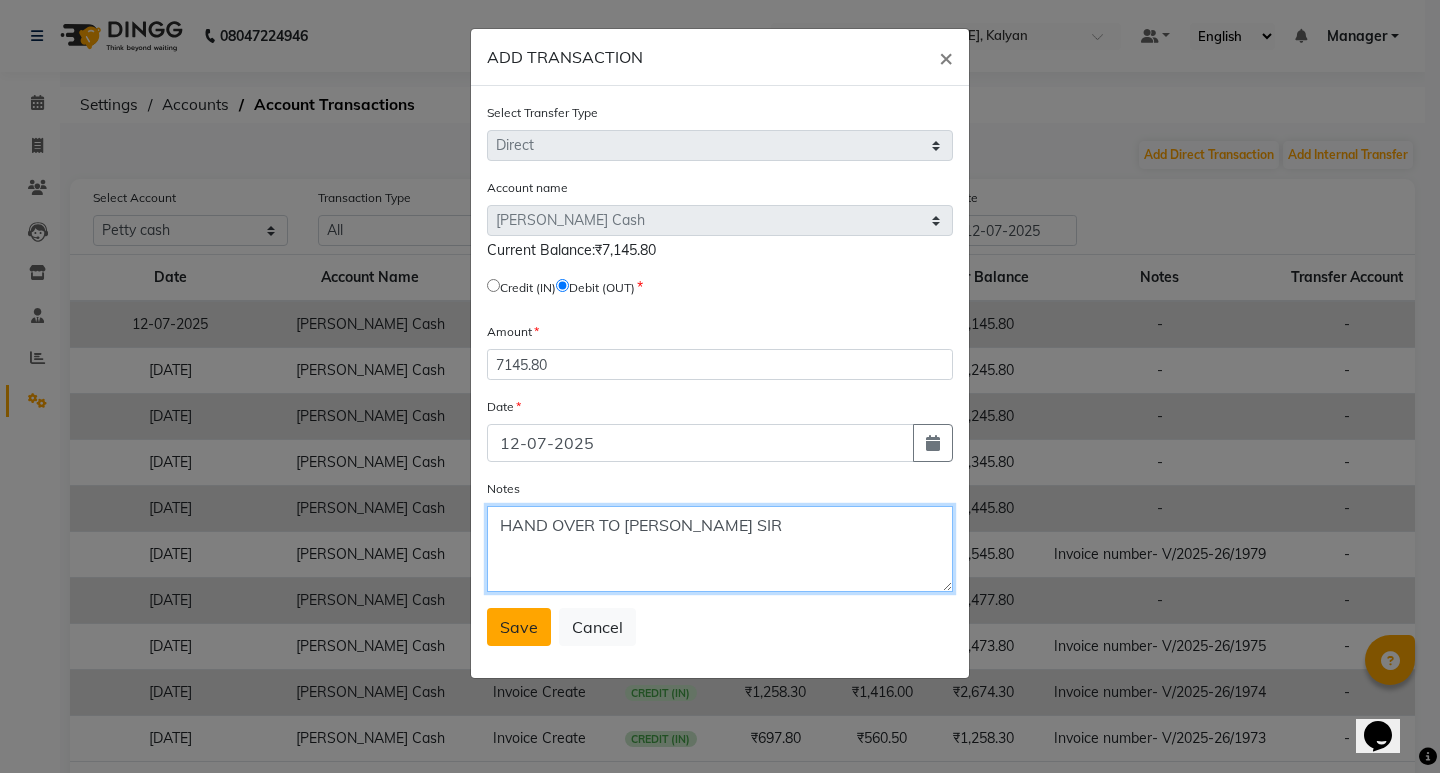 type on "HAND OVER TO SHUBHAM SIR" 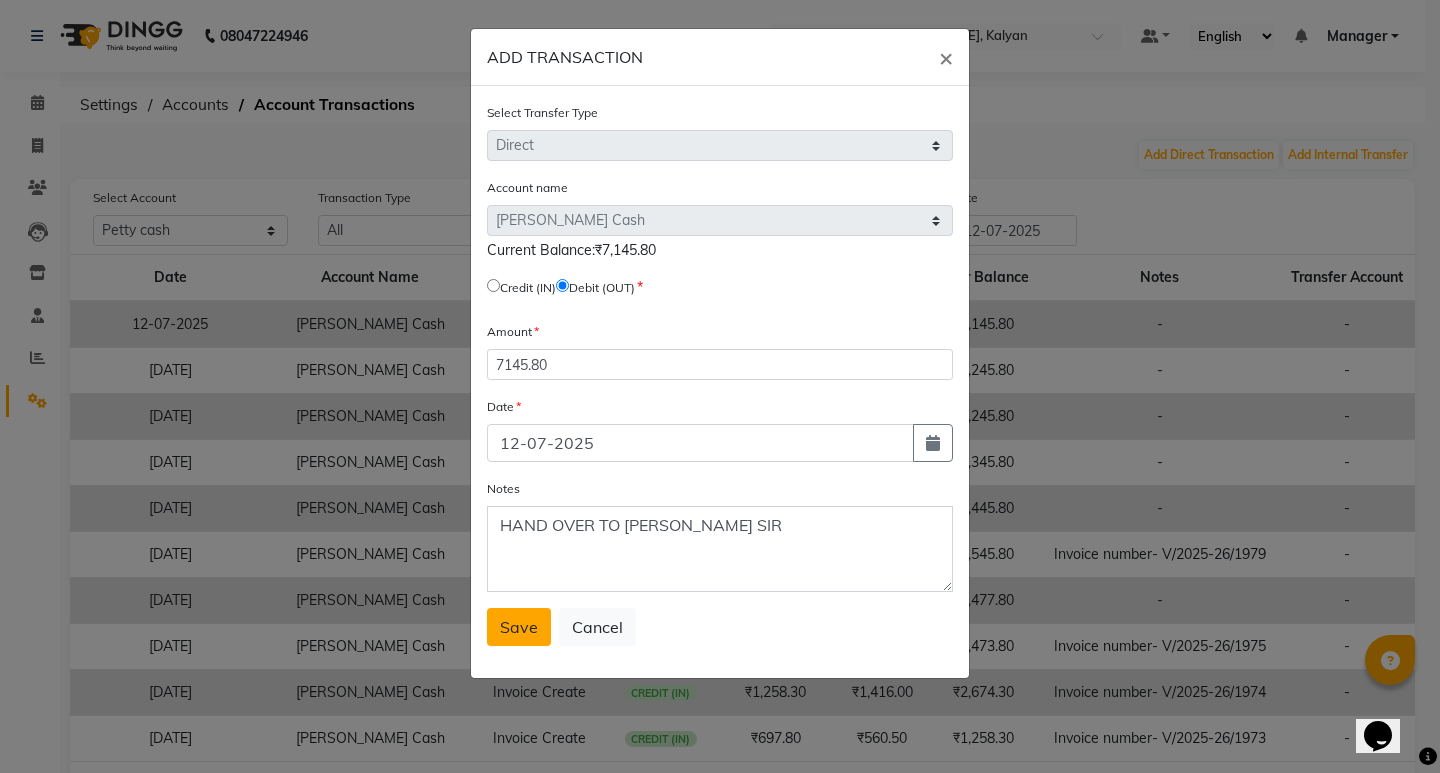 click on "Save" at bounding box center (519, 627) 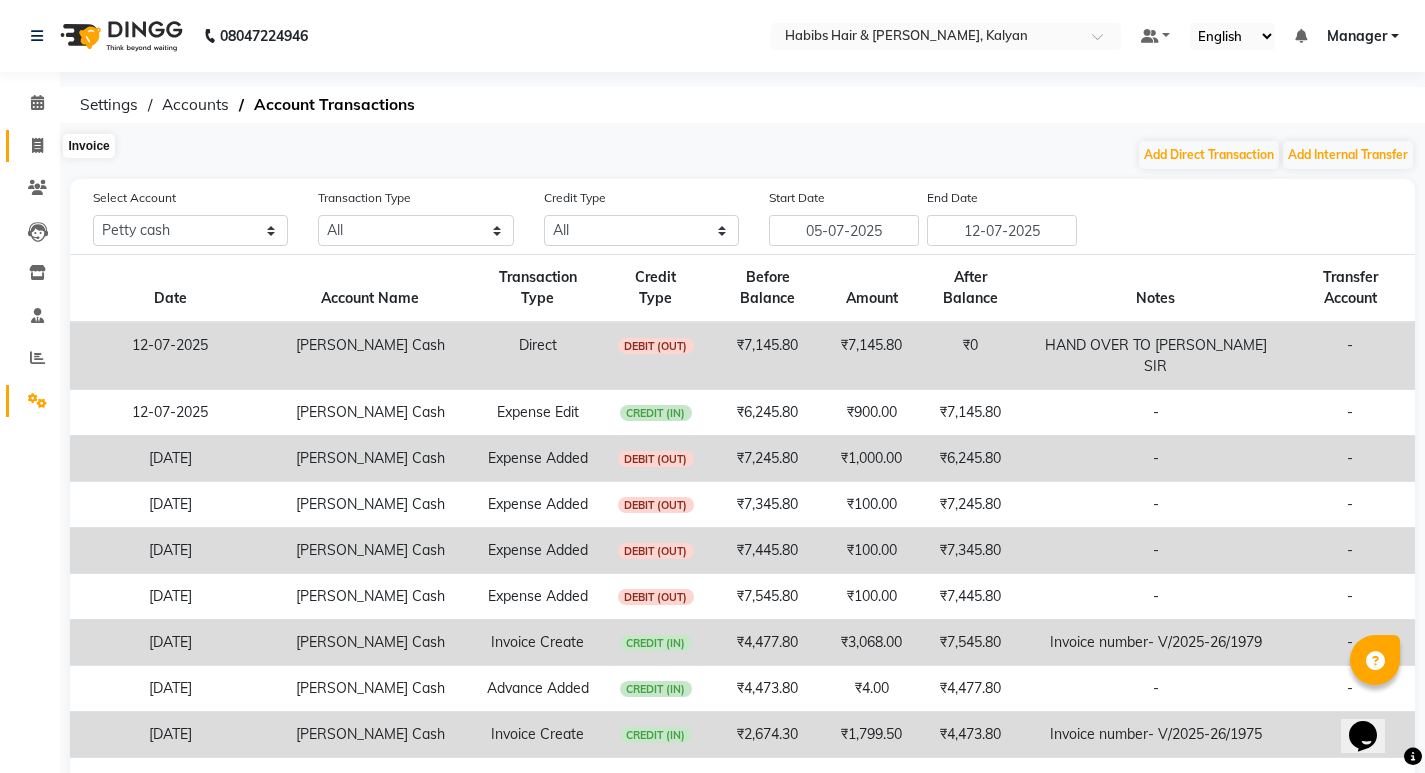 click 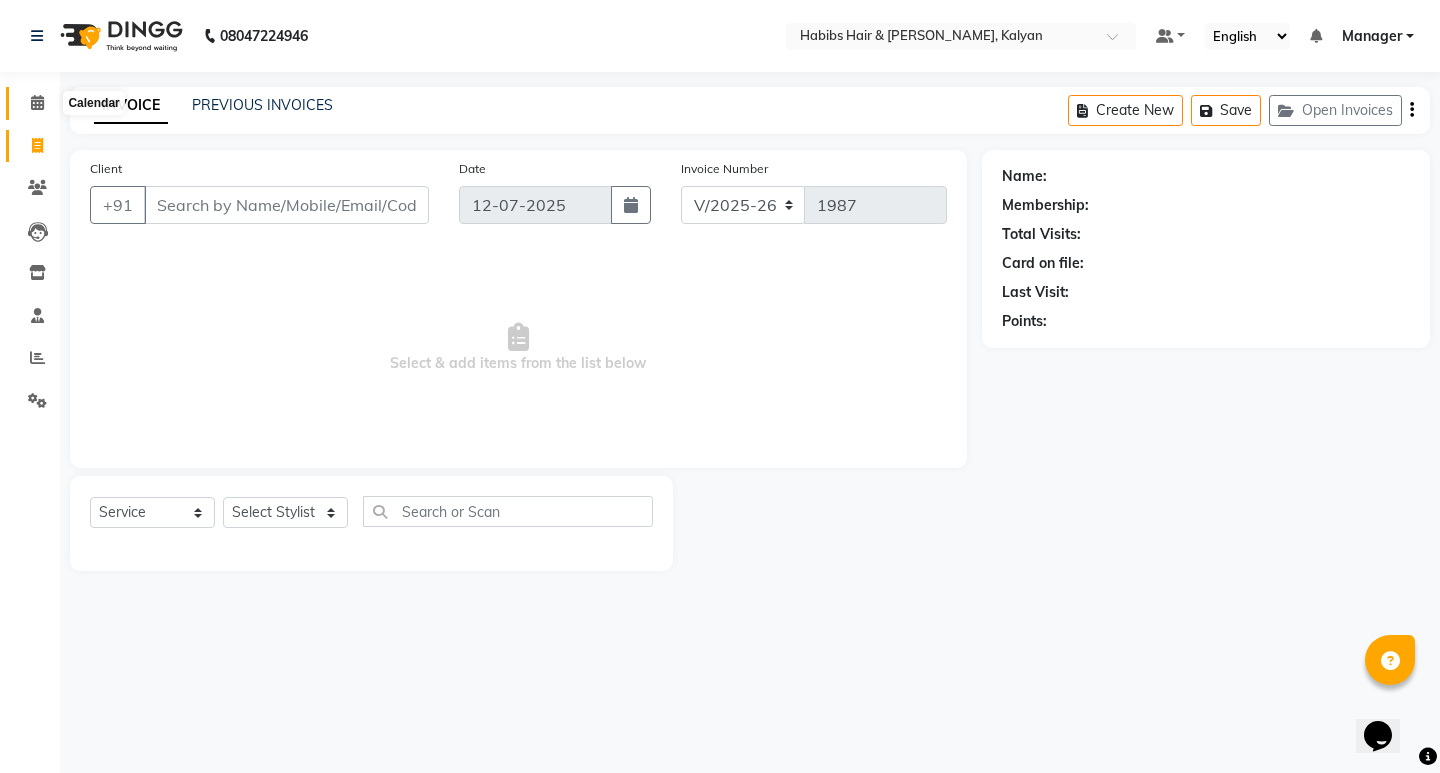 click 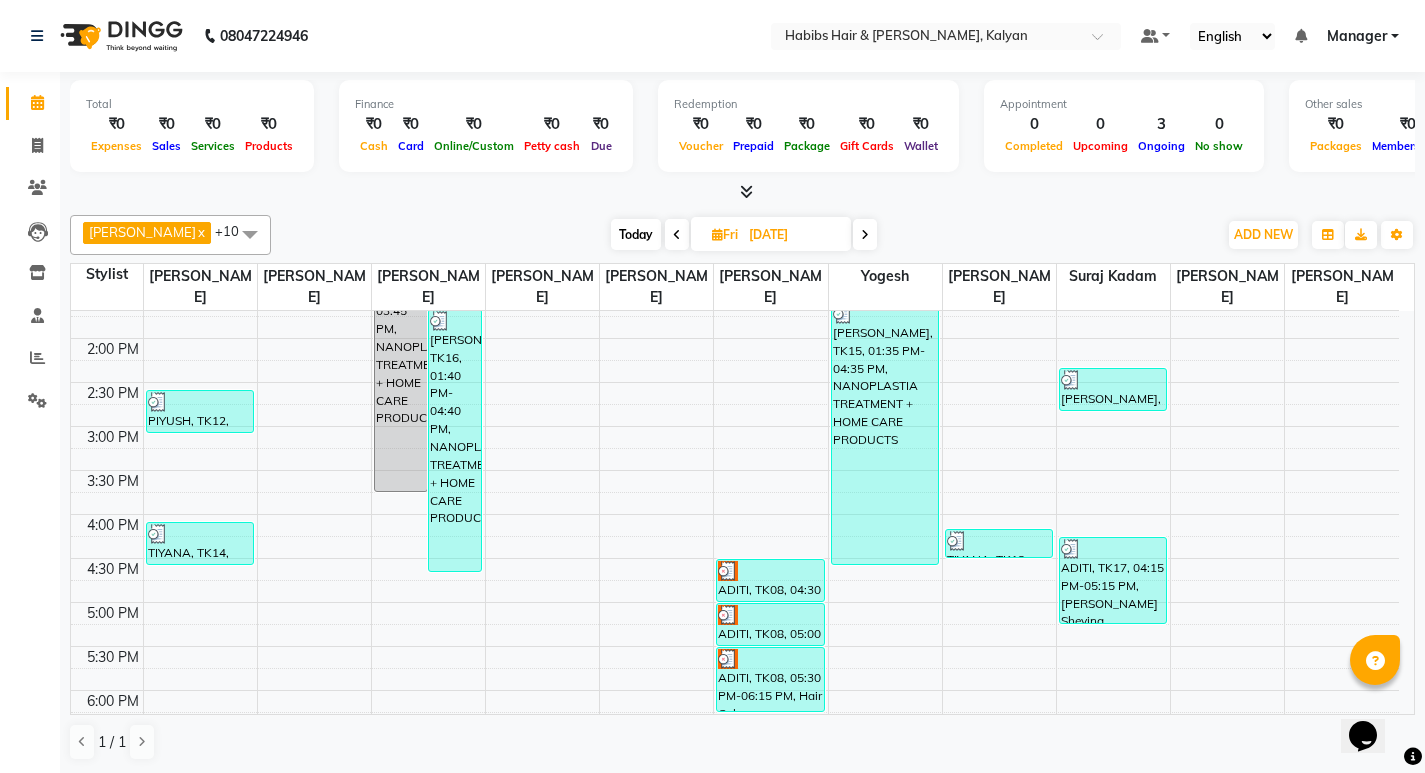 scroll, scrollTop: 916, scrollLeft: 0, axis: vertical 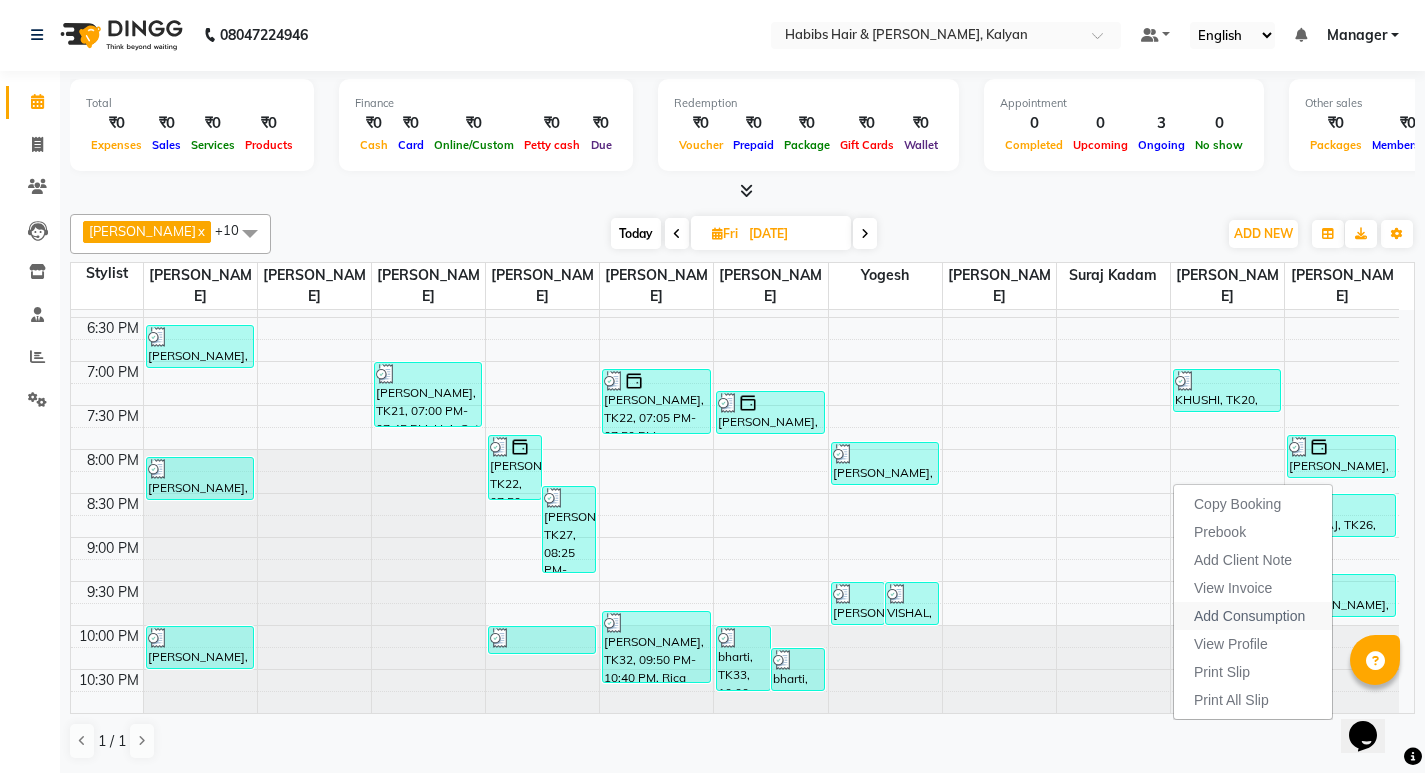 click on "Add Consumption" at bounding box center (1249, 616) 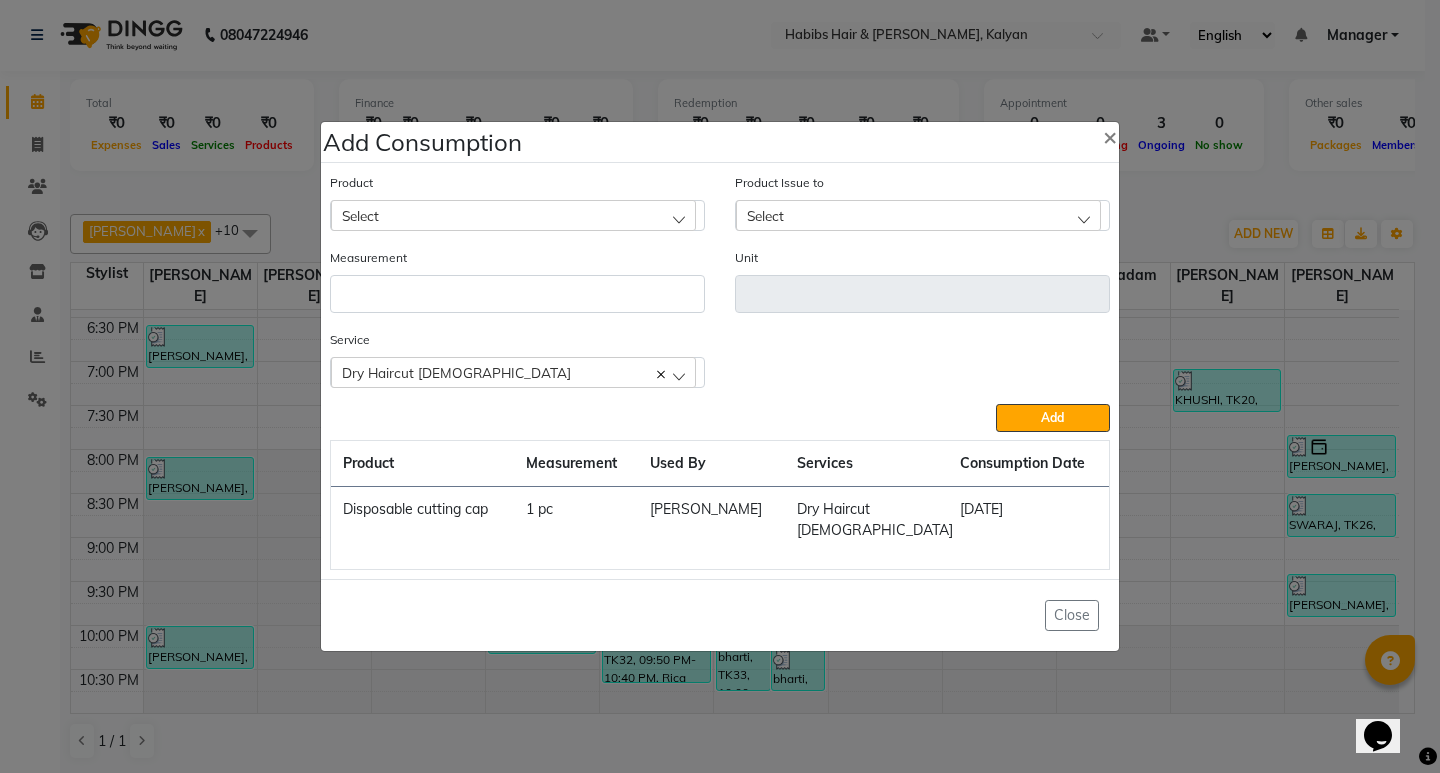 click on "Add Consumption × Product Select Product Issue to Select Measurement Unit Service  Dry Haircut Male  Dry Haircut Male  Add  Product Measurement Used By Services Consumption Date  Disposable cutting cap   1 pc   GANESH SHINDE   Dry Haircut Male   11-07-2025   Close" 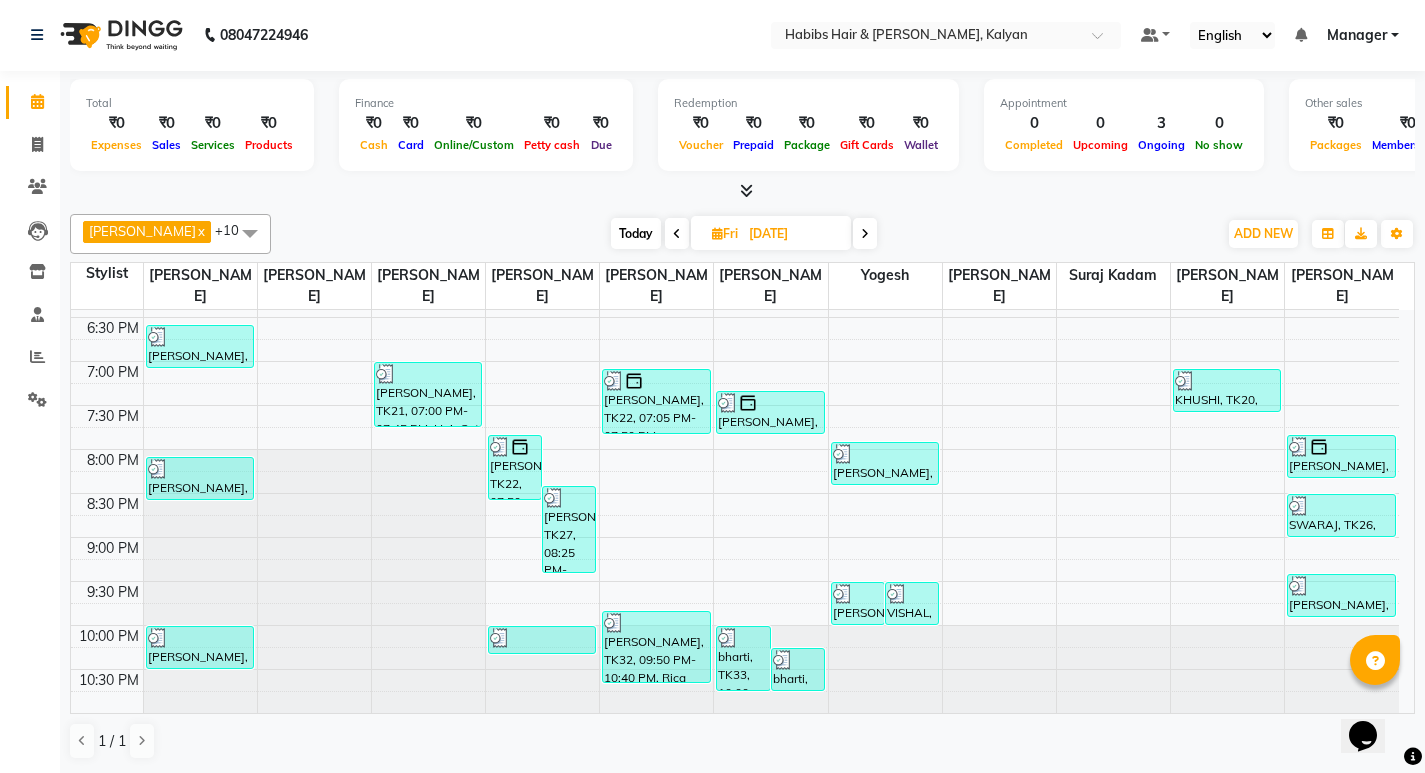 click at bounding box center (865, 234) 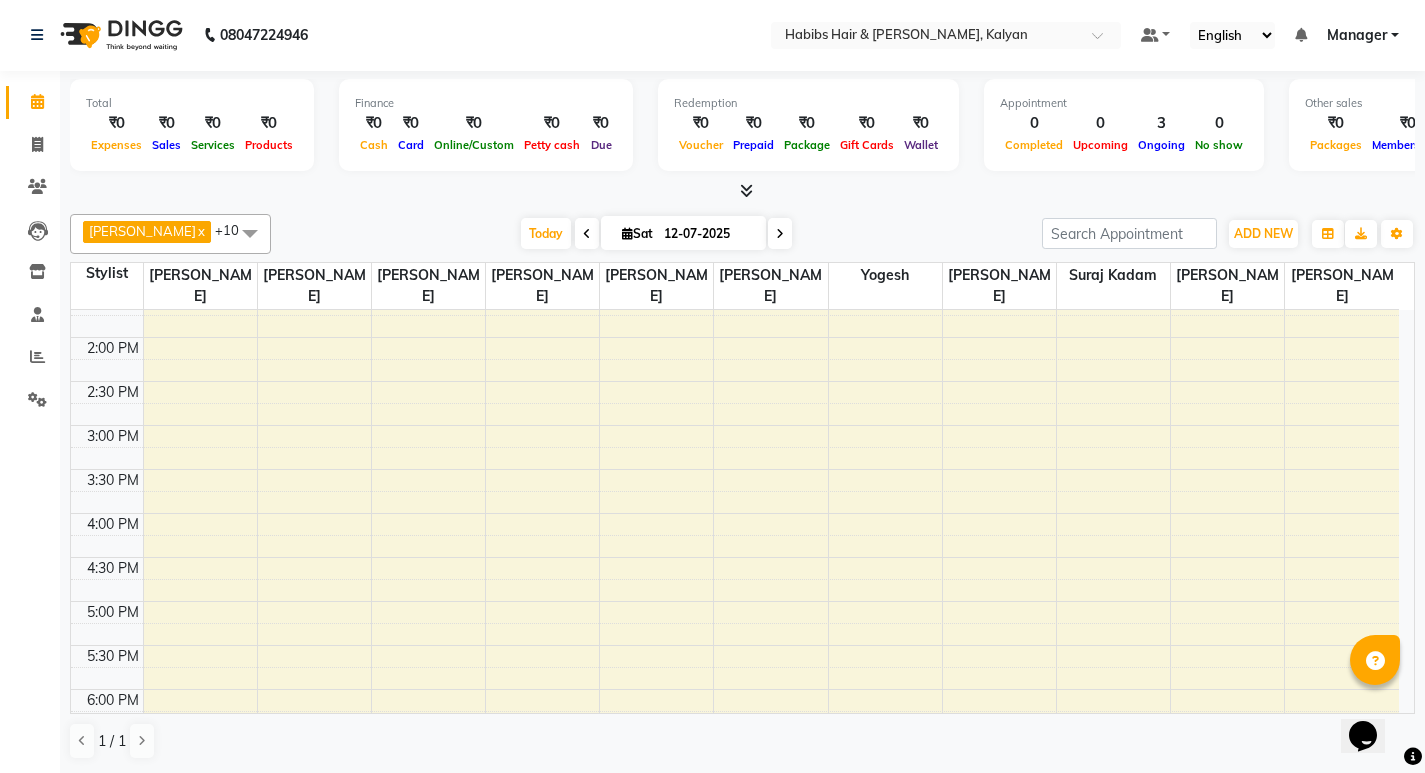 scroll, scrollTop: 900, scrollLeft: 0, axis: vertical 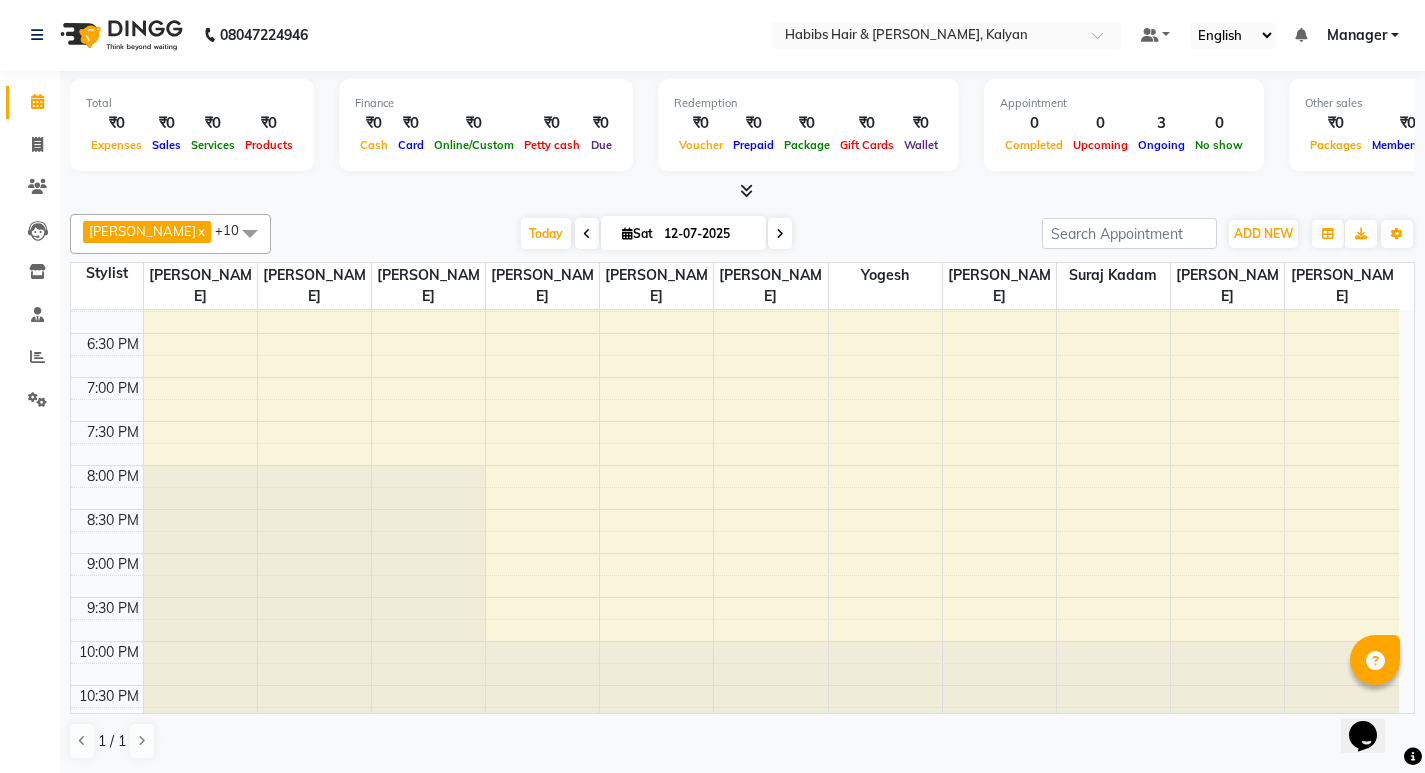 click at bounding box center [587, 233] 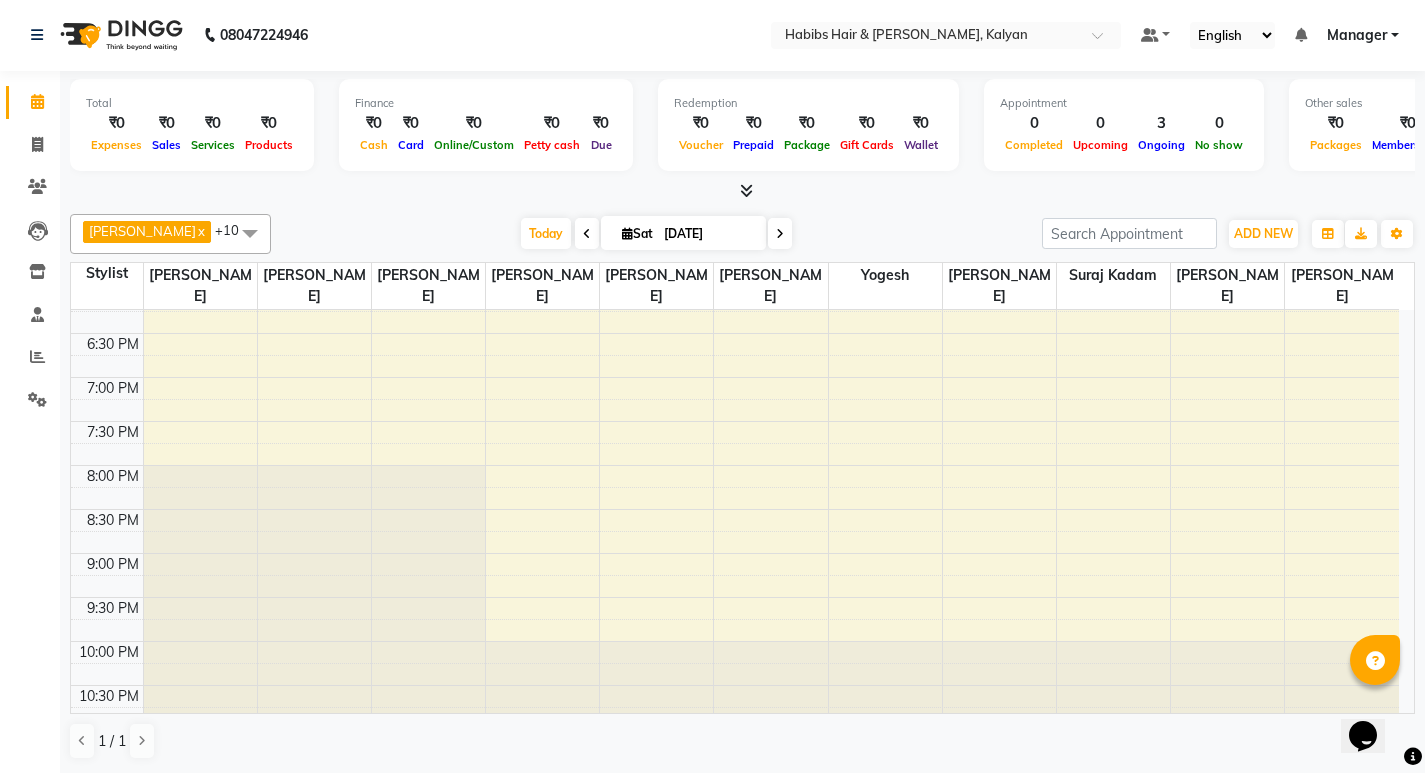 scroll, scrollTop: 441, scrollLeft: 0, axis: vertical 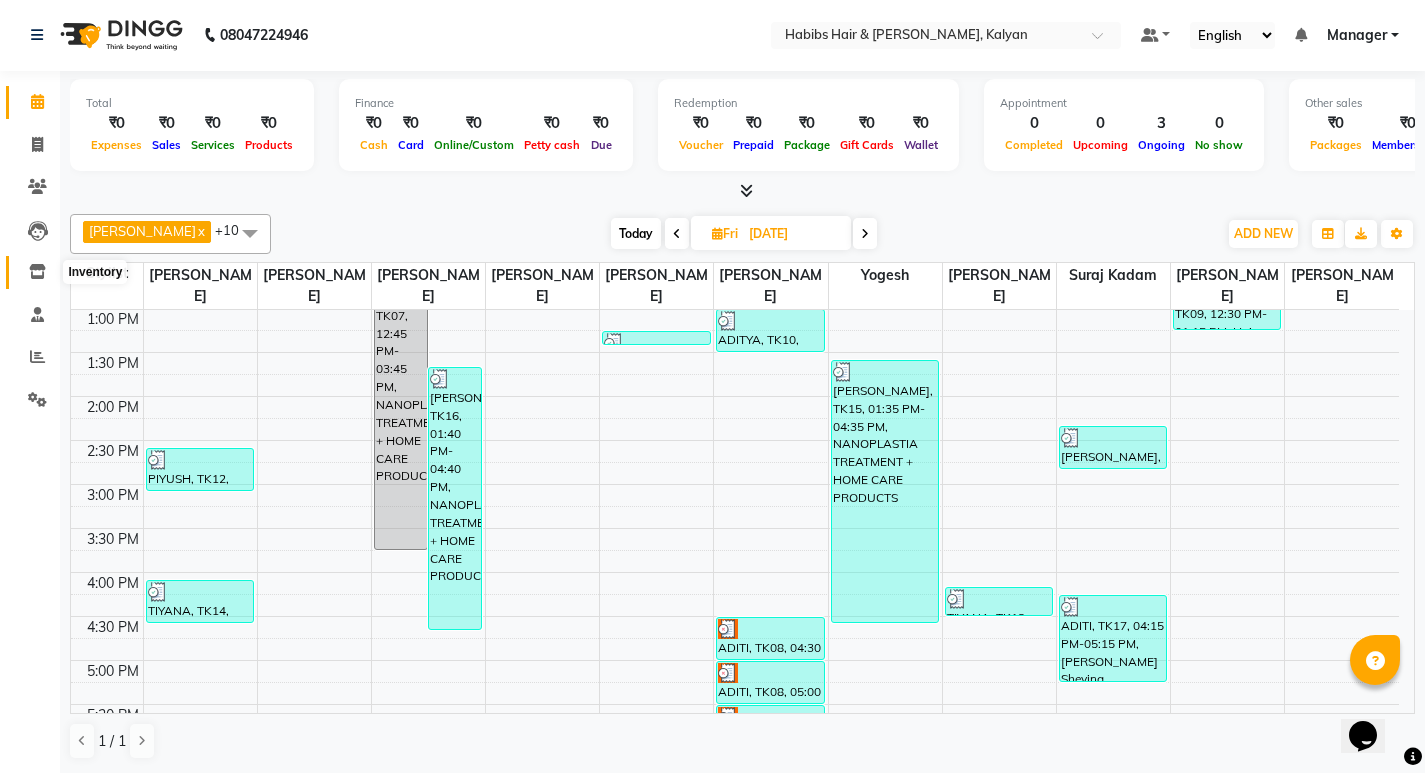click 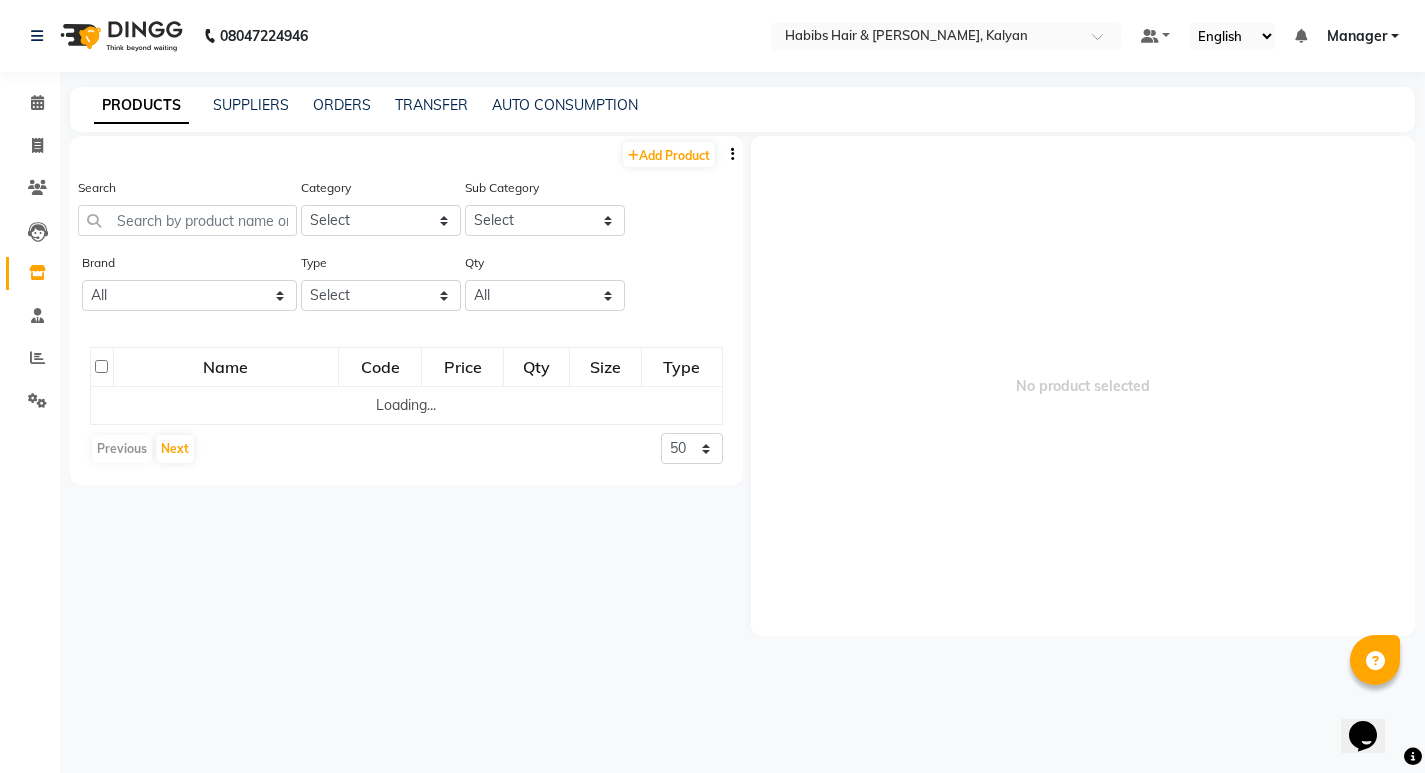 scroll, scrollTop: 0, scrollLeft: 0, axis: both 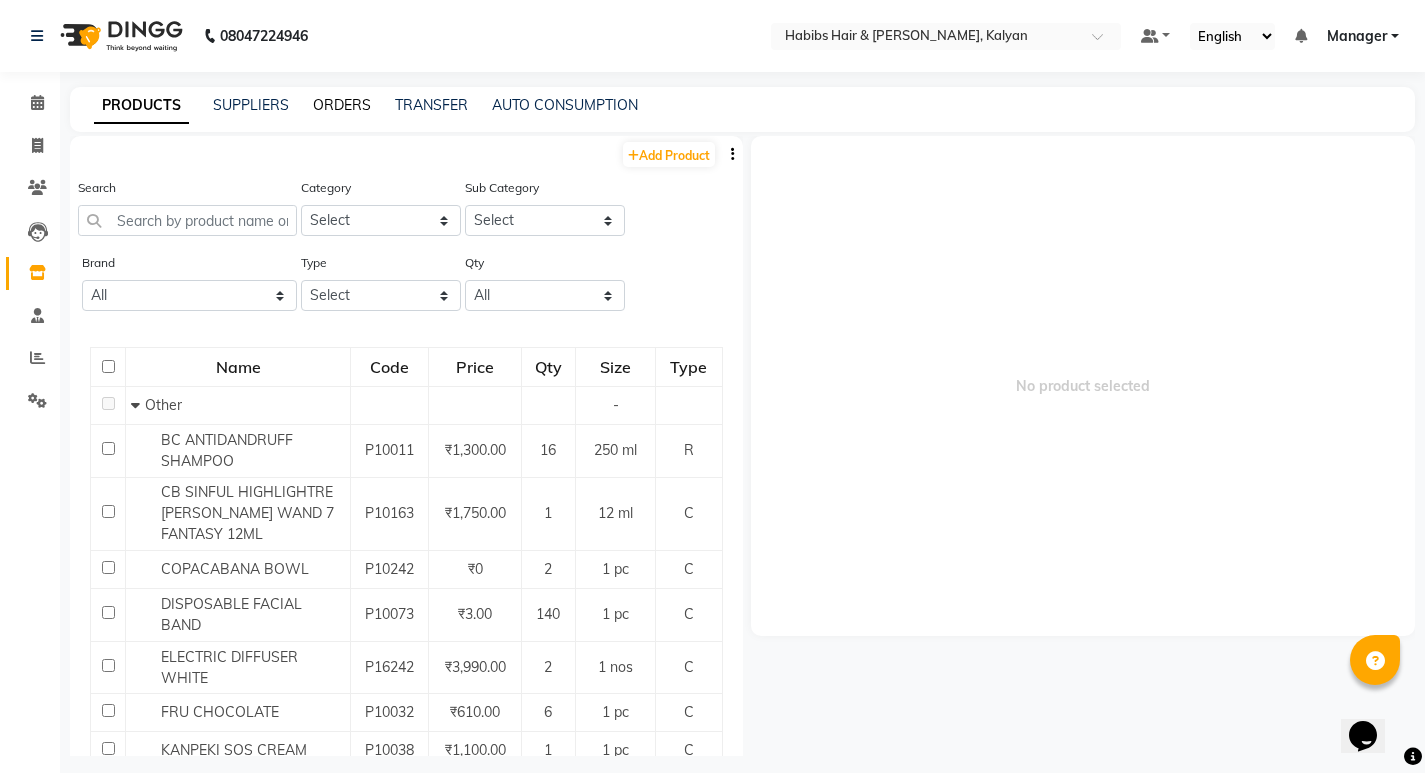click on "ORDERS" 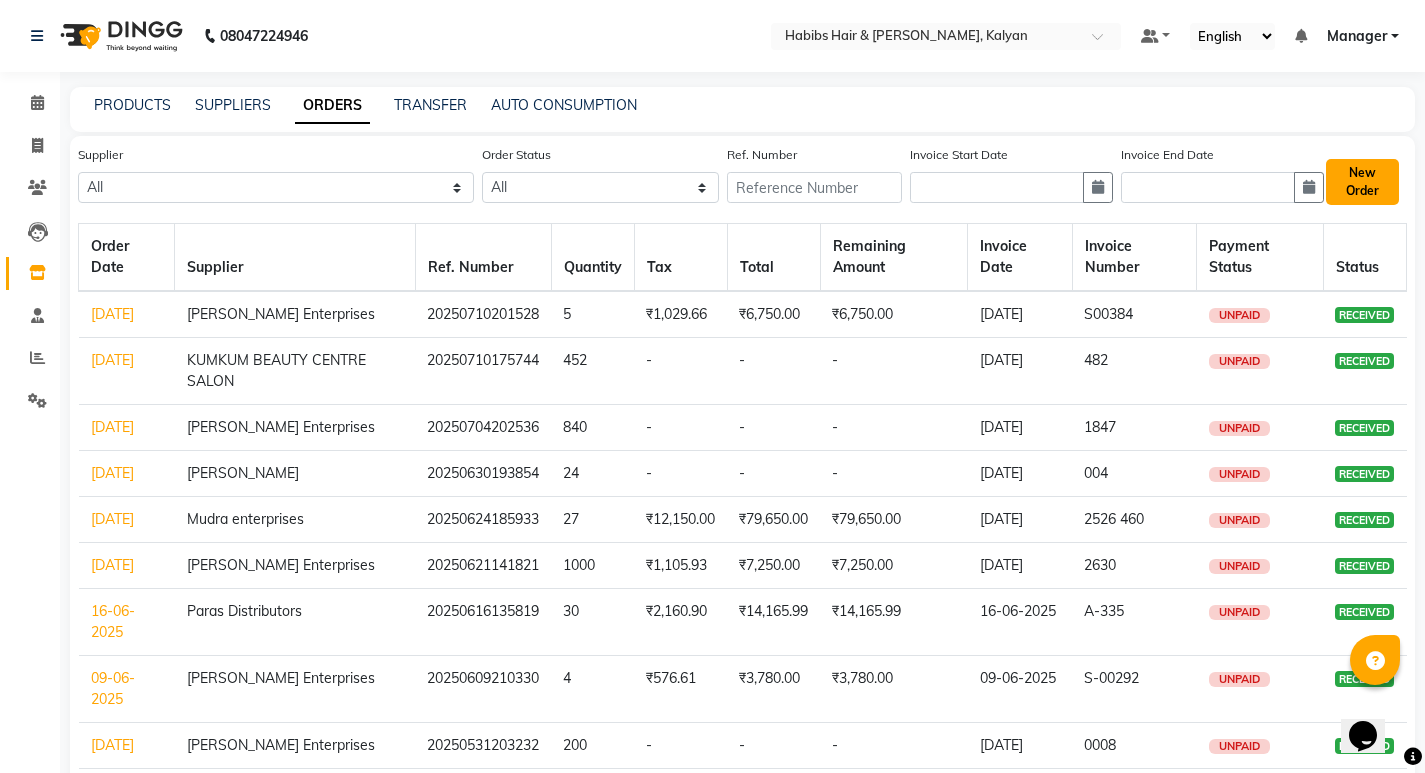 click on "New Order" 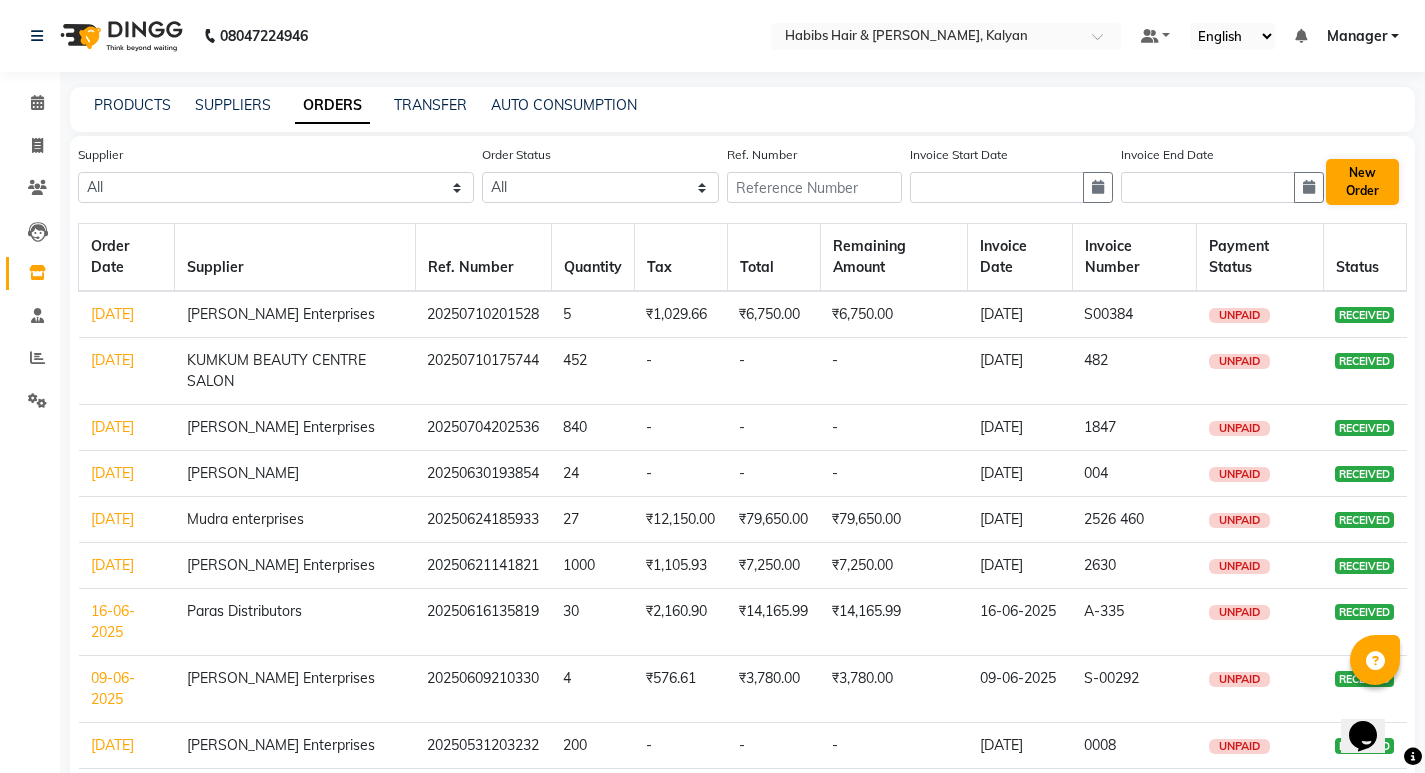 select on "true" 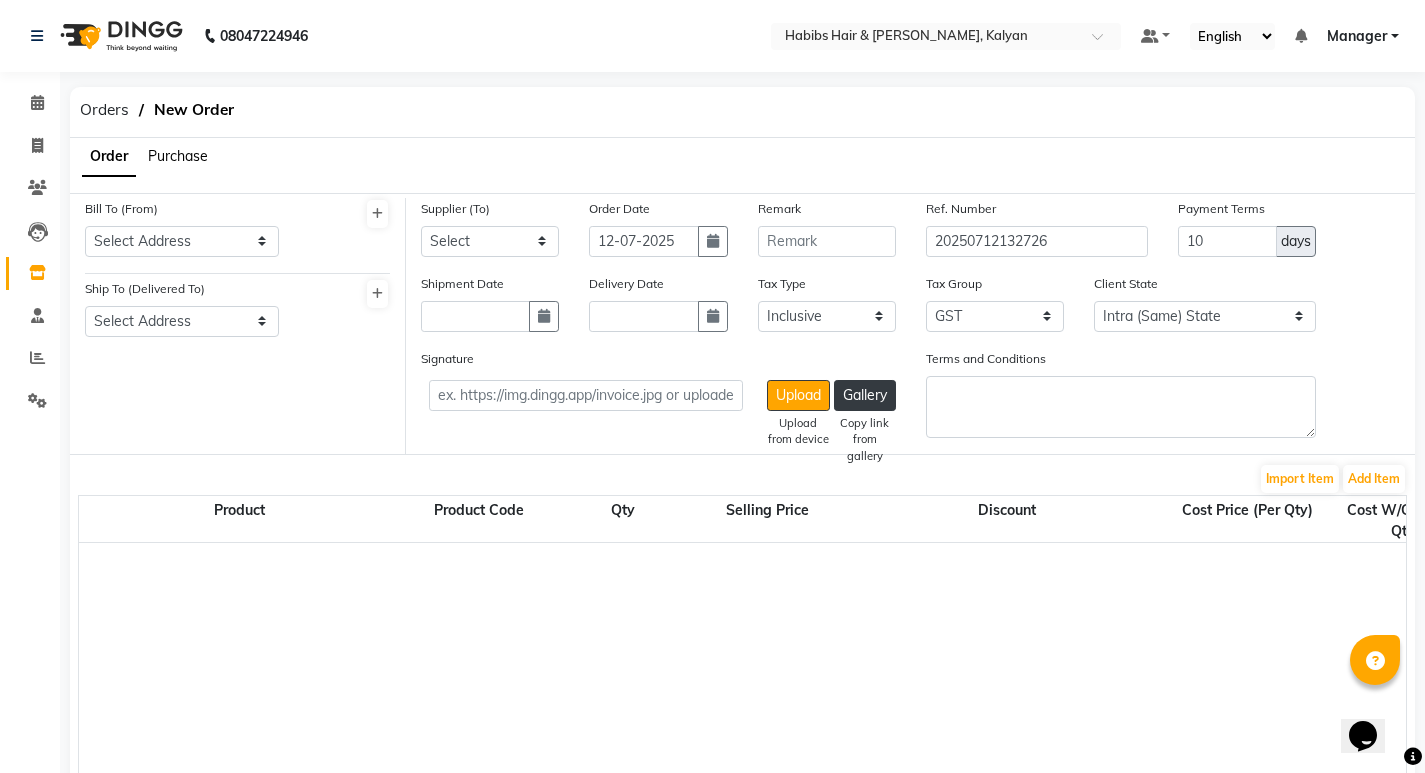 click on "Purchase" 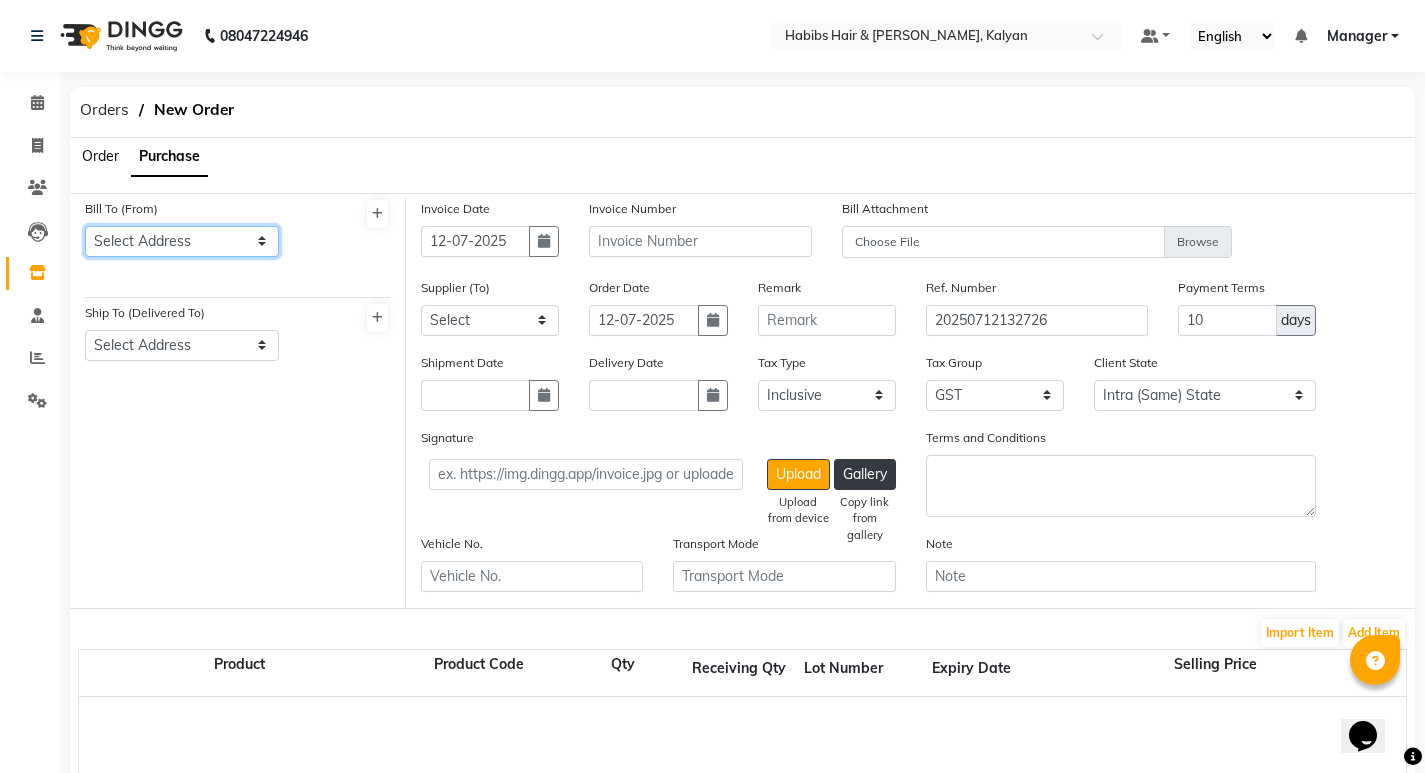 click on "Select Address  HABIBS KALYAN" 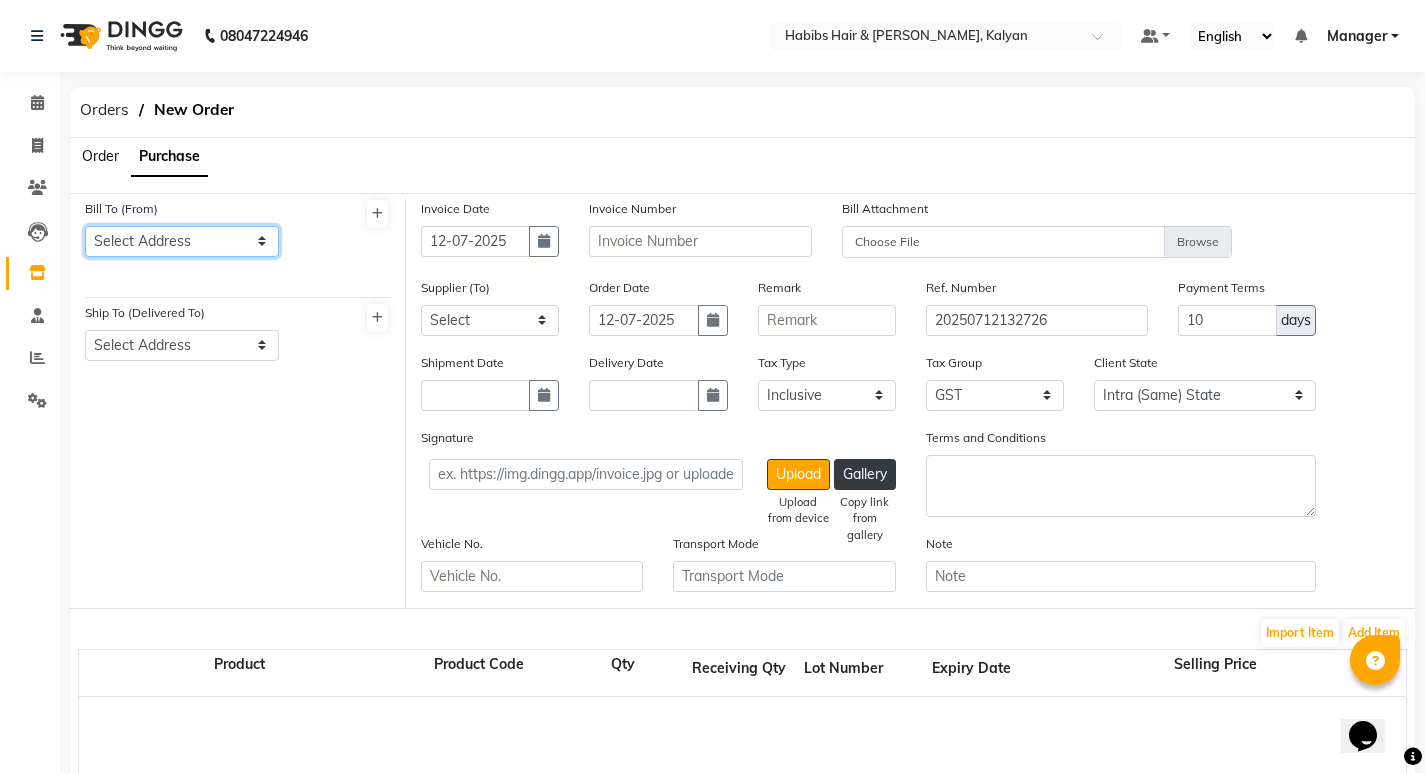 select on "1401" 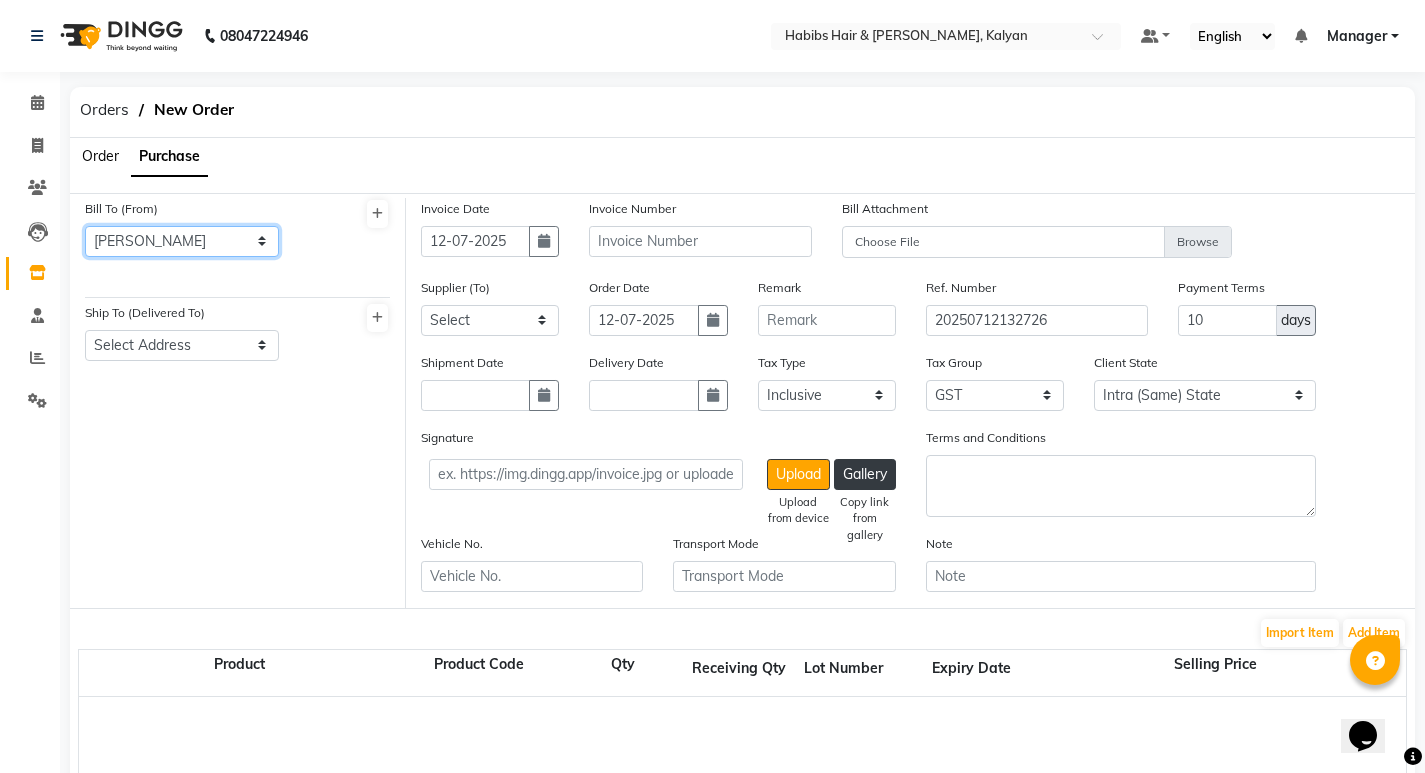 click on "Select Address  HABIBS KALYAN" 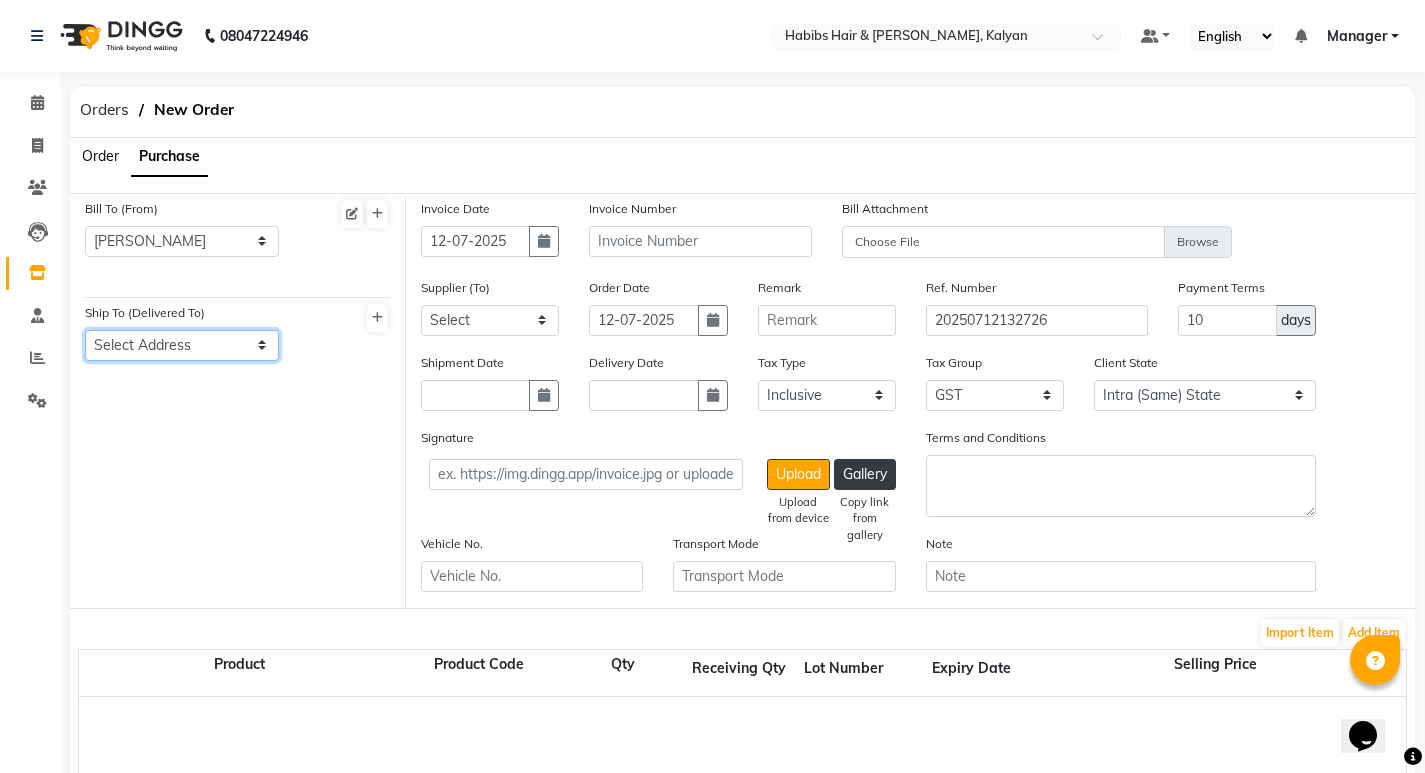 click on "Select Address  HABIBS KALYAN" 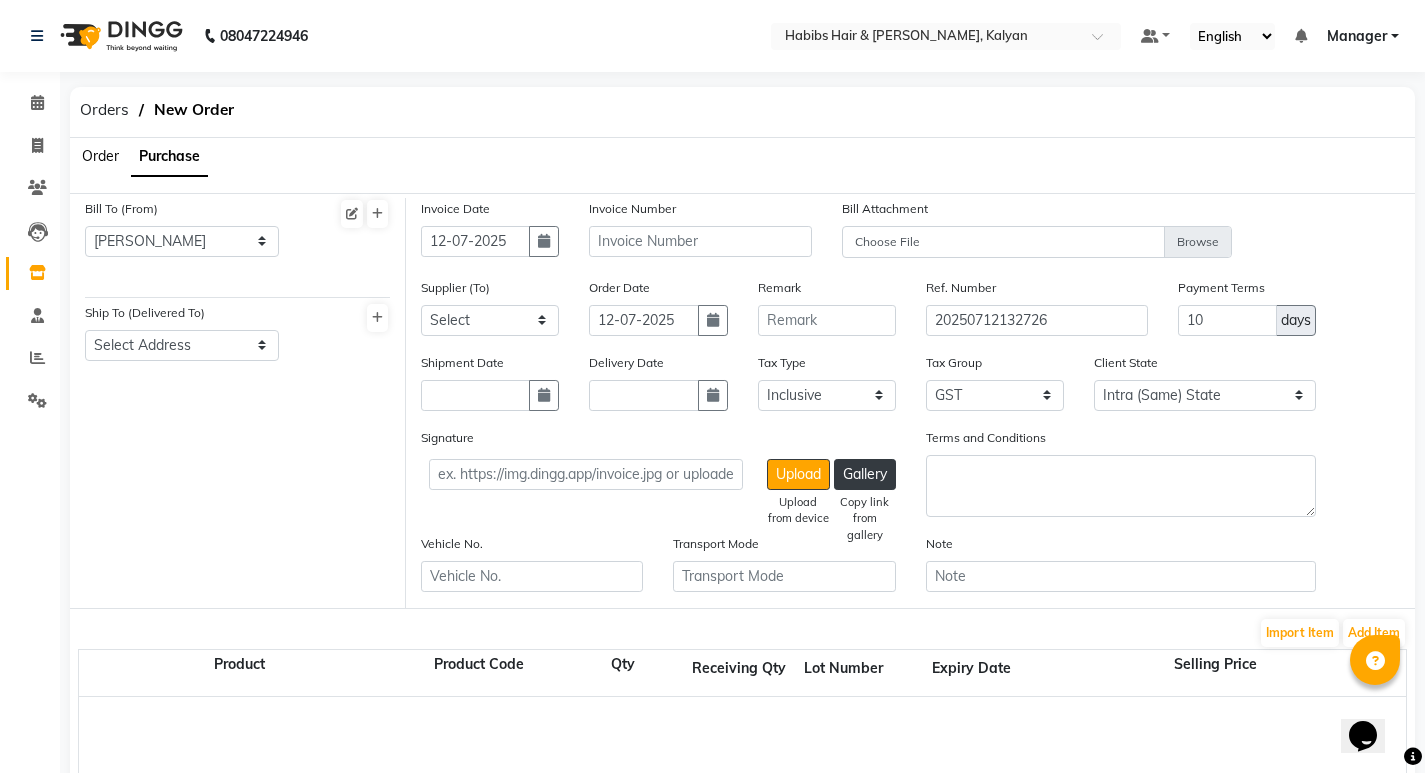 drag, startPoint x: 271, startPoint y: 421, endPoint x: 251, endPoint y: 403, distance: 26.907248 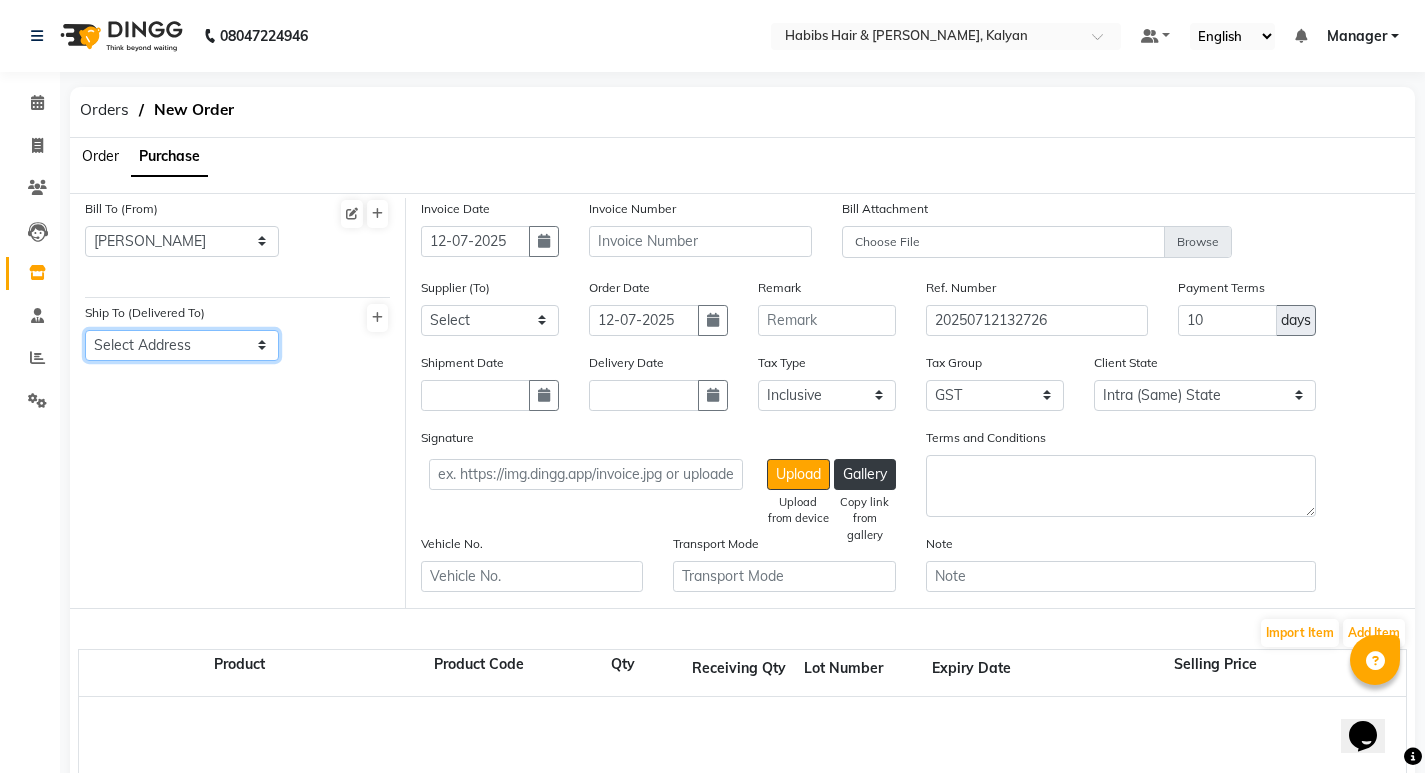 drag, startPoint x: 233, startPoint y: 343, endPoint x: 240, endPoint y: 358, distance: 16.552946 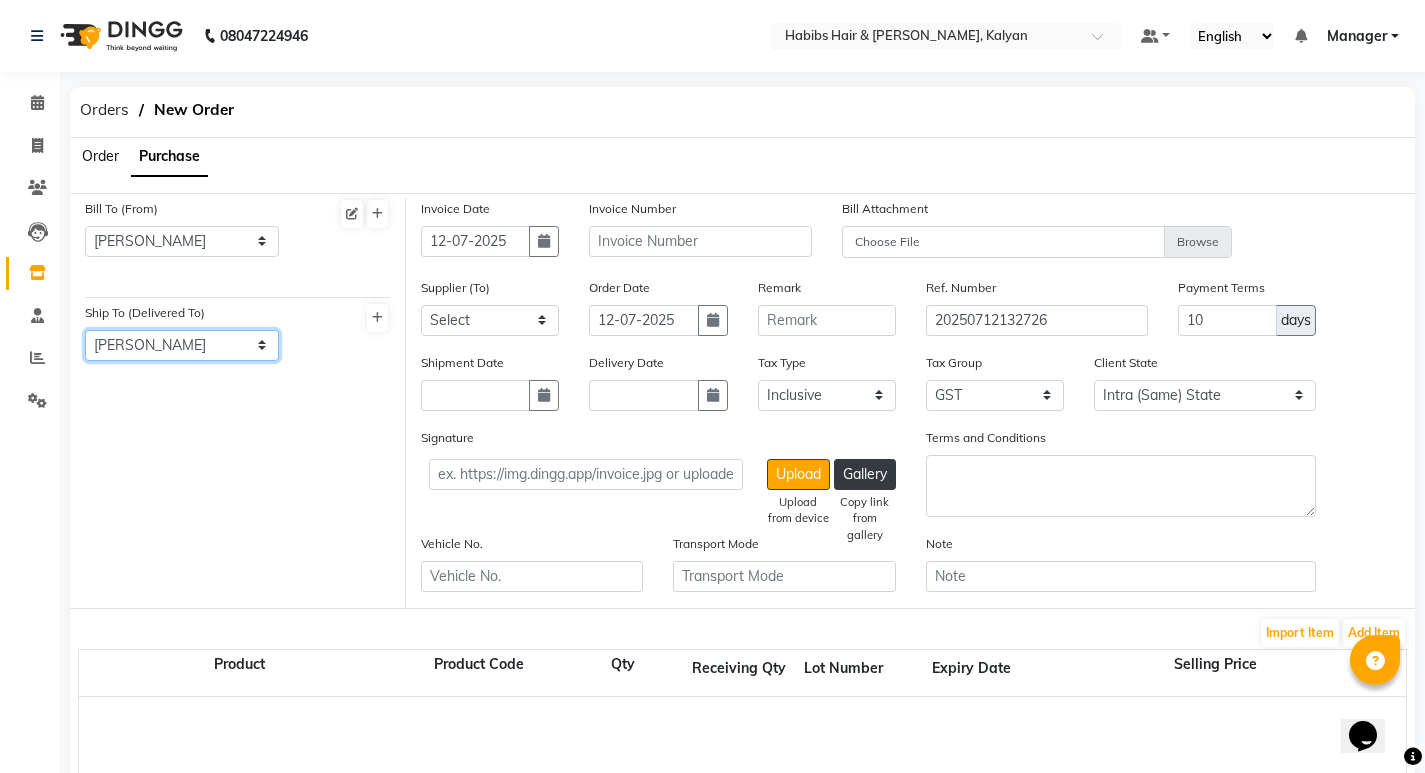 click on "Select Address  HABIBS KALYAN" 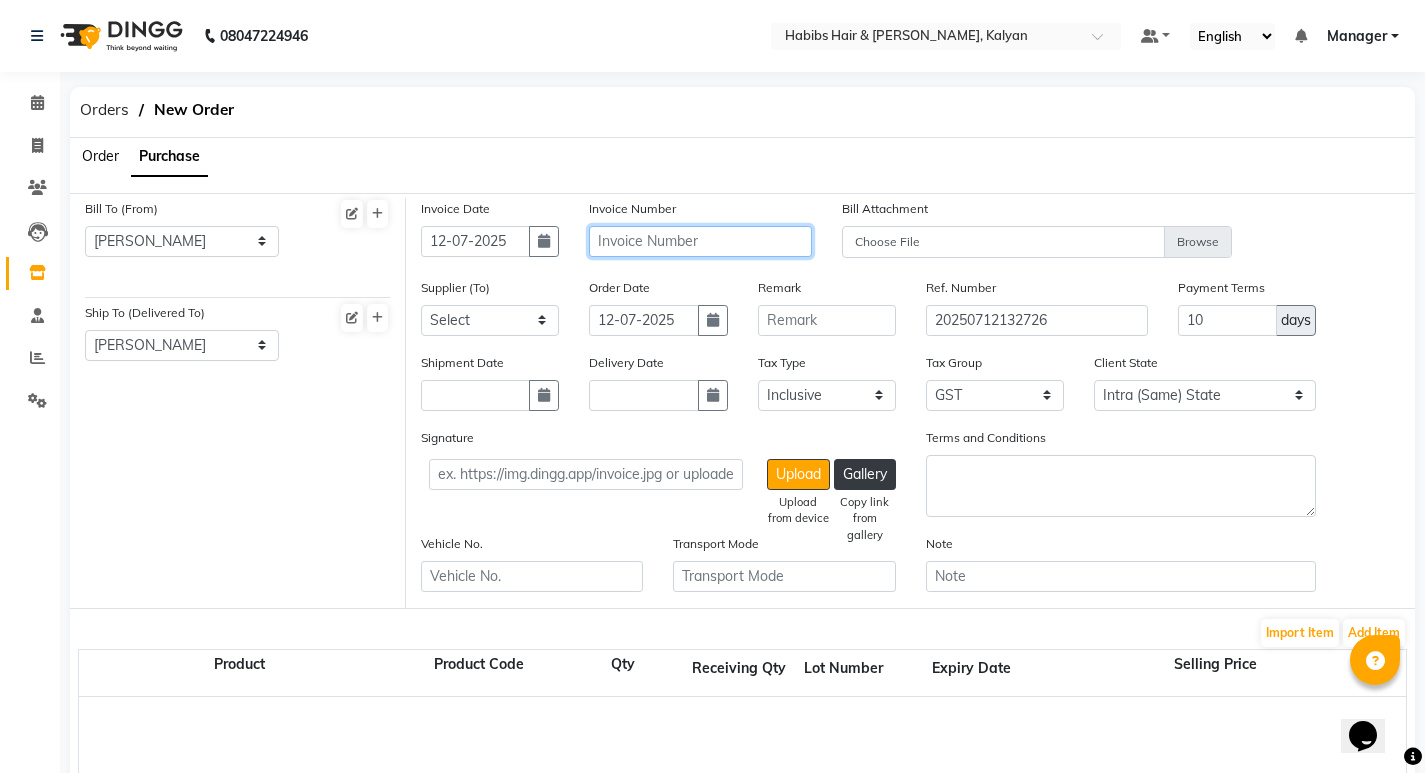 click 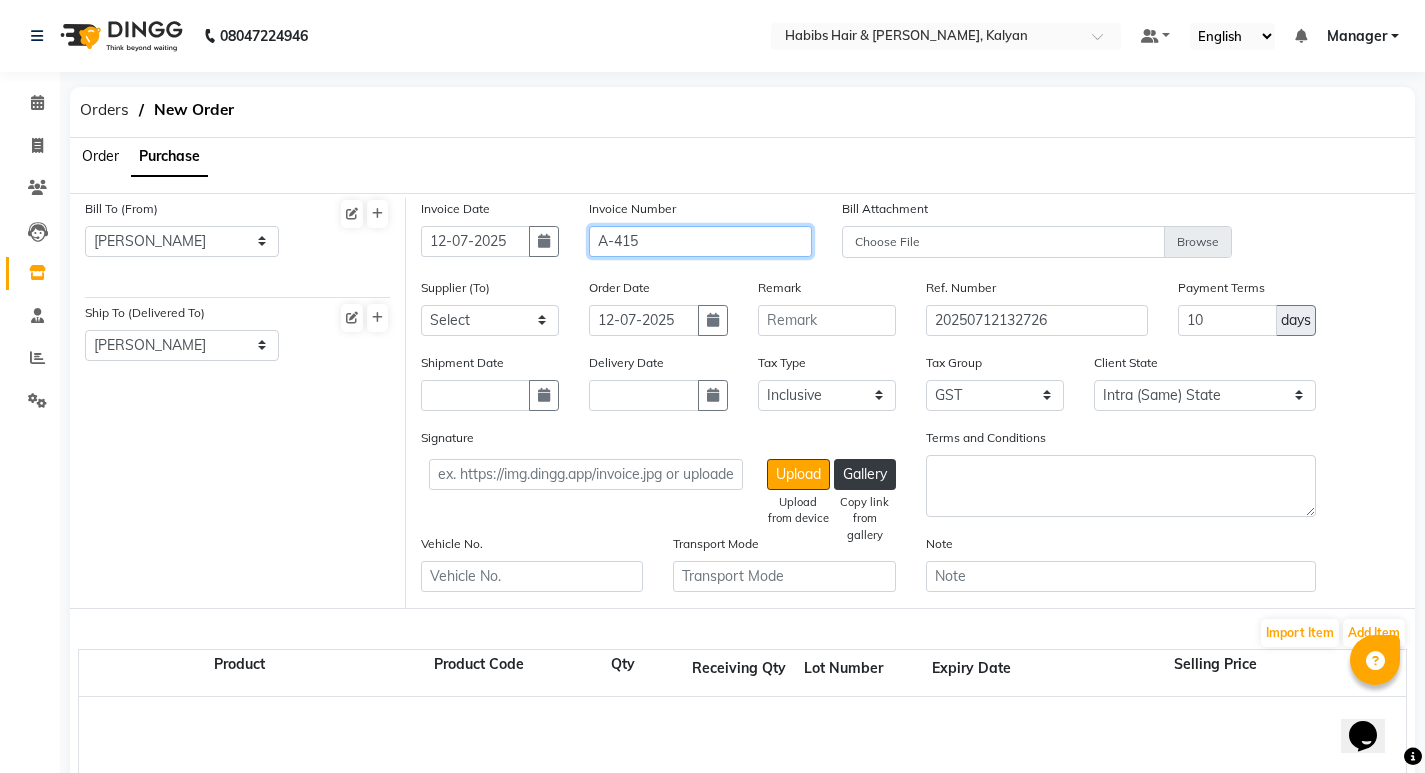 type on "A-415" 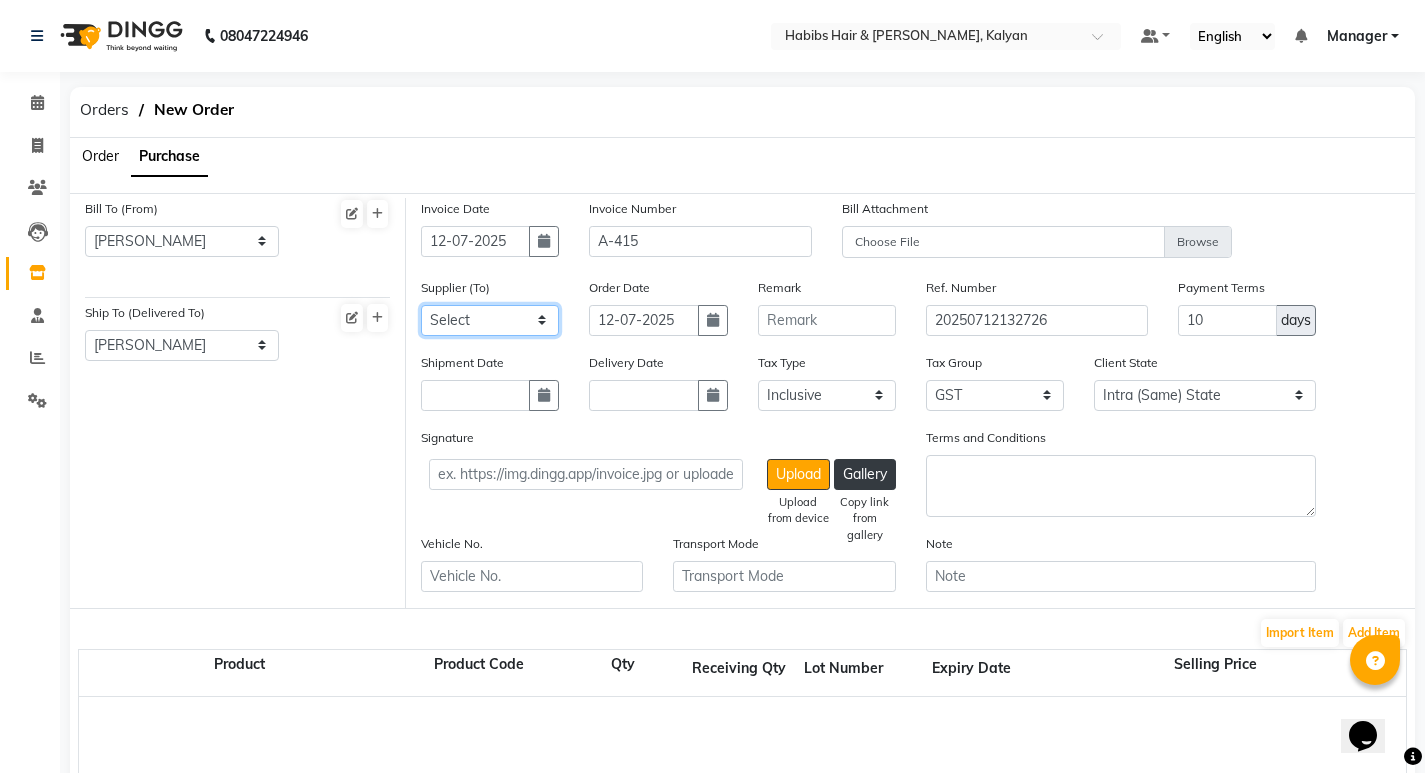 click on "Select Samruddhi Enterprises Beauty palace Mudra enterprises Vijay Sales Paras Distributors Sanjari Enterprises Laxmi Marketing Ishwar Electronics Marc Salon & Beauty Equipments Private Limited  Shantinath Enterprises Utsavi Enterprises DEEP BEAUTY  SHIDDHIVINAYAK  NAKODA TRADEPOINT KUMKUM BEAUTY CENTRE  SALON" 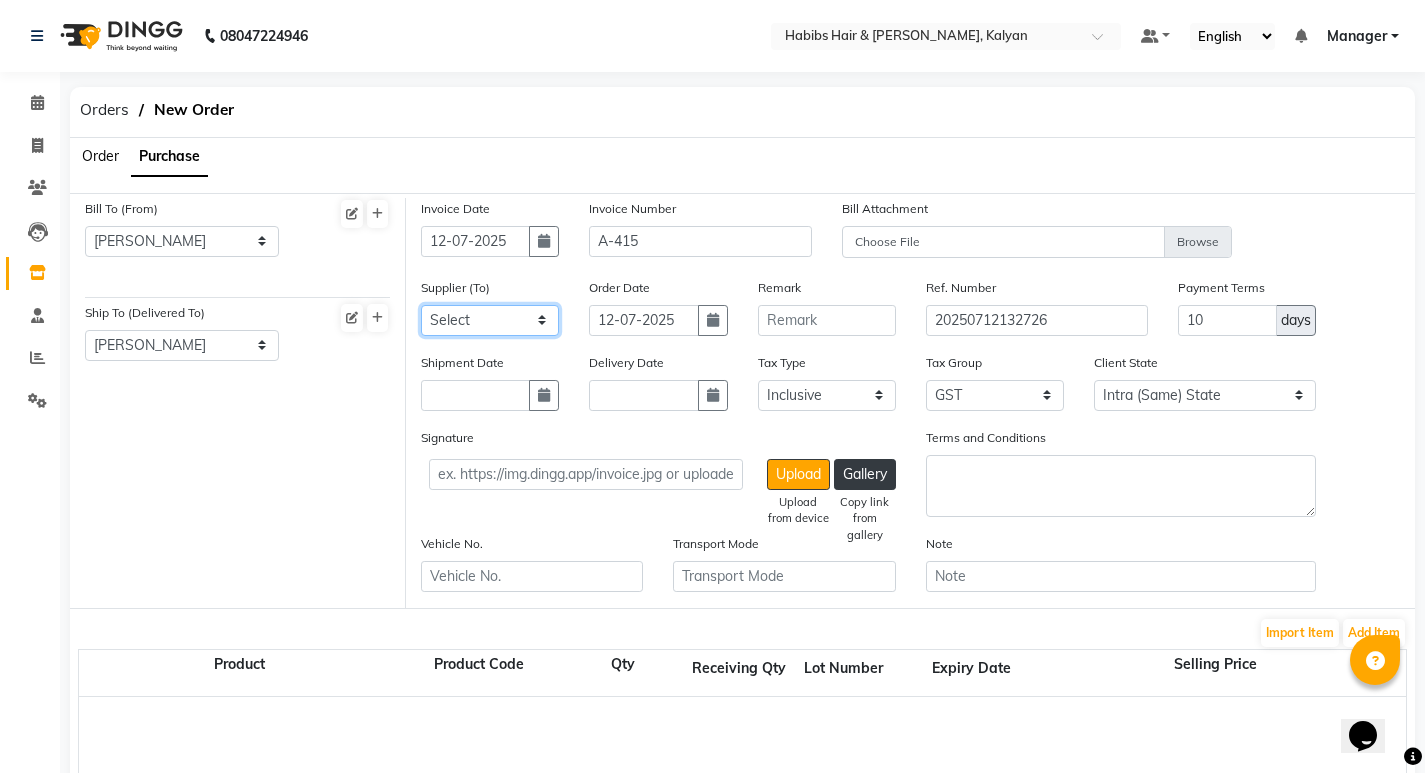 select on "4295" 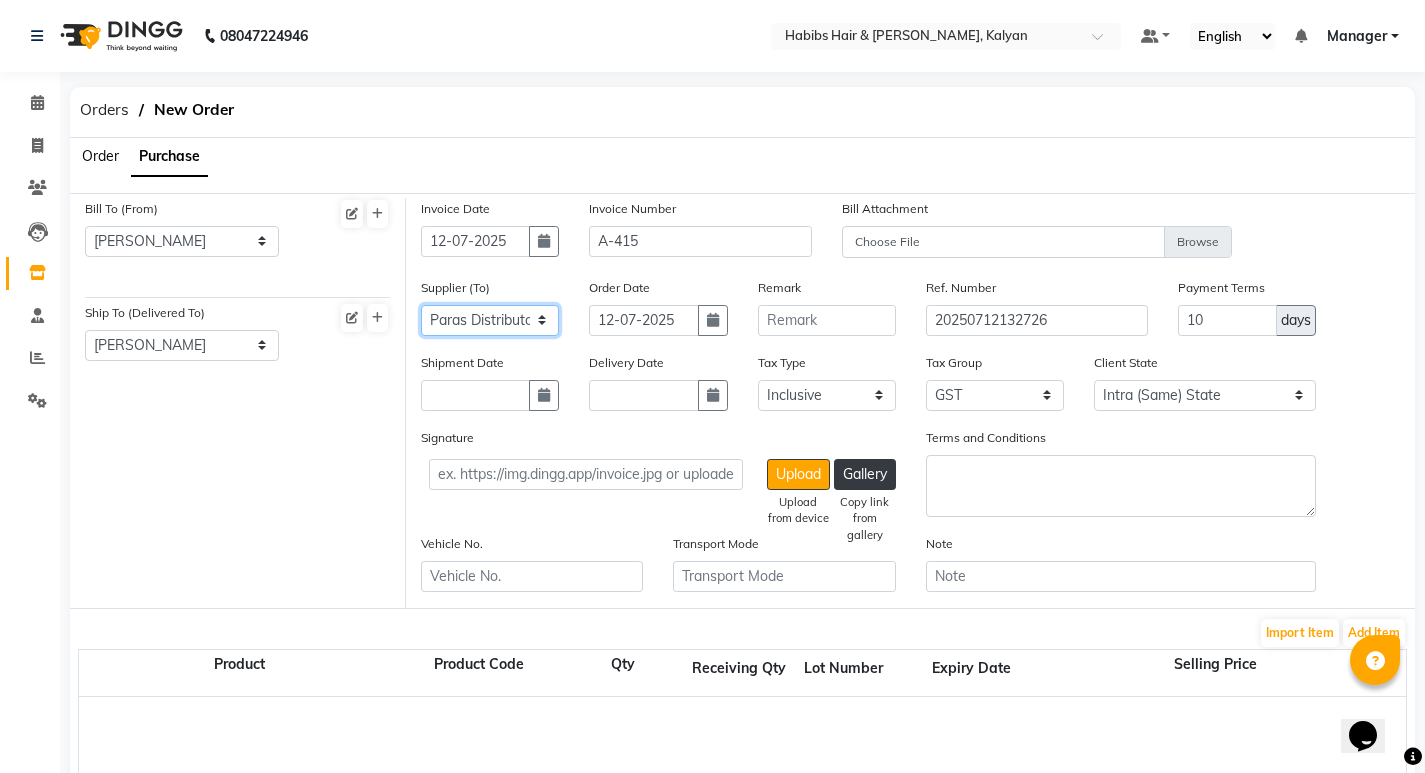 click on "Select Samruddhi Enterprises Beauty palace Mudra enterprises Vijay Sales Paras Distributors Sanjari Enterprises Laxmi Marketing Ishwar Electronics Marc Salon & Beauty Equipments Private Limited  Shantinath Enterprises Utsavi Enterprises DEEP BEAUTY  SHIDDHIVINAYAK  NAKODA TRADEPOINT KUMKUM BEAUTY CENTRE  SALON" 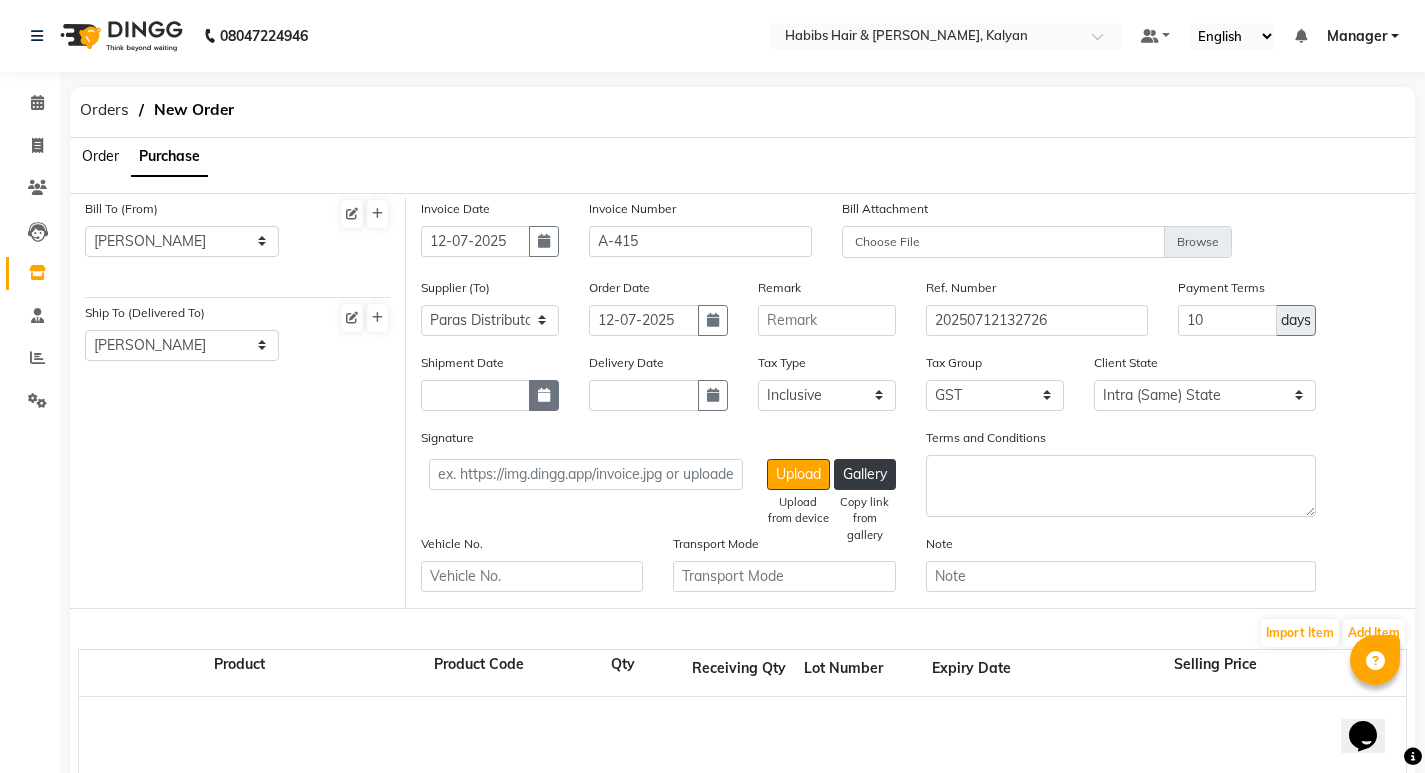 click 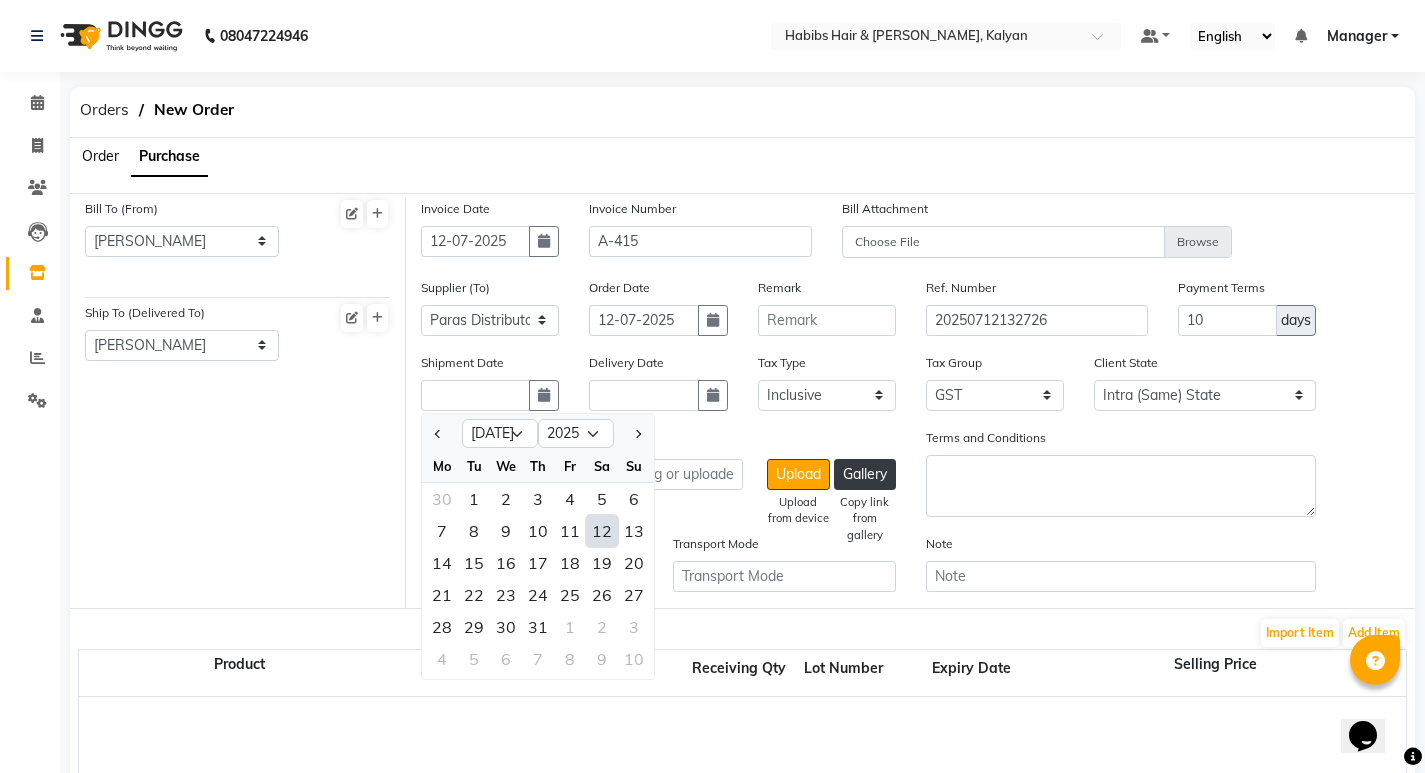 click on "12" 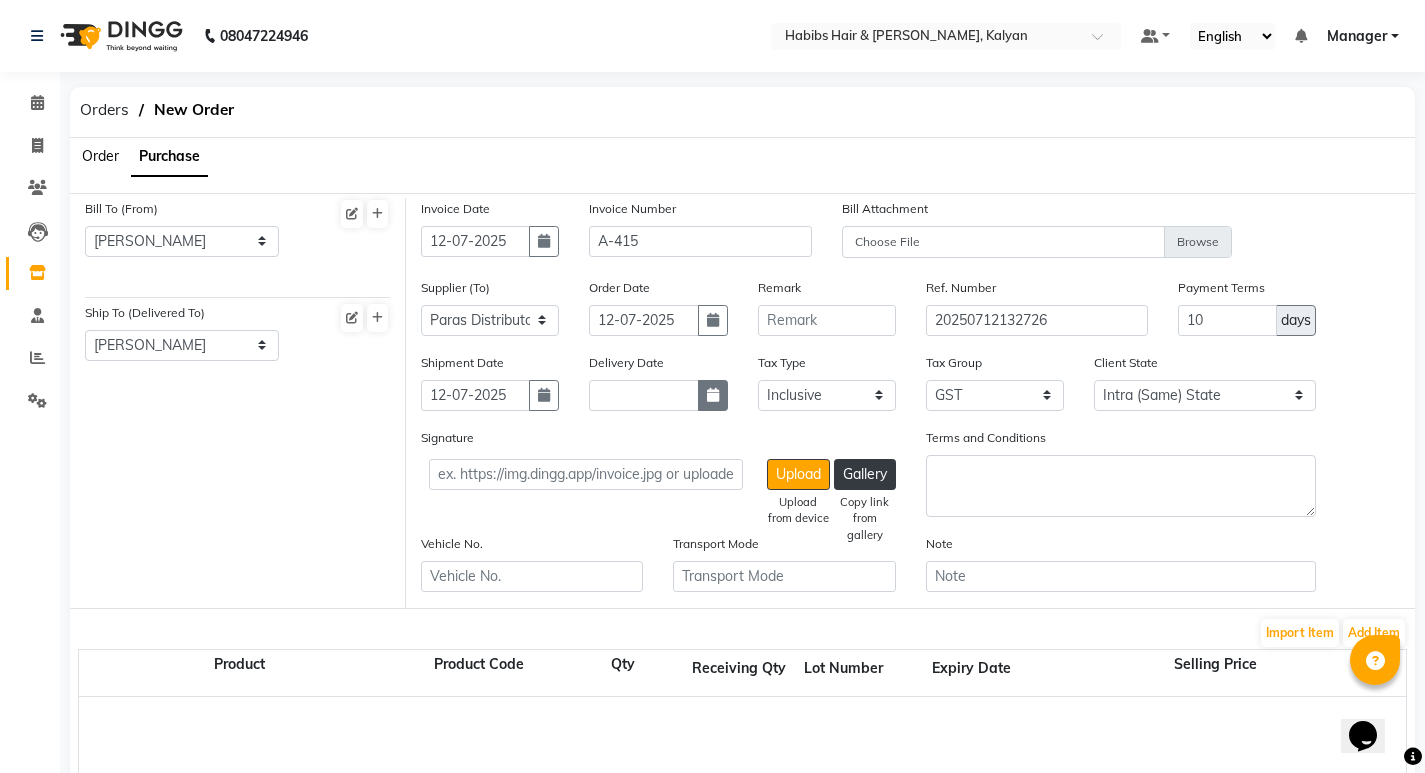 click 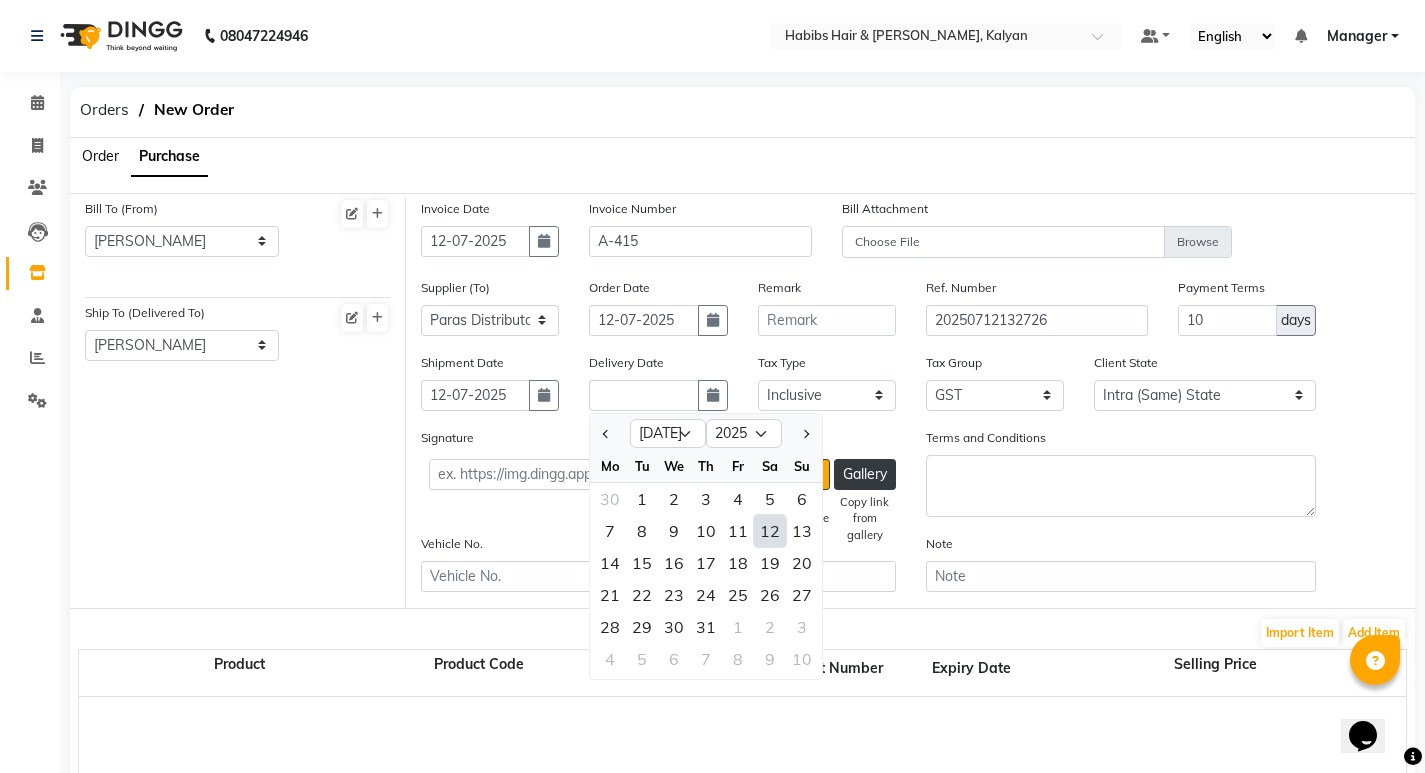 click on "12" 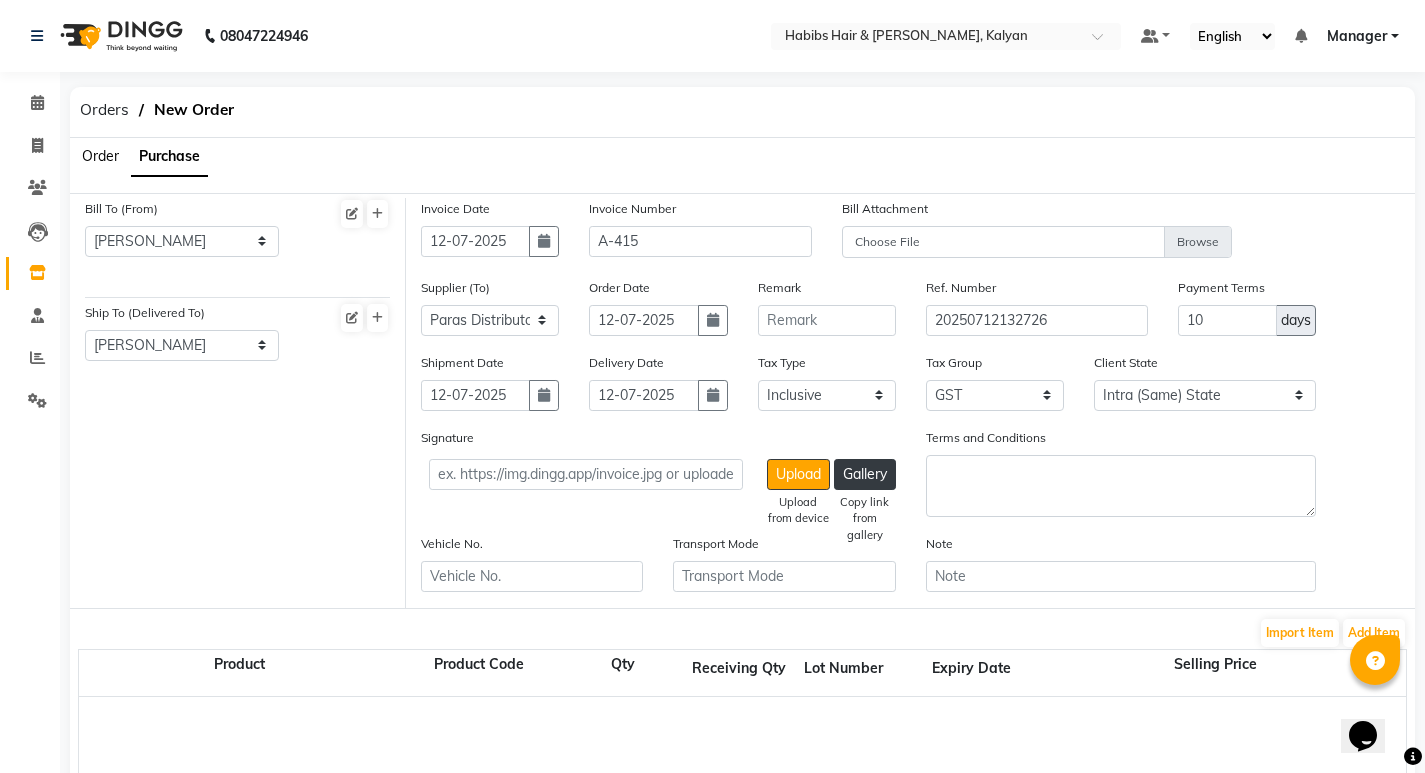 scroll, scrollTop: 300, scrollLeft: 0, axis: vertical 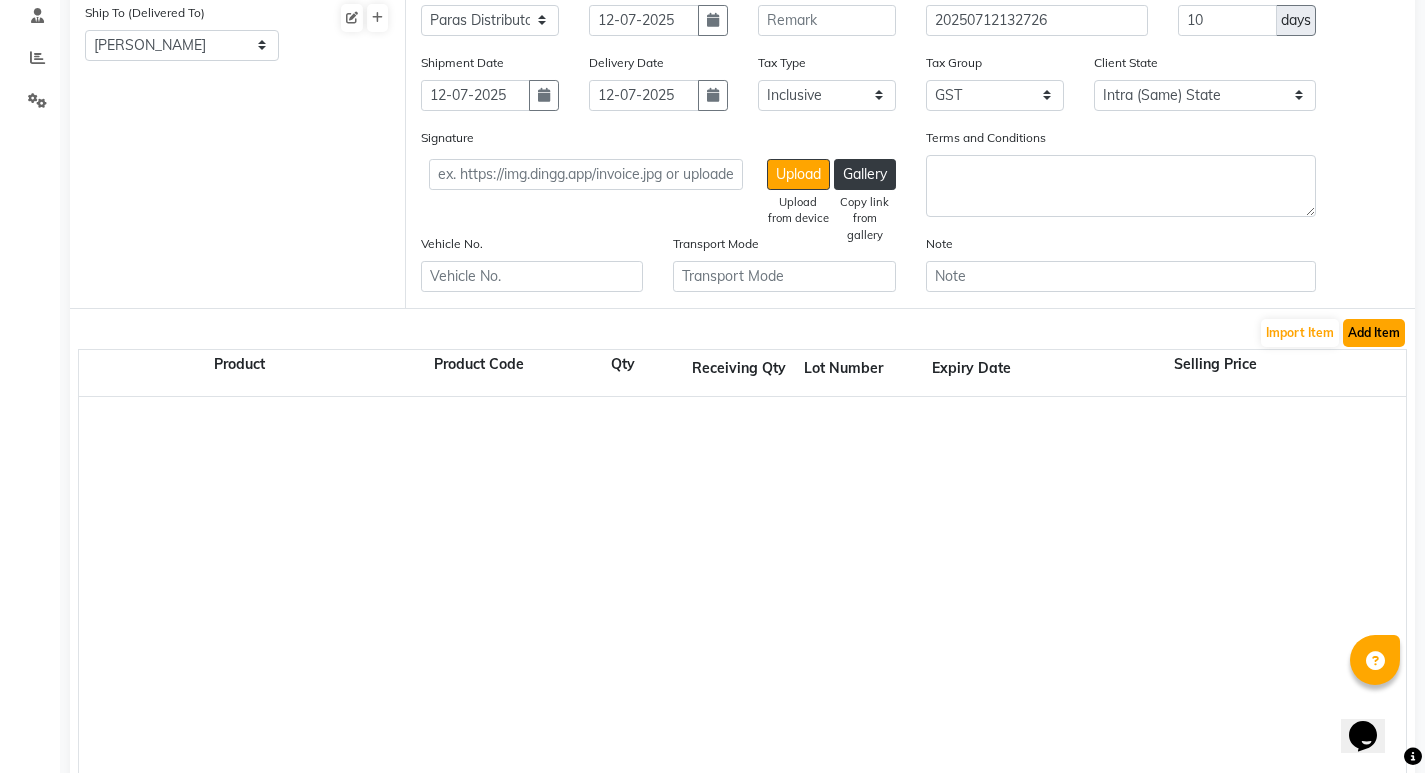 drag, startPoint x: 1378, startPoint y: 332, endPoint x: 1388, endPoint y: 336, distance: 10.770329 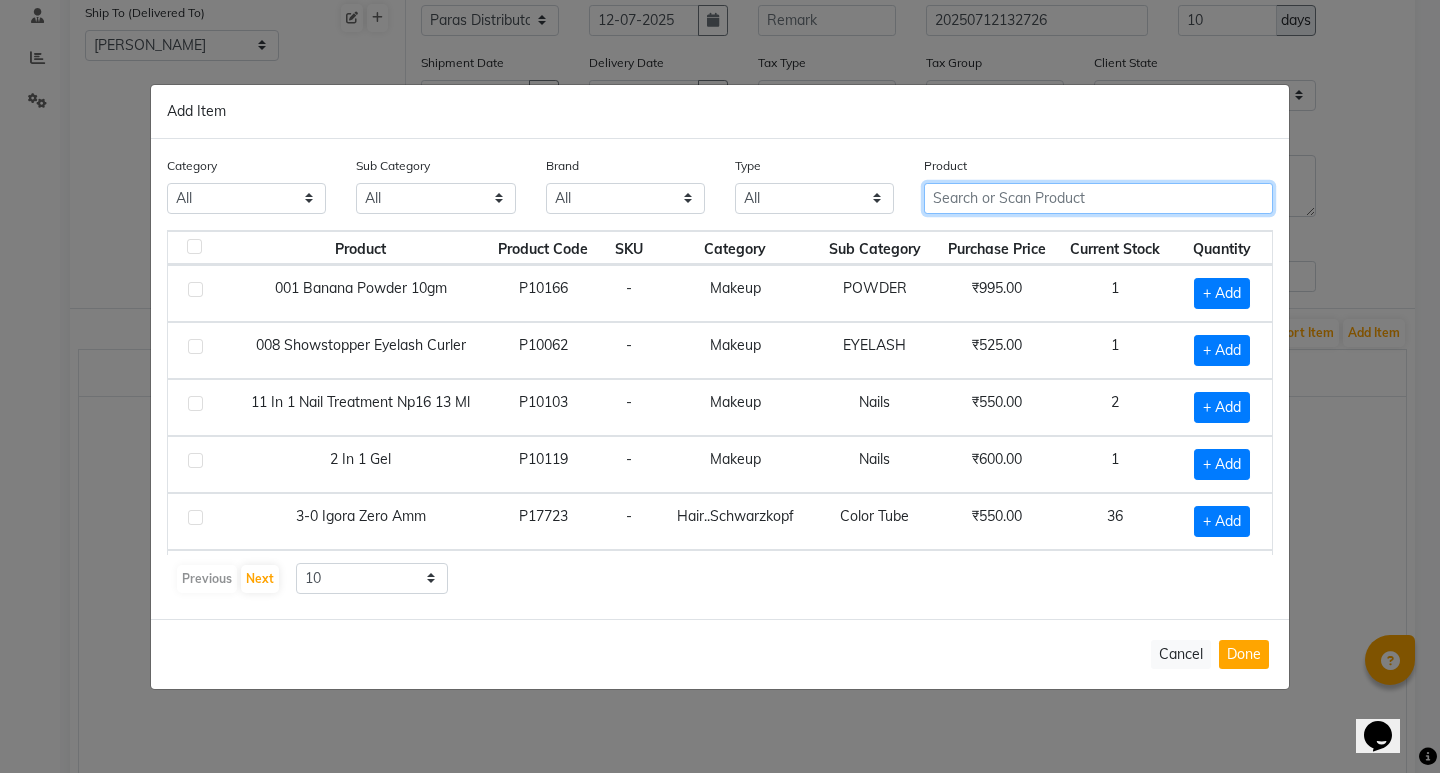 click 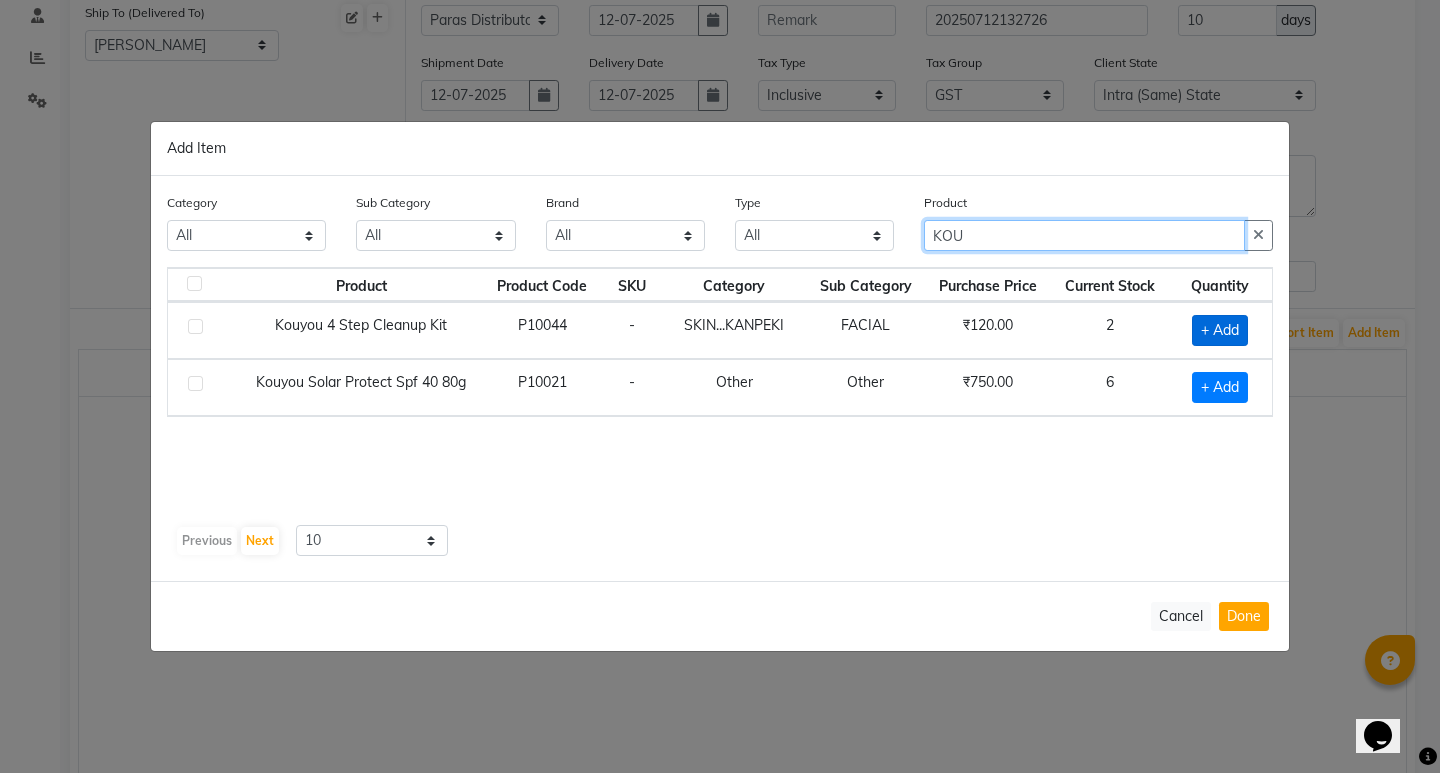 type on "KOU" 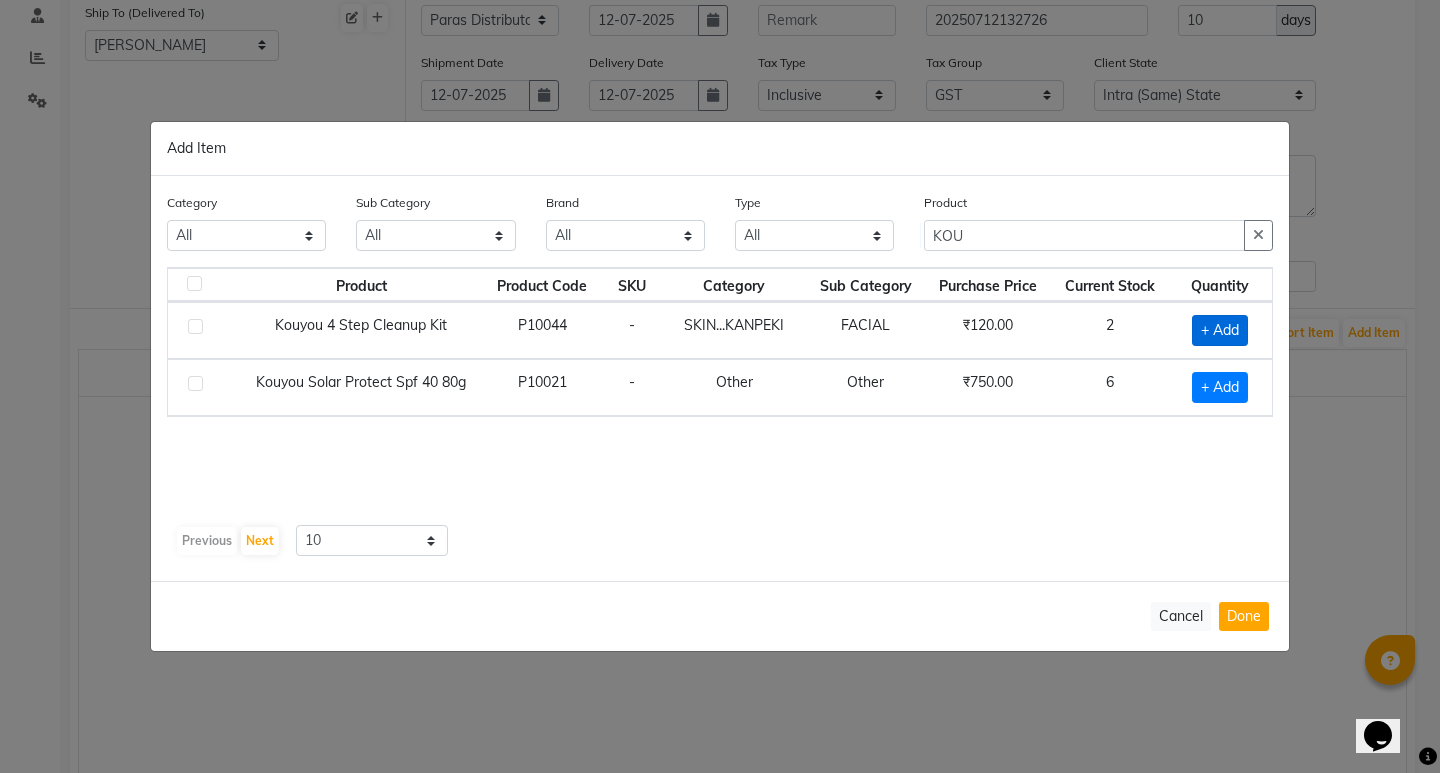 click on "+ Add" 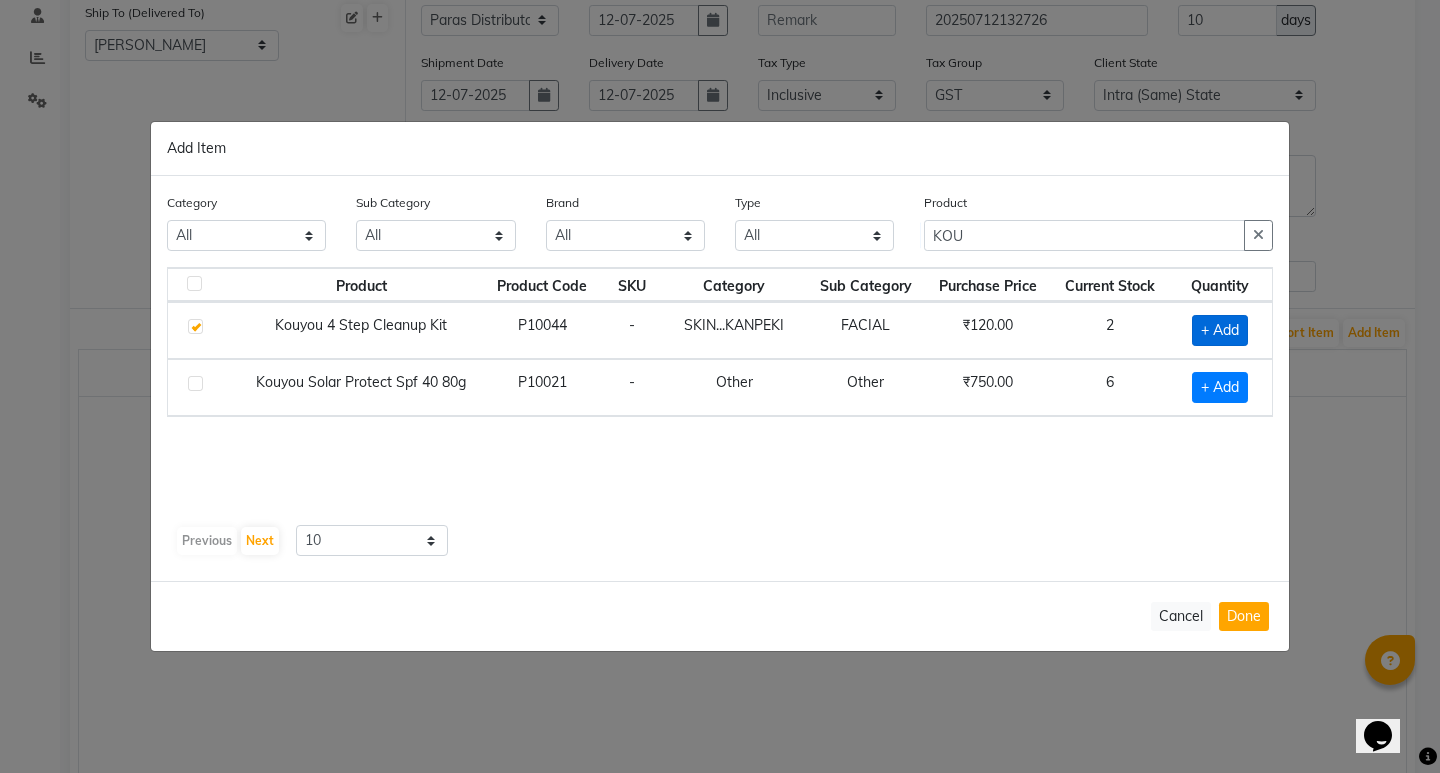 checkbox on "true" 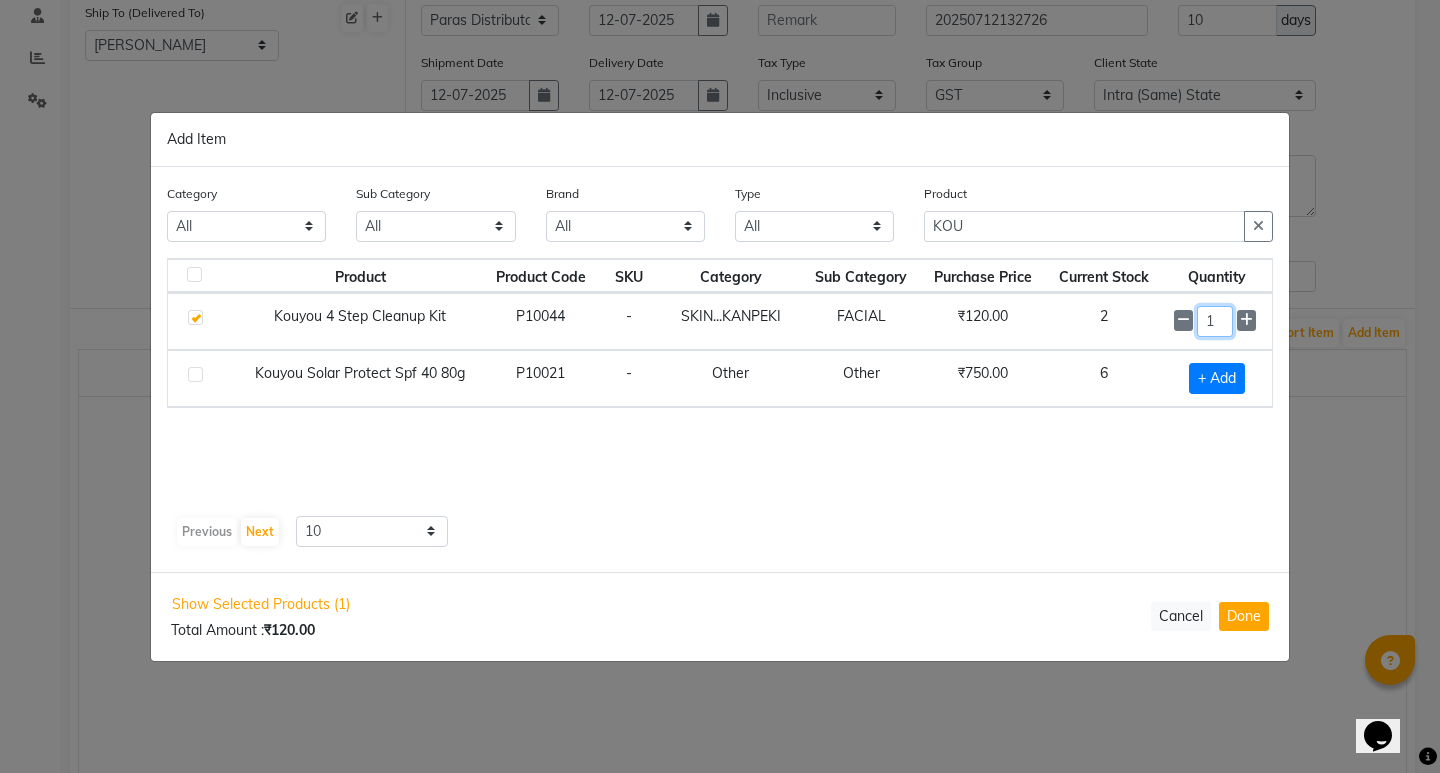 click on "1" 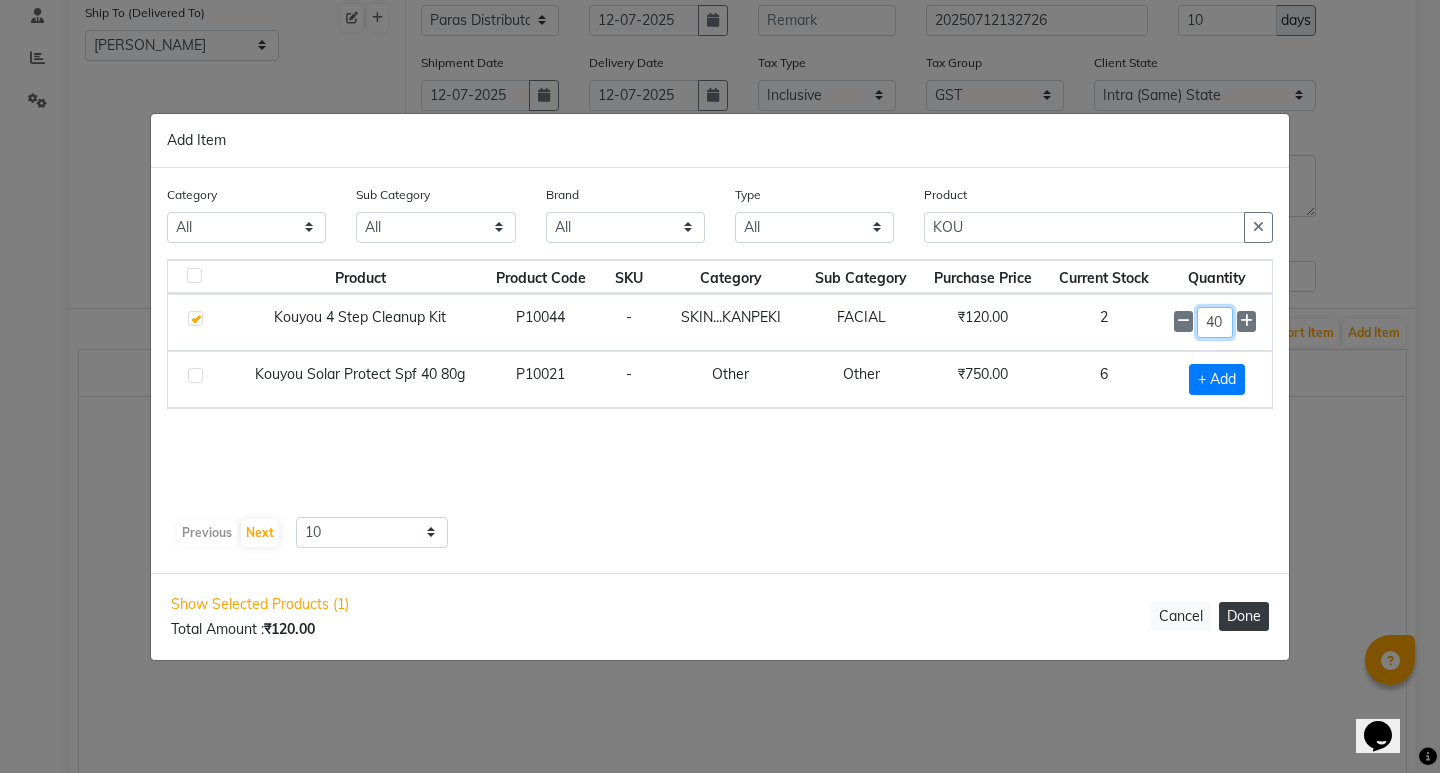 type on "40" 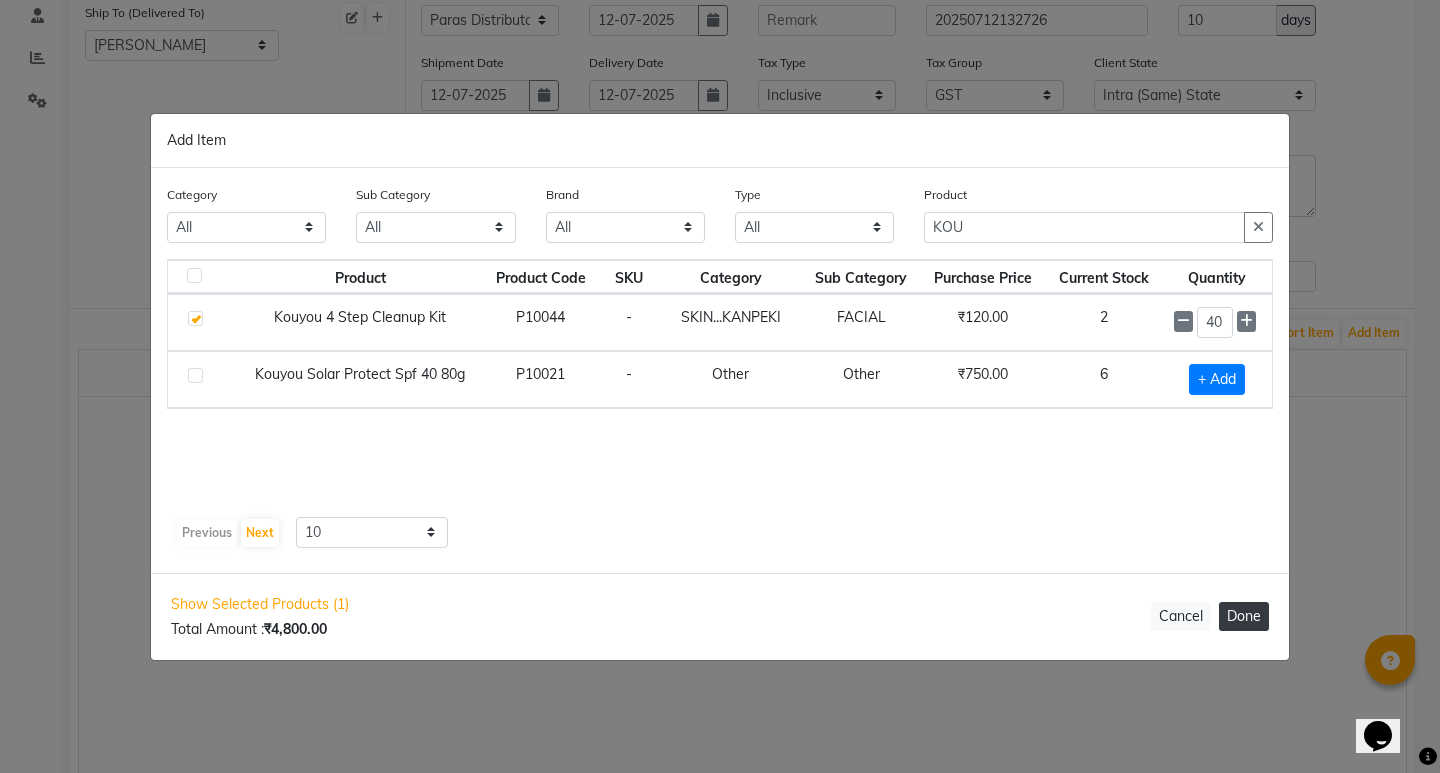click on "Done" 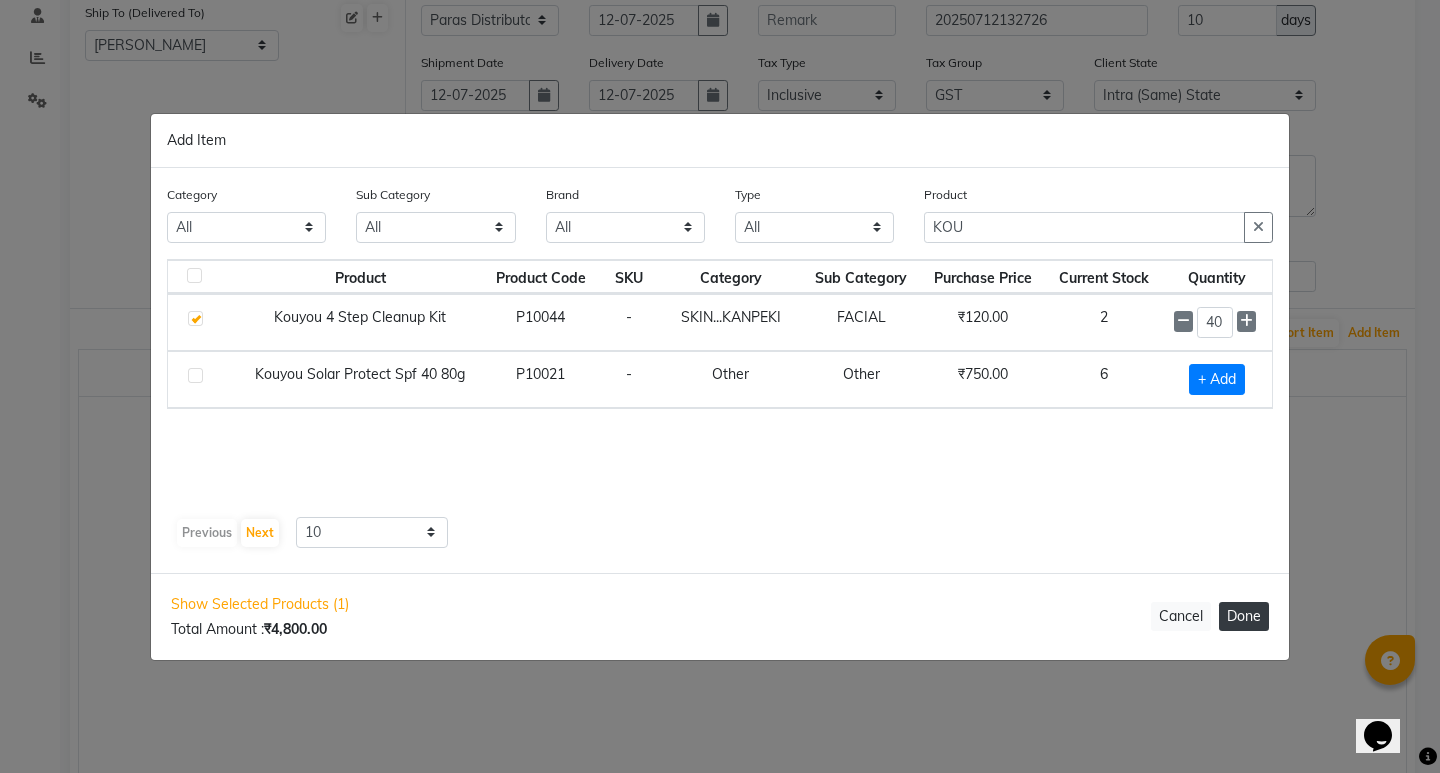 select on "3719" 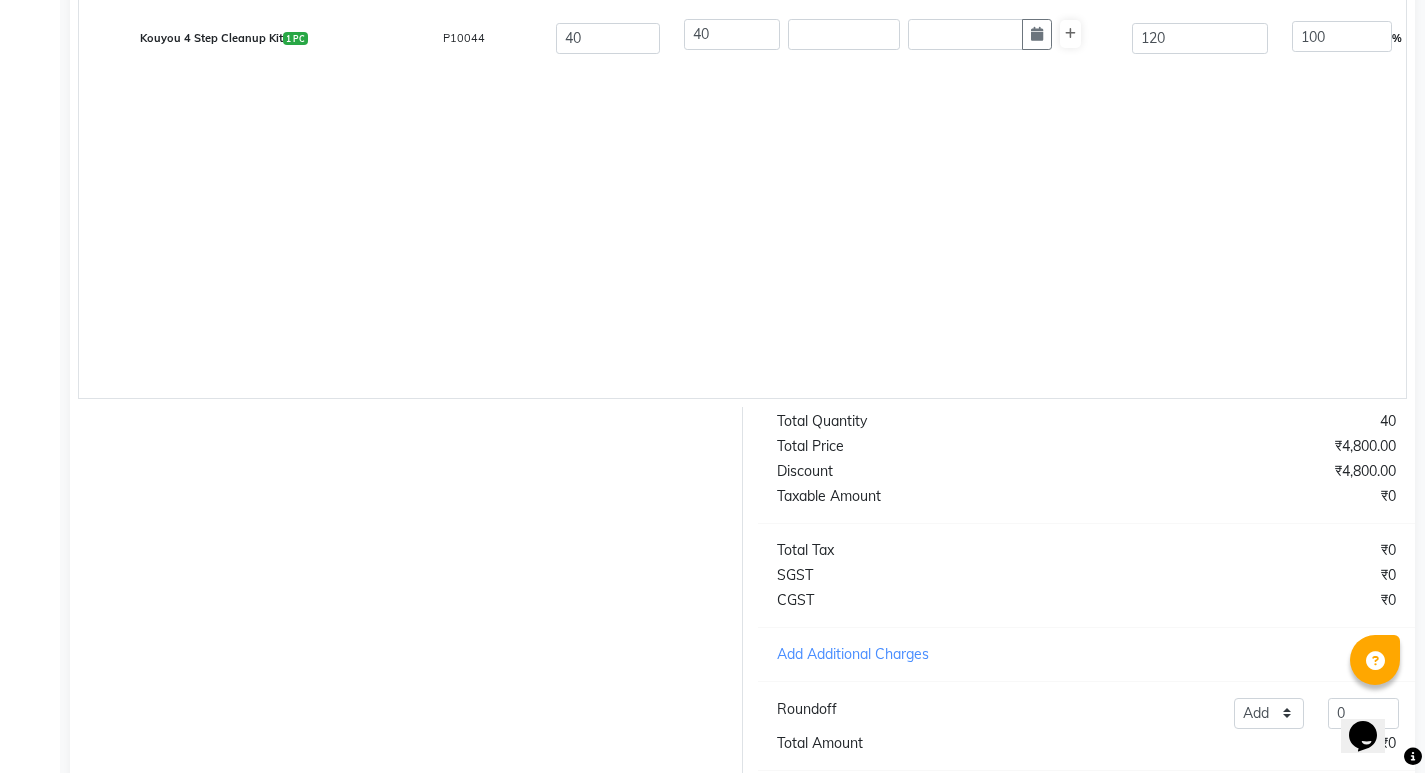 scroll, scrollTop: 500, scrollLeft: 0, axis: vertical 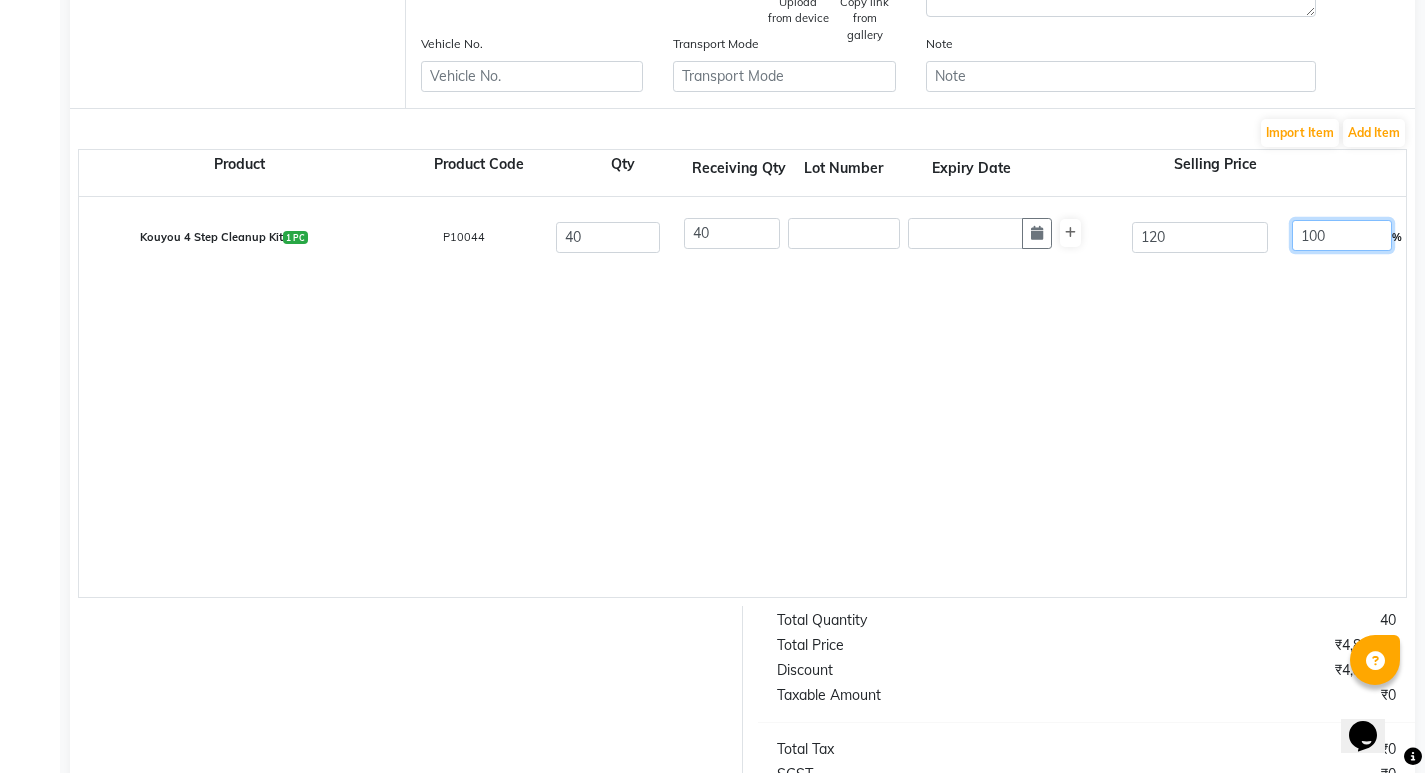 click on "100" 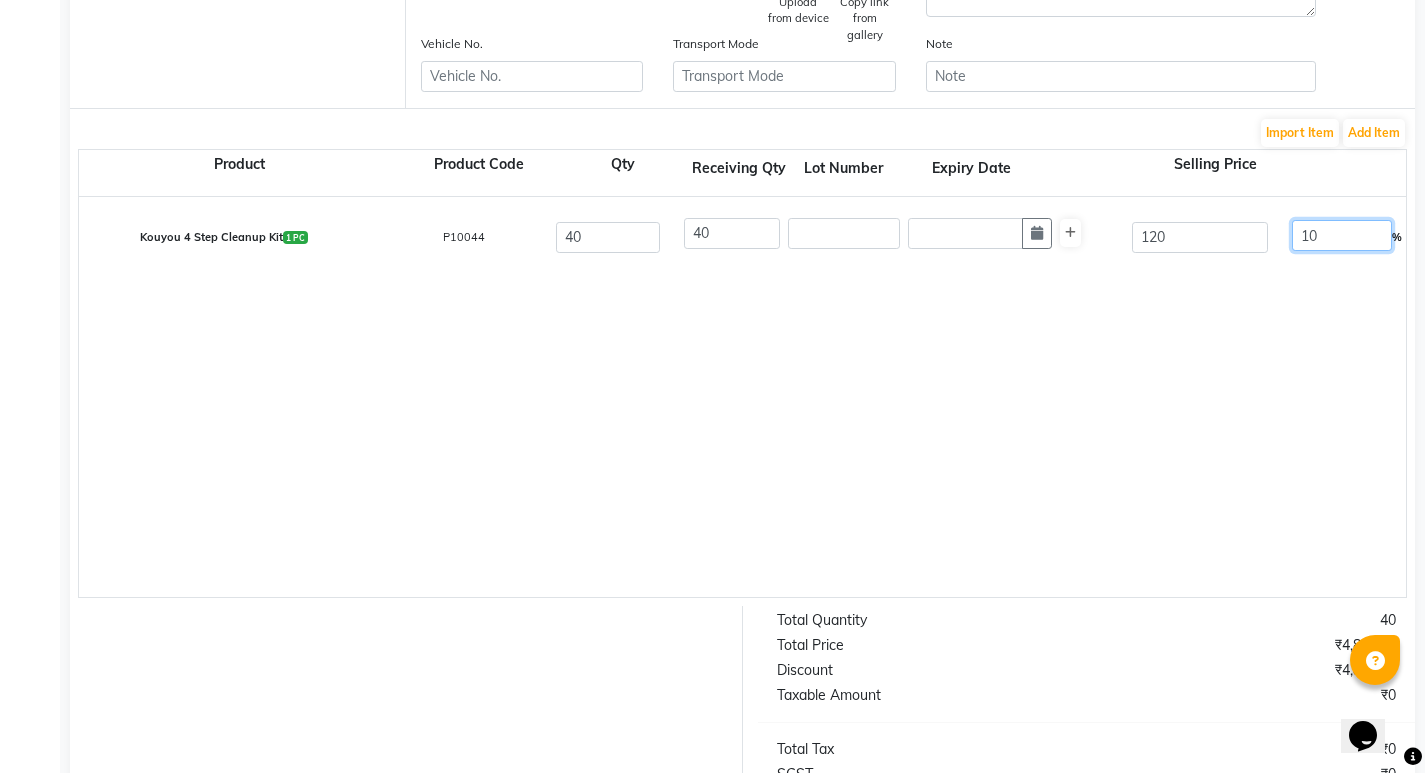 type on "1" 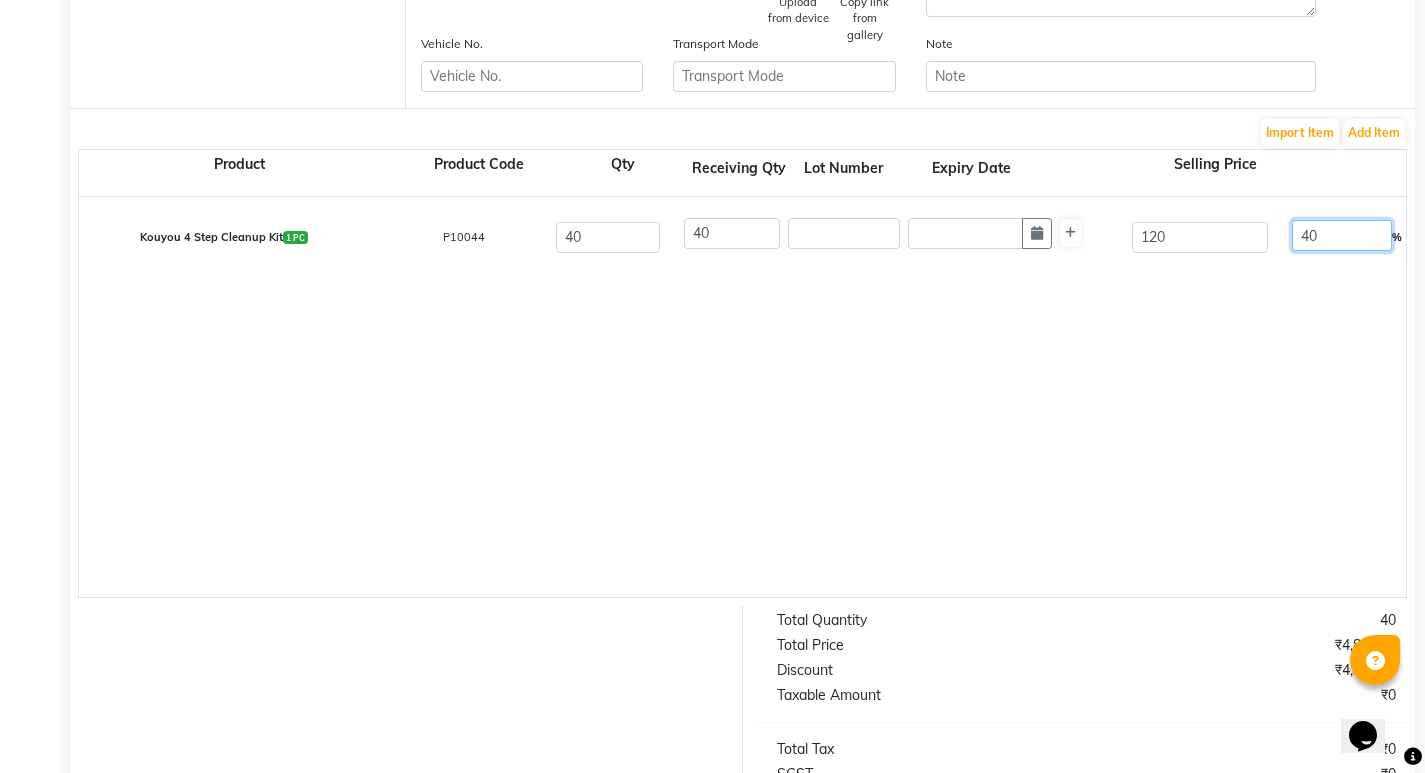 type on "40" 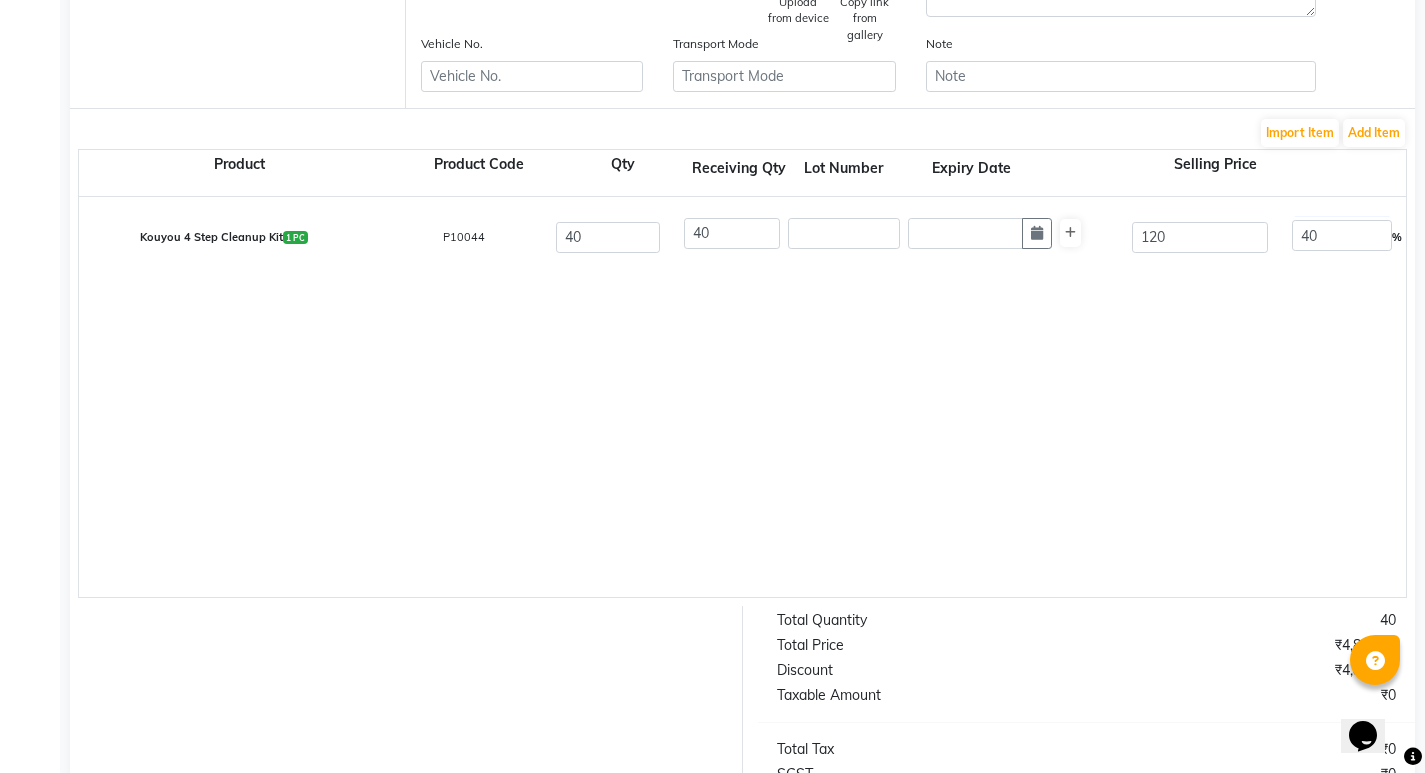 type on "48" 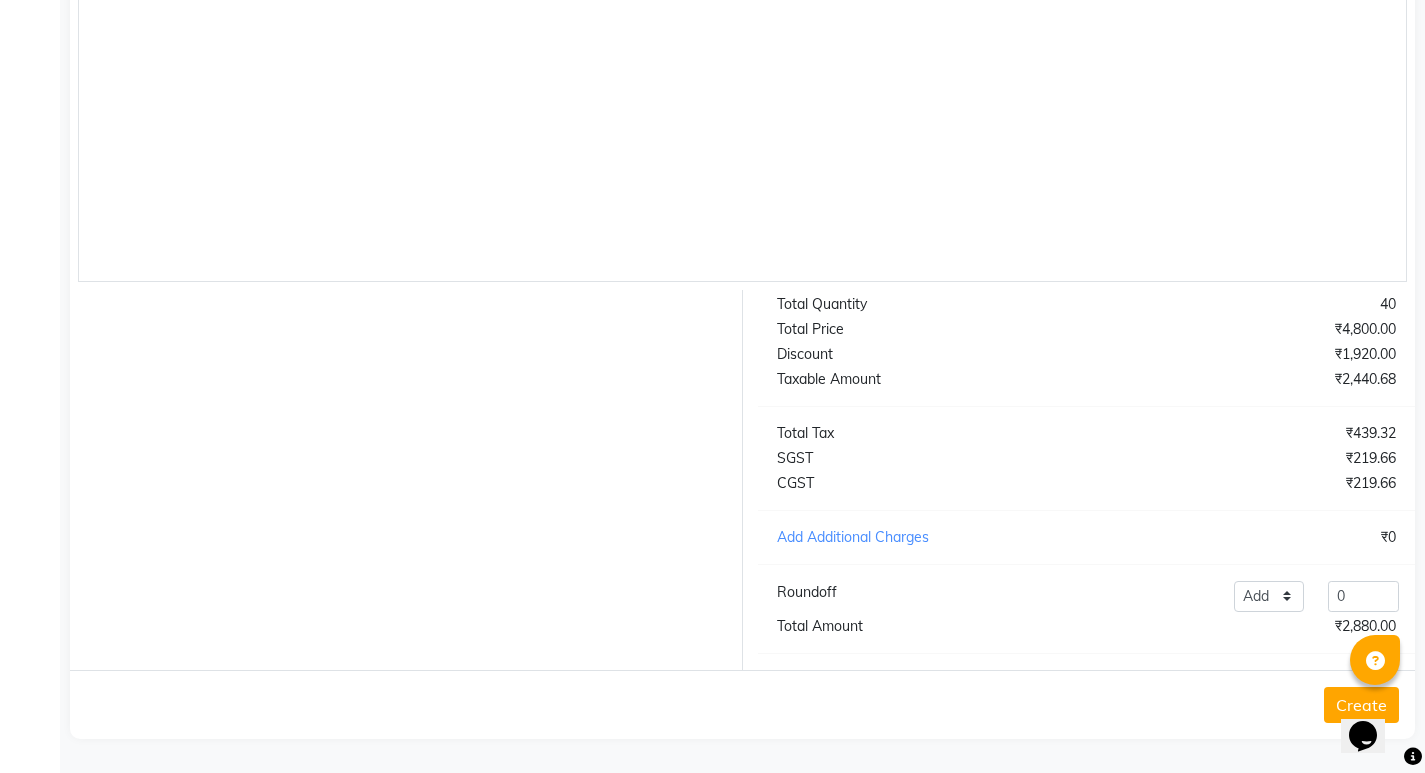 scroll, scrollTop: 531, scrollLeft: 0, axis: vertical 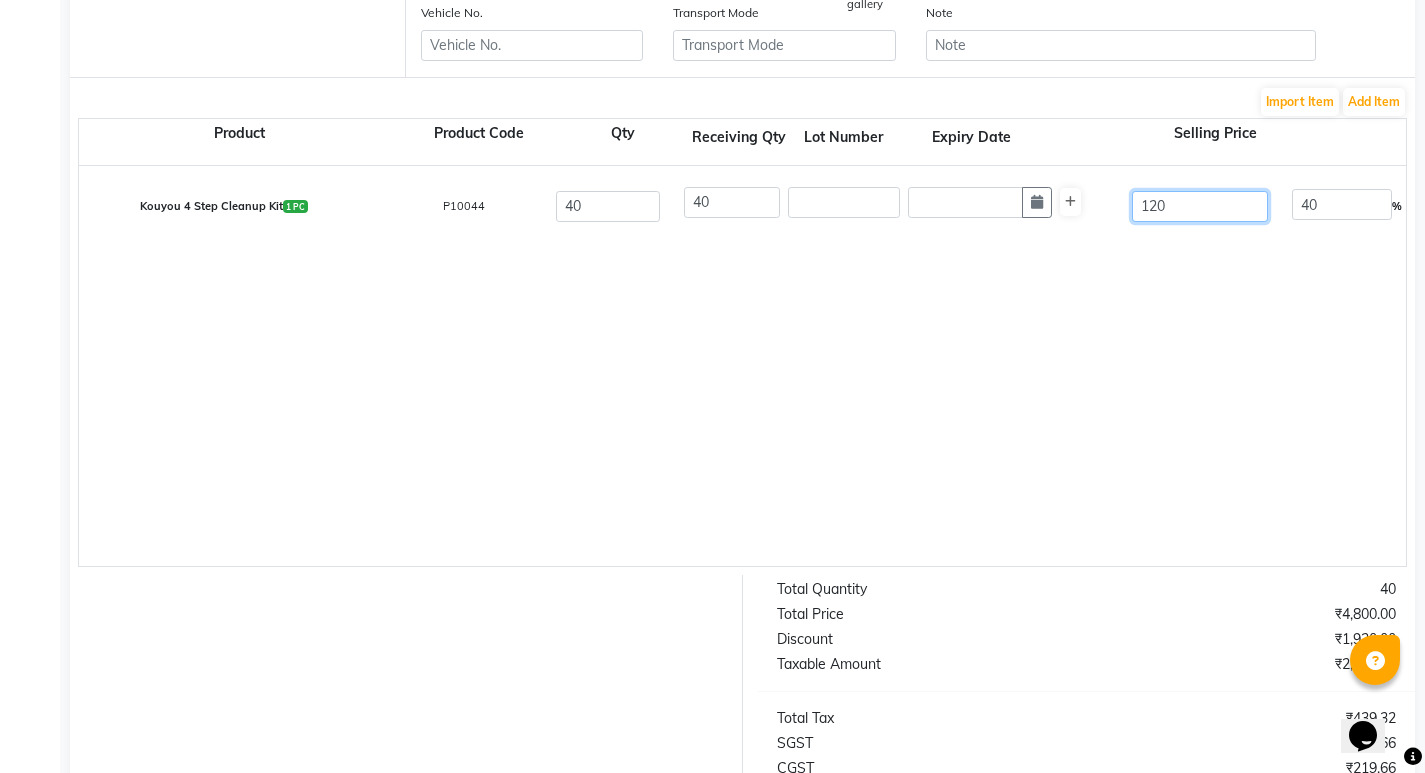 click on "120" 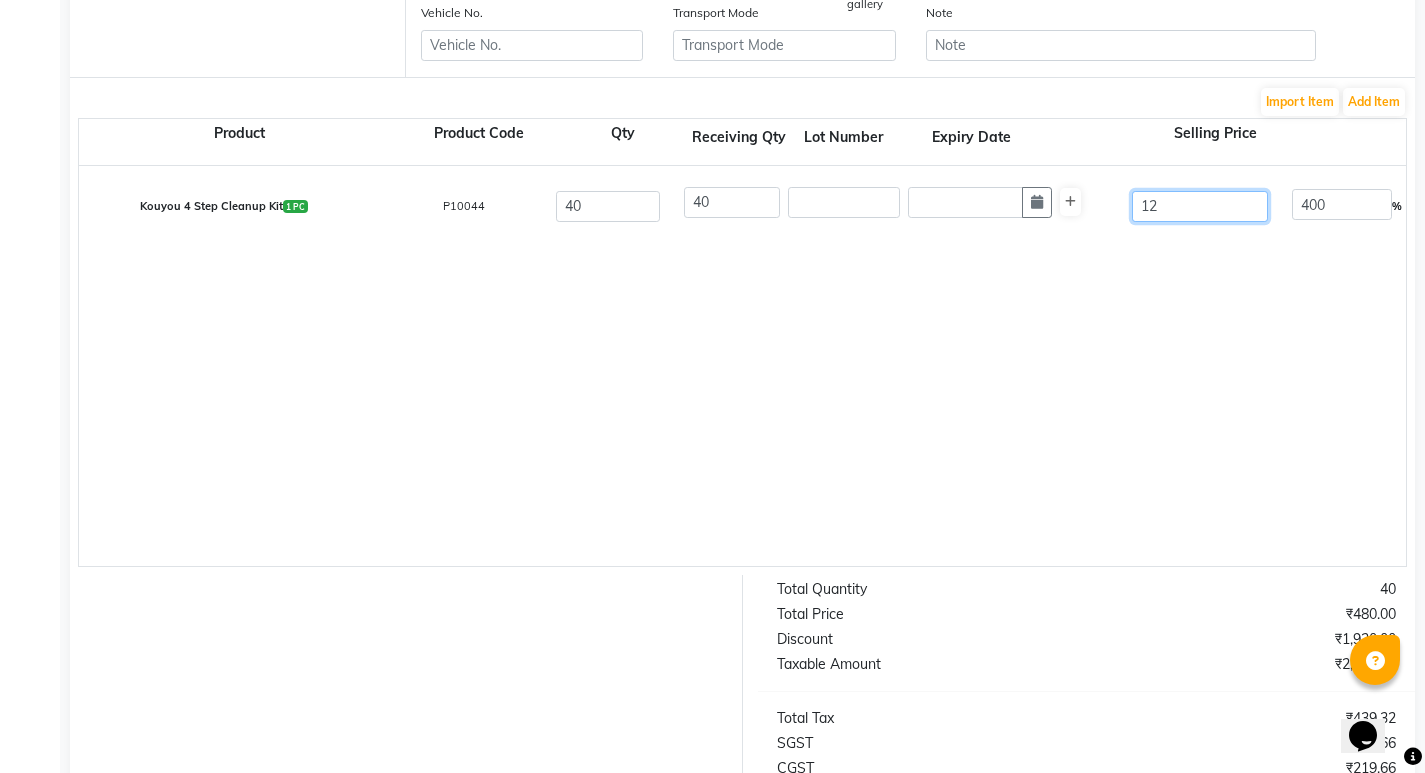 type on "1" 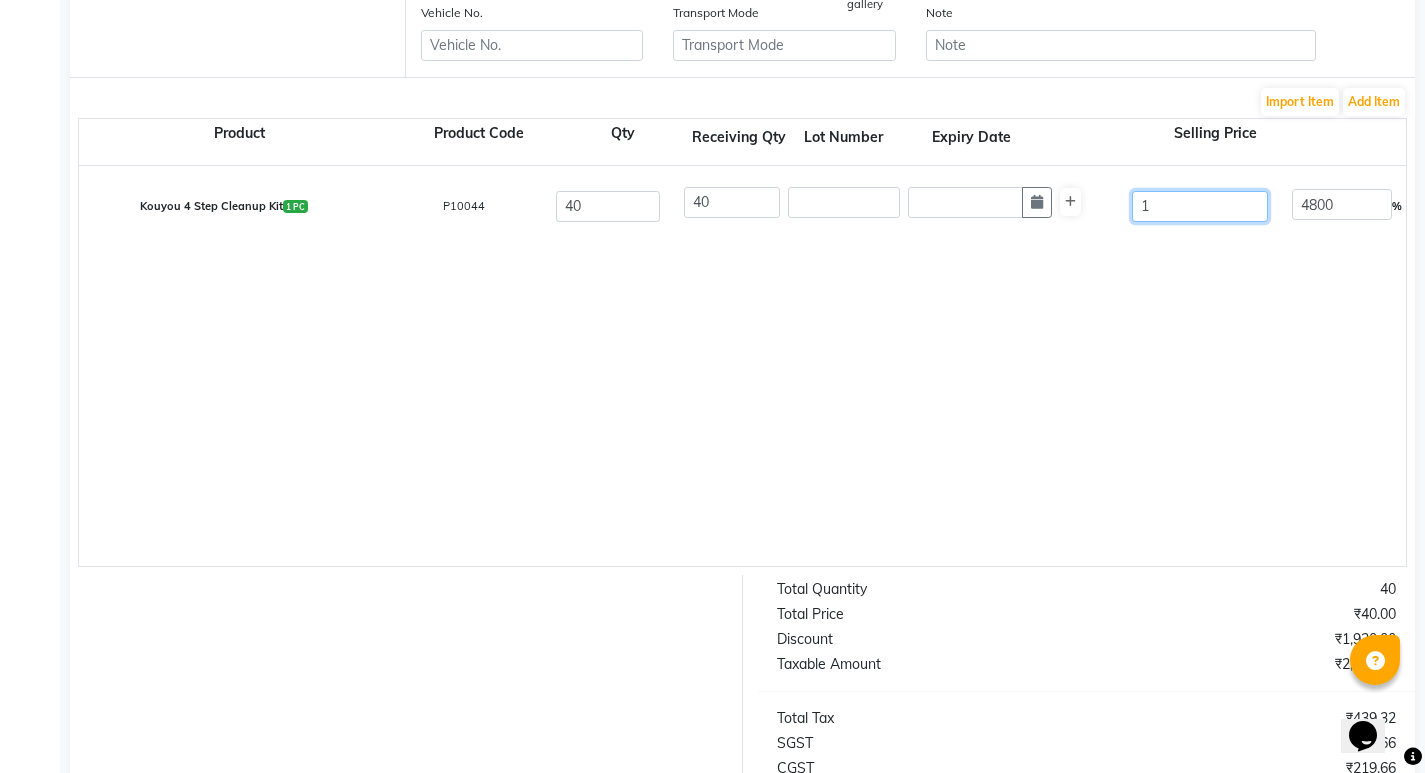 type 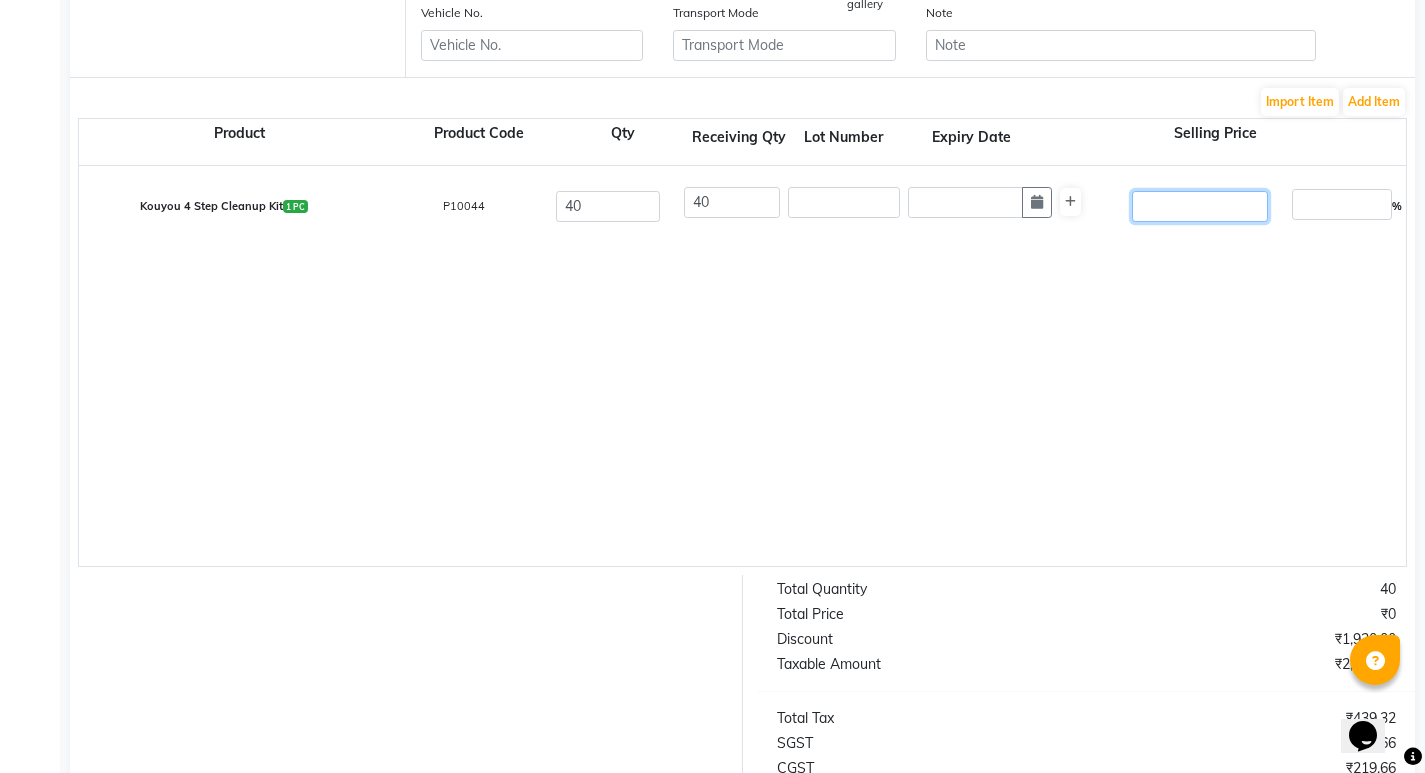 type on "4" 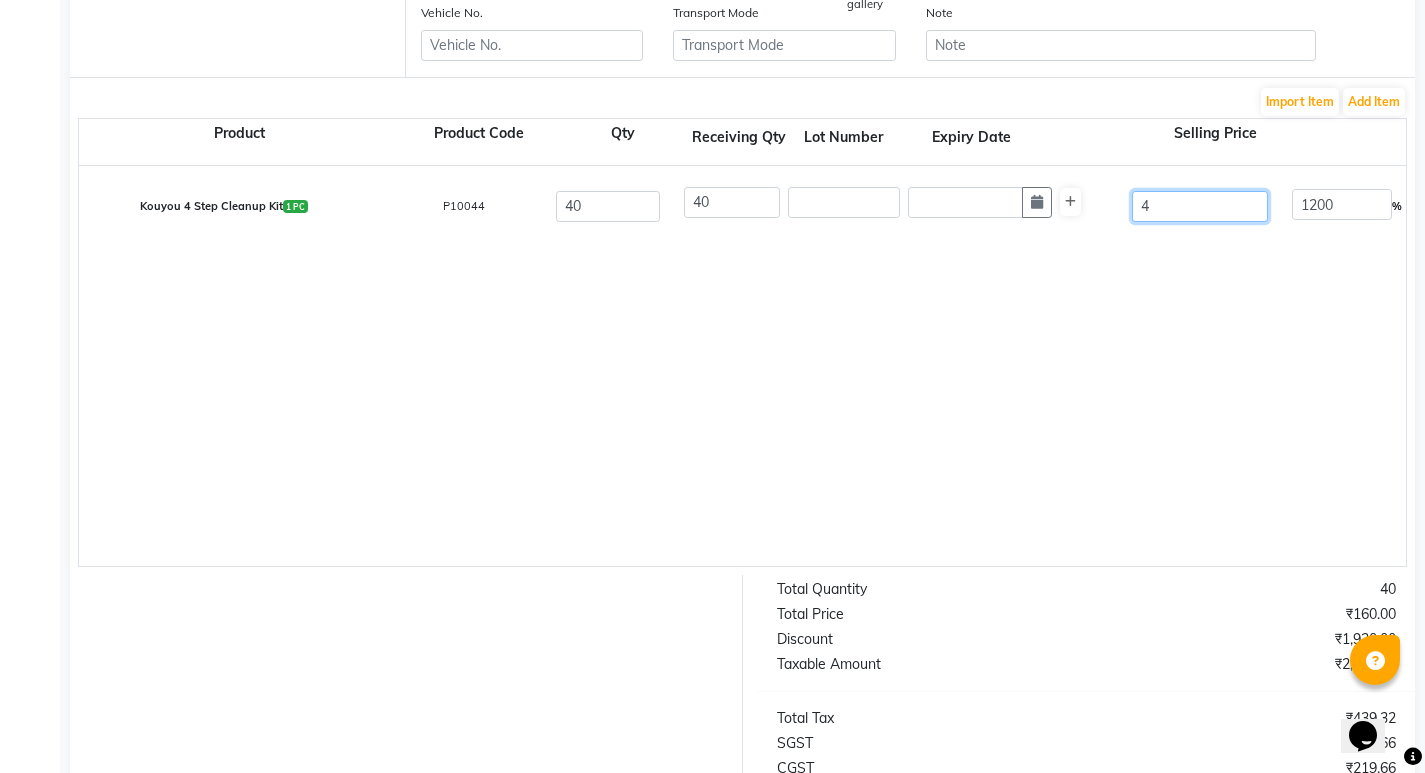 type on "48" 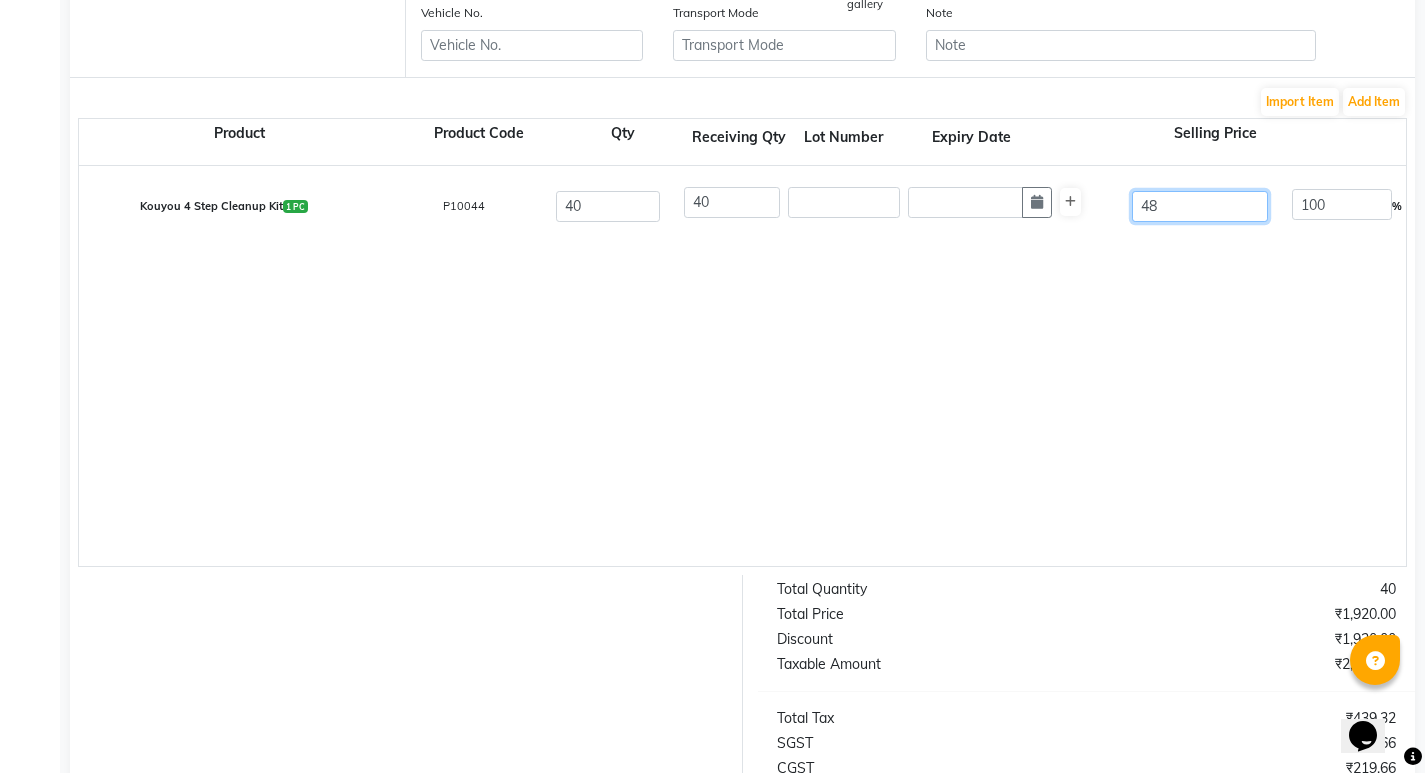 type on "480" 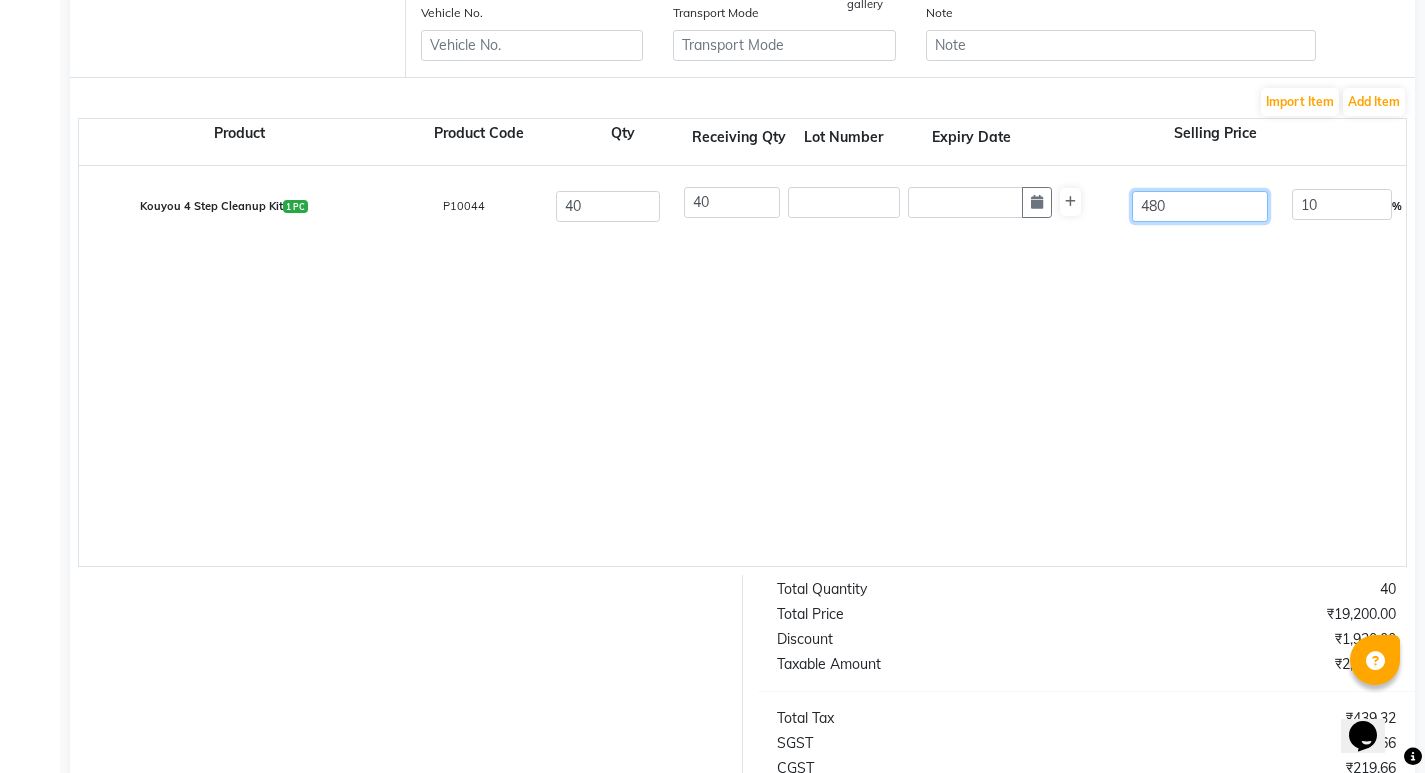 type on "4800" 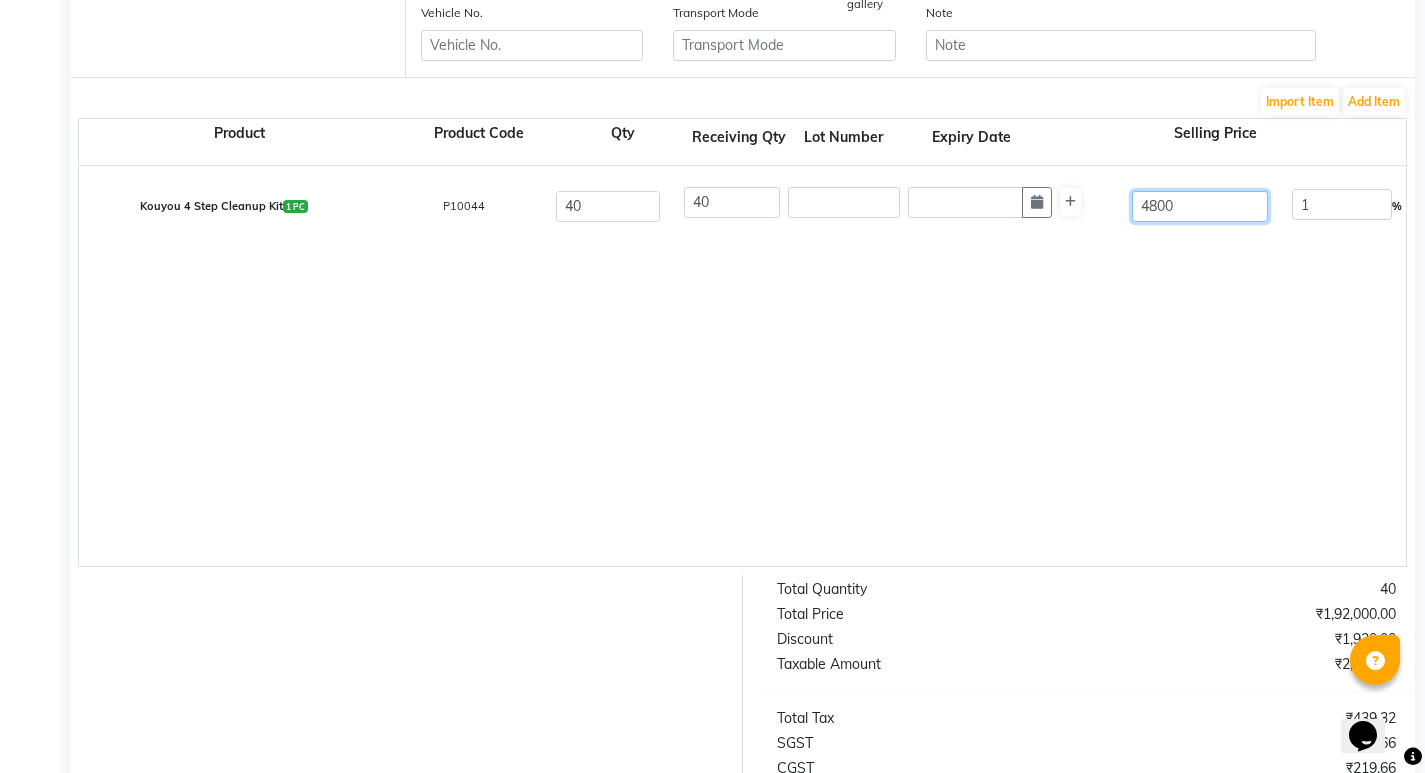 type on "4800" 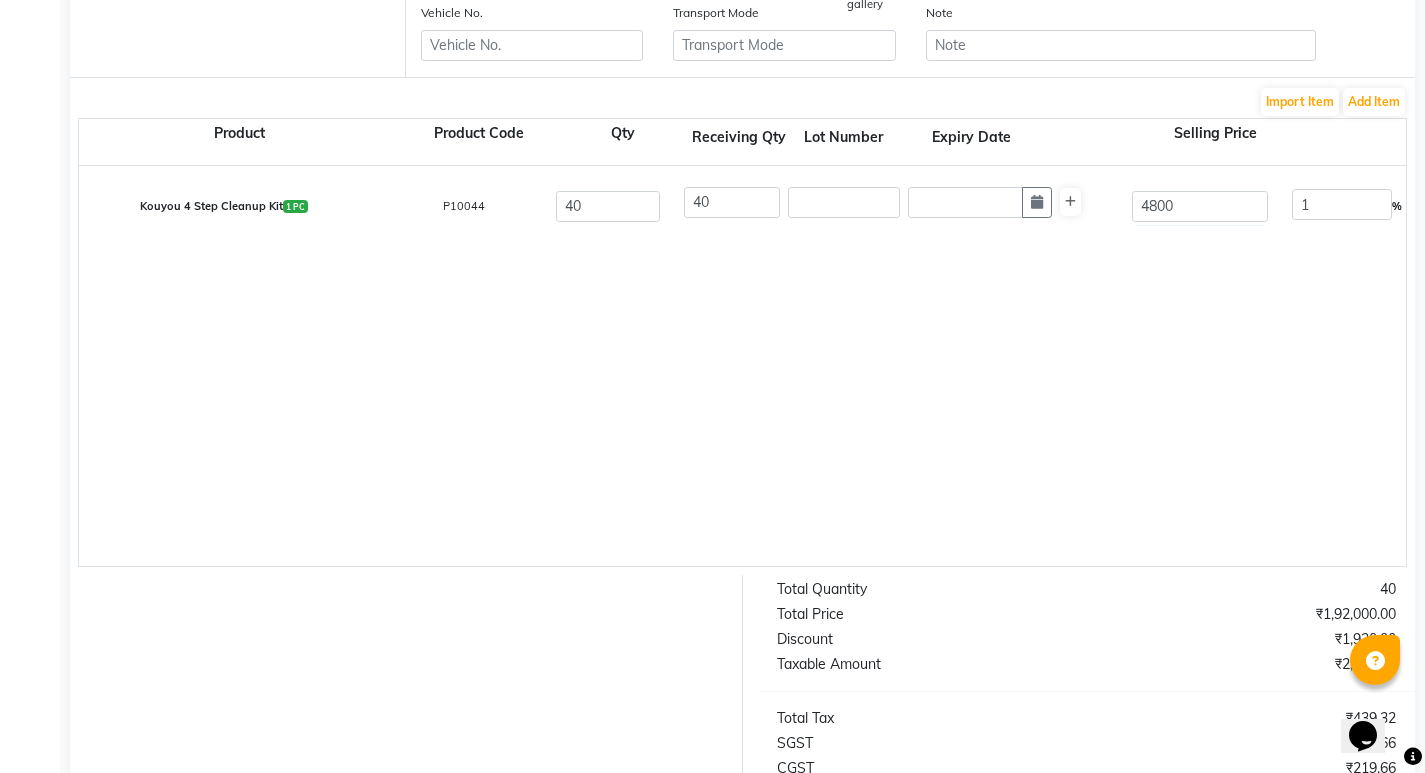 type on "98.5" 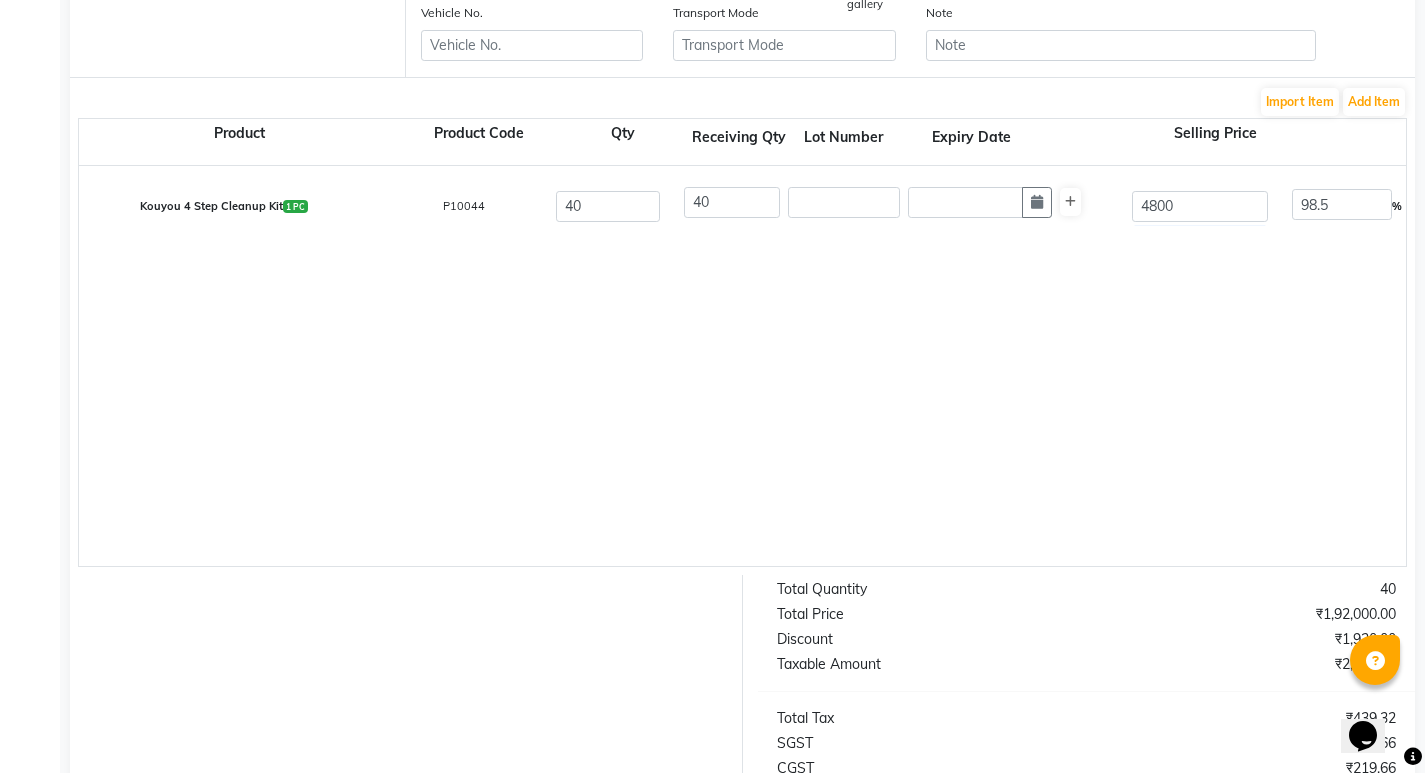 click on "Kouyou 4 Step Cleanup Kit  1 PC  P10044  40 40 4800 98.5 % | 4728 F 72 61.02 2440.68 None GST  (18%)  439.32 2880" 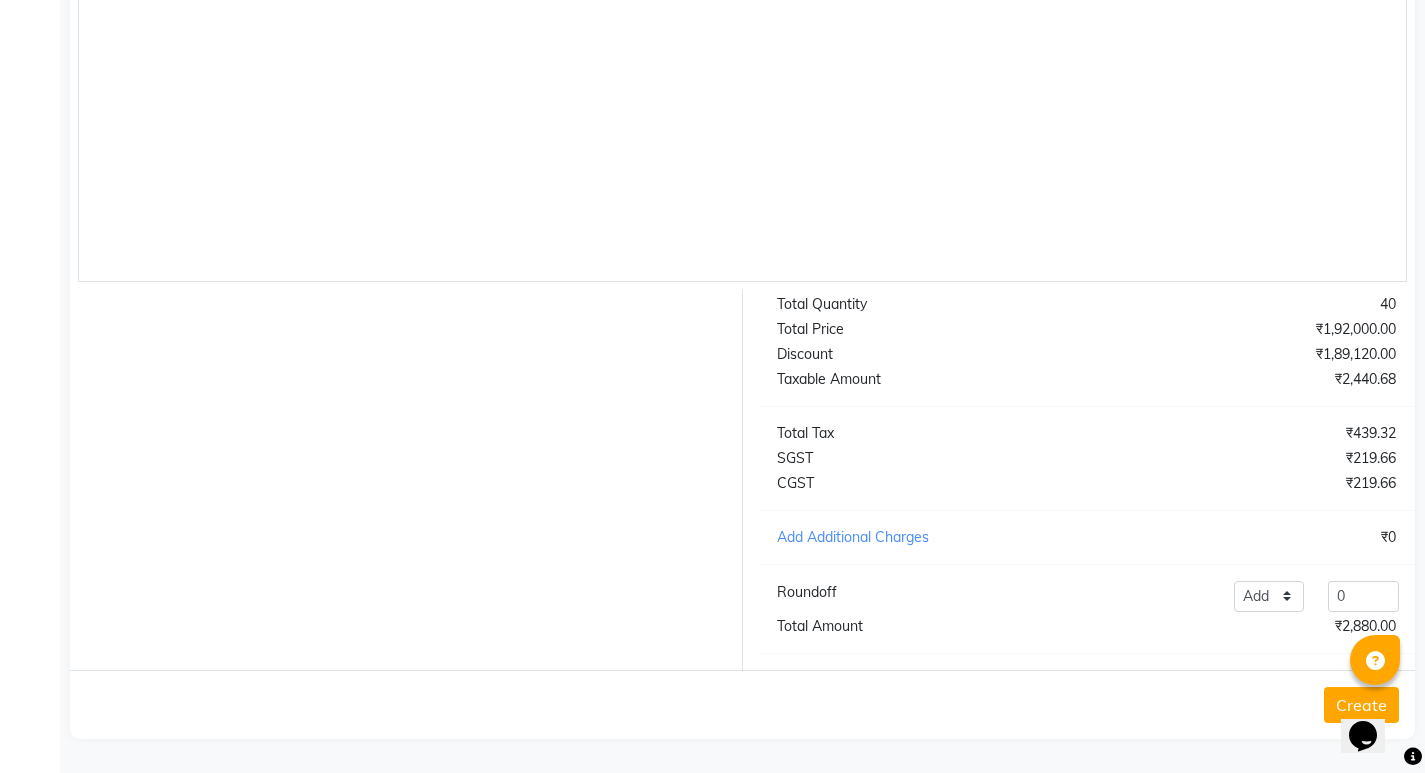 scroll, scrollTop: 431, scrollLeft: 0, axis: vertical 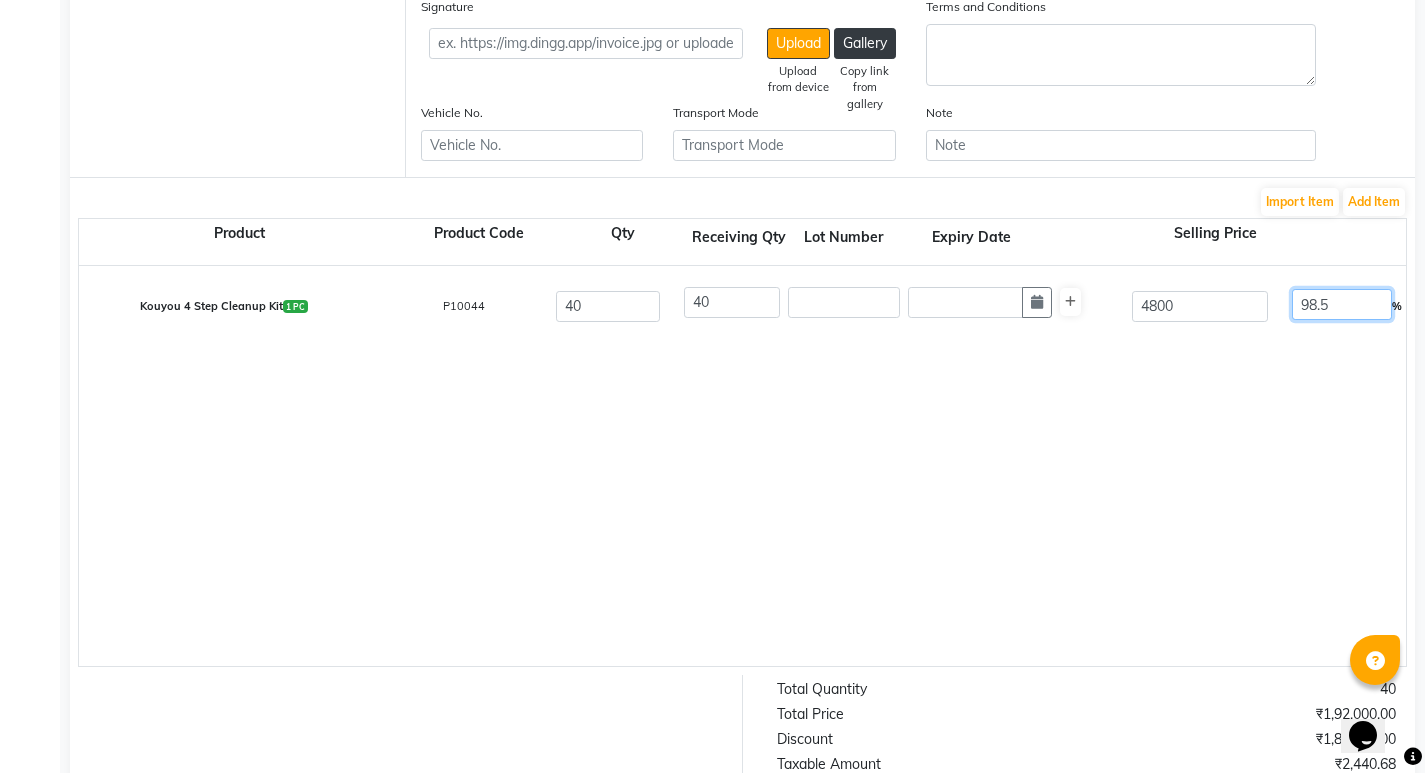 click on "98.5" 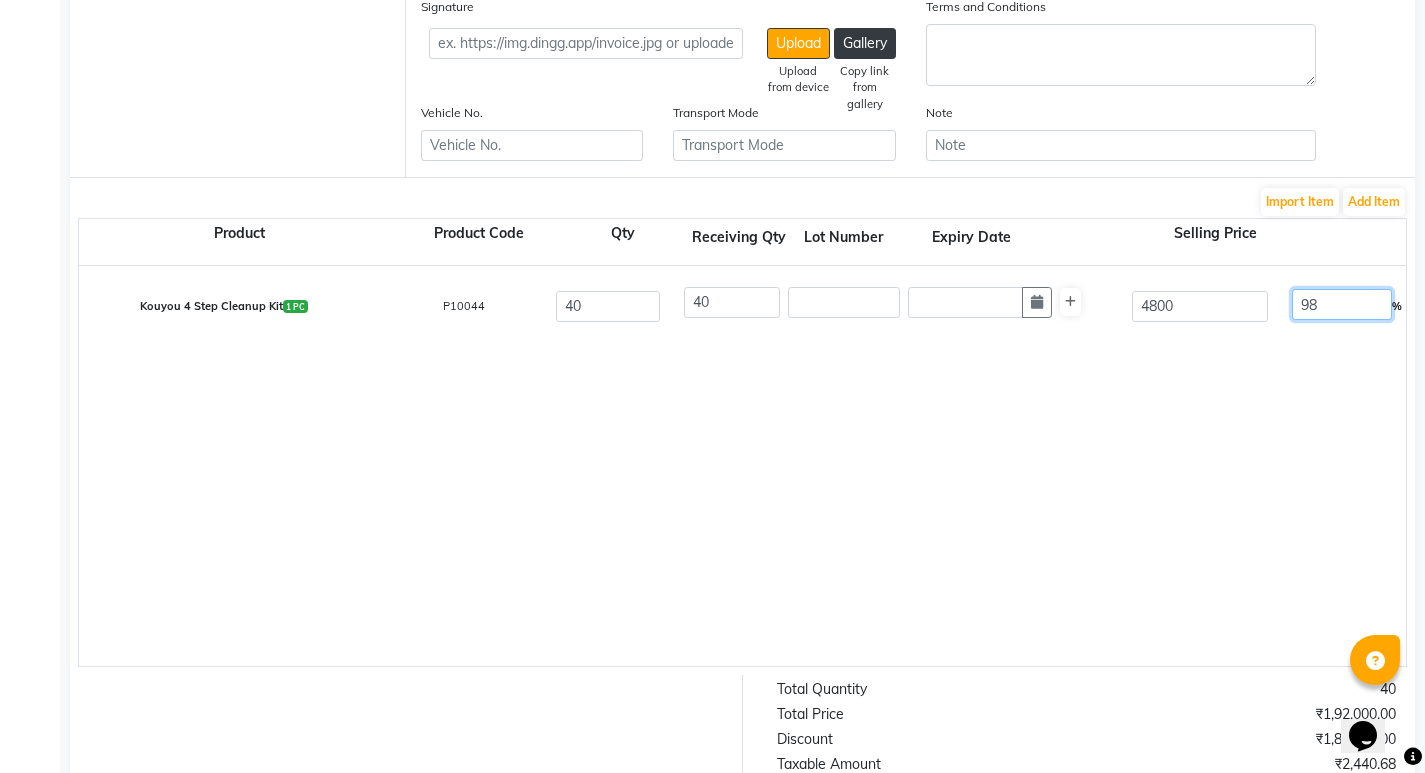 type on "9" 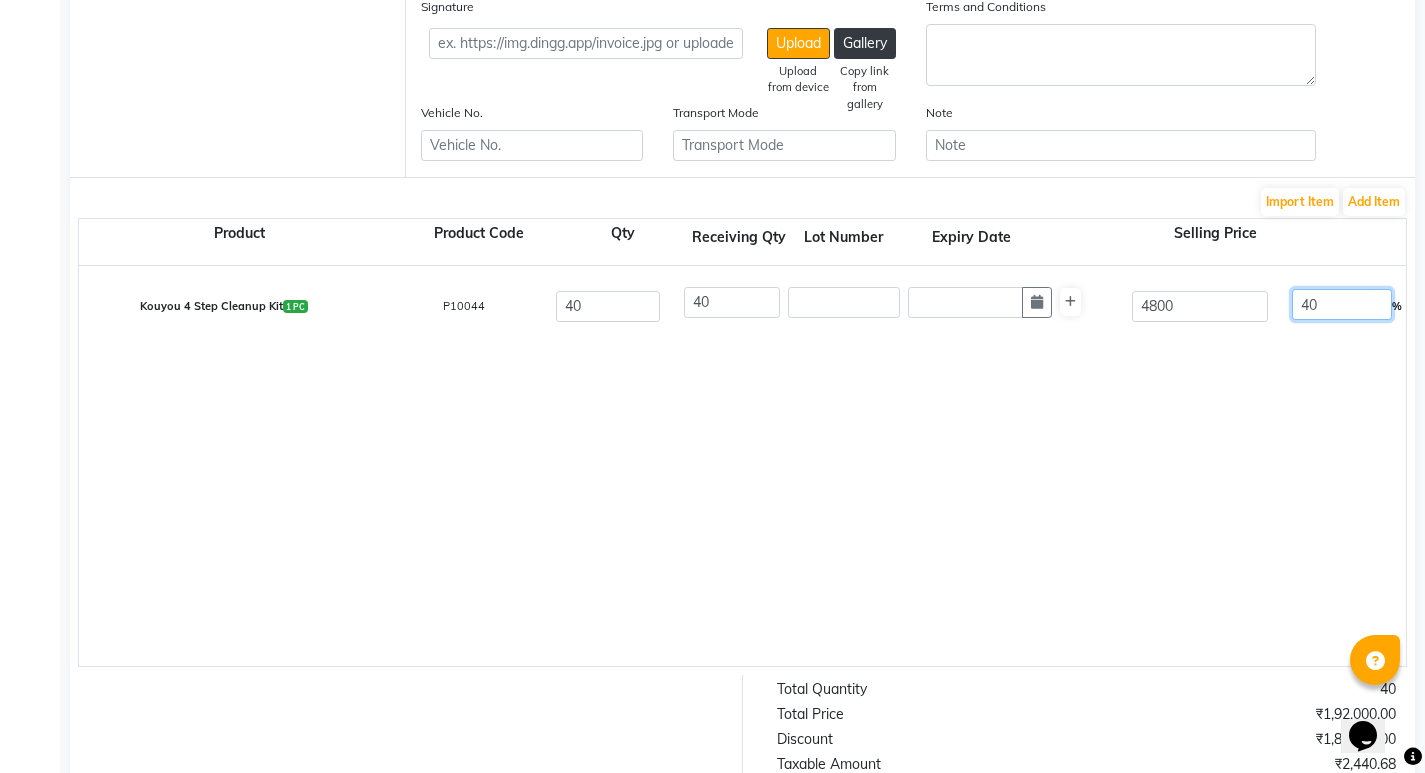 type on "40" 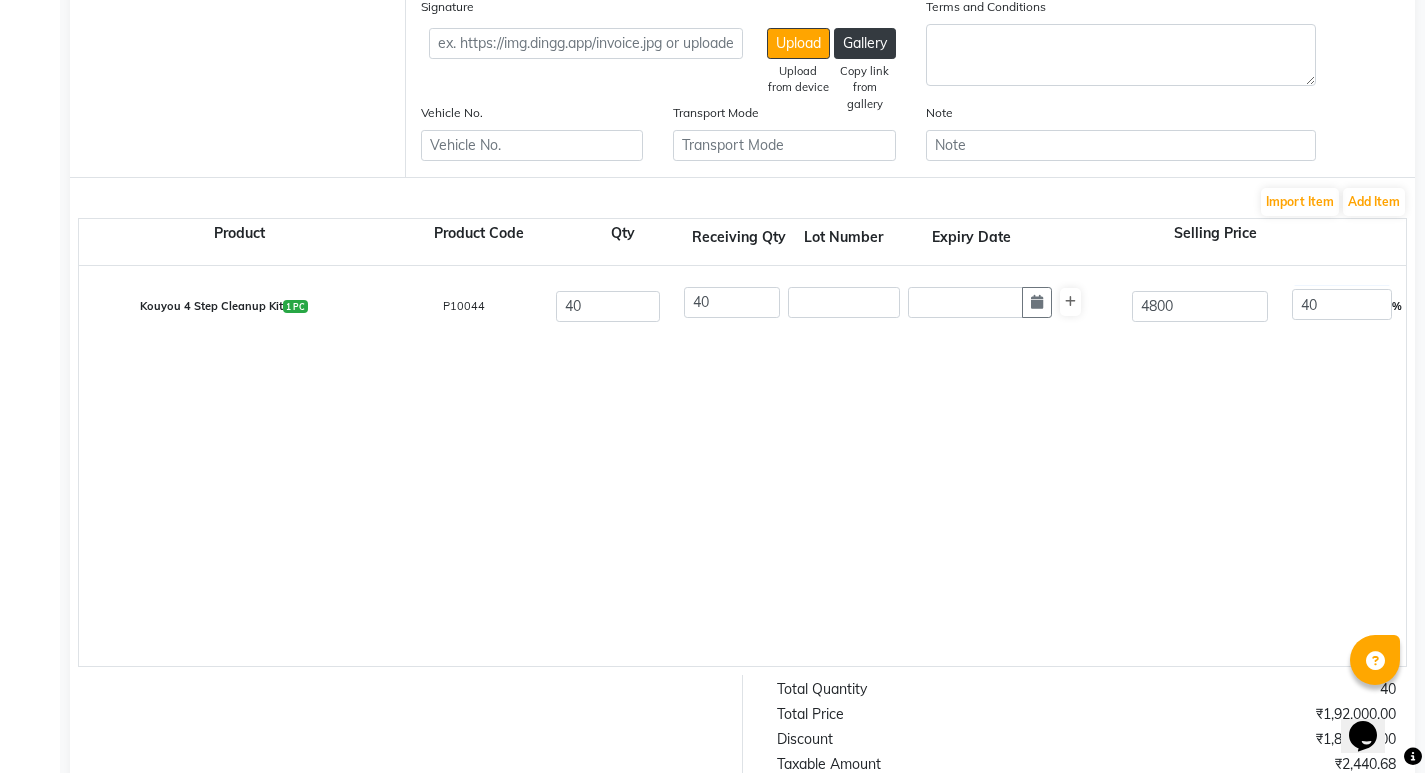 type on "1920" 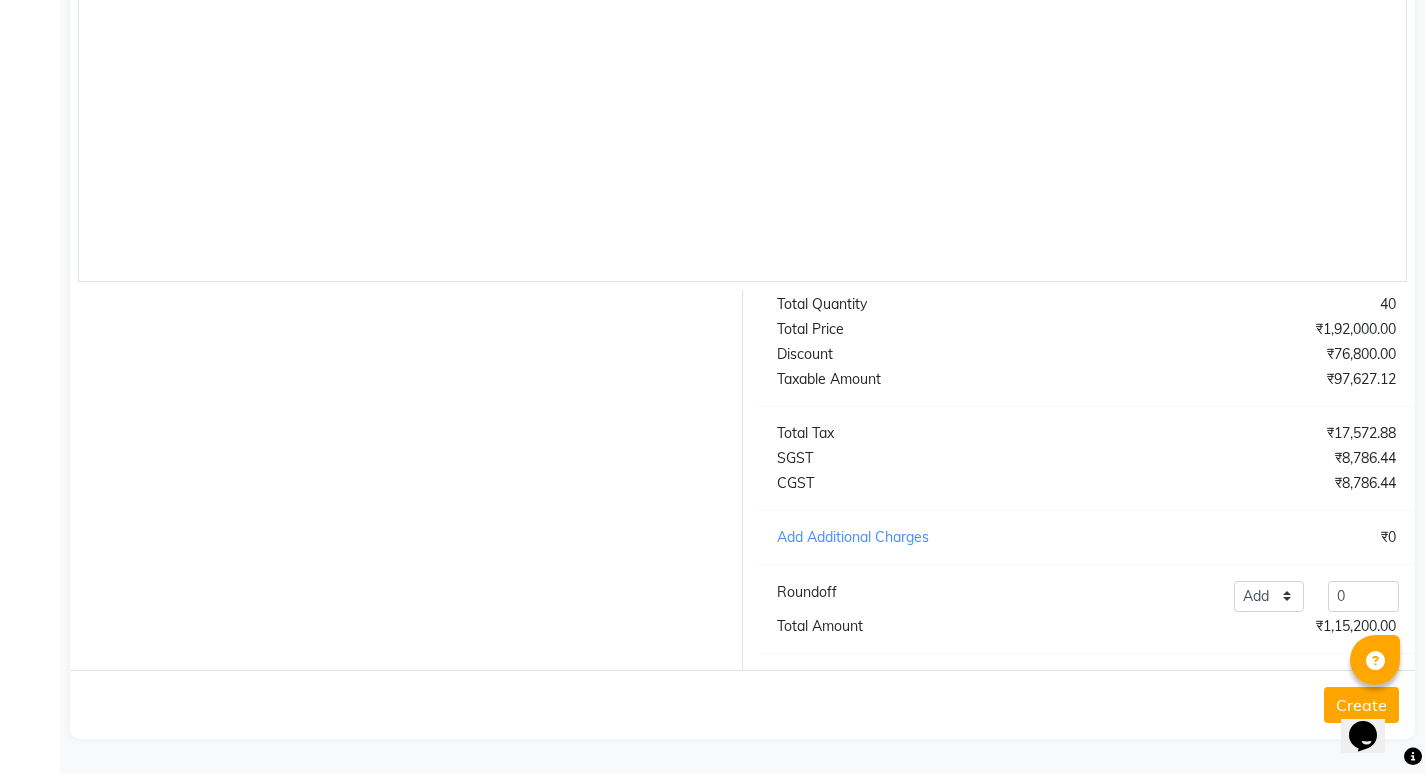 scroll, scrollTop: 531, scrollLeft: 0, axis: vertical 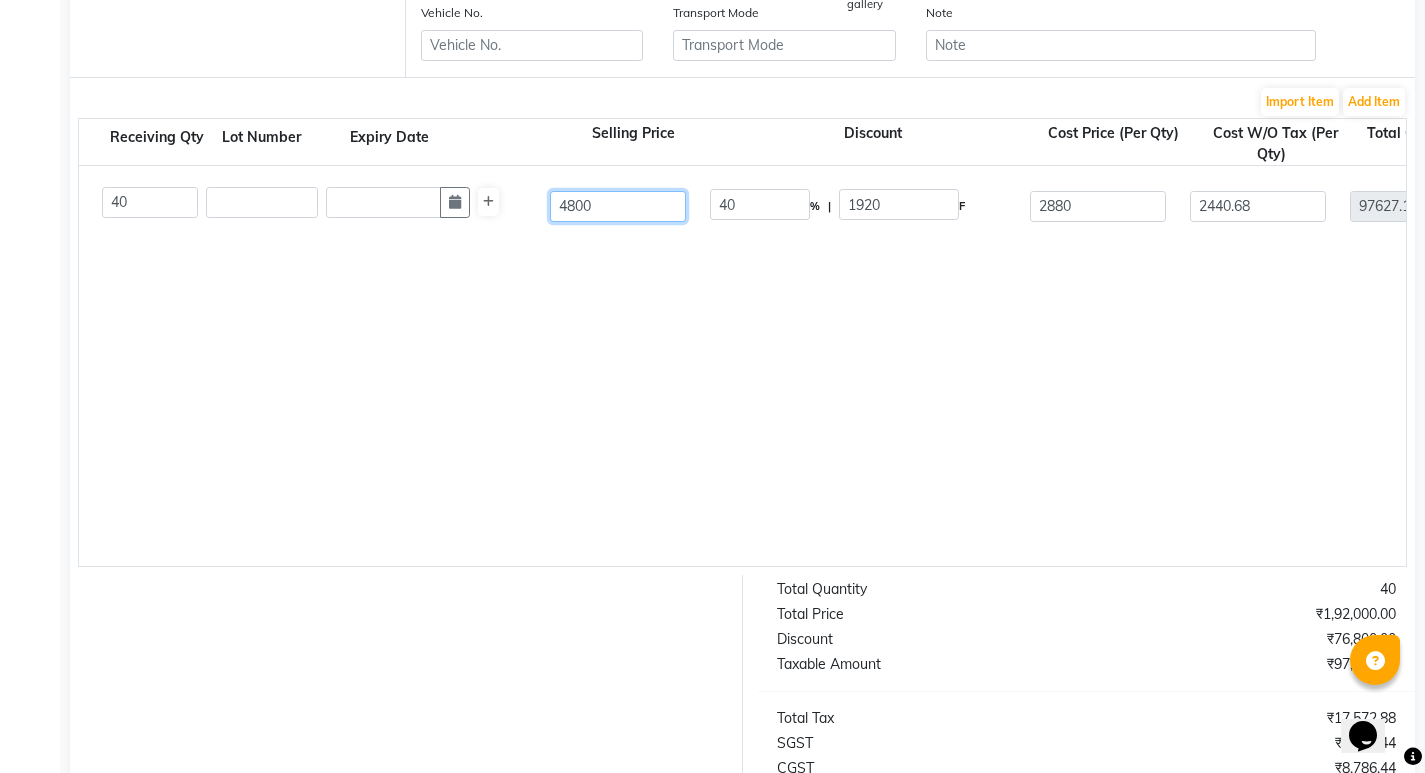 click on "4800" 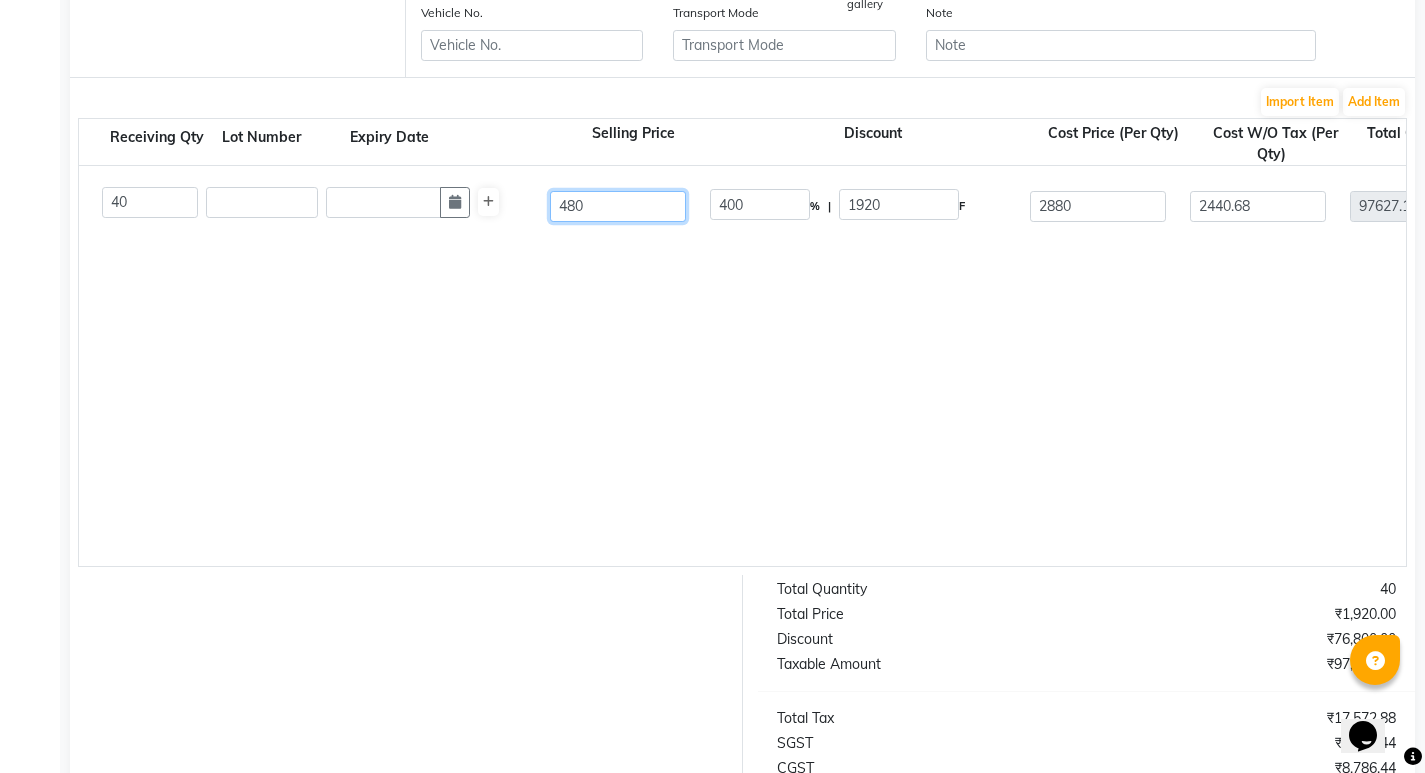 type on "48" 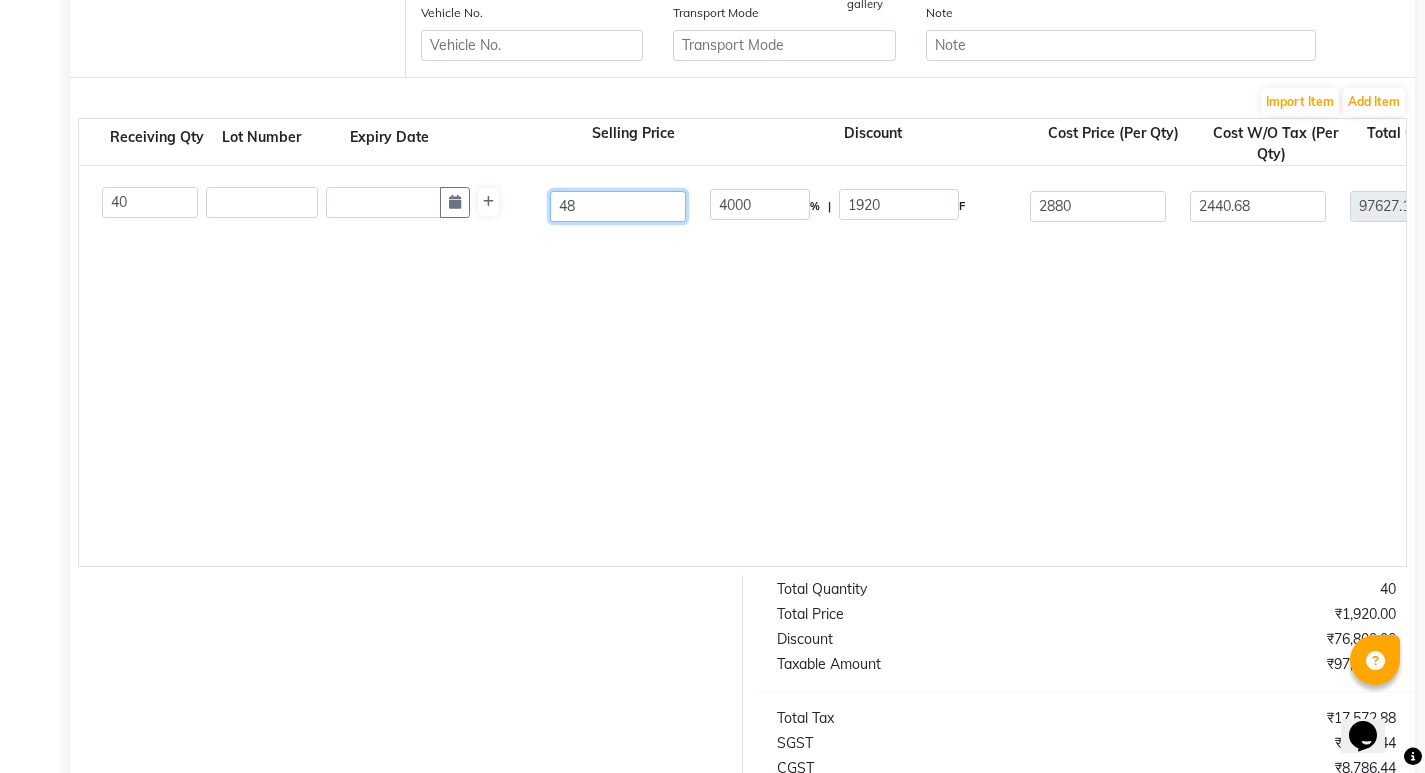 type on "4" 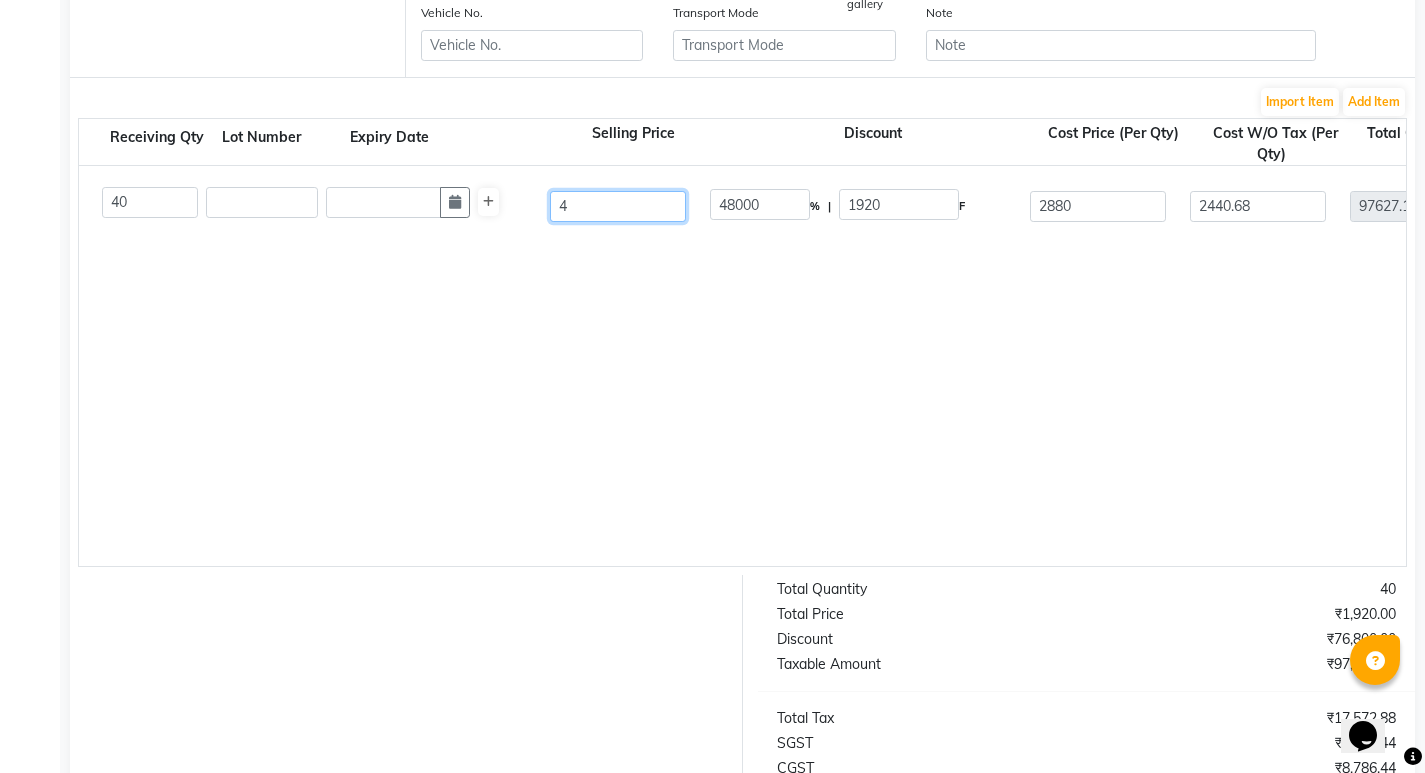 type 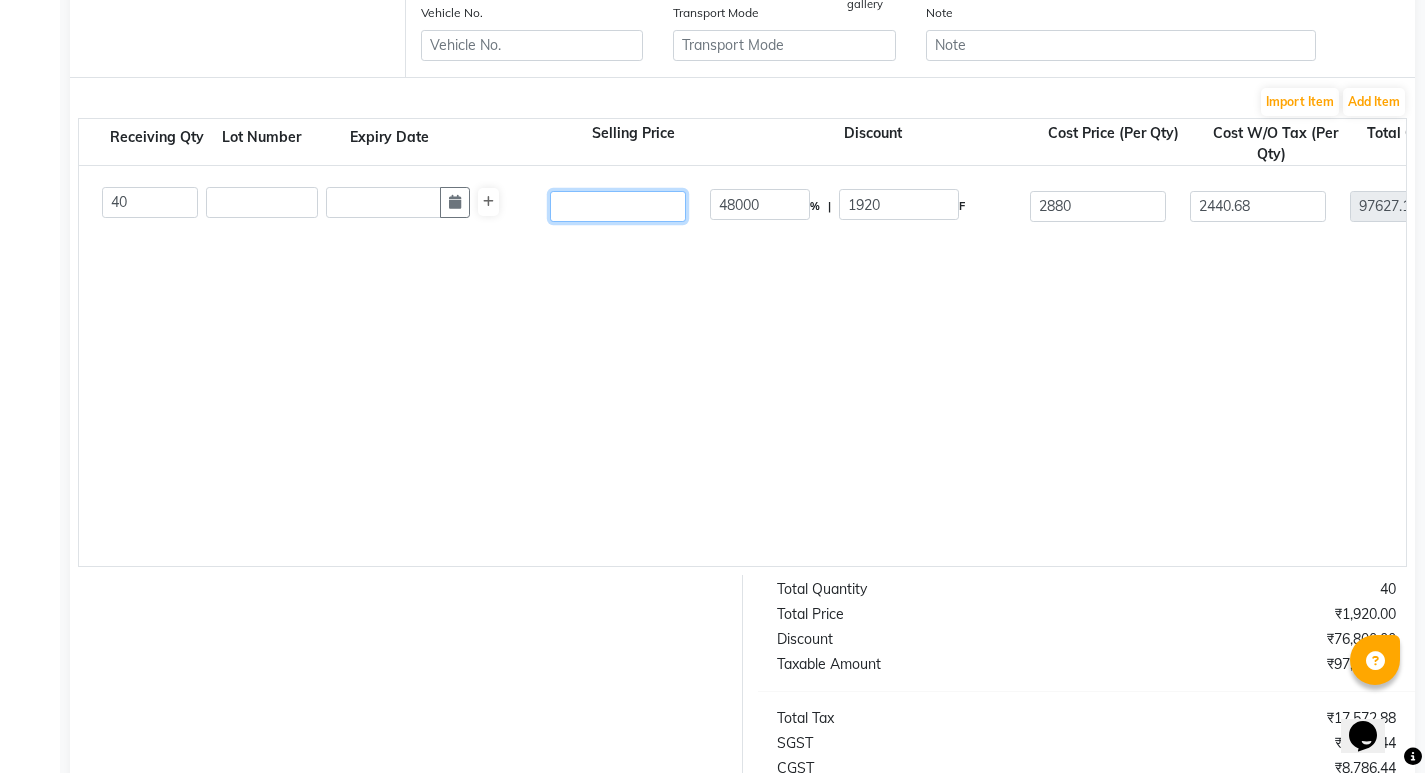 type 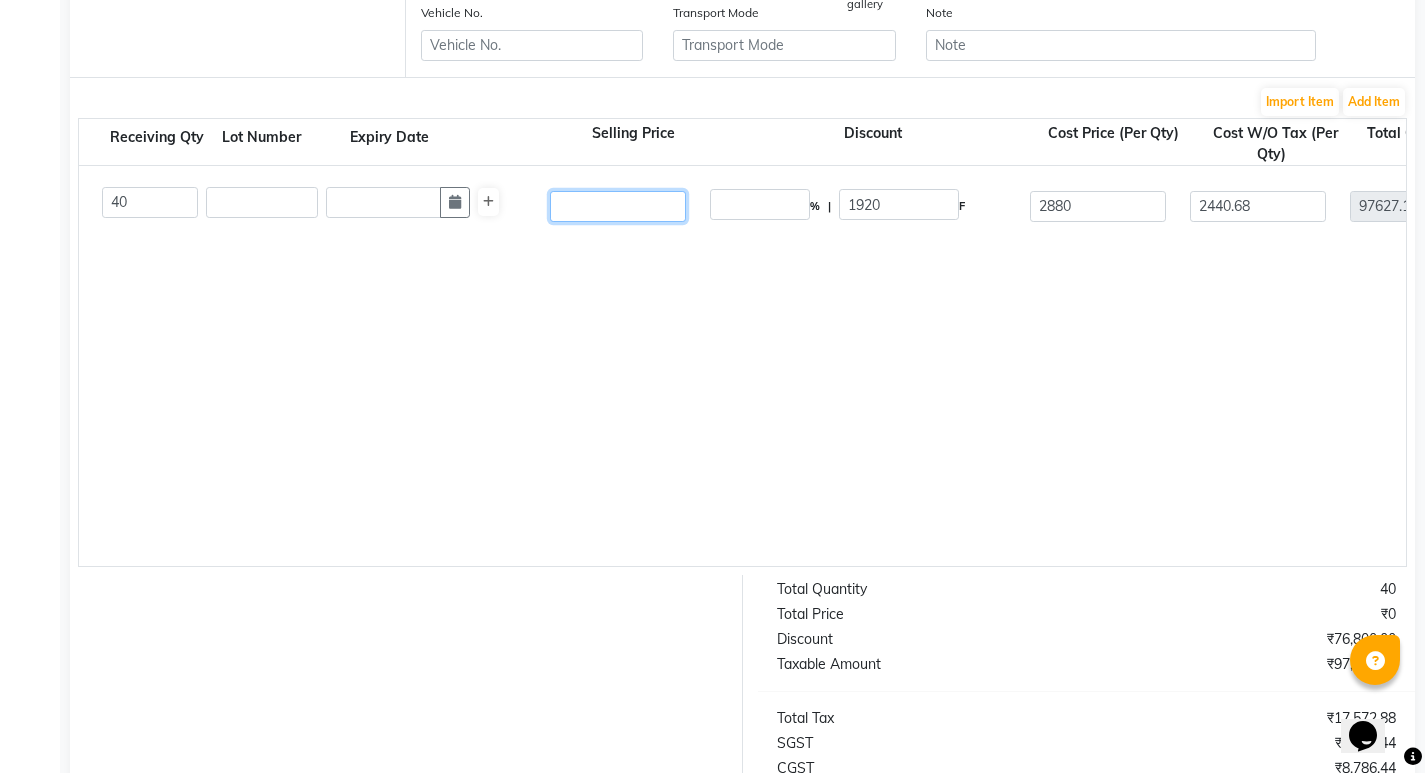 type on "9" 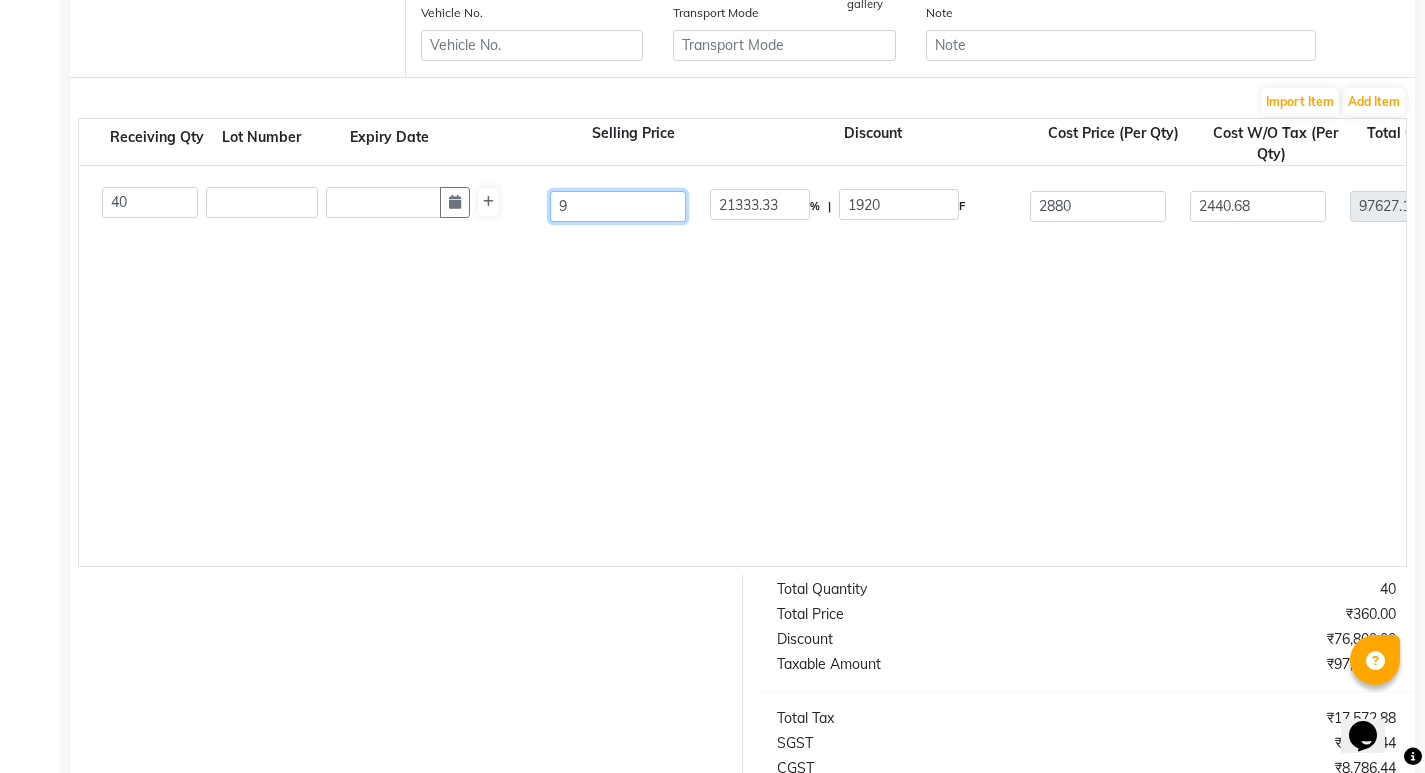 type on "96" 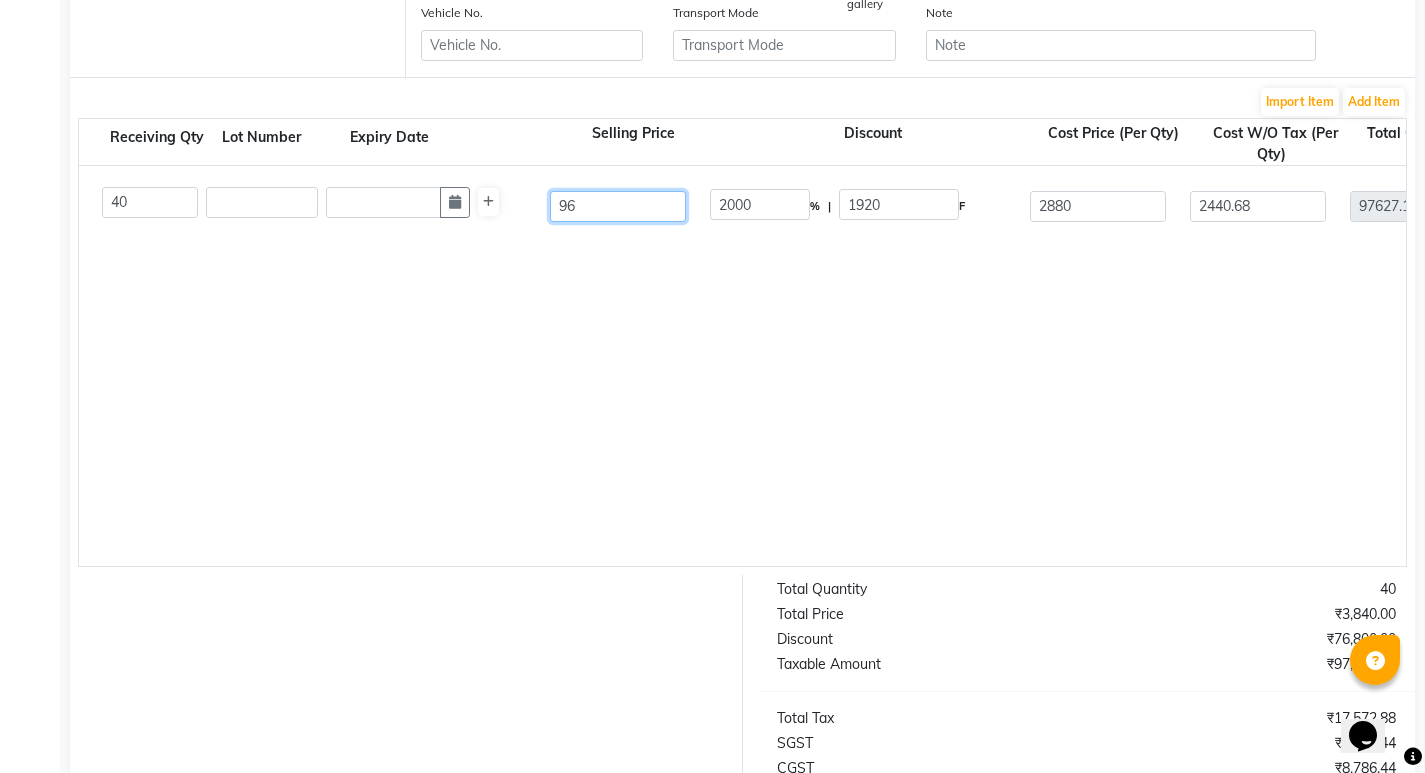 type on "960" 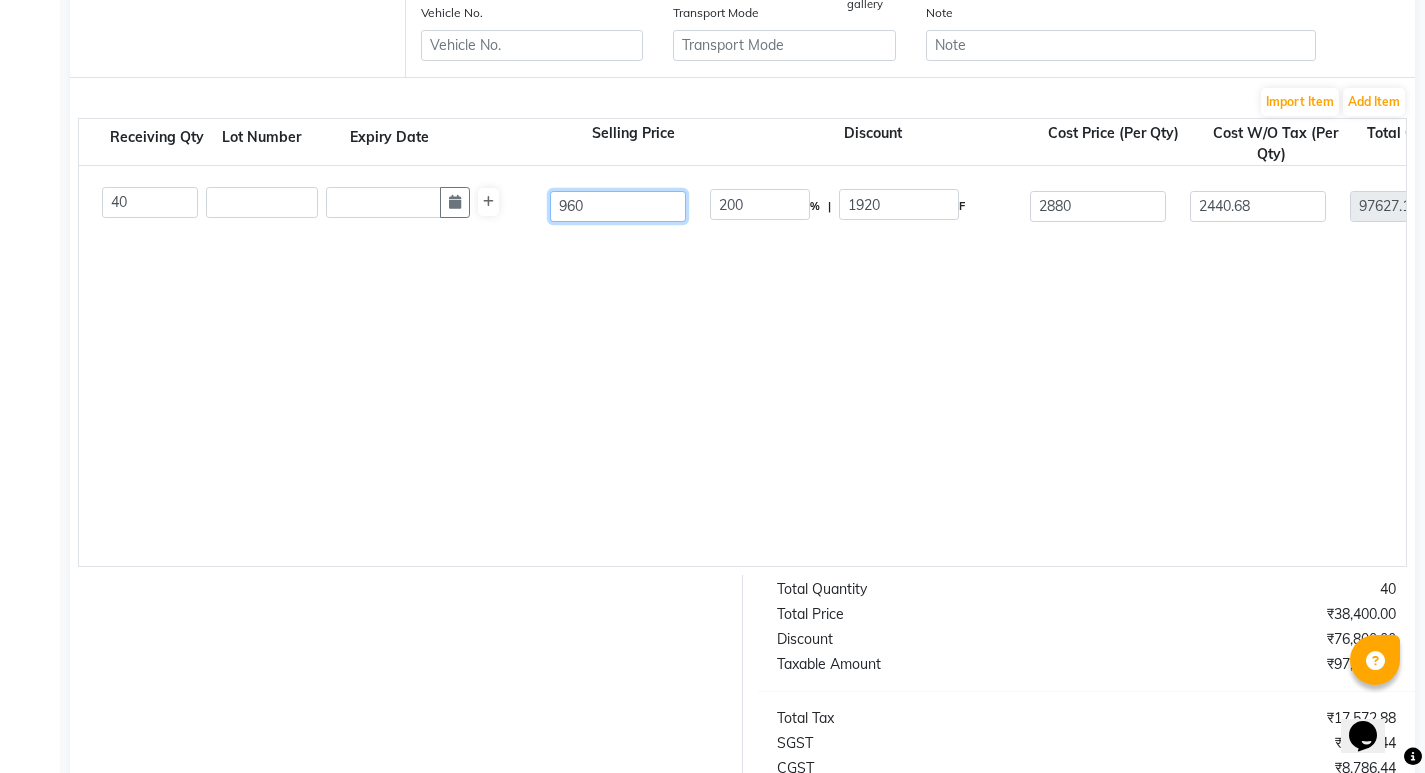 type on "9600" 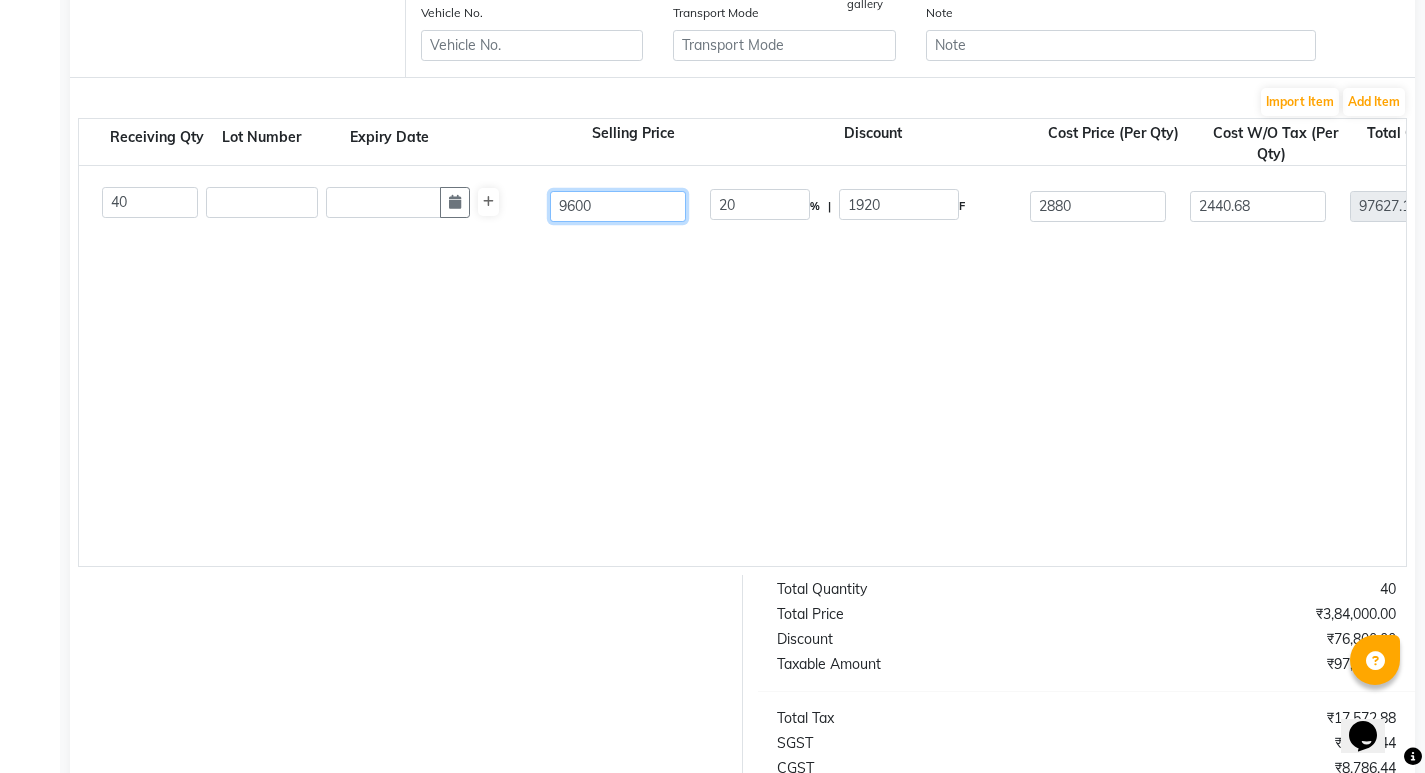 type on "9600" 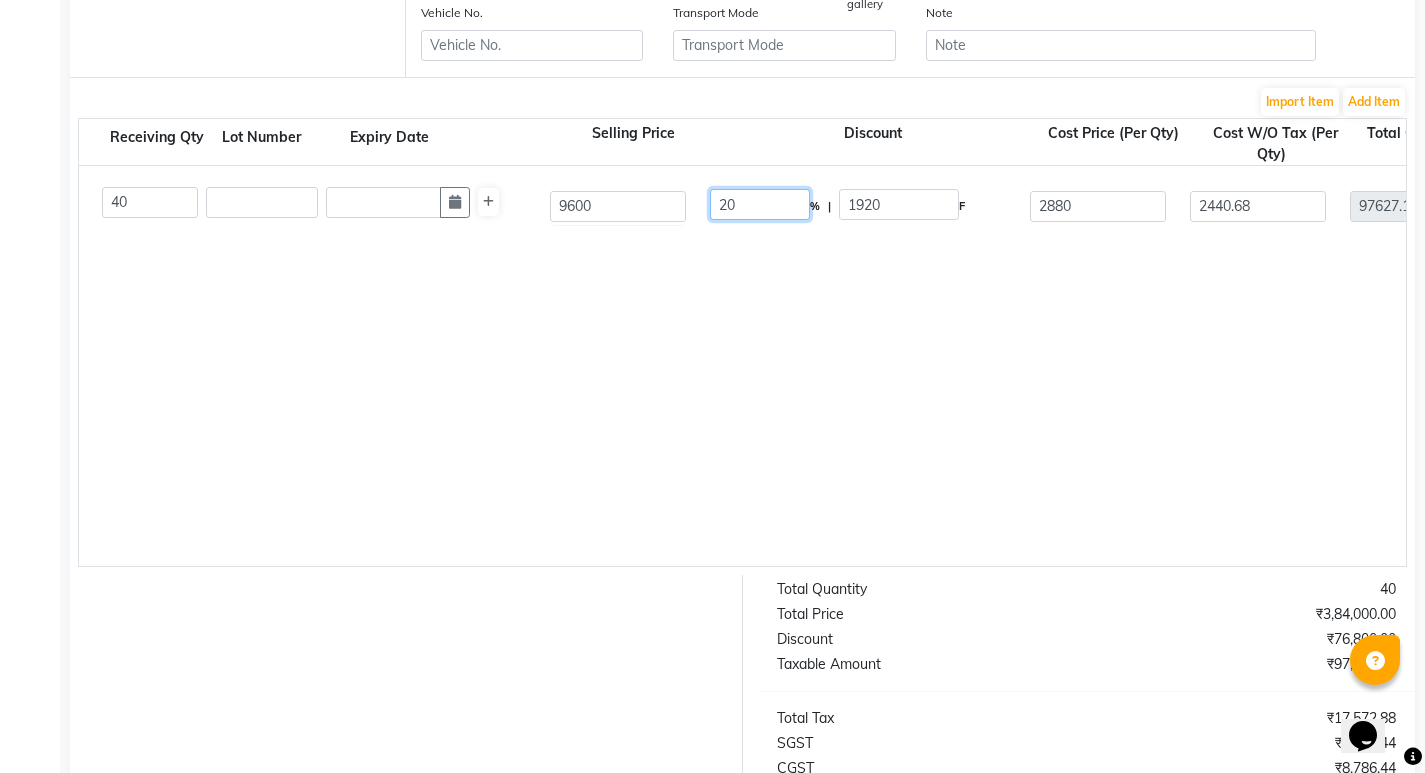 type on "70" 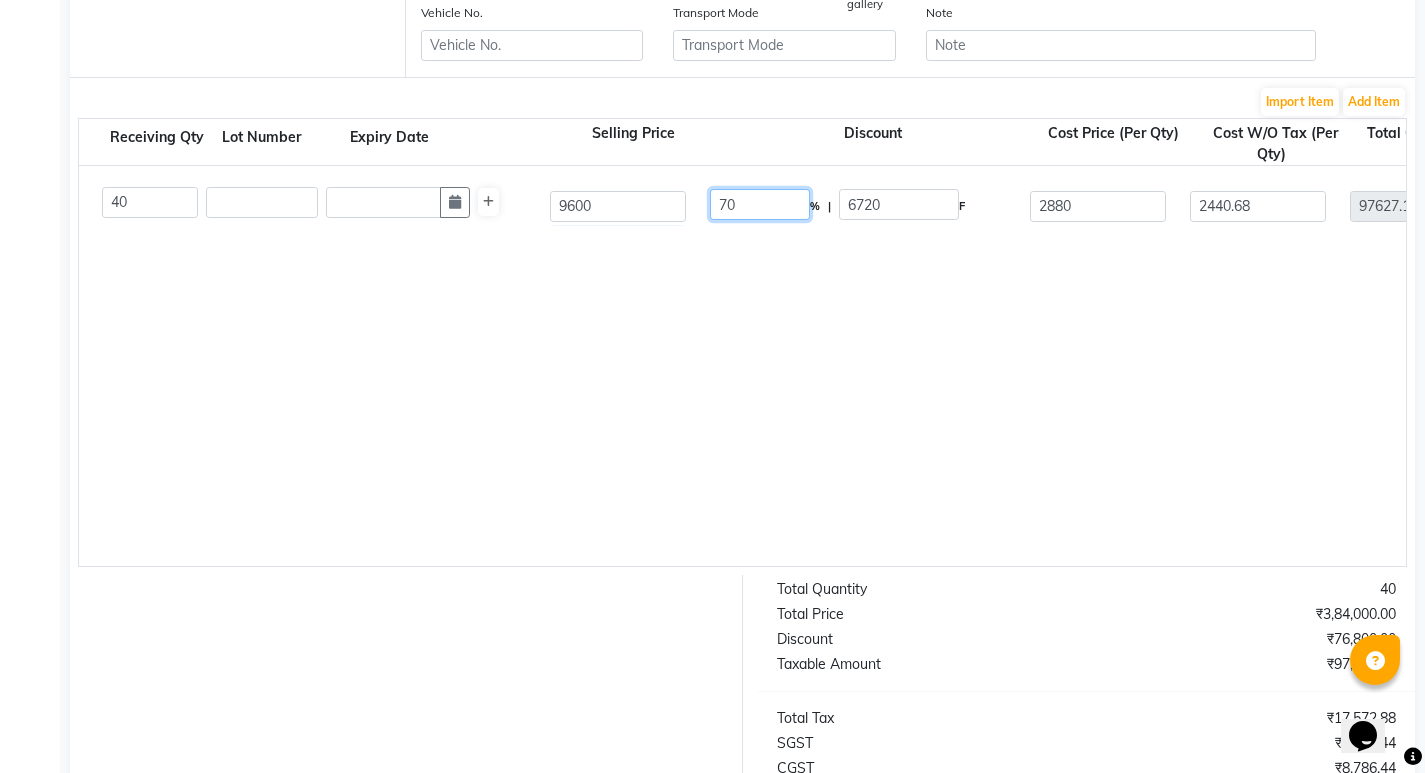 click on "70" 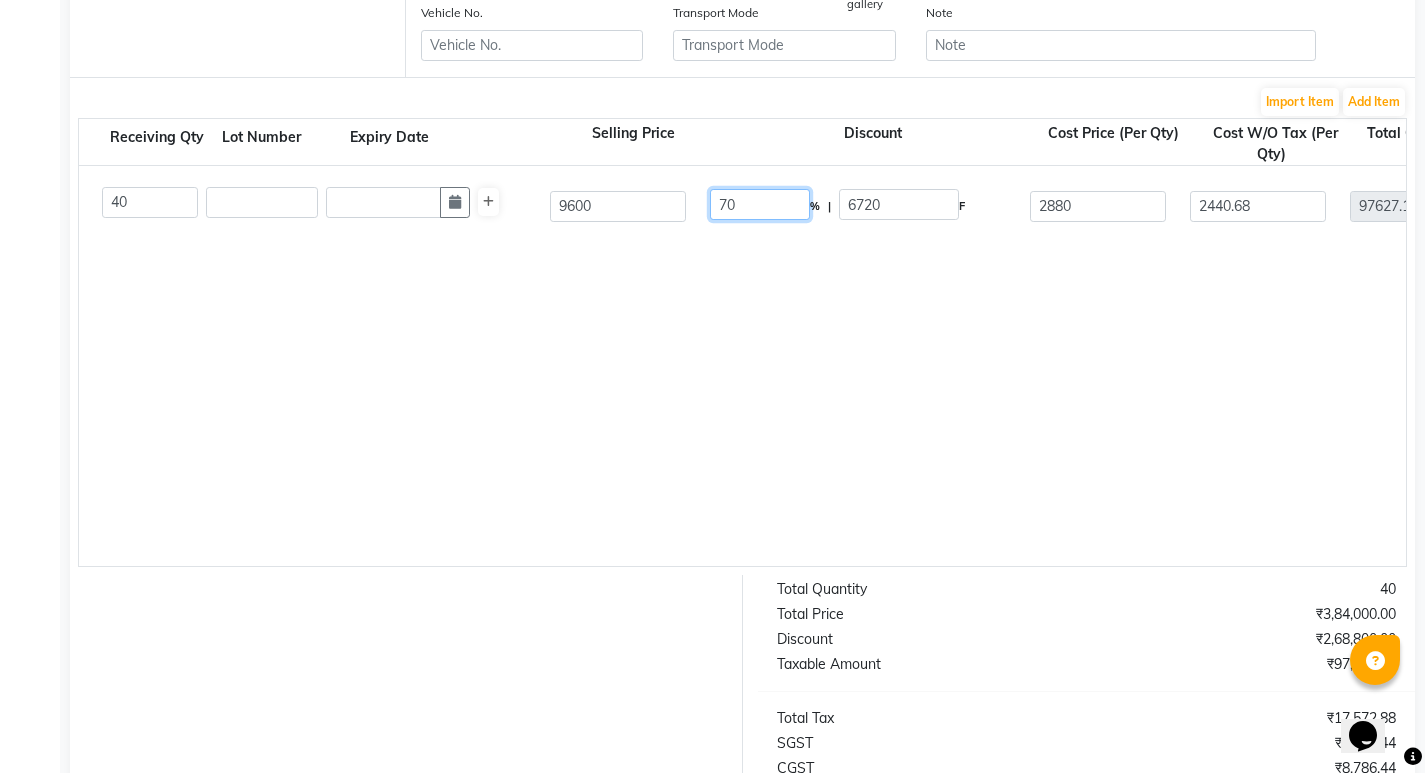 type on "7" 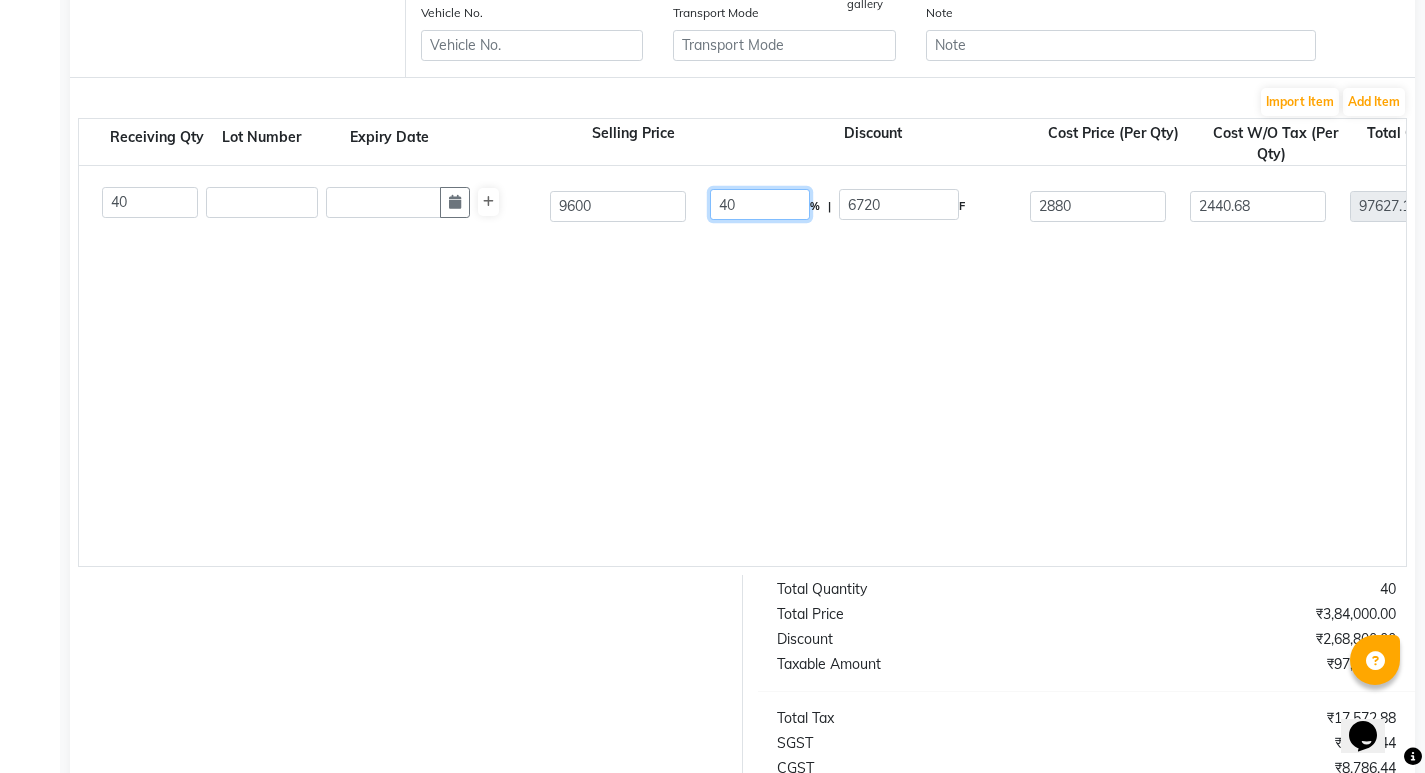 type on "40" 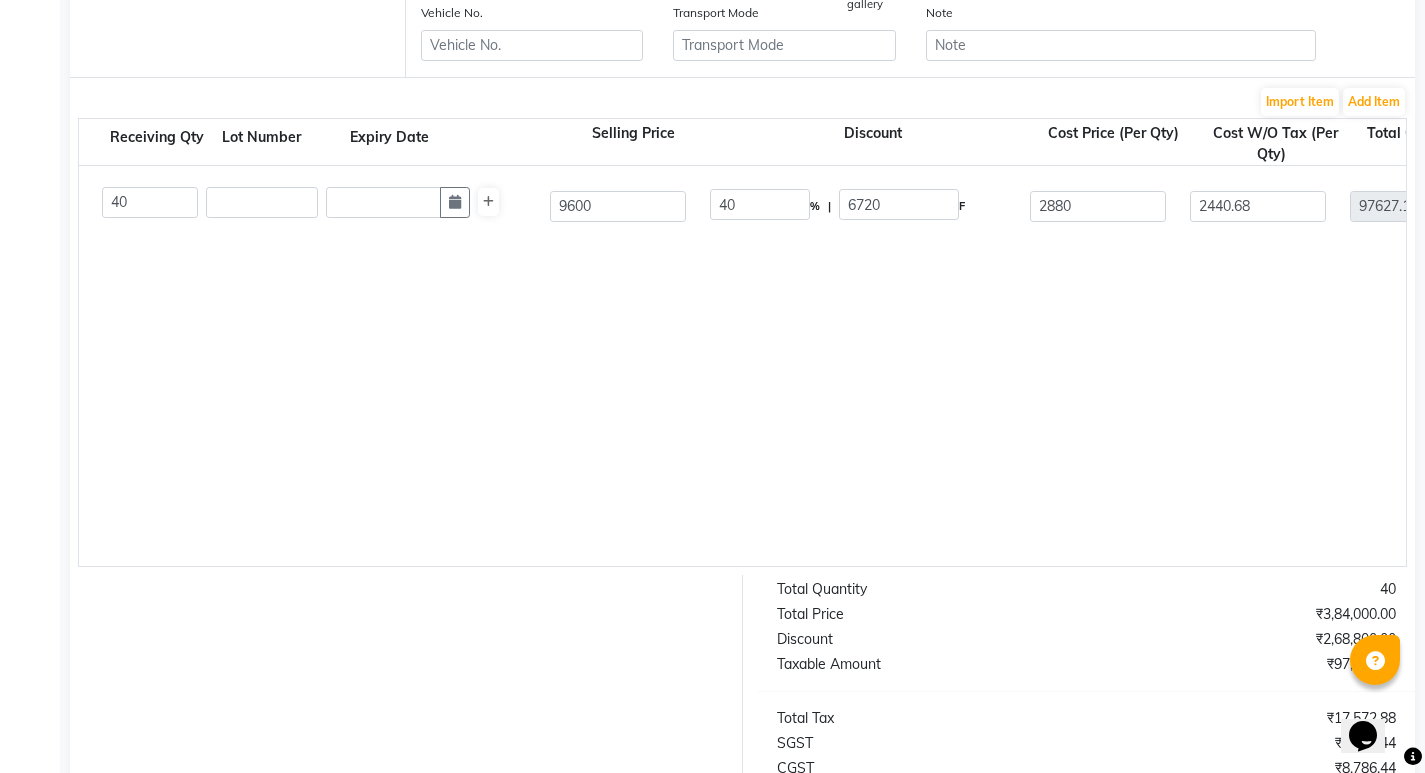 type on "3840" 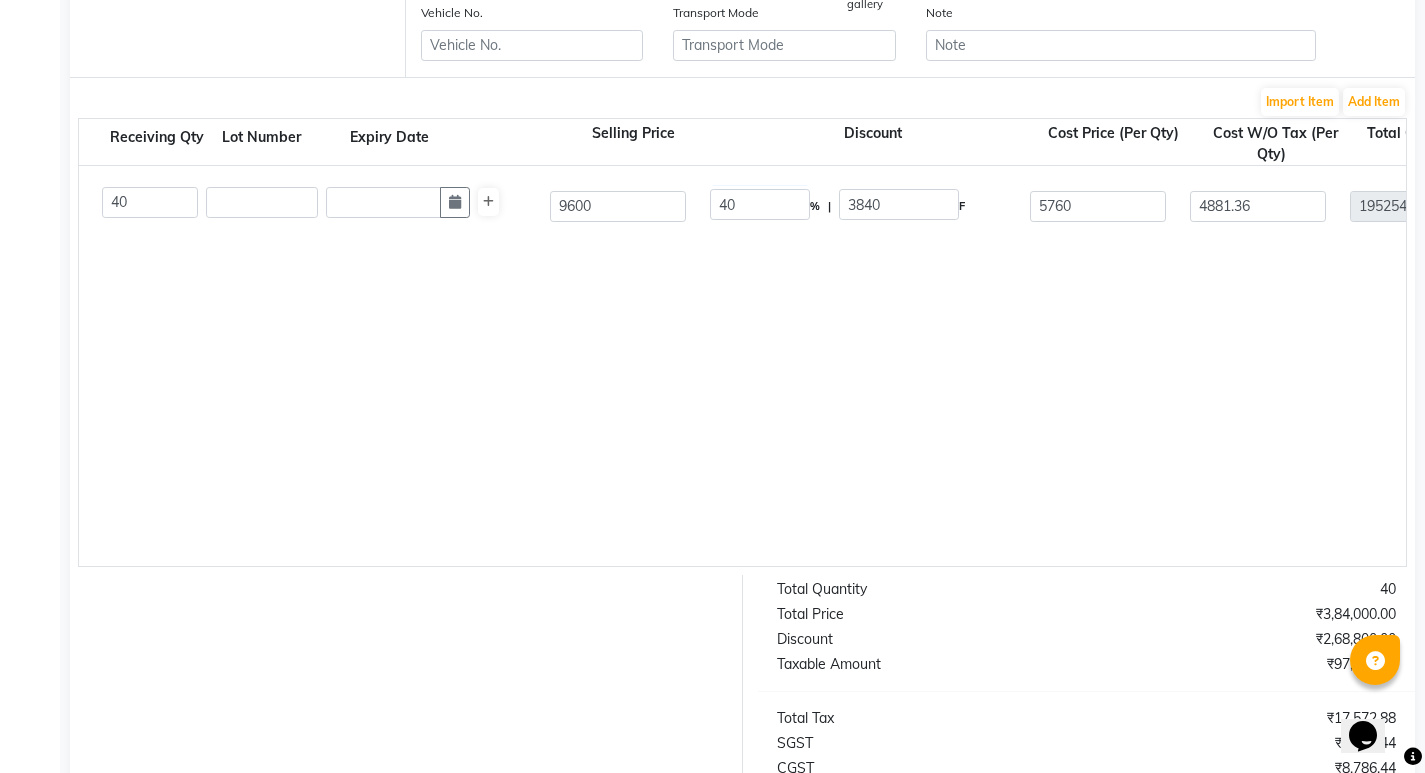 click on "Kouyou 4 Step Cleanup Kit  1 PC  P10044  40 40 9600 40 % | 3840 F 5760 4881.36 195254.24 None GST  (18%)  35145.76 230400" 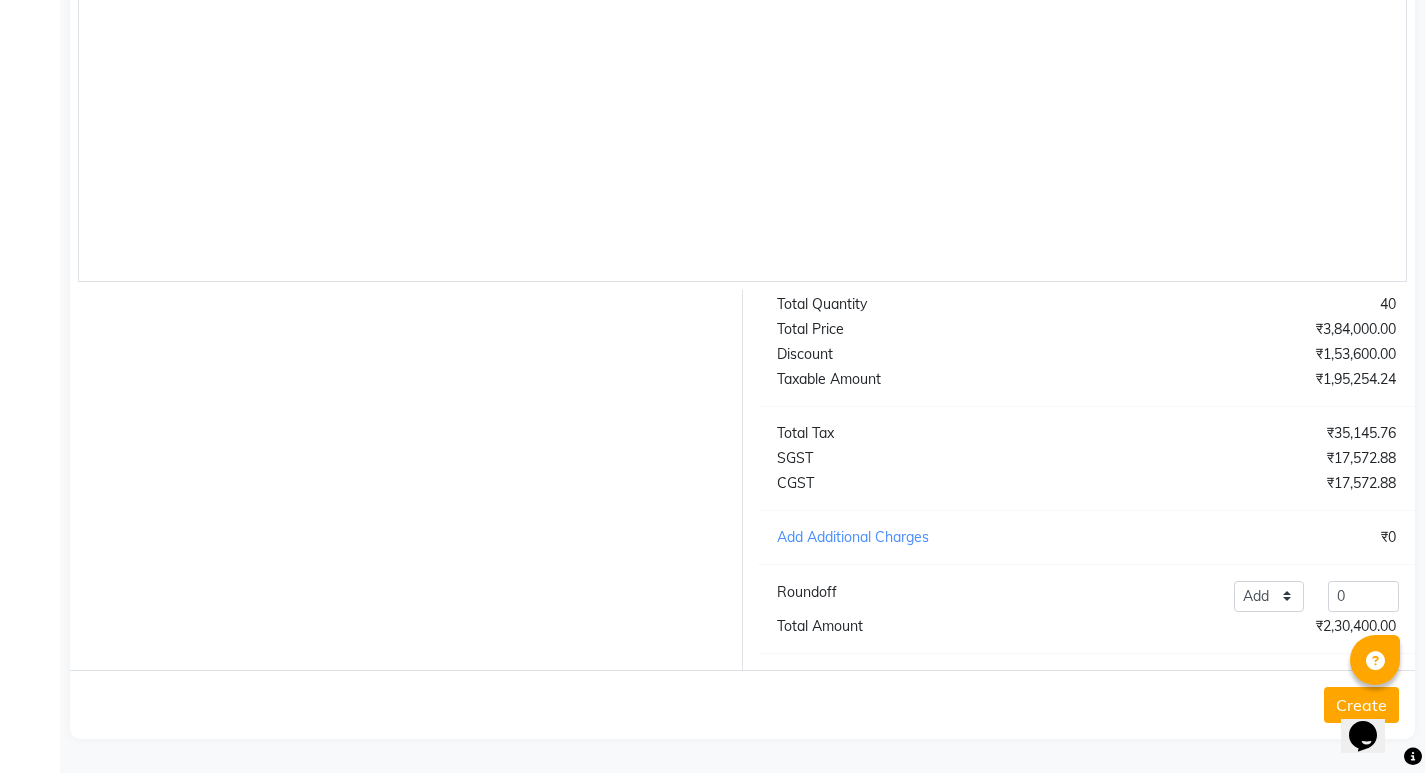 scroll, scrollTop: 431, scrollLeft: 0, axis: vertical 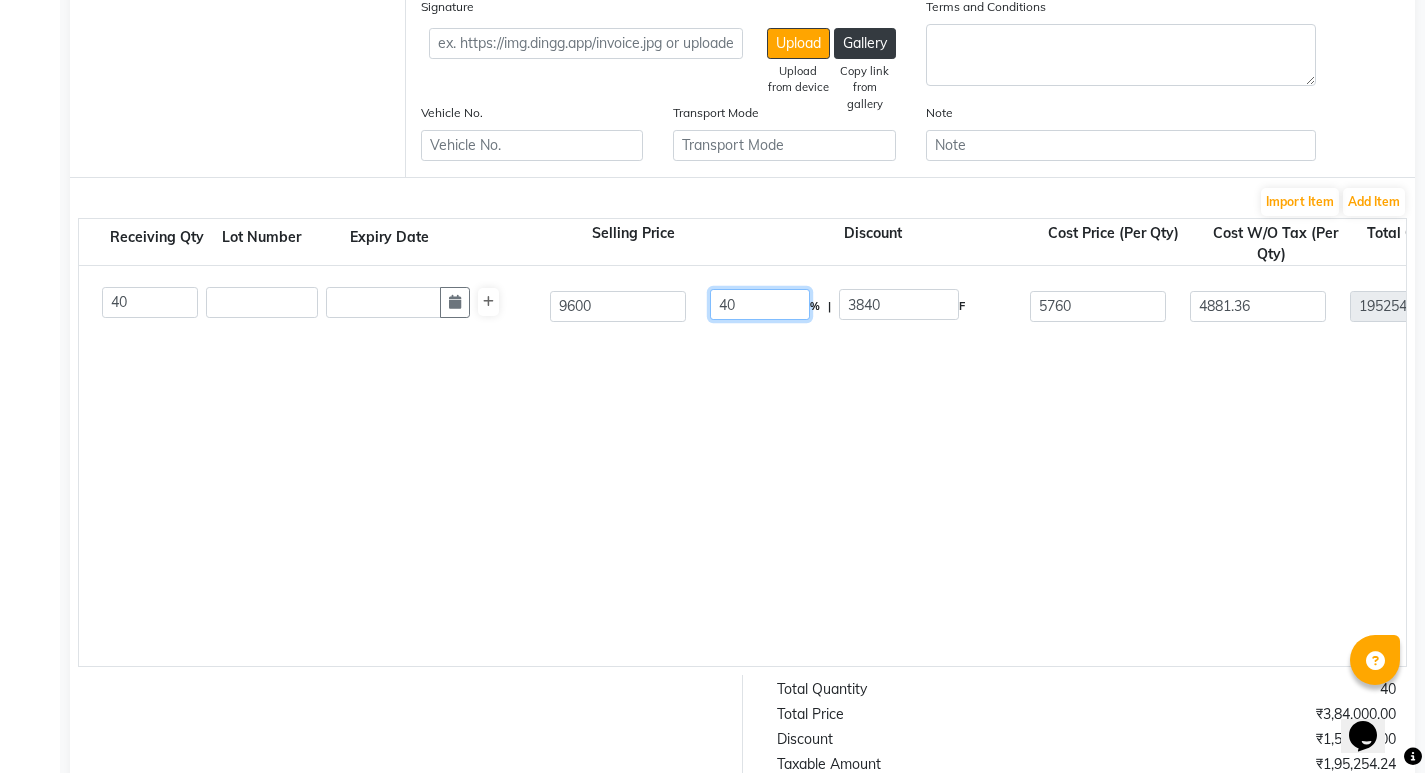 click on "40" 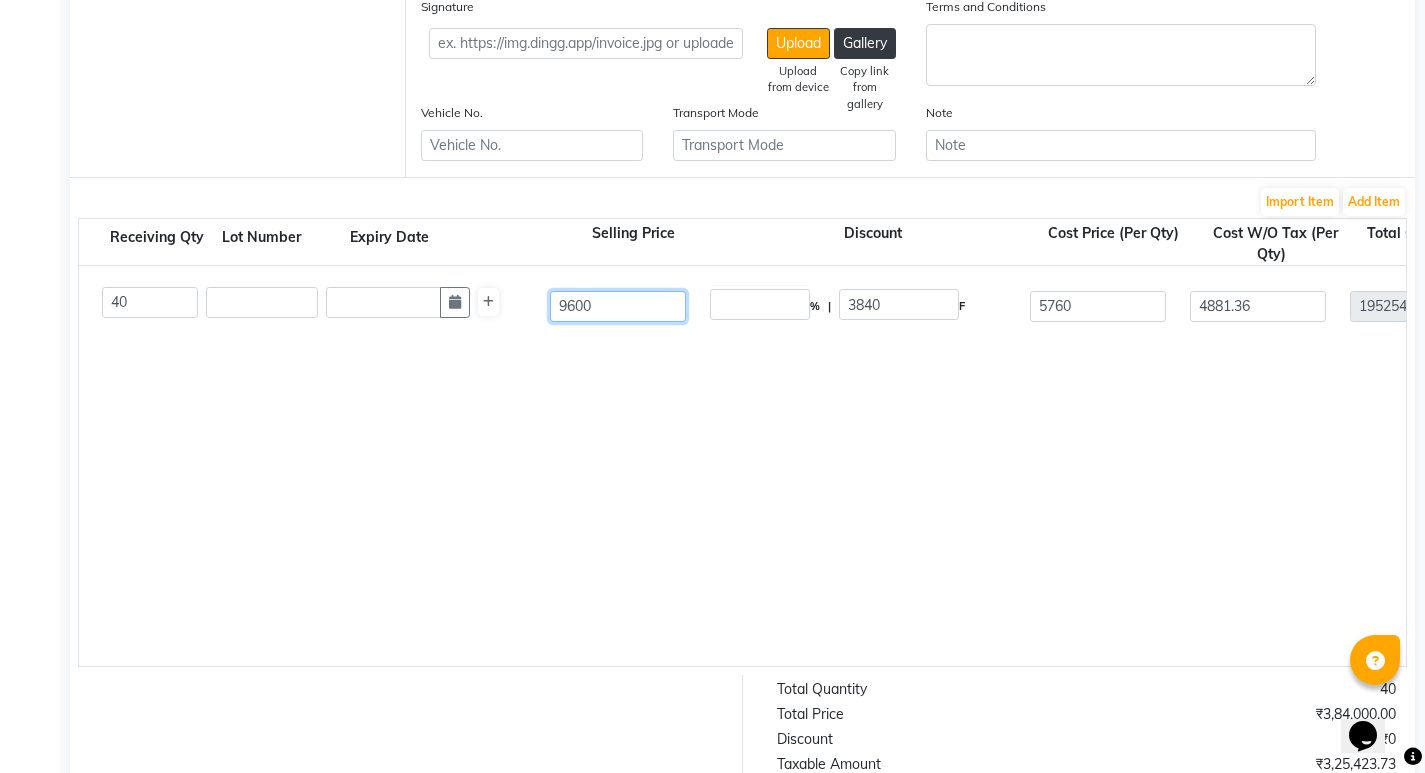 type on "0" 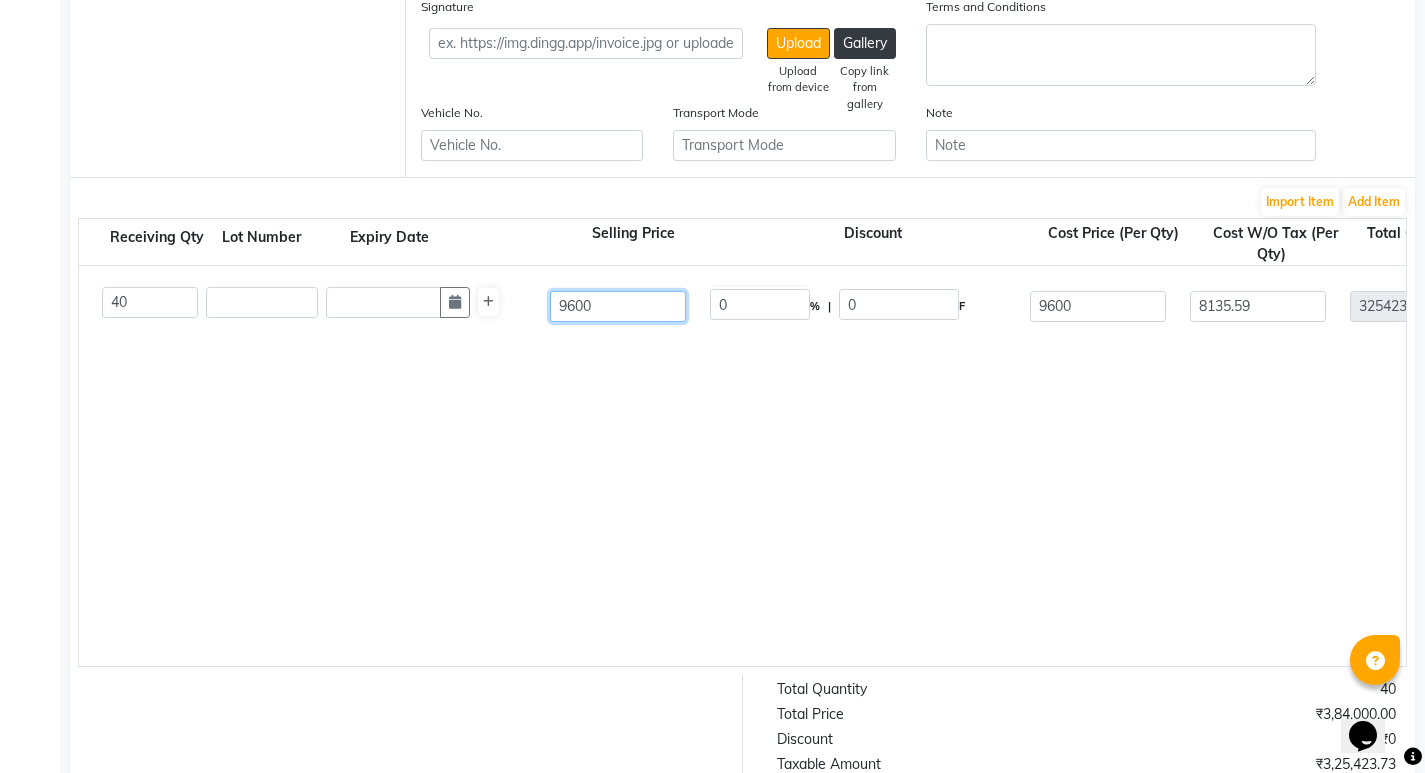 click on "9600" 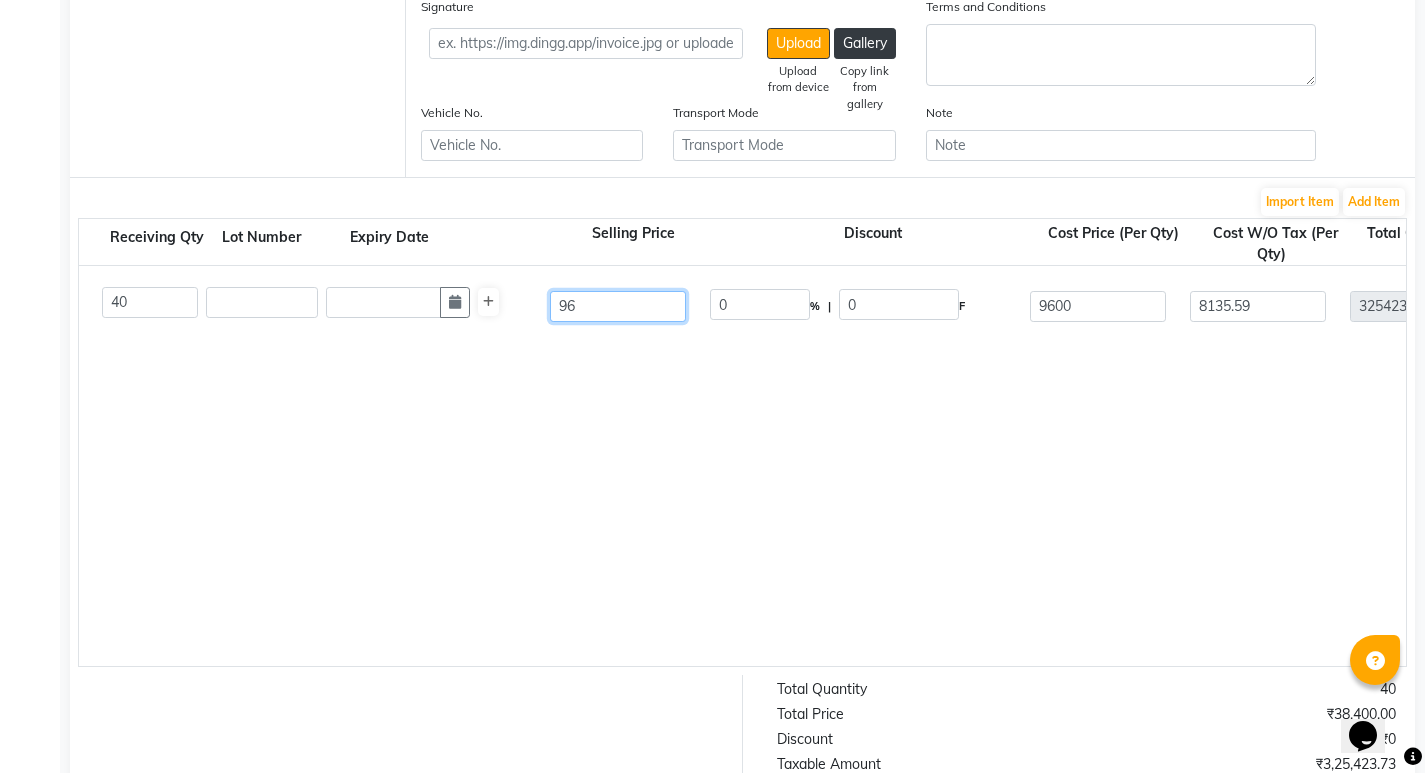 type on "9" 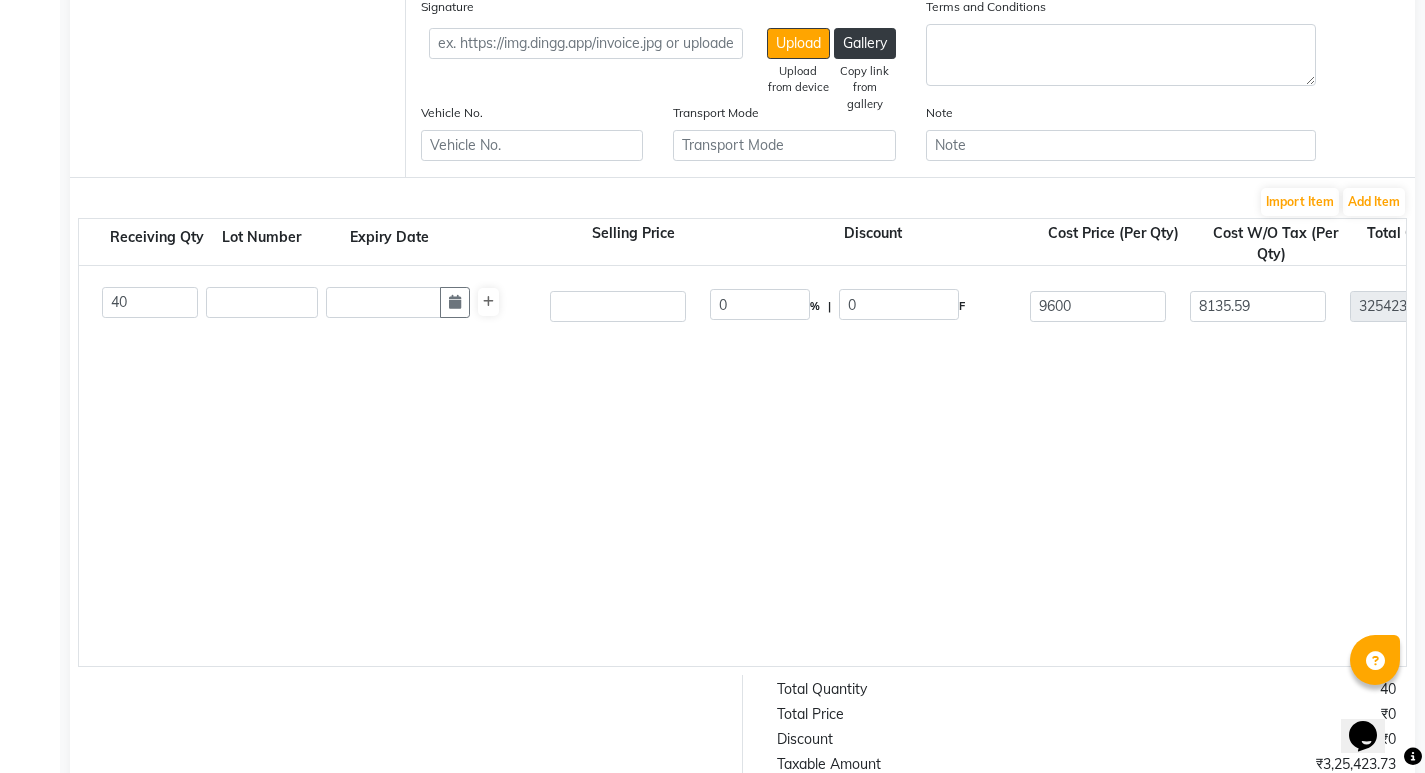 click on "Kouyou 4 Step Cleanup Kit  1 PC  P10044  40 40 0 % | 0 F 9600 8135.59 325423.73 None GST  (18%)  58576.27 384000" 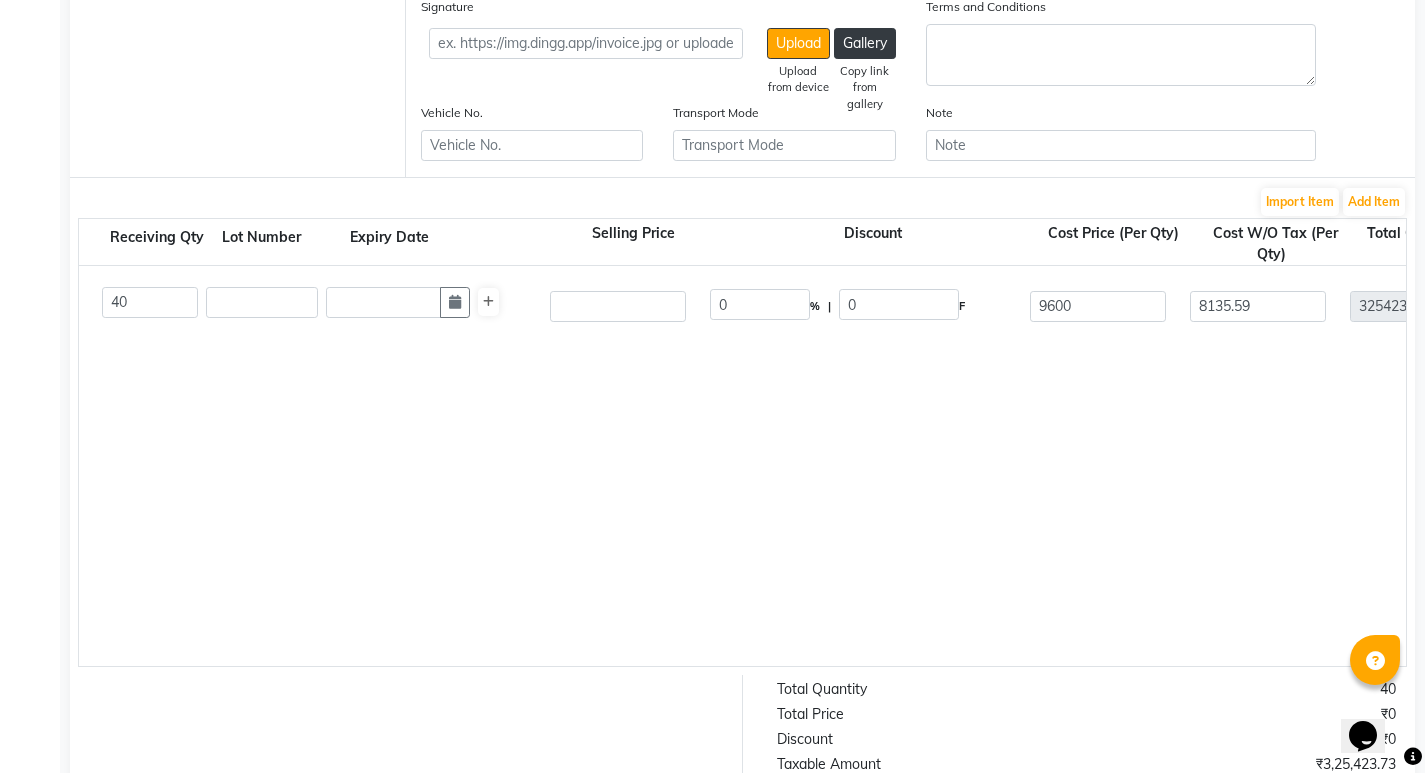 scroll, scrollTop: 531, scrollLeft: 0, axis: vertical 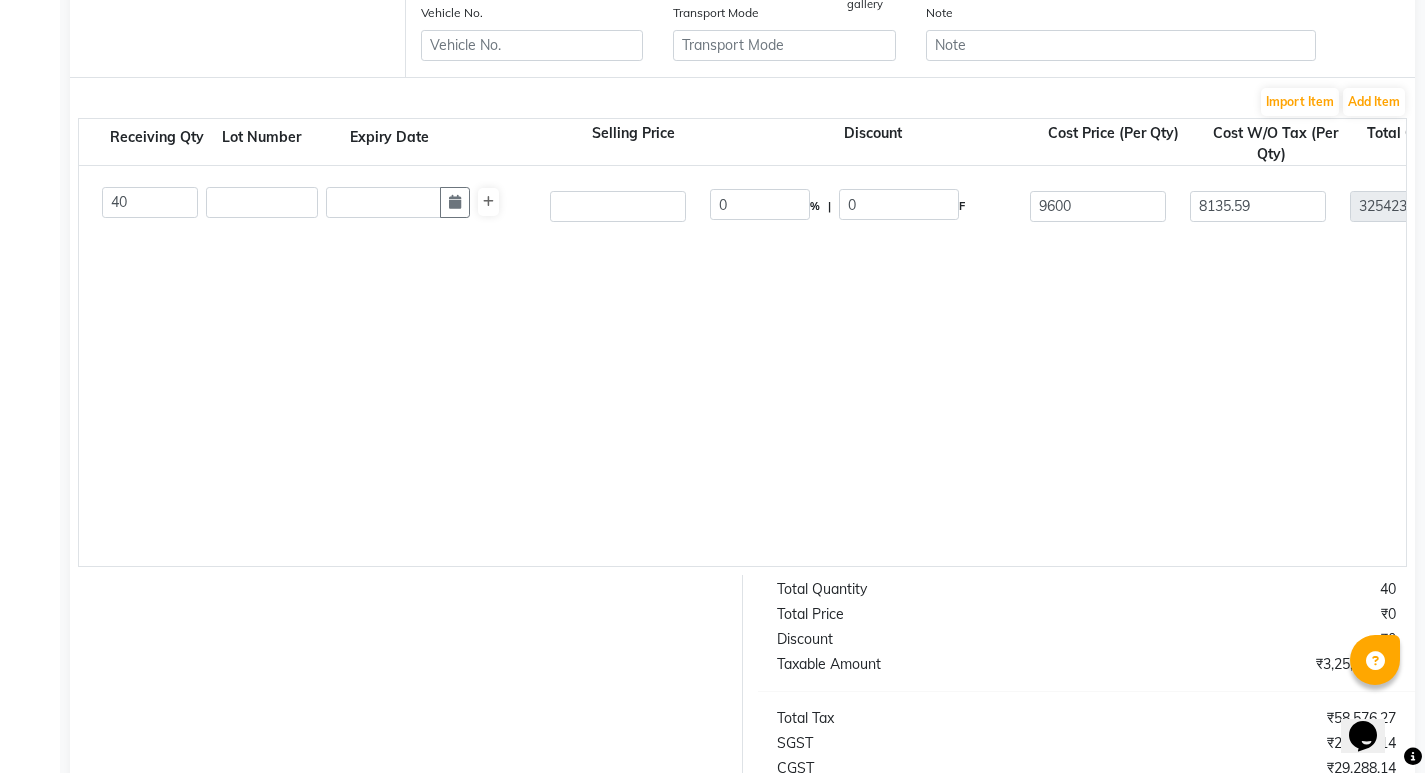 click on "Kouyou 4 Step Cleanup Kit  1 PC  P10044  40 40 0 % | 0 F 9600 8135.59 325423.73 None GST  (18%)  58576.27 384000" 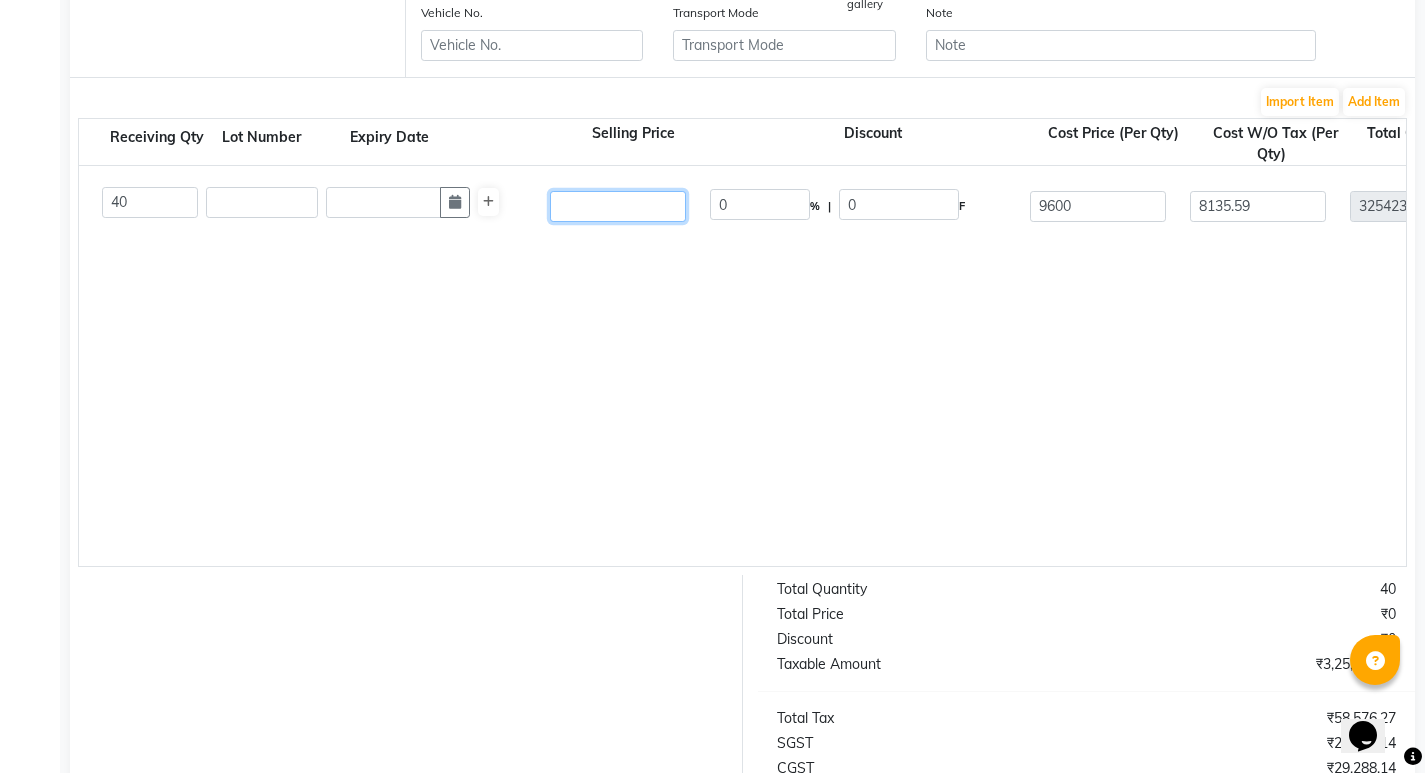 click 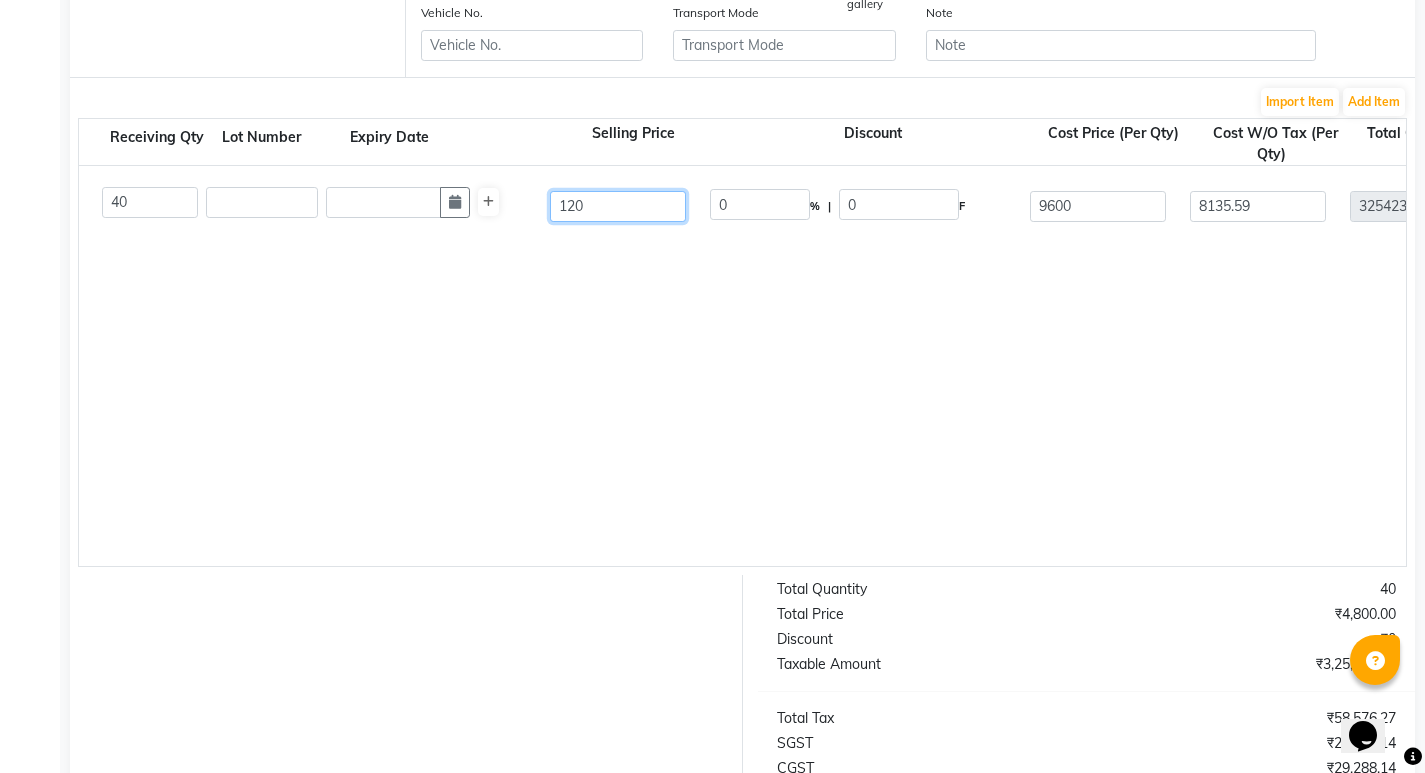 type on "120" 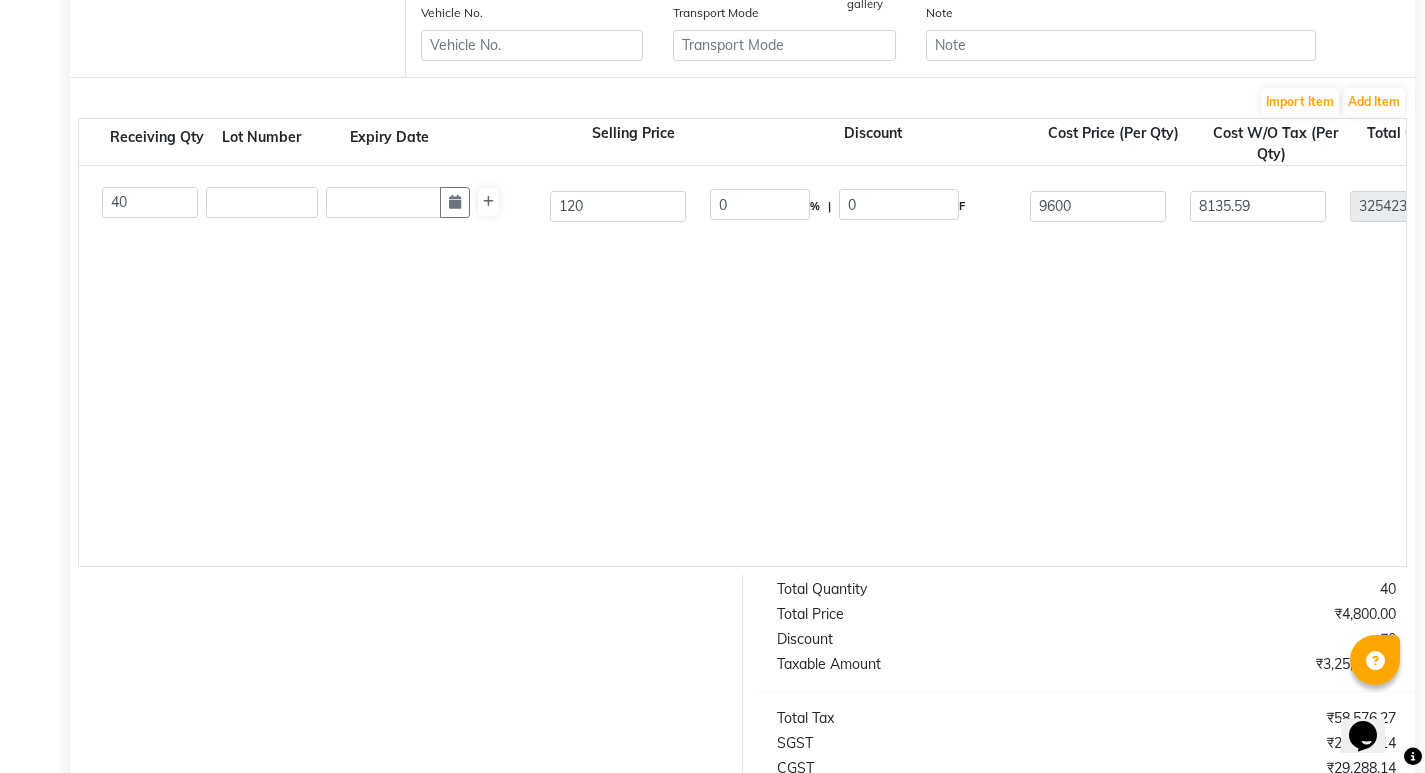 click on "Kouyou 4 Step Cleanup Kit  1 PC  P10044  40 40 120 0 % | 0 F 9600 8135.59 325423.73 None GST  (18%)  58576.27 384000" 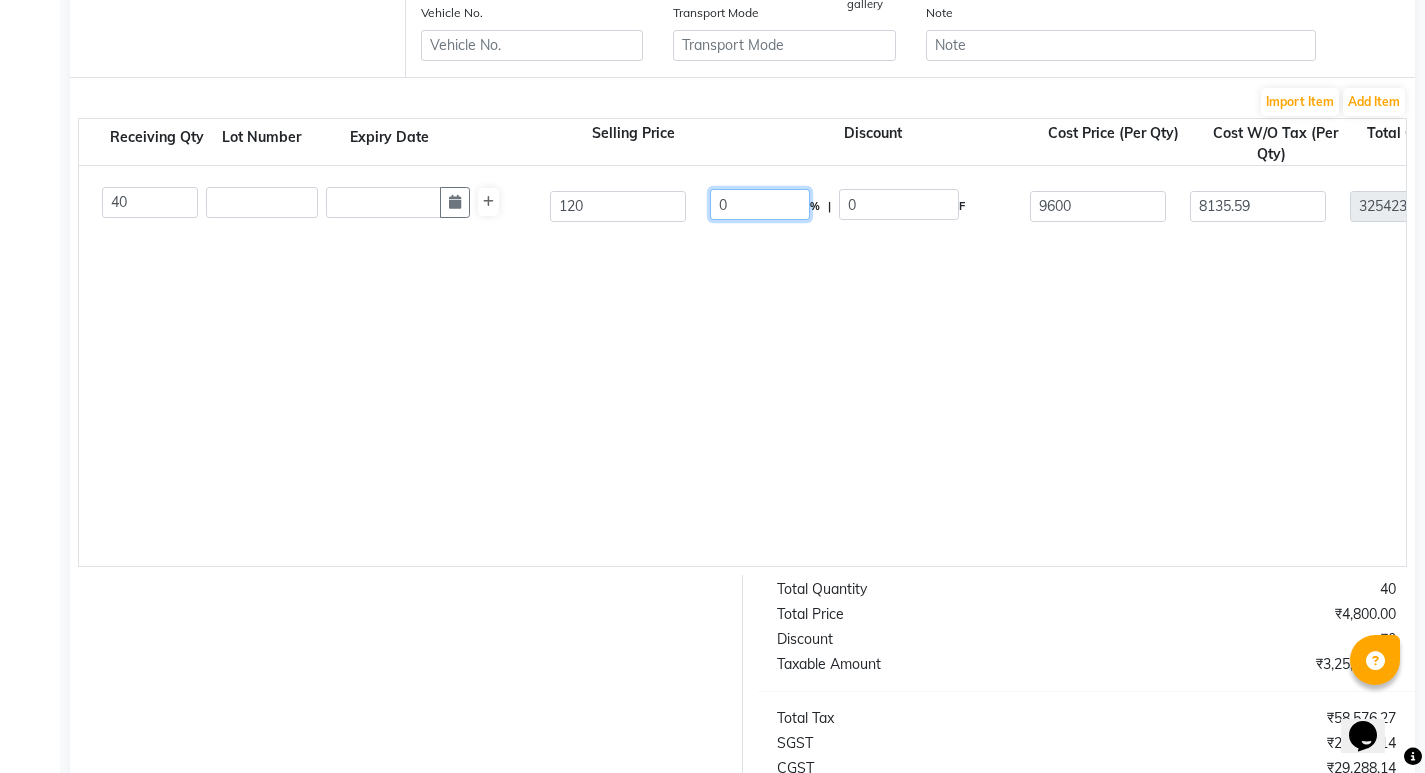 click on "0" 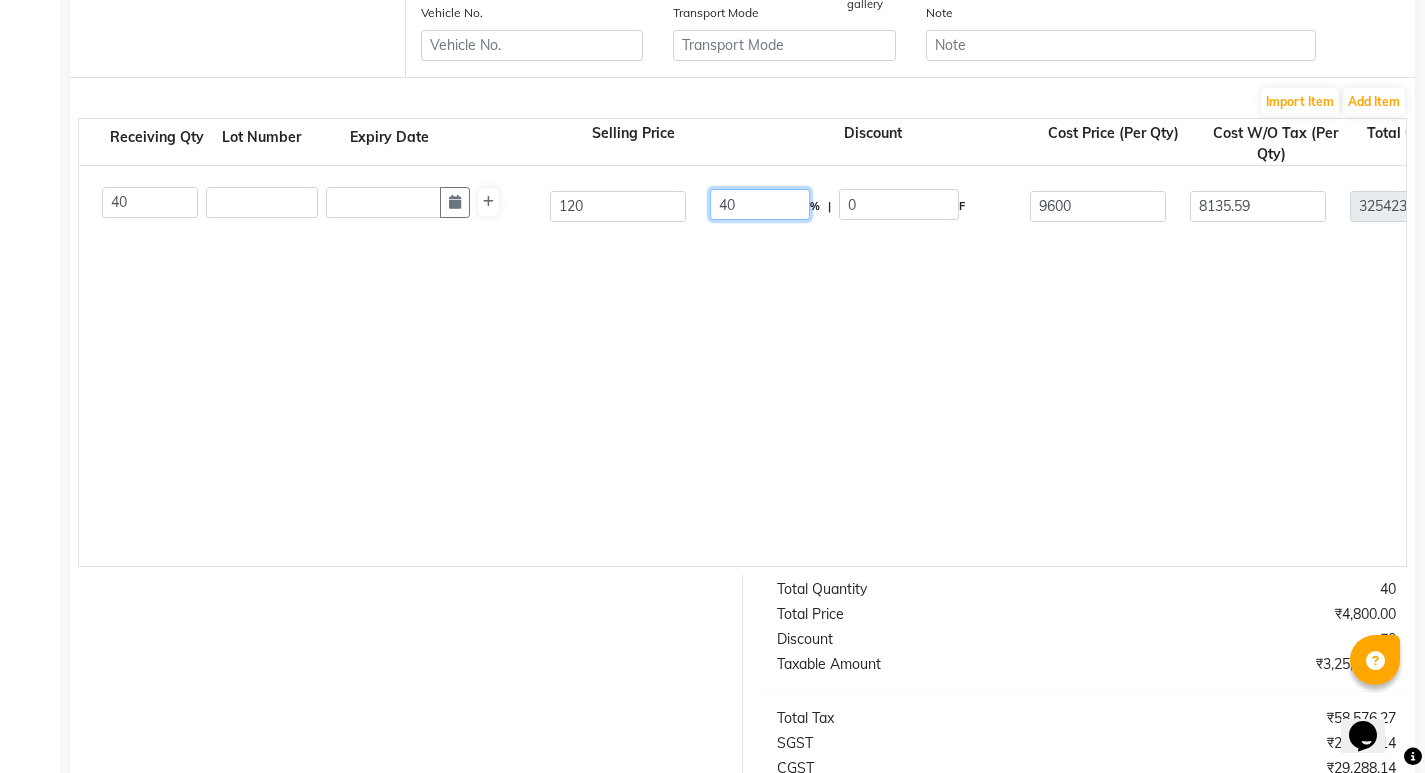 type on "40" 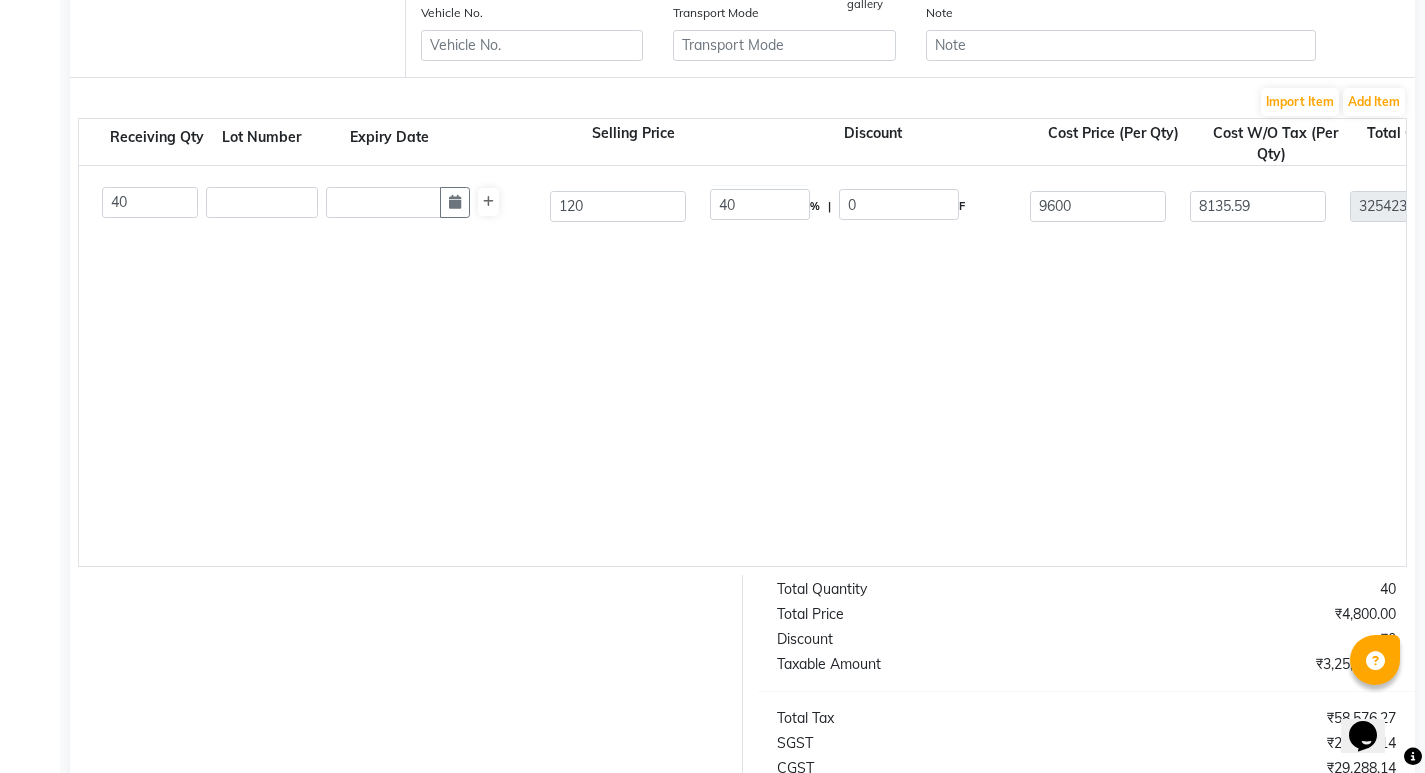 type on "48" 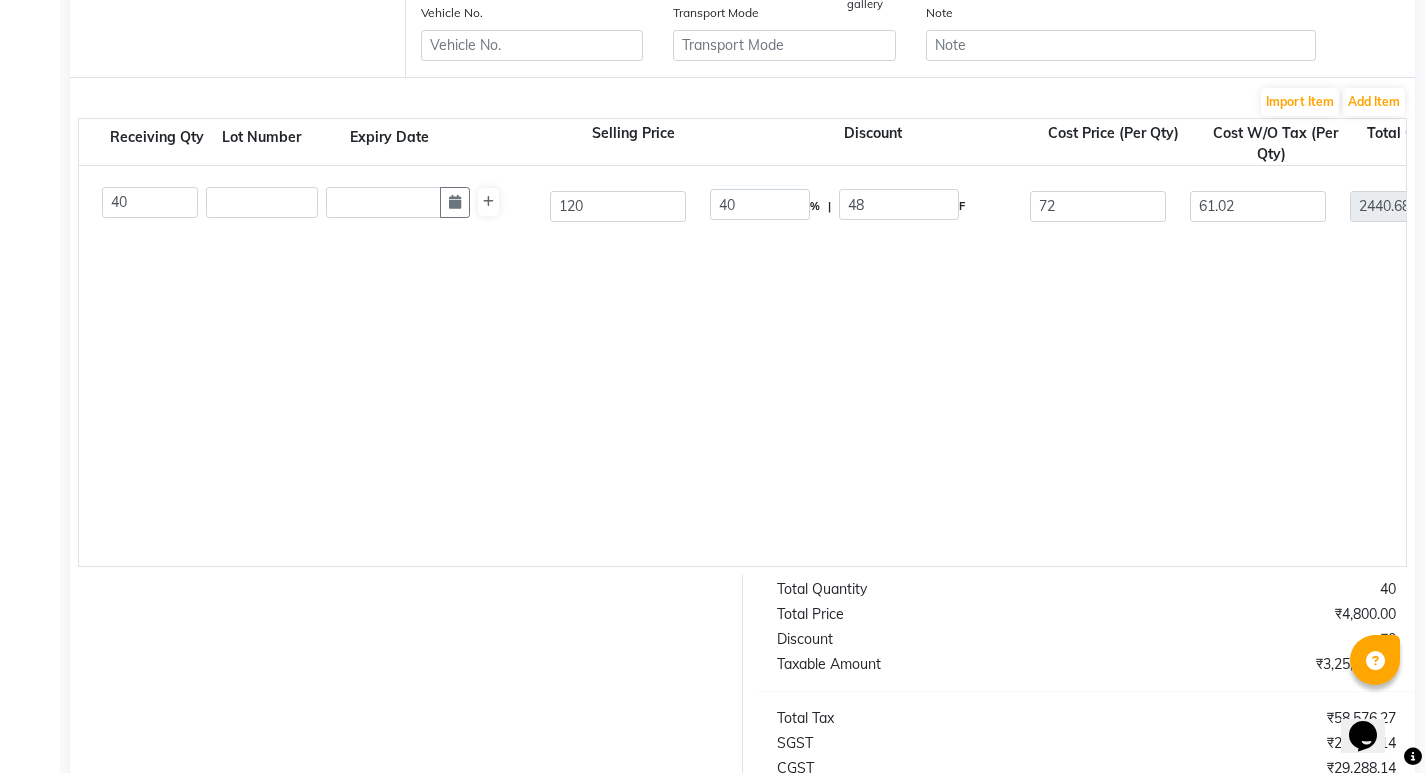 click on "Kouyou 4 Step Cleanup Kit  1 PC  P10044  40 40 120 40 % | 48 F 72 61.02 2440.68 None GST  (18%)  439.32 2880" 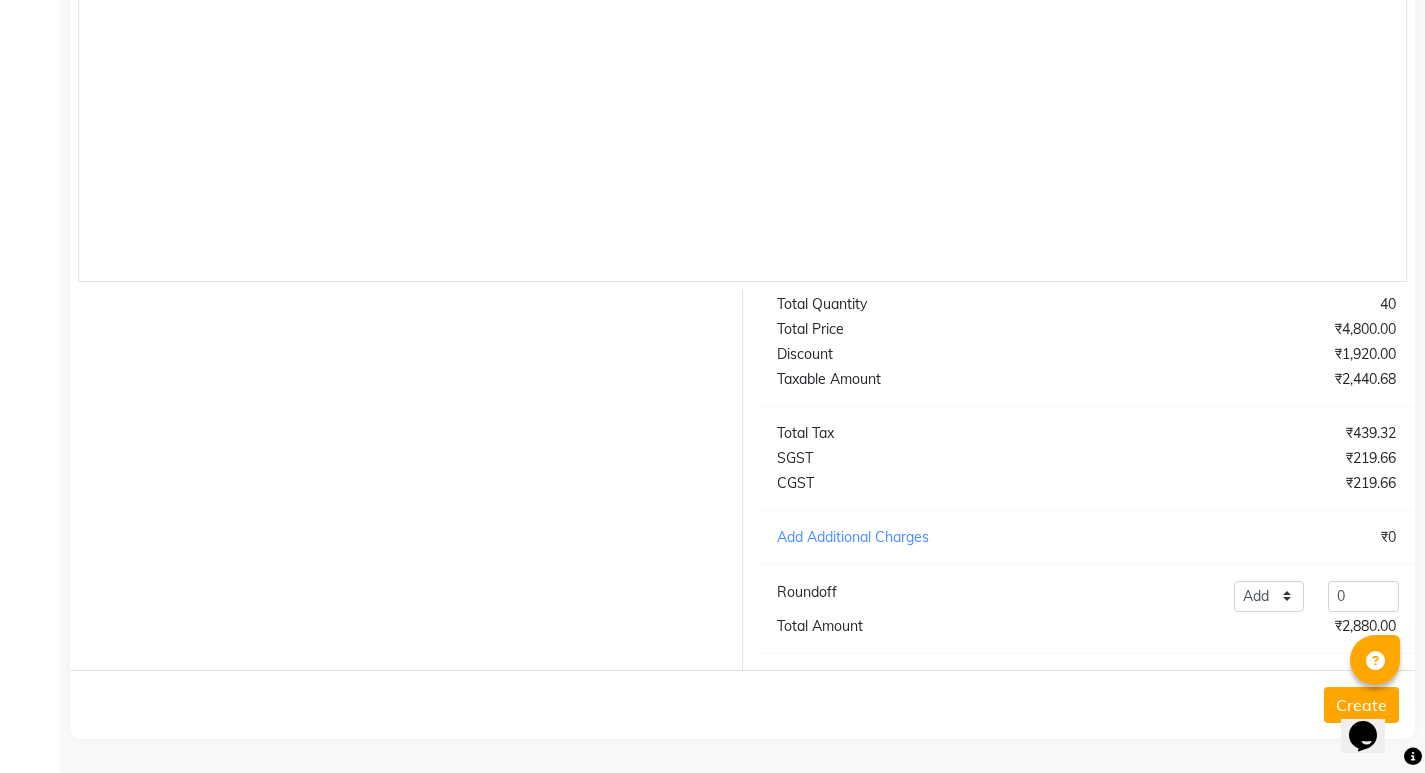 scroll, scrollTop: 431, scrollLeft: 0, axis: vertical 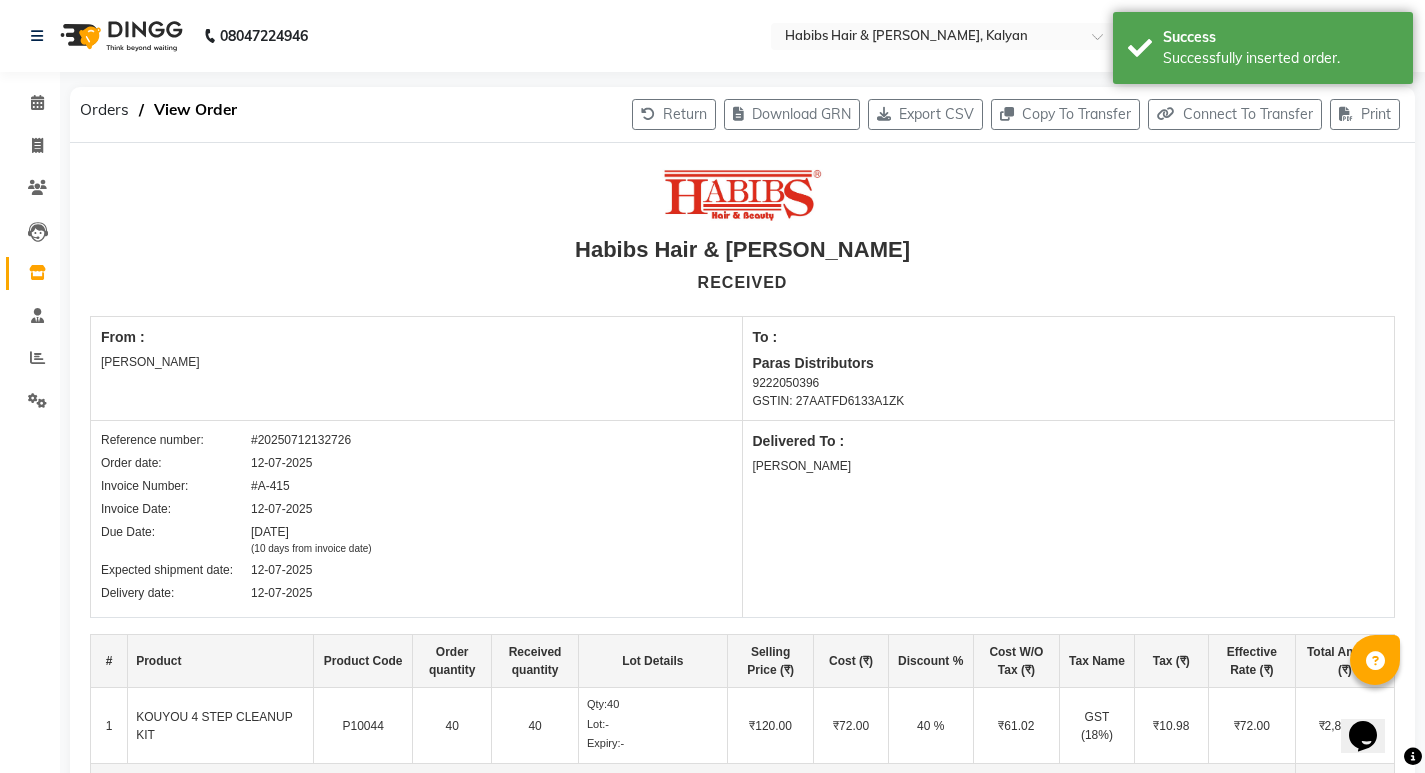 click on "Inventory" 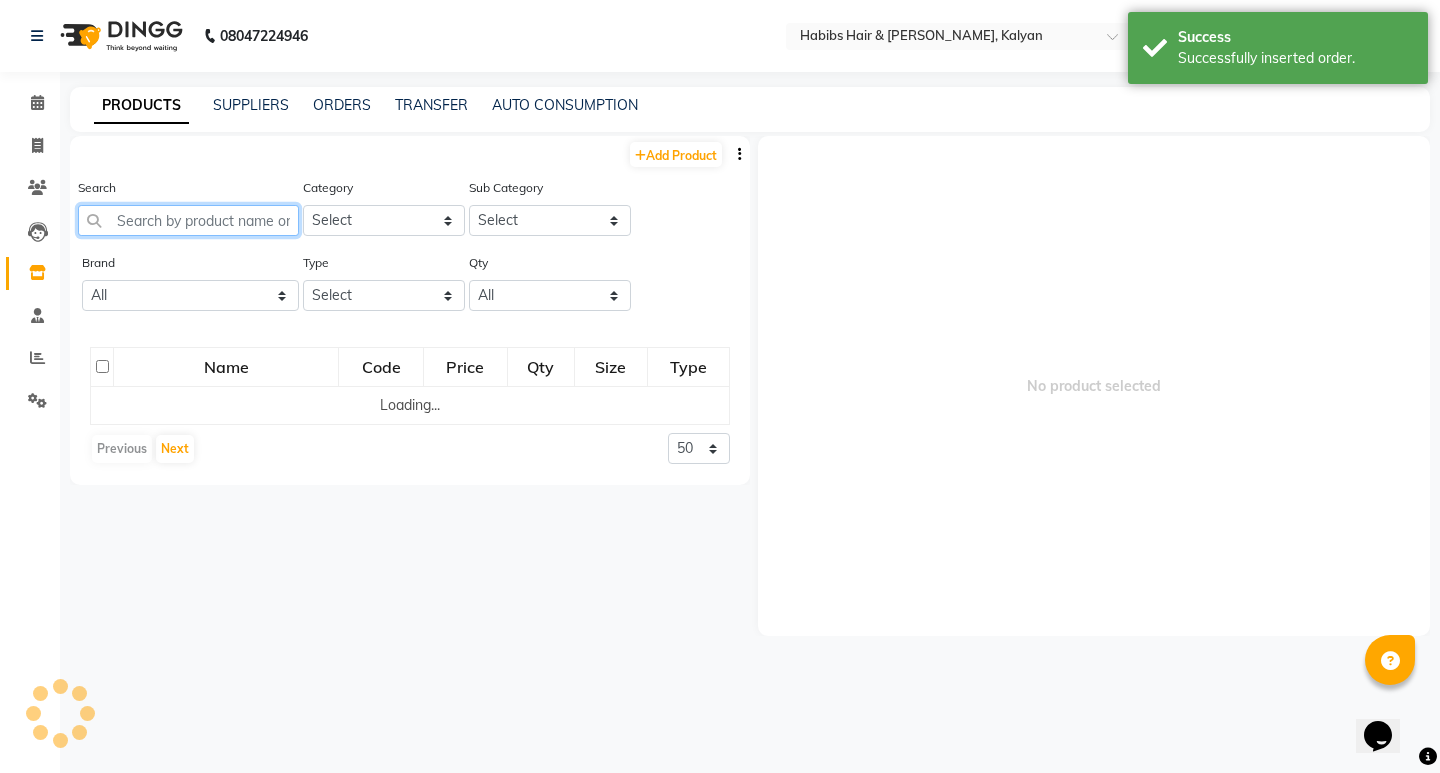 click 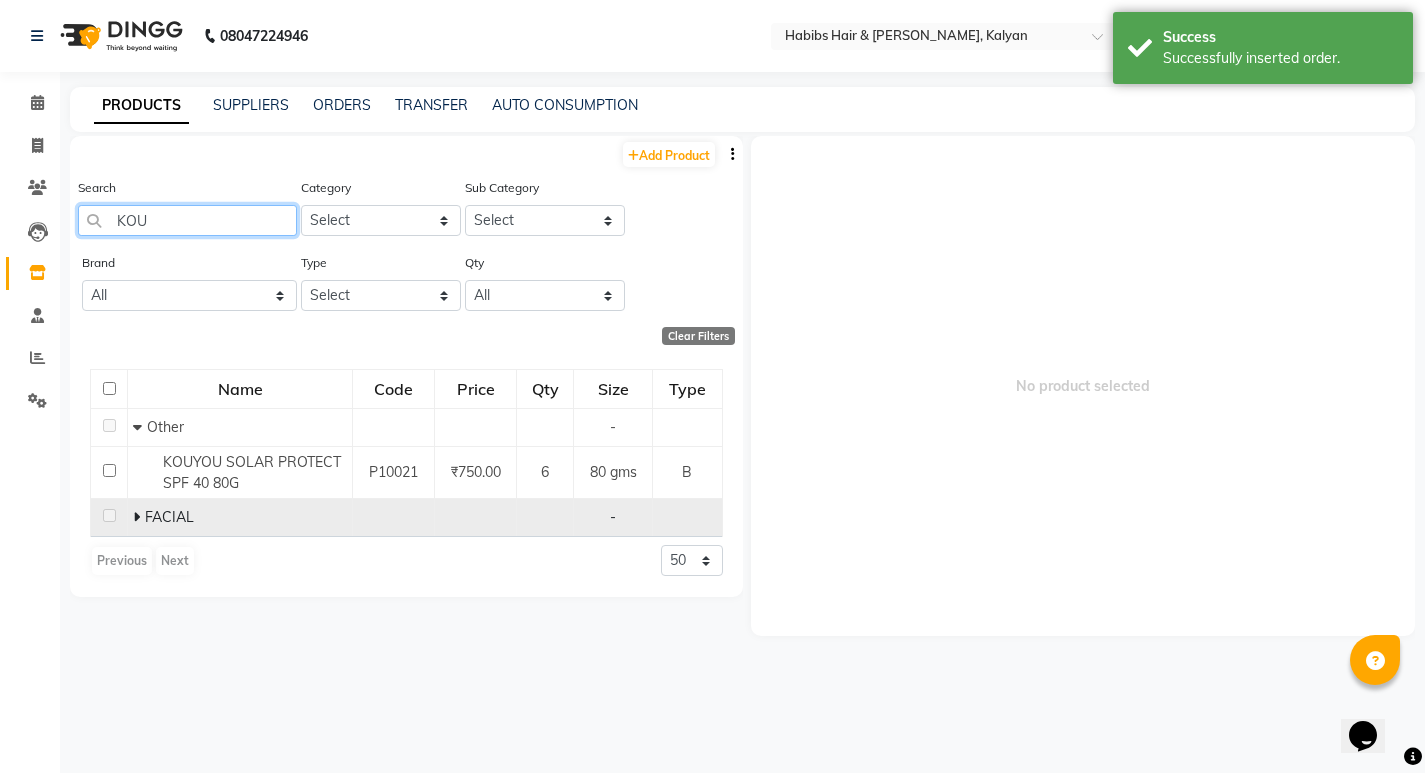type on "KOU" 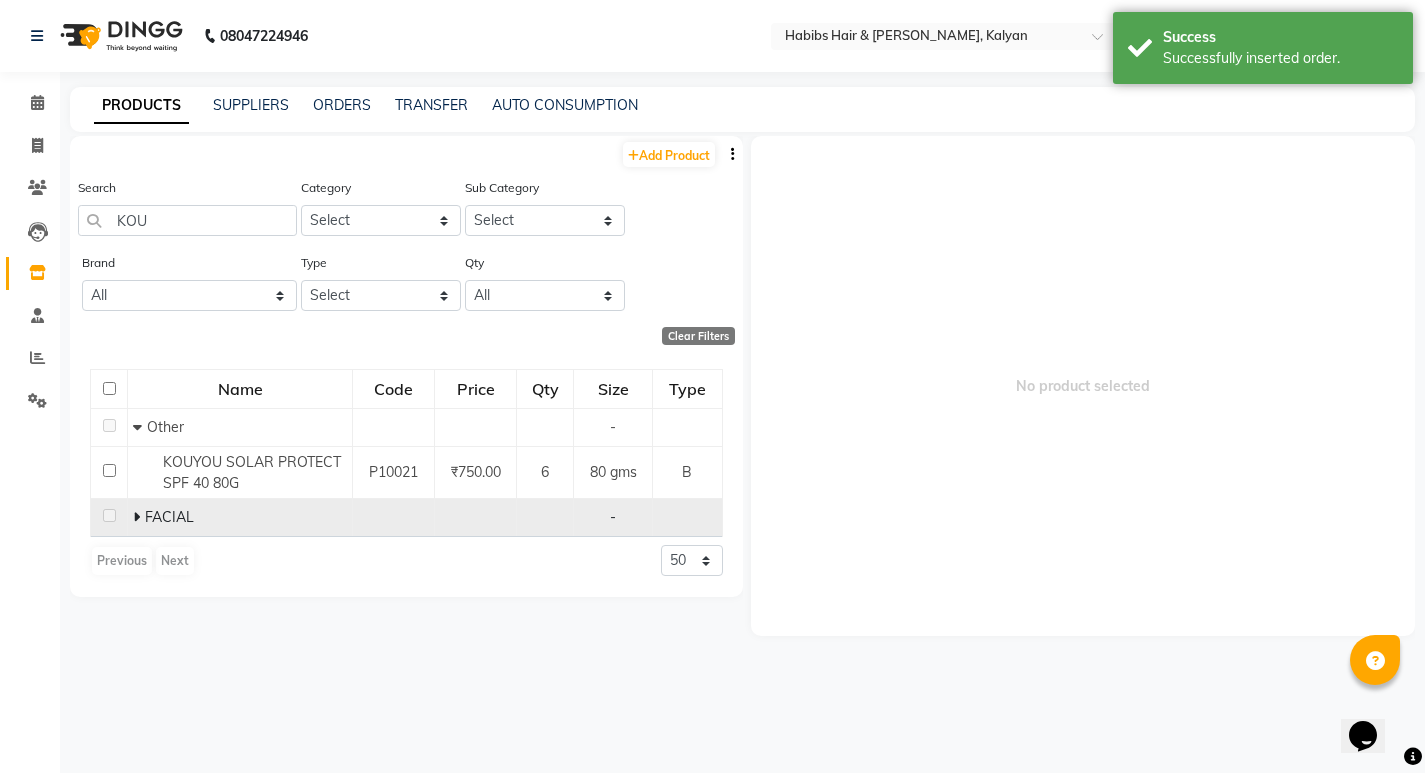 click 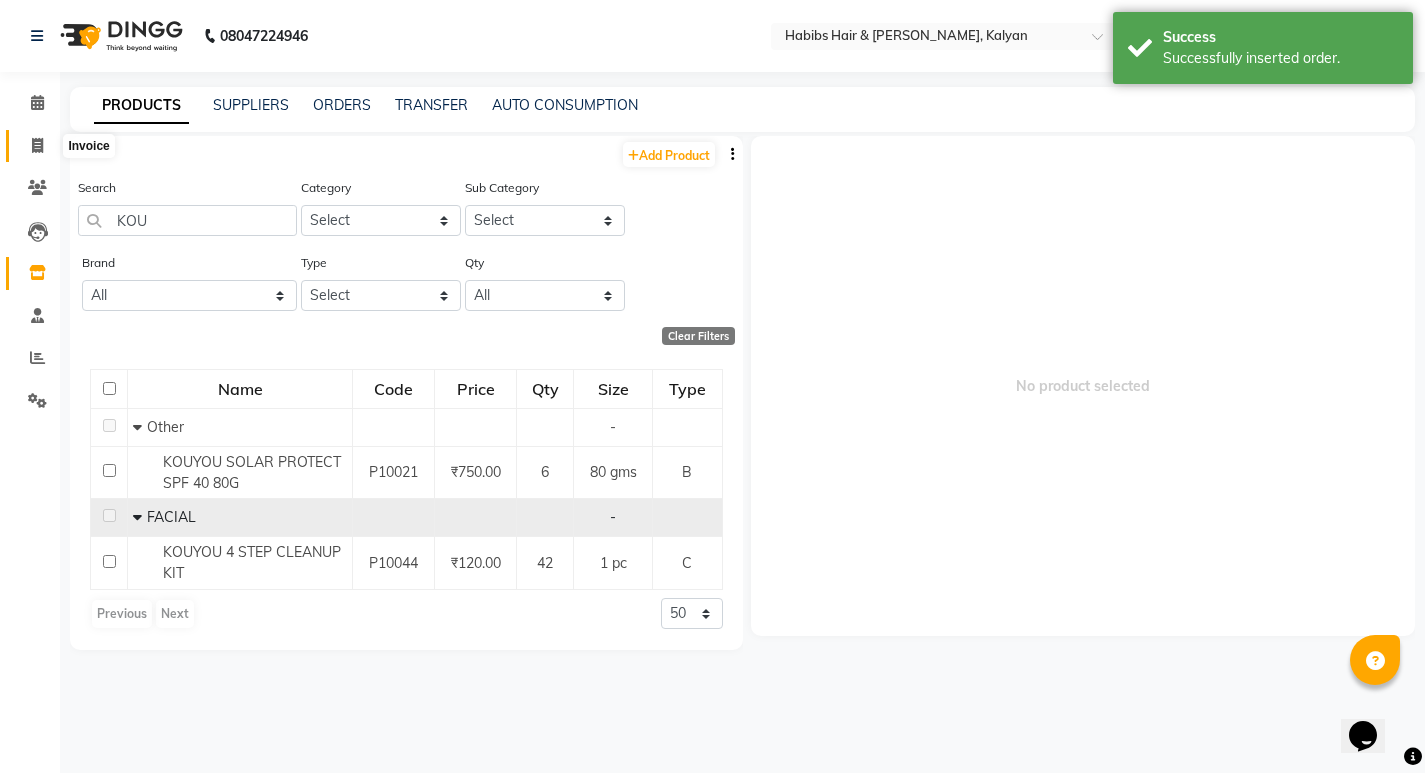 click 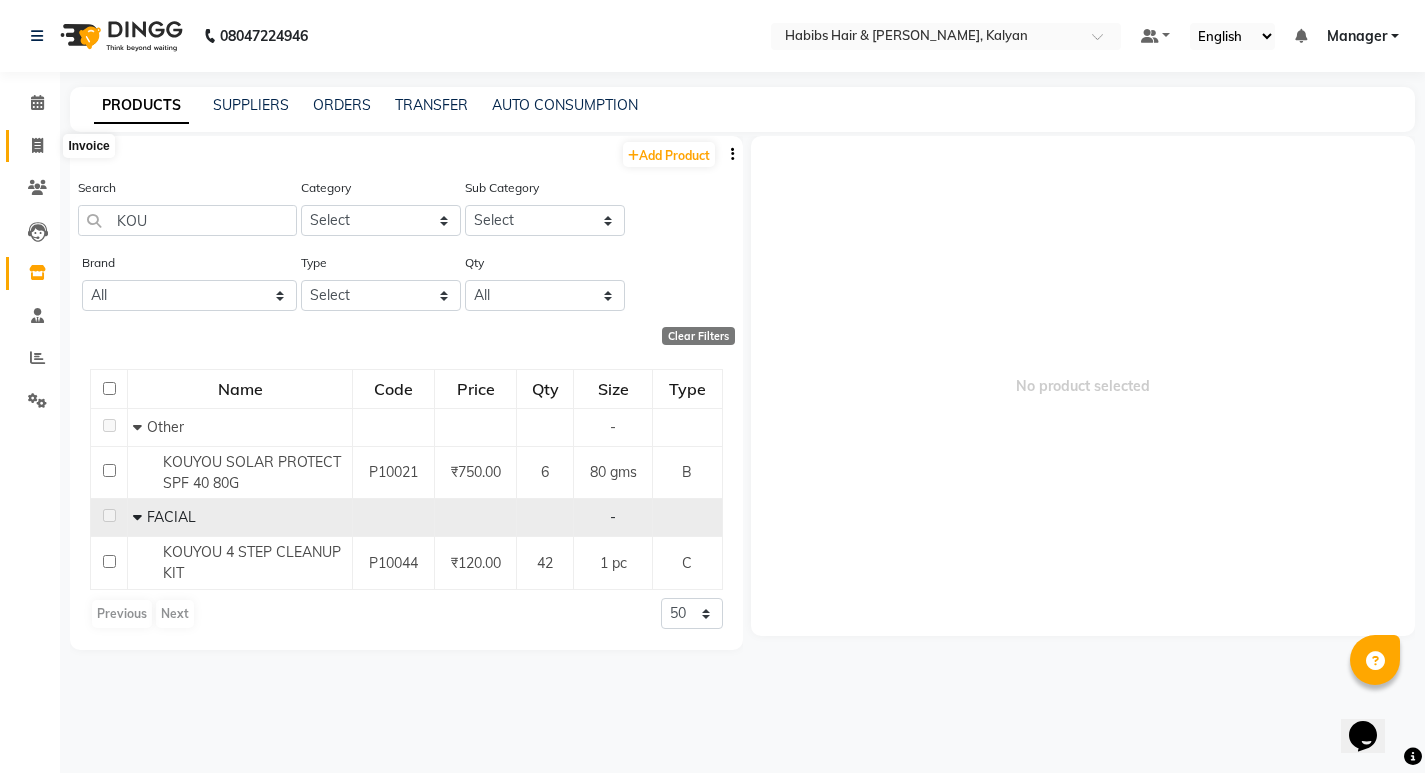 select on "8185" 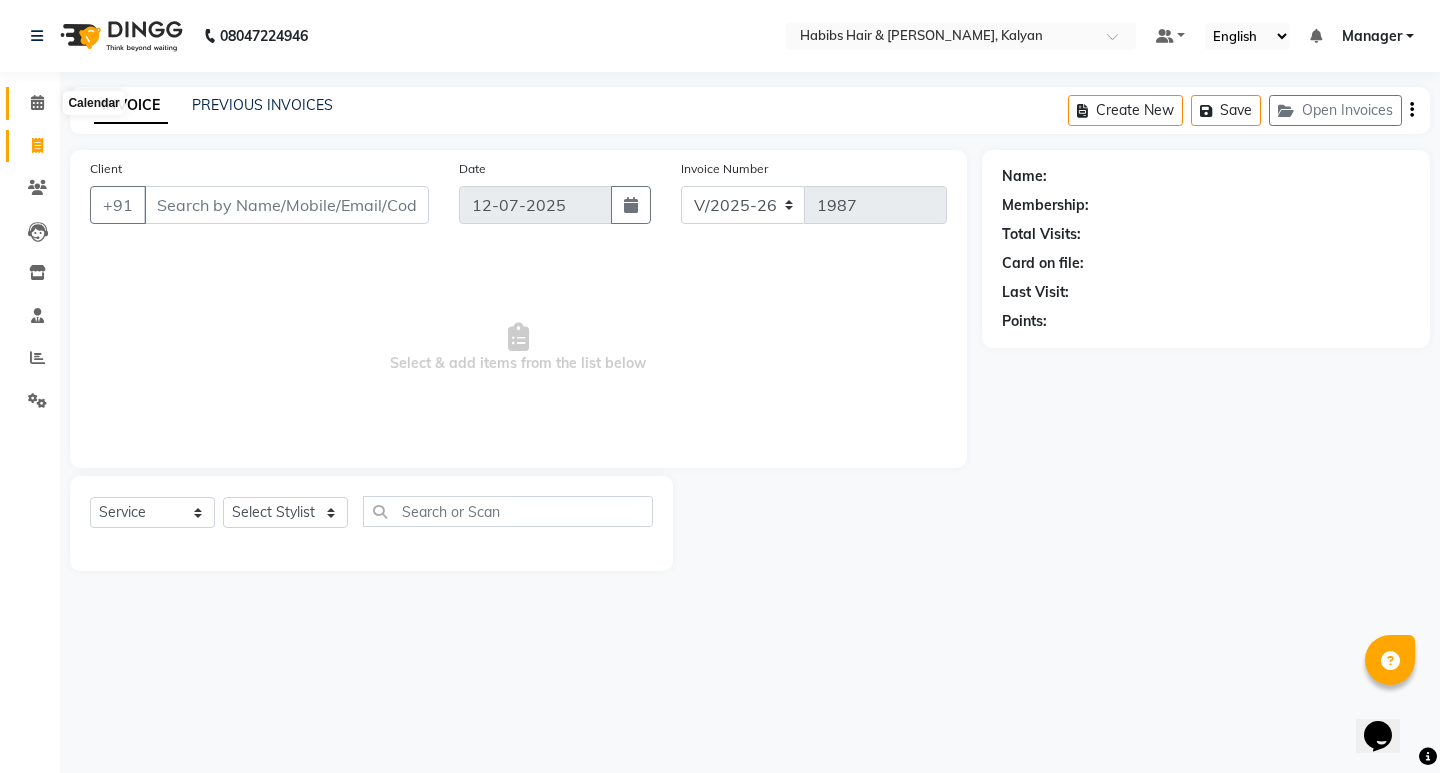 click 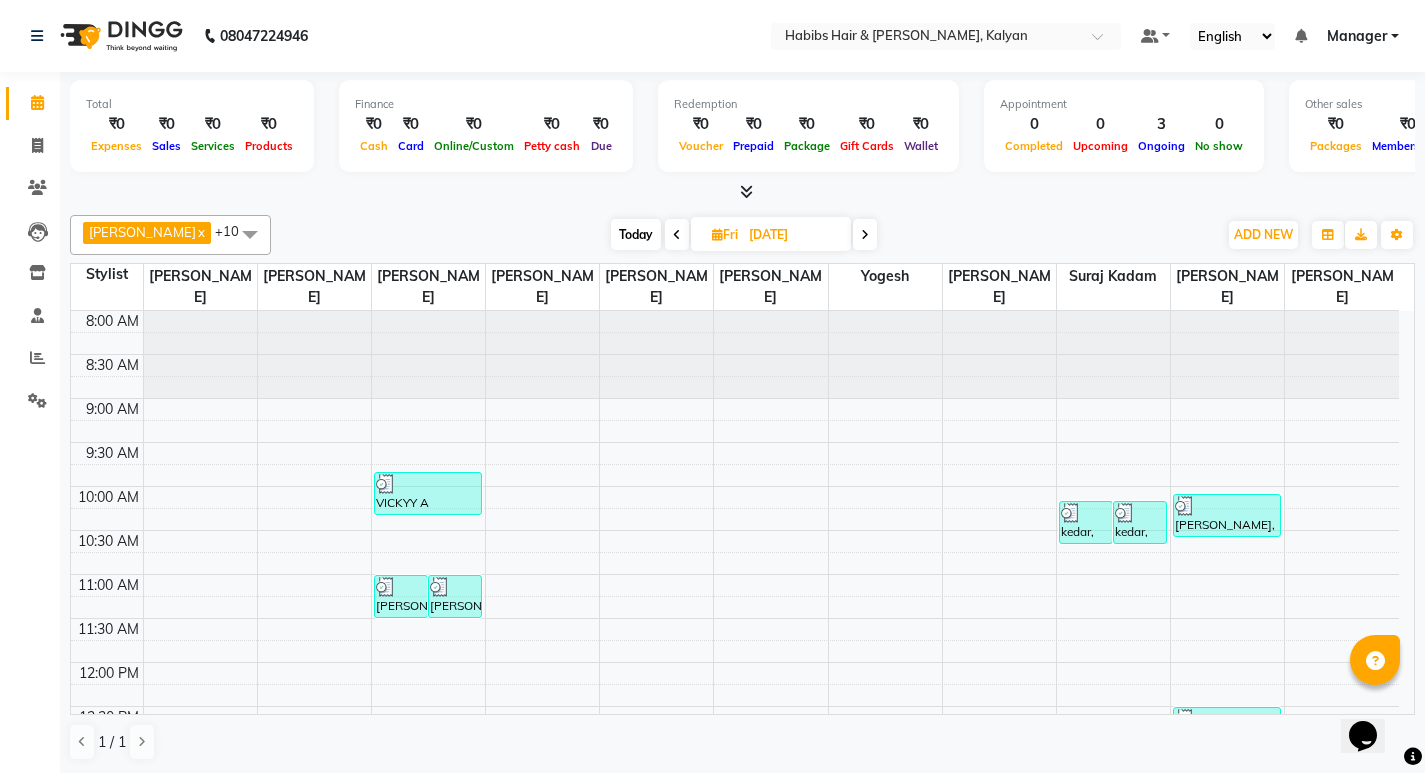 scroll, scrollTop: 1, scrollLeft: 0, axis: vertical 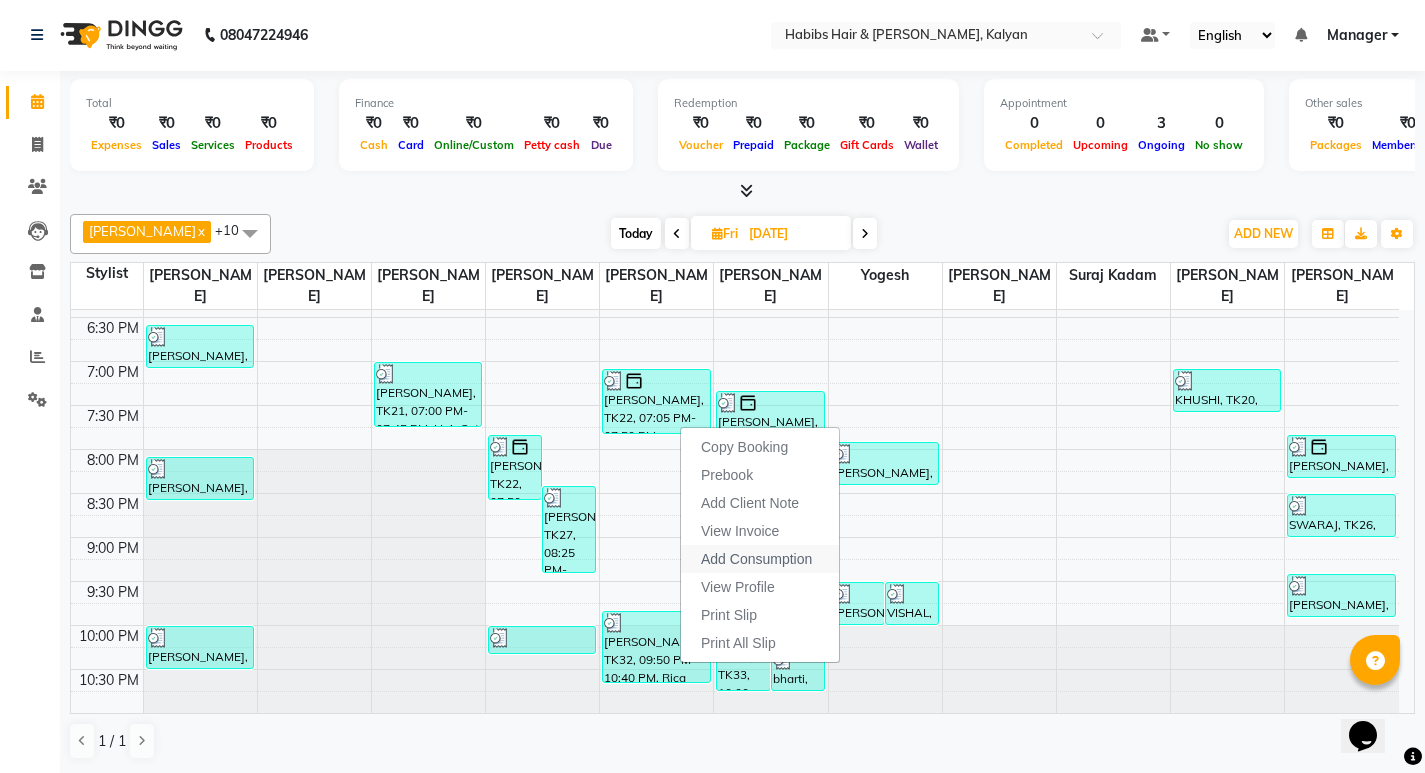 click on "Add Consumption" at bounding box center (756, 559) 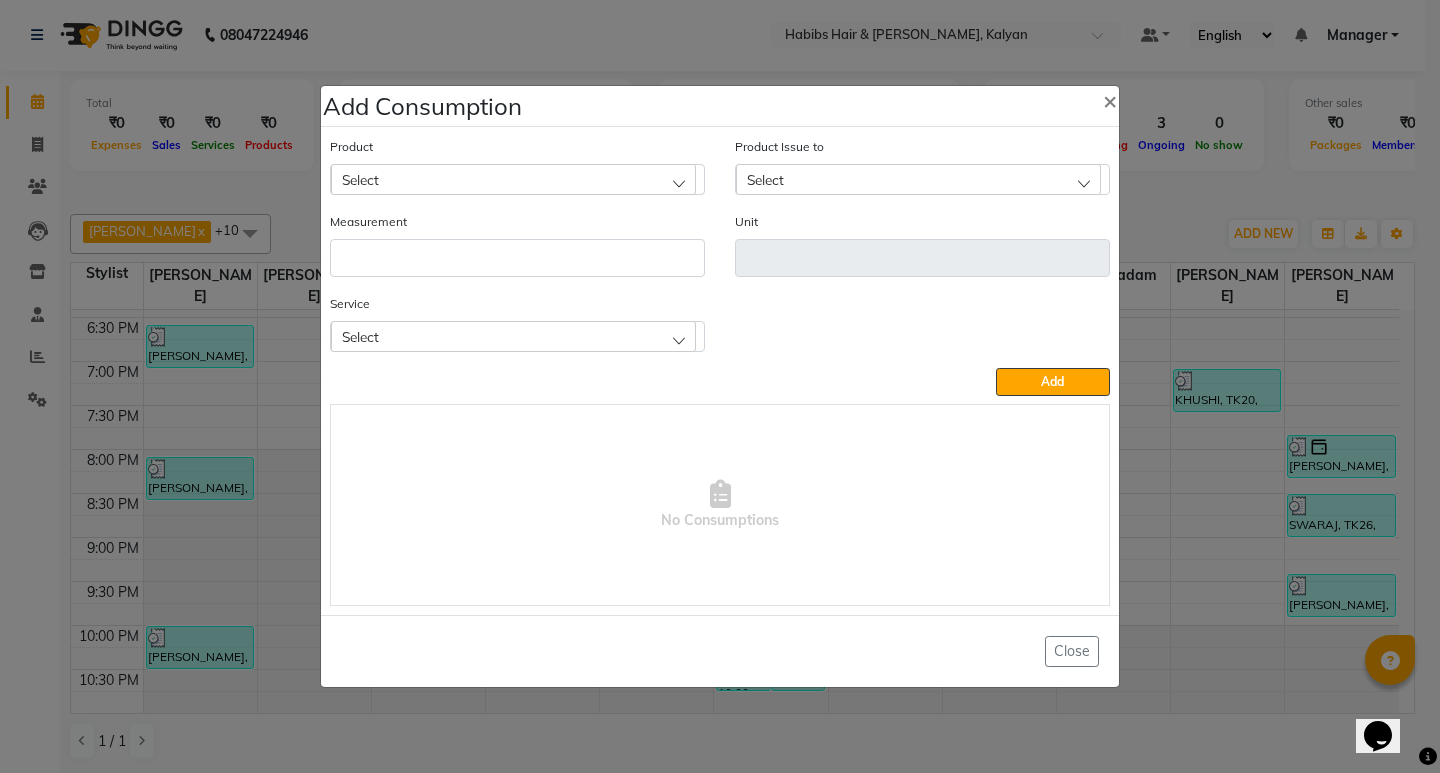 click on "Select" 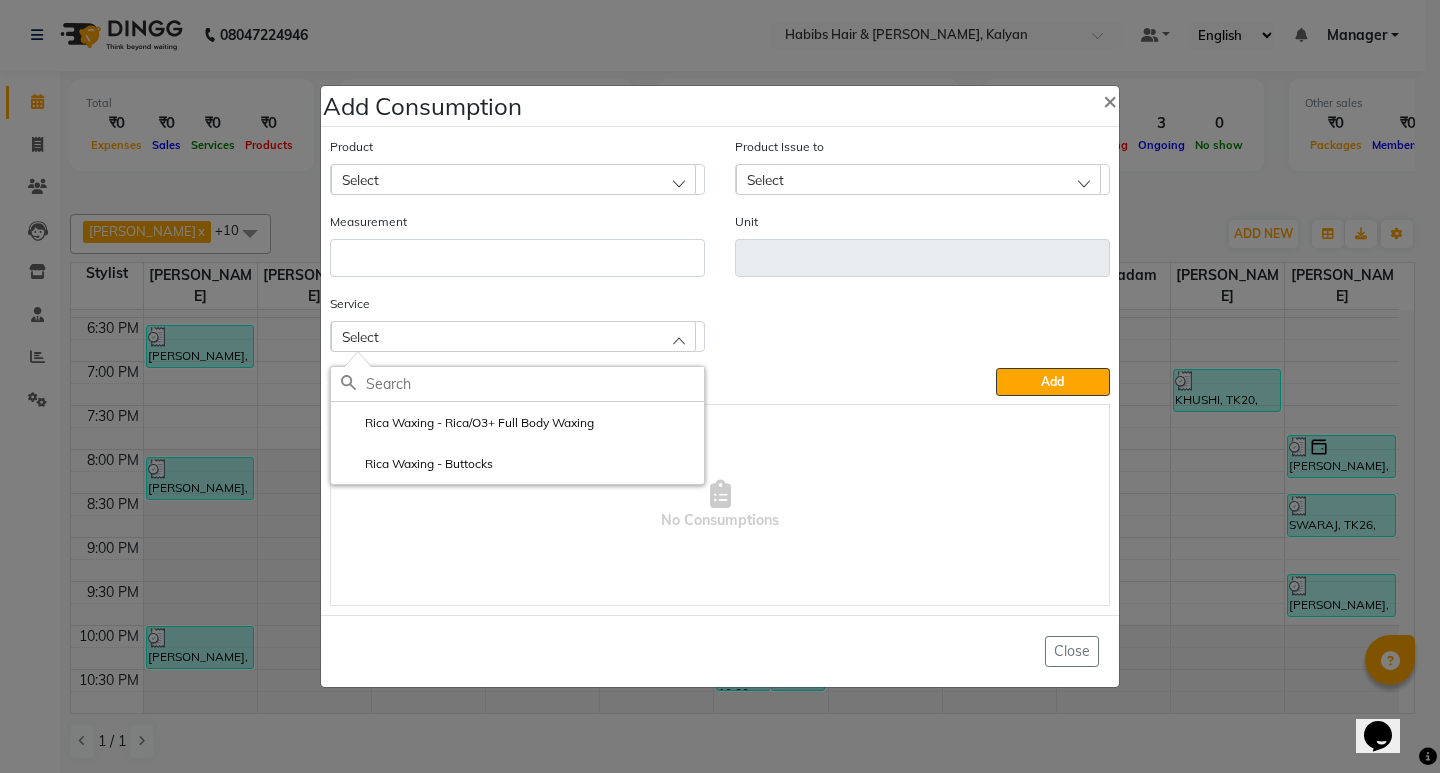 click on "Rica Waxing - Rica/O3+ Full Body Waxing" 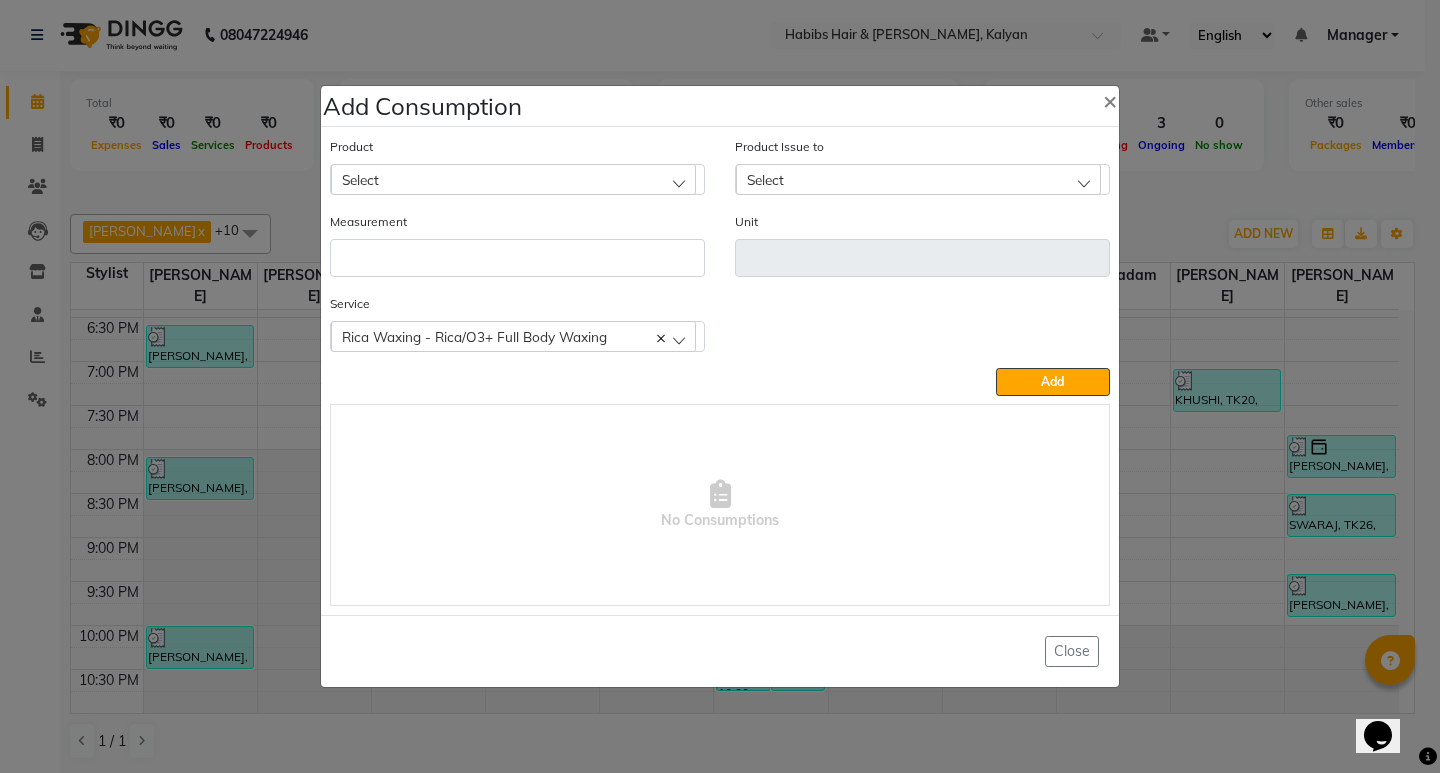 click on "Select" 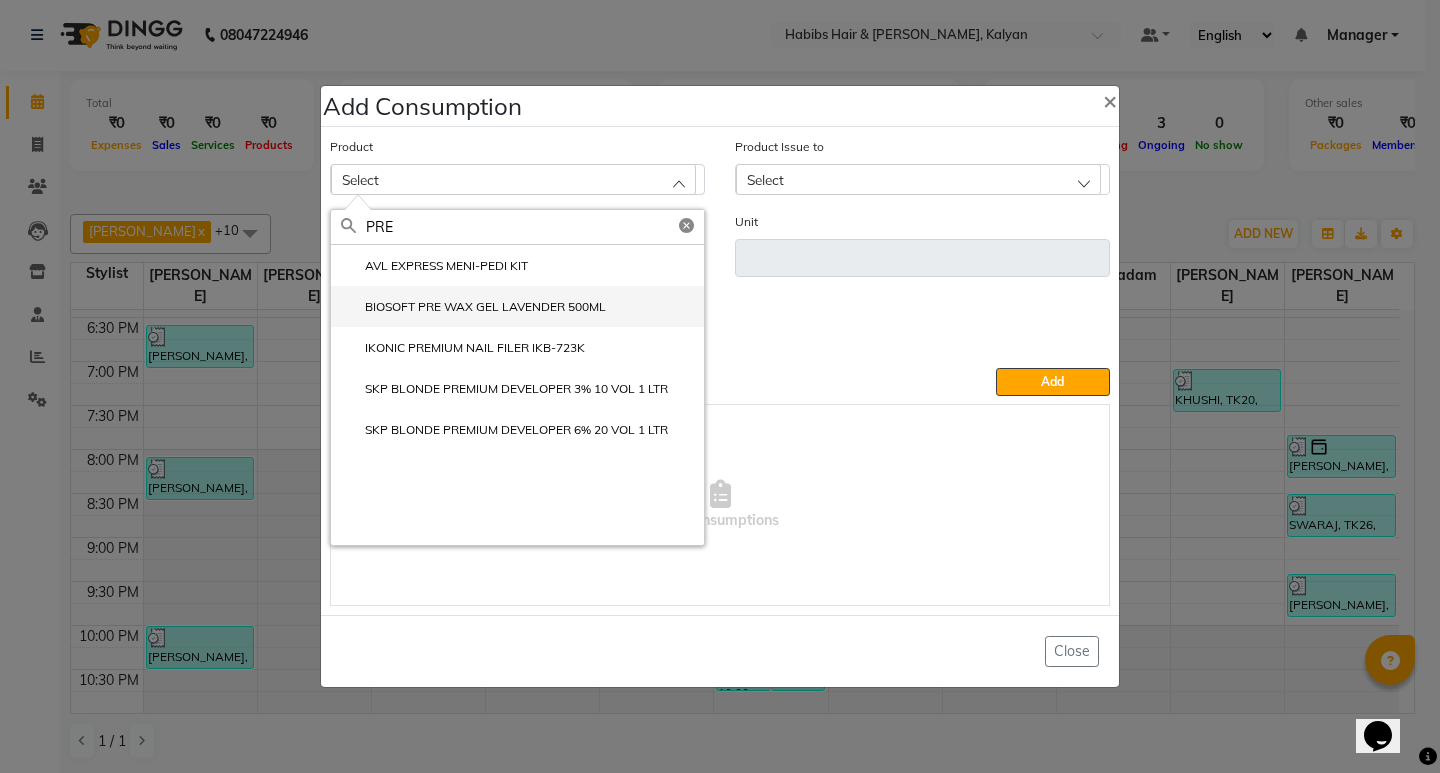 type on "PRE" 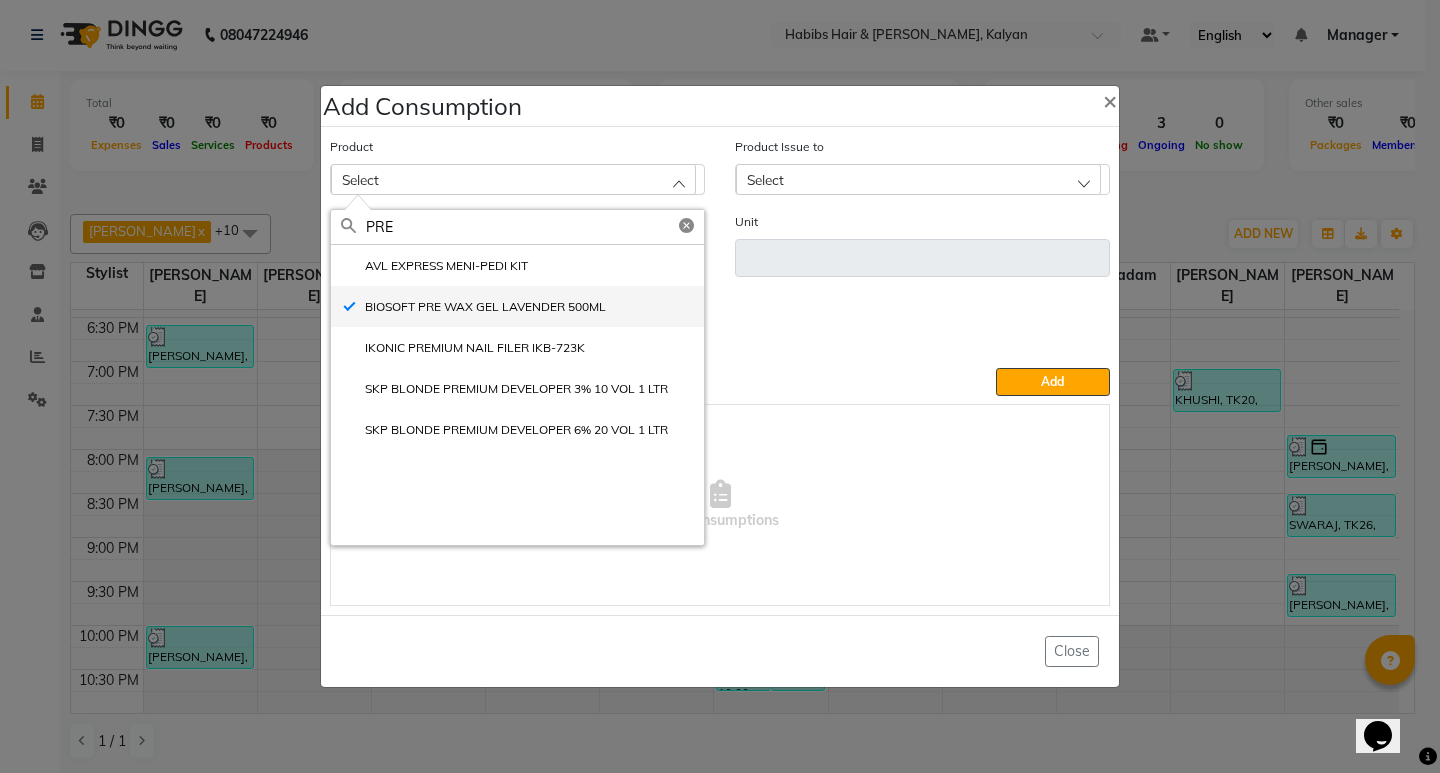 type on "GRM" 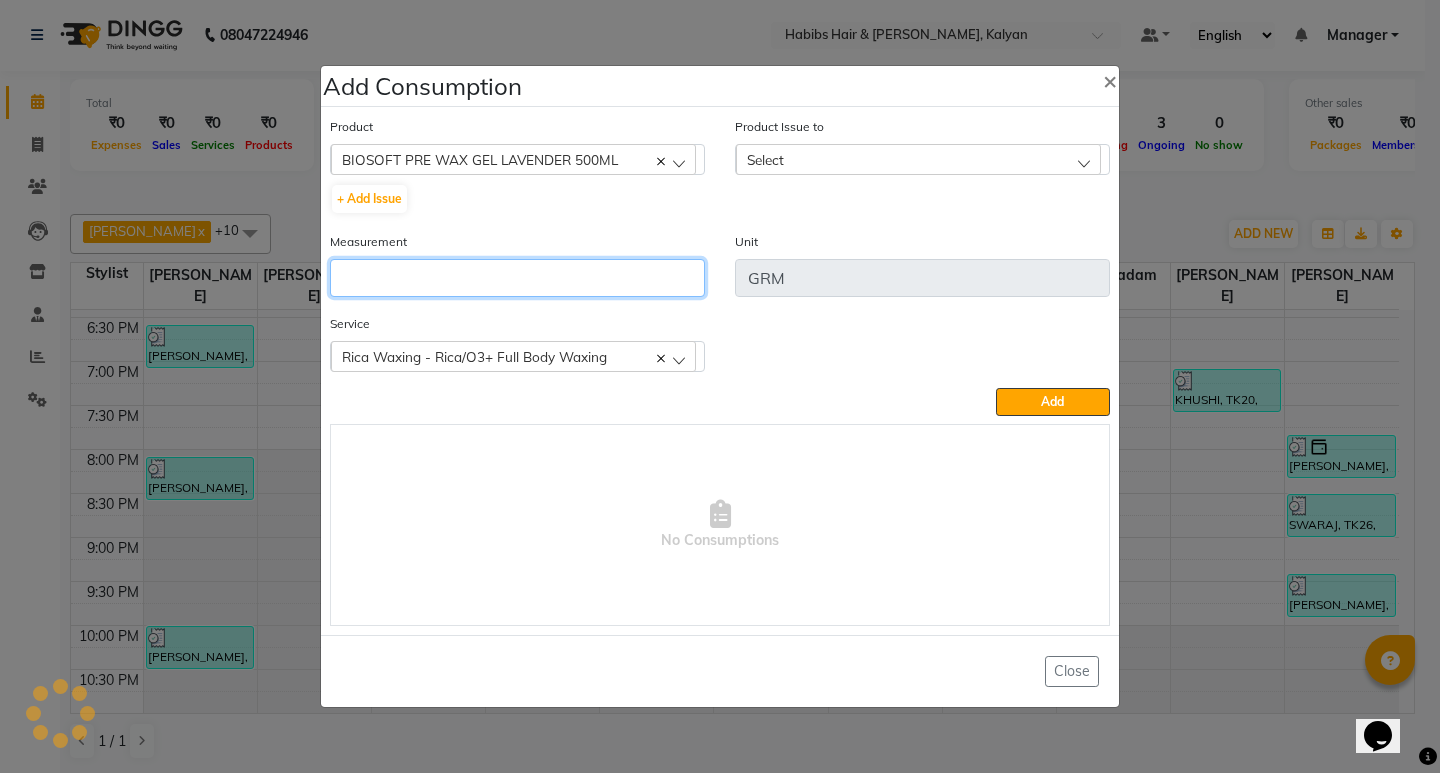 click 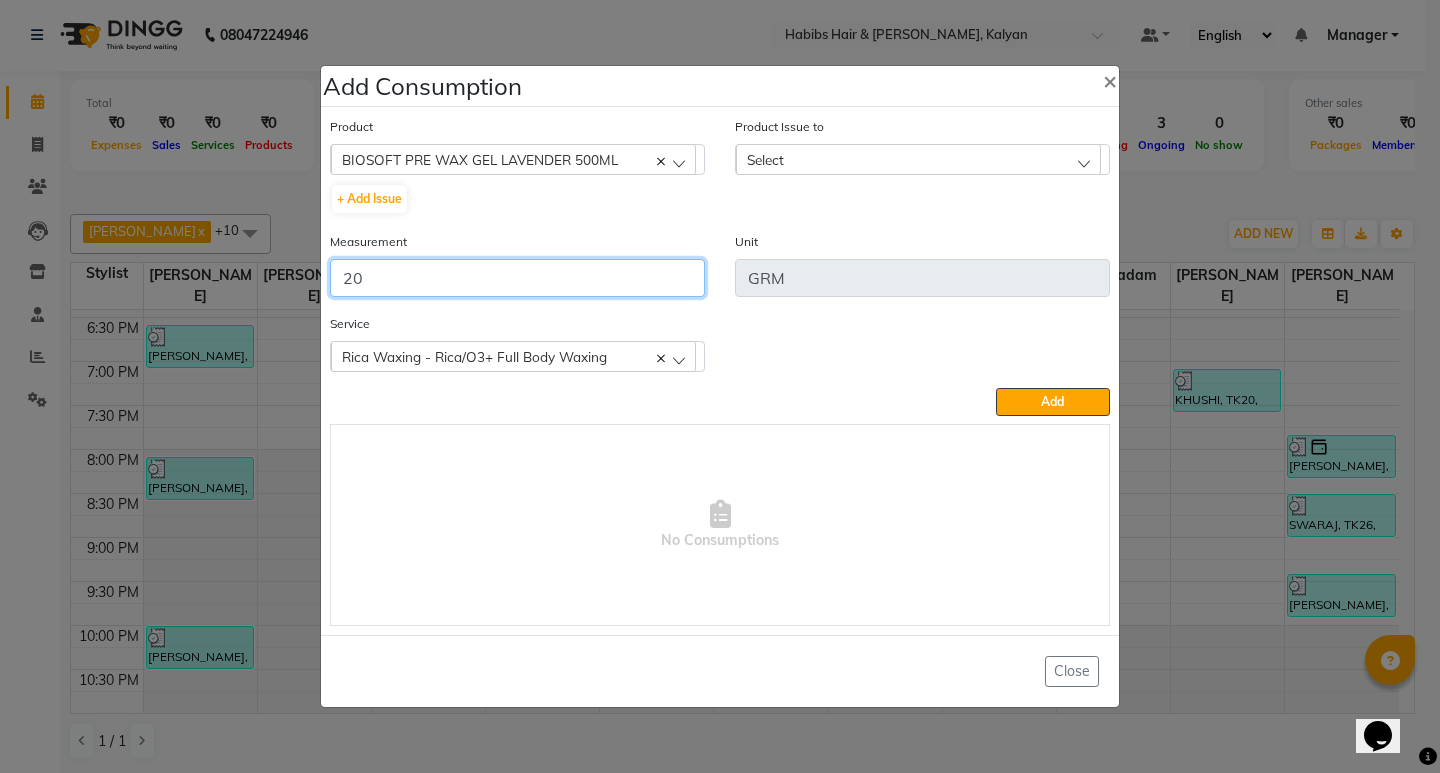 type on "20" 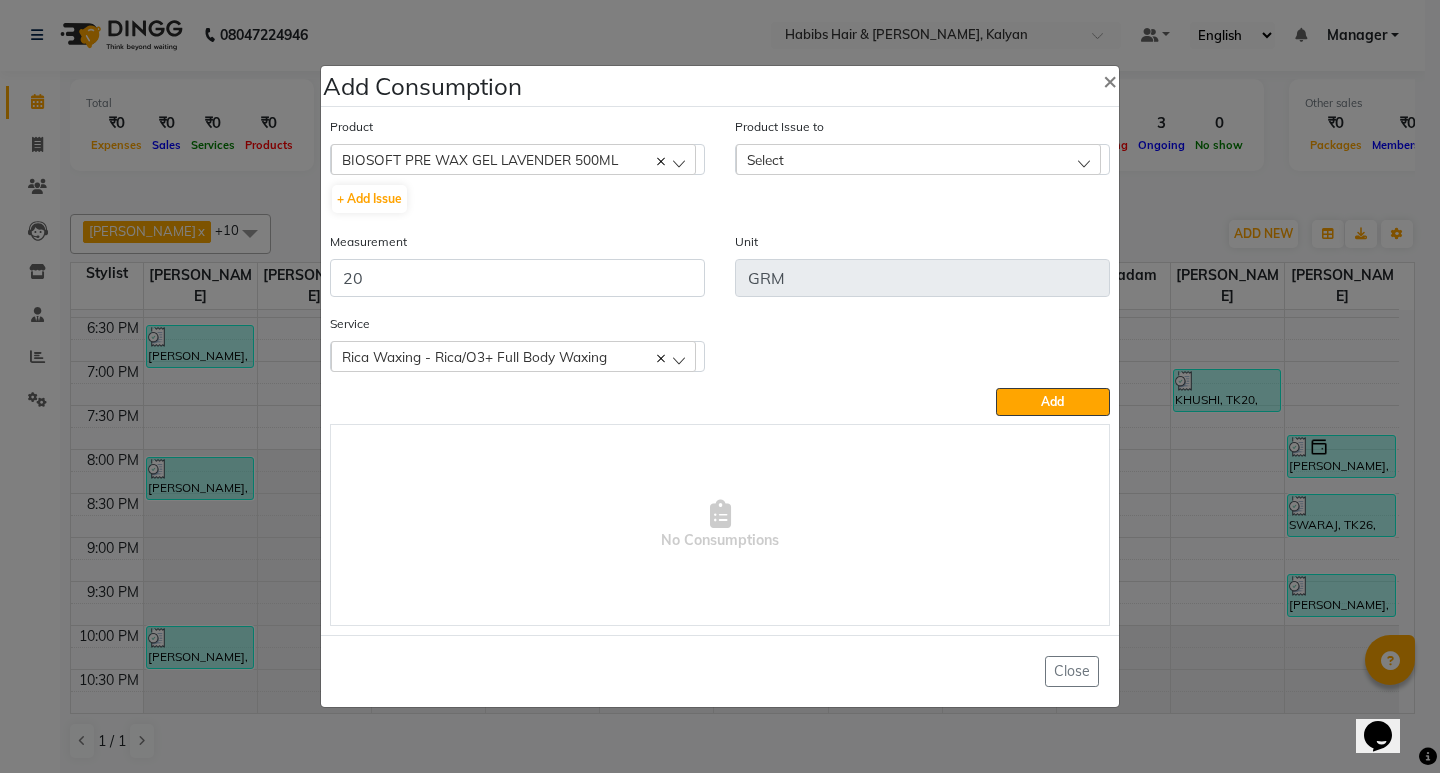 click on "Select" 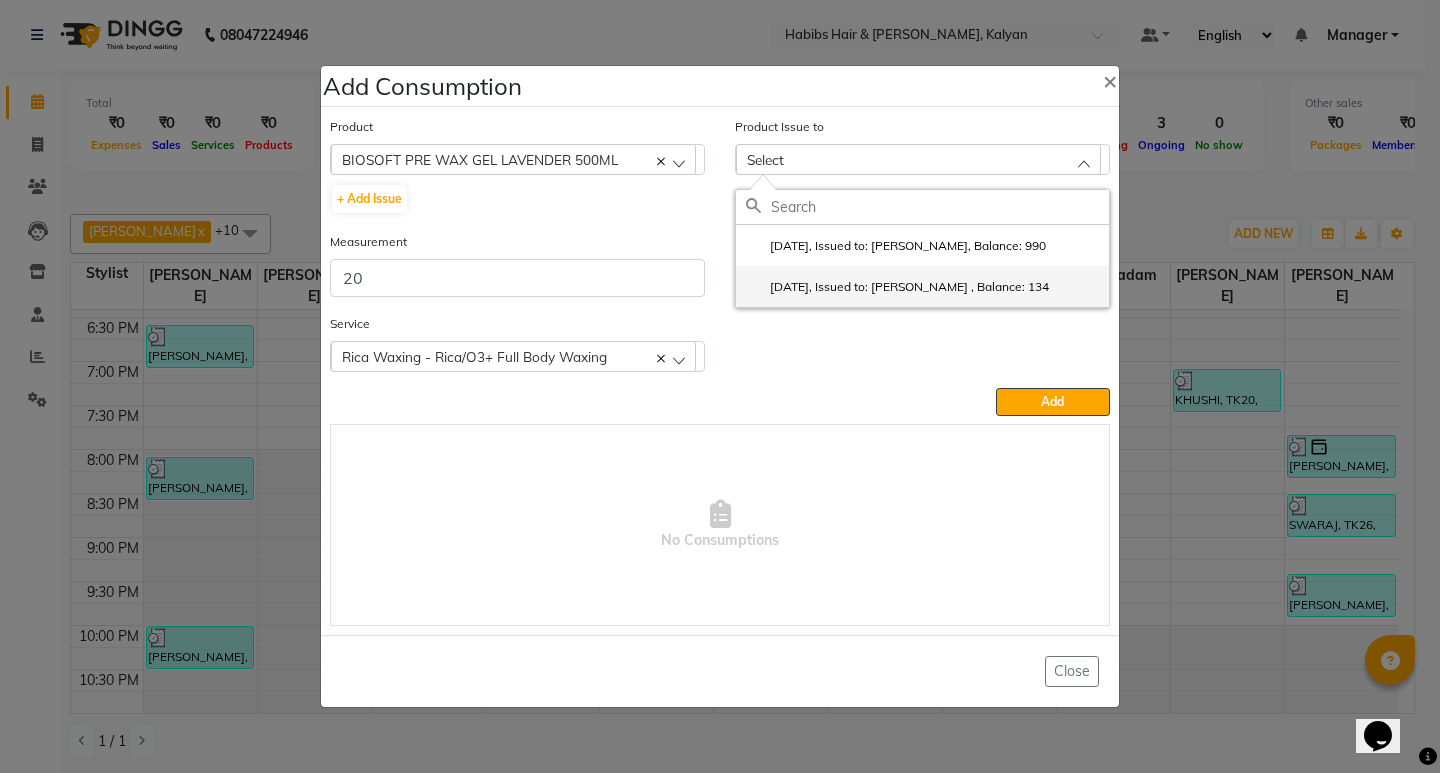 click on "2025-05-17, Issued to: Ranjana  singh , Balance: 134" 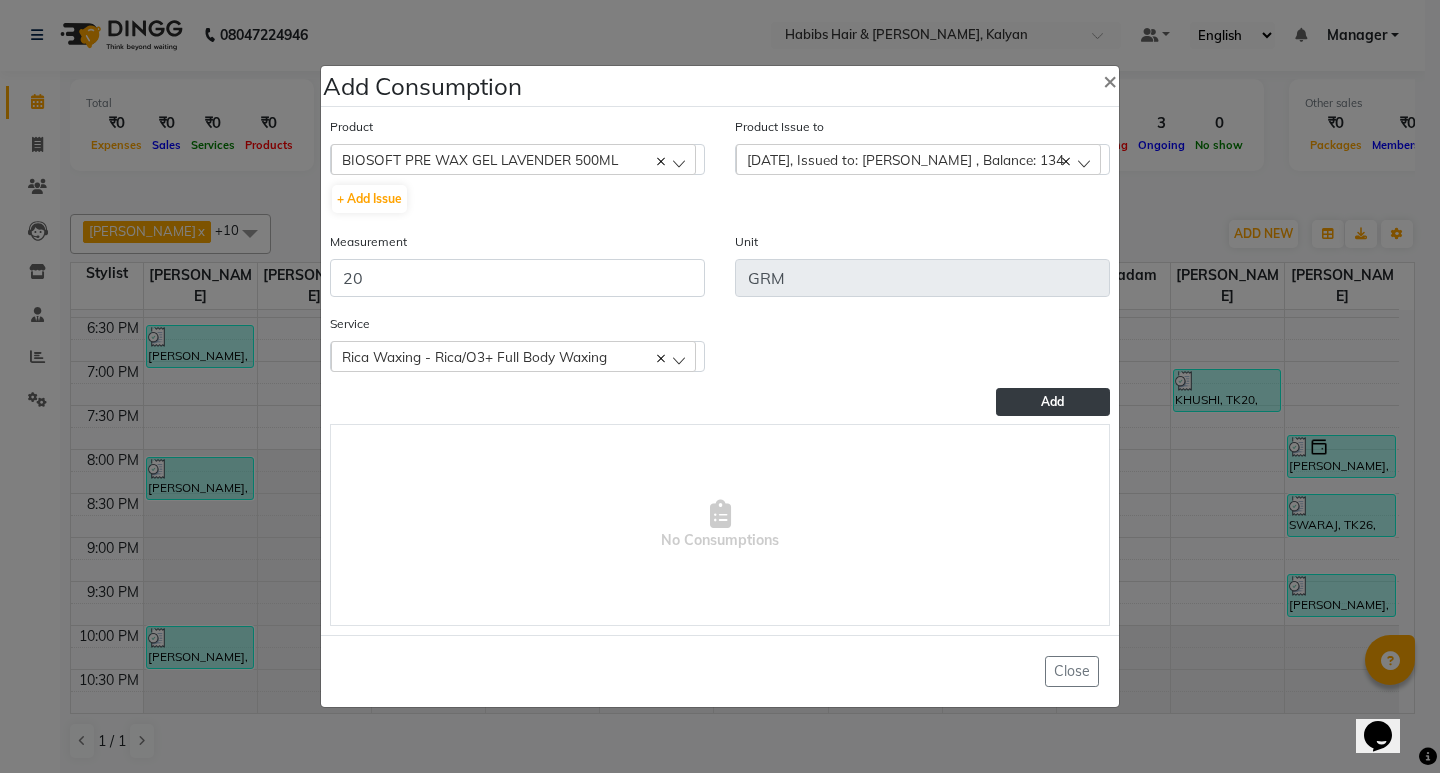 click on "Add" 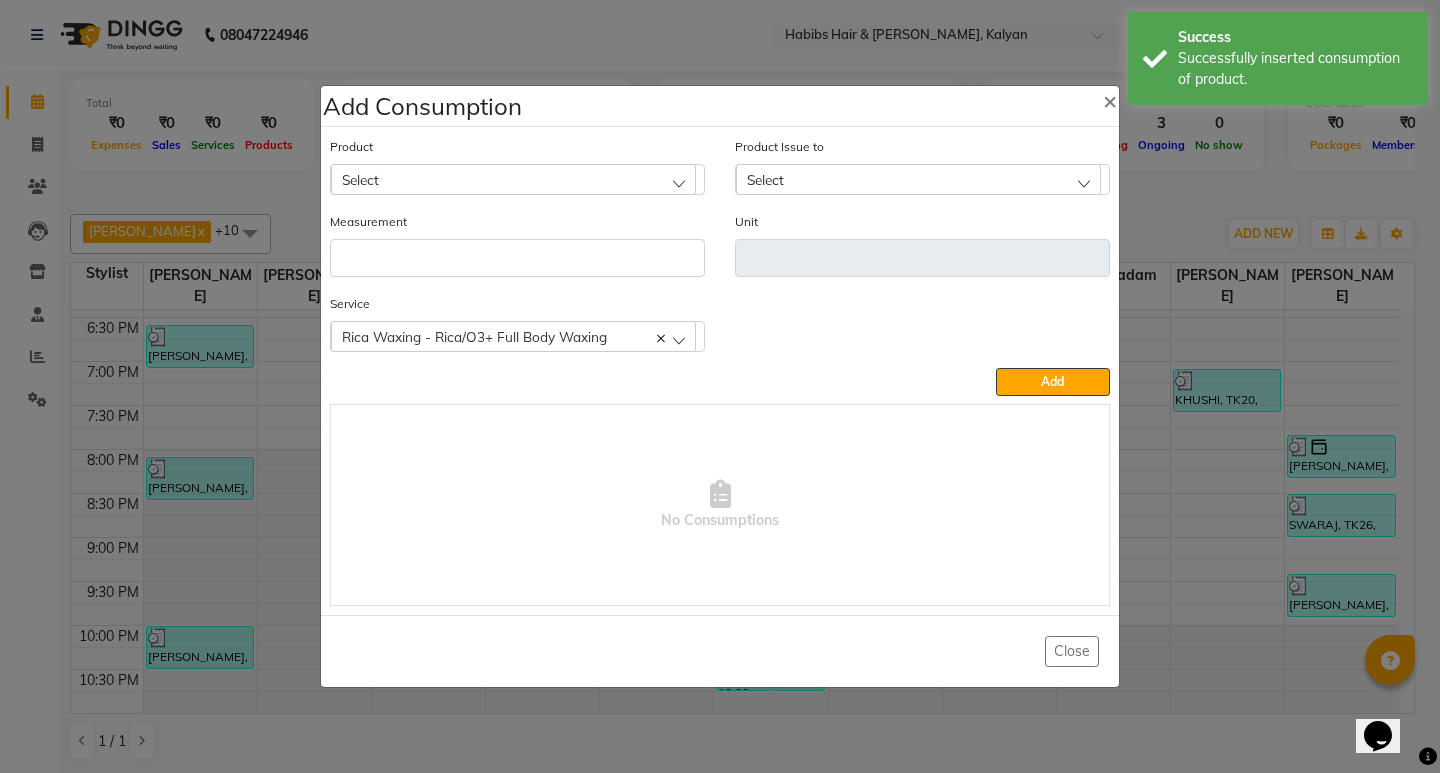 click on "Select" 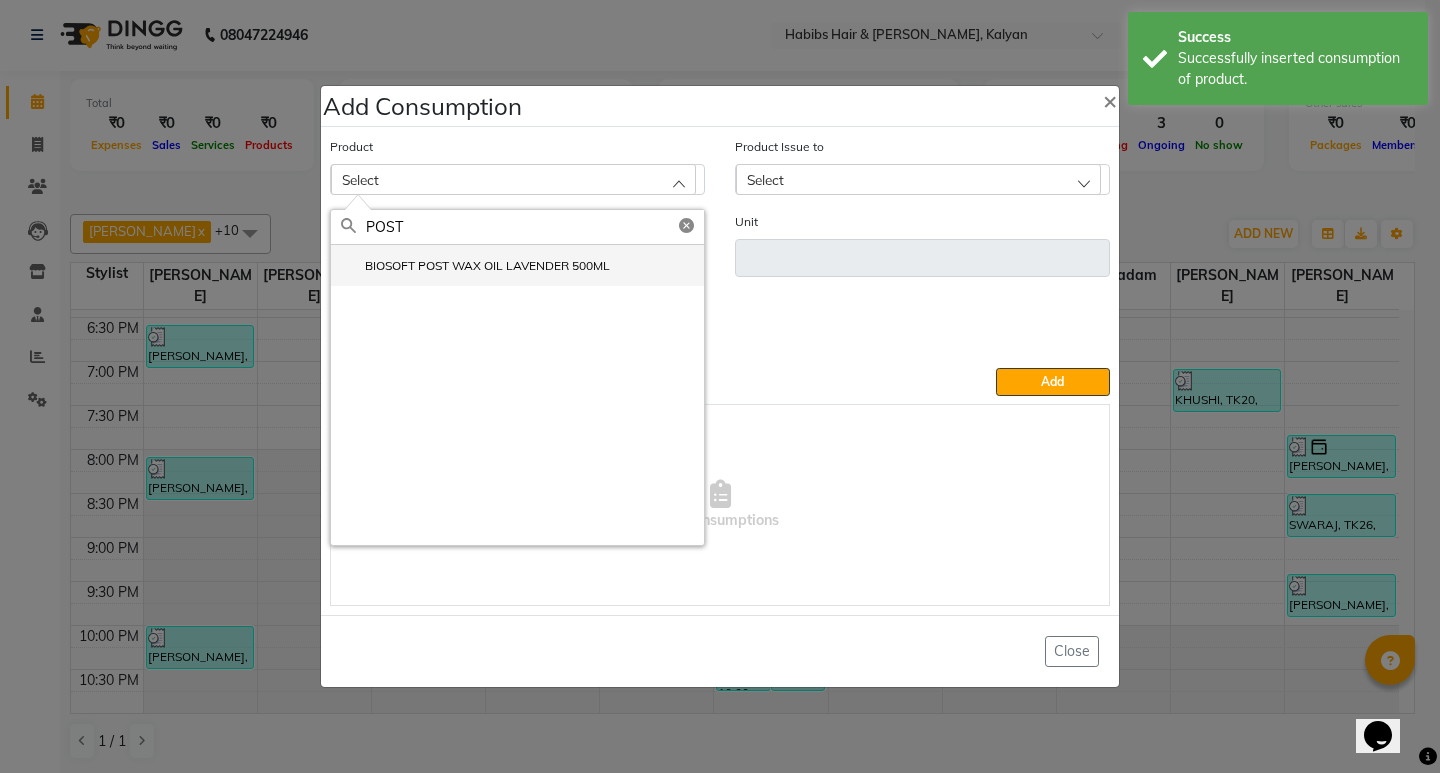 type on "POST" 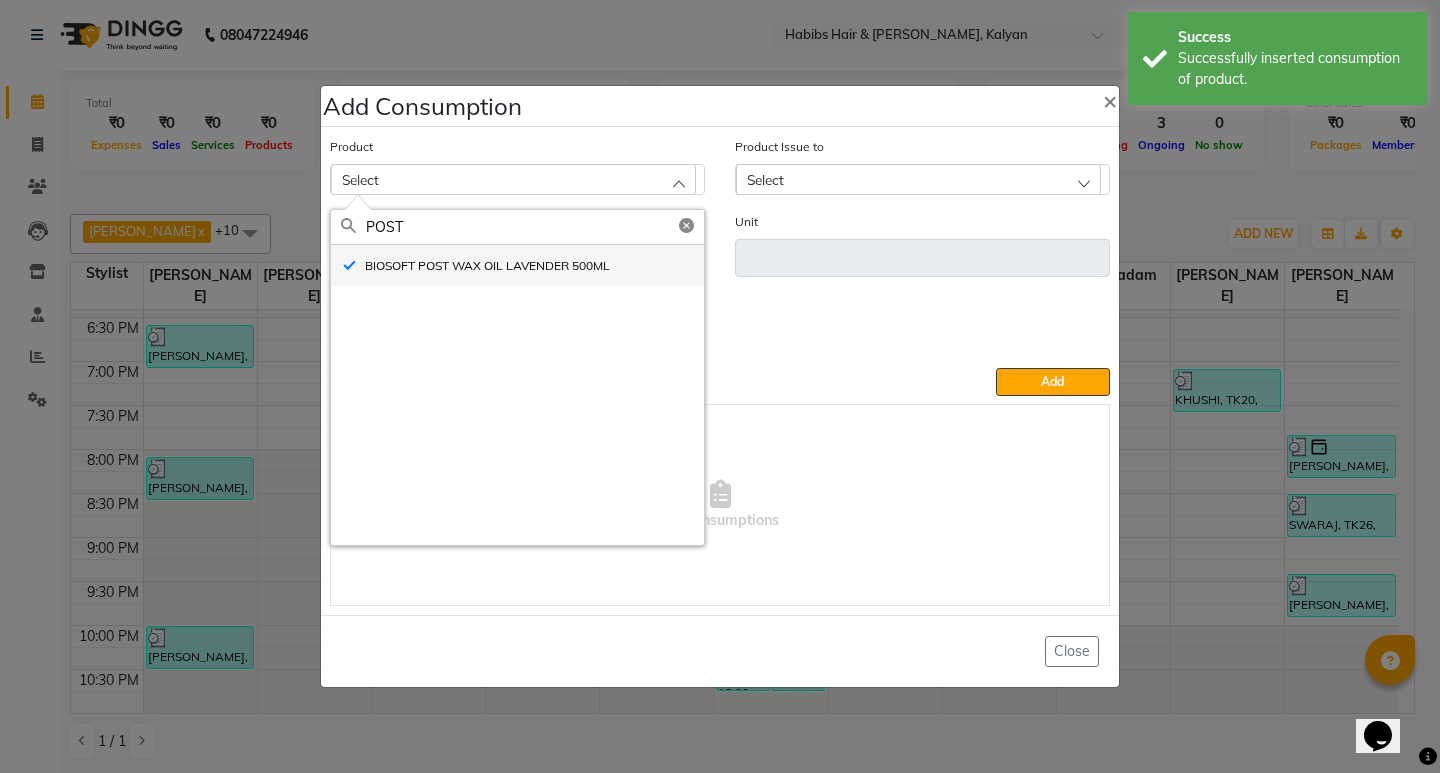 type on "ML" 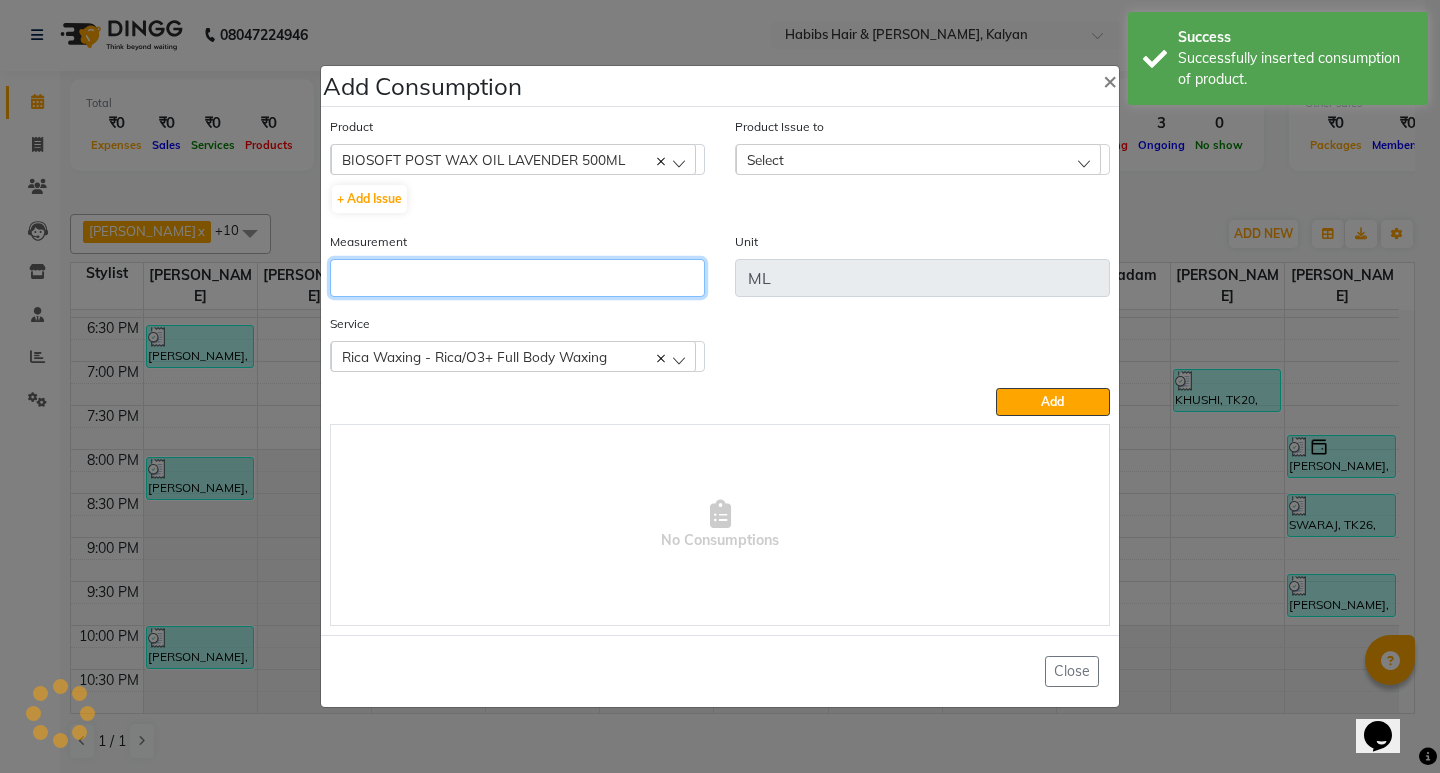 click 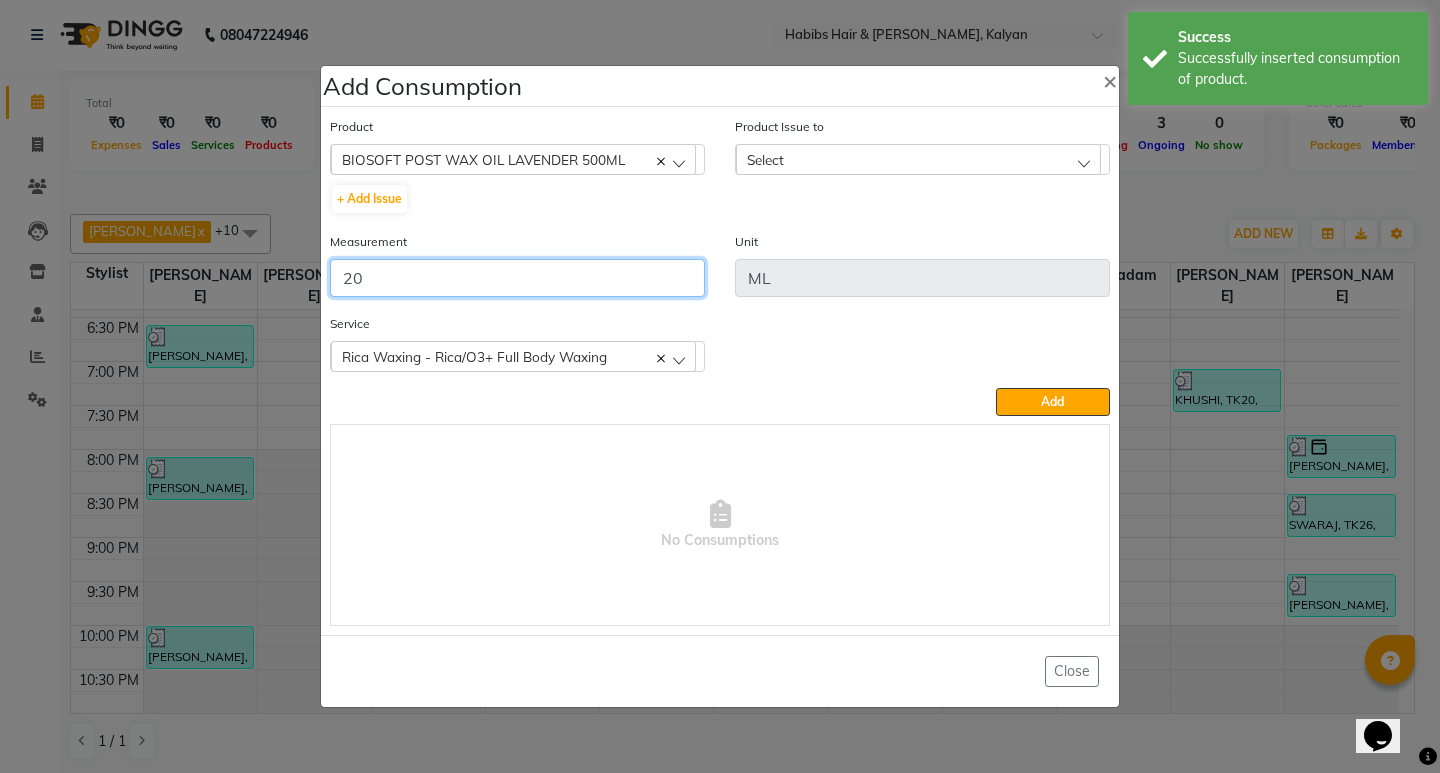 type on "20" 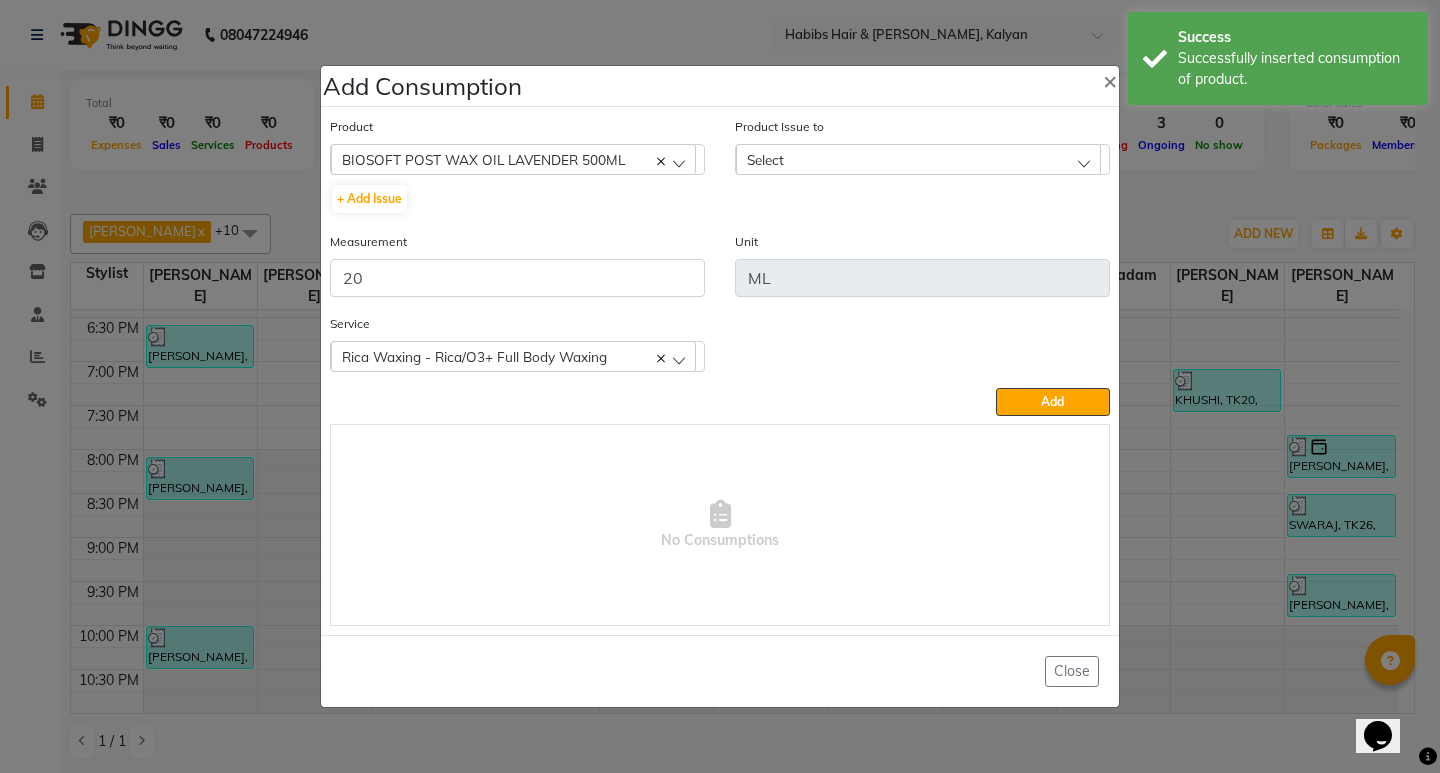 click on "Select" 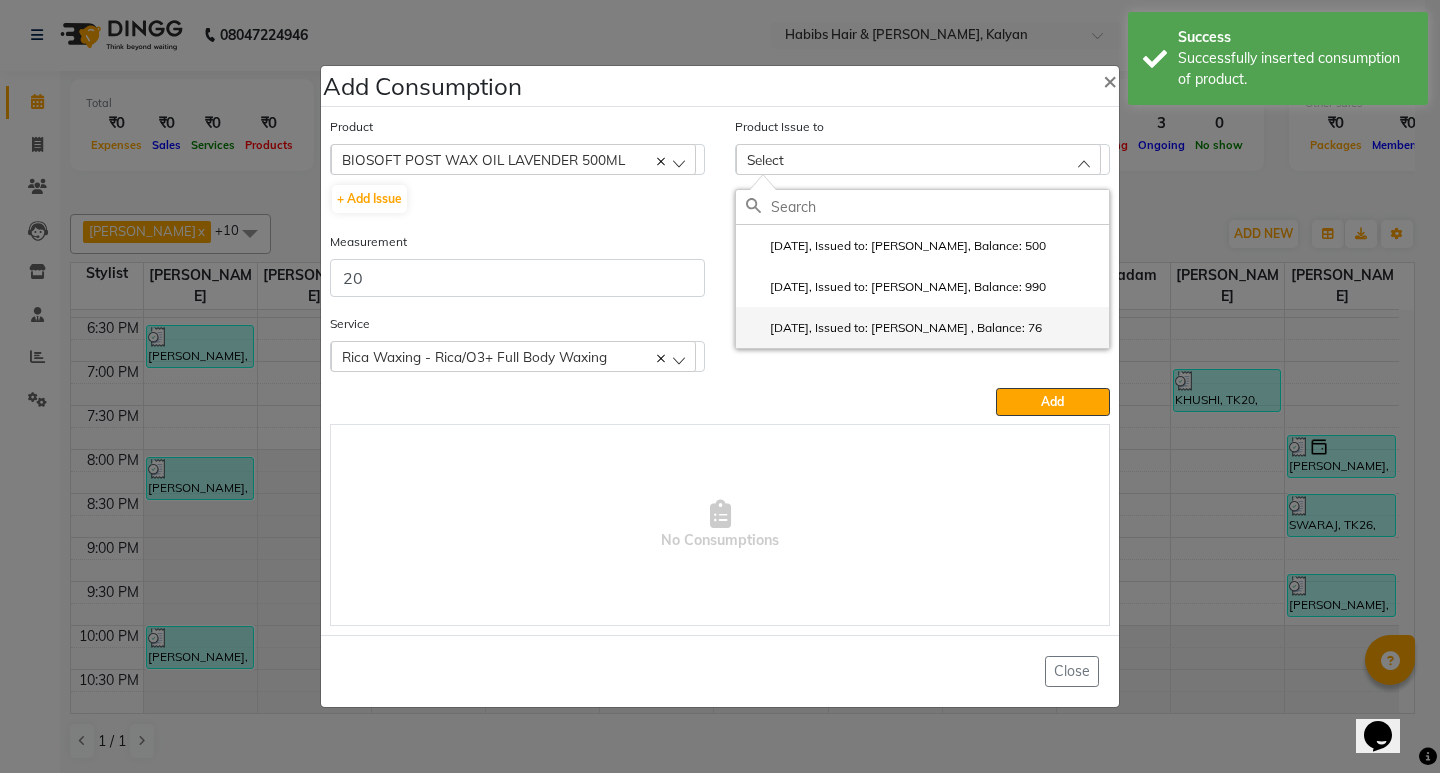 click on "2025-05-17, Issued to: Ranjana  singh , Balance: 76" 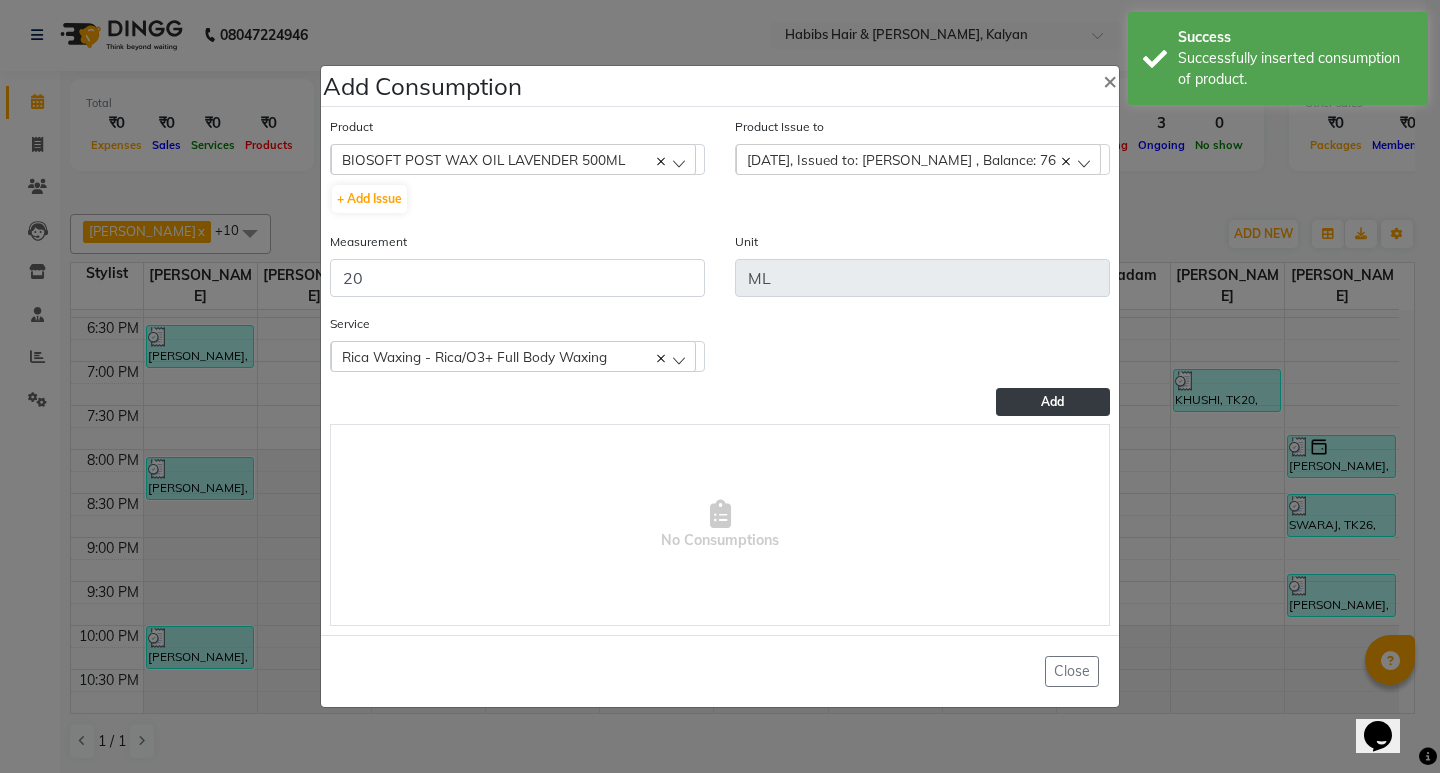 click on "Add" 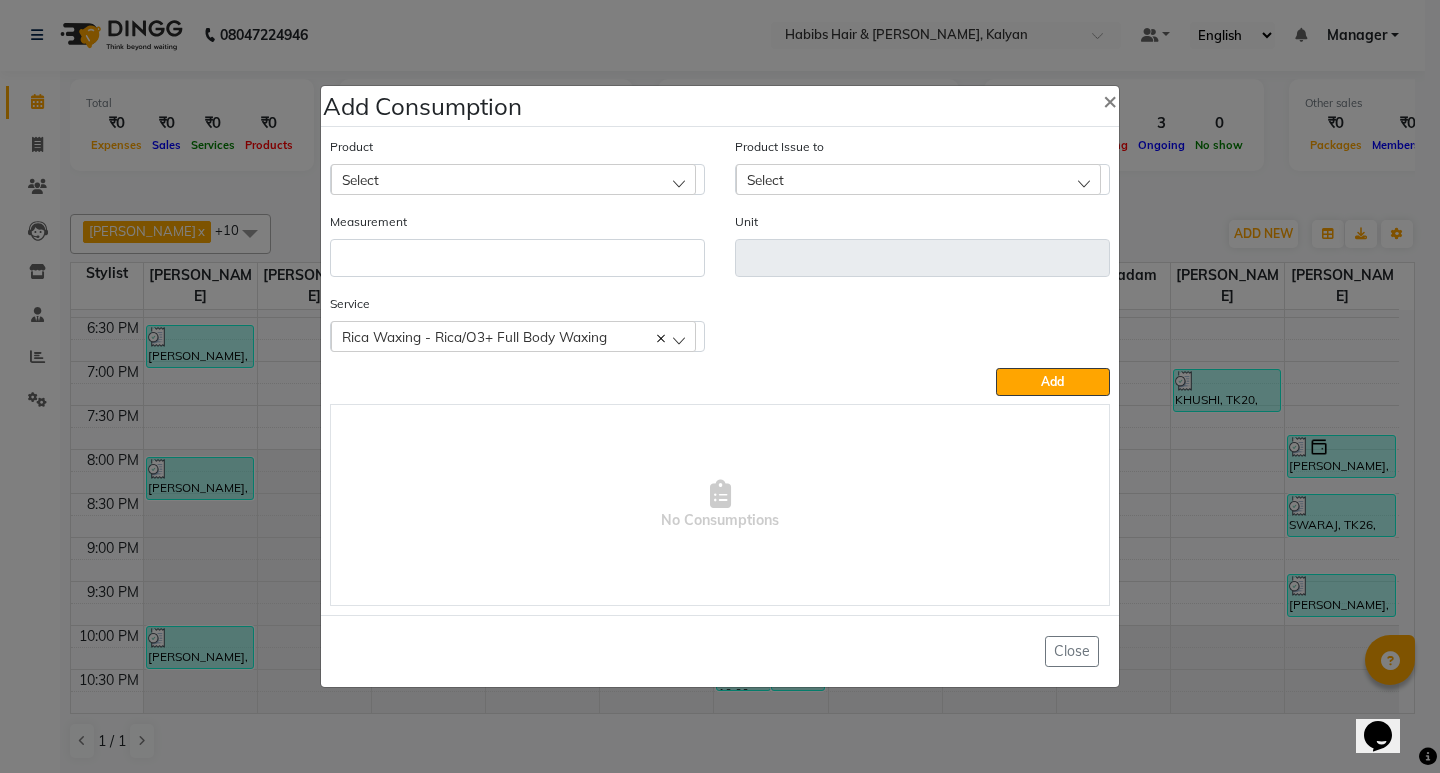 click on "Select" 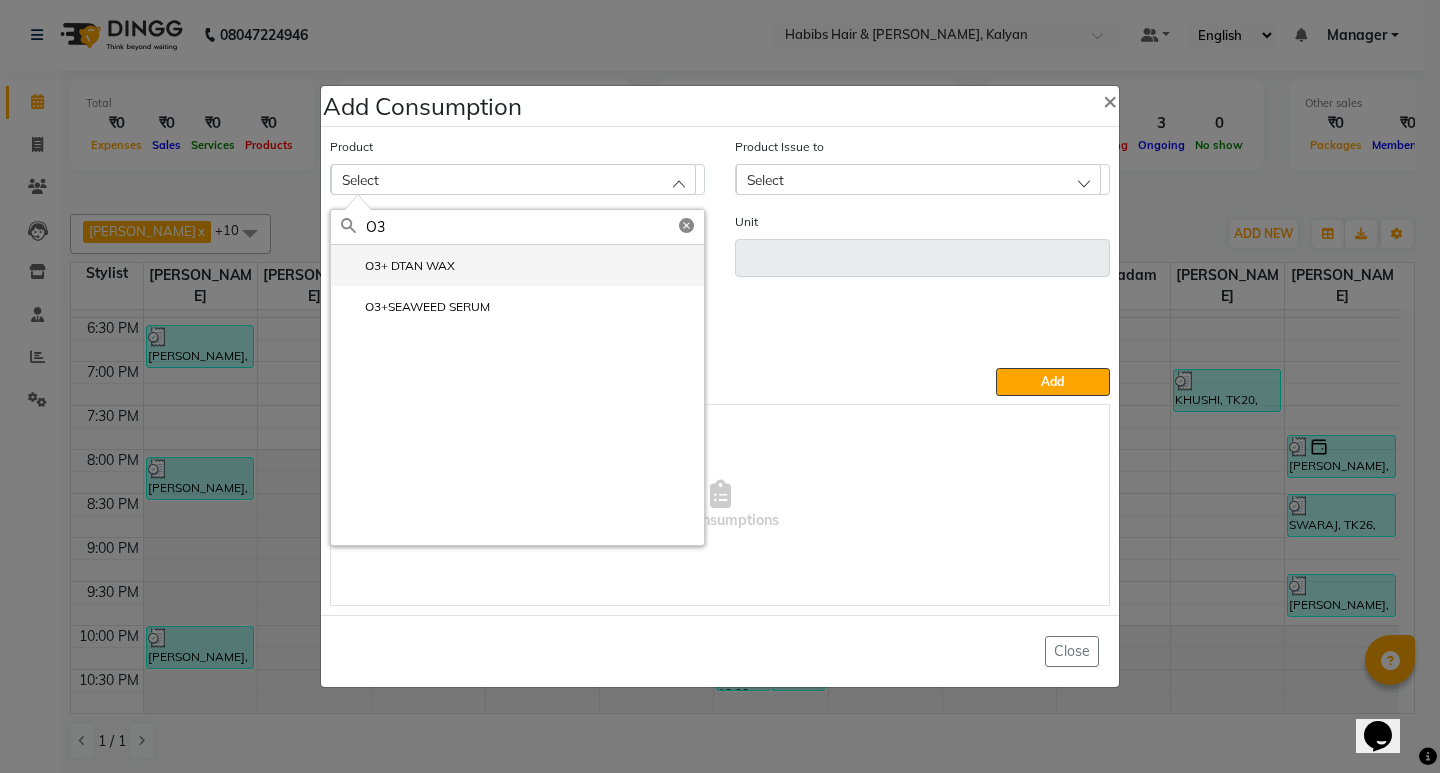 type on "O3" 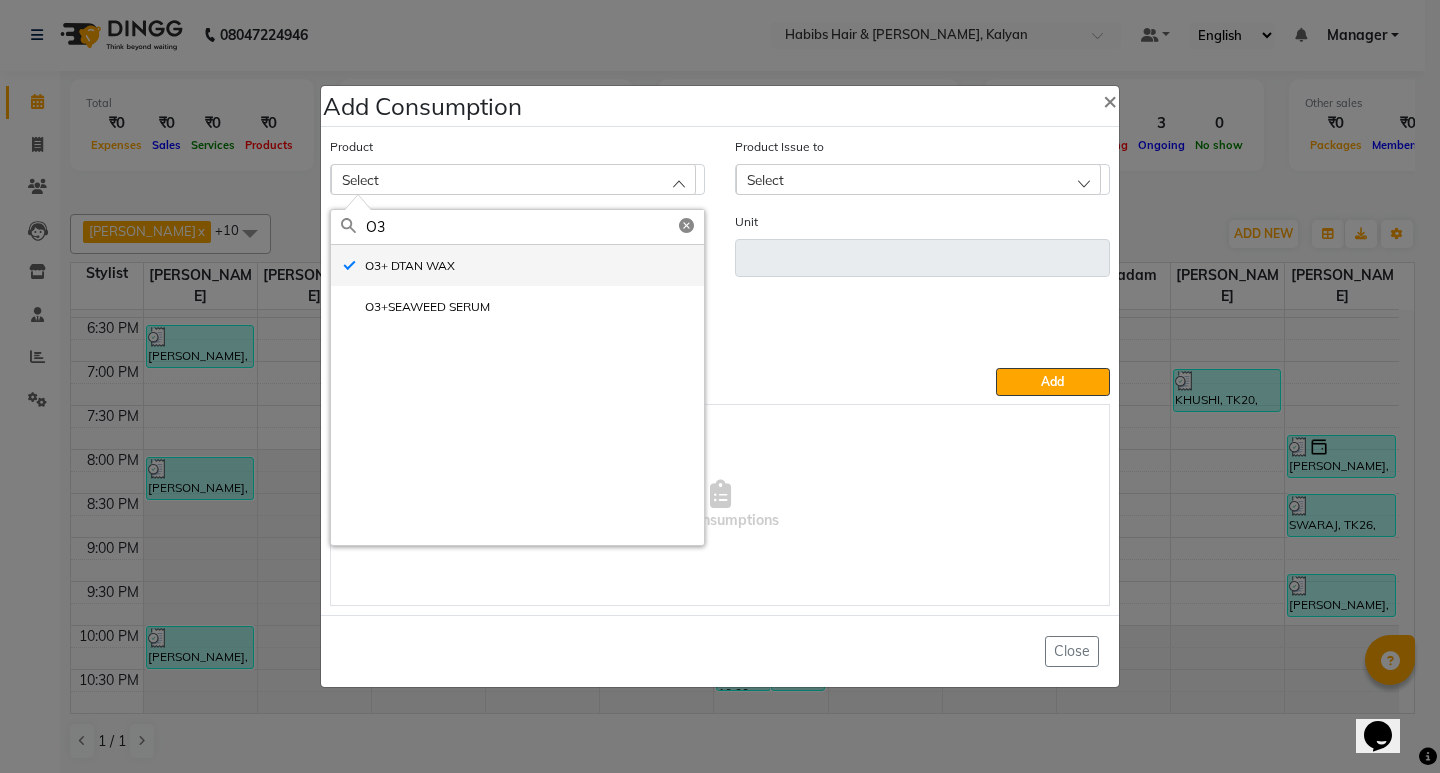 type on "ml" 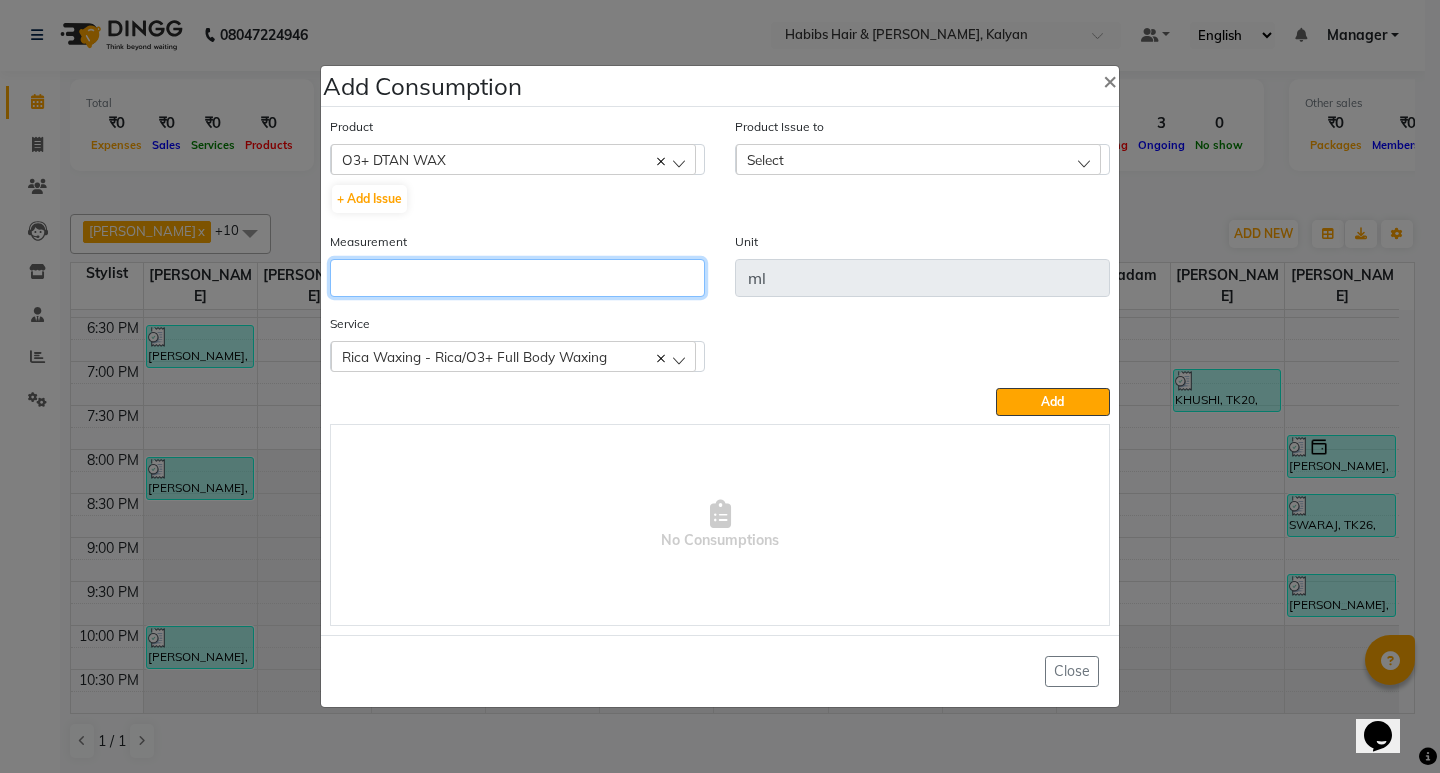 click 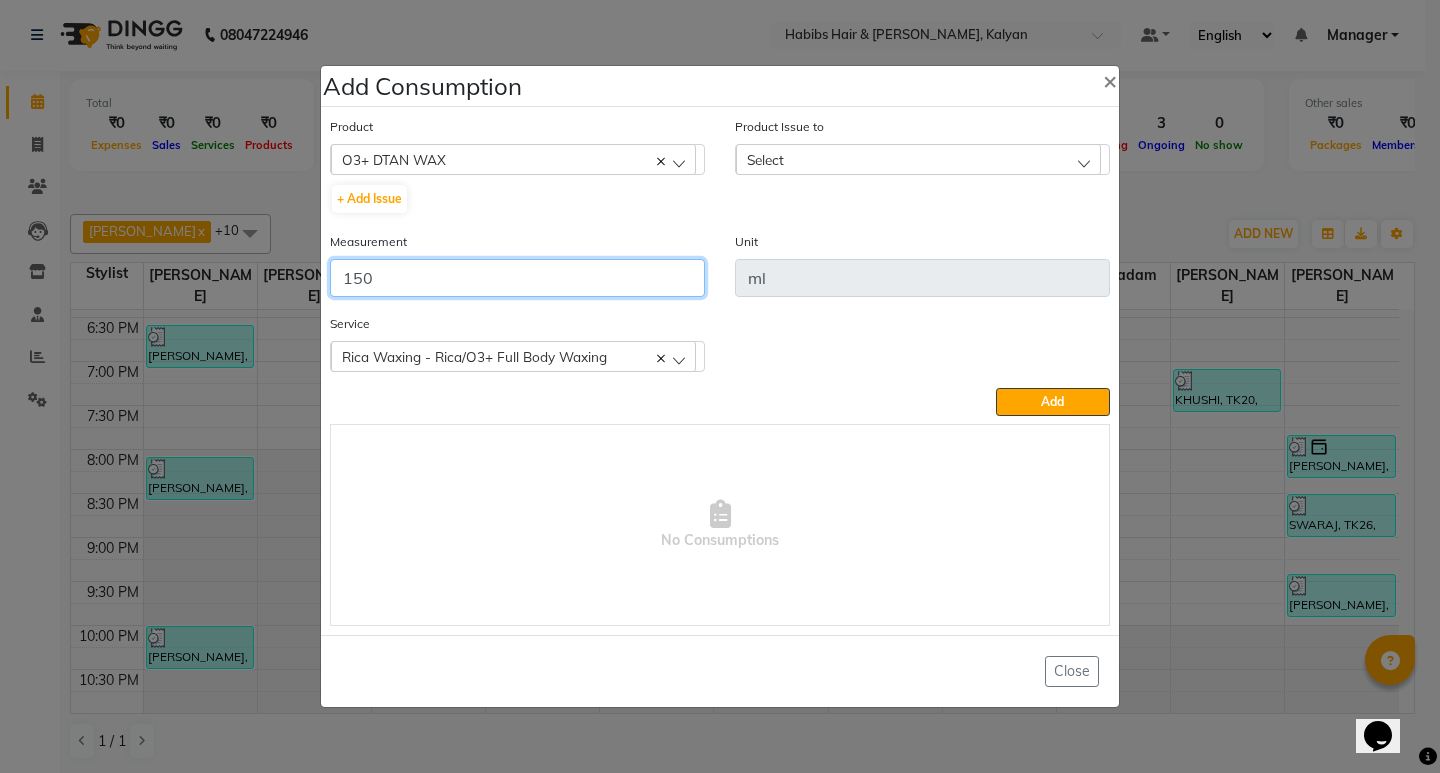 type on "150" 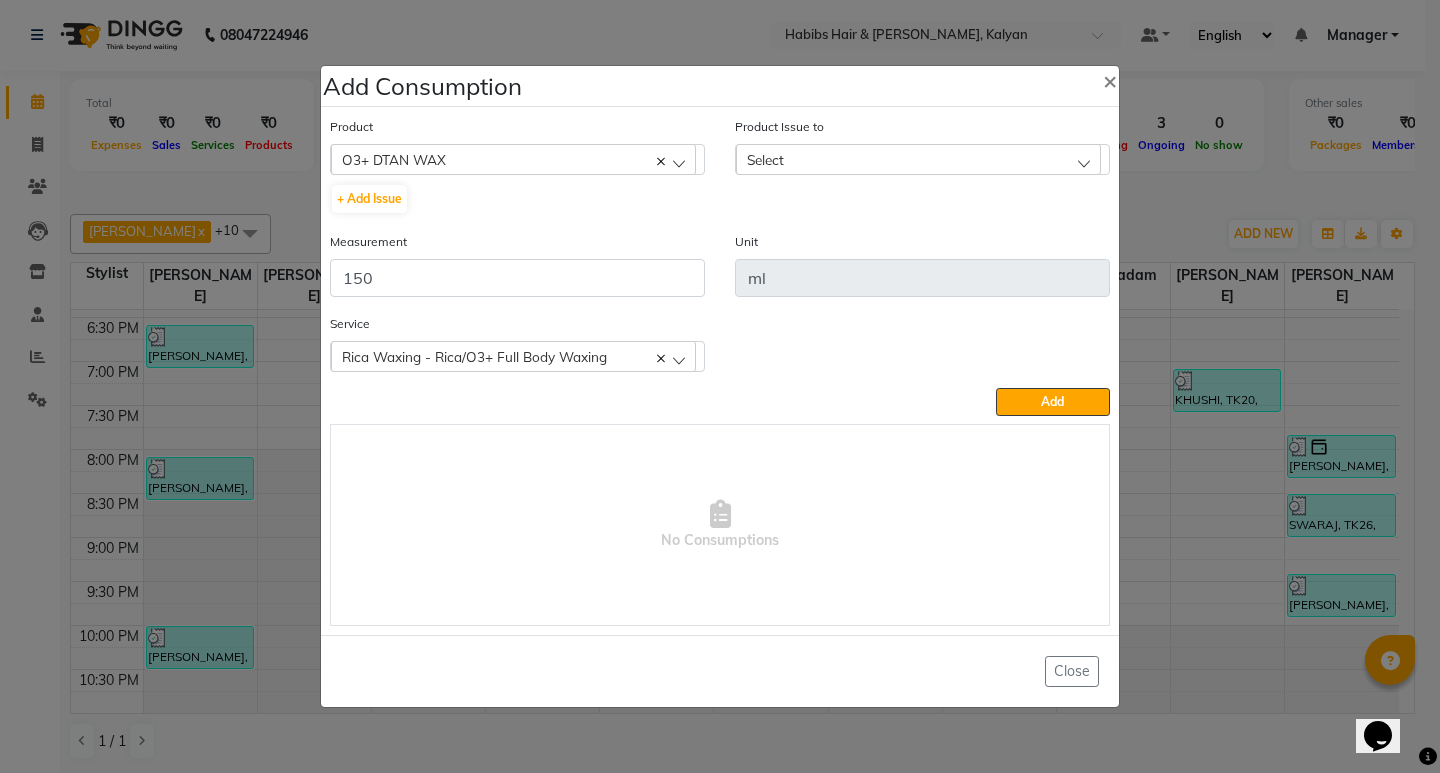 click on "Select" 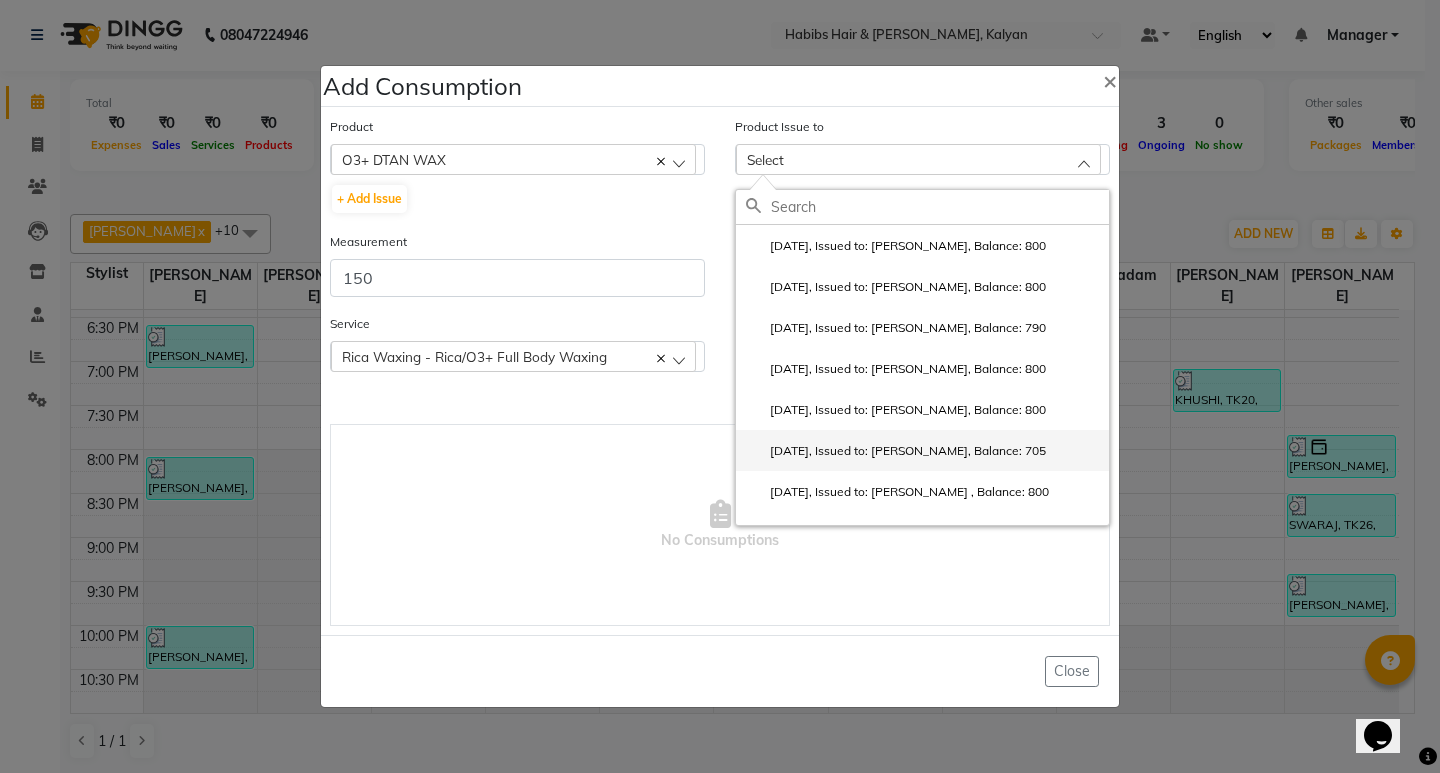 click on "2025-06-02, Issued to: SANTOSHI, Balance: 705" 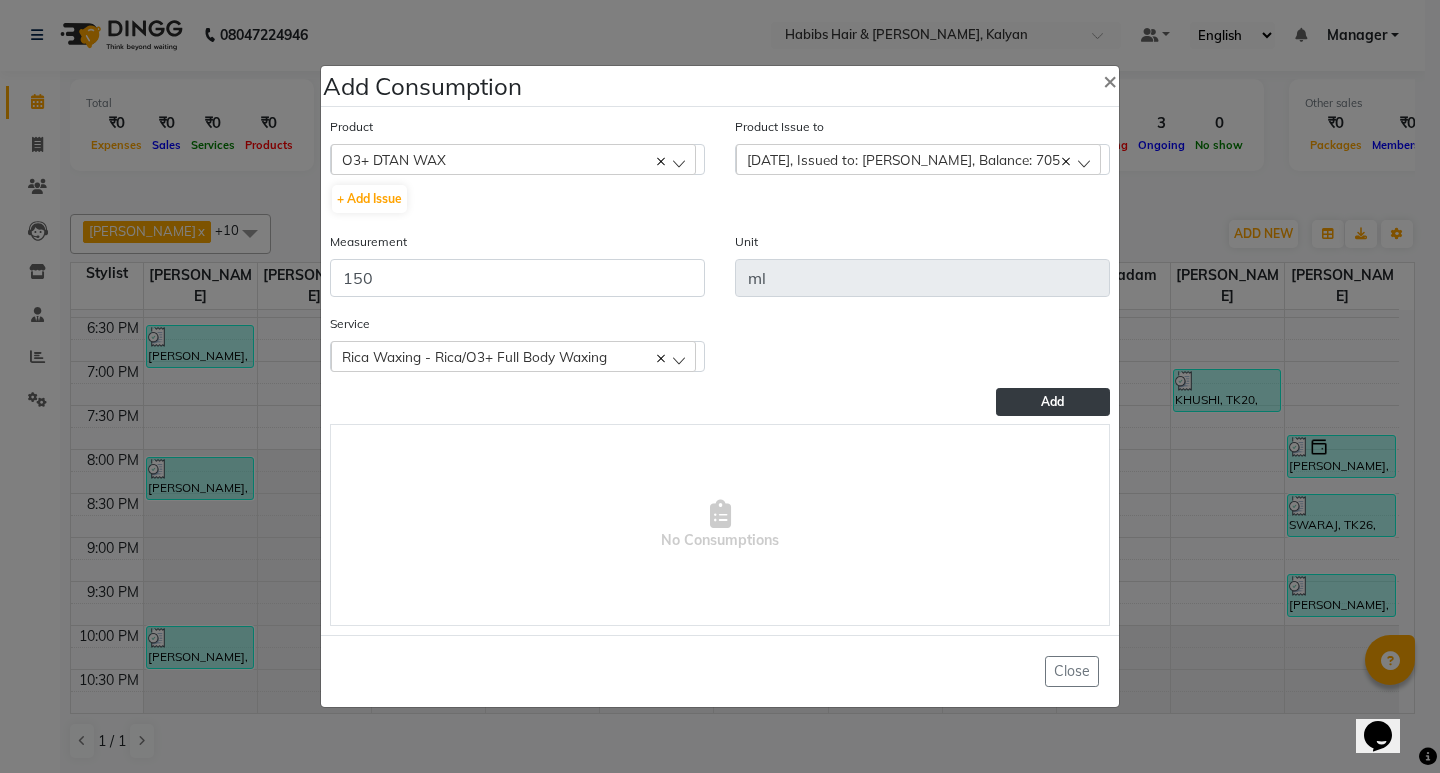 click on "Add" 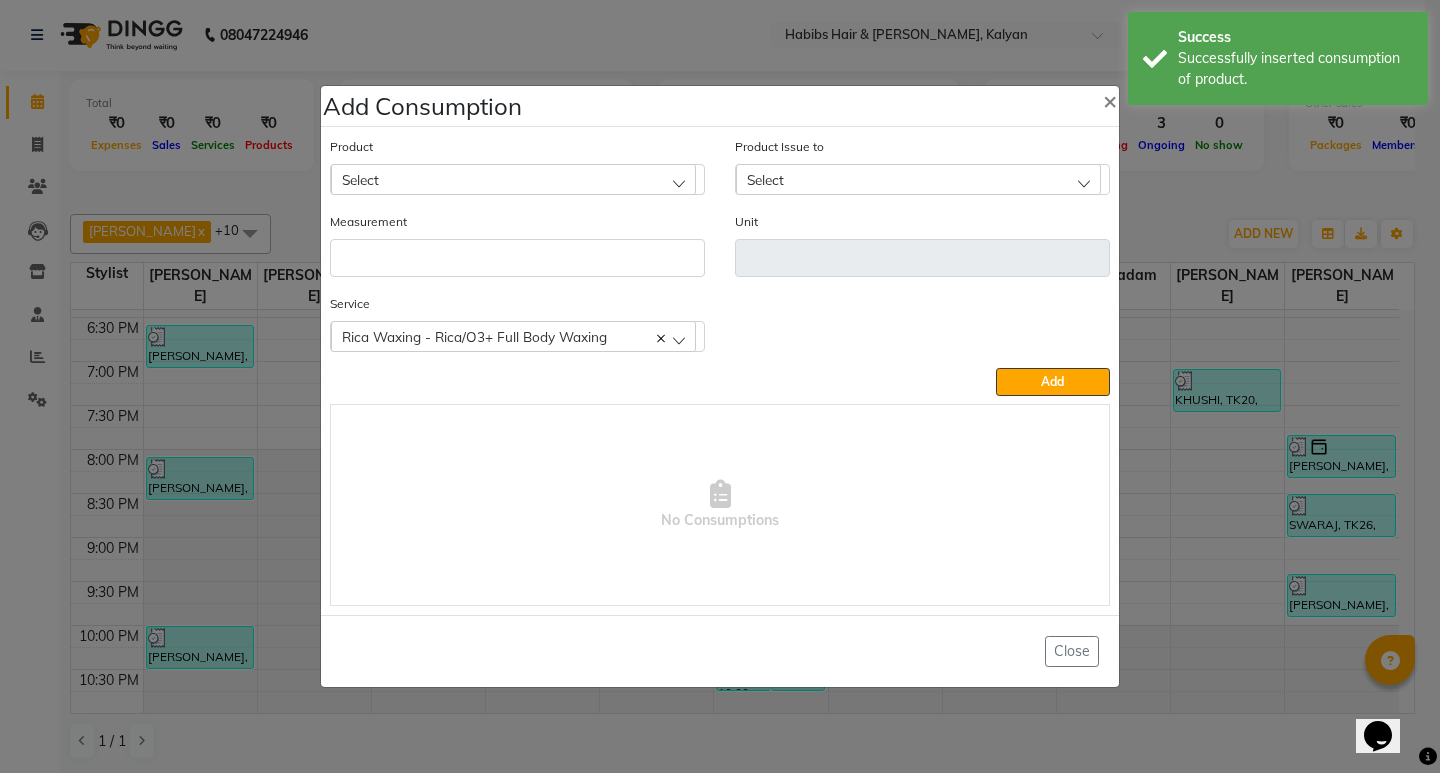 click on "Rica Waxing - Rica/O3+ Full Body Waxing" 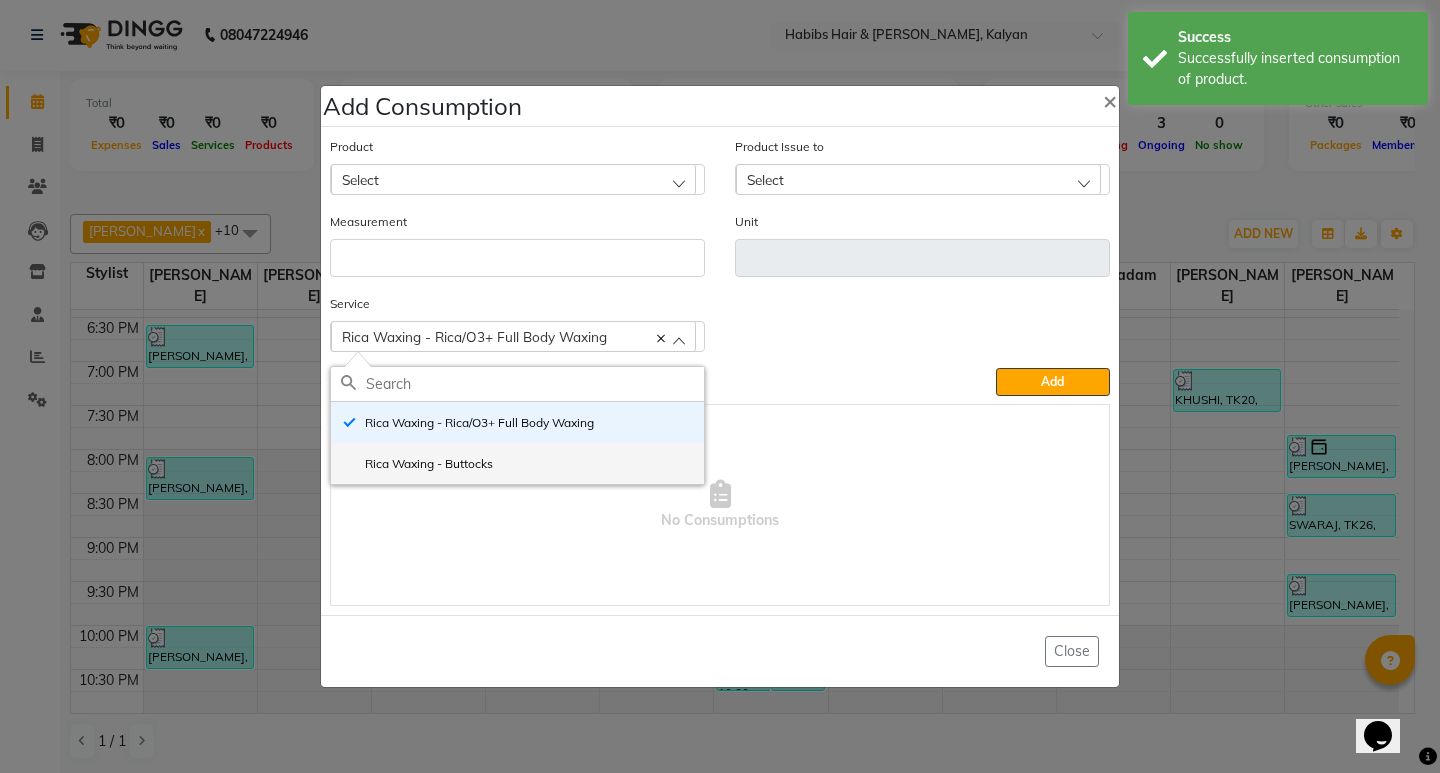 click on "Rica Waxing - Buttocks" 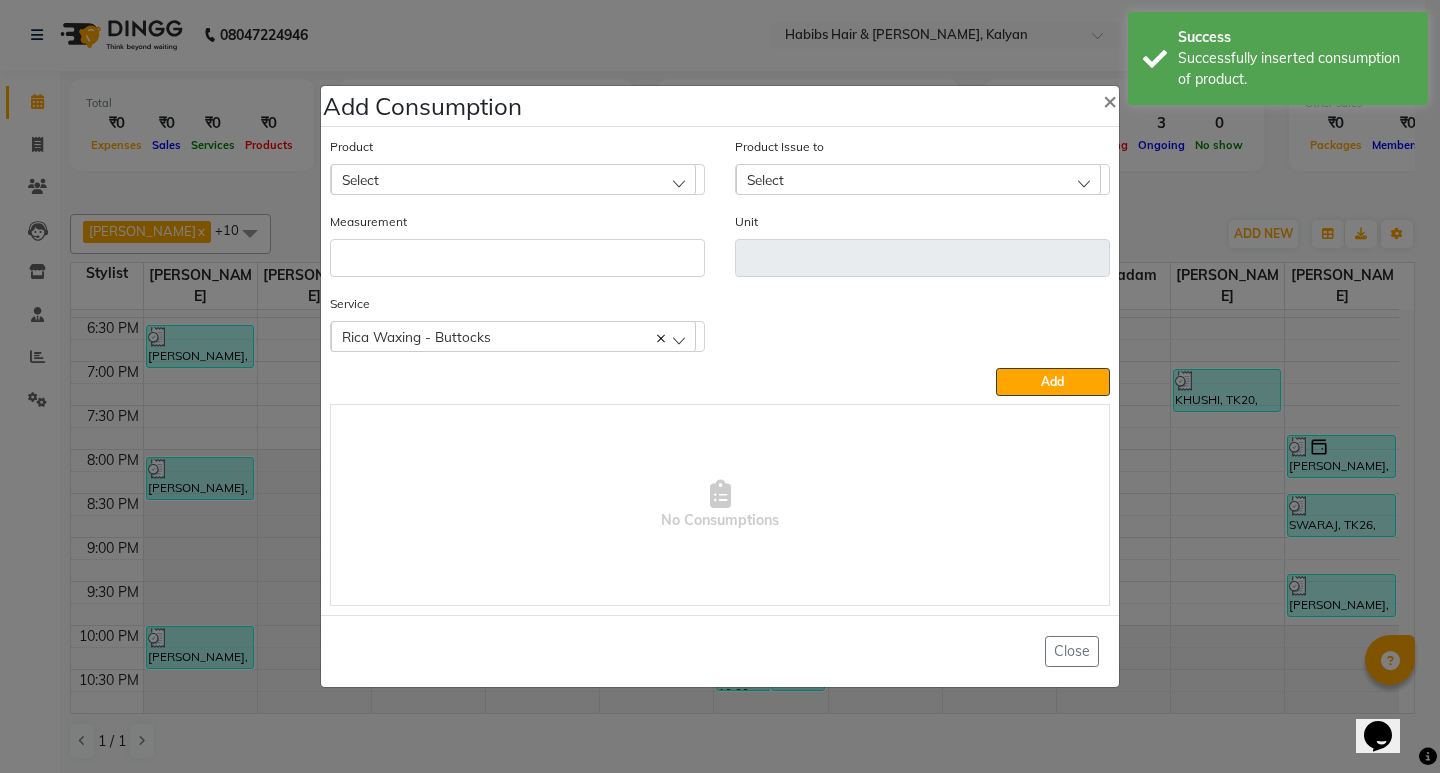 click on "Select" 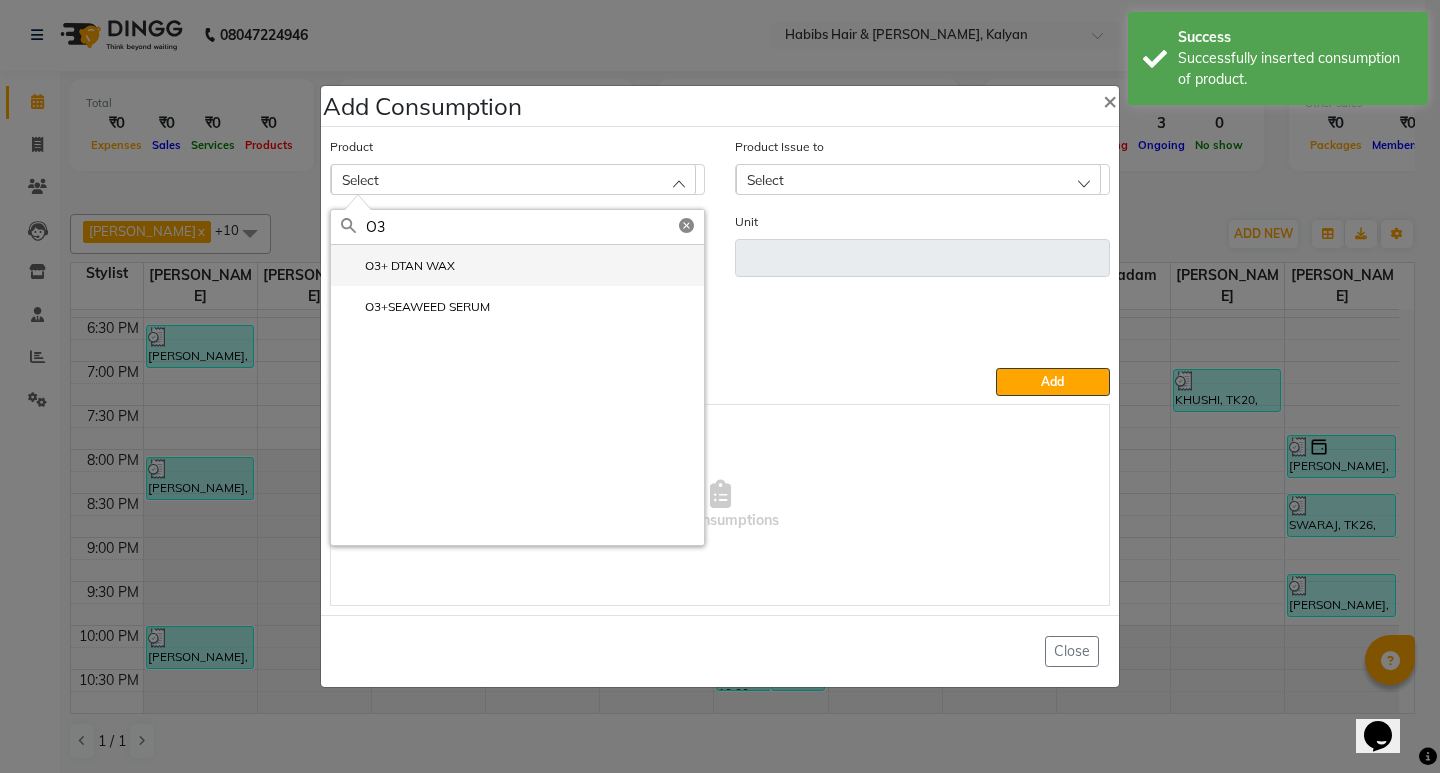 type on "O3" 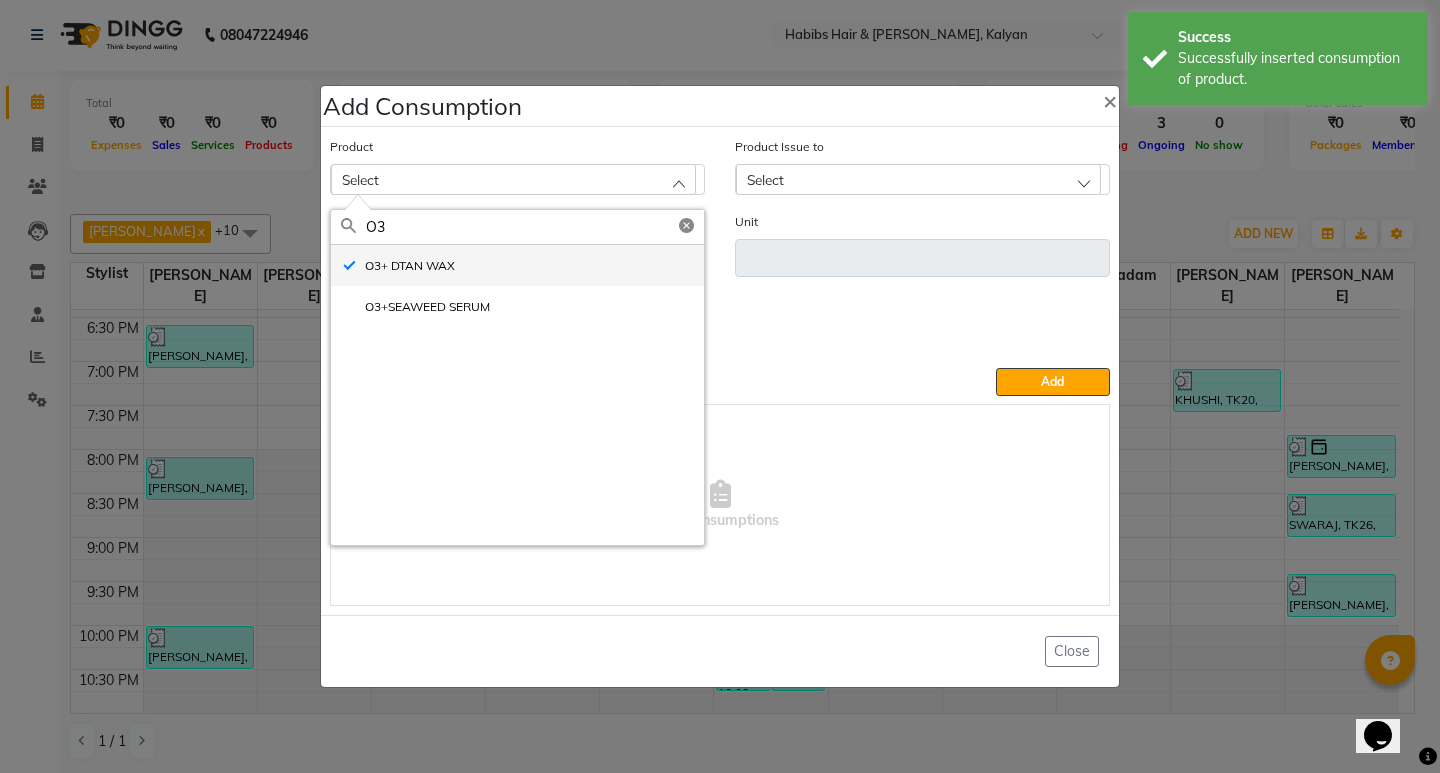 type on "ml" 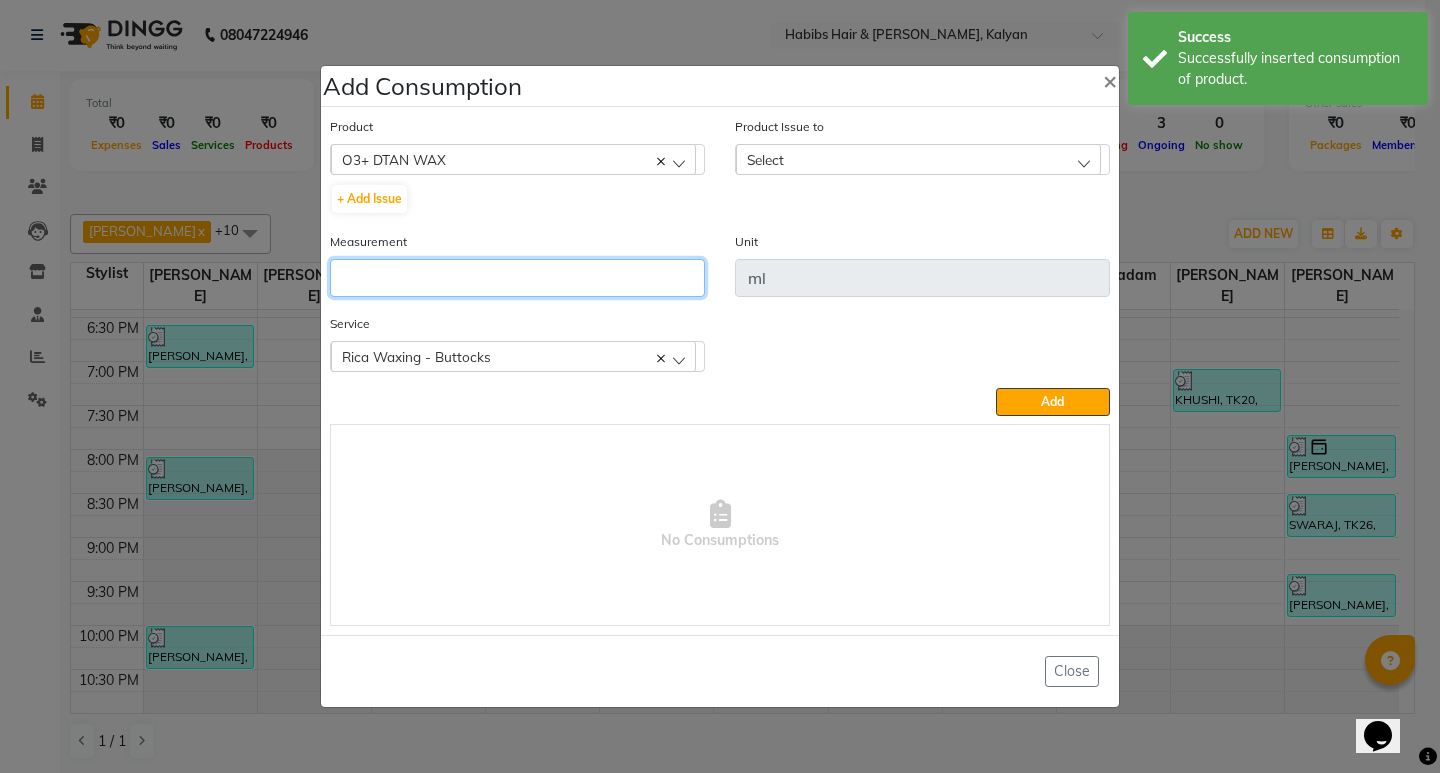 click 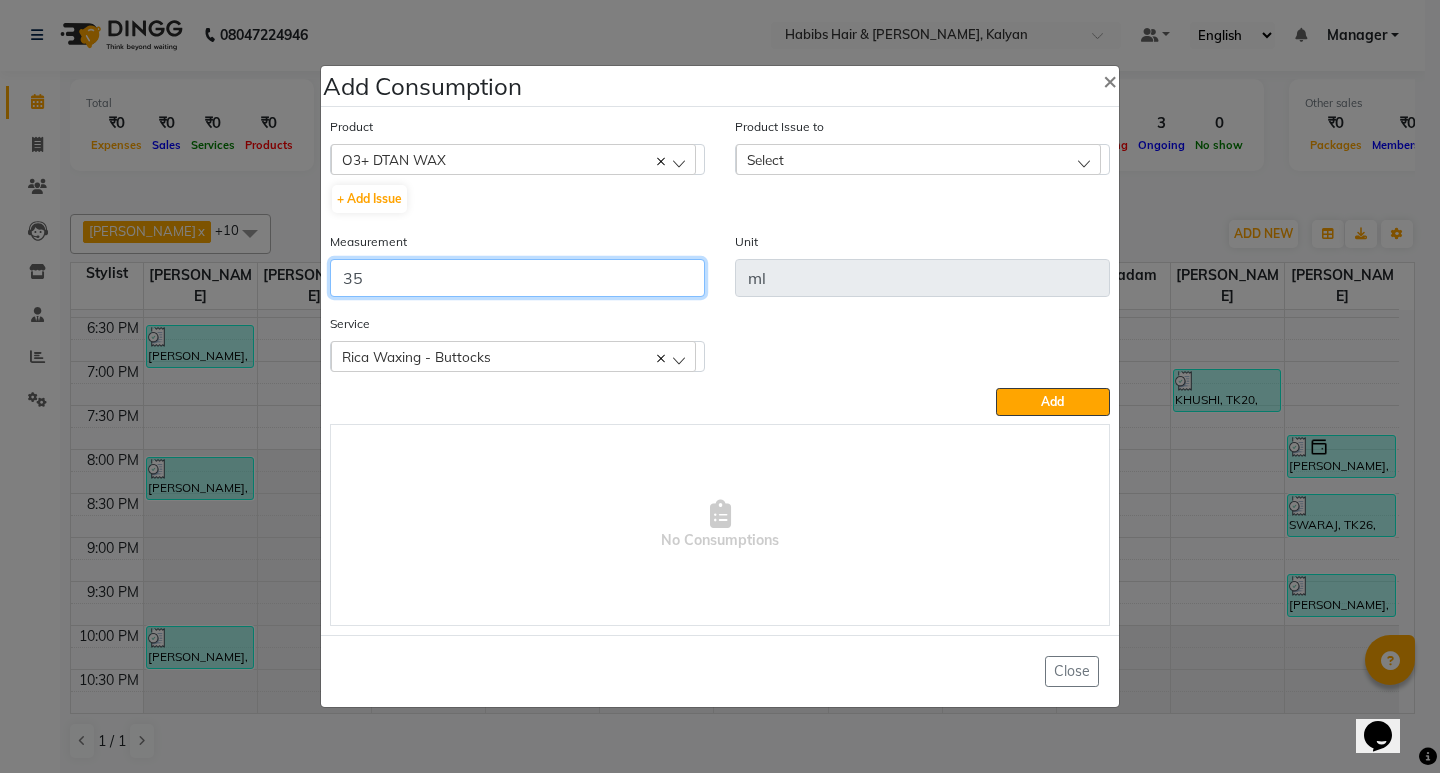 type on "35" 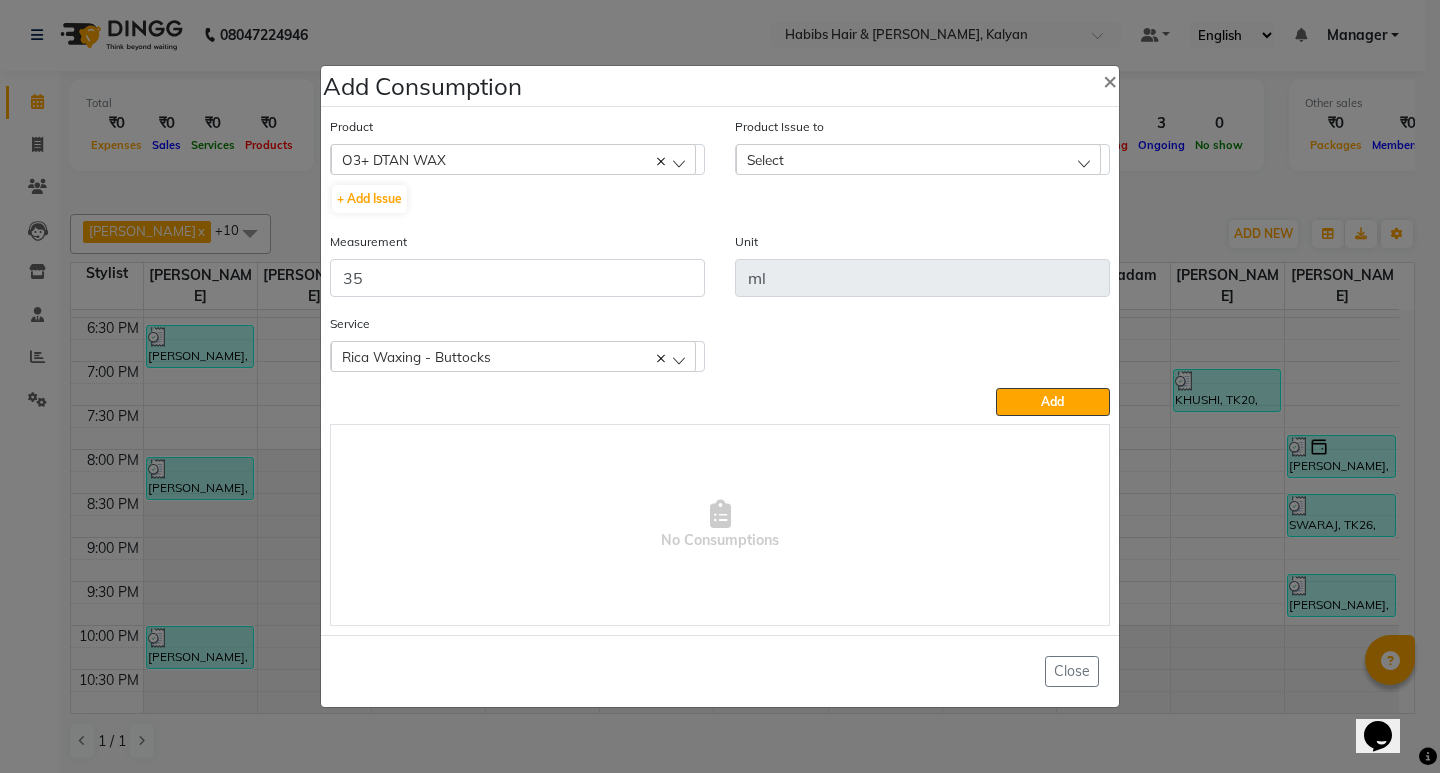 click on "Select" 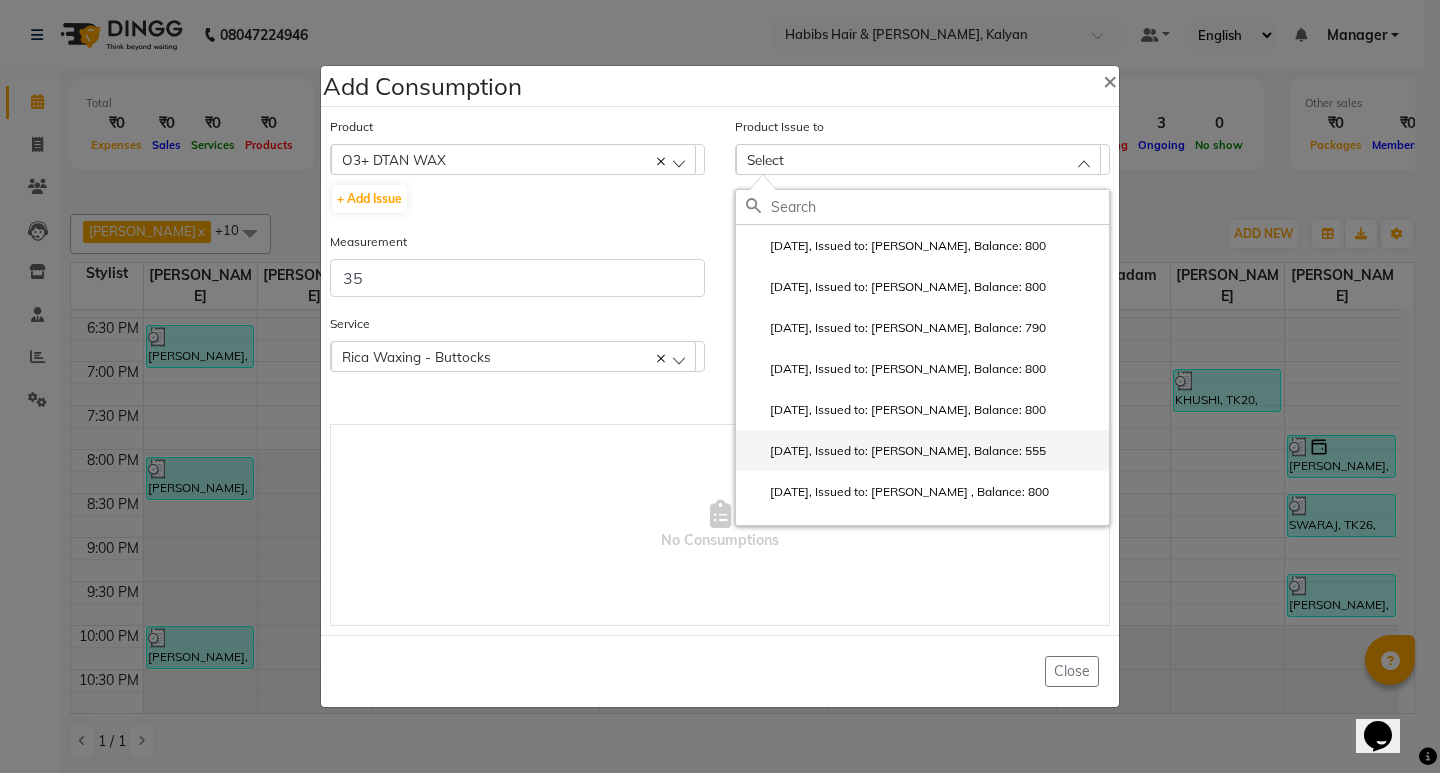 click on "2025-06-02, Issued to: SANTOSHI, Balance: 555" 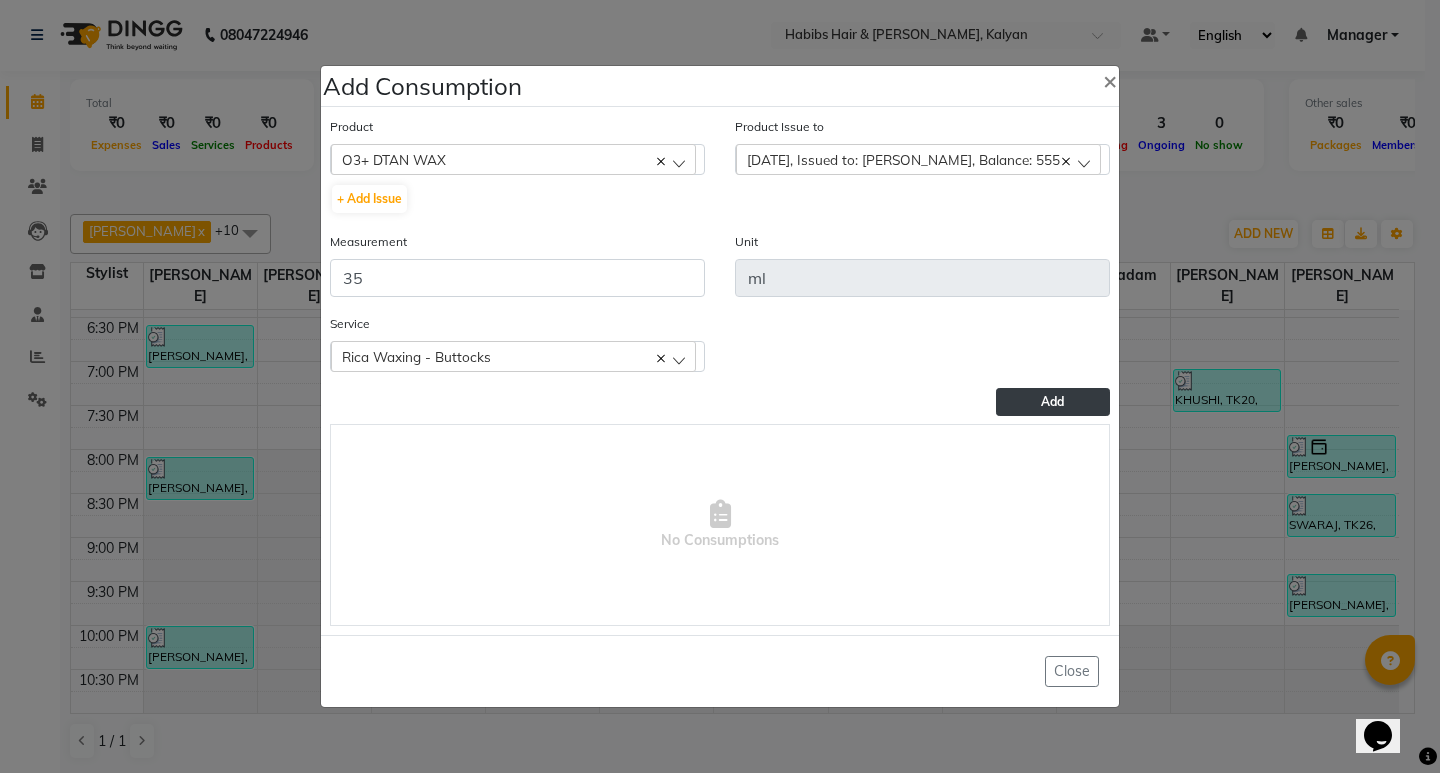 click on "Add" 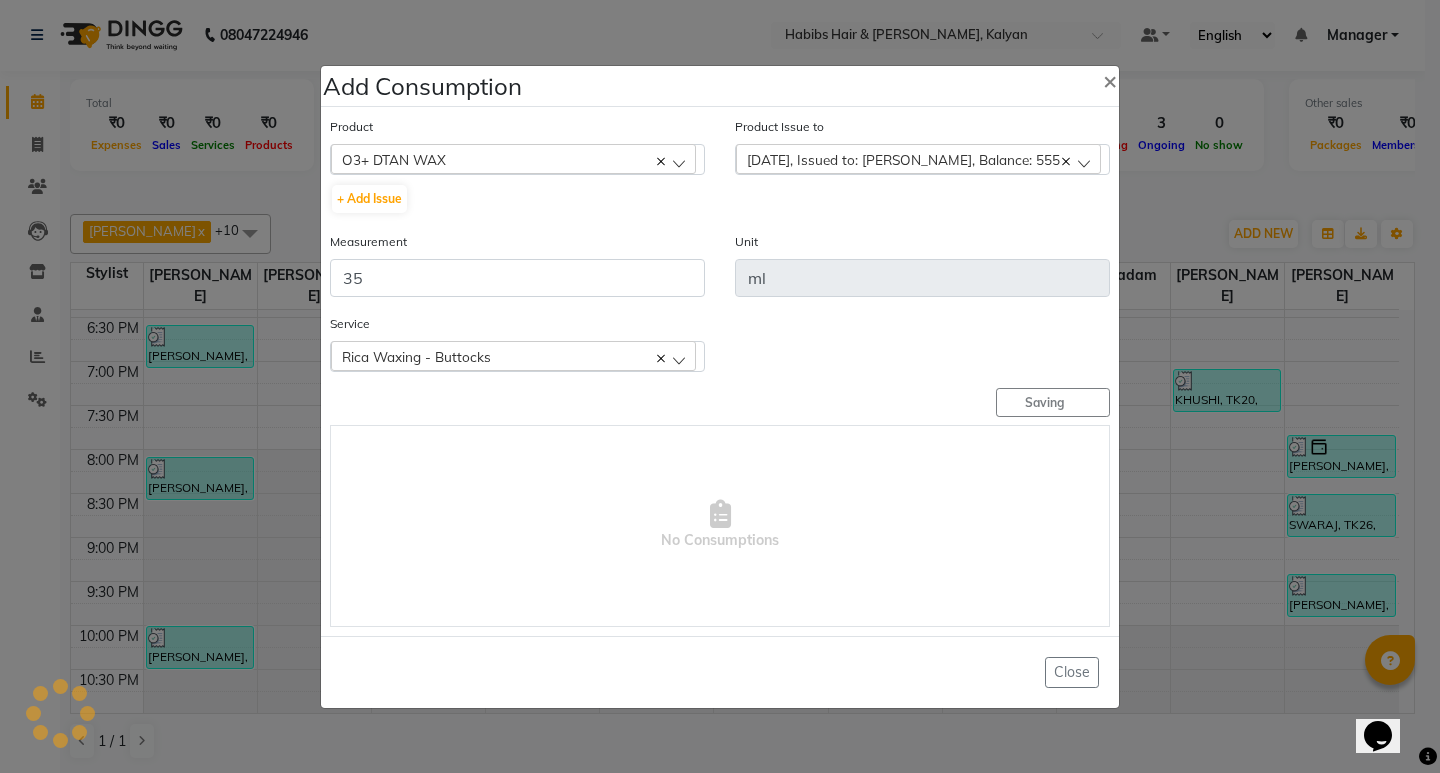 type 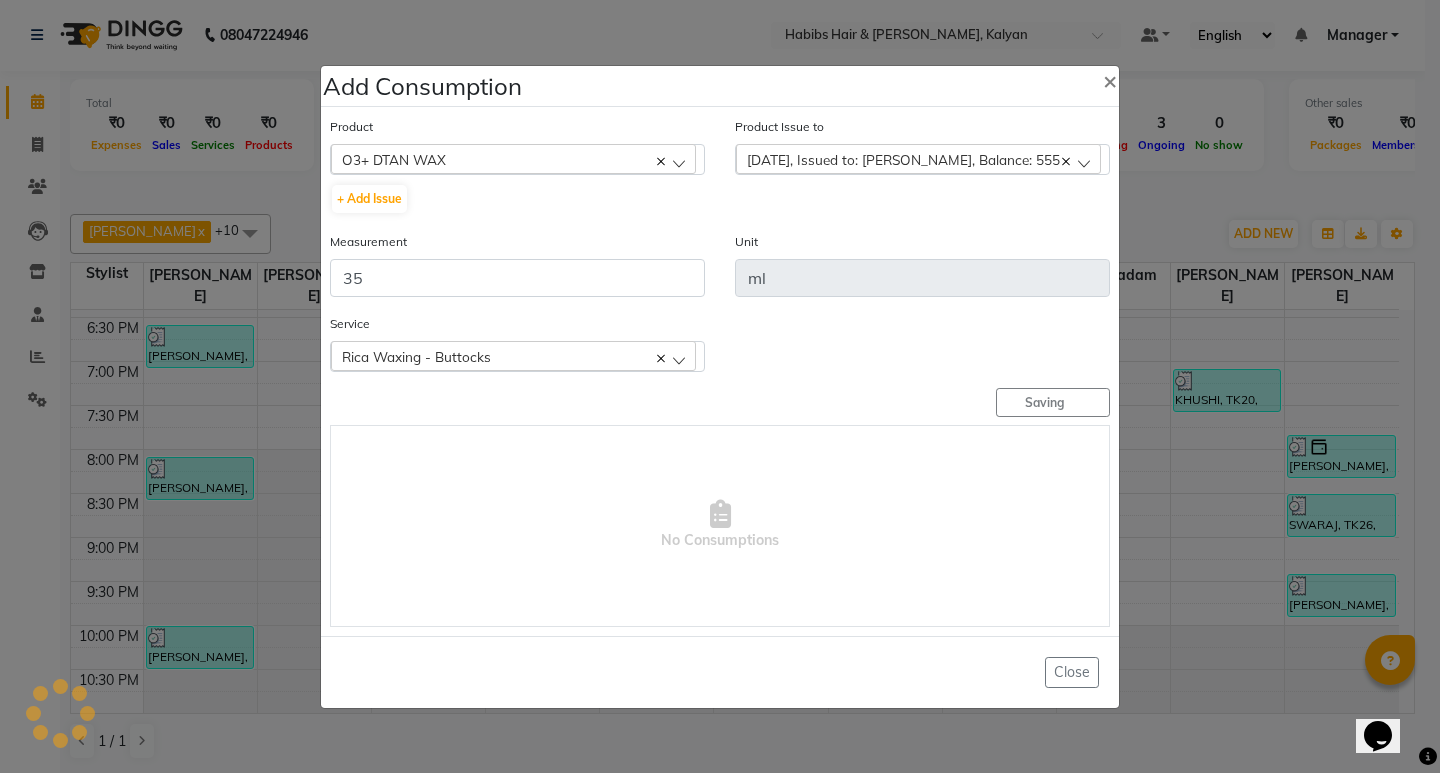 type 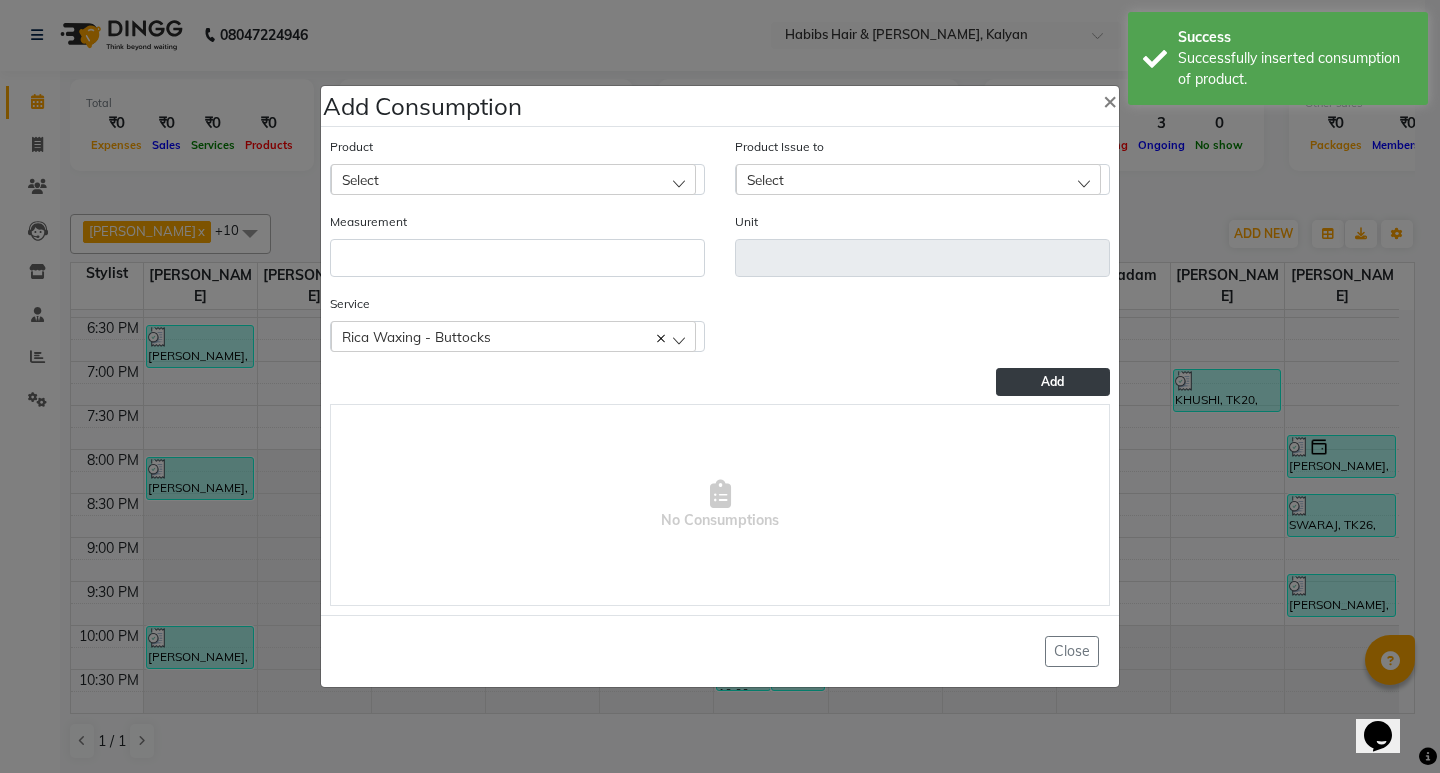 click on "Add Consumption × Product Select 001 BANANA POWDER 10GM Product Issue to Select 2025-07-11, Issued to: SANTOSHI, Balance: 800 2025-07-01, Issued to: Smruti, Balance: 800 2025-07-06, Issued to: Meena Kumari, Balance: 790 2025-07-01, Issued to: Smruti, Balance: 800 2025-06-23, Issued to: SANTOSHI, Balance: 800 2025-06-02, Issued to: SANTOSHI, Balance: 555 2025-06-02, Issued to: Ranjana  singh , Balance: 800 2025-05-19, Issued to: SANTOSHI, Balance: 536 2025-05-19, Issued to: Ranjana  singh , Balance: 513 2025-05-09, Issued to: Meena Kumari, Balance: 214 Measurement Unit Service  Rica Waxing - Buttocks  Rica Waxing - Rica/O3+ Full Body Waxing Rica Waxing - Buttocks  Add   No Consumptions   Close" 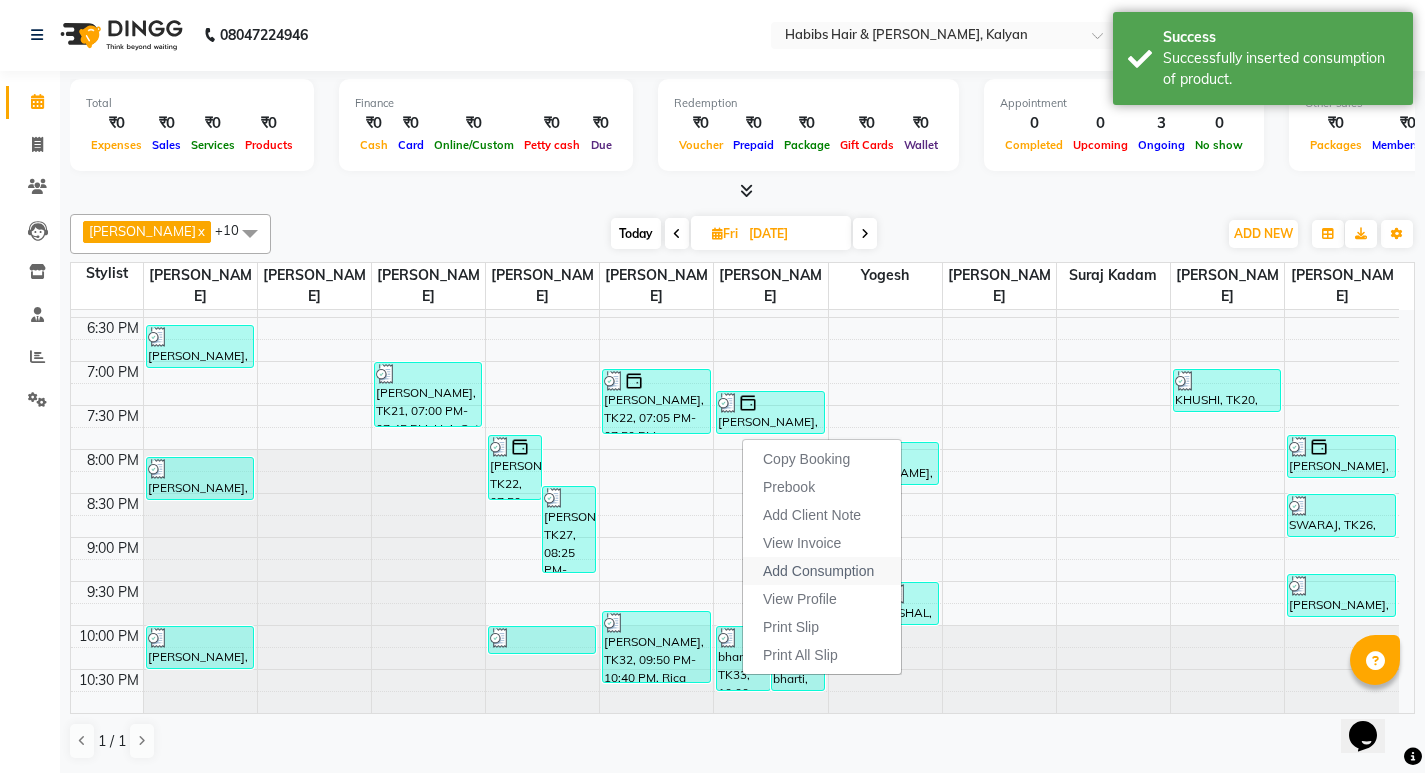 click on "Add Consumption" at bounding box center [818, 571] 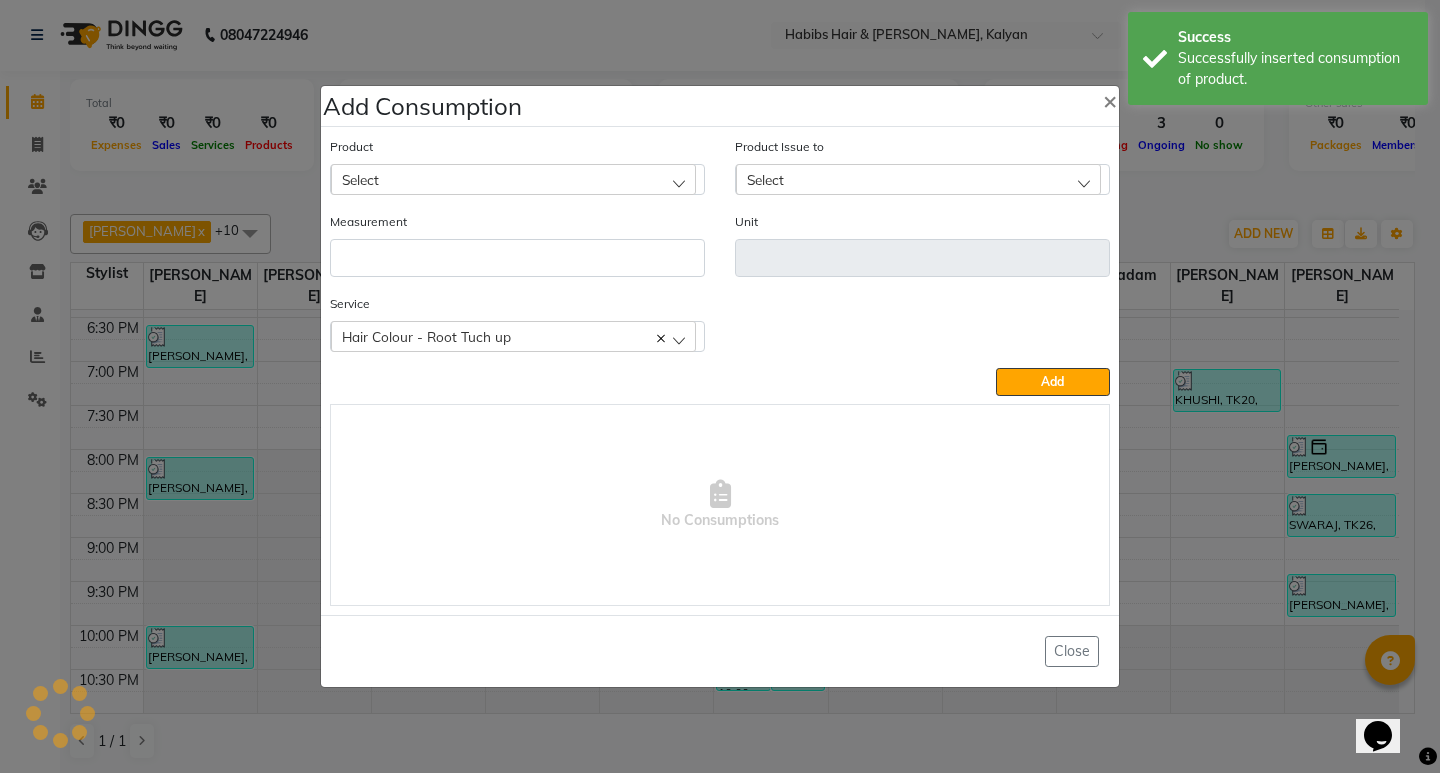 click on "Product Select" 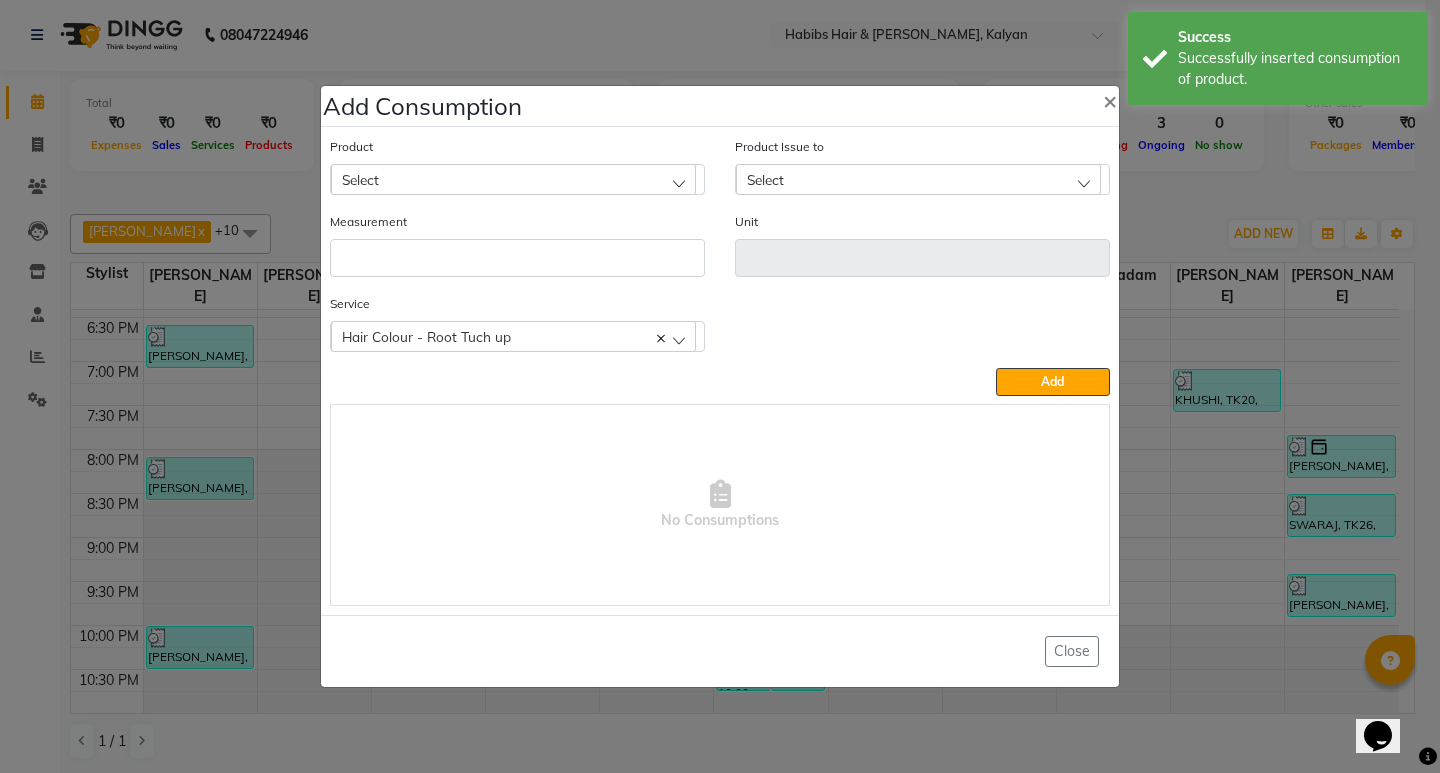 click on "Select" 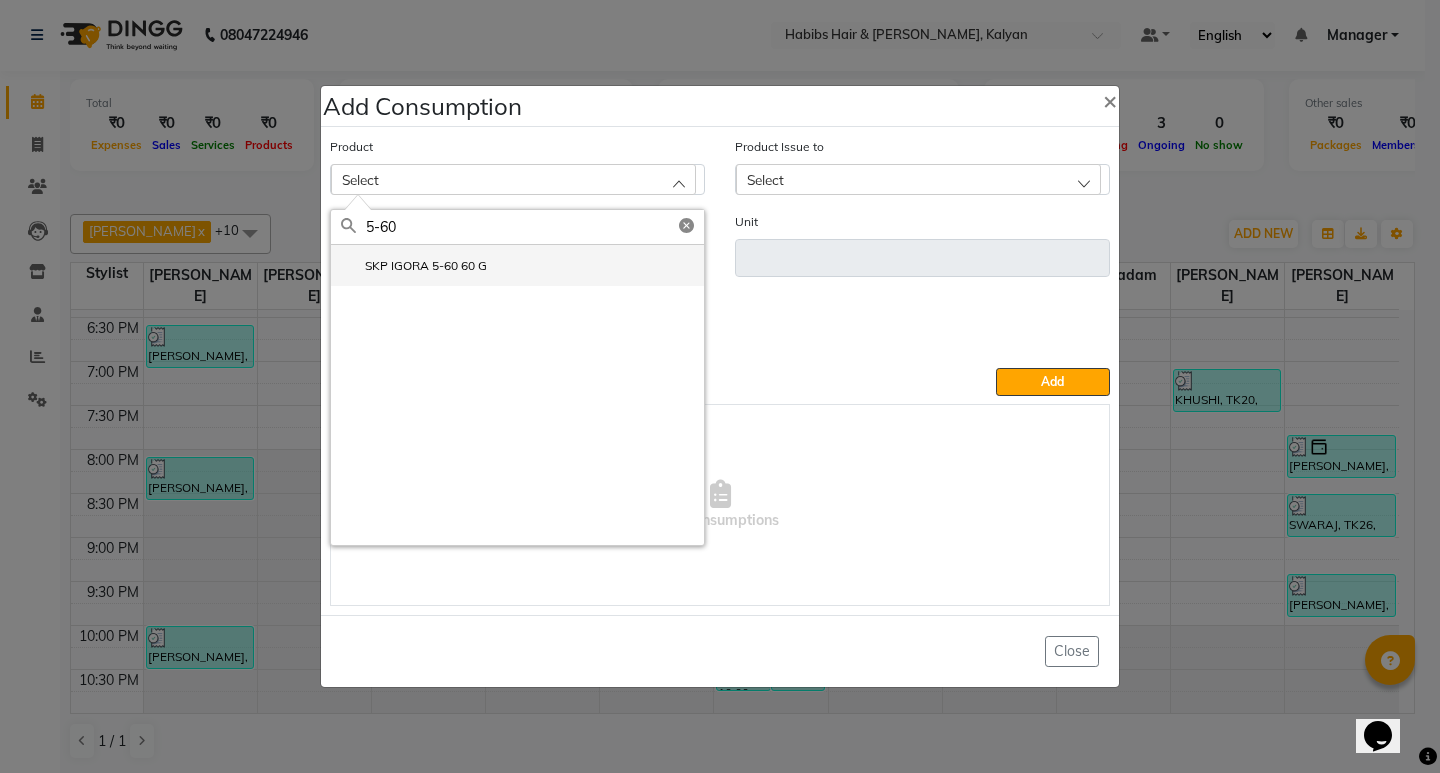 type on "5-60" 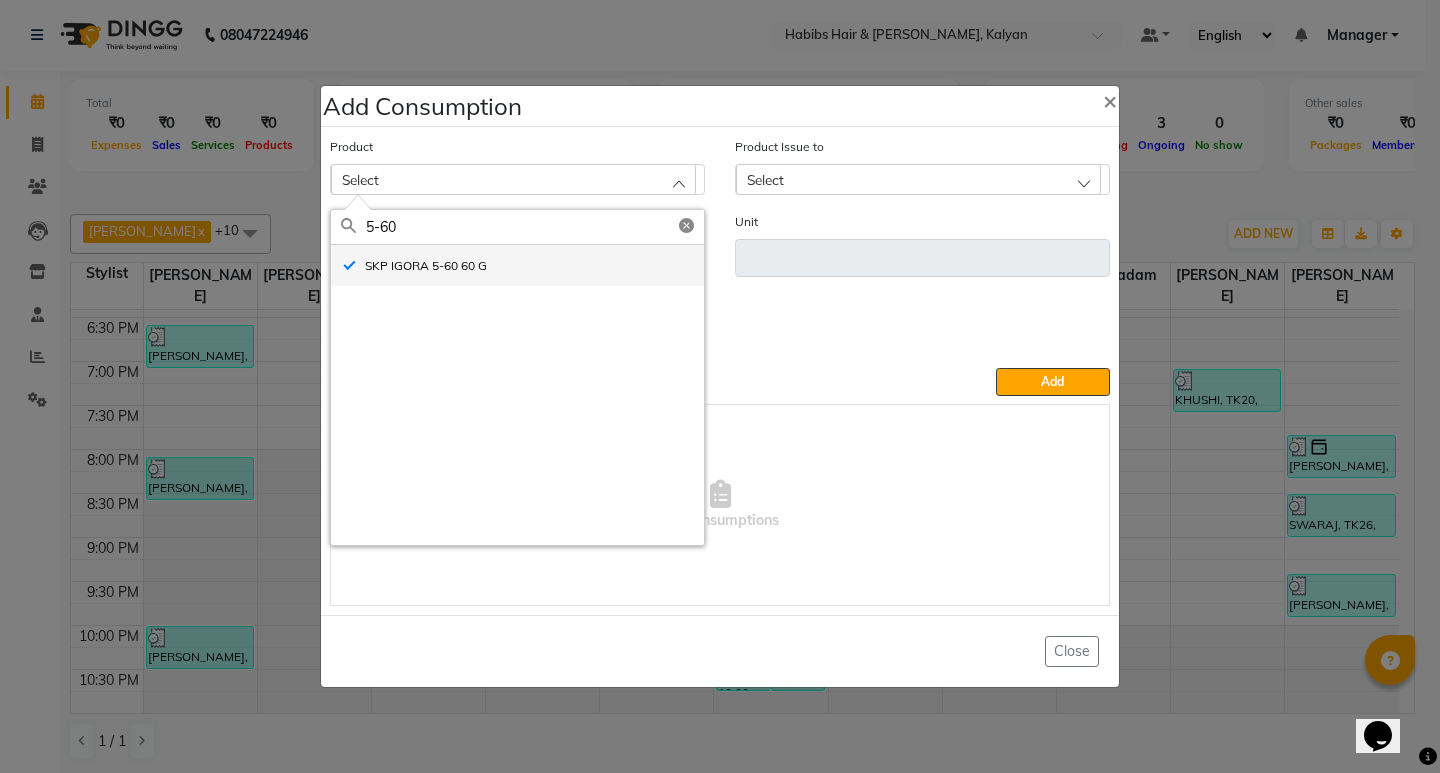 type 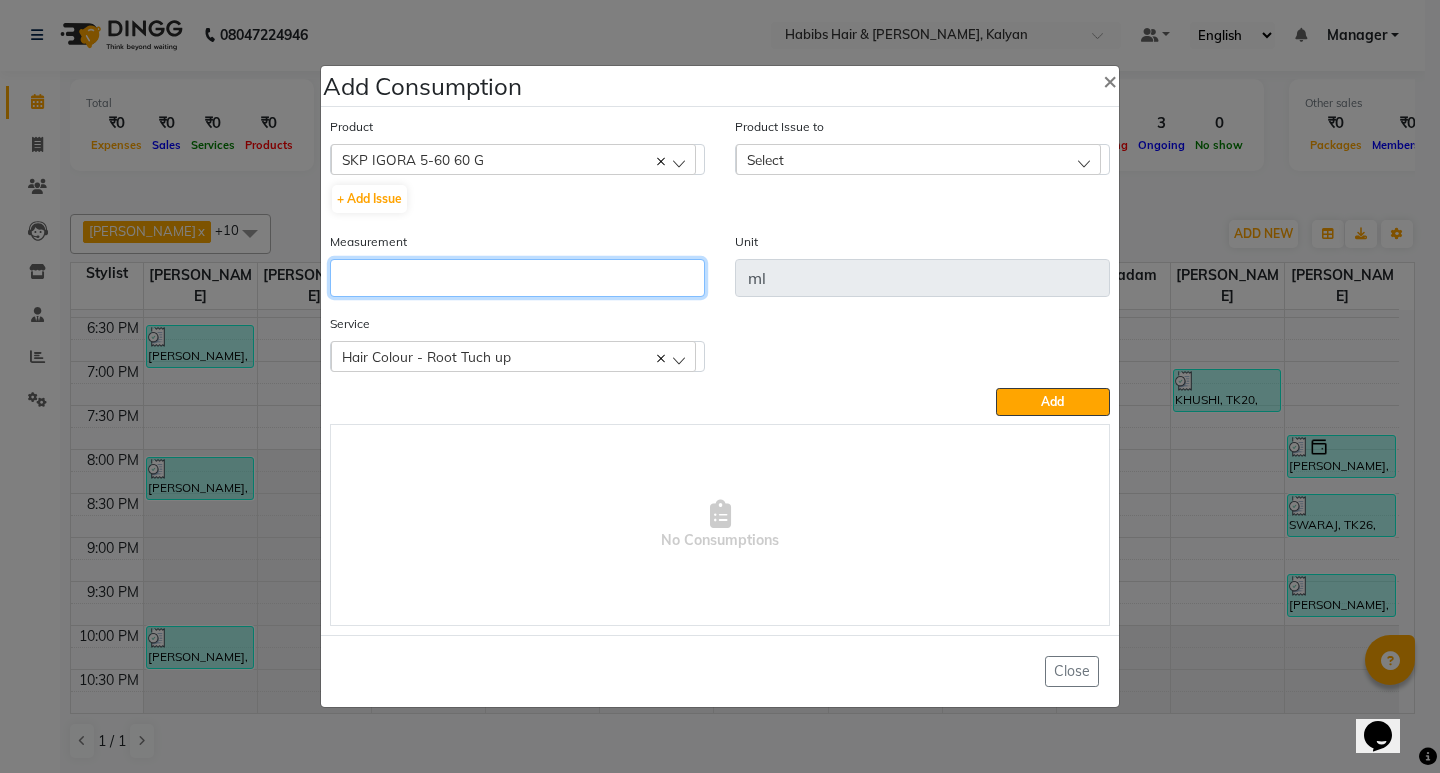 click 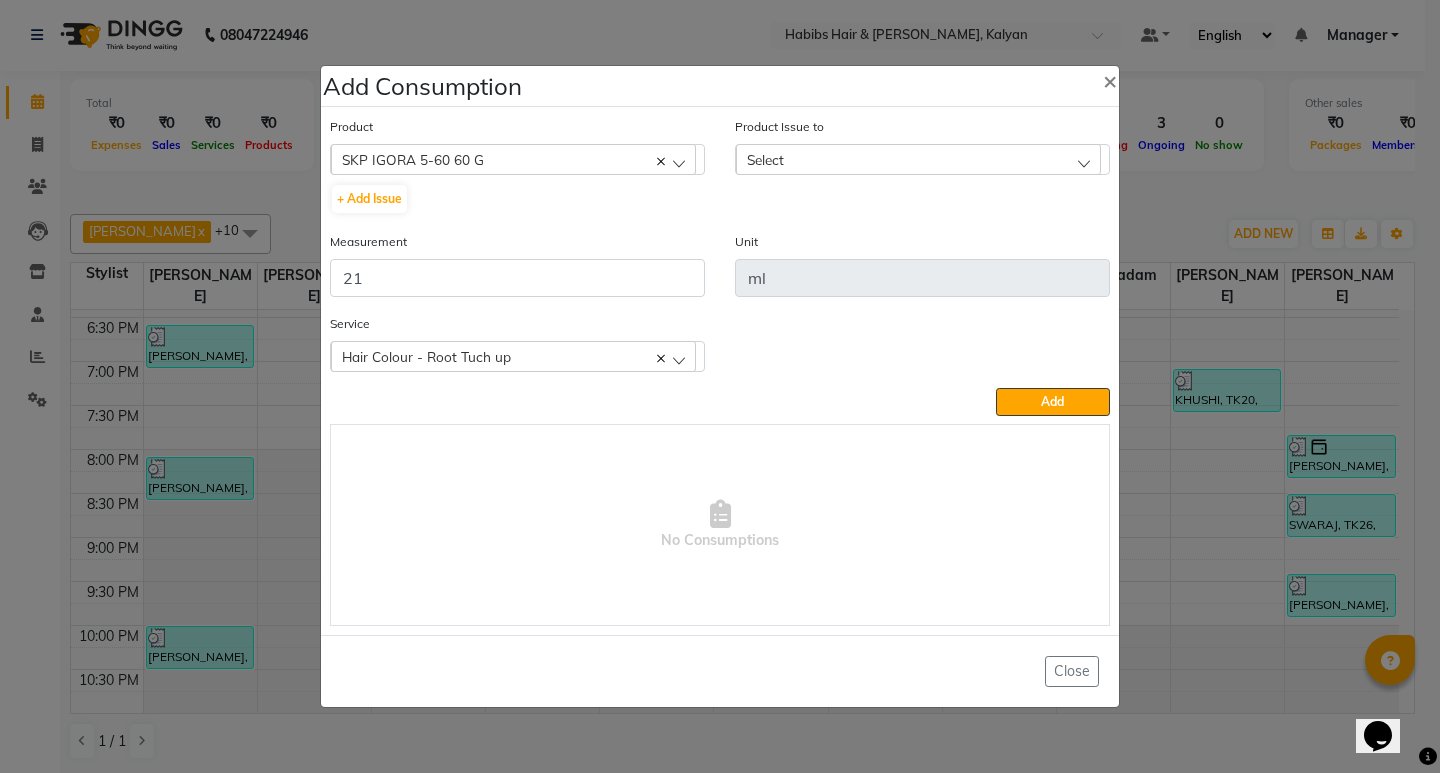 click on "Select" 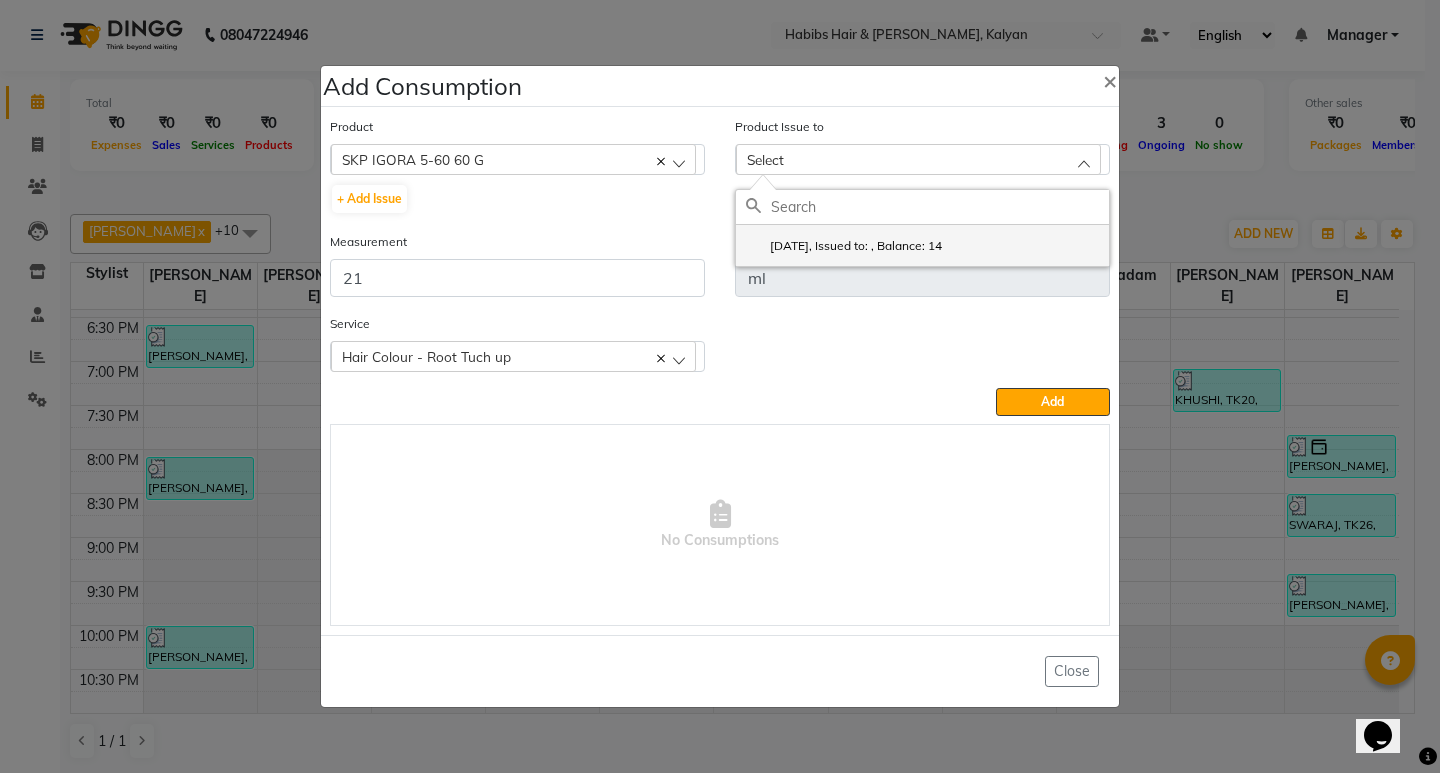 click on "2025-05-04, Issued to: , Balance: 14" 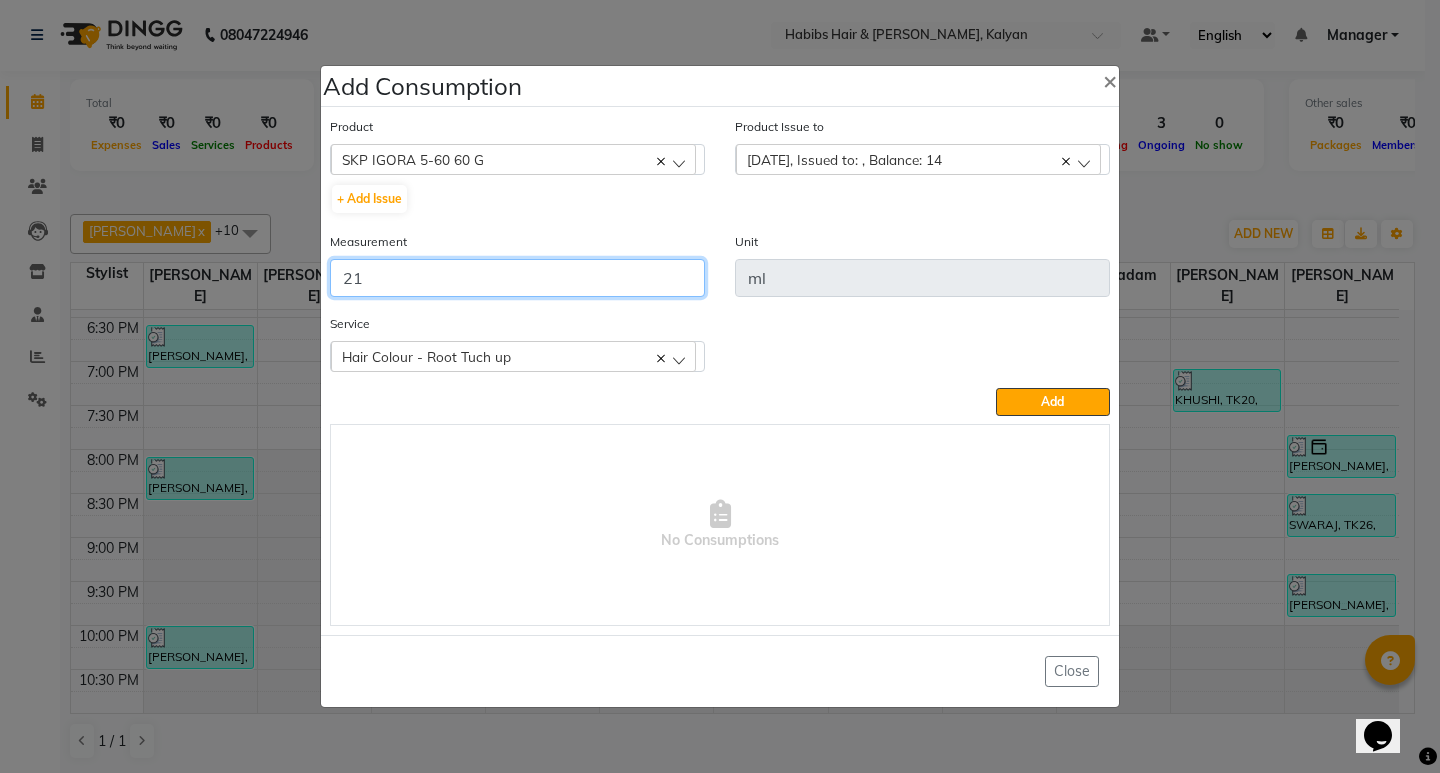 click on "21" 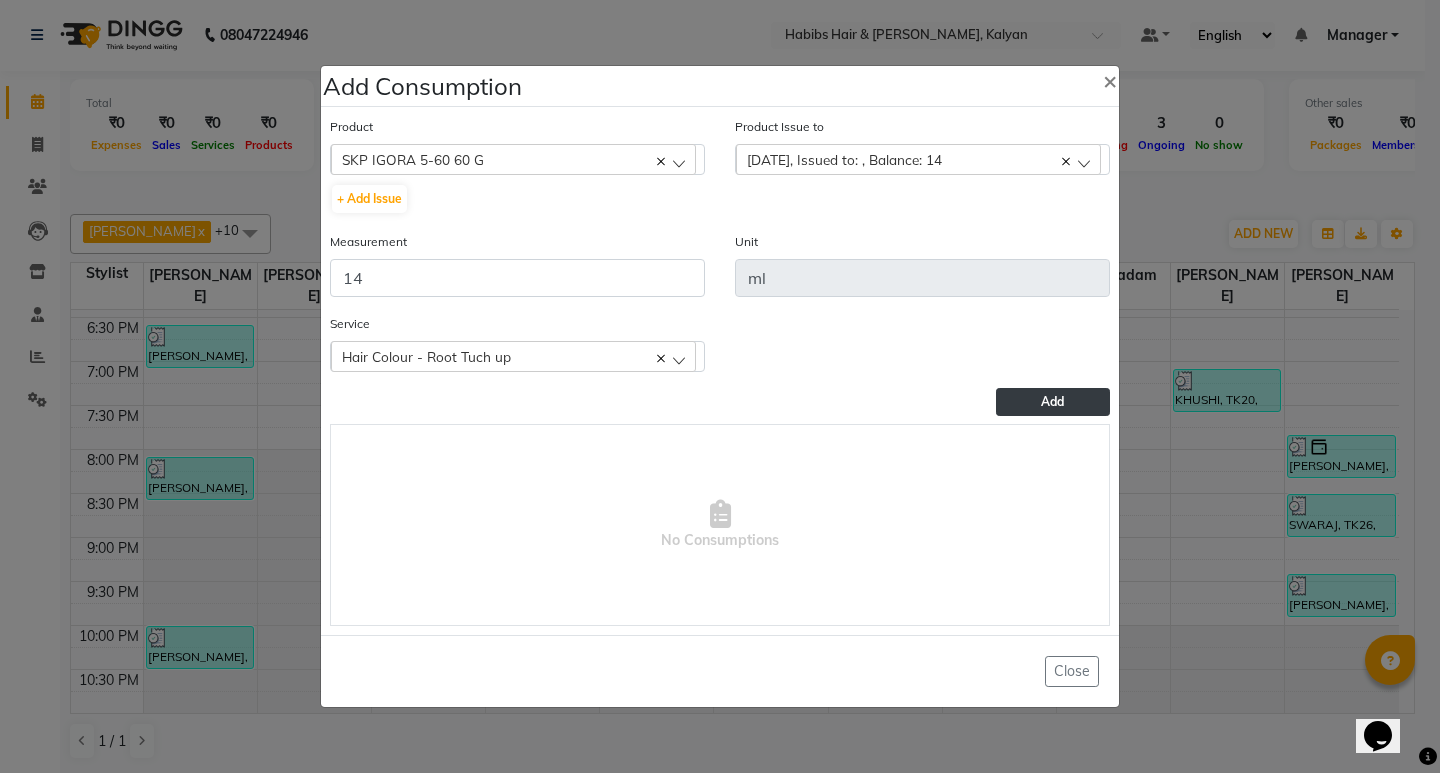 click on "Add" 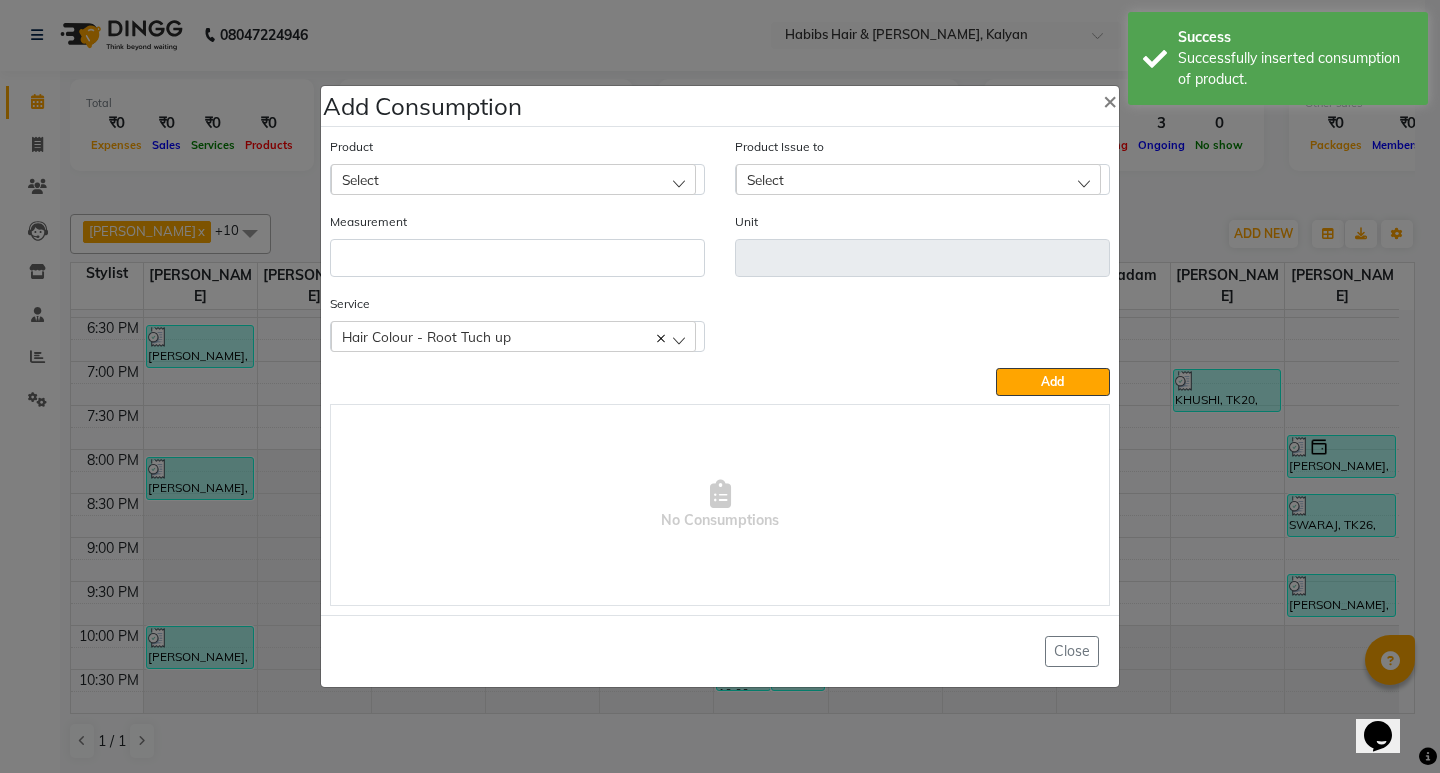 click on "Select" 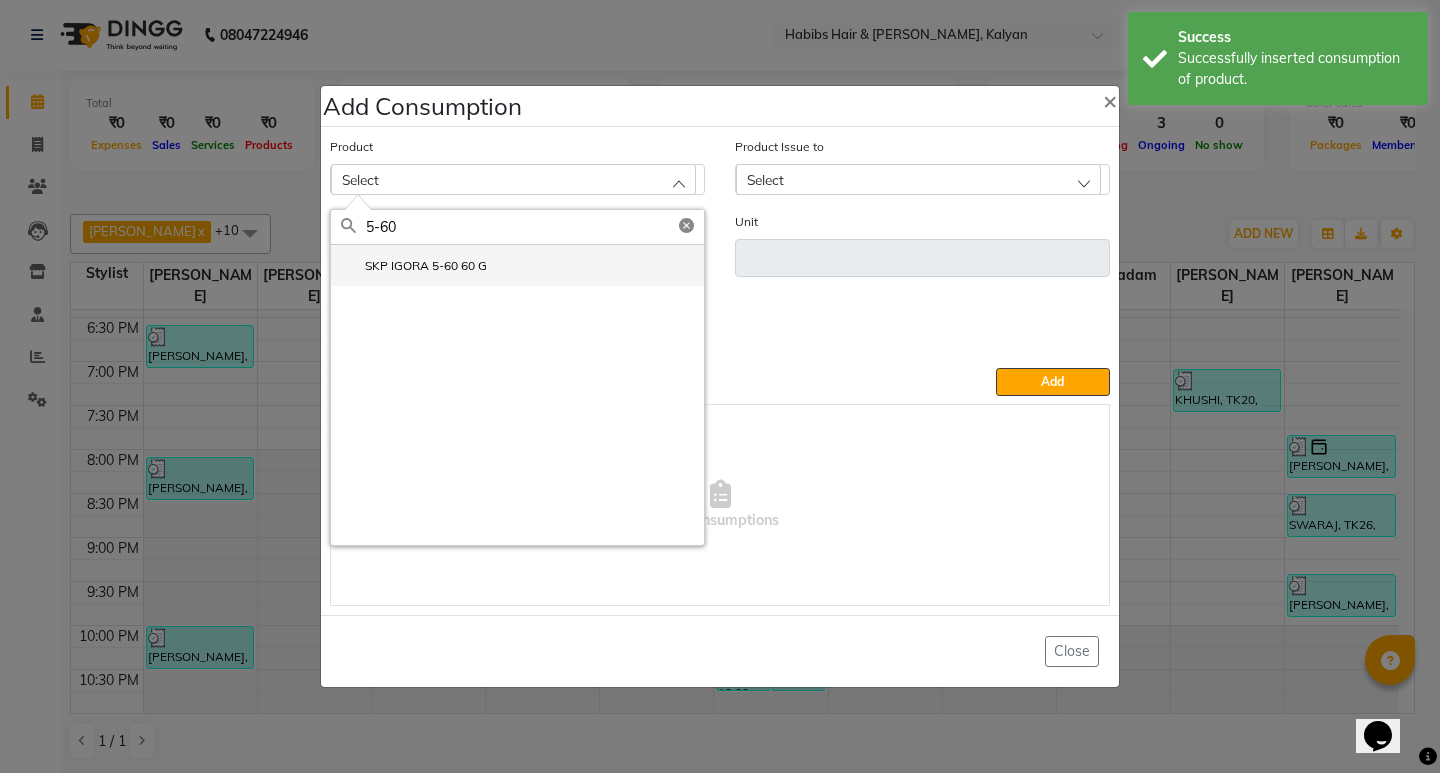 click on "SKP IGORA 5-60 60 G" 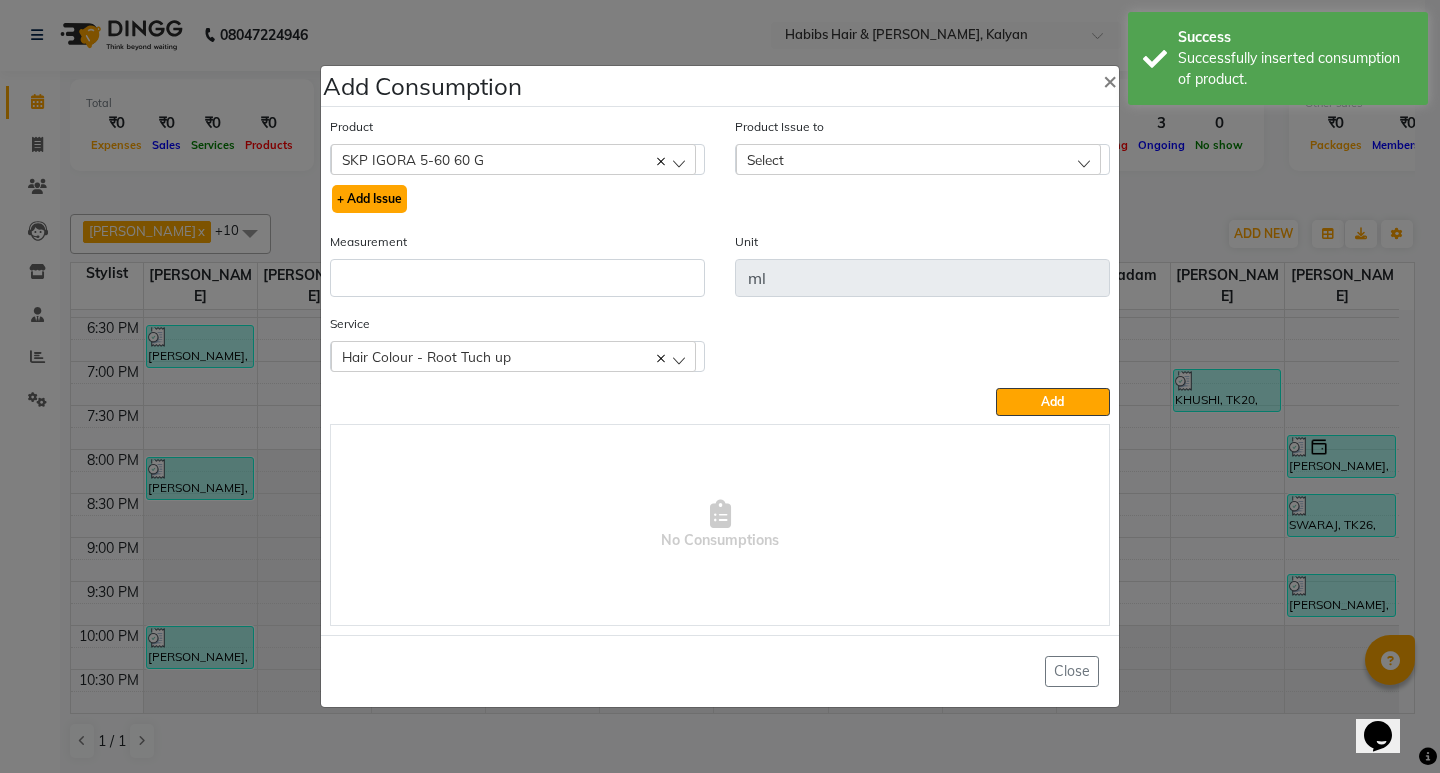 click on "+ Add Issue" 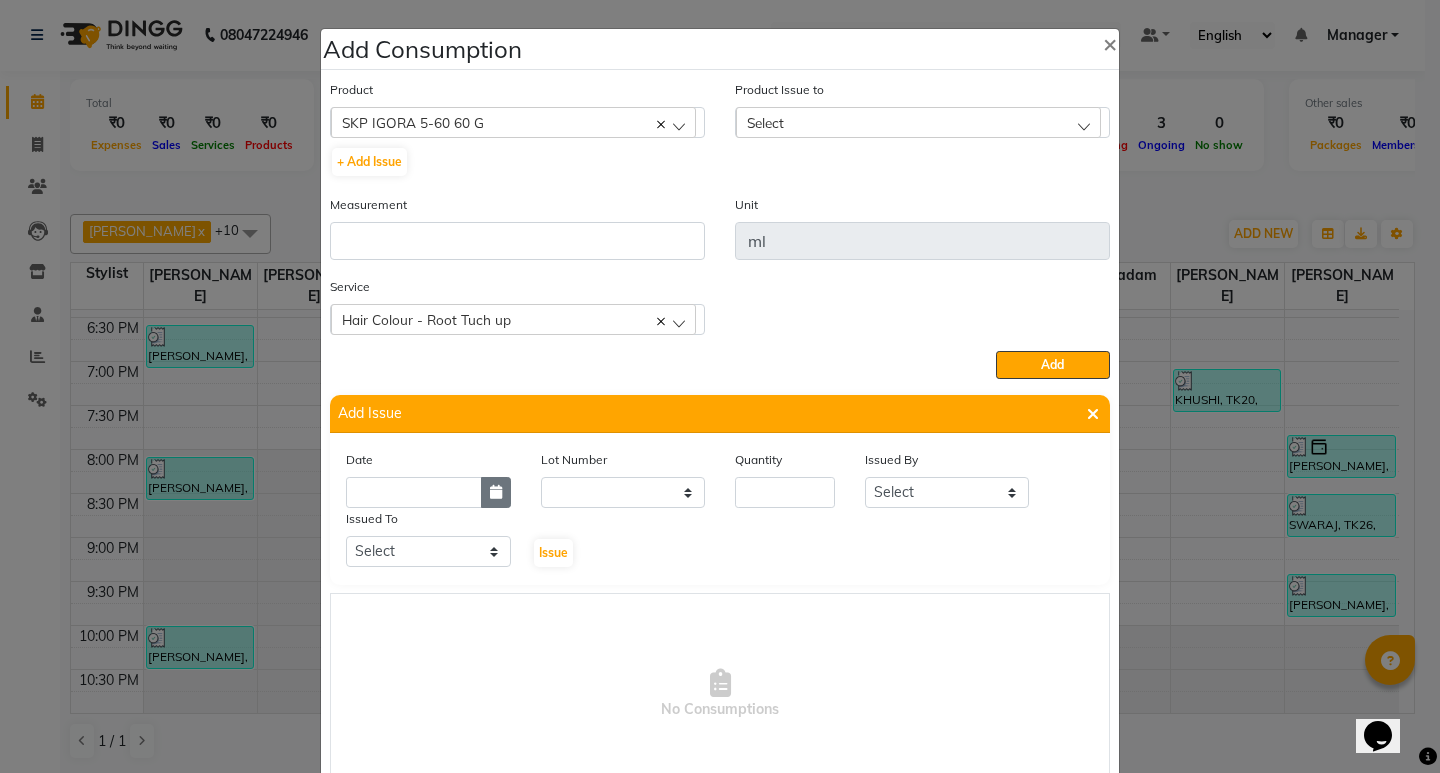 click 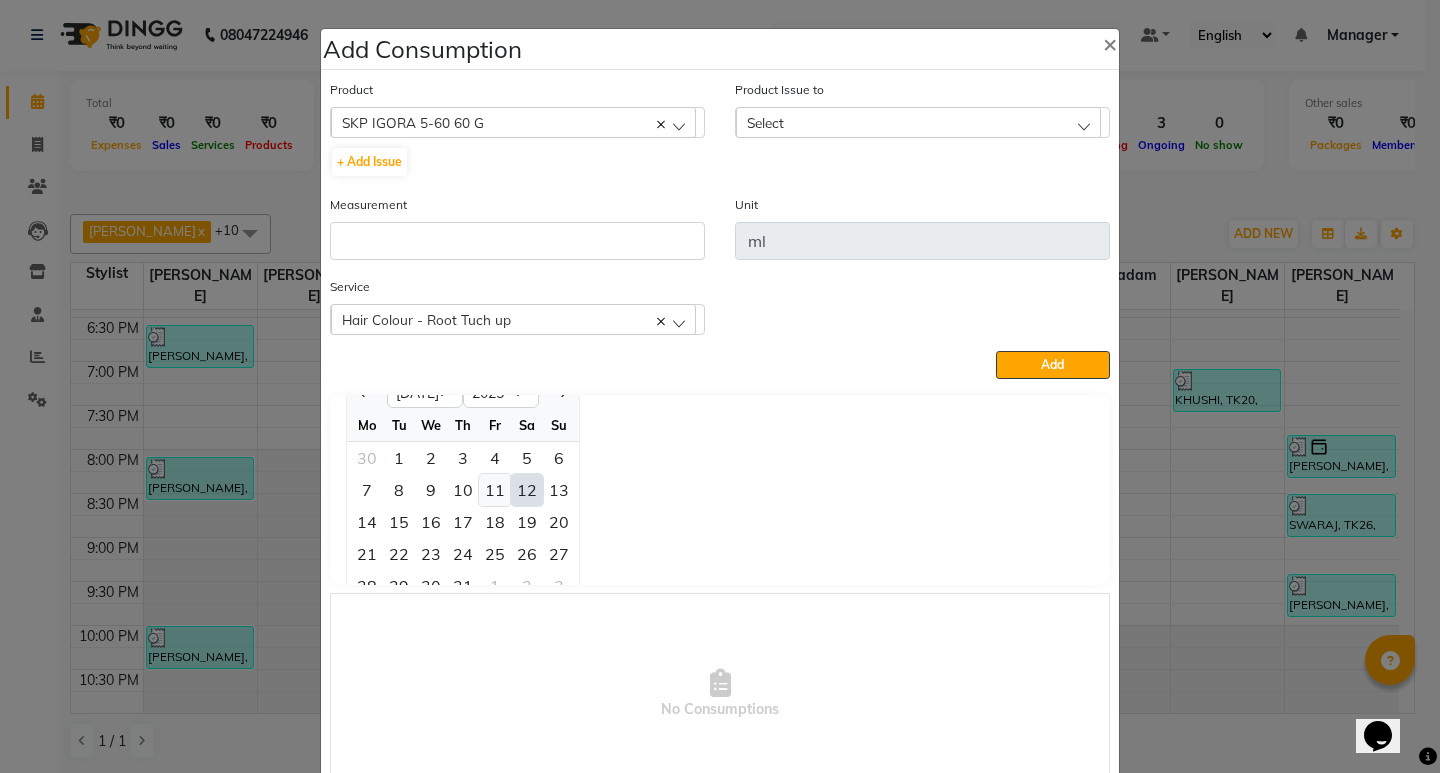 click on "11" 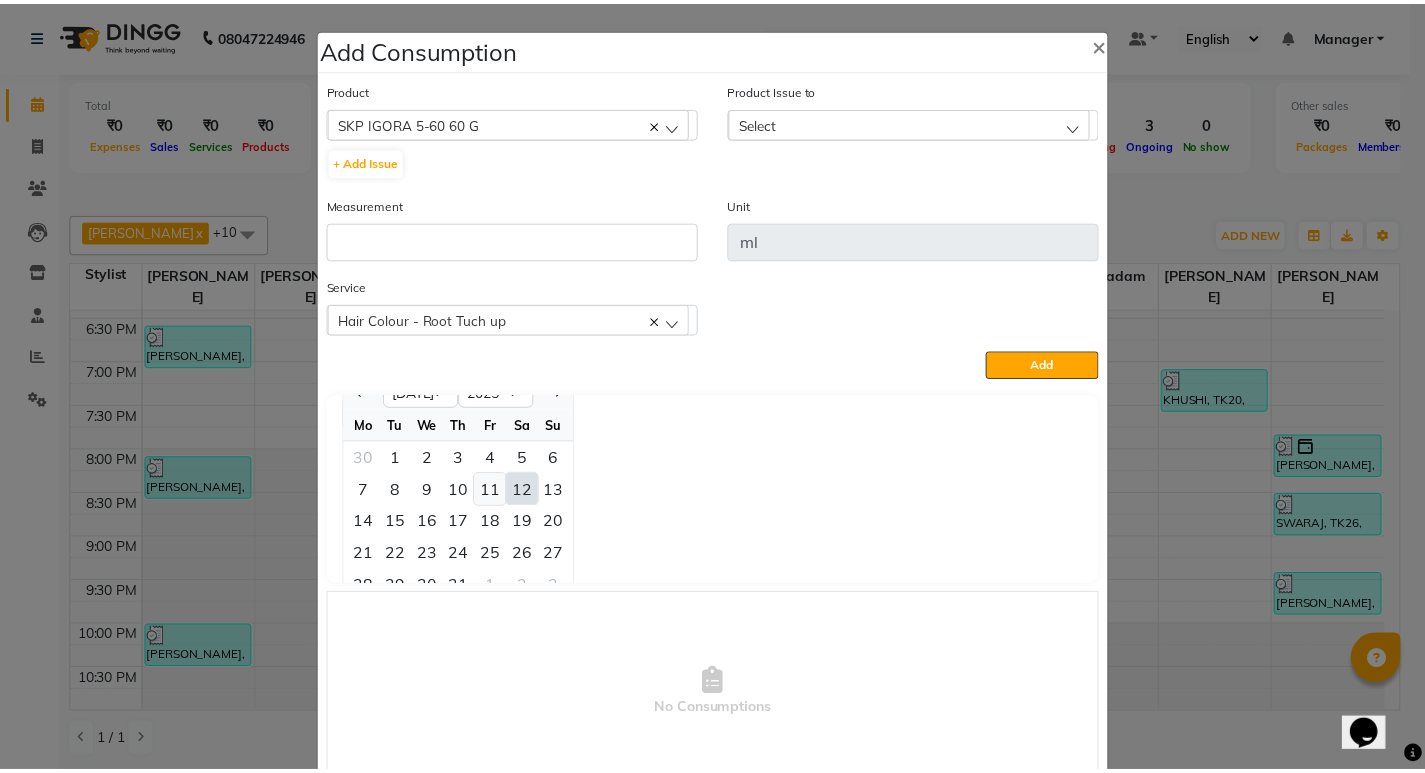 scroll, scrollTop: 0, scrollLeft: 0, axis: both 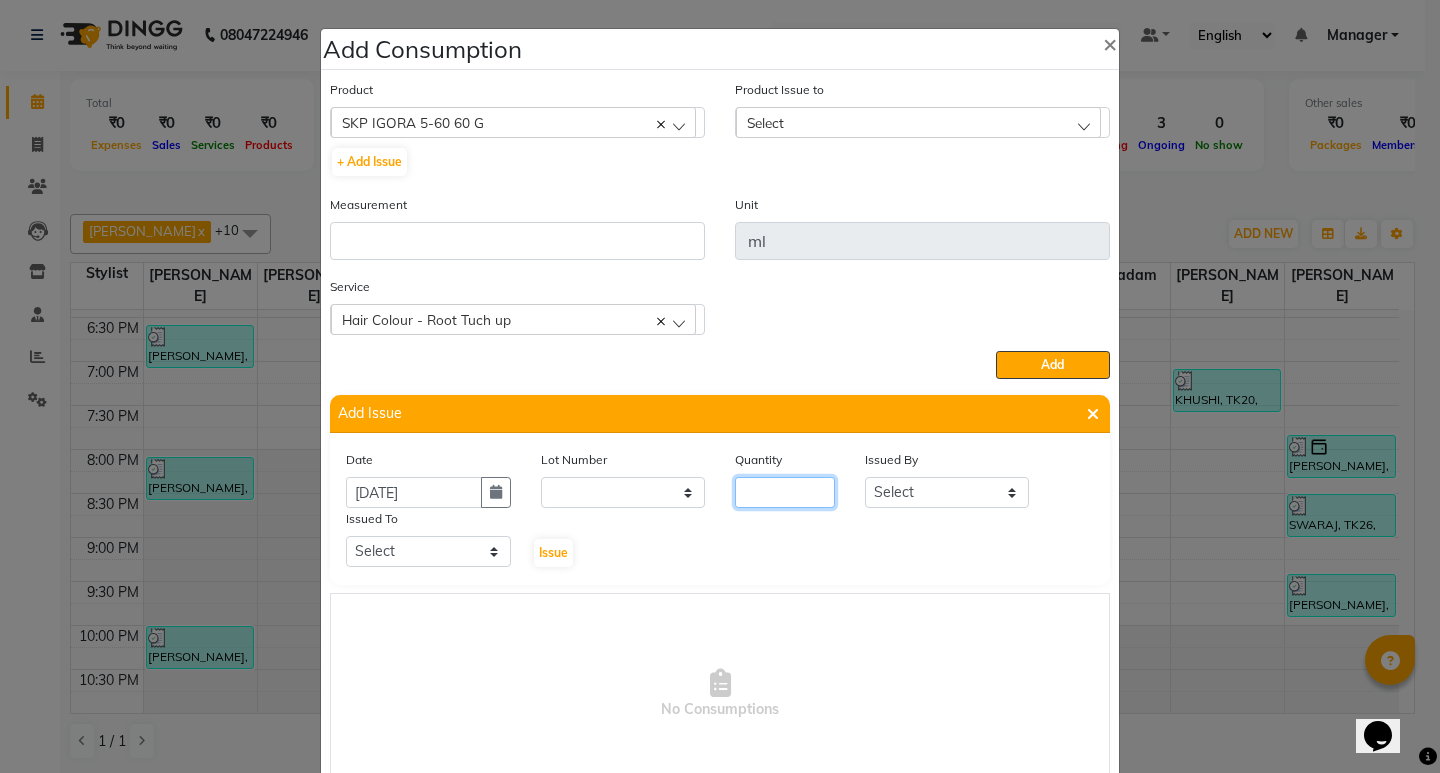 click 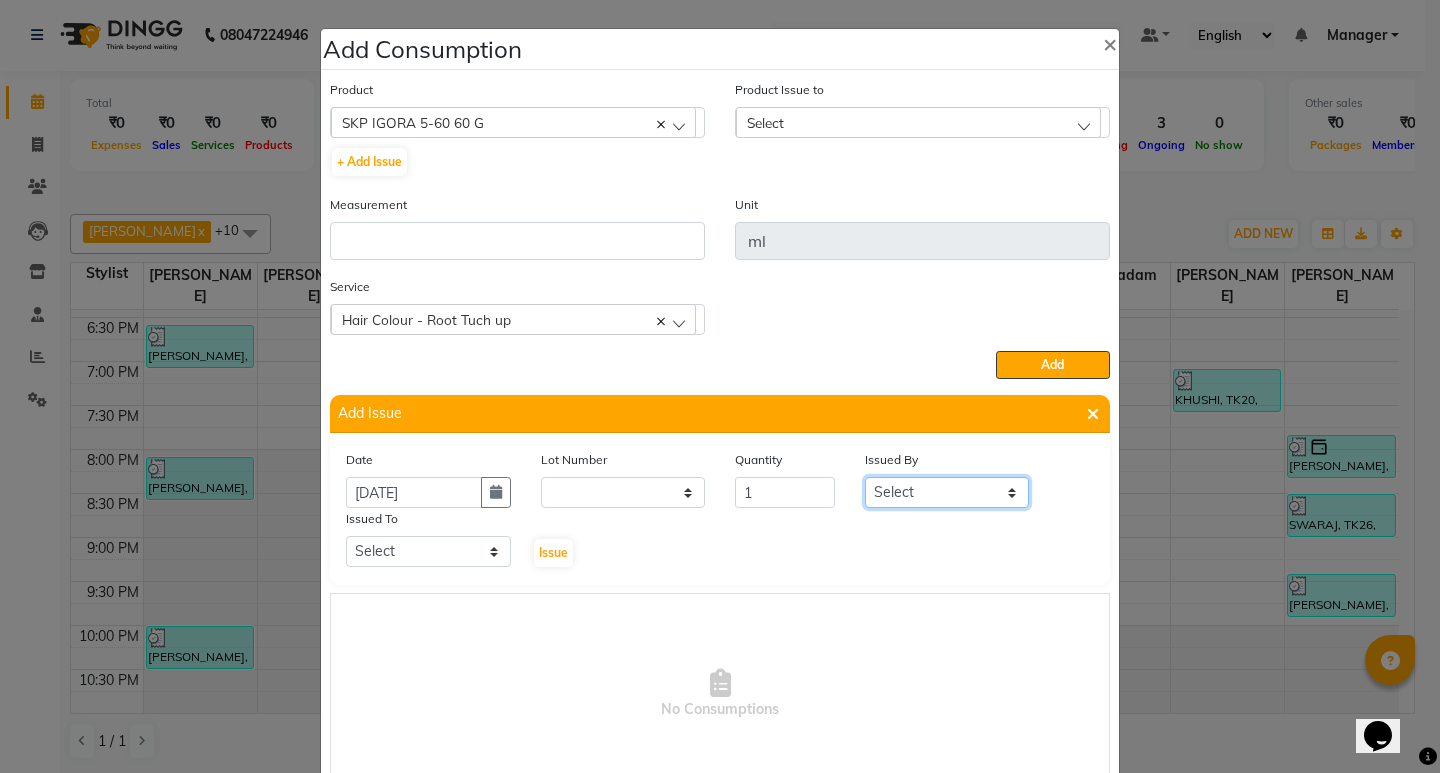 click on "Select ANWAR GANESH SHINDE Gauri Maruf  mulla Meena Kumari Omkar Priyanka Ranjana  singh  Sagar saindane SANTOSHI SHALINI Smruti Suraj Kadam Vinaya  Yogesh" 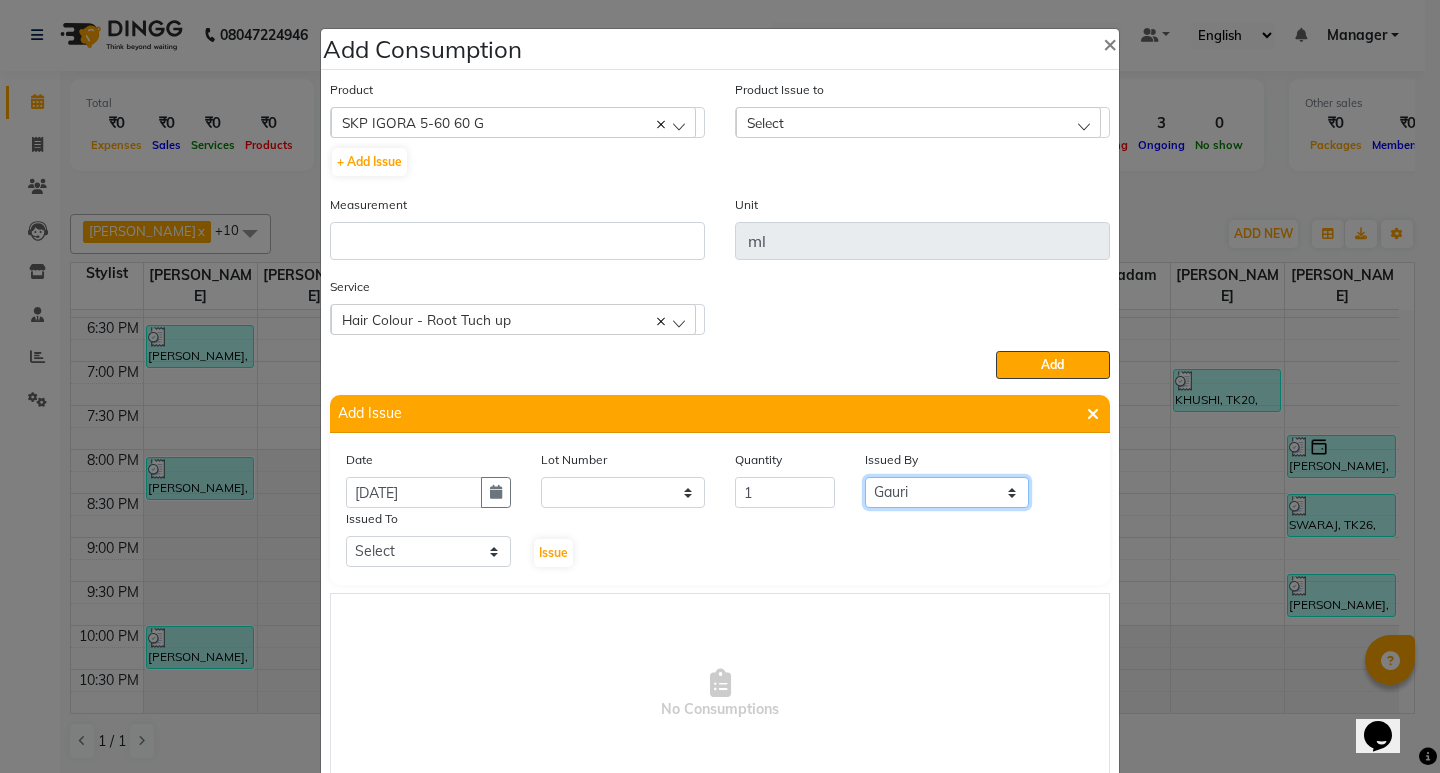 click on "Select ANWAR GANESH SHINDE Gauri Maruf  mulla Meena Kumari Omkar Priyanka Ranjana  singh  Sagar saindane SANTOSHI SHALINI Smruti Suraj Kadam Vinaya  Yogesh" 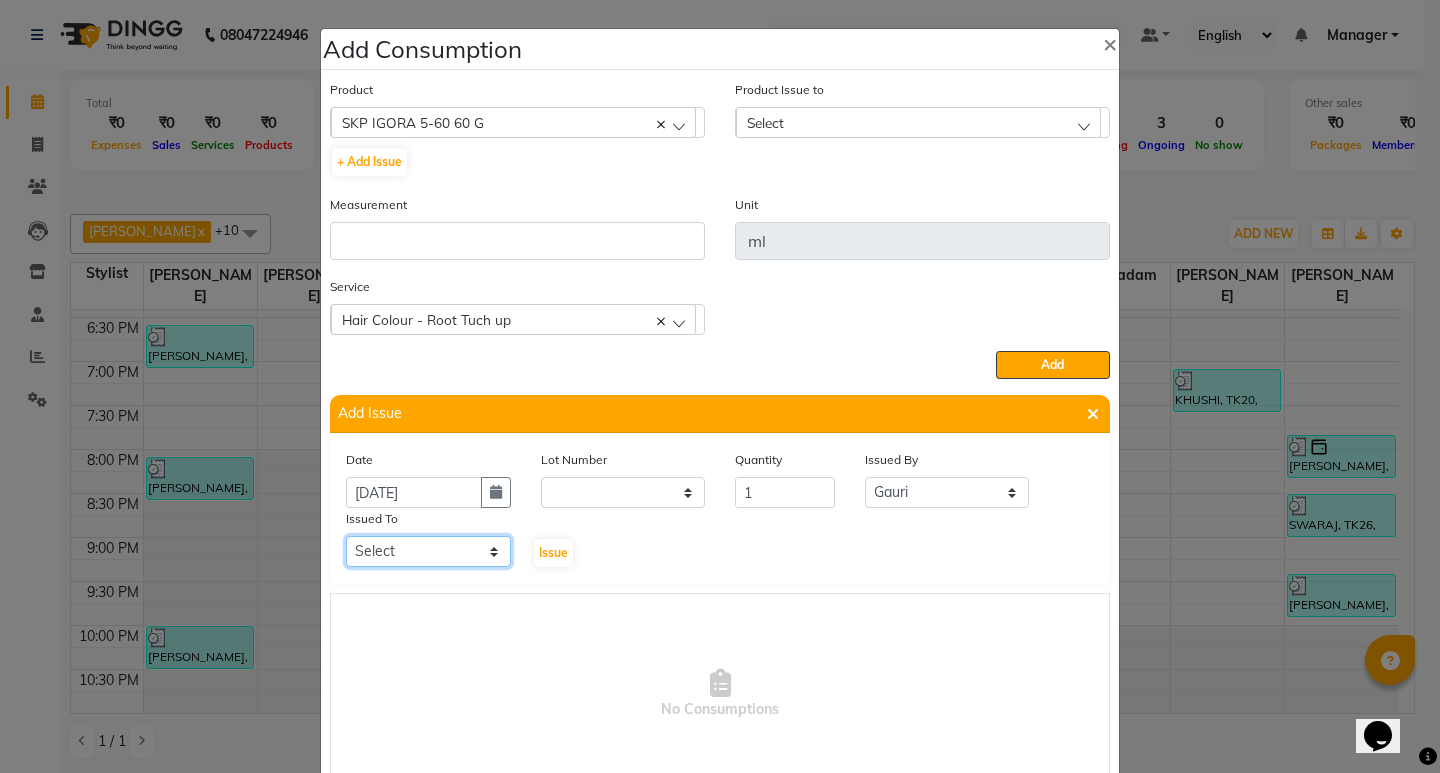 click on "Select ANWAR GANESH SHINDE Gauri Maruf  mulla Meena Kumari Omkar Priyanka Ranjana  singh  Sagar saindane SANTOSHI SHALINI Smruti Suraj Kadam Vinaya  Yogesh" 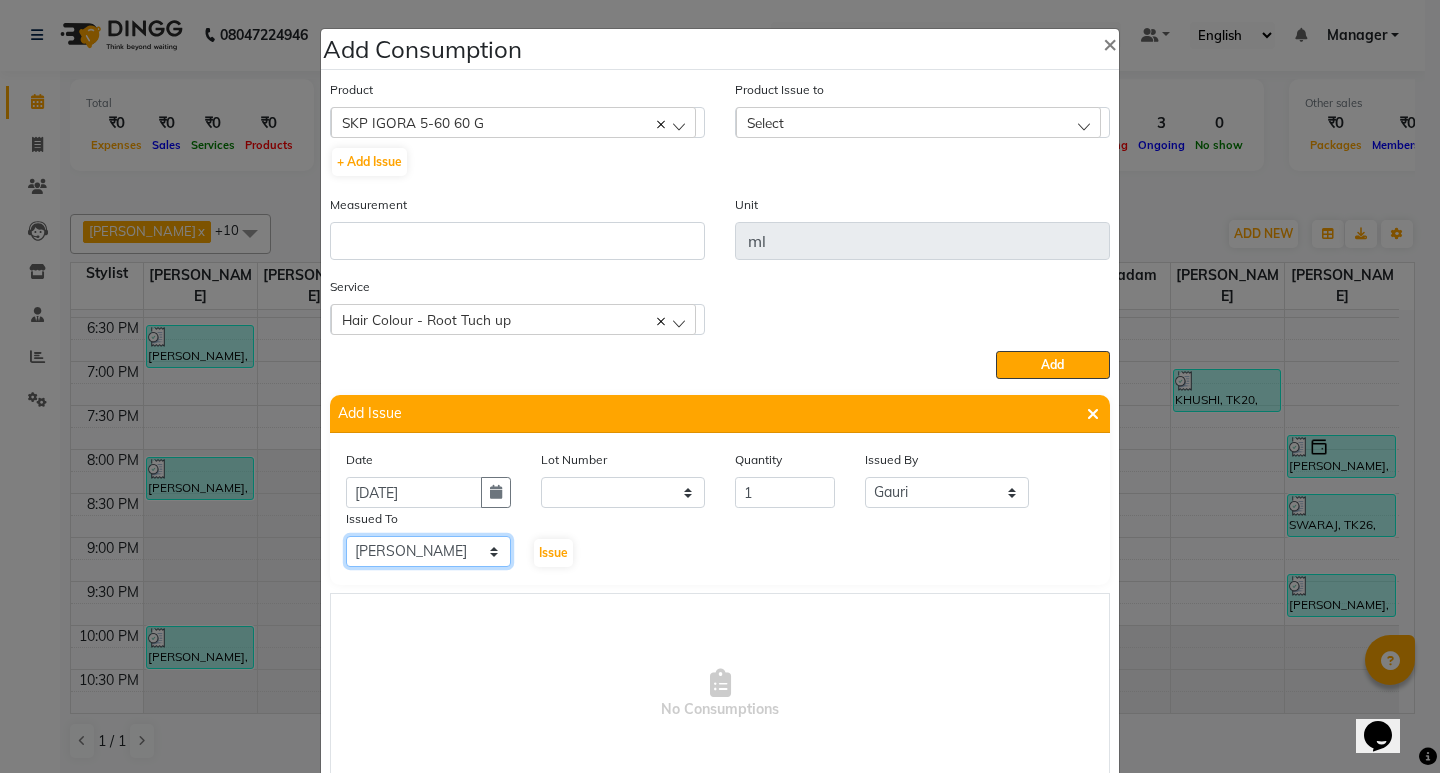 click on "Select ANWAR GANESH SHINDE Gauri Maruf  mulla Meena Kumari Omkar Priyanka Ranjana  singh  Sagar saindane SANTOSHI SHALINI Smruti Suraj Kadam Vinaya  Yogesh" 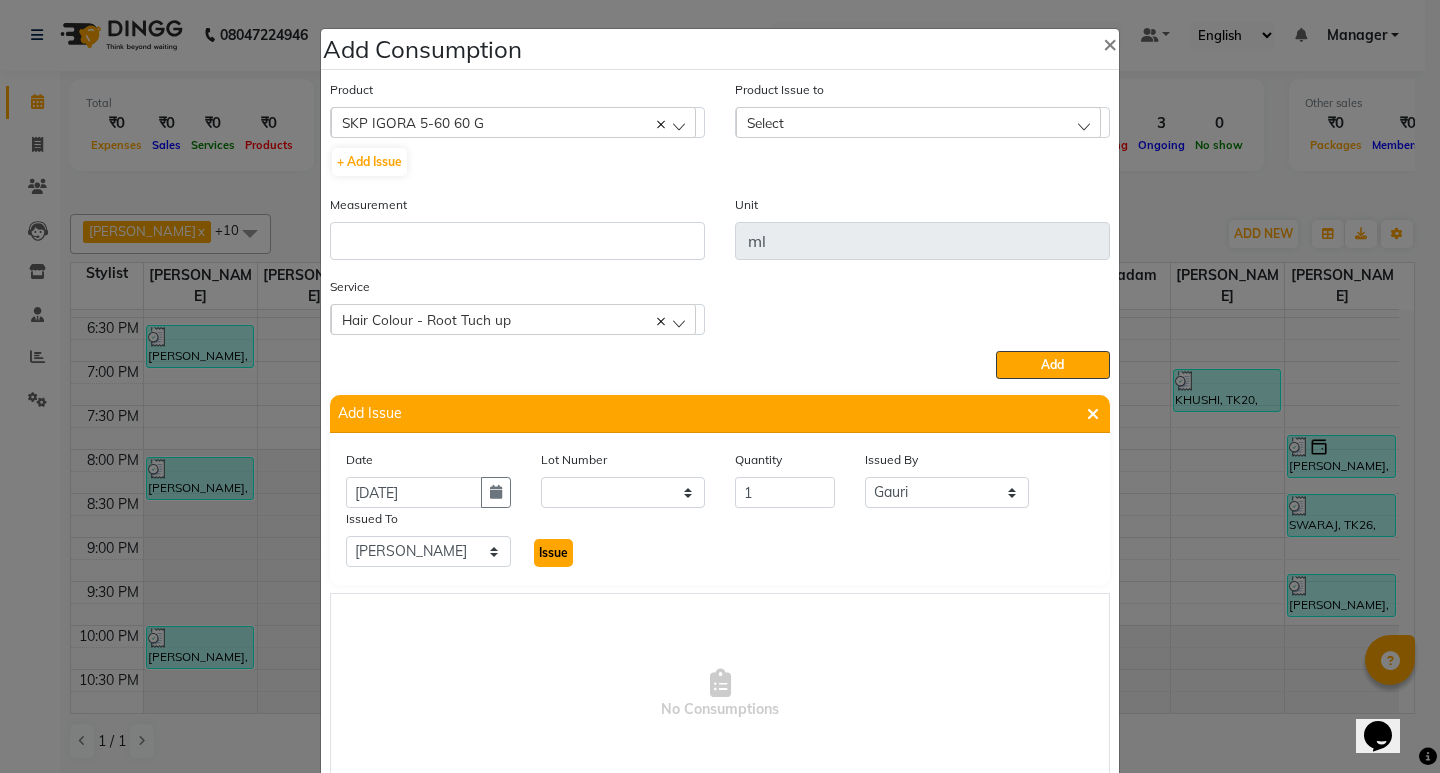 click on "Issue" 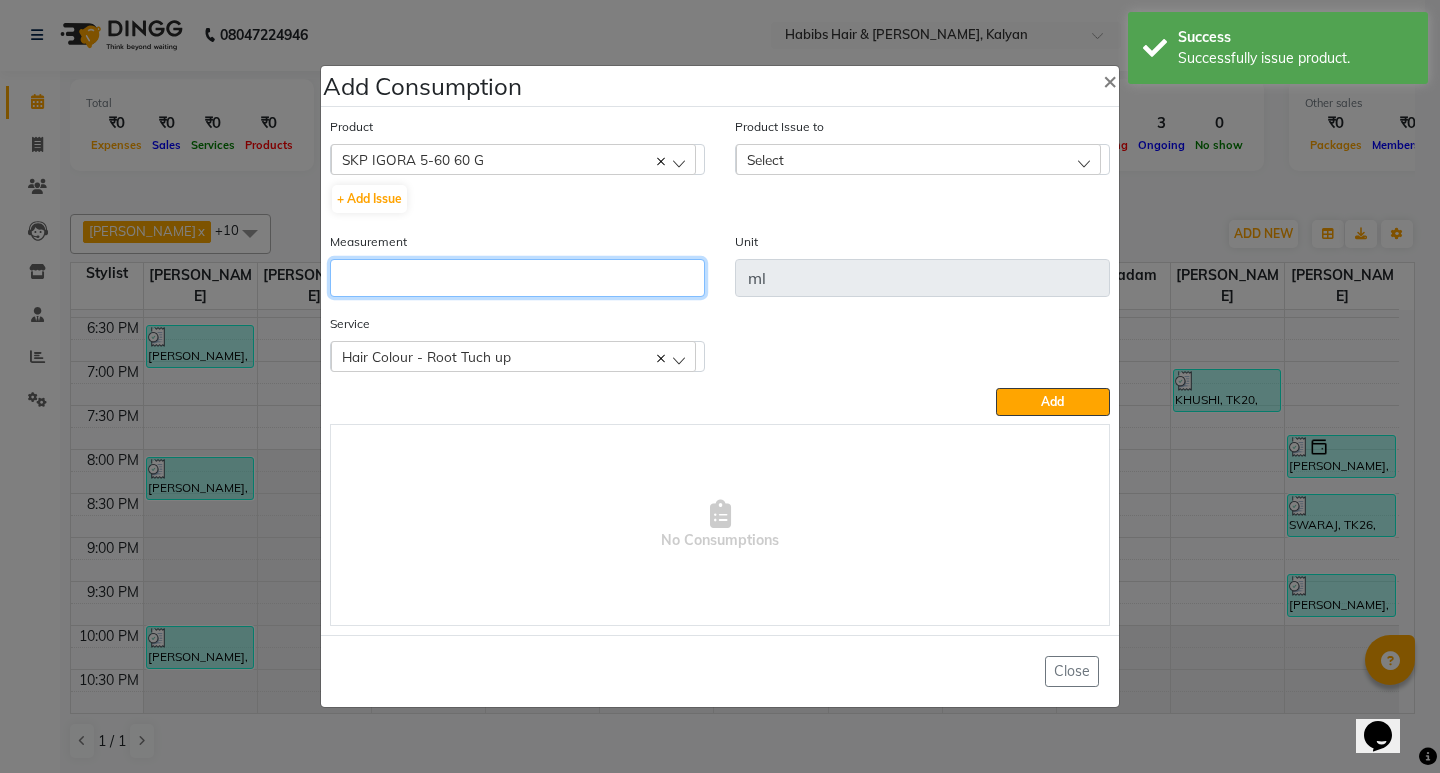 click 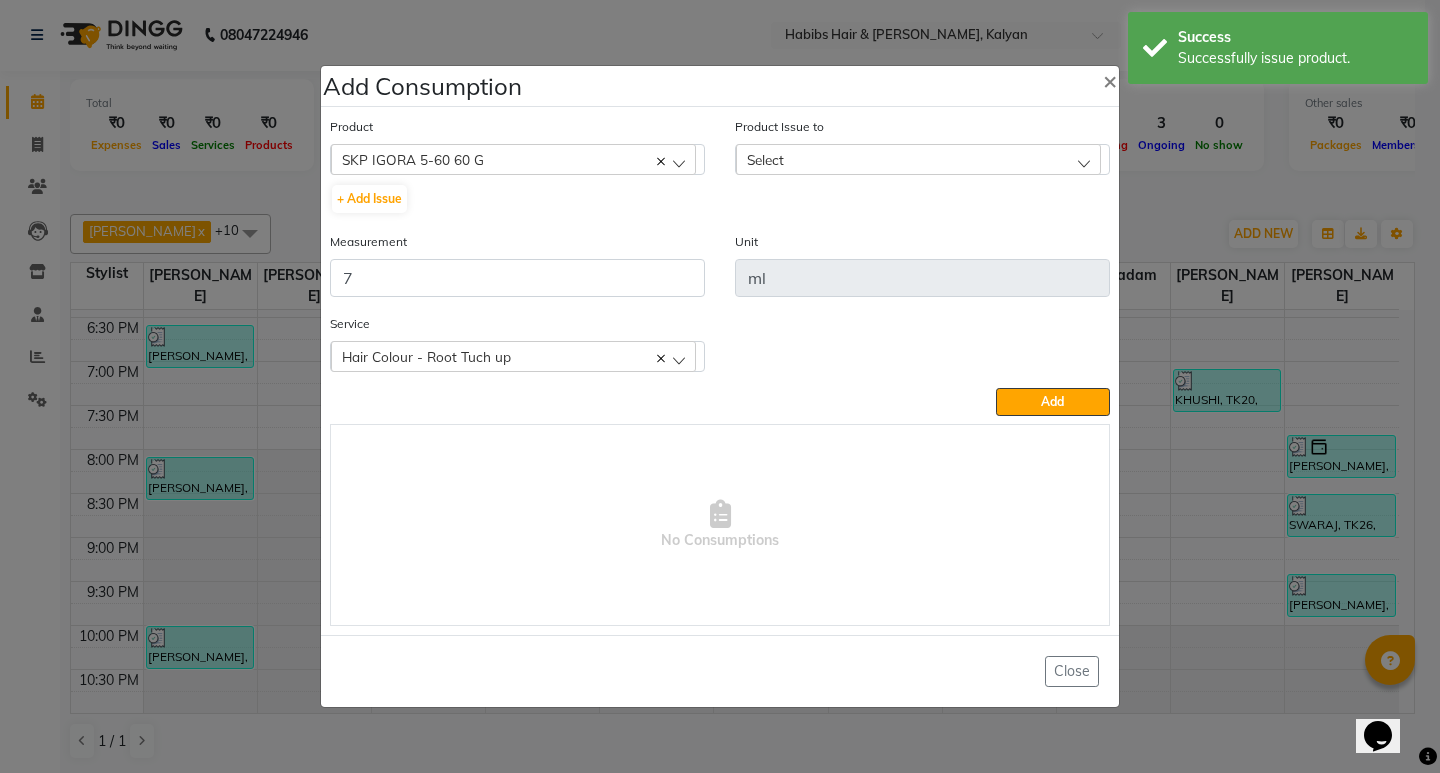 click on "Select" 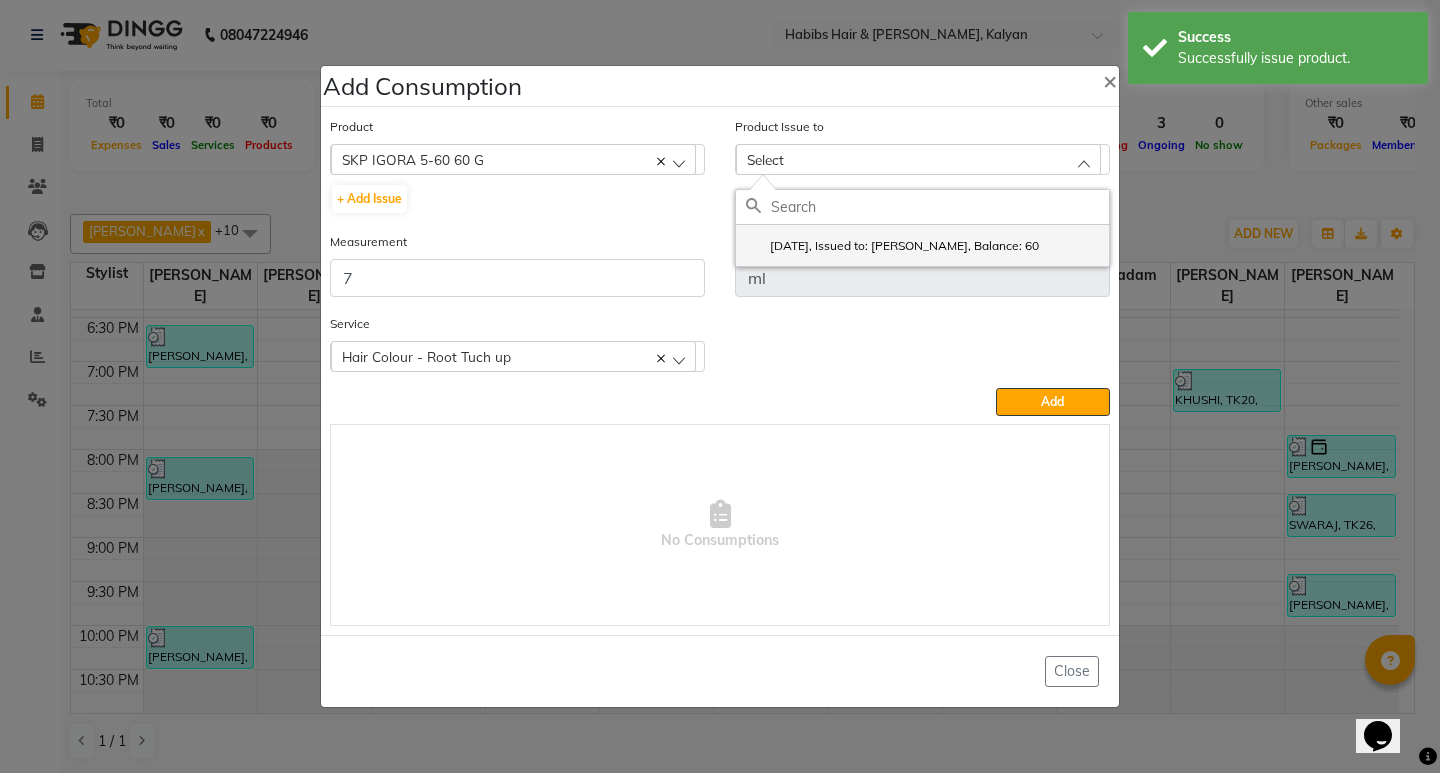 click on "2025-07-11, Issued to: ANWAR, Balance: 60" 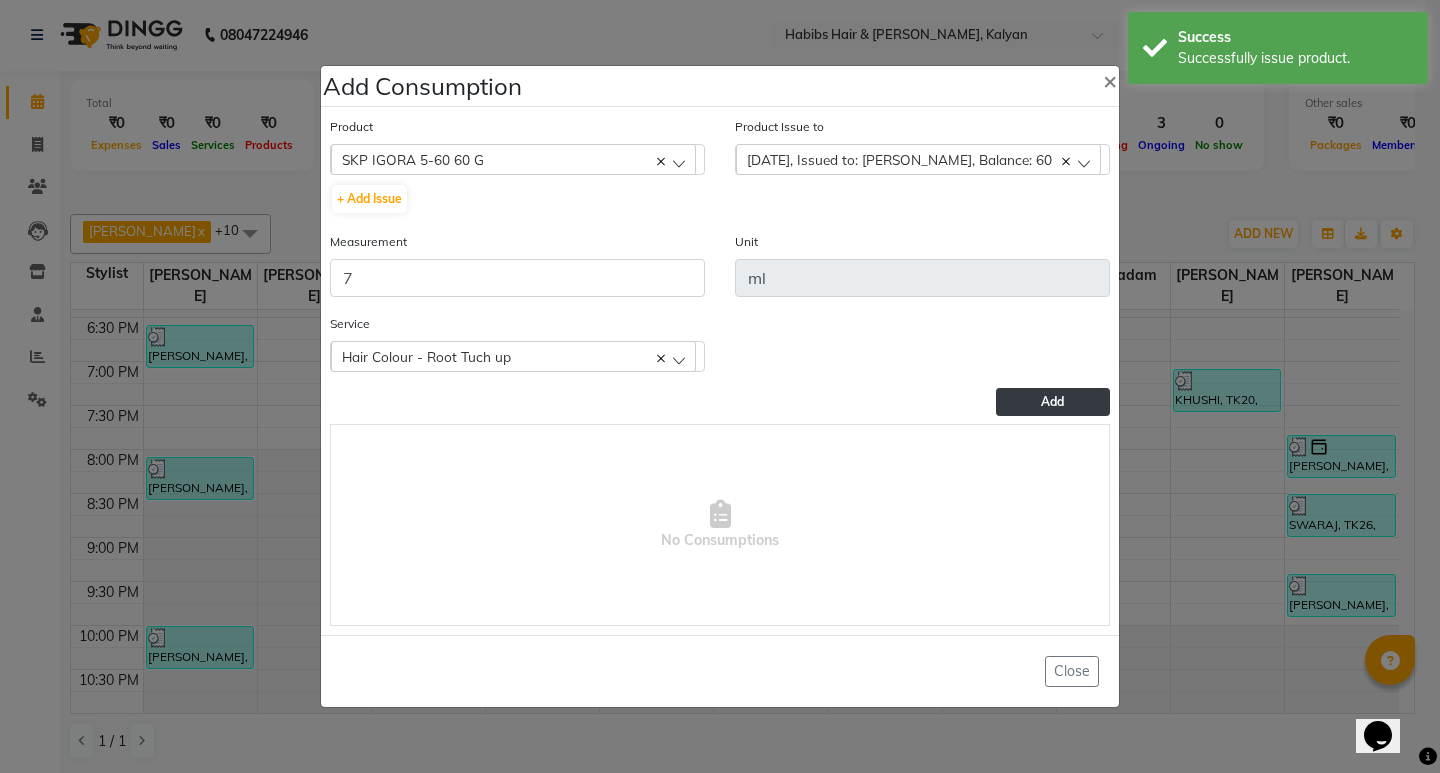 click on "Add" 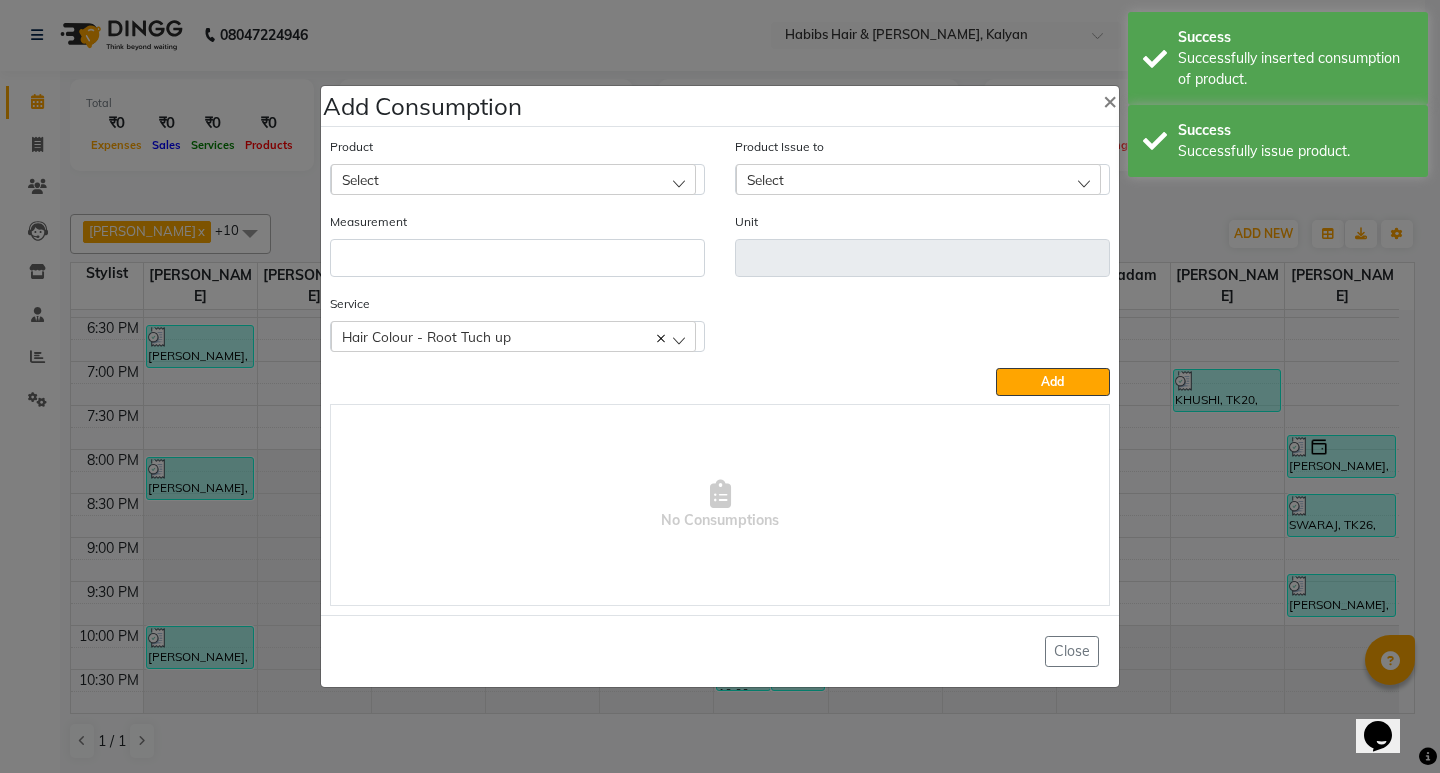 click on "Select" 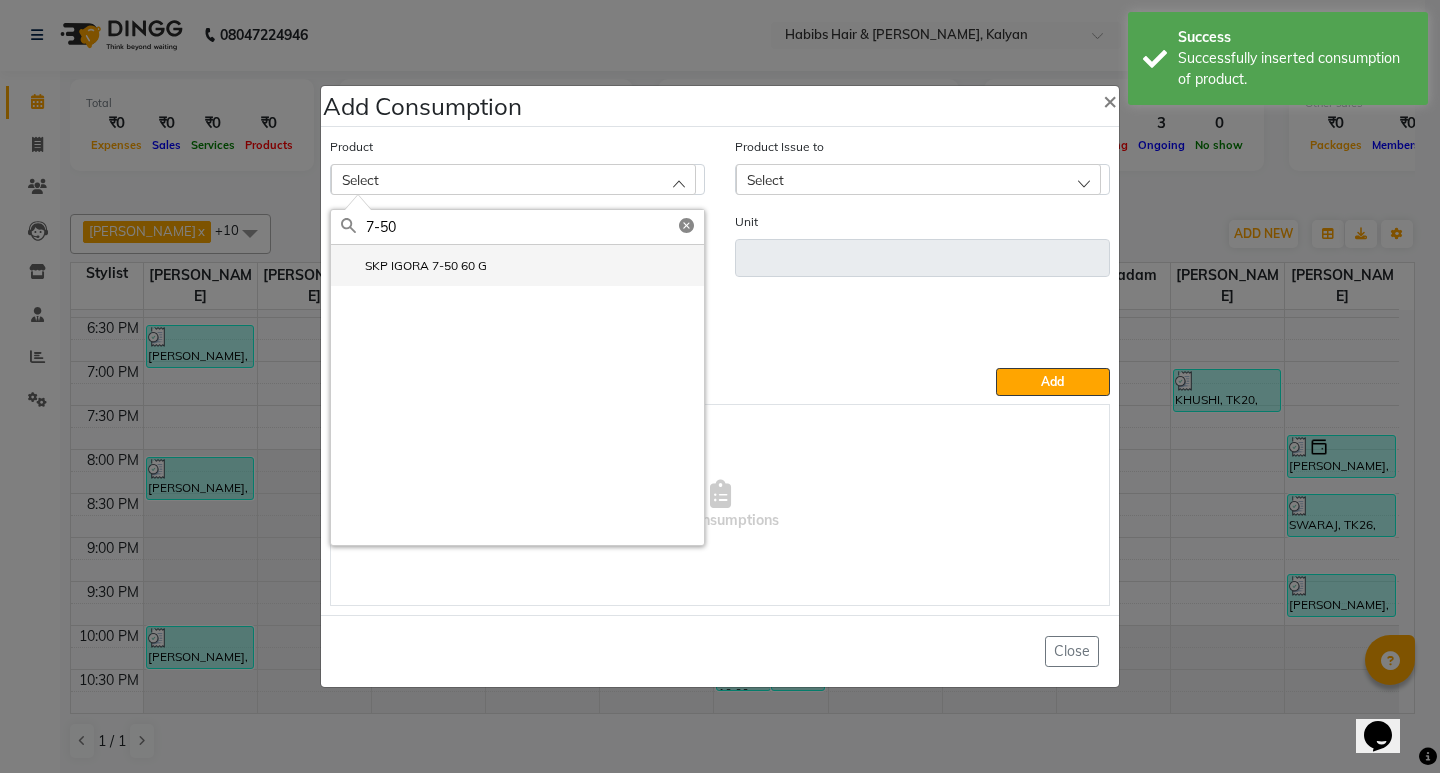 click on "SKP IGORA 7-50 60 G" 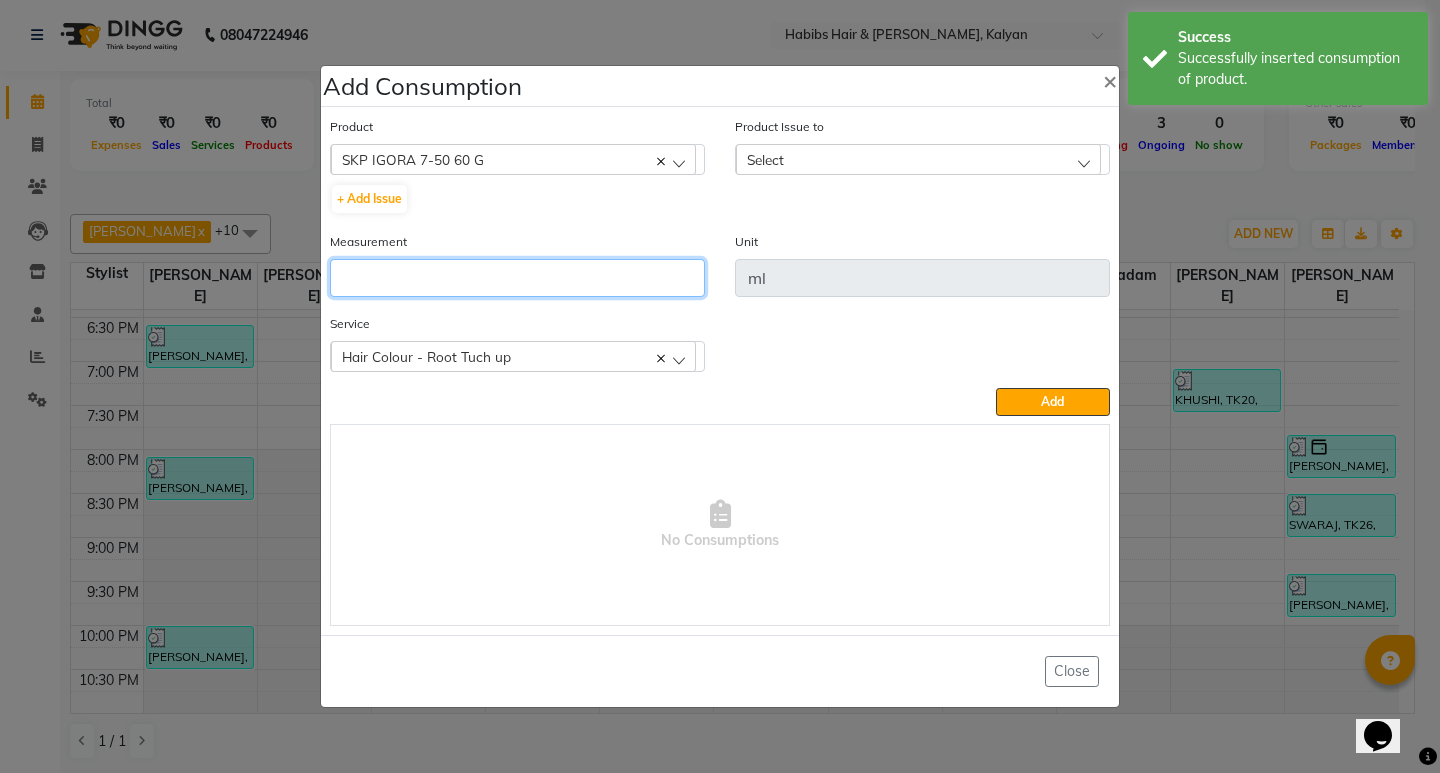 click 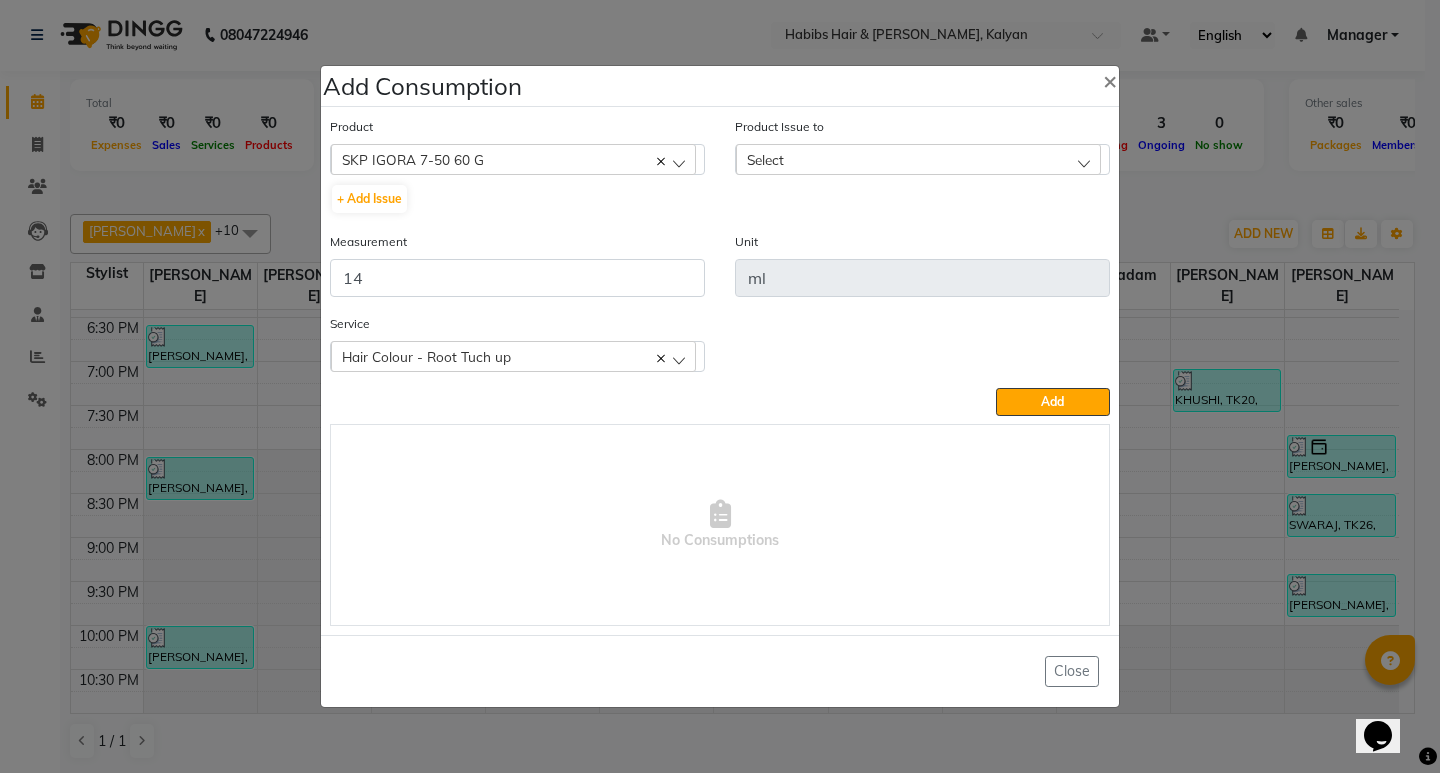 click on "Select" 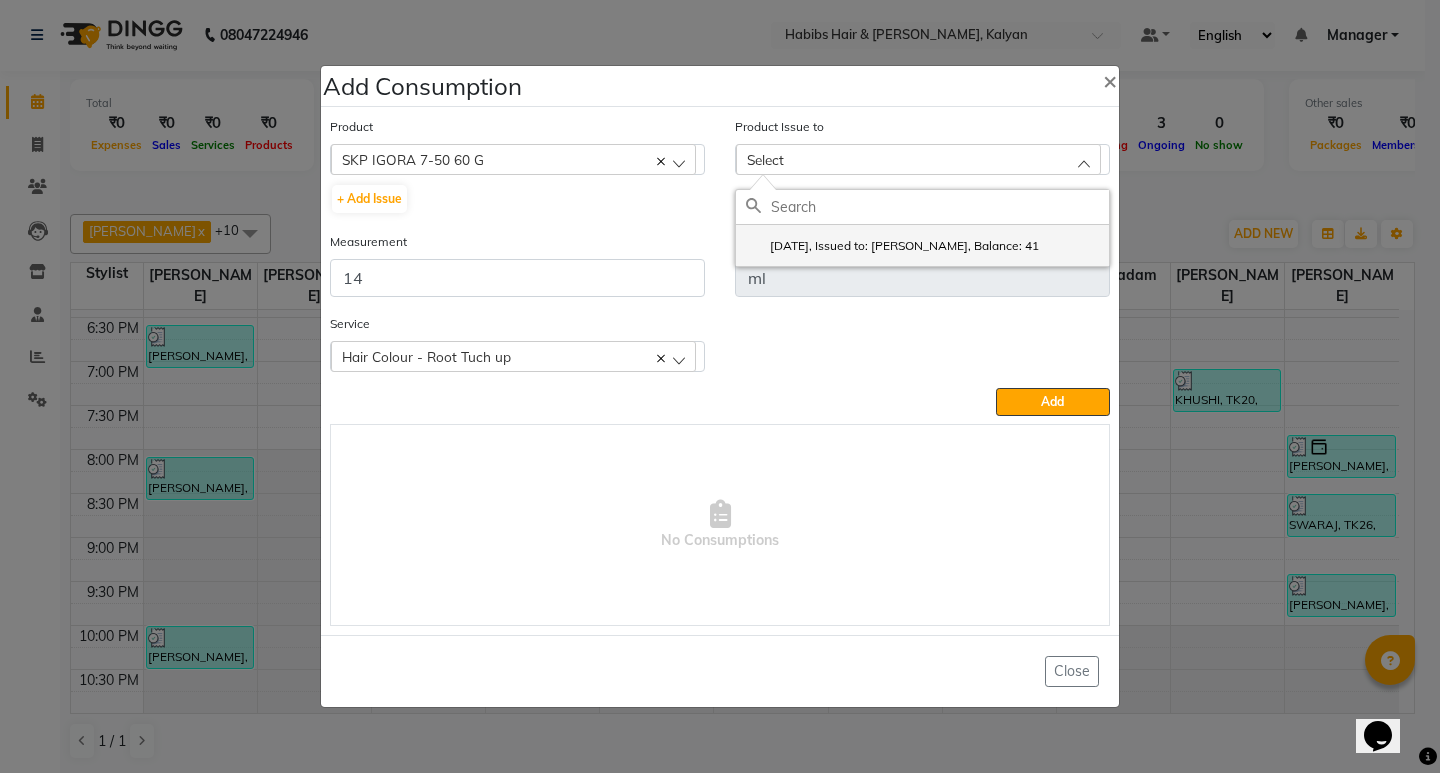 click on "2025-07-09, Issued to: ANWAR, Balance: 41" 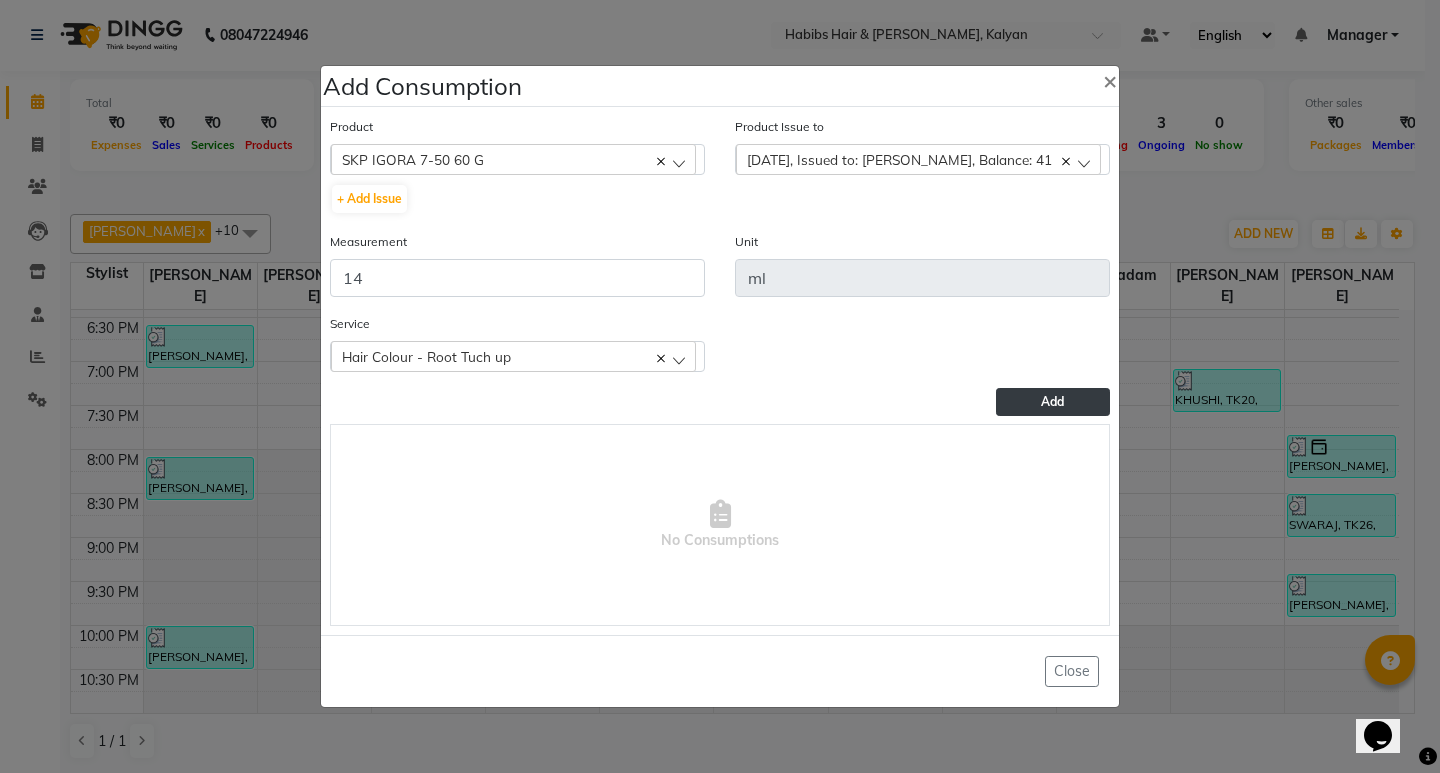 click on "Add" 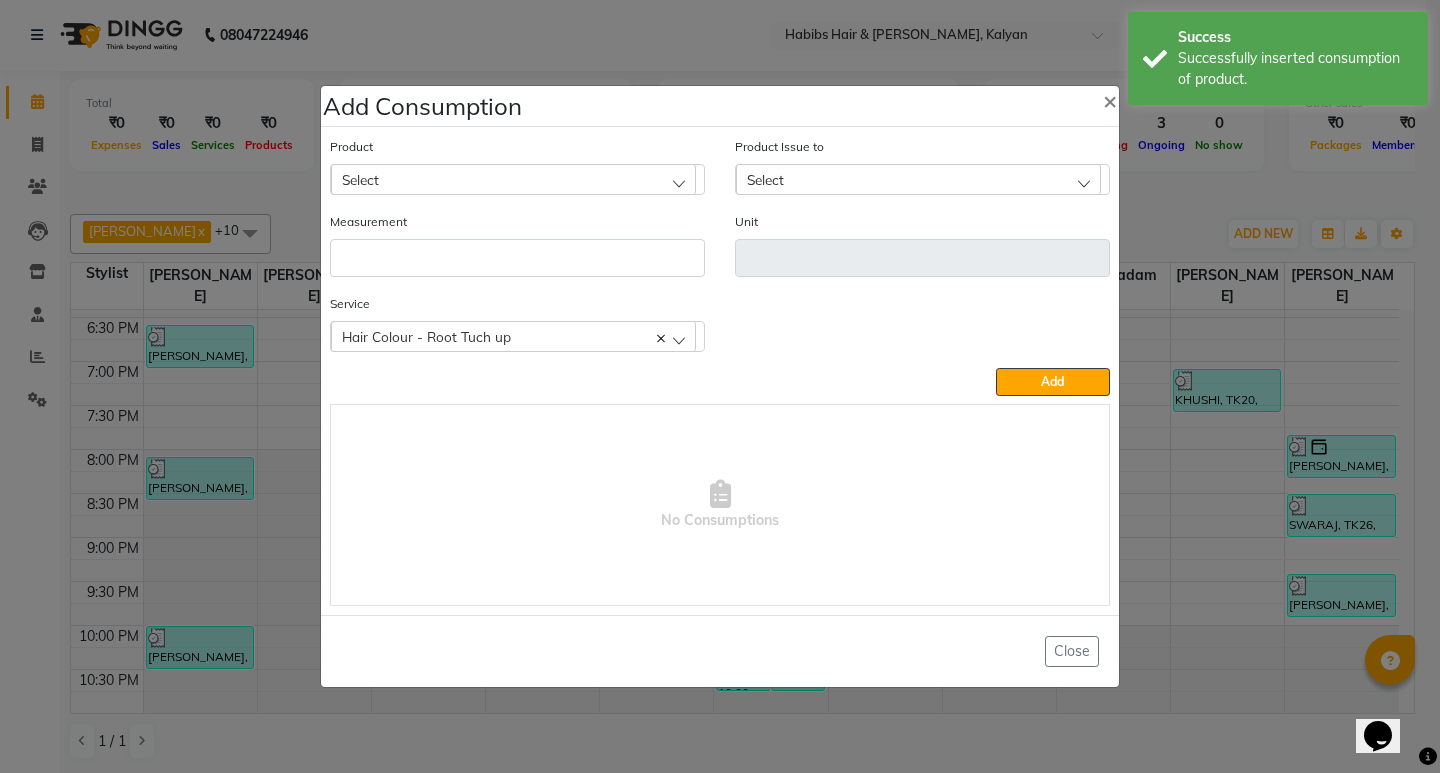 click on "Select" 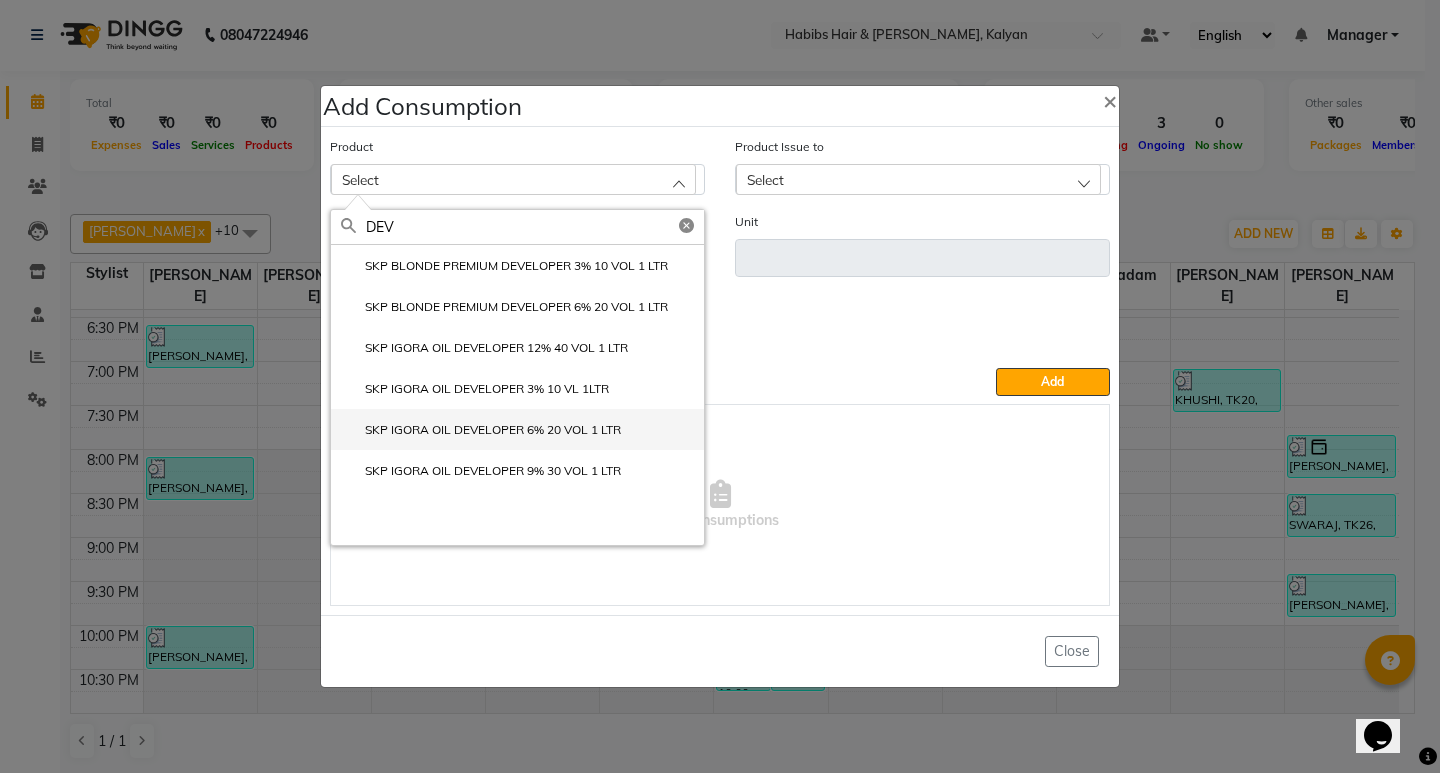 click on "SKP IGORA OIL DEVELOPER 6% 20 VOL 1 LTR" 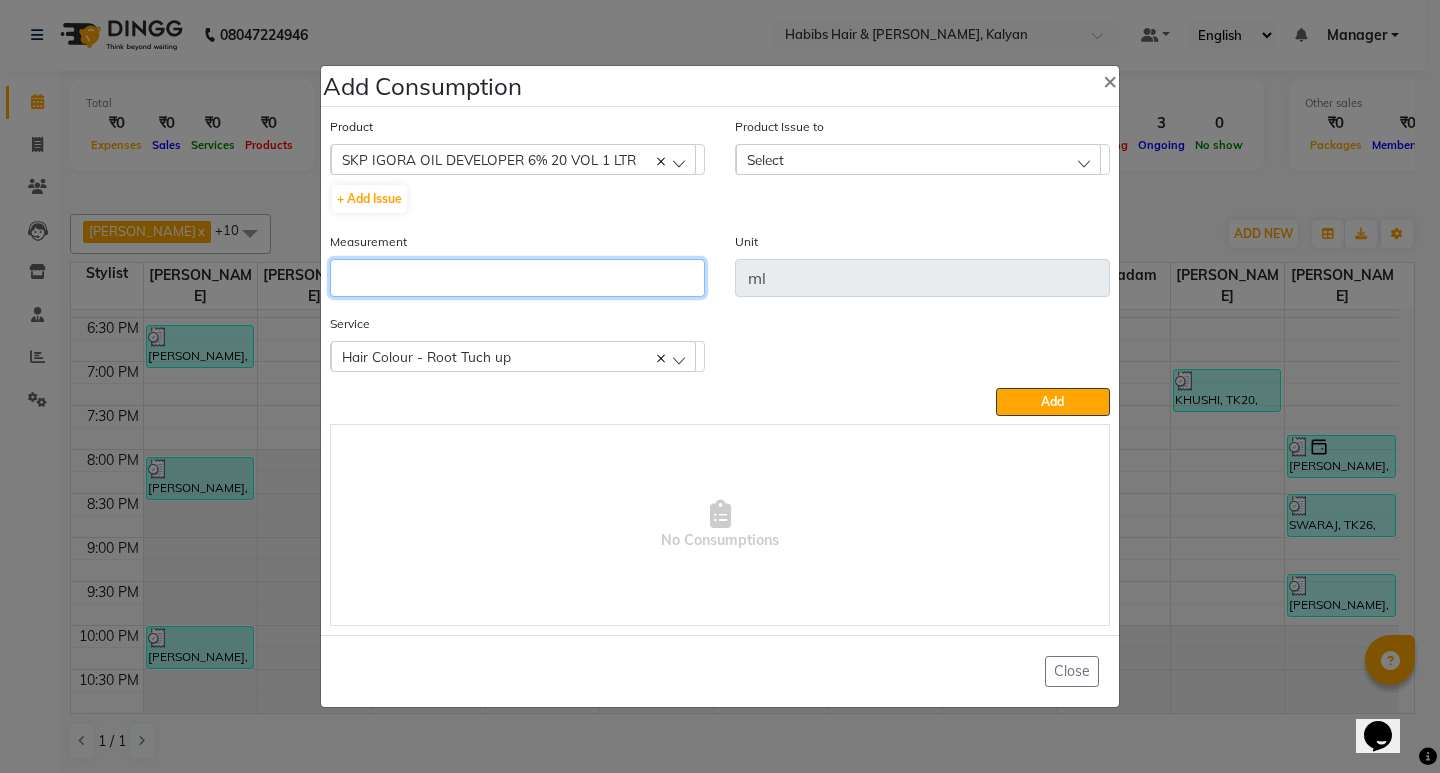 click 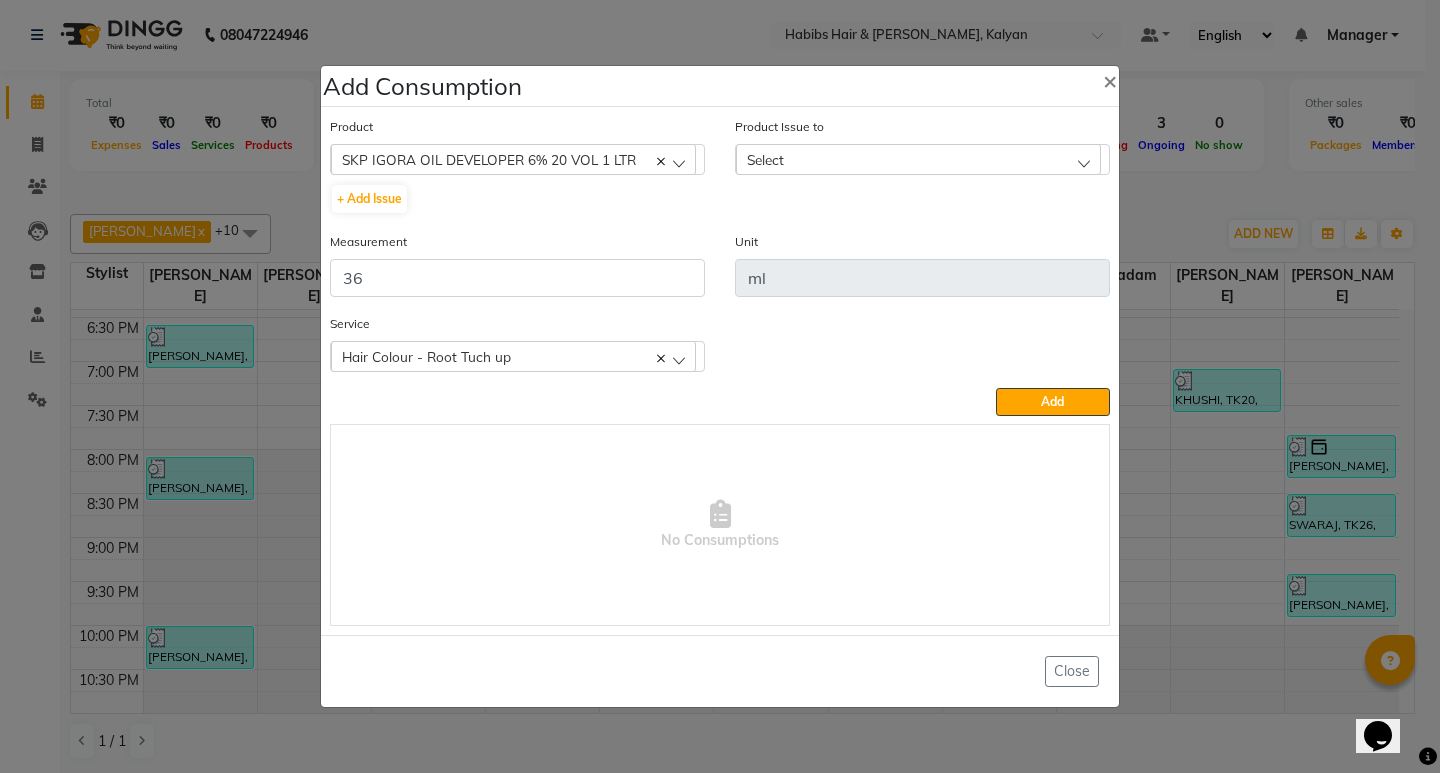 click on "Select" 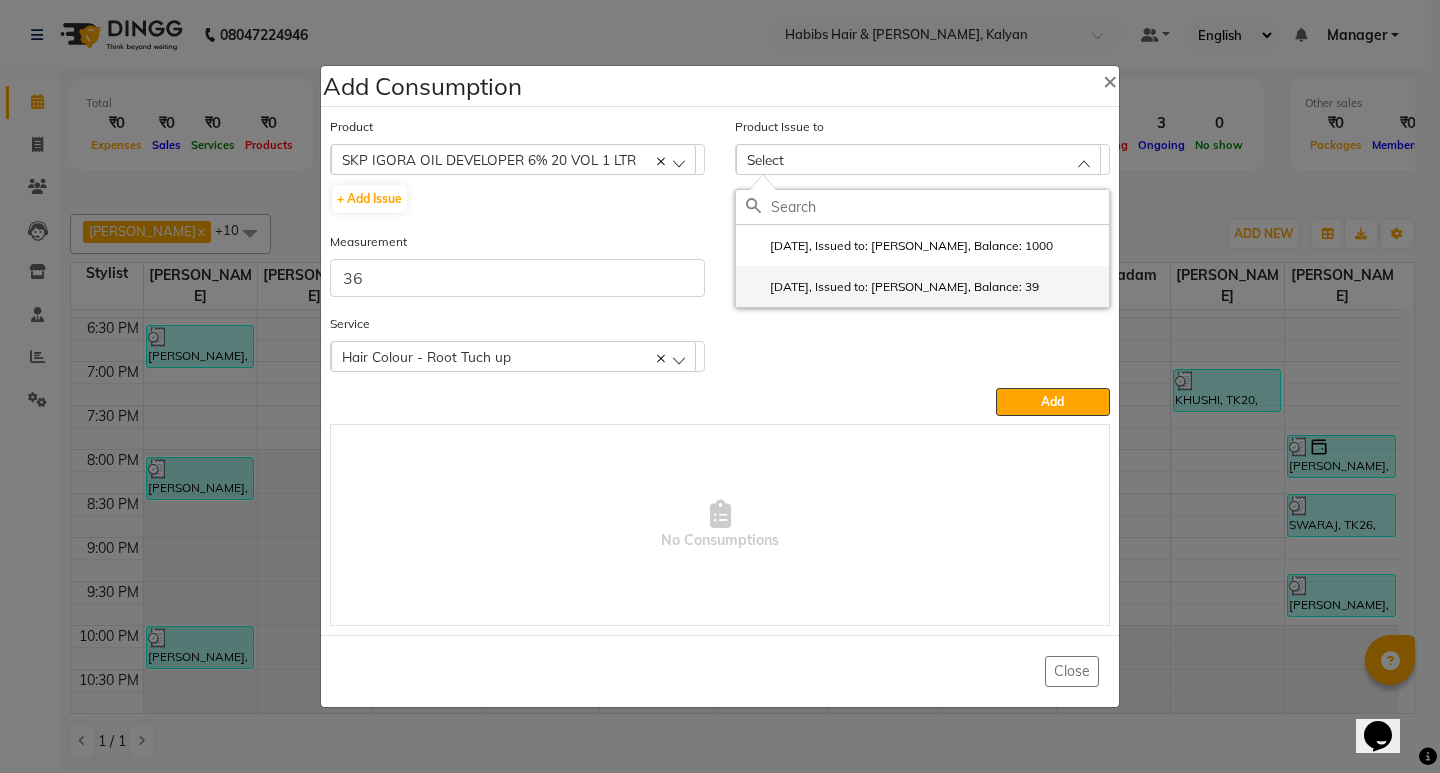 click on "2025-05-25, Issued to: Sagar saindane, Balance: 39" 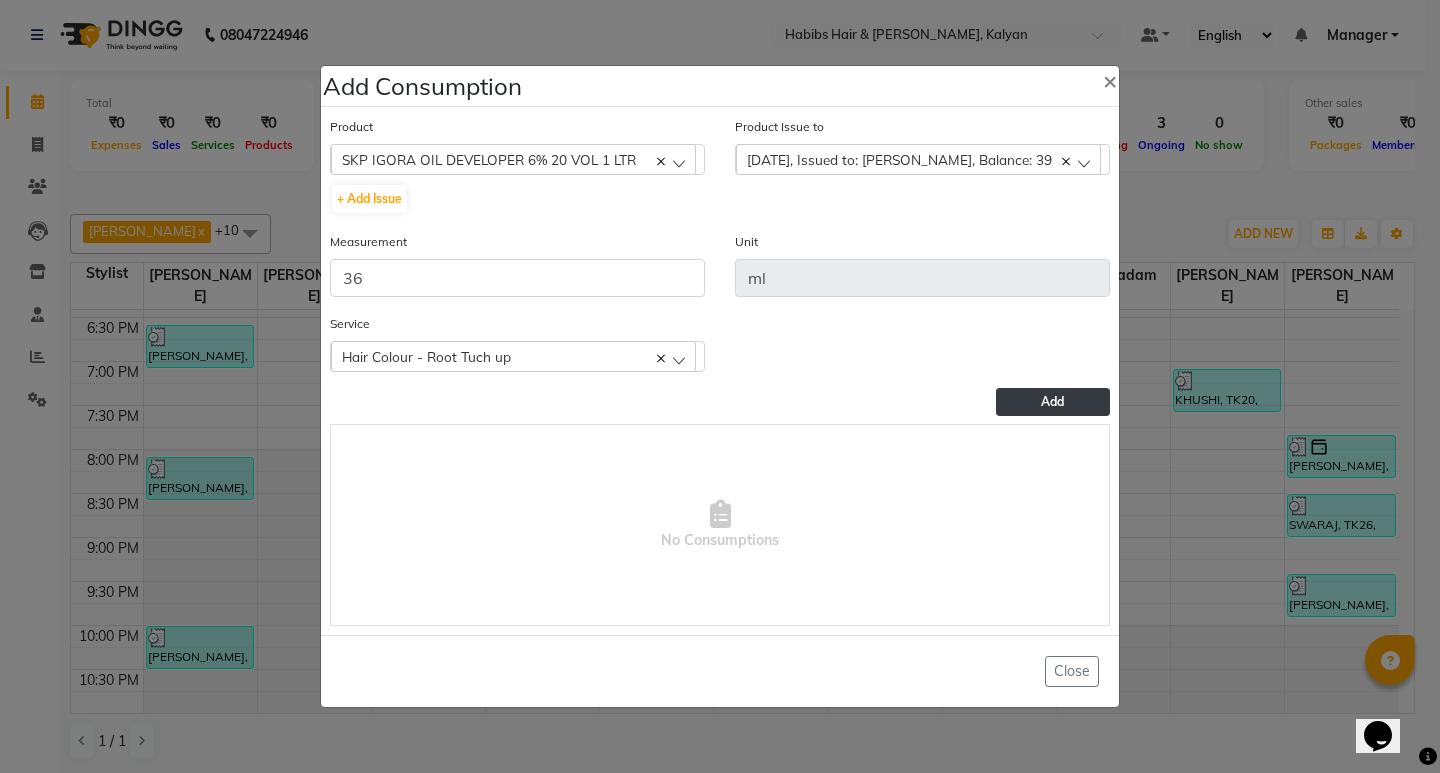 click on "Add" 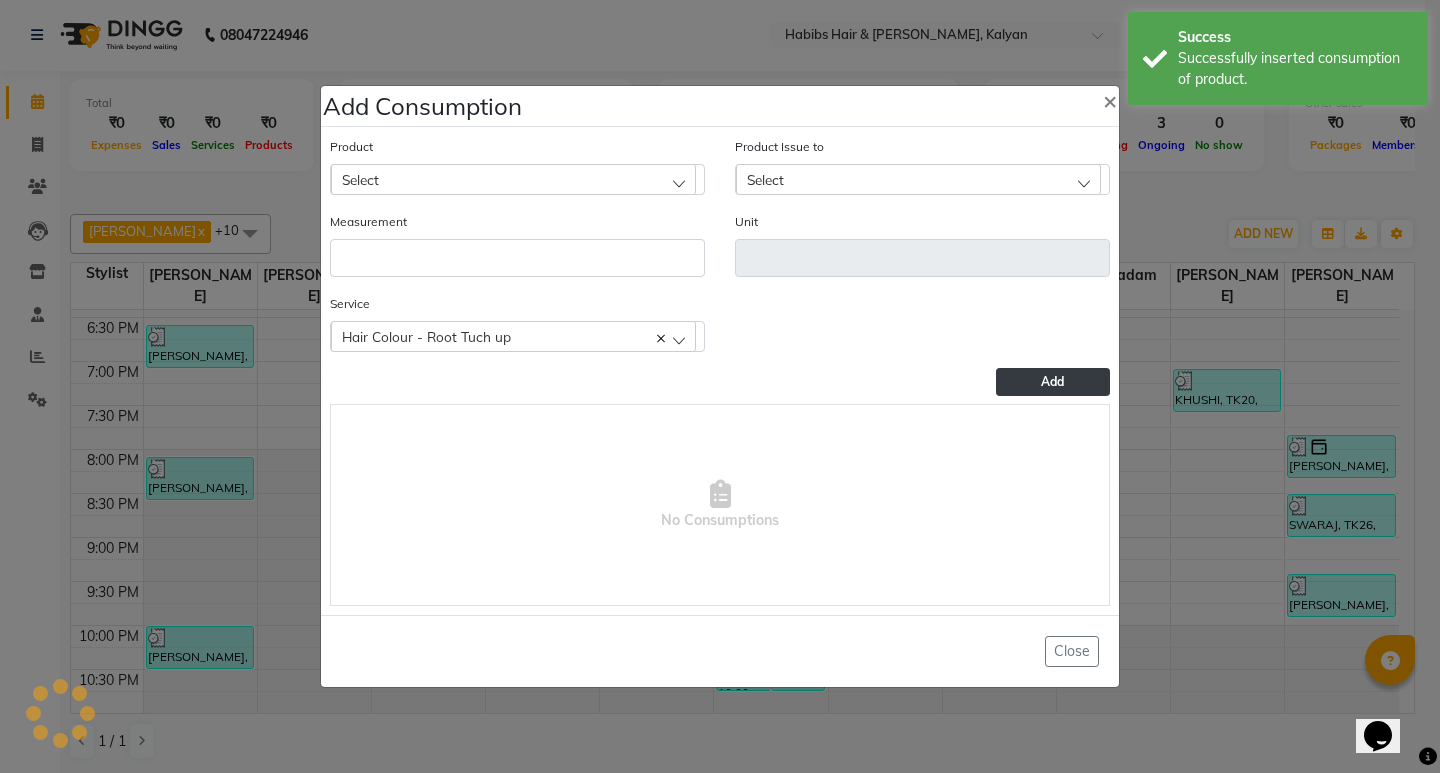 click on "Add Consumption × Product Select 001 BANANA POWDER 10GM Product Issue to Select 2025-06-15, Issued to: Sagar saindane, Balance: 1000 2025-05-25, Issued to: Sagar saindane, Balance: 39 Measurement Unit Service  Hair Colour - Root Tuch up  Hair Colour - Root Tuch up  Add   No Consumptions   Close" 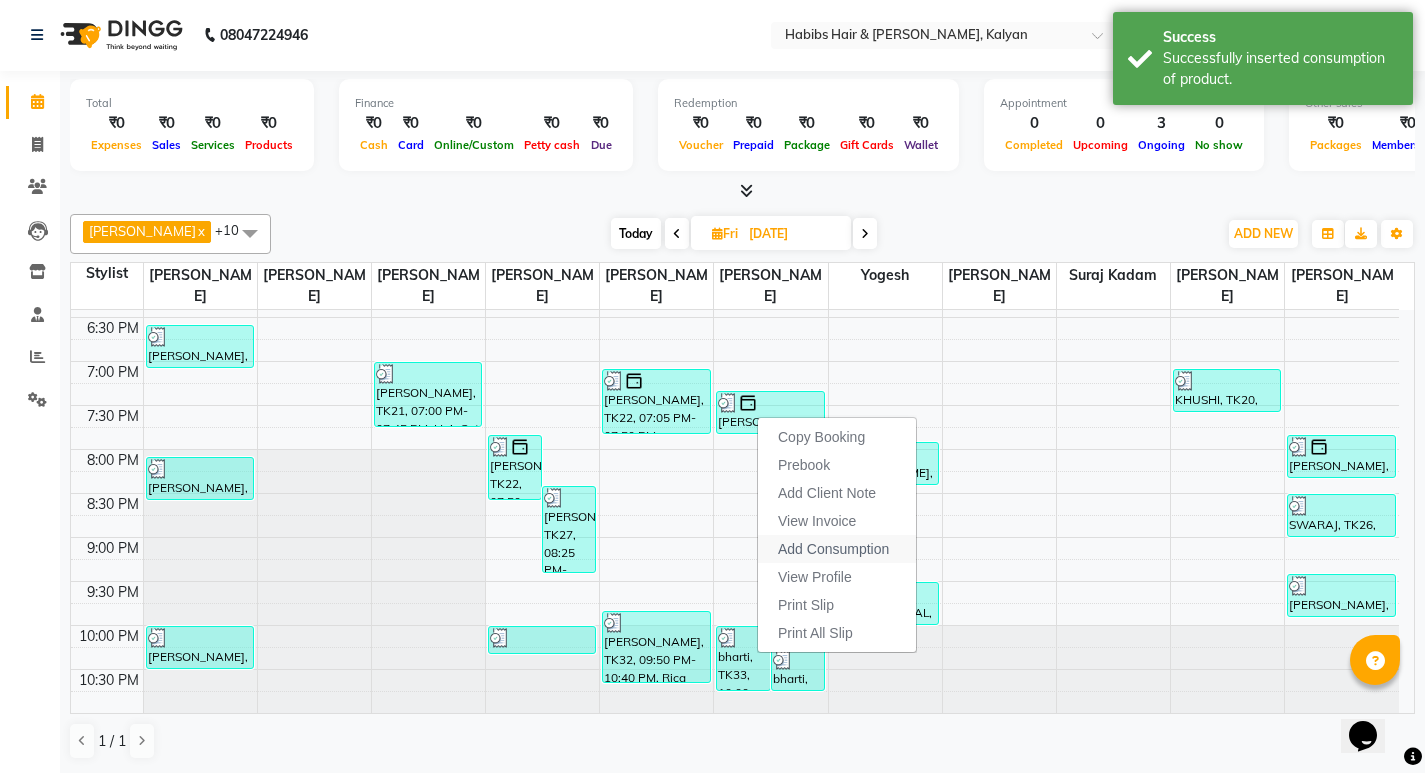 click on "Add Consumption" at bounding box center (837, 549) 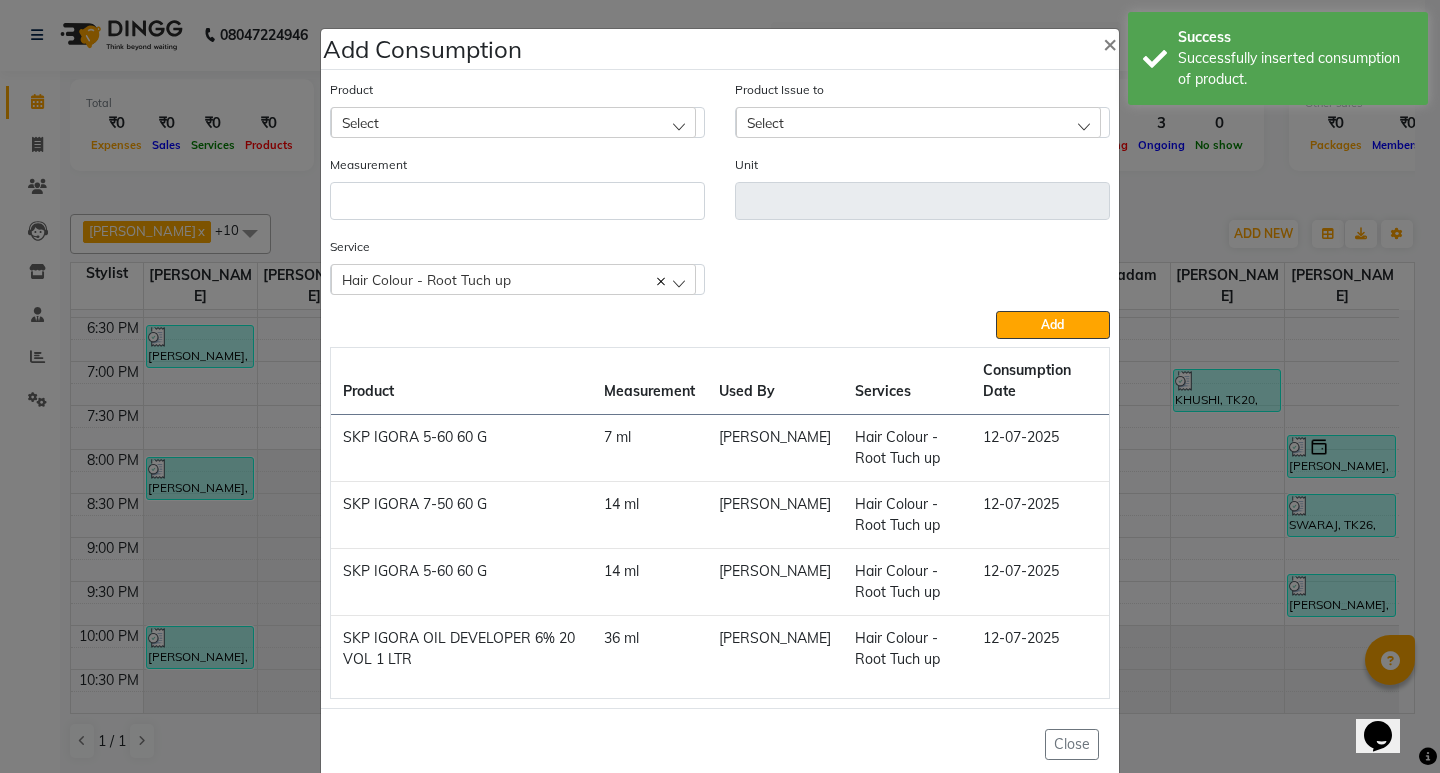 click on "Select" 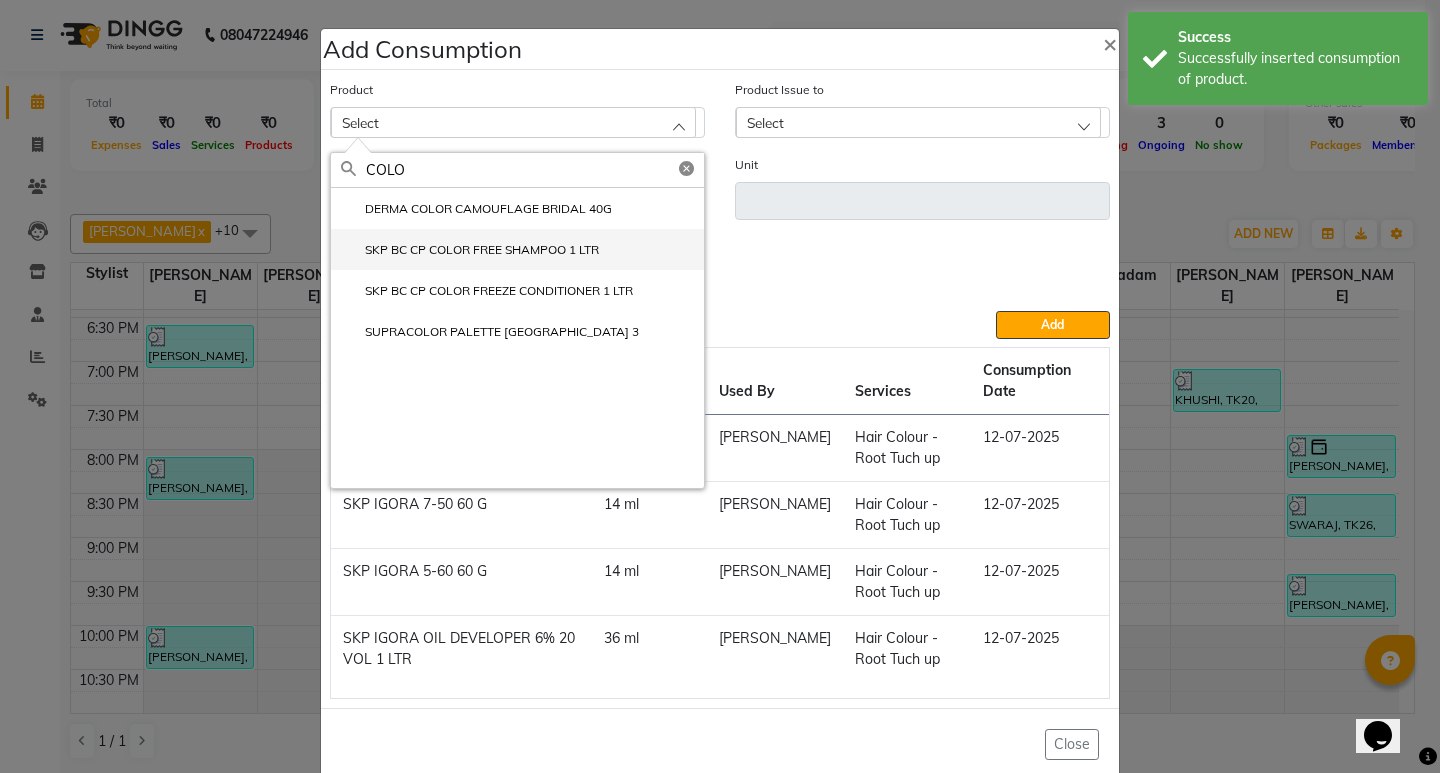 click on "SKP BC CP COLOR FREE SHAMPOO 1 LTR" 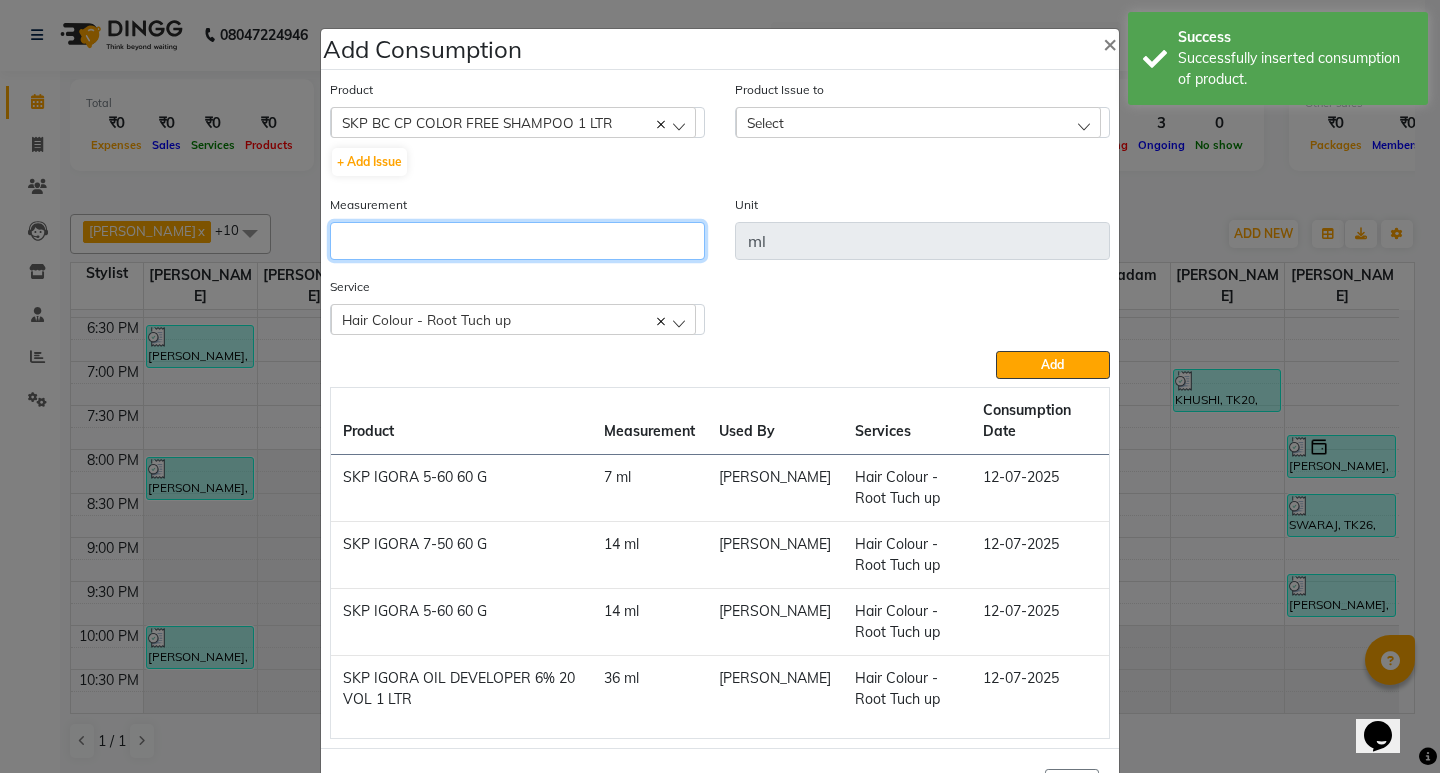 click 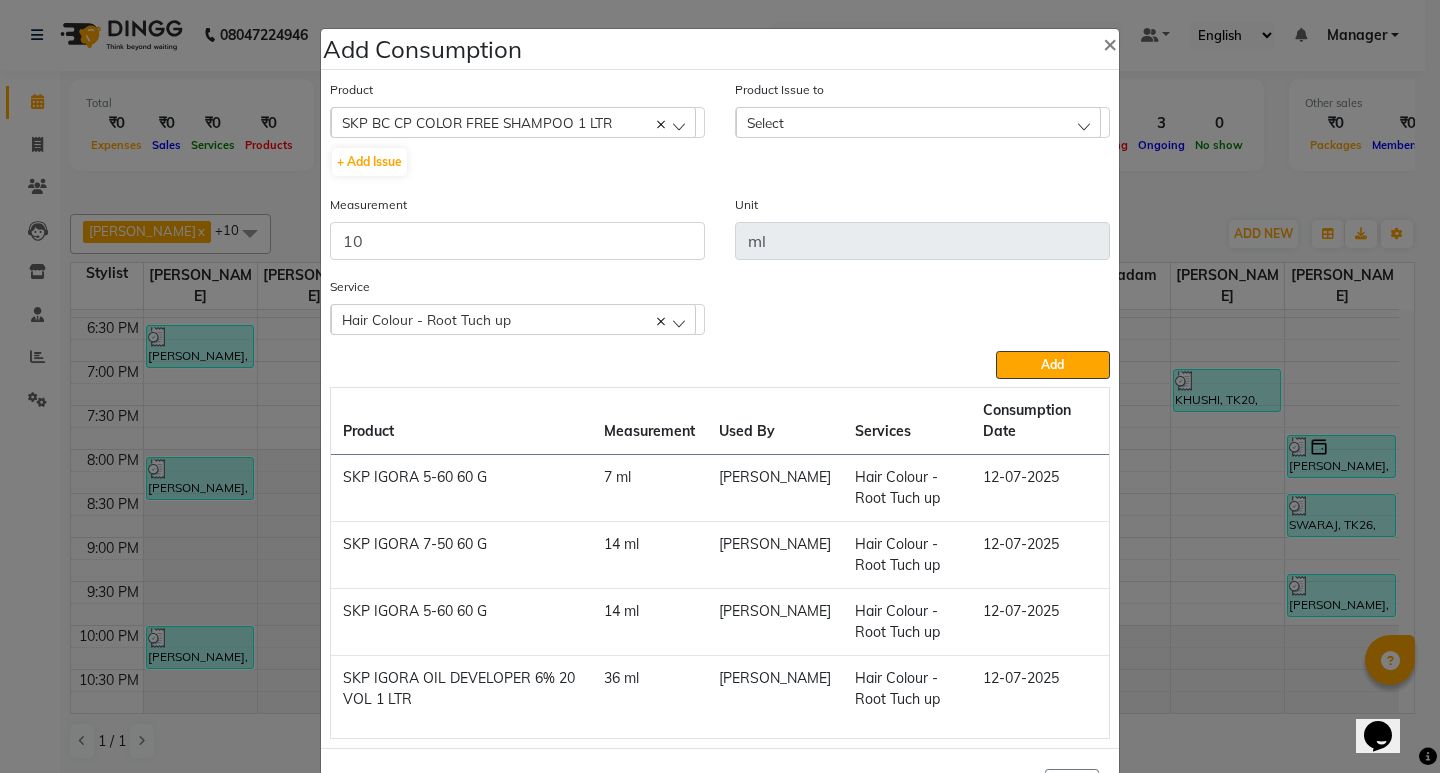 click on "Select" 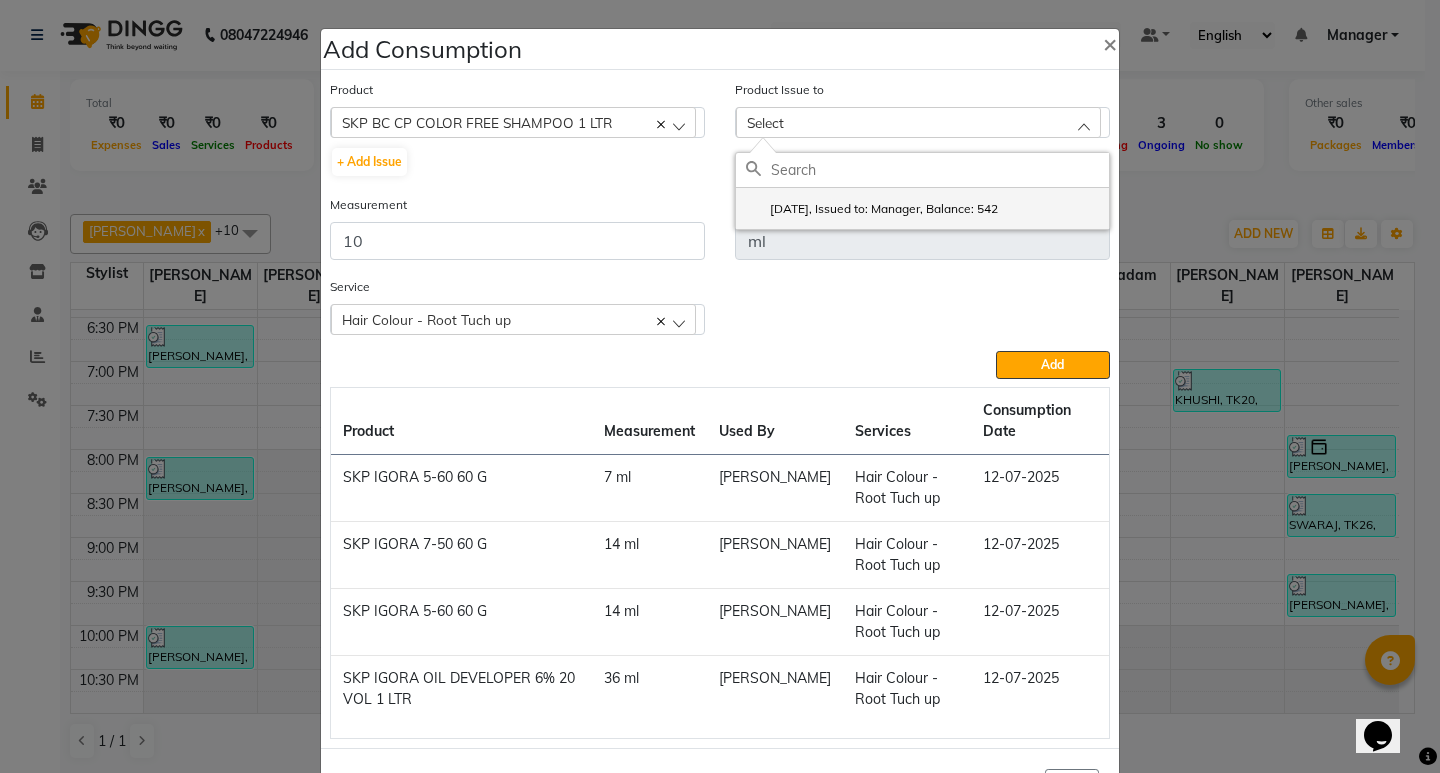 click on "2025-05-04, Issued to: Manager, Balance: 542" 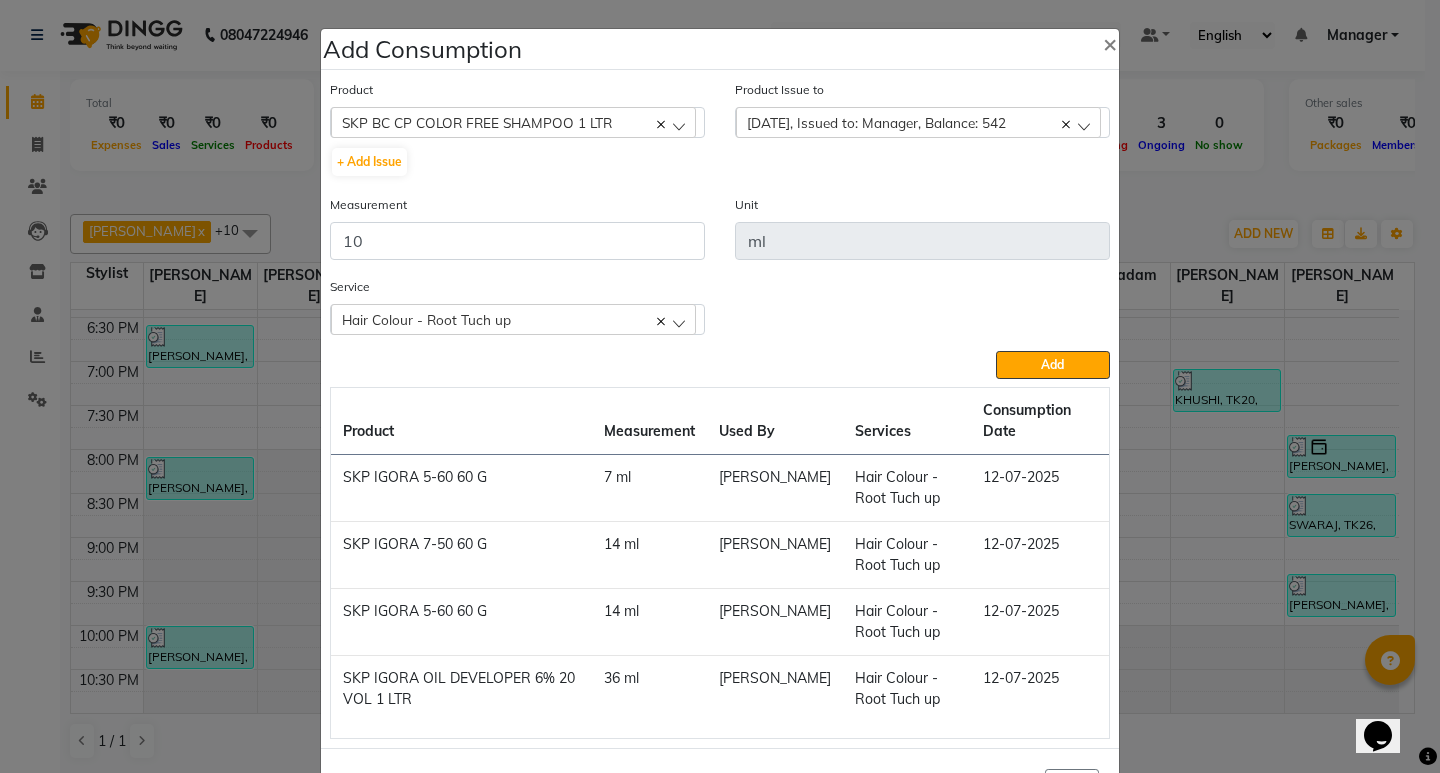 click on "Service  Hair Colour - Root Tuch up  Hair Colour - Root Tuch up" 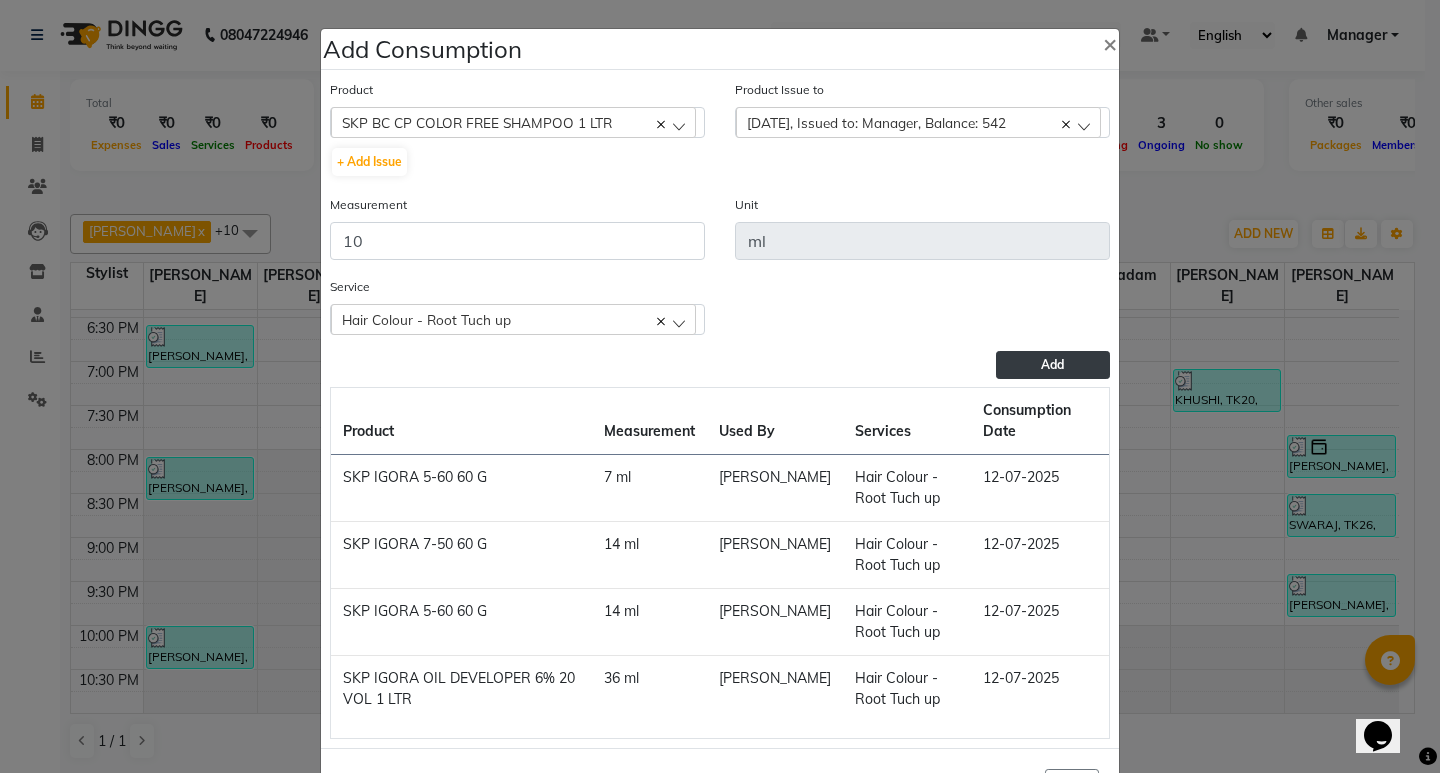 drag, startPoint x: 1032, startPoint y: 348, endPoint x: 1033, endPoint y: 368, distance: 20.024984 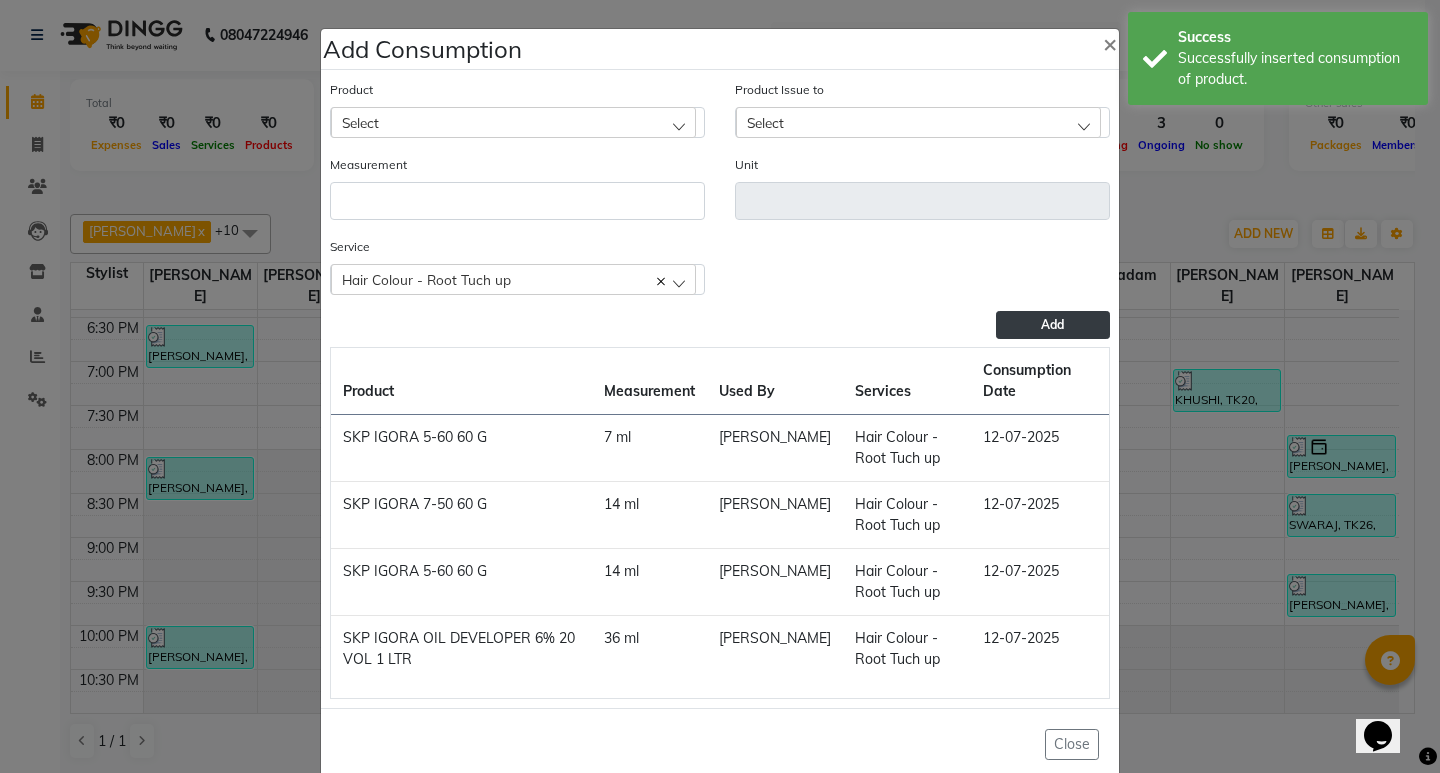 click on "Select" 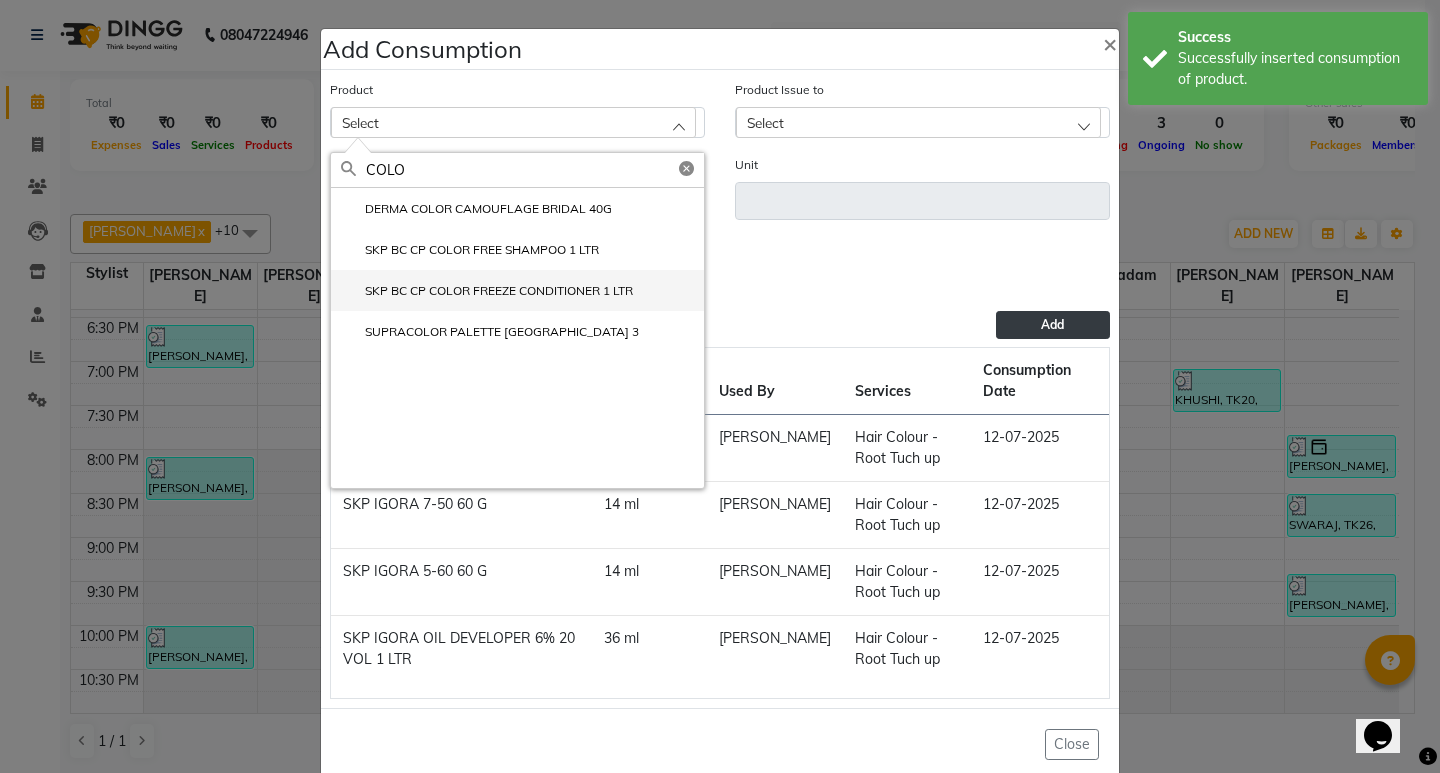 click on "SKP BC CP COLOR FREEZE CONDITIONER 1 LTR" 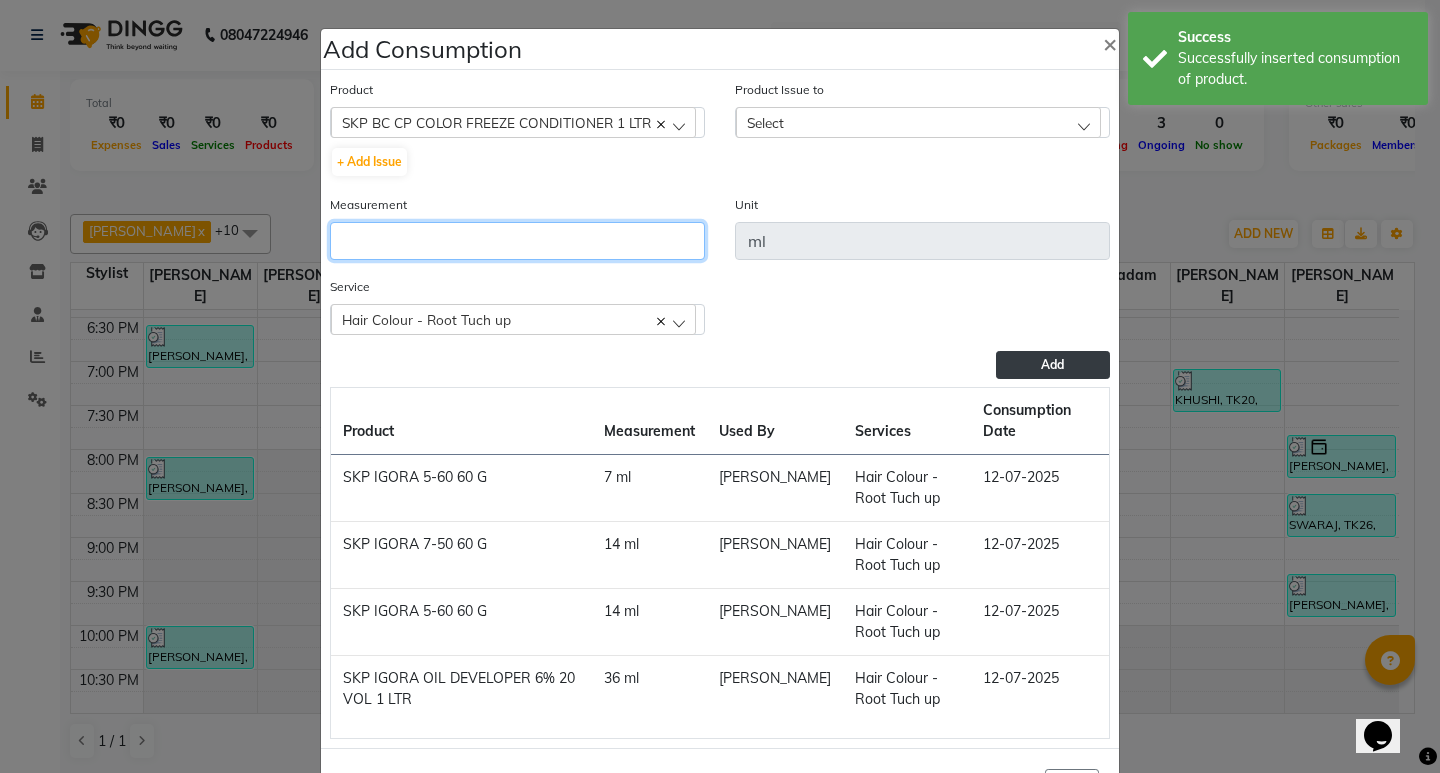 click 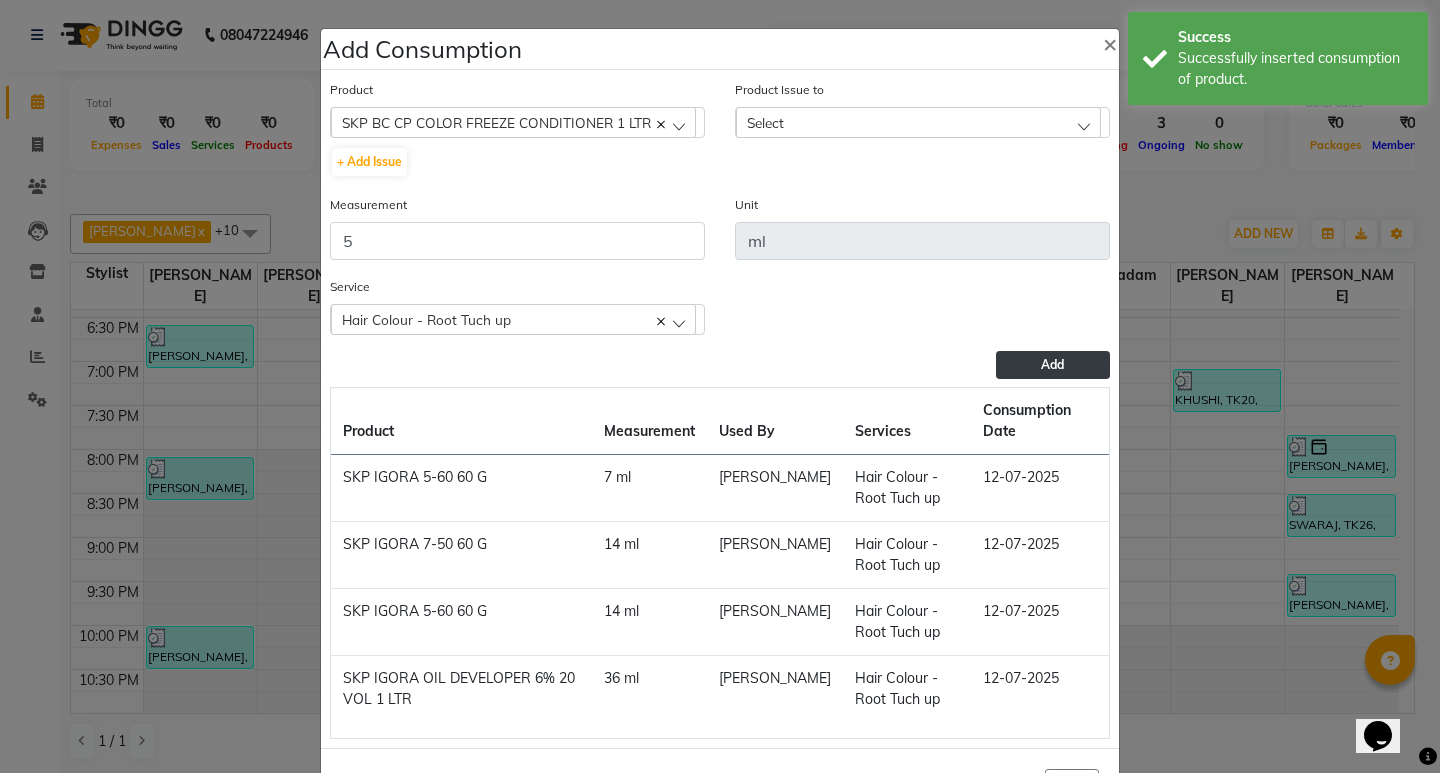 drag, startPoint x: 981, startPoint y: 120, endPoint x: 1043, endPoint y: 190, distance: 93.50936 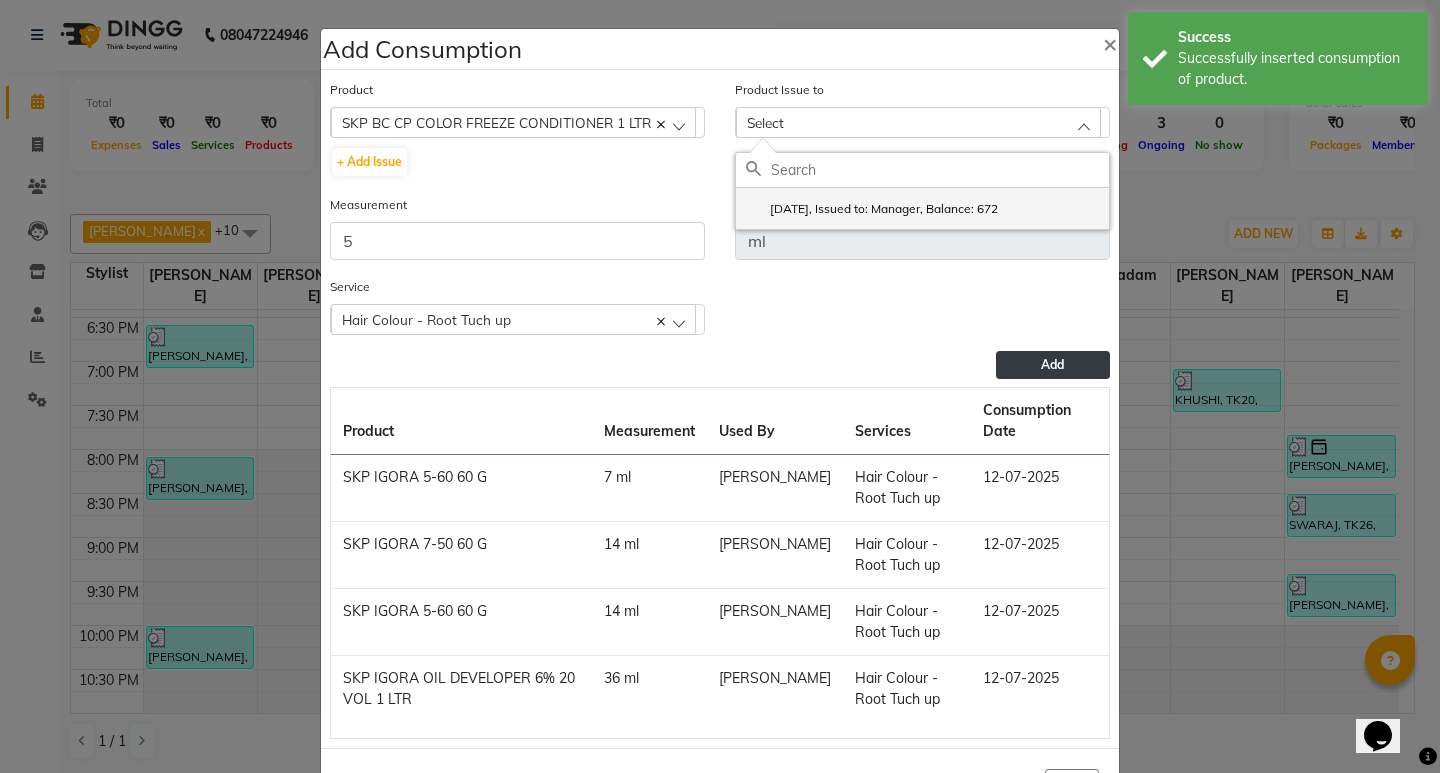 click on "2025-05-04, Issued to: Manager, Balance: 672" 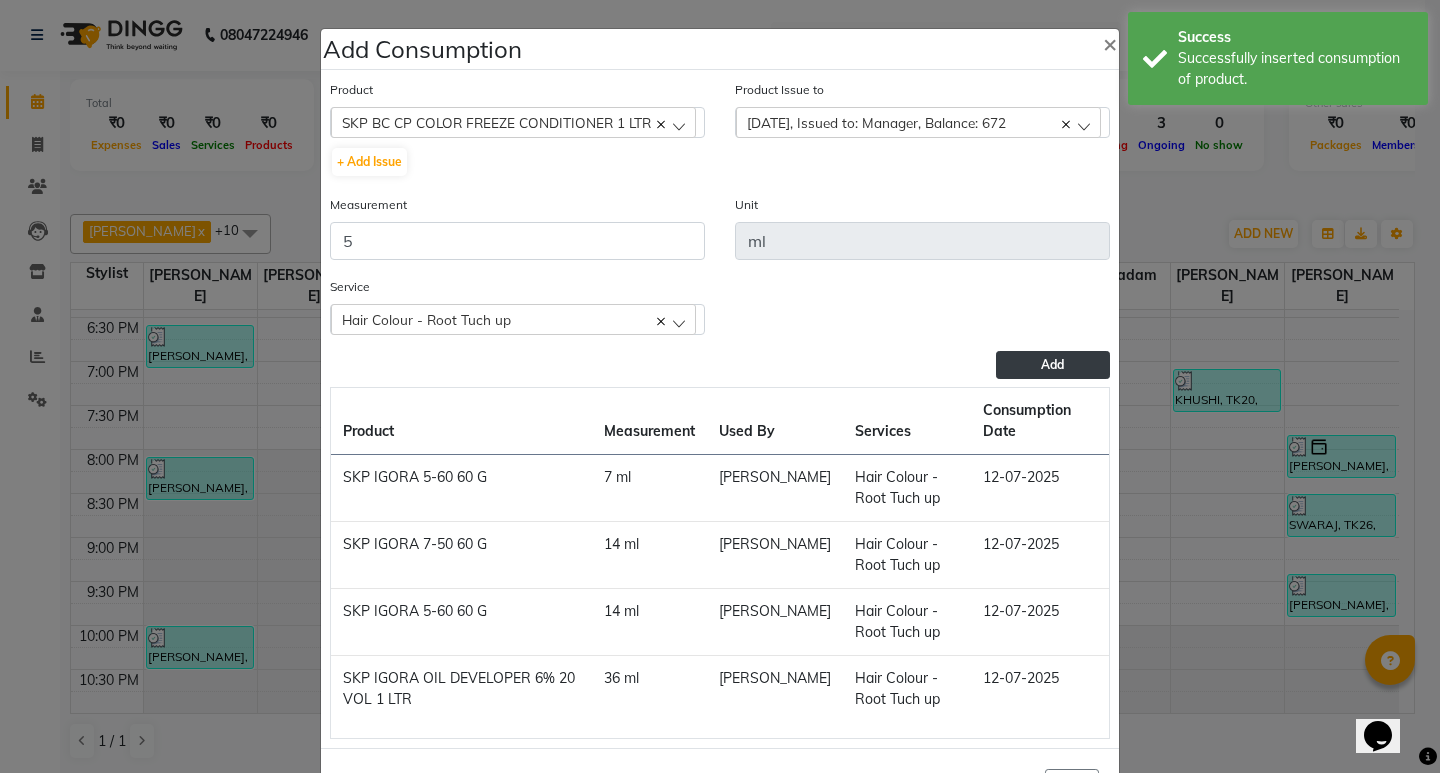 click on "Add" 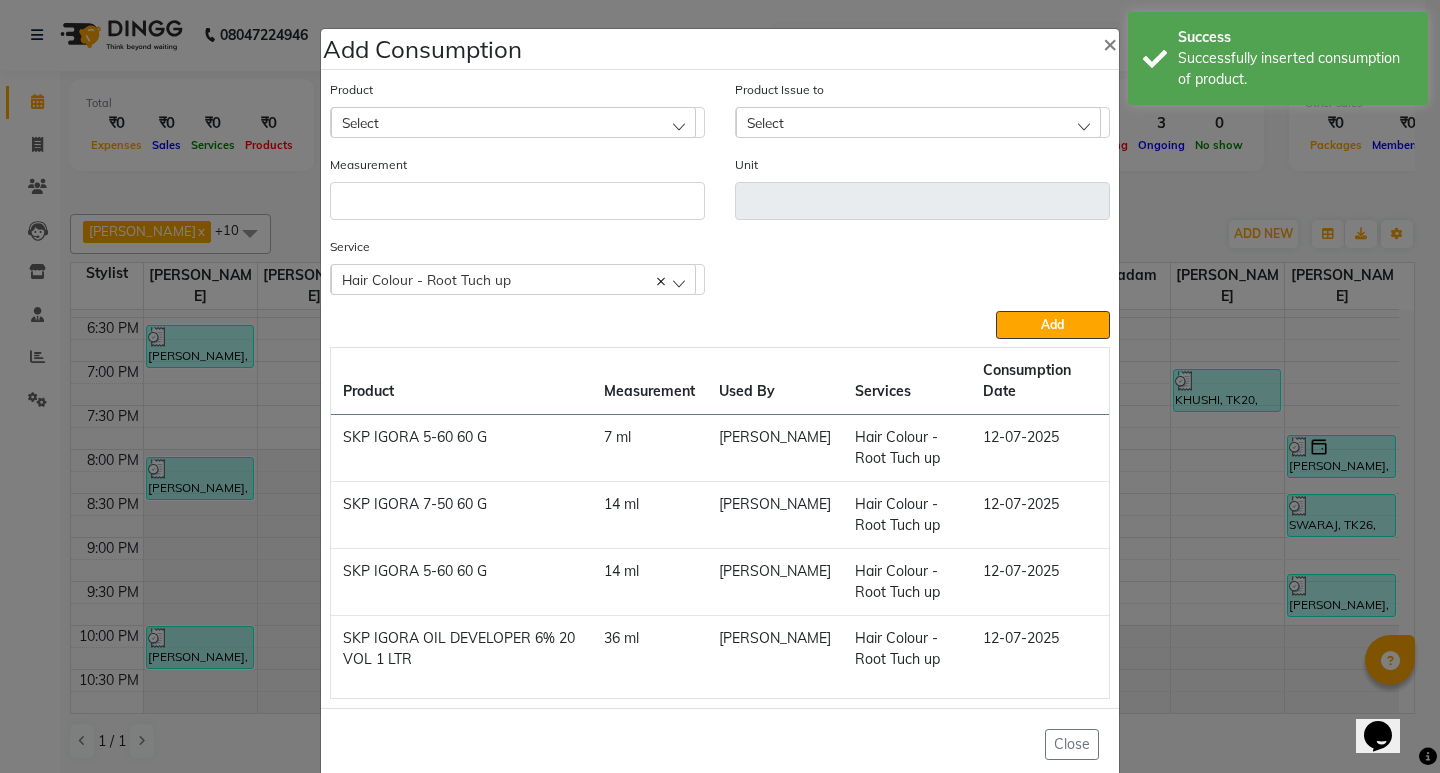 click on "Select" 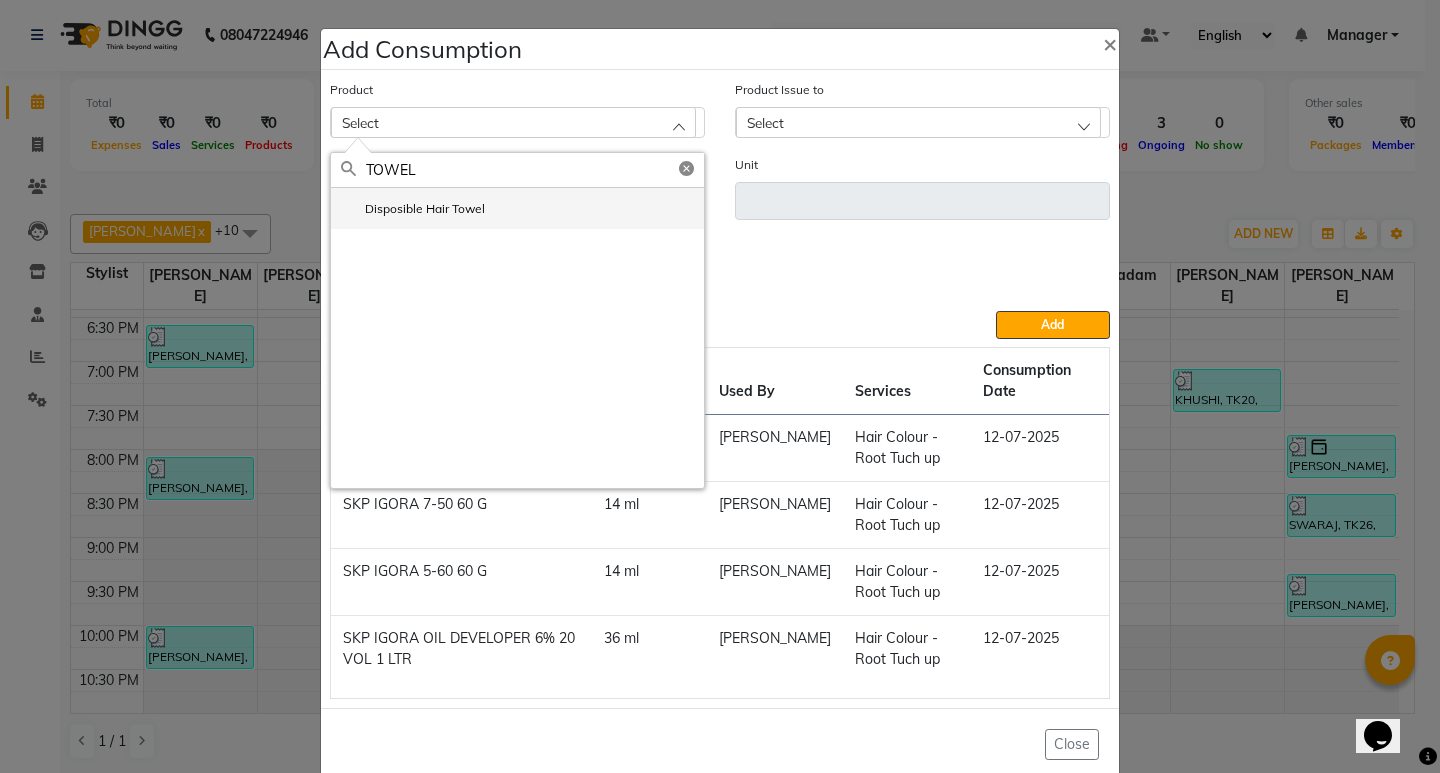 click on "Disposible Hair Towel" 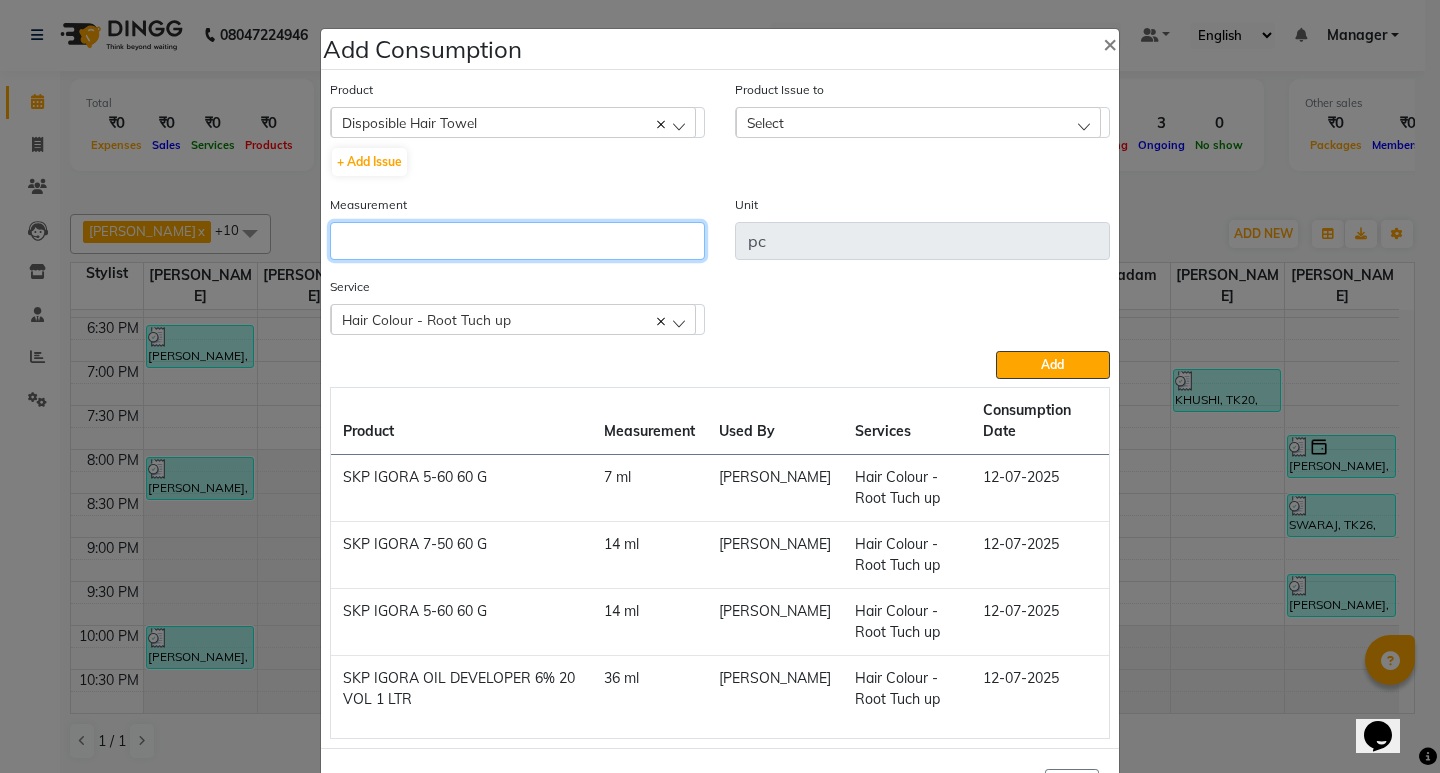 click 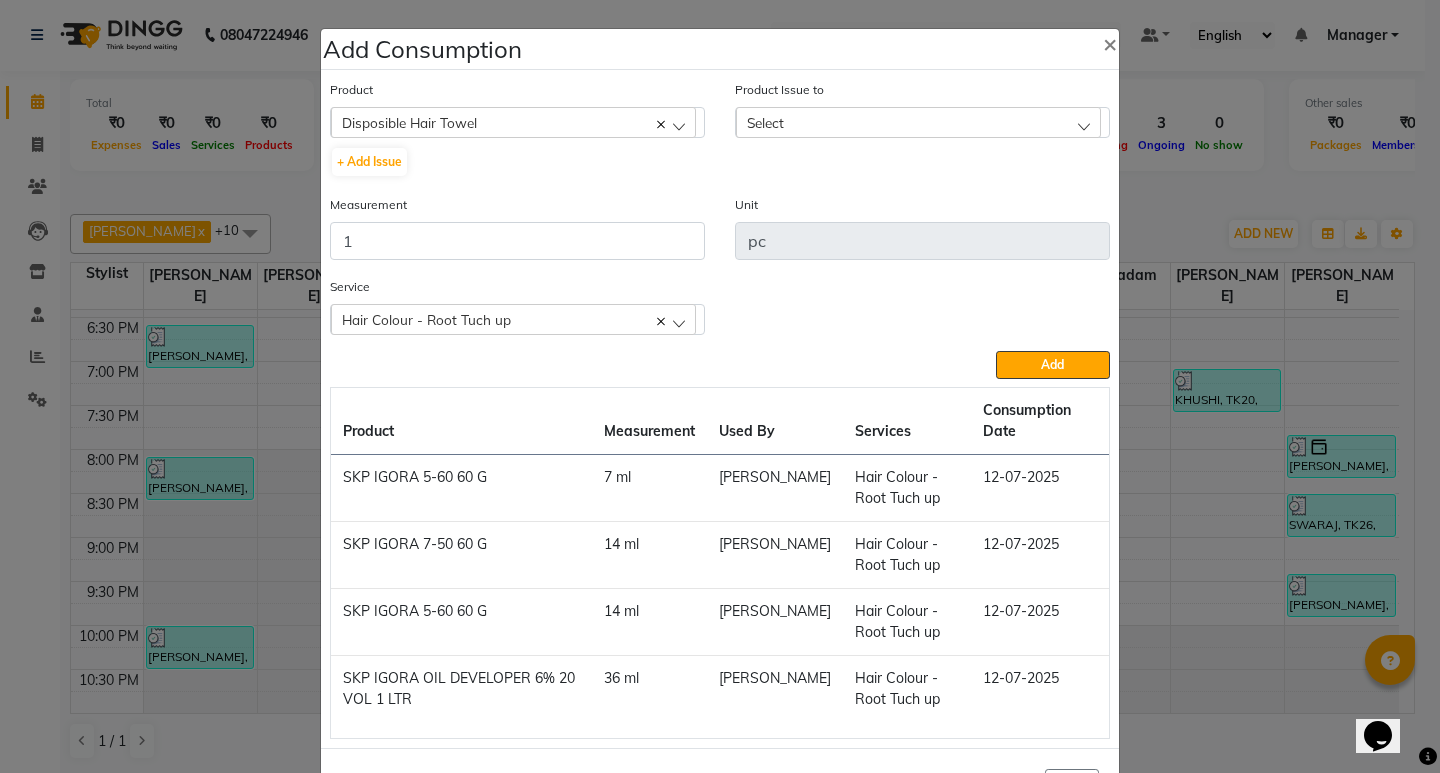 click on "Select" 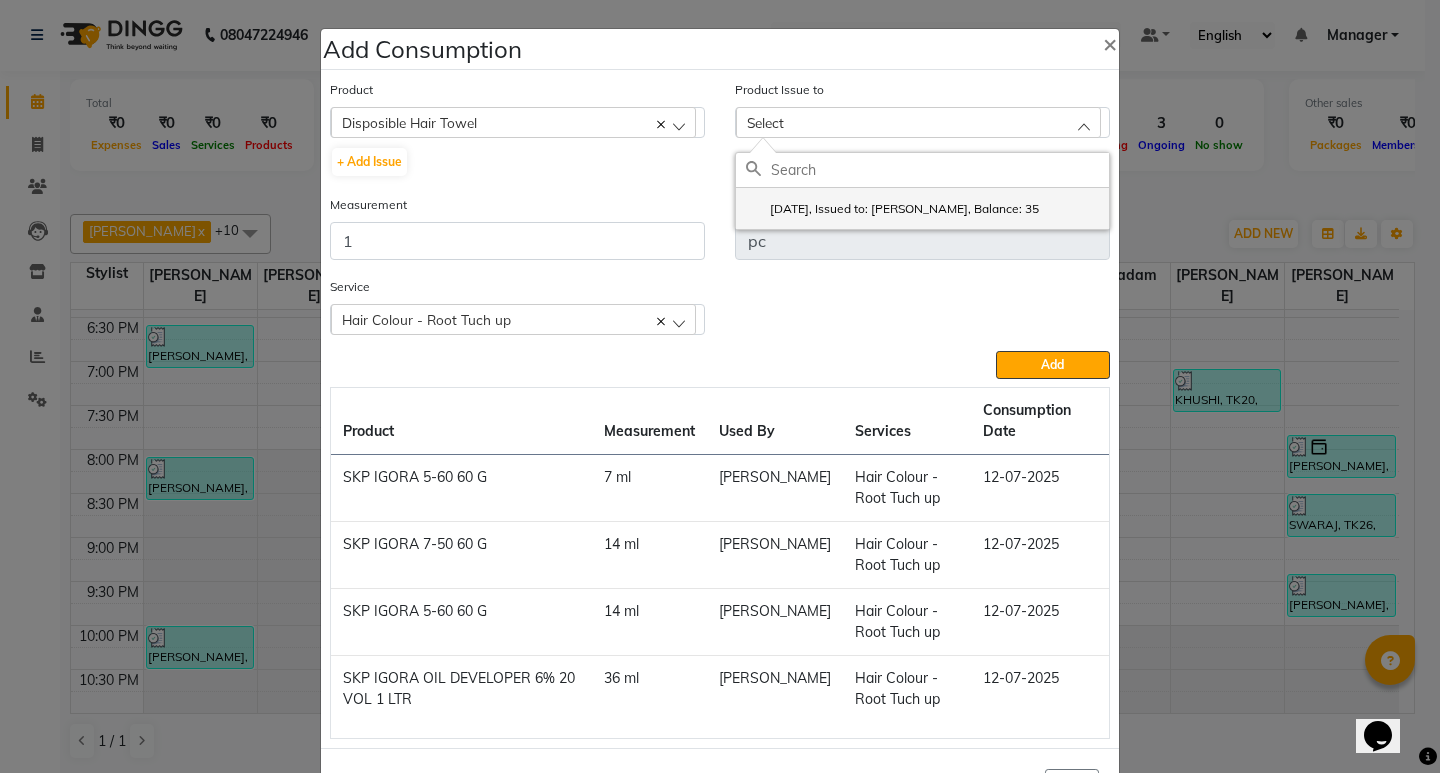click on "2025-07-10, Issued to: Suraj Kadam, Balance: 35" 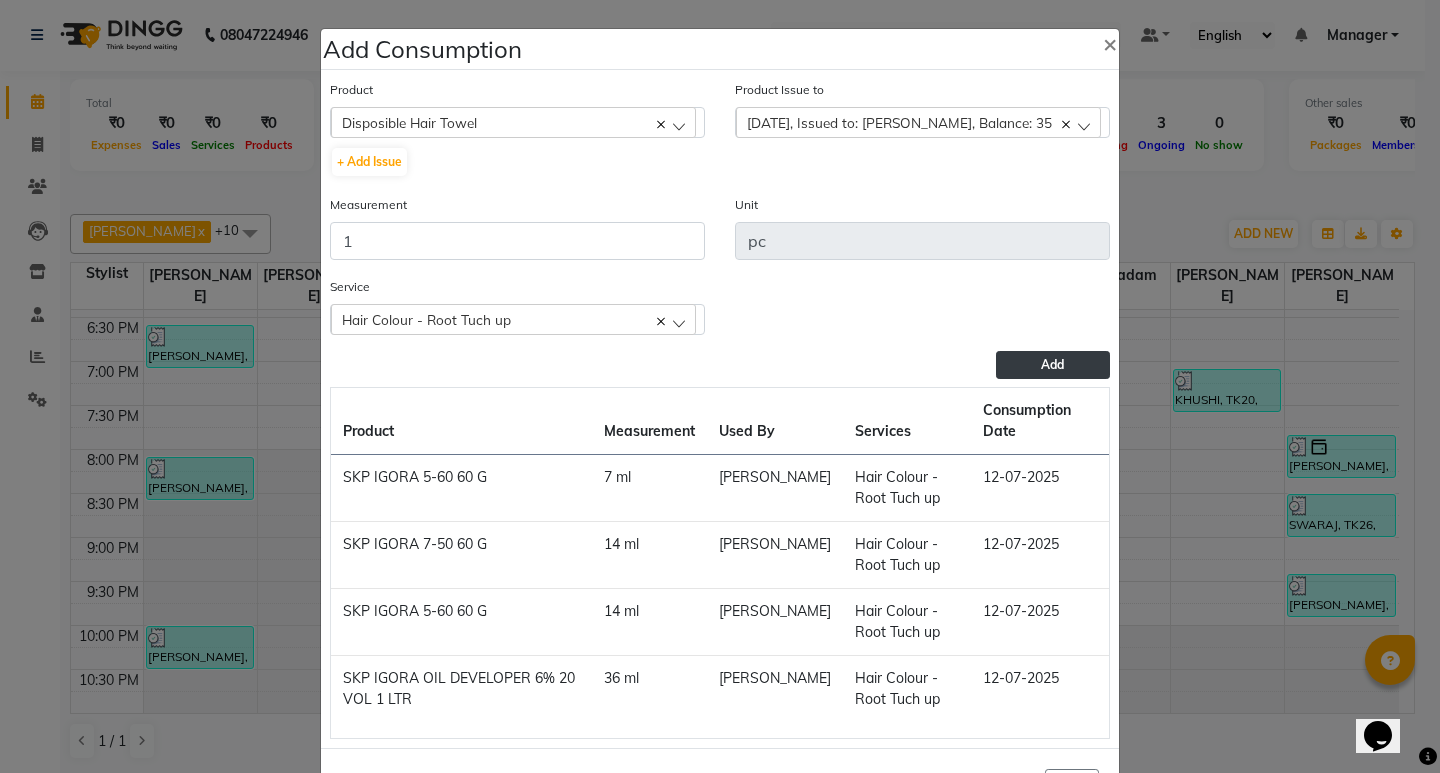click on "Add" 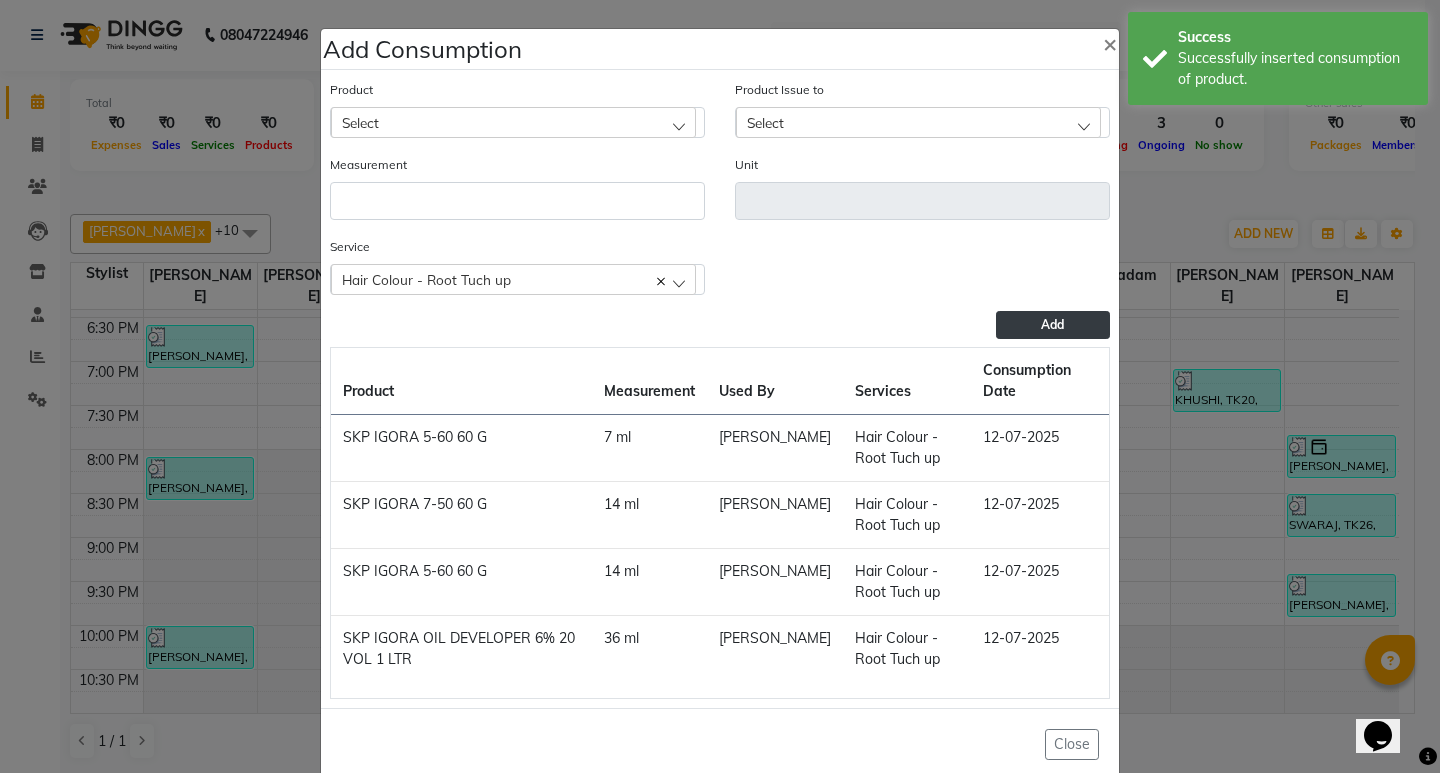 click on "Select" 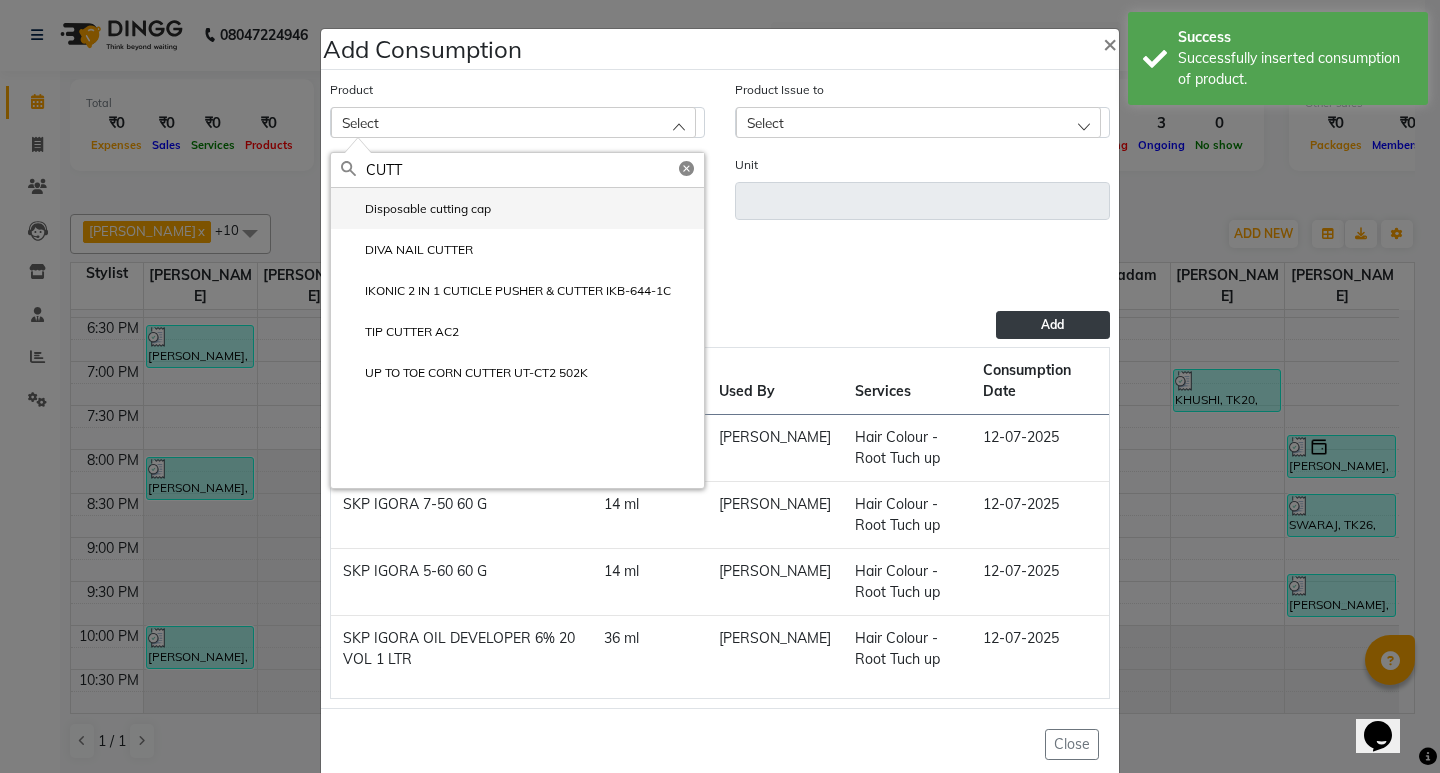 click on "Disposable cutting cap" 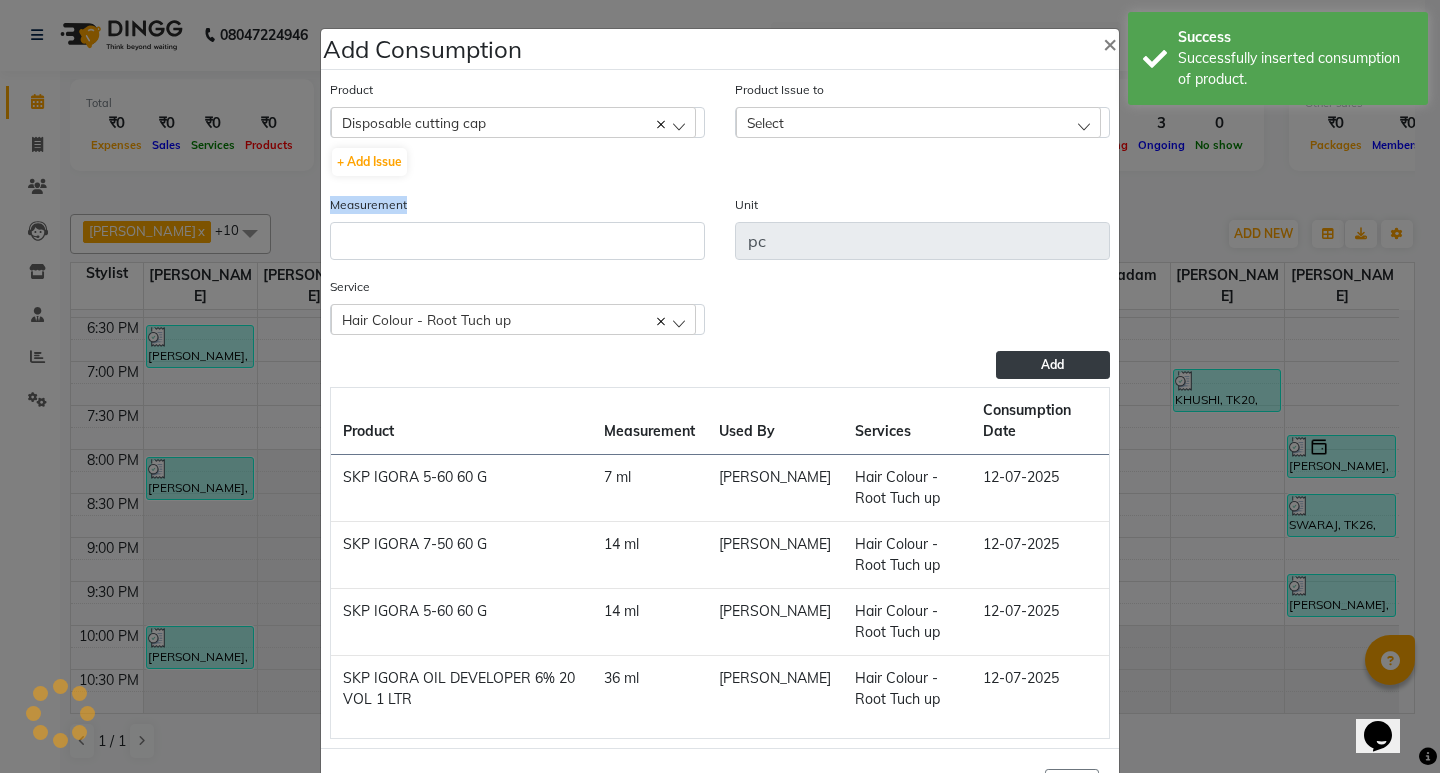 click on "Measurement" 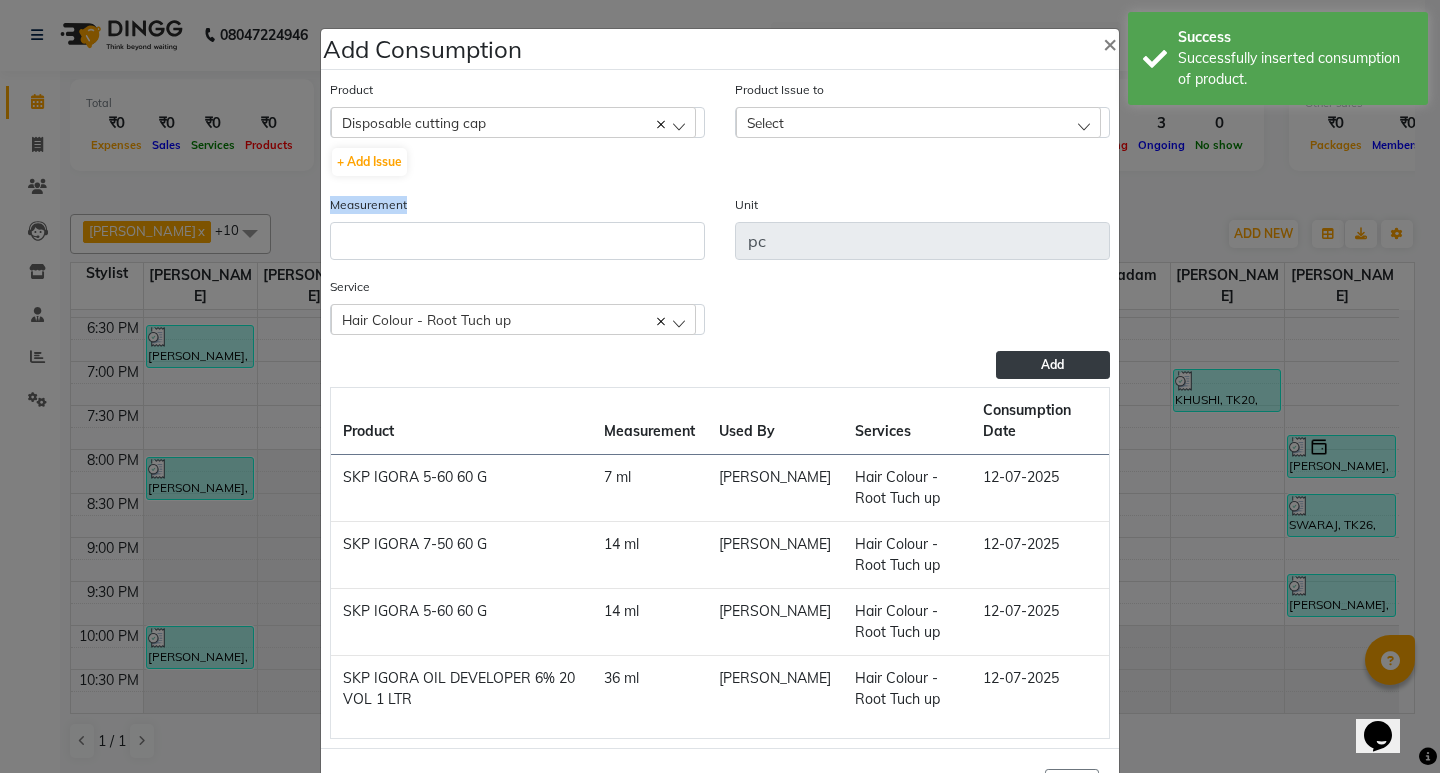 drag, startPoint x: 485, startPoint y: 215, endPoint x: 494, endPoint y: 227, distance: 15 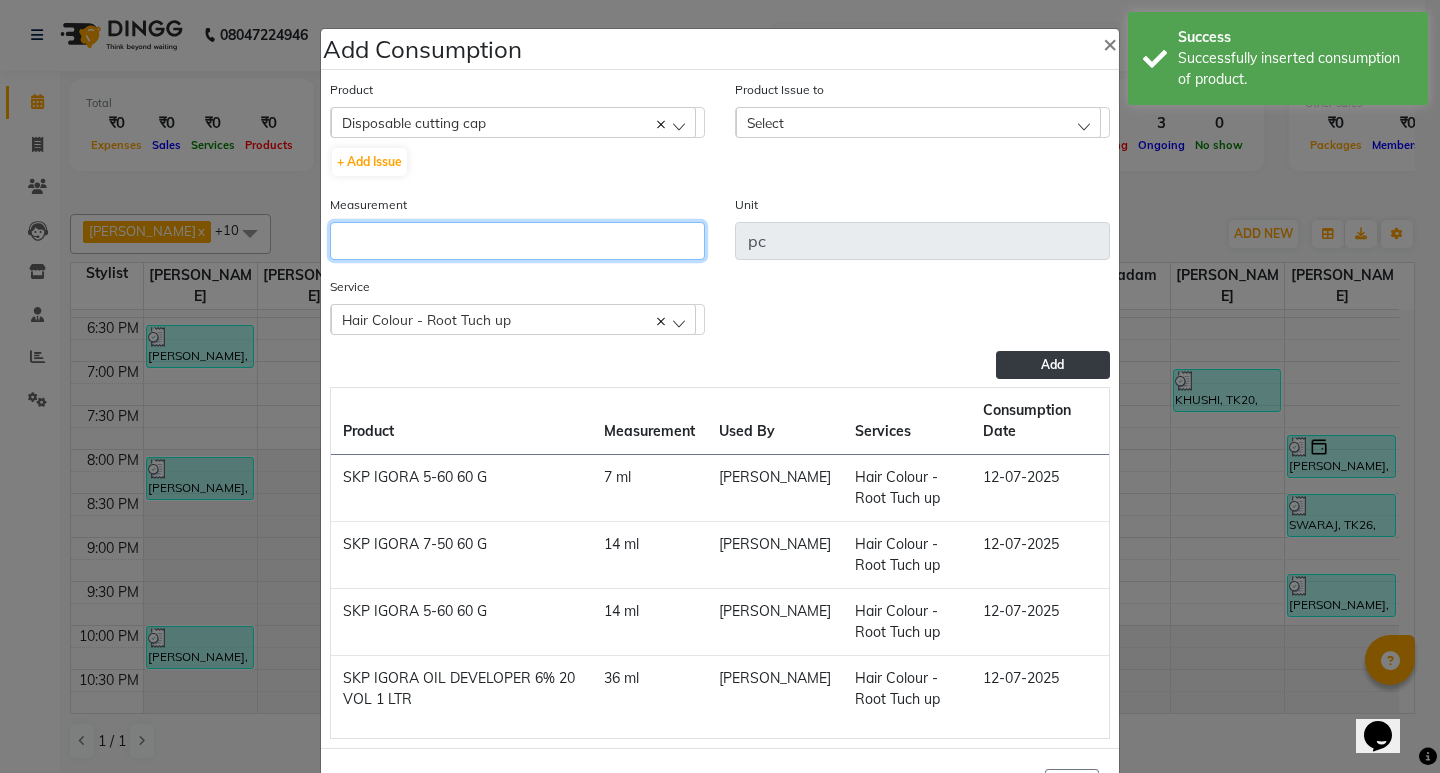 click 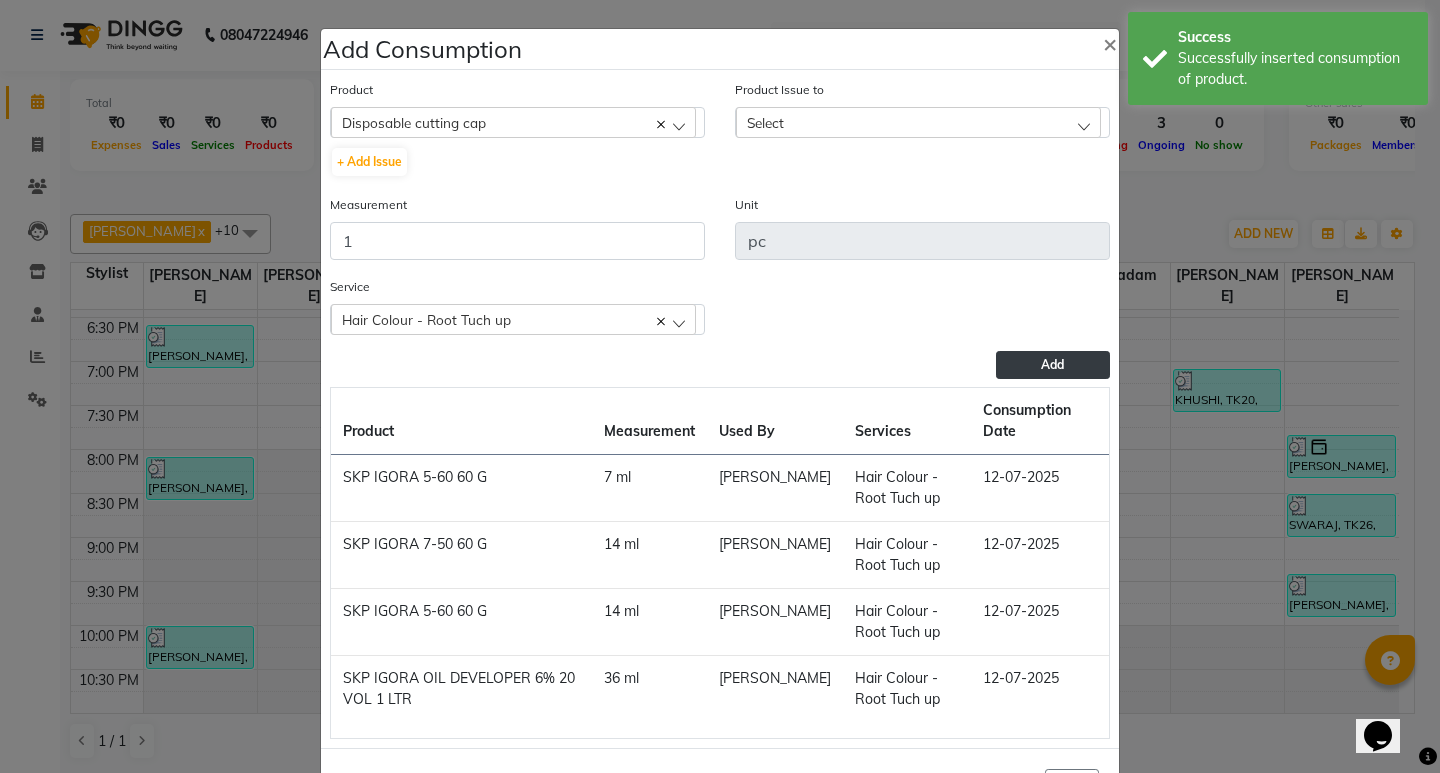 click on "Product Issue to Select 2025-07-10, Issued to: Suraj Kadam, Balance: 23" 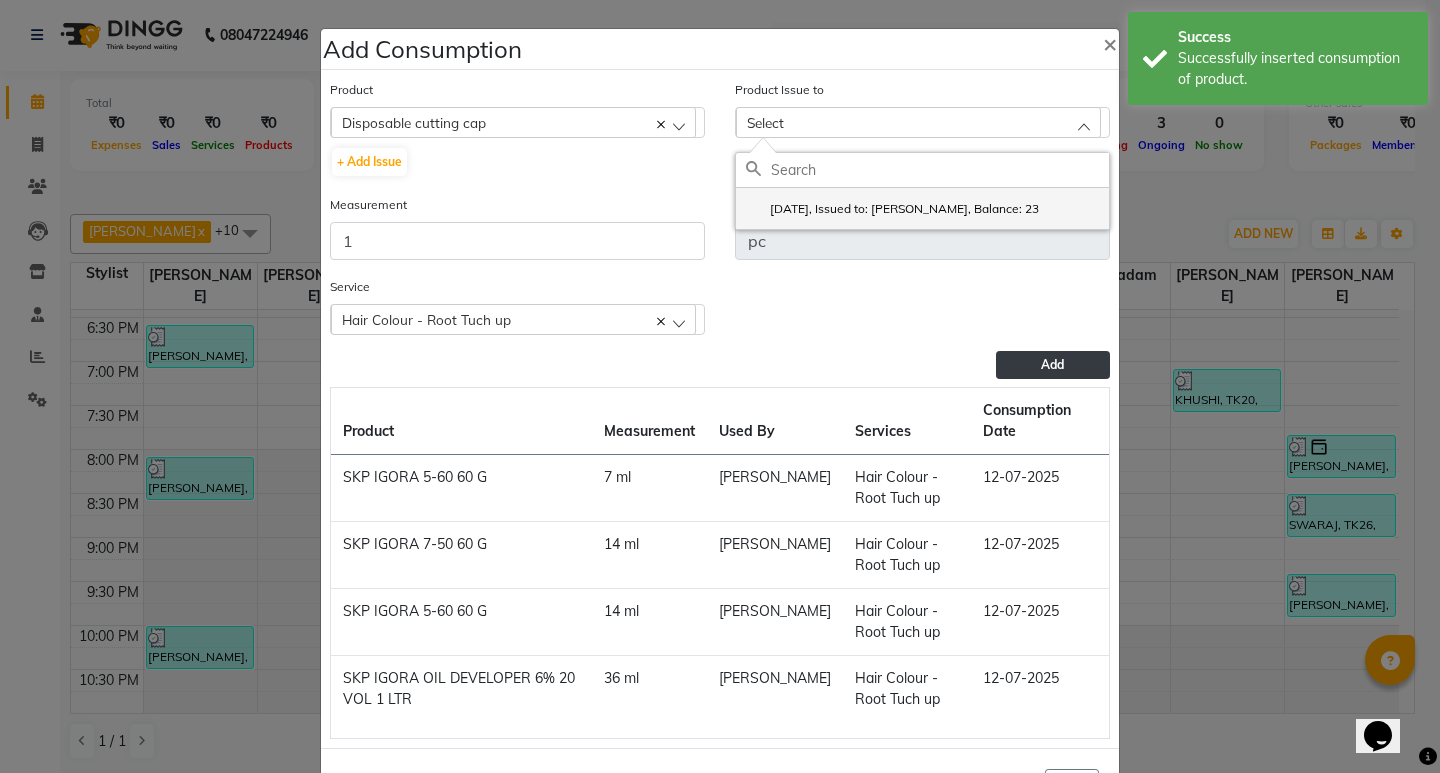 click on "2025-07-10, Issued to: Suraj Kadam, Balance: 23" 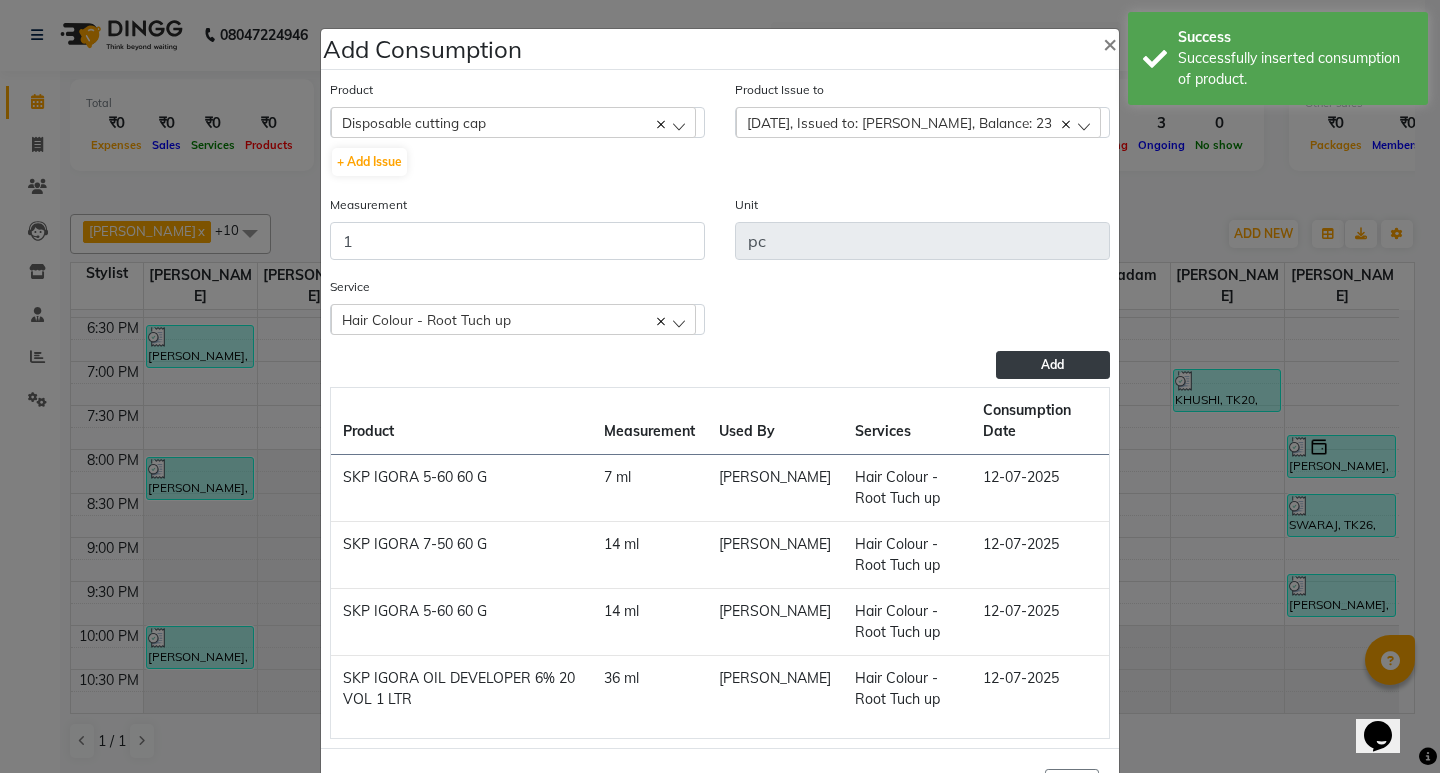 click on "Add" 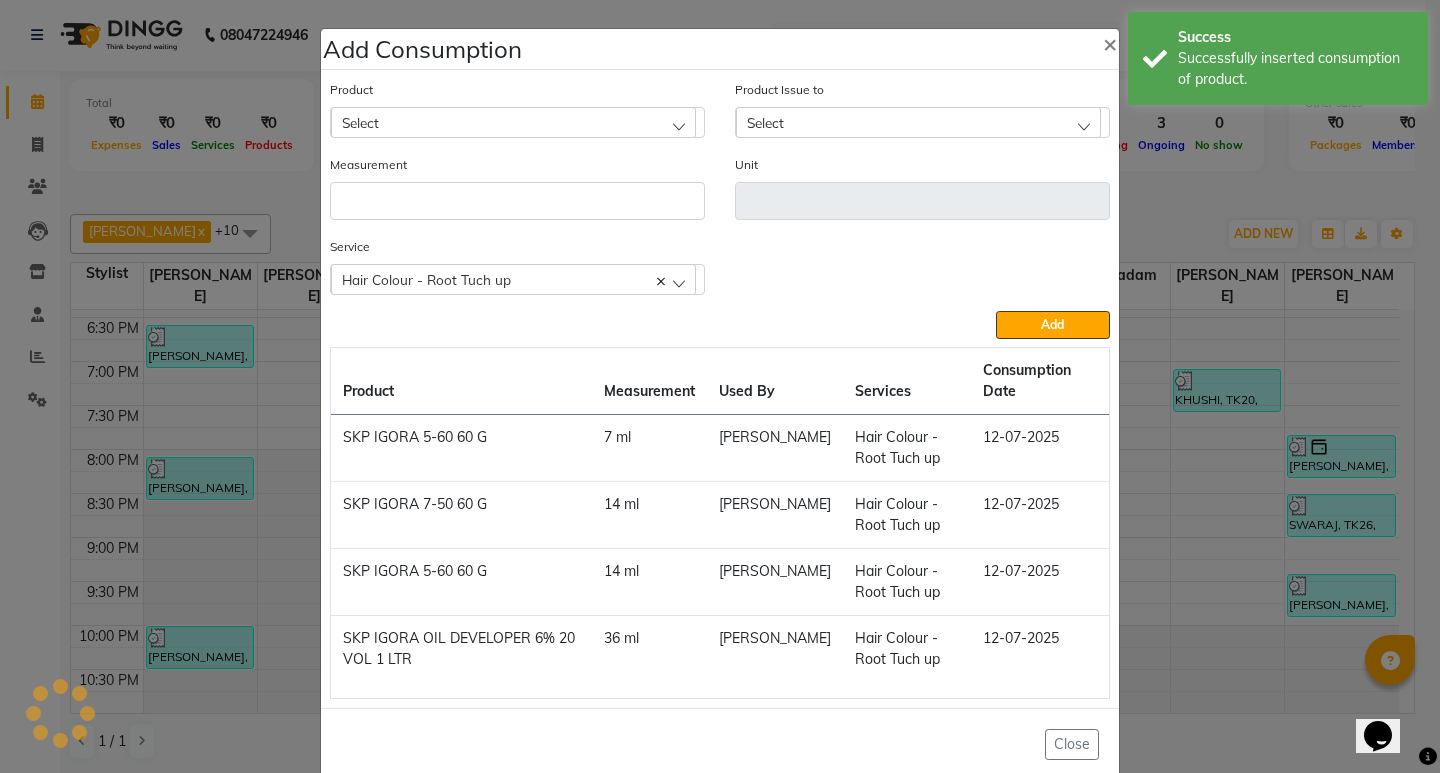 click on "Add Consumption × Product Select 001 BANANA POWDER 10GM Product Issue to Select 2025-07-10, Issued to: Suraj Kadam, Balance: 23 Measurement Unit Service  Hair Colour - Root Tuch up  Hair Colour - Root Tuch up  Add  Product Measurement Used By Services Consumption Date  SKP IGORA 5-60 60 G   7 ml   ANWAR   Hair Colour - Root Tuch up   12-07-2025   SKP IGORA 7-50 60 G   14 ml   ANWAR   Hair Colour - Root Tuch up   12-07-2025   SKP IGORA 5-60 60 G   14 ml   ANWAR   Hair Colour - Root Tuch up   12-07-2025   SKP IGORA OIL DEVELOPER 6% 20 VOL 1 LTR   36 ml   ANWAR   Hair Colour - Root Tuch up   12-07-2025   Close" 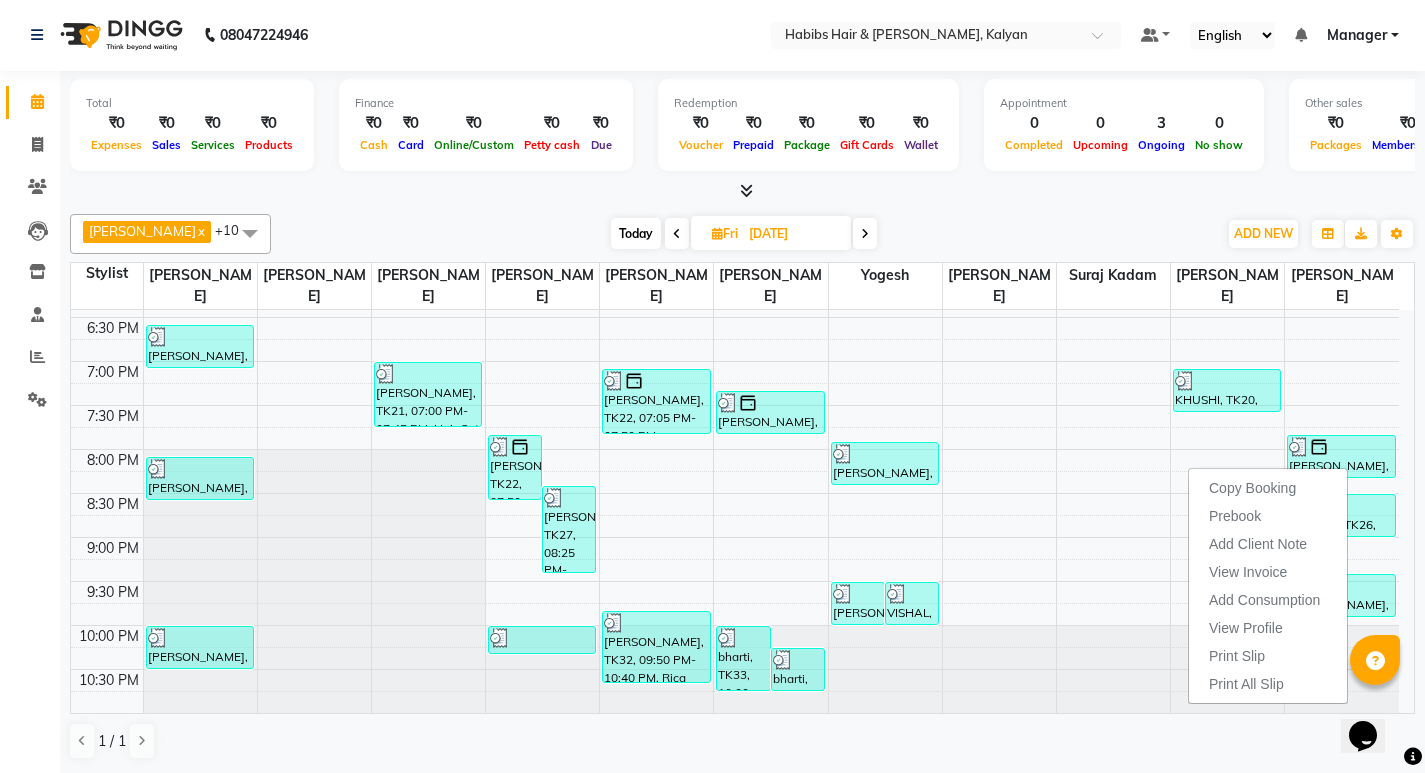 click at bounding box center (742, 191) 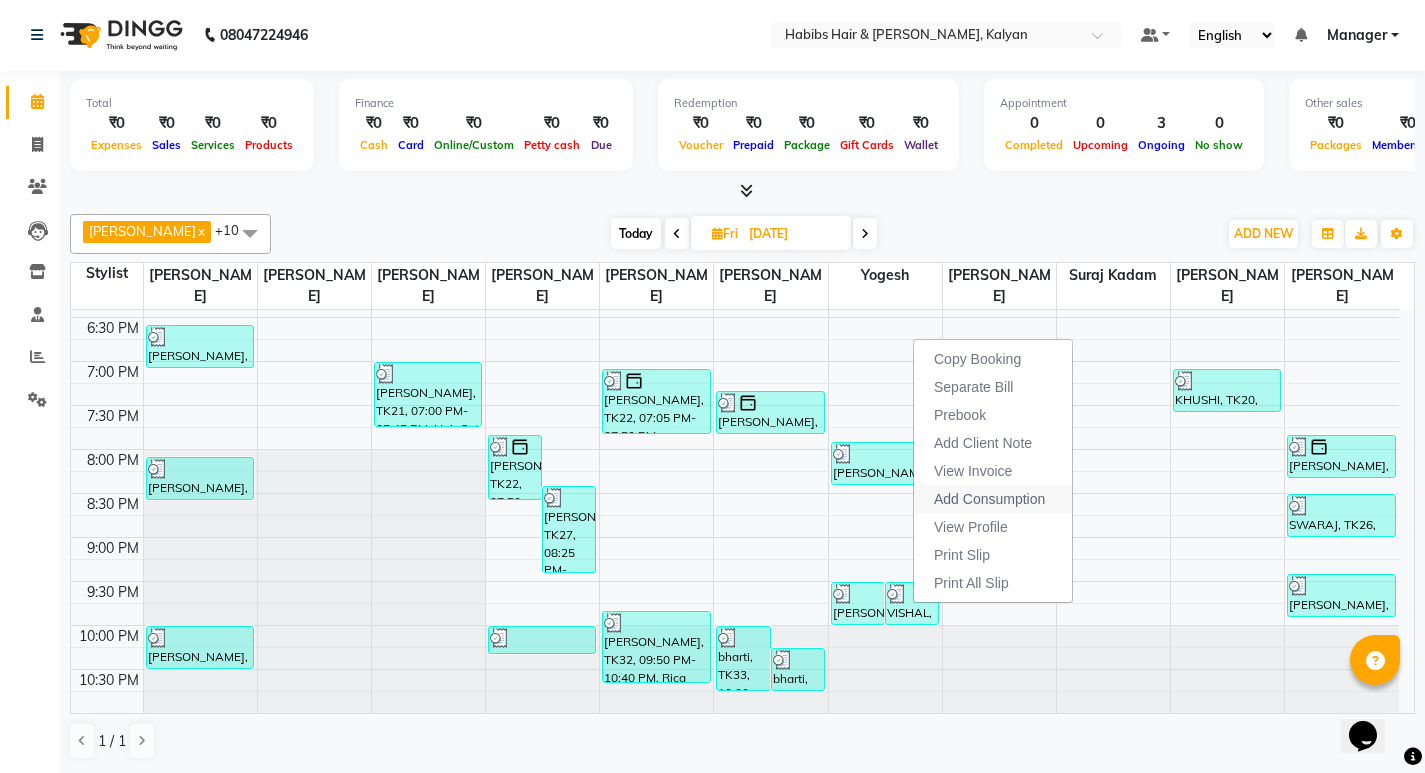 click on "Add Consumption" at bounding box center [993, 499] 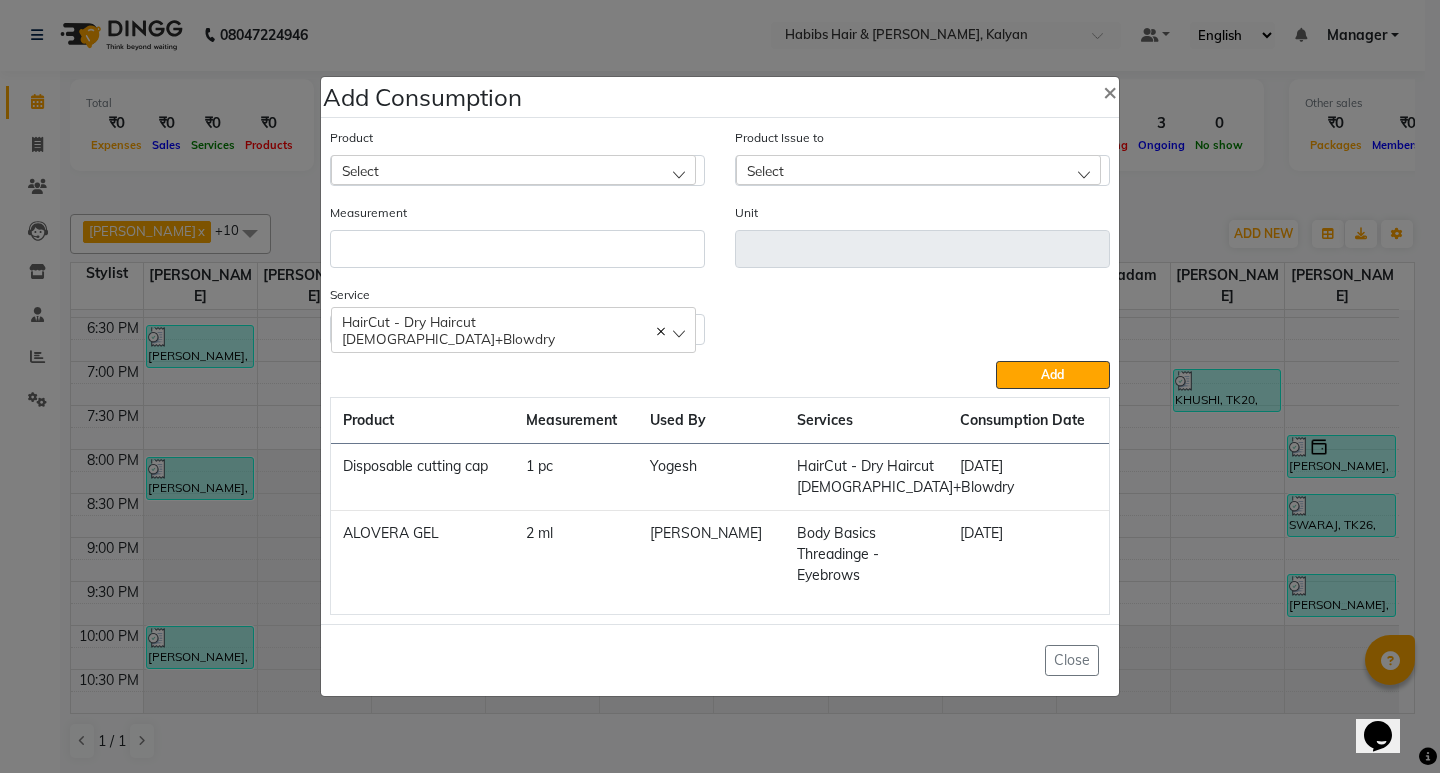 click on "Add Consumption × Product Select Product Issue to Select Measurement Unit Service  HairCut - Dry Haircut Female+Blowdry  HairCut - Dry Haircut Female+Blowdry  Add  Product Measurement Used By Services Consumption Date  Disposable cutting cap   1 pc   Yogesh   HairCut - Dry Haircut Female+Blowdry   11-07-2025   ALOVERA GEL   2 ml   Meena Kumari   Body Basics Threadinge - Eyebrows   11-07-2025   Close" 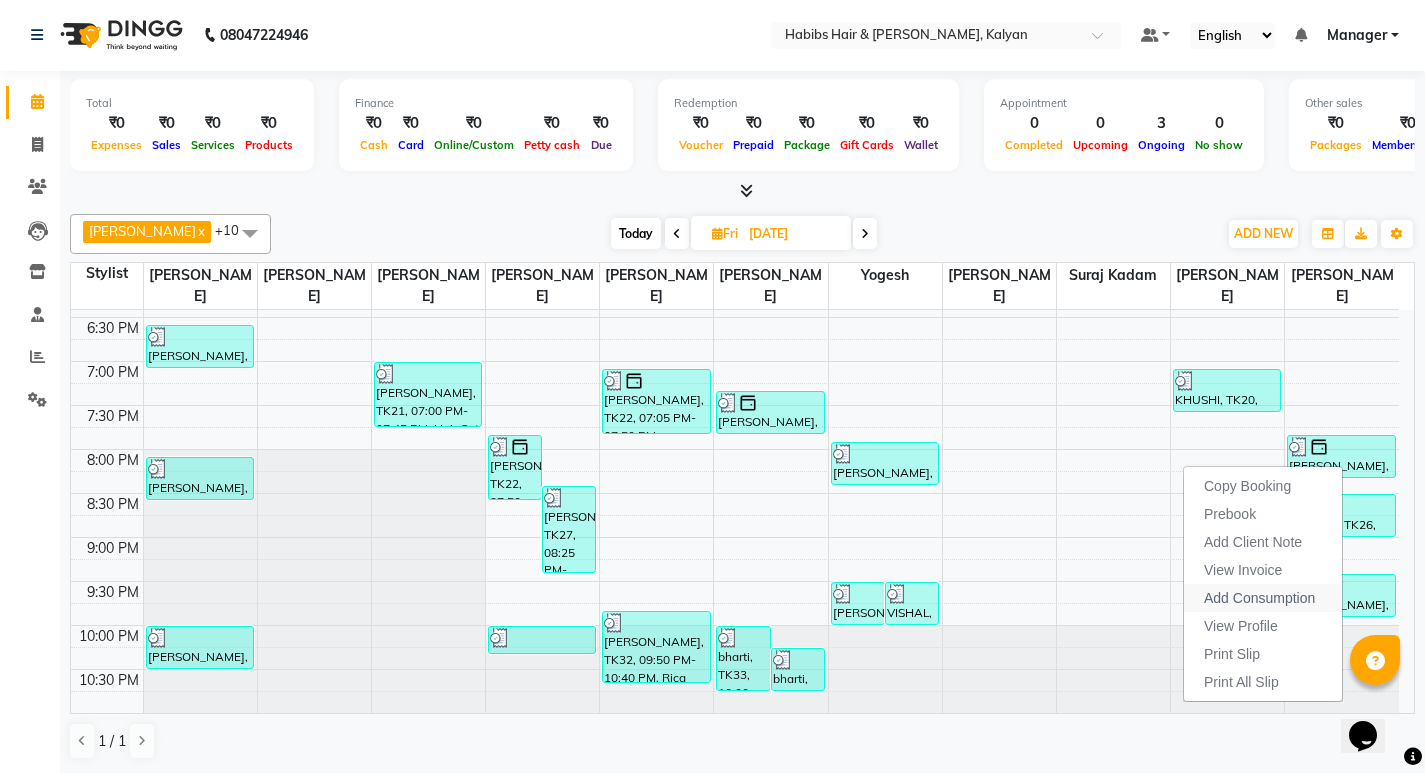 click on "Add Consumption" at bounding box center [1263, 598] 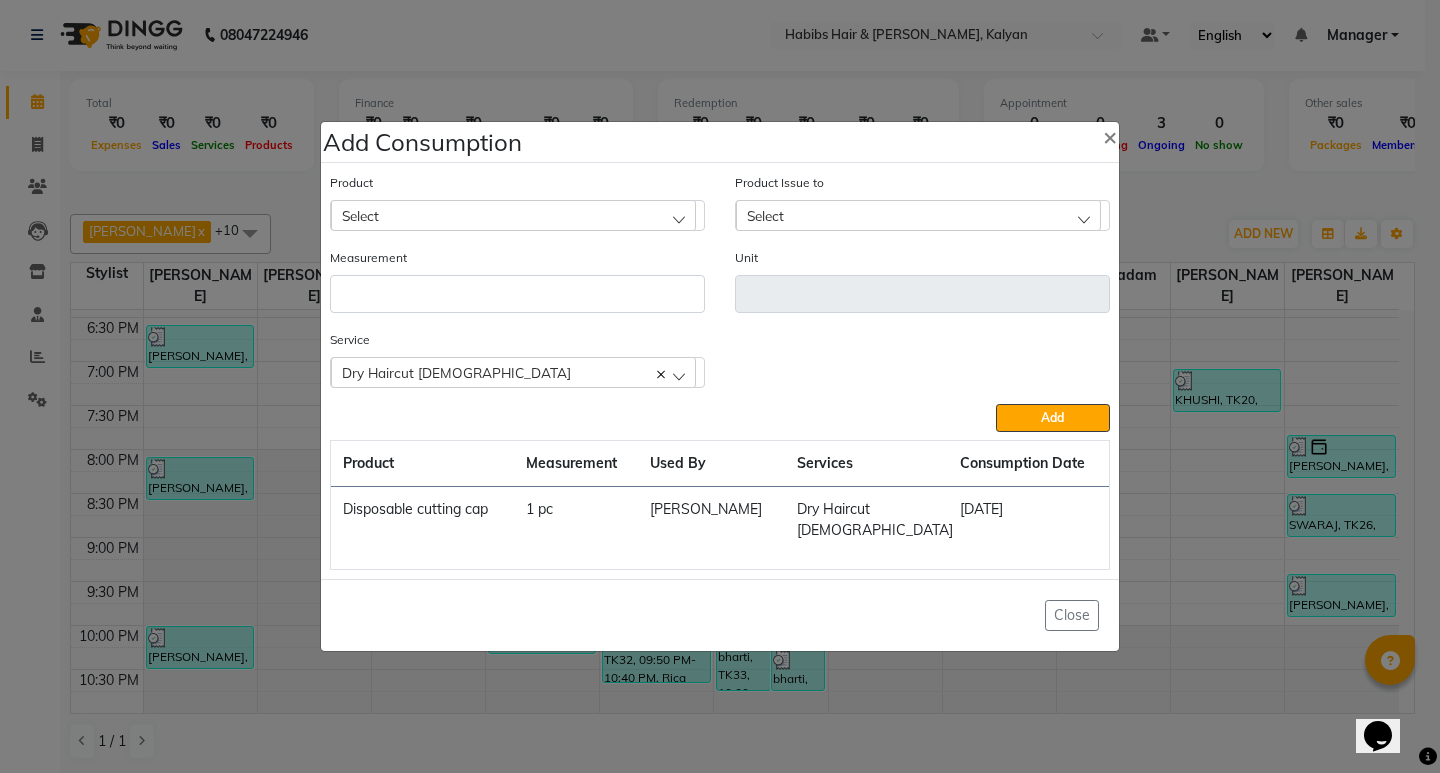 click on "Add Consumption × Product Select Product Issue to Select Measurement Unit Service  Dry Haircut Male  Dry Haircut Male  Add  Product Measurement Used By Services Consumption Date  Disposable cutting cap   1 pc   GANESH SHINDE   Dry Haircut Male   11-07-2025   Close" 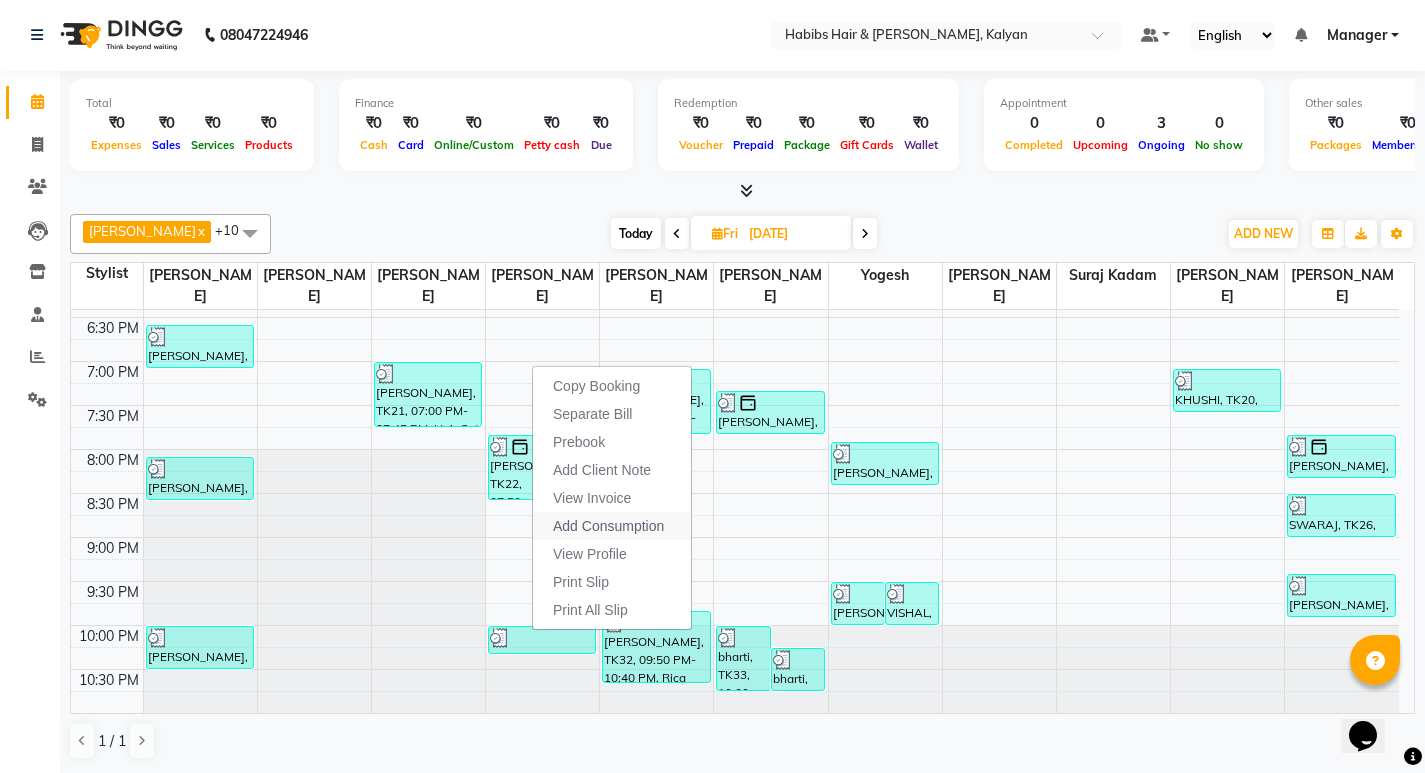 click on "Add Consumption" at bounding box center [608, 526] 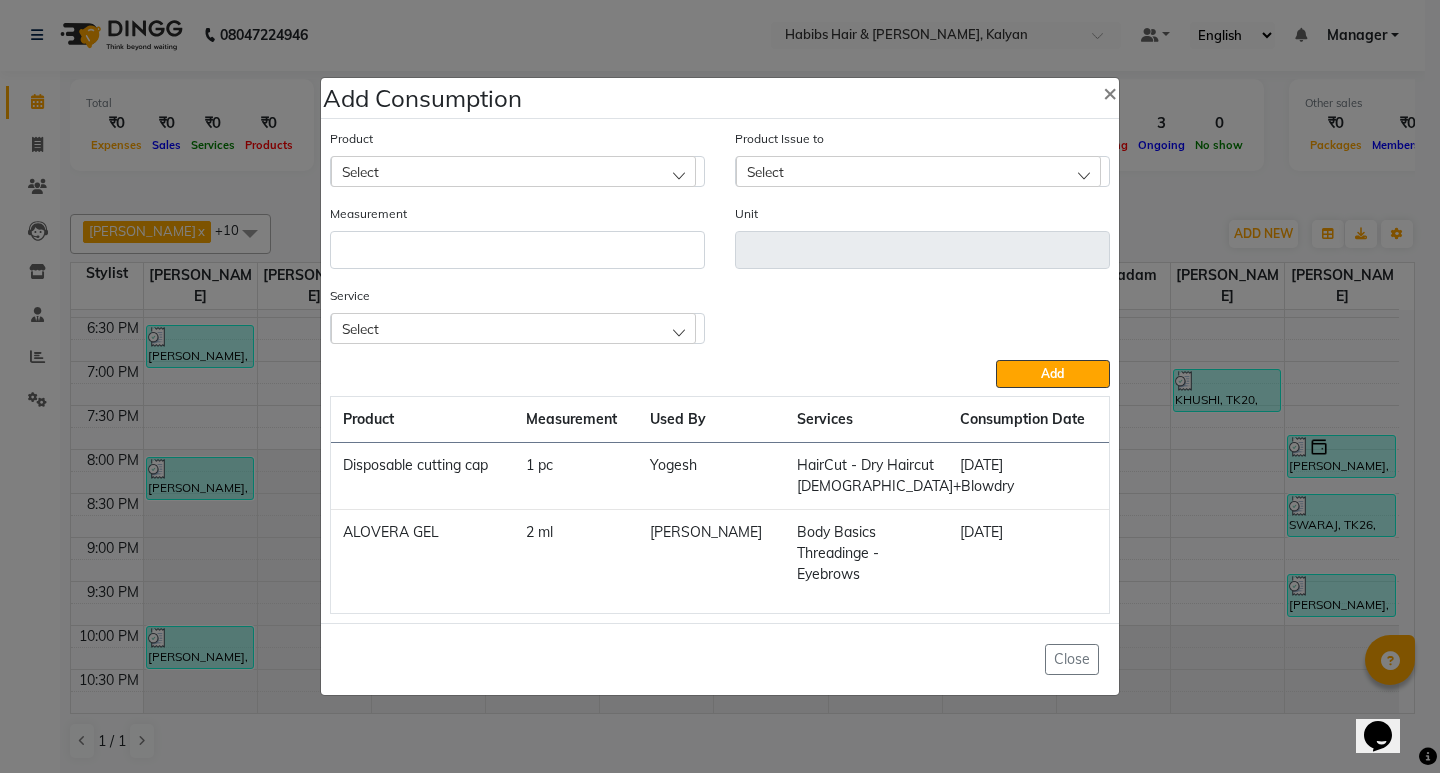 click on "Add Consumption × Product Select Product Issue to Select Measurement Unit Service Select Body Basics Threadinge - Eyebrows Body Basics Threadinge - Upper Lip  Add  Product Measurement Used By Services Consumption Date  Disposable cutting cap   1 pc   Yogesh   HairCut - Dry Haircut Female+Blowdry   11-07-2025   ALOVERA GEL   2 ml   Meena Kumari   Body Basics Threadinge - Eyebrows   11-07-2025   Close" 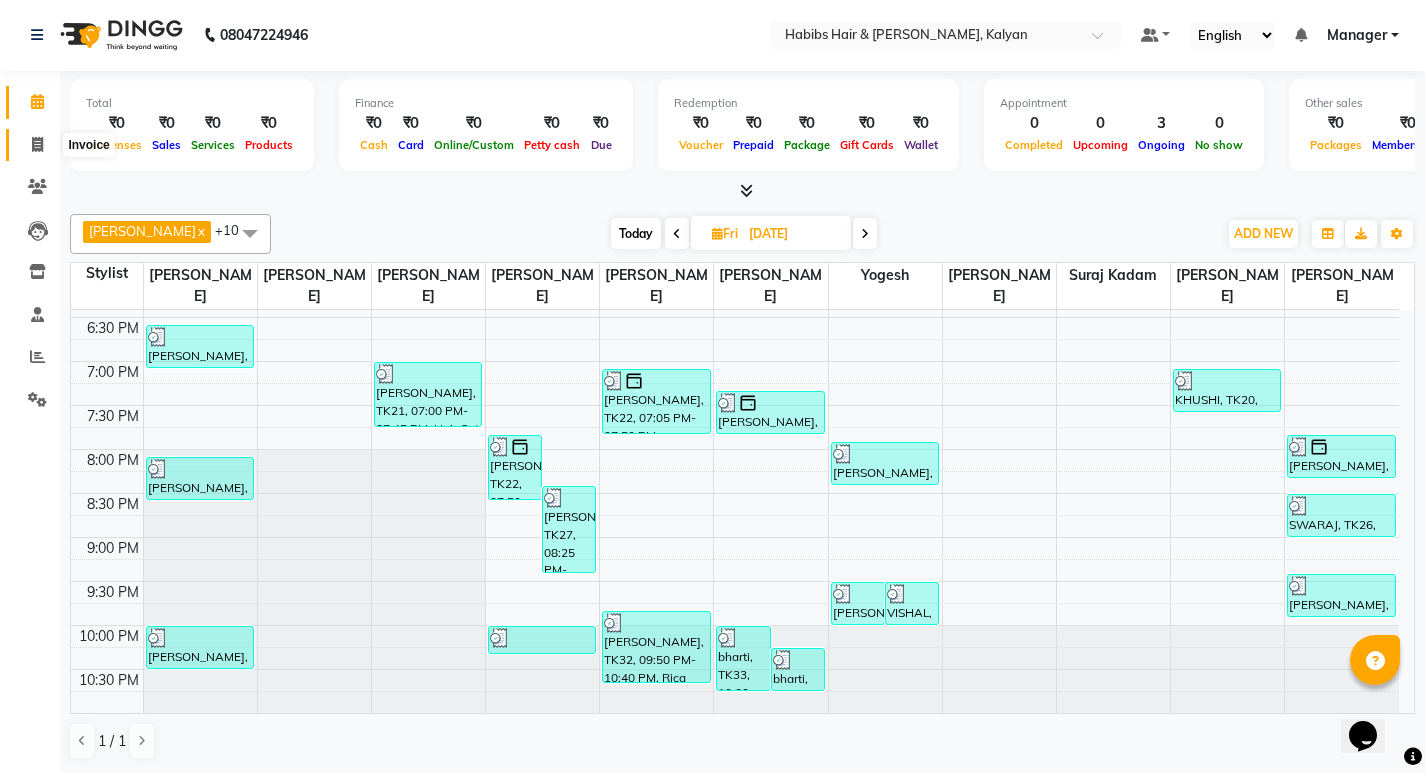 click 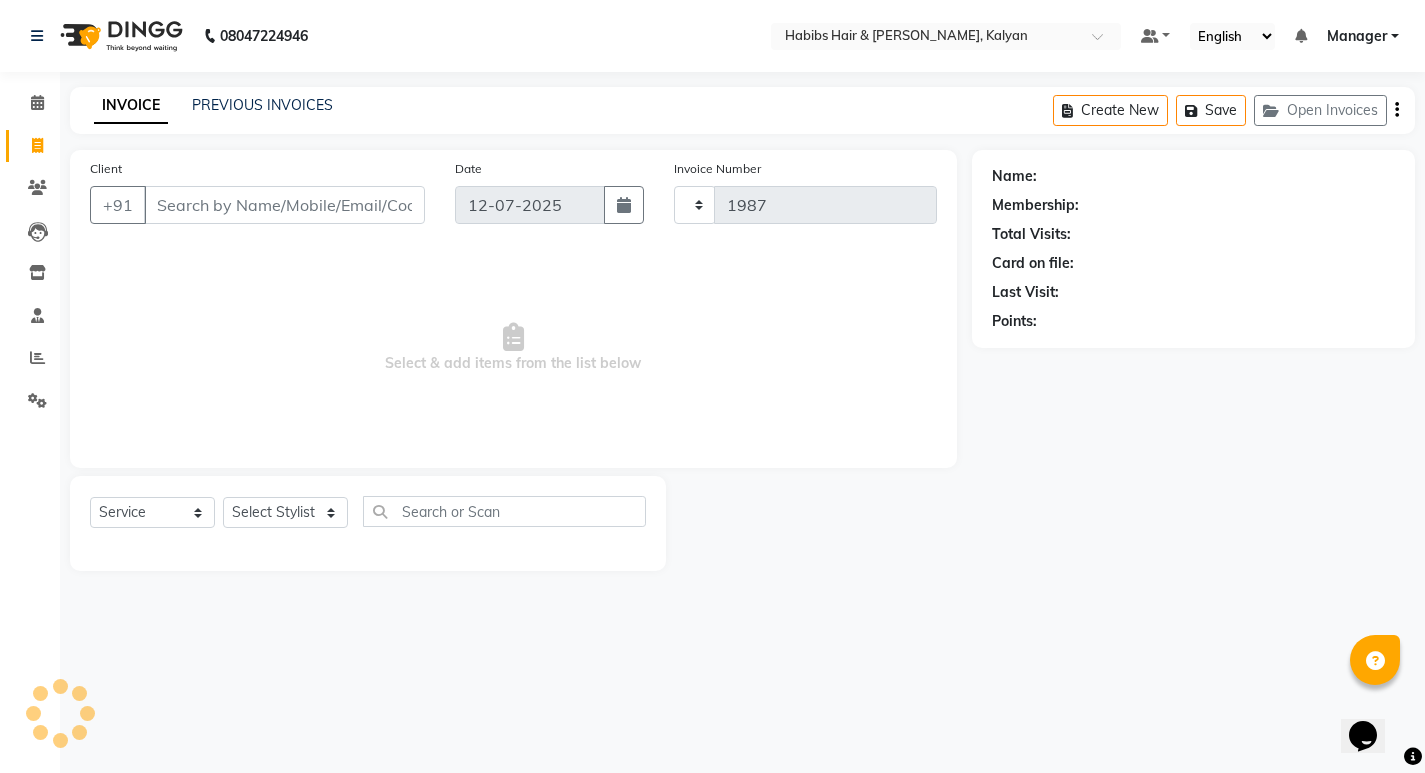 scroll, scrollTop: 0, scrollLeft: 0, axis: both 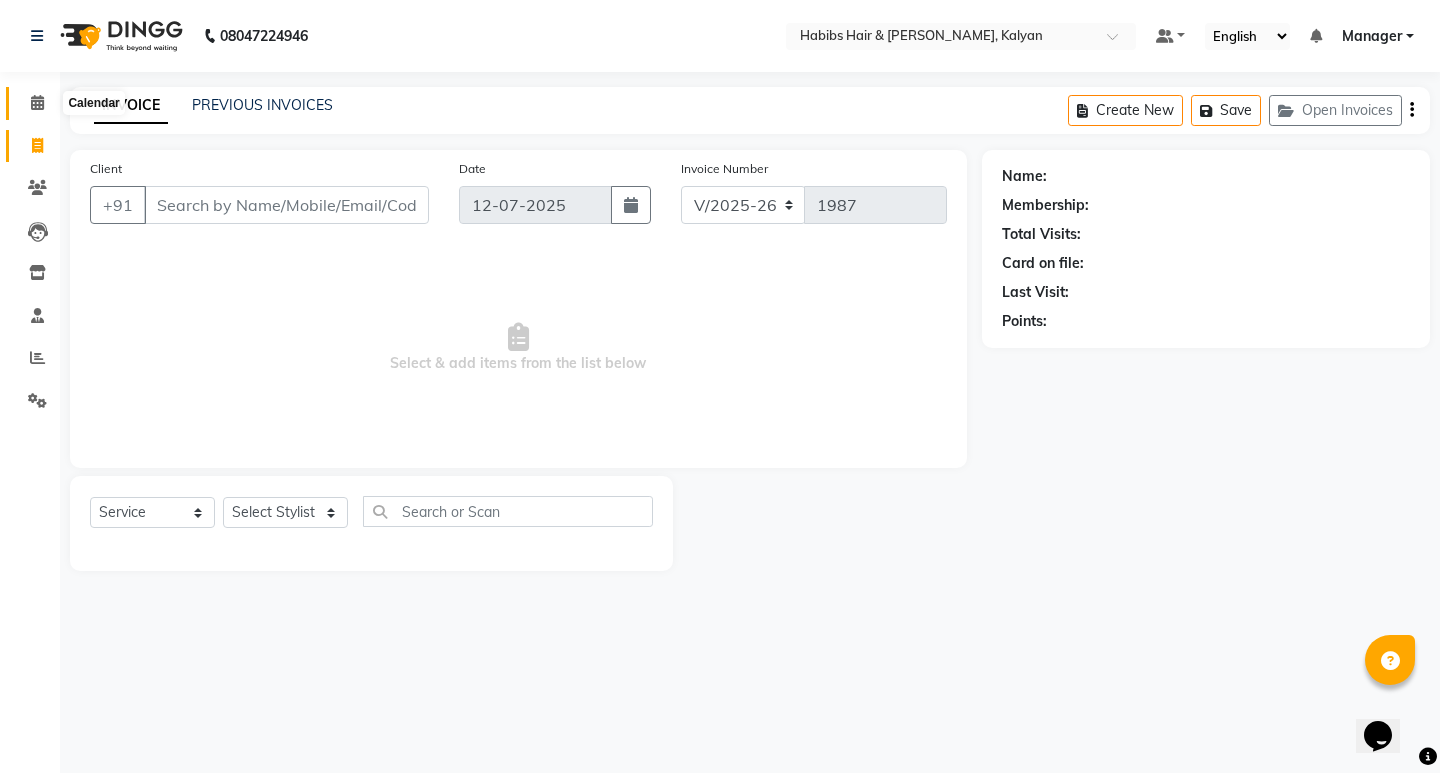 click 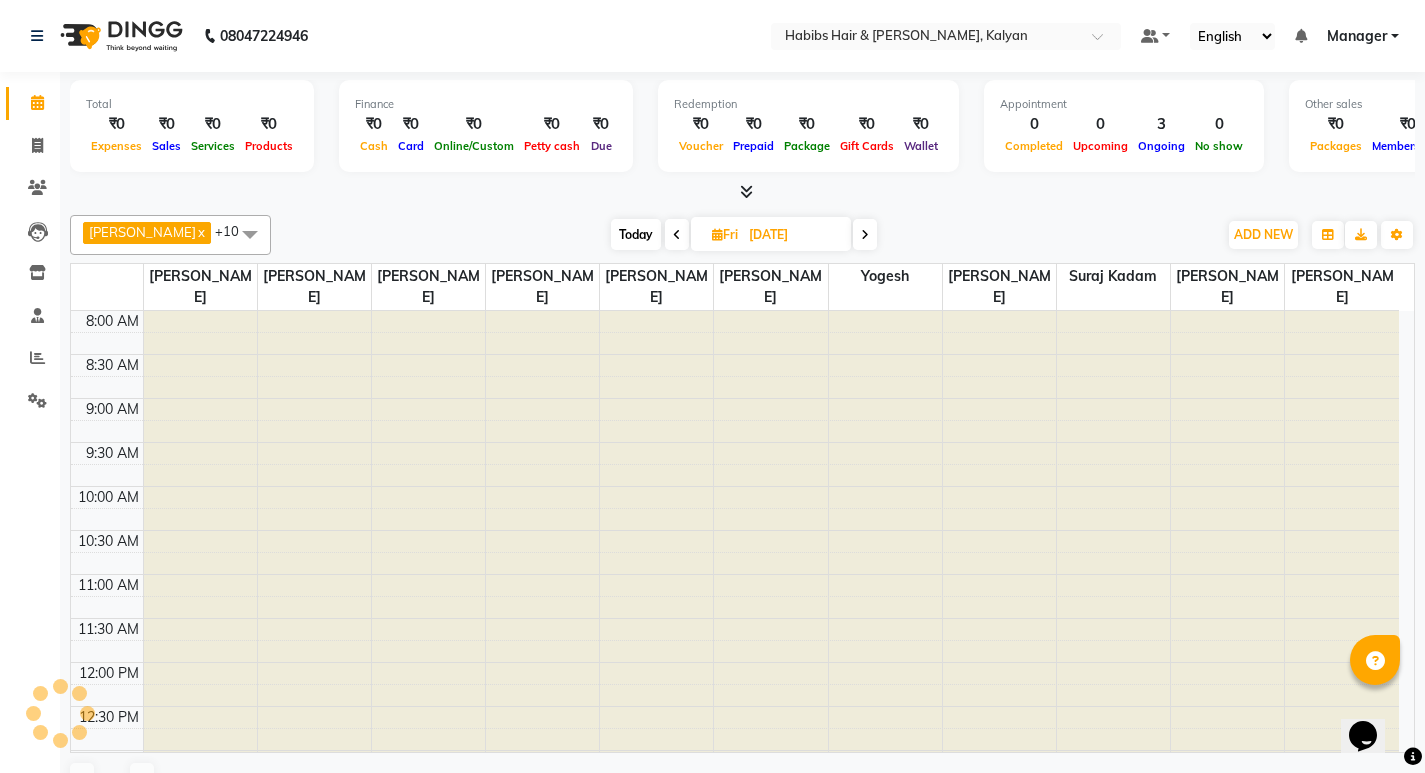scroll, scrollTop: 0, scrollLeft: 0, axis: both 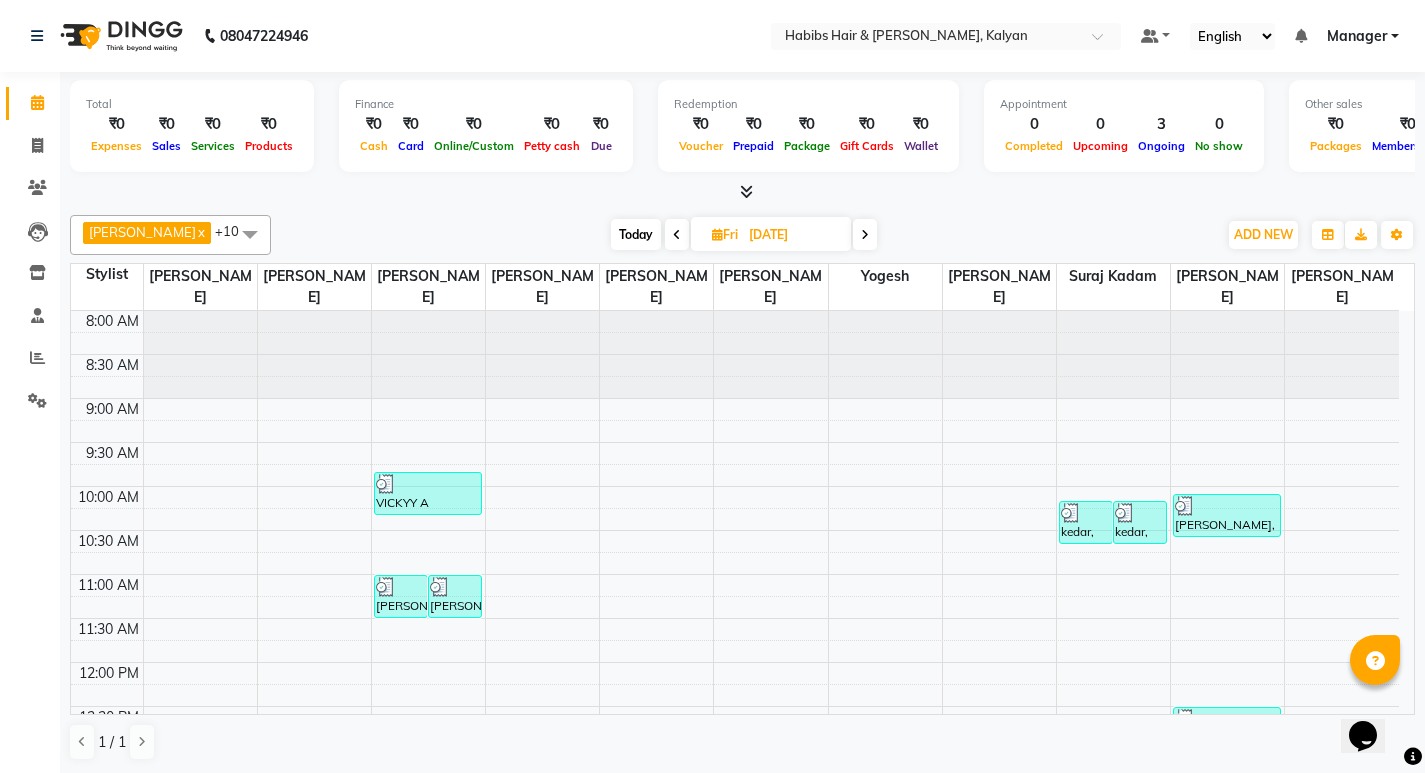 click at bounding box center [865, 235] 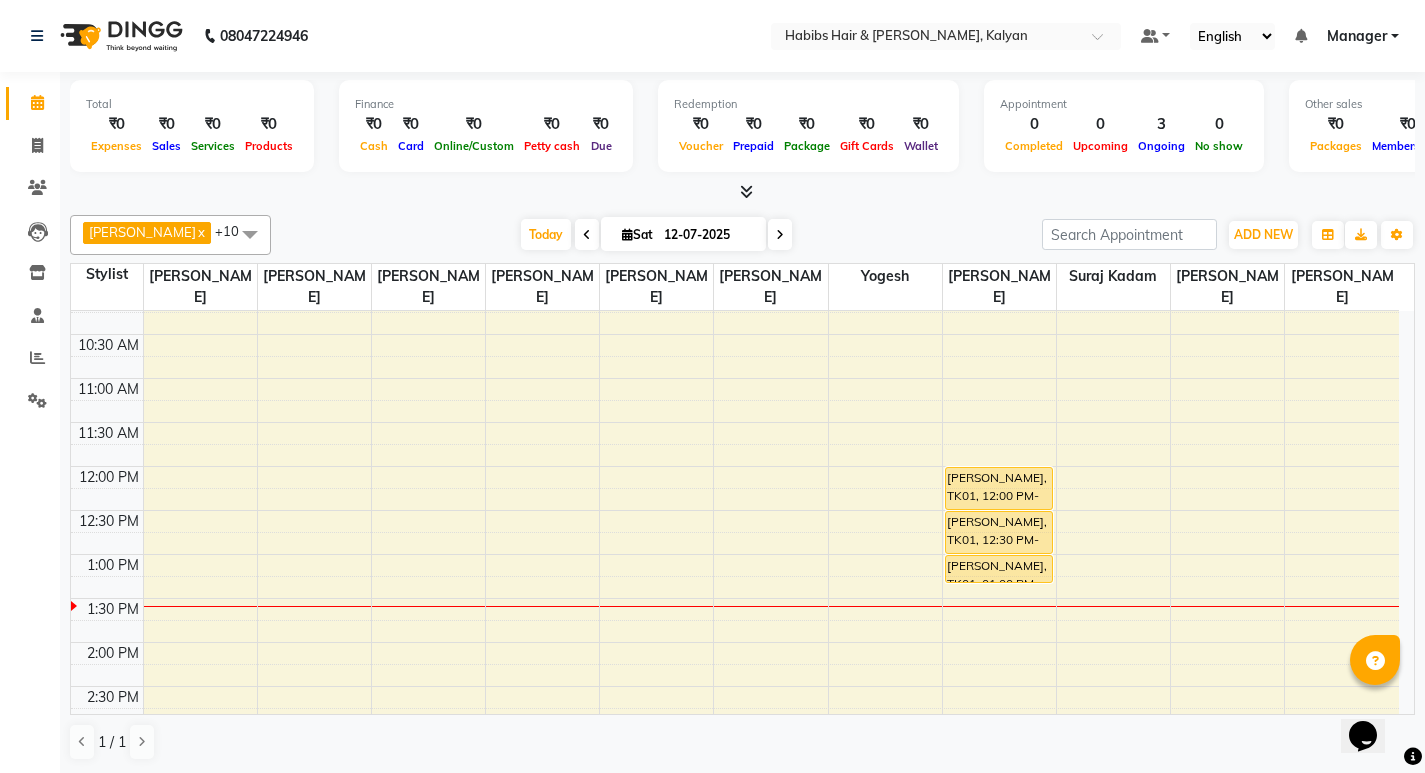 scroll, scrollTop: 151, scrollLeft: 0, axis: vertical 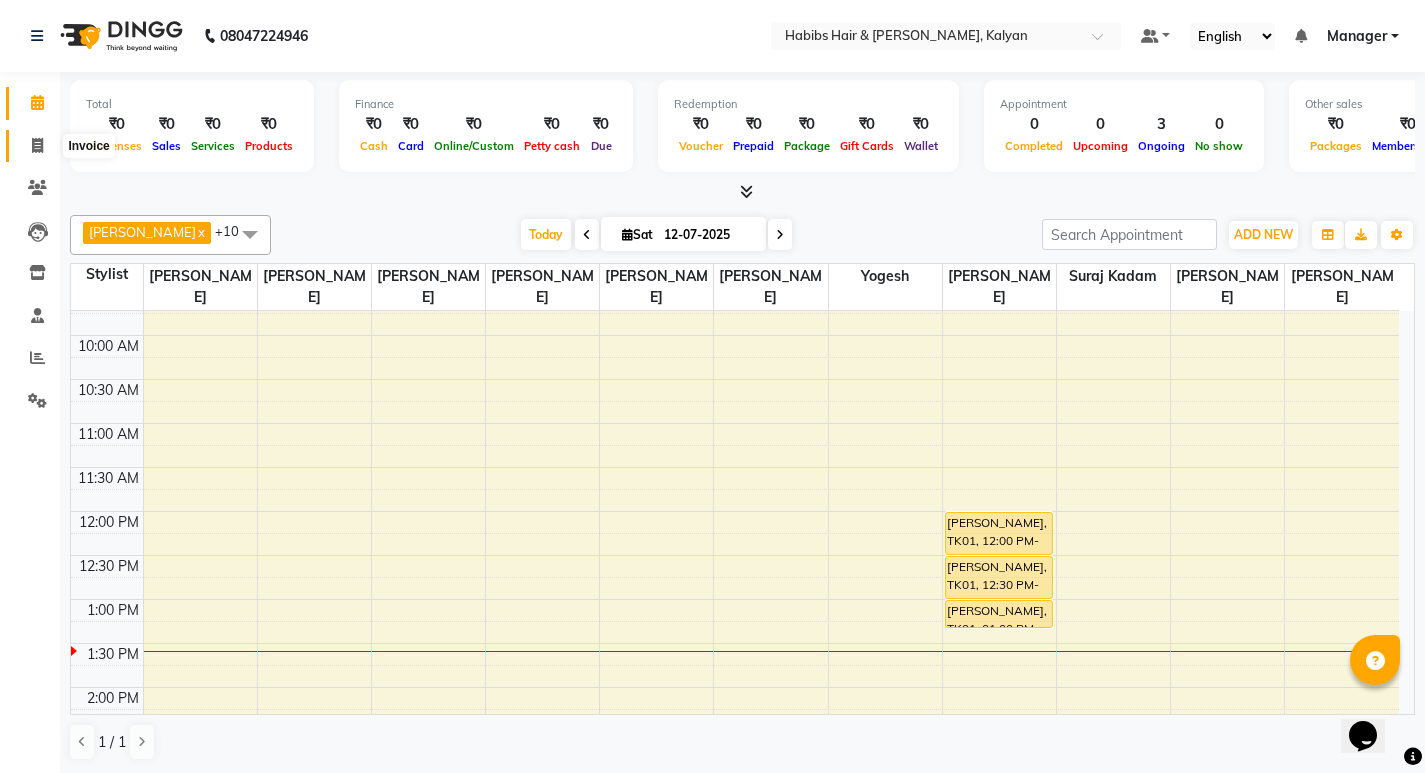 click 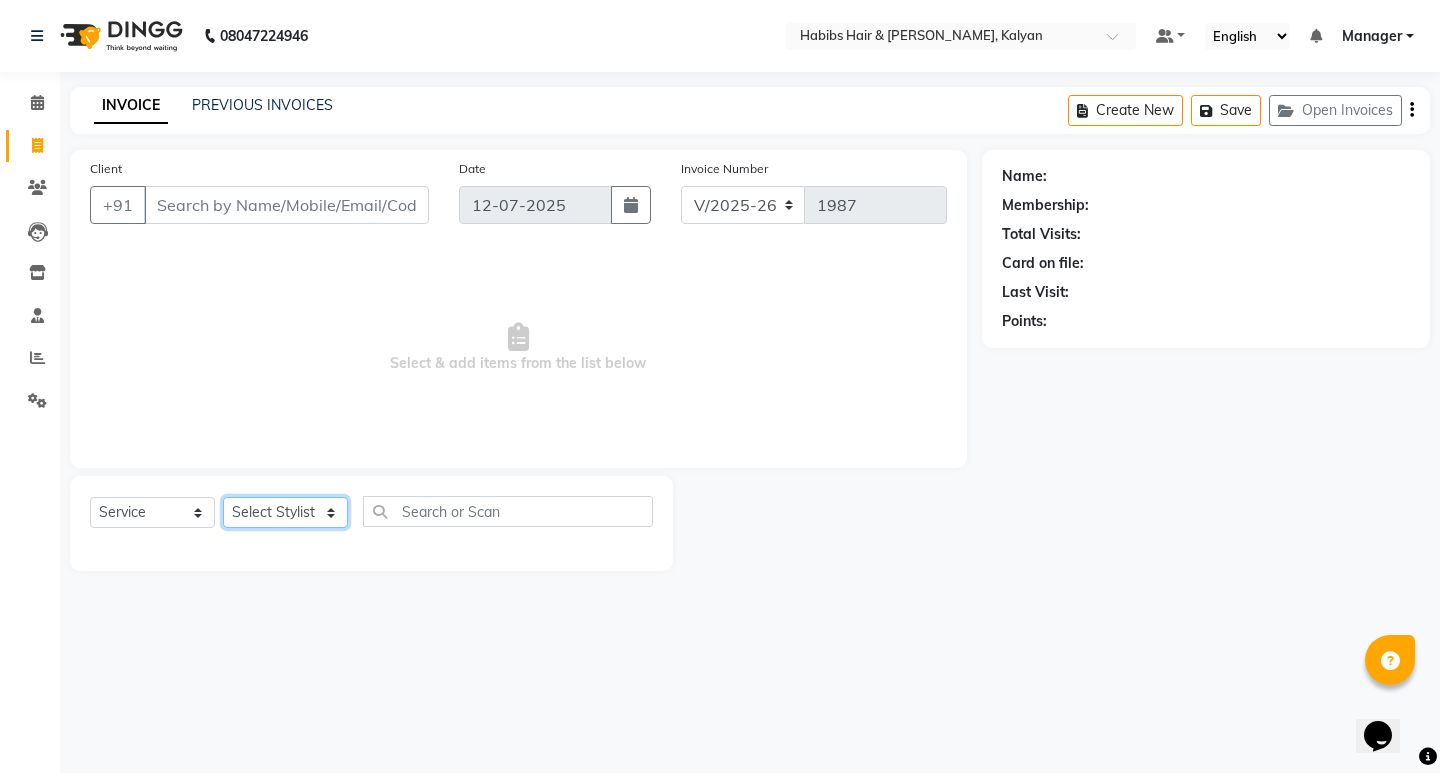 click on "Select Stylist ANWAR GANESH SHINDE Gauri Manager Maruf  mulla Meena Kumari Namrata zipre Neha M Omkar Priyanka Ranjana  singh  Sagar saindane SANTOSHI SHALINI Smruti Suraj Kadam Vinaya  Yogesh" 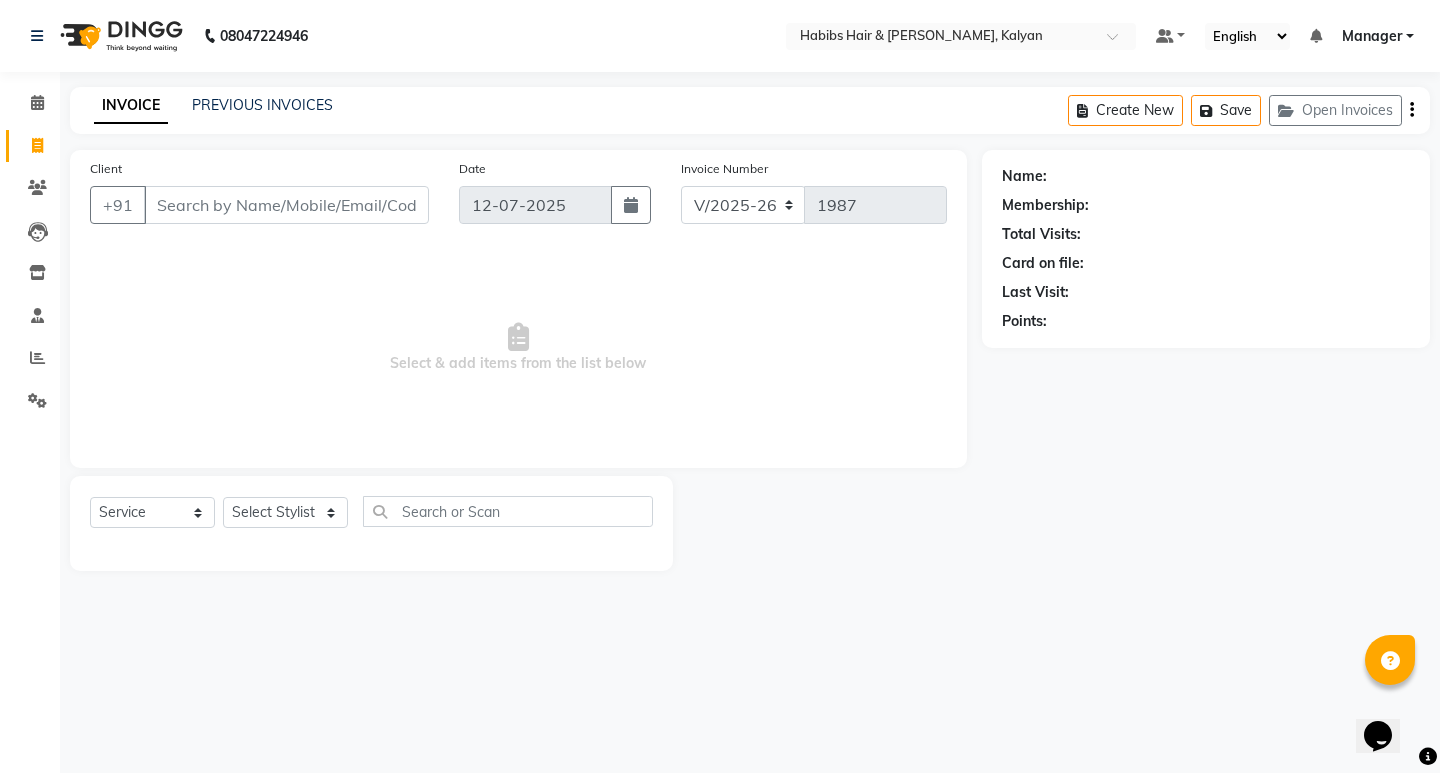 click on "08047224946 Select Location ×  Habibs Hair & Beauty Kalyan, Kalyan Default Panel My Panel English ENGLISH Español العربية मराठी हिंदी ગુજરાતી தமிழ் 中文 Notifications nothing to show Manager Manage Profile Change Password Sign out  Version:3.15.4  ☀  Habibs Hair & Beauty Kalyan, Kalyan  Calendar  Invoice  Clients  Leads   Inventory  Staff  Reports  Settings Completed InProgress Upcoming Dropped Tentative Check-In Confirm Bookings Segments Page Builder INVOICE PREVIOUS INVOICES Create New   Save   Open Invoices  Client +91 Date 12-07-2025 Invoice Number V/2025 V/2025-26 1987  Select & add items from the list below  Select  Service  Product  Membership  Package Voucher Prepaid Gift Card  Select Stylist ANWAR GANESH SHINDE Gauri Manager Maruf  mulla Meena Kumari Namrata zipre Neha M Omkar Priyanka Ranjana  singh  Sagar saindane SANTOSHI SHALINI Smruti Suraj Kadam Vinaya  Yogesh Name: Membership: Total Visits: Card on file: Last Visit:  Points:" at bounding box center (720, 386) 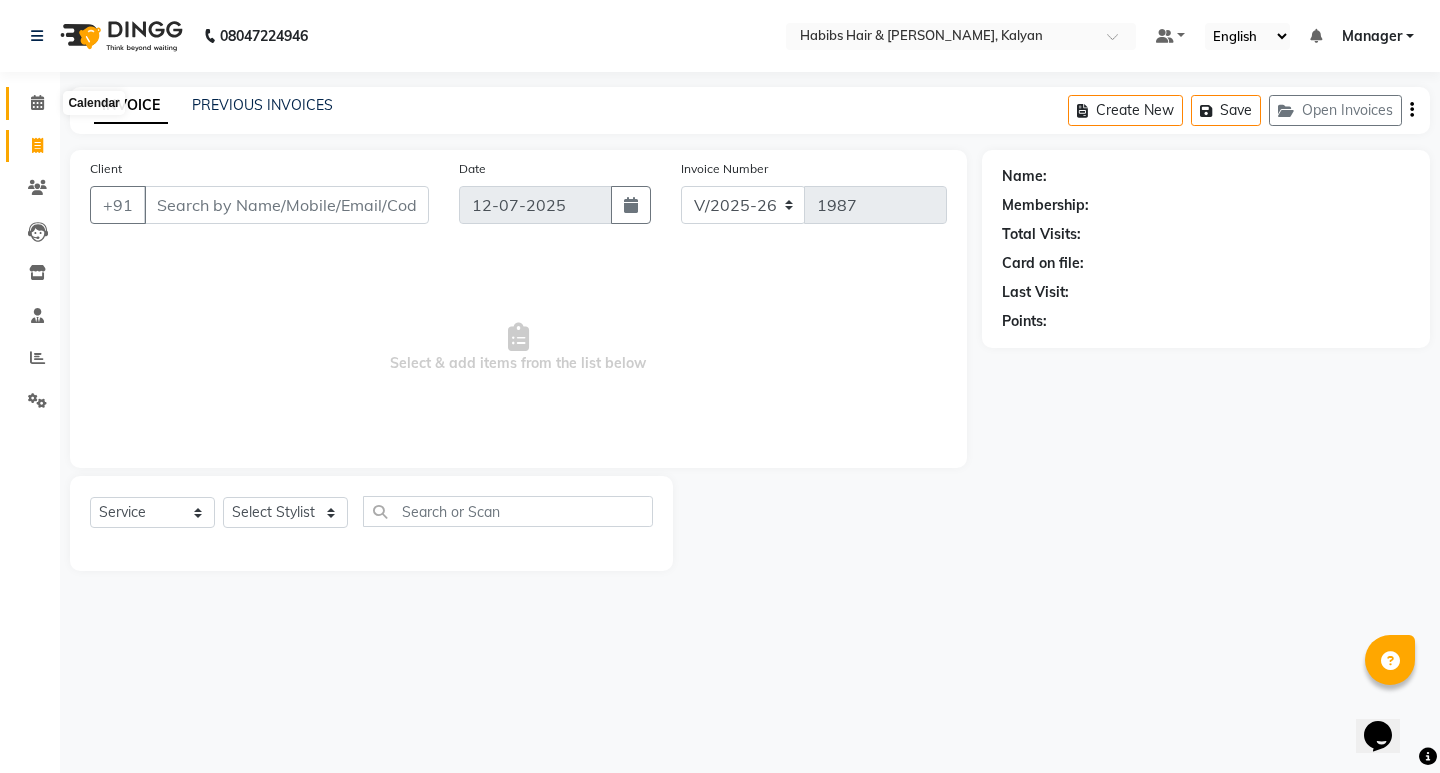 click 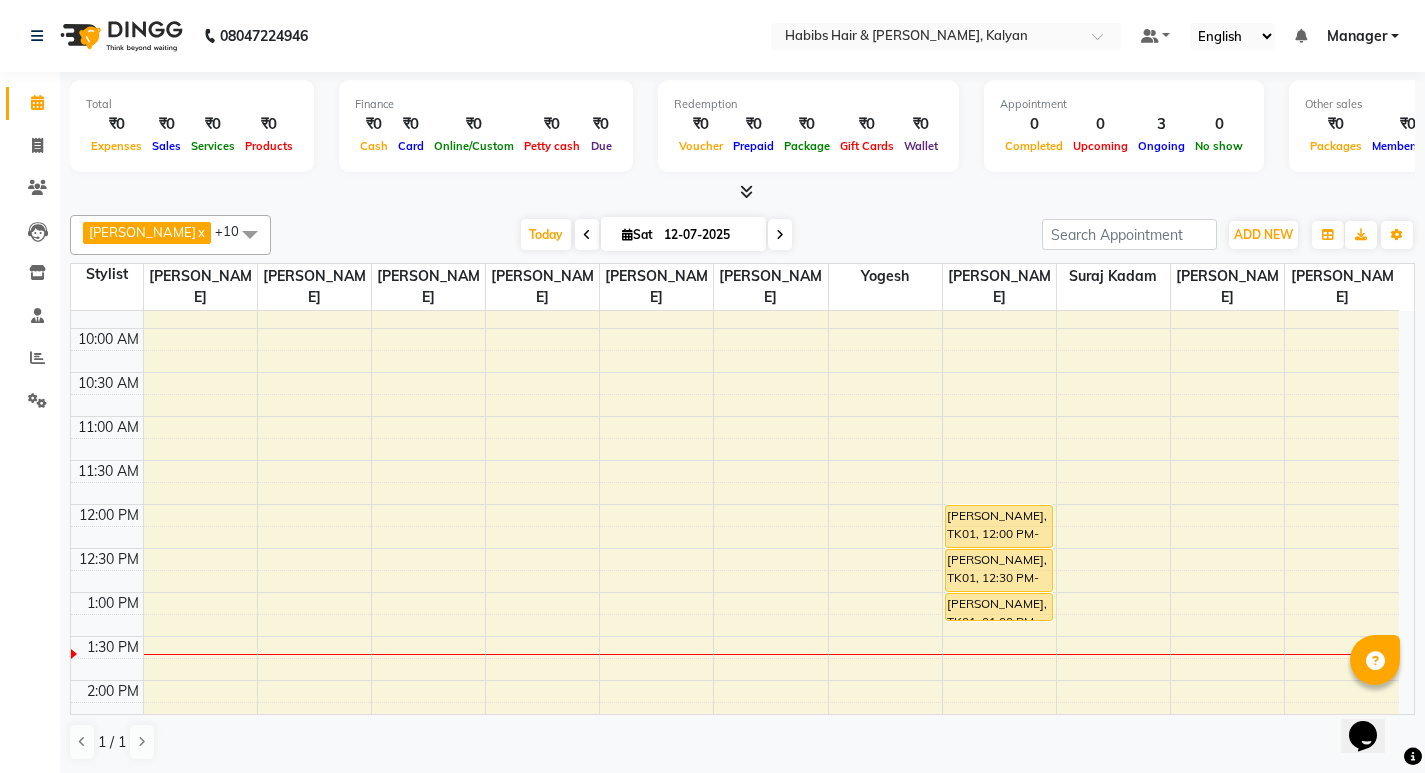 scroll, scrollTop: 0, scrollLeft: 0, axis: both 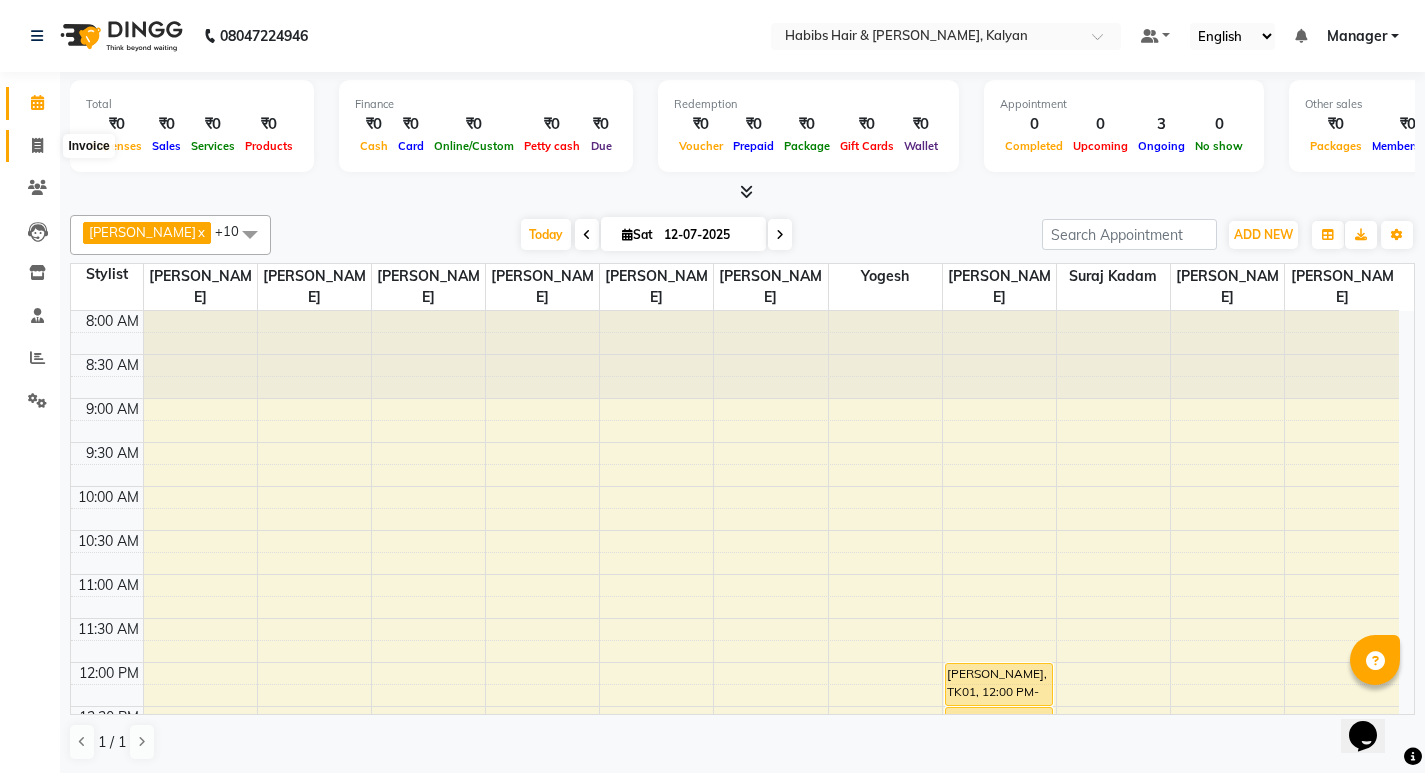 click 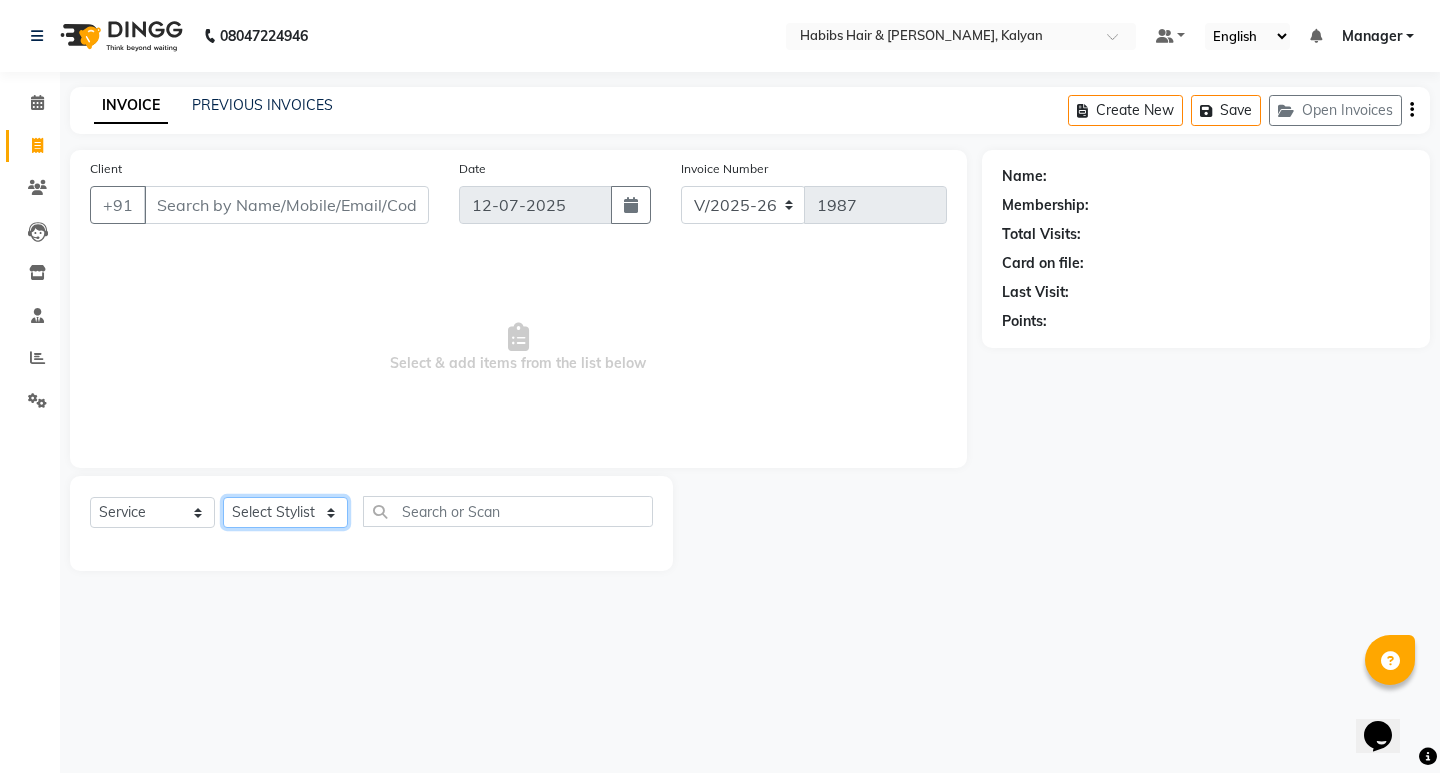 click on "Select Stylist ANWAR GANESH SHINDE Gauri Manager Maruf  mulla Meena Kumari Namrata zipre Neha M Omkar Priyanka Ranjana  singh  Sagar saindane SANTOSHI SHALINI Smruti Suraj Kadam Vinaya  Yogesh" 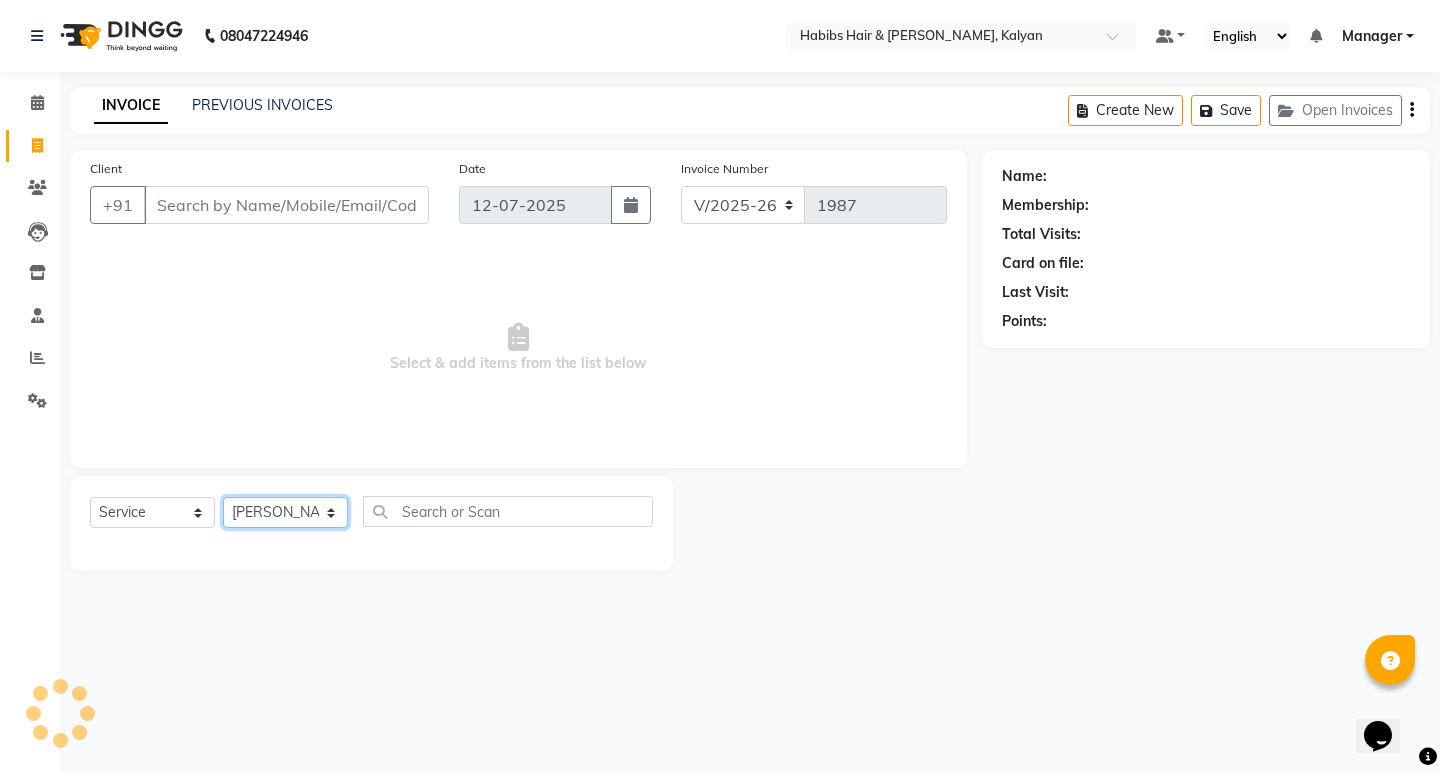 click on "Select Stylist ANWAR GANESH SHINDE Gauri Manager Maruf  mulla Meena Kumari Namrata zipre Neha M Omkar Priyanka Ranjana  singh  Sagar saindane SANTOSHI SHALINI Smruti Suraj Kadam Vinaya  Yogesh" 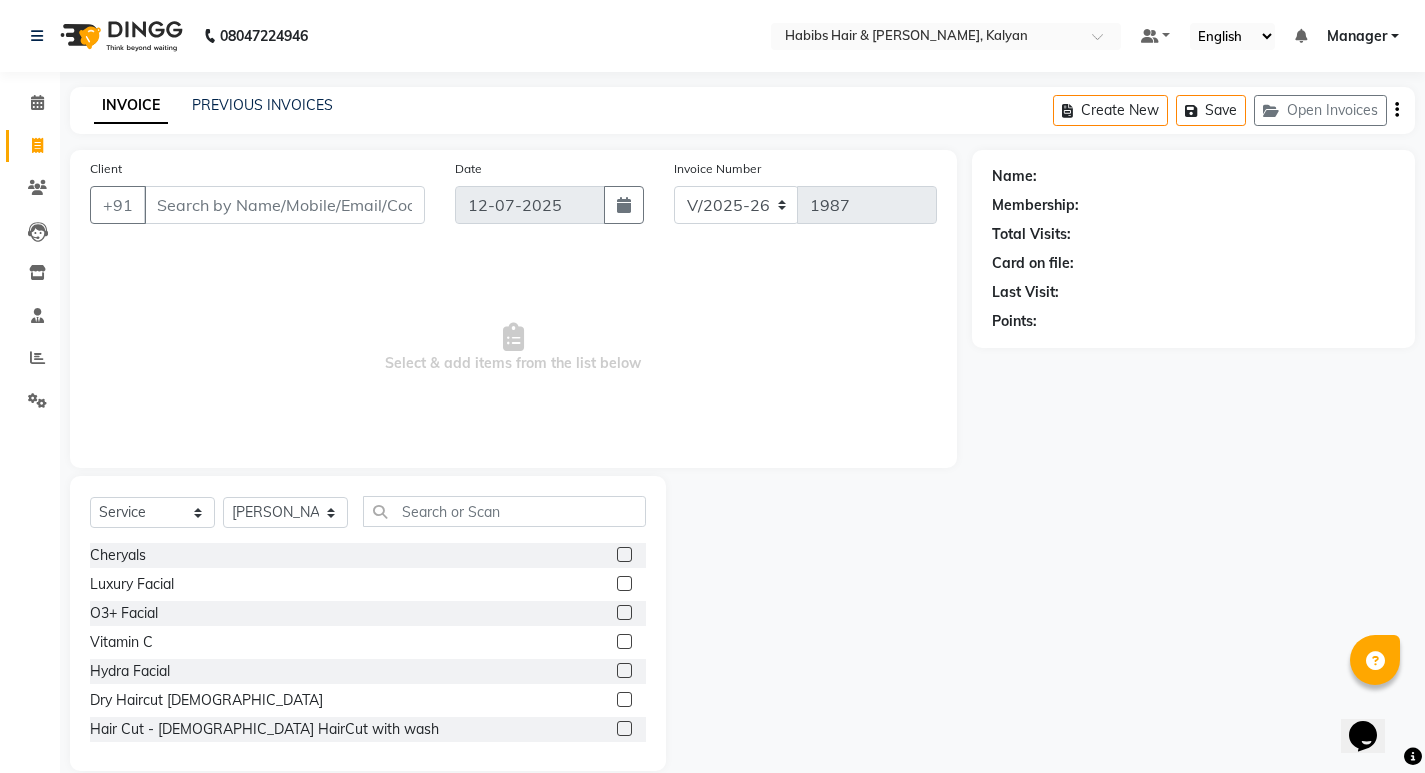 click on "Select  Service  Product  Membership  Package Voucher Prepaid Gift Card  Select Stylist ANWAR GANESH SHINDE Gauri Manager Maruf  mulla Meena Kumari Namrata zipre Neha M Omkar Priyanka Ranjana  singh  Sagar saindane SANTOSHI SHALINI Smruti Suraj Kadam Vinaya  Yogesh Cheryals  Luxury Facial  O3+ Facial  Vitamin C  Hydra Facial  Dry Haircut Male  Hair Cut - Female HairCut with wash  Hair Cut - Male HairCut with Wash  Hair Cut - Female Advanced Haircut  Hair Cut - Fringe Haircut  Hair Cut - Beard Trimming  Hair Cut - Child  Haircut Girl  Hair Cut - Child Haircut Boy  Hair Cut - Dry Haircut Female  Hair Cut - Dry Haircut Male  HairCut - Dry Haircut Female+Blowdry  Beard color  Beard Sheving  Beard Trimming  D-tan/Bleach - Upper Lip  D-tan/Bleach - Face / Neck  D-tan/Bleach - Back Neck  D-tan/Bleach - Under Arms  D-tan/Bleach - Full Arms  D-tan/Bleach - Full Legs  D-tan/Bleach - Half Arms  D-tan/Bleach - Half Legs  D-tan/Bleach - Full Back and Front  D-tan/Bleach - Half Back or Stomach  D-tan/Bleach - Full Body" 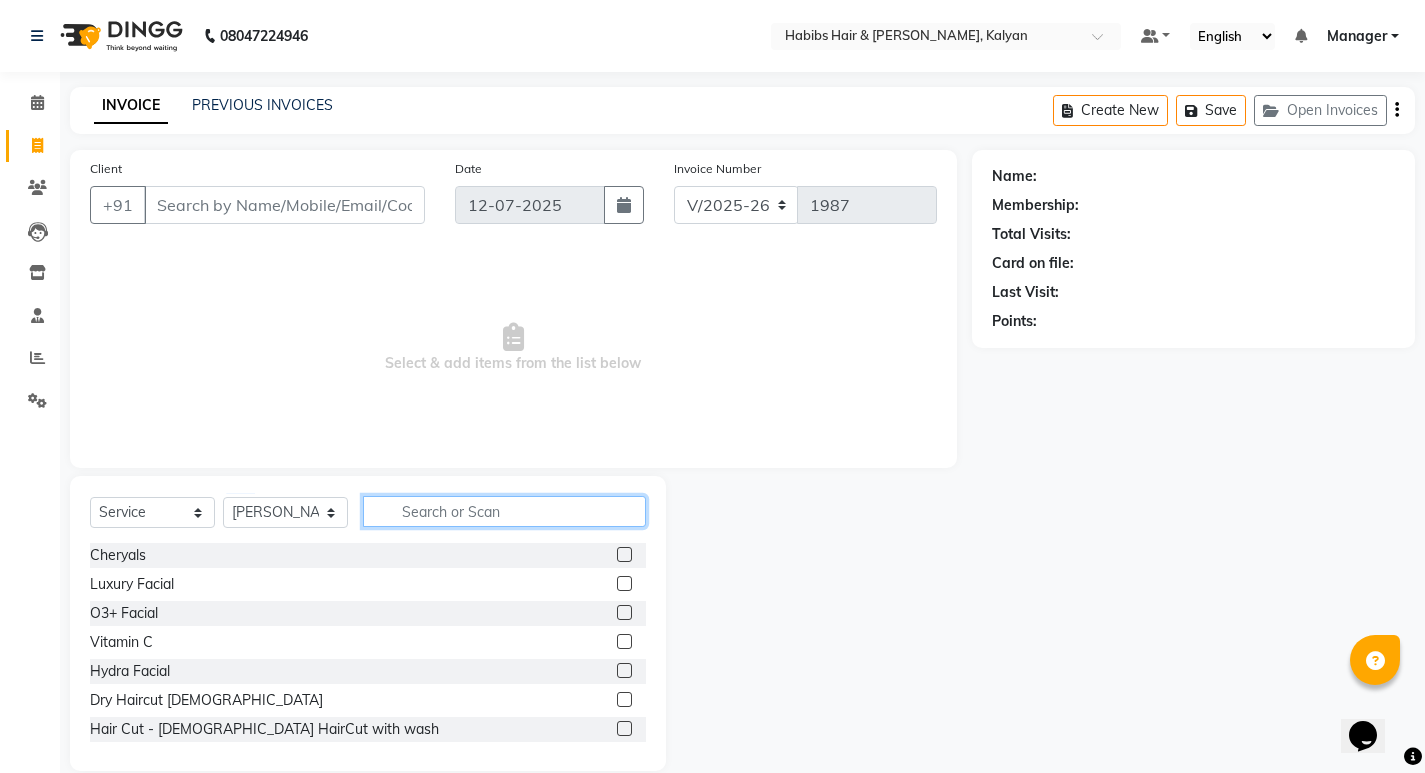 click 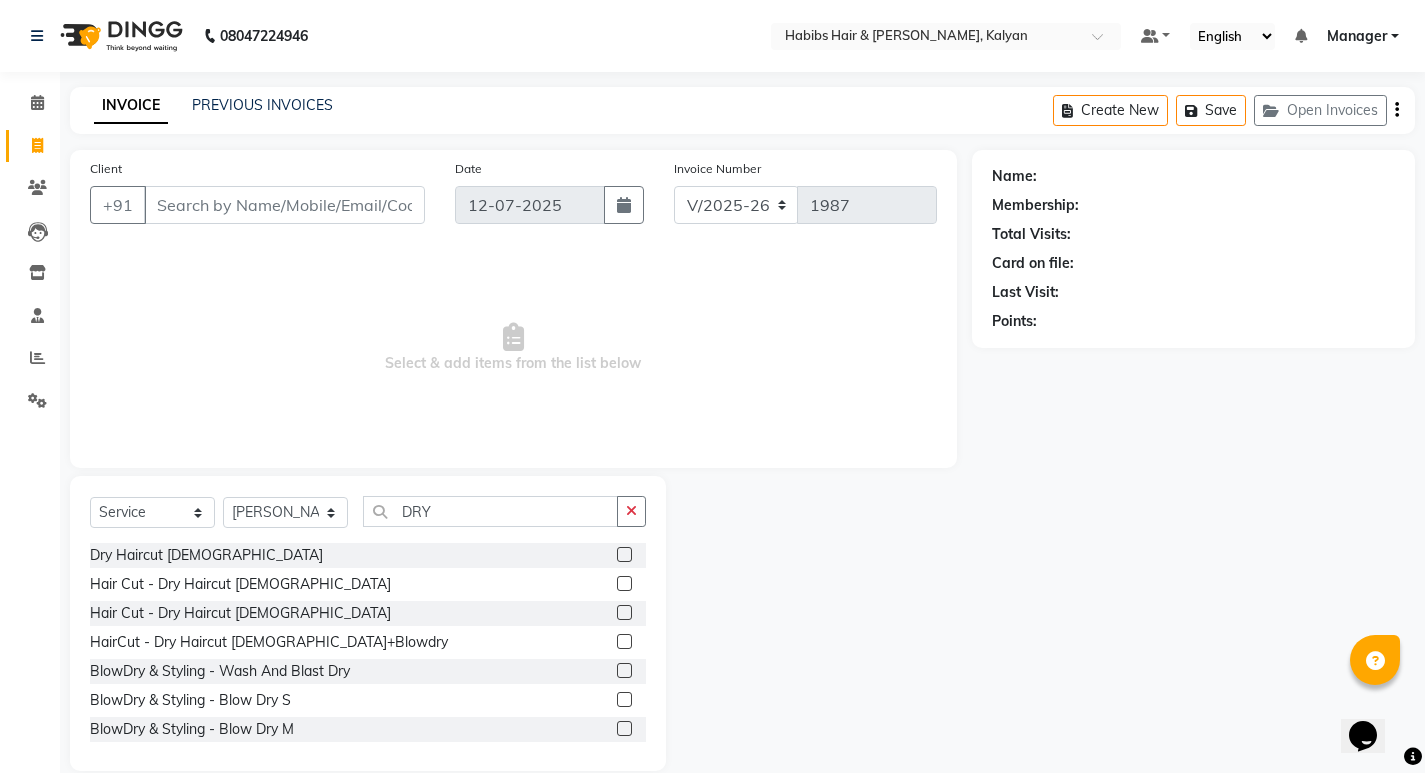 click 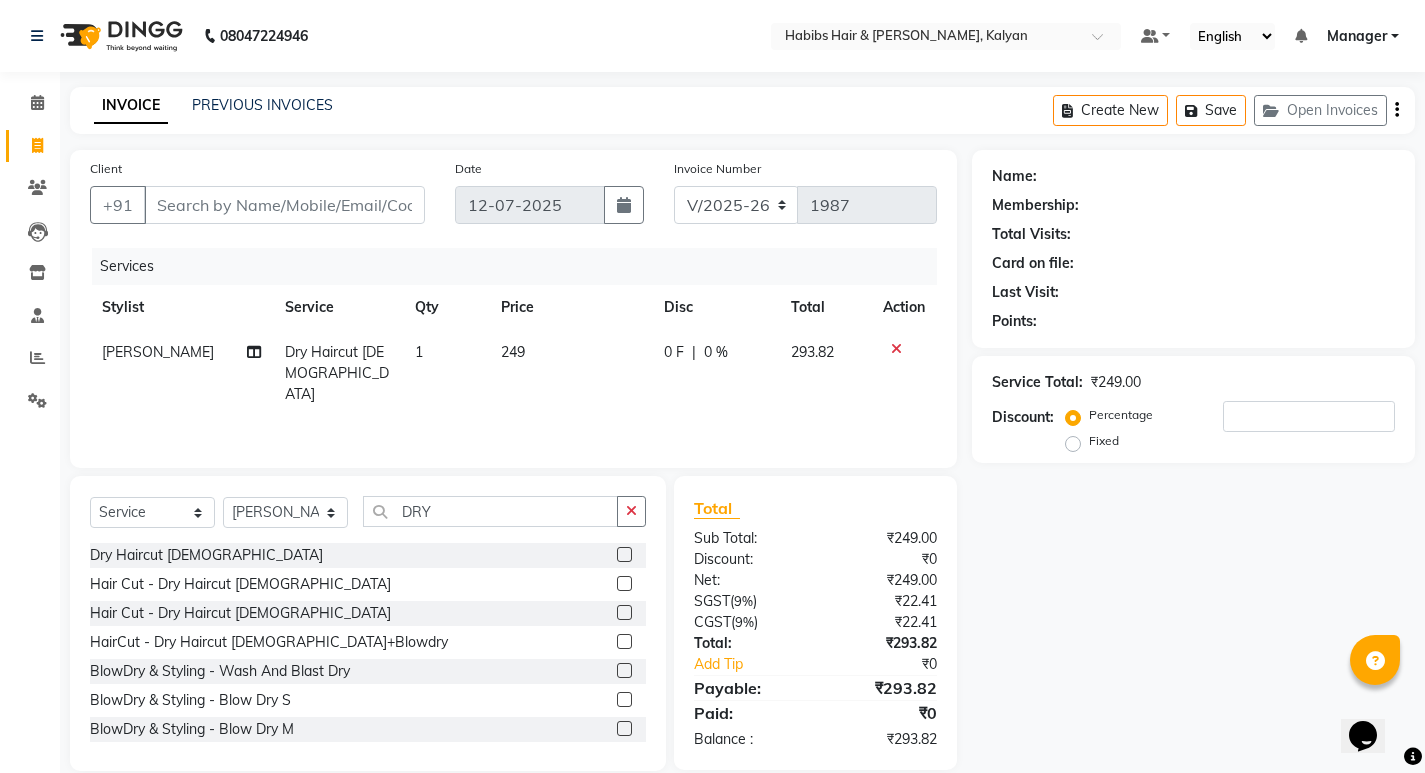 click 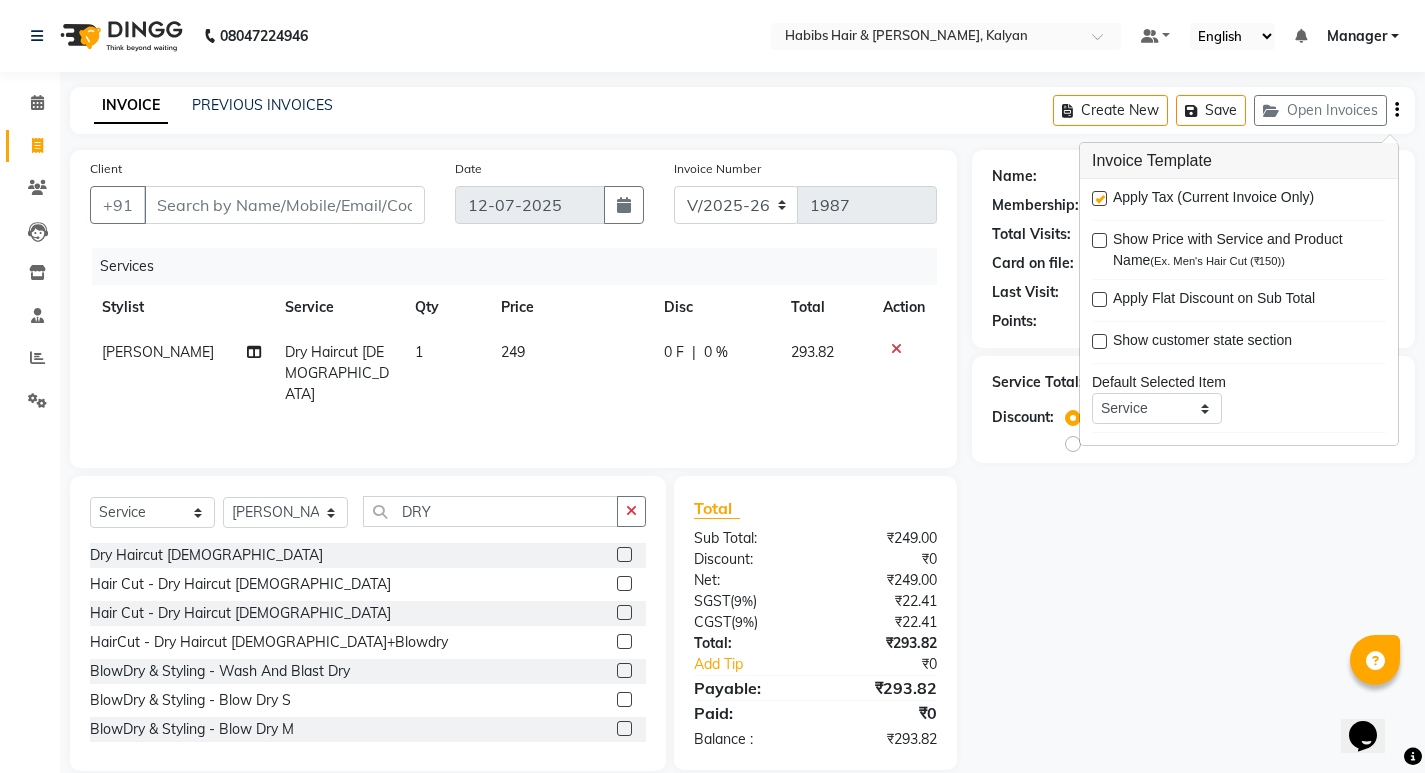 click at bounding box center (1099, 198) 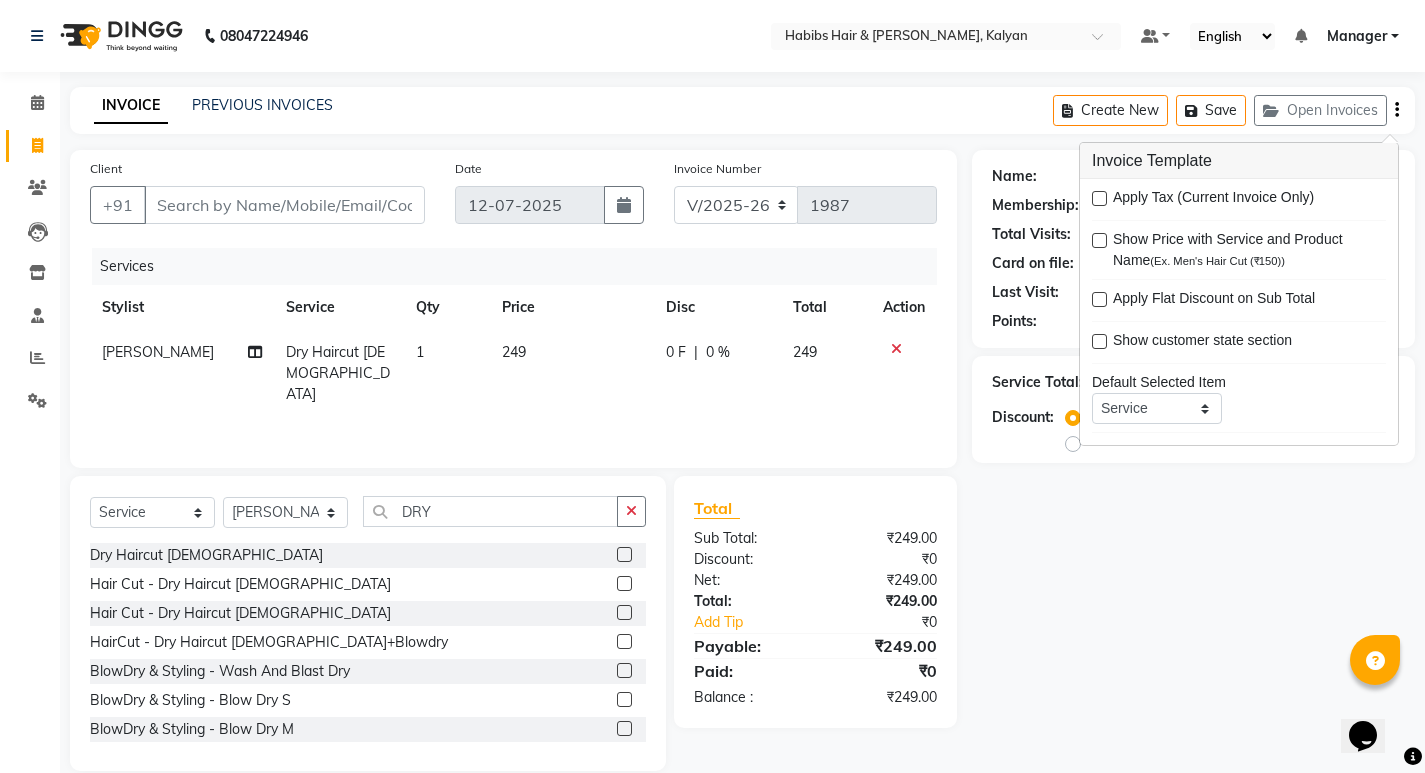 drag, startPoint x: 1054, startPoint y: 590, endPoint x: 945, endPoint y: 544, distance: 118.308914 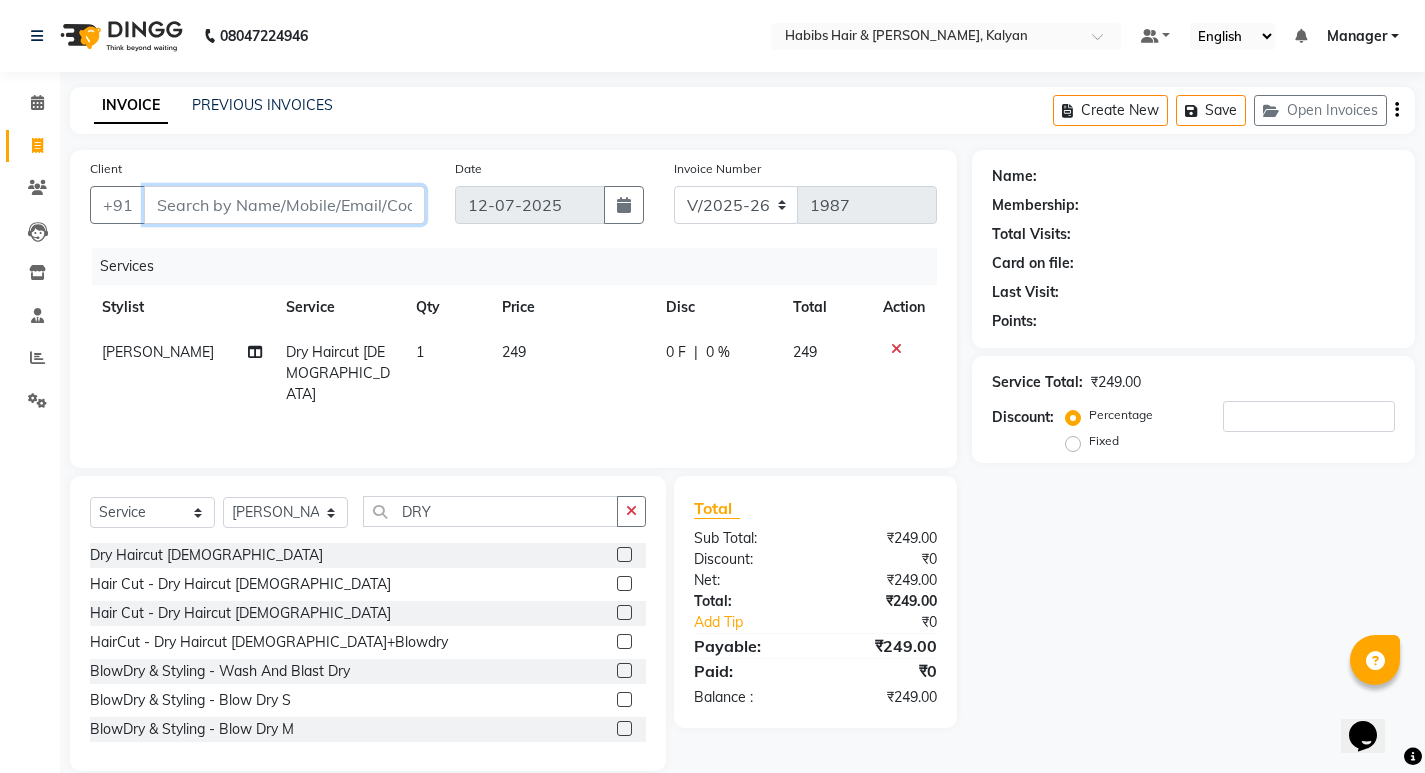 click on "Client" at bounding box center (284, 205) 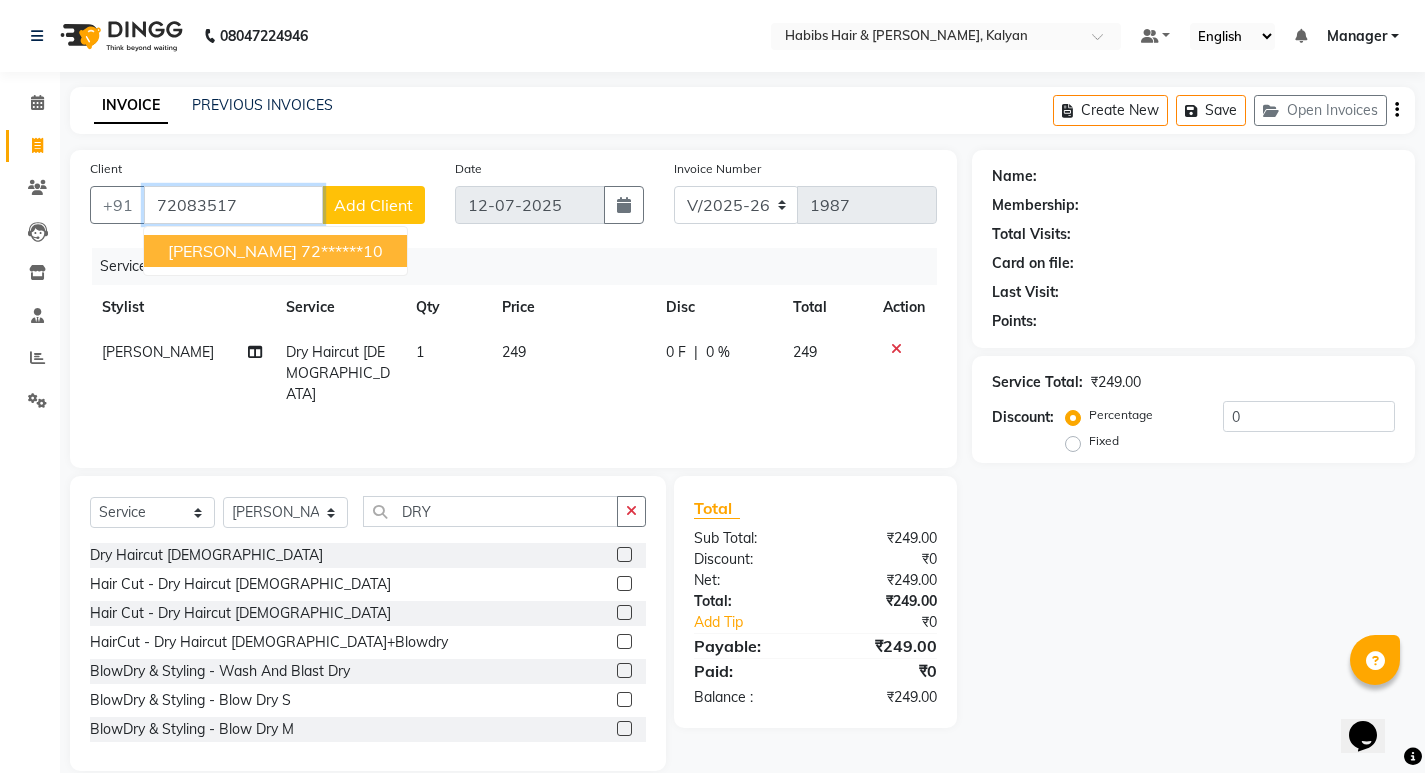 click on "72******10" at bounding box center (342, 251) 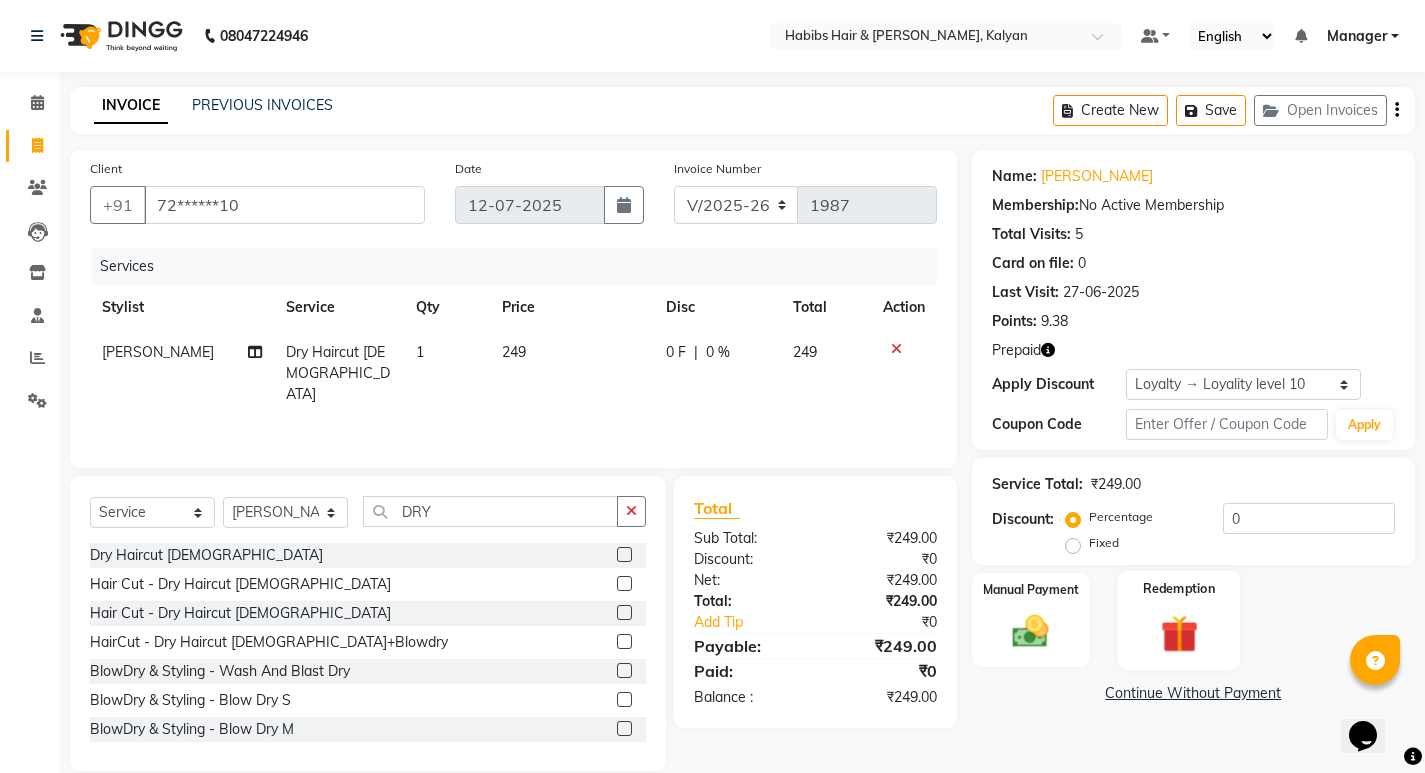 click 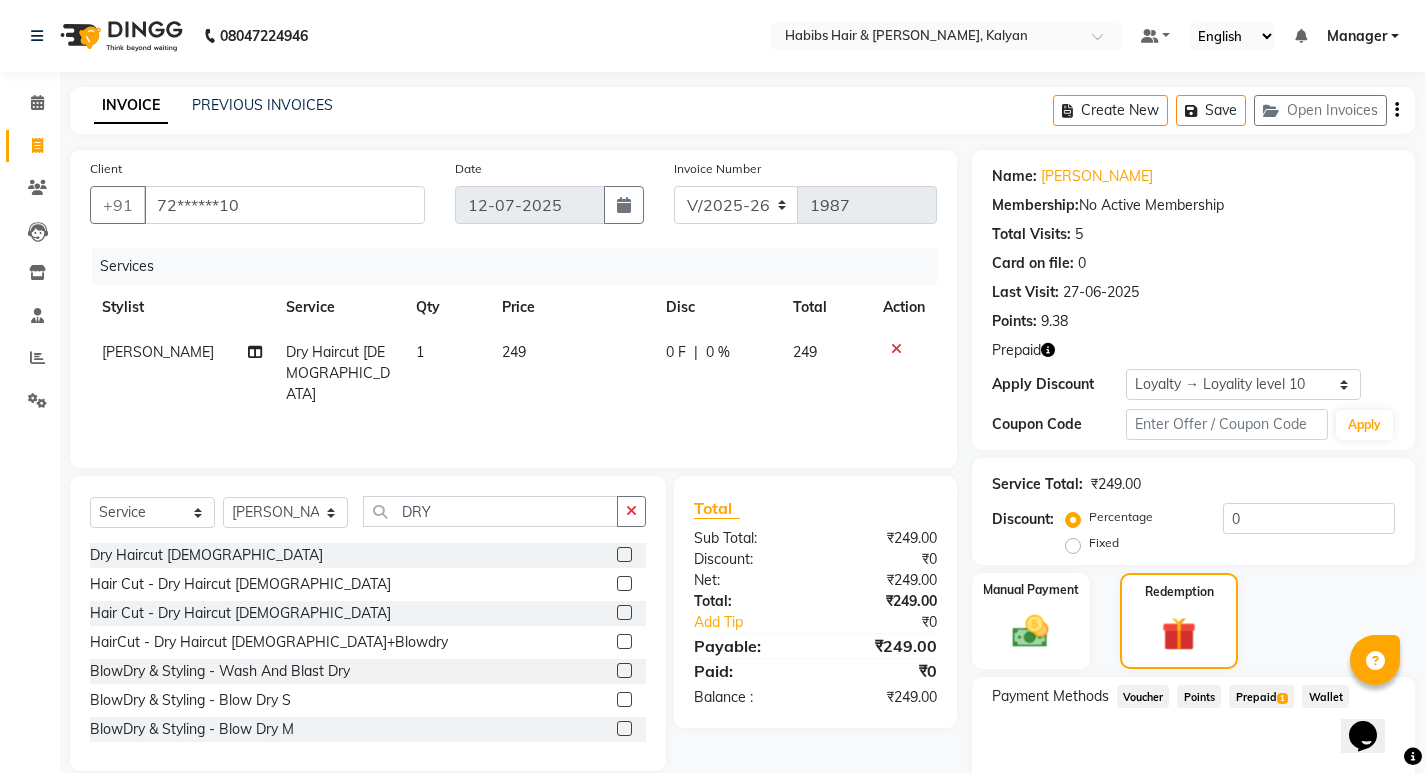 scroll, scrollTop: 94, scrollLeft: 0, axis: vertical 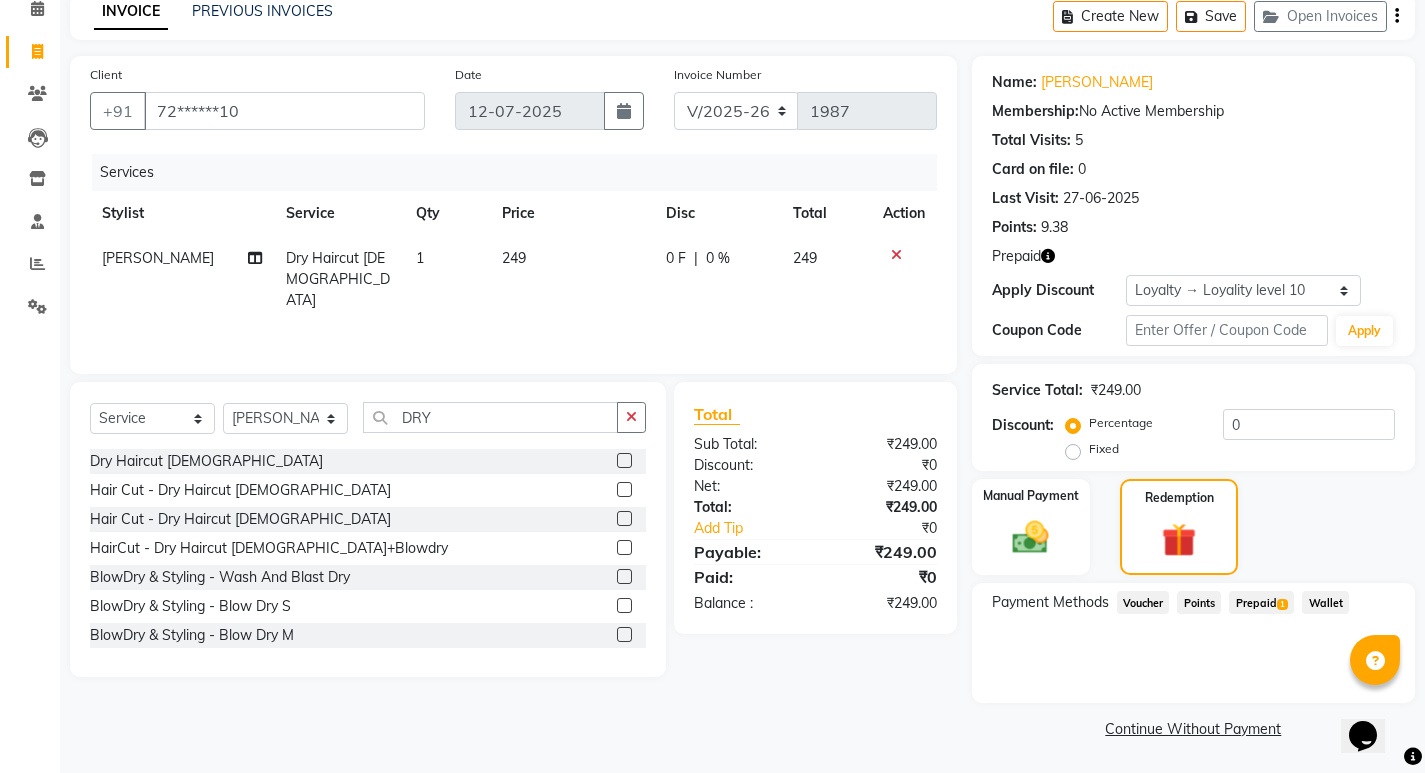 click on "Prepaid  1" 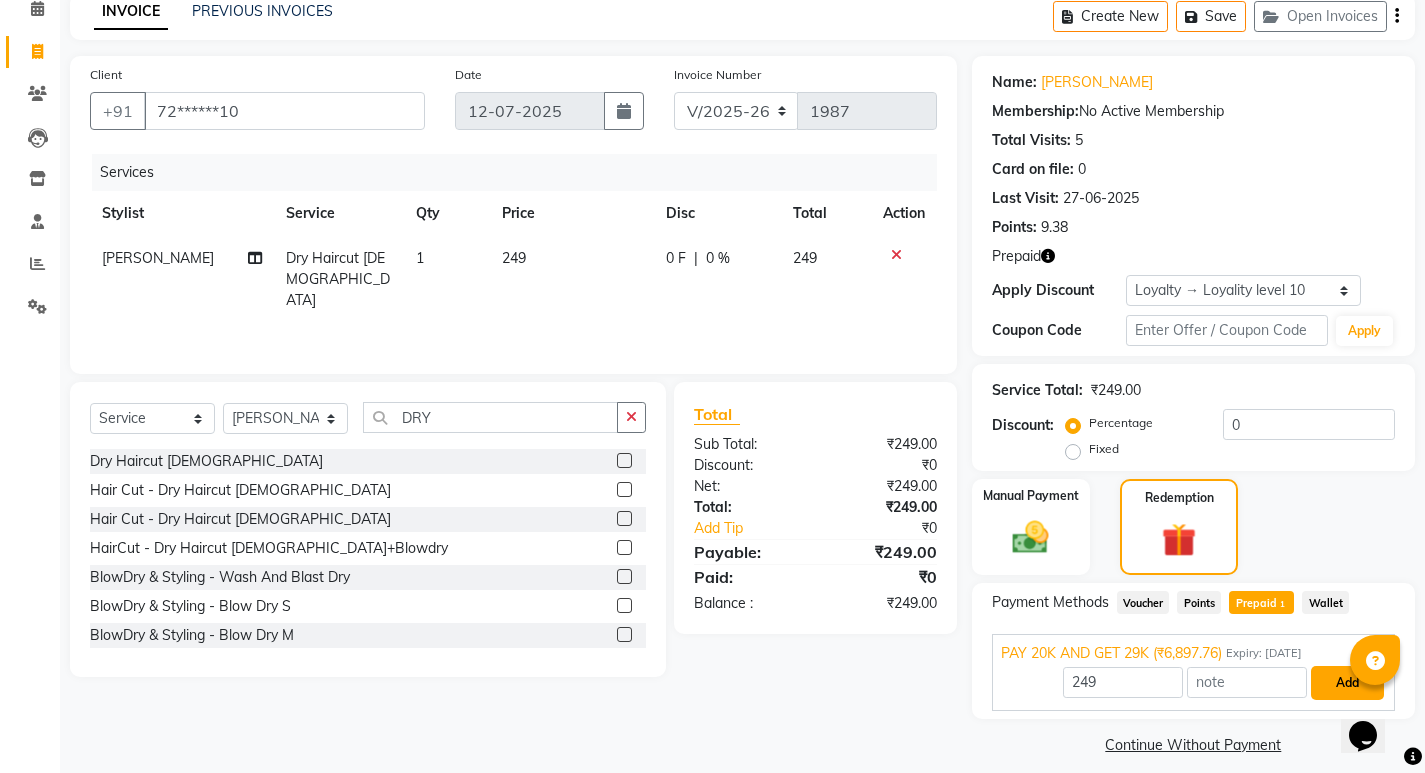 click on "Add" at bounding box center (1347, 683) 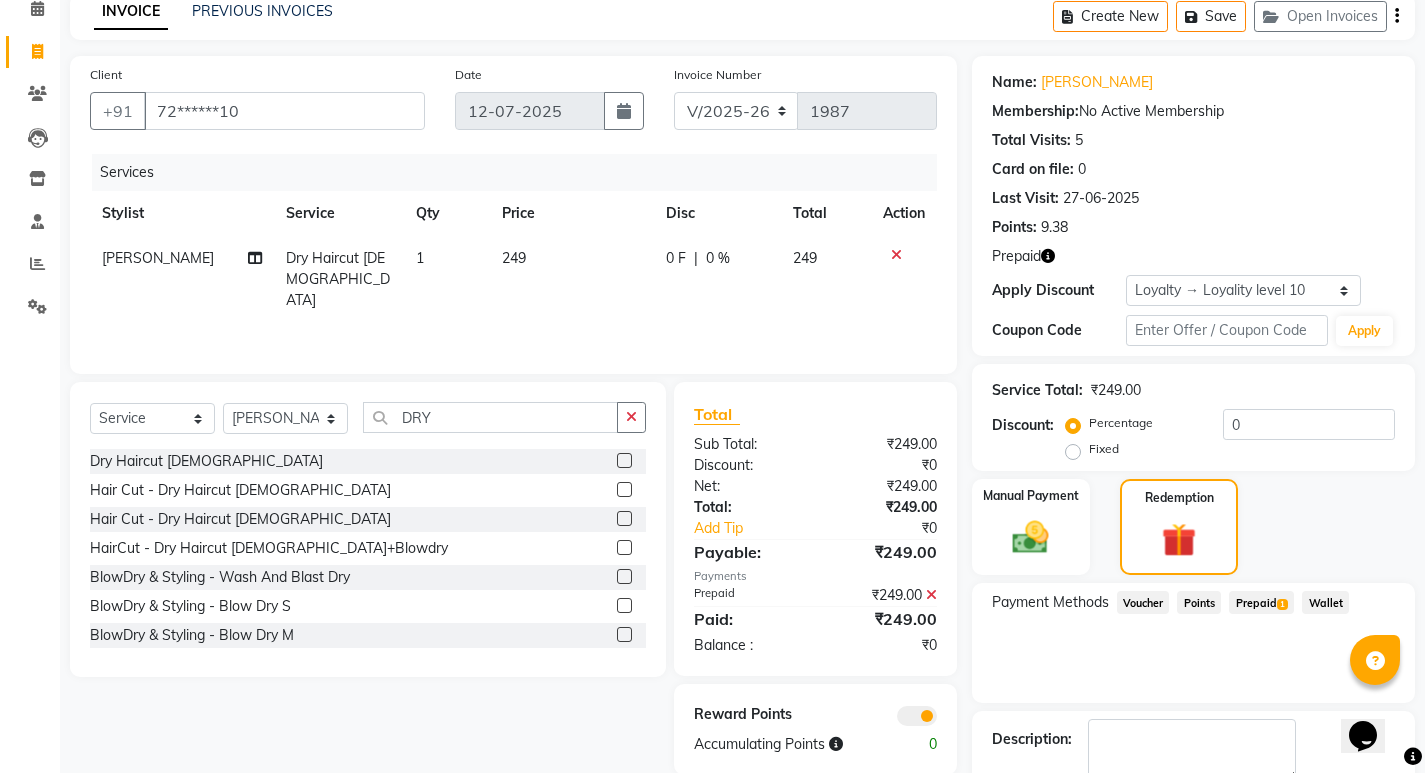scroll, scrollTop: 208, scrollLeft: 0, axis: vertical 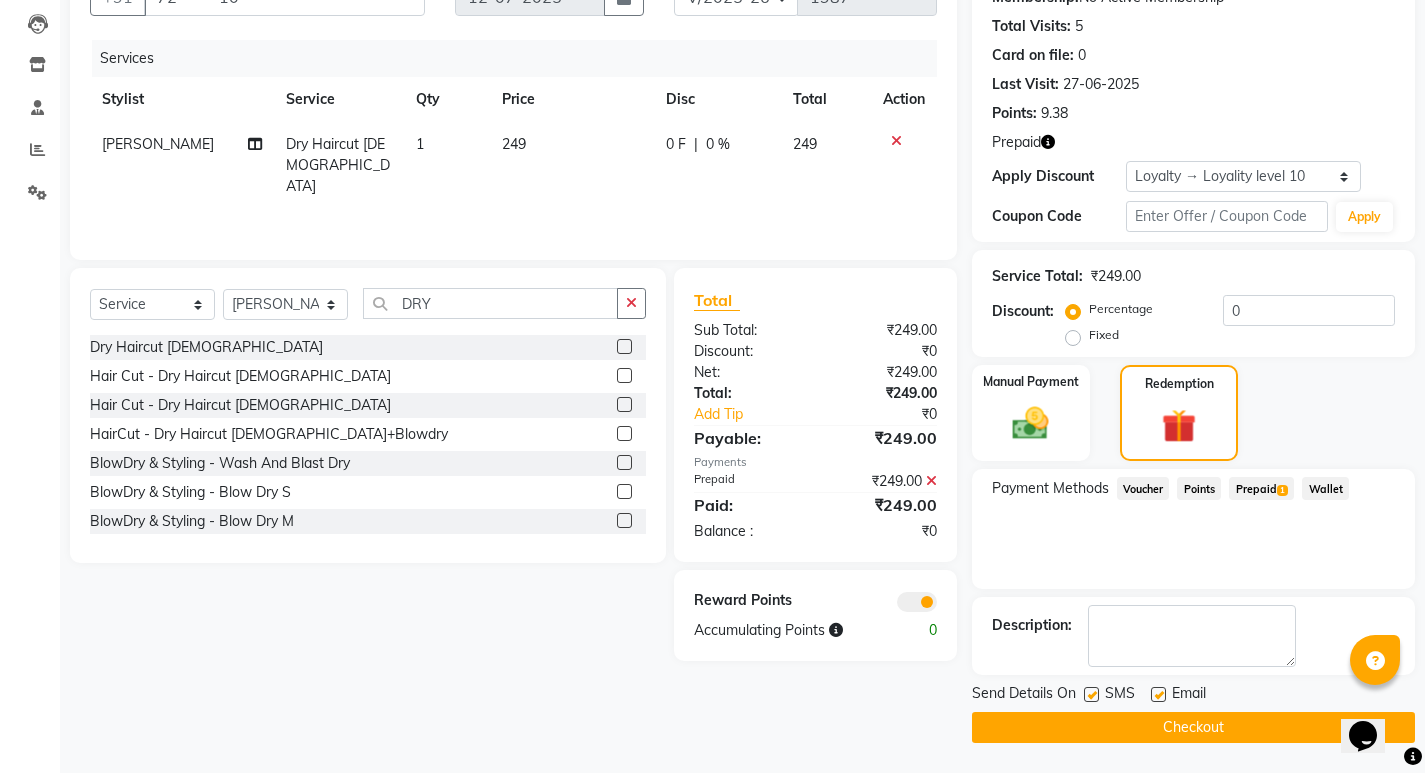 click on "Checkout" 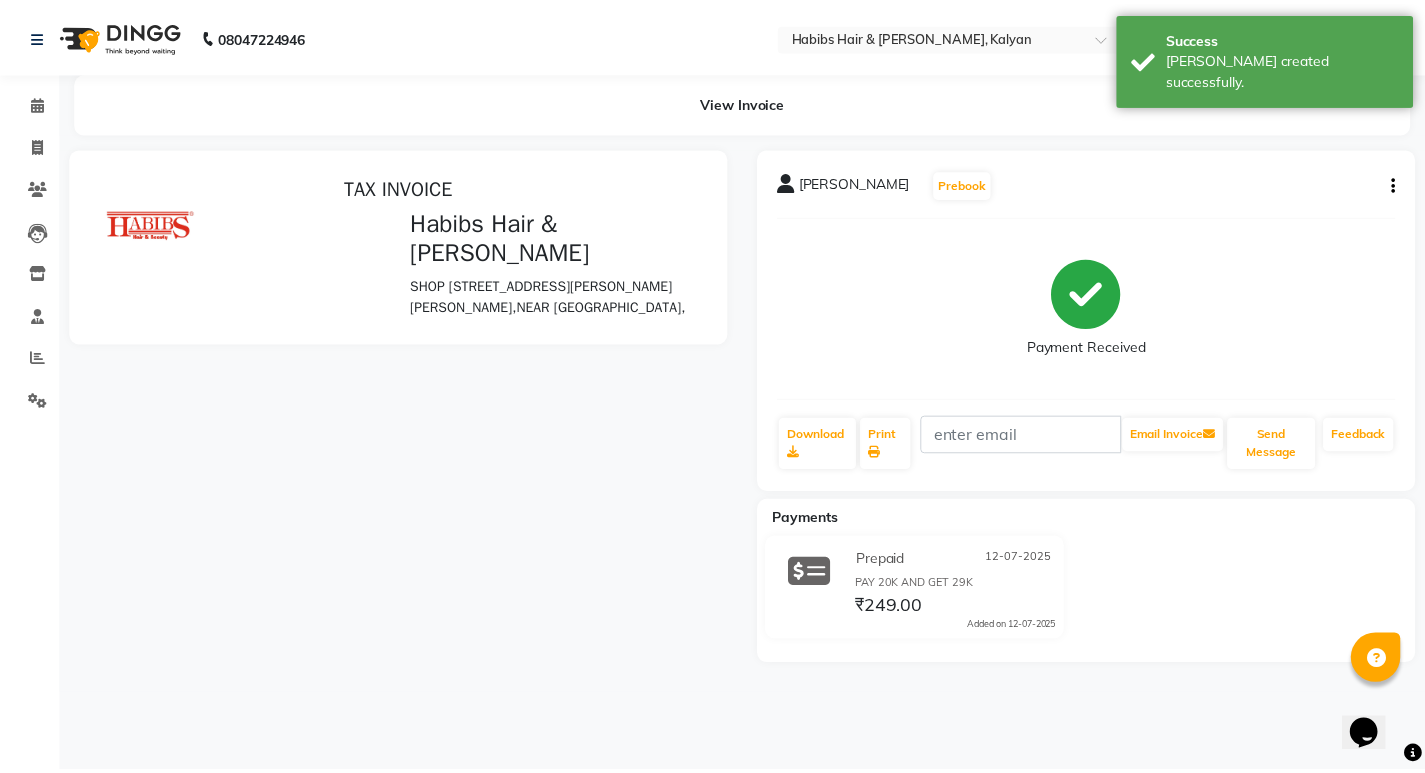 scroll, scrollTop: 0, scrollLeft: 0, axis: both 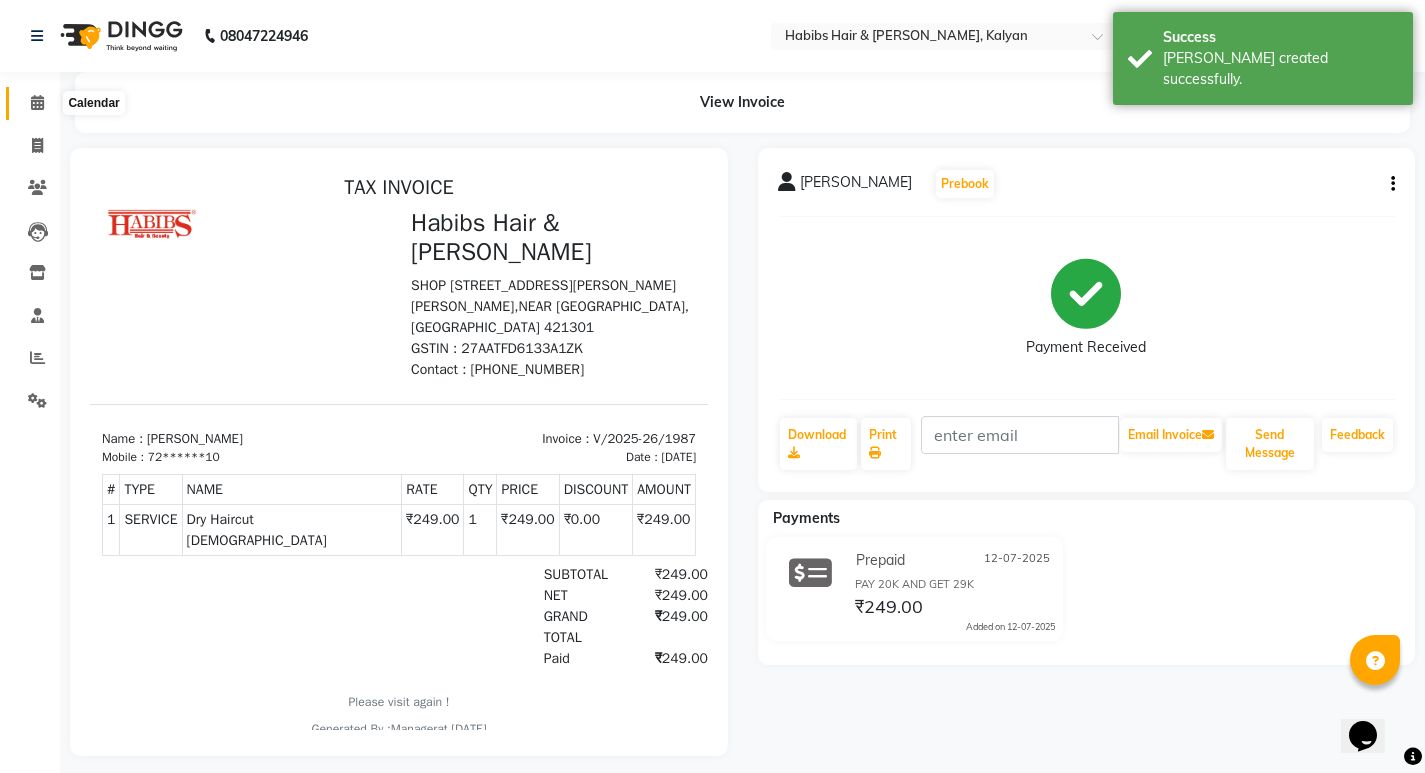 click 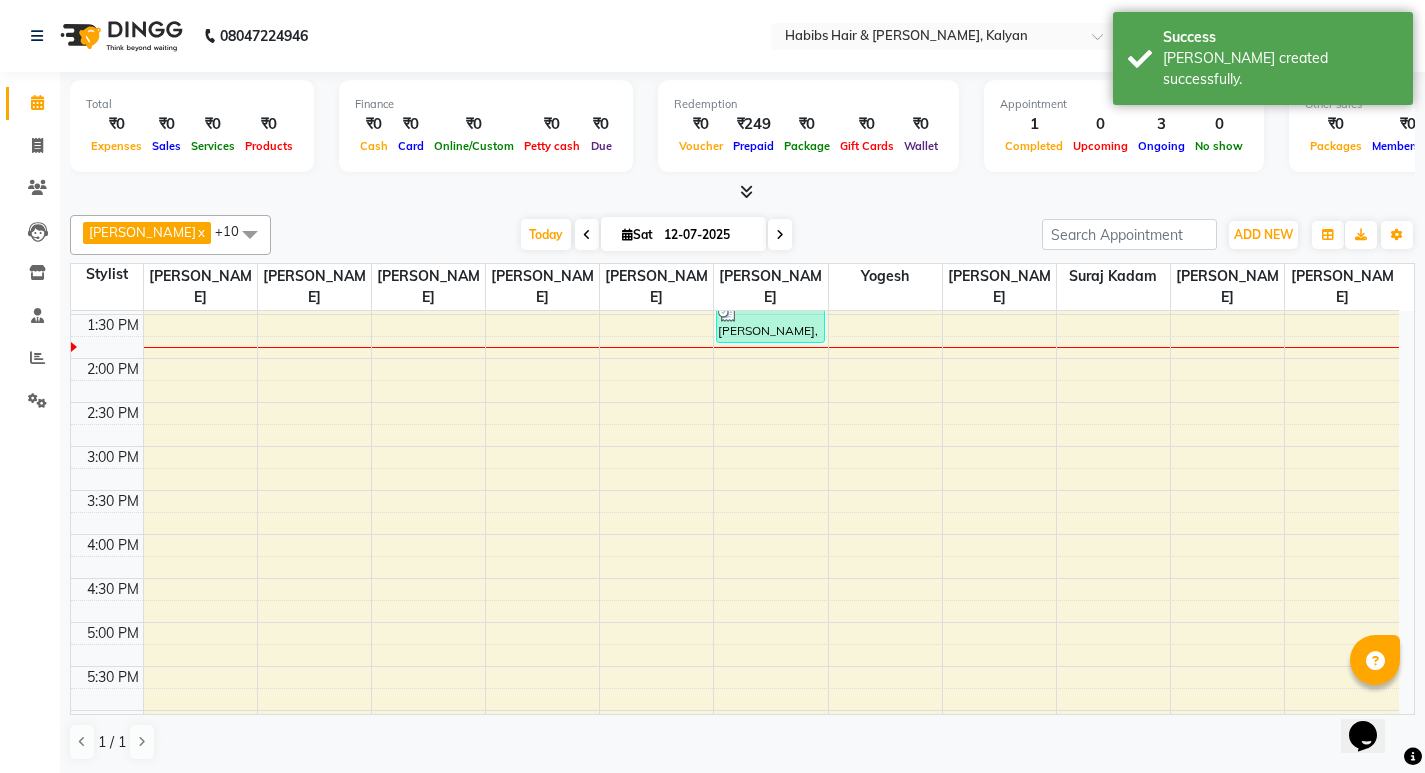scroll, scrollTop: 479, scrollLeft: 0, axis: vertical 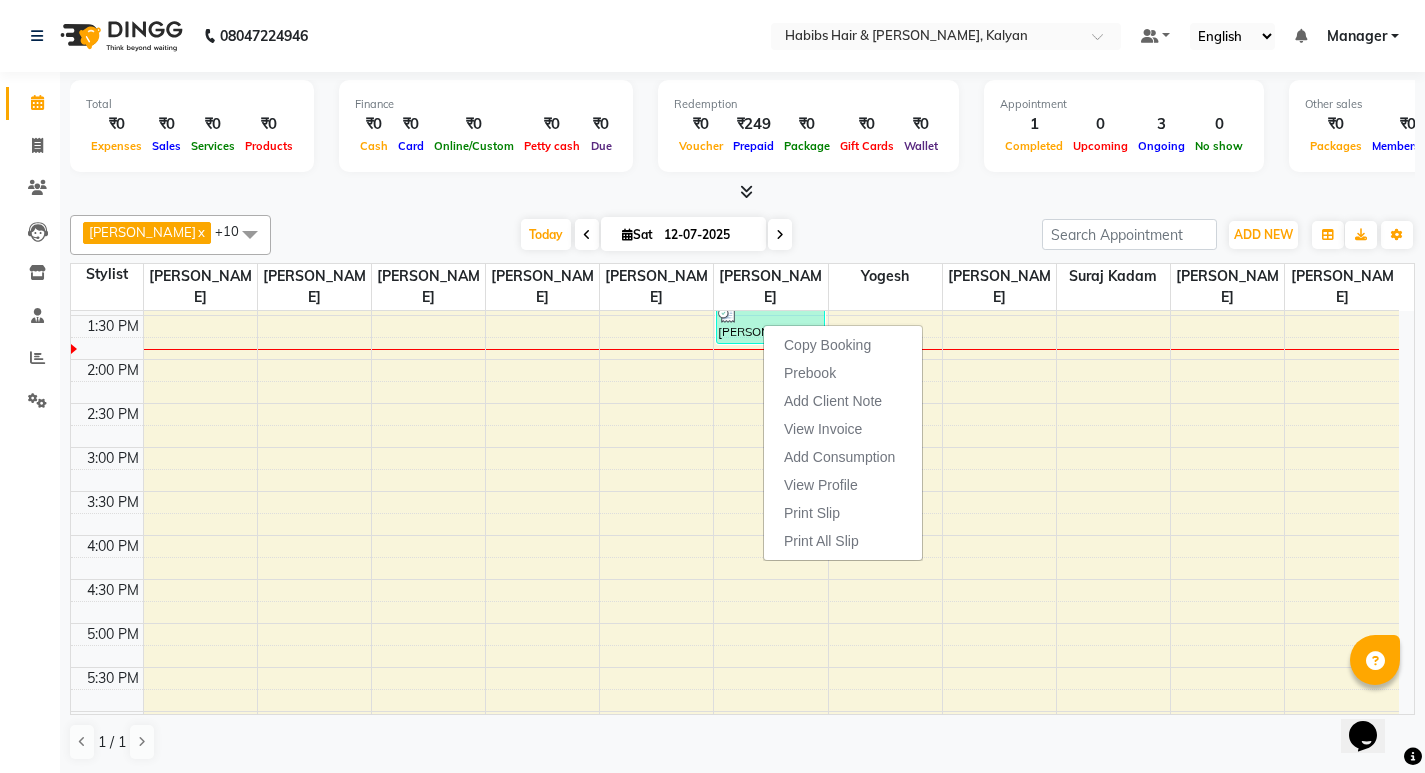 click at bounding box center [742, 192] 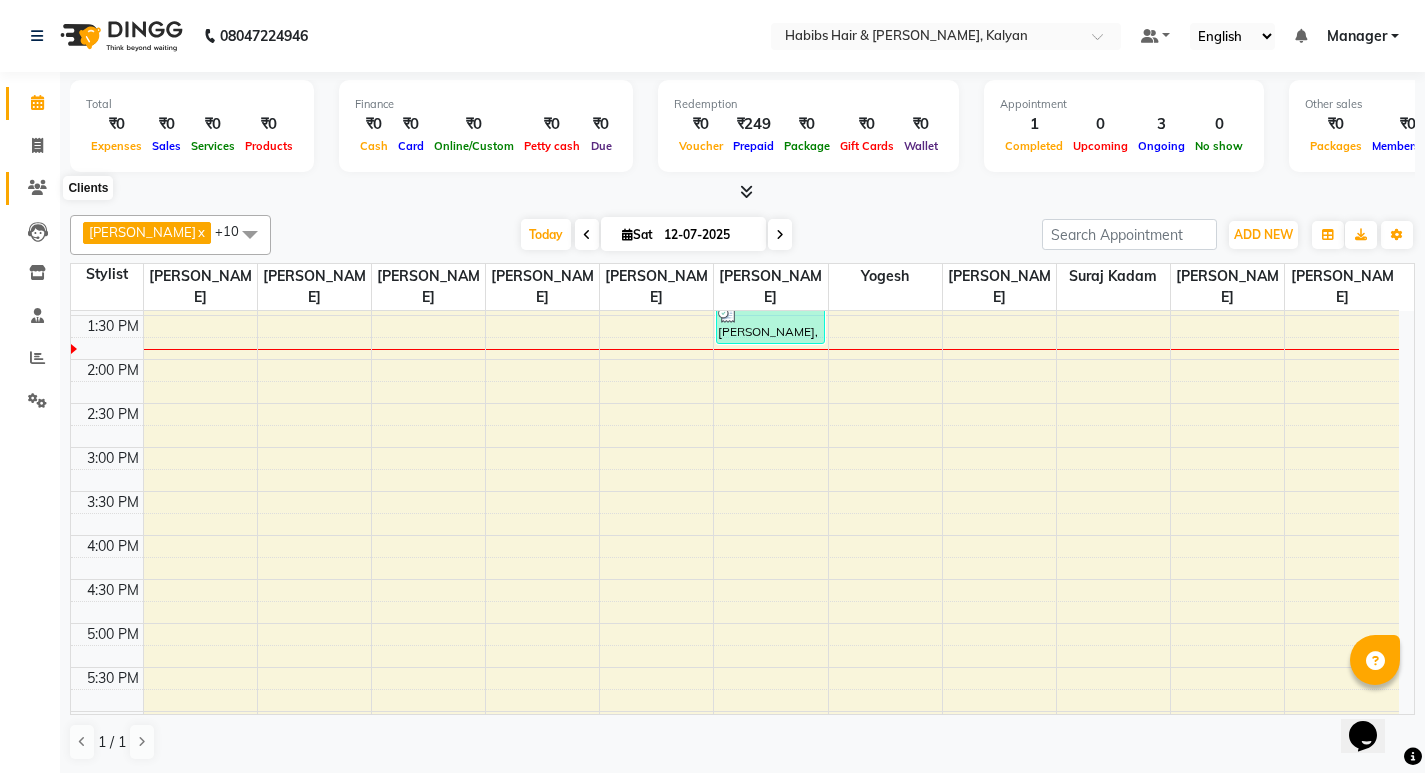 click 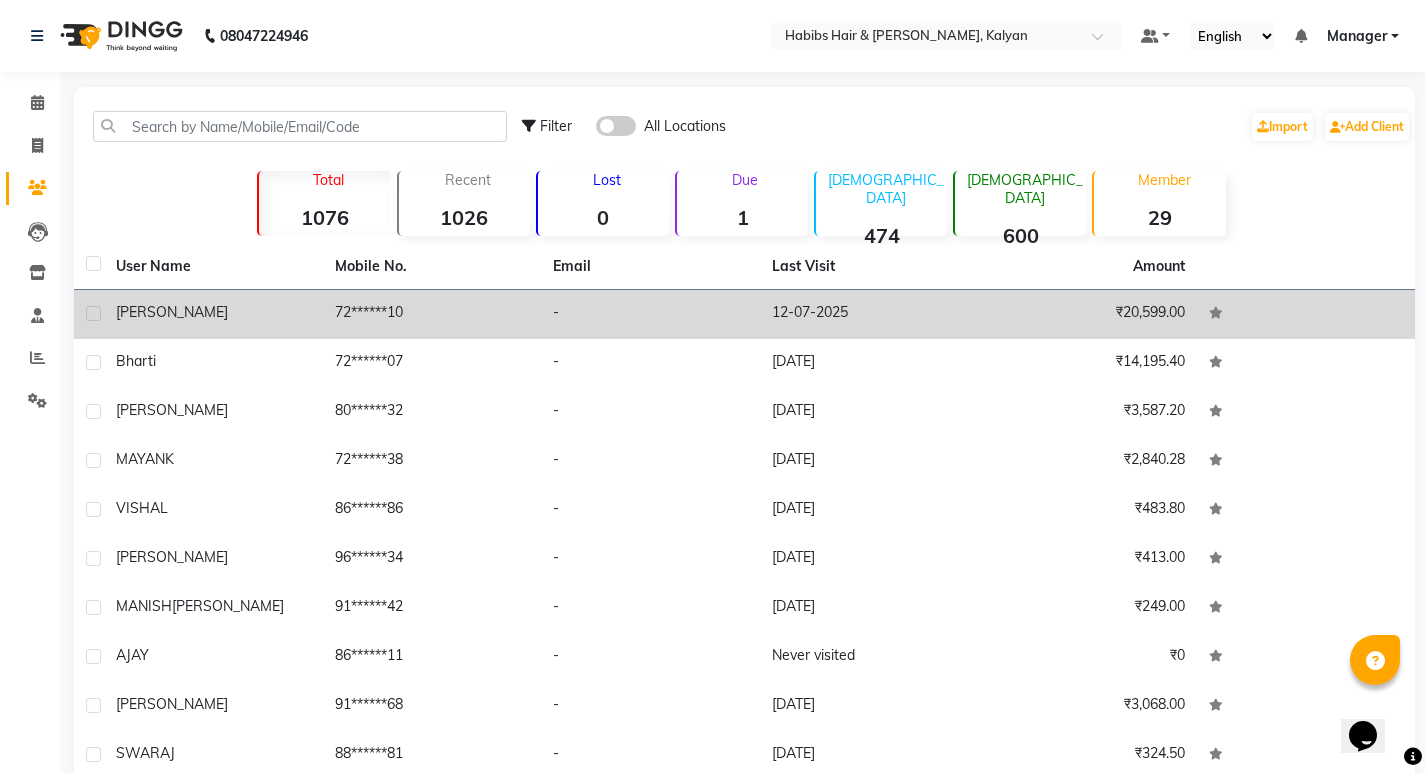 click on "12-07-2025" 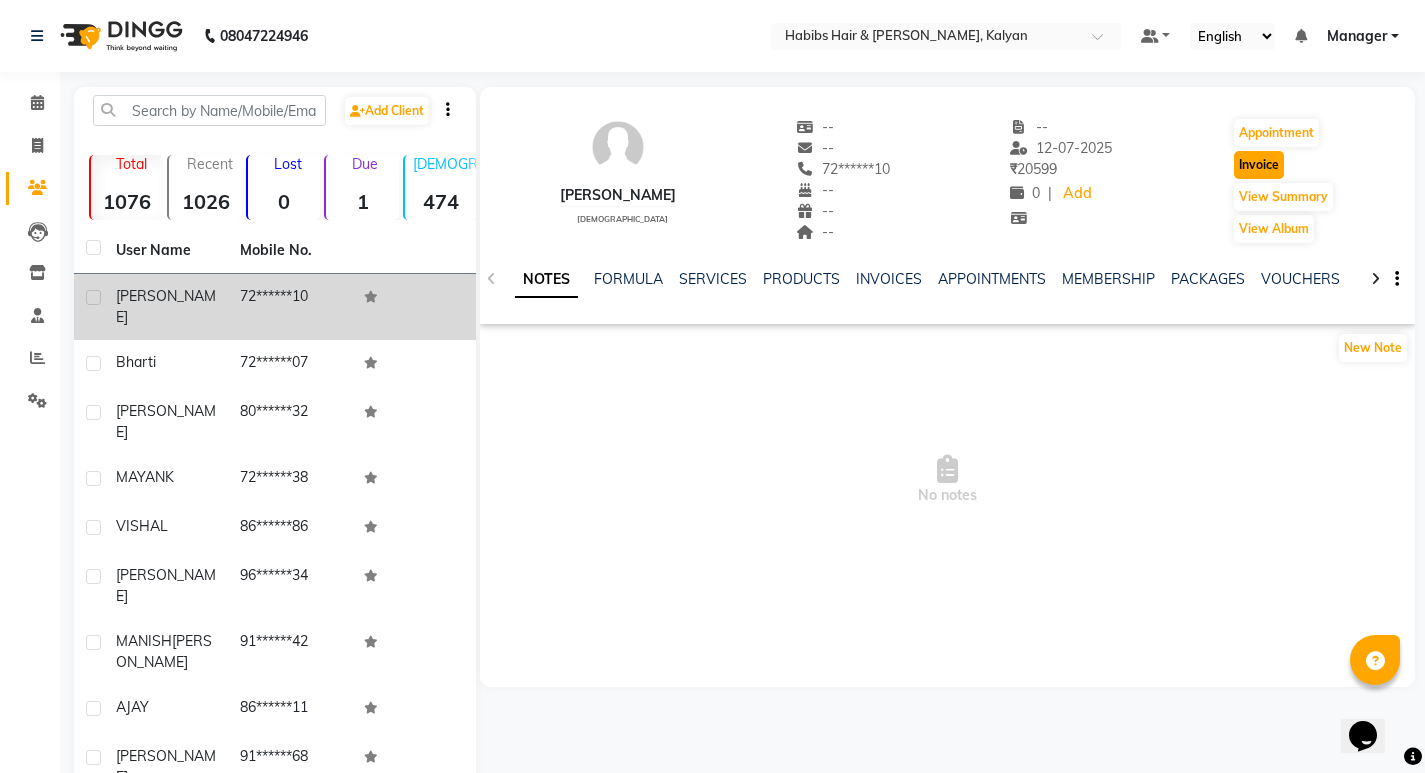 click on "Invoice" 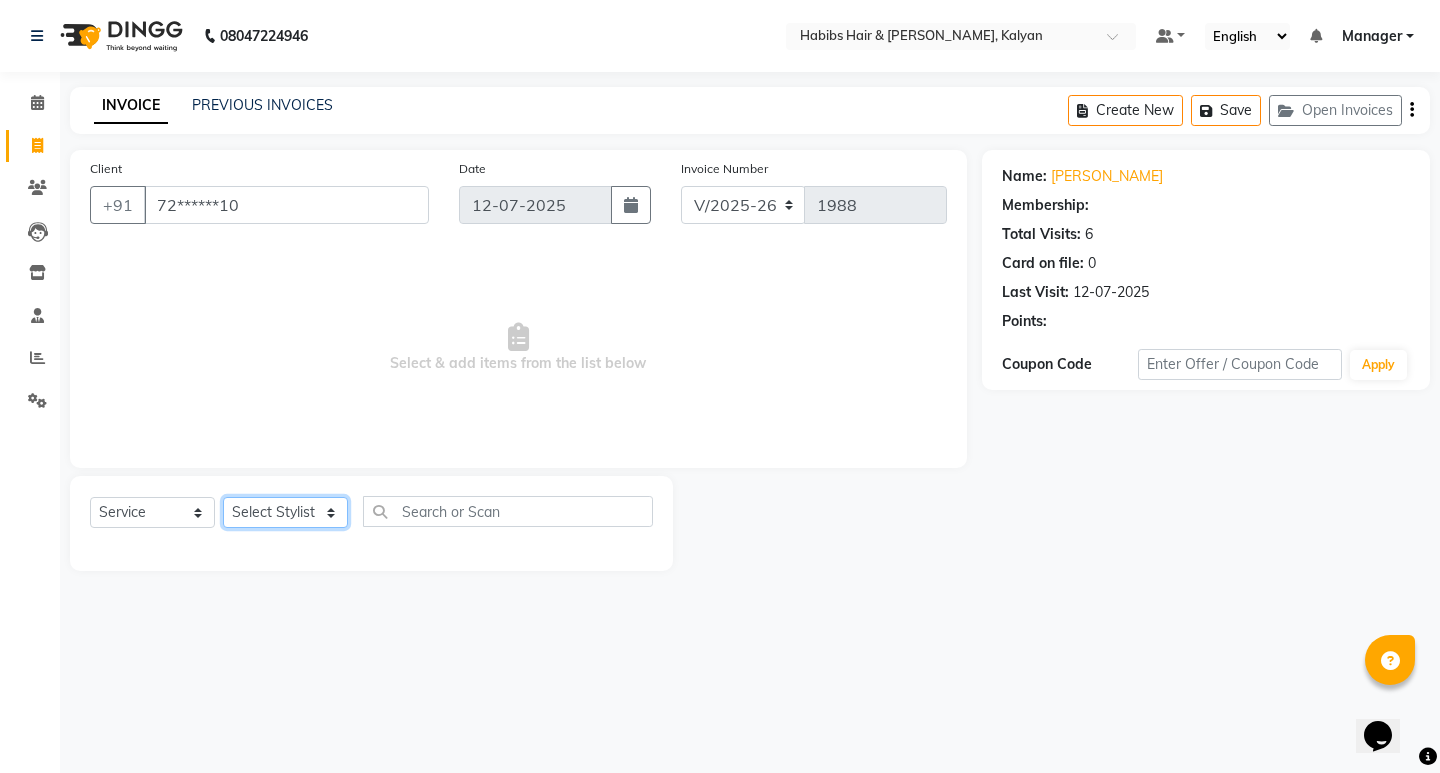 click on "Select Stylist ANWAR GANESH SHINDE Gauri Manager Maruf  mulla Meena Kumari Namrata zipre Neha M Omkar Priyanka Ranjana  singh  Sagar saindane SANTOSHI SHALINI Smruti Suraj Kadam Vinaya  Yogesh" 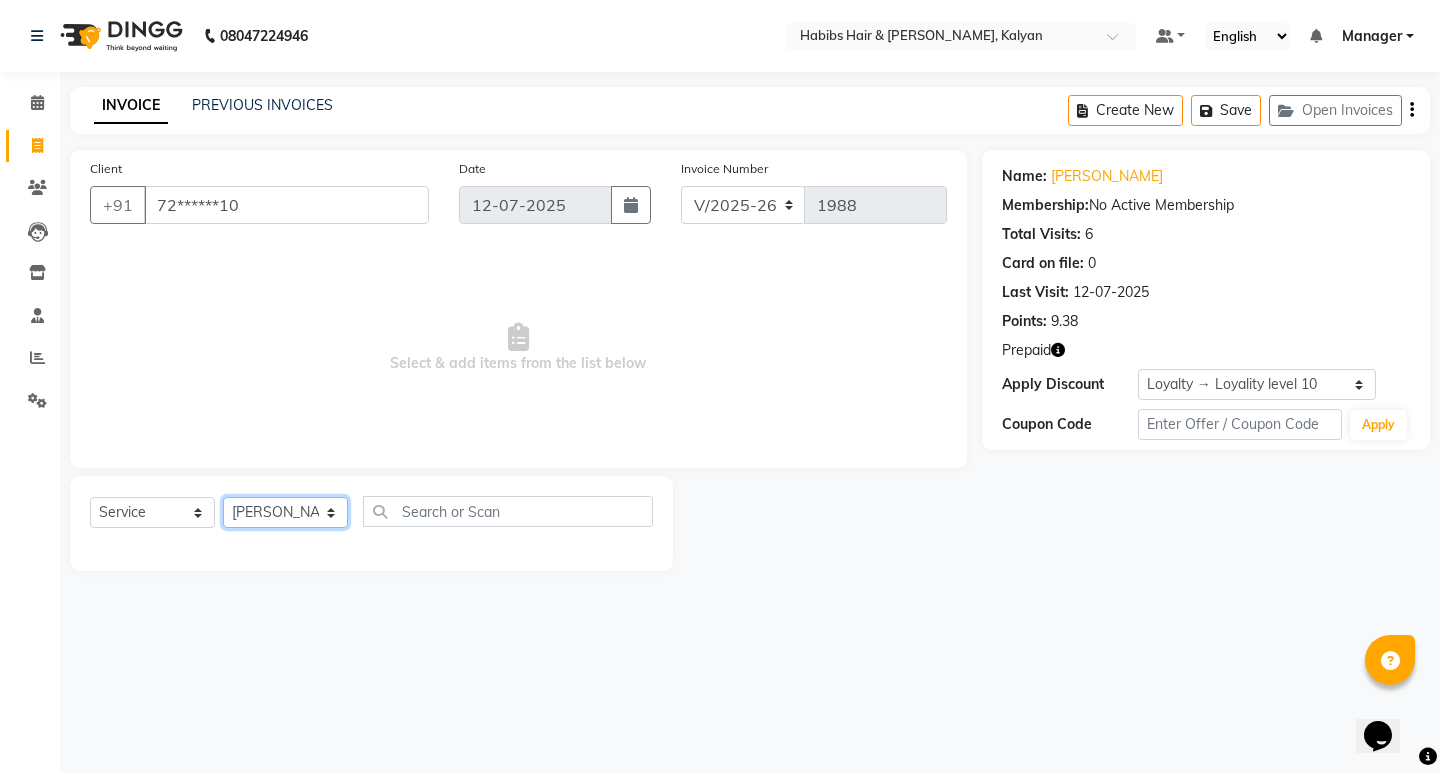 click on "Select Stylist ANWAR GANESH SHINDE Gauri Manager Maruf  mulla Meena Kumari Namrata zipre Neha M Omkar Priyanka Ranjana  singh  Sagar saindane SANTOSHI SHALINI Smruti Suraj Kadam Vinaya  Yogesh" 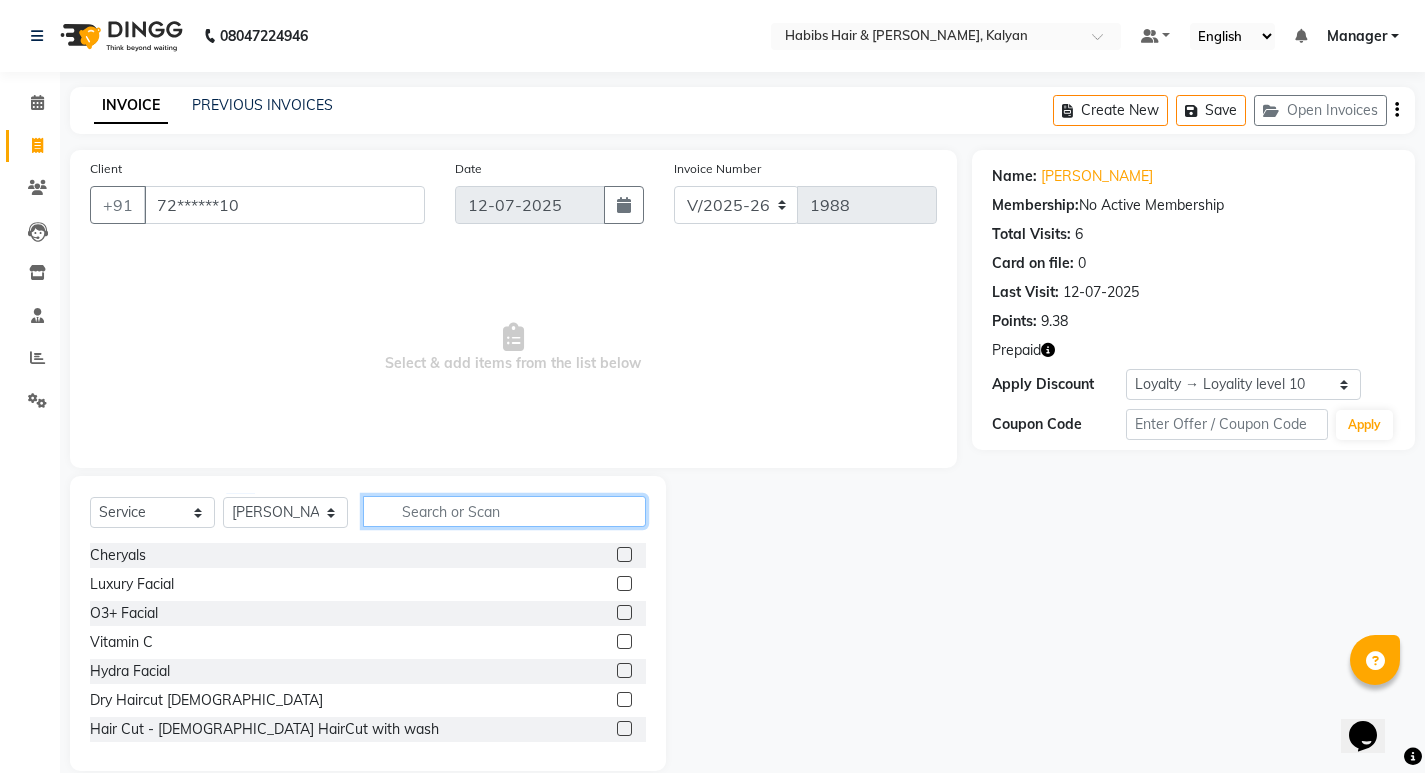 click 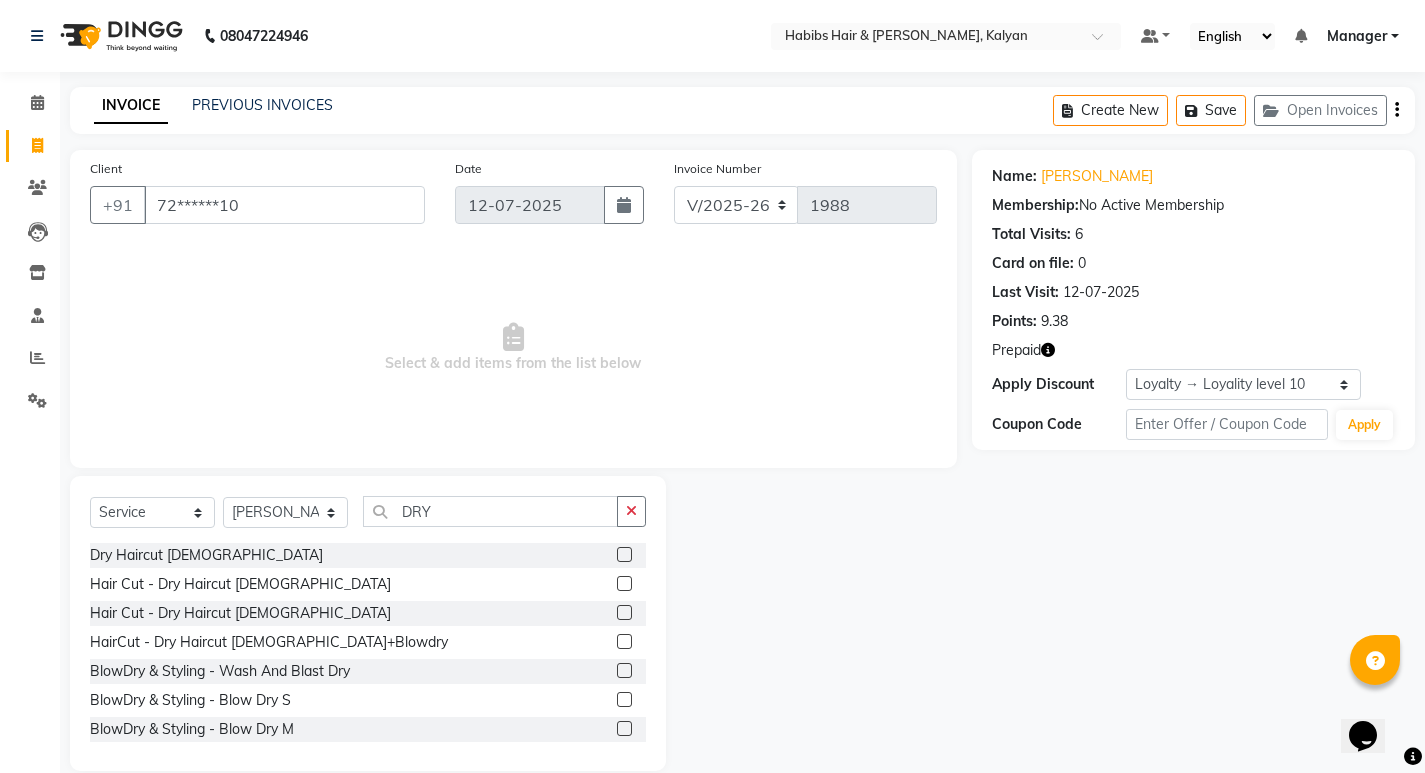 click 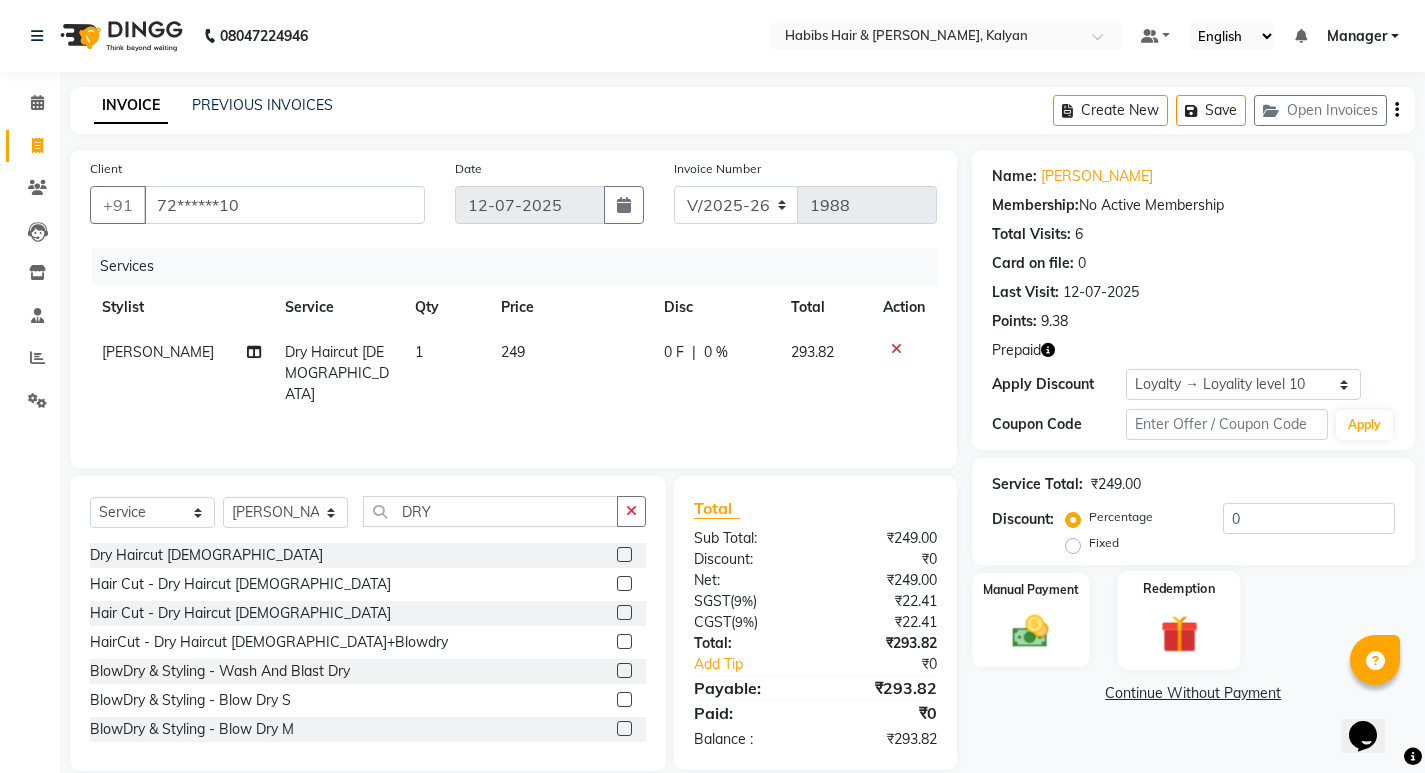 click 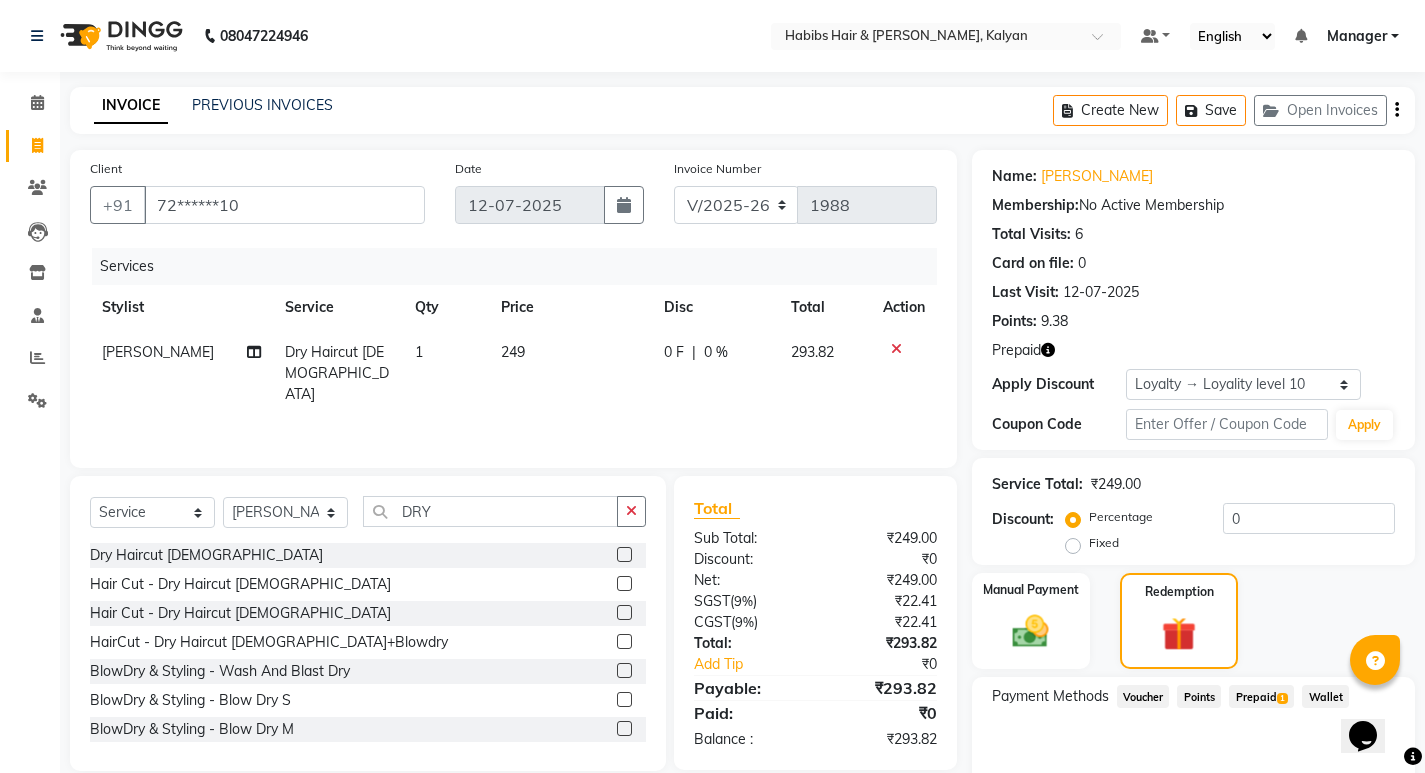scroll, scrollTop: 94, scrollLeft: 0, axis: vertical 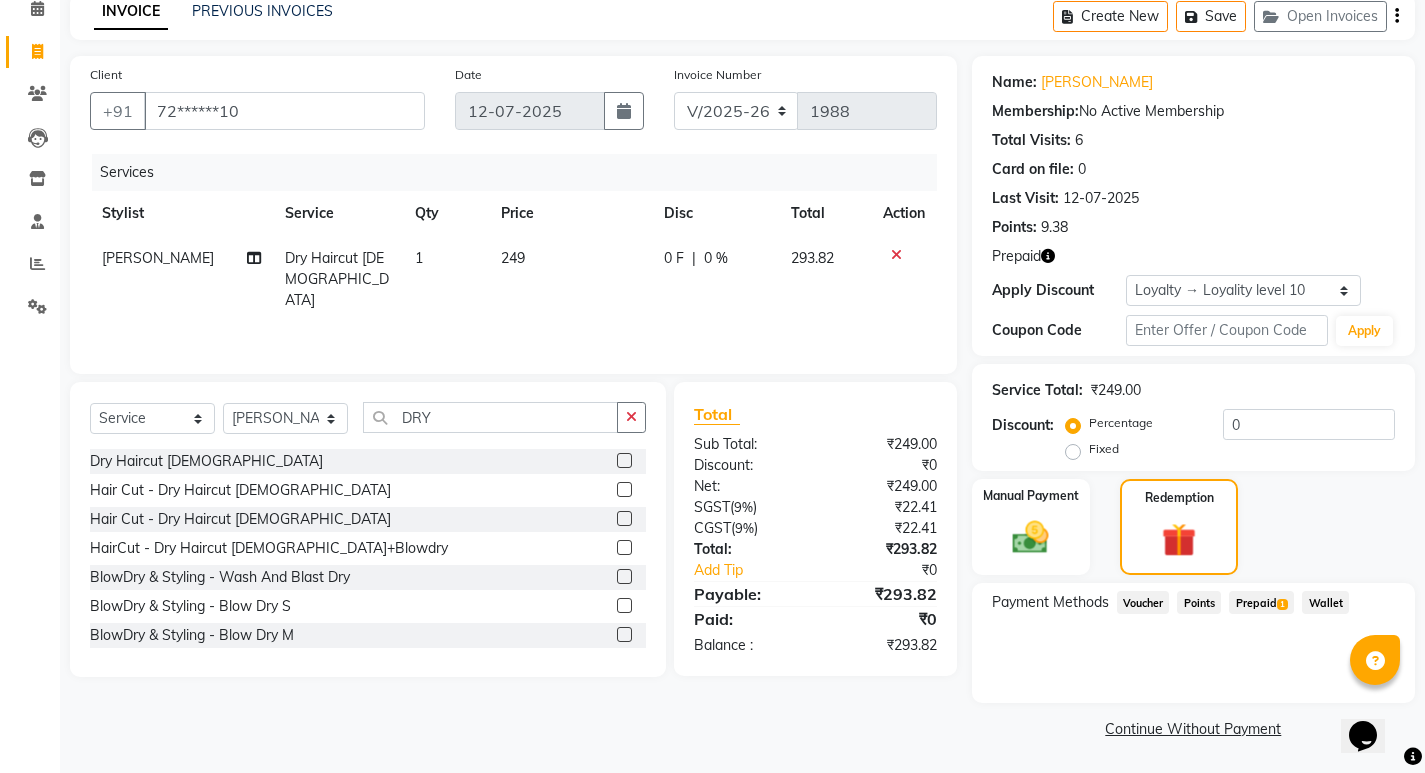 click on "Prepaid  1" 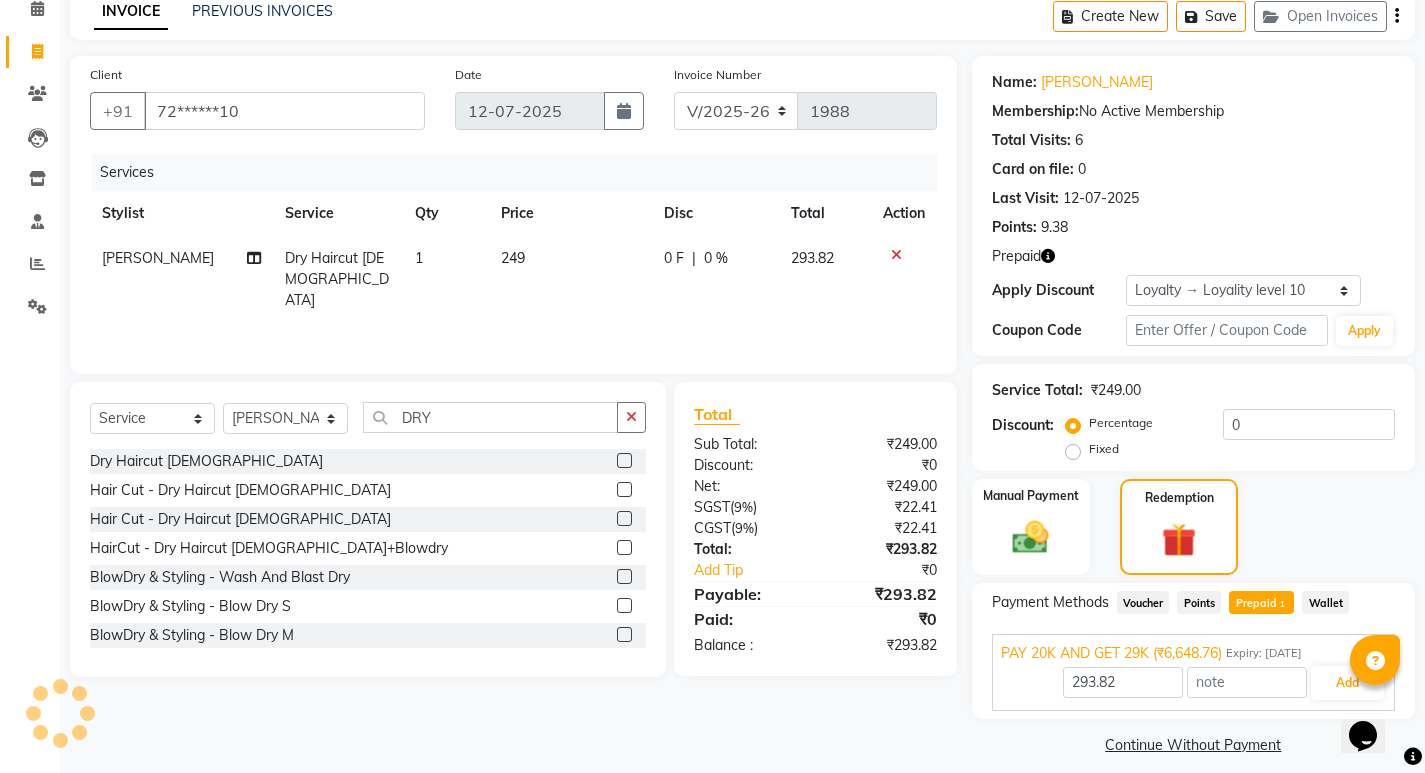 scroll, scrollTop: 0, scrollLeft: 0, axis: both 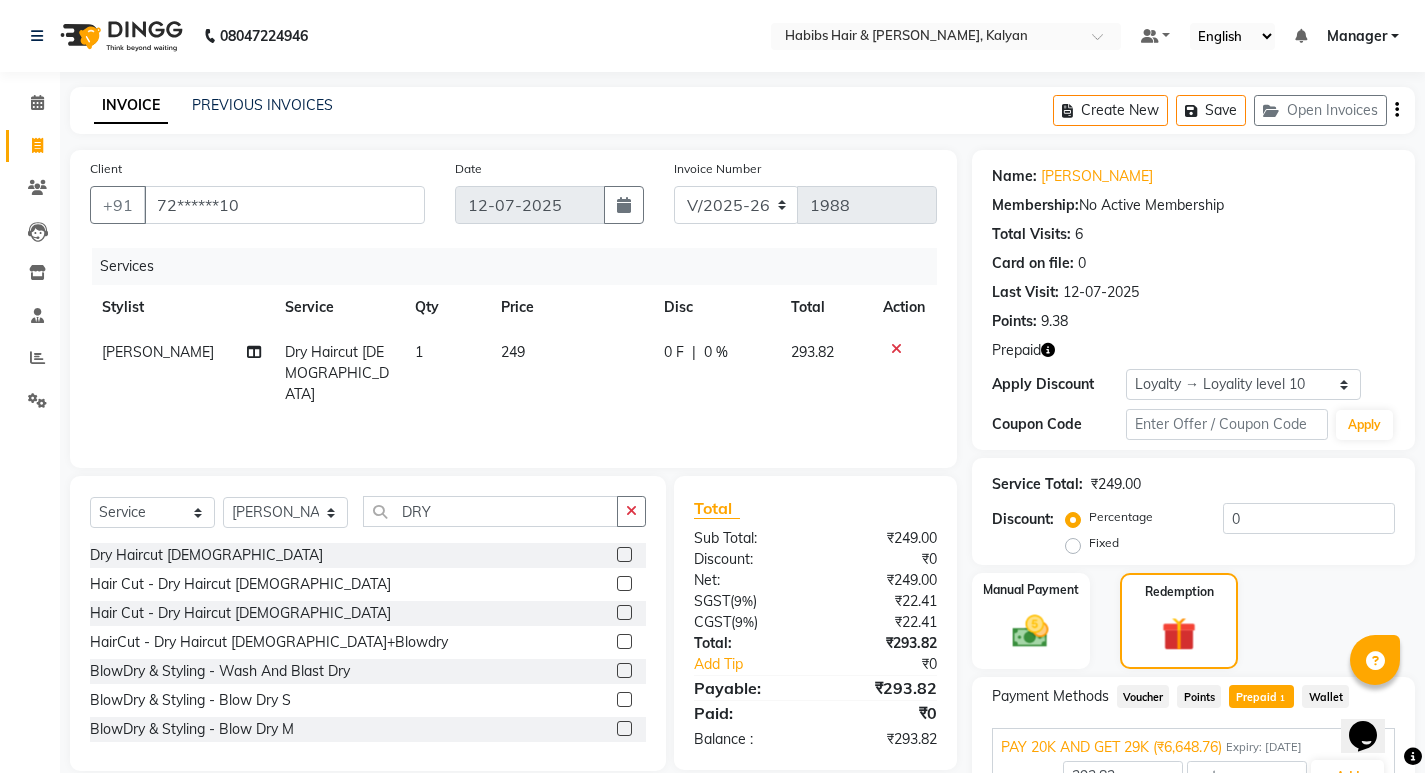 click 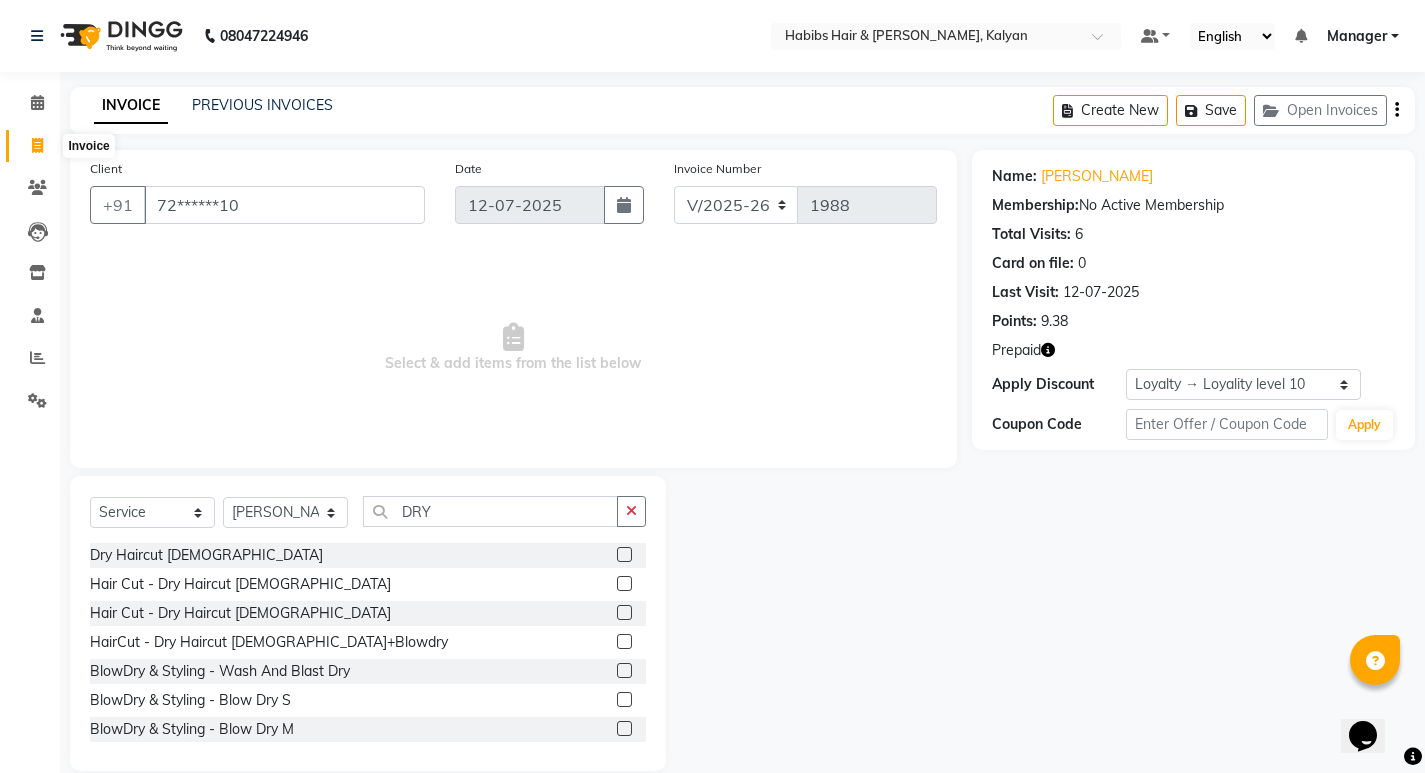 click 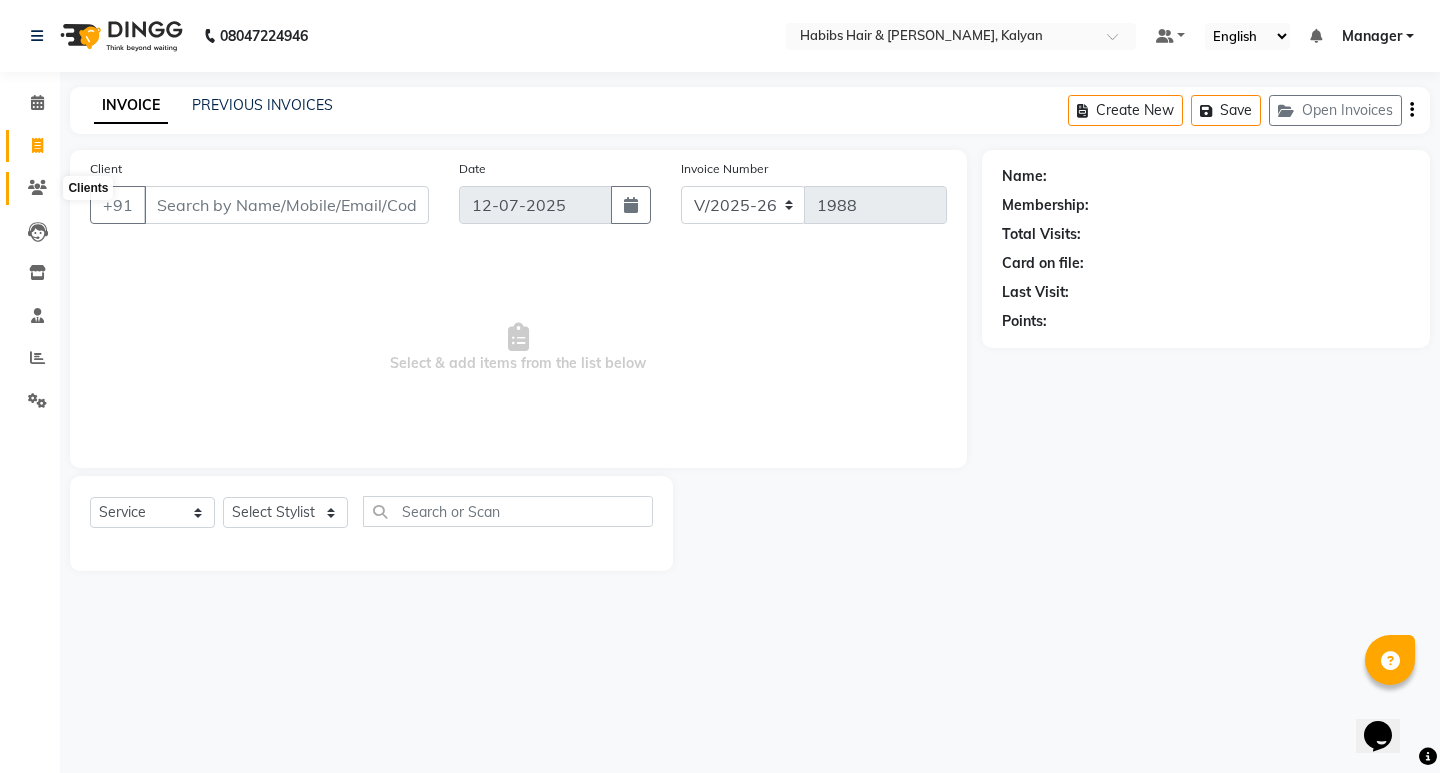 click 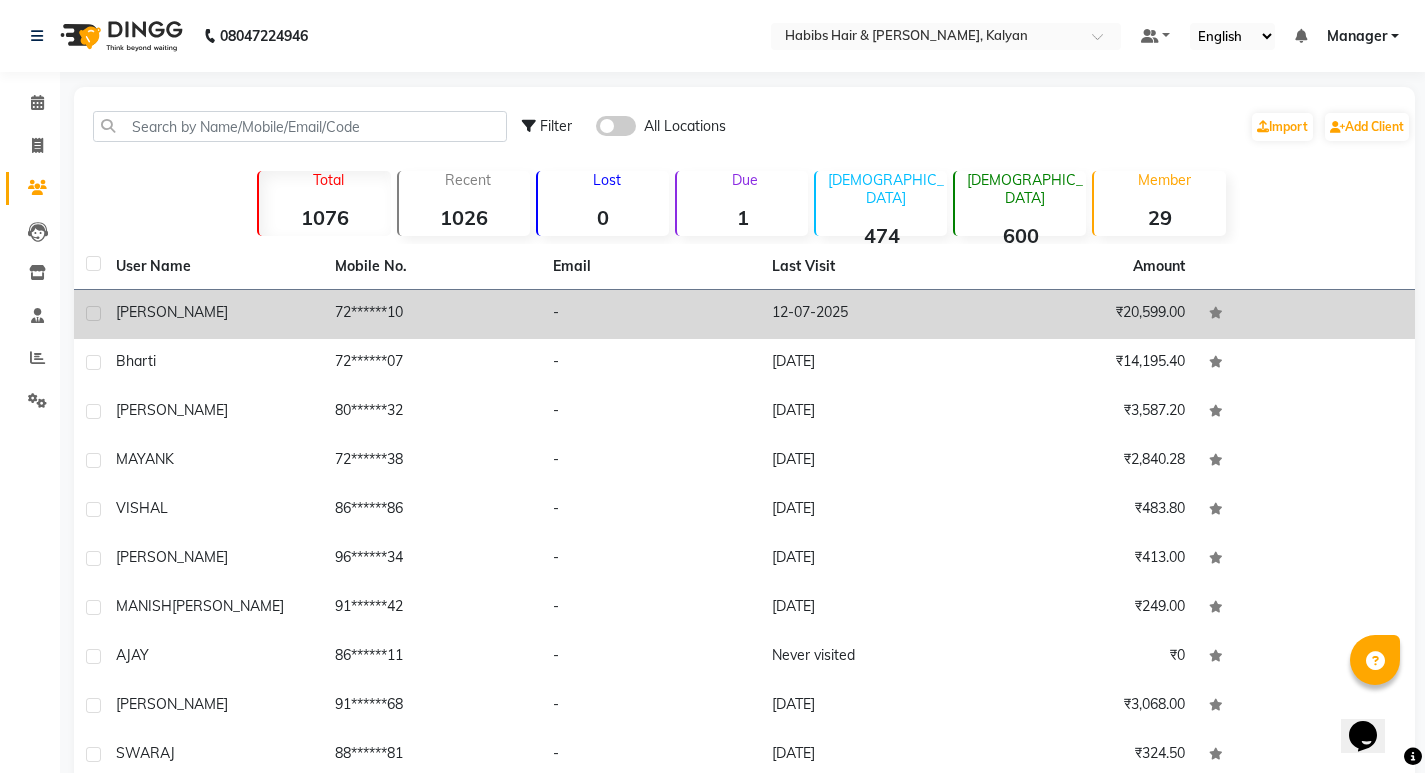 click on "12-07-2025" 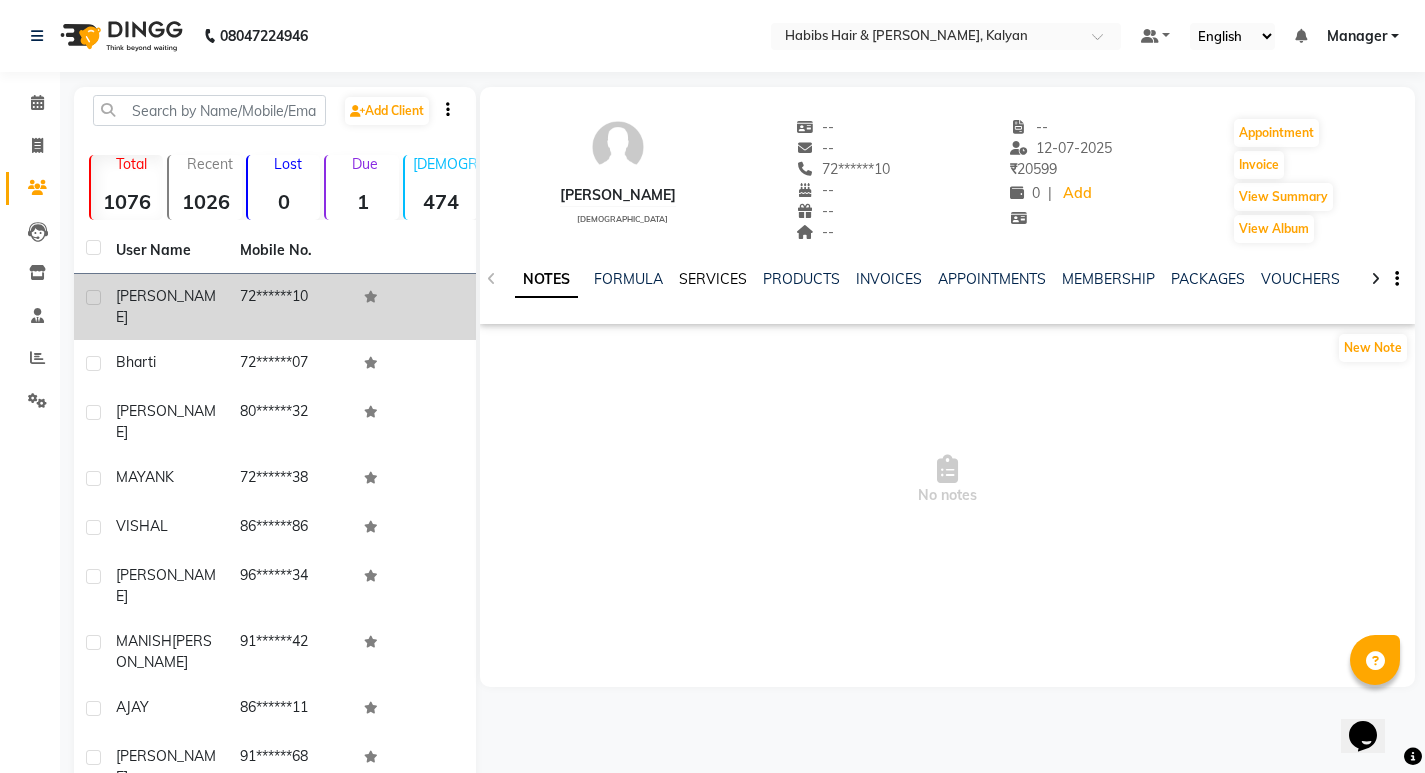 click on "SERVICES" 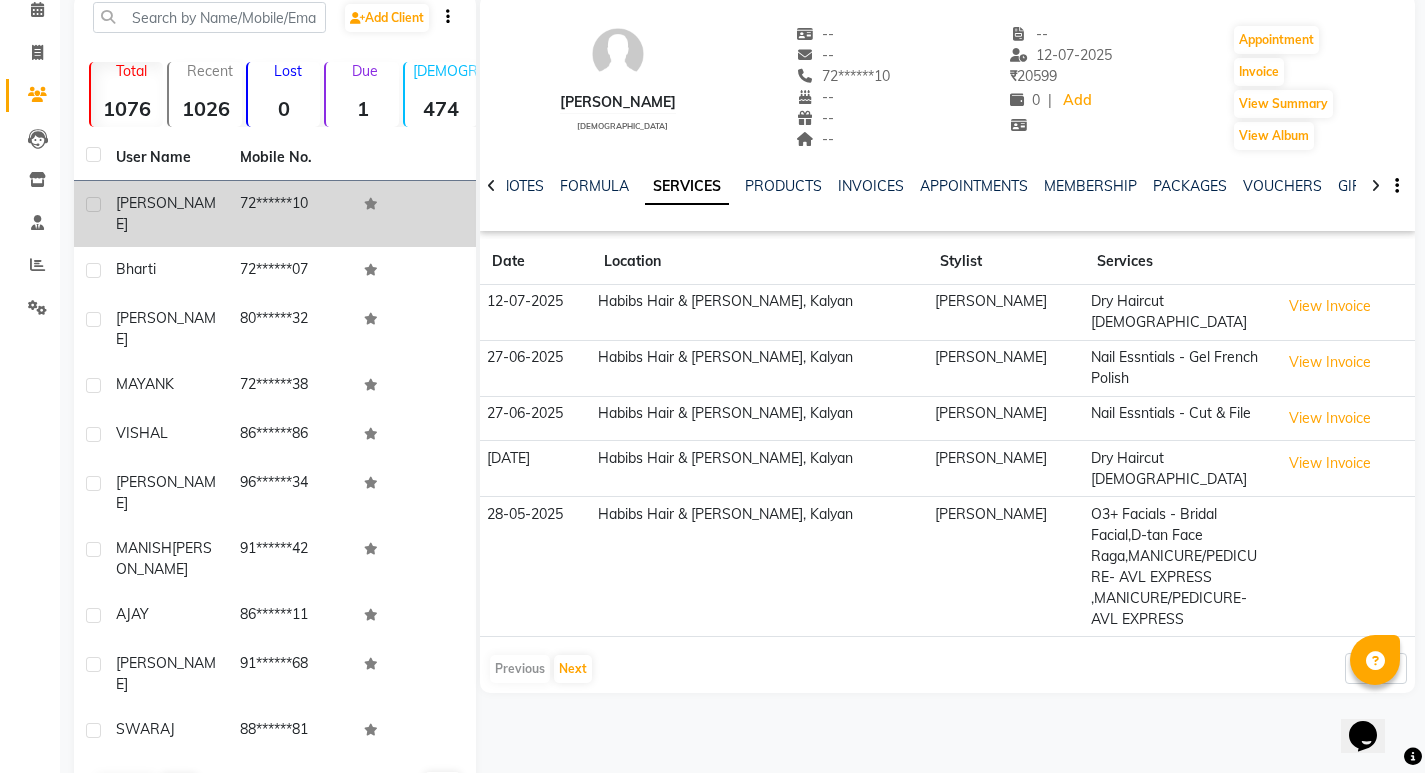 scroll, scrollTop: 0, scrollLeft: 0, axis: both 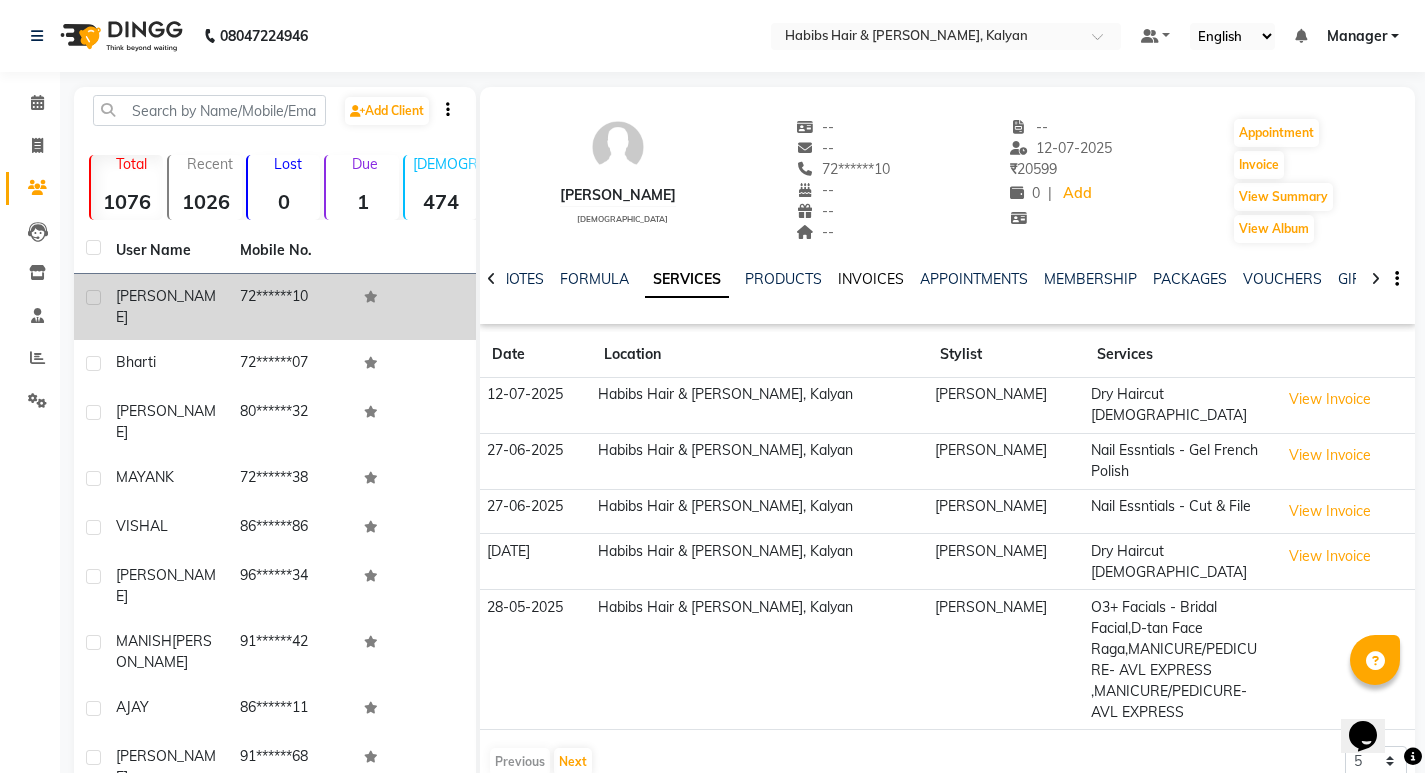 click on "INVOICES" 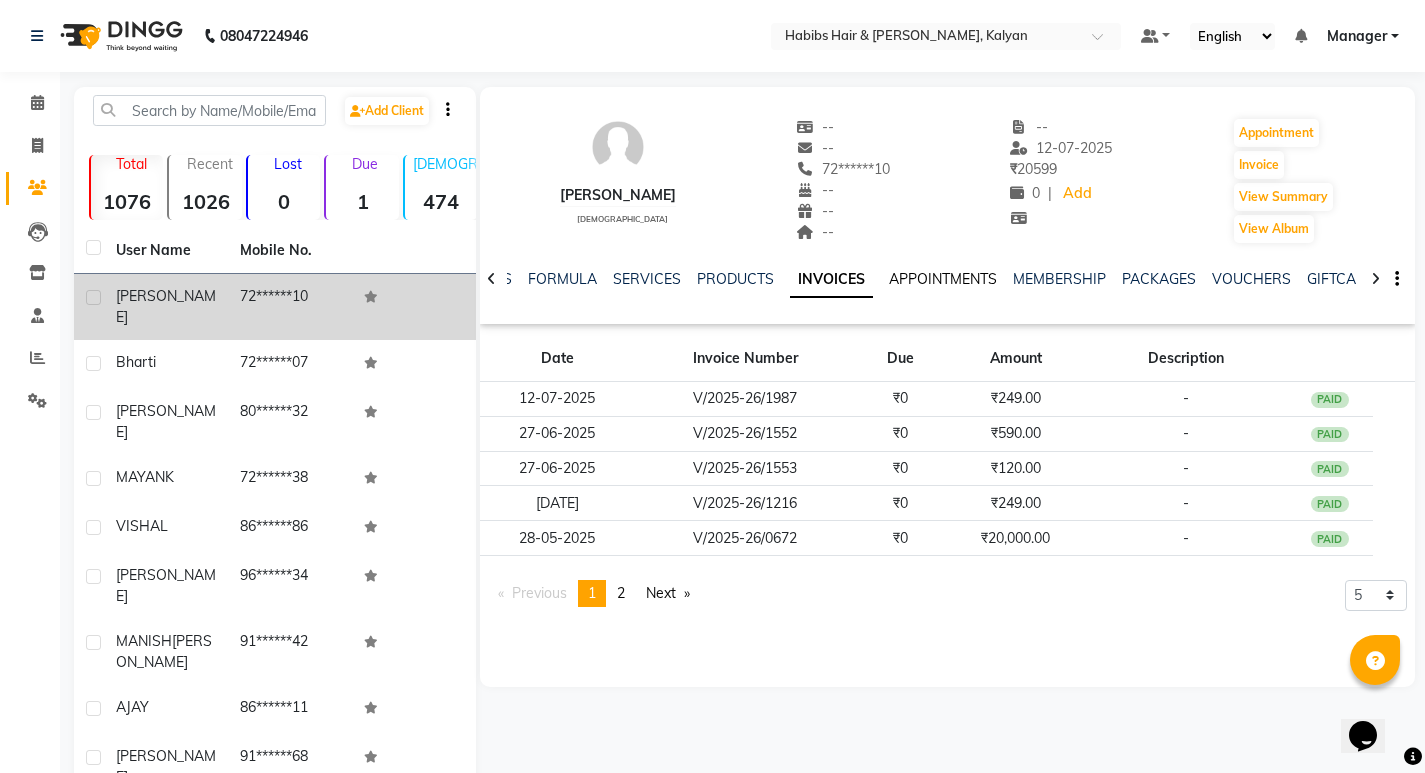 click on "APPOINTMENTS" 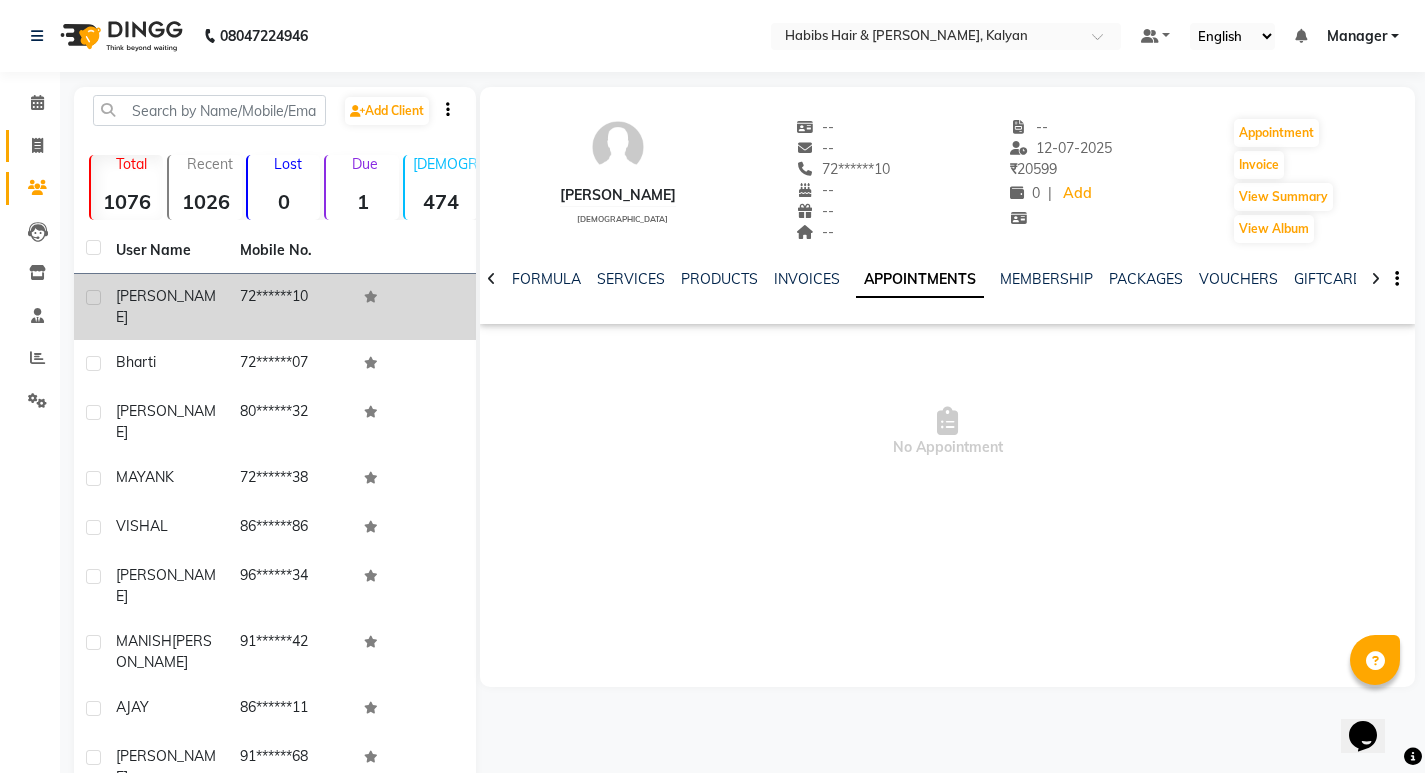 click on "Invoice" 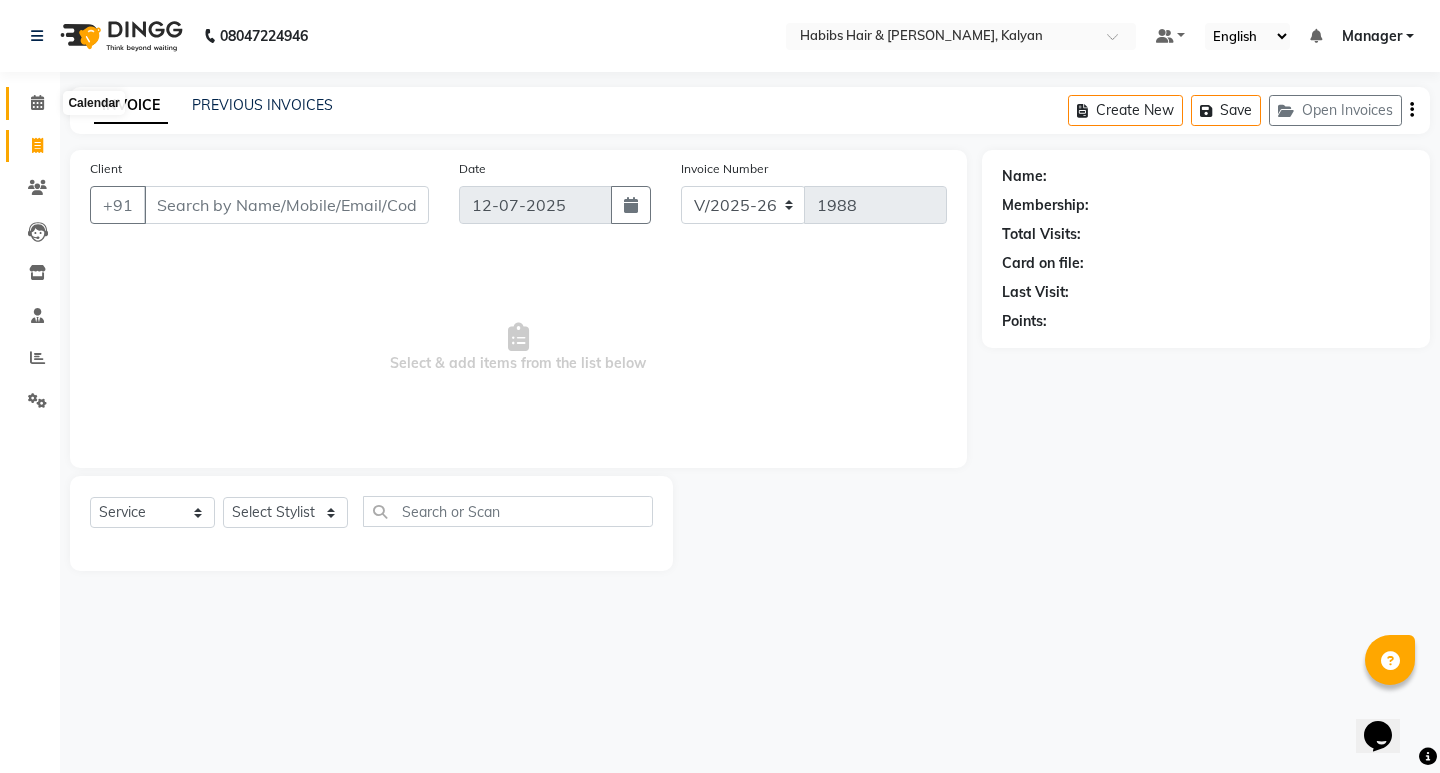 click 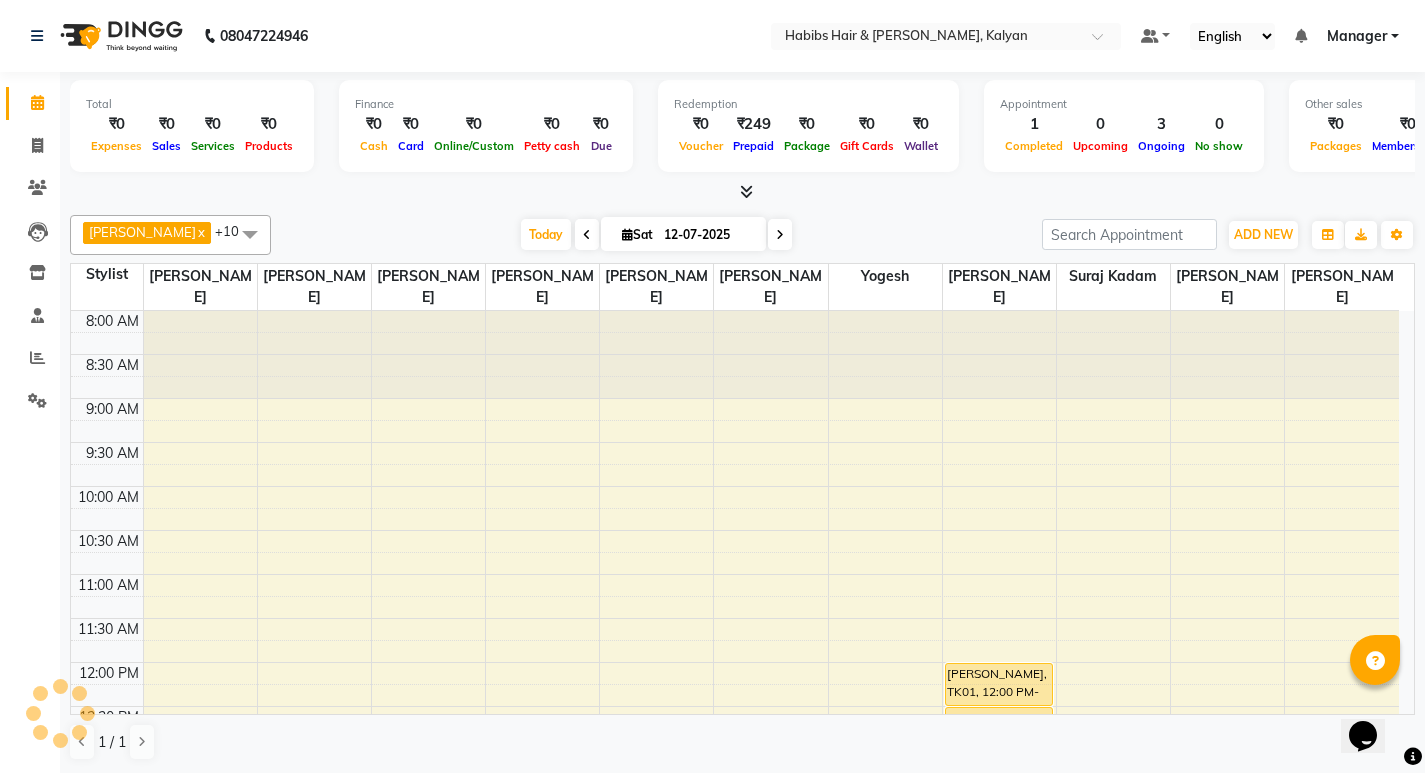 scroll, scrollTop: 529, scrollLeft: 0, axis: vertical 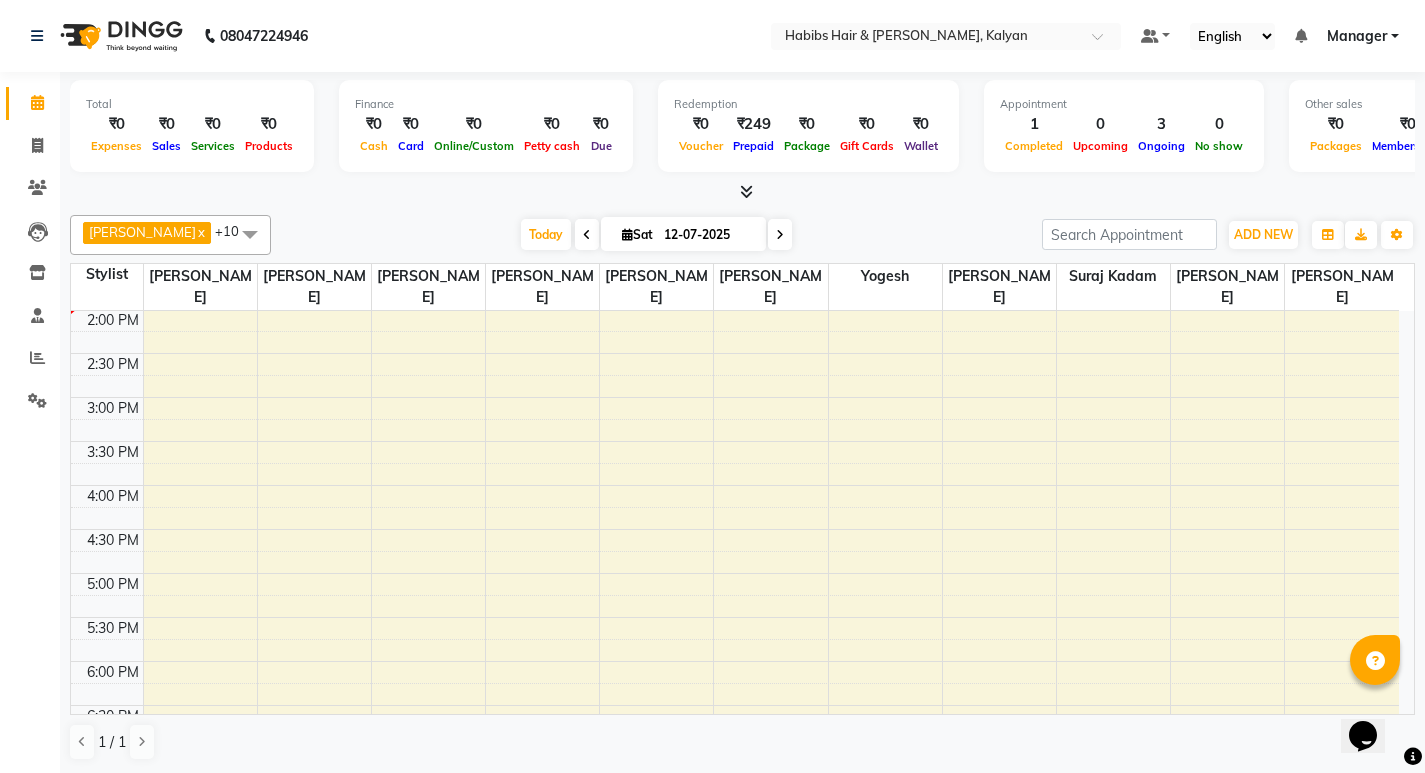 click on "8:00 AM 8:30 AM 9:00 AM 9:30 AM 10:00 AM 10:30 AM 11:00 AM 11:30 AM 12:00 PM 12:30 PM 1:00 PM 1:30 PM 2:00 PM 2:30 PM 3:00 PM 3:30 PM 4:00 PM 4:30 PM 5:00 PM 5:30 PM 6:00 PM 6:30 PM 7:00 PM 7:30 PM 8:00 PM 8:30 PM 9:00 PM 9:30 PM 10:00 PM 10:30 PM     ANIKET, TK02, 01:20 PM-01:50 PM, Dry Haircut Male    SONAM, TK01, 12:00 PM-12:30 PM, Rica Waxing - Rica/O3+ Full Arms    SONAM, TK01, 12:30 PM-01:00 PM, Rica Waxing - Rica/O3+ Half Legs    SONAM, TK01, 01:00 PM-01:20 PM, Hair Wash Female & Blowdry" at bounding box center (735, 441) 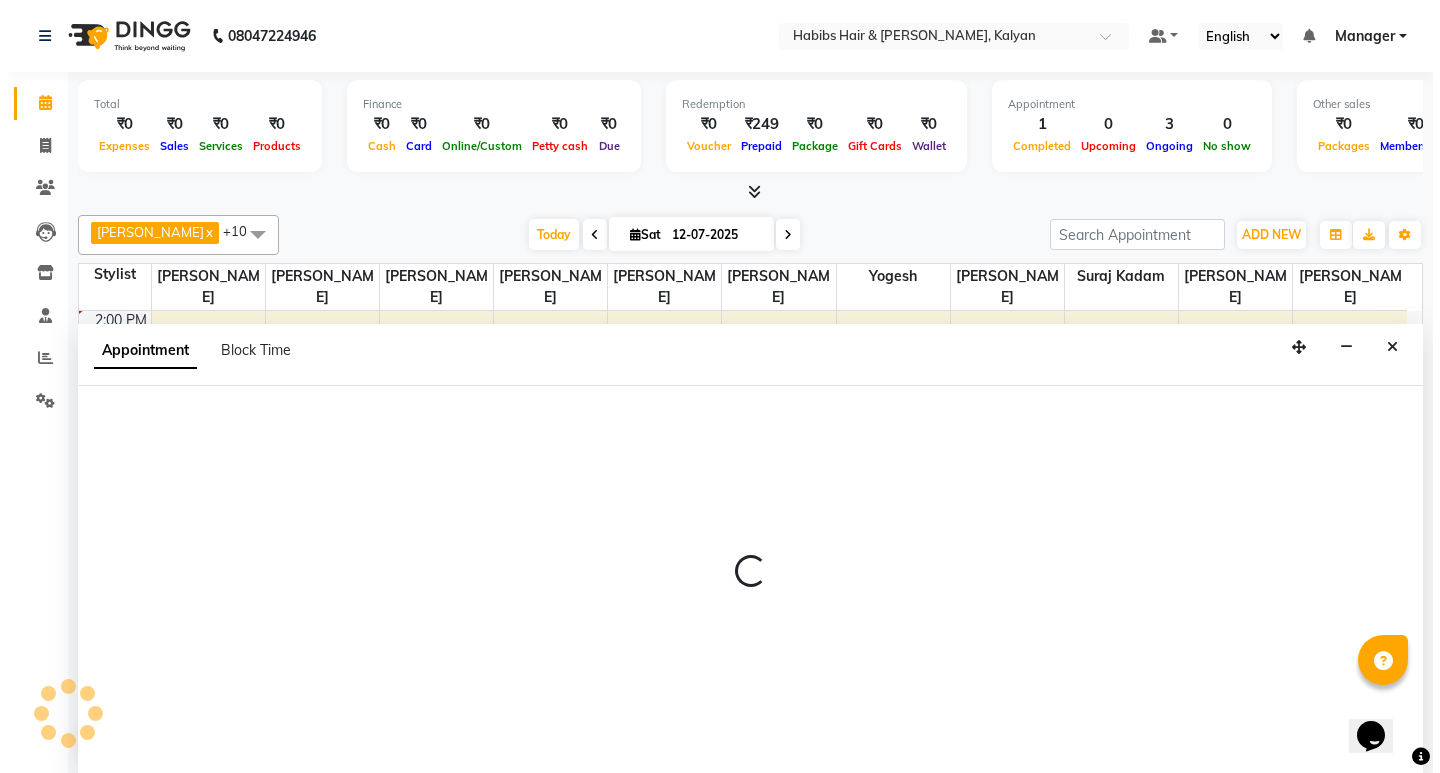 scroll, scrollTop: 1, scrollLeft: 0, axis: vertical 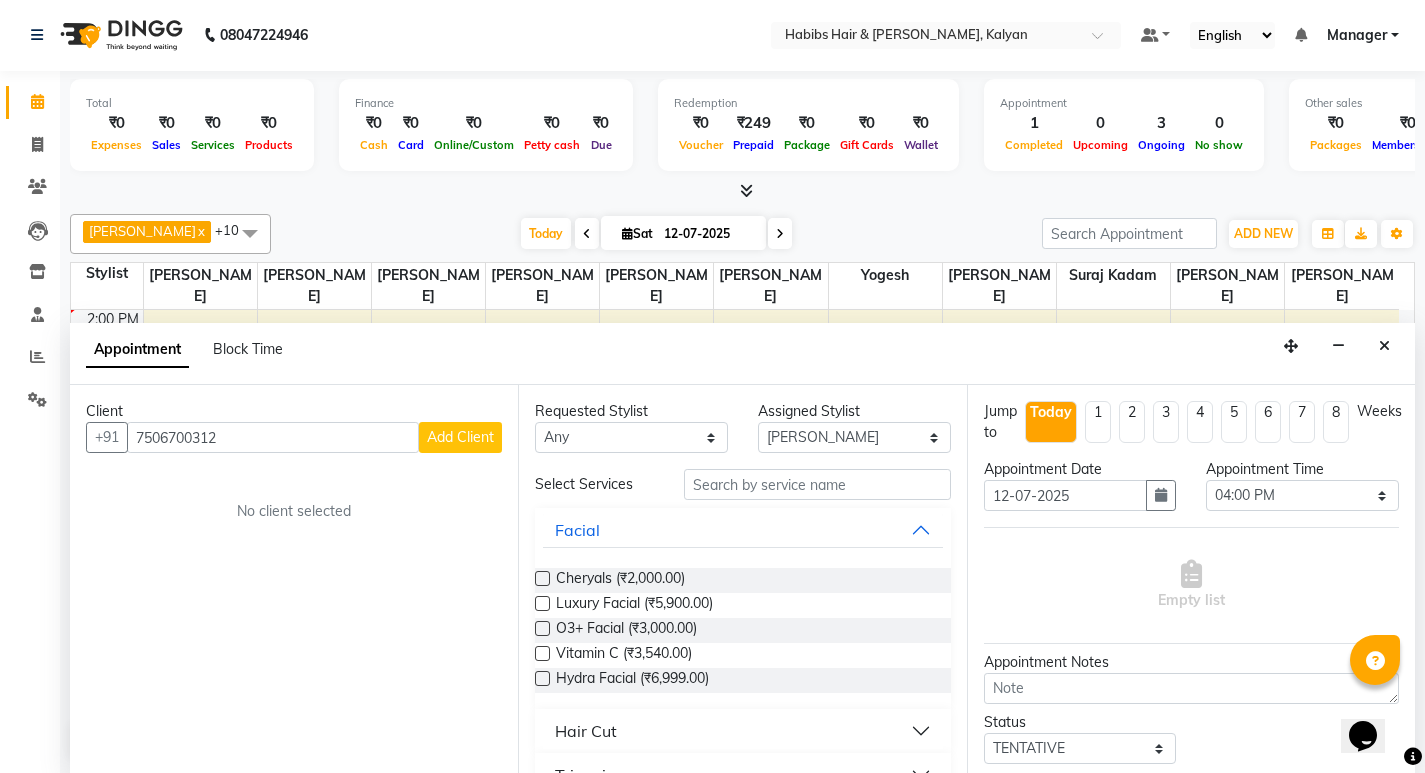 click on "Add Client" at bounding box center (460, 437) 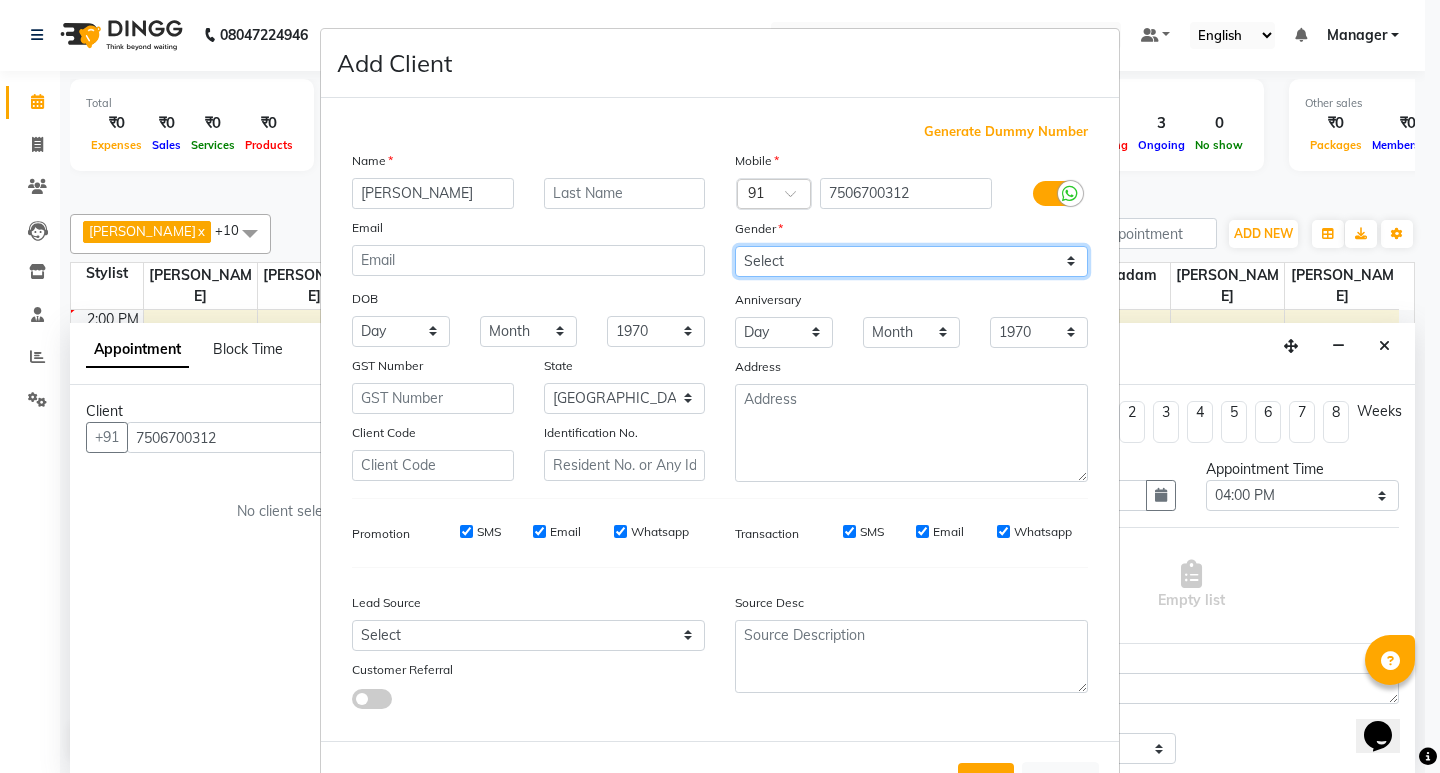 click on "Select Male Female Other Prefer Not To Say" at bounding box center (911, 261) 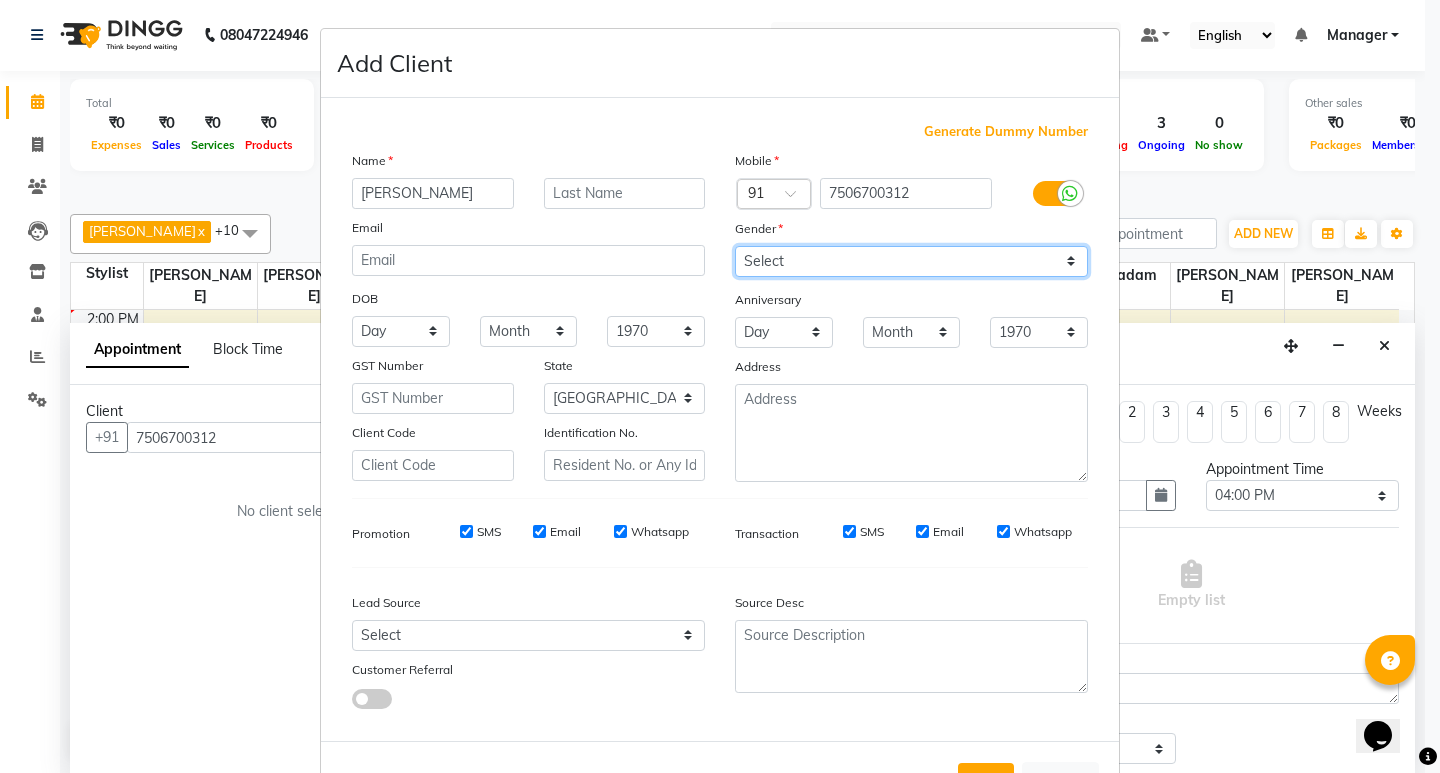 click on "Select Male Female Other Prefer Not To Say" at bounding box center [911, 261] 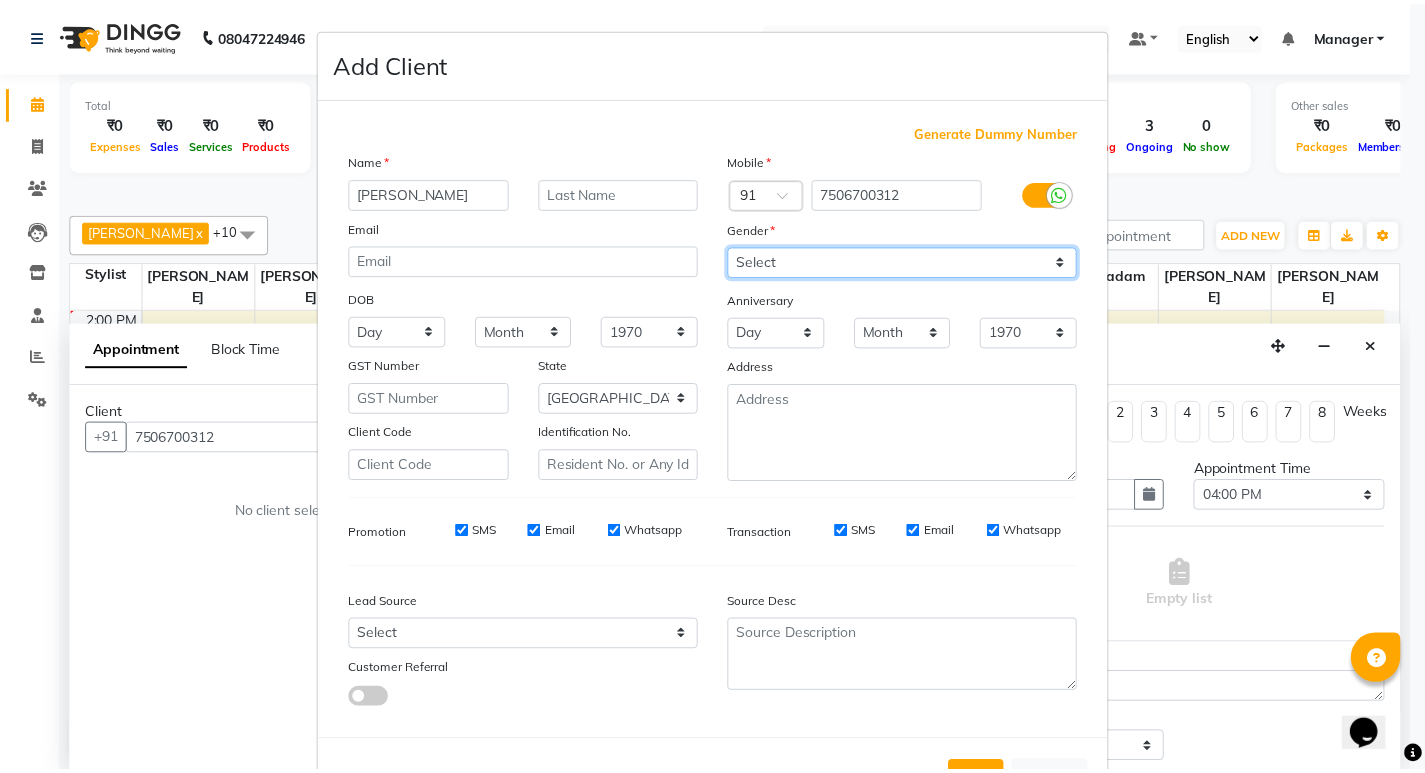 scroll, scrollTop: 76, scrollLeft: 0, axis: vertical 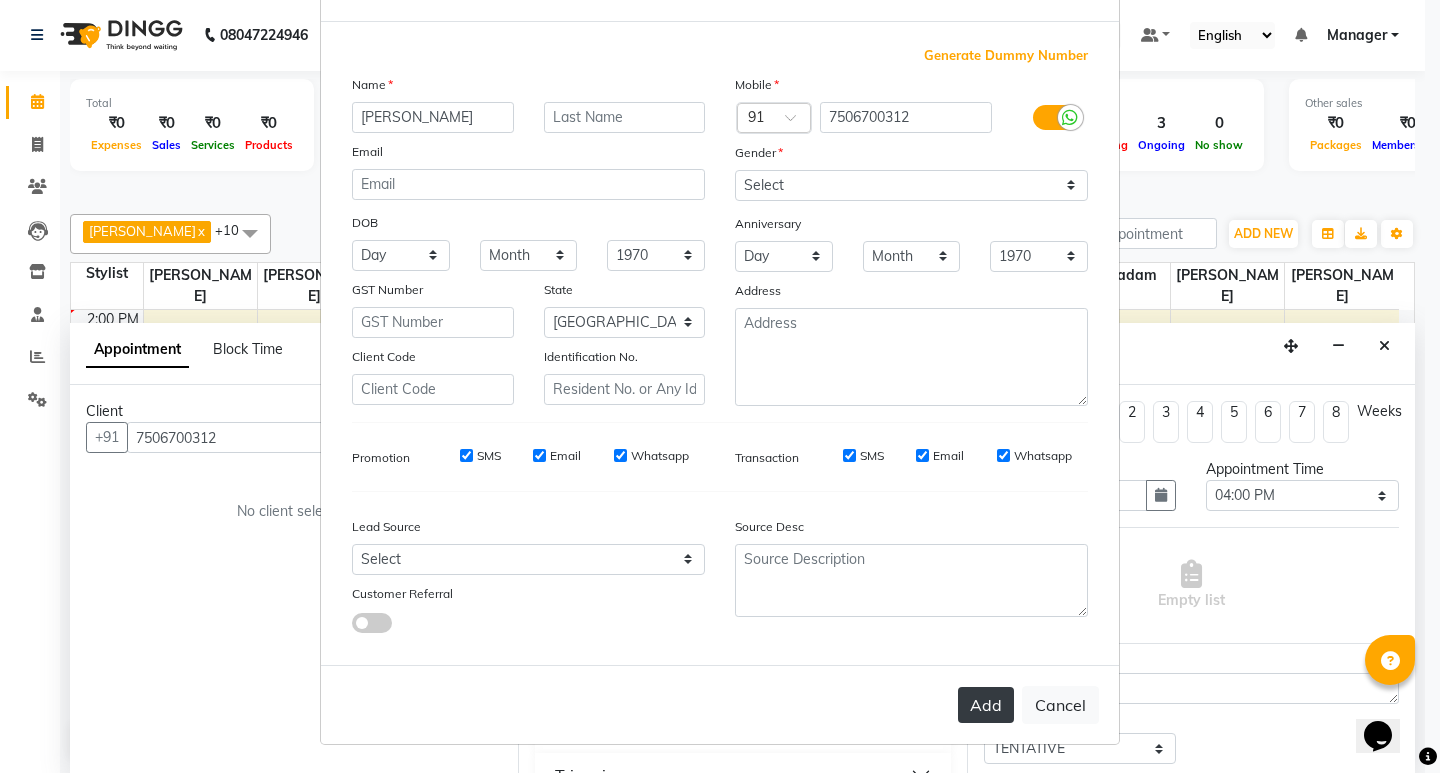 click on "Add" at bounding box center (986, 705) 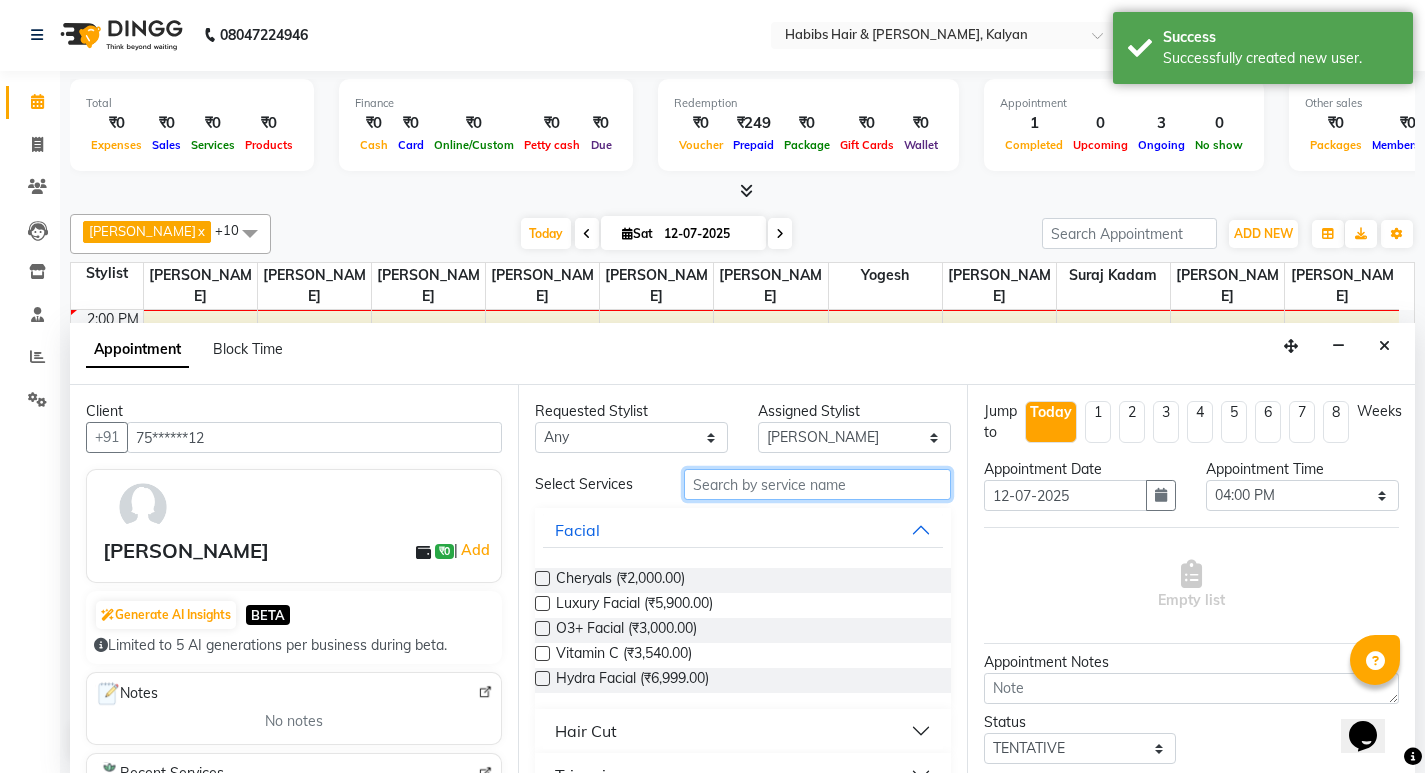 drag, startPoint x: 824, startPoint y: 489, endPoint x: 814, endPoint y: 490, distance: 10.049875 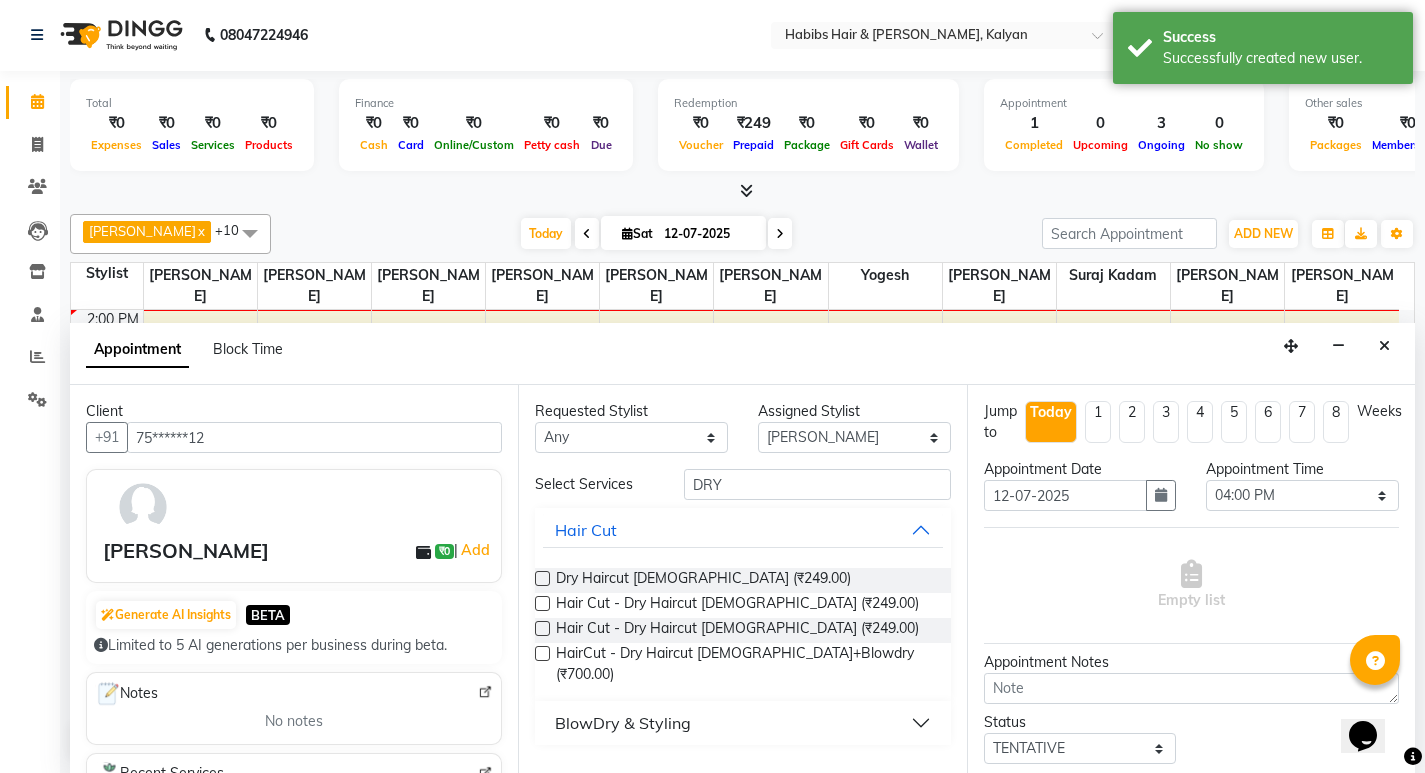 click at bounding box center (542, 603) 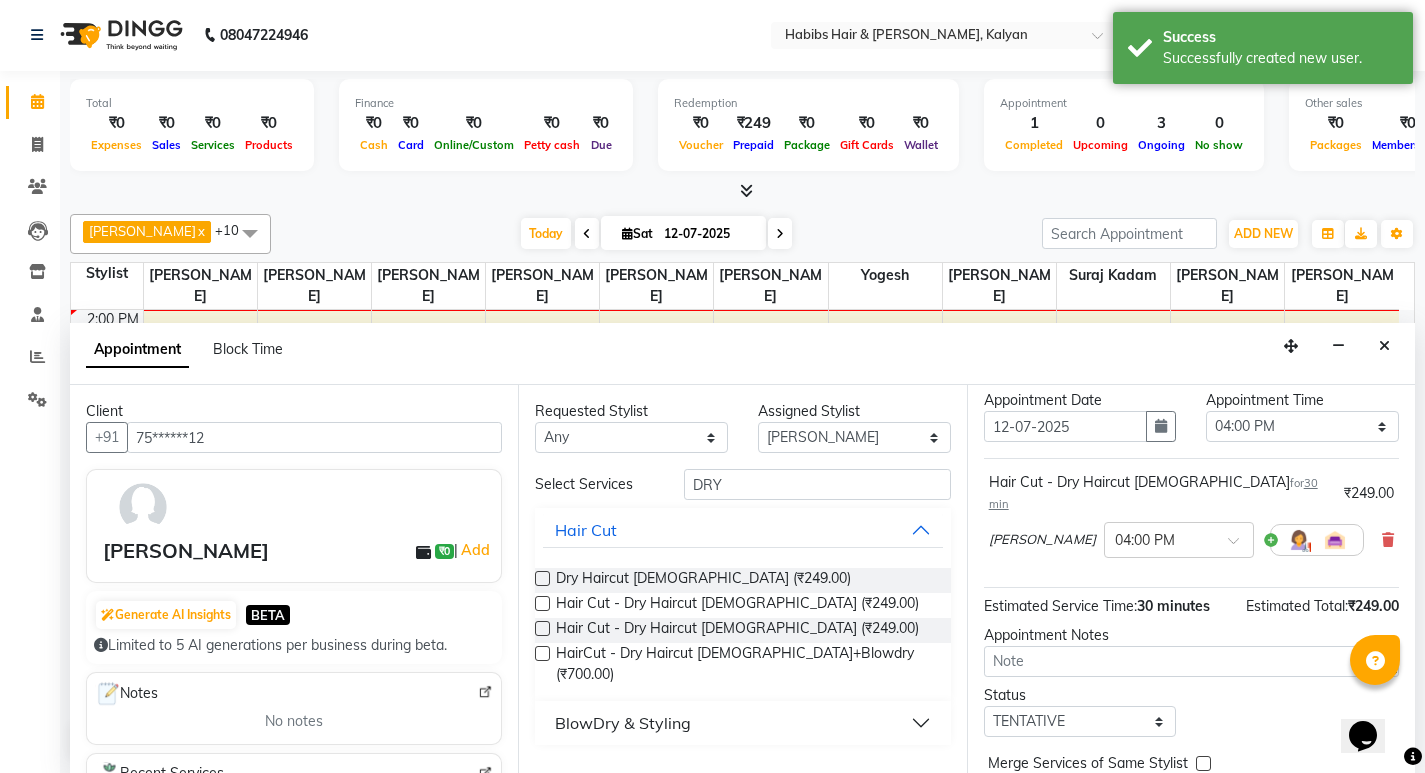 scroll, scrollTop: 138, scrollLeft: 0, axis: vertical 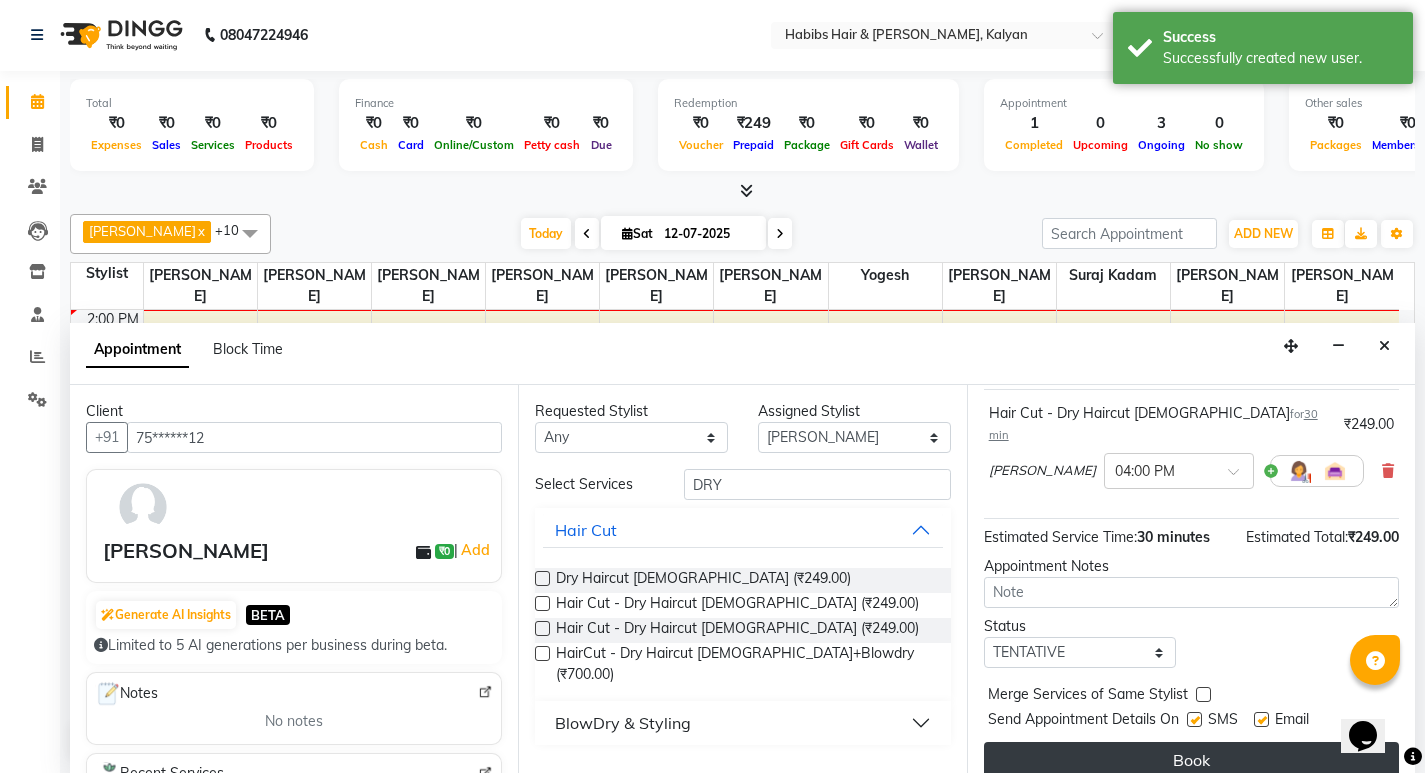click on "Book" at bounding box center (1191, 760) 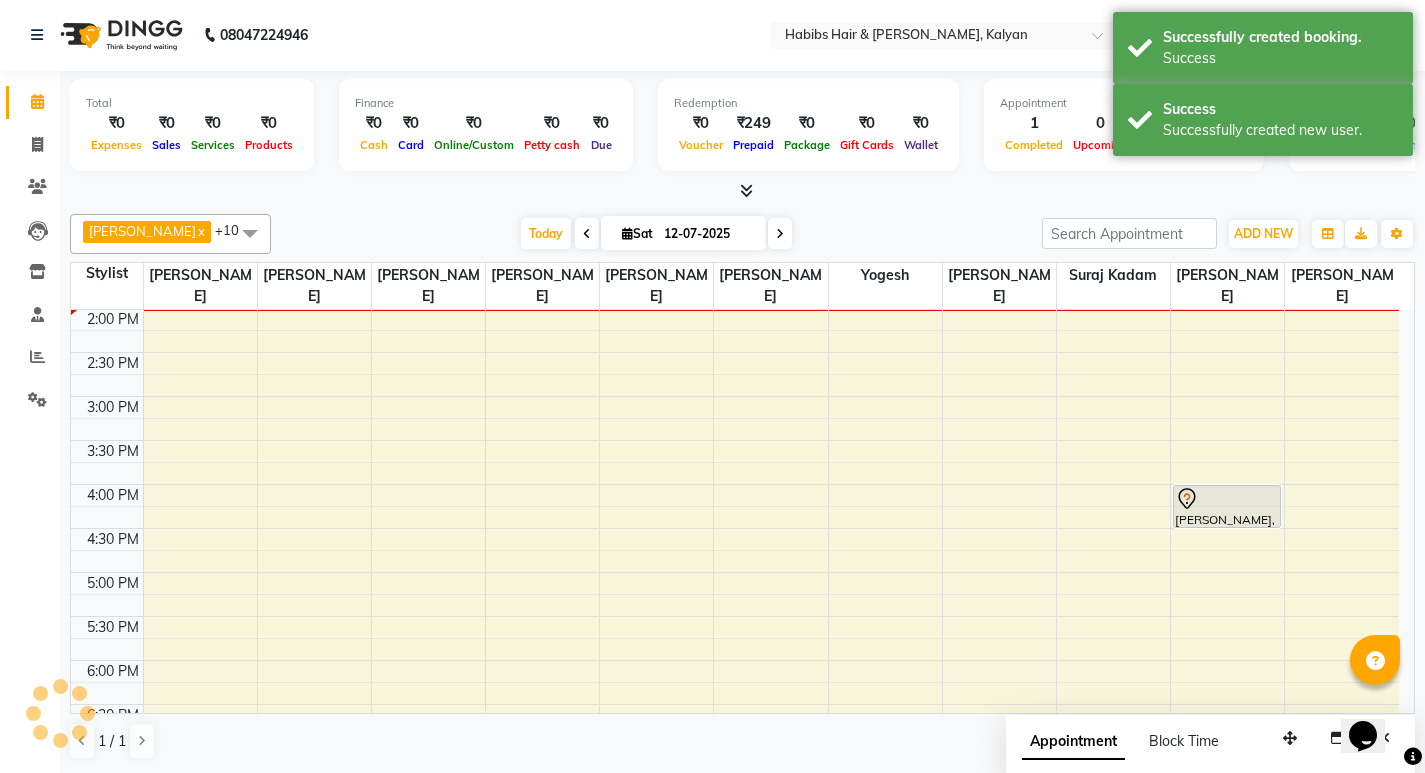 scroll, scrollTop: 0, scrollLeft: 0, axis: both 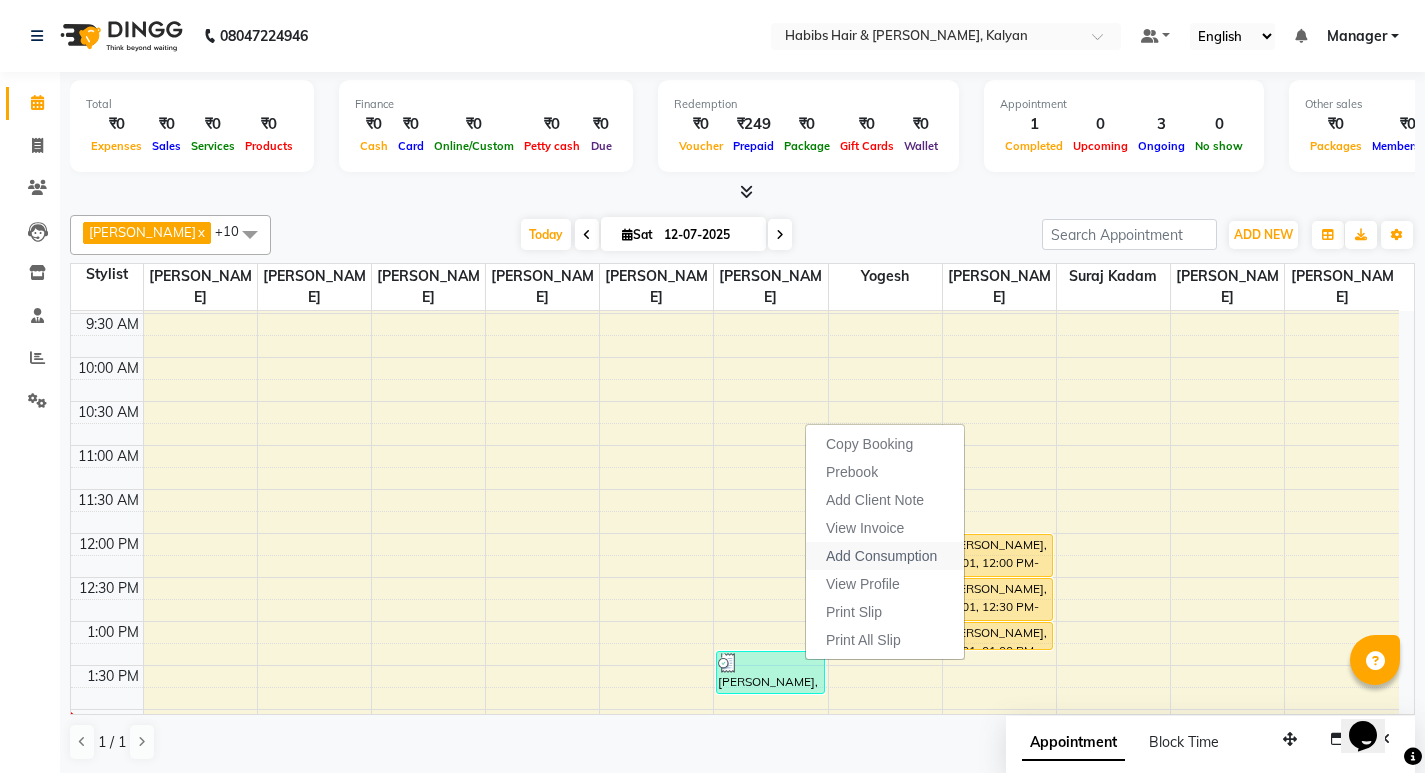 click on "Add Consumption" at bounding box center (881, 556) 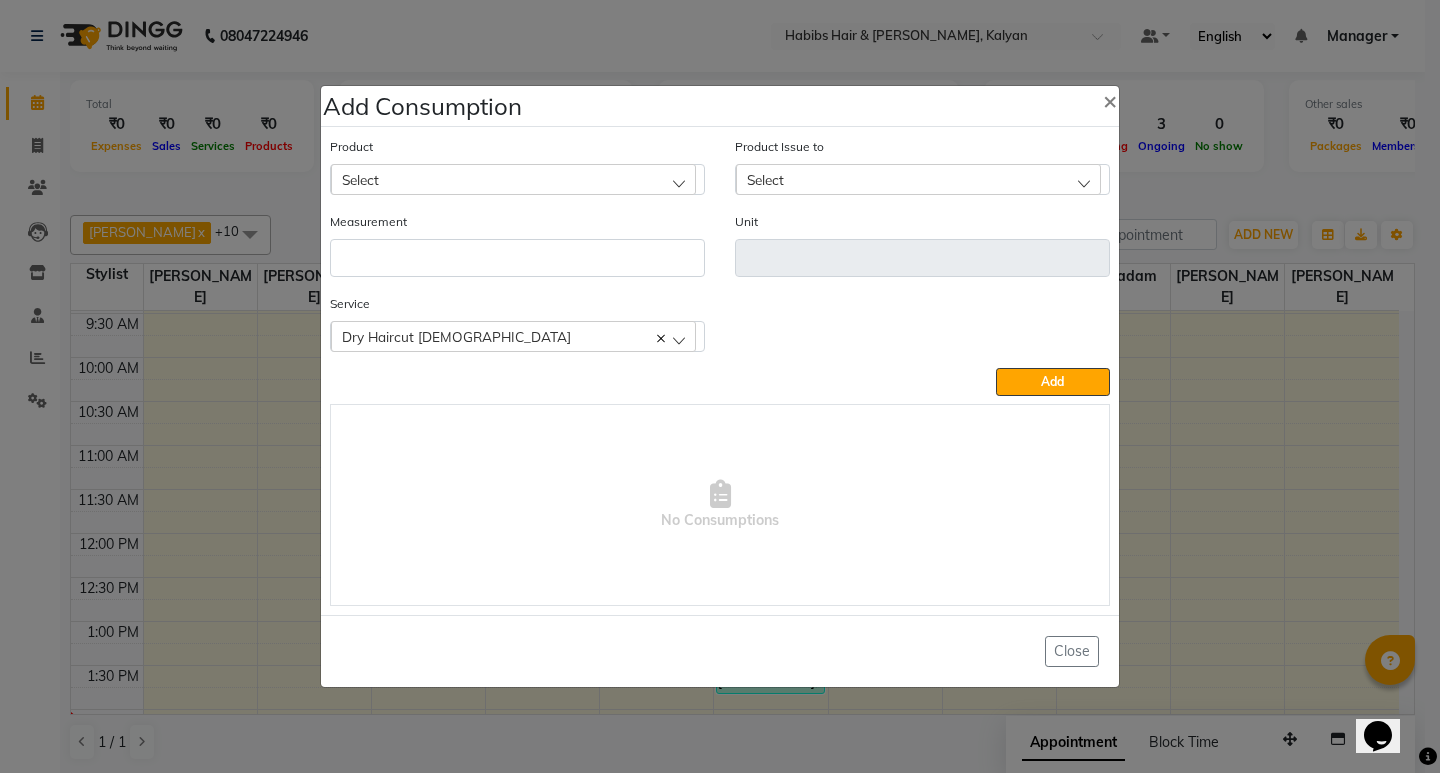 click on "Select" 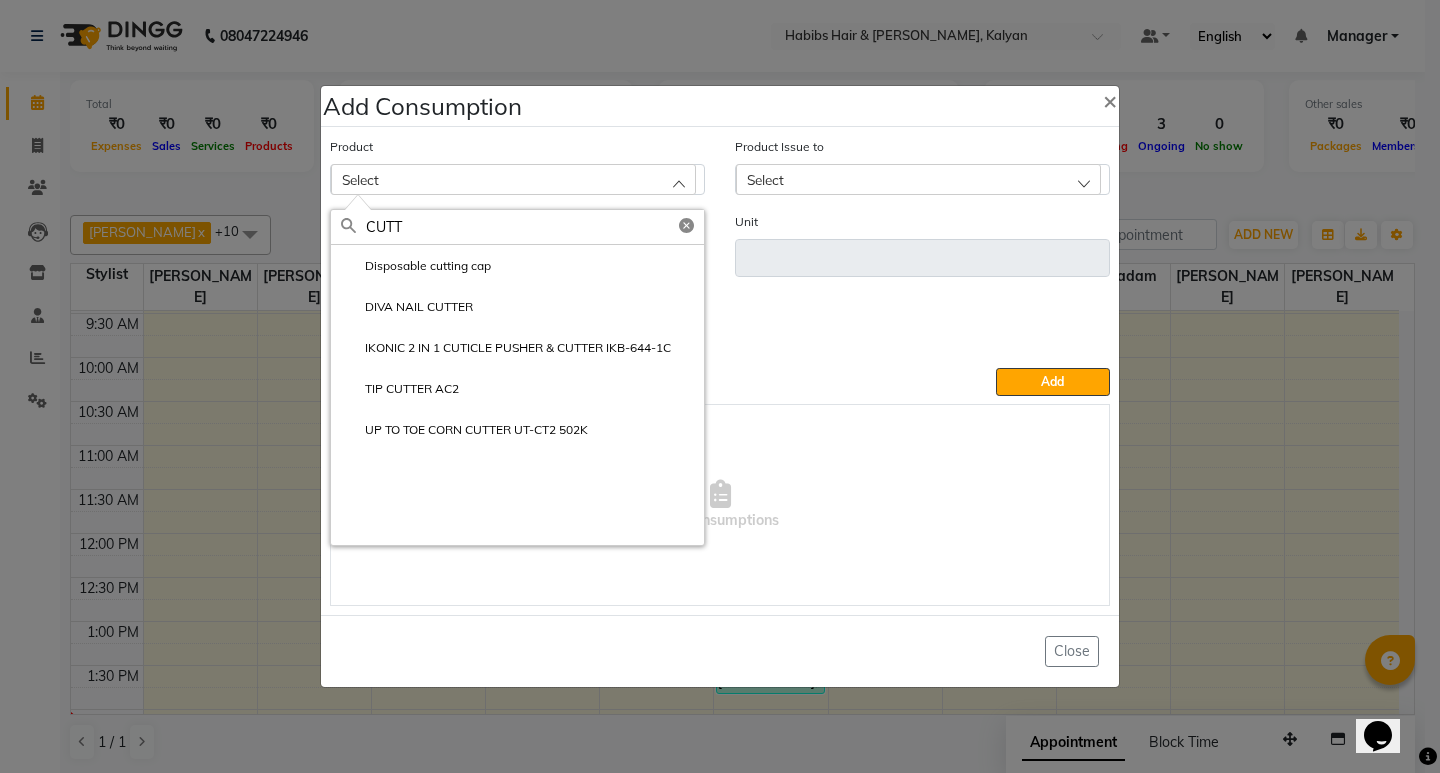 click on "Disposable cutting cap" 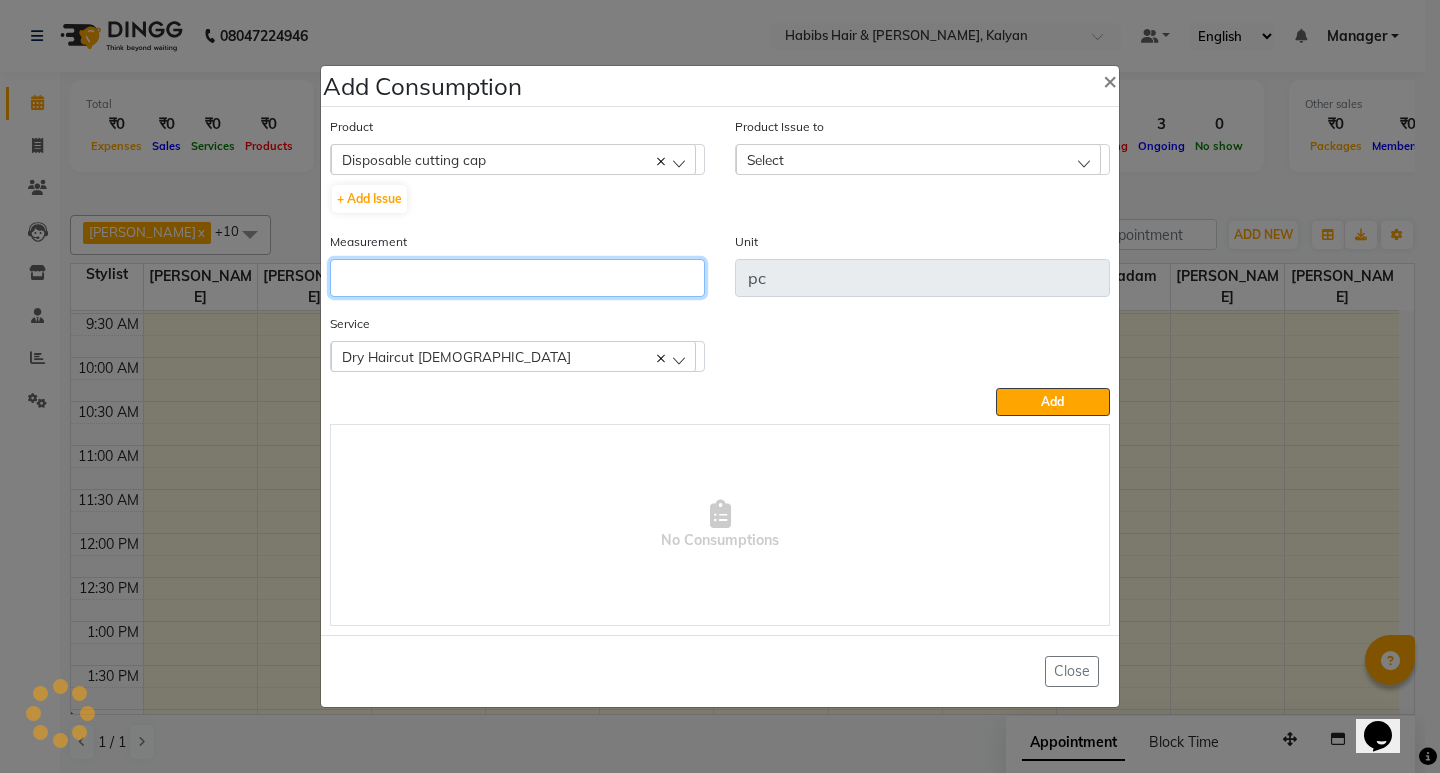 click 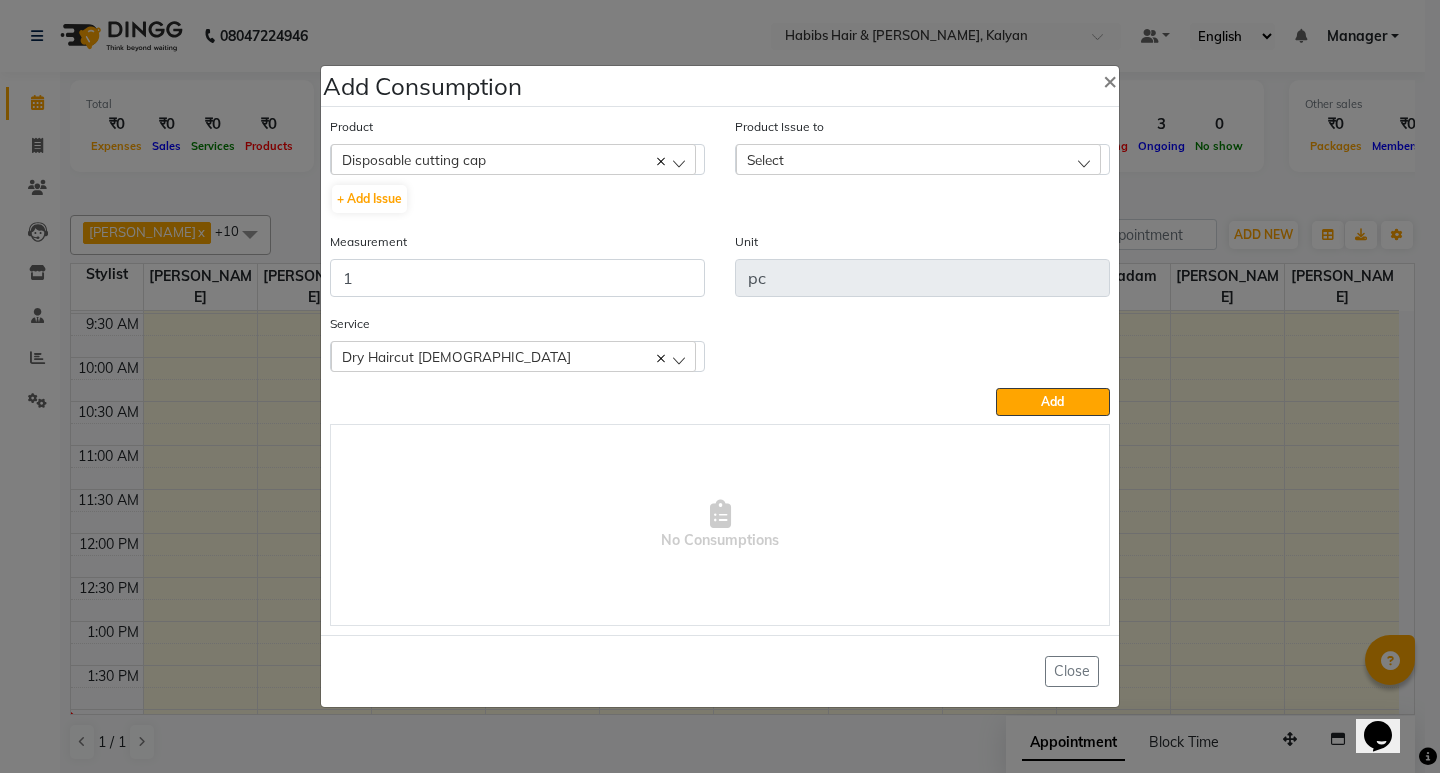 click on "Product Issue to Select 2025-07-10, Issued to: Suraj Kadam, Balance: 22" 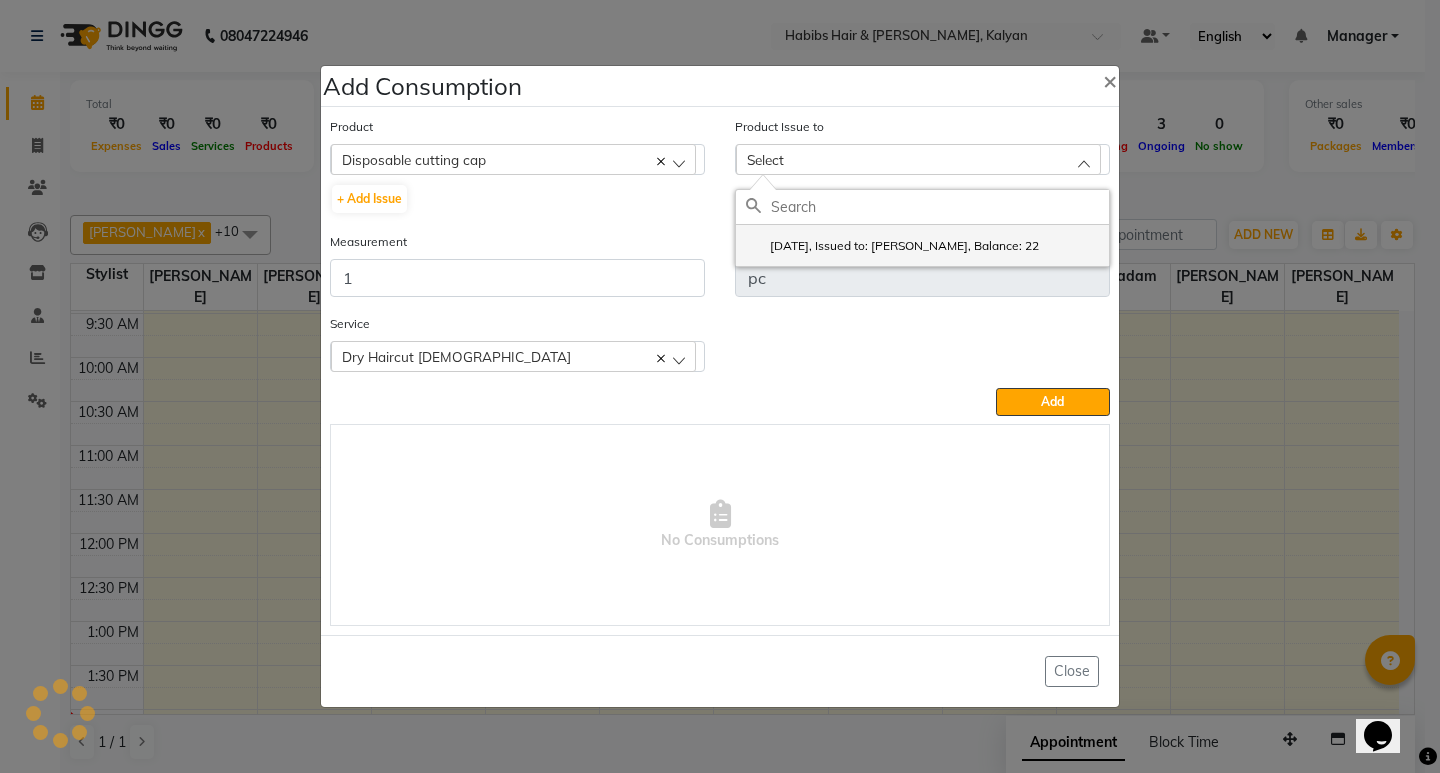 click on "2025-07-10, Issued to: Suraj Kadam, Balance: 22" 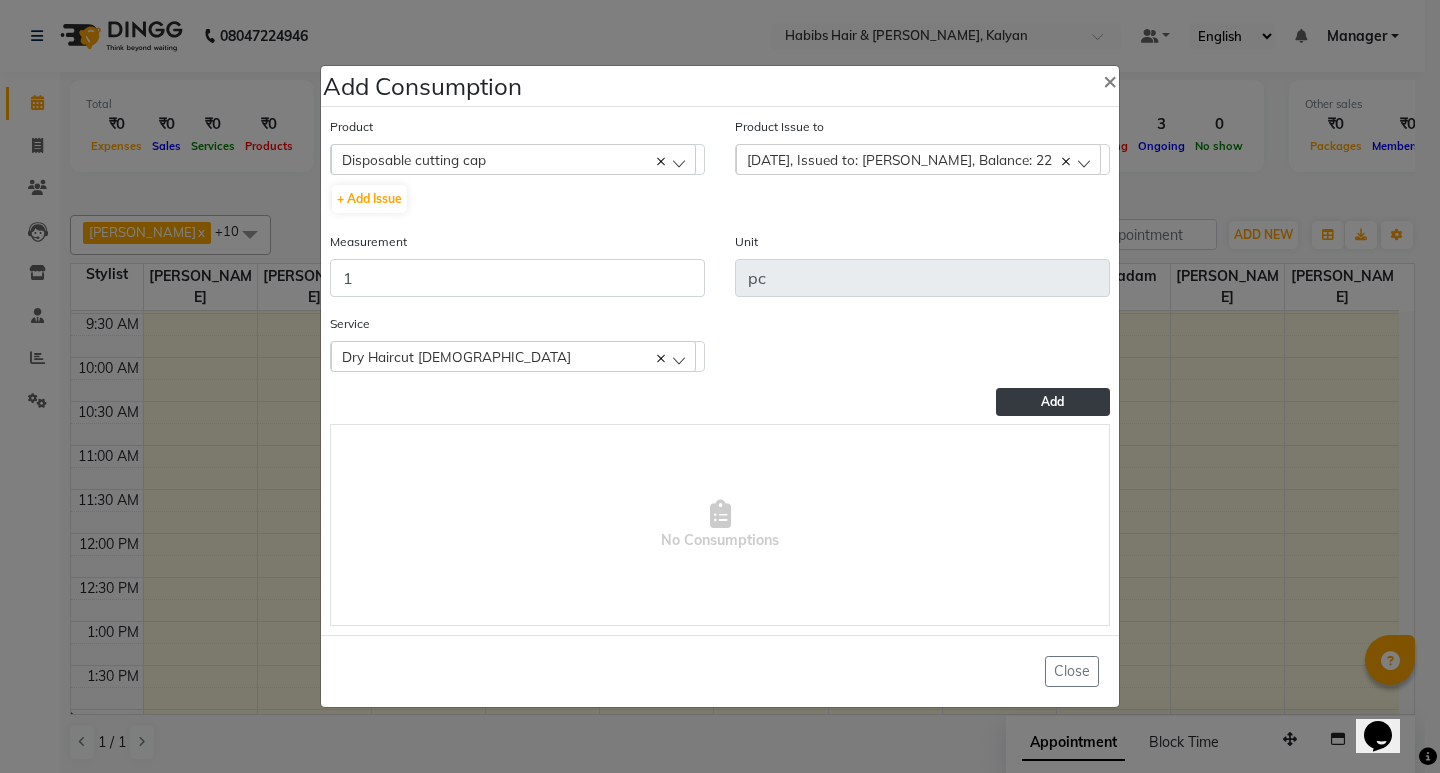 click on "Add" 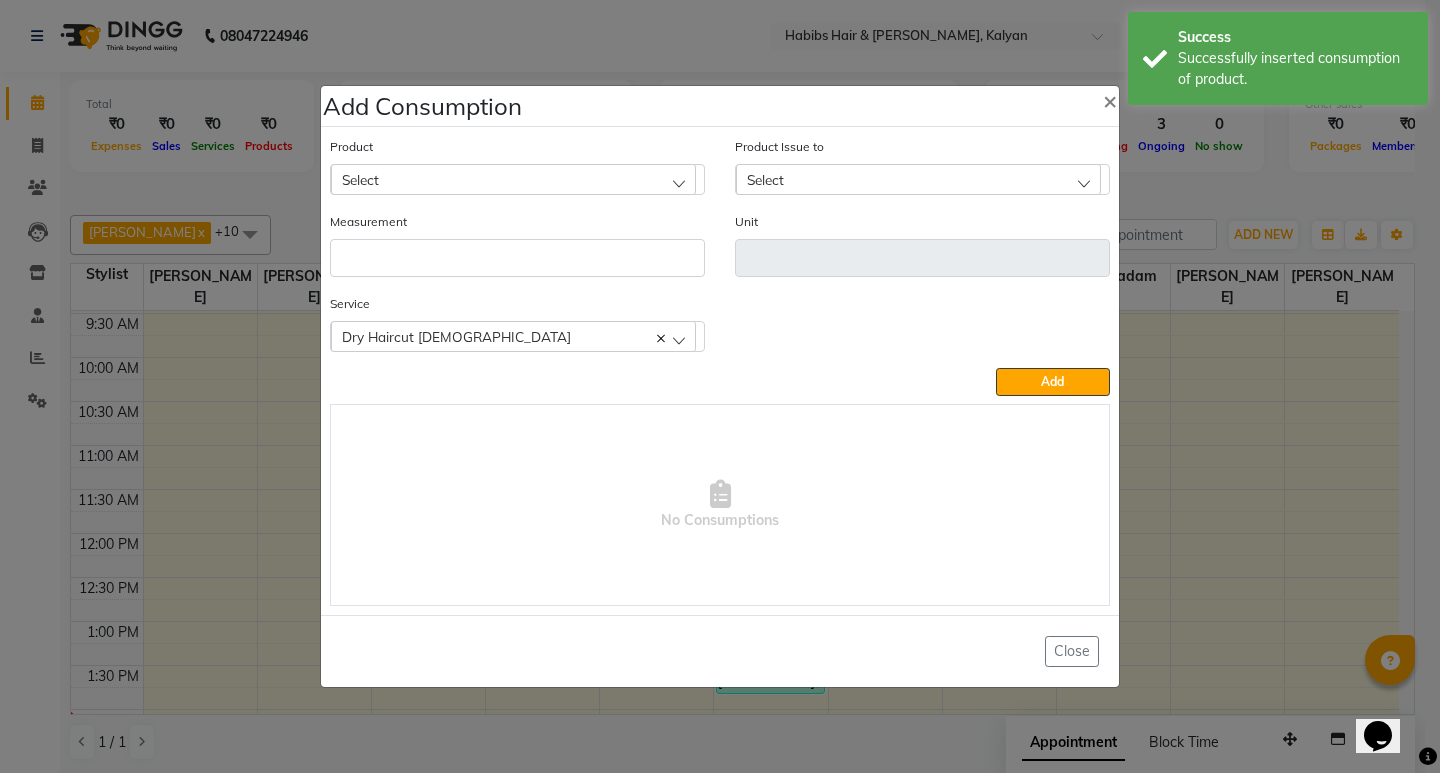 click on "Add Consumption × Product Select 001 BANANA POWDER 10GM Product Issue to Select 2025-07-10, Issued to: Suraj Kadam, Balance: 22 Measurement Unit Service  Dry Haircut Male  Dry Haircut Male  Add   No Consumptions   Close" 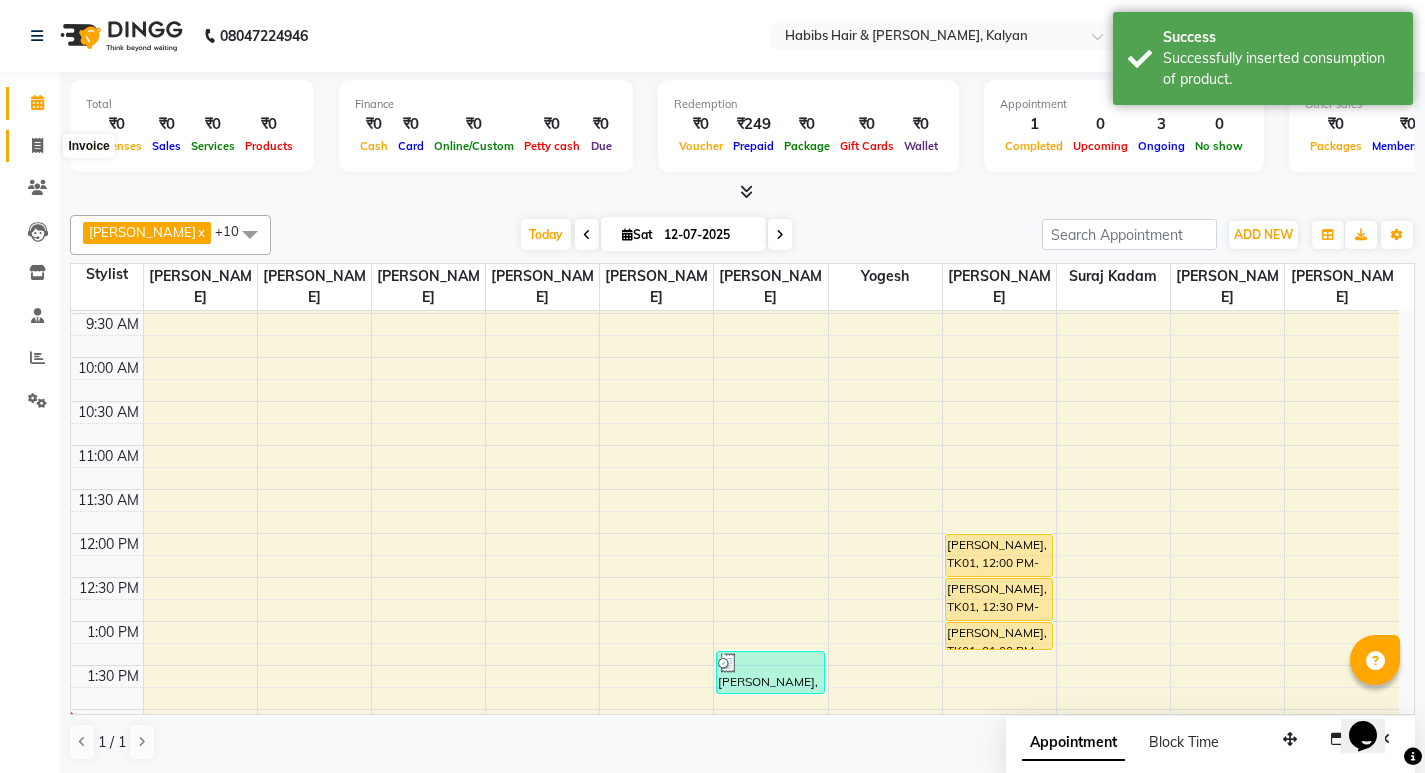 click 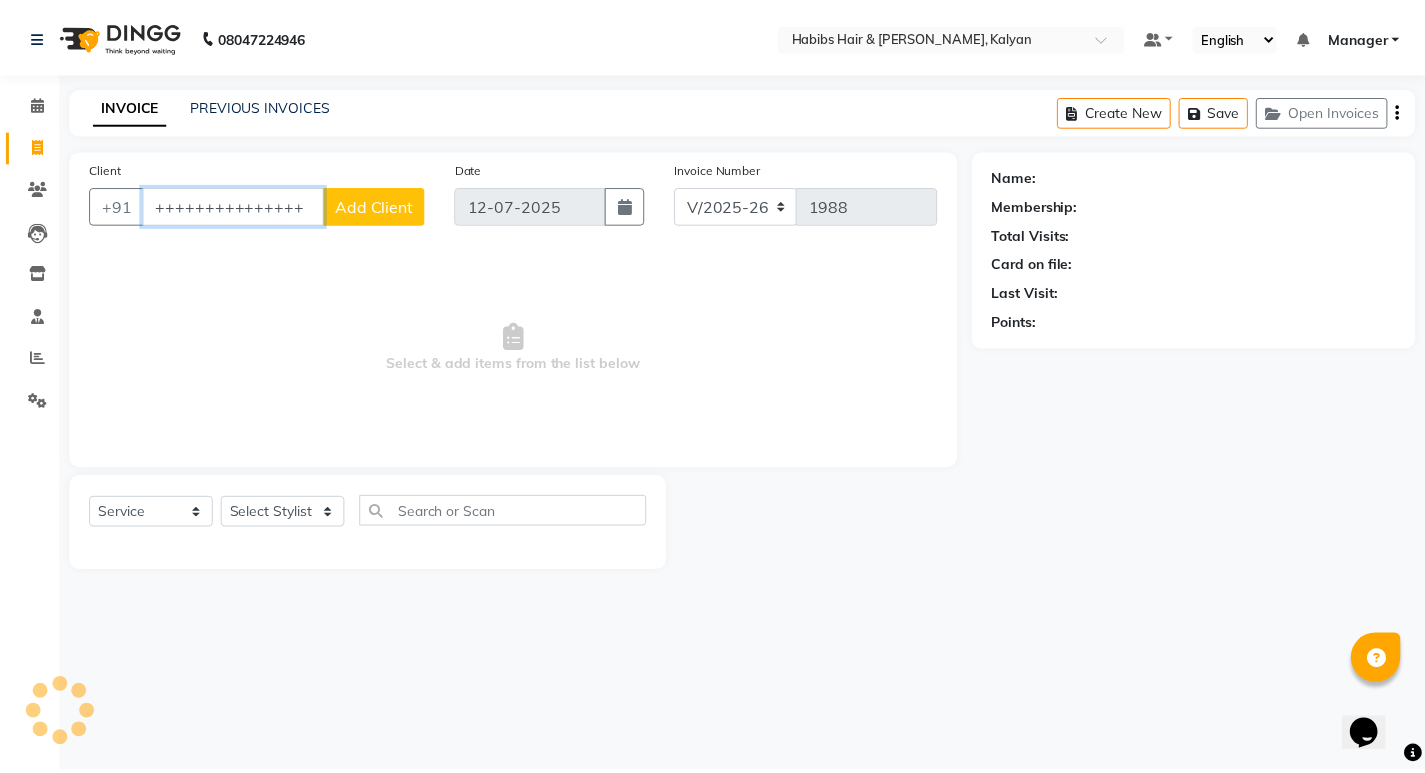 scroll, scrollTop: 0, scrollLeft: 0, axis: both 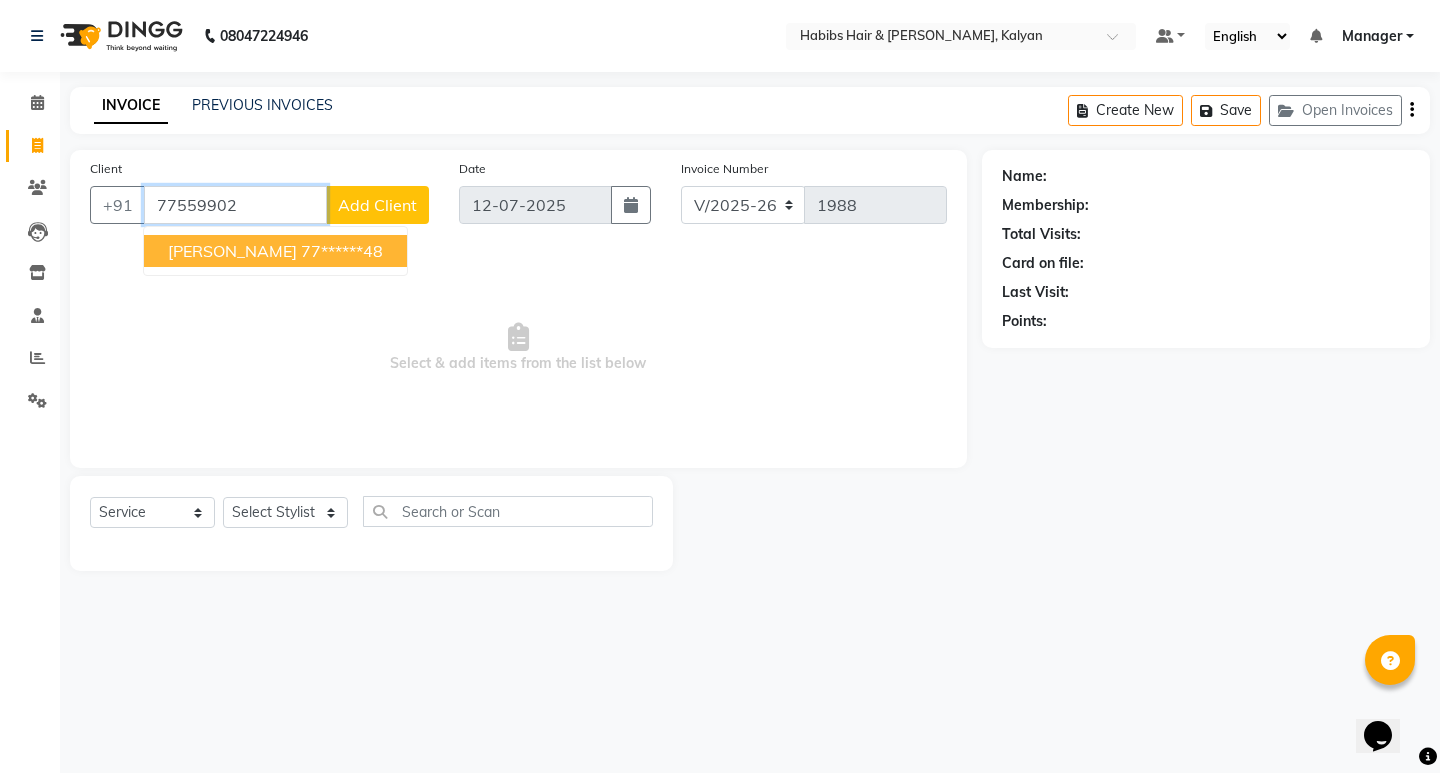 click on "77******48" at bounding box center [342, 251] 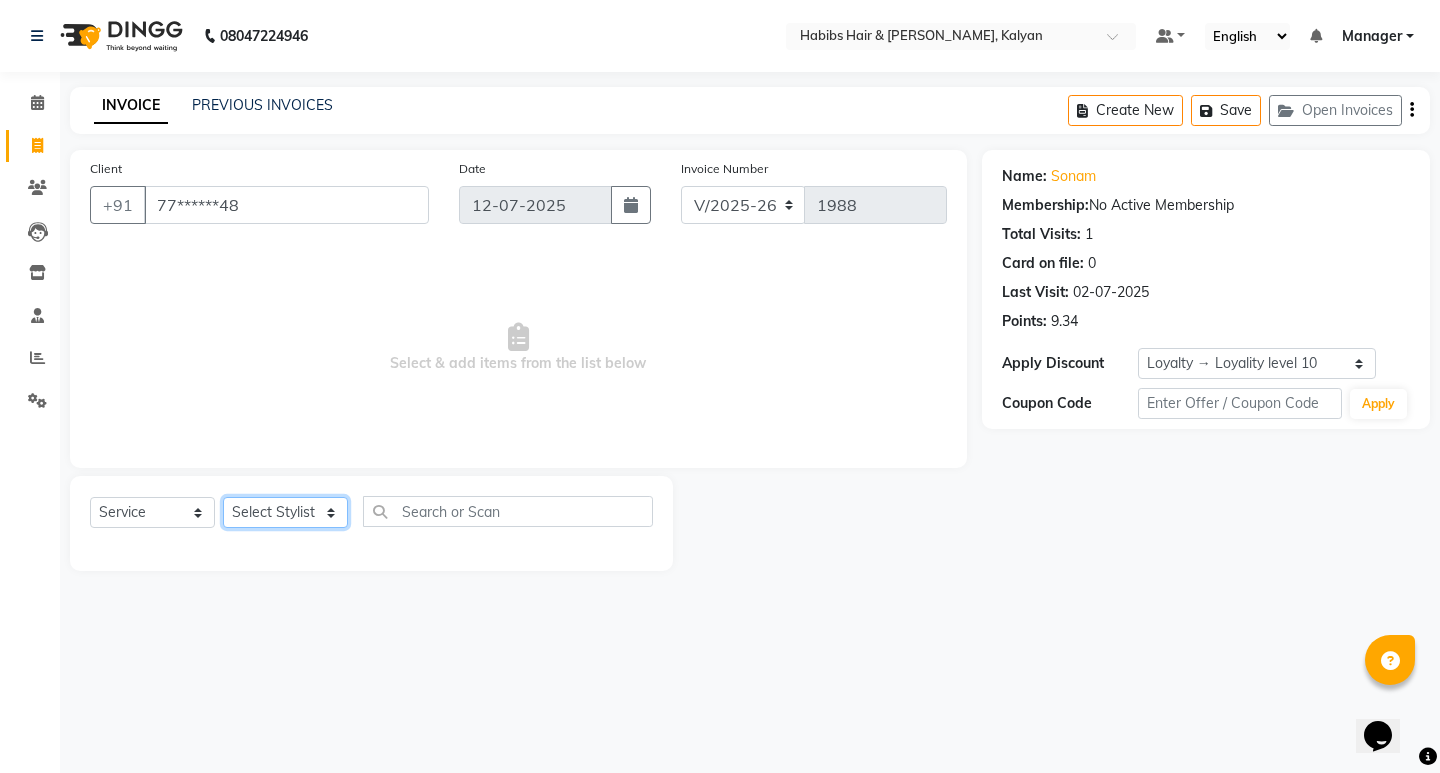 click on "Select Stylist ANWAR GANESH SHINDE Gauri Manager Maruf  mulla Meena Kumari Namrata zipre Neha M Omkar Priyanka Ranjana  singh  Sagar saindane SANTOSHI SHALINI Smruti Suraj Kadam Vinaya  Yogesh" 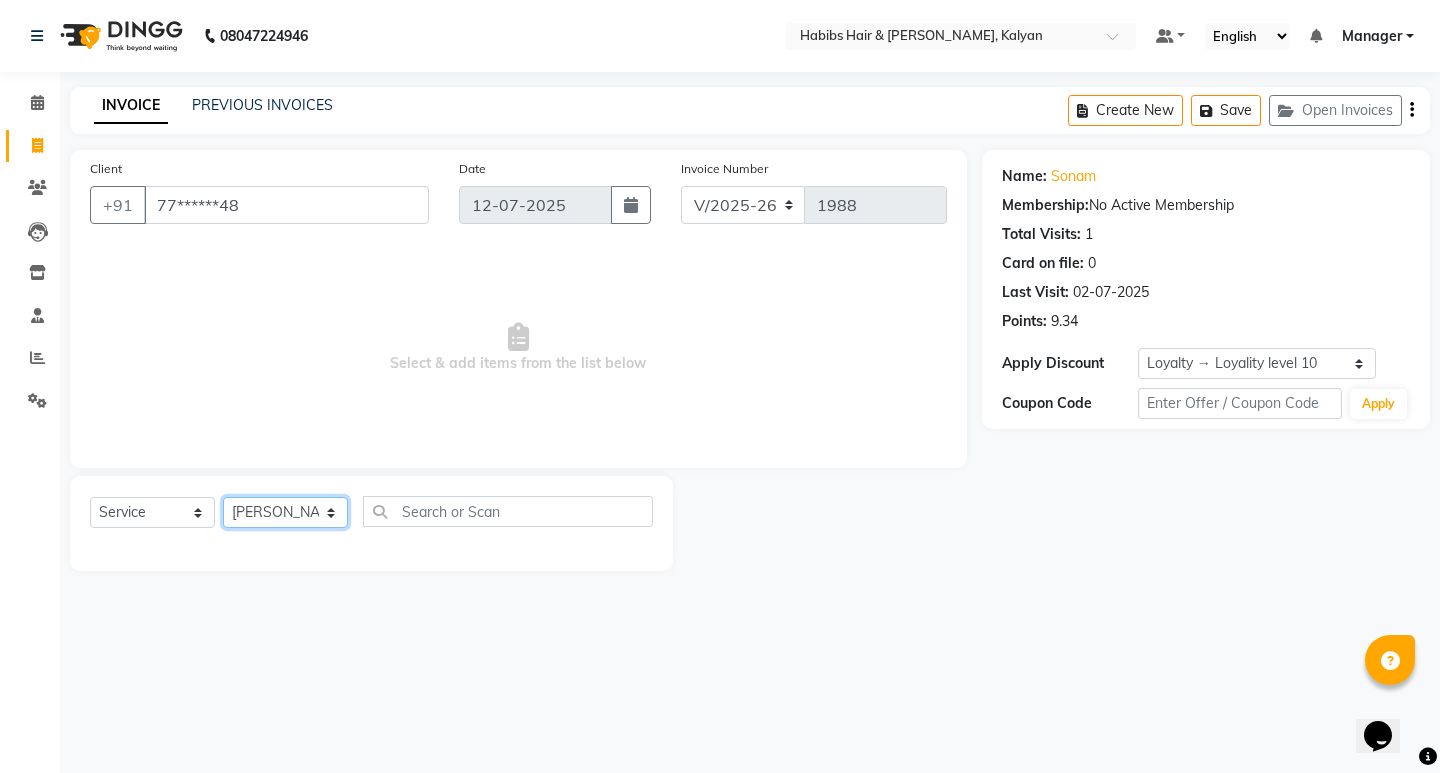 click on "Select Stylist ANWAR GANESH SHINDE Gauri Manager Maruf  mulla Meena Kumari Namrata zipre Neha M Omkar Priyanka Ranjana  singh  Sagar saindane SANTOSHI SHALINI Smruti Suraj Kadam Vinaya  Yogesh" 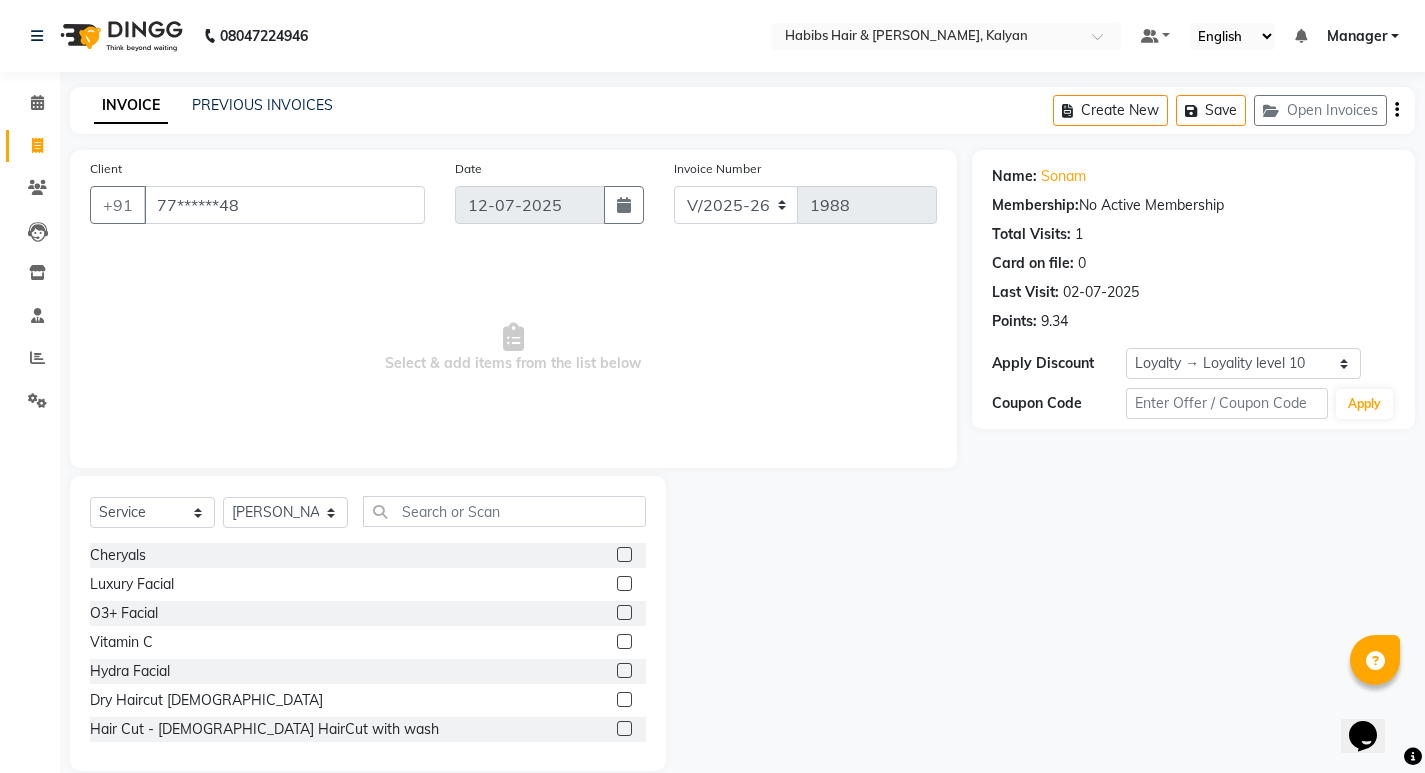 click on "Select  Service  Product  Membership  Package Voucher Prepaid Gift Card  Select Stylist ANWAR GANESH SHINDE Gauri Manager Maruf  mulla Meena Kumari Namrata zipre Neha M Omkar Priyanka Ranjana  singh  Sagar saindane SANTOSHI SHALINI Smruti Suraj Kadam Vinaya  Yogesh Cheryals  Luxury Facial  O3+ Facial  Vitamin C  Hydra Facial  Dry Haircut Male  Hair Cut - Female HairCut with wash  Hair Cut - Male HairCut with Wash  Hair Cut - Female Advanced Haircut  Hair Cut - Fringe Haircut  Hair Cut - Beard Trimming  Hair Cut - Child  Haircut Girl  Hair Cut - Child Haircut Boy  Hair Cut - Dry Haircut Female  Hair Cut - Dry Haircut Male  HairCut - Dry Haircut Female+Blowdry  Beard color  Beard Sheving  Beard Trimming  D-tan/Bleach - Upper Lip  D-tan/Bleach - Face / Neck  D-tan/Bleach - Back Neck  D-tan/Bleach - Under Arms  D-tan/Bleach - Full Arms  D-tan/Bleach - Full Legs  D-tan/Bleach - Half Arms  D-tan/Bleach - Half Legs  D-tan/Bleach - Full Back and Front  D-tan/Bleach - Half Back or Stomach  D-tan/Bleach - Full Body" 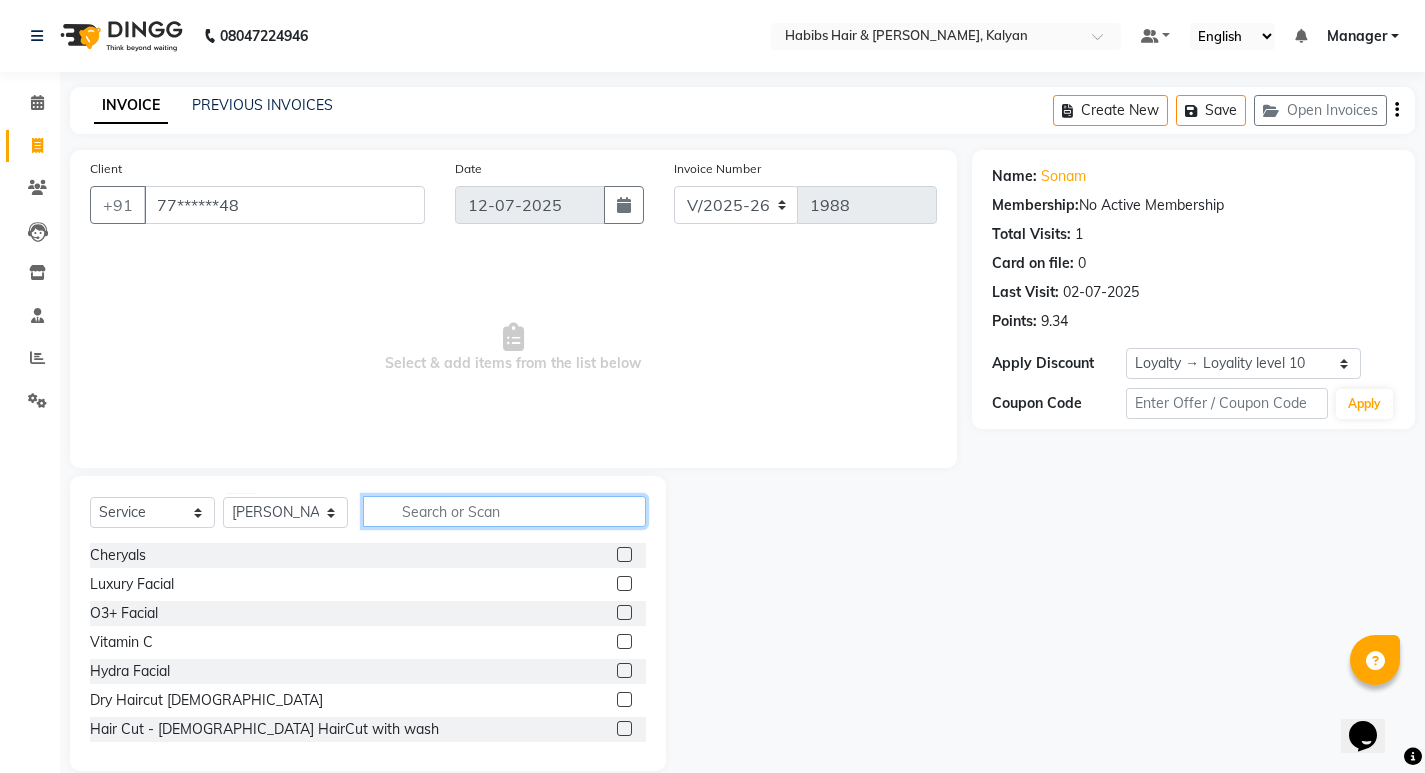 click 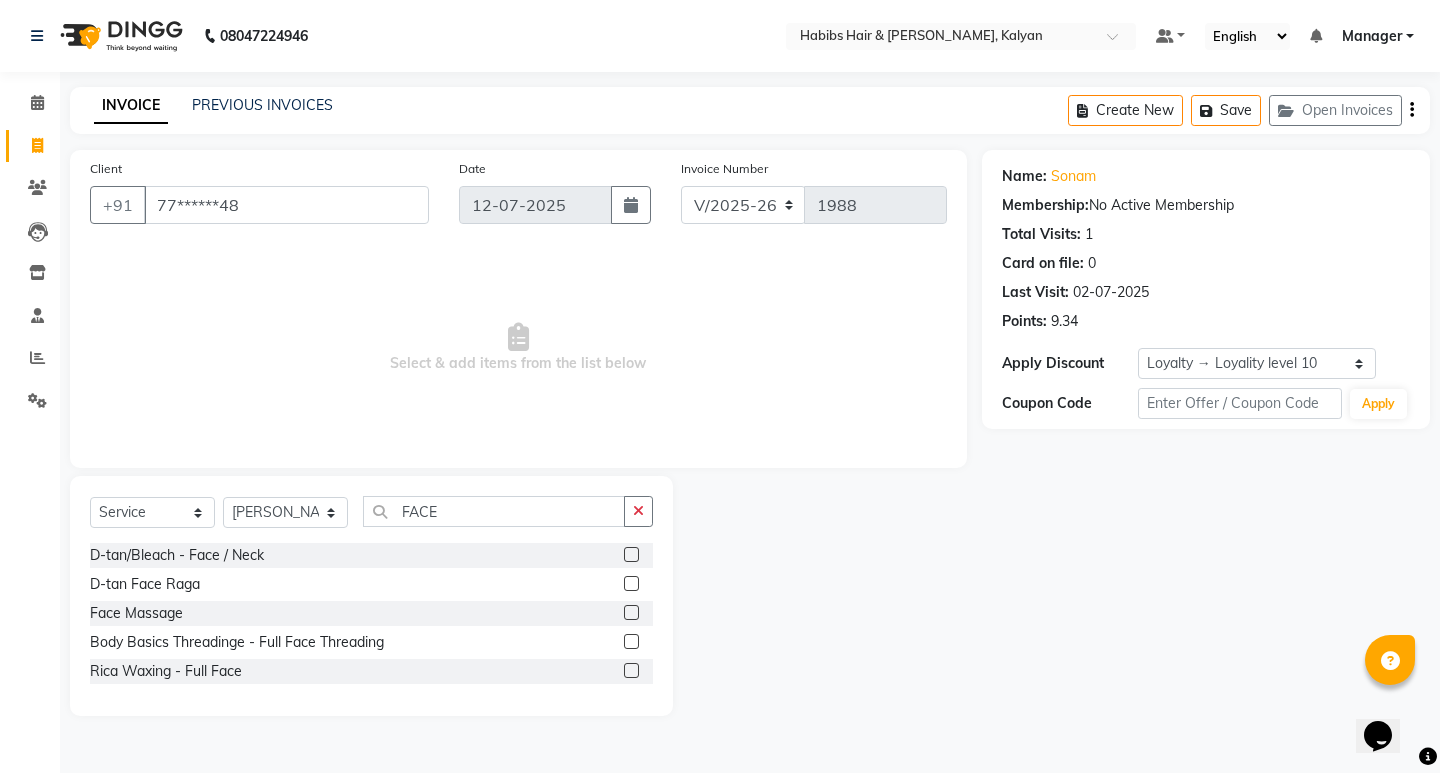 click 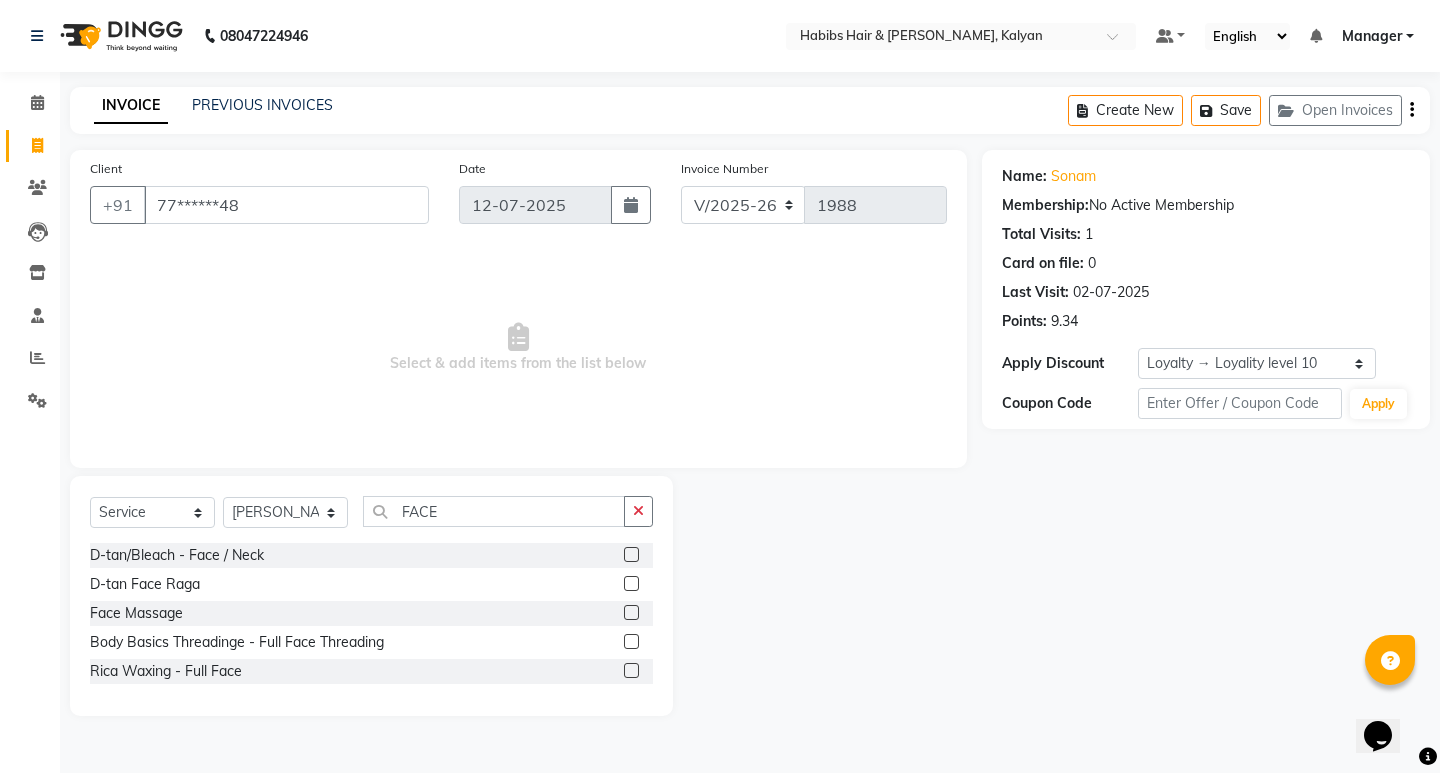 click at bounding box center (630, 555) 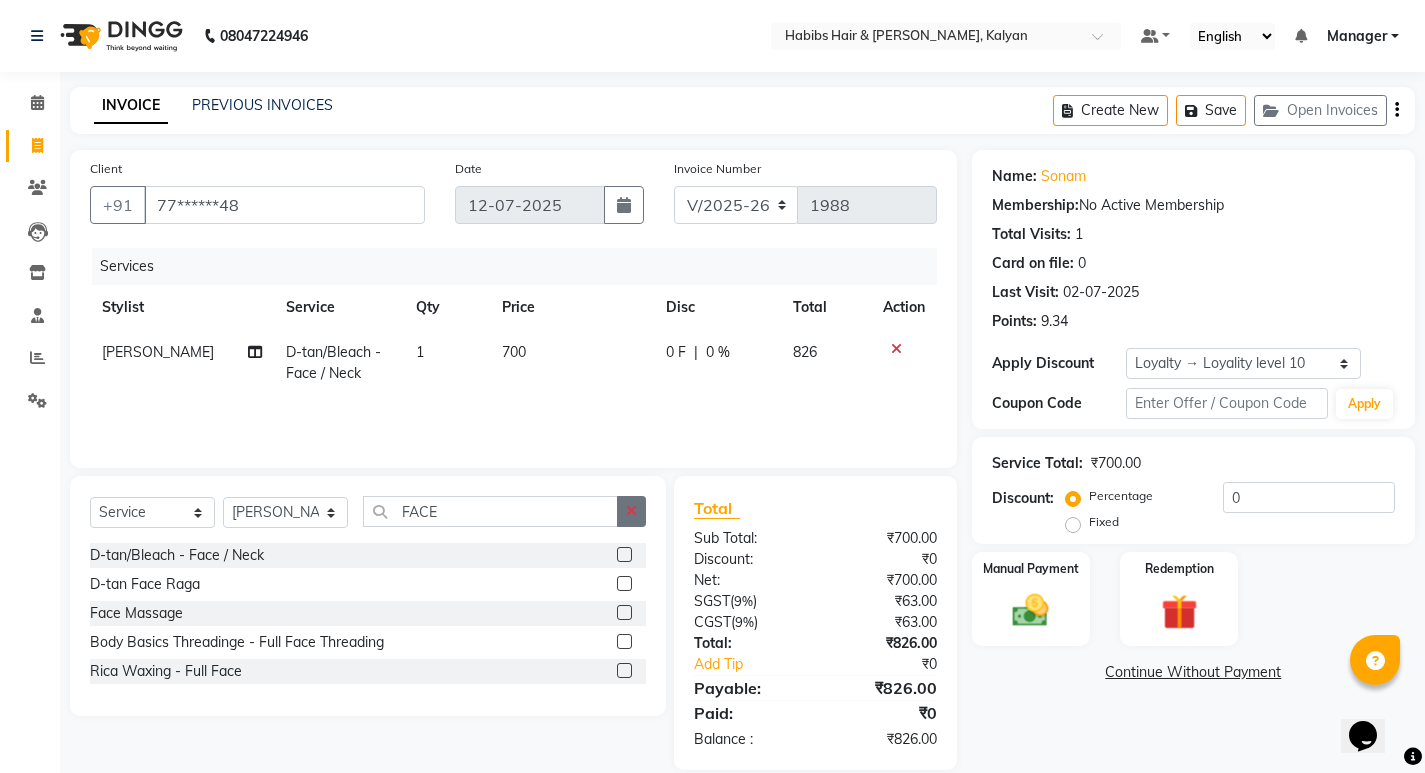 click 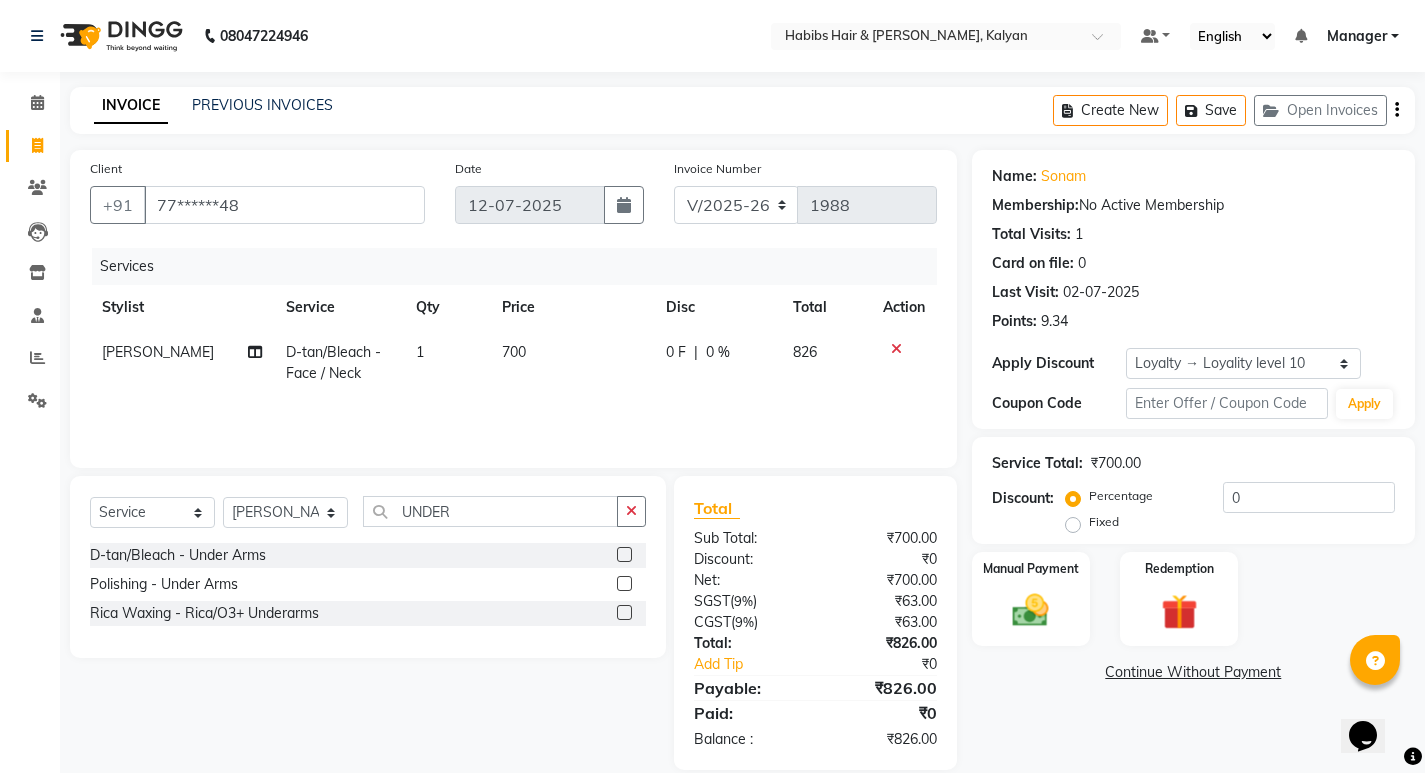 click 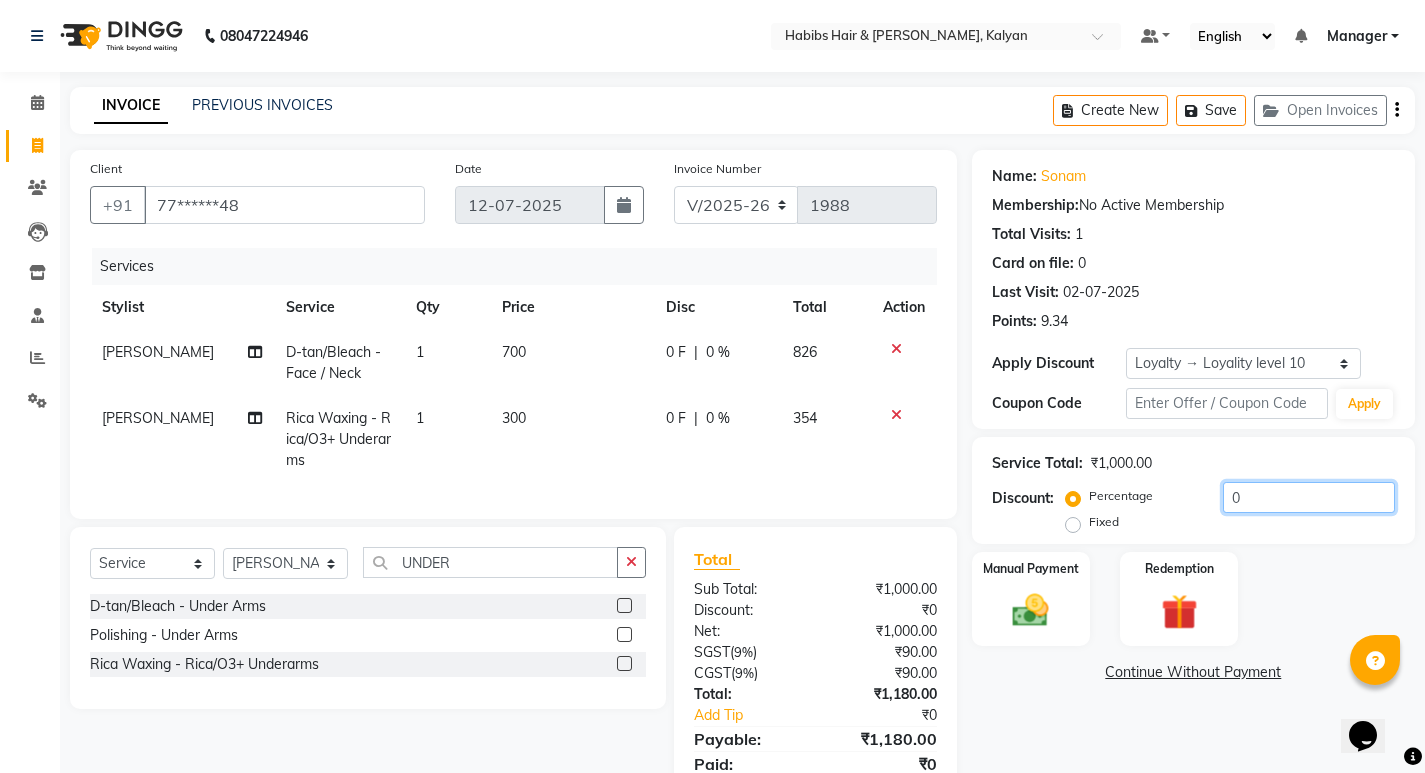 click on "0" 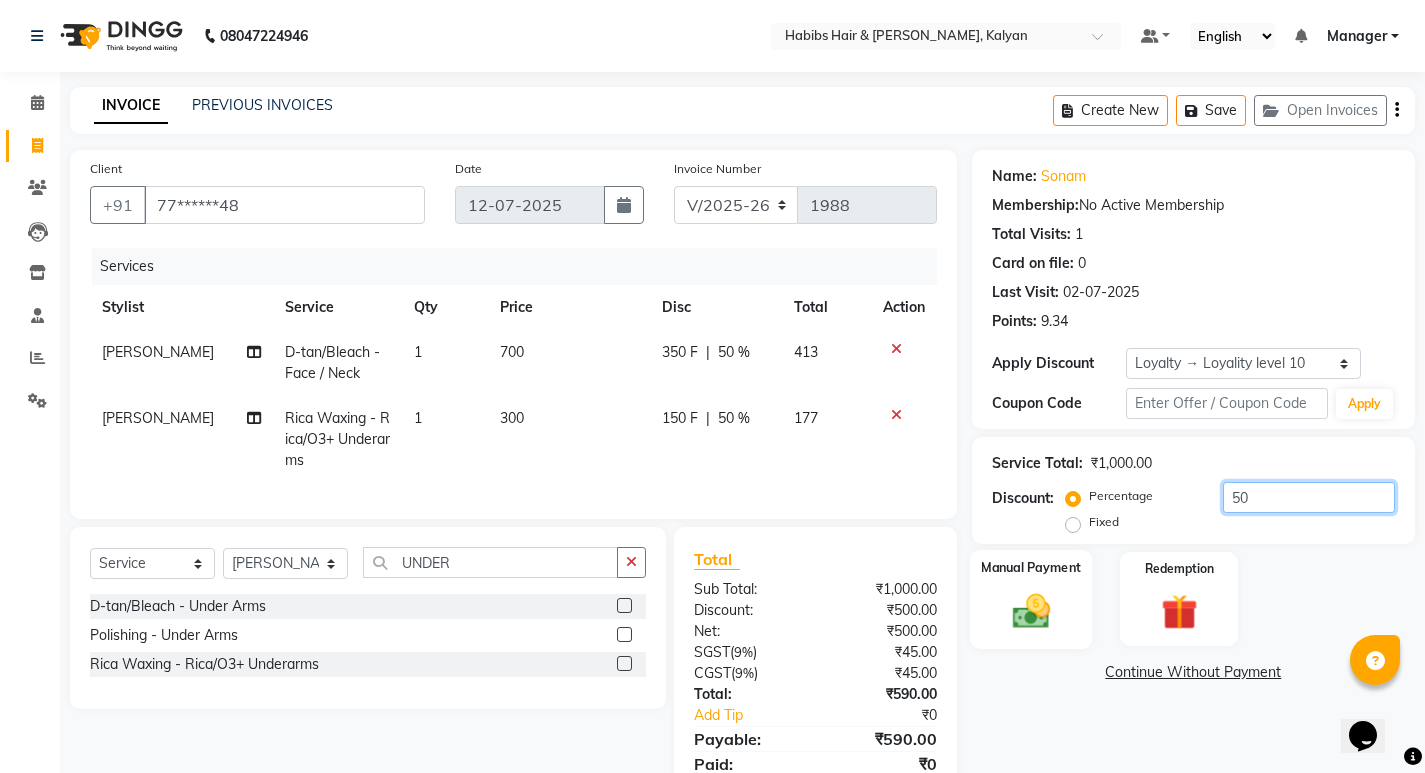 scroll, scrollTop: 93, scrollLeft: 0, axis: vertical 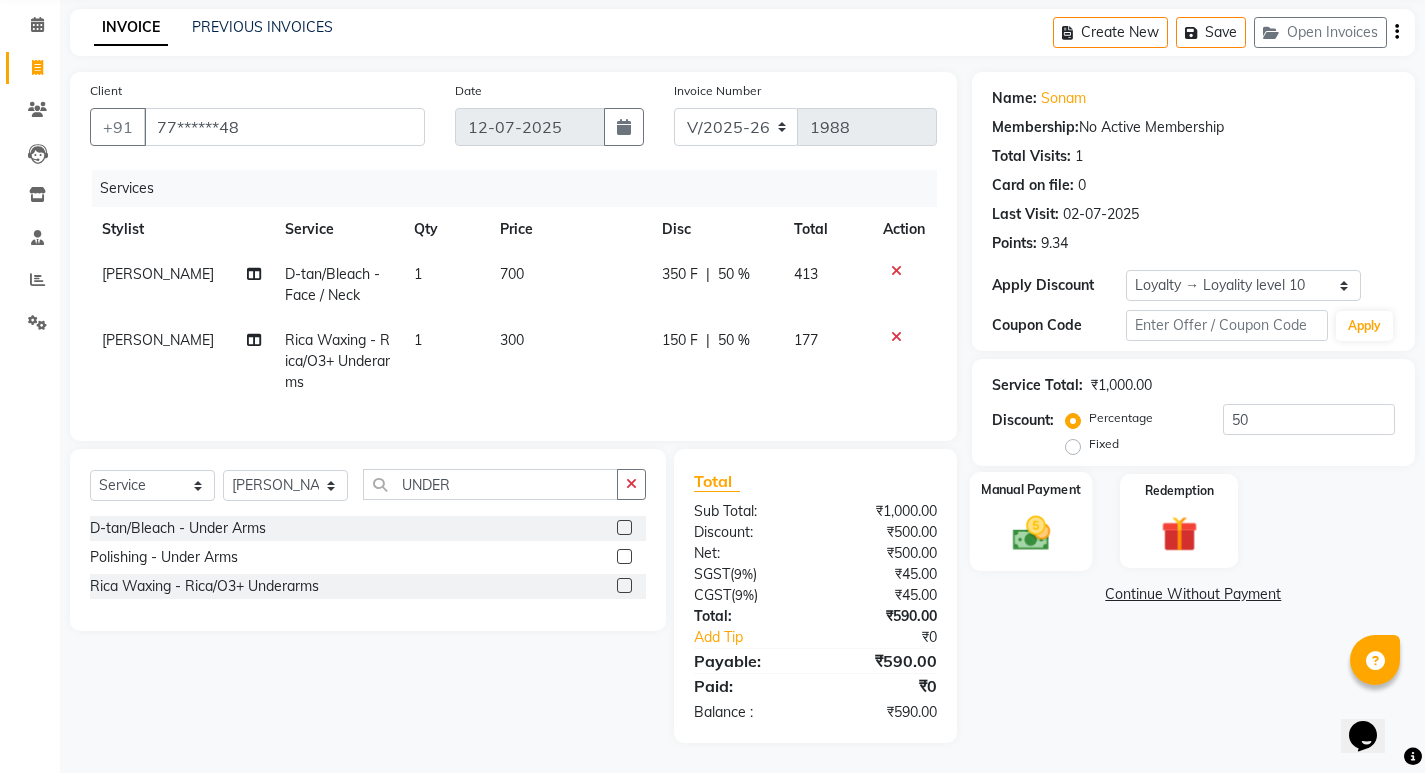 click on "Manual Payment" 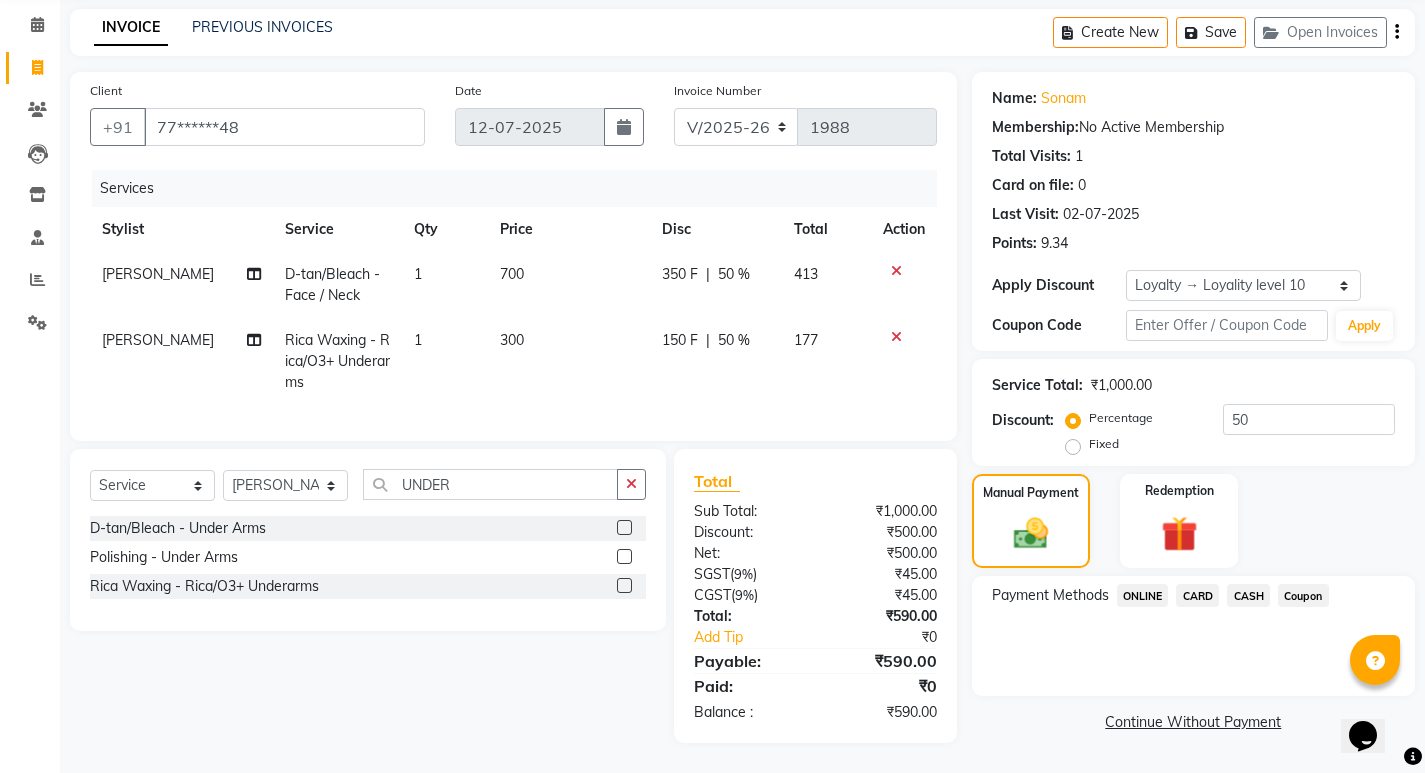 click on "ONLINE" 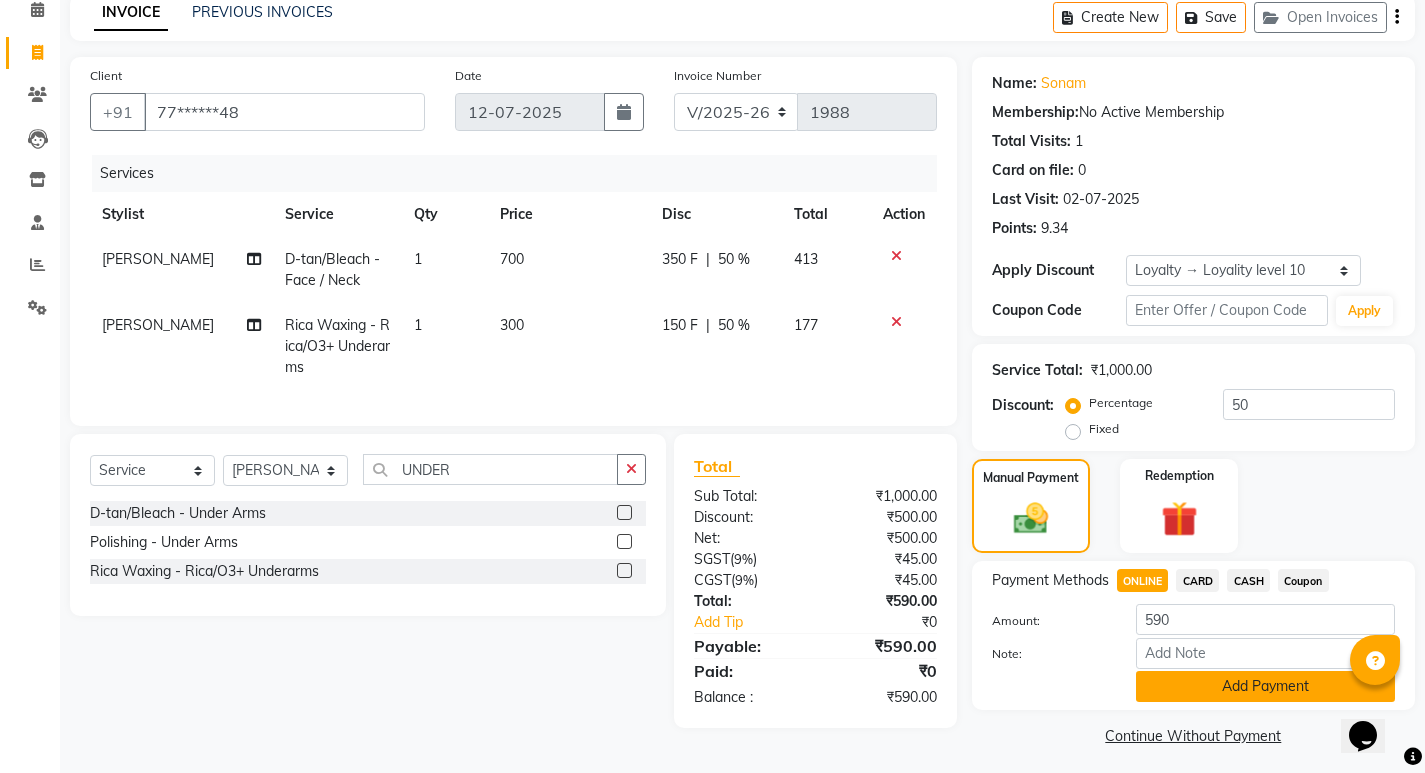 click on "Add Payment" 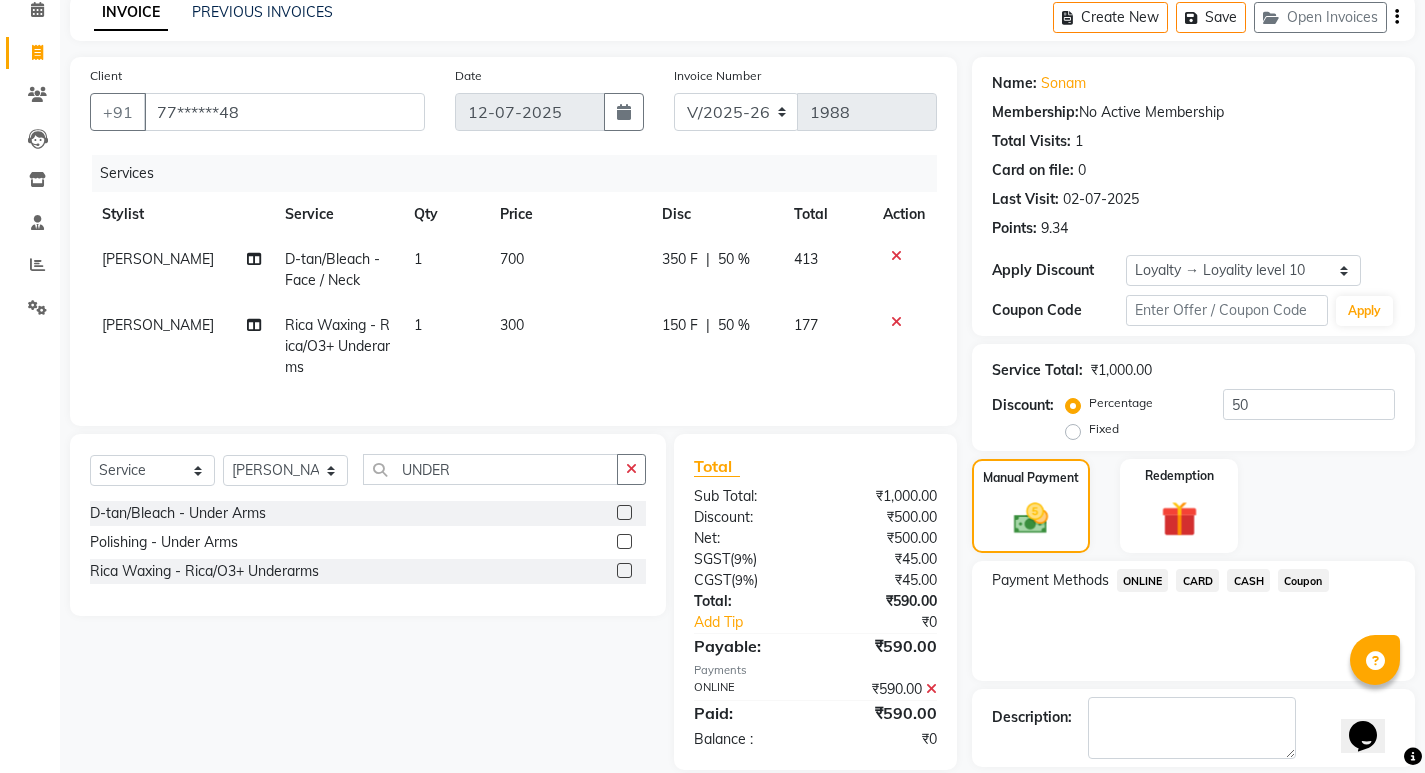 scroll, scrollTop: 234, scrollLeft: 0, axis: vertical 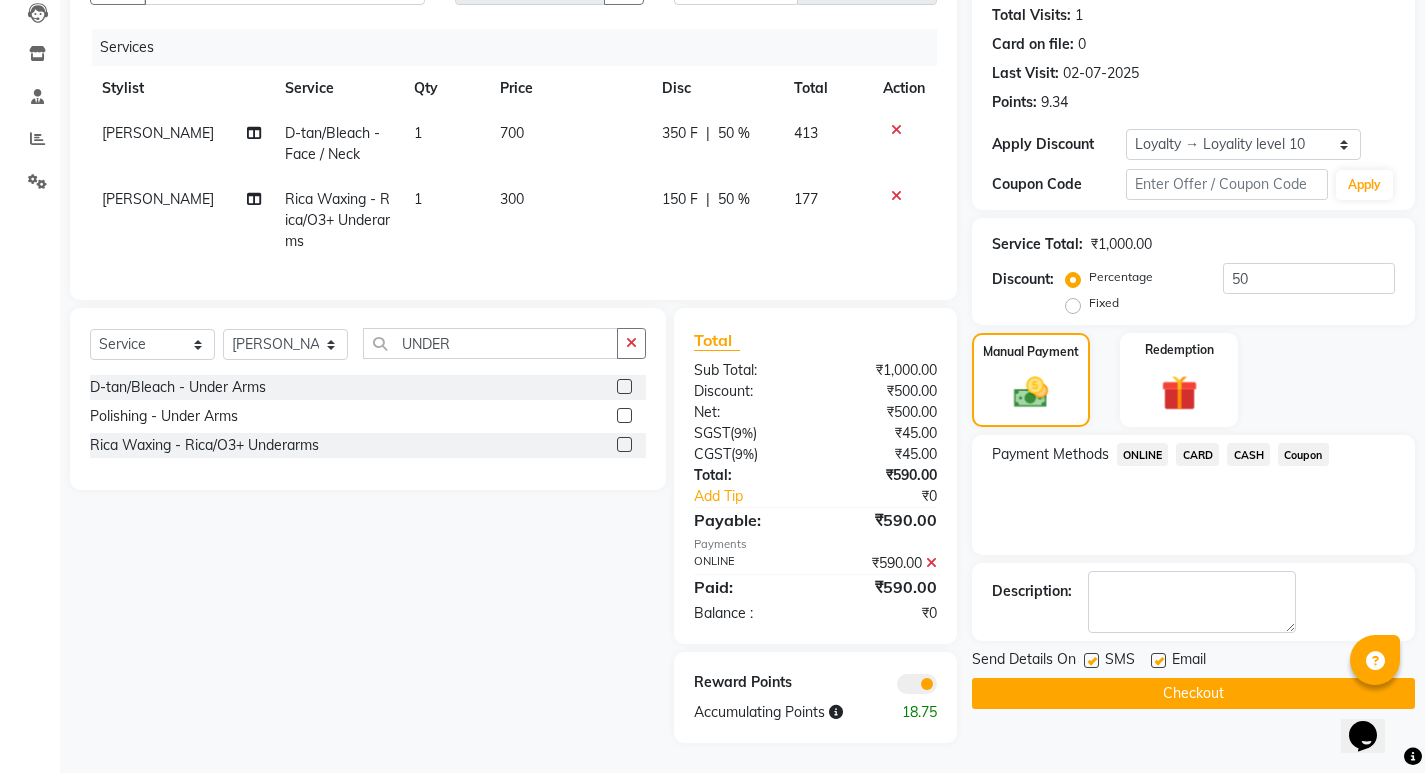 click on "Checkout" 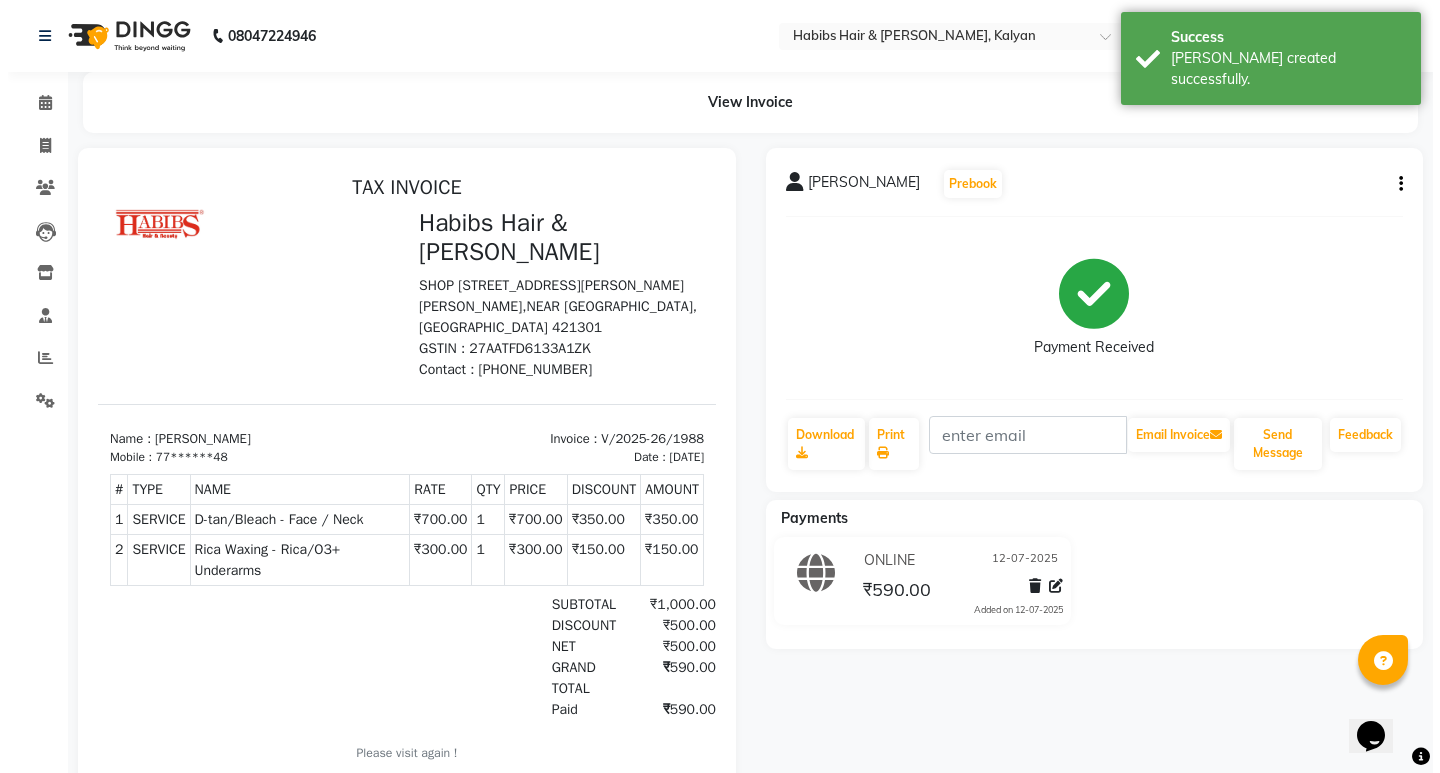 scroll, scrollTop: 0, scrollLeft: 0, axis: both 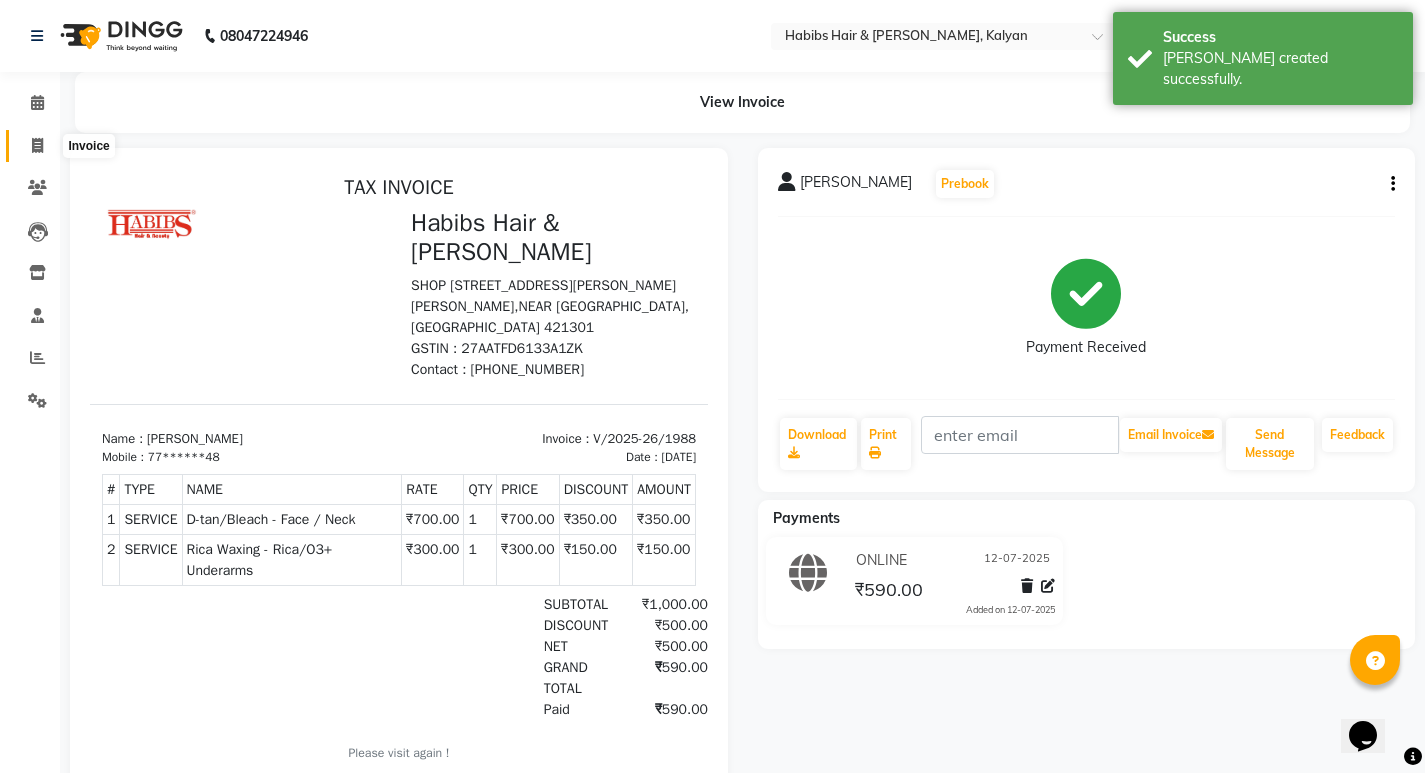 click 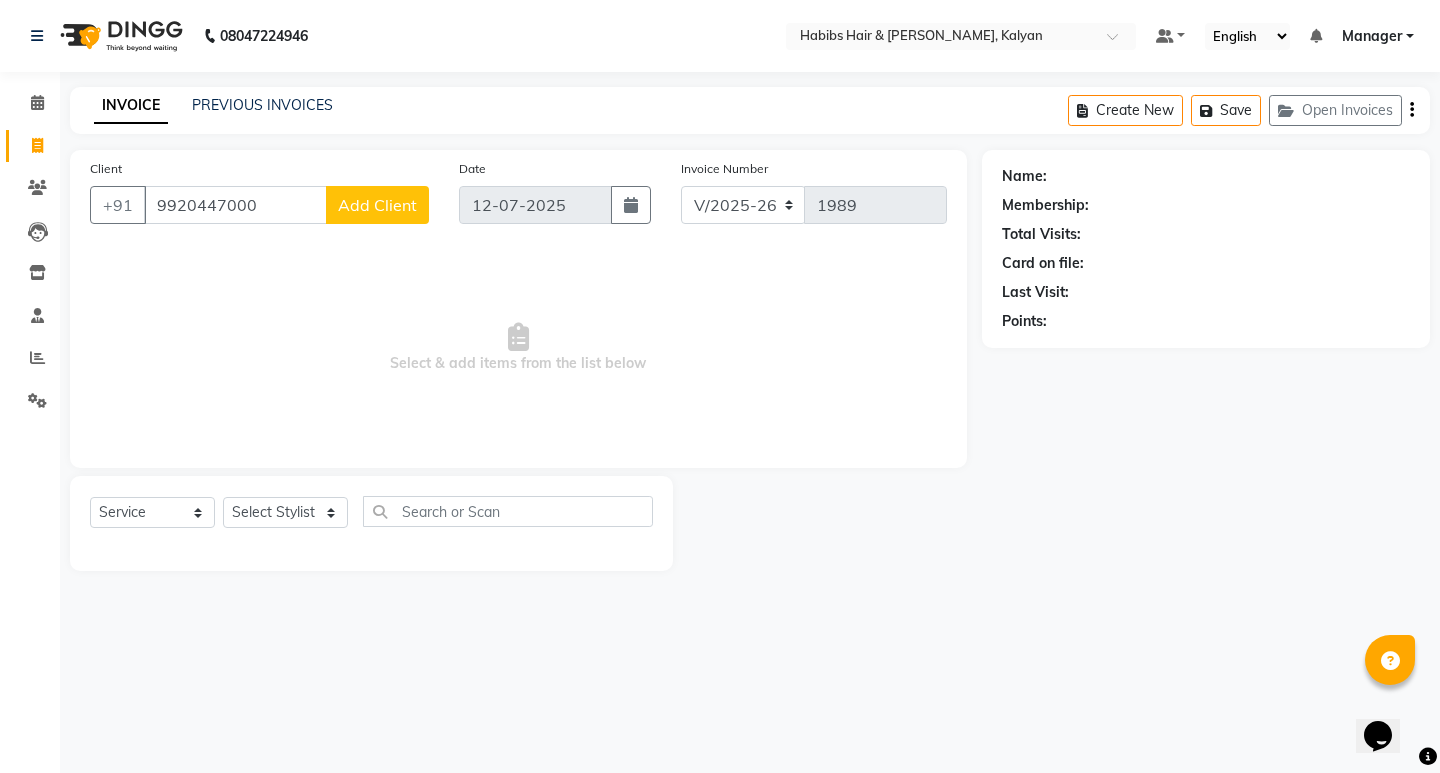 click on "Add Client" 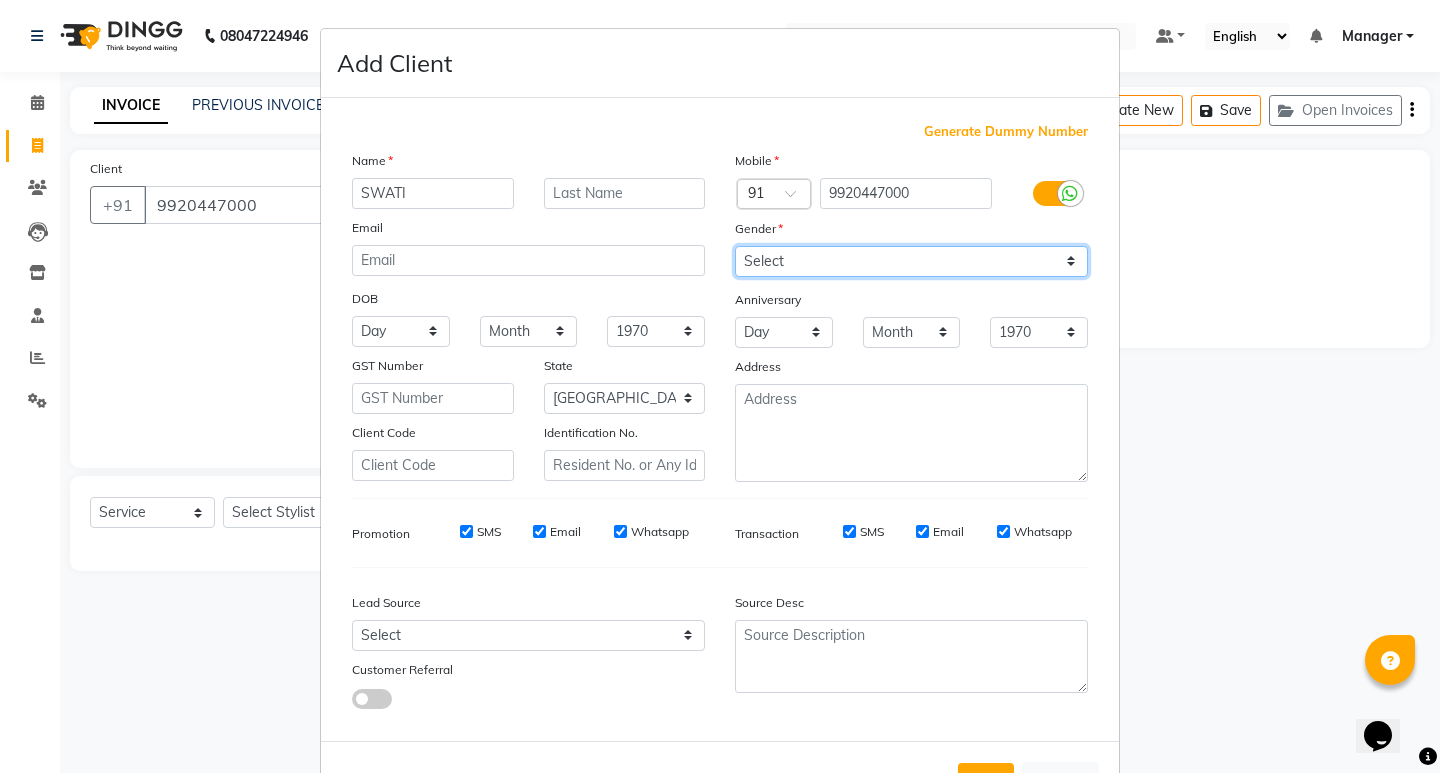 click on "Select Male Female Other Prefer Not To Say" at bounding box center (911, 261) 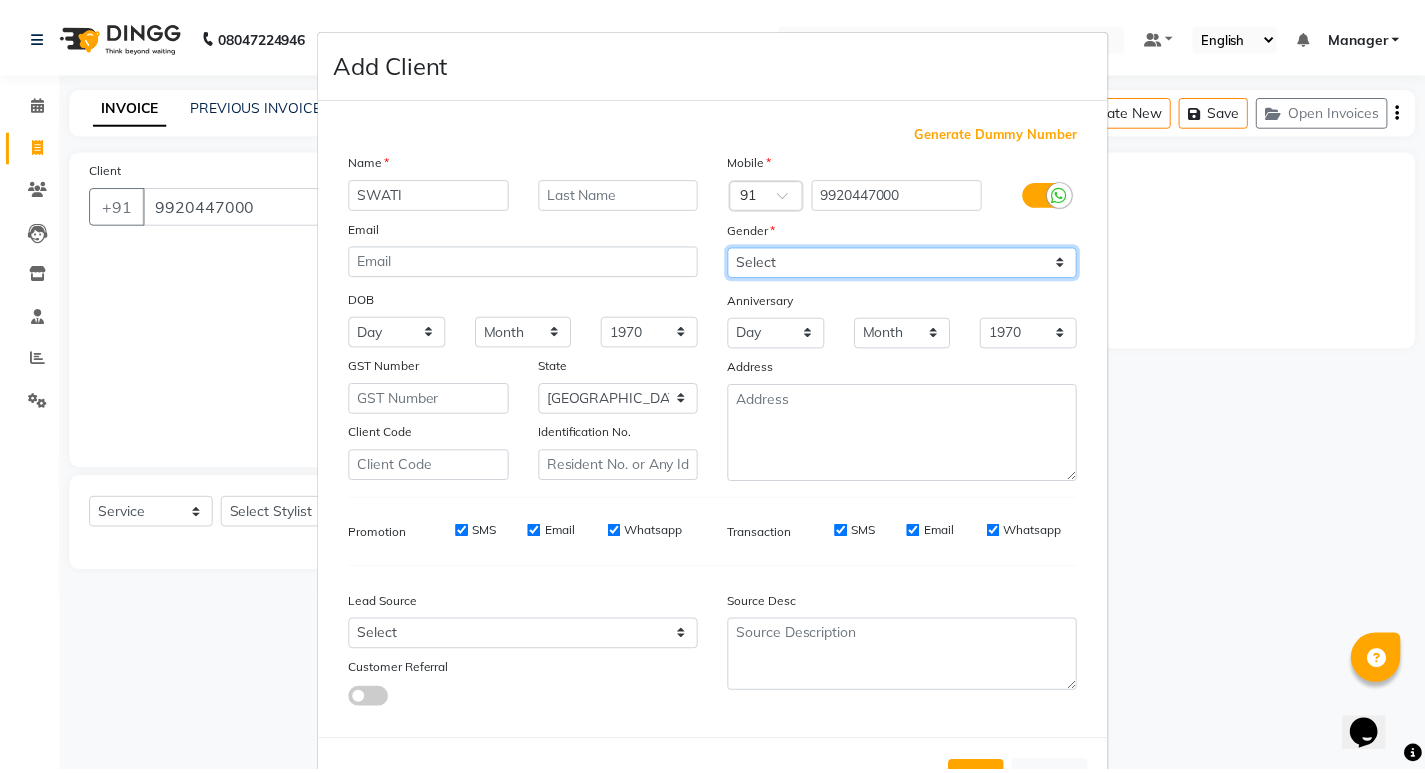scroll, scrollTop: 76, scrollLeft: 0, axis: vertical 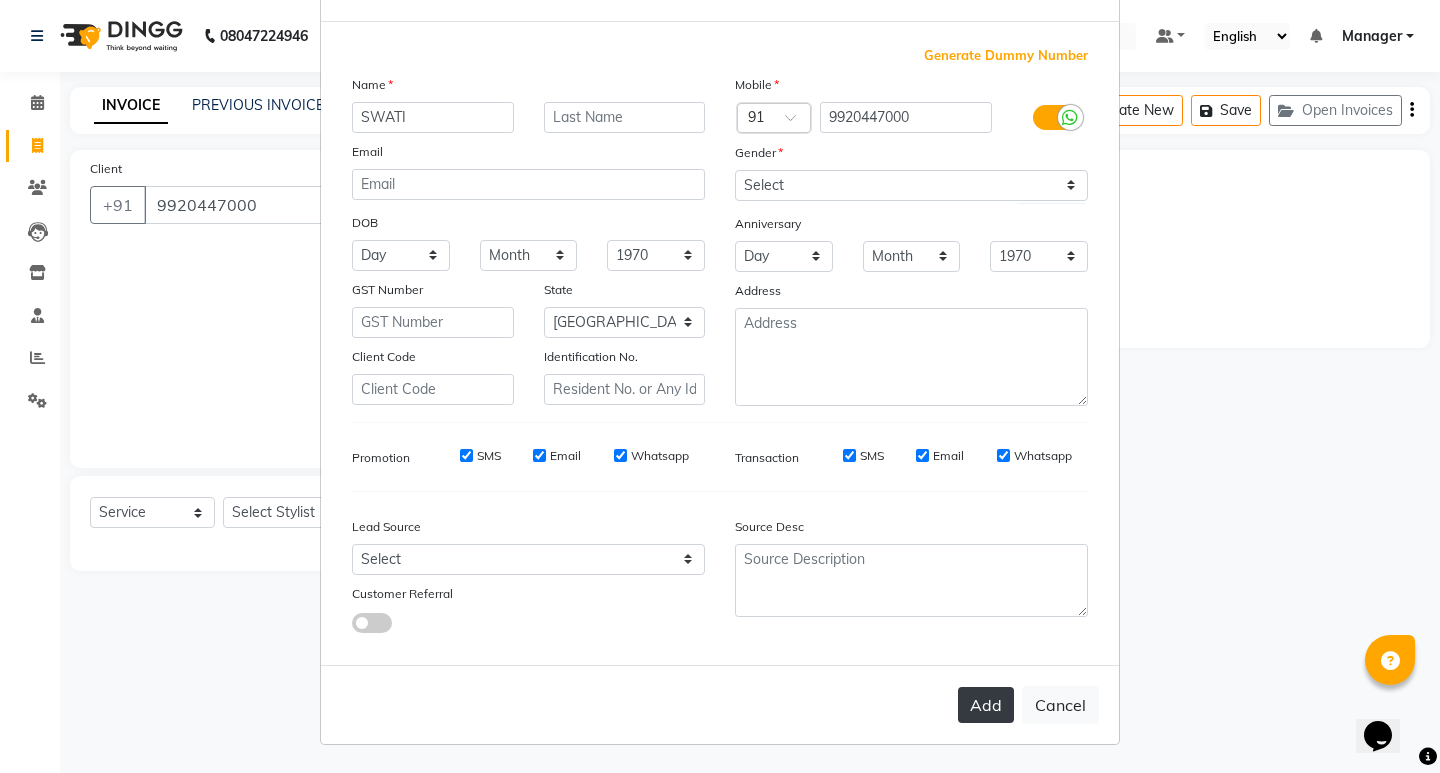 click on "Add" at bounding box center [986, 705] 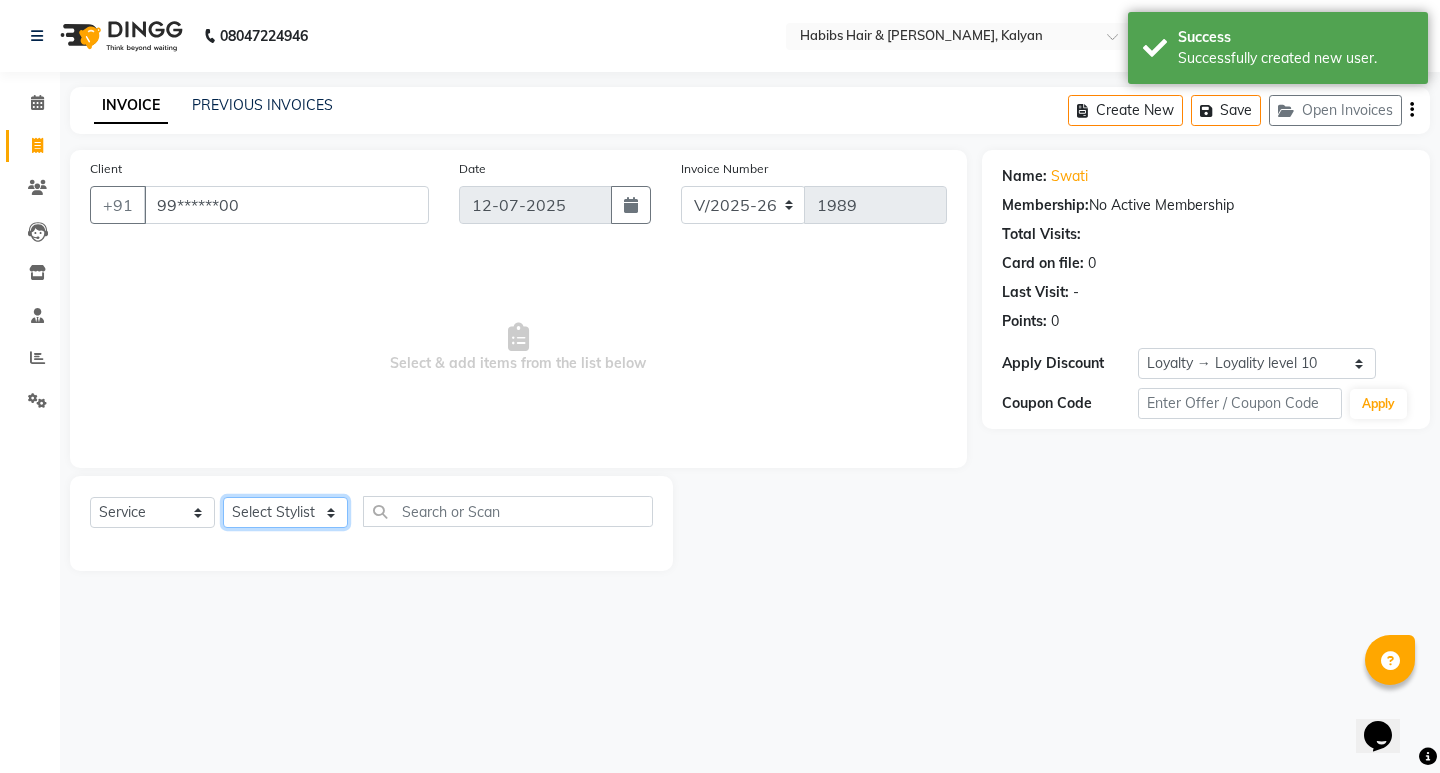 click on "Select Stylist ANWAR GANESH SHINDE Gauri Manager Maruf  mulla Meena Kumari Namrata zipre Neha M Omkar Priyanka Ranjana  singh  Sagar saindane SANTOSHI SHALINI Smruti Suraj Kadam Vinaya  Yogesh" 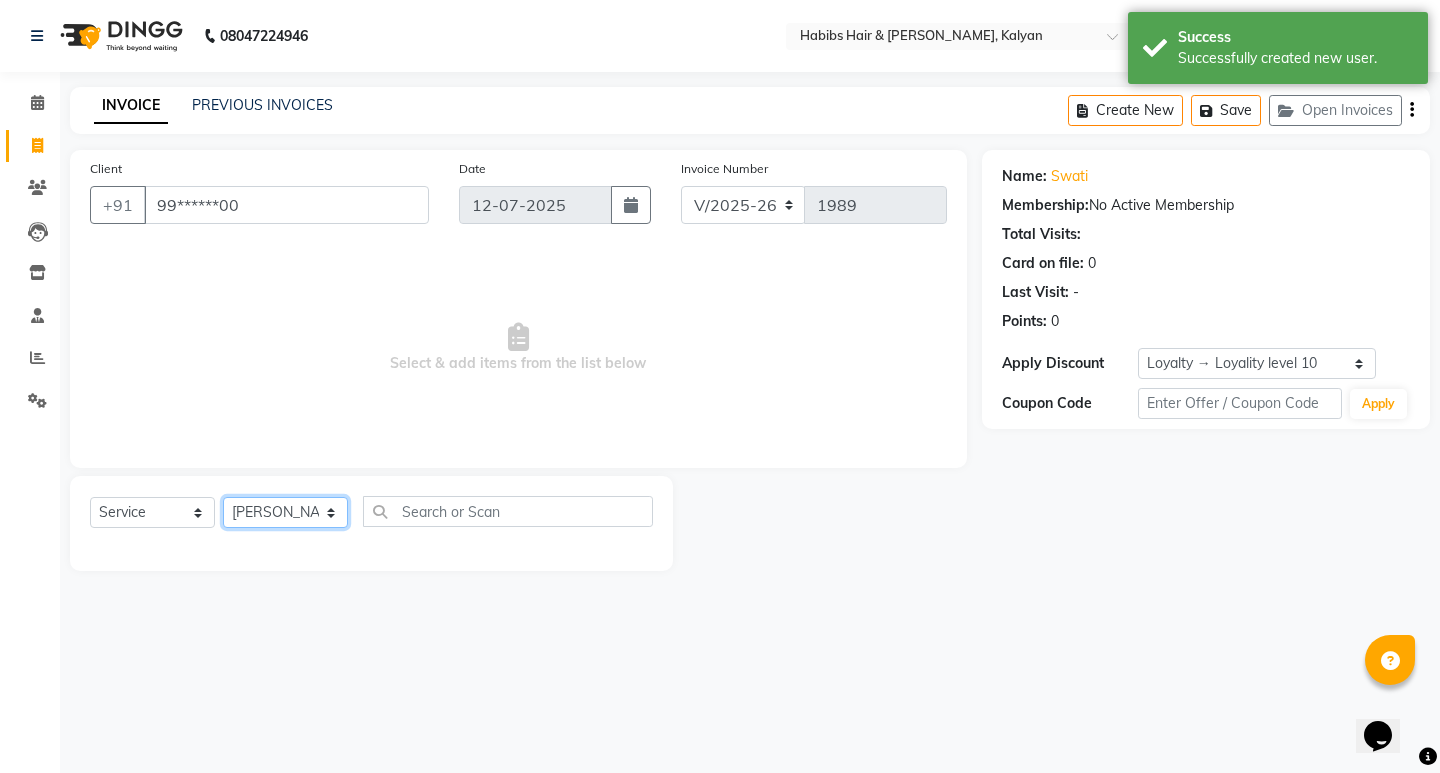 click on "Select Stylist ANWAR GANESH SHINDE Gauri Manager Maruf  mulla Meena Kumari Namrata zipre Neha M Omkar Priyanka Ranjana  singh  Sagar saindane SANTOSHI SHALINI Smruti Suraj Kadam Vinaya  Yogesh" 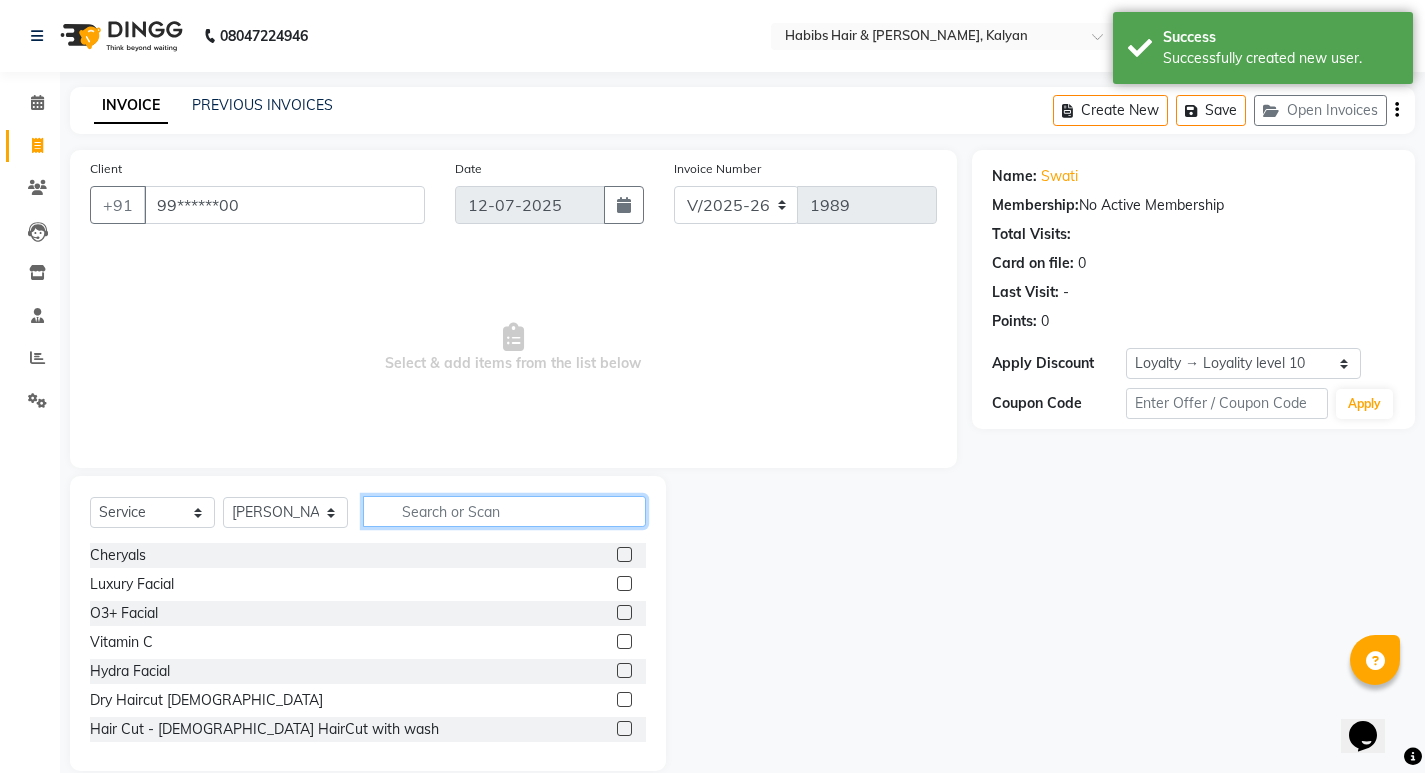click 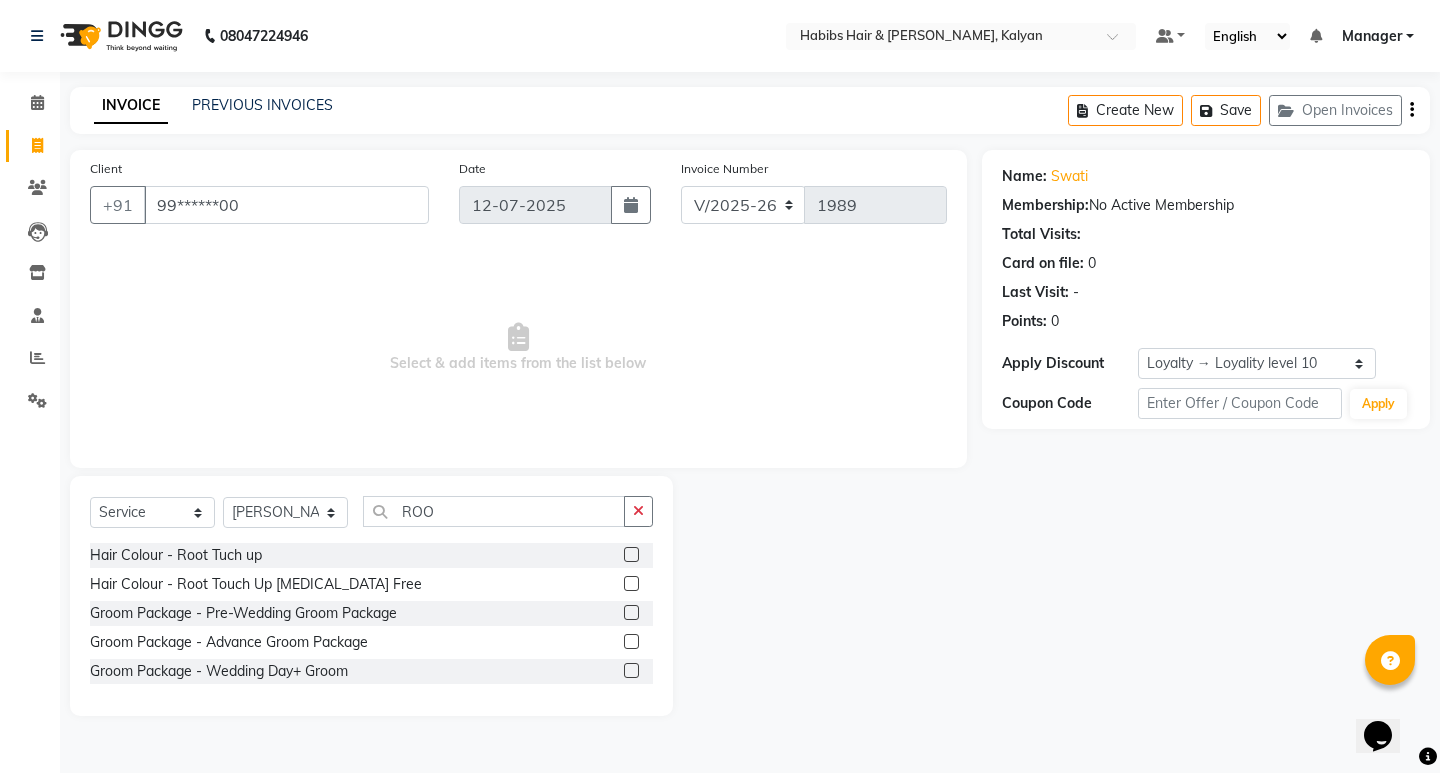 click 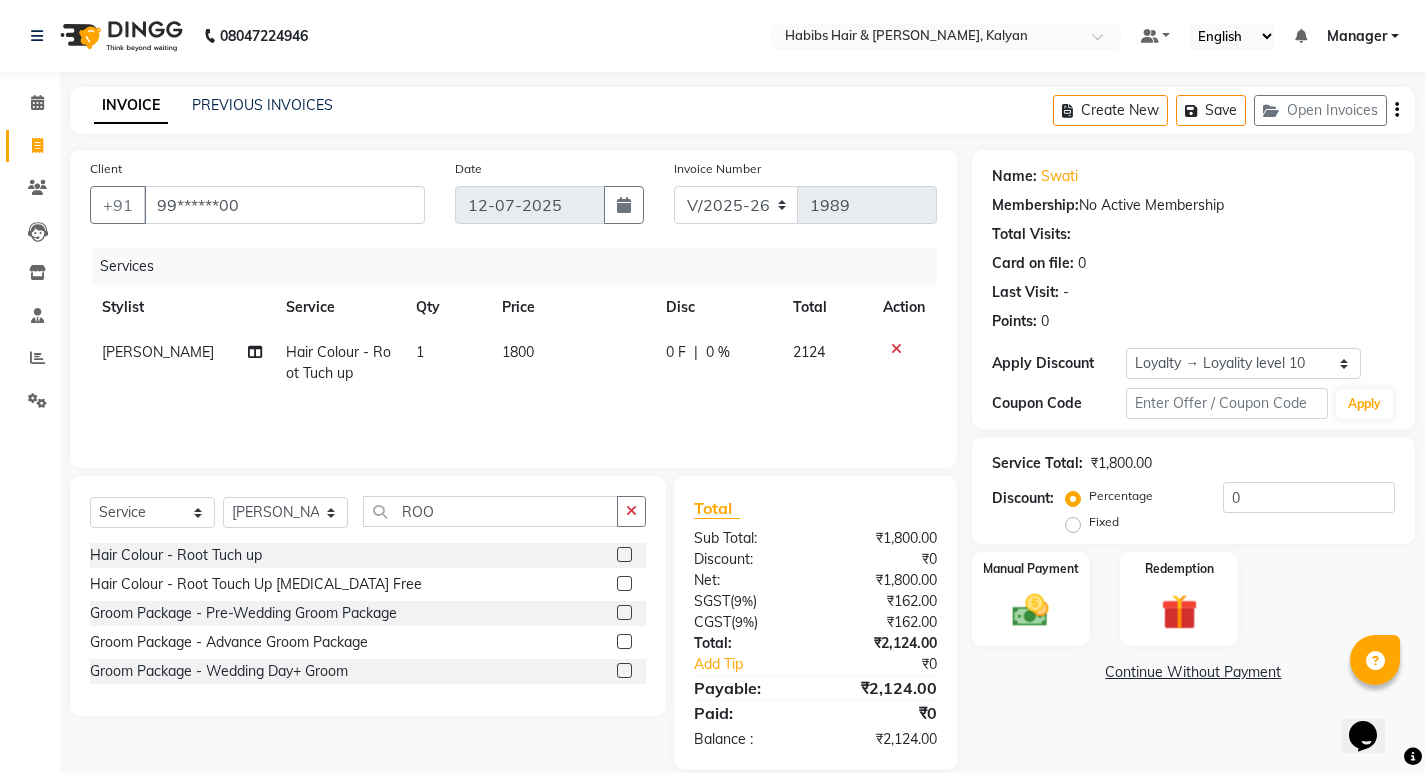 click on "1800" 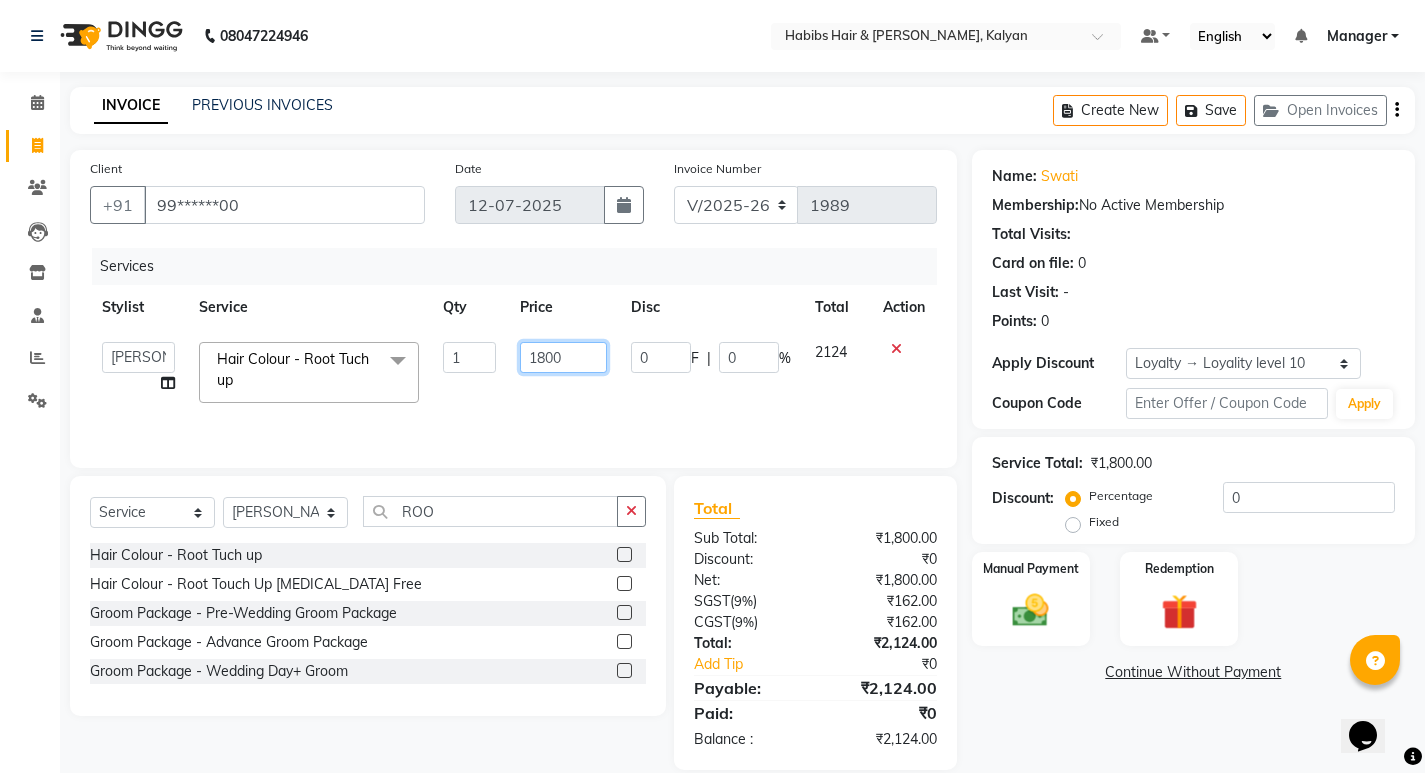 click on "1800" 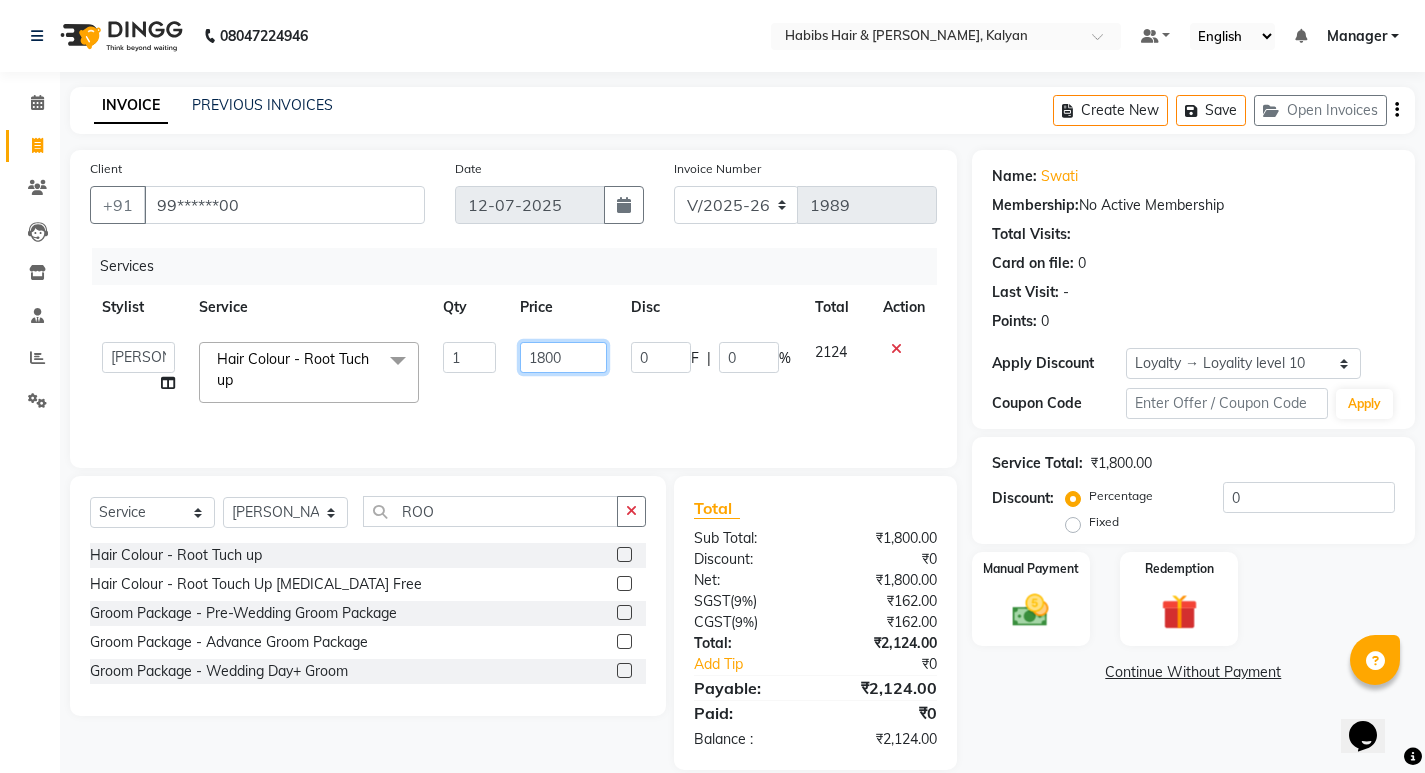click on "1800" 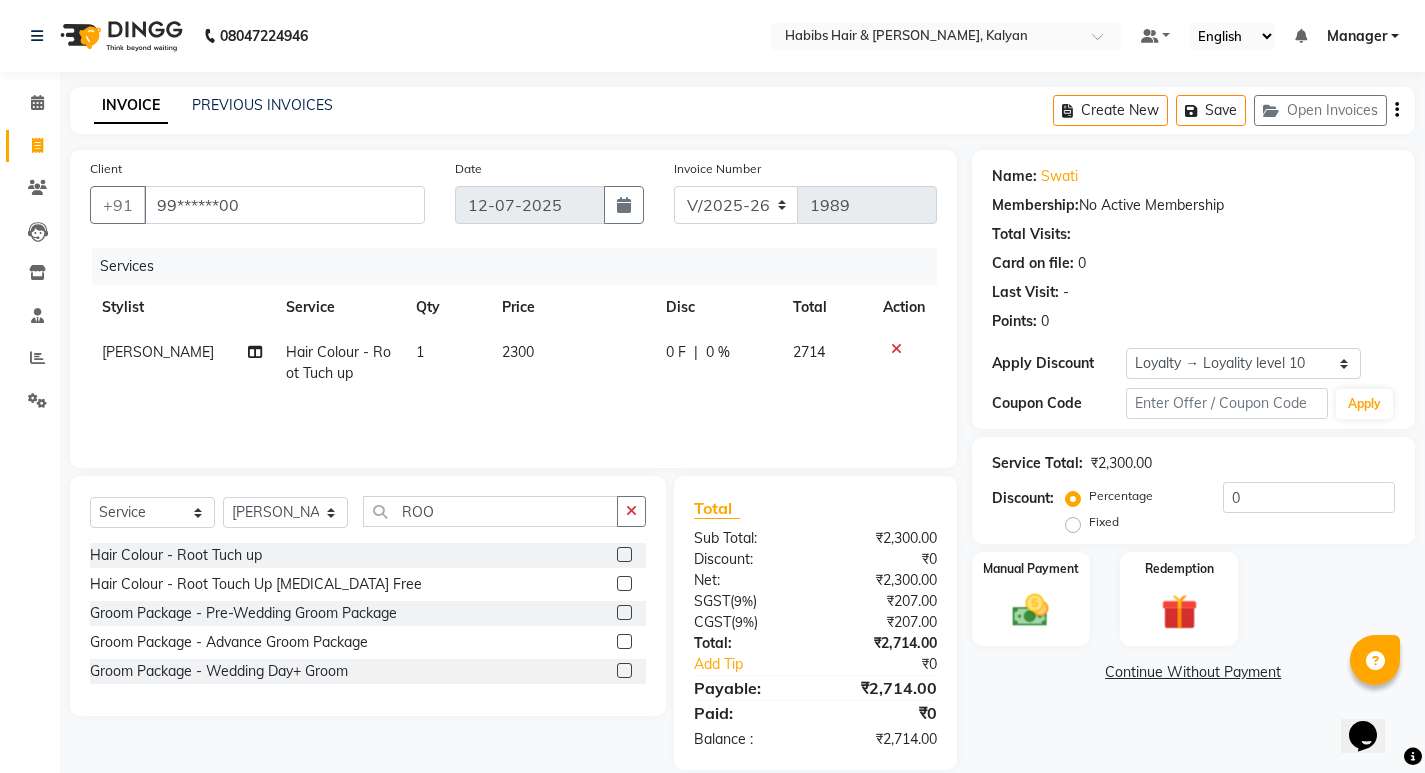 click on "Services Stylist Service Qty Price Disc Total Action SHALINI Hair Colour - Root Tuch up 1 2300 0 F | 0 % 2714" 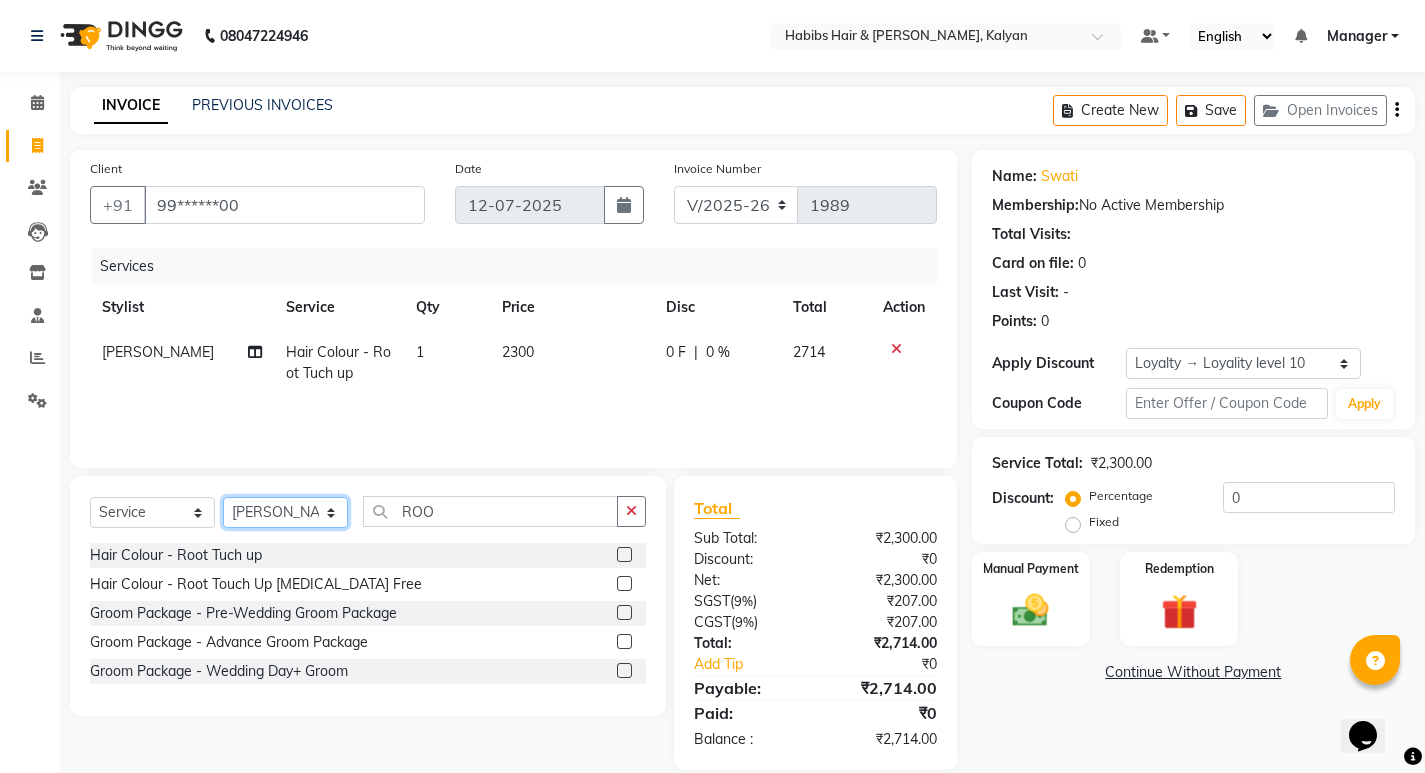 click on "Select Stylist ANWAR GANESH SHINDE Gauri Manager Maruf  mulla Meena Kumari Namrata zipre Neha M Omkar Priyanka Ranjana  singh  Sagar saindane SANTOSHI SHALINI Smruti Suraj Kadam Vinaya  Yogesh" 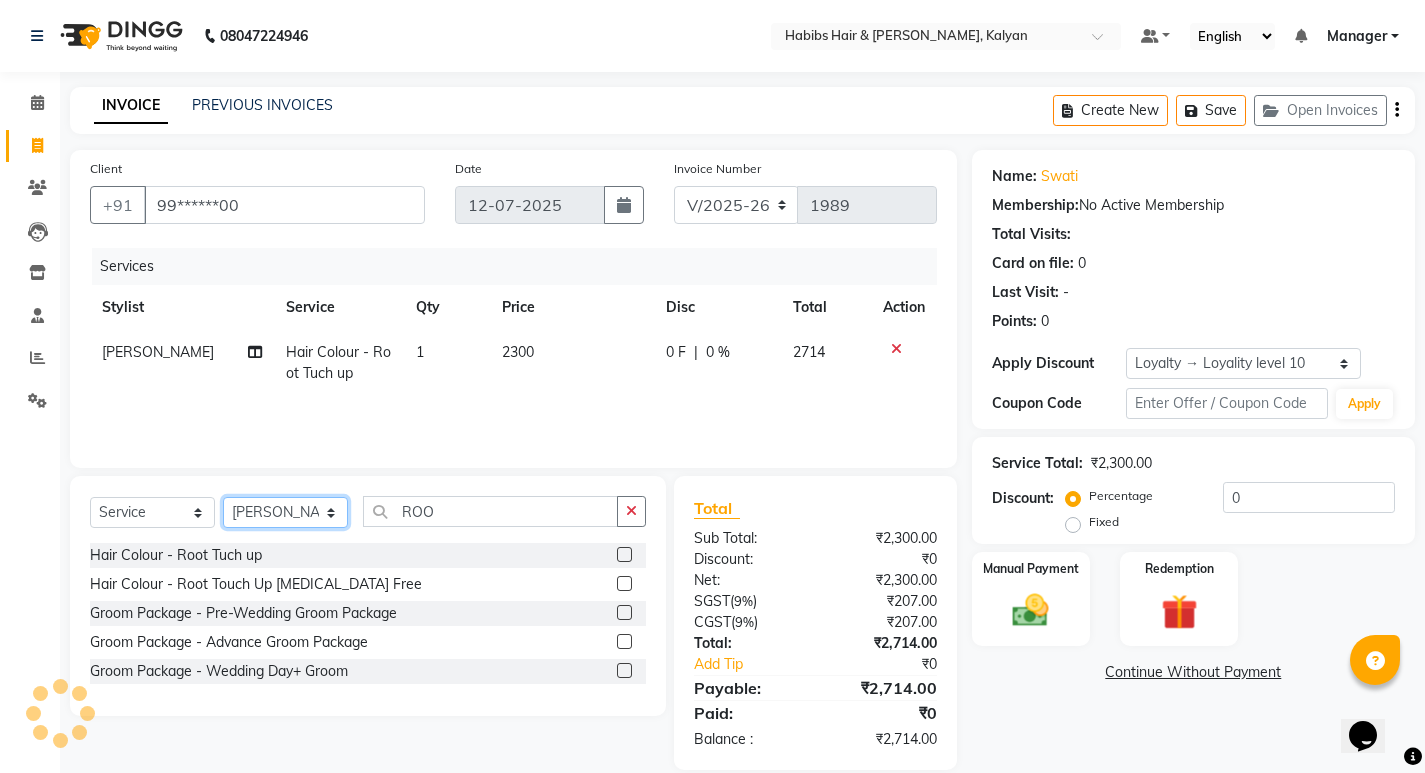 click on "Select Stylist ANWAR GANESH SHINDE Gauri Manager Maruf  mulla Meena Kumari Namrata zipre Neha M Omkar Priyanka Ranjana  singh  Sagar saindane SANTOSHI SHALINI Smruti Suraj Kadam Vinaya  Yogesh" 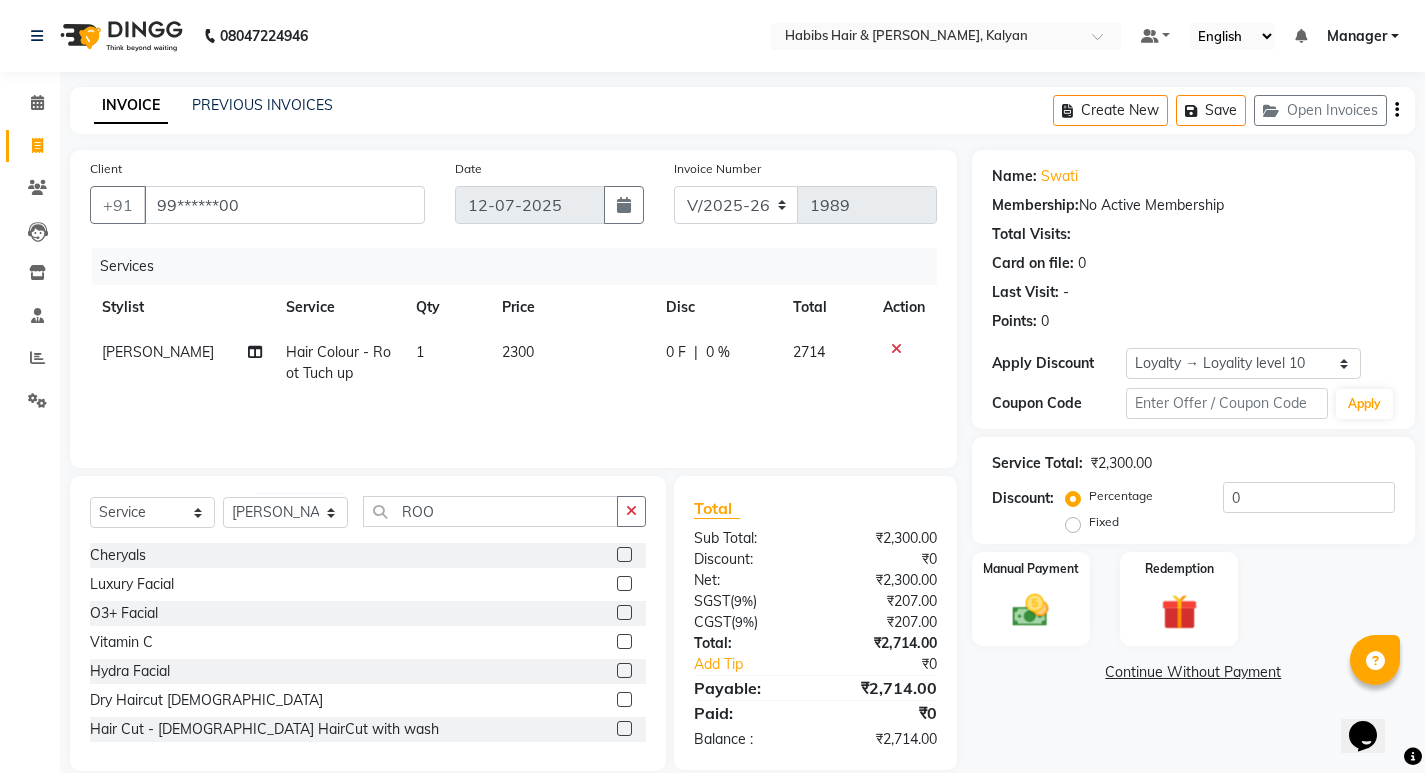 click on "Select  Service  Product  Membership  Package Voucher Prepaid Gift Card  Select Stylist ANWAR GANESH SHINDE Gauri Manager Maruf  mulla Meena Kumari Namrata zipre Neha M Omkar Priyanka Ranjana  singh  Sagar saindane SANTOSHI SHALINI Smruti Suraj Kadam Vinaya  Yogesh ROO Cheryals  Luxury Facial  O3+ Facial  Vitamin C  Hydra Facial  Dry Haircut Male  Hair Cut - Female HairCut with wash  Hair Cut - Male HairCut with Wash  Hair Cut - Female Advanced Haircut  Hair Cut - Fringe Haircut  Hair Cut - Beard Trimming  Hair Cut - Child  Haircut Girl  Hair Cut - Child Haircut Boy  Hair Cut - Dry Haircut Female  Hair Cut - Dry Haircut Male  HairCut - Dry Haircut Female+Blowdry  Beard color  Beard Sheving  Beard Trimming  D-tan/Bleach - Upper Lip  D-tan/Bleach - Face / Neck  D-tan/Bleach - Back Neck  D-tan/Bleach - Under Arms  D-tan/Bleach - Full Arms  D-tan/Bleach - Full Legs  D-tan/Bleach - Half Arms  D-tan/Bleach - Half Legs  D-tan/Bleach - Full Back and Front  D-tan/Bleach - Half Back or Stomach  D-tan Face Raga" 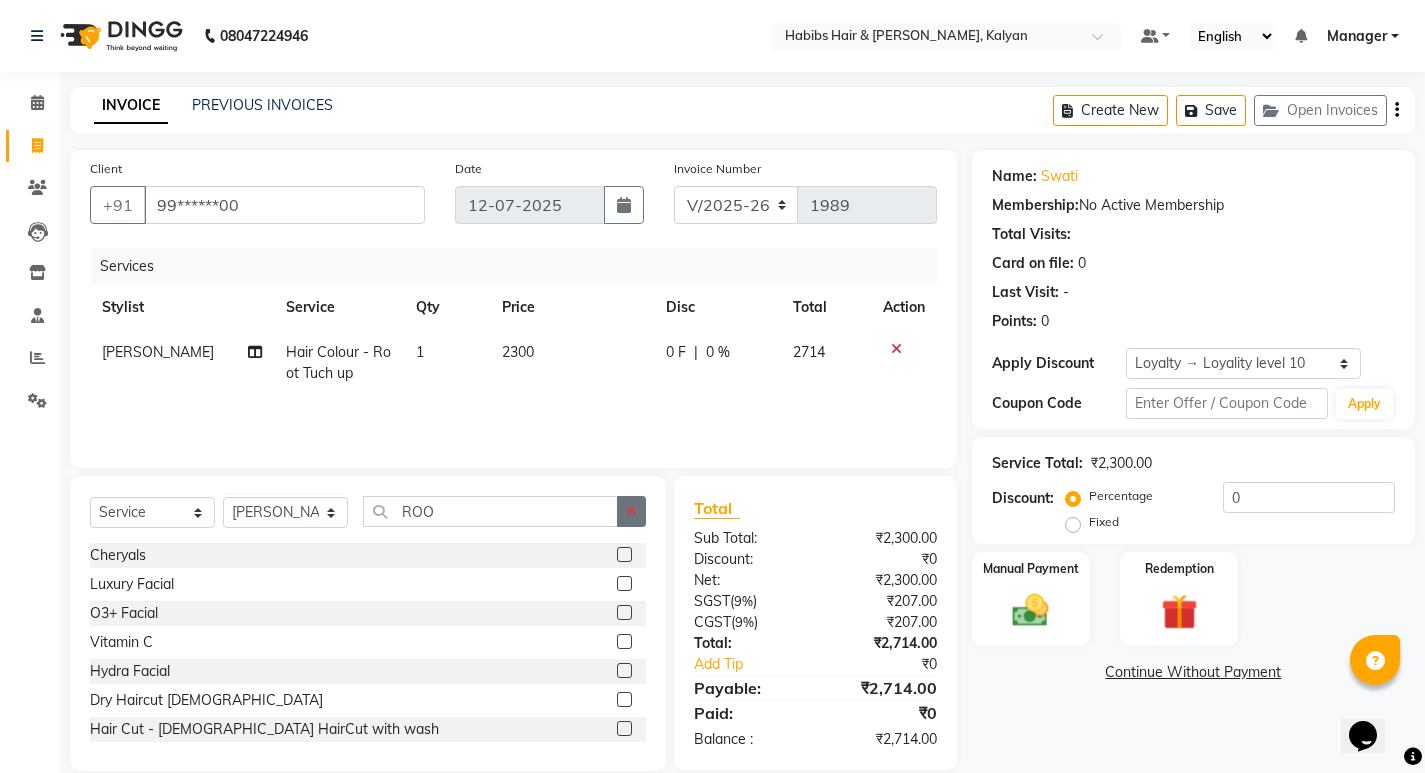 click 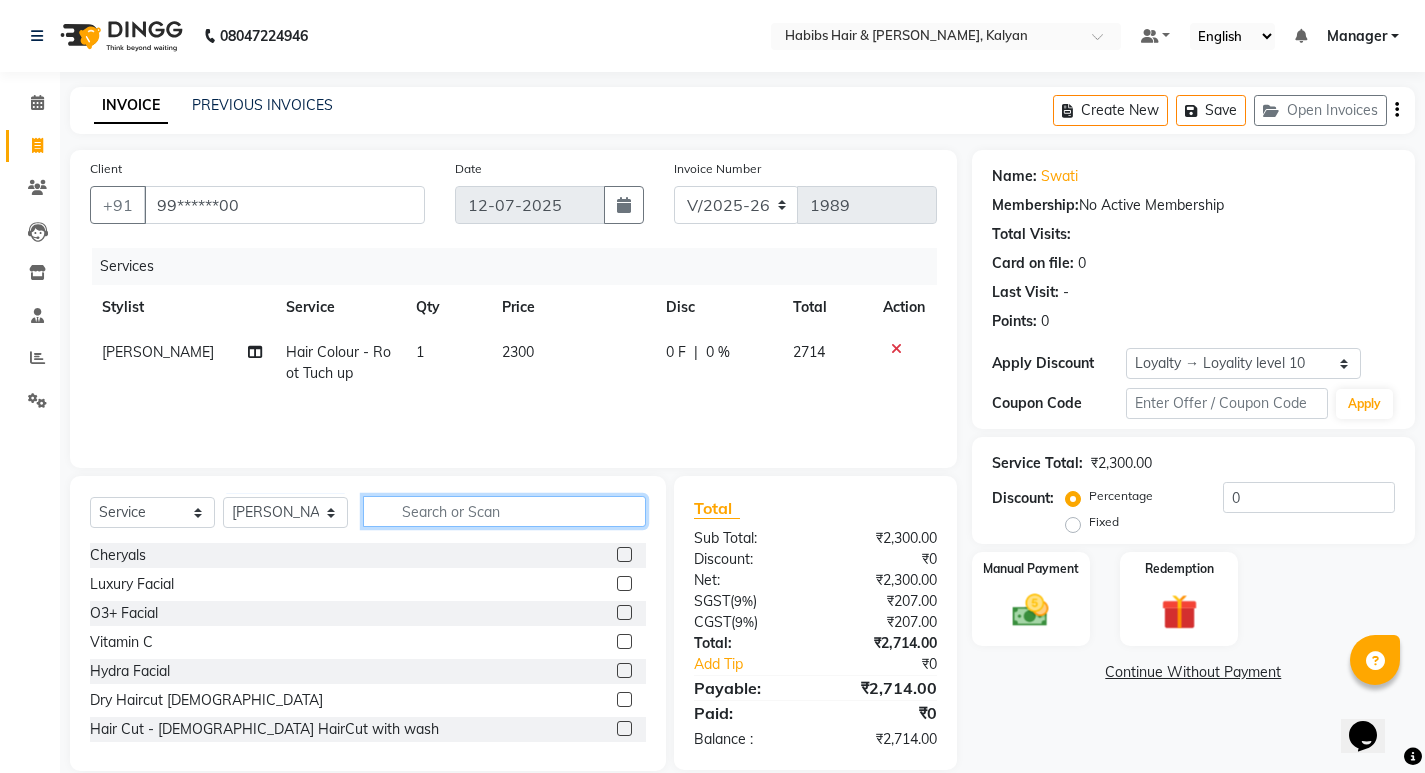 click 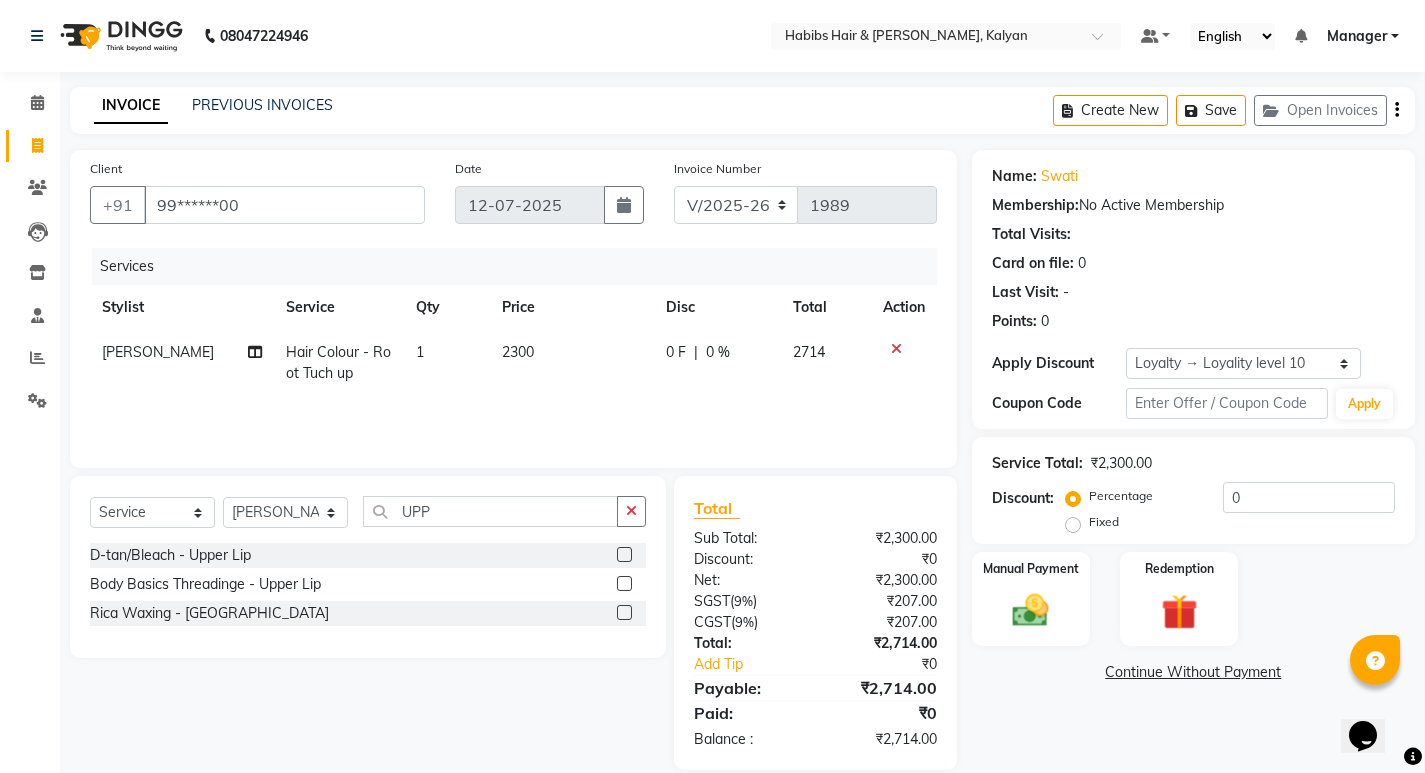 click 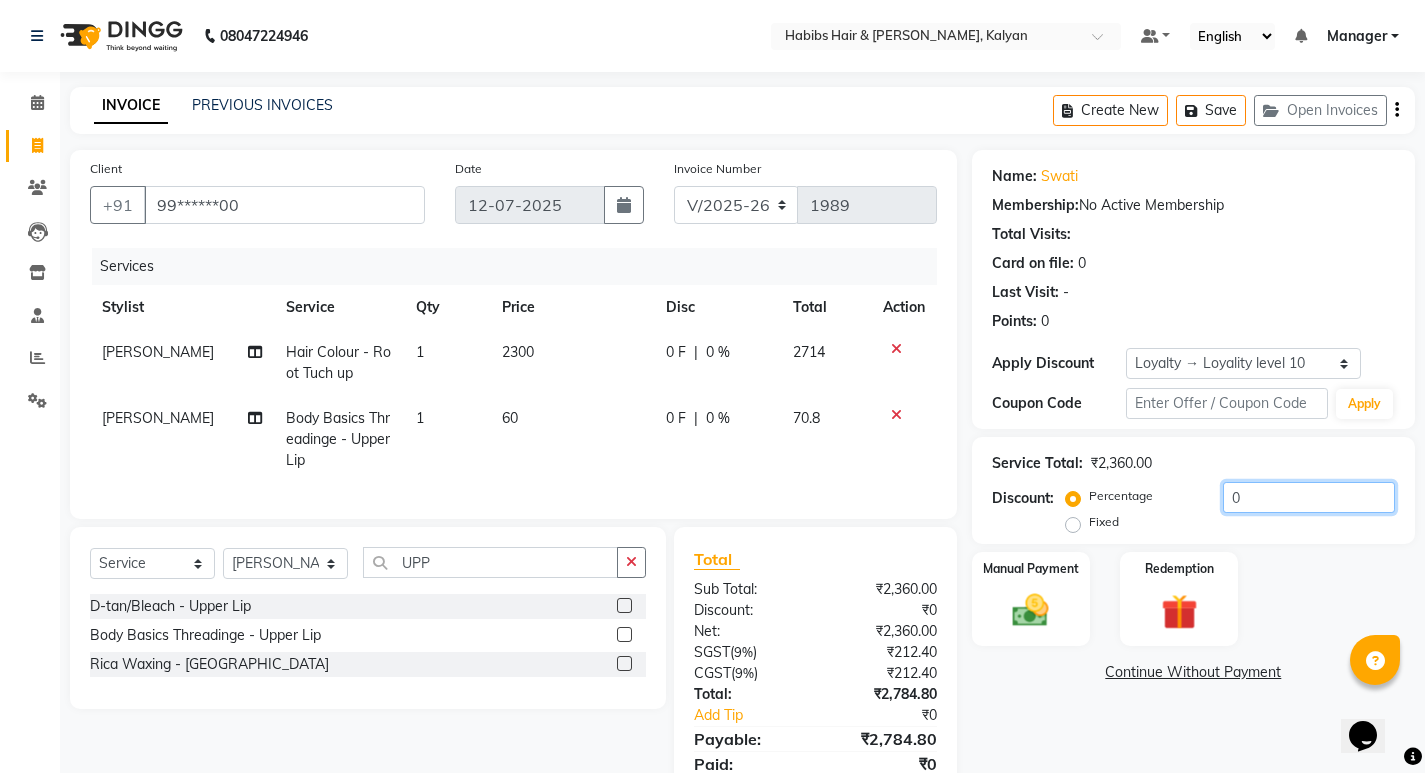 click on "0" 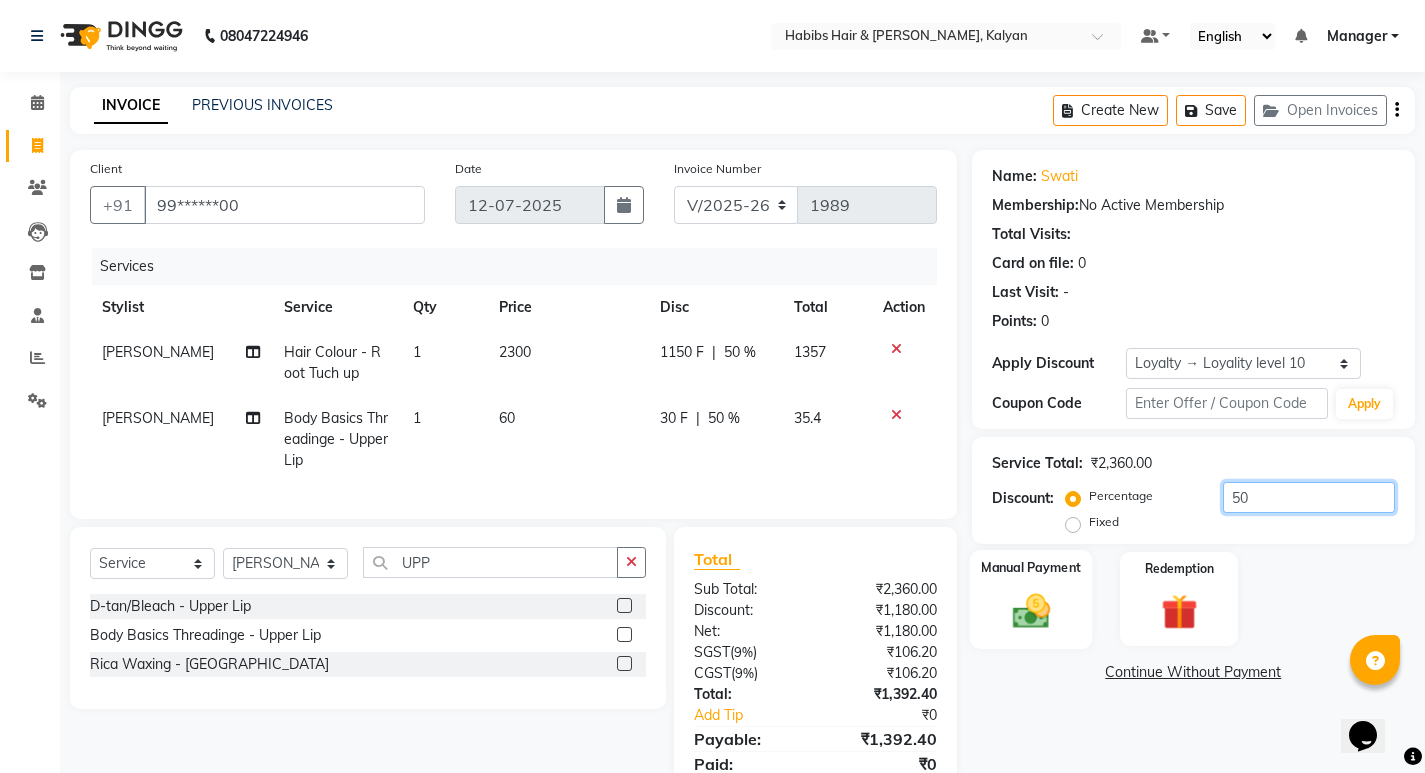 scroll, scrollTop: 93, scrollLeft: 0, axis: vertical 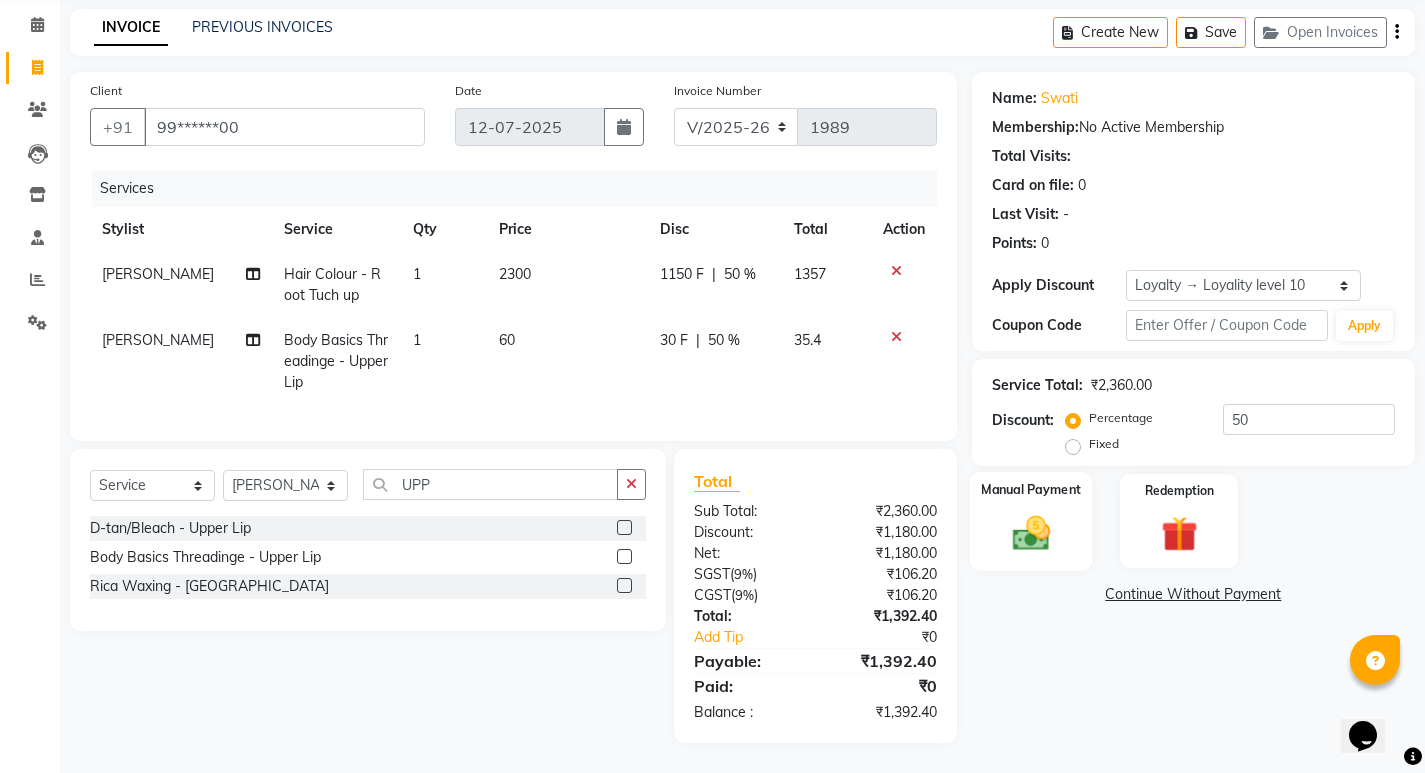 click 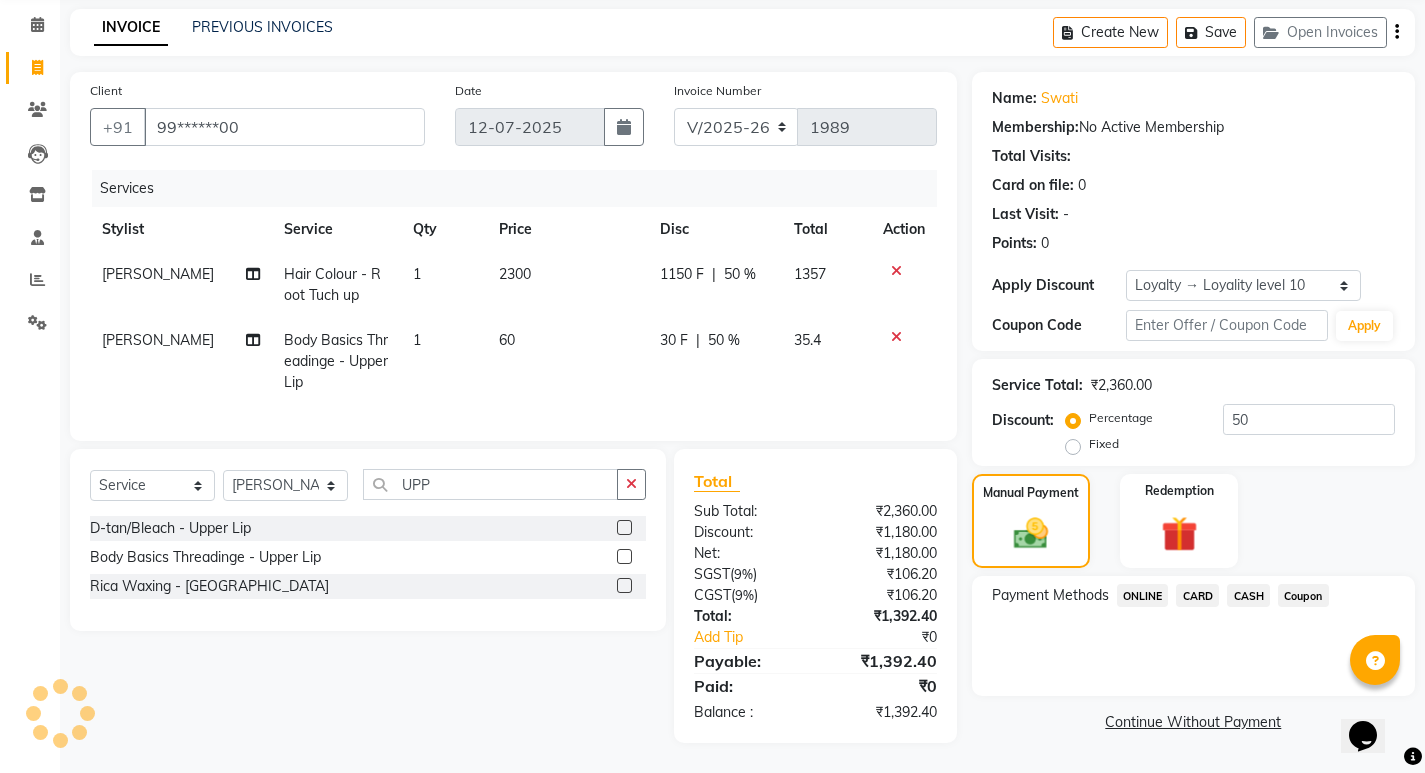 click on "ONLINE" 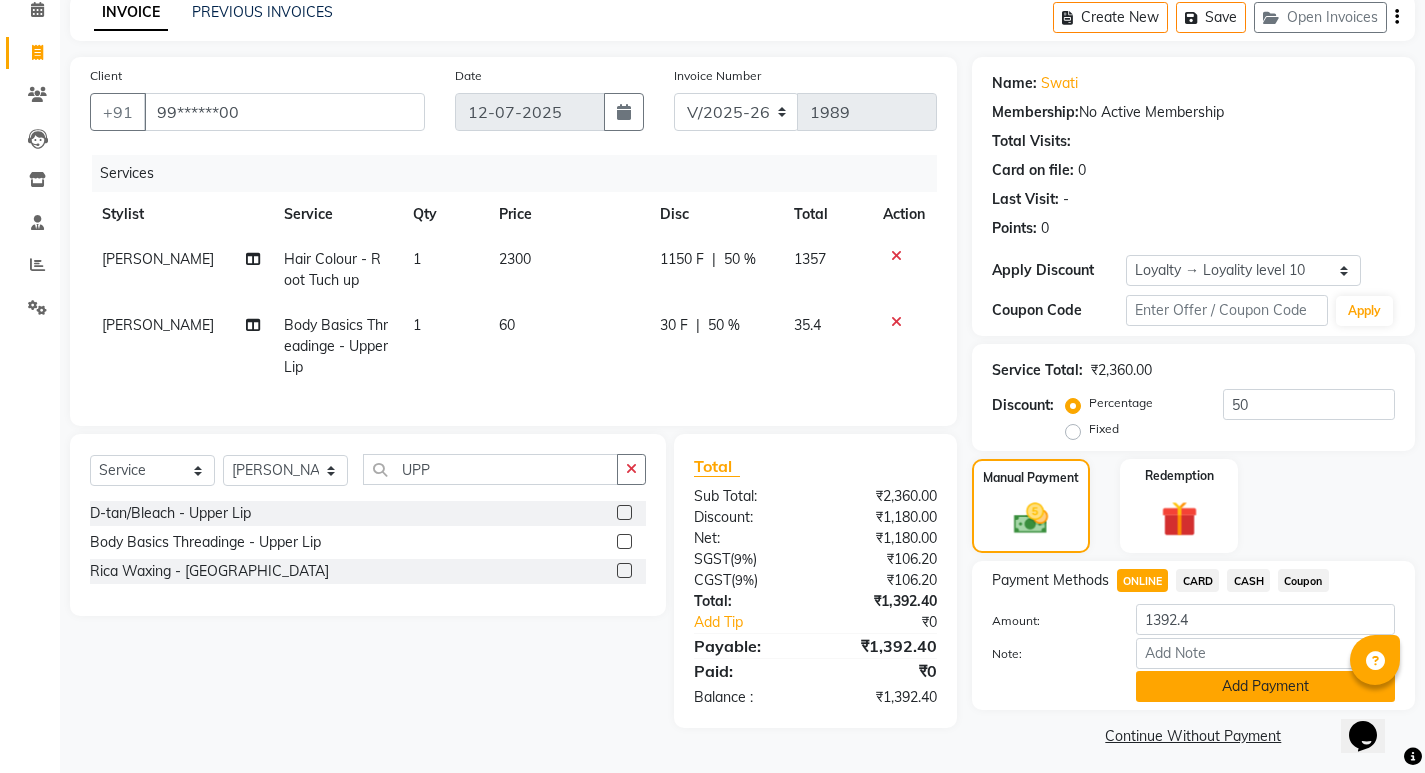 click on "Add Payment" 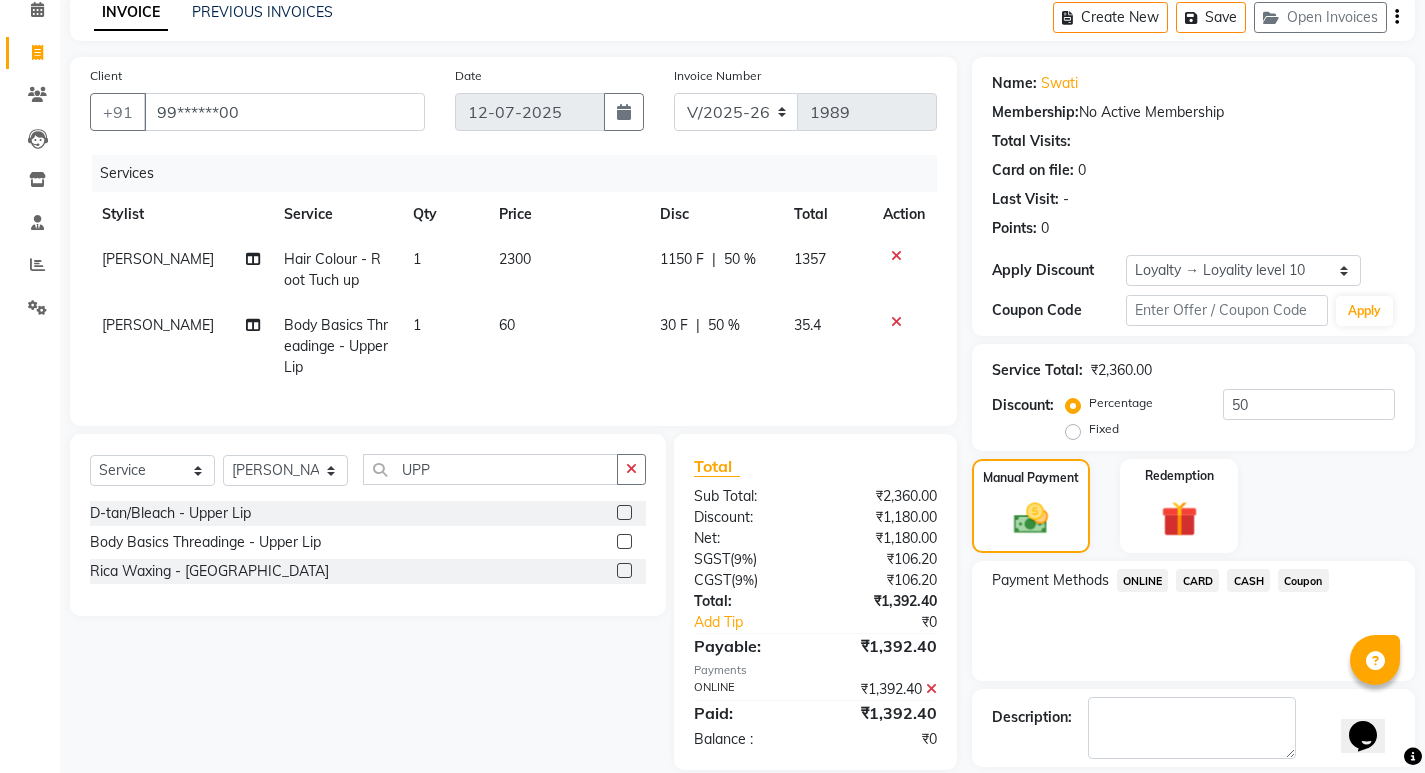 scroll, scrollTop: 234, scrollLeft: 0, axis: vertical 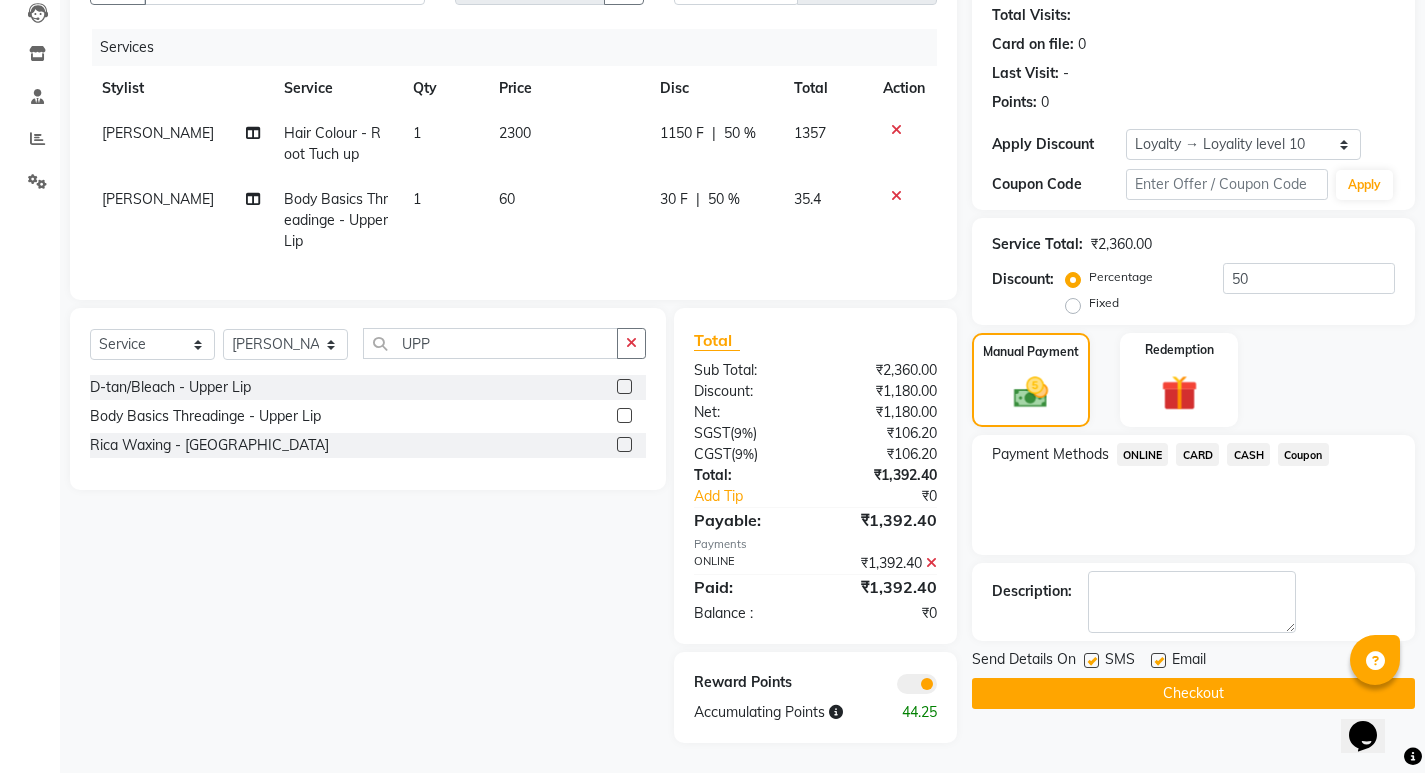 click on "Checkout" 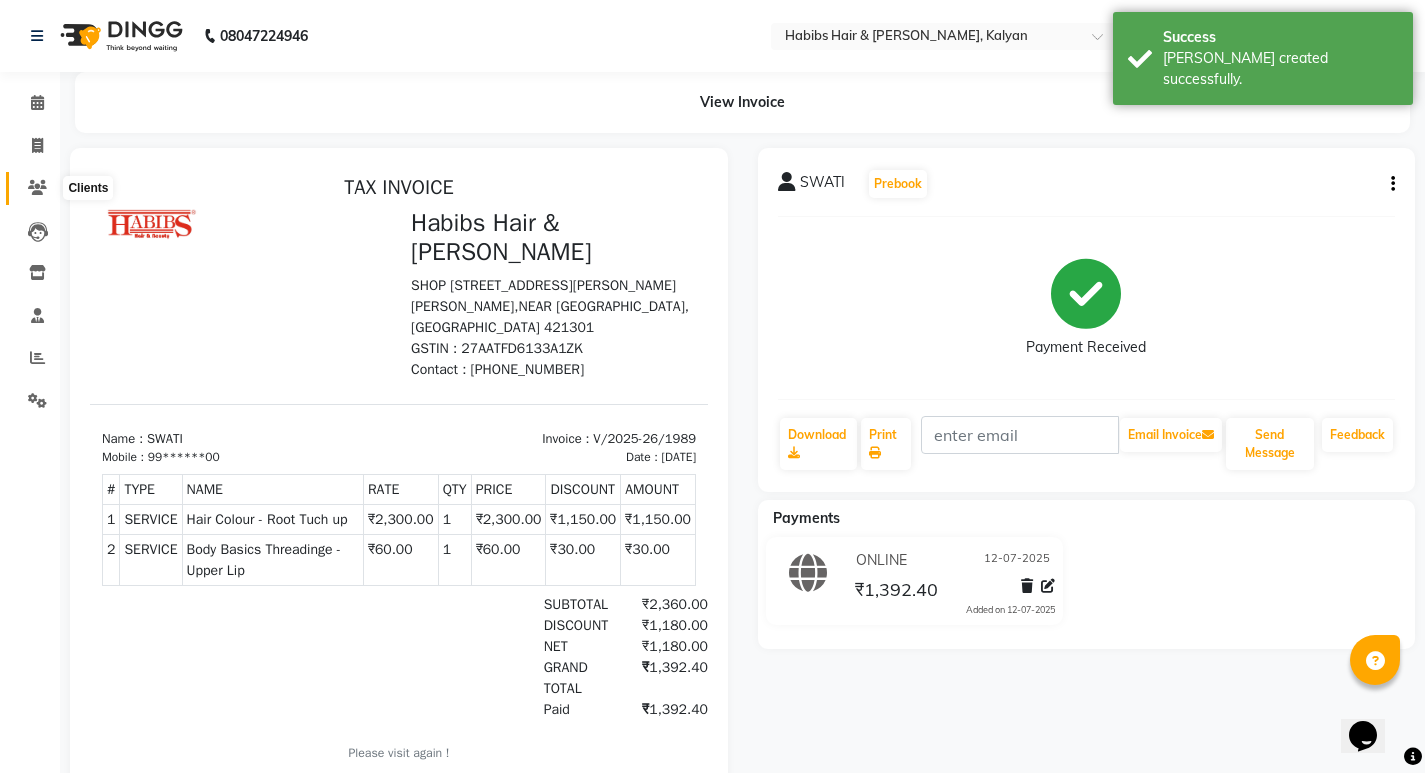 scroll, scrollTop: 0, scrollLeft: 0, axis: both 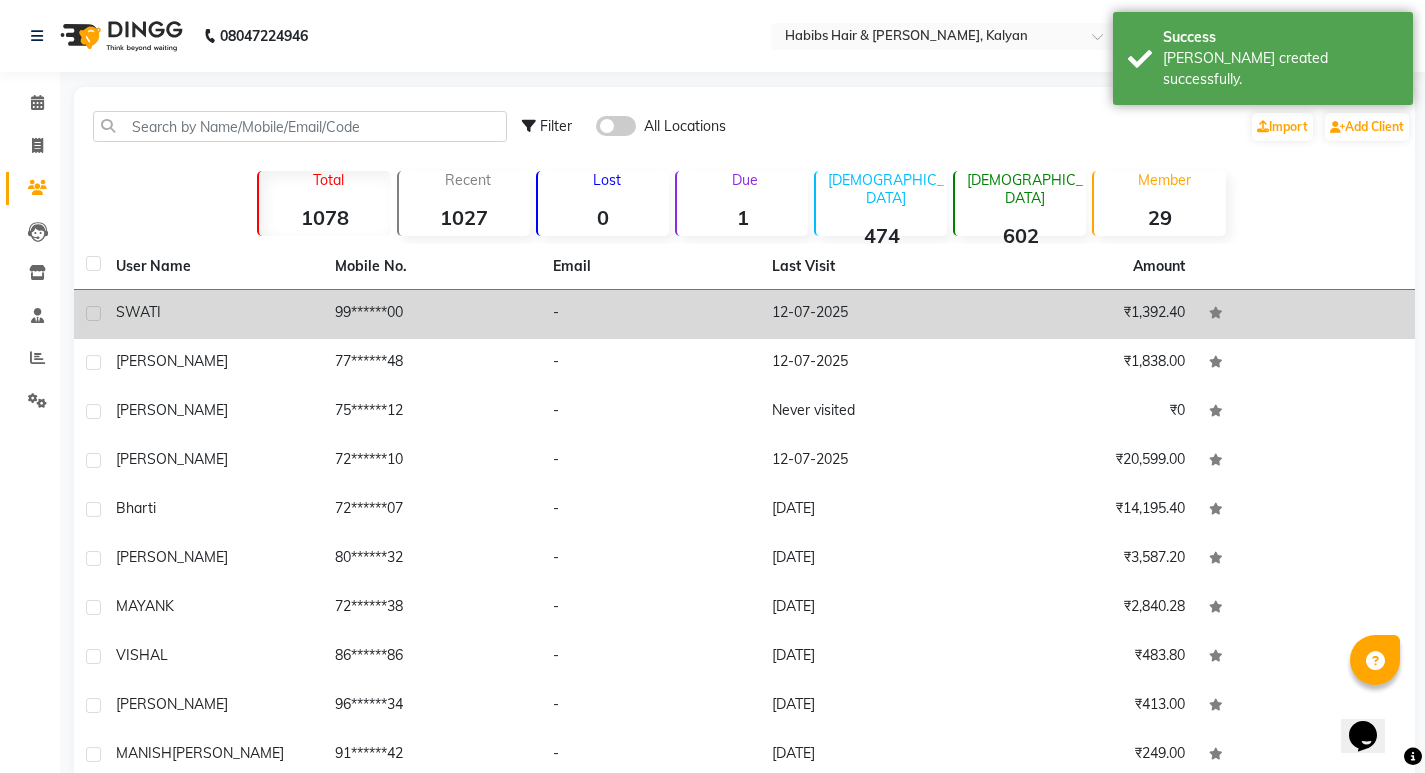 click on "-" 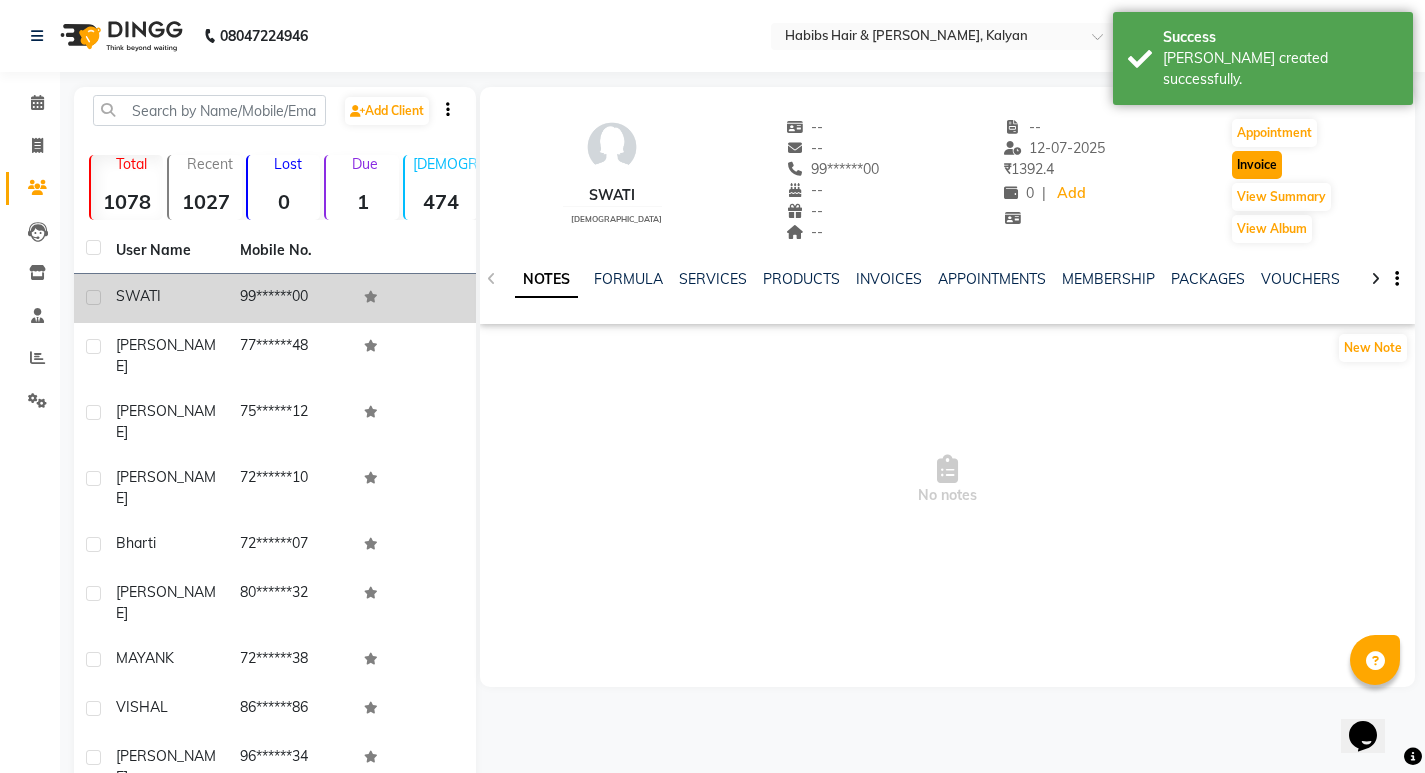 click on "Invoice" 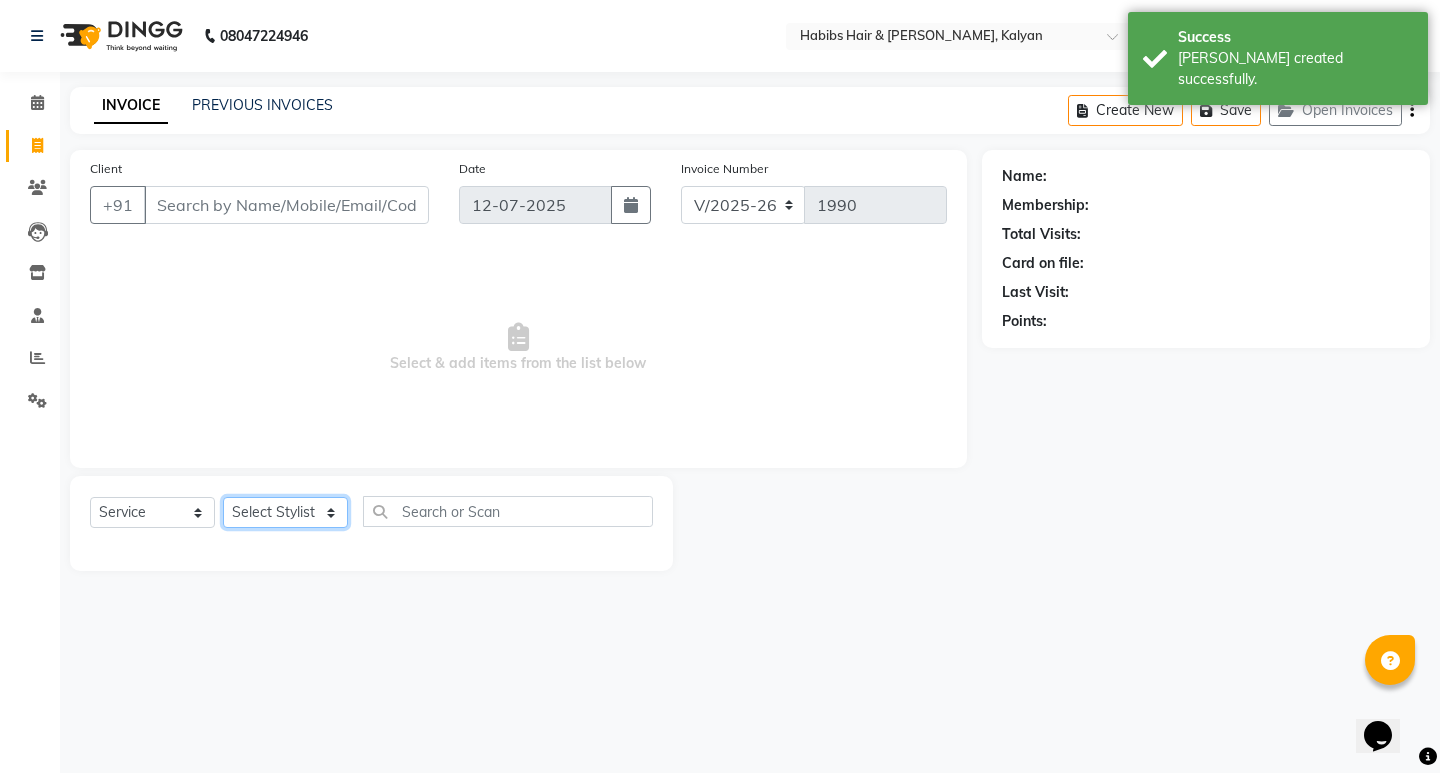 click on "Select Stylist" 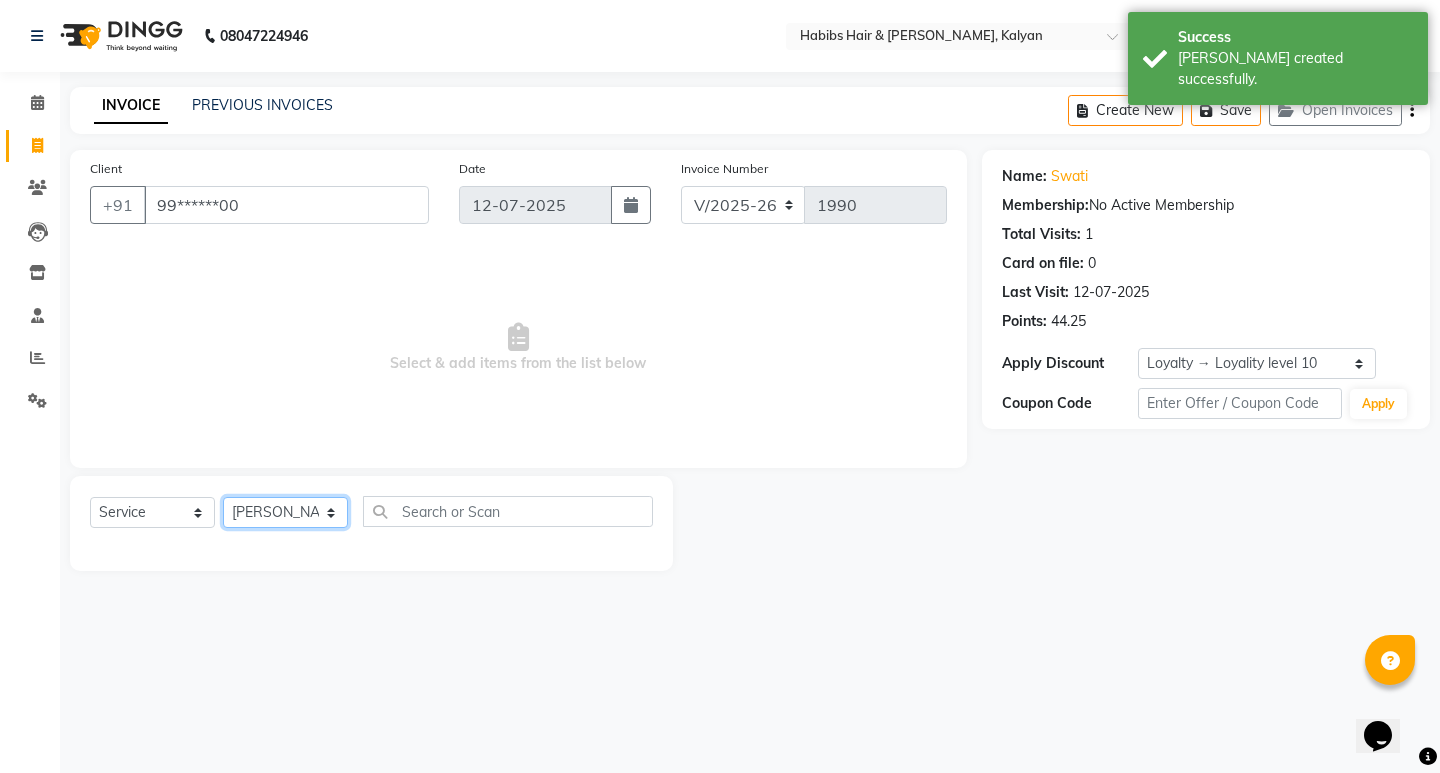 click on "Select Stylist ANWAR GANESH SHINDE Gauri Manager Maruf  mulla Meena Kumari Namrata zipre Neha M Omkar Priyanka Ranjana  singh  Sagar saindane SANTOSHI SHALINI Smruti Suraj Kadam Vinaya  Yogesh" 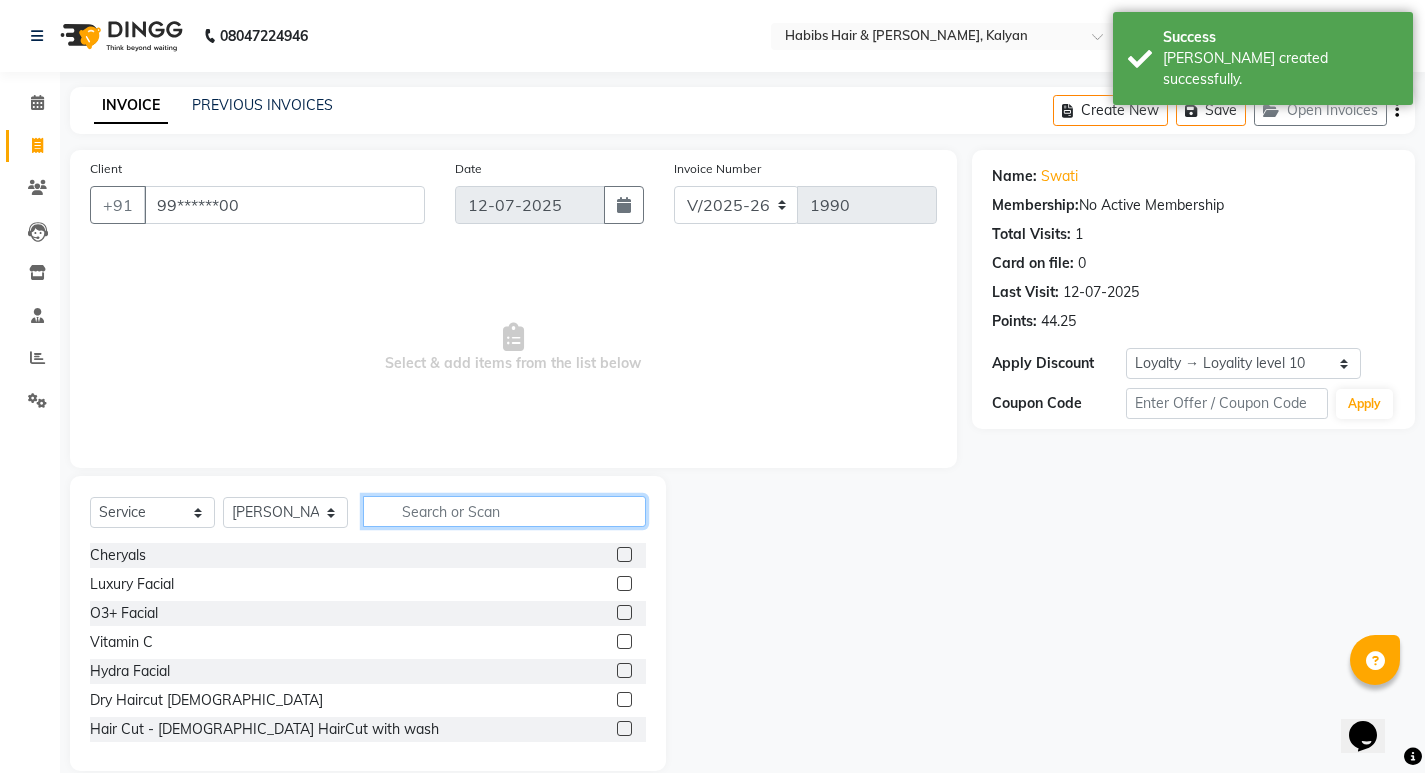 click 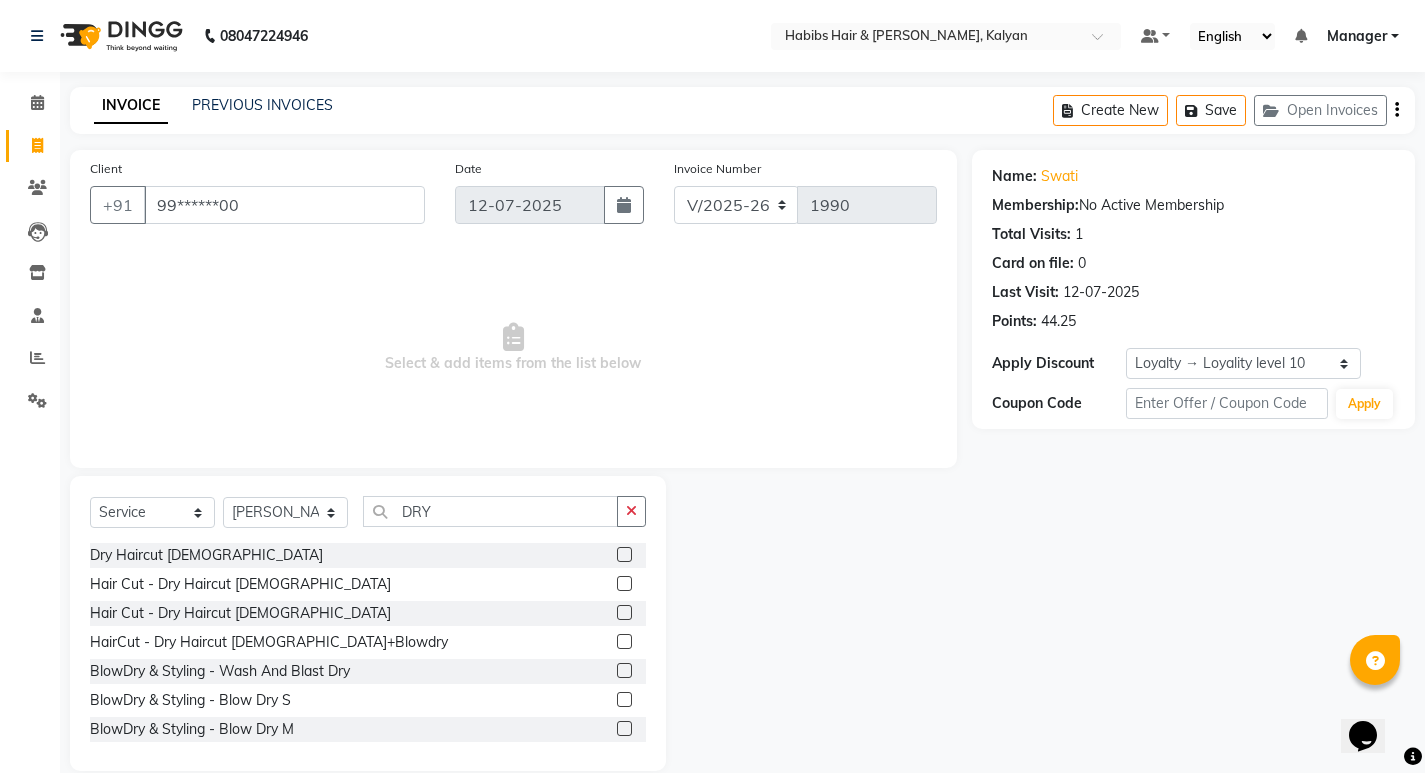 click 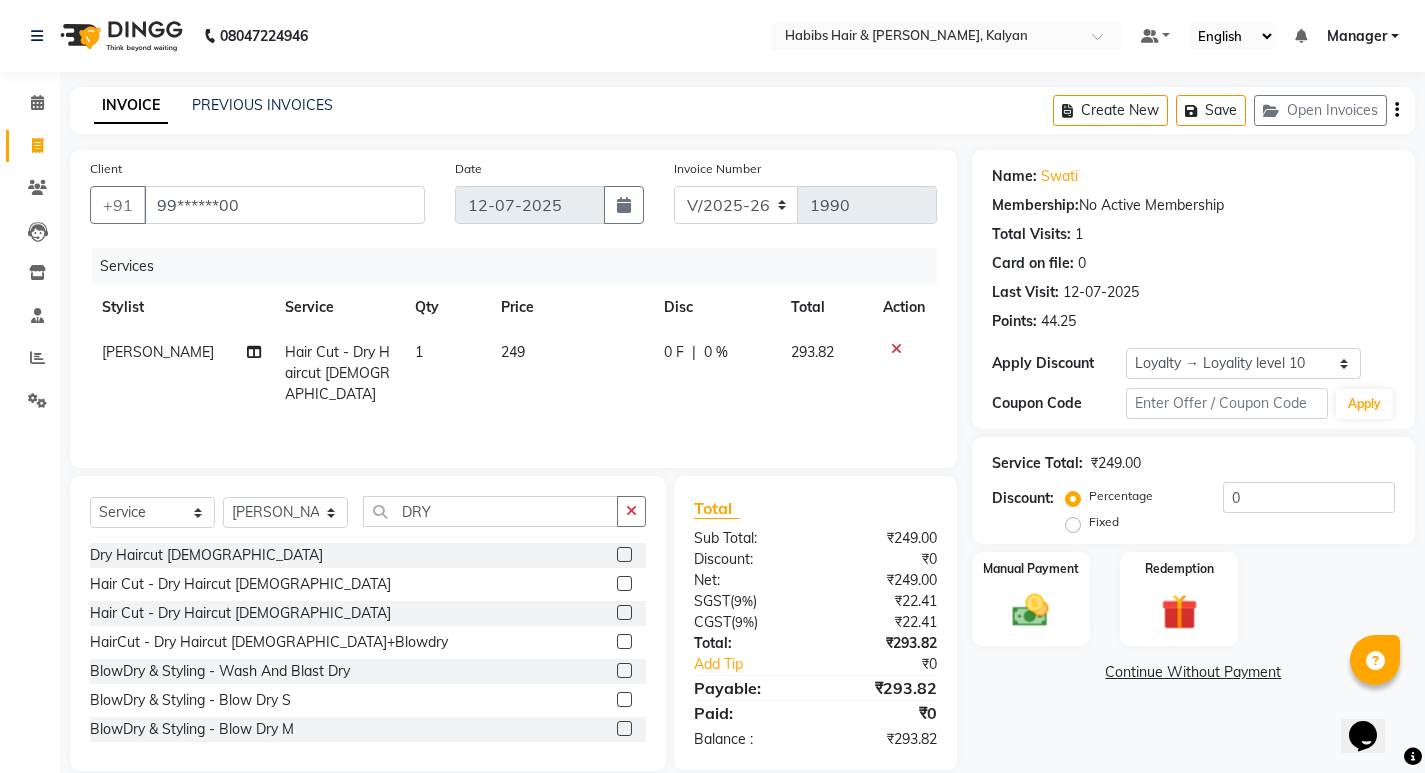 click 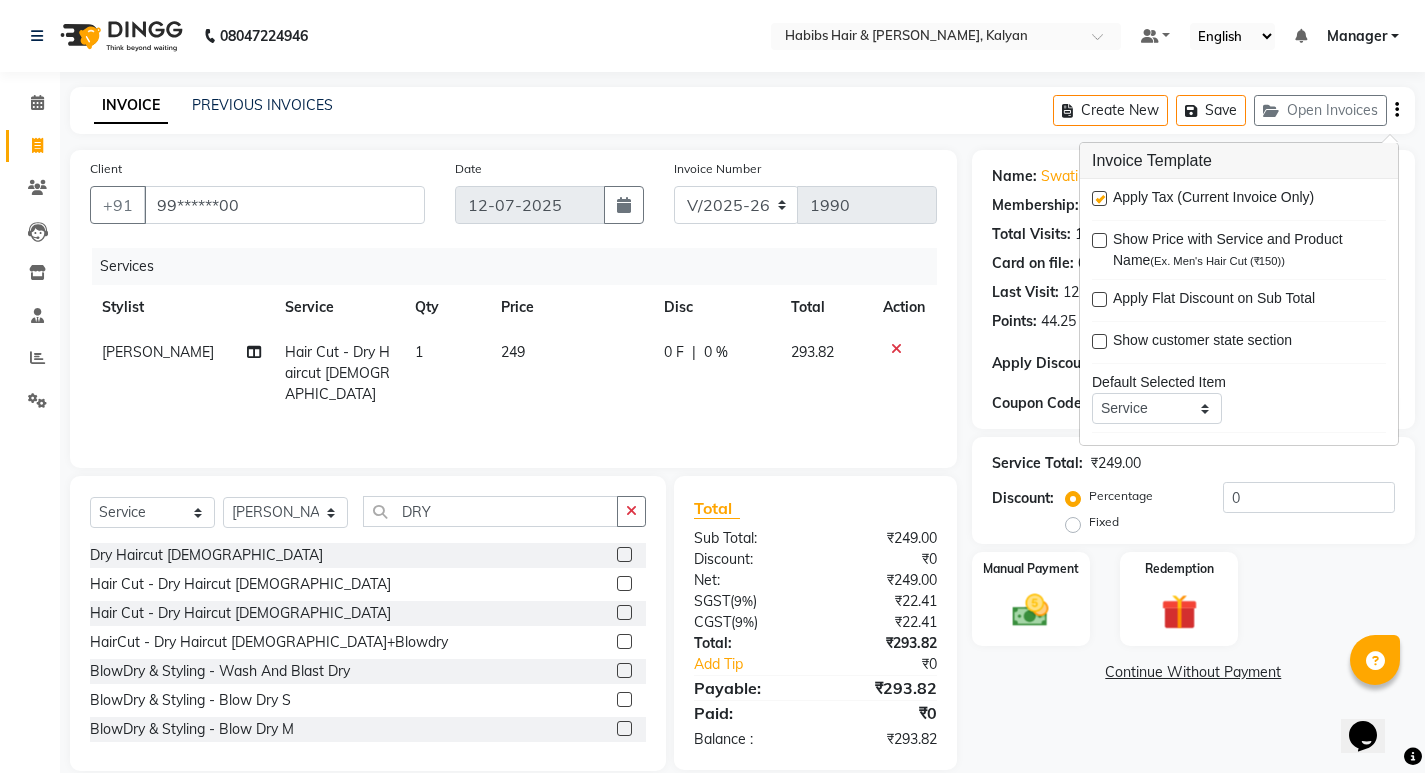 click at bounding box center [1099, 198] 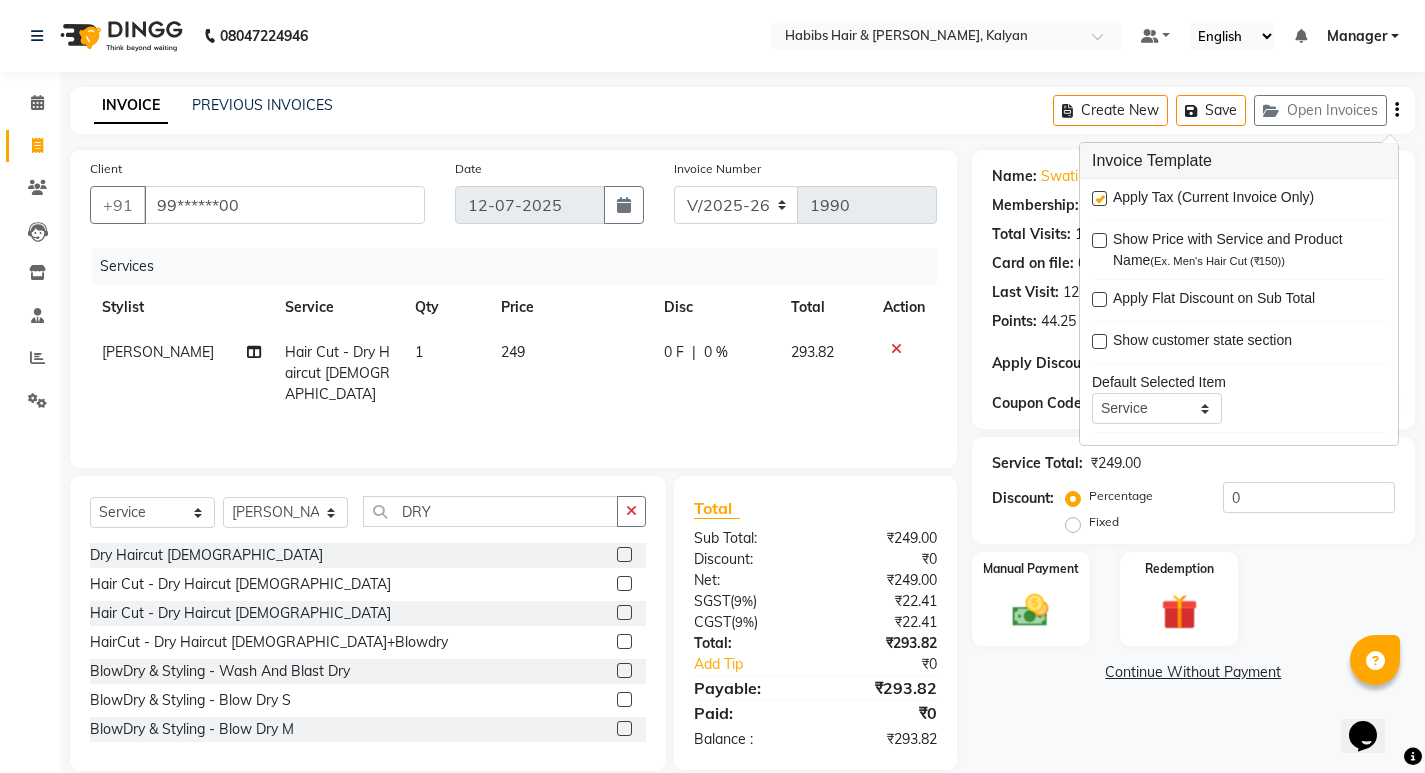 click at bounding box center [1098, 199] 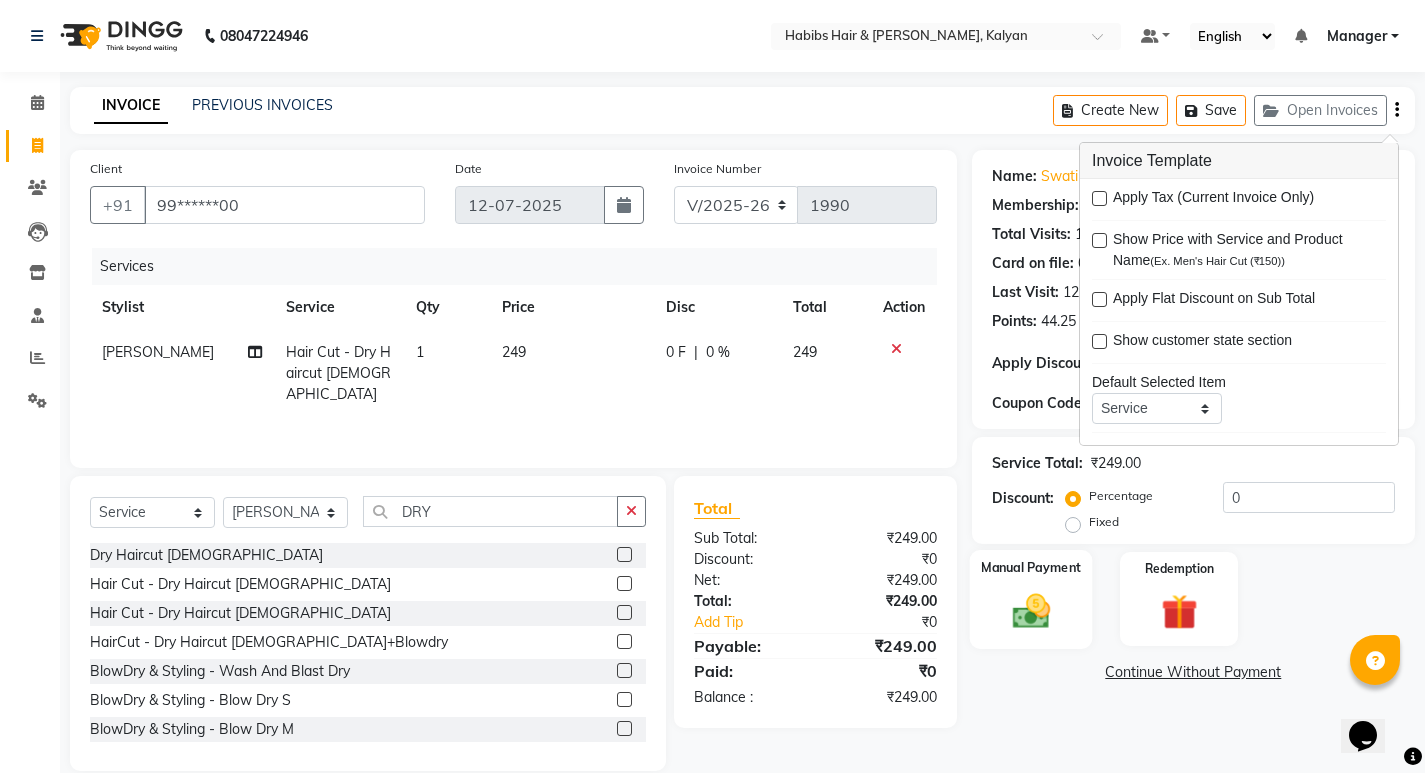 click on "Manual Payment" 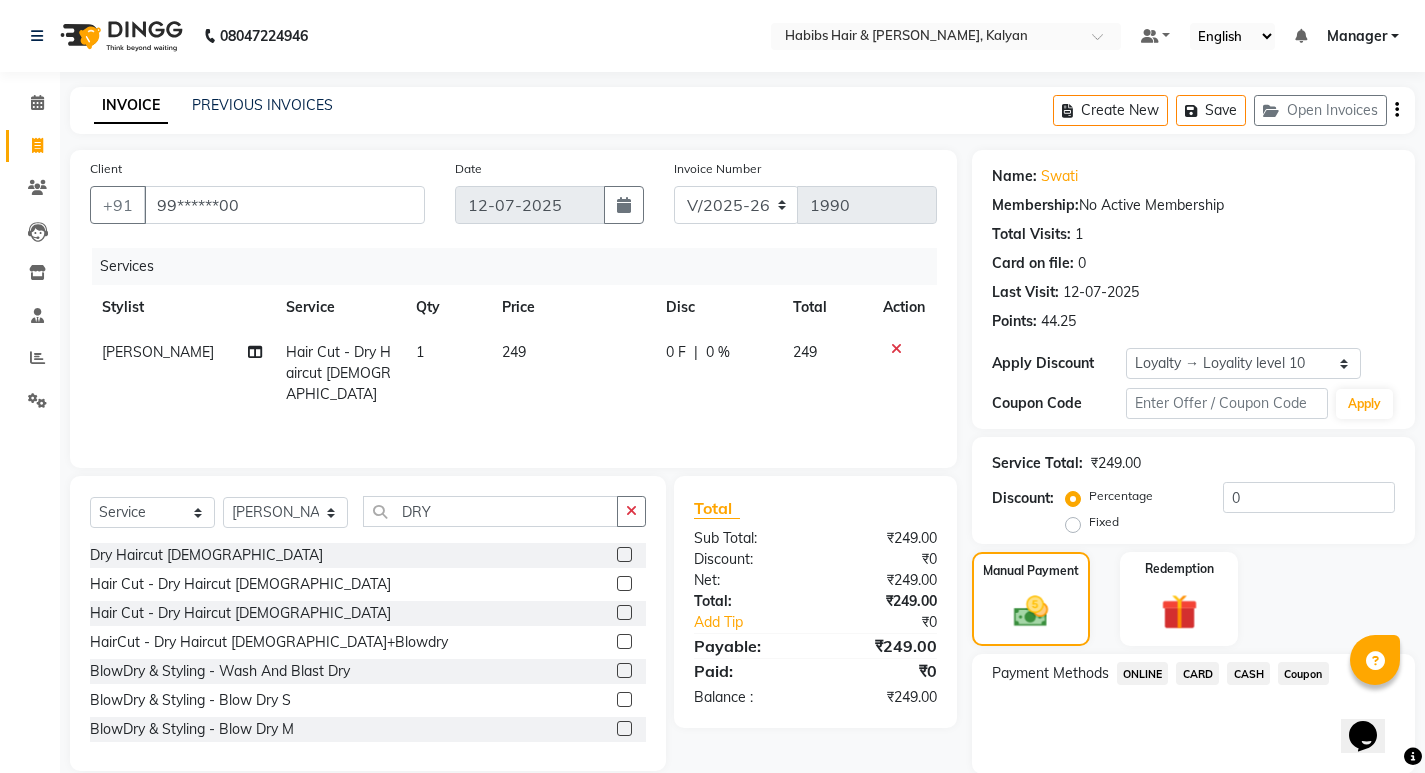 scroll, scrollTop: 72, scrollLeft: 0, axis: vertical 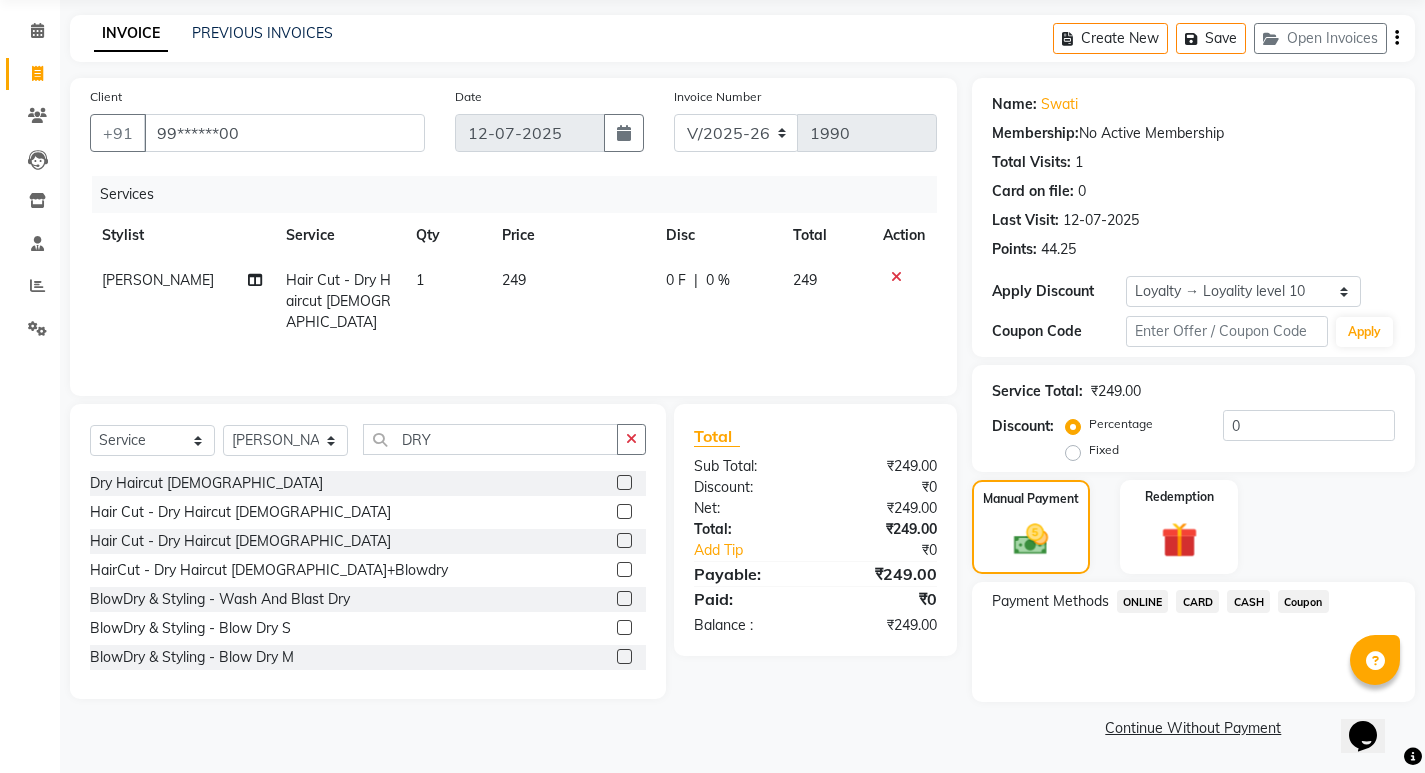 click on "ONLINE" 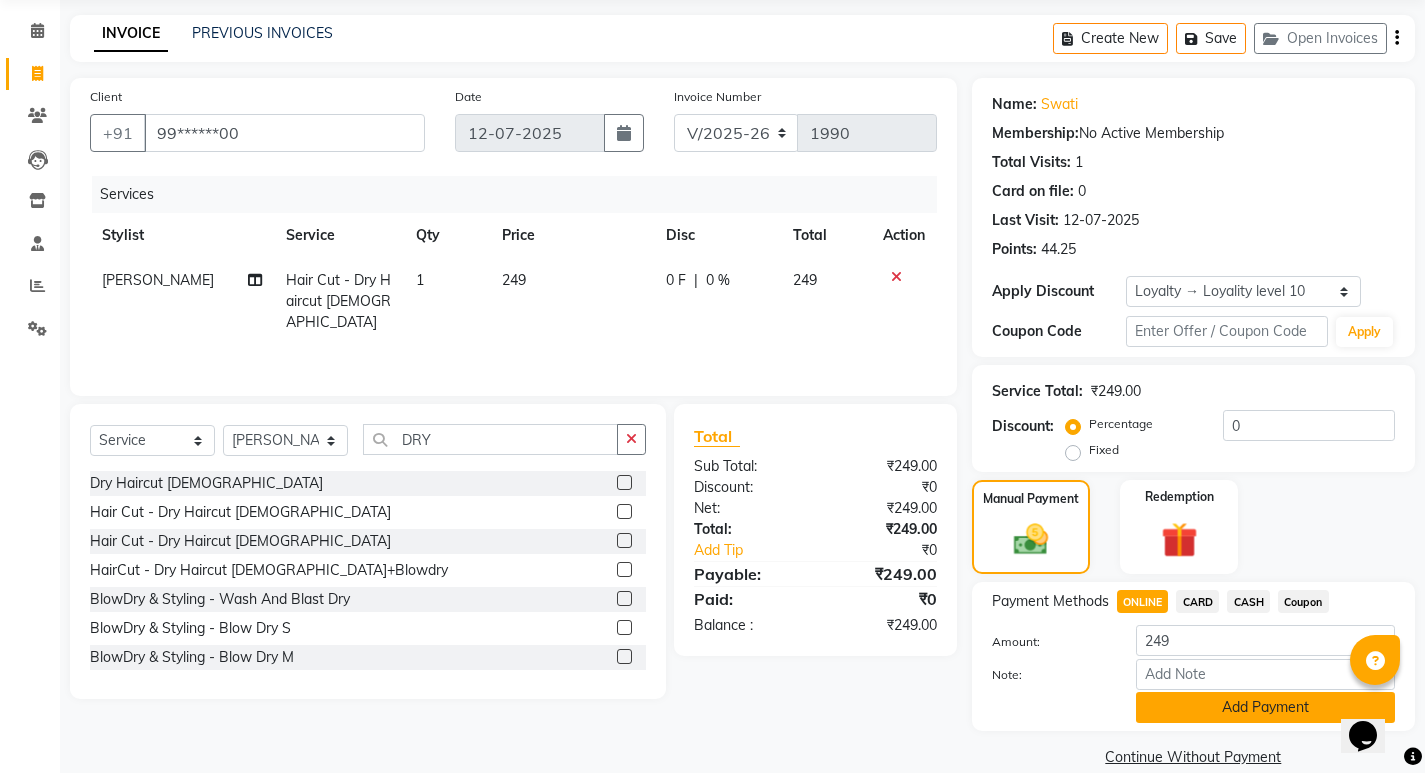 click on "Add Payment" 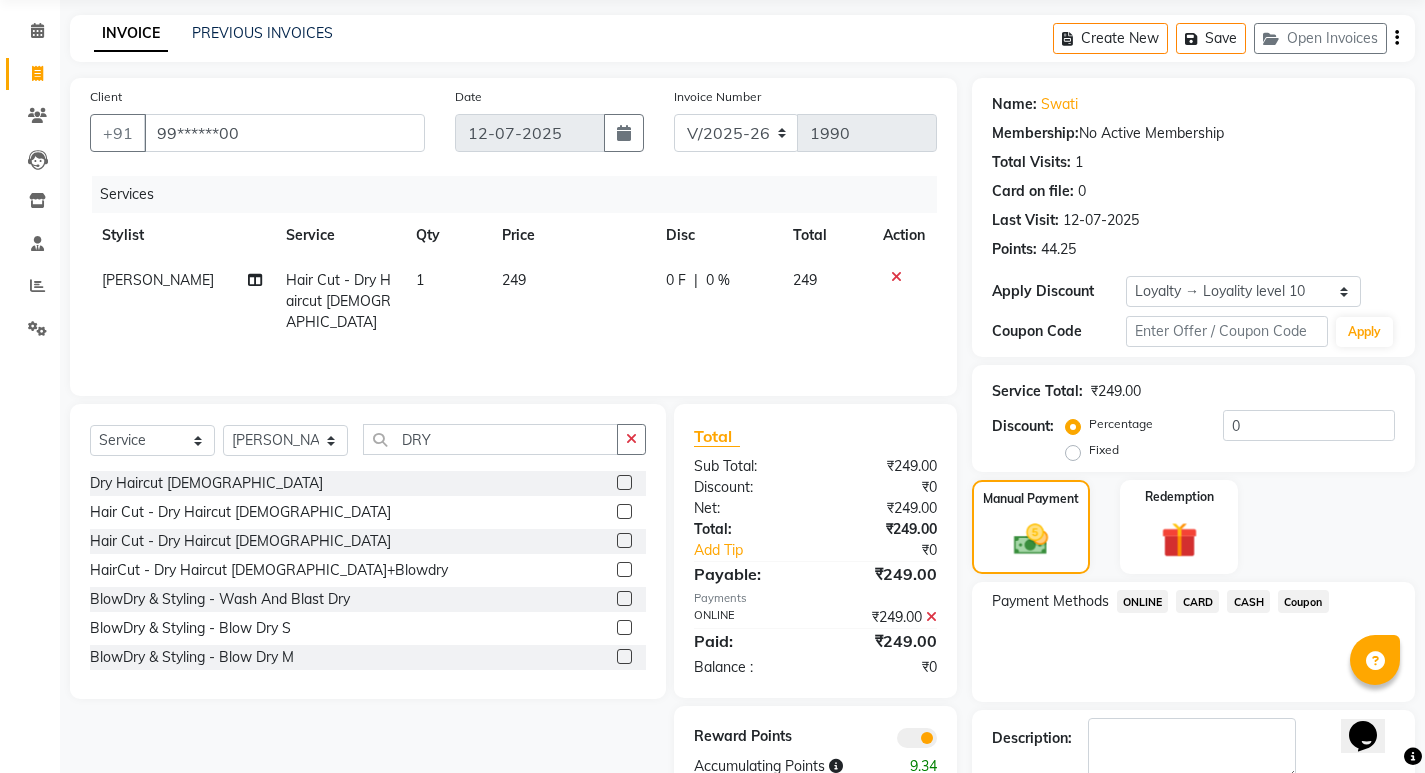 scroll, scrollTop: 185, scrollLeft: 0, axis: vertical 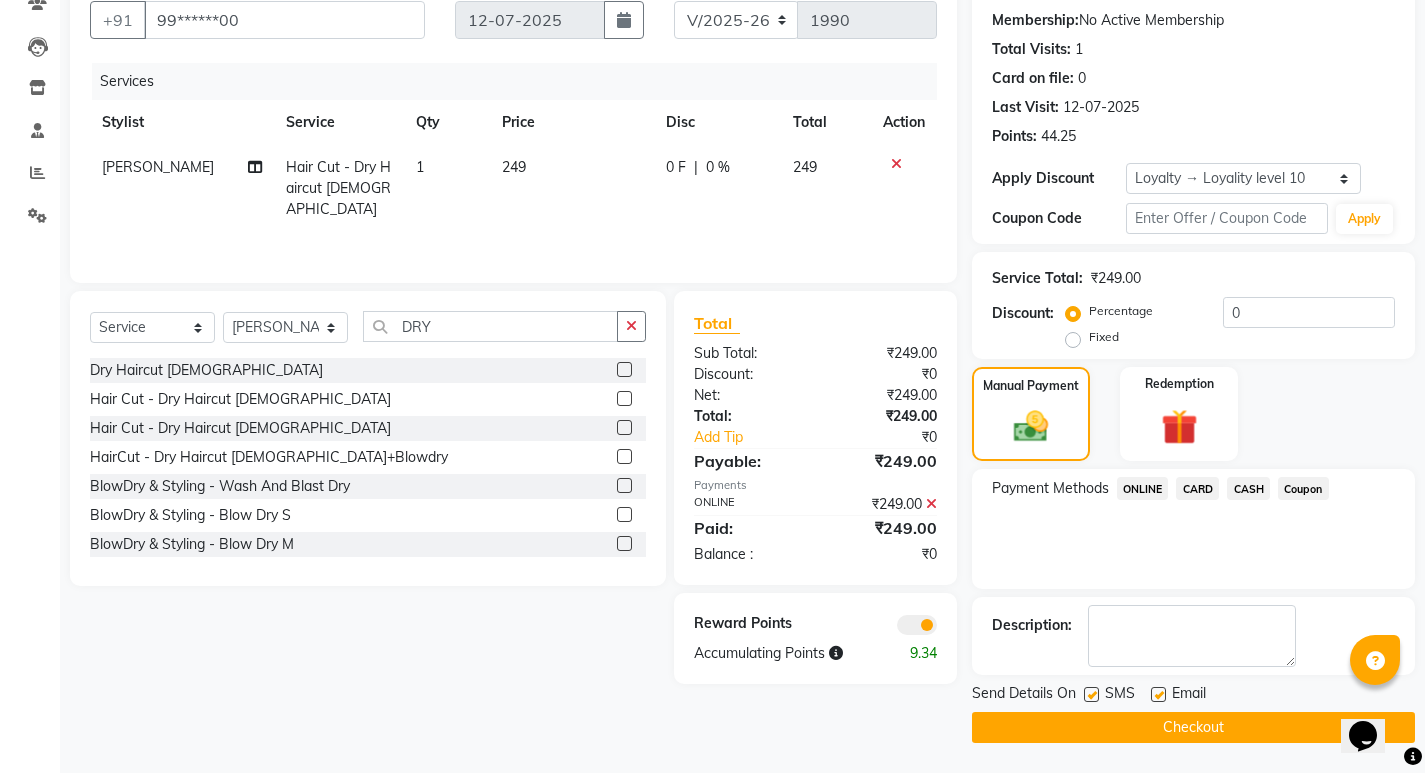 click on "Checkout" 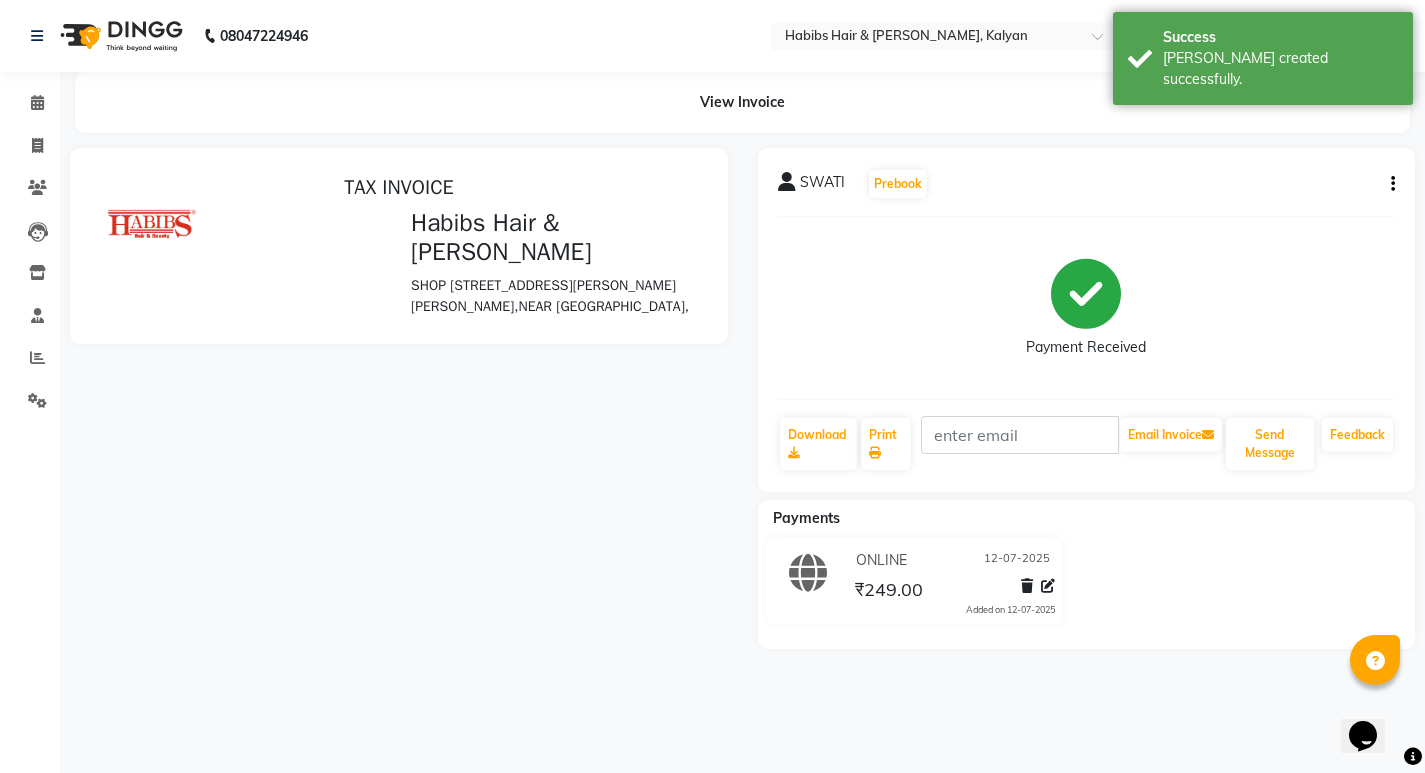 scroll, scrollTop: 0, scrollLeft: 0, axis: both 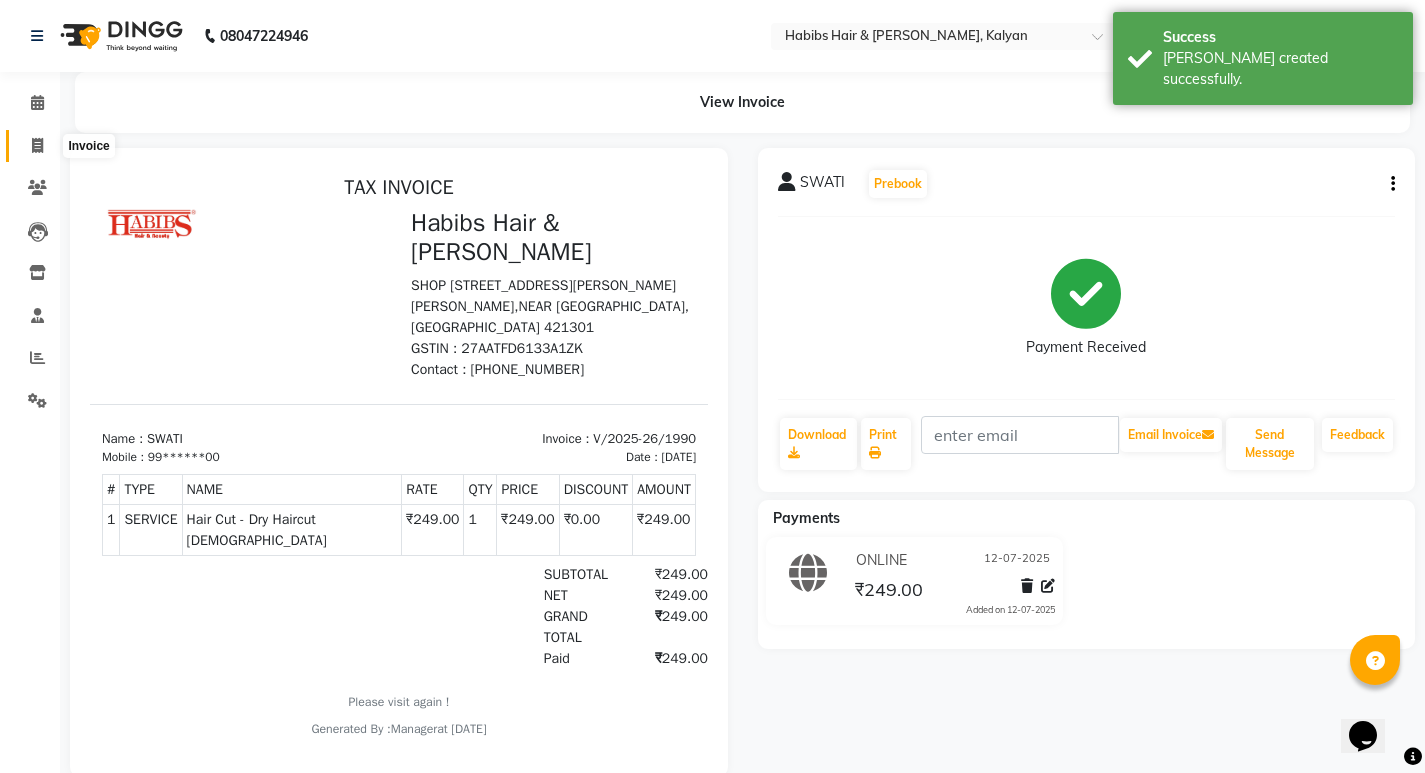 click 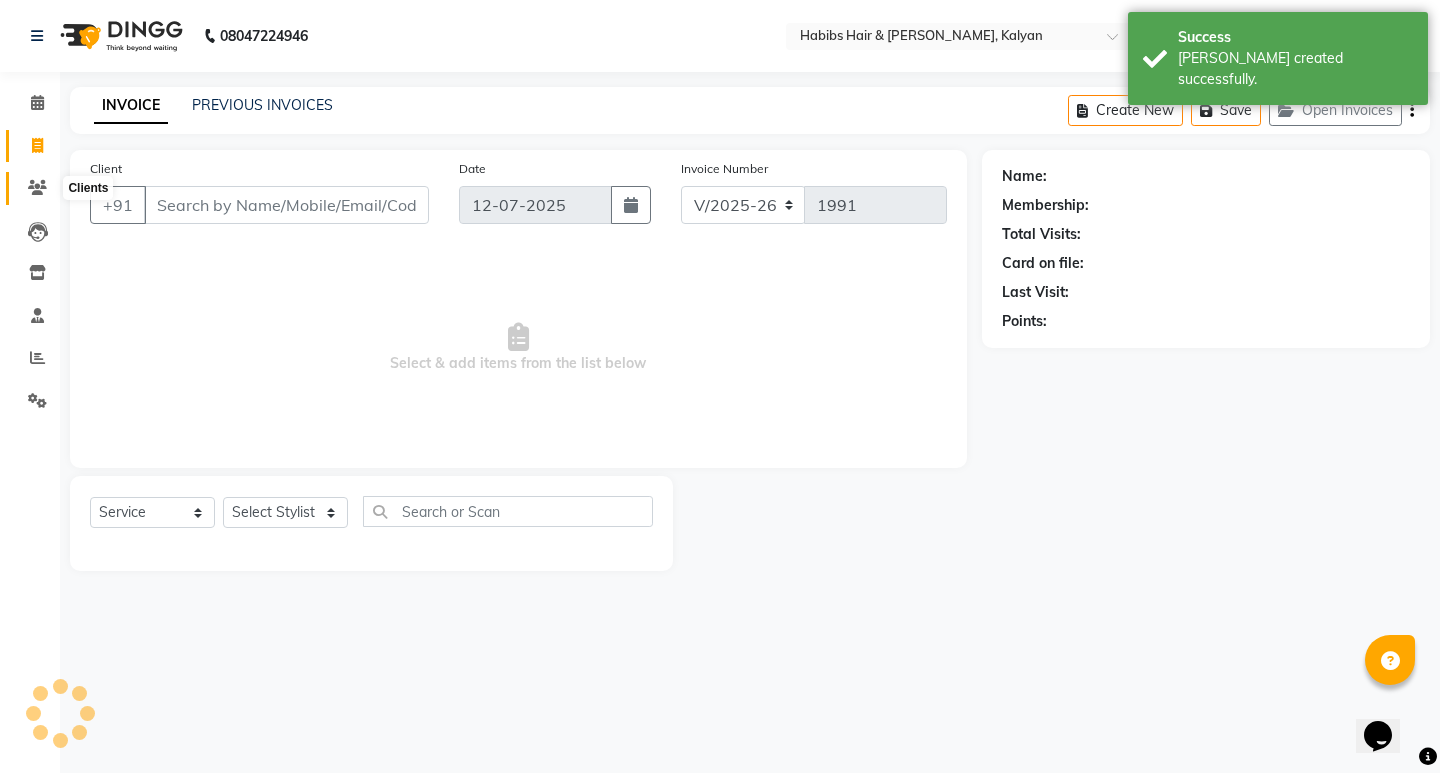 click 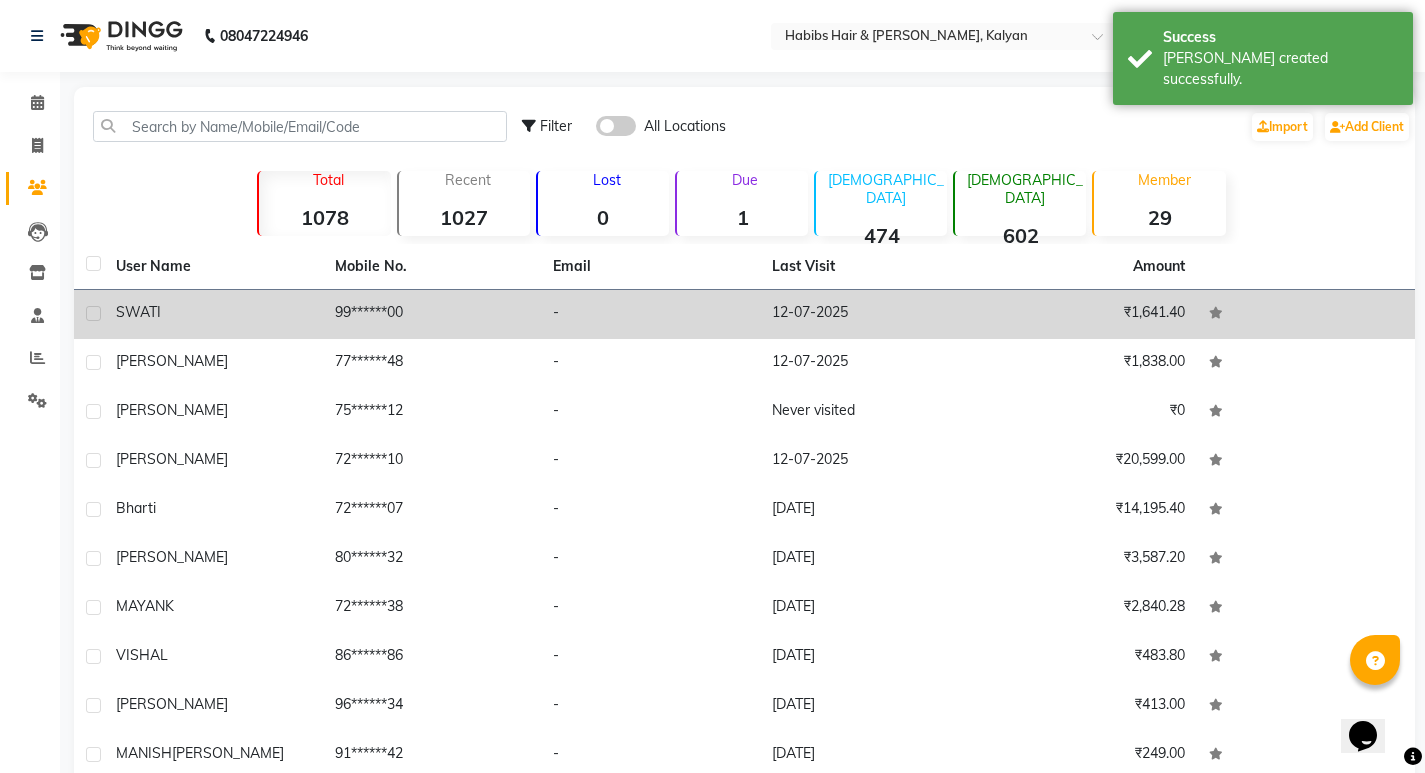 click on "99******00" 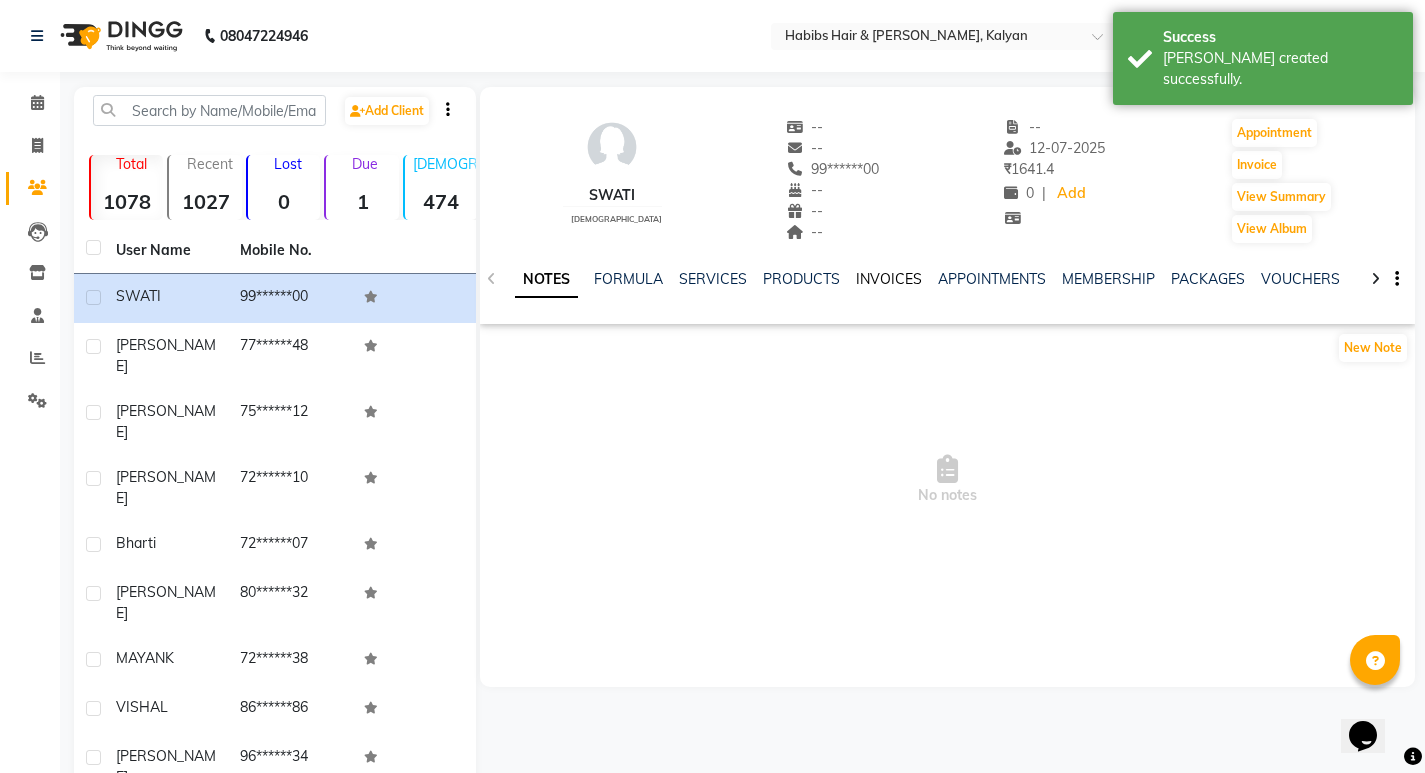 click on "INVOICES" 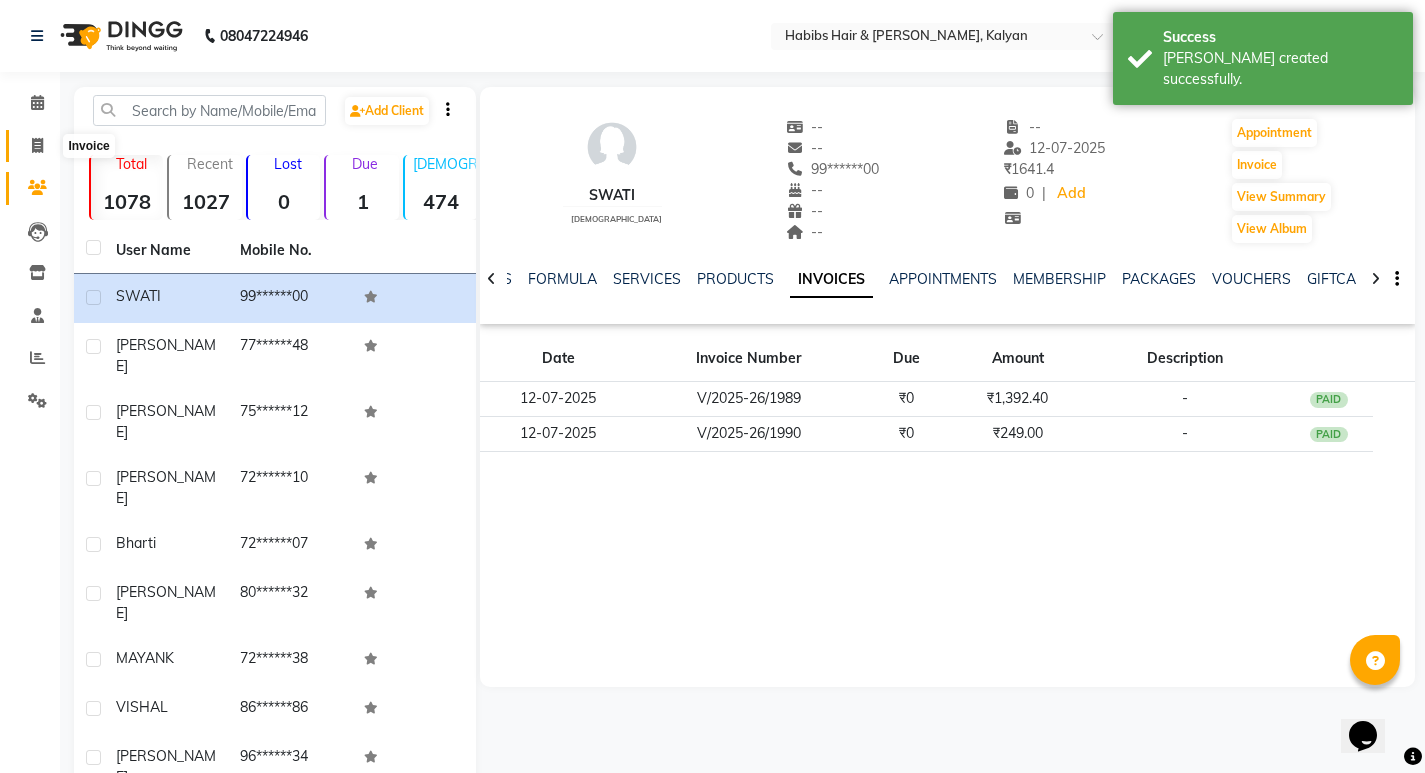 click 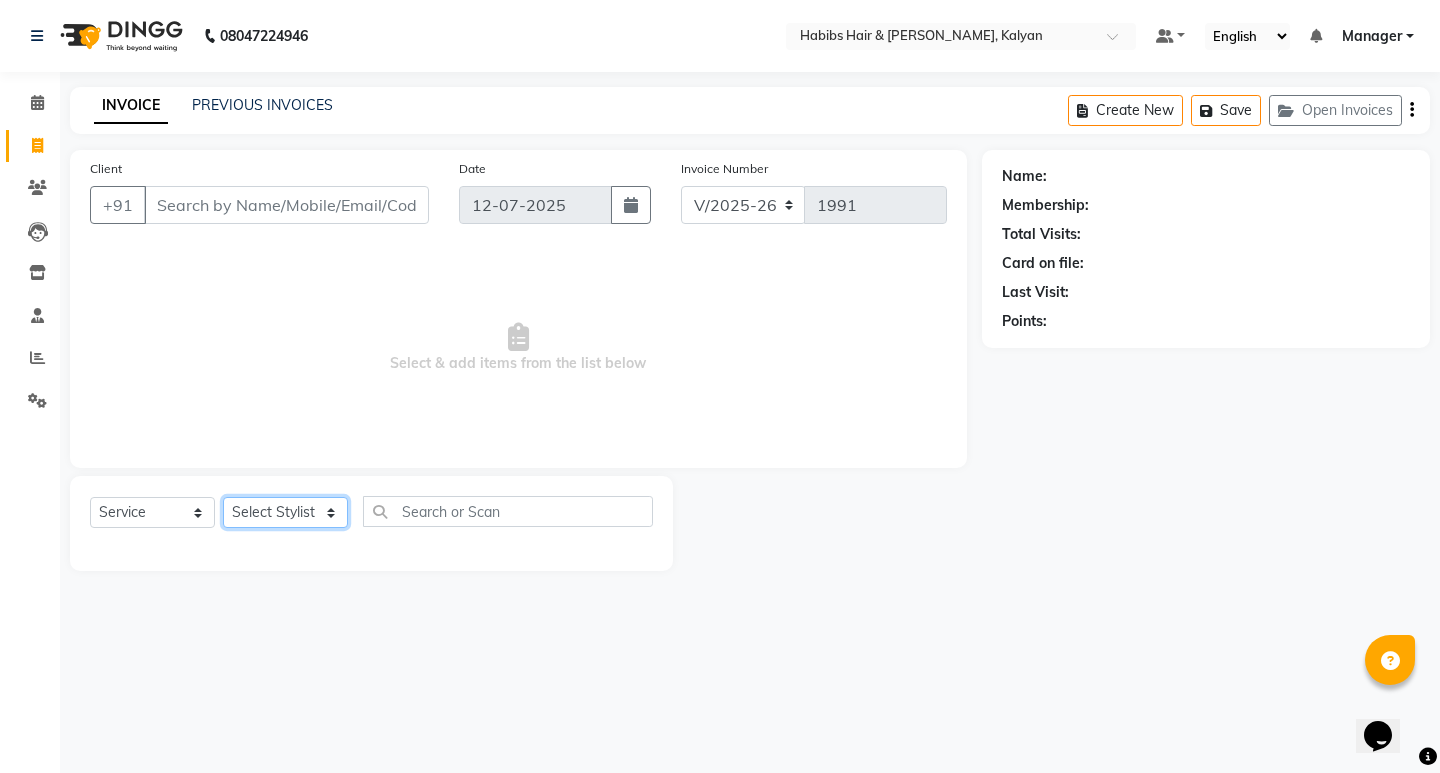 click on "Select Stylist ANWAR GANESH SHINDE Gauri Manager Maruf  mulla Meena Kumari Namrata zipre Neha M Omkar Priyanka Ranjana  singh  Sagar saindane SANTOSHI SHALINI Smruti Suraj Kadam Vinaya  Yogesh" 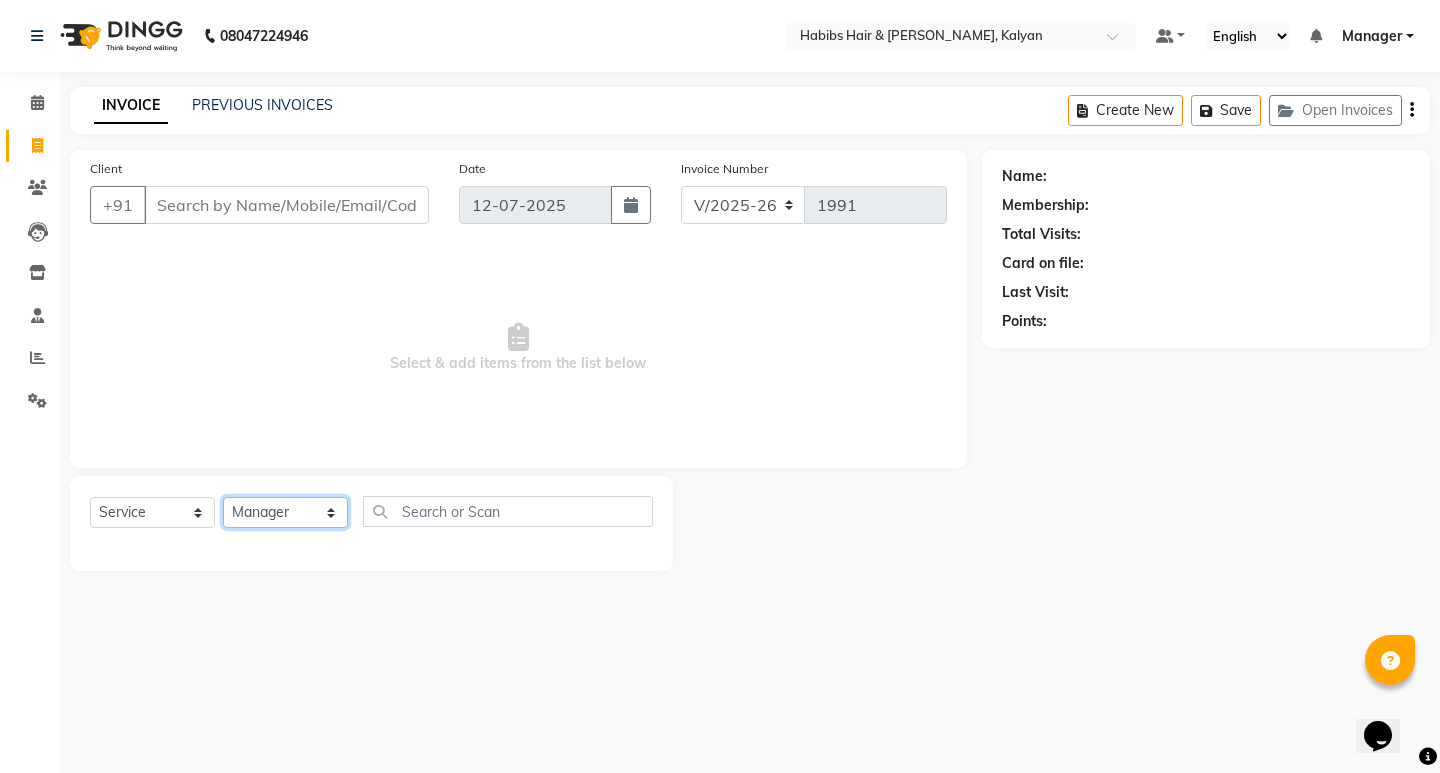 click on "Select Stylist ANWAR GANESH SHINDE Gauri Manager Maruf  mulla Meena Kumari Namrata zipre Neha M Omkar Priyanka Ranjana  singh  Sagar saindane SANTOSHI SHALINI Smruti Suraj Kadam Vinaya  Yogesh" 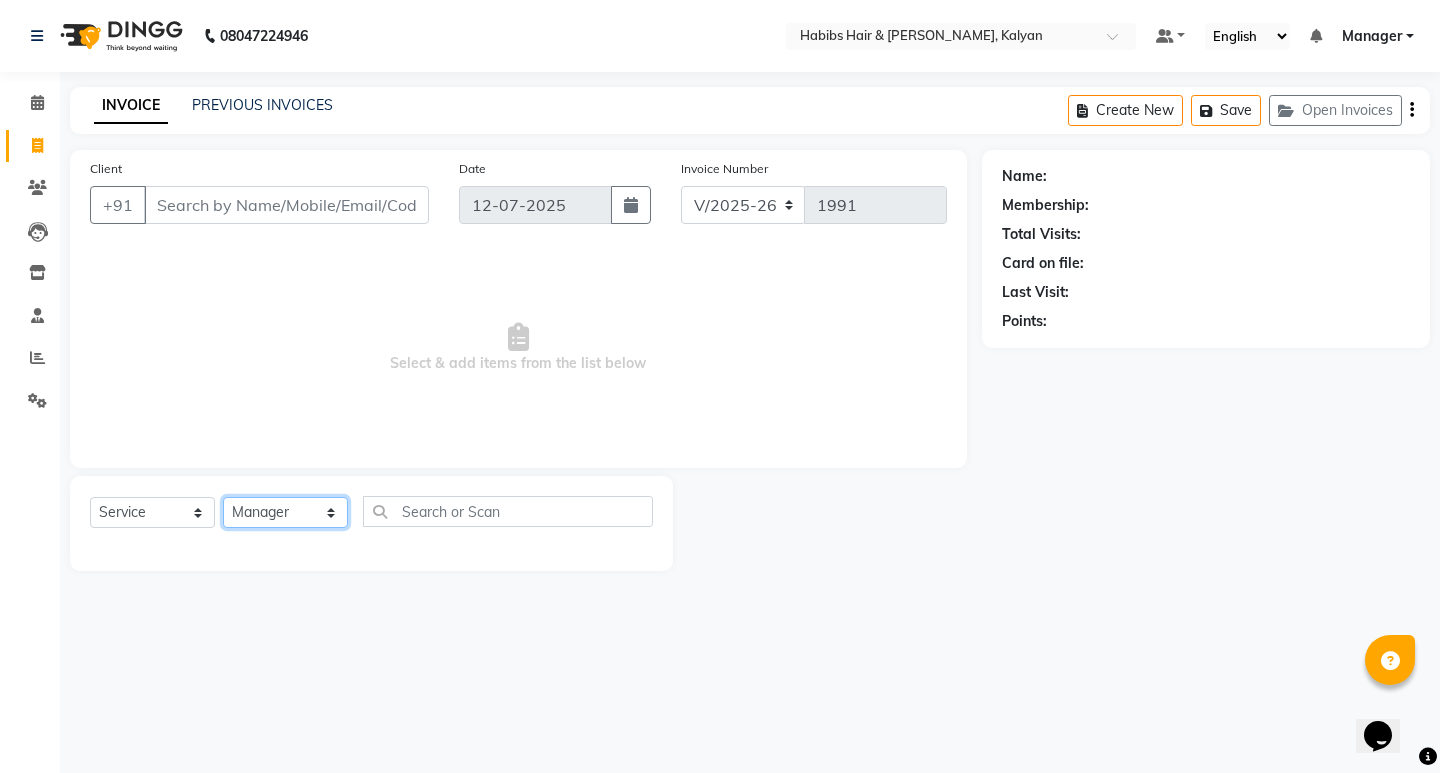 click on "Select Stylist ANWAR GANESH SHINDE Gauri Manager Maruf  mulla Meena Kumari Namrata zipre Neha M Omkar Priyanka Ranjana  singh  Sagar saindane SANTOSHI SHALINI Smruti Suraj Kadam Vinaya  Yogesh" 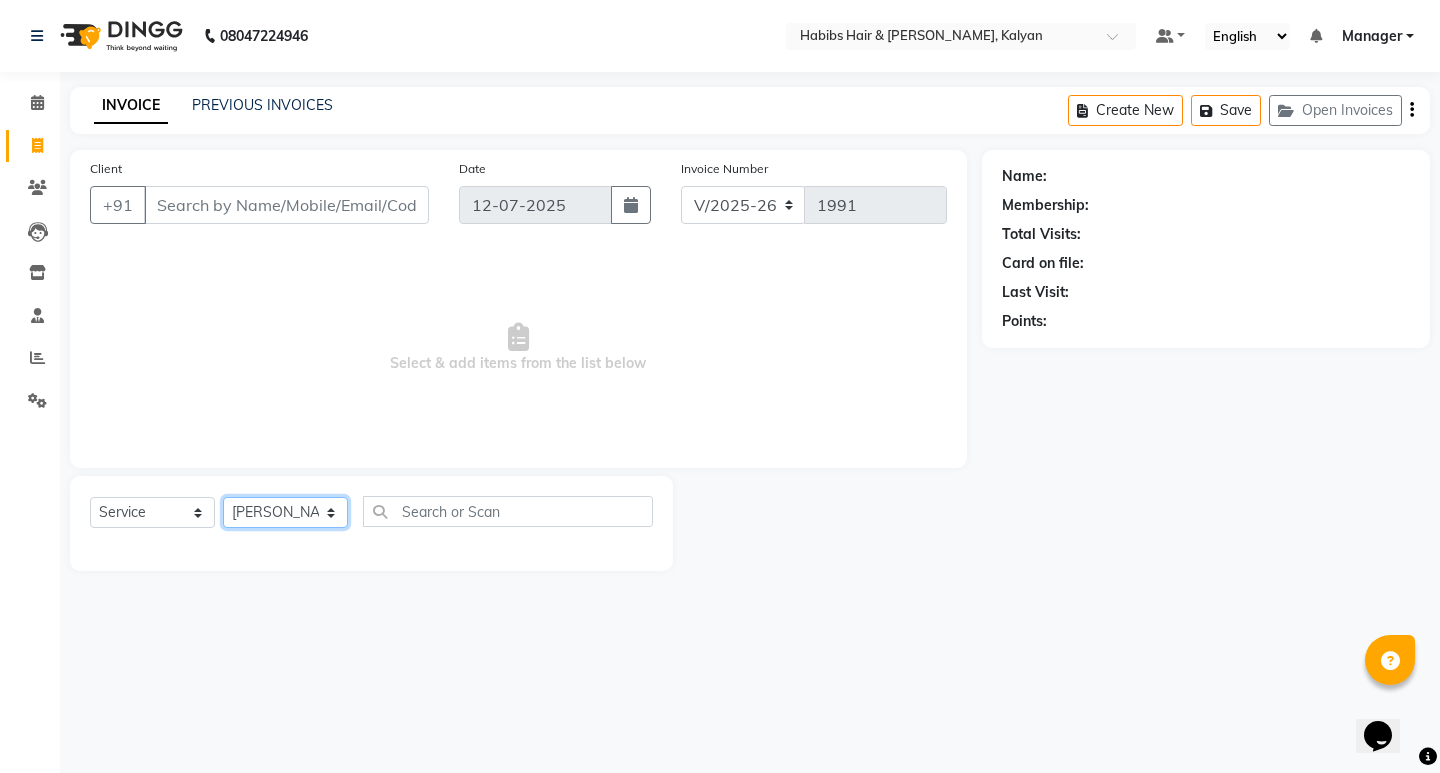 click on "Select Stylist ANWAR GANESH SHINDE Gauri Manager Maruf  mulla Meena Kumari Namrata zipre Neha M Omkar Priyanka Ranjana  singh  Sagar saindane SANTOSHI SHALINI Smruti Suraj Kadam Vinaya  Yogesh" 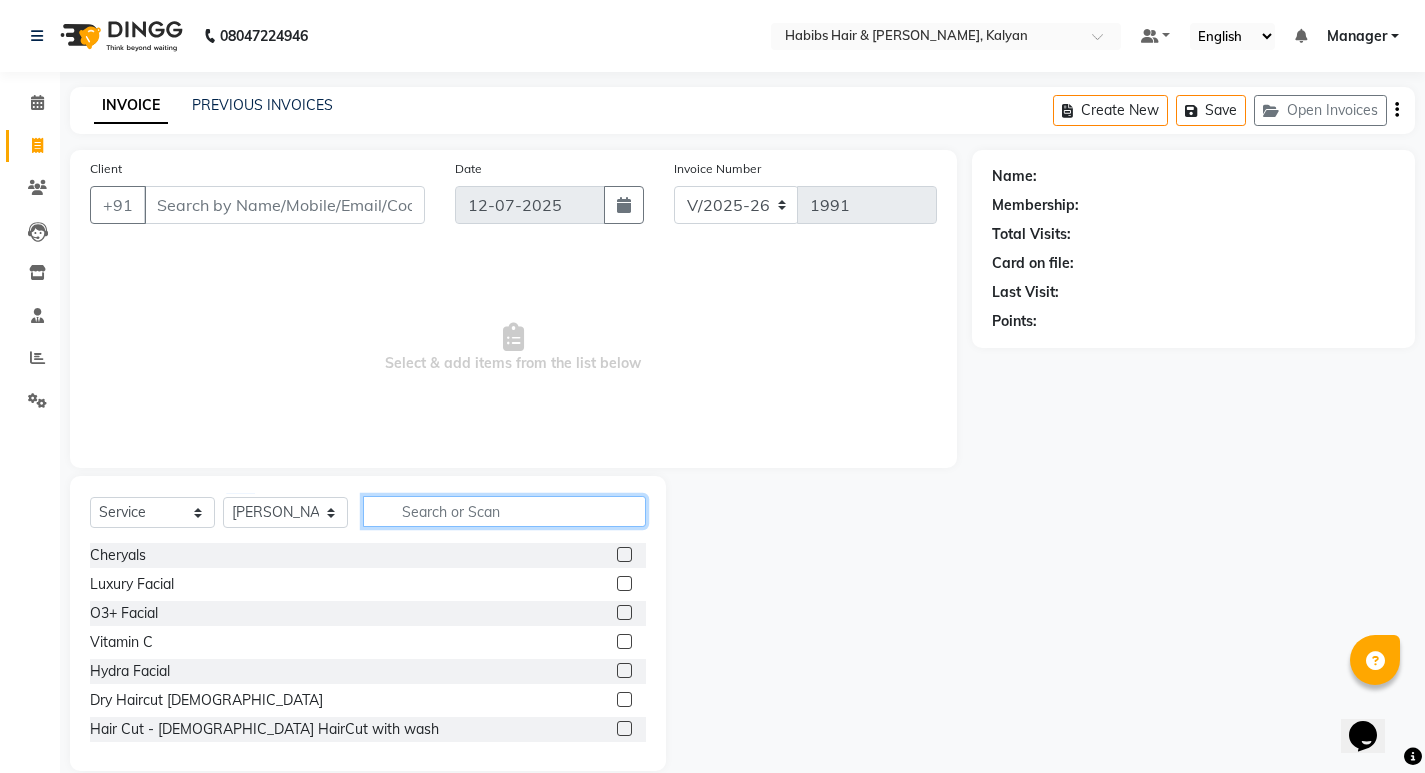 click 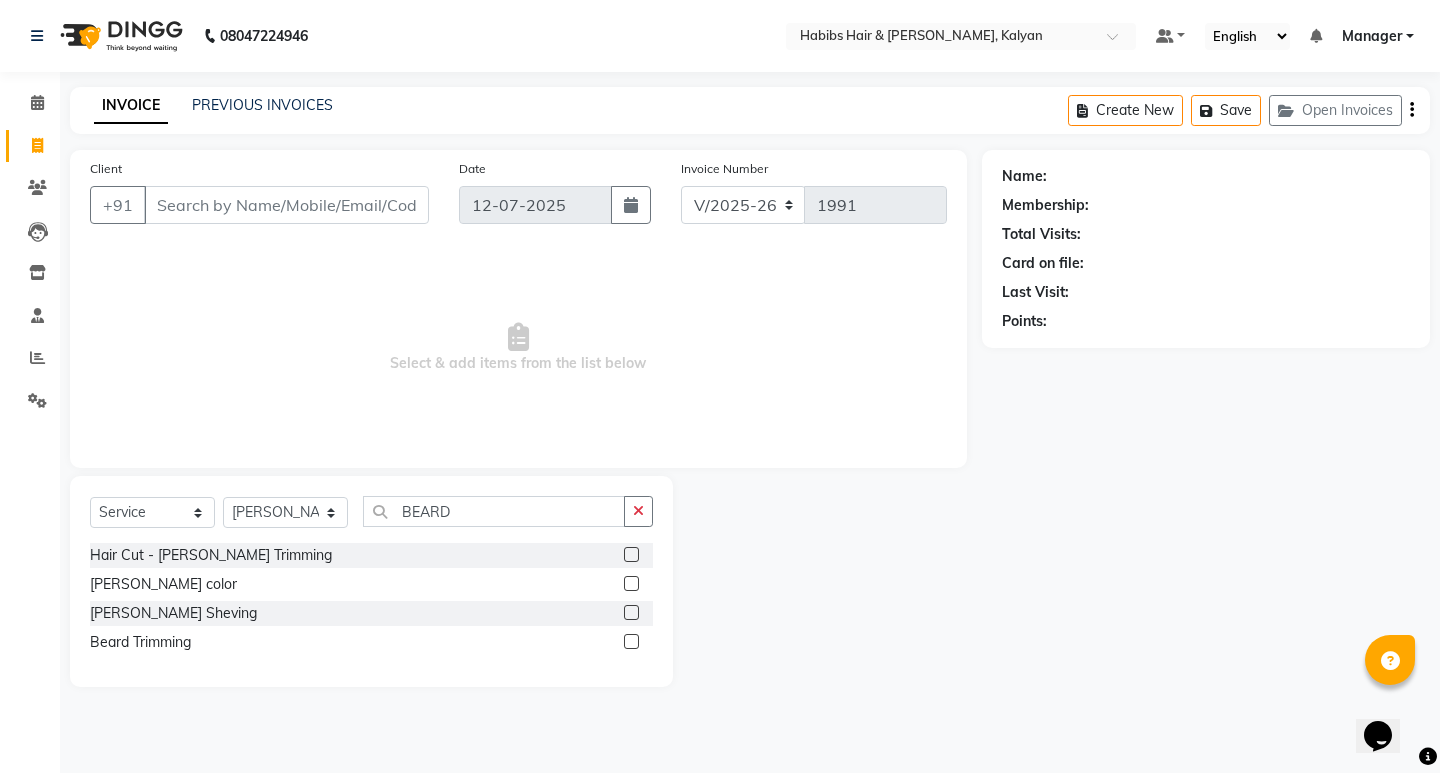 click 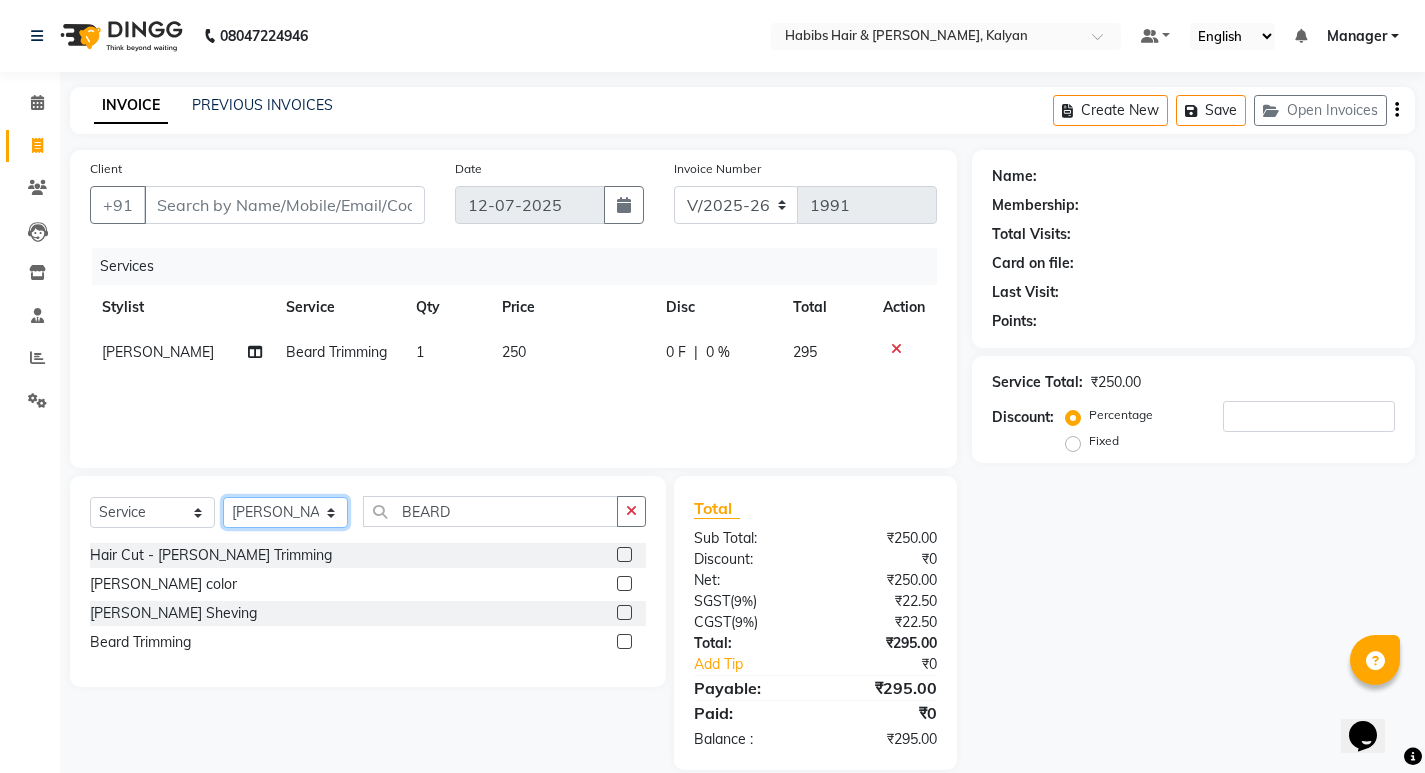 click on "Select Stylist ANWAR GANESH SHINDE Gauri Manager Maruf  mulla Meena Kumari Namrata zipre Neha M Omkar Priyanka Ranjana  singh  Sagar saindane SANTOSHI SHALINI Smruti Suraj Kadam Vinaya  Yogesh" 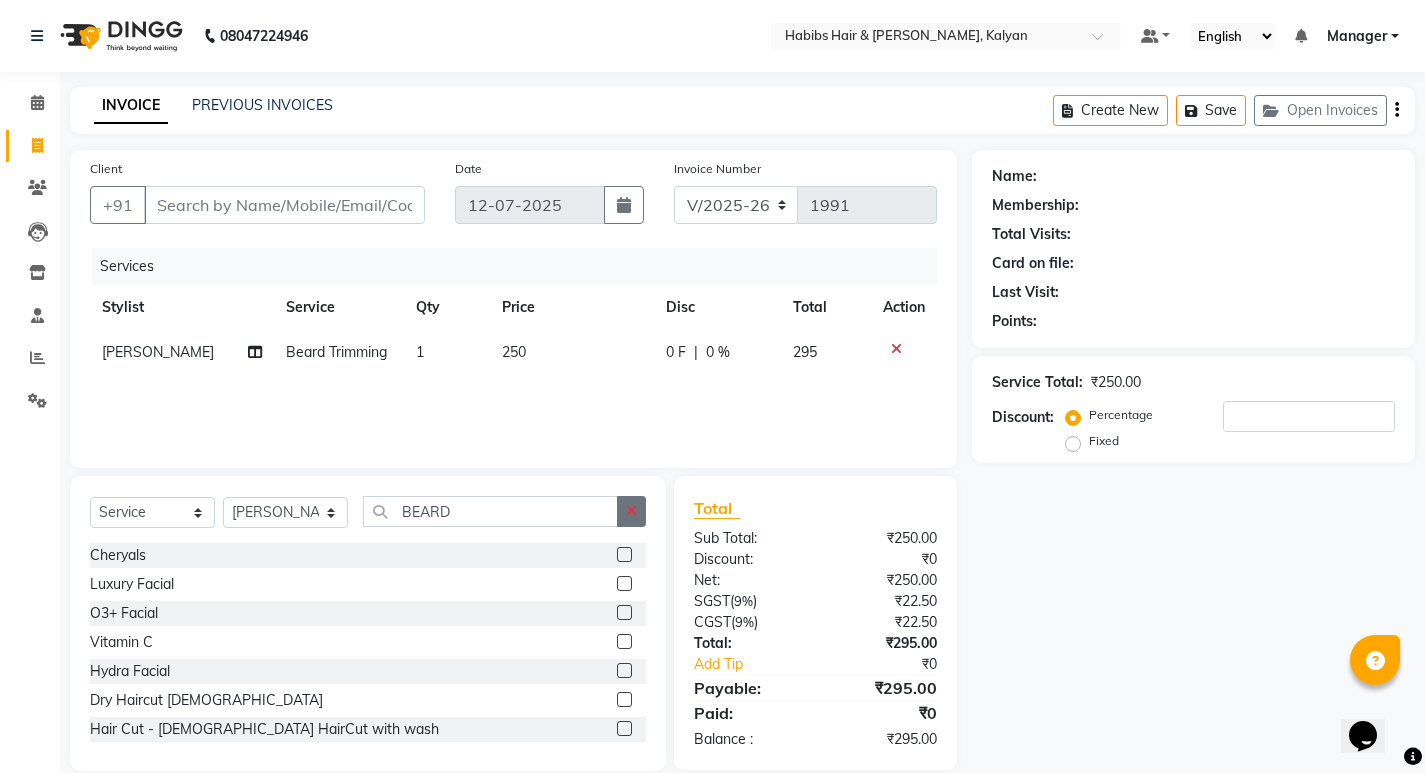 click 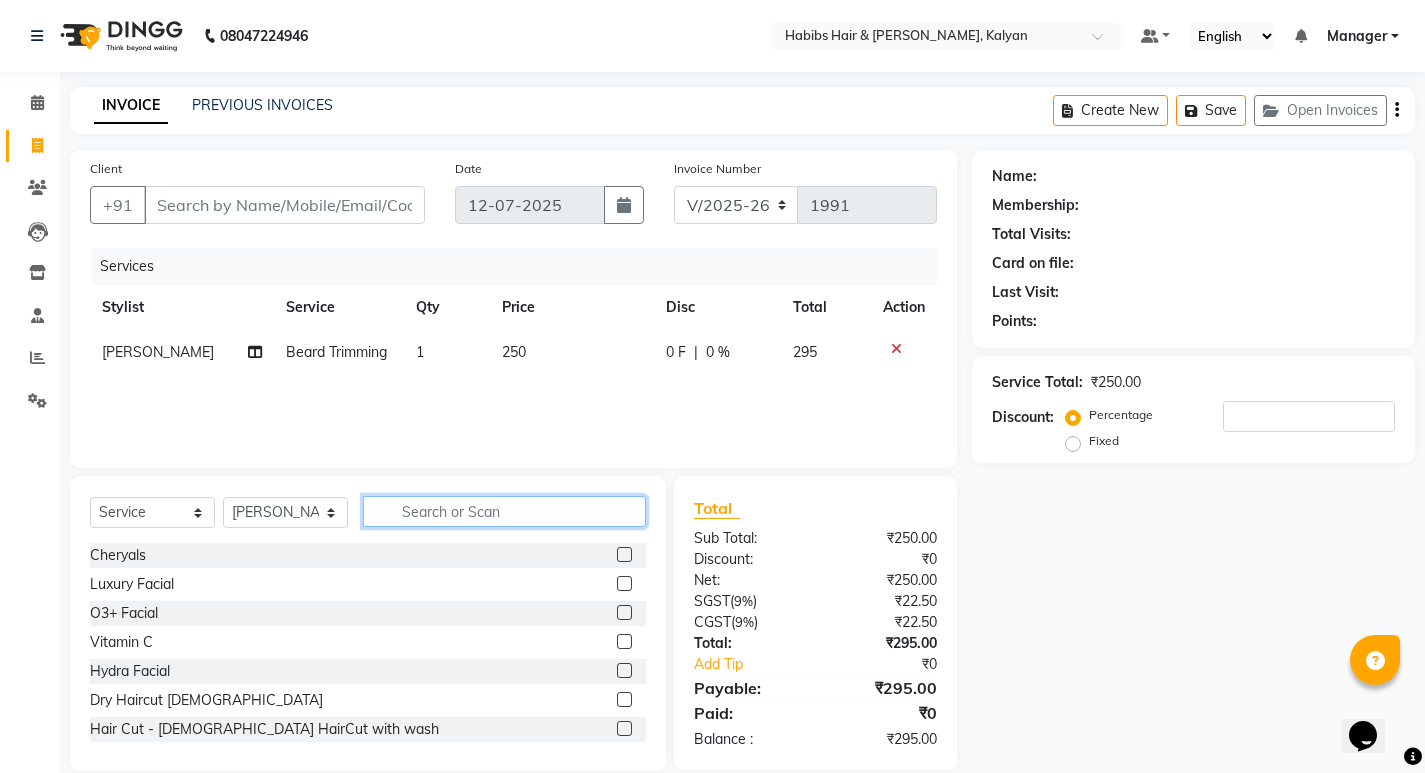 click 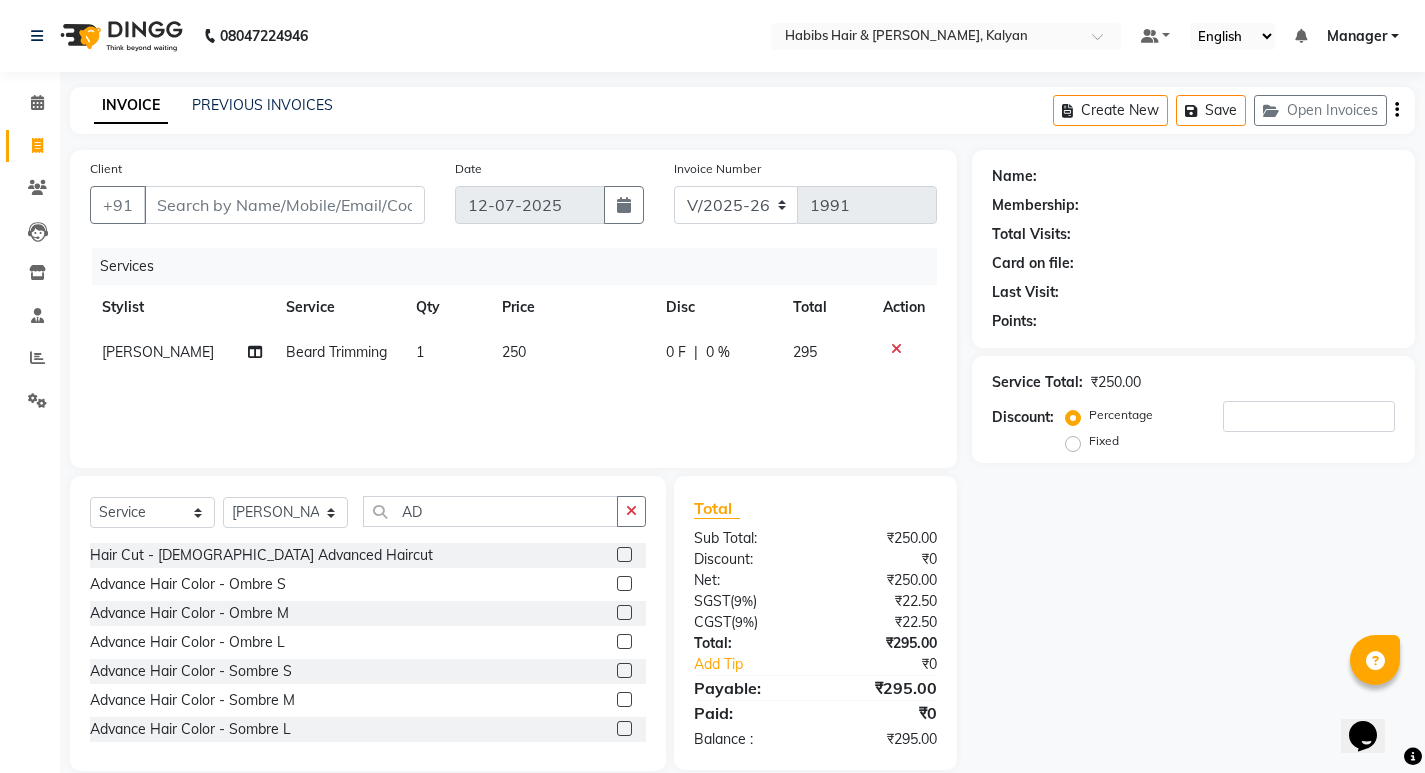 click 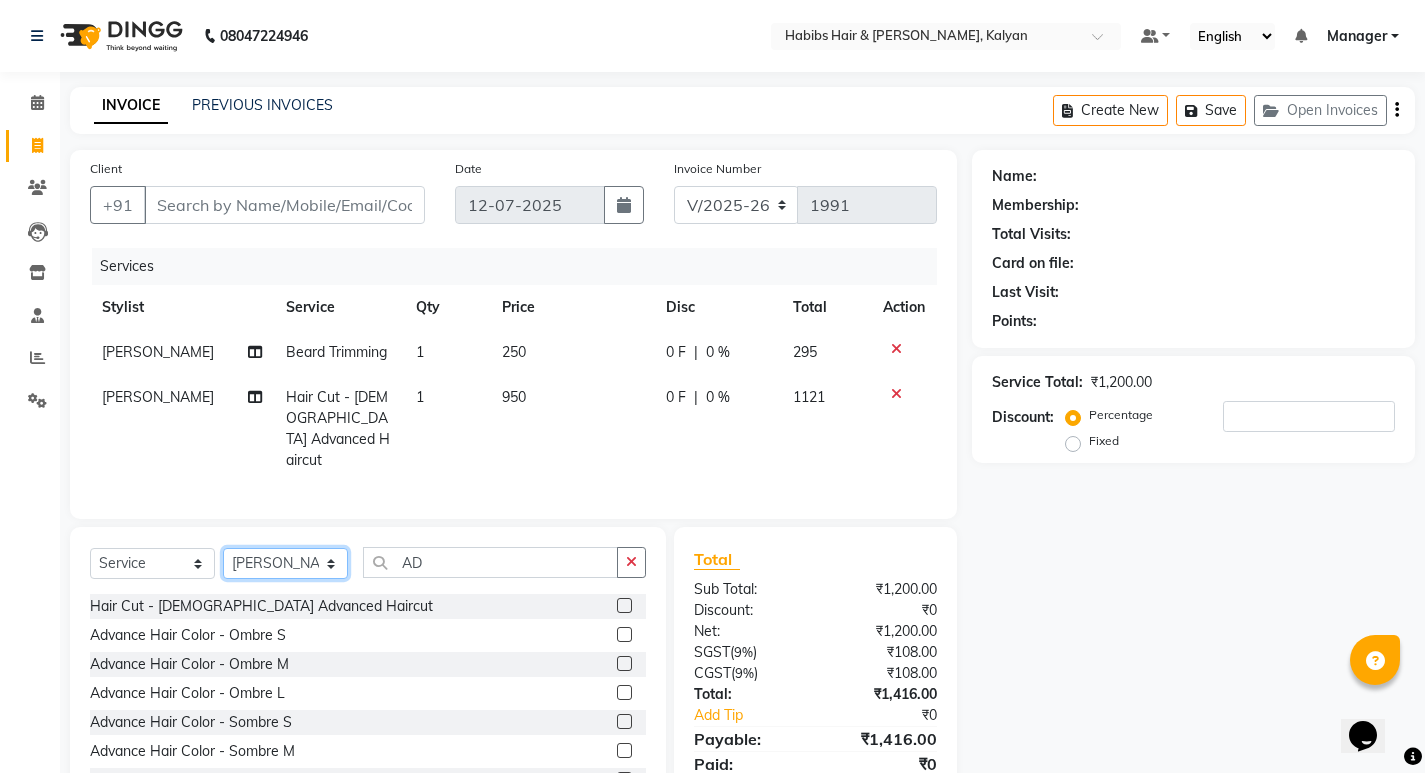 click on "Select Stylist ANWAR GANESH SHINDE Gauri Manager Maruf  mulla Meena Kumari Namrata zipre Neha M Omkar Priyanka Ranjana  singh  Sagar saindane SANTOSHI SHALINI Smruti Suraj Kadam Vinaya  Yogesh" 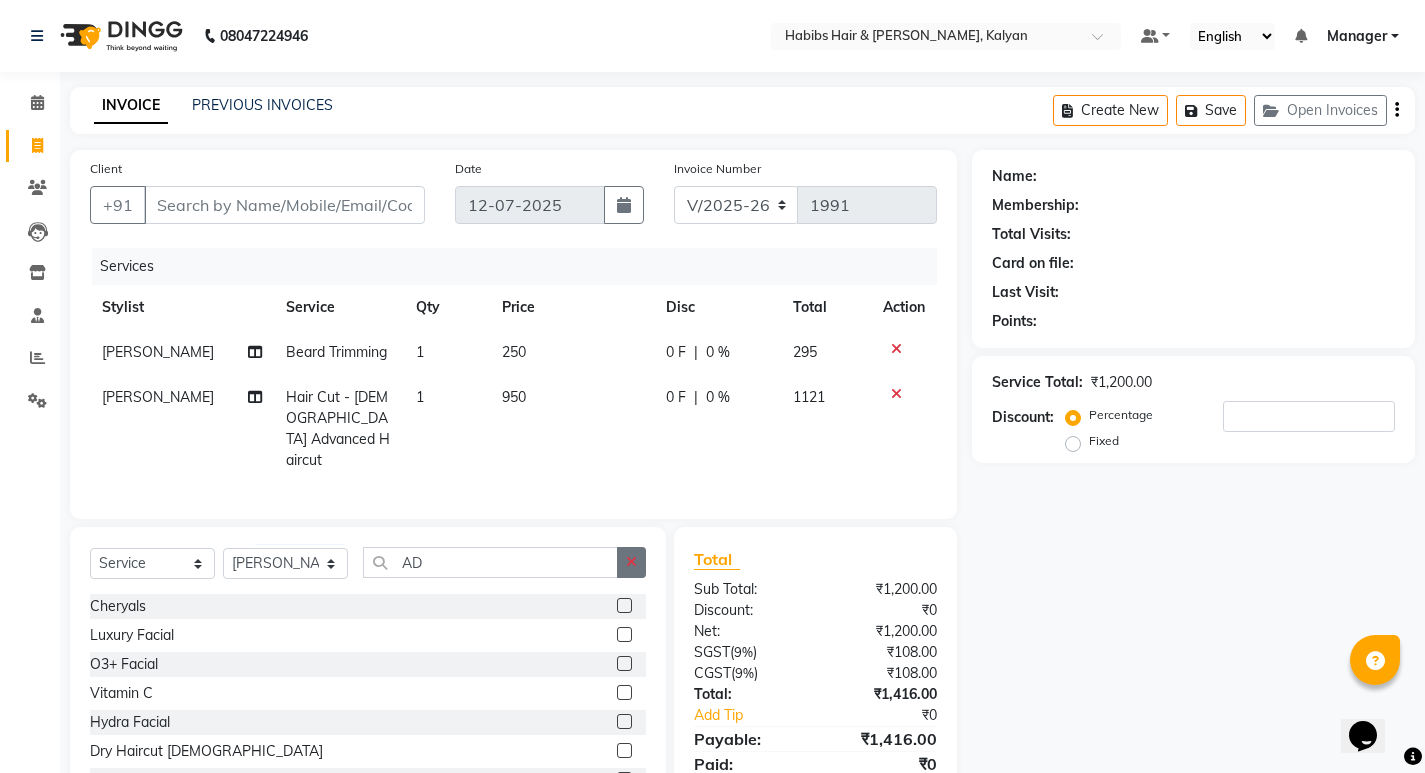 click 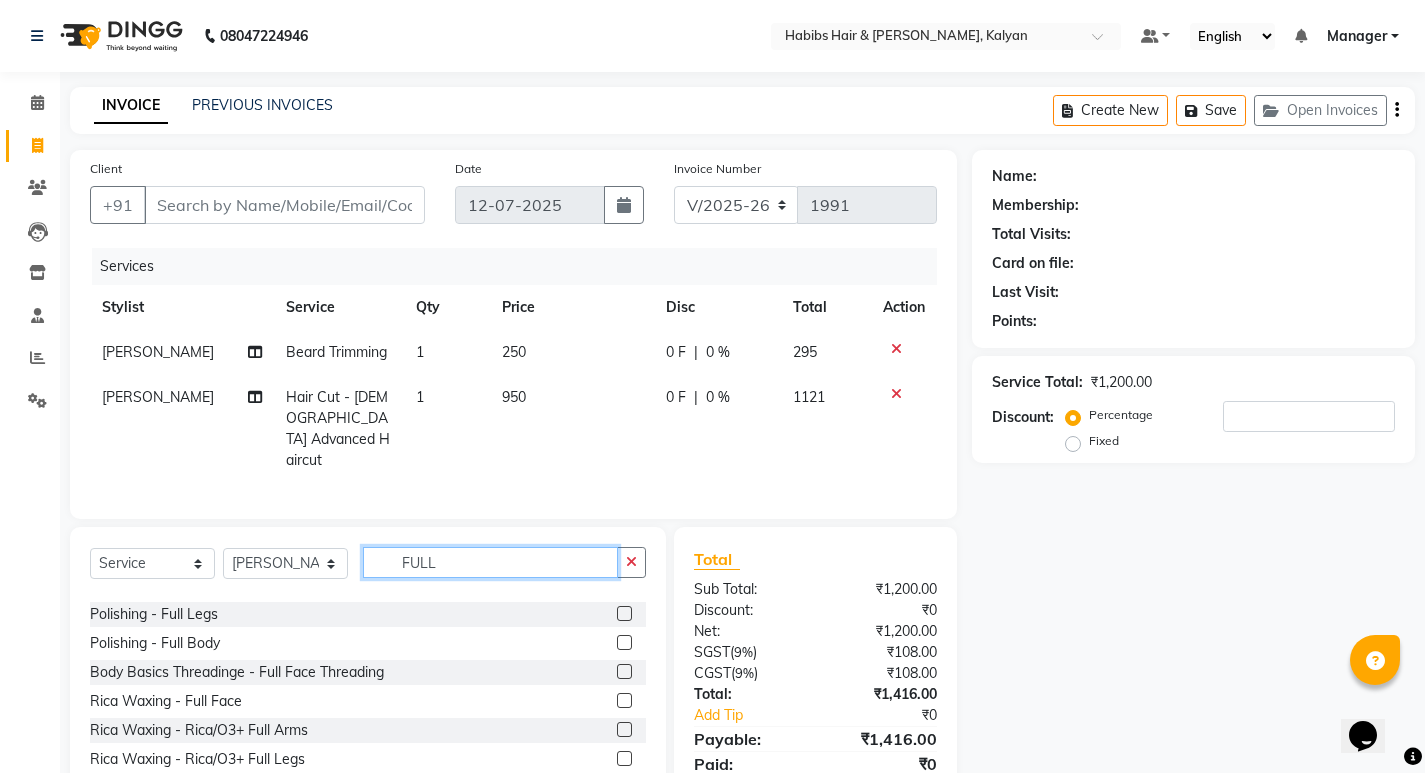scroll, scrollTop: 235, scrollLeft: 0, axis: vertical 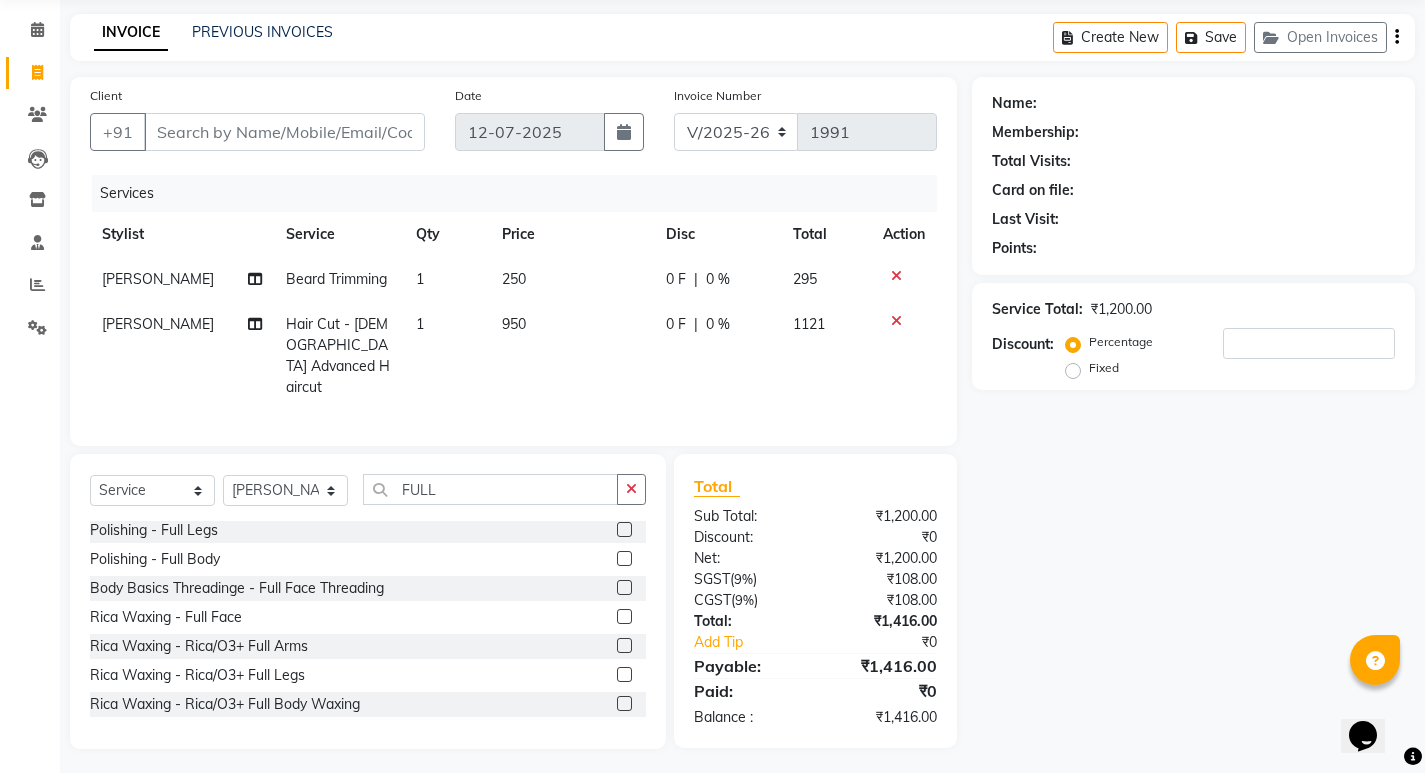 click 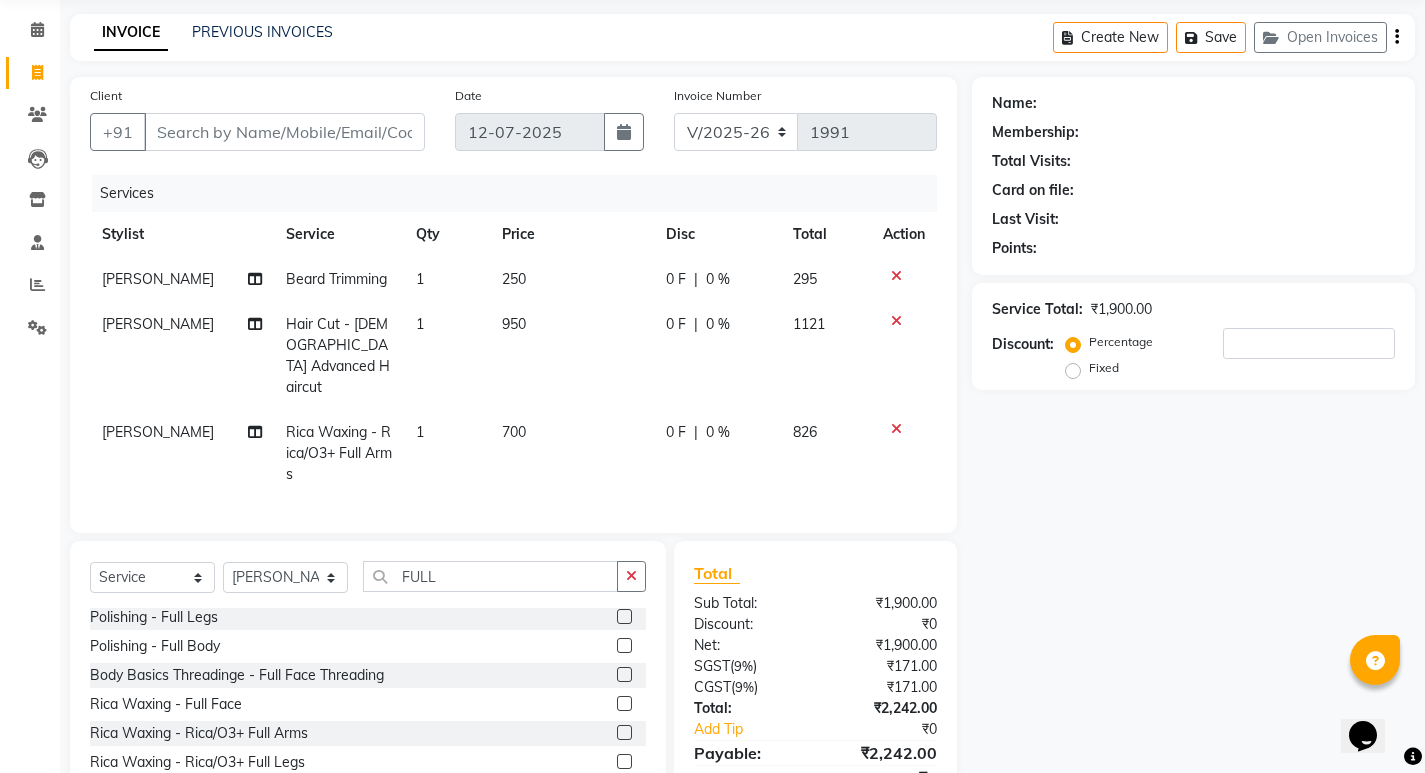 scroll, scrollTop: 160, scrollLeft: 0, axis: vertical 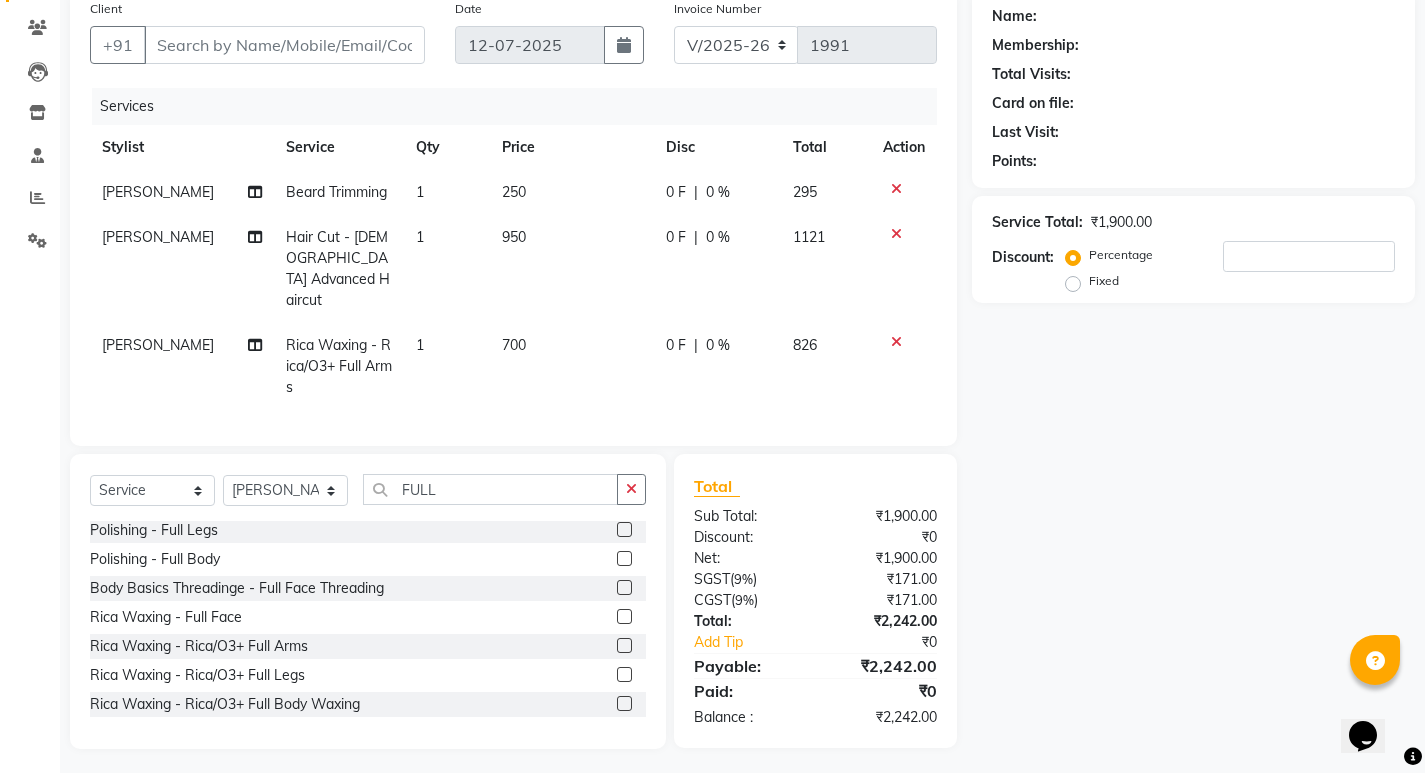 click 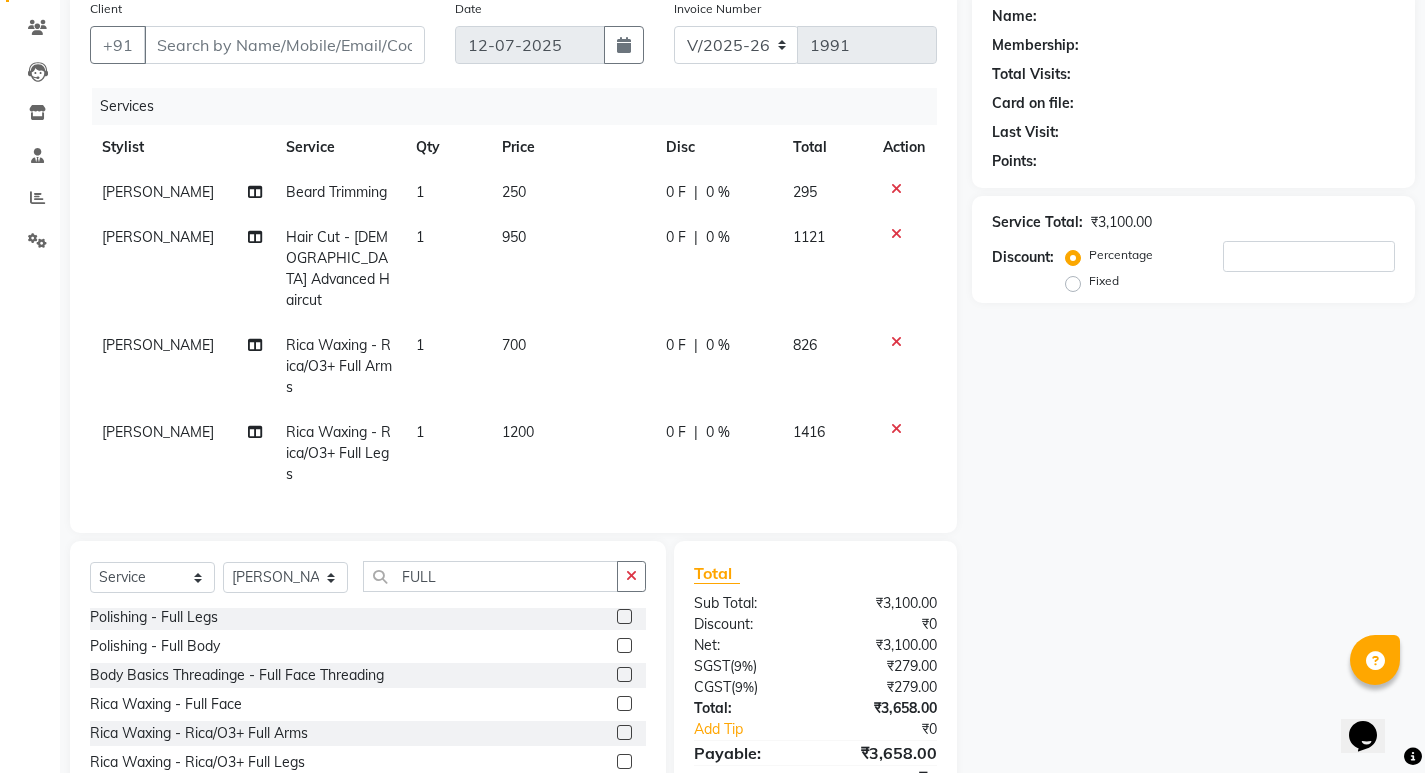 click on "Select  Service  Product  Membership  Package Voucher Prepaid Gift Card  Select Stylist ANWAR GANESH SHINDE Gauri Manager Maruf  mulla Meena Kumari Namrata zipre Neha M Omkar Priyanka Ranjana  singh  Sagar saindane SANTOSHI SHALINI Smruti Suraj Kadam Vinaya  Yogesh FULL D-tan/Bleach - Full Arms  D-tan/Bleach - Full Legs  D-tan/Bleach - Full Back and Front  D-tan/Bleach - Full Body  Hair Highlights - Full Highlights S  Hair Highlights - Full Highlights M  Hair Highlights - Full Highlights L  Polishing - Full Hands  Polishing - Full Legs  Polishing - Full Body  Body Basics Threadinge - Full Face Threading  Rica Waxing - Full Face  Rica Waxing - Rica/O3+ Full Arms  Rica Waxing - Rica/O3+ Full Legs  Rica Waxing - Rica/O3+ Full Body Waxing" 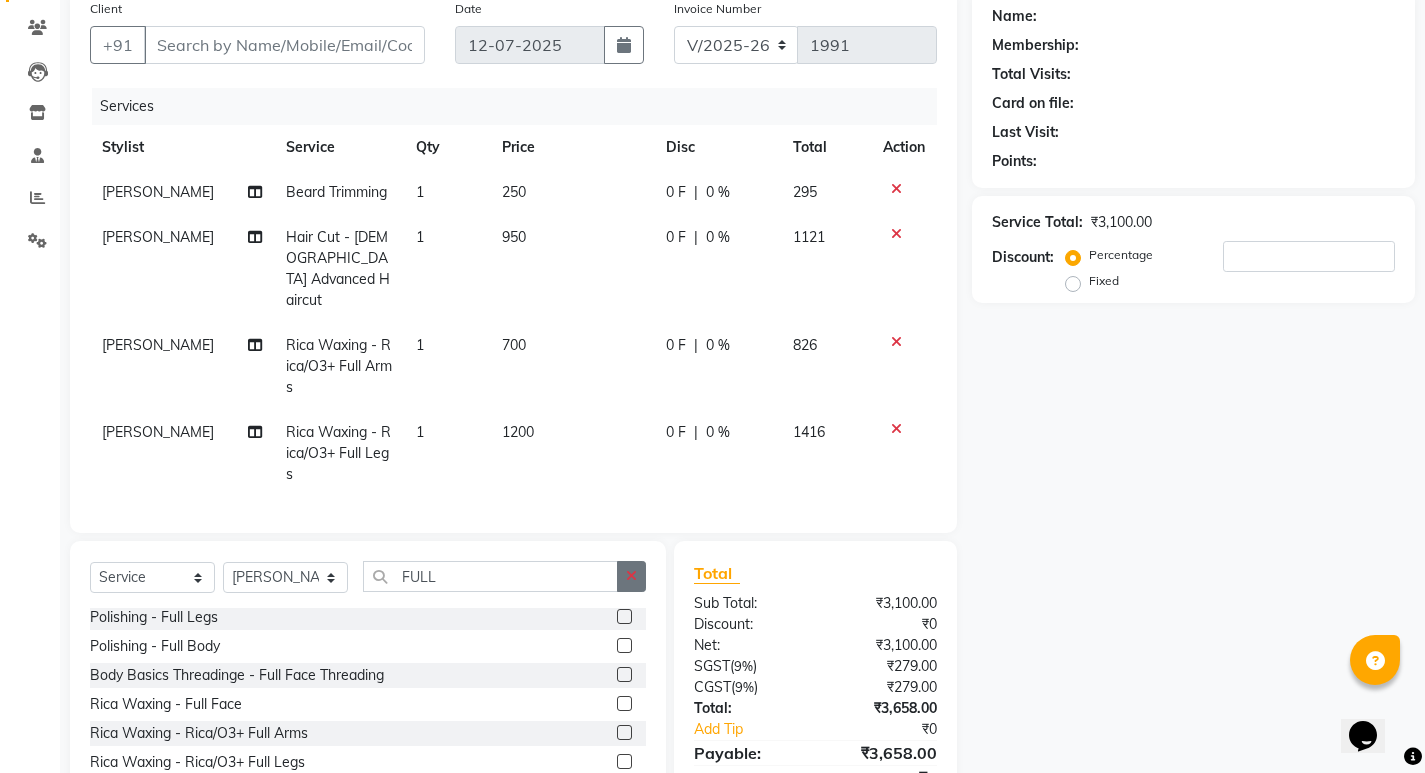 click 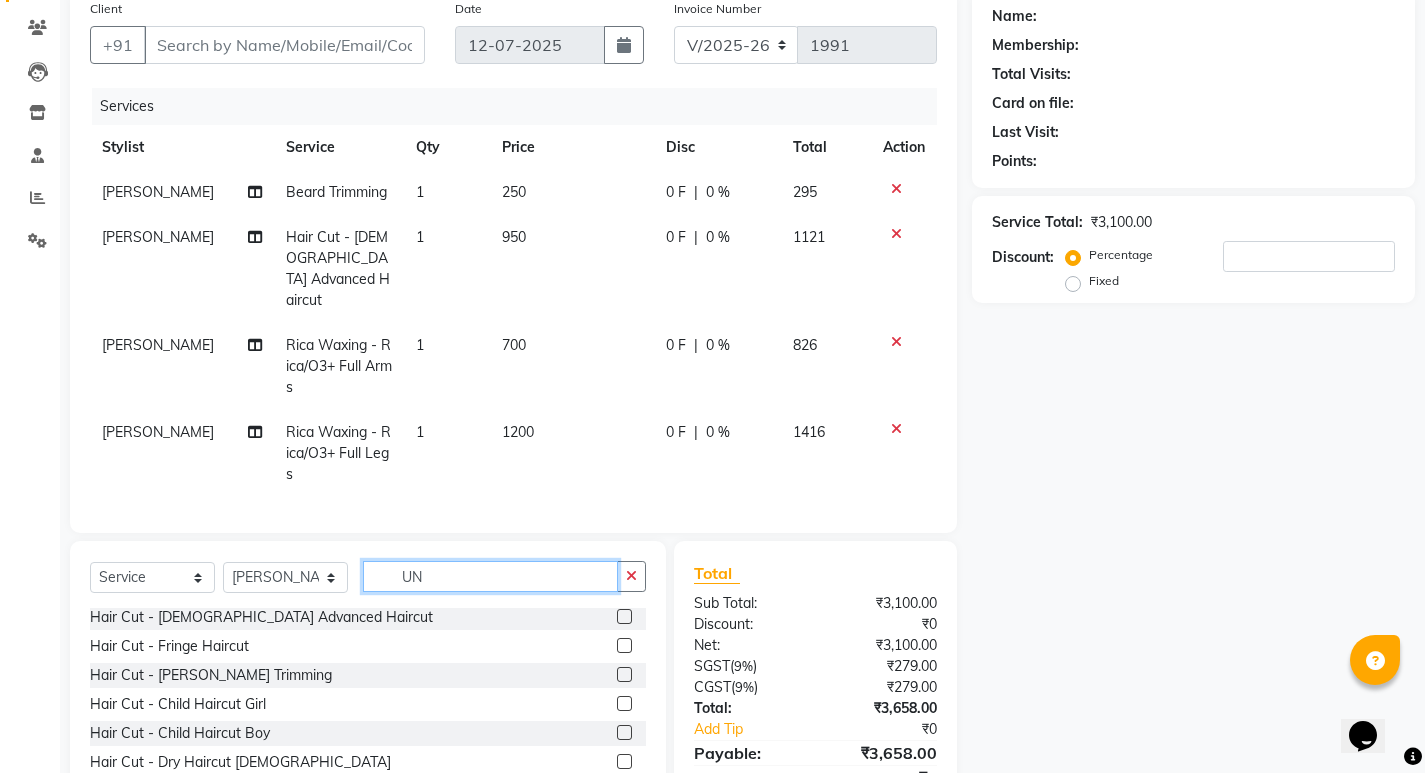 scroll, scrollTop: 0, scrollLeft: 0, axis: both 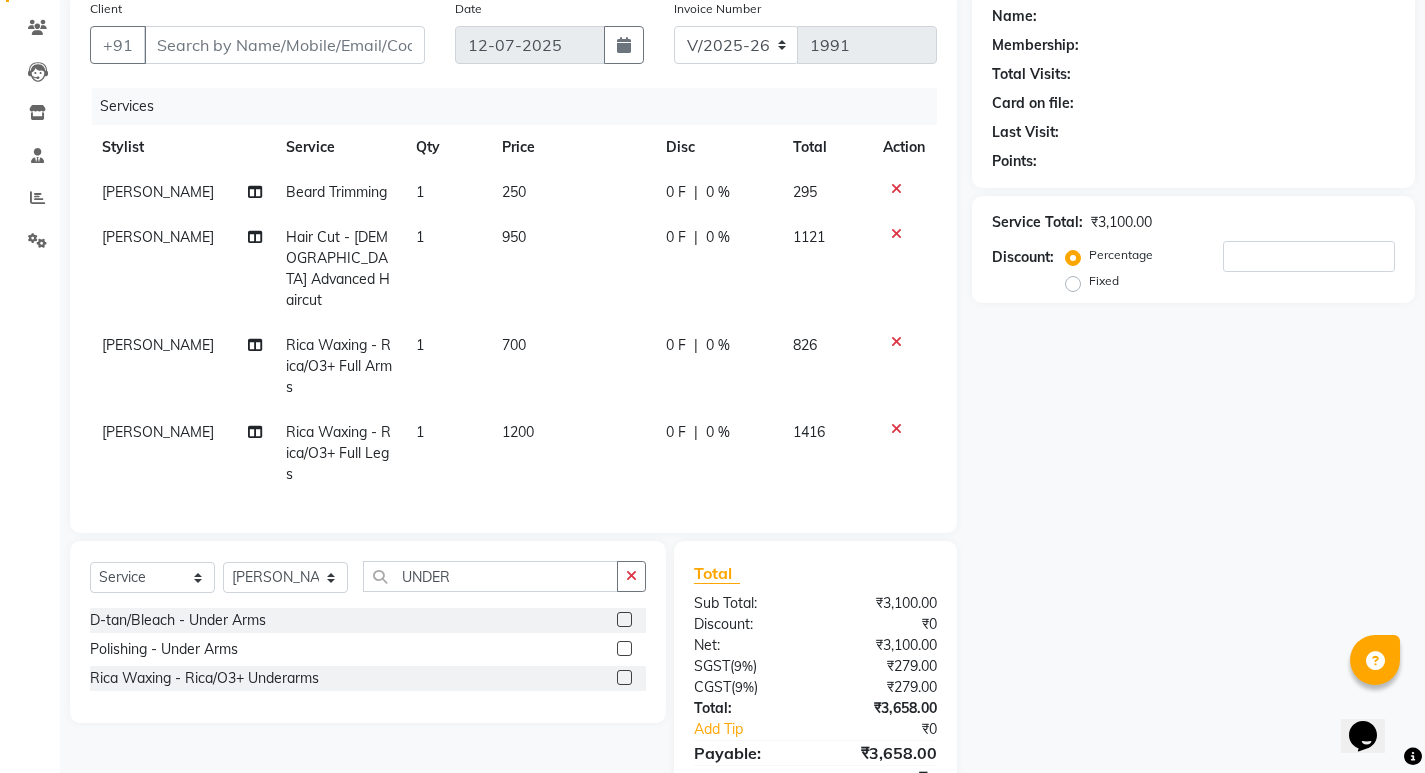 click 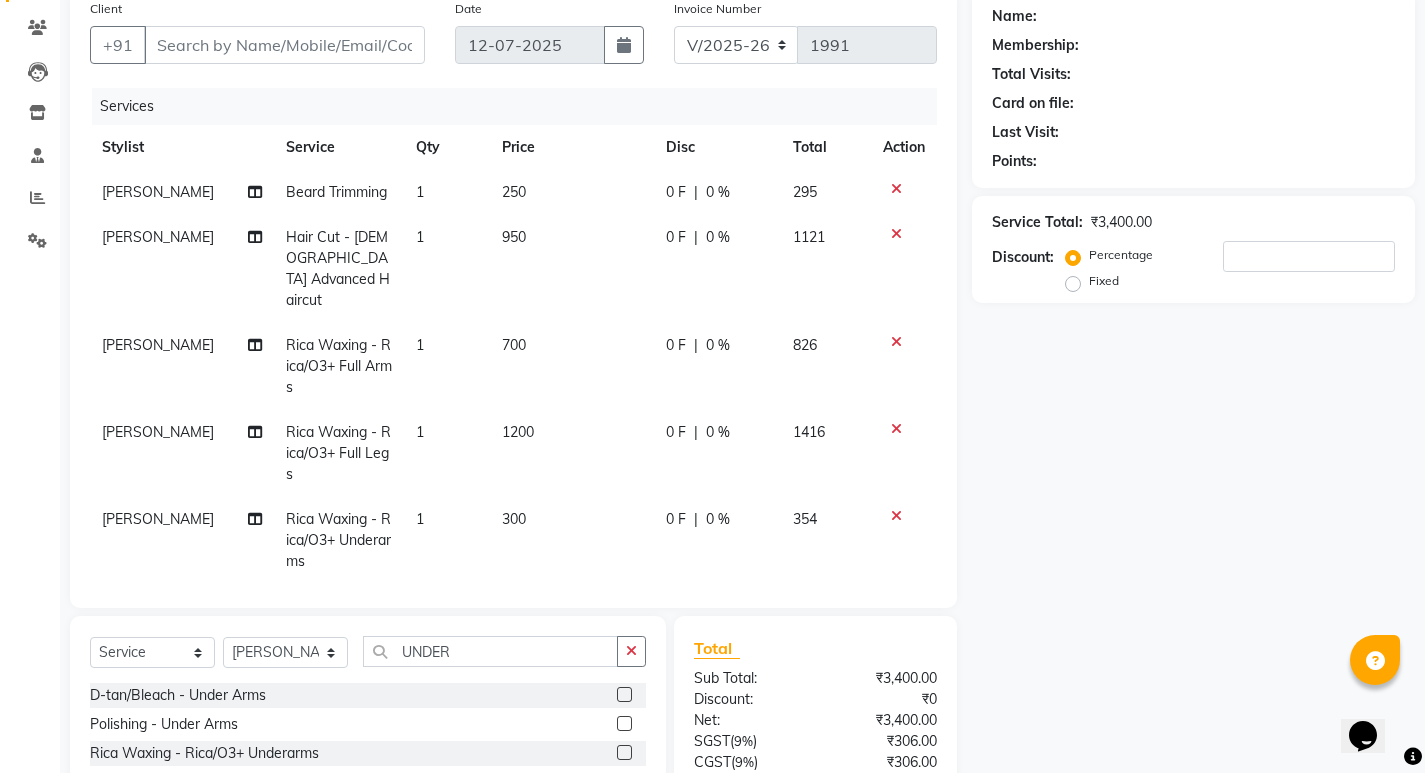 scroll, scrollTop: 0, scrollLeft: 0, axis: both 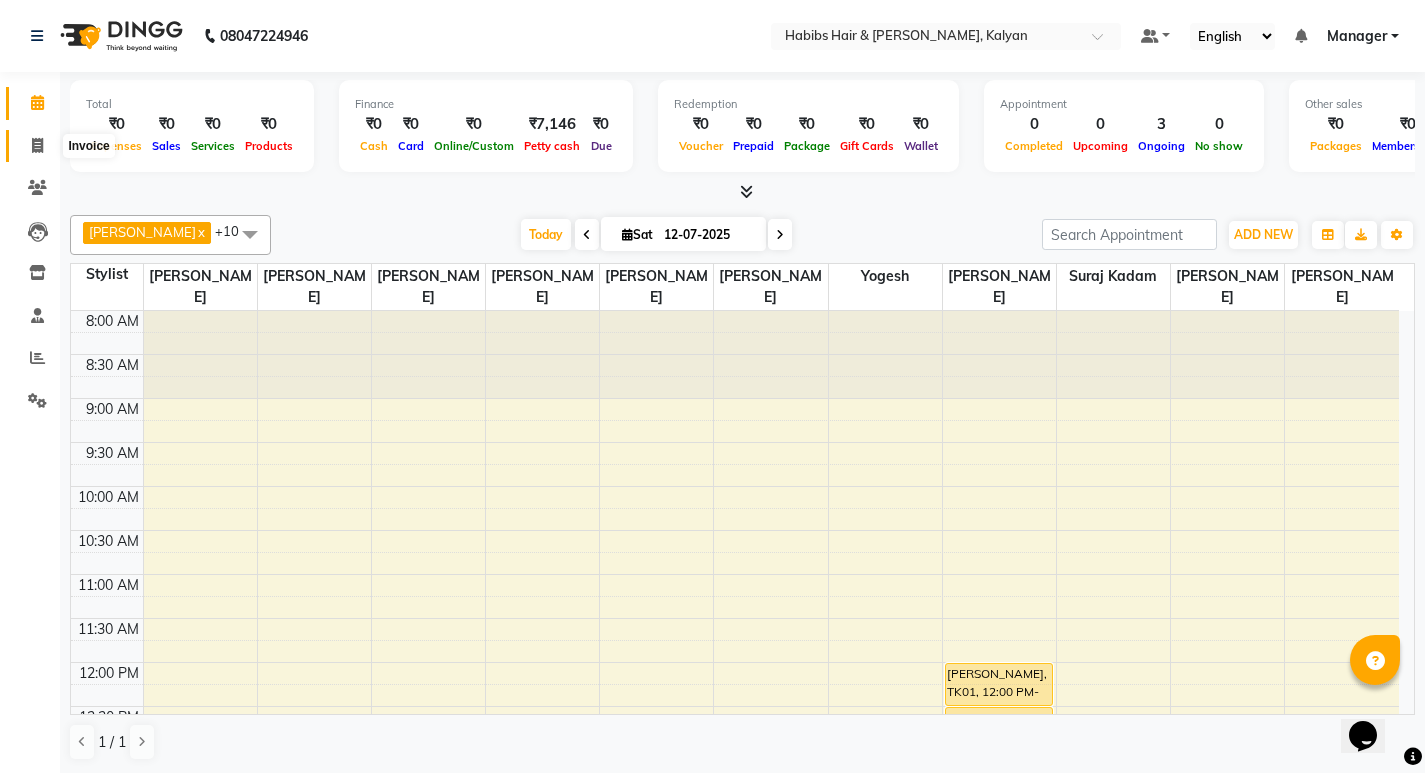 click 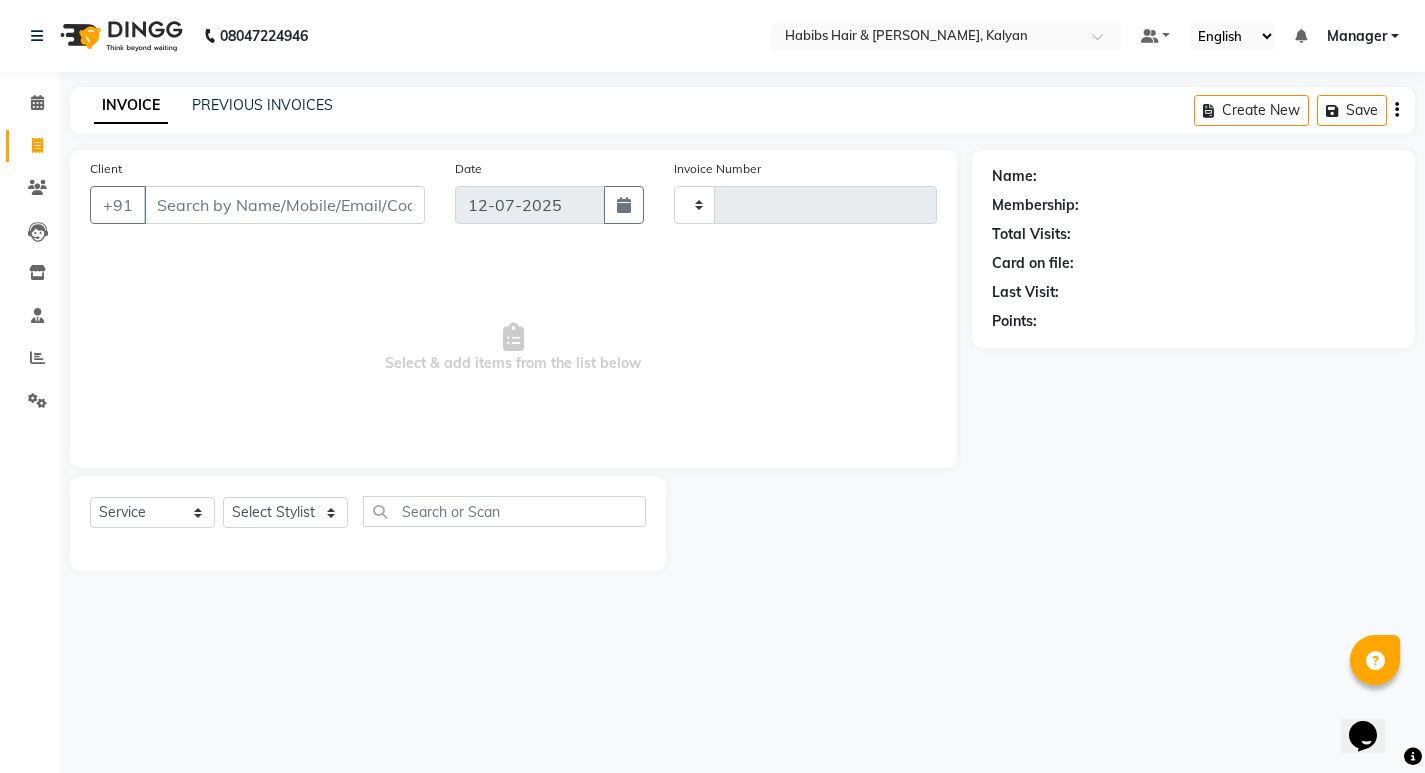 type on "1987" 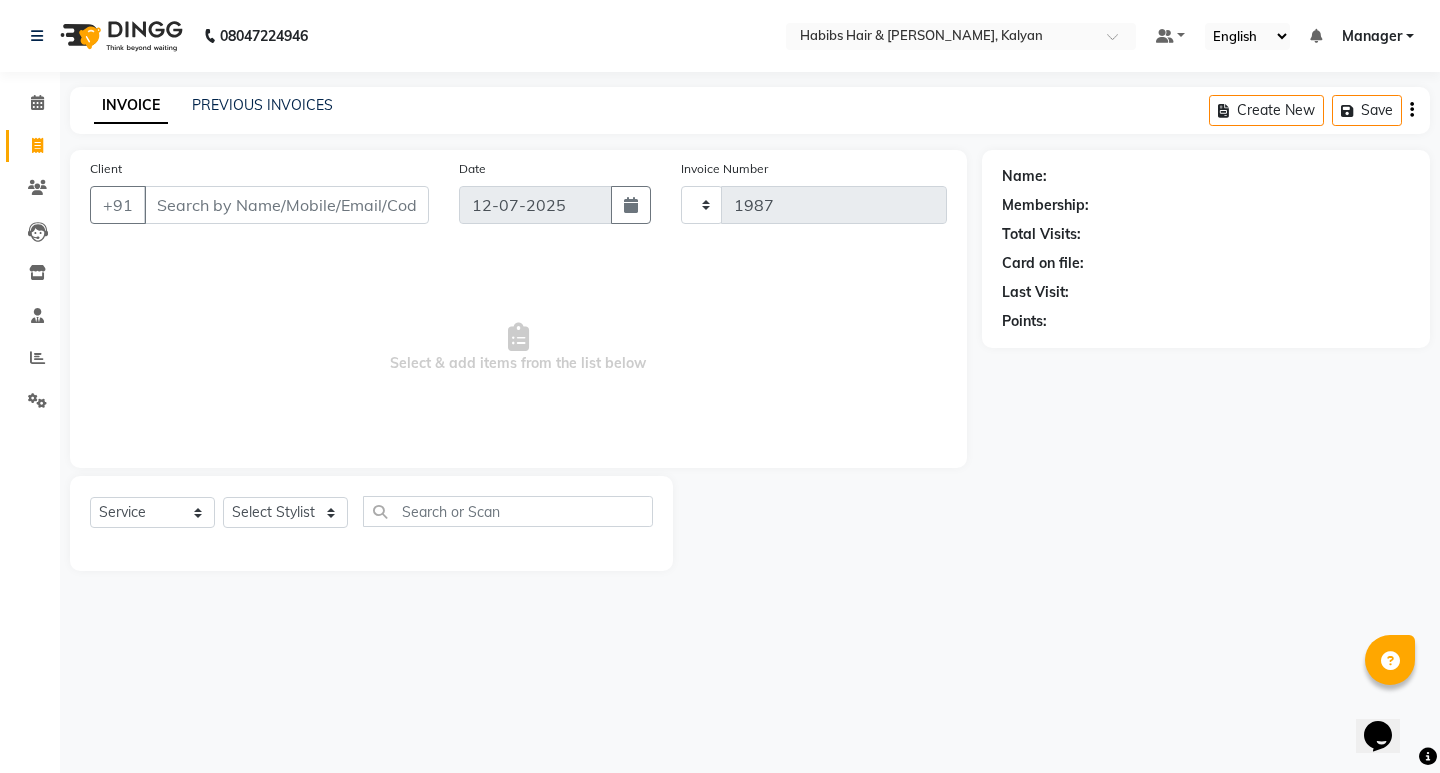 select on "8185" 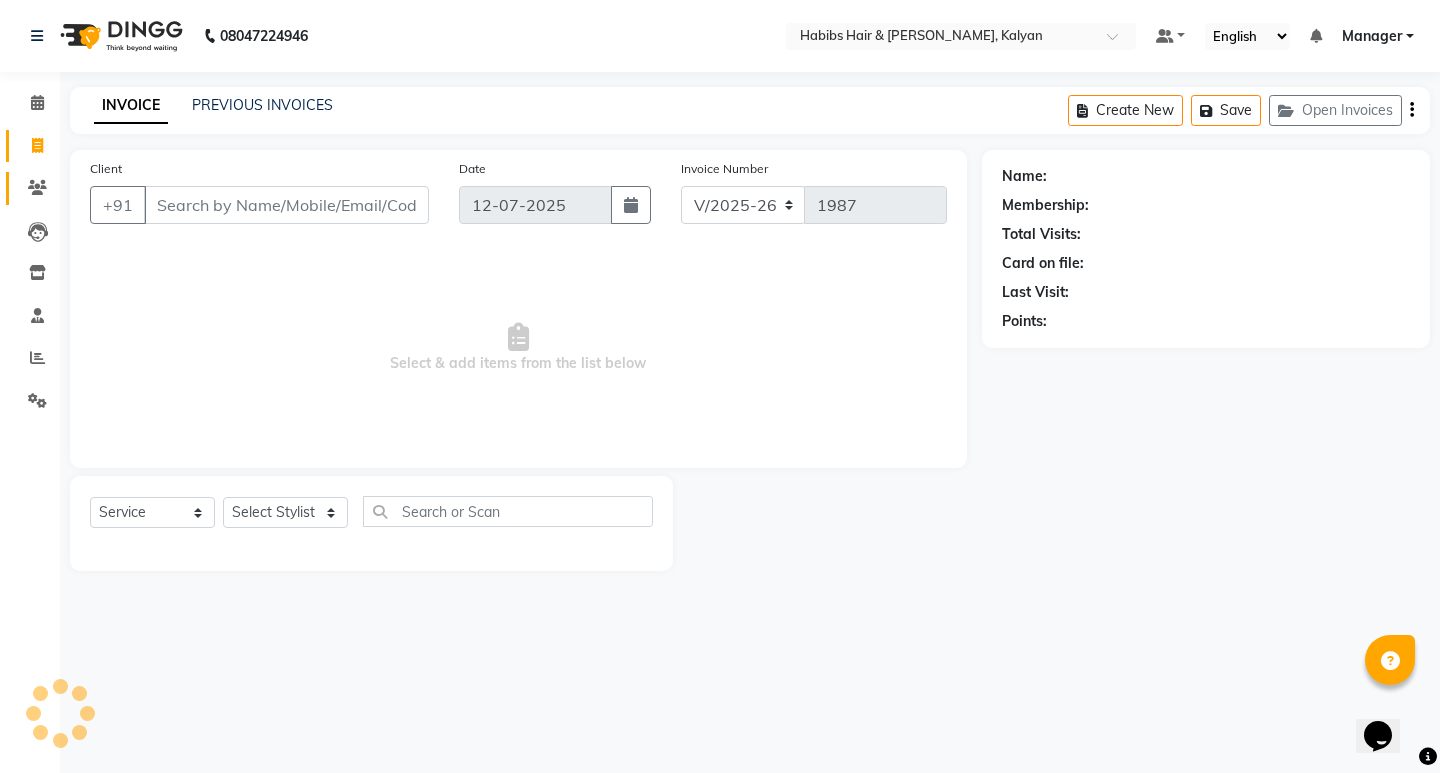 click on "Clients" 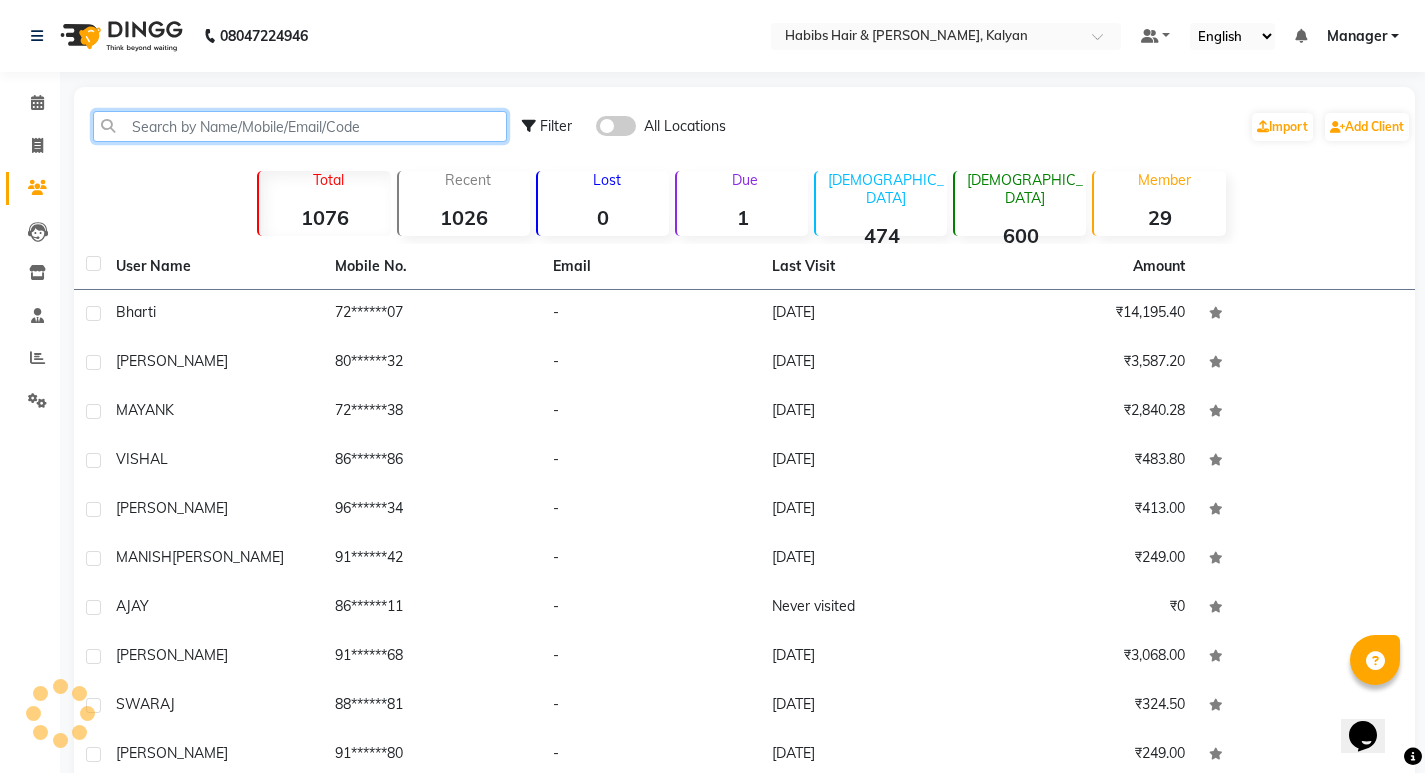 click 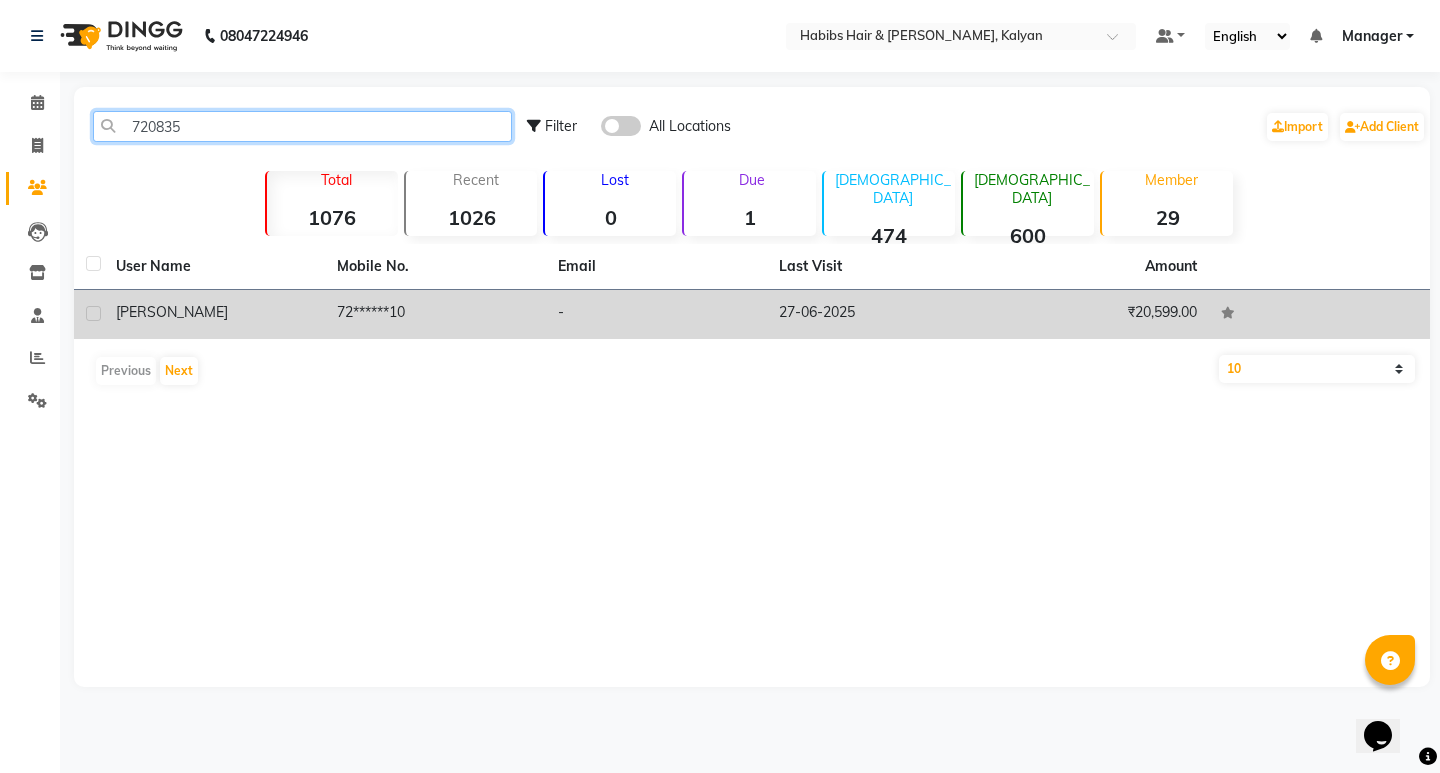 type on "720835" 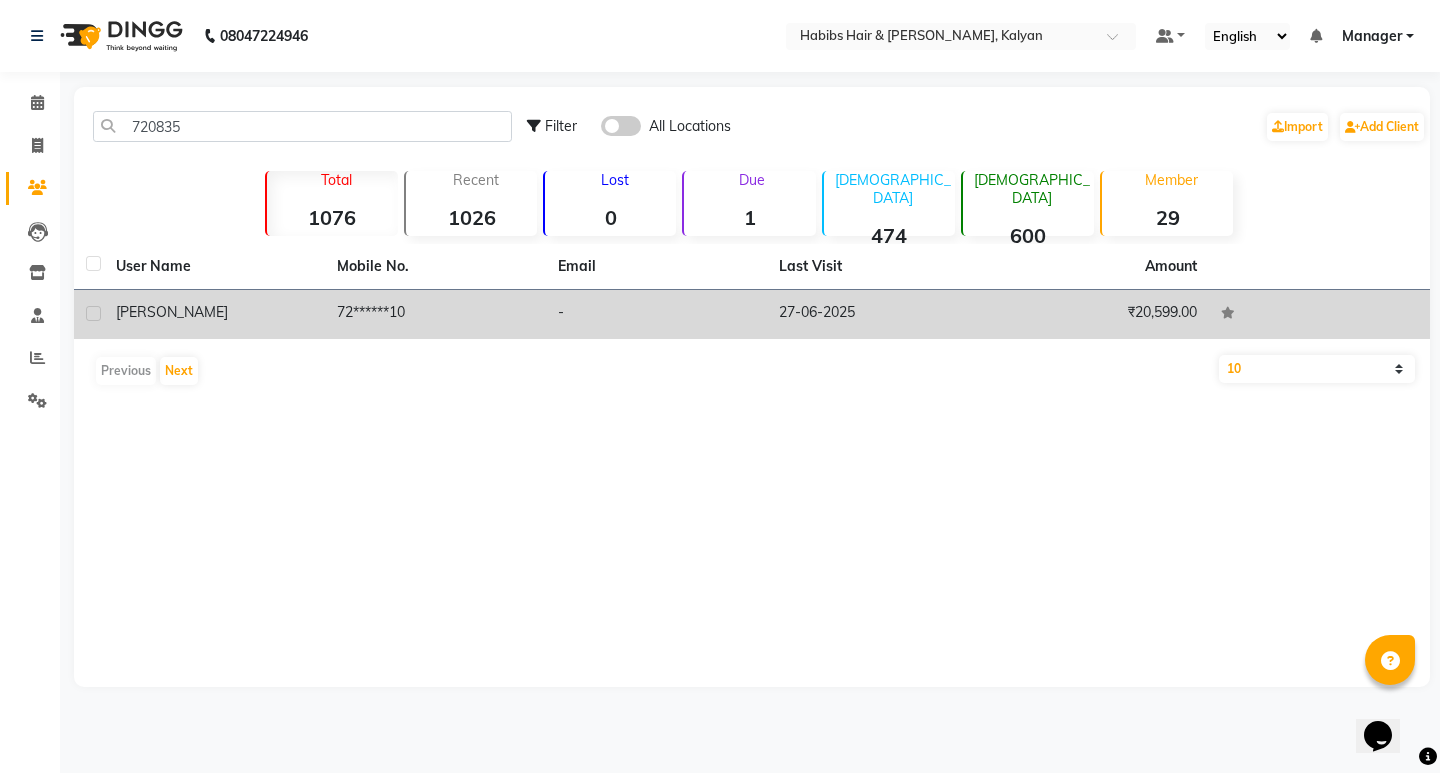 click on "27-06-2025" 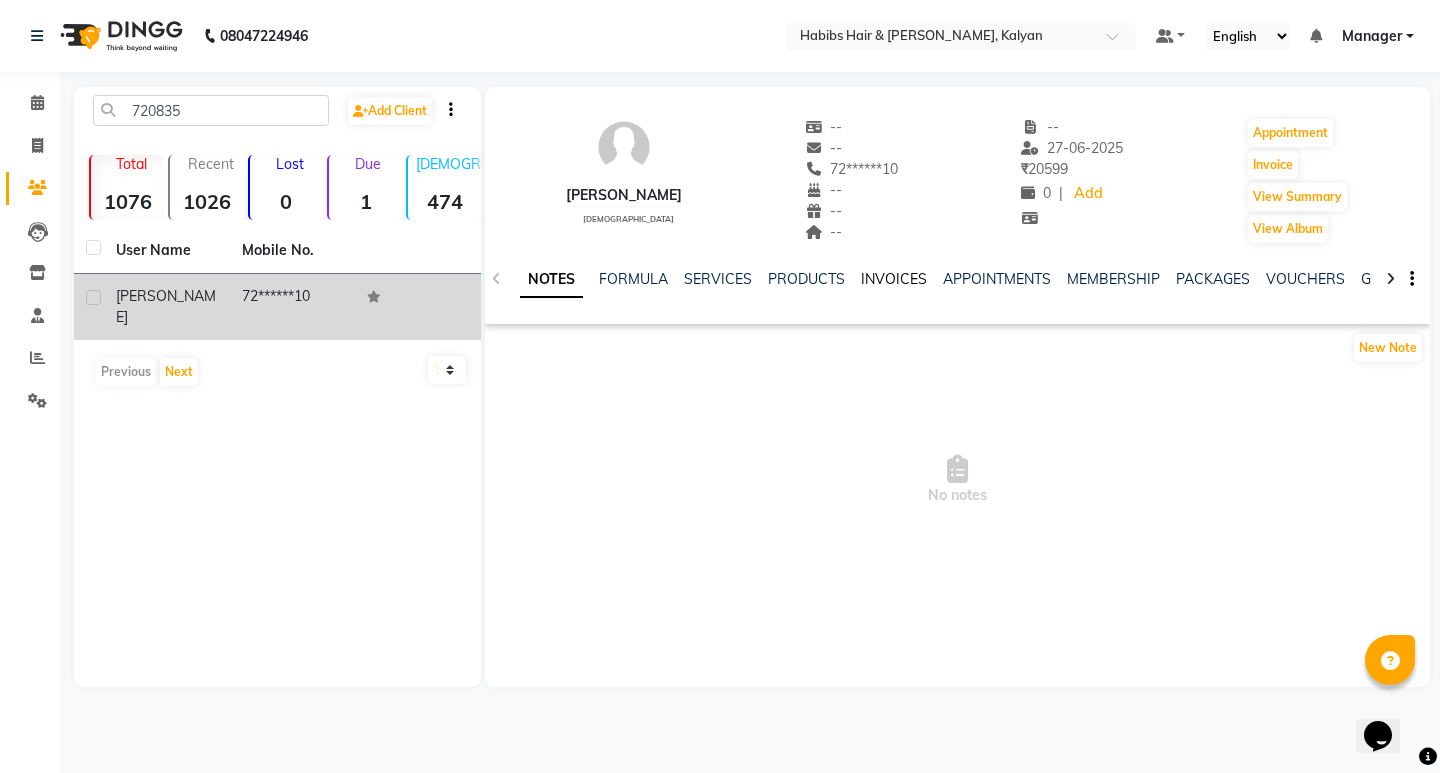 click on "INVOICES" 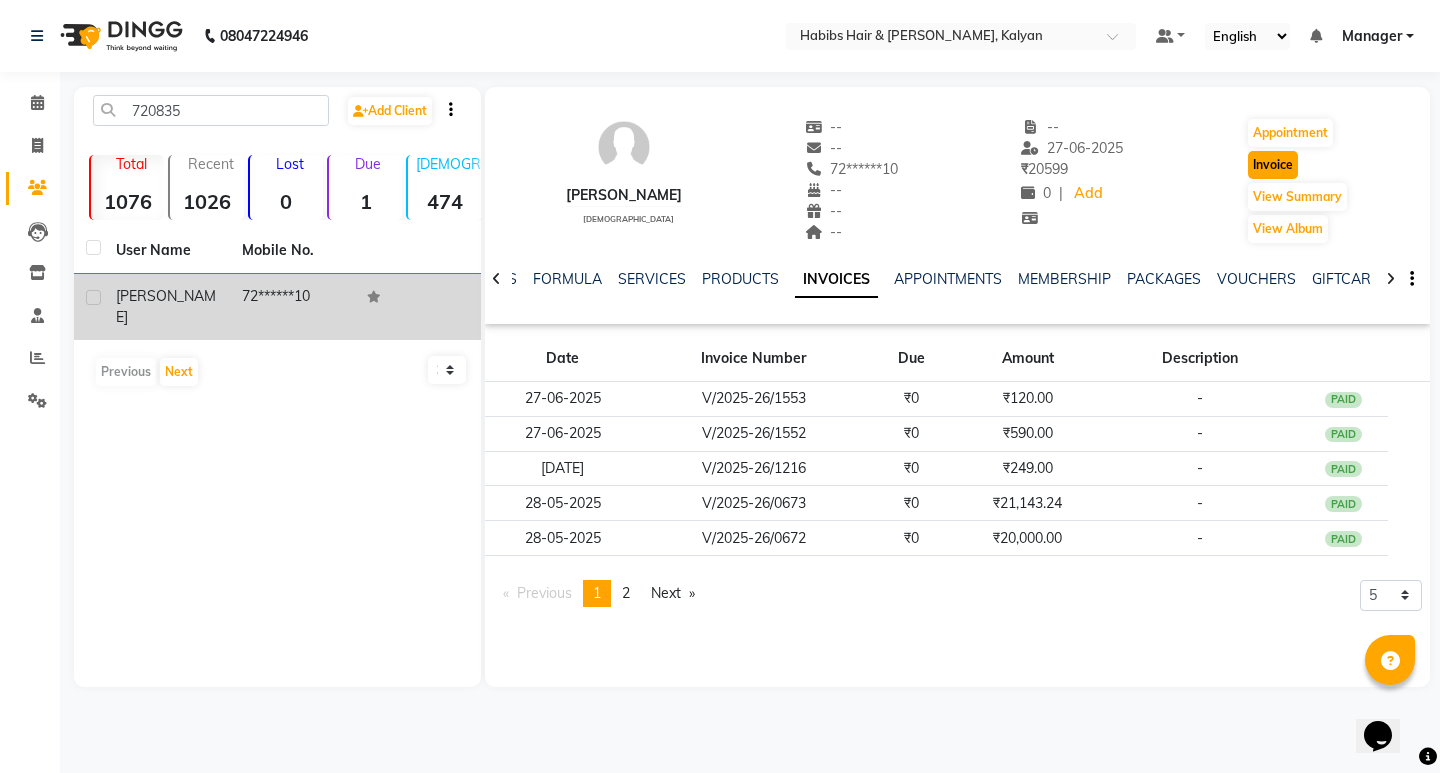 click on "Invoice" 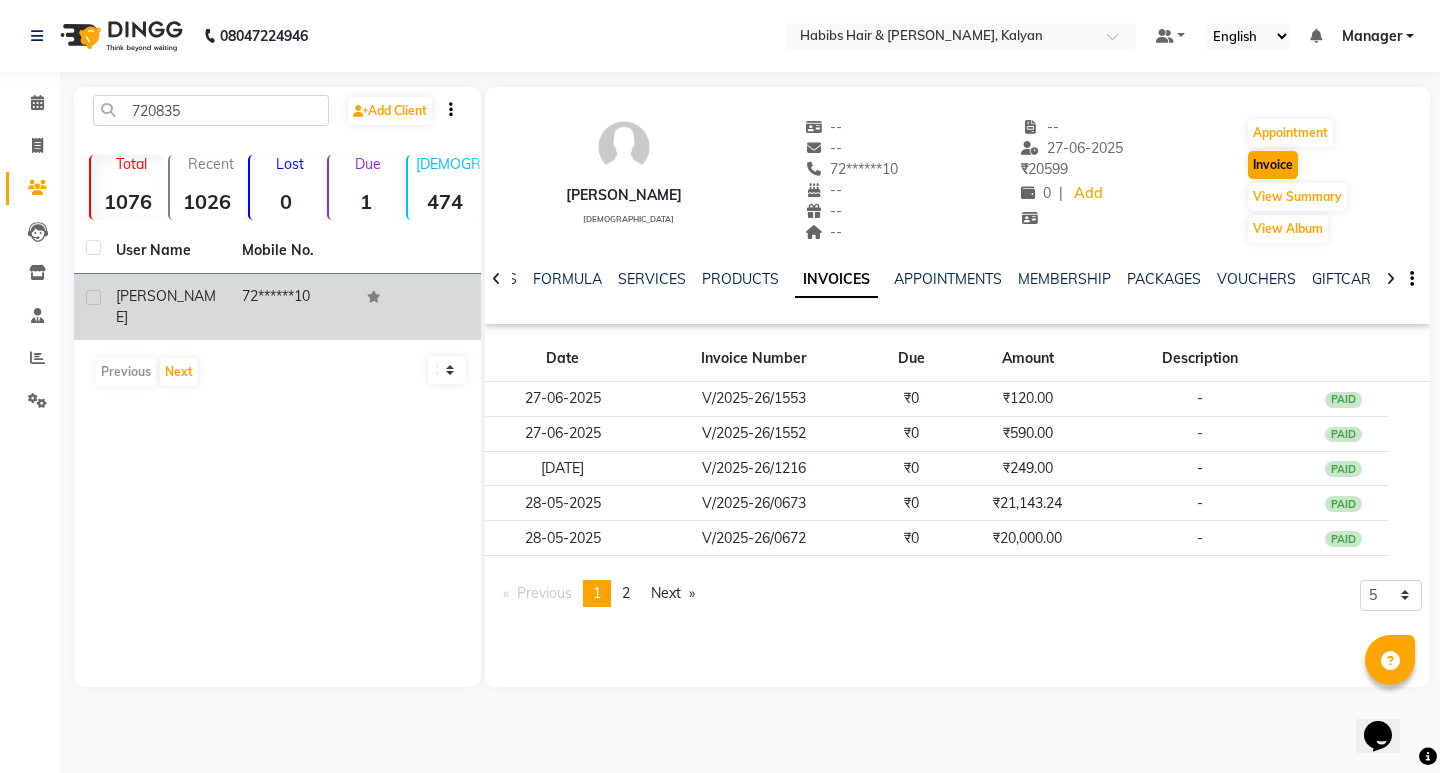 select on "8185" 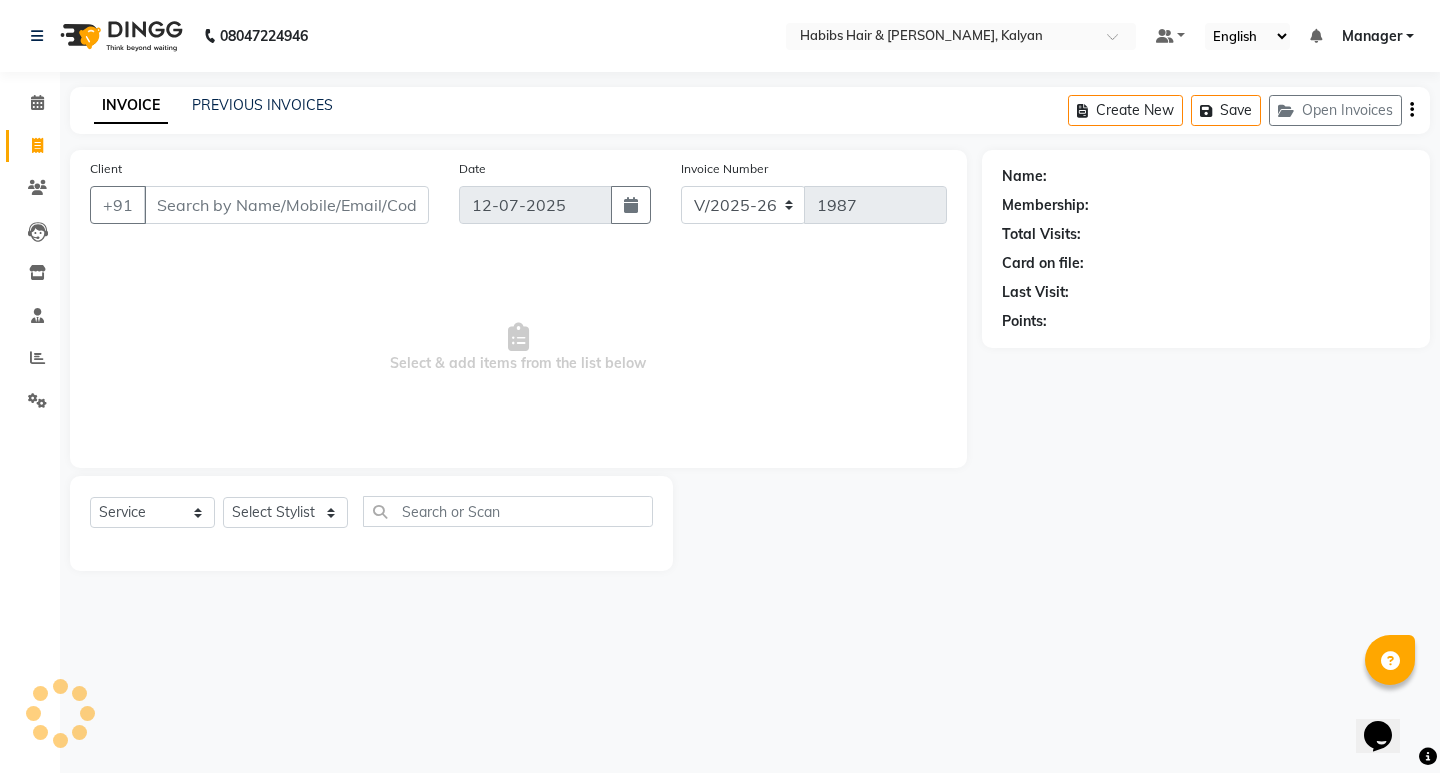type on "72******10" 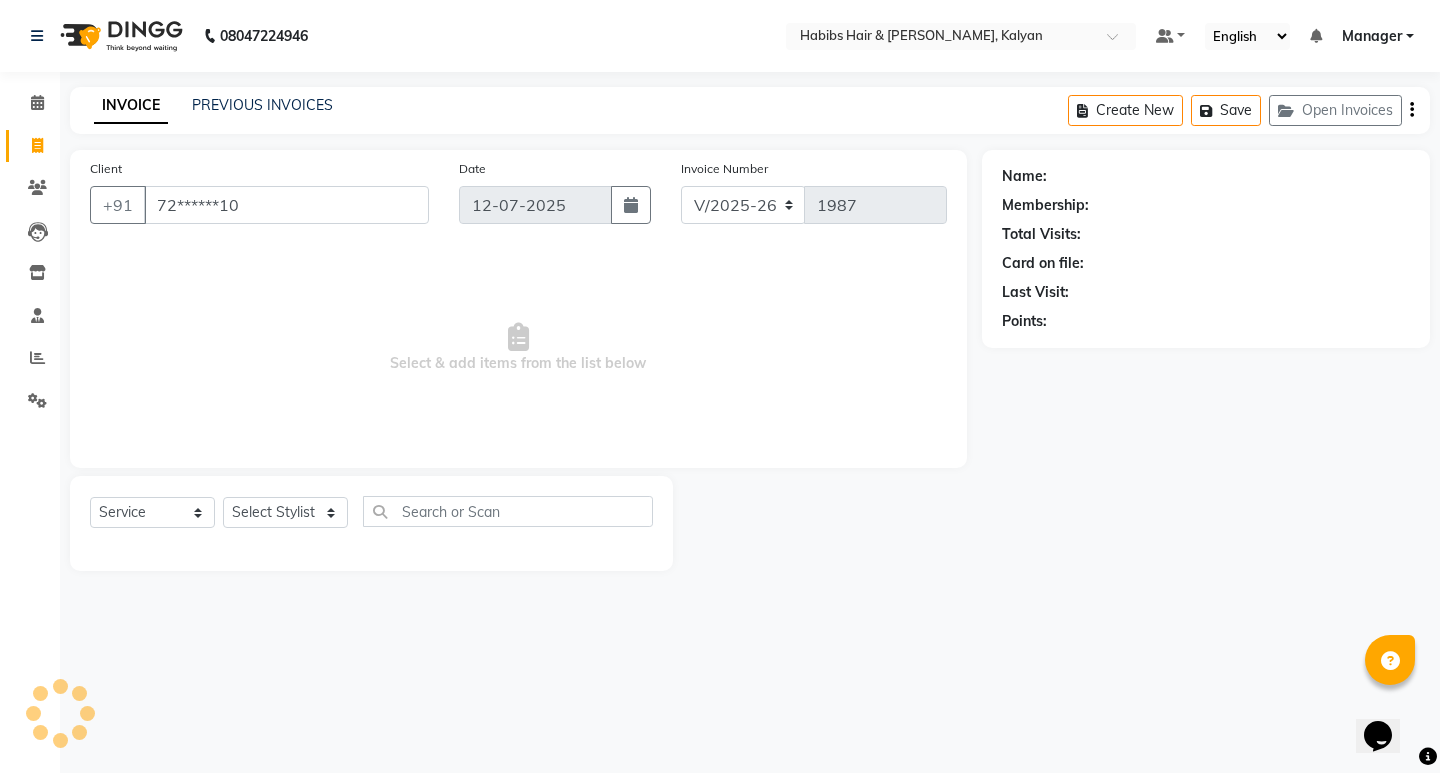 select on "1: Object" 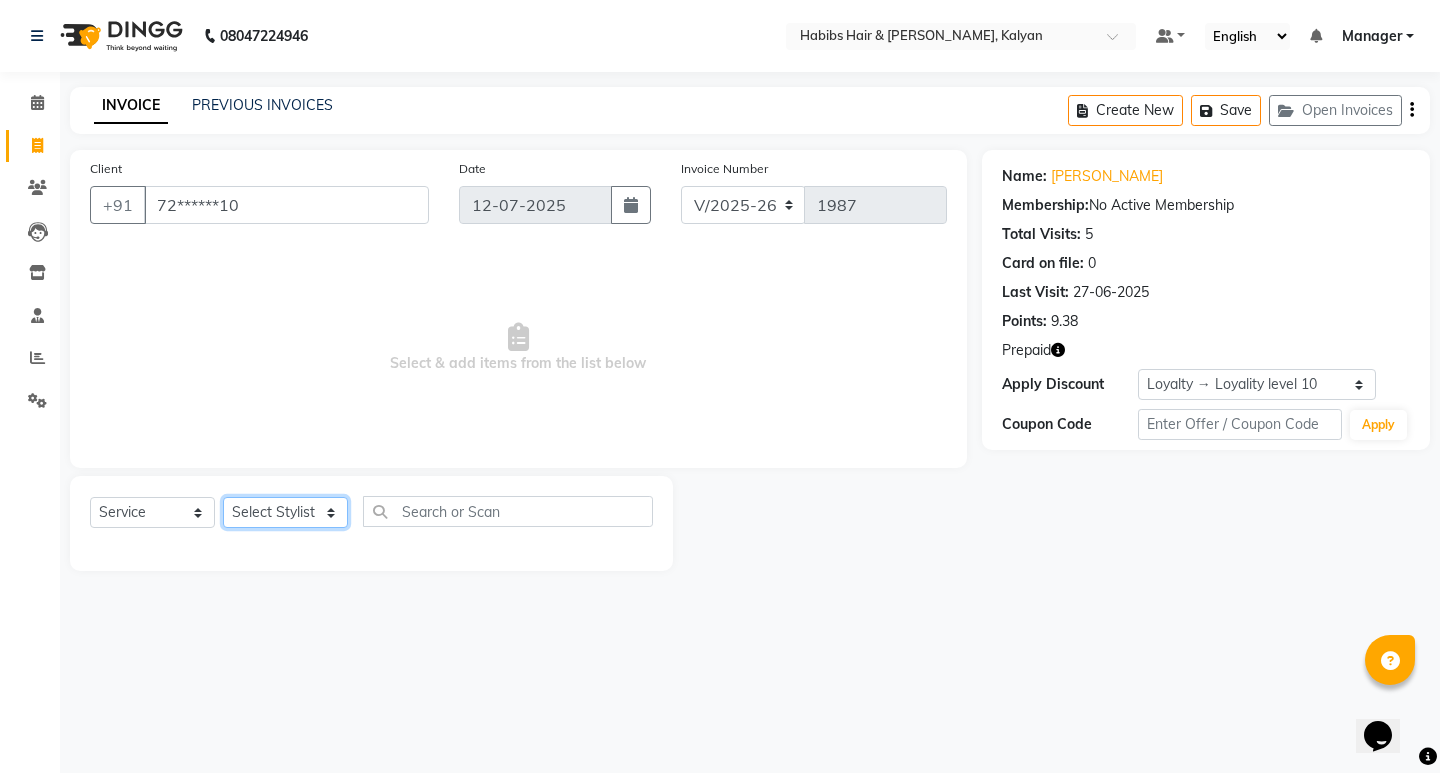 click on "Select Stylist [PERSON_NAME] Manager [PERSON_NAME] [PERSON_NAME] [PERSON_NAME] zipre [PERSON_NAME] [PERSON_NAME]  Sagar [PERSON_NAME] [PERSON_NAME] Suraj [PERSON_NAME]  [PERSON_NAME]" 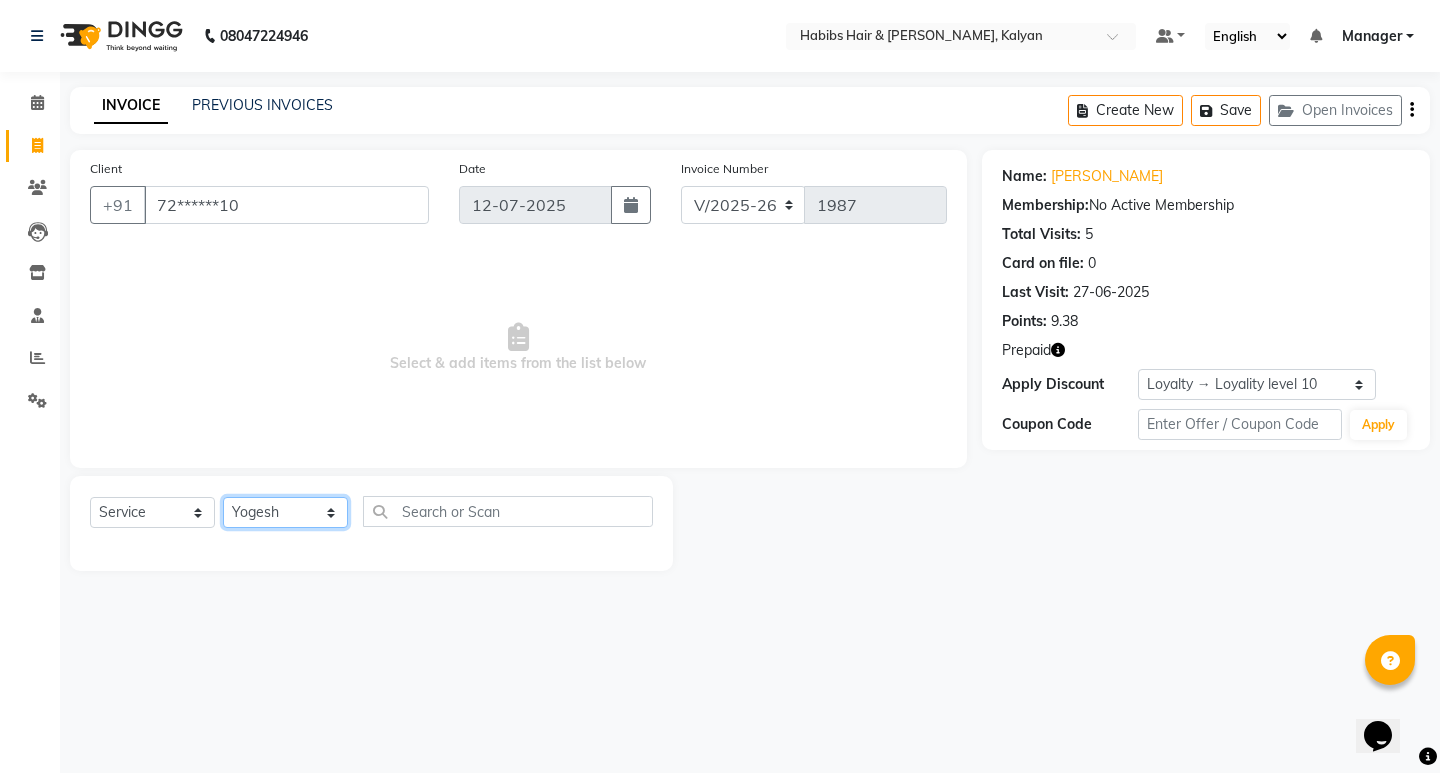 click on "Select Stylist [PERSON_NAME] Manager [PERSON_NAME] [PERSON_NAME] [PERSON_NAME] zipre [PERSON_NAME] [PERSON_NAME]  Sagar [PERSON_NAME] [PERSON_NAME] Suraj [PERSON_NAME]  [PERSON_NAME]" 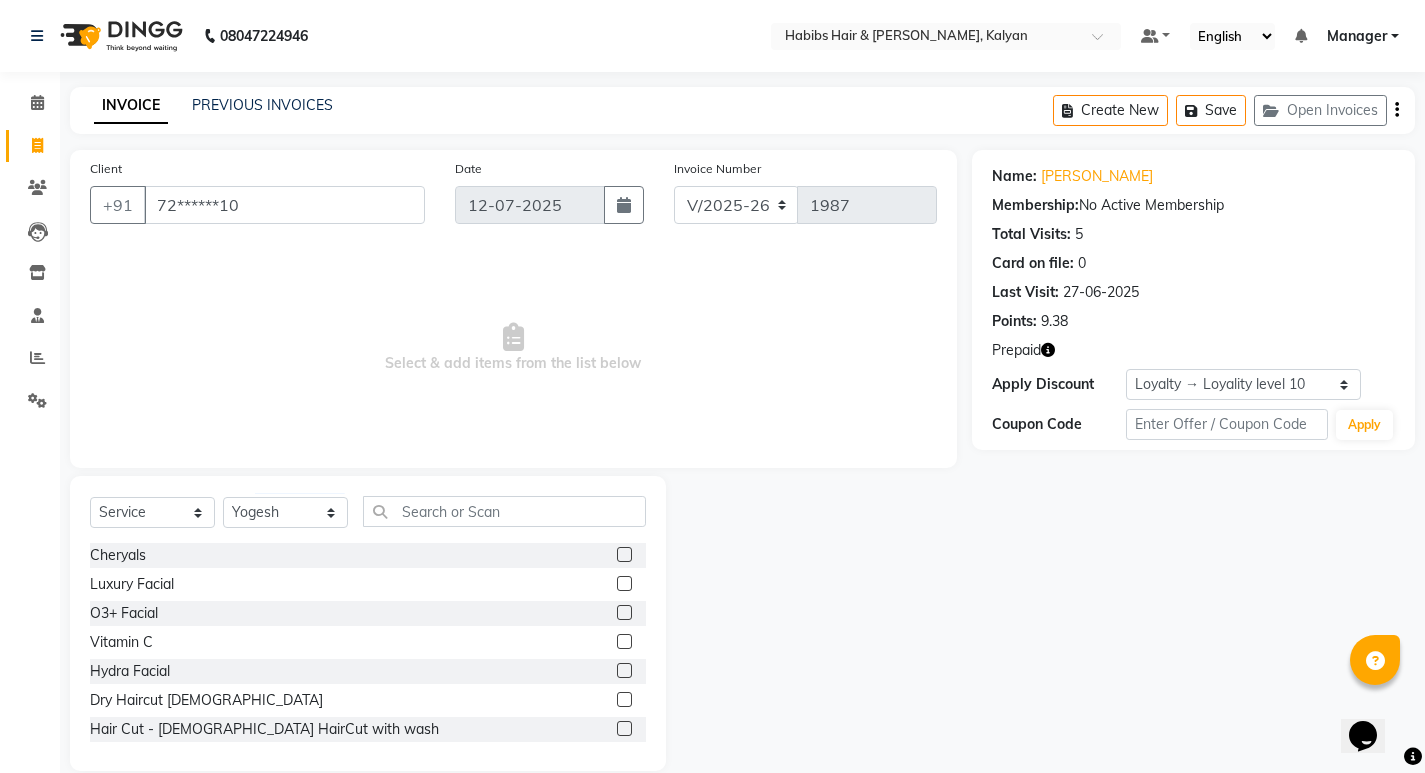 click on "Select  Service  Product  Membership  Package Voucher Prepaid Gift Card  Select Stylist ANWAR GANESH SHINDE Gauri Manager Maruf  mulla Meena Kumari Namrata zipre Neha M Omkar Priyanka Ranjana  singh  Sagar saindane SANTOSHI SHALINI Smruti Suraj Kadam Vinaya  Yogesh" 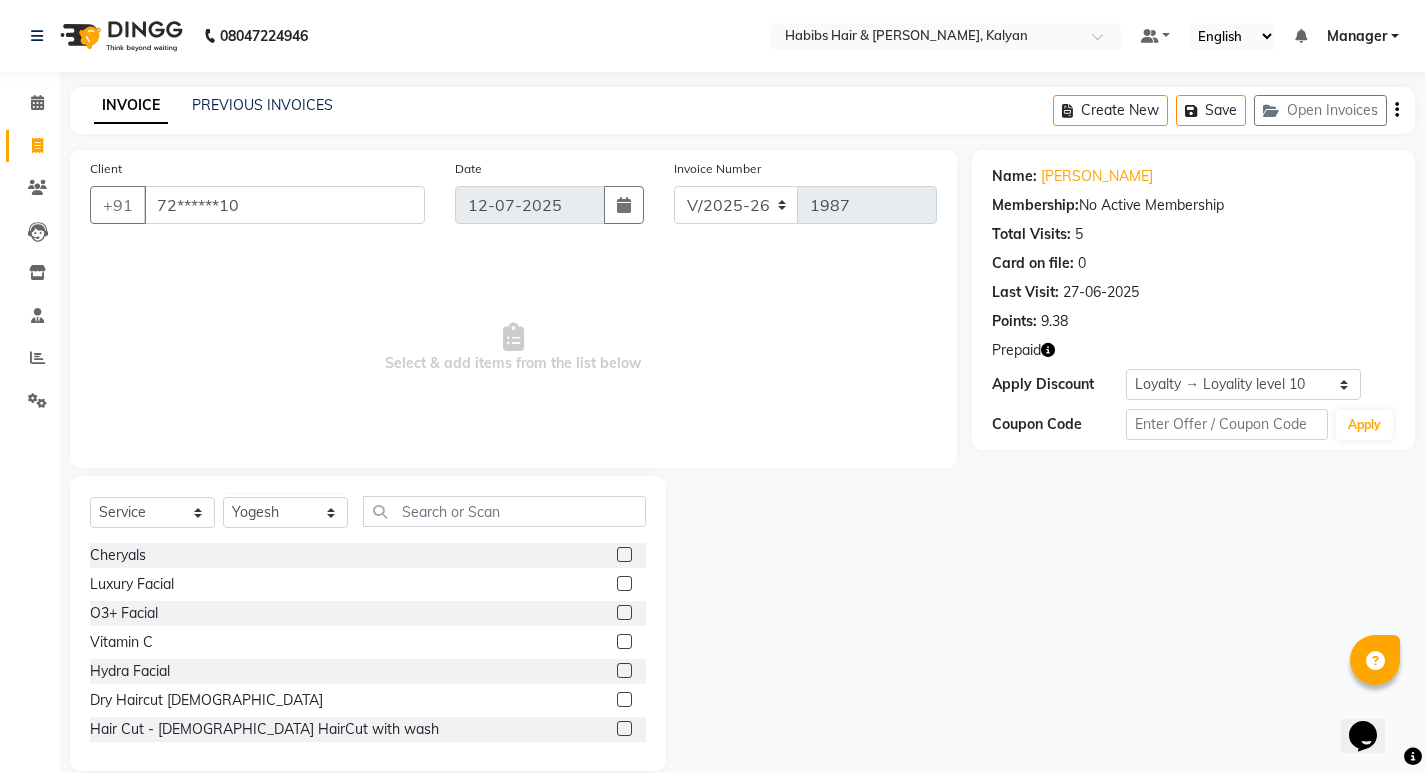click on "Select  Service  Product  Membership  Package Voucher Prepaid Gift Card  Select Stylist ANWAR GANESH SHINDE Gauri Manager Maruf  mulla Meena Kumari Namrata zipre Neha M Omkar Priyanka Ranjana  singh  Sagar saindane SANTOSHI SHALINI Smruti Suraj Kadam Vinaya  Yogesh Cheryals  Luxury Facial  O3+ Facial  Vitamin C  Hydra Facial  Dry Haircut Male  Hair Cut - Female HairCut with wash  Hair Cut - Male HairCut with Wash  Hair Cut - Female Advanced Haircut  Hair Cut - Fringe Haircut  Hair Cut - Beard Trimming  Hair Cut - Child  Haircut Girl  Hair Cut - Child Haircut Boy  Hair Cut - Dry Haircut Female  Hair Cut - Dry Haircut Male  HairCut - Dry Haircut Female+Blowdry  Beard color  Beard Sheving  Beard Trimming  D-tan/Bleach - Upper Lip  D-tan/Bleach - Face / Neck  D-tan/Bleach - Back Neck  D-tan/Bleach - Under Arms  D-tan/Bleach - Full Arms  D-tan/Bleach - Full Legs  D-tan/Bleach - Half Arms  D-tan/Bleach - Half Legs  D-tan/Bleach - Full Back and Front  D-tan/Bleach - Half Back or Stomach  D-tan/Bleach - Full Body" 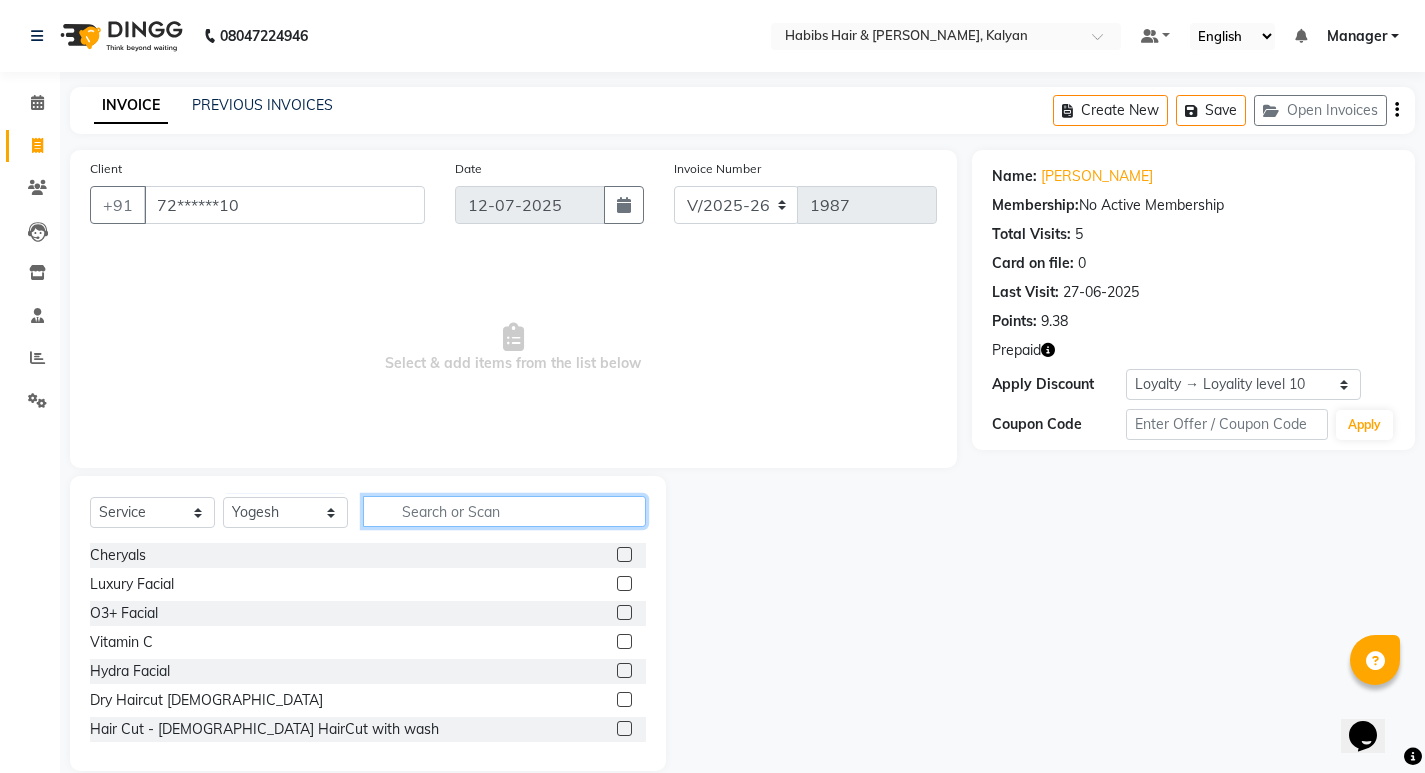 click 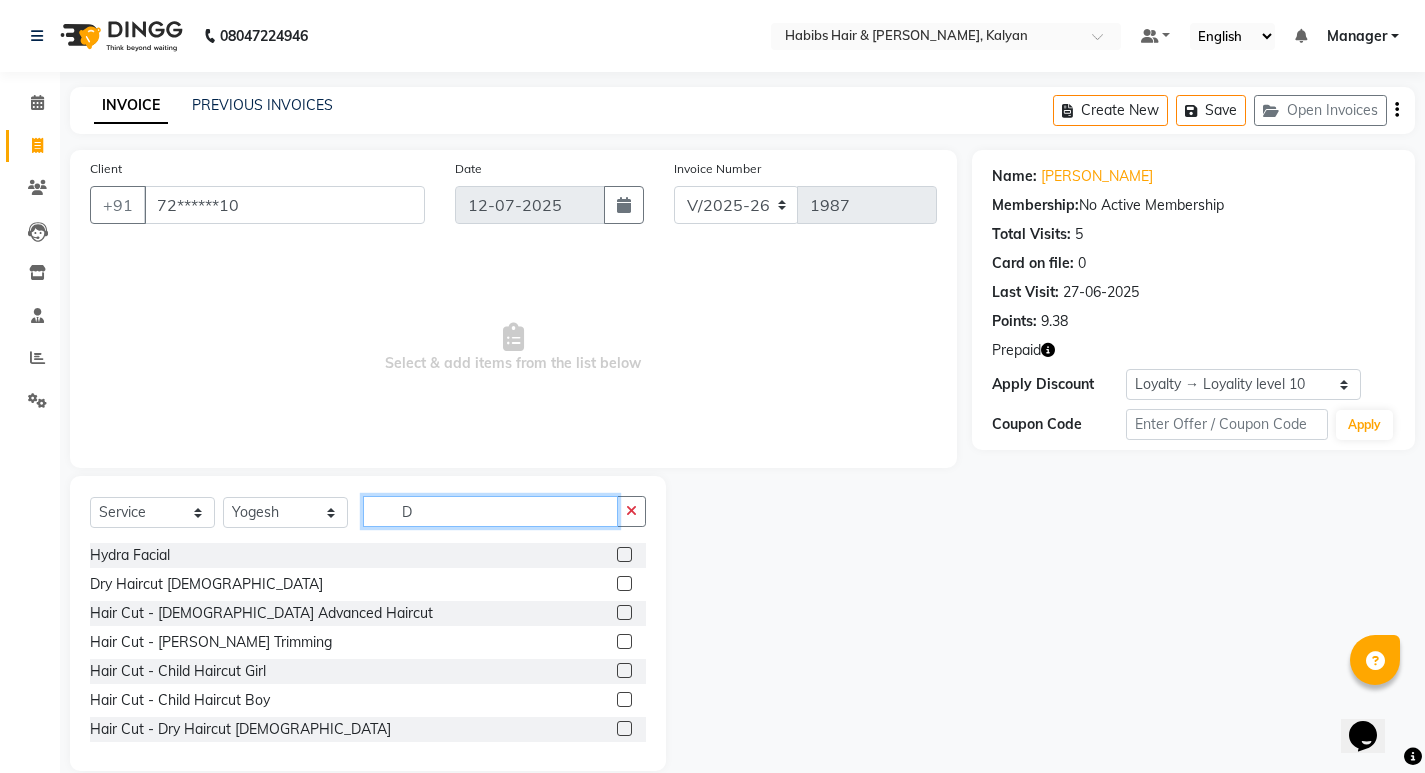 type on "D" 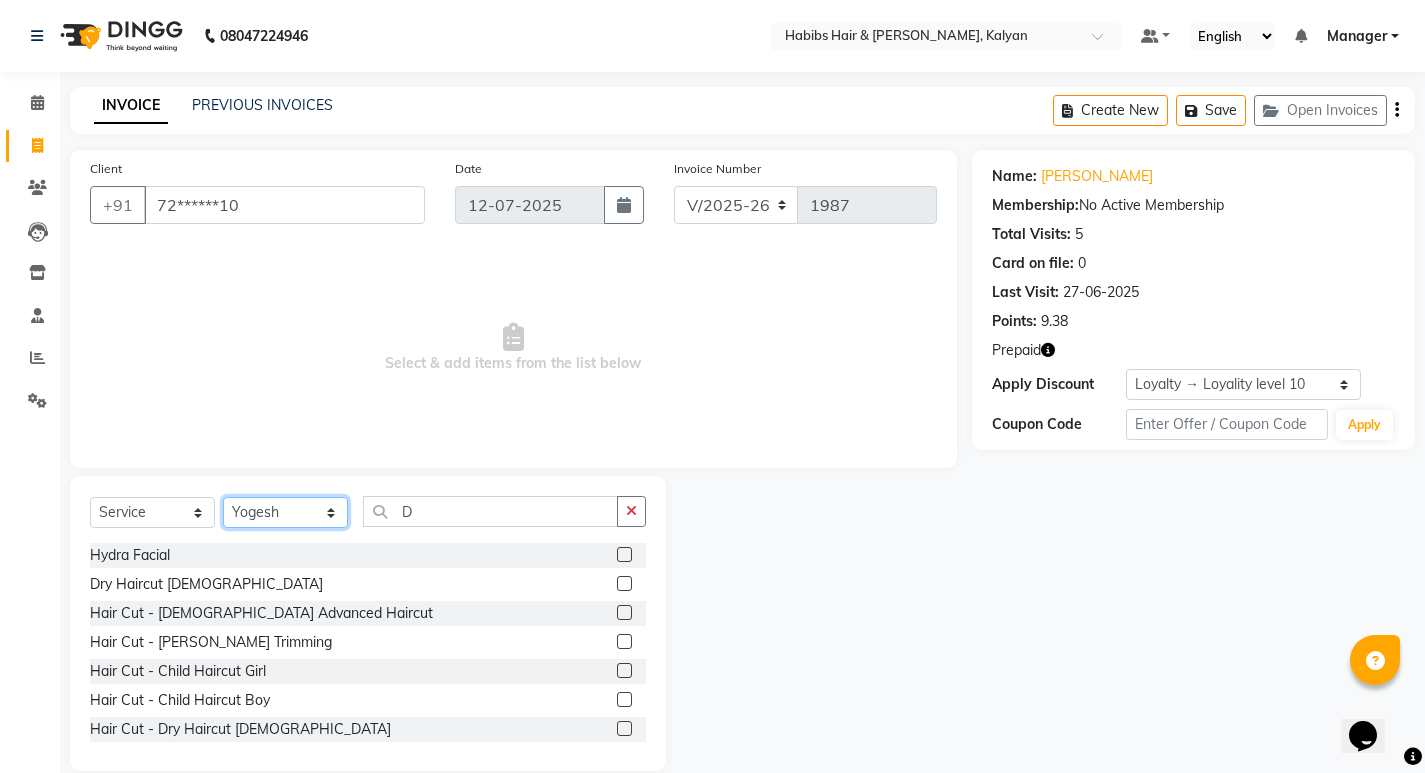 click on "Select Stylist ANWAR GANESH SHINDE Gauri Manager Maruf  mulla Meena Kumari Namrata zipre Neha M Omkar Priyanka Ranjana  singh  Sagar saindane SANTOSHI SHALINI Smruti Suraj Kadam Vinaya  Yogesh" 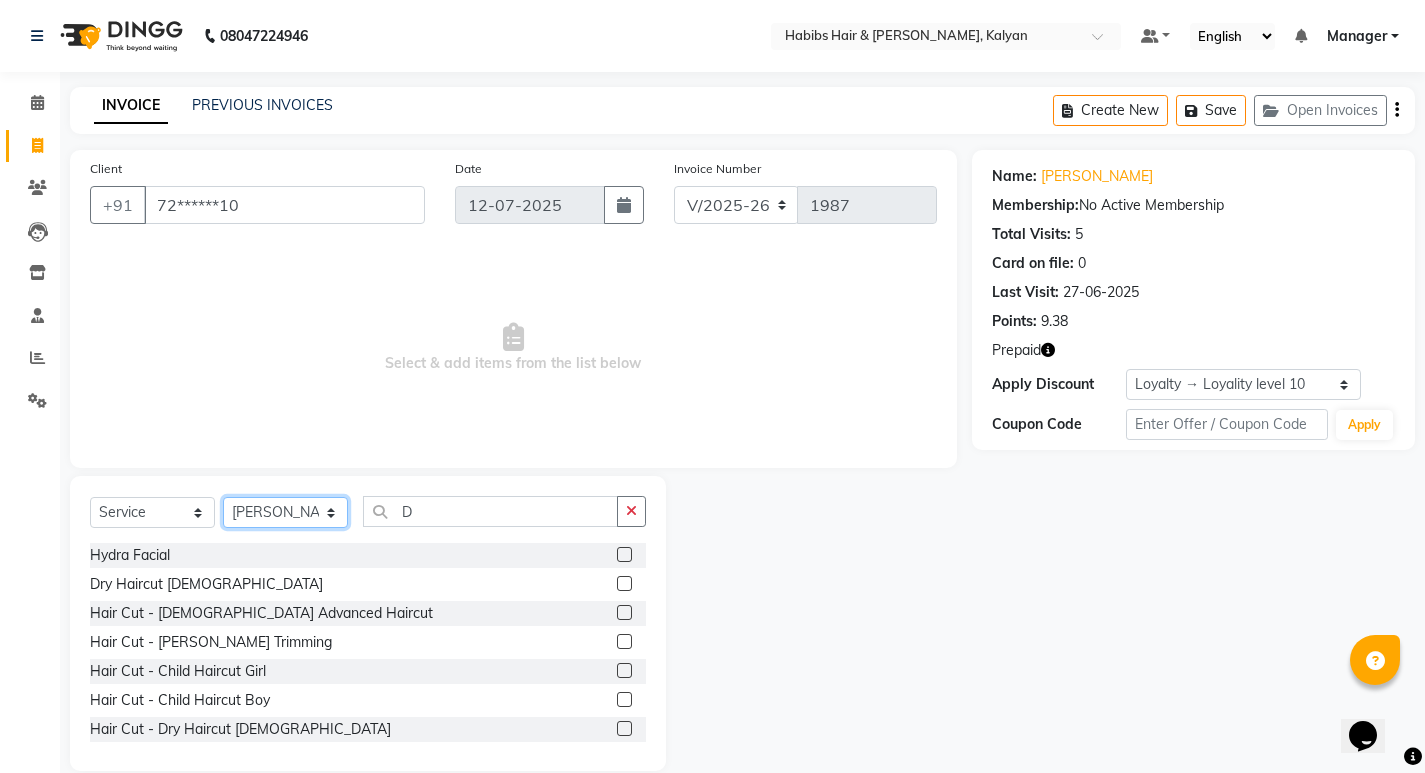 click on "Select Stylist ANWAR GANESH SHINDE Gauri Manager Maruf  mulla Meena Kumari Namrata zipre Neha M Omkar Priyanka Ranjana  singh  Sagar saindane SANTOSHI SHALINI Smruti Suraj Kadam Vinaya  Yogesh" 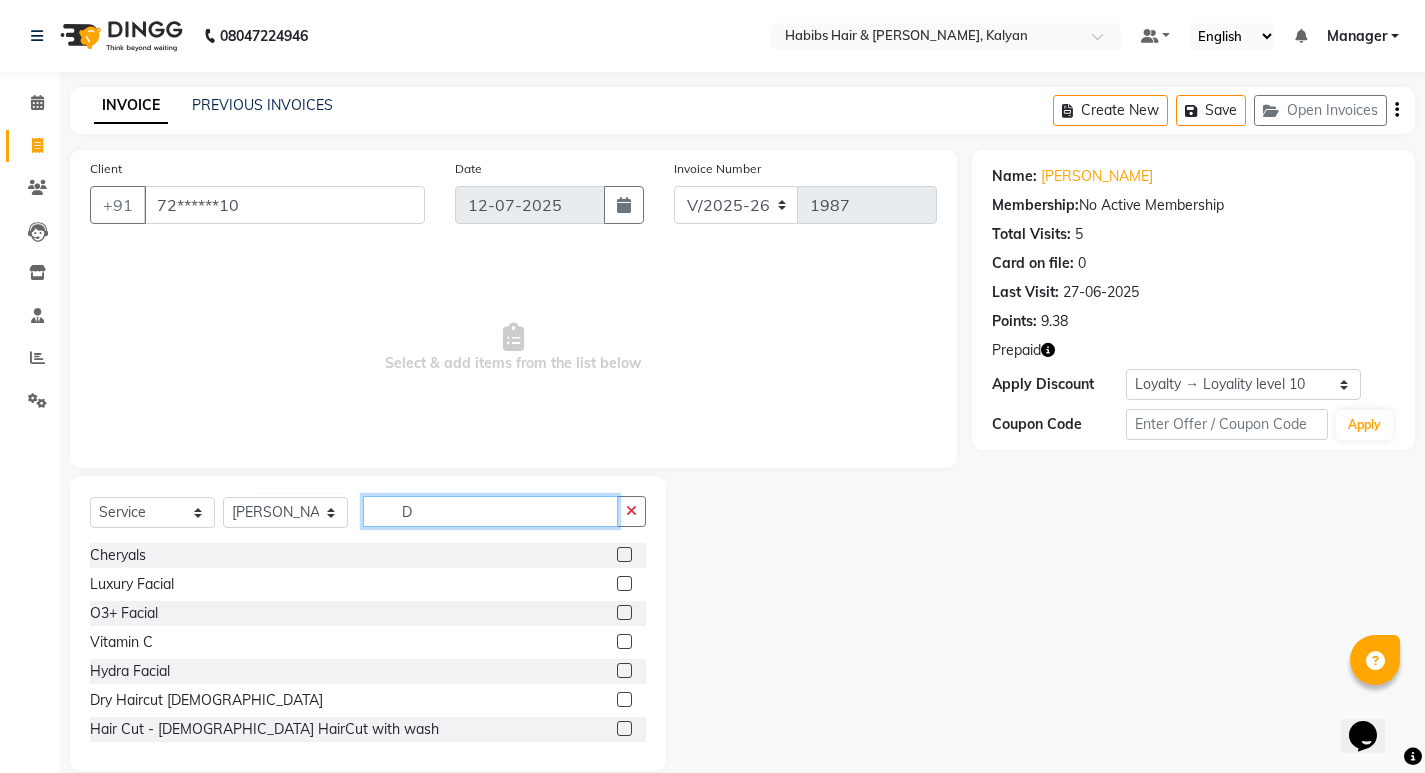 click on "D" 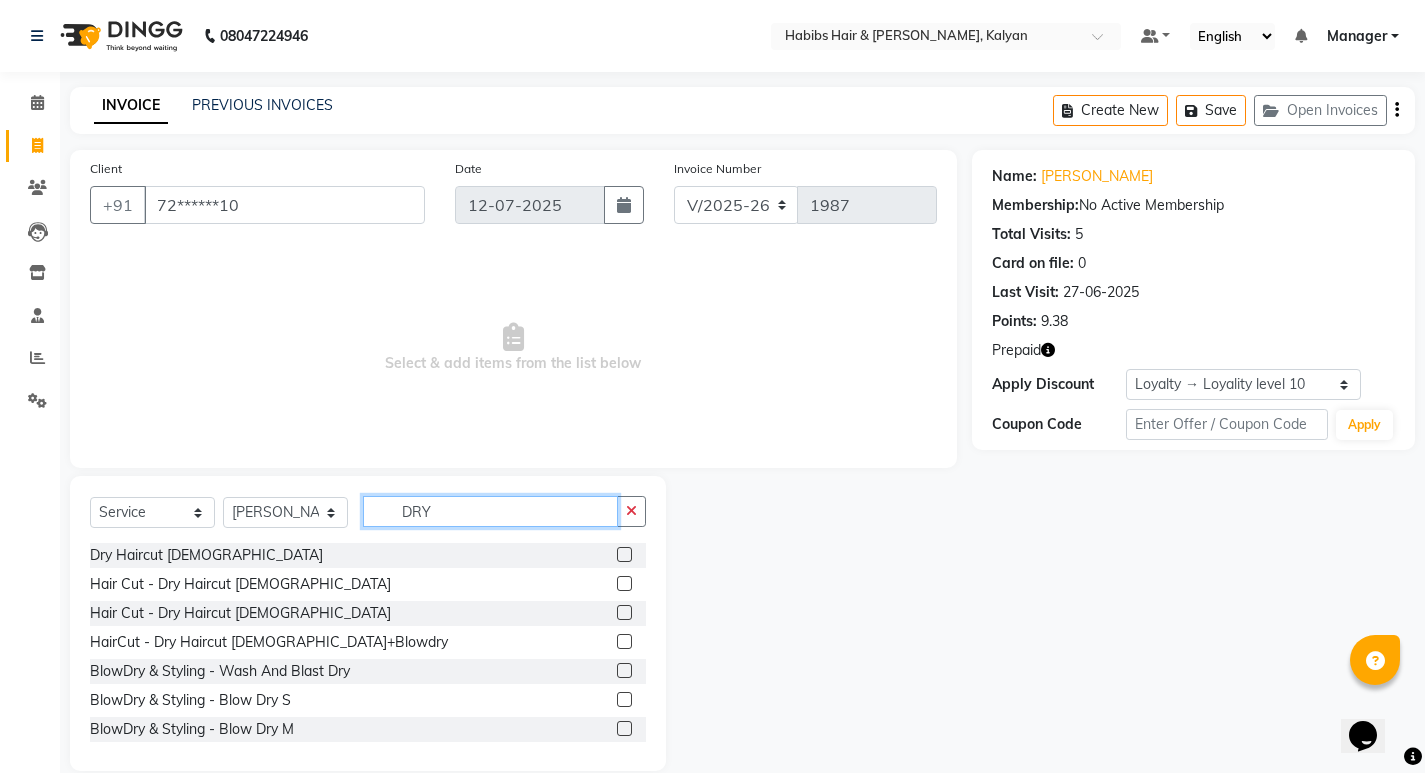 type on "DRY" 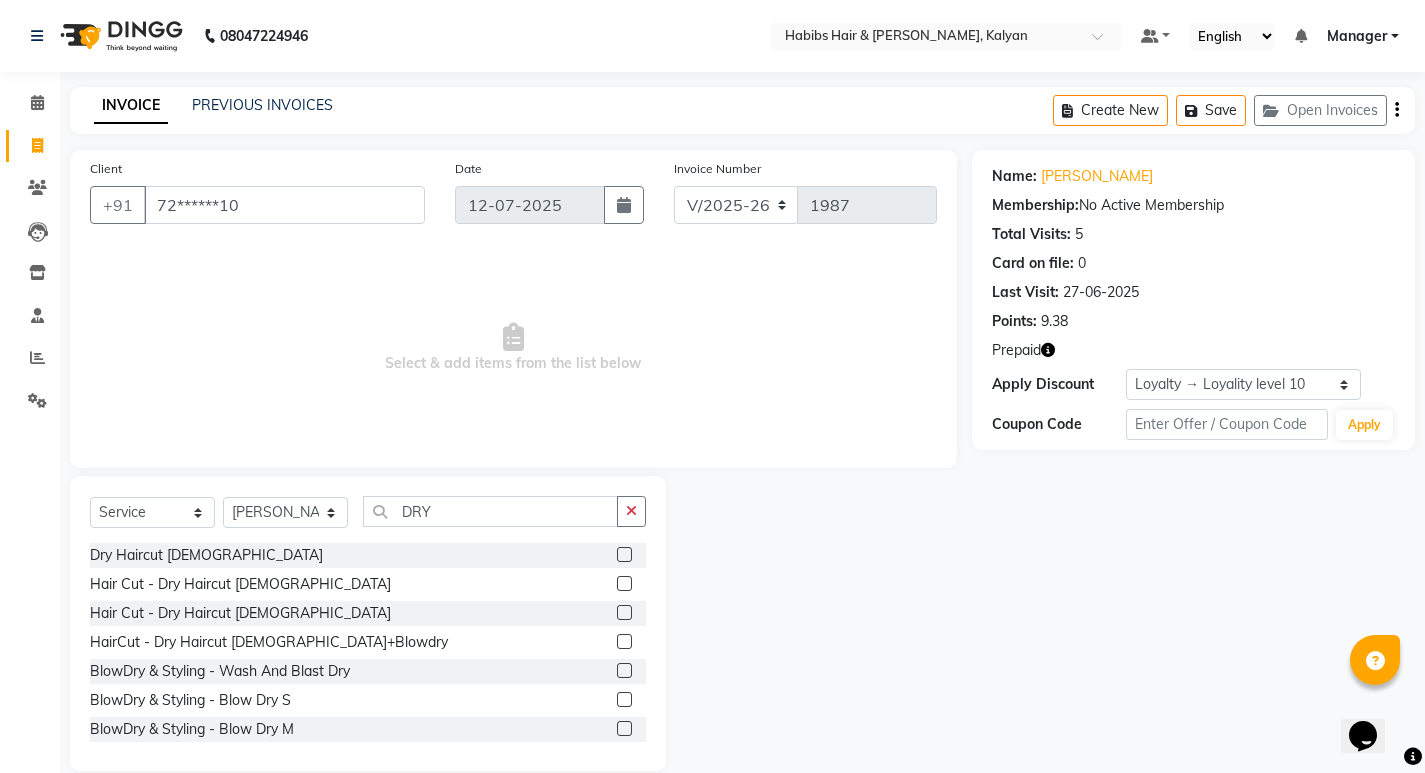 click 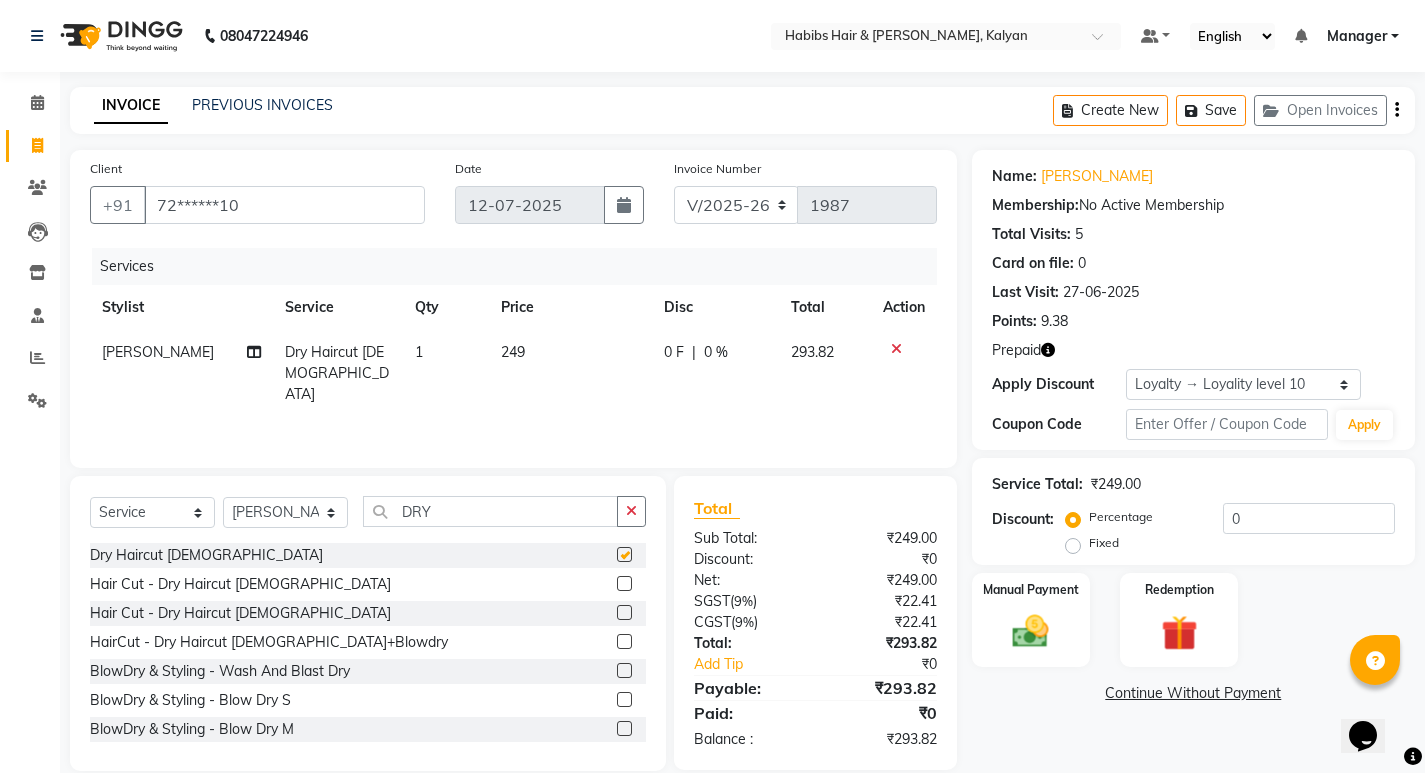 checkbox on "false" 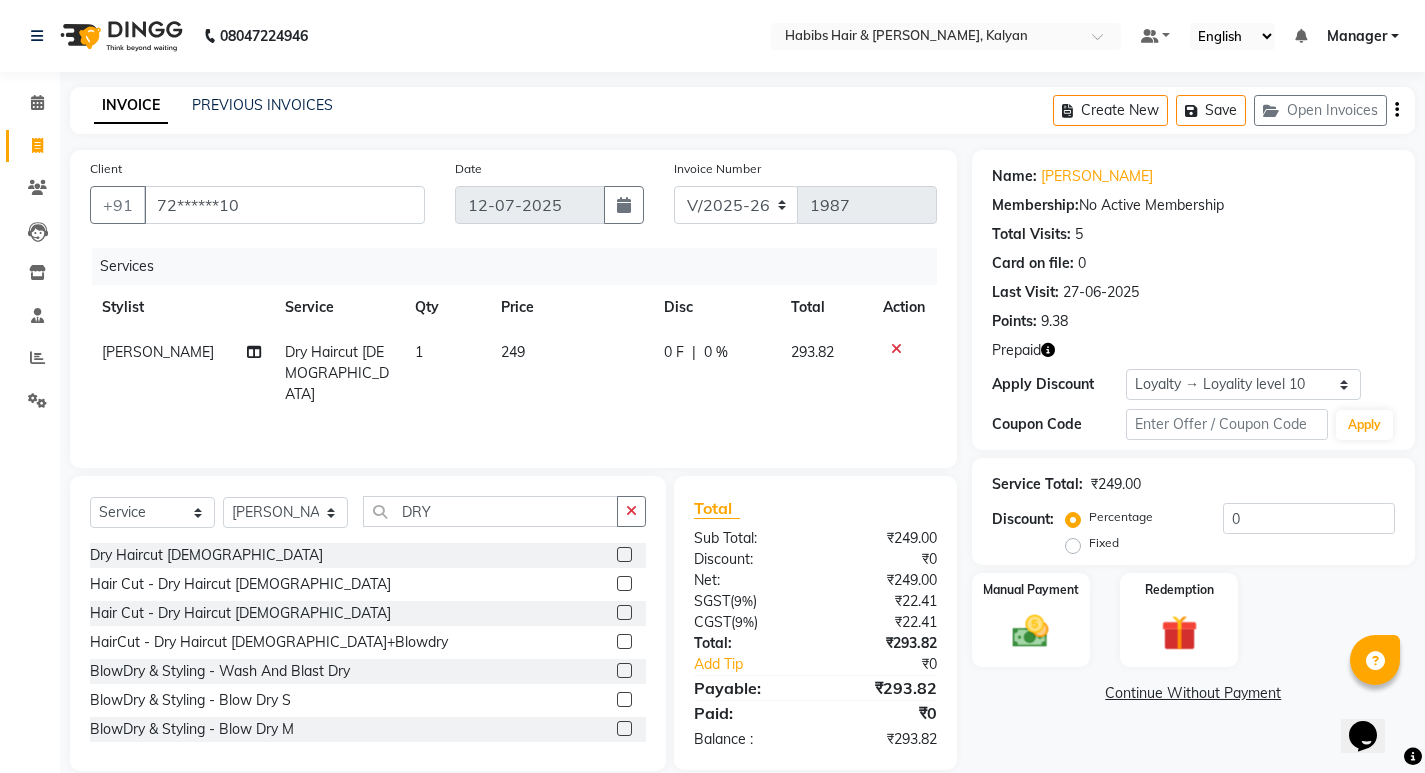 click 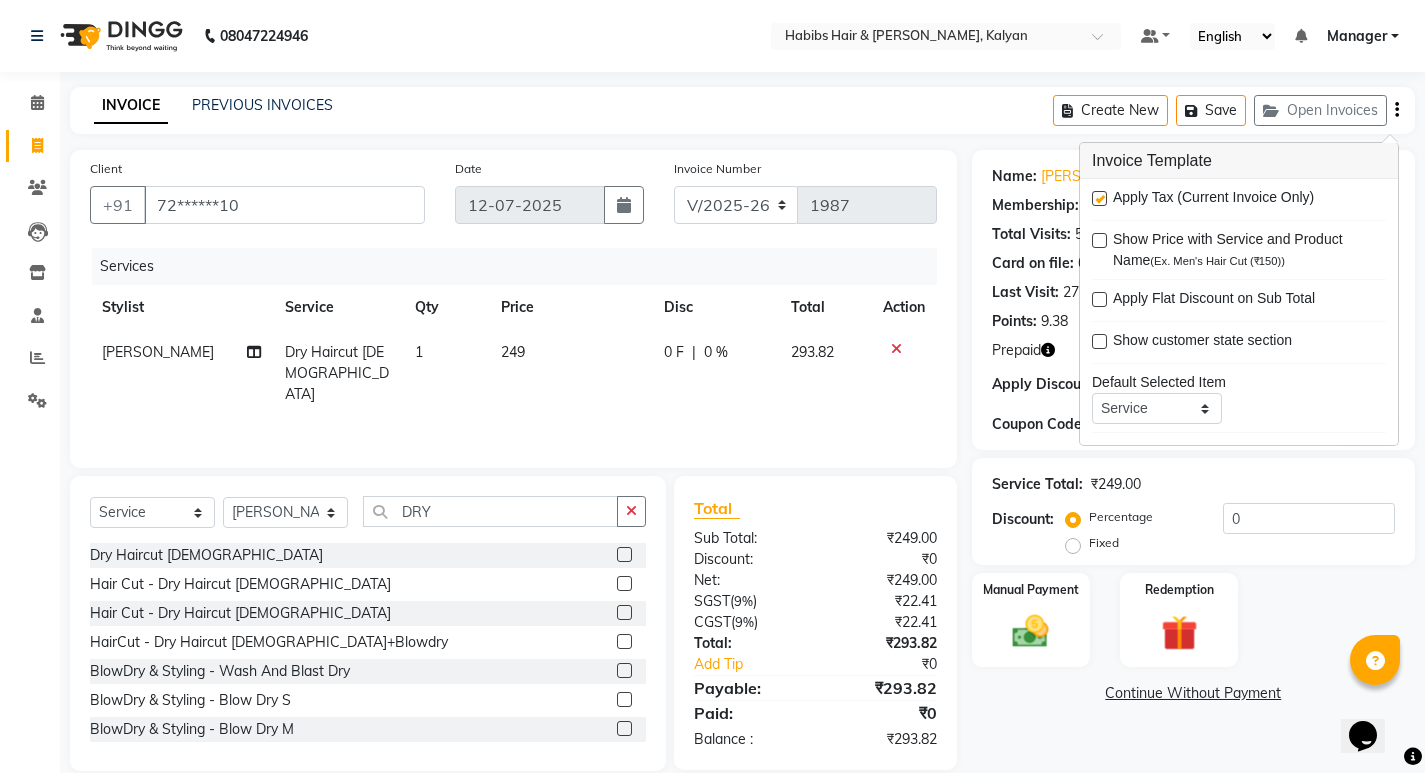 click at bounding box center [1099, 198] 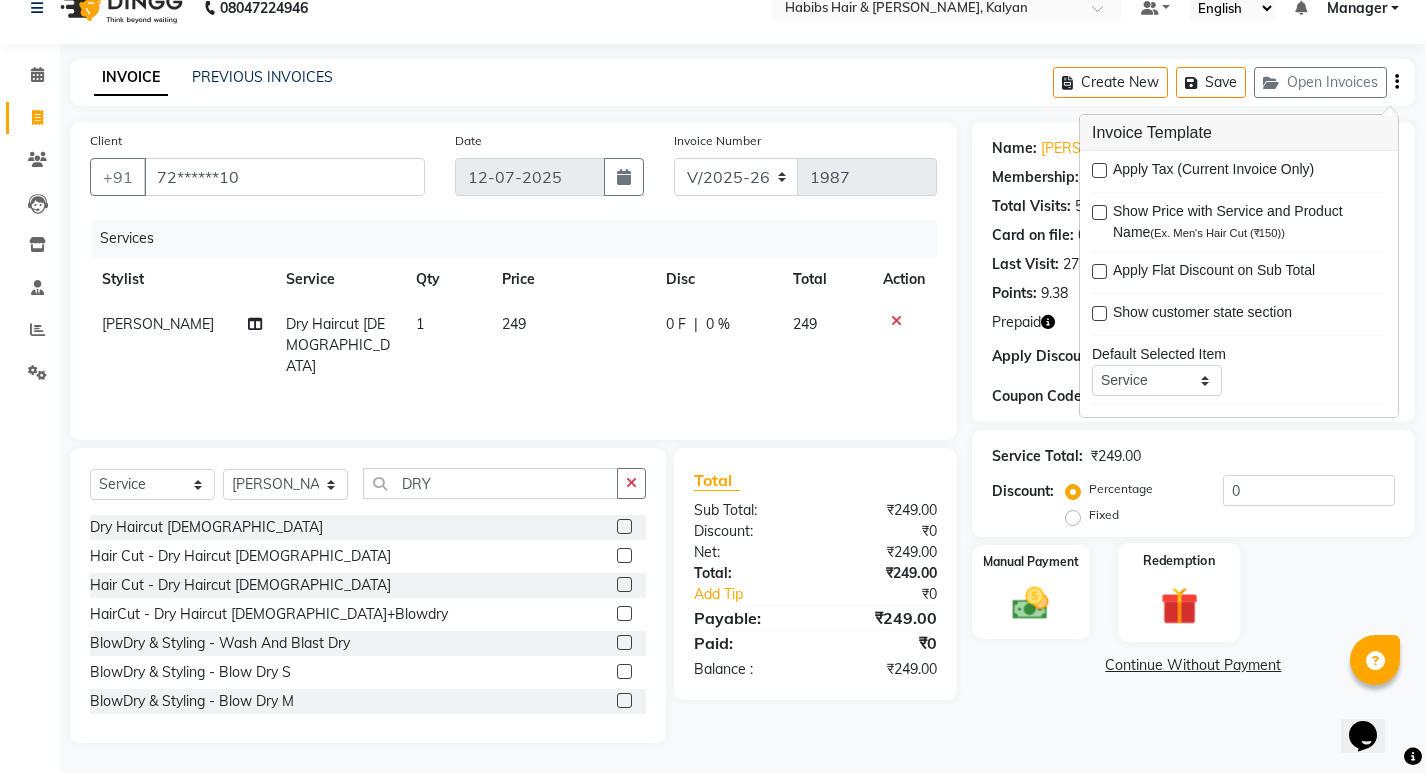 click 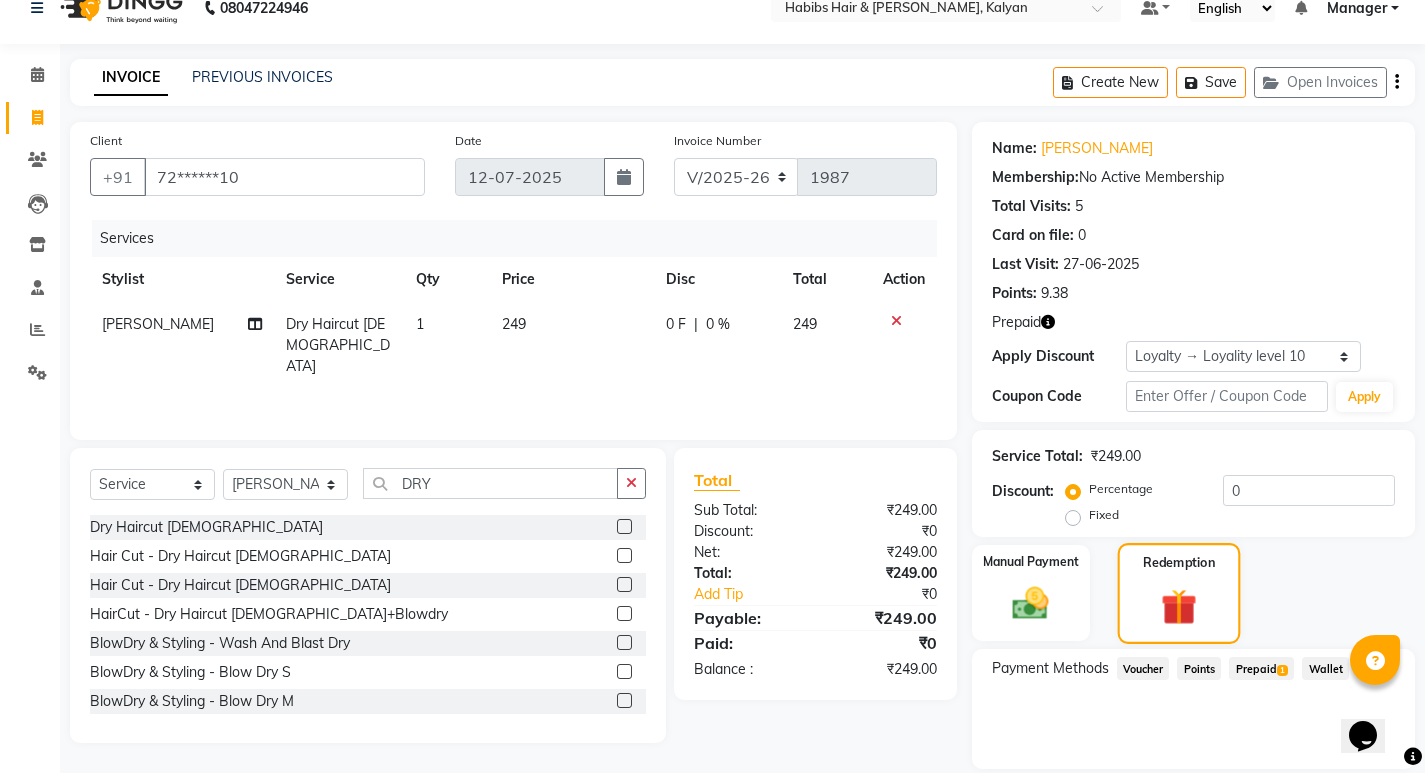 scroll, scrollTop: 95, scrollLeft: 0, axis: vertical 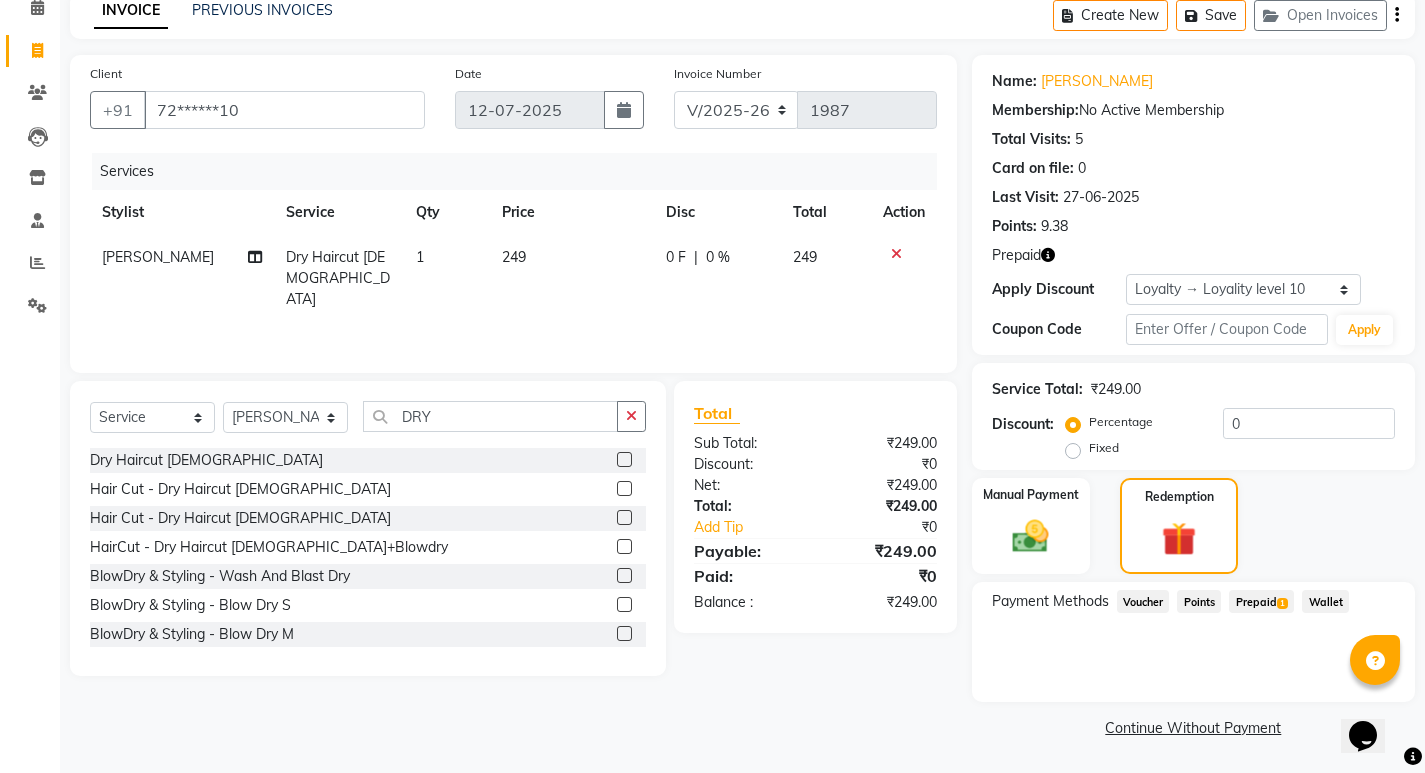 click on "Prepaid  1" 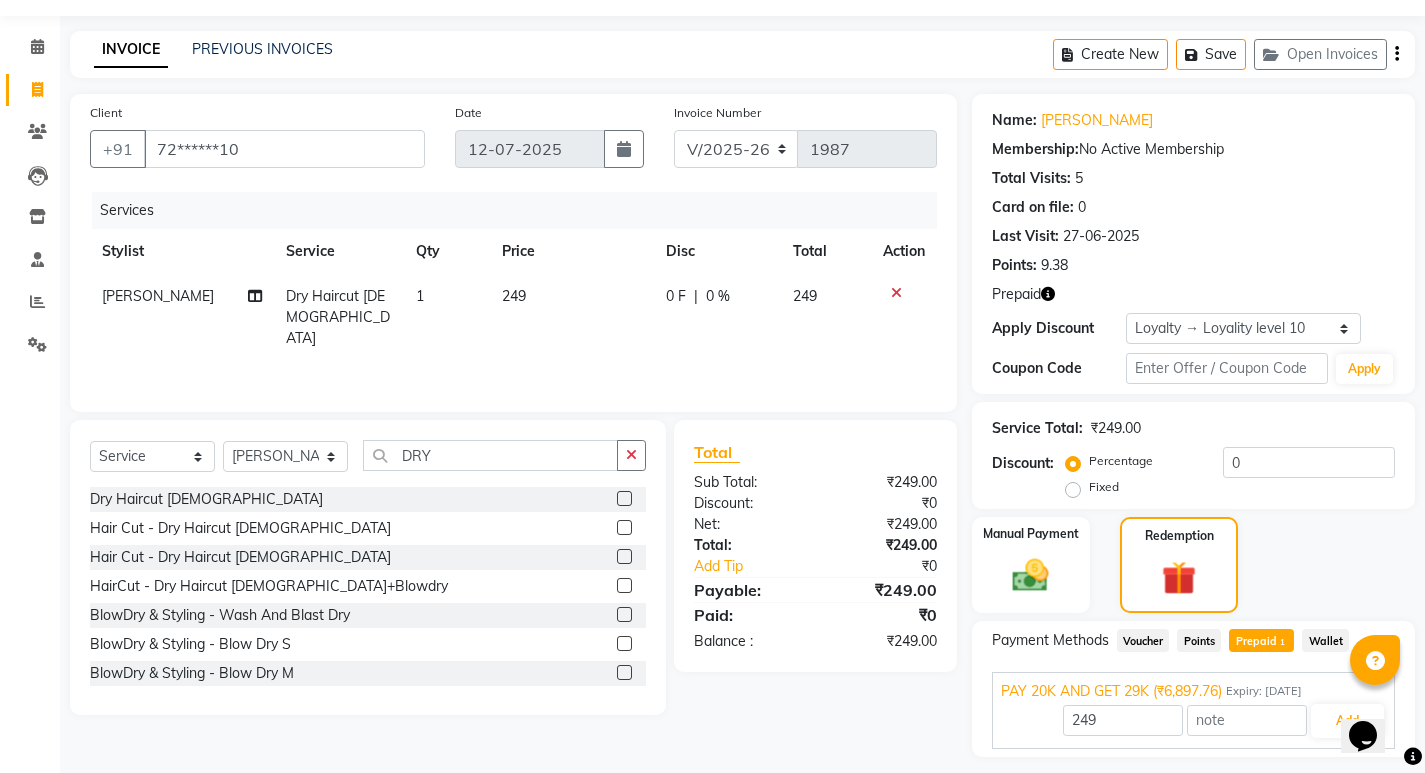 scroll, scrollTop: 0, scrollLeft: 0, axis: both 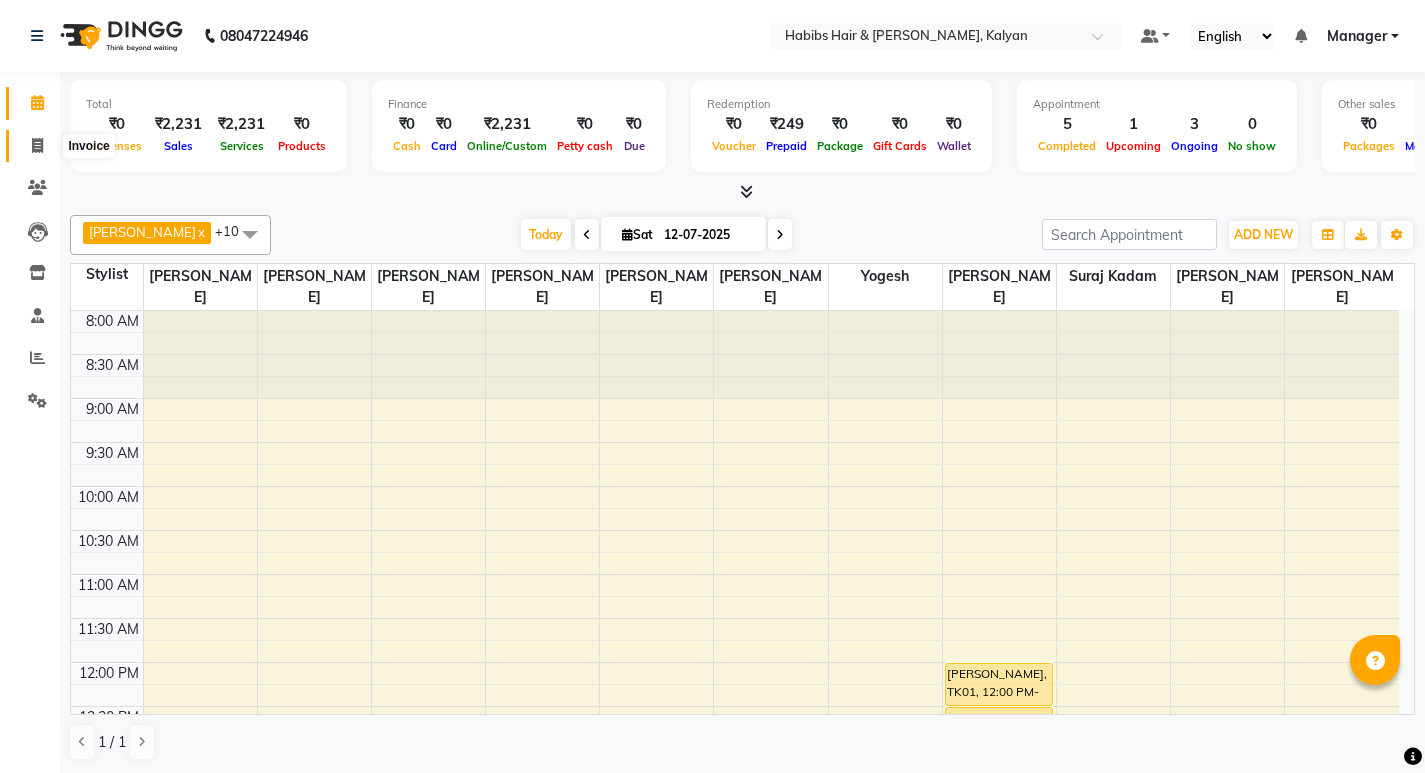 click 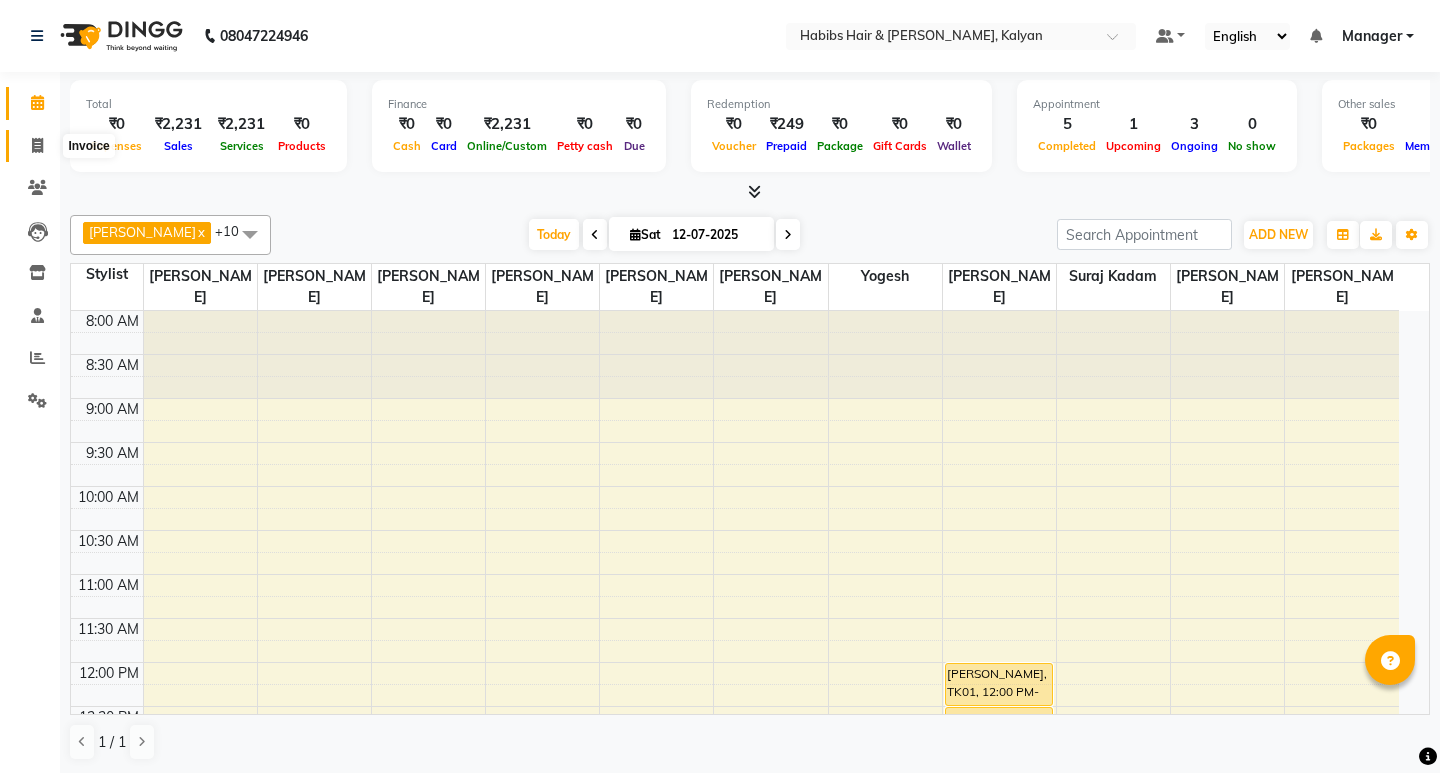 select on "8185" 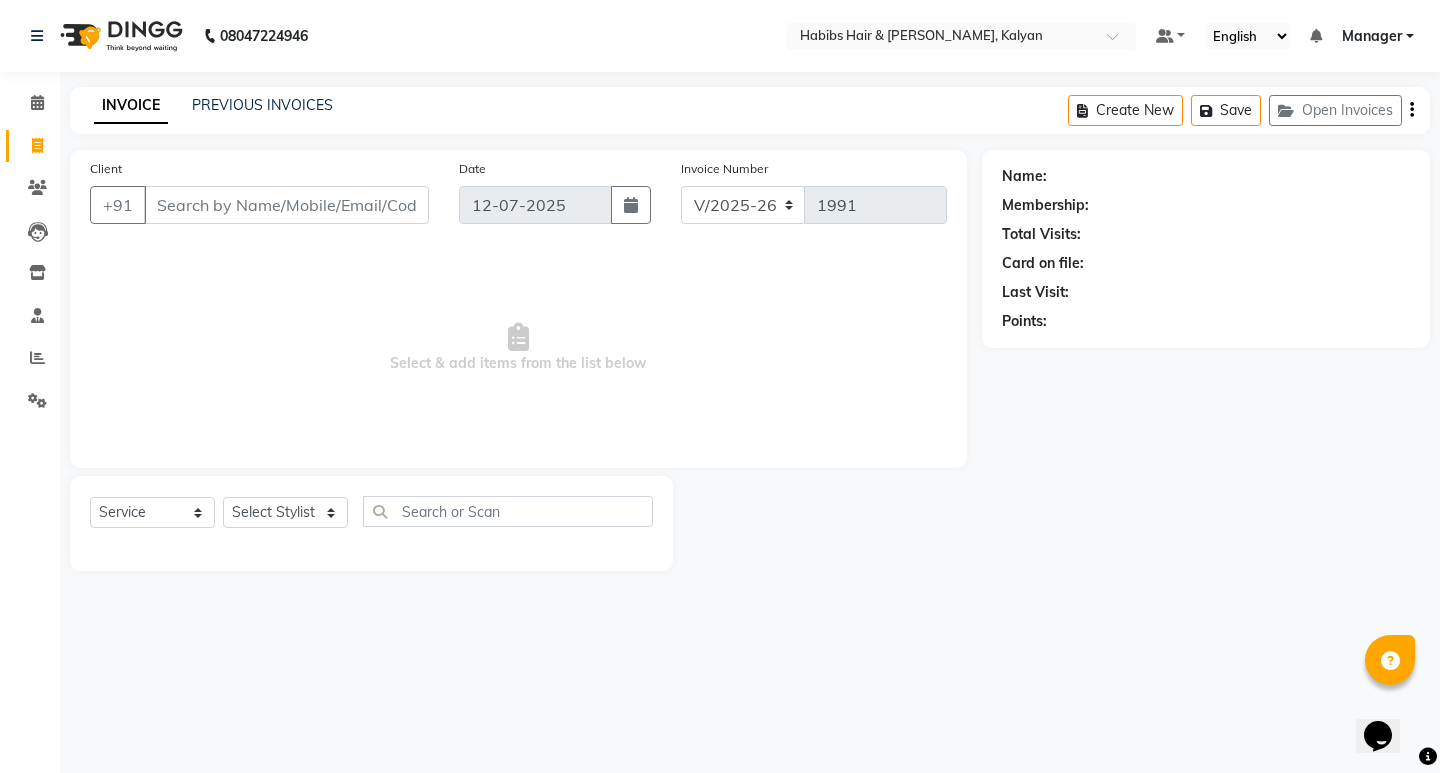 scroll, scrollTop: 0, scrollLeft: 0, axis: both 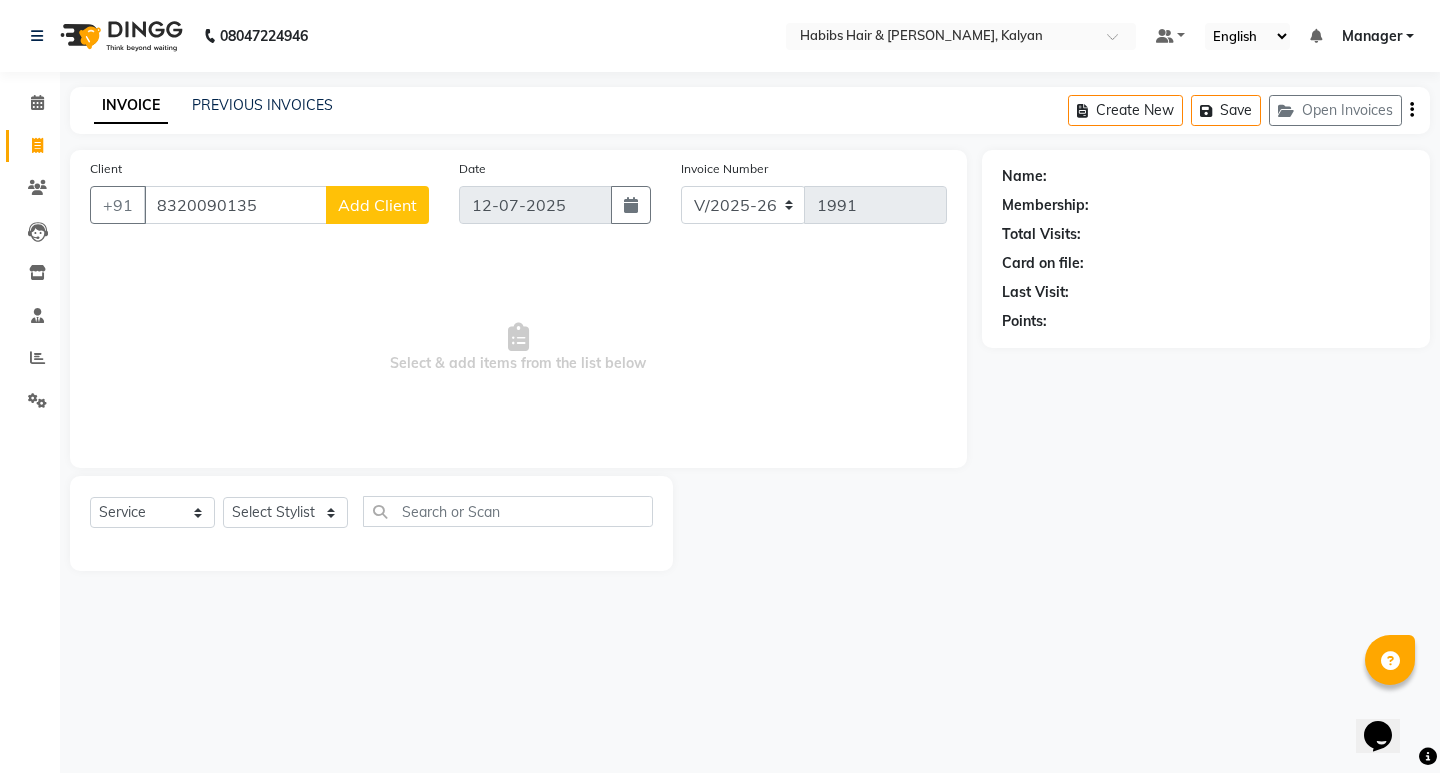 click on "8320090135" at bounding box center [235, 205] 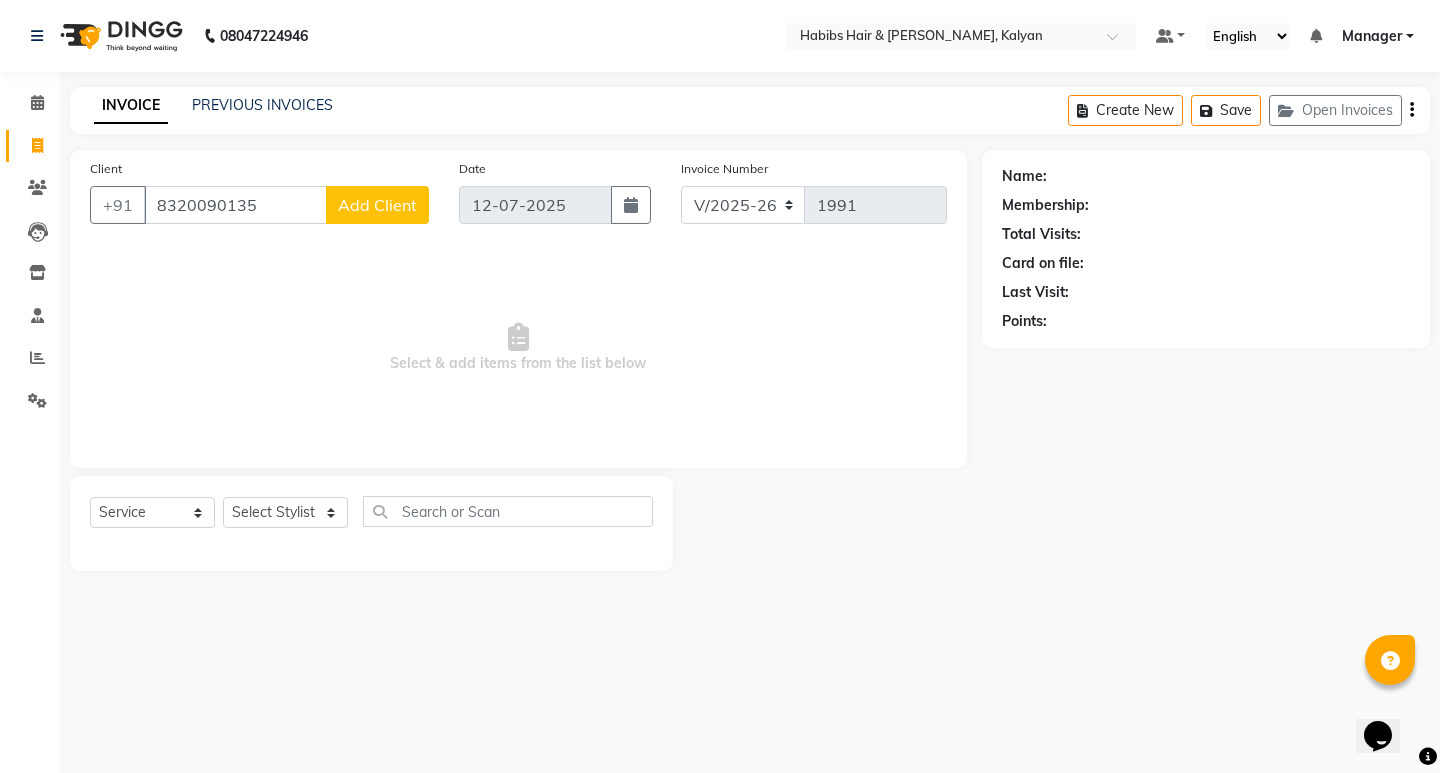select on "22" 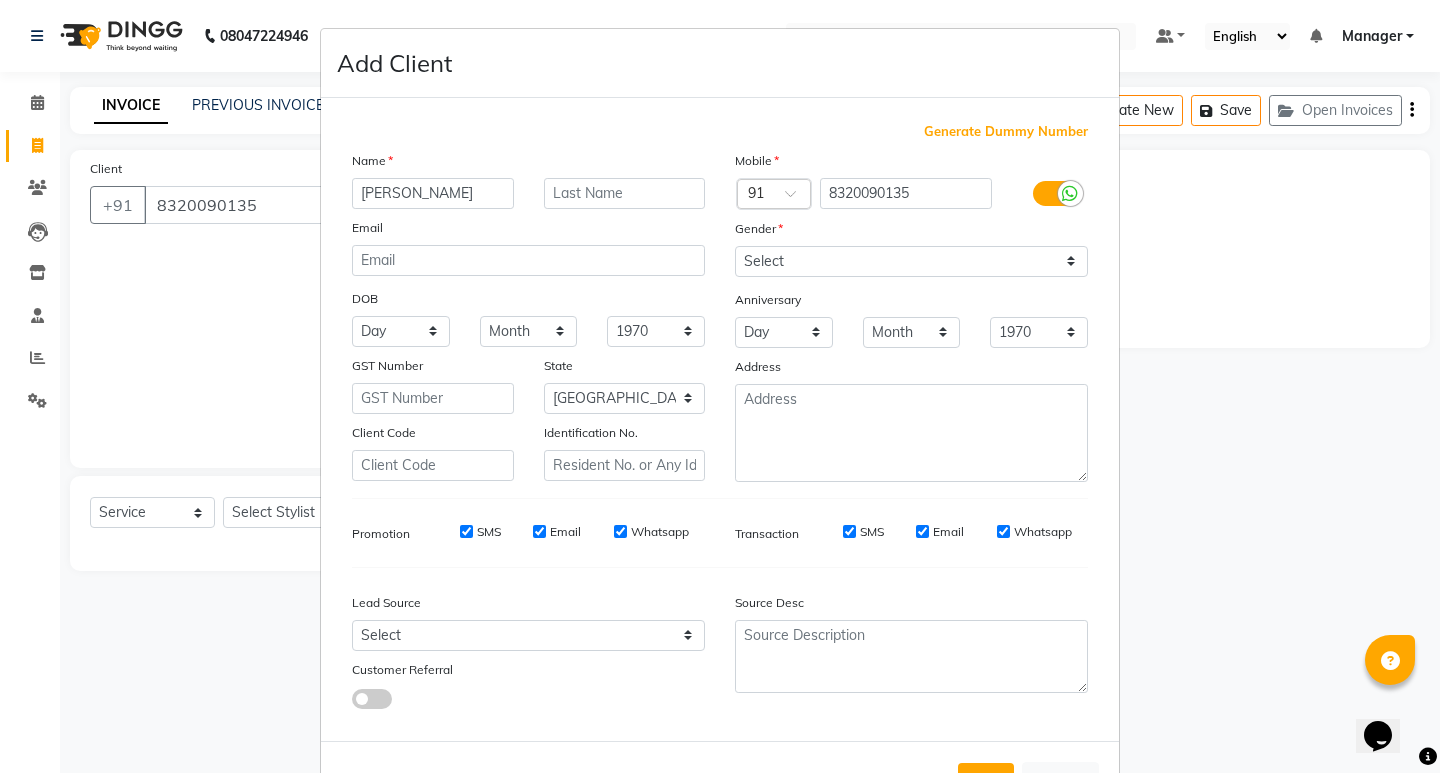 type on "HARSHALA" 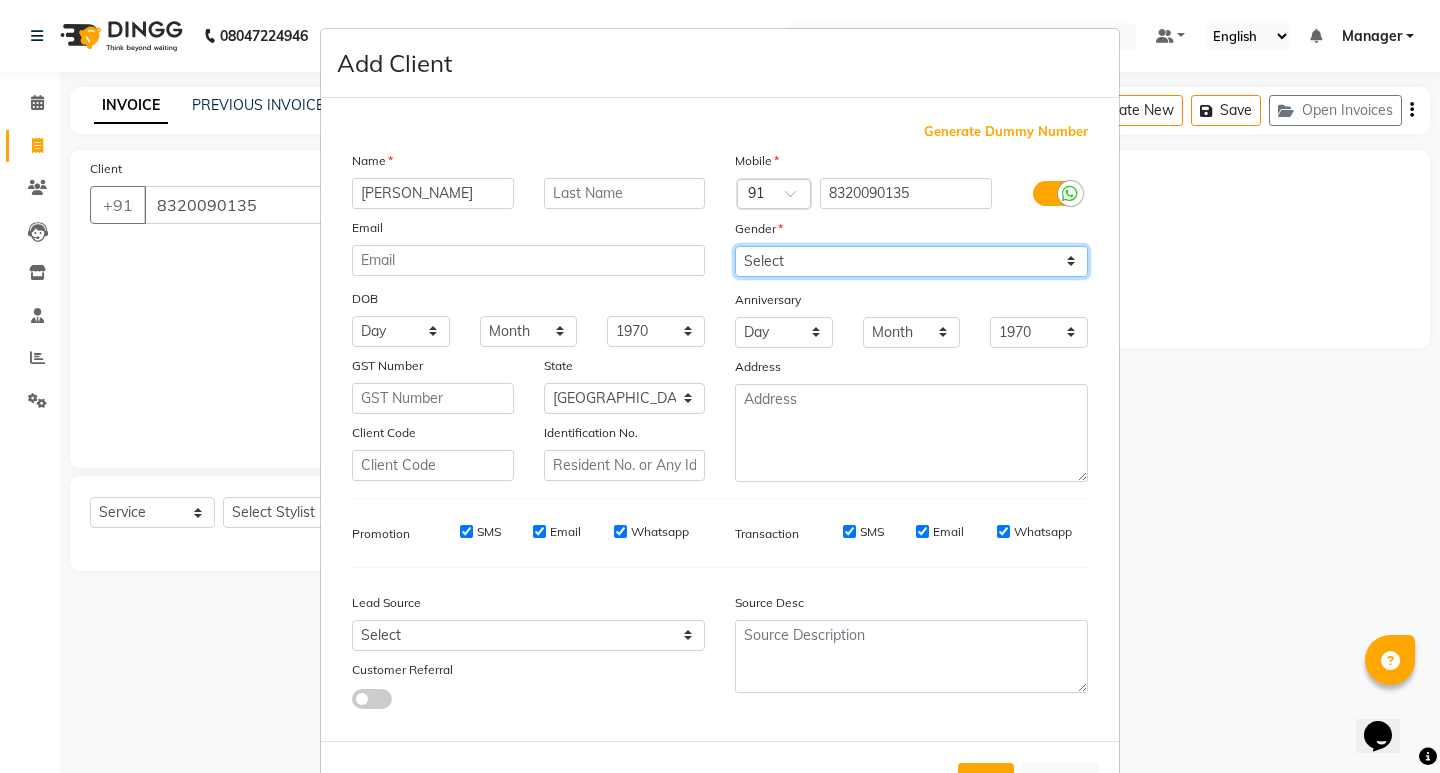 click on "Select [DEMOGRAPHIC_DATA] [DEMOGRAPHIC_DATA] Other Prefer Not To Say" at bounding box center (911, 261) 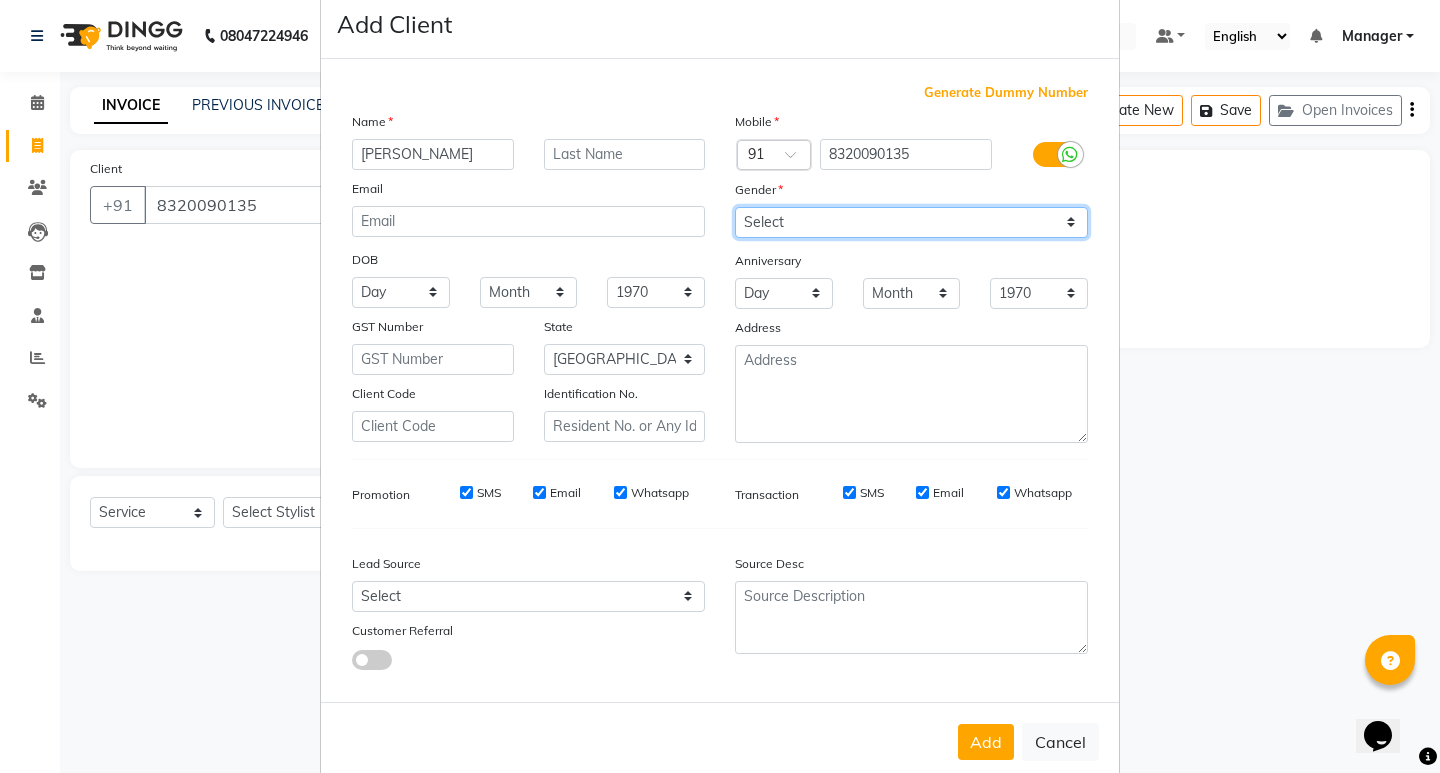 scroll, scrollTop: 76, scrollLeft: 0, axis: vertical 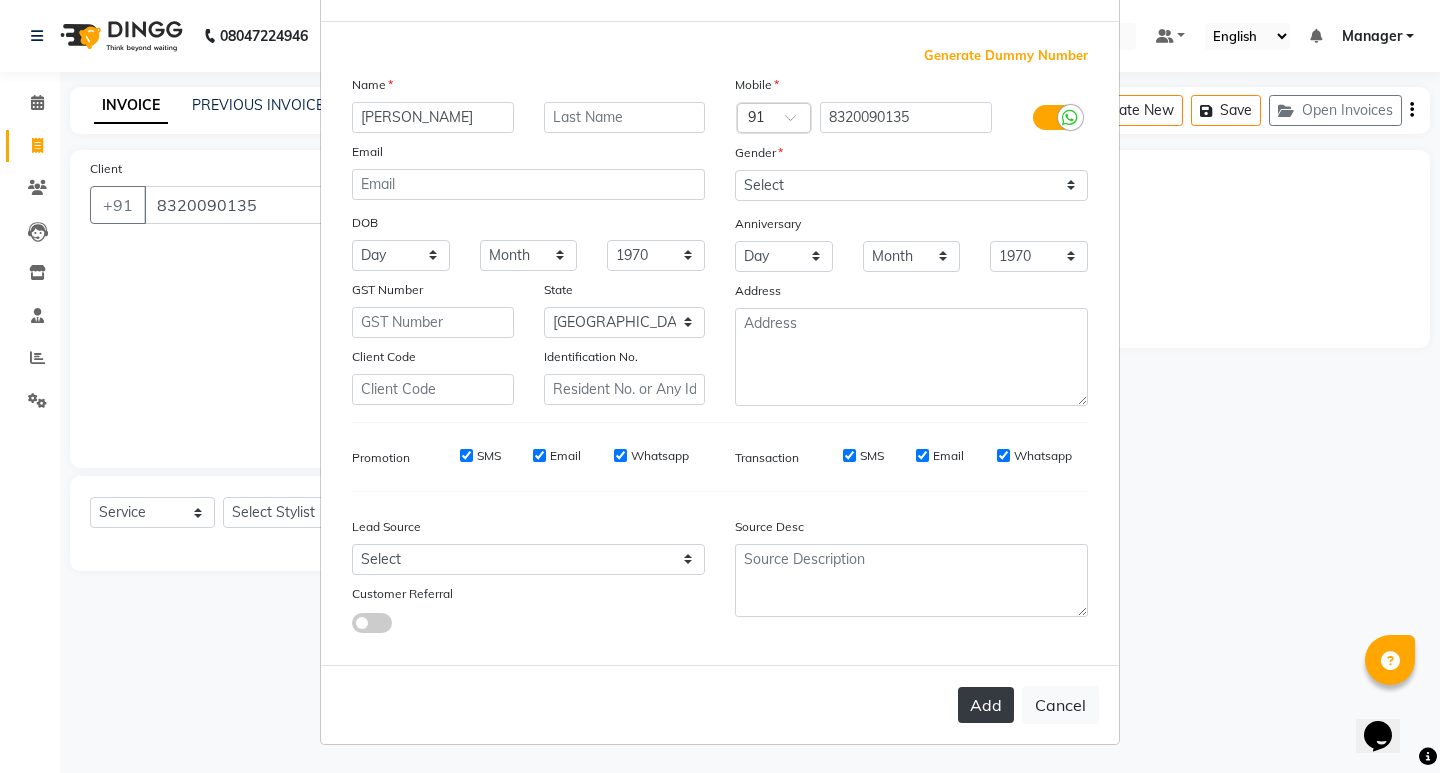 click on "Add" at bounding box center [986, 705] 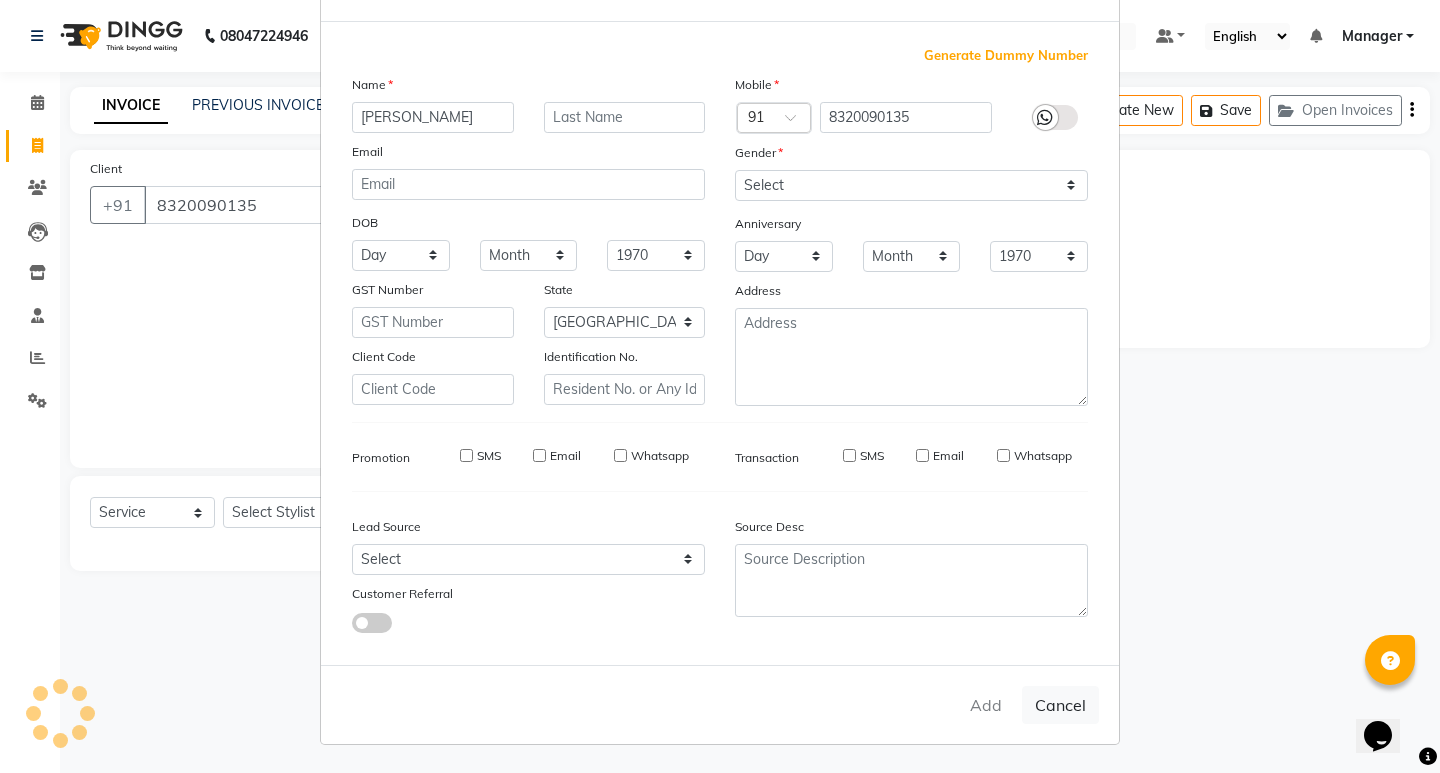 type on "83******35" 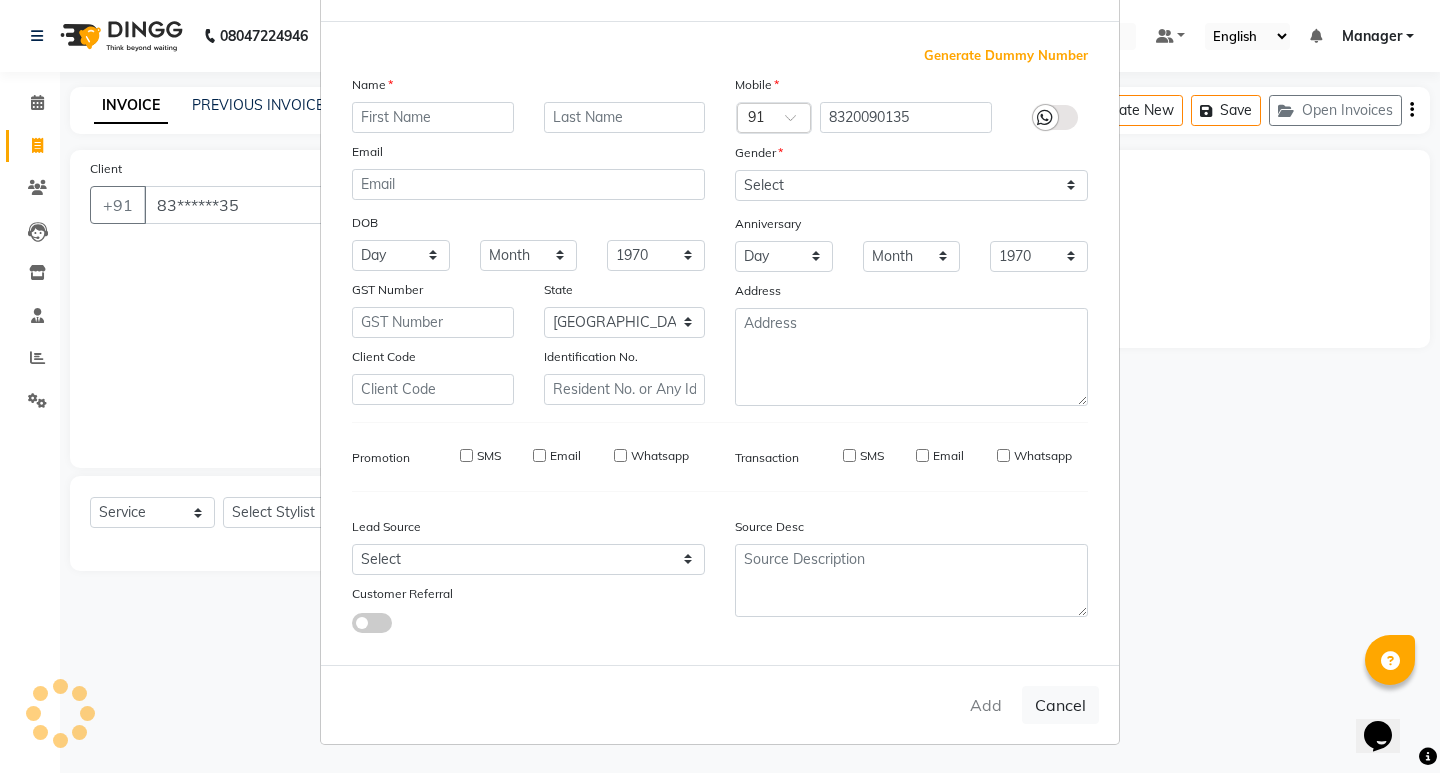 select 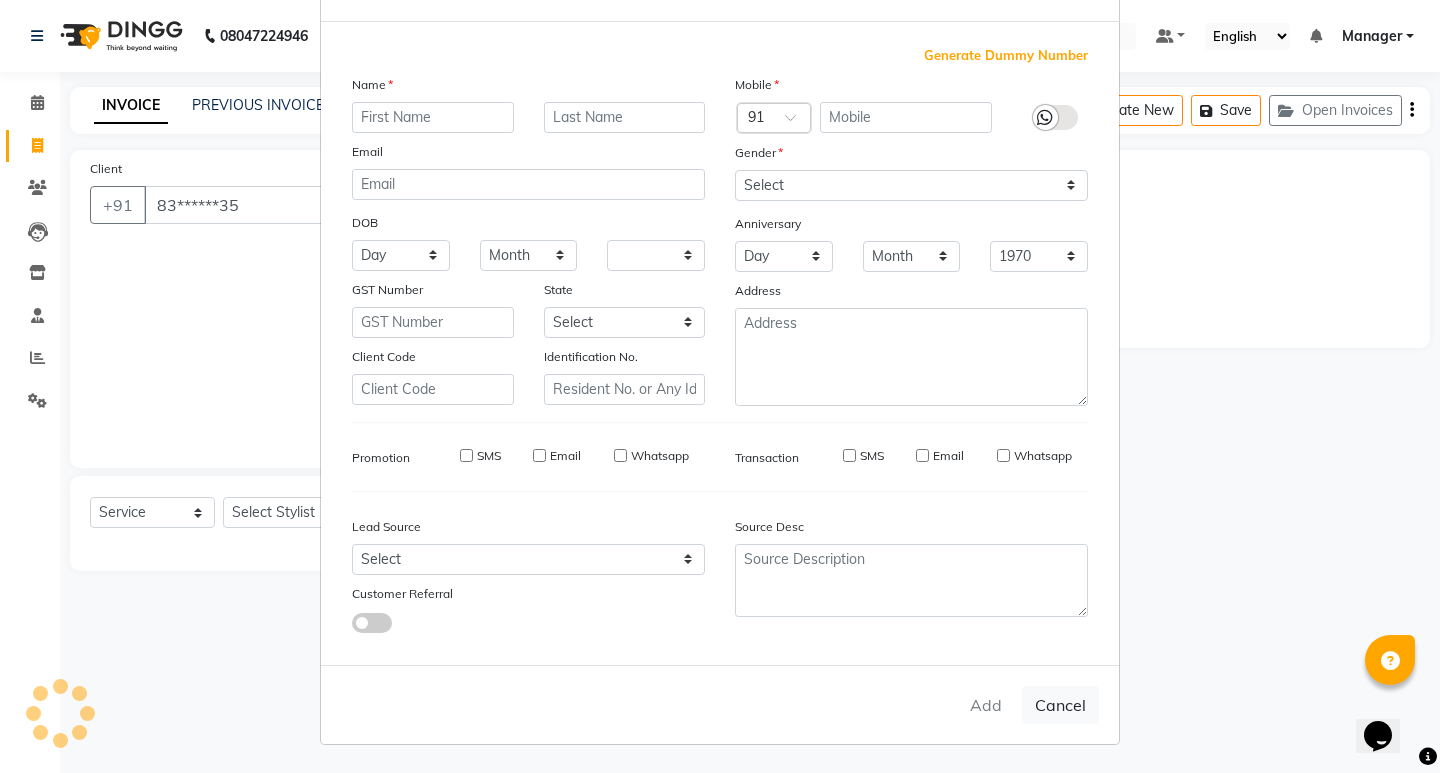 select 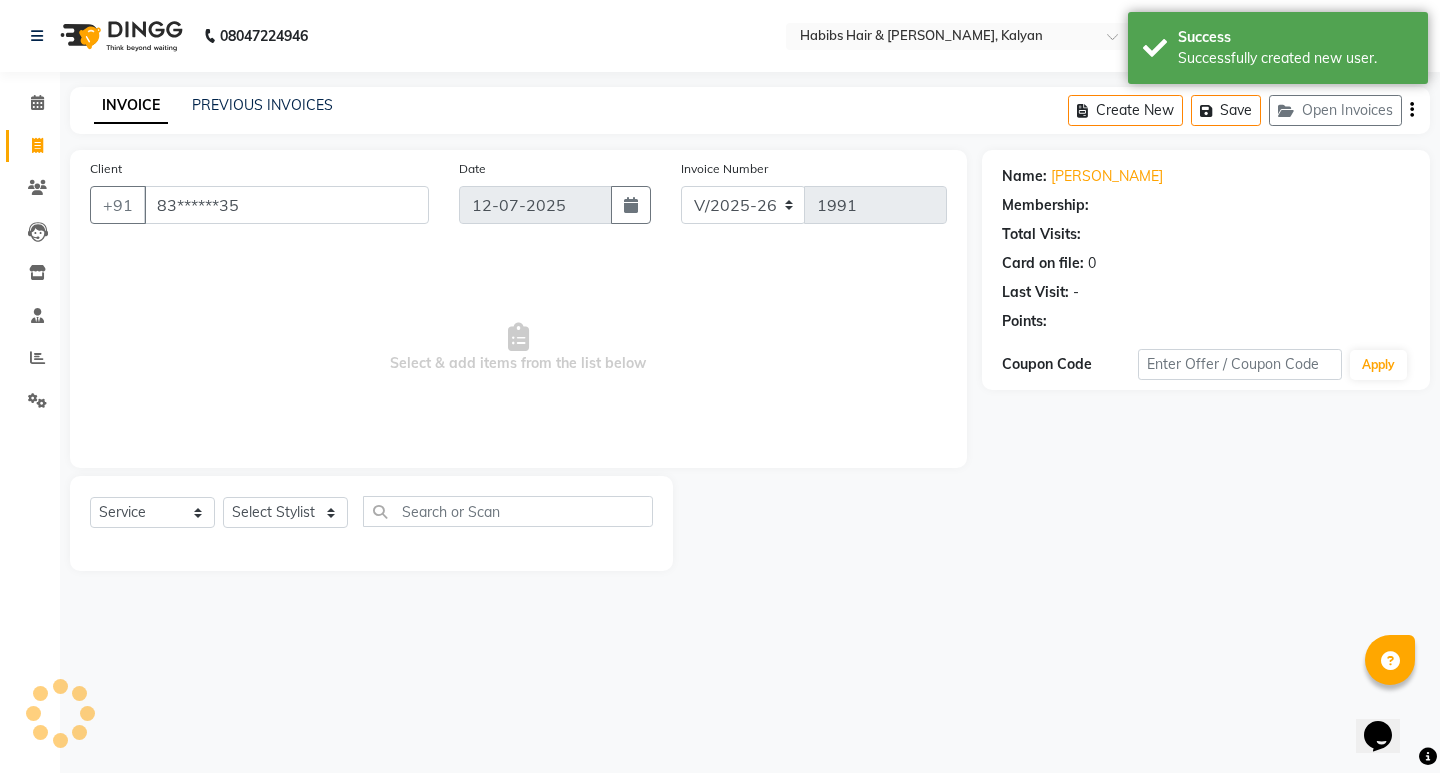 select on "1: Object" 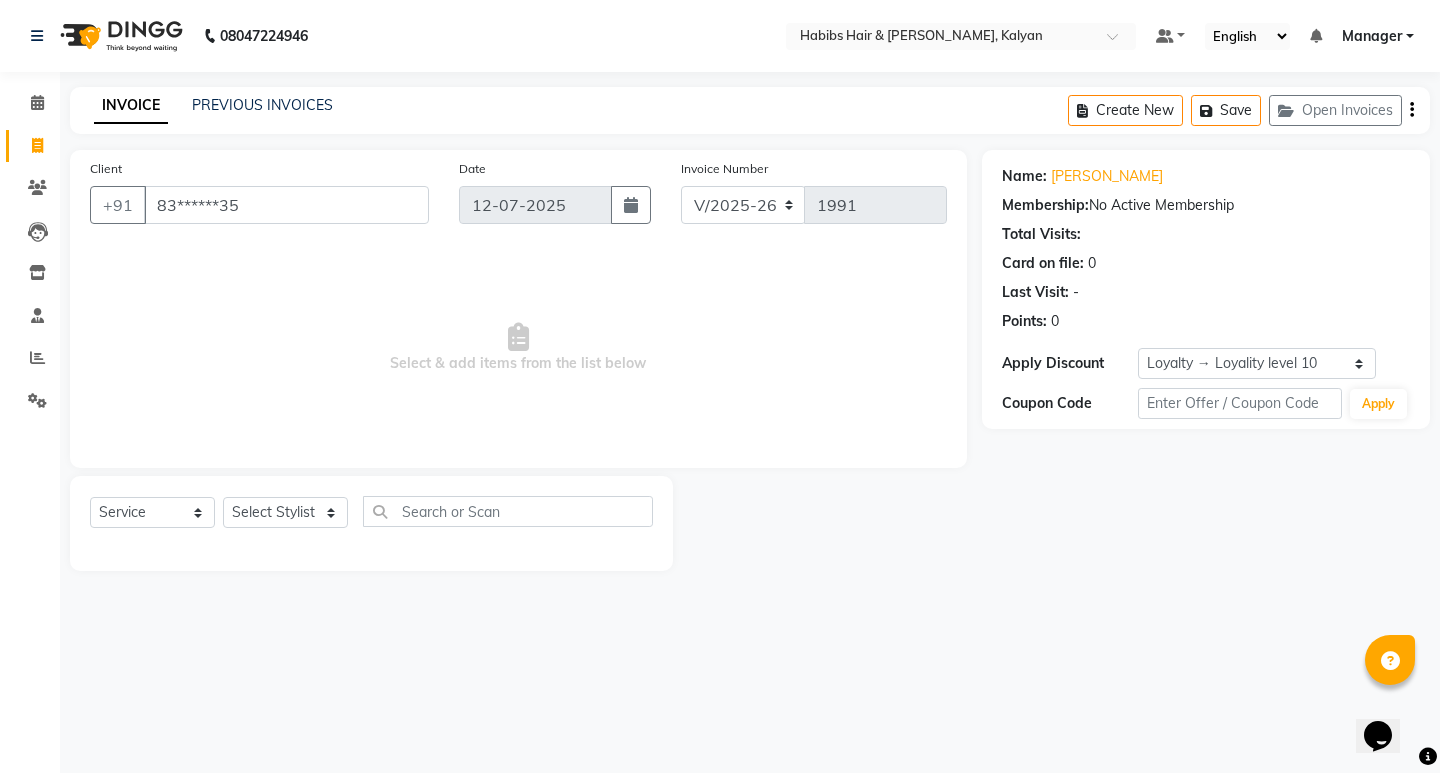 click on "08047224946 Select Location ×  Habibs Hair & Beauty Kalyan, Kalyan Default Panel My Panel English ENGLISH Español العربية मराठी हिंदी ગુજરાતી தமிழ் 中文 Notifications nothing to show Manager Manage Profile Change Password Sign out  Version:3.15.4  ☀  Habibs Hair & Beauty Kalyan, Kalyan  Calendar  Invoice  Clients  Leads   Inventory  Staff  Reports  Settings Completed InProgress Upcoming Dropped Tentative Check-In Confirm Bookings Segments Page Builder INVOICE PREVIOUS INVOICES Create New   Save   Open Invoices  Client +91 83******35 Date 12-07-2025 Invoice Number V/2025 V/2025-26 1991  Select & add items from the list below  Select  Service  Product  Membership  Package Voucher Prepaid Gift Card  Select Stylist ANWAR GANESH SHINDE Gauri Manager Maruf  mulla Meena Kumari Namrata zipre Neha M Omkar Priyanka Ranjana  singh  Sagar saindane SANTOSHI SHALINI Smruti Suraj Kadam Vinaya  Yogesh Name: Harshala  Membership:  No Active Membership     0  -  0" at bounding box center [720, 386] 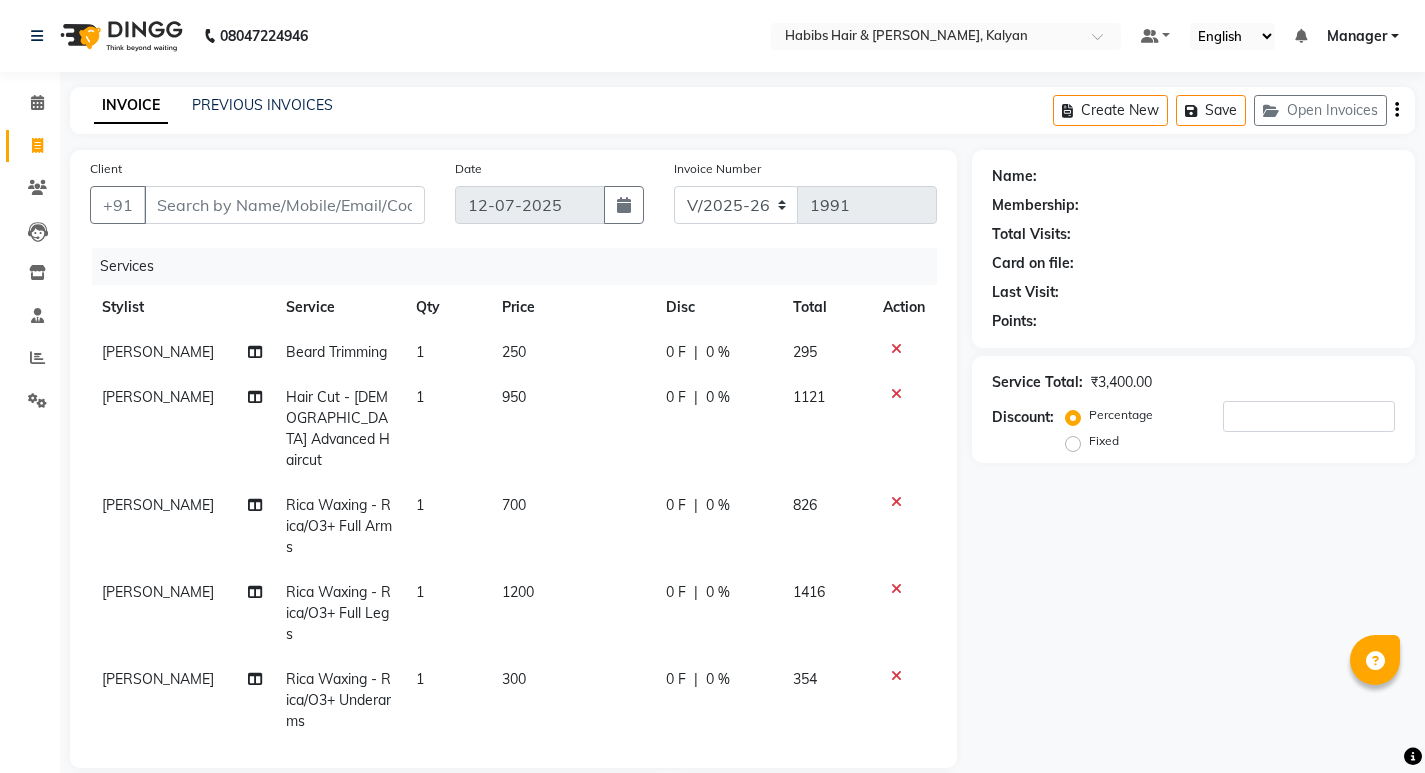 select on "8185" 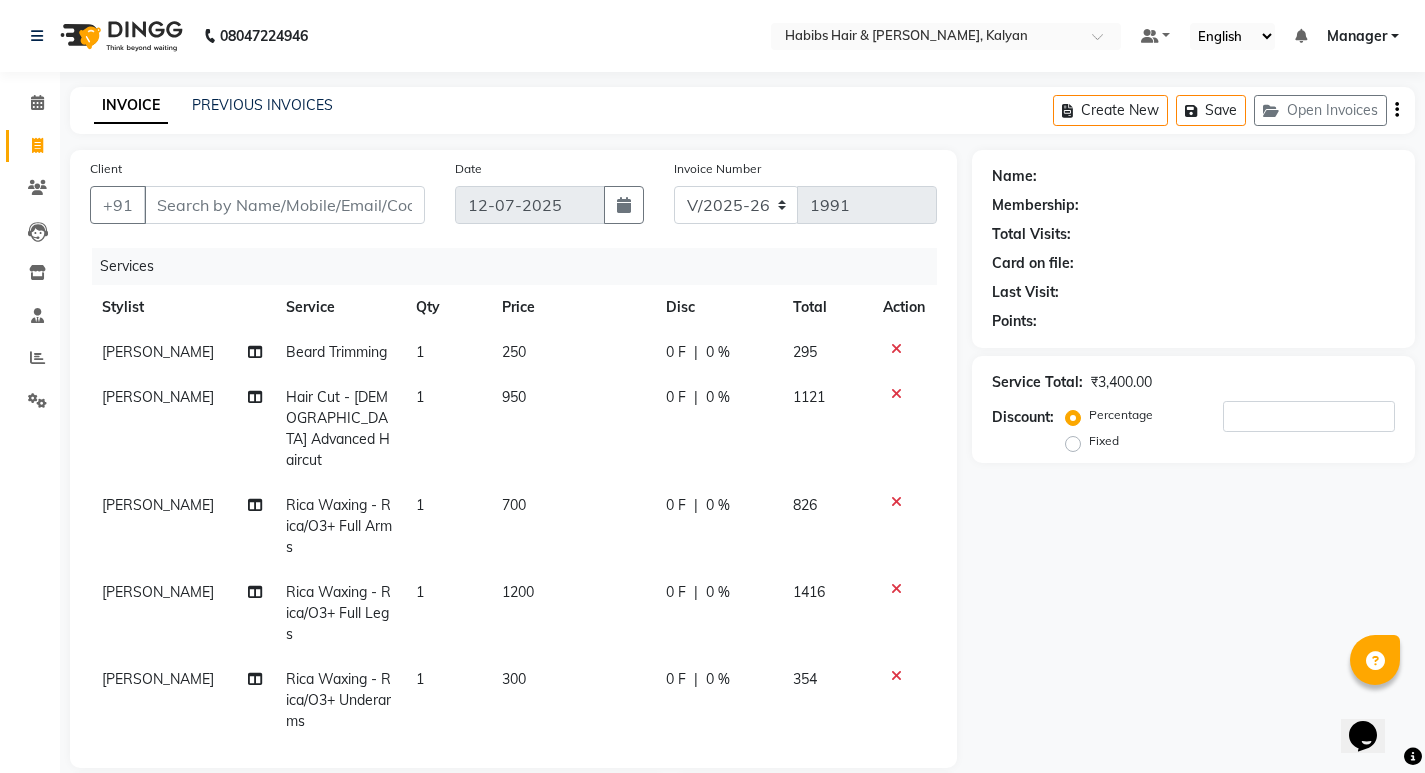 scroll, scrollTop: 0, scrollLeft: 0, axis: both 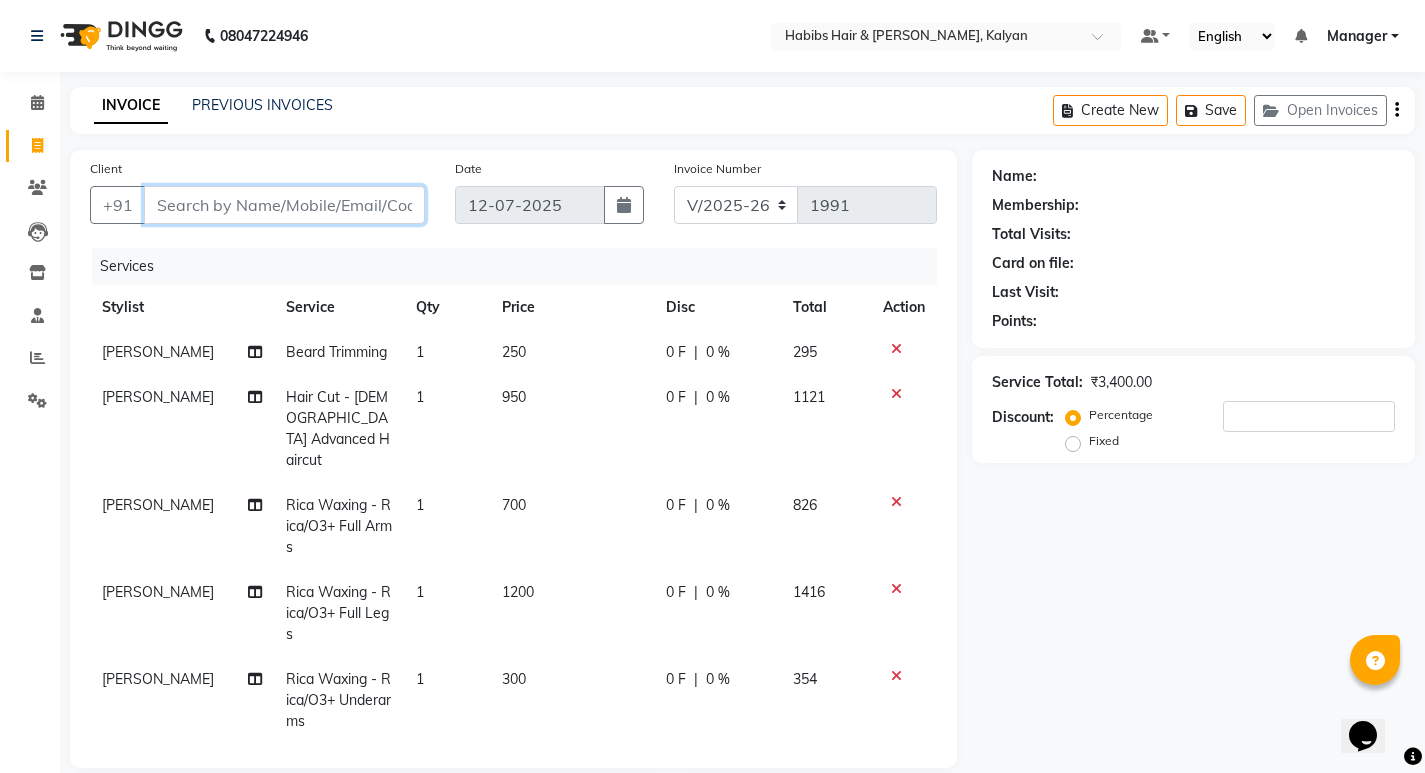 click on "Client" at bounding box center [284, 205] 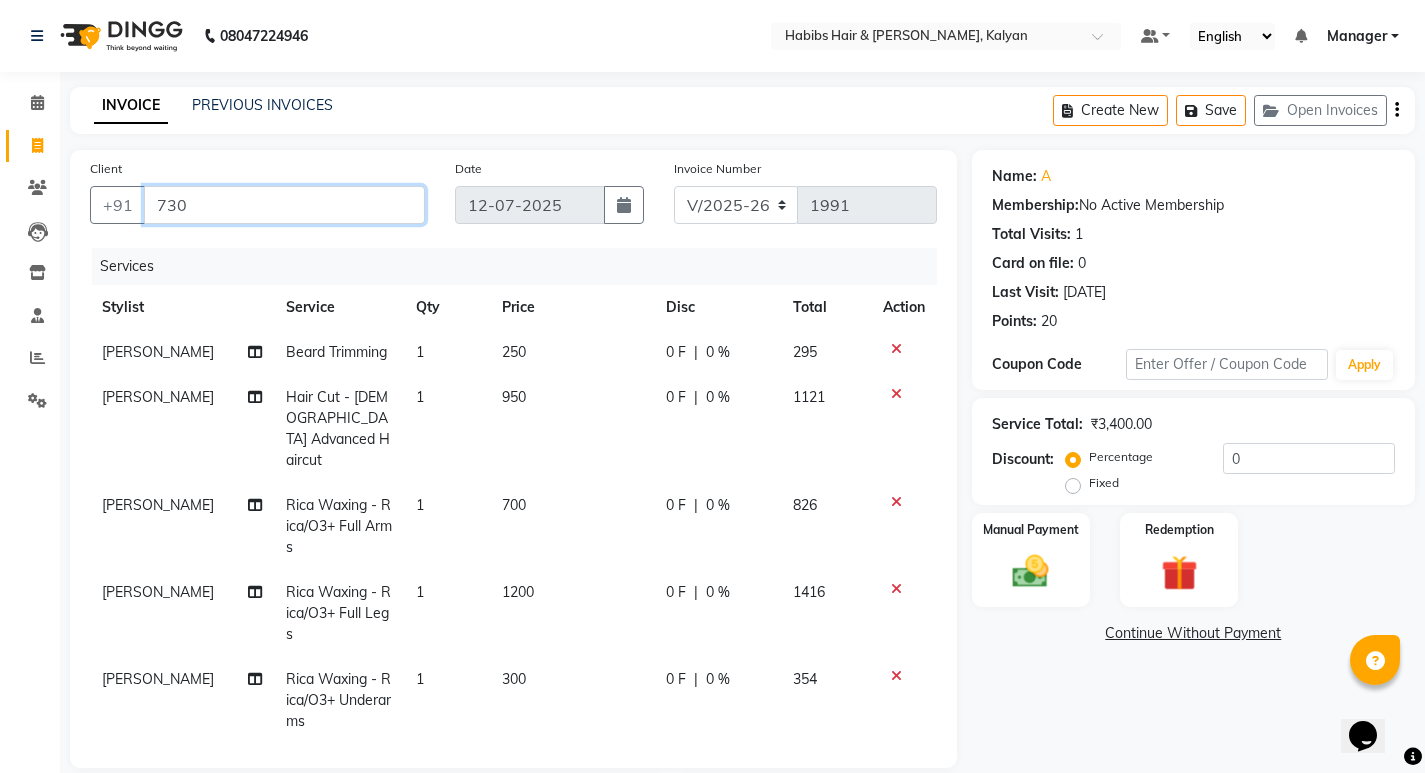 click on "730" at bounding box center (284, 205) 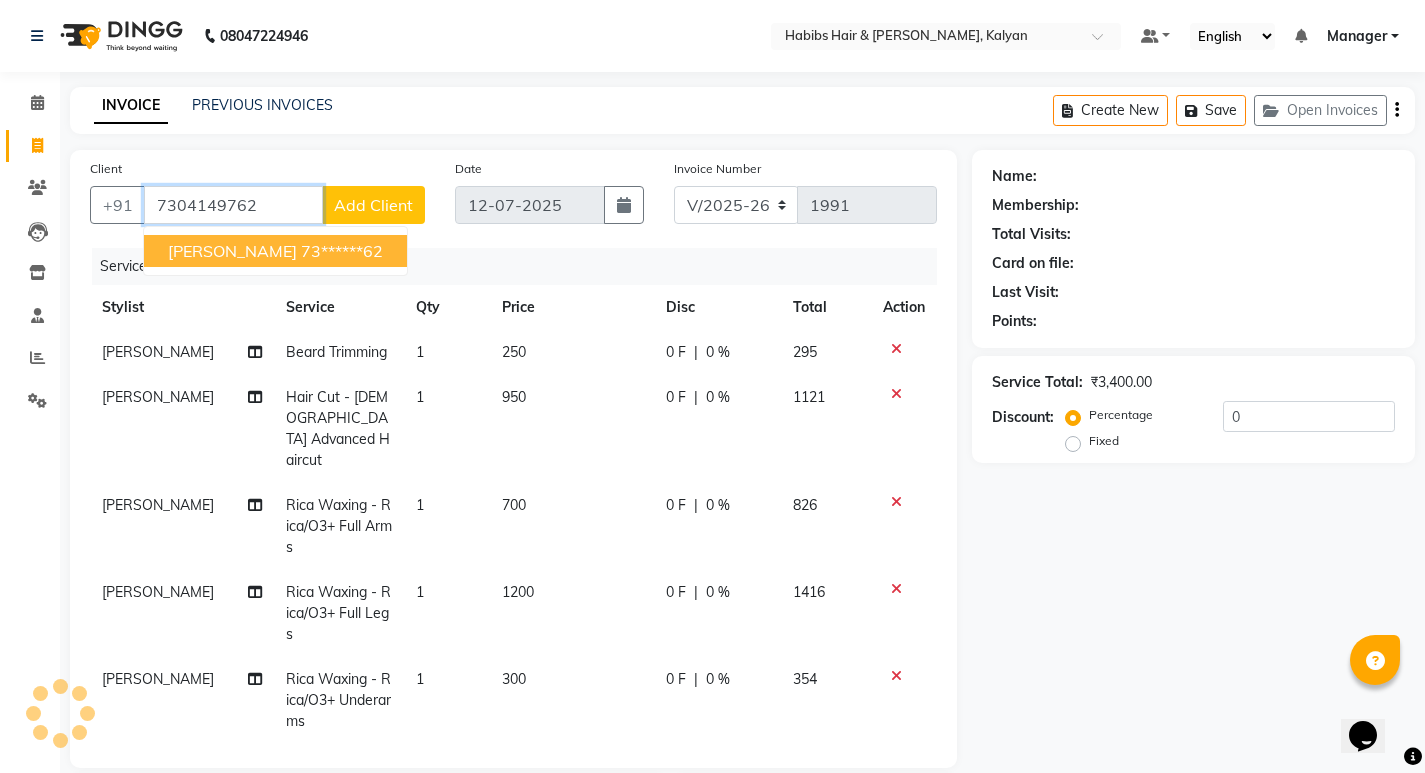 type on "7304149762" 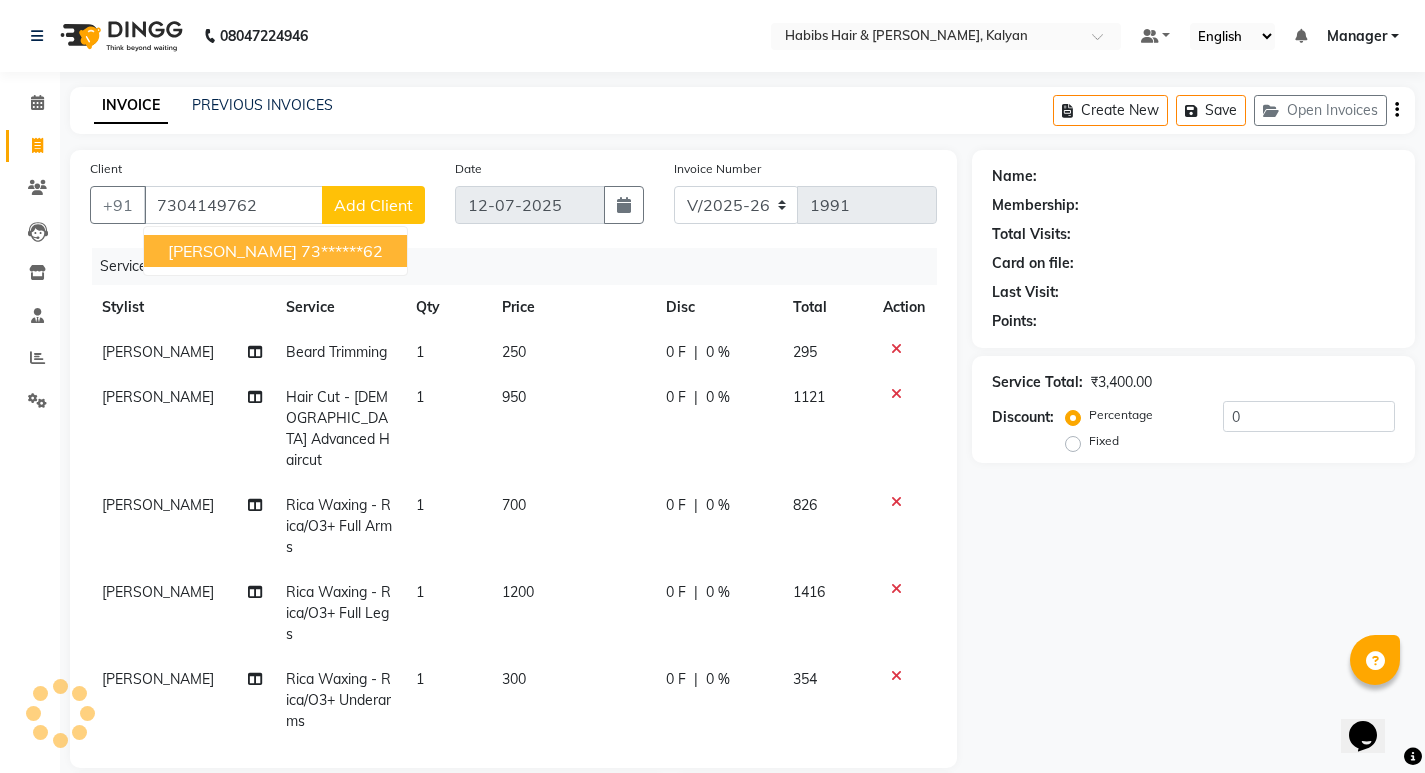 select on "1: Object" 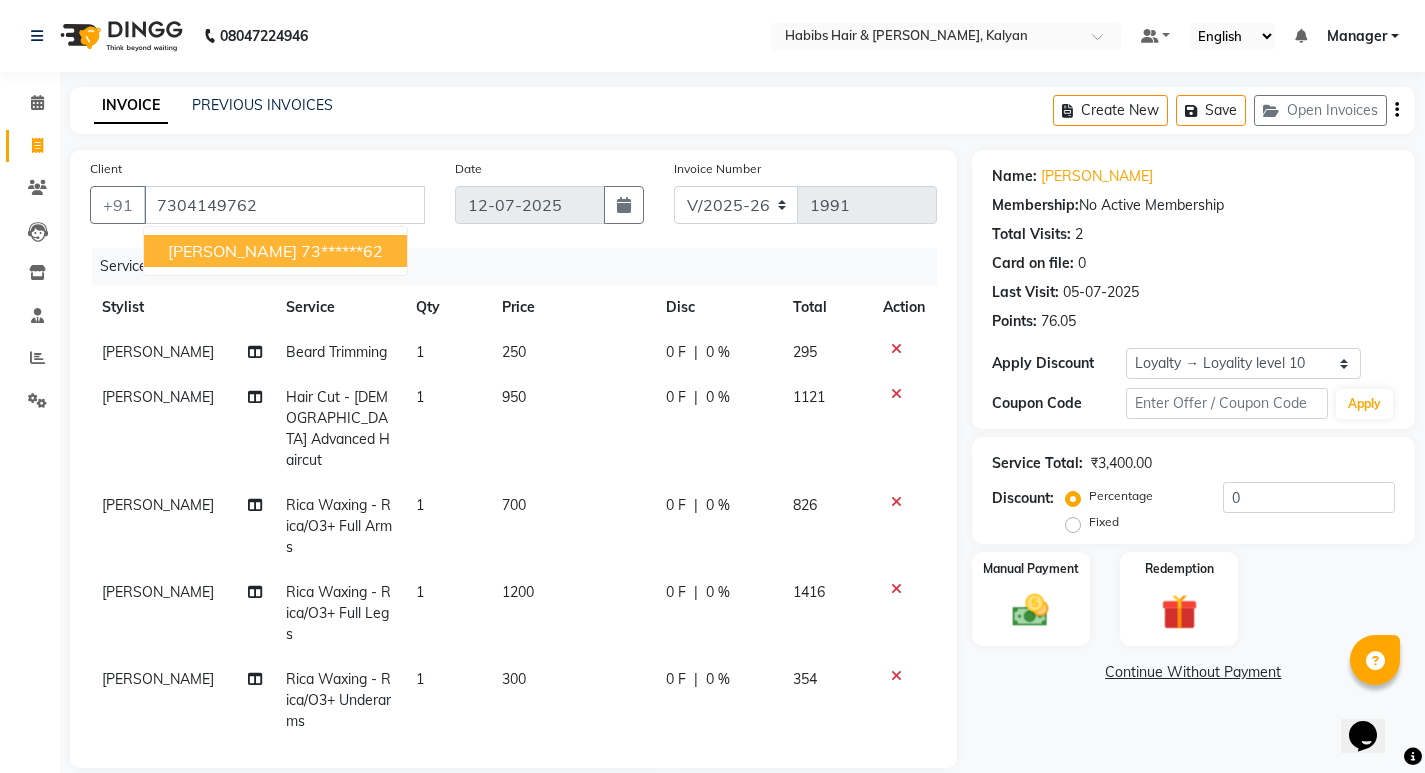 click on "DEEPALI  73******62" at bounding box center [275, 251] 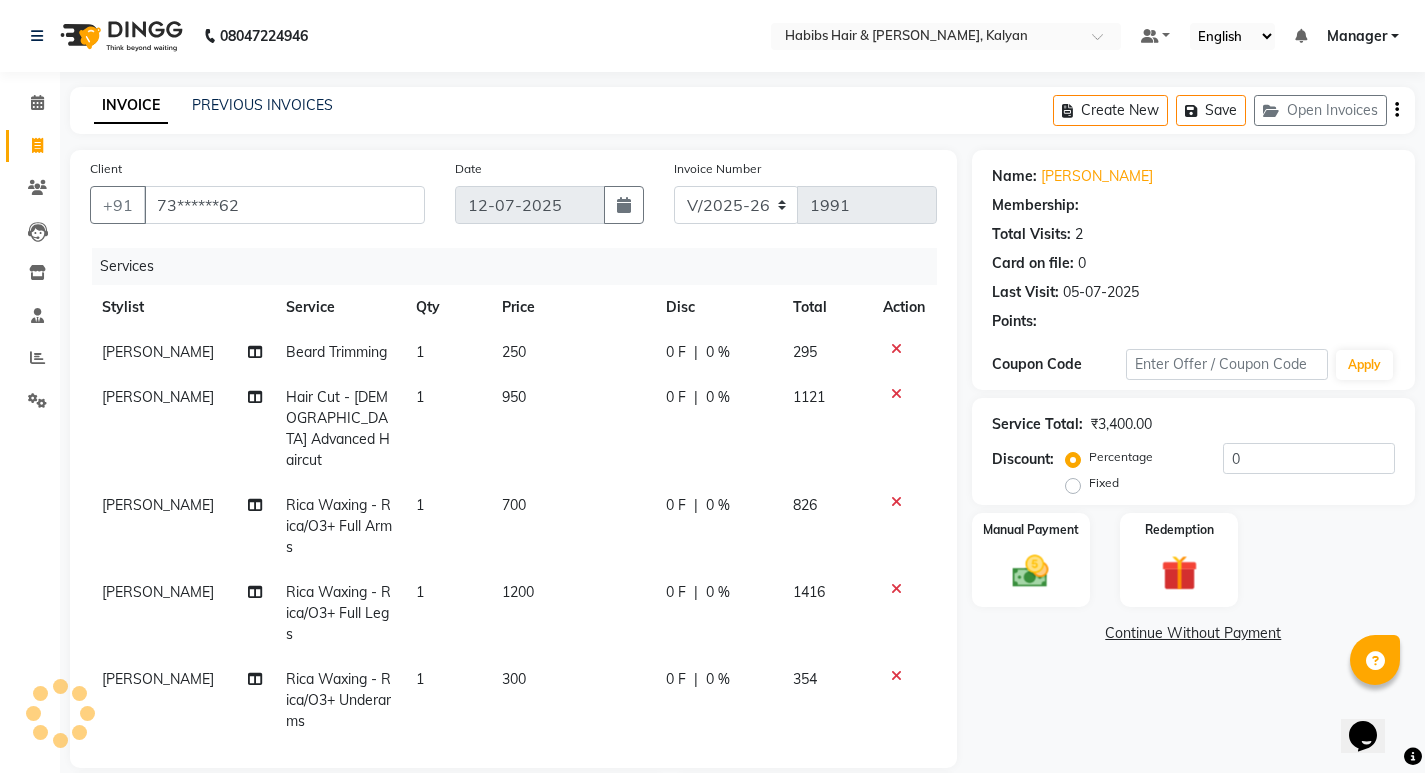 scroll, scrollTop: 200, scrollLeft: 0, axis: vertical 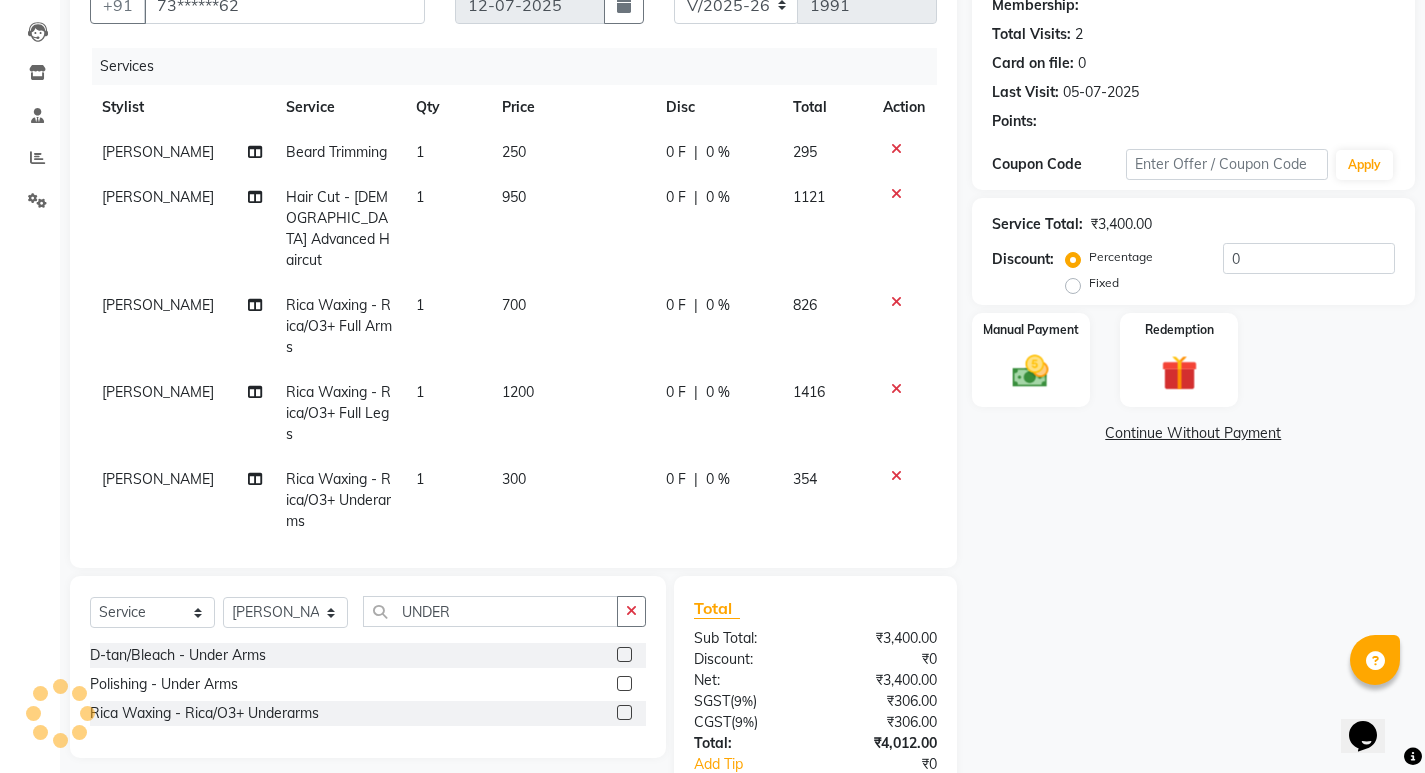 select on "1: Object" 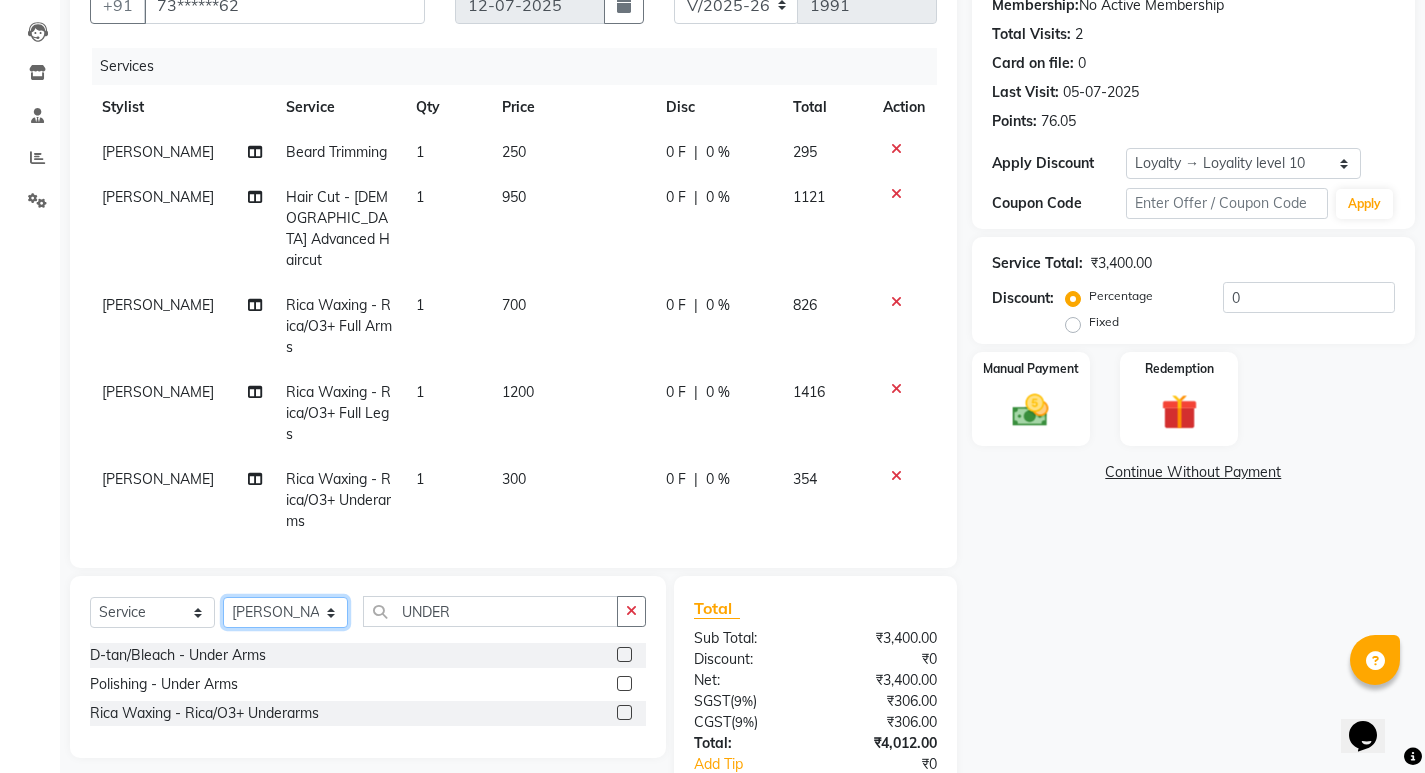 click on "Select Stylist [PERSON_NAME] Manager [PERSON_NAME] [PERSON_NAME] [PERSON_NAME] zipre [PERSON_NAME] [PERSON_NAME]  Sagar [PERSON_NAME] [PERSON_NAME] Suraj [PERSON_NAME]  [PERSON_NAME]" 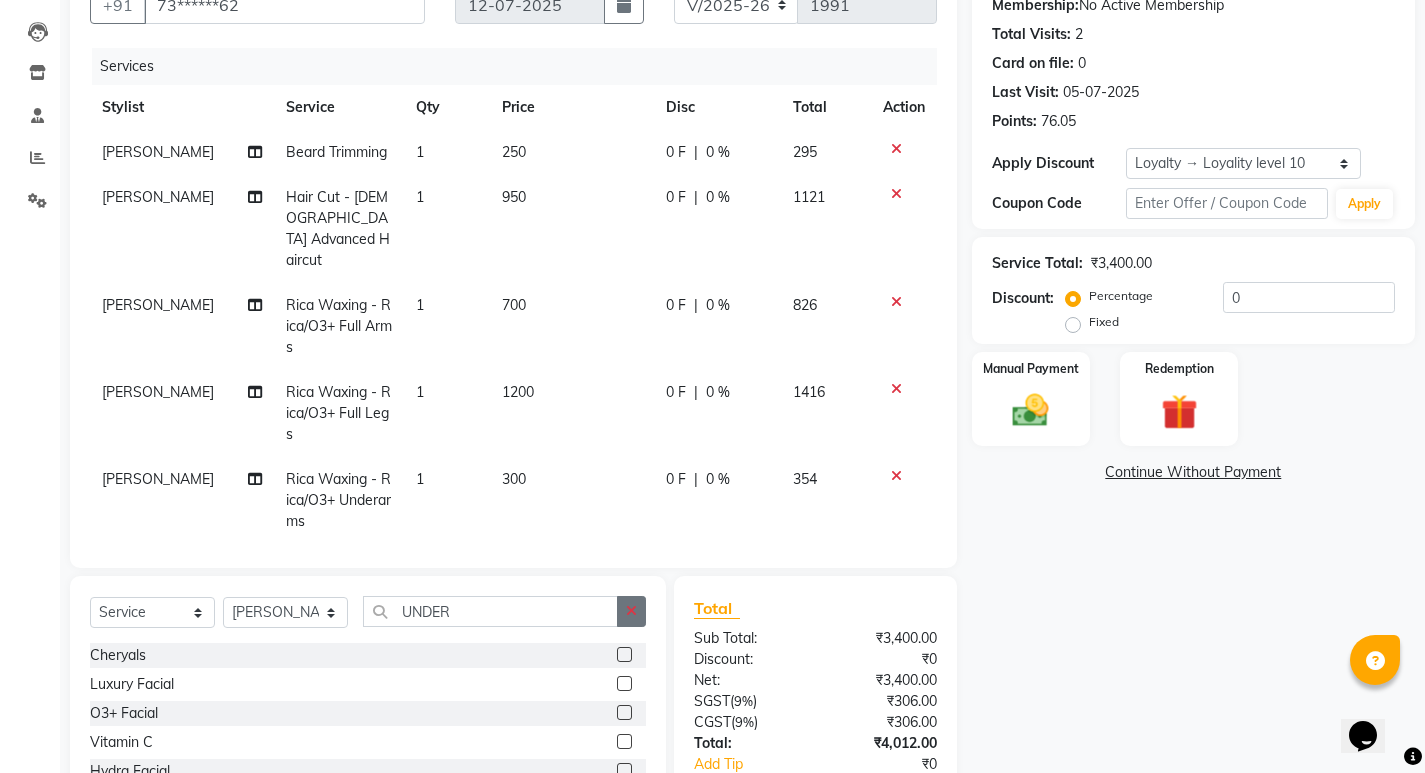 click 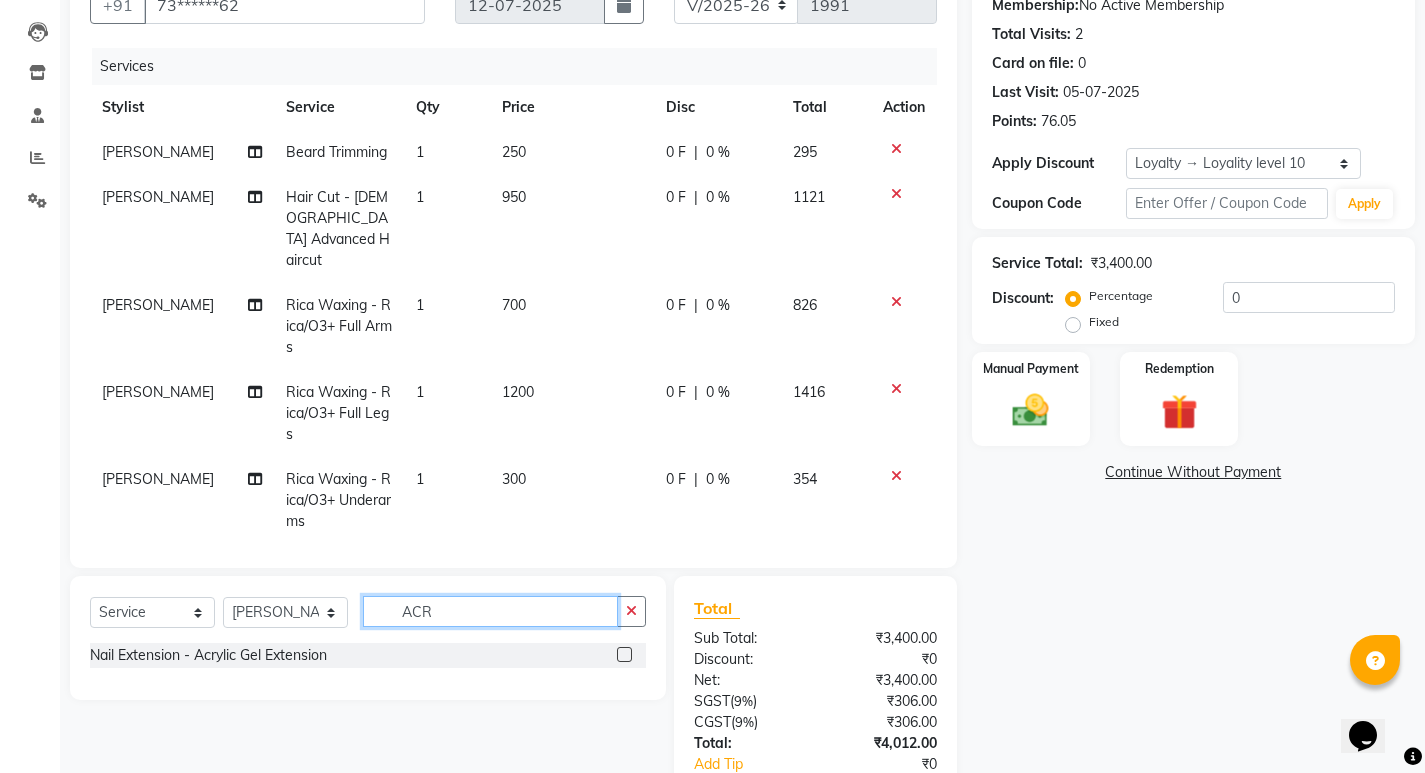 type on "ACR" 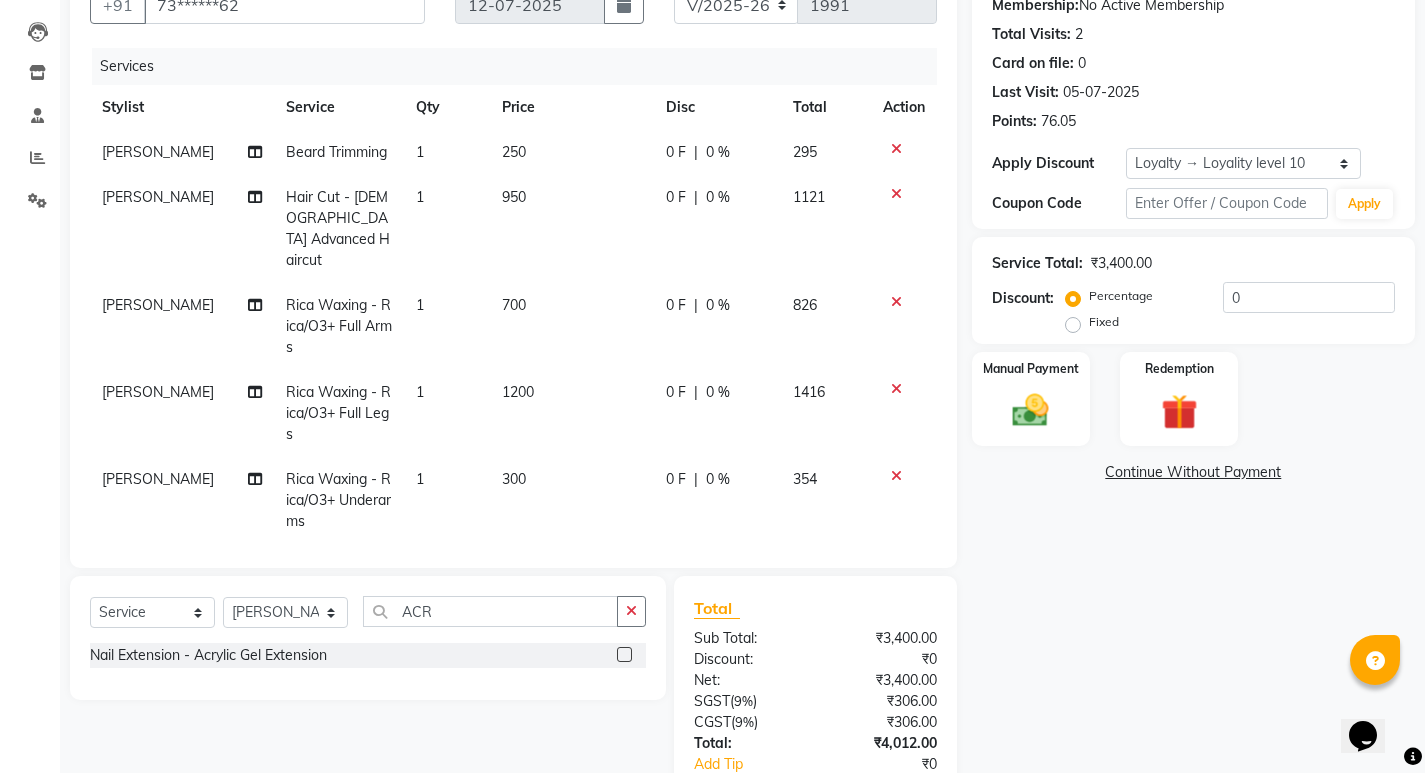 click 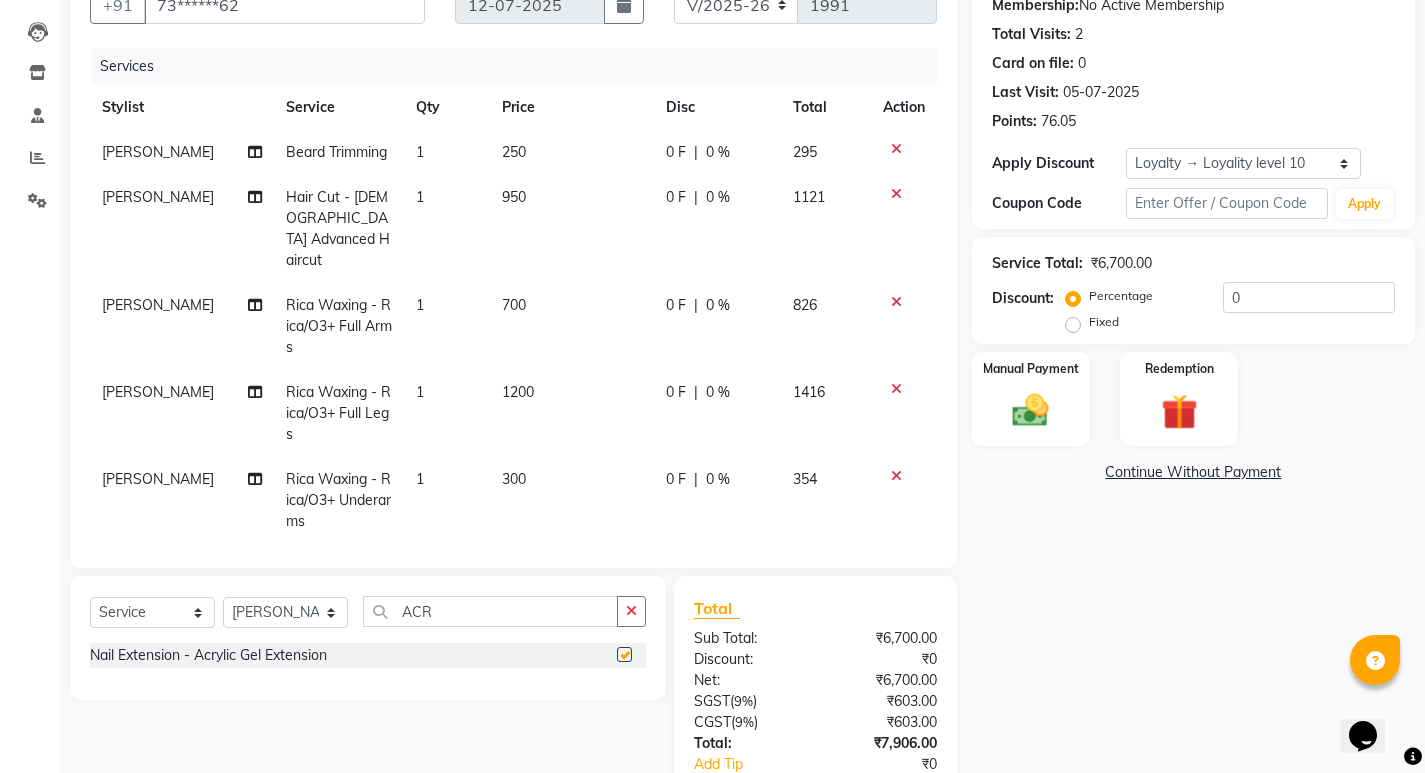 checkbox on "false" 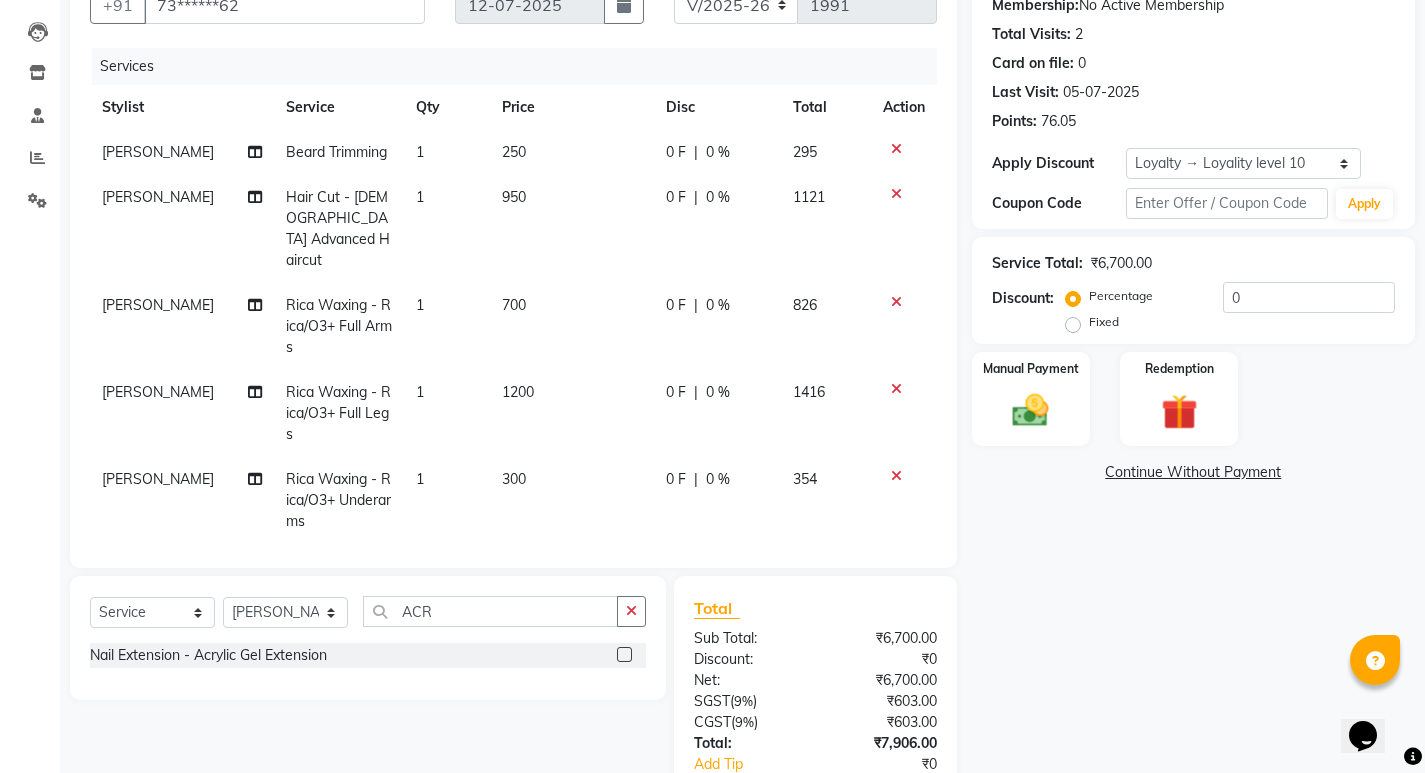 scroll, scrollTop: 0, scrollLeft: 0, axis: both 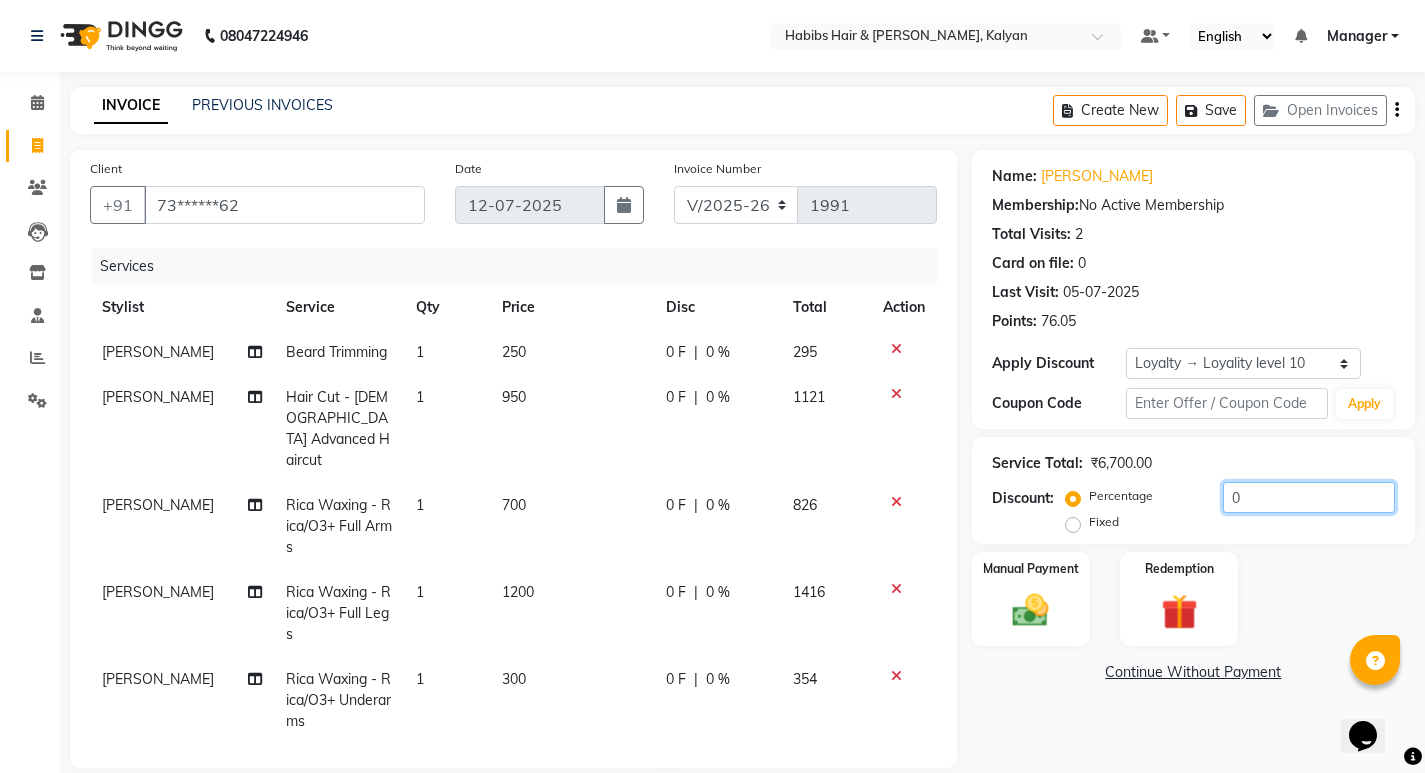 click on "0" 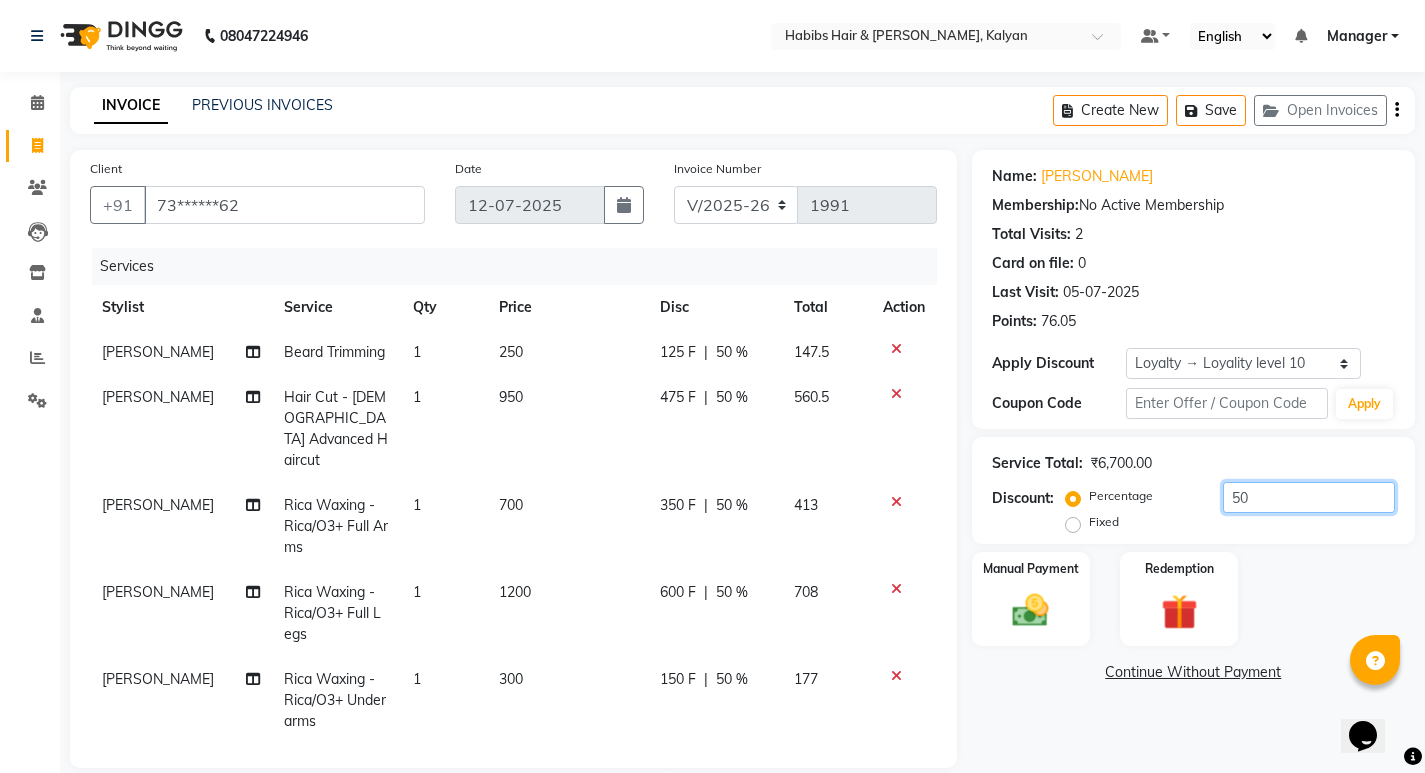 scroll, scrollTop: 200, scrollLeft: 0, axis: vertical 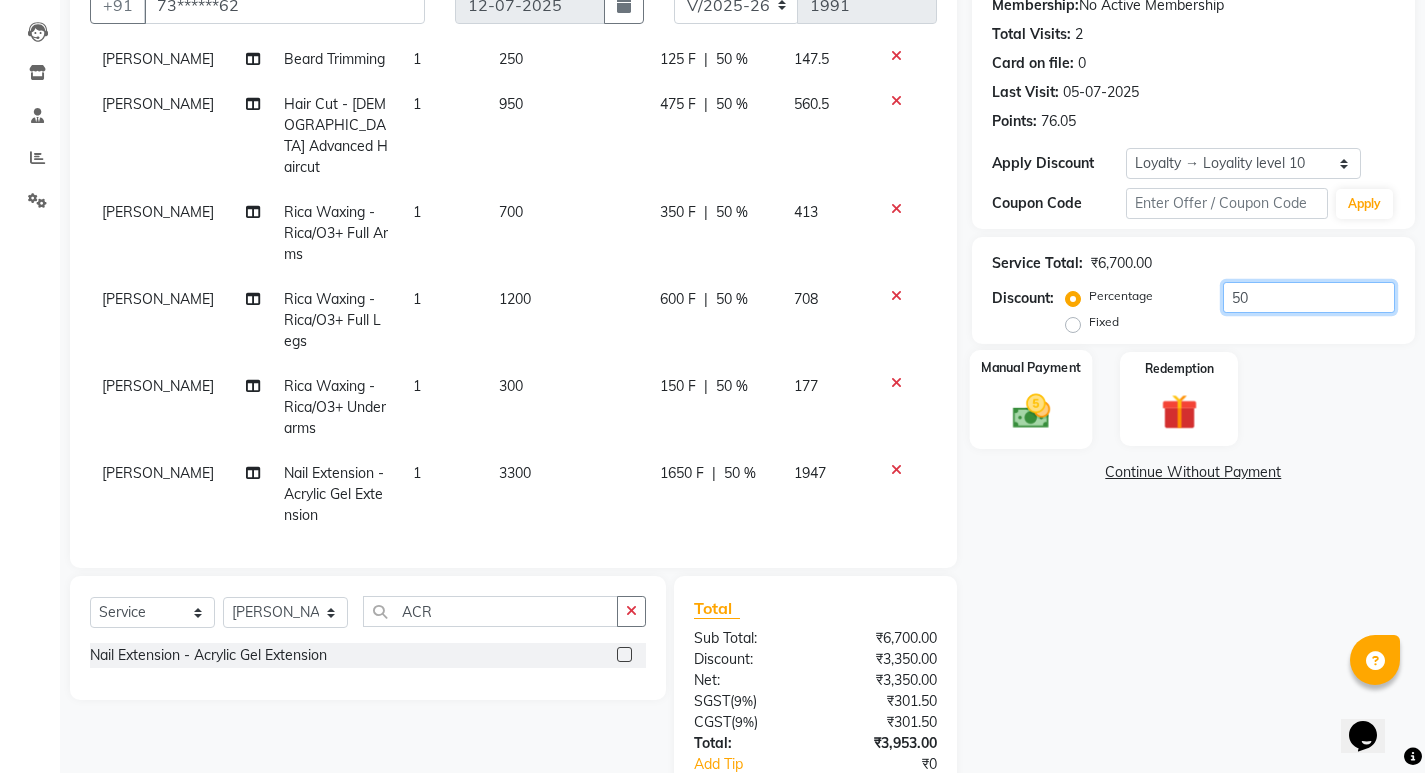 type on "50" 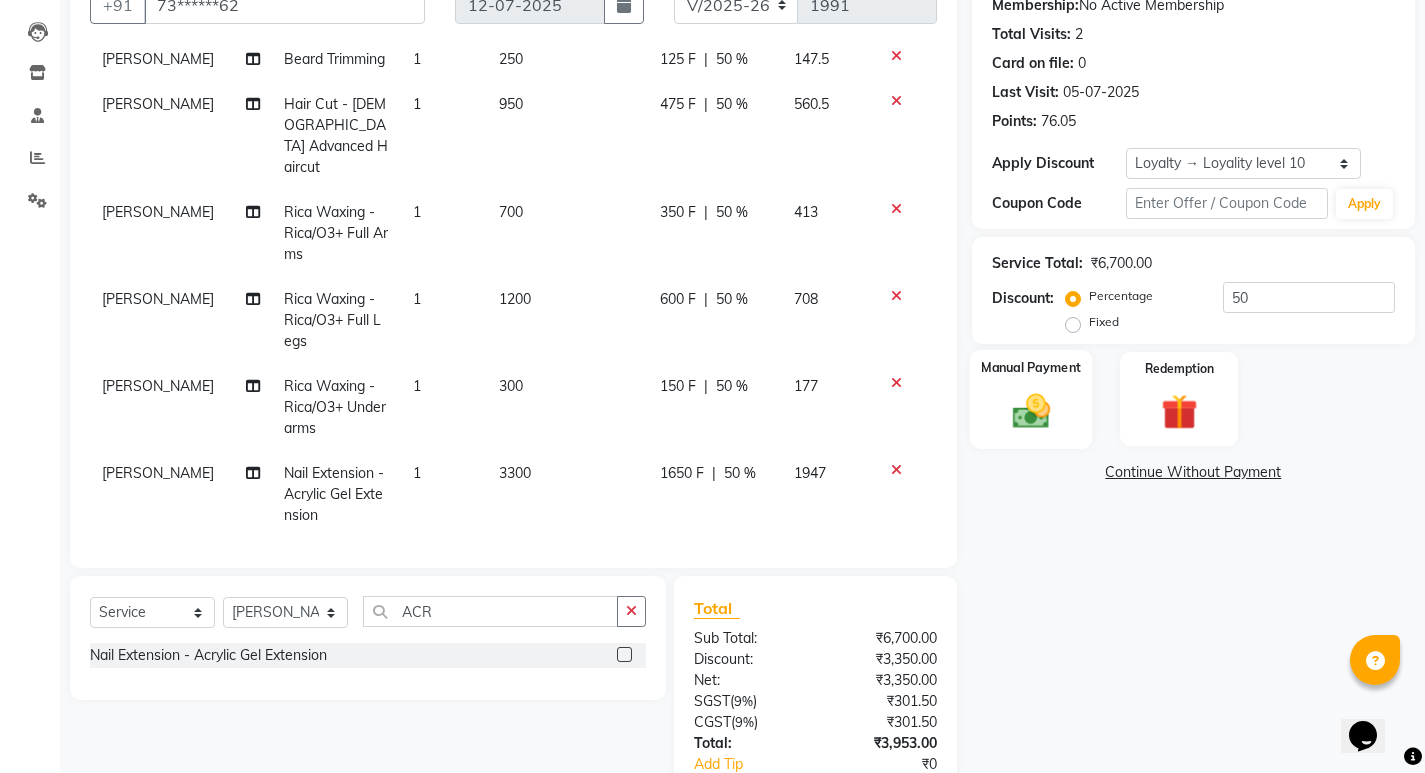 click on "Manual Payment" 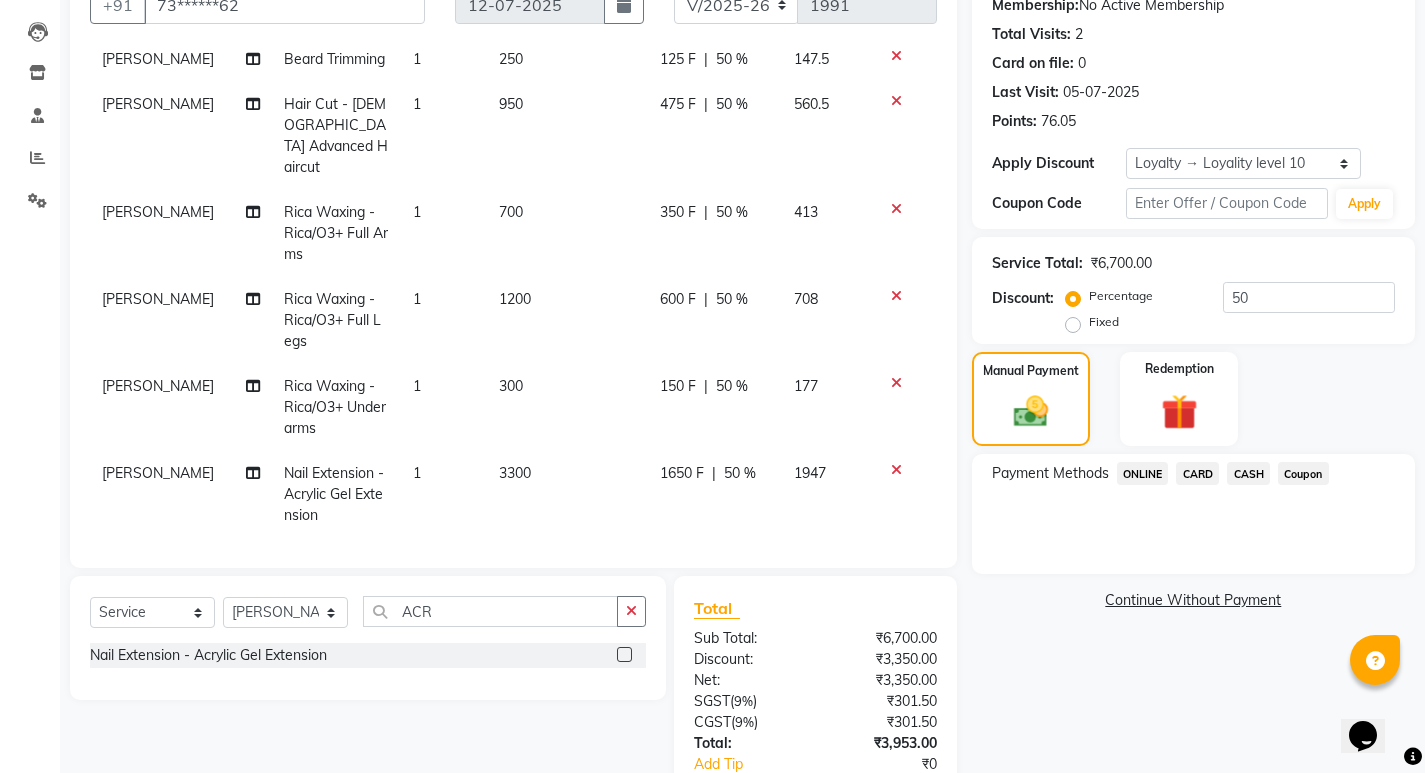 scroll, scrollTop: 327, scrollLeft: 0, axis: vertical 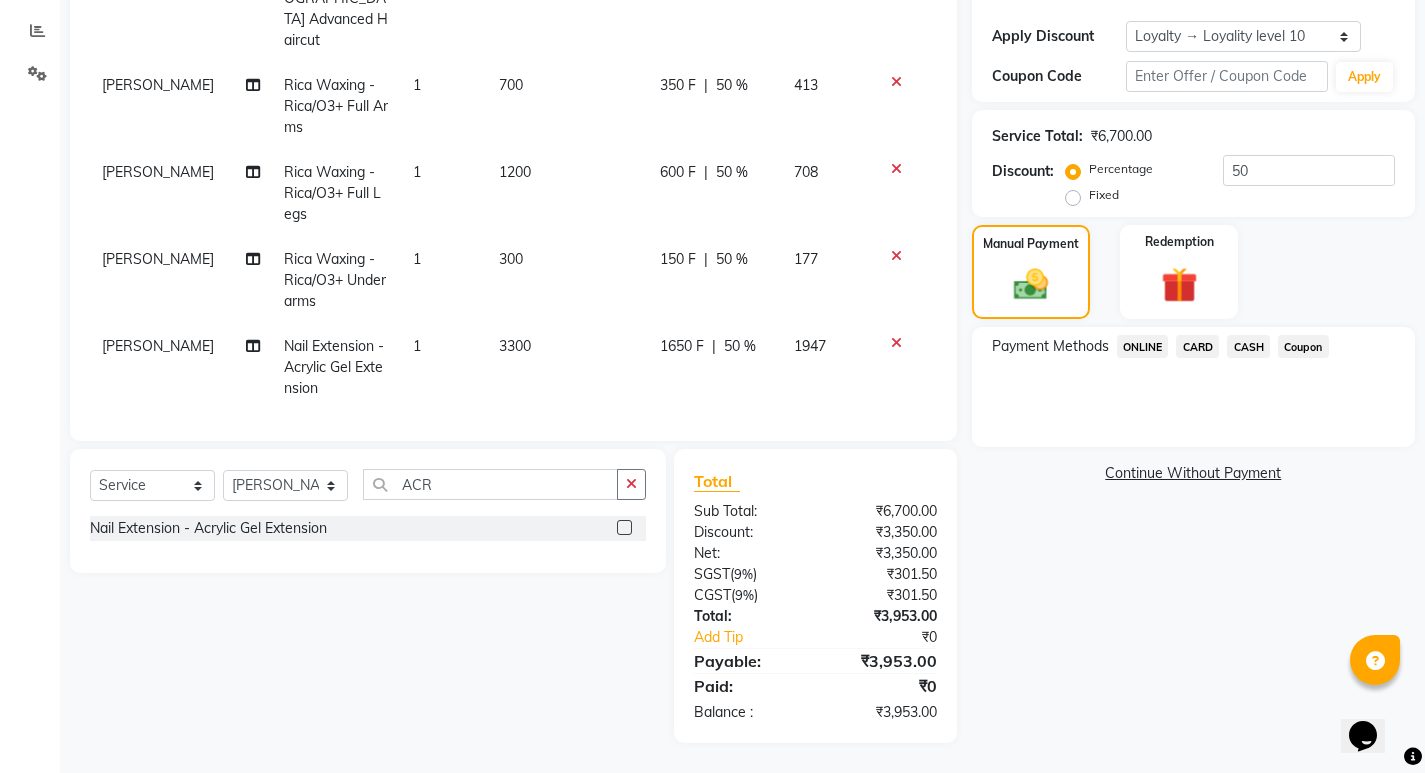 click on "ONLINE" 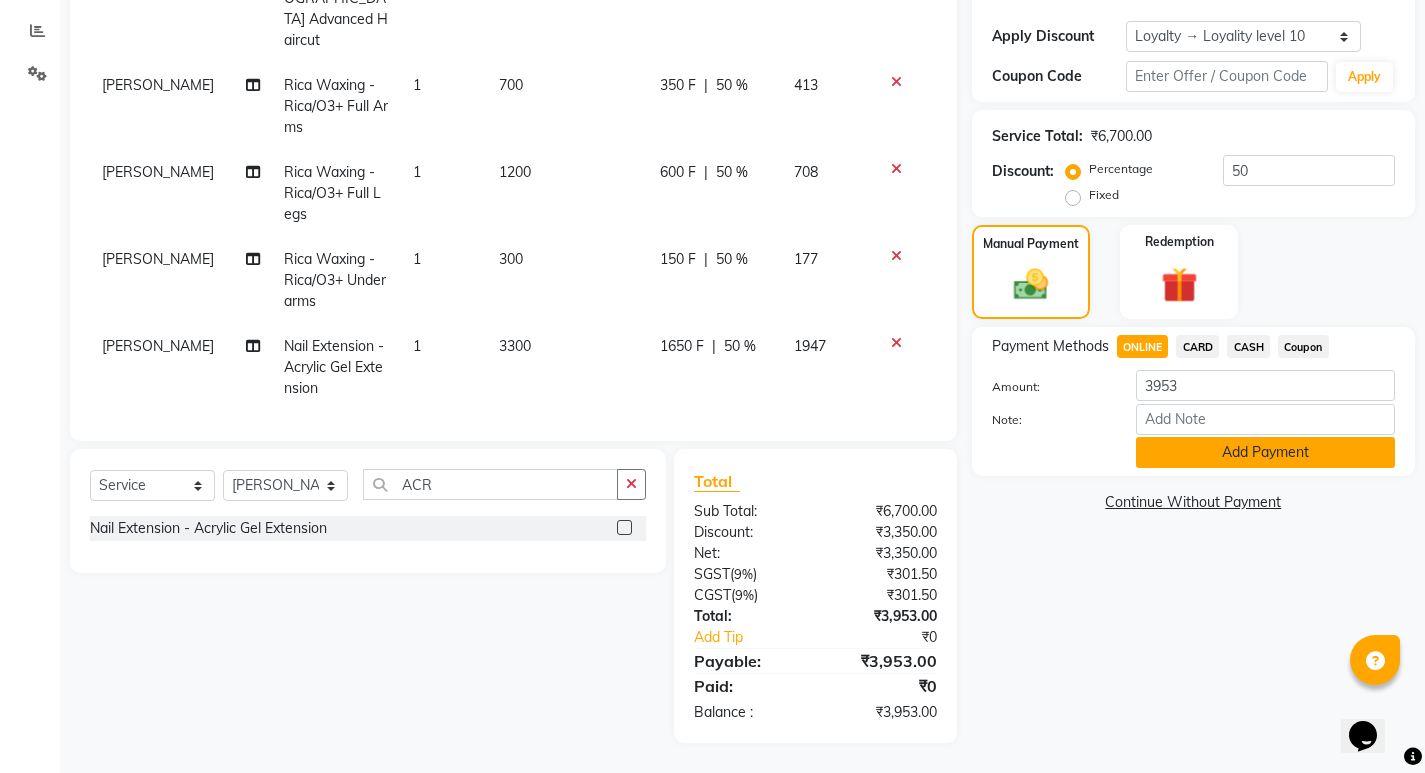 click on "Add Payment" 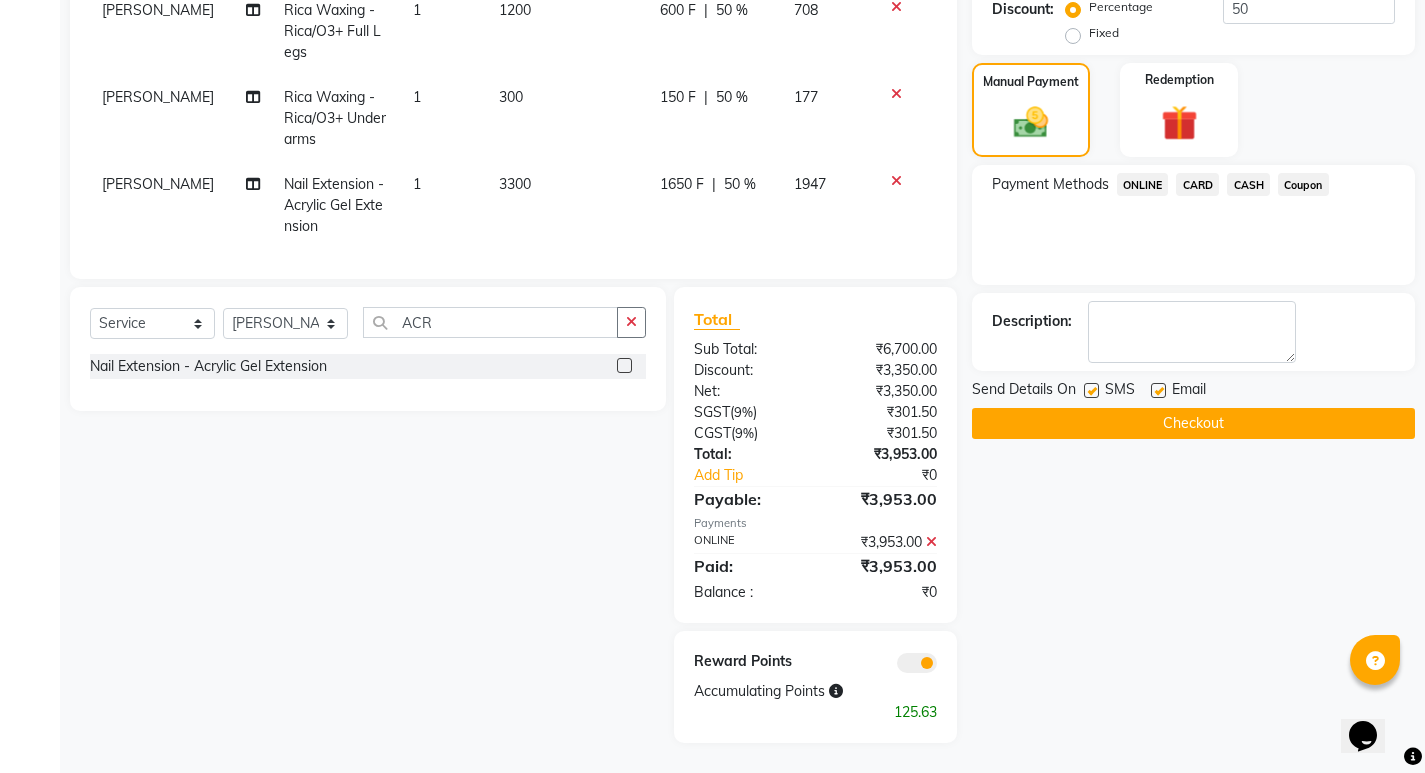 scroll, scrollTop: 189, scrollLeft: 0, axis: vertical 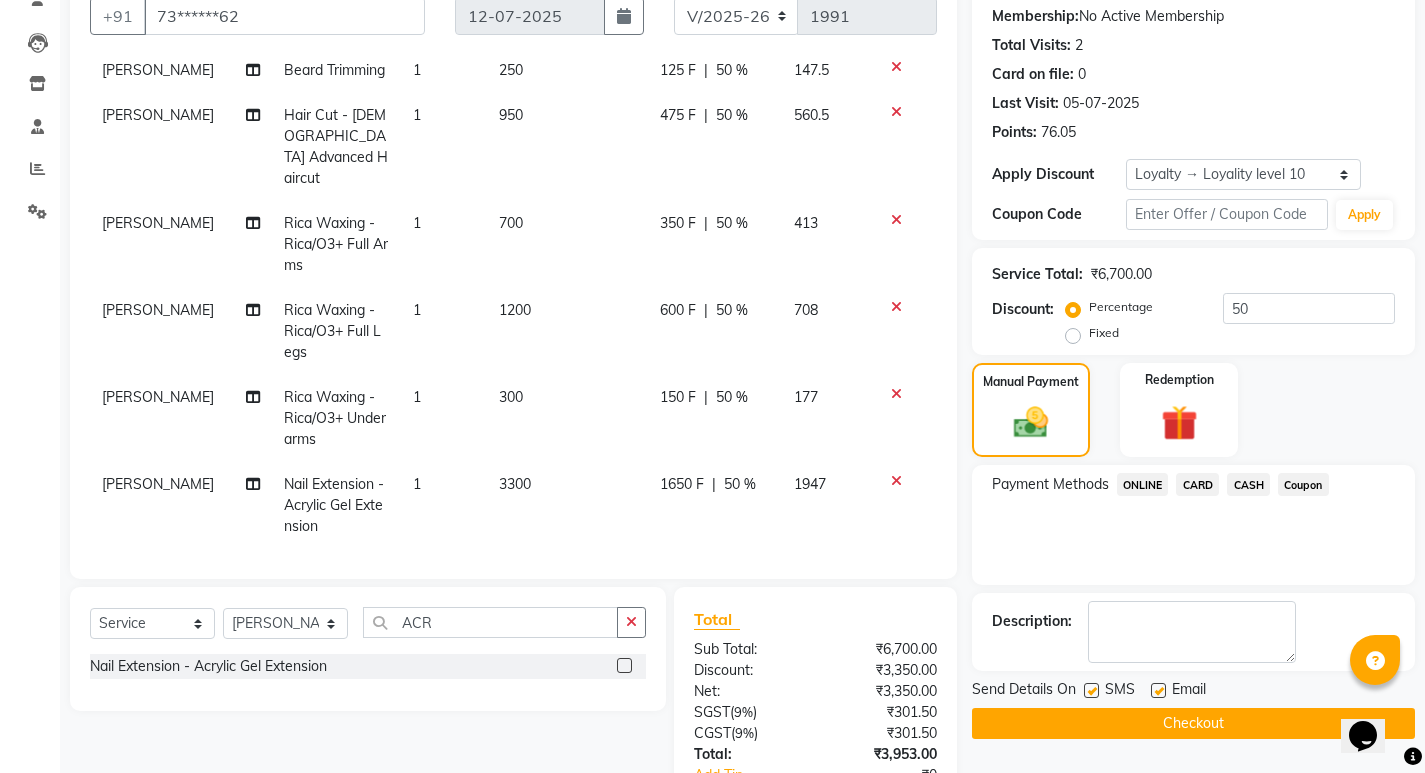 click on "Checkout" 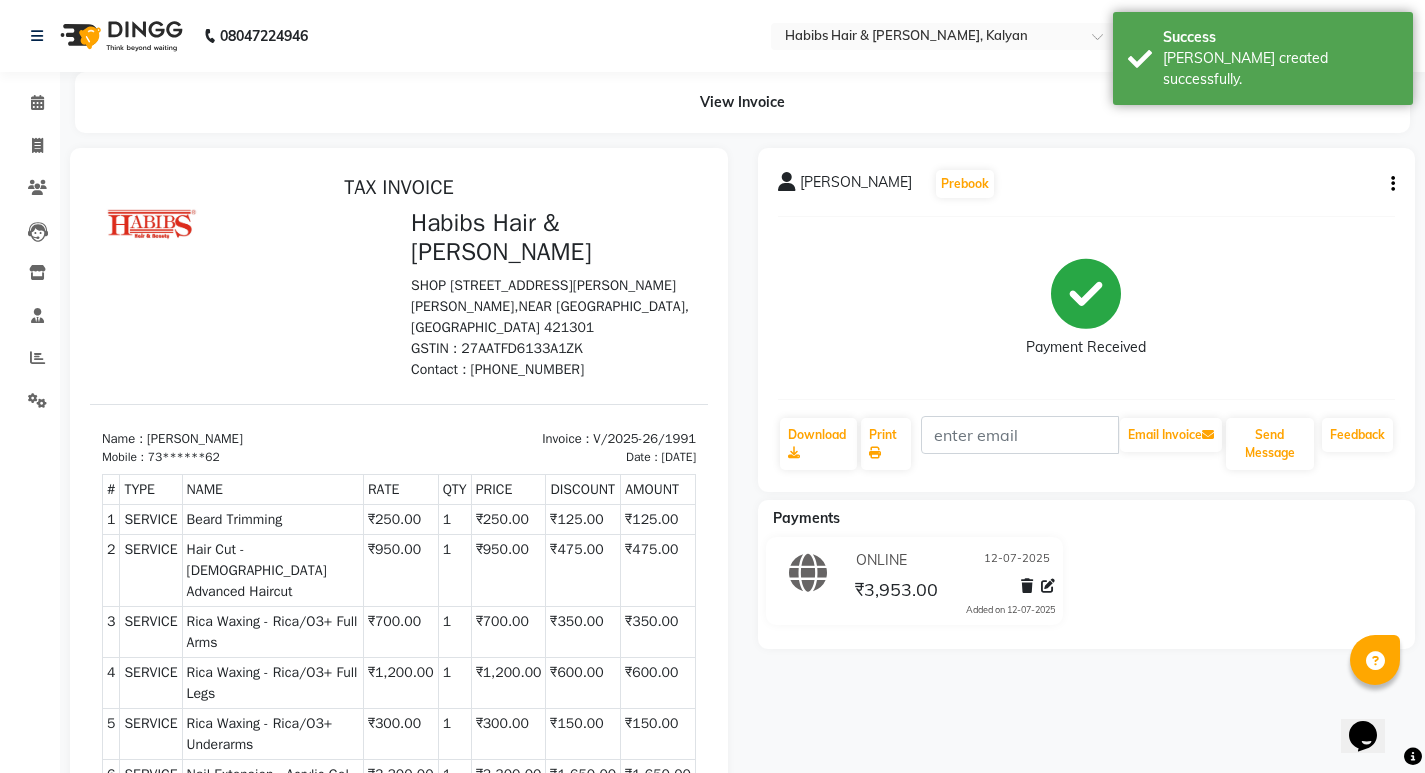 scroll, scrollTop: 0, scrollLeft: 0, axis: both 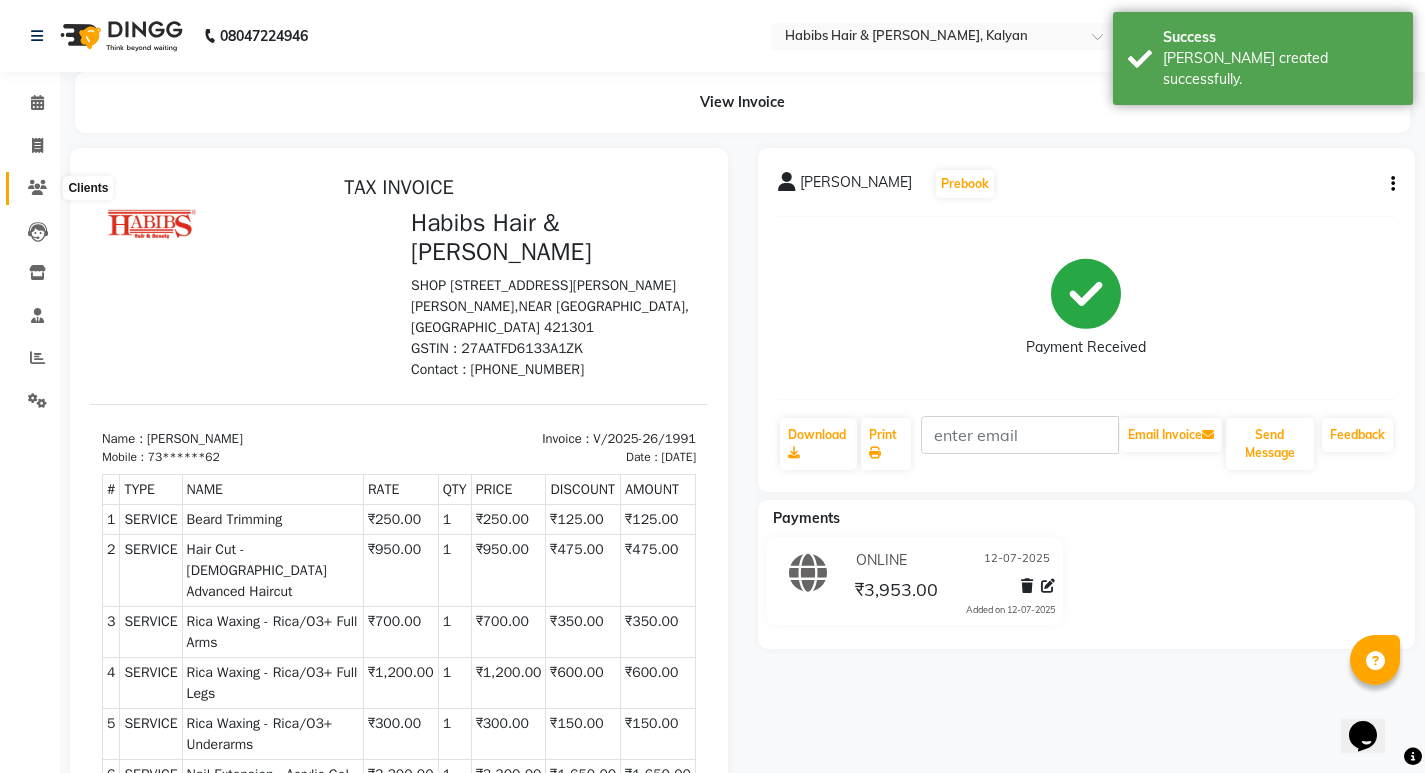 click 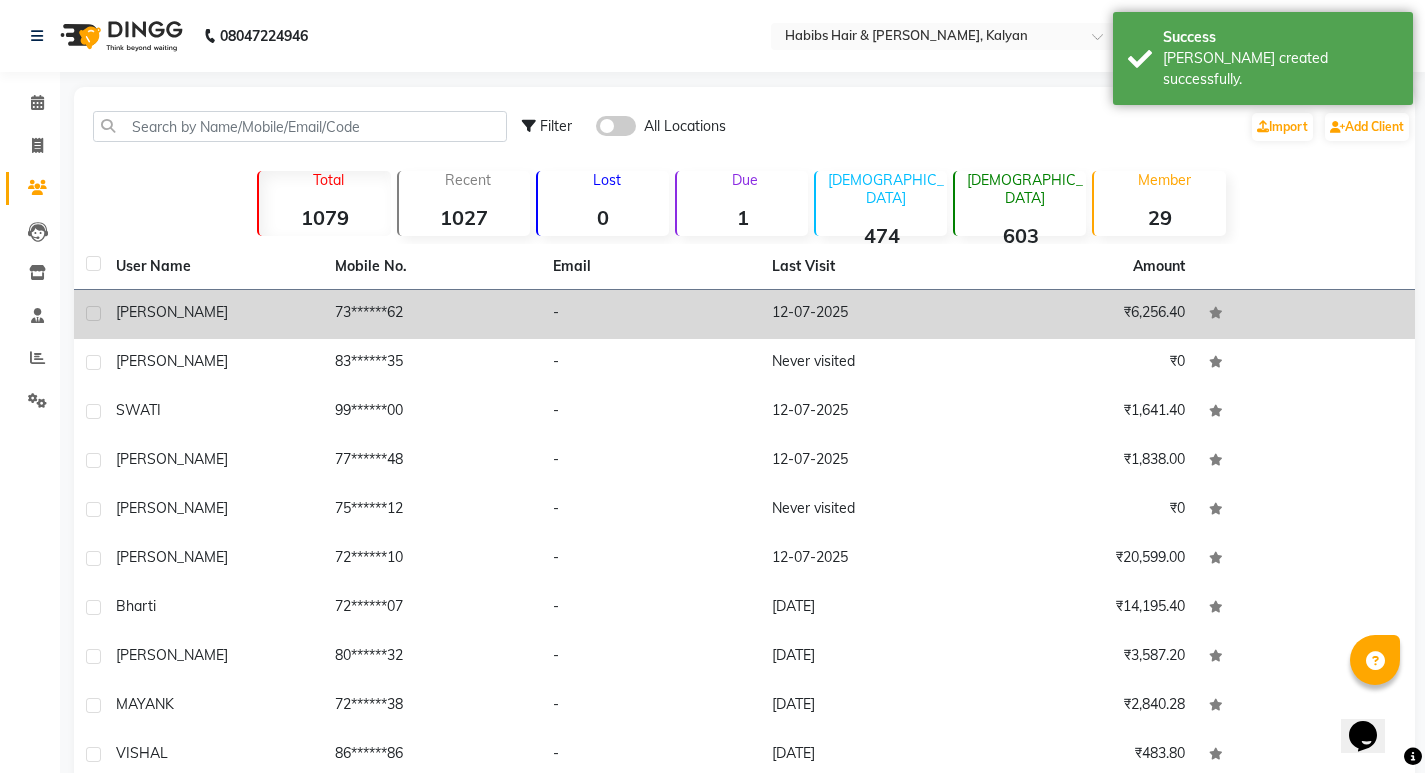 click on "12-07-2025" 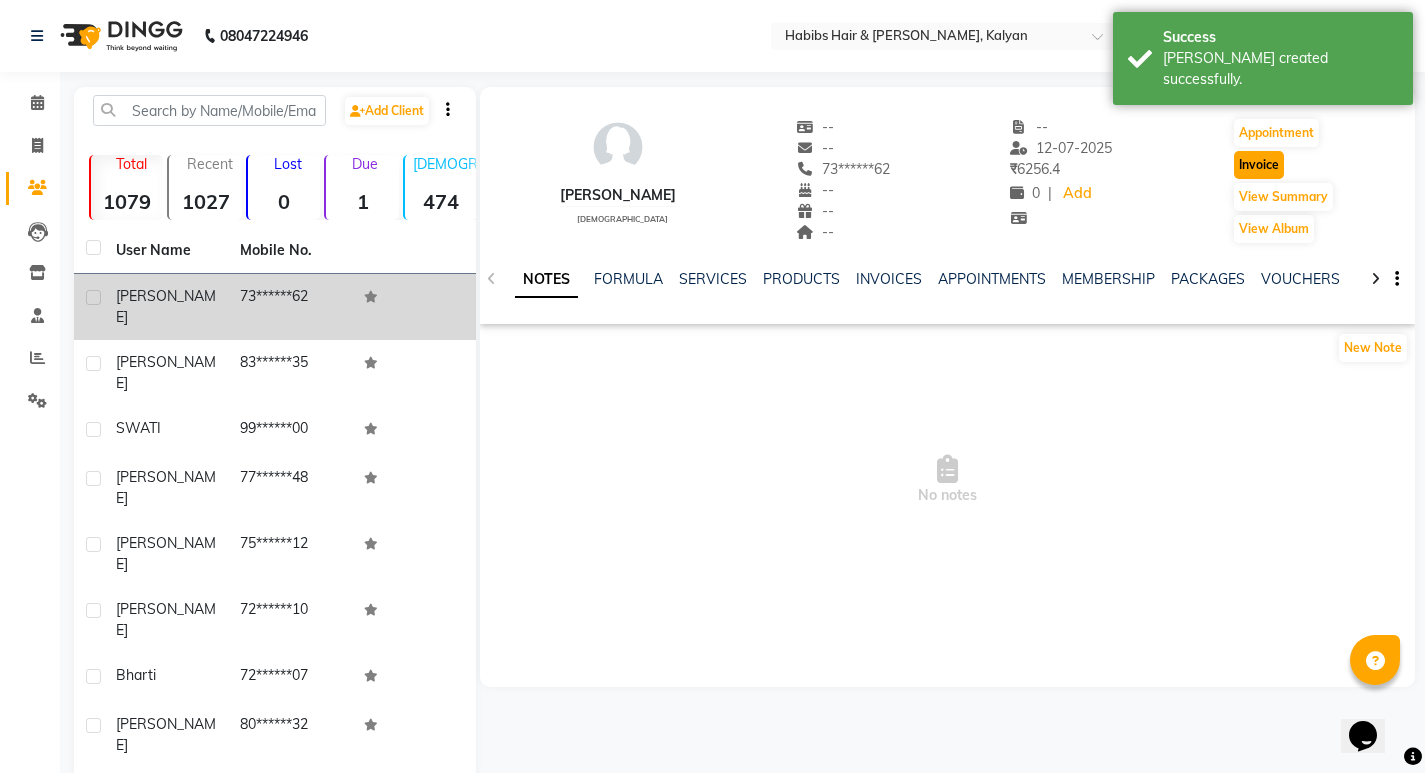 click on "Invoice" 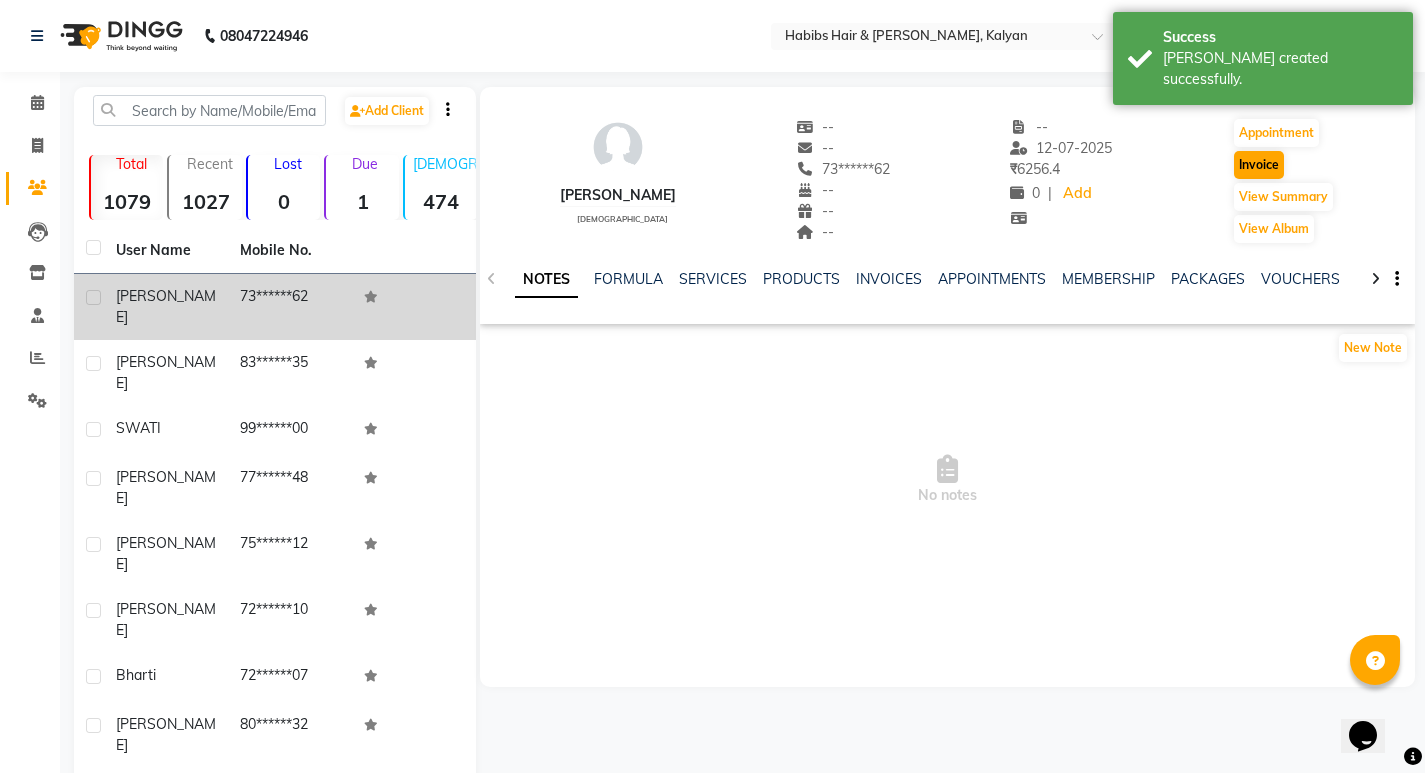 select on "8185" 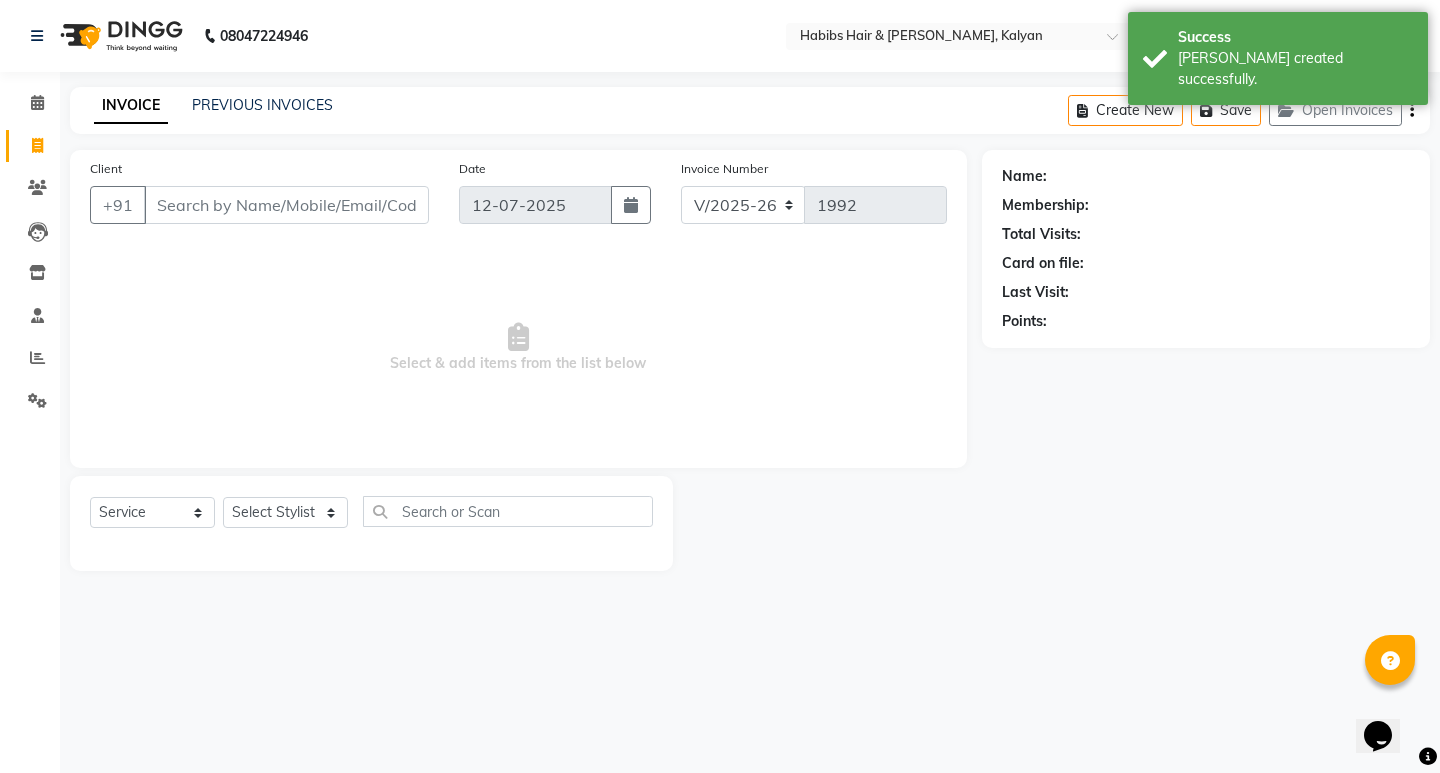 type on "73******62" 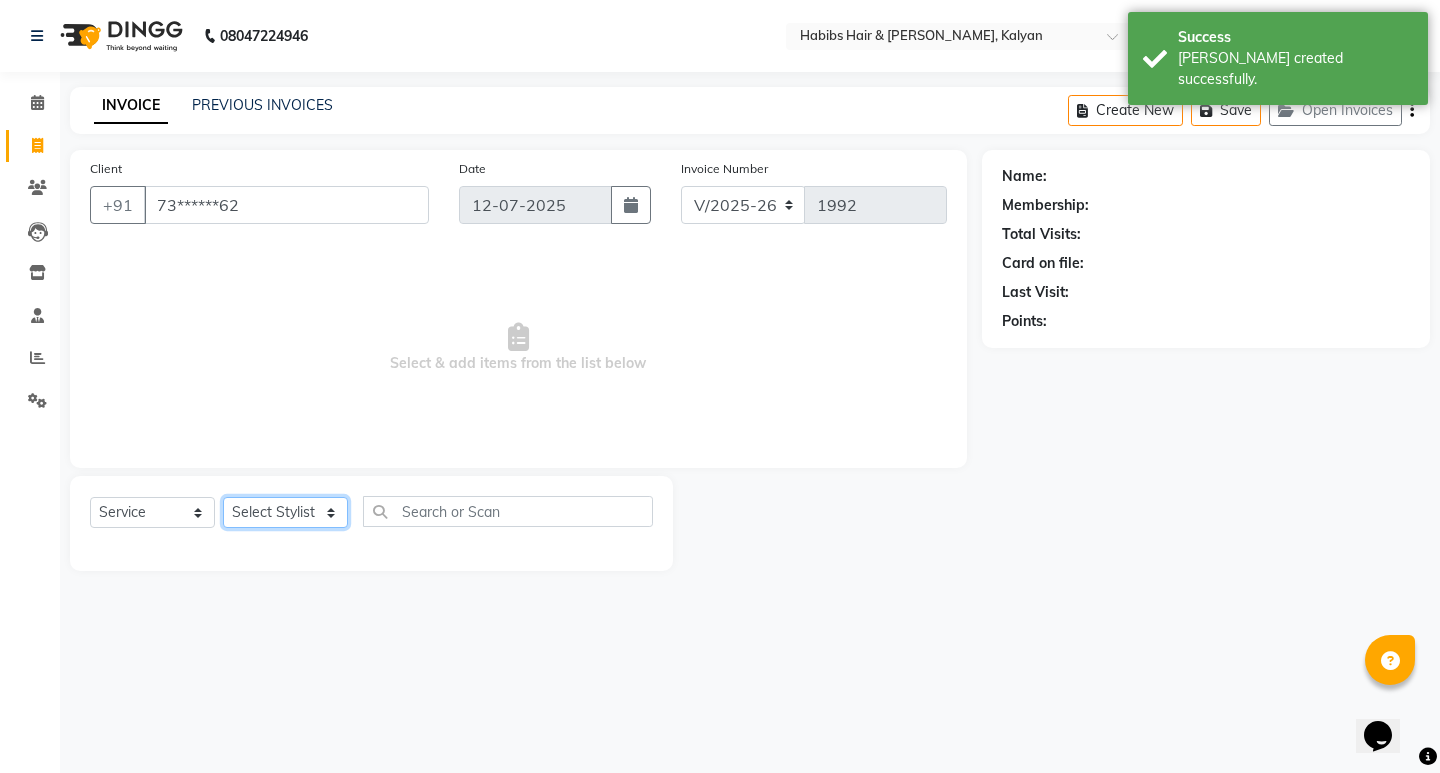 select on "1: Object" 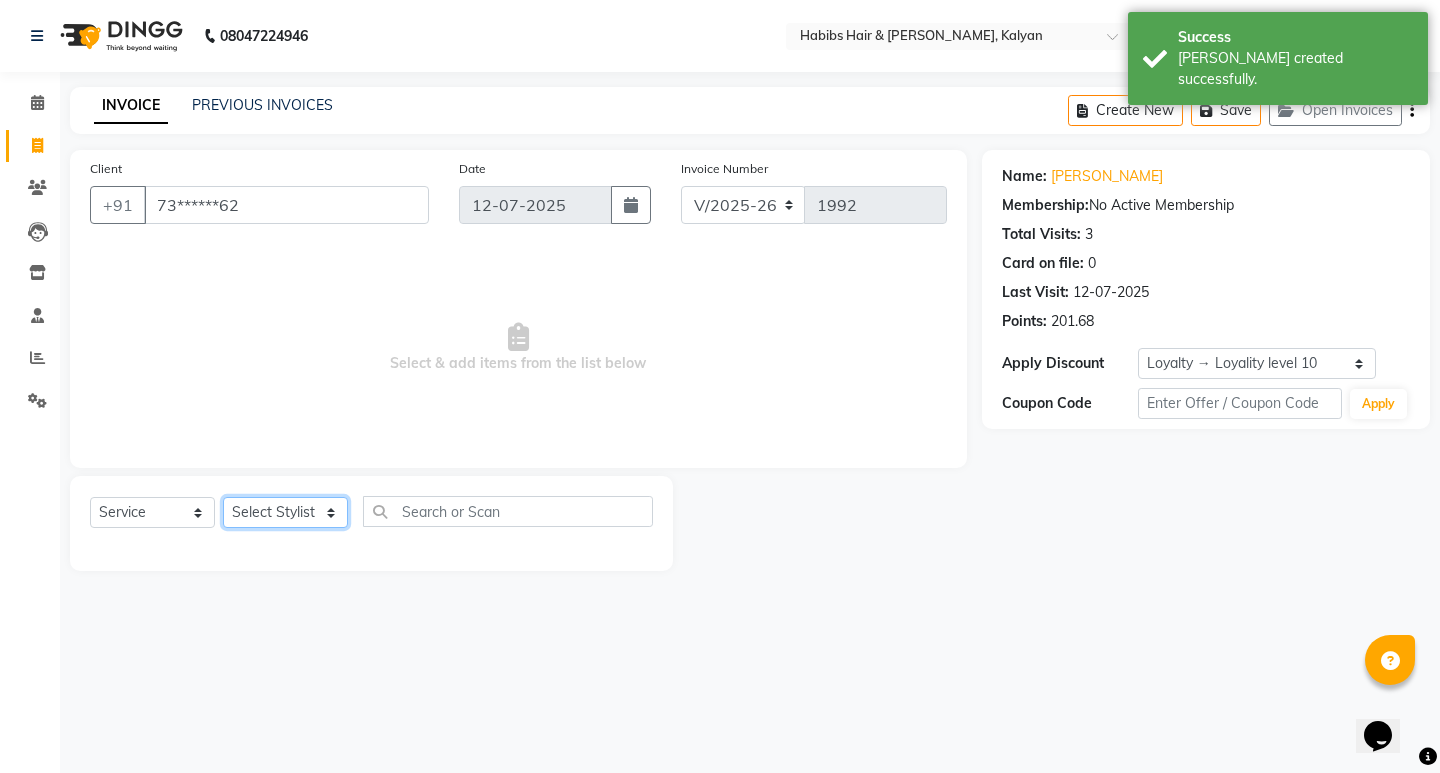 click on "Select Stylist ANWAR GANESH SHINDE Gauri Manager Maruf  mulla Meena Kumari Namrata zipre Neha M Omkar Priyanka Ranjana  singh  Sagar saindane SANTOSHI SHALINI Smruti Suraj Kadam Vinaya  Yogesh" 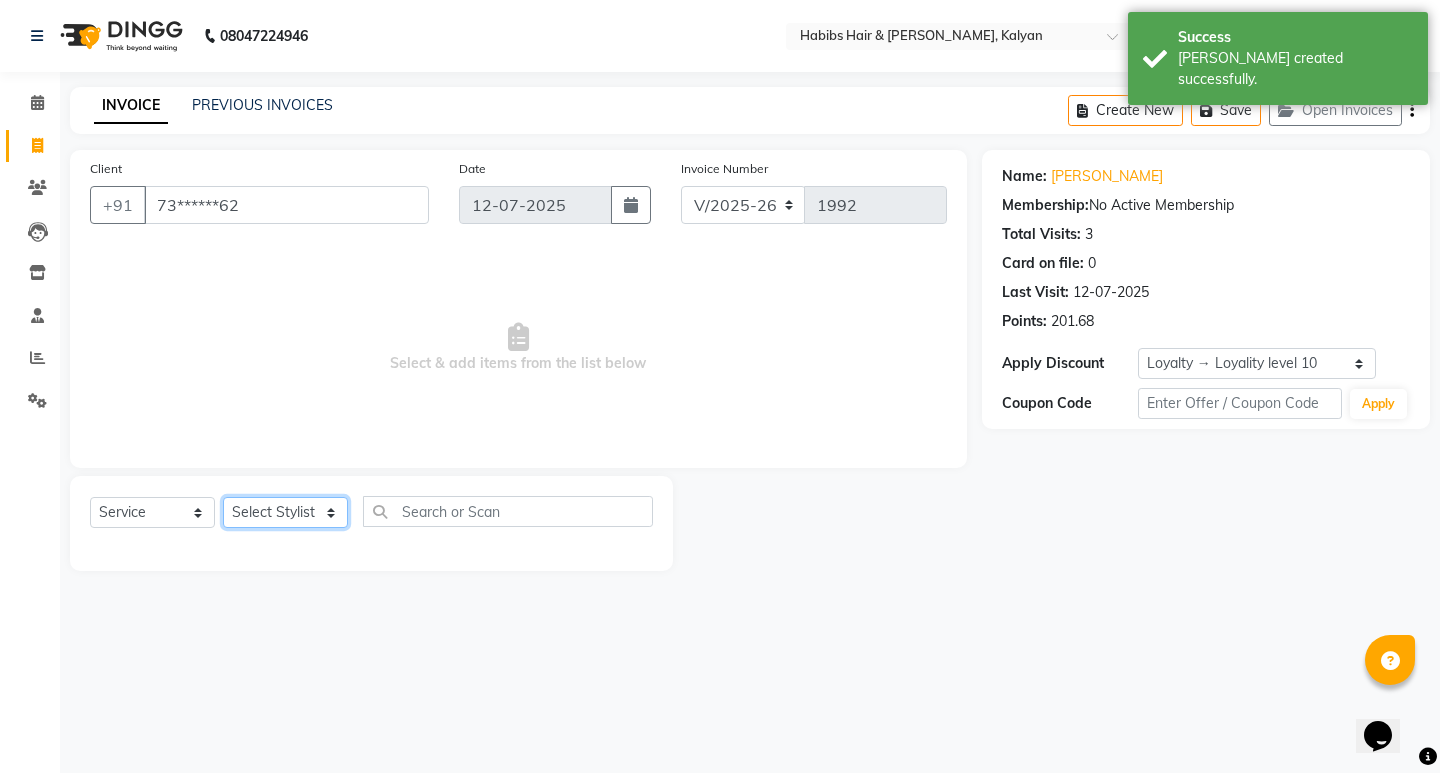 select on "79422" 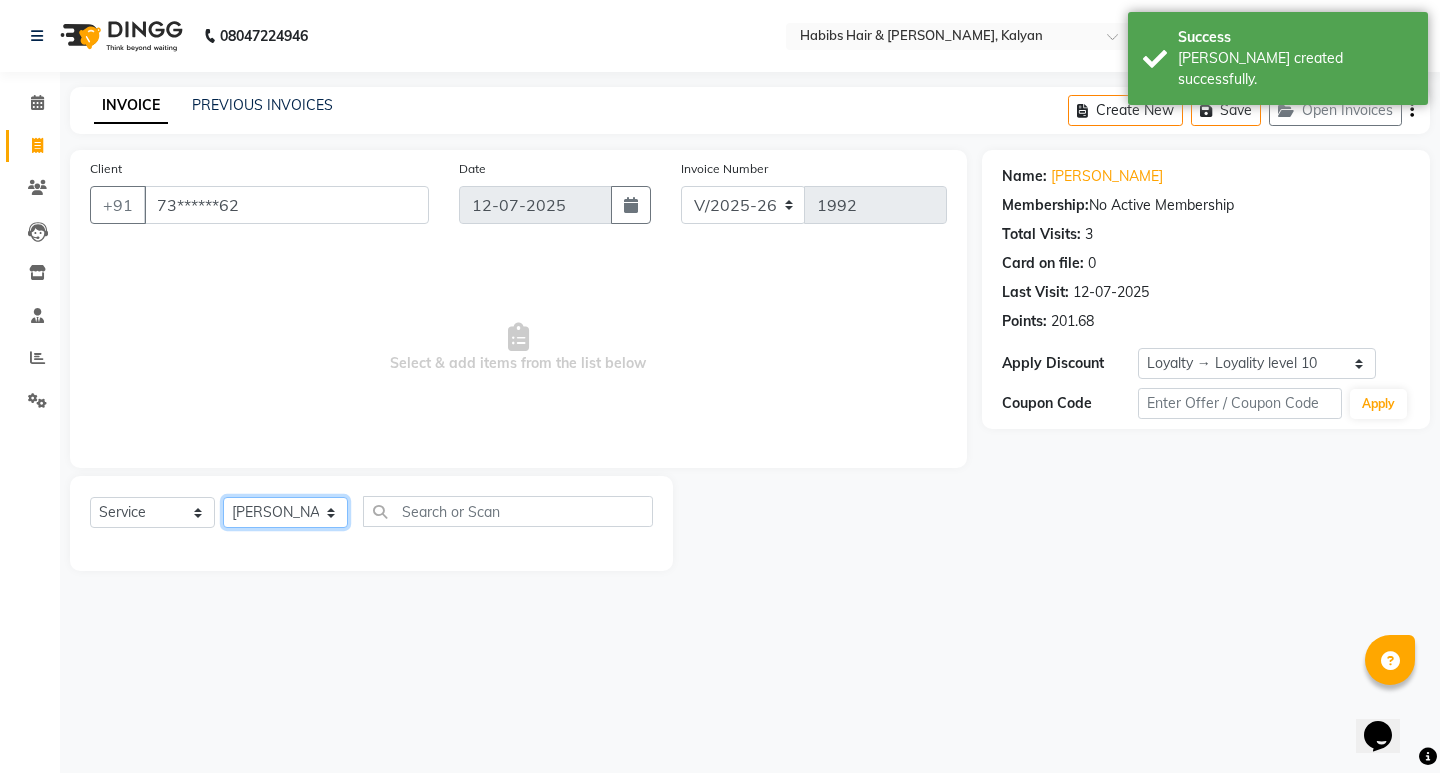 click on "Select Stylist ANWAR GANESH SHINDE Gauri Manager Maruf  mulla Meena Kumari Namrata zipre Neha M Omkar Priyanka Ranjana  singh  Sagar saindane SANTOSHI SHALINI Smruti Suraj Kadam Vinaya  Yogesh" 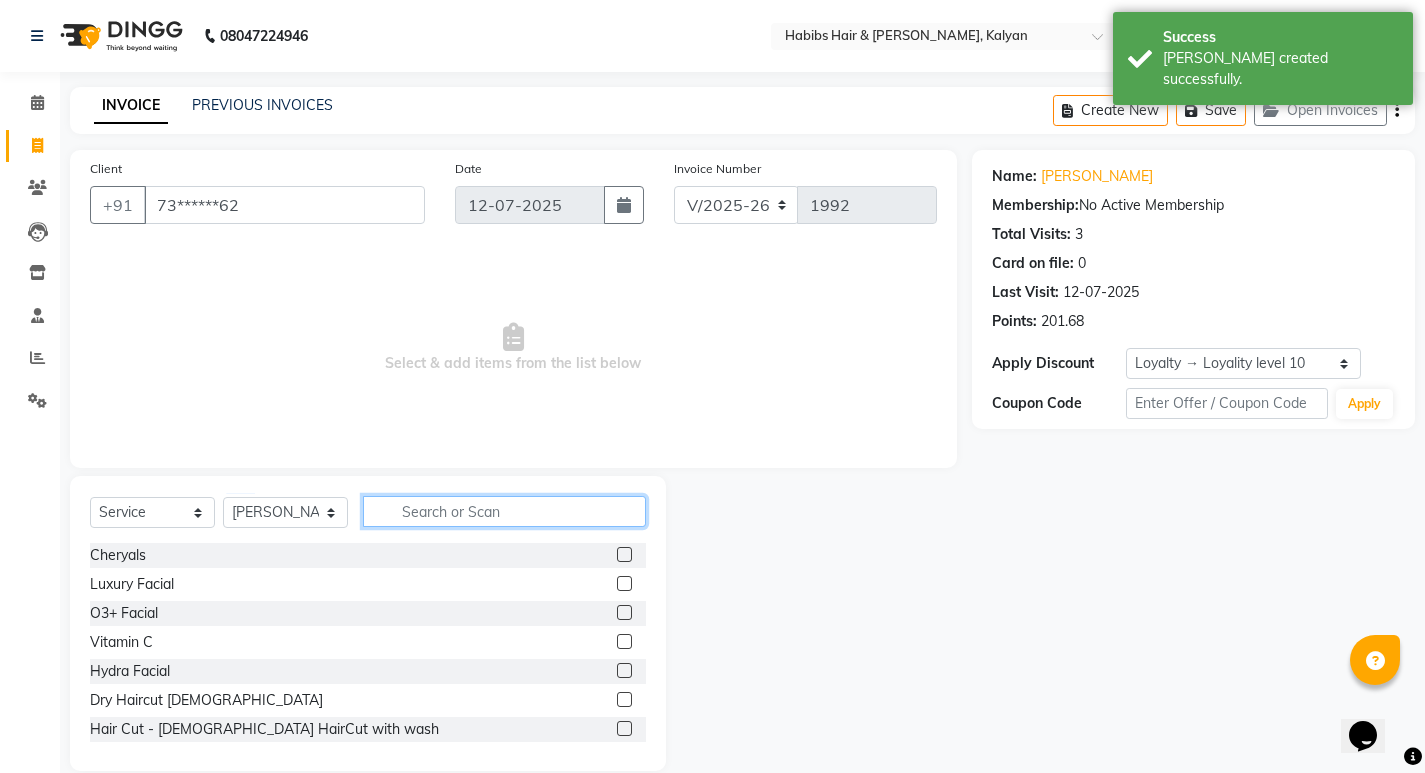 click 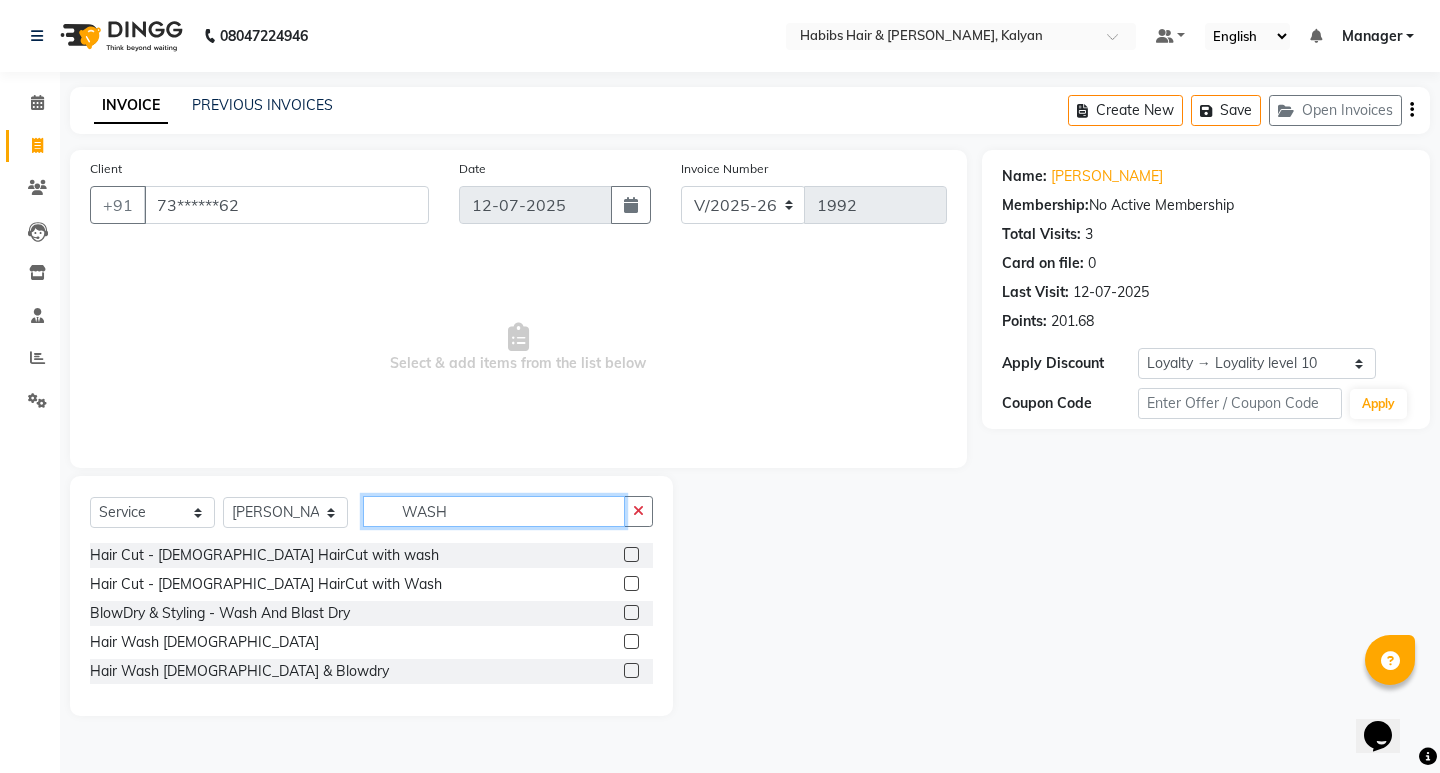 type on "WASH" 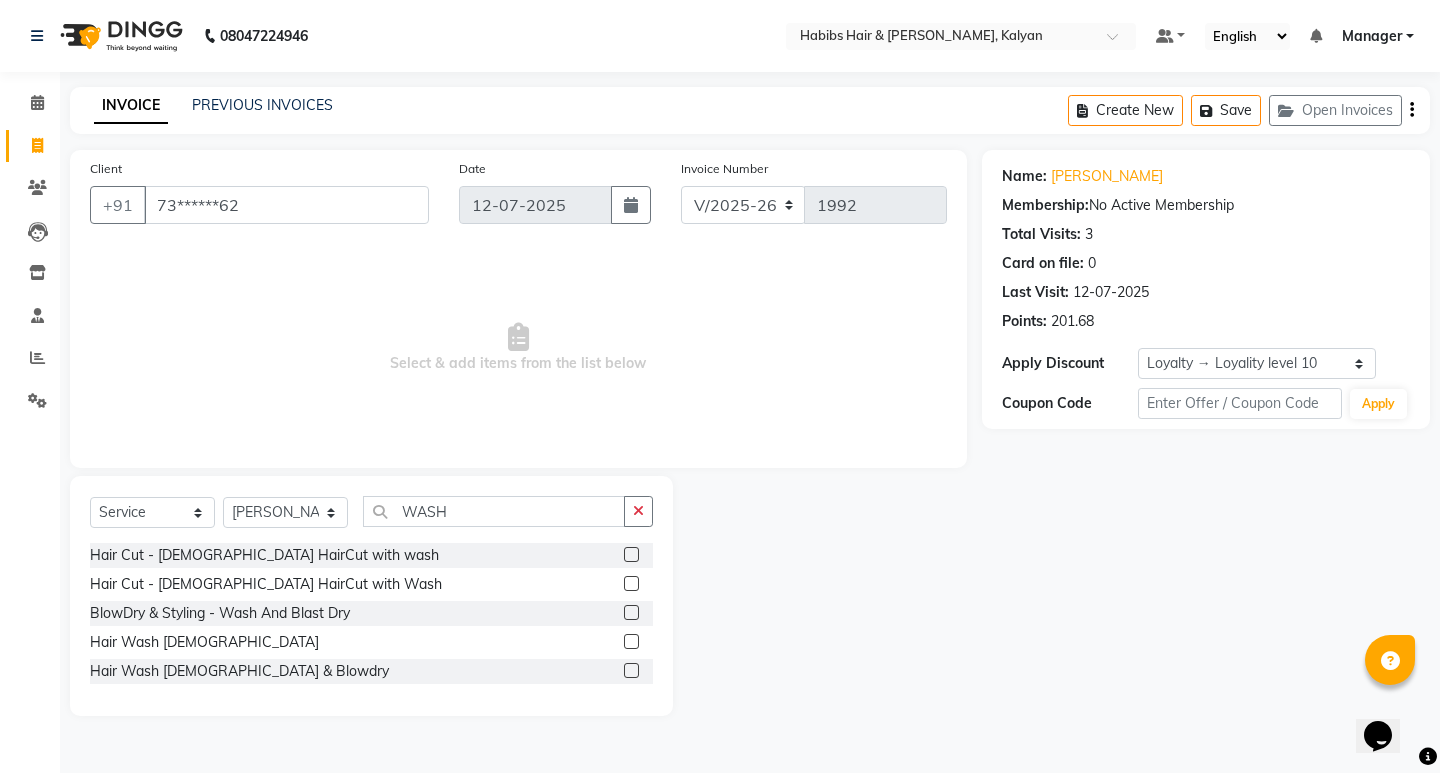 click 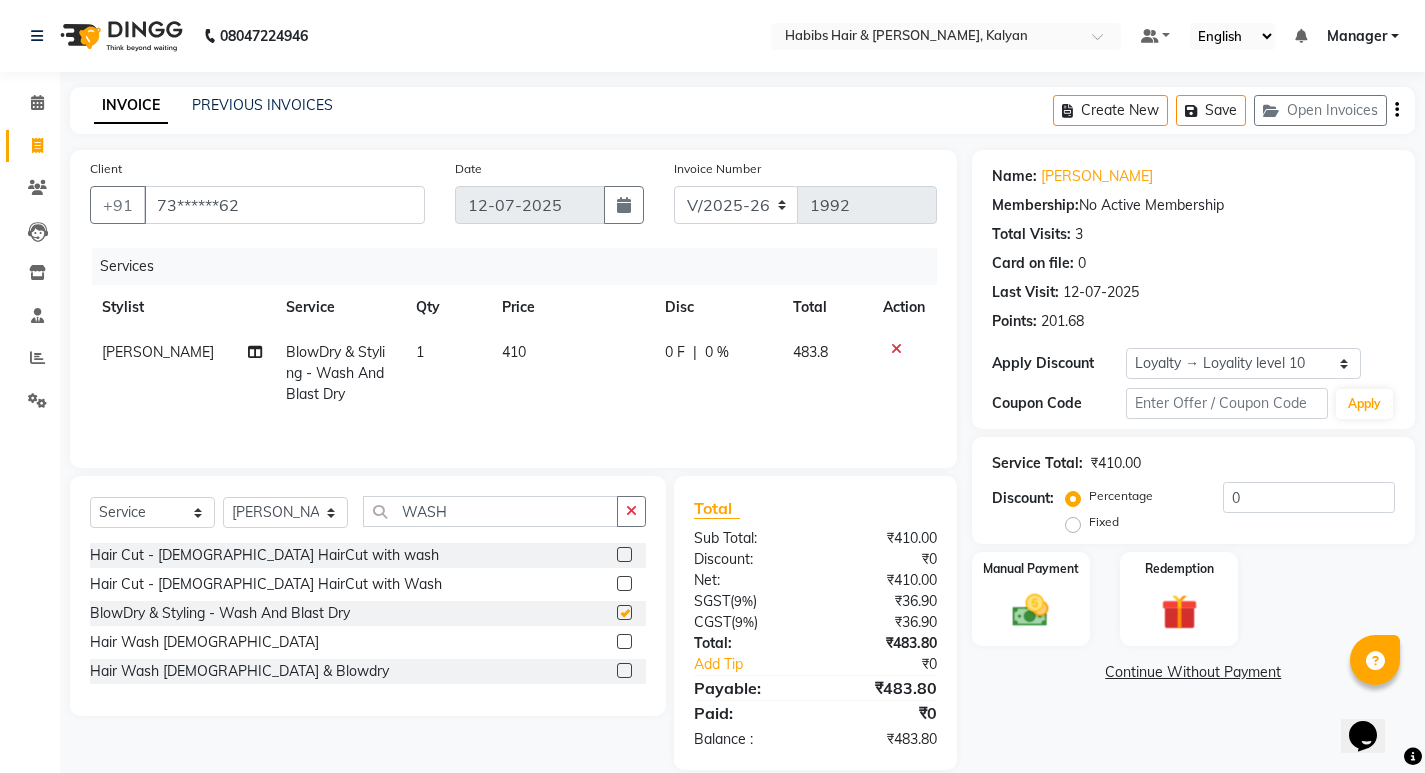 checkbox on "false" 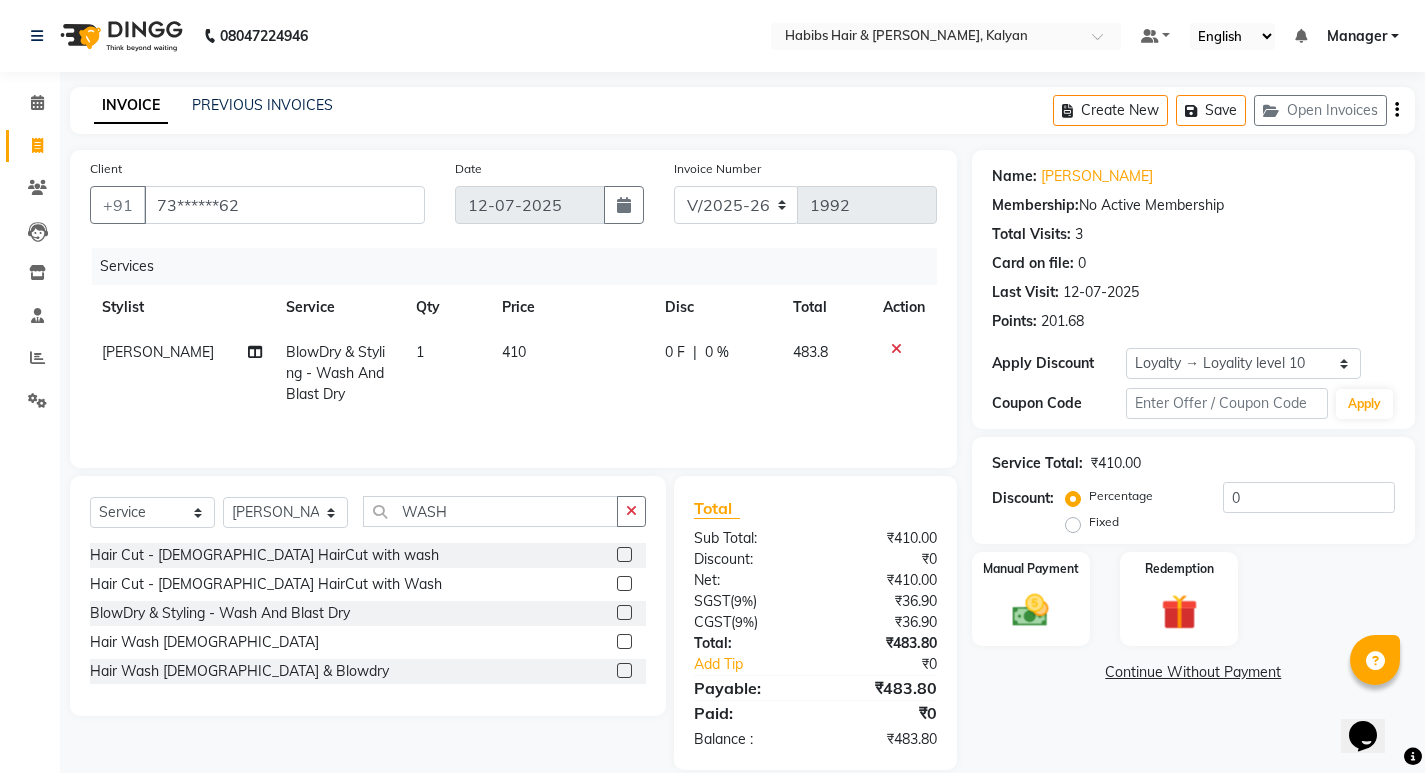 click on "Price" 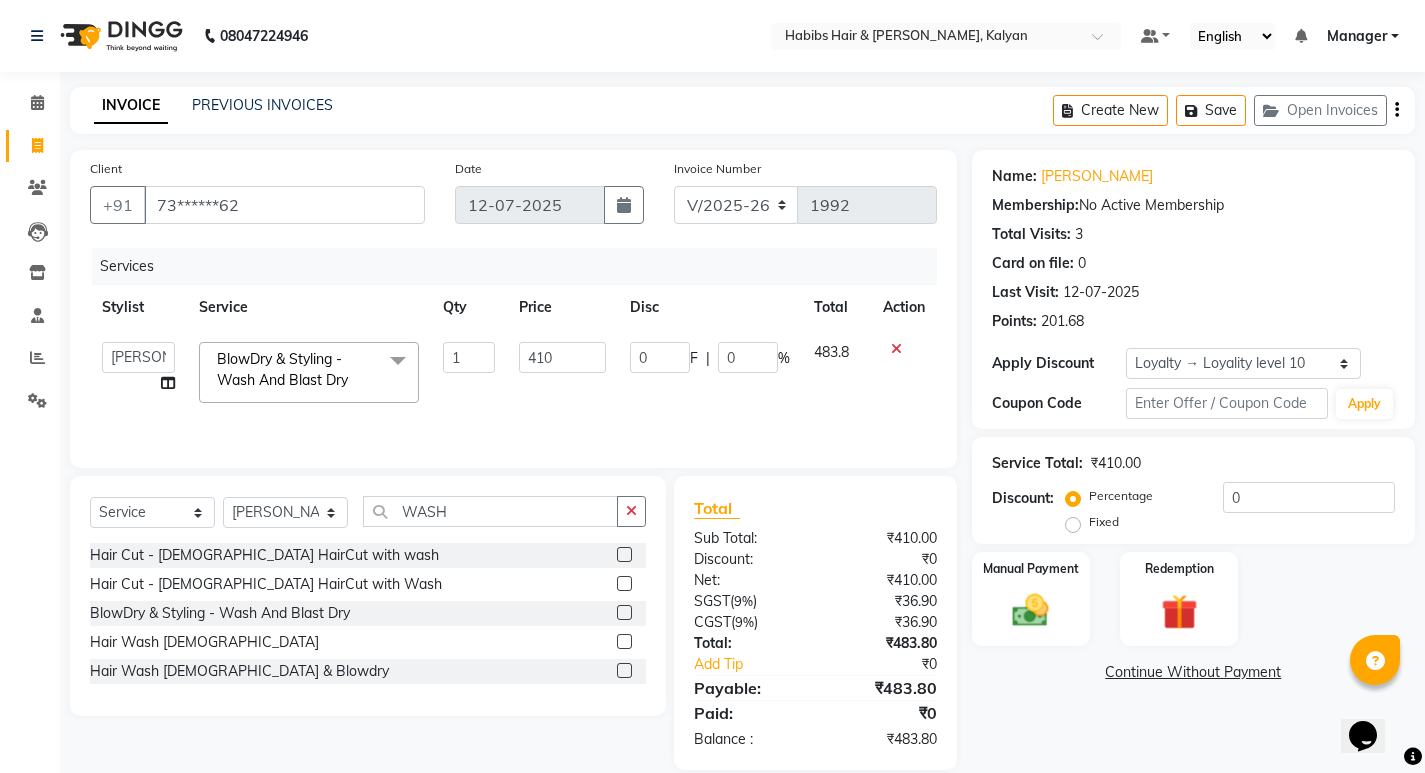 click on "410" 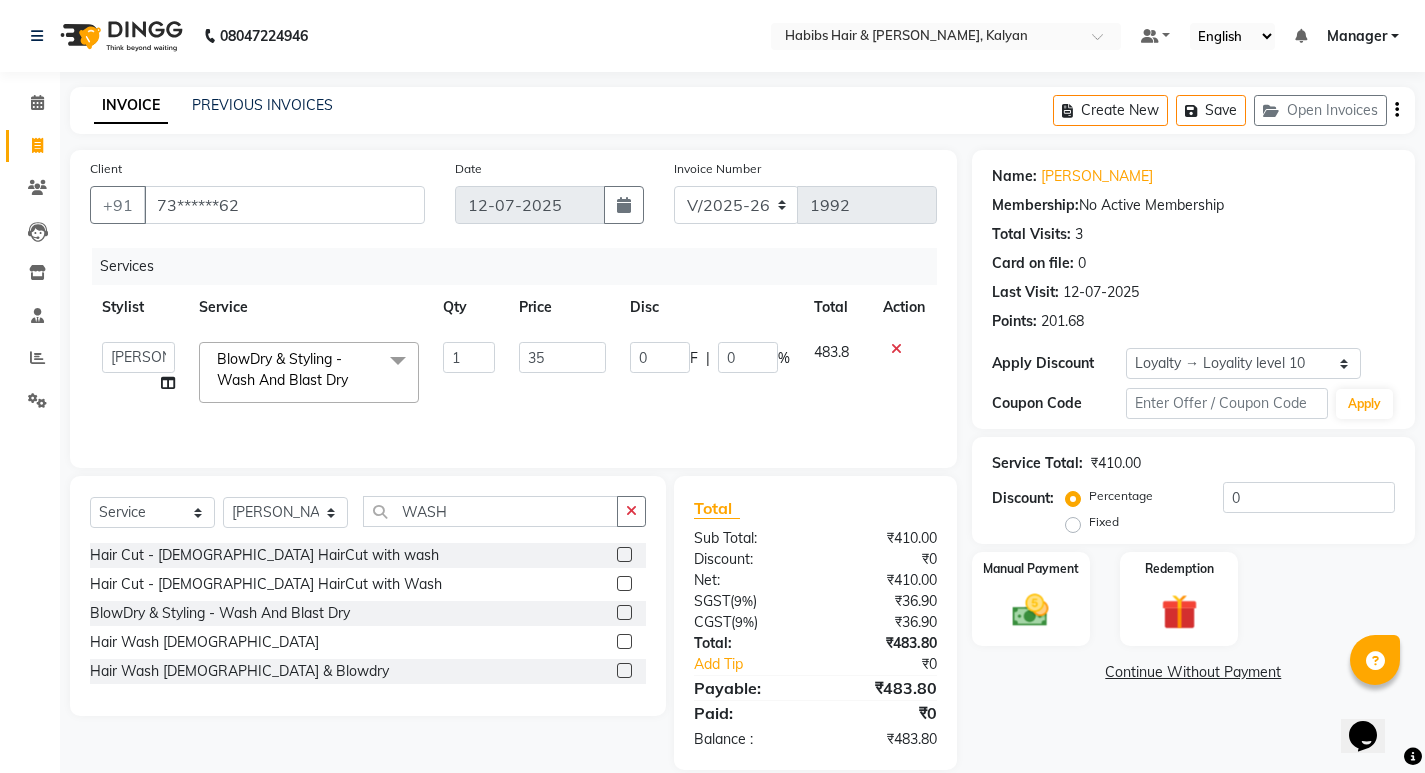 type on "350" 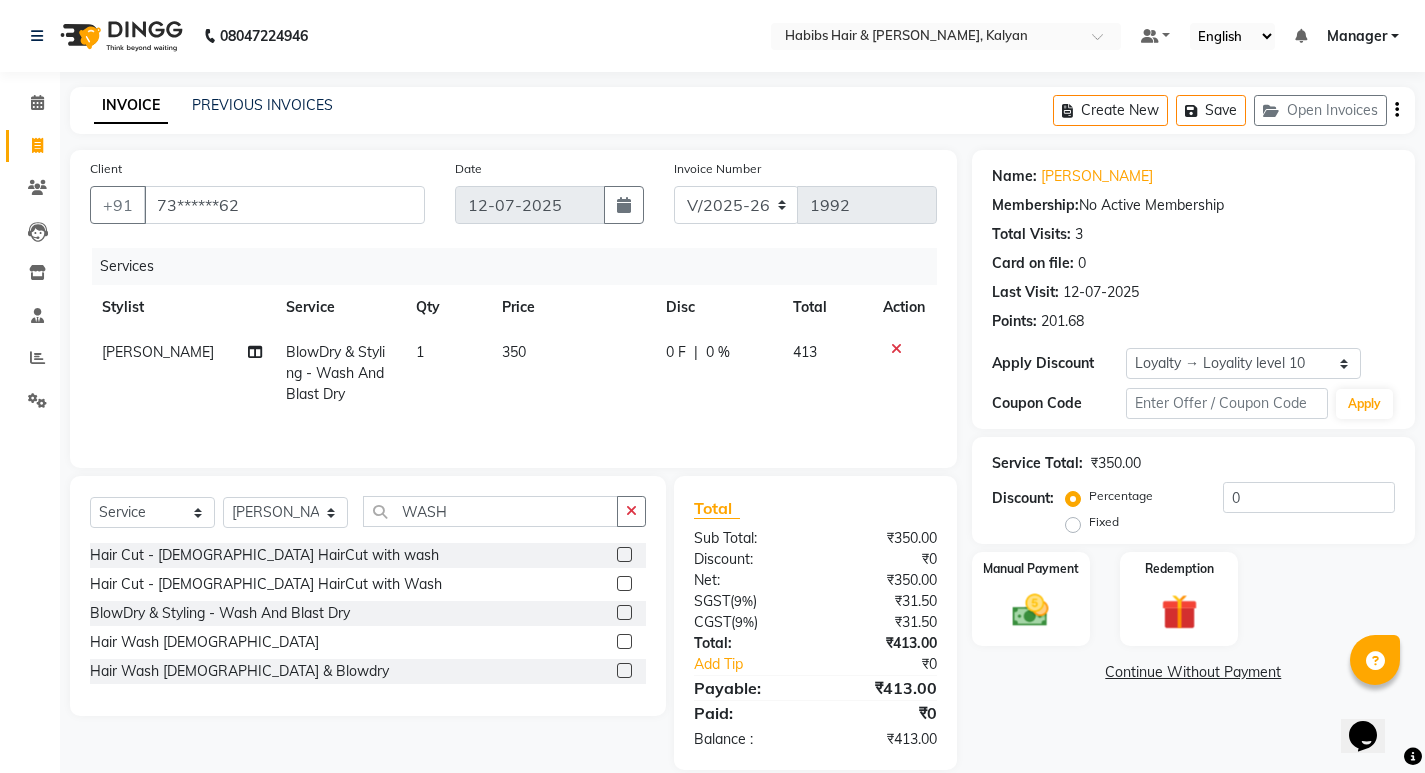 click 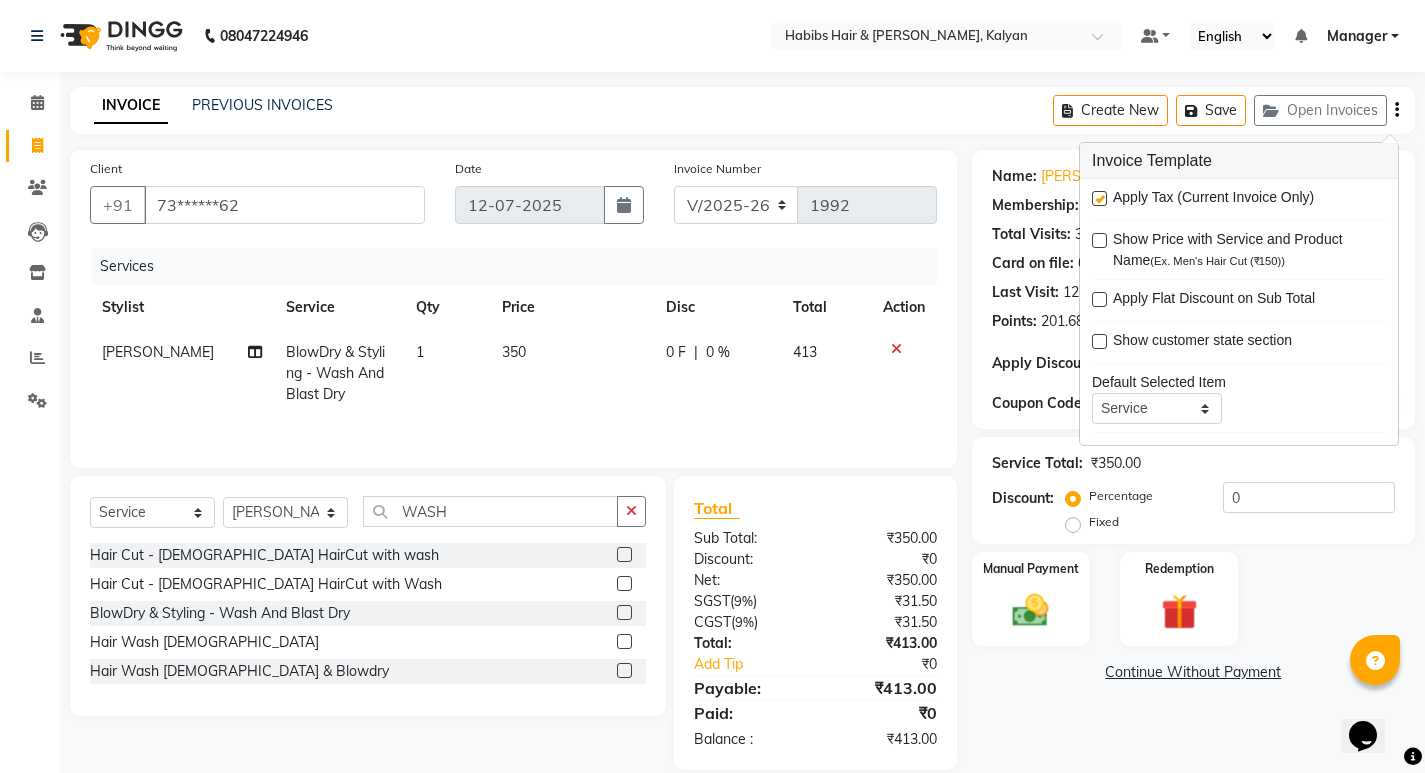 click at bounding box center (1099, 198) 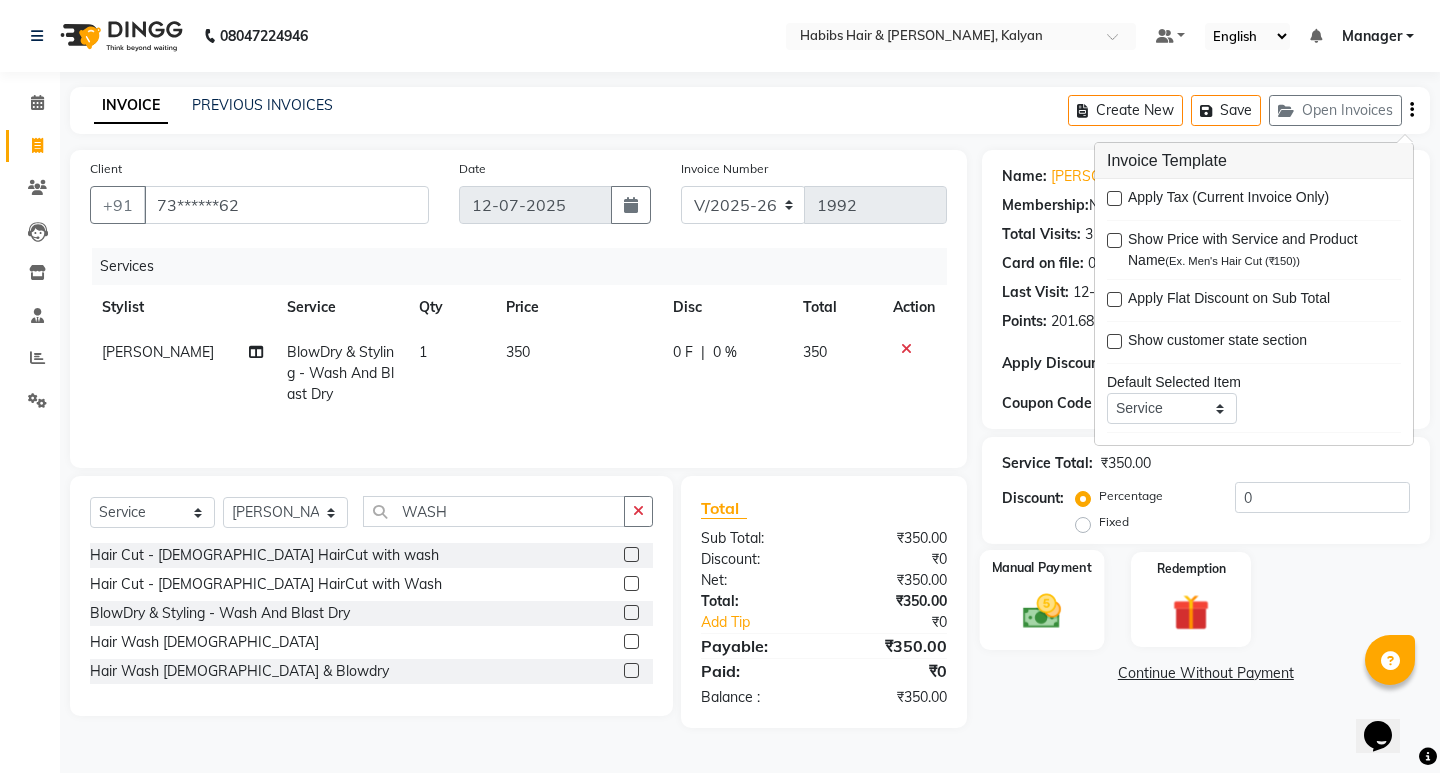 click on "Manual Payment" 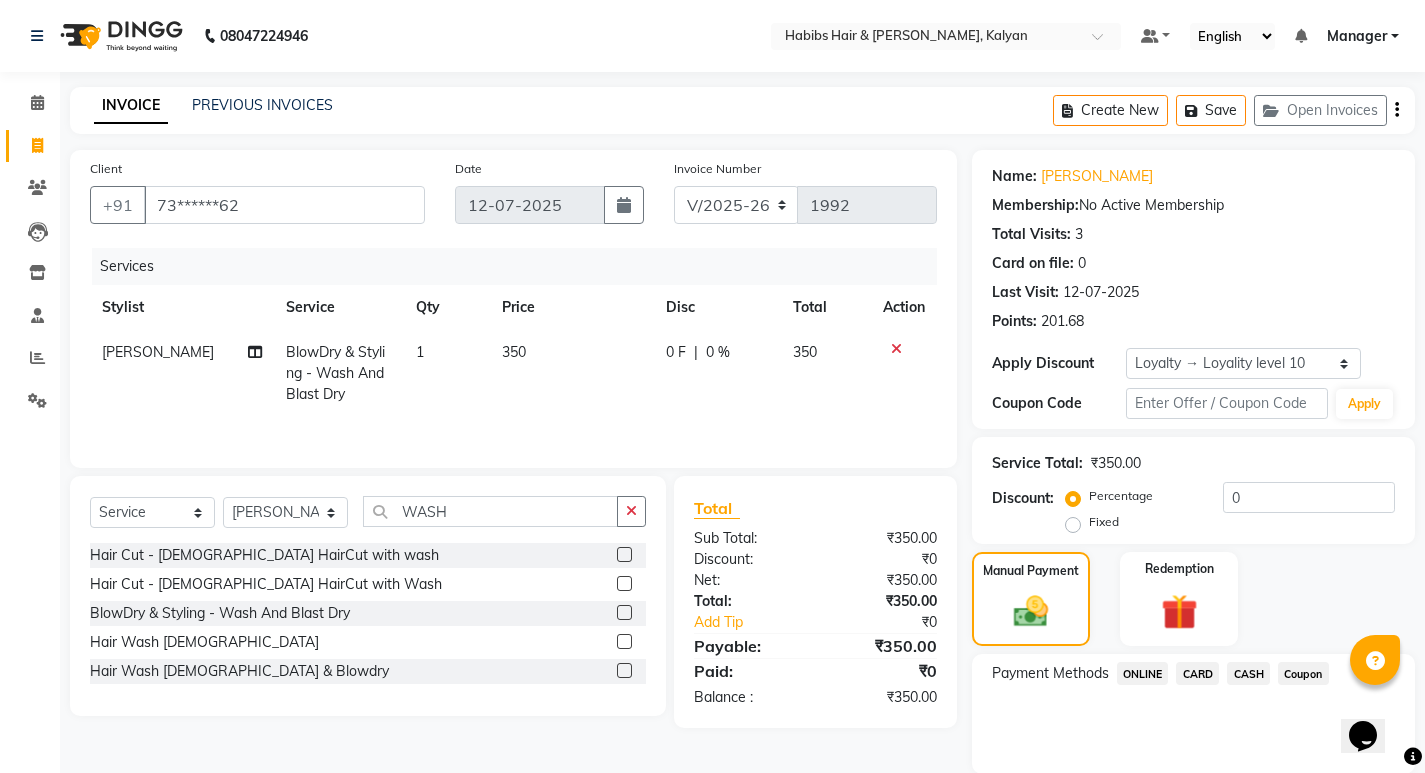 scroll, scrollTop: 72, scrollLeft: 0, axis: vertical 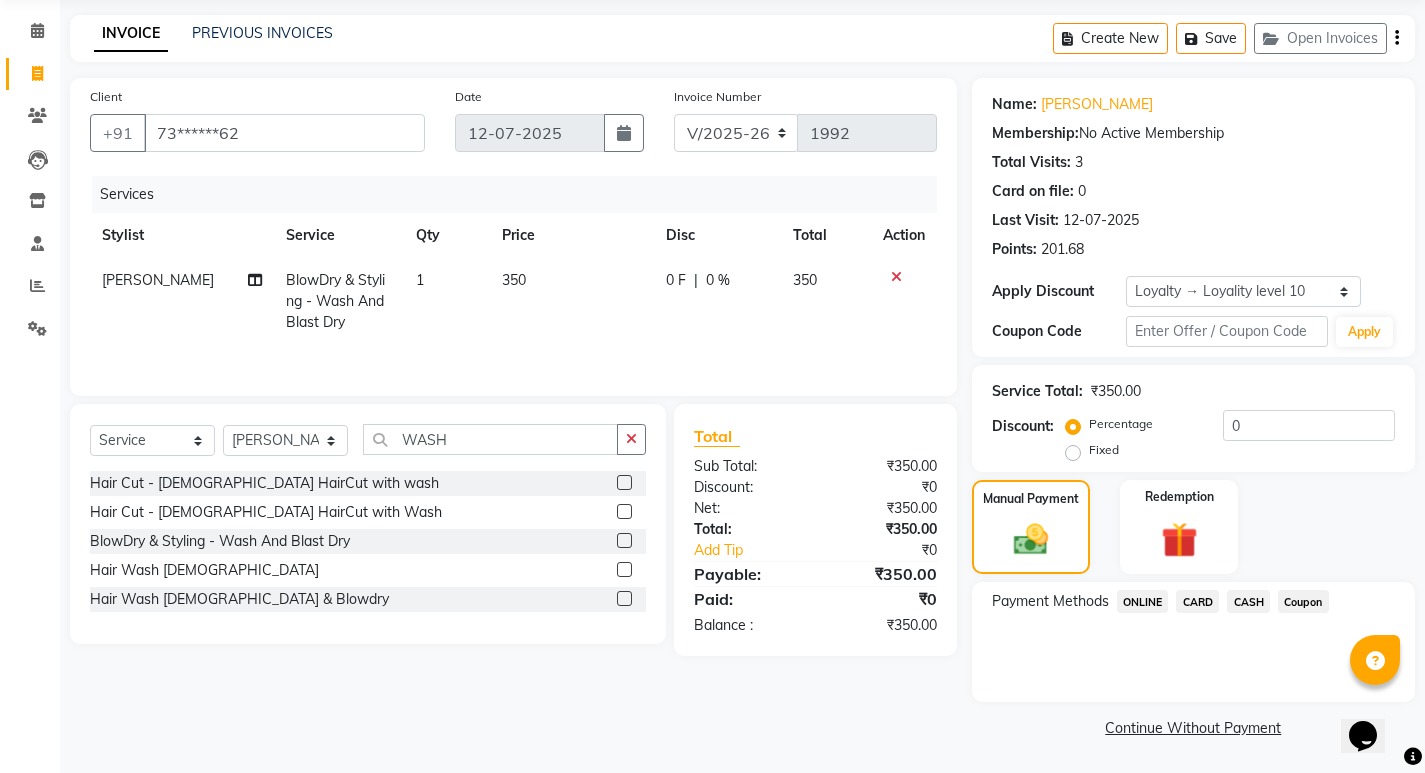 click on "ONLINE" 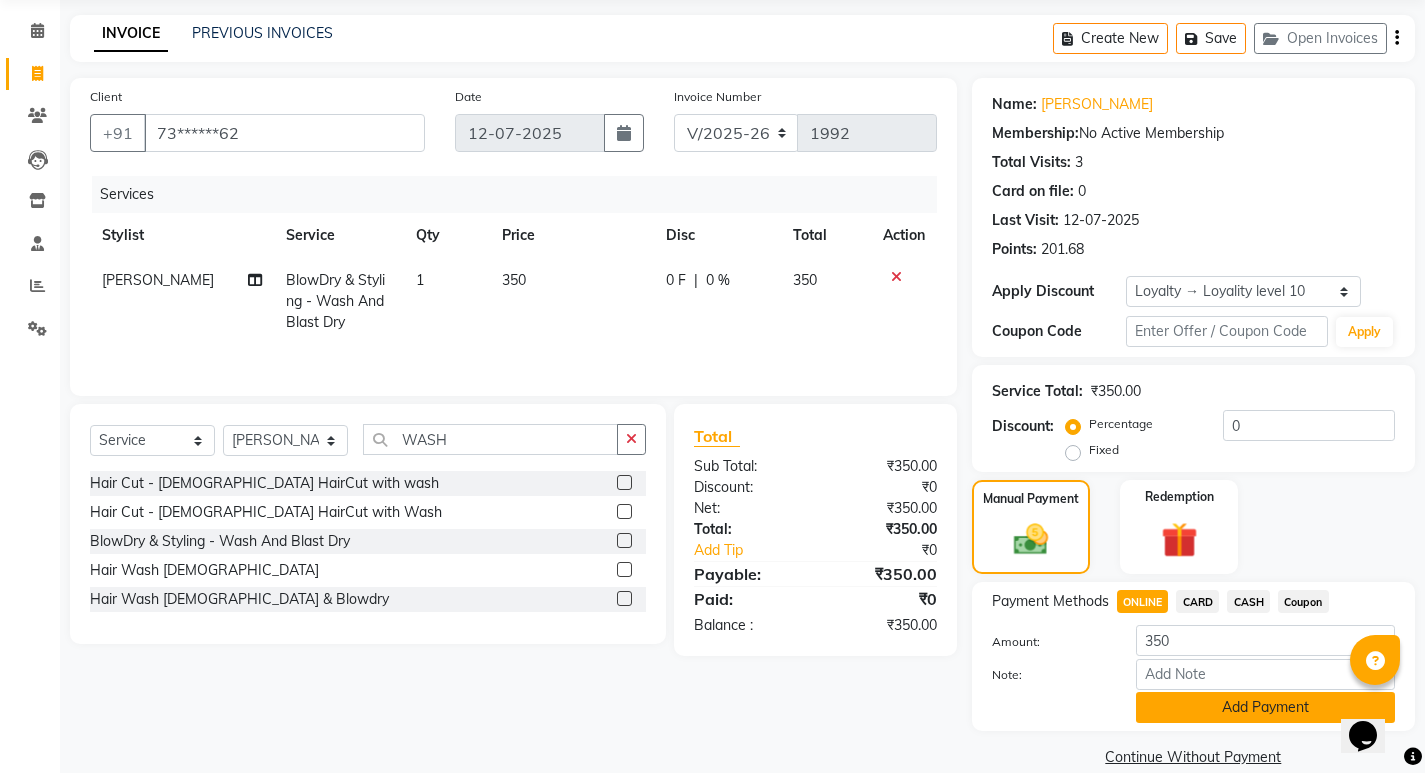 click on "Add Payment" 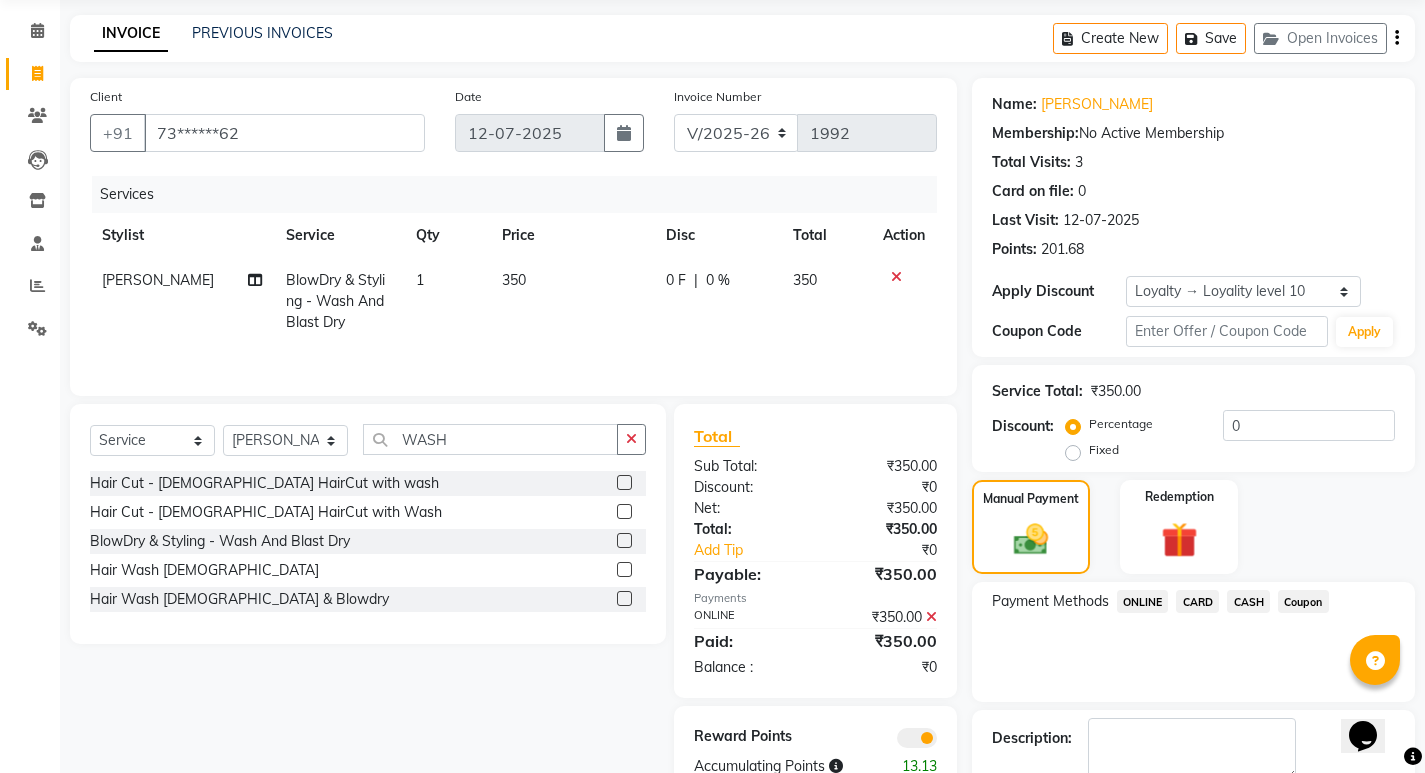 scroll, scrollTop: 185, scrollLeft: 0, axis: vertical 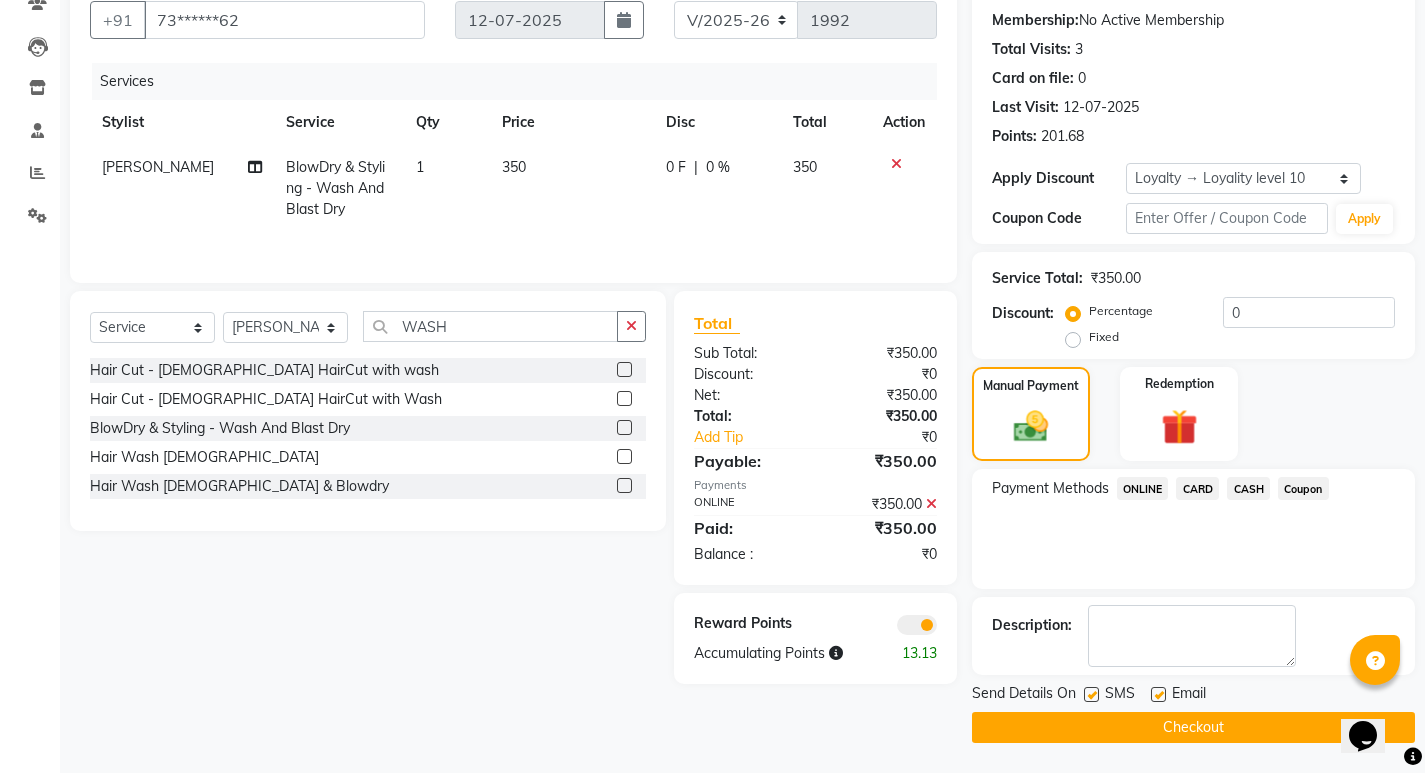 click on "Checkout" 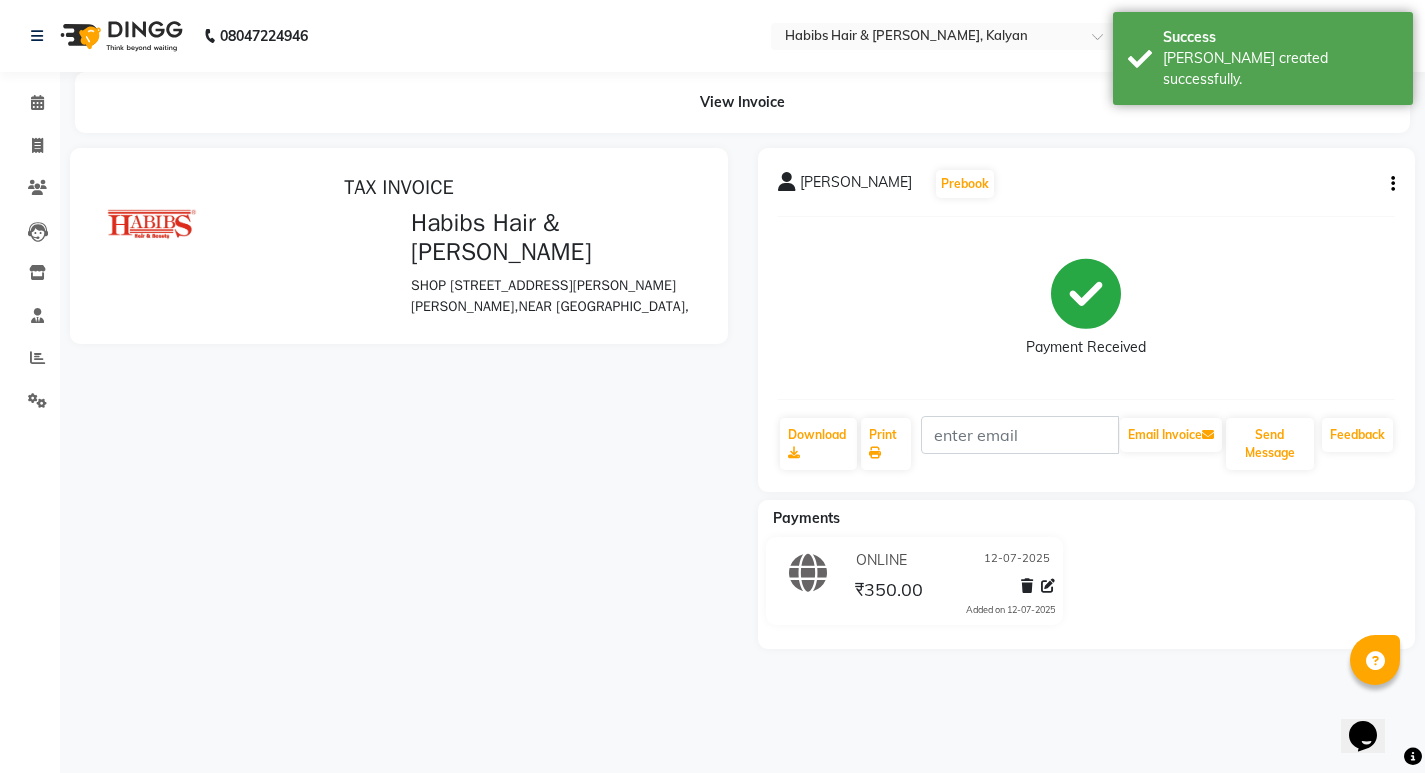 scroll, scrollTop: 0, scrollLeft: 0, axis: both 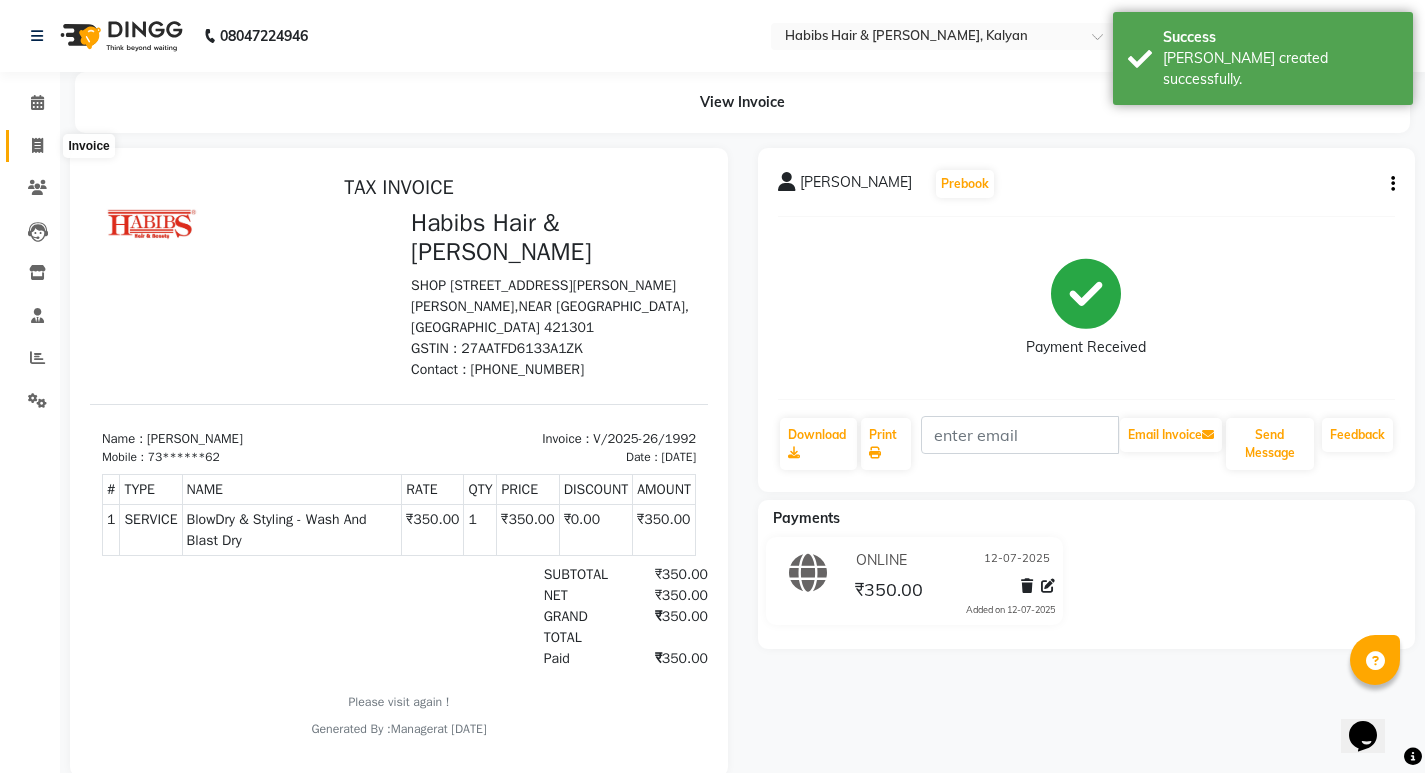 click 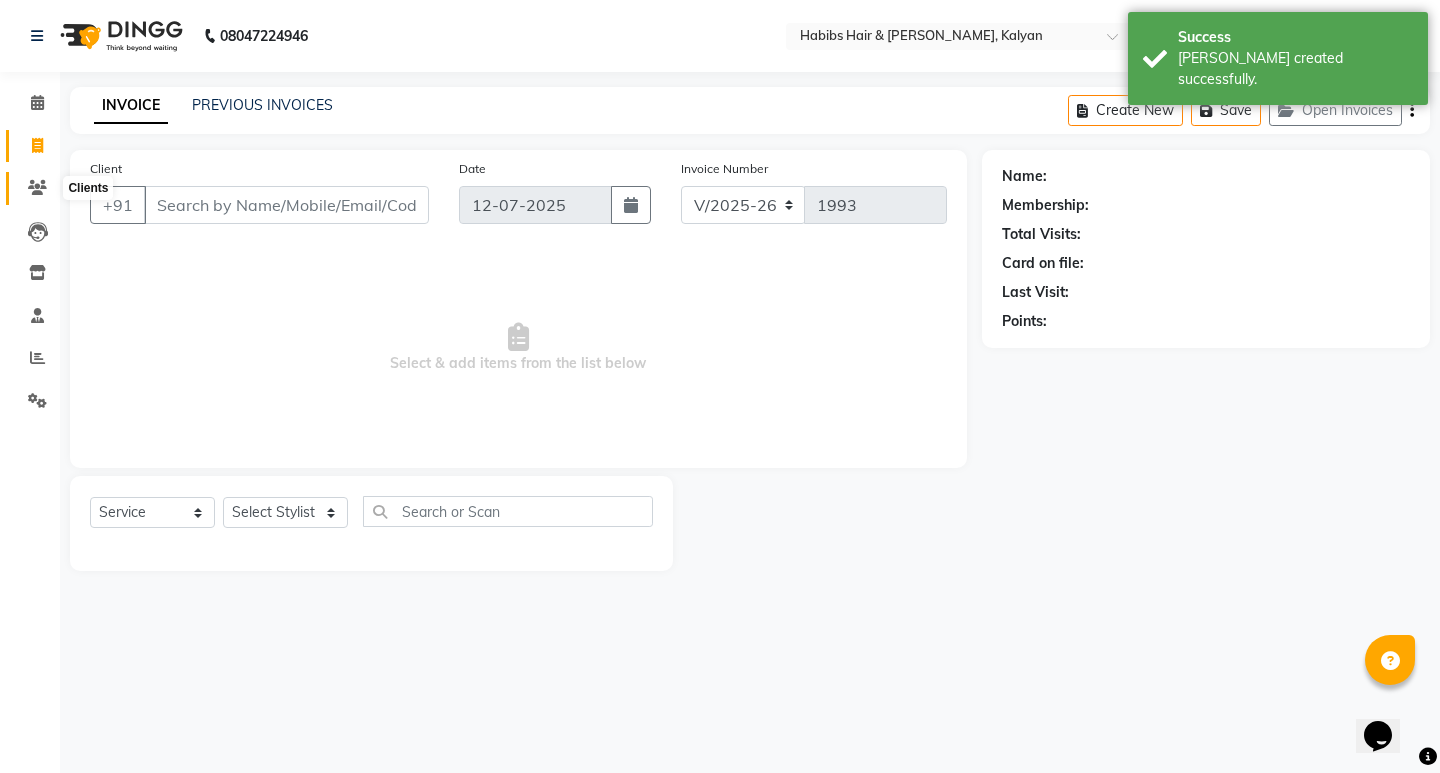 click 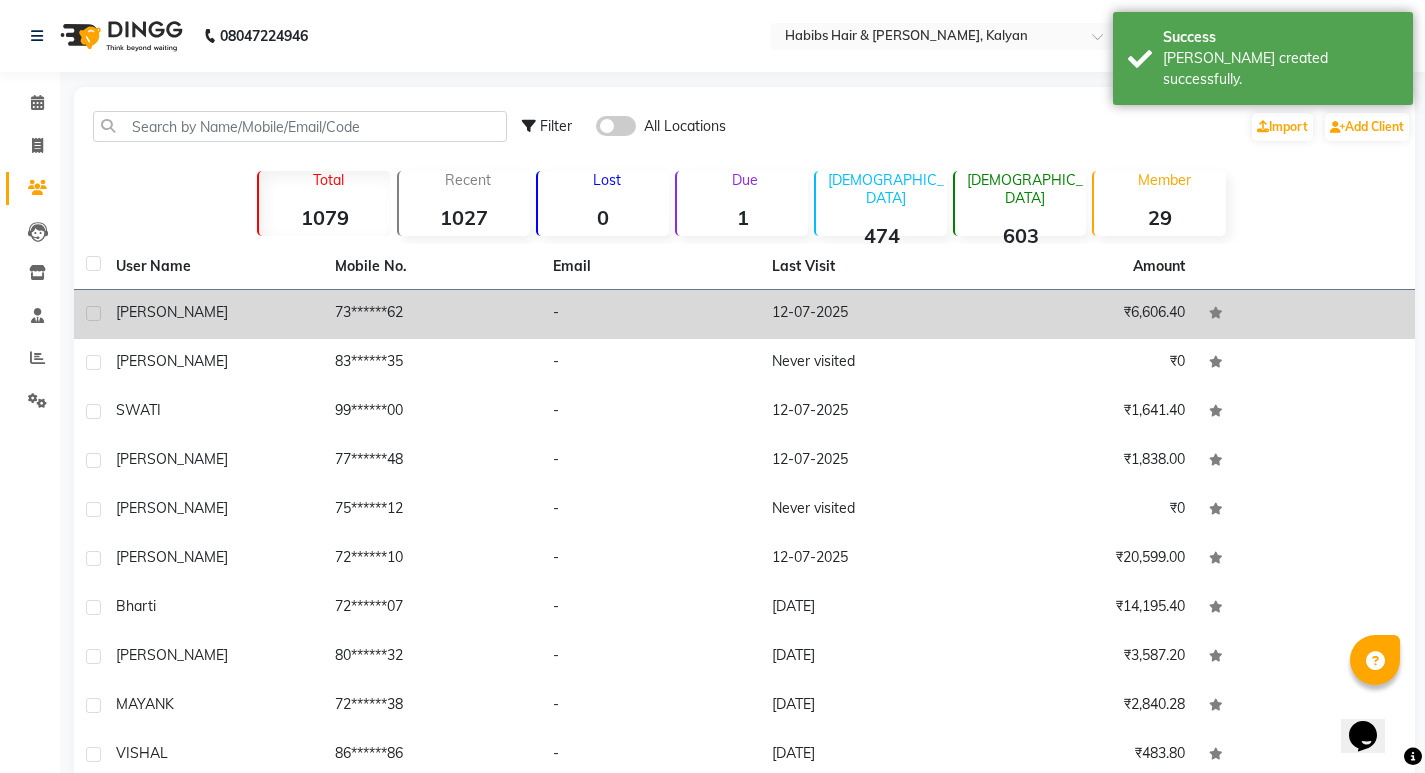 click on "-" 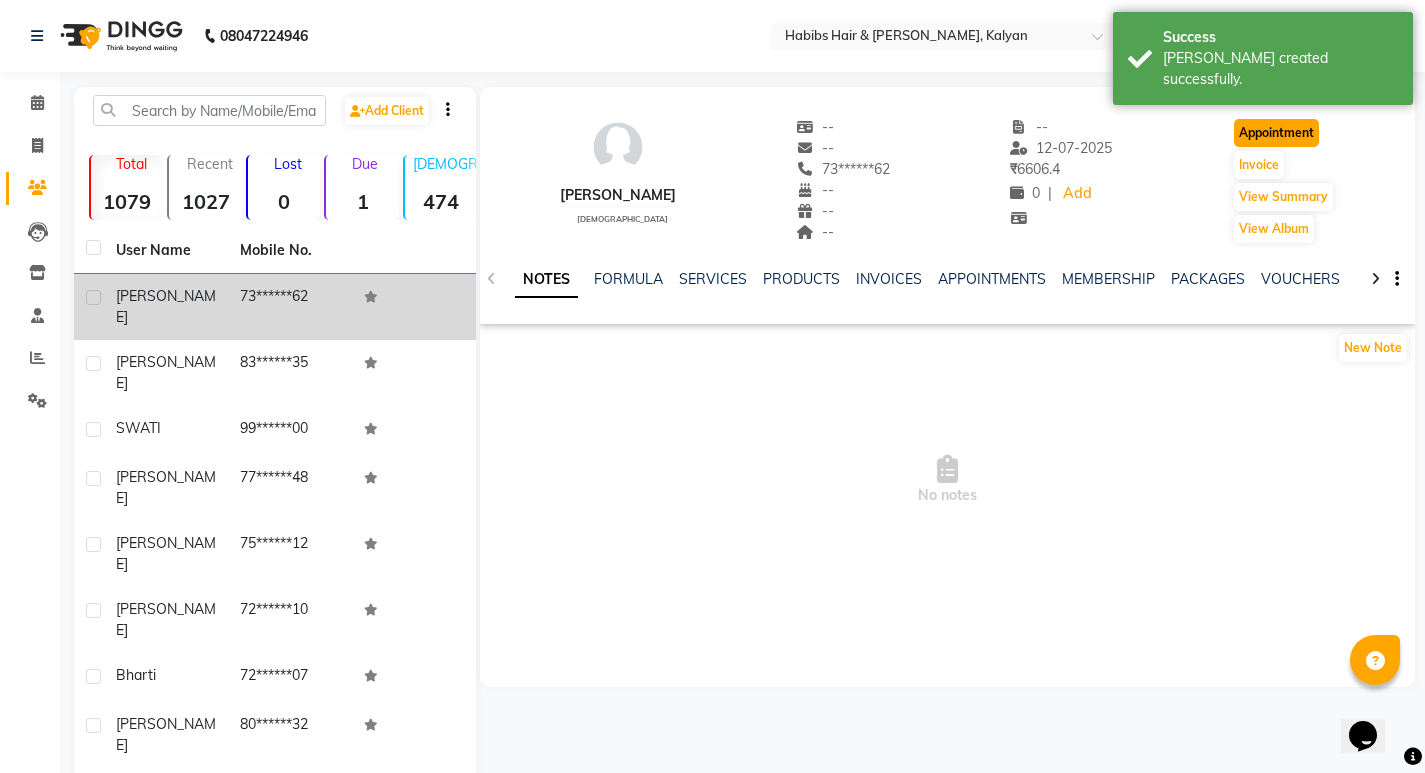 click on "Appointment" 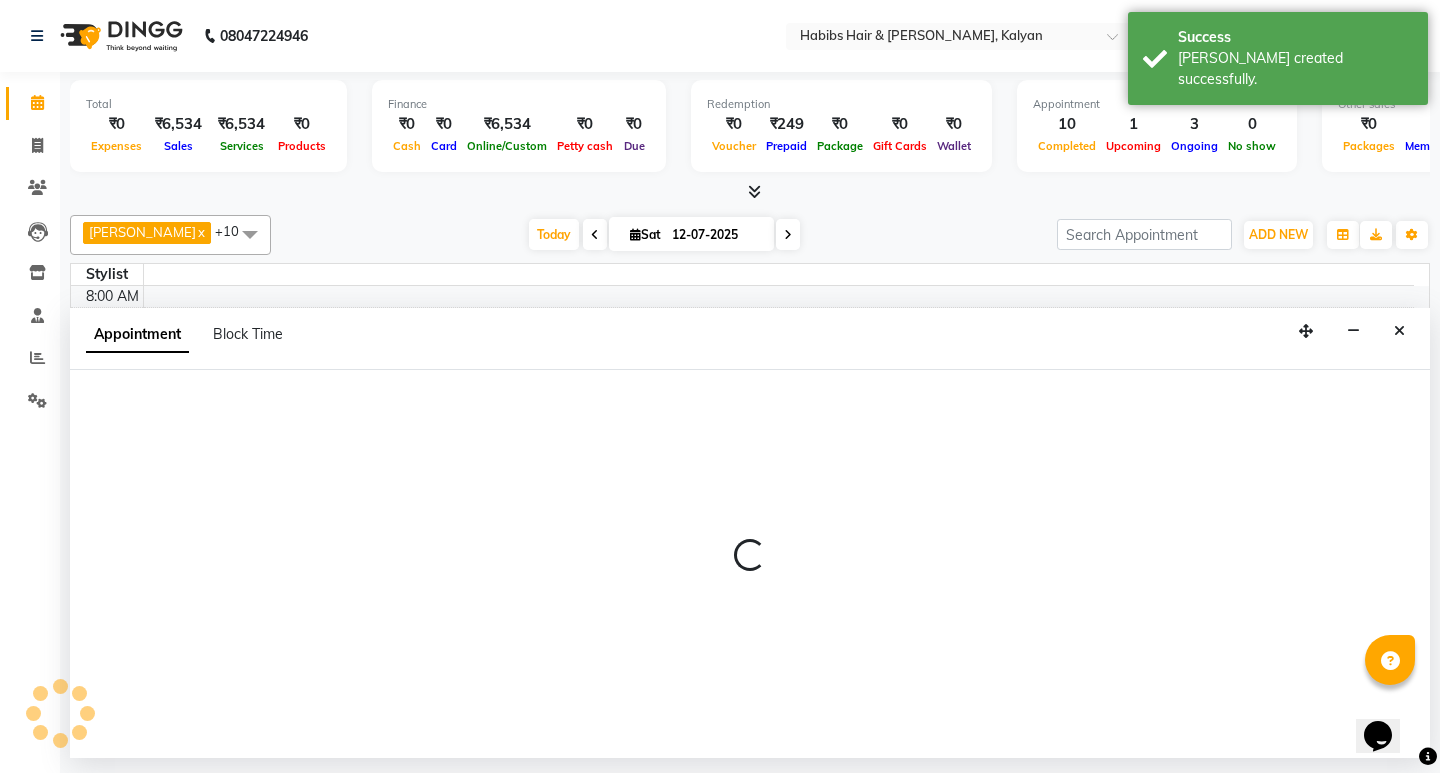 select on "540" 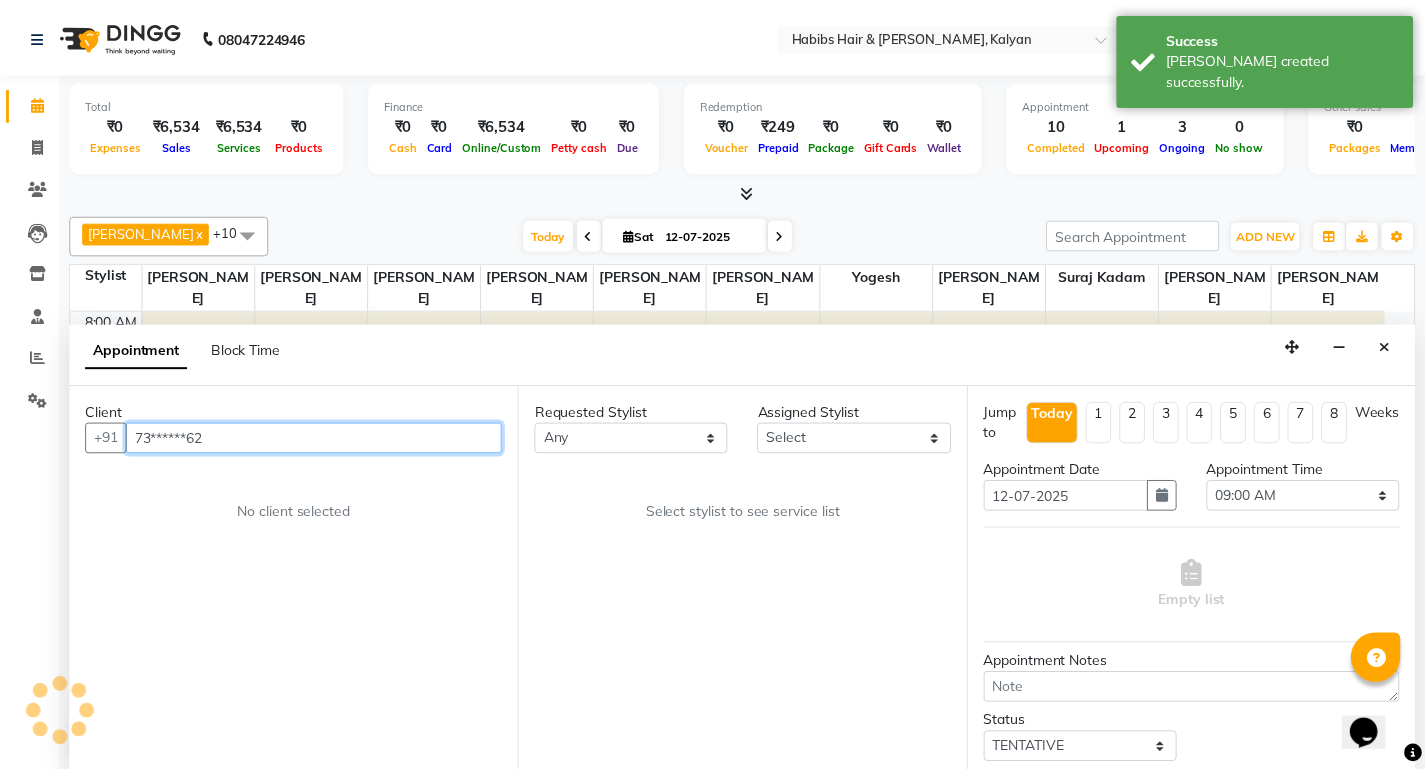 scroll, scrollTop: 705, scrollLeft: 0, axis: vertical 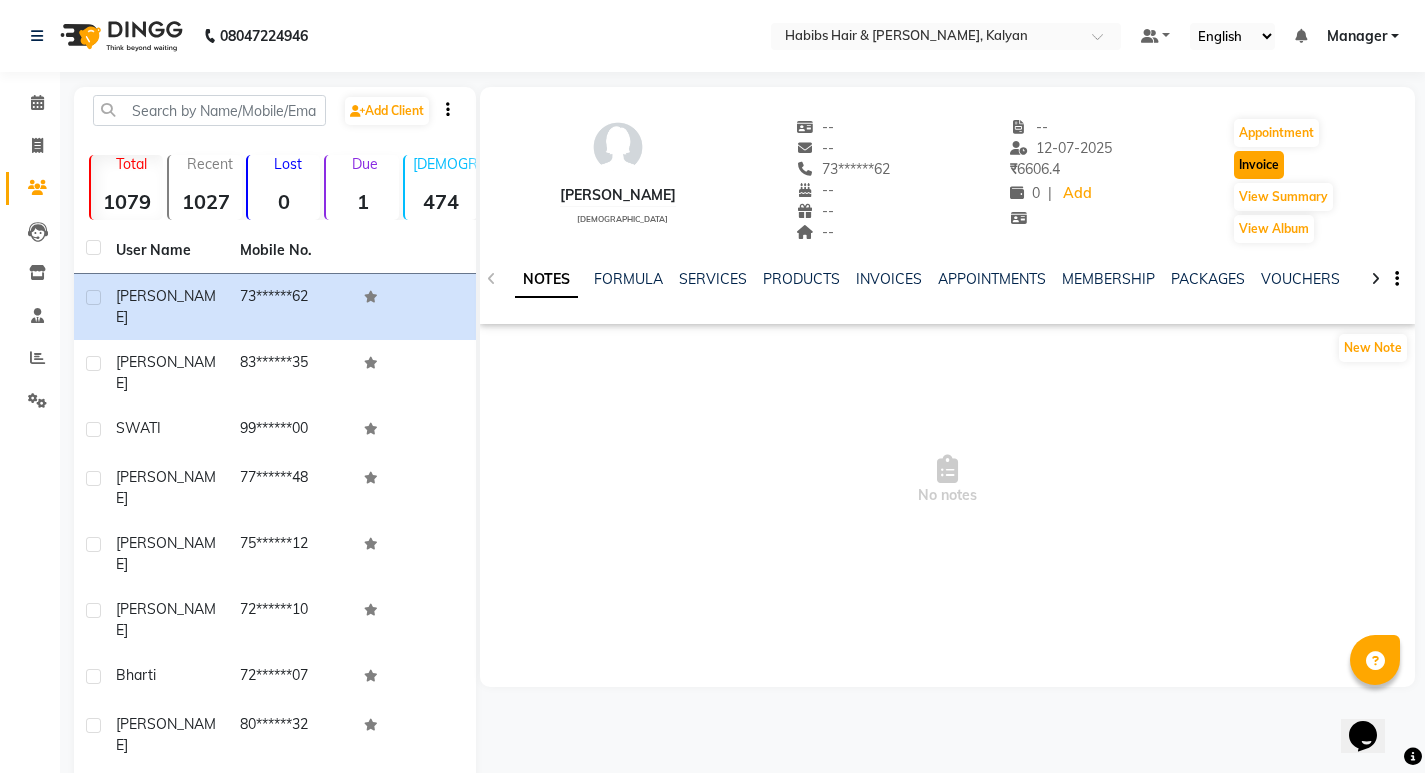 click on "Invoice" 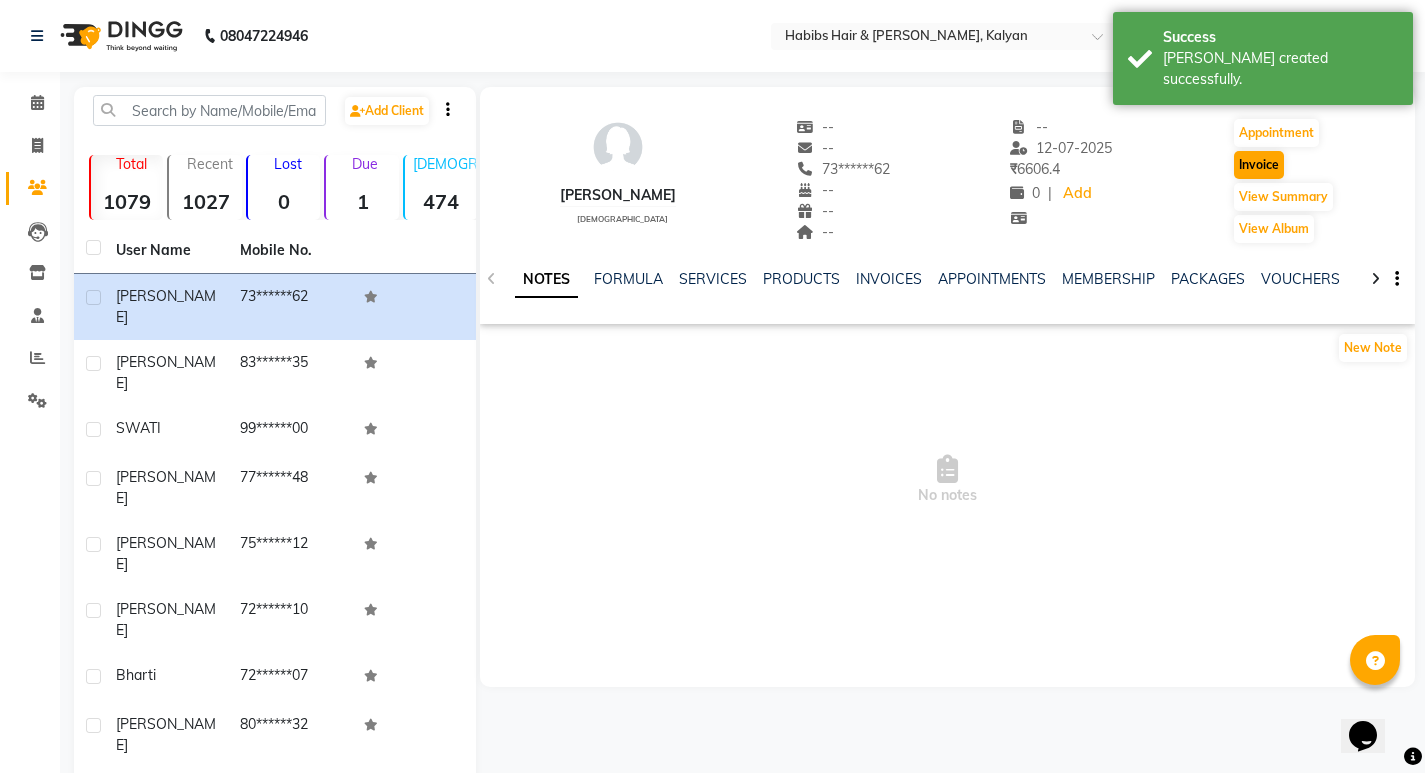 select on "8185" 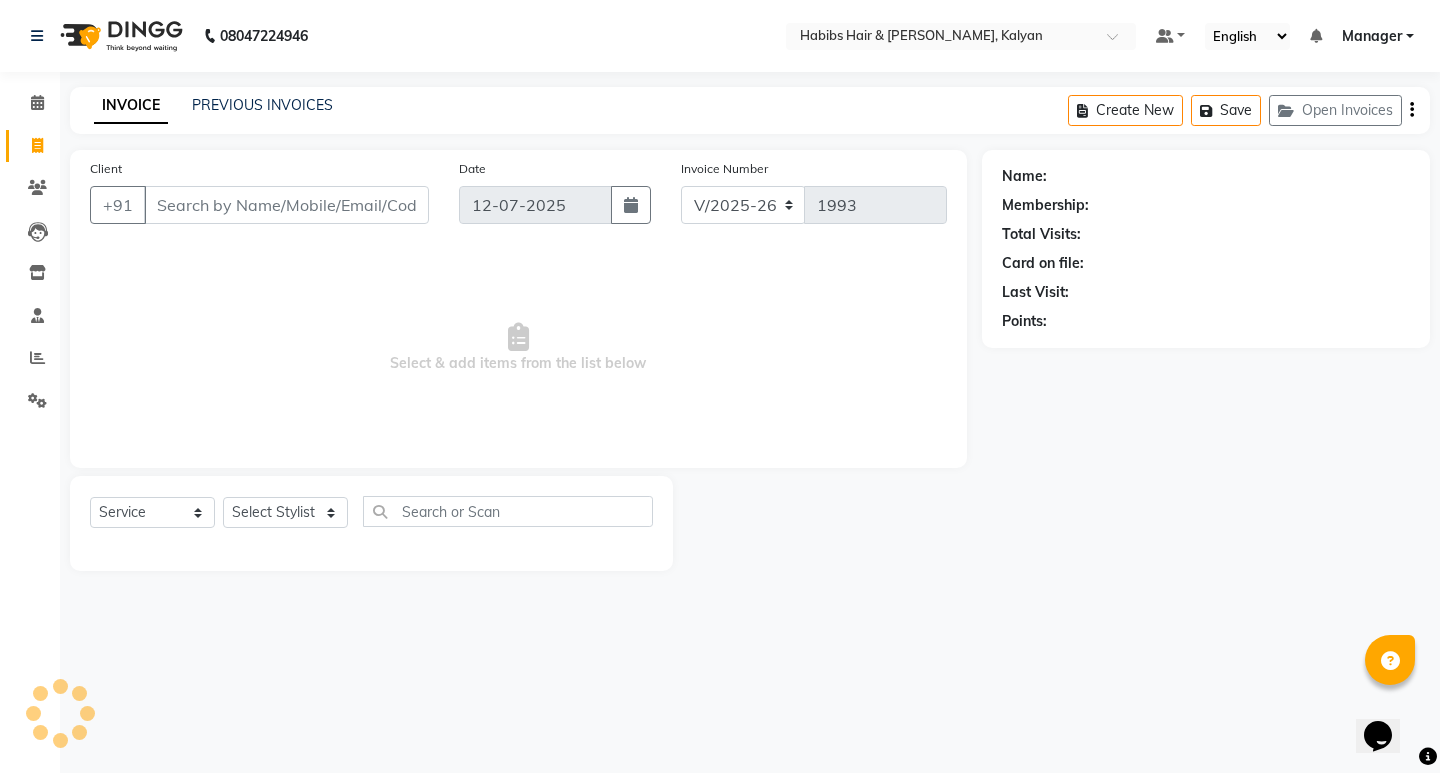 type on "73******62" 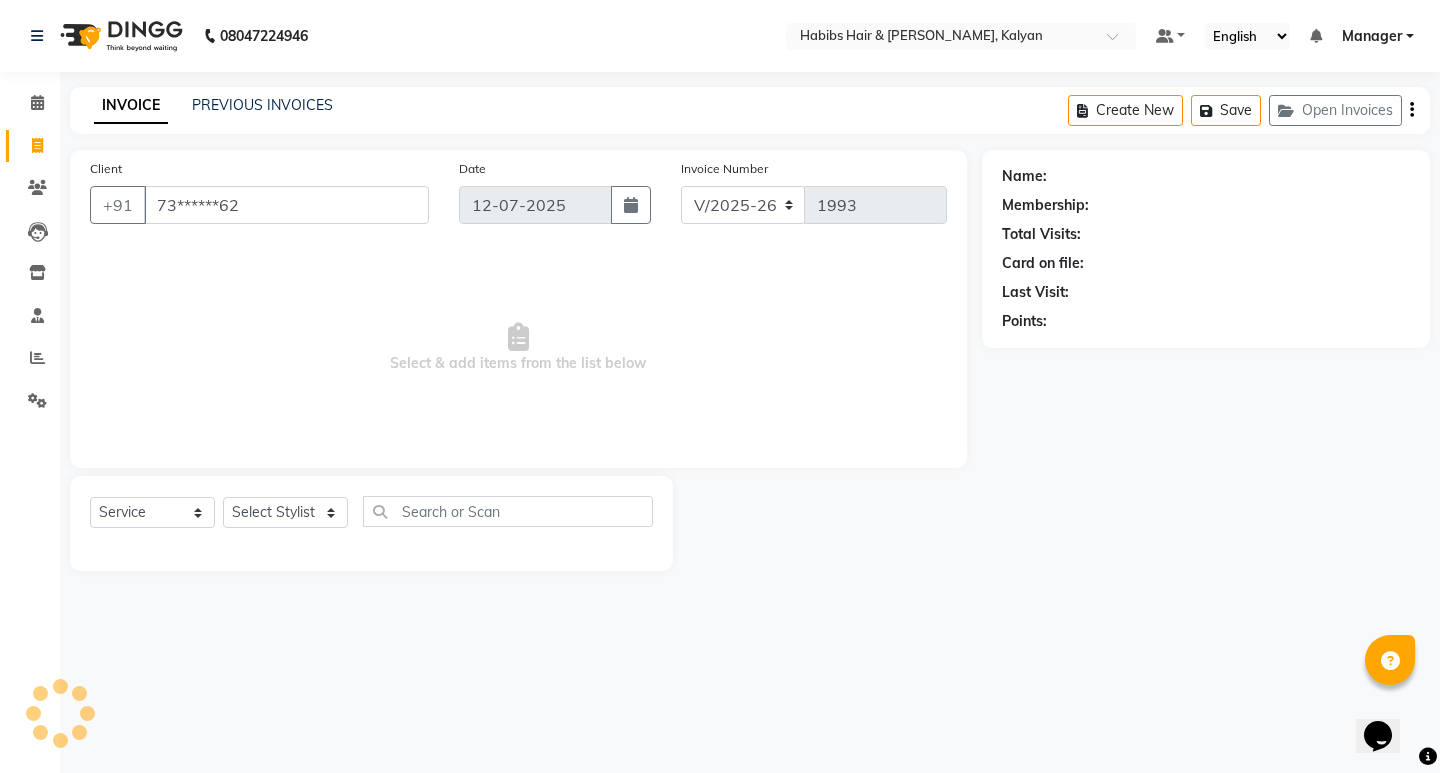 select on "1: Object" 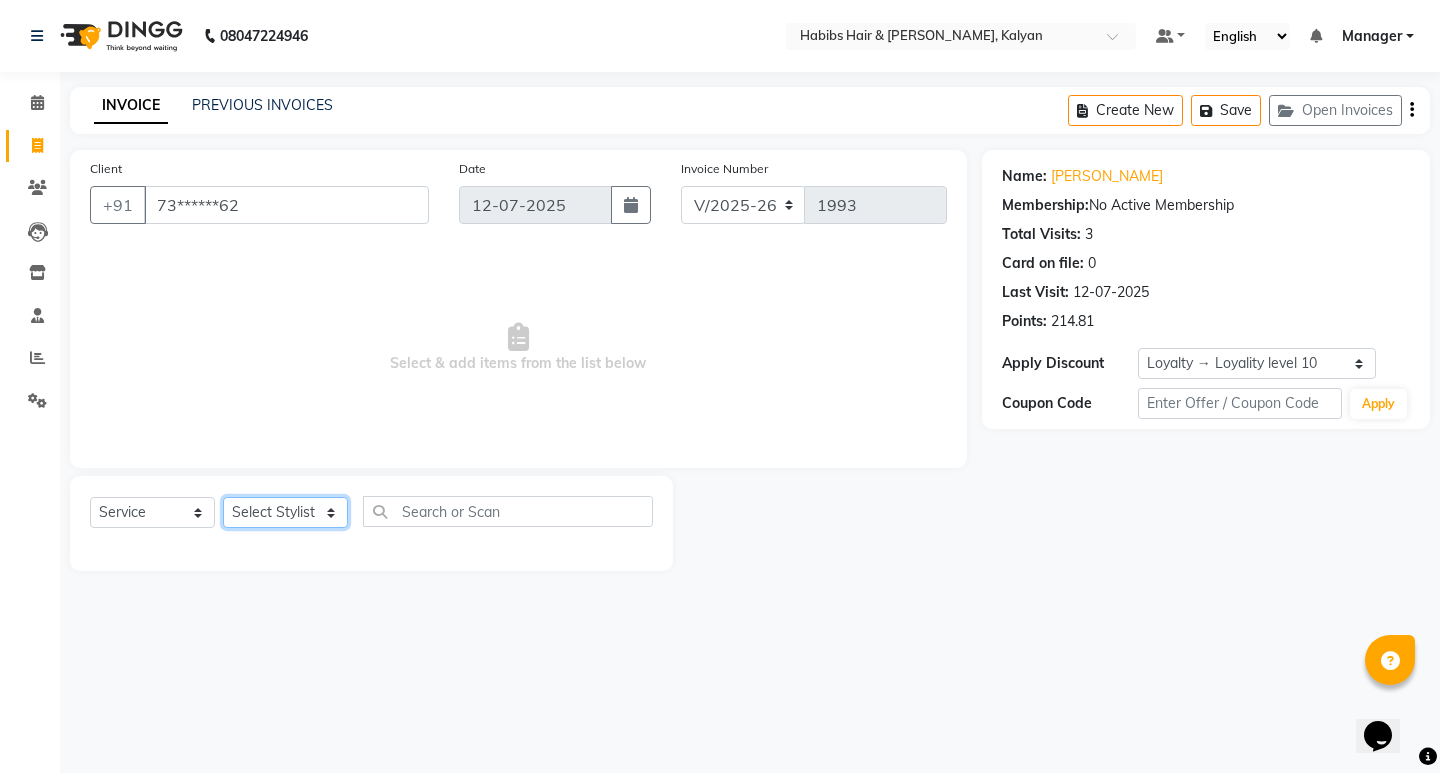 click on "Select Stylist ANWAR GANESH SHINDE Gauri Manager Maruf  mulla Meena Kumari Namrata zipre Neha M Omkar Priyanka Ranjana  singh  Sagar saindane SANTOSHI SHALINI Smruti Suraj Kadam Vinaya  Yogesh" 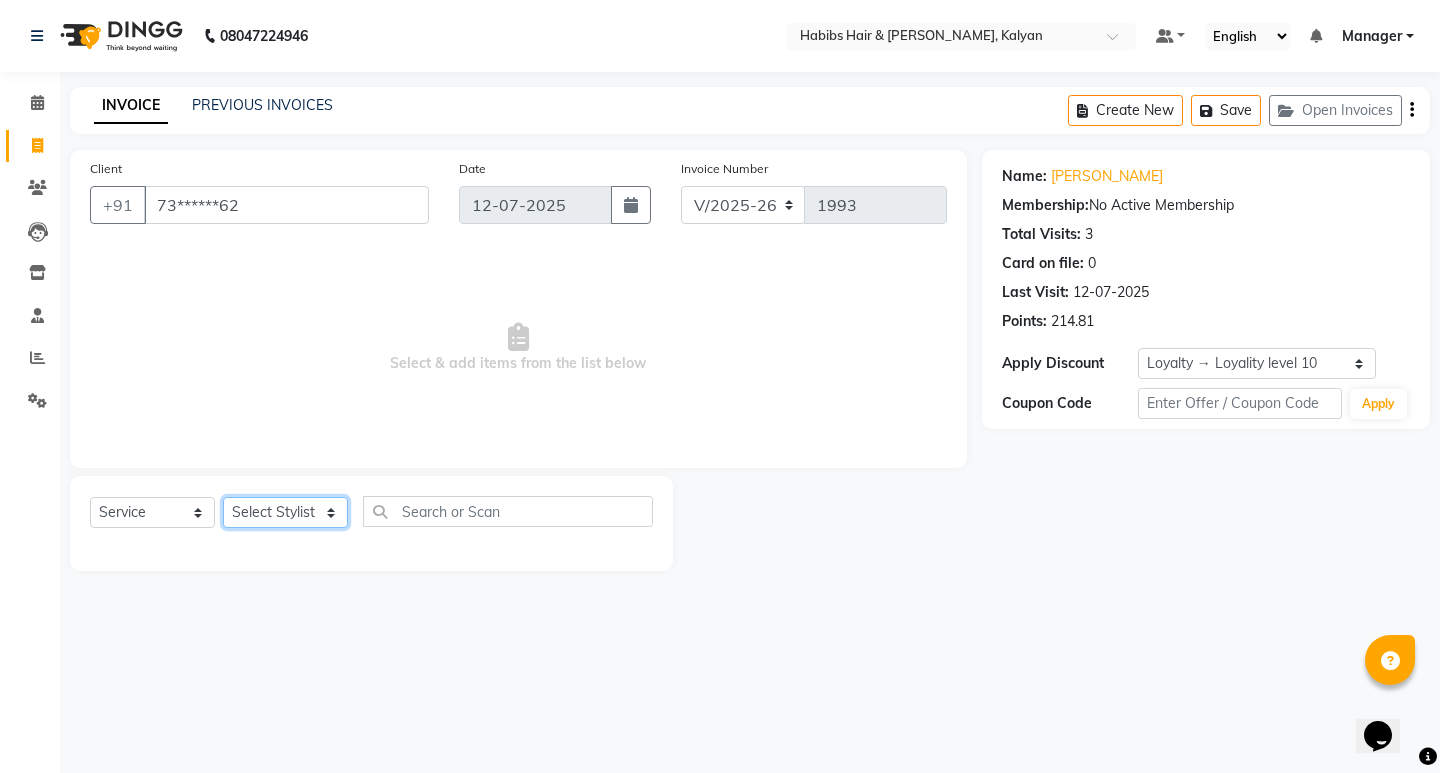 select on "77409" 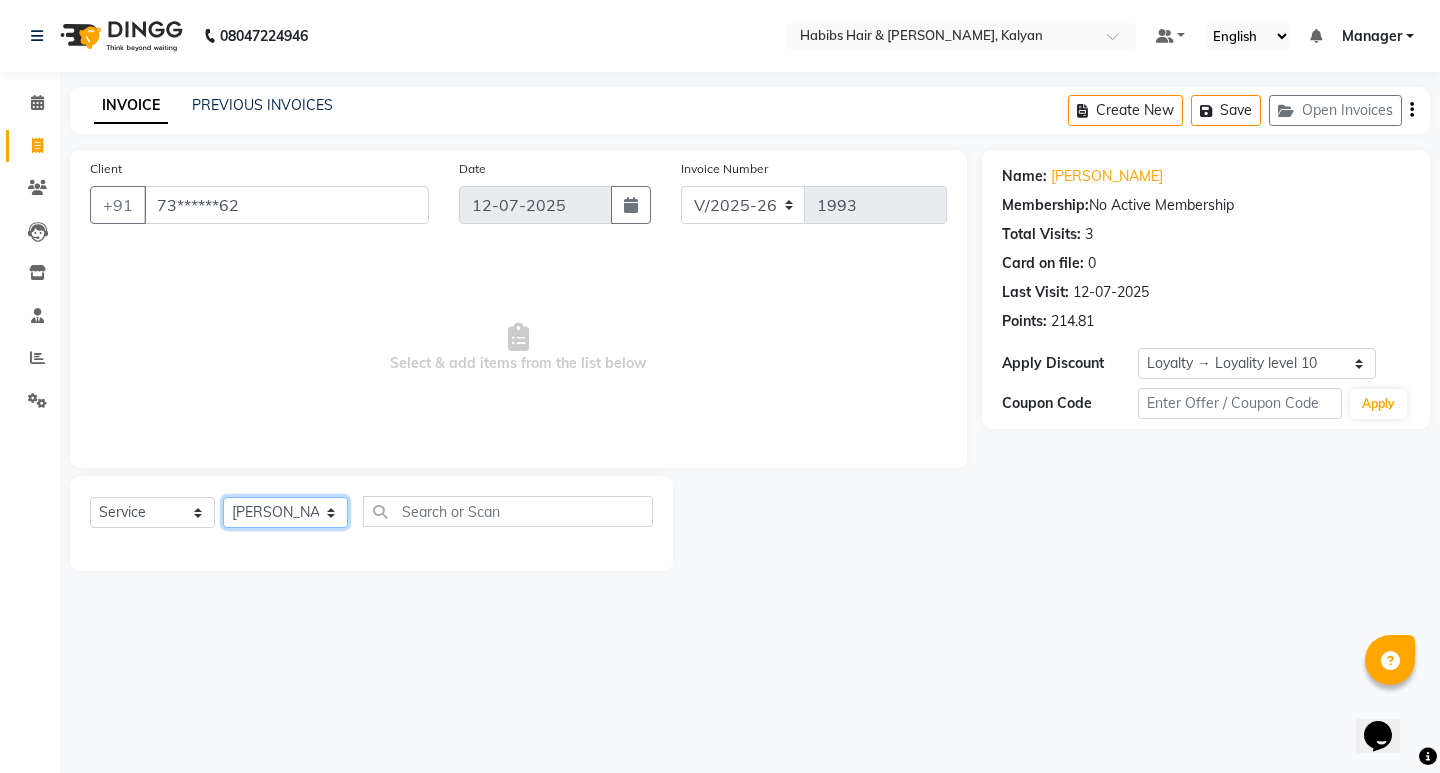 click on "Select Stylist ANWAR GANESH SHINDE Gauri Manager Maruf  mulla Meena Kumari Namrata zipre Neha M Omkar Priyanka Ranjana  singh  Sagar saindane SANTOSHI SHALINI Smruti Suraj Kadam Vinaya  Yogesh" 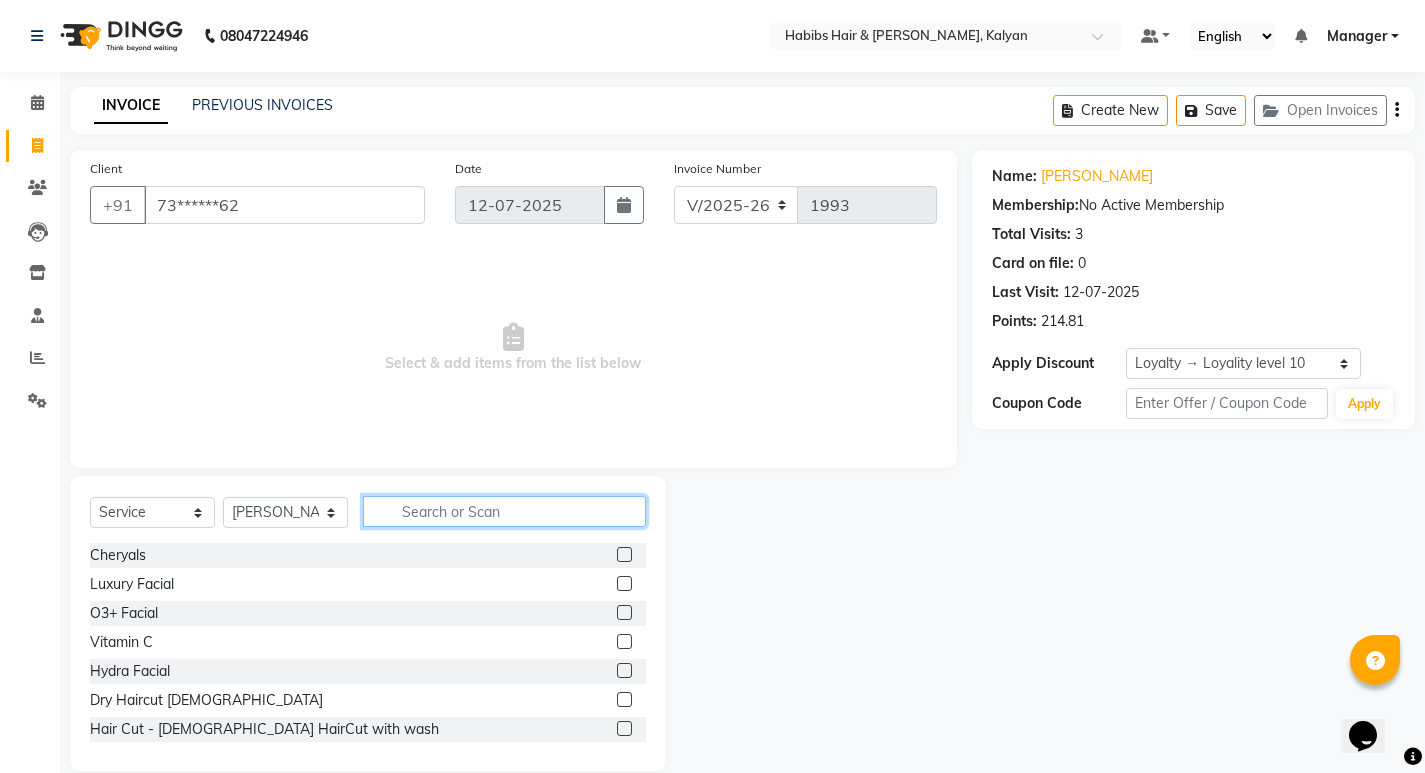 click 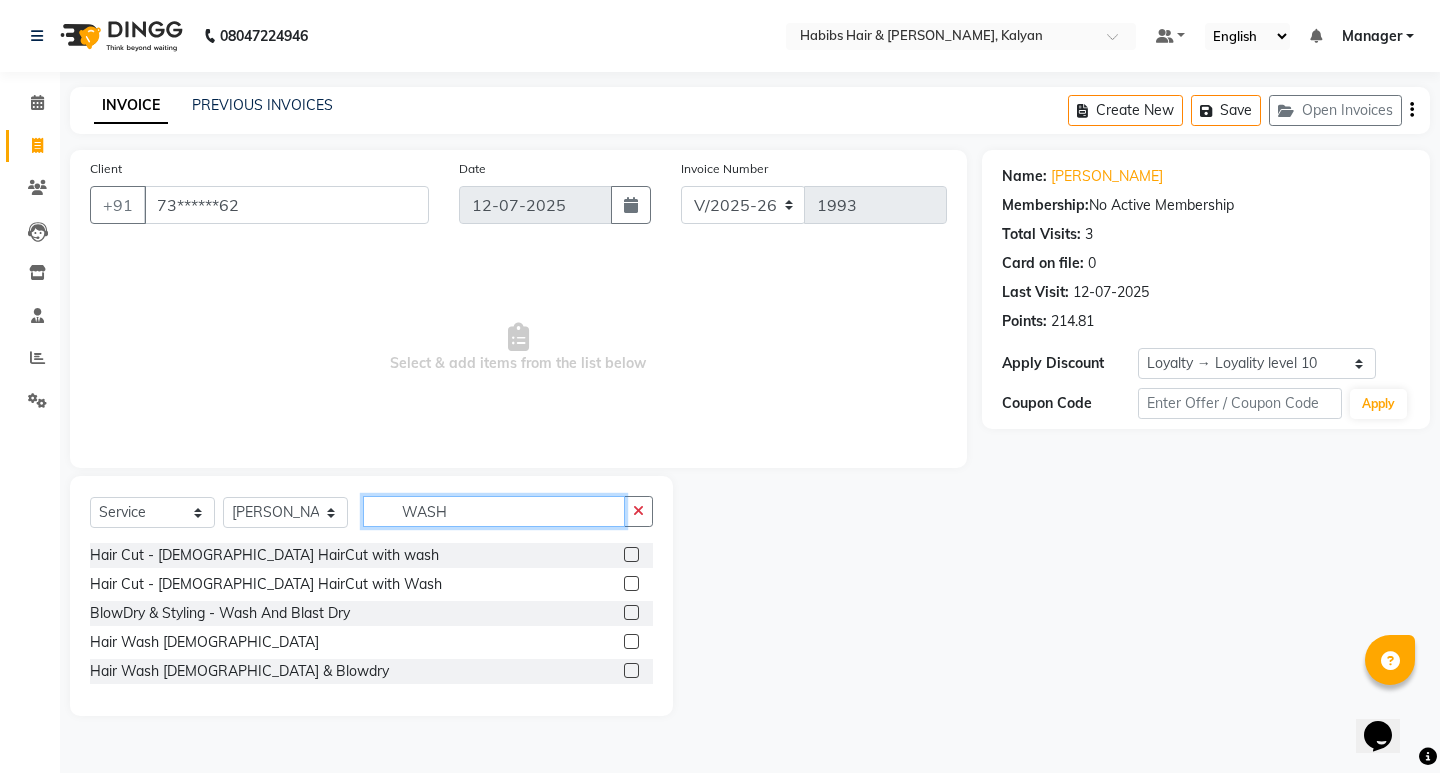 type on "WASH" 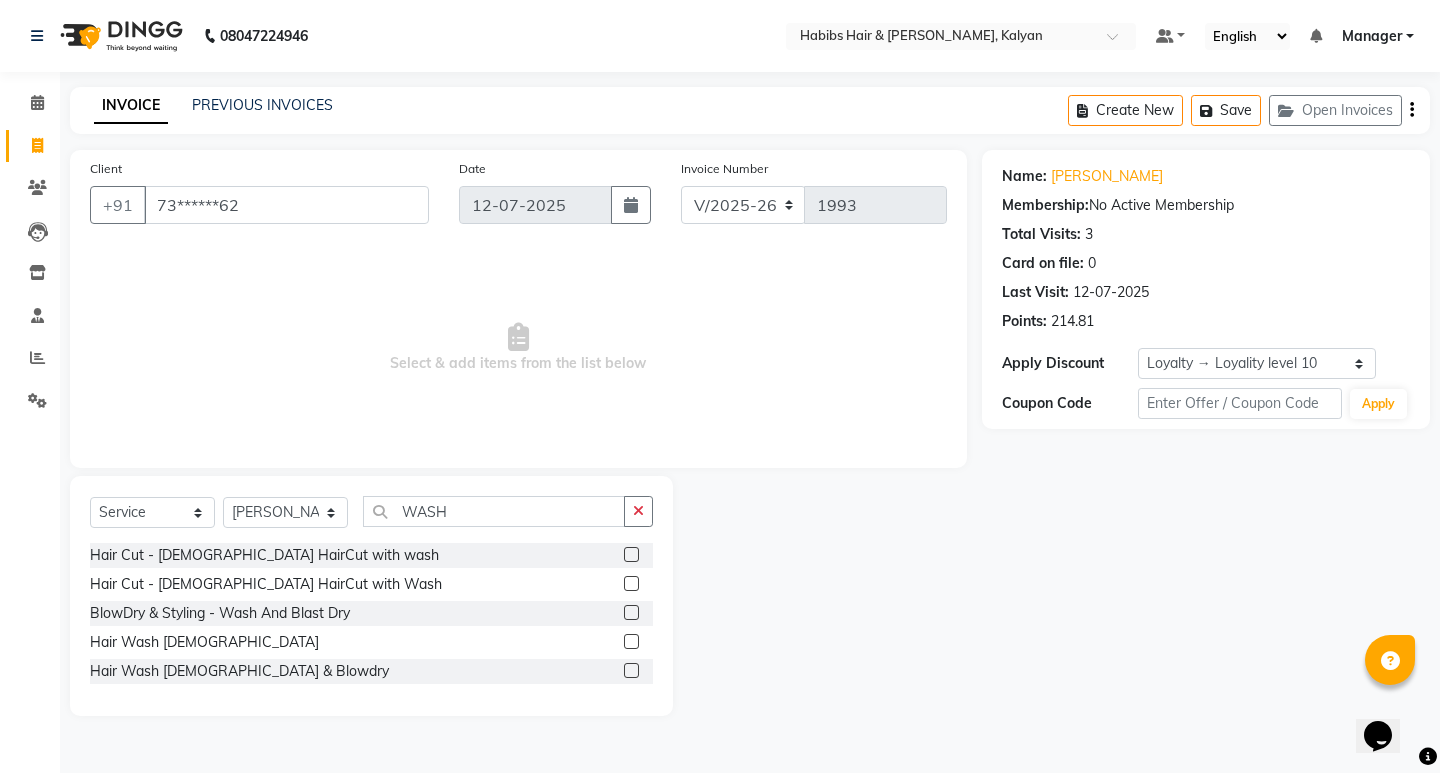 click 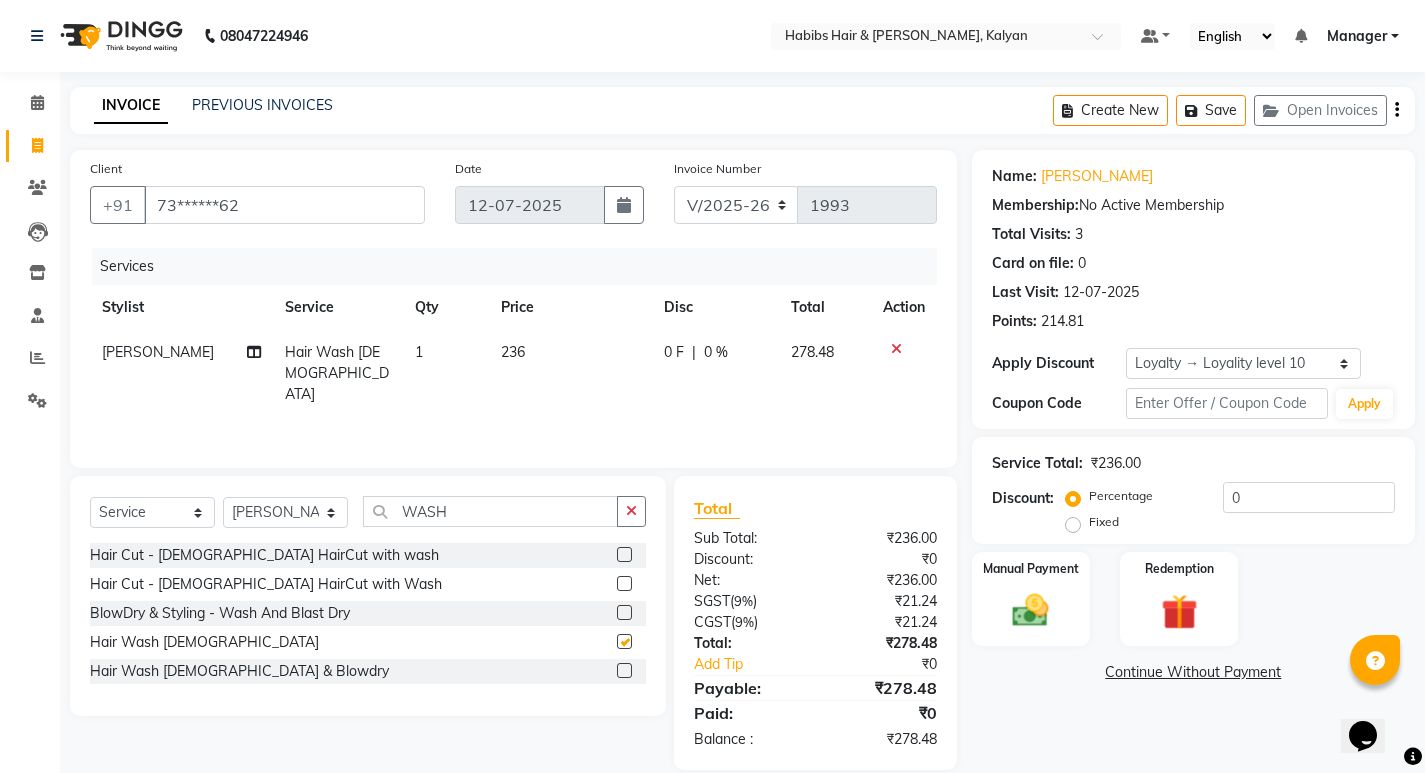 checkbox on "false" 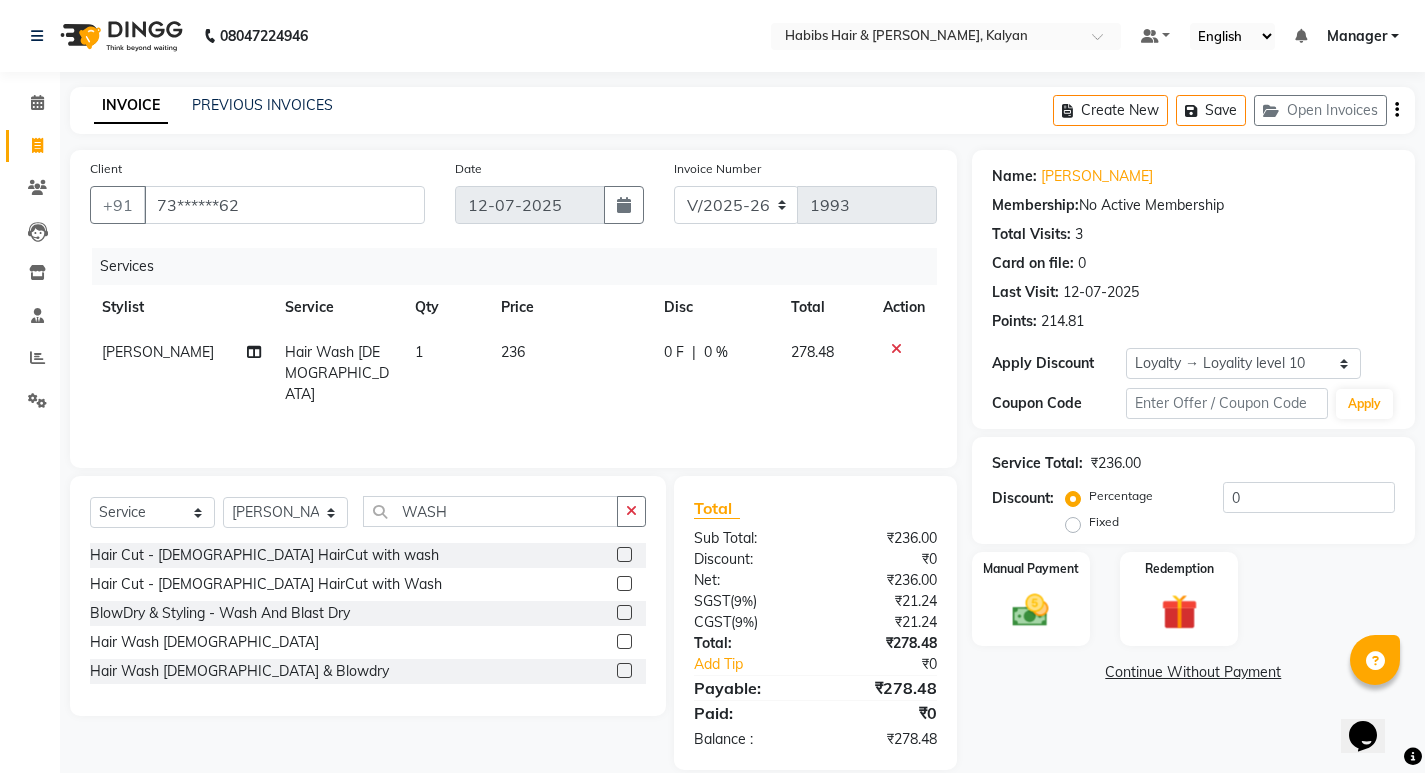 click on "236" 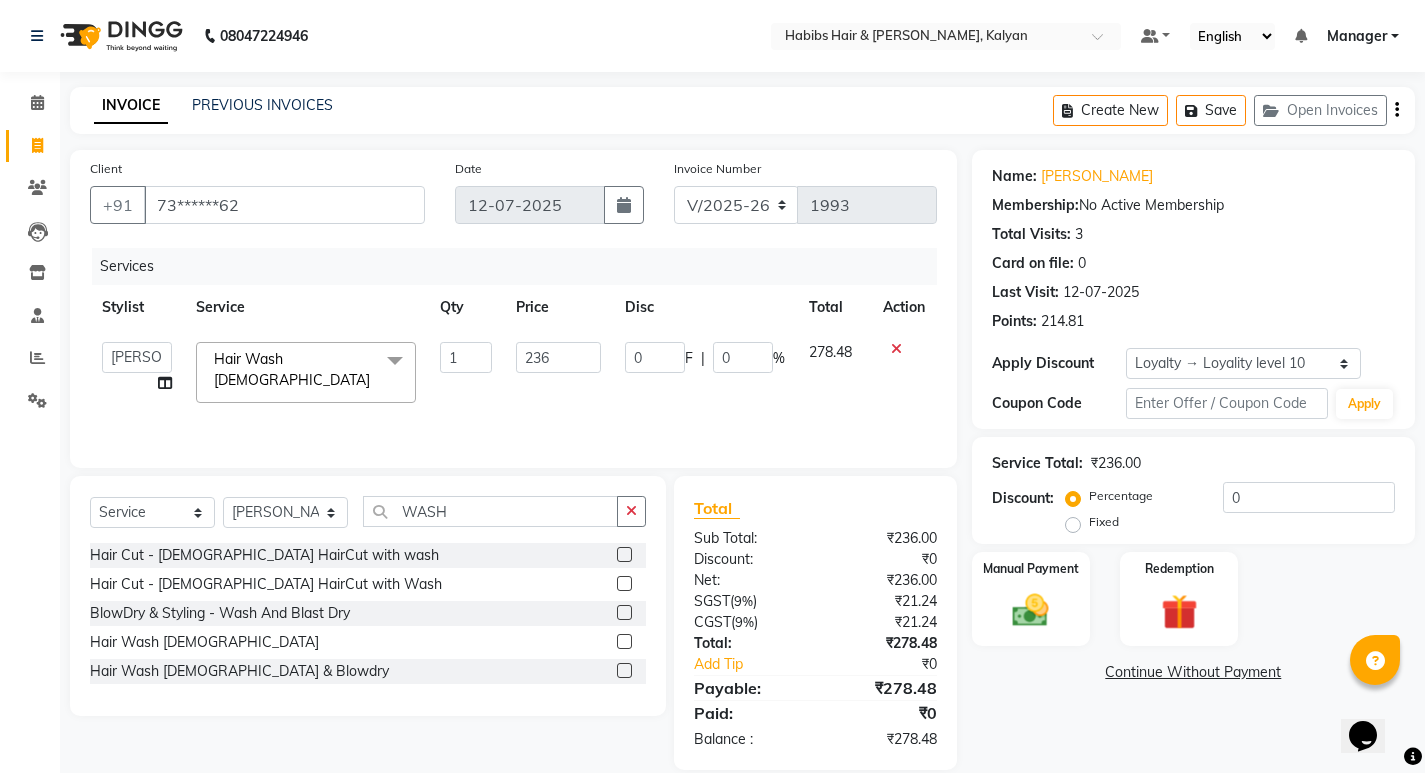 click on "236" 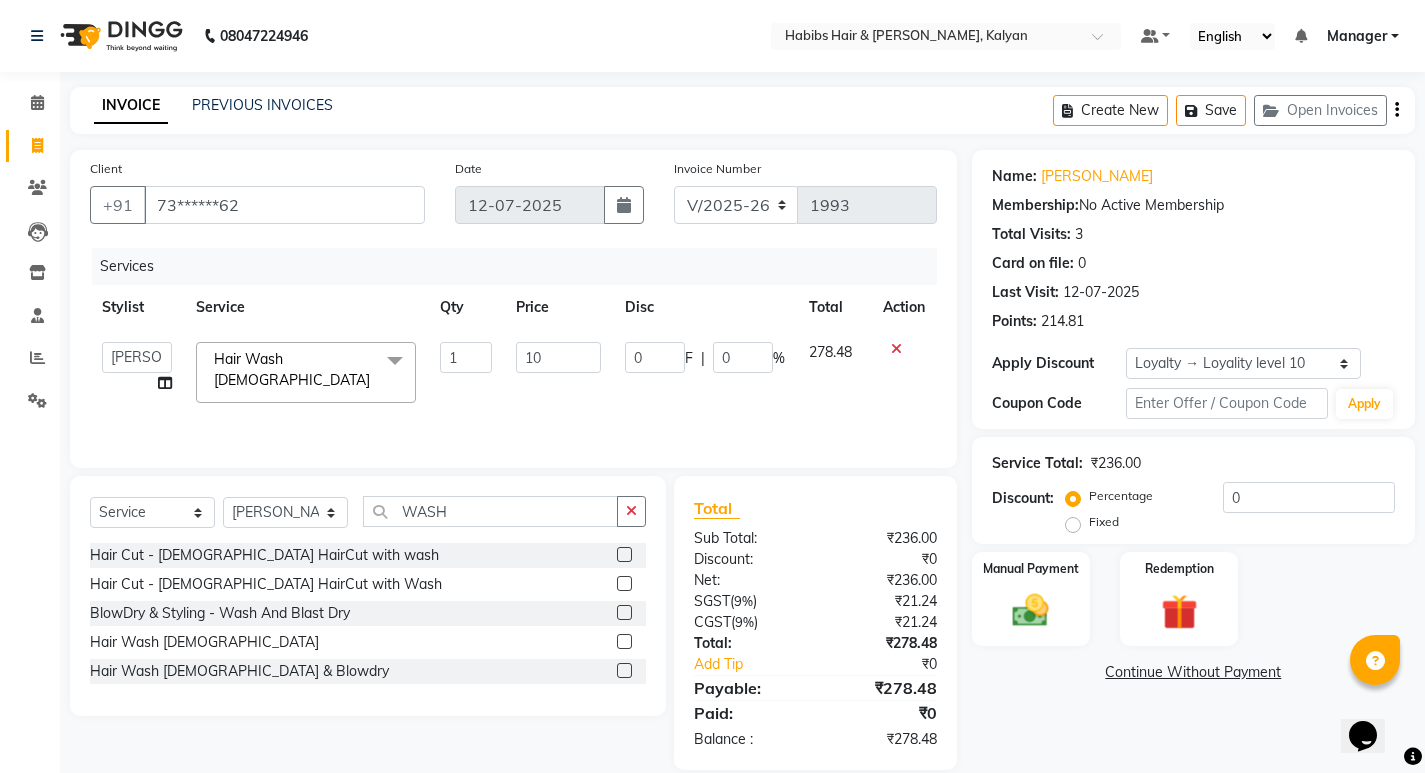 type on "100" 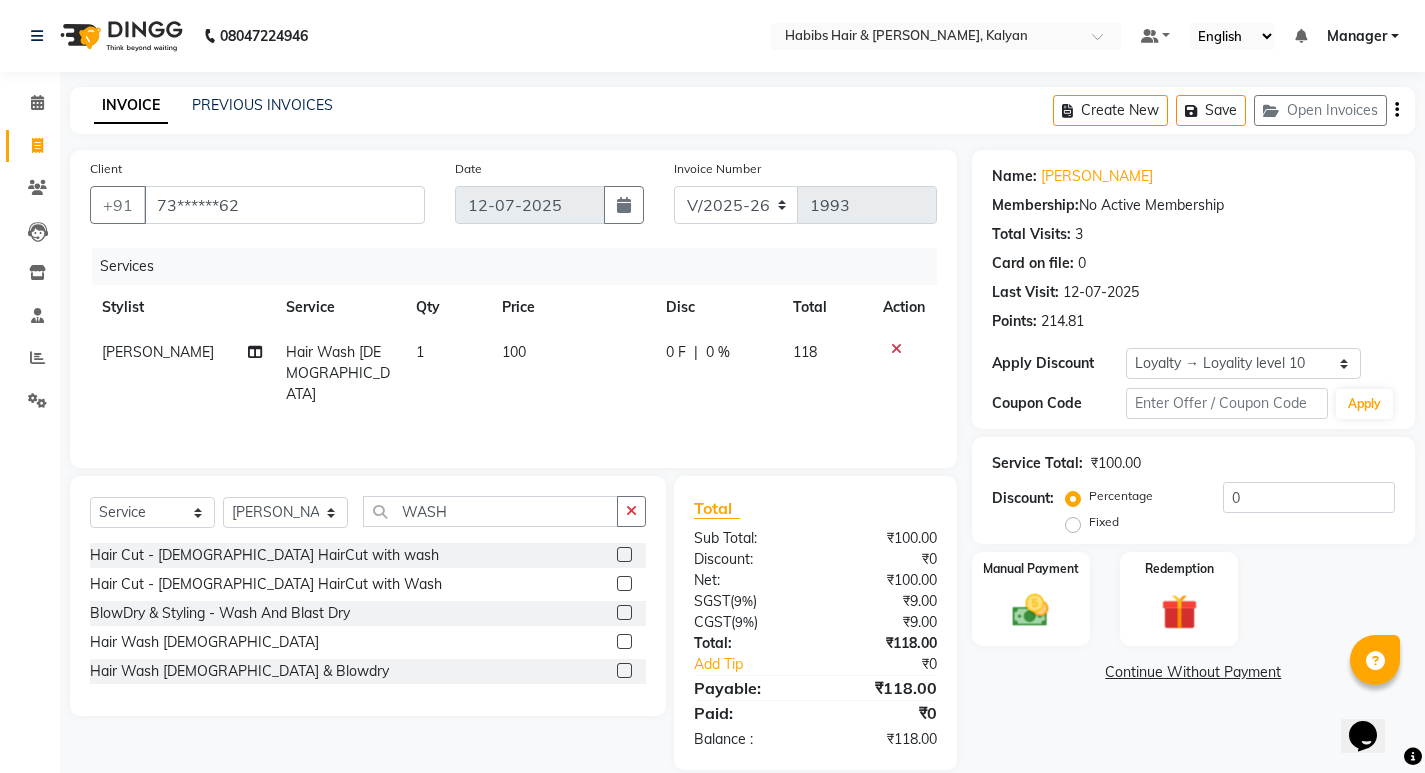 click 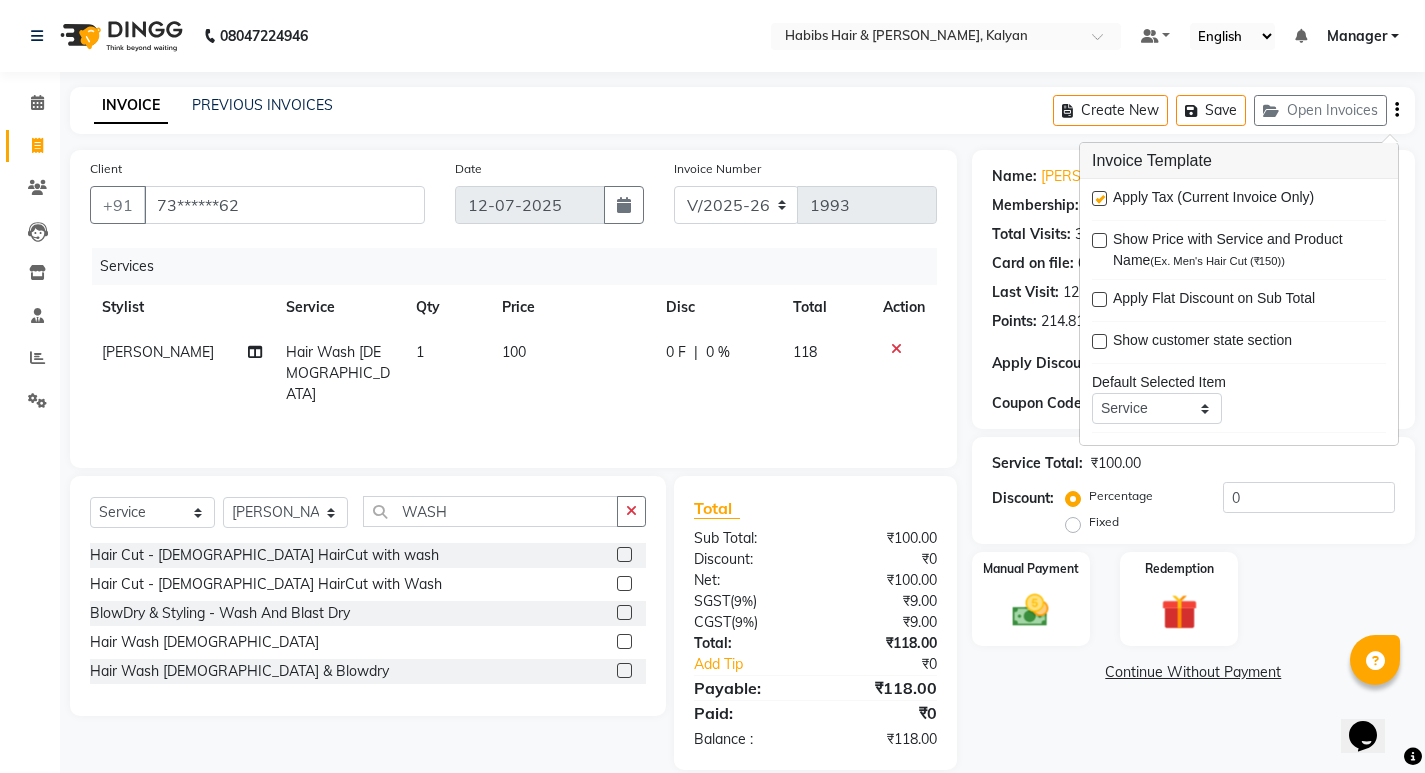 click at bounding box center [1099, 198] 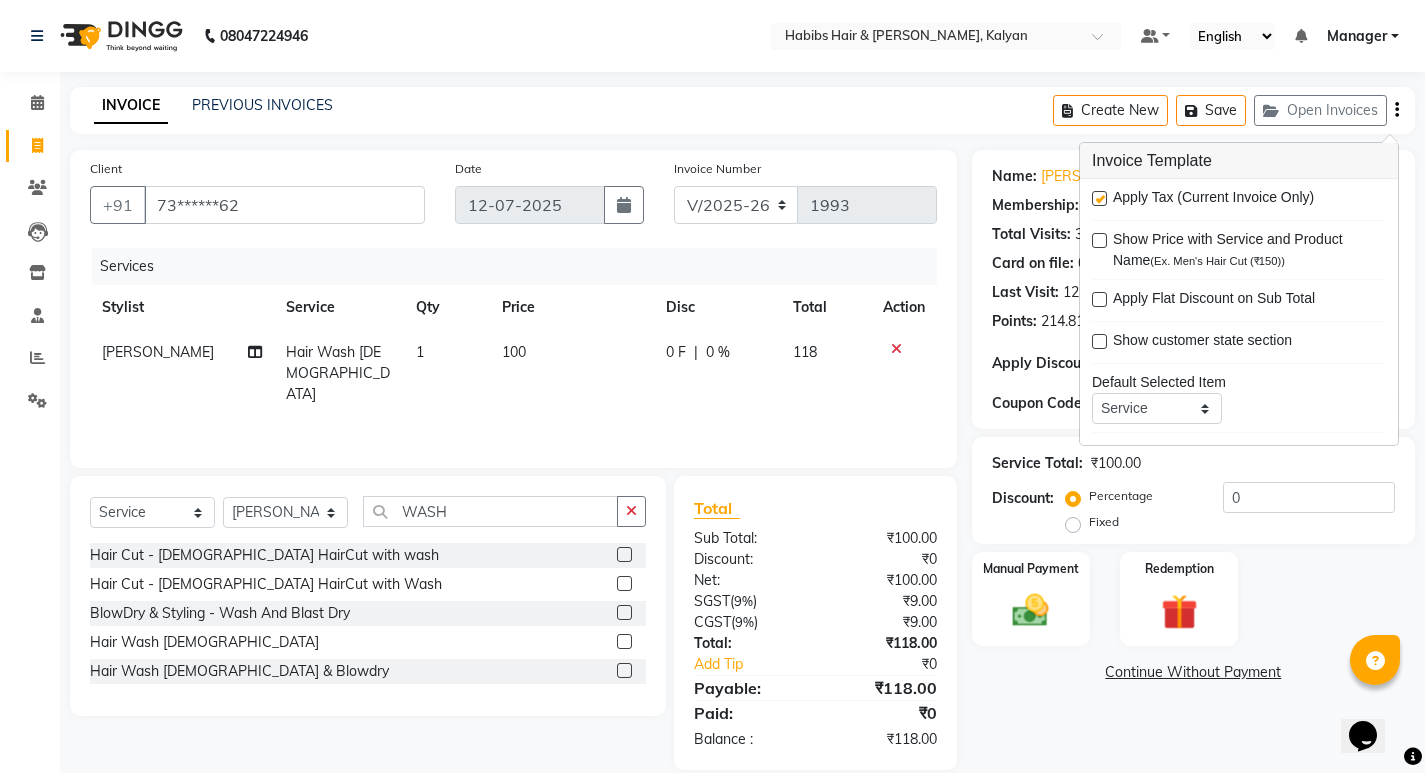 click at bounding box center (1098, 199) 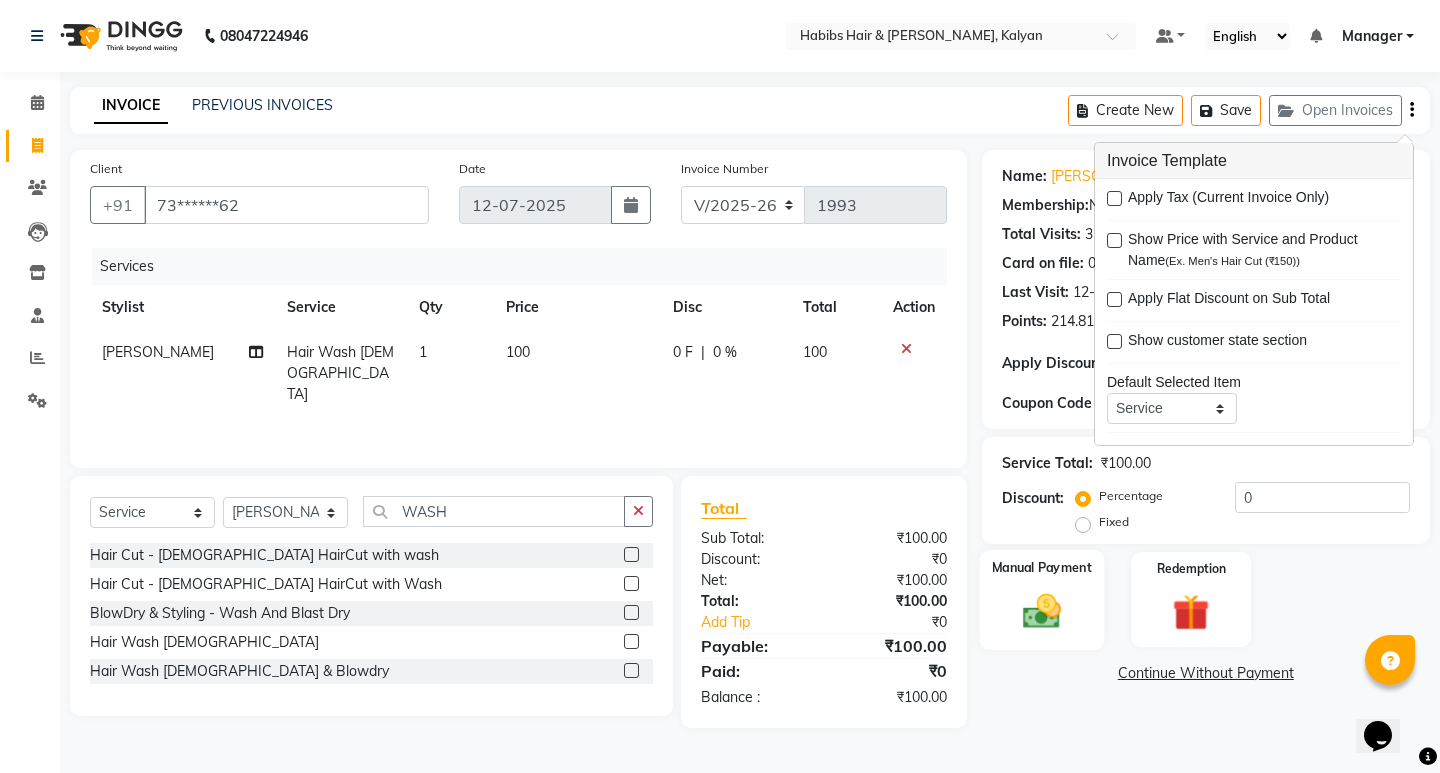 click 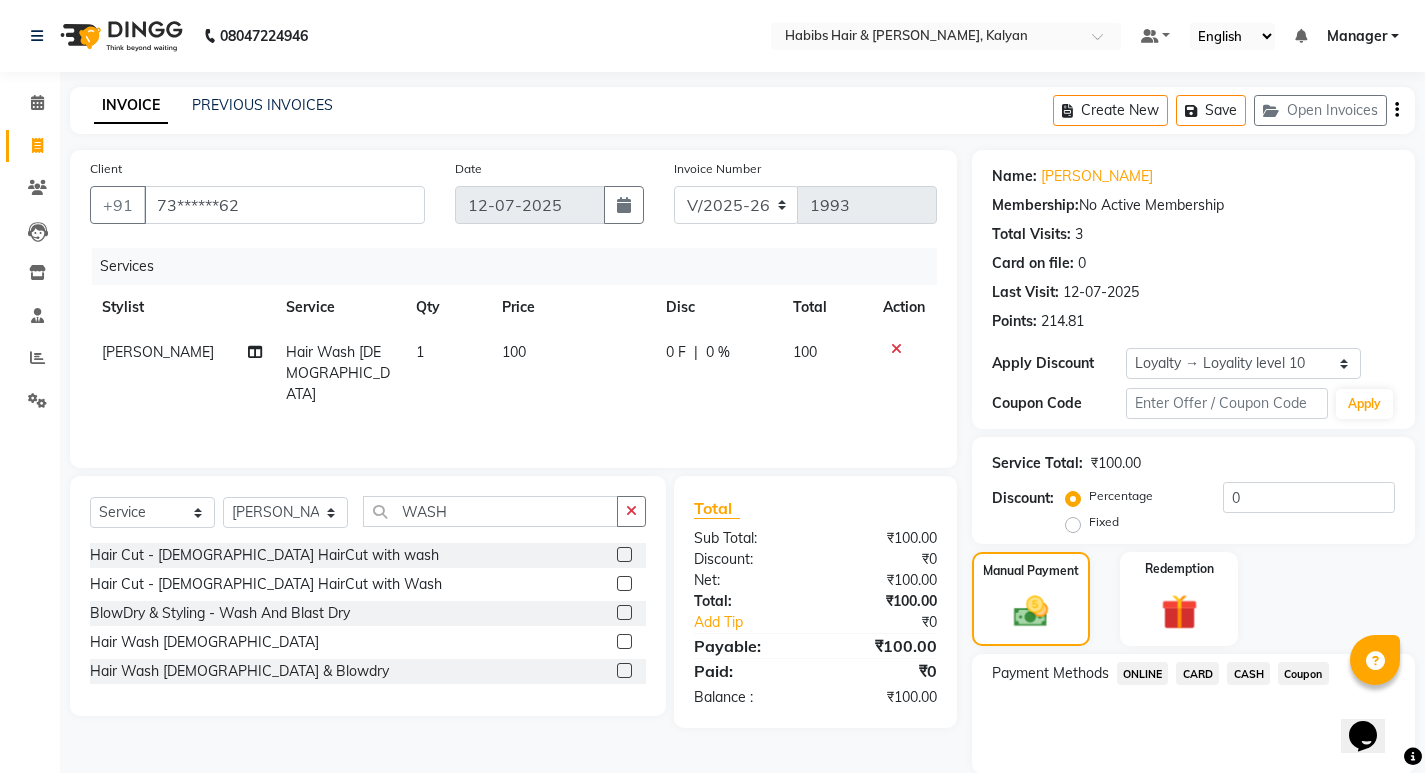 scroll, scrollTop: 72, scrollLeft: 0, axis: vertical 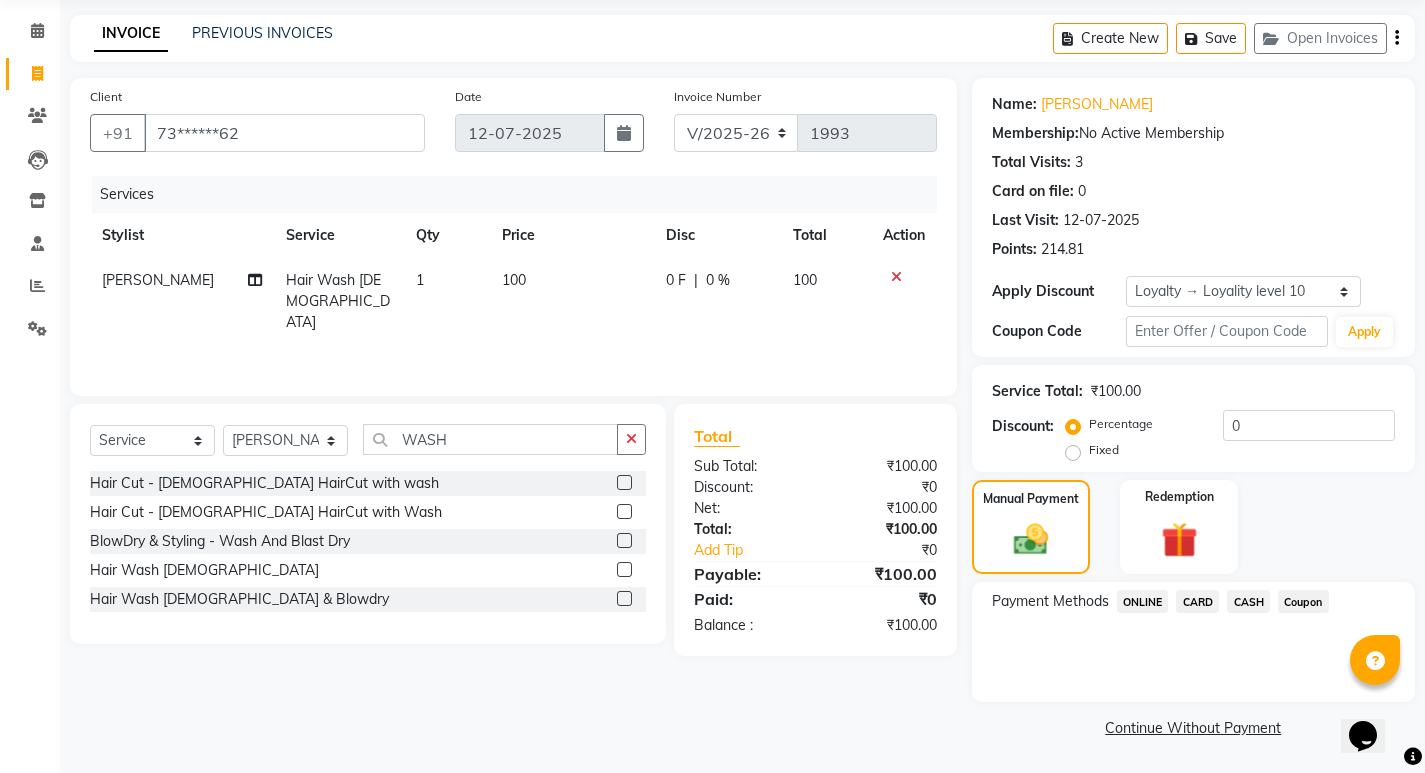 click on "ONLINE" 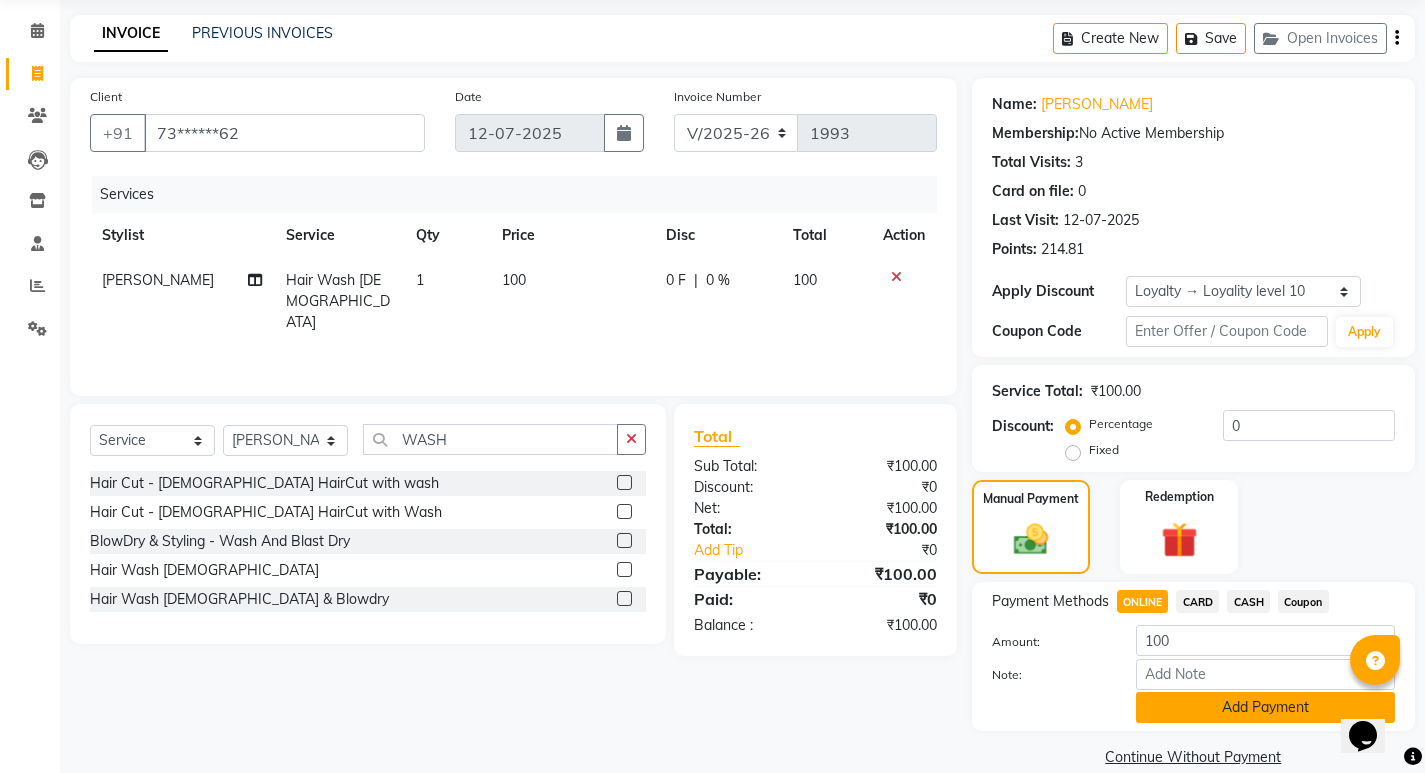 click on "Add Payment" 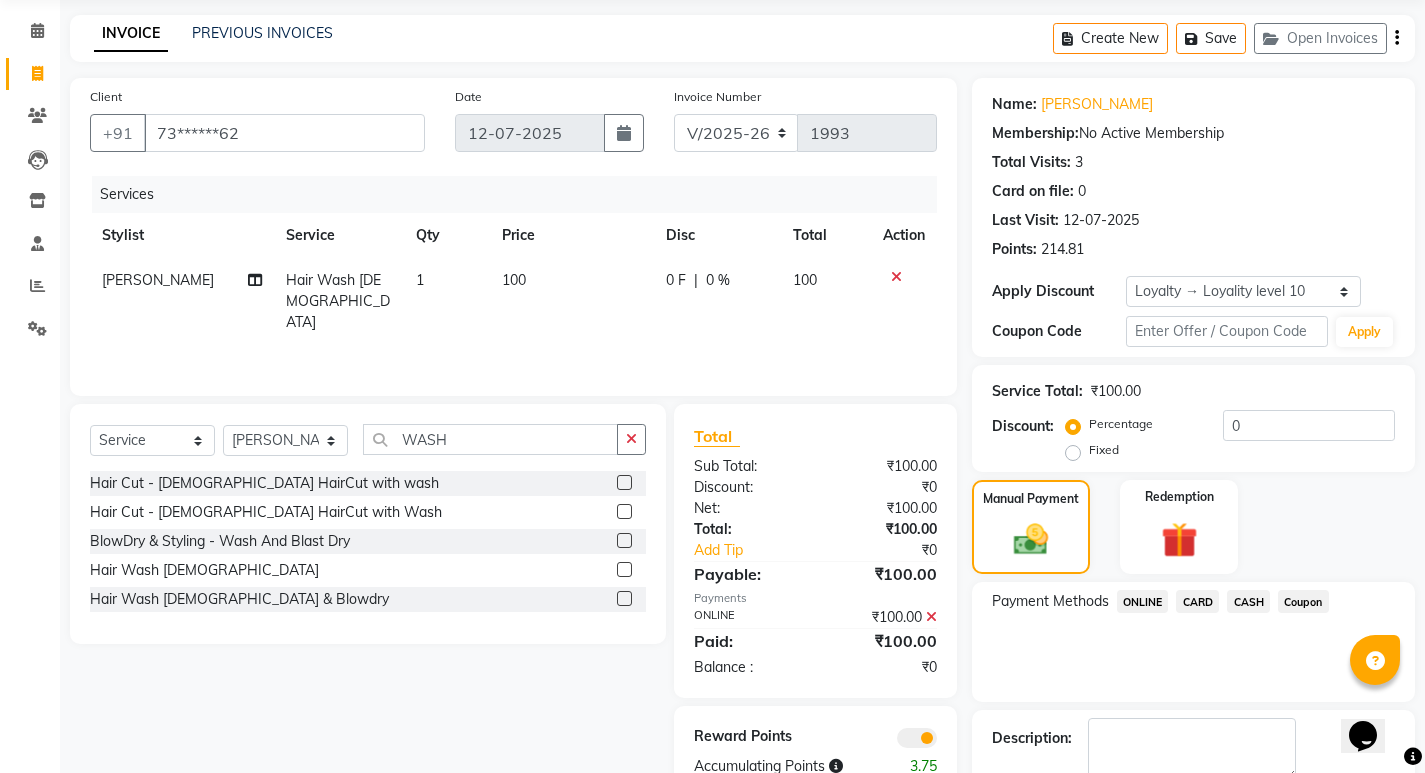 scroll, scrollTop: 185, scrollLeft: 0, axis: vertical 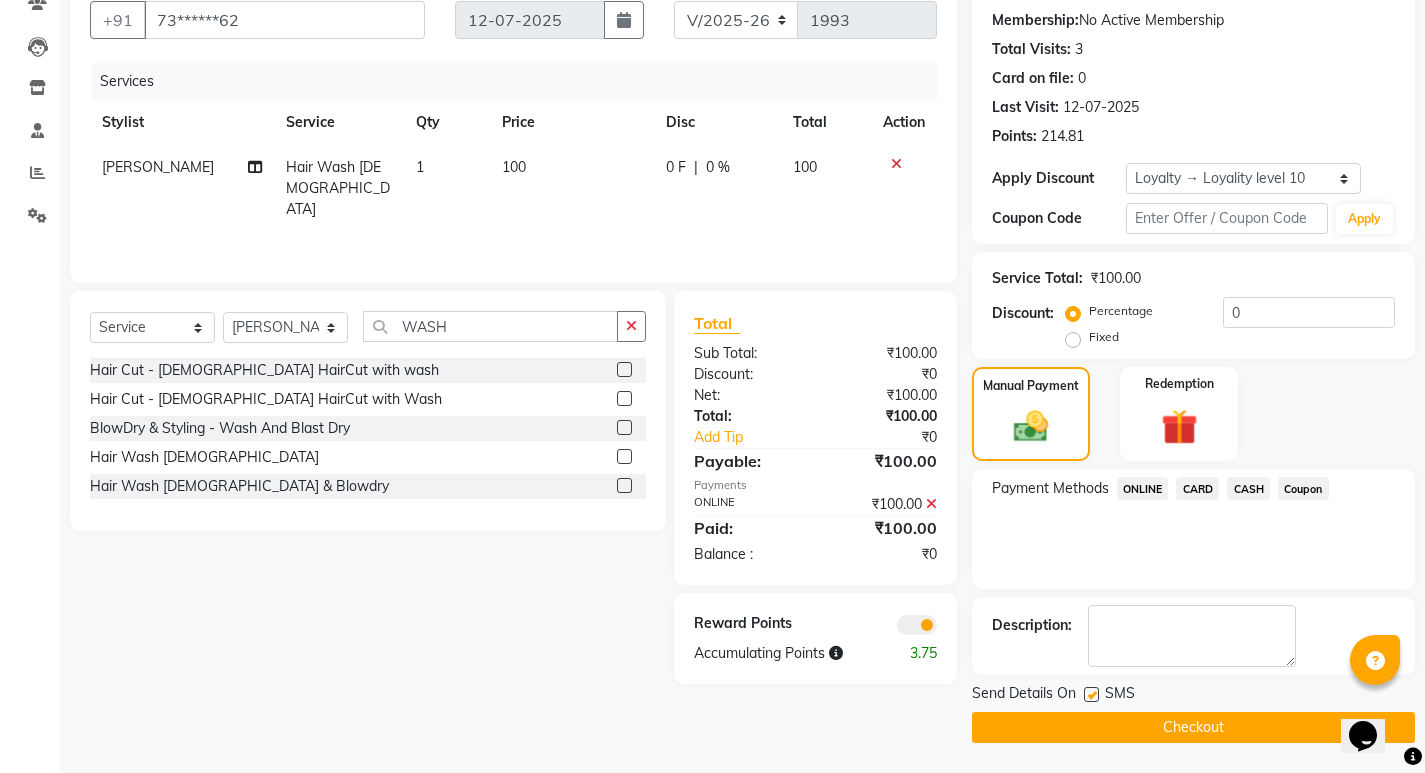 click on "Checkout" 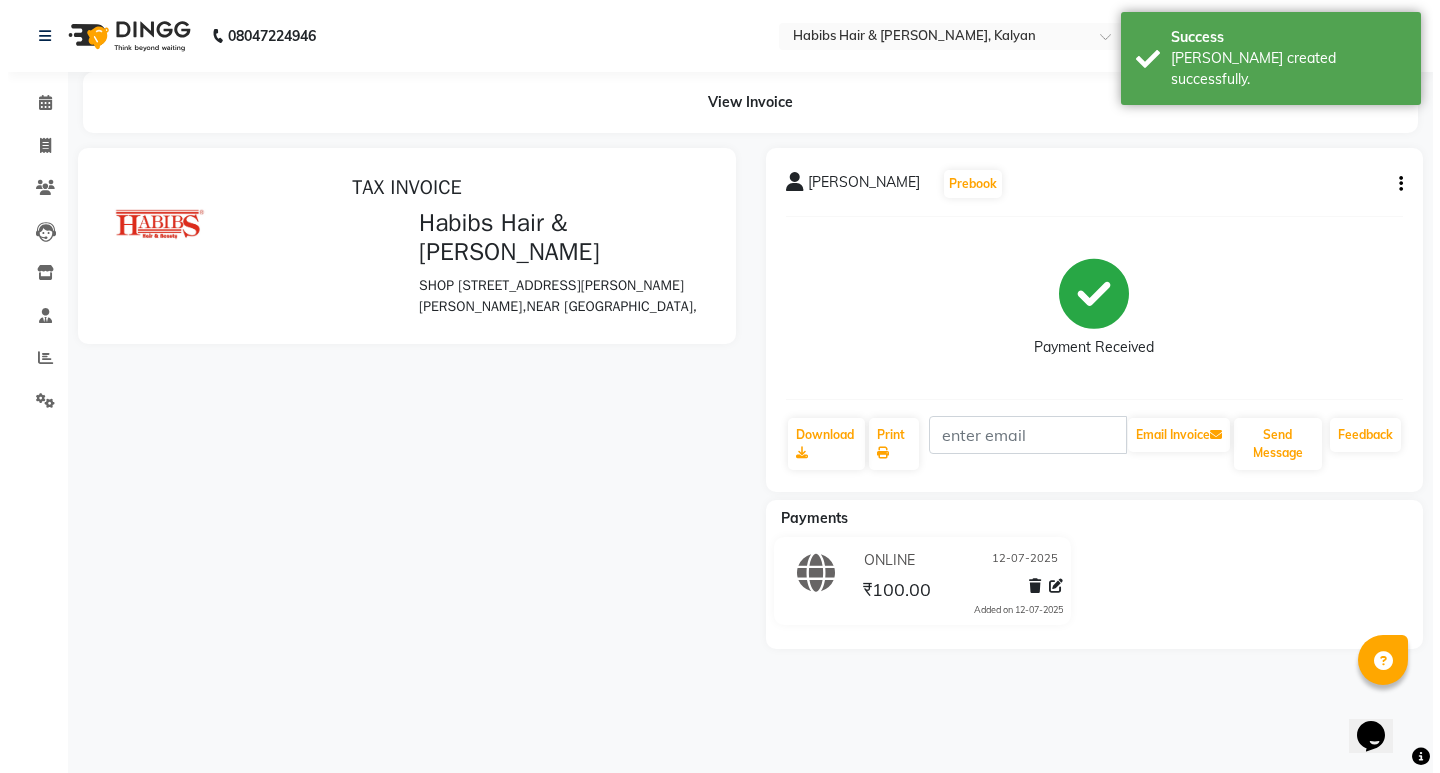 scroll, scrollTop: 0, scrollLeft: 0, axis: both 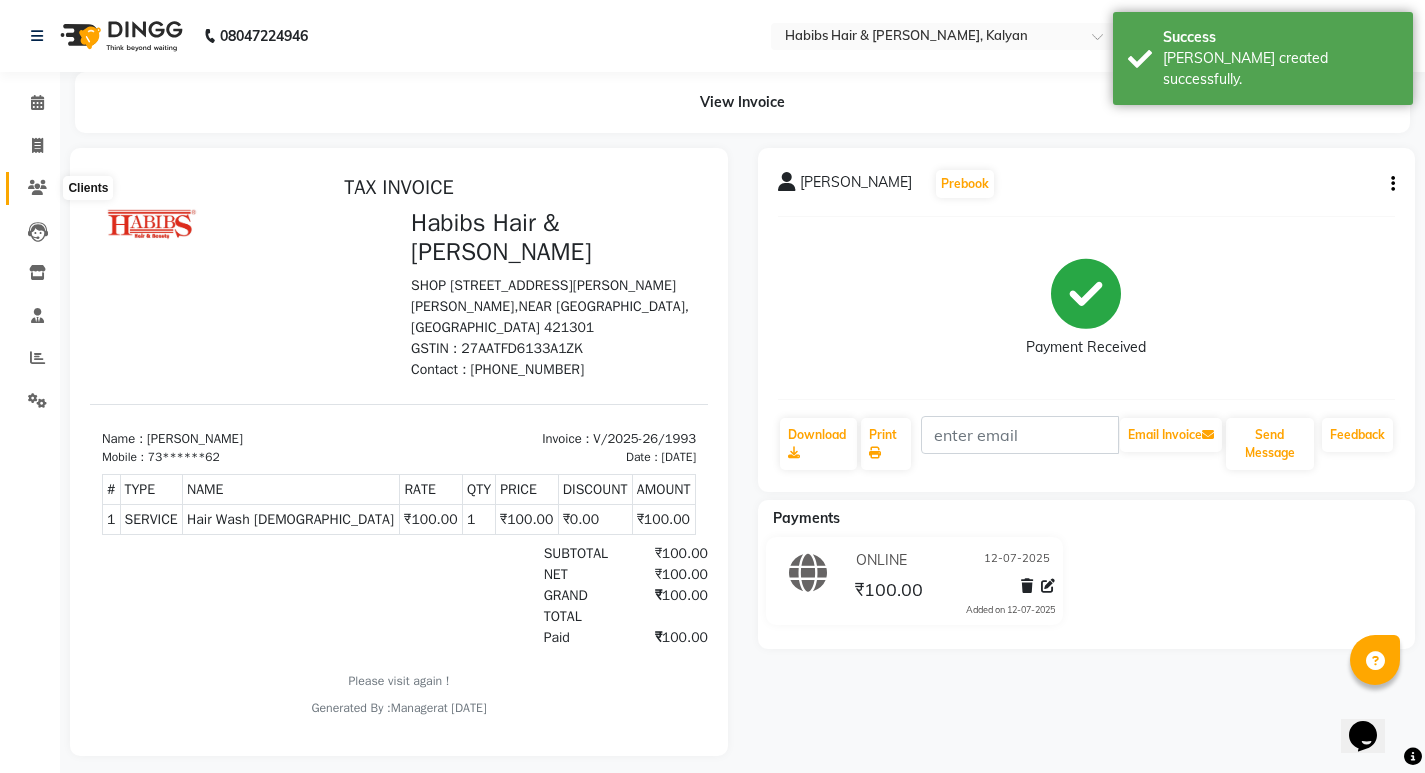 click 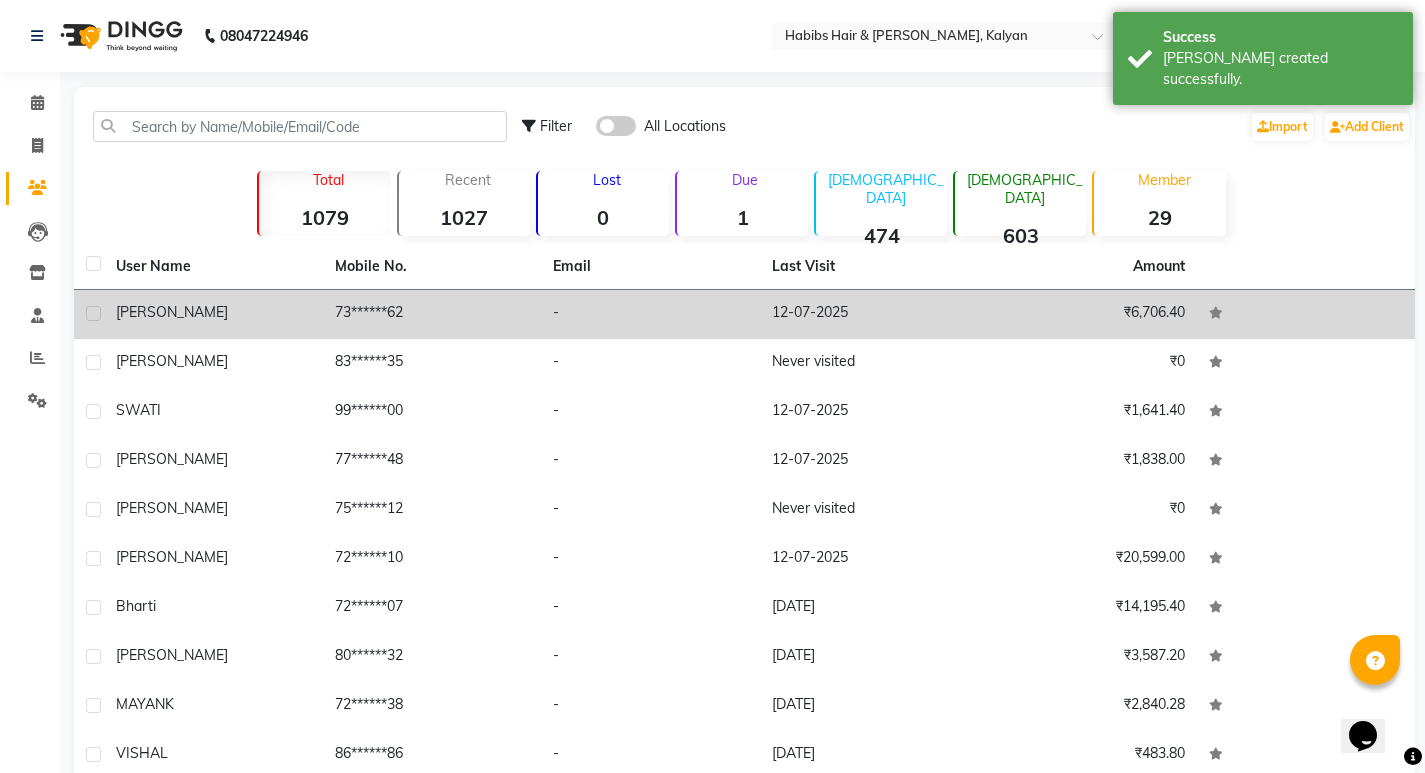 click on "12-07-2025" 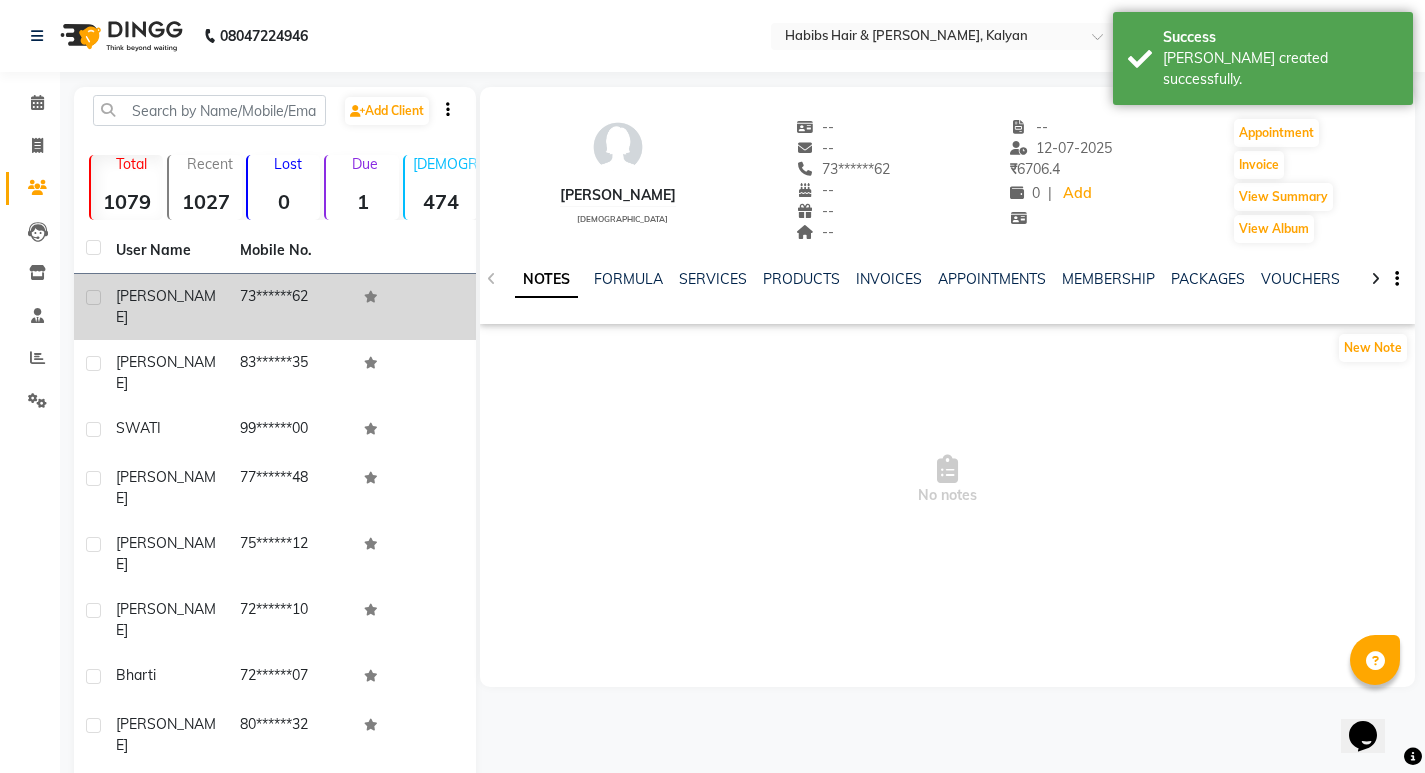 click on "NOTES FORMULA SERVICES PRODUCTS INVOICES APPOINTMENTS MEMBERSHIP PACKAGES VOUCHERS GIFTCARDS POINTS FORMS FAMILY CARDS WALLET" 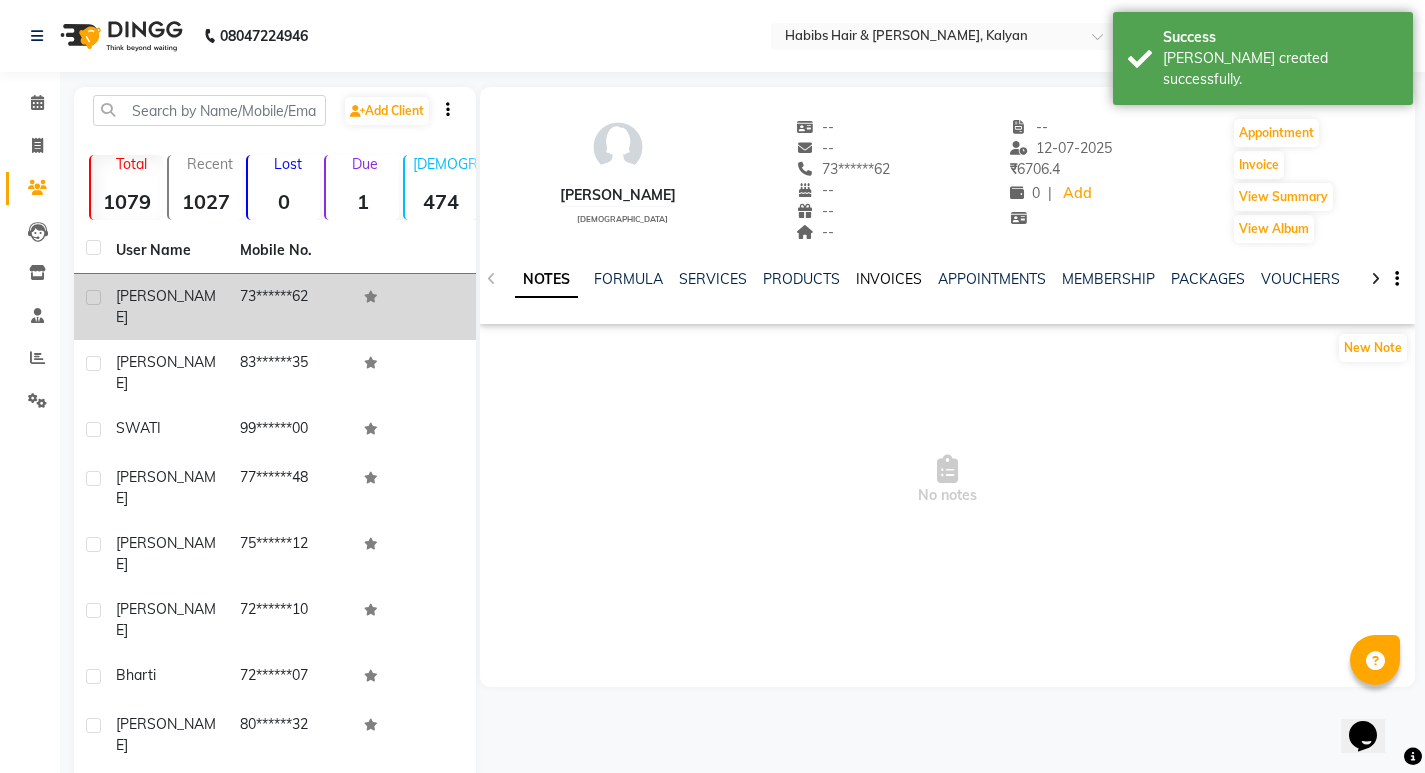 click on "INVOICES" 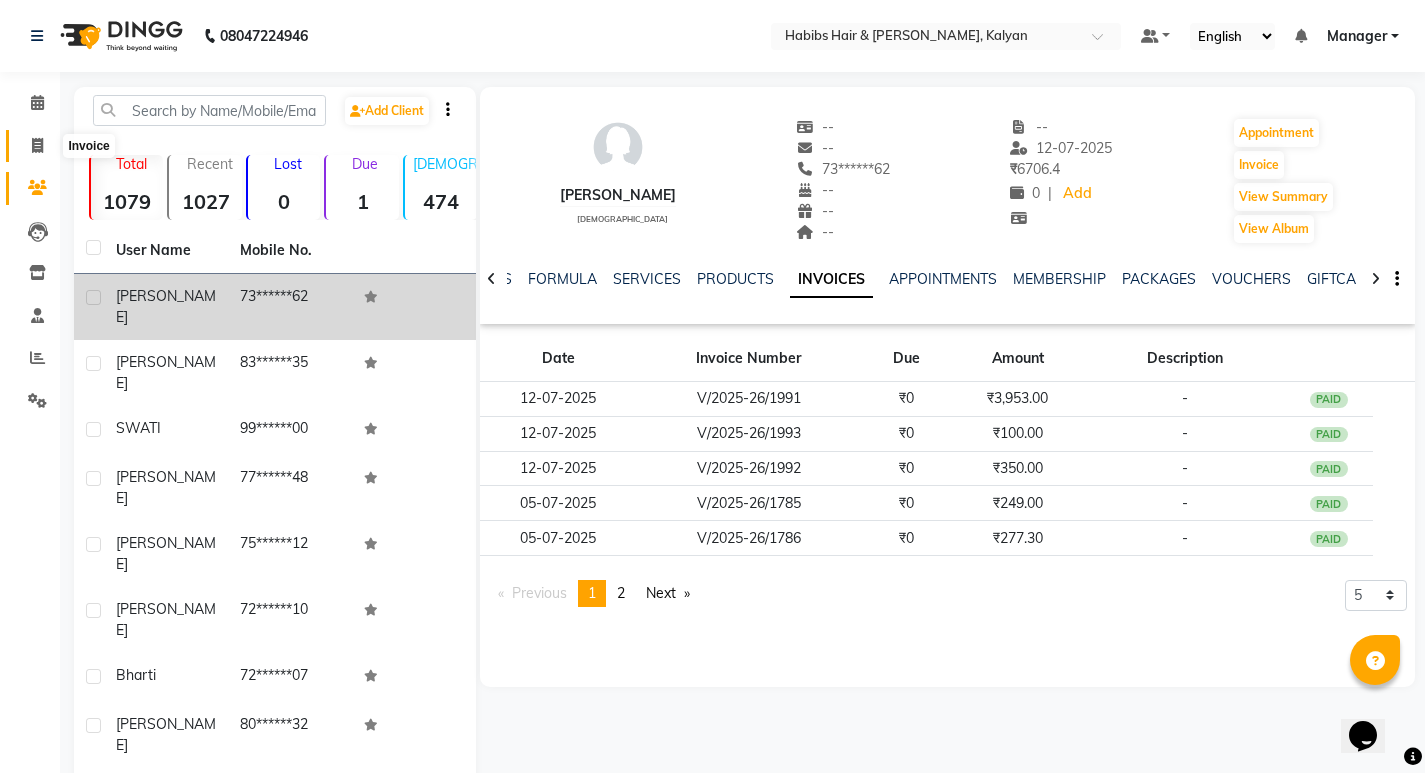 click 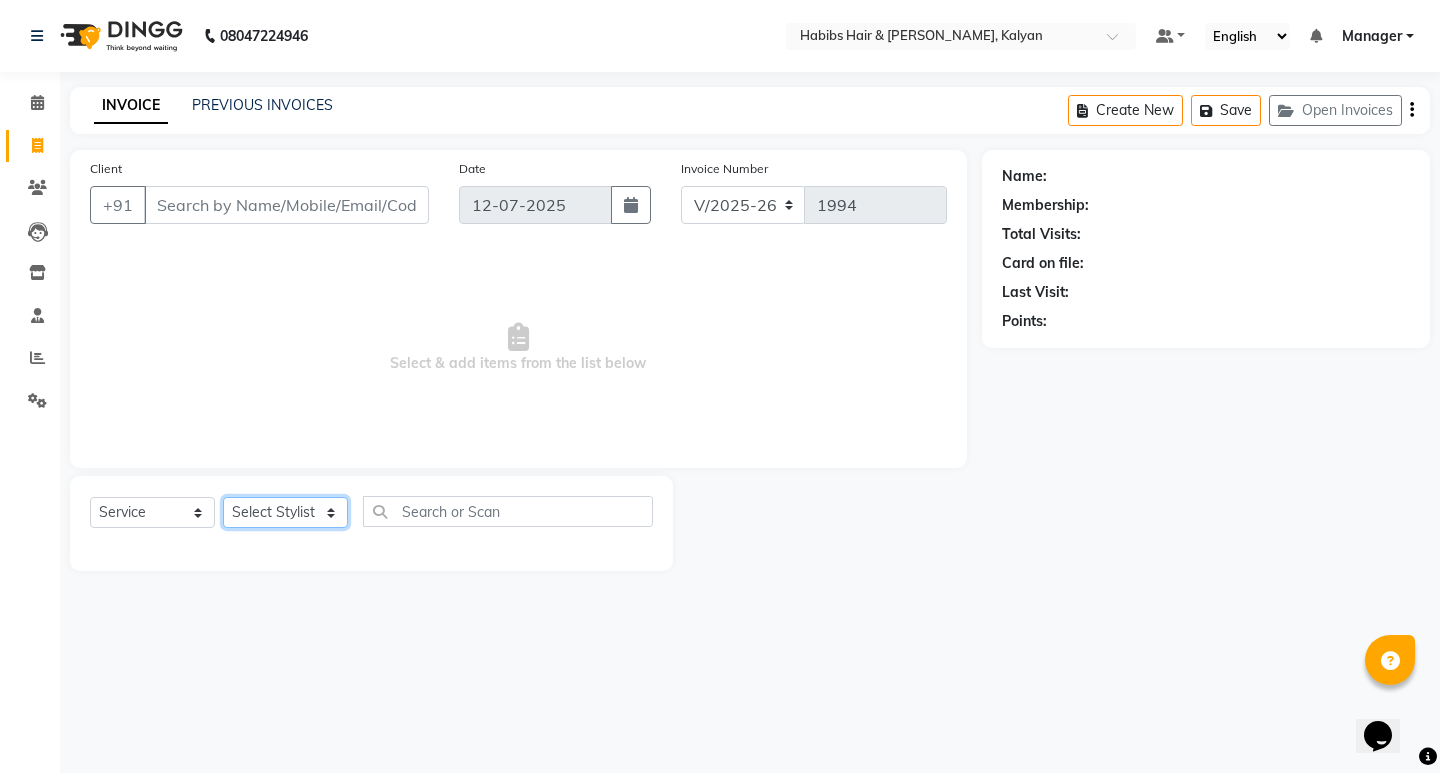 click on "Select Stylist ANWAR GANESH SHINDE Gauri Manager Maruf  mulla Meena Kumari Namrata zipre Neha M Omkar Priyanka Ranjana  singh  Sagar saindane SANTOSHI SHALINI Smruti Suraj Kadam Vinaya  Yogesh" 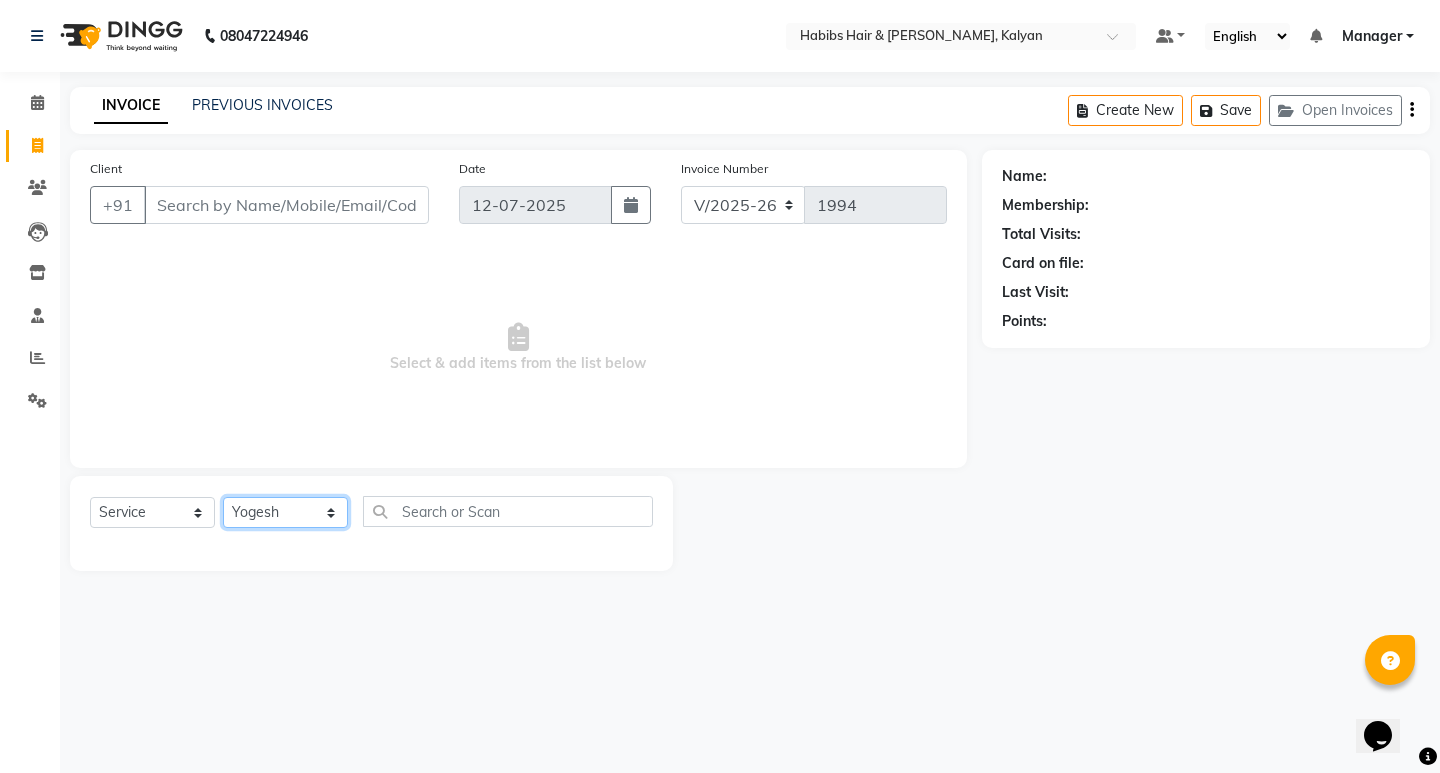 click on "Select Stylist ANWAR GANESH SHINDE Gauri Manager Maruf  mulla Meena Kumari Namrata zipre Neha M Omkar Priyanka Ranjana  singh  Sagar saindane SANTOSHI SHALINI Smruti Suraj Kadam Vinaya  Yogesh" 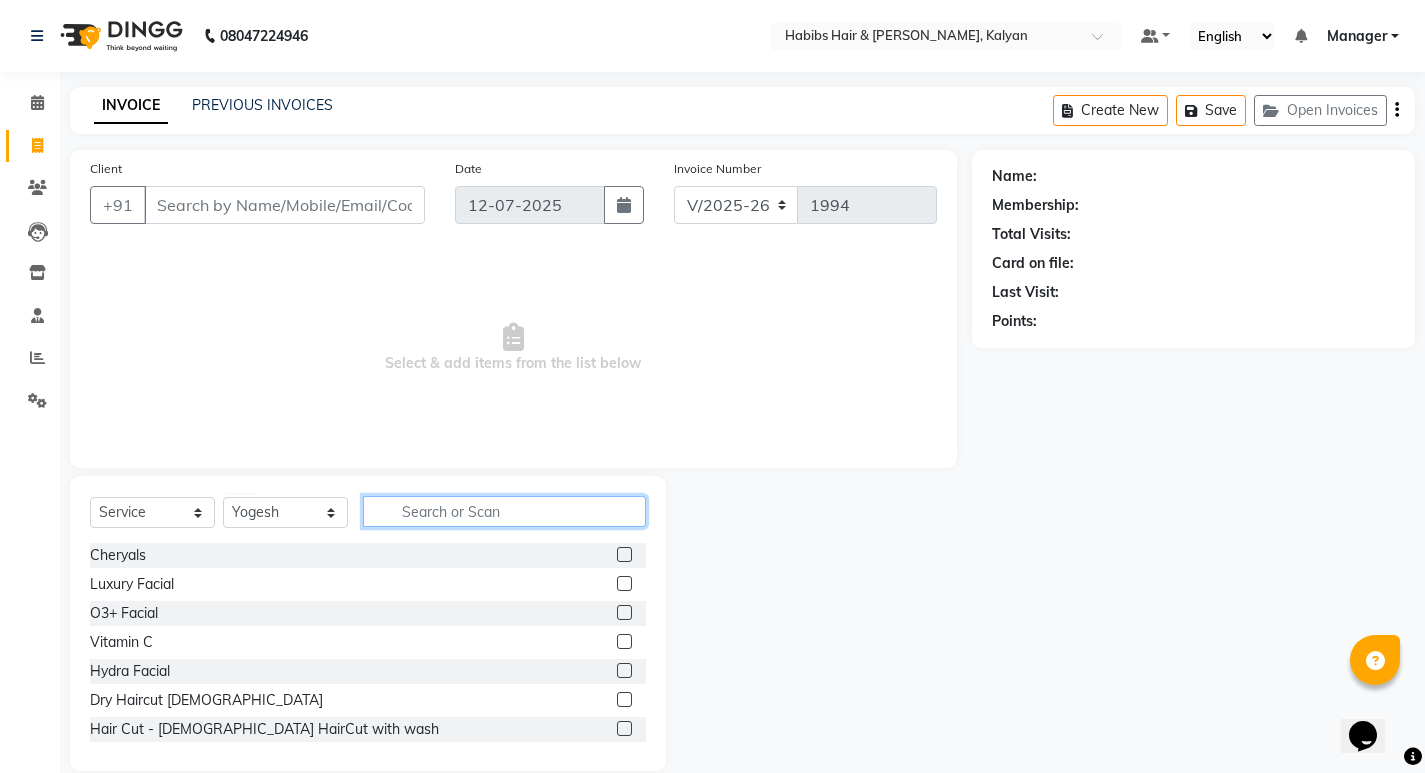 click 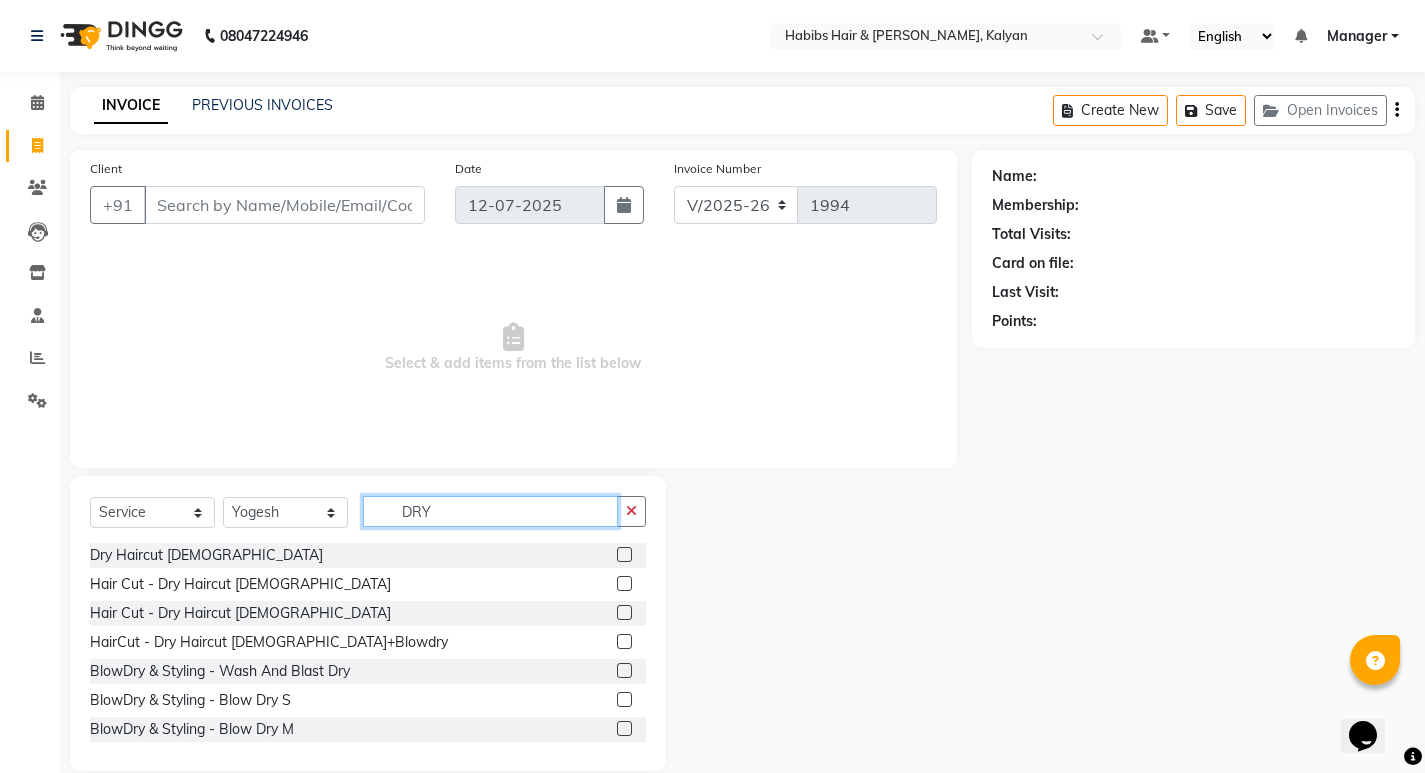 type on "DRY" 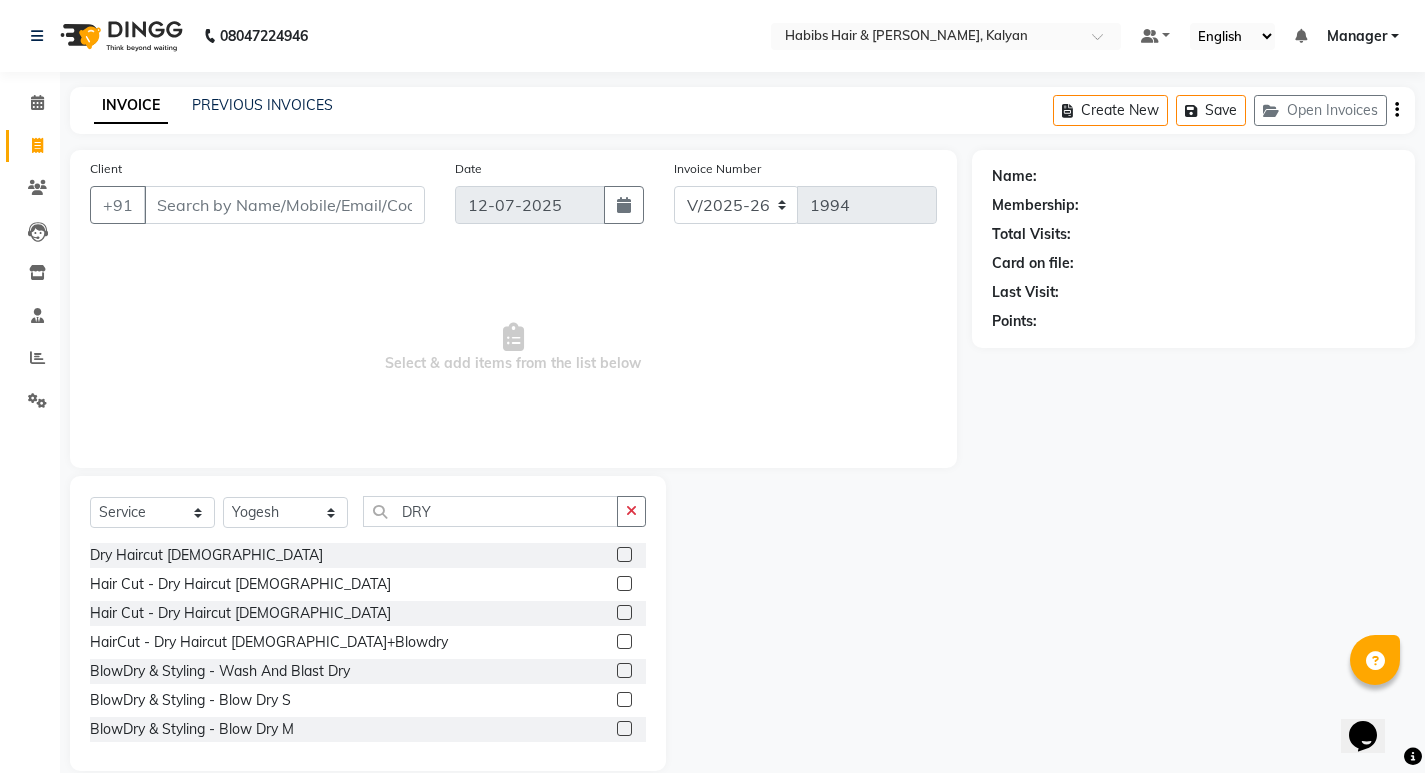 click 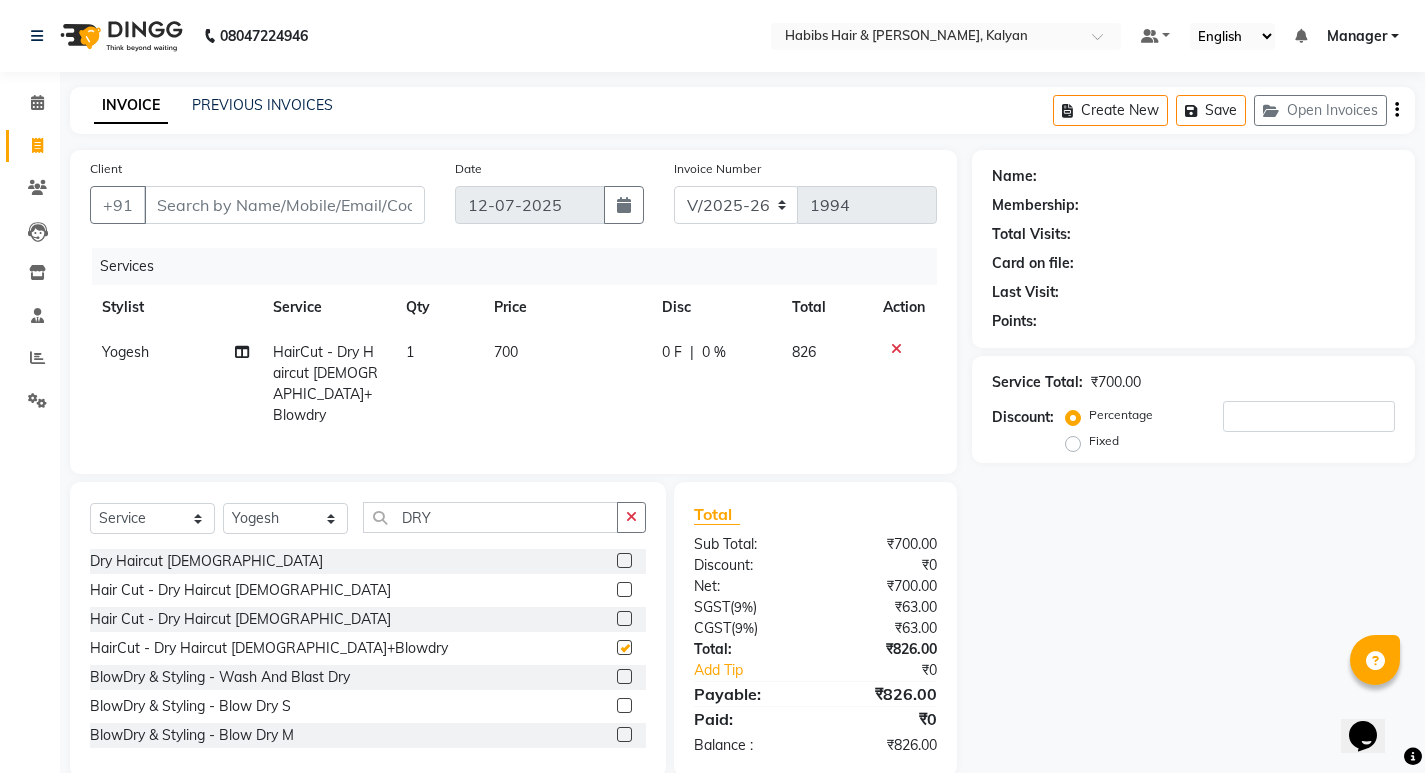 checkbox on "false" 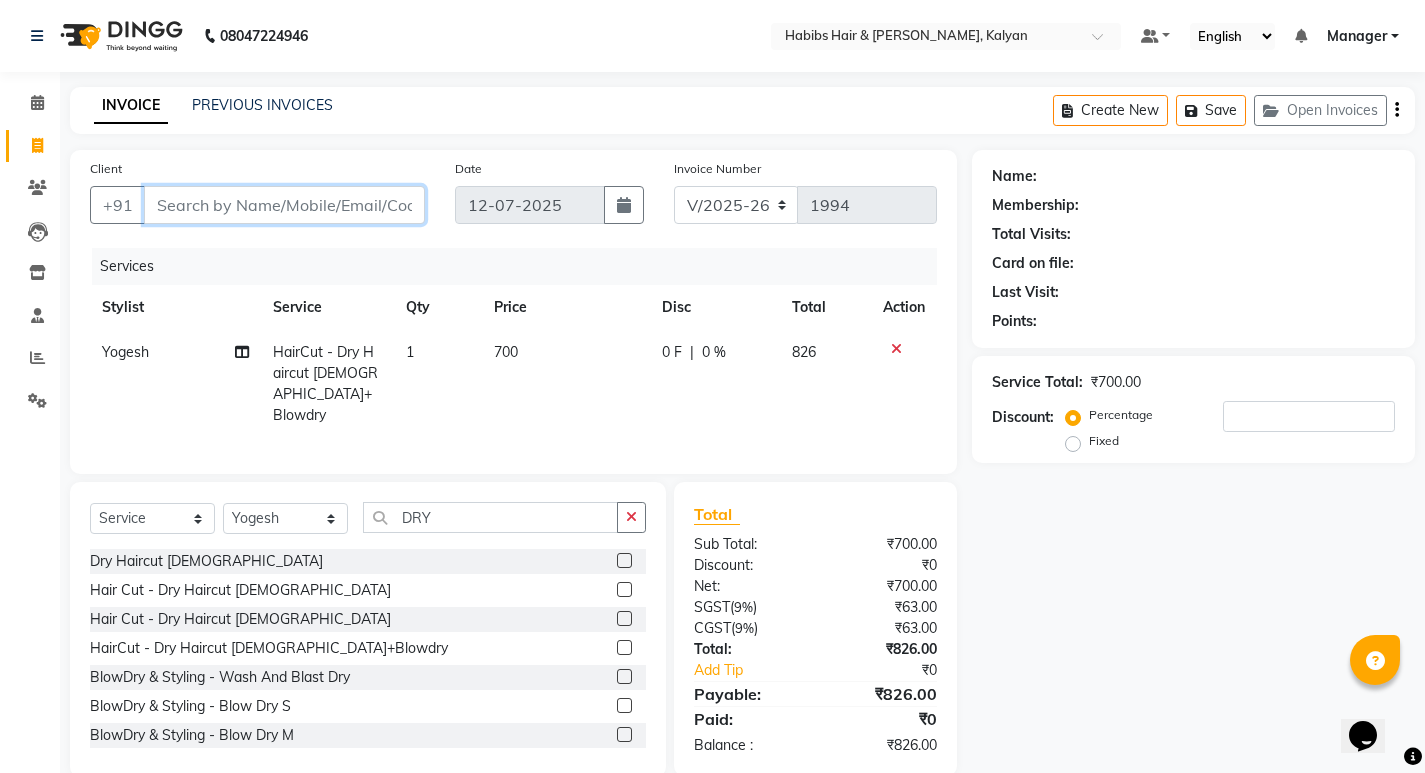 click on "Client" at bounding box center [284, 205] 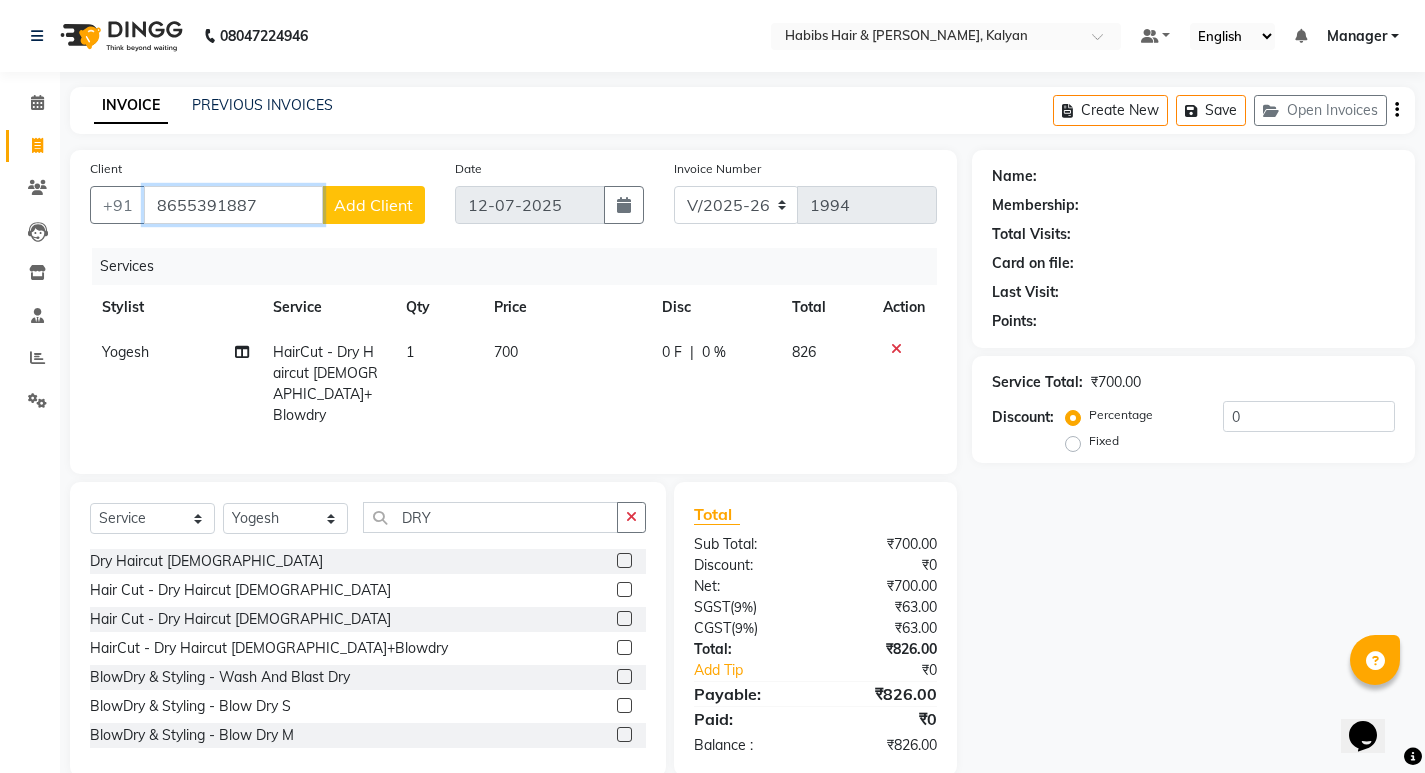 type on "8655391887" 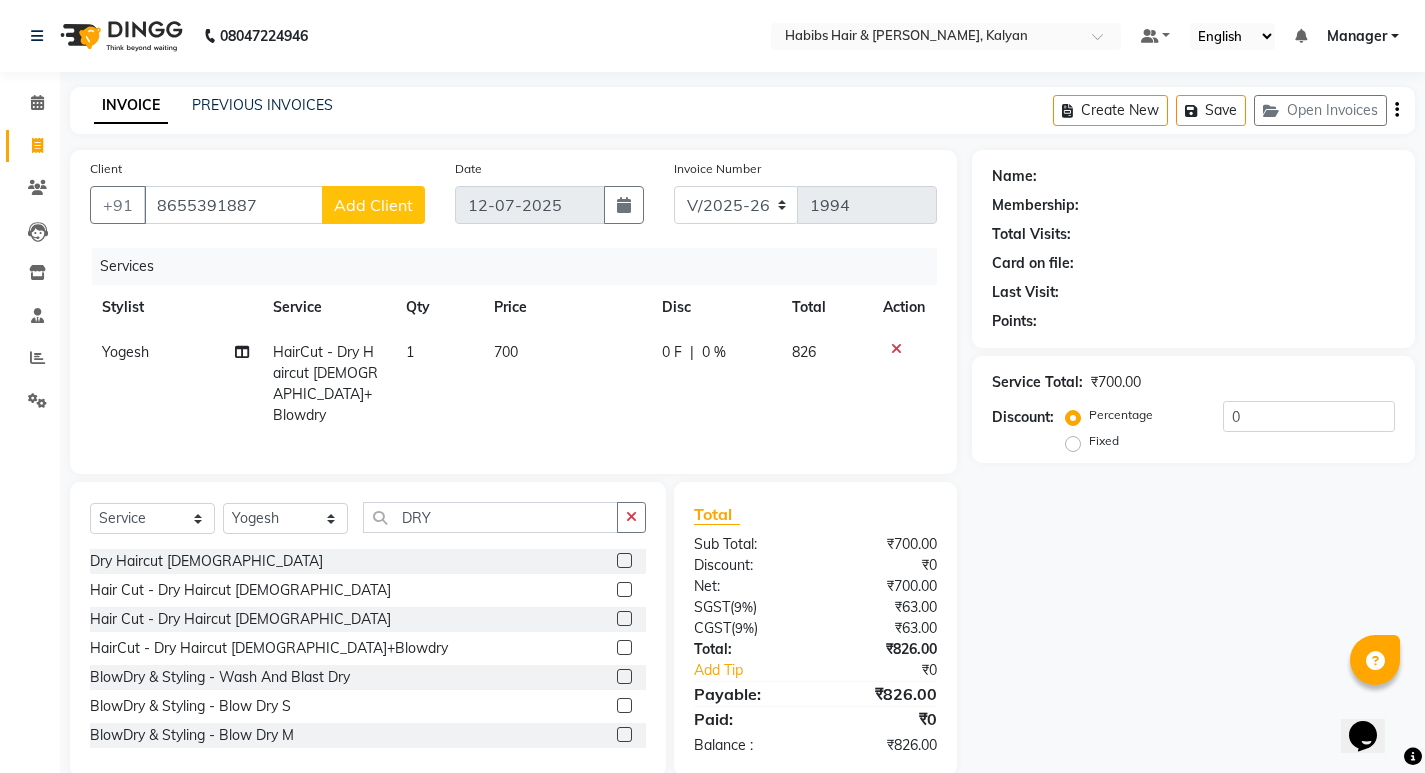 click on "Add Client" 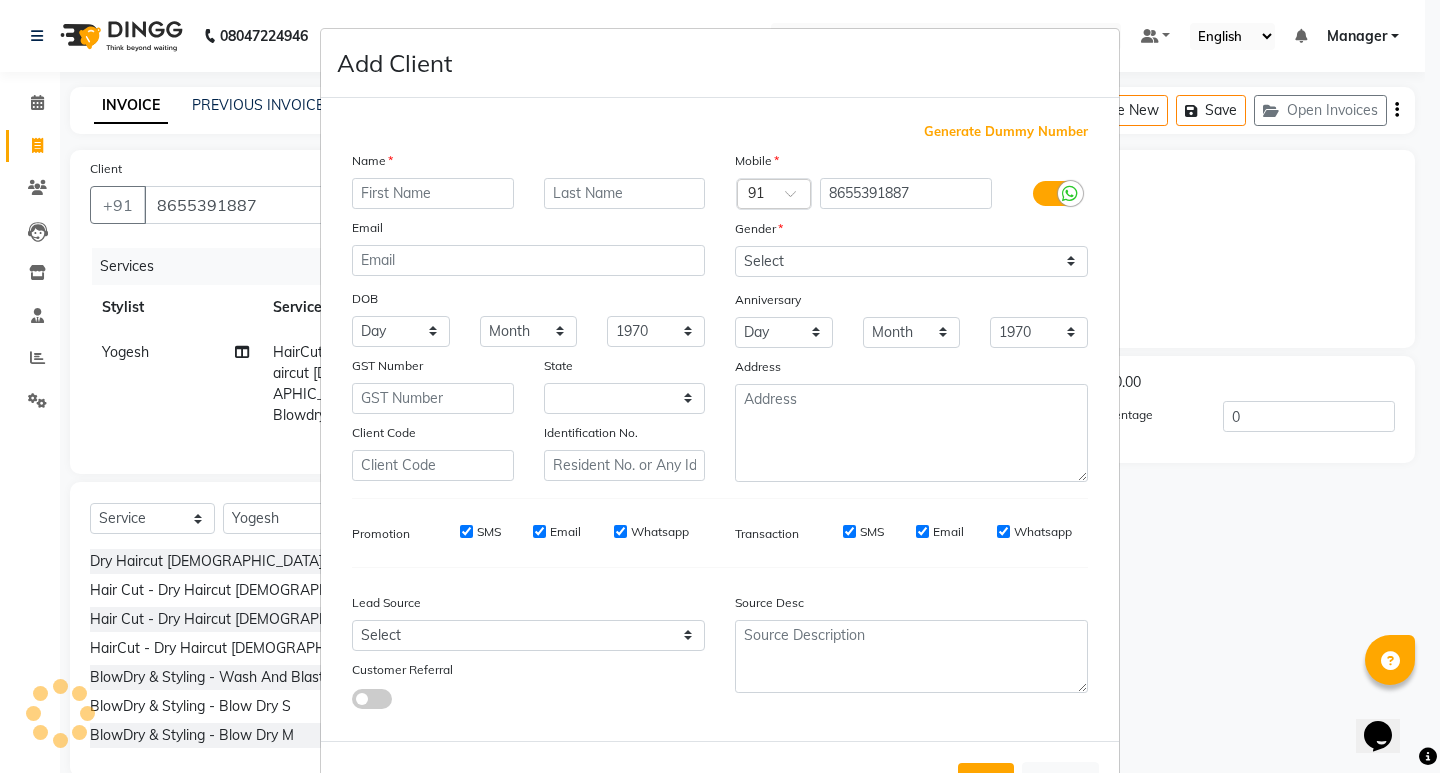 select on "22" 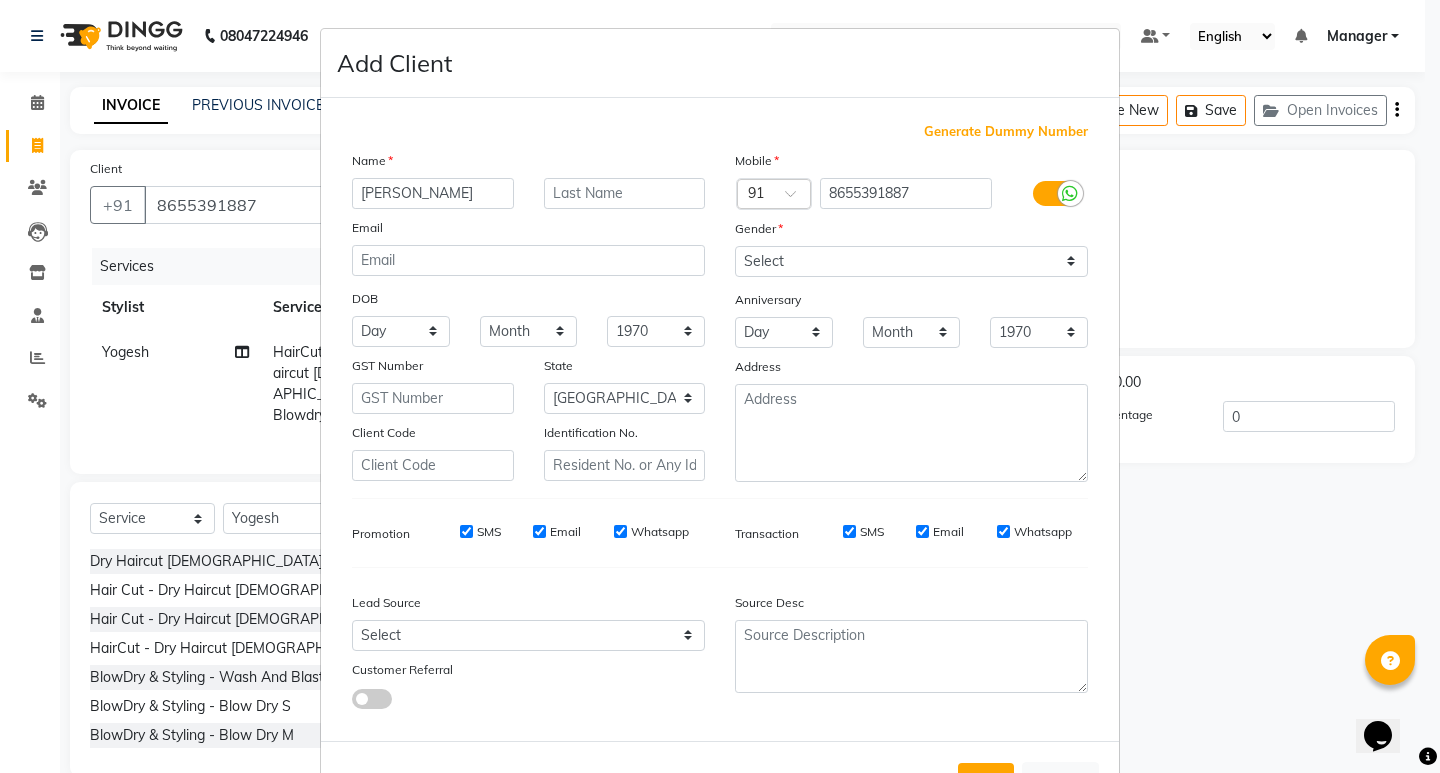 type on "RUTUJA" 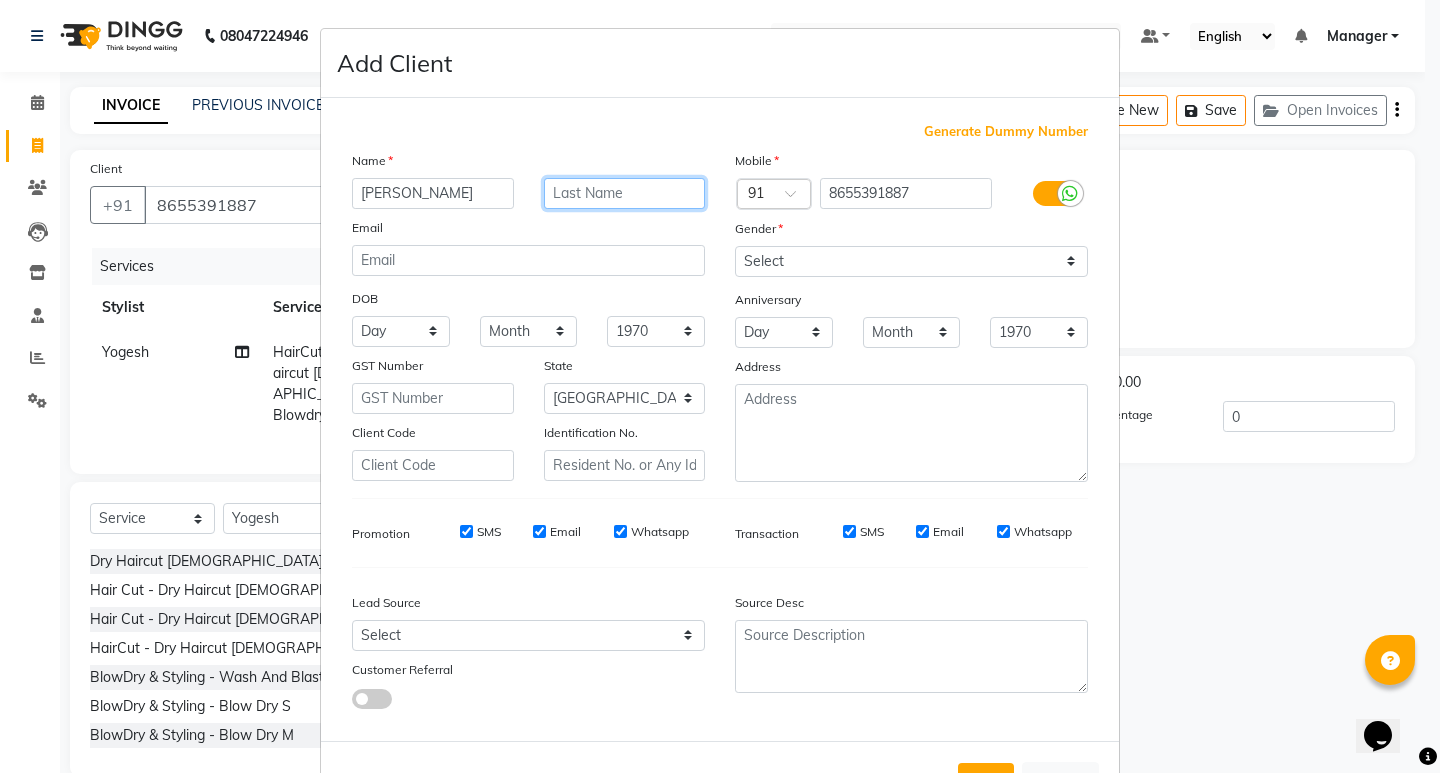 click at bounding box center [625, 193] 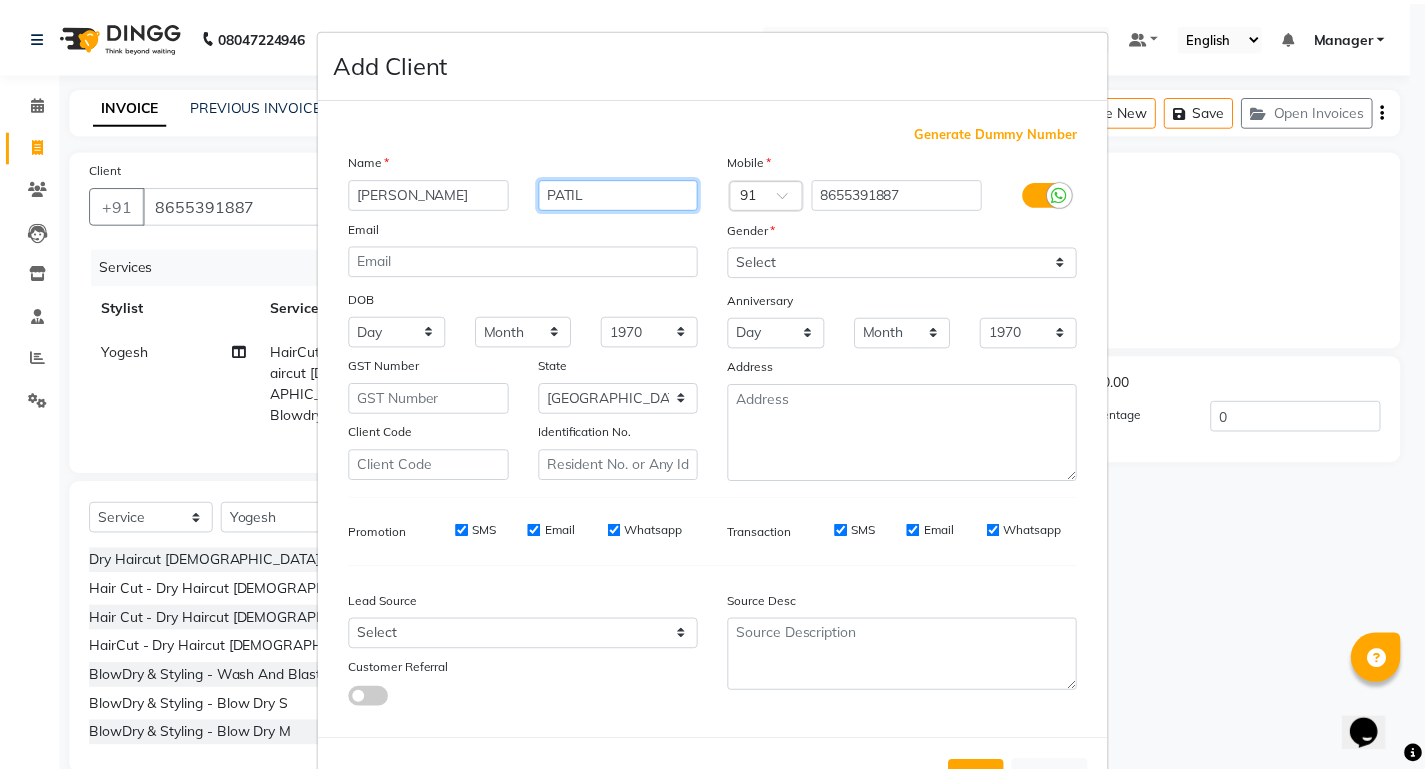 scroll, scrollTop: 76, scrollLeft: 0, axis: vertical 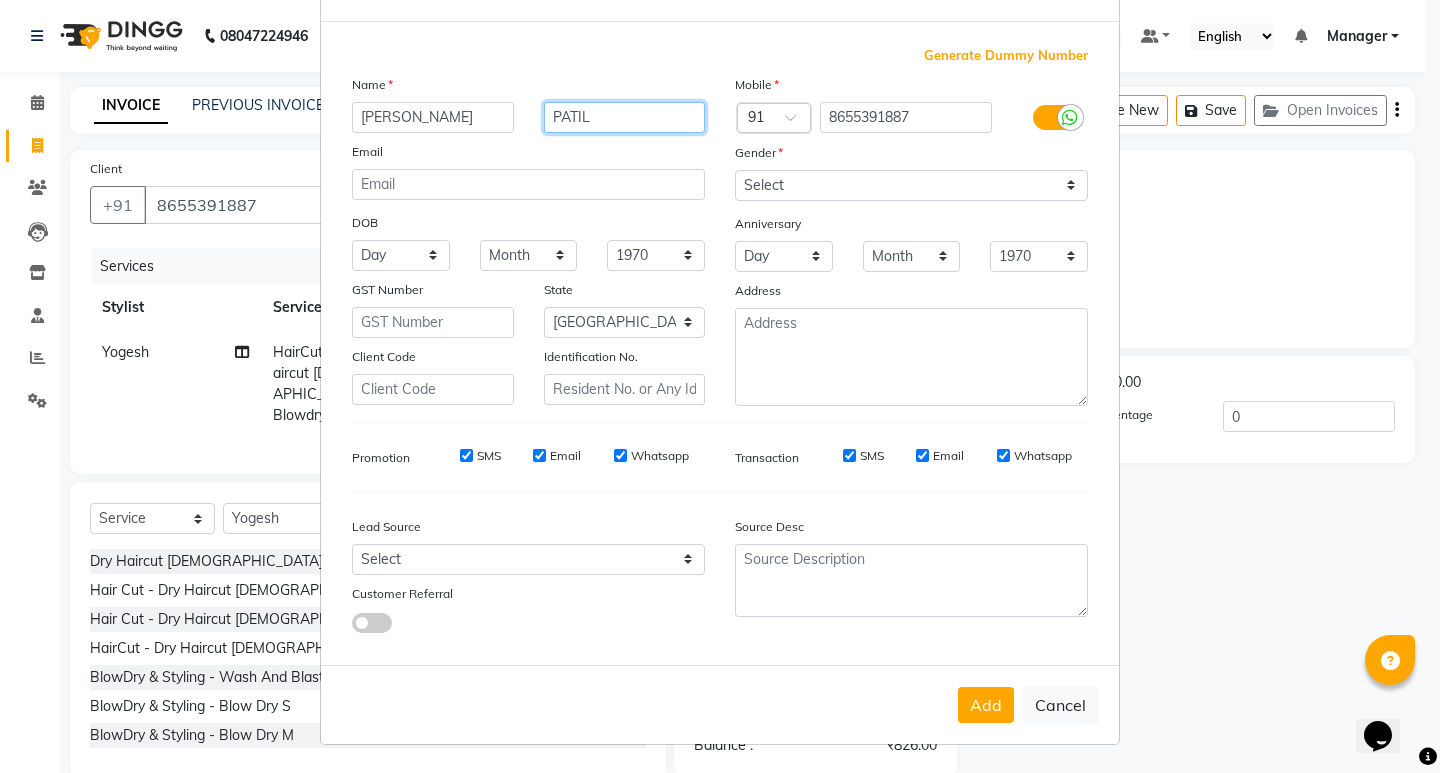 type on "PATIL" 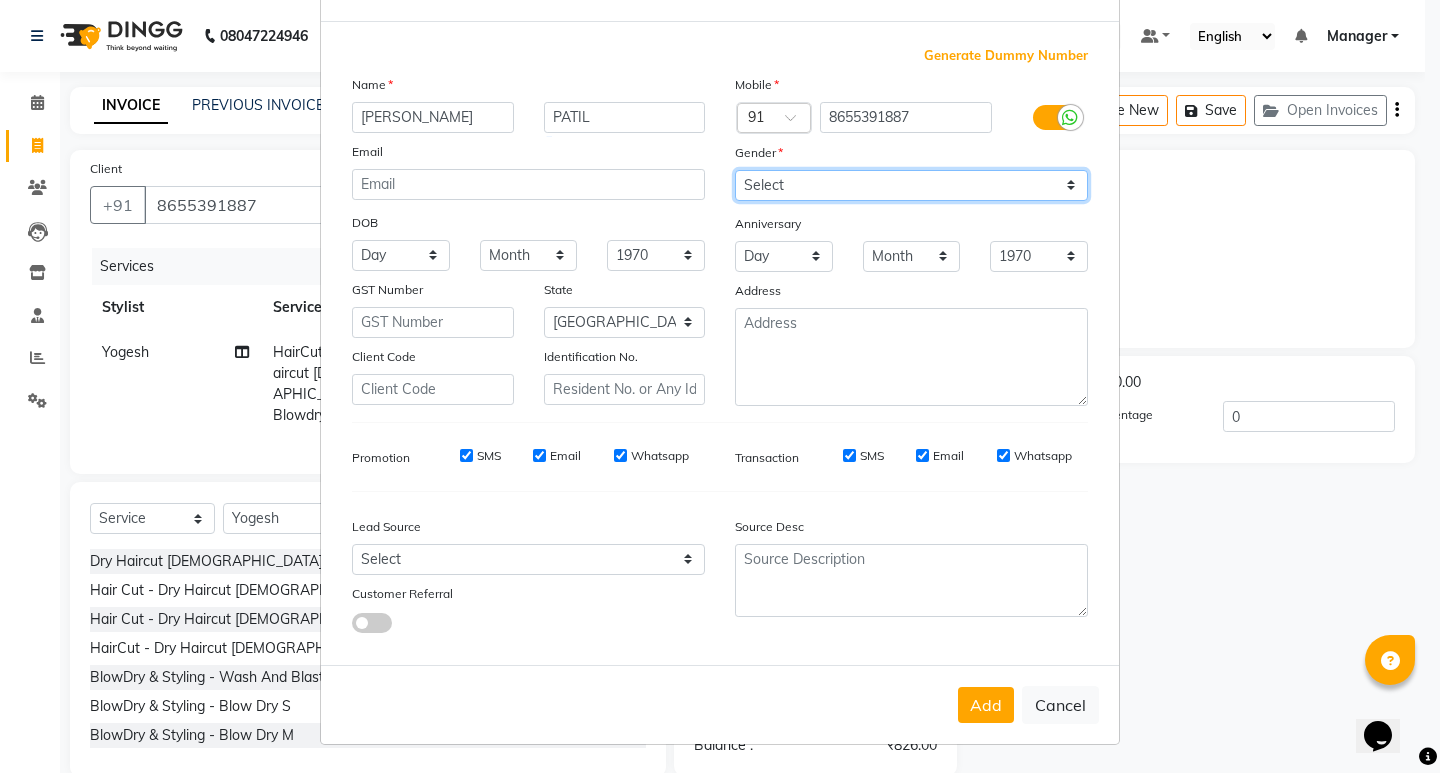 click on "Select Male Female Other Prefer Not To Say" at bounding box center [911, 185] 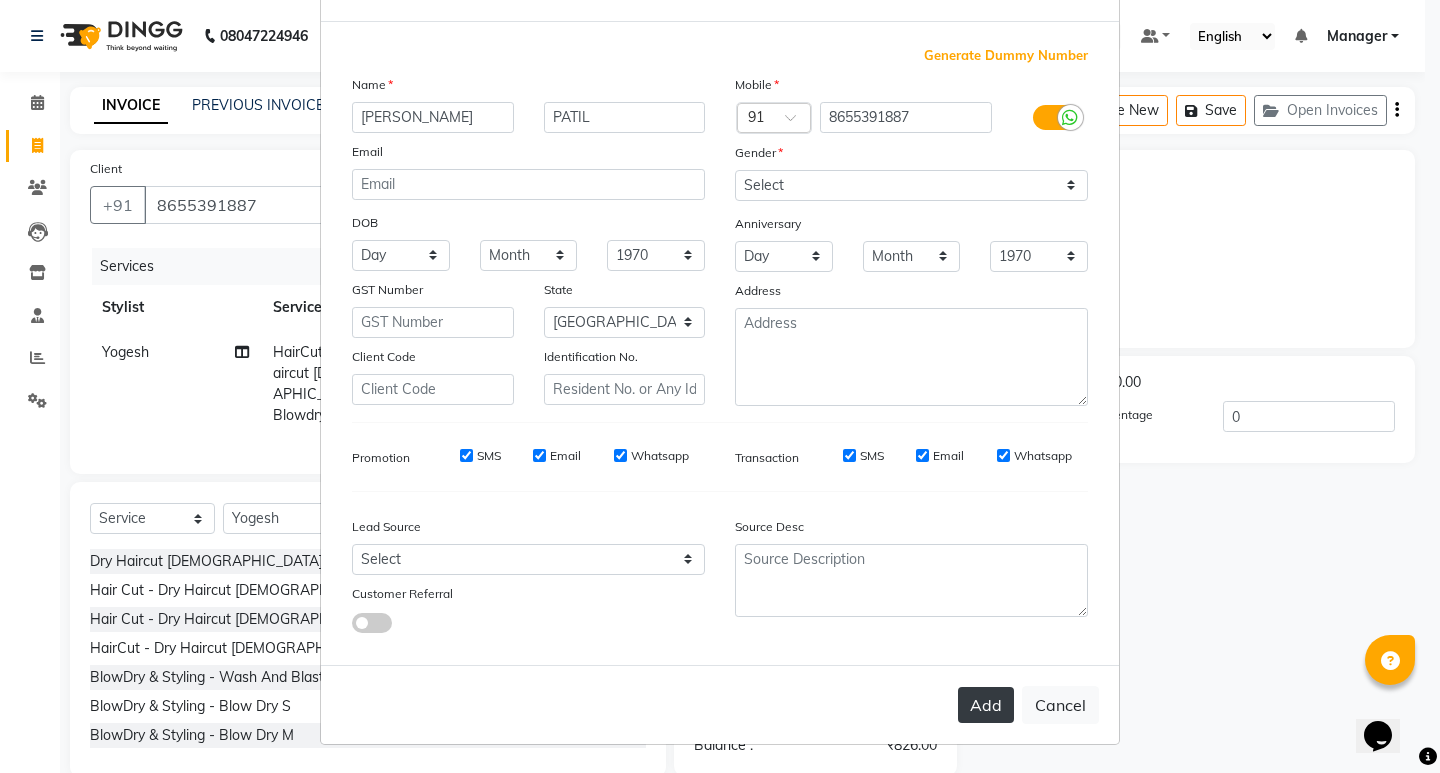 click on "Add" at bounding box center [986, 705] 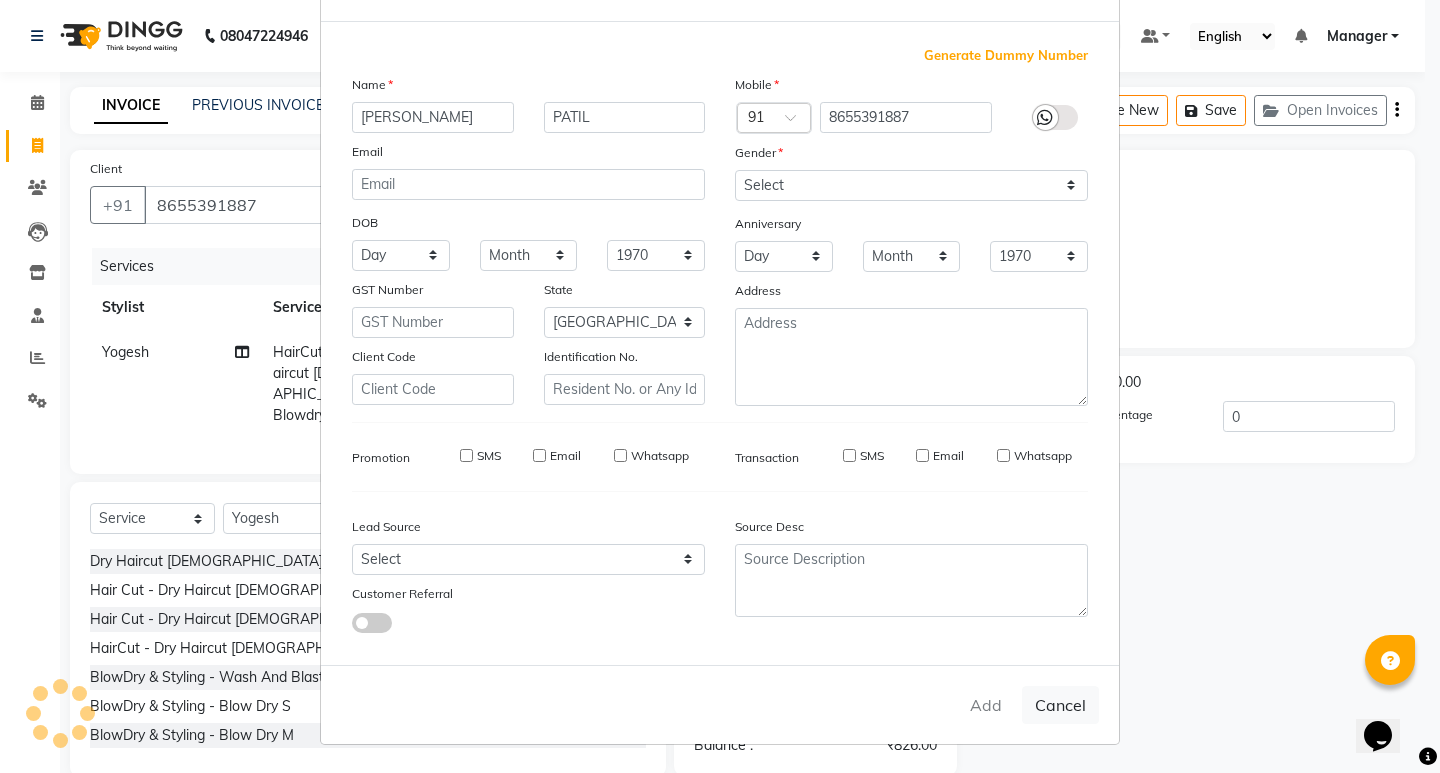 type on "86******87" 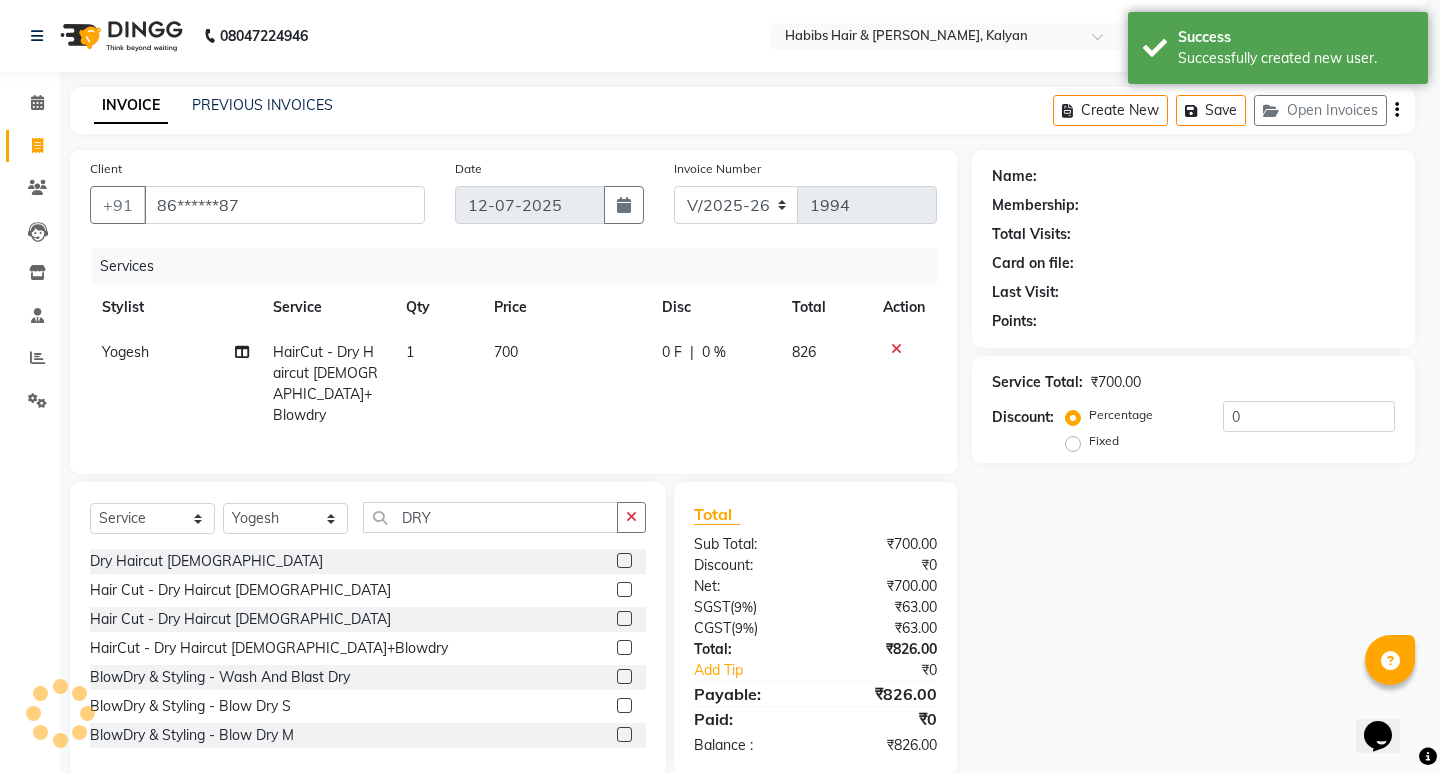 select on "1: Object" 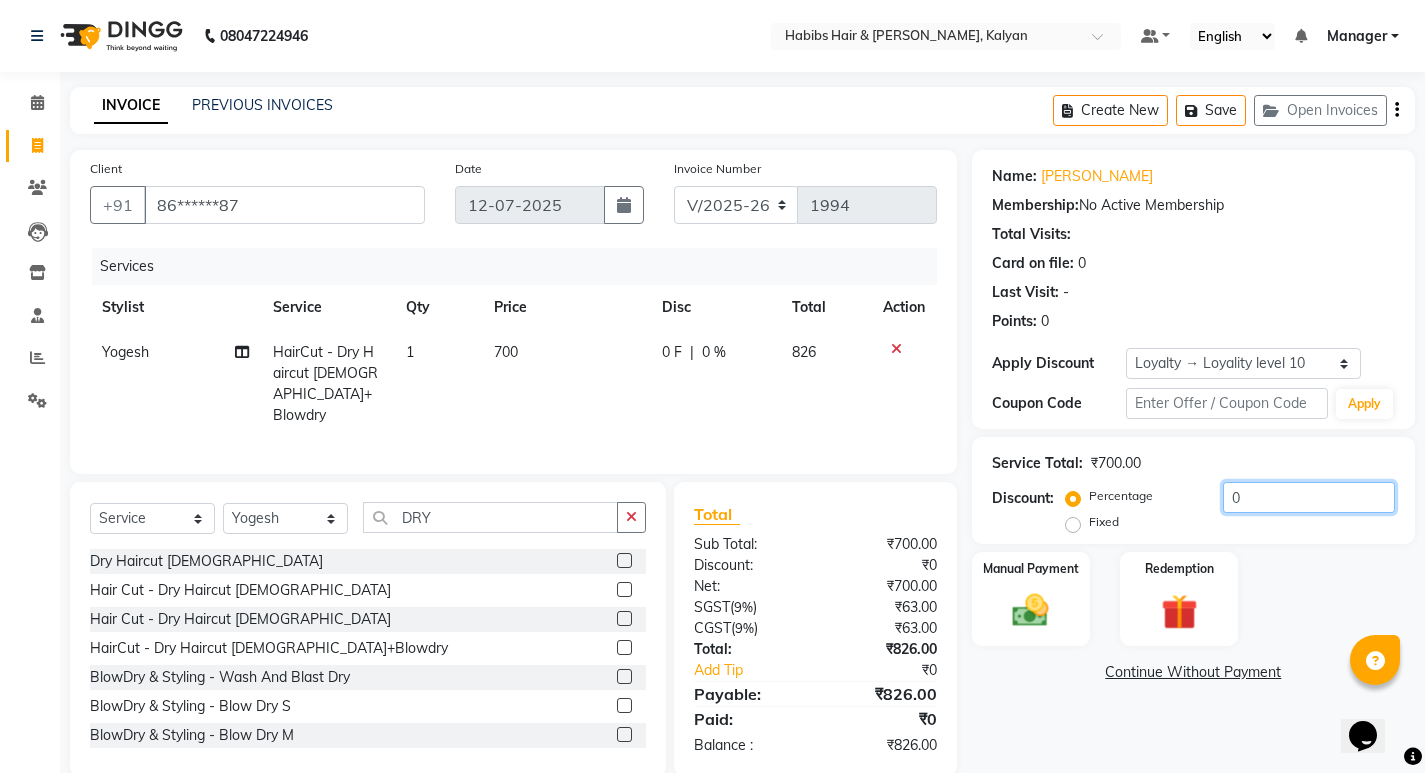 click on "0" 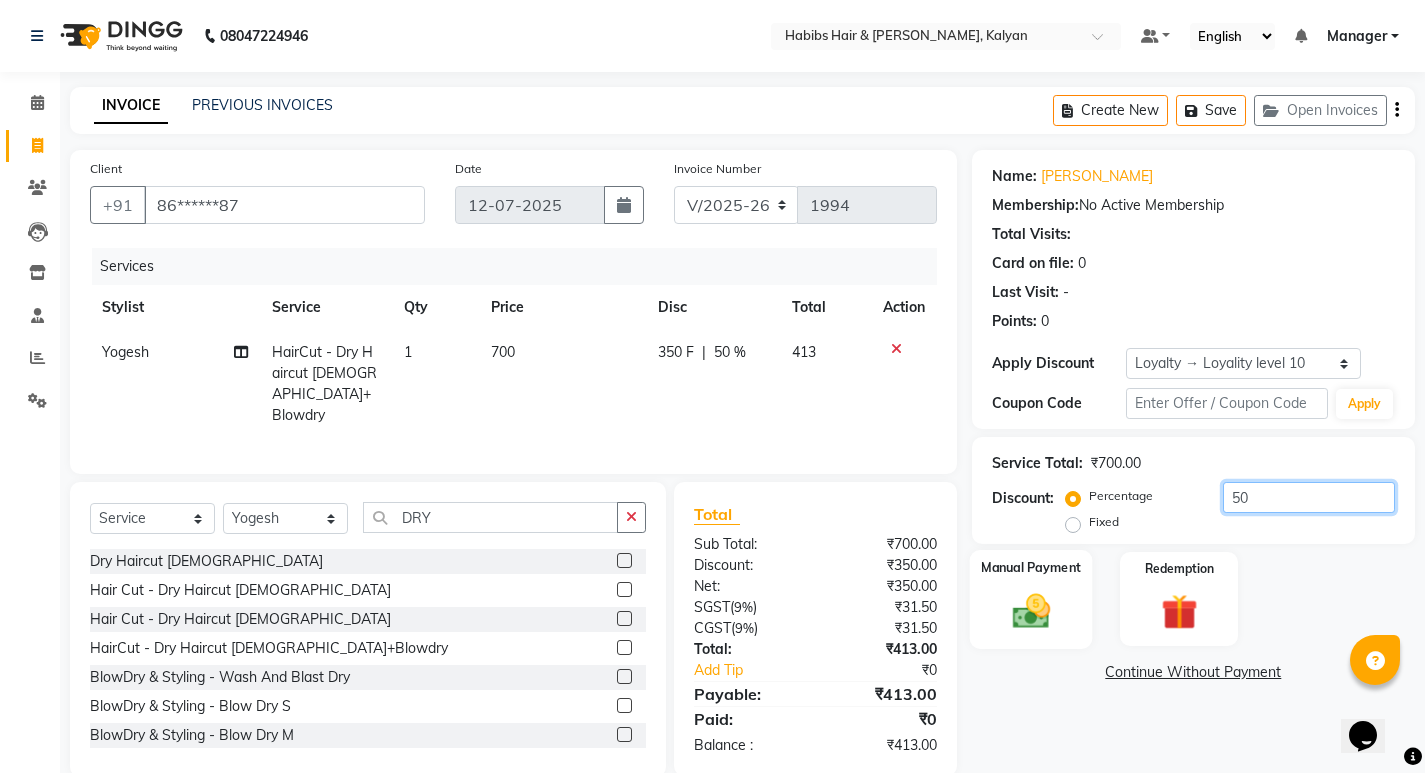 type on "50" 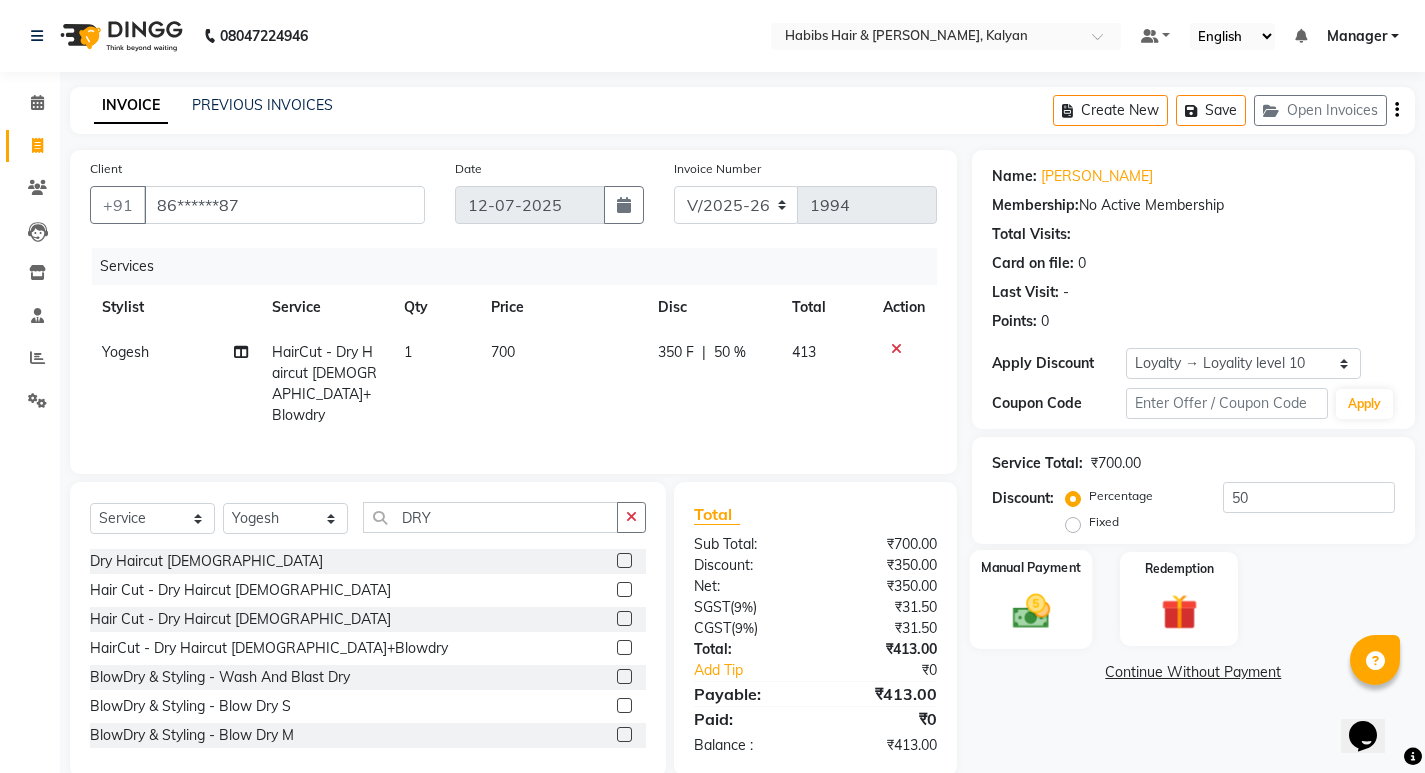 click on "Manual Payment" 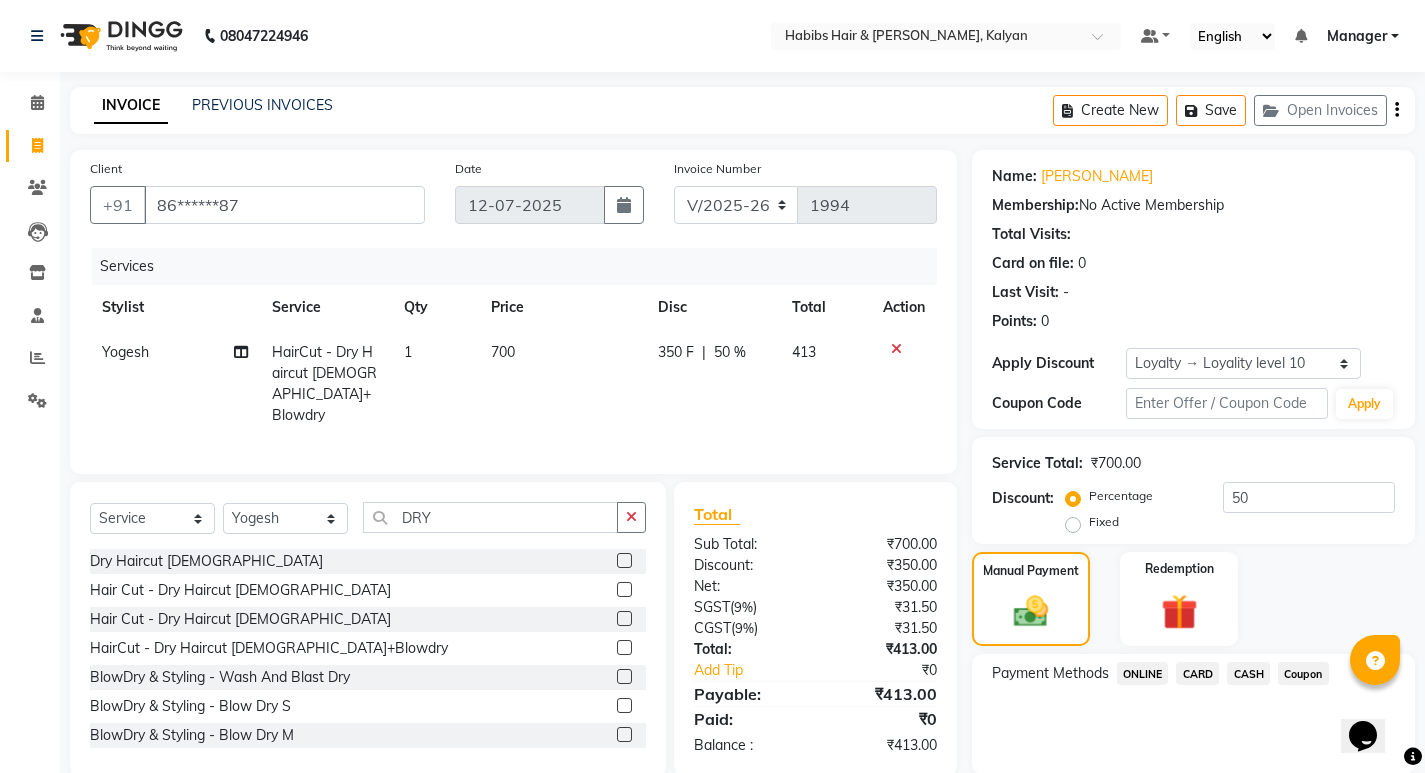 click on "ONLINE" 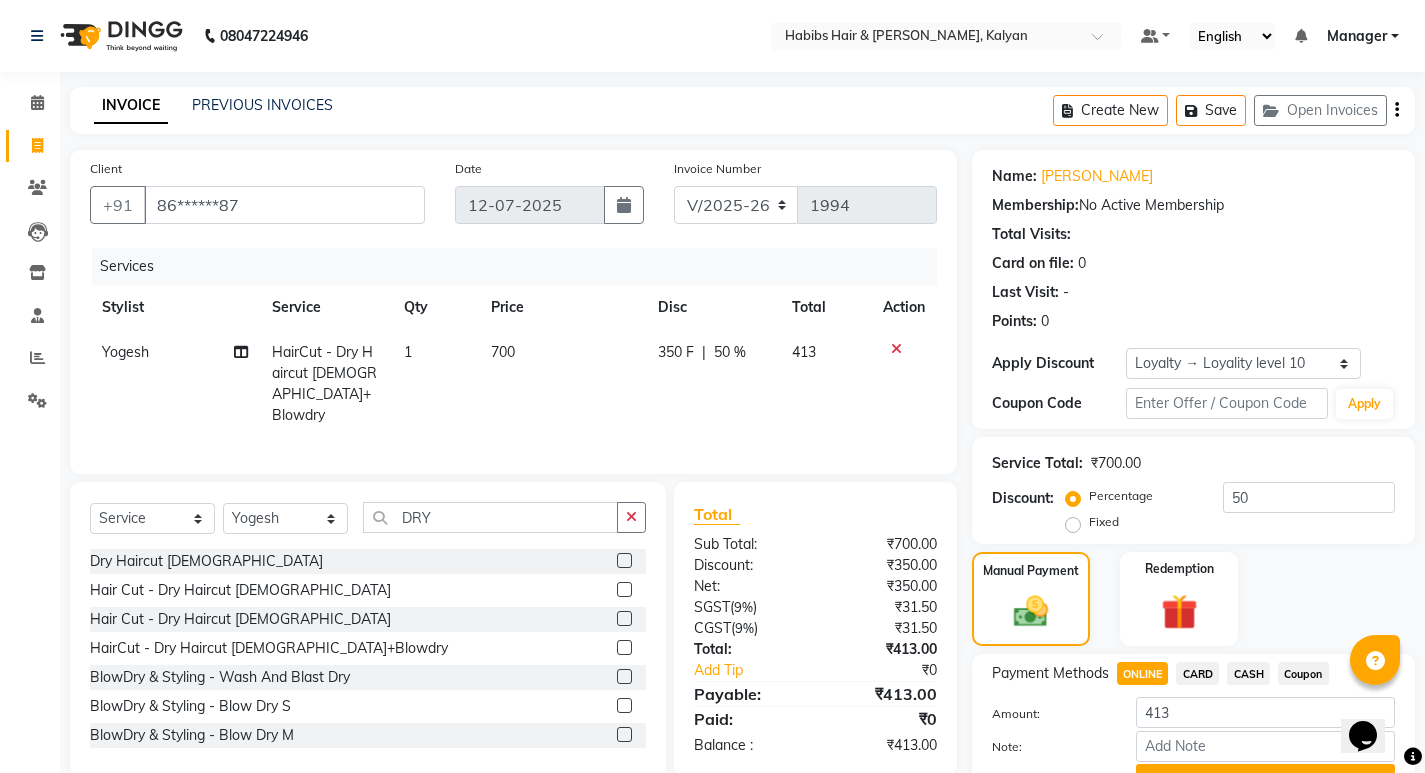 scroll, scrollTop: 101, scrollLeft: 0, axis: vertical 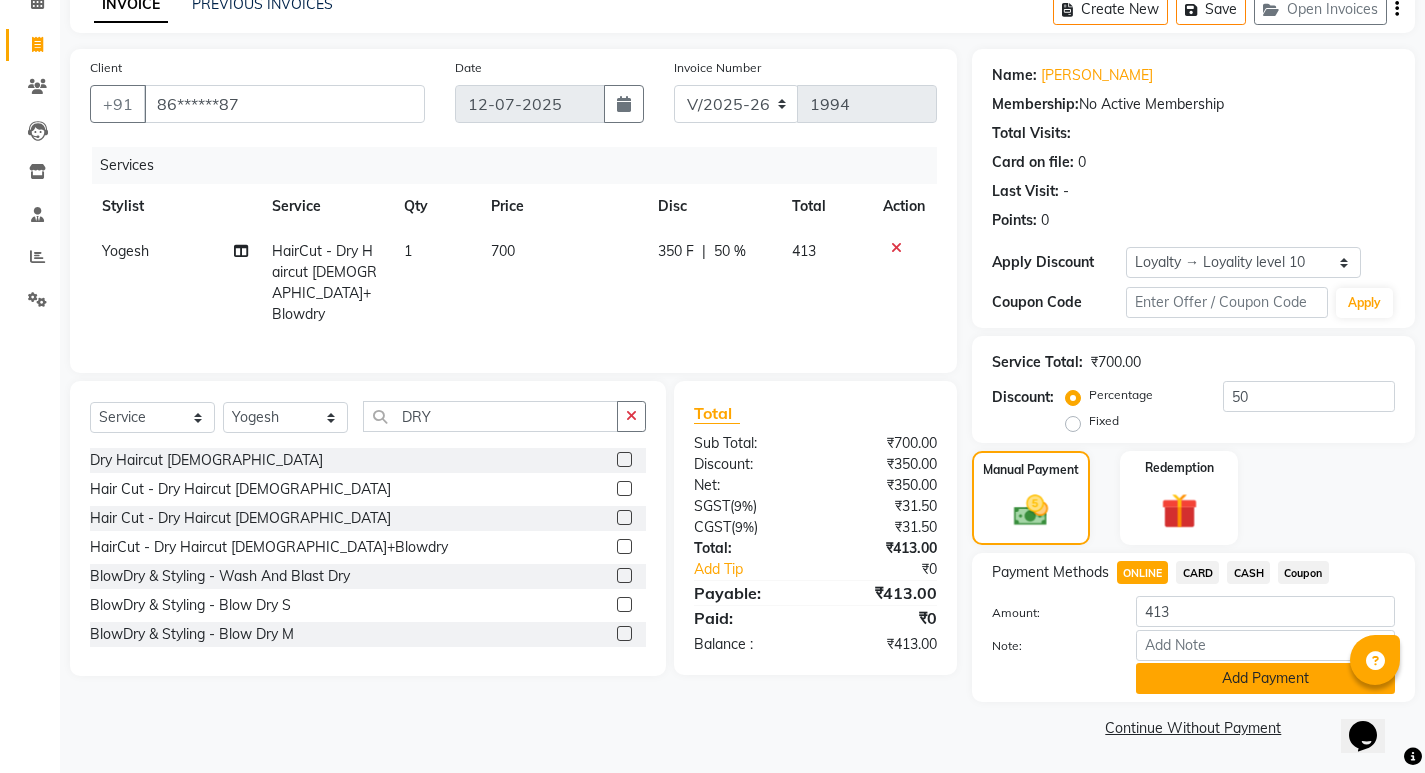 click on "Add Payment" 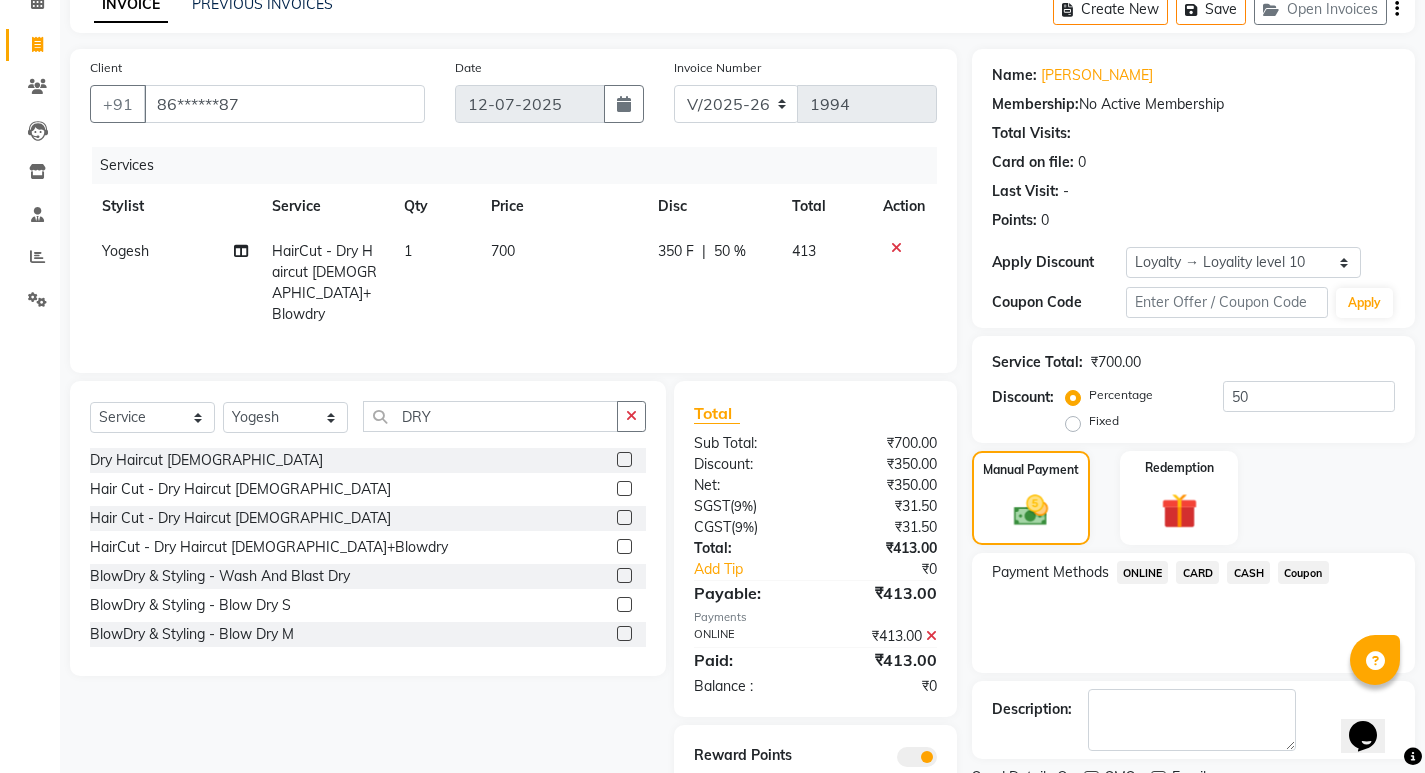 scroll, scrollTop: 185, scrollLeft: 0, axis: vertical 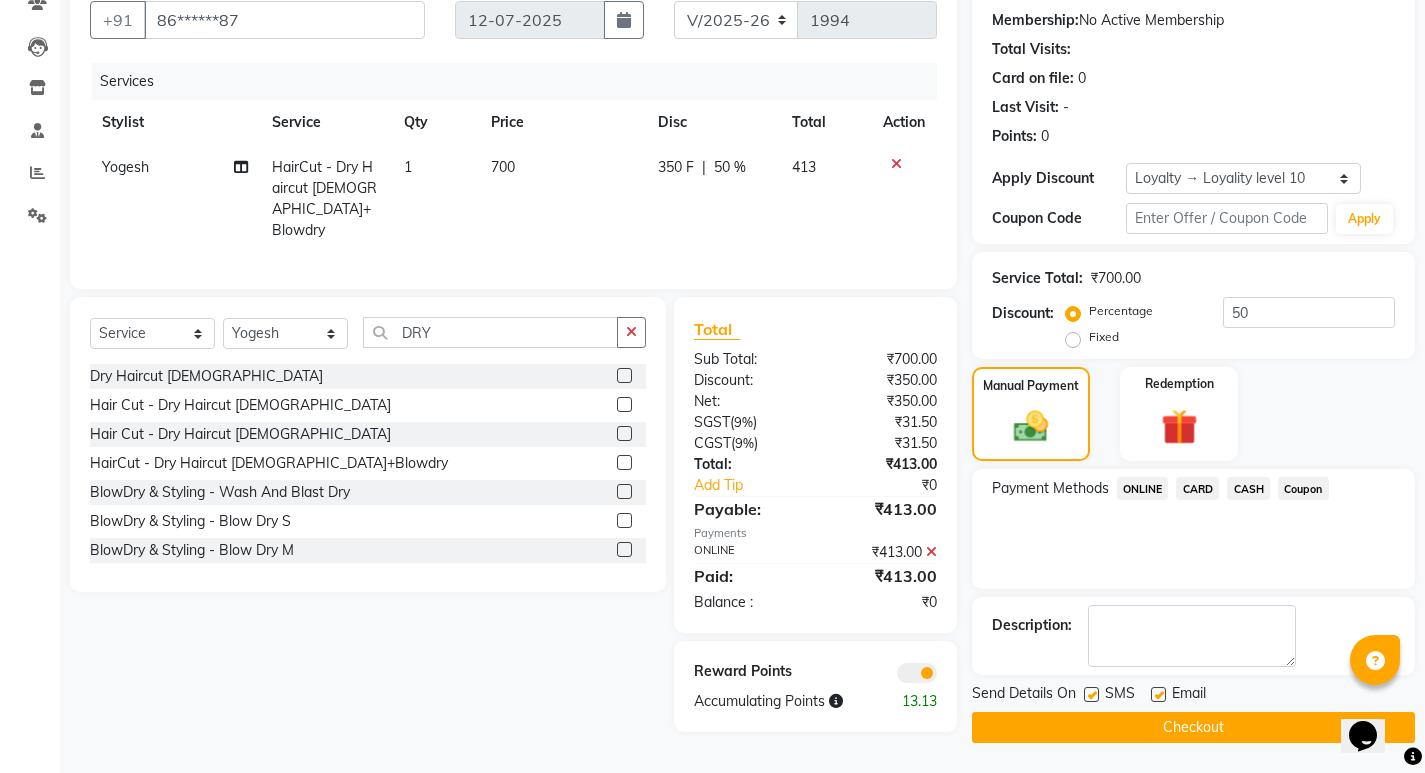 click on "Checkout" 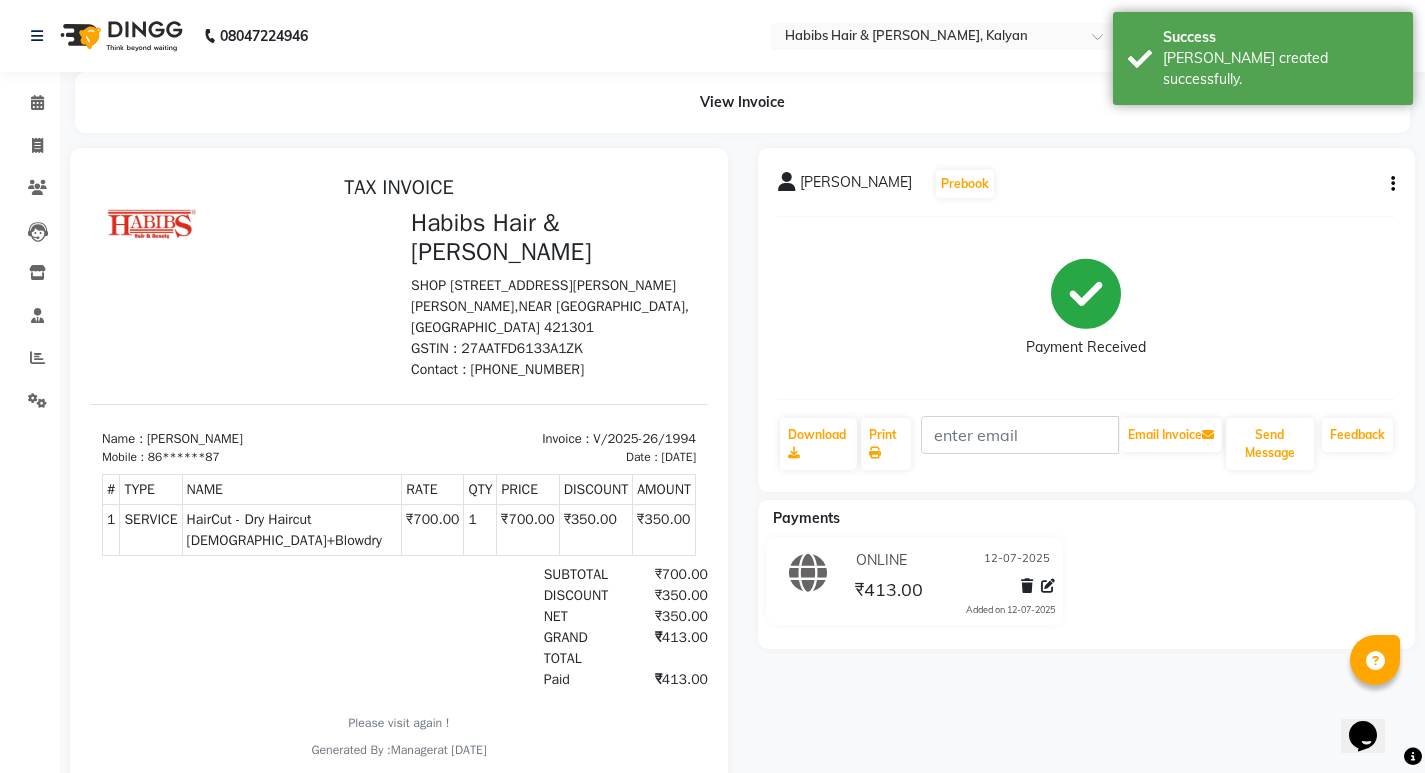 scroll, scrollTop: 0, scrollLeft: 0, axis: both 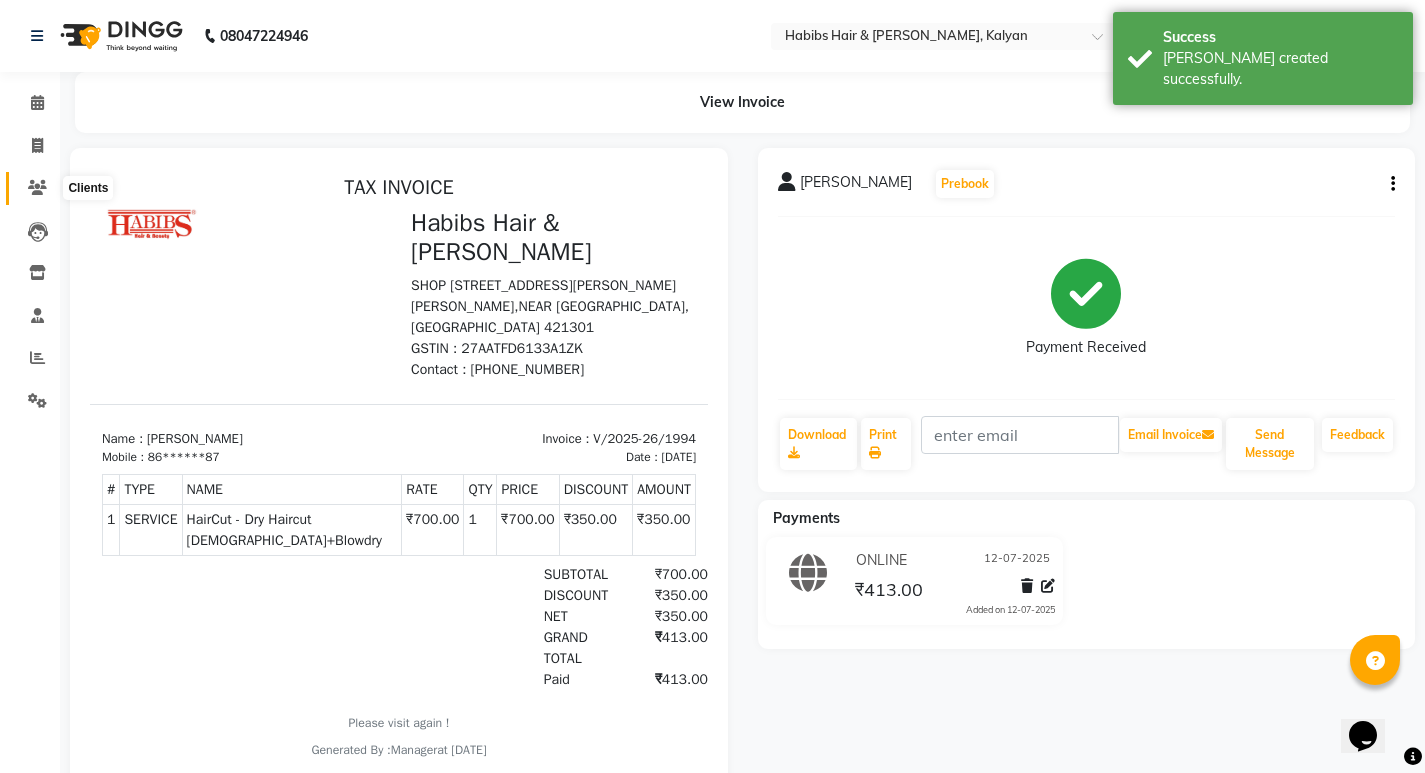 click 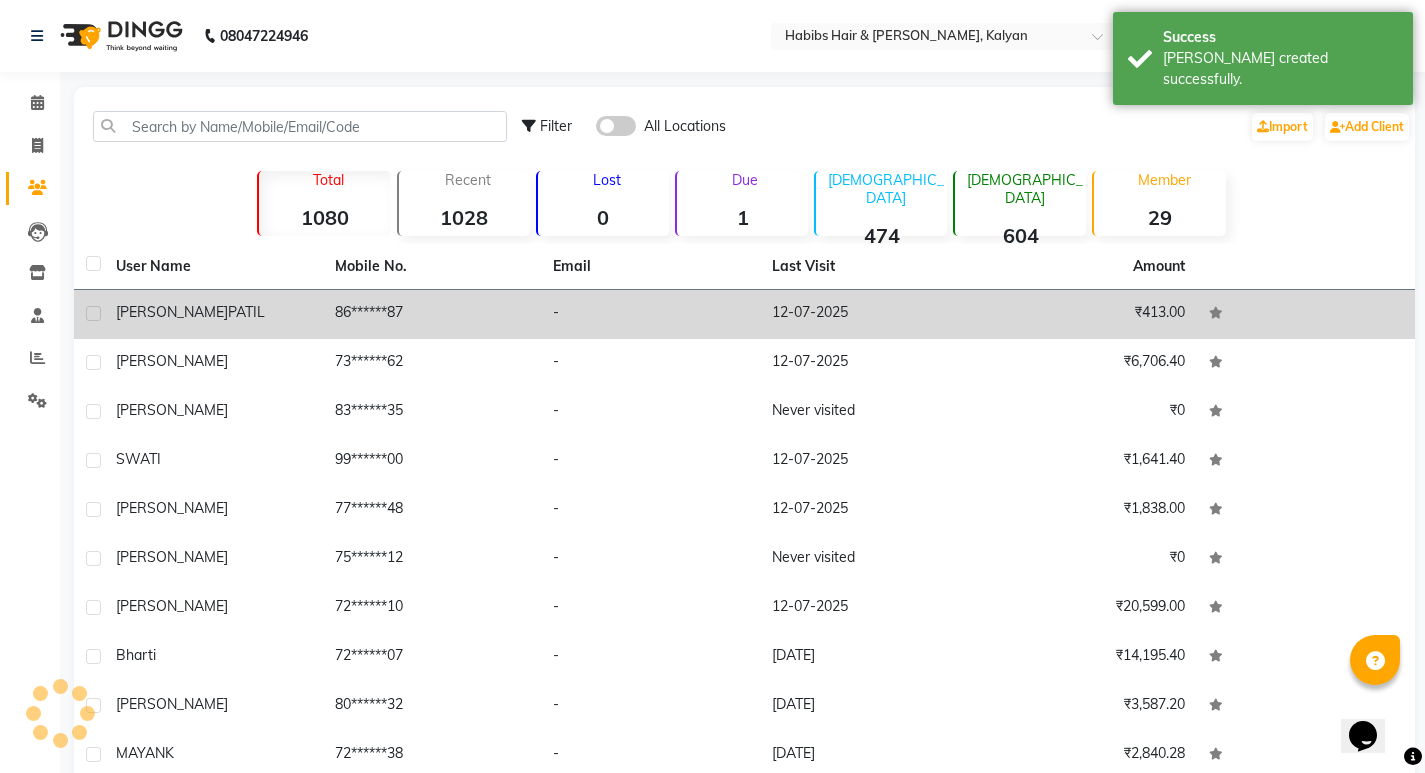 click on "12-07-2025" 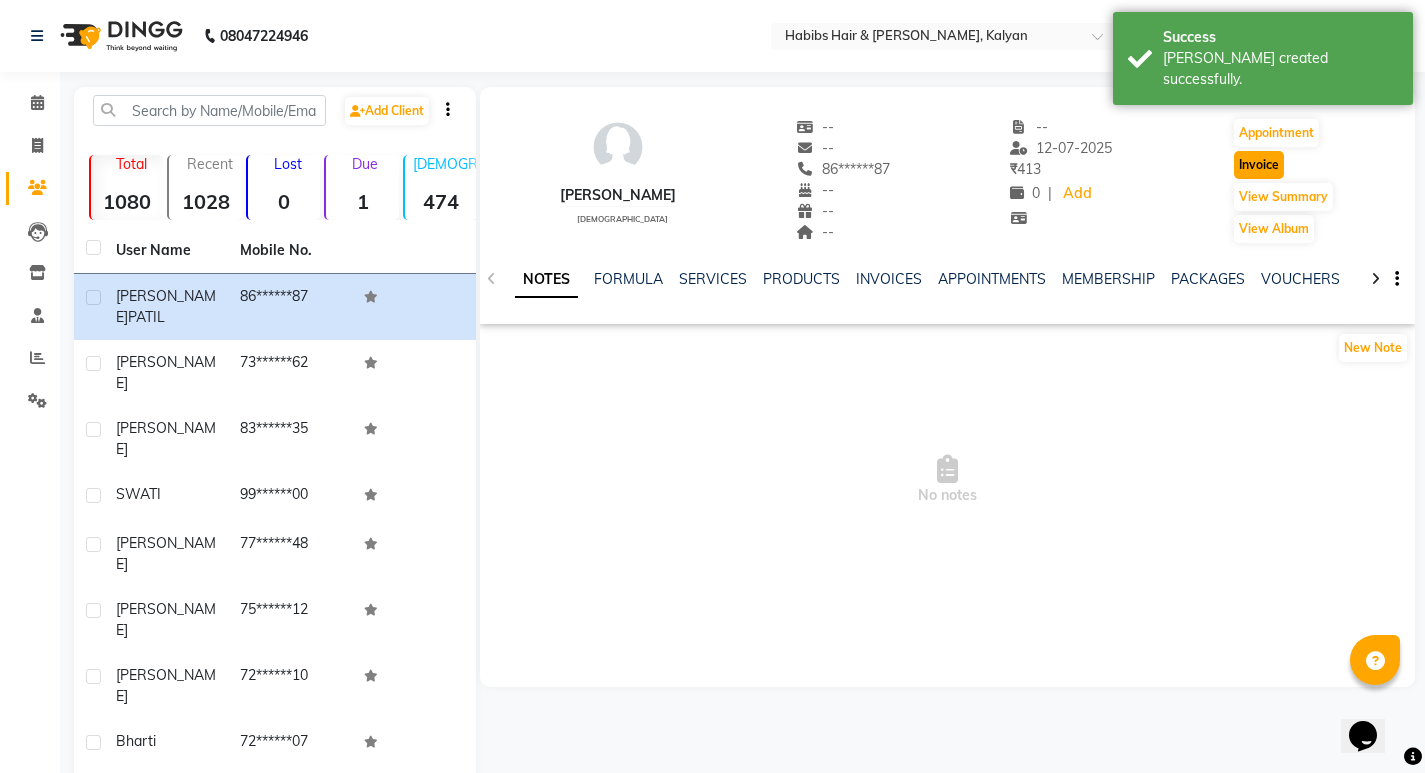 click on "Invoice" 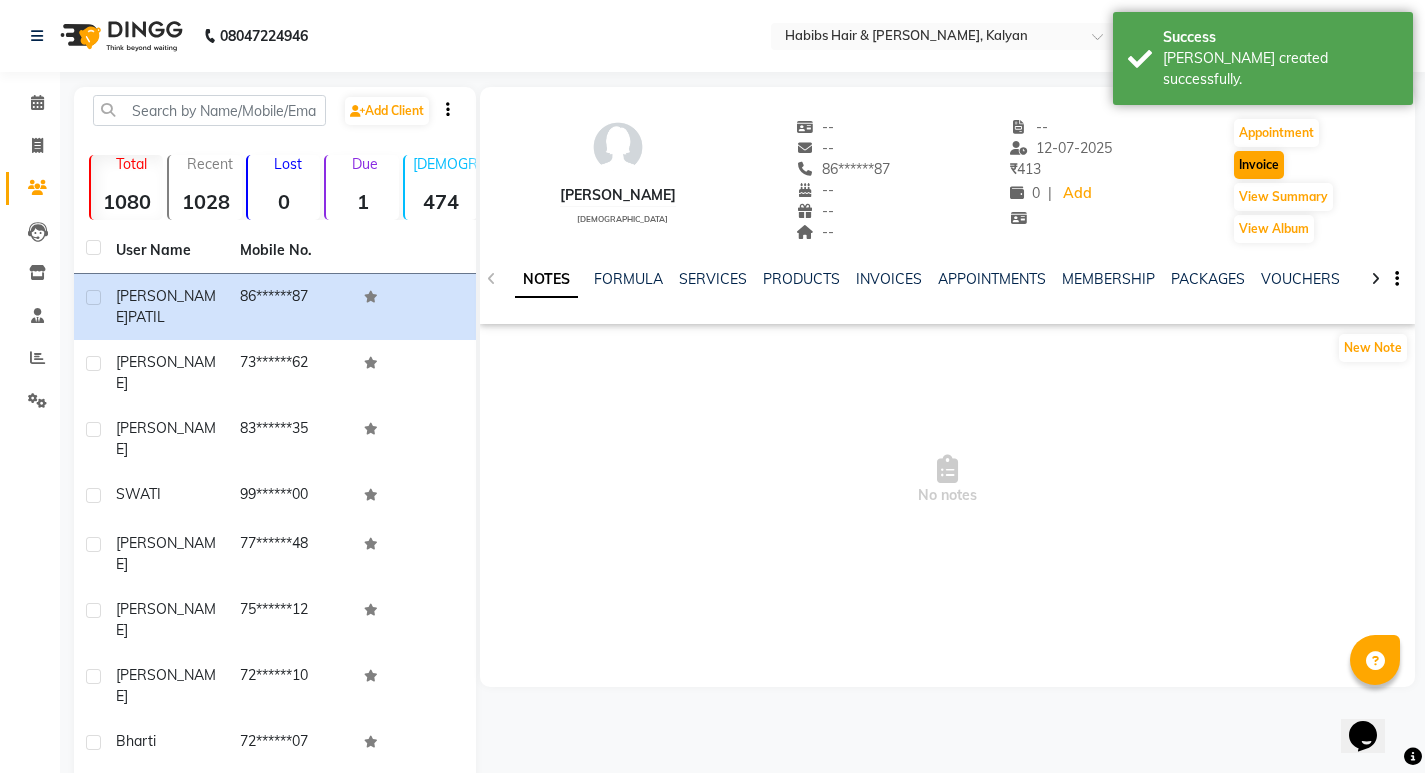 select on "8185" 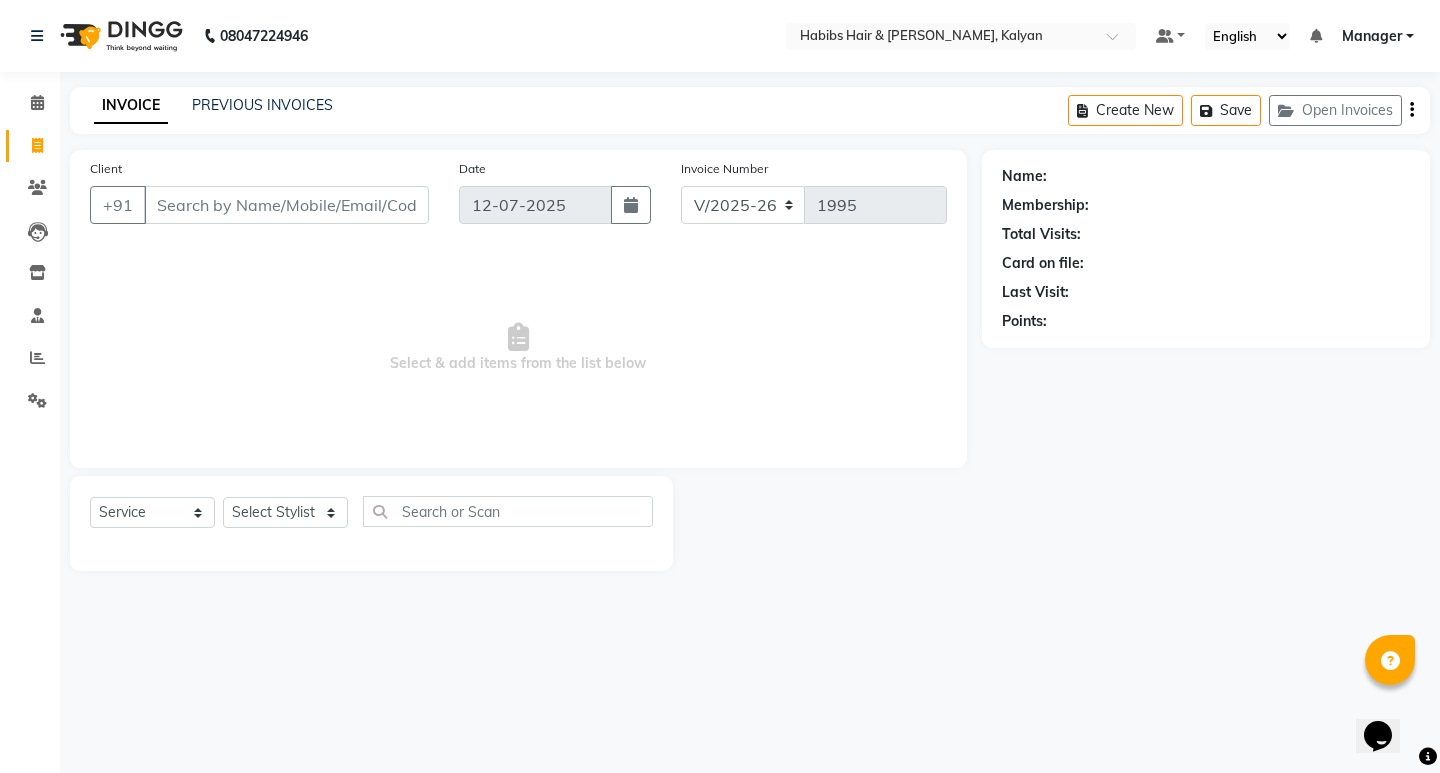 type on "86******87" 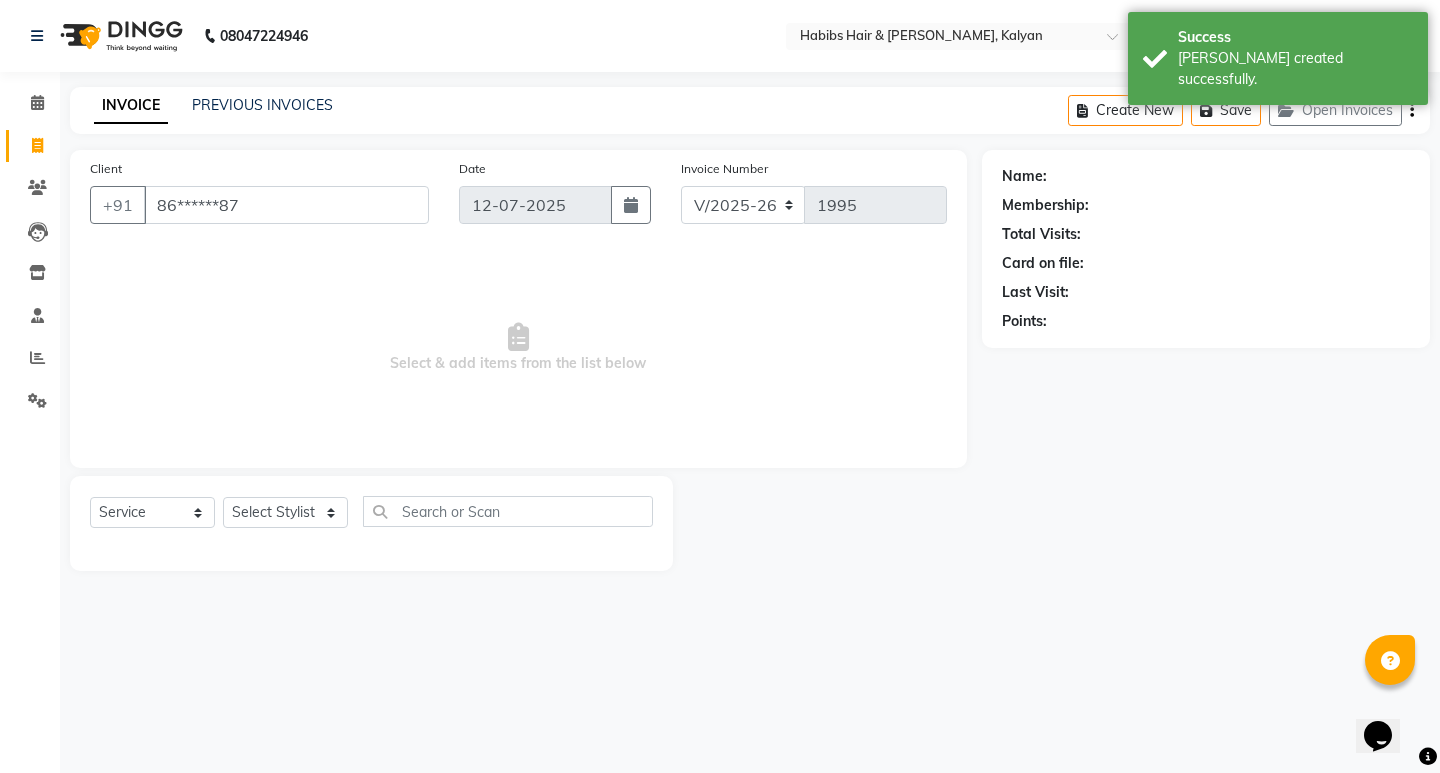 select on "1: Object" 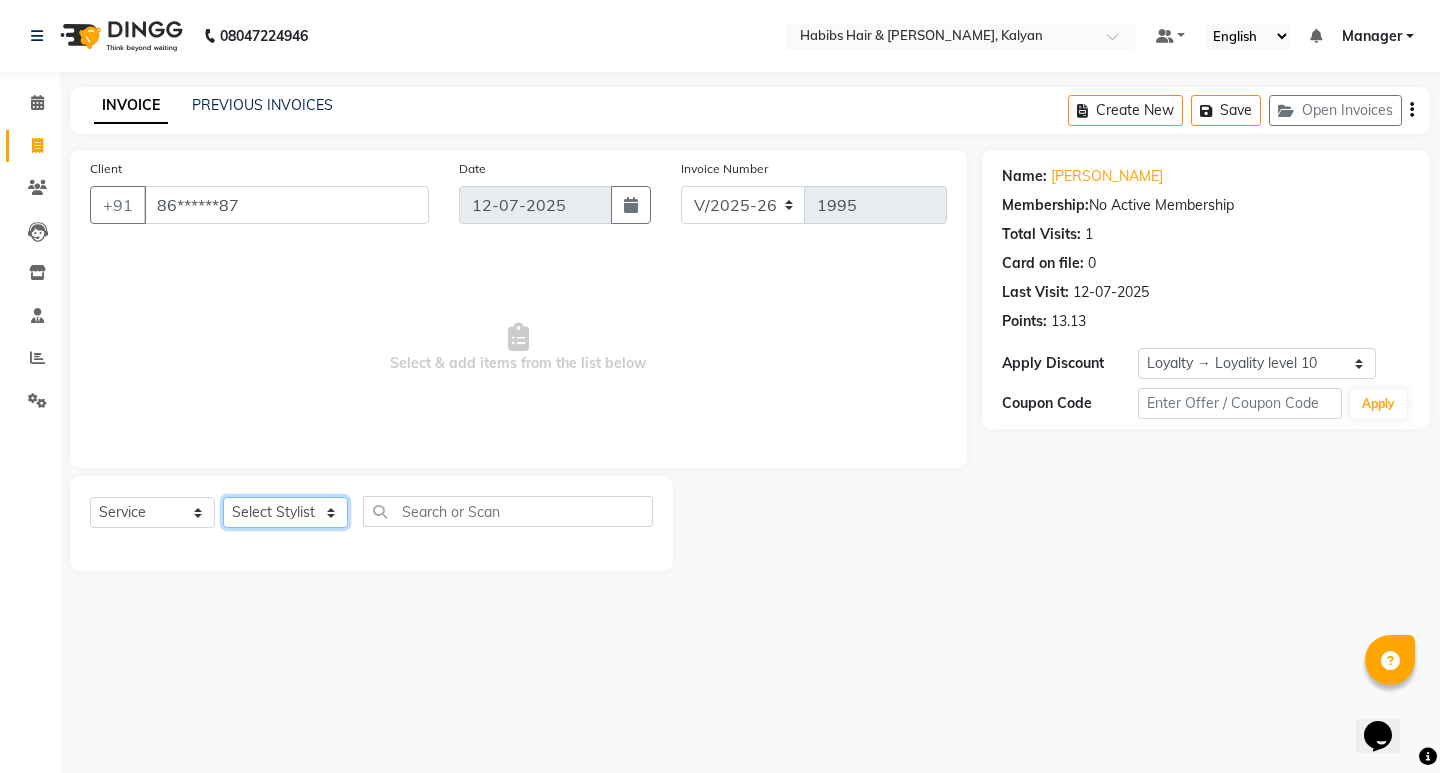 click on "Select Stylist ANWAR GANESH SHINDE Gauri Manager Maruf  mulla Meena Kumari Namrata zipre Neha M Omkar Priyanka Ranjana  singh  Sagar saindane SANTOSHI SHALINI Smruti Suraj Kadam Vinaya  Yogesh" 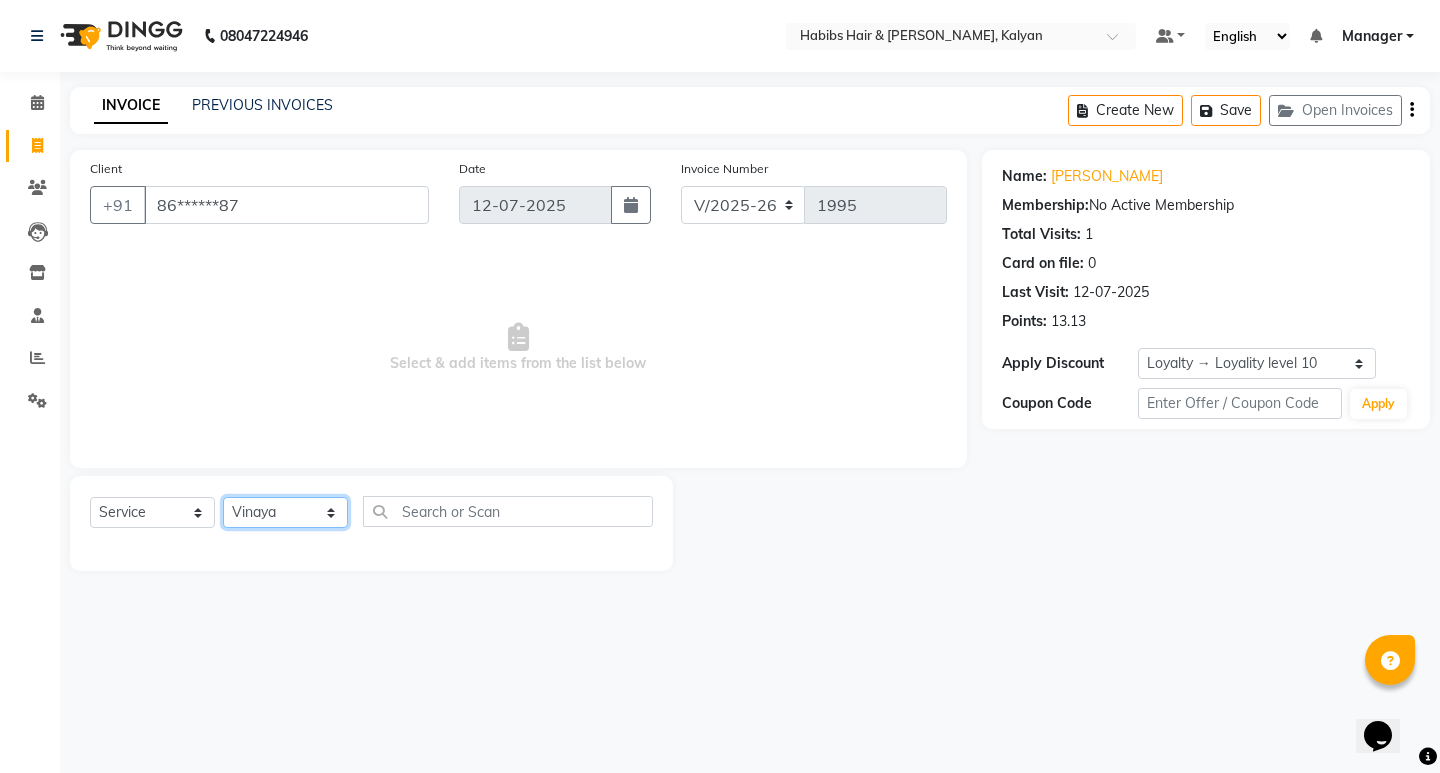 click on "Select Stylist ANWAR GANESH SHINDE Gauri Manager Maruf  mulla Meena Kumari Namrata zipre Neha M Omkar Priyanka Ranjana  singh  Sagar saindane SANTOSHI SHALINI Smruti Suraj Kadam Vinaya  Yogesh" 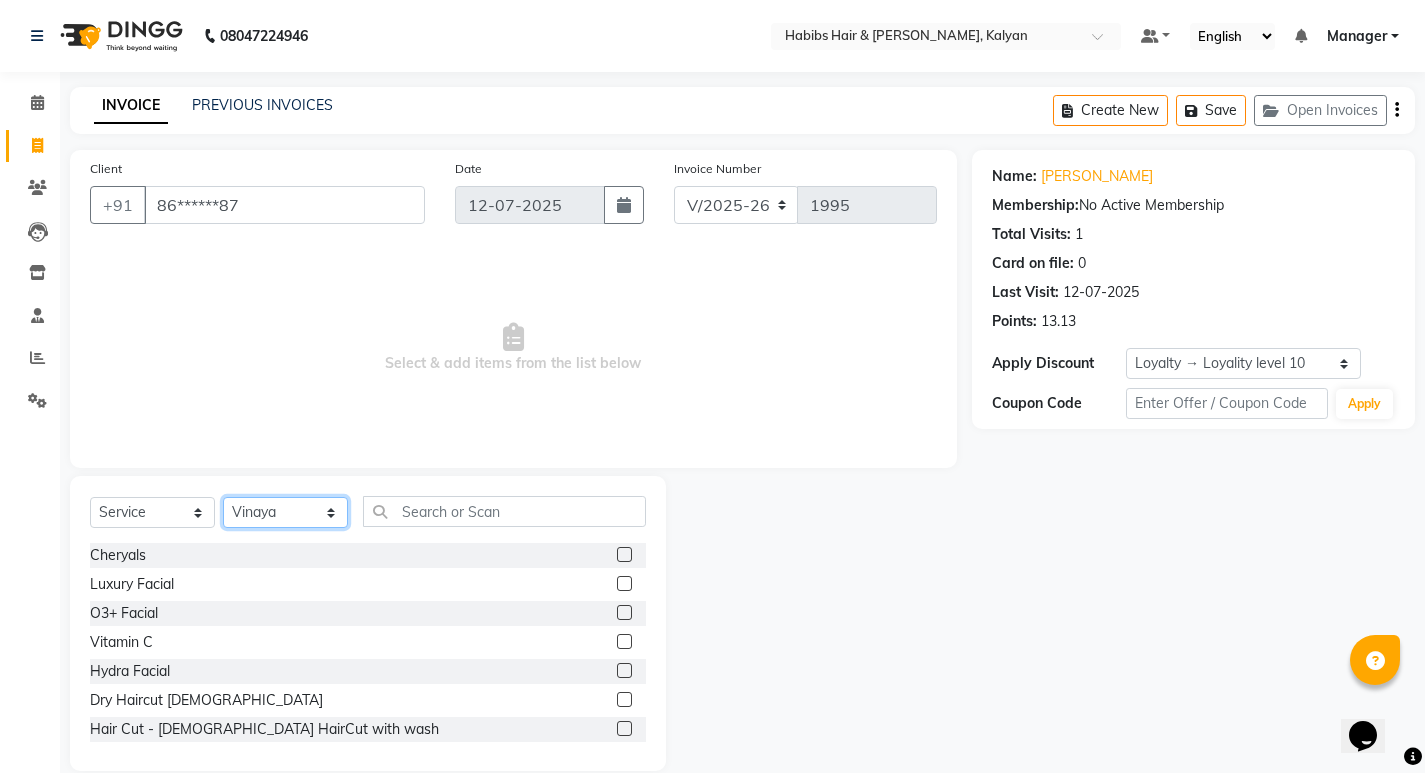 drag, startPoint x: 277, startPoint y: 509, endPoint x: 268, endPoint y: 498, distance: 14.21267 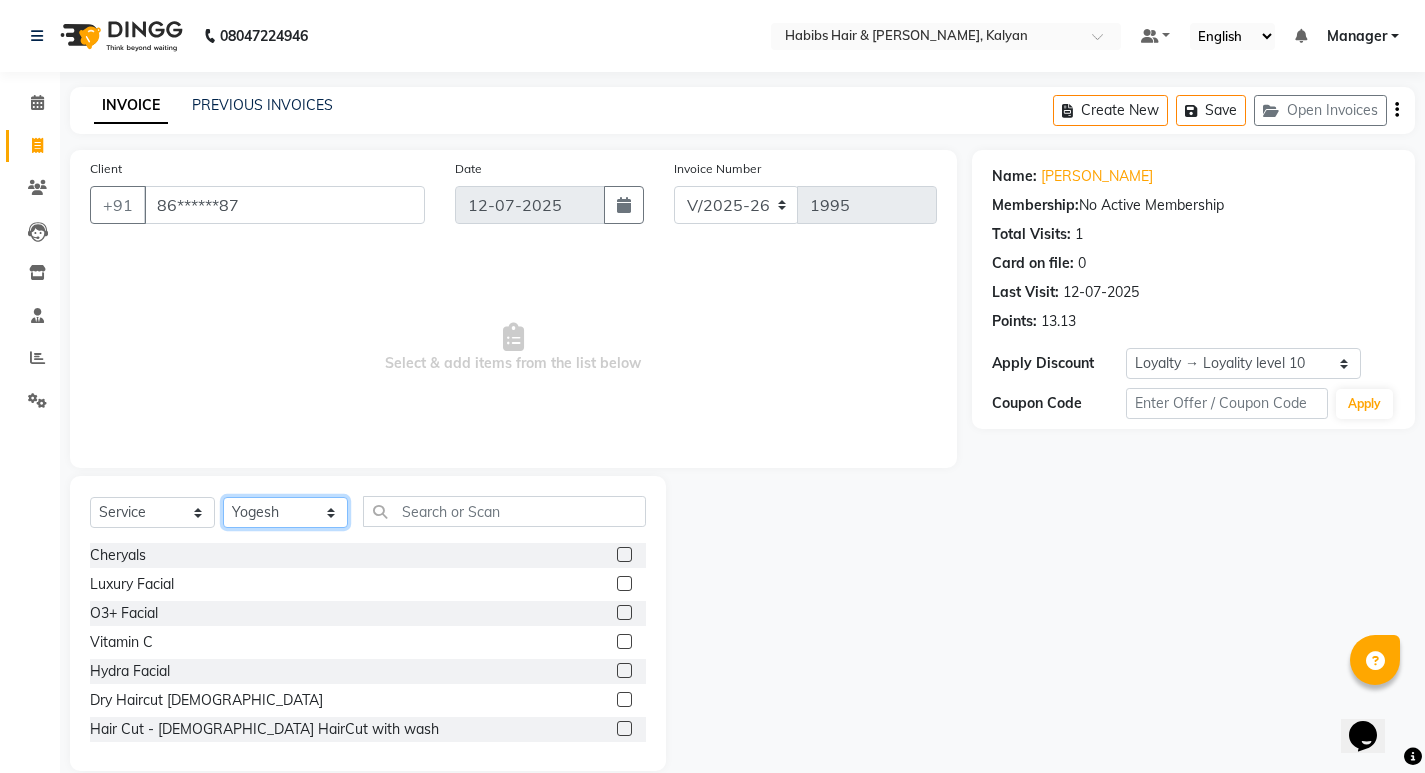 click on "Select Stylist ANWAR GANESH SHINDE Gauri Manager Maruf  mulla Meena Kumari Namrata zipre Neha M Omkar Priyanka Ranjana  singh  Sagar saindane SANTOSHI SHALINI Smruti Suraj Kadam Vinaya  Yogesh" 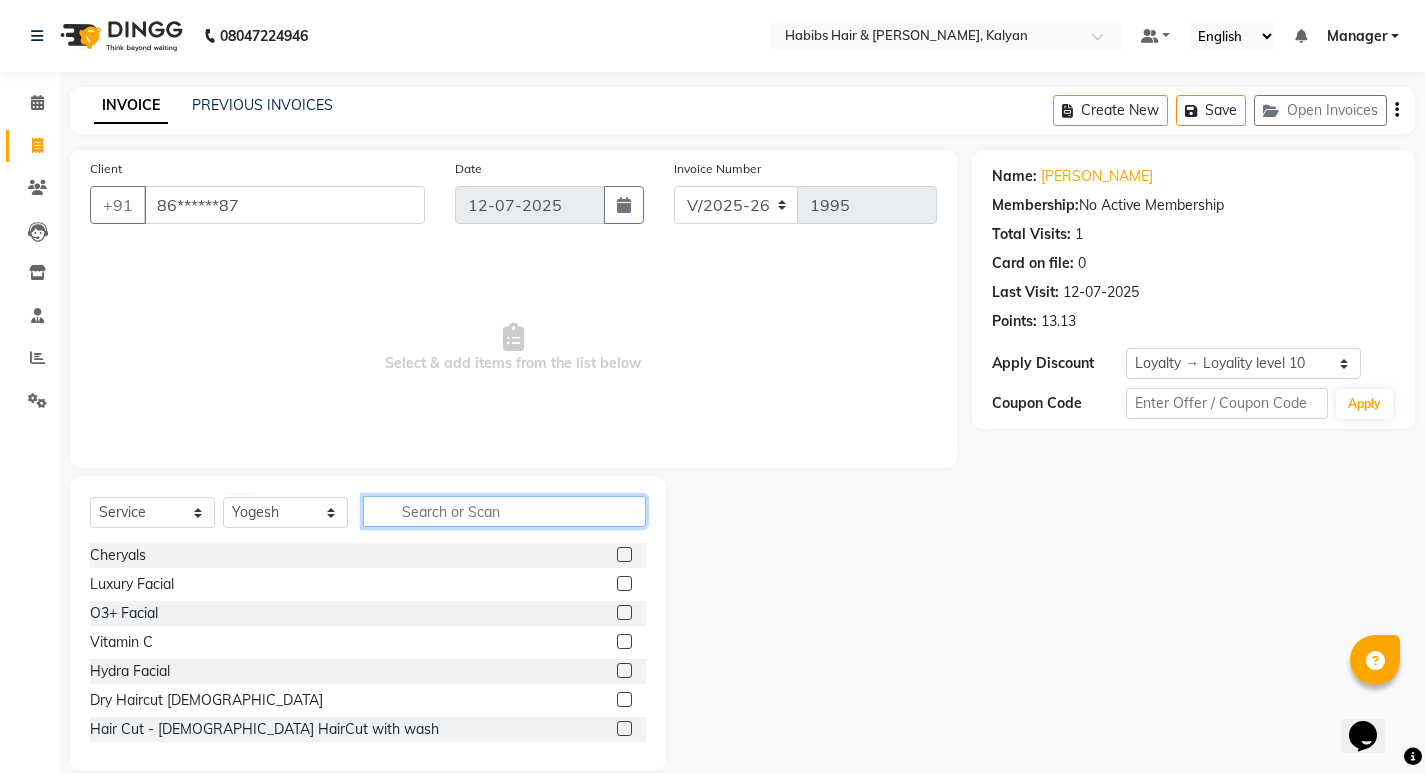 click 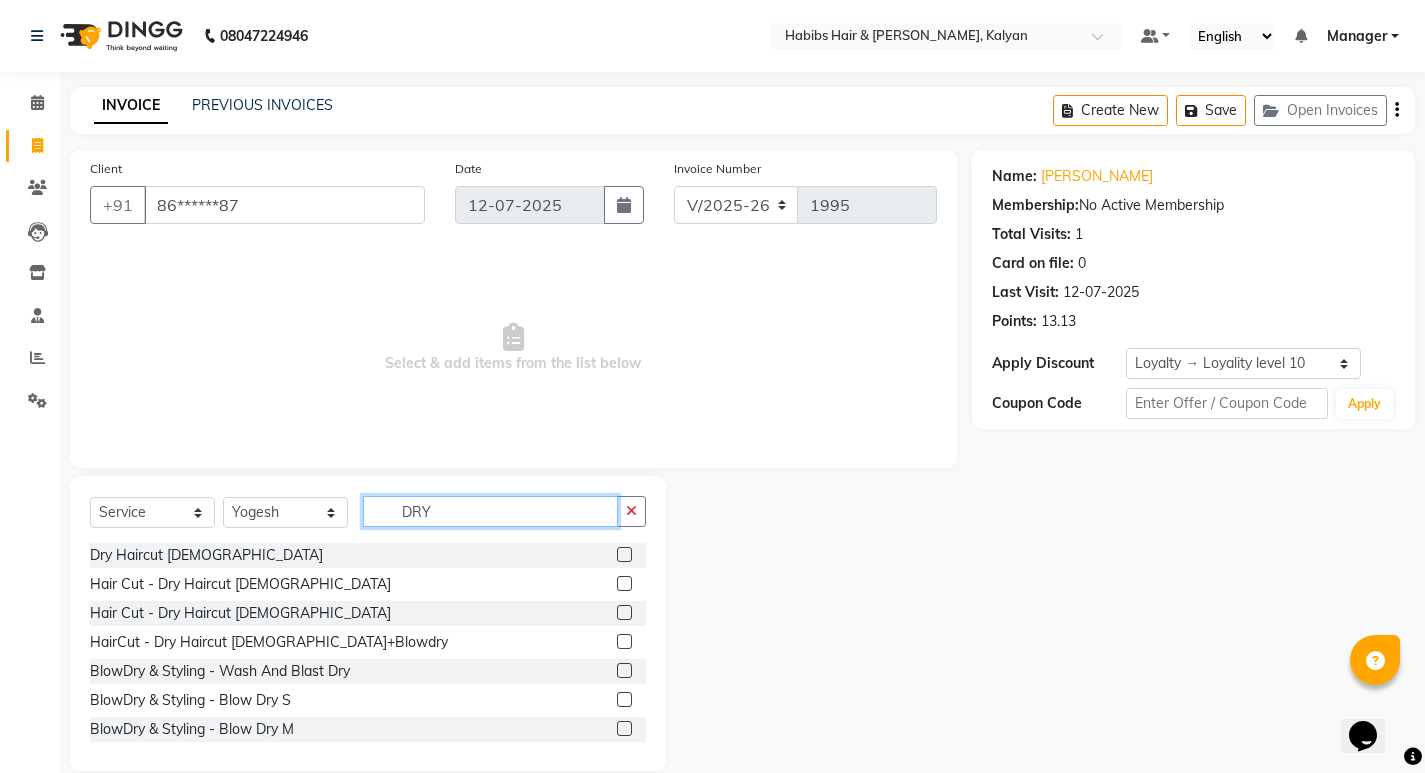 type on "DRY" 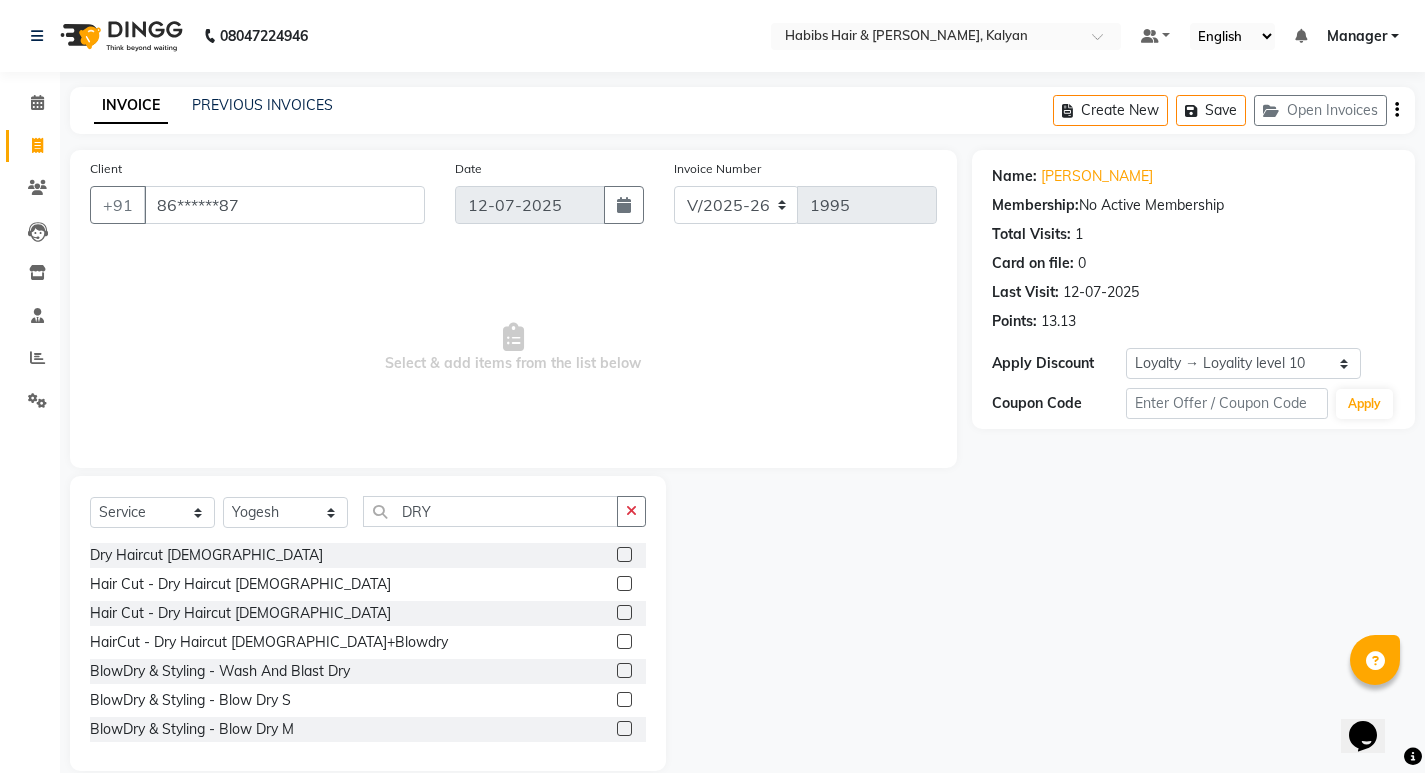 click 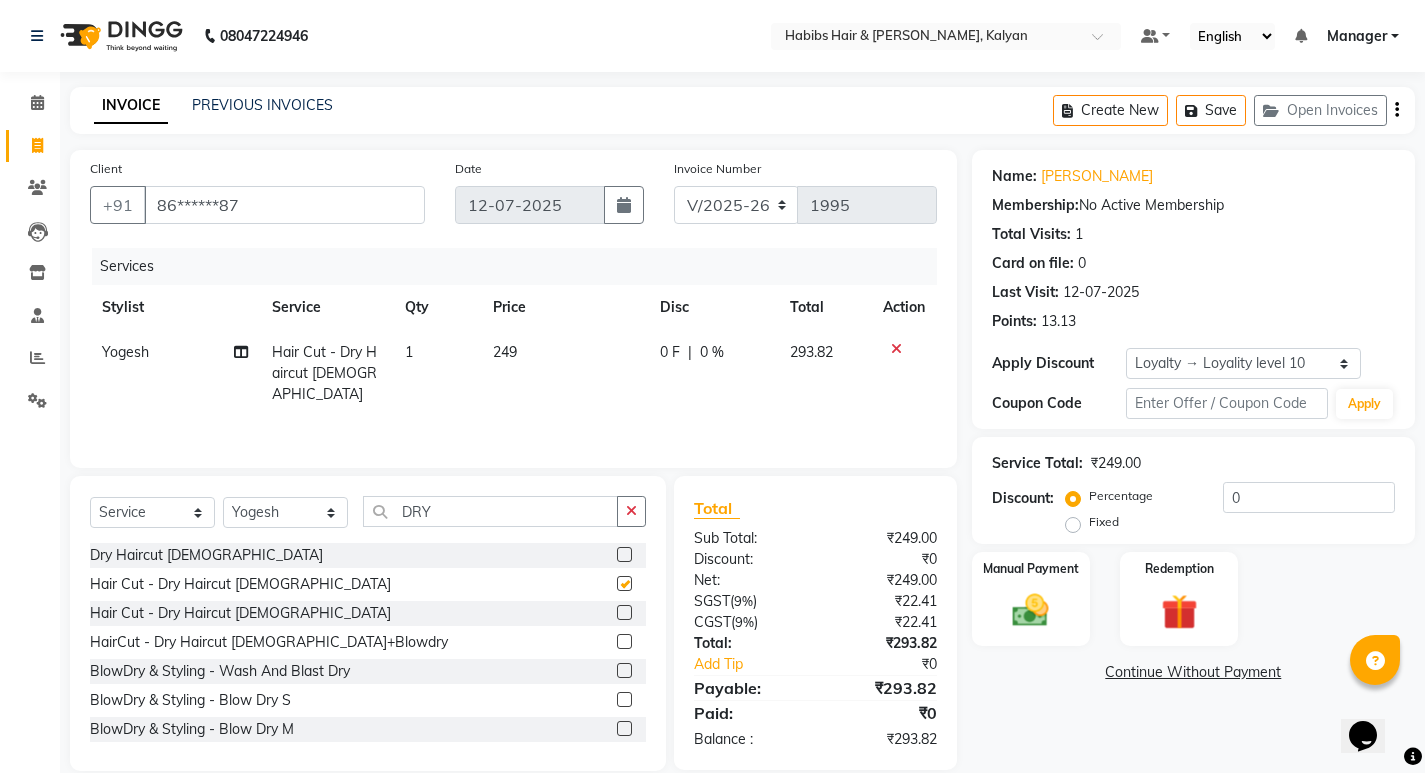 checkbox on "false" 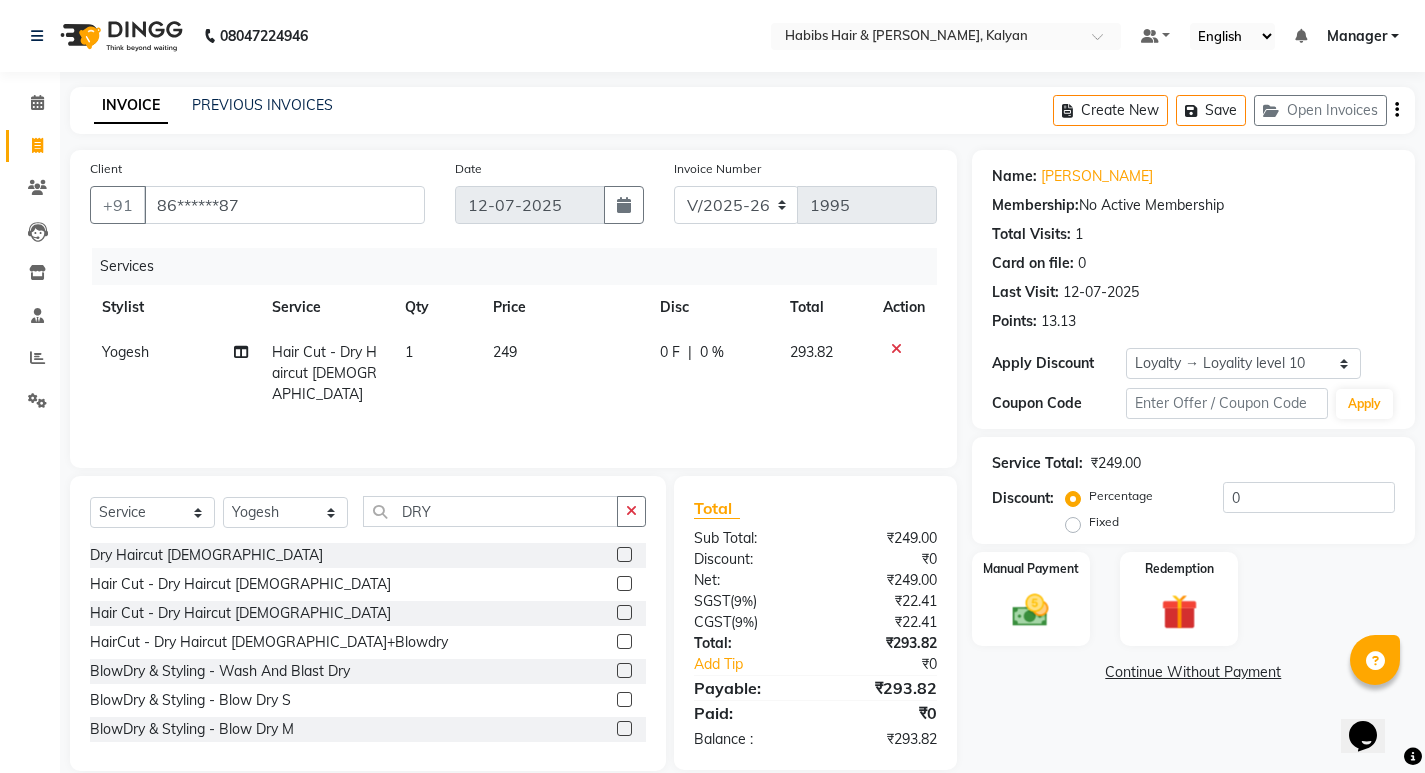 click 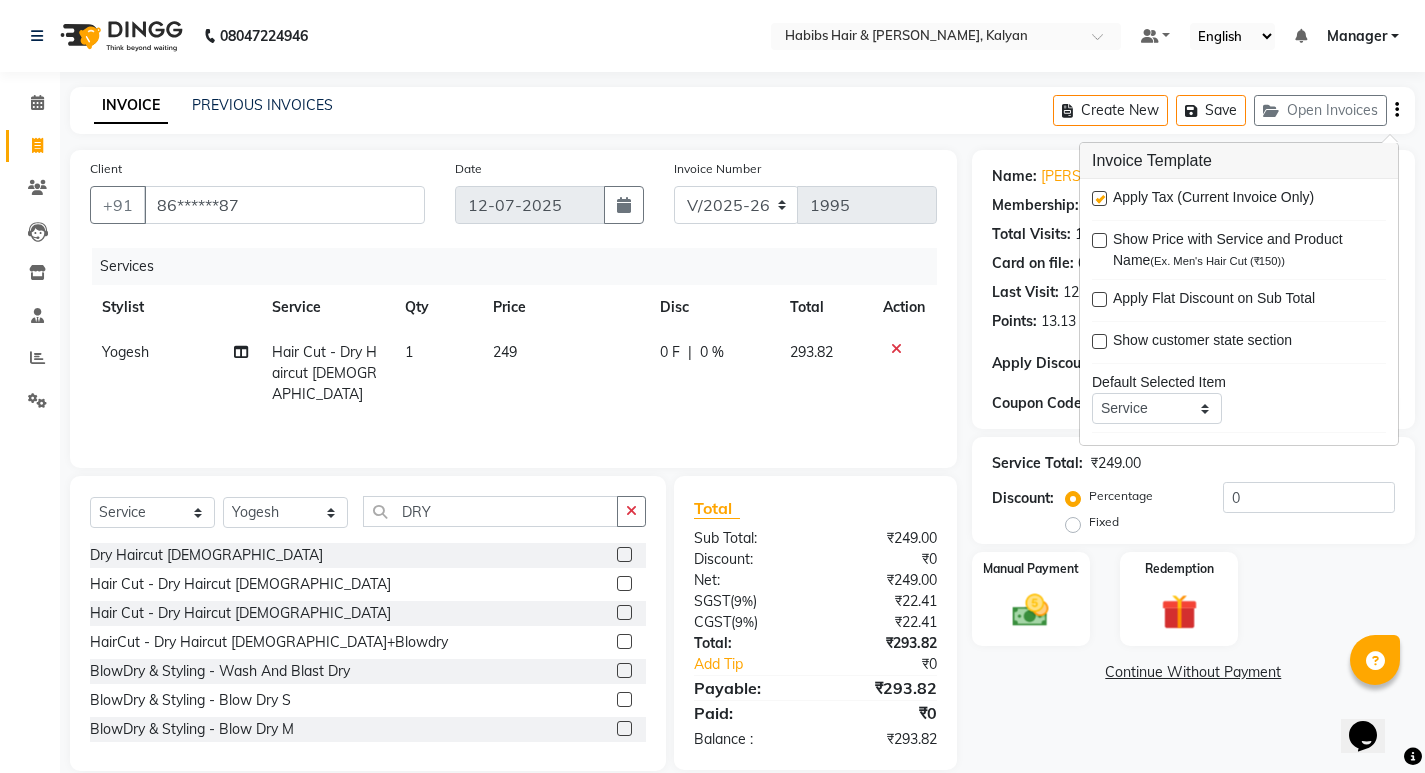 click at bounding box center [1099, 198] 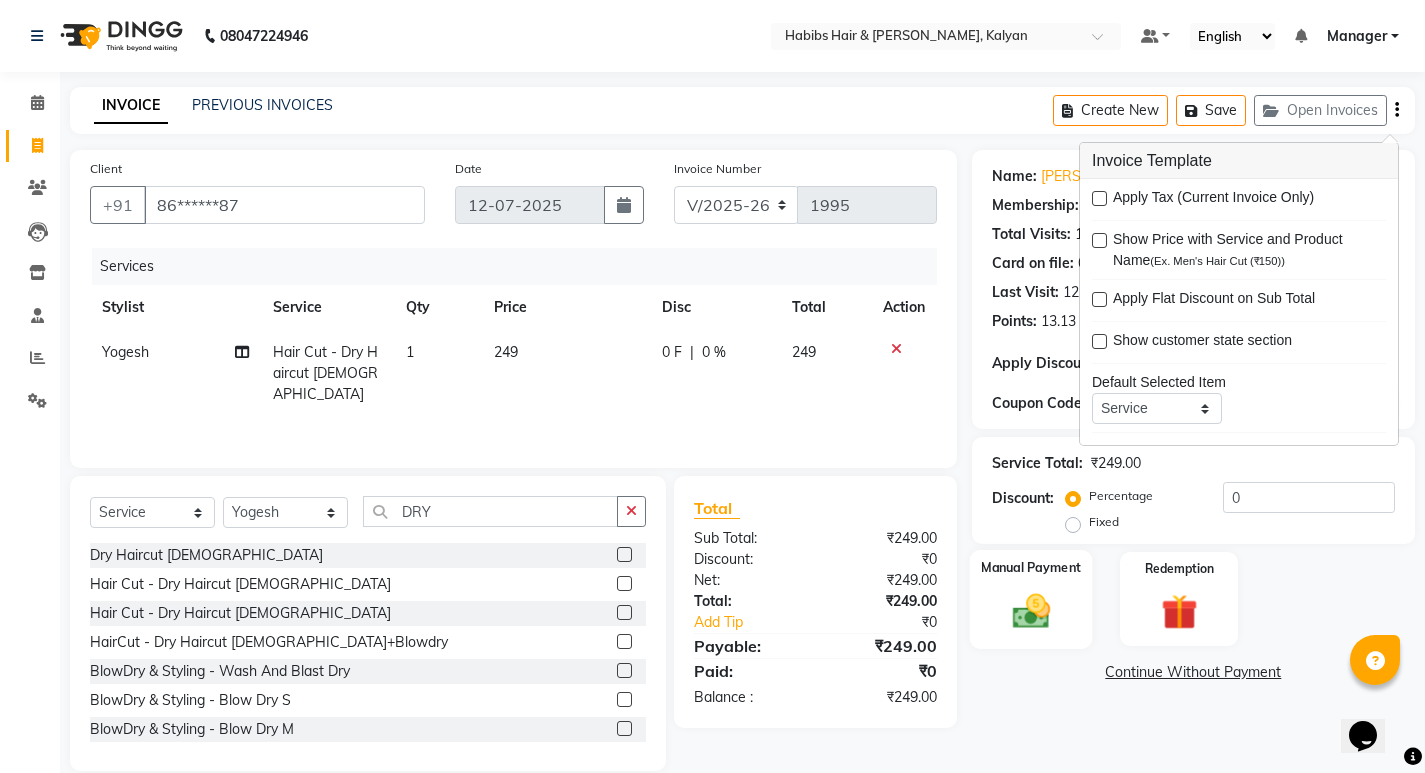 click 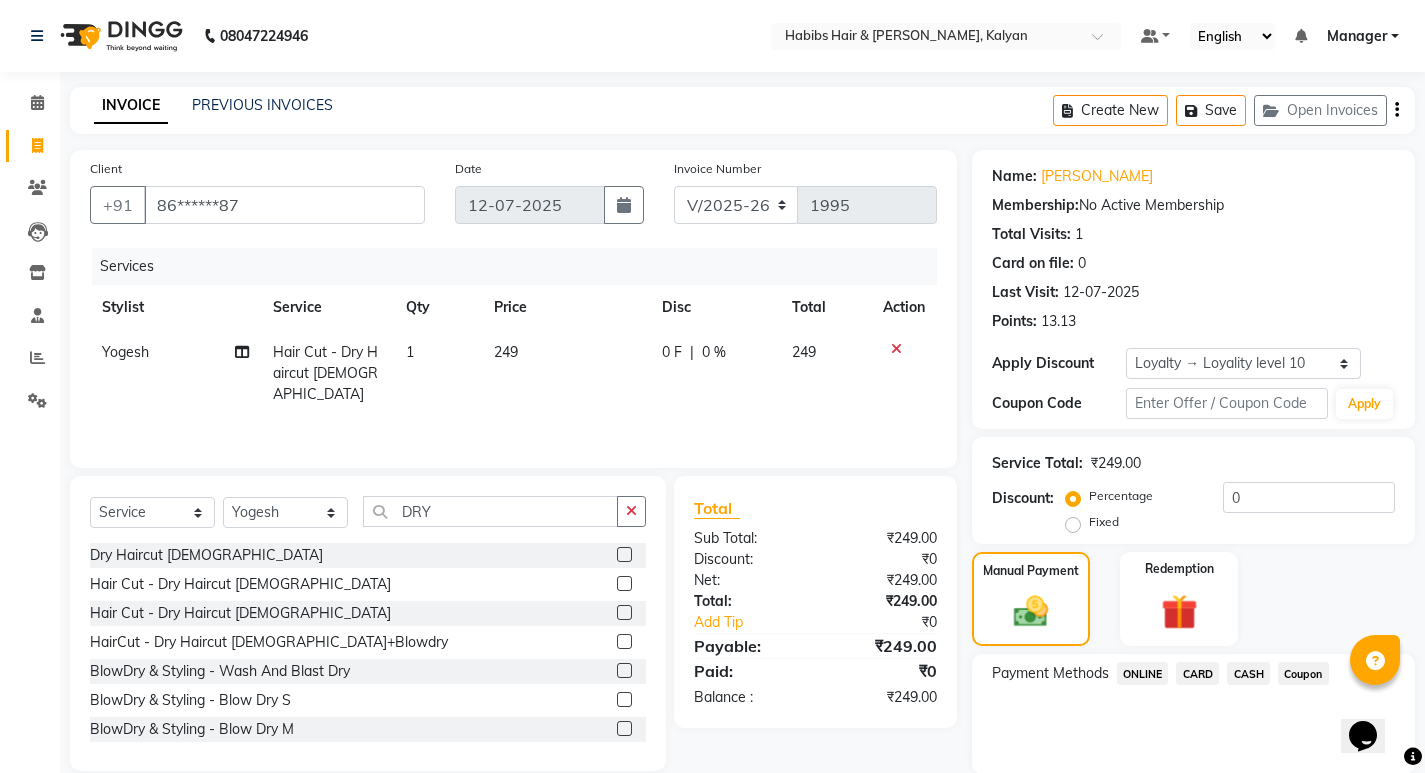 scroll, scrollTop: 72, scrollLeft: 0, axis: vertical 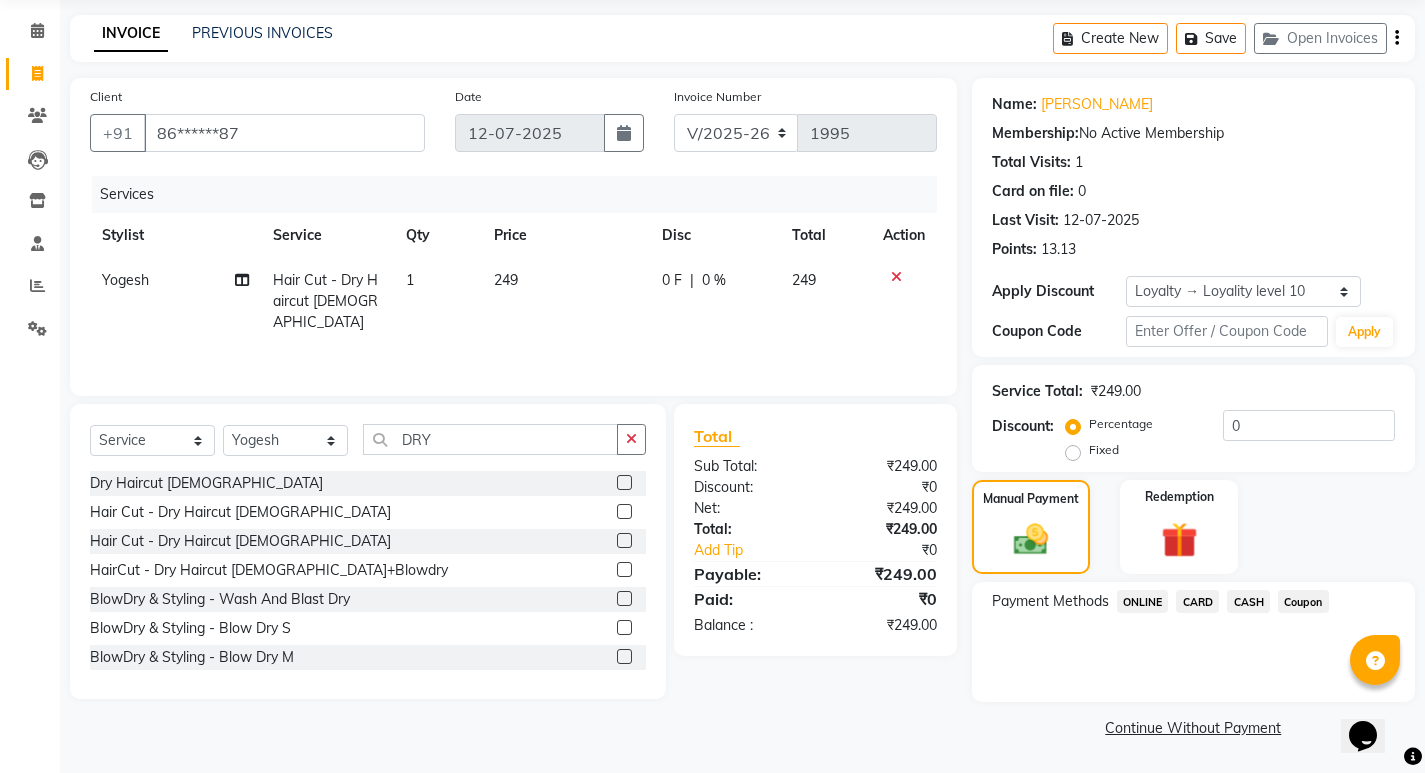 click on "ONLINE" 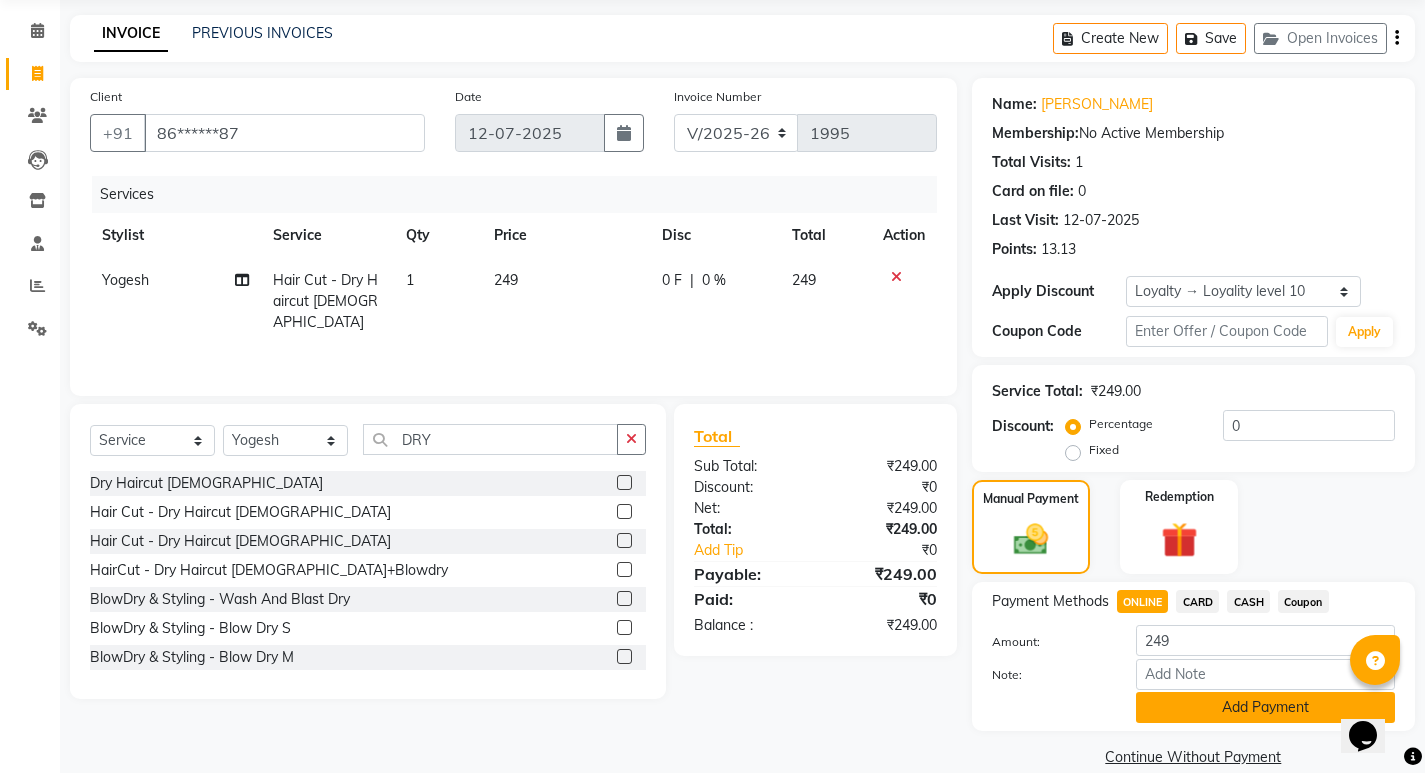 click on "Add Payment" 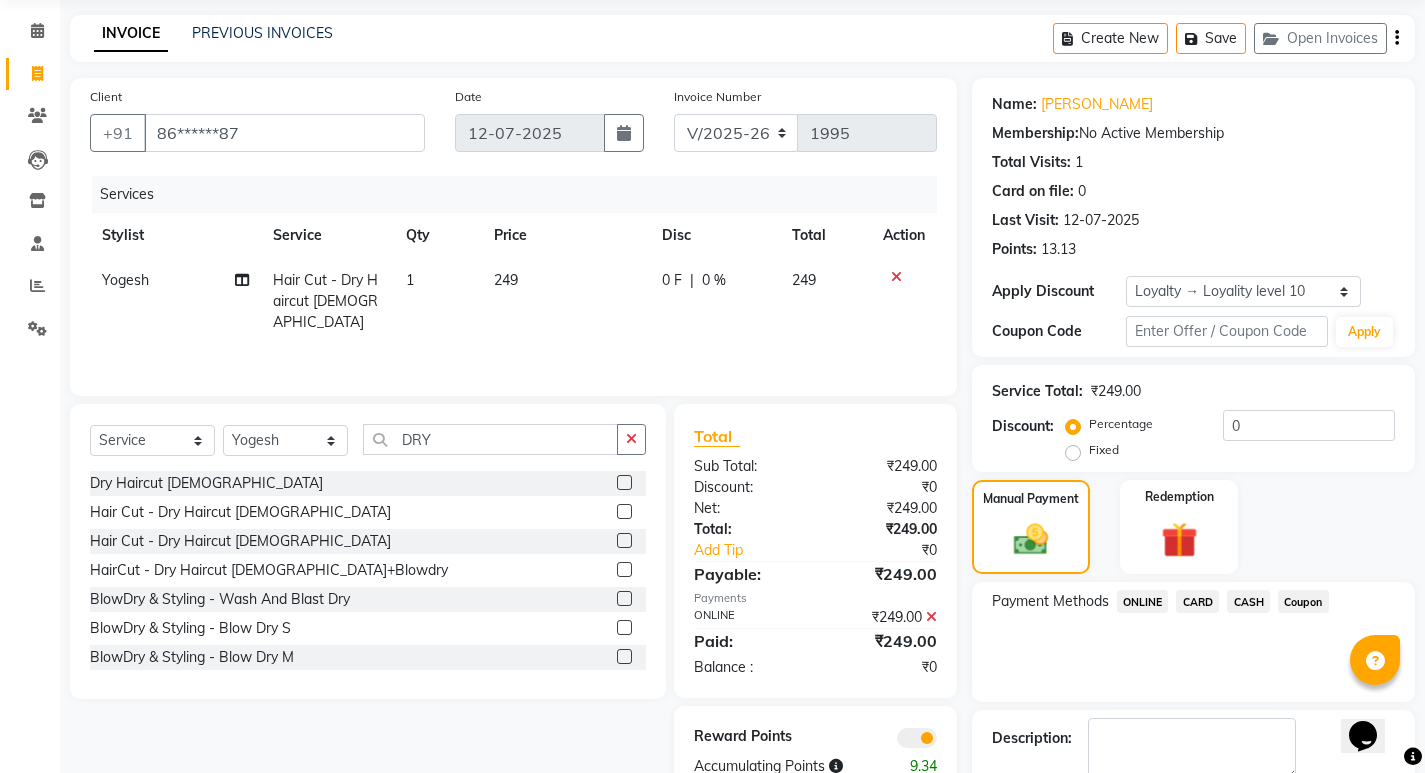 scroll, scrollTop: 185, scrollLeft: 0, axis: vertical 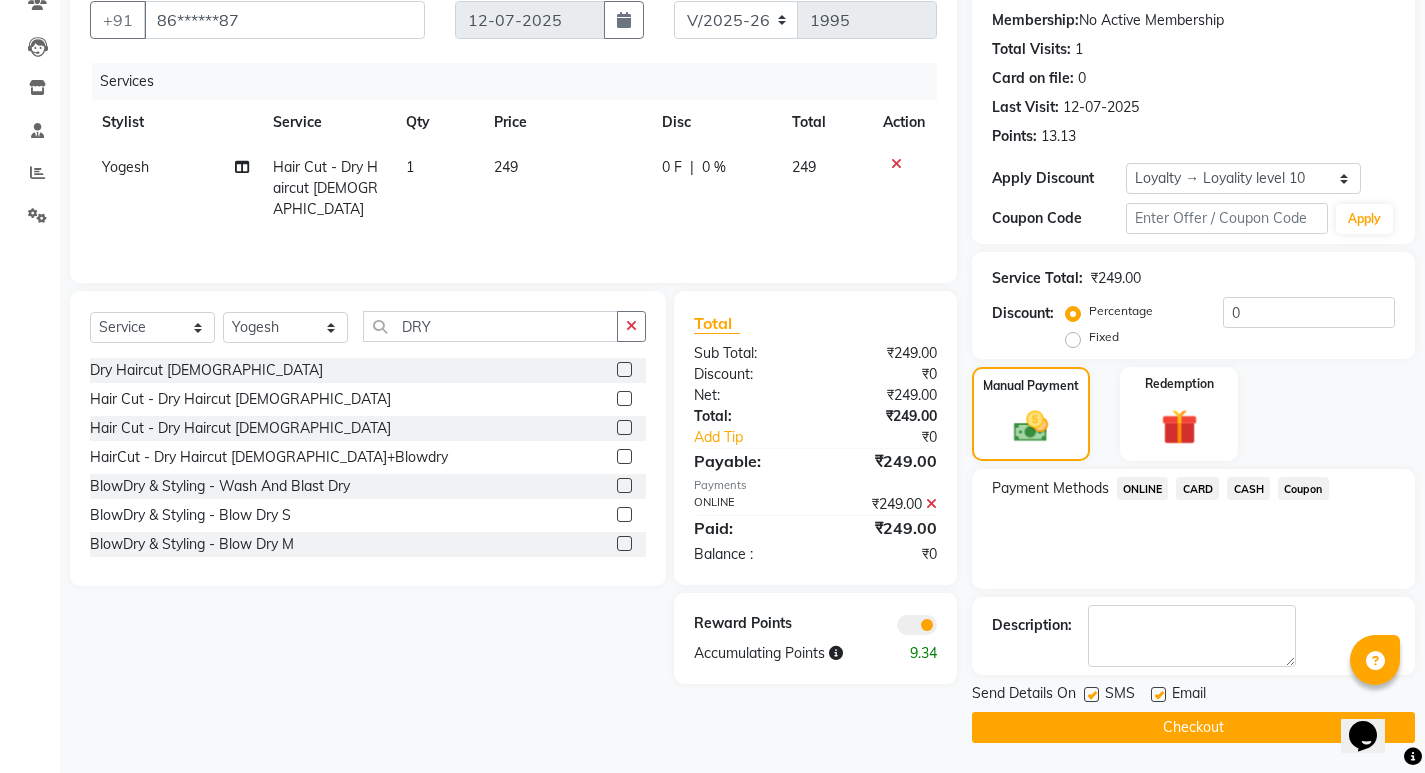click on "Checkout" 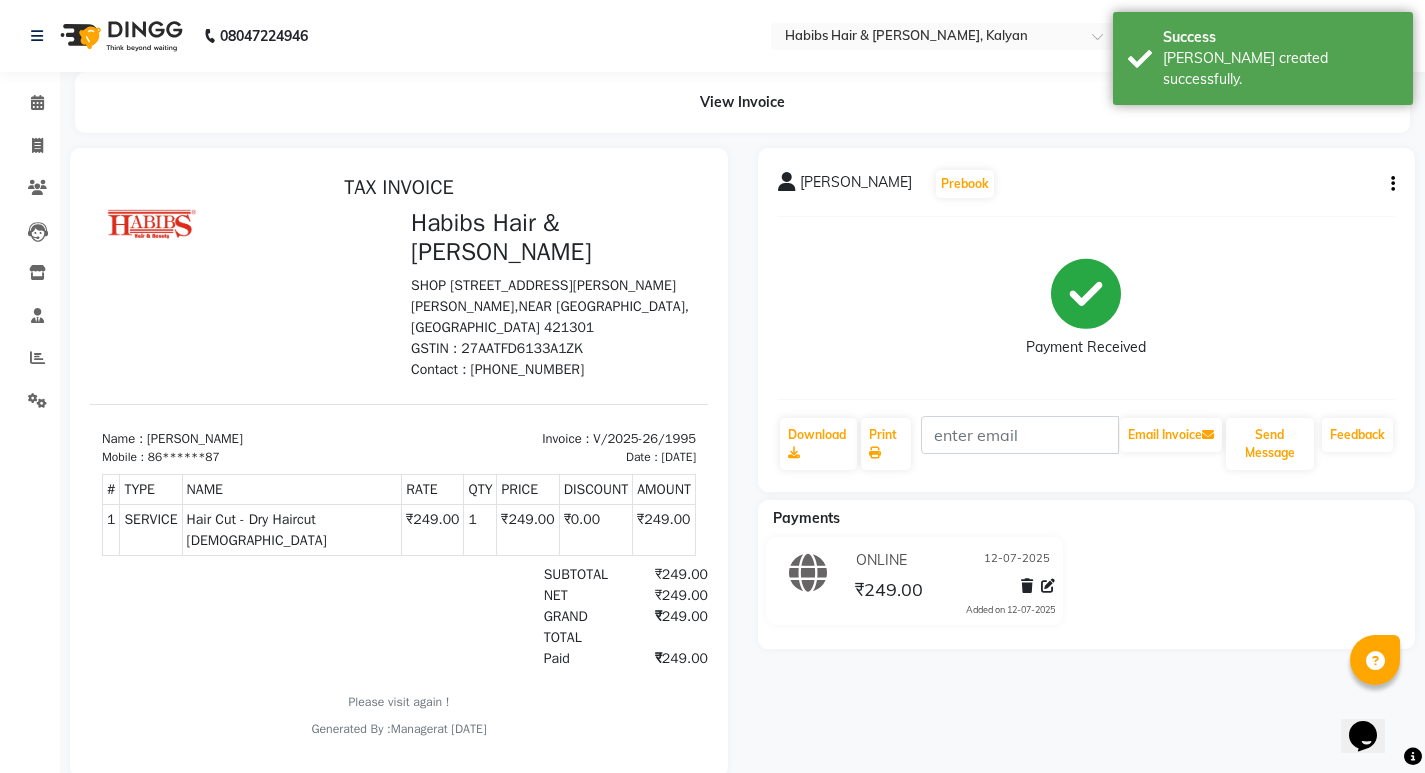 scroll, scrollTop: 0, scrollLeft: 0, axis: both 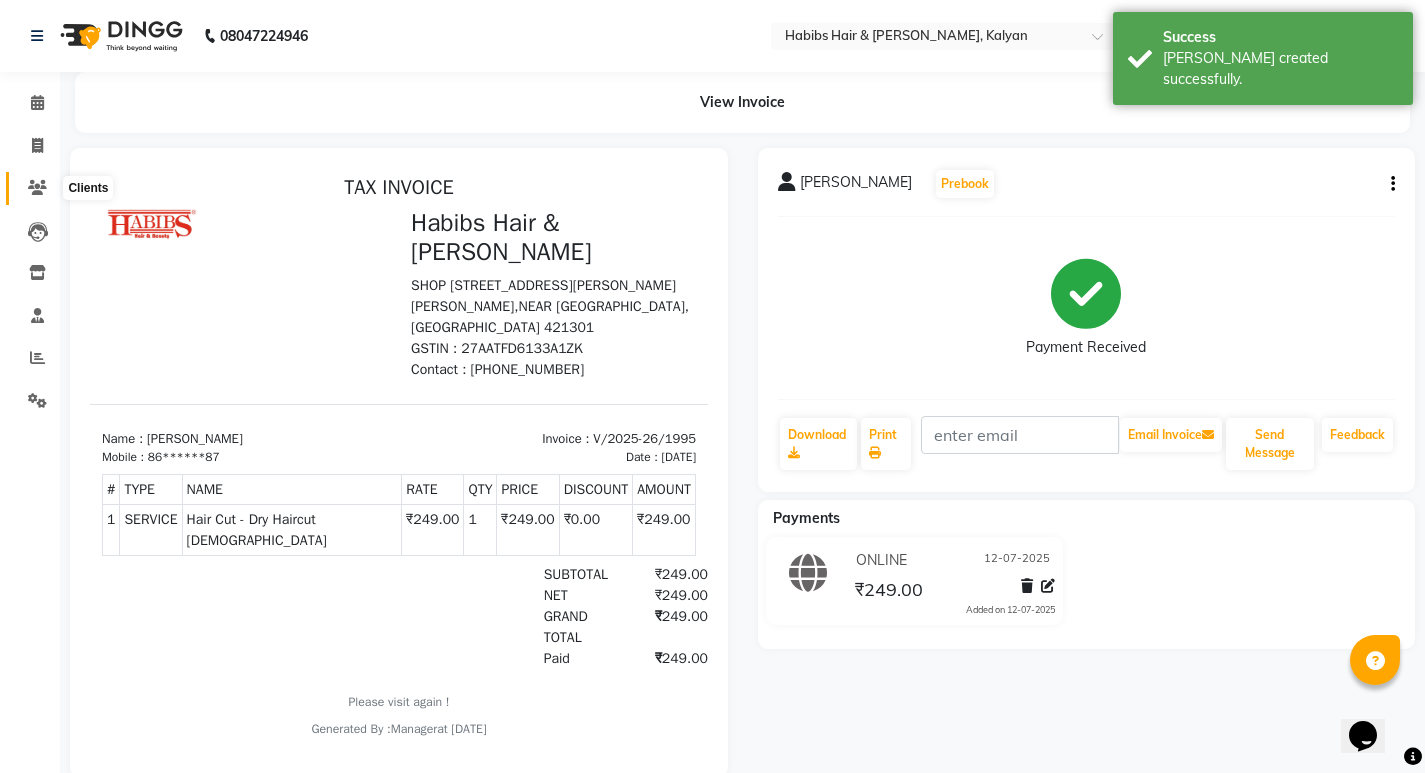 click 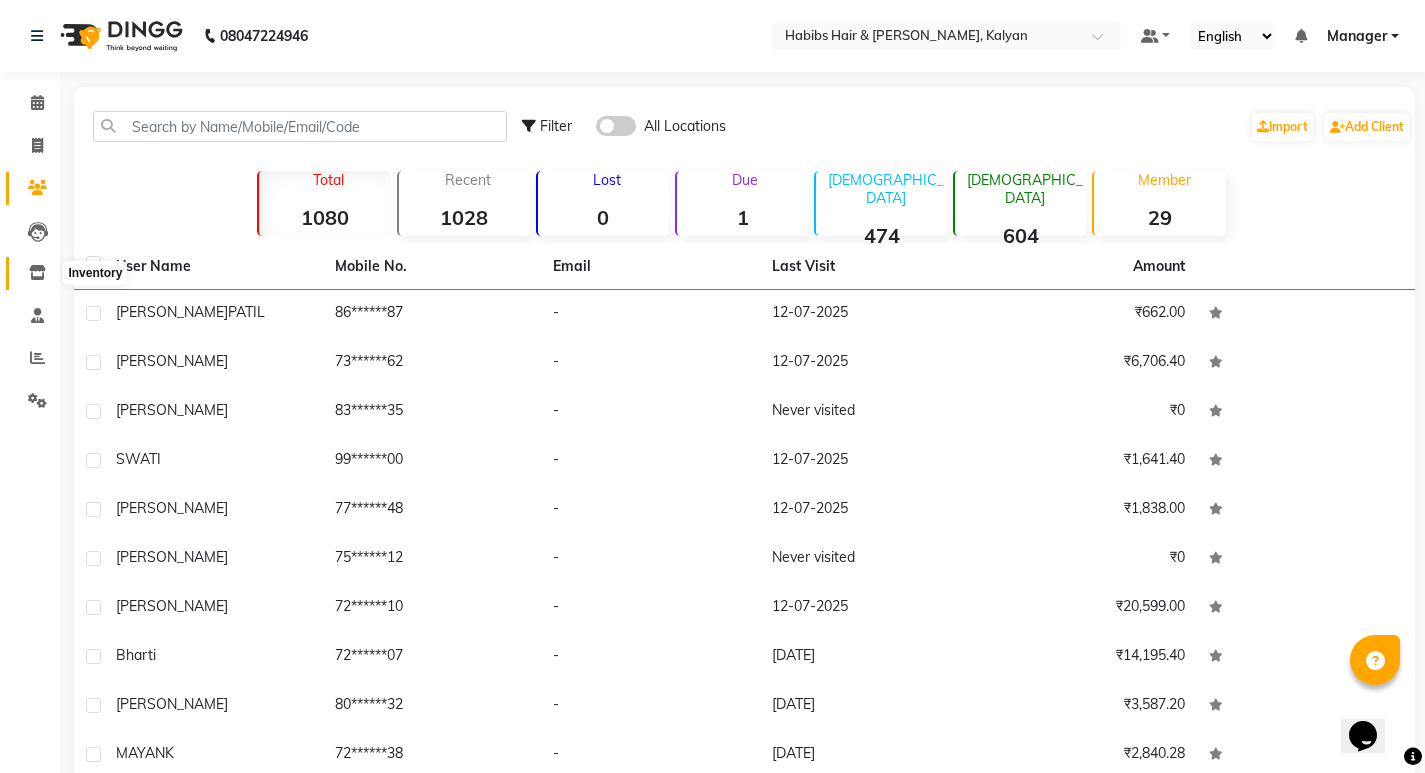 click 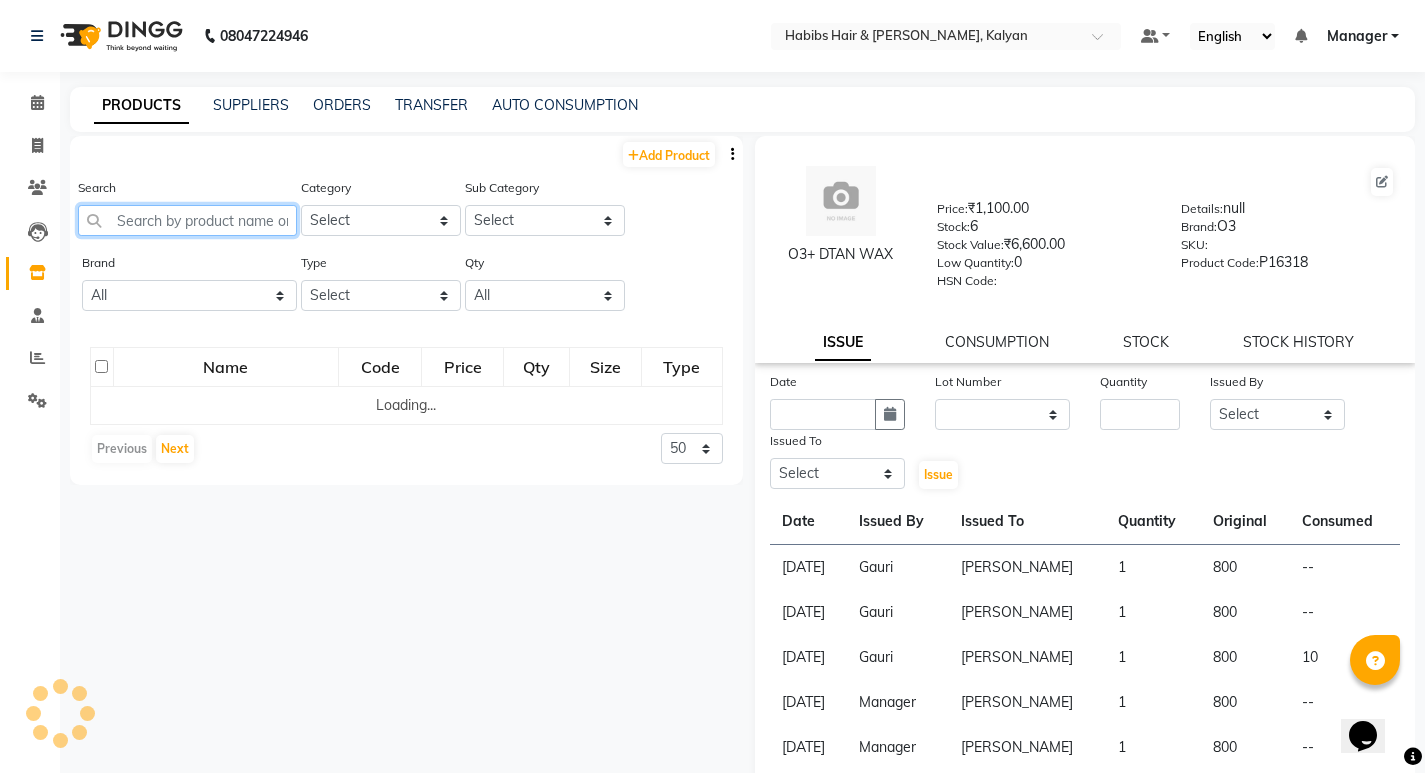 click 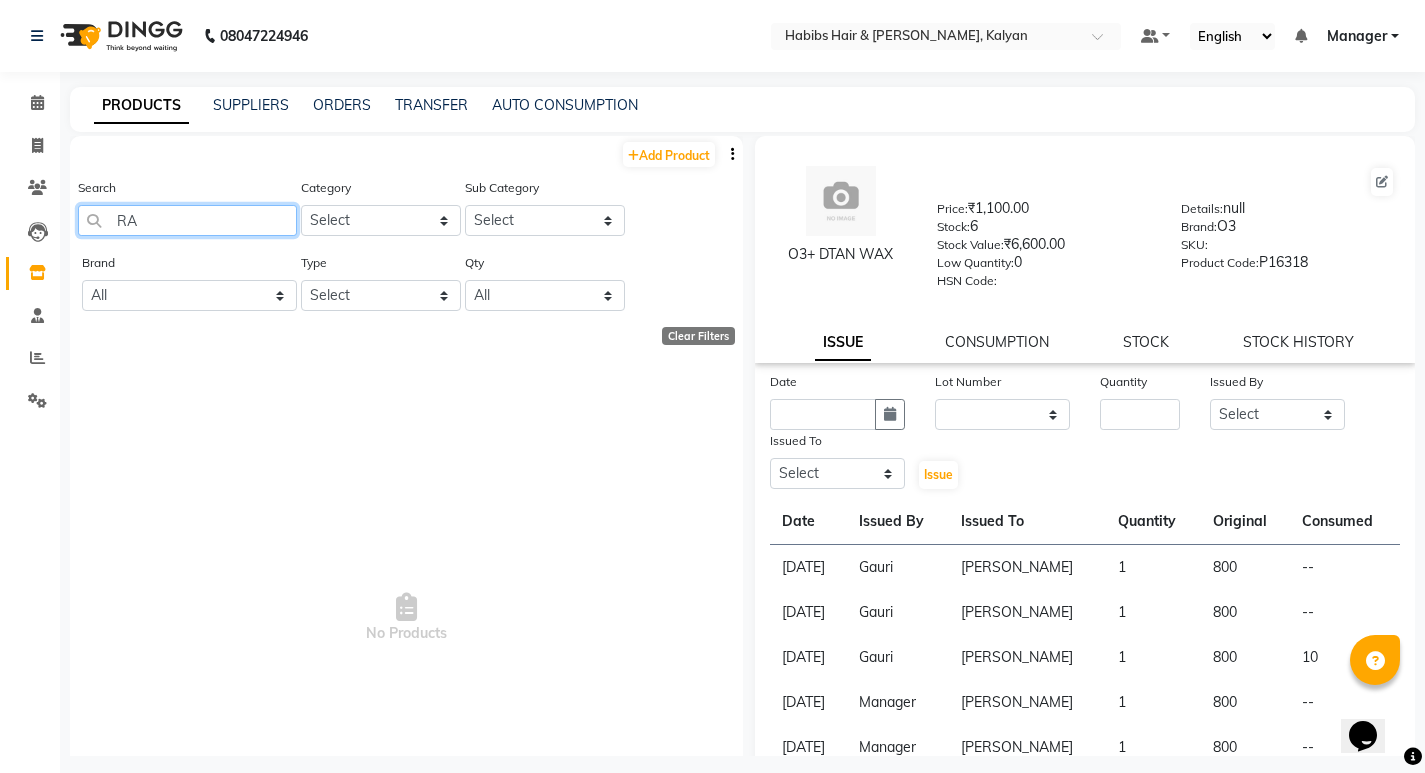 type on "R" 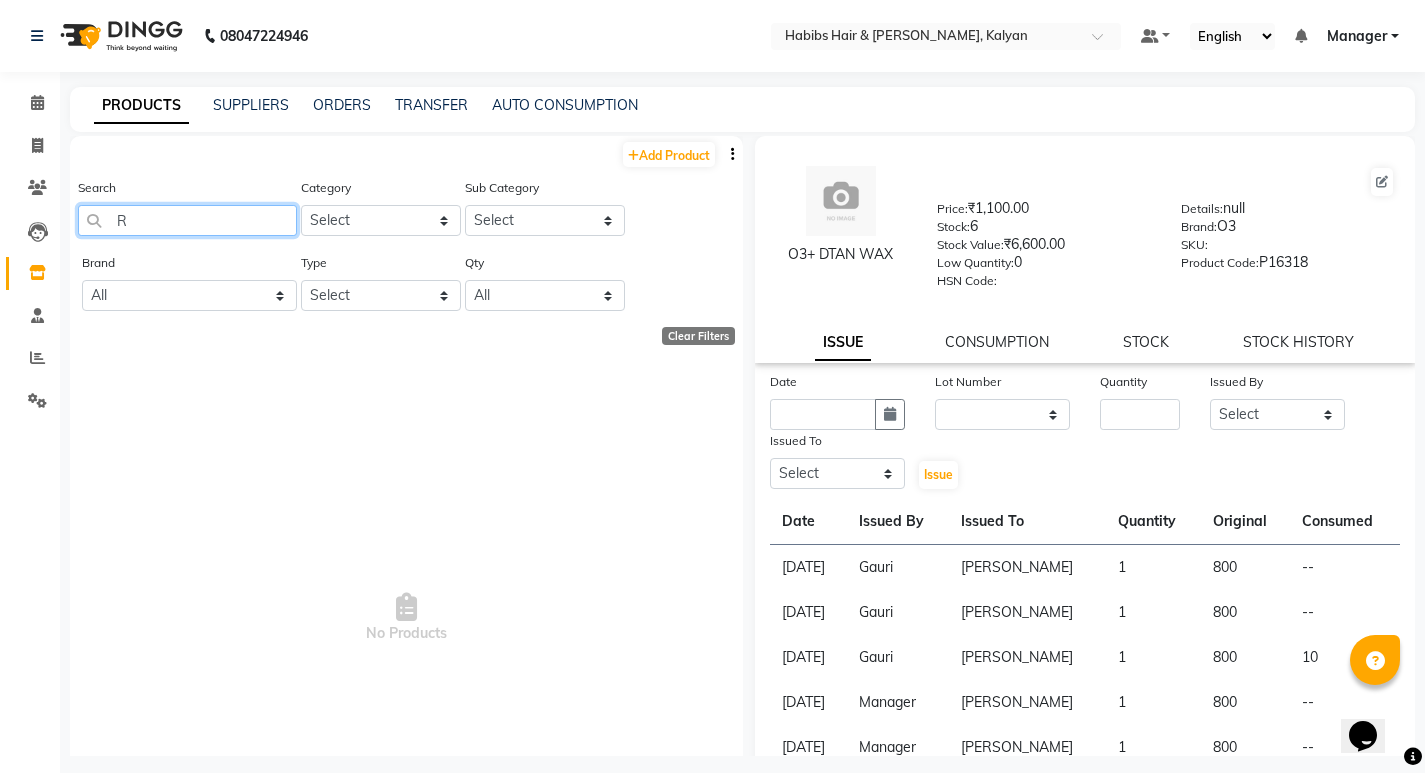 type 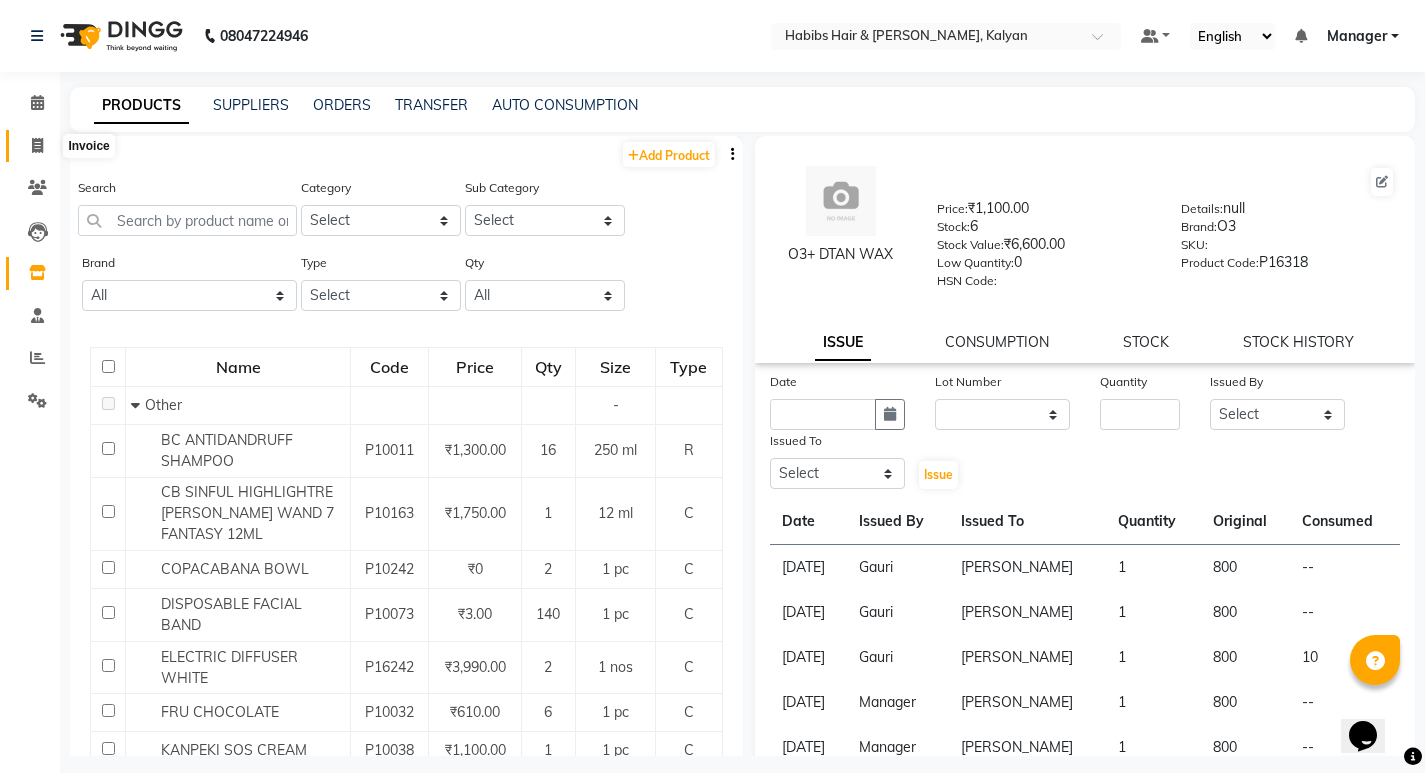click 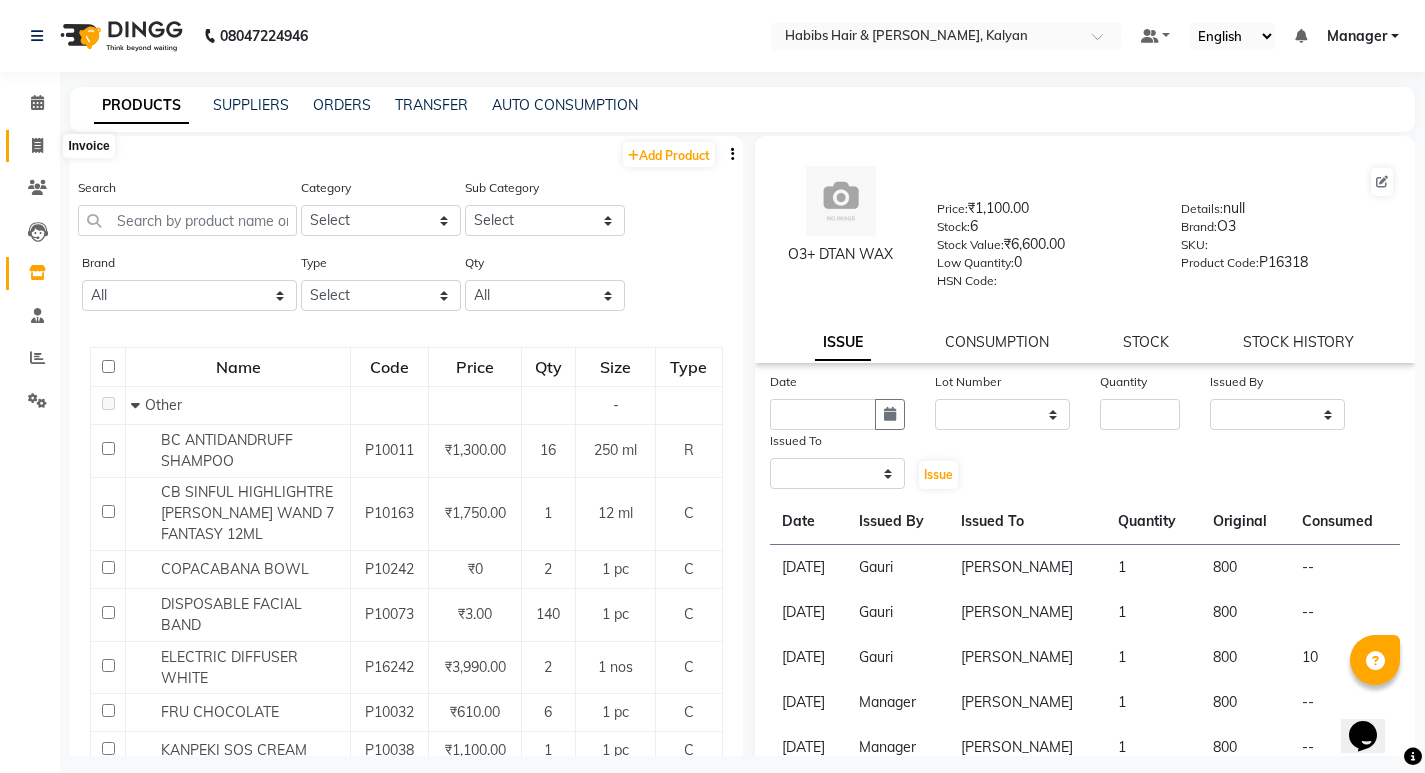 select on "8185" 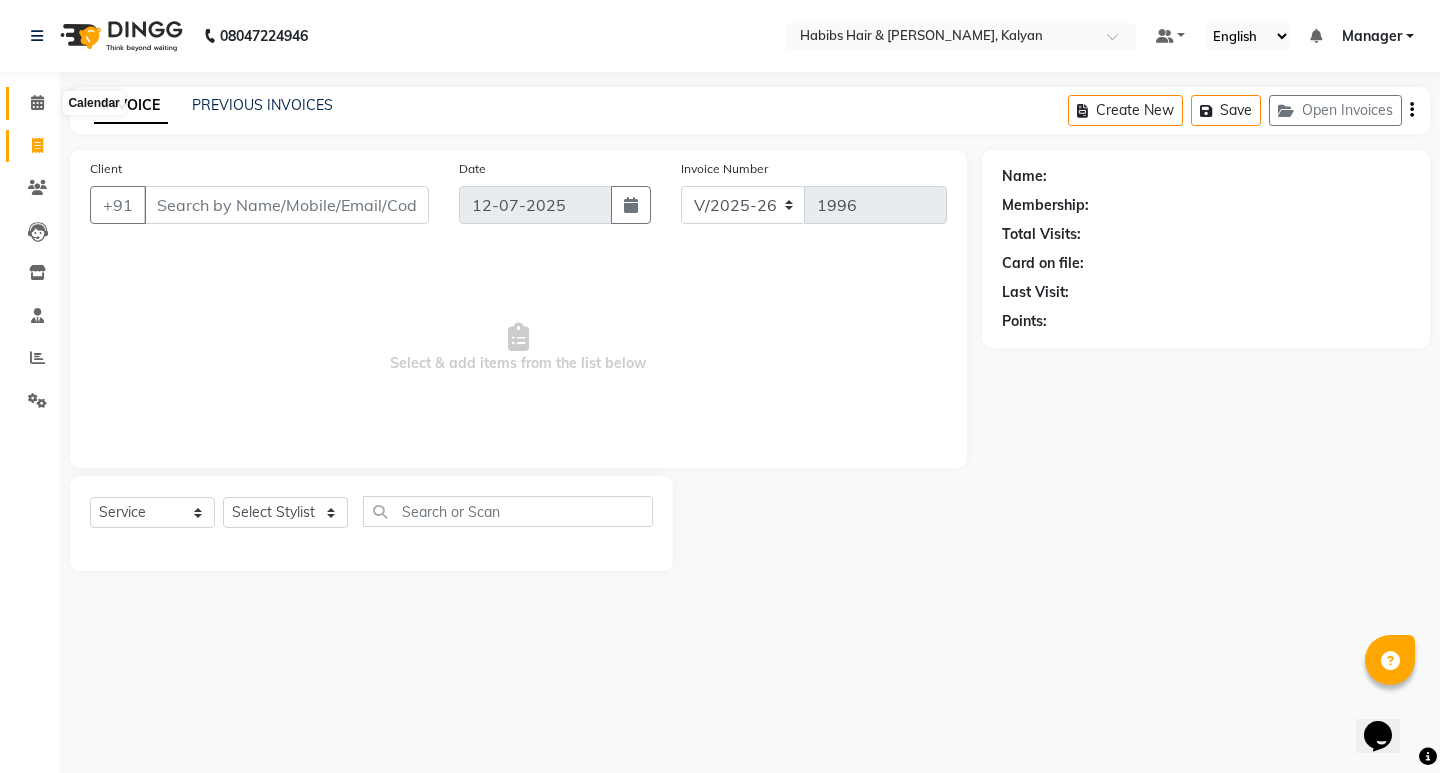 click 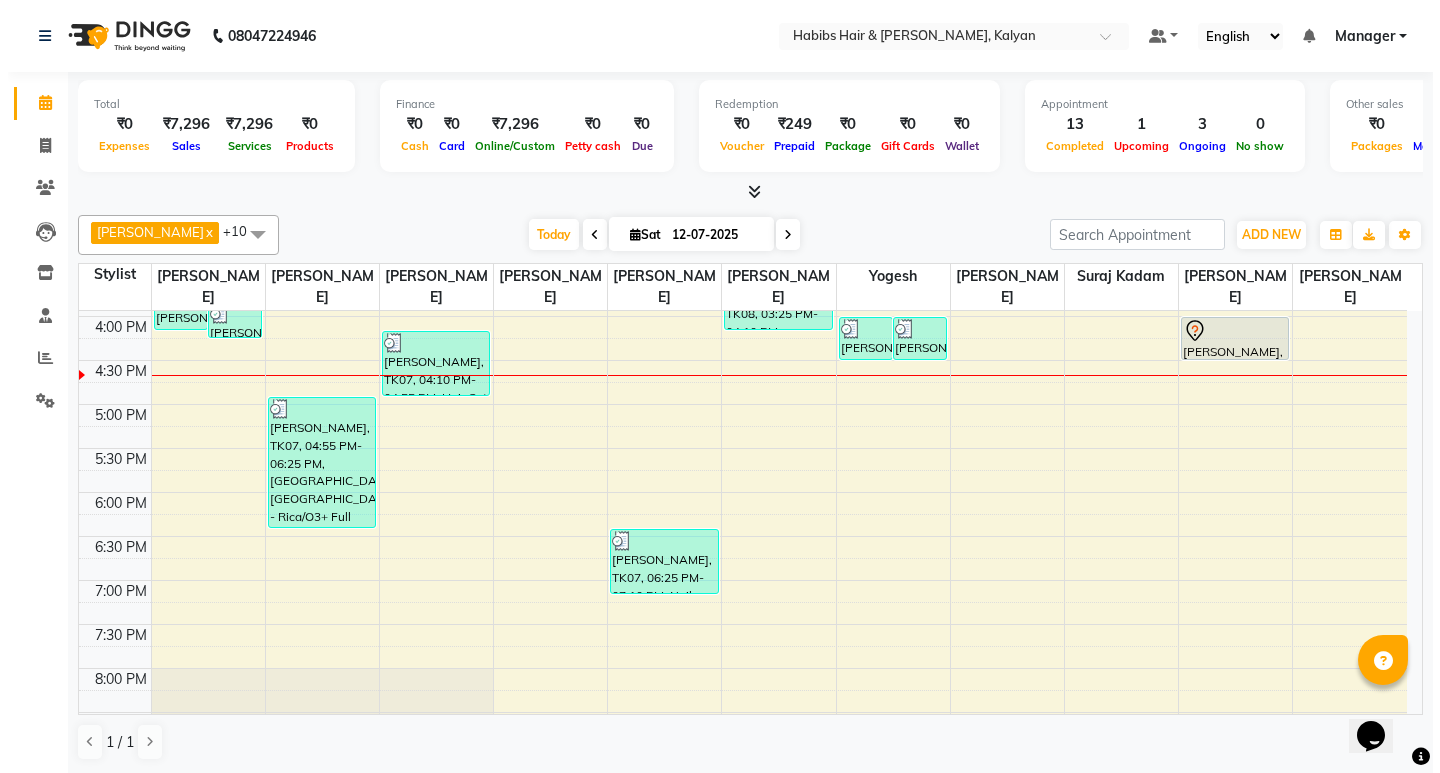 scroll, scrollTop: 700, scrollLeft: 0, axis: vertical 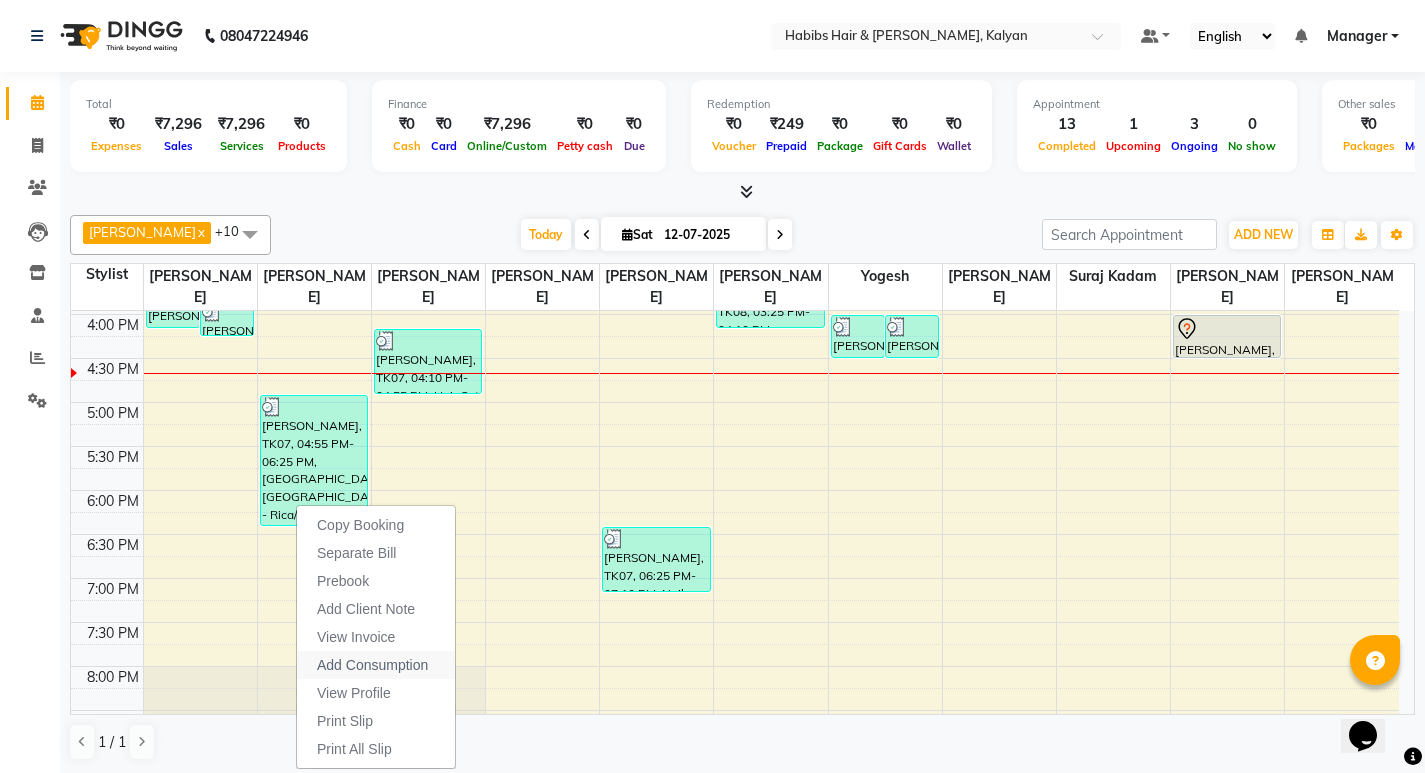click on "Add Consumption" at bounding box center [372, 665] 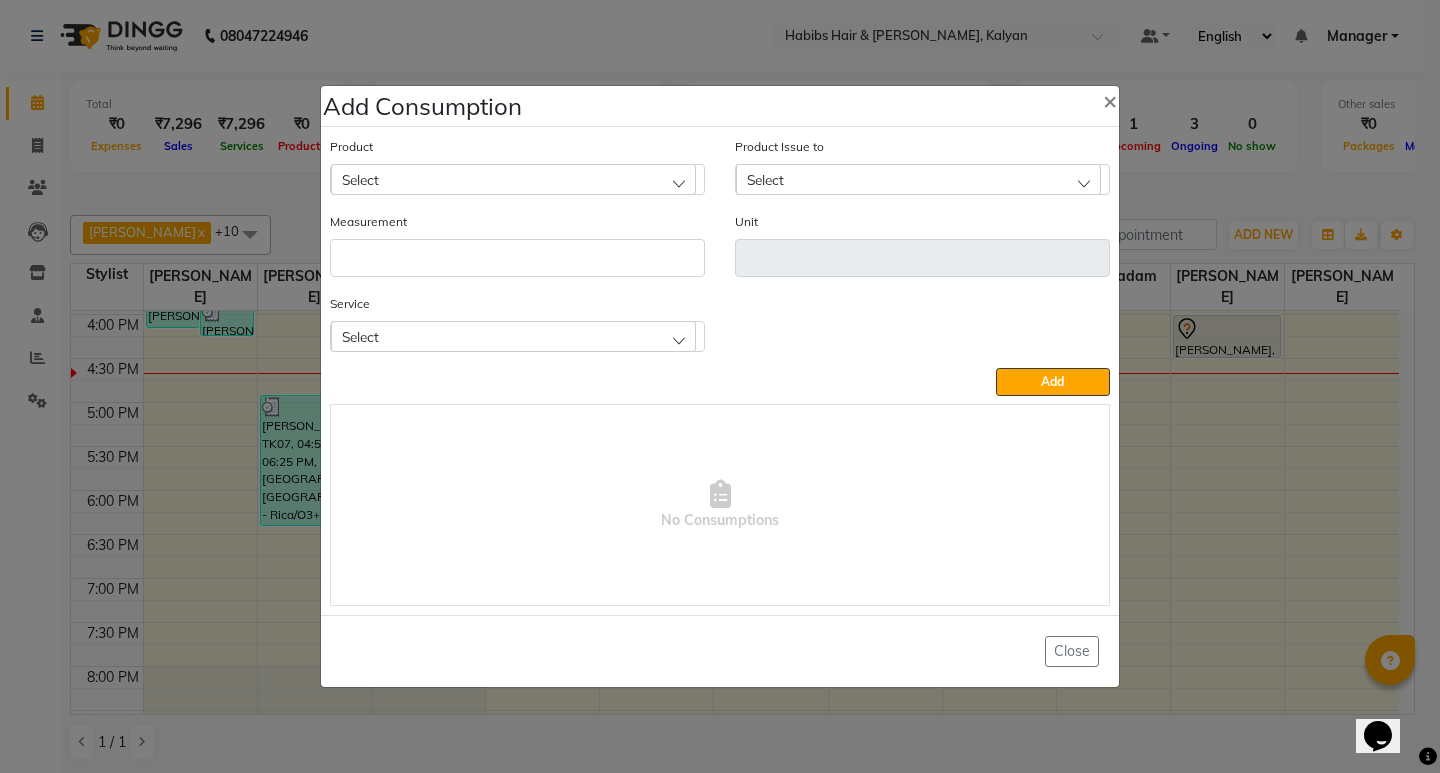 click on "Select" 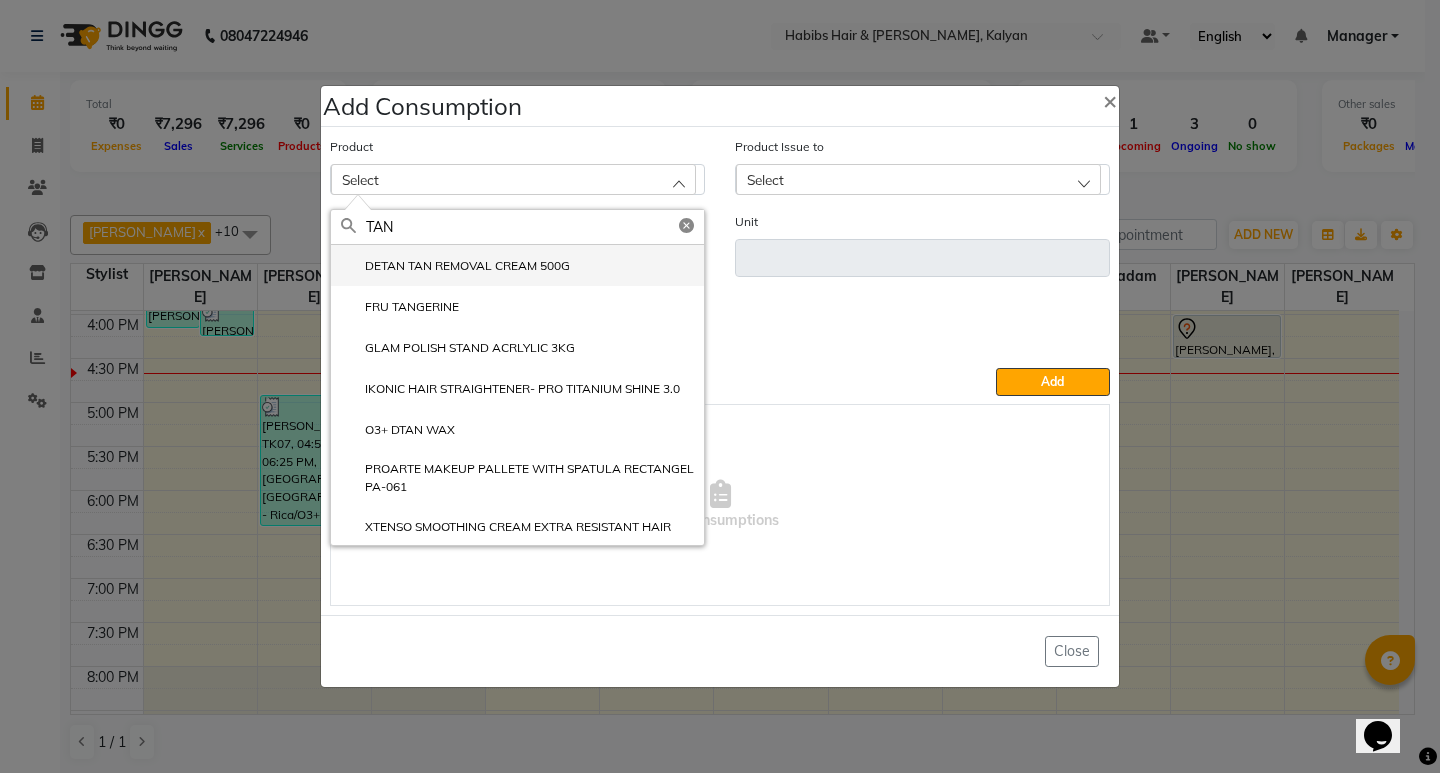 type on "TAN" 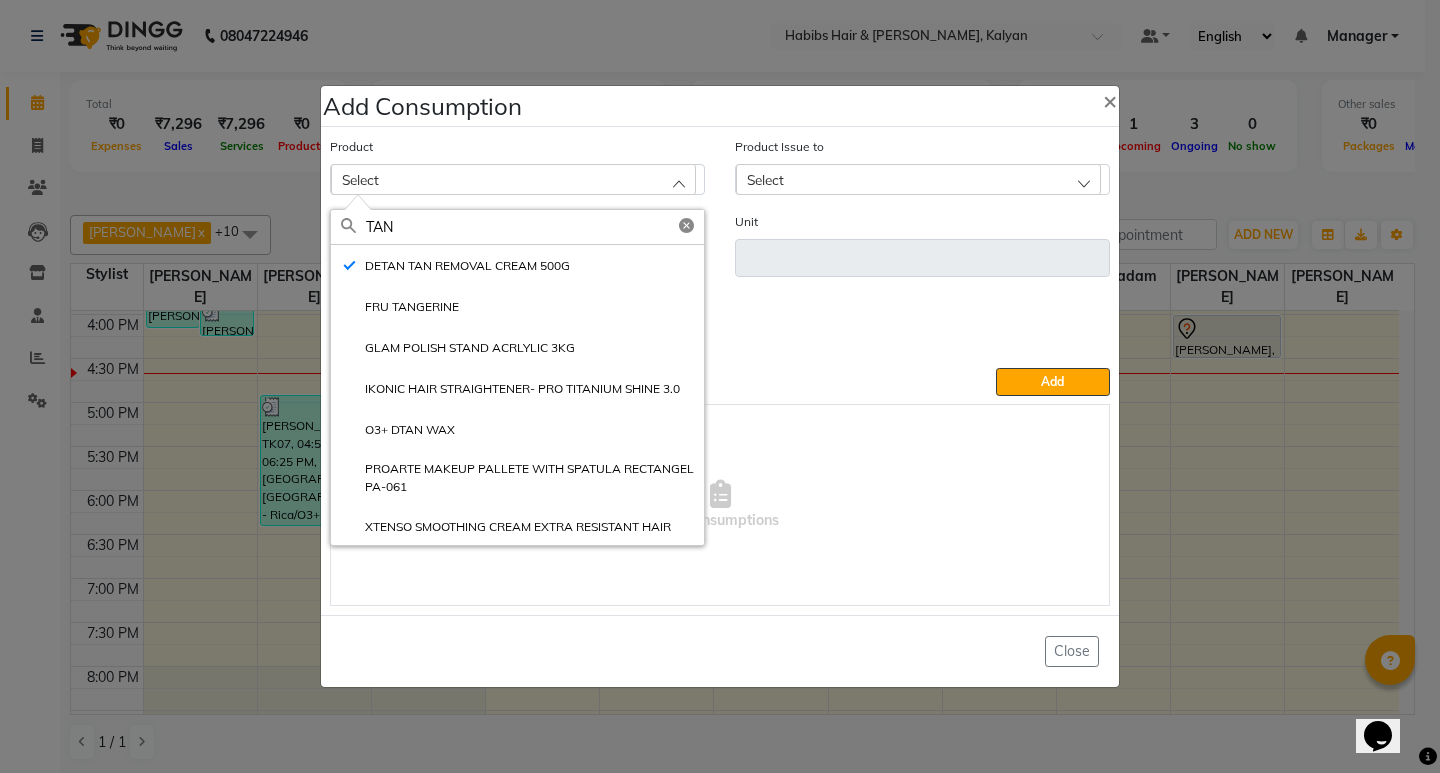 type on "gms" 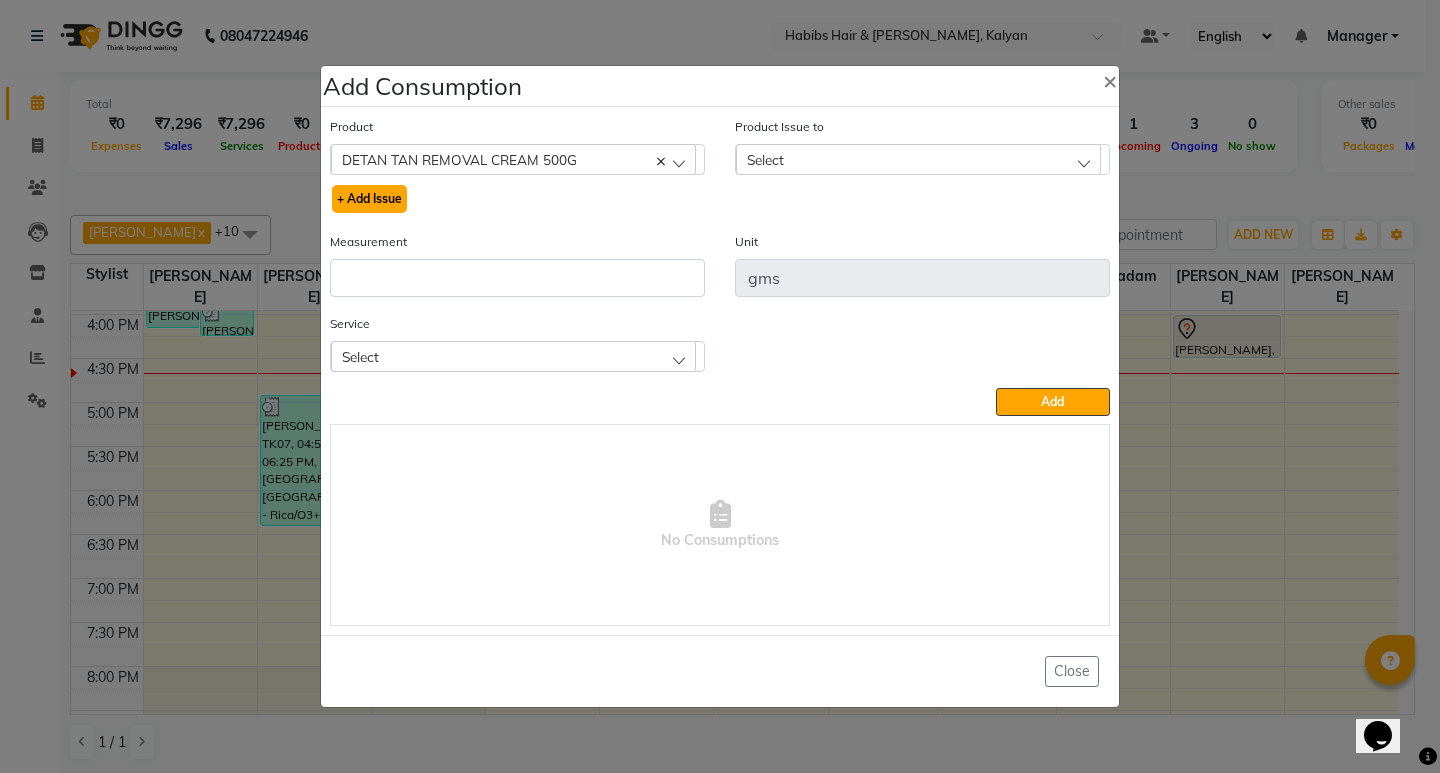 click on "+ Add Issue" 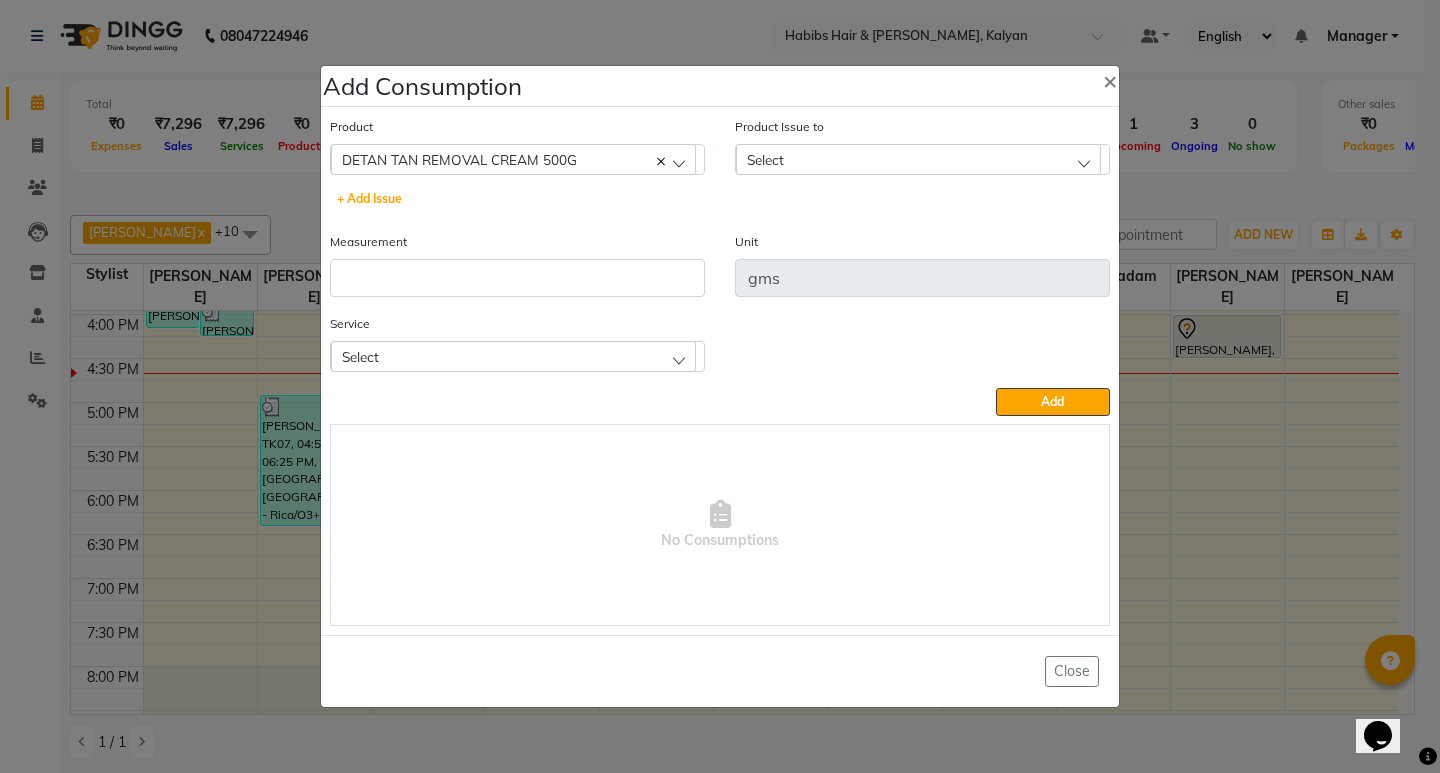 select 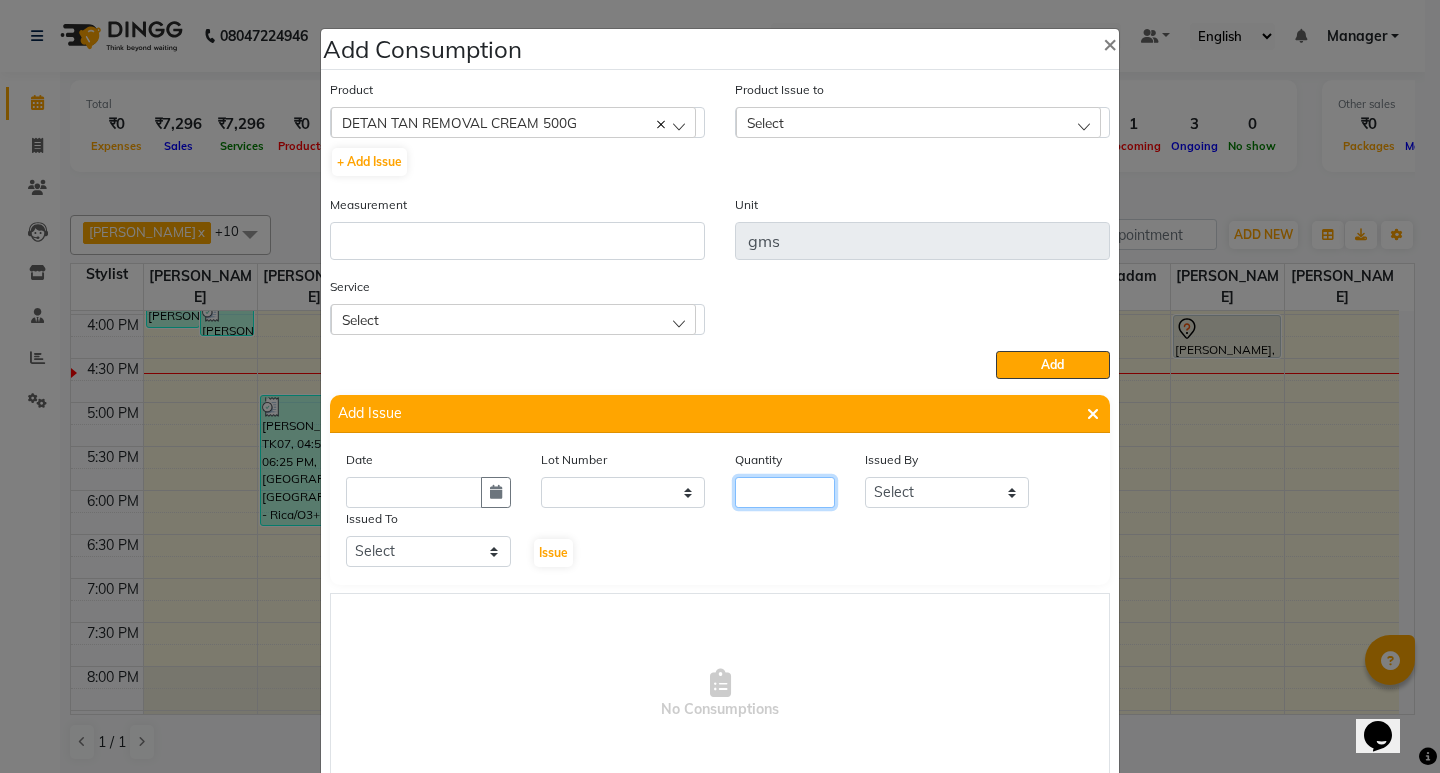 click 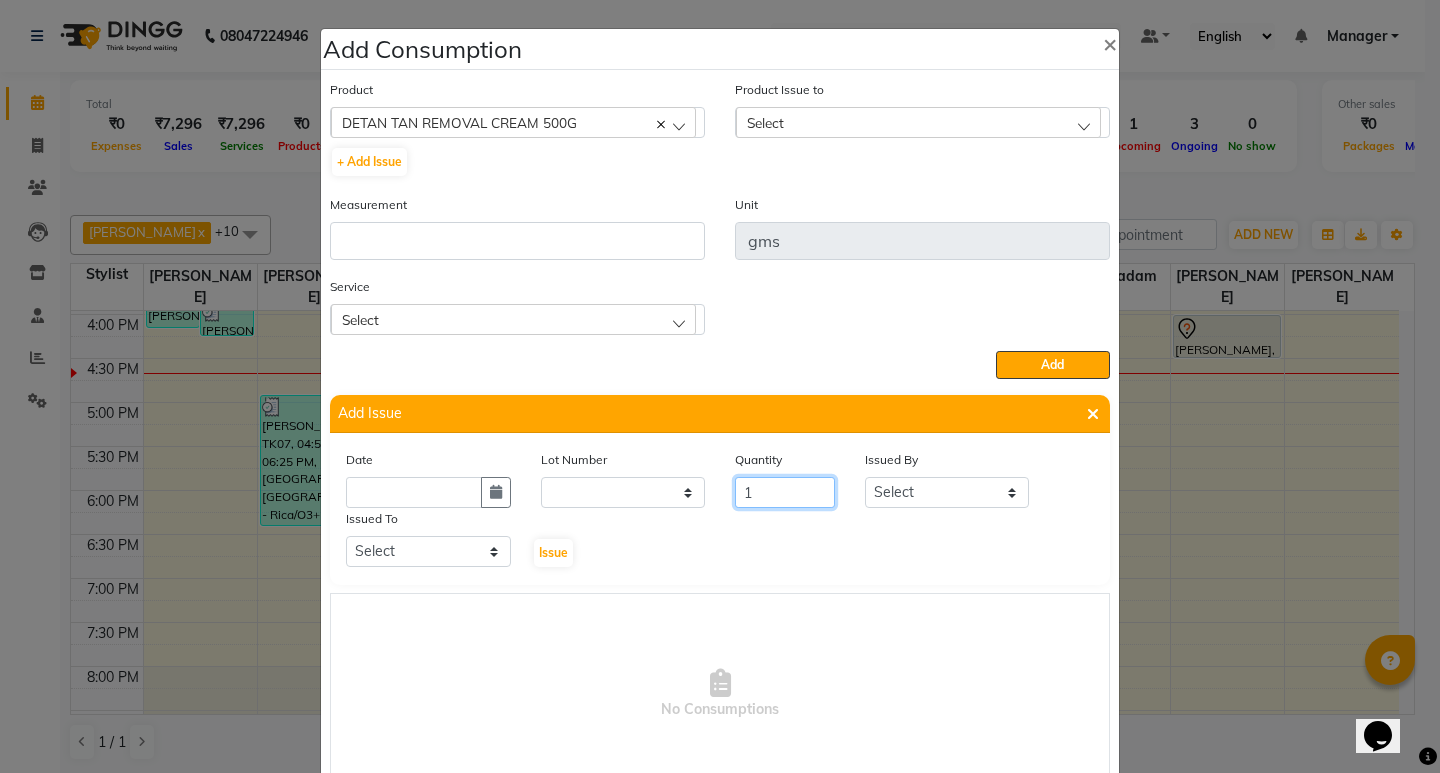 type on "1" 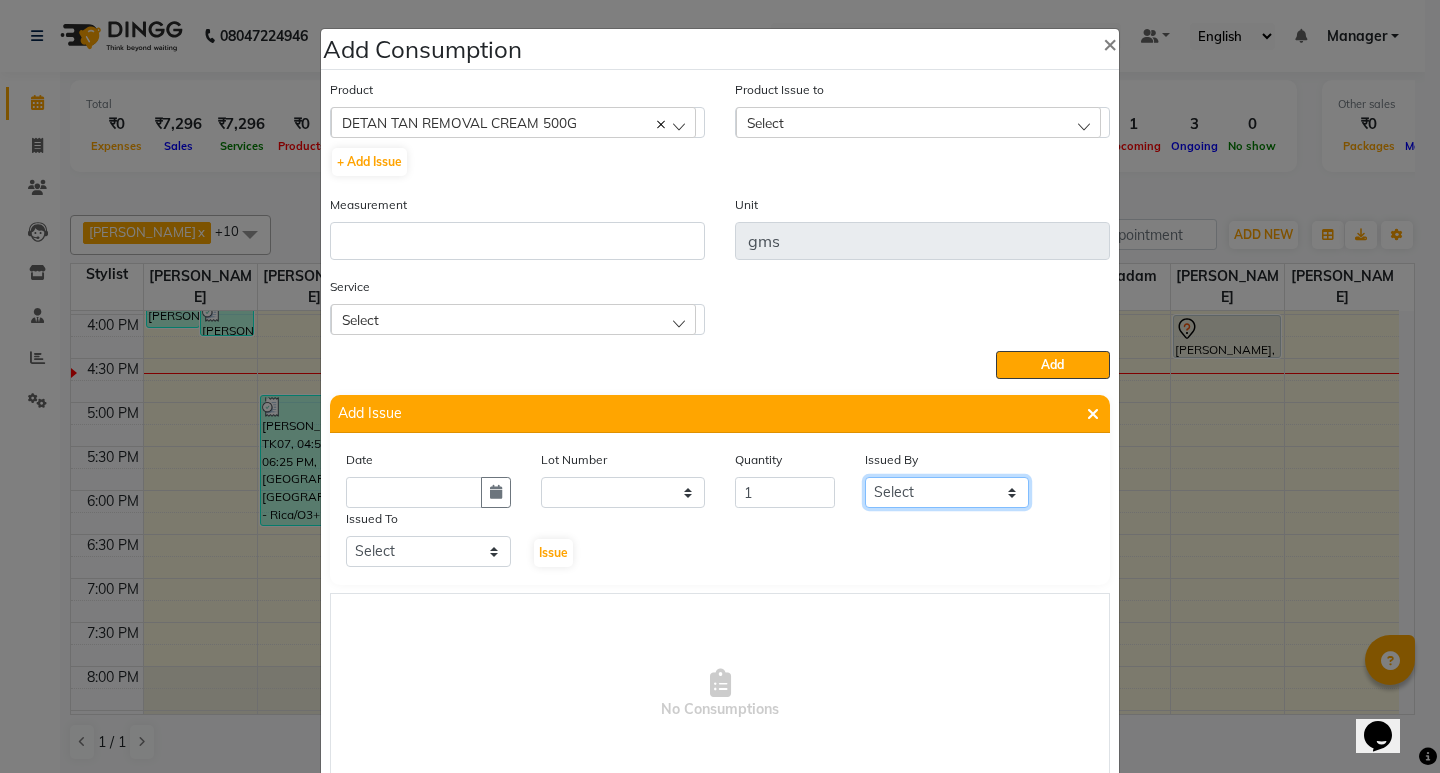 click on "Select ANWAR GANESH SHINDE Gauri Maruf  mulla Meena Kumari Omkar Priyanka Ranjana  singh  Sagar saindane SANTOSHI SHALINI Smruti Suraj Kadam Vinaya  Yogesh" 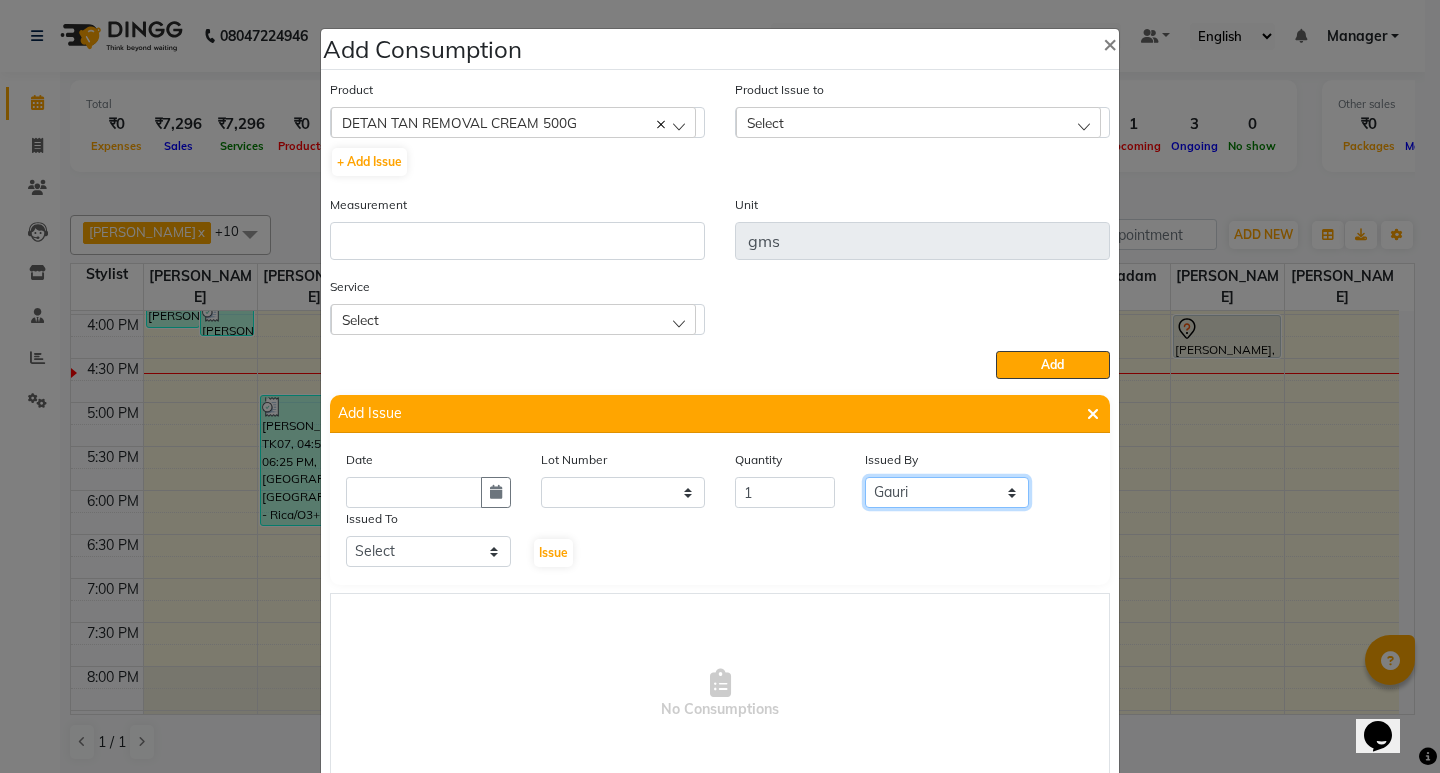 click on "Select ANWAR GANESH SHINDE Gauri Maruf  mulla Meena Kumari Omkar Priyanka Ranjana  singh  Sagar saindane SANTOSHI SHALINI Smruti Suraj Kadam Vinaya  Yogesh" 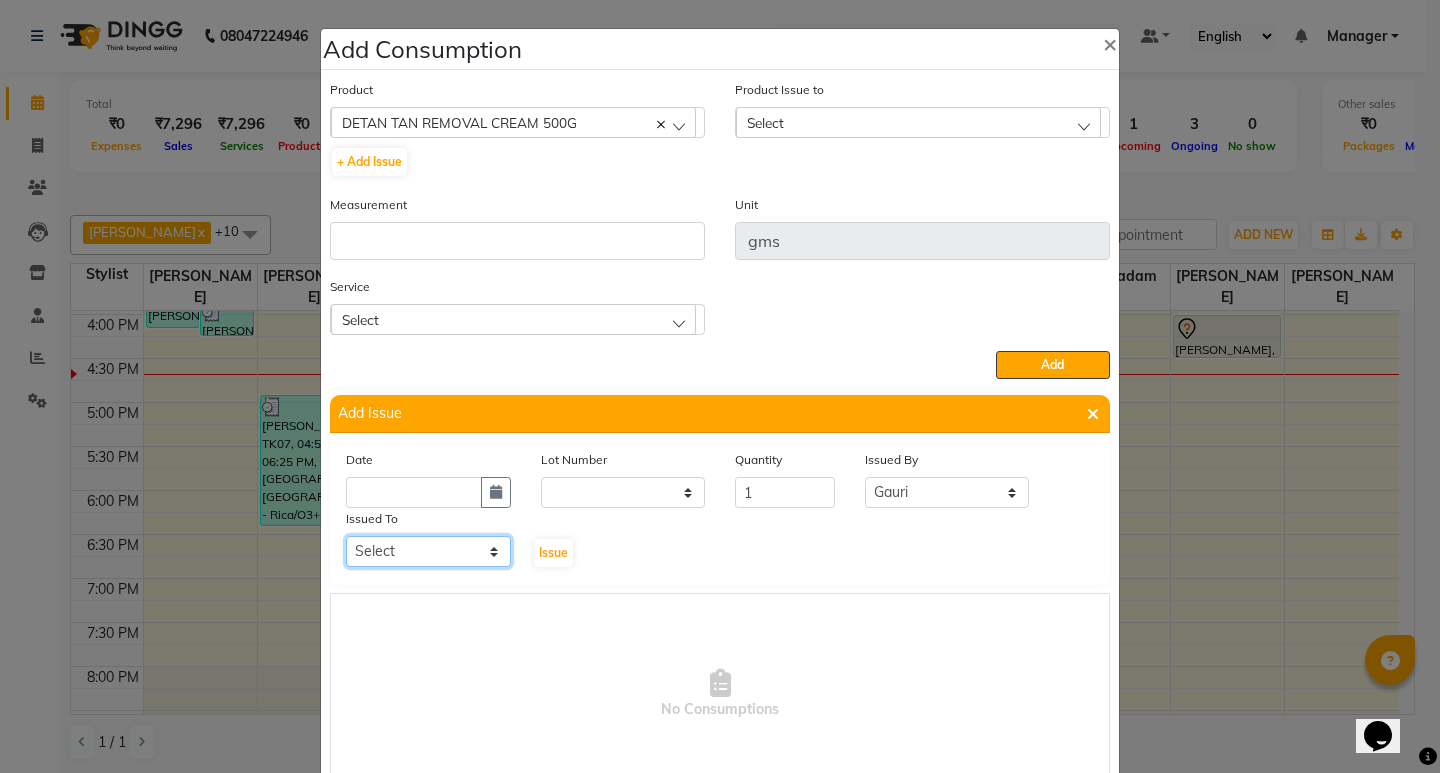 click on "Select ANWAR GANESH SHINDE Gauri Maruf  mulla Meena Kumari Omkar Priyanka Ranjana  singh  Sagar saindane SANTOSHI SHALINI Smruti Suraj Kadam Vinaya  Yogesh" 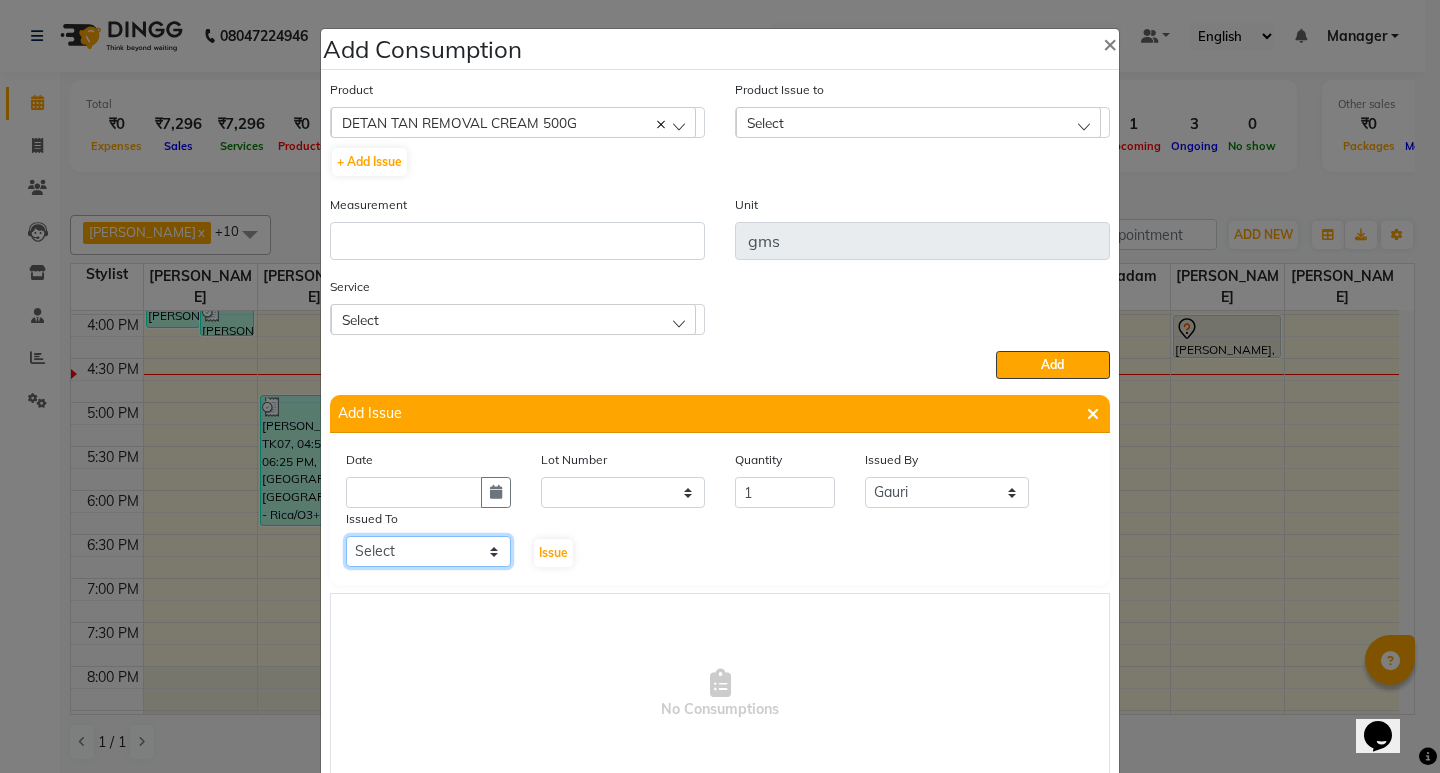 select on "77409" 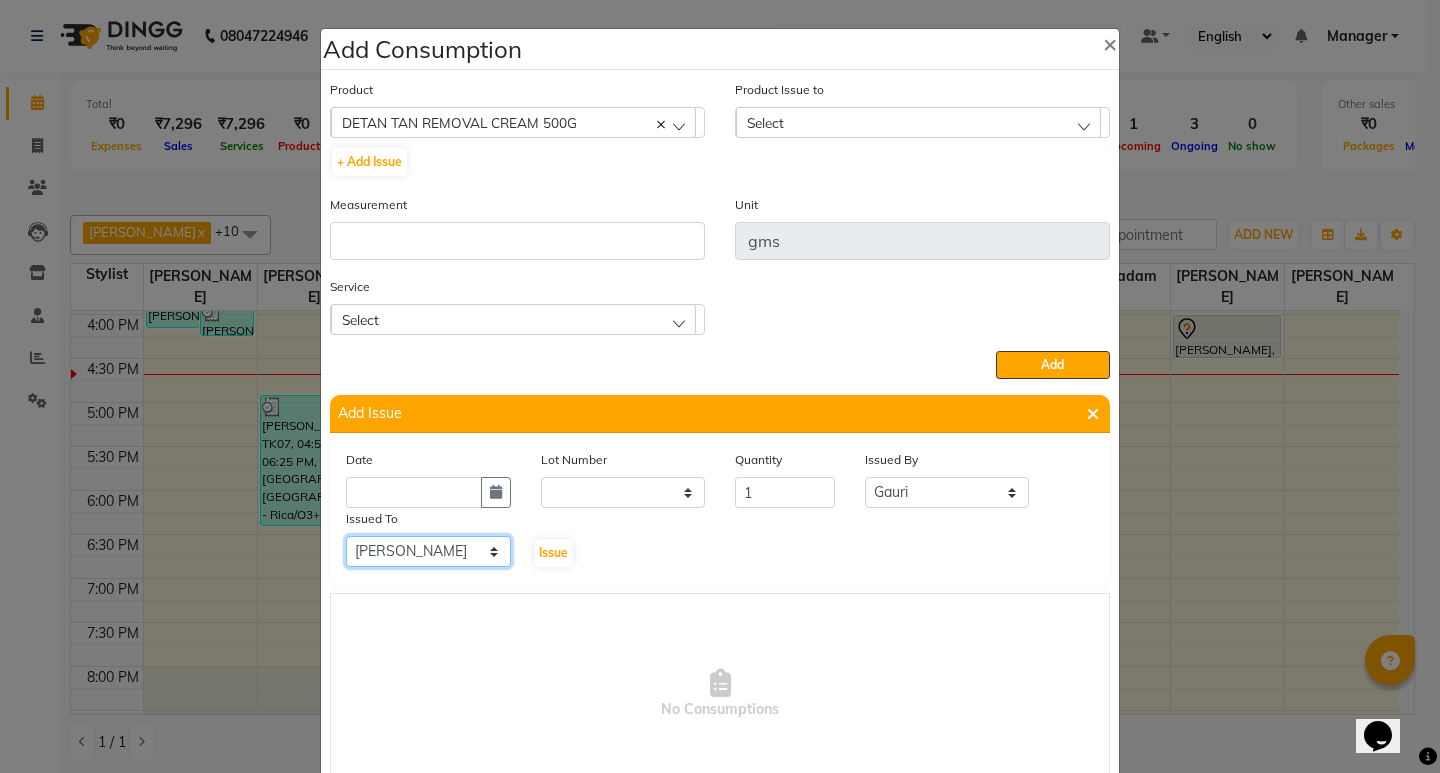 click on "Select ANWAR GANESH SHINDE Gauri Maruf  mulla Meena Kumari Omkar Priyanka Ranjana  singh  Sagar saindane SANTOSHI SHALINI Smruti Suraj Kadam Vinaya  Yogesh" 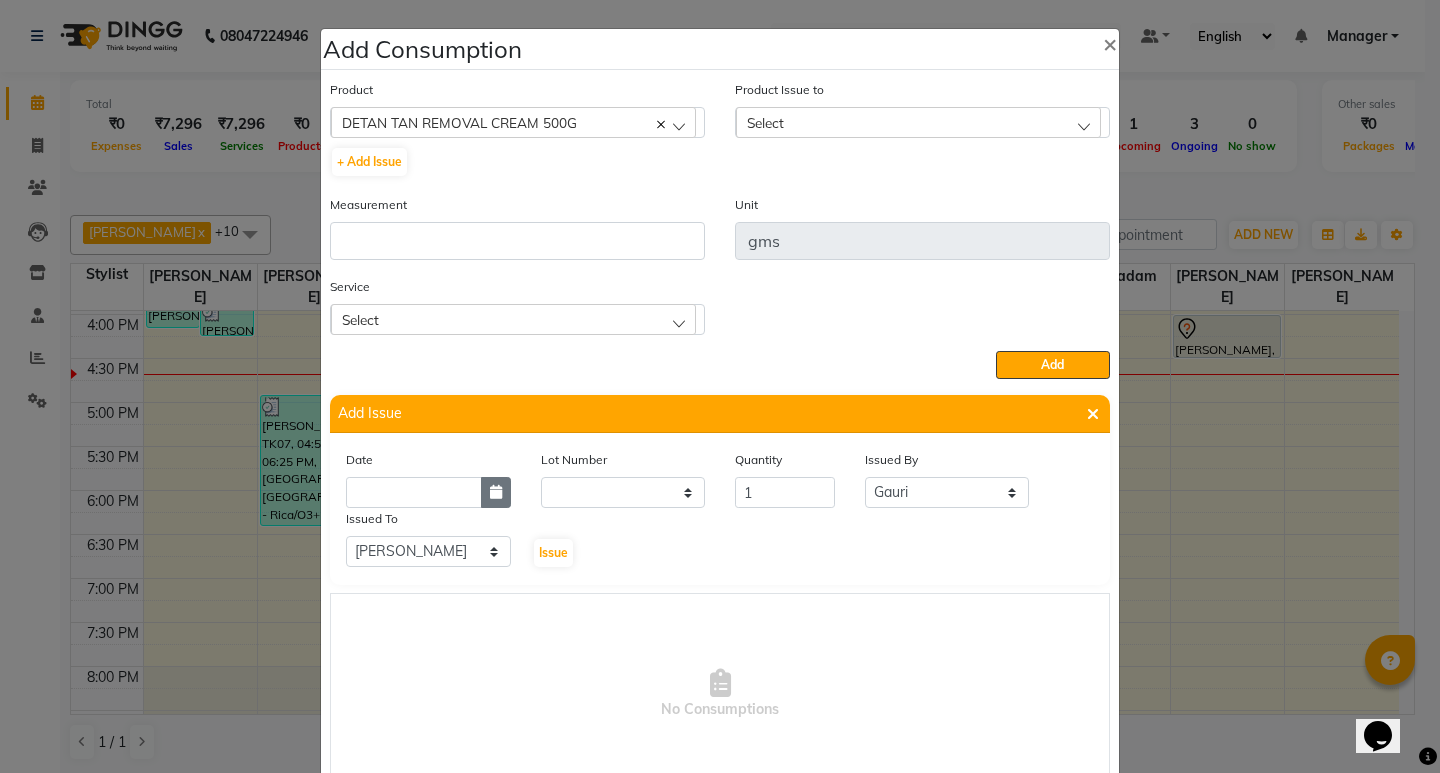 click 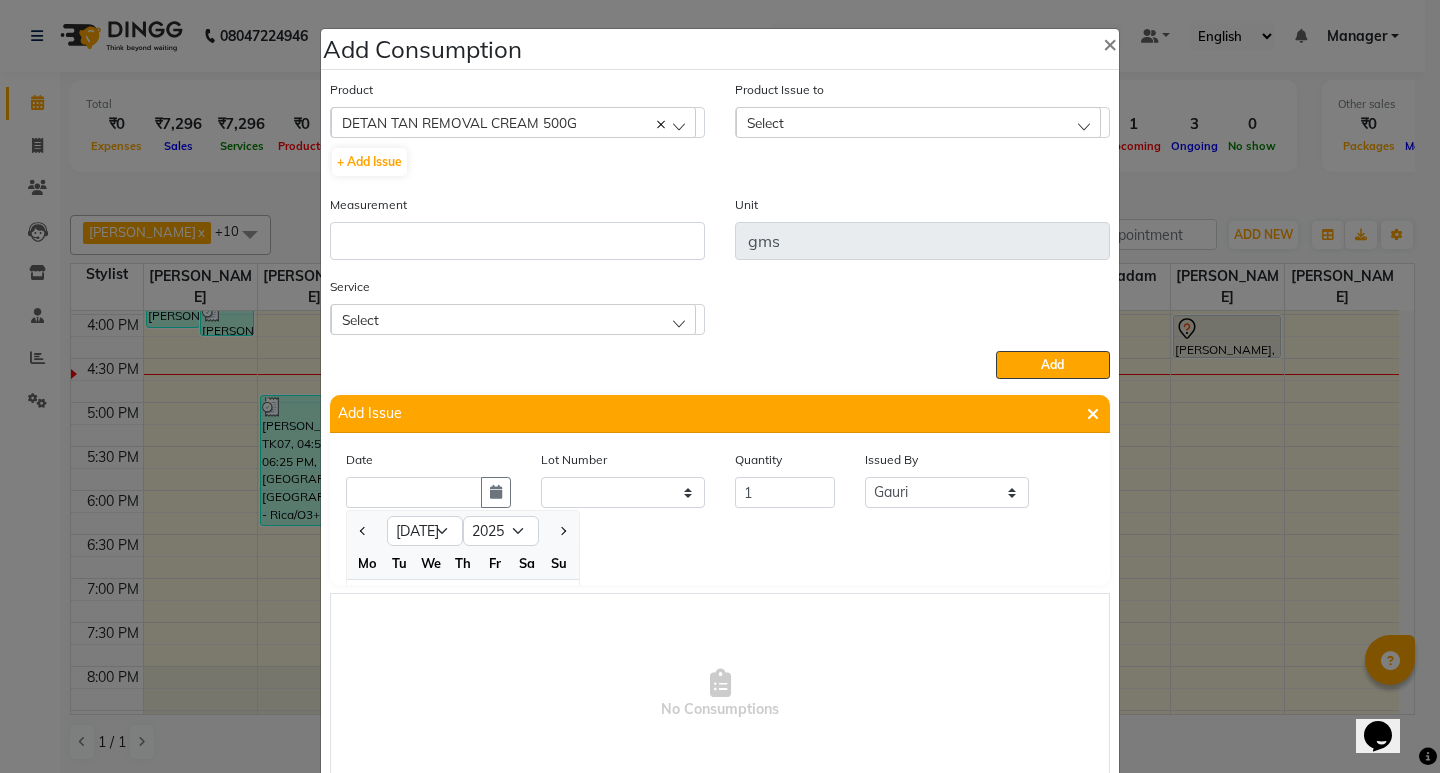 scroll, scrollTop: 138, scrollLeft: 0, axis: vertical 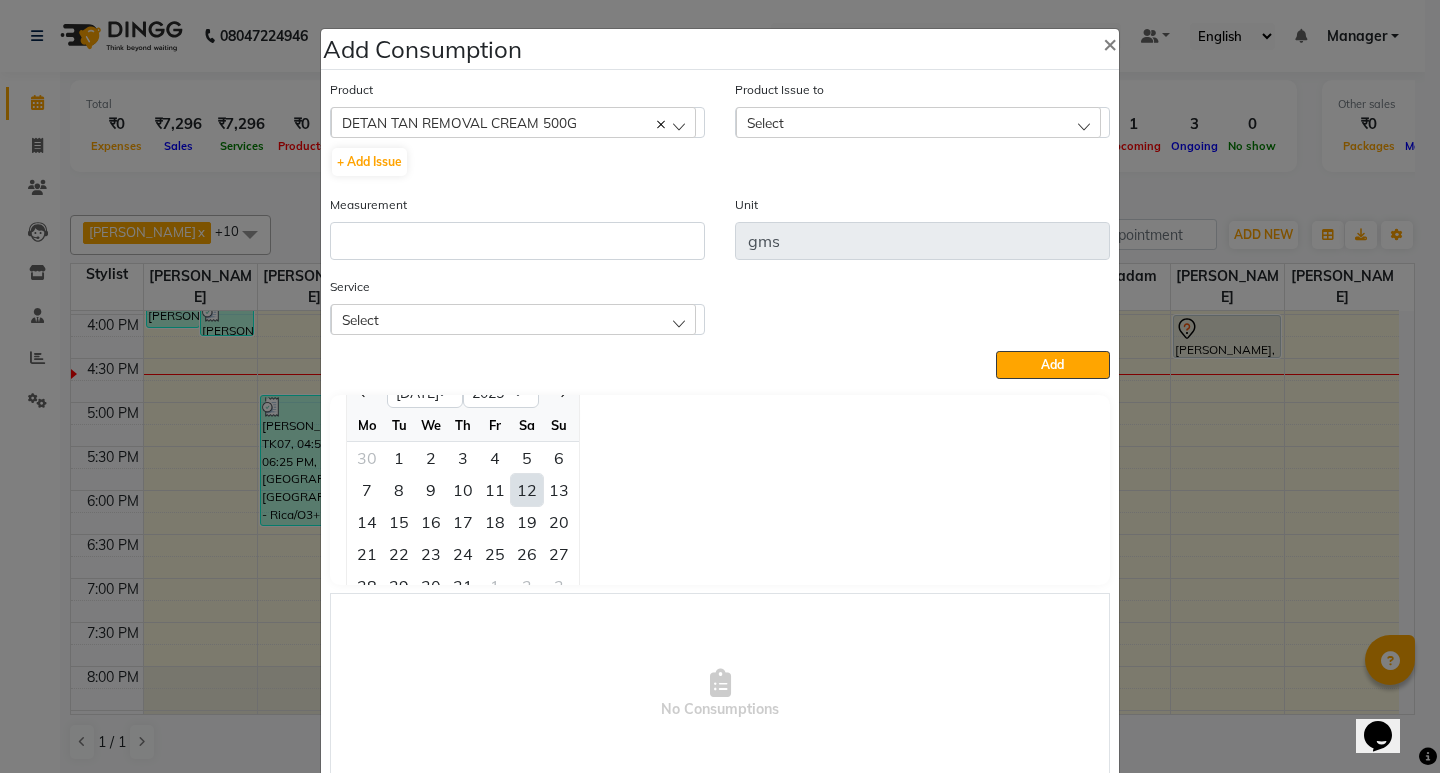 click on "12" 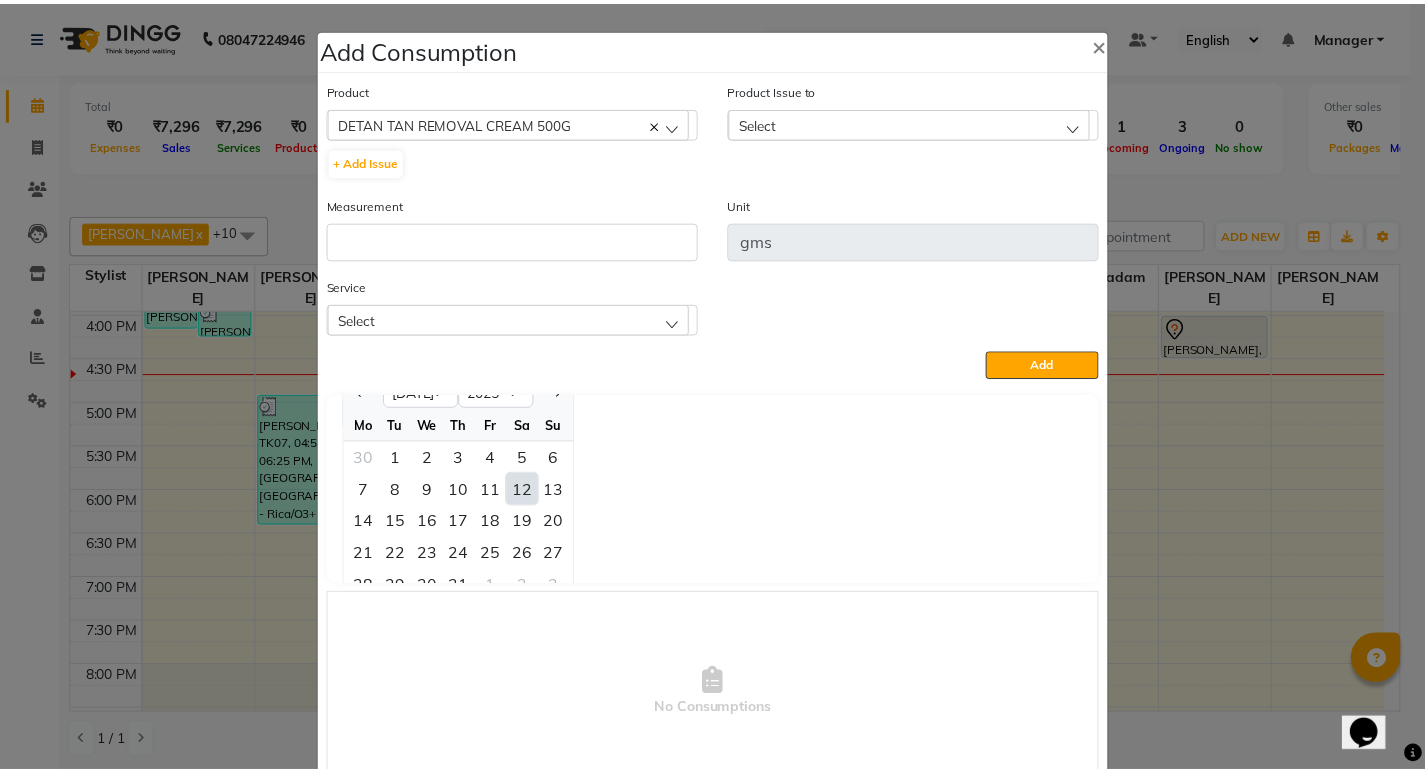 scroll, scrollTop: 0, scrollLeft: 0, axis: both 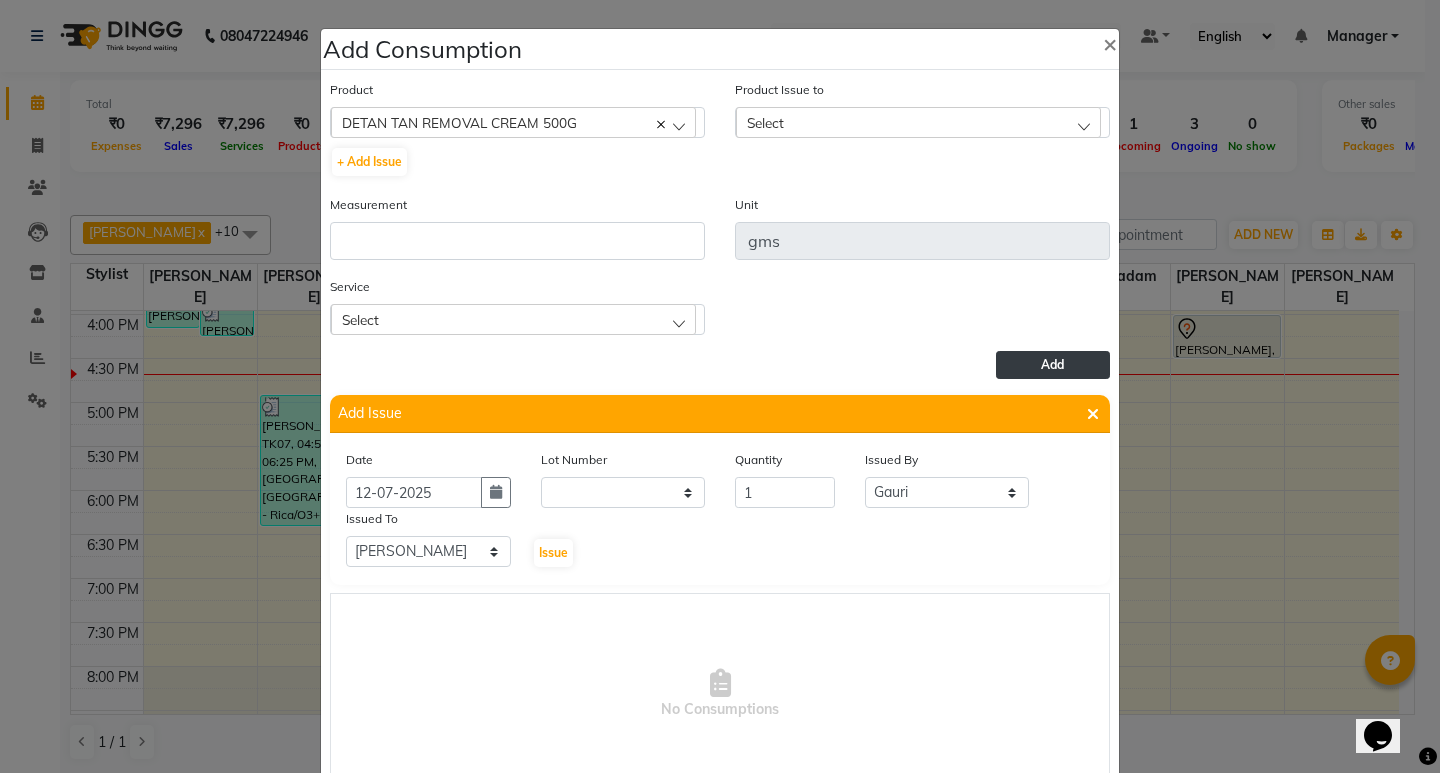 click on "Add" 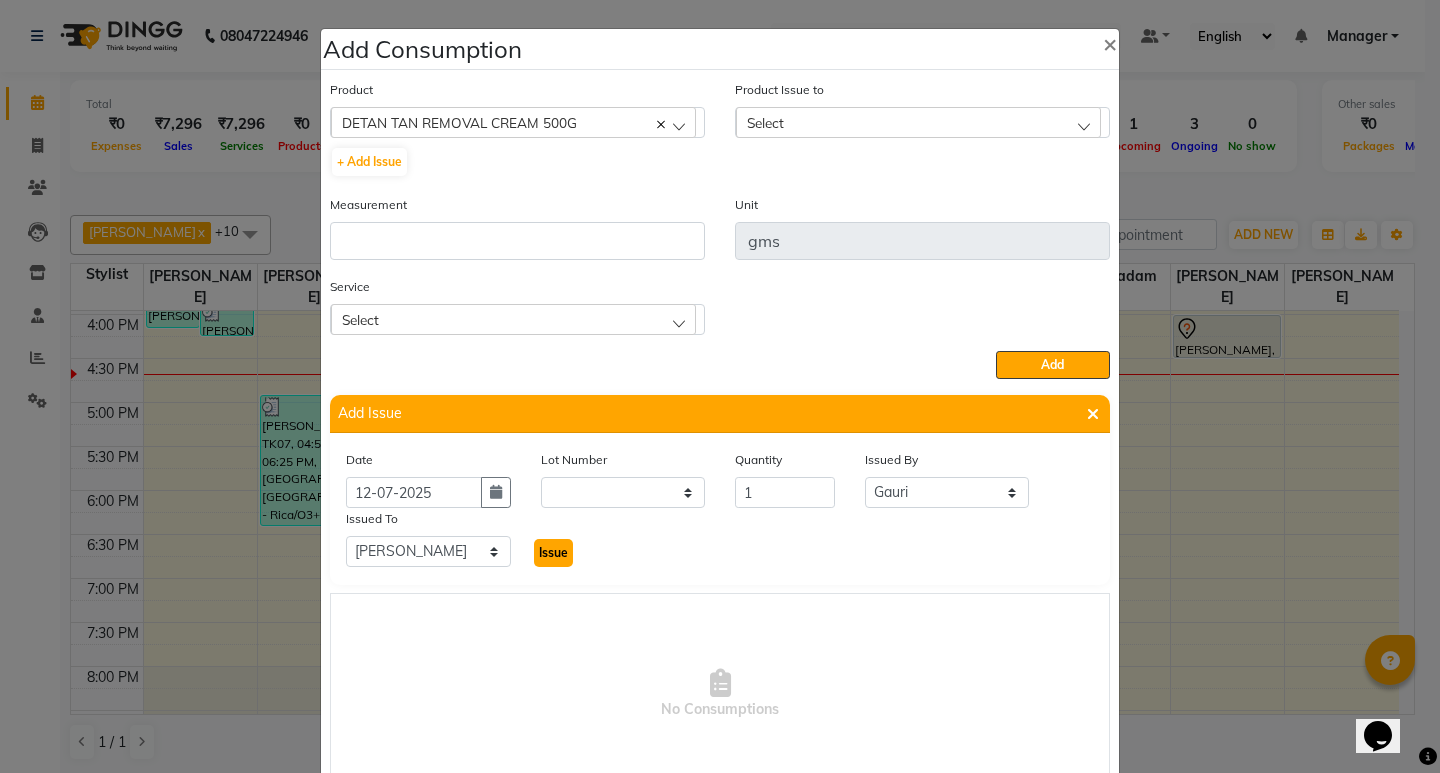 click on "Issue" 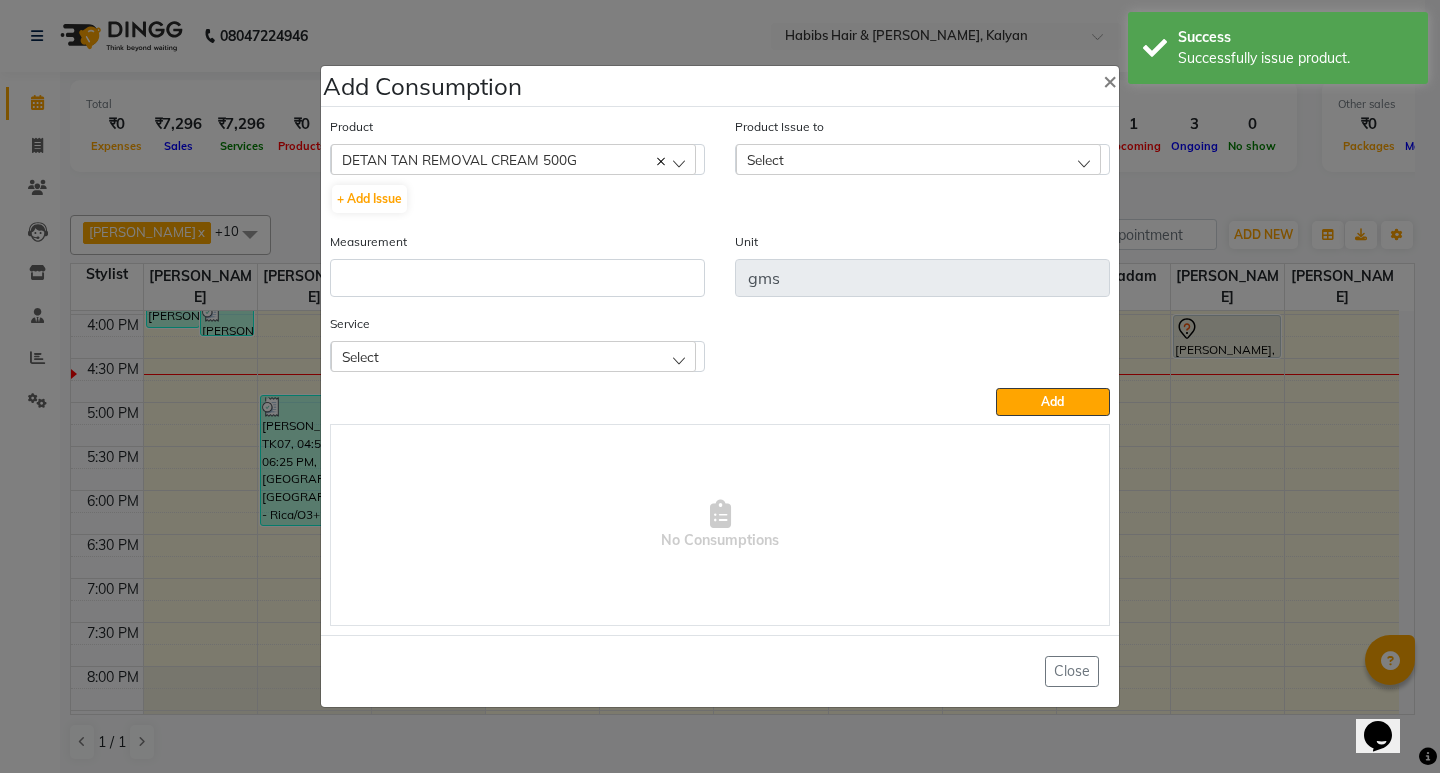 click on "Add Consumption × Product  DETAN TAN REMOVAL CREAM 500G  001 BANANA POWDER 10GM  + Add Issue  Product Issue to Select 2025-07-12, Issued to: Maruf  mulla, Balance: 500 2025-05-12, Issued to: Meena Kumari, Balance: 179 Measurement Unit gms Service Select Rica Waxing - Rica/O3+ Full Arms Rica Waxing - Rica/O3+ Full Legs Rica Waxing - Rica/O3+ Underarms  Add   No Consumptions   Close" 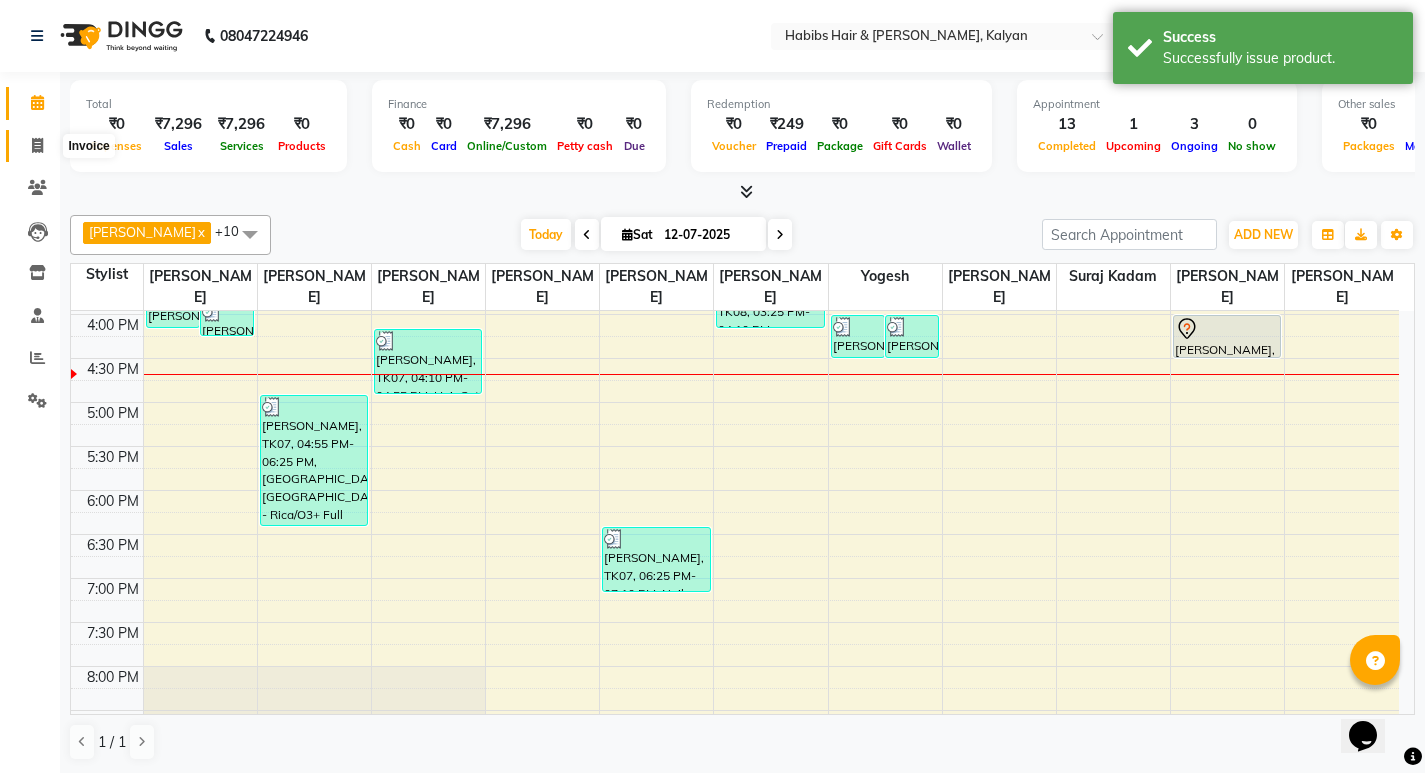 click 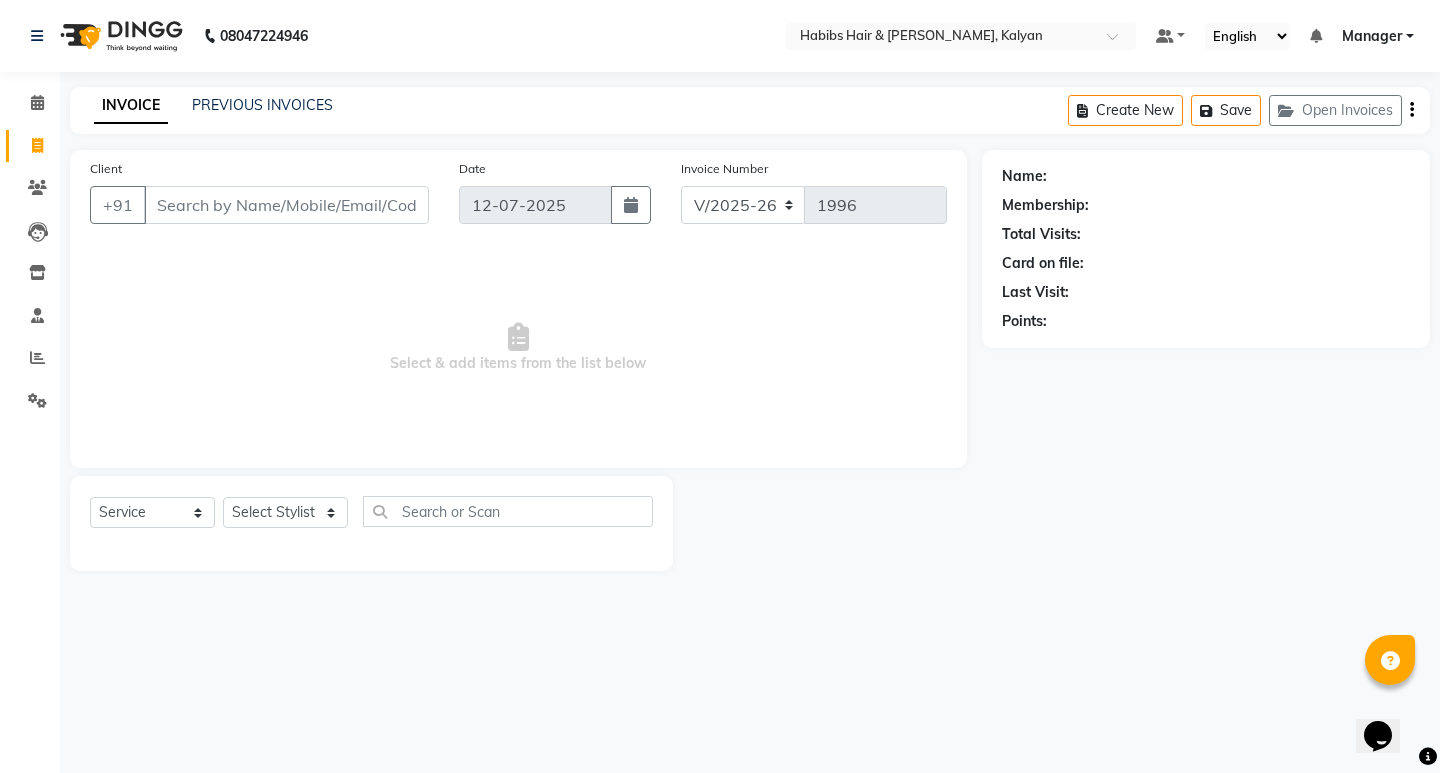 click on "Calendar" 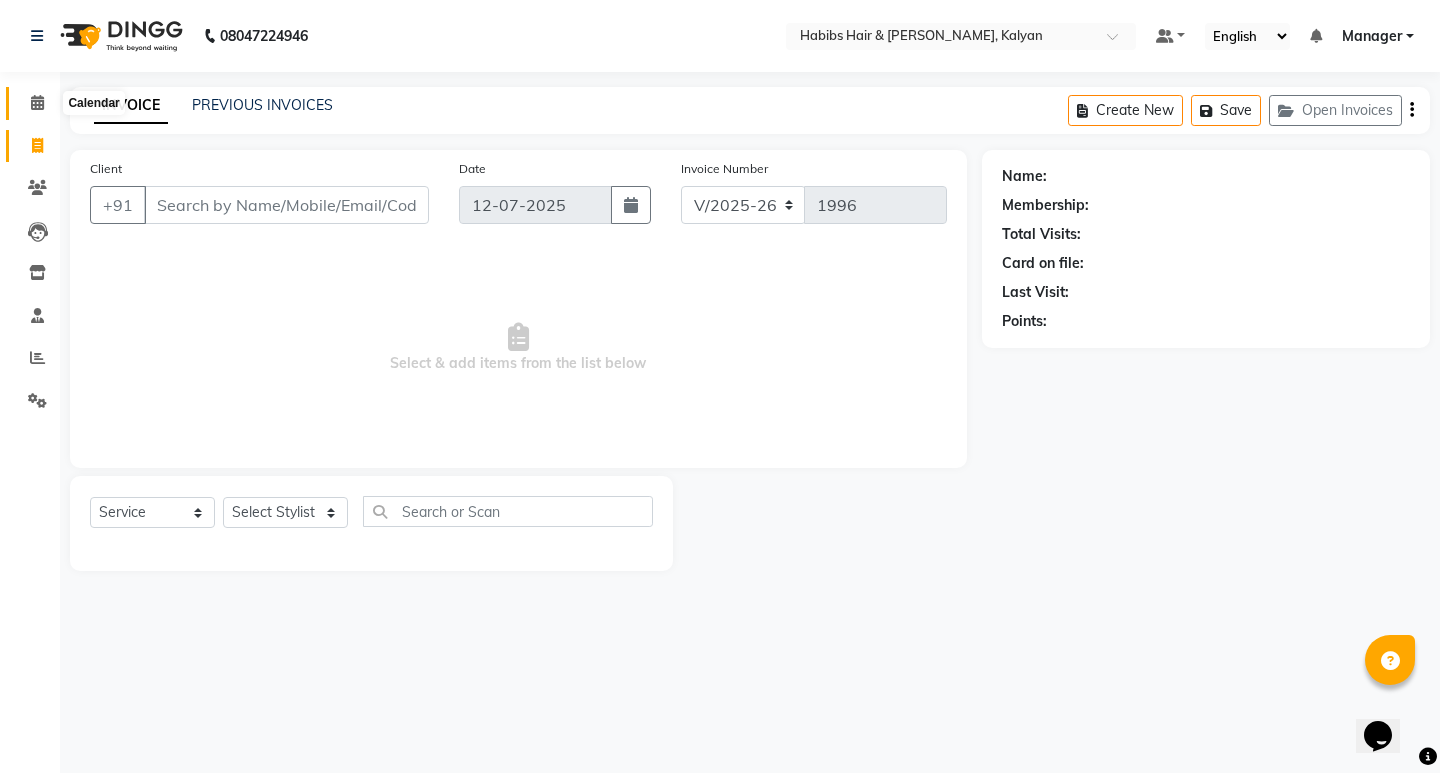 click 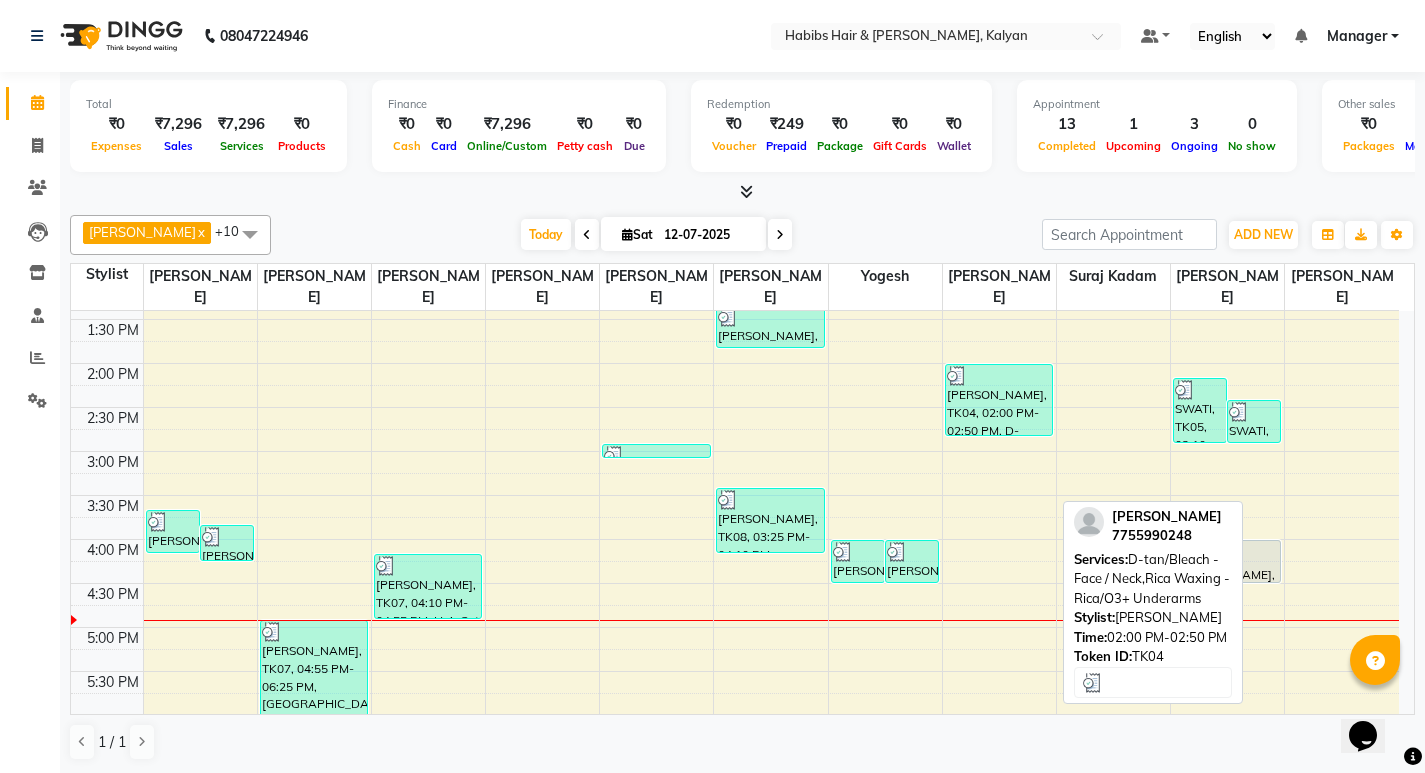 scroll, scrollTop: 600, scrollLeft: 0, axis: vertical 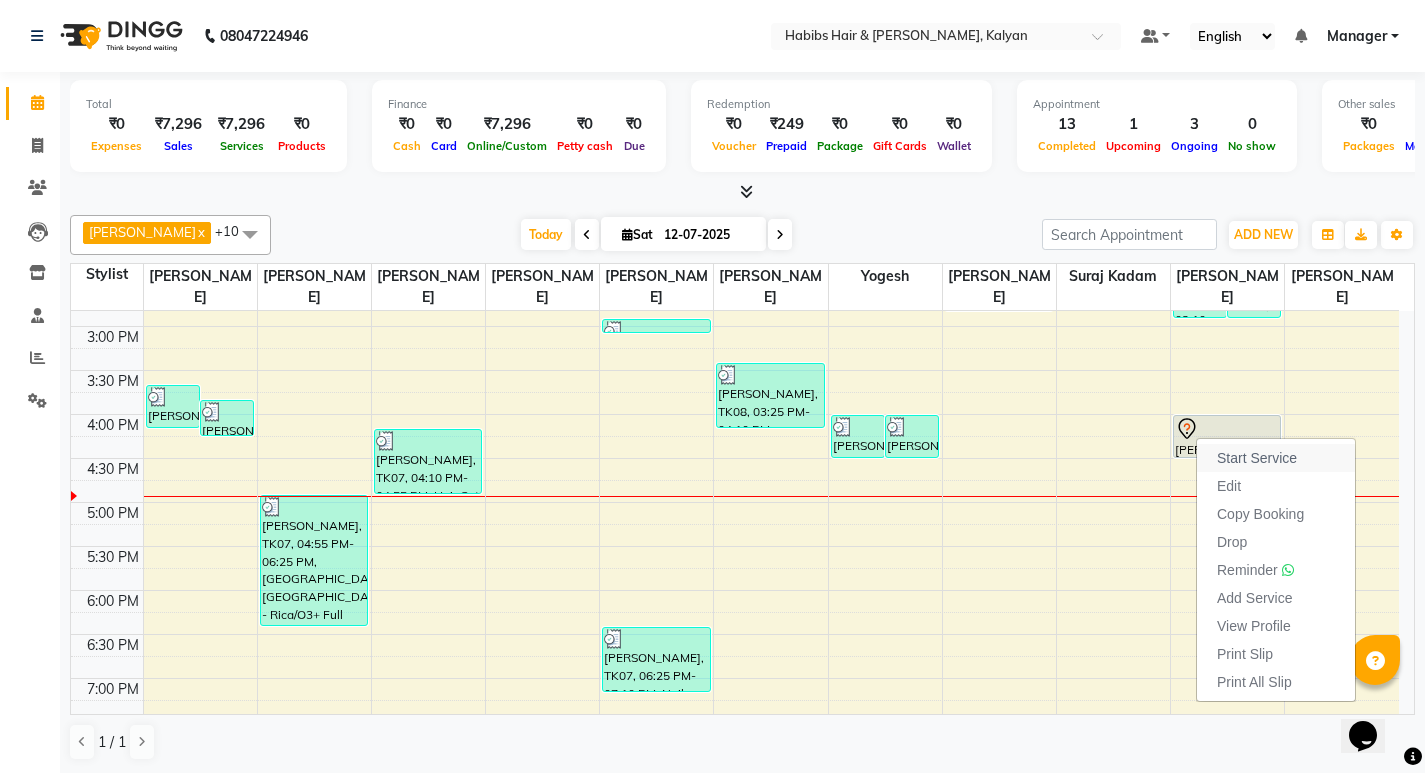 click on "Start Service" at bounding box center [1257, 458] 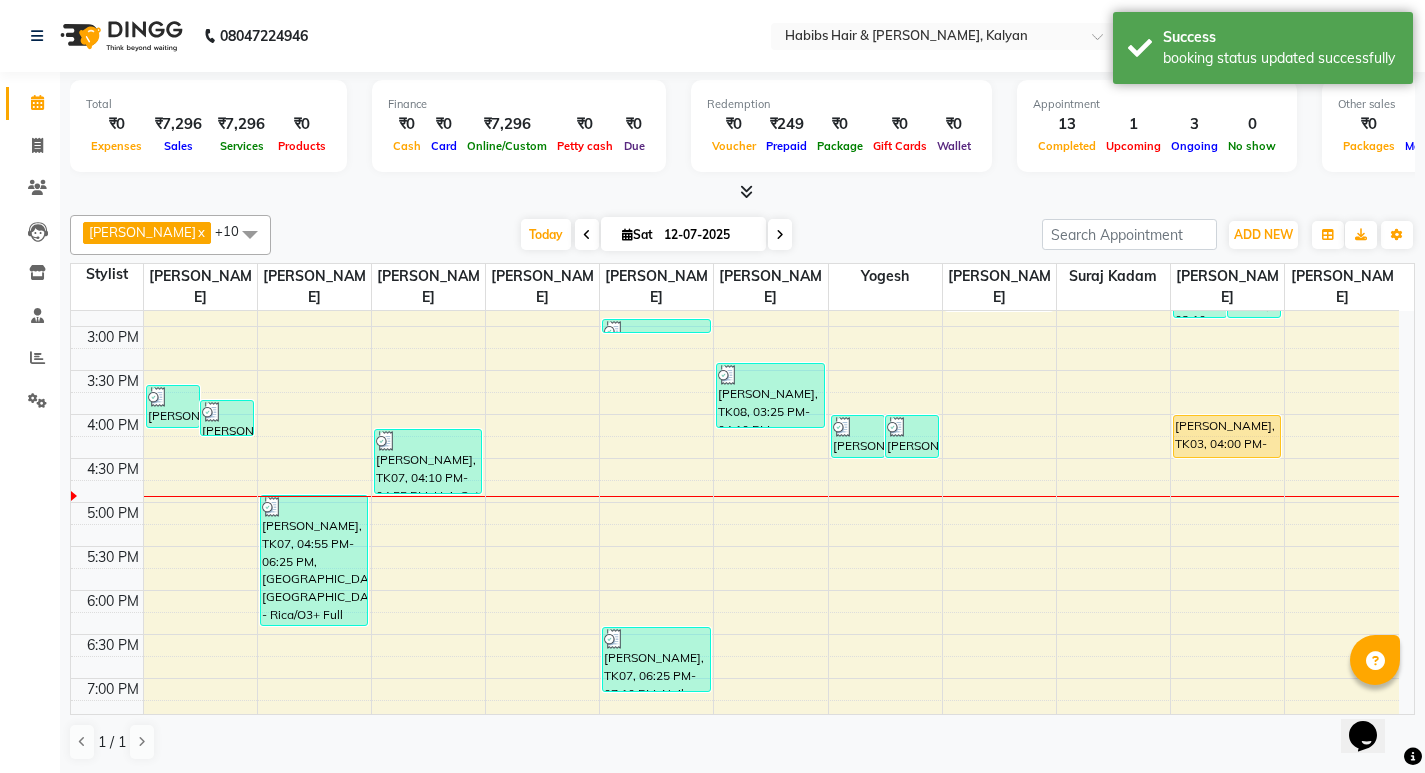 click on "ANWAR  x Maruf  mulla  x Meena Kumari  x Ranjana  singh   x Sagar saindane  x SANTOSHI  x SHALINI  x Smruti  x Suraj Kadam  x Yogesh  x GANESH SHINDE  x +10 Select All ANWAR GANESH SHINDE Gauri Maruf  mulla Meena Kumari Omkar Priyanka Ranjana  singh  Sagar saindane SANTOSHI SHALINI Smruti Suraj Kadam Vinaya  Yogesh Today  Sat 12-07-2025 Toggle Dropdown Add Appointment Add Invoice Add Expense Add Attendance Add Client Add Transaction Toggle Dropdown Add Appointment Add Invoice Add Expense Add Attendance Add Client ADD NEW Toggle Dropdown Add Appointment Add Invoice Add Expense Add Attendance Add Client Add Transaction ANWAR  x Maruf  mulla  x Meena Kumari  x Ranjana  singh   x Sagar saindane  x SANTOSHI  x SHALINI  x Smruti  x Suraj Kadam  x Yogesh  x GANESH SHINDE  x +10 Select All ANWAR GANESH SHINDE Gauri Maruf  mulla Meena Kumari Omkar Priyanka Ranjana  singh  Sagar saindane SANTOSHI SHALINI Smruti Suraj Kadam Vinaya  Yogesh Group By  Staff View   Room View  View as Vertical  List  15" 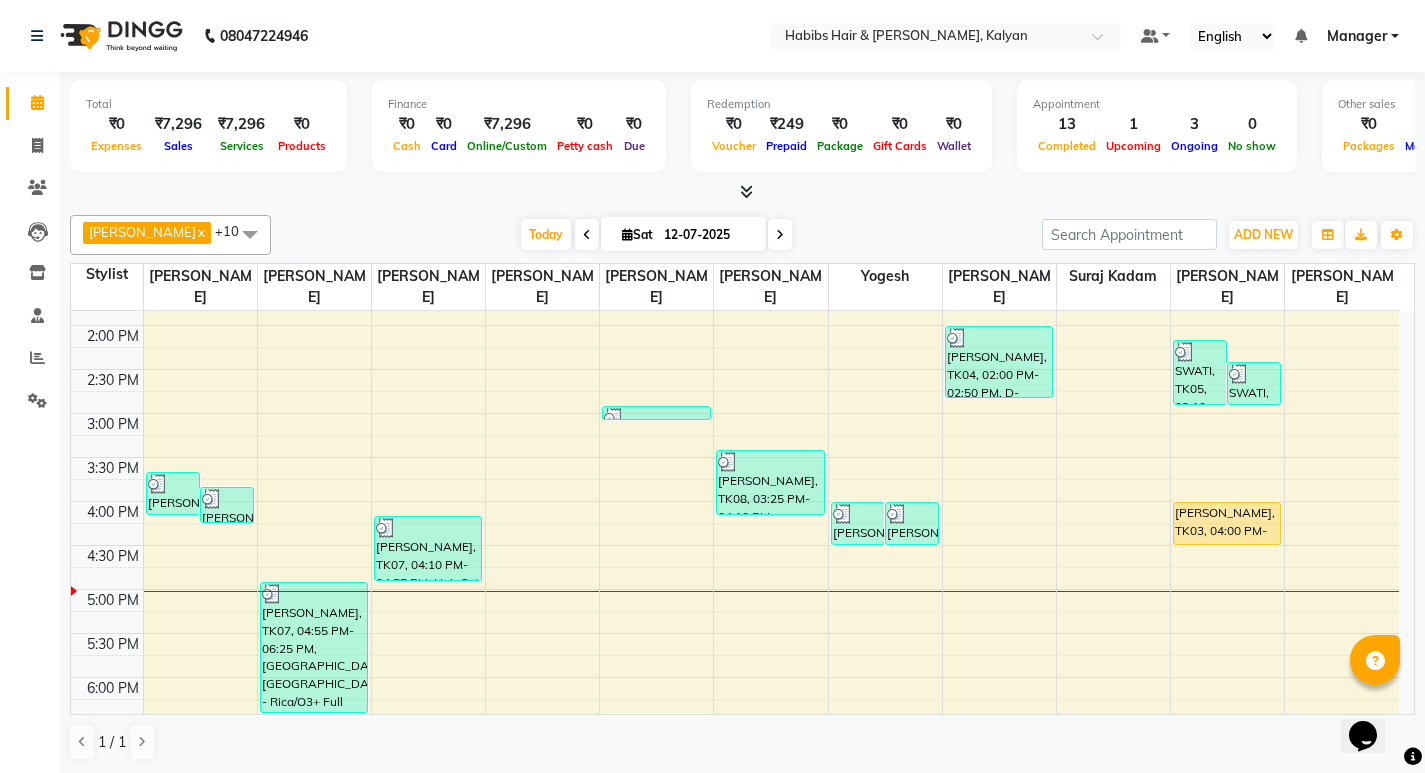 scroll, scrollTop: 600, scrollLeft: 0, axis: vertical 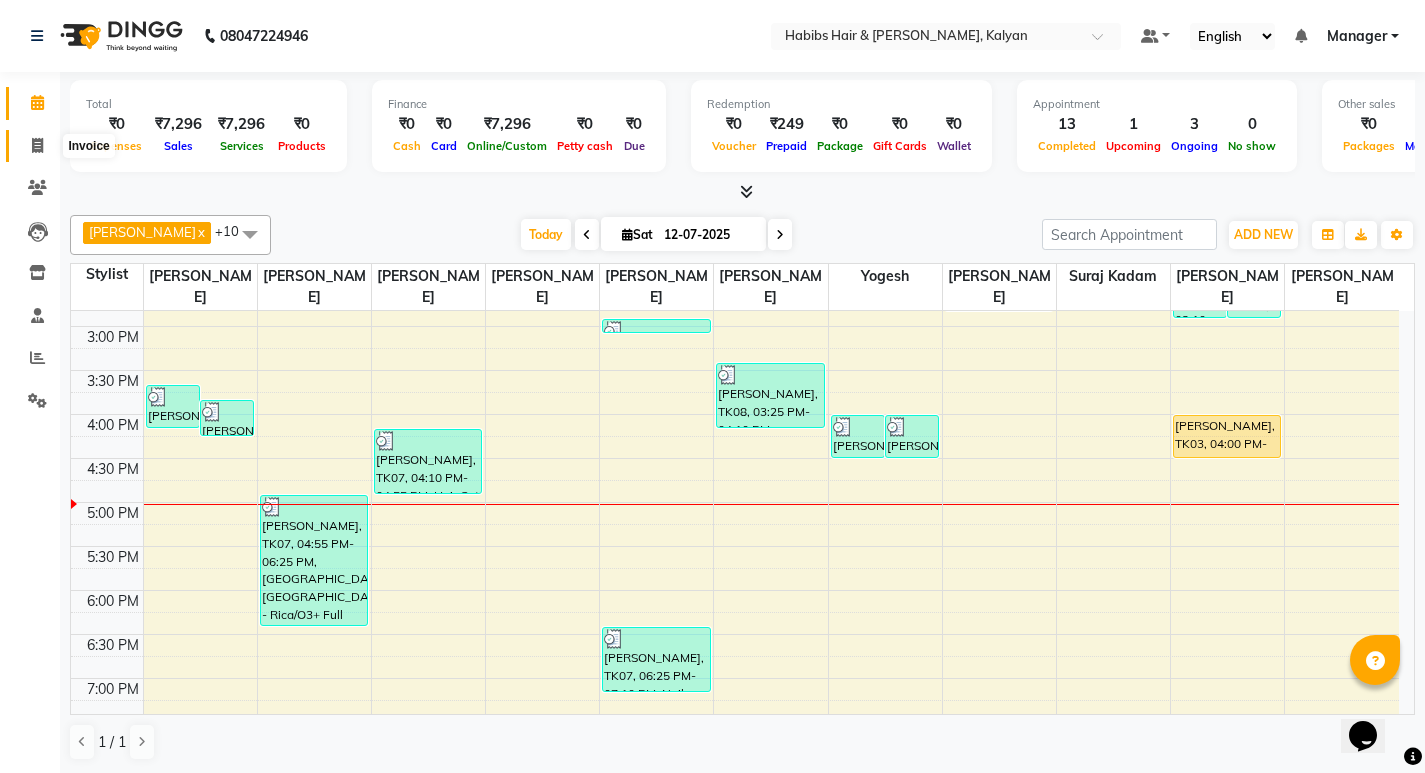 click 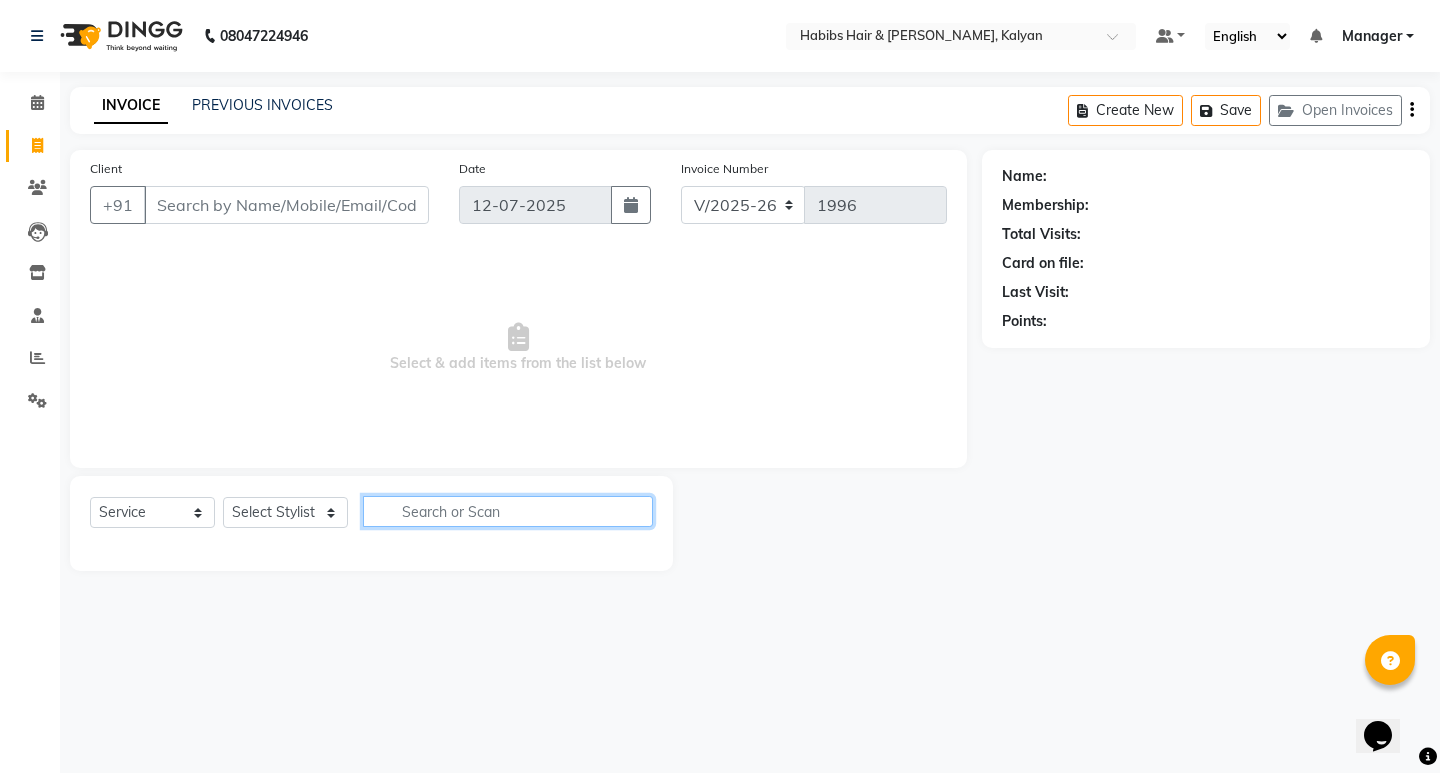 click 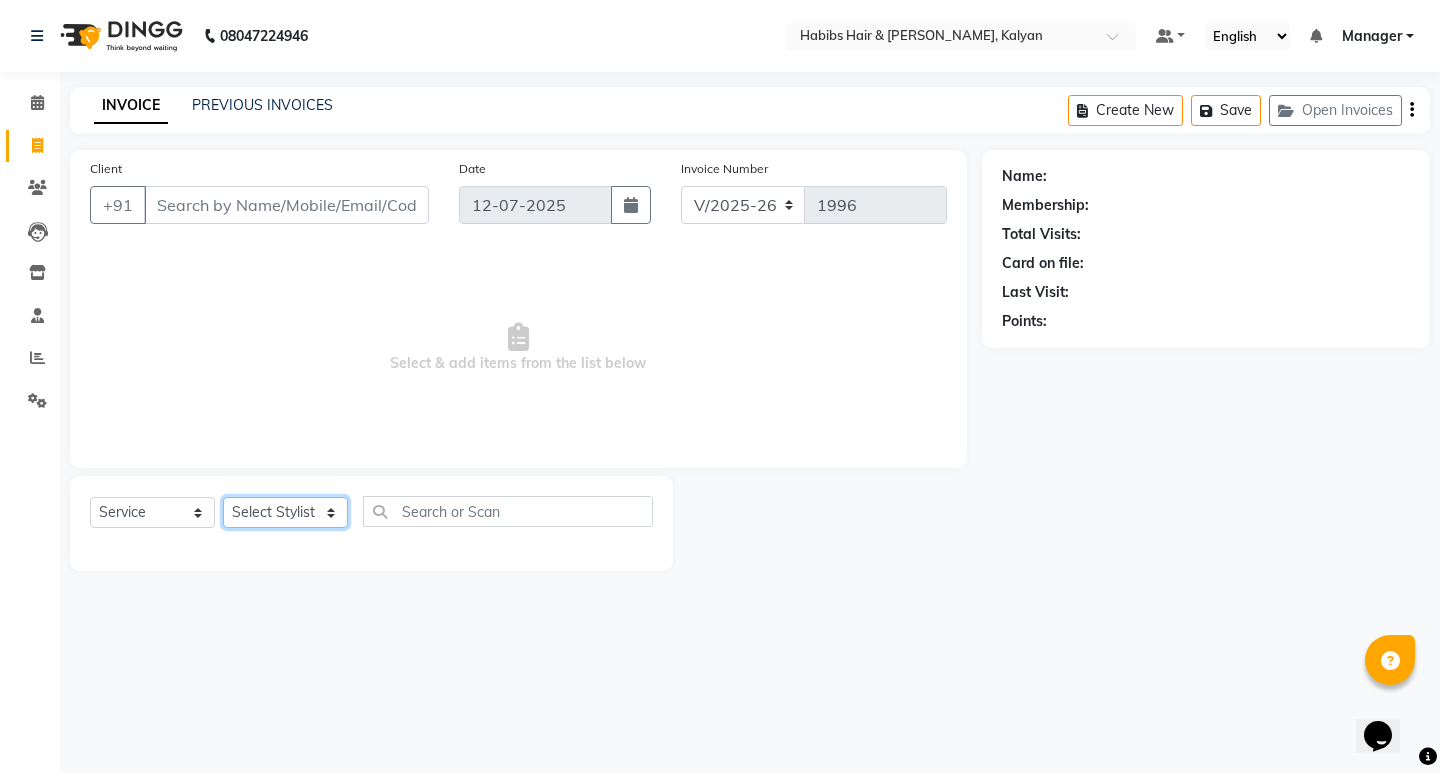 click on "Select Stylist ANWAR GANESH SHINDE Gauri Manager Maruf  mulla Meena Kumari Namrata zipre Neha M Omkar Priyanka Ranjana  singh  Sagar saindane SANTOSHI SHALINI Smruti Suraj Kadam Vinaya  Yogesh" 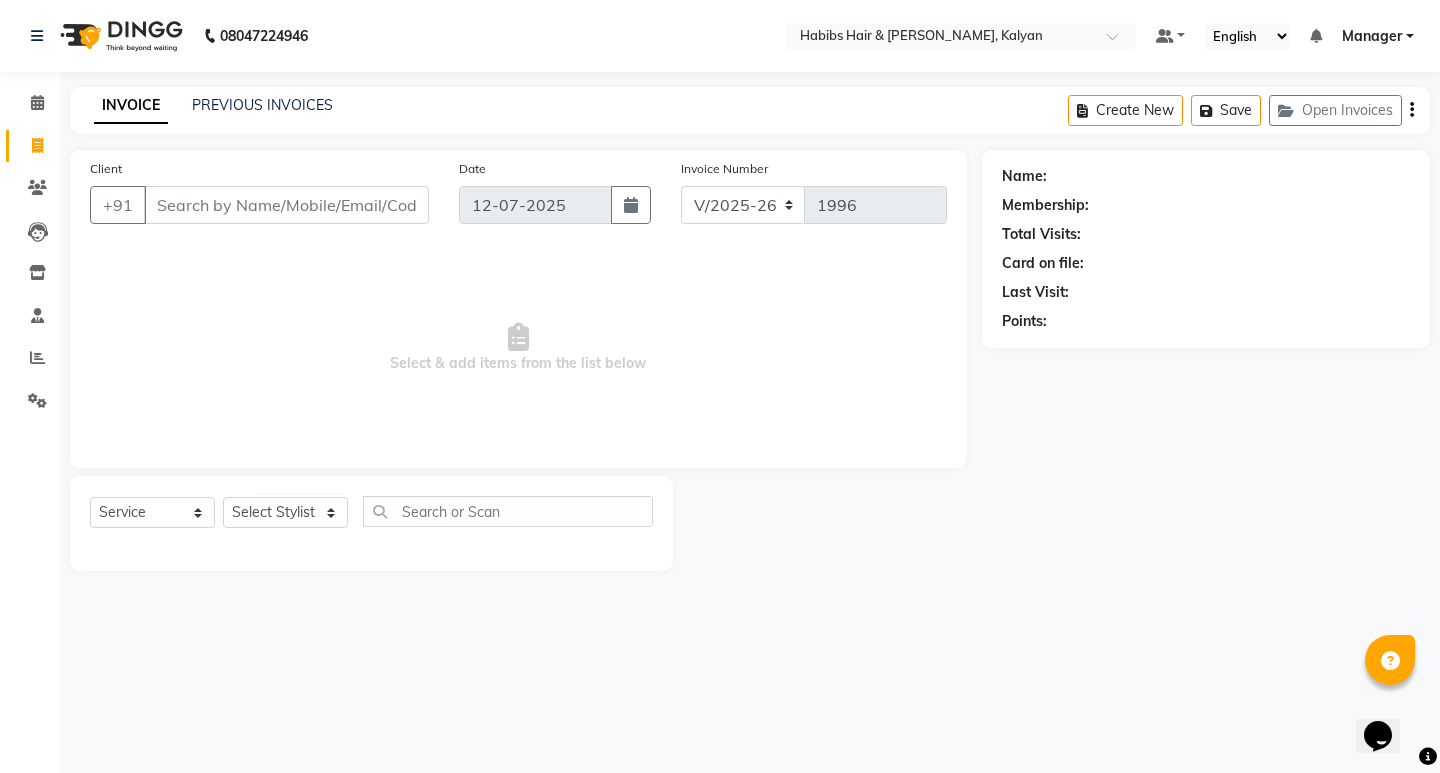 click on "Select  Service  Product  Membership  Package Voucher Prepaid Gift Card  Select Stylist ANWAR GANESH SHINDE Gauri Manager Maruf  mulla Meena Kumari Namrata zipre Neha M Omkar Priyanka Ranjana  singh  Sagar saindane SANTOSHI SHALINI Smruti Suraj Kadam Vinaya  Yogesh" 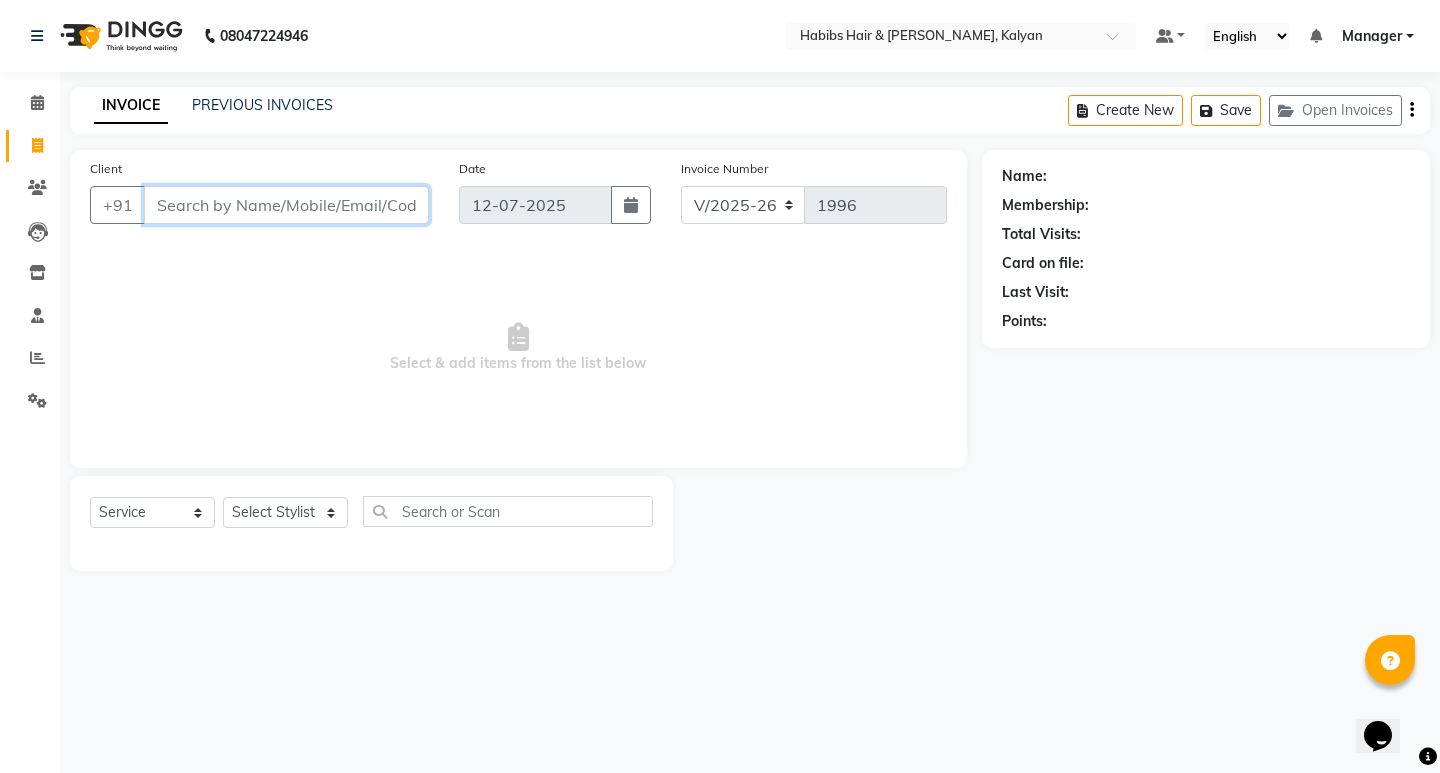 click on "Client" at bounding box center (286, 205) 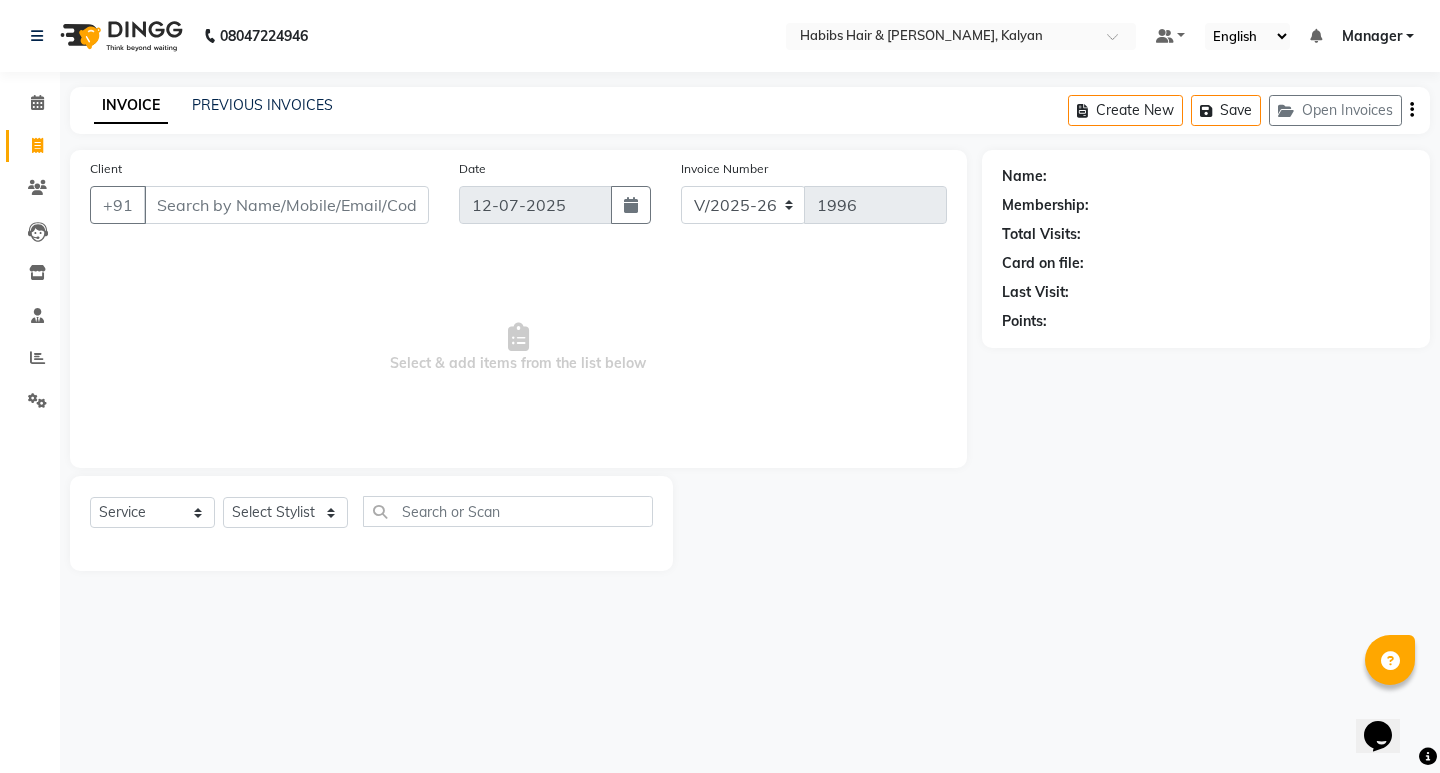 click on "Select & add items from the list below" at bounding box center [518, 348] 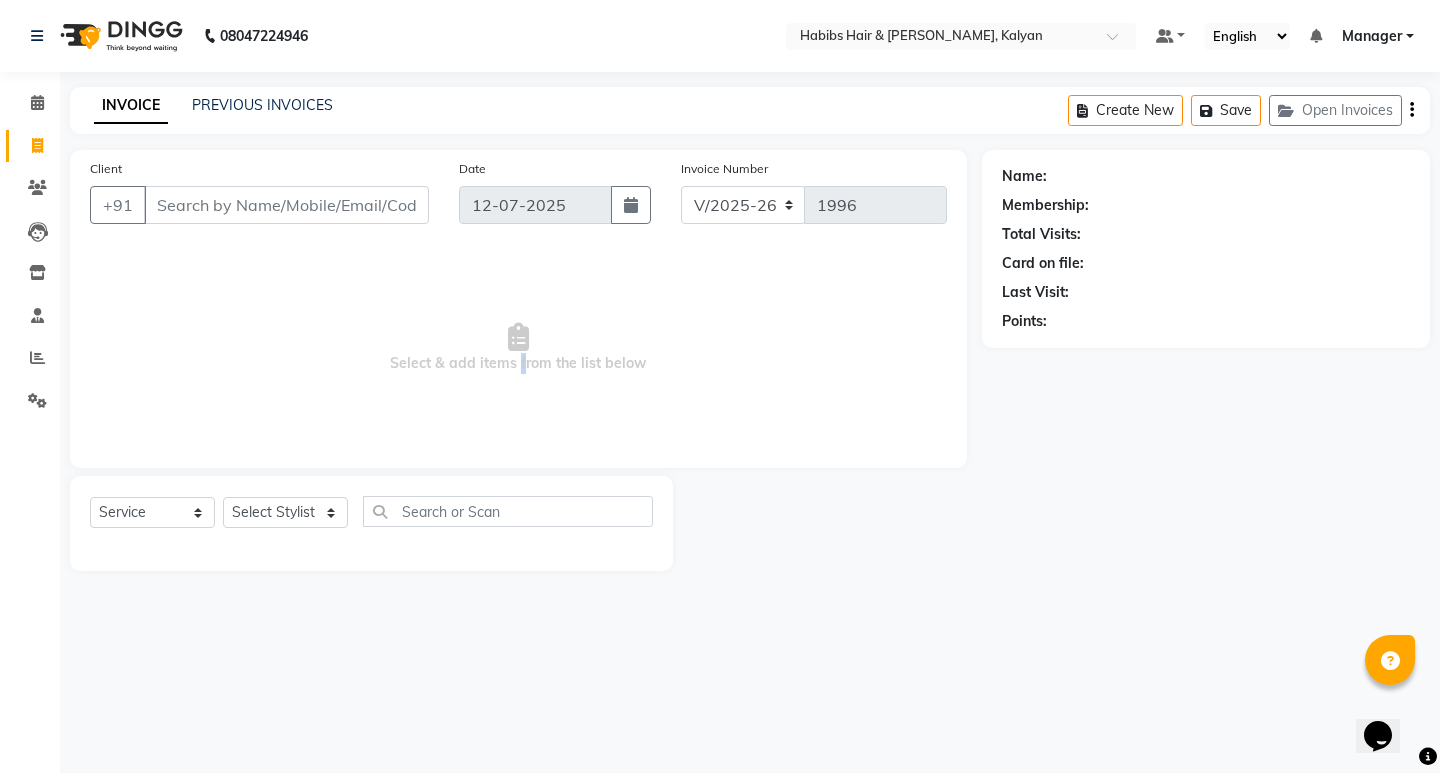 click on "Select & add items from the list below" at bounding box center [518, 348] 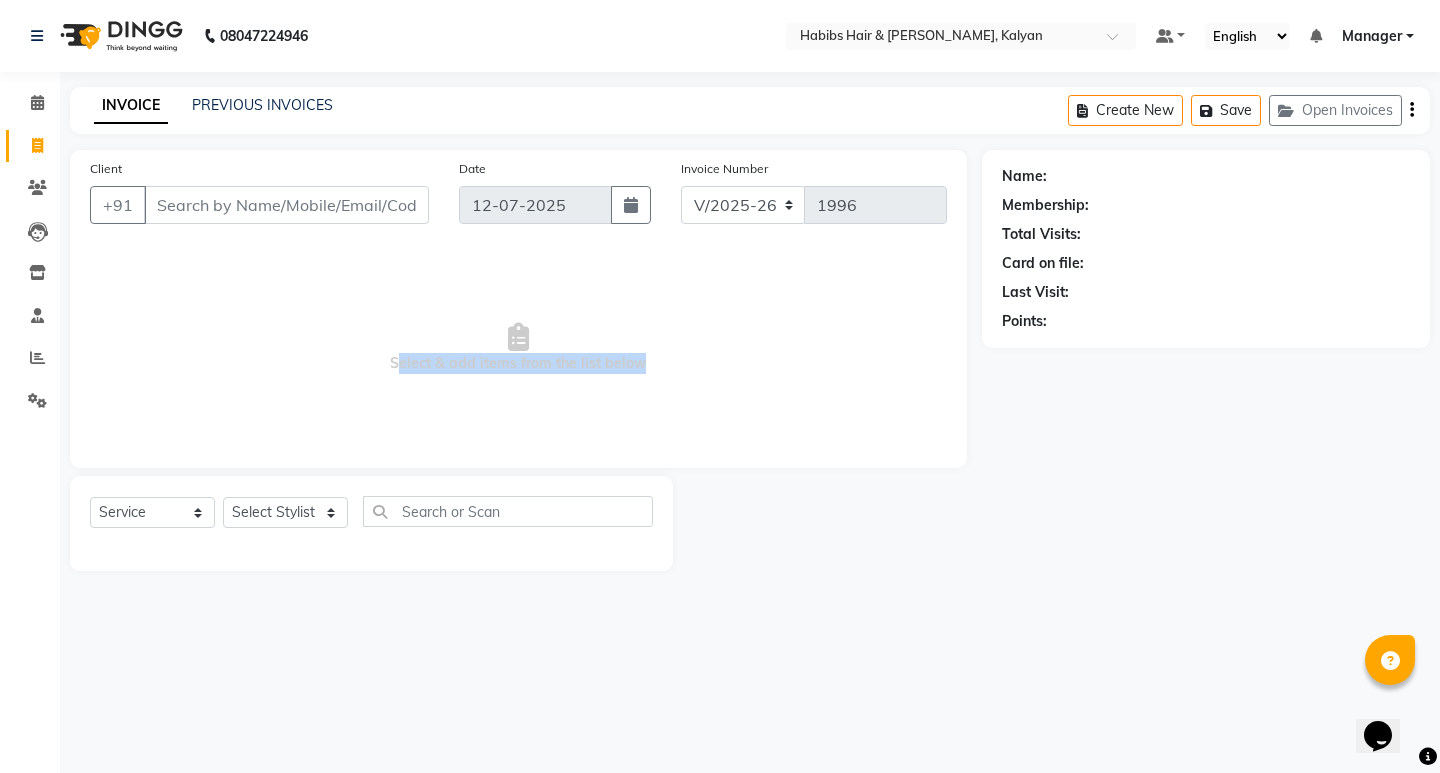 click on "Select & add items from the list below" at bounding box center [518, 348] 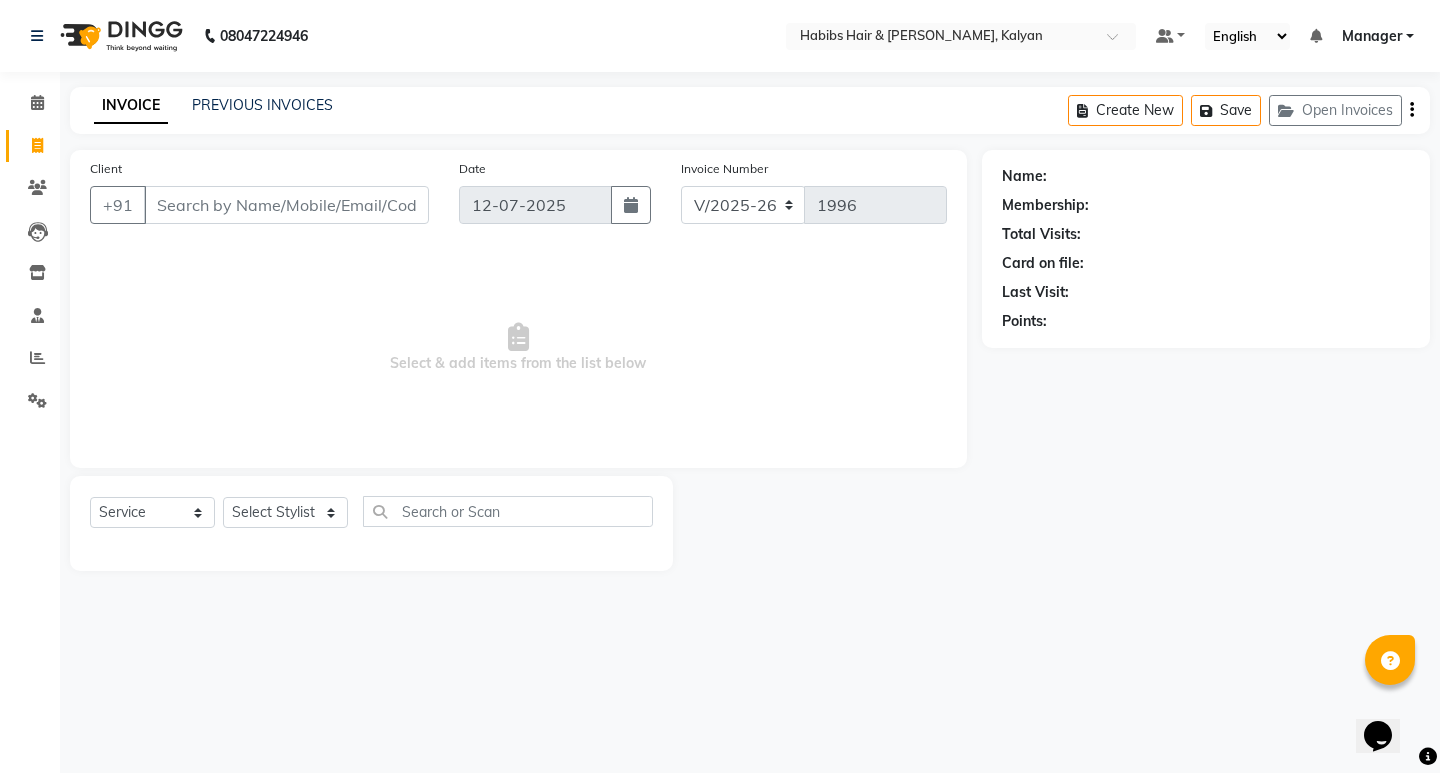 click on "Select & add items from the list below" at bounding box center [518, 348] 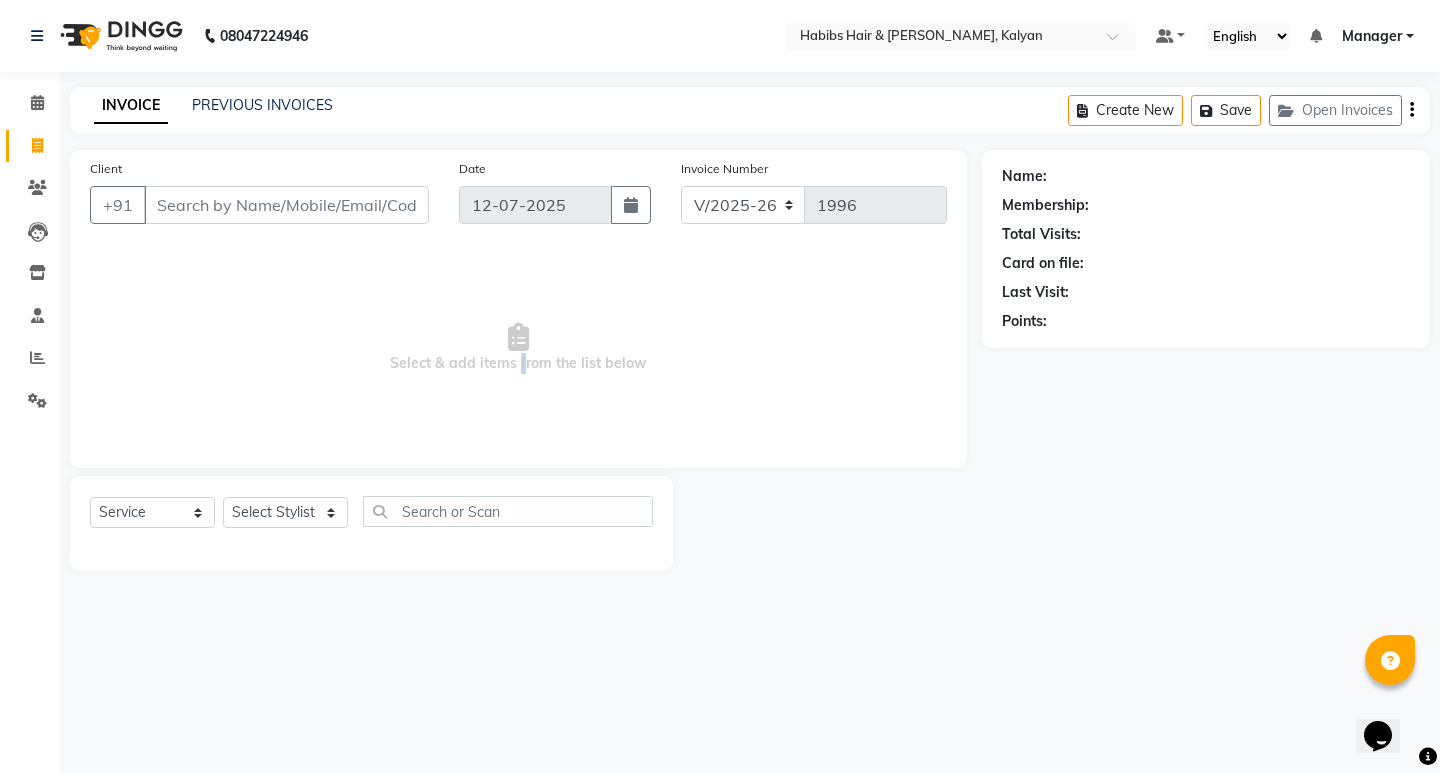 click on "Select & add items from the list below" at bounding box center [518, 348] 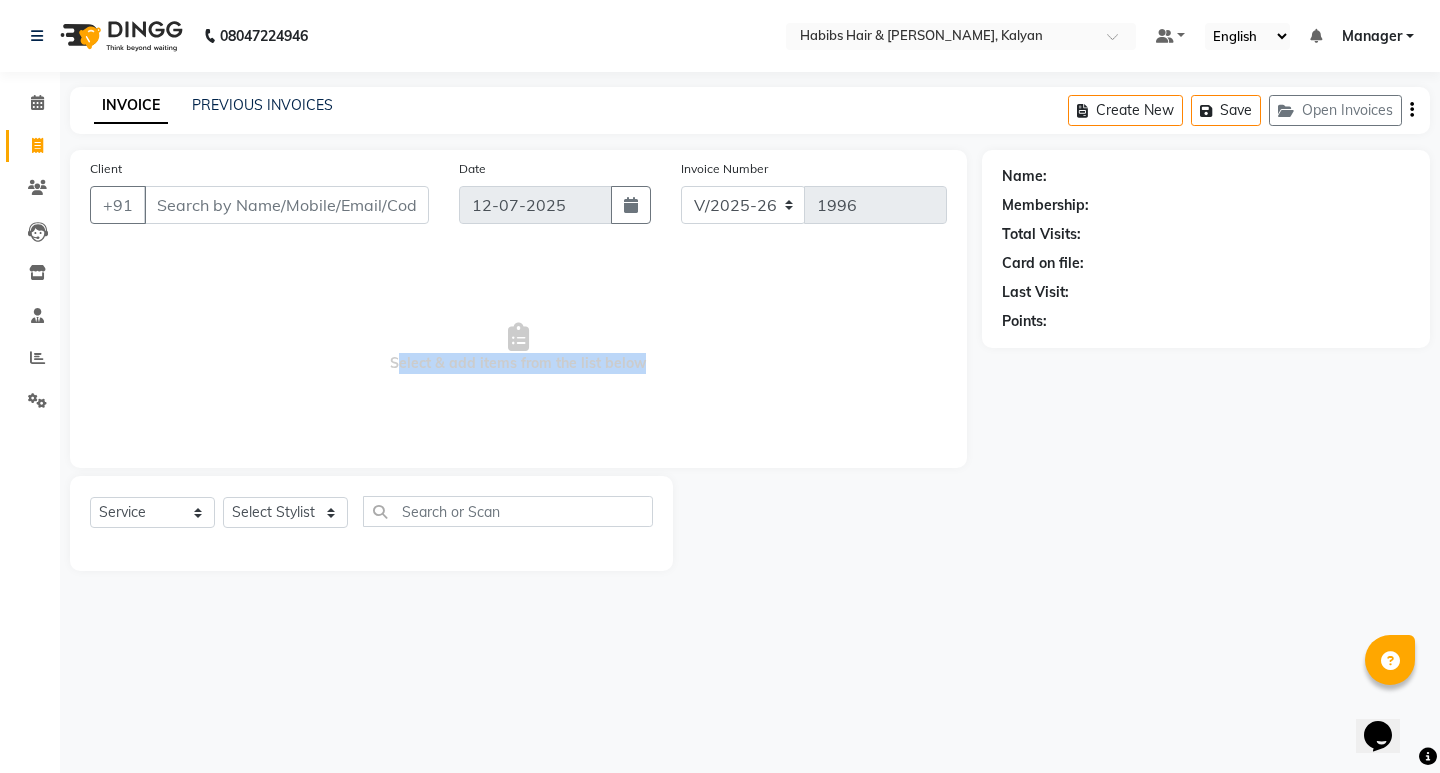 click on "Select & add items from the list below" at bounding box center (518, 348) 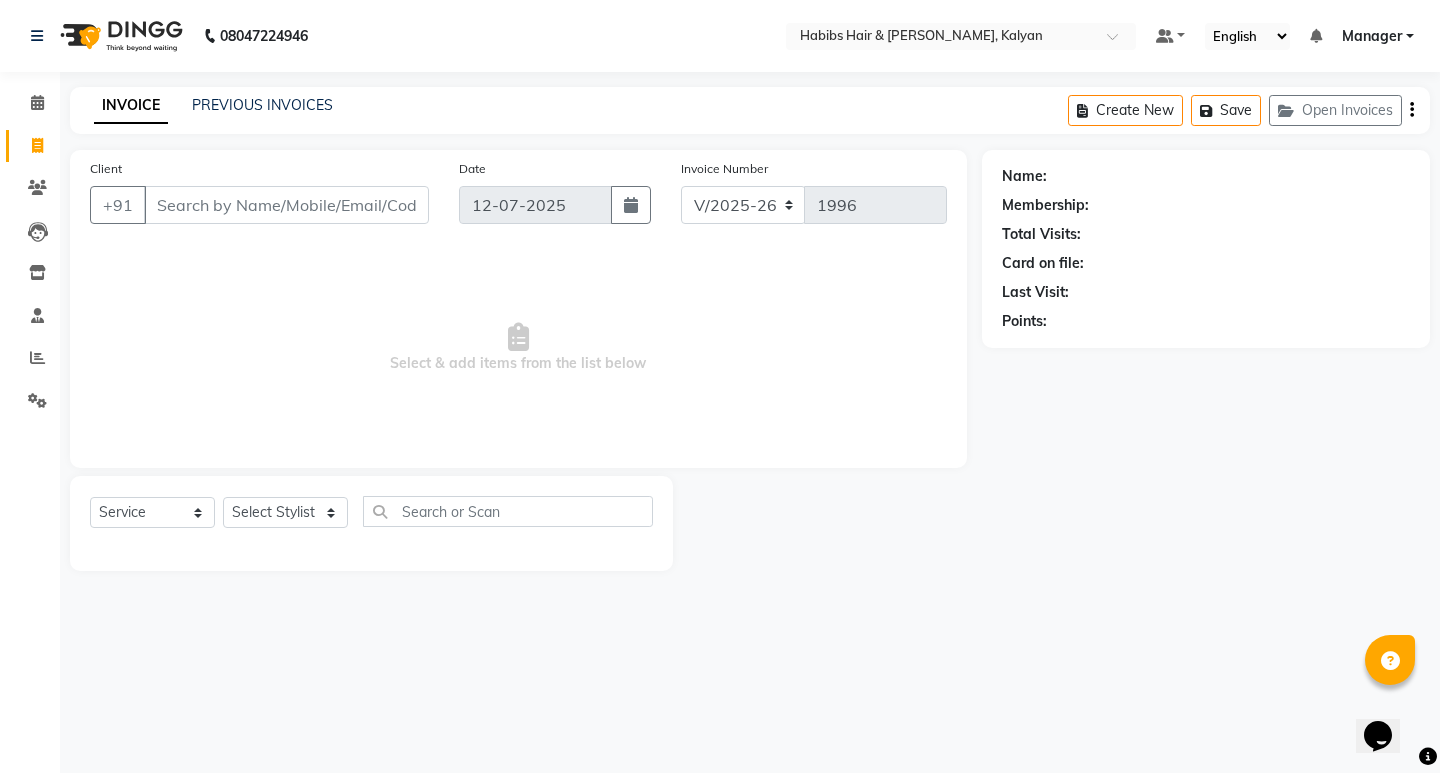 click on "Select & add items from the list below" at bounding box center [518, 348] 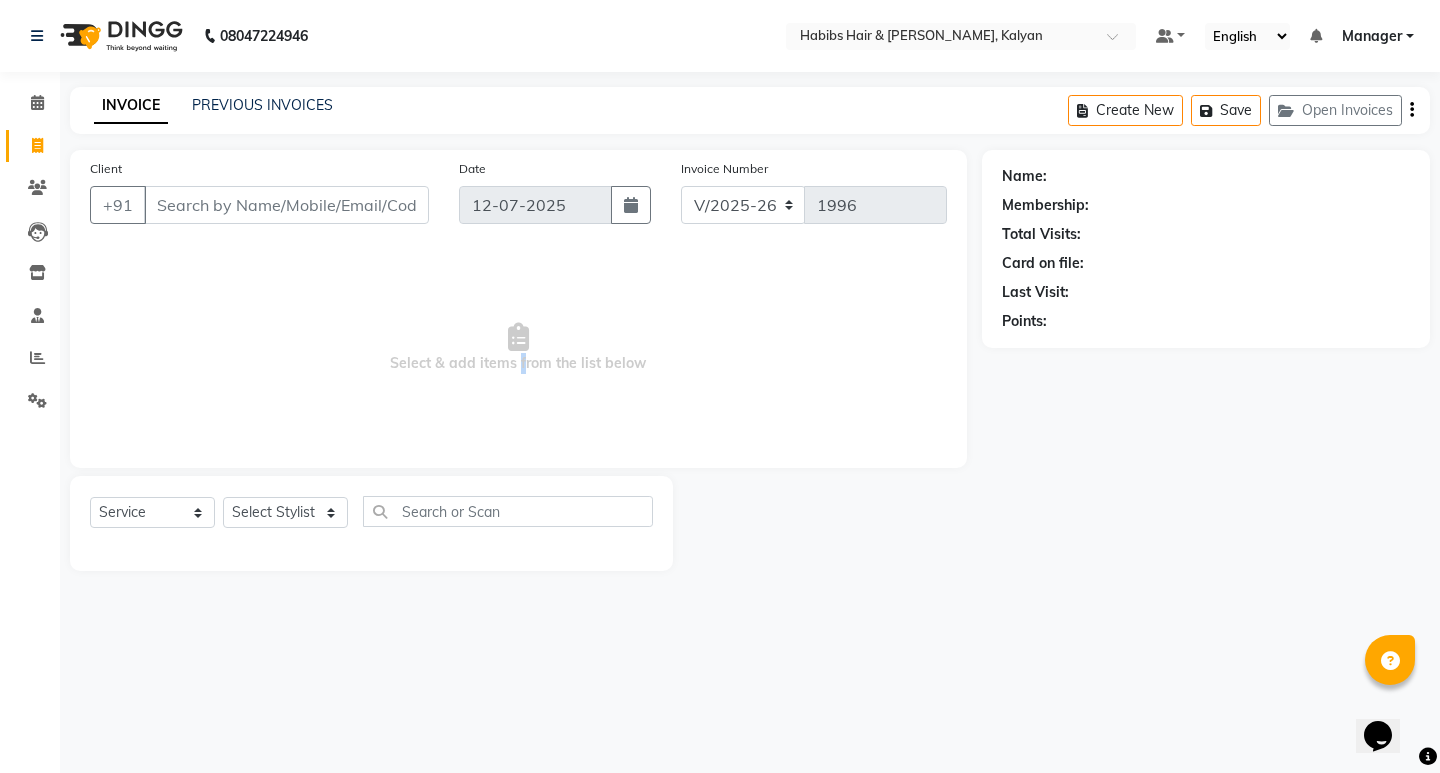 click on "Select & add items from the list below" at bounding box center [518, 348] 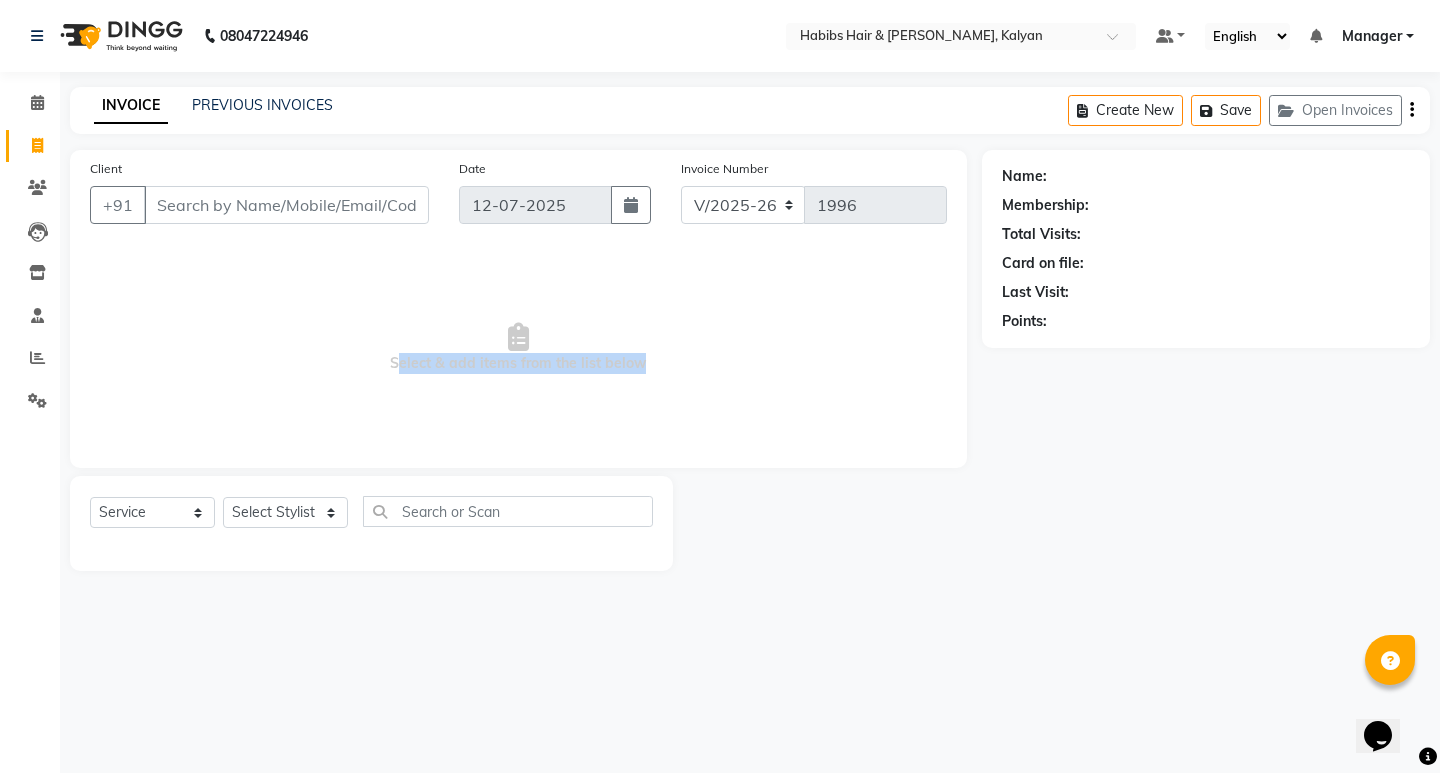 click on "Select & add items from the list below" at bounding box center (518, 348) 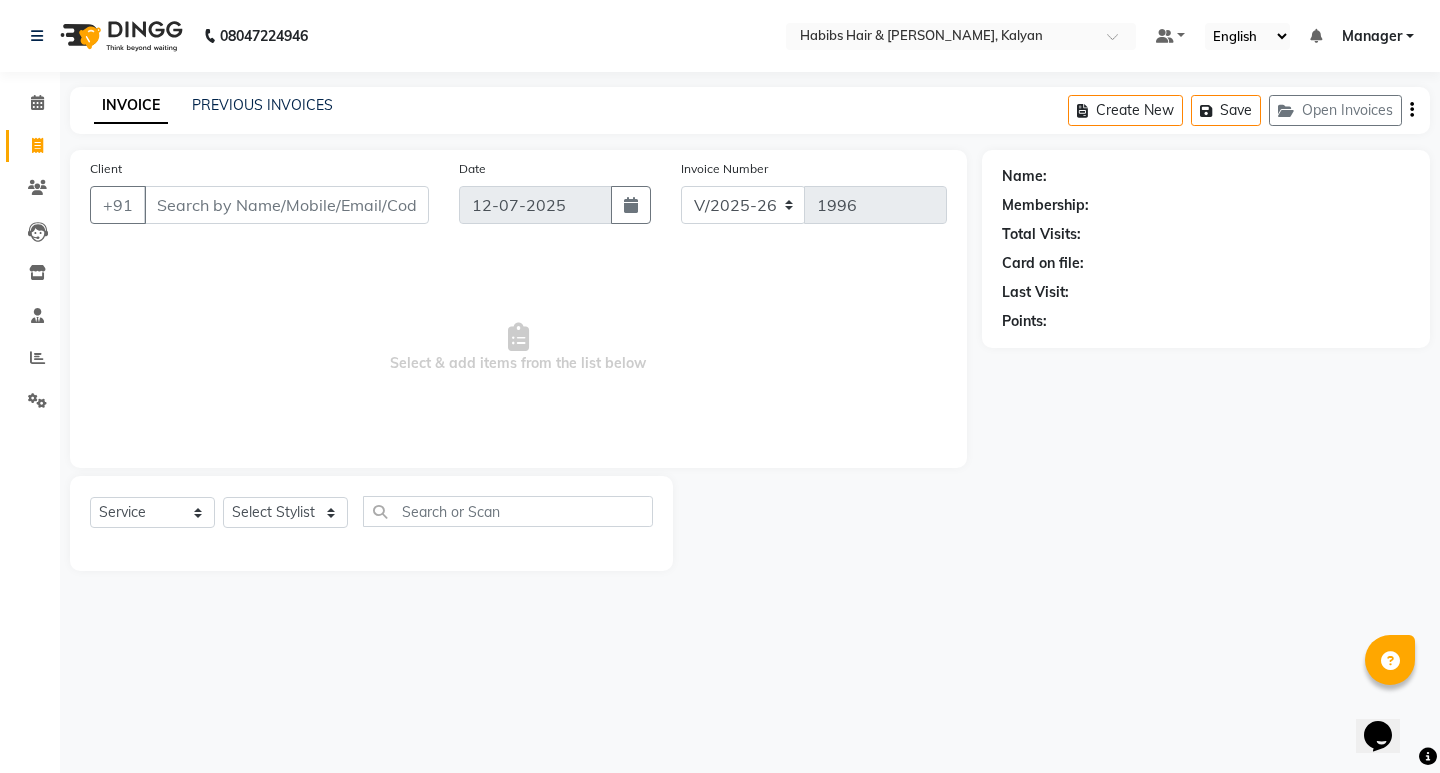click on "Select & add items from the list below" at bounding box center (518, 348) 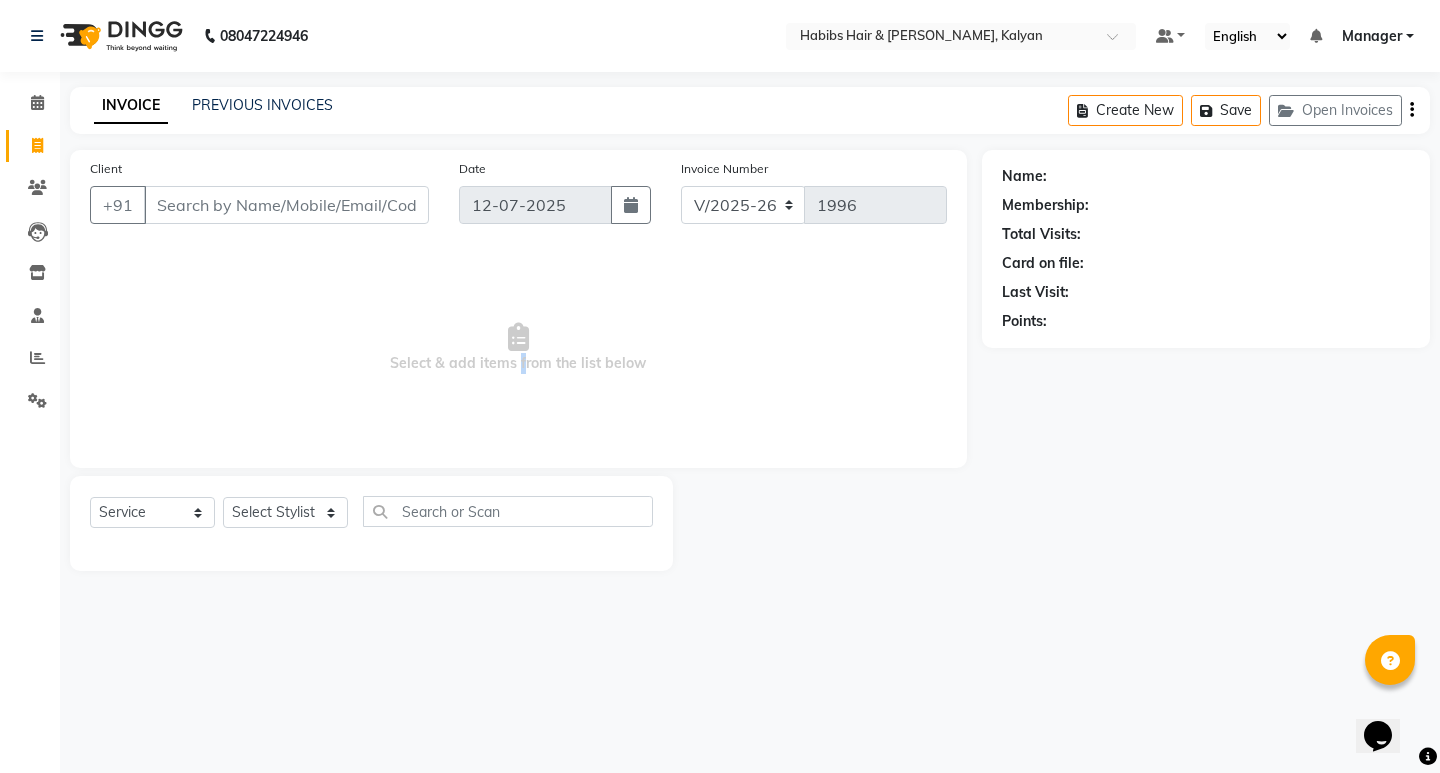 click on "Select & add items from the list below" at bounding box center (518, 348) 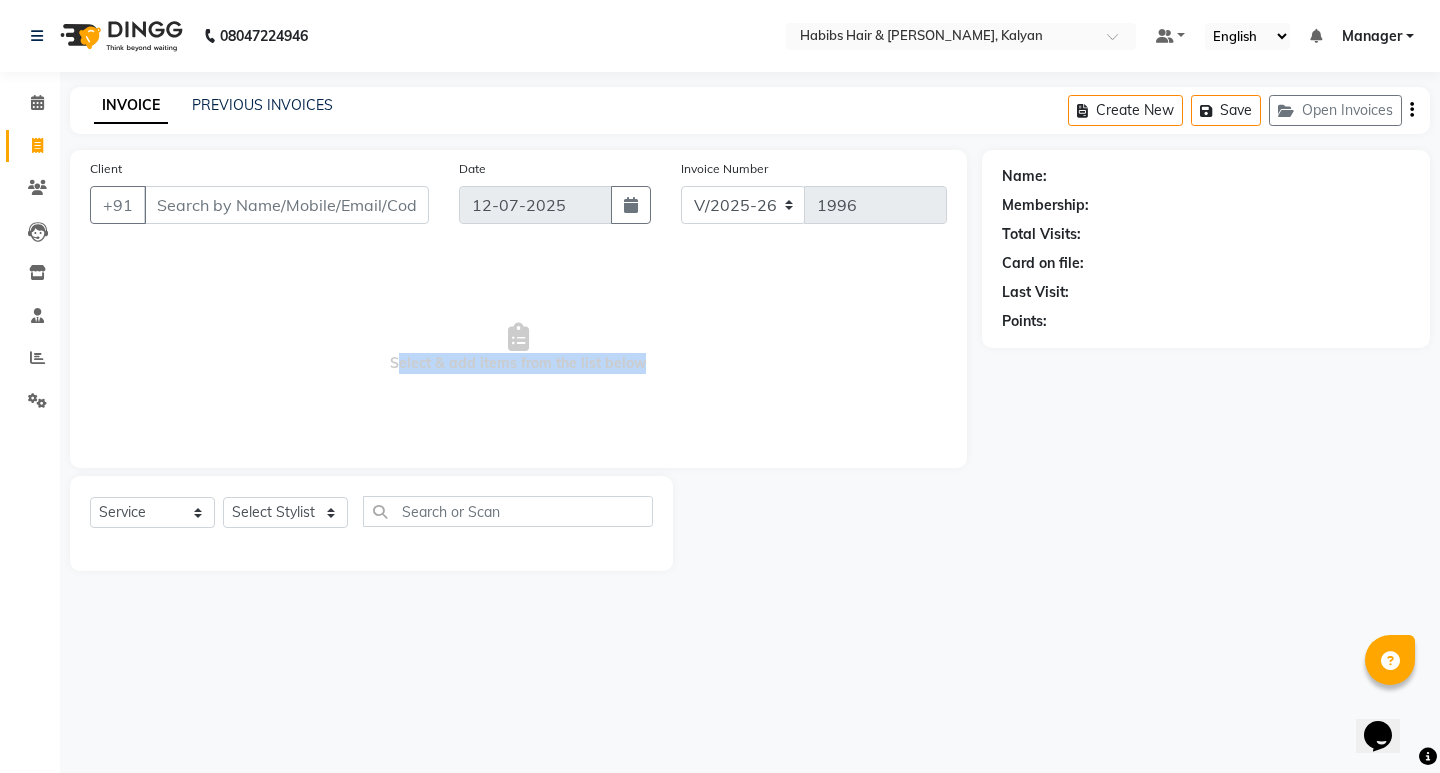 click on "Select & add items from the list below" at bounding box center [518, 348] 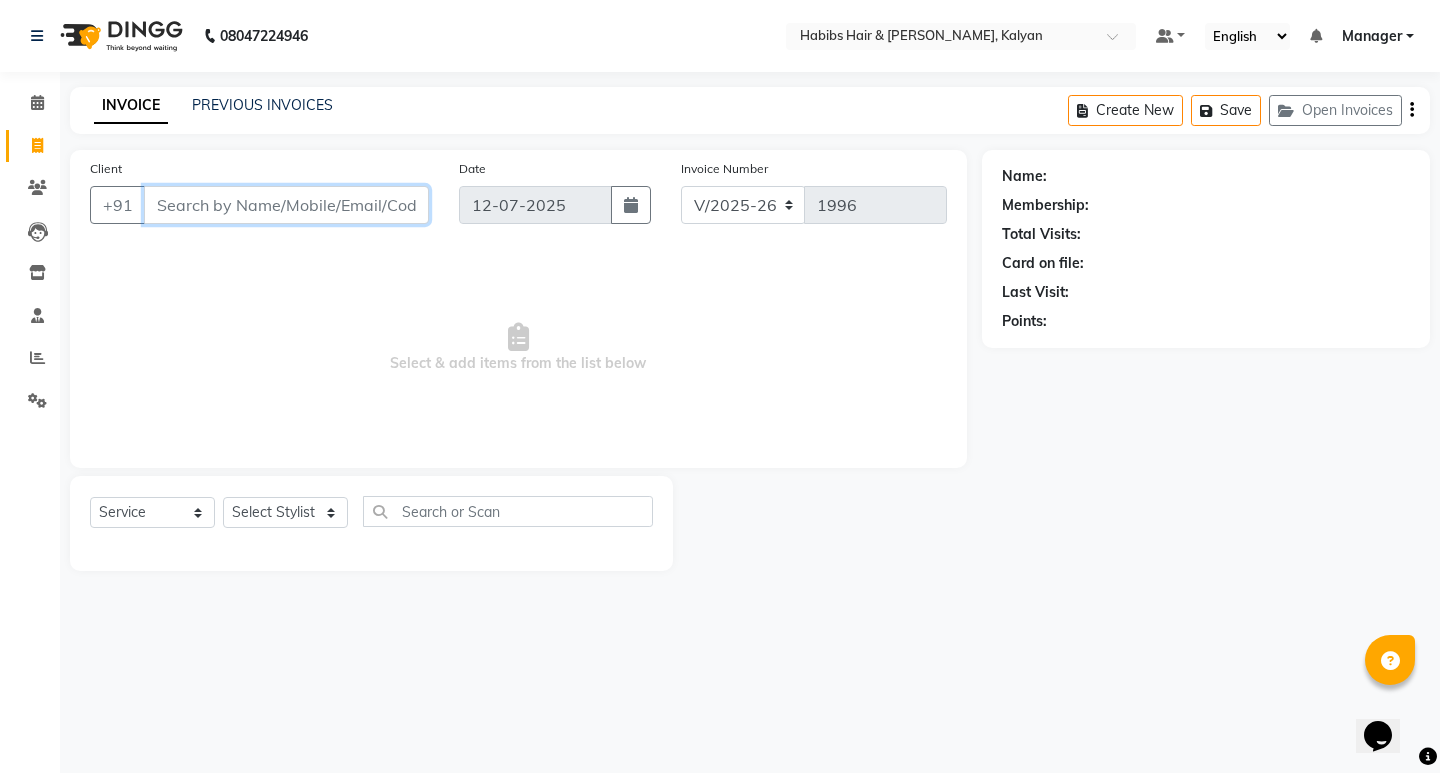 click on "Client" at bounding box center [286, 205] 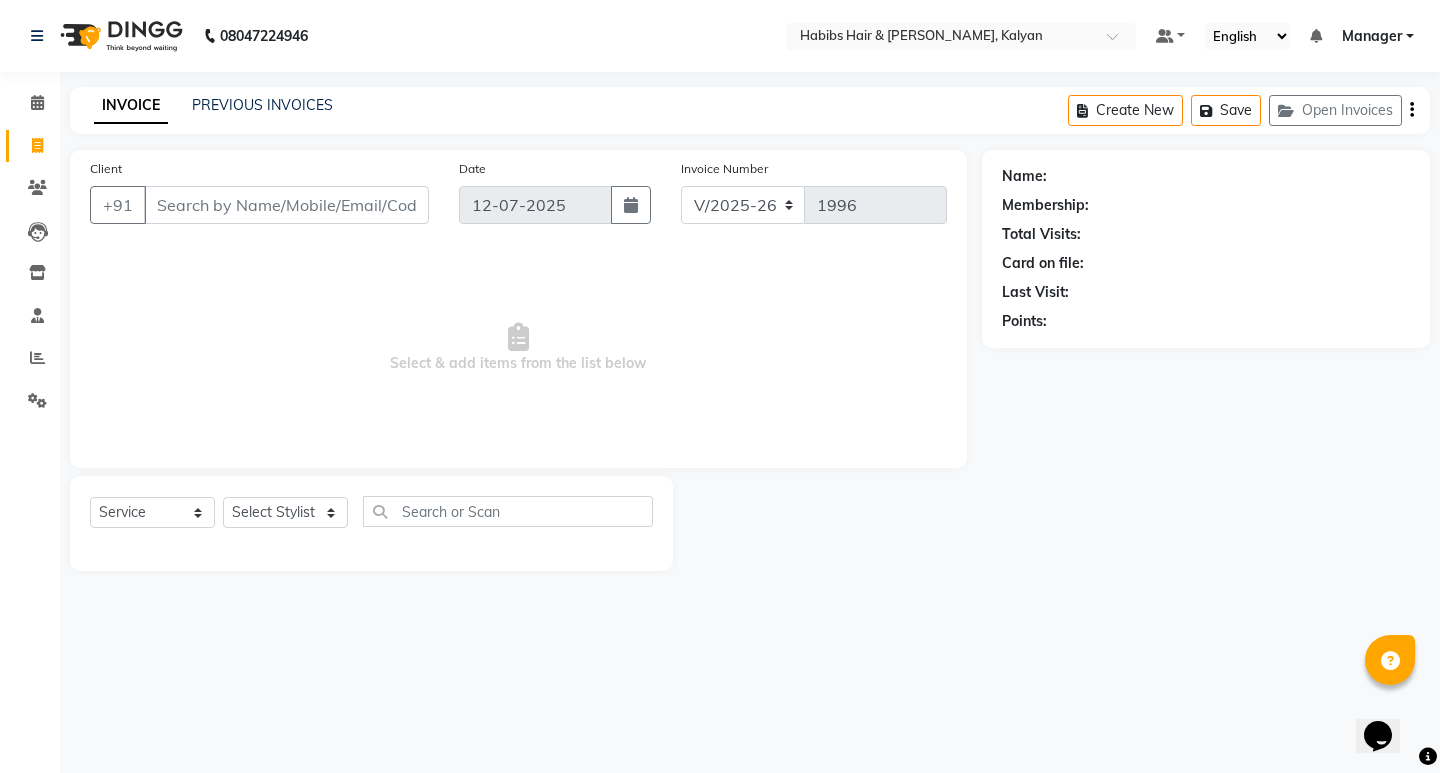 click on "Select & add items from the list below" at bounding box center (518, 348) 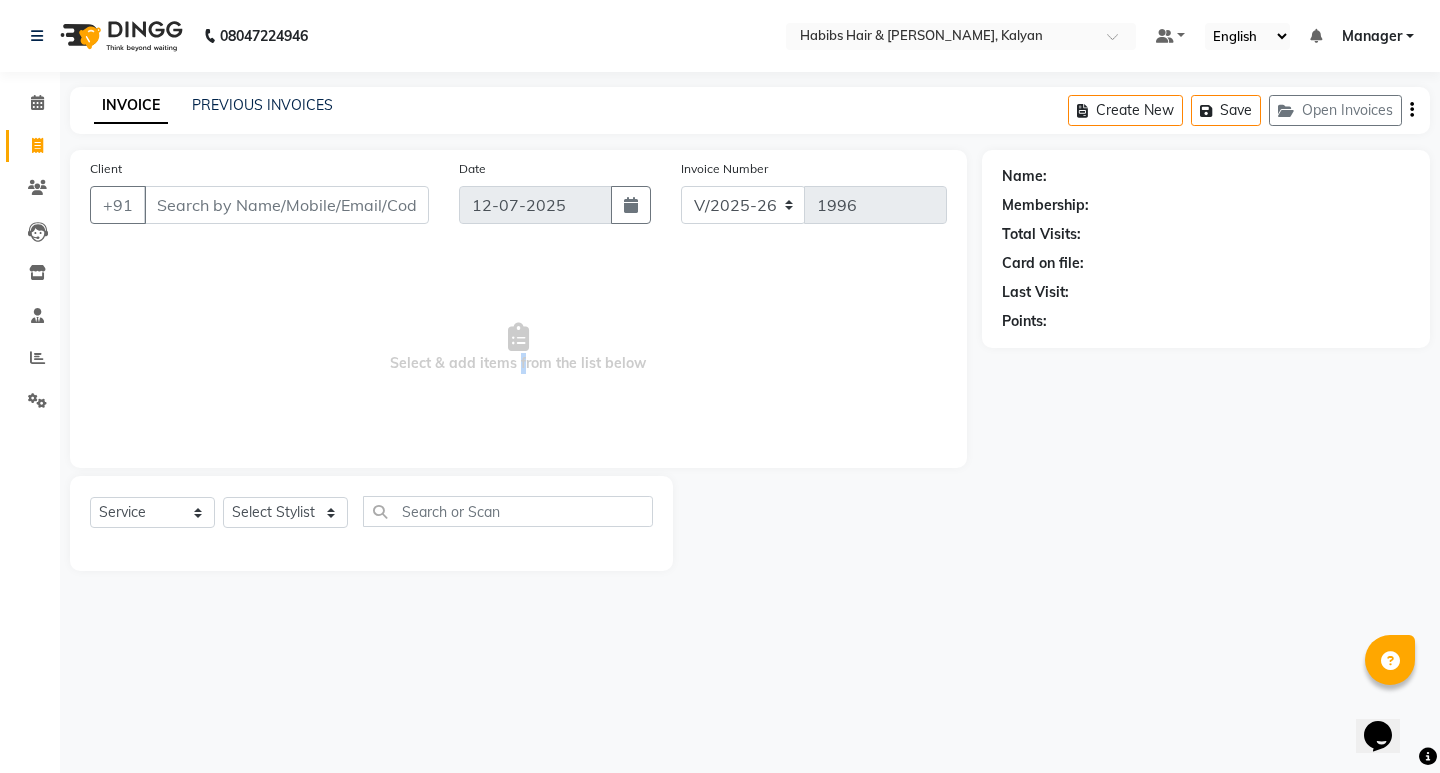 click on "Select & add items from the list below" at bounding box center (518, 348) 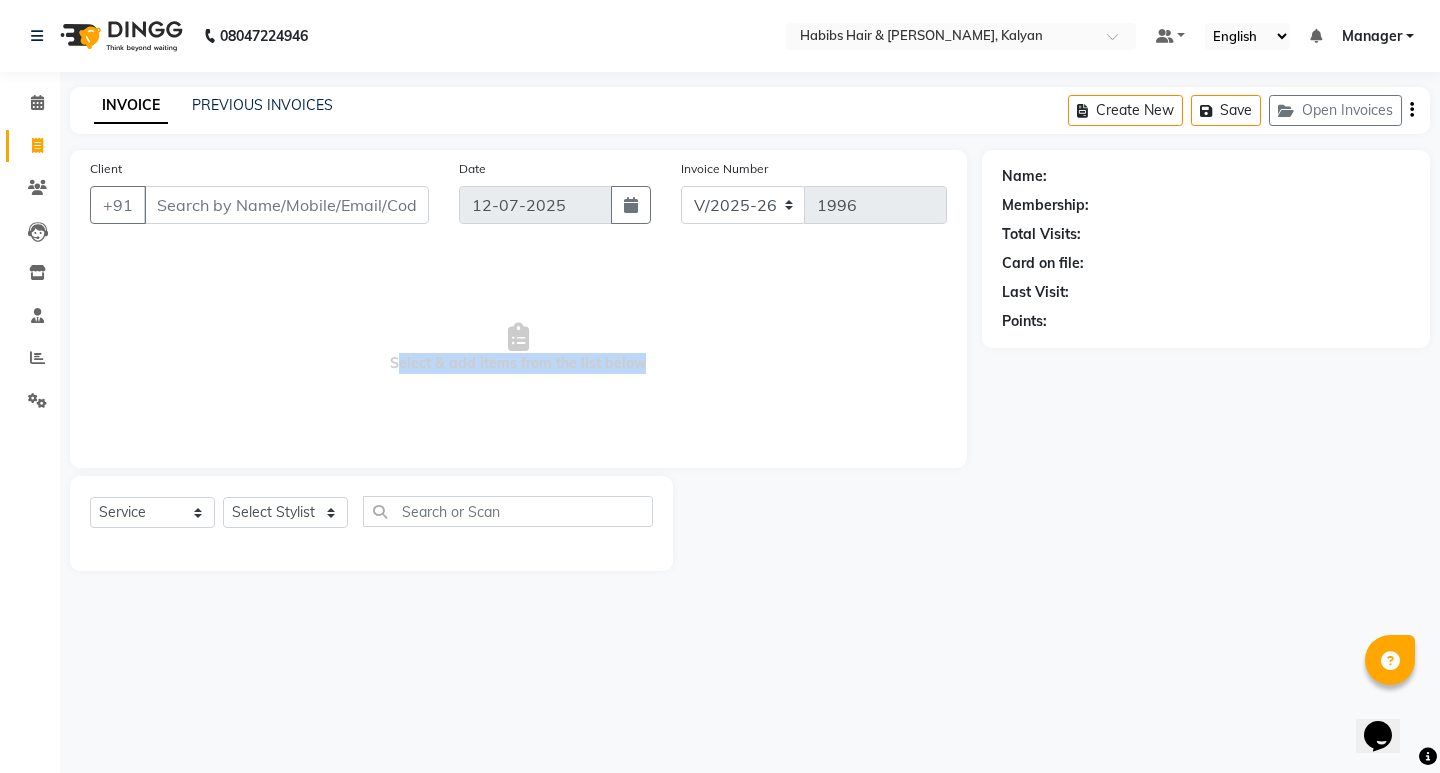 click on "Select & add items from the list below" at bounding box center (518, 348) 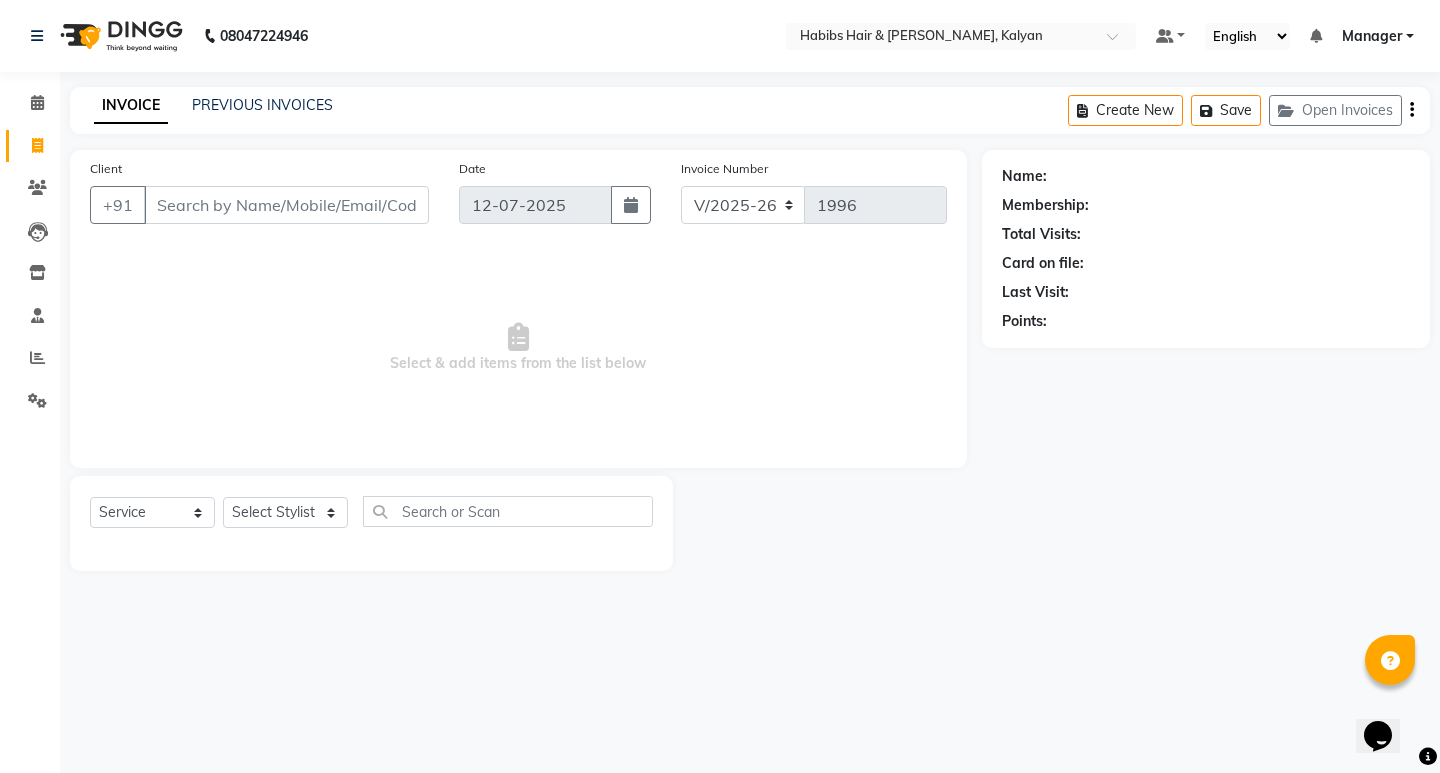 click on "Select & add items from the list below" at bounding box center [518, 348] 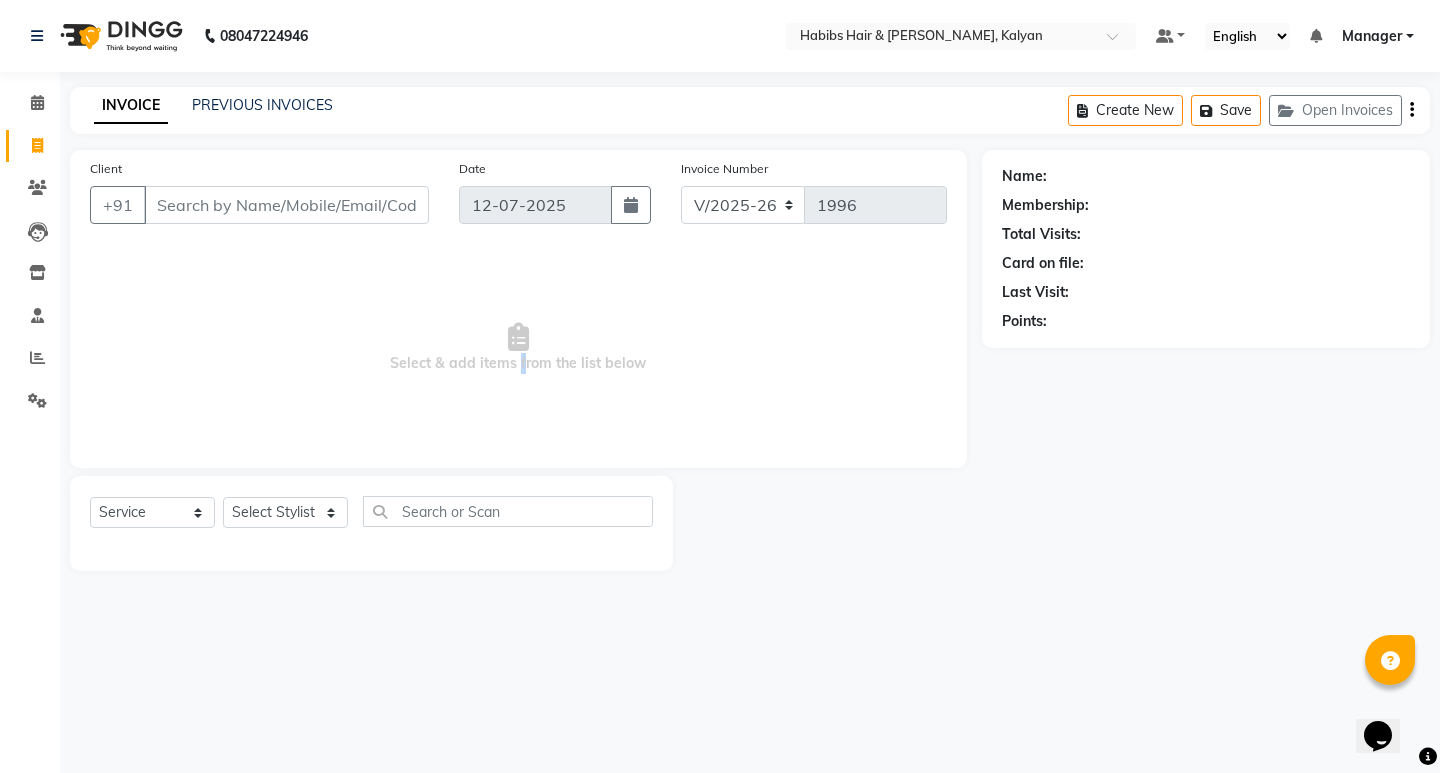 click on "Select & add items from the list below" at bounding box center [518, 348] 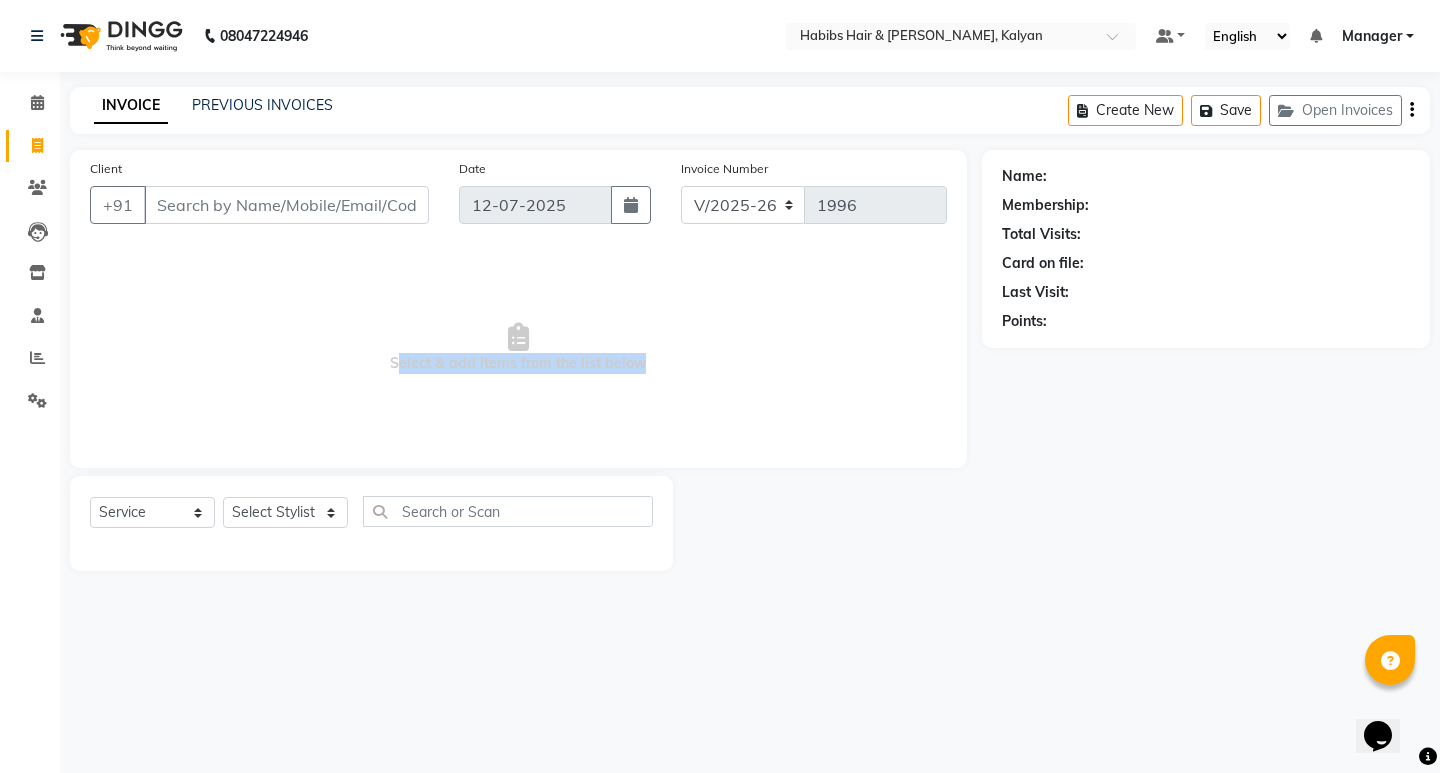 click on "Select & add items from the list below" at bounding box center [518, 348] 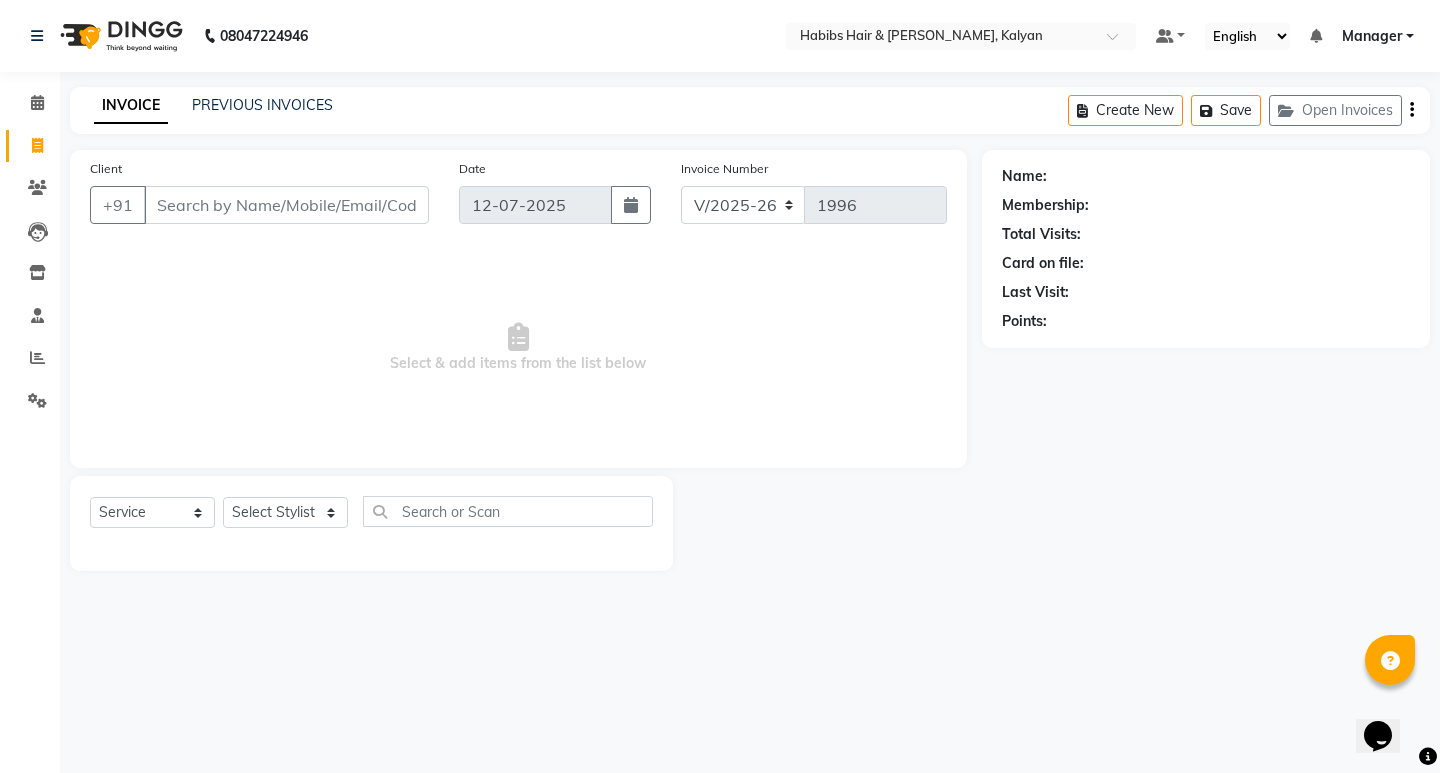 click on "Select & add items from the list below" at bounding box center [518, 348] 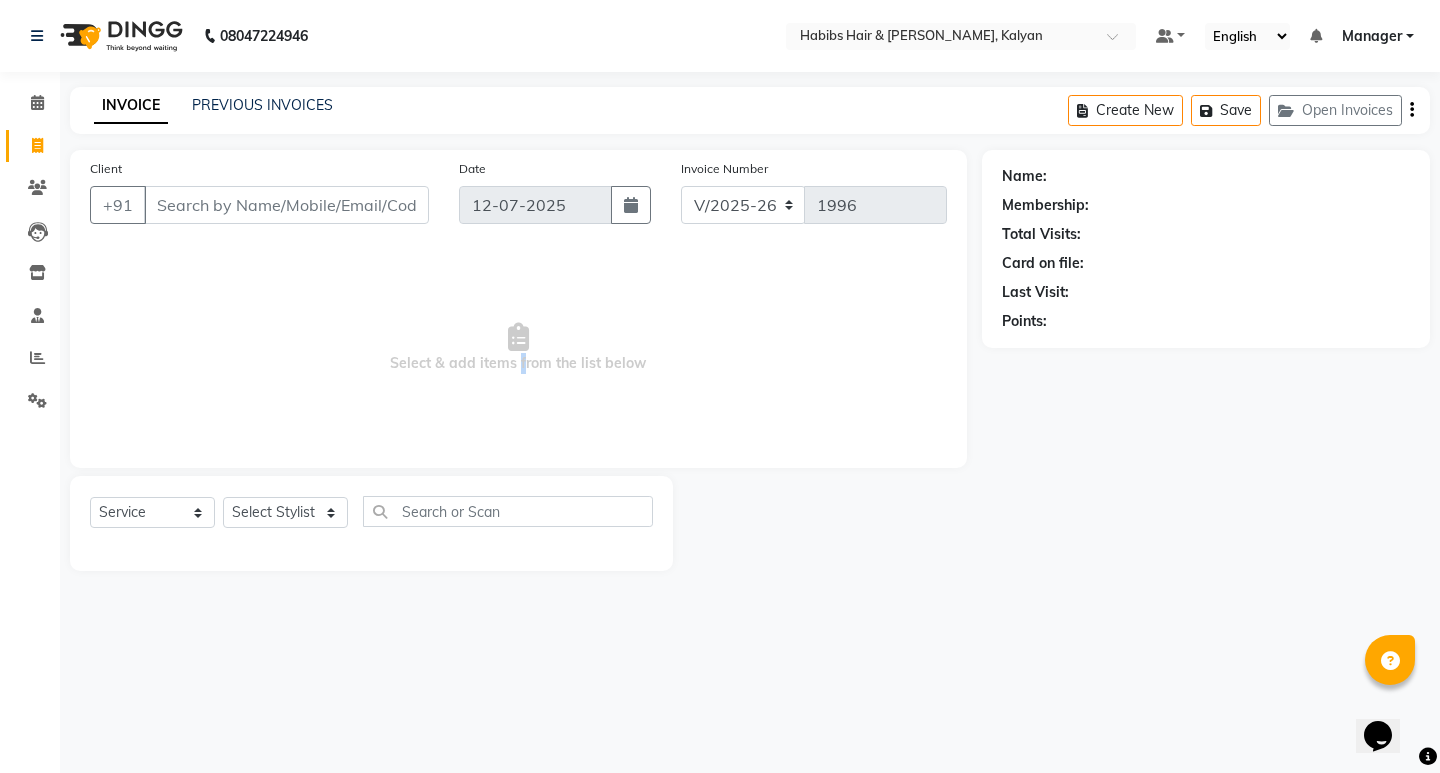 click on "Select & add items from the list below" at bounding box center (518, 348) 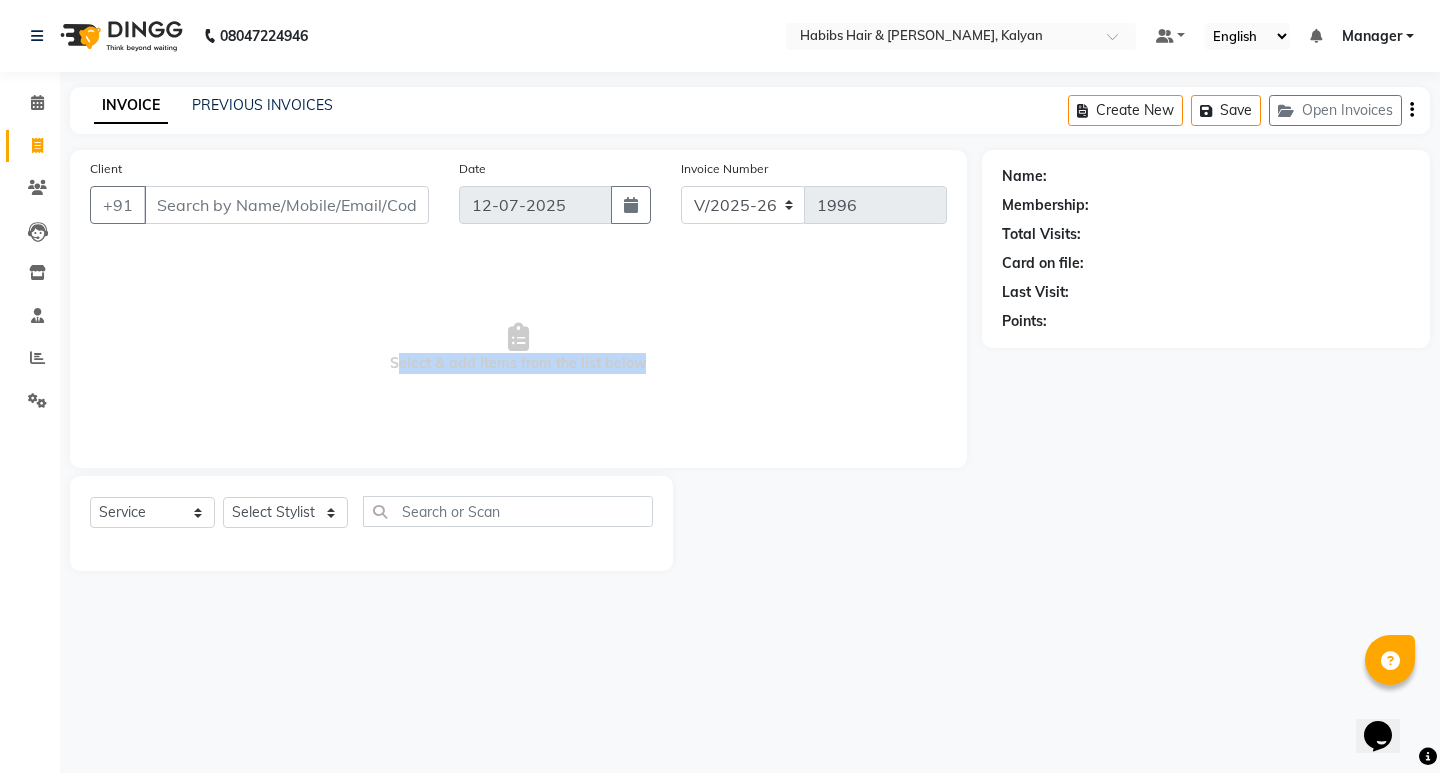 click on "Select & add items from the list below" at bounding box center (518, 348) 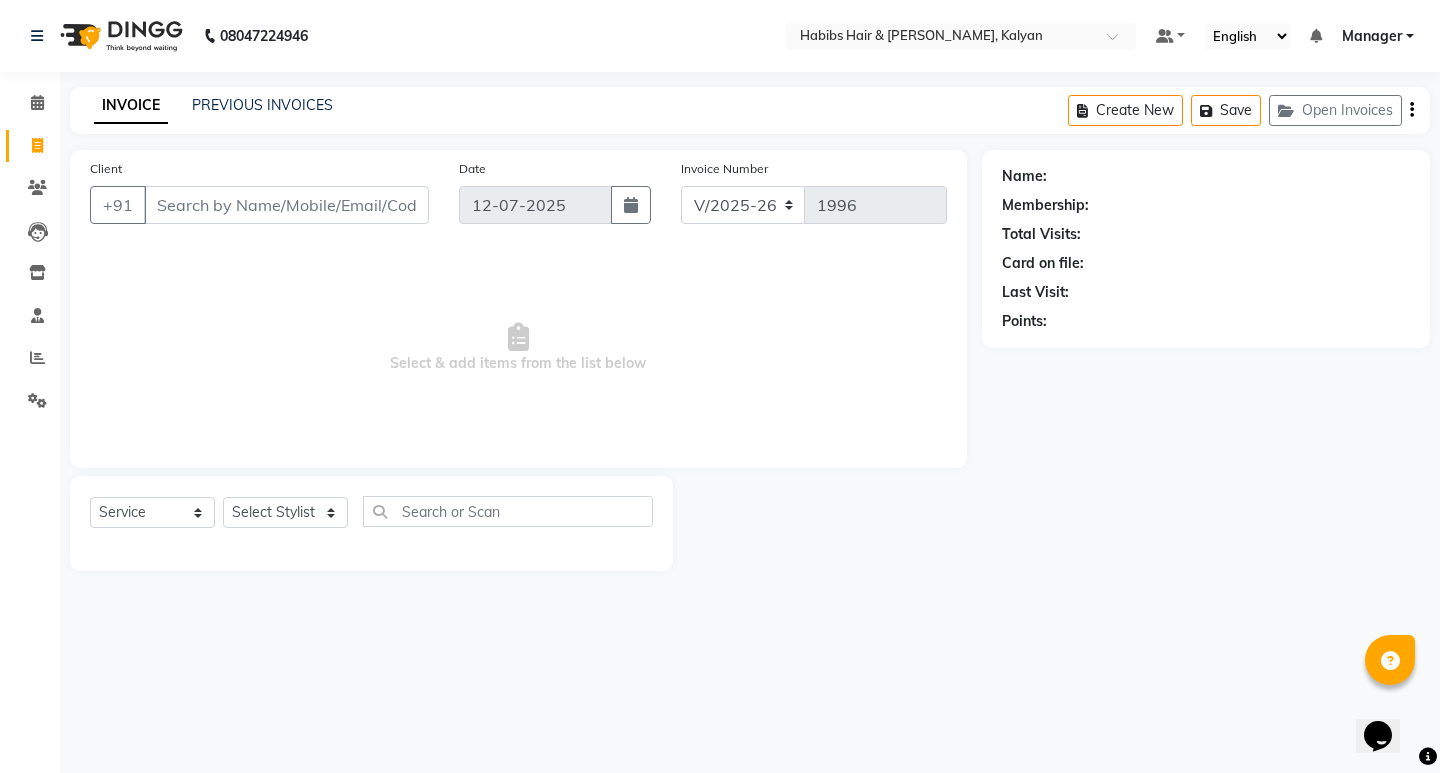 click on "Select & add items from the list below" at bounding box center [518, 348] 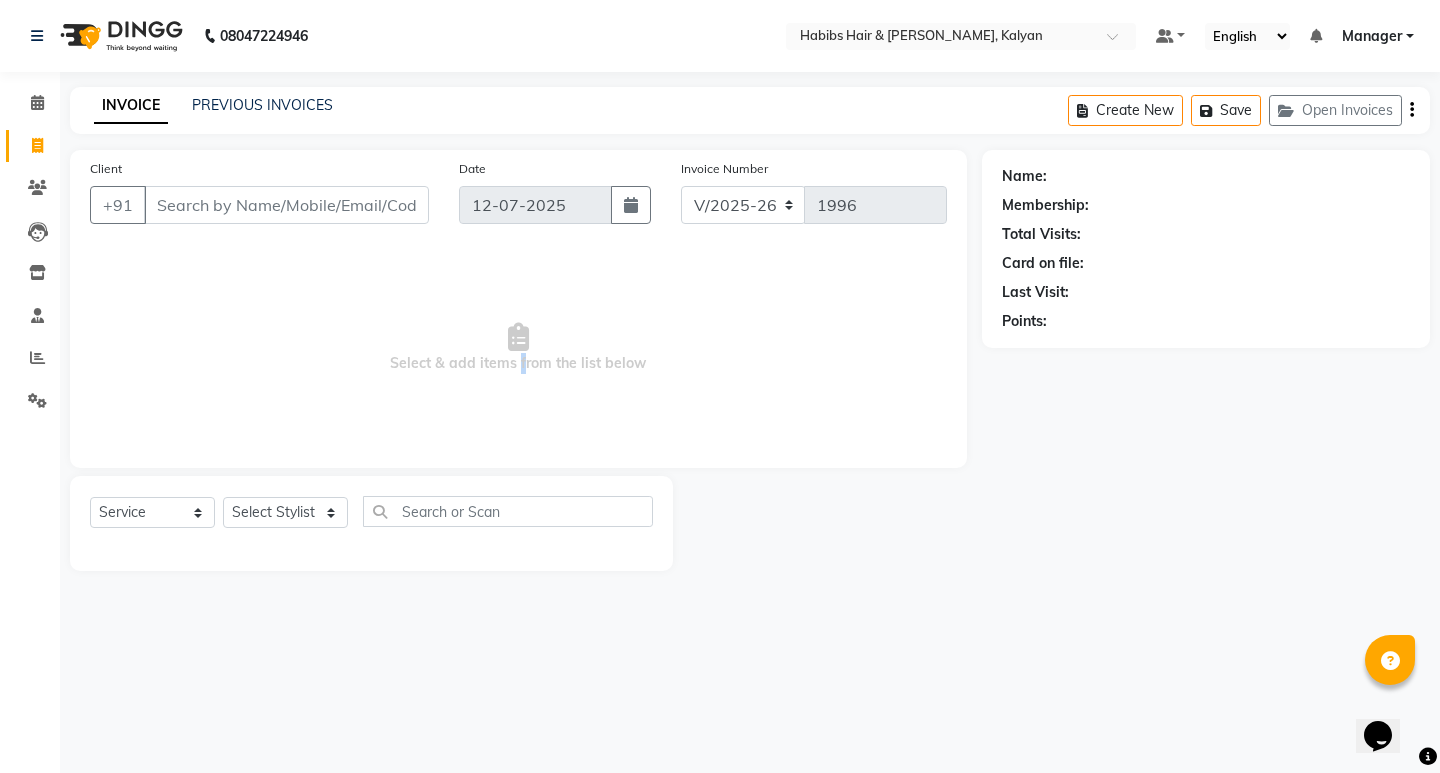 click on "Select & add items from the list below" at bounding box center [518, 348] 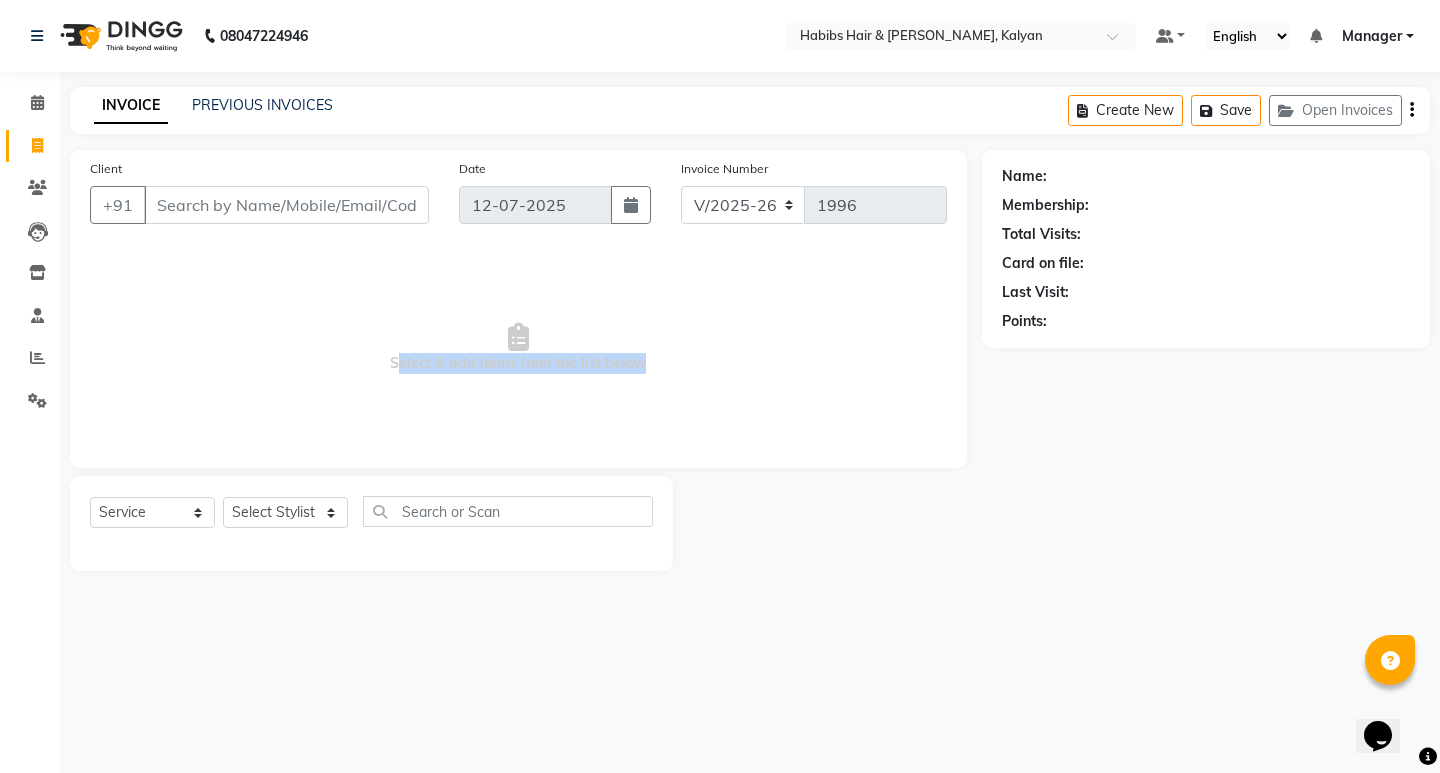 click on "Select & add items from the list below" at bounding box center (518, 348) 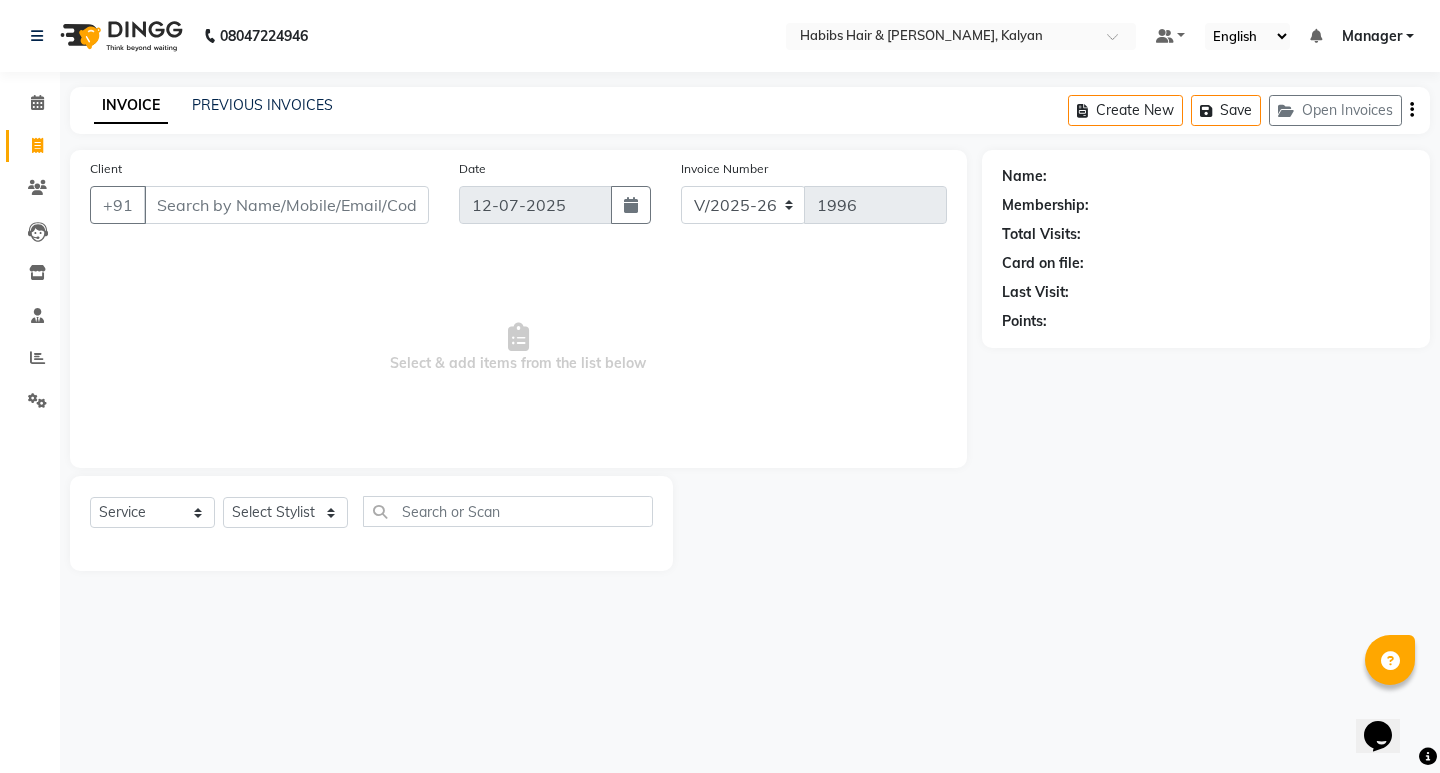 click on "Select & add items from the list below" at bounding box center [518, 348] 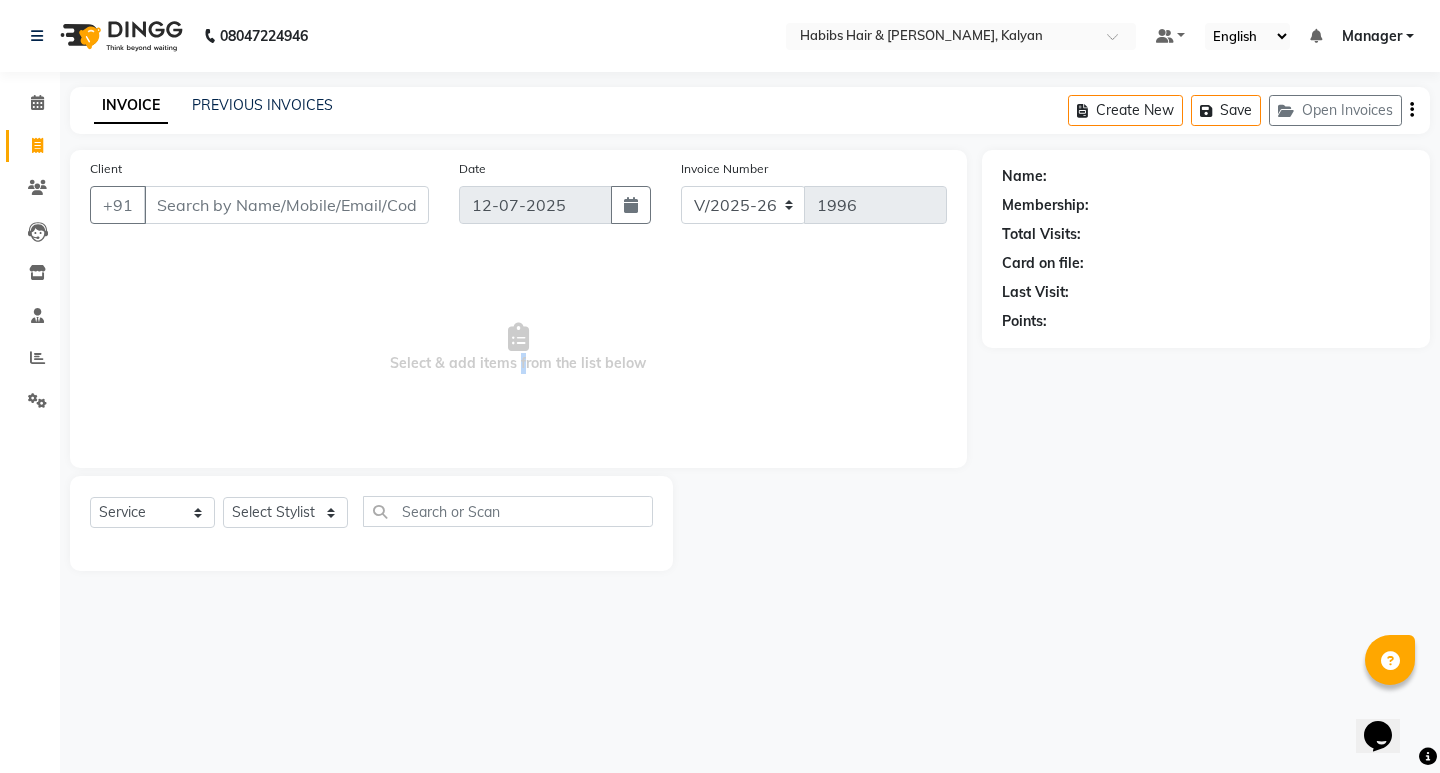 click on "Select & add items from the list below" at bounding box center (518, 348) 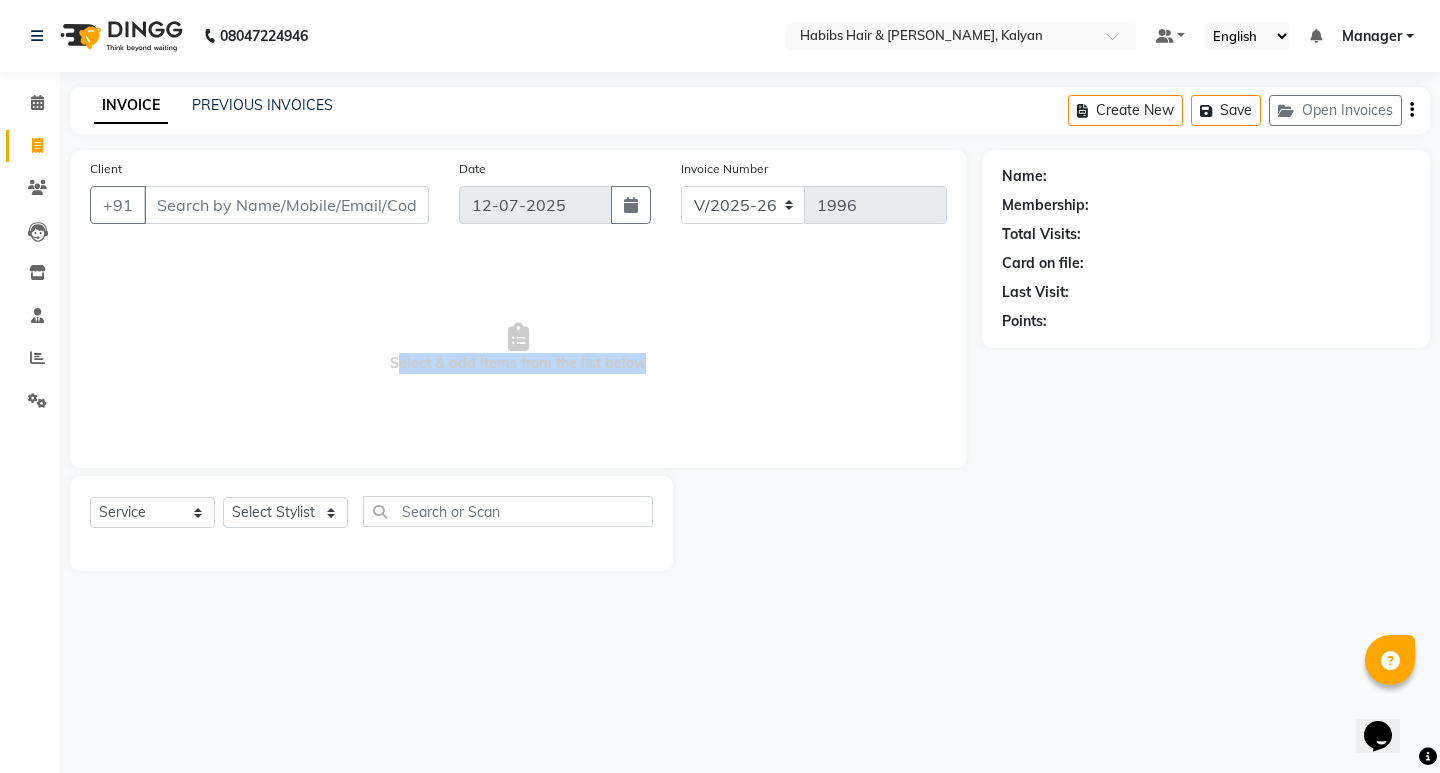 click on "Select & add items from the list below" at bounding box center [518, 348] 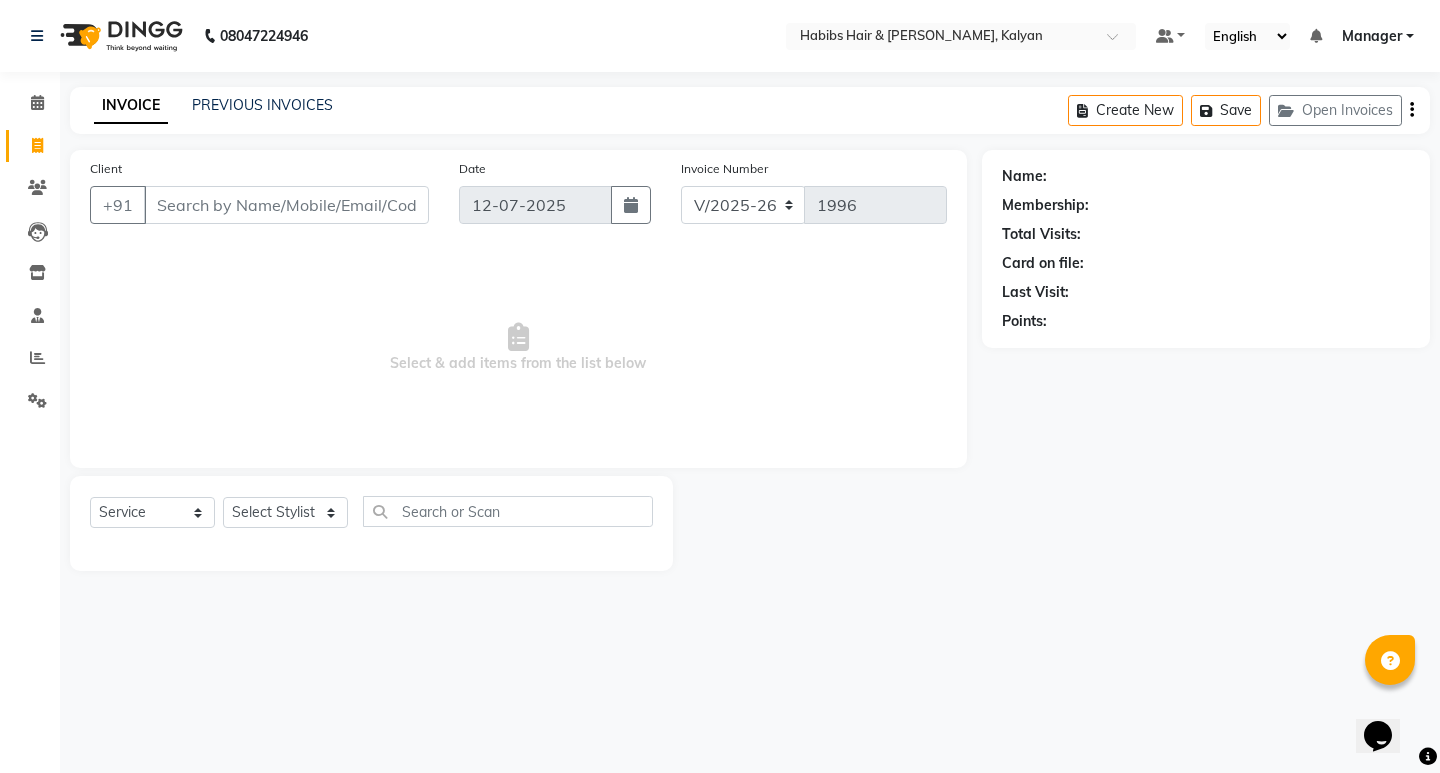 click on "Select & add items from the list below" at bounding box center [518, 348] 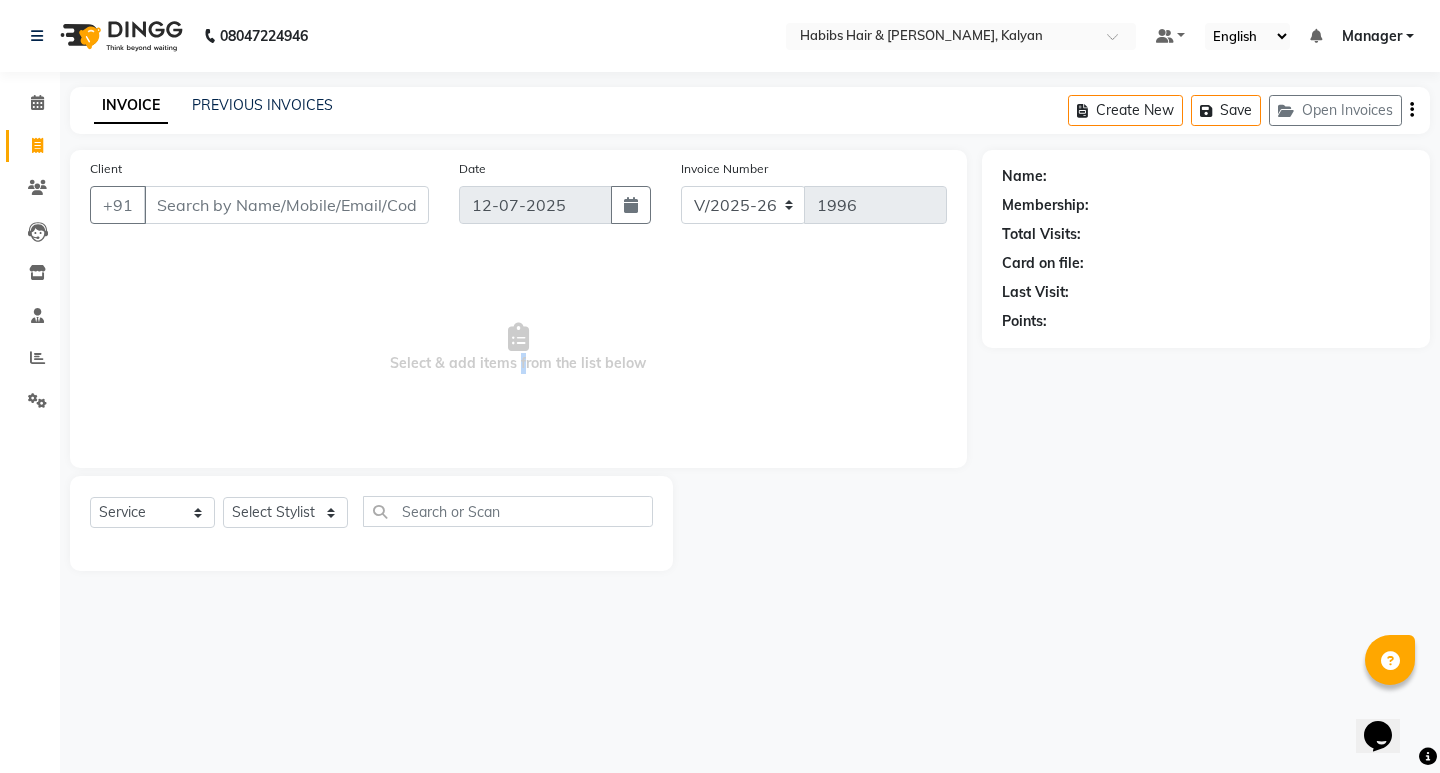 click on "Select & add items from the list below" at bounding box center [518, 348] 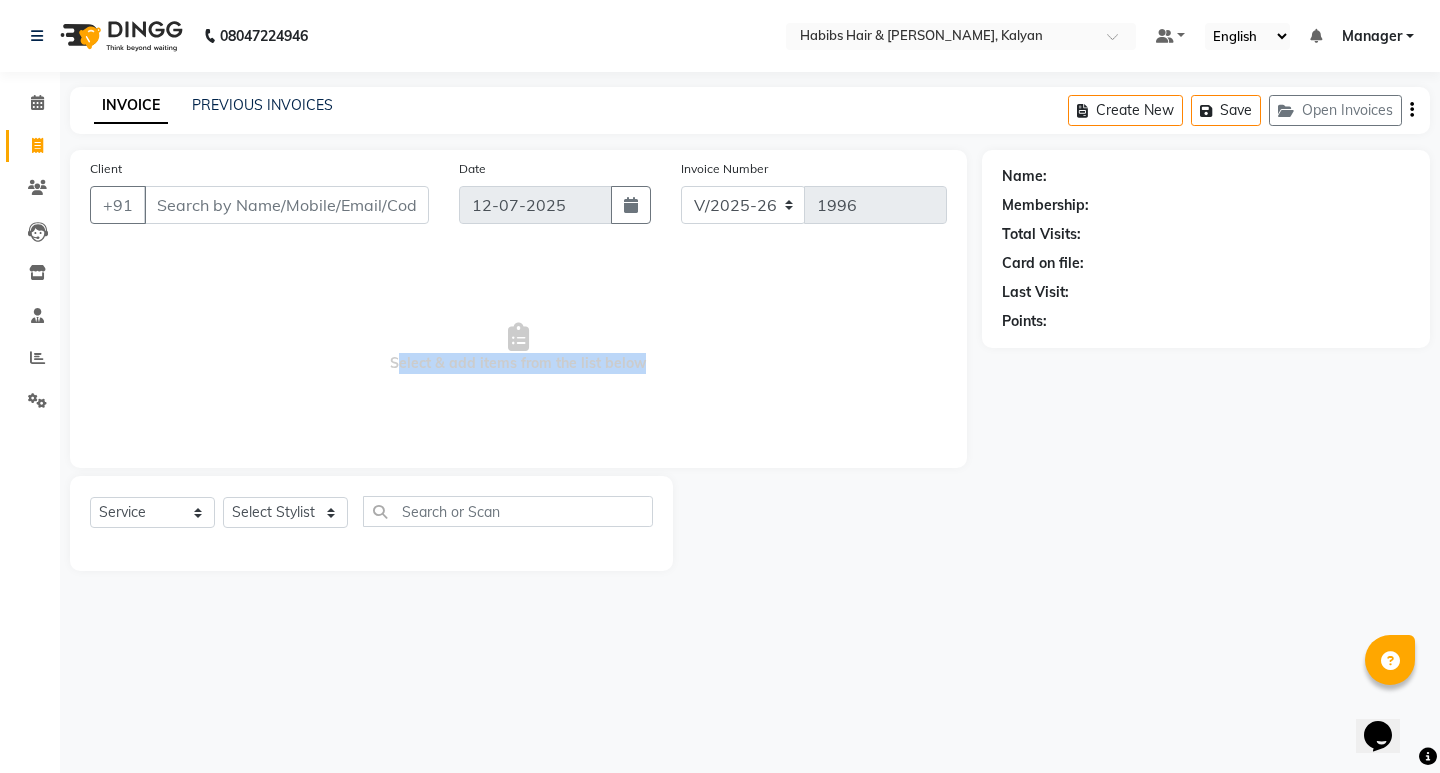 click on "Select & add items from the list below" at bounding box center (518, 348) 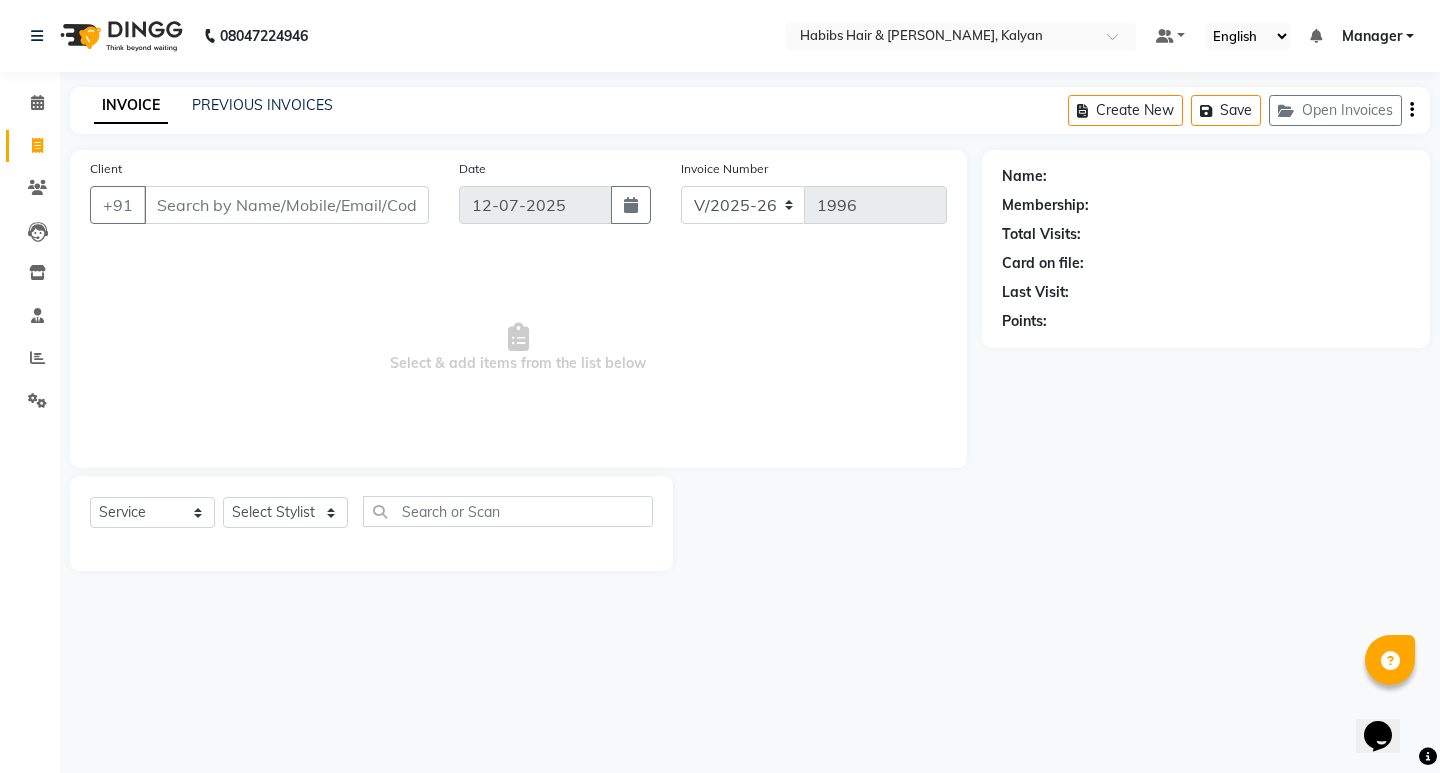 click on "Select & add items from the list below" at bounding box center [518, 348] 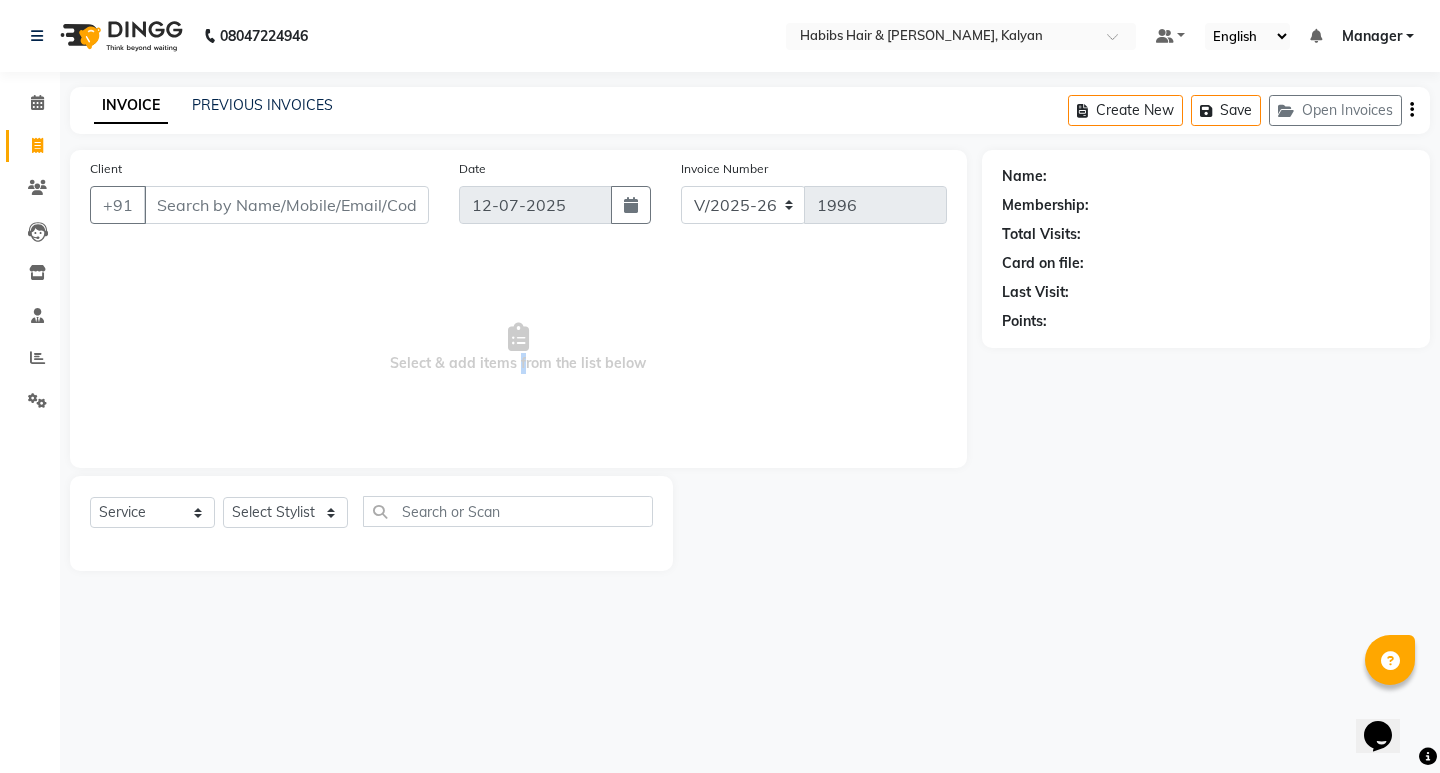 click on "Select & add items from the list below" at bounding box center (518, 348) 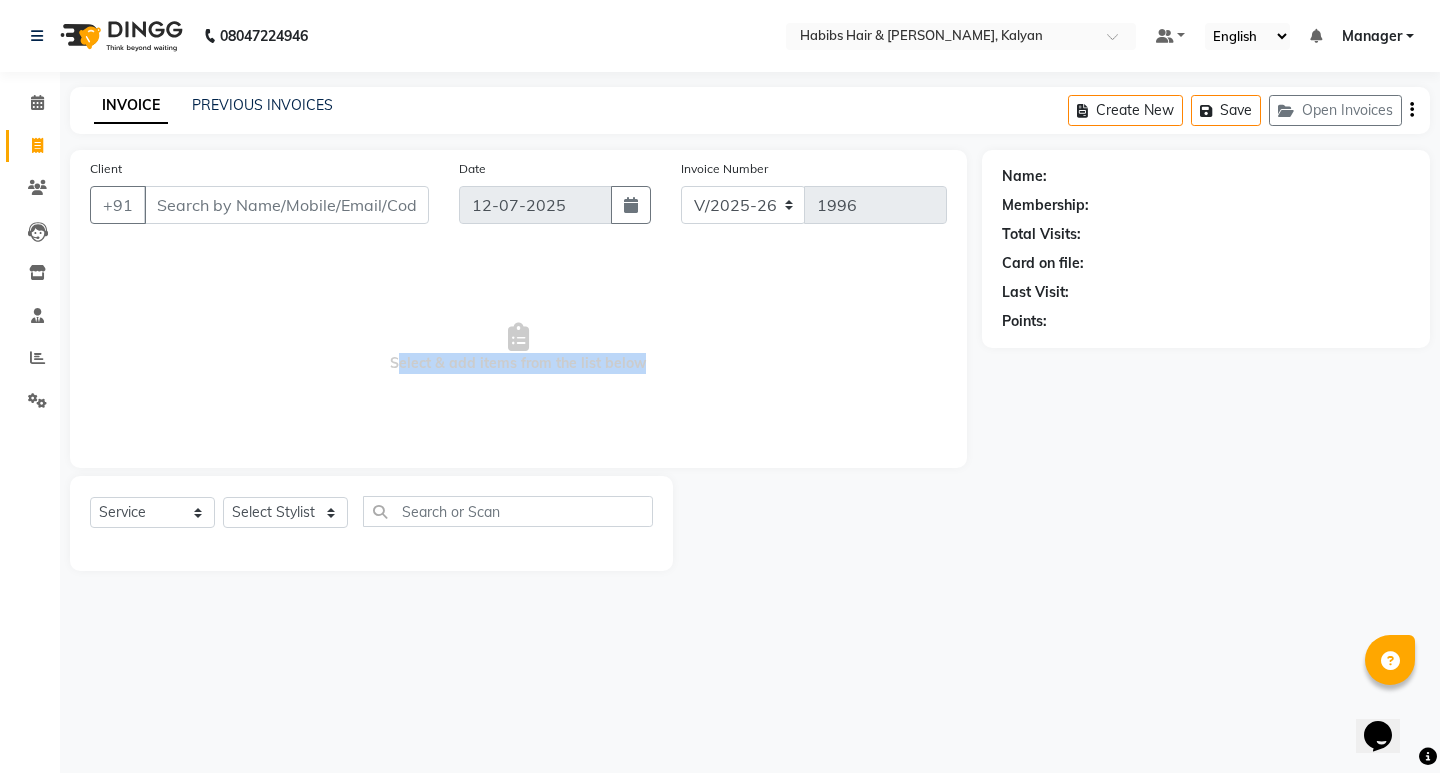 click on "Select & add items from the list below" at bounding box center (518, 348) 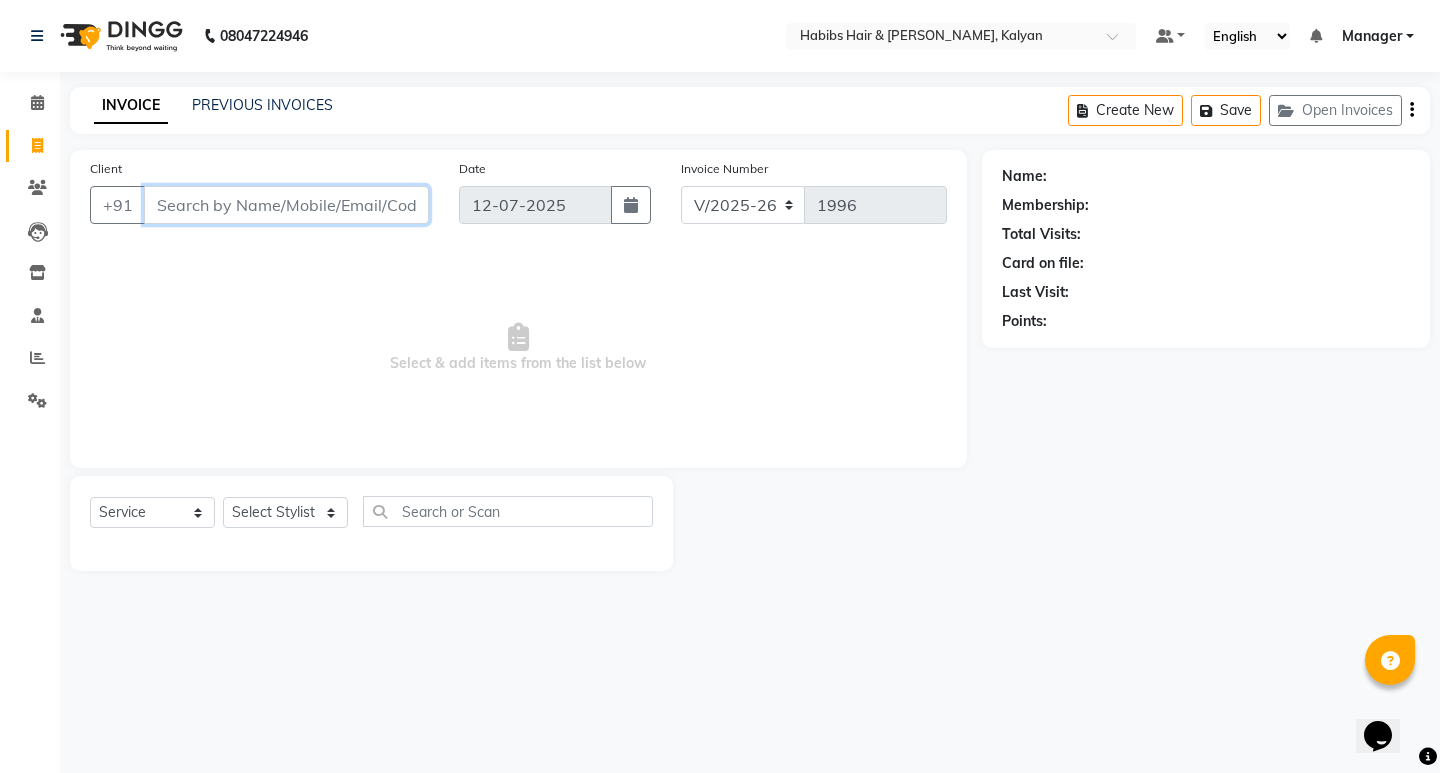 click on "Client" at bounding box center [286, 205] 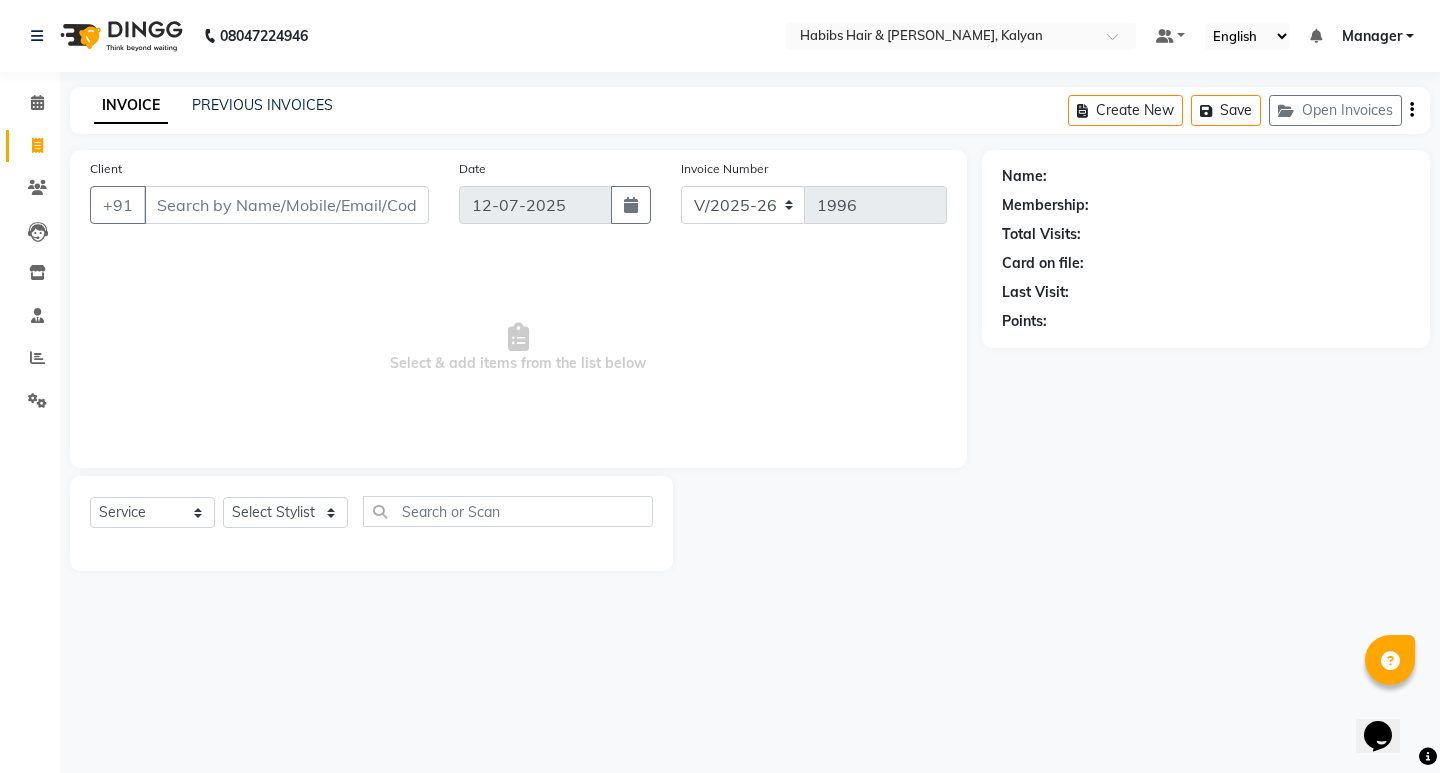 click on "Select & add items from the list below" at bounding box center [518, 348] 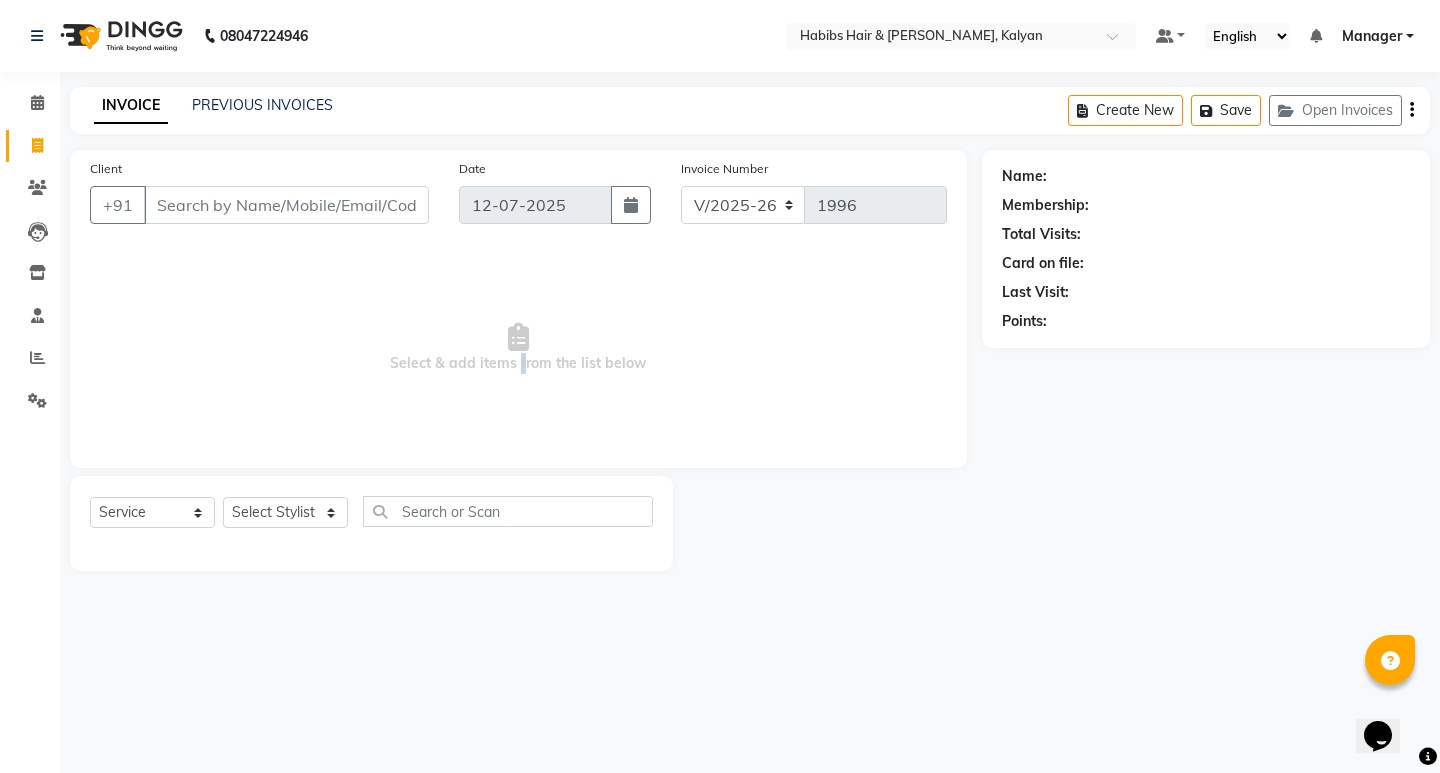 click on "Select & add items from the list below" at bounding box center [518, 348] 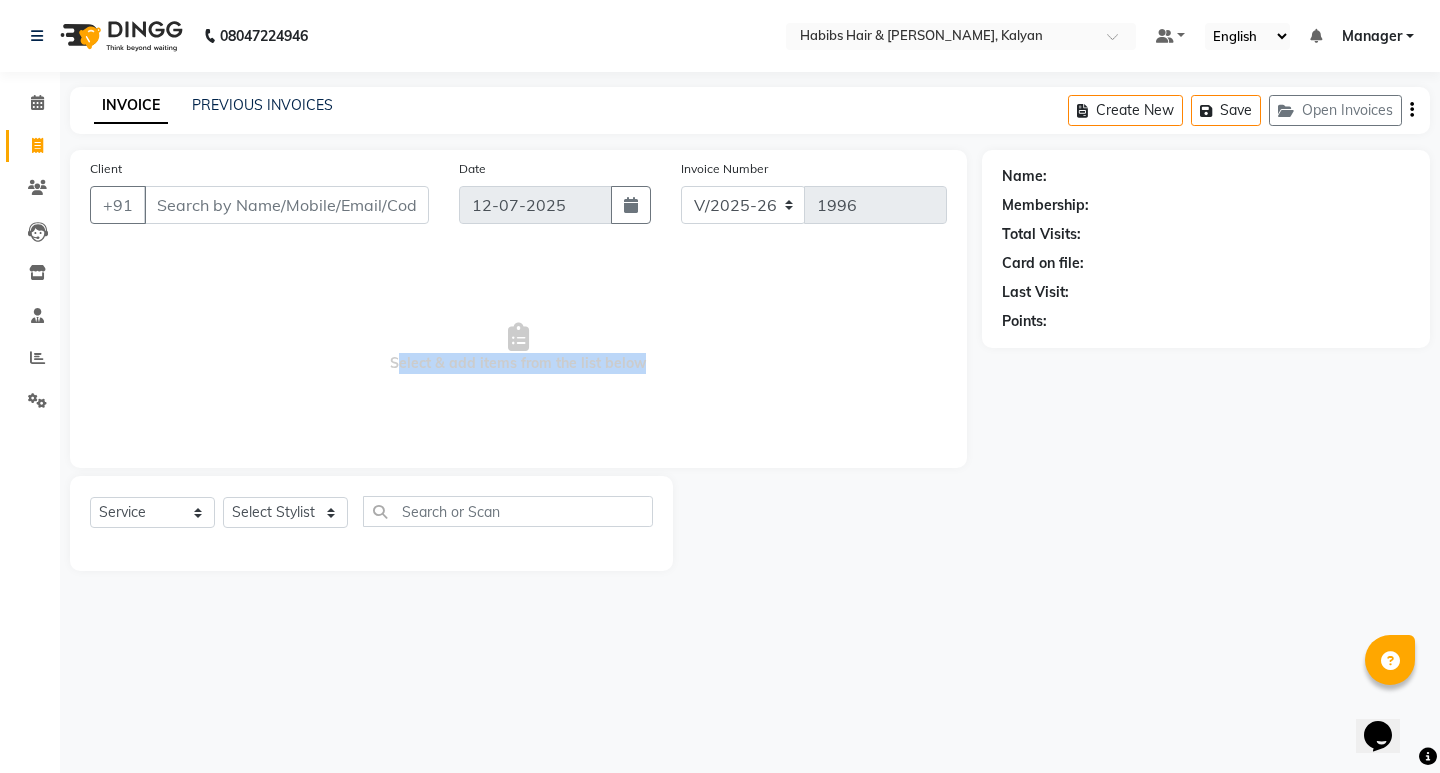 drag, startPoint x: 515, startPoint y: 363, endPoint x: 575, endPoint y: 361, distance: 60.033325 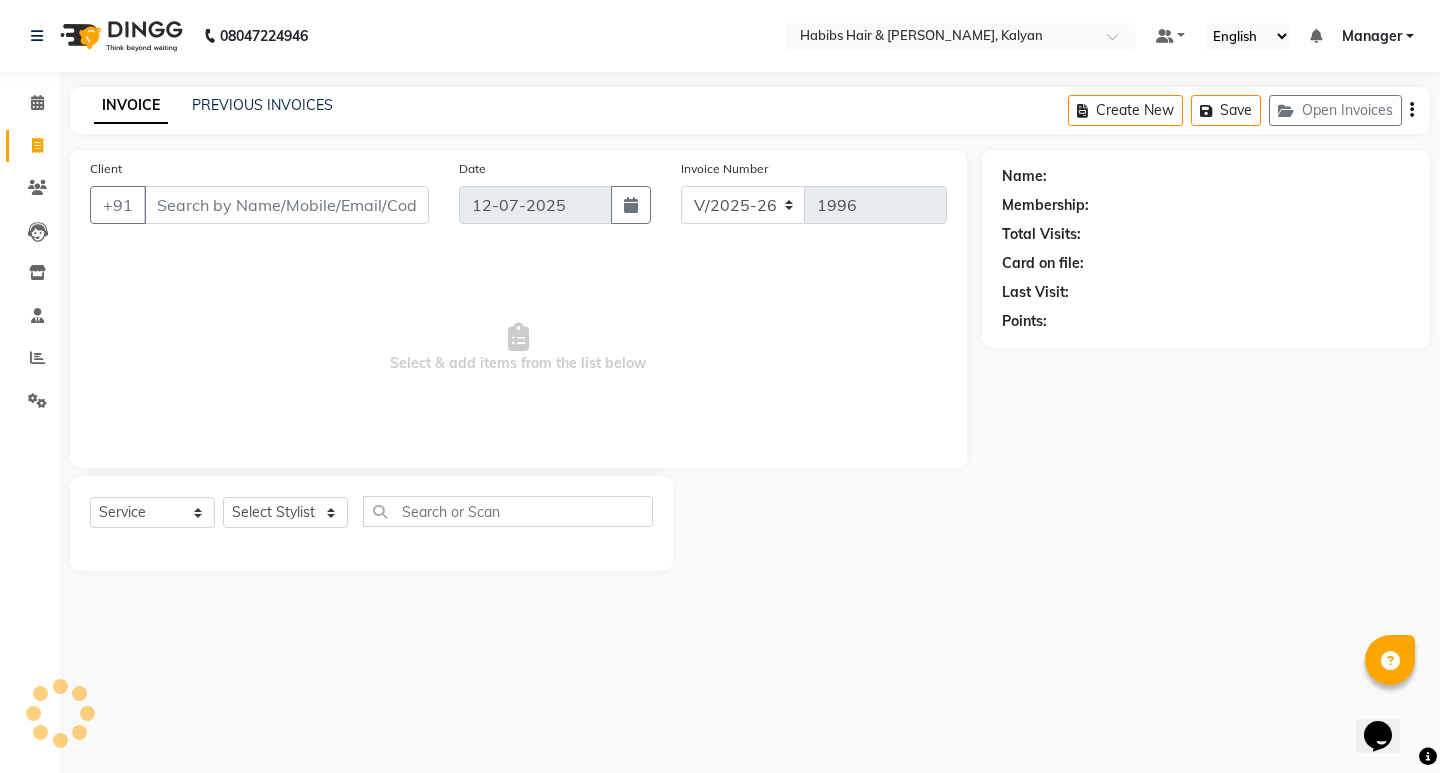 click on "Select & add items from the list below" at bounding box center (518, 348) 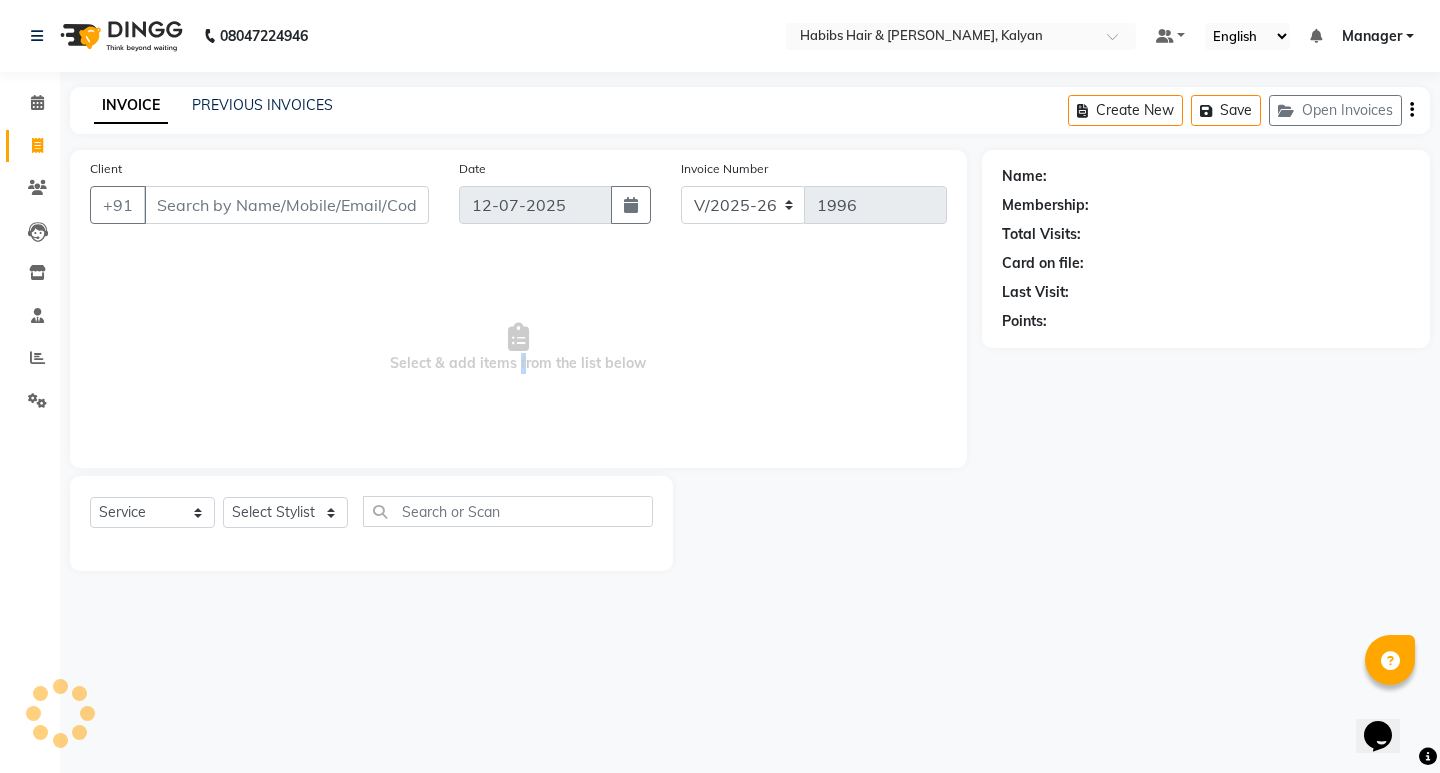 click on "Select & add items from the list below" at bounding box center (518, 348) 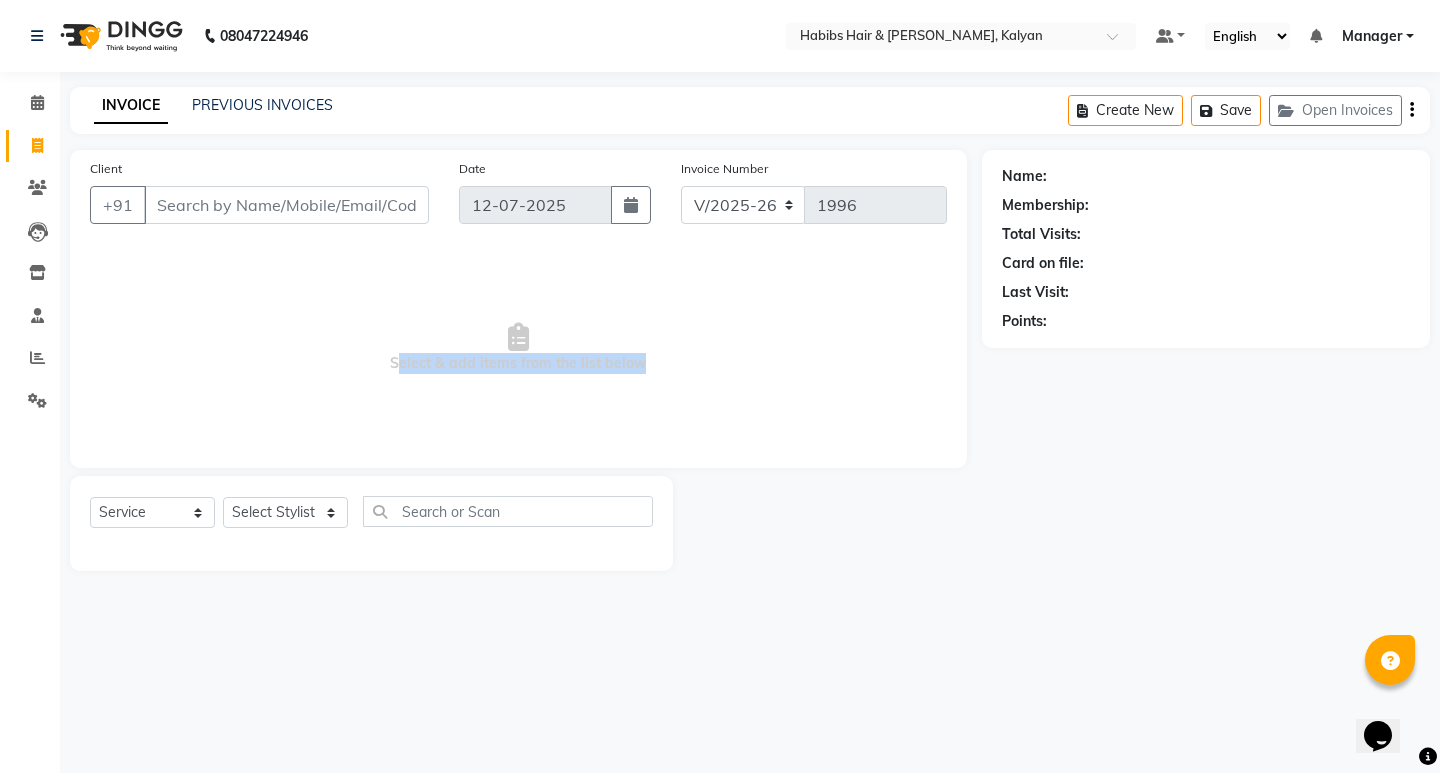 click on "Select & add items from the list below" at bounding box center (518, 348) 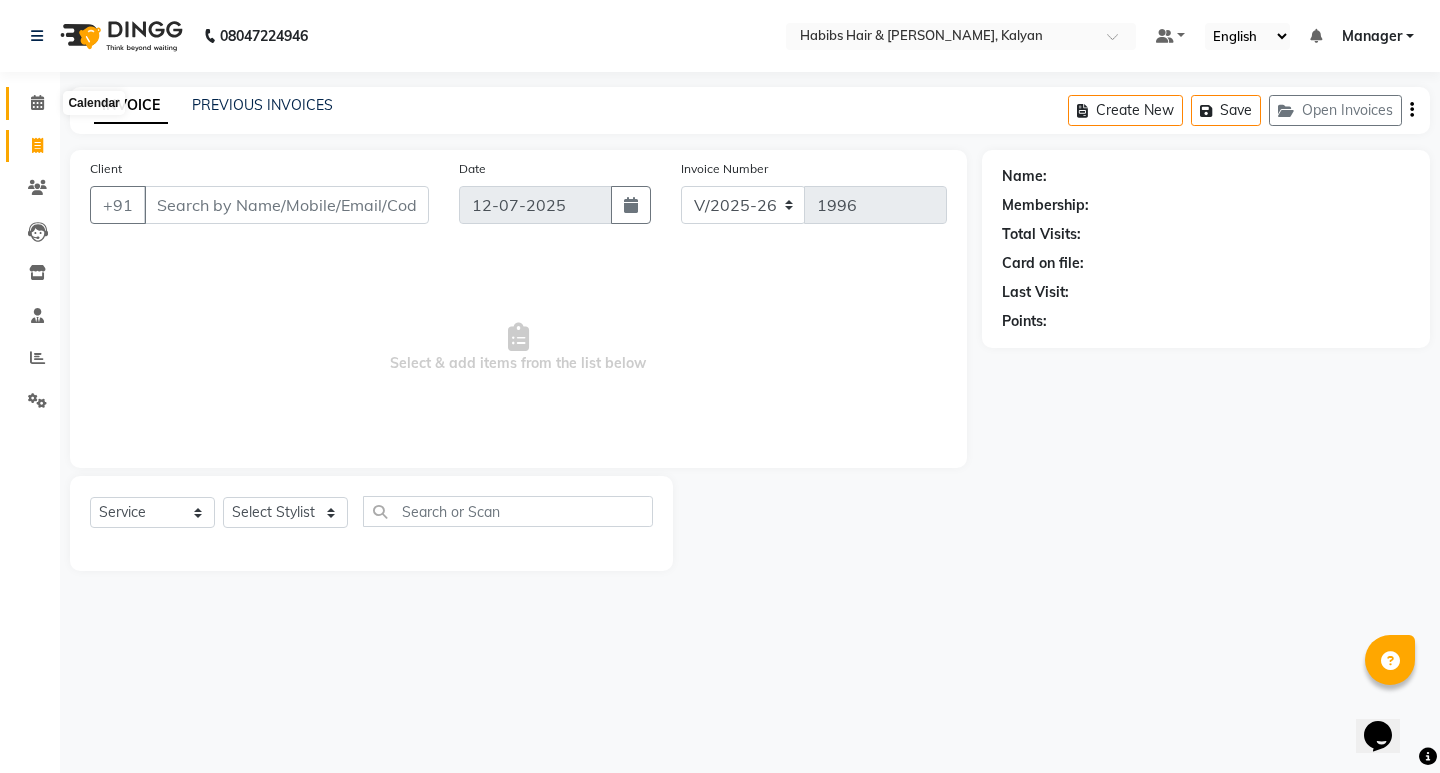 click 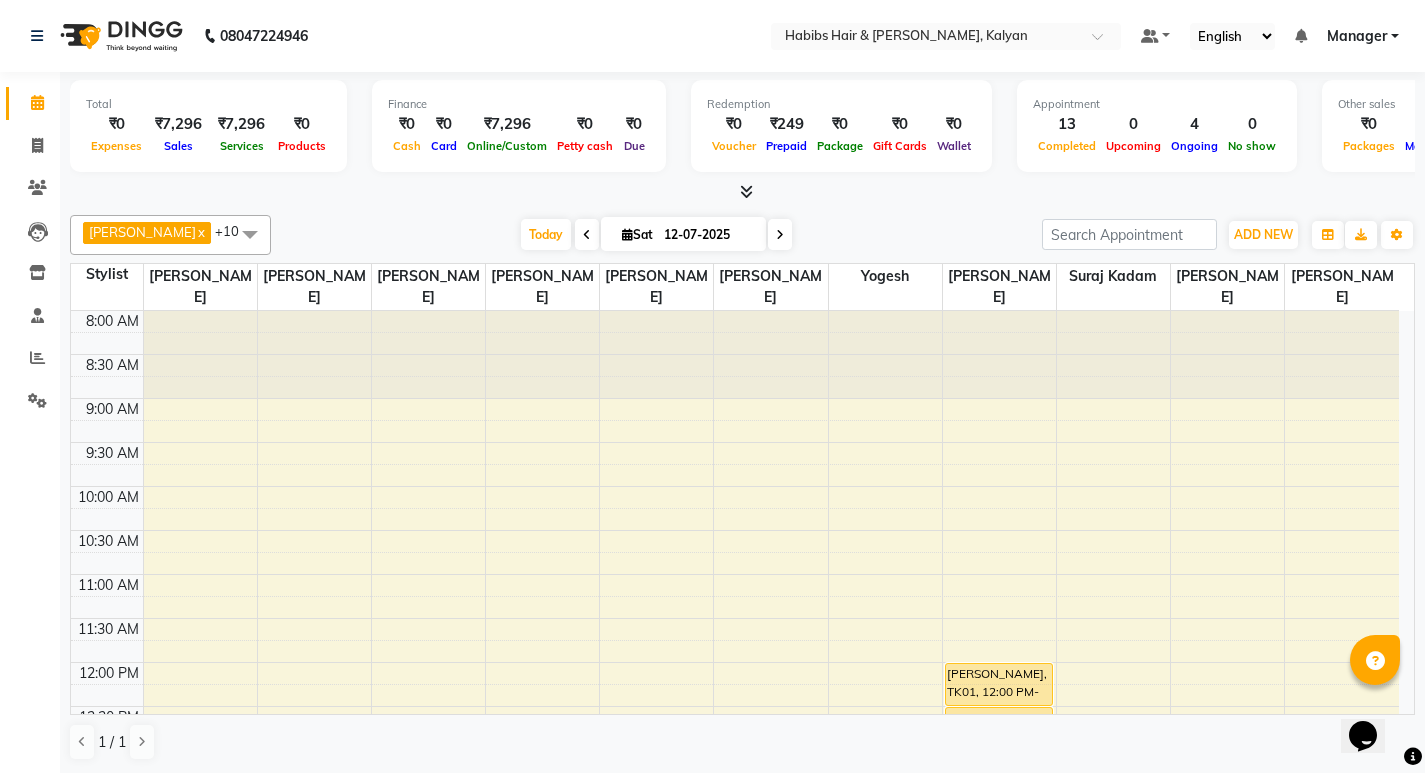 scroll, scrollTop: 1, scrollLeft: 0, axis: vertical 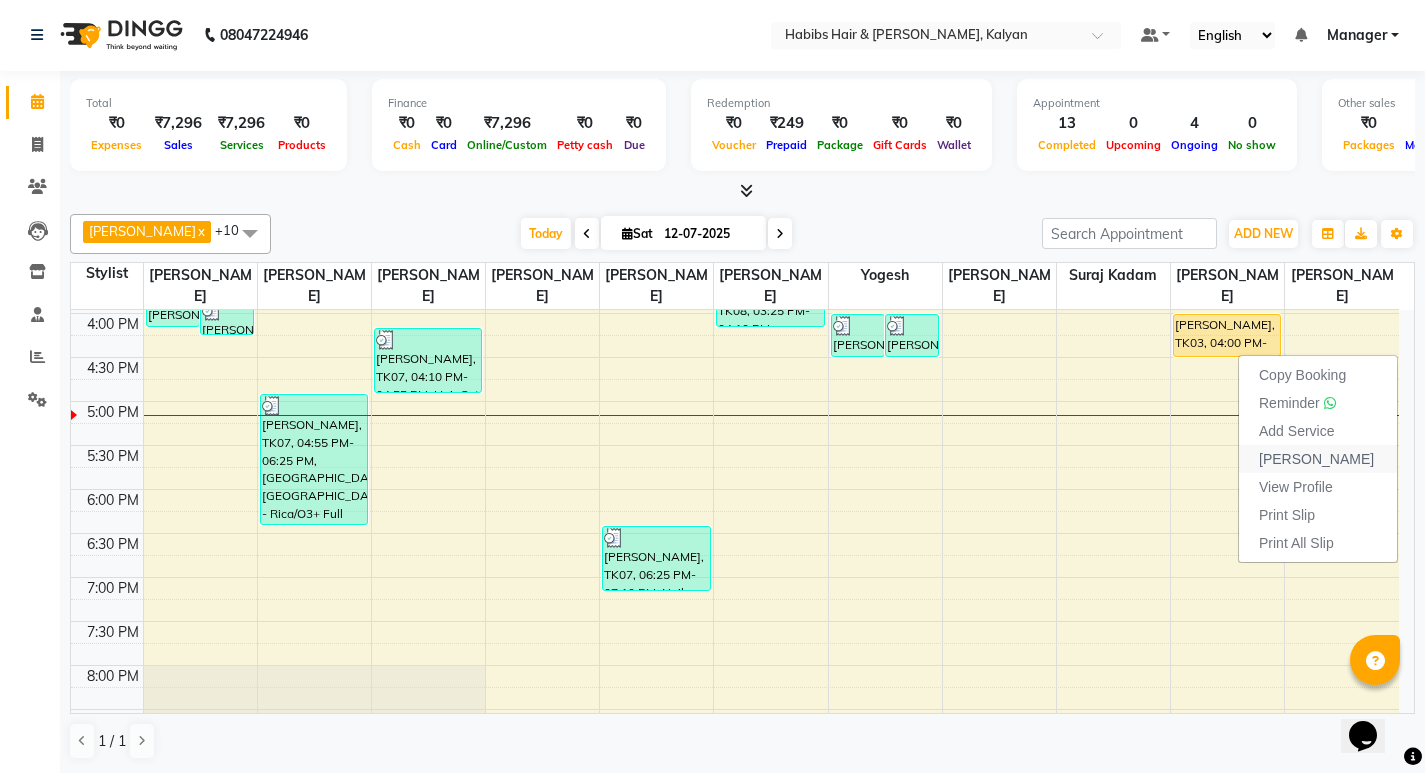 click on "Mark Done" at bounding box center (1316, 459) 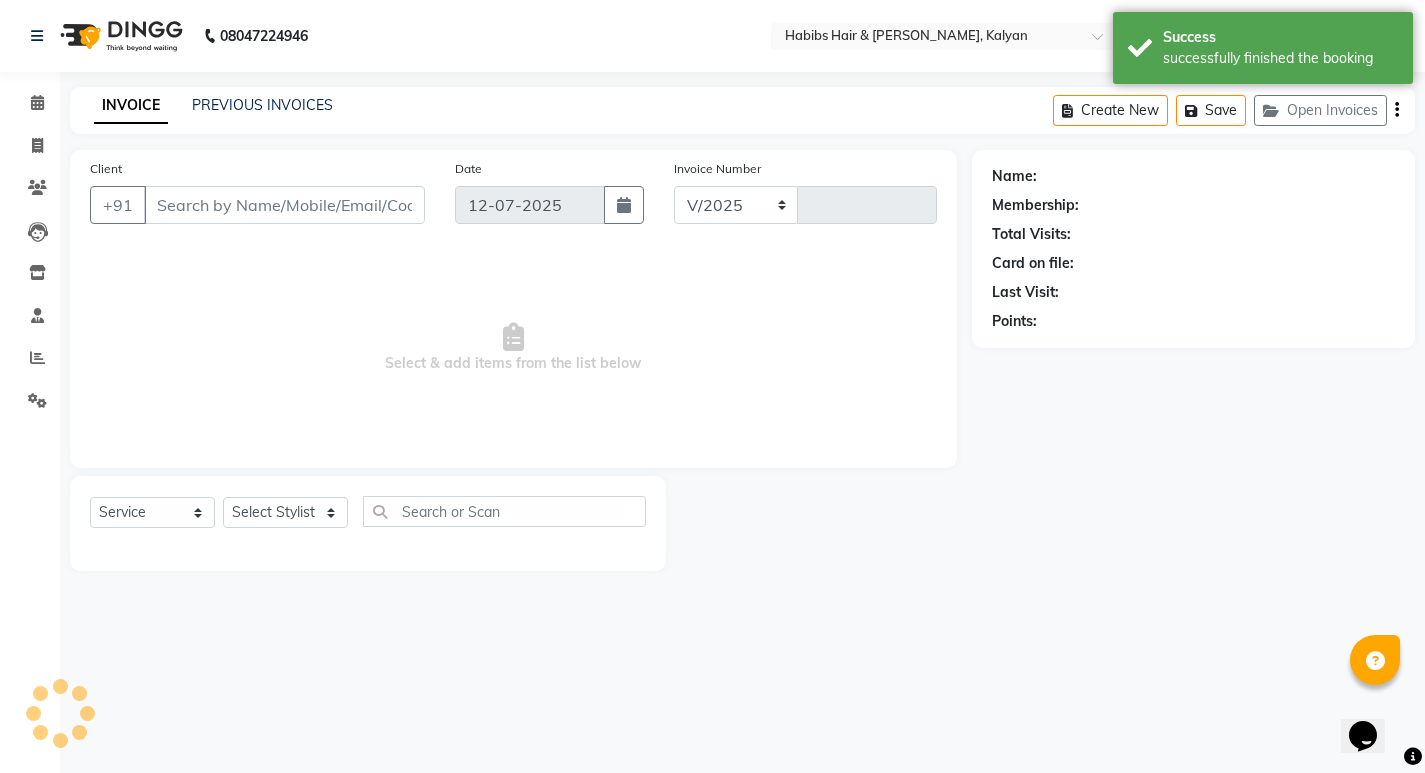 select on "8185" 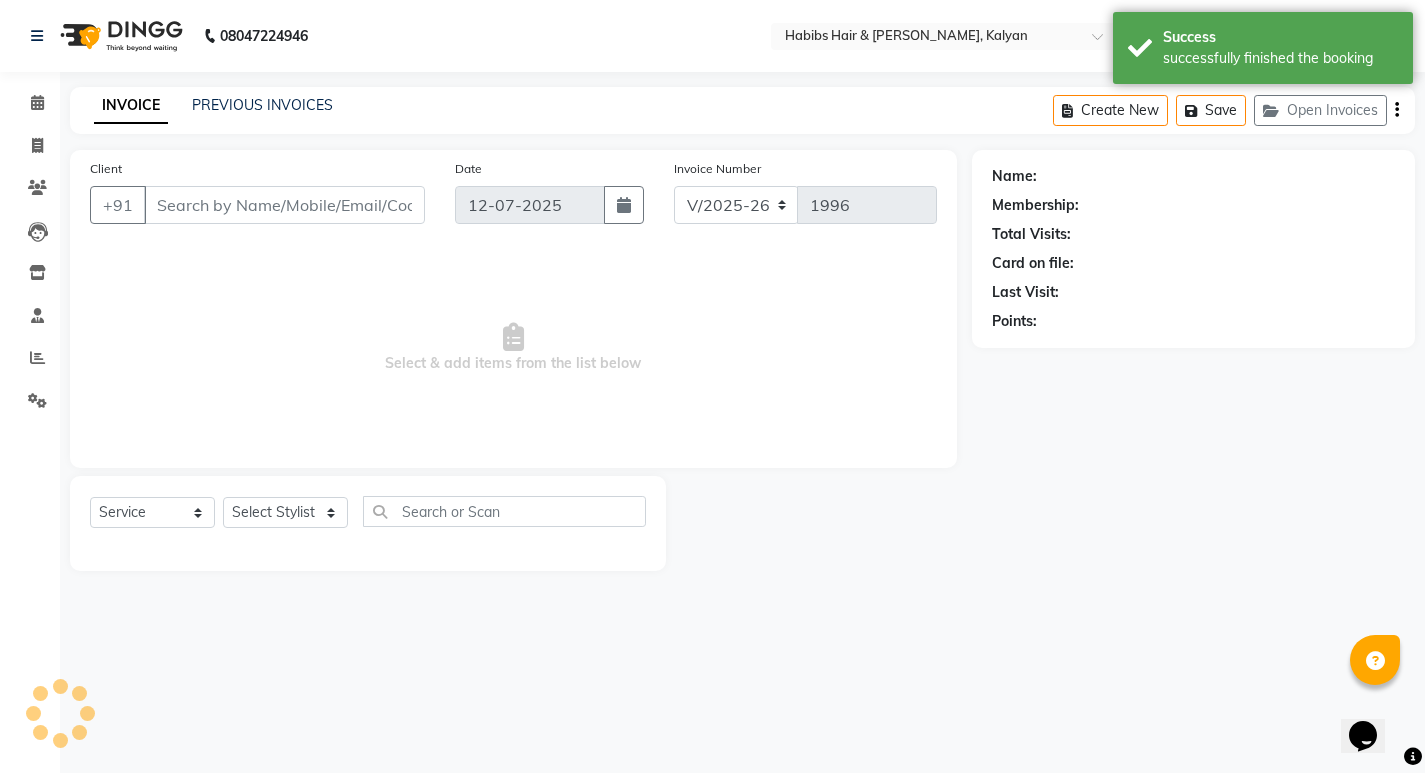scroll, scrollTop: 0, scrollLeft: 0, axis: both 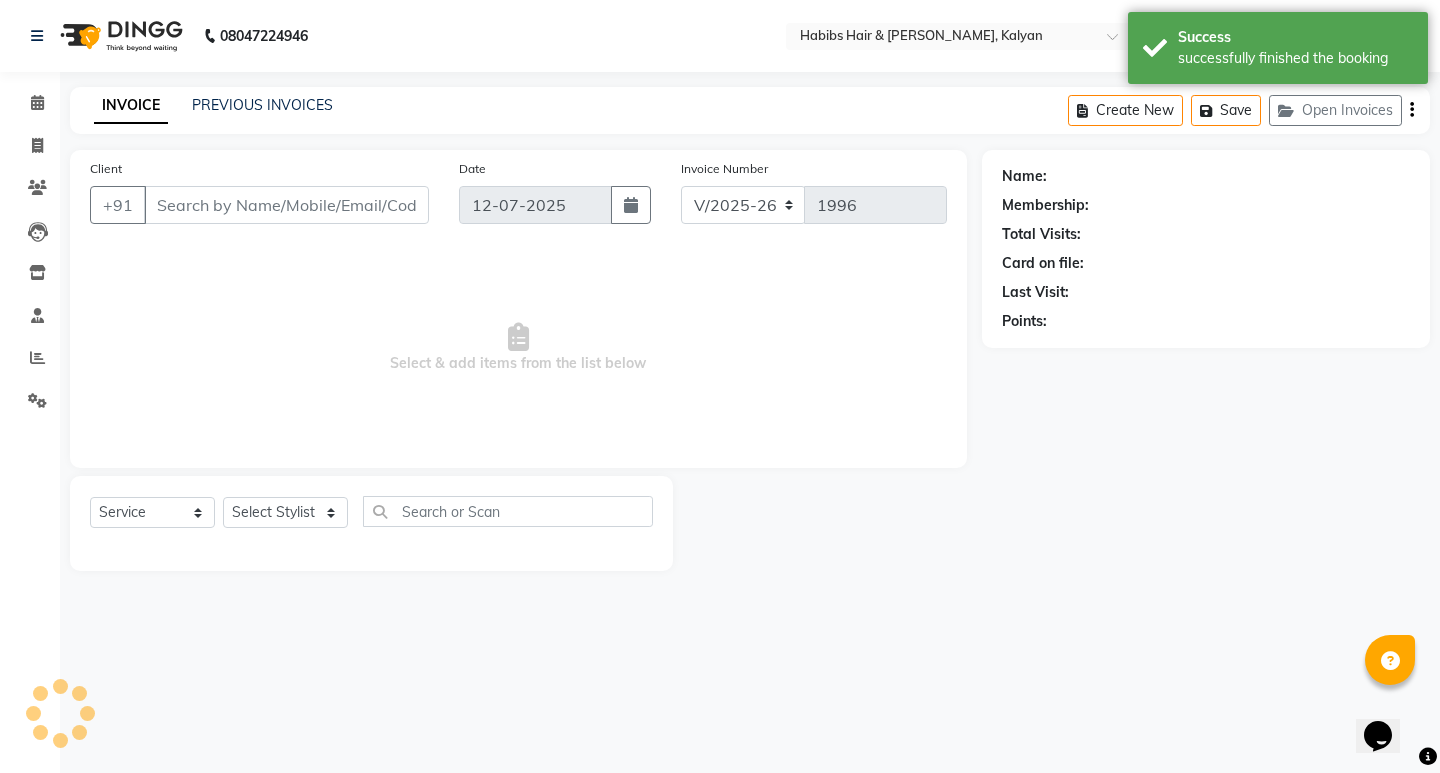 type on "75******12" 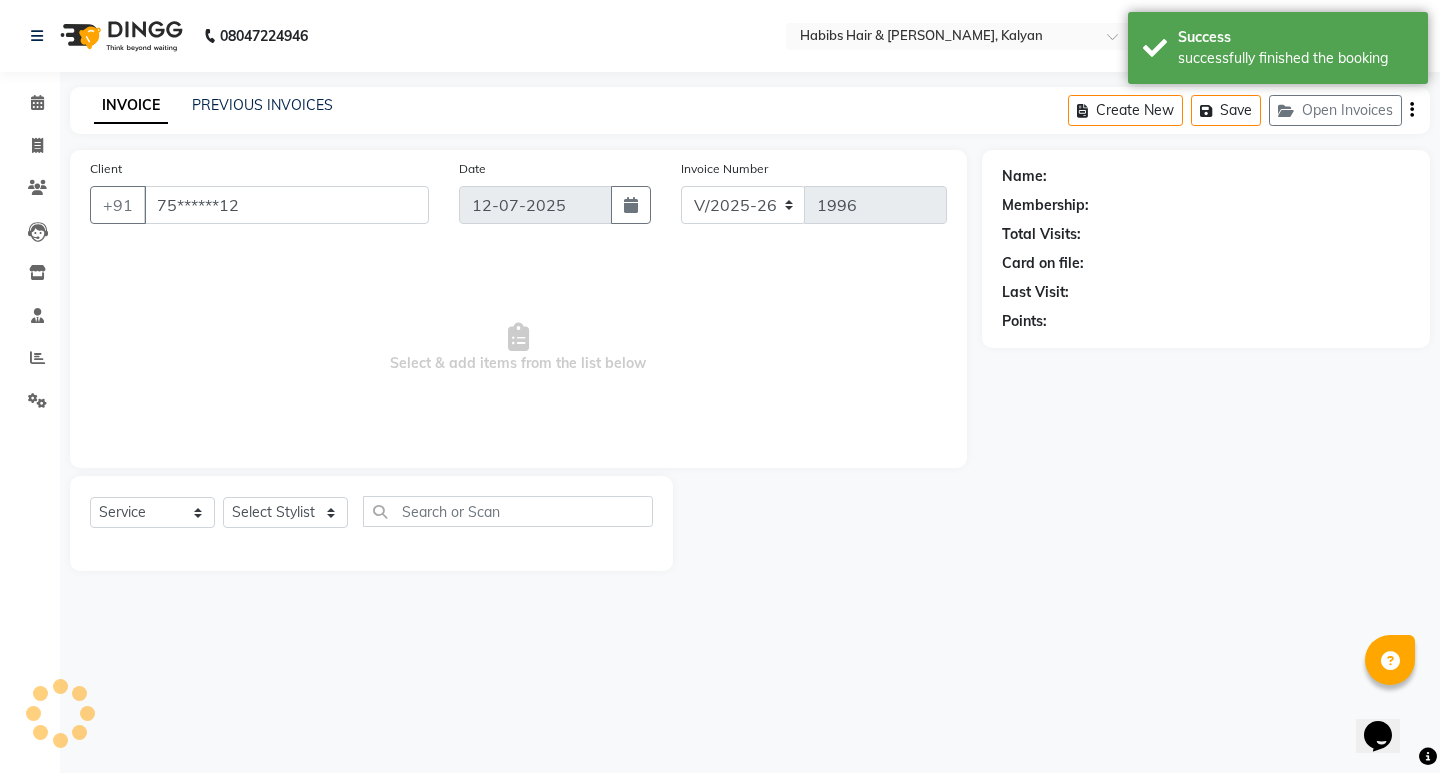 select on "81824" 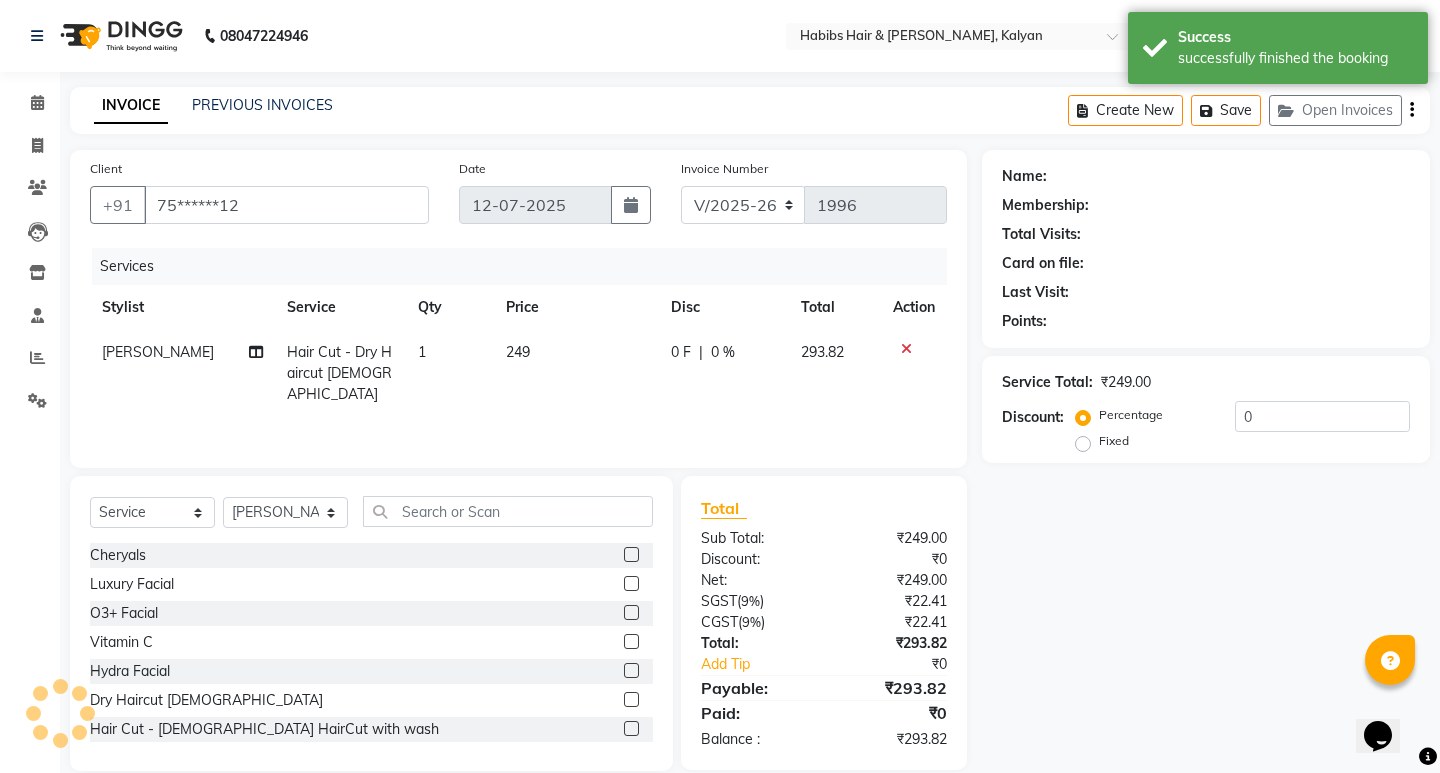 select on "1: Object" 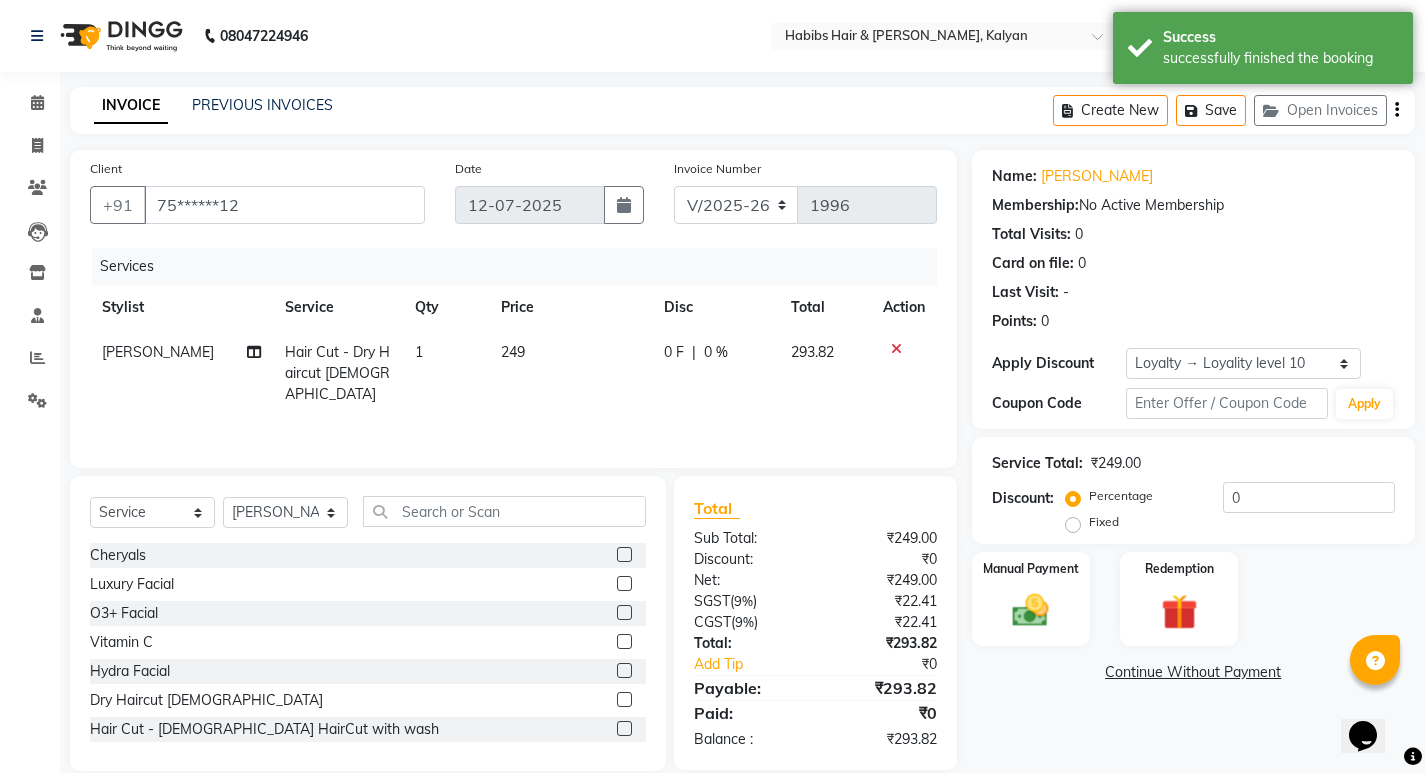 click 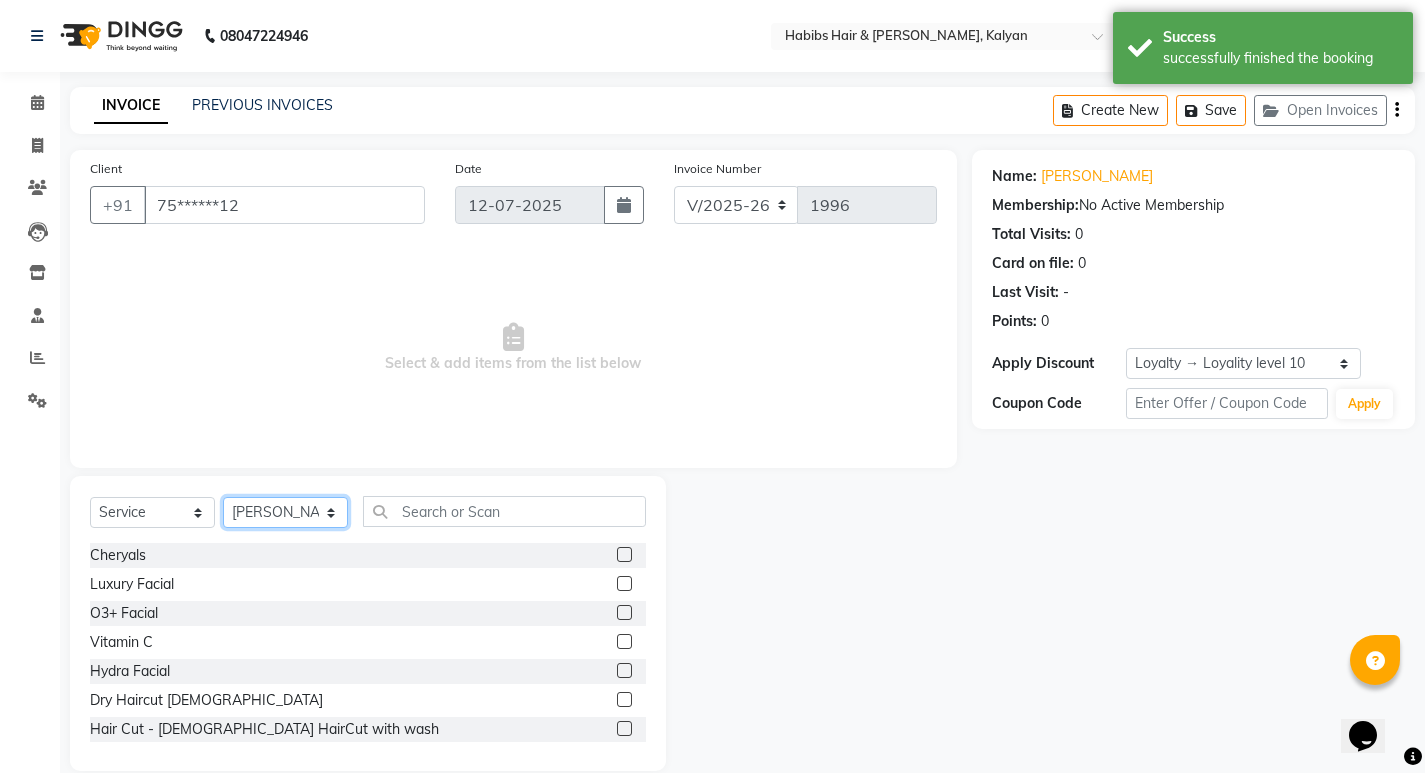 click on "Select Stylist ANWAR GANESH SHINDE Gauri Manager Maruf  mulla Meena Kumari Namrata zipre Neha M Omkar Priyanka Ranjana  singh  Sagar saindane SANTOSHI SHALINI Smruti Suraj Kadam Vinaya  Yogesh" 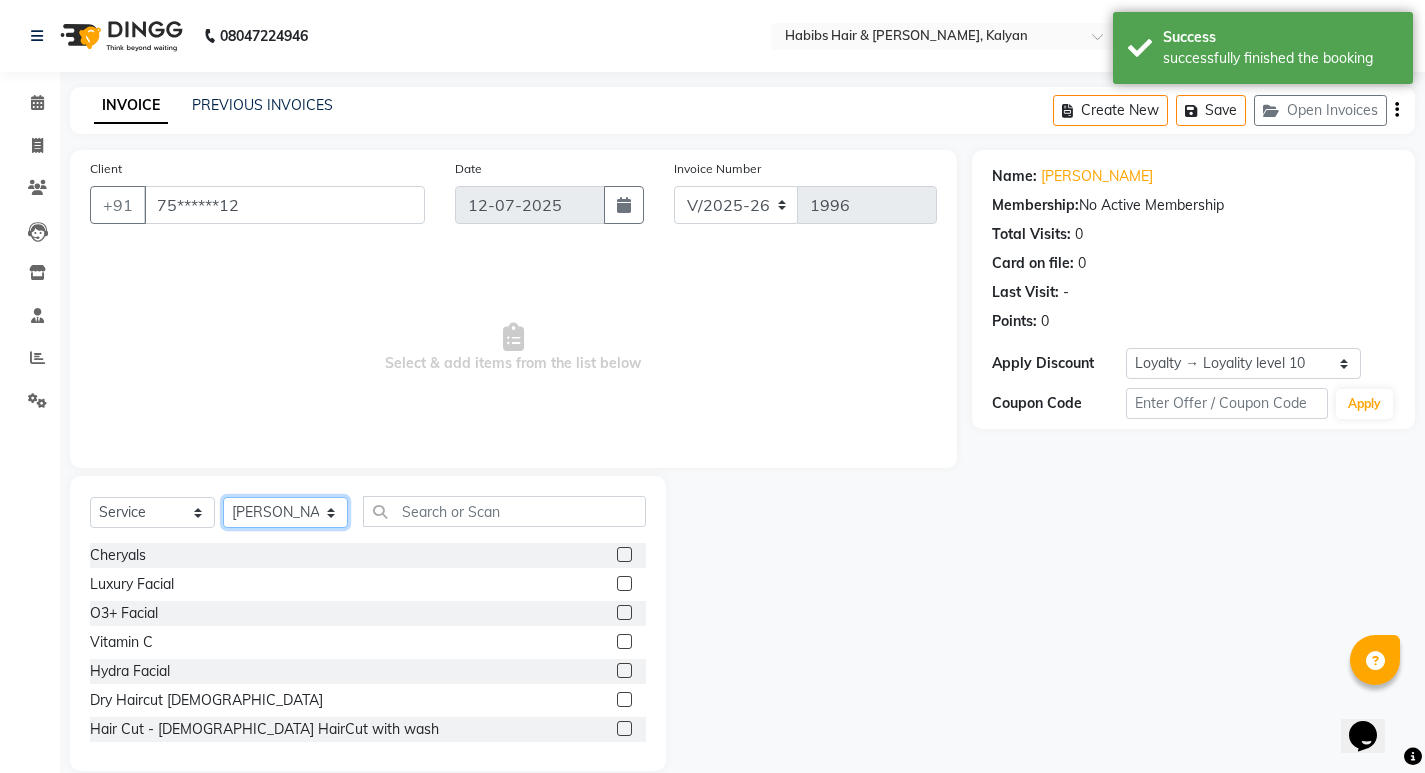 select on "77419" 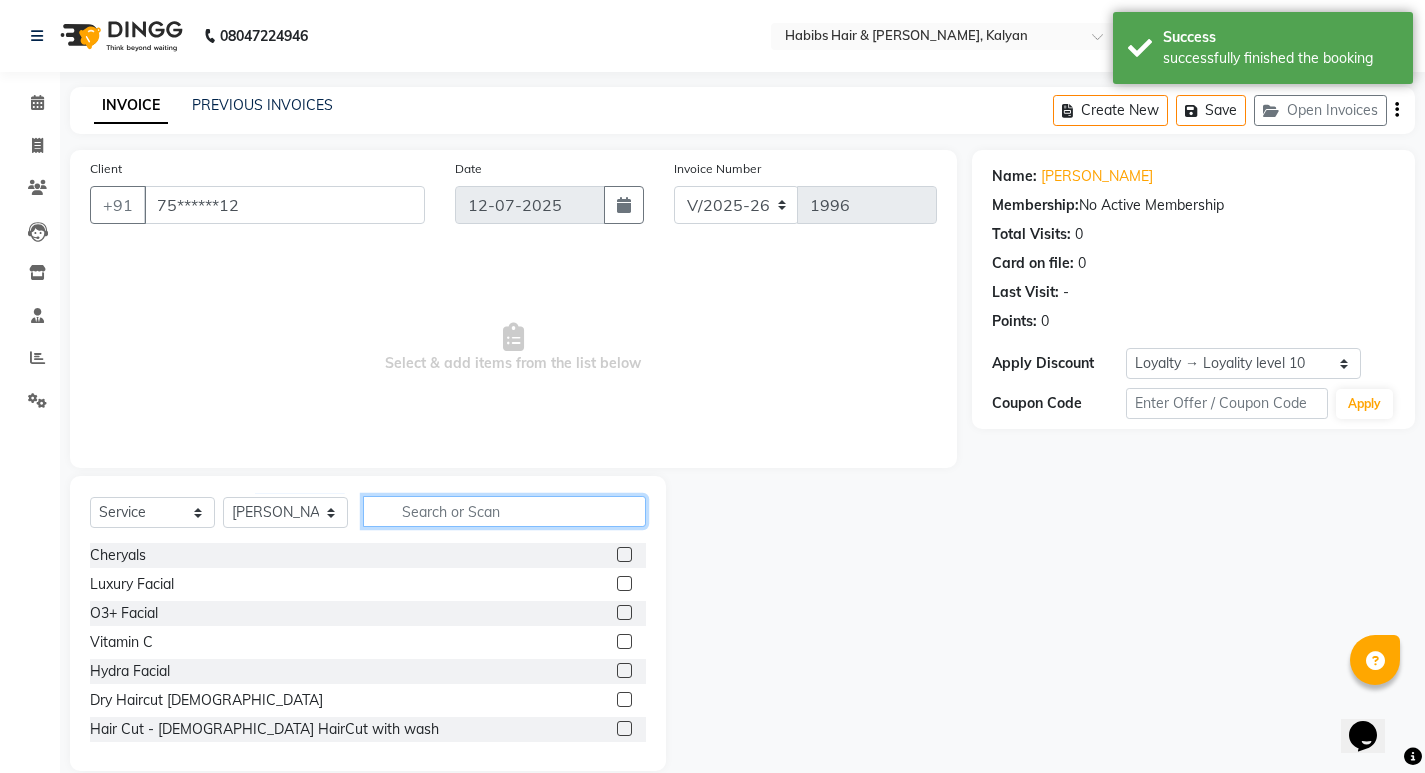 click 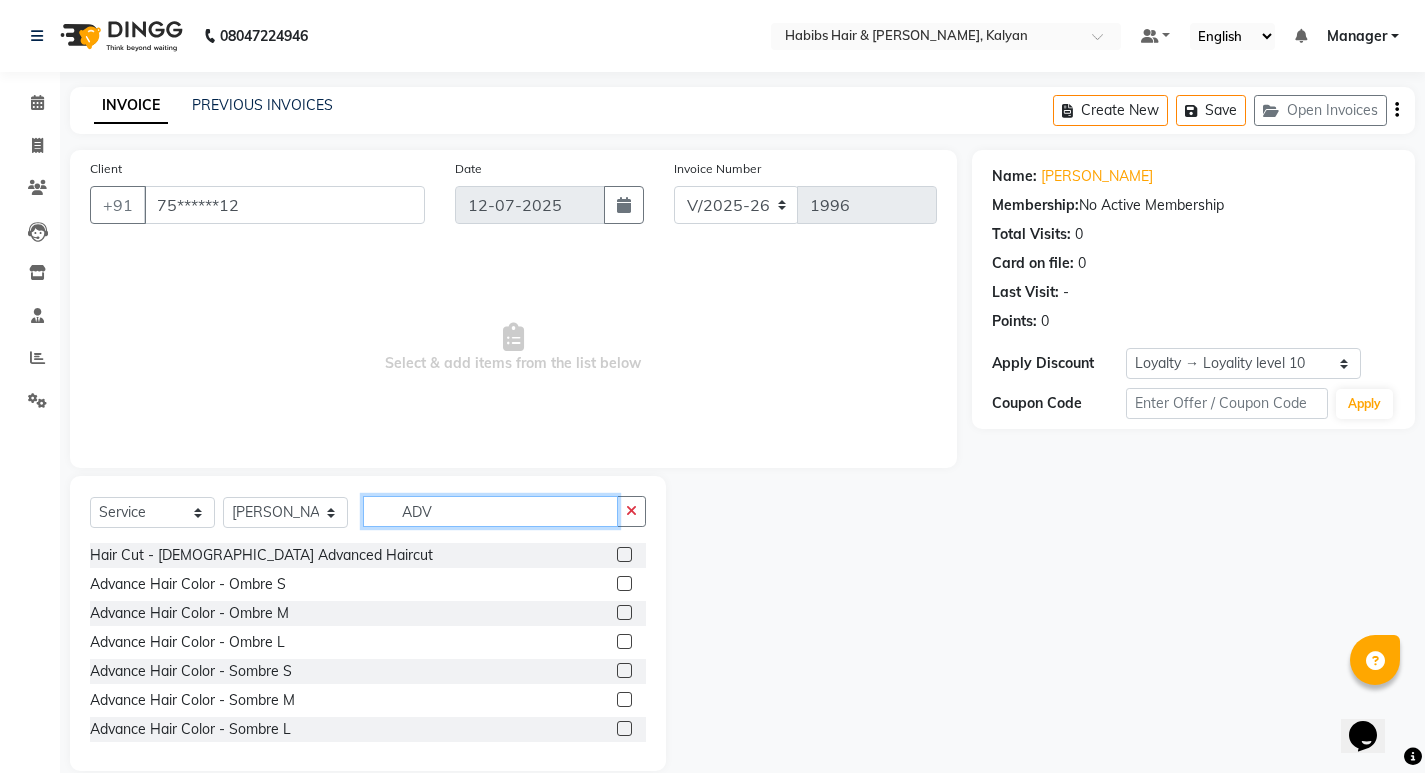 type on "ADV" 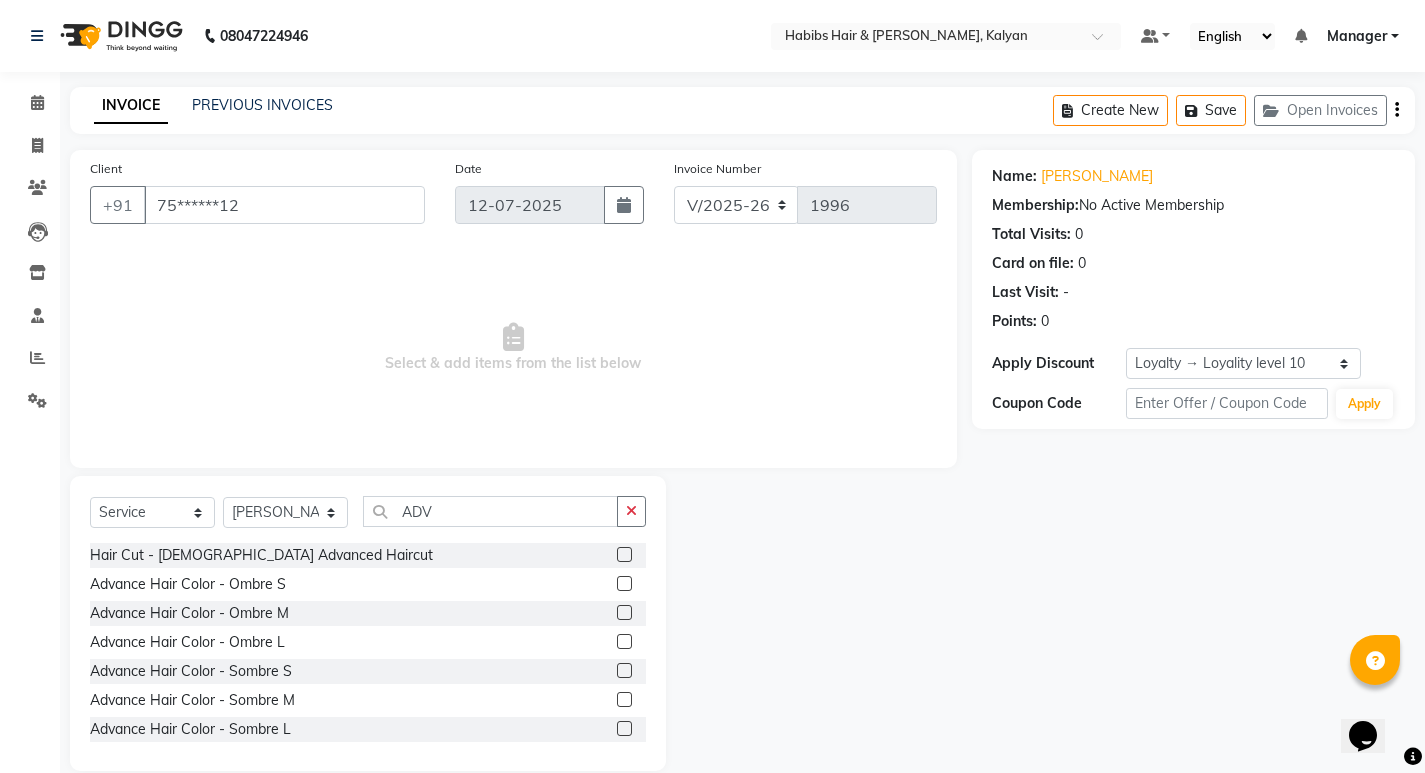 click 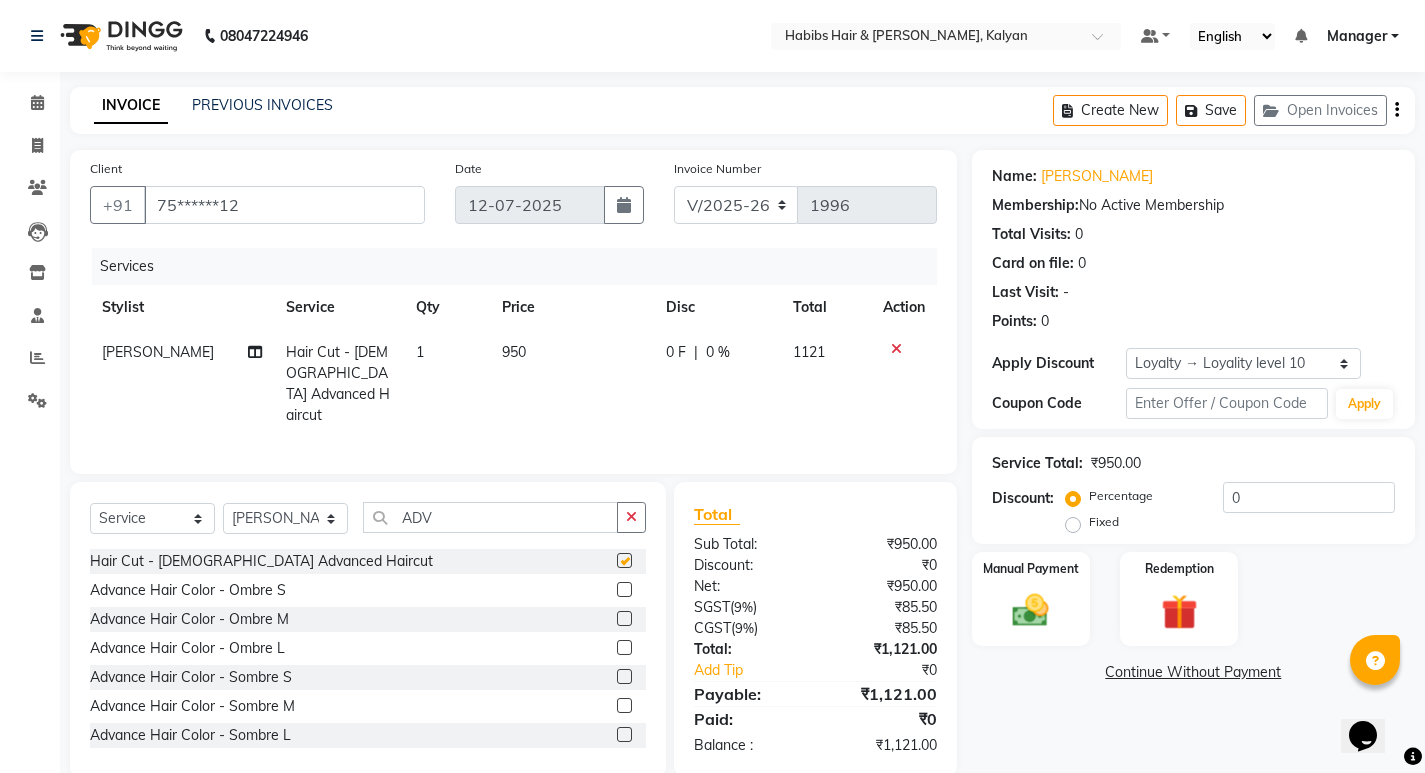 checkbox on "false" 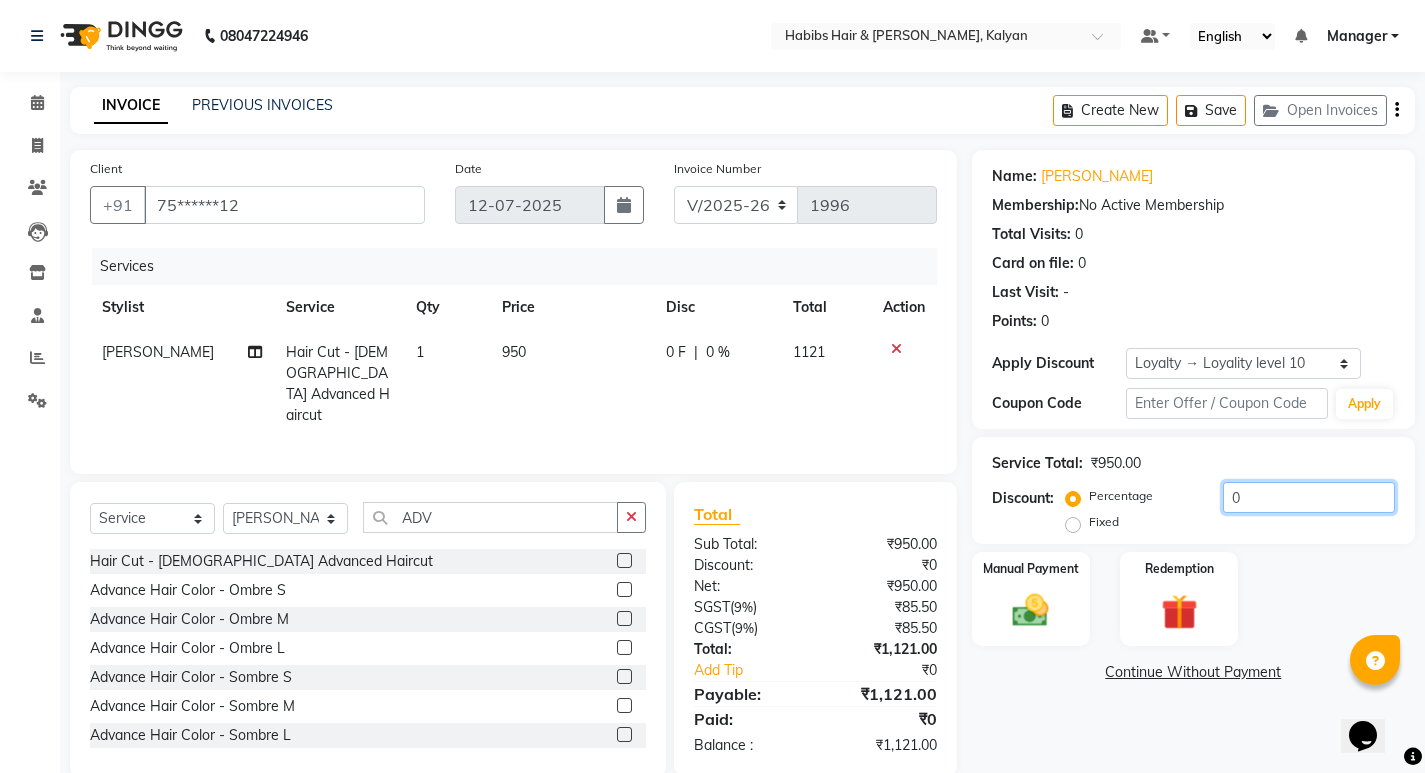 click on "0" 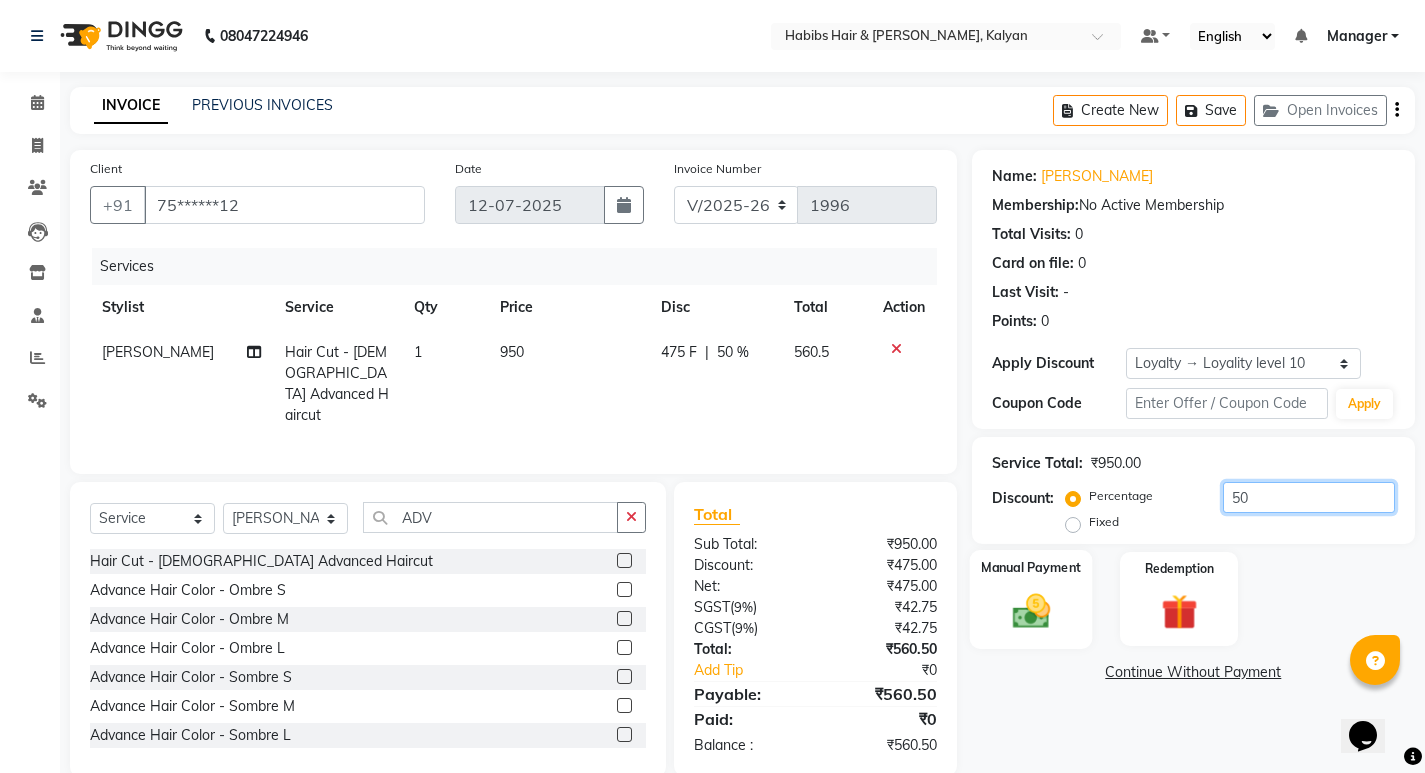 type on "50" 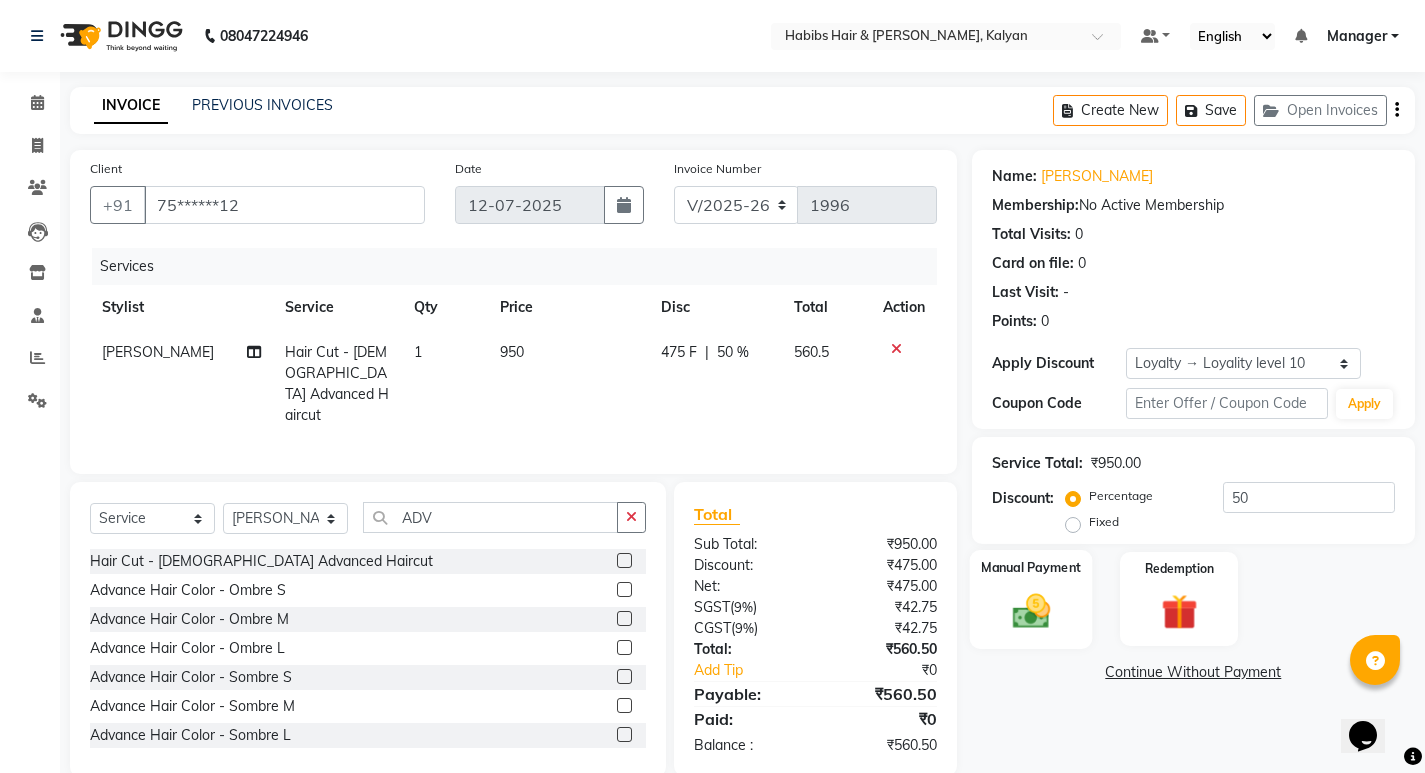 click on "Manual Payment" 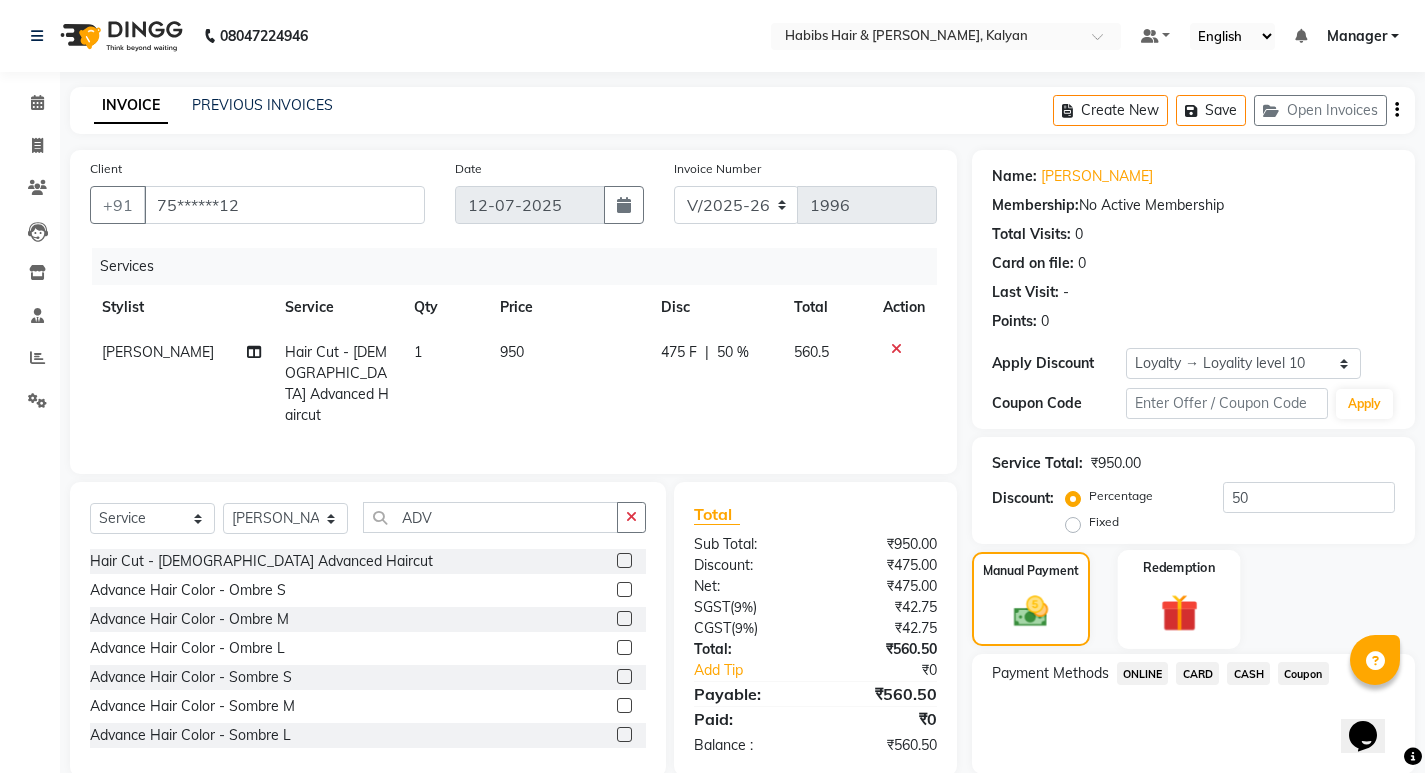 scroll, scrollTop: 72, scrollLeft: 0, axis: vertical 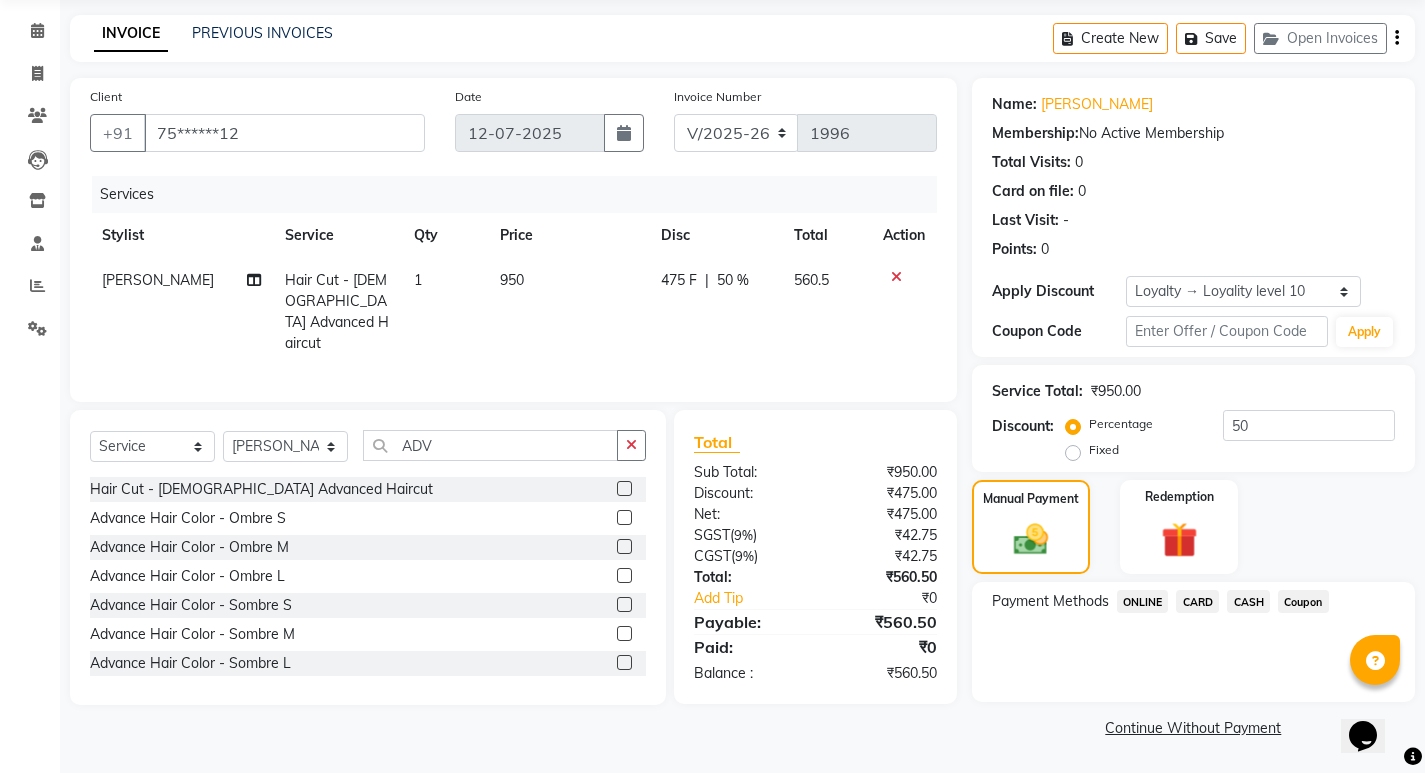 click on "ONLINE" 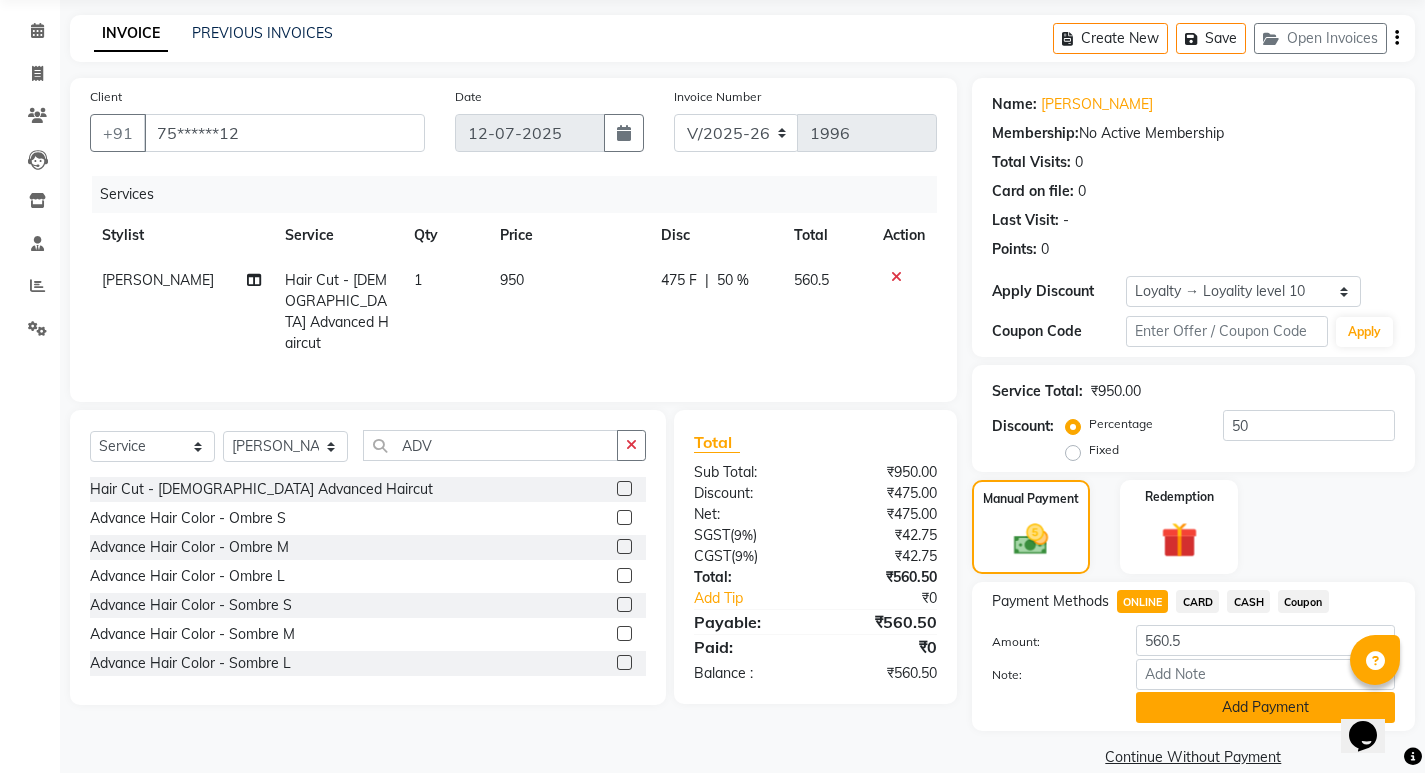 click on "Add Payment" 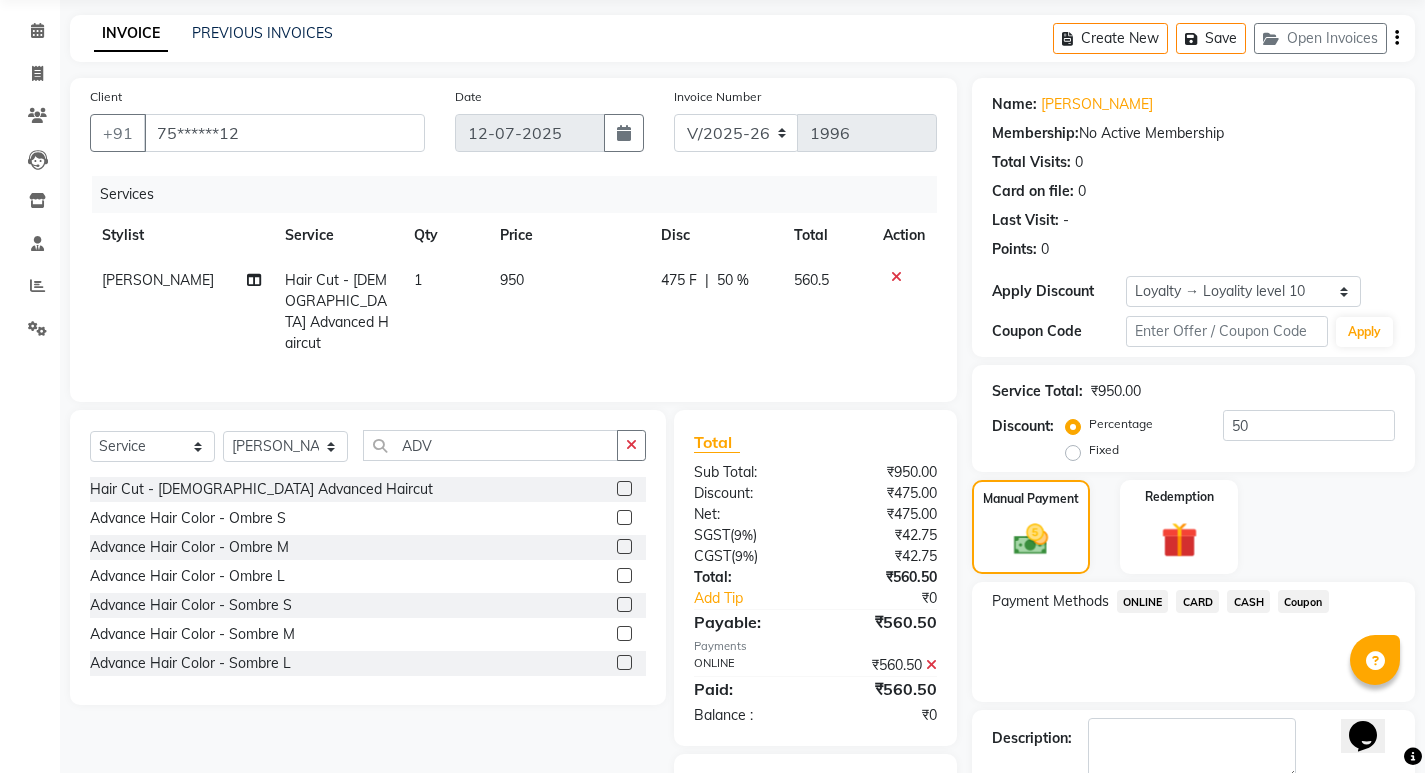 scroll, scrollTop: 185, scrollLeft: 0, axis: vertical 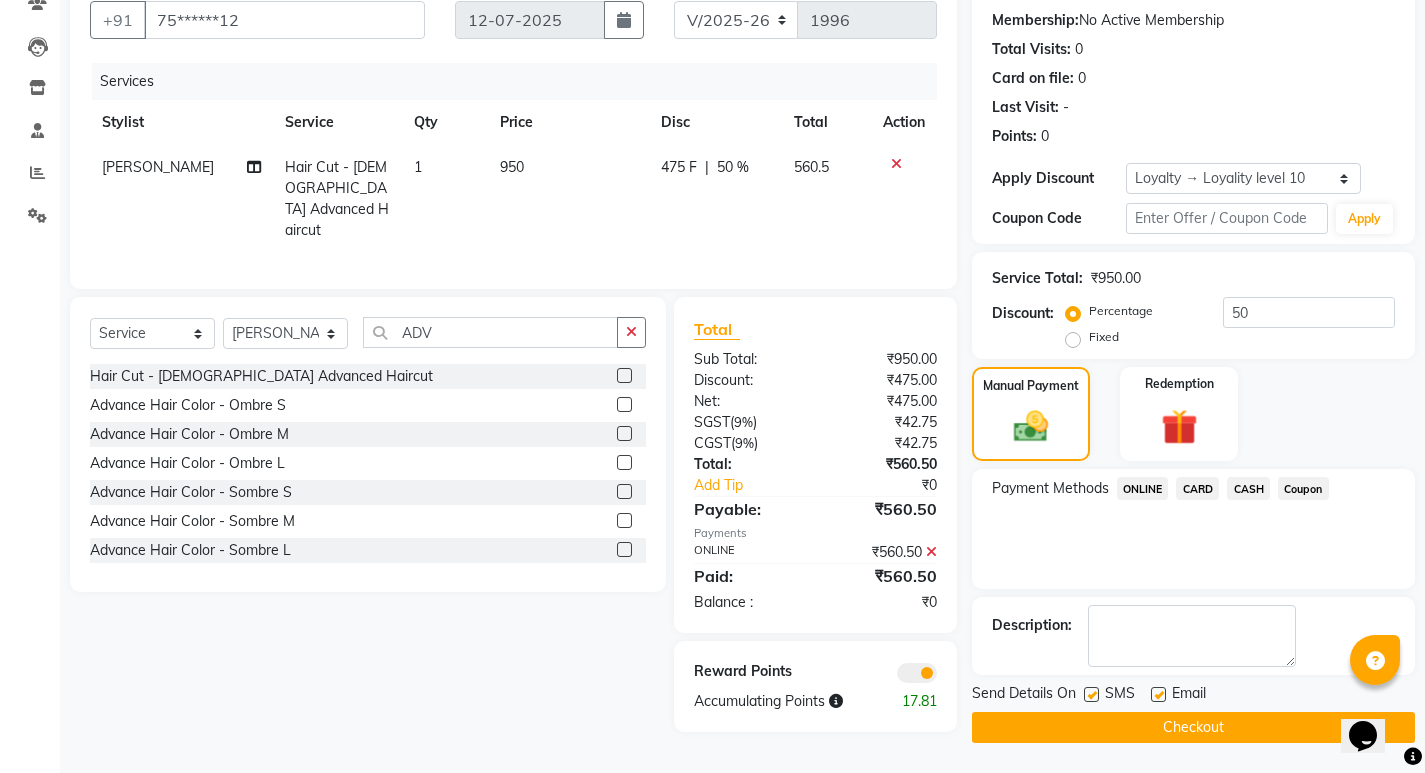click on "Checkout" 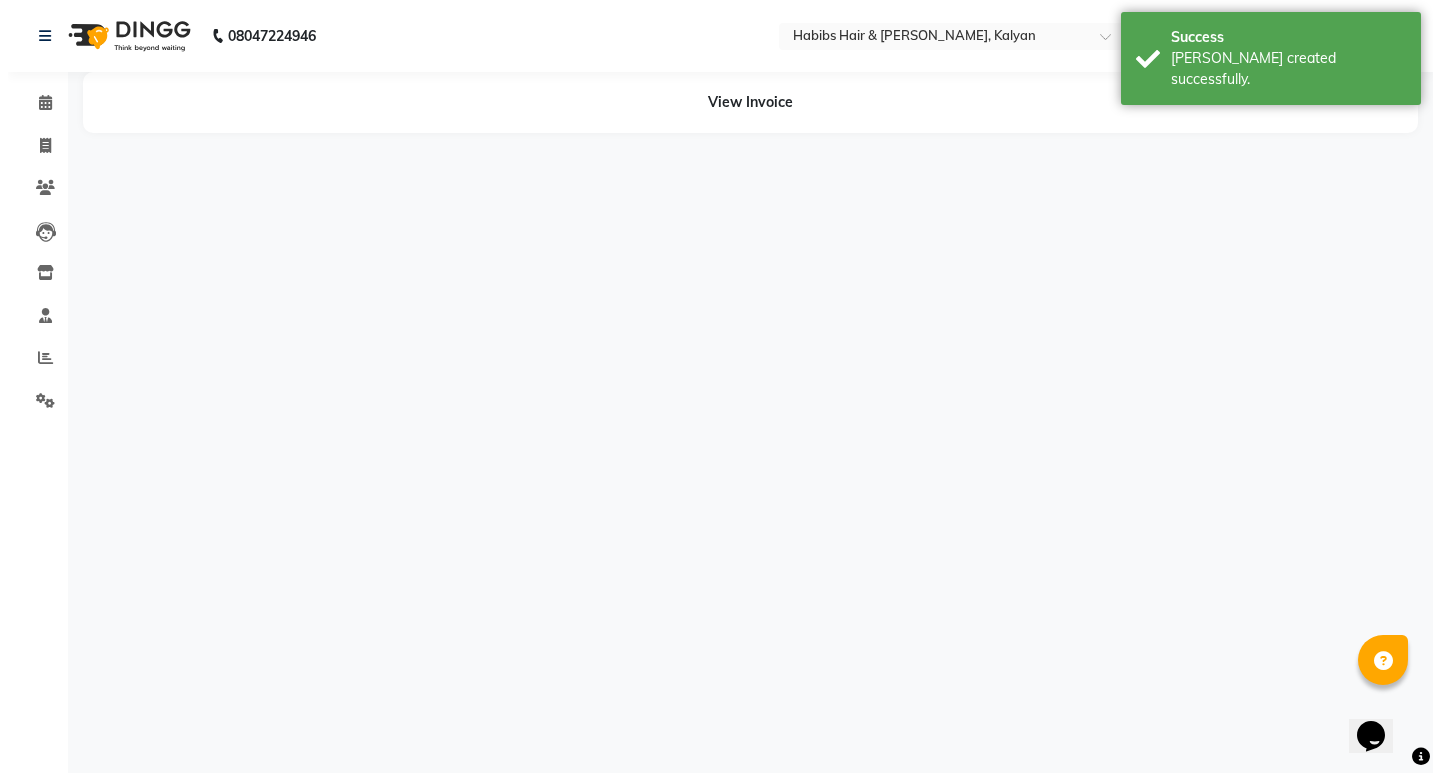 scroll, scrollTop: 0, scrollLeft: 0, axis: both 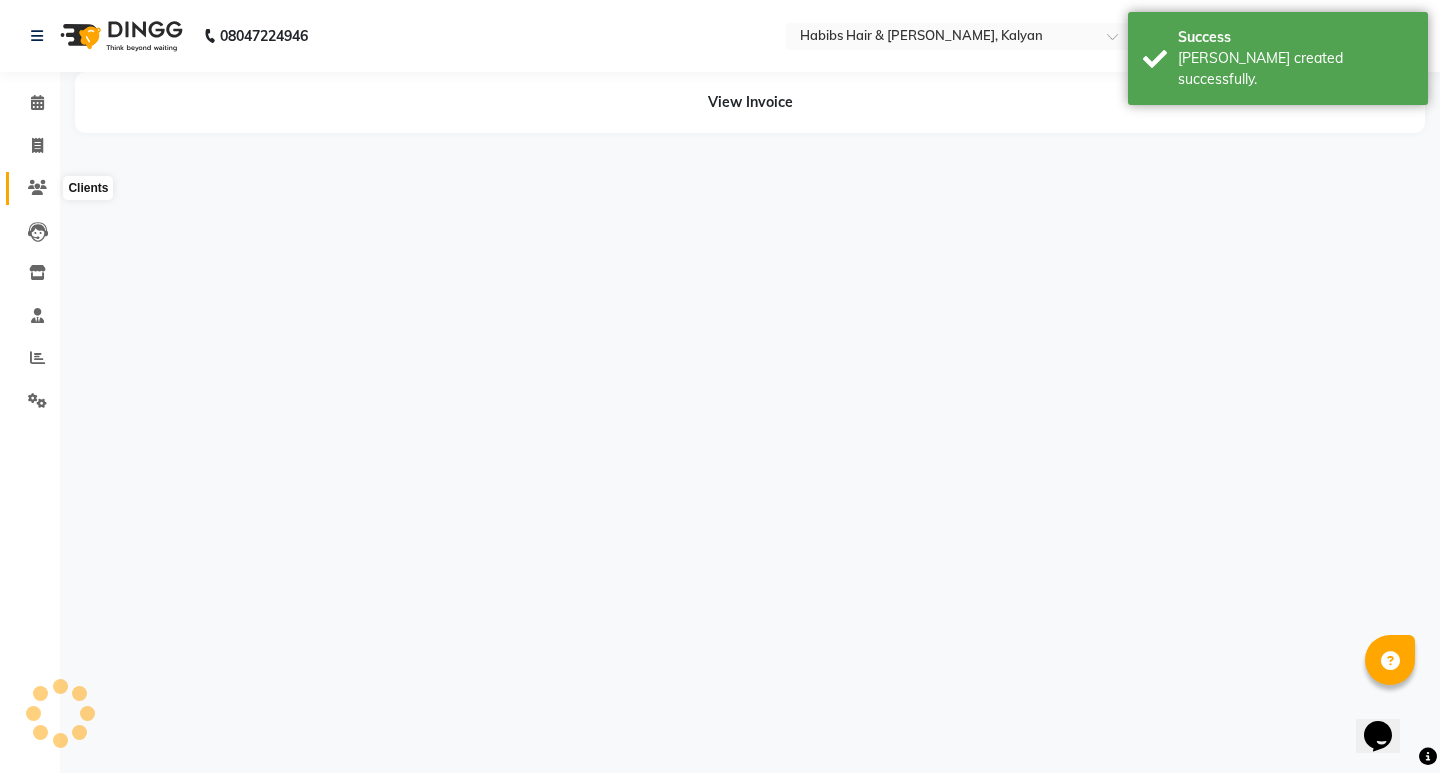 click 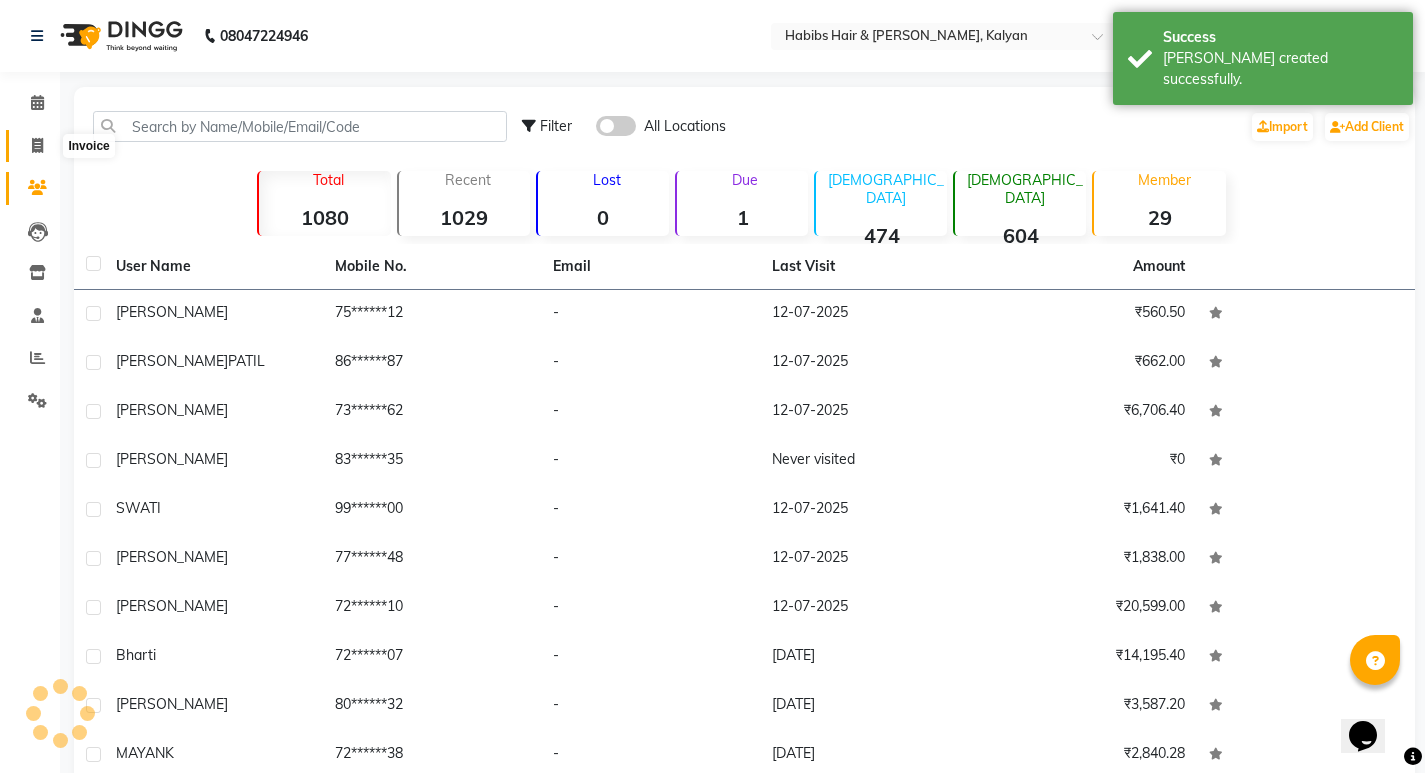 click 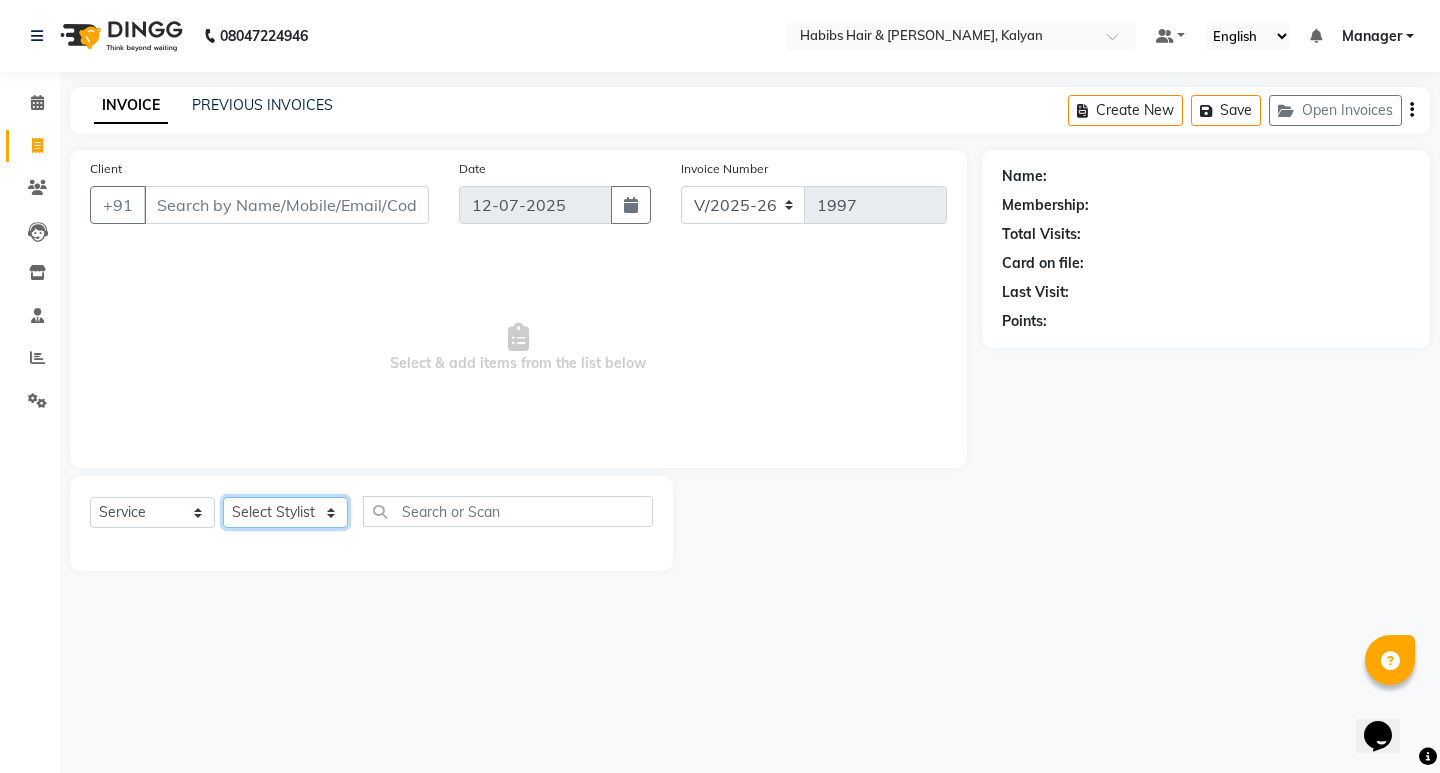 click on "Select Stylist ANWAR GANESH SHINDE Gauri Manager Maruf  mulla Meena Kumari Namrata zipre Neha M Omkar Priyanka Ranjana  singh  Sagar saindane SANTOSHI SHALINI Smruti Suraj Kadam Vinaya  Yogesh" 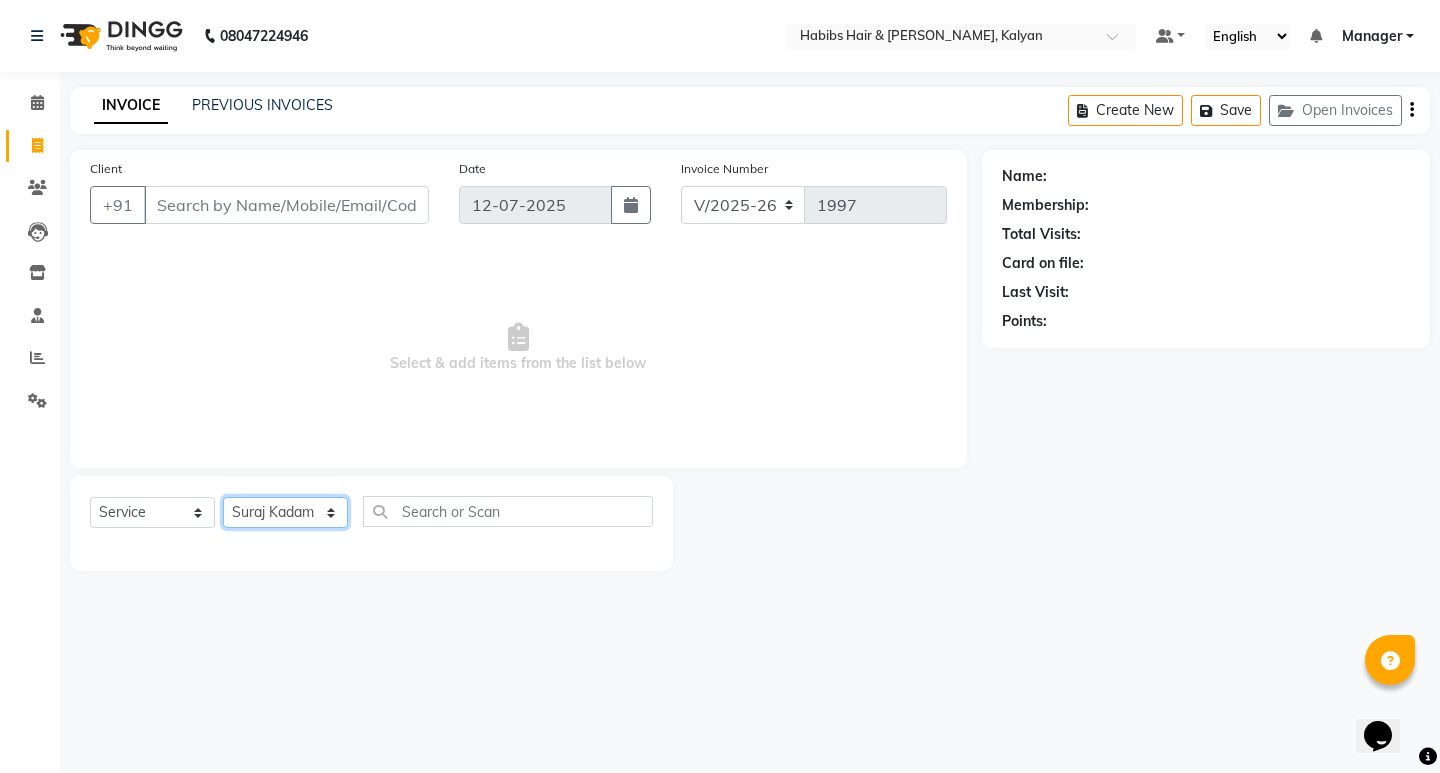 click on "Select Stylist ANWAR GANESH SHINDE Gauri Manager Maruf  mulla Meena Kumari Namrata zipre Neha M Omkar Priyanka Ranjana  singh  Sagar saindane SANTOSHI SHALINI Smruti Suraj Kadam Vinaya  Yogesh" 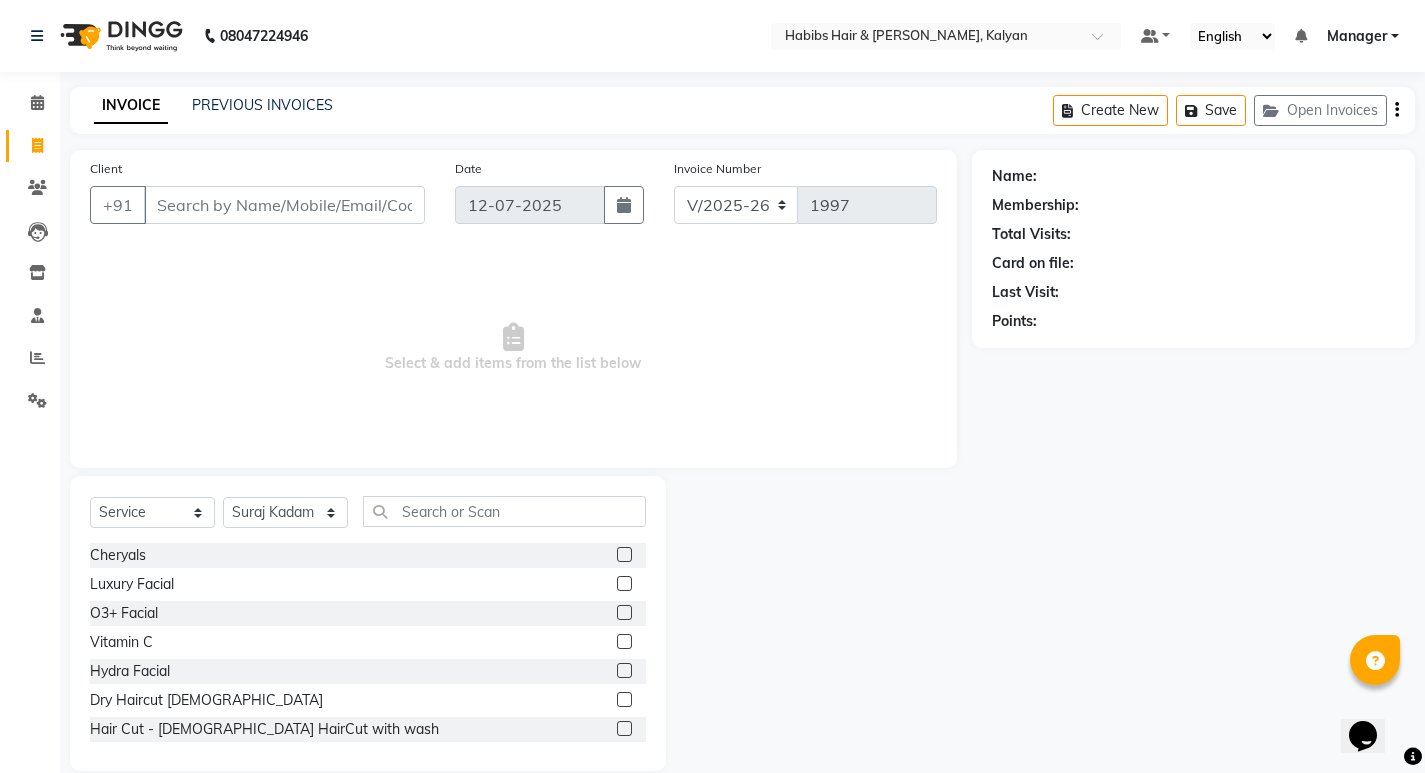 click on "Select  Service  Product  Membership  Package Voucher Prepaid Gift Card  Select Stylist ANWAR GANESH SHINDE Gauri Manager Maruf  mulla Meena Kumari Namrata zipre Neha M Omkar Priyanka Ranjana  singh  Sagar saindane SANTOSHI SHALINI Smruti Suraj Kadam Vinaya  Yogesh" 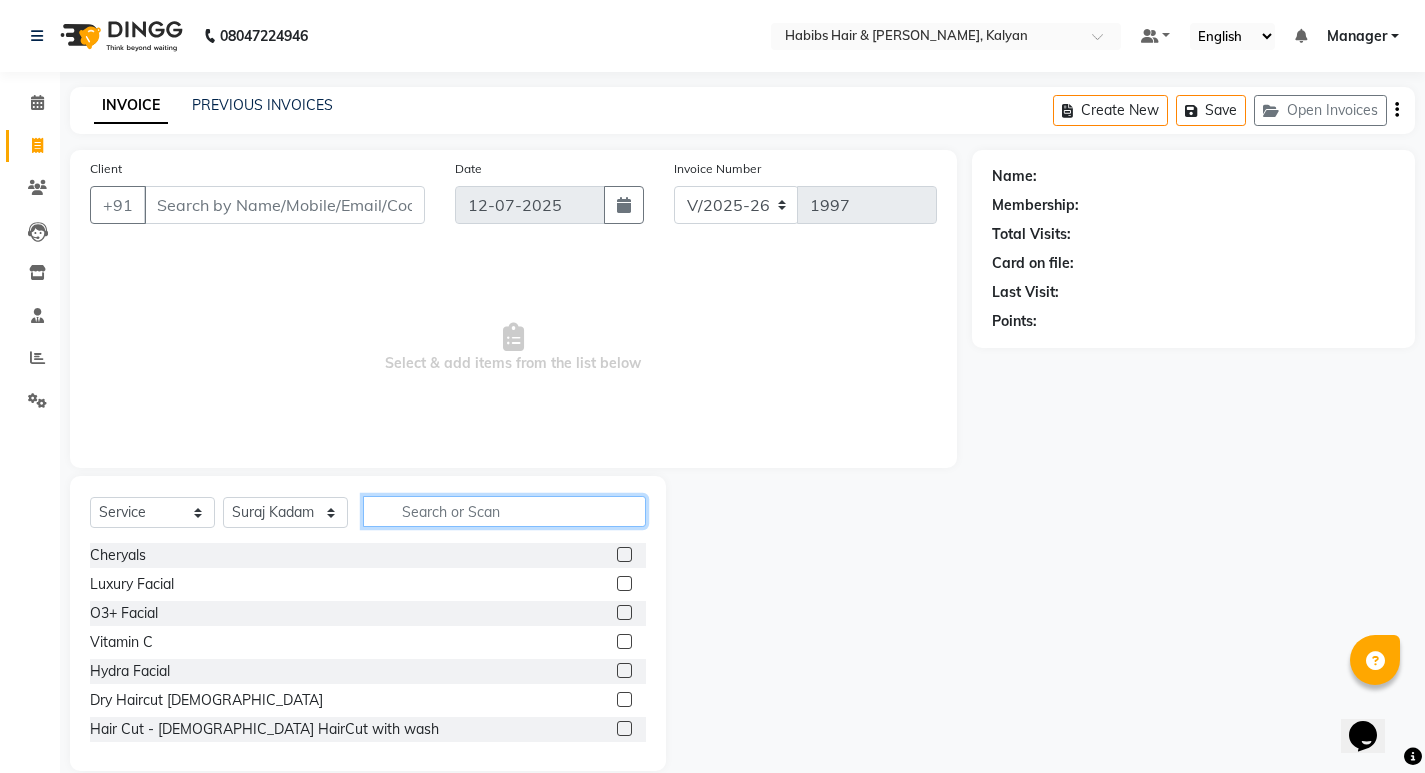 click 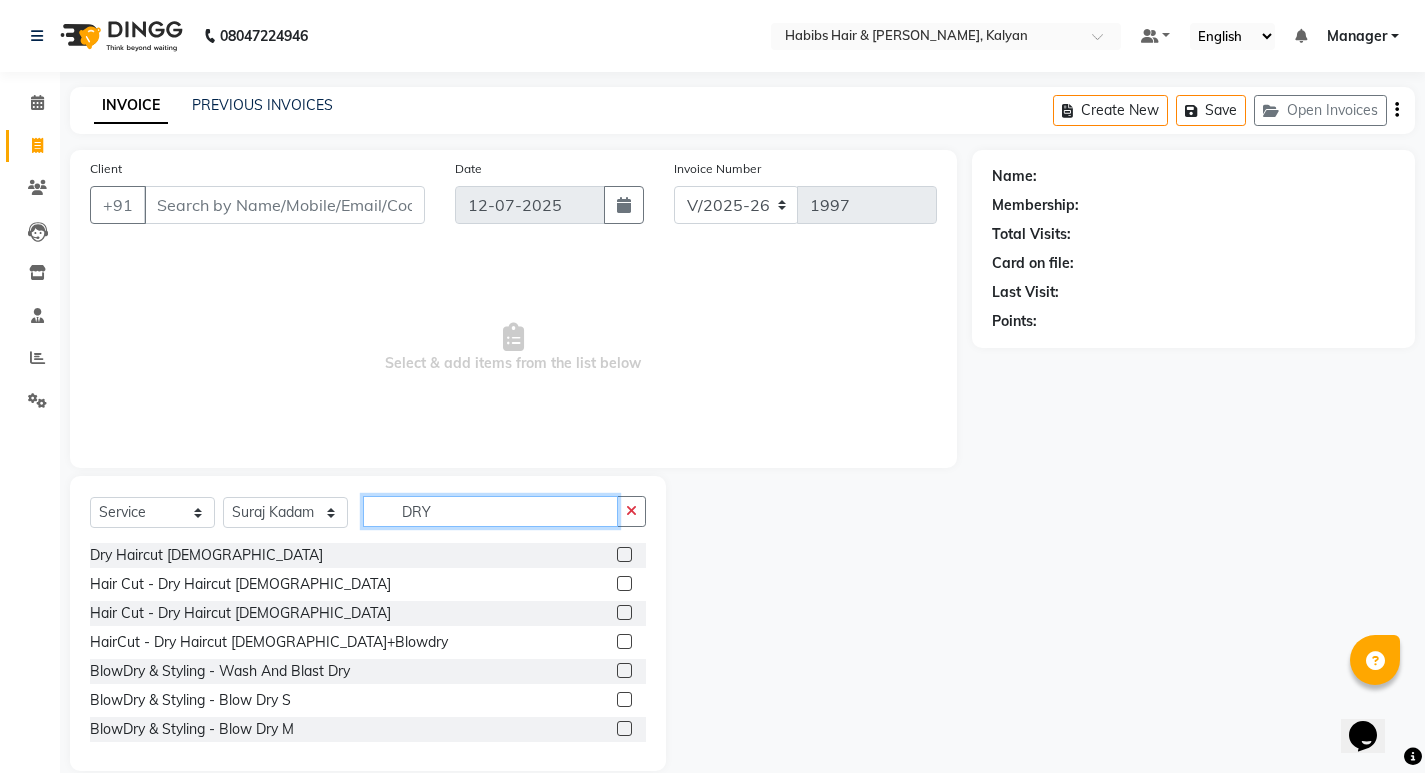 type on "DRY" 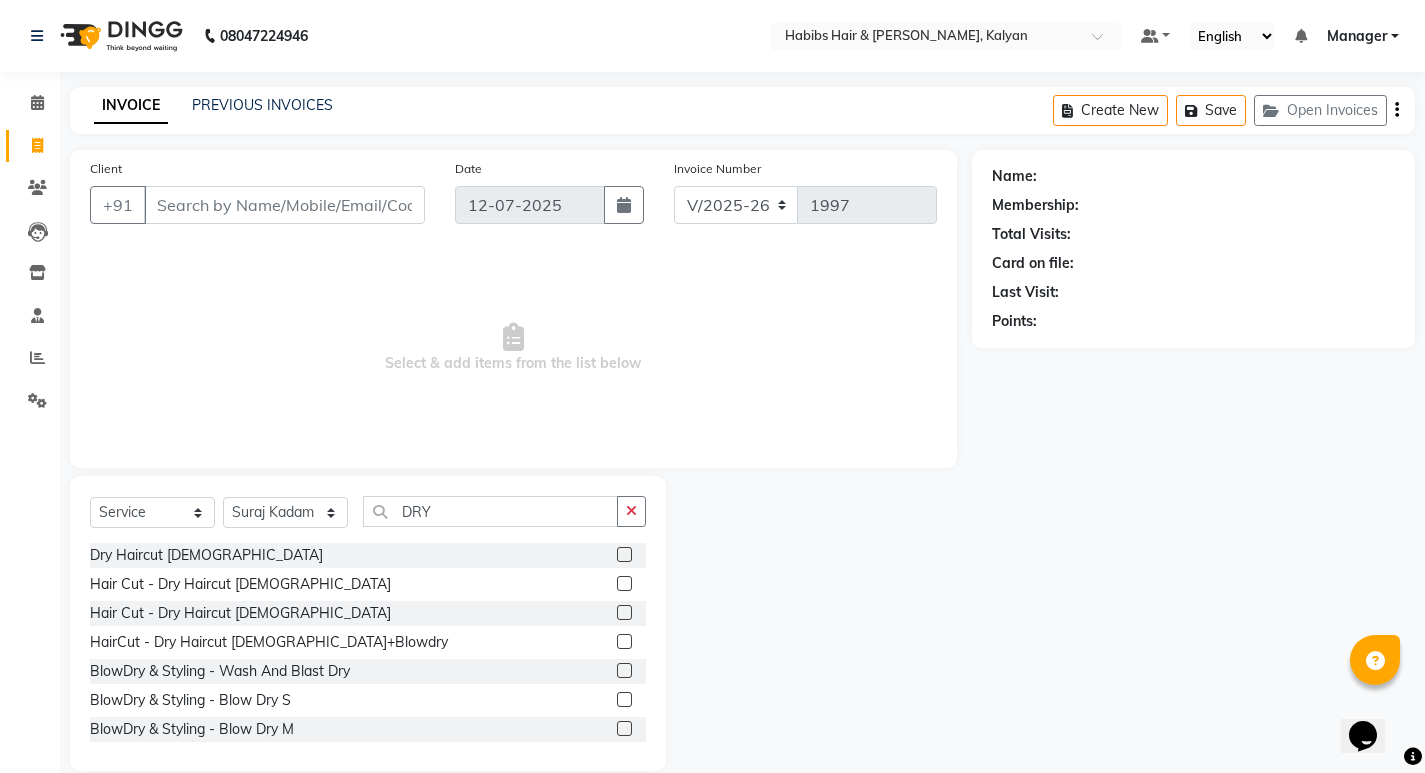 click 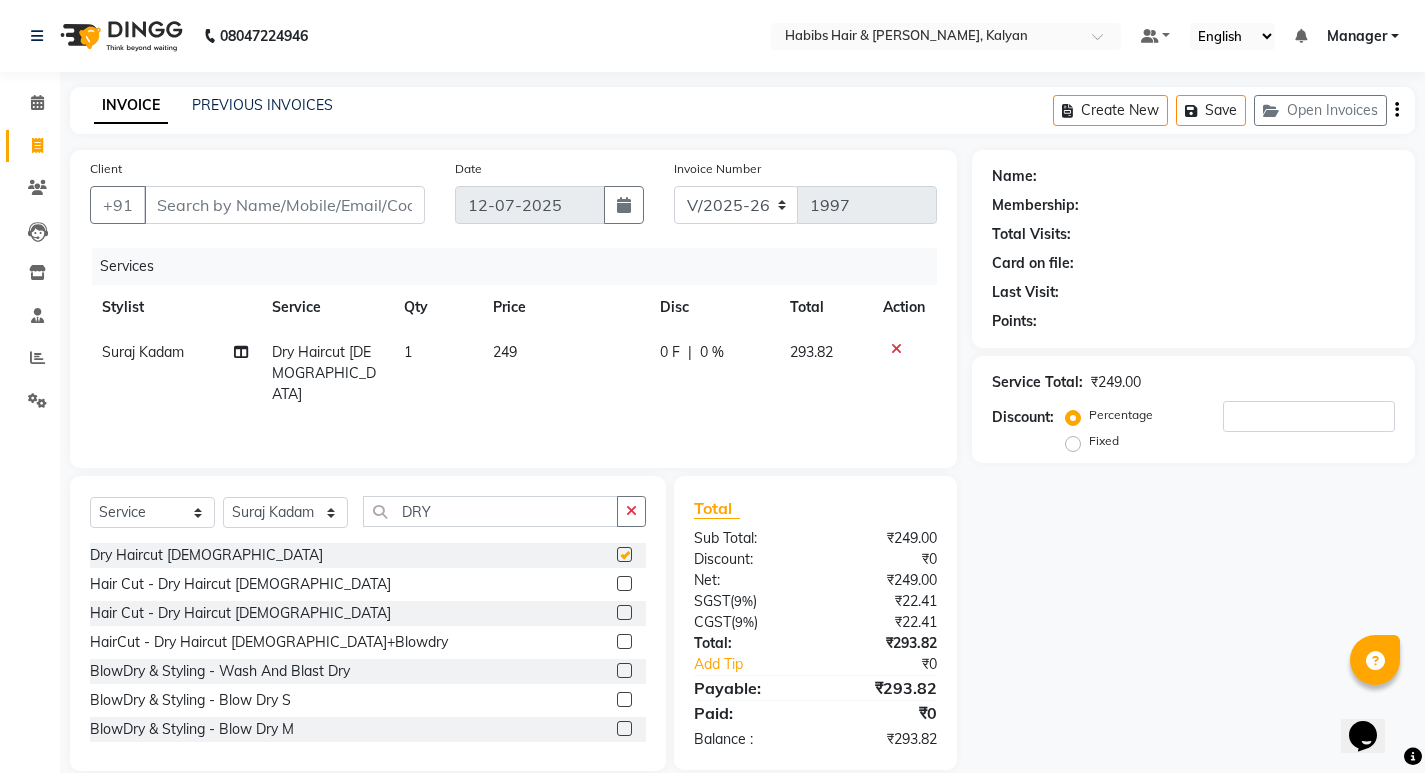 checkbox on "false" 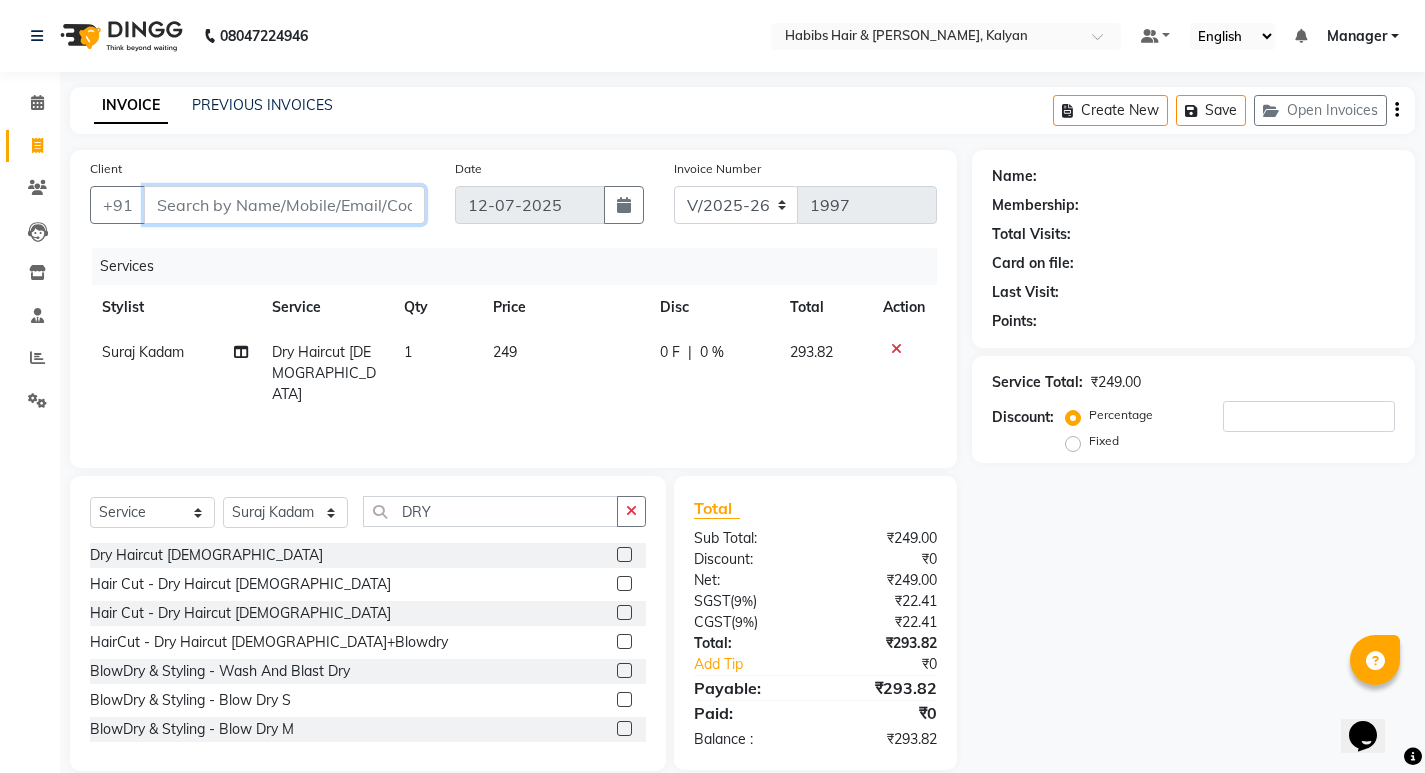 click on "Client" at bounding box center (284, 205) 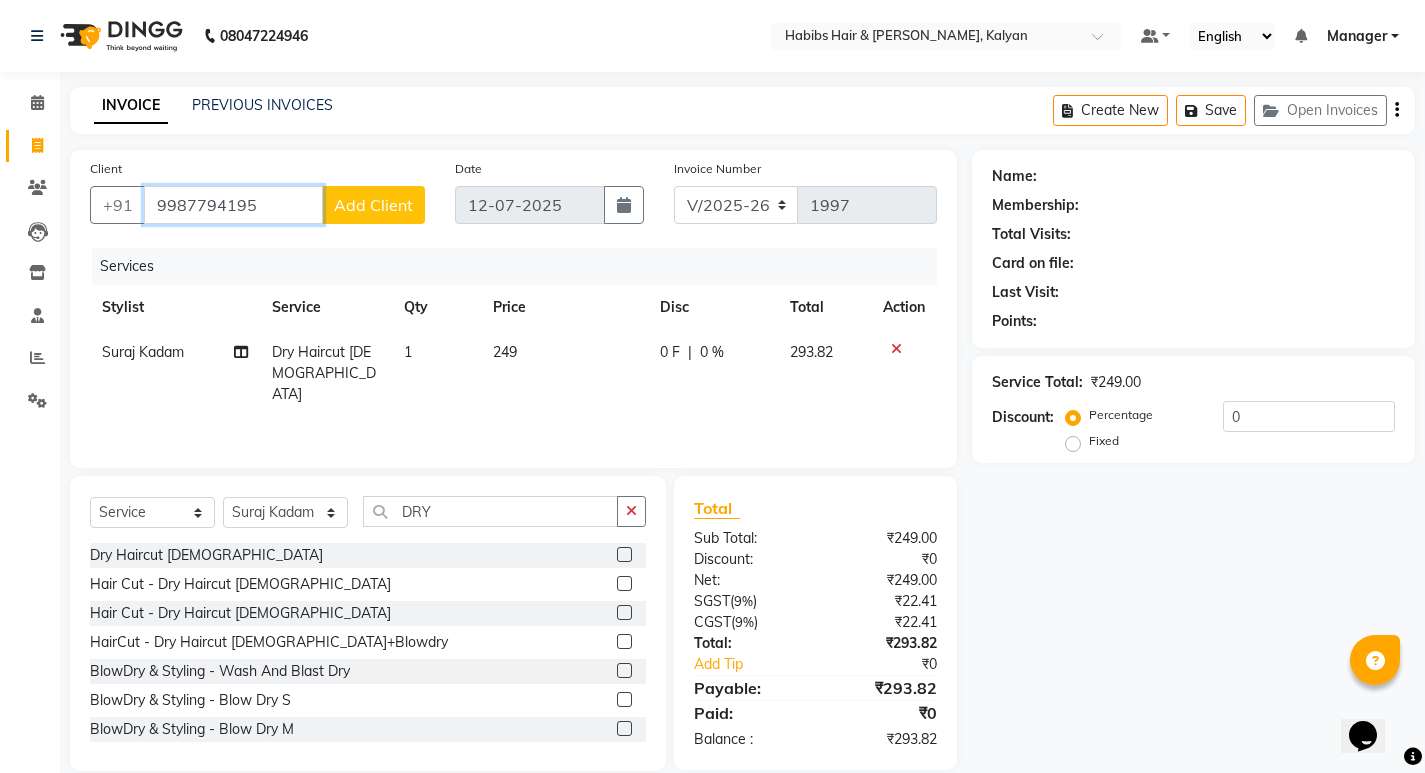 type on "9987794195" 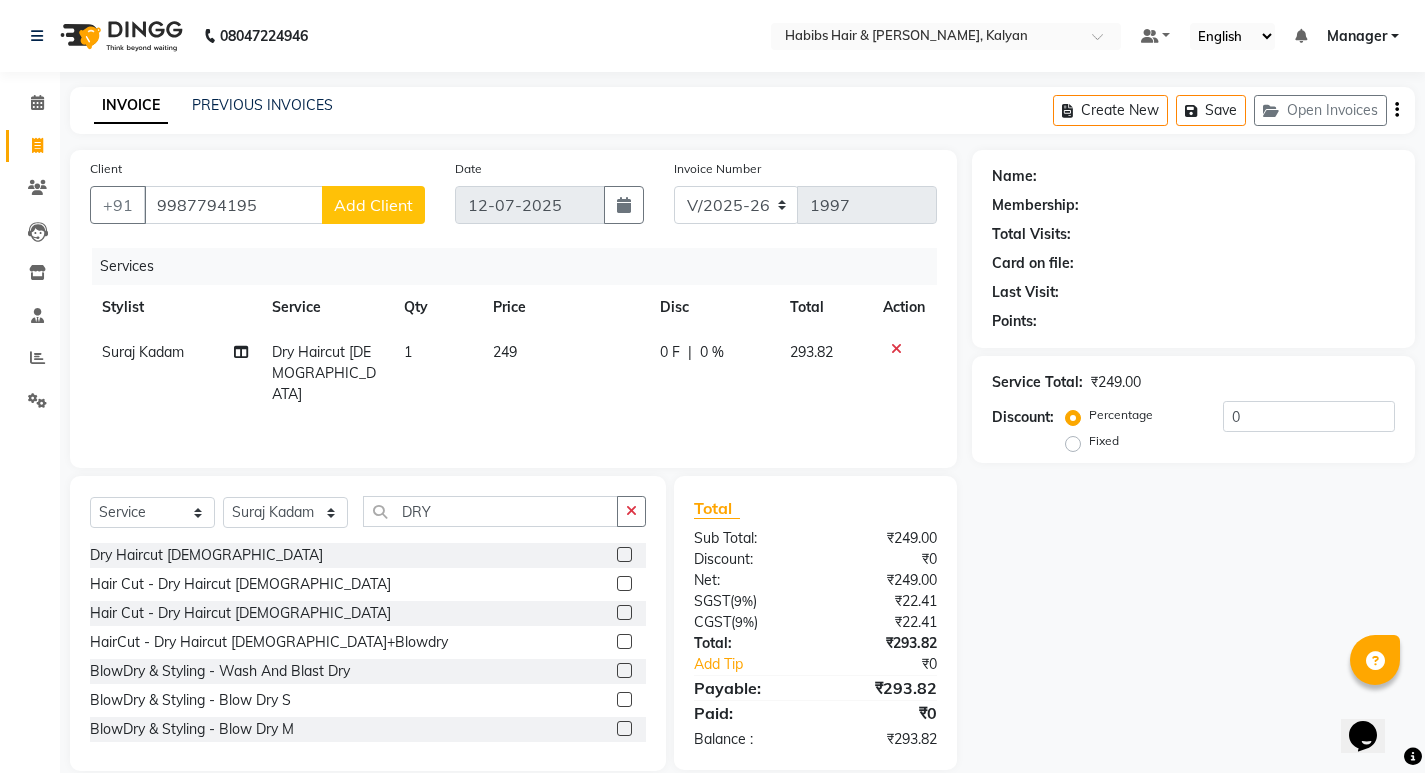 click on "Add Client" 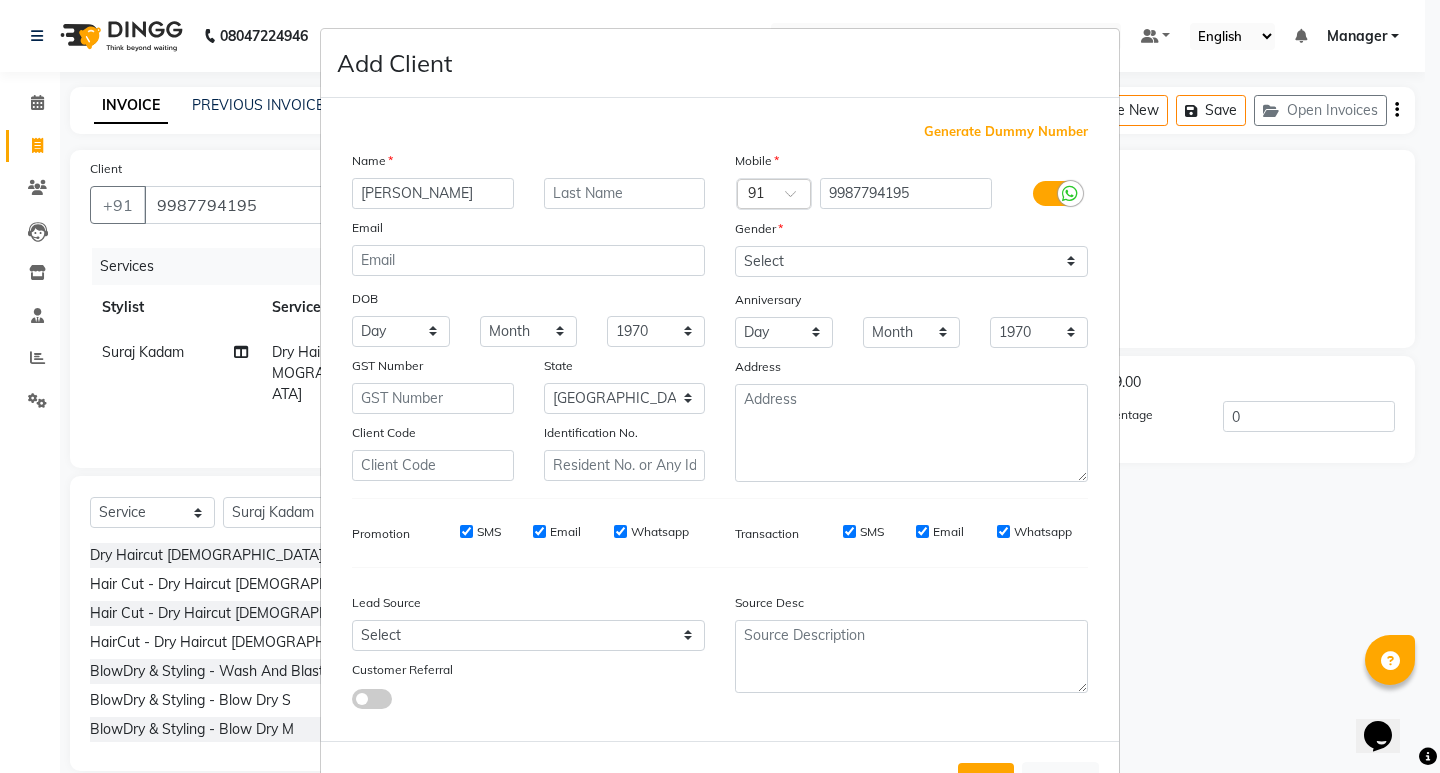 type on "JAYESH" 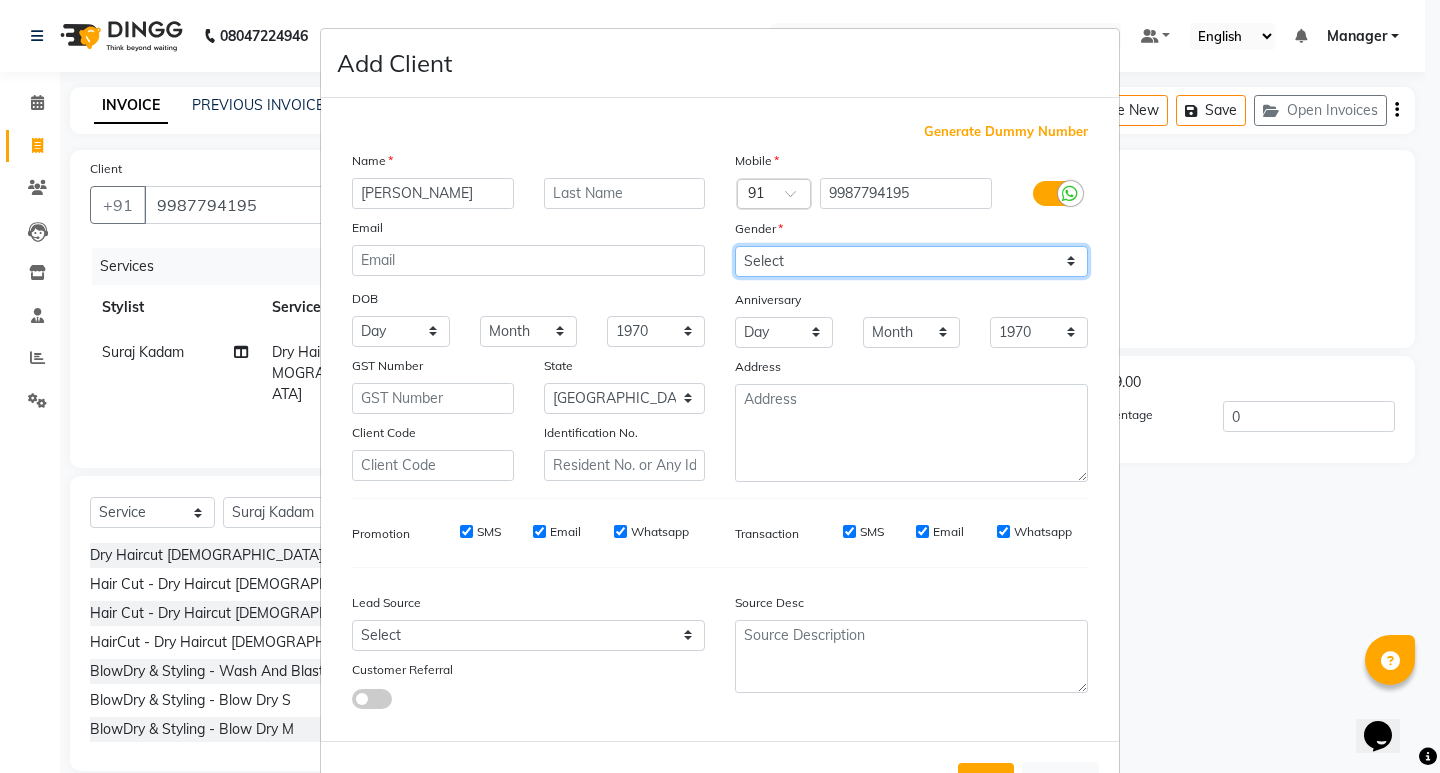 click on "Select Male Female Other Prefer Not To Say" at bounding box center (911, 261) 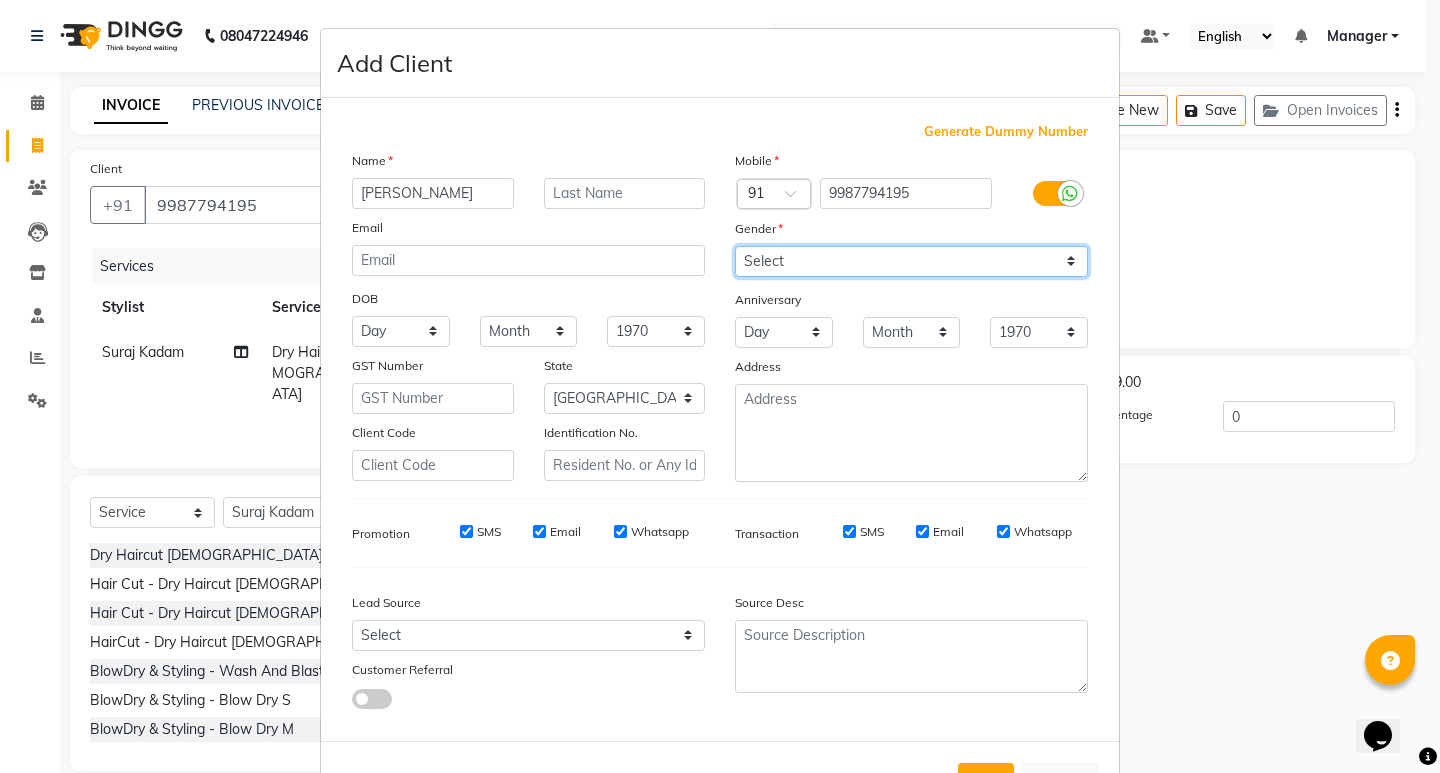 select on "male" 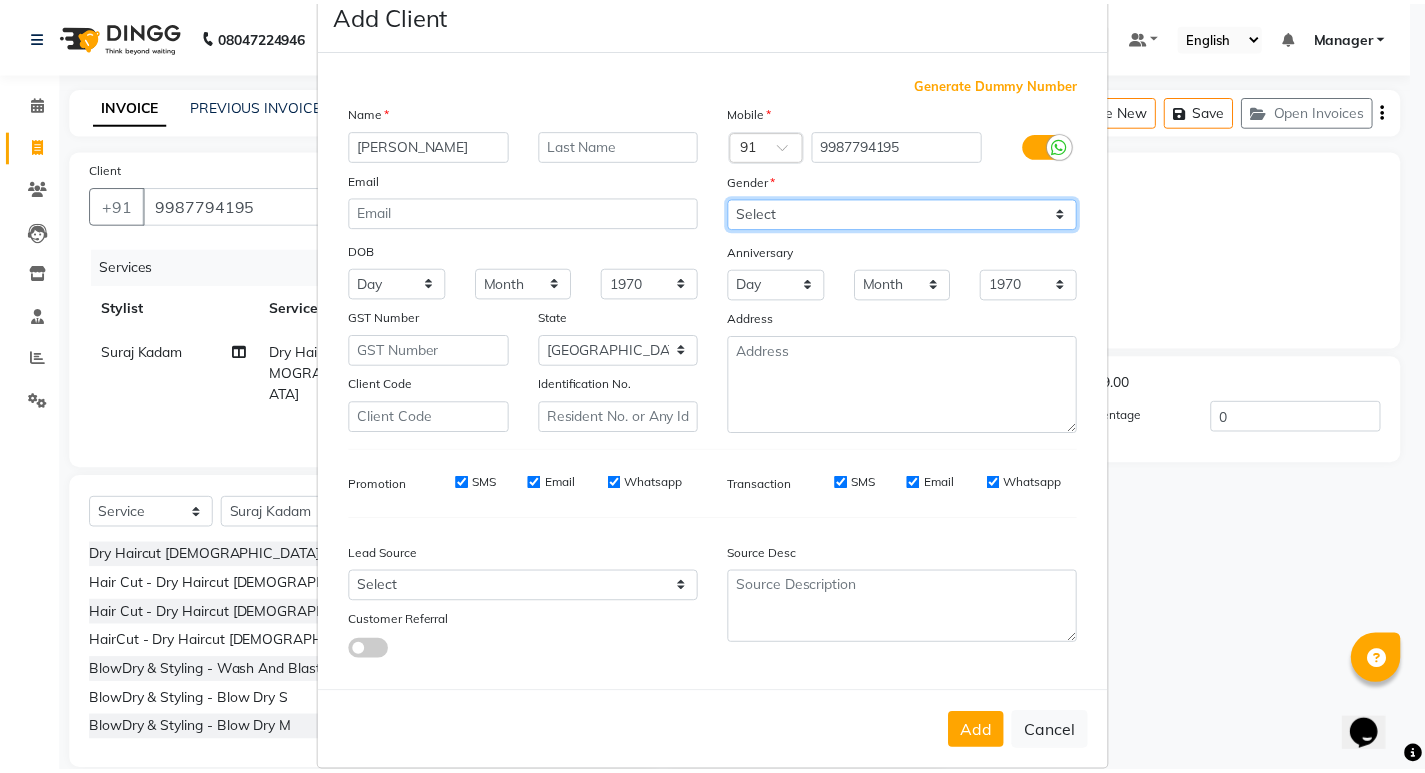 scroll, scrollTop: 76, scrollLeft: 0, axis: vertical 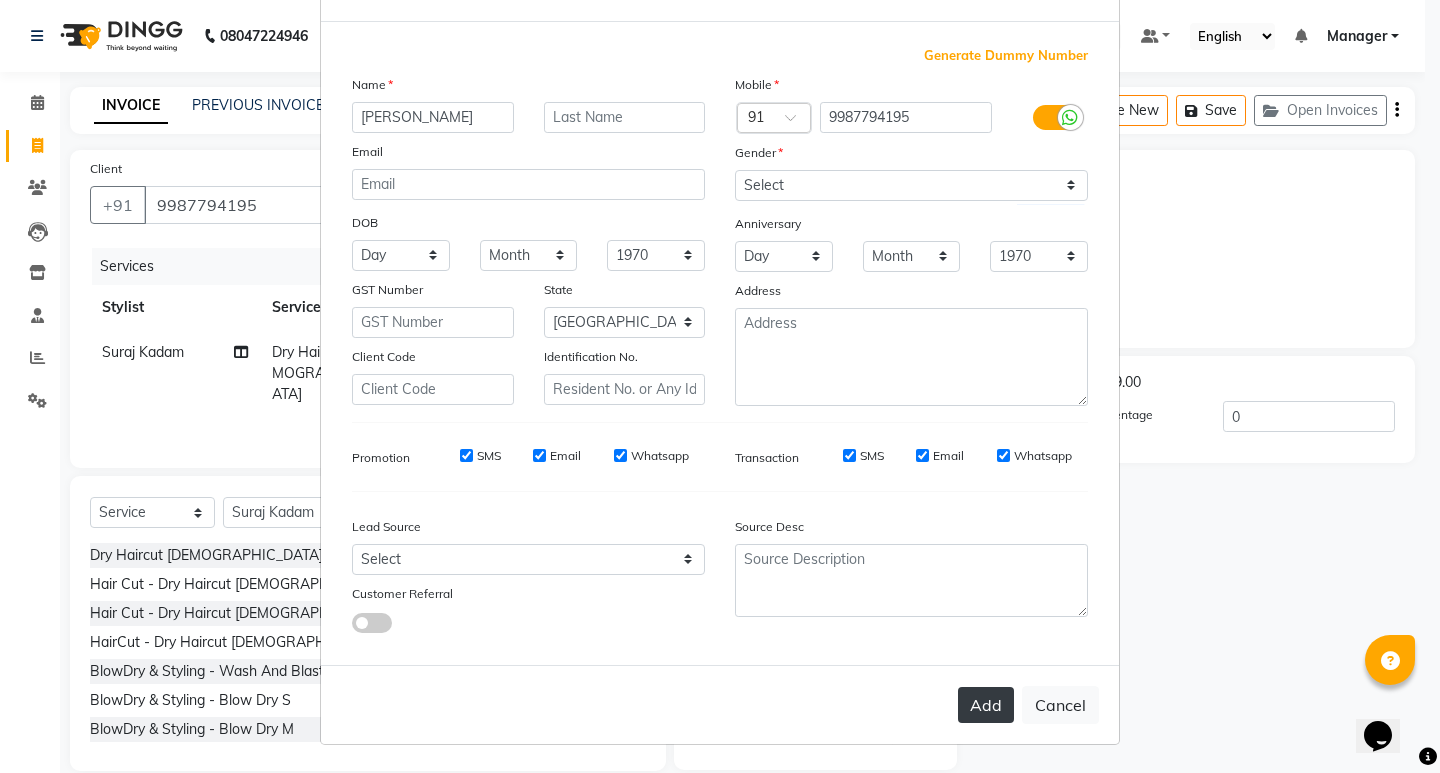 click on "Add" at bounding box center [986, 705] 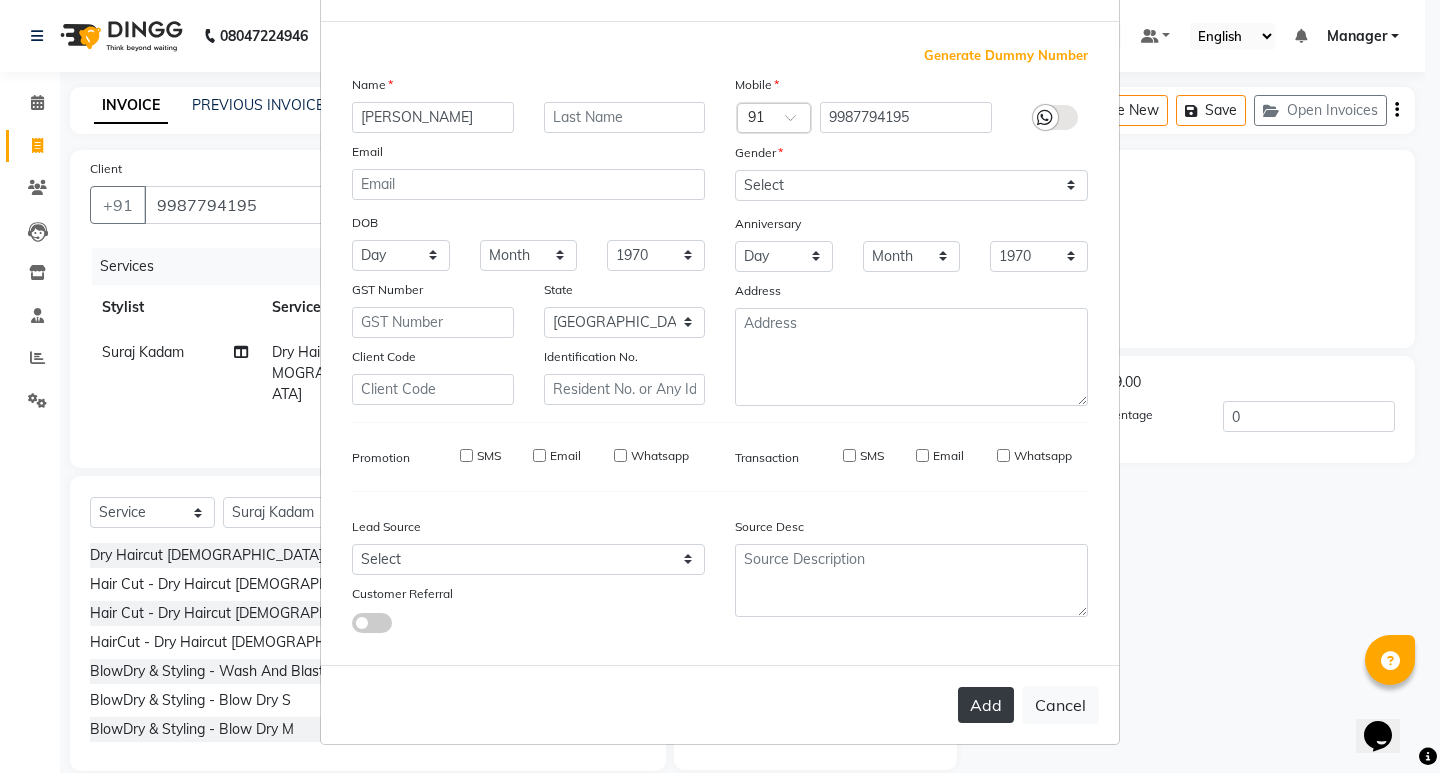 type on "99******95" 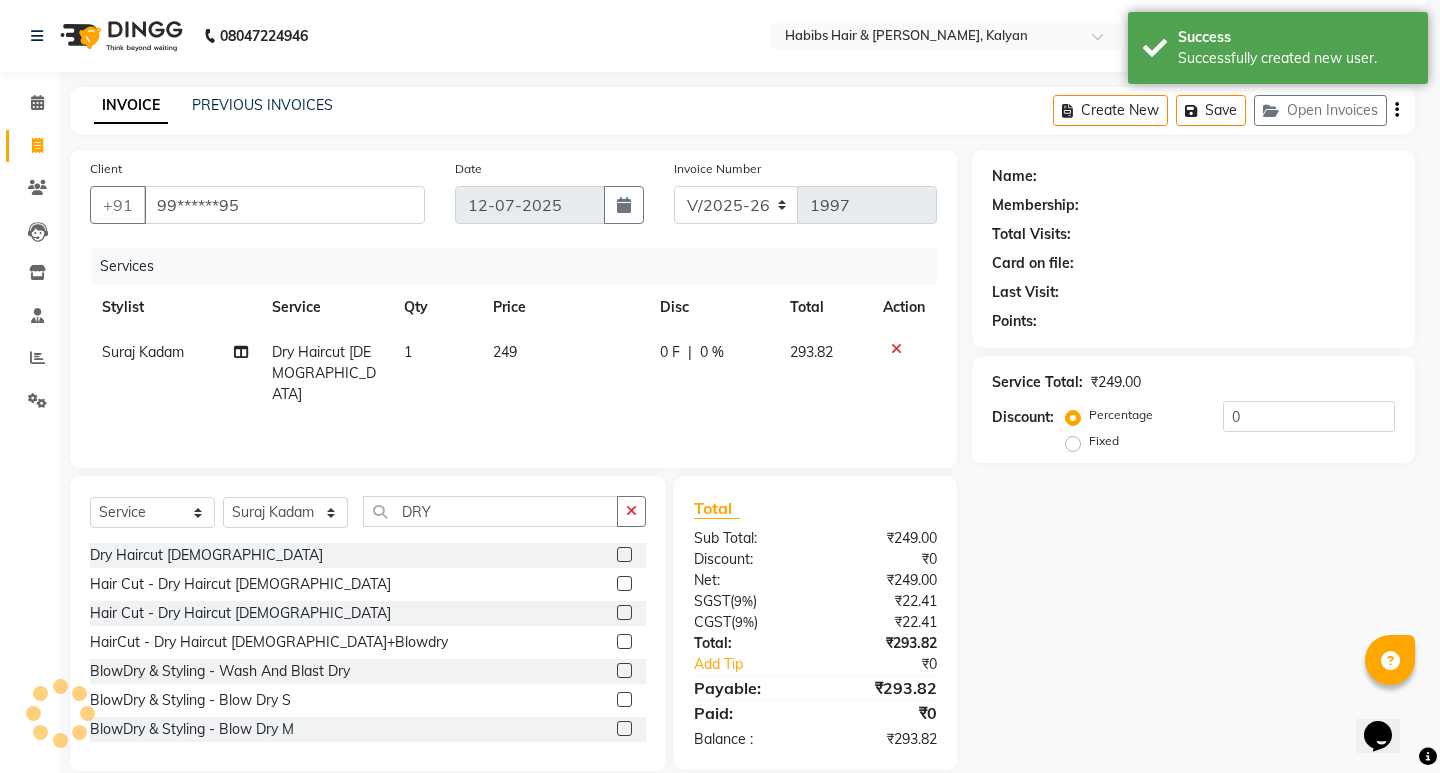 select on "1: Object" 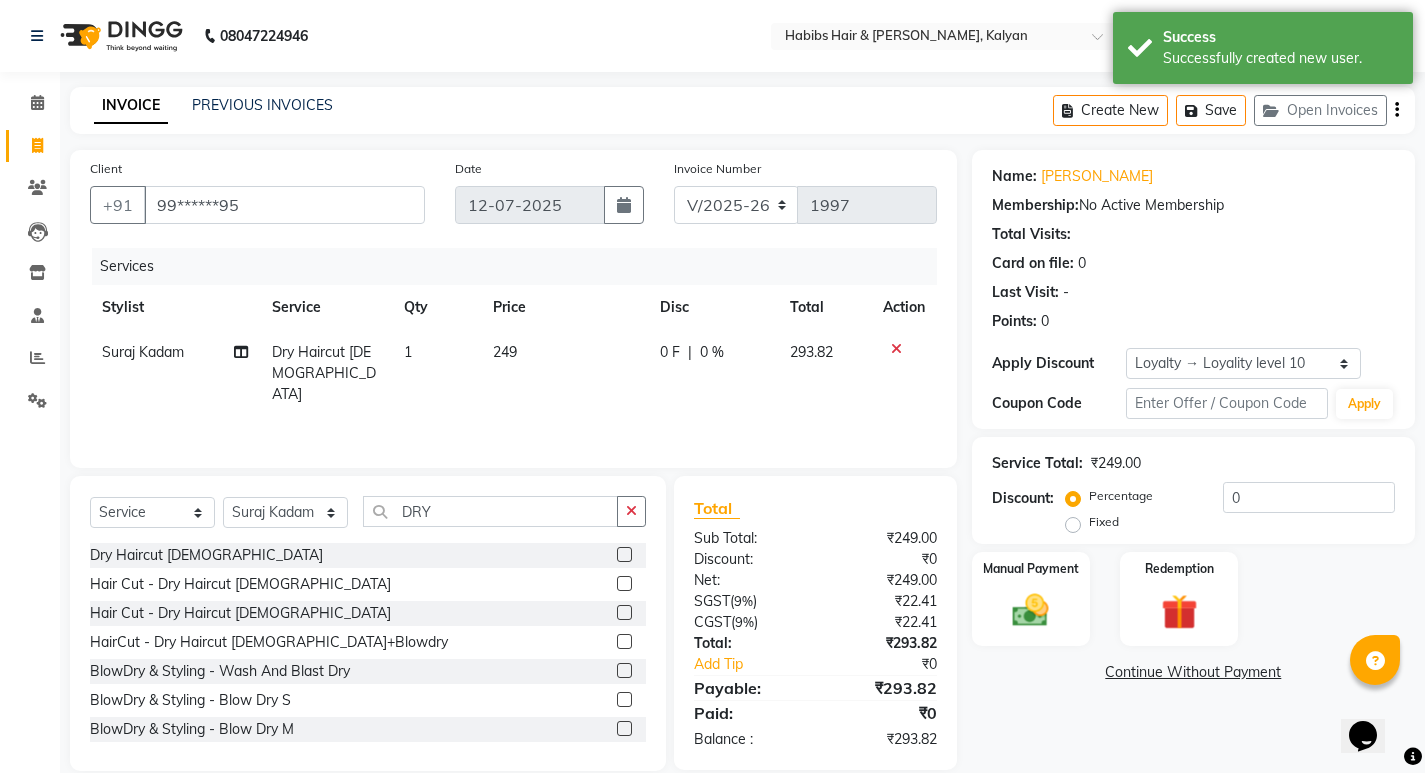 click 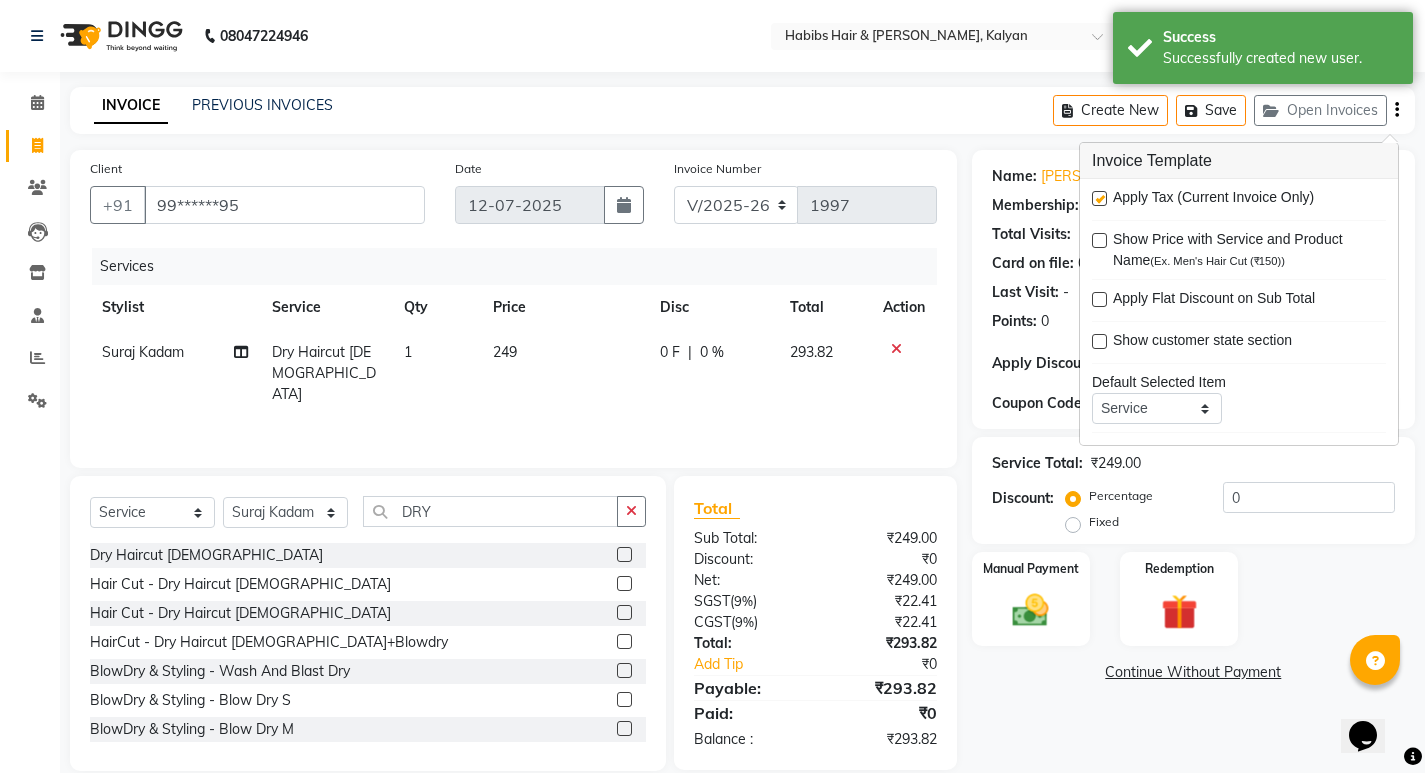 drag, startPoint x: 1096, startPoint y: 200, endPoint x: 1106, endPoint y: 274, distance: 74.672615 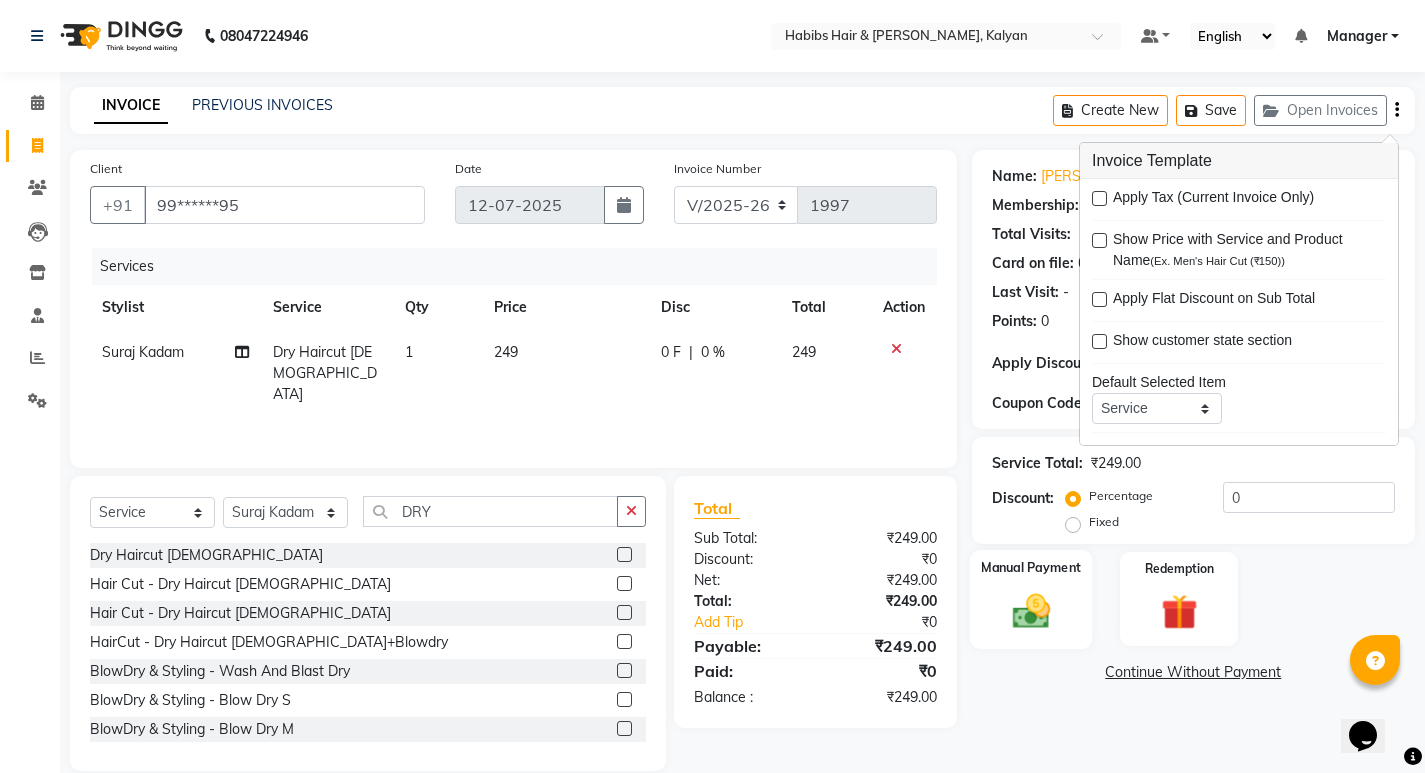 click 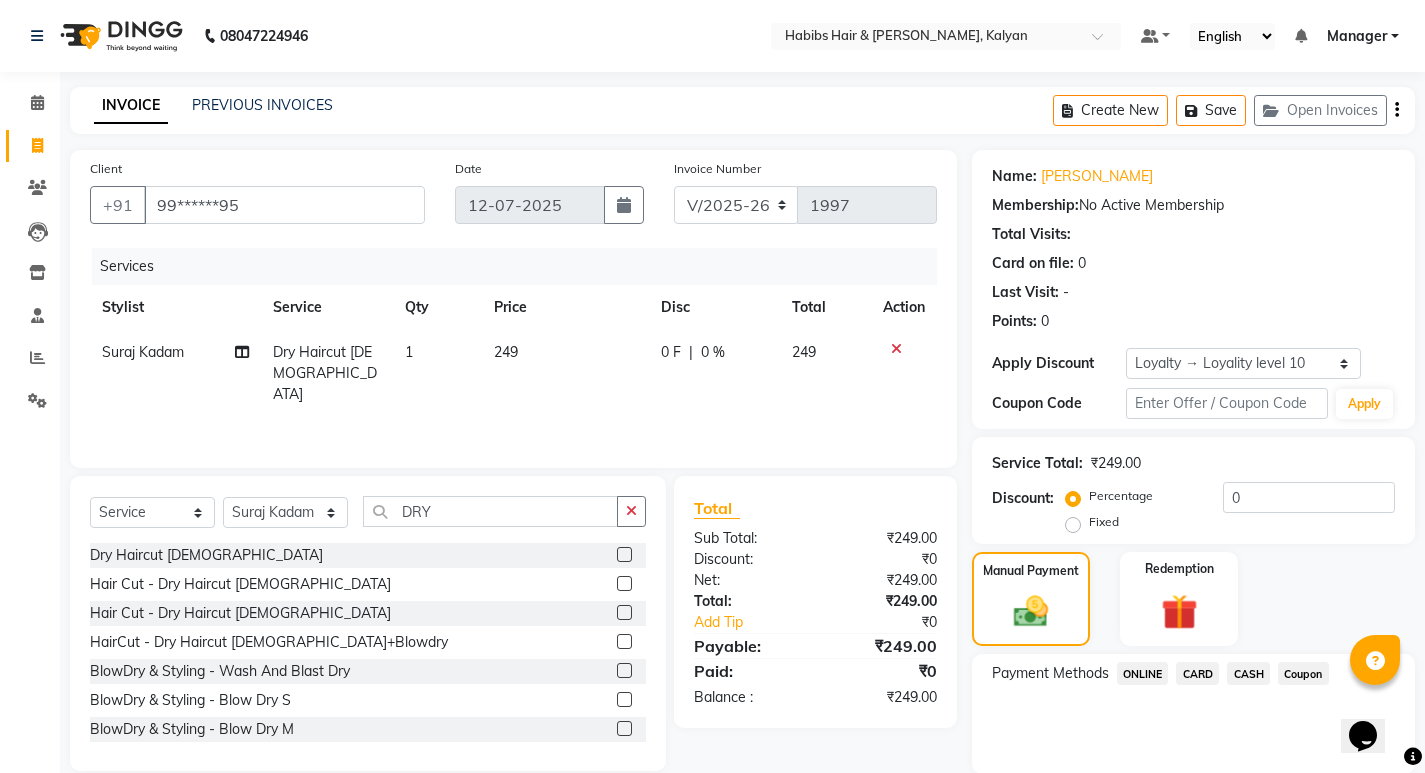 scroll, scrollTop: 72, scrollLeft: 0, axis: vertical 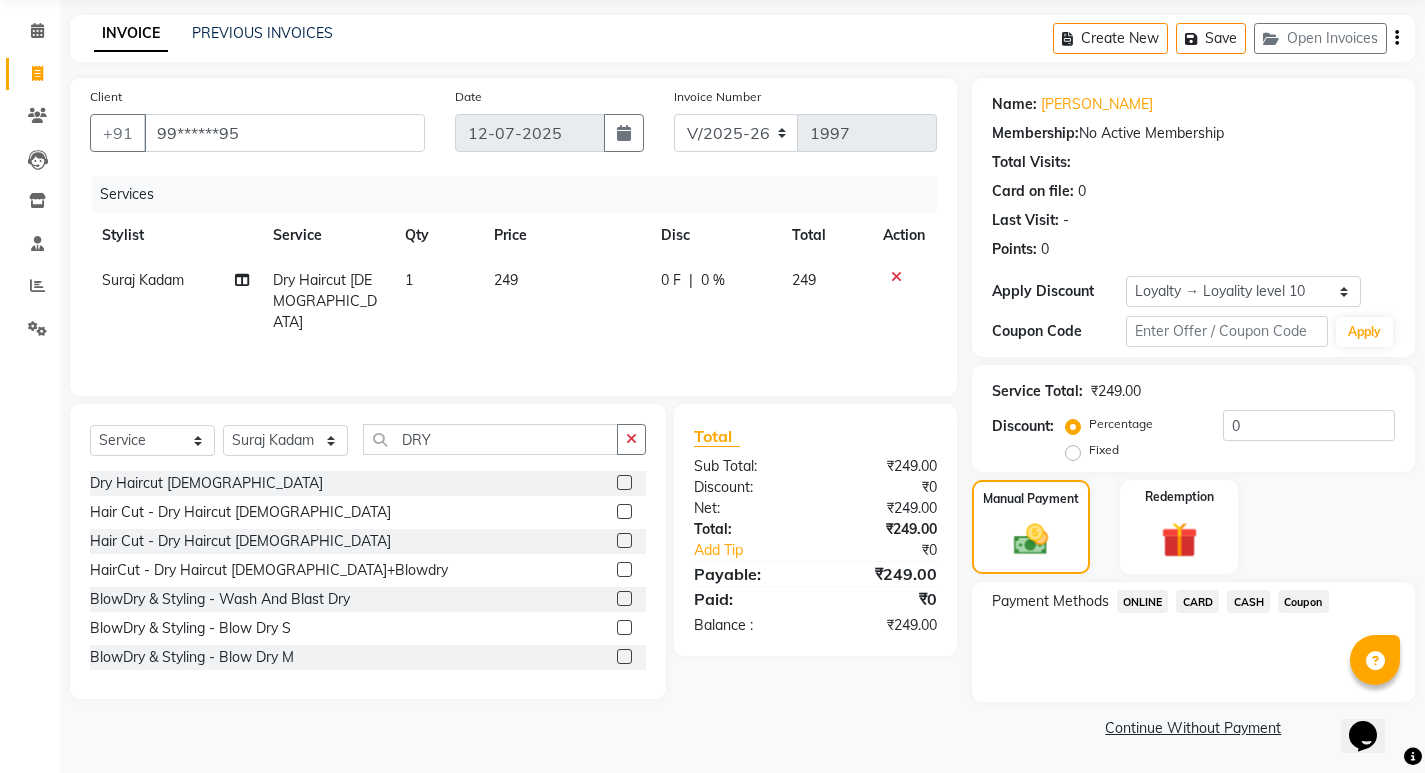 click on "ONLINE" 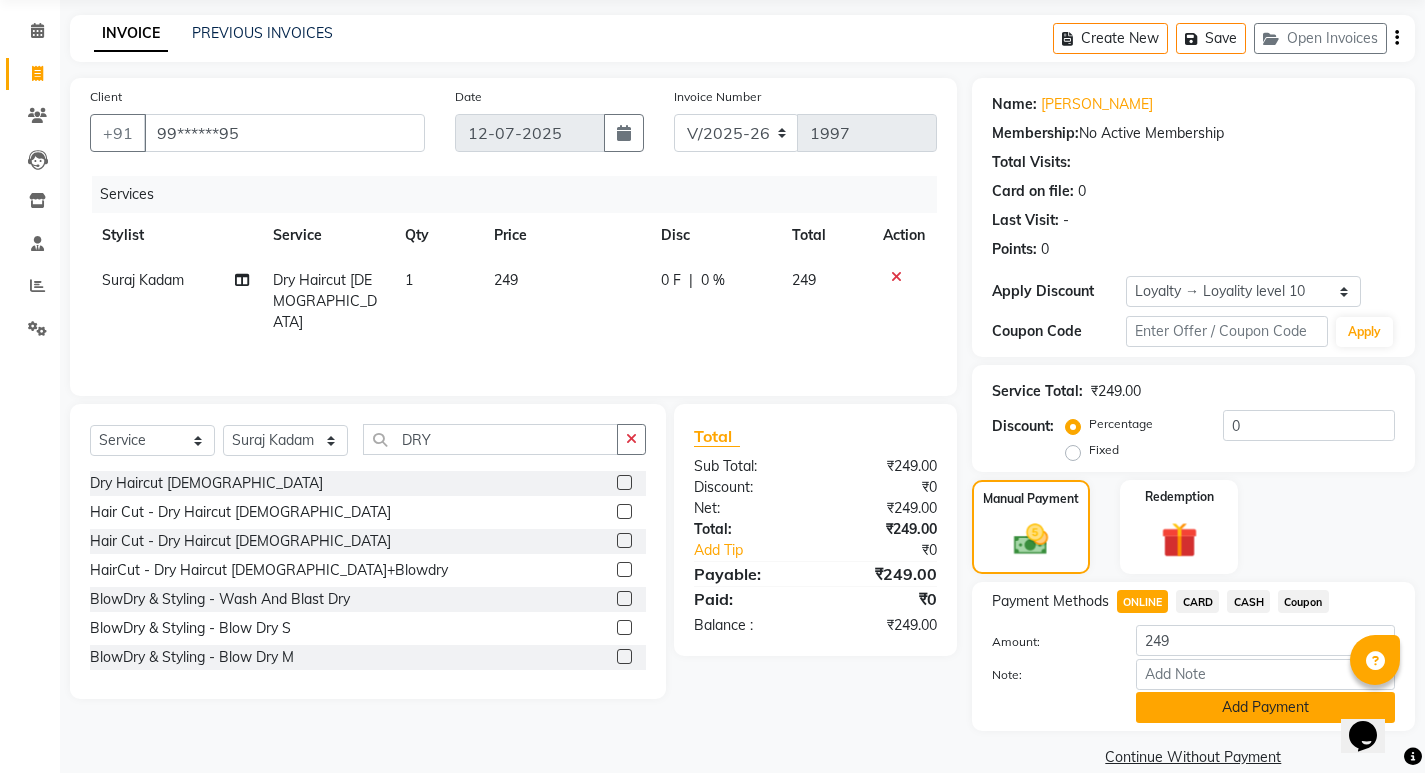 click on "Add Payment" 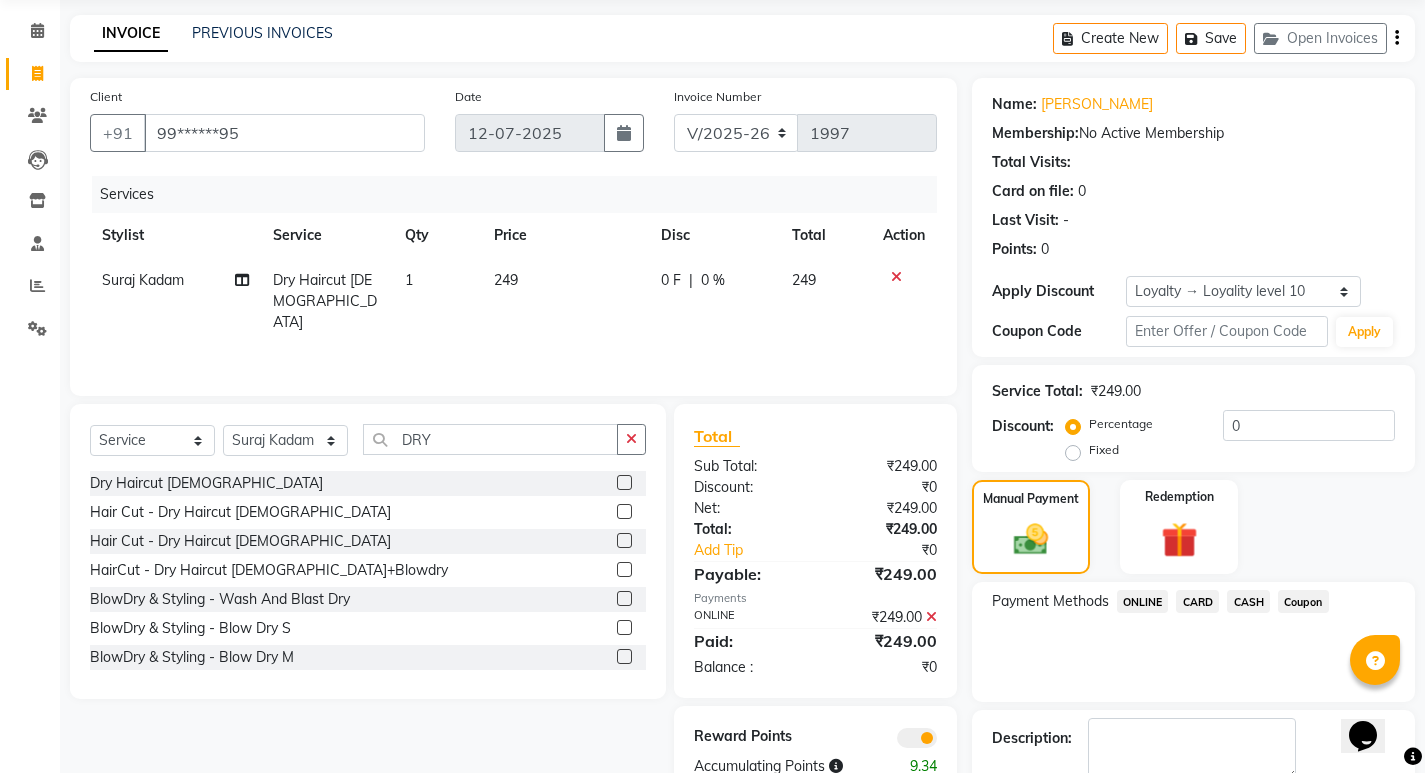 scroll, scrollTop: 185, scrollLeft: 0, axis: vertical 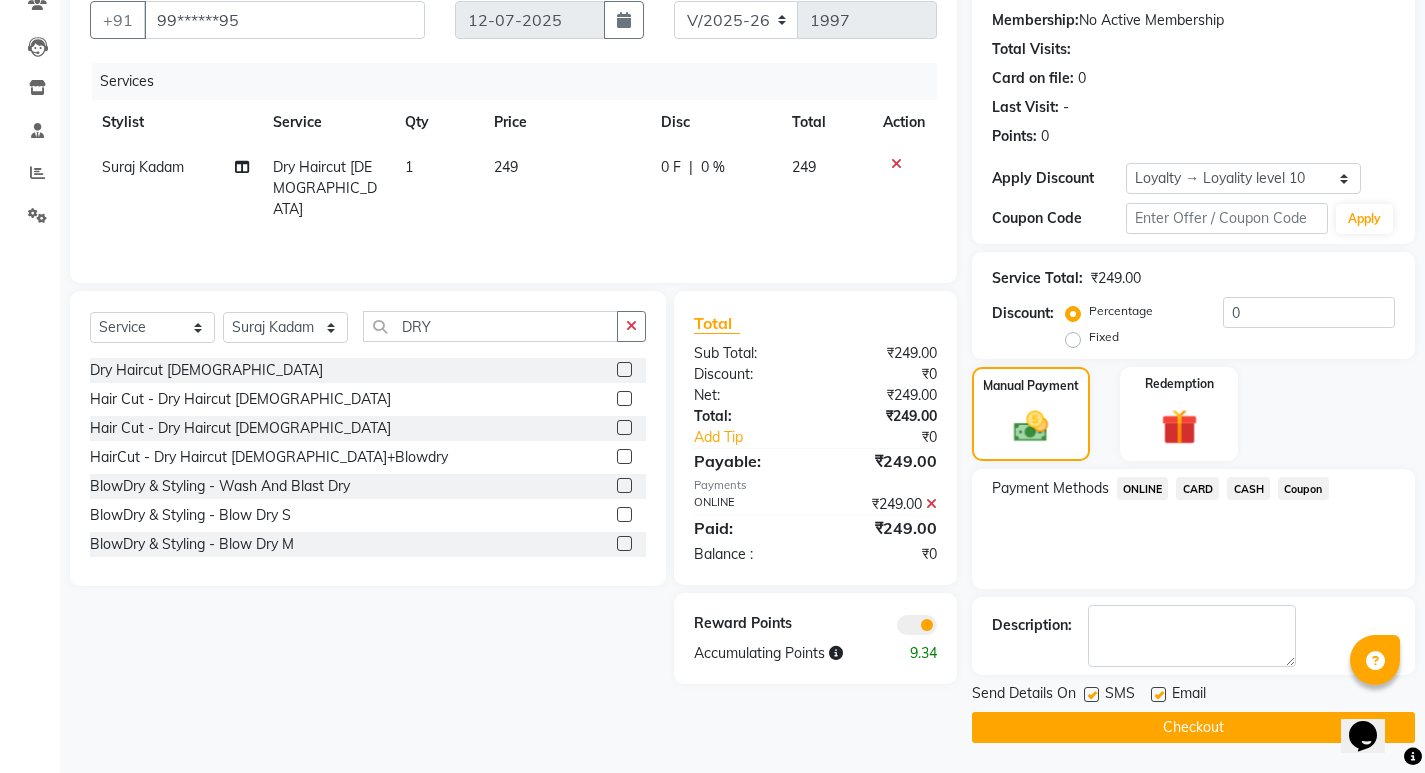 click on "Checkout" 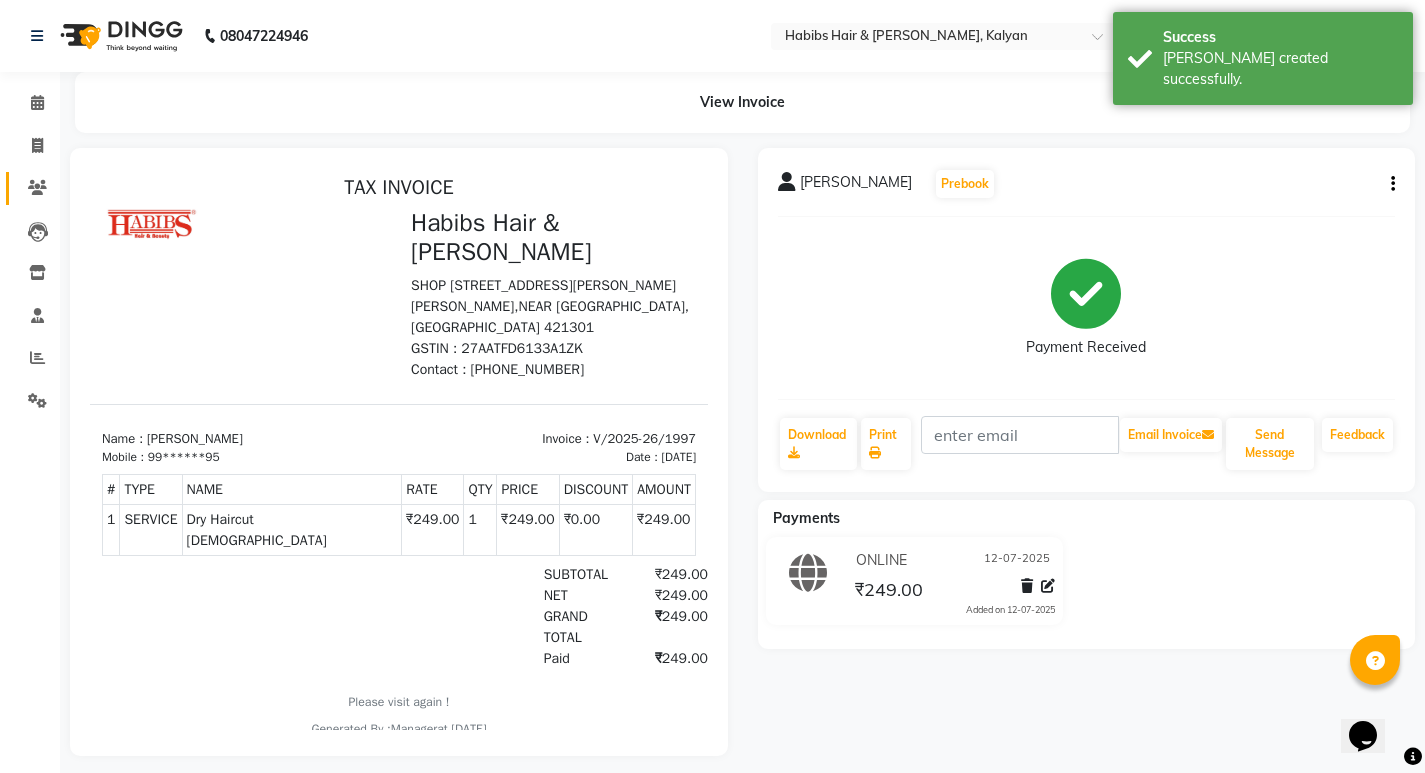 scroll, scrollTop: 0, scrollLeft: 0, axis: both 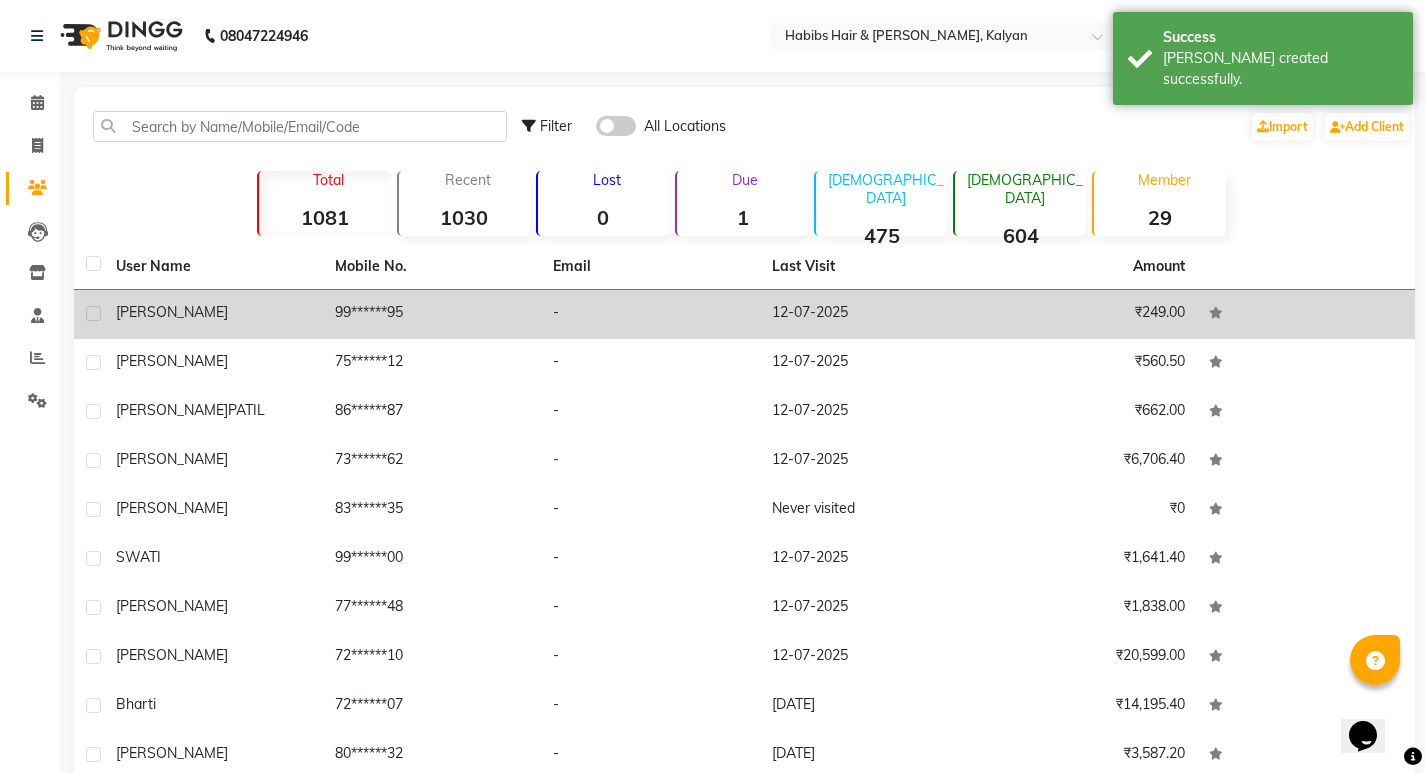 click on "-" 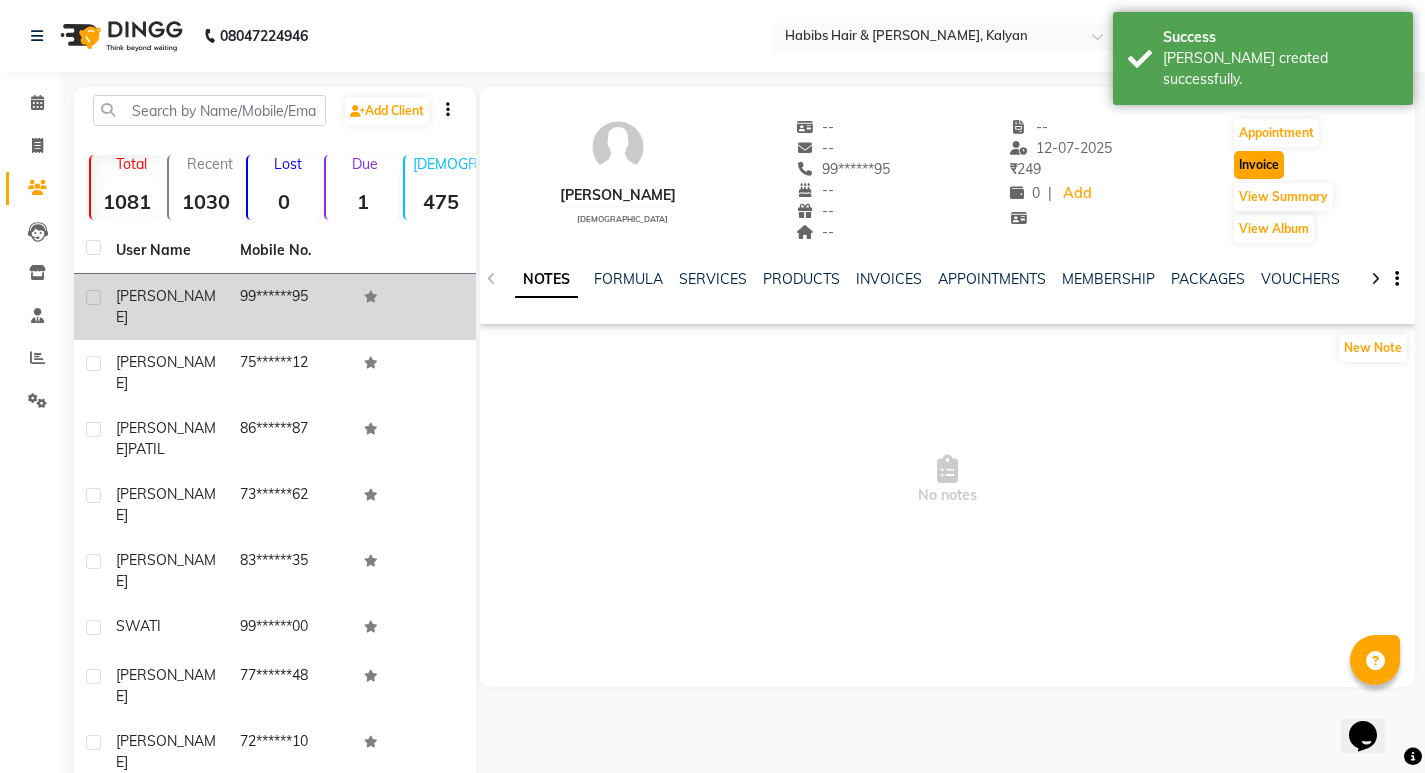 click on "Invoice" 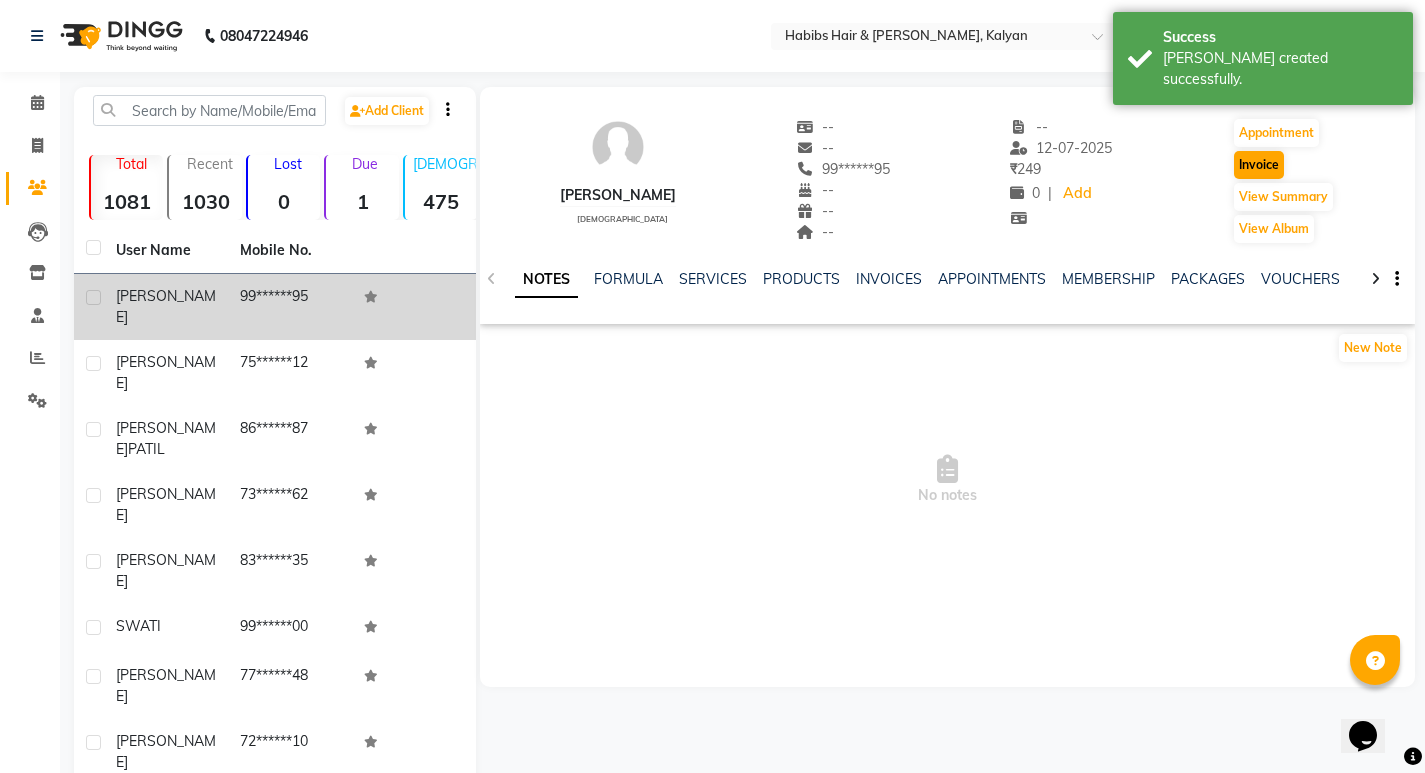 select on "service" 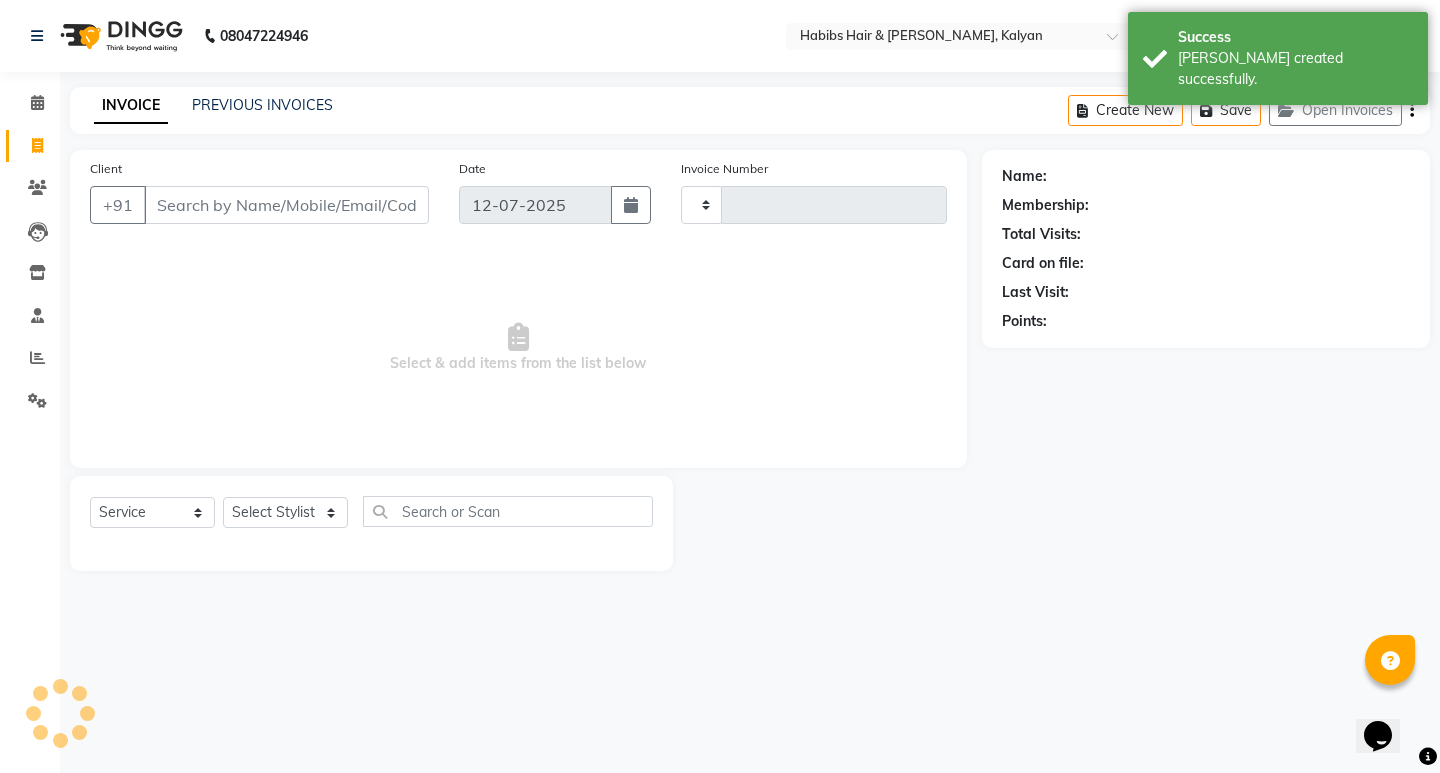 type on "1998" 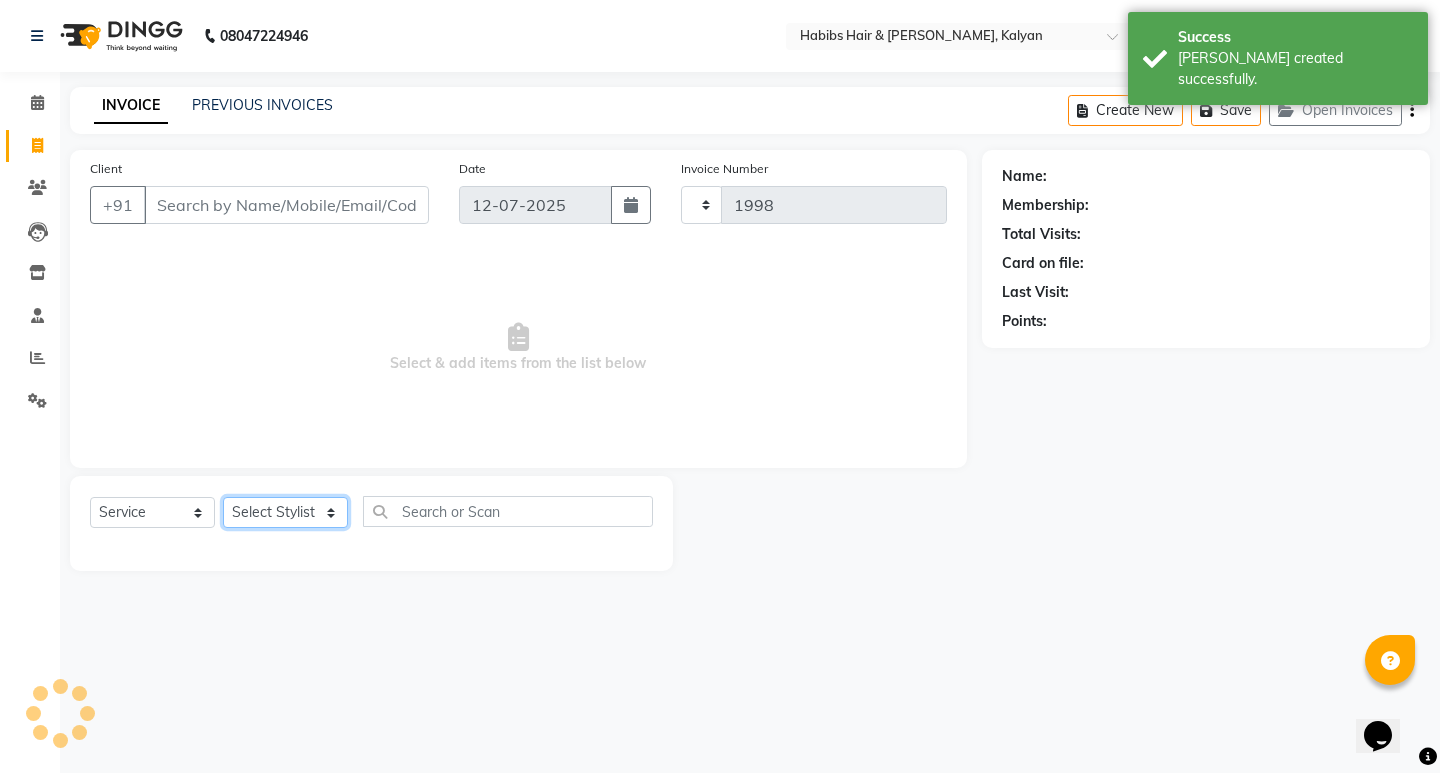 select on "8185" 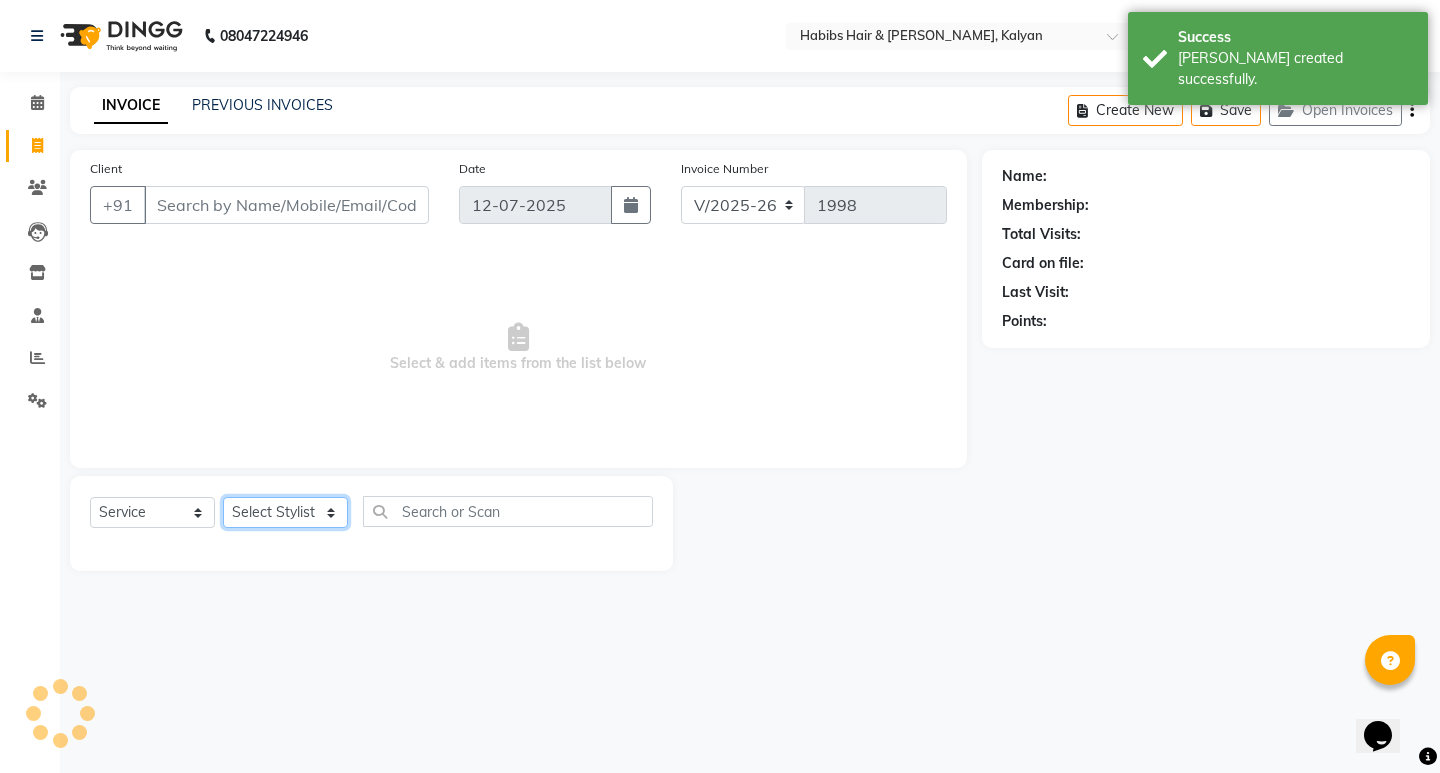 click on "Select Stylist" 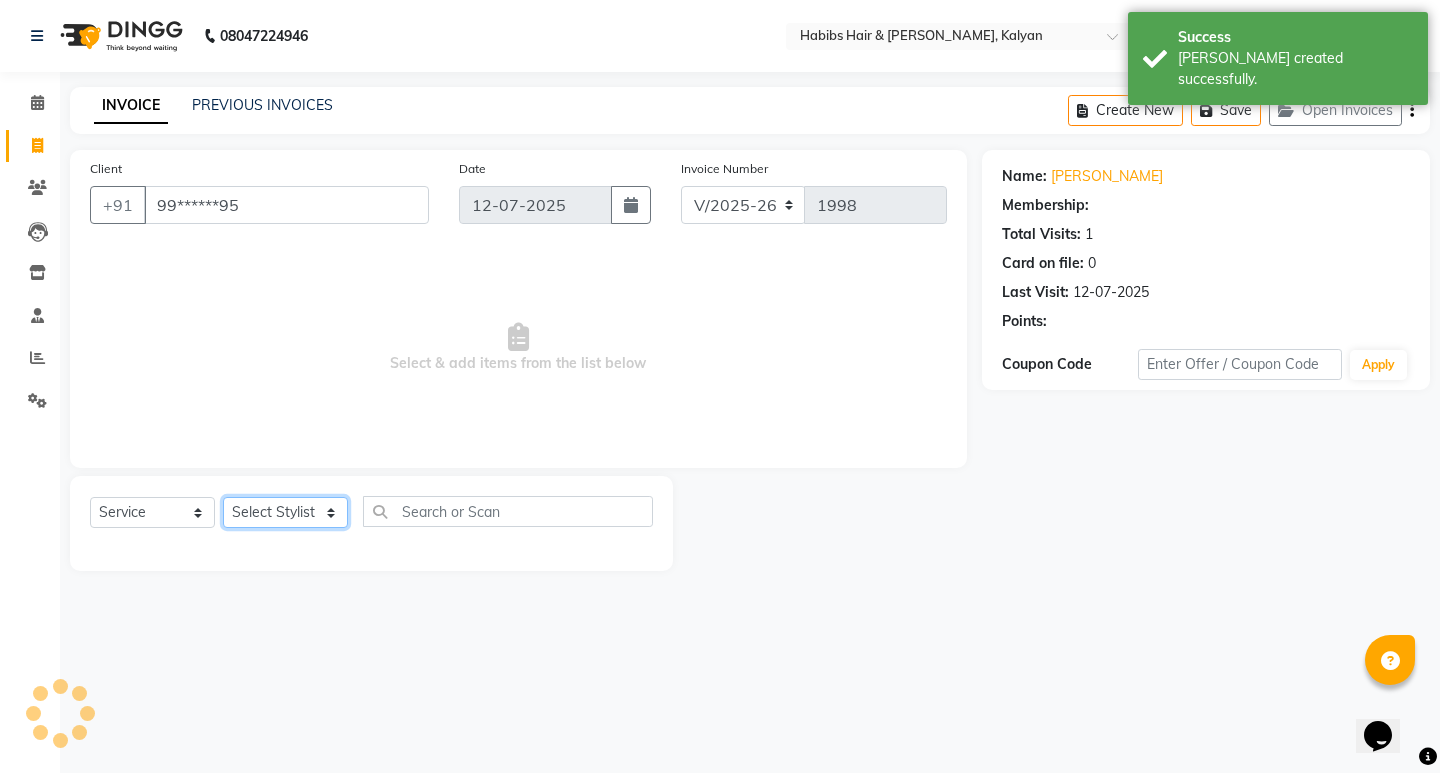 select on "1: Object" 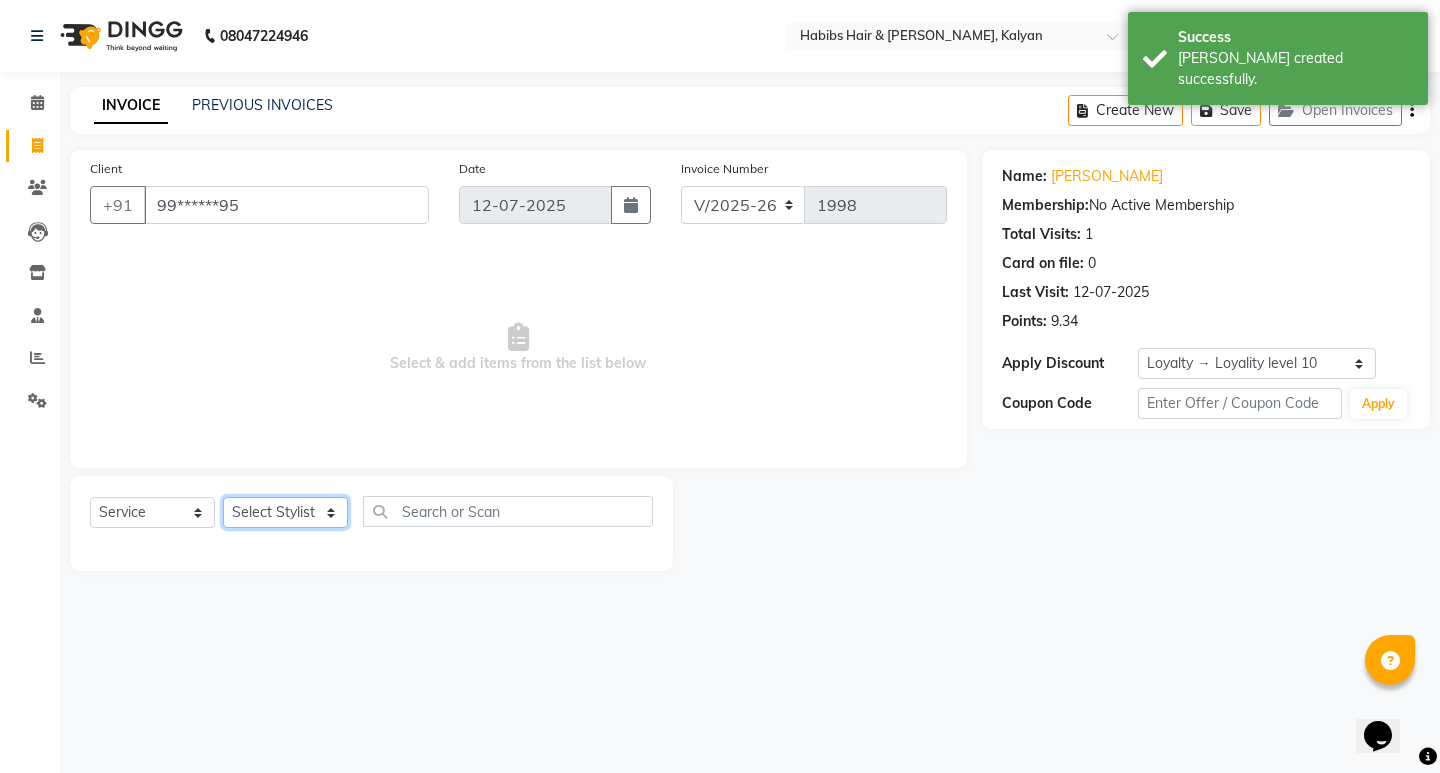 select on "81200" 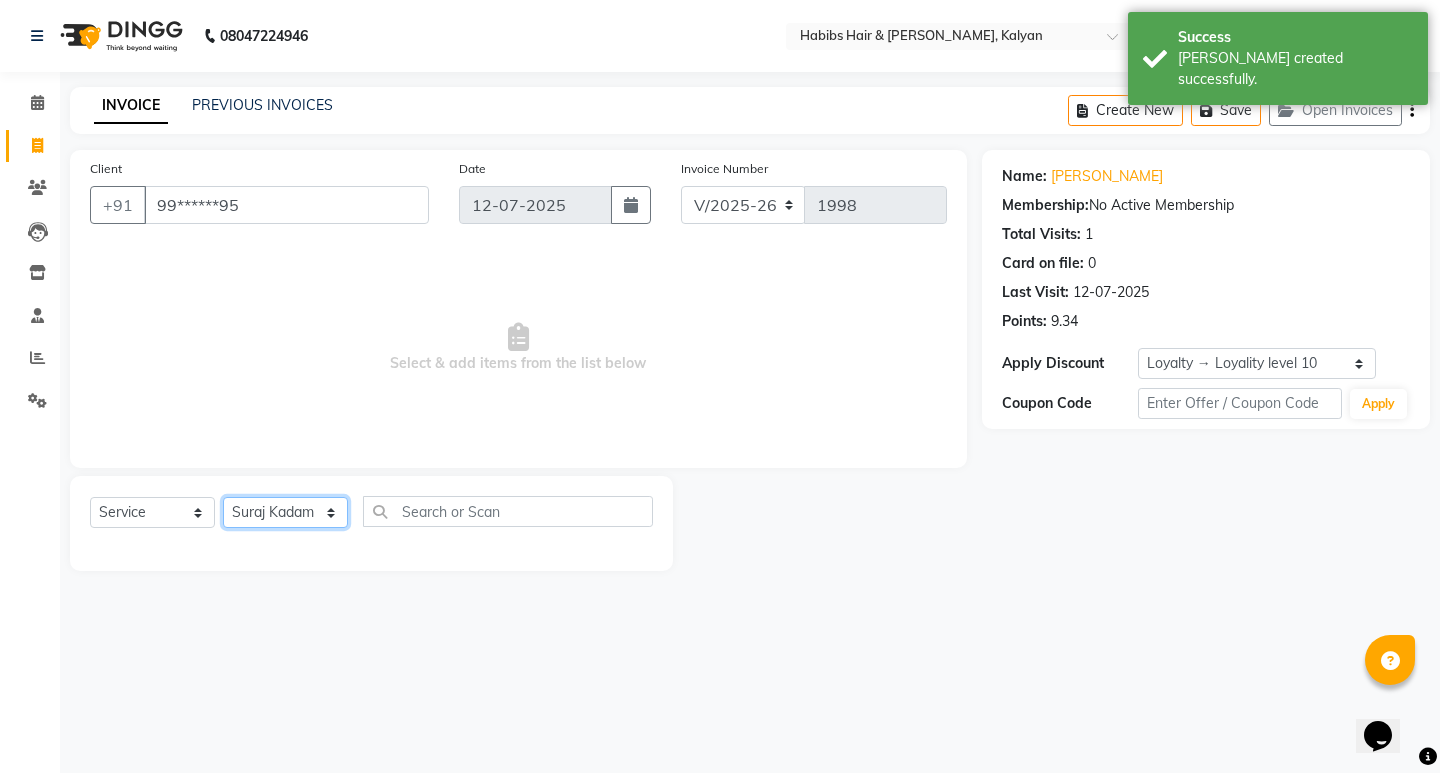 click on "Select Stylist ANWAR GANESH SHINDE Gauri Manager Maruf  mulla Meena Kumari Namrata zipre Neha M Omkar Priyanka Ranjana  singh  Sagar saindane SANTOSHI SHALINI Smruti Suraj Kadam Vinaya  Yogesh" 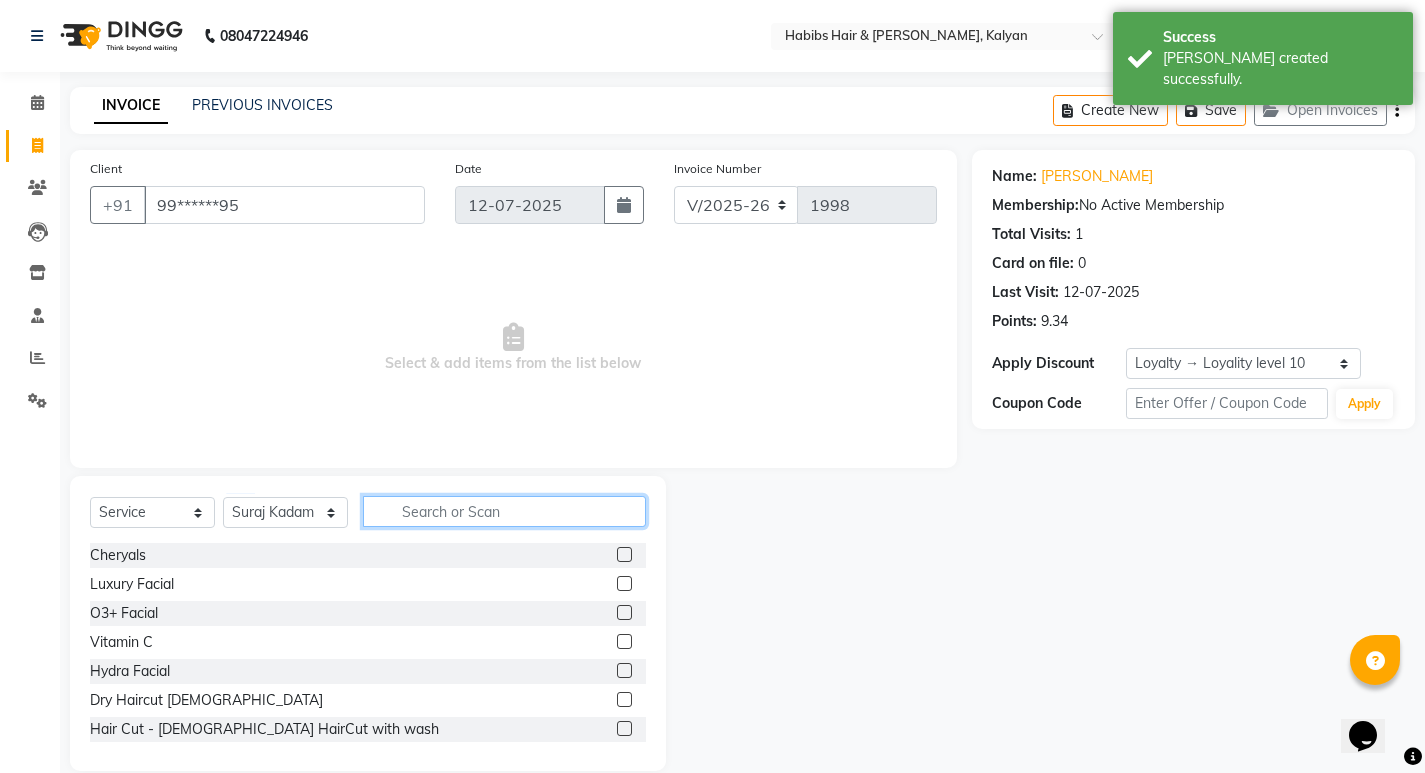 click 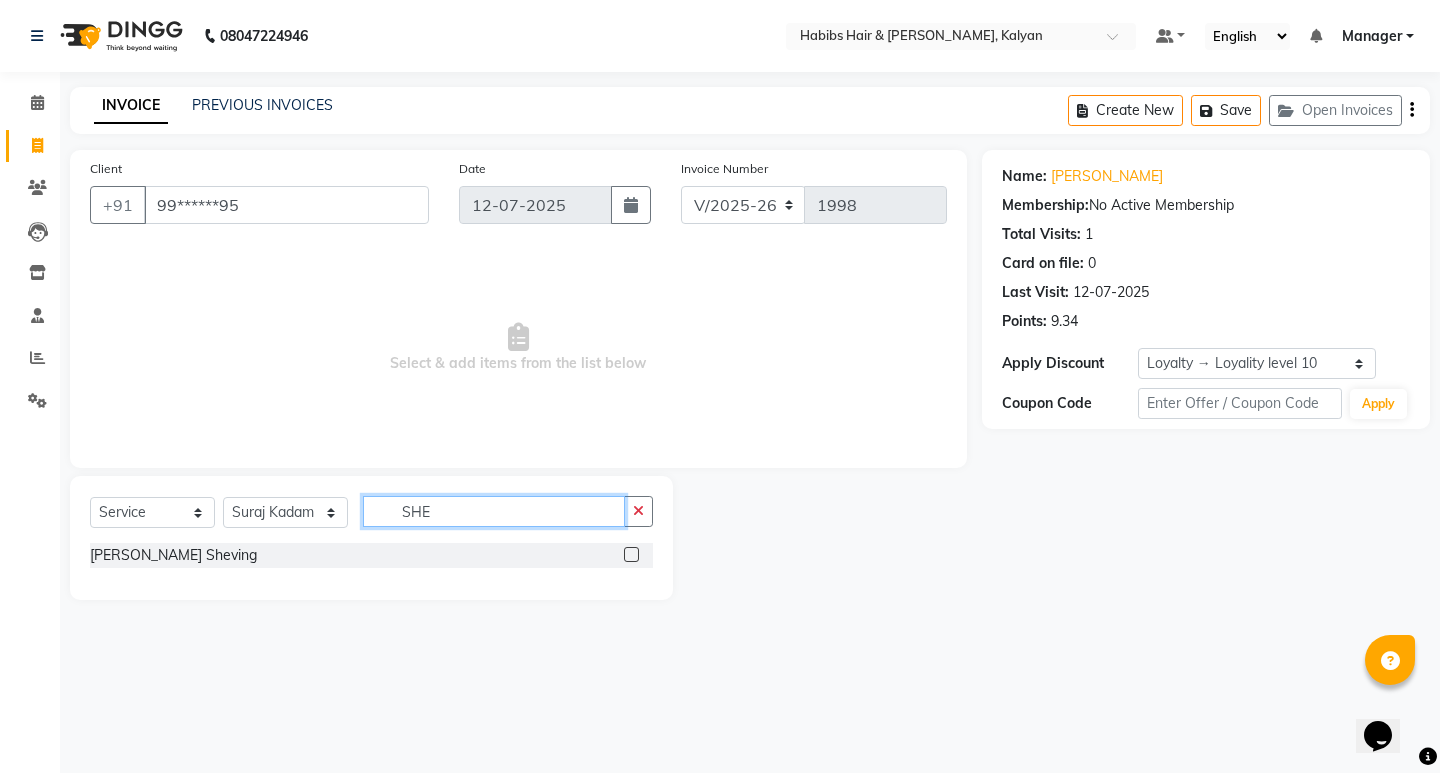 type on "SHE" 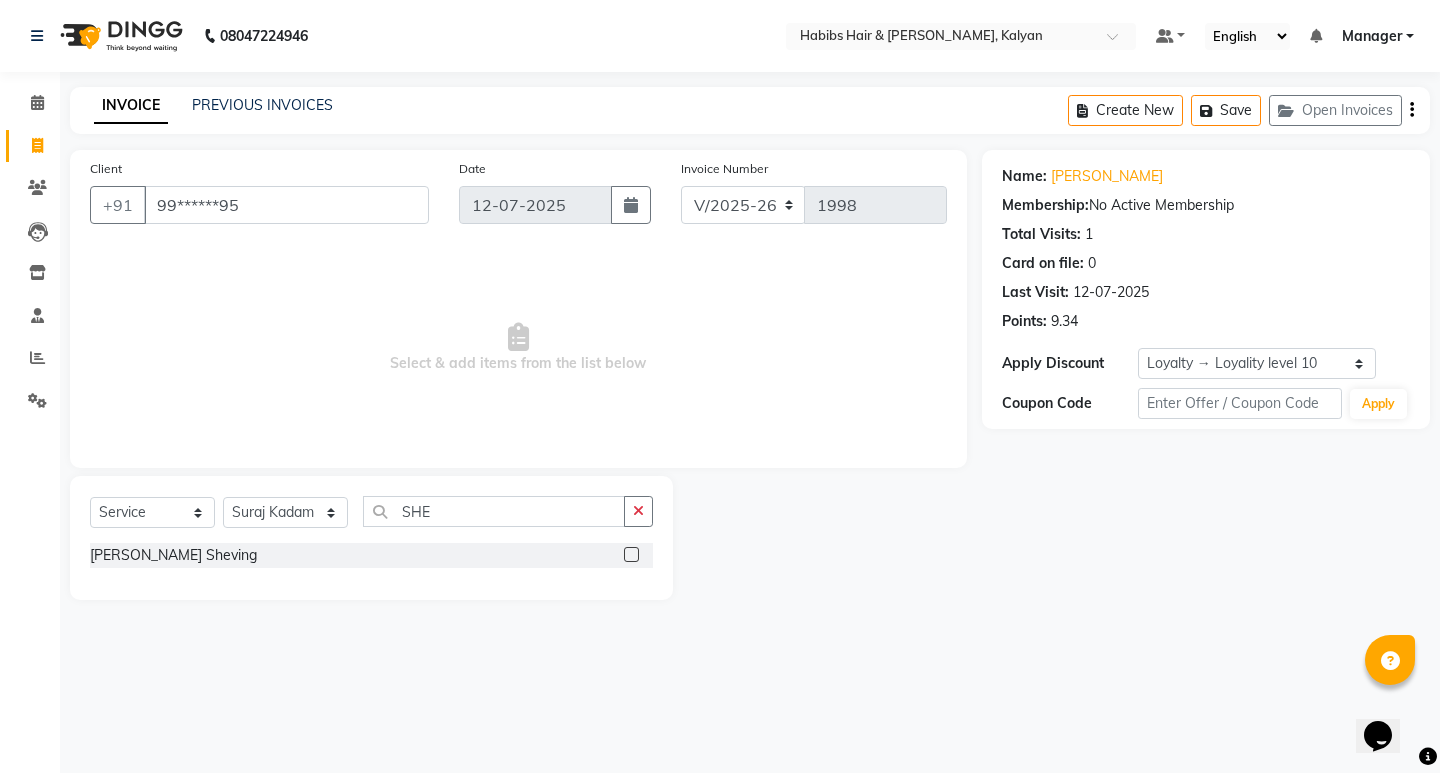click 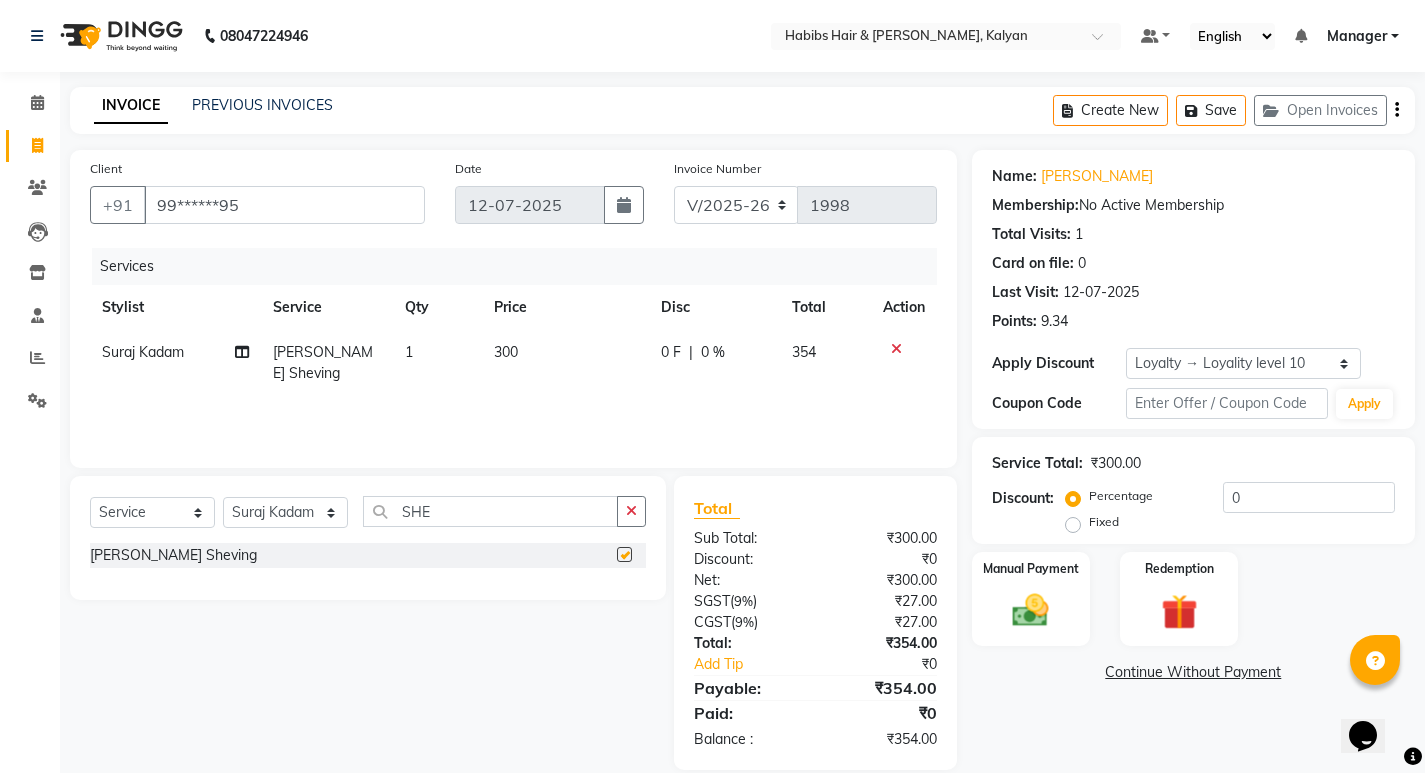 checkbox on "false" 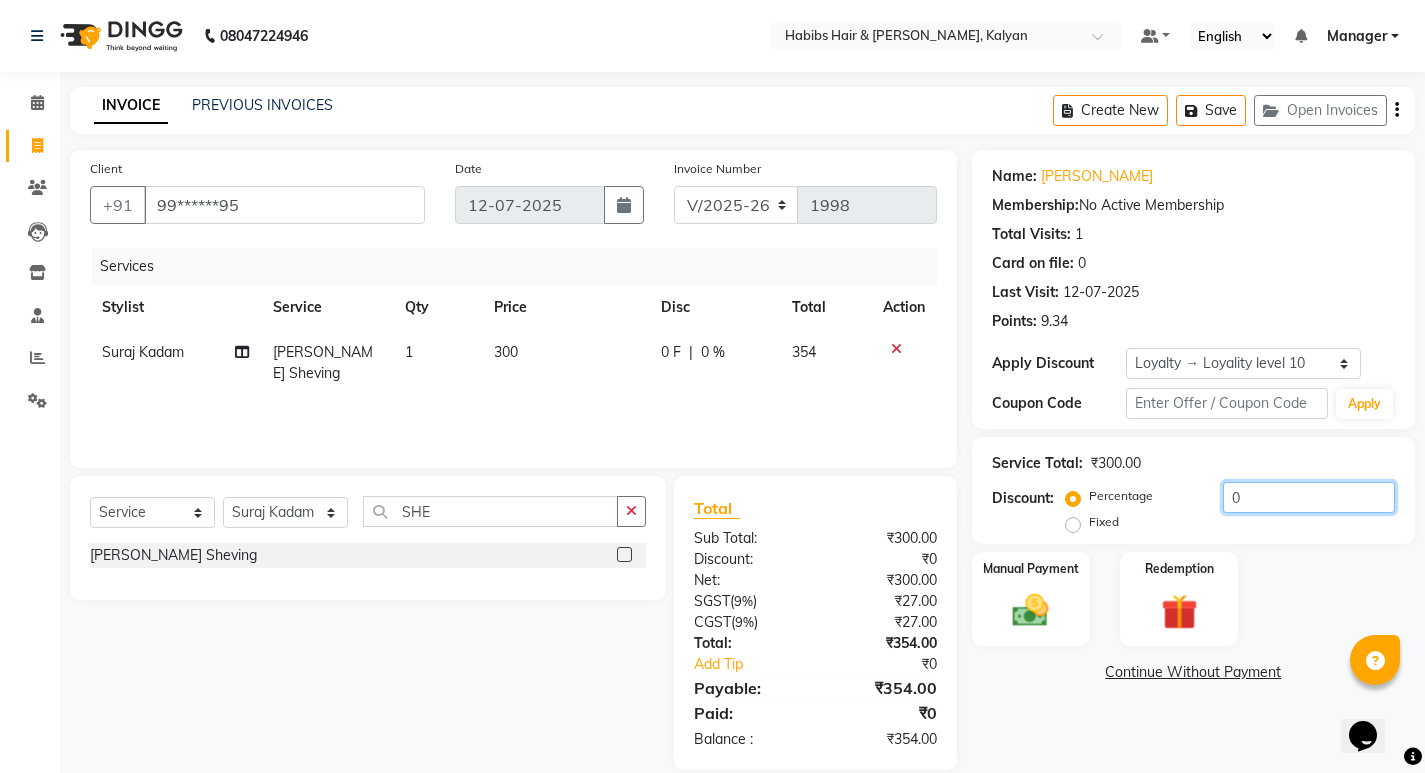 click on "0" 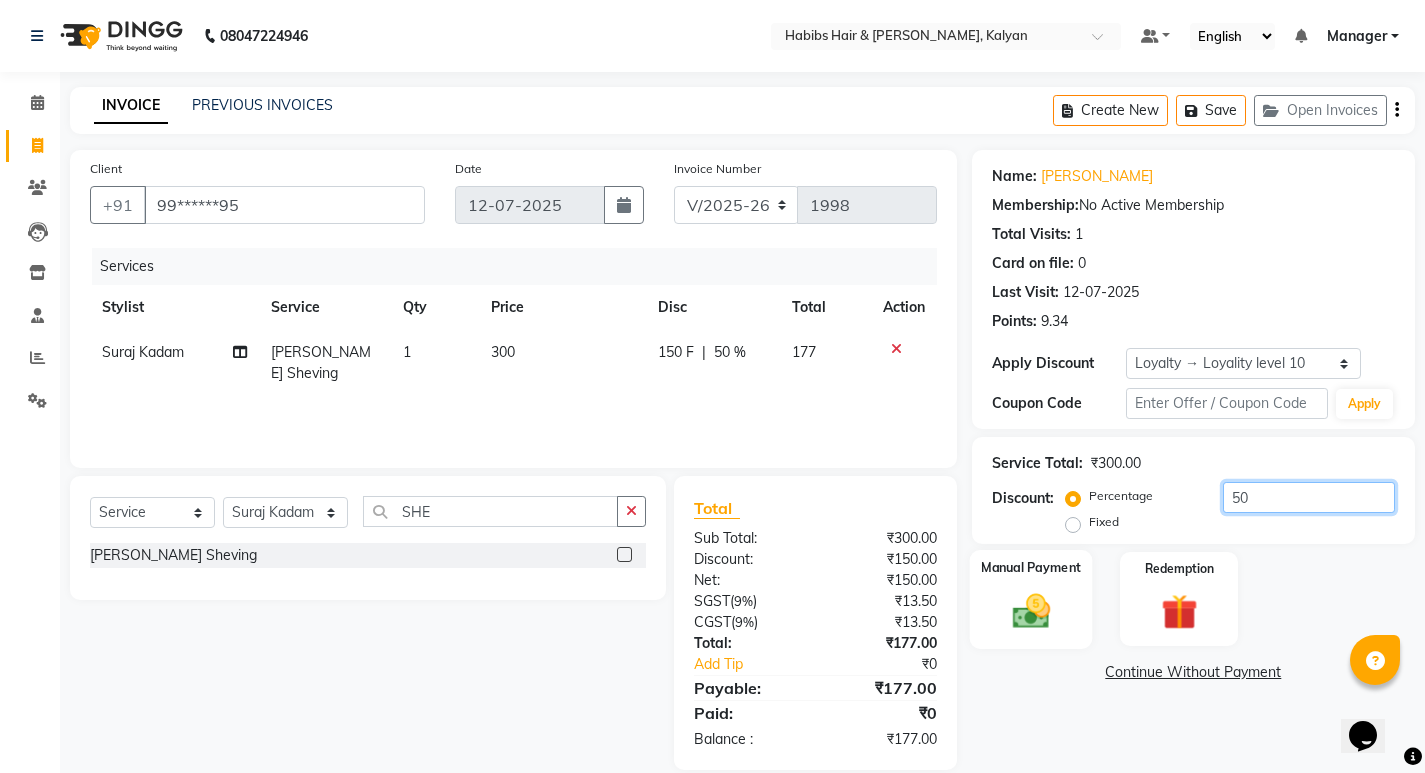 type on "50" 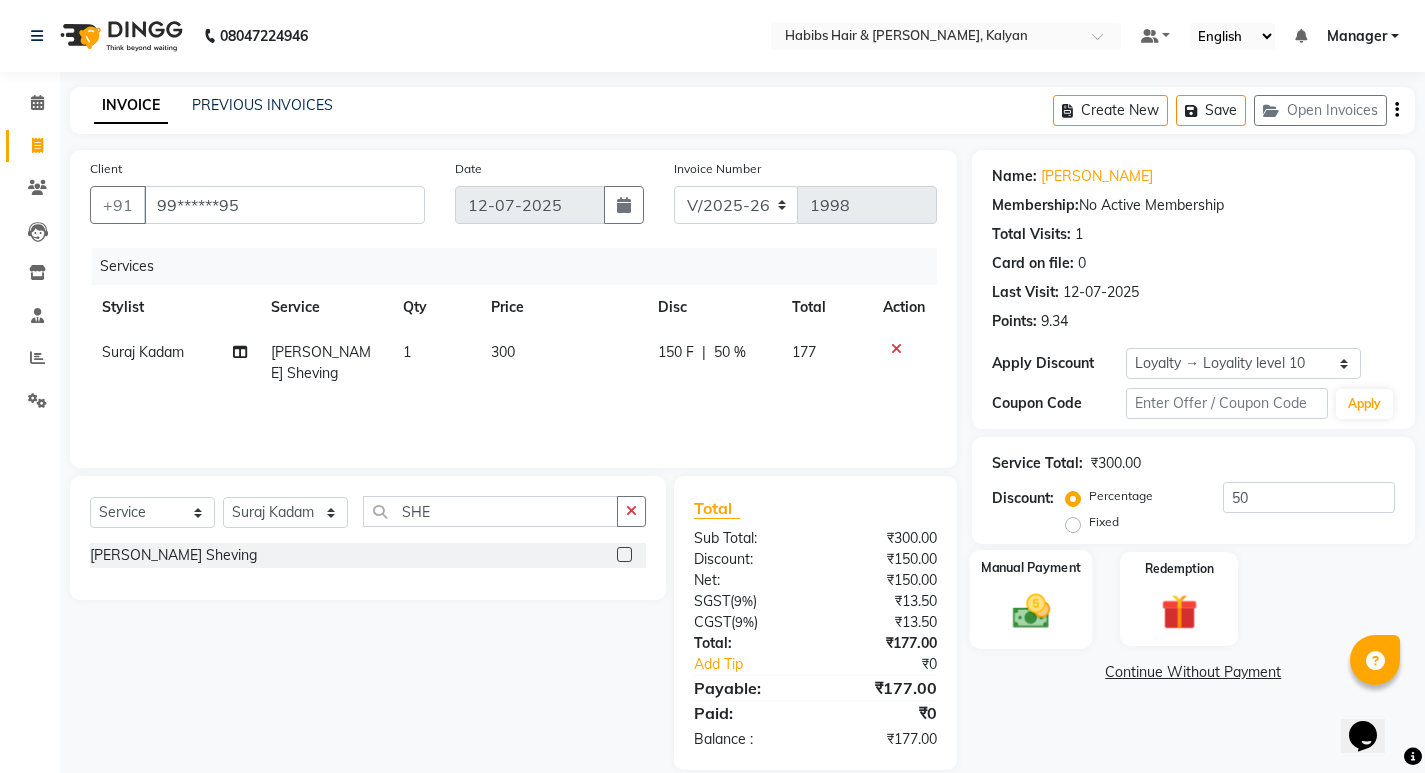 click 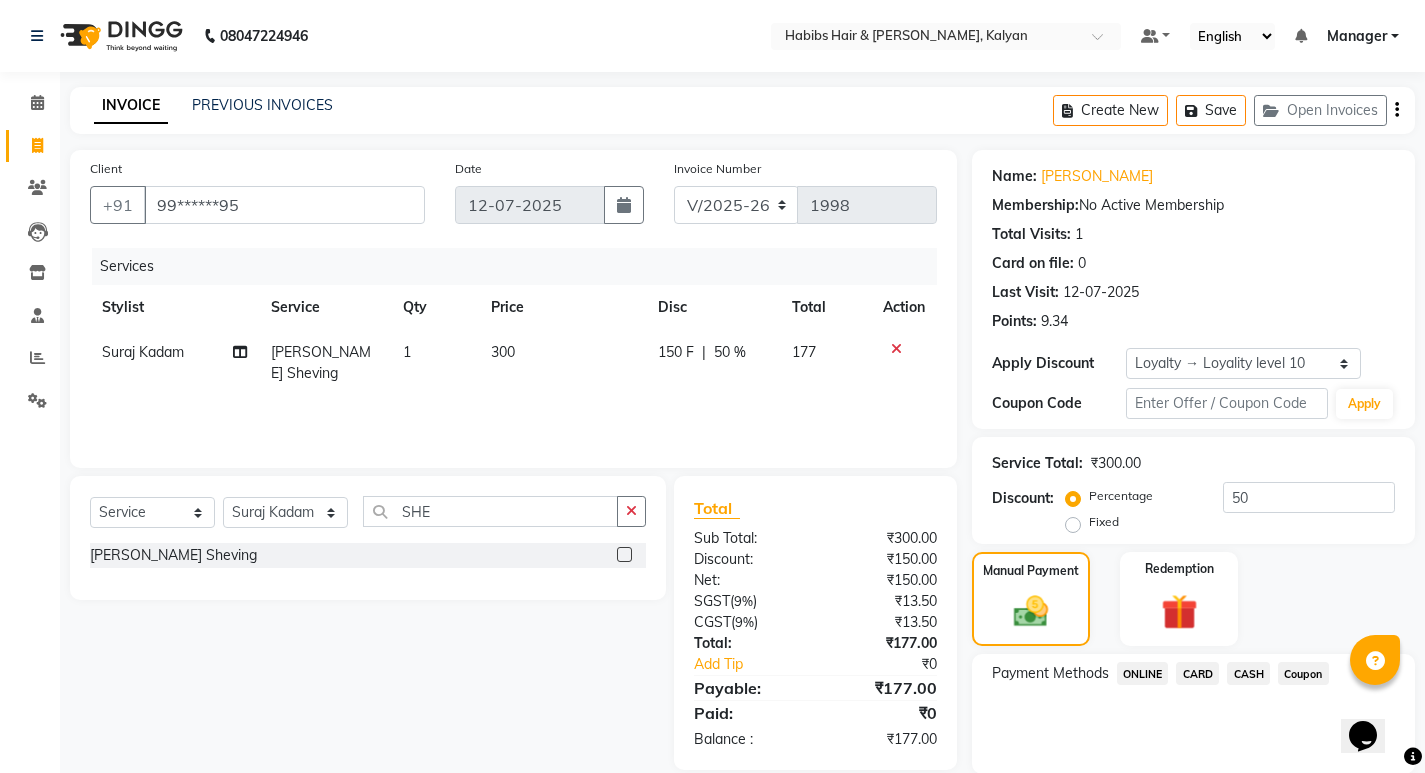 scroll, scrollTop: 72, scrollLeft: 0, axis: vertical 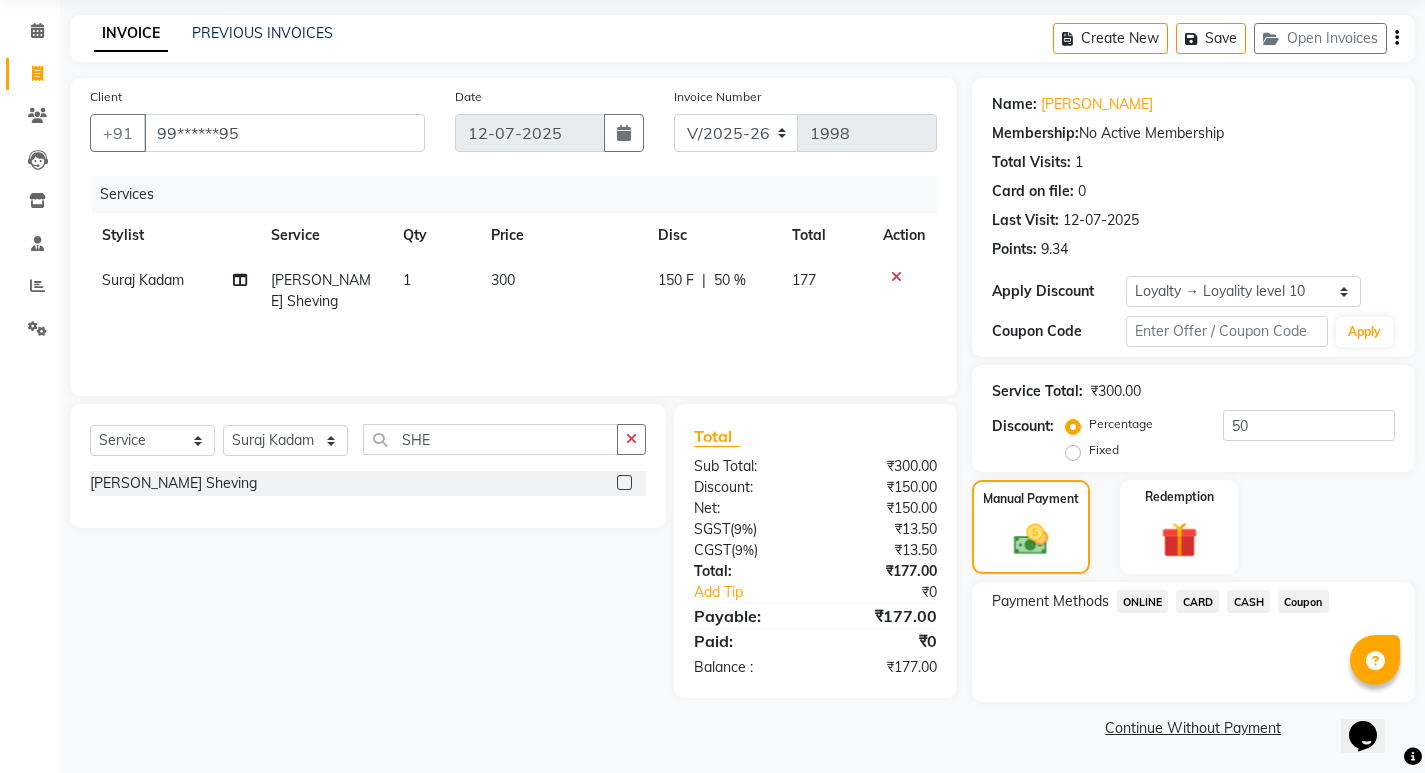 click on "ONLINE" 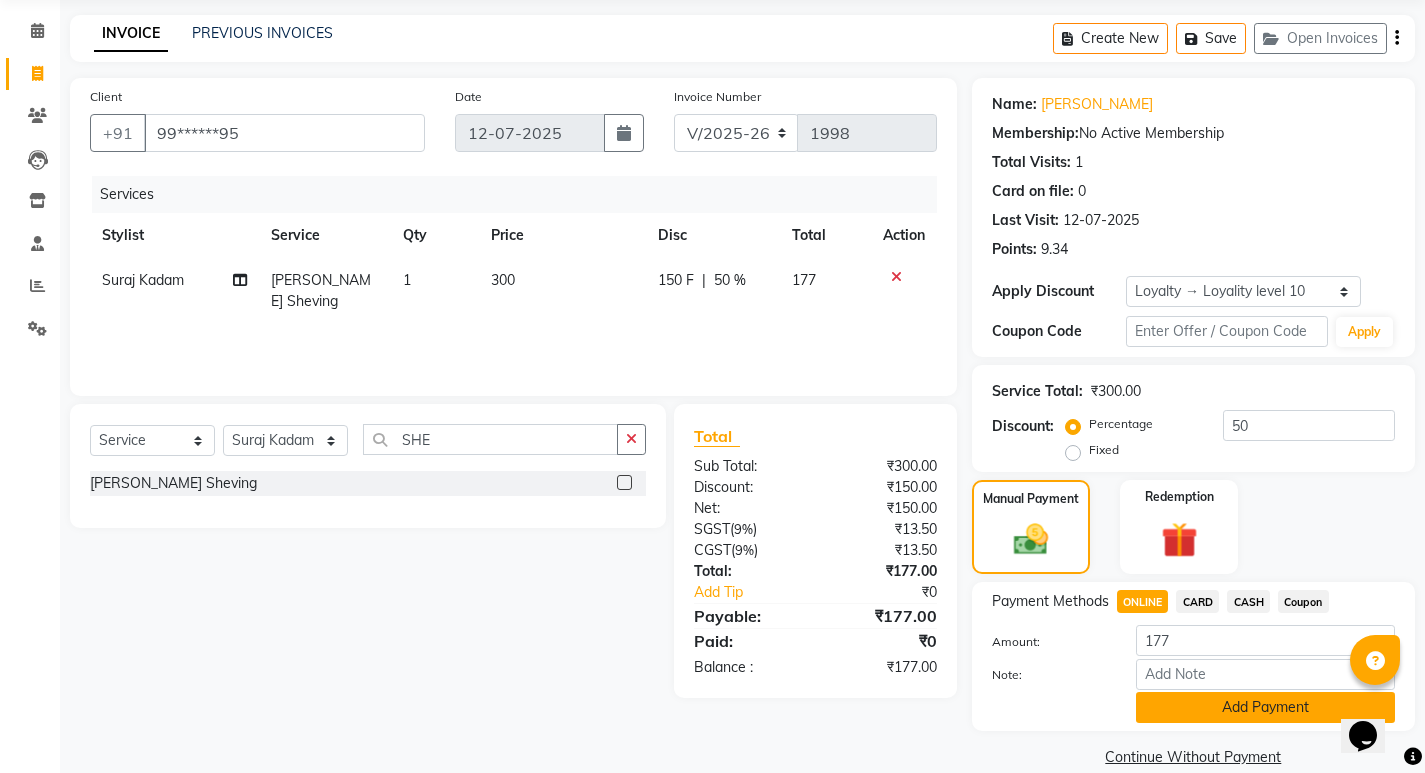 click on "Add Payment" 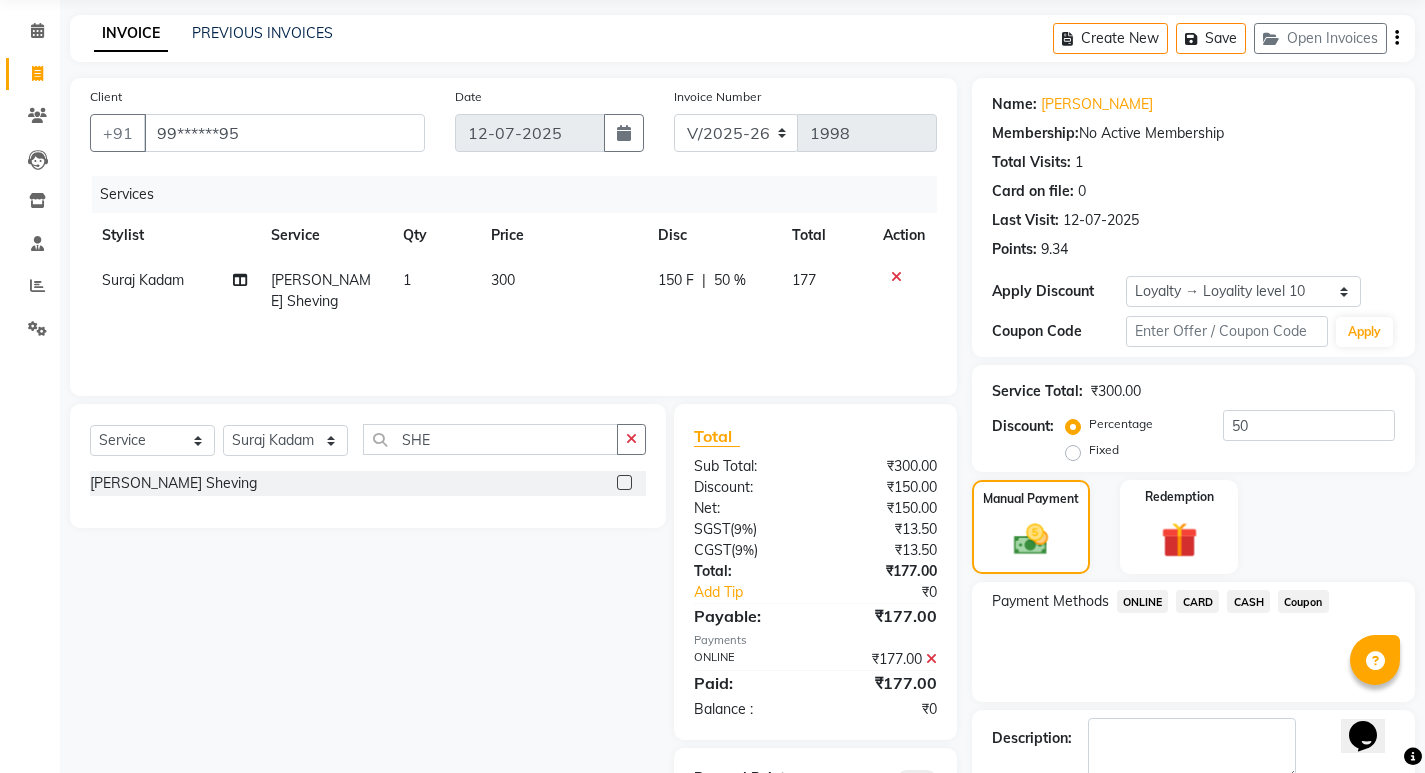 click on "Checkout" 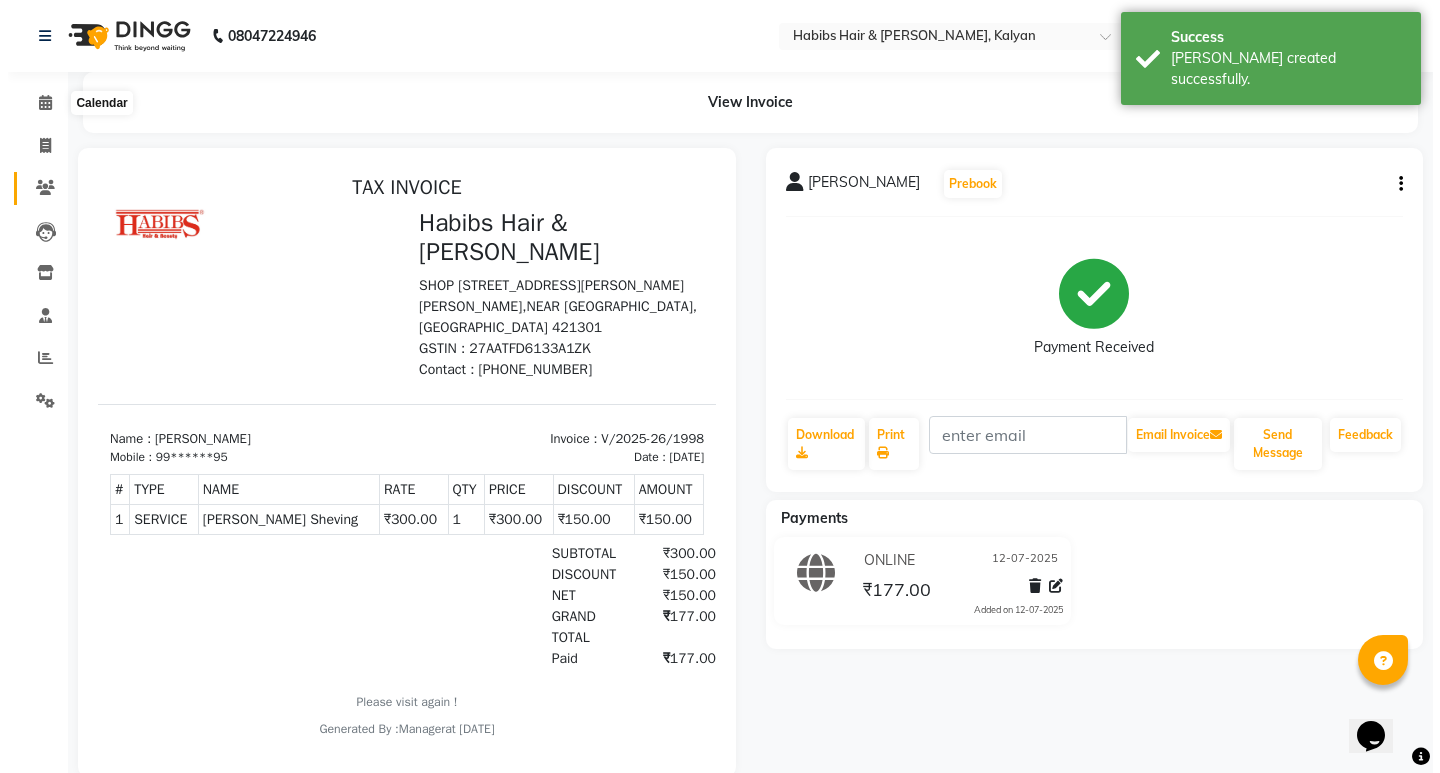 scroll, scrollTop: 0, scrollLeft: 0, axis: both 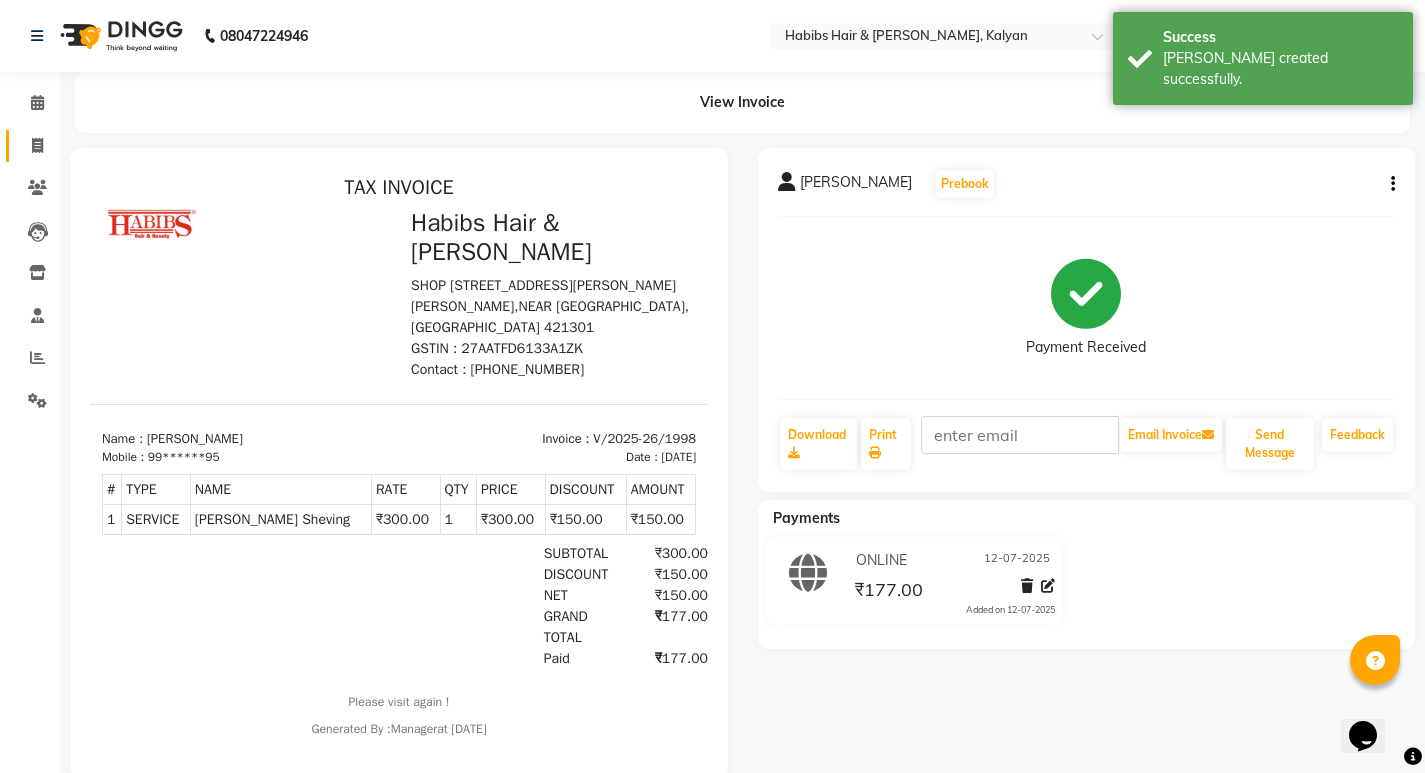click on "Invoice" 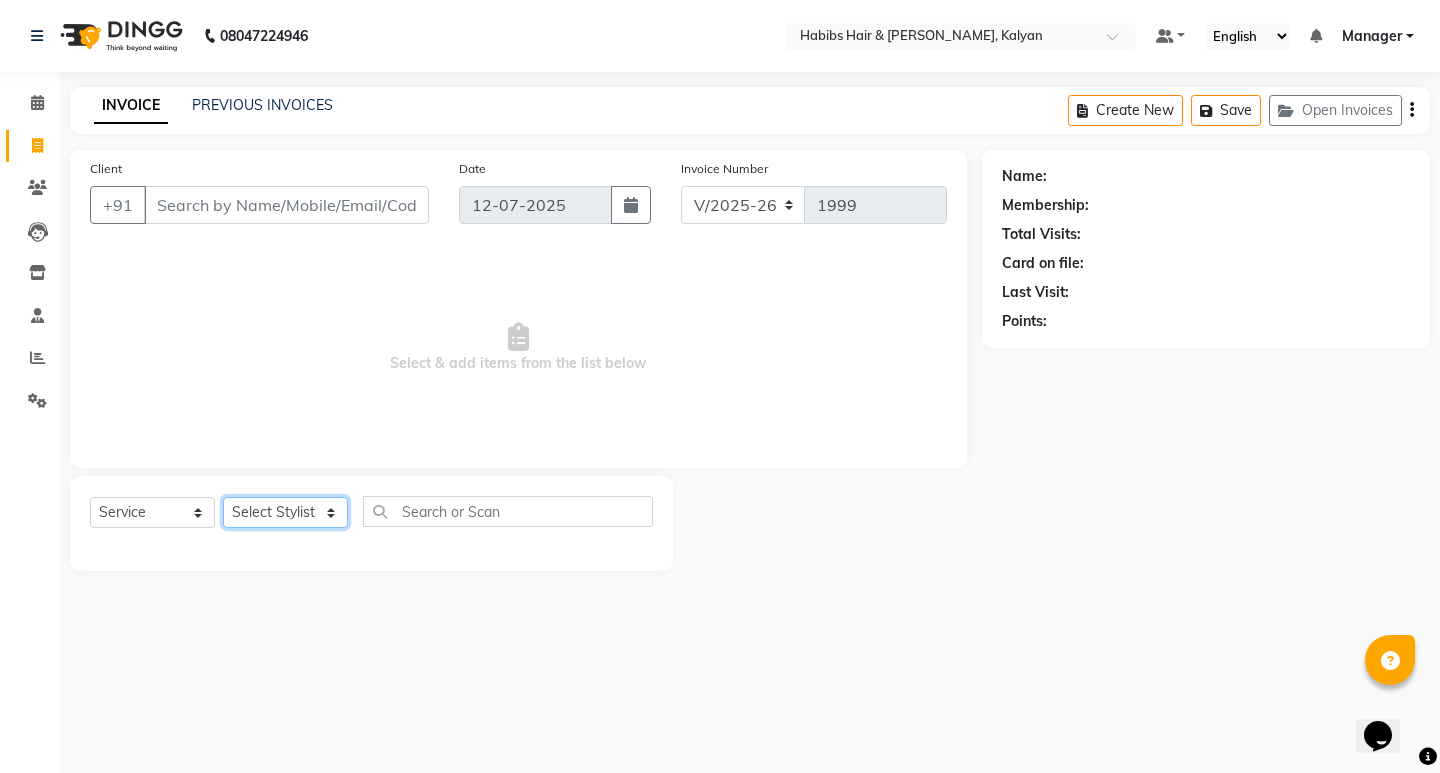 click on "Select Stylist ANWAR GANESH SHINDE Gauri Manager Maruf  mulla Meena Kumari Namrata zipre Neha M Omkar Priyanka Ranjana  singh  Sagar saindane SANTOSHI SHALINI Smruti Suraj Kadam Vinaya  Yogesh" 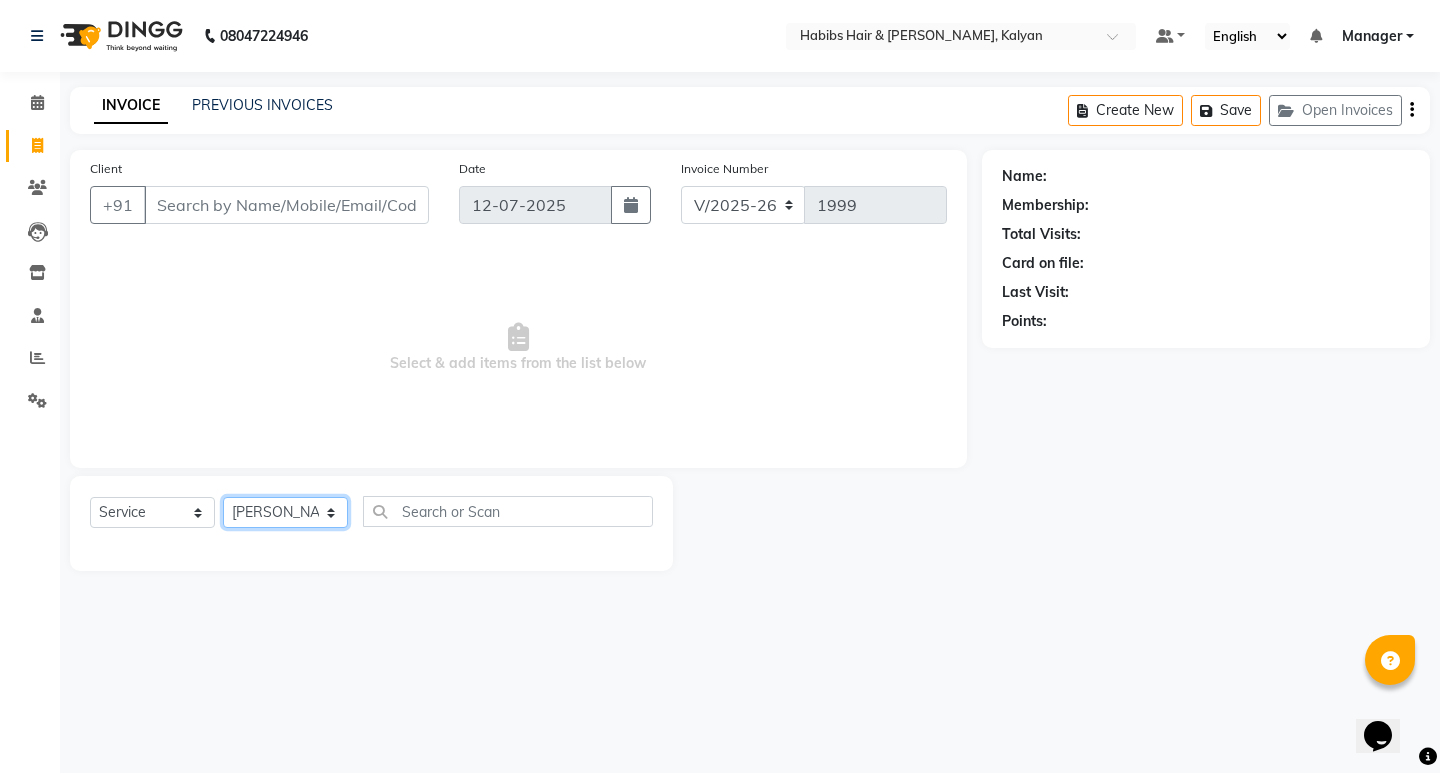 click on "Select Stylist ANWAR GANESH SHINDE Gauri Manager Maruf  mulla Meena Kumari Namrata zipre Neha M Omkar Priyanka Ranjana  singh  Sagar saindane SANTOSHI SHALINI Smruti Suraj Kadam Vinaya  Yogesh" 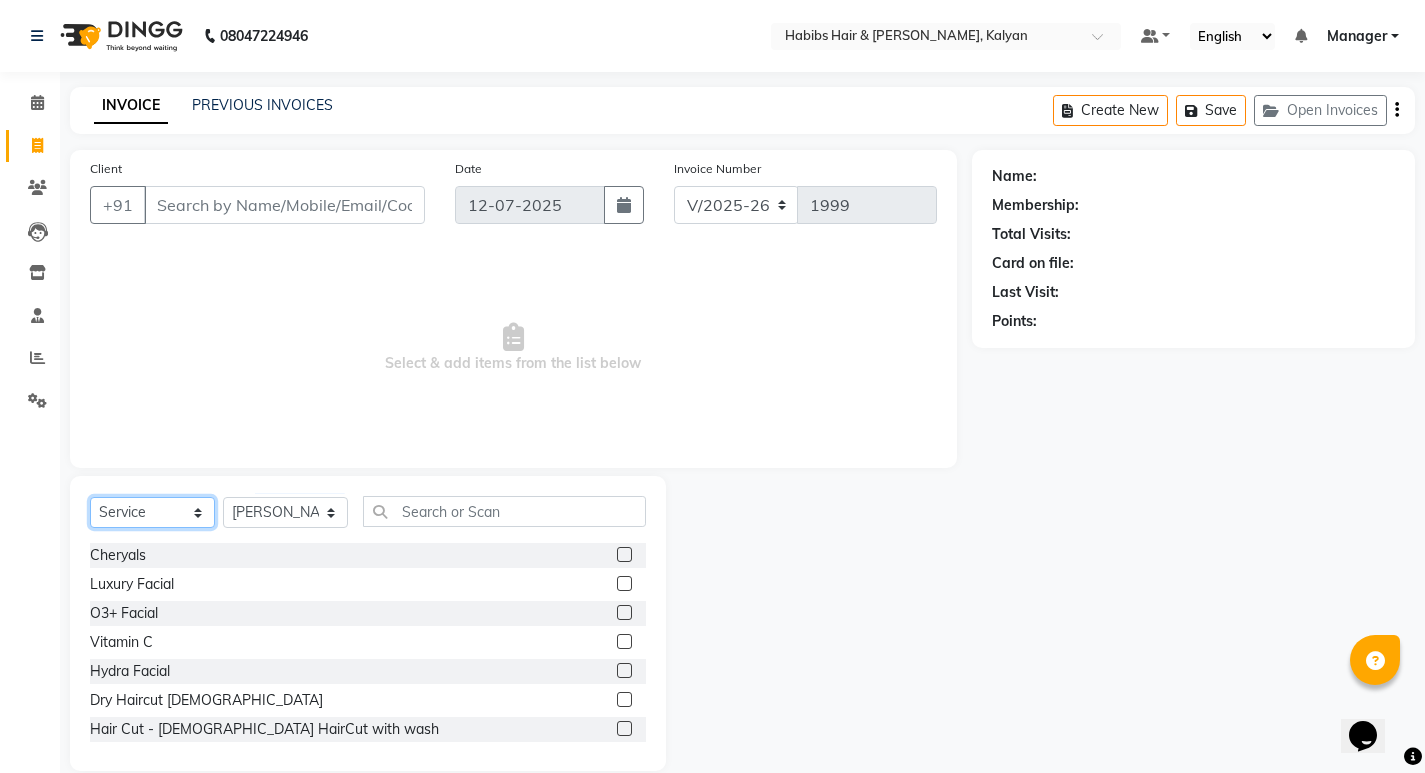 click on "Select  Service  Product  Membership  Package Voucher Prepaid Gift Card" 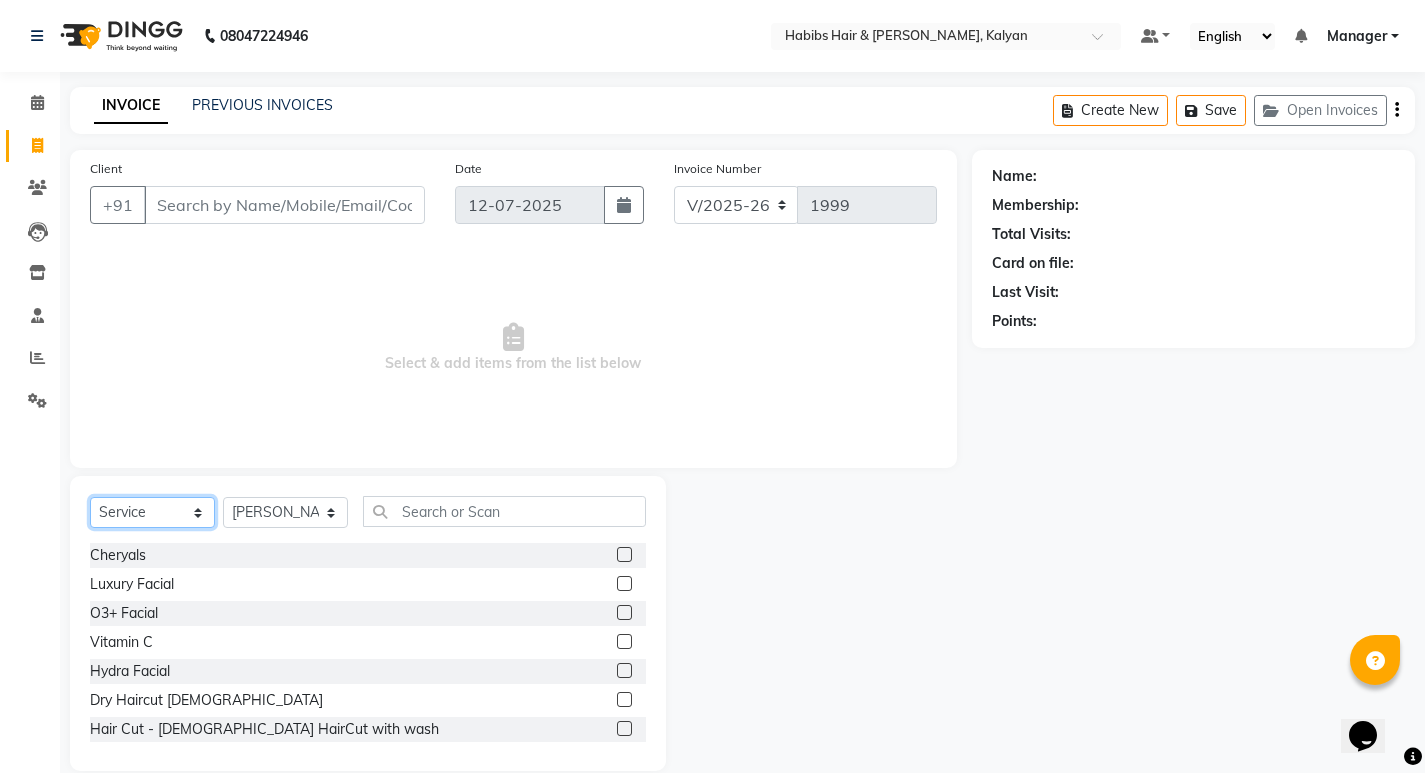 select on "package" 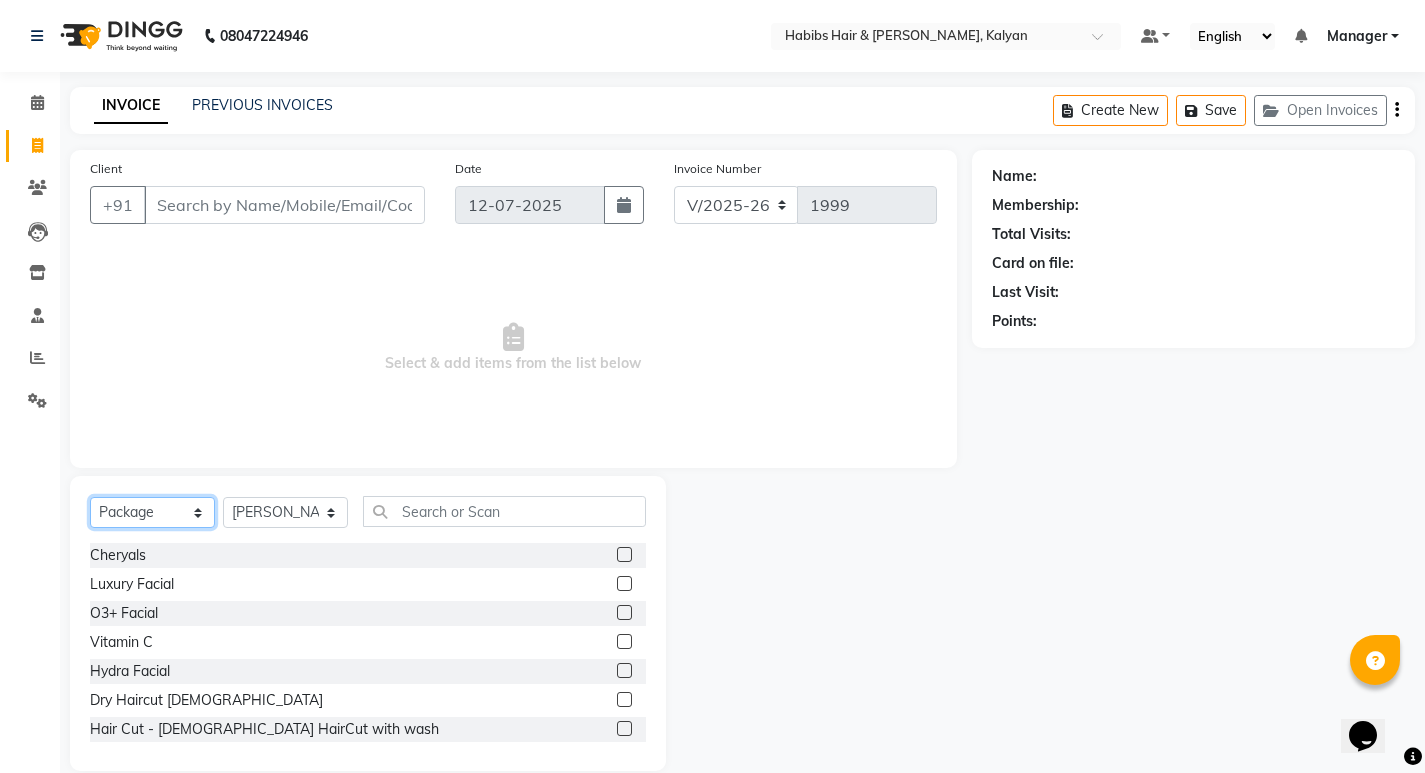 click on "Select  Service  Product  Membership  Package Voucher Prepaid Gift Card" 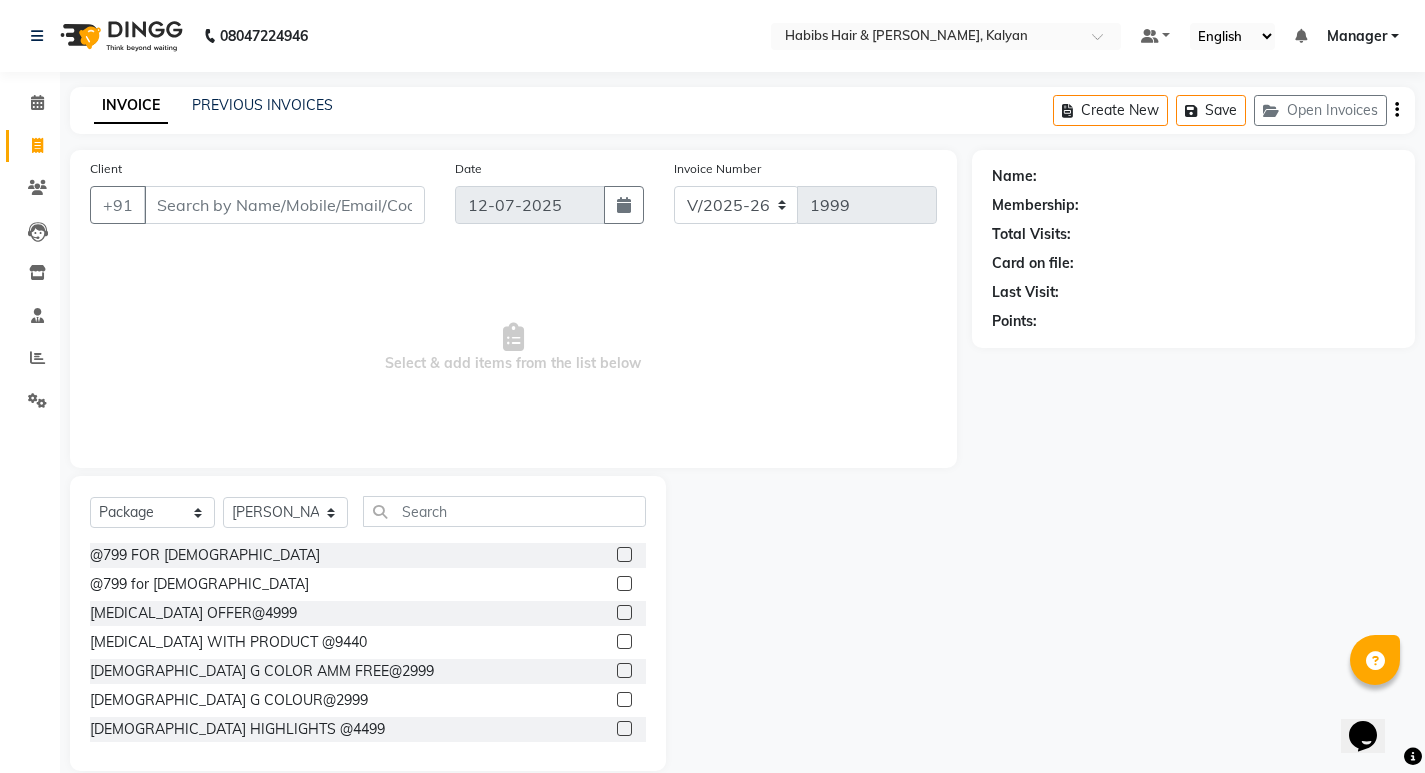 click 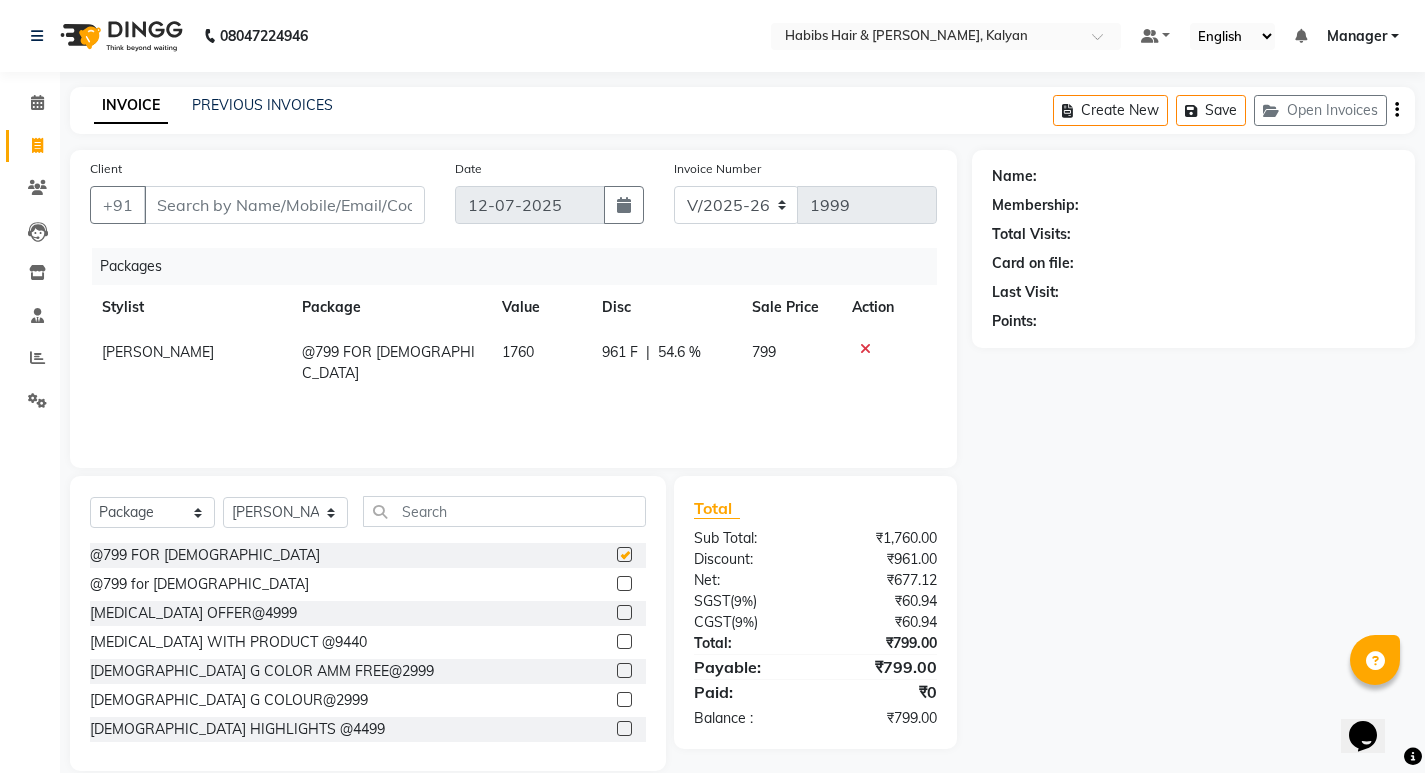 checkbox on "false" 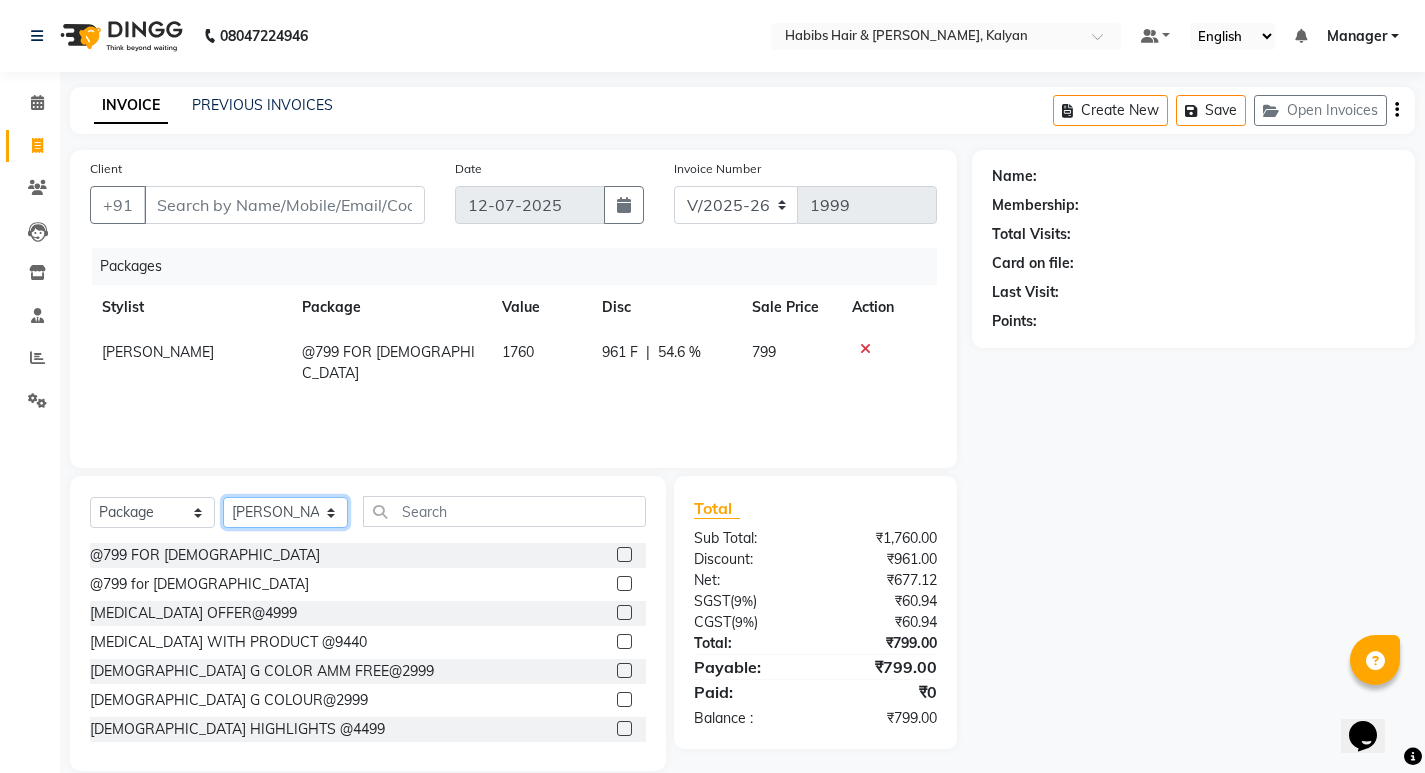 click on "Select Stylist ANWAR GANESH SHINDE Gauri Manager Maruf  mulla Meena Kumari Namrata zipre Neha M Omkar Priyanka Ranjana  singh  Sagar saindane SANTOSHI SHALINI Smruti Suraj Kadam Vinaya  Yogesh" 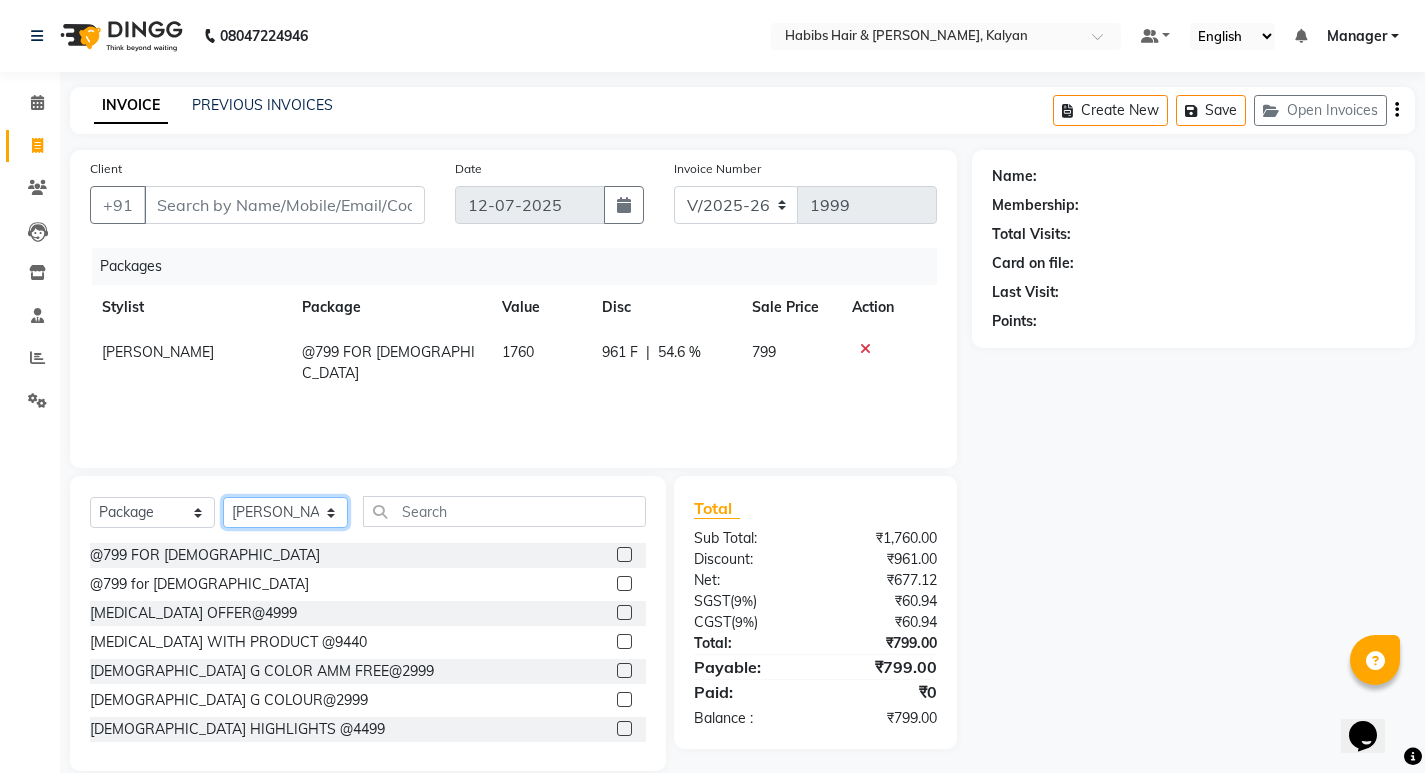select on "77409" 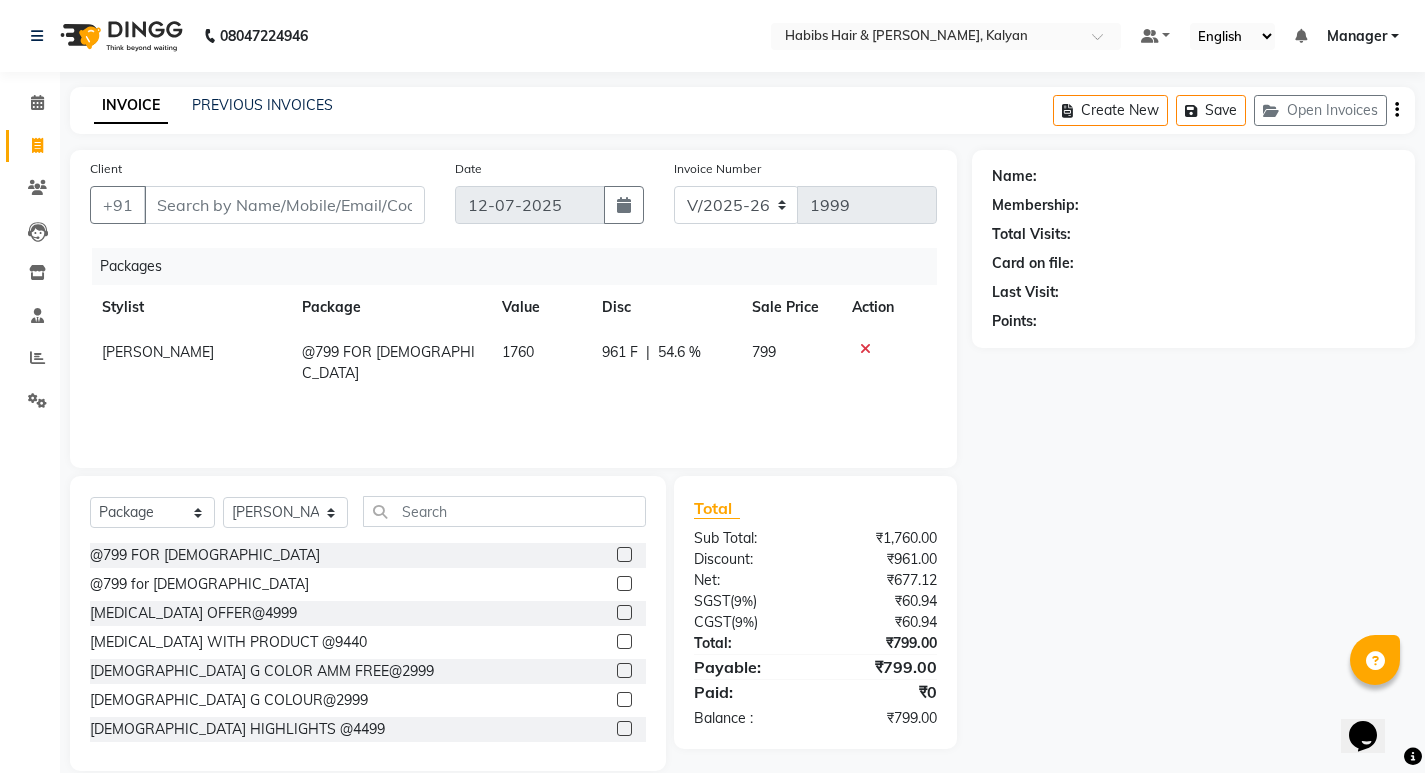 click 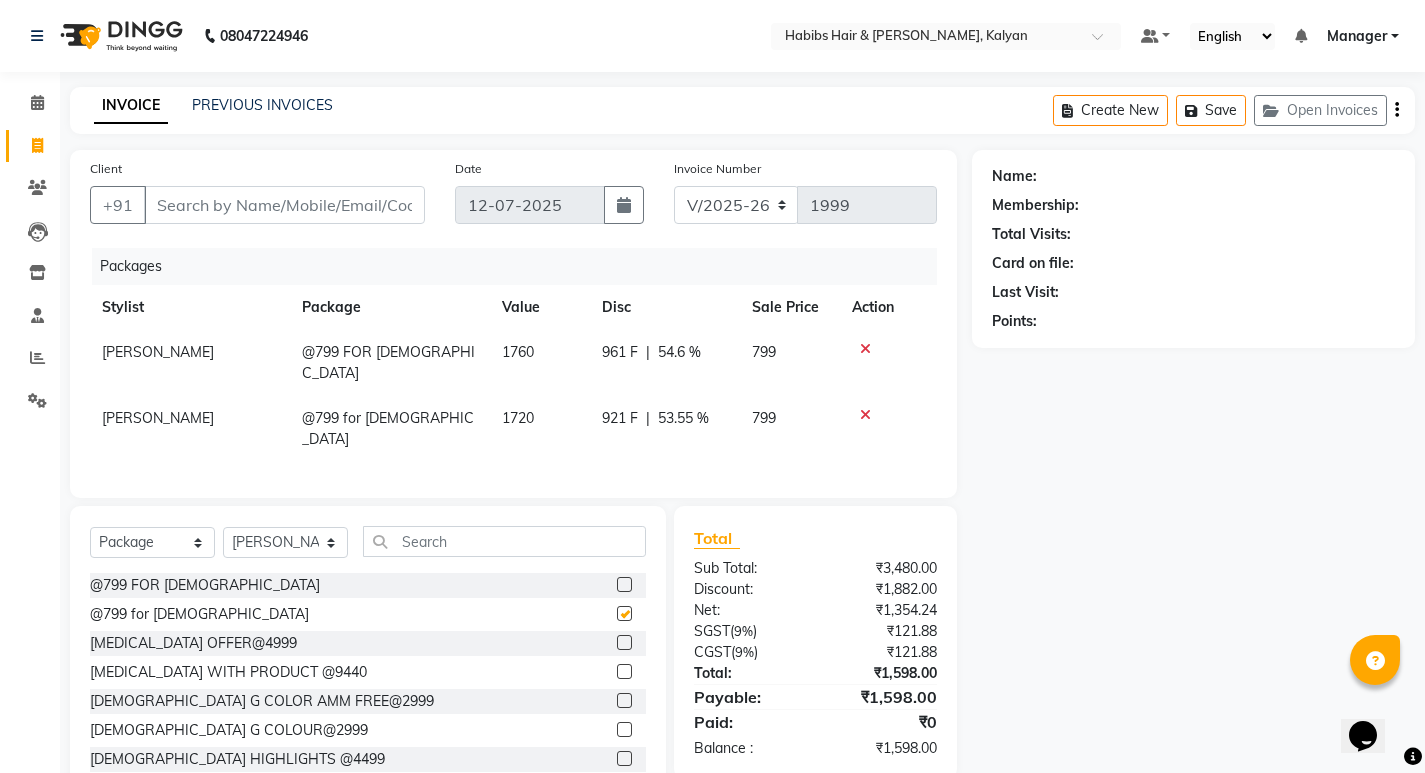 checkbox on "false" 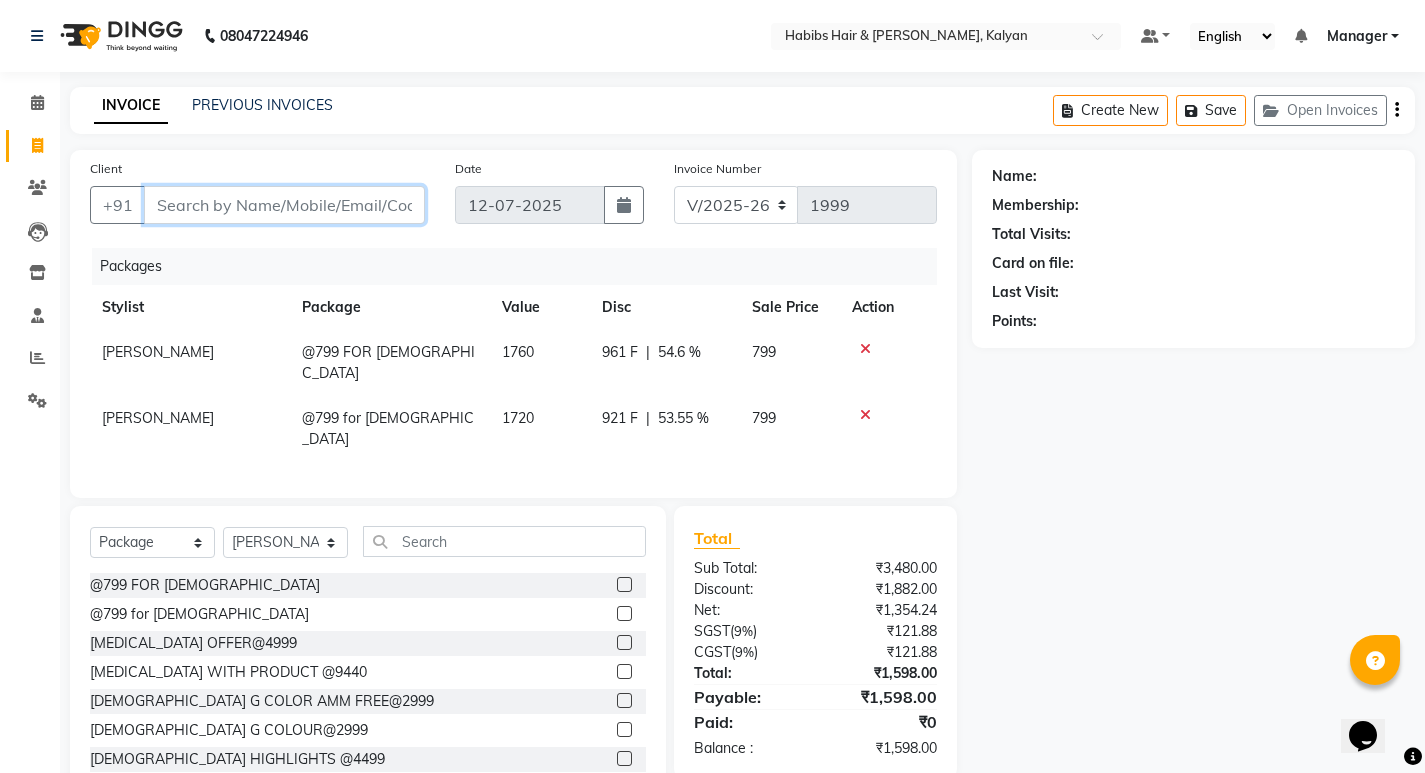 click on "Client" at bounding box center (284, 205) 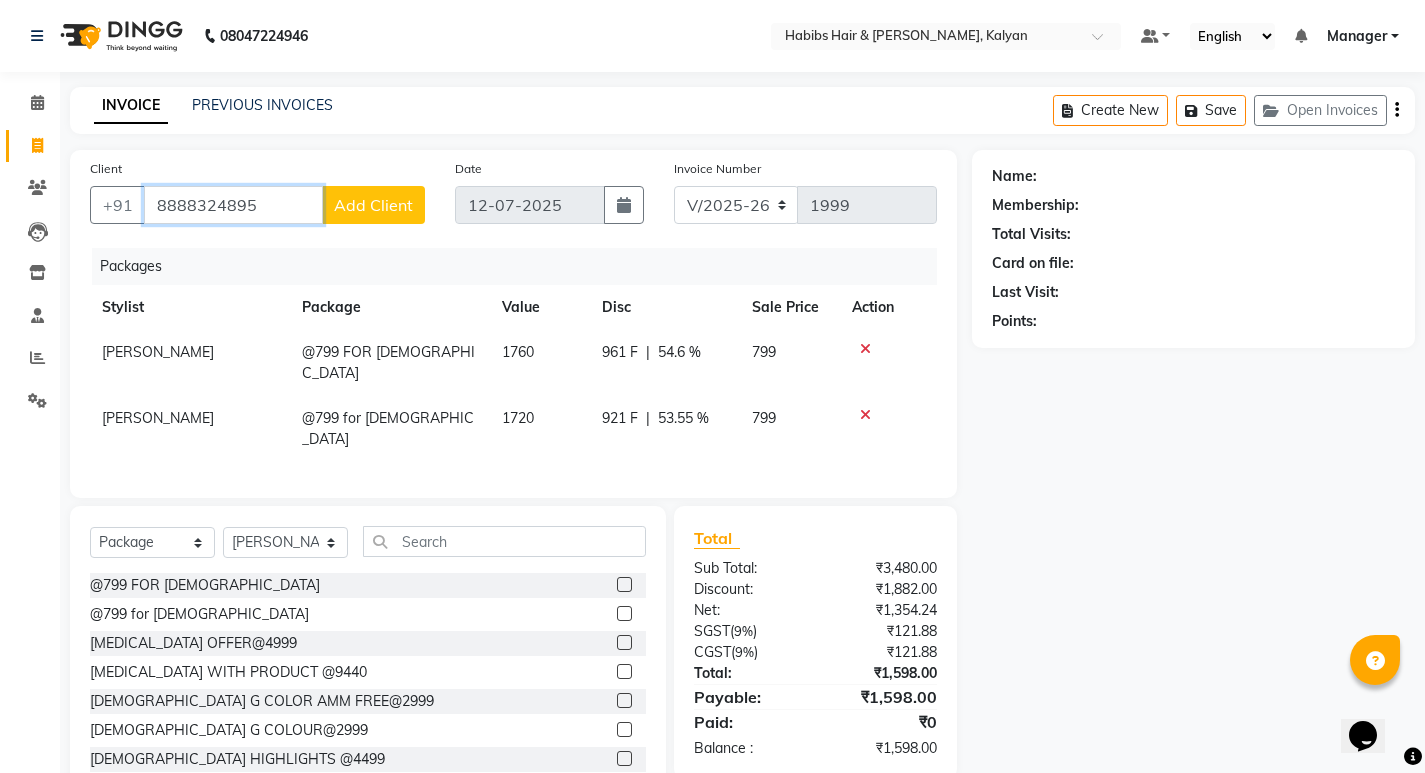 type on "8888324895" 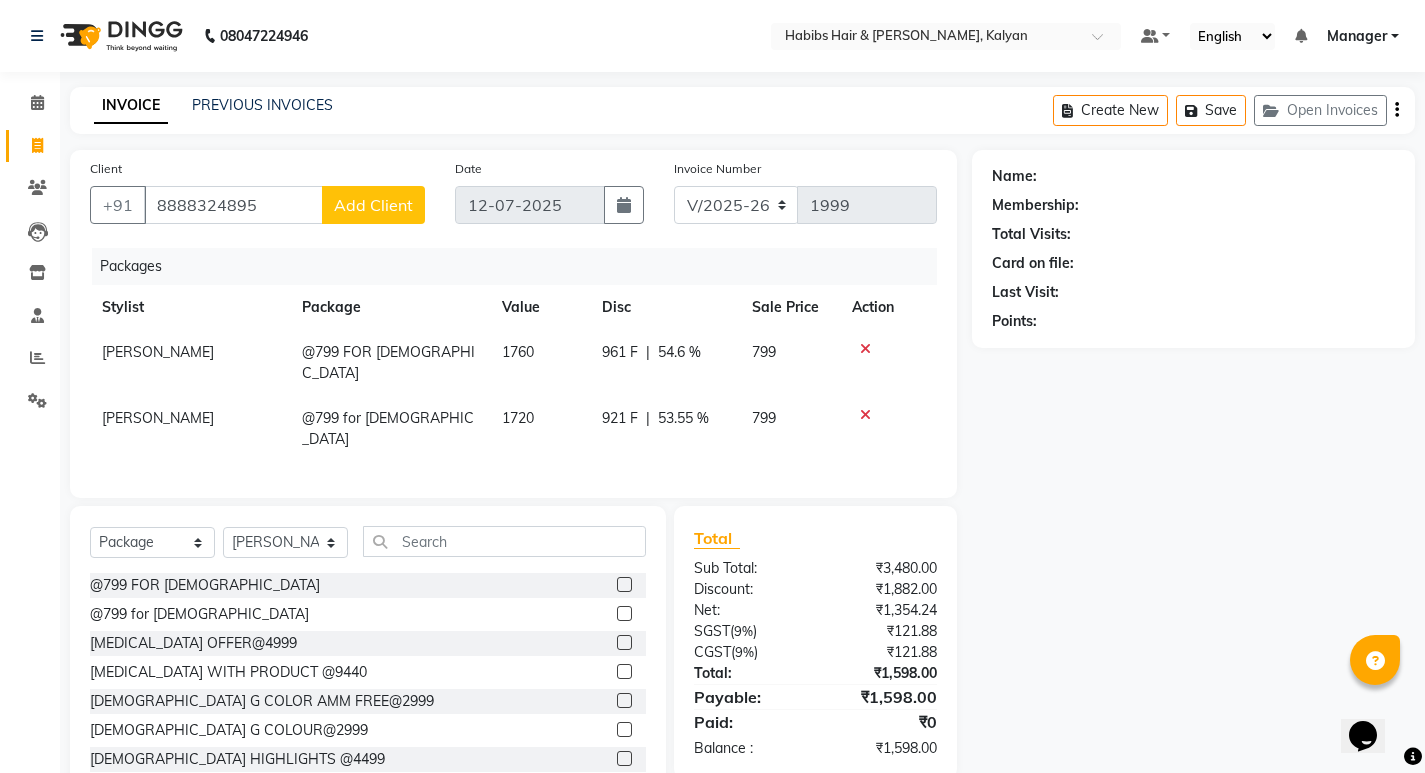 click on "Add Client" 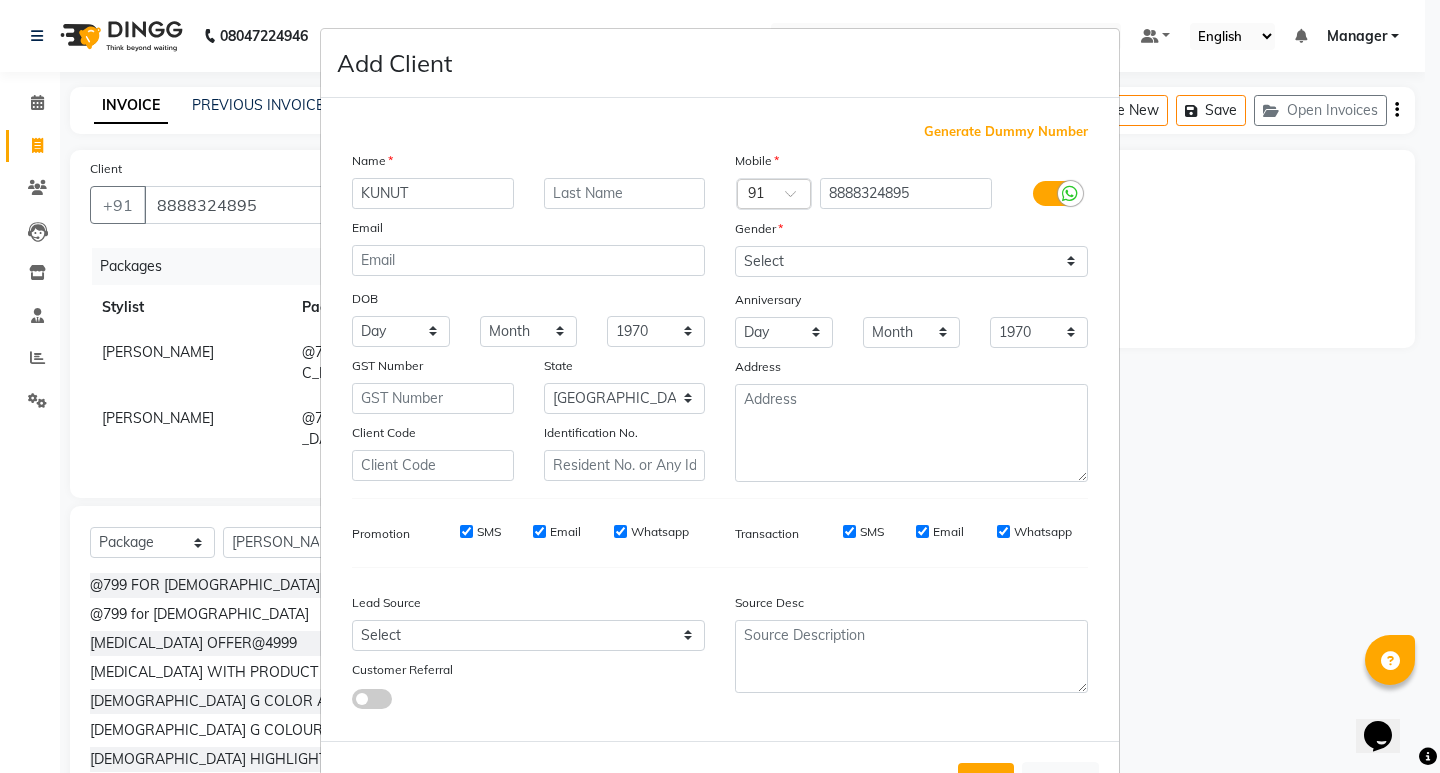 type on "KUNUT" 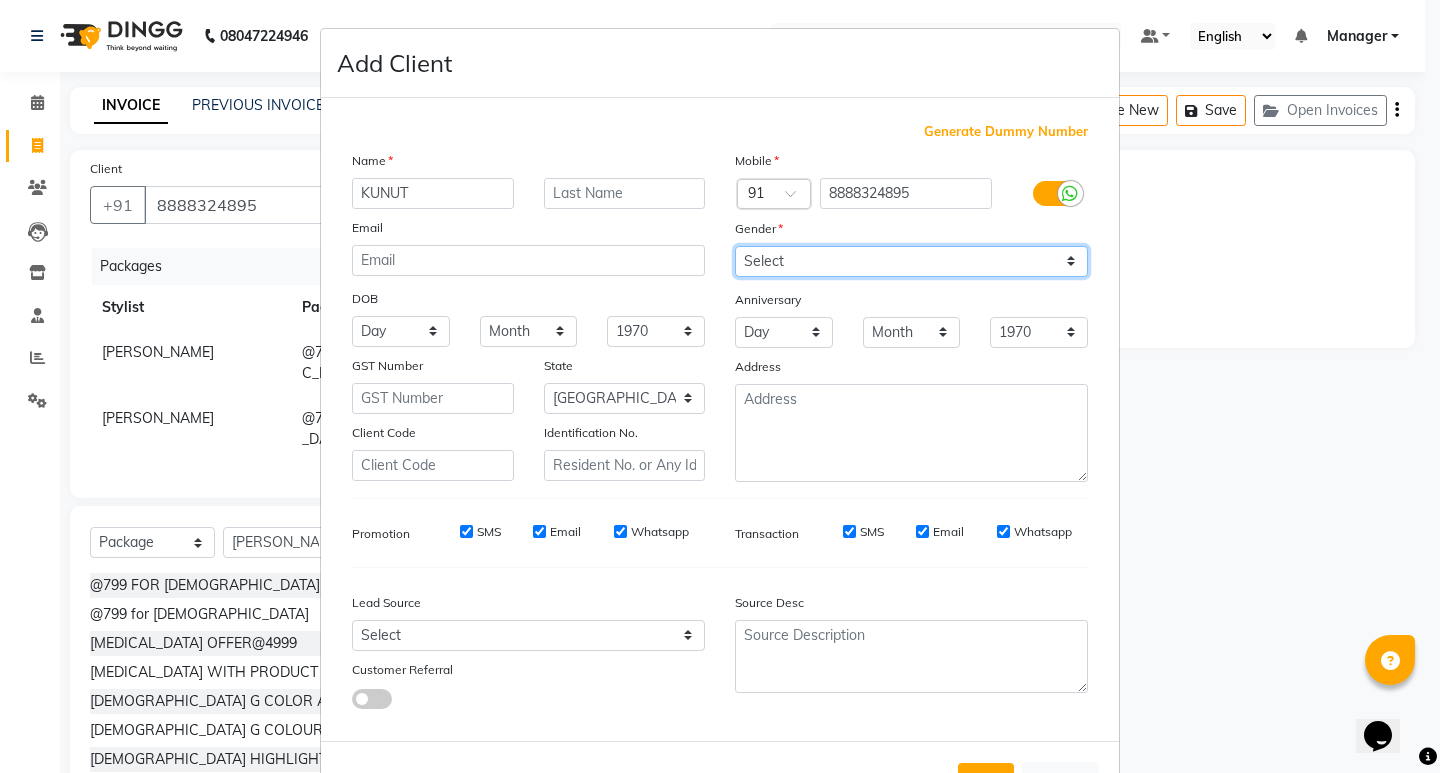 click on "Select Male Female Other Prefer Not To Say" at bounding box center (911, 261) 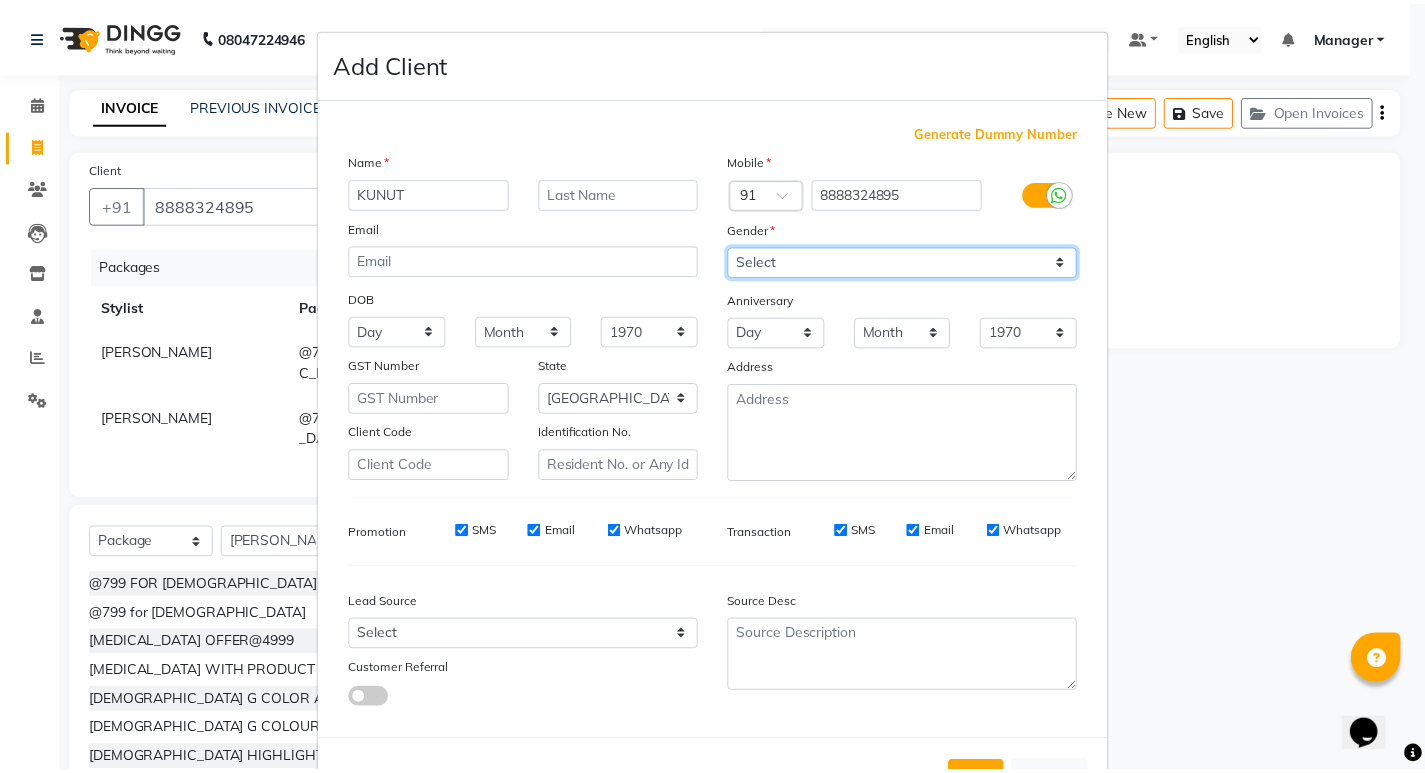 scroll, scrollTop: 76, scrollLeft: 0, axis: vertical 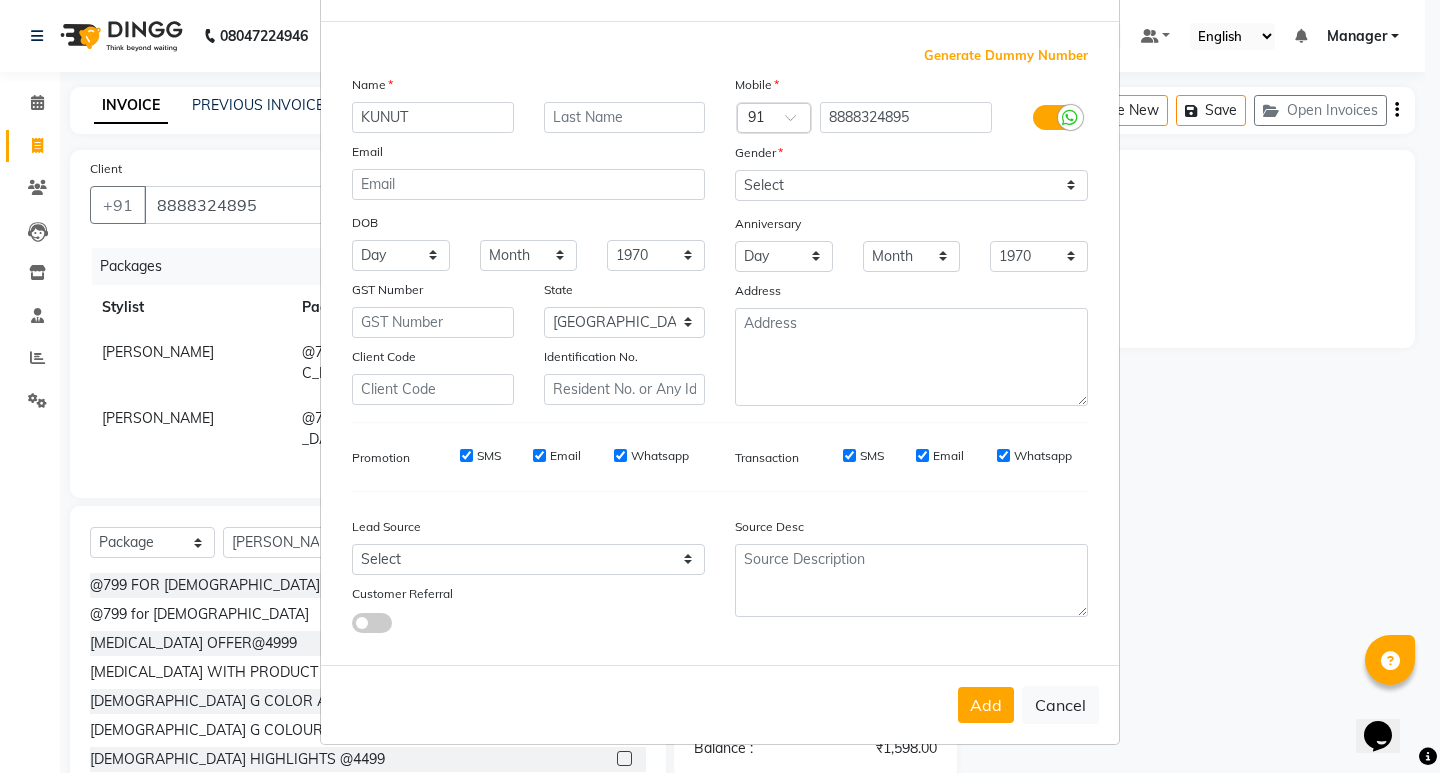 click on "Add" at bounding box center [986, 705] 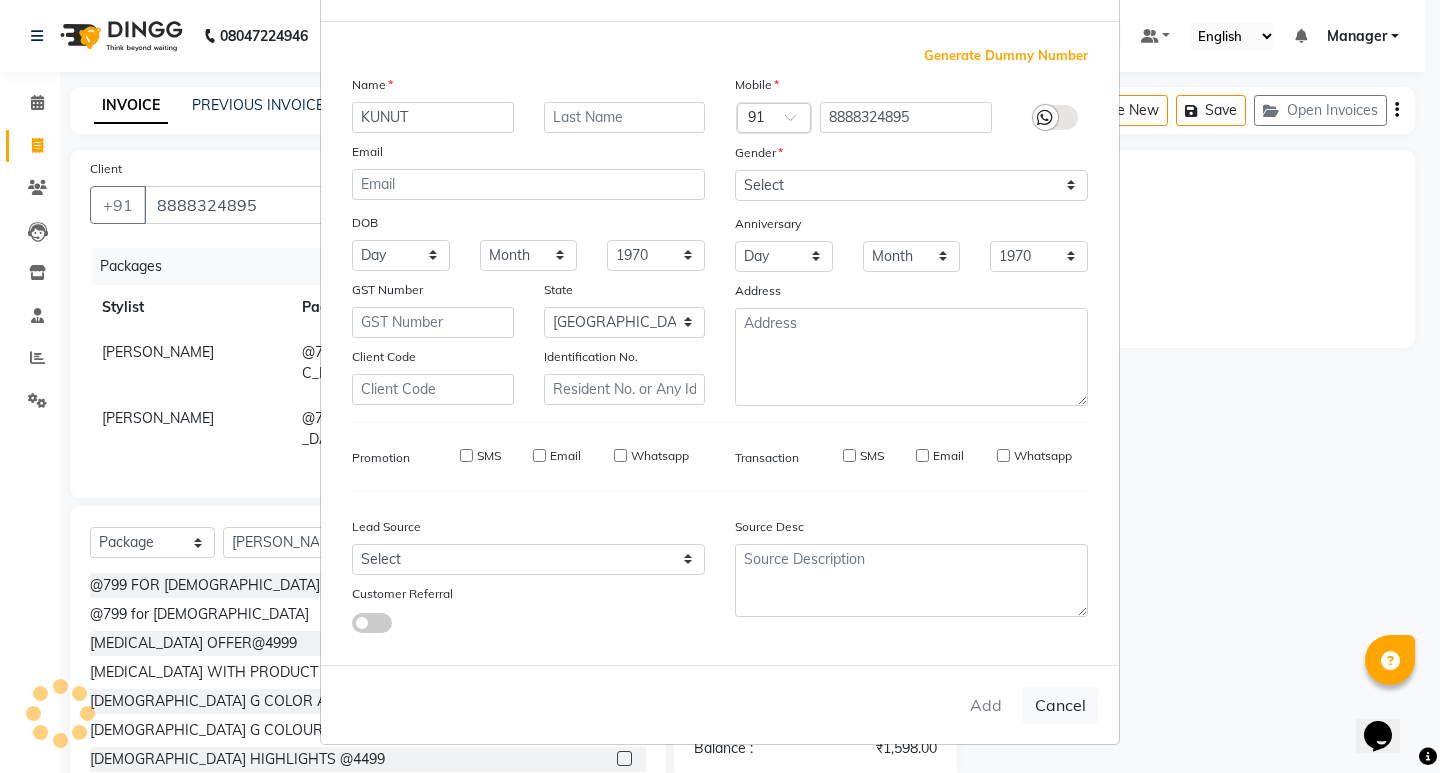 type on "88******95" 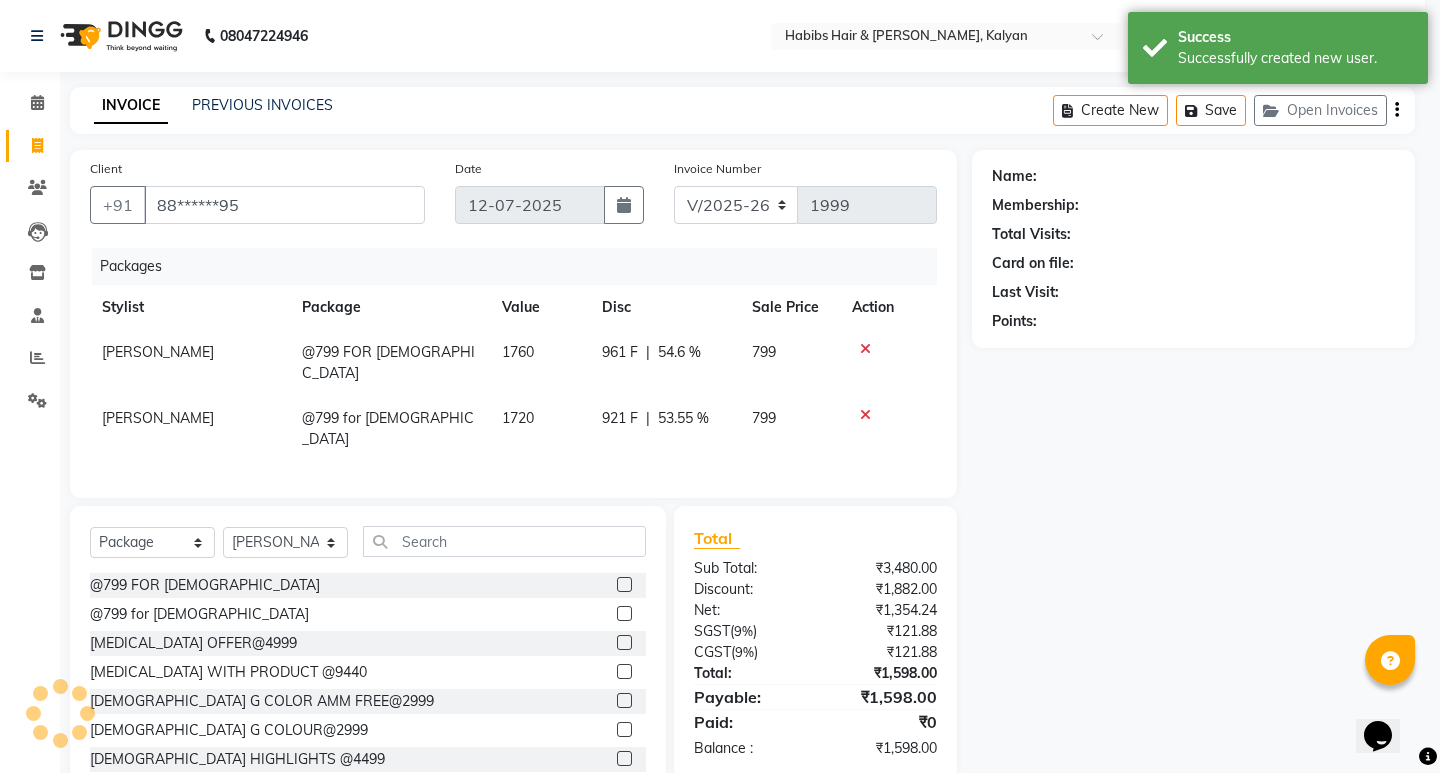 select on "1: Object" 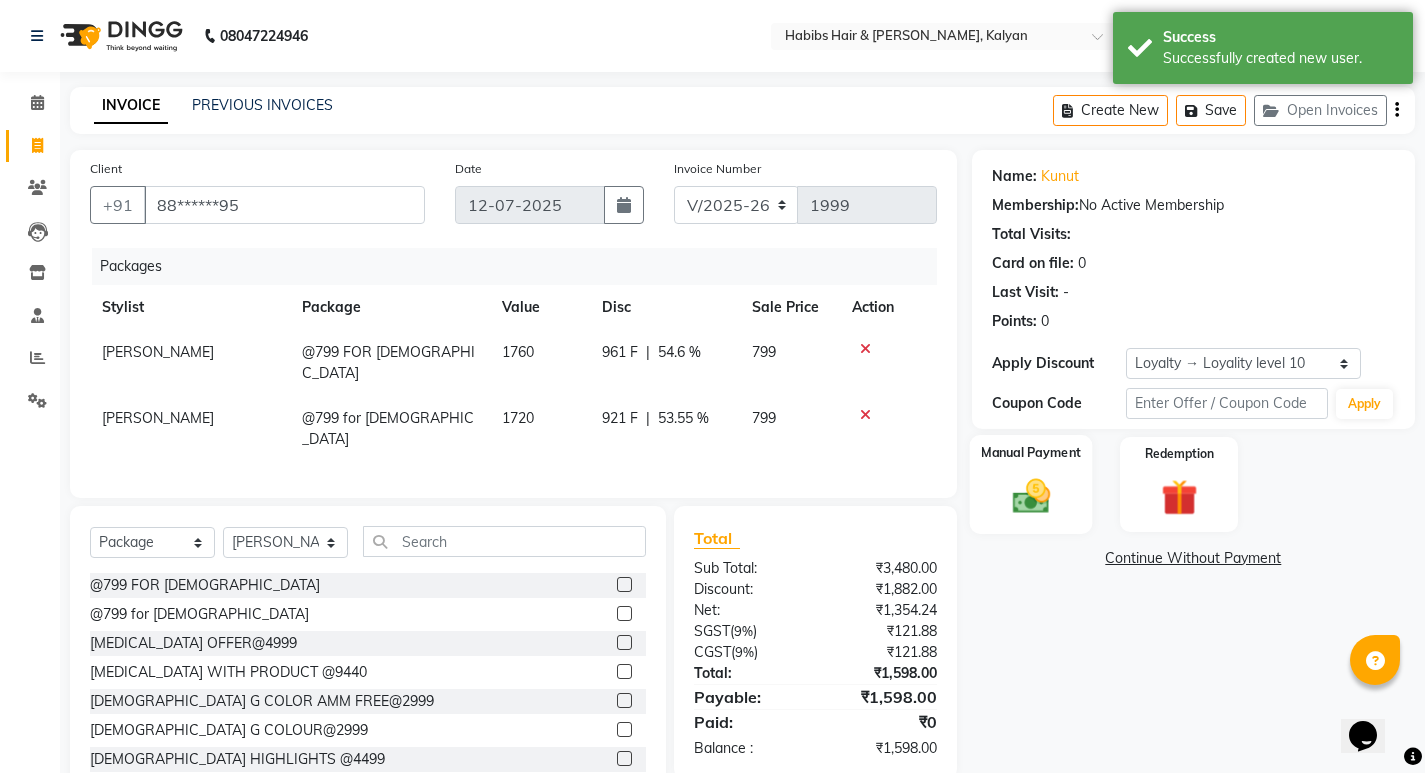 click on "Manual Payment" 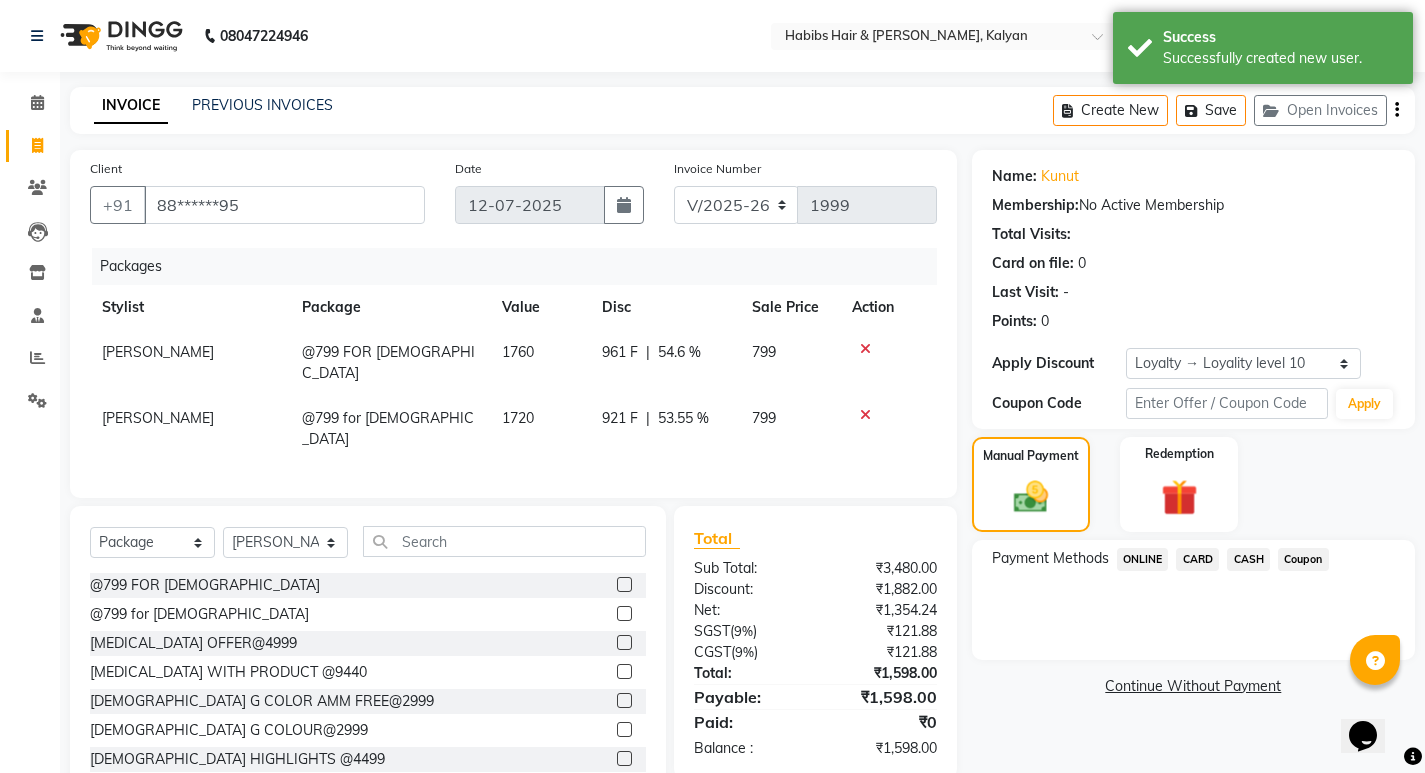 click on "ONLINE" 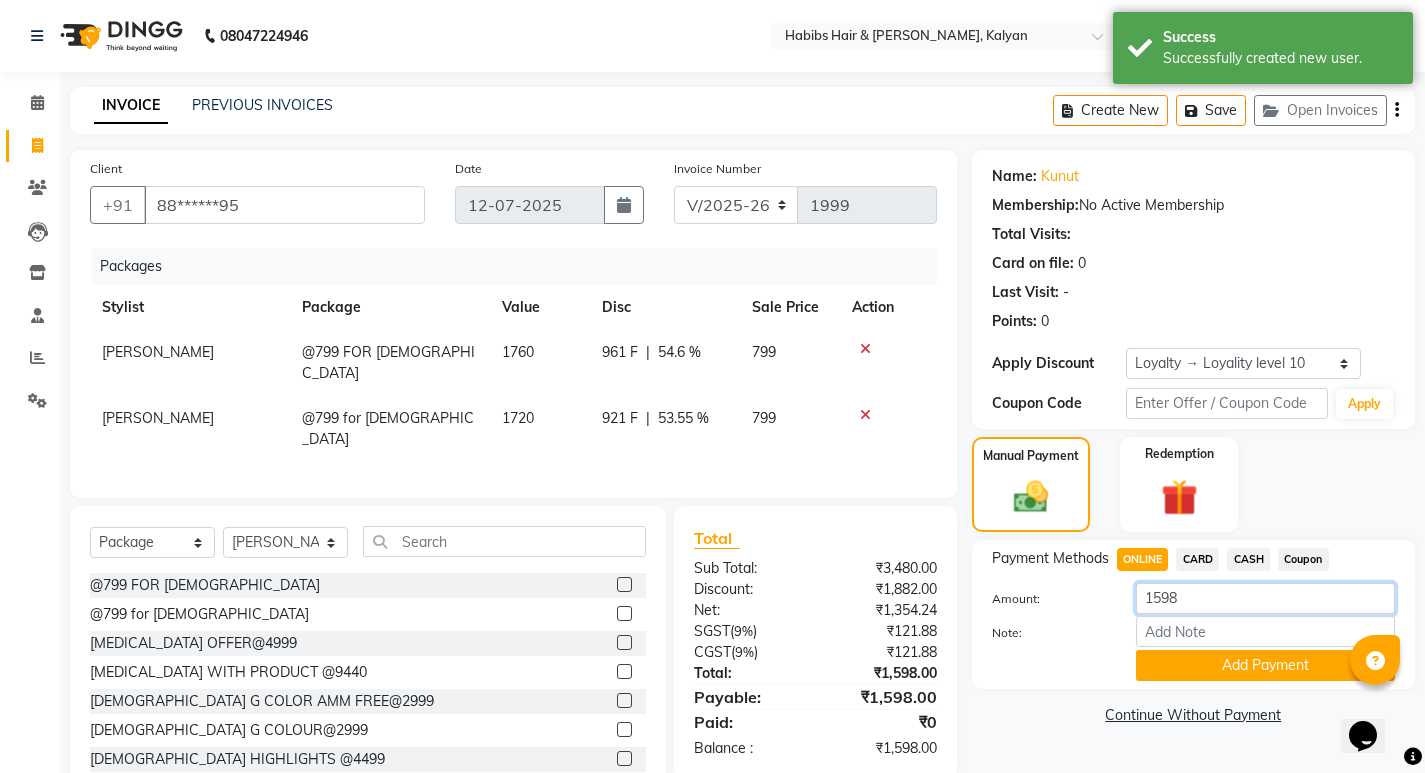 click on "1598" 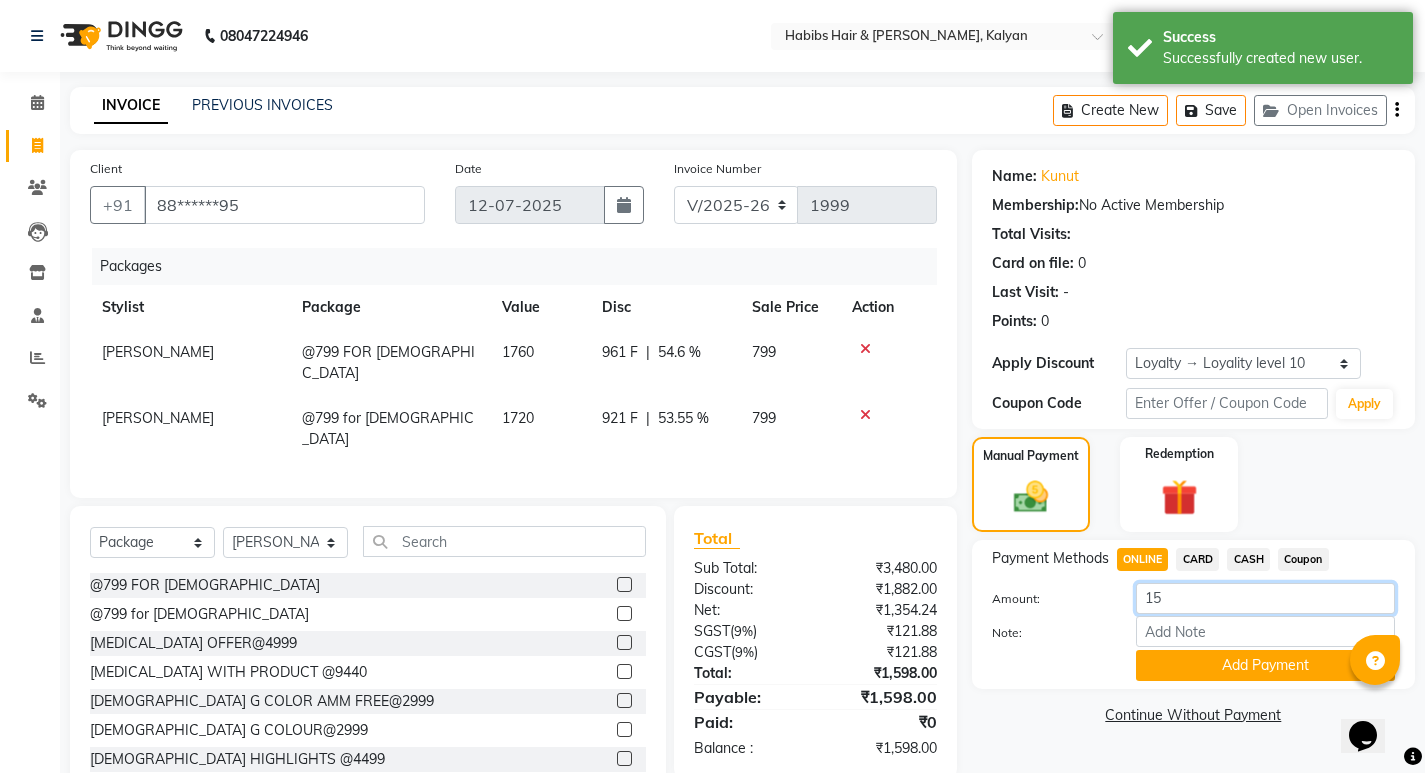 type on "1" 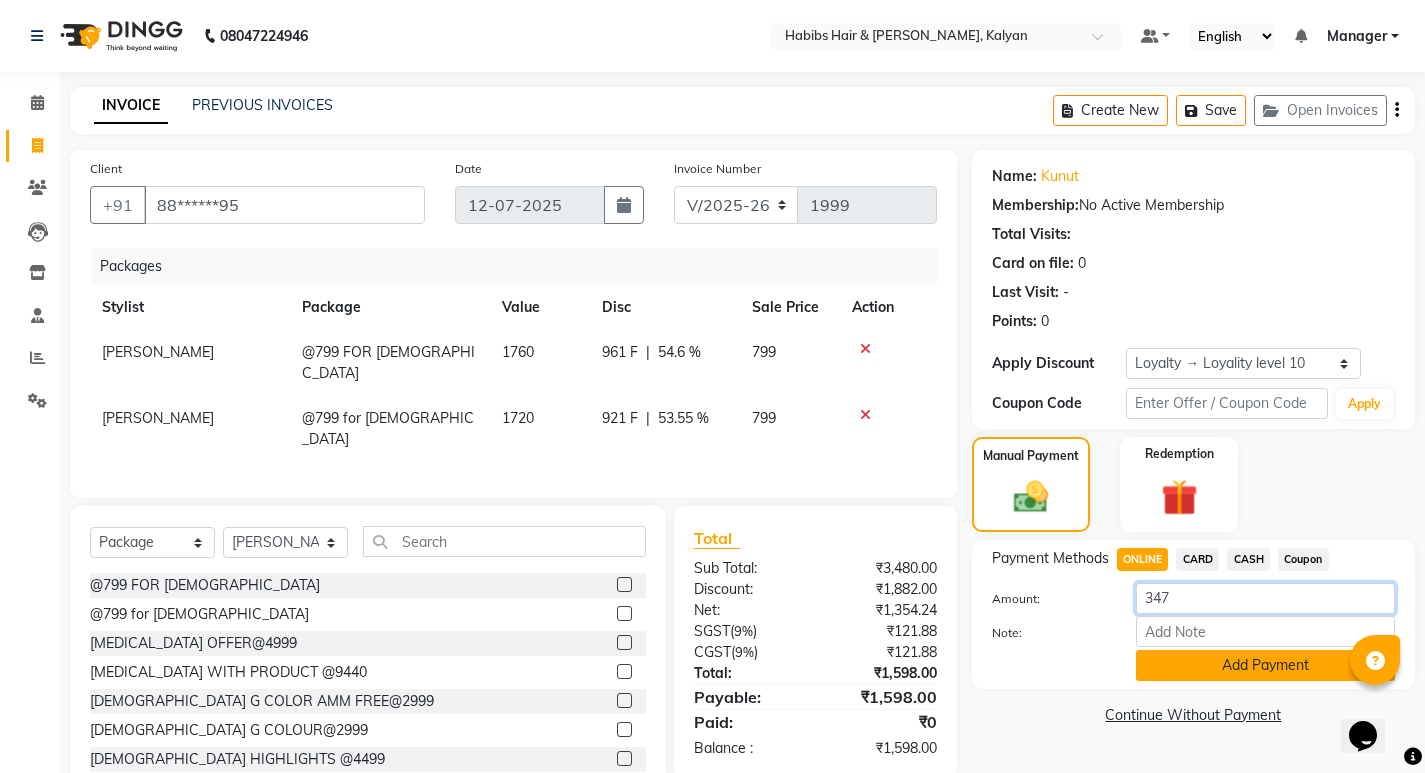 type on "347" 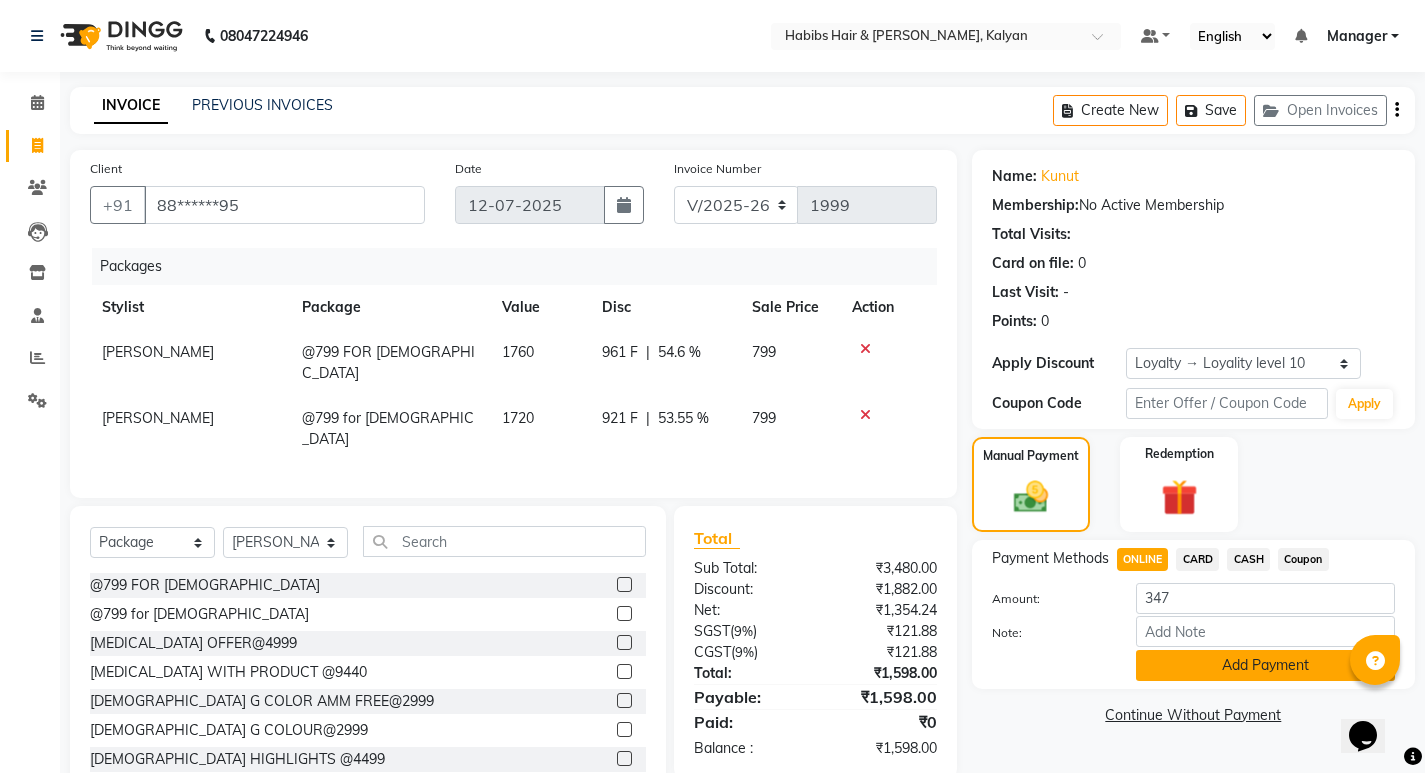 click on "Add Payment" 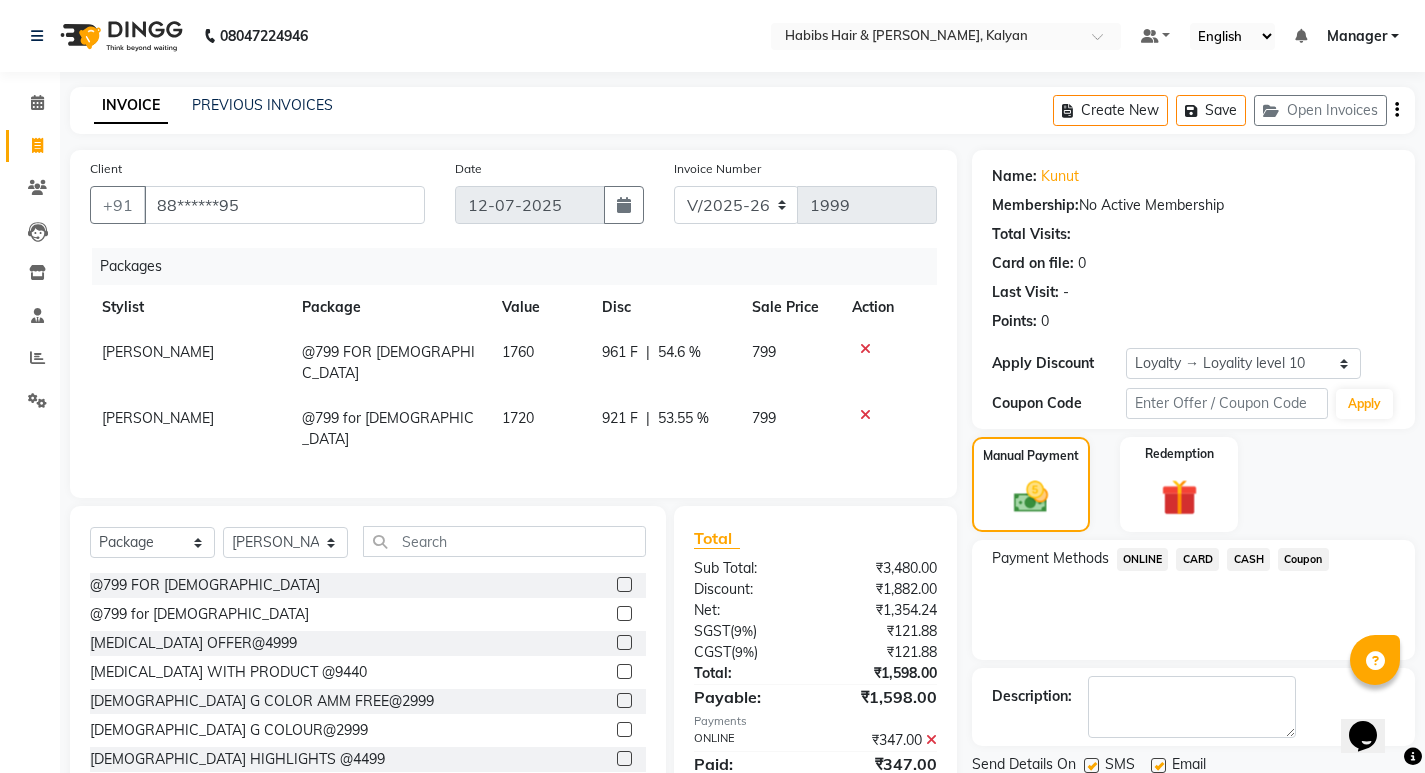 click on "CASH" 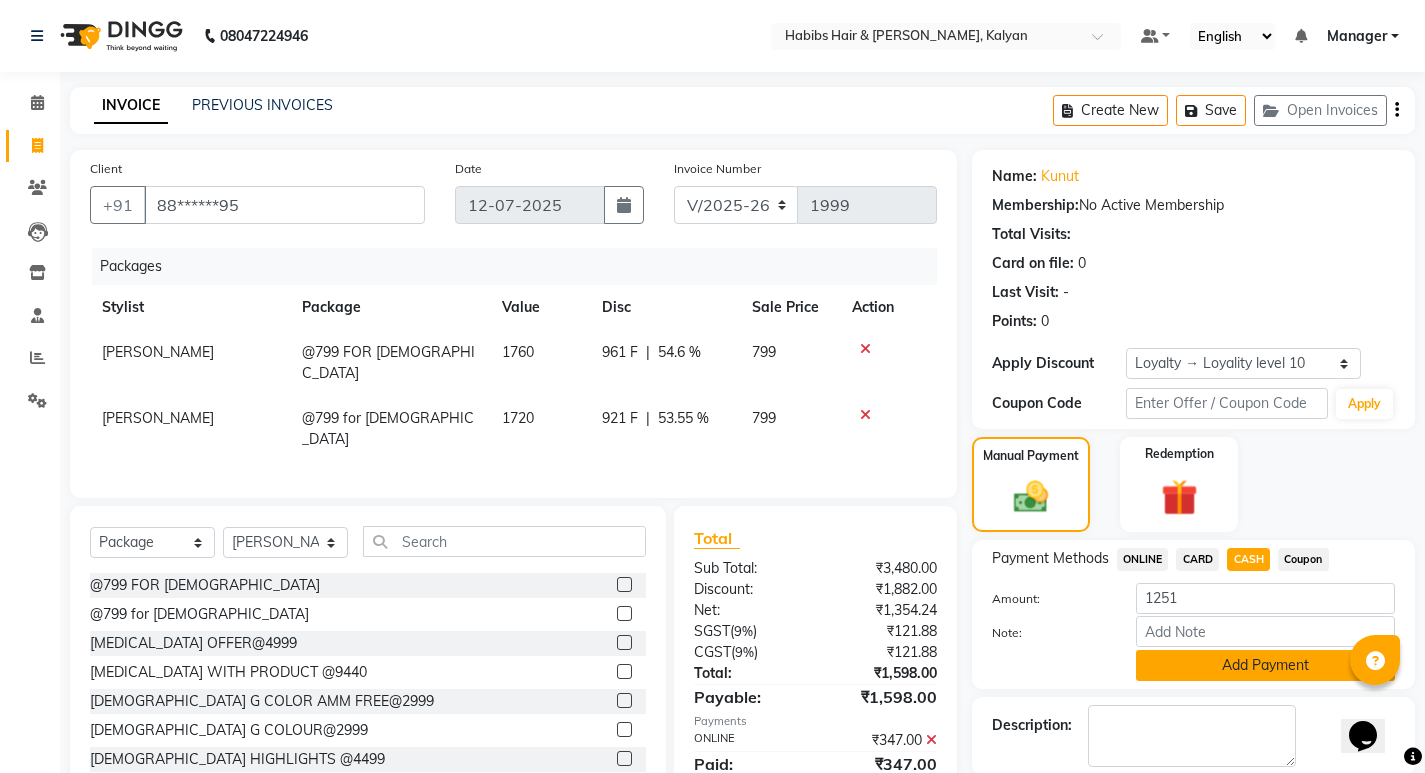 click on "Add Payment" 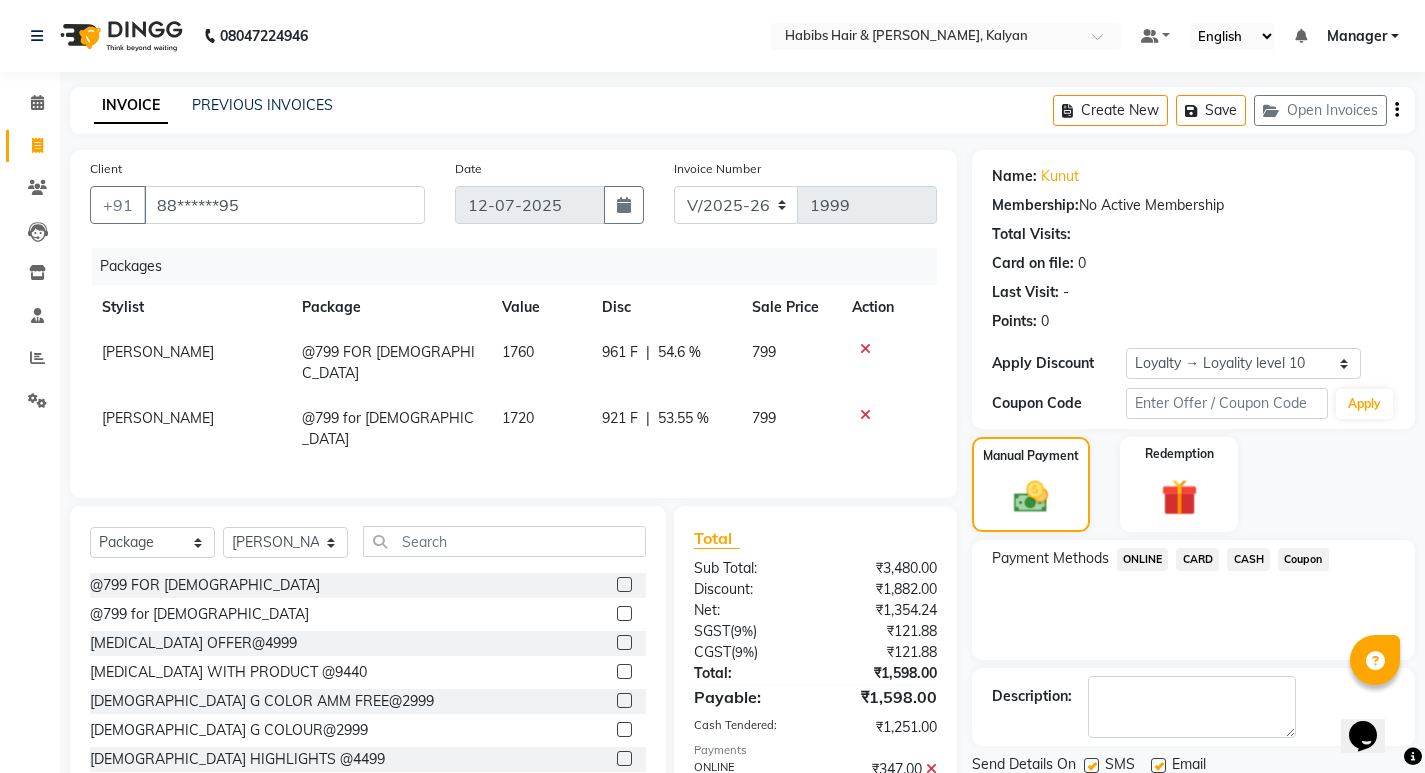 scroll, scrollTop: 200, scrollLeft: 0, axis: vertical 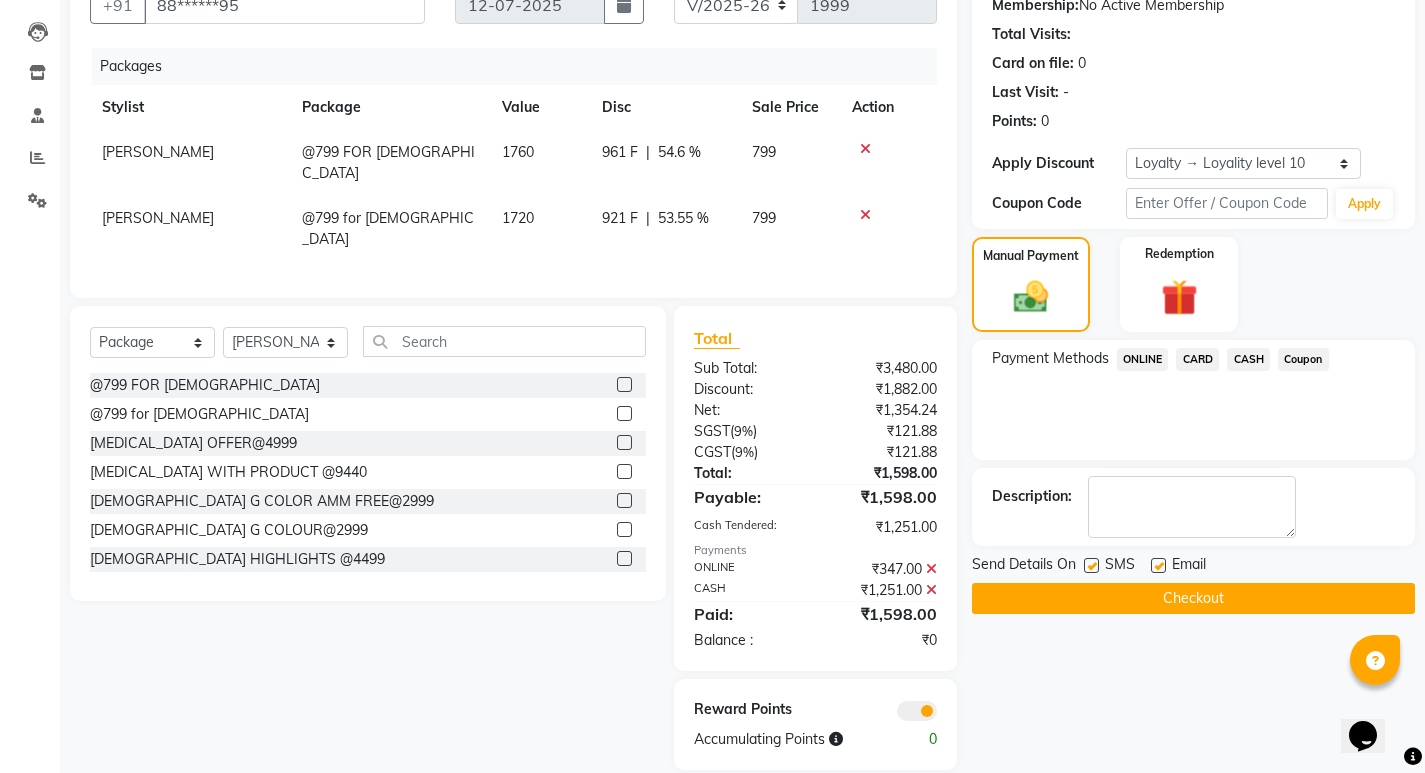 click on "Checkout" 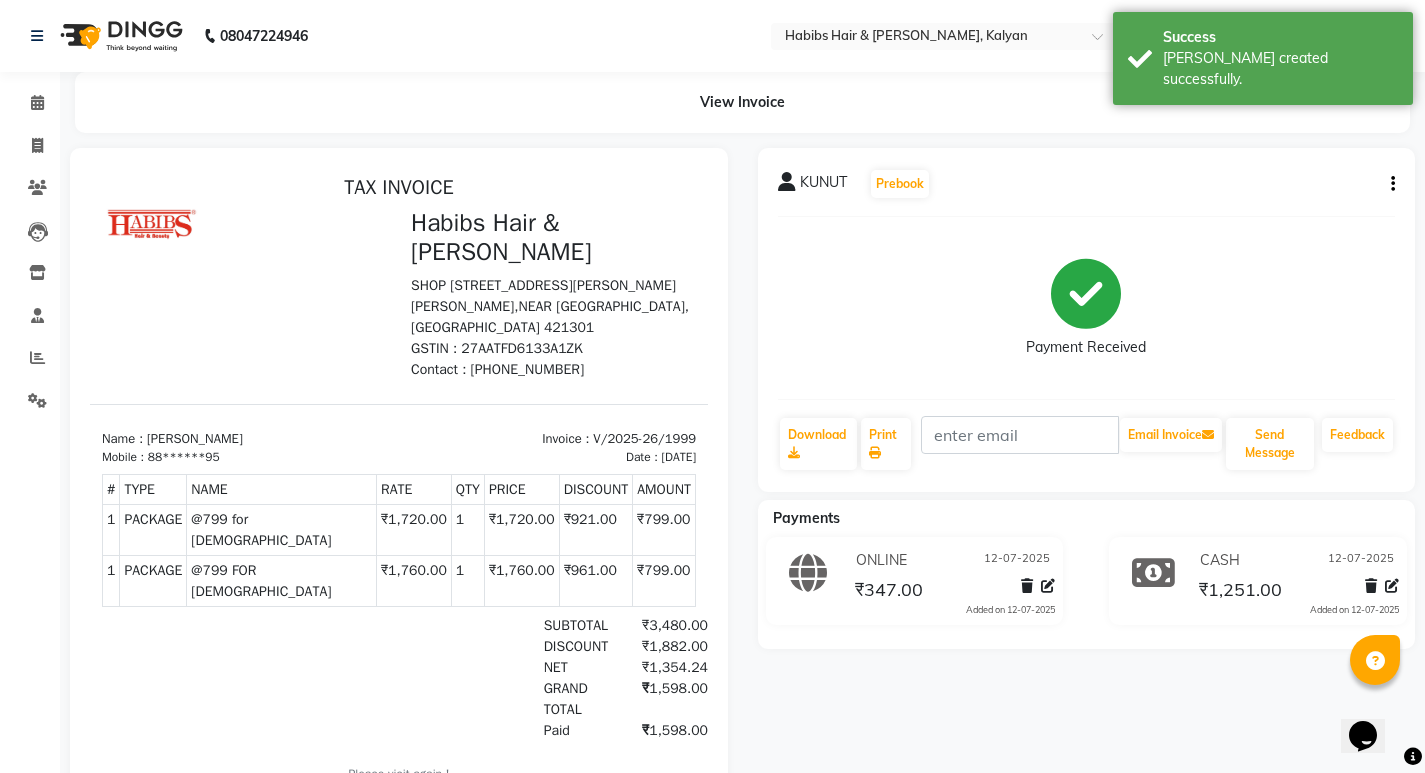 scroll, scrollTop: 0, scrollLeft: 0, axis: both 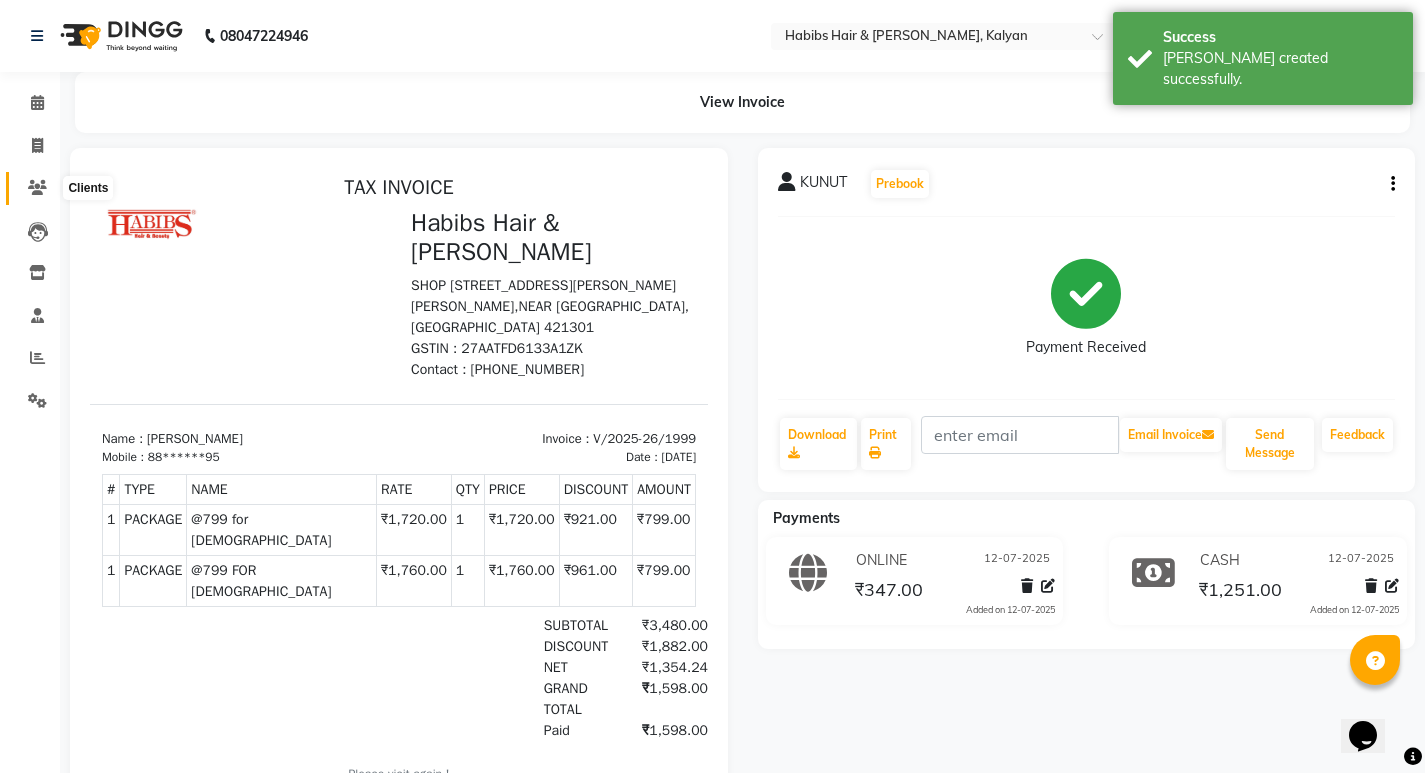click 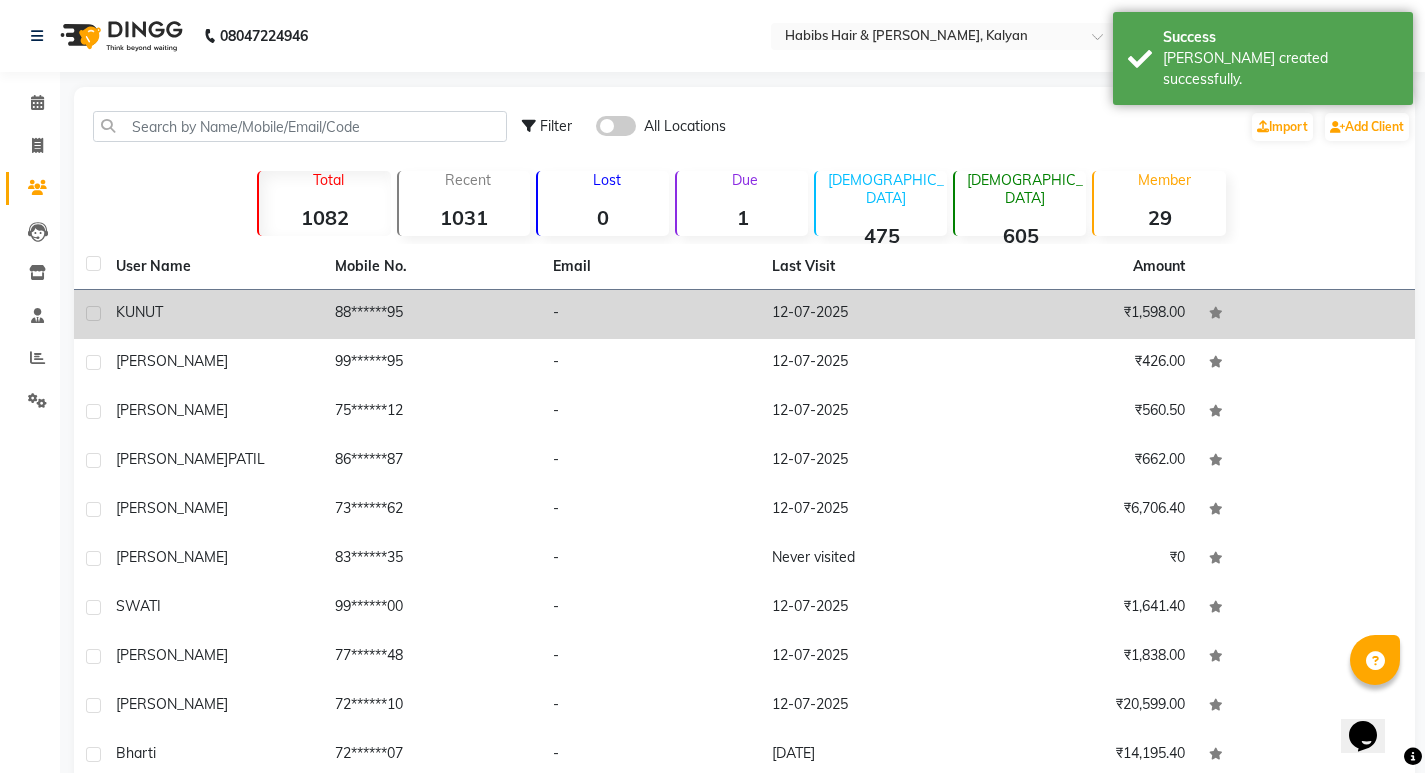 click on "-" 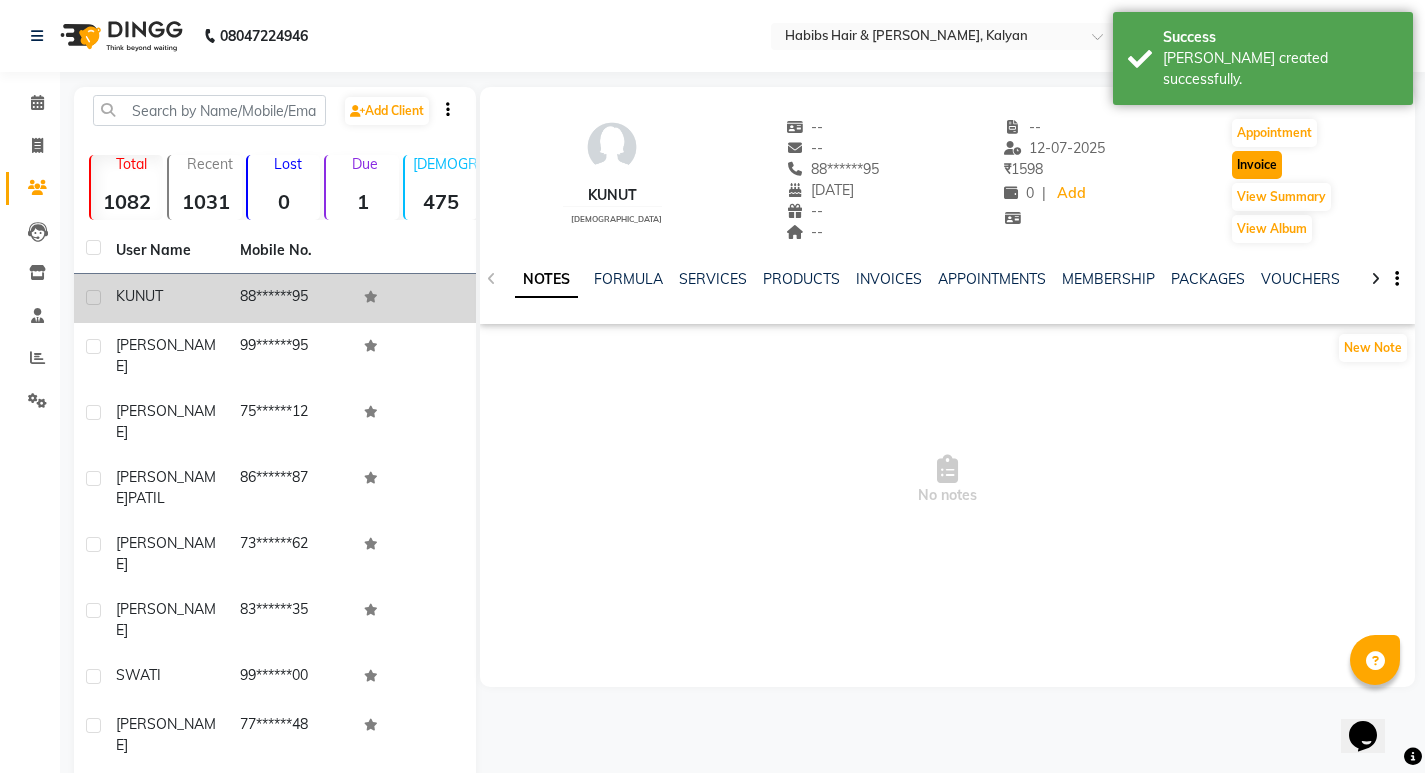 click on "Invoice" 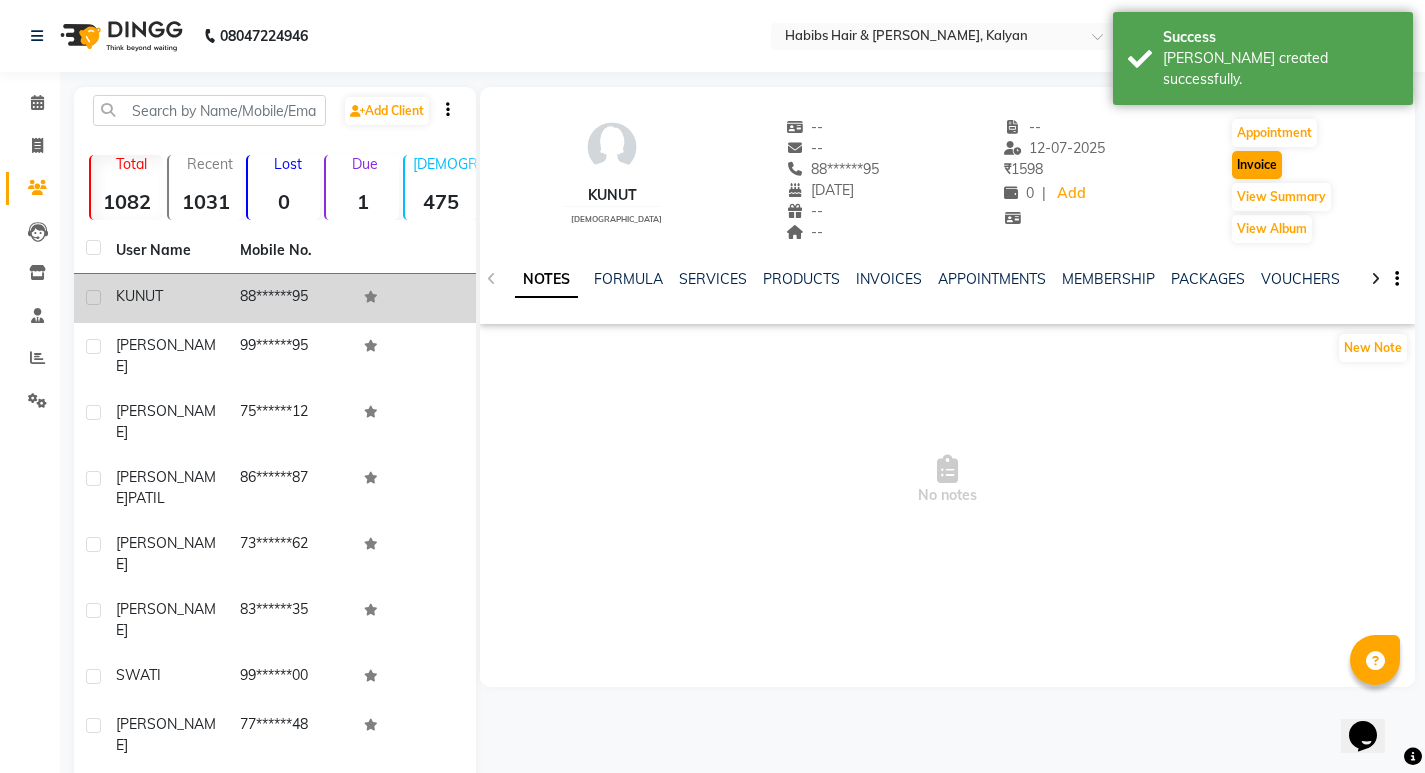 select on "8185" 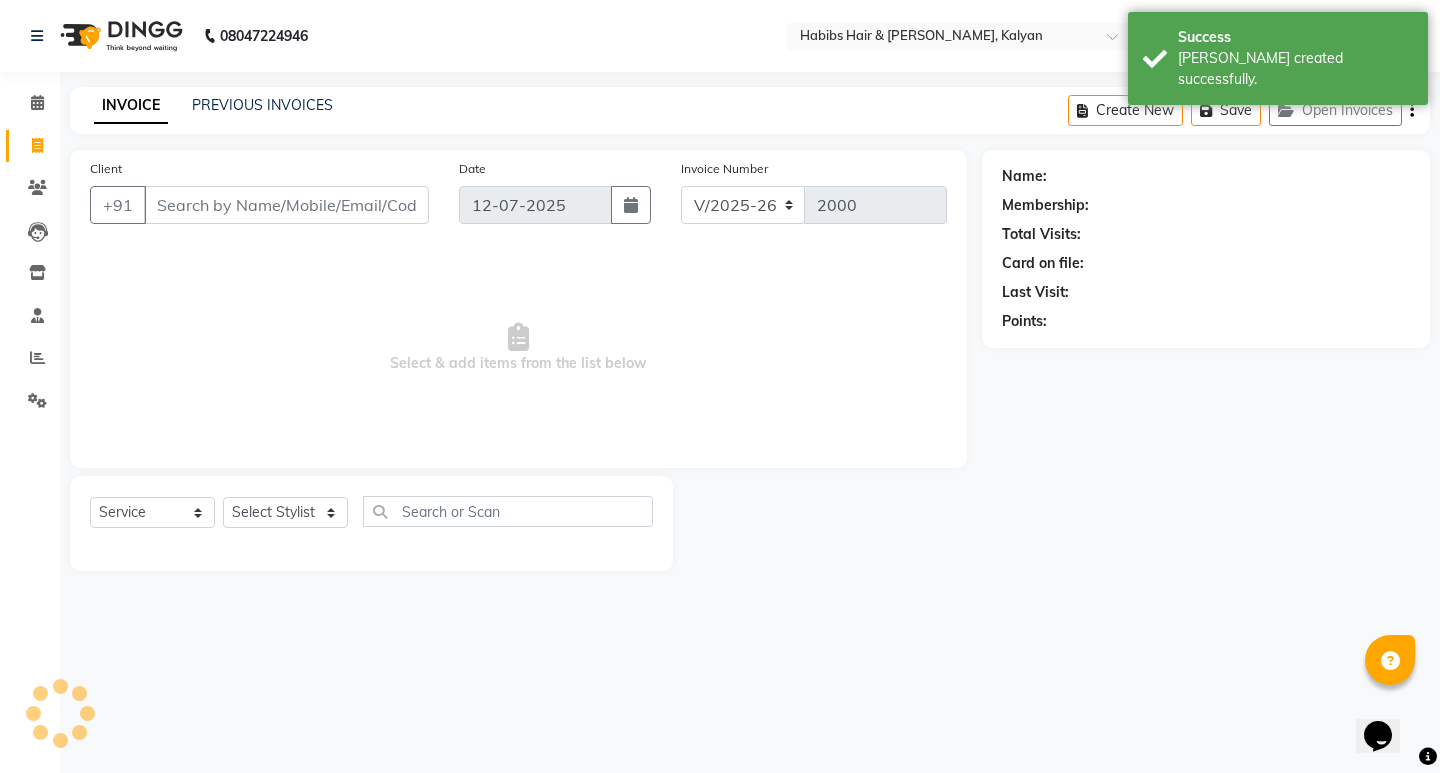 type on "88******95" 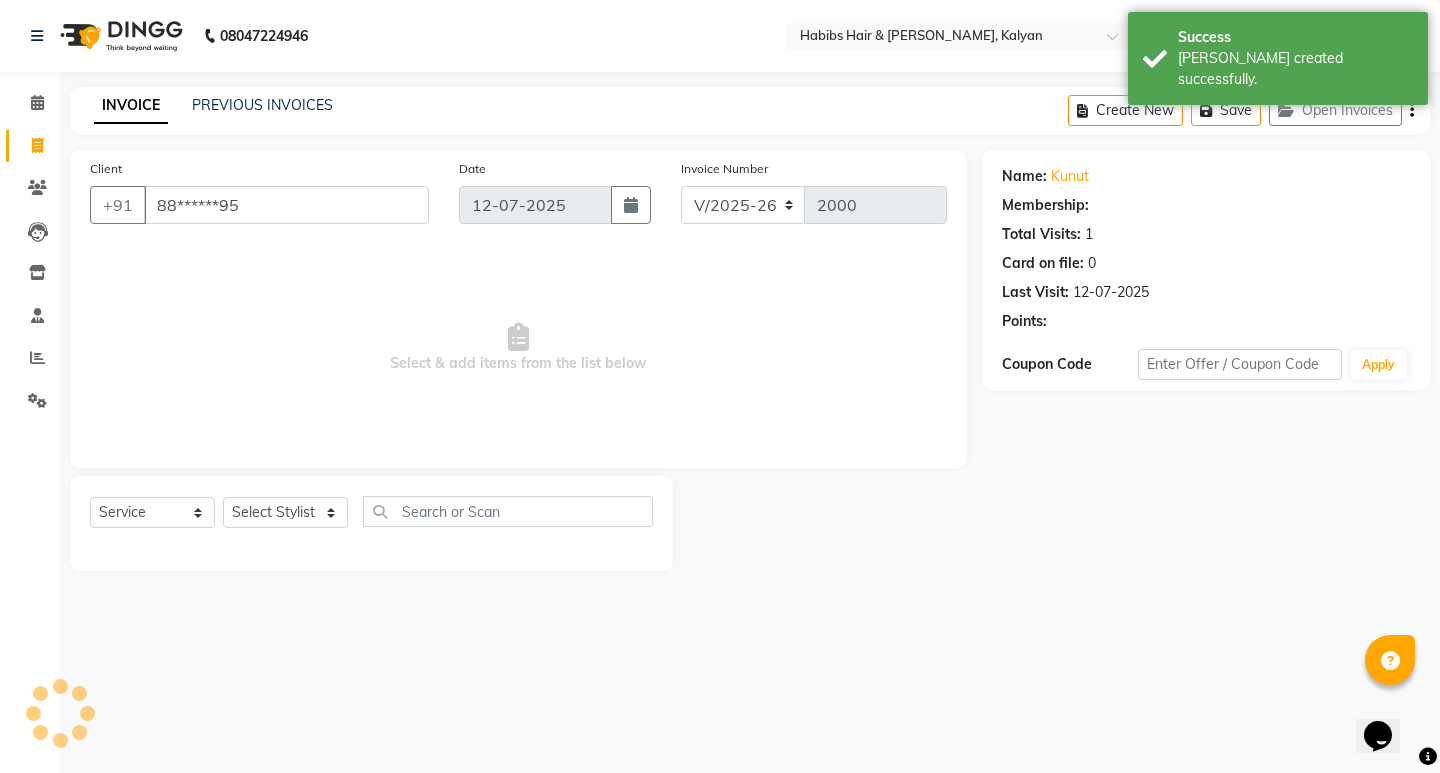 select on "1: Object" 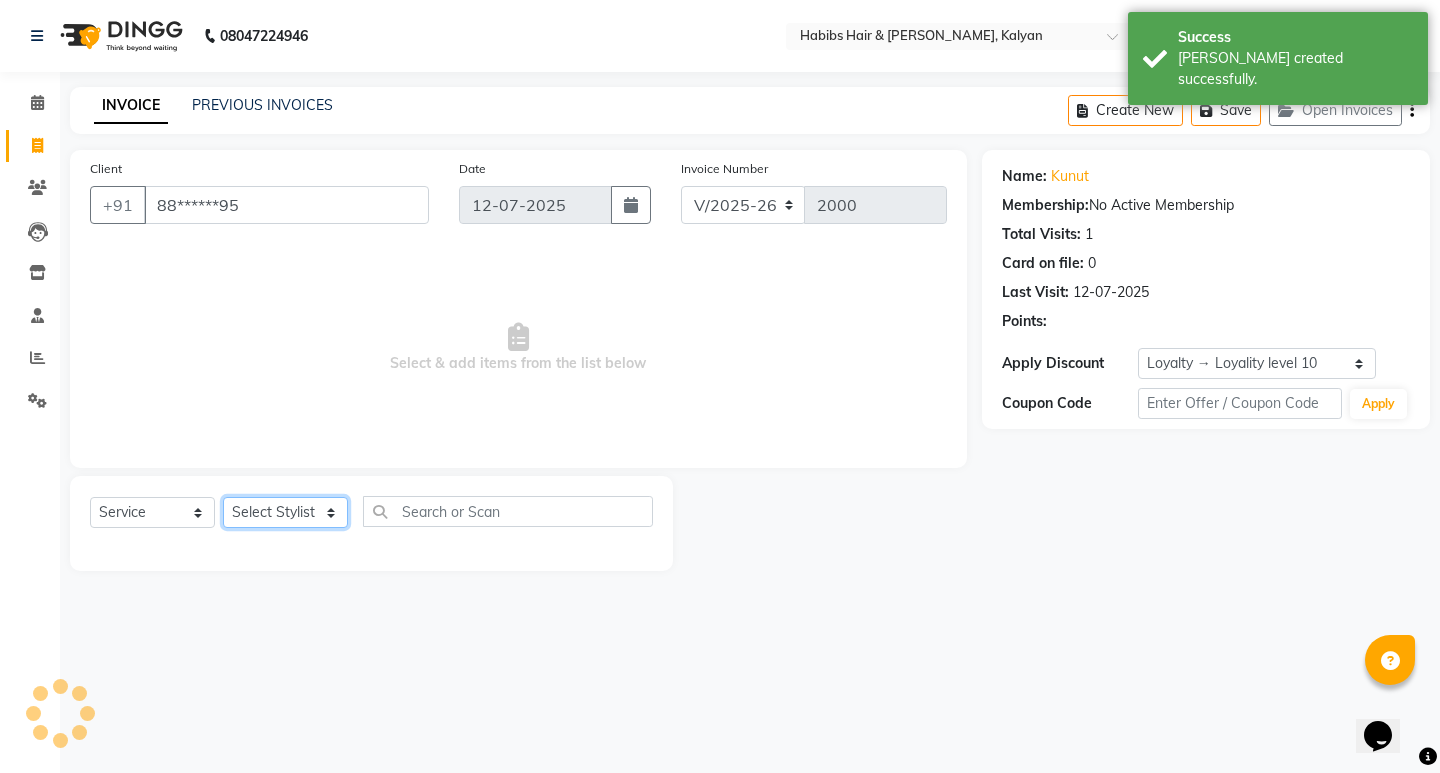click on "Select Stylist ANWAR GANESH SHINDE Gauri Manager Maruf  mulla Meena Kumari Namrata zipre Neha M Omkar Priyanka Ranjana  singh  Sagar saindane SANTOSHI SHALINI Smruti Suraj Kadam Vinaya  Yogesh" 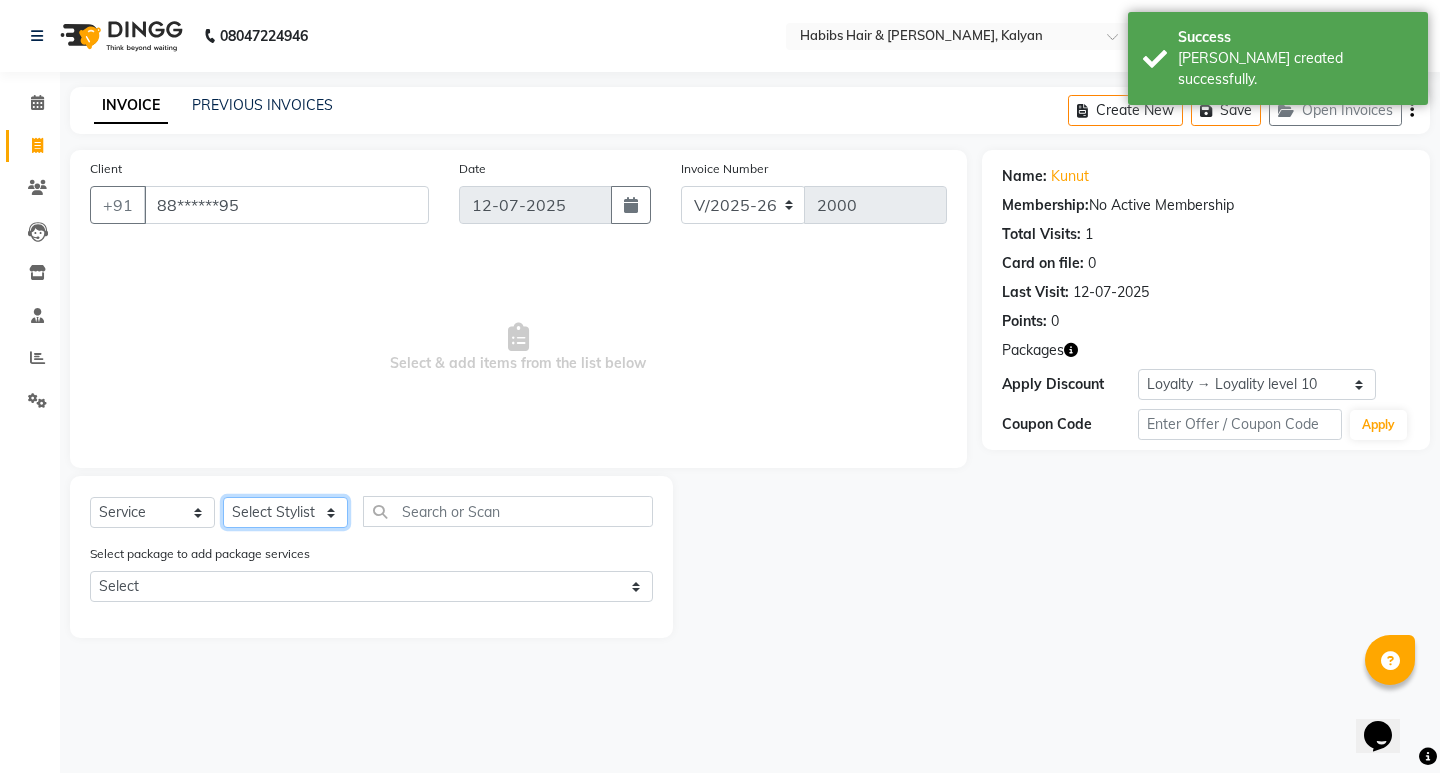 select on "81824" 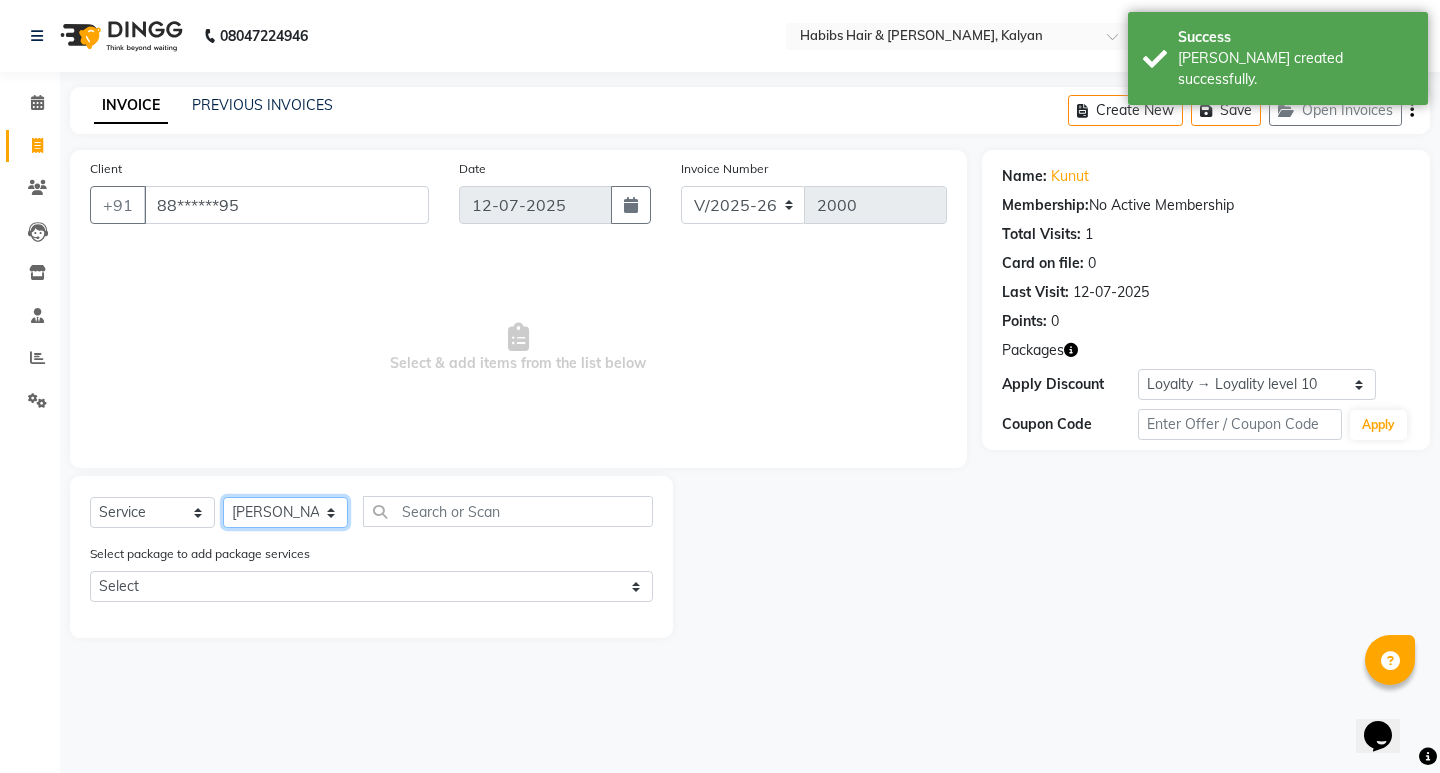 click on "Select Stylist ANWAR GANESH SHINDE Gauri Manager Maruf  mulla Meena Kumari Namrata zipre Neha M Omkar Priyanka Ranjana  singh  Sagar saindane SANTOSHI SHALINI Smruti Suraj Kadam Vinaya  Yogesh" 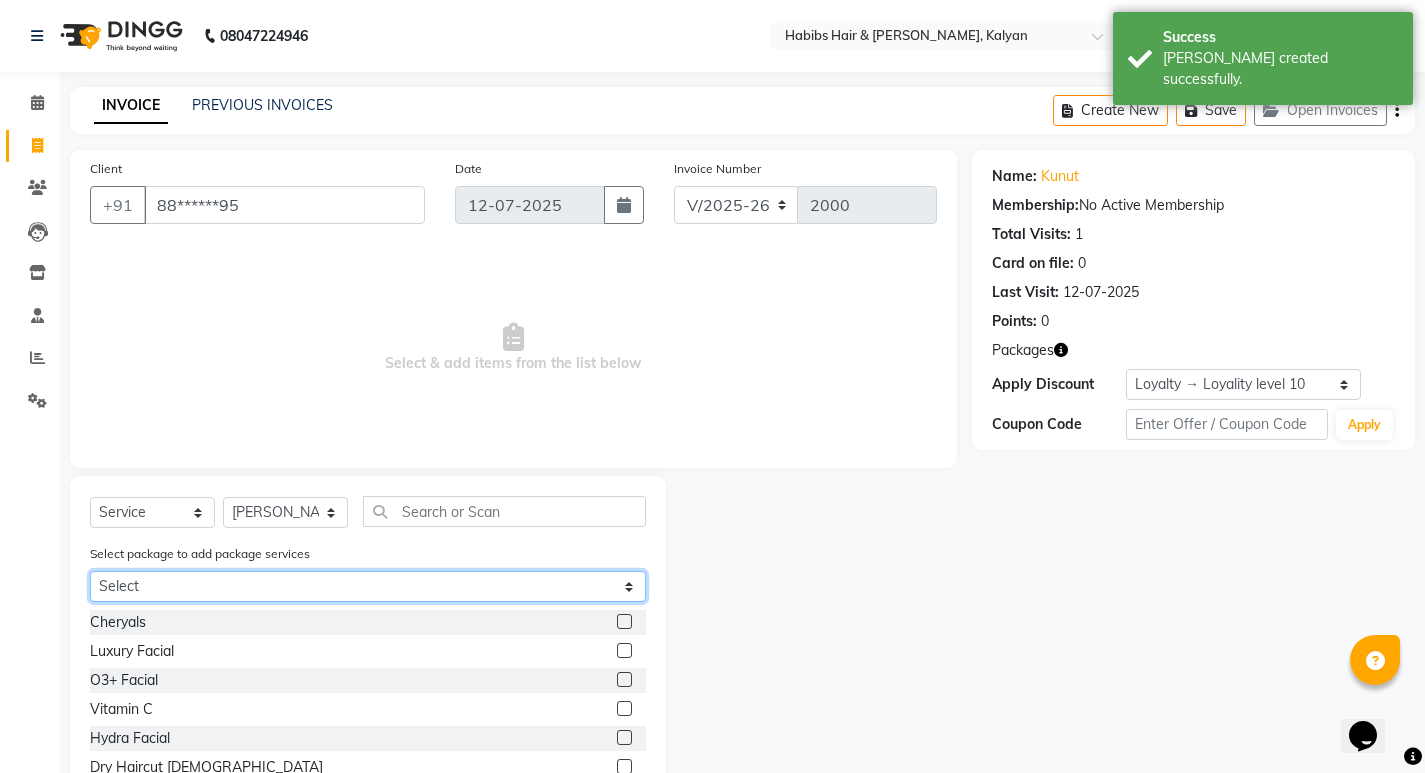 click on "Select @799 for Male  @799 FOR FEMALE" 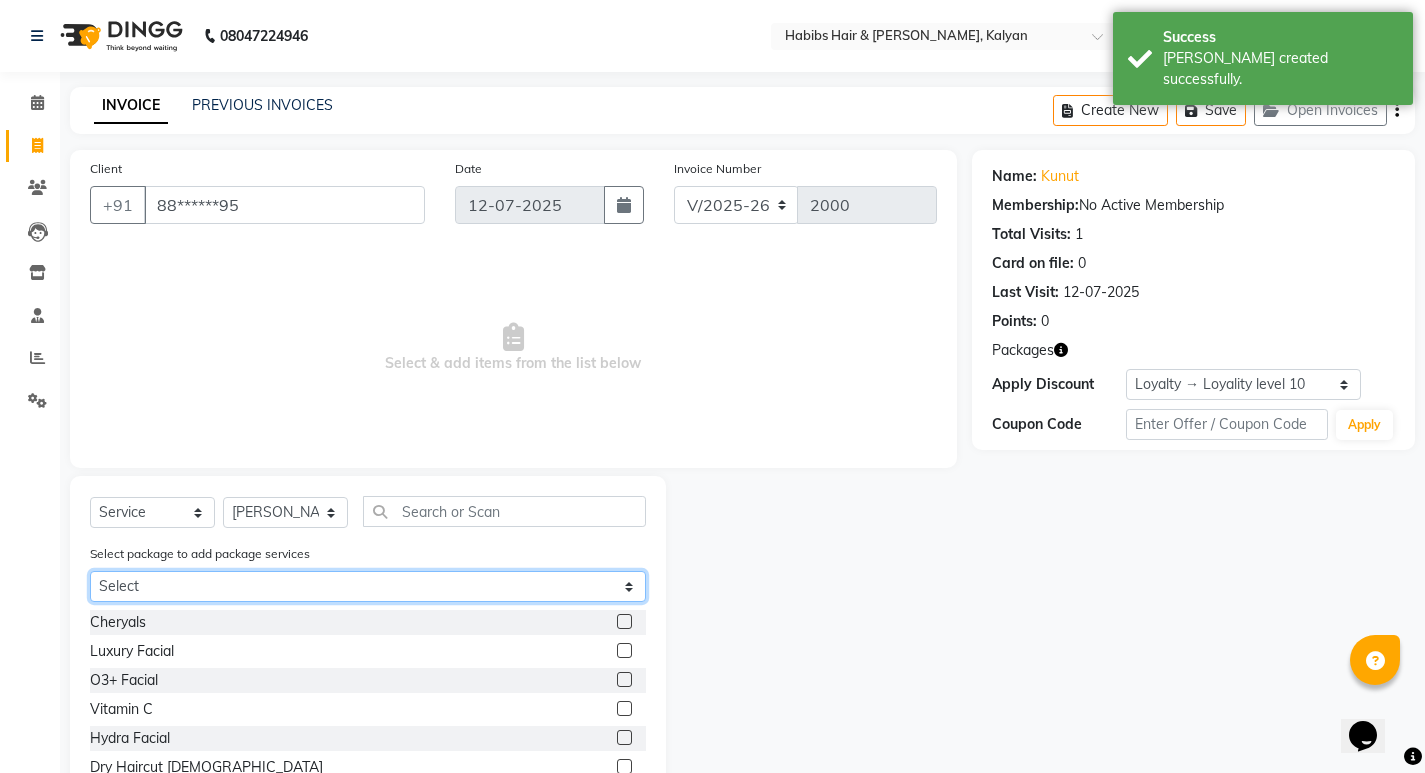 select on "2: Object" 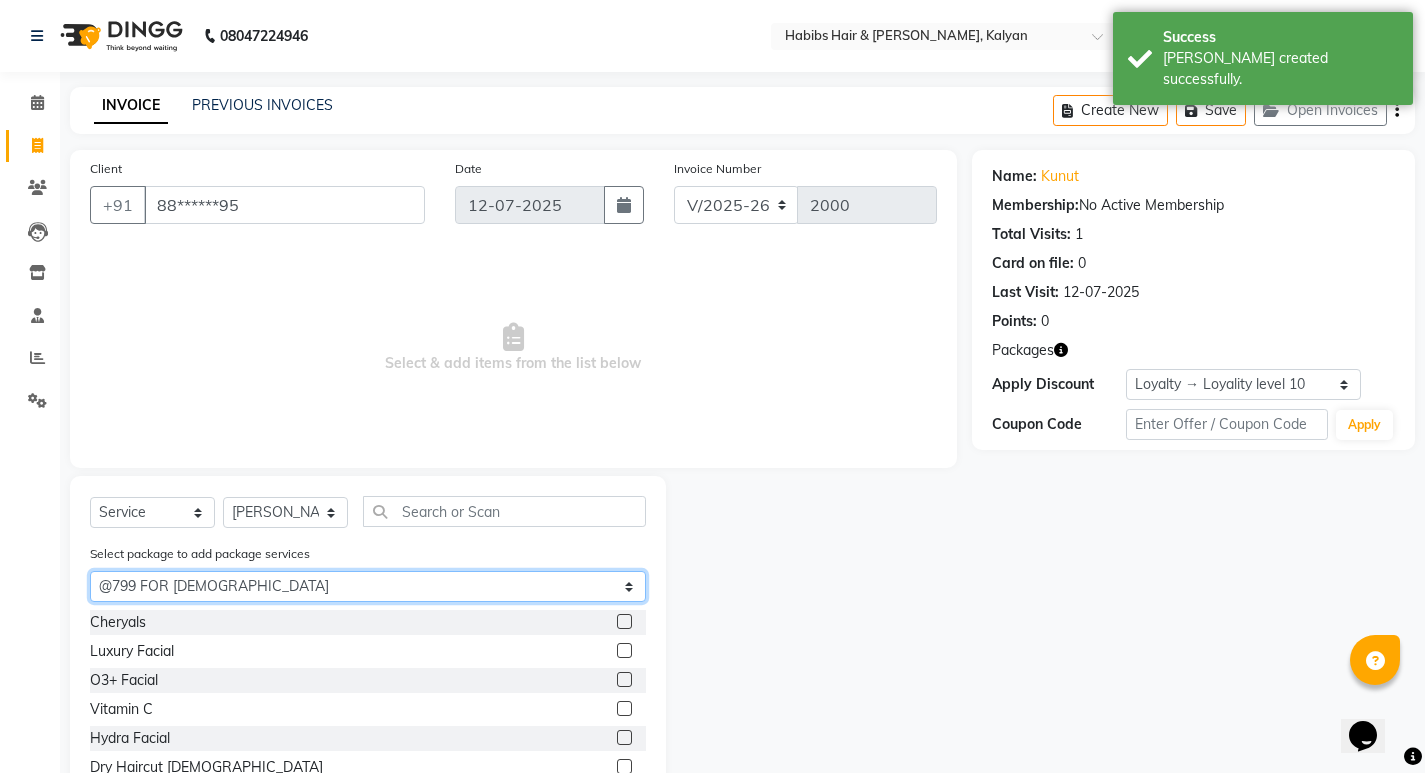 click on "Select @799 for Male  @799 FOR FEMALE" 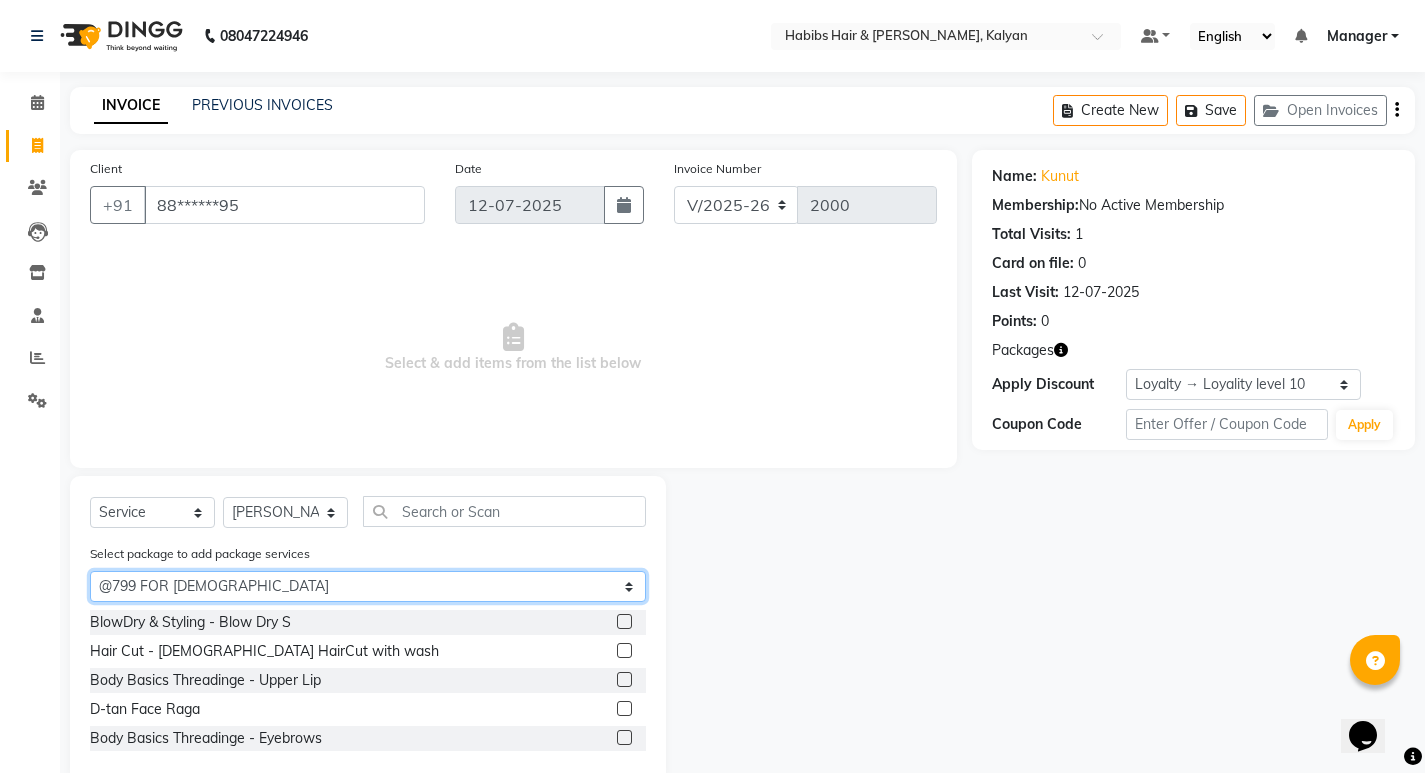 scroll, scrollTop: 40, scrollLeft: 0, axis: vertical 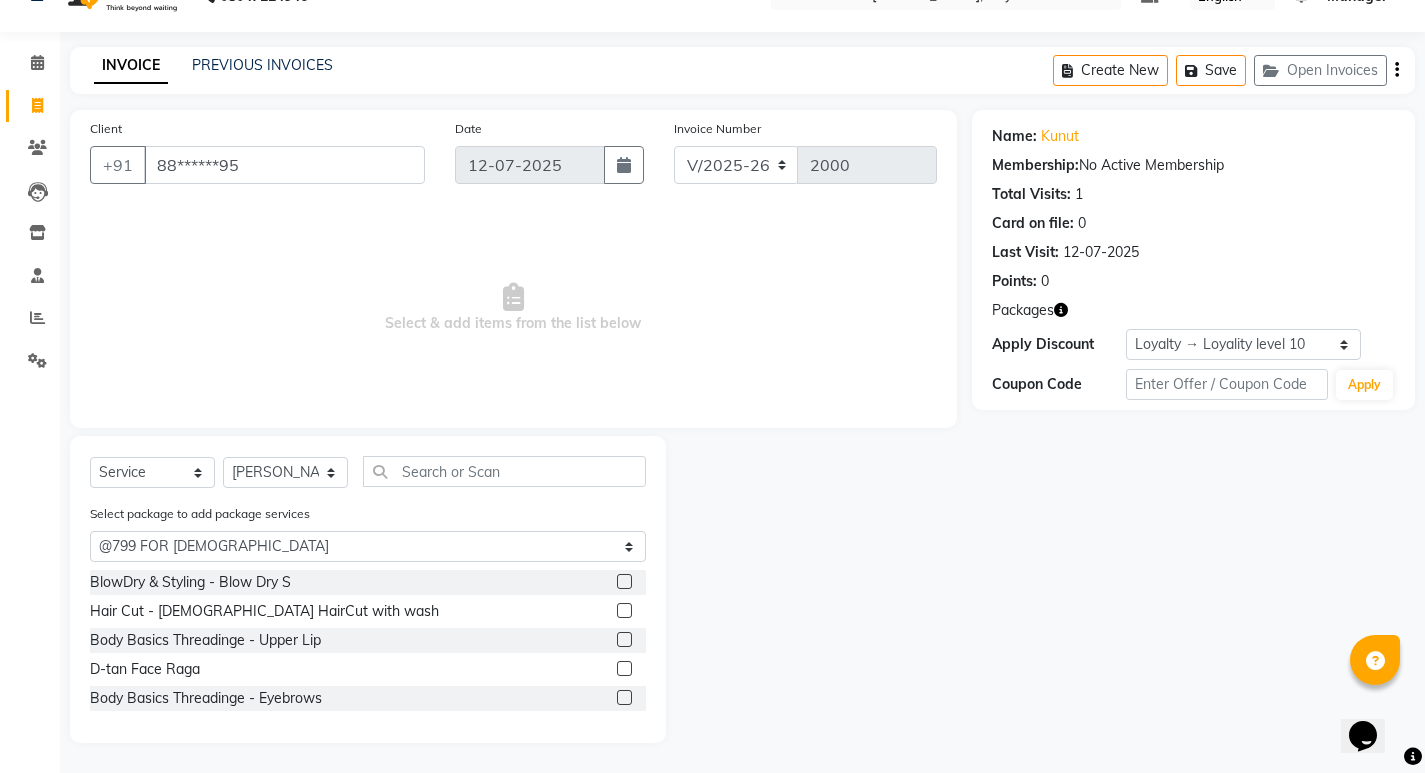 click 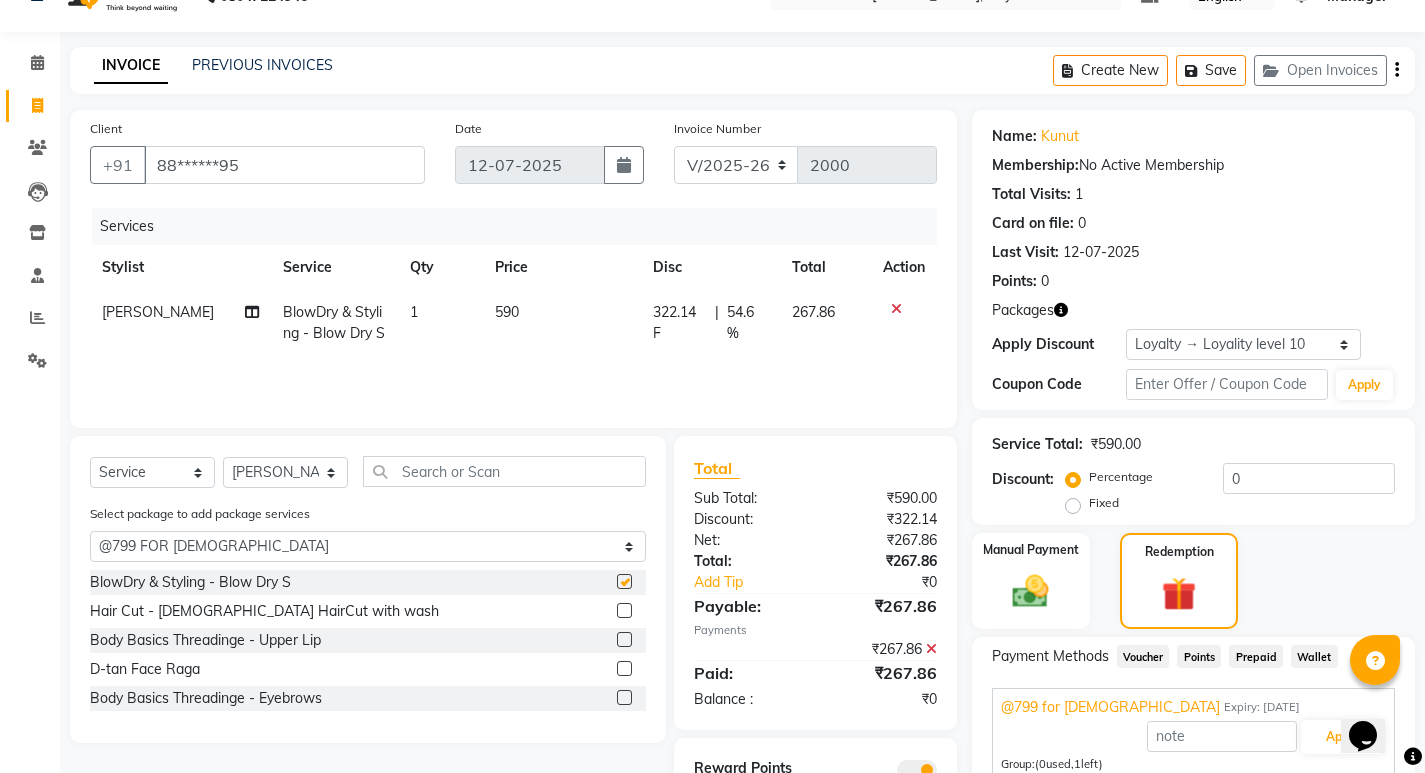 checkbox on "false" 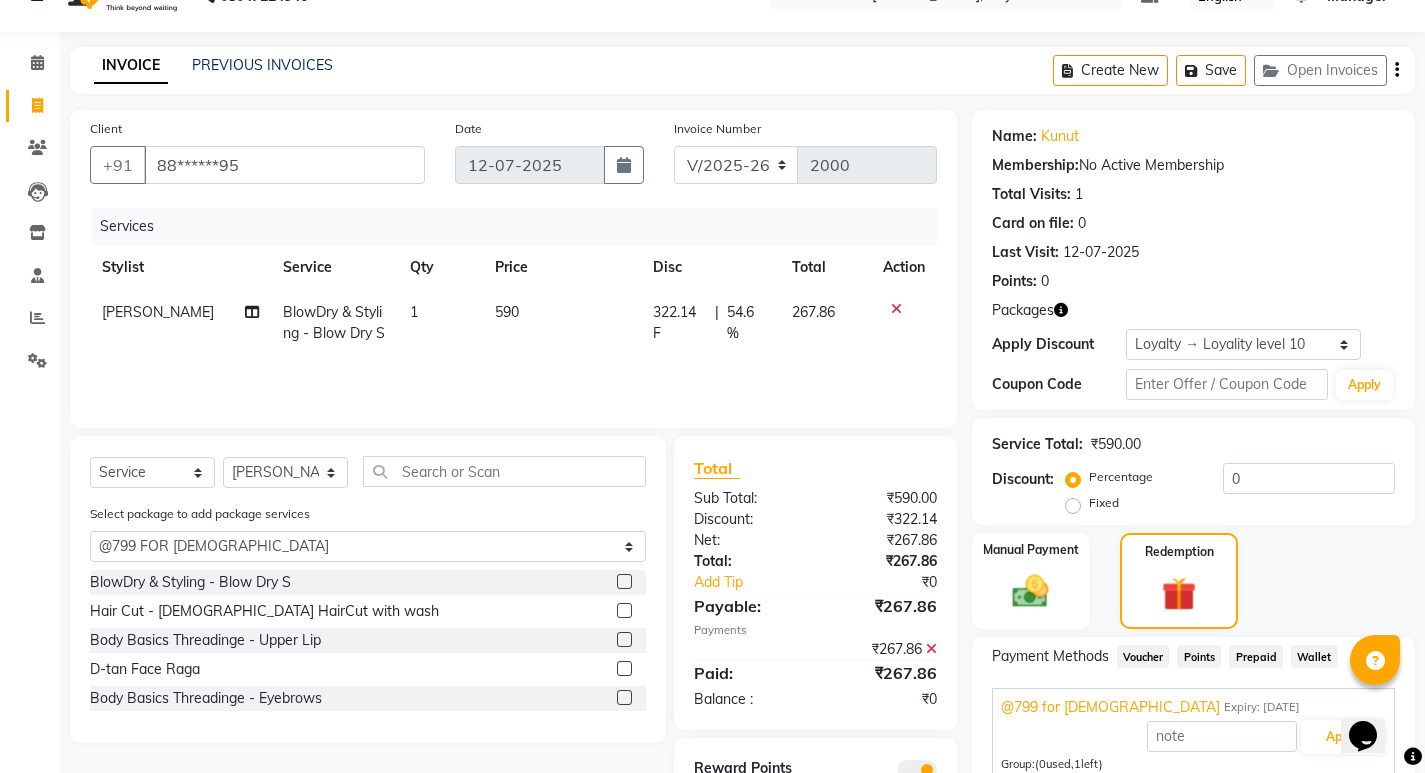 click 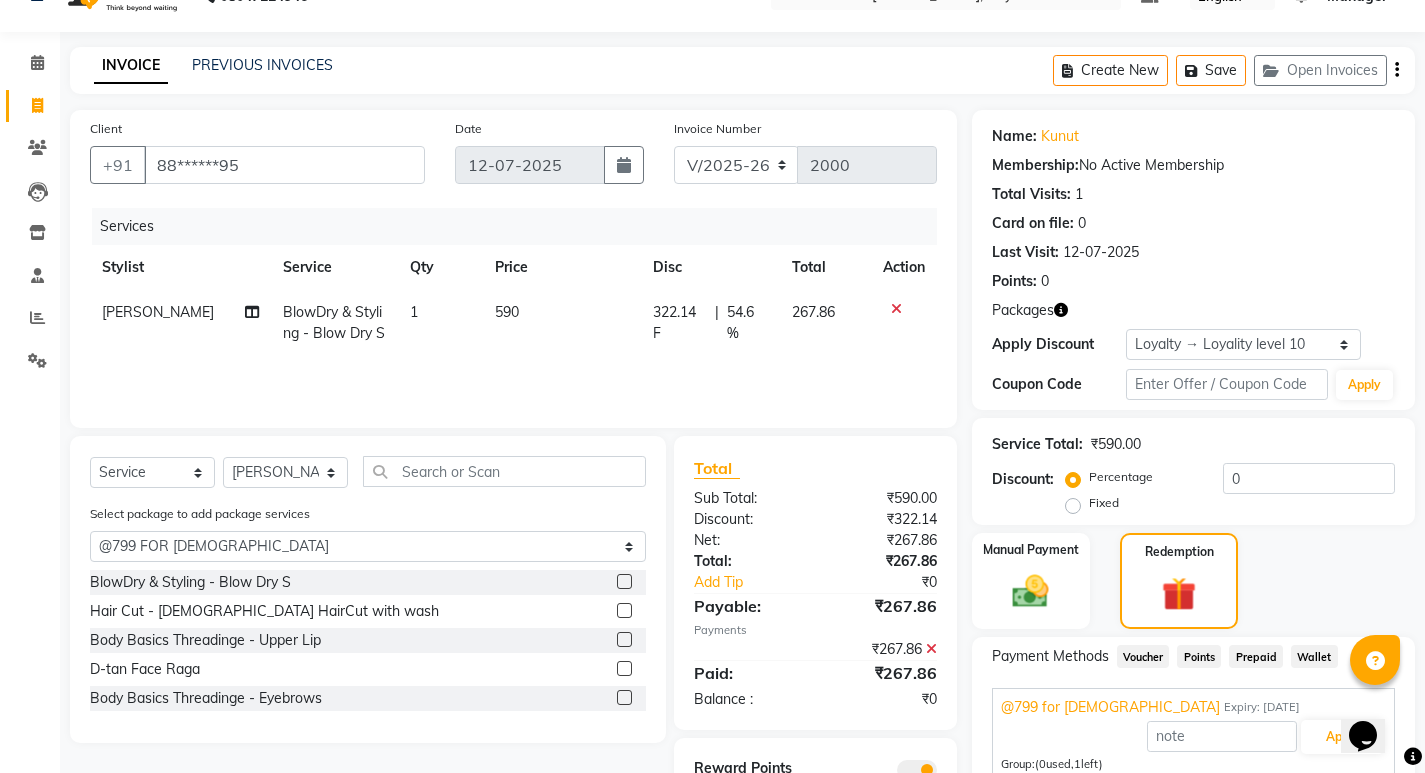 click at bounding box center (623, 611) 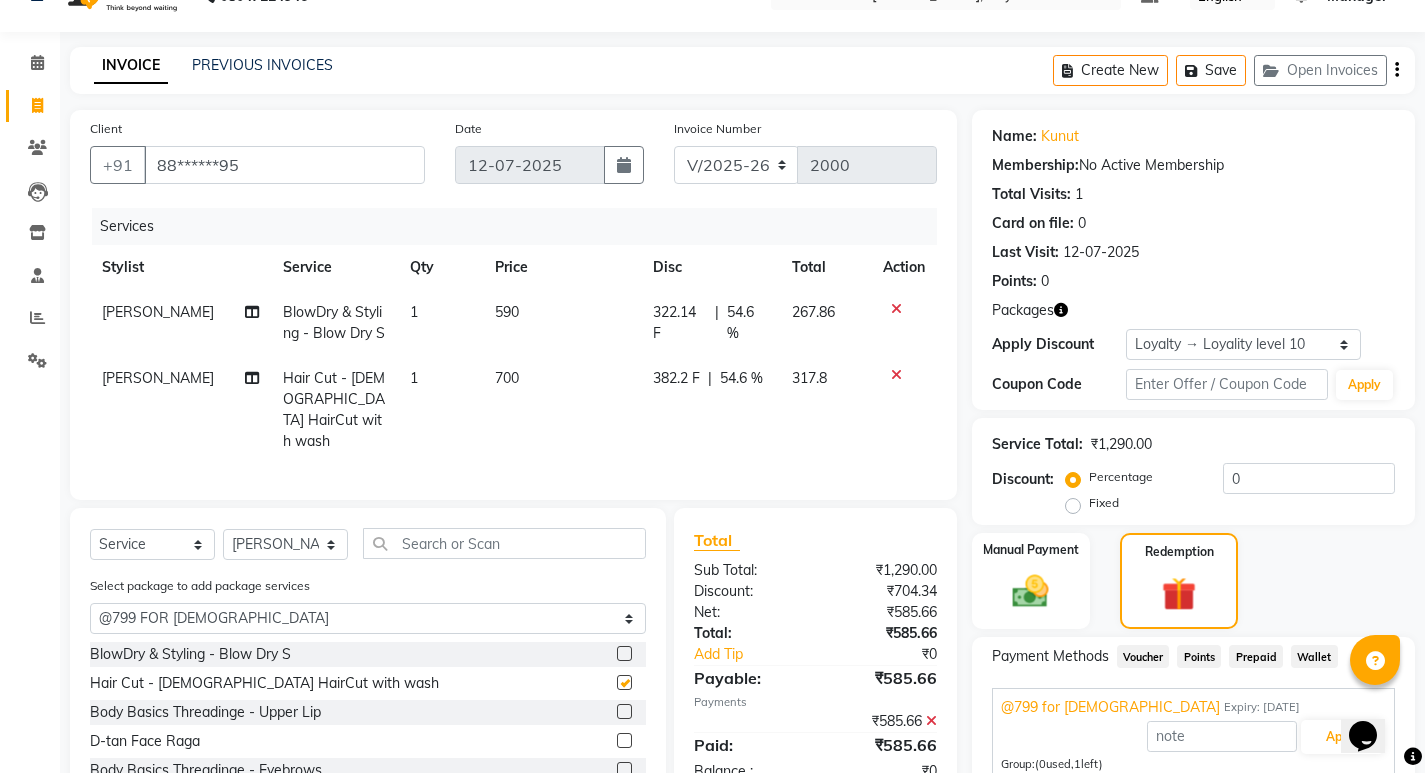 checkbox on "false" 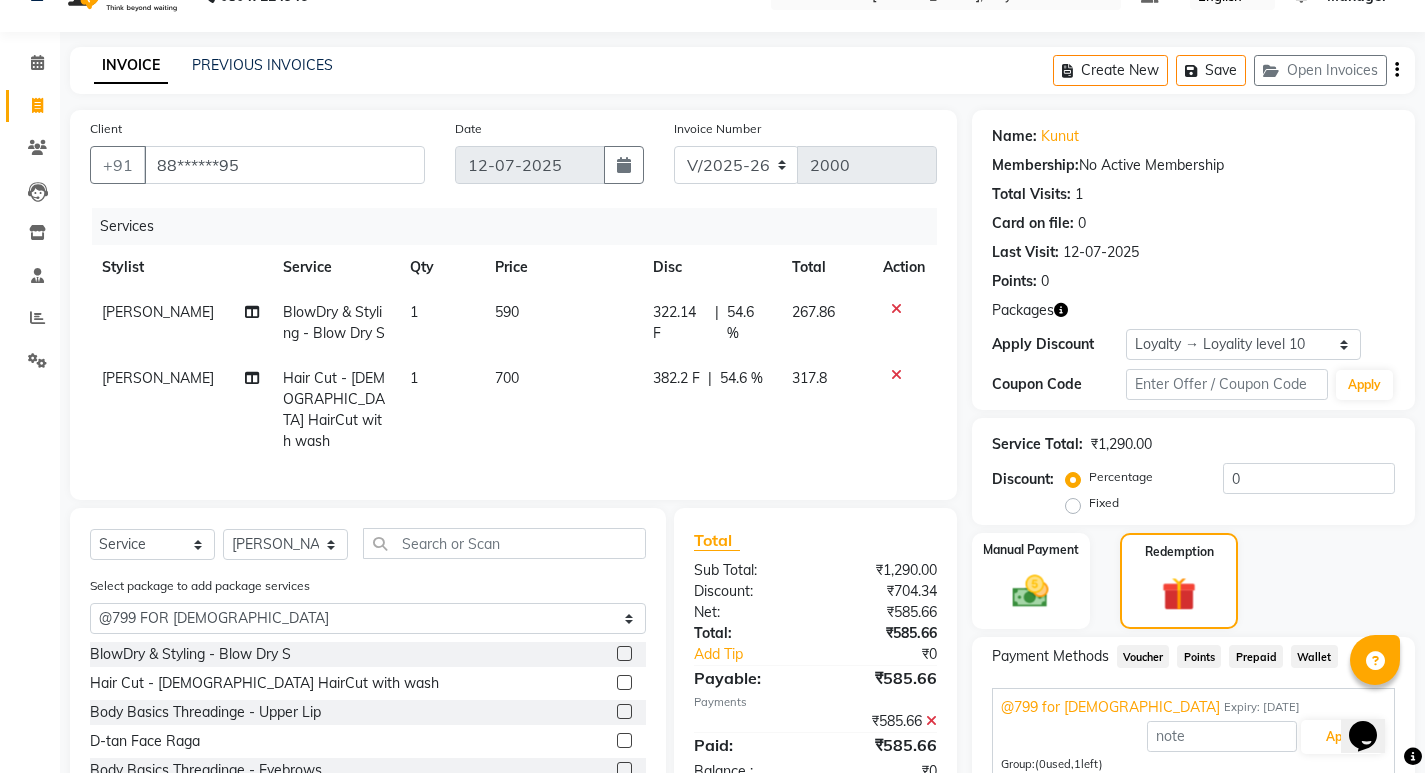 scroll, scrollTop: 340, scrollLeft: 0, axis: vertical 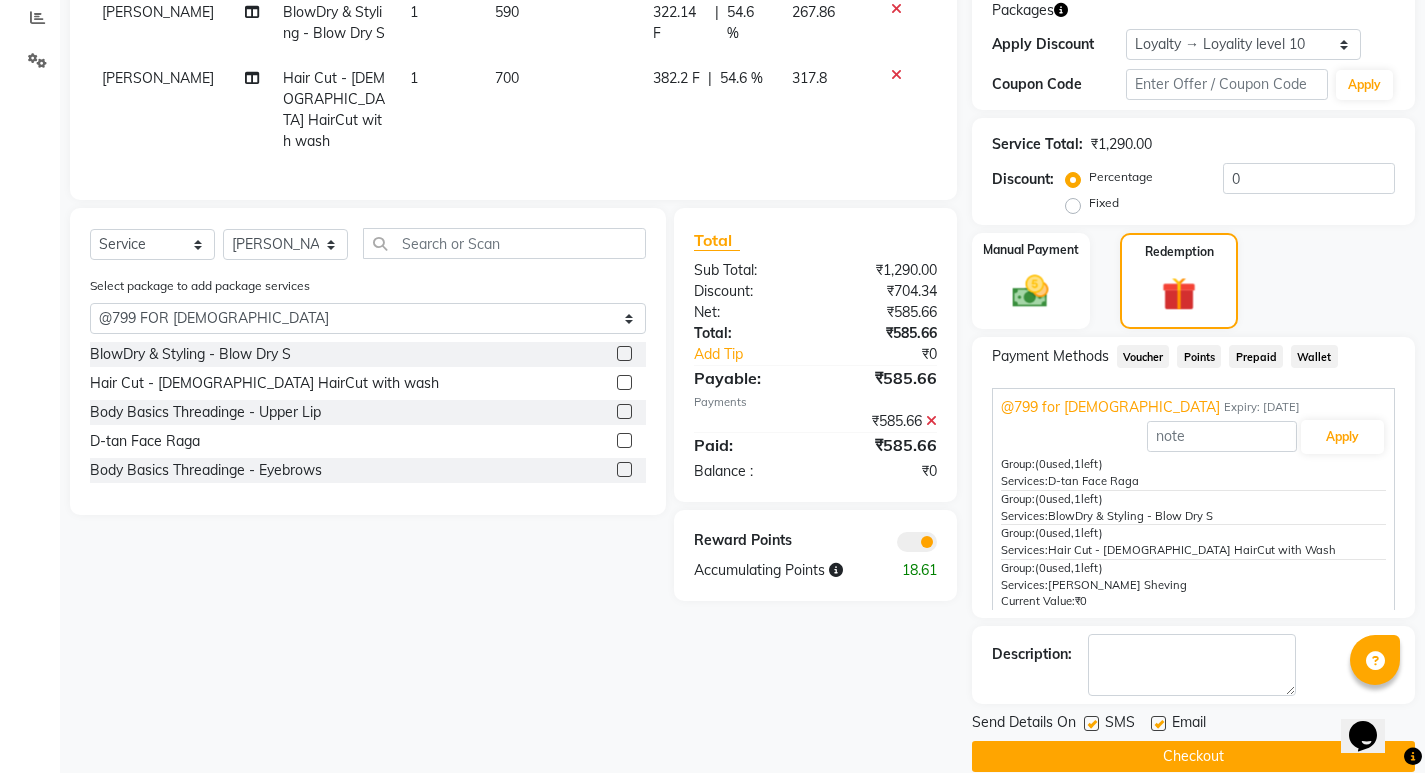 click 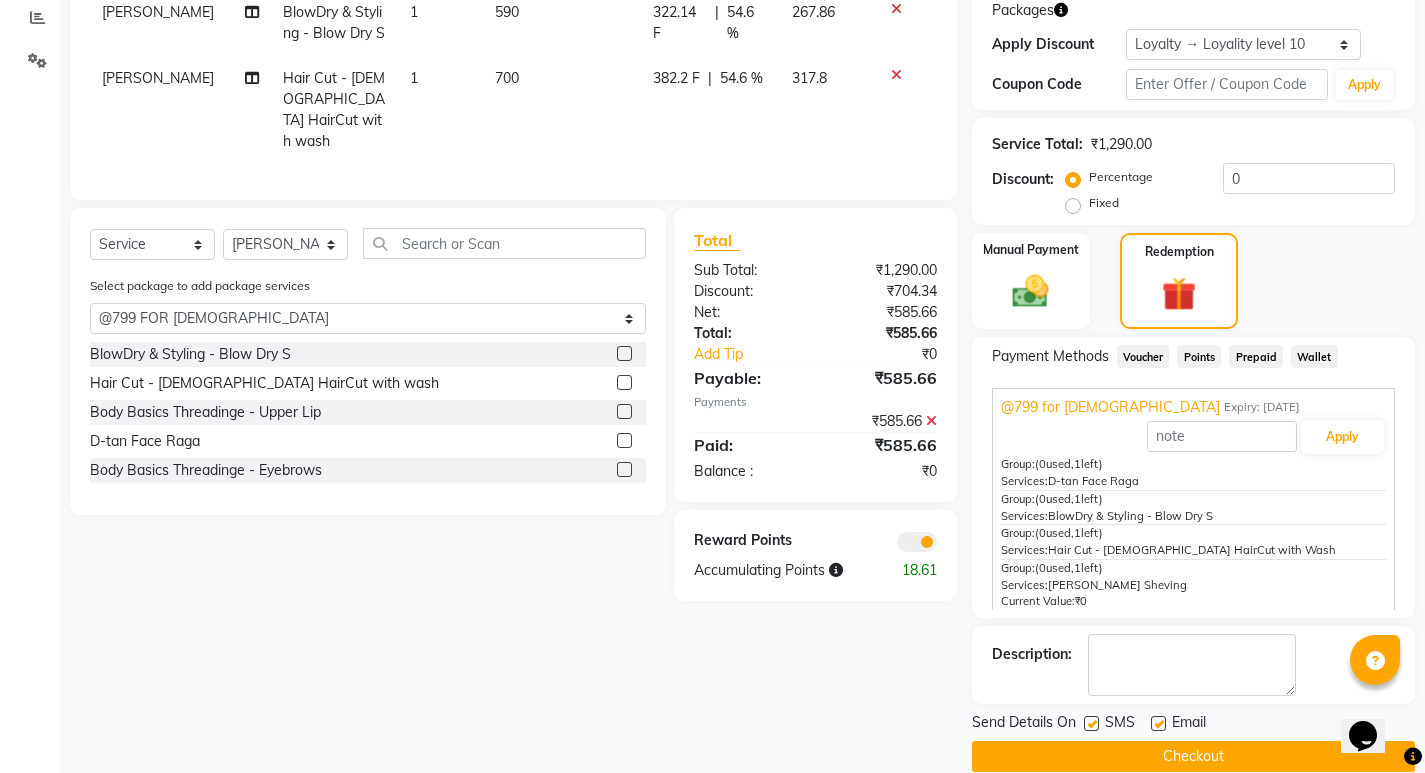 click 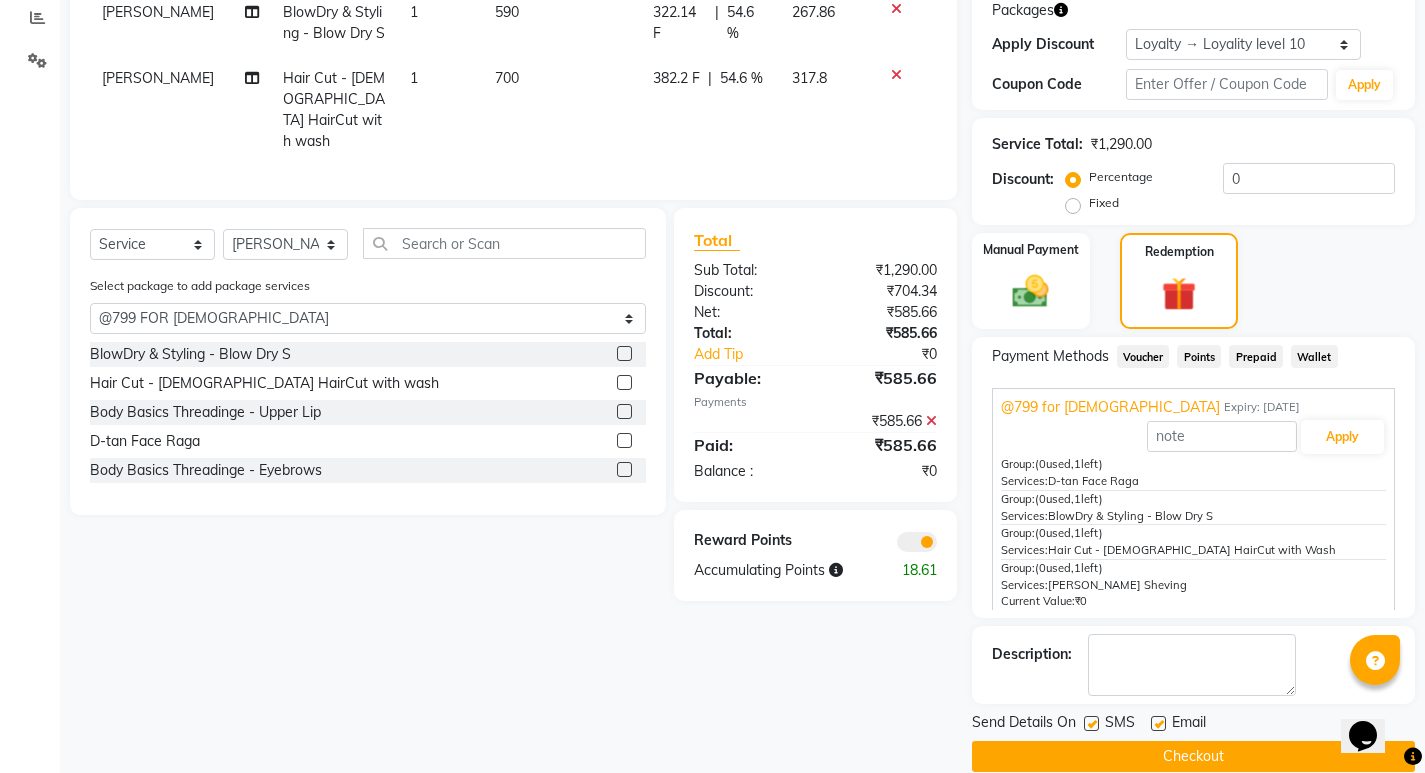 click at bounding box center (623, 412) 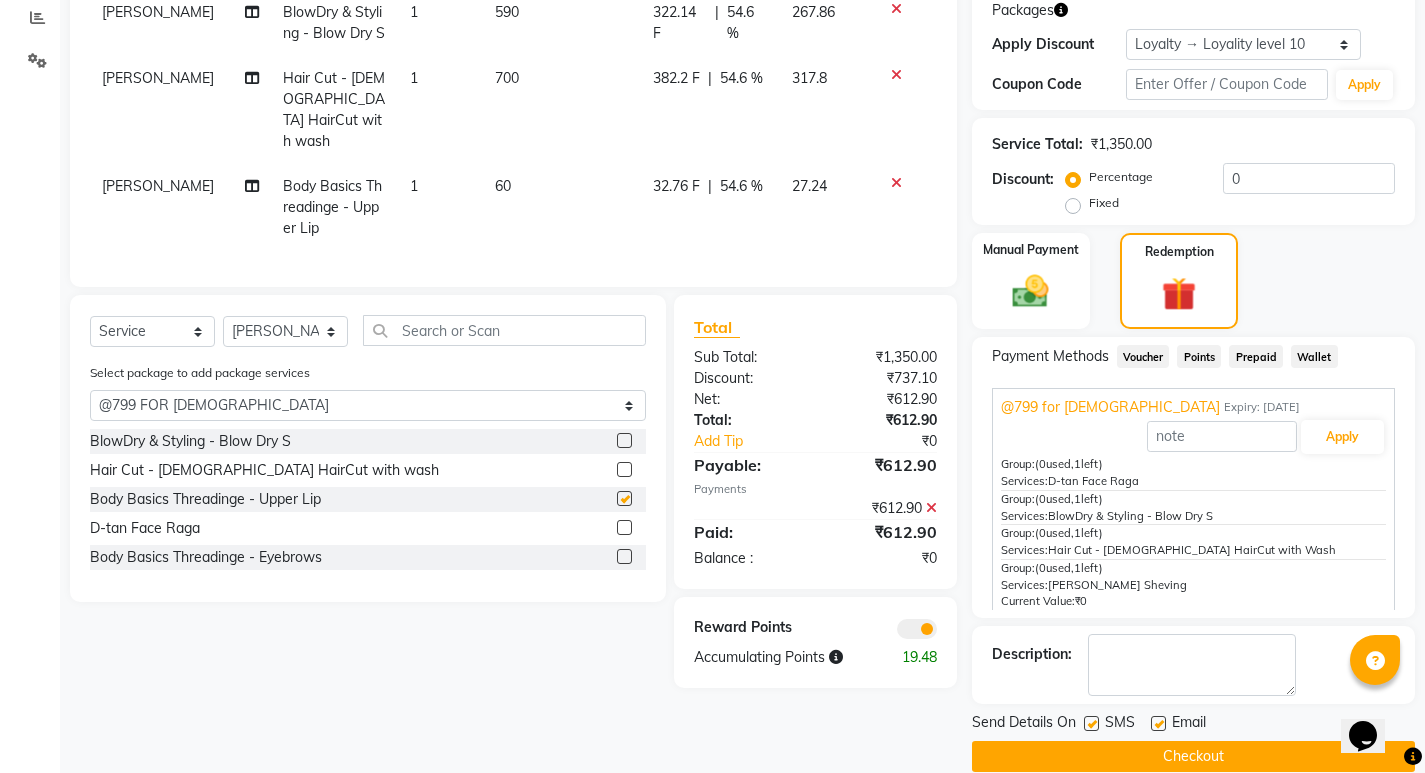 checkbox on "false" 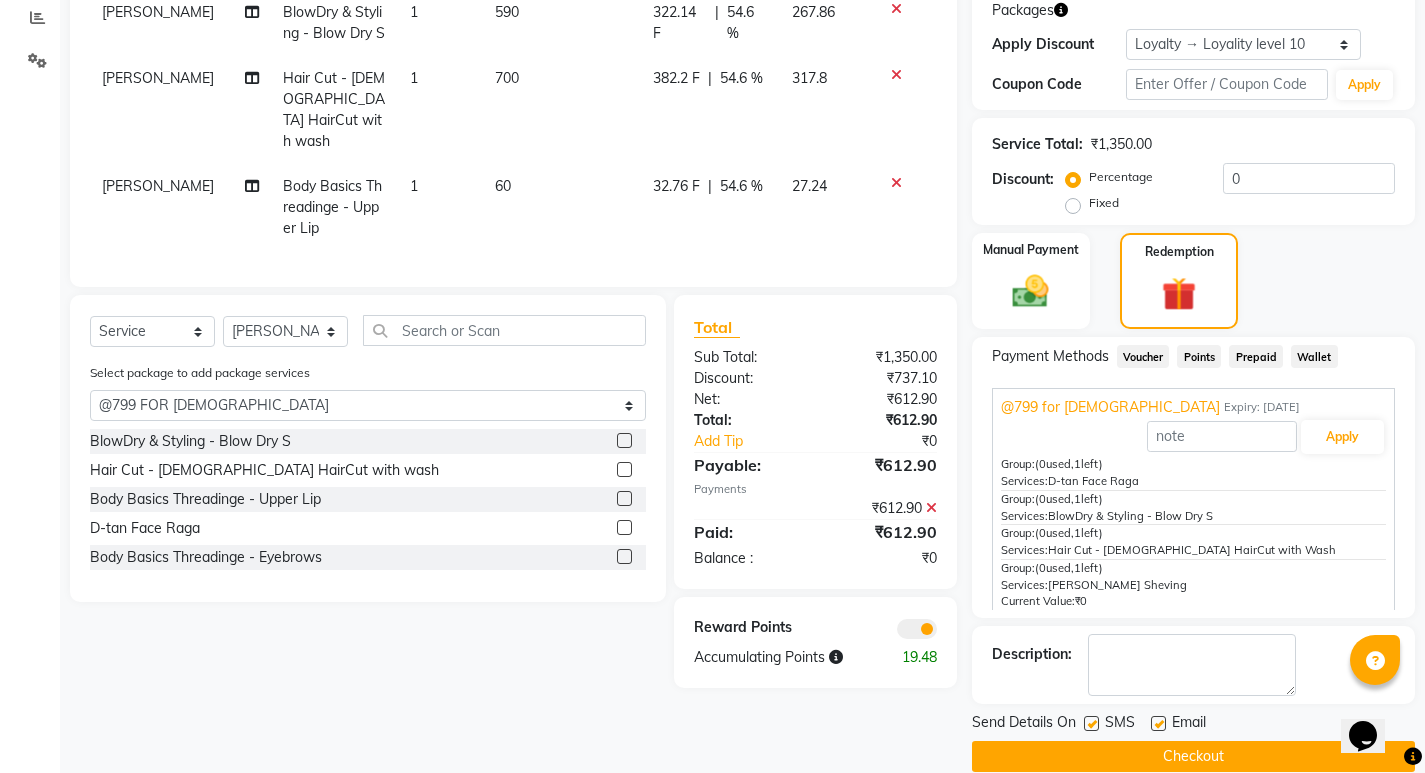 click 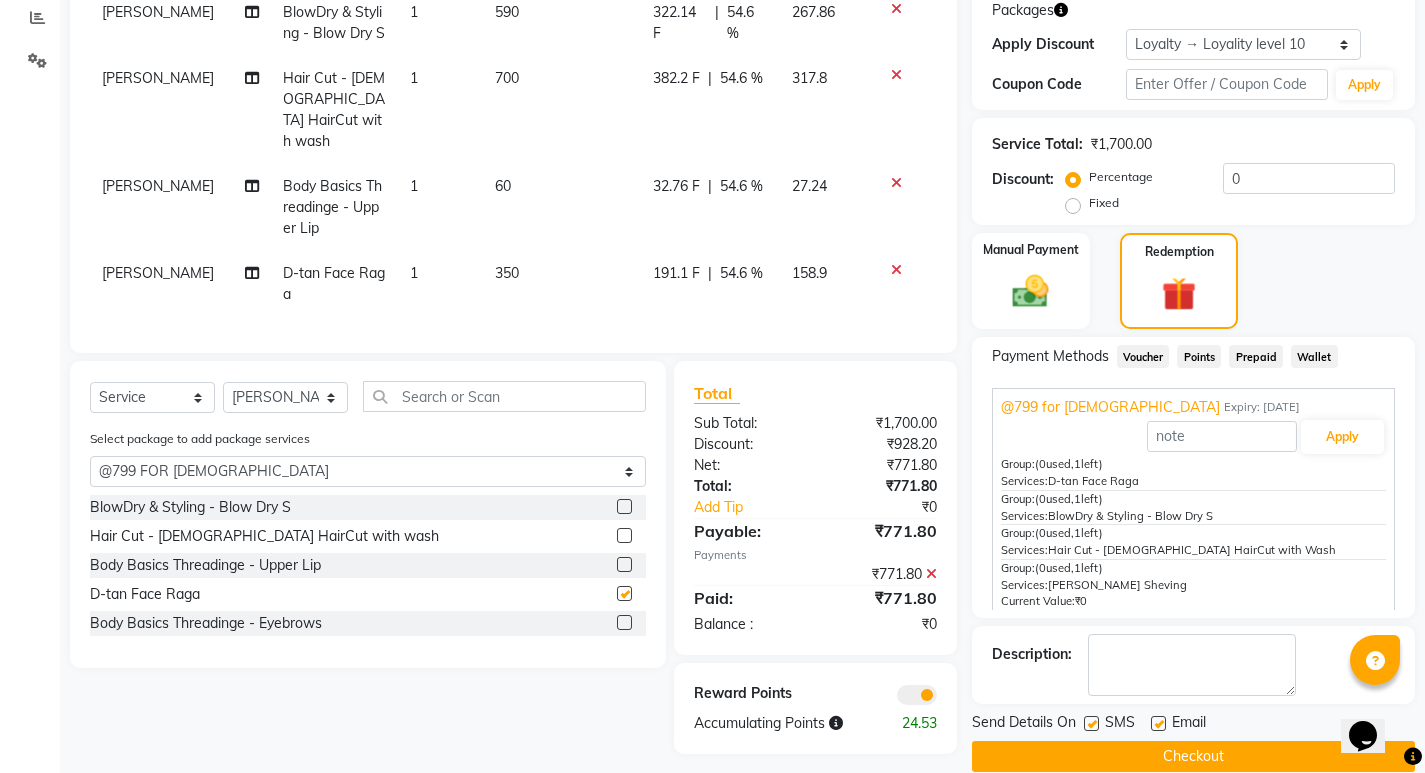 checkbox on "false" 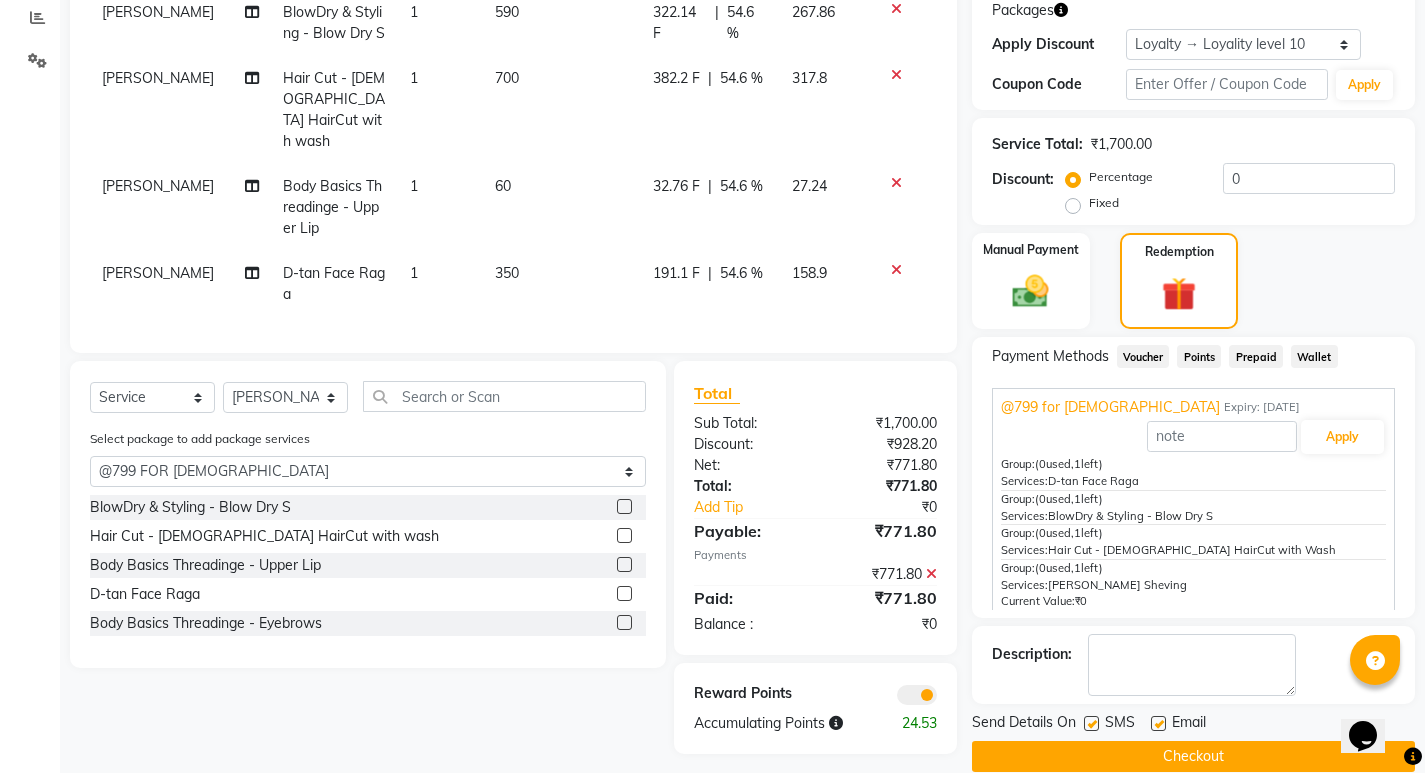 click 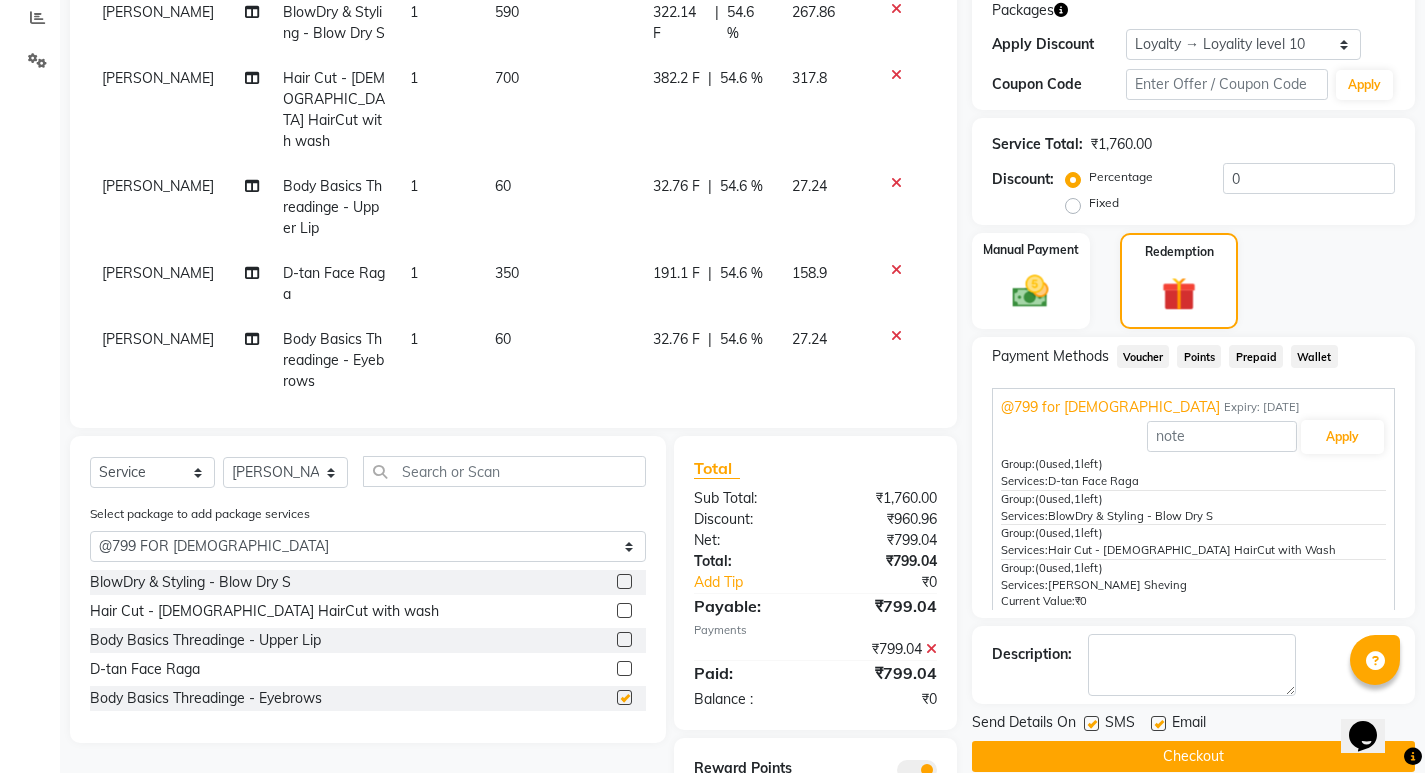 checkbox on "false" 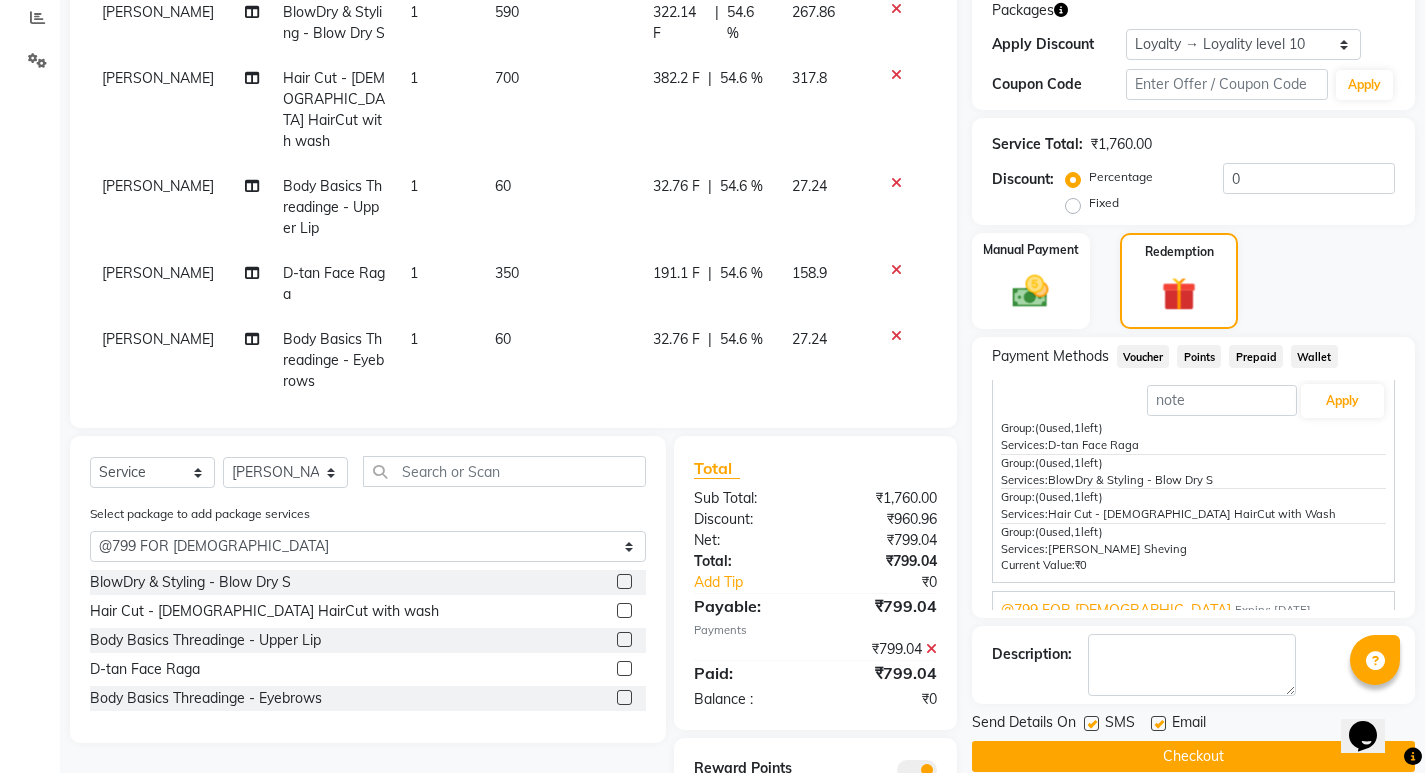 scroll, scrollTop: 56, scrollLeft: 0, axis: vertical 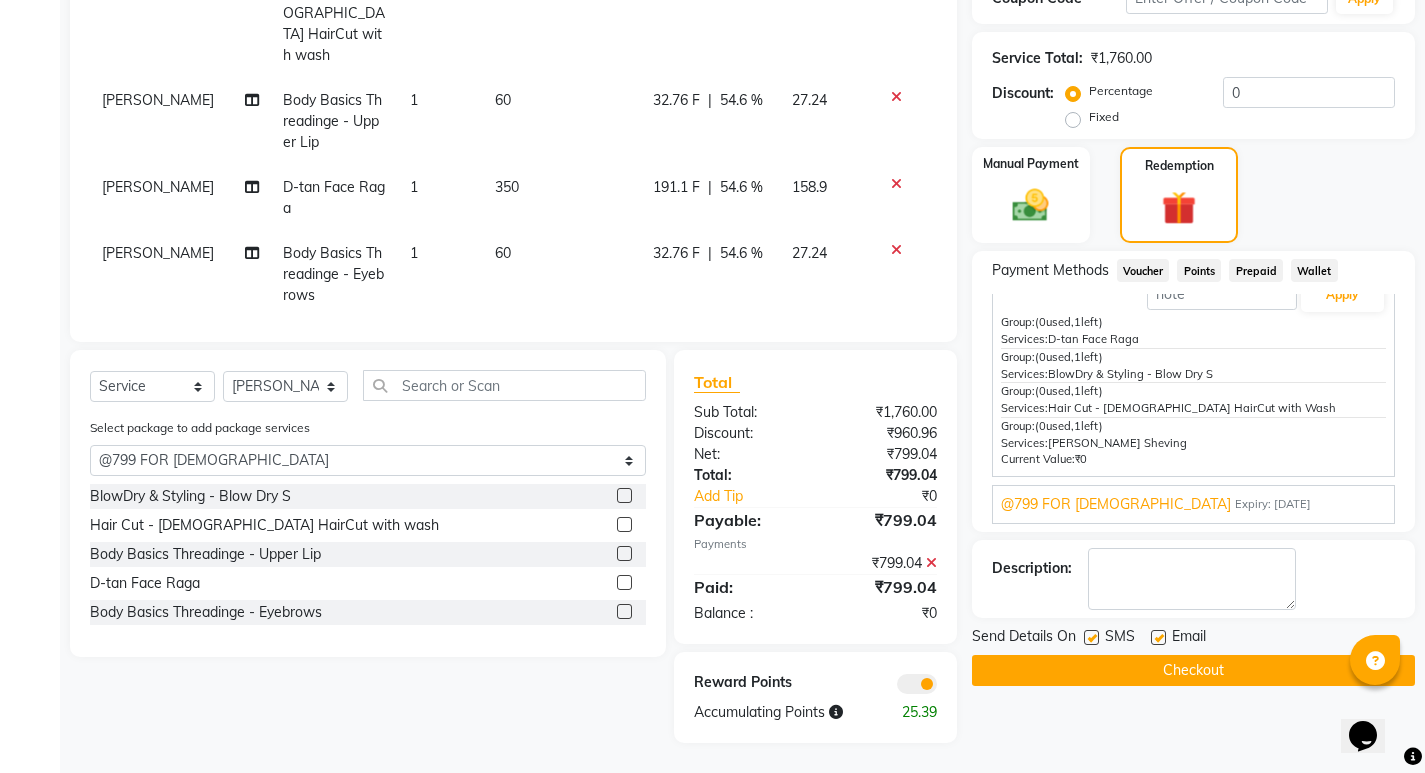 click on "Checkout" 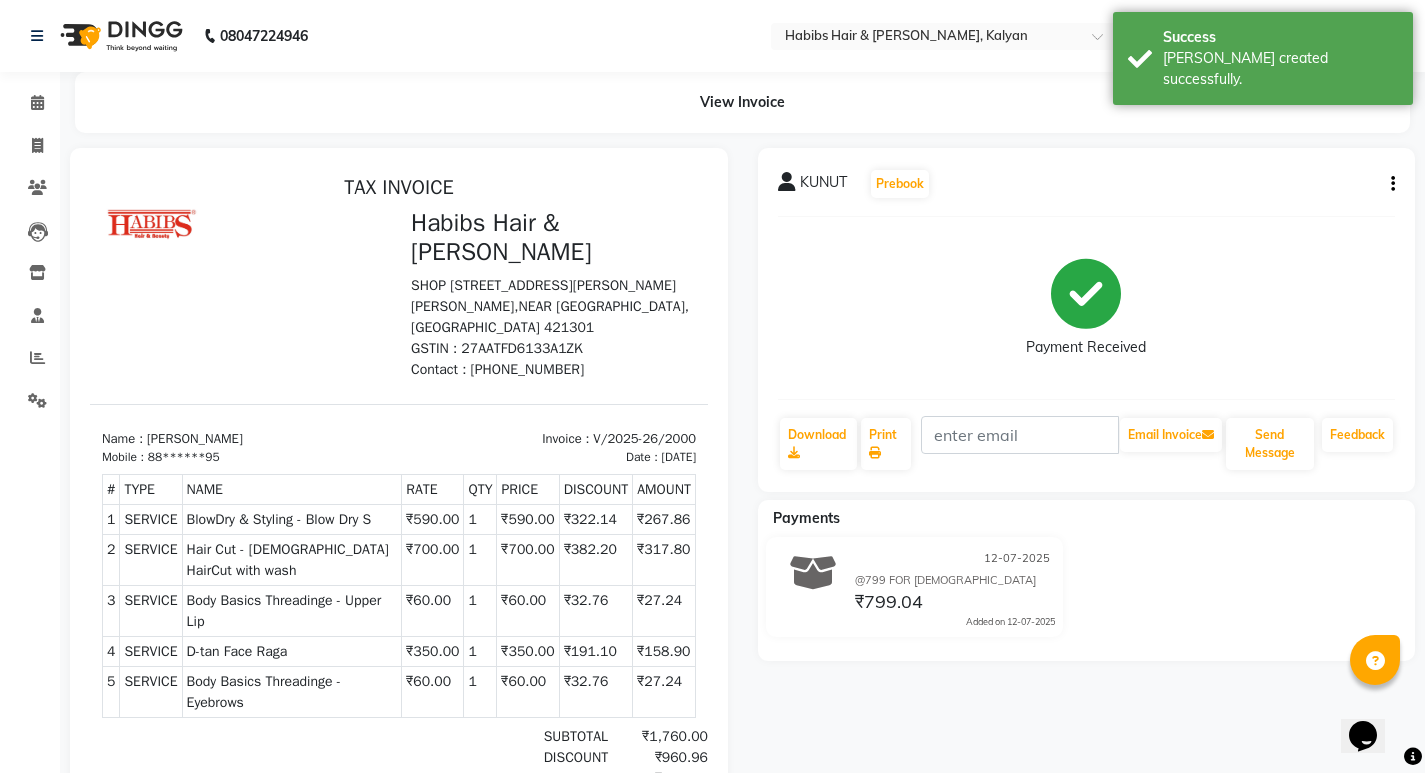 scroll, scrollTop: 0, scrollLeft: 0, axis: both 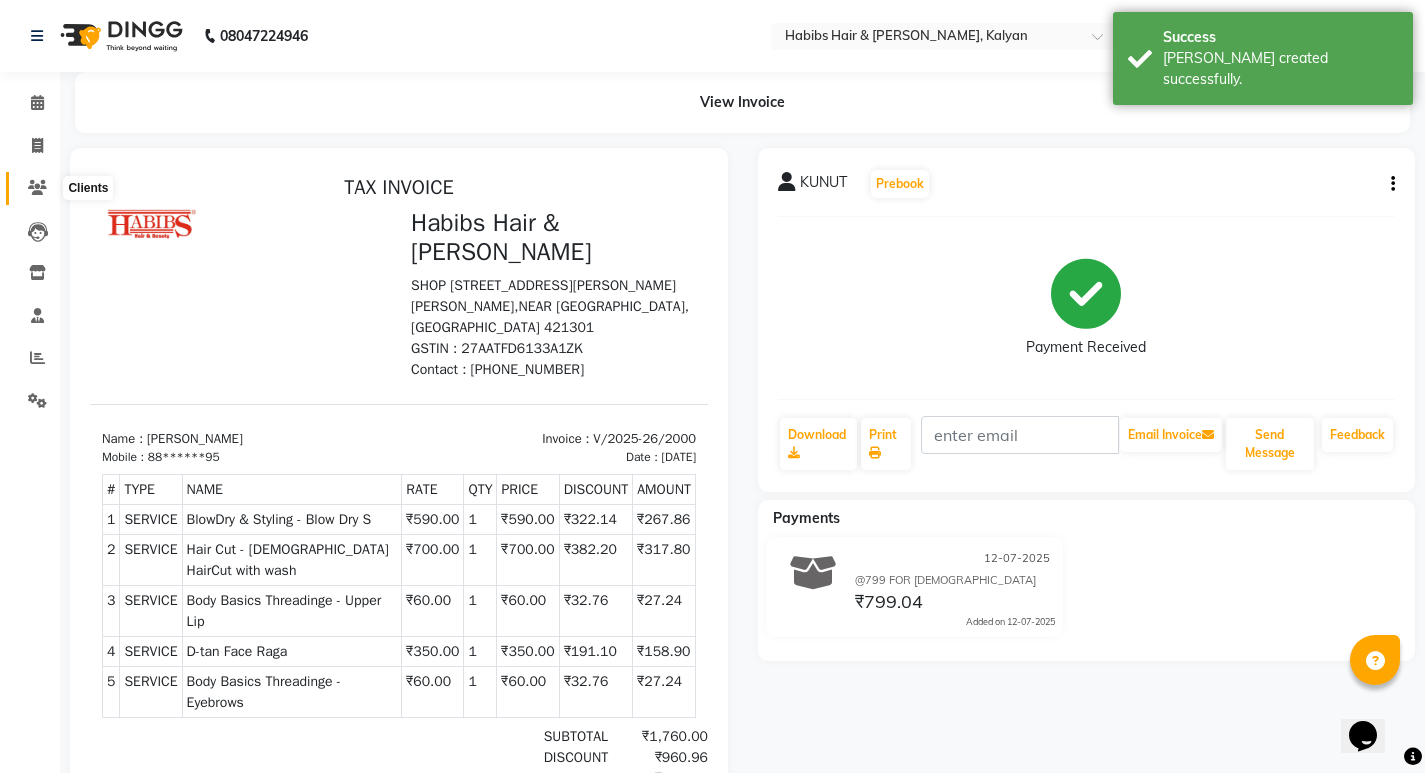 click 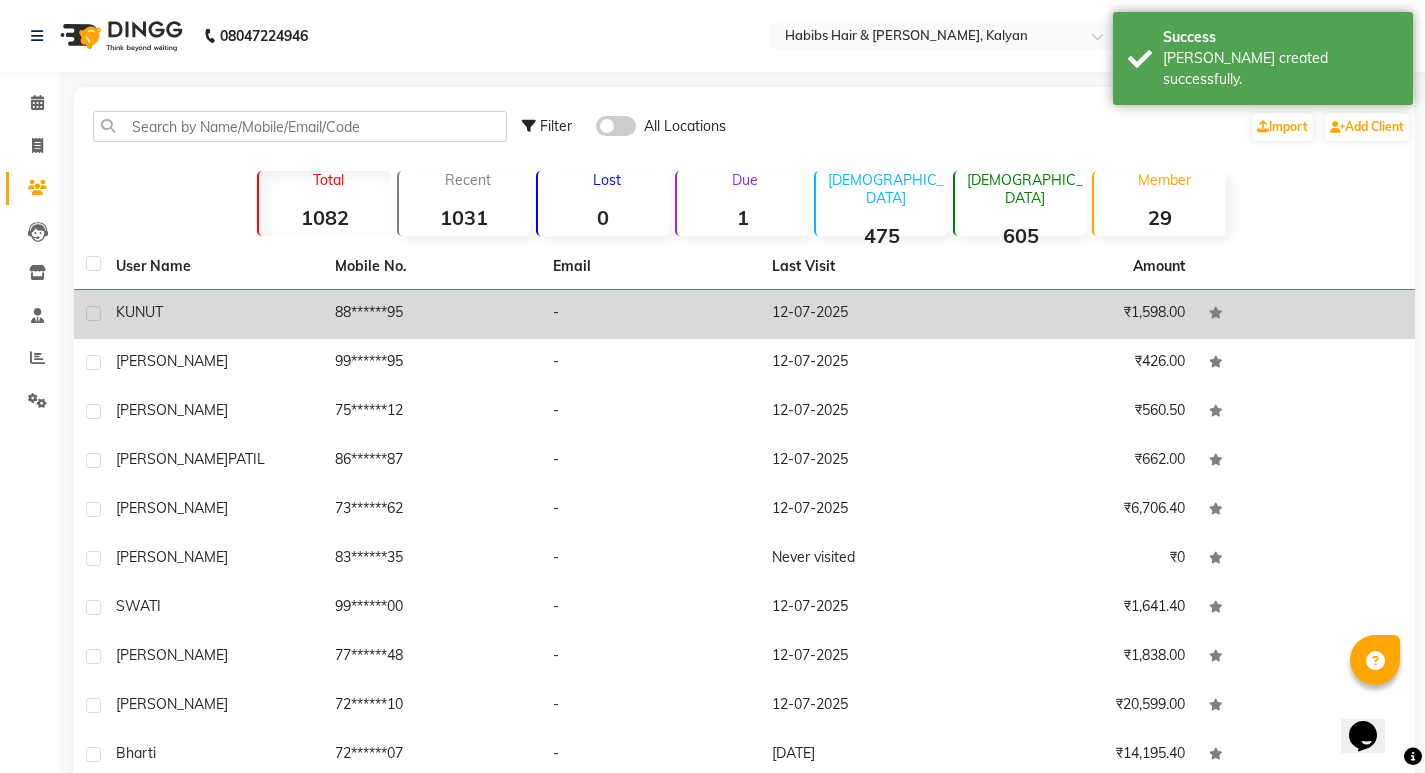 click on "12-07-2025" 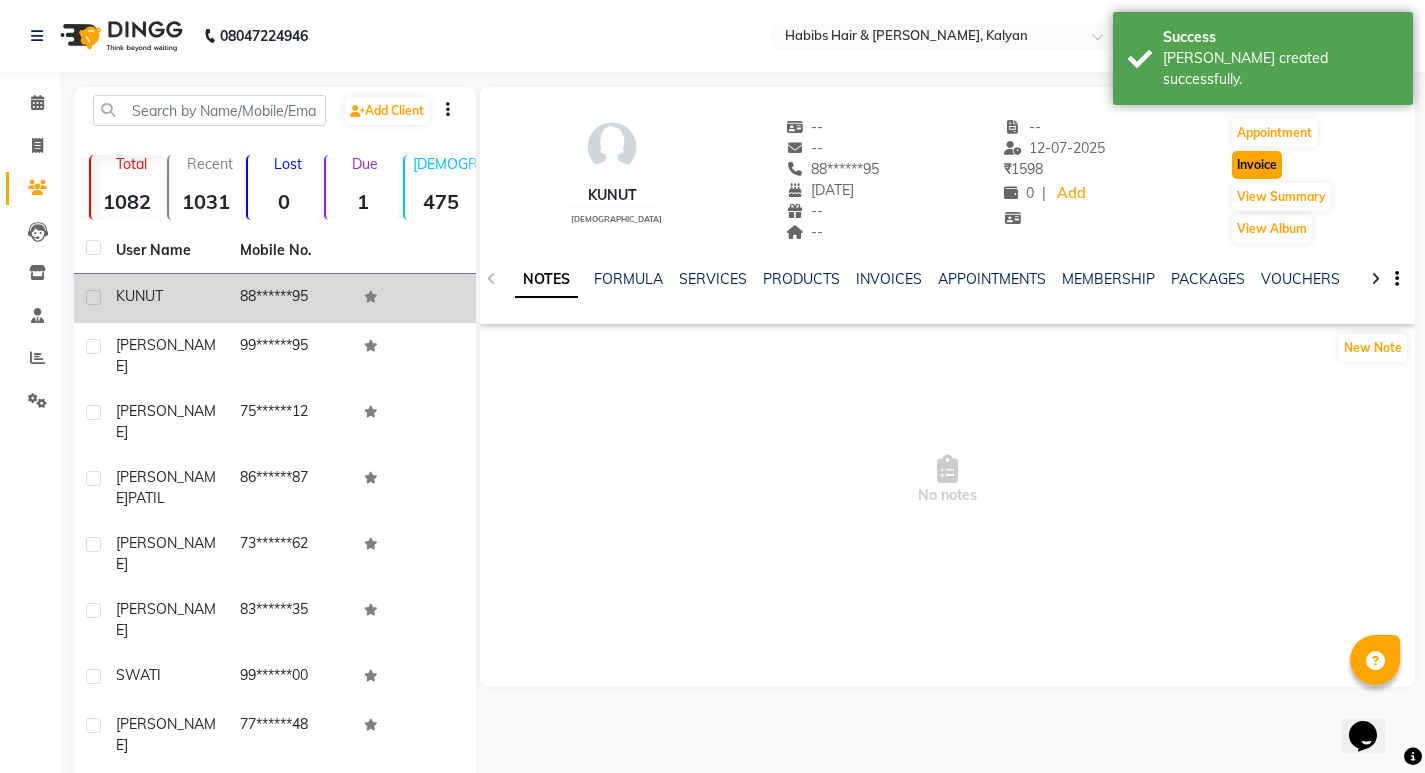 click on "Invoice" 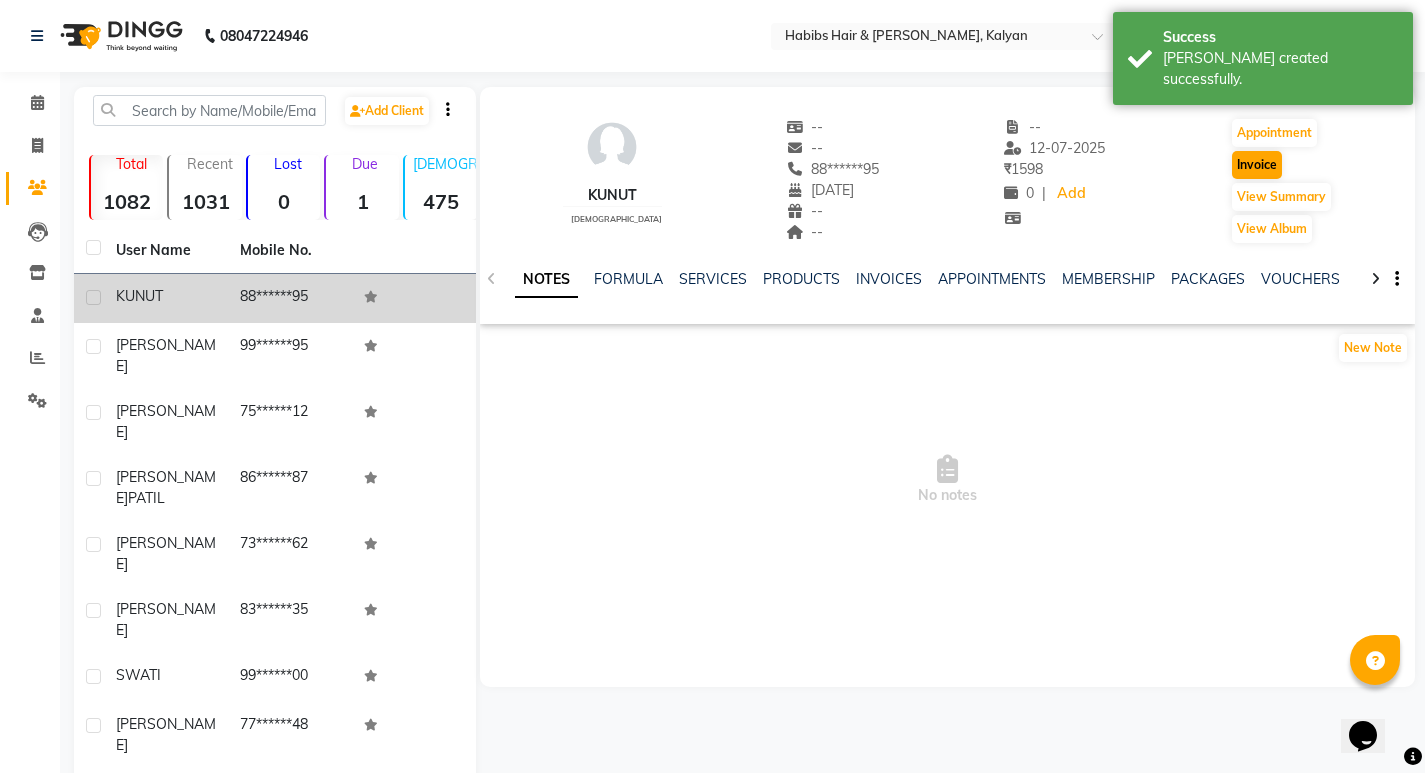 select on "8185" 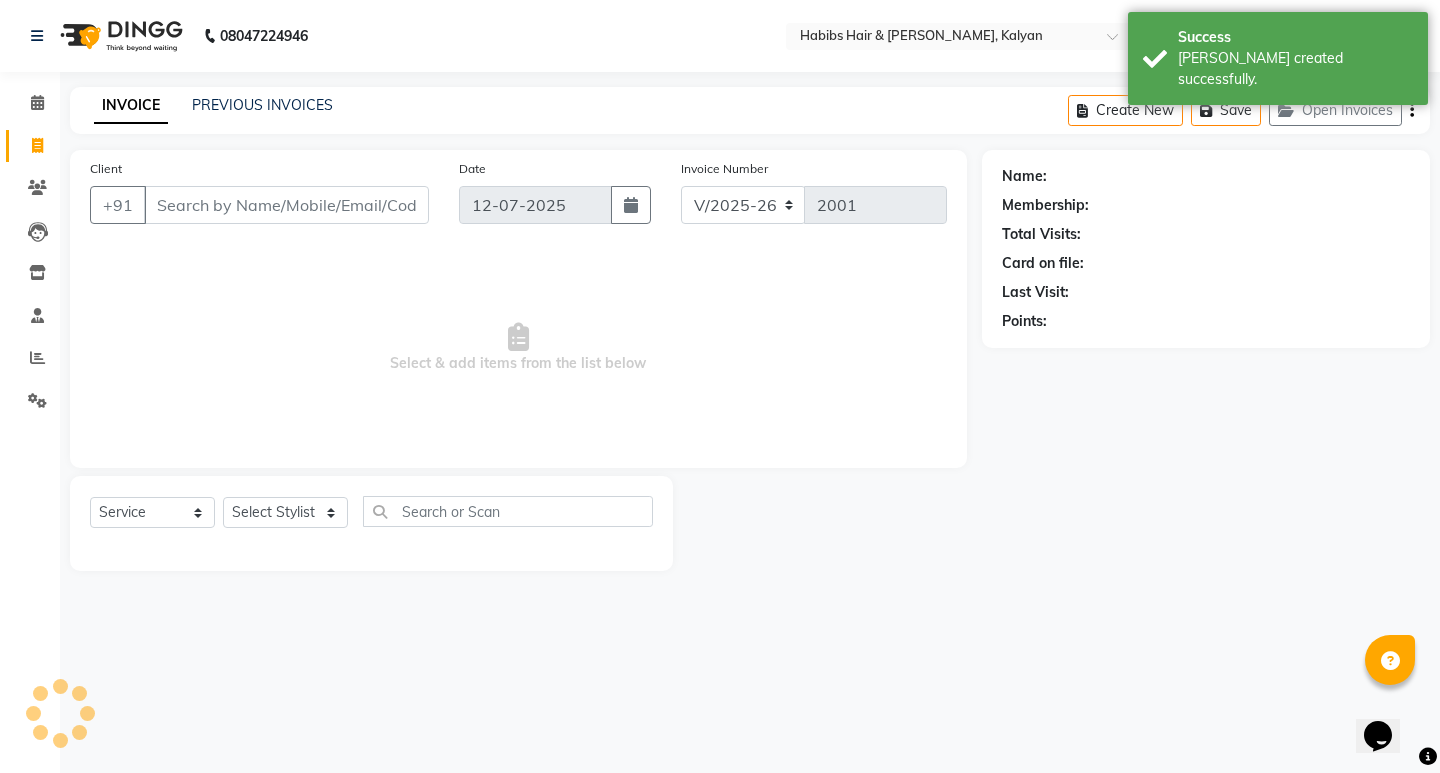 type on "88******95" 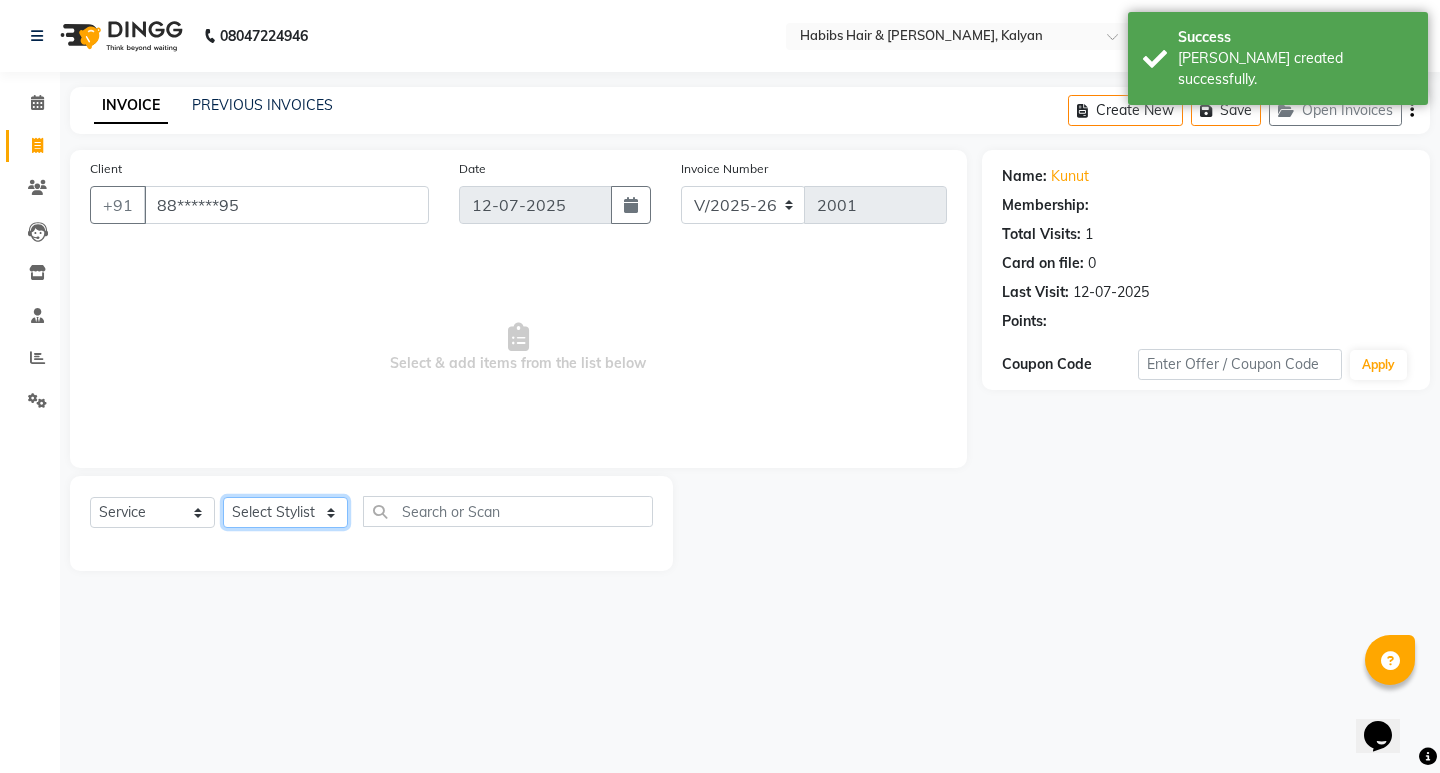 click on "Select Stylist ANWAR GANESH SHINDE Gauri Manager Maruf  mulla Meena Kumari Namrata zipre Neha M Omkar Priyanka Ranjana  singh  Sagar saindane SANTOSHI SHALINI Smruti Suraj Kadam Vinaya  Yogesh" 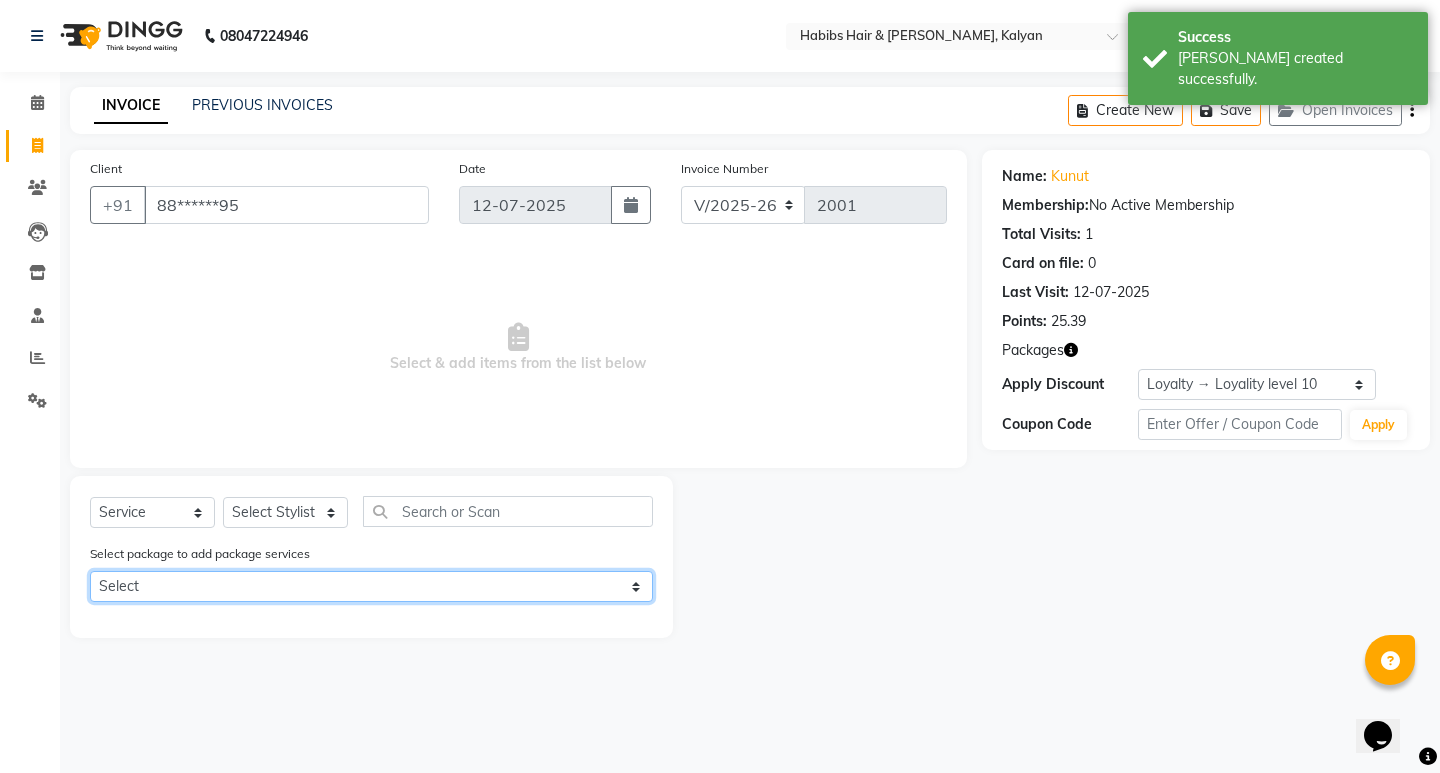 click on "Select @799 for Male  @799 FOR FEMALE" 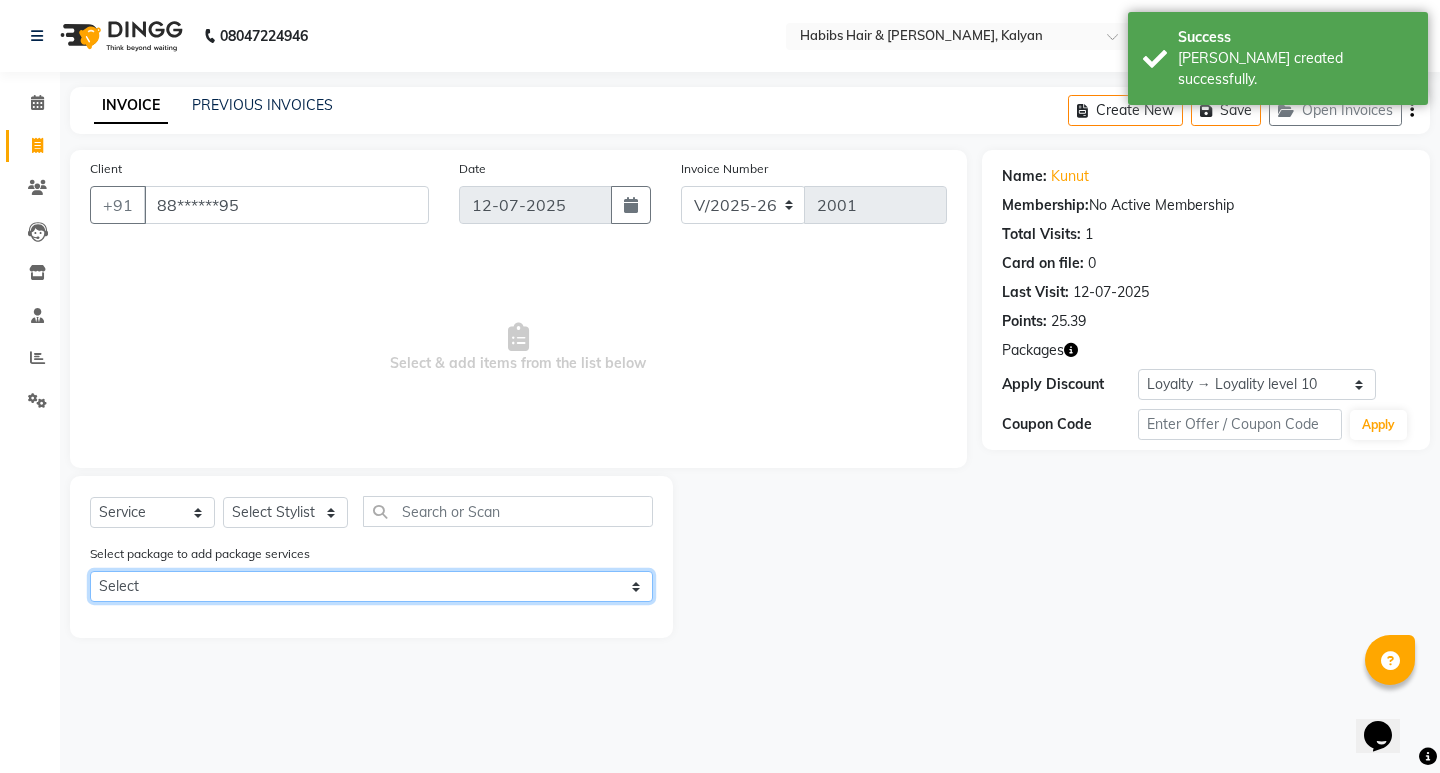 select on "1: Object" 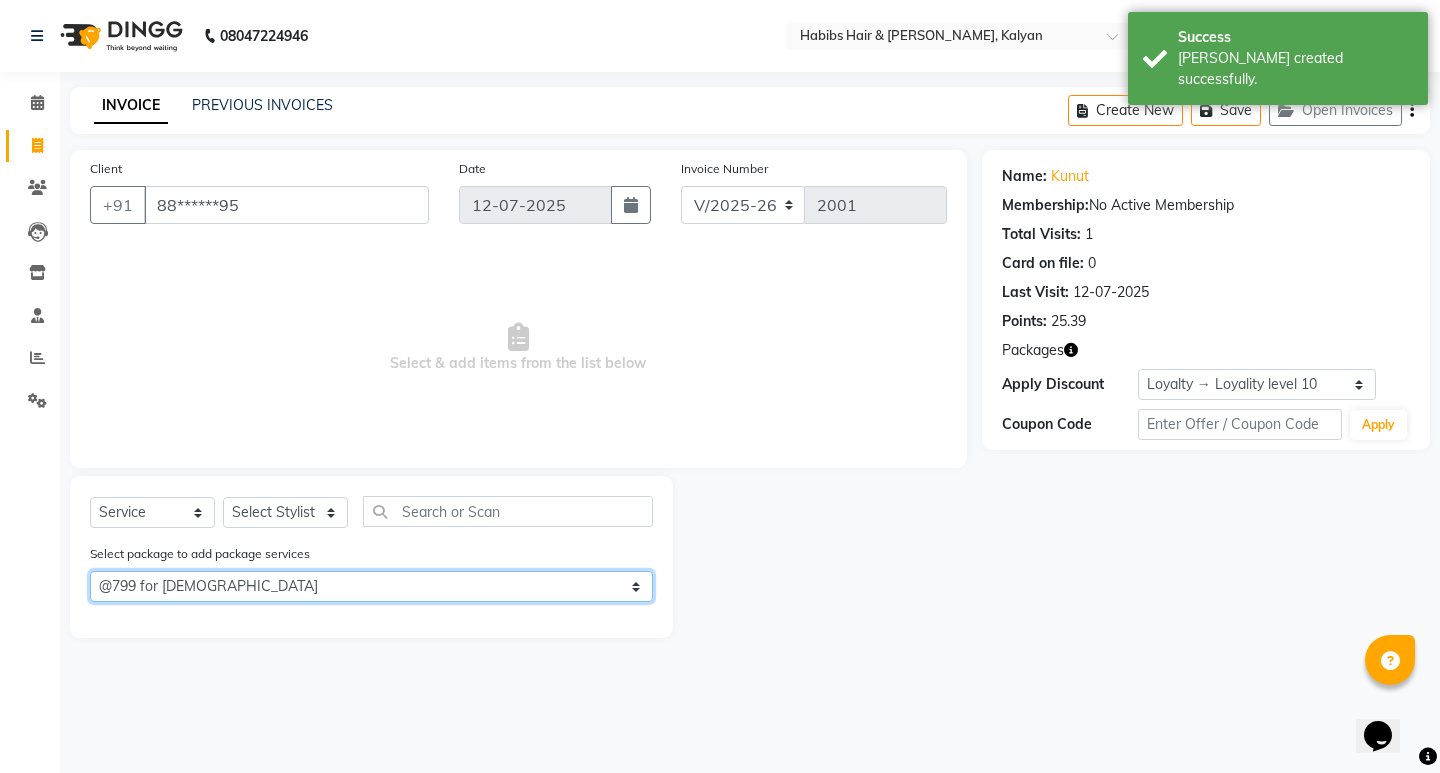 click on "Select @799 for Male  @799 FOR FEMALE" 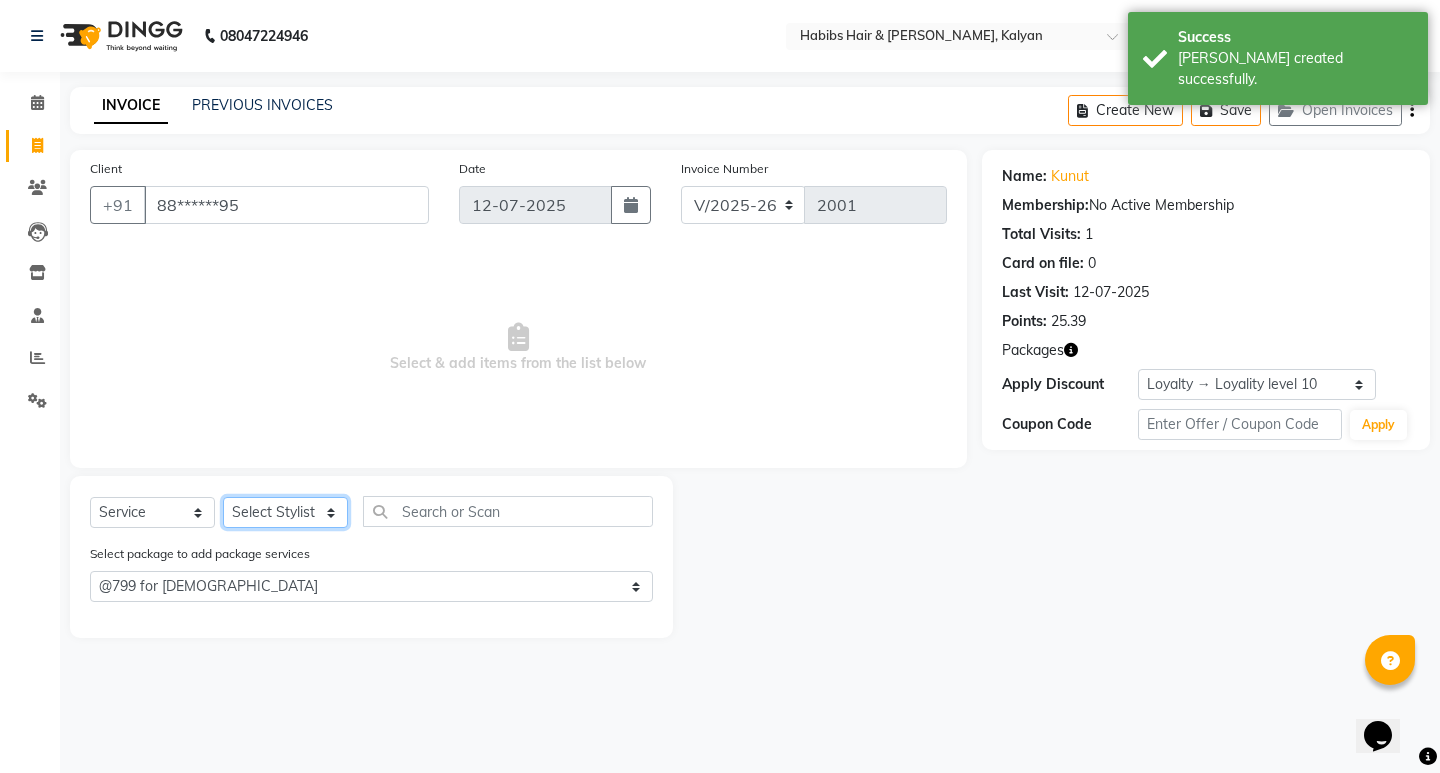 click on "Select Stylist ANWAR GANESH SHINDE Gauri Manager Maruf  mulla Meena Kumari Namrata zipre Neha M Omkar Priyanka Ranjana  singh  Sagar saindane SANTOSHI SHALINI Smruti Suraj Kadam Vinaya  Yogesh" 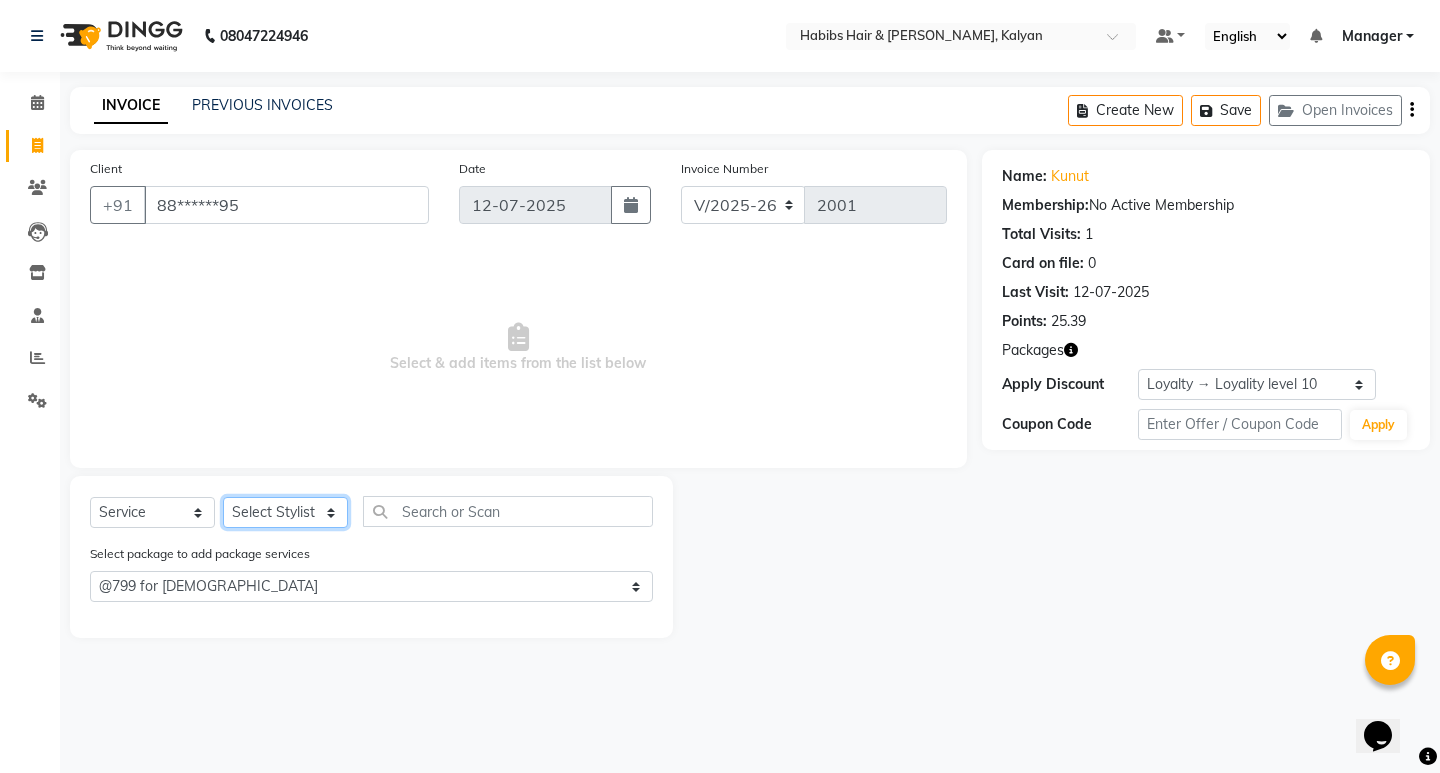 select on "77409" 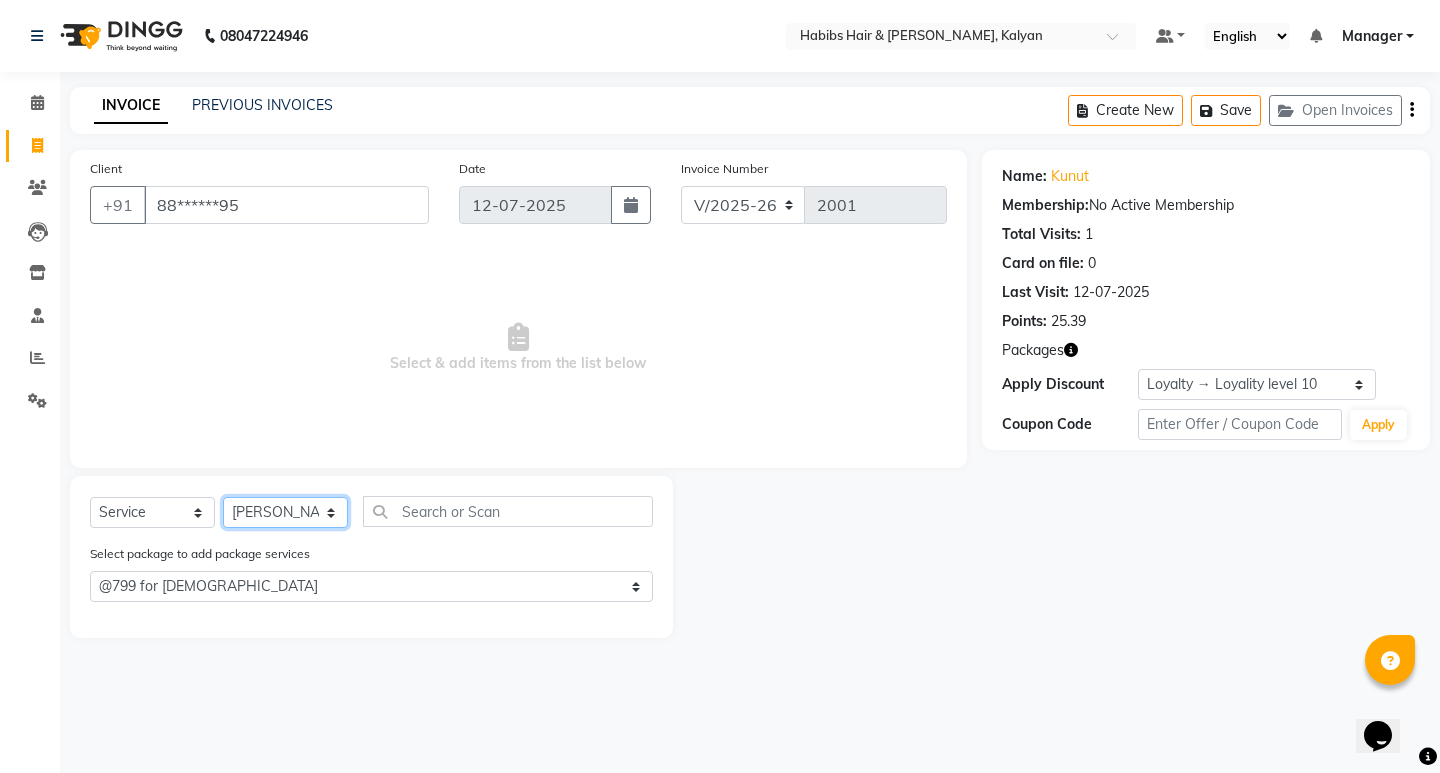 click on "Select Stylist ANWAR GANESH SHINDE Gauri Manager Maruf  mulla Meena Kumari Namrata zipre Neha M Omkar Priyanka Ranjana  singh  Sagar saindane SANTOSHI SHALINI Smruti Suraj Kadam Vinaya  Yogesh" 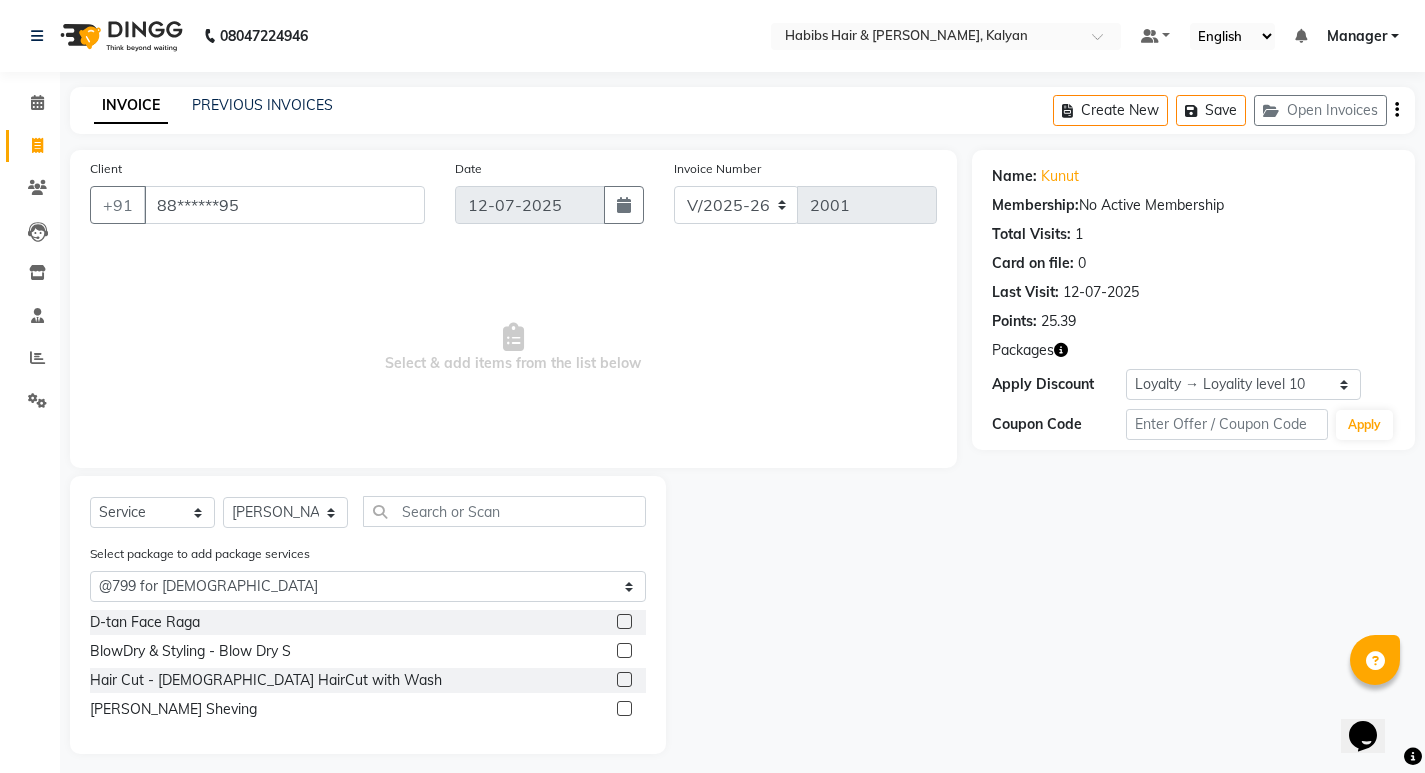 click 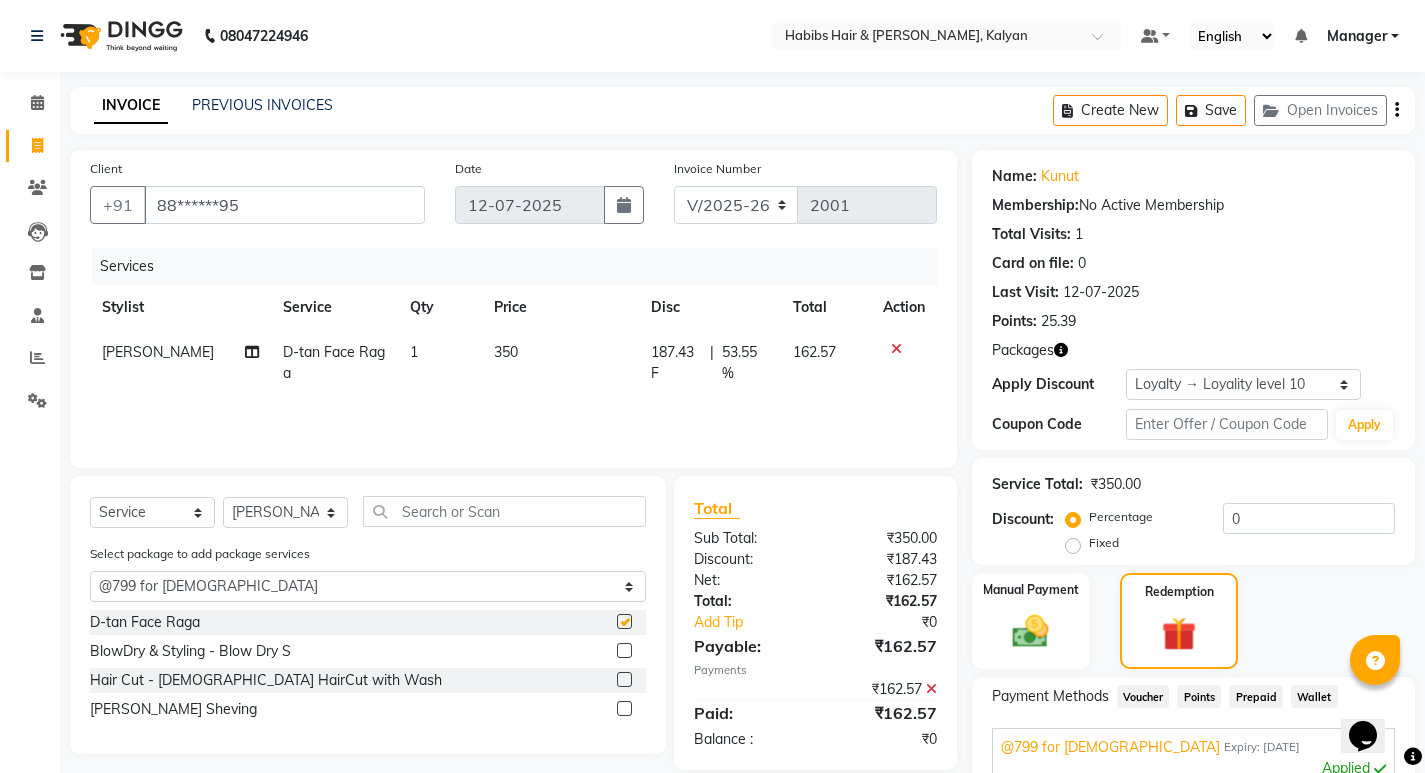 checkbox on "false" 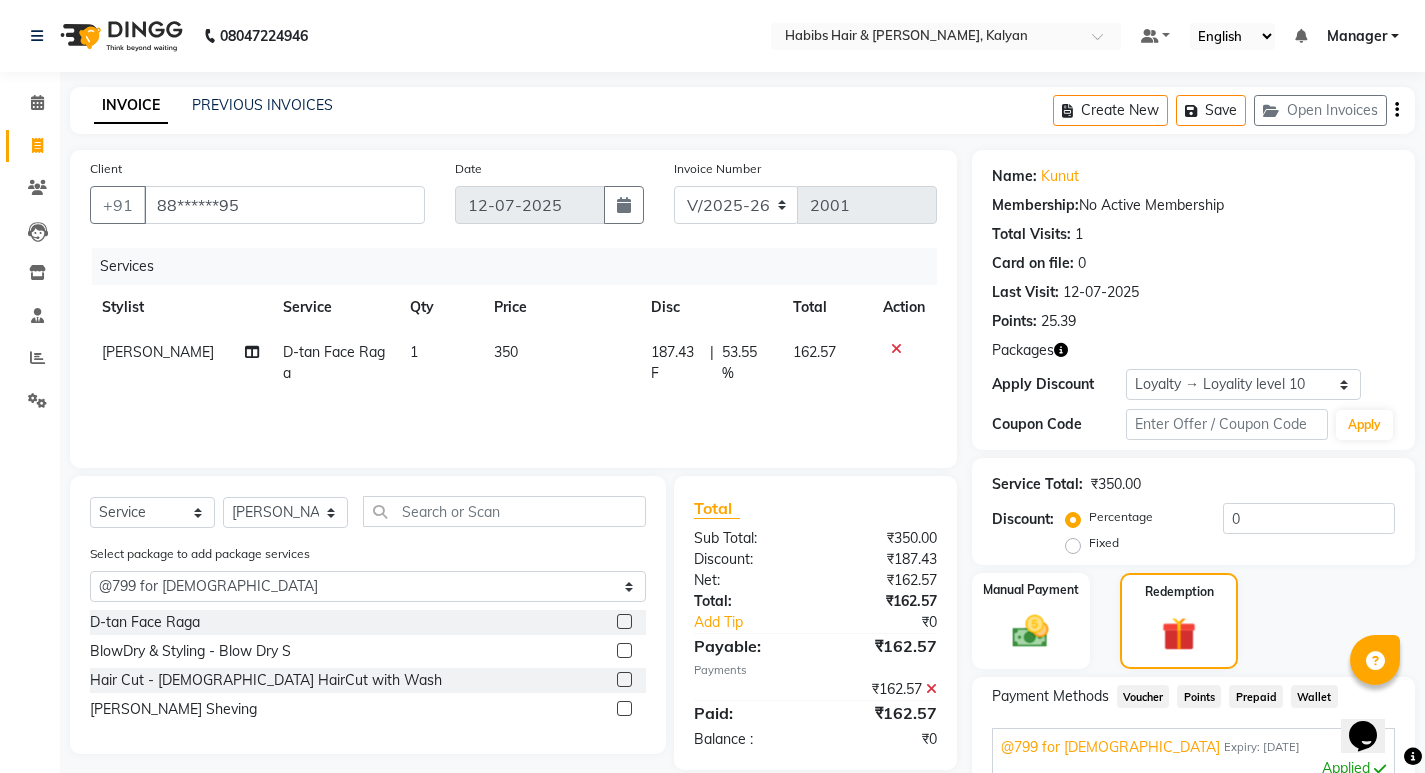 click 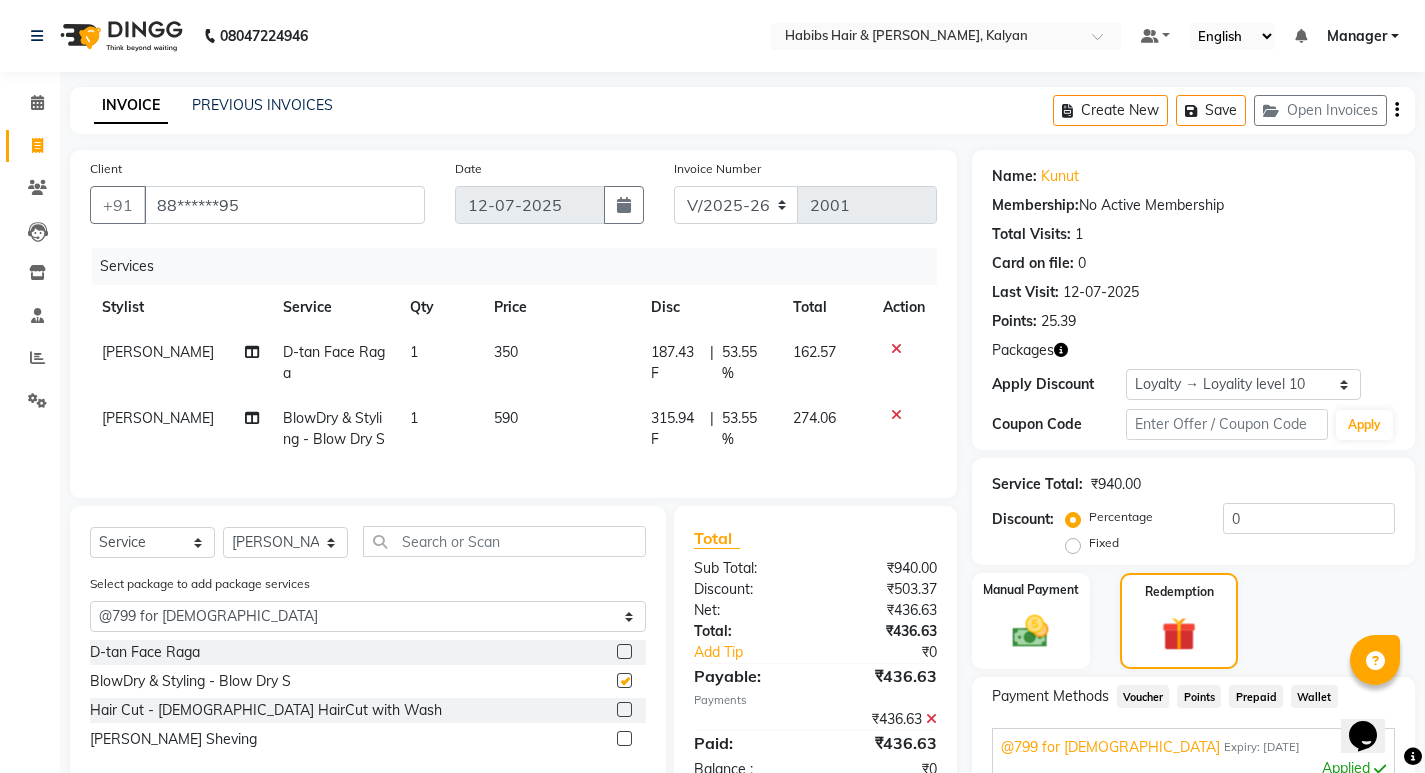 checkbox on "false" 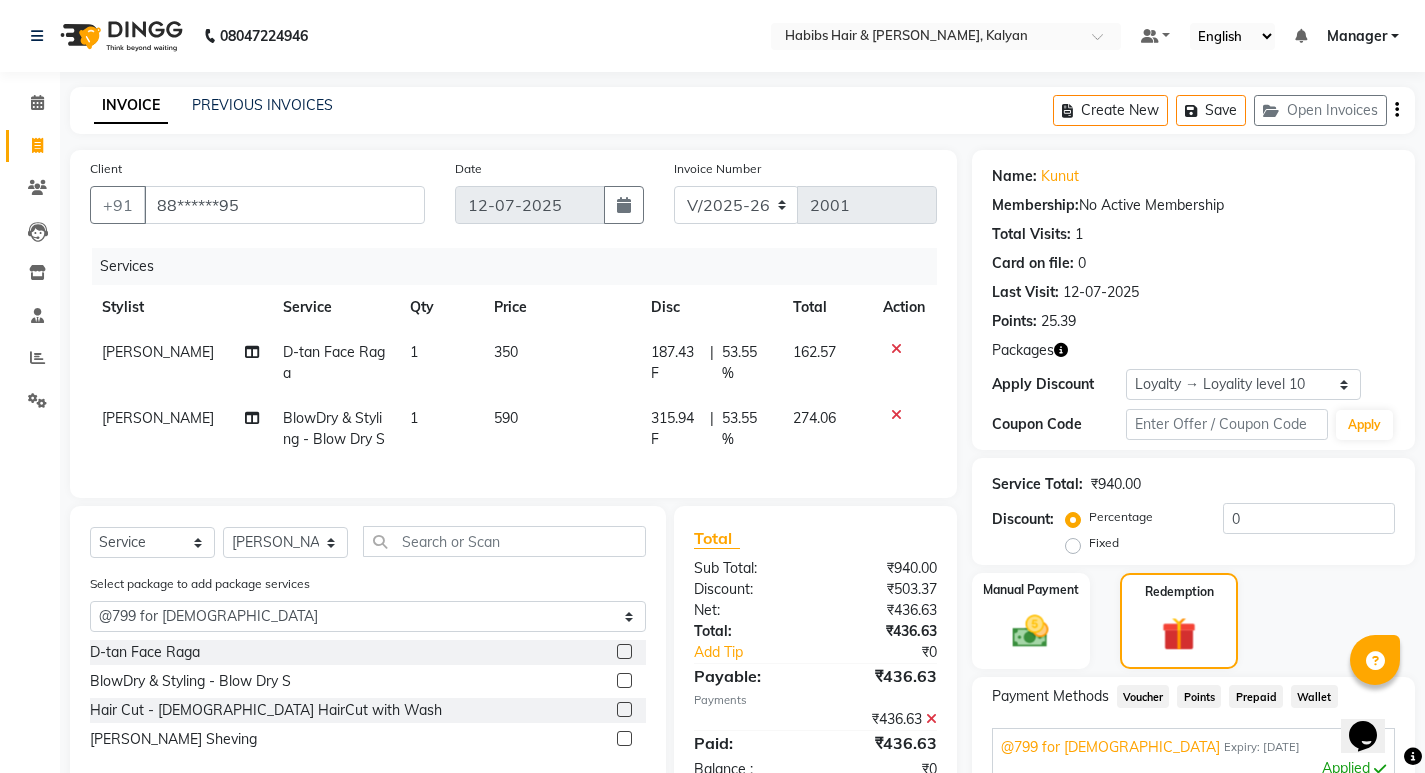 scroll, scrollTop: 200, scrollLeft: 0, axis: vertical 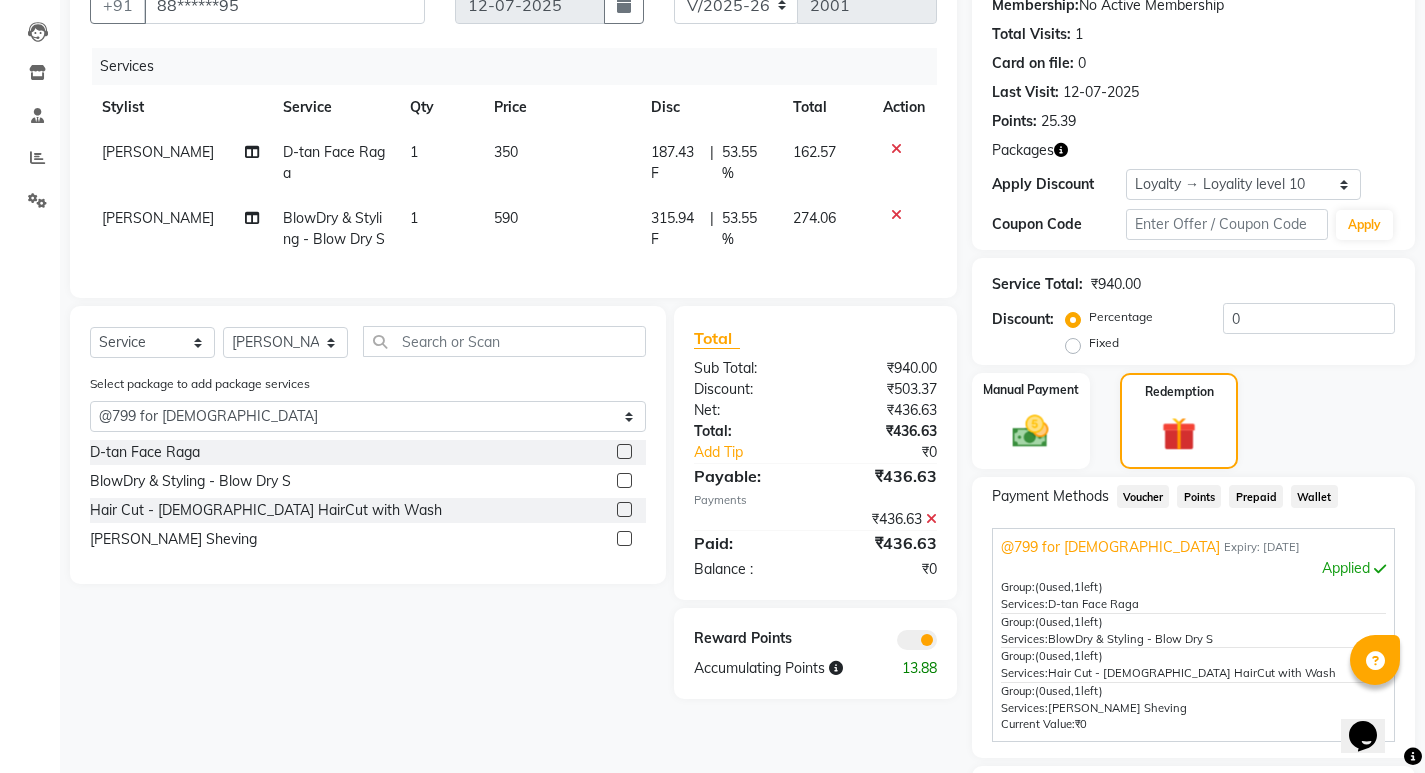 click 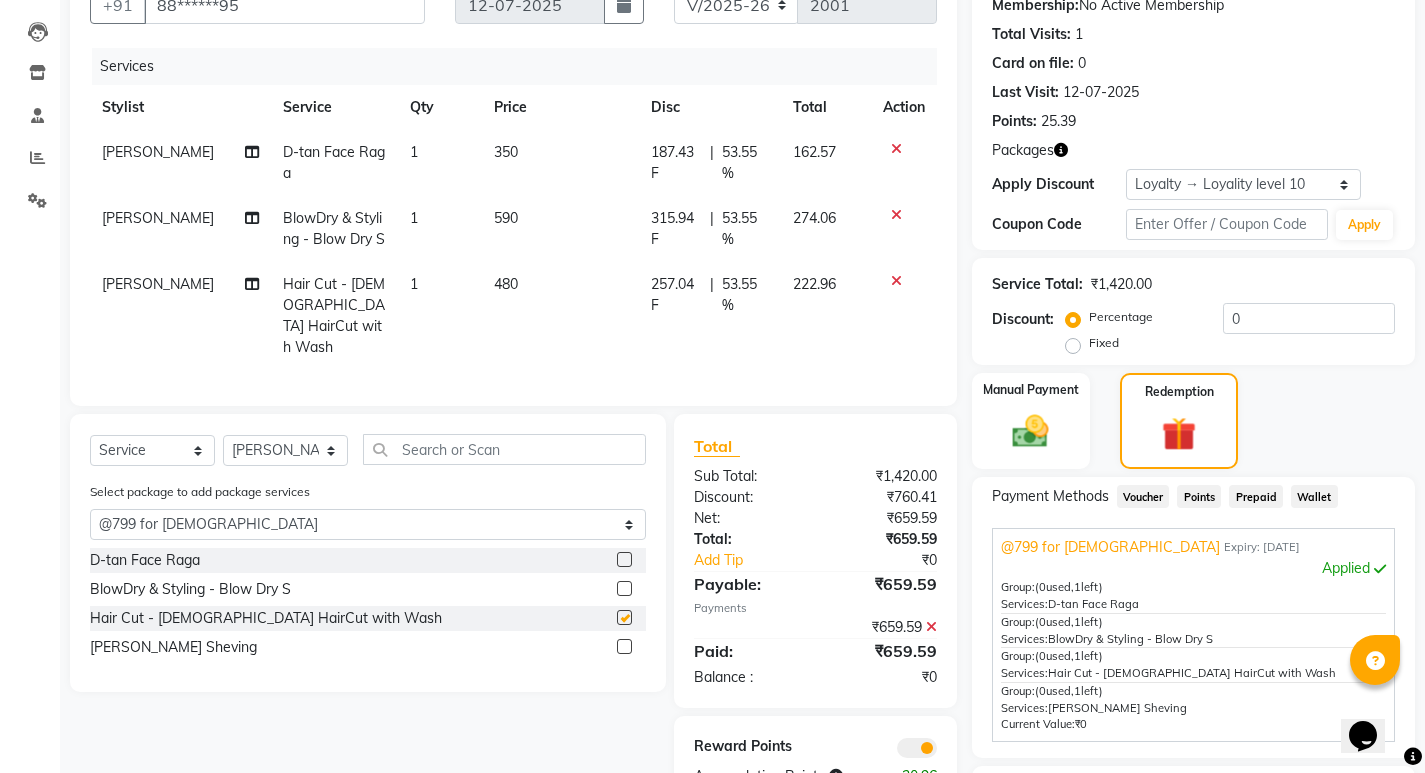 checkbox on "false" 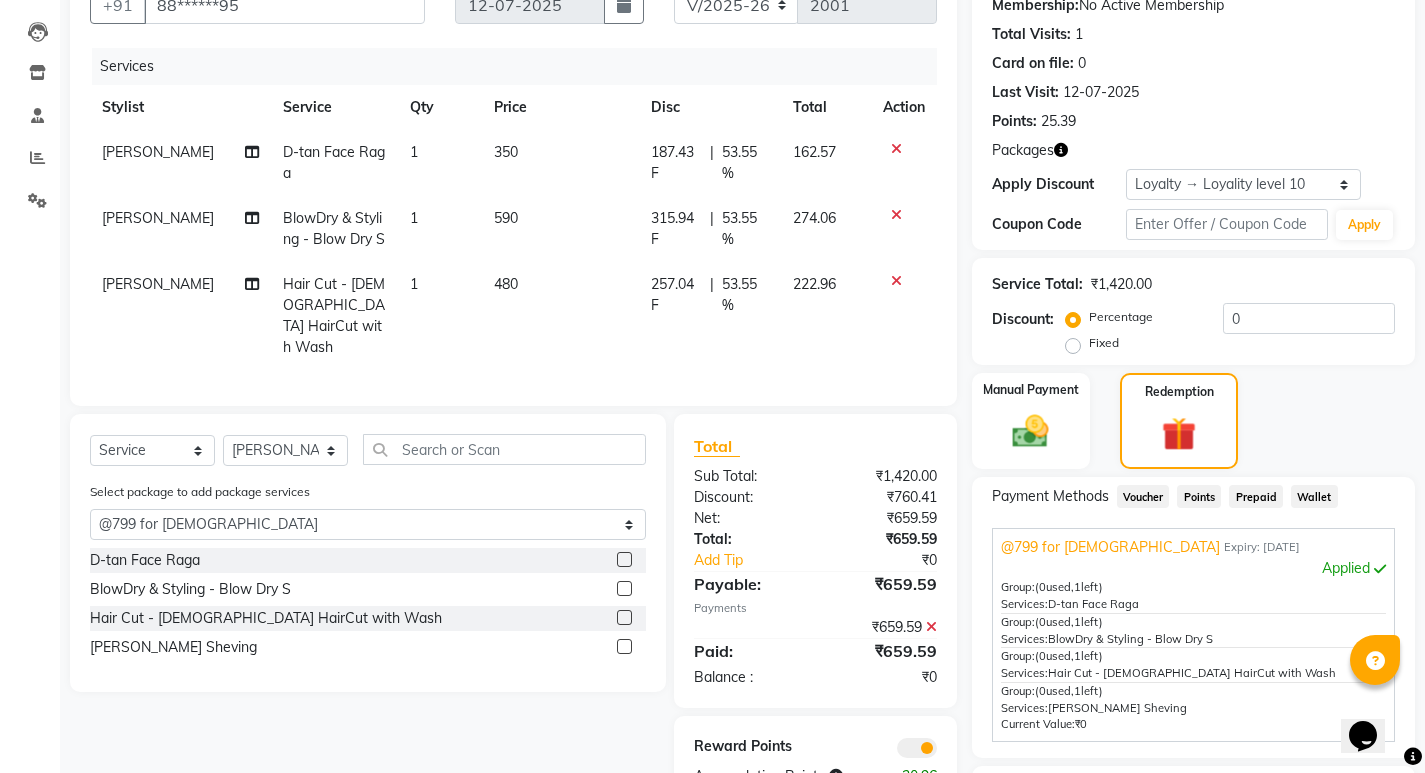 click 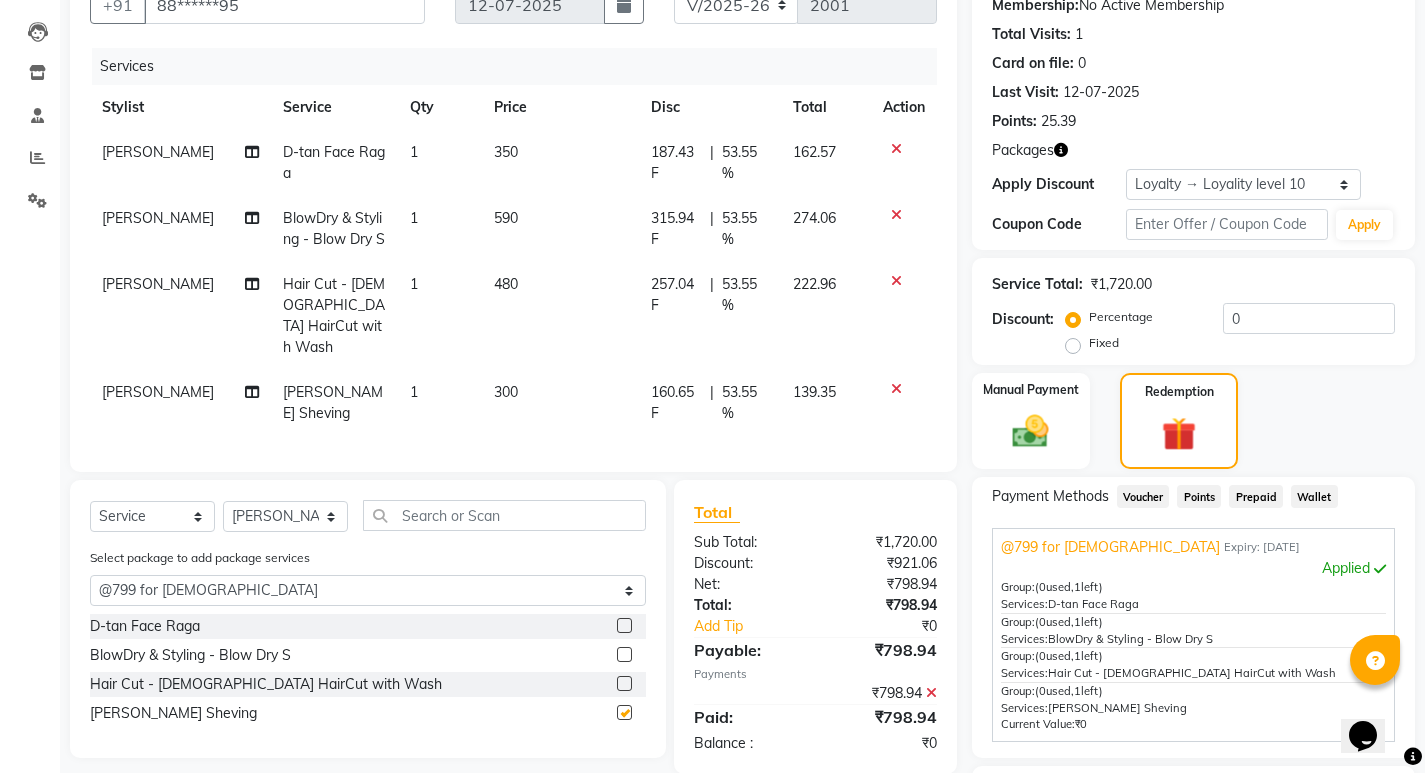 checkbox on "false" 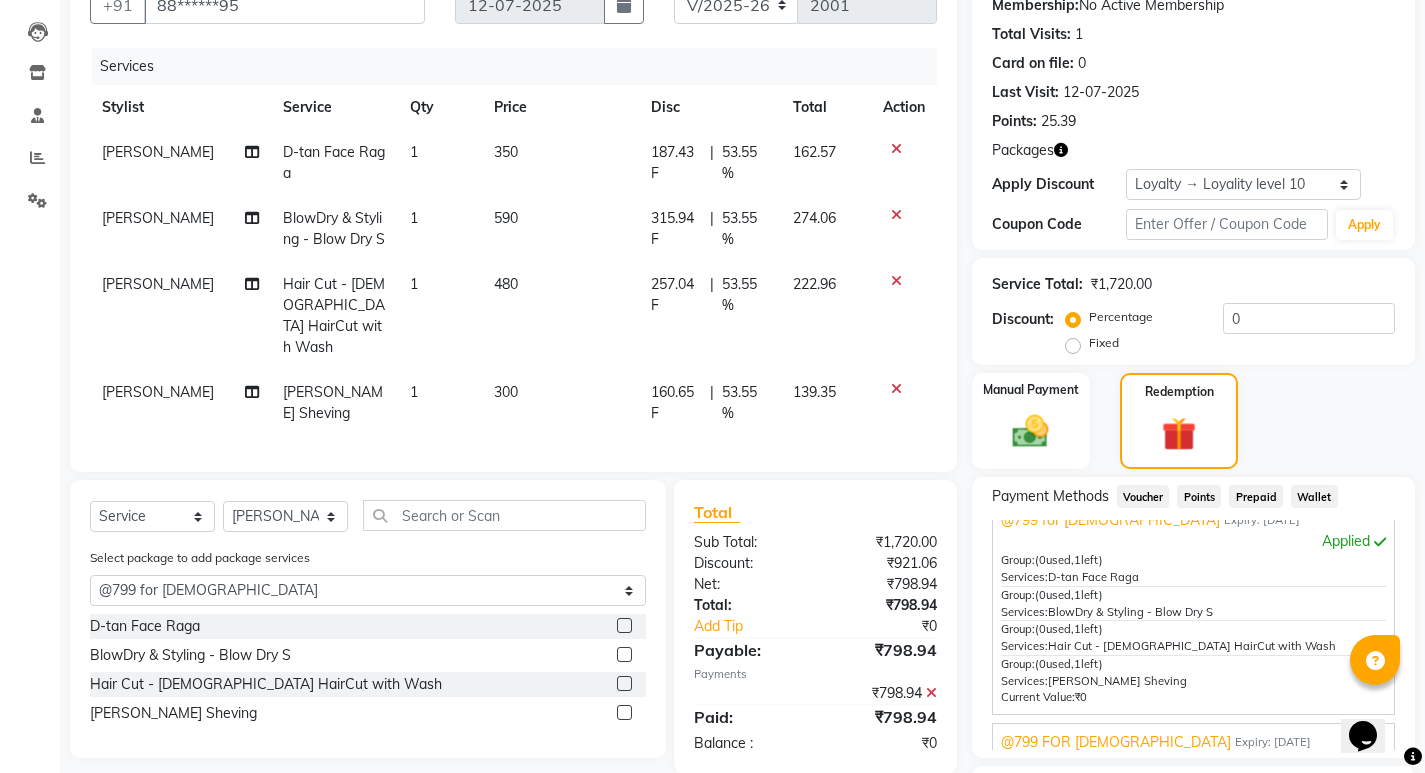 scroll, scrollTop: 39, scrollLeft: 0, axis: vertical 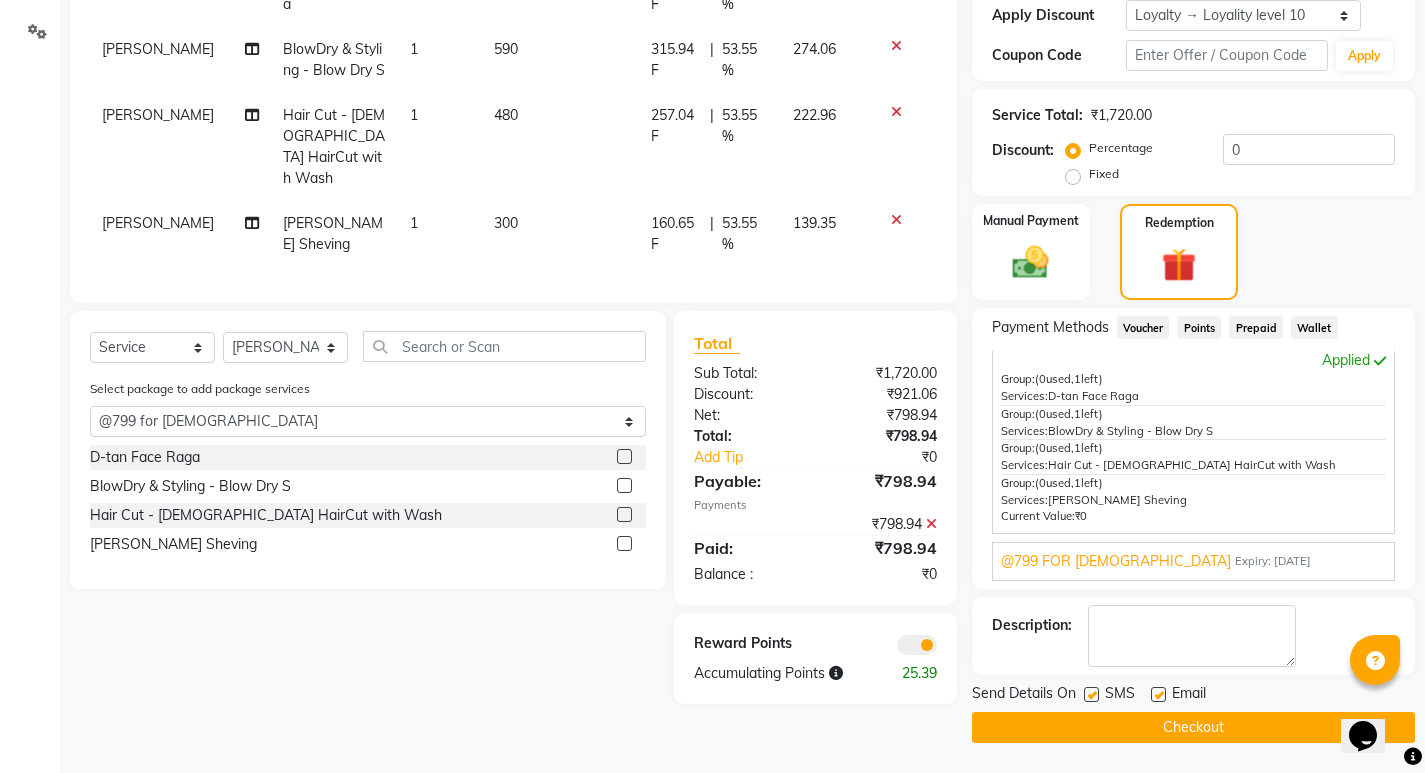 click on "Checkout" 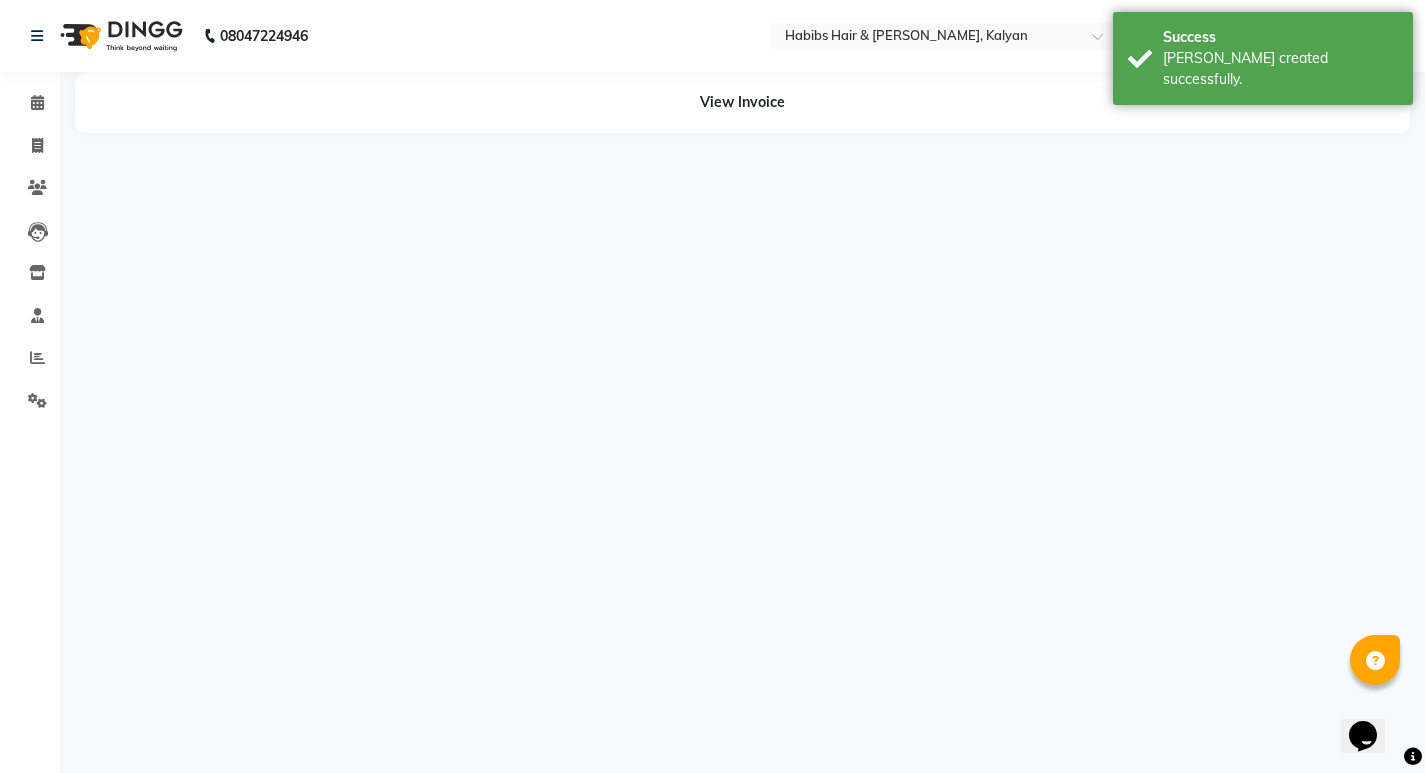 scroll, scrollTop: 0, scrollLeft: 0, axis: both 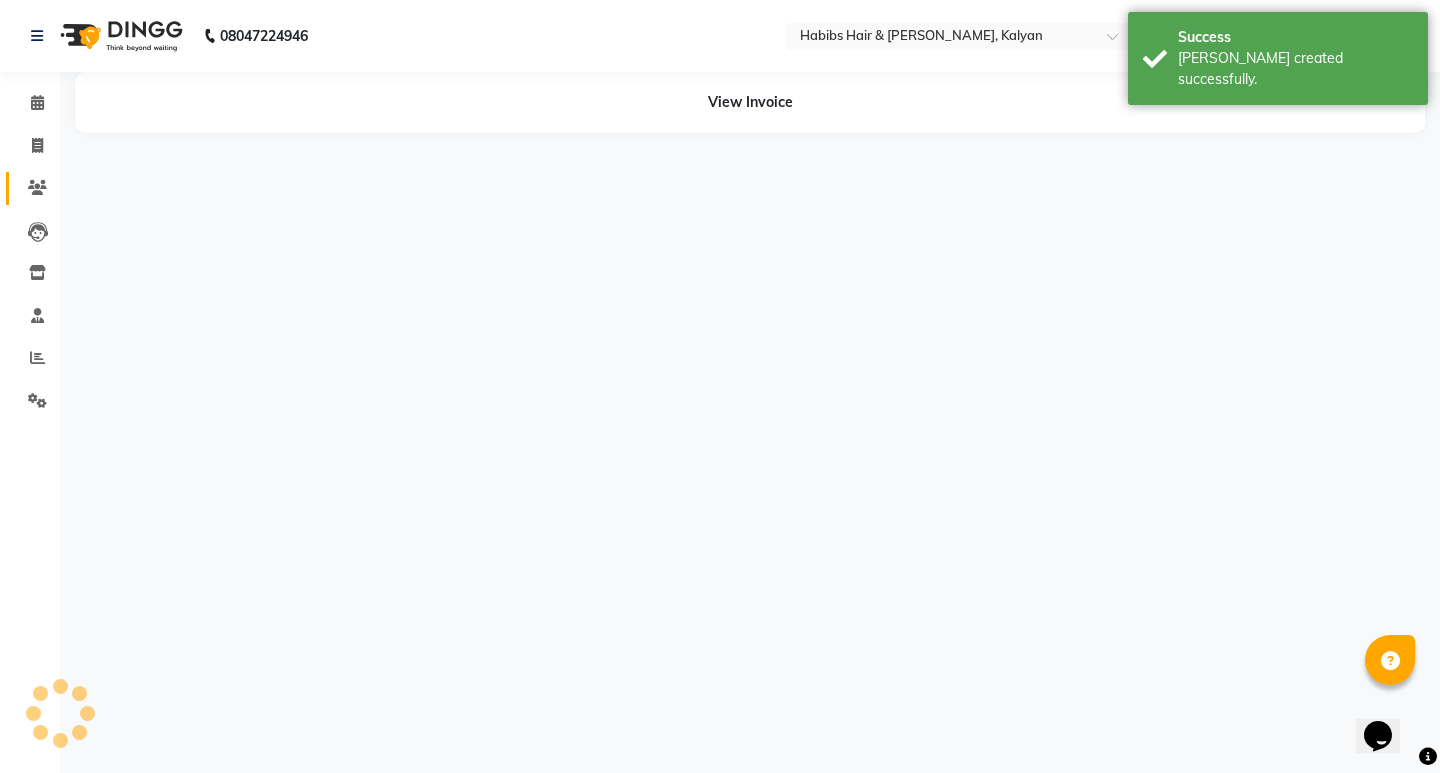 click on "Clients" 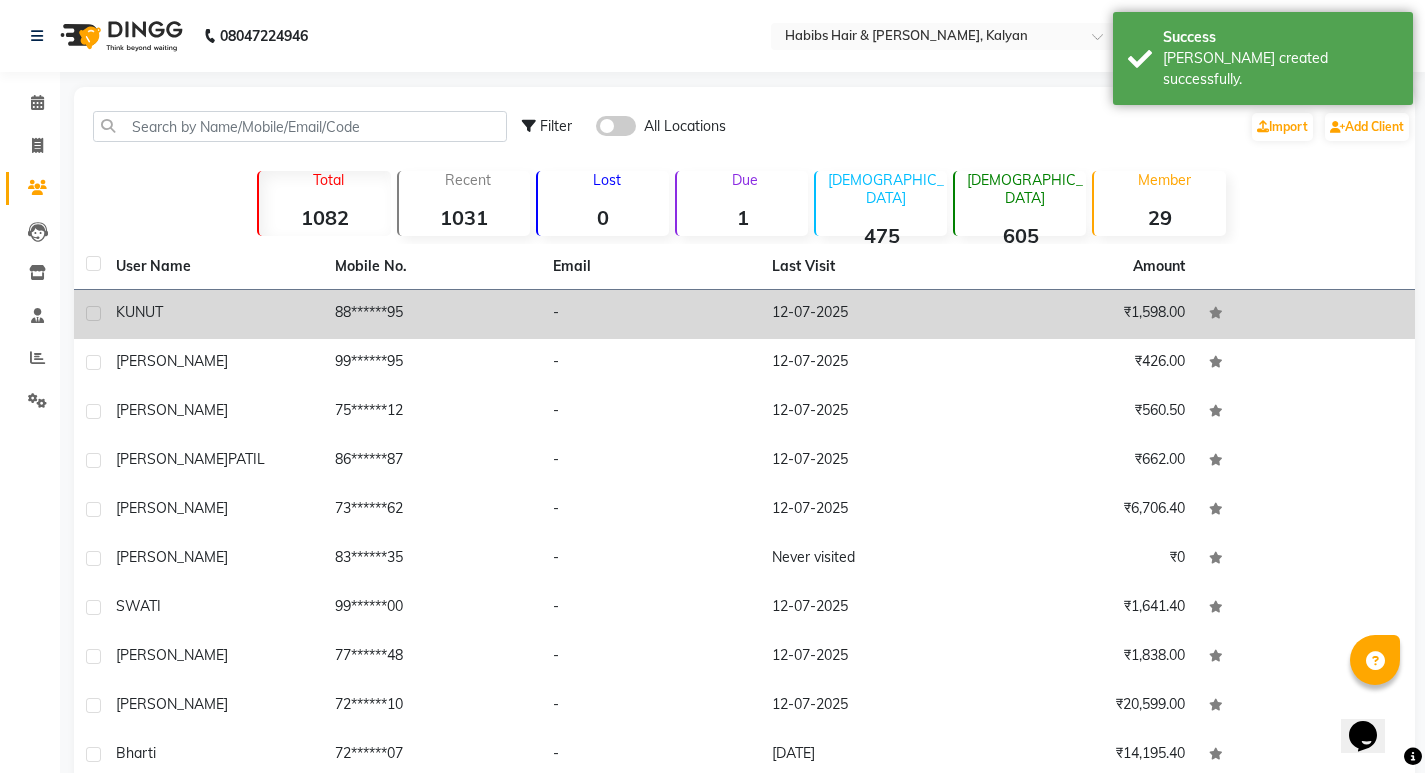 click on "12-07-2025" 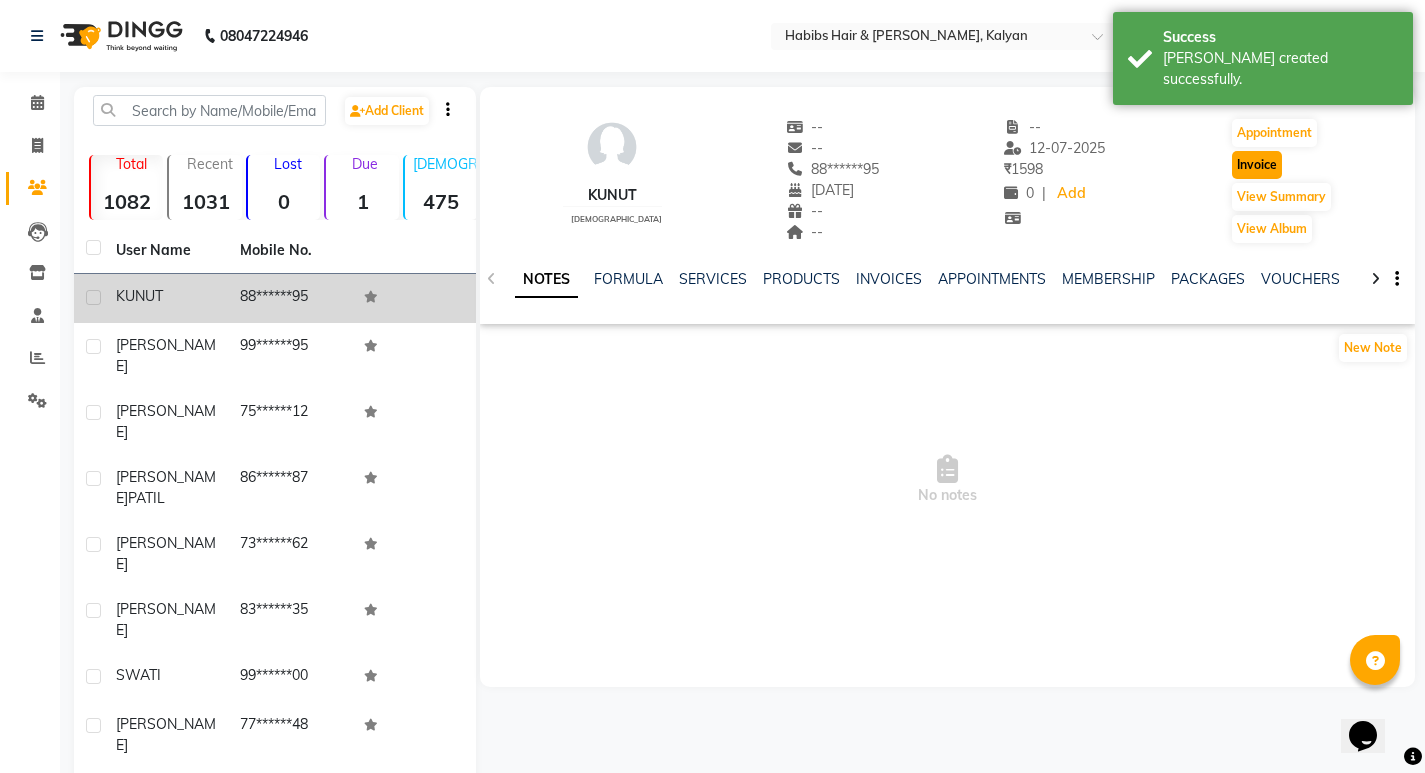 click on "Invoice" 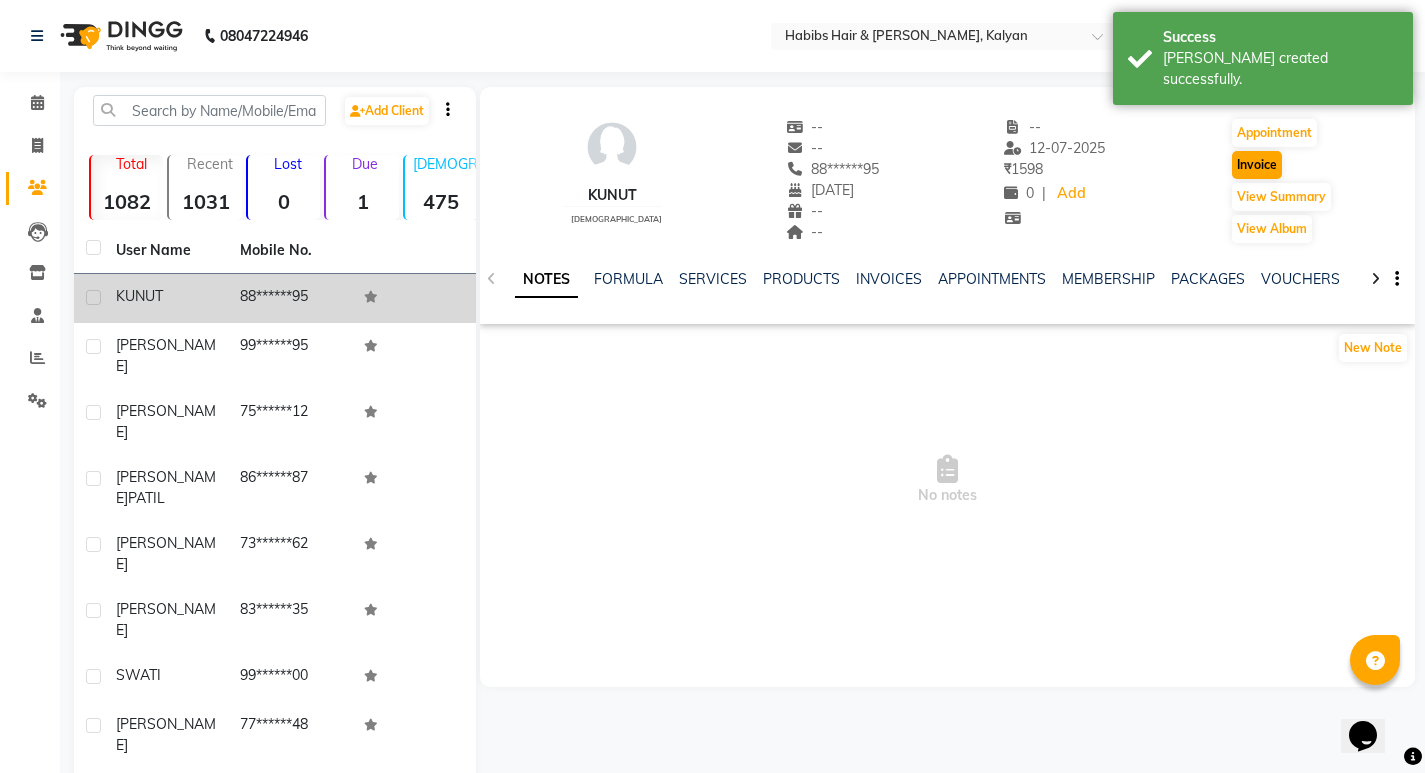select on "8185" 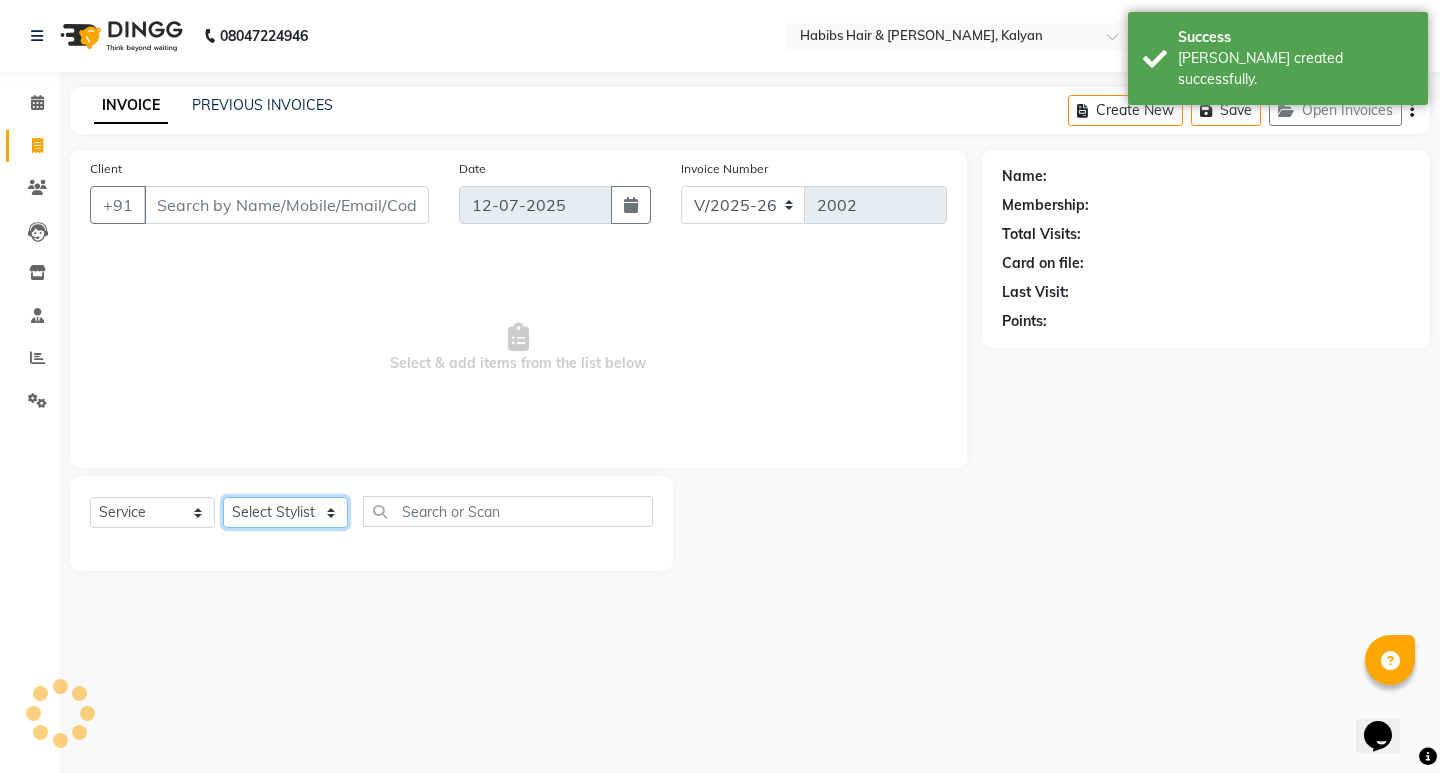 click on "Select Stylist" 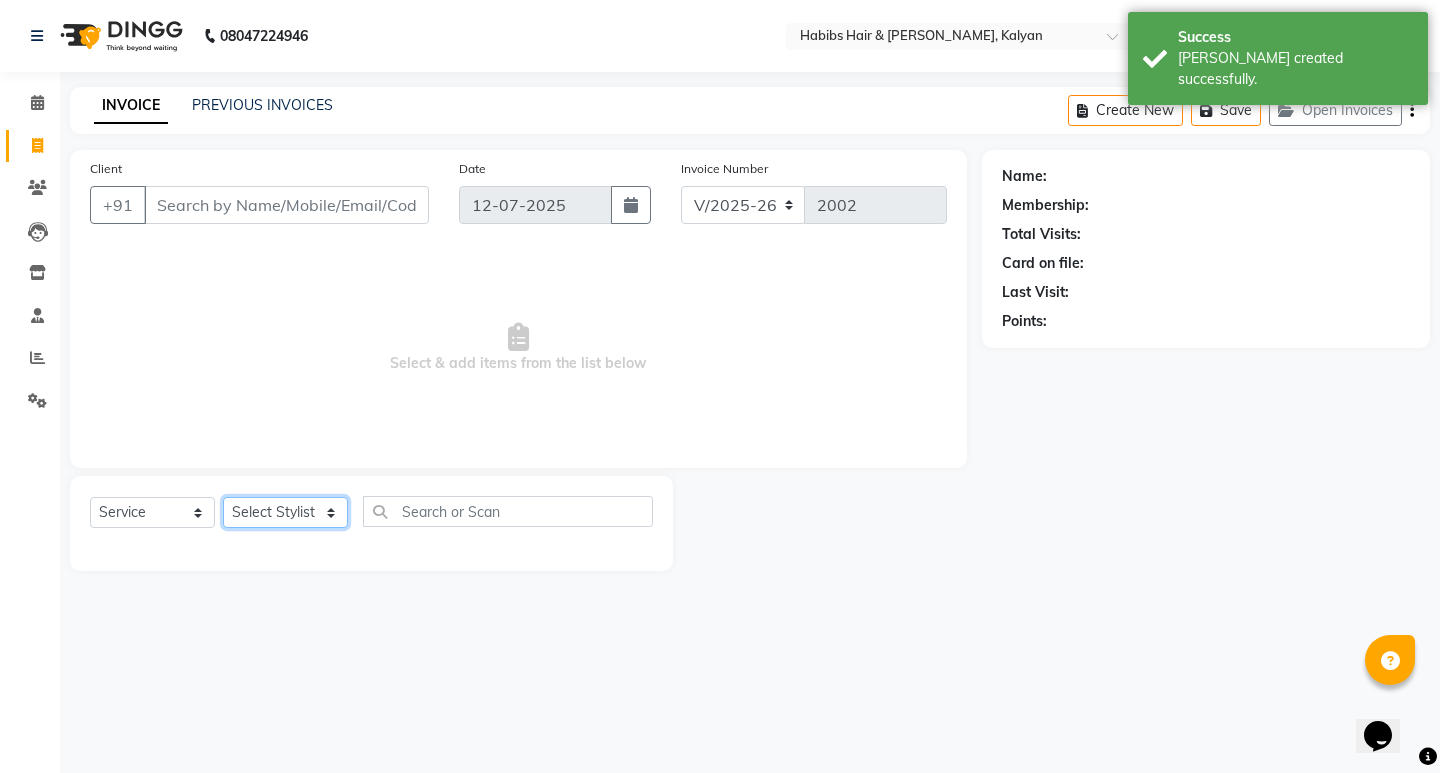 type on "88******95" 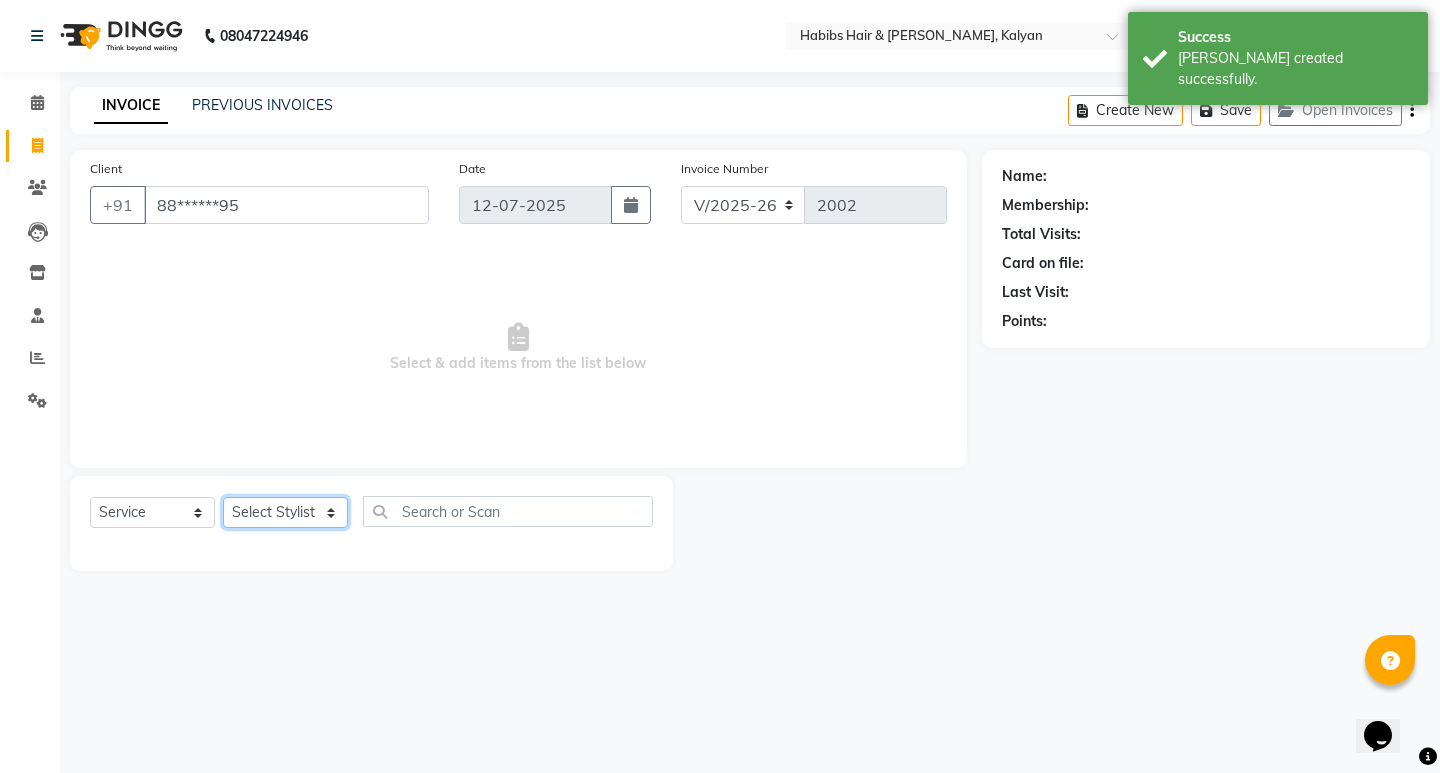 select on "1: Object" 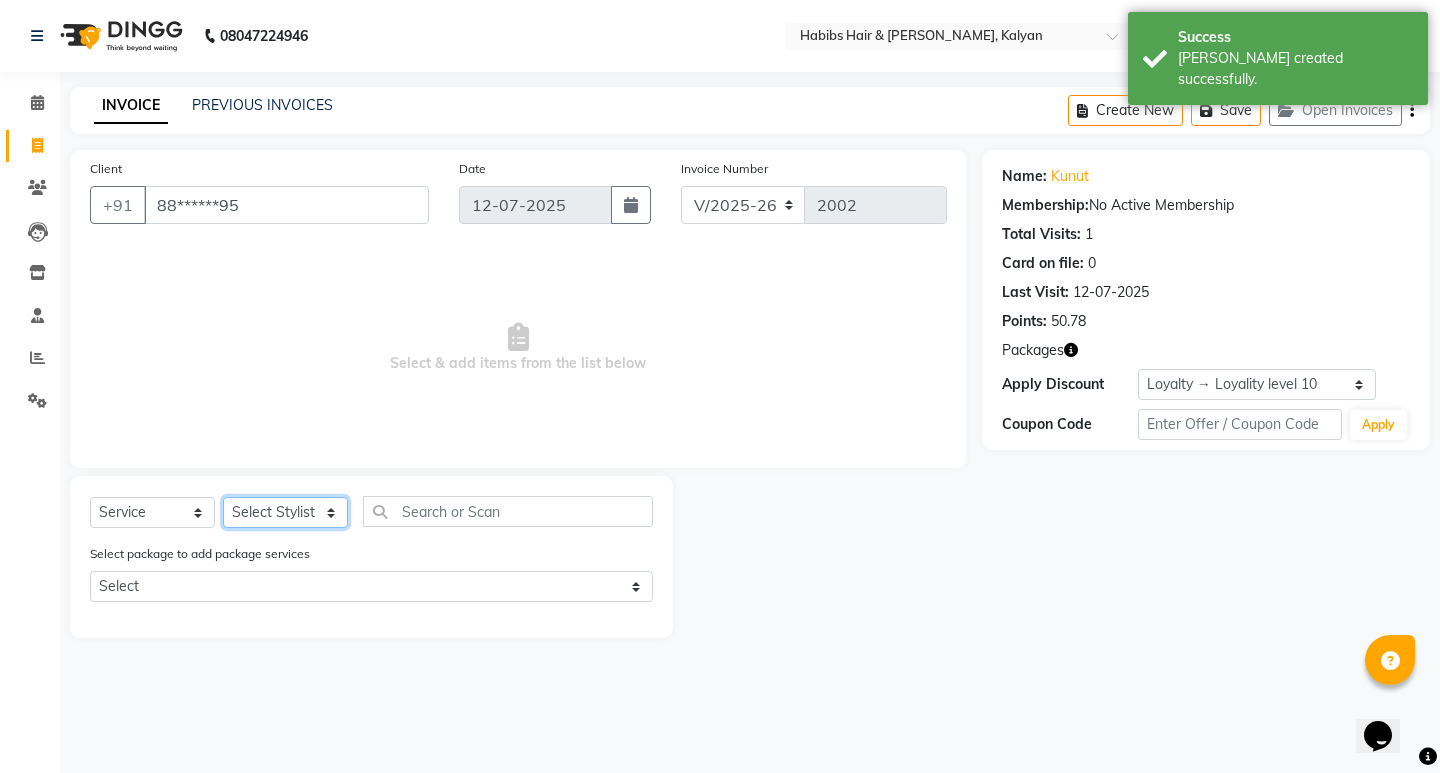 select on "81824" 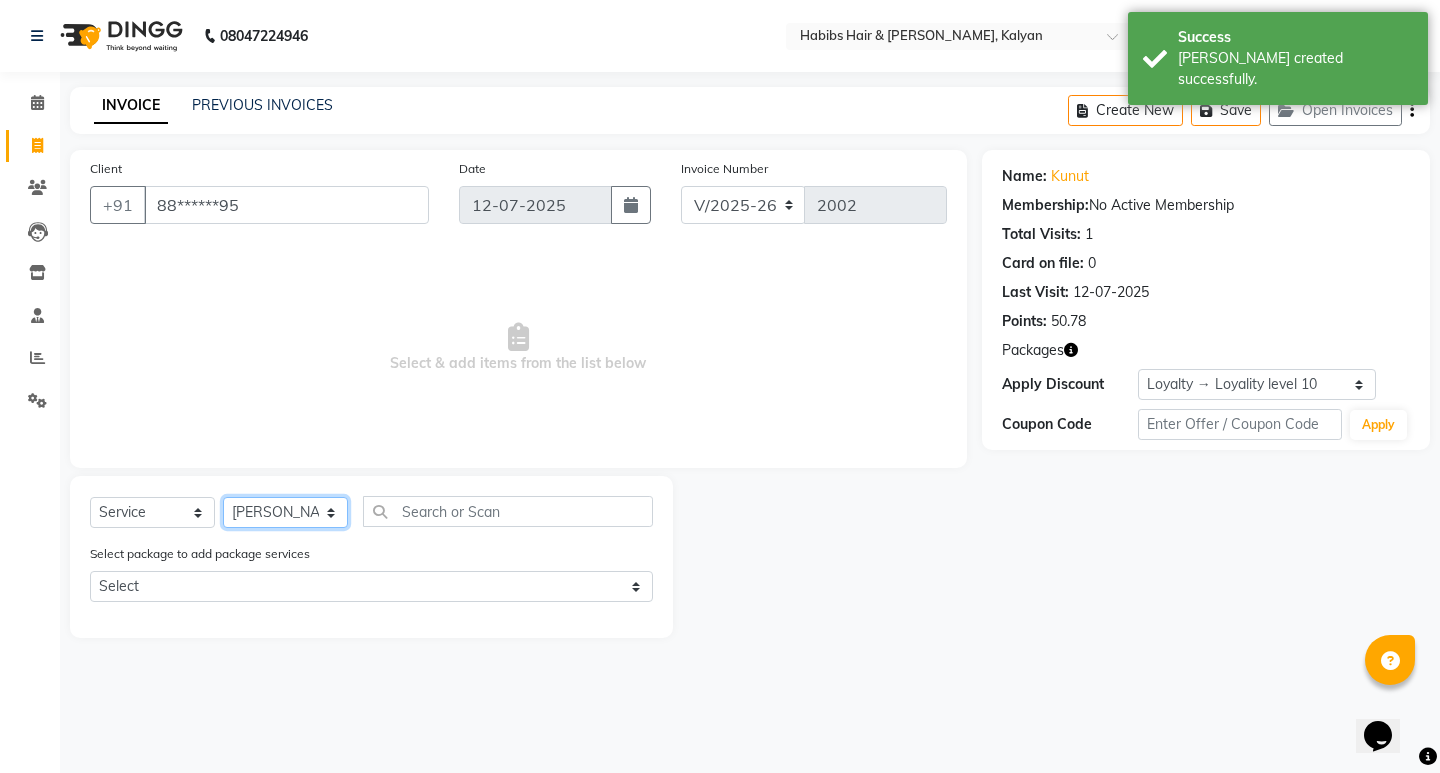 click on "Select Stylist ANWAR GANESH SHINDE Gauri Manager Maruf  mulla Meena Kumari Namrata zipre Neha M Omkar Priyanka Ranjana  singh  Sagar saindane SANTOSHI SHALINI Smruti Suraj Kadam Vinaya  Yogesh" 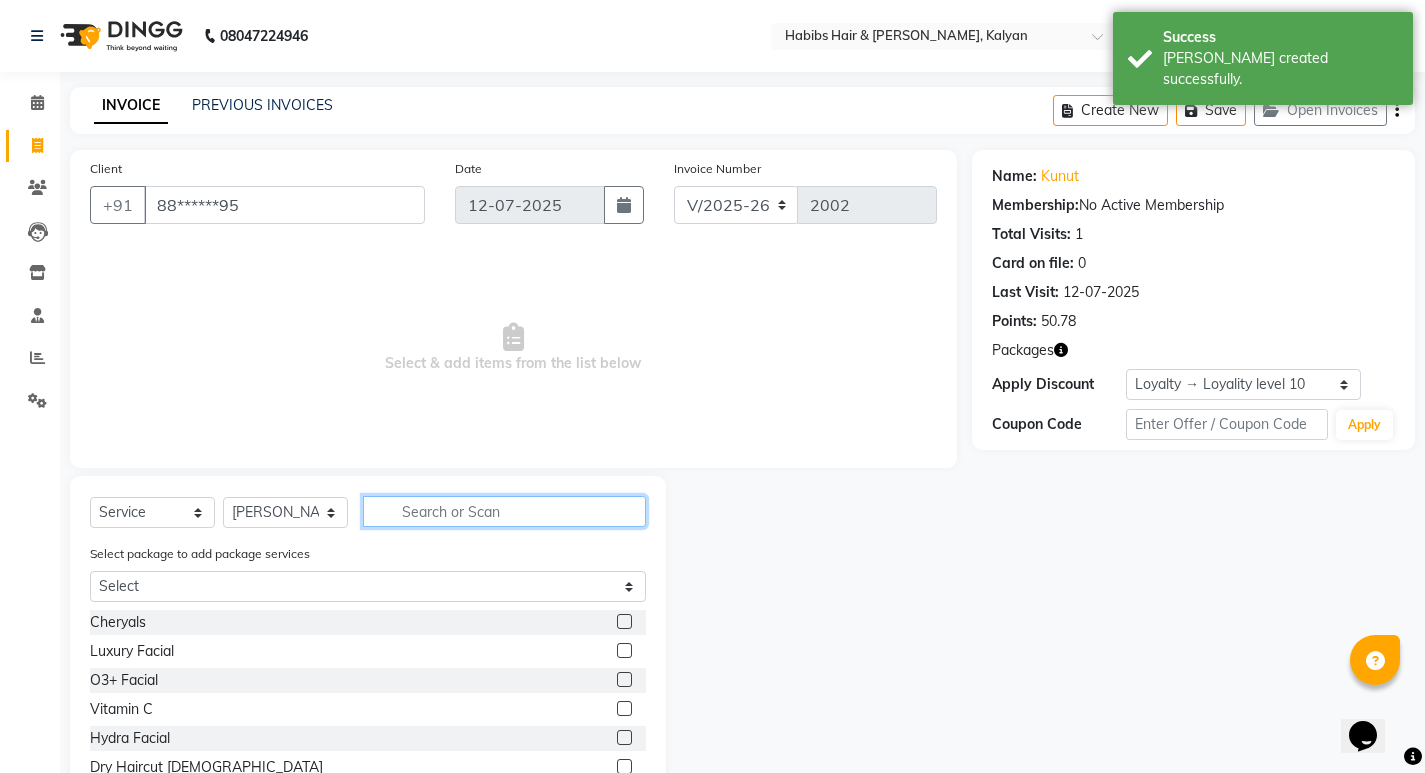 click 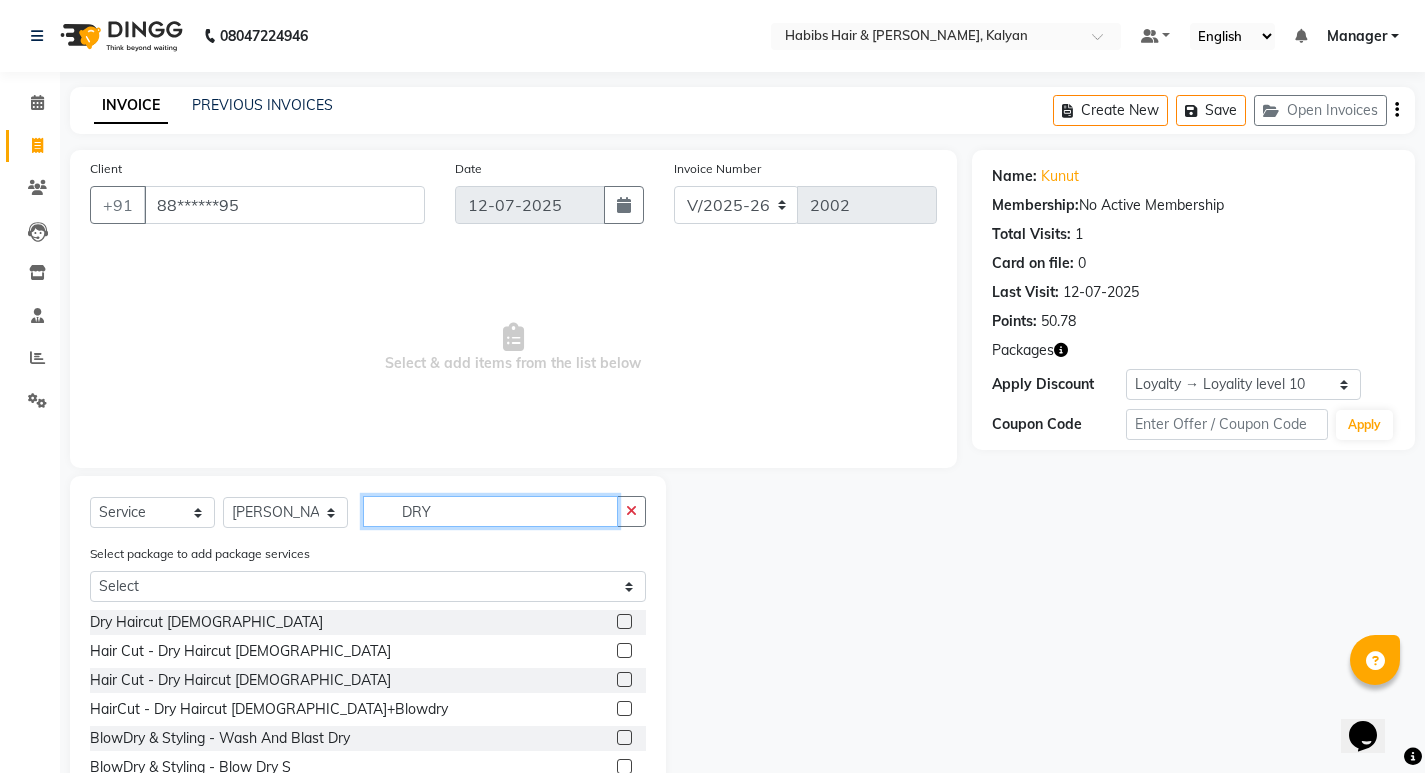 type on "DRY" 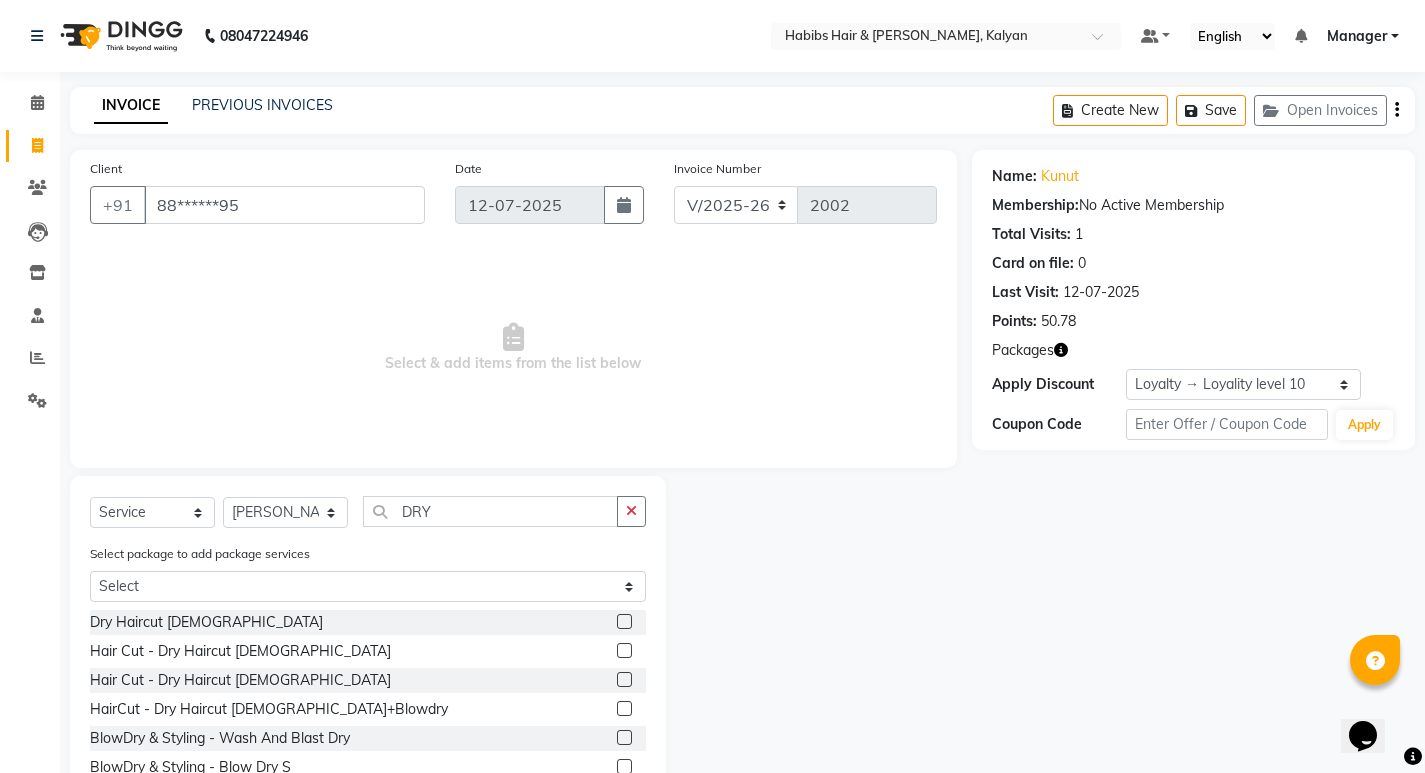click 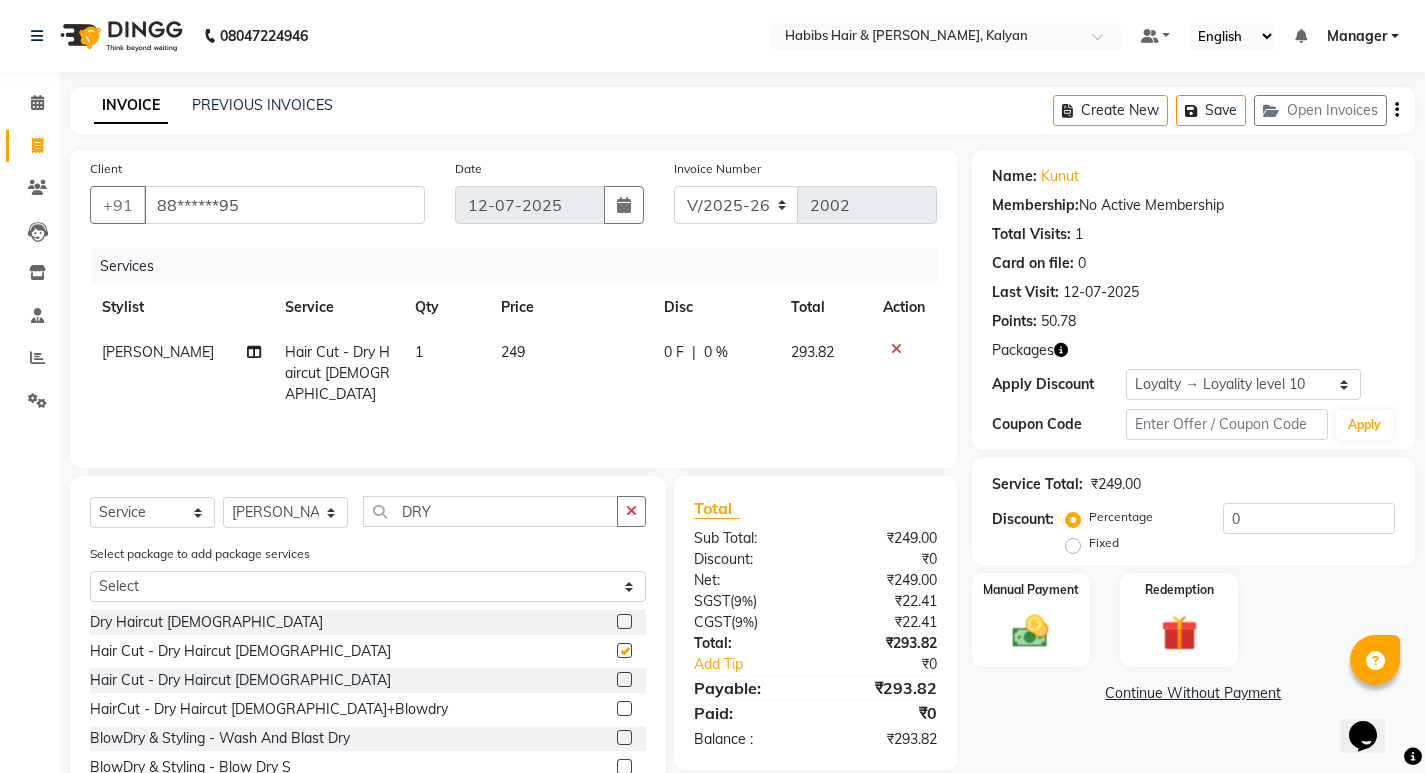 checkbox on "false" 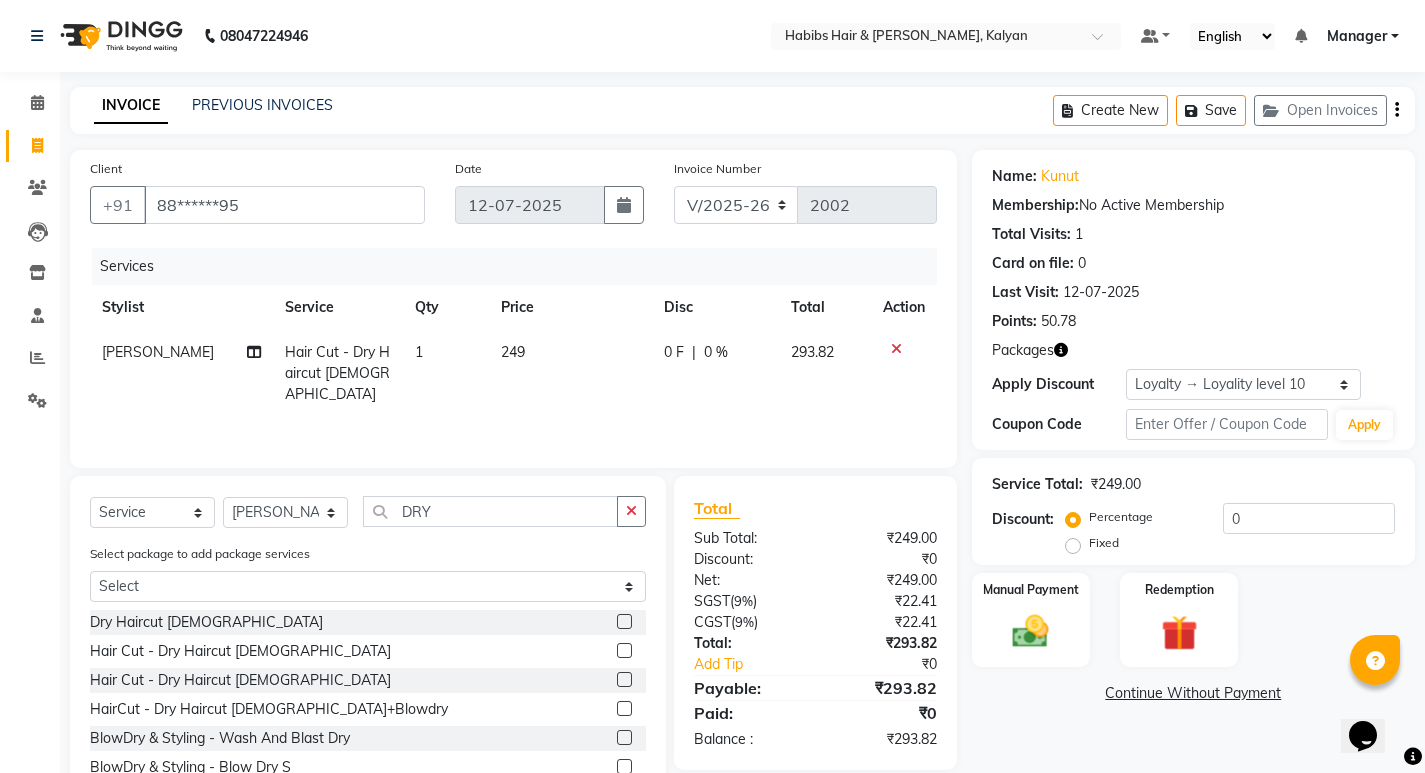 click 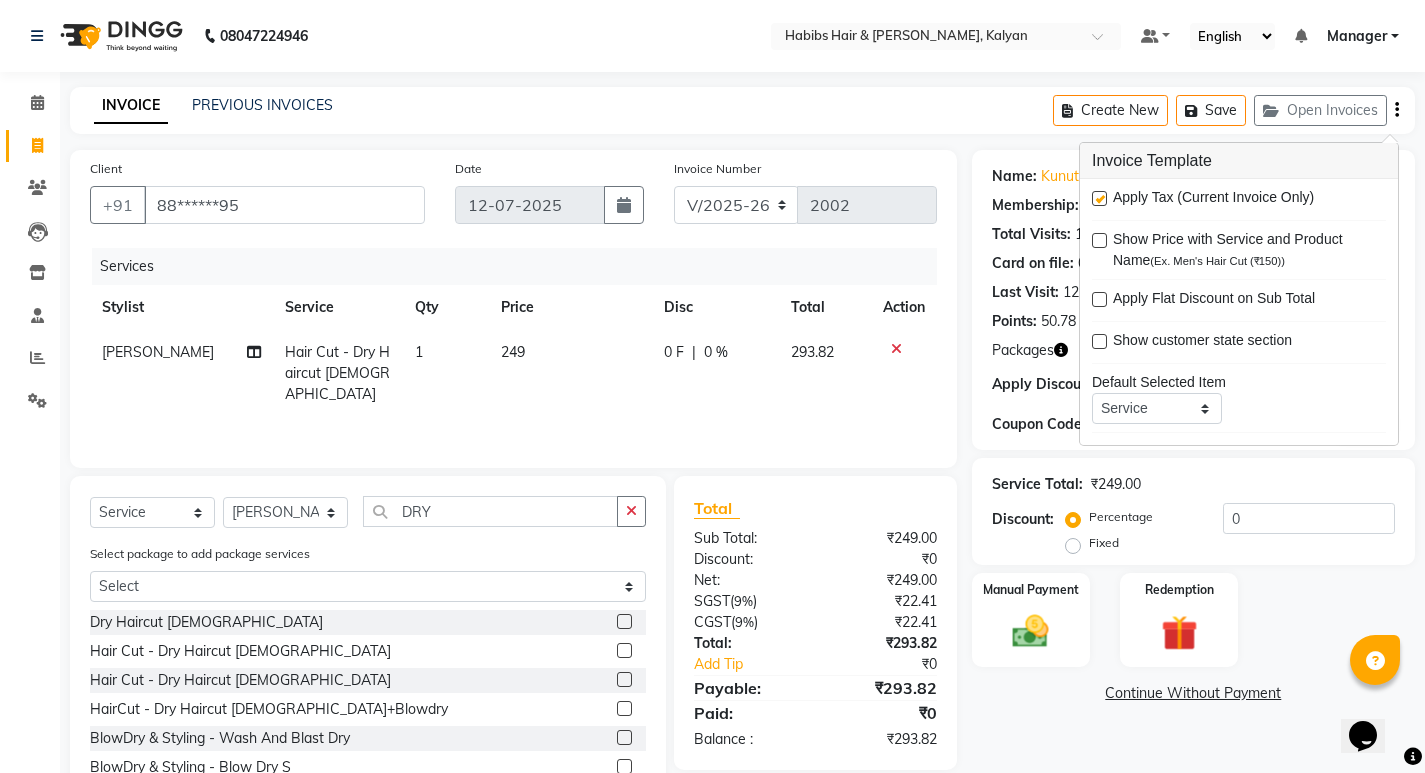 click at bounding box center (1099, 198) 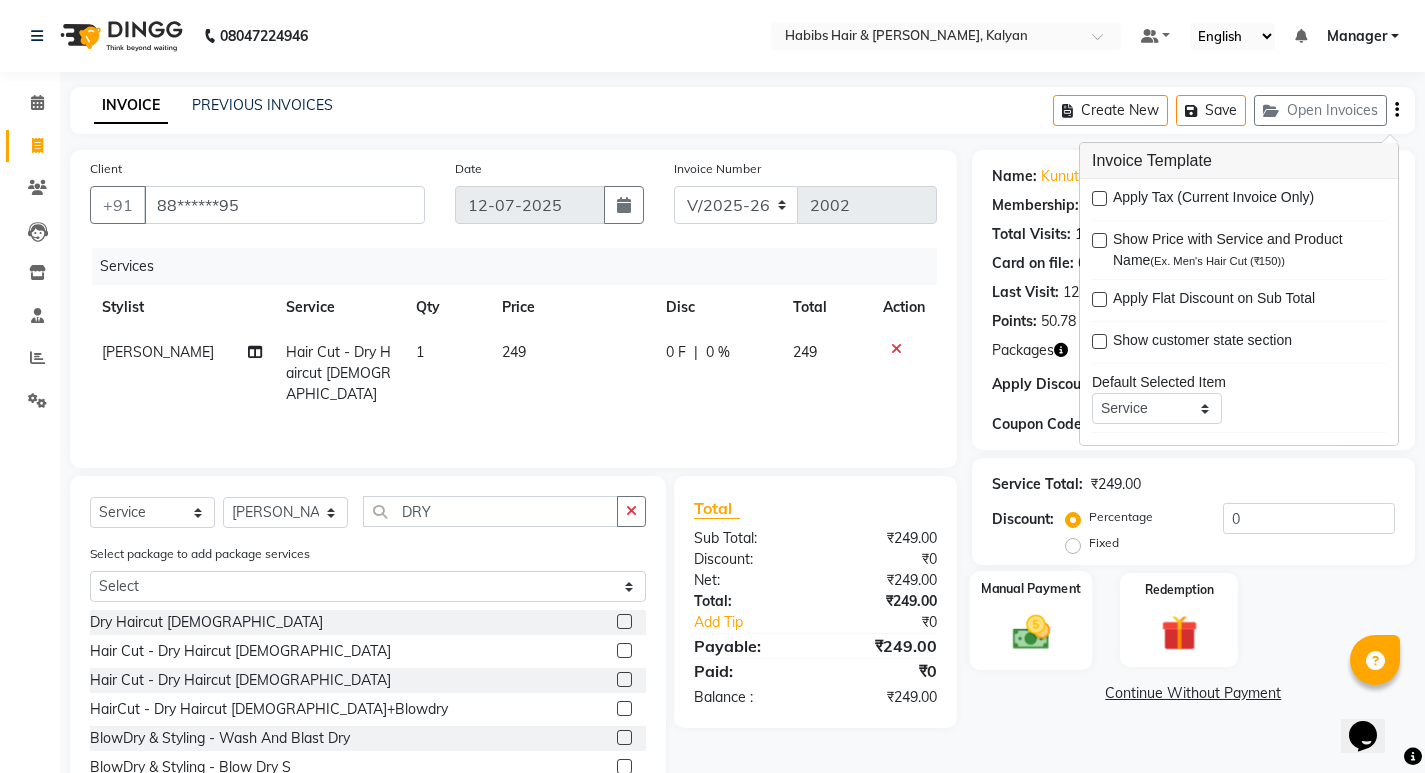 click 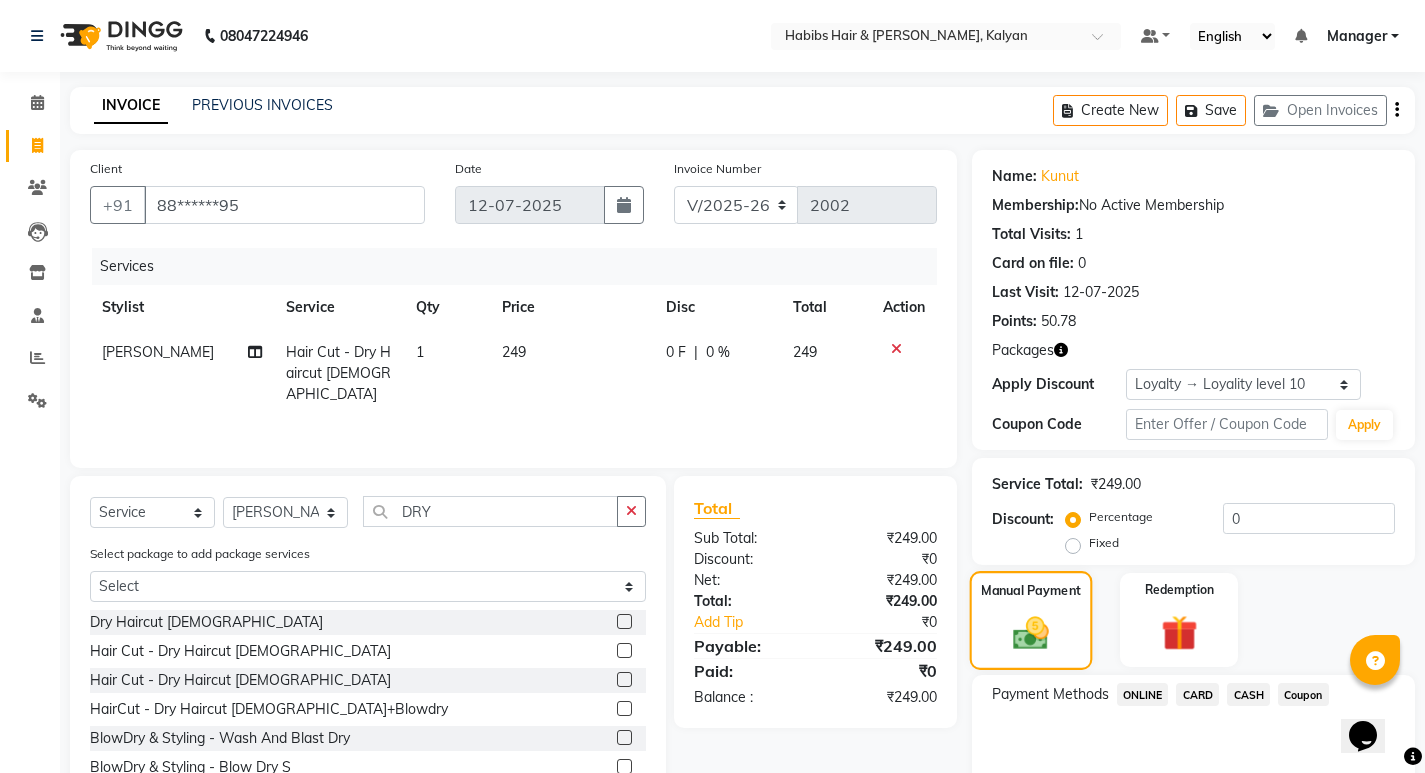 scroll, scrollTop: 95, scrollLeft: 0, axis: vertical 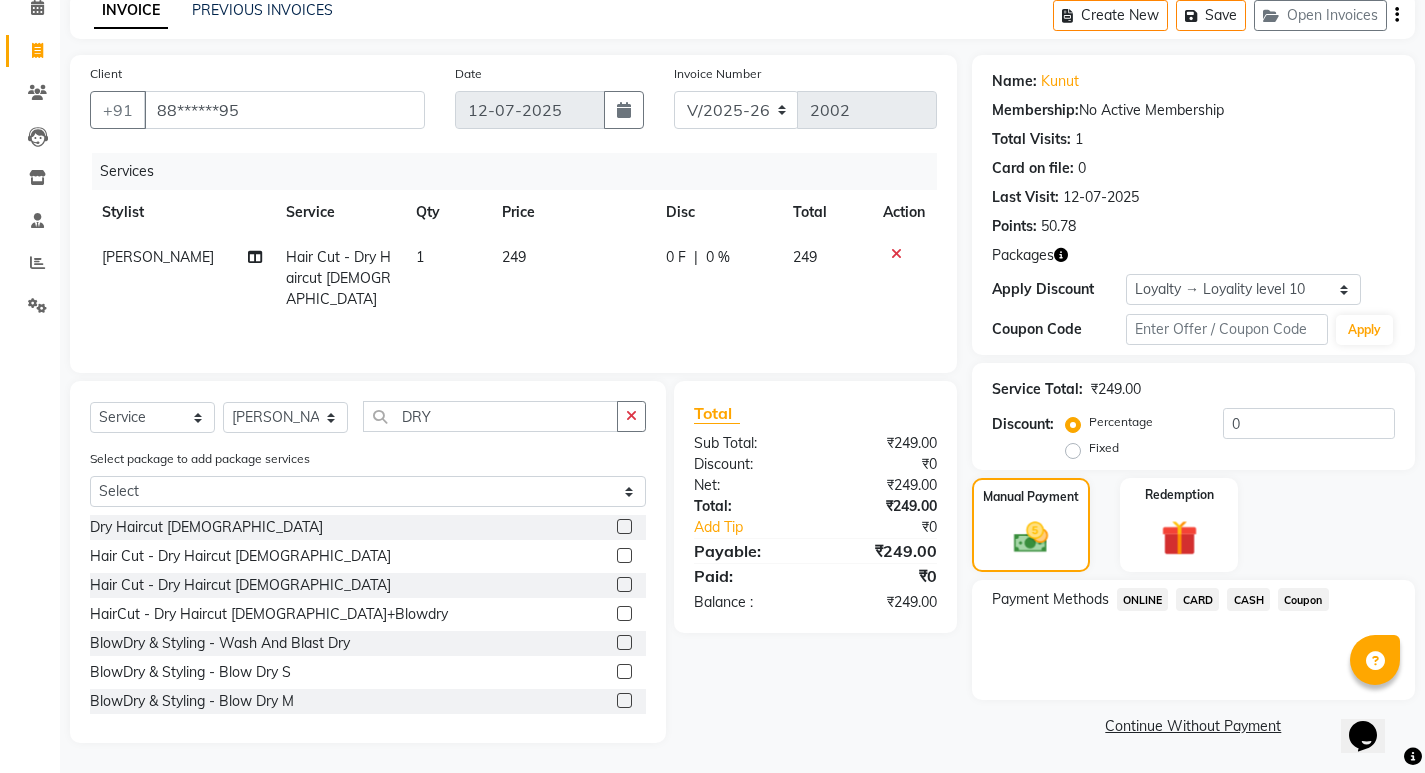 click on "CASH" 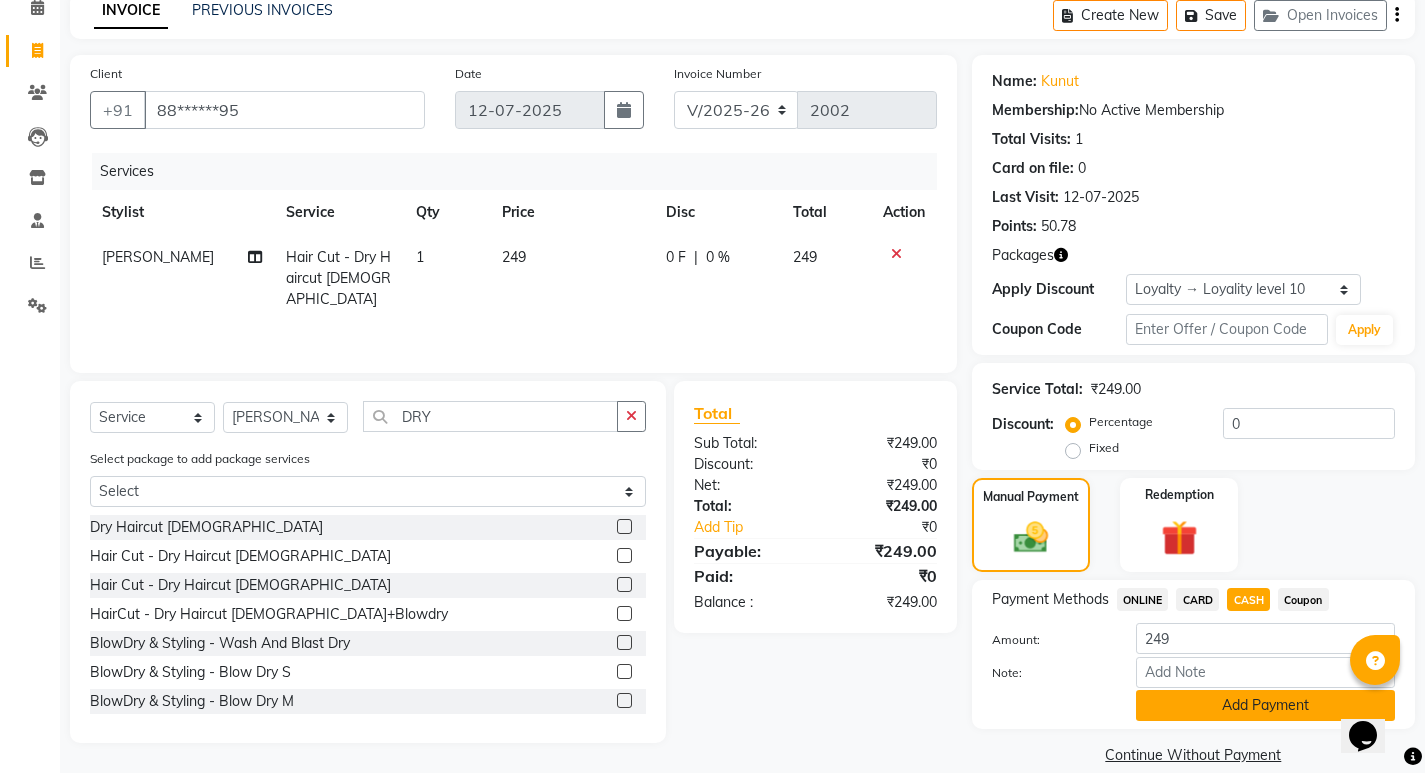 click on "Add Payment" 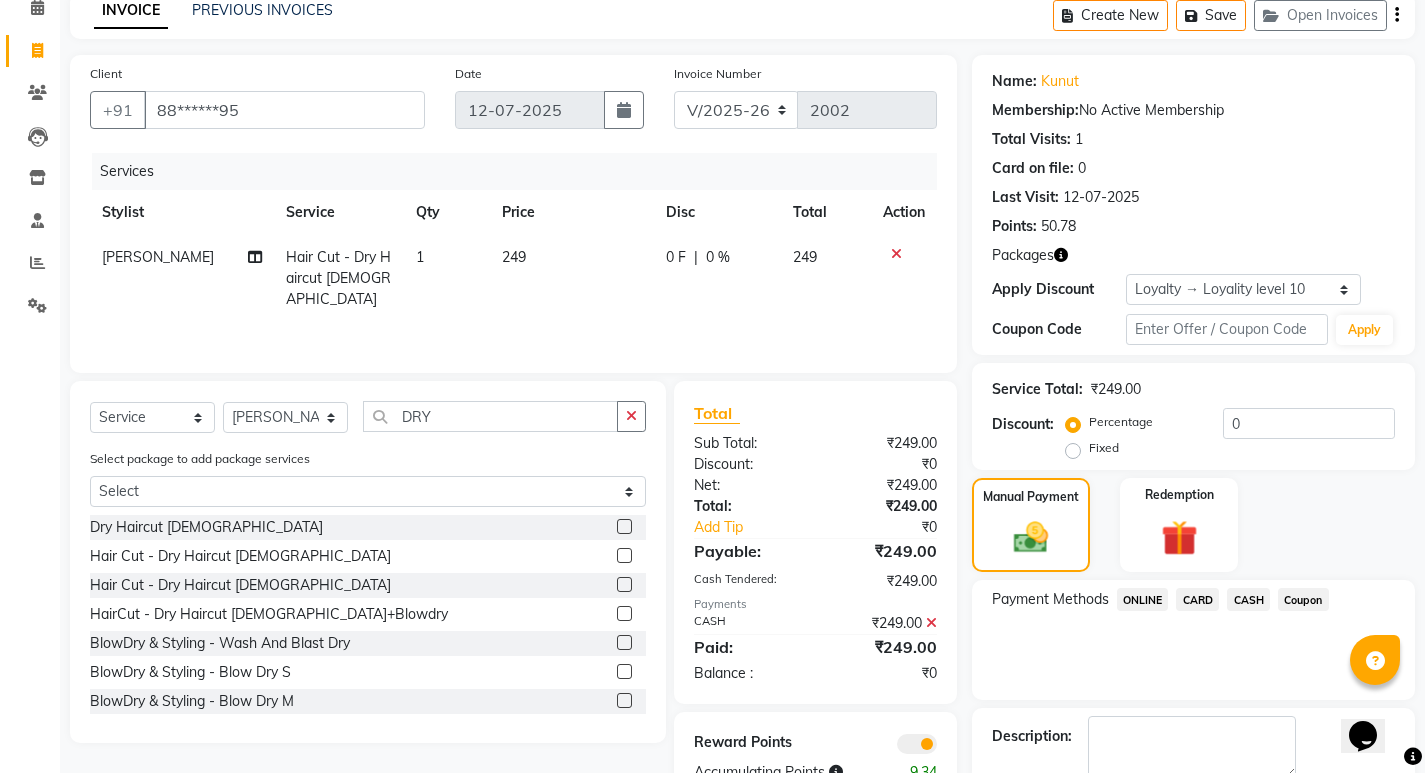 scroll, scrollTop: 206, scrollLeft: 0, axis: vertical 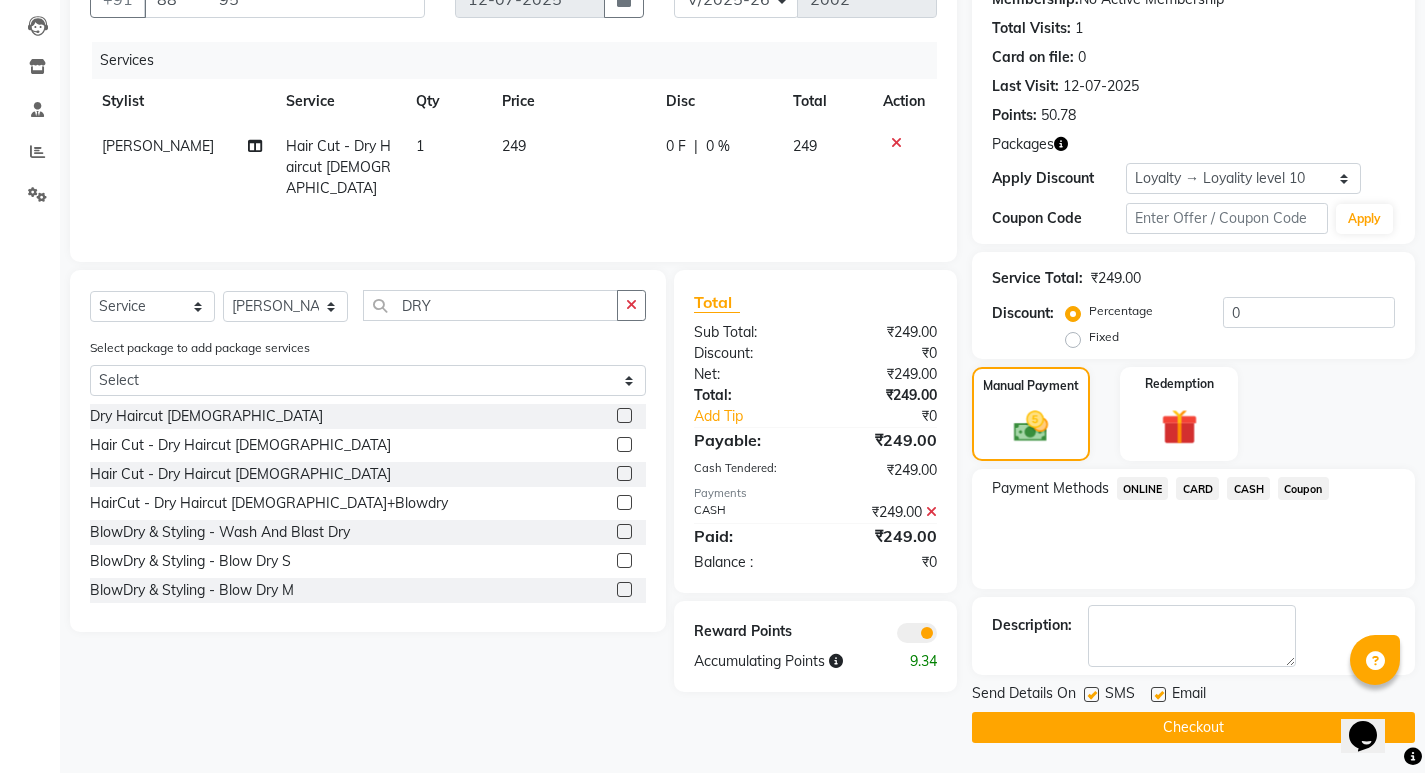 click on "Checkout" 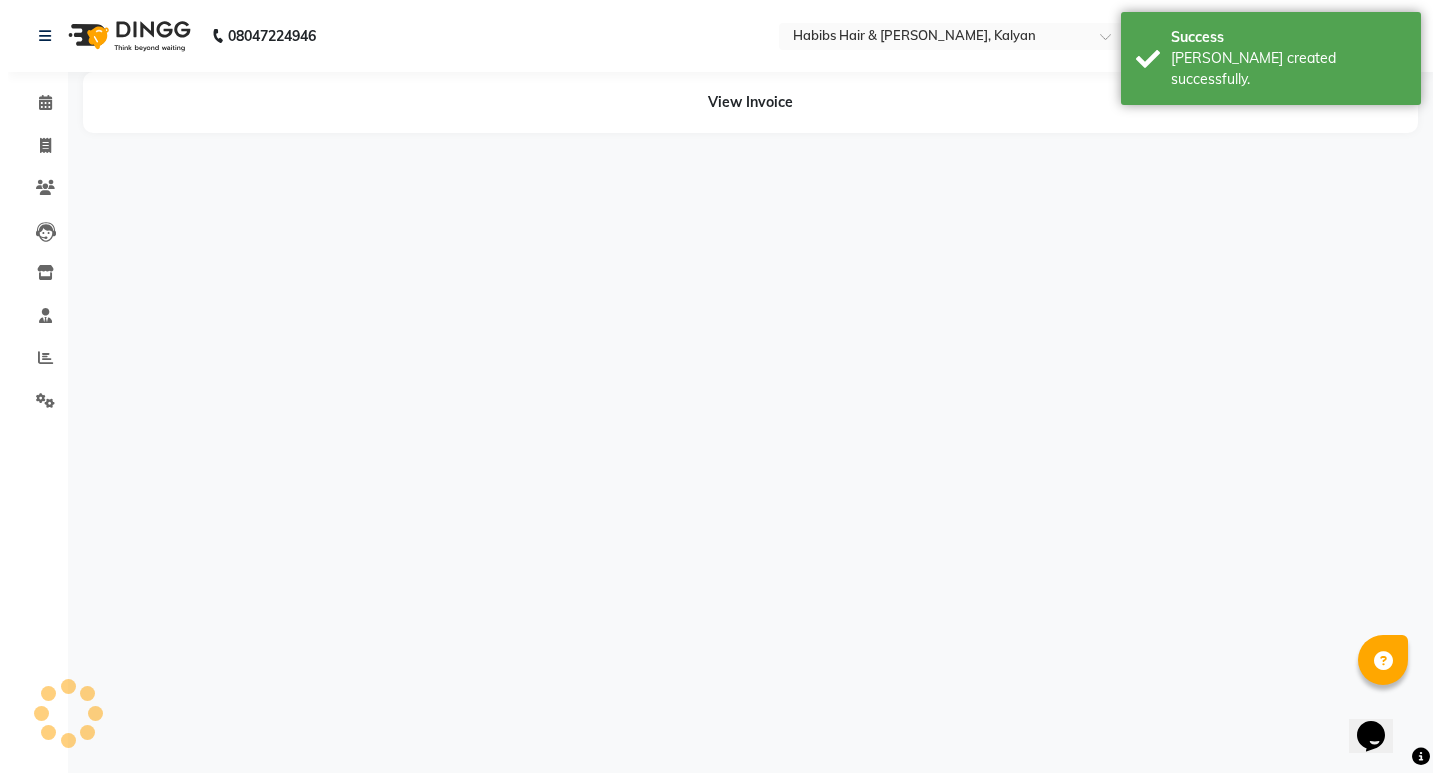 scroll, scrollTop: 0, scrollLeft: 0, axis: both 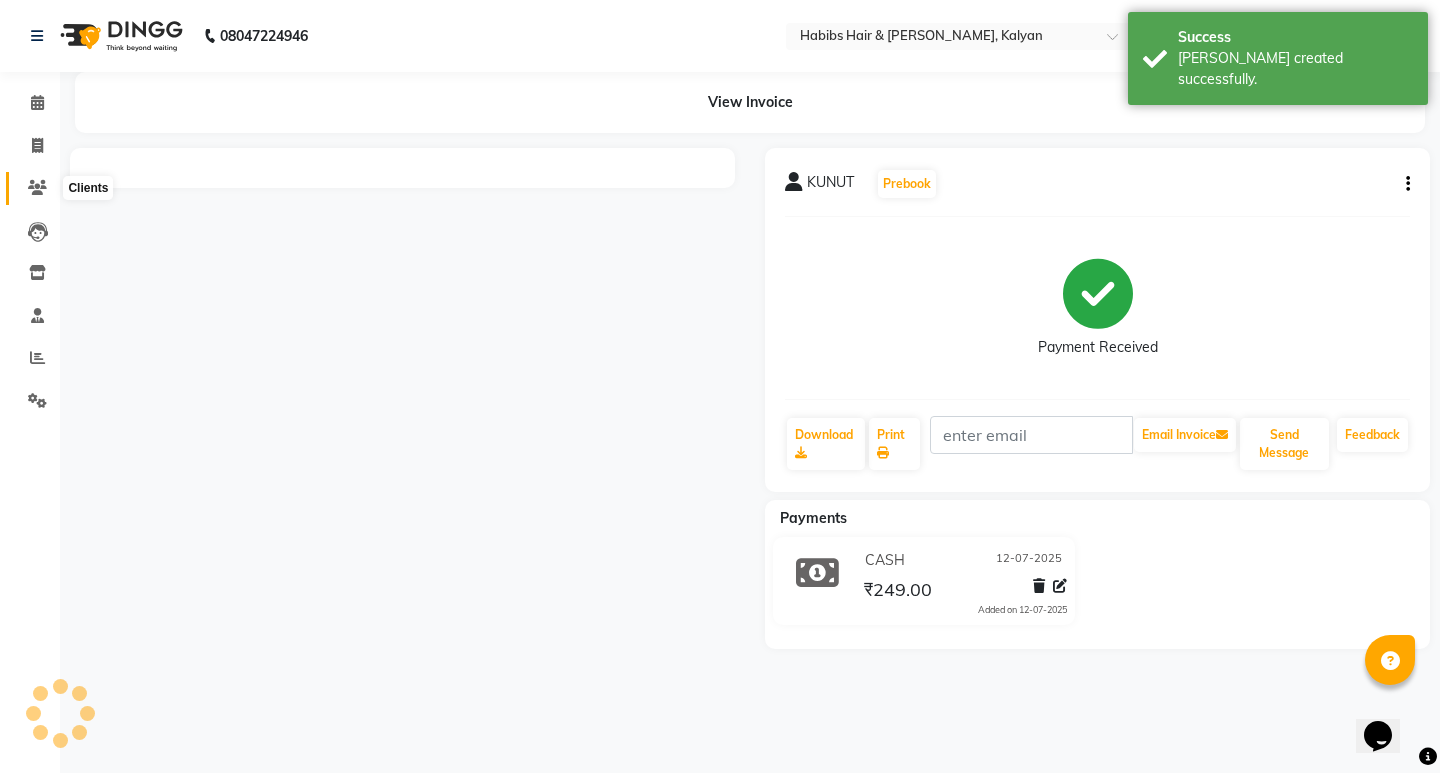 click 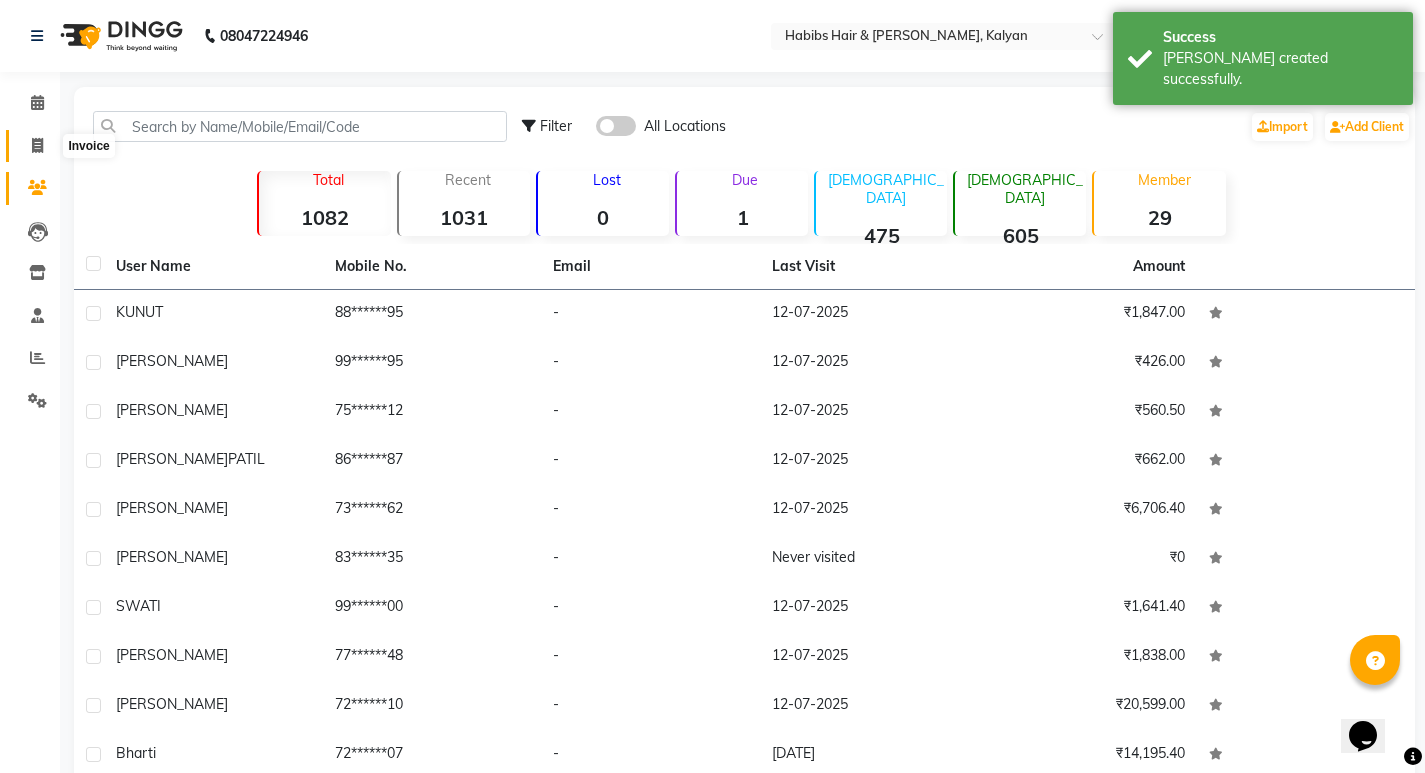 click 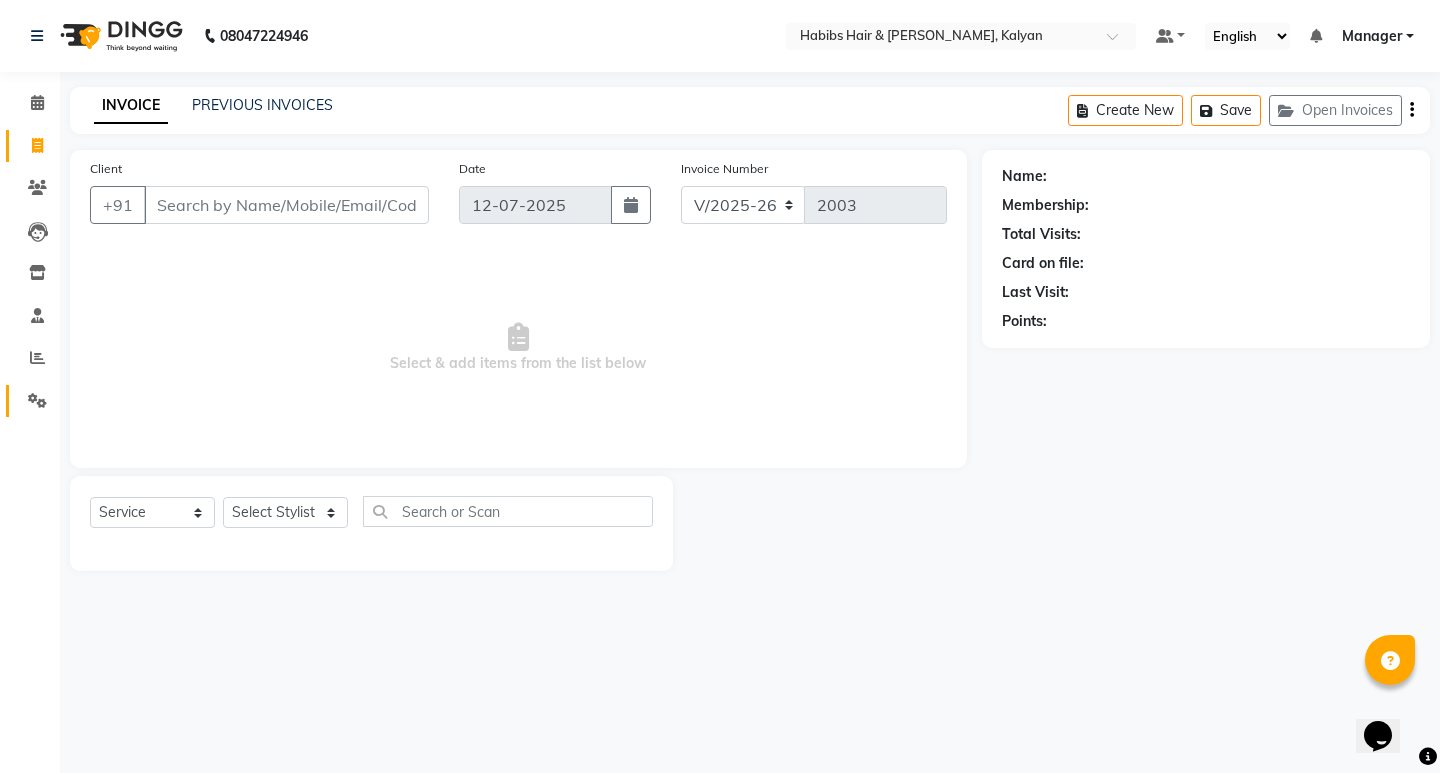 click on "Settings" 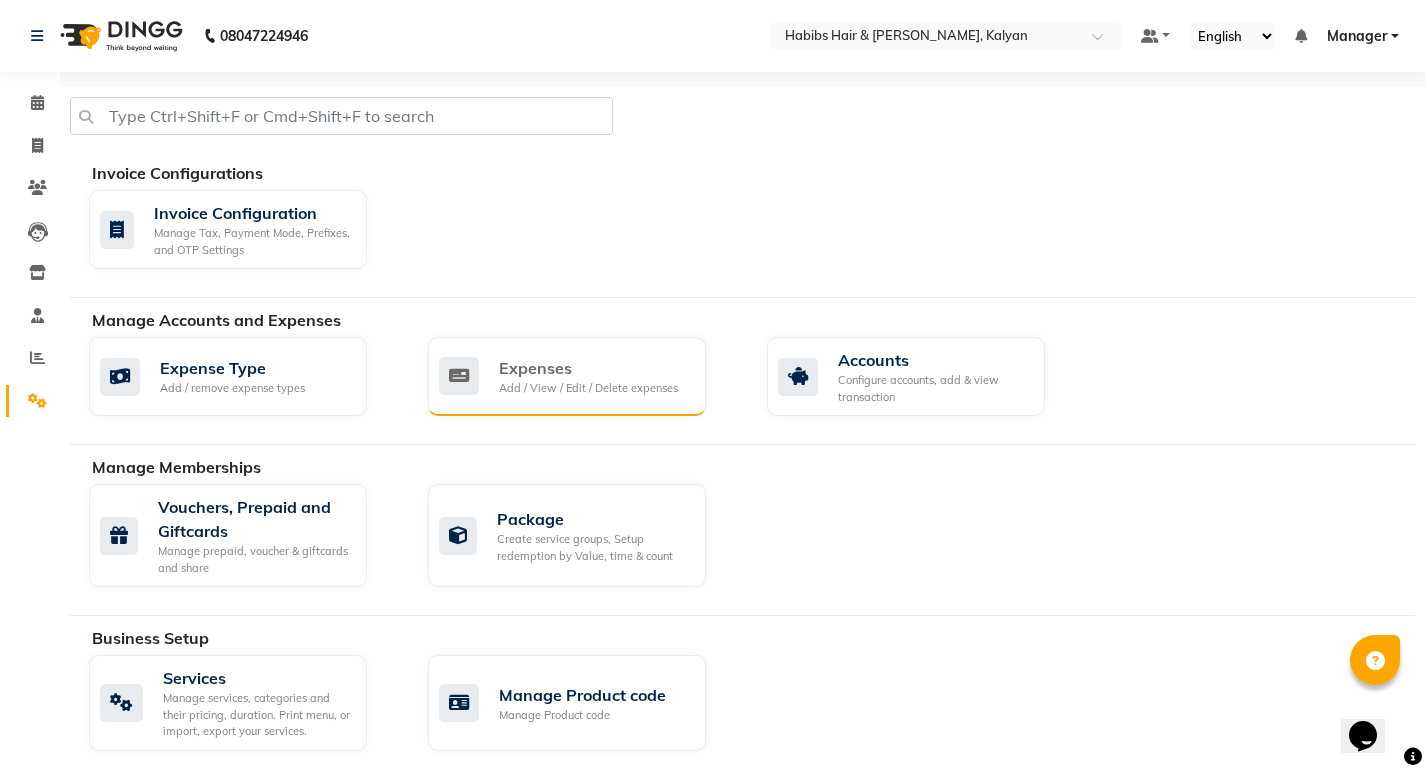 click on "Expenses" 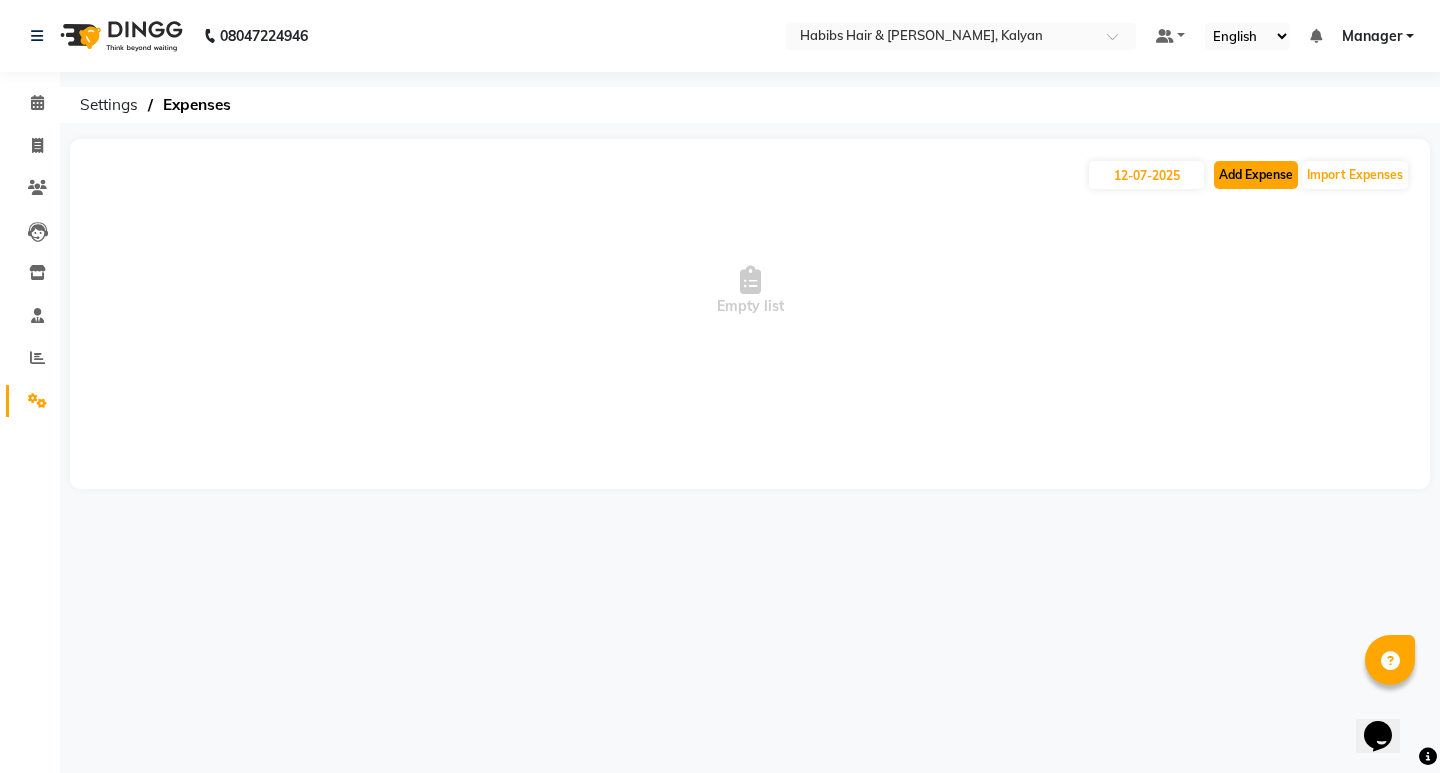 click on "Add Expense" 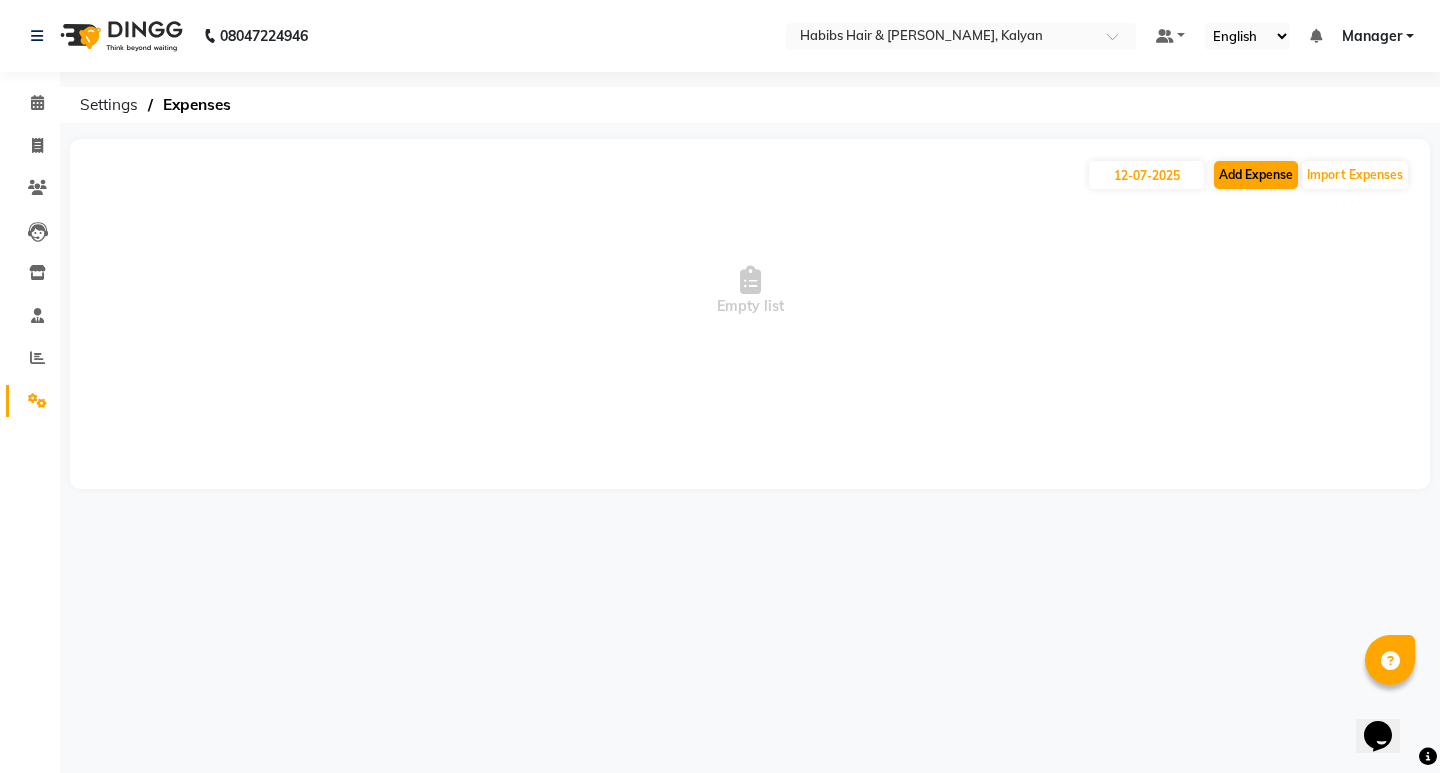 select on "1" 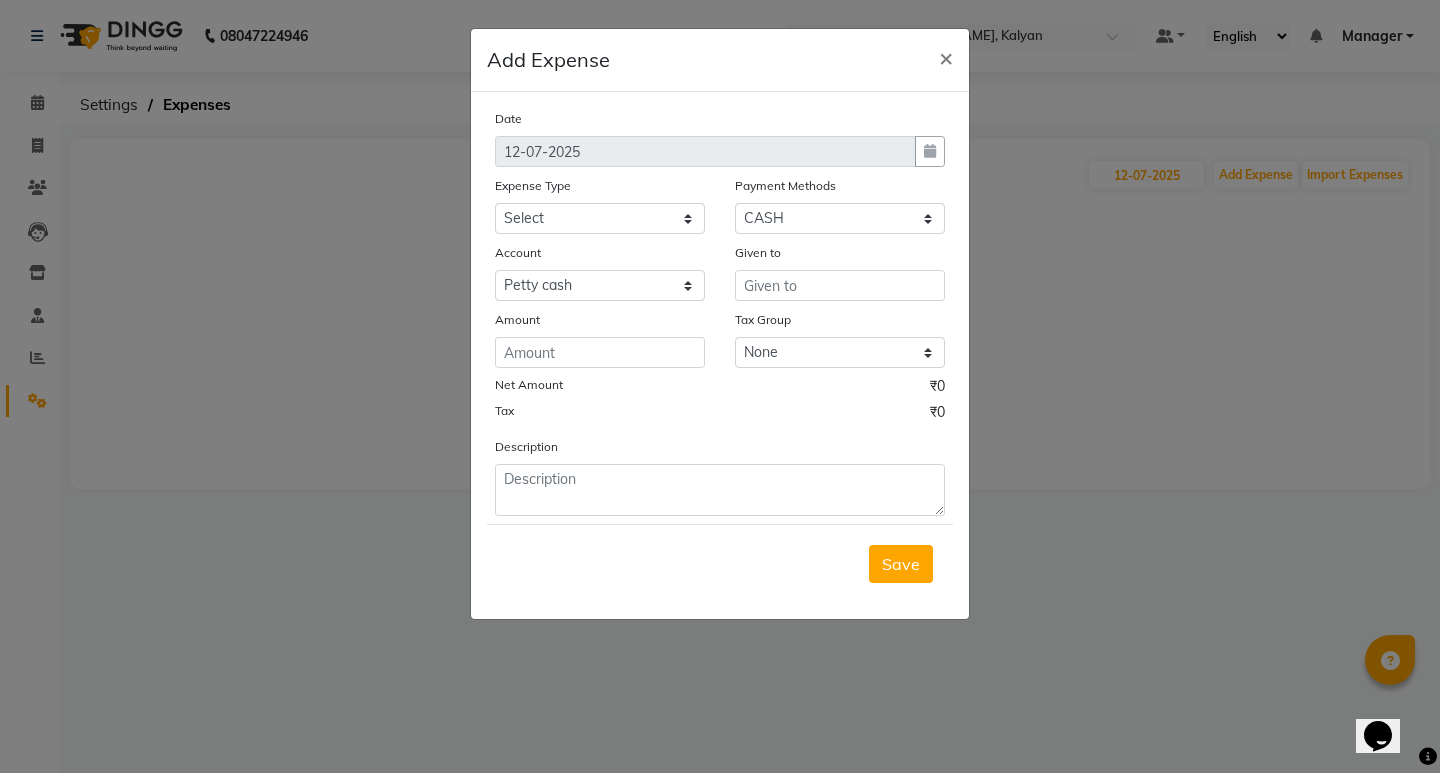 click on "Description" 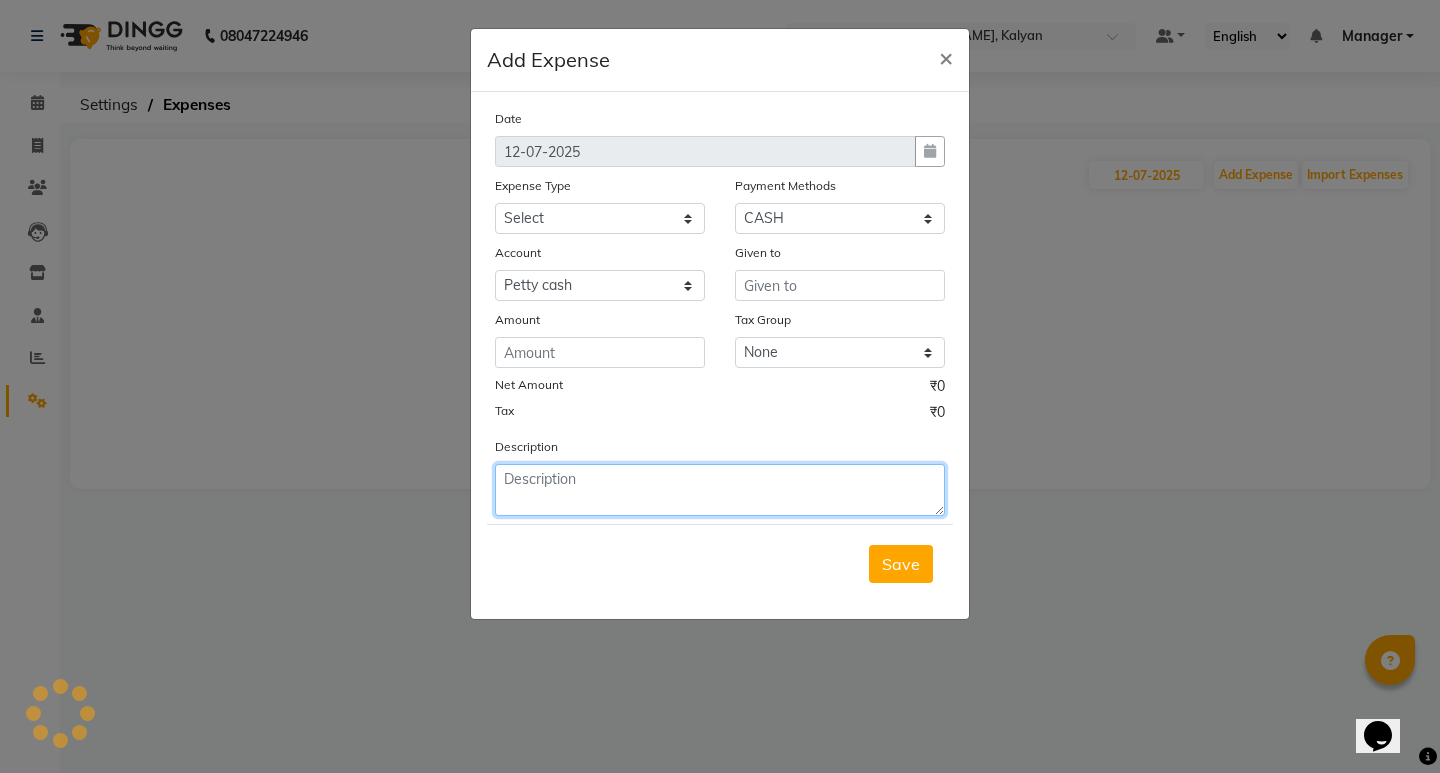 click 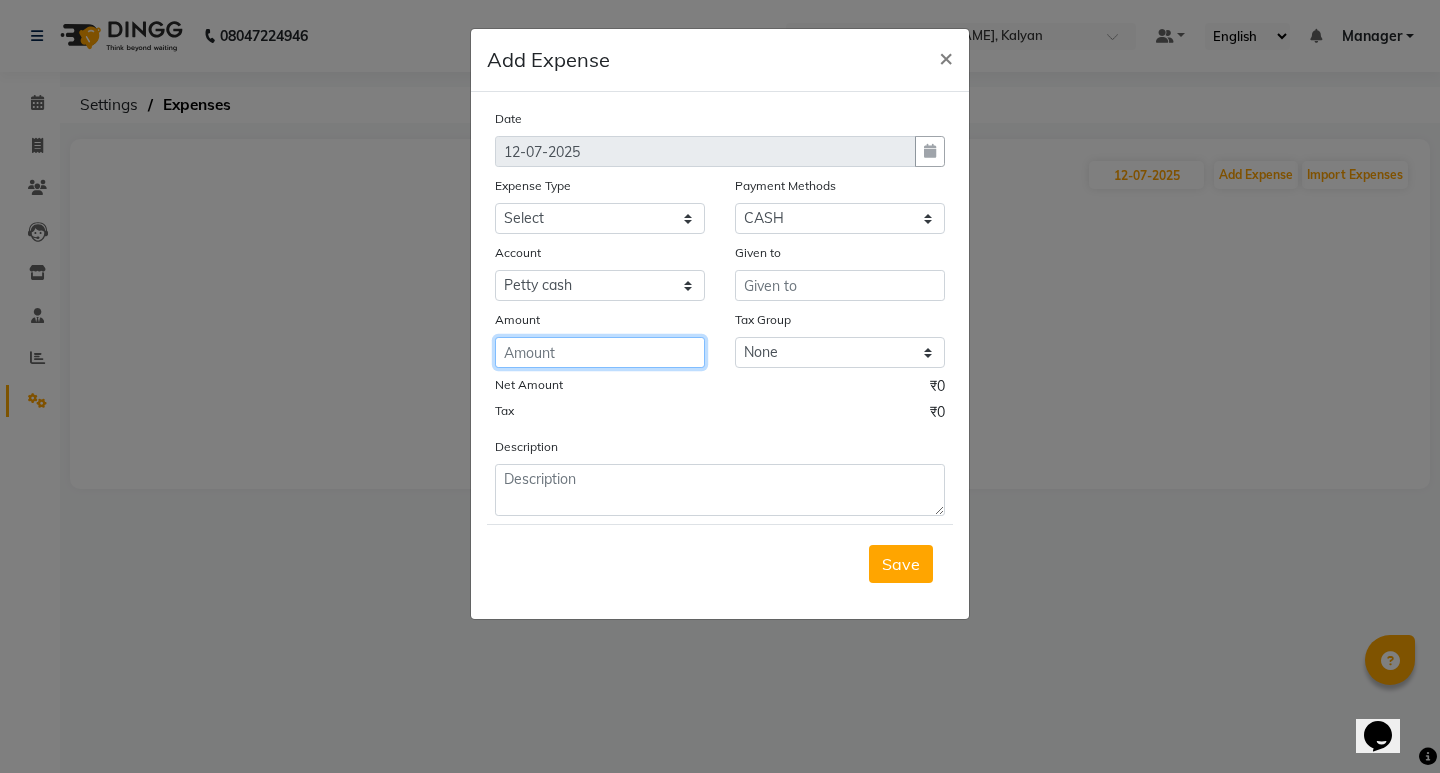 click 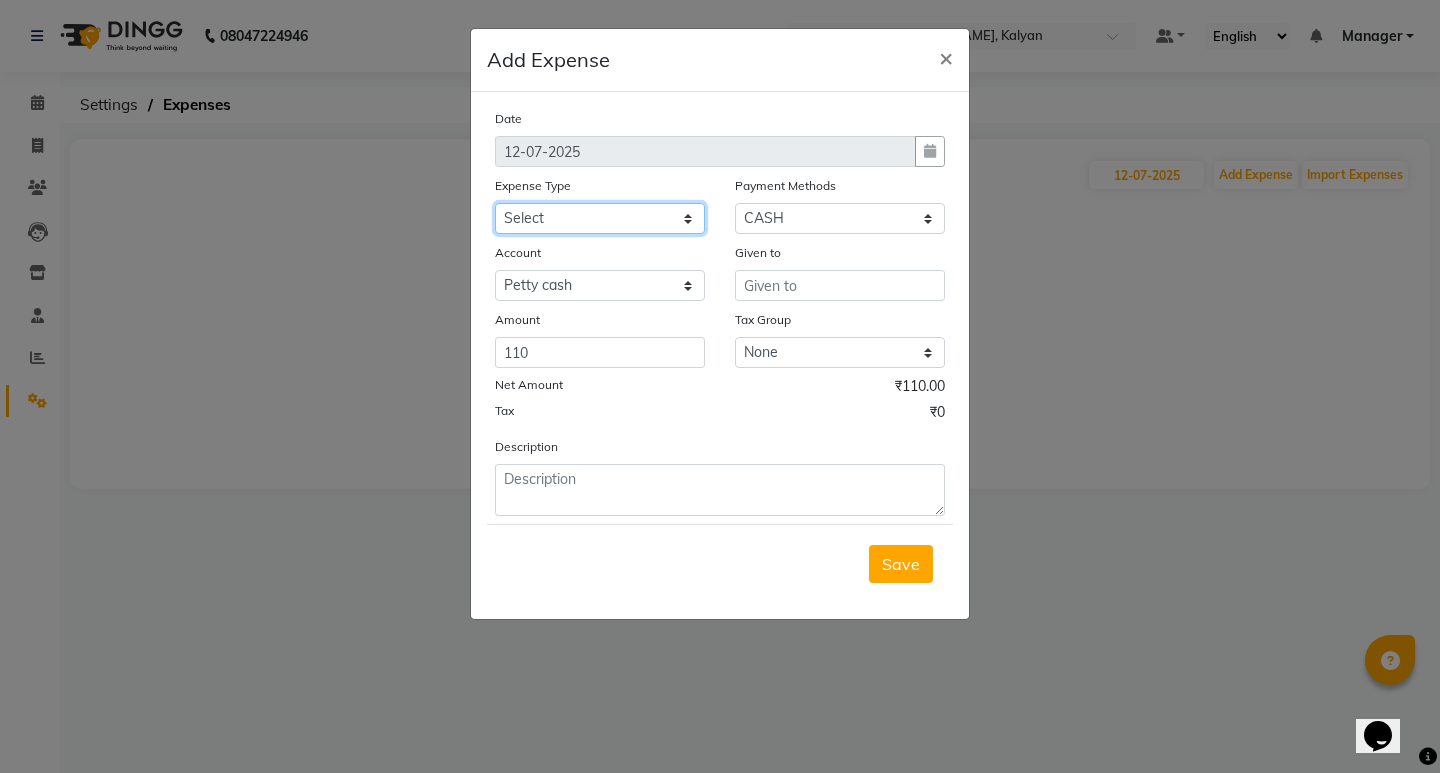 click on "Select client coffee client refund clint snacks CLINT TEA CLINT WATER BOTTEL DAILY INCENTIVE LATE  NIGHT OT MAMBERSHIP INS PKG INS Product INS Salary salon expenses STAFF TEA STAFF TEA MONTHLY STAFF TIP STAFF WATER MONHLY" 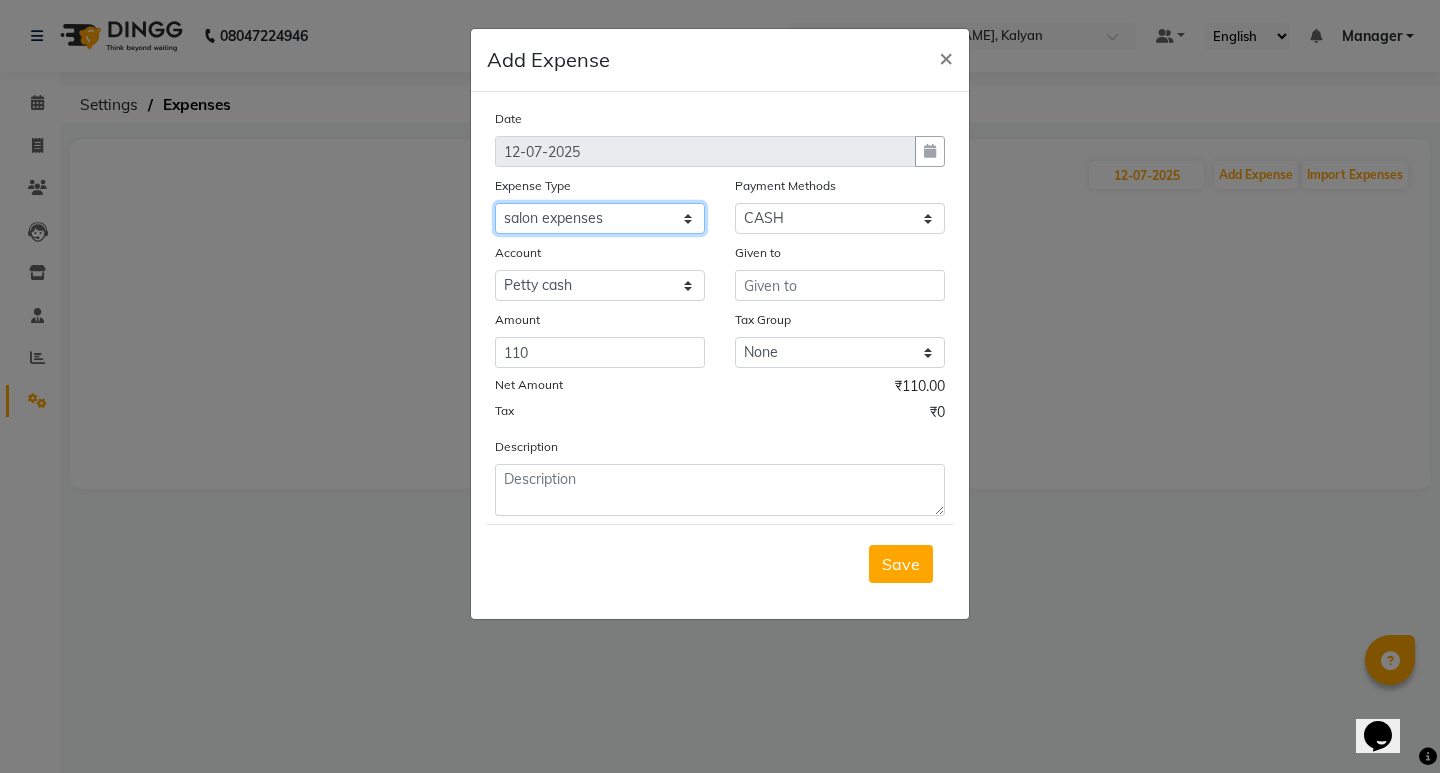 click on "Select client coffee client refund clint snacks CLINT TEA CLINT WATER BOTTEL DAILY INCENTIVE LATE  NIGHT OT MAMBERSHIP INS PKG INS Product INS Salary salon expenses STAFF TEA STAFF TEA MONTHLY STAFF TIP STAFF WATER MONHLY" 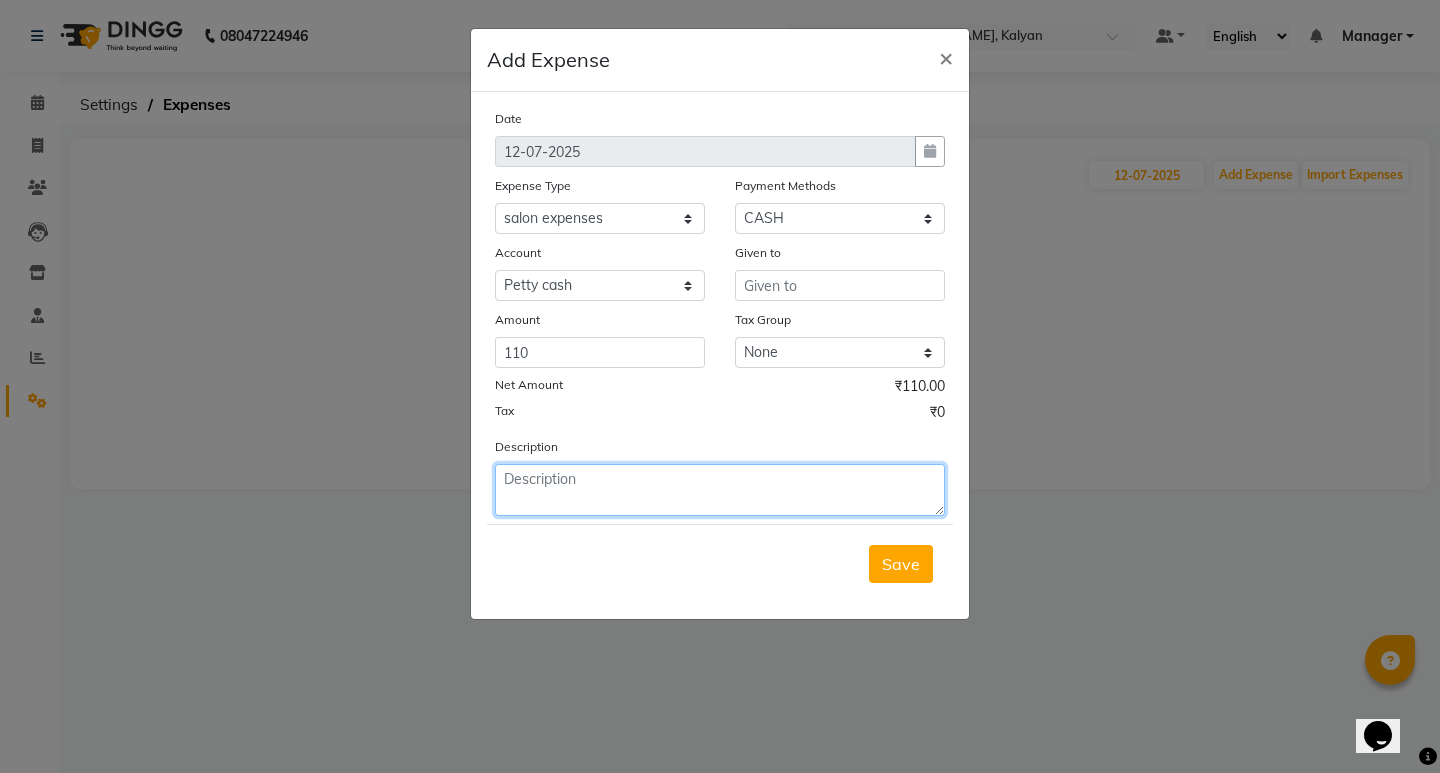 click 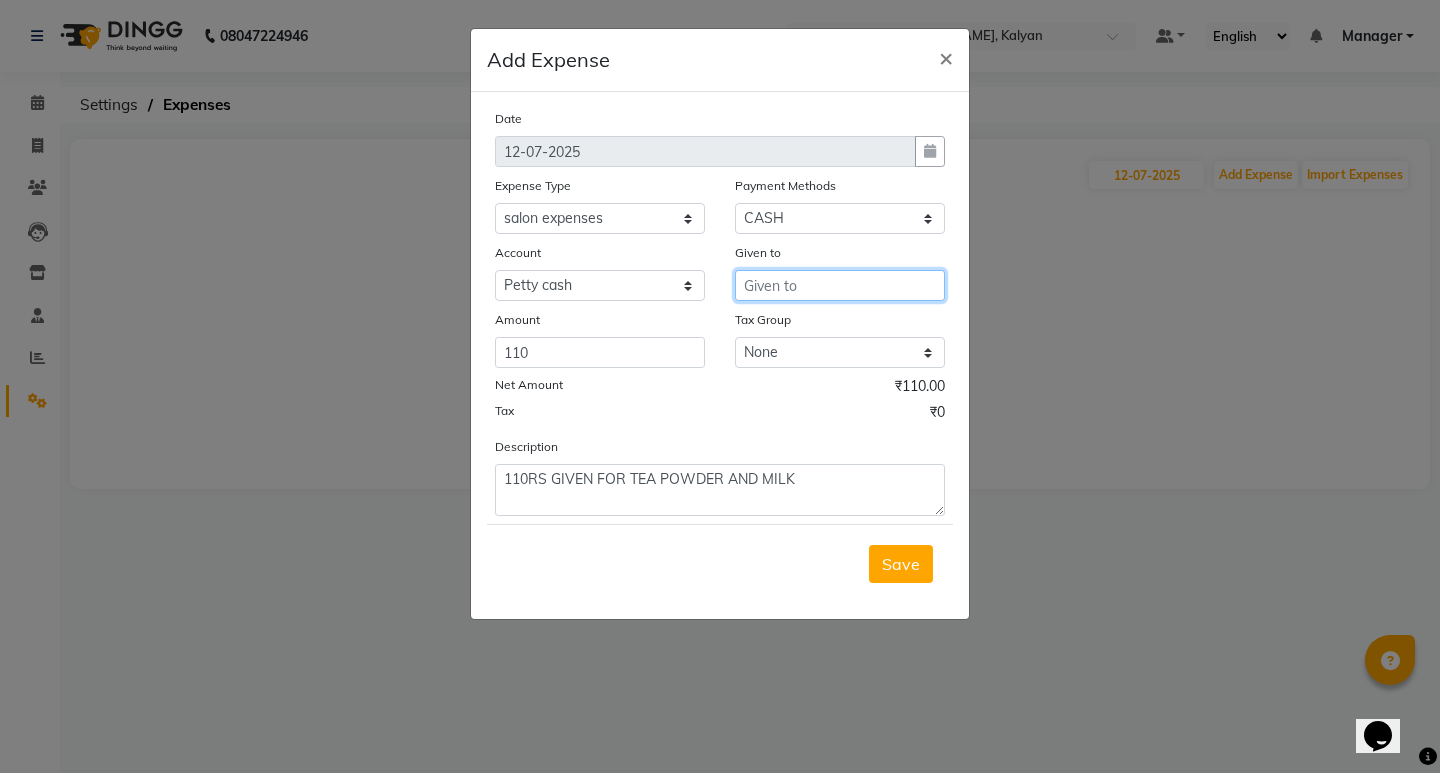 click at bounding box center [840, 285] 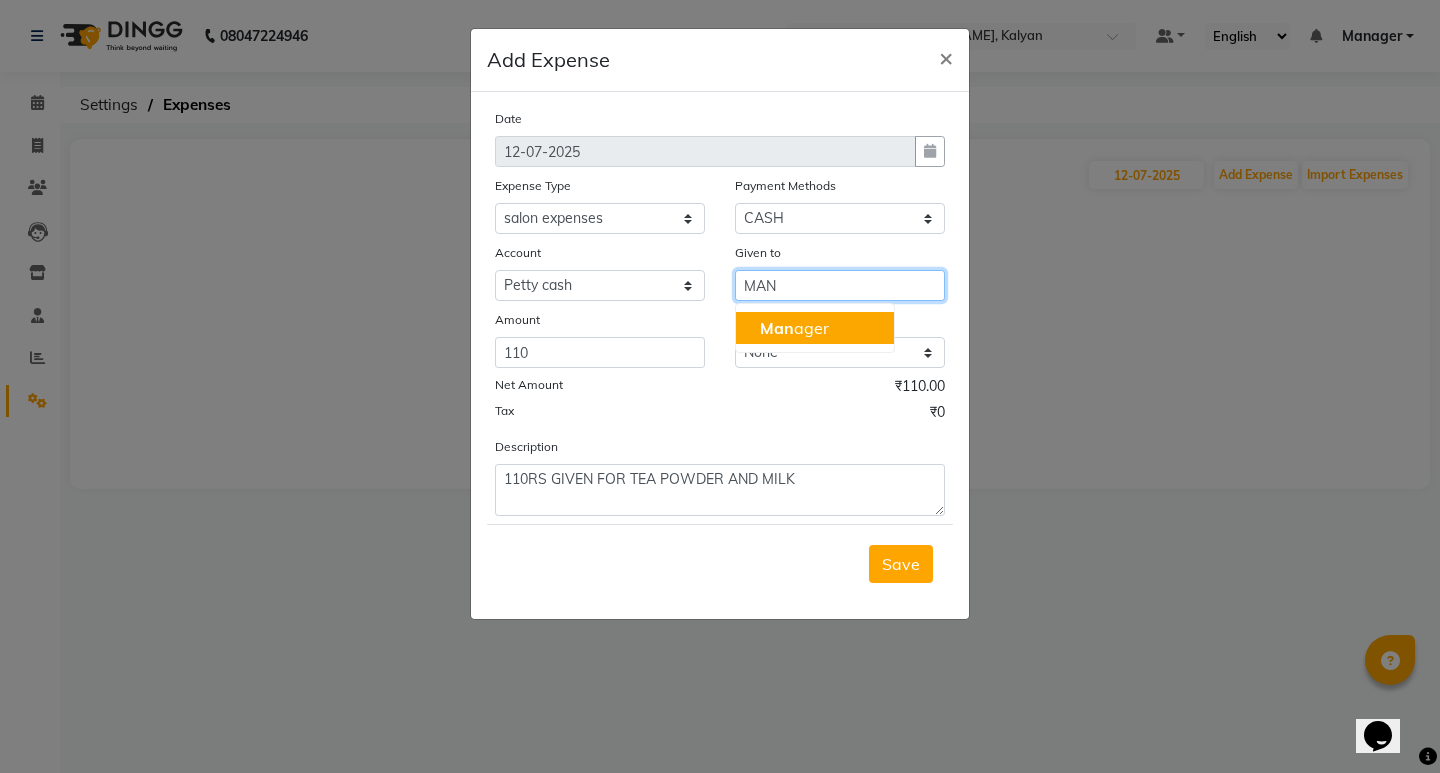 click on "Man ager" at bounding box center (815, 328) 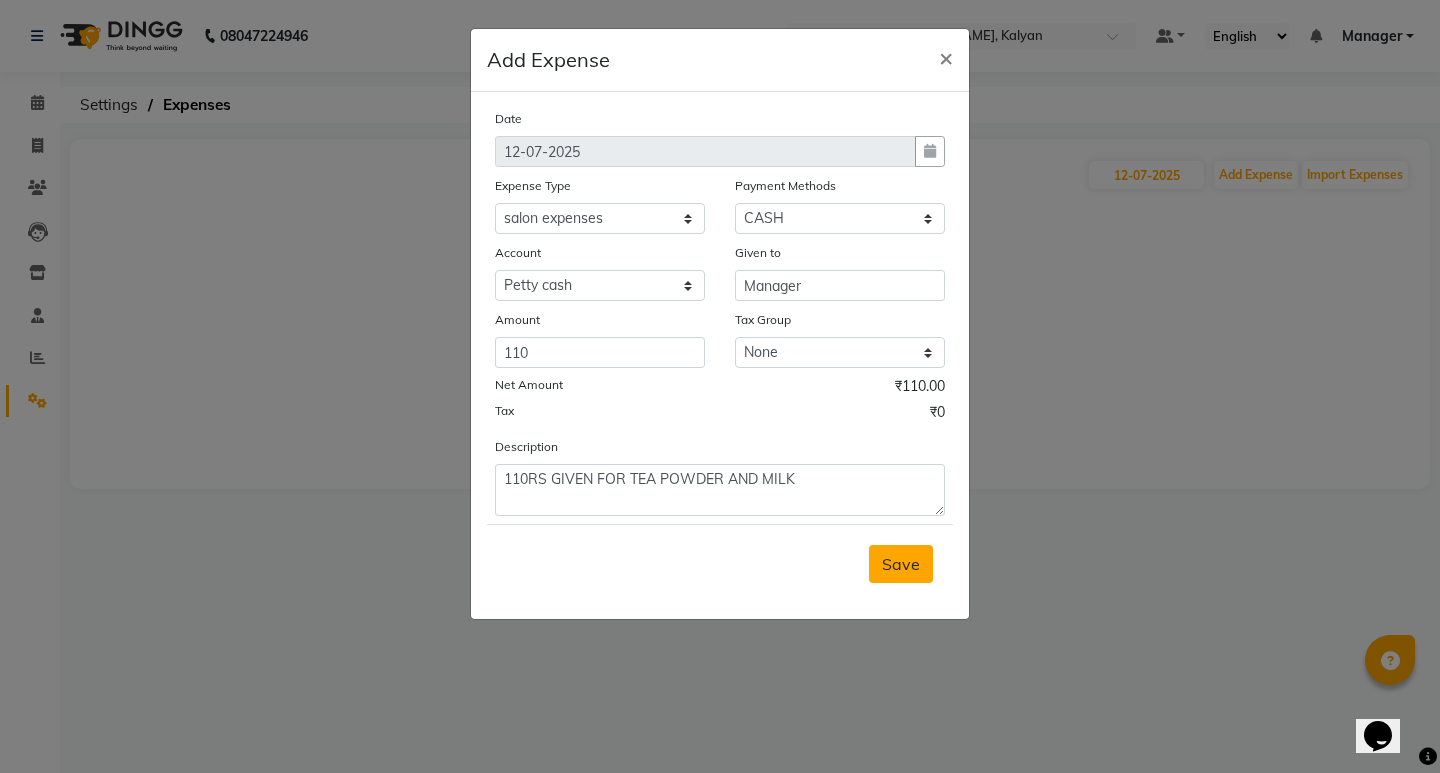 click on "Save" at bounding box center (901, 564) 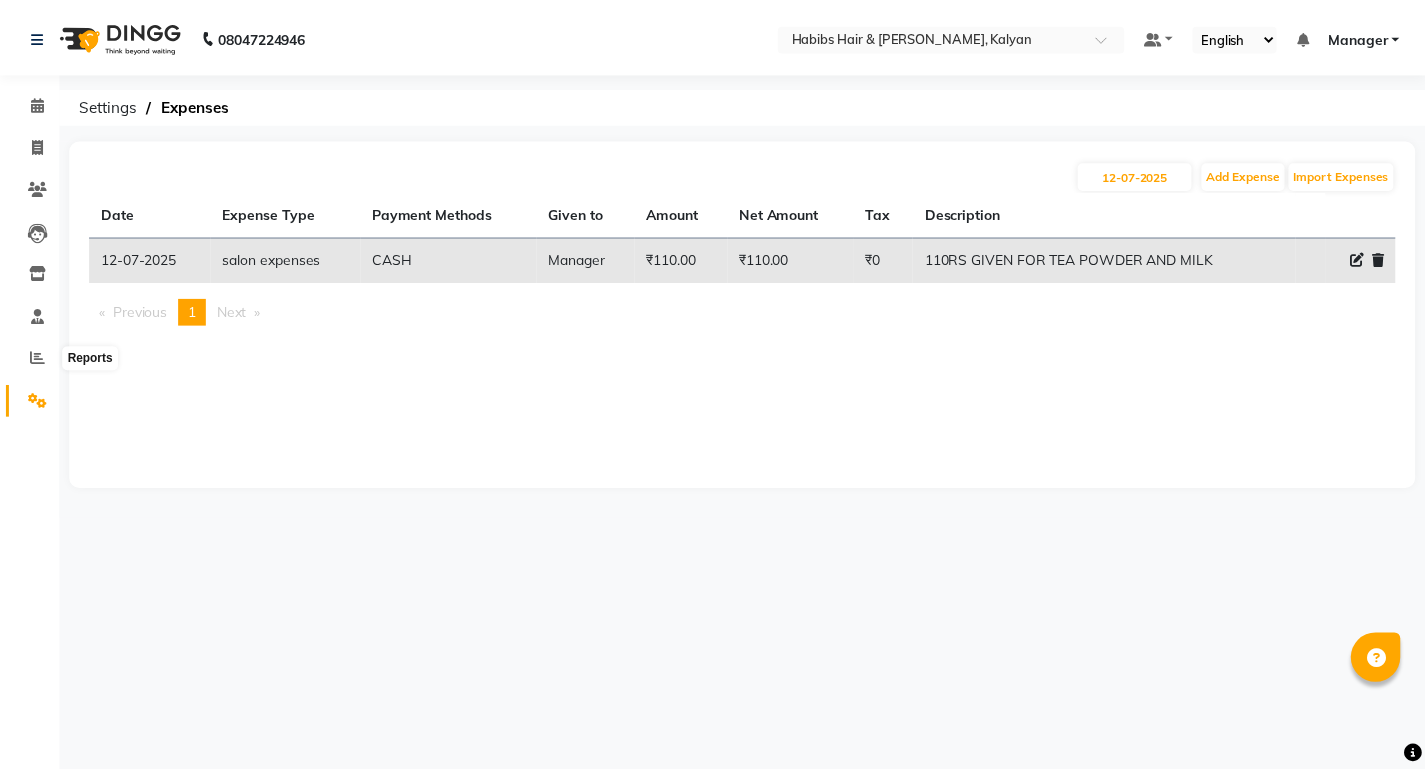 scroll, scrollTop: 0, scrollLeft: 0, axis: both 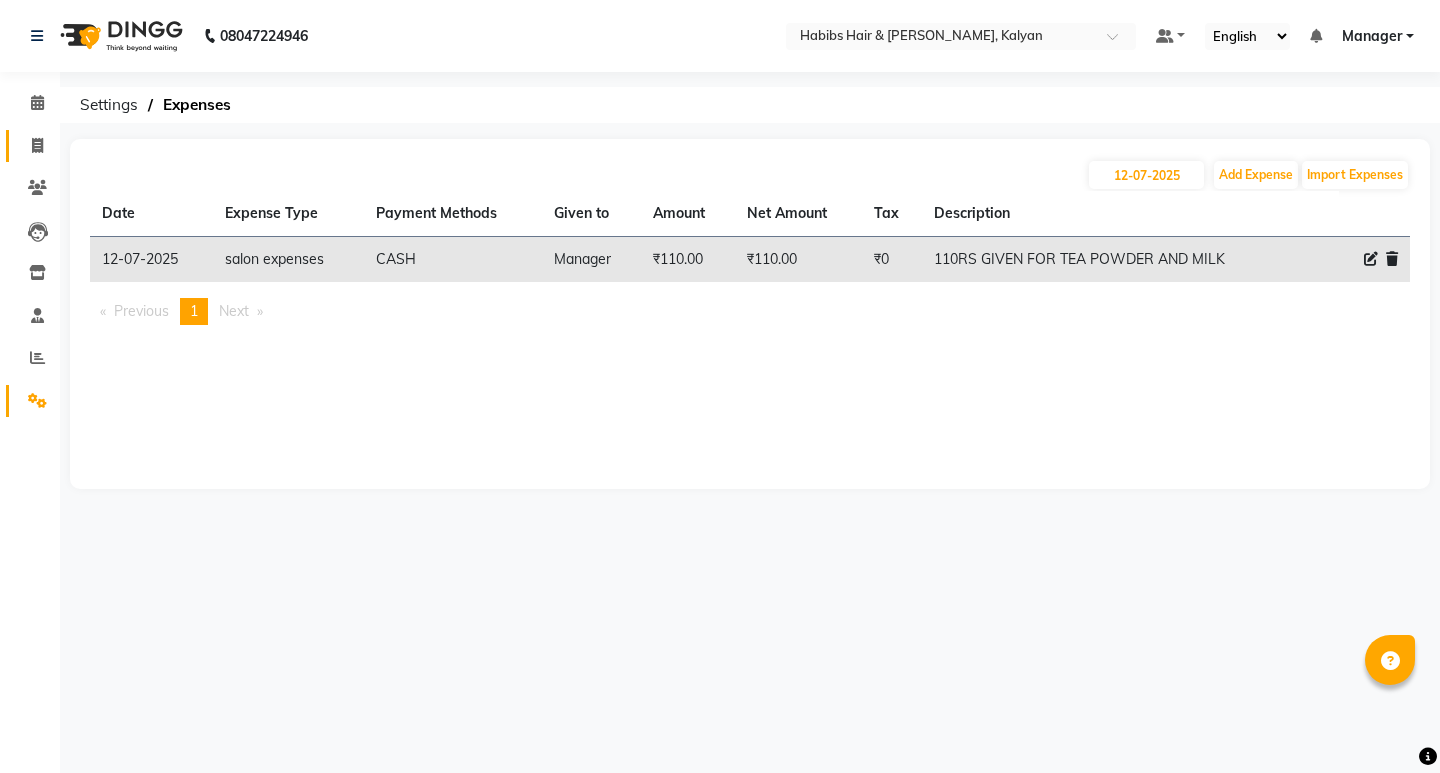click 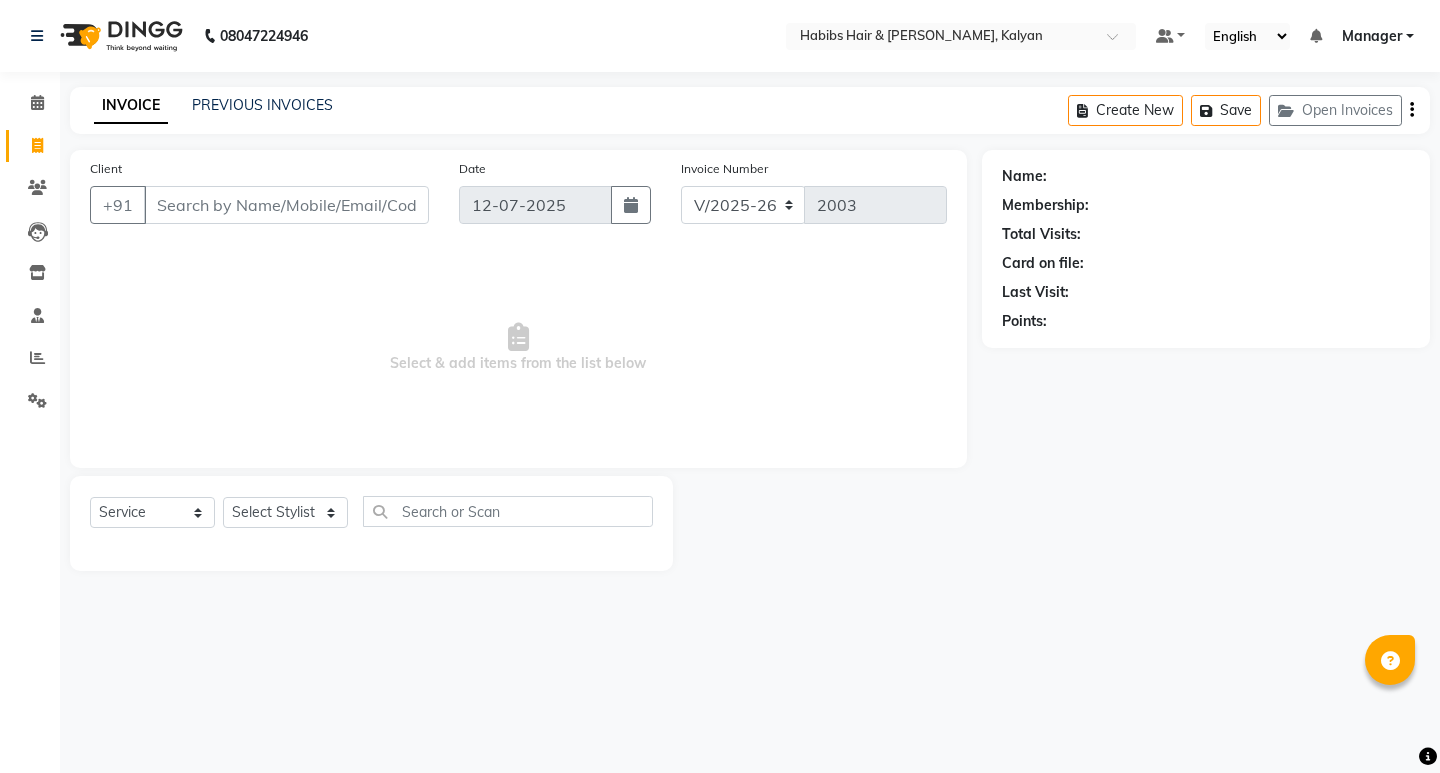 click on "08047224946 Select Location ×  Habibs Hair & [PERSON_NAME], [PERSON_NAME] Default Panel My Panel English ENGLISH Español العربية मराठी हिंदी ગુજરાતી தமிழ் 中文 Notifications nothing to show Manager Manage Profile Change Password Sign out  Version:3.15.4  ☀  Habibs Hair & Beauty Kalyan, [PERSON_NAME]  Calendar  Invoice  Clients  Leads   Inventory  Staff  Reports  Settings Completed InProgress Upcoming Dropped Tentative Check-In Confirm Bookings Segments Page Builder INVOICE PREVIOUS INVOICES Create New   Save   Open Invoices  Client +91 Date [DATE] Invoice Number V/2025 V/[PHONE_NUMBER]  Select & add items from the list below  Select  Service  Product  Membership  Package Voucher Prepaid Gift Card  Select Stylist [PERSON_NAME] Manager [PERSON_NAME] [PERSON_NAME] [PERSON_NAME] zipre [PERSON_NAME] [PERSON_NAME]  Sagar [PERSON_NAME] [PERSON_NAME] Suraj [PERSON_NAME]  [PERSON_NAME] Name: Membership: Total Visits: Card on file: Last Visit:  Points:" at bounding box center (720, 386) 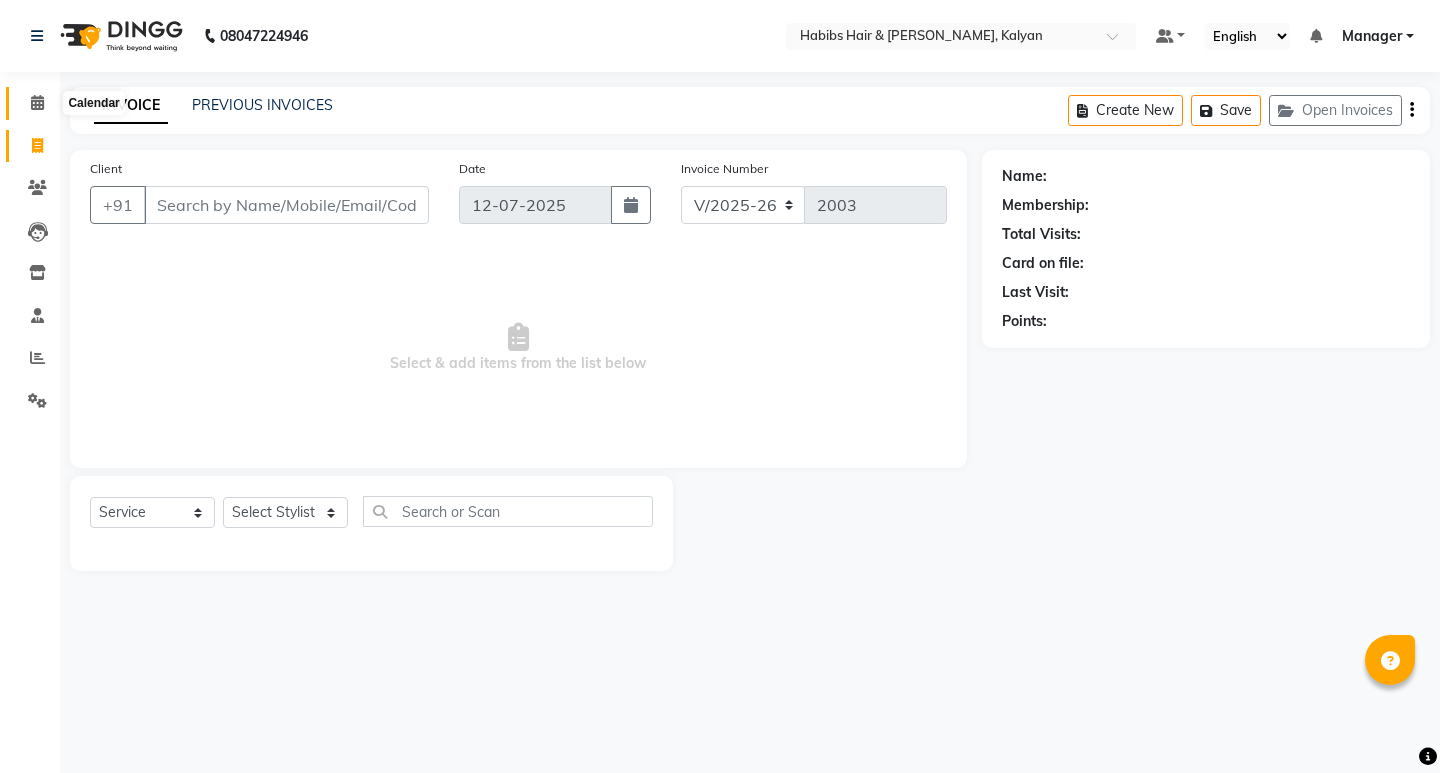 click 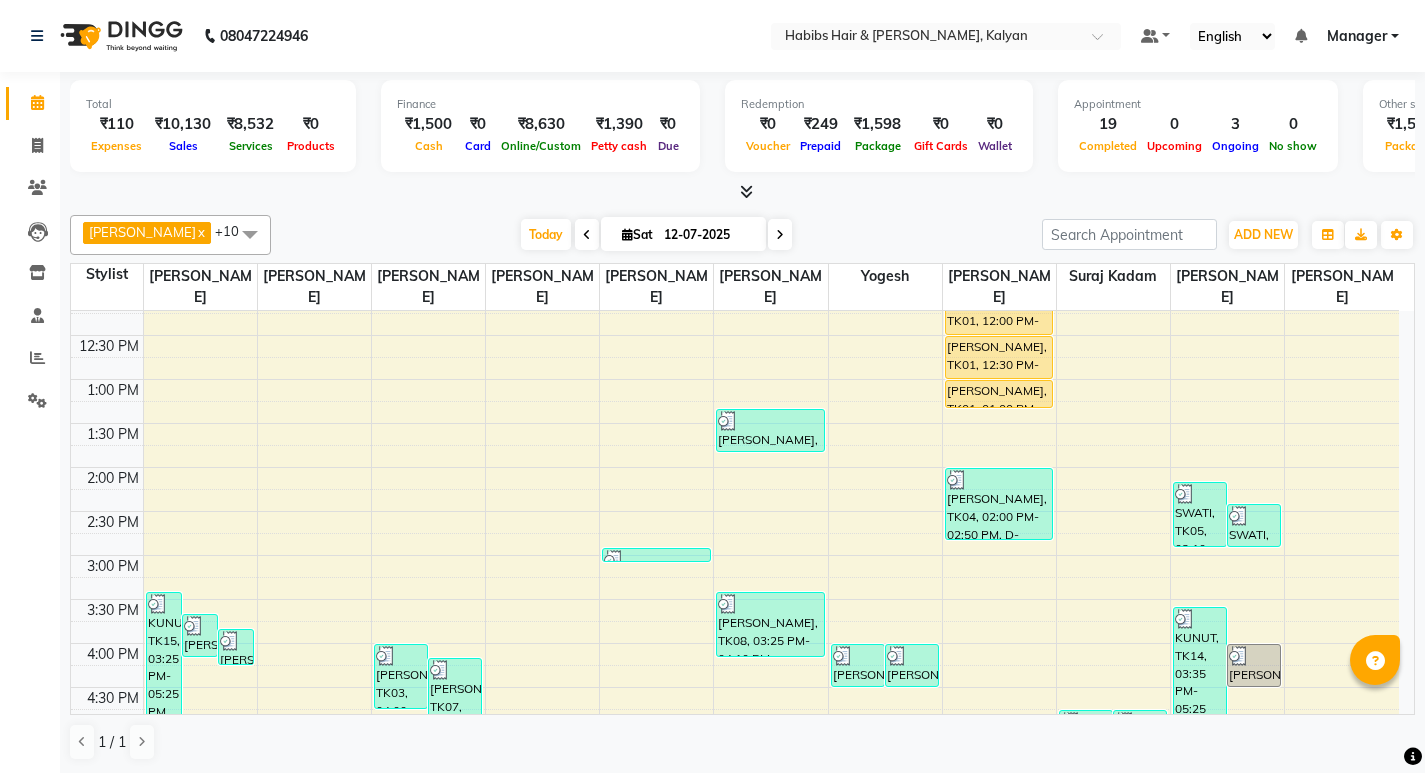 scroll, scrollTop: 400, scrollLeft: 0, axis: vertical 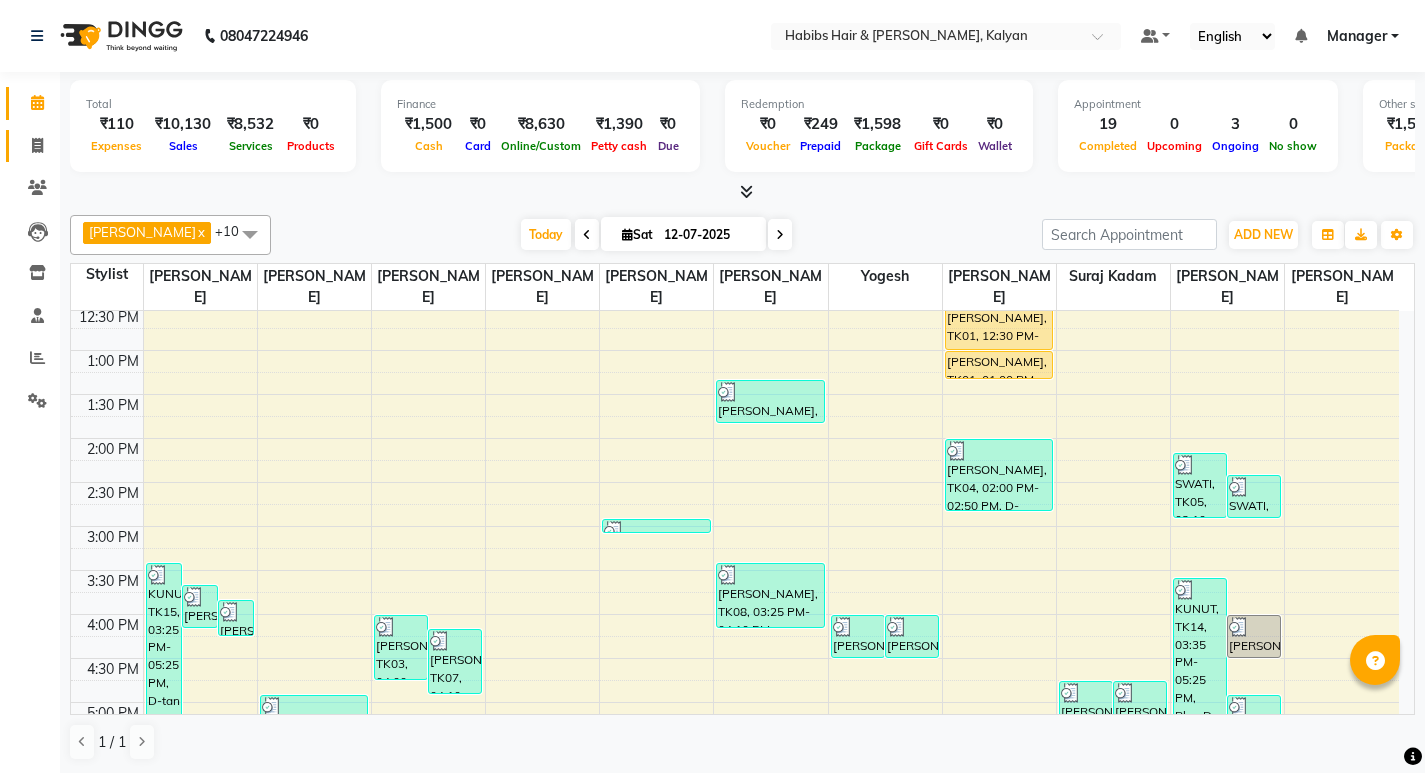 click 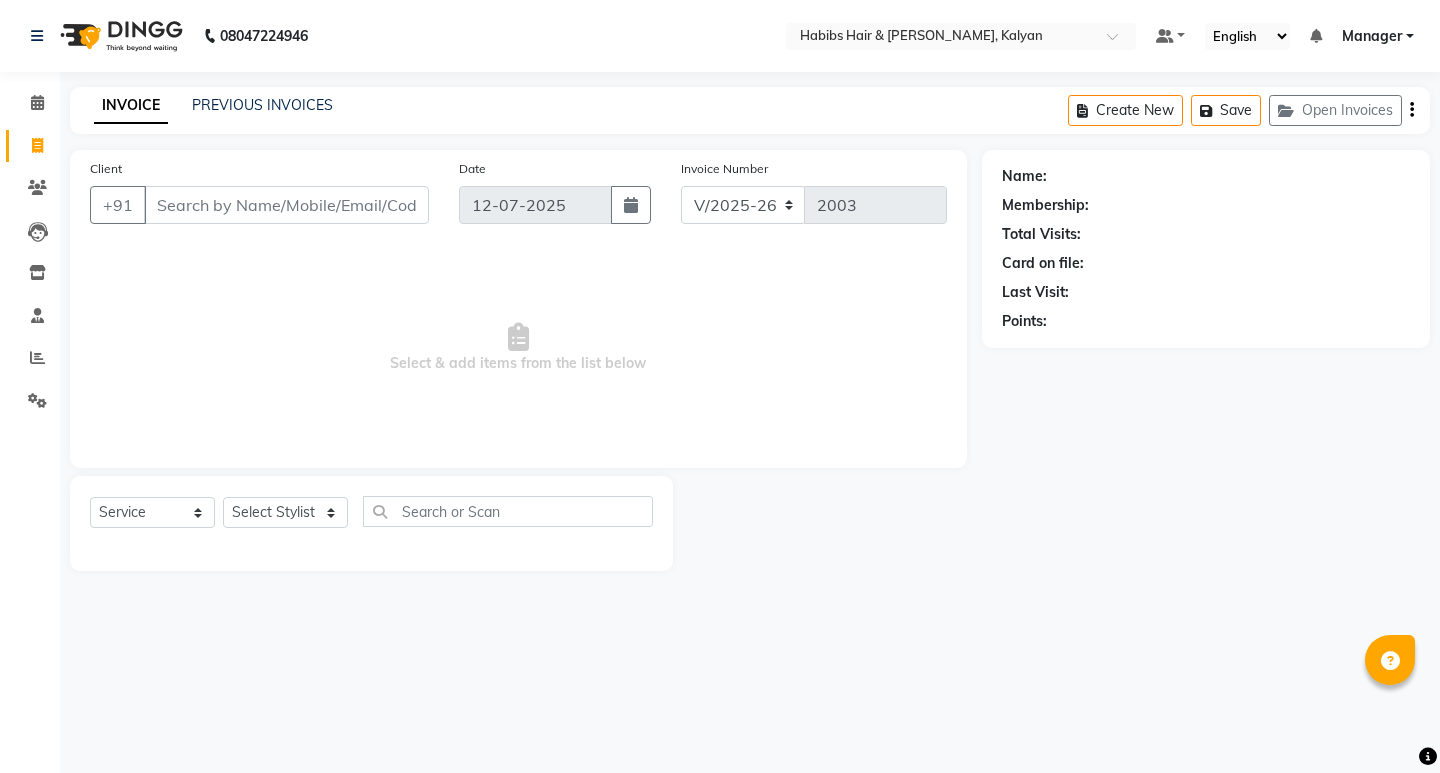 click on "Select  Service  Product  Membership  Package Voucher Prepaid Gift Card  Select Stylist [PERSON_NAME] Manager [PERSON_NAME] [PERSON_NAME] [PERSON_NAME] zipre Neha M [PERSON_NAME] [PERSON_NAME]  Sagar [PERSON_NAME] [PERSON_NAME] Suraj [PERSON_NAME]  [PERSON_NAME]" 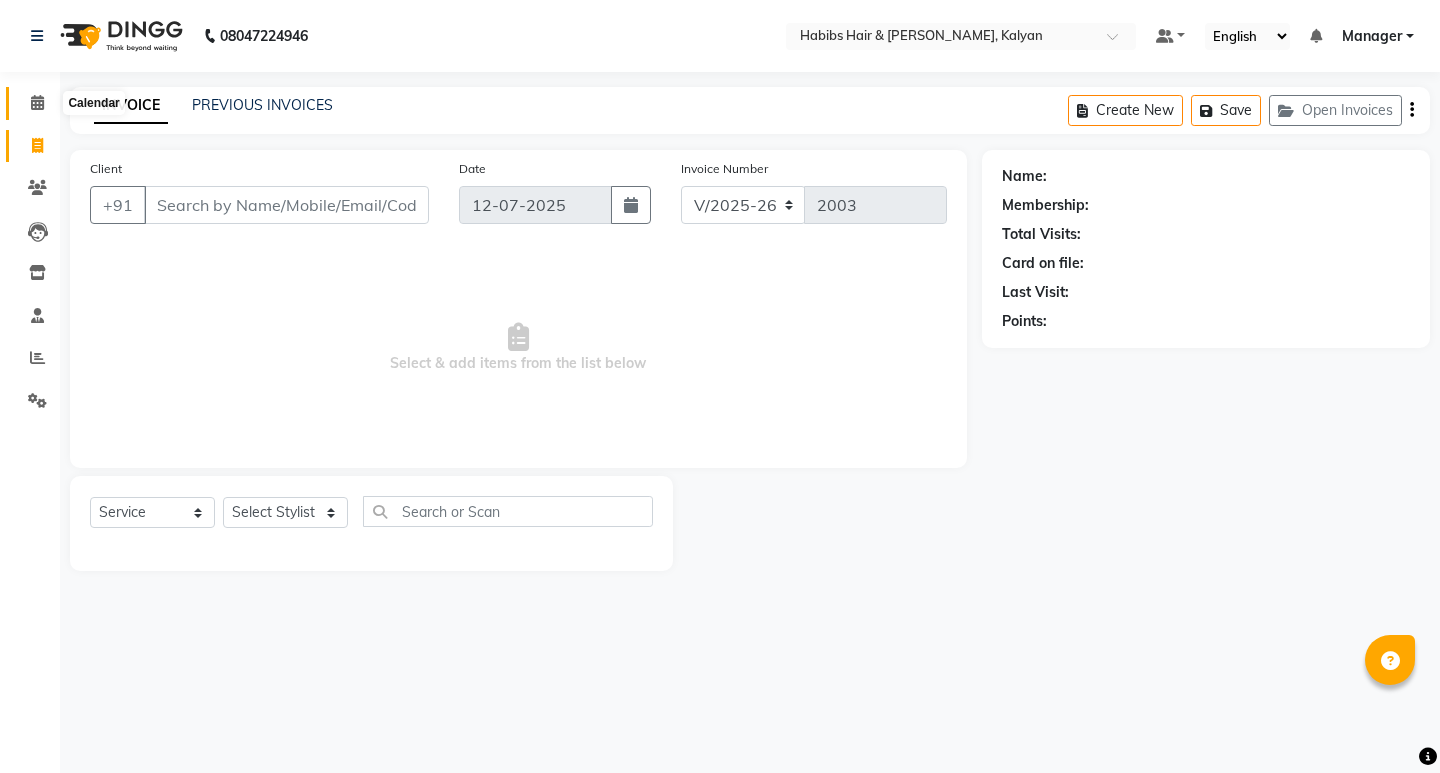 click 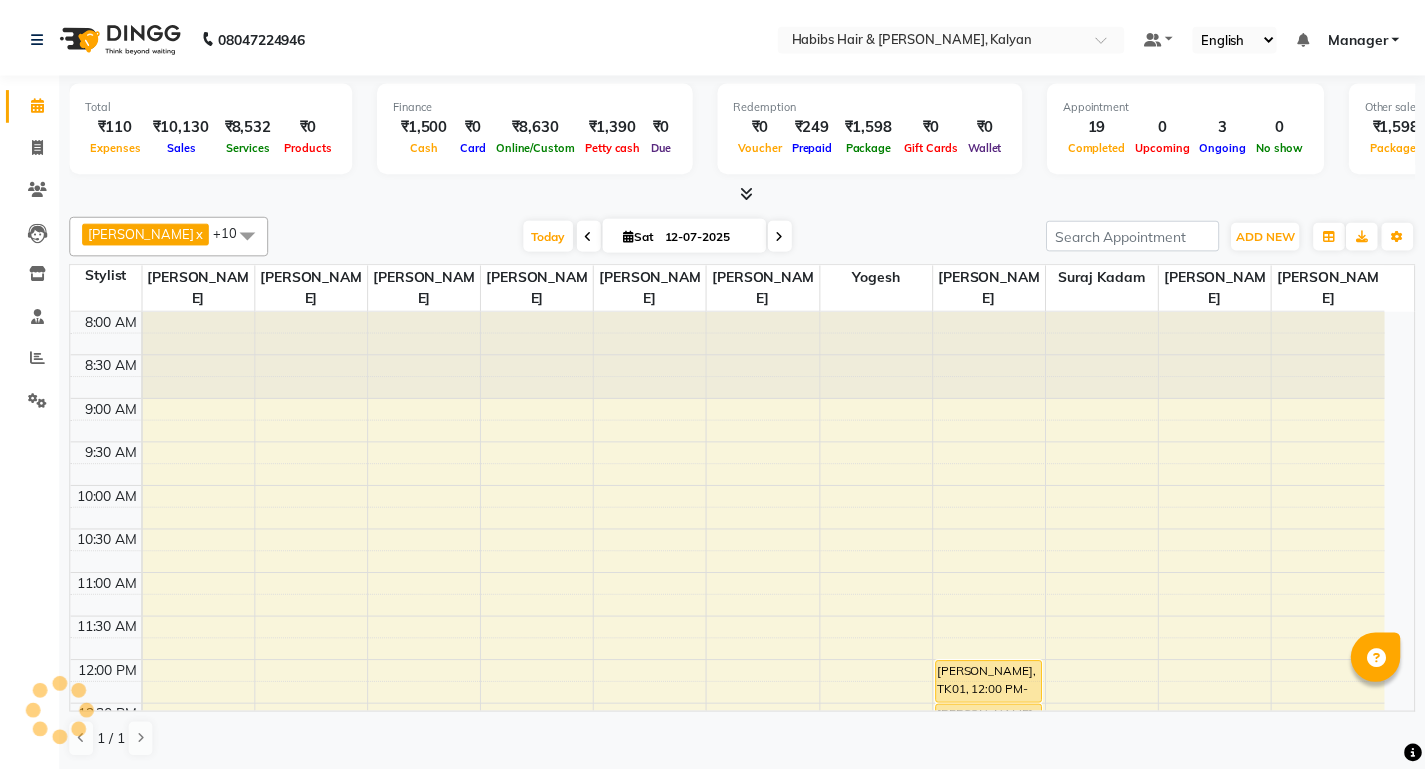 scroll, scrollTop: 0, scrollLeft: 0, axis: both 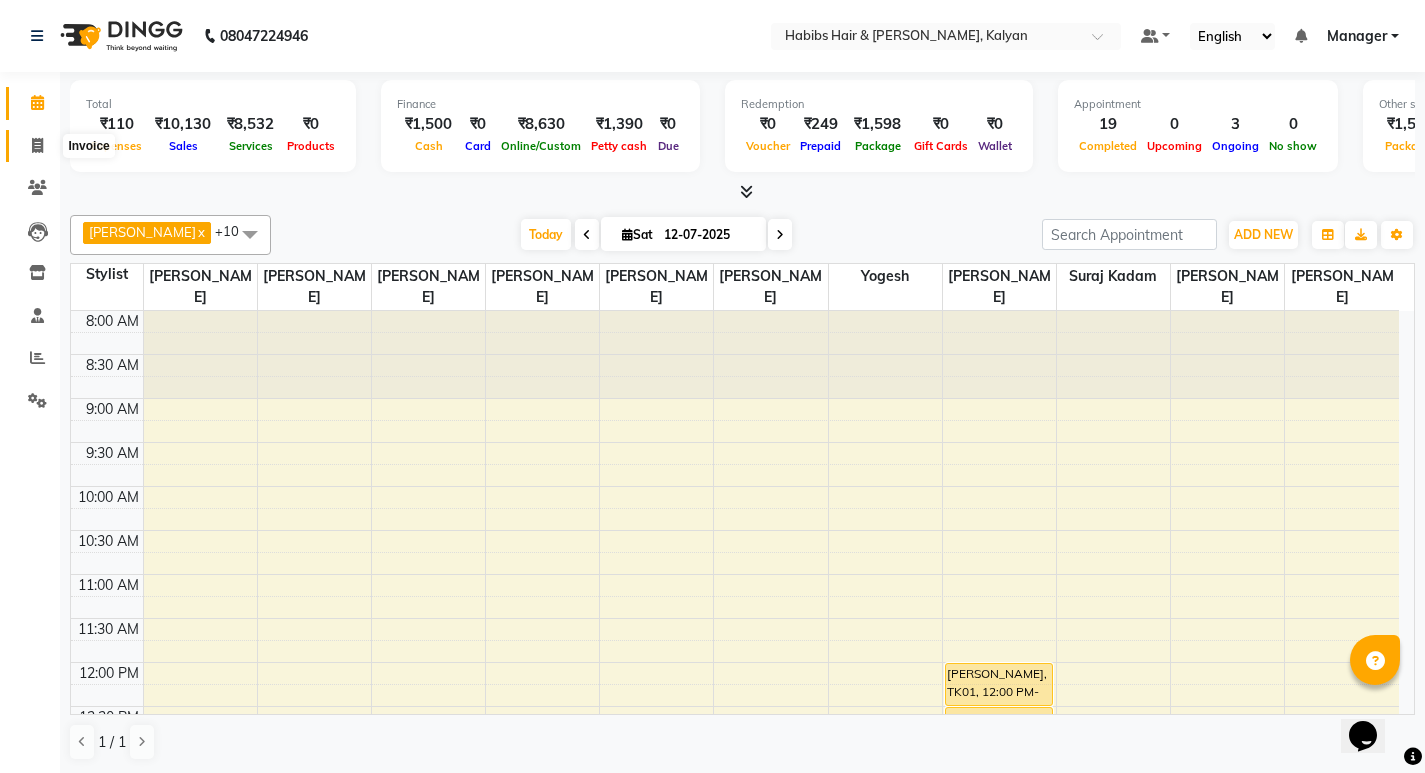 click 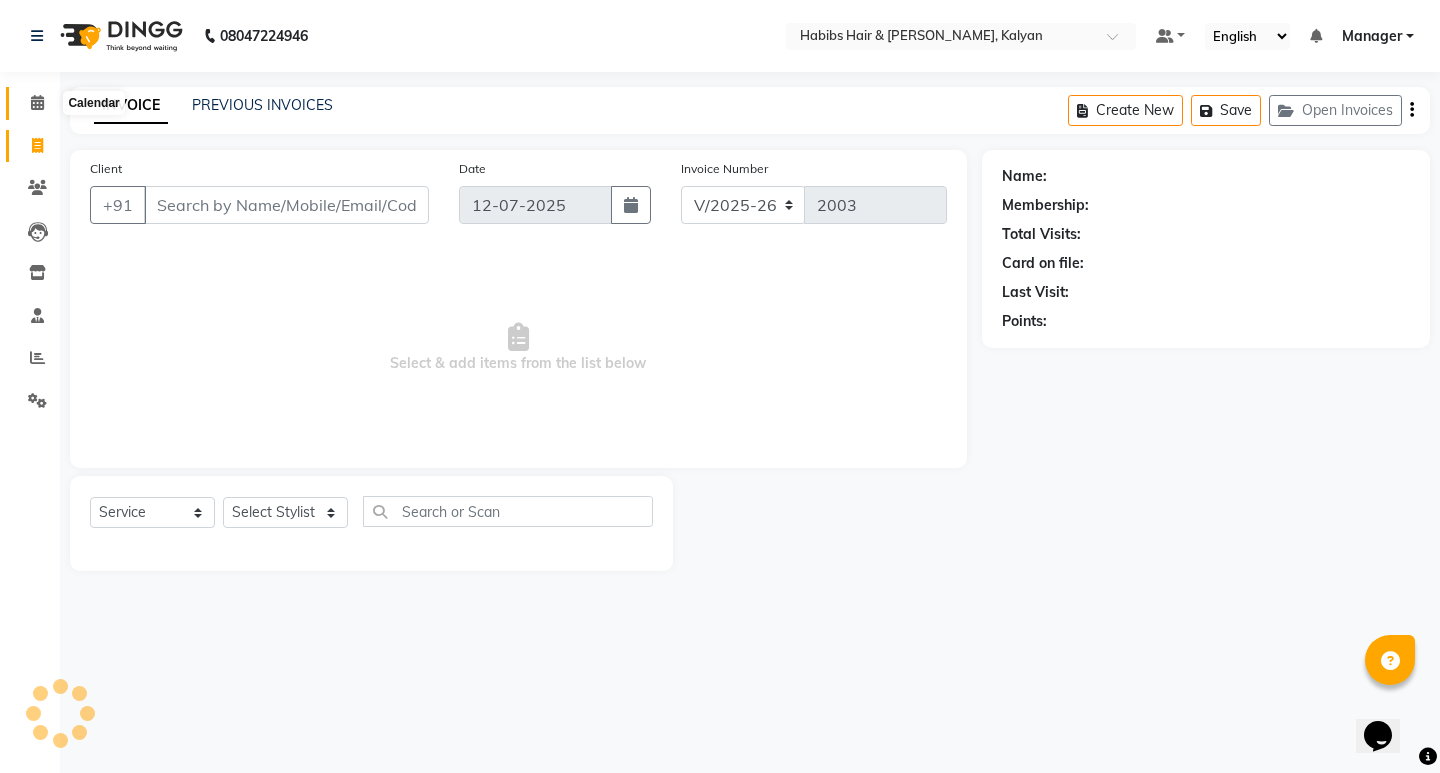 click 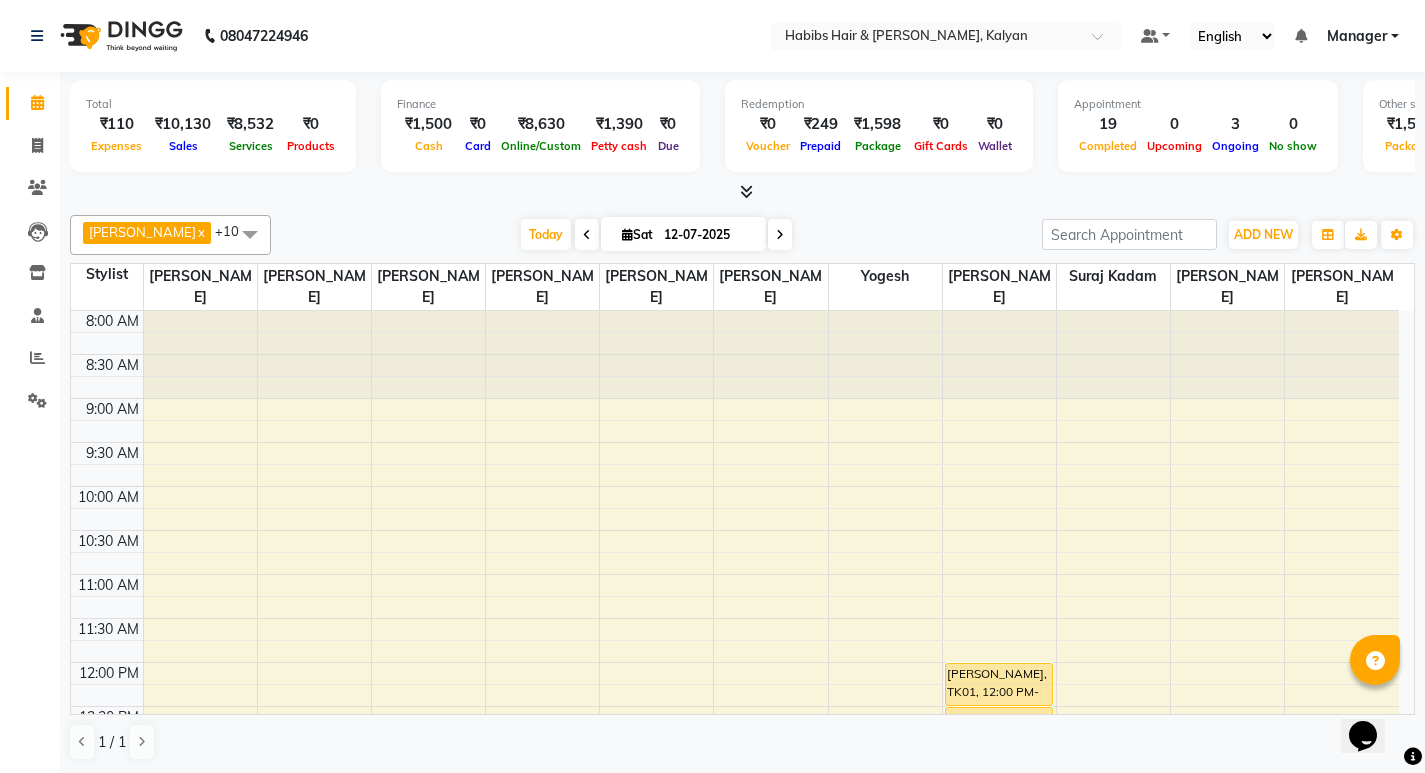 scroll, scrollTop: 500, scrollLeft: 0, axis: vertical 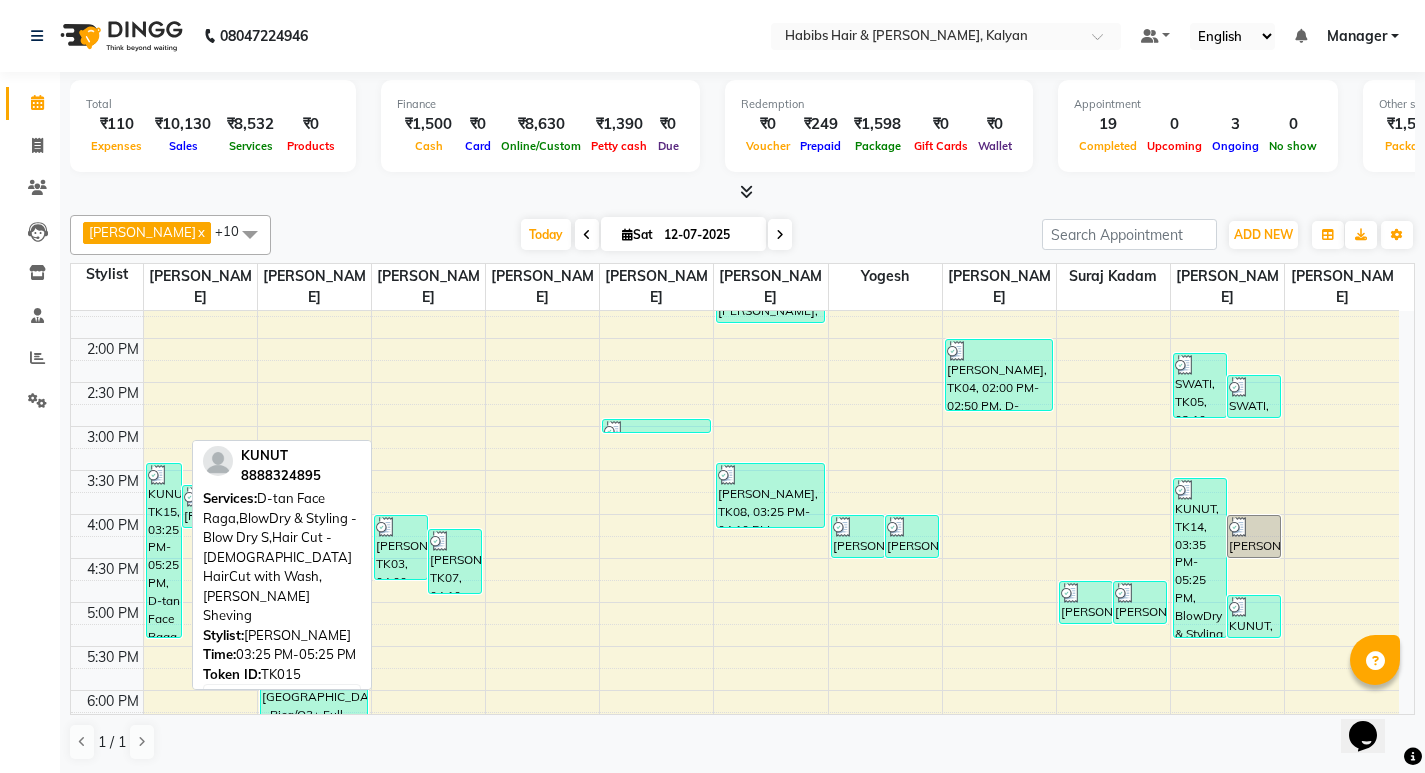 click on "KUNUT, TK15, 03:25 PM-05:25 PM, D-tan Face Raga,BlowDry & Styling - Blow Dry S,Hair Cut - [DEMOGRAPHIC_DATA] HairCut with Wash,[PERSON_NAME] Sheving" at bounding box center [164, 550] 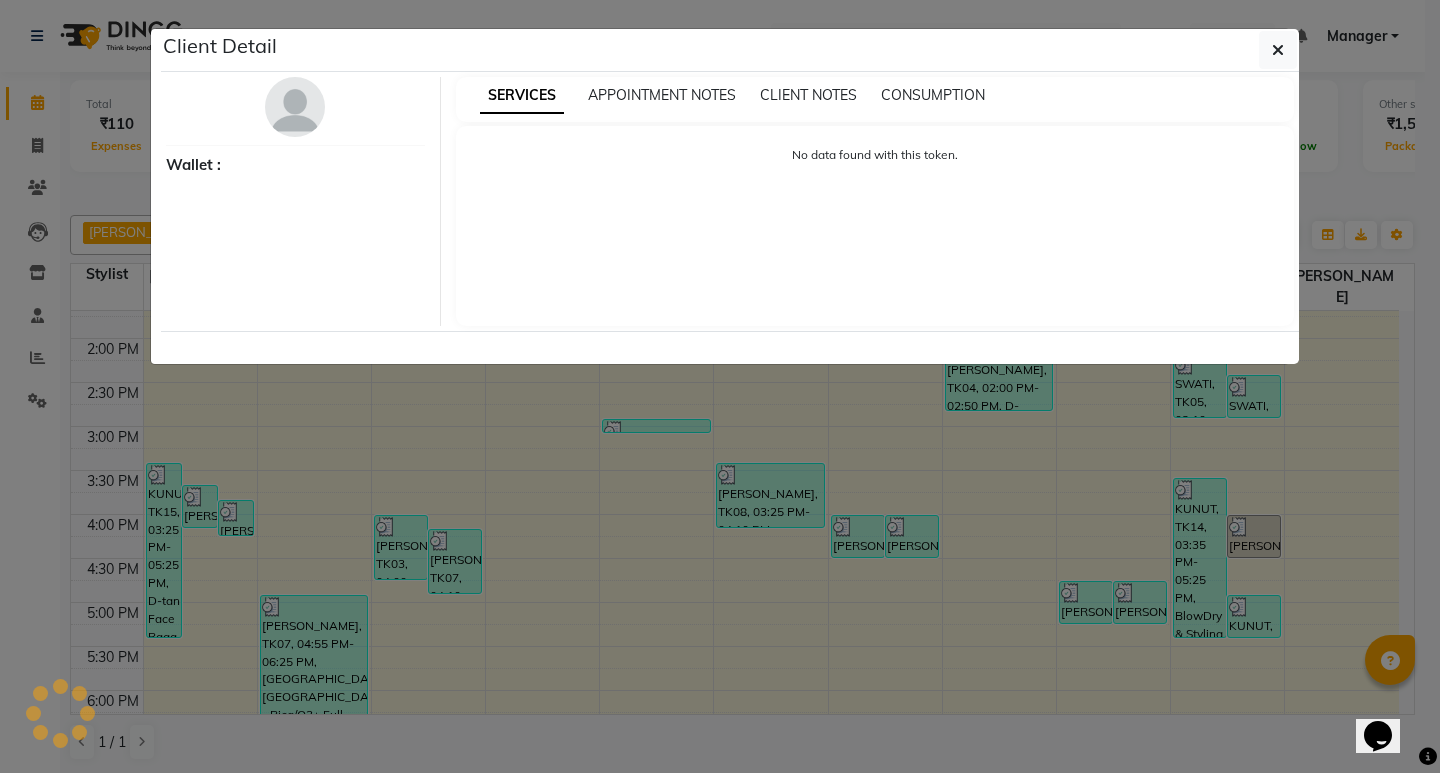 select on "3" 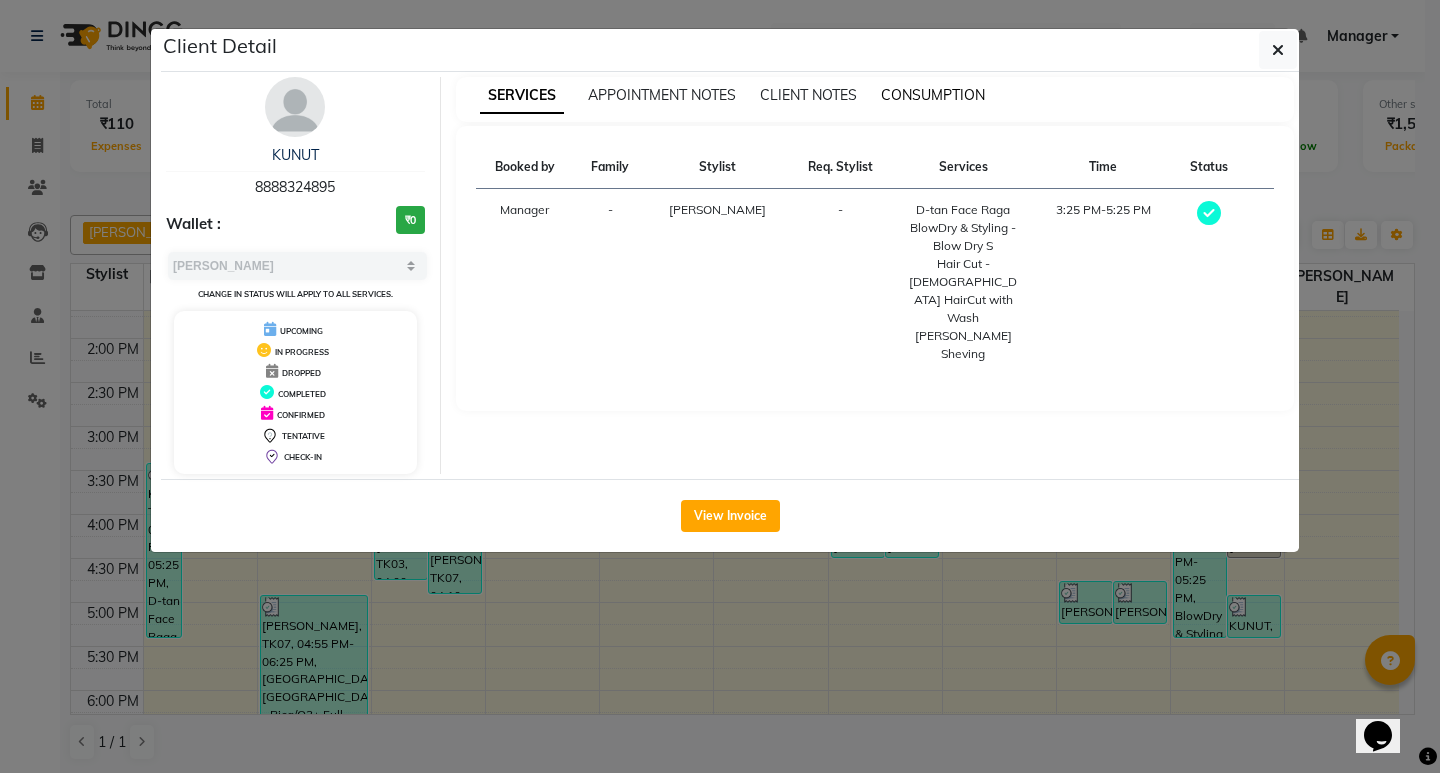 click on "CONSUMPTION" at bounding box center (933, 95) 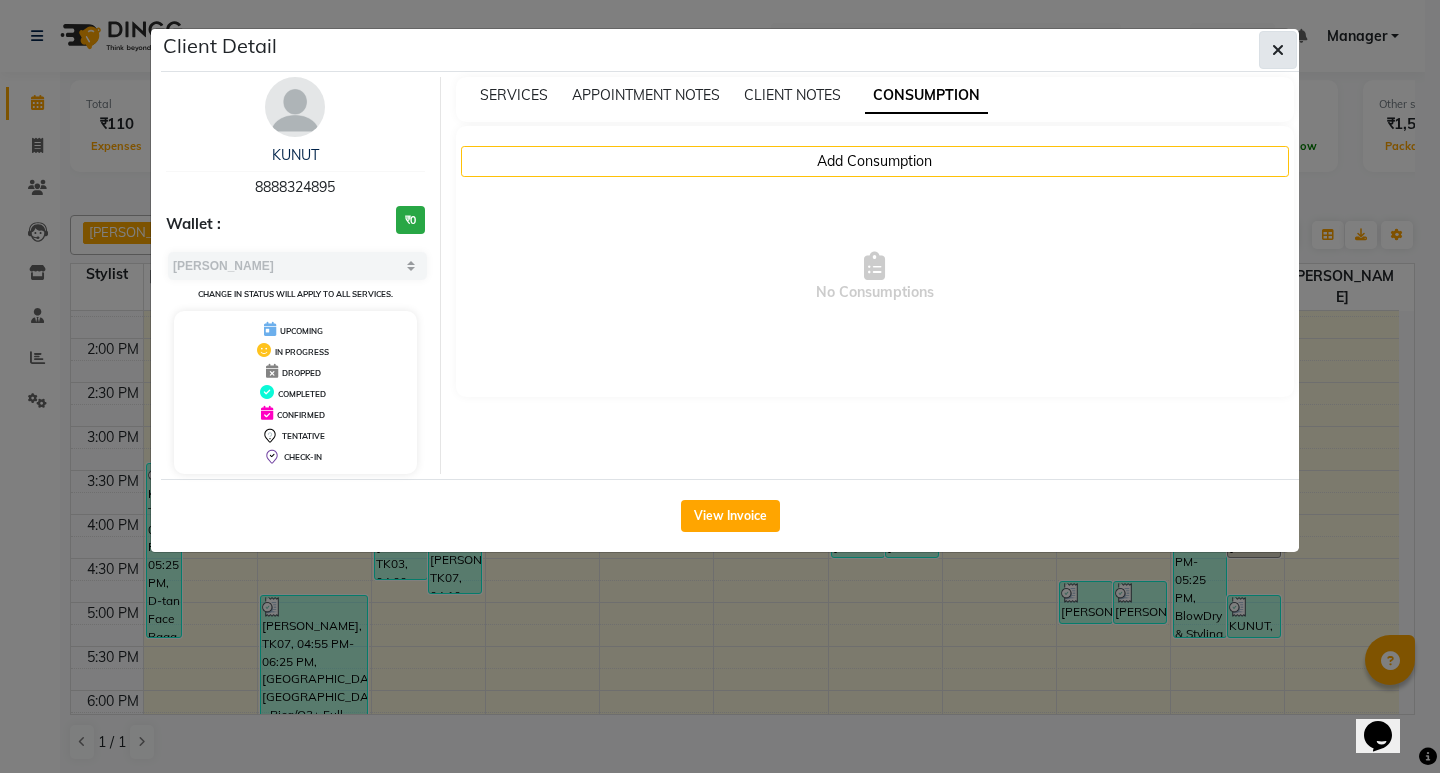 click 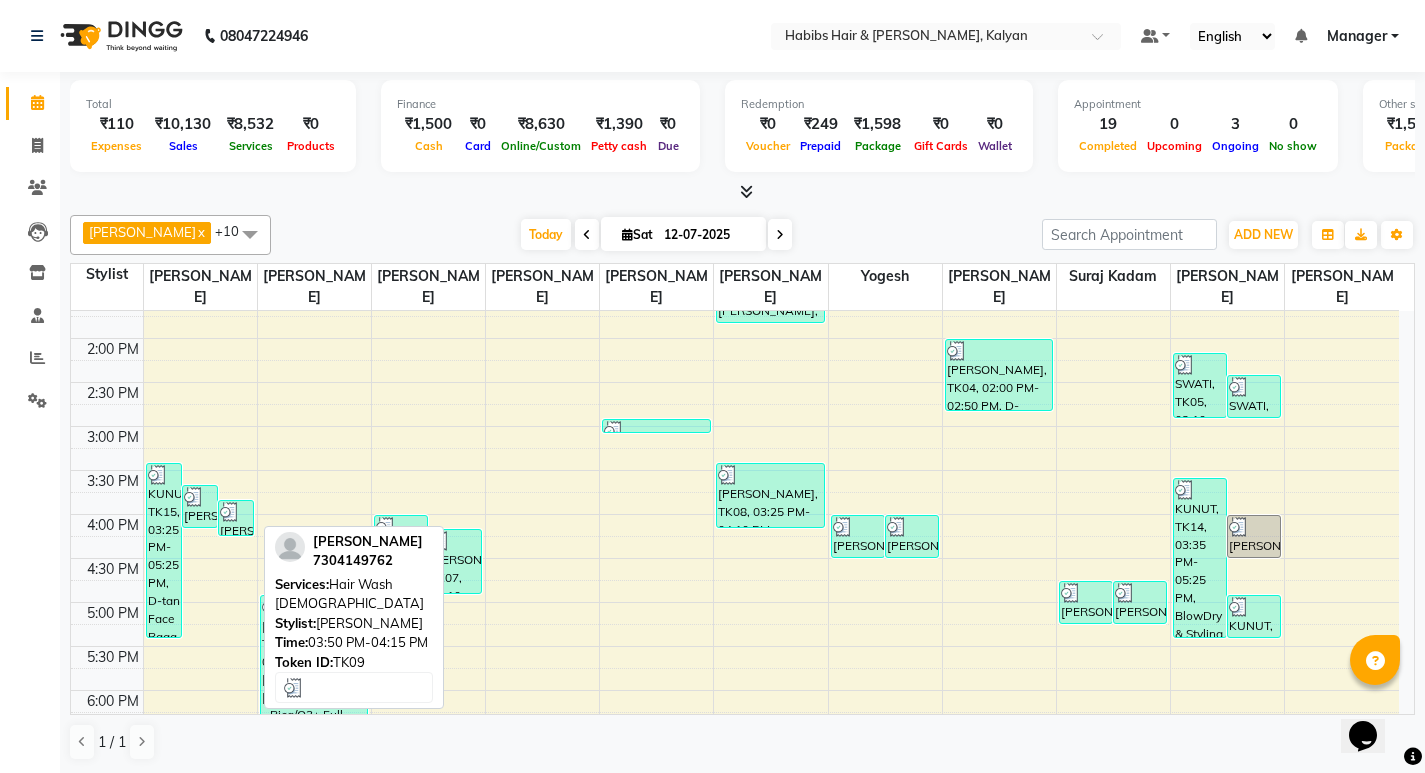 click on "[PERSON_NAME], TK09, 03:50 PM-04:15 PM, Hair Wash [DEMOGRAPHIC_DATA]" at bounding box center (236, 518) 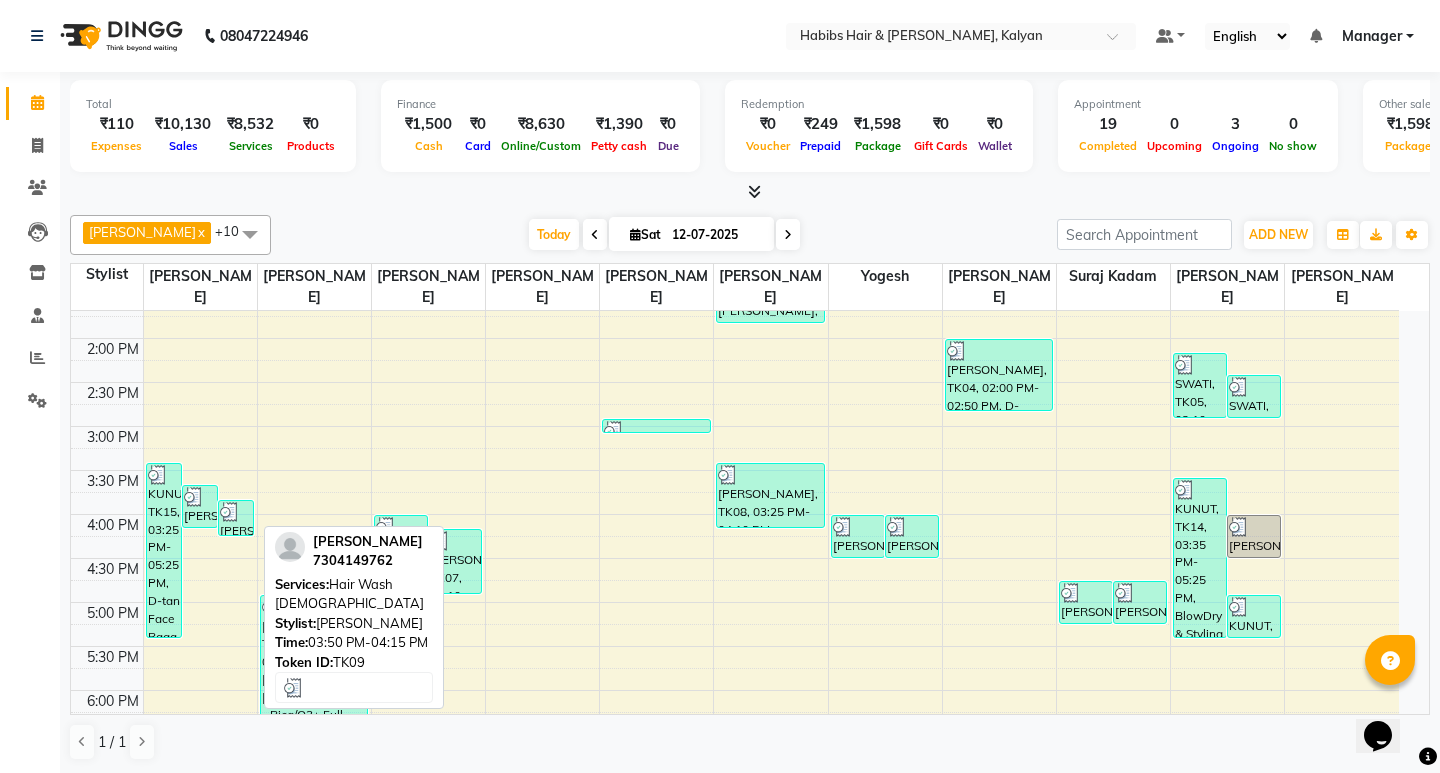 select on "3" 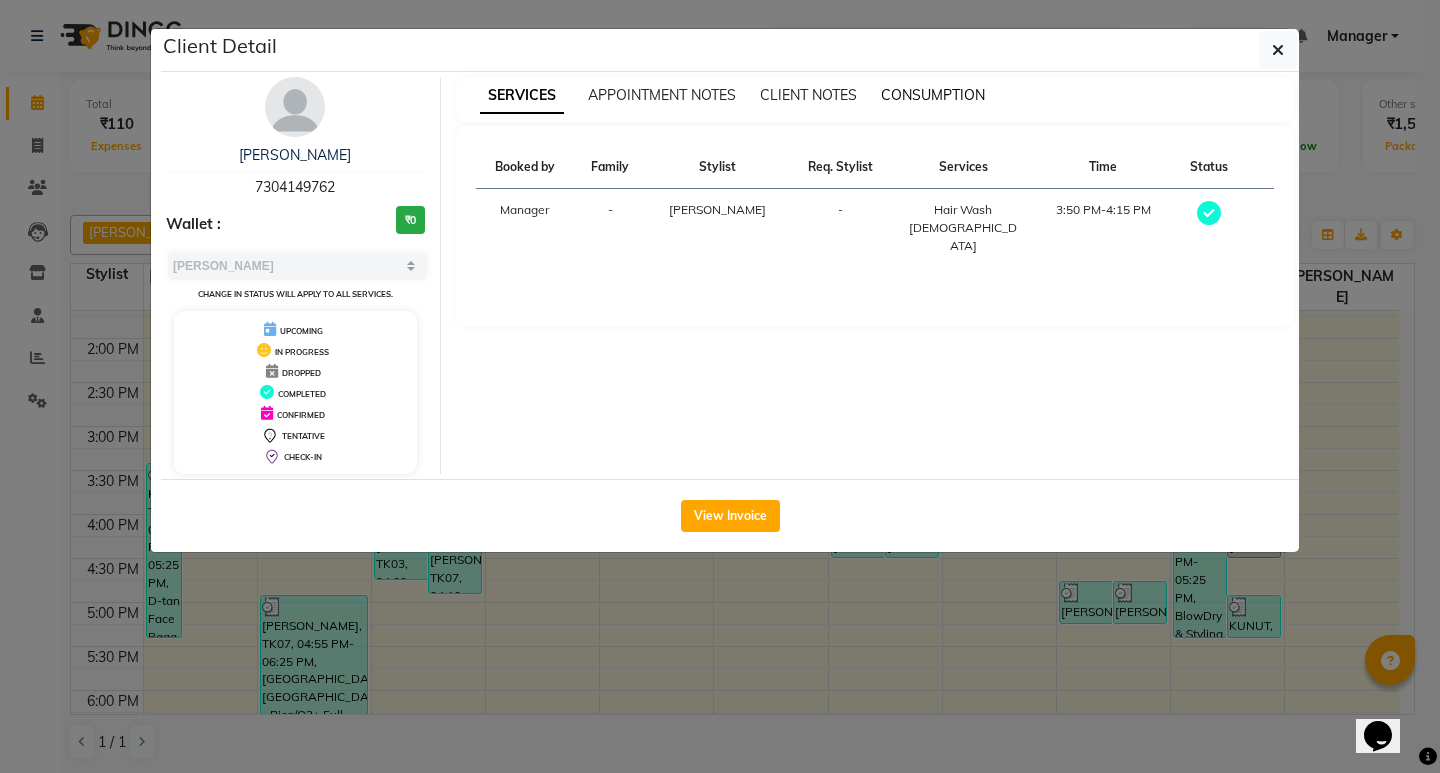 click on "CONSUMPTION" at bounding box center (933, 95) 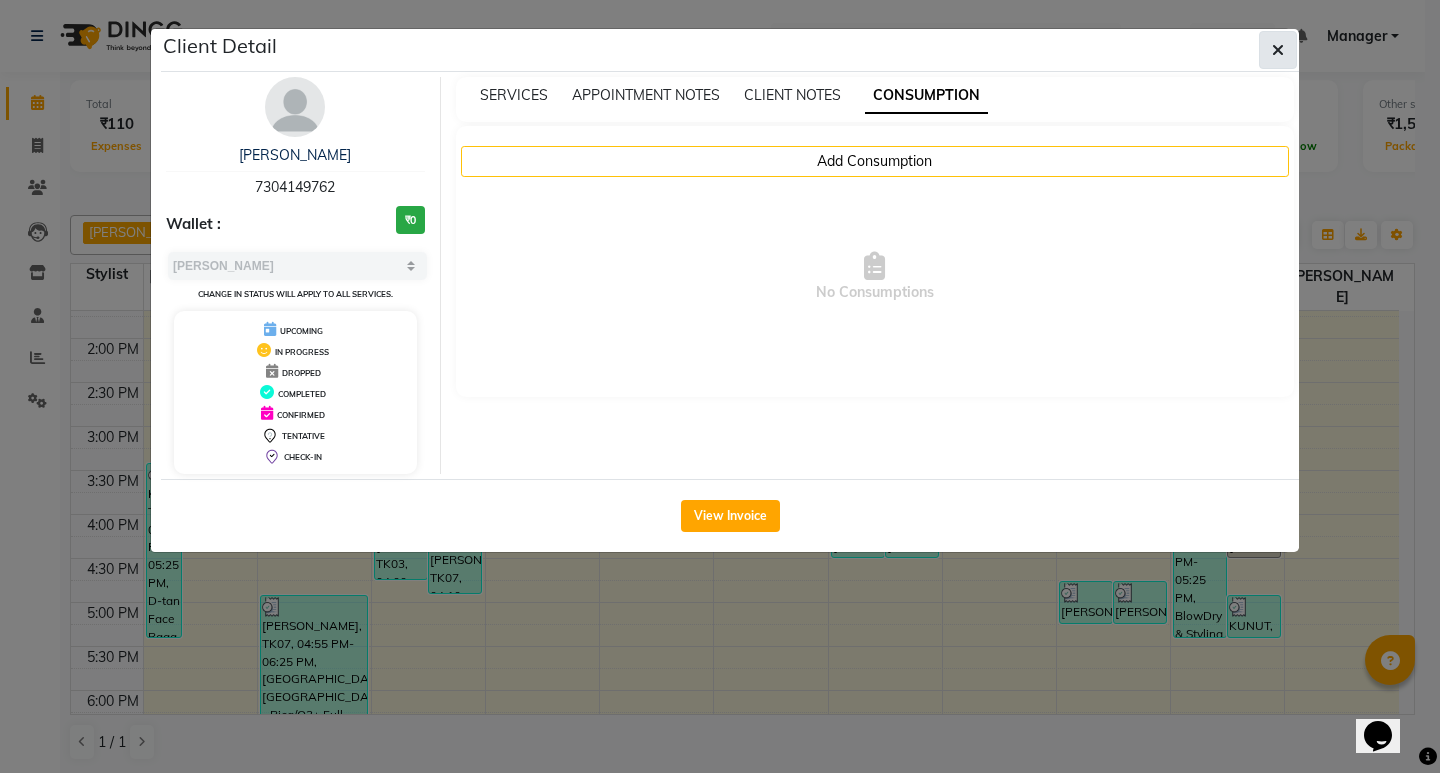 click 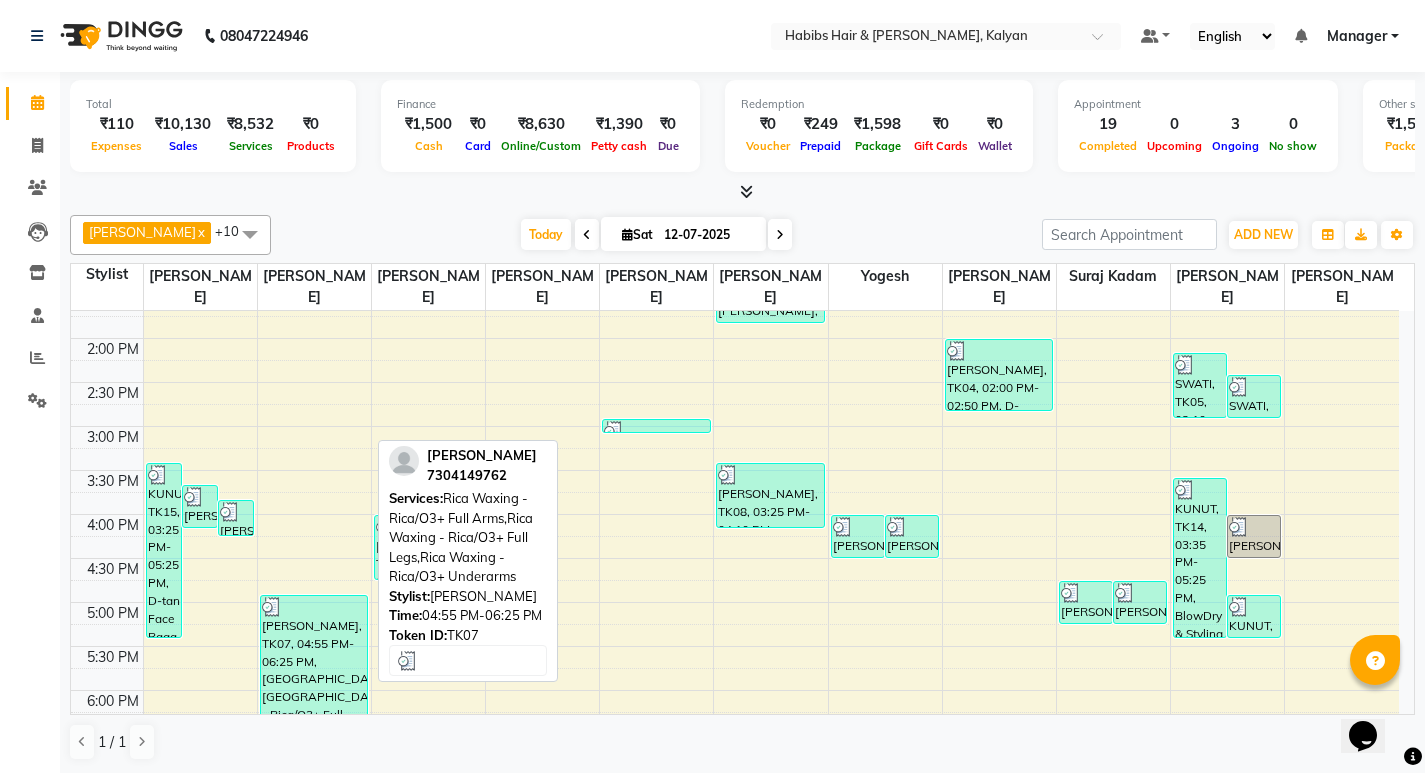 click on "[PERSON_NAME], TK07, 04:55 PM-06:25 PM, [GEOGRAPHIC_DATA] [GEOGRAPHIC_DATA] - Rica/O3+ Full Arms,Rica Waxing - Rica/O3+ Full Legs,Rica Waxing - Rica/O3+ Underarms" at bounding box center [314, 660] 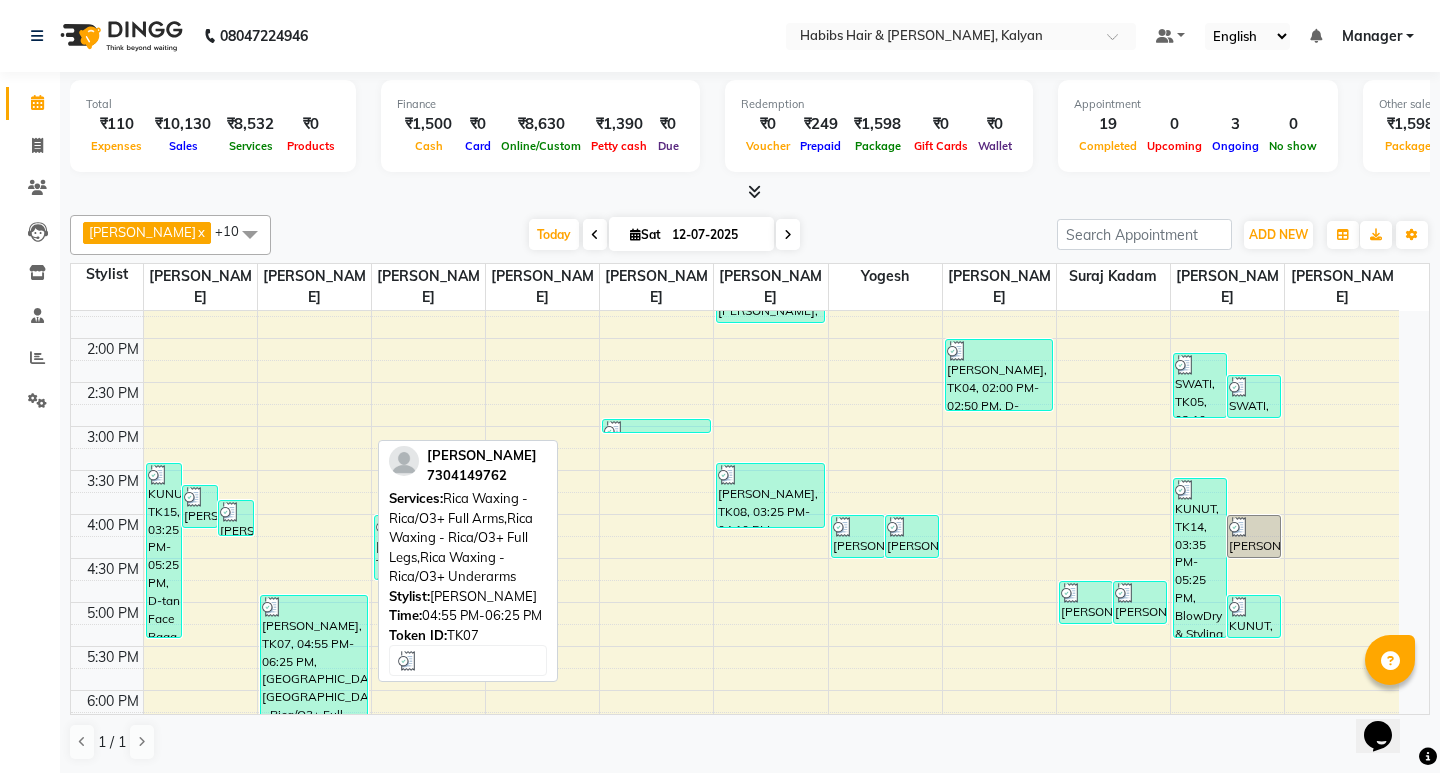 select on "3" 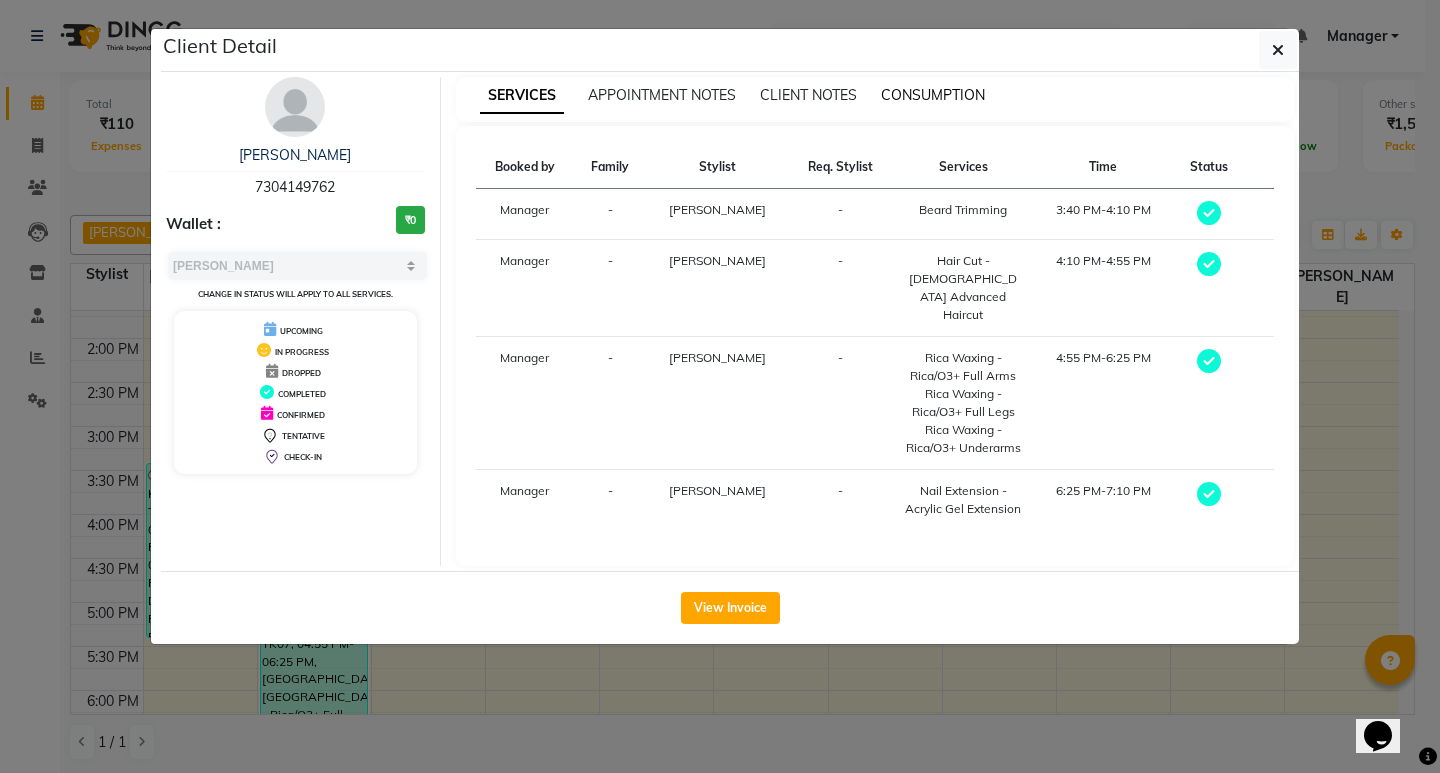 click on "CONSUMPTION" at bounding box center [933, 95] 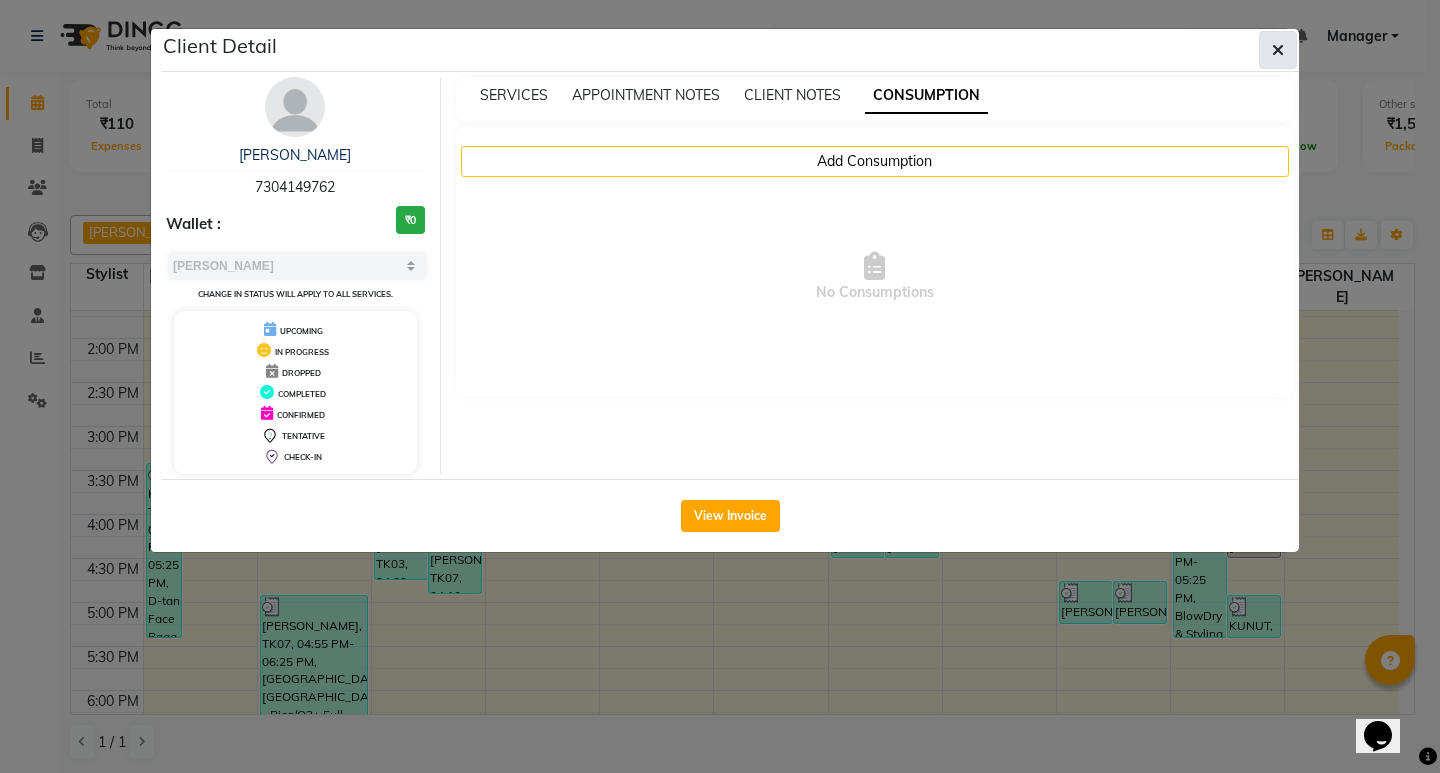 click 